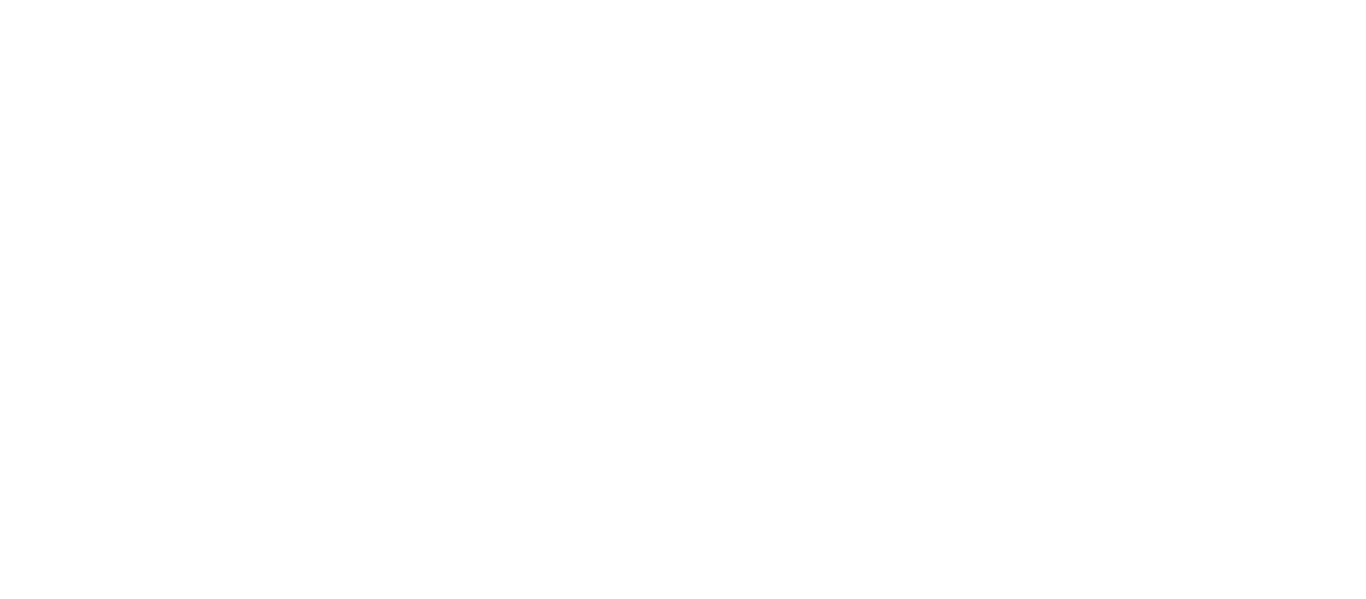 scroll, scrollTop: 0, scrollLeft: 0, axis: both 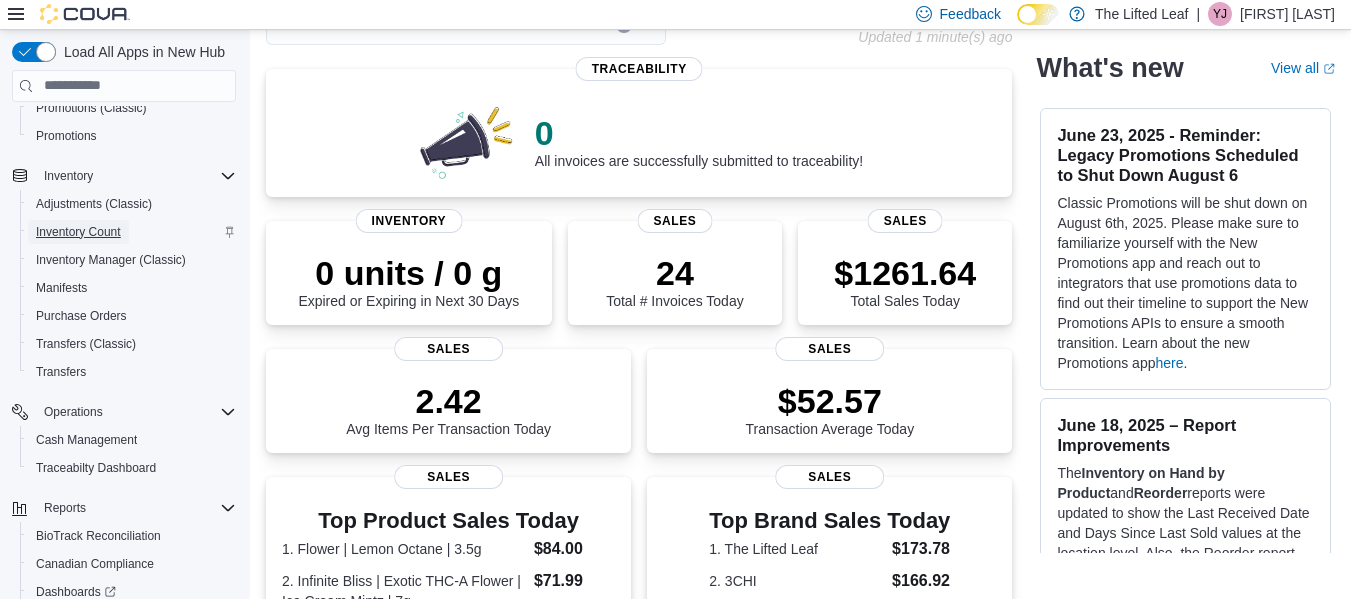 click on "Inventory Count" at bounding box center (78, 232) 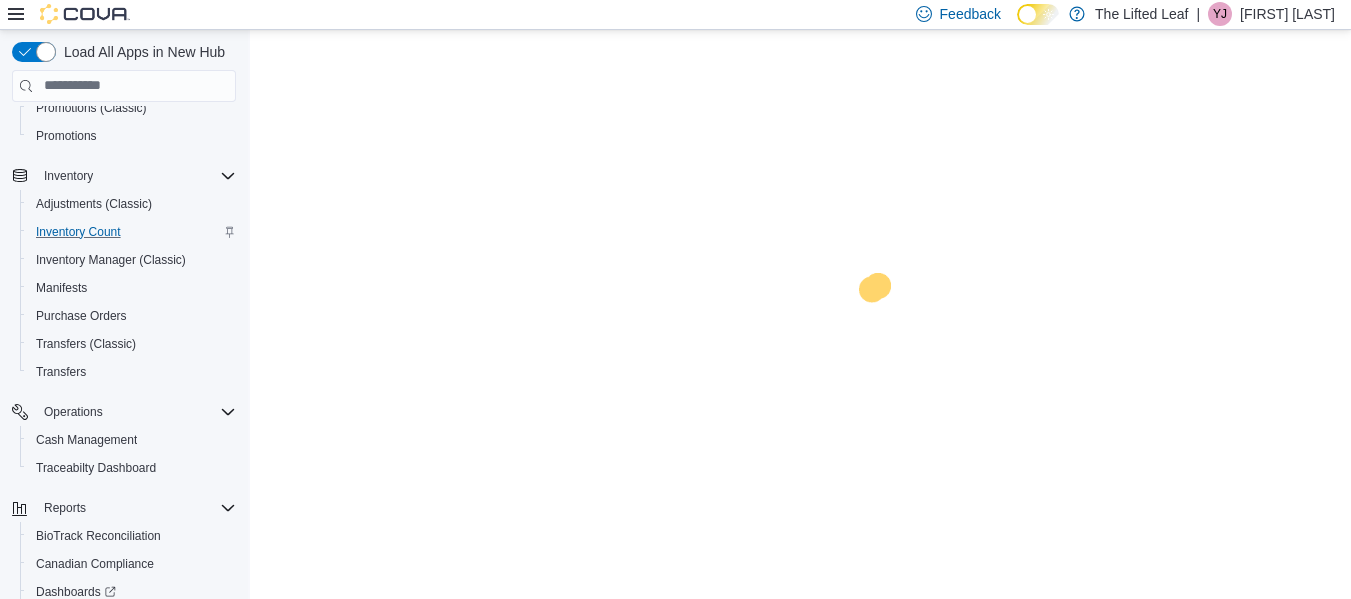 scroll, scrollTop: 0, scrollLeft: 0, axis: both 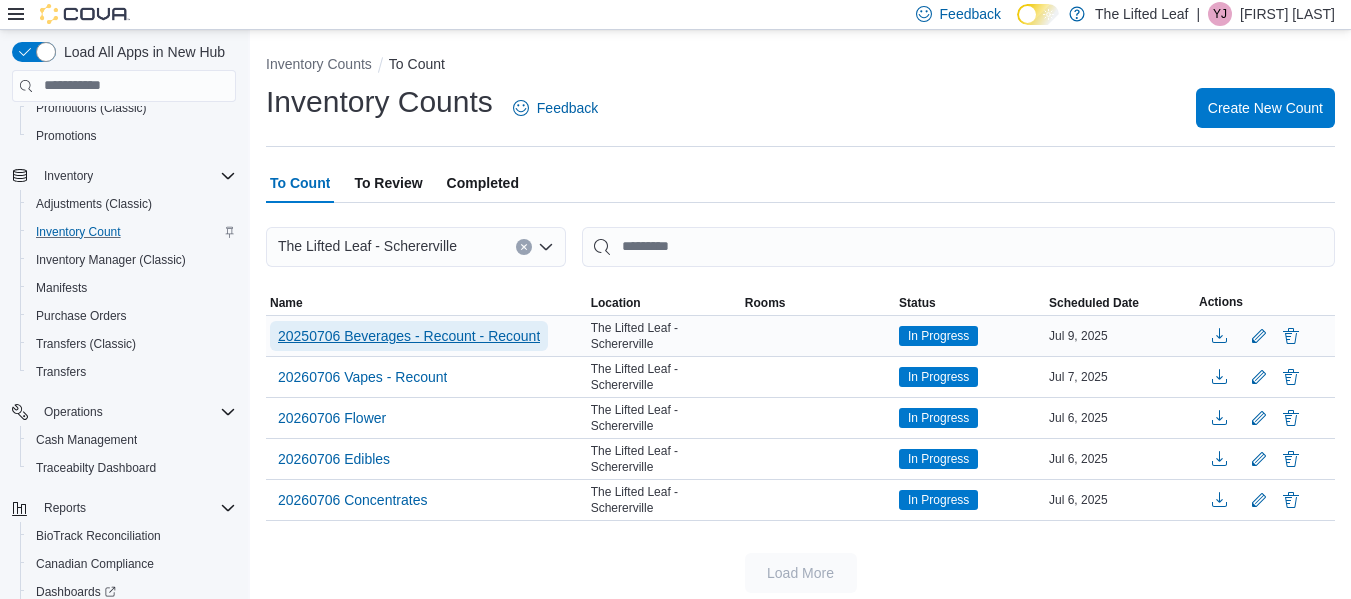 click on "20250706 Beverages  - Recount - Recount" at bounding box center [409, 336] 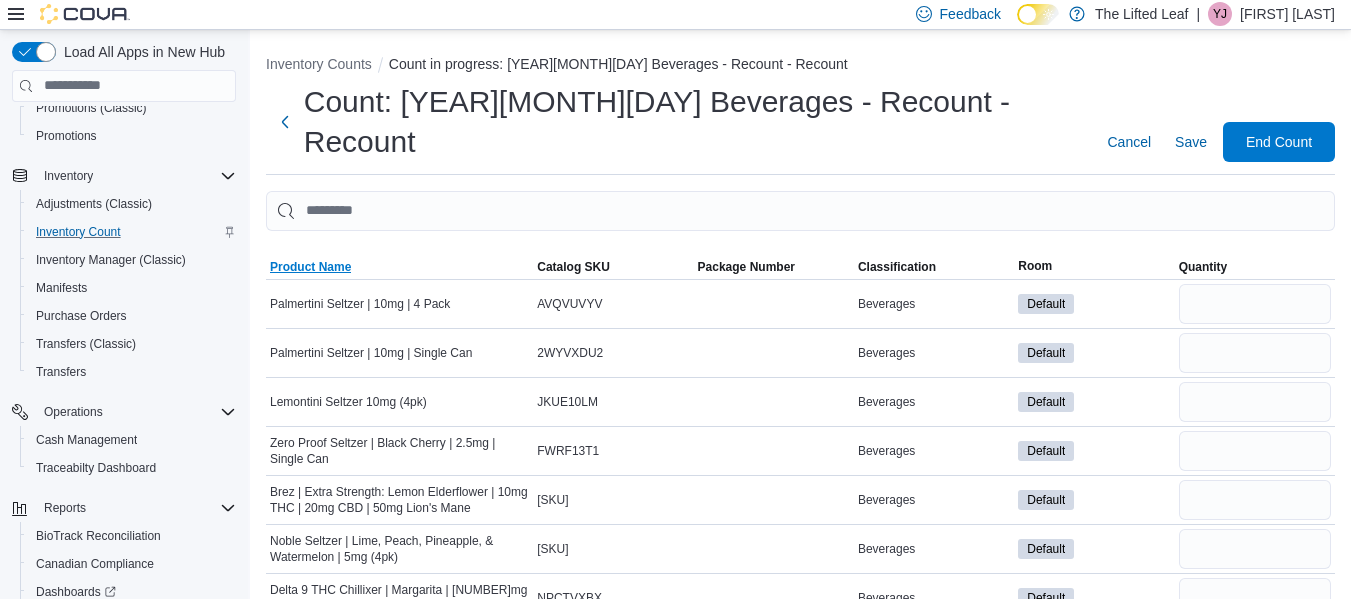 click on "Product Name" at bounding box center [310, 267] 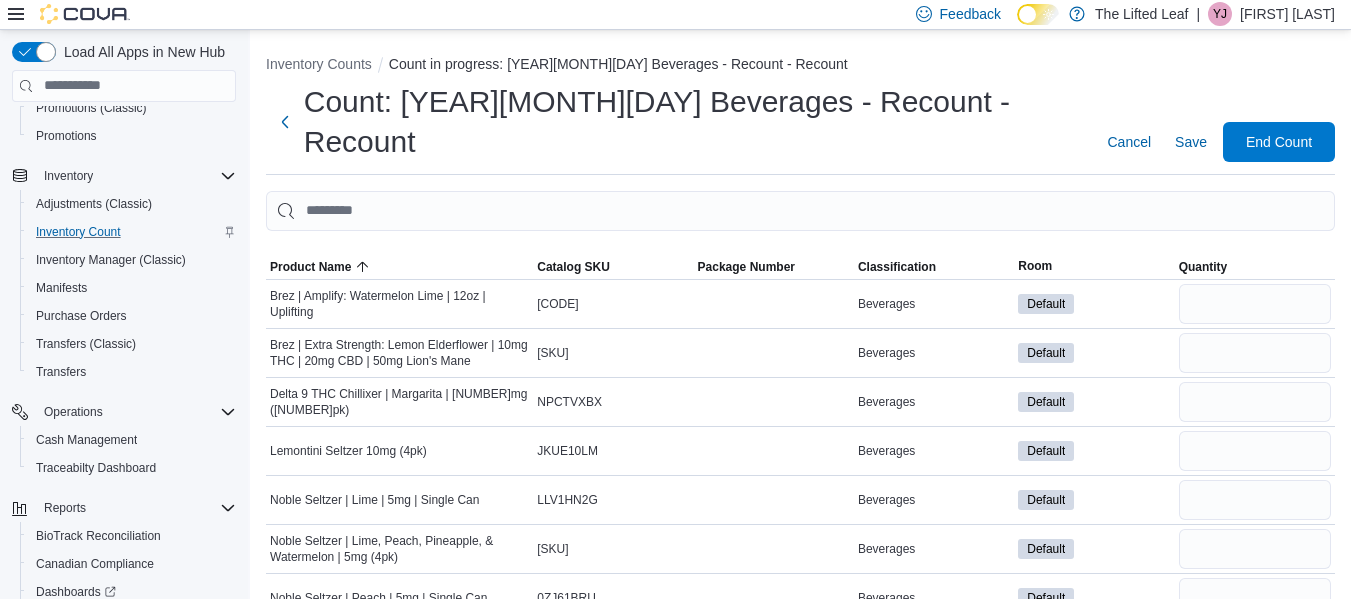 click at bounding box center [800, 243] 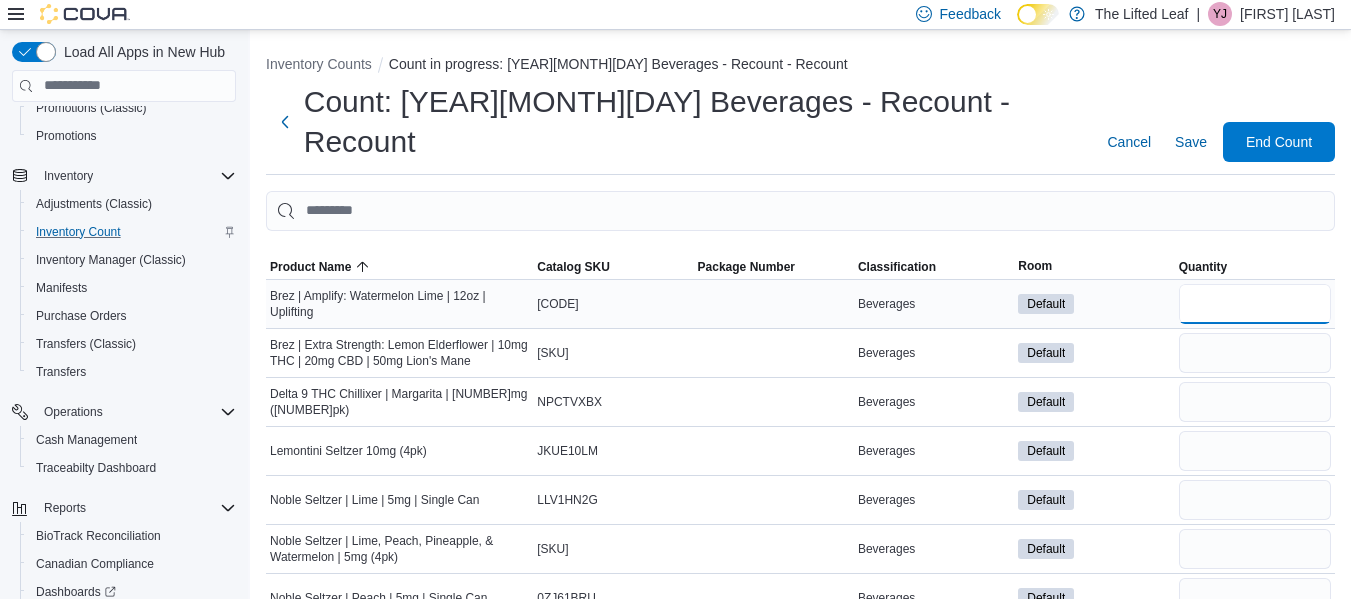 click at bounding box center [1255, 304] 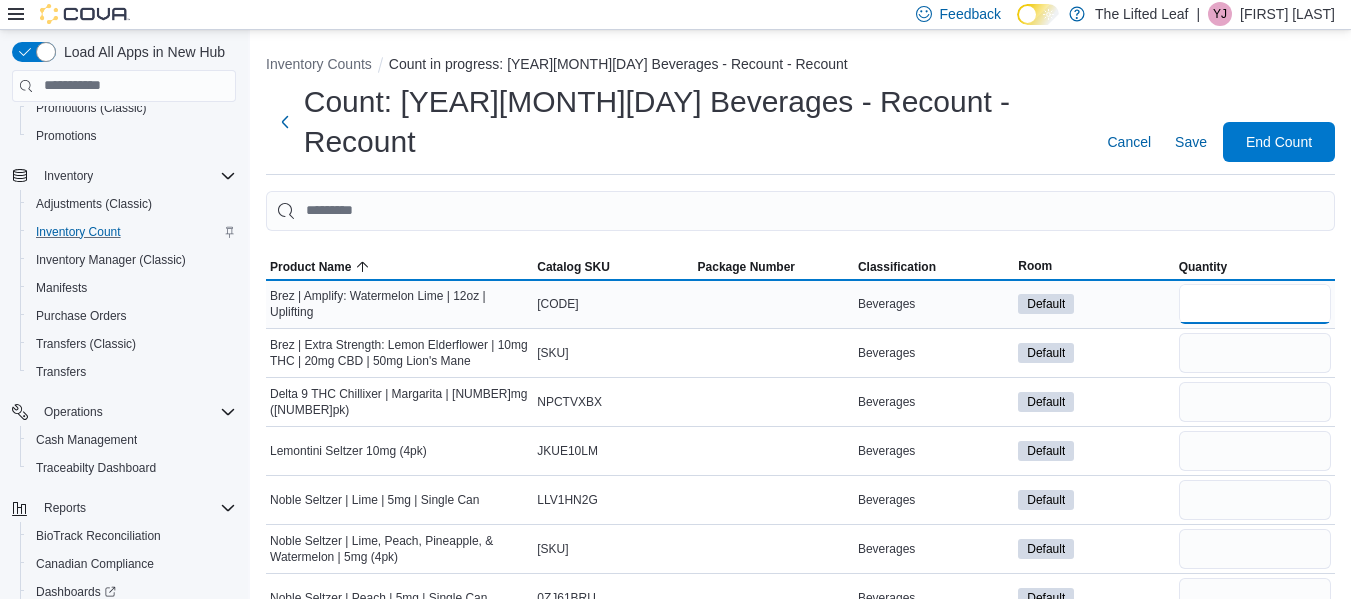 type on "**" 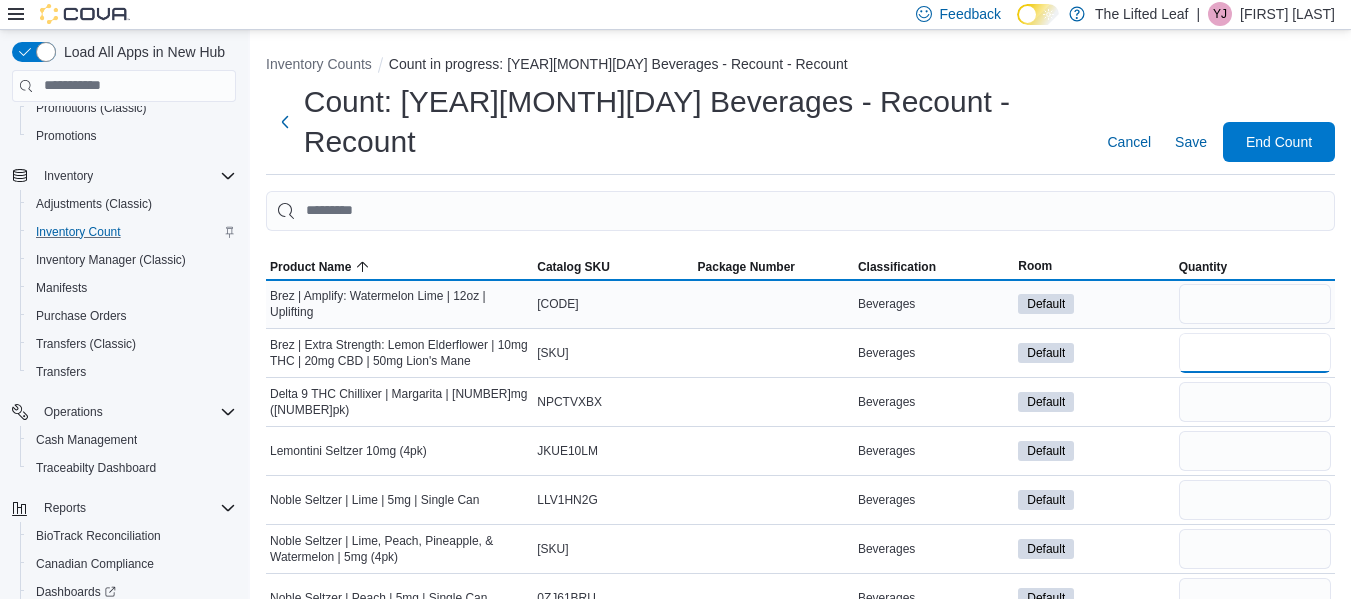 type 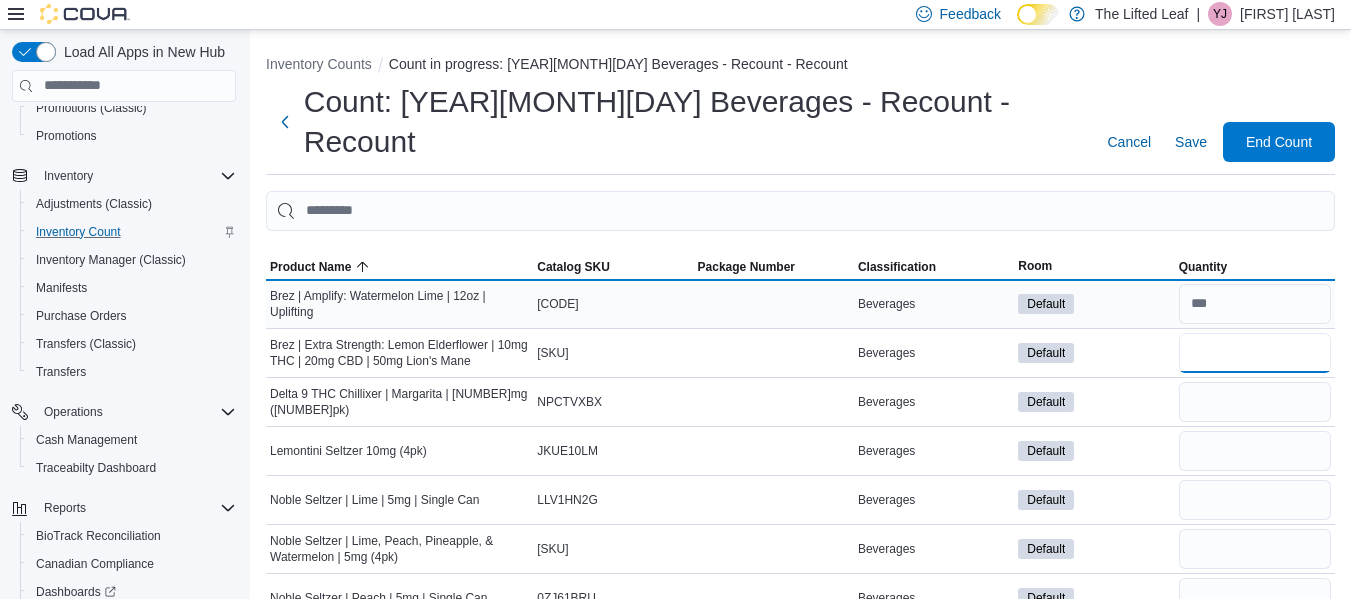 type on "**" 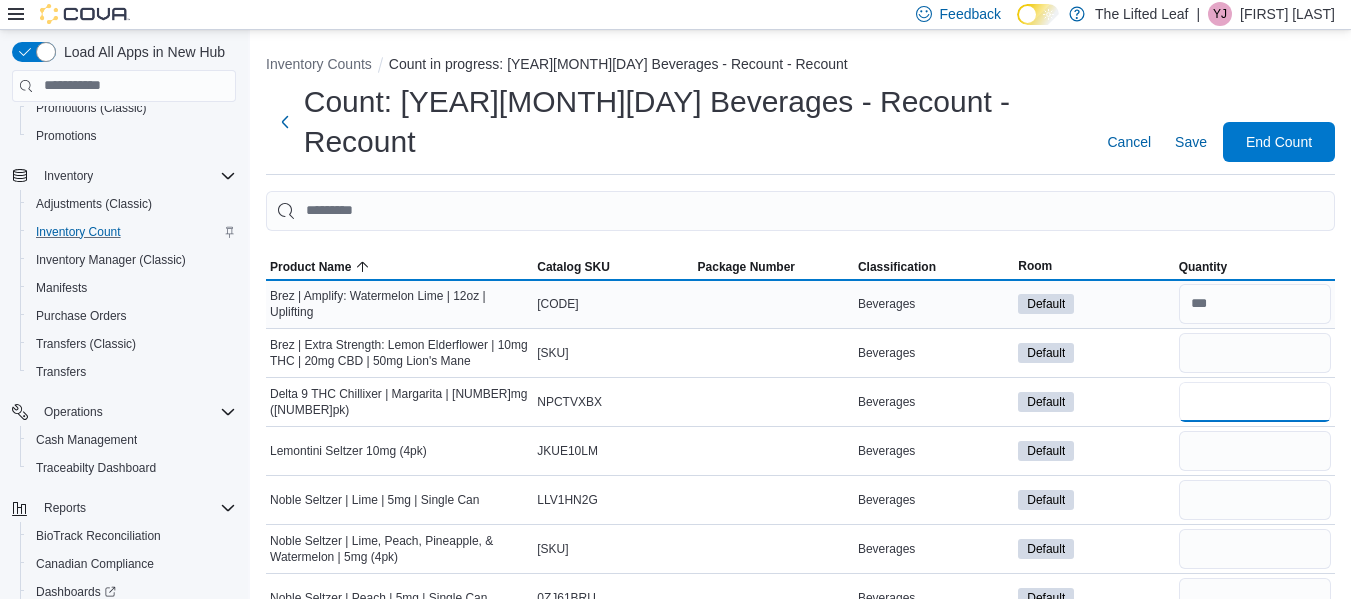 type 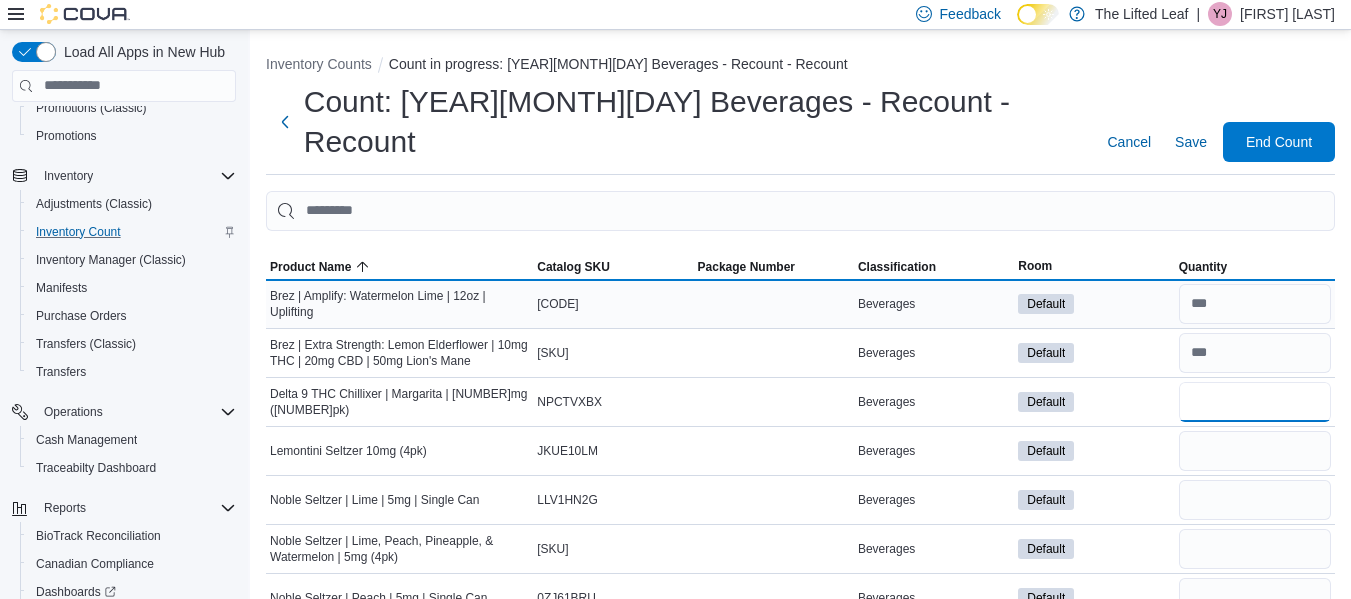 type on "**" 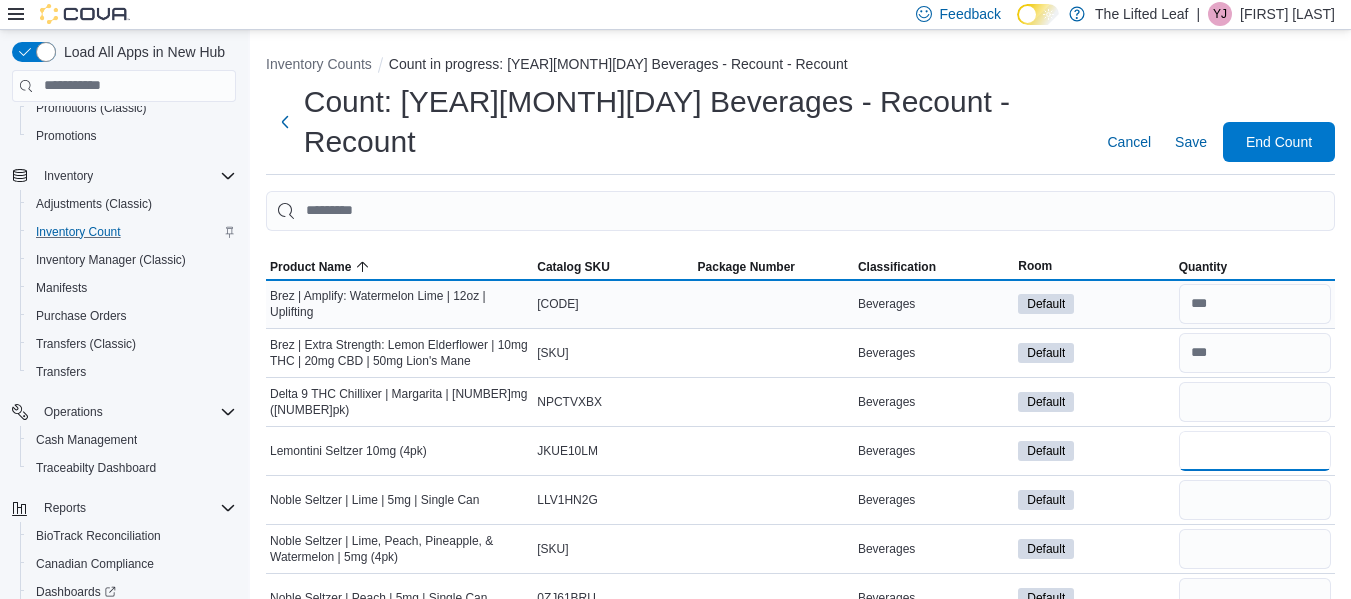 type 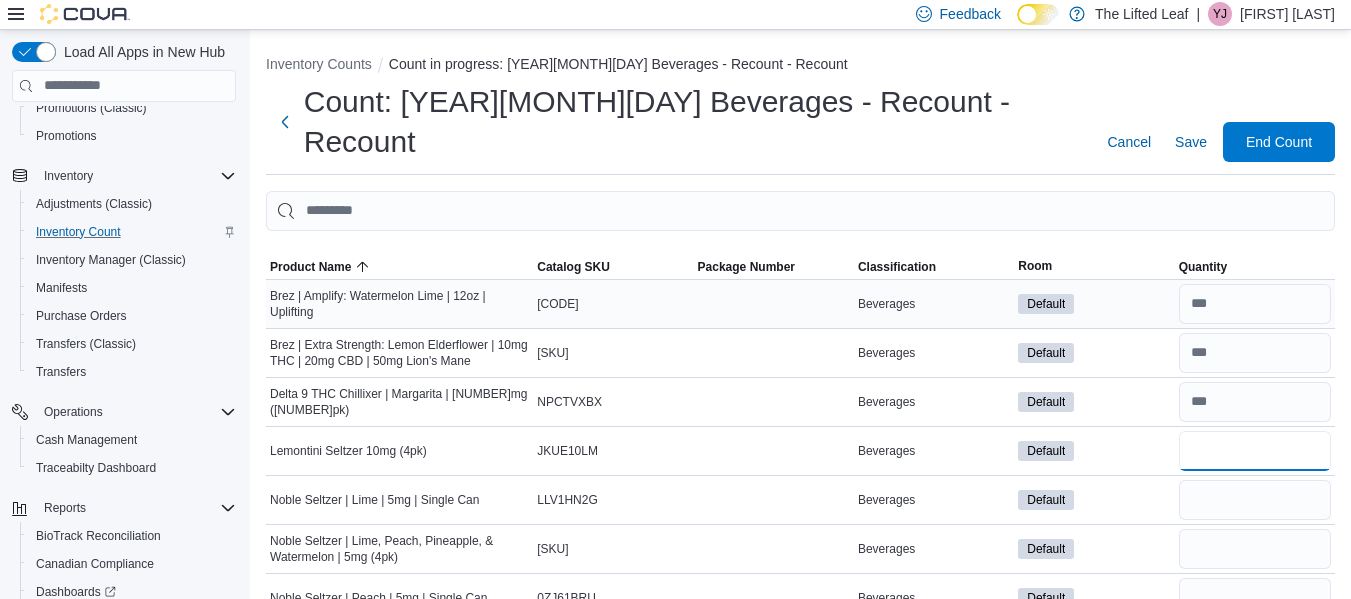 type on "*" 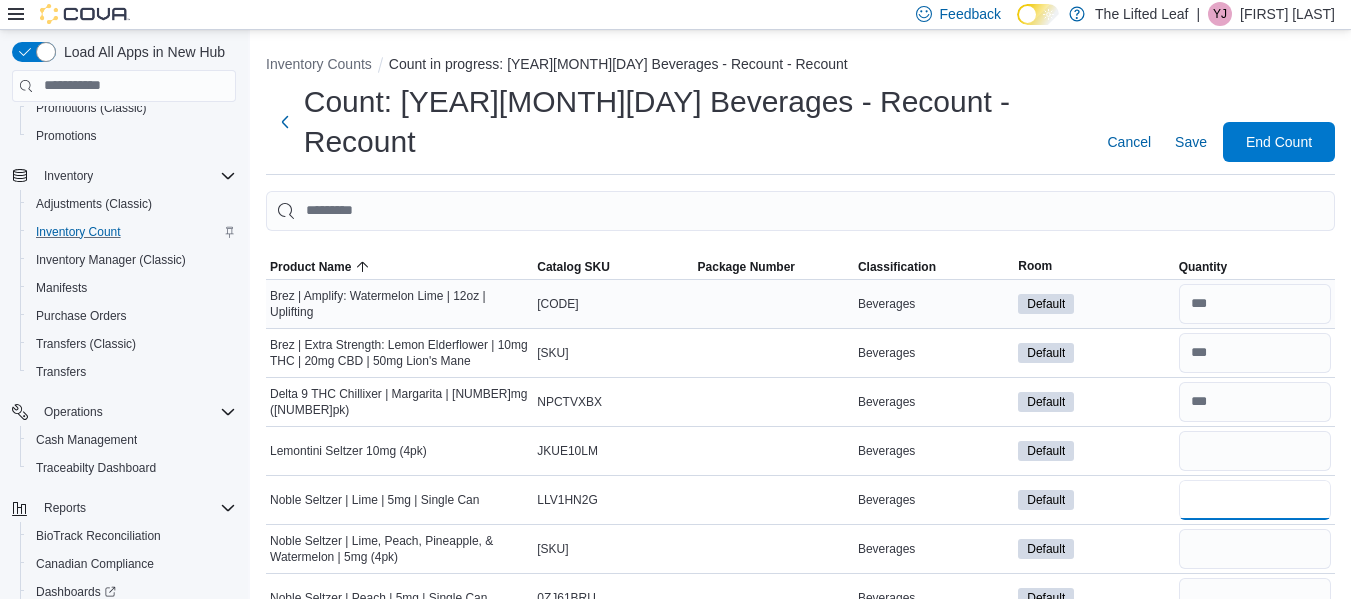 type 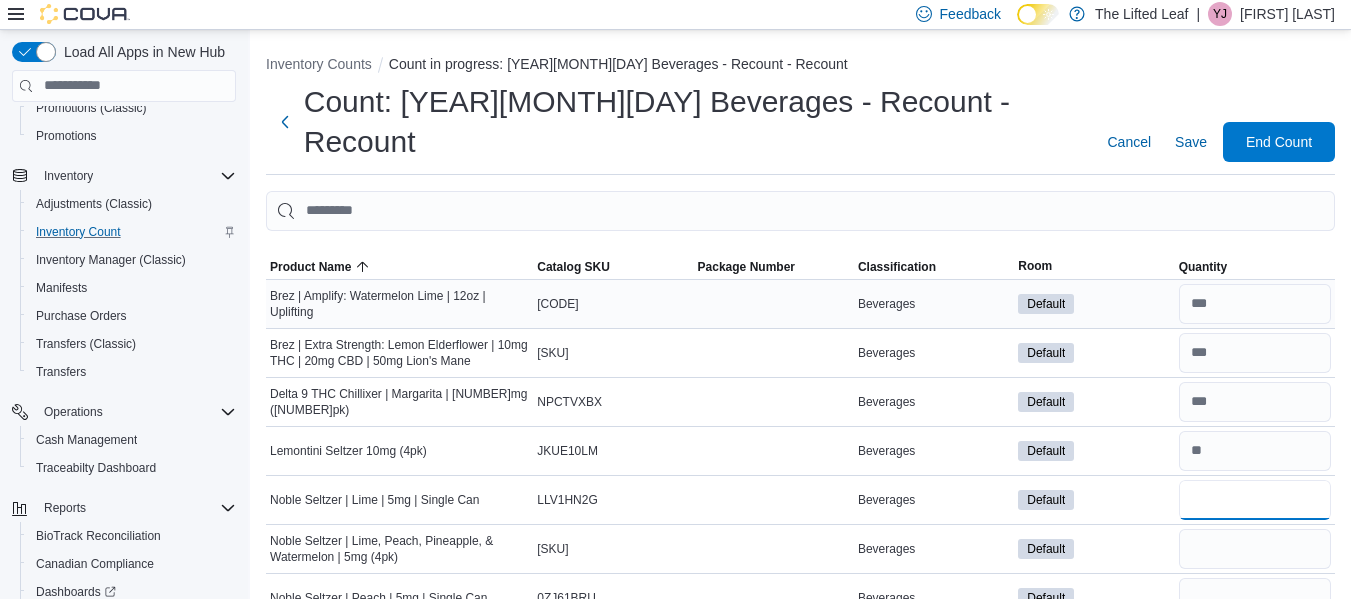 type on "**" 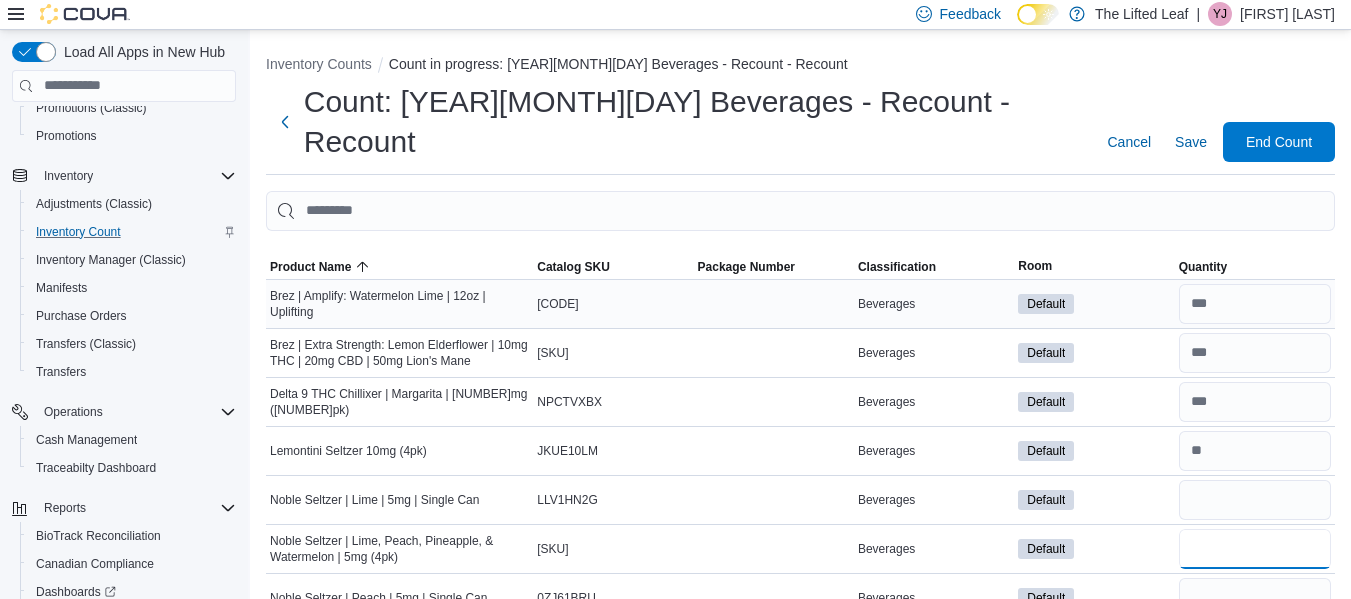 type 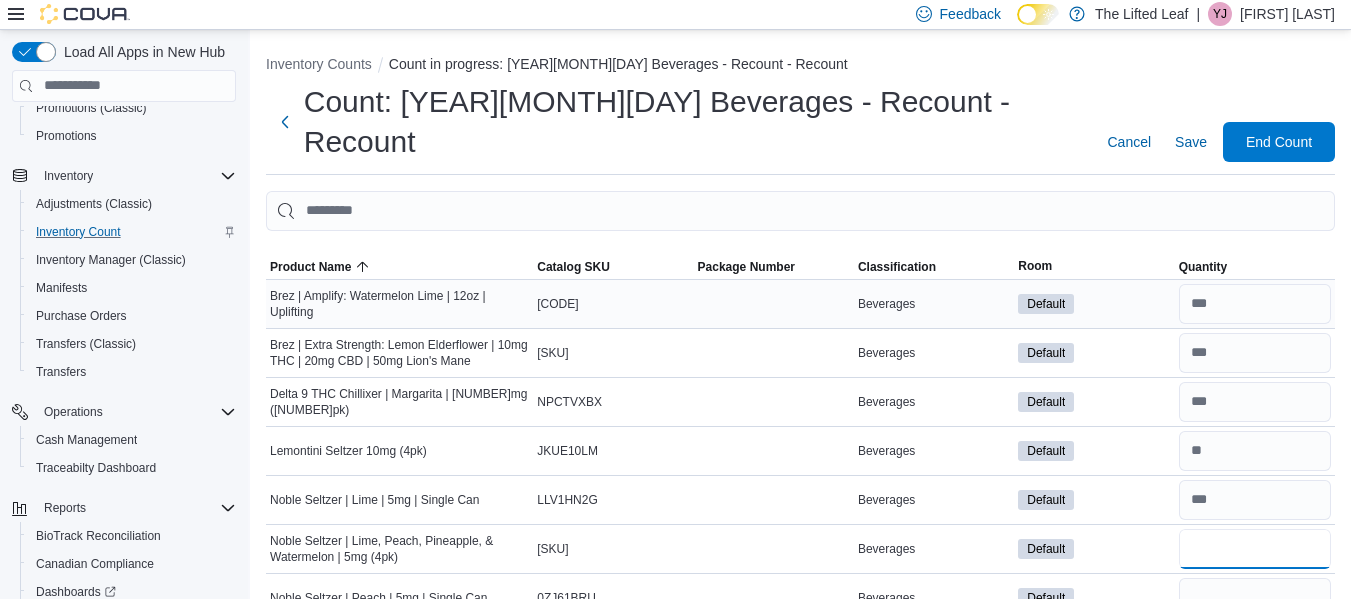 type on "***" 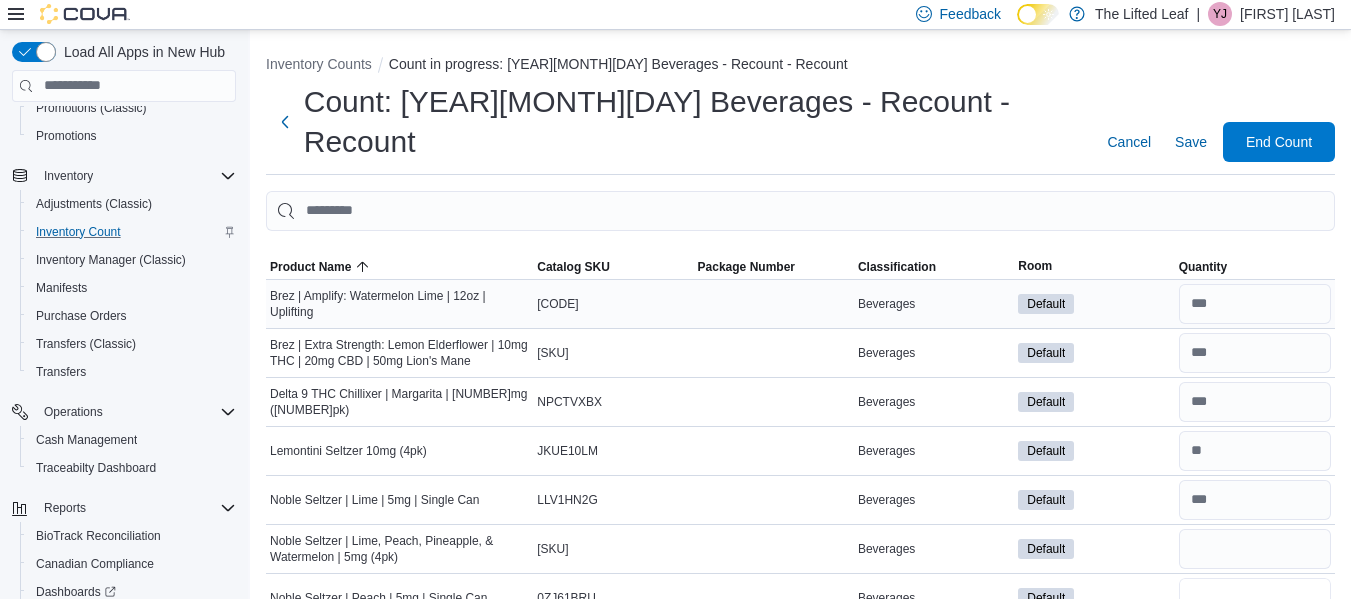 type 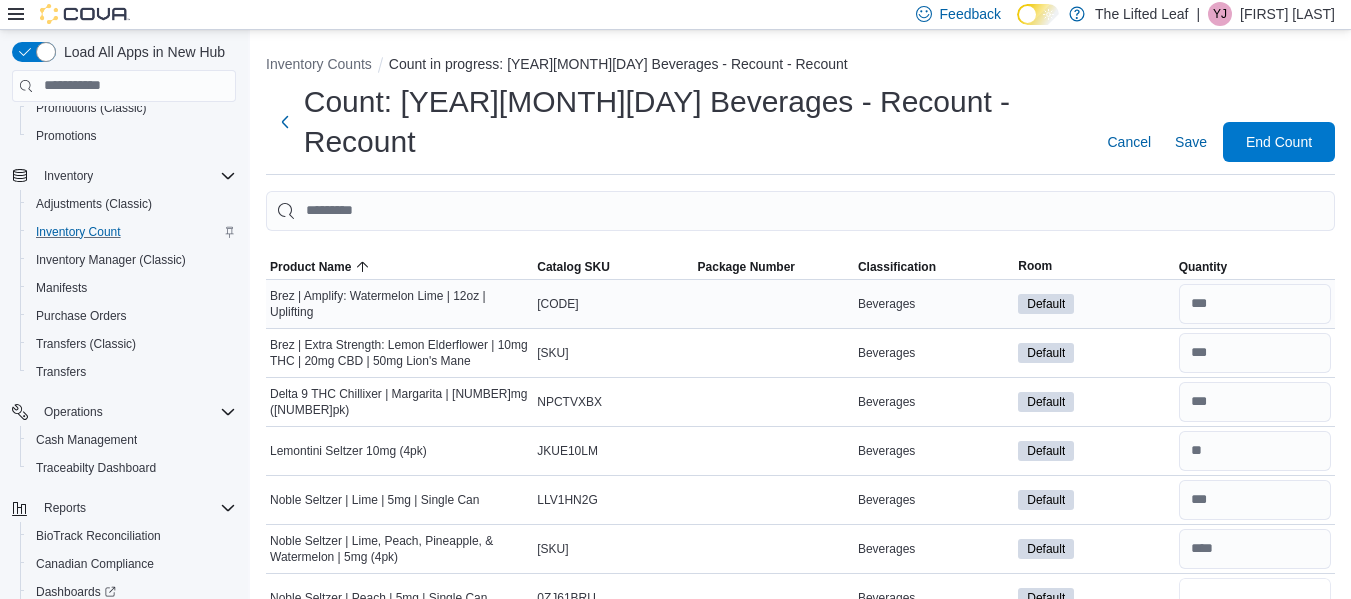 type on "**" 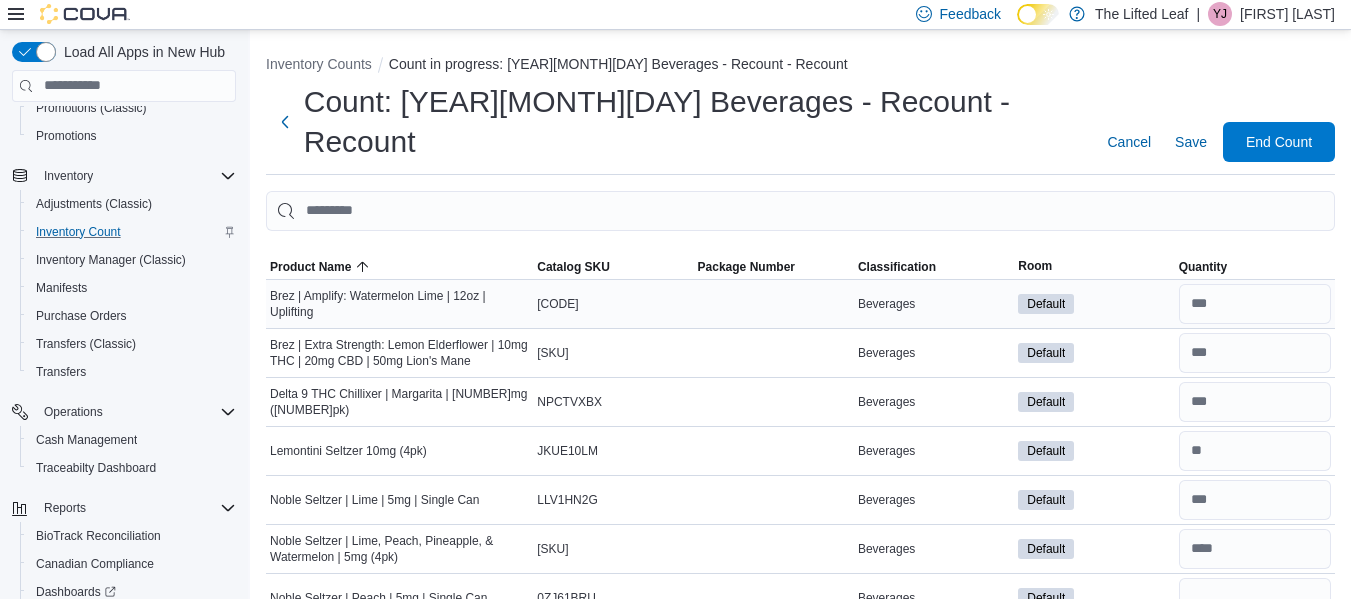 type 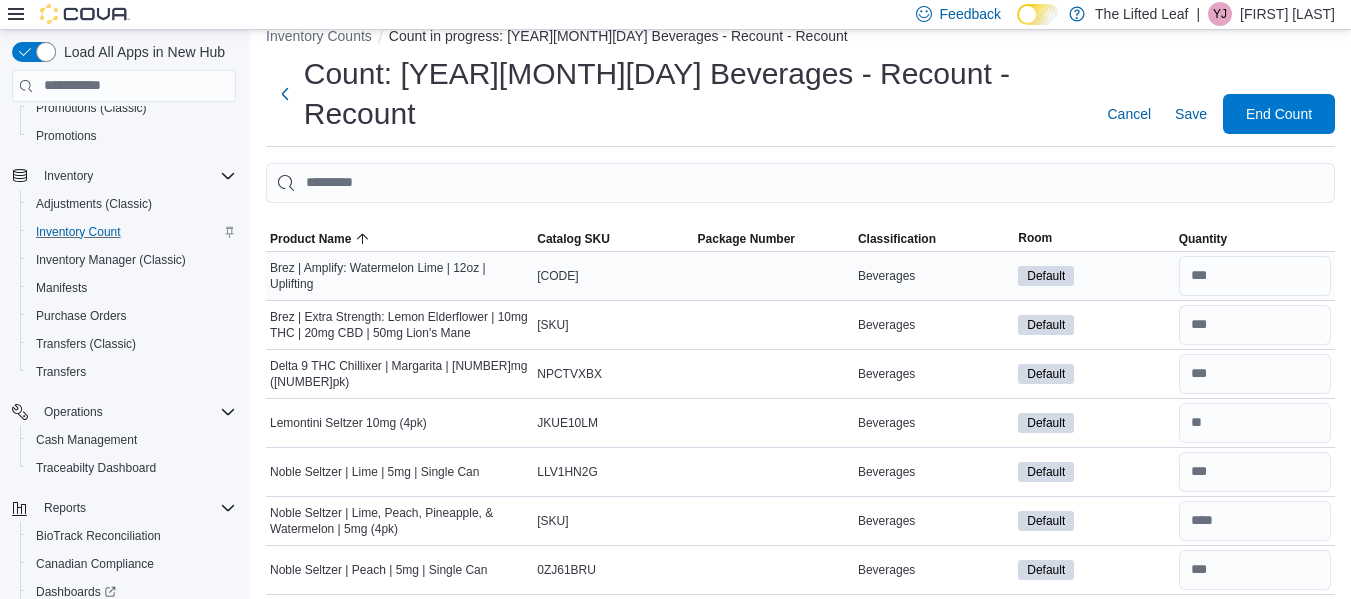 type on "**" 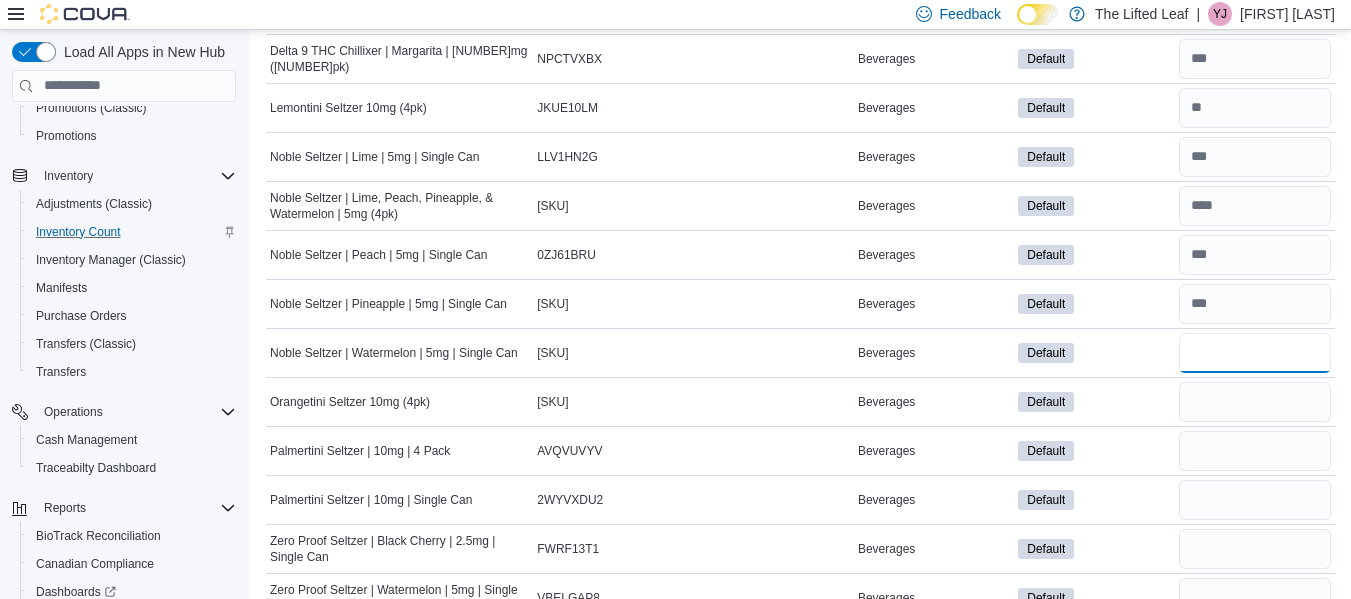 type on "**" 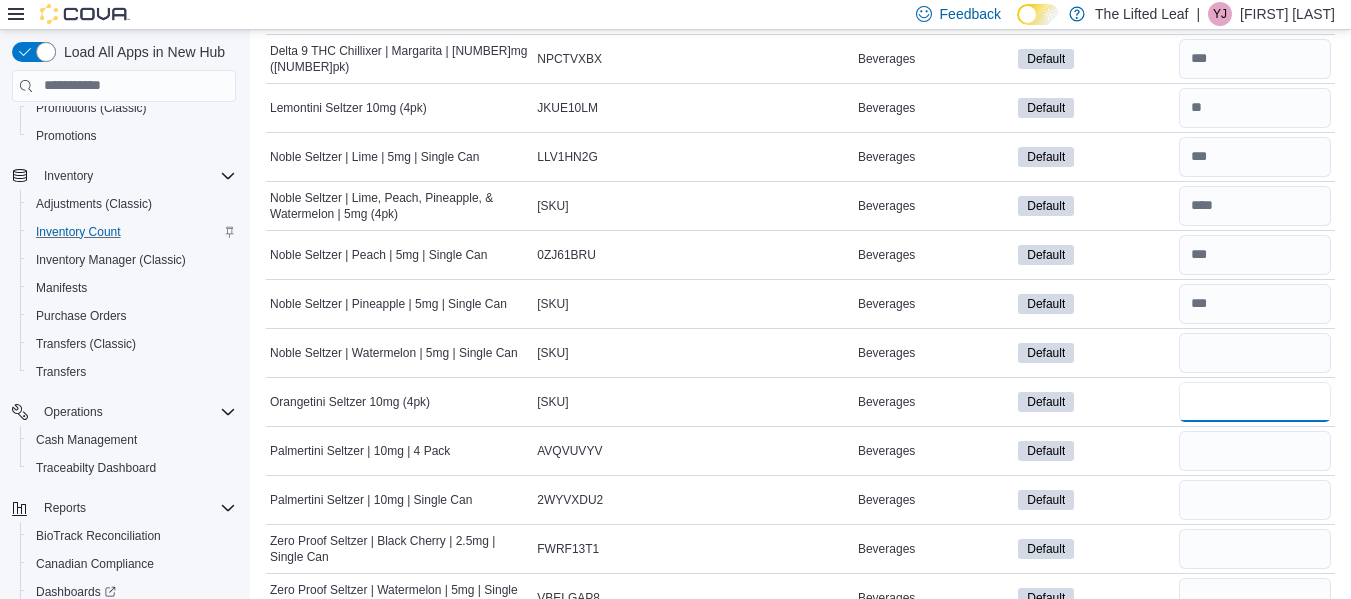 type 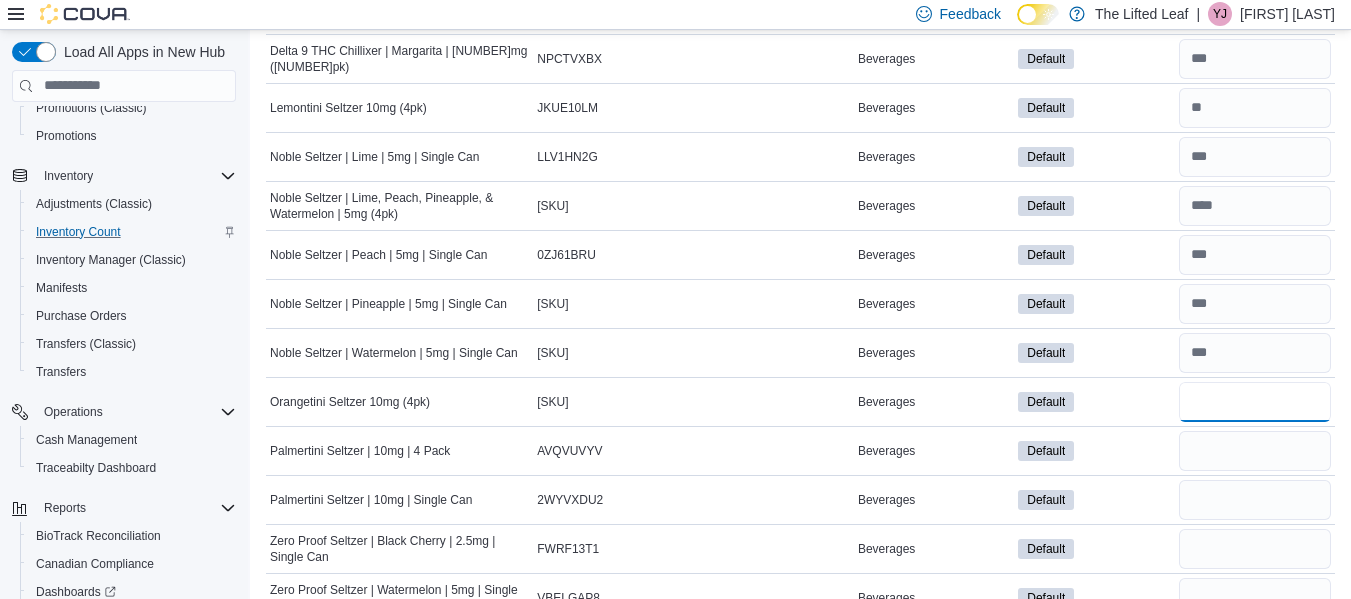 type on "*" 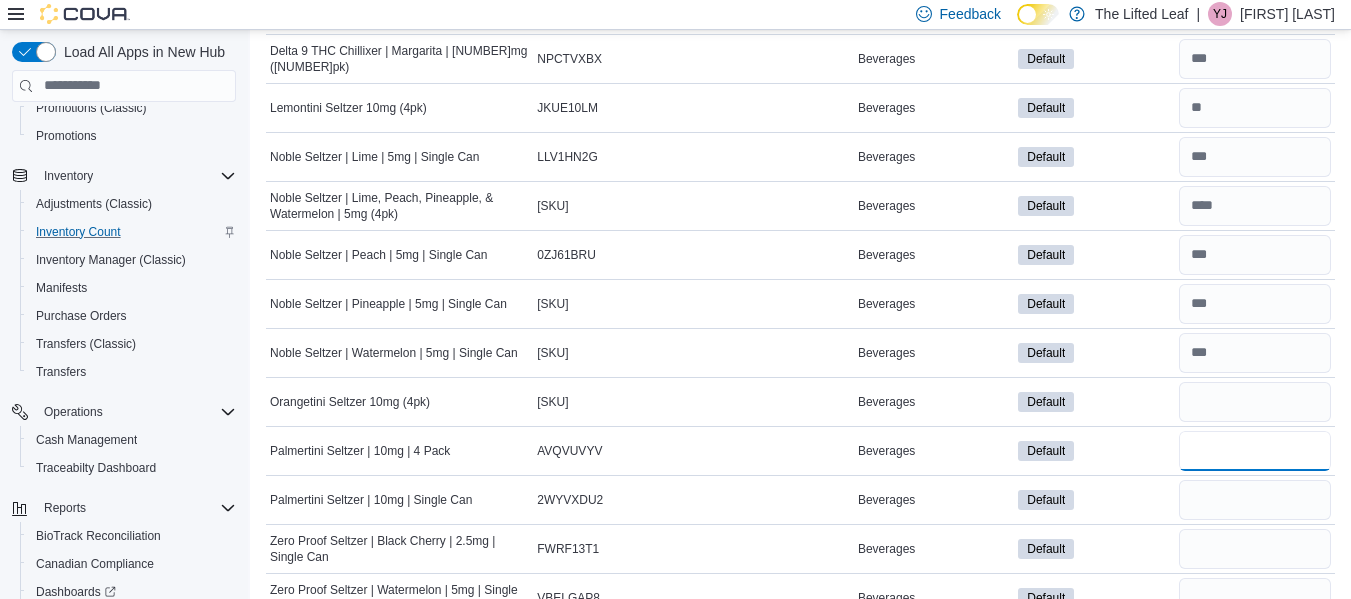 type 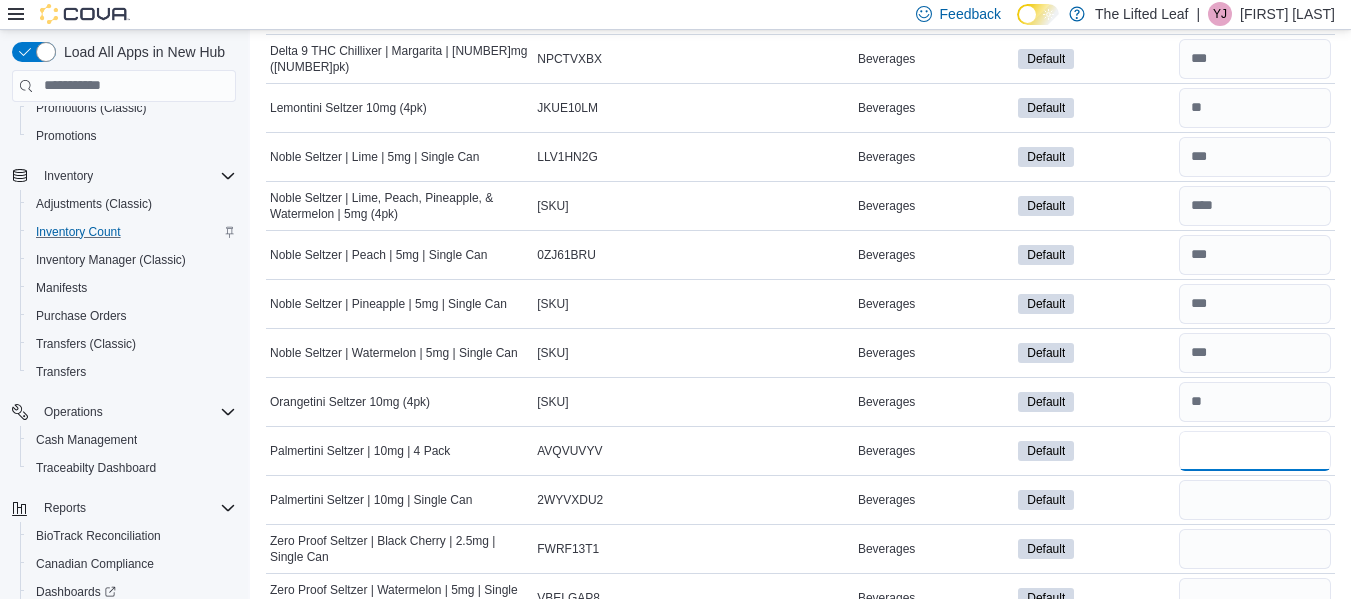 type on "*" 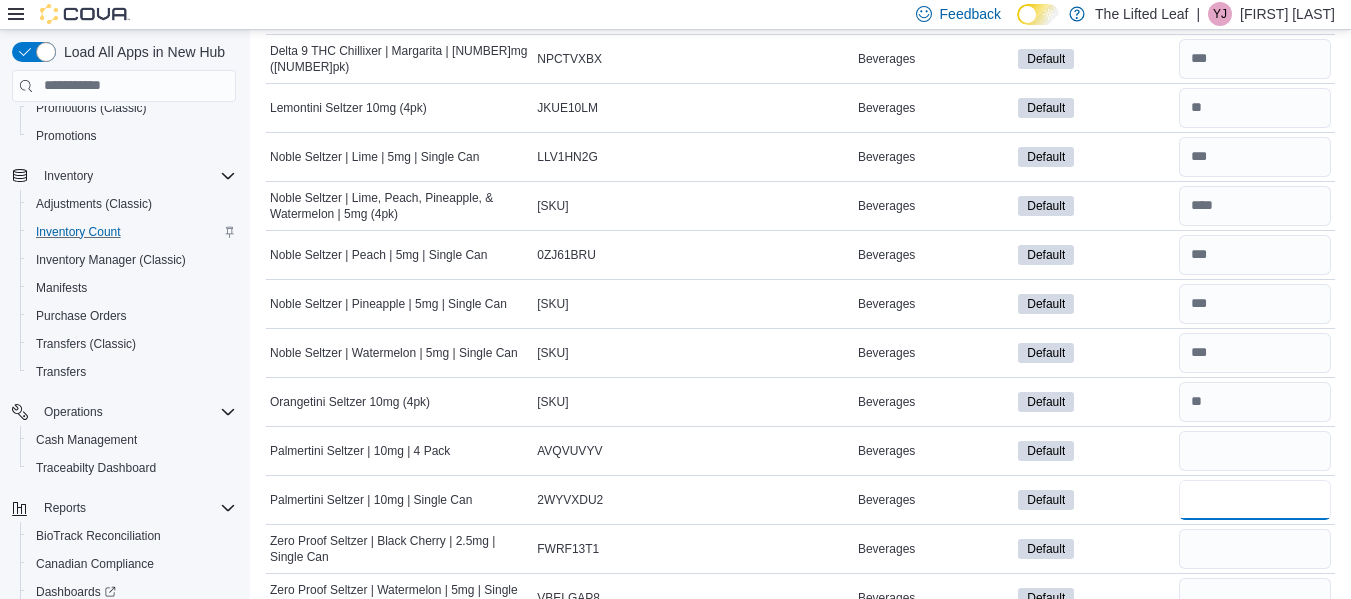 type 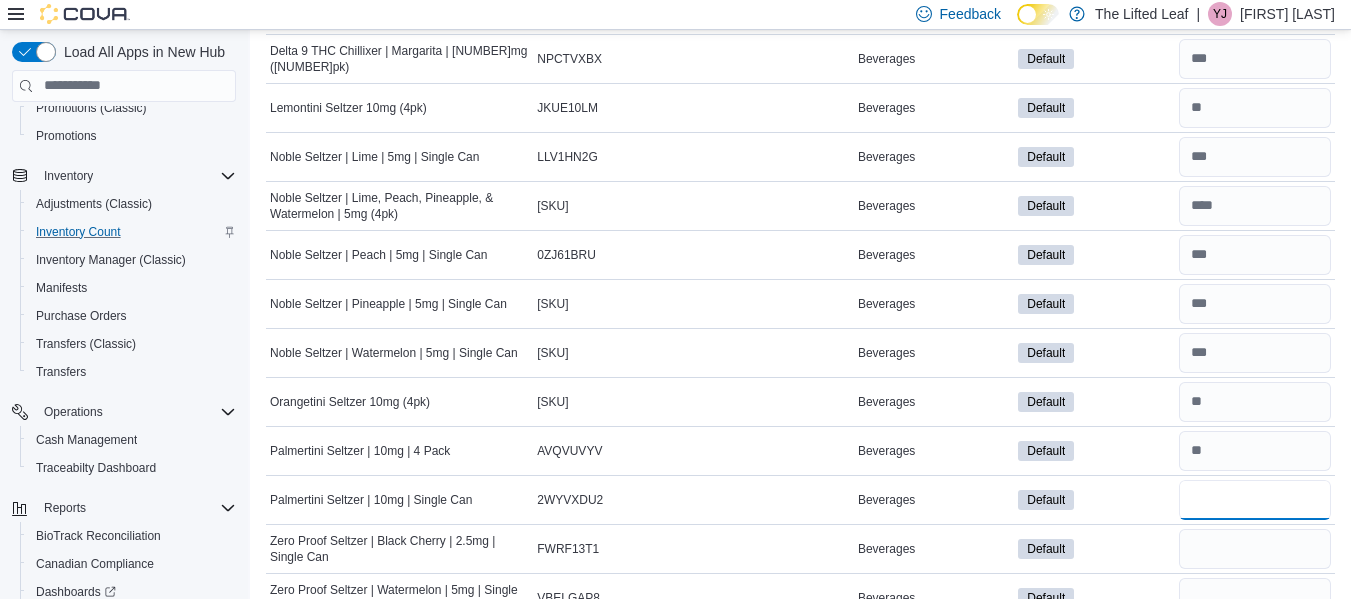 type on "**" 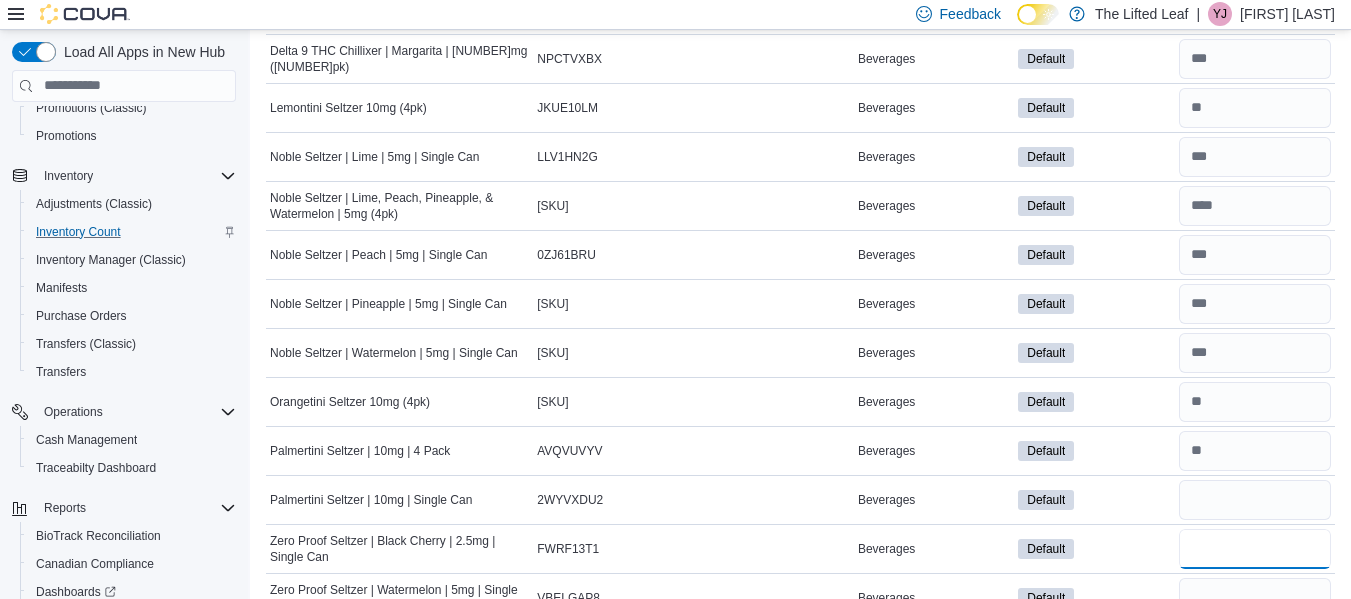 type 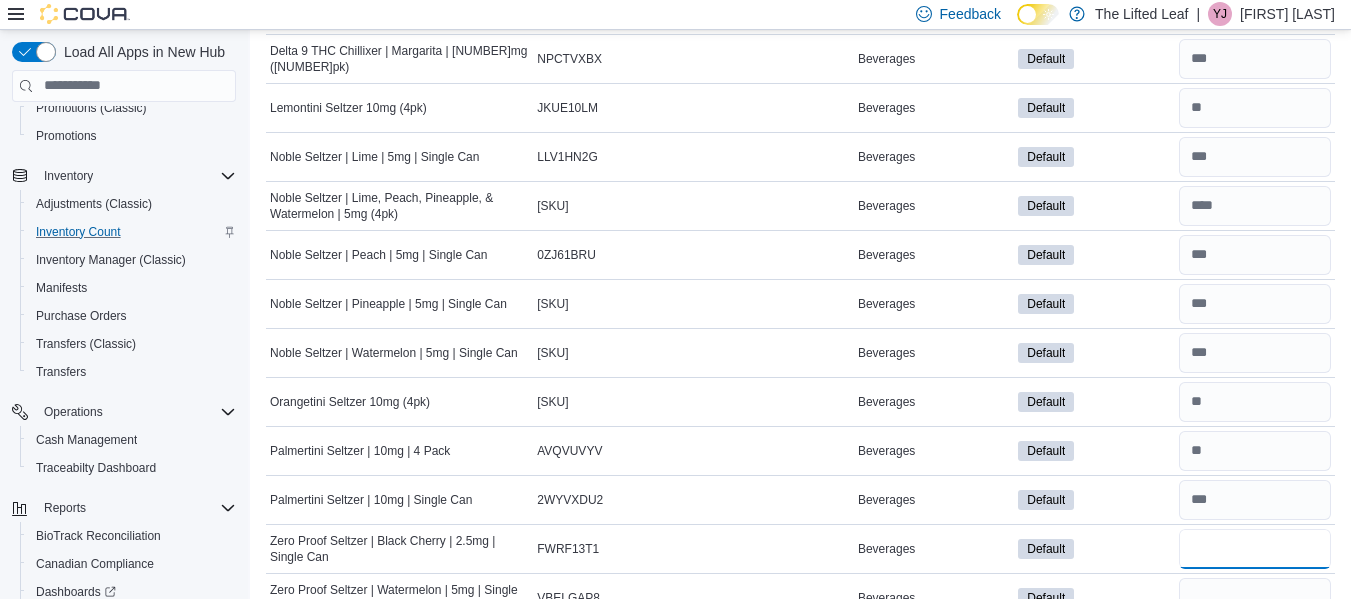 type on "**" 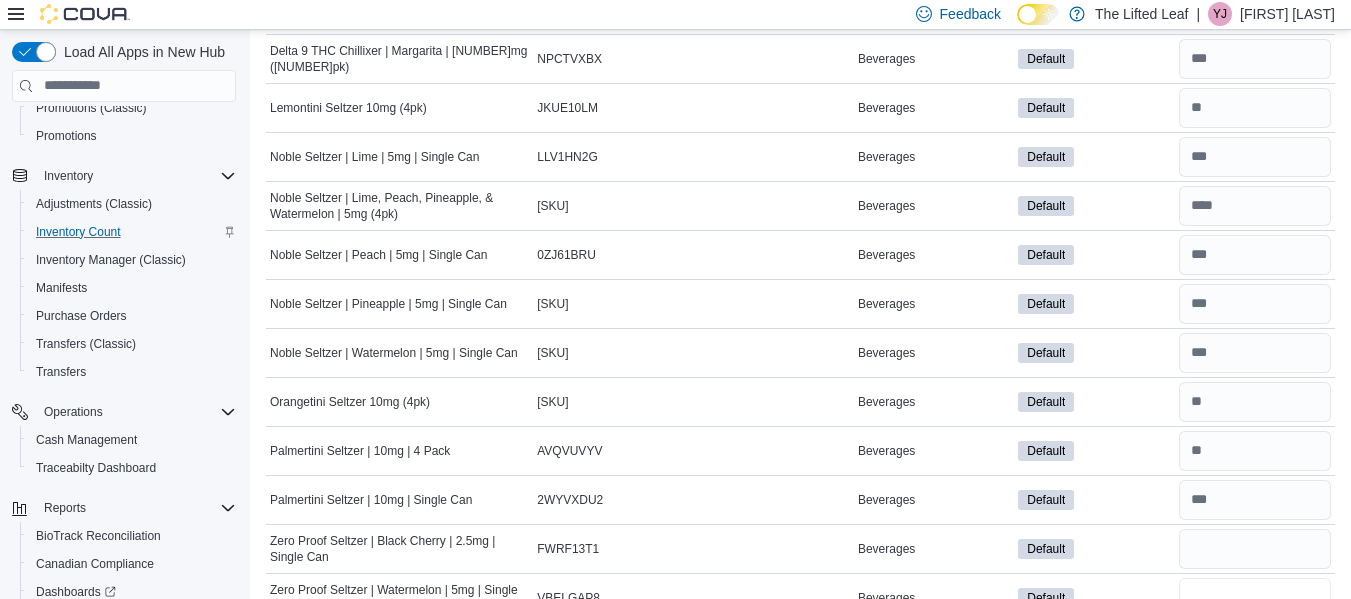 type 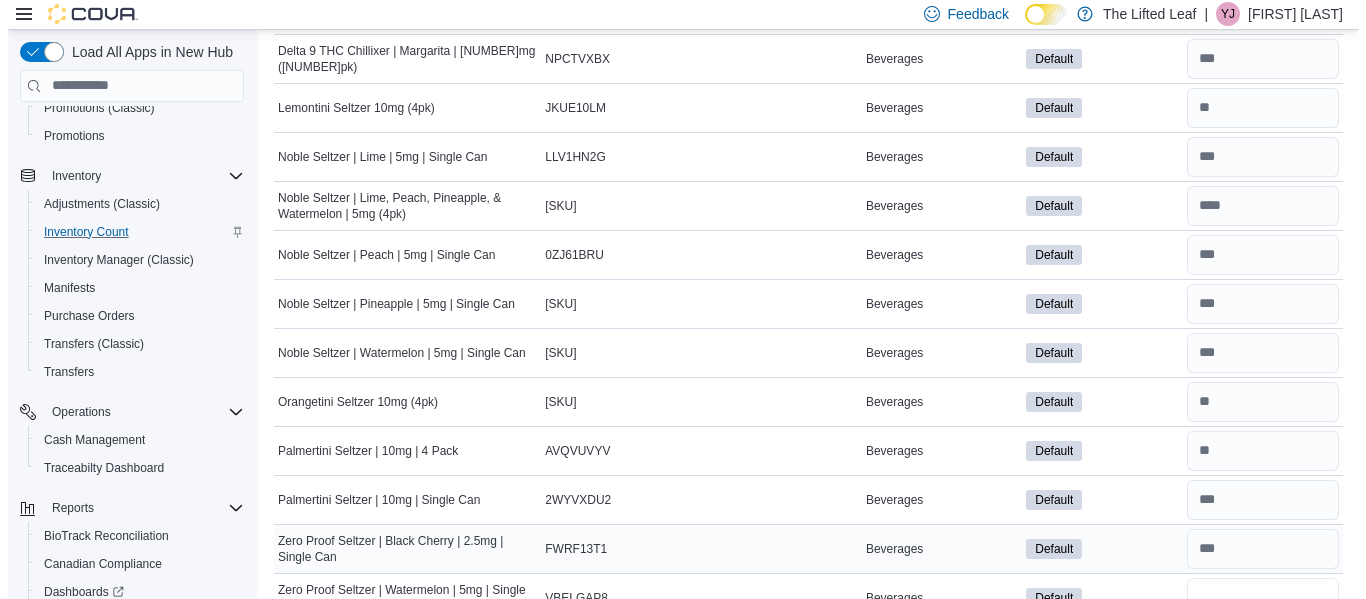 scroll, scrollTop: 0, scrollLeft: 0, axis: both 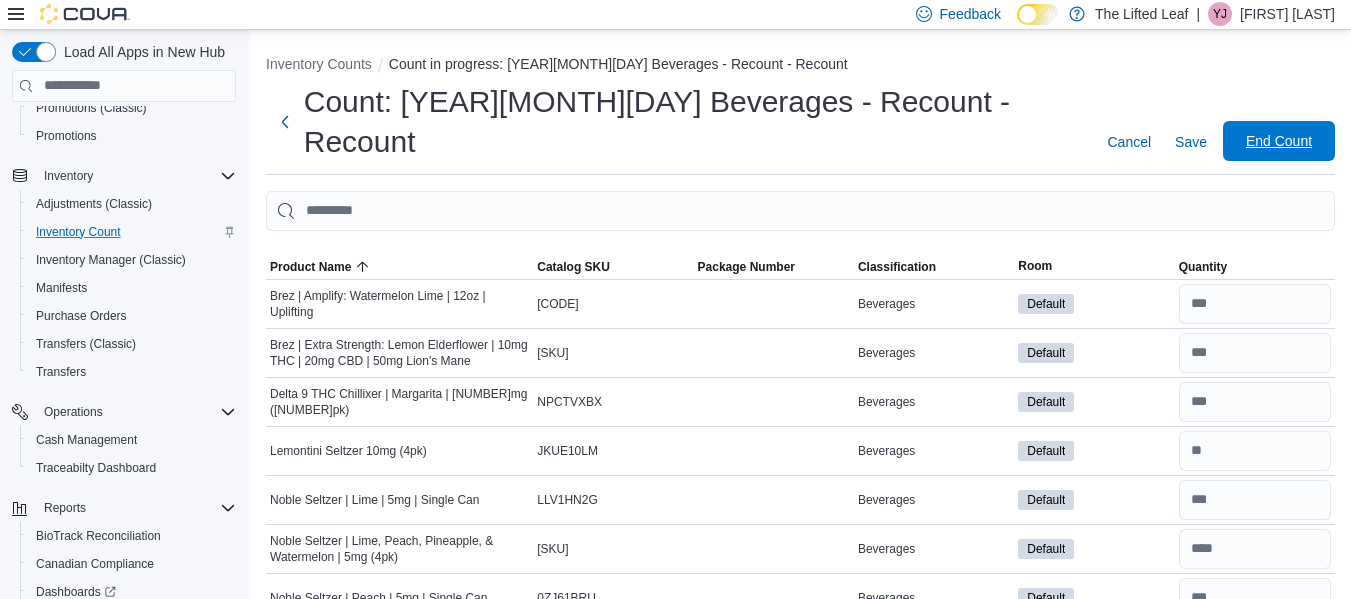 type on "*" 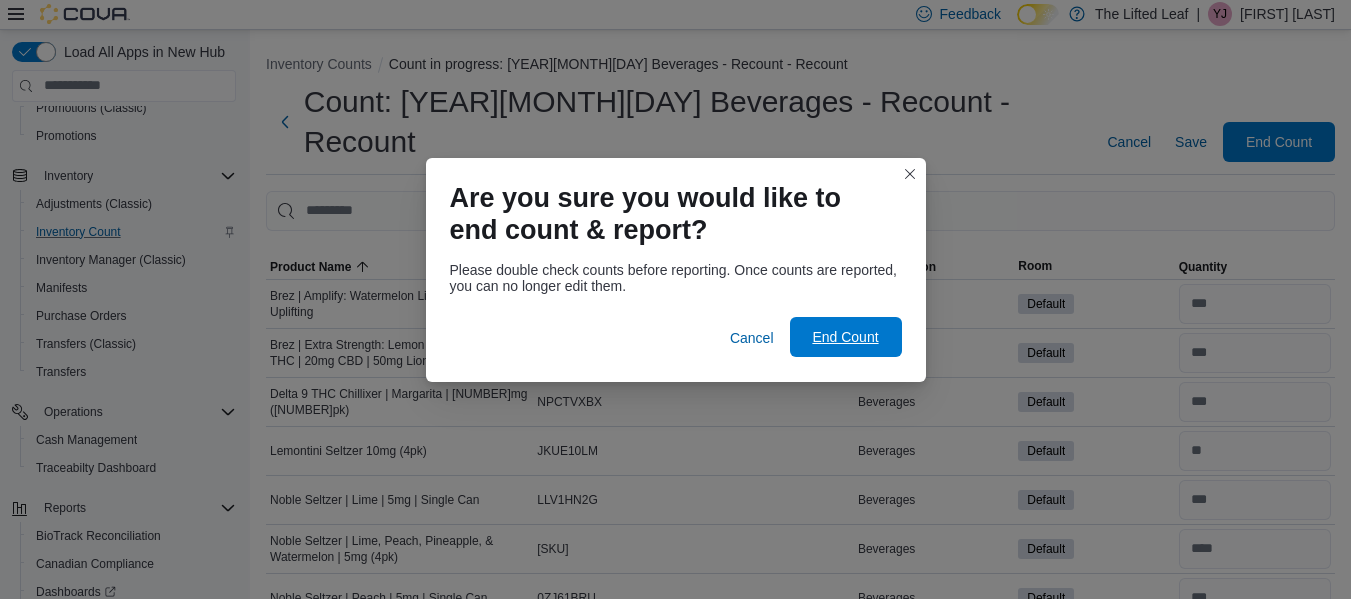 click on "End Count" at bounding box center [845, 337] 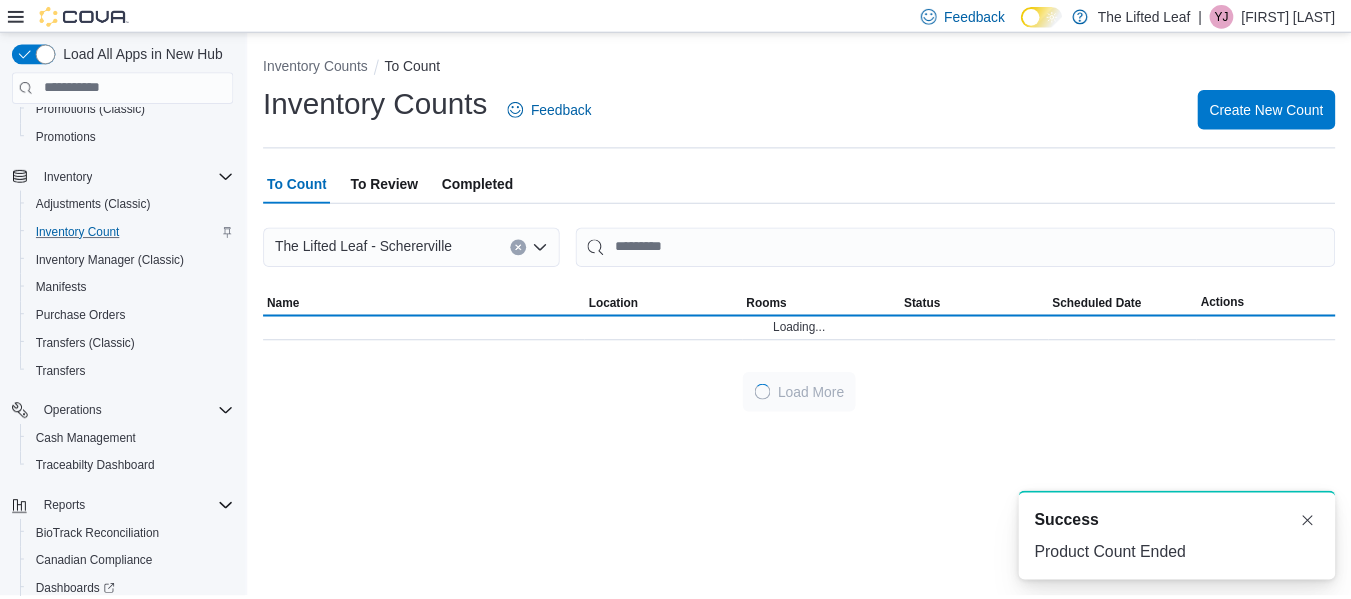 scroll, scrollTop: 0, scrollLeft: 0, axis: both 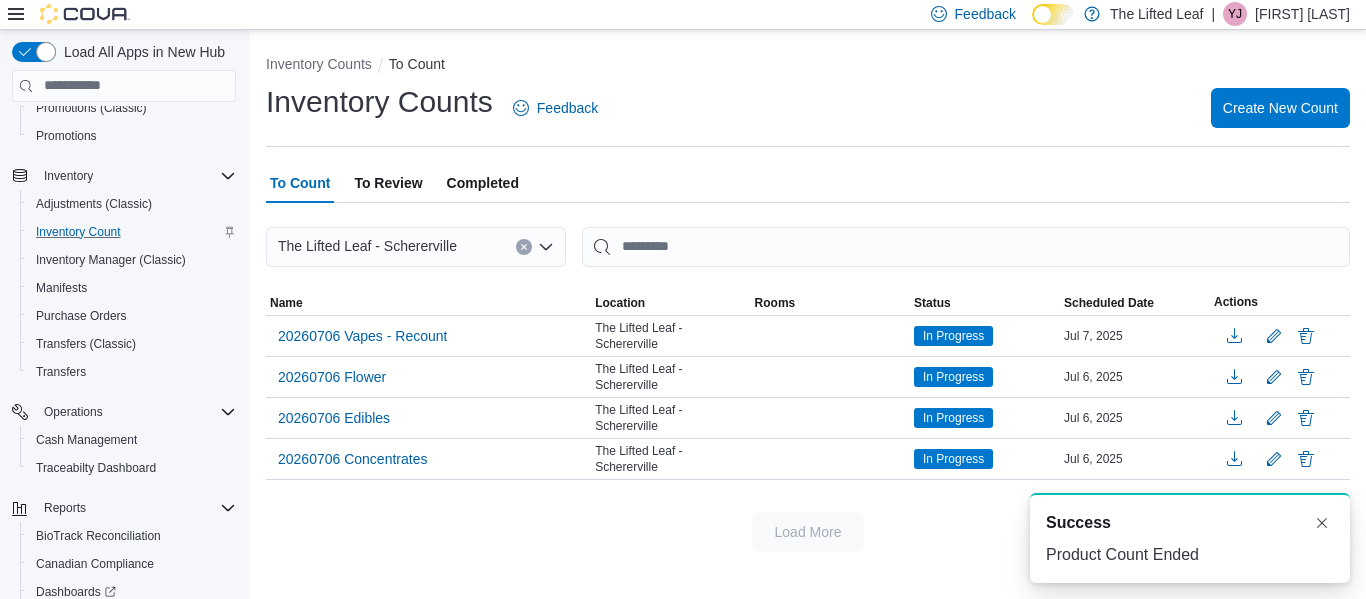 click on "To Review" at bounding box center (388, 183) 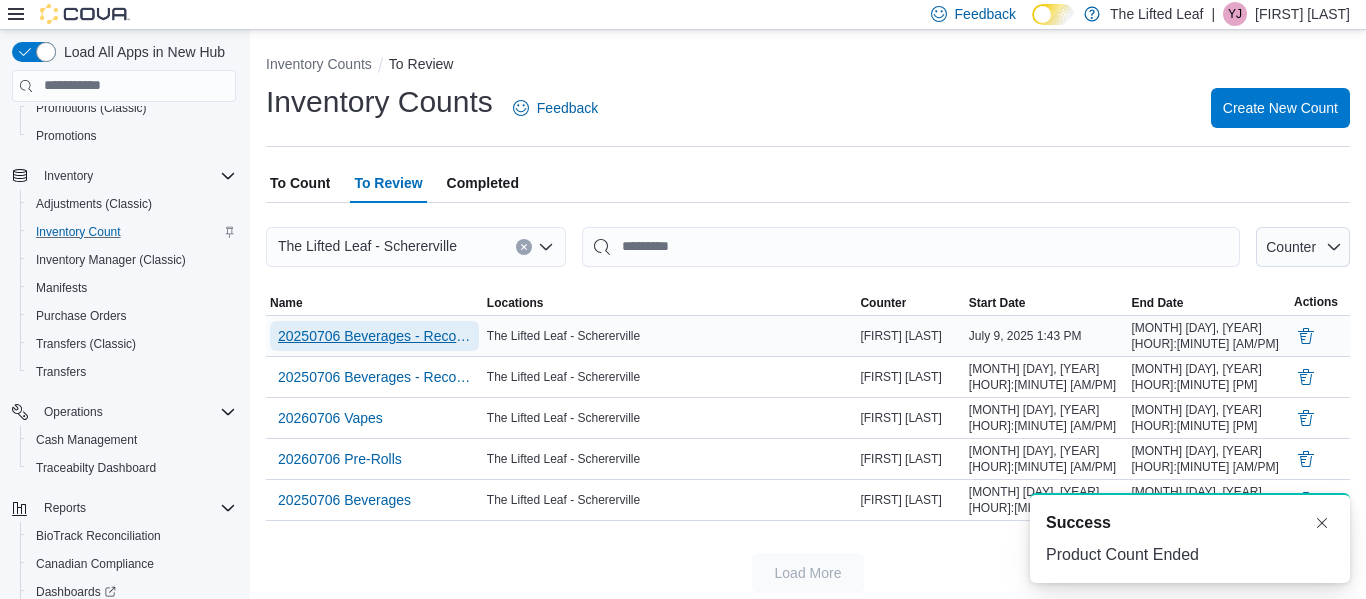 click on "20250706 Beverages  - Recount - Recount" at bounding box center [374, 336] 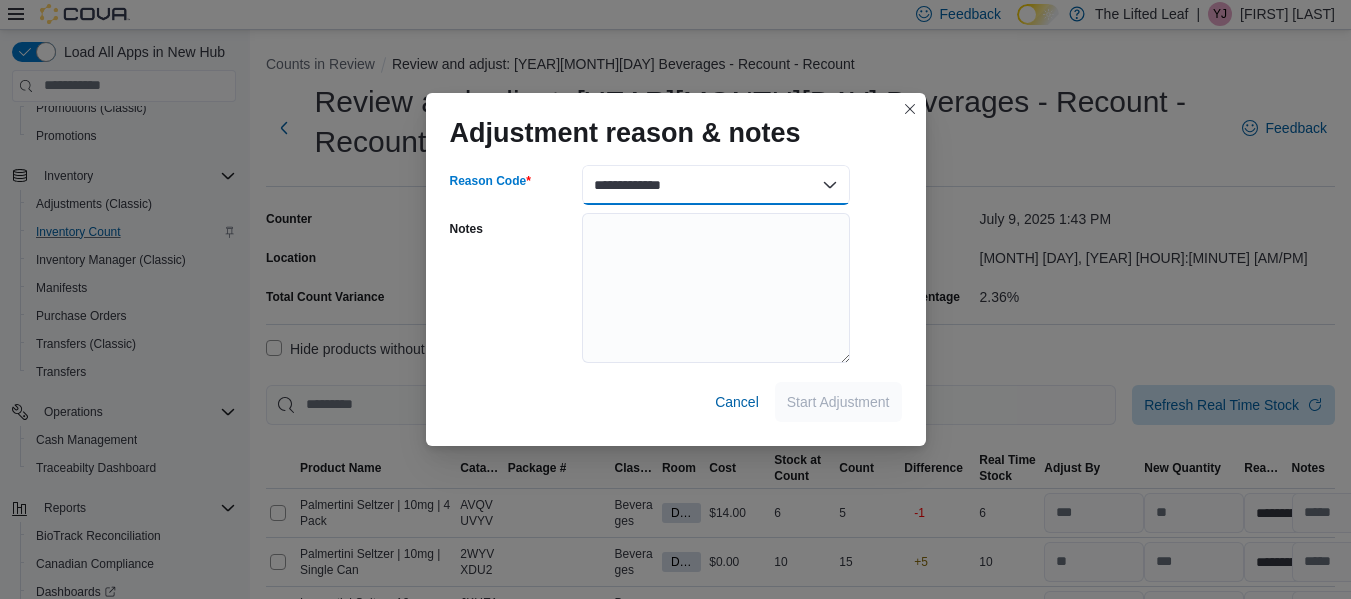 click on "**********" at bounding box center [716, 185] 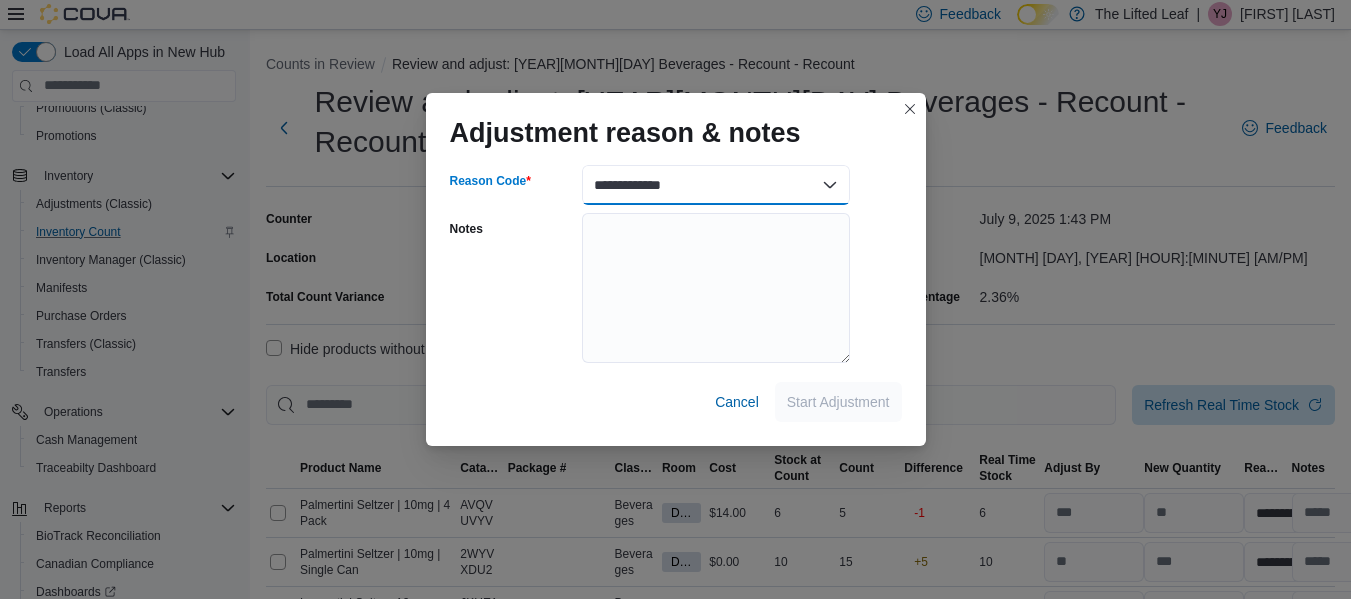 select on "**********" 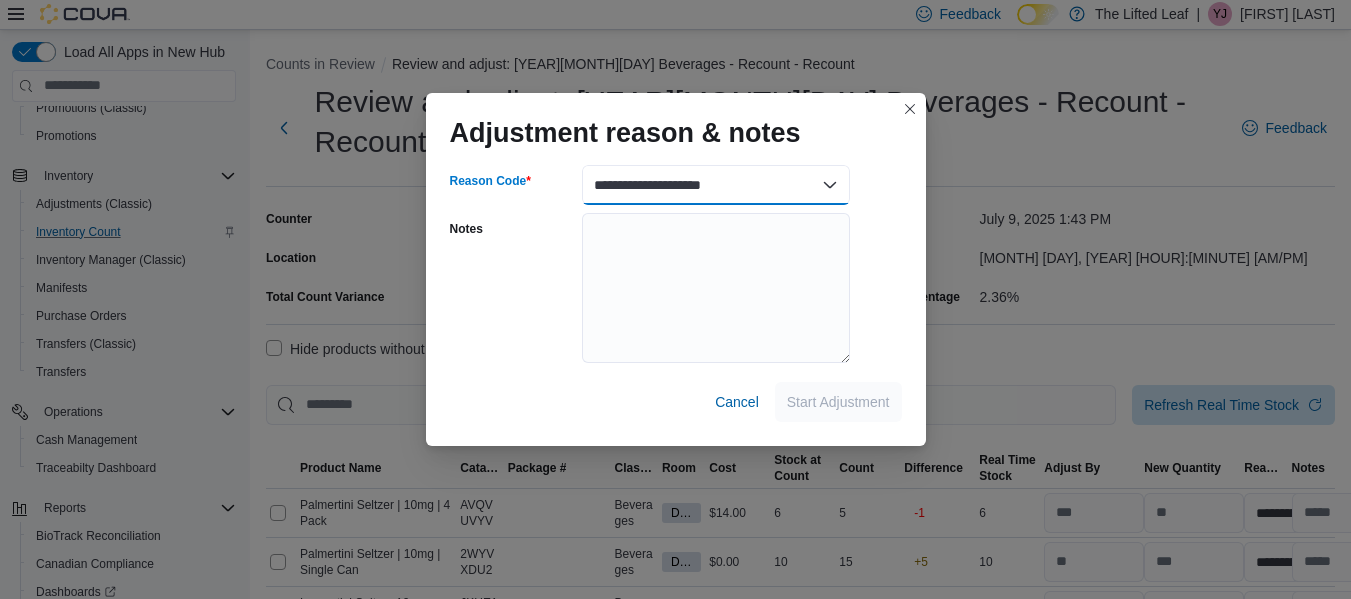 click on "**********" at bounding box center [716, 185] 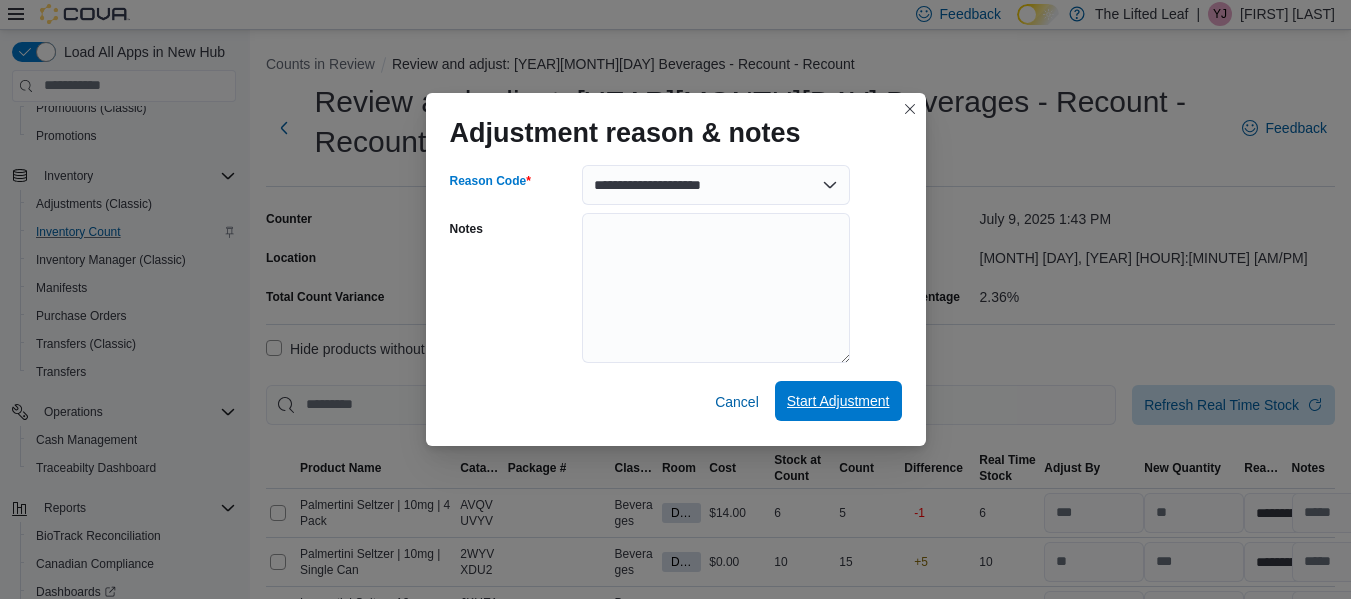 click on "Start Adjustment" at bounding box center [838, 401] 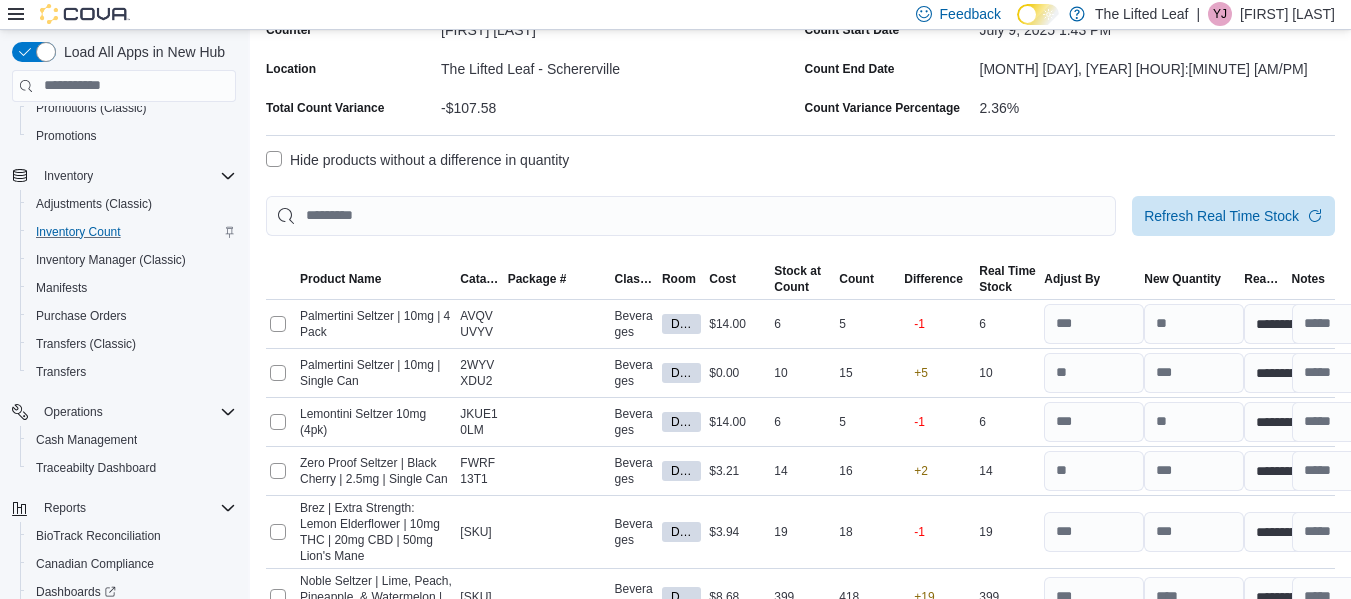 scroll, scrollTop: 190, scrollLeft: 0, axis: vertical 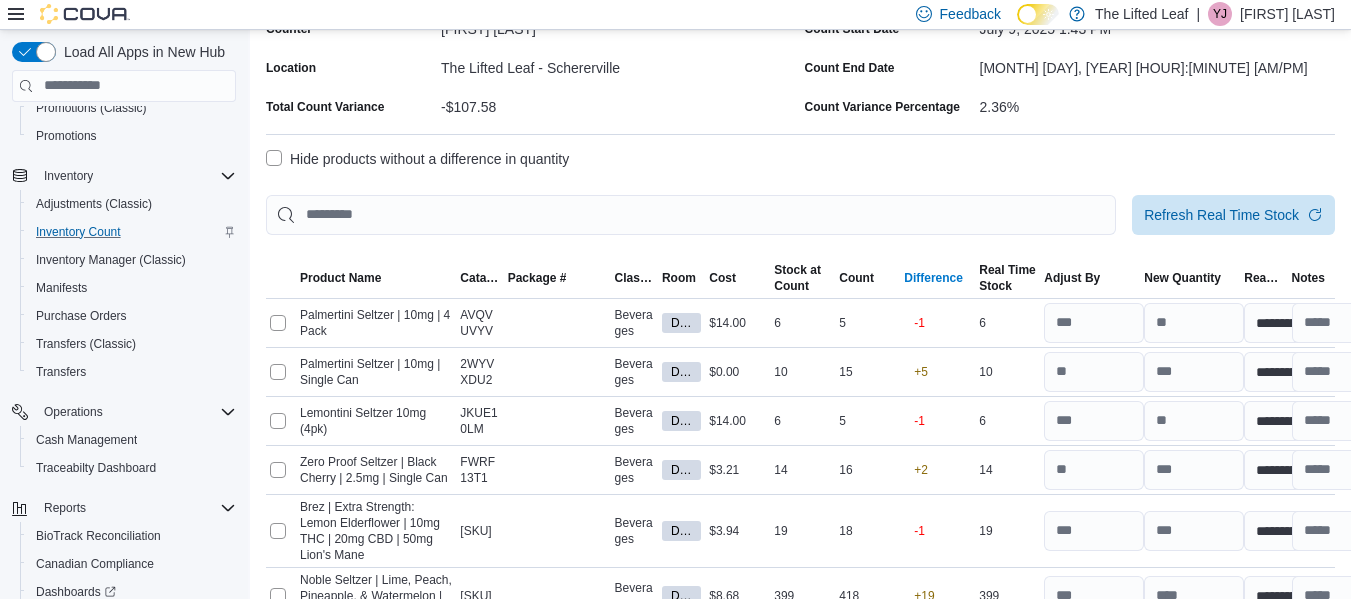 click on "Difference" at bounding box center [933, 278] 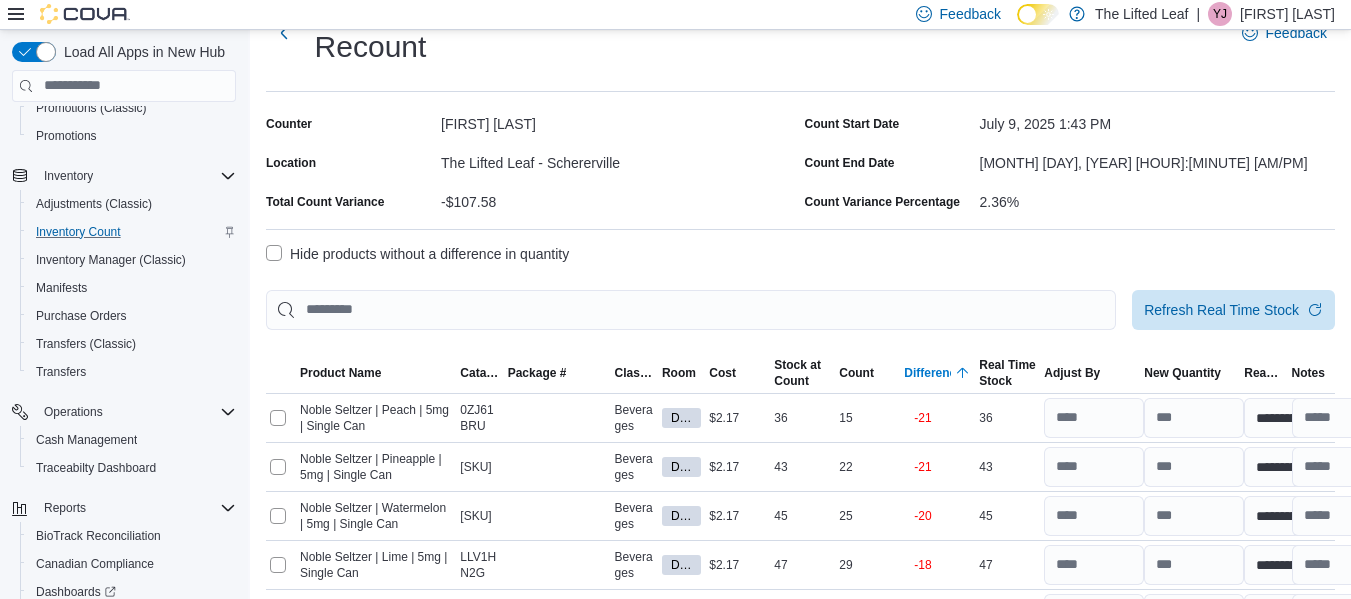 scroll, scrollTop: 0, scrollLeft: 0, axis: both 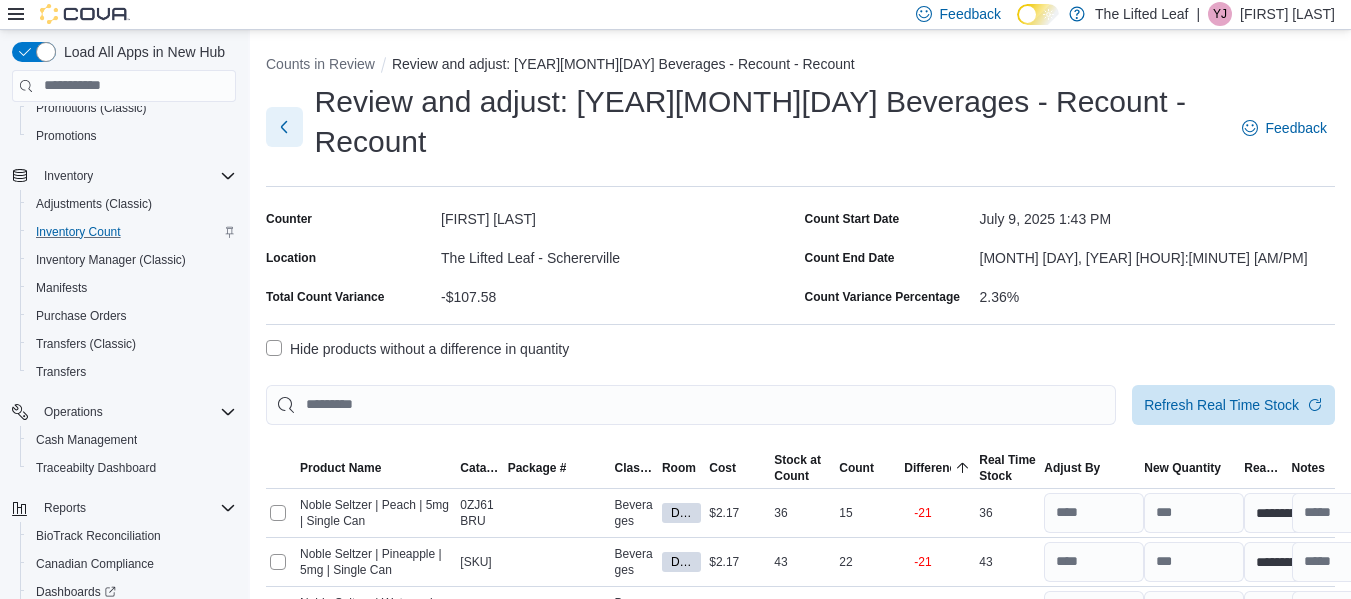click at bounding box center (284, 127) 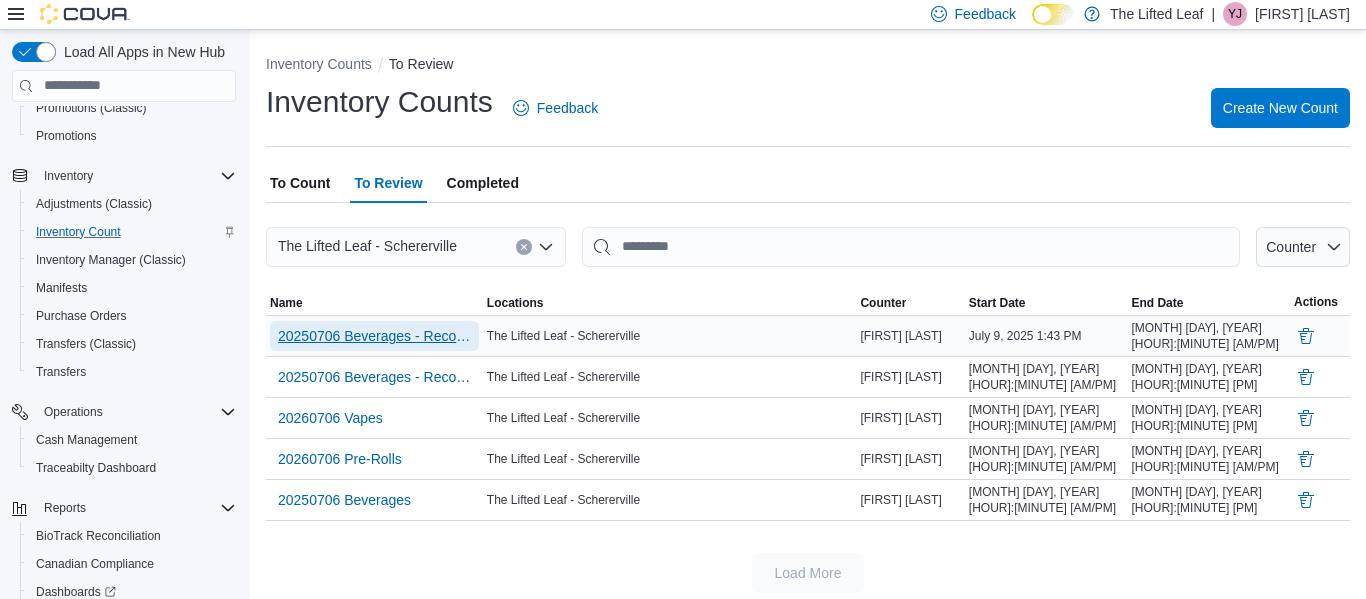click on "20250706 Beverages  - Recount - Recount" at bounding box center (374, 336) 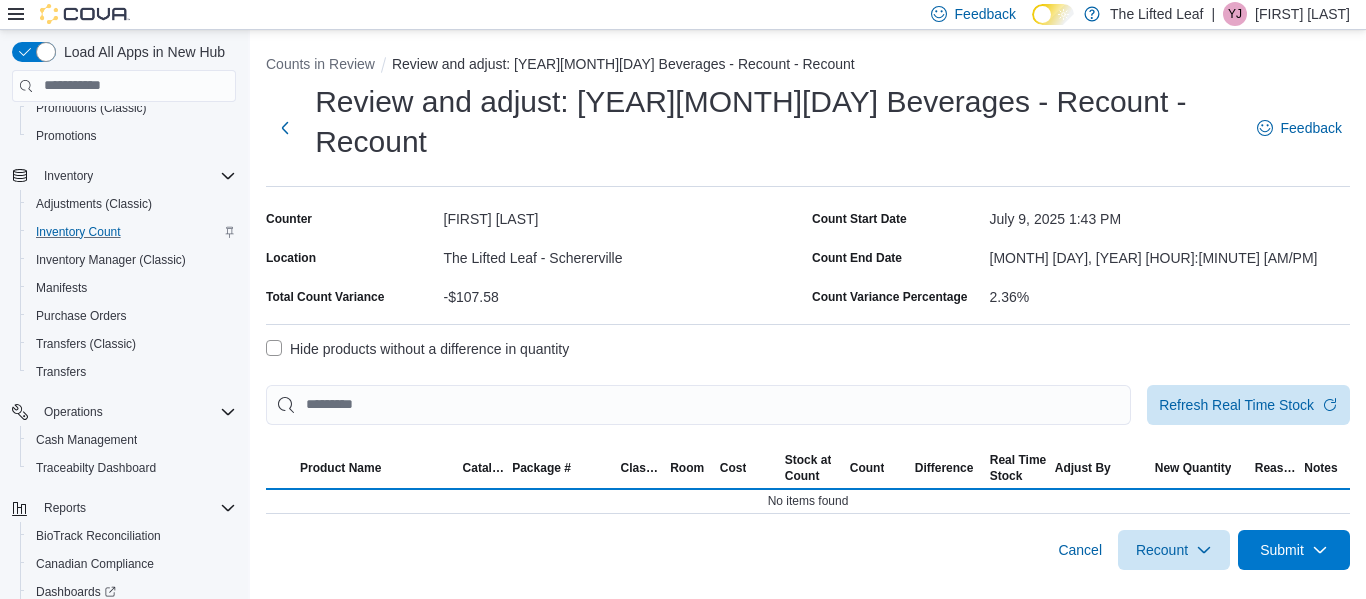 select on "**********" 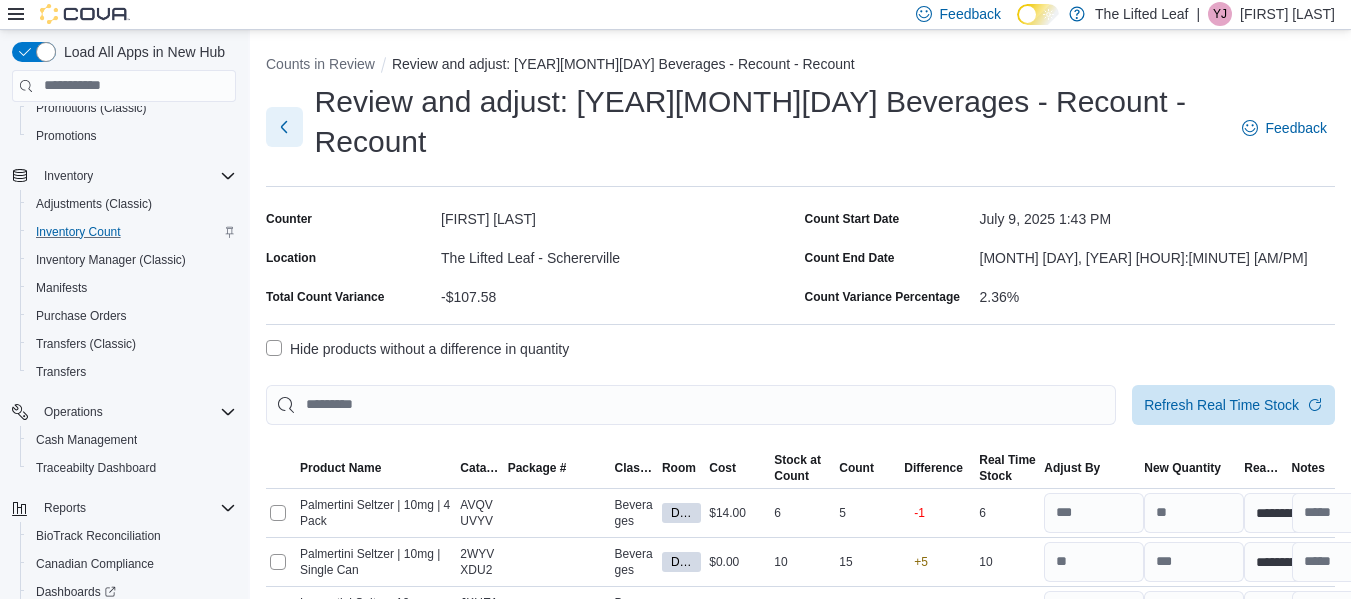click at bounding box center (284, 127) 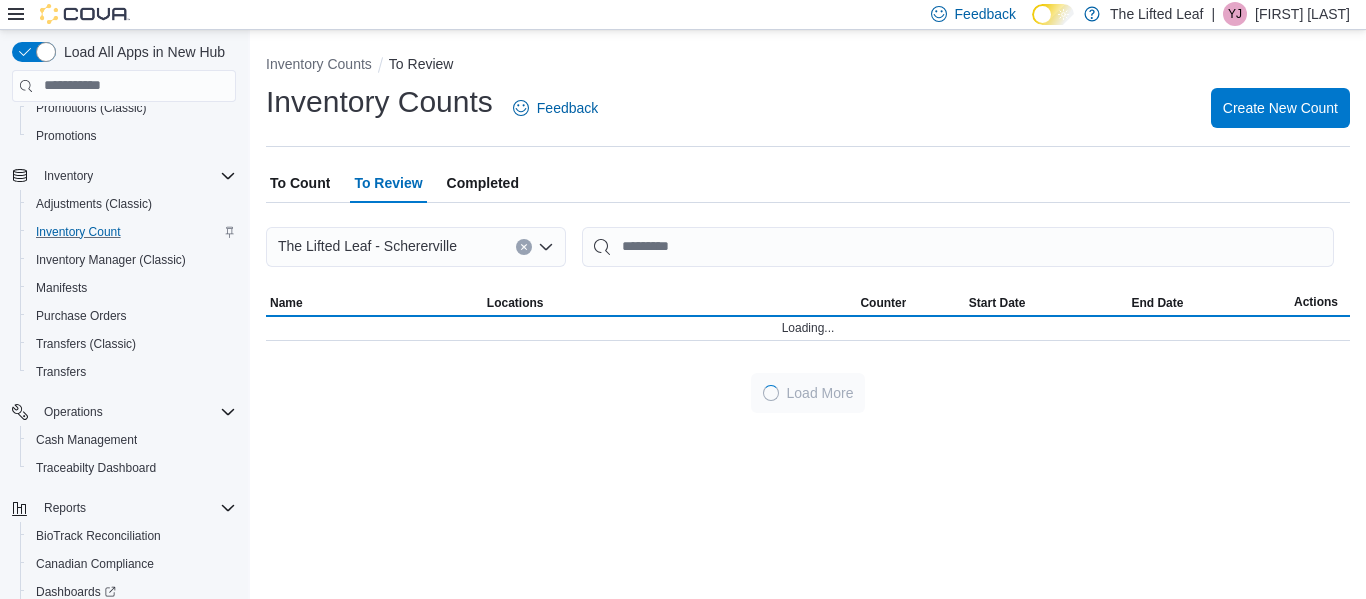 click on "To Review" at bounding box center [388, 183] 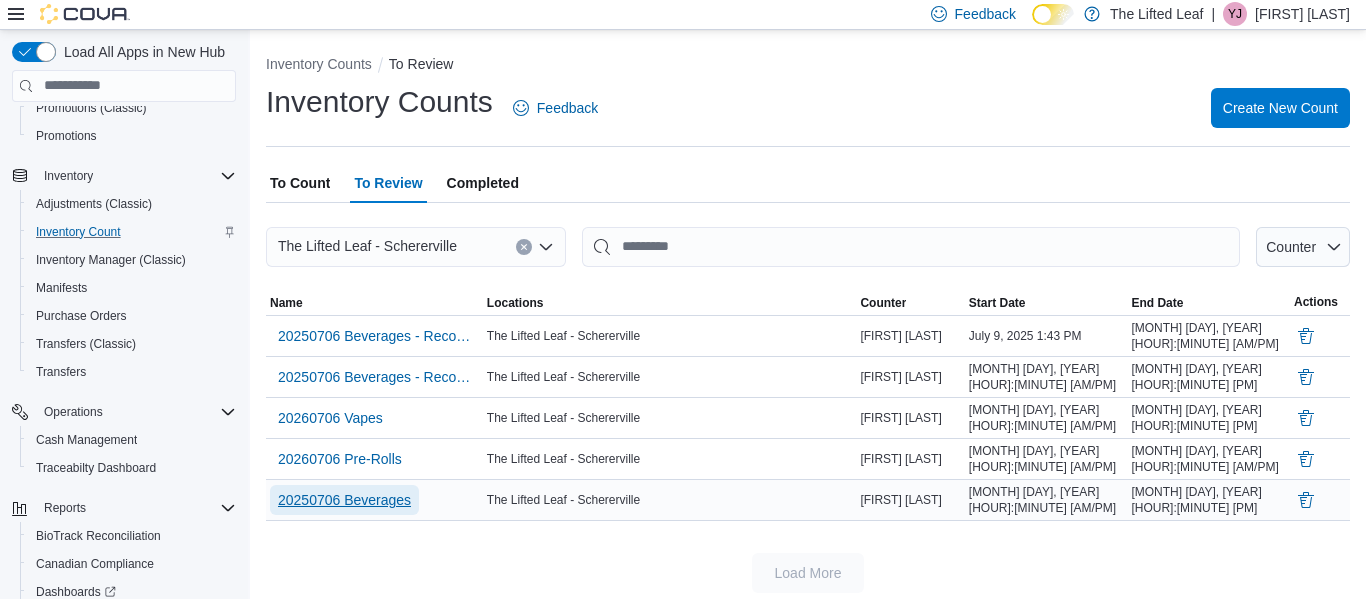 click on "20250706 Beverages" at bounding box center [344, 500] 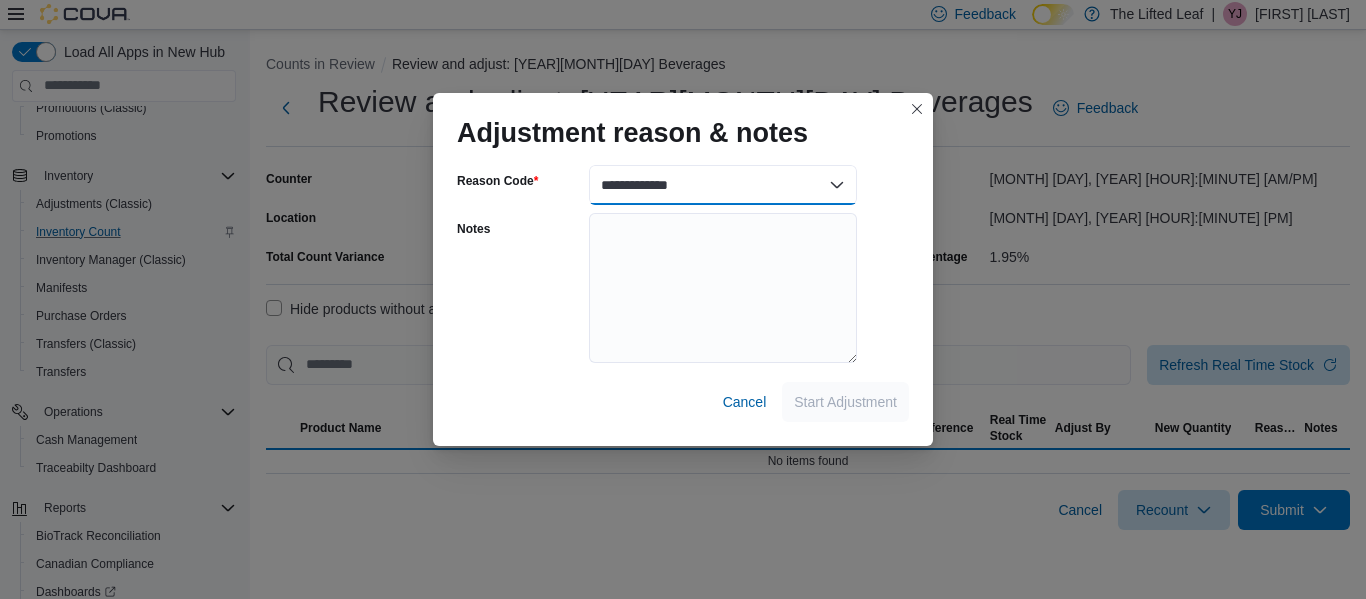 click on "**********" at bounding box center (723, 185) 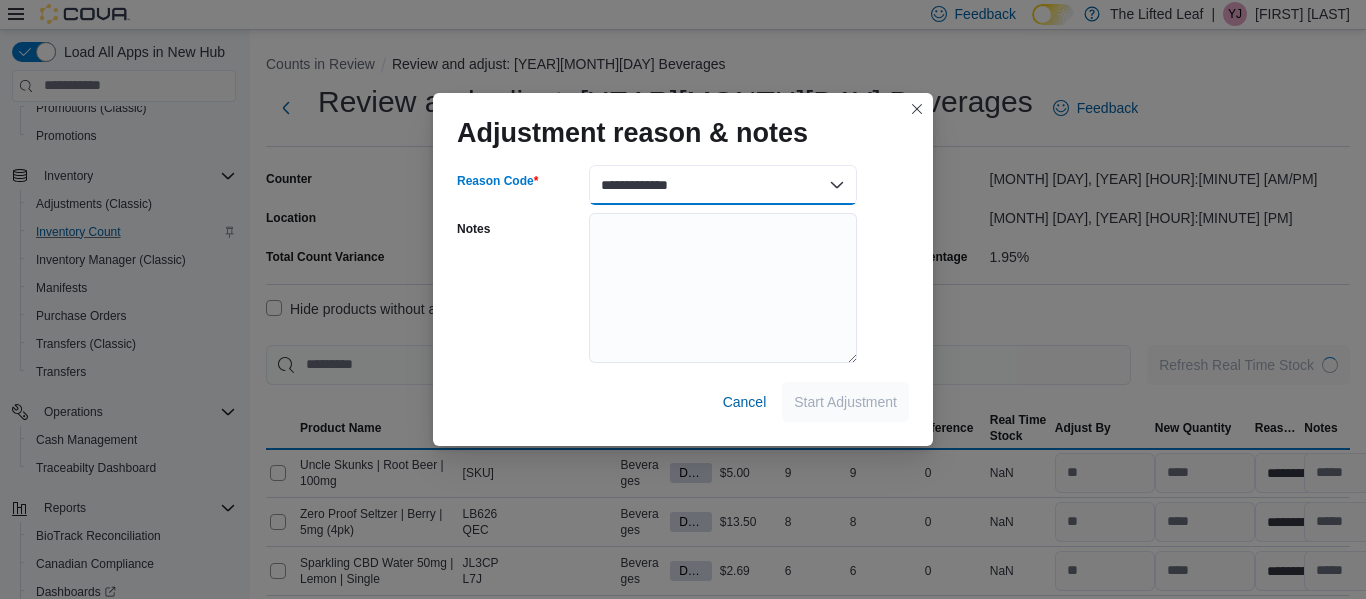 click on "**********" at bounding box center [723, 185] 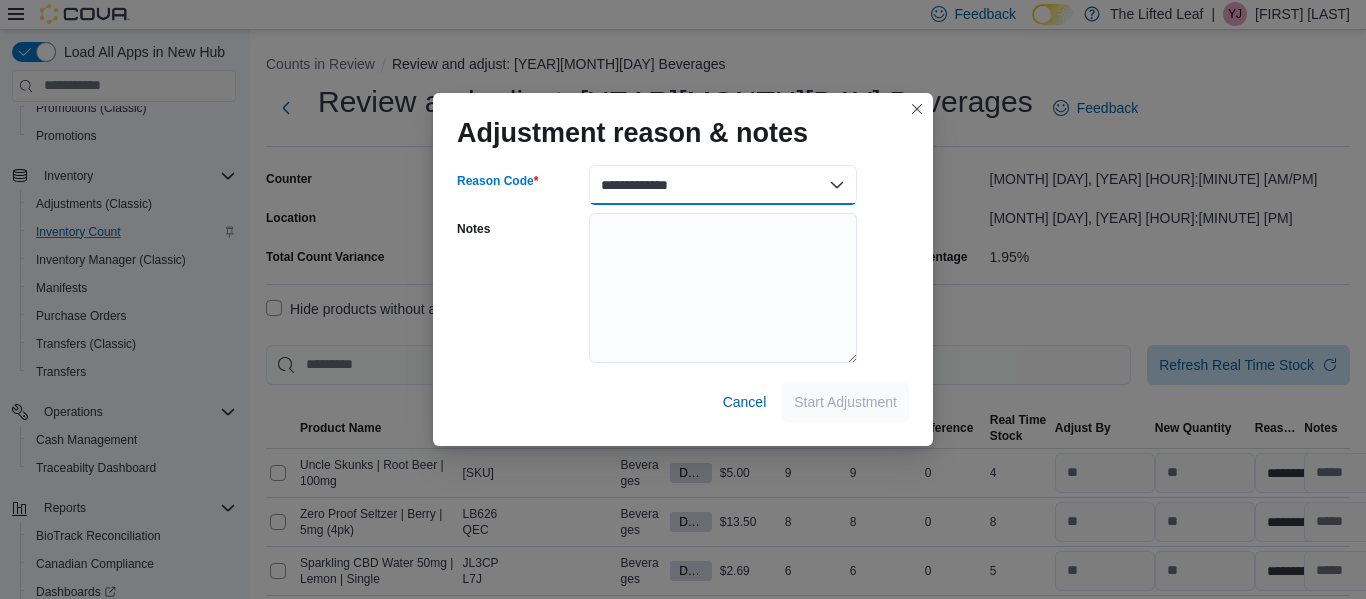 click on "**********" at bounding box center [723, 185] 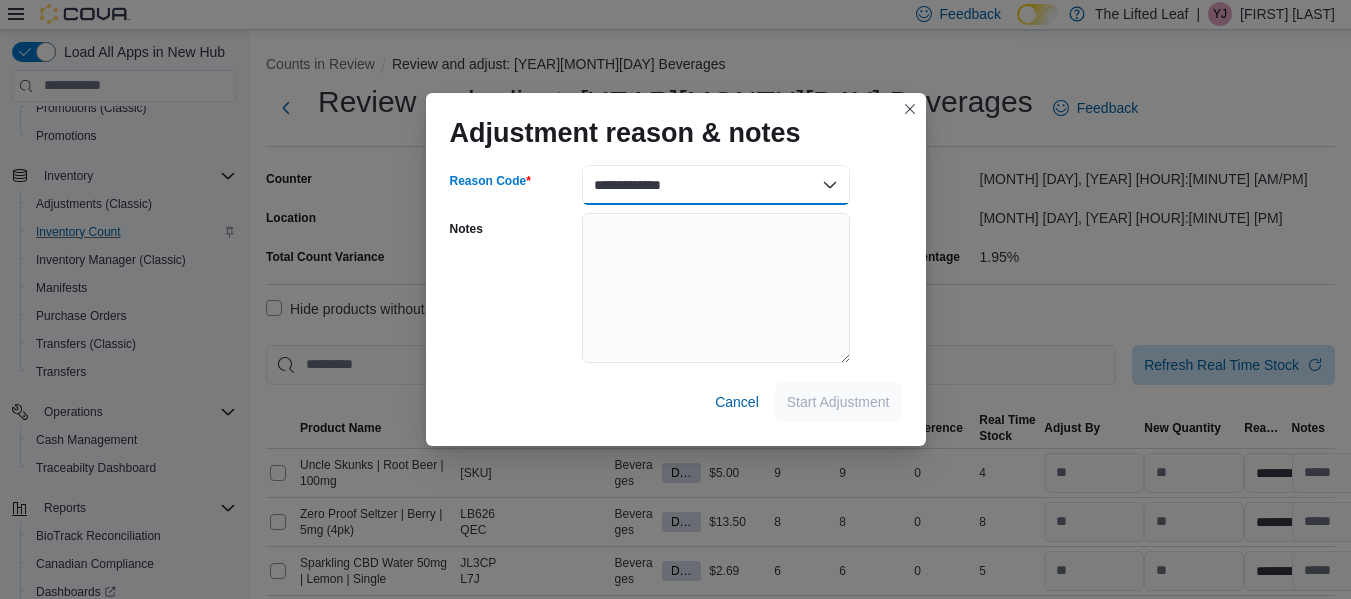 select on "**********" 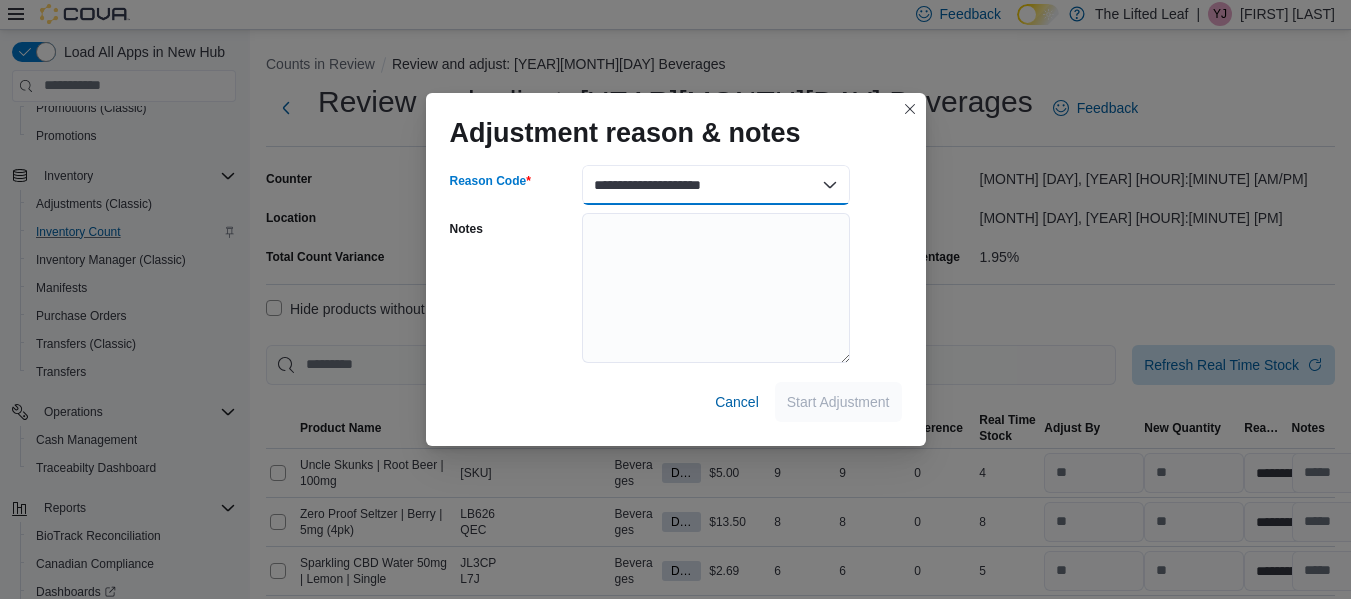 click on "**********" at bounding box center [716, 185] 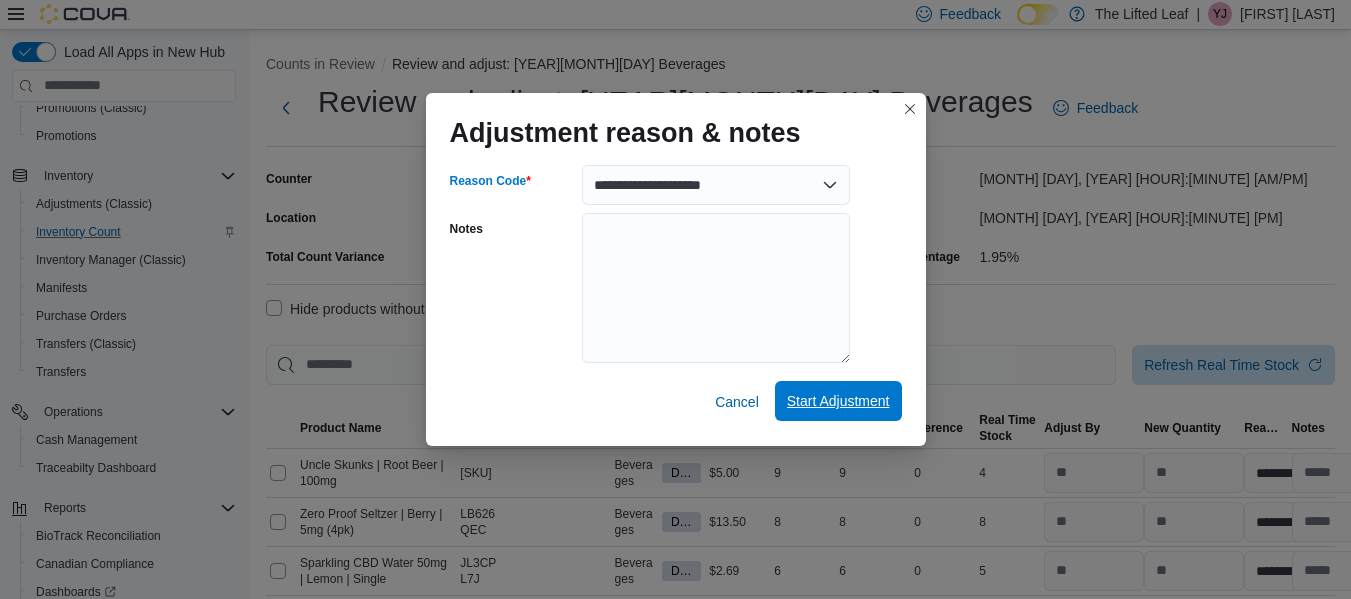click on "Start Adjustment" at bounding box center (838, 401) 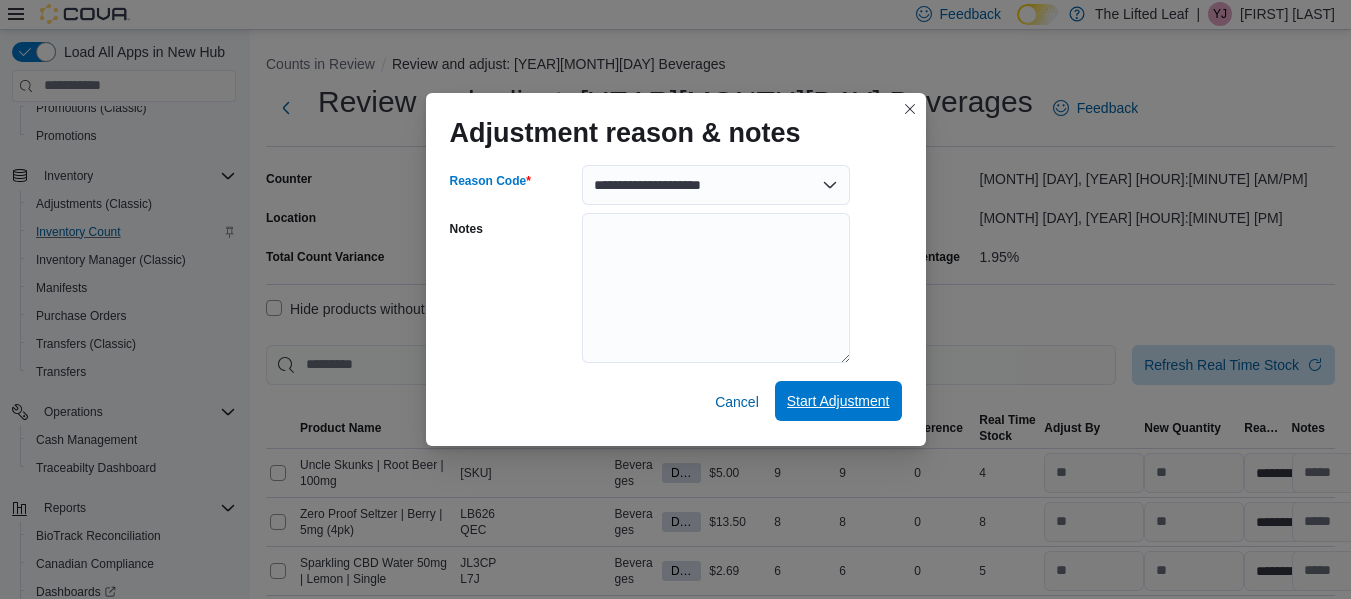 select on "**********" 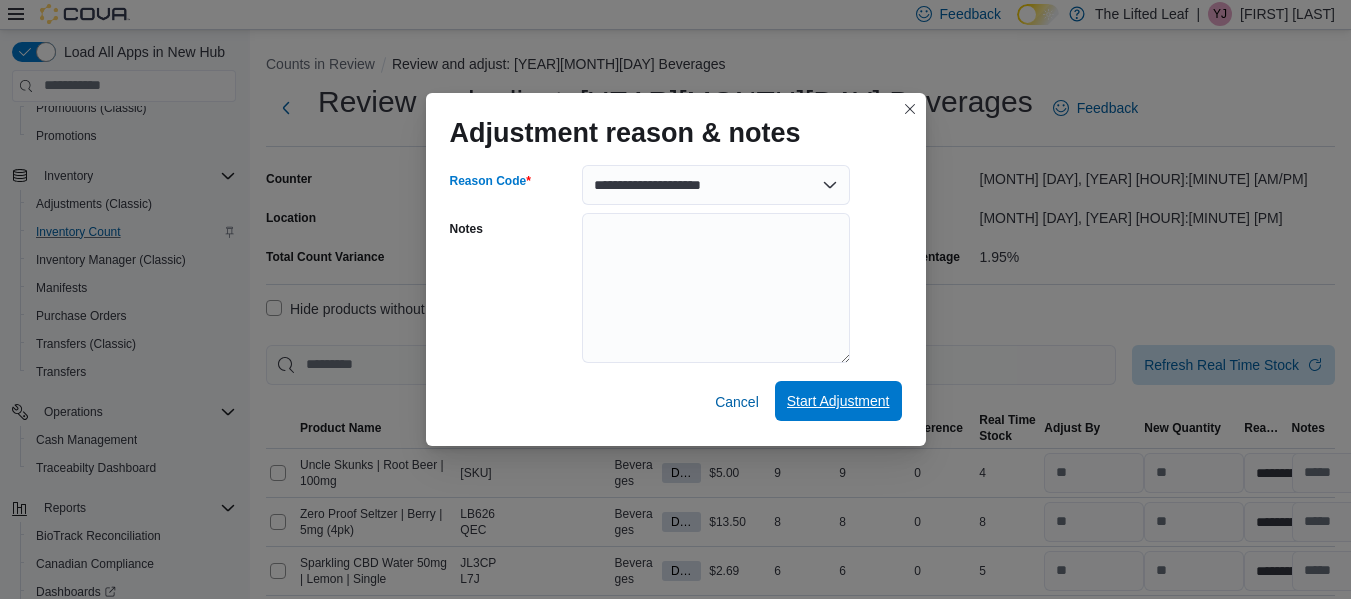 select on "**********" 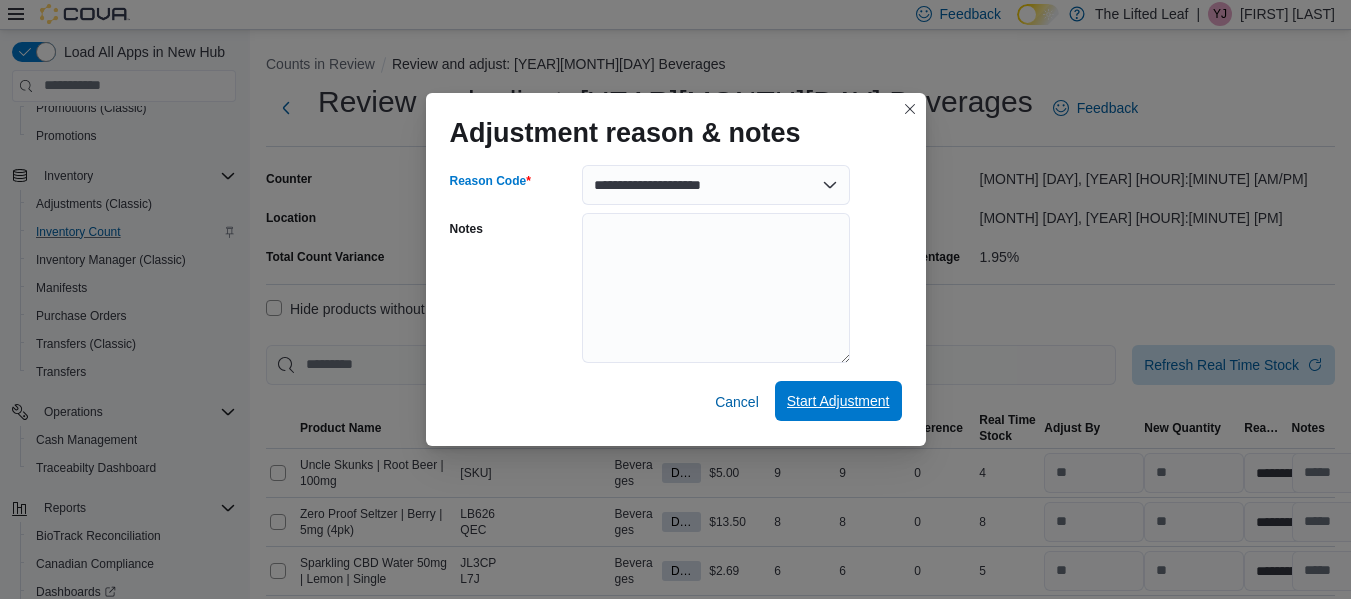 select on "**********" 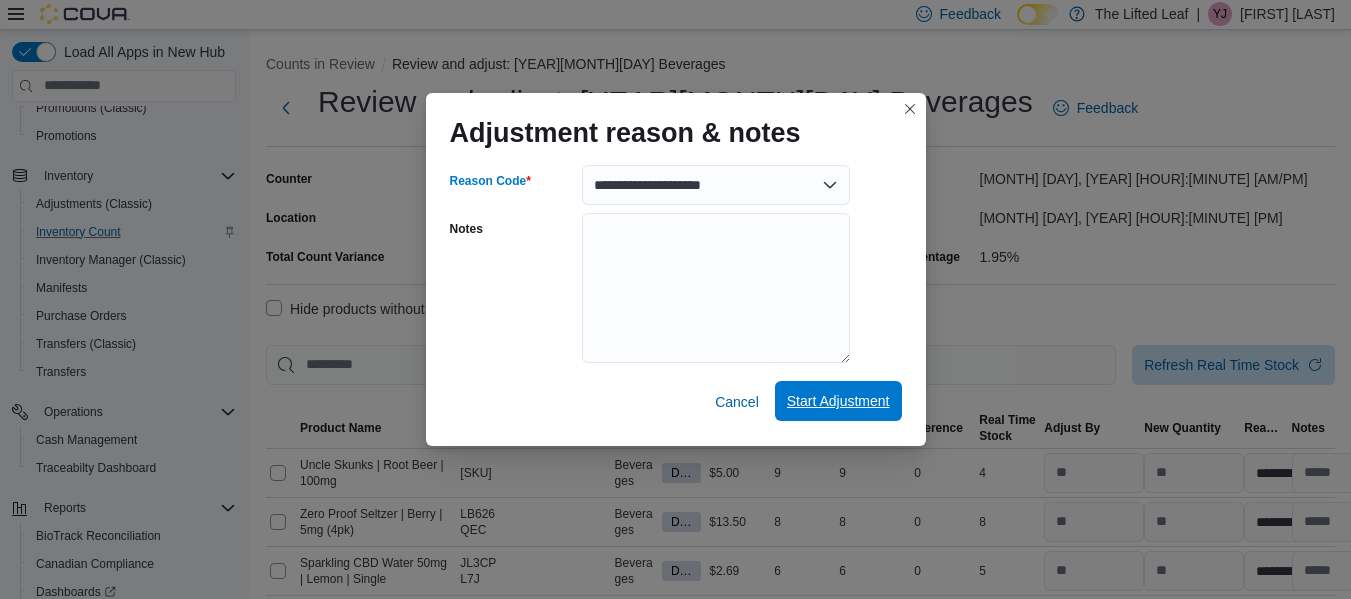 select on "**********" 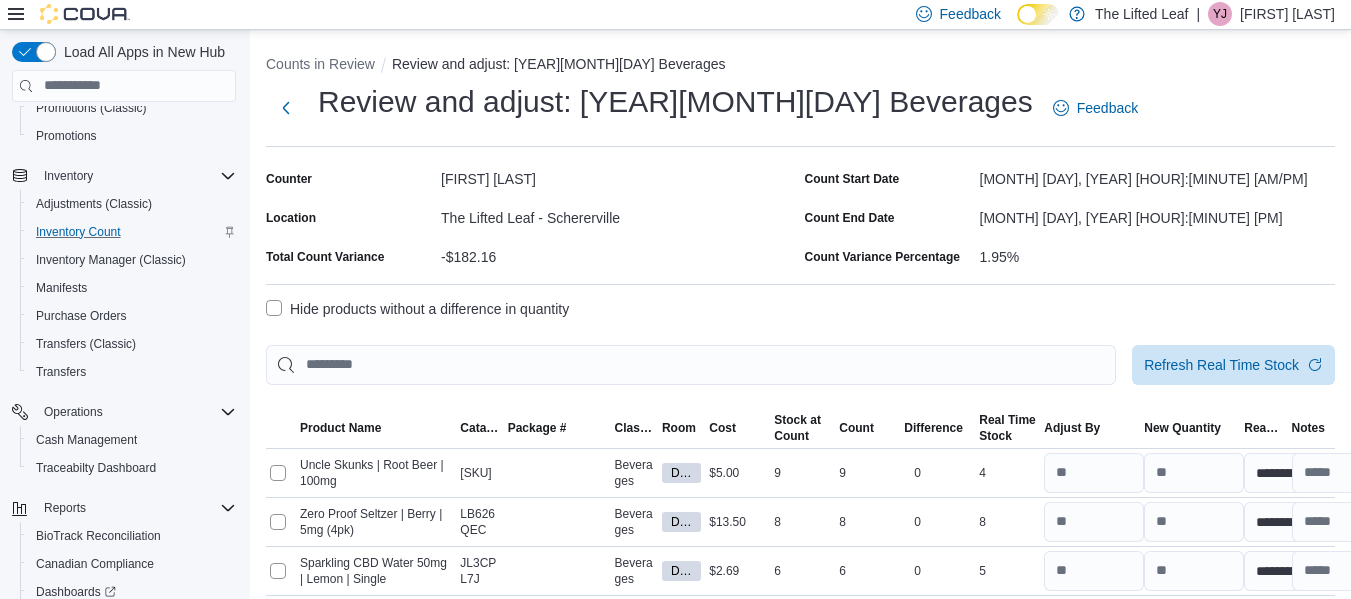 click on "Hide products without a difference in quantity" at bounding box center [417, 309] 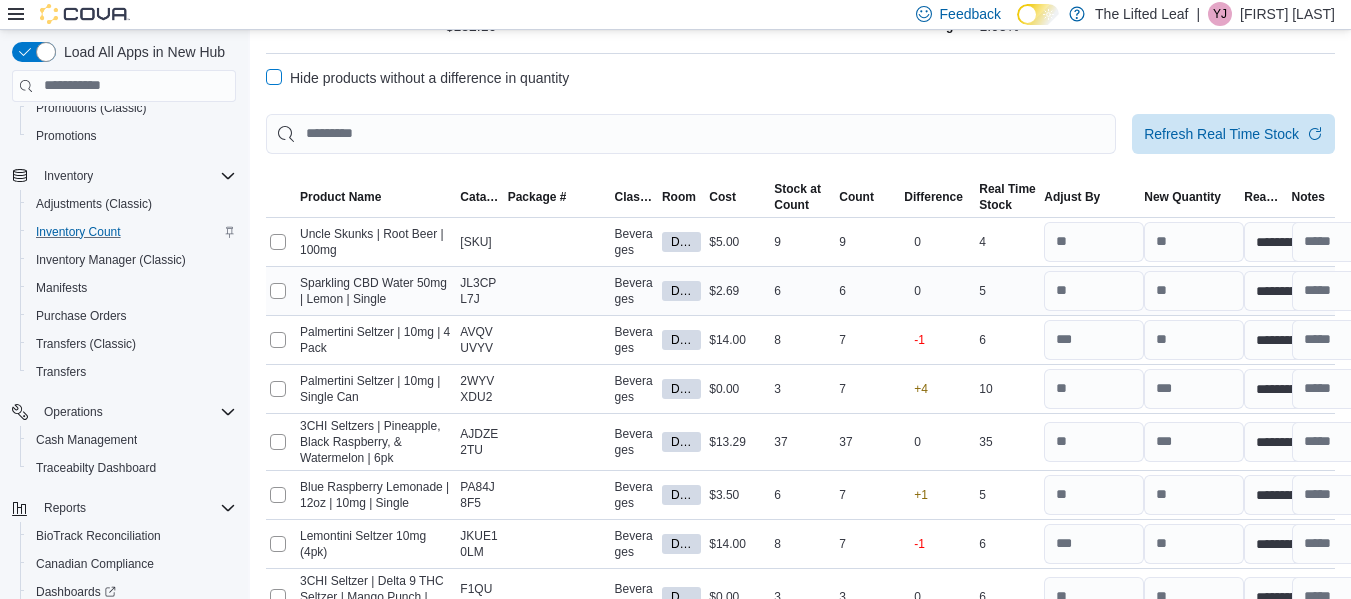 scroll, scrollTop: 0, scrollLeft: 0, axis: both 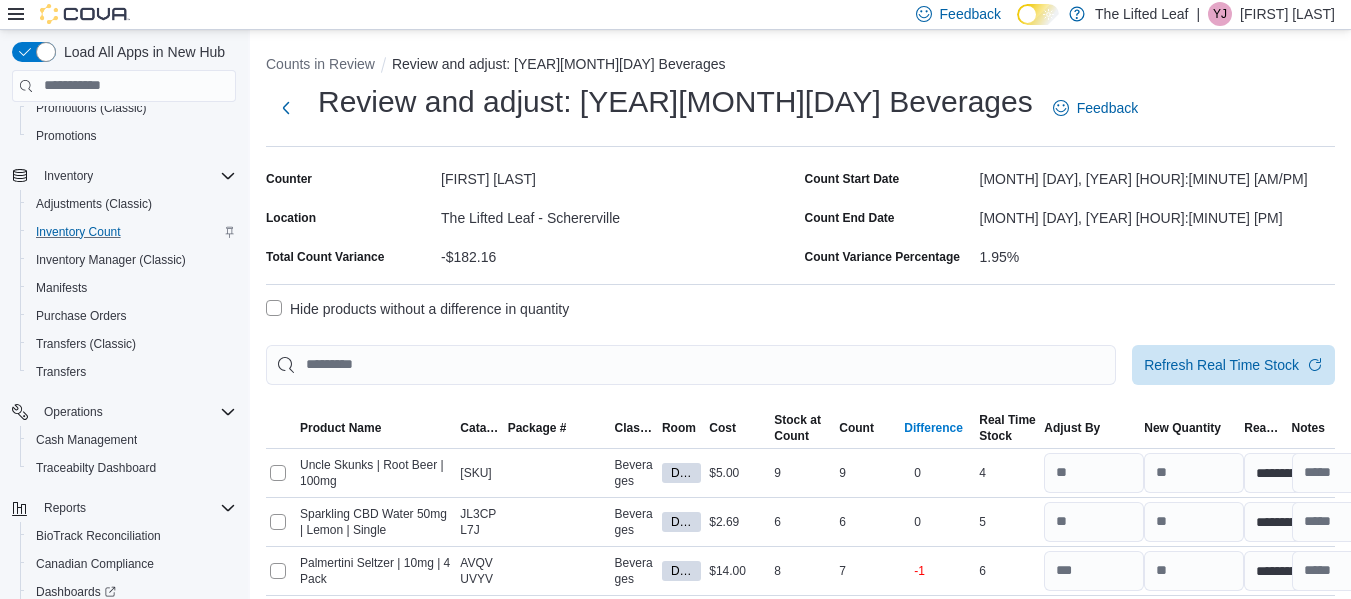 click on "Difference" at bounding box center (937, 428) 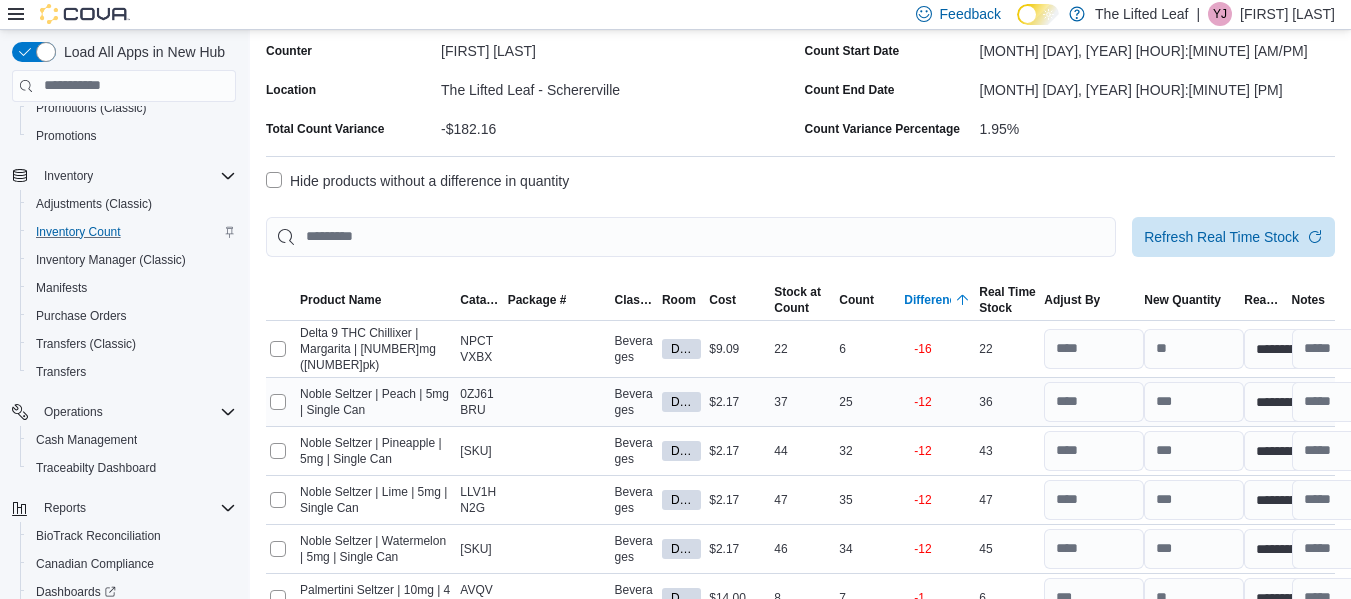 scroll, scrollTop: 0, scrollLeft: 0, axis: both 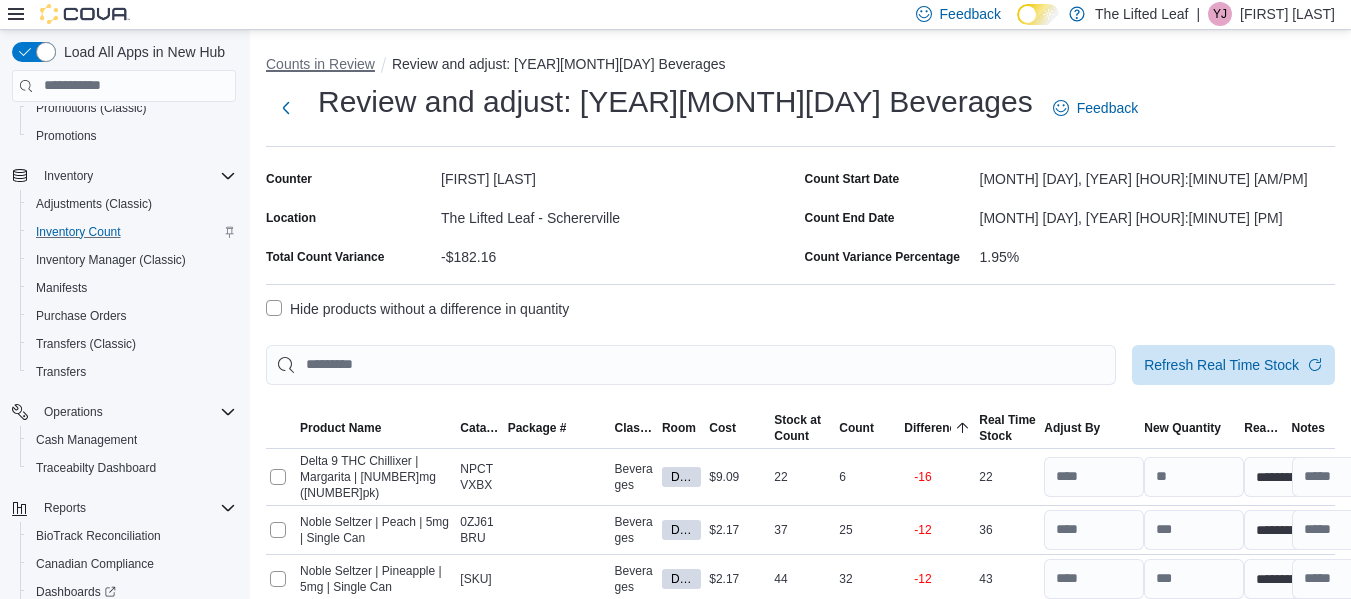 click on "Counts in Review" at bounding box center (320, 64) 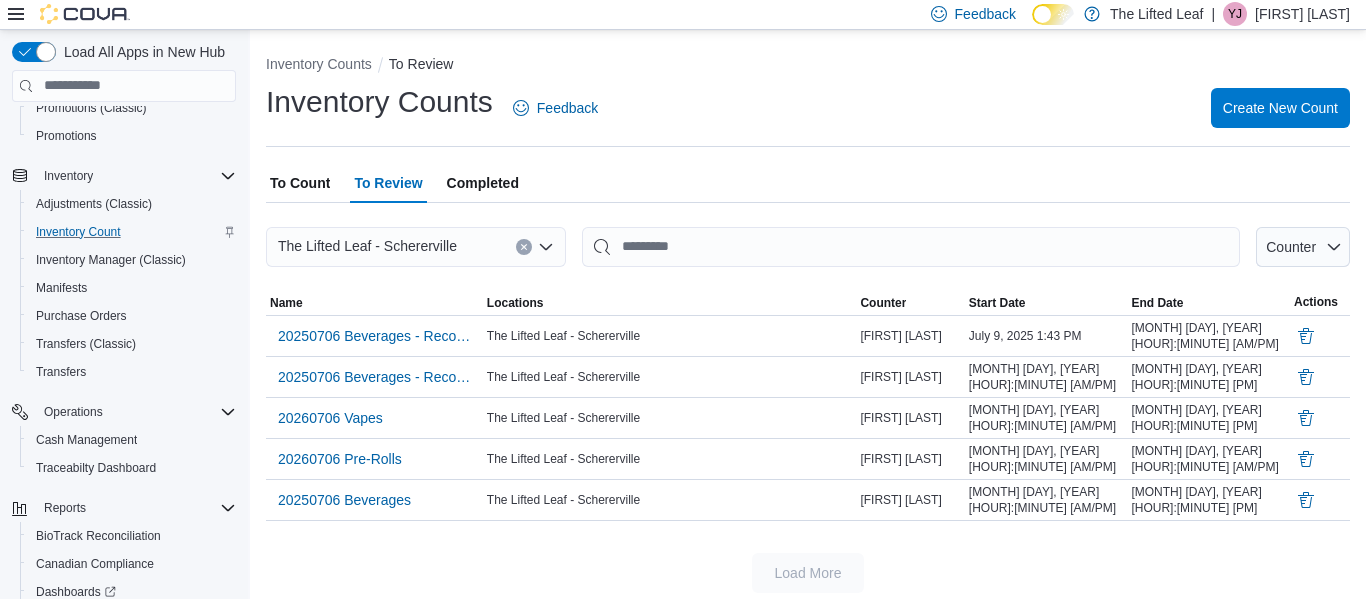 click on "To Count" at bounding box center [300, 183] 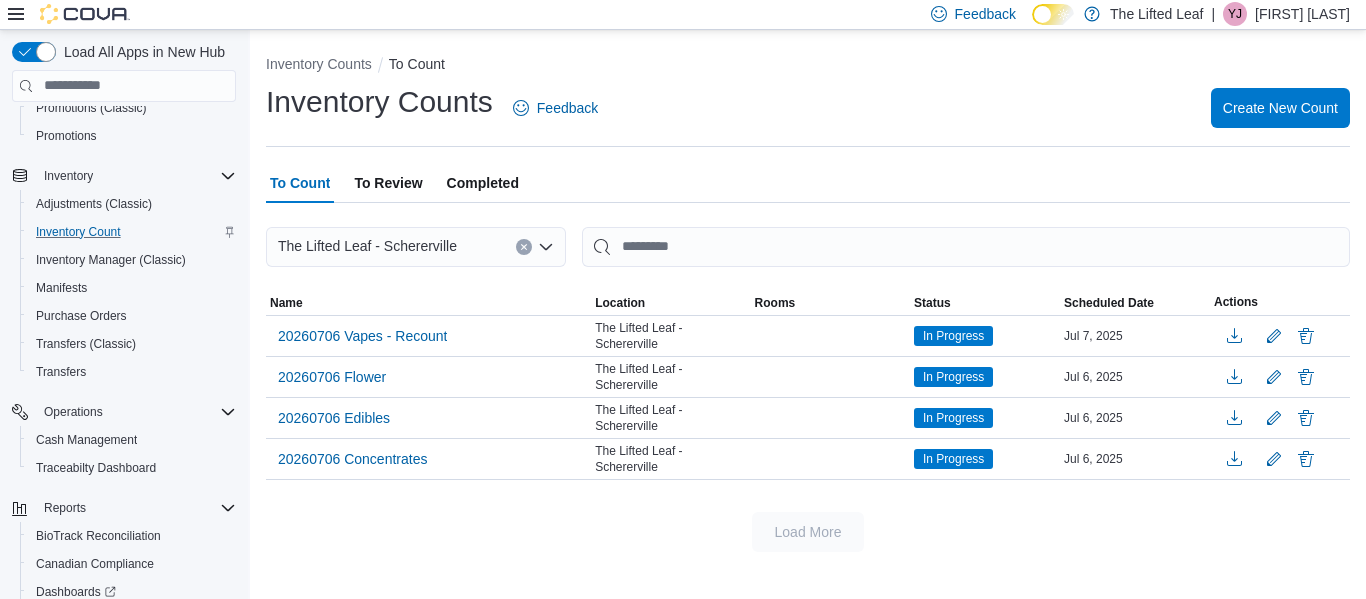 click at bounding box center (808, 215) 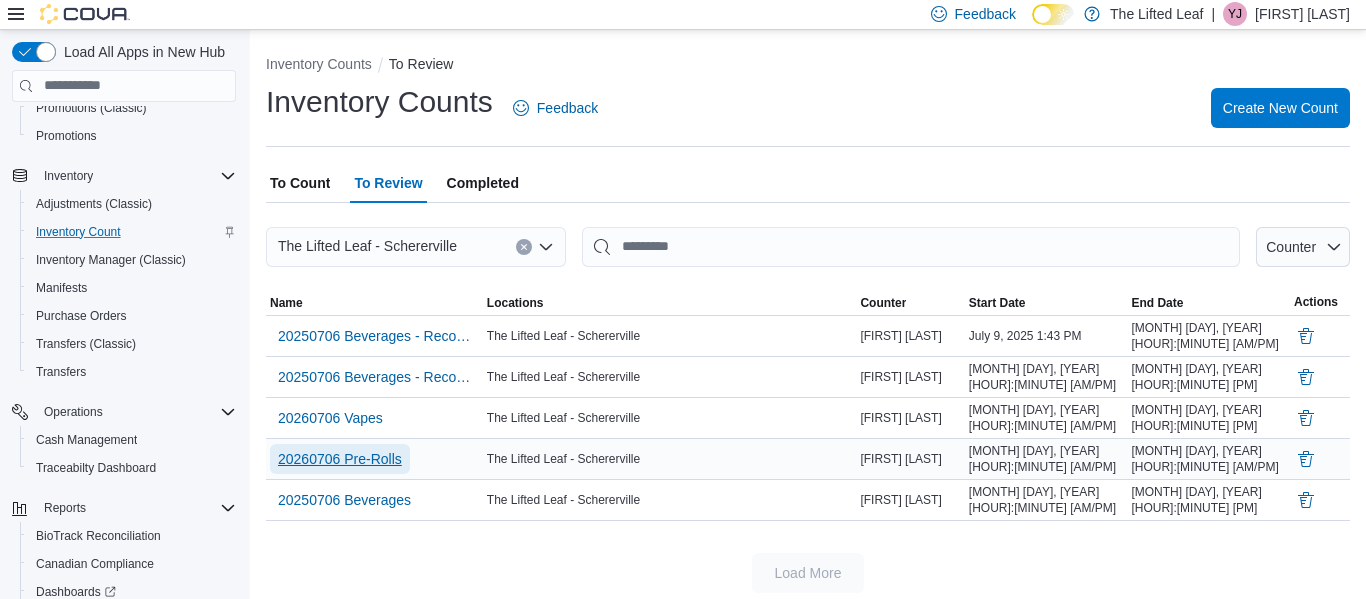 click on "20260706 Pre-Rolls" at bounding box center [340, 459] 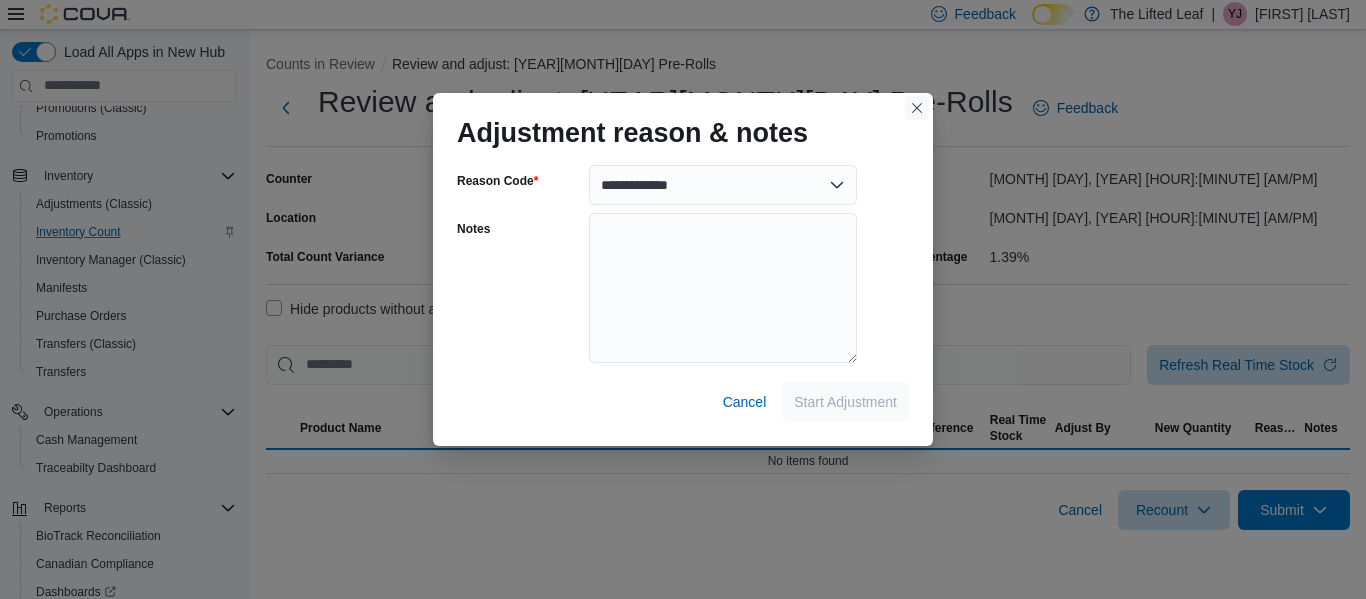 click at bounding box center (917, 108) 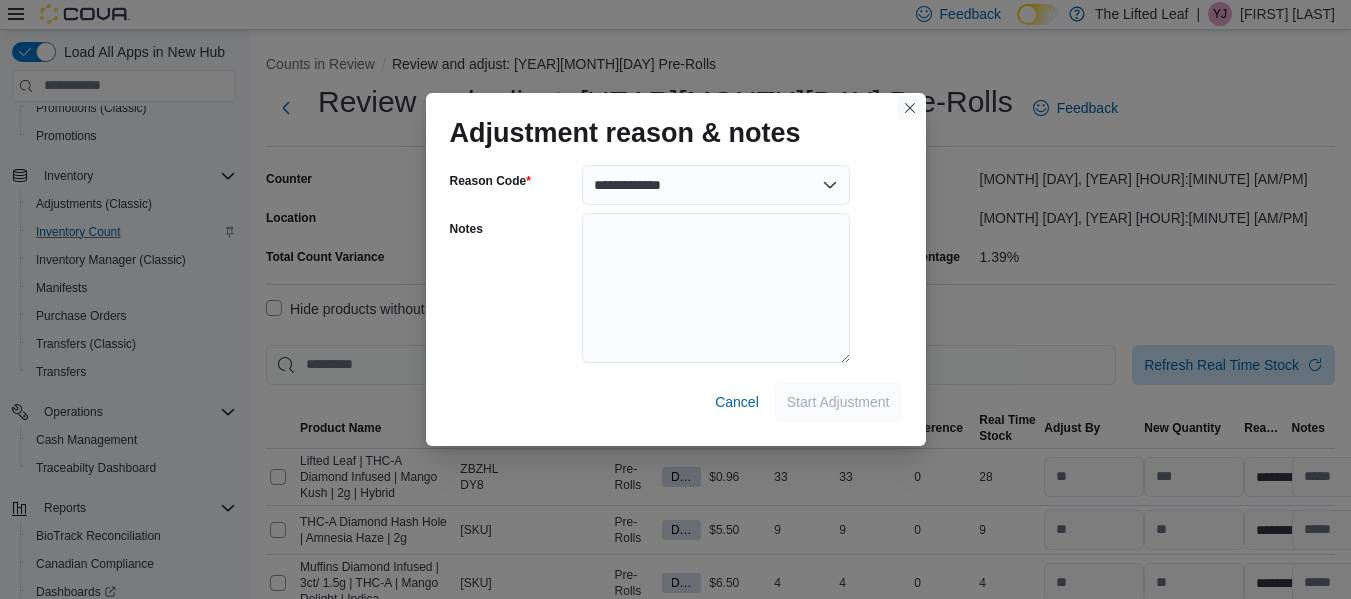click at bounding box center [910, 108] 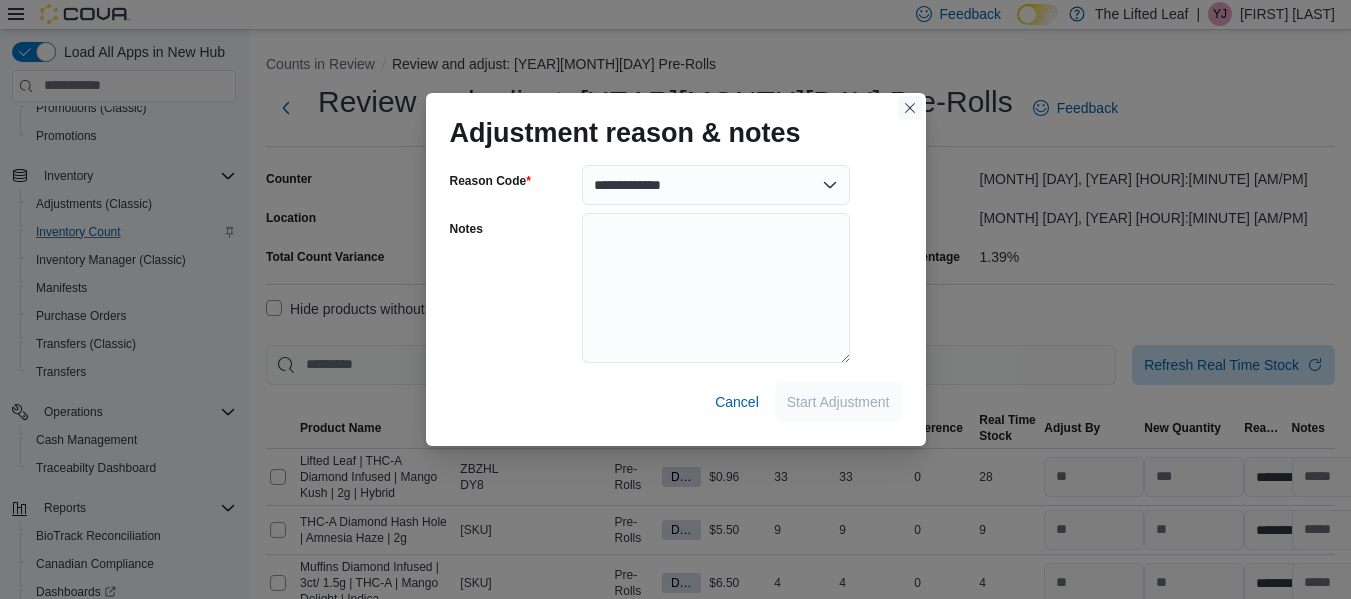 click at bounding box center (910, 108) 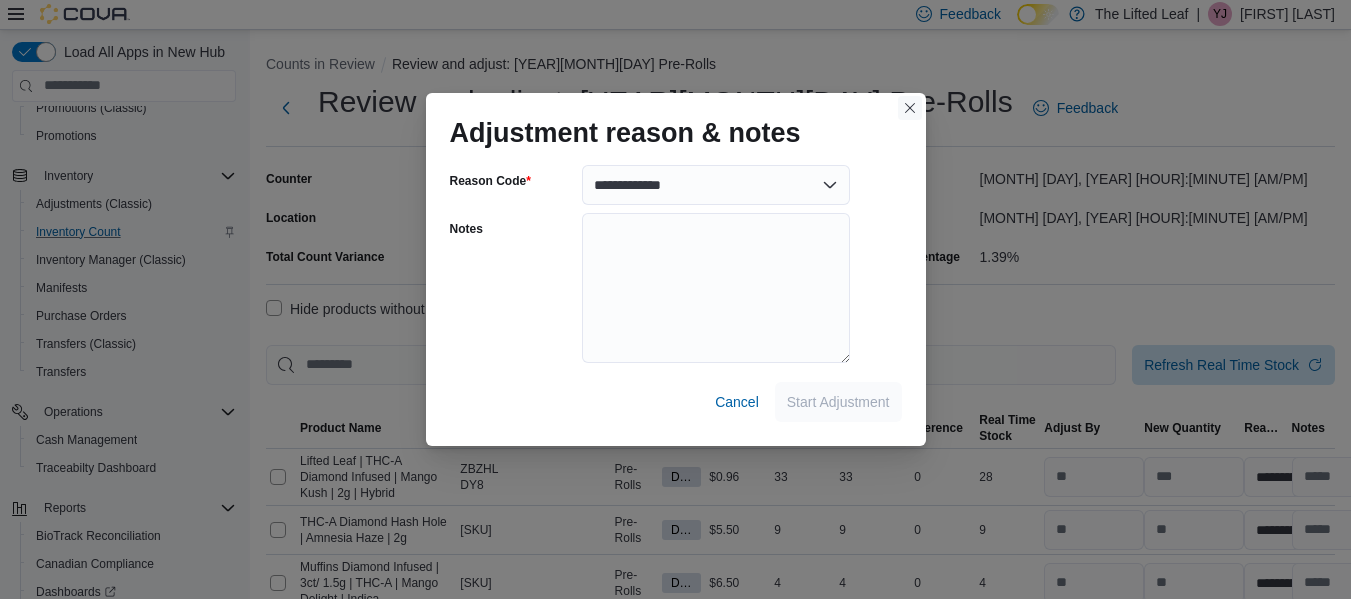 click at bounding box center [910, 108] 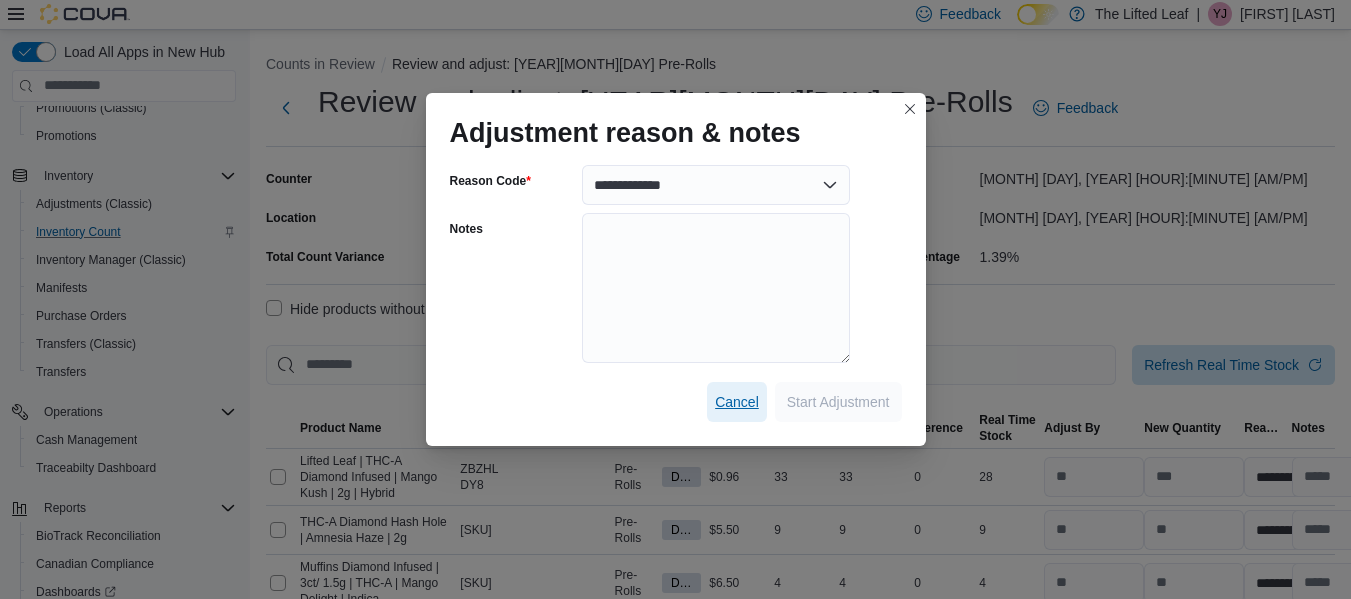 click on "Cancel" at bounding box center [737, 402] 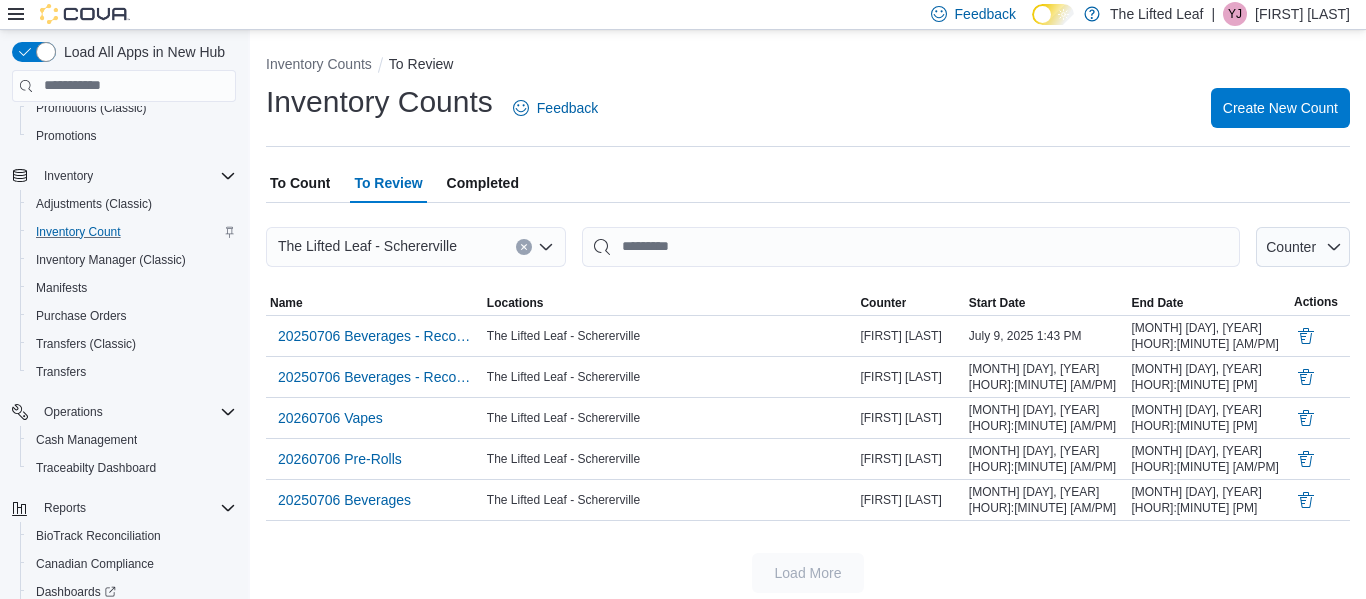 click on "To Count" at bounding box center (300, 183) 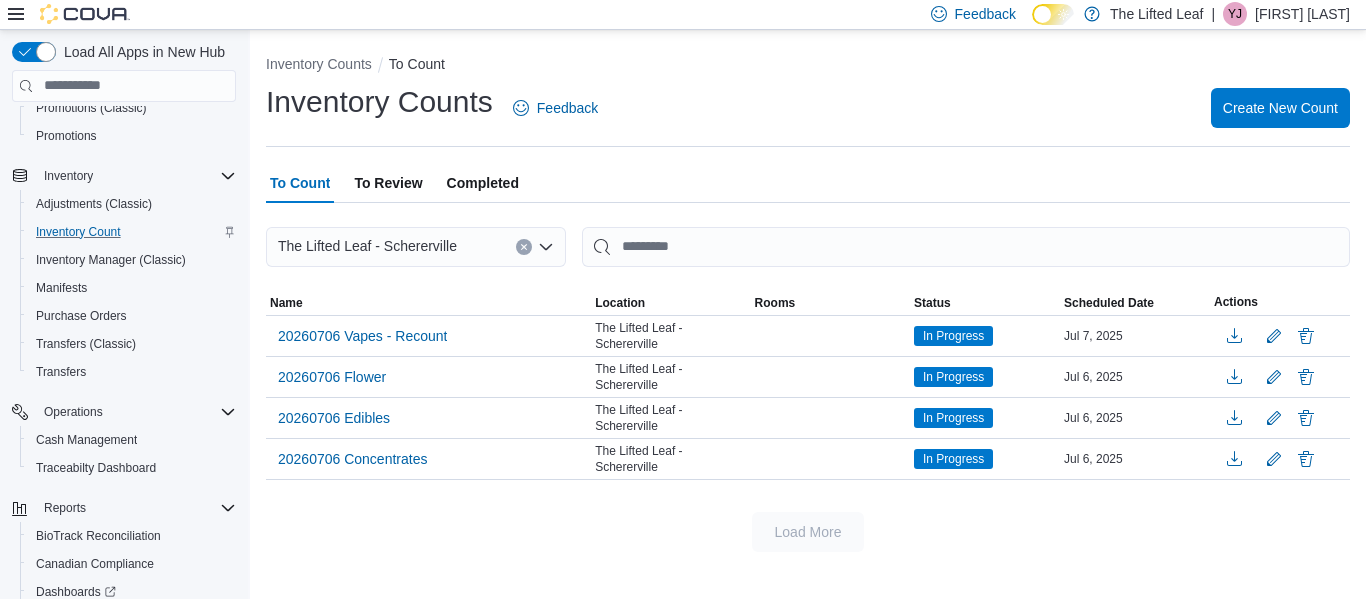 click on "To Review" at bounding box center [388, 183] 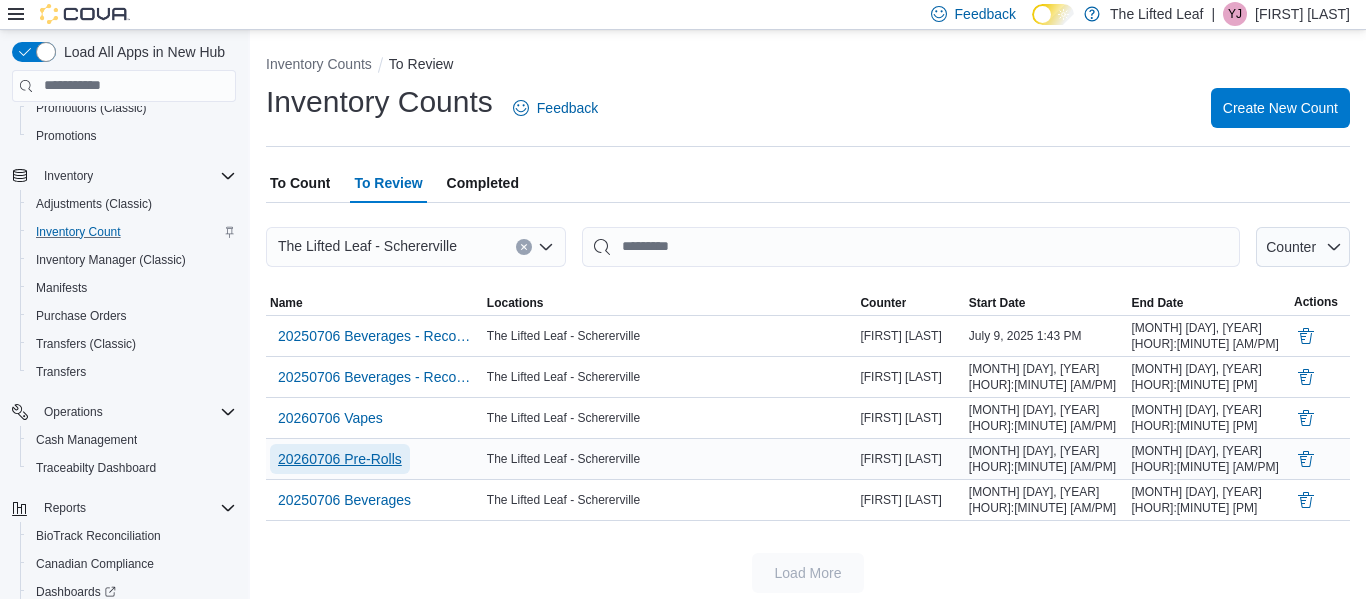 click on "20260706 Pre-Rolls" at bounding box center [340, 459] 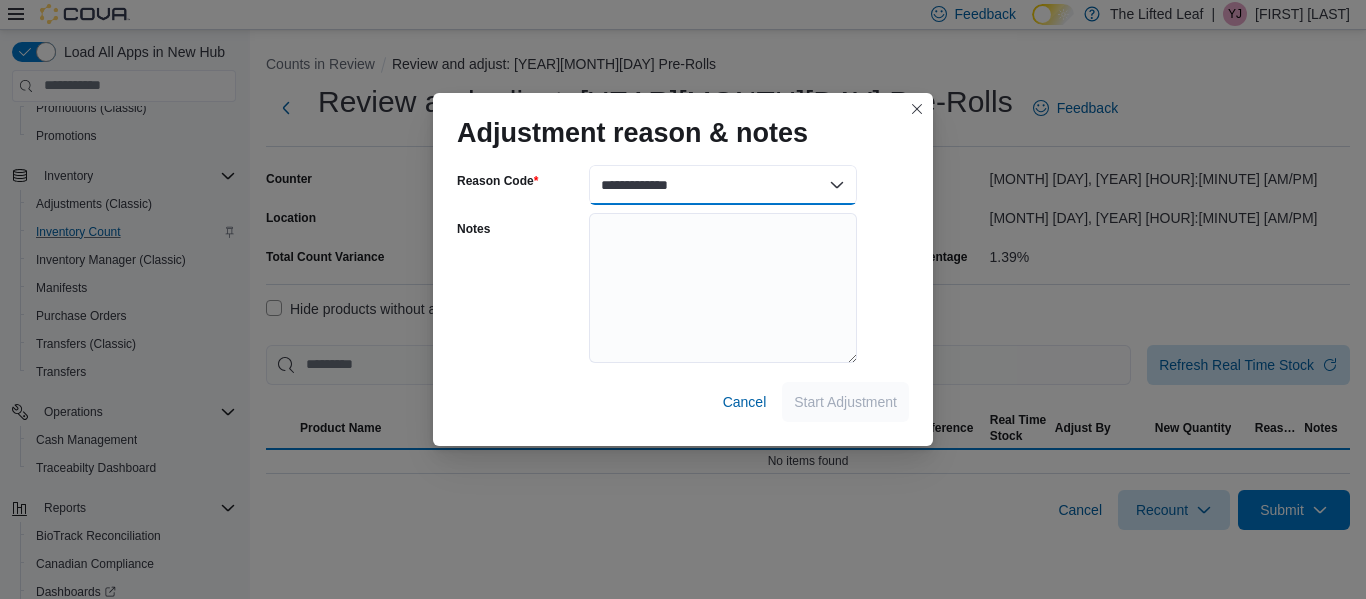 drag, startPoint x: 688, startPoint y: 176, endPoint x: 687, endPoint y: 204, distance: 28.01785 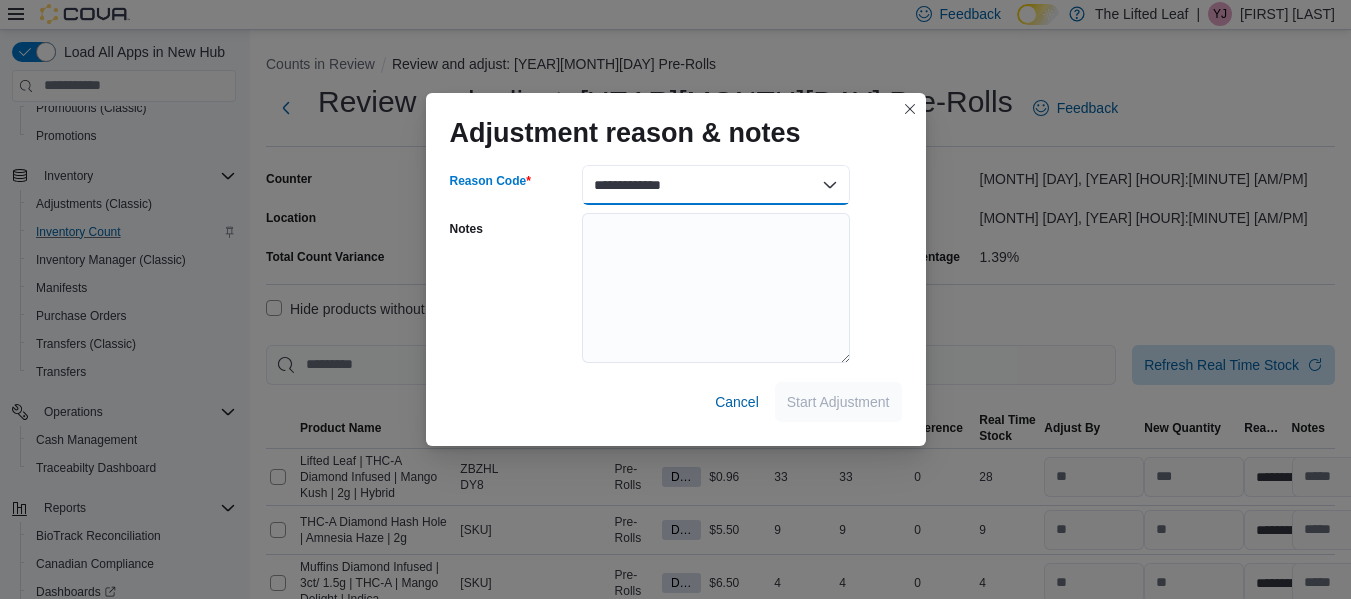 select on "**********" 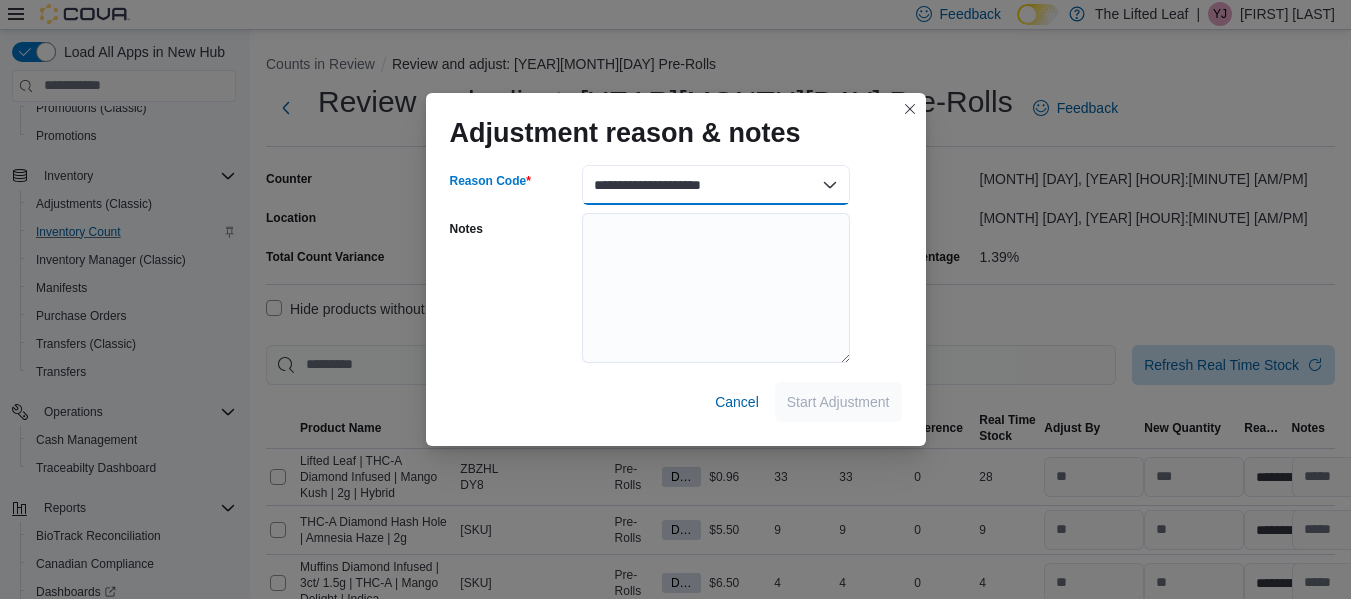 click on "**********" at bounding box center (716, 185) 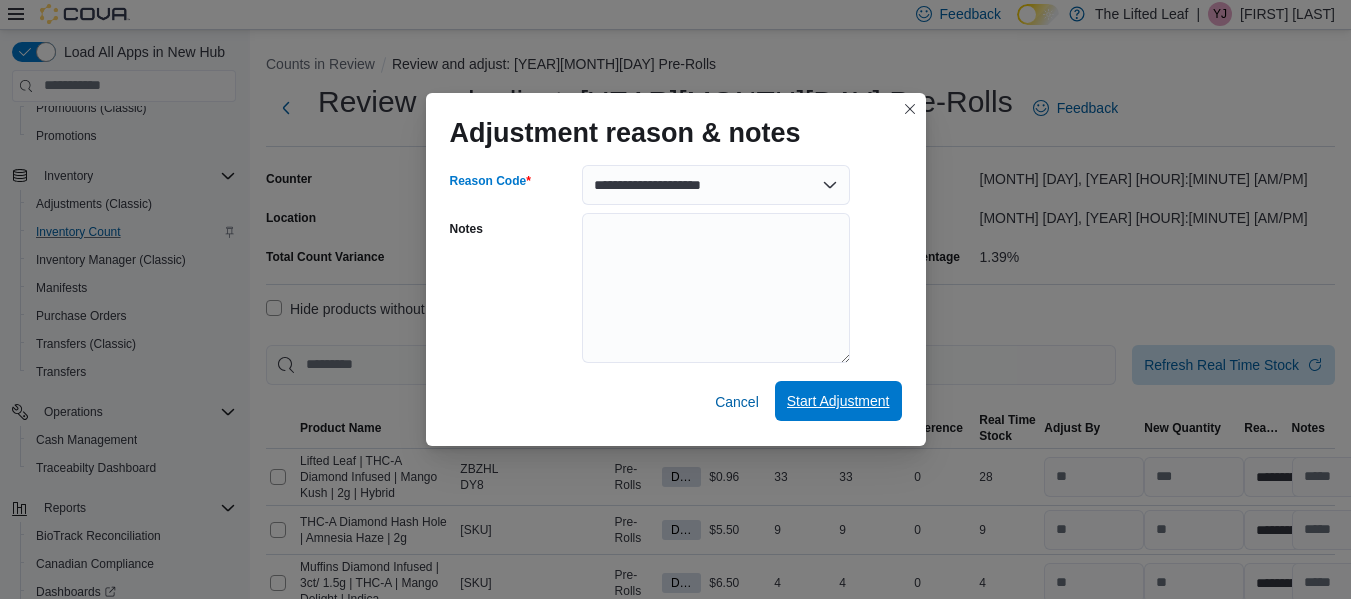 click on "Start Adjustment" at bounding box center (838, 401) 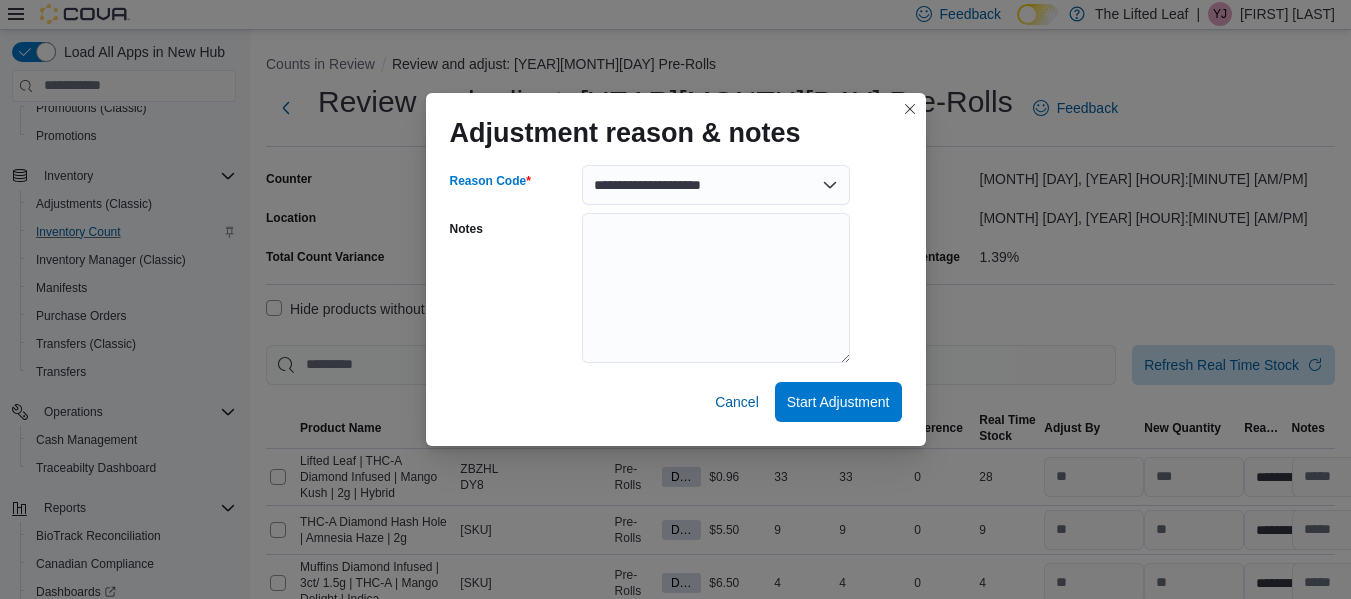 select on "**********" 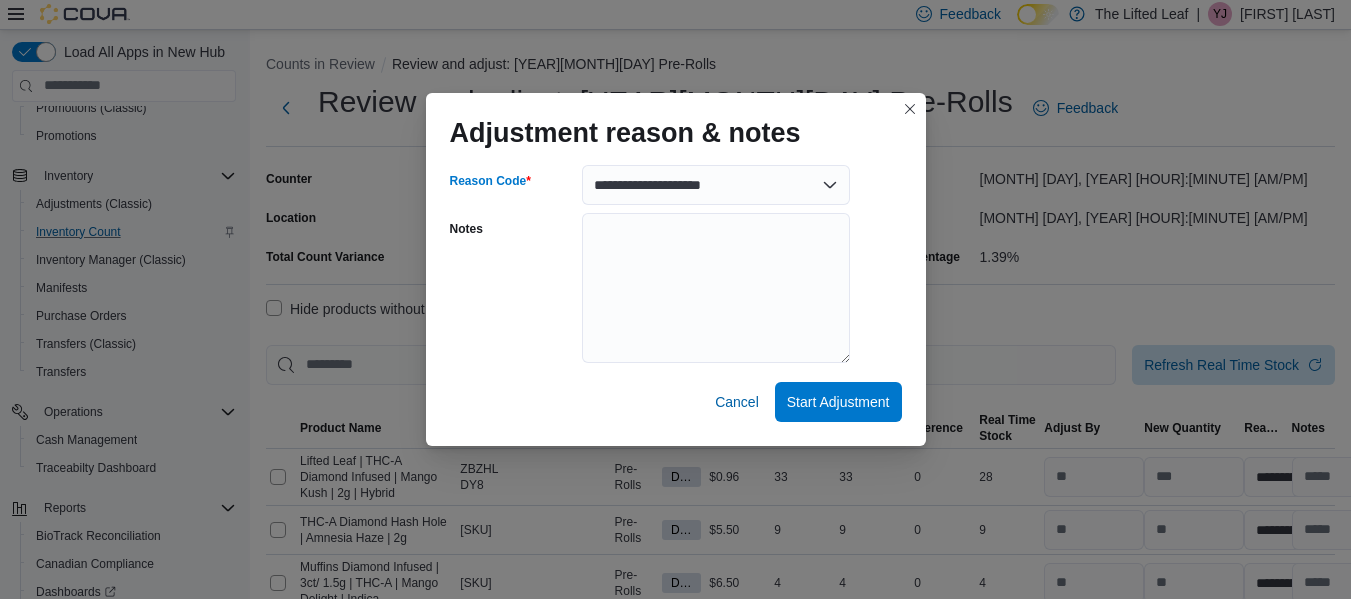 select on "**********" 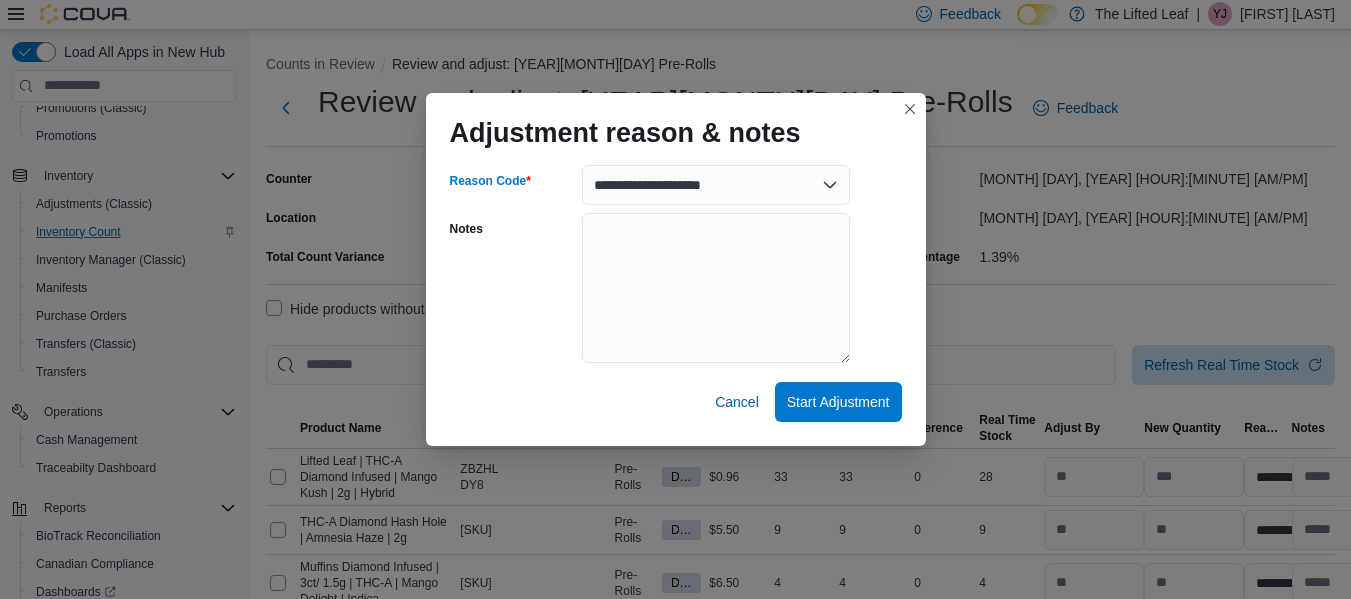 select on "**********" 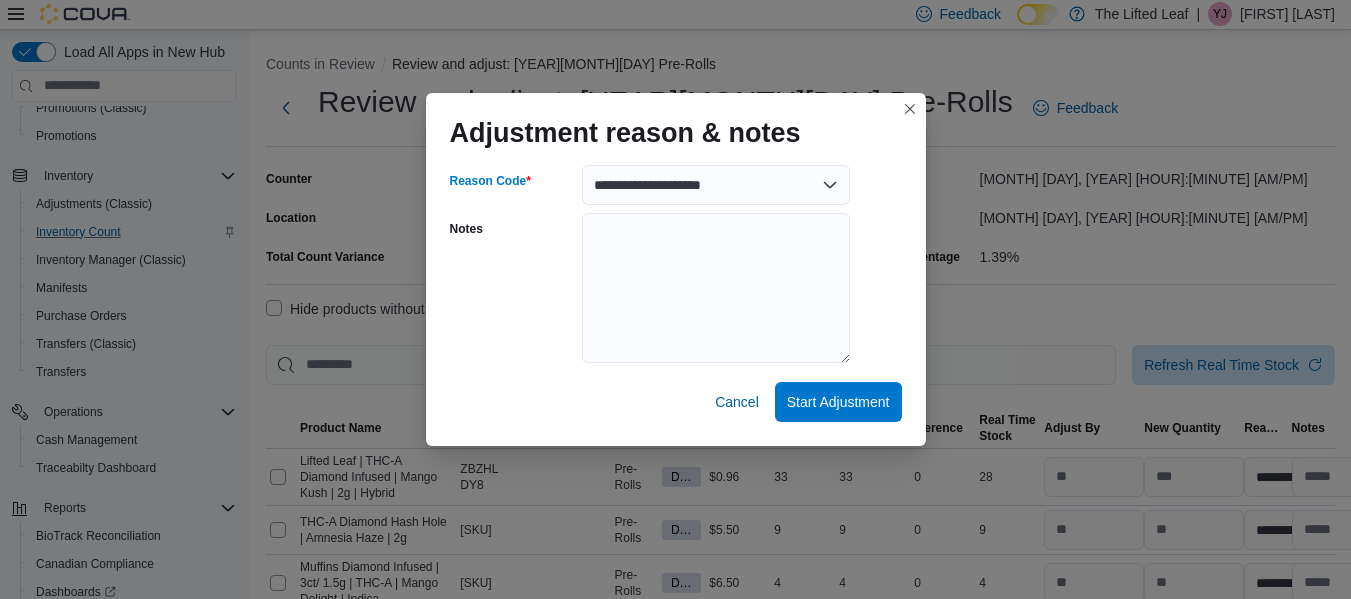 select on "**********" 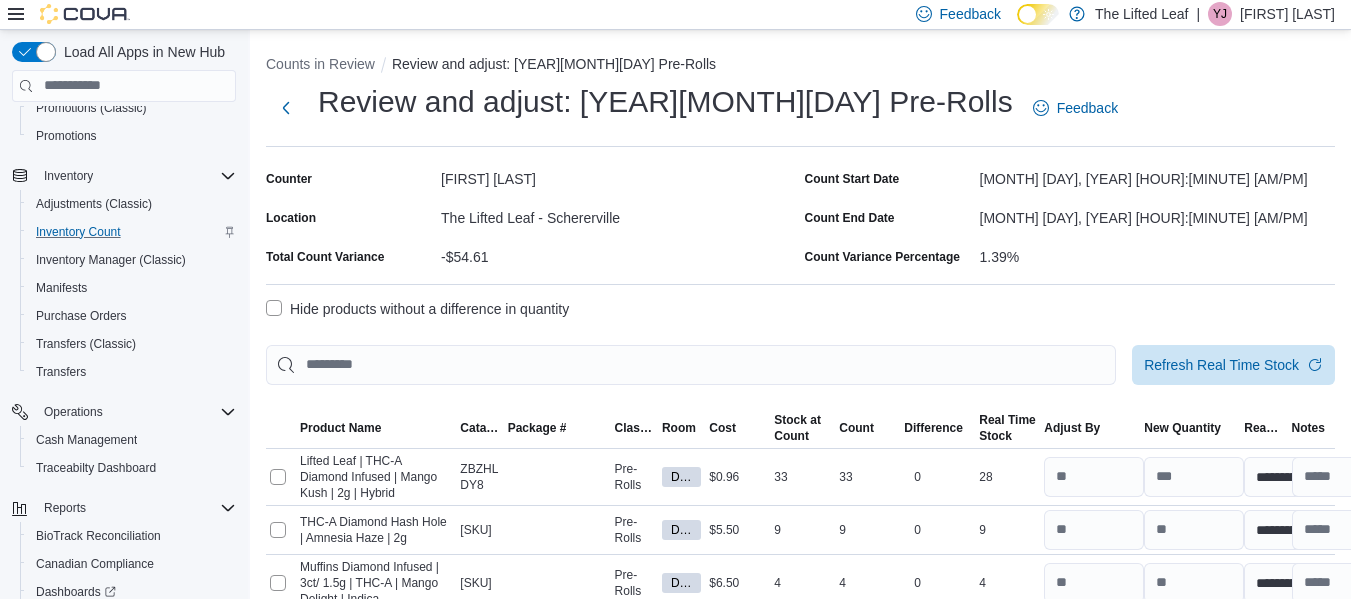 click on "Hide products without a difference in quantity" at bounding box center (417, 309) 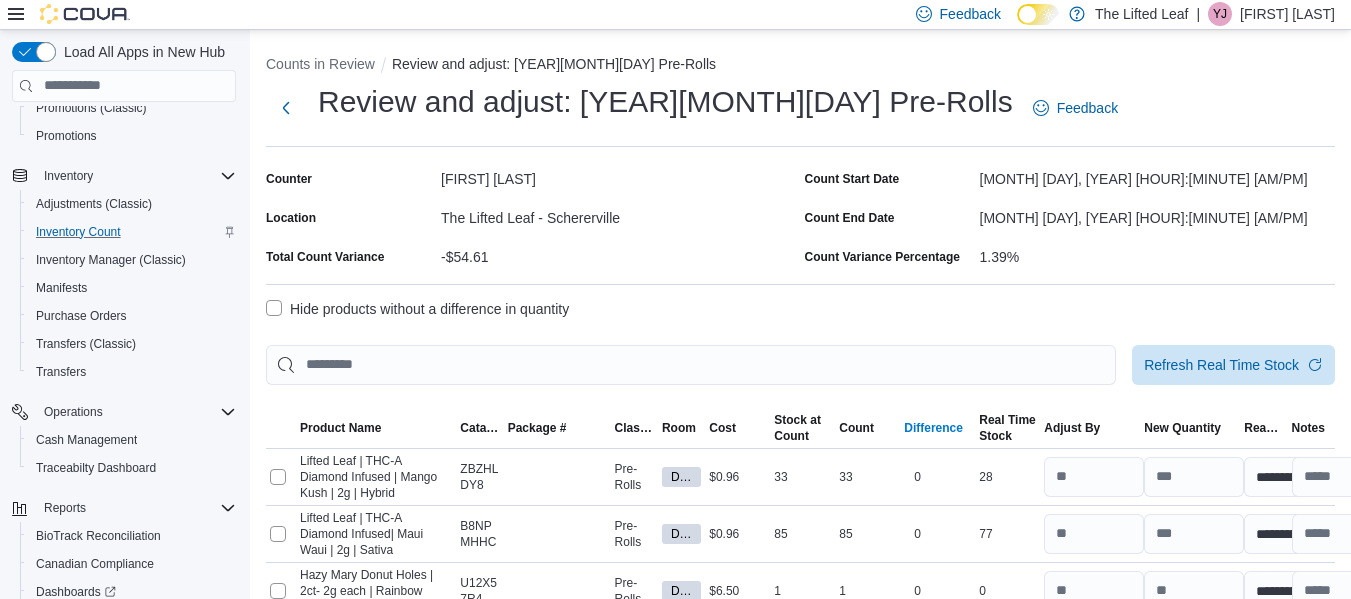 click on "Difference" at bounding box center [933, 428] 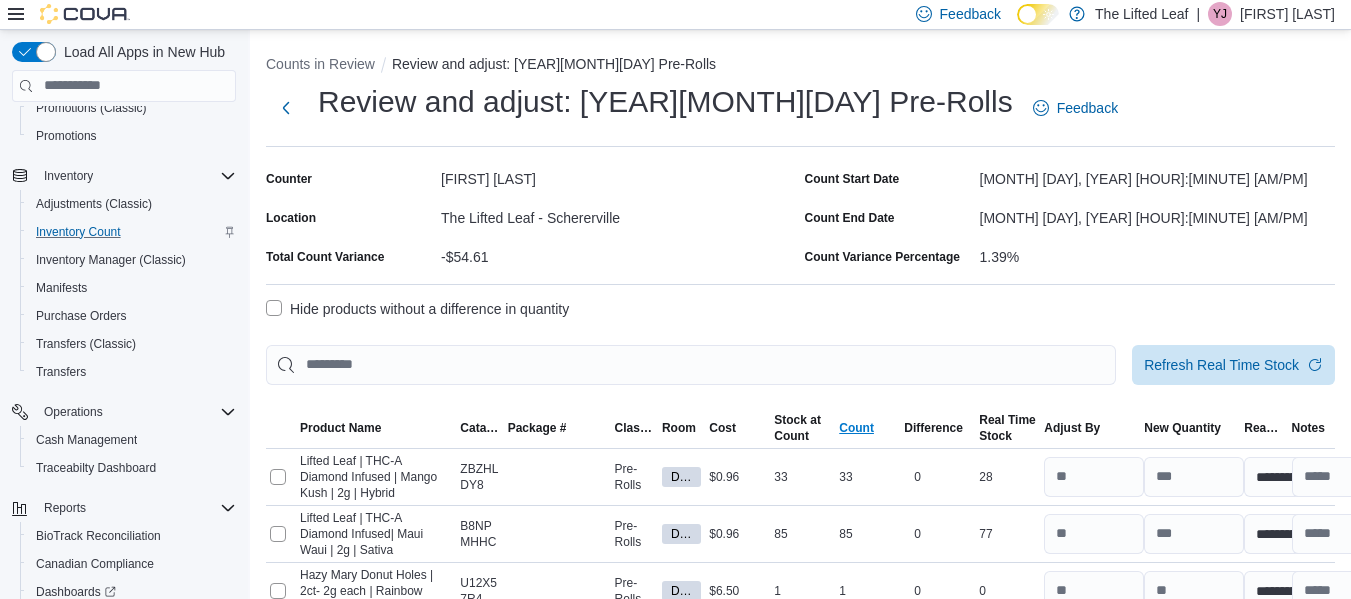 click on "Count" at bounding box center [856, 428] 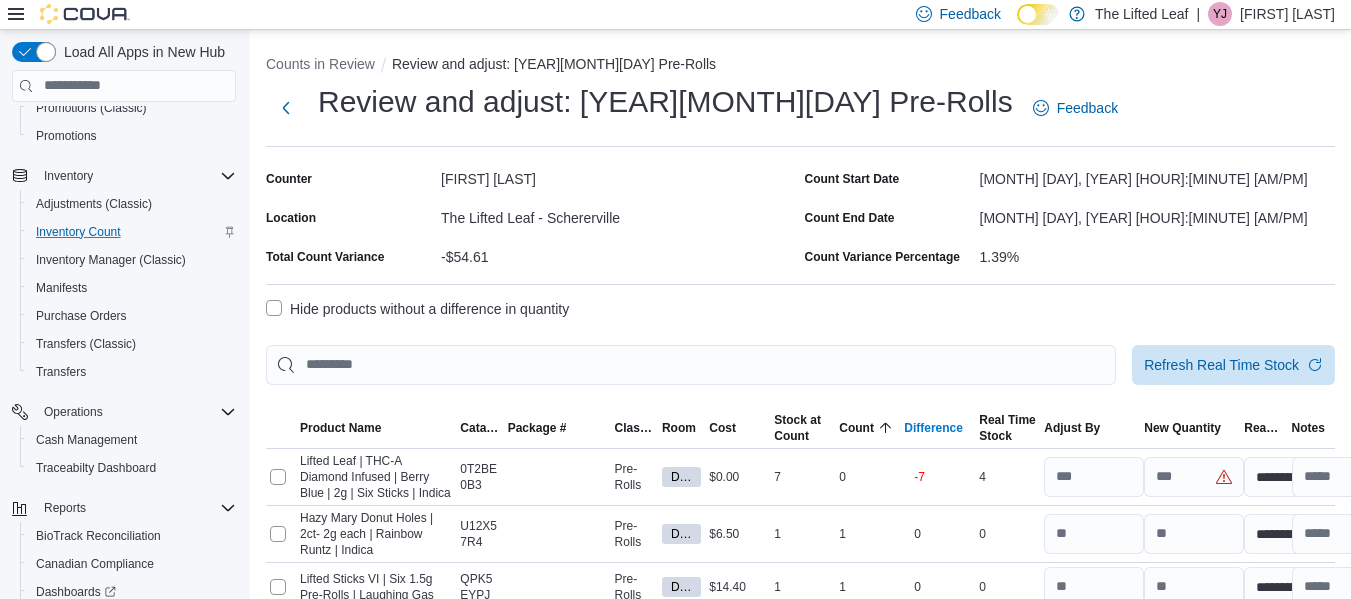 click on "Difference" at bounding box center (933, 428) 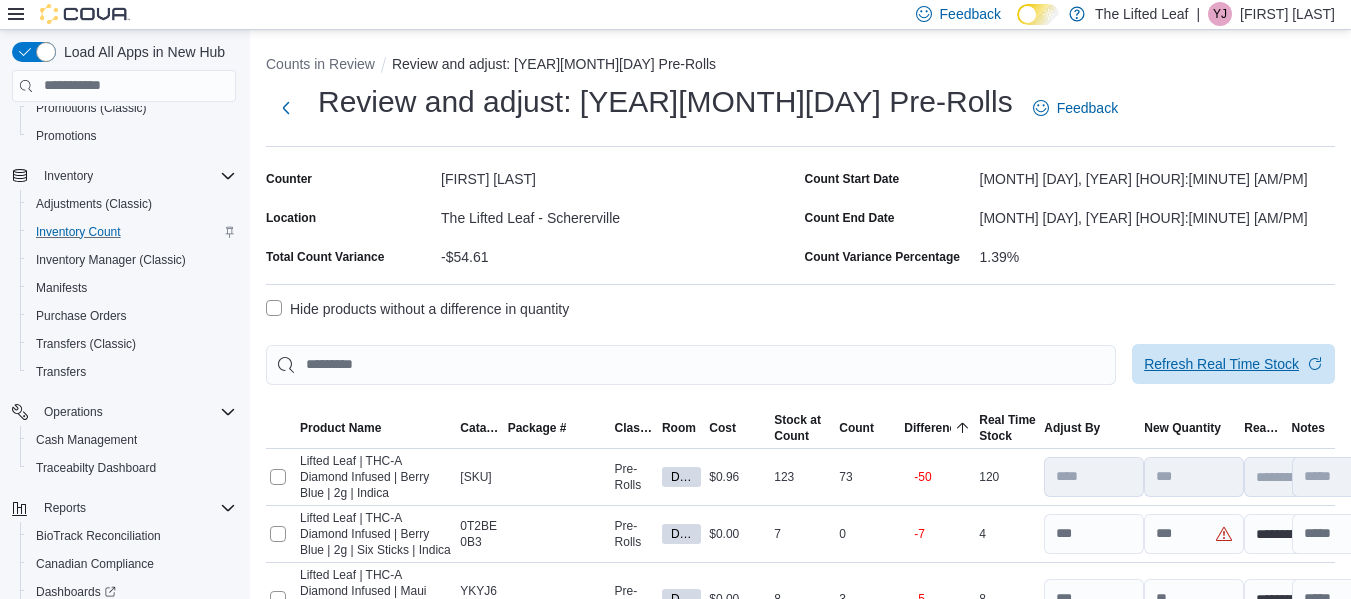 click on "Refresh Real Time Stock" at bounding box center [1221, 364] 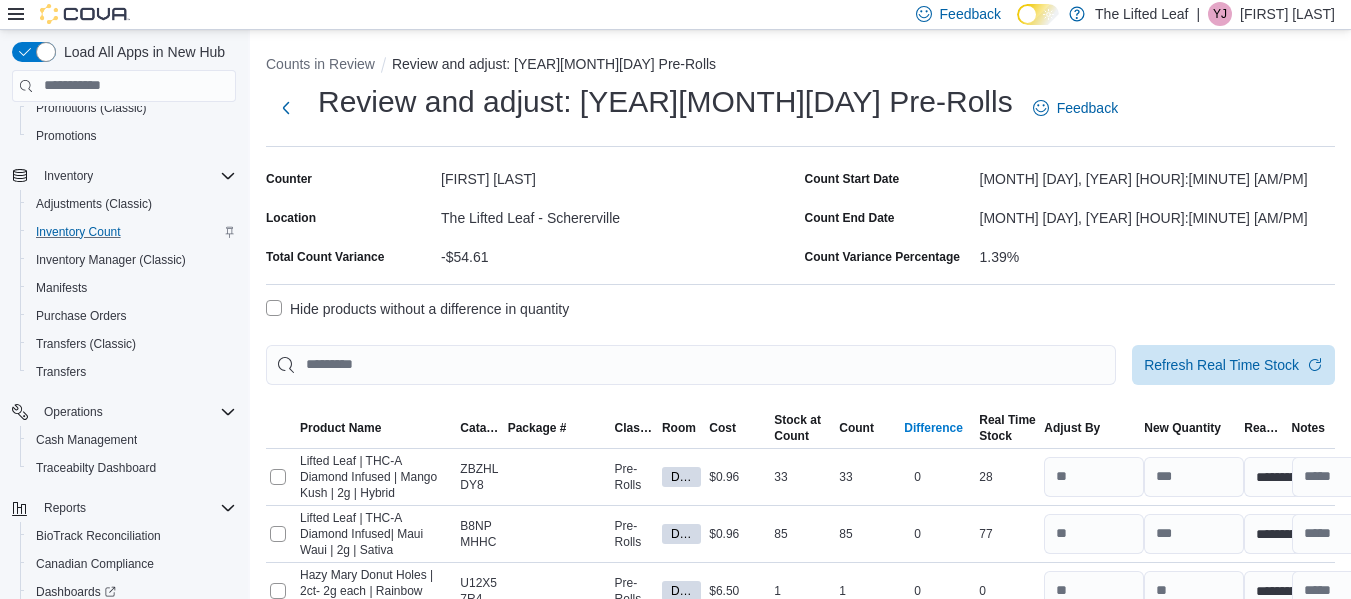 click on "Difference" at bounding box center (933, 428) 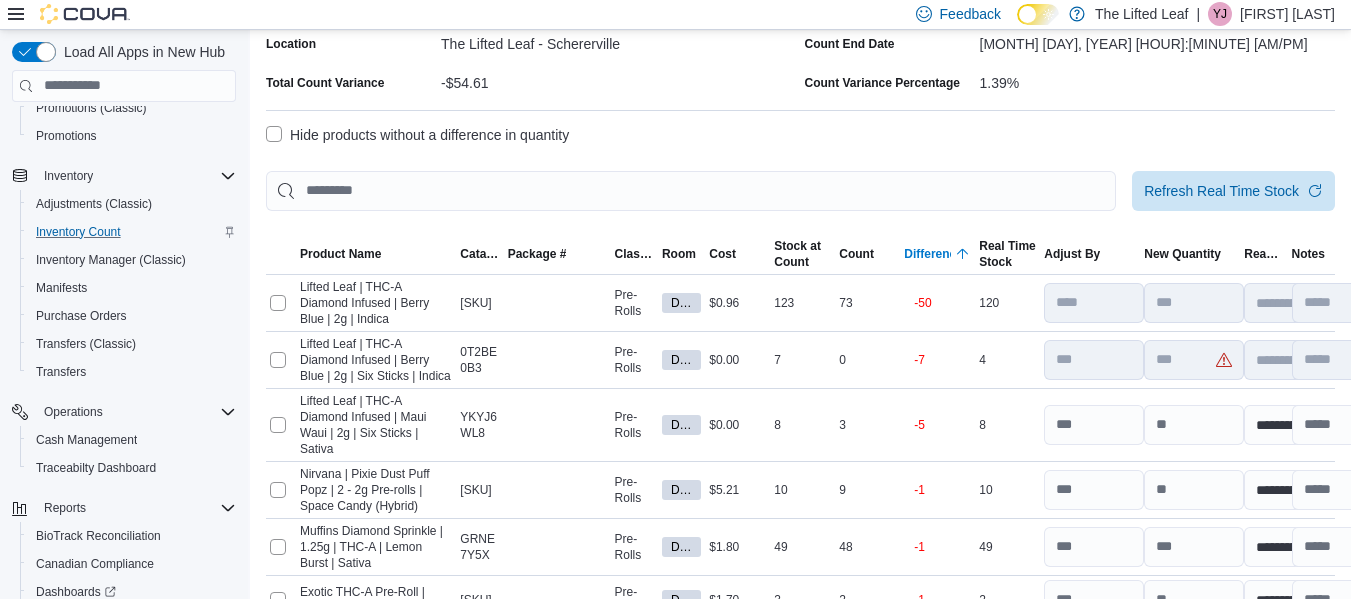 scroll, scrollTop: 175, scrollLeft: 0, axis: vertical 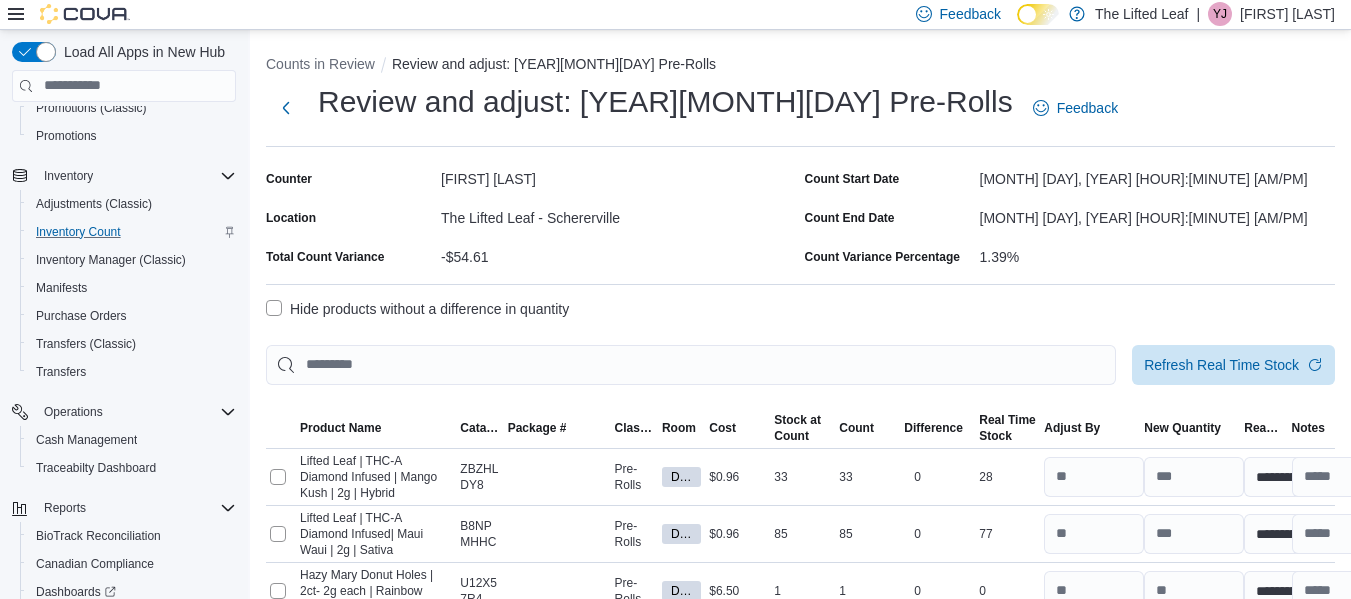 click on "Hide products without a difference in quantity" at bounding box center (417, 309) 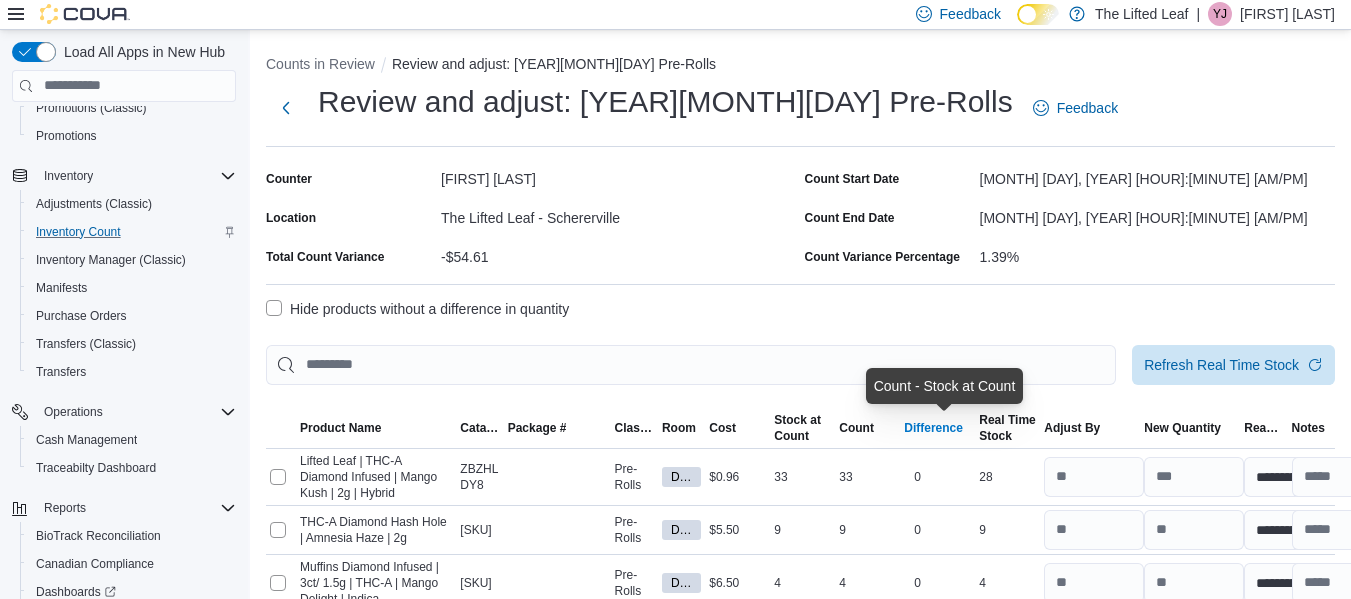 click on "Difference" at bounding box center [933, 428] 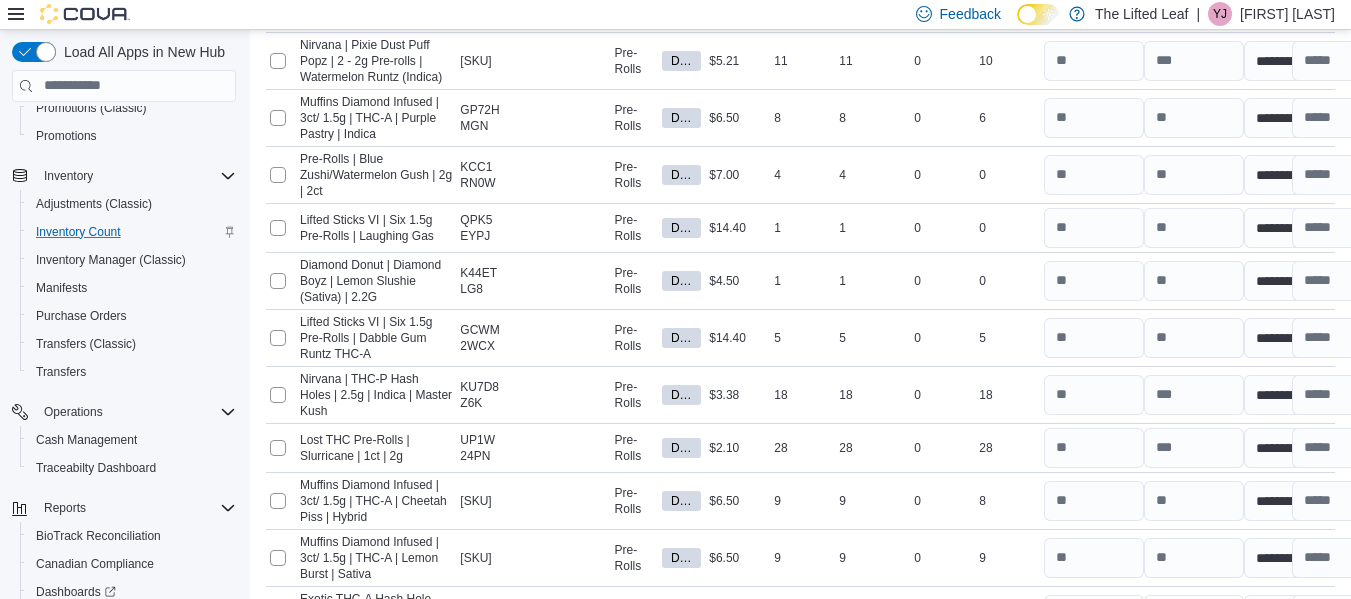 scroll, scrollTop: 4266, scrollLeft: 0, axis: vertical 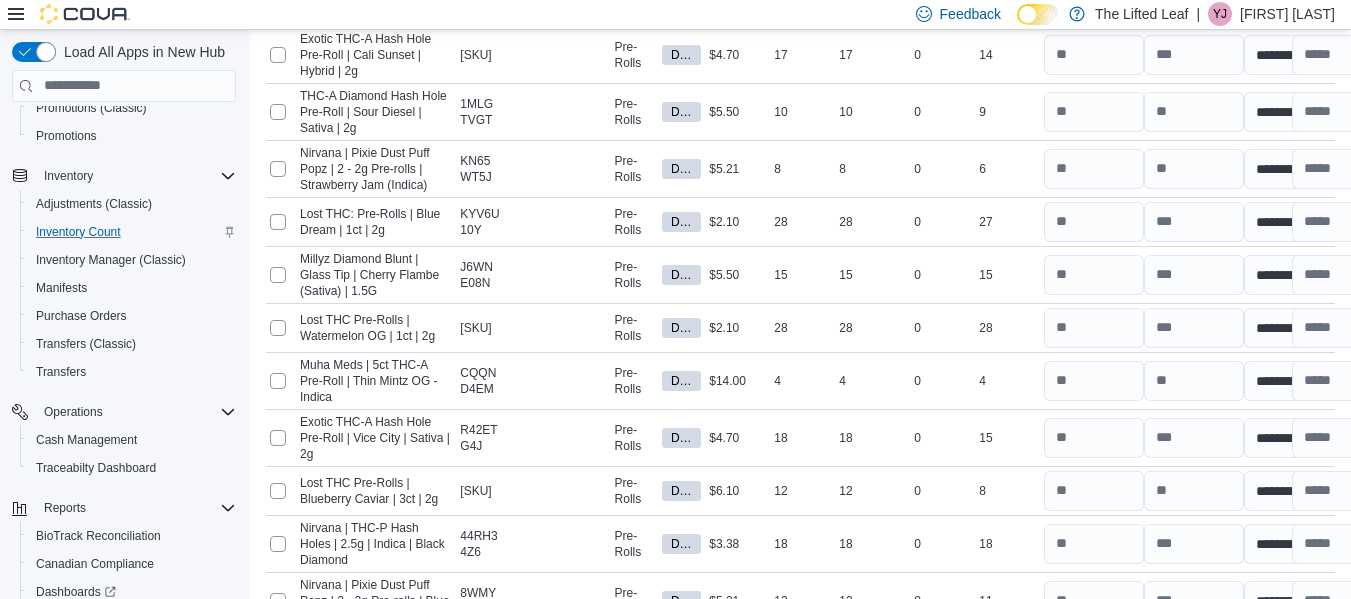 click on "Recount" at bounding box center (1159, 714) 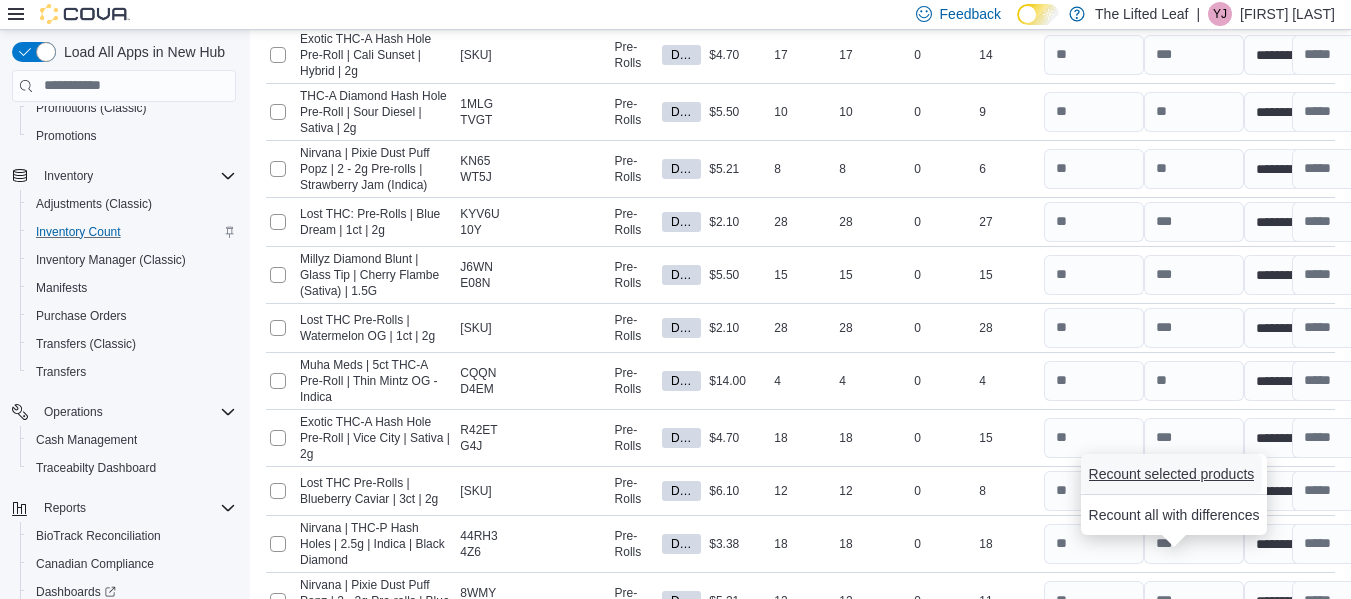 click on "Recount selected products" at bounding box center (1172, 474) 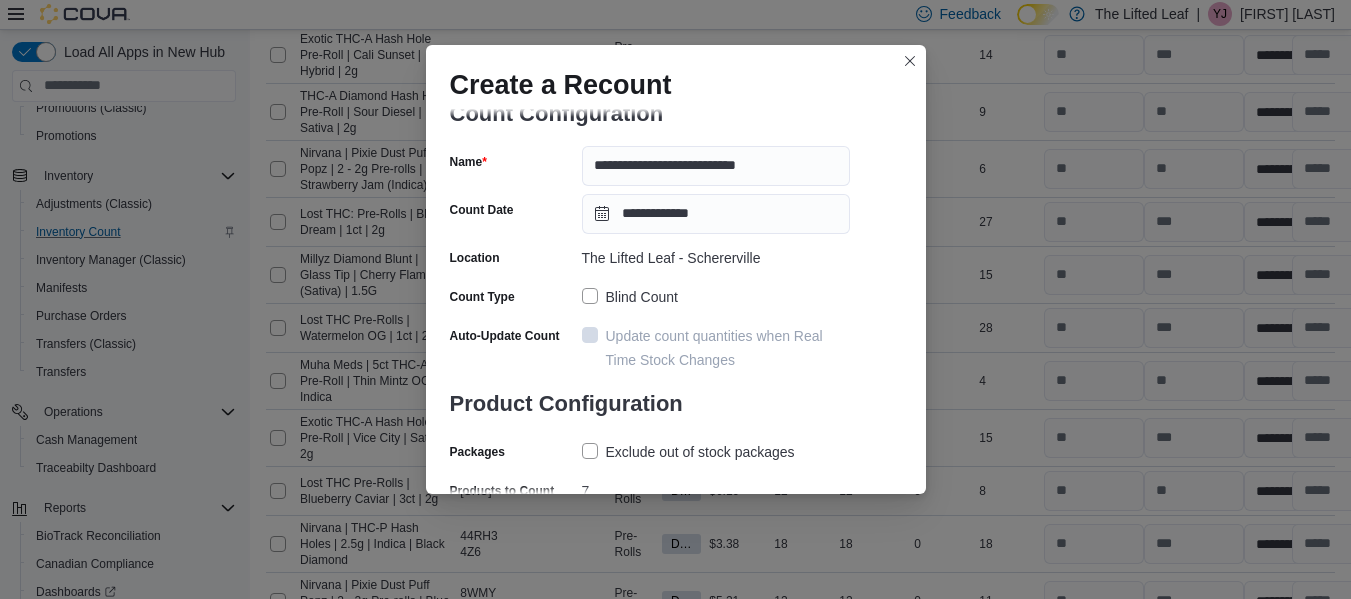 scroll, scrollTop: 103, scrollLeft: 0, axis: vertical 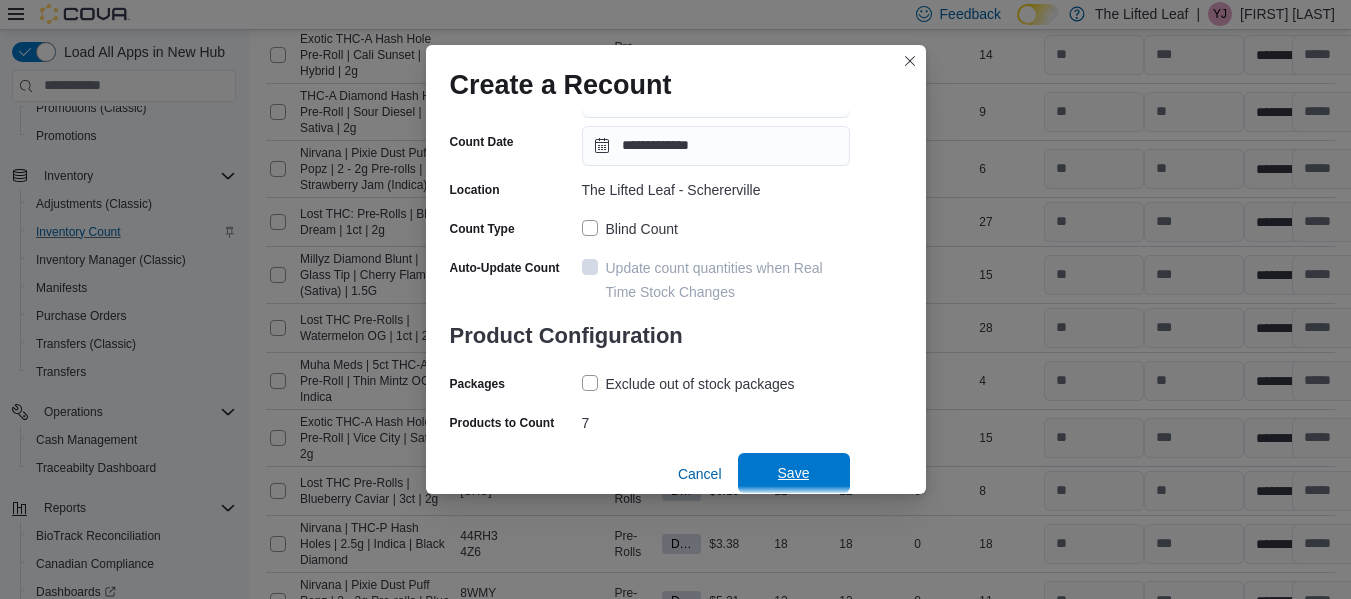click on "Save" at bounding box center [794, 473] 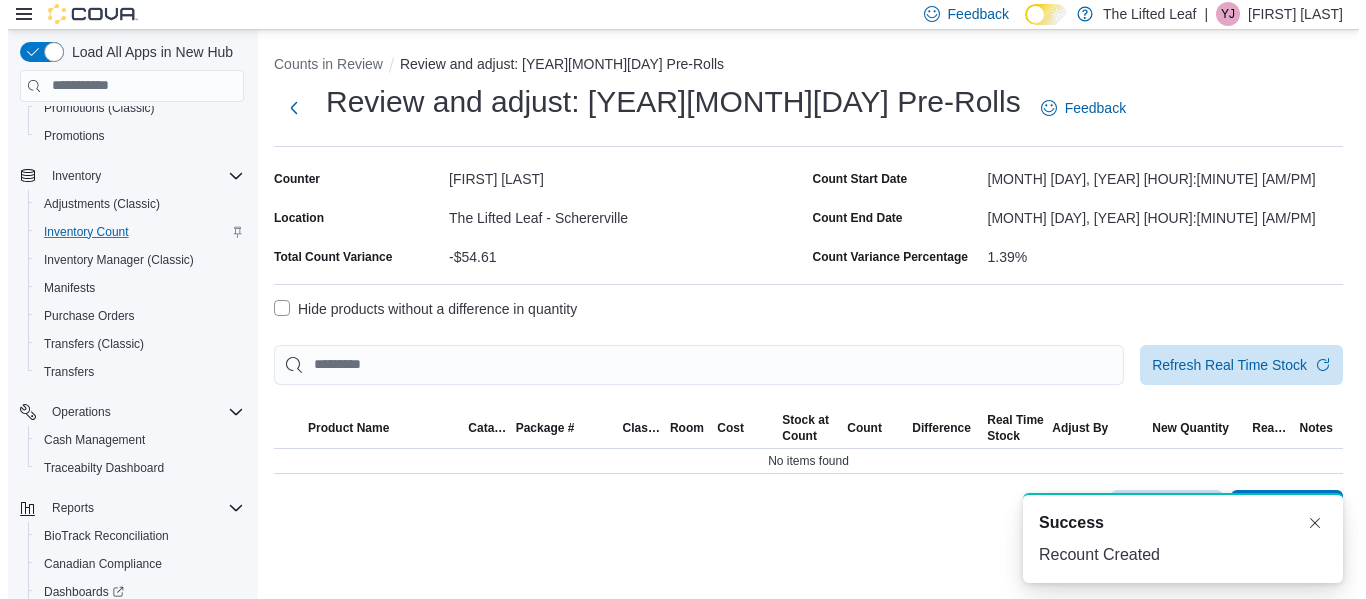 scroll, scrollTop: 0, scrollLeft: 0, axis: both 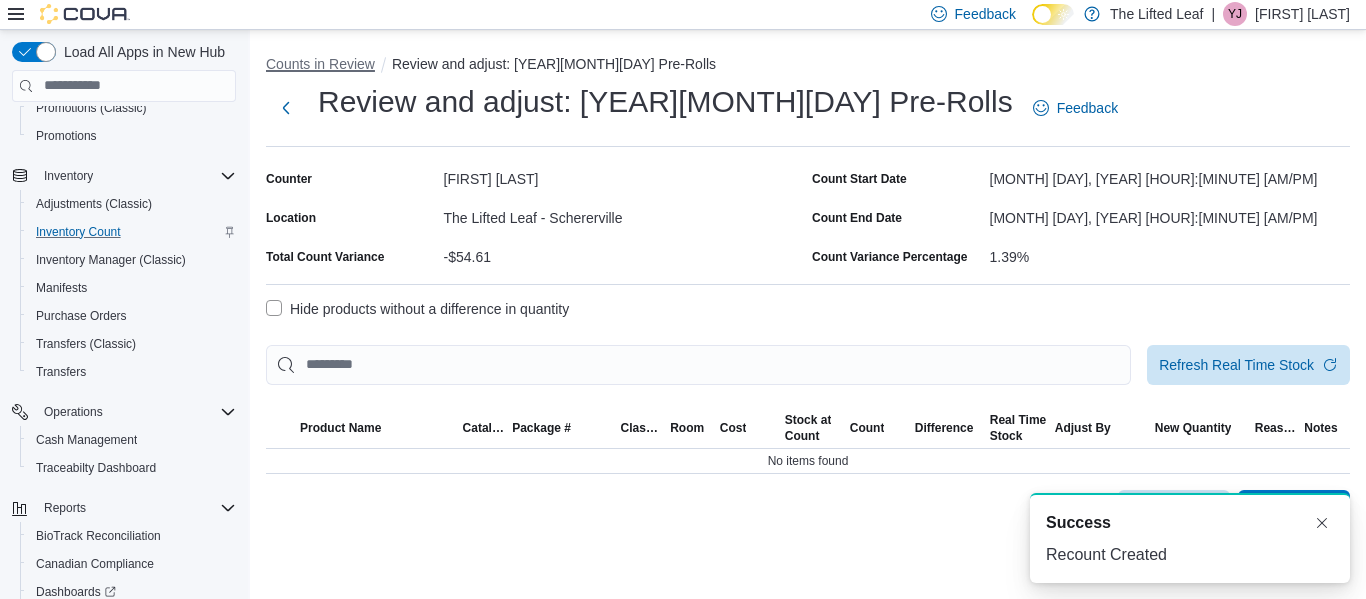 click on "Counts in Review" at bounding box center (320, 64) 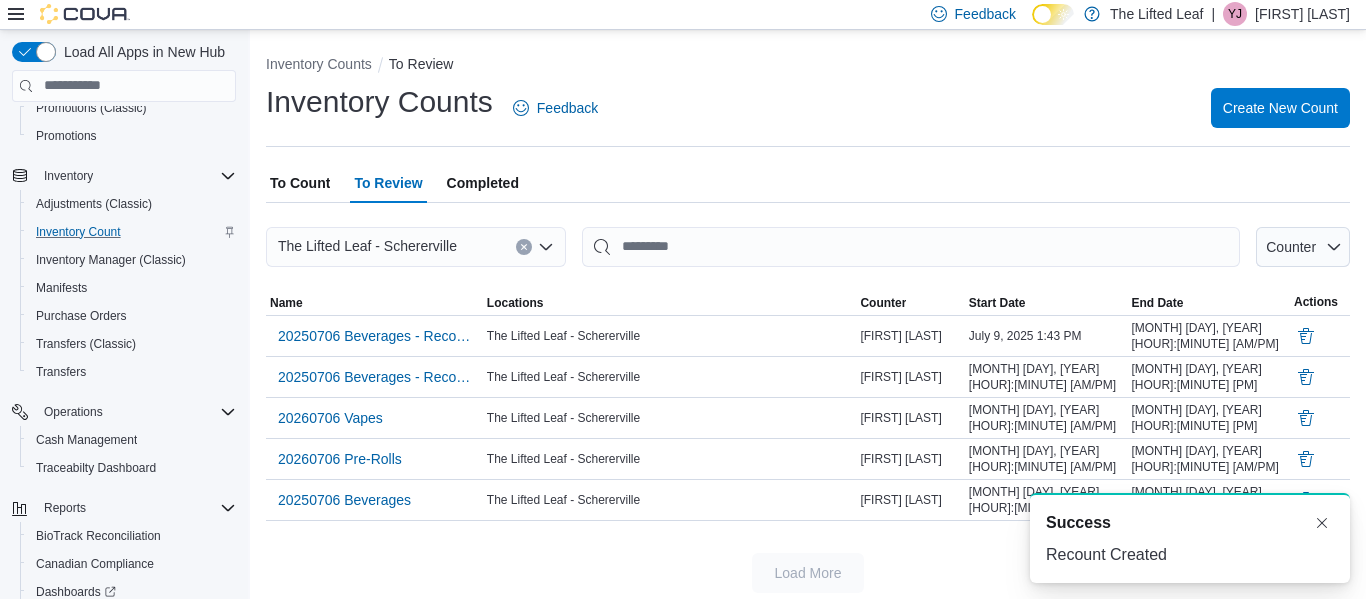 click on "To Count" at bounding box center (300, 183) 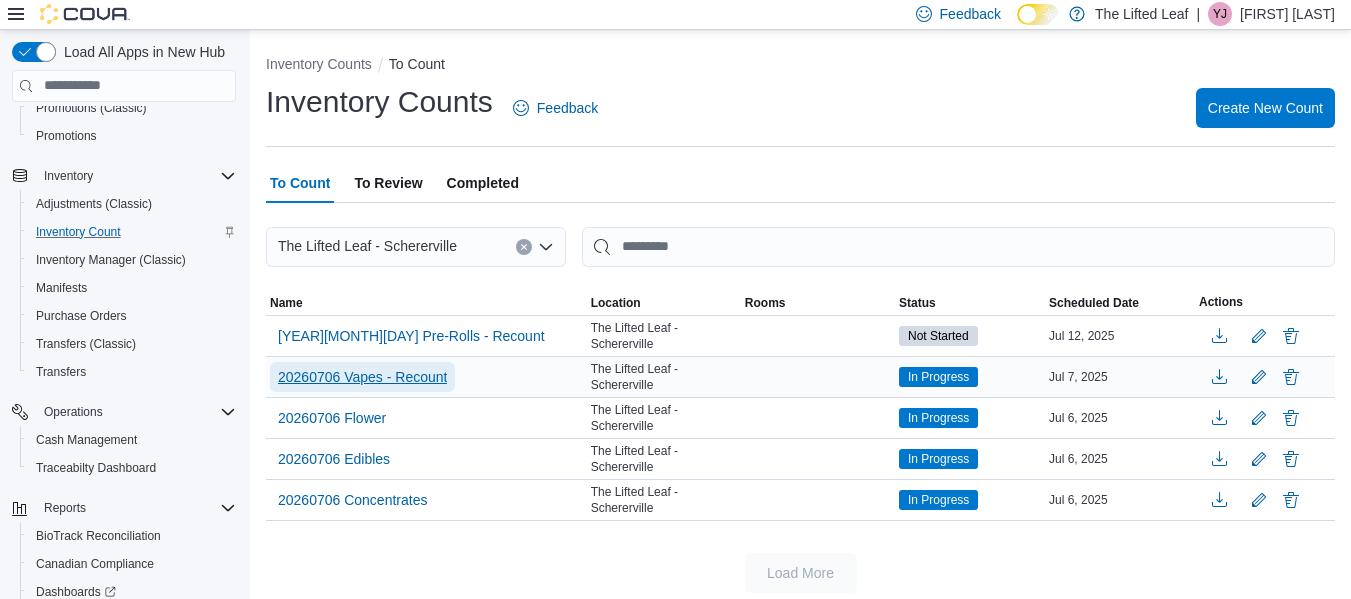 click on "20260706 Vapes - Recount" at bounding box center [362, 377] 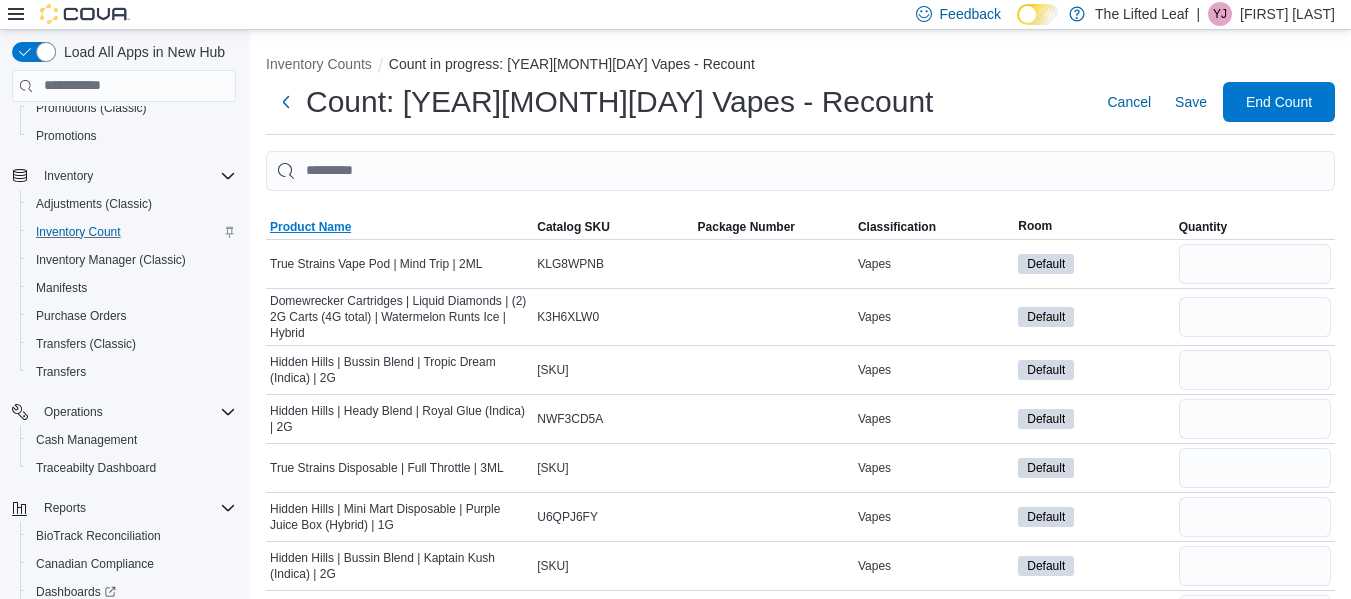 click on "Product Name" at bounding box center [310, 227] 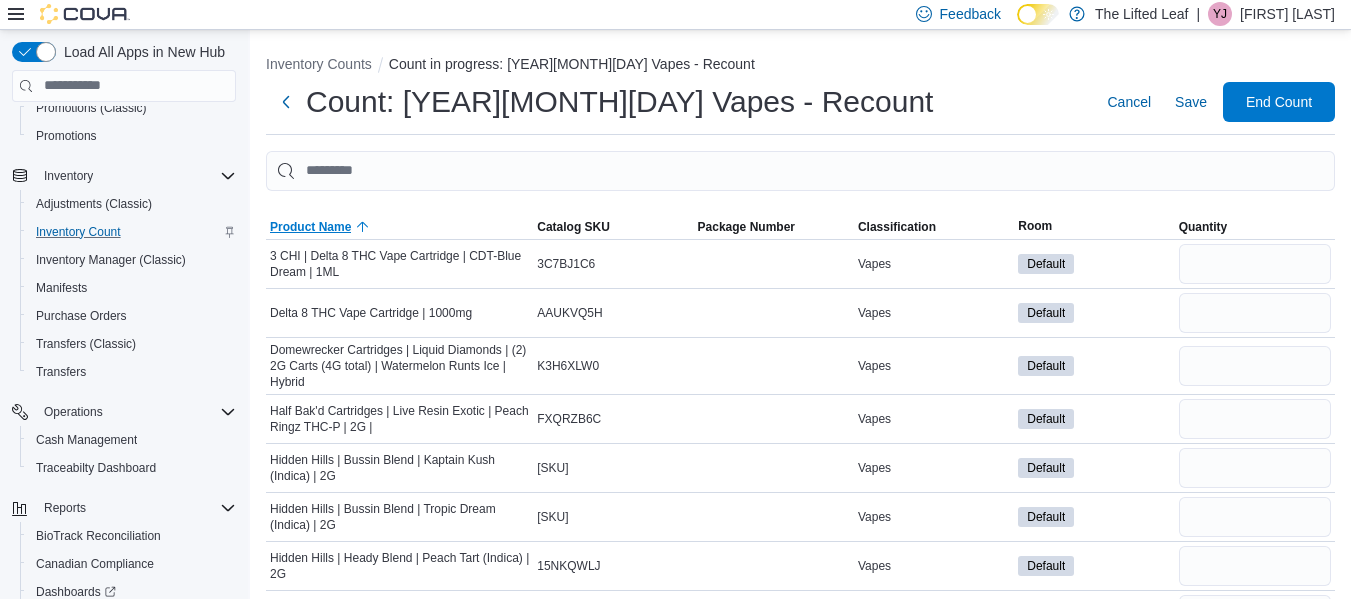 click on "Product Name" at bounding box center [310, 227] 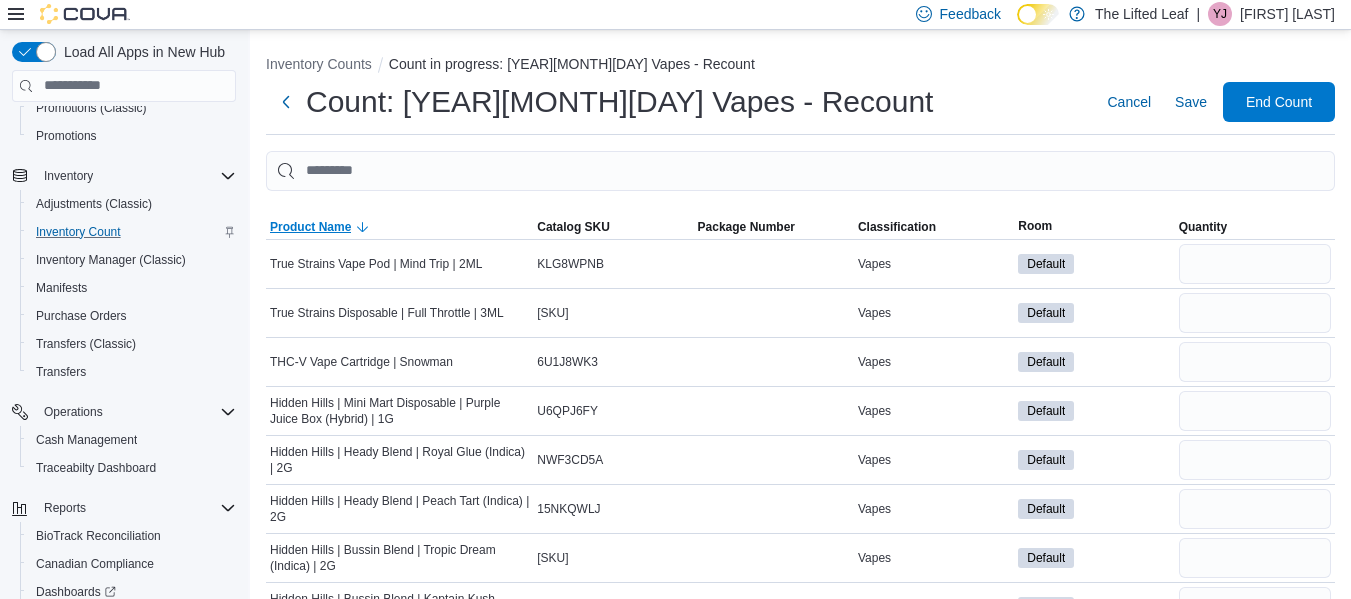 click on "Product Name" at bounding box center (310, 227) 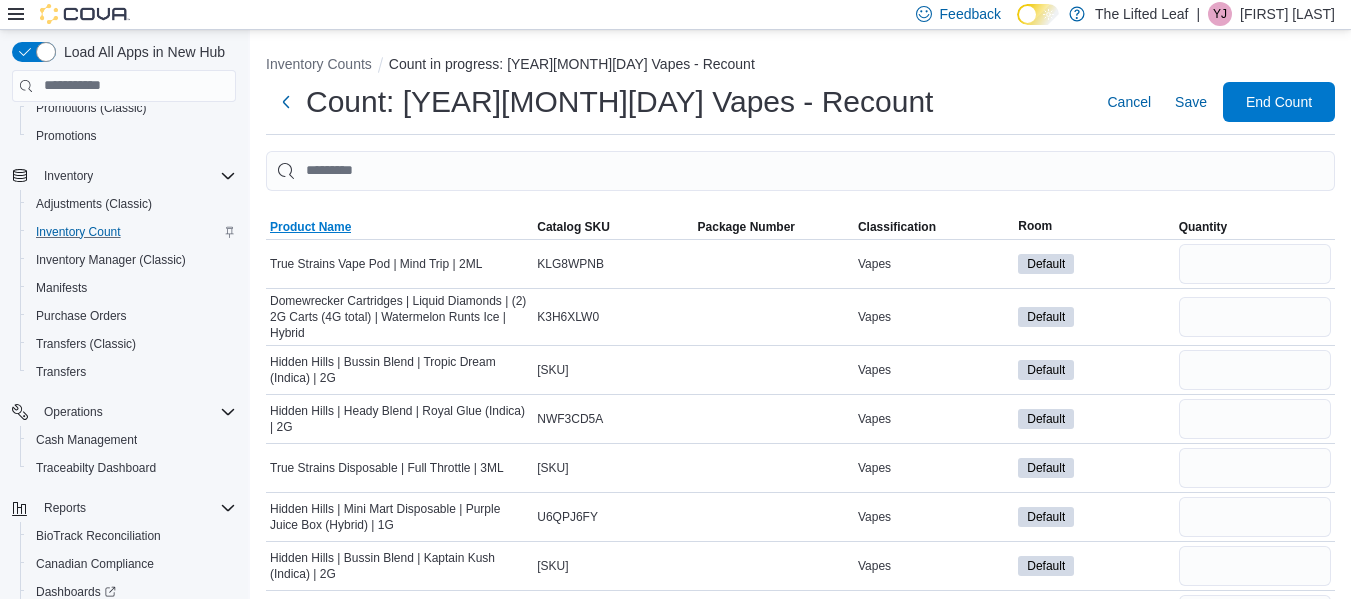click on "Product Name" at bounding box center [310, 227] 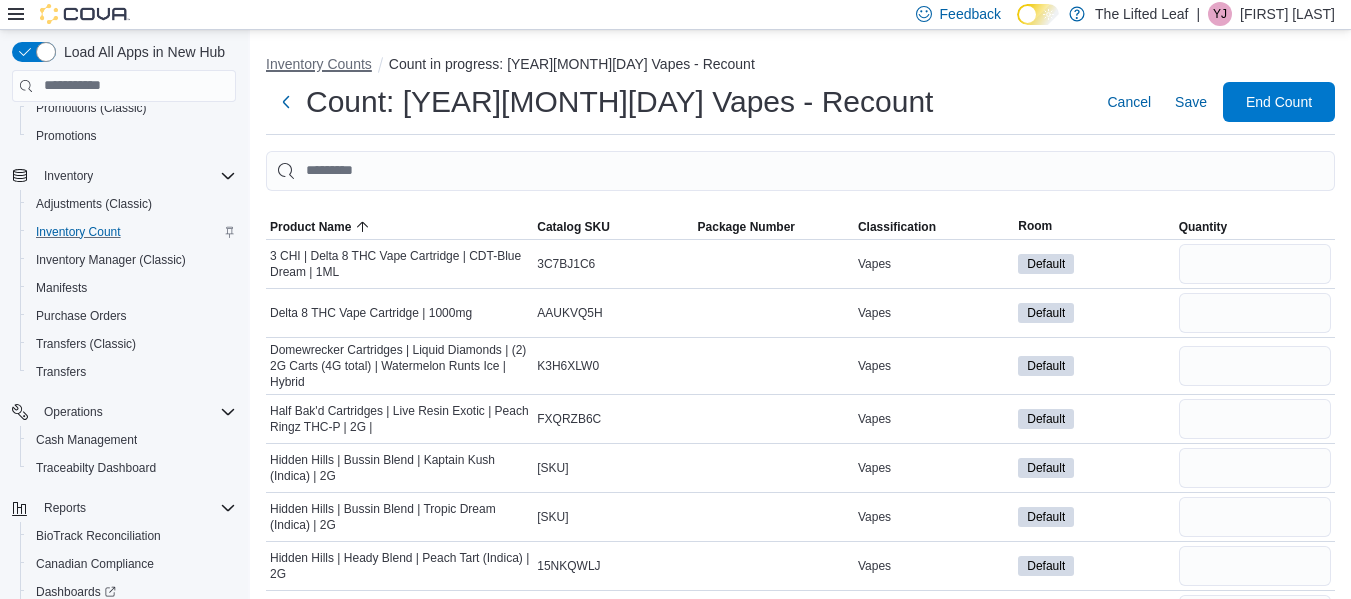 click on "Inventory Counts" at bounding box center [319, 64] 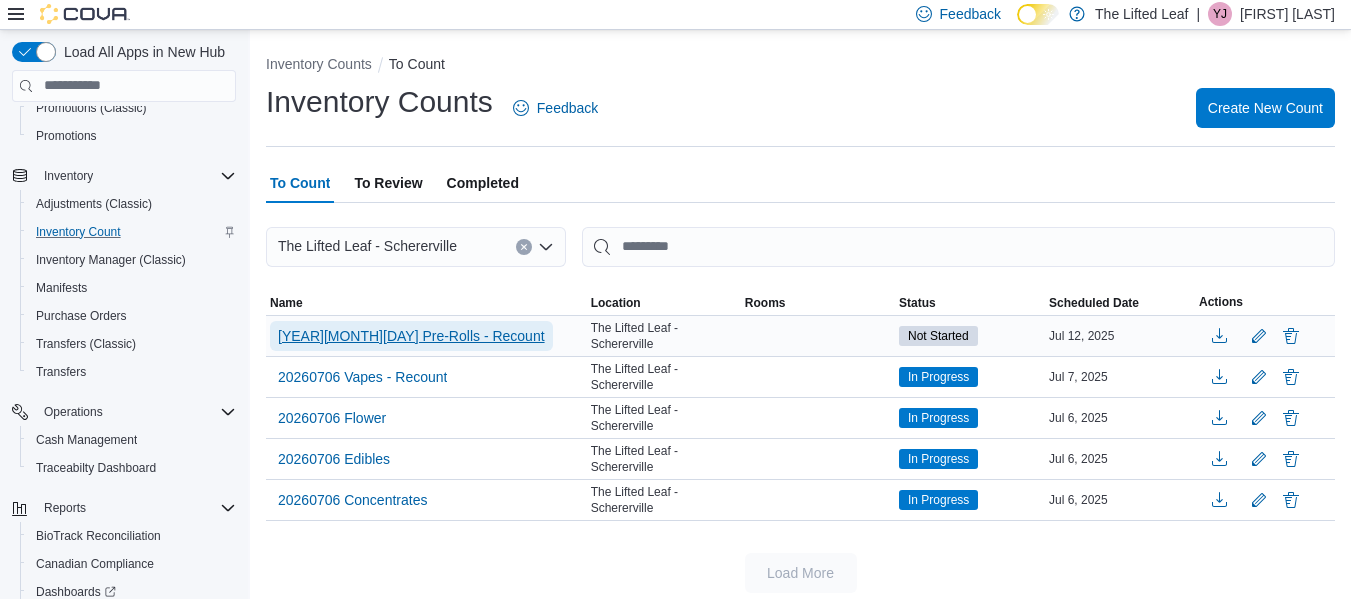 click on "20260706 Pre-Rolls - Recount" at bounding box center [411, 336] 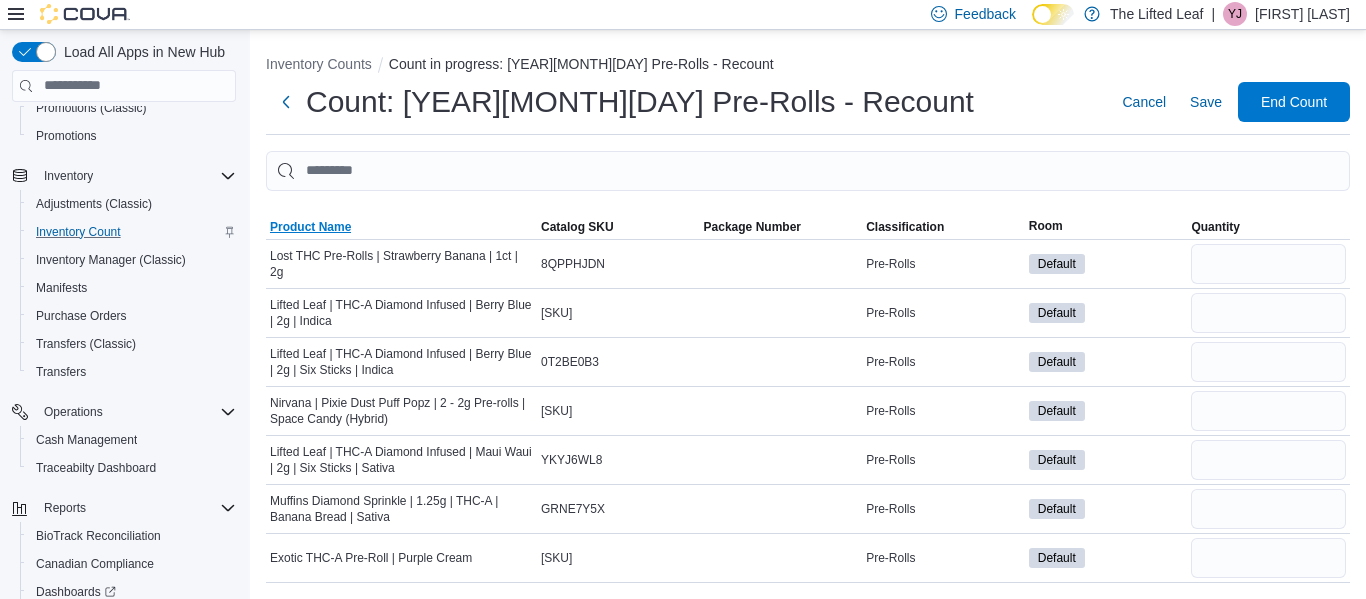 click on "Product Name" at bounding box center [401, 227] 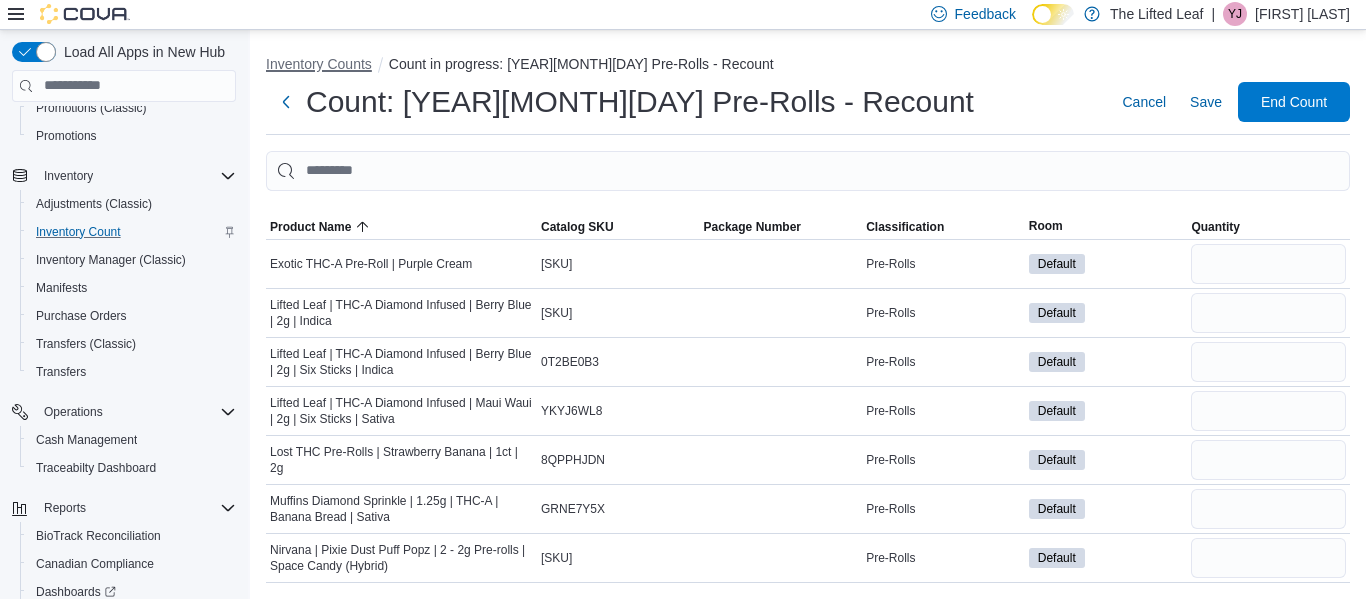 click on "Inventory Counts" at bounding box center (319, 64) 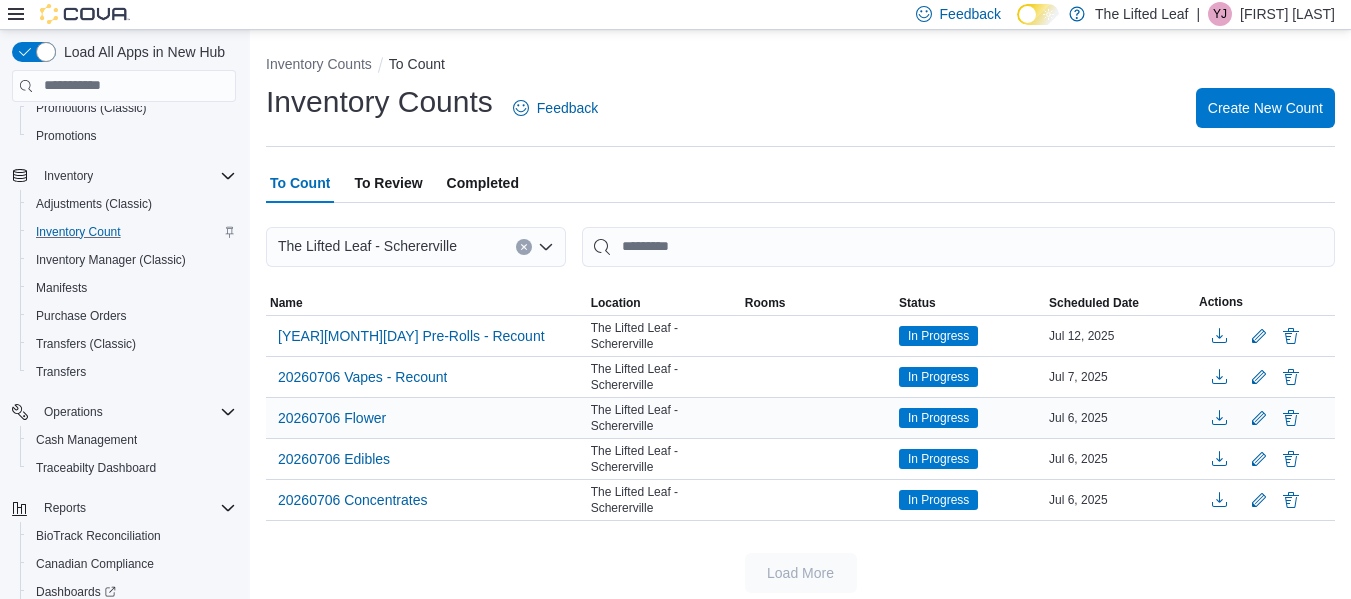scroll, scrollTop: 10, scrollLeft: 0, axis: vertical 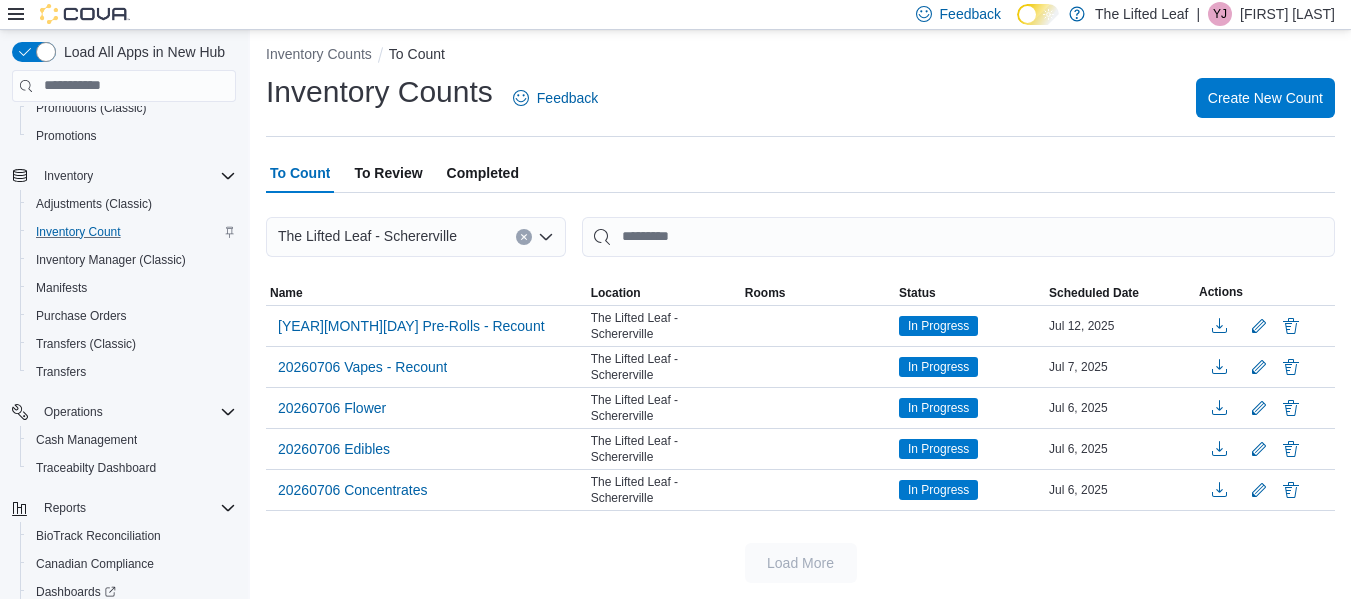 click on "To Review" at bounding box center [388, 173] 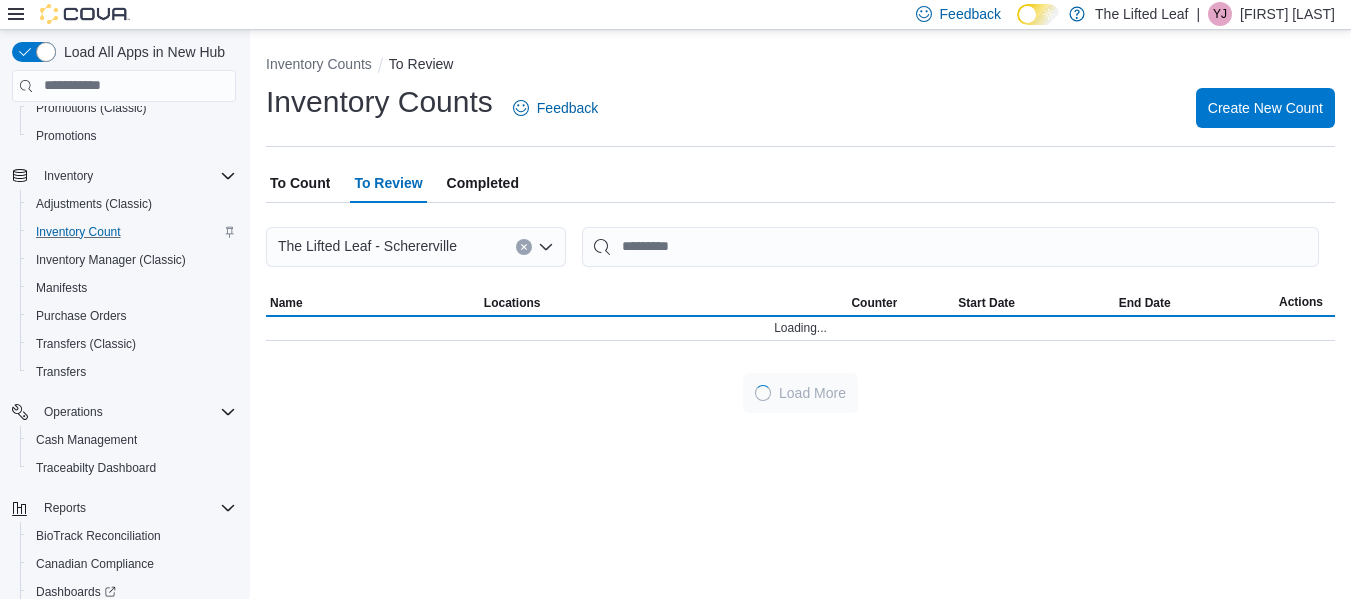 scroll, scrollTop: 0, scrollLeft: 0, axis: both 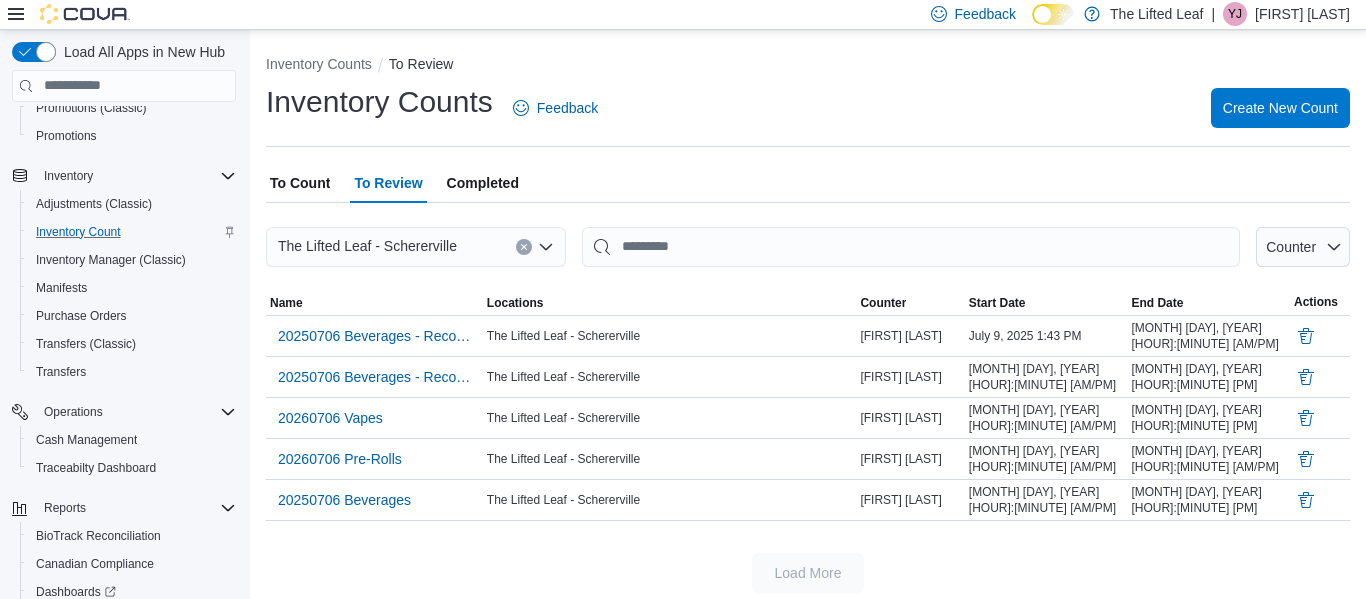click on "To Count" at bounding box center [300, 183] 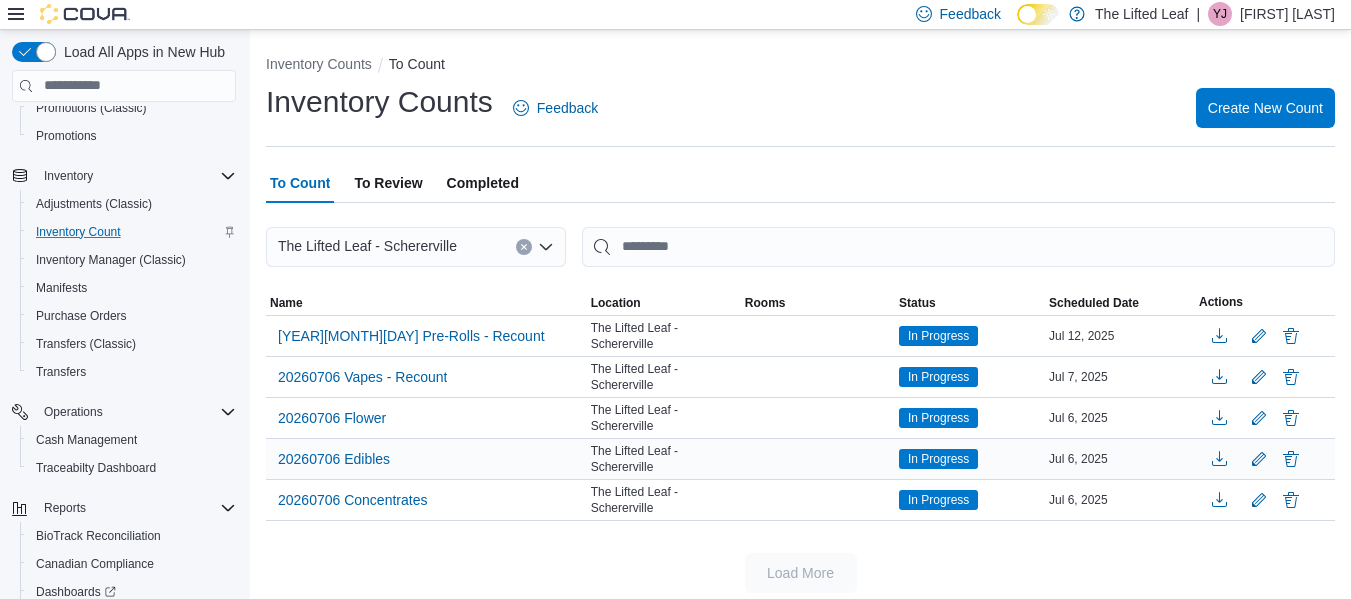 scroll, scrollTop: 10, scrollLeft: 0, axis: vertical 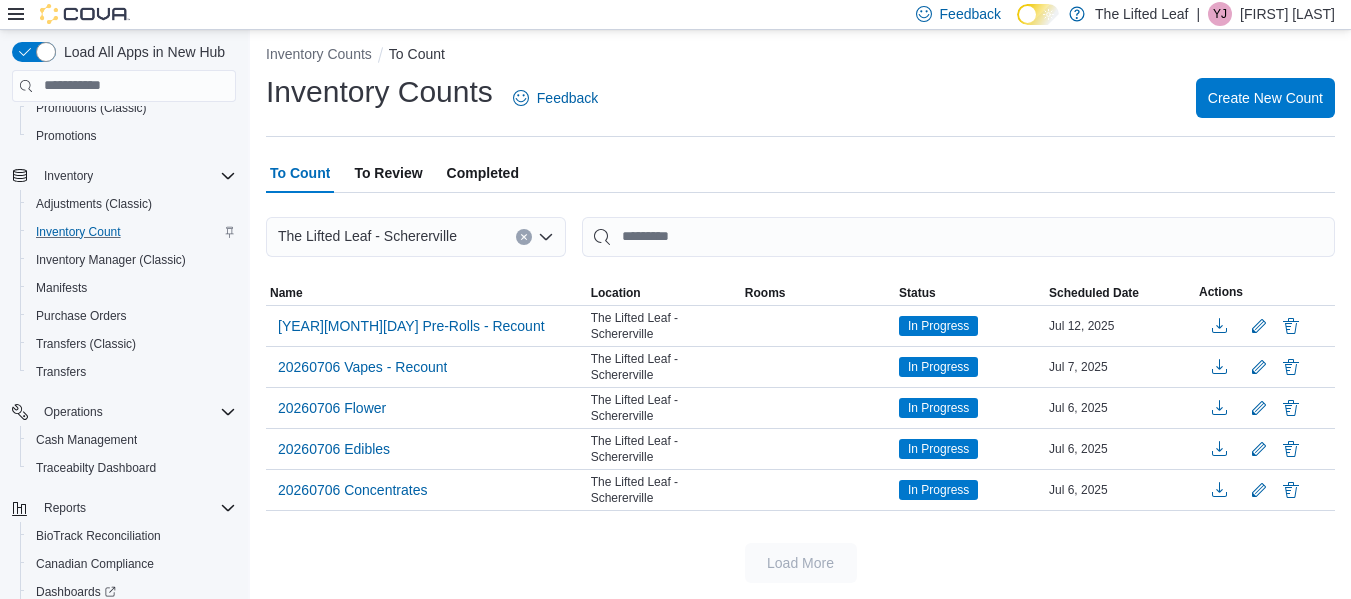 click on "To Review" at bounding box center [388, 173] 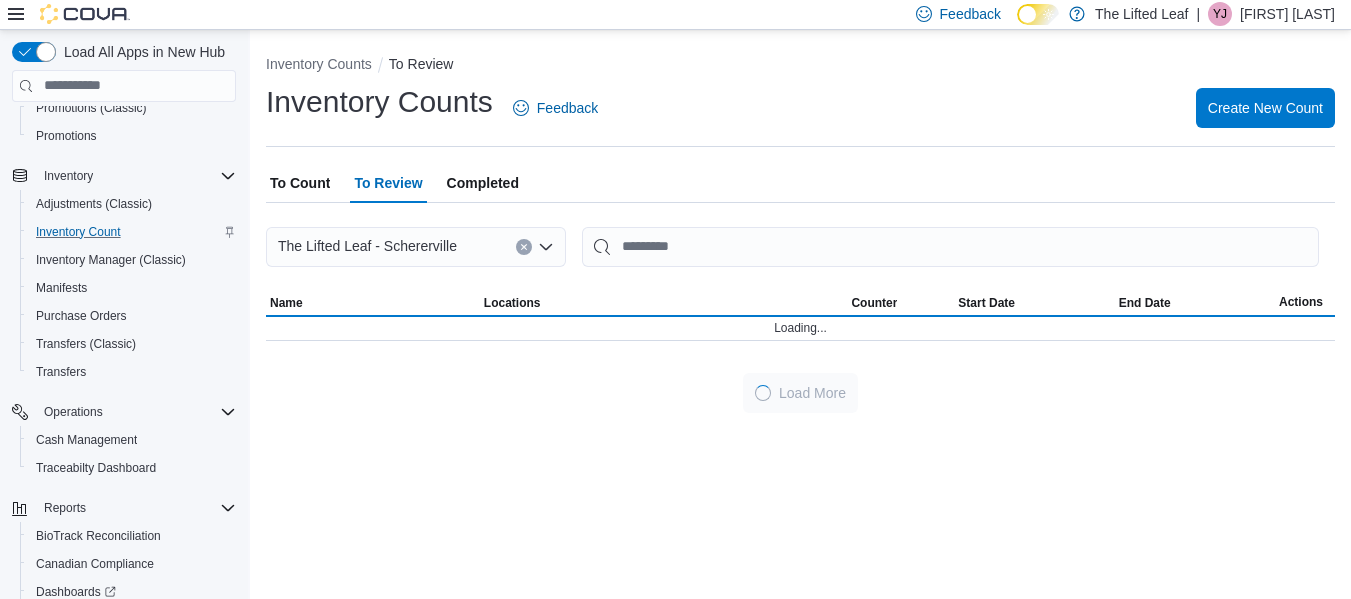 scroll, scrollTop: 0, scrollLeft: 0, axis: both 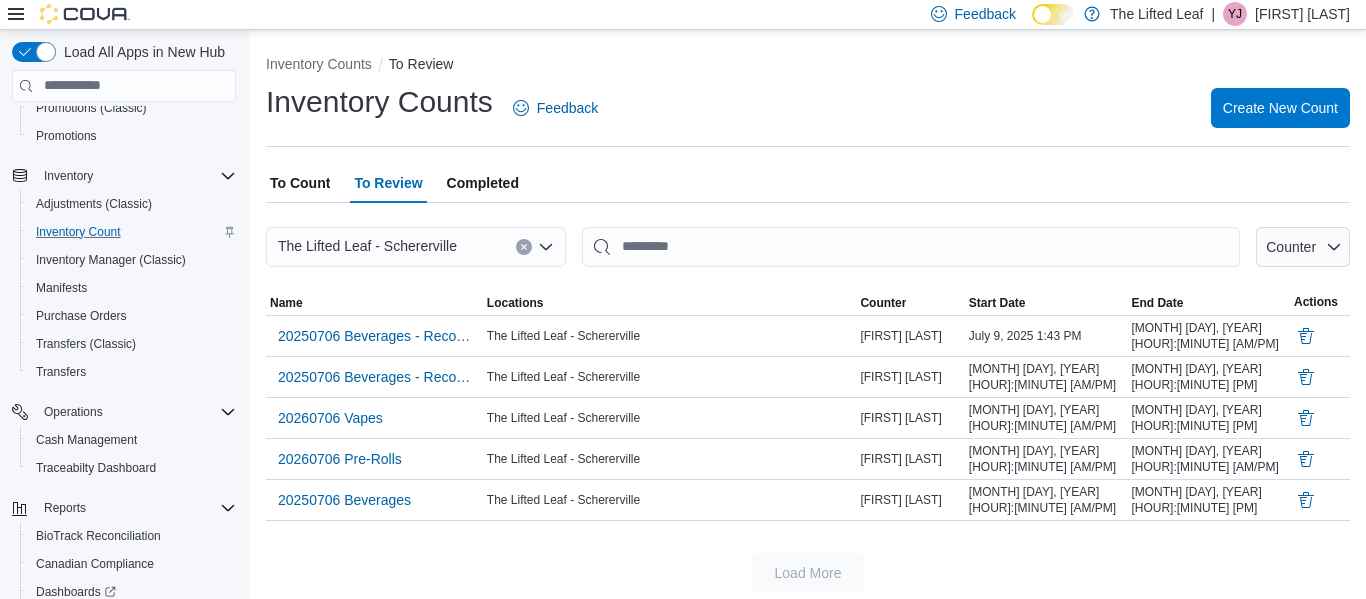 click on "Completed" at bounding box center (483, 183) 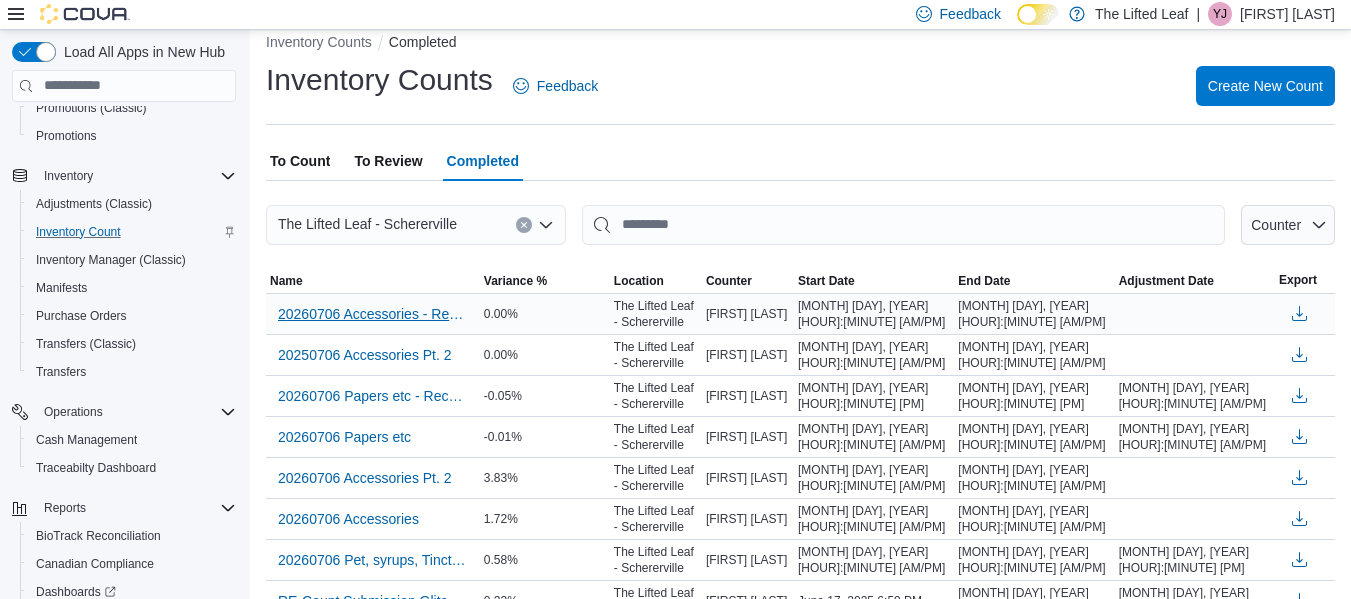 scroll, scrollTop: 20, scrollLeft: 0, axis: vertical 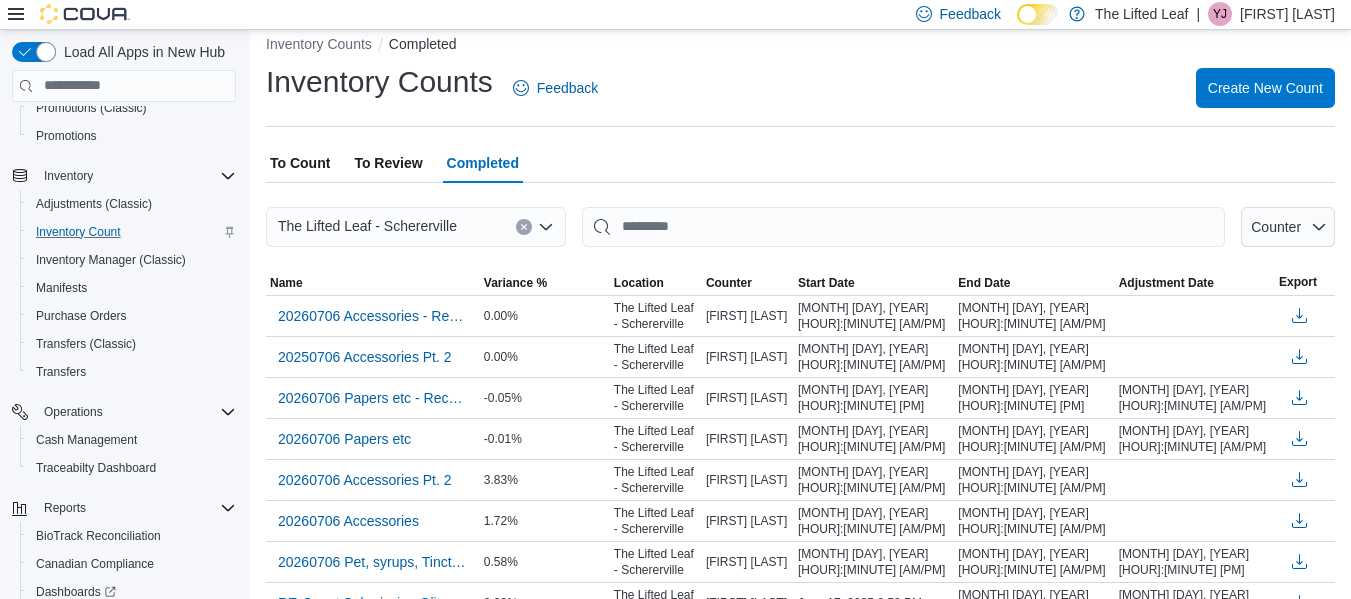 click on "To Review" at bounding box center (388, 163) 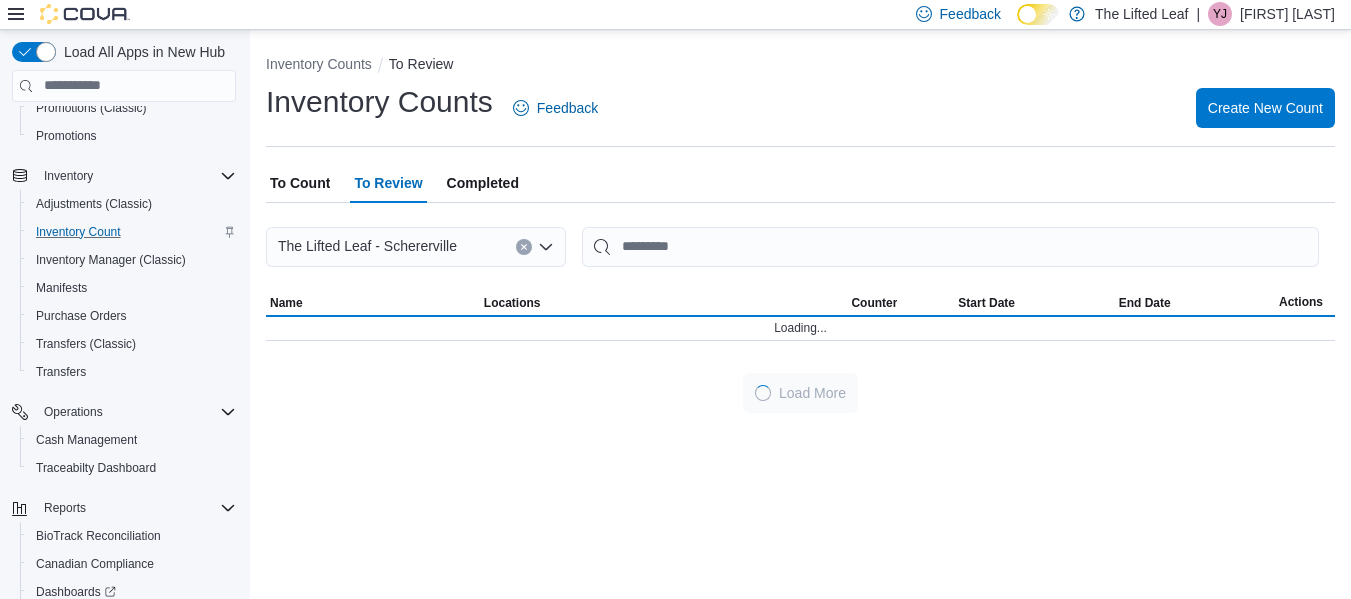 scroll, scrollTop: 0, scrollLeft: 0, axis: both 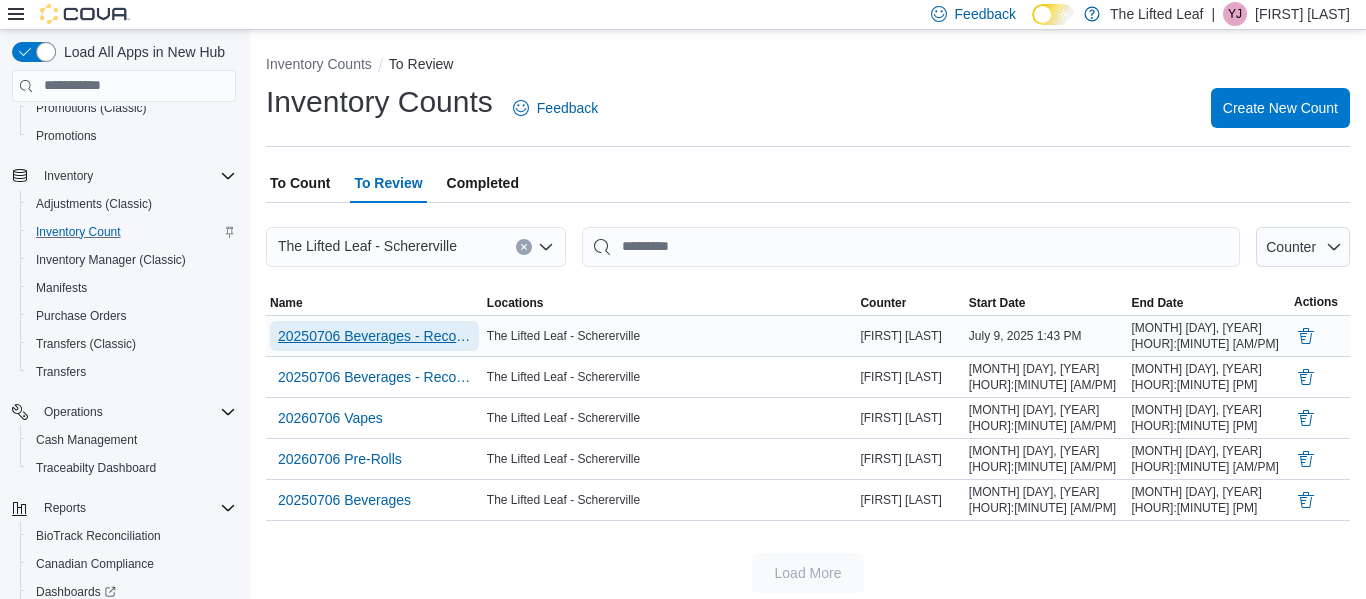 click on "20250706 Beverages  - Recount - Recount" at bounding box center (374, 336) 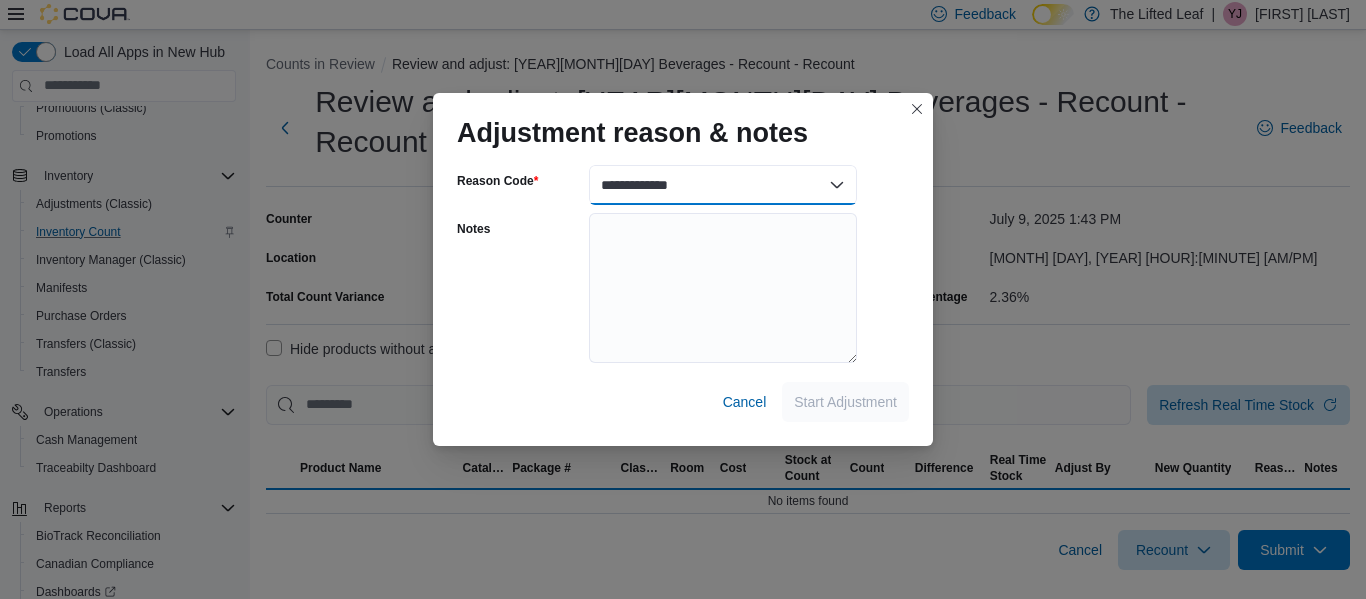 click on "**********" at bounding box center (723, 185) 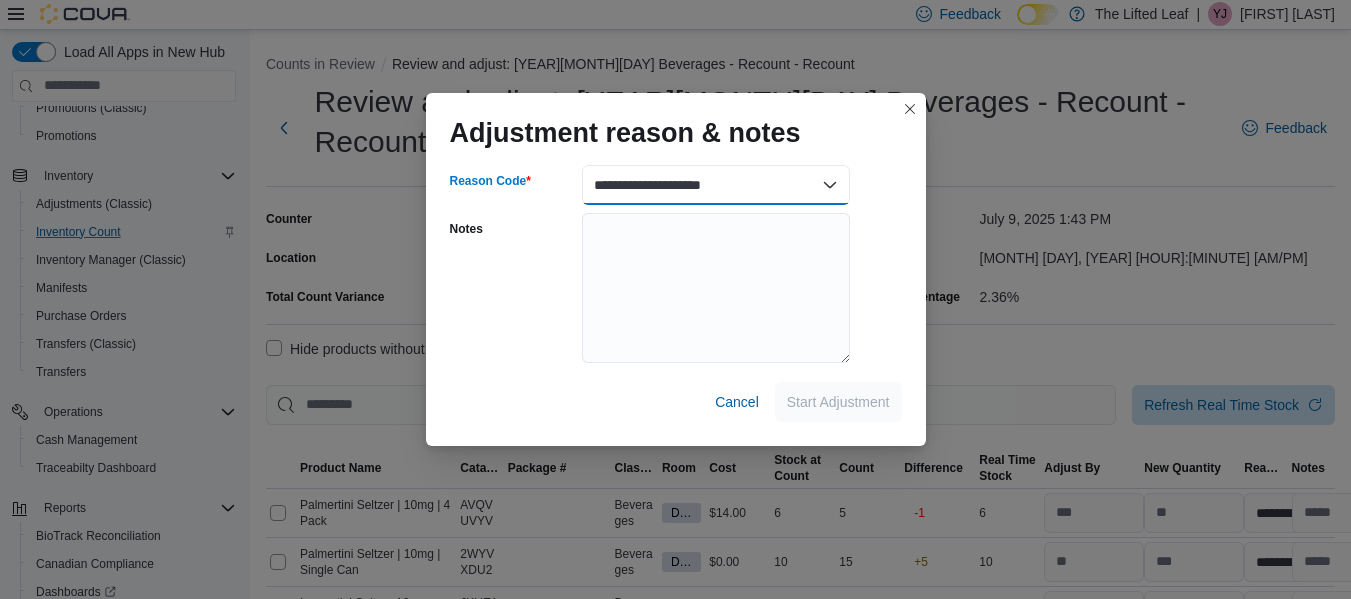 click on "**********" at bounding box center [716, 185] 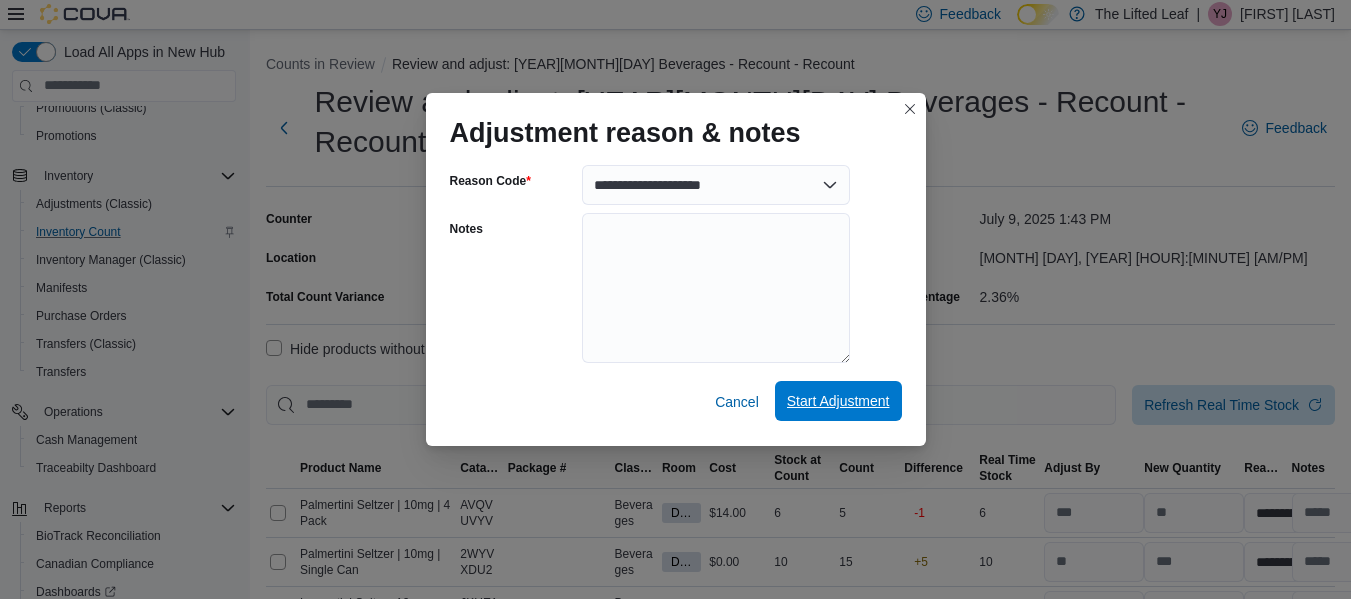 click on "Start Adjustment" at bounding box center (838, 401) 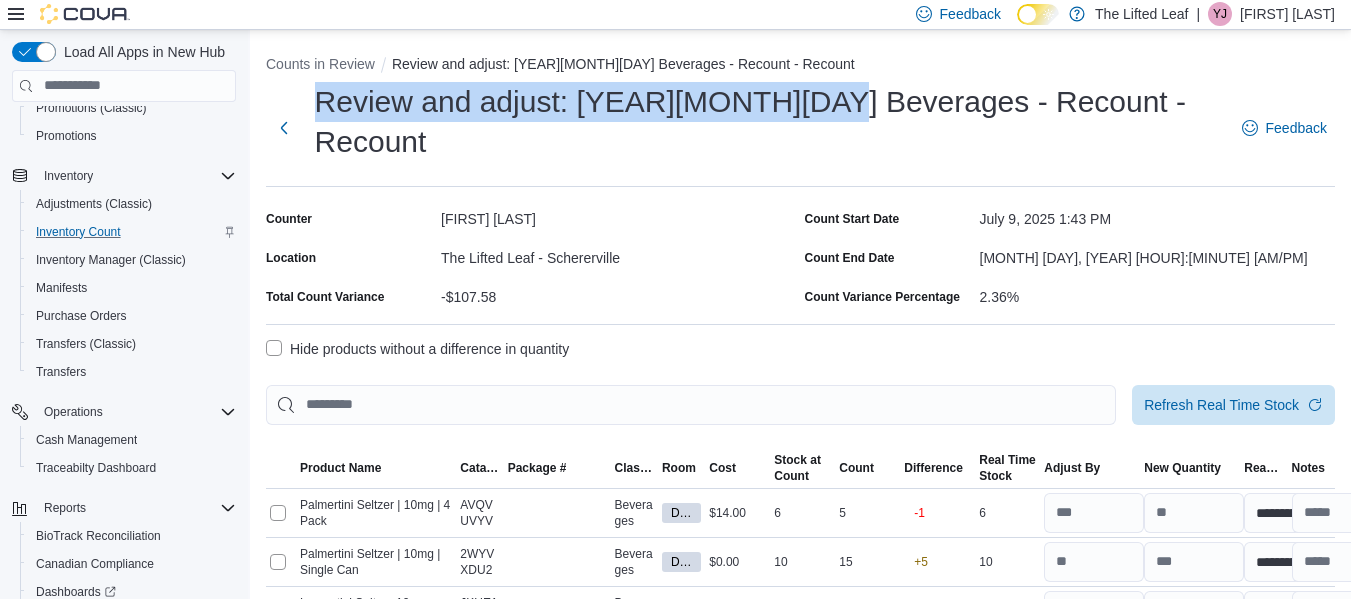 drag, startPoint x: 857, startPoint y: 102, endPoint x: 1235, endPoint y: 138, distance: 379.71042 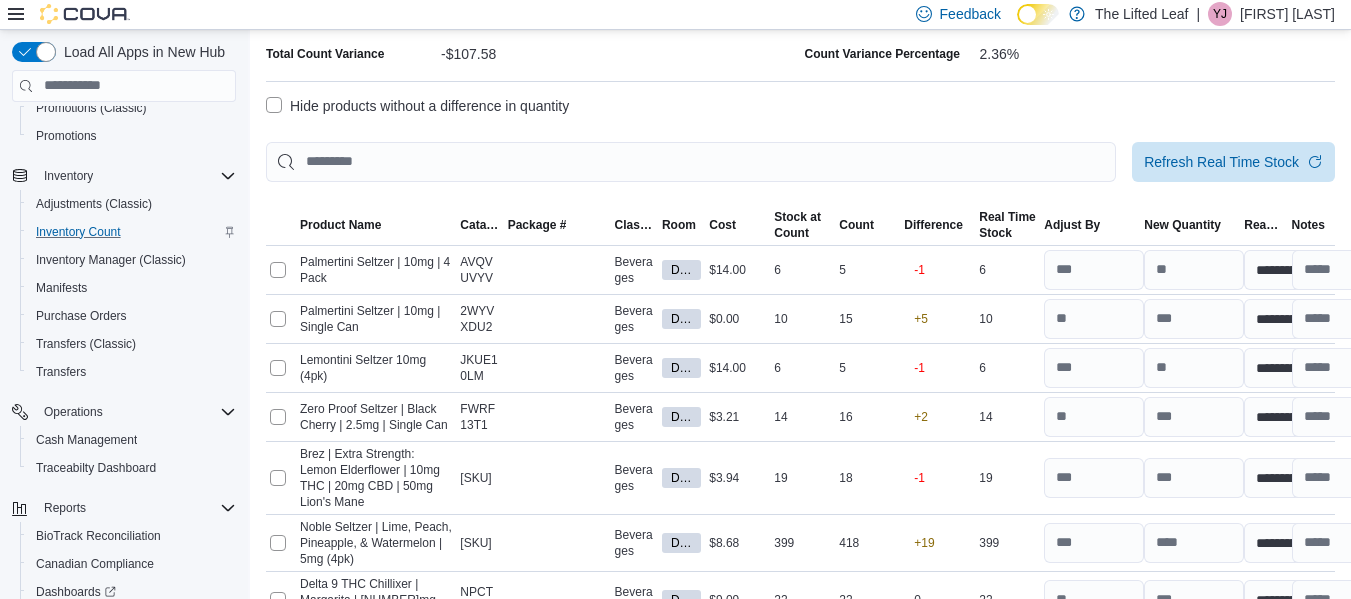 scroll, scrollTop: 0, scrollLeft: 0, axis: both 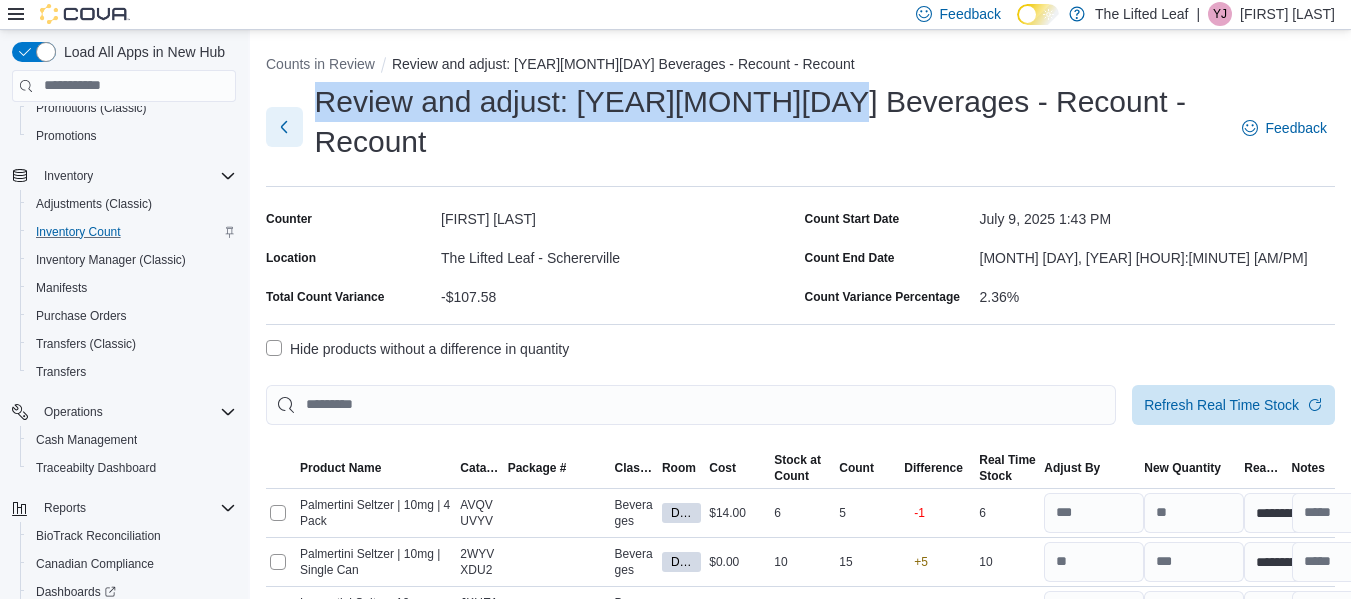 click at bounding box center [284, 127] 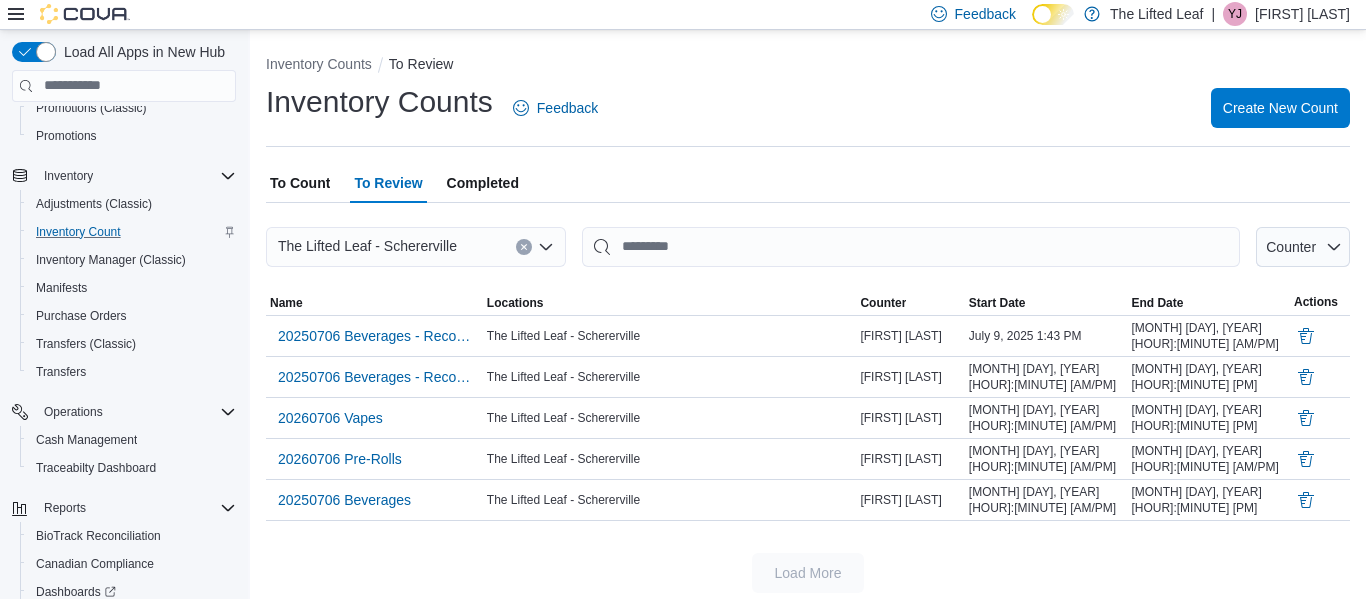 click on "To Count" at bounding box center [300, 183] 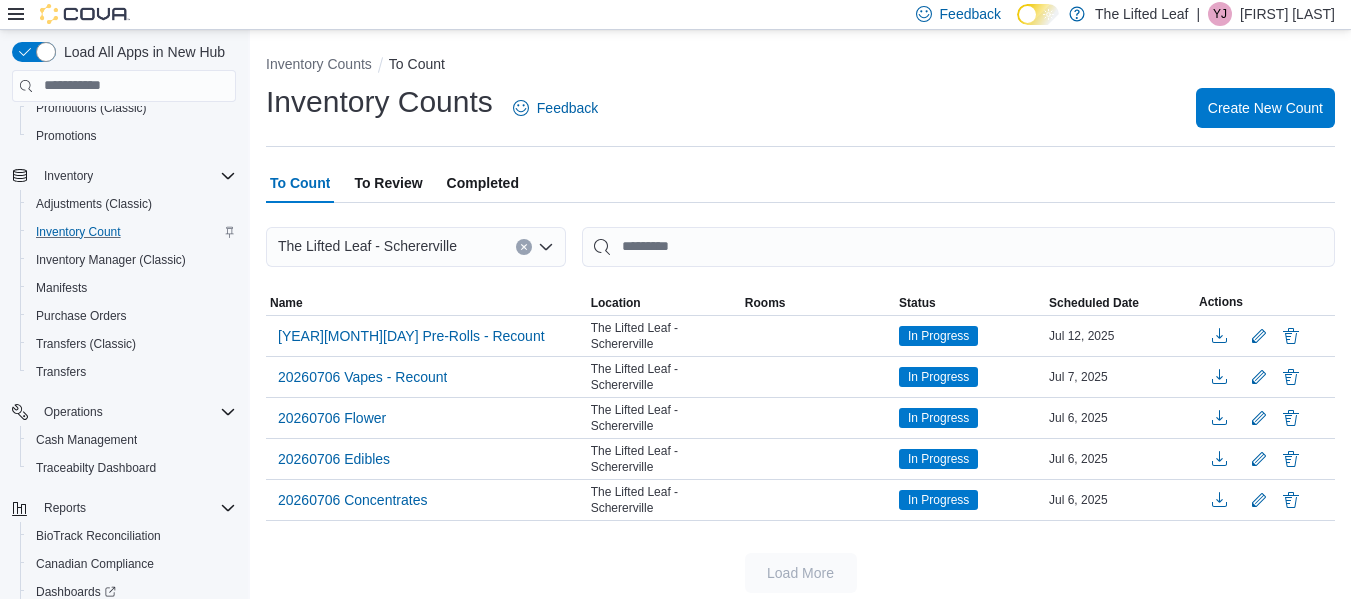click on "To Count" at bounding box center [300, 183] 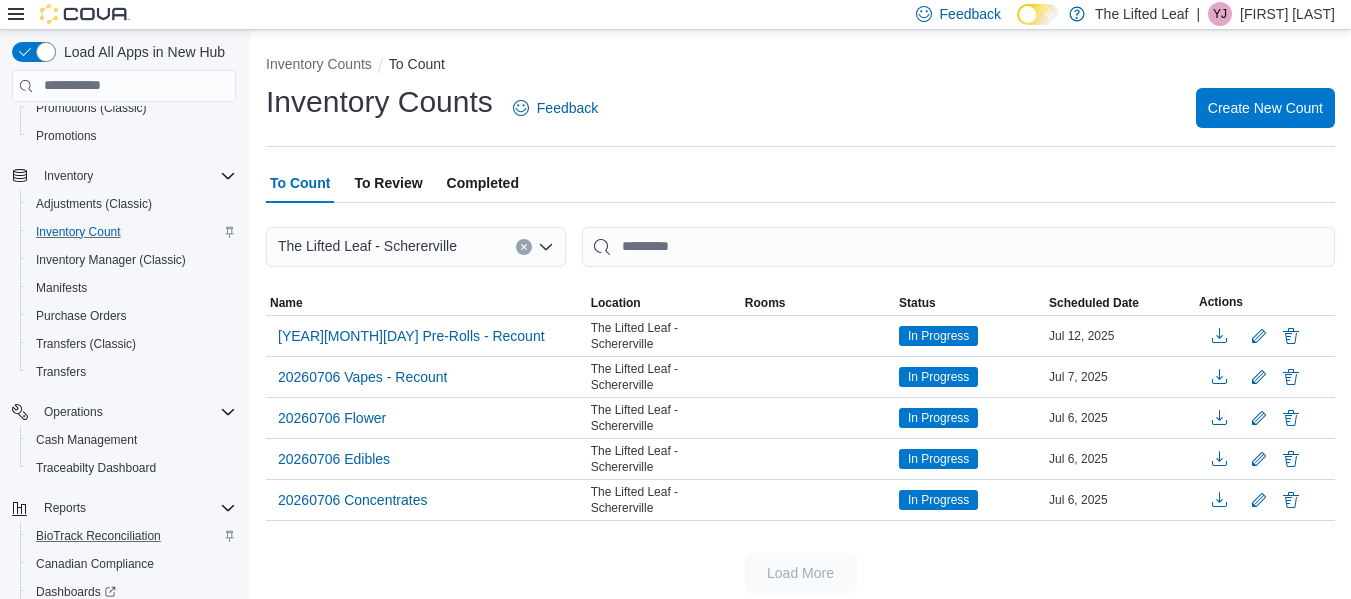 scroll, scrollTop: 371, scrollLeft: 0, axis: vertical 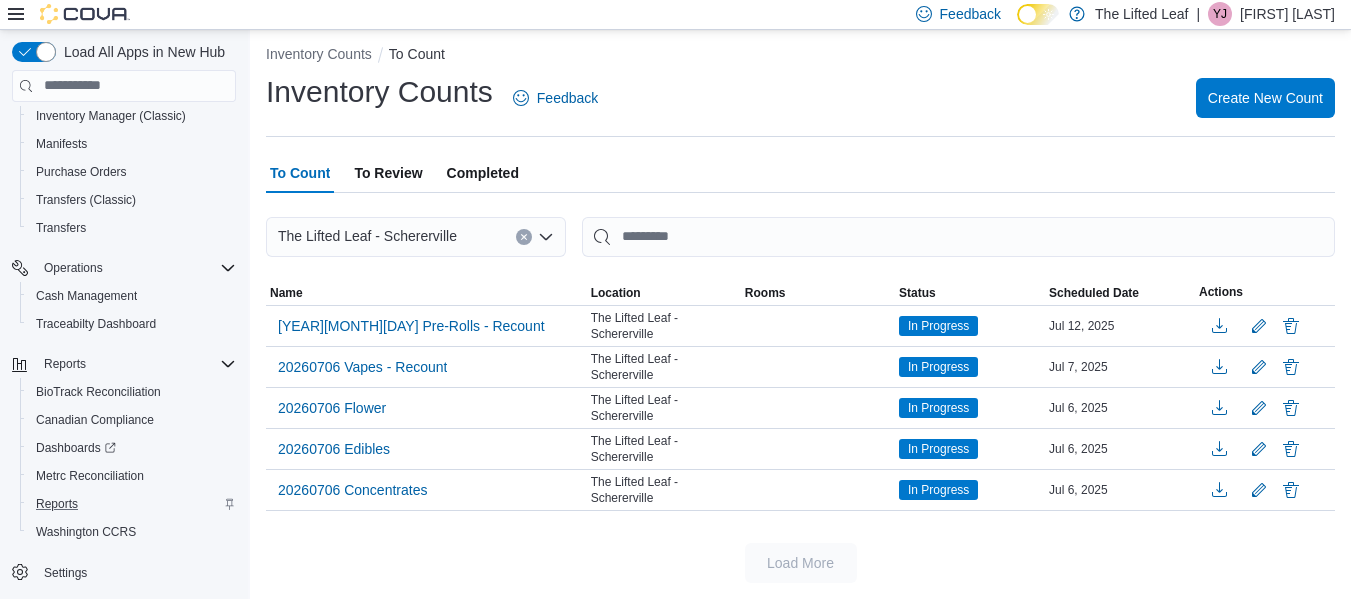 click on "Reports" at bounding box center [132, 504] 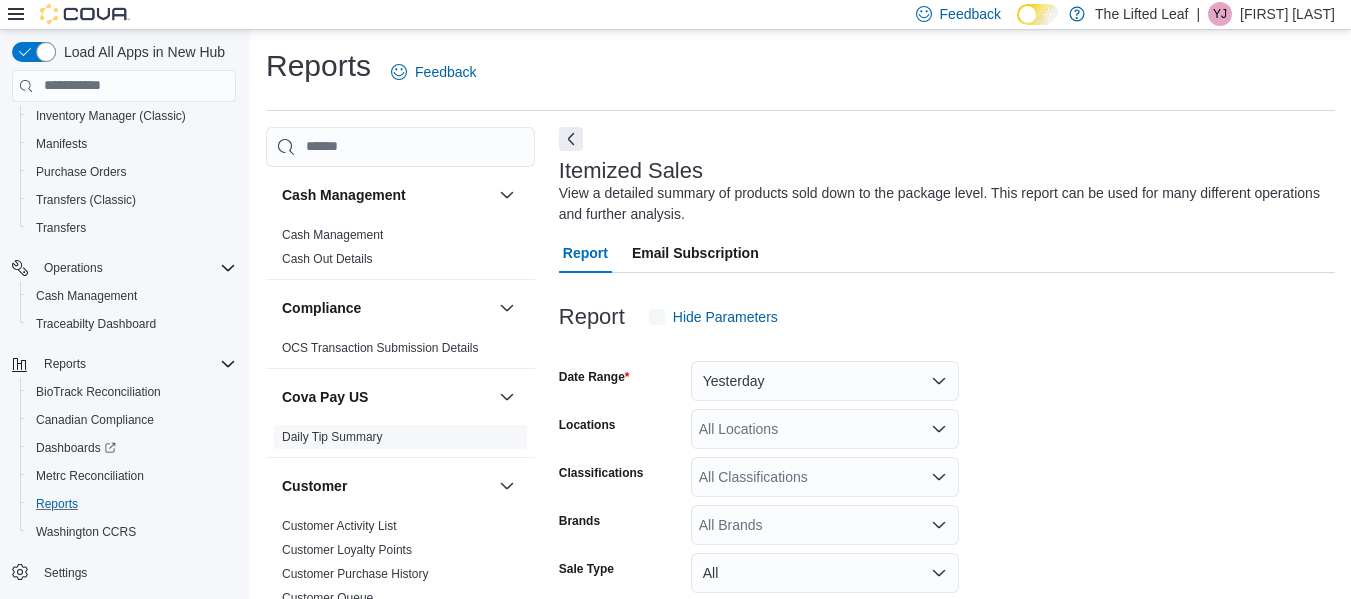 scroll, scrollTop: 67, scrollLeft: 0, axis: vertical 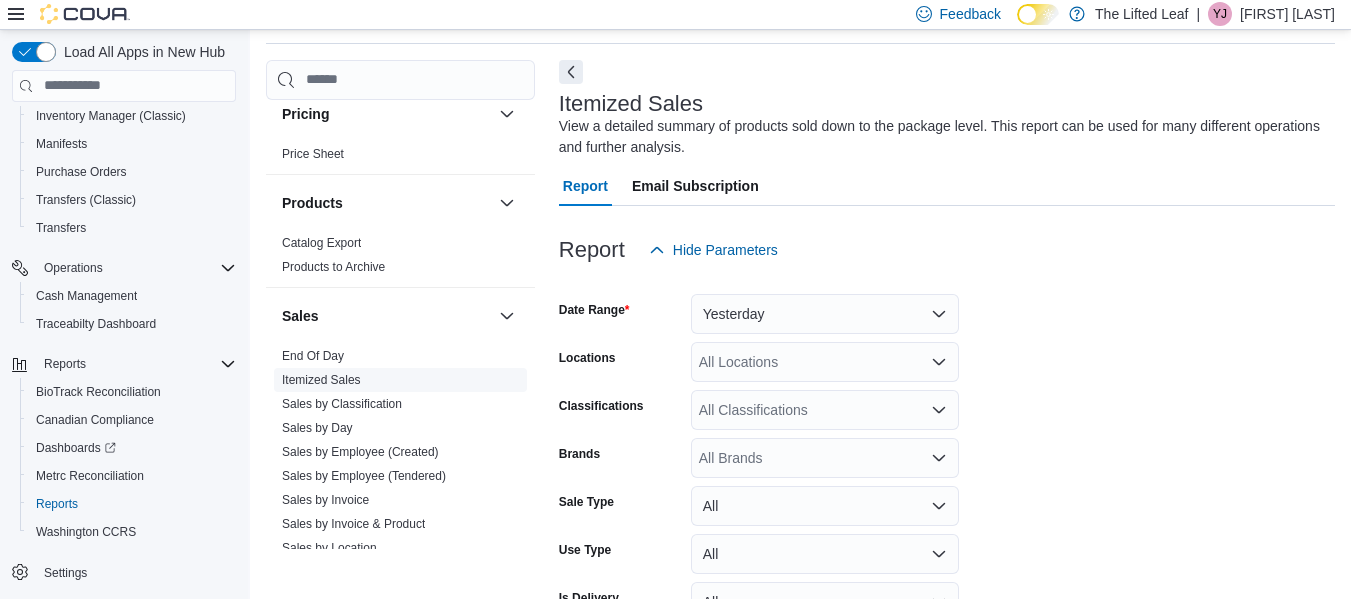 click on "Itemized Sales" at bounding box center [400, 380] 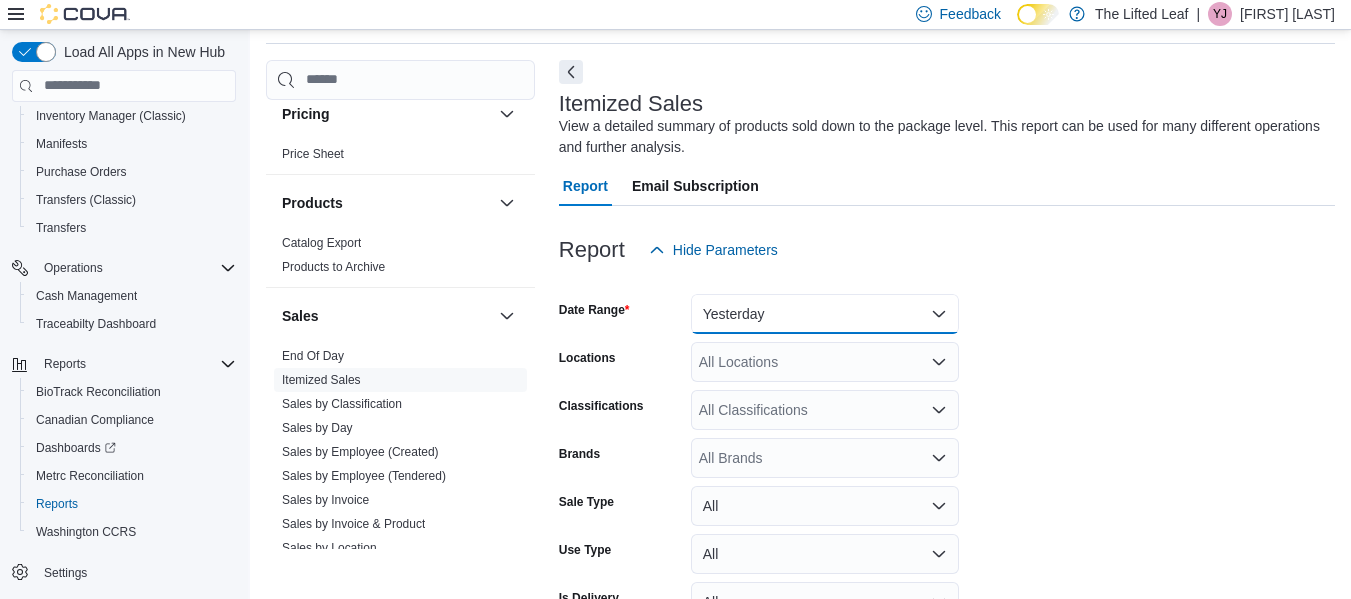 click on "Yesterday" at bounding box center [825, 314] 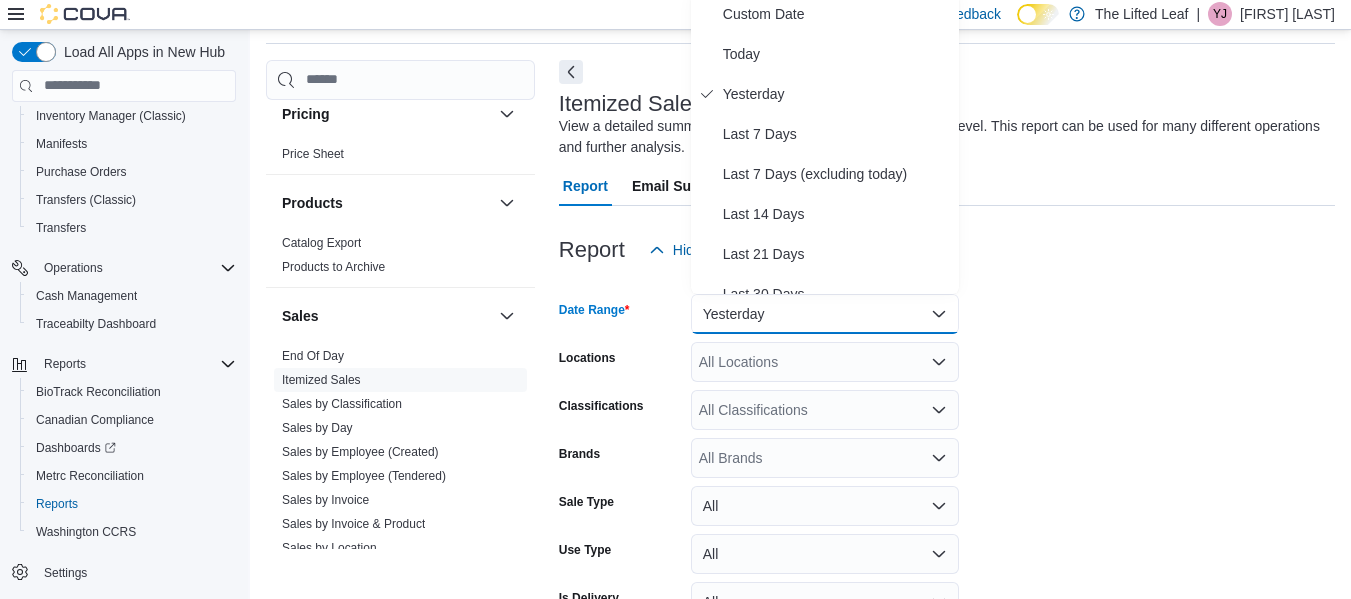scroll, scrollTop: 61, scrollLeft: 0, axis: vertical 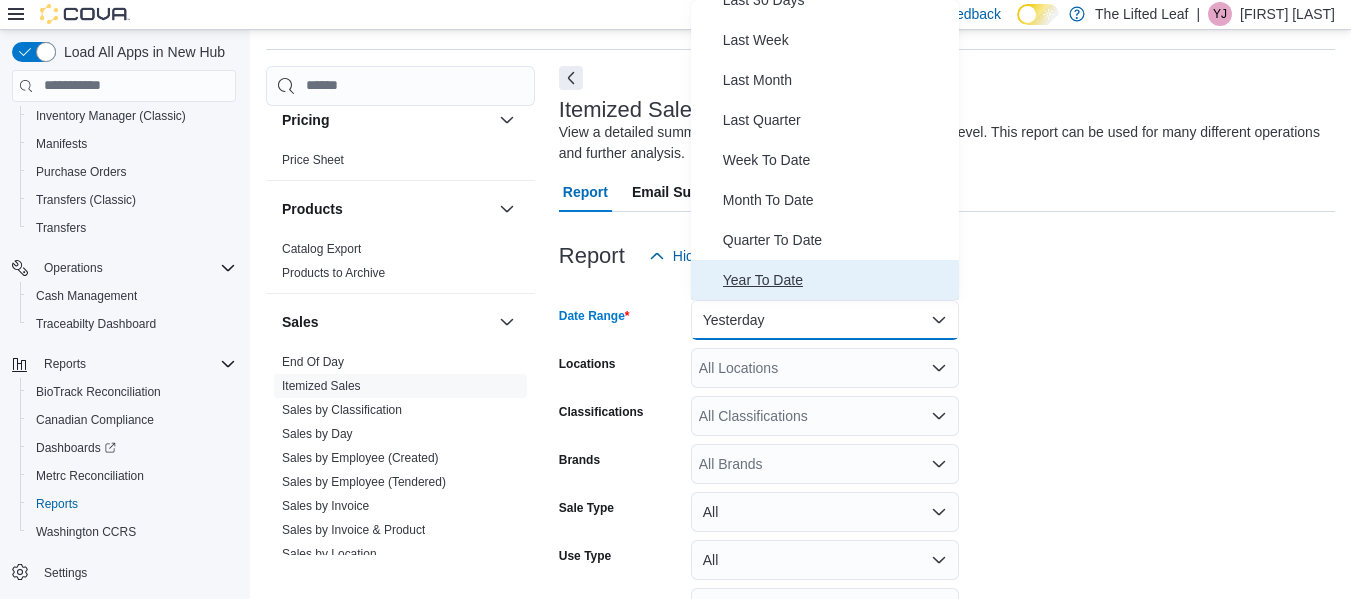click on "Year To Date" at bounding box center [837, 280] 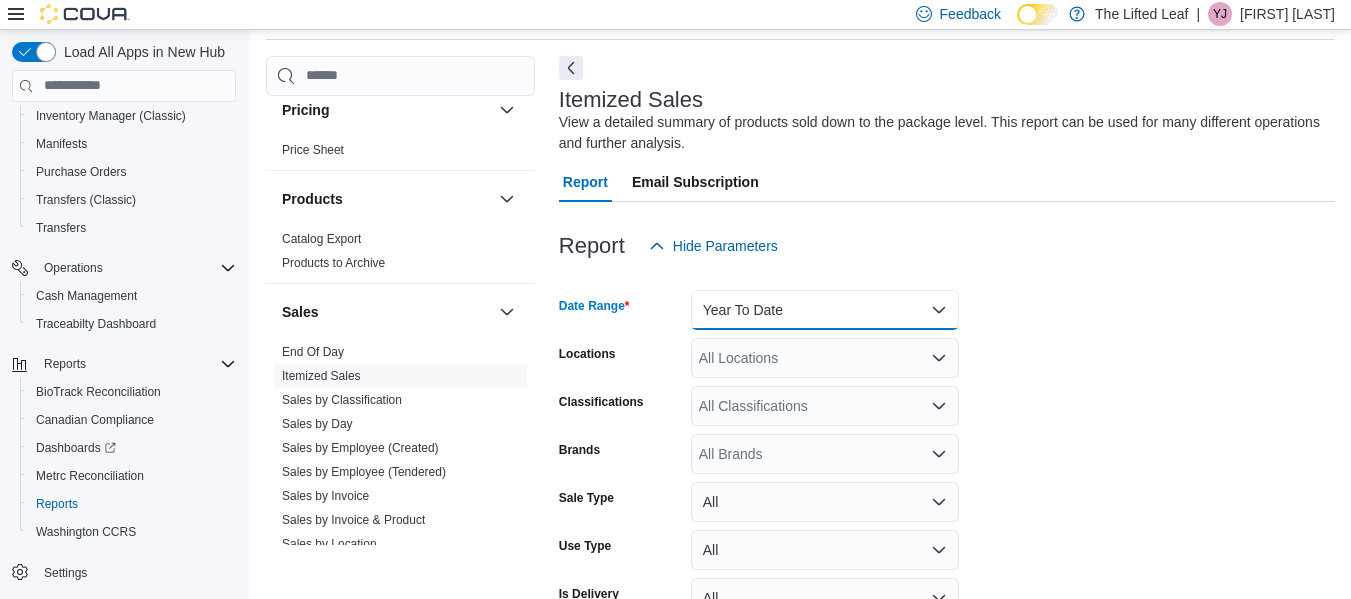 scroll, scrollTop: 234, scrollLeft: 0, axis: vertical 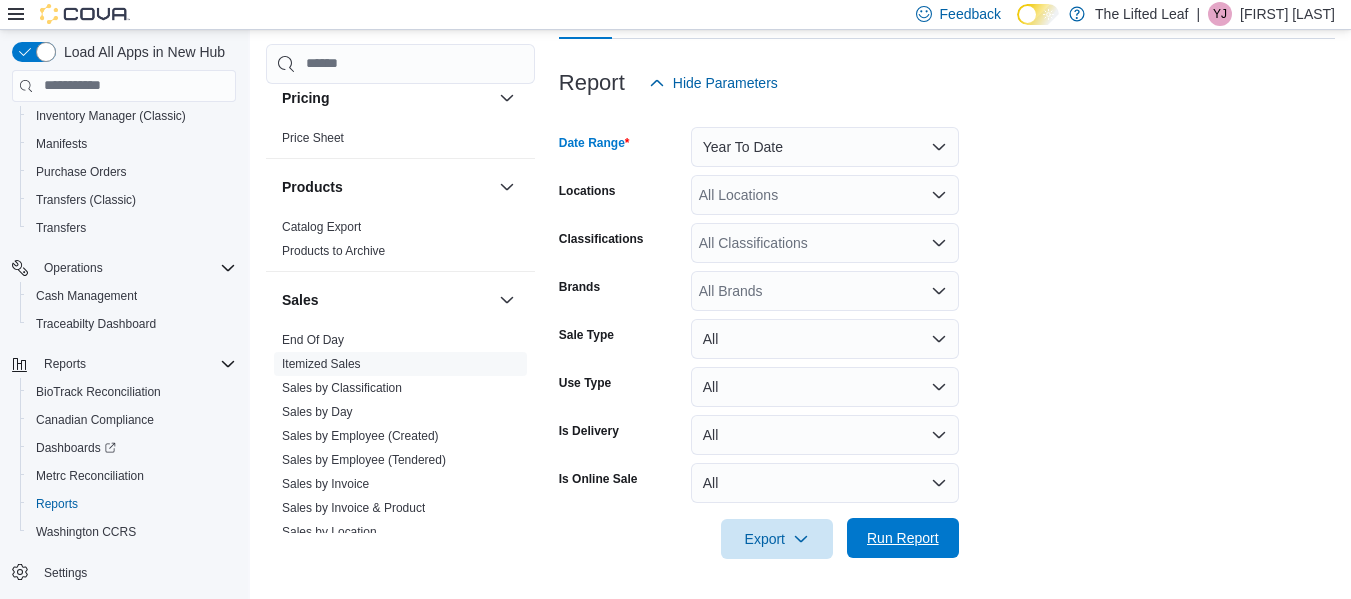 click on "Run Report" at bounding box center (903, 538) 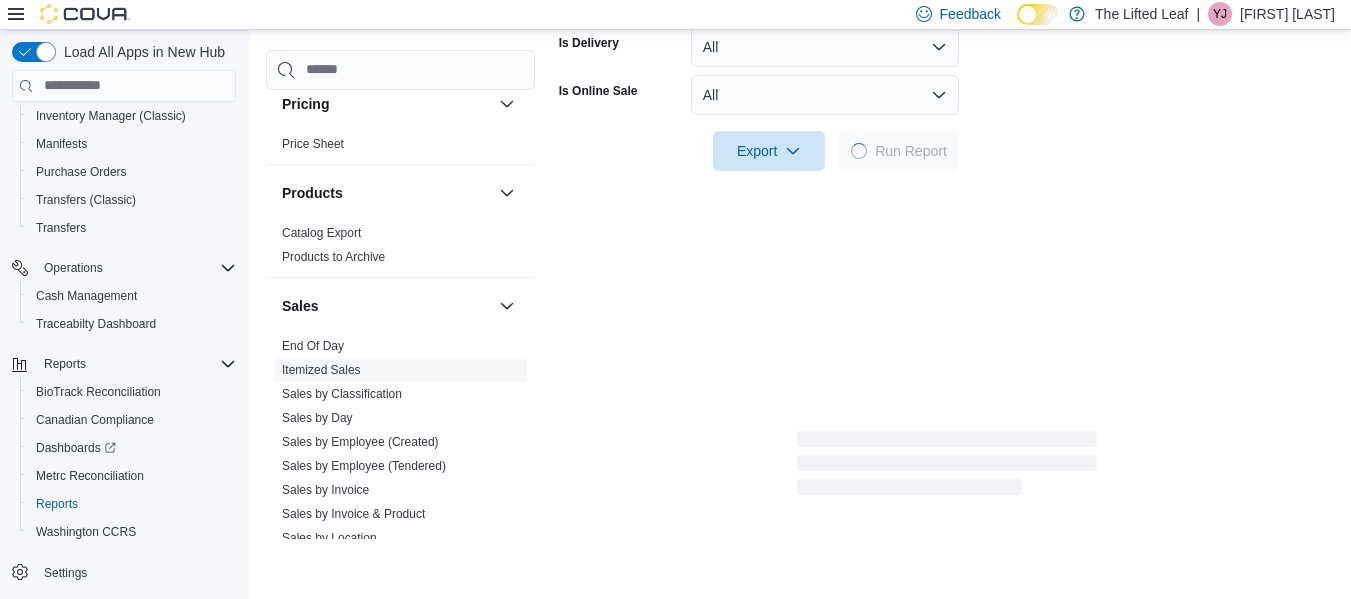 scroll, scrollTop: 623, scrollLeft: 0, axis: vertical 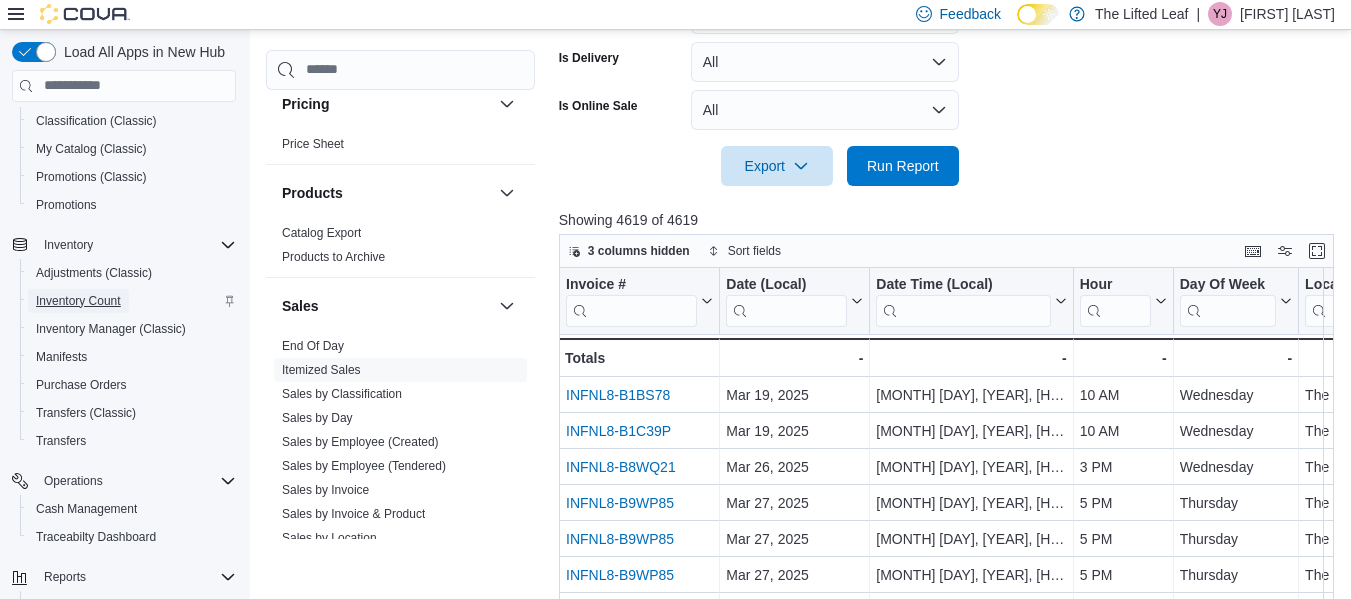 click on "Inventory Count" at bounding box center (78, 301) 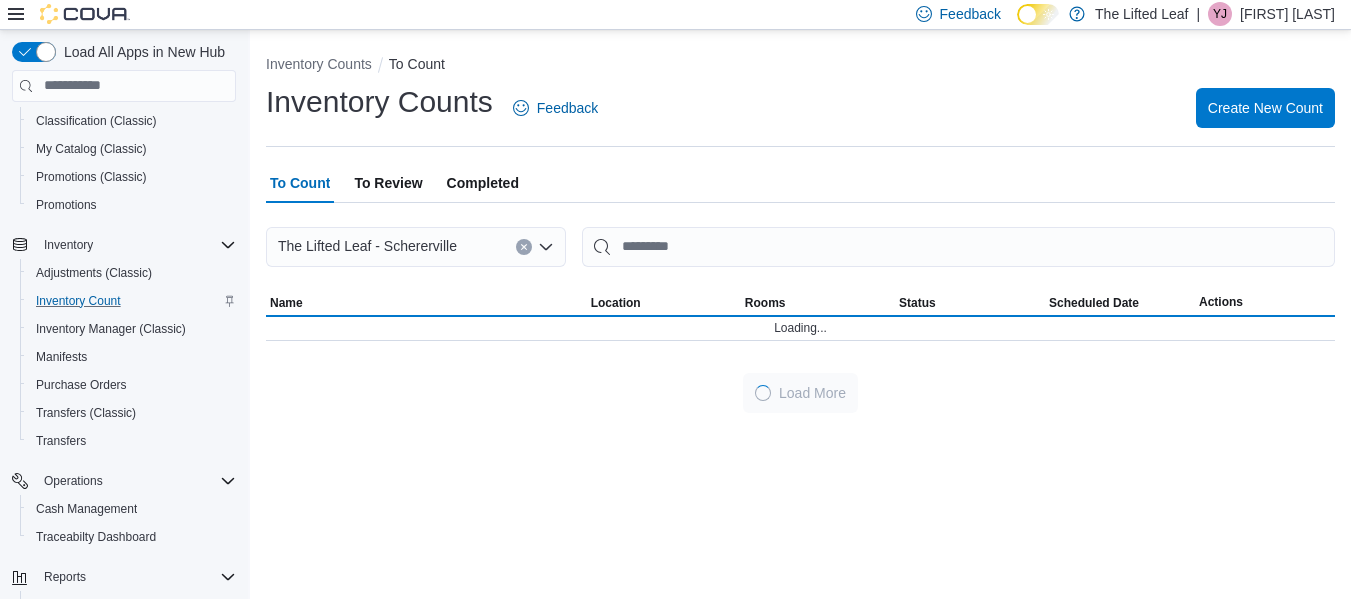 scroll, scrollTop: 0, scrollLeft: 0, axis: both 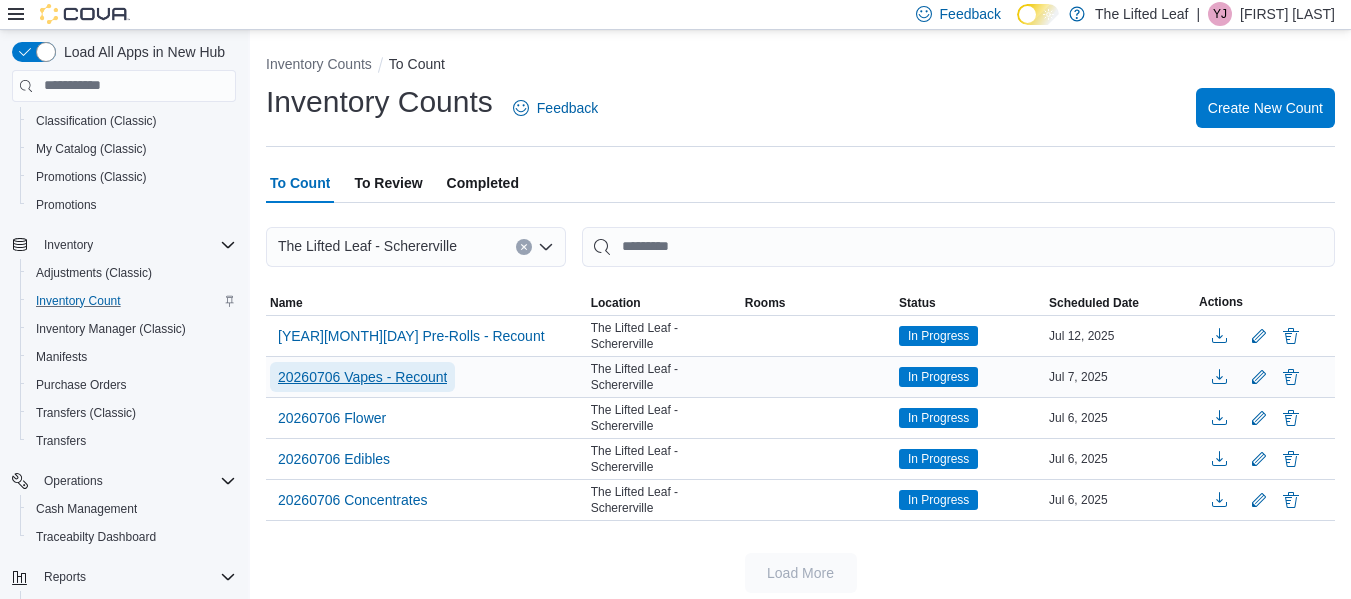 click on "20260706 Vapes - Recount" at bounding box center (362, 377) 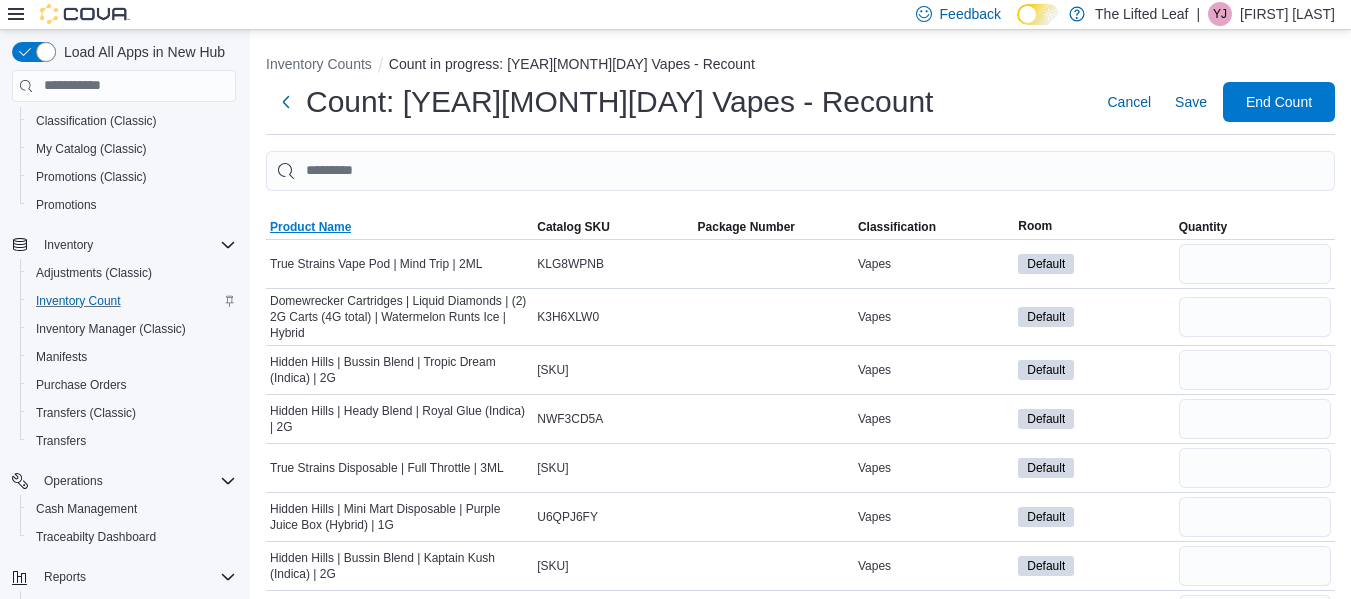 click on "Product Name" at bounding box center (310, 227) 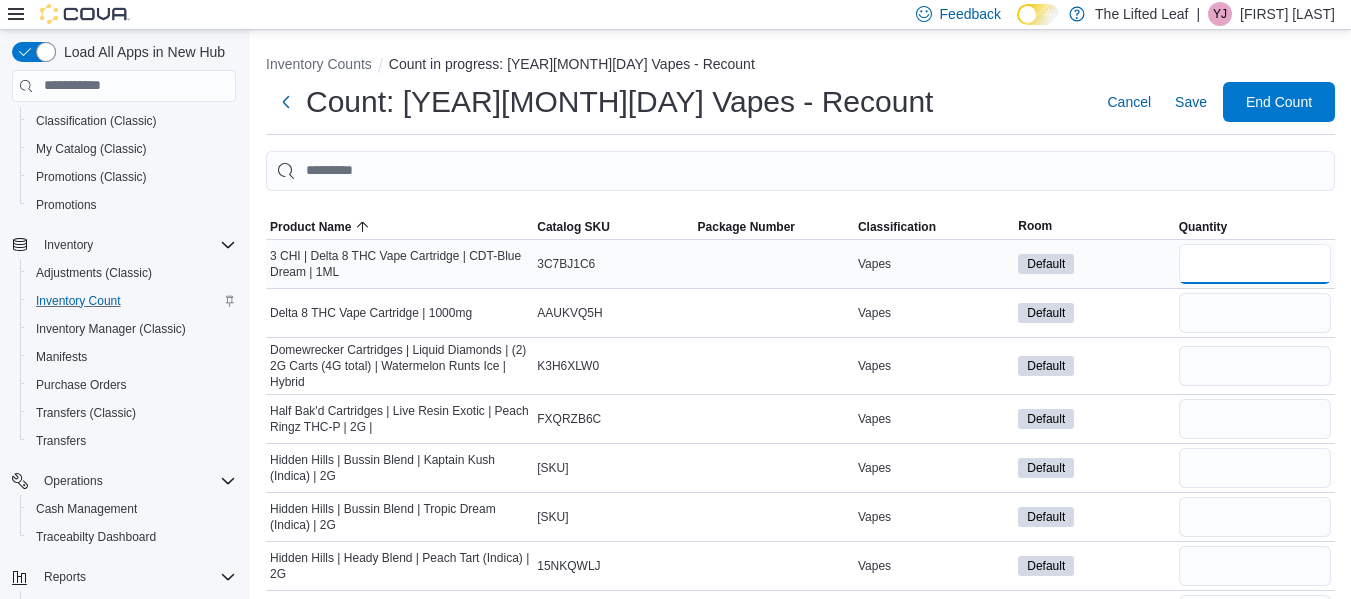 click at bounding box center (1255, 264) 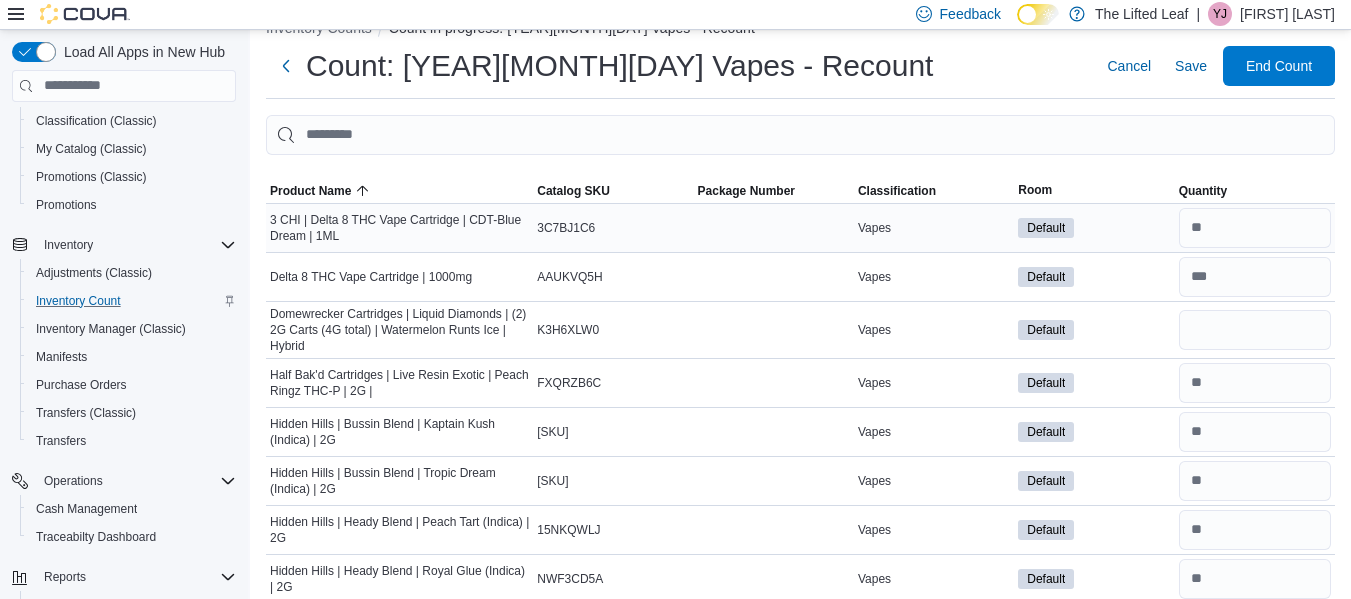 scroll, scrollTop: 253, scrollLeft: 0, axis: vertical 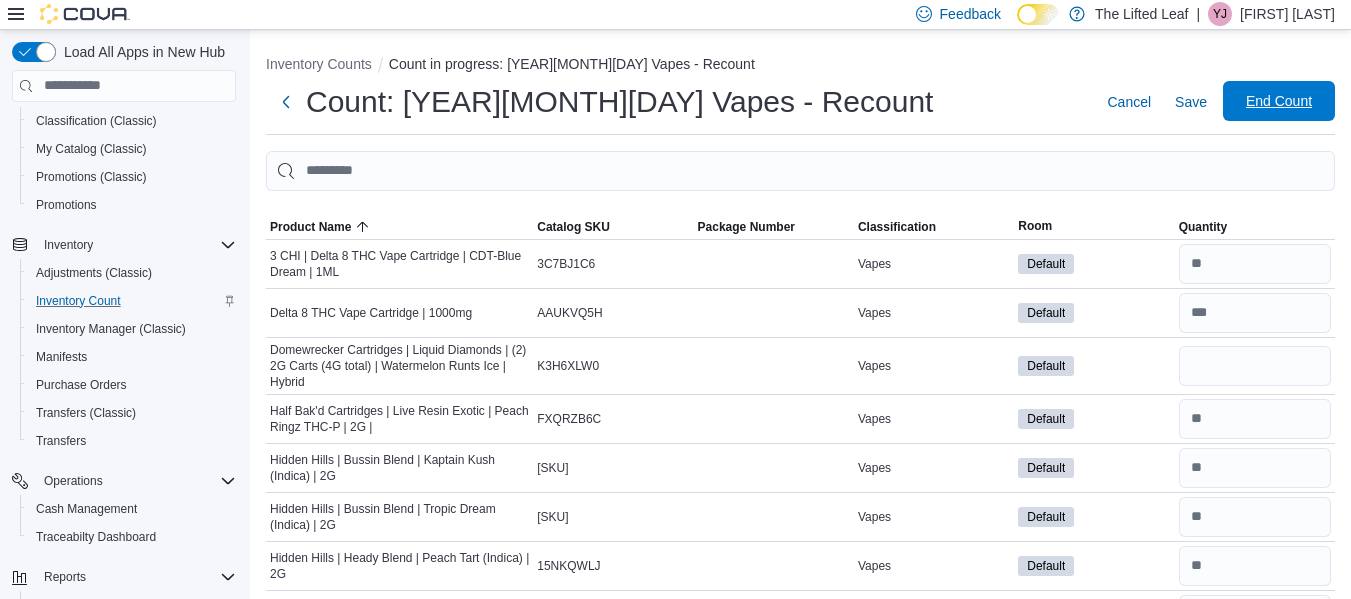 click on "End Count" at bounding box center (1279, 101) 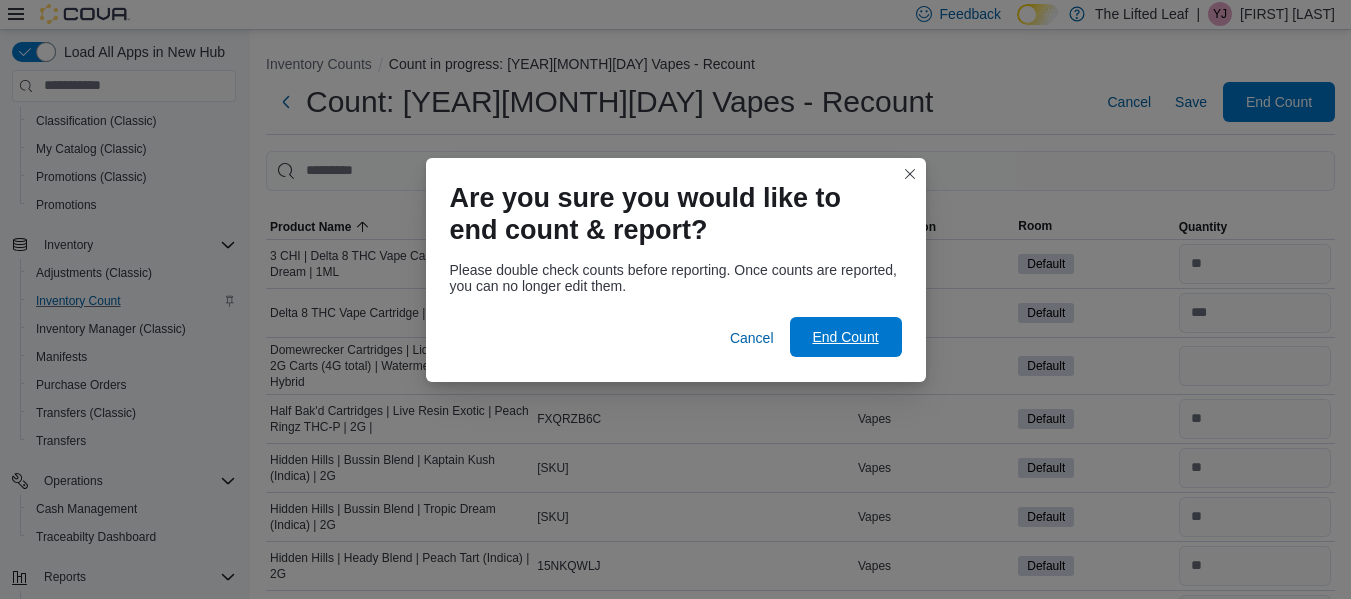 click on "End Count" at bounding box center (846, 337) 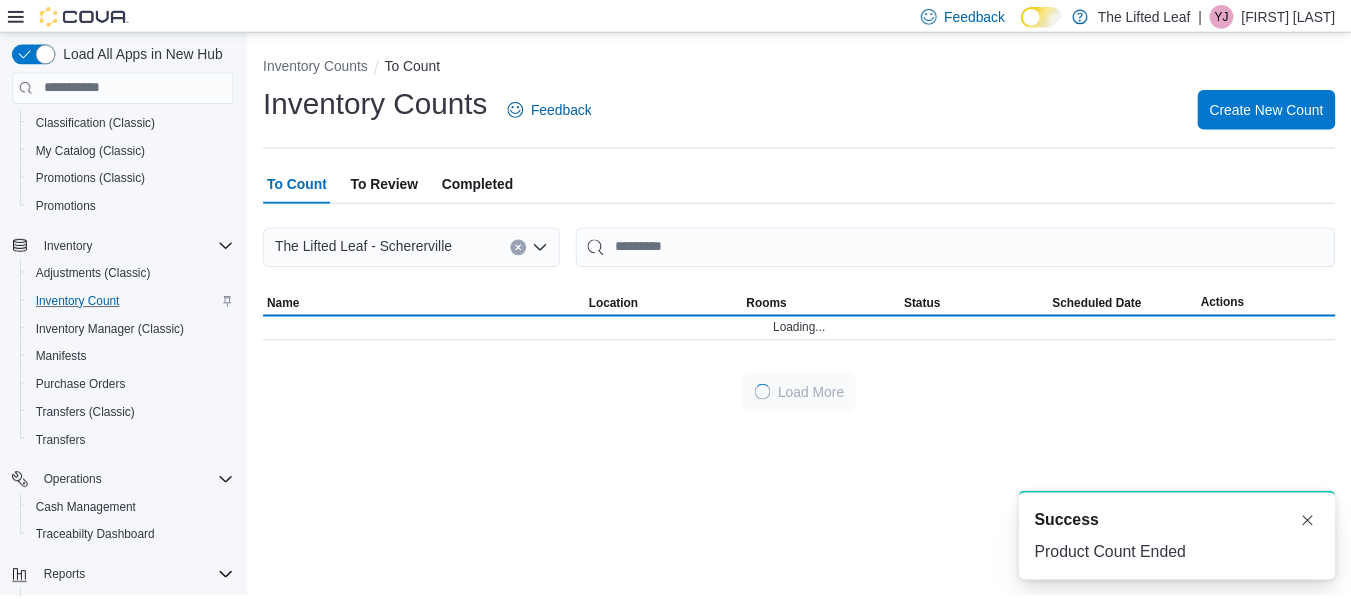 scroll, scrollTop: 0, scrollLeft: 0, axis: both 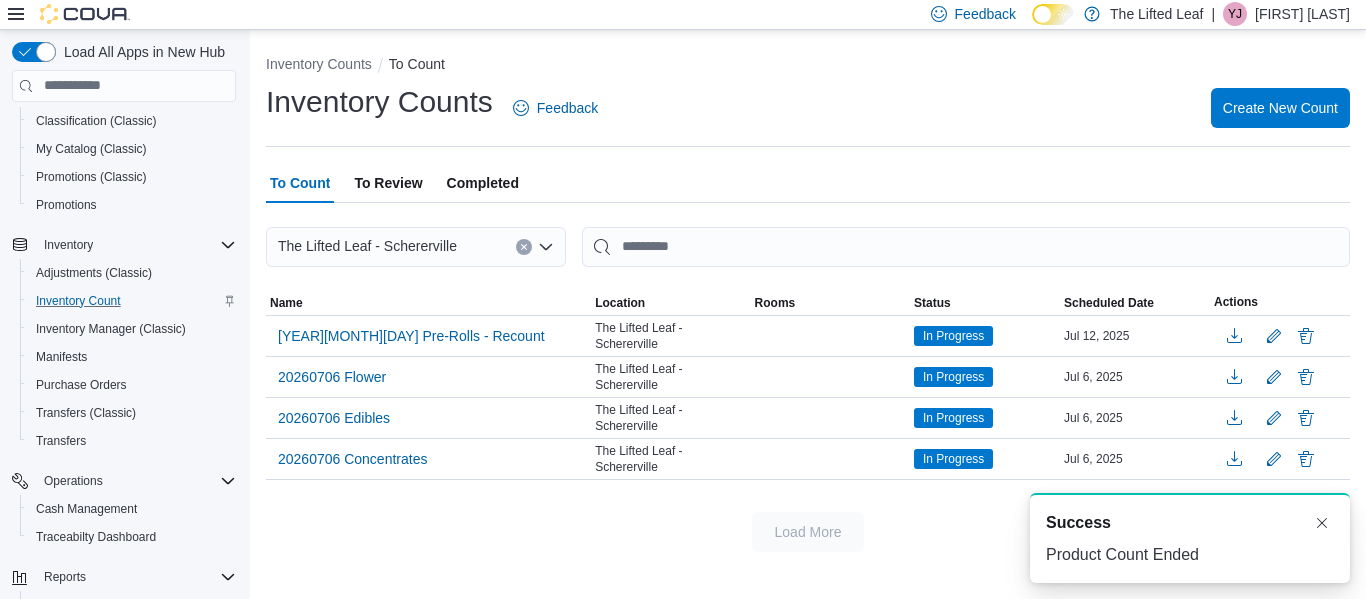 click on "To Review" at bounding box center [388, 183] 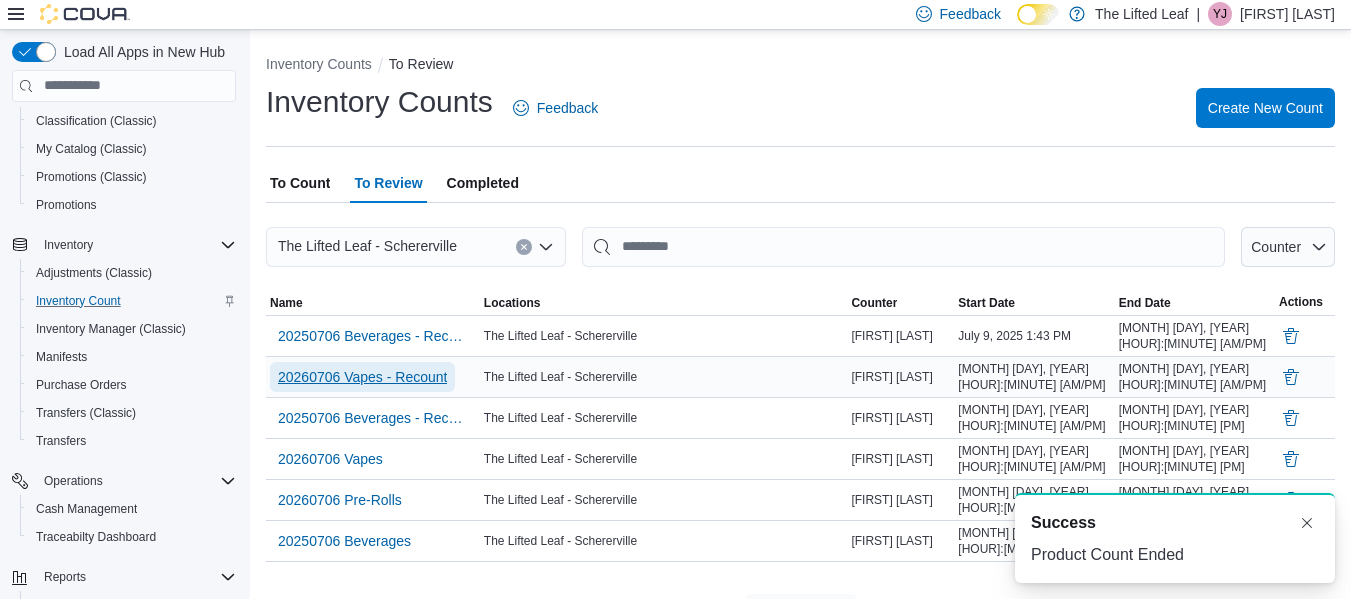 click on "20260706 Vapes - Recount" at bounding box center [362, 377] 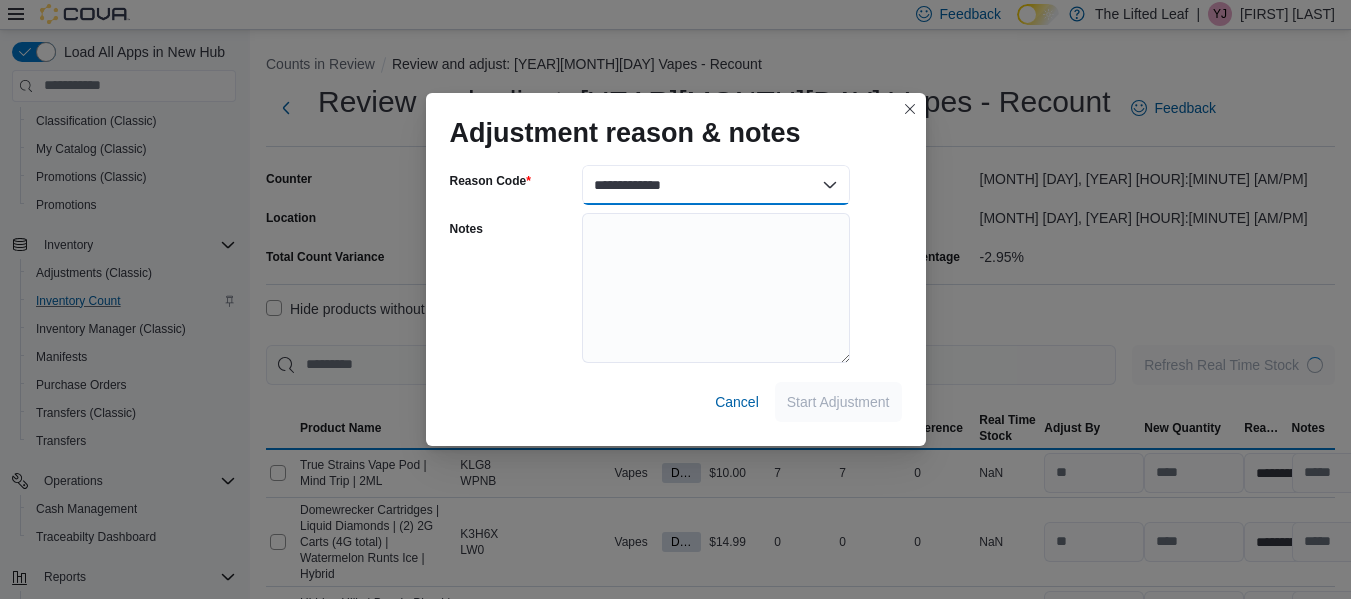 click on "**********" at bounding box center (716, 185) 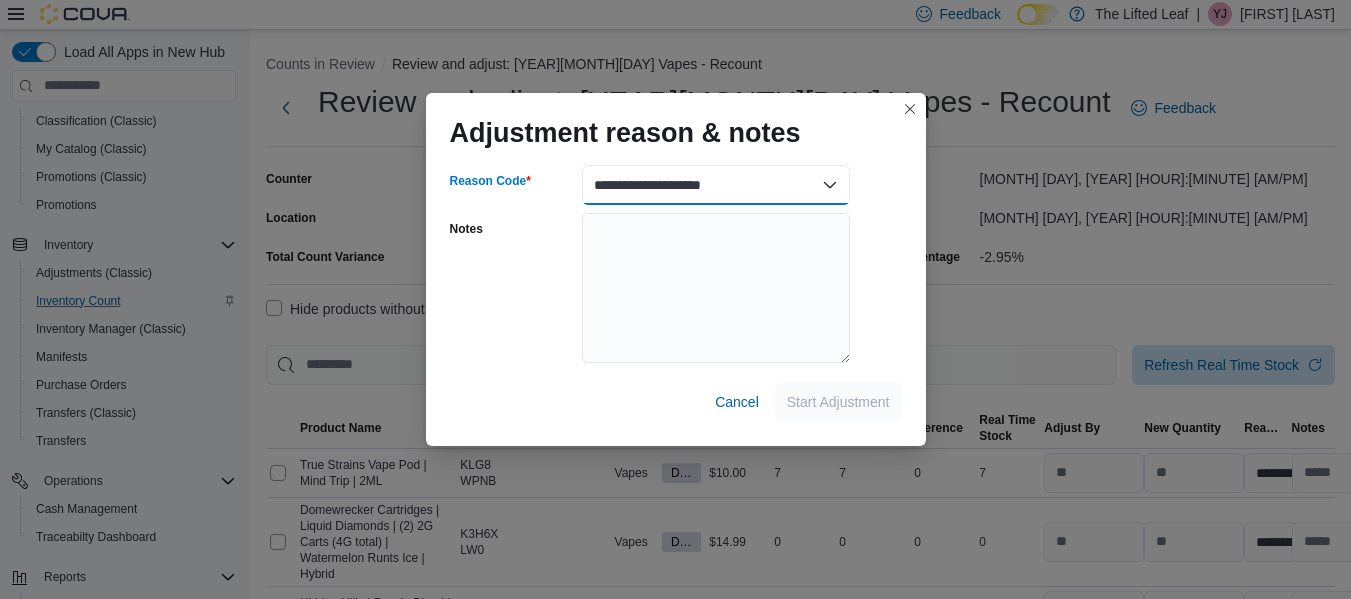 click on "**********" at bounding box center [716, 185] 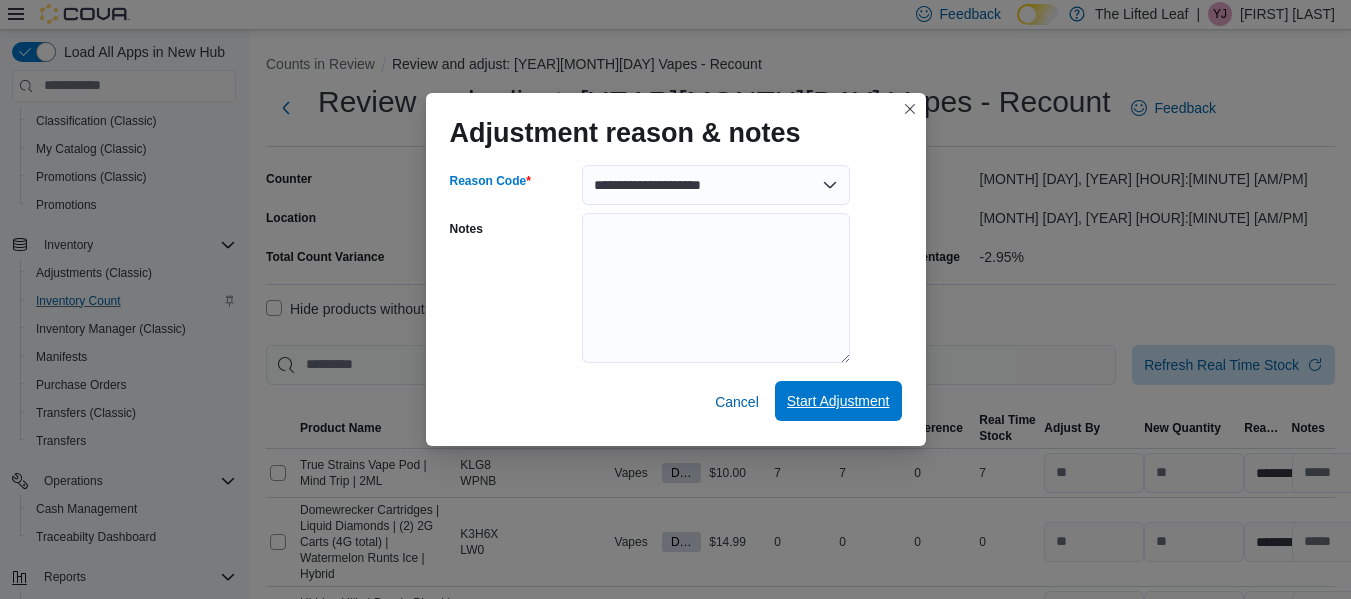 click on "Start Adjustment" at bounding box center [838, 401] 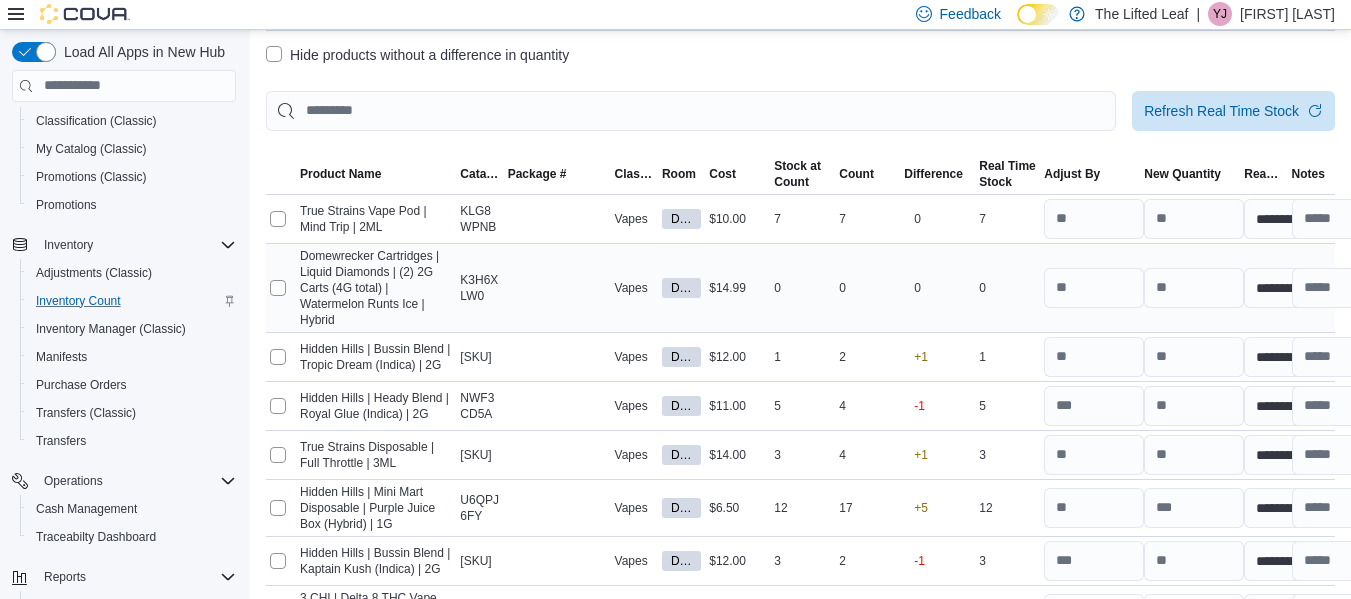 scroll, scrollTop: 253, scrollLeft: 0, axis: vertical 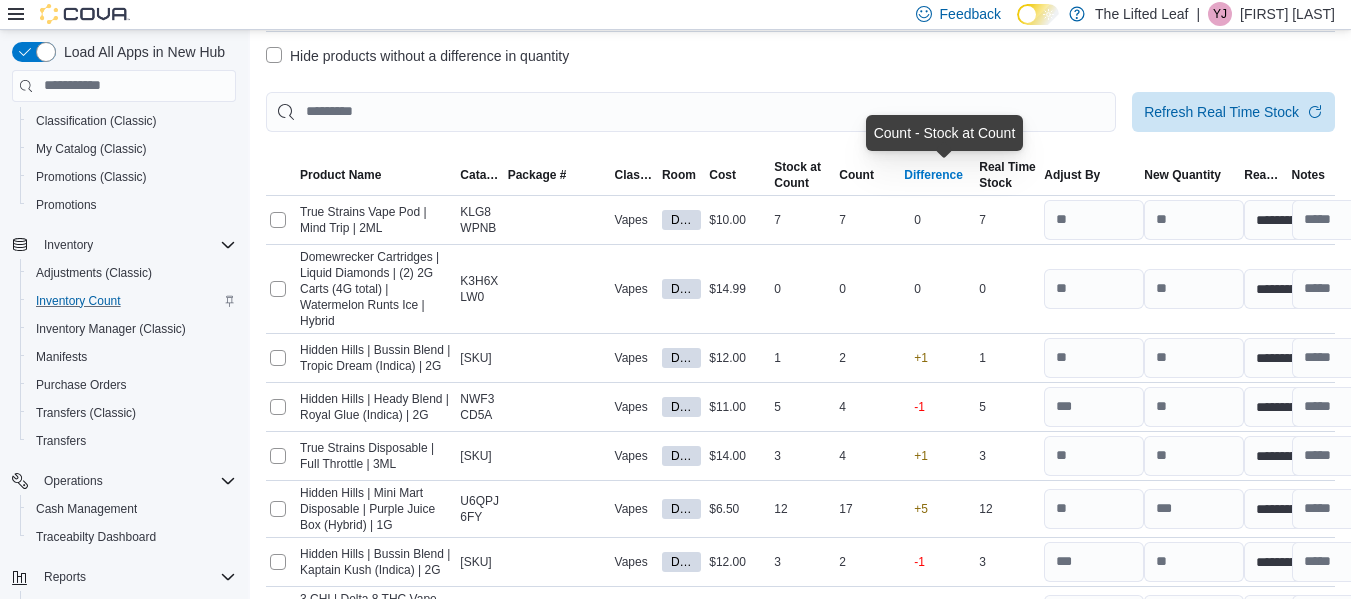 click on "Difference" at bounding box center [933, 175] 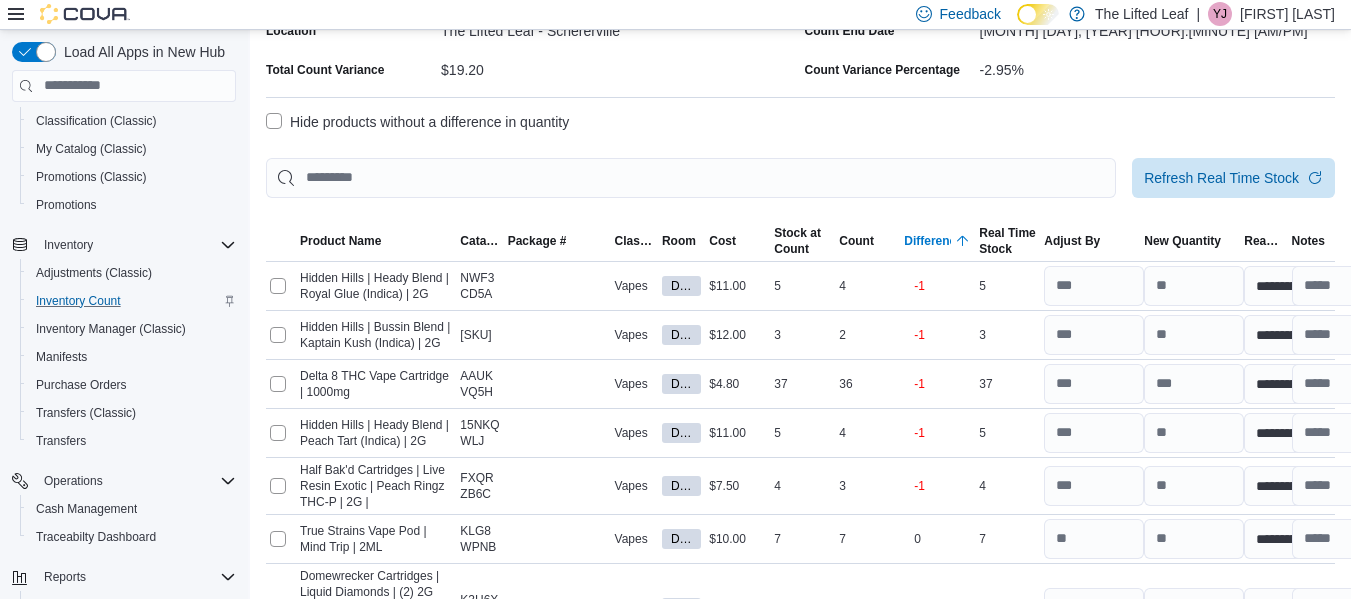 scroll, scrollTop: 124, scrollLeft: 0, axis: vertical 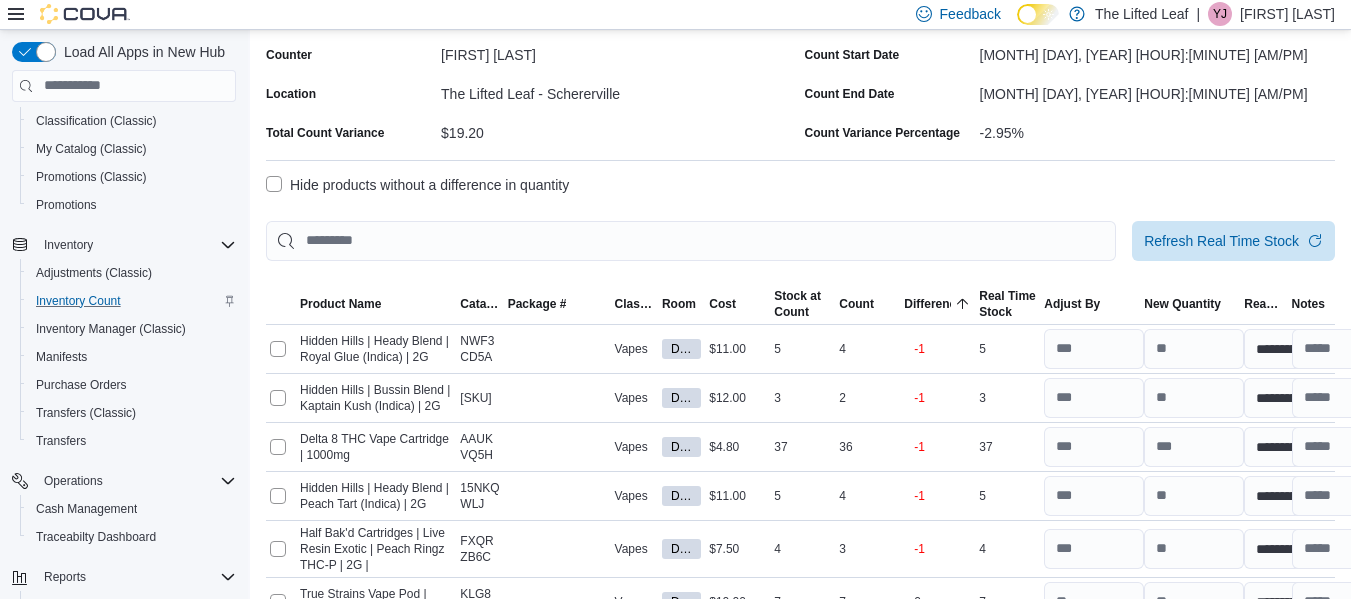 click on "-2.95%" at bounding box center (1157, 129) 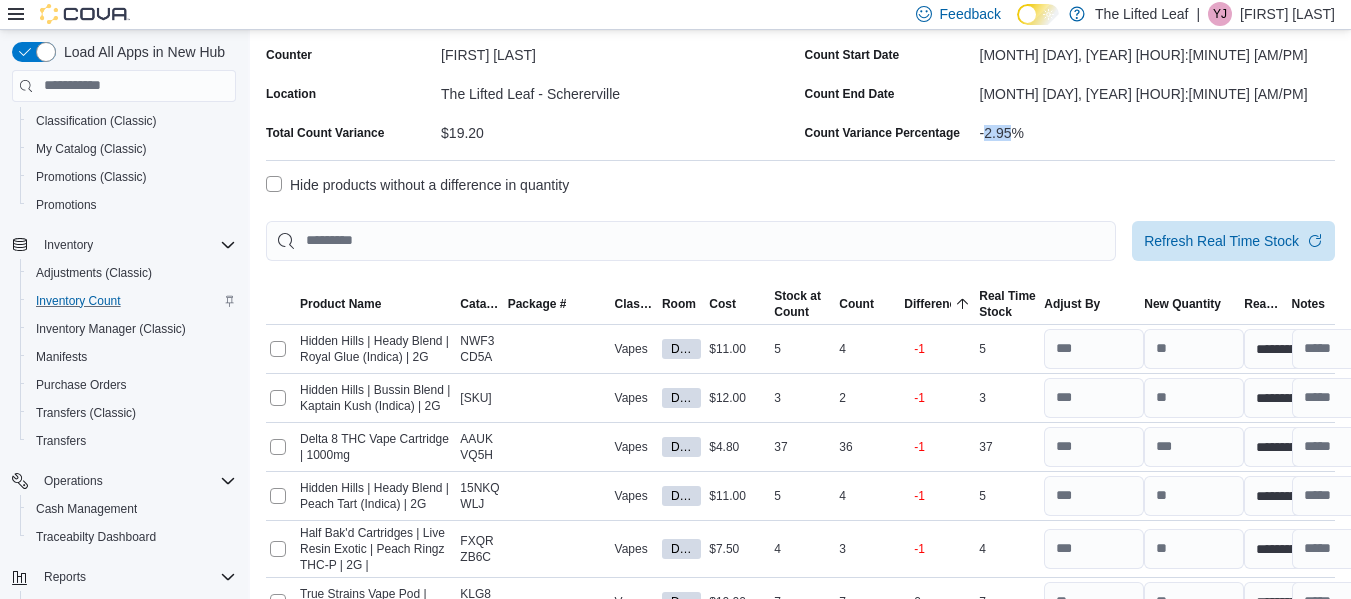 click on "-2.95%" at bounding box center (1157, 129) 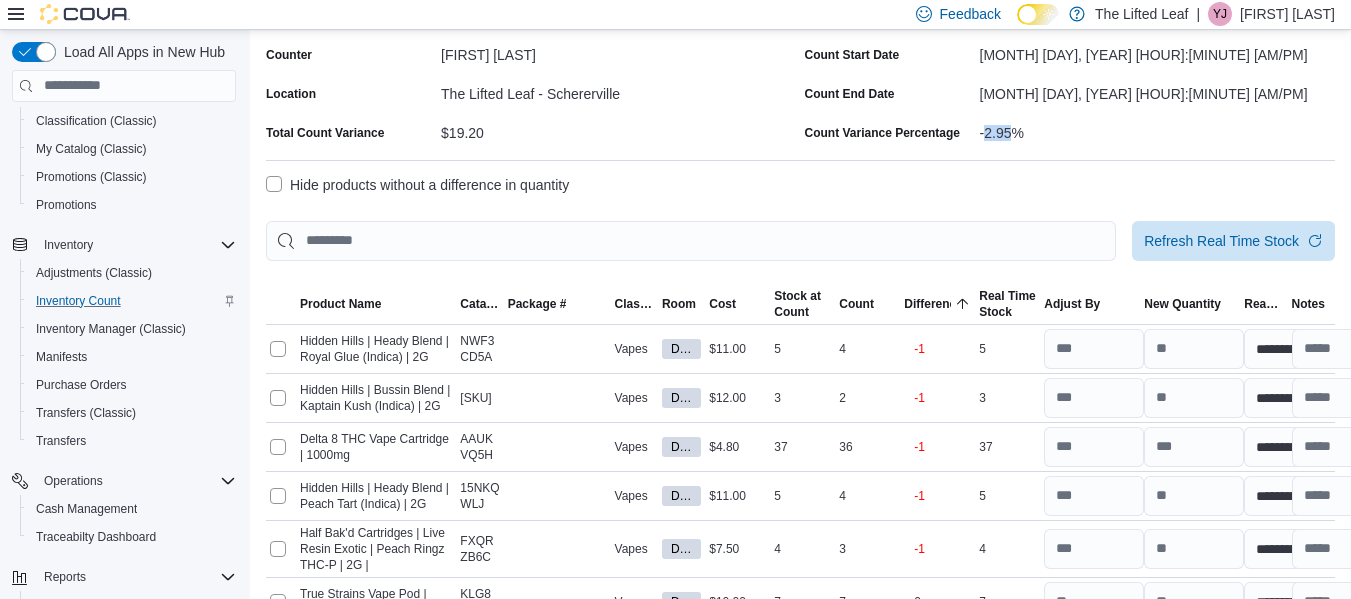 click on "-2.95%" at bounding box center [1157, 129] 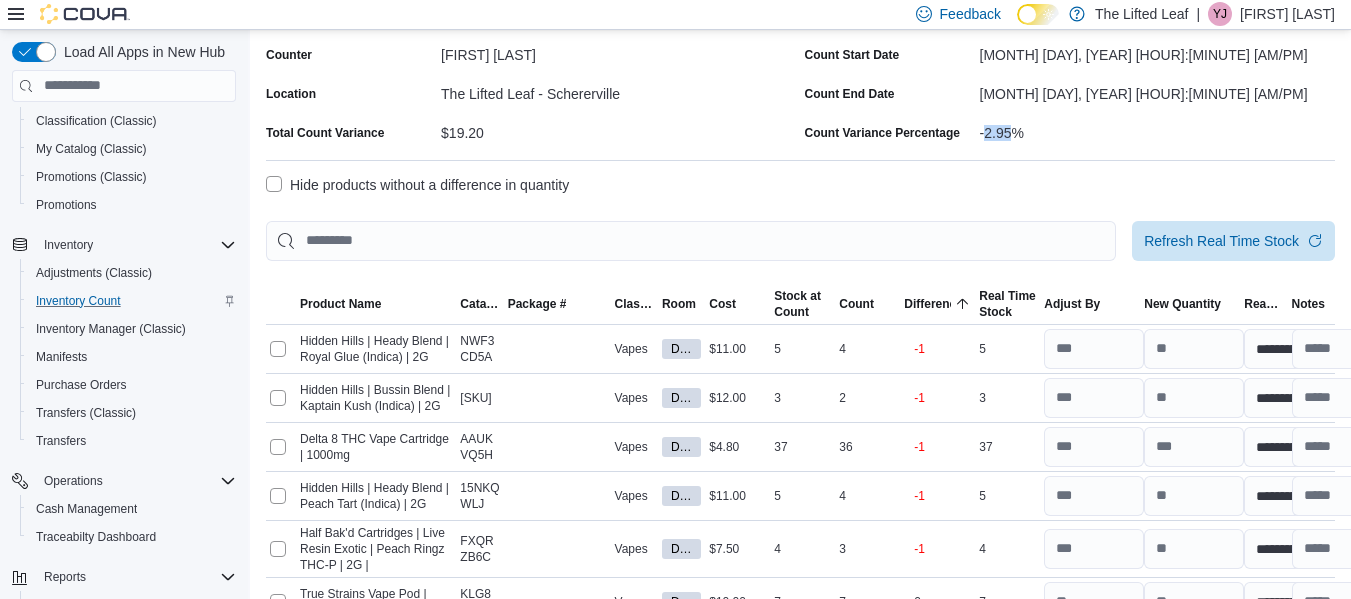 click on "-2.95%" at bounding box center (1157, 129) 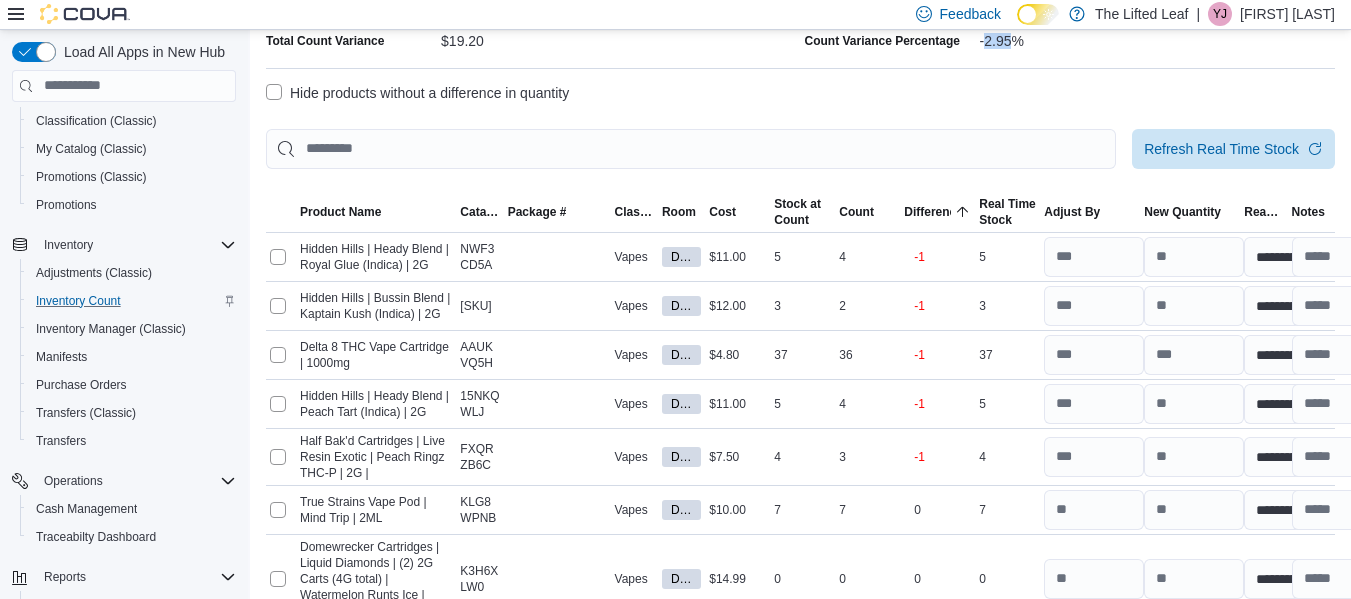 scroll, scrollTop: 237, scrollLeft: 0, axis: vertical 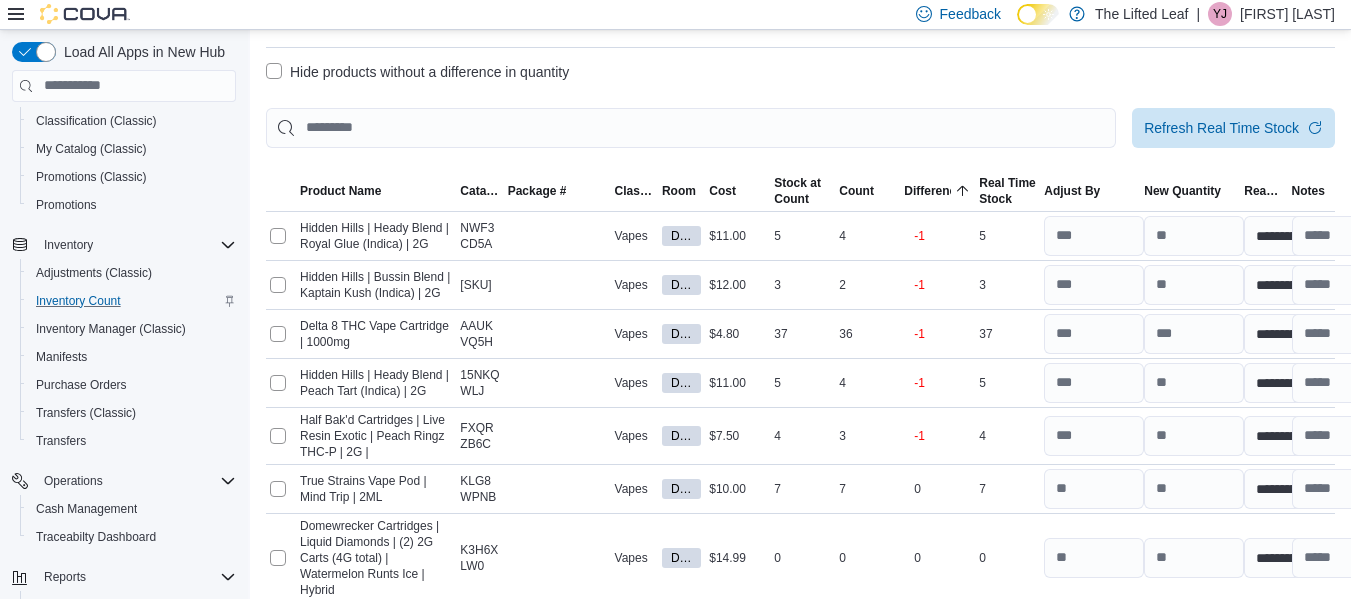 click on "Hide products without a difference in quantity" at bounding box center (417, 72) 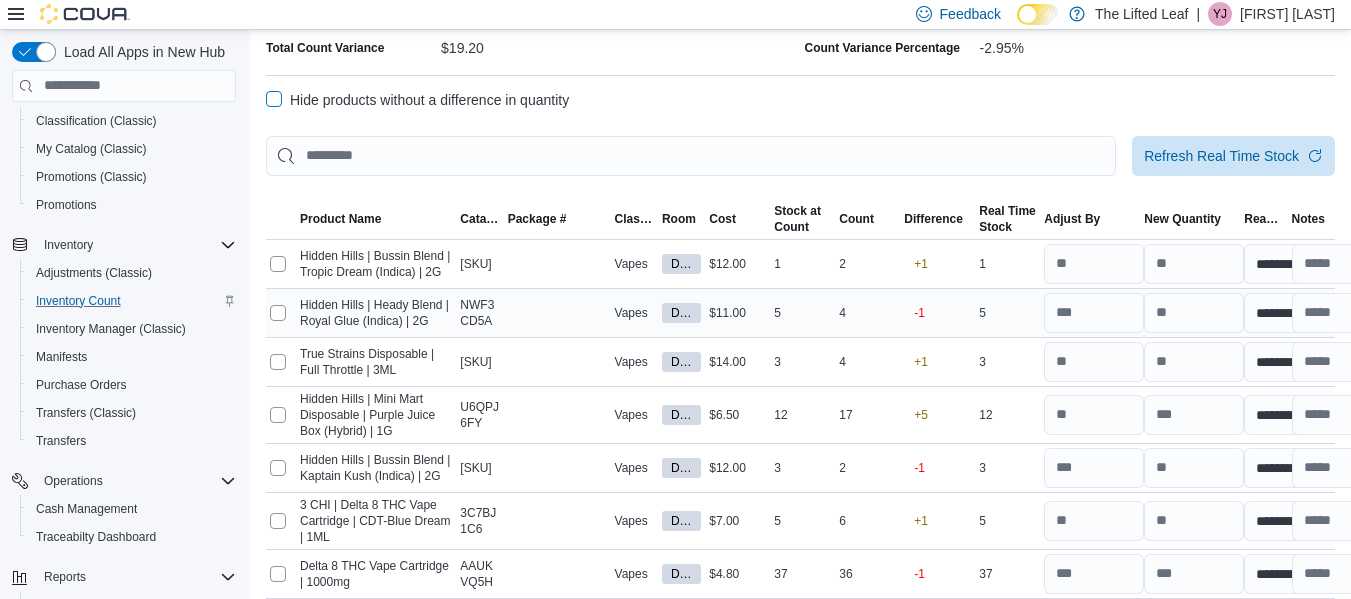 scroll, scrollTop: 240, scrollLeft: 0, axis: vertical 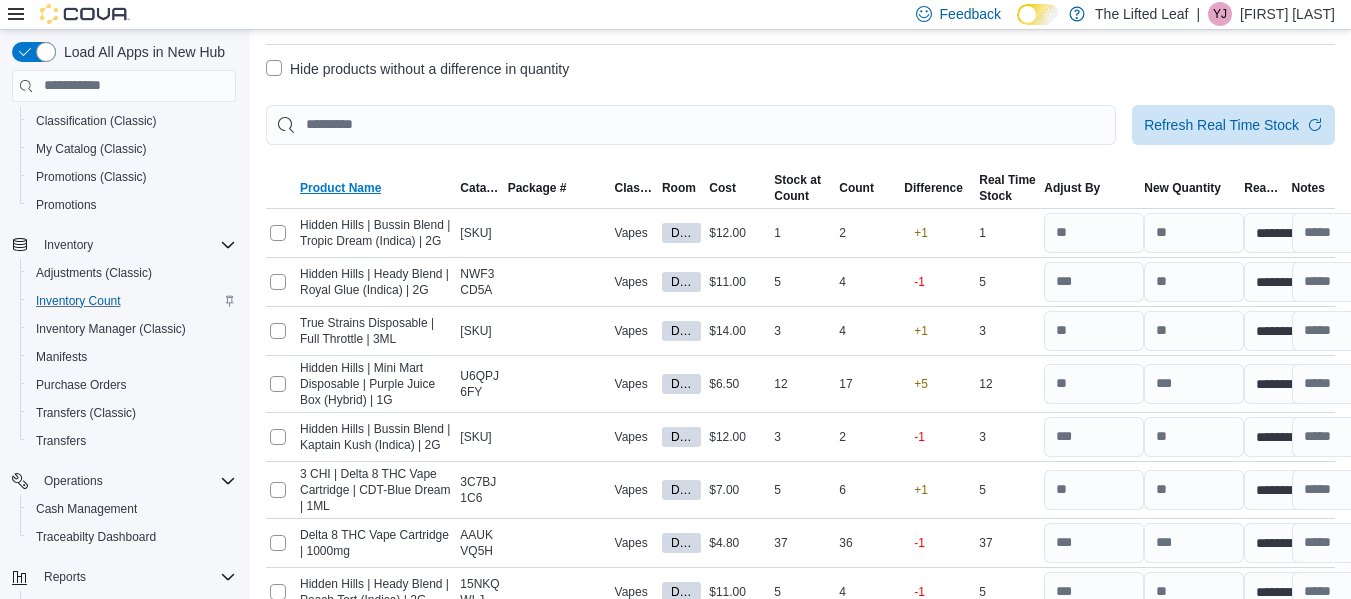 click on "Product Name" at bounding box center (340, 188) 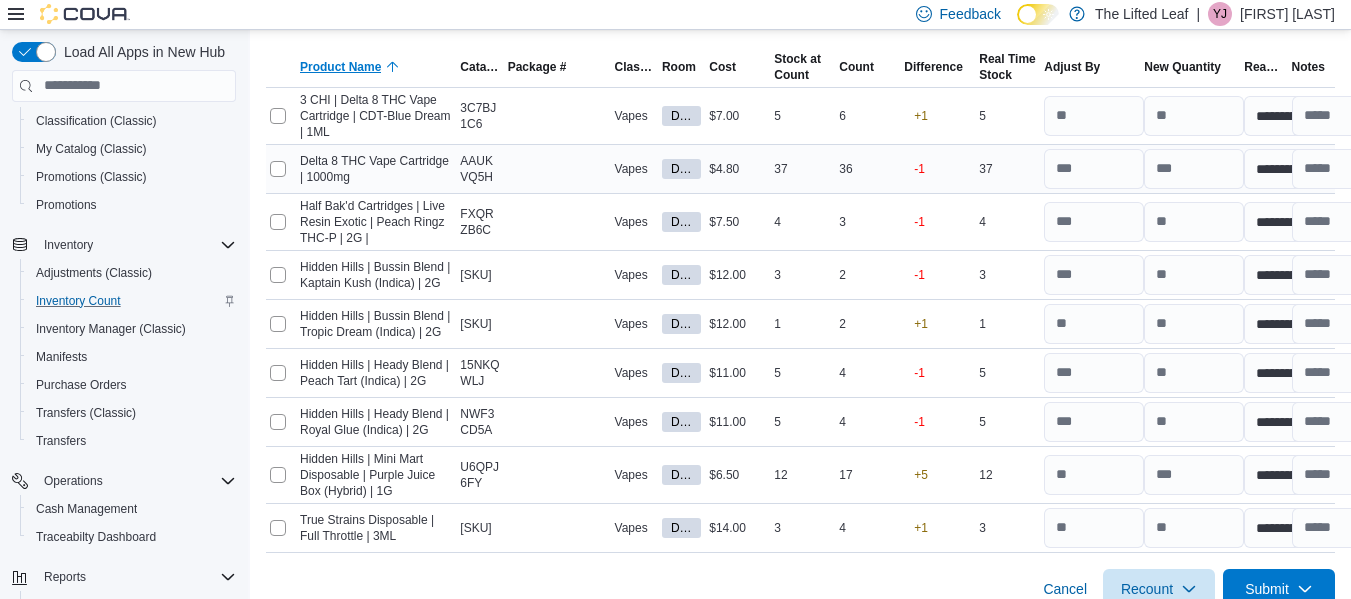 scroll, scrollTop: 357, scrollLeft: 0, axis: vertical 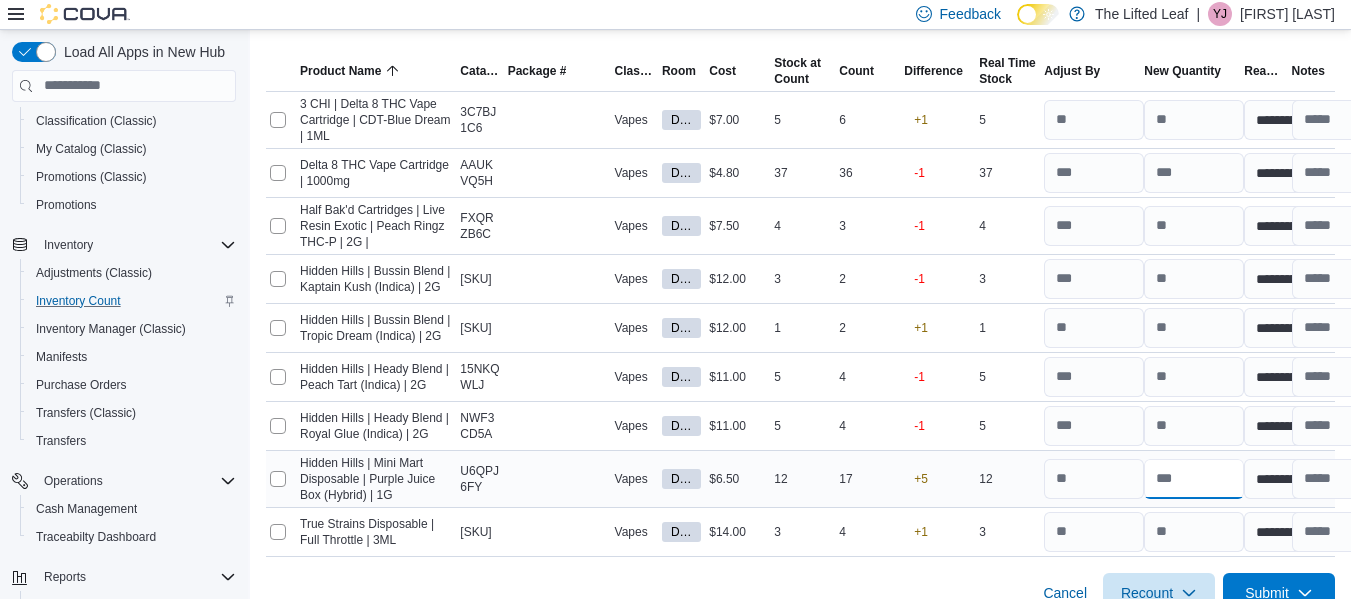 drag, startPoint x: 1189, startPoint y: 482, endPoint x: 1227, endPoint y: 499, distance: 41.62932 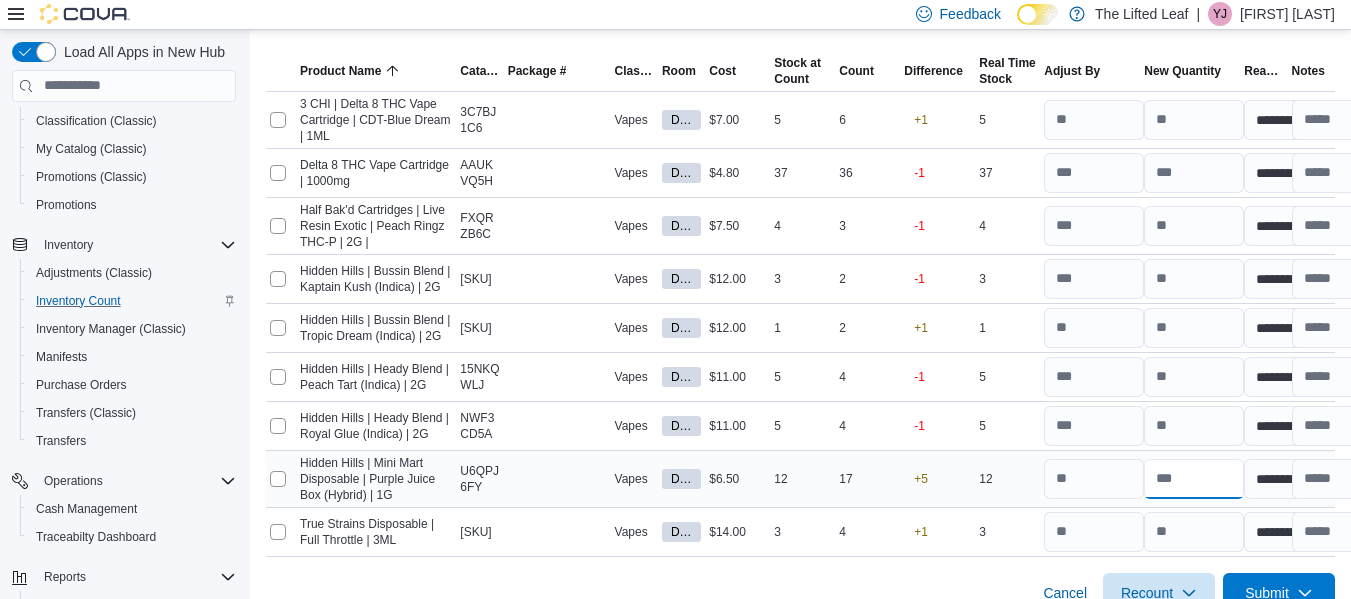 click at bounding box center (1190, 479) 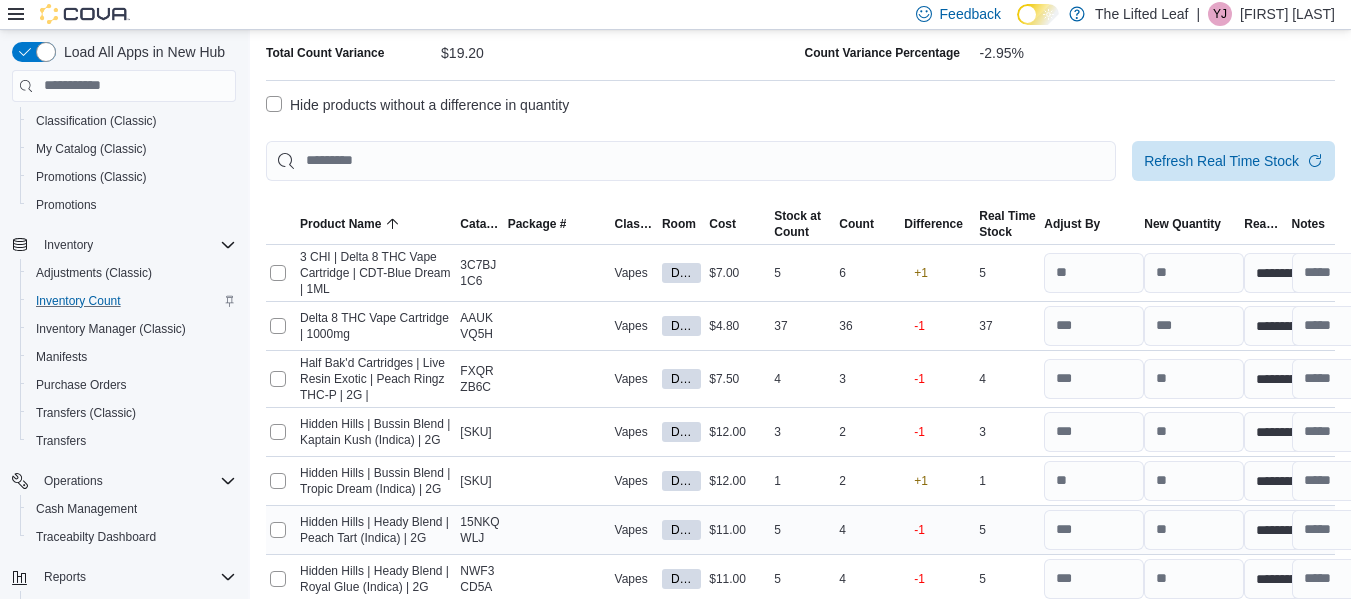 scroll, scrollTop: 191, scrollLeft: 0, axis: vertical 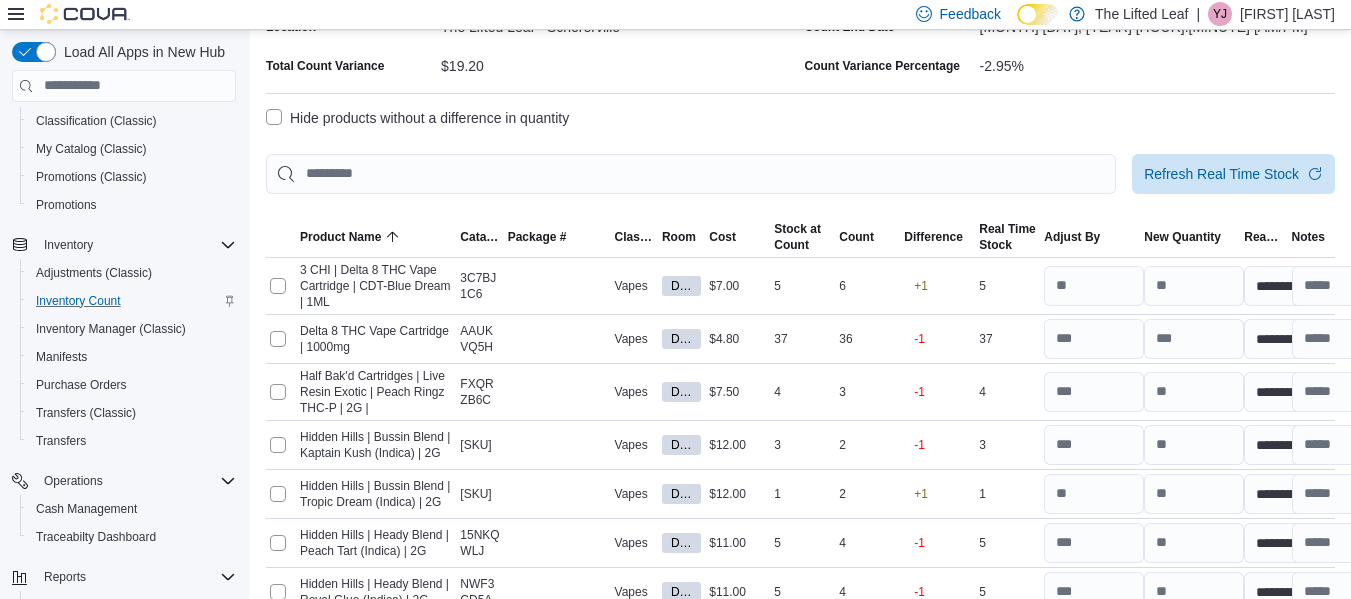 click on "Hide products without a difference in quantity" at bounding box center [417, 118] 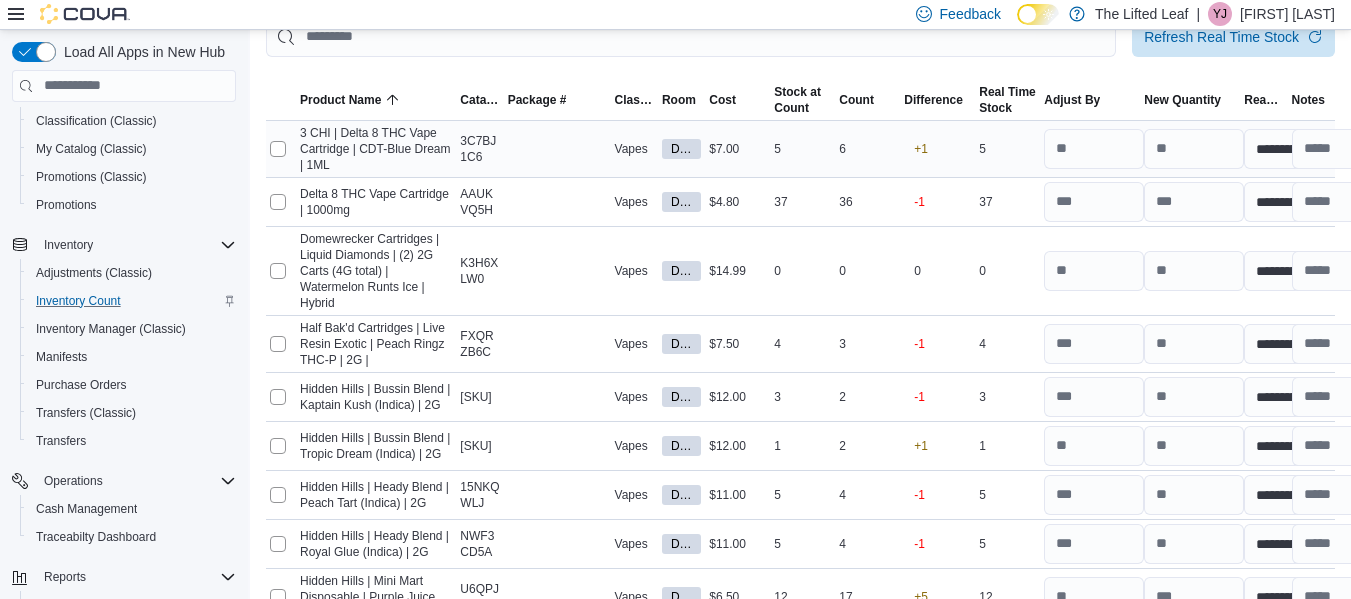 scroll, scrollTop: 309, scrollLeft: 0, axis: vertical 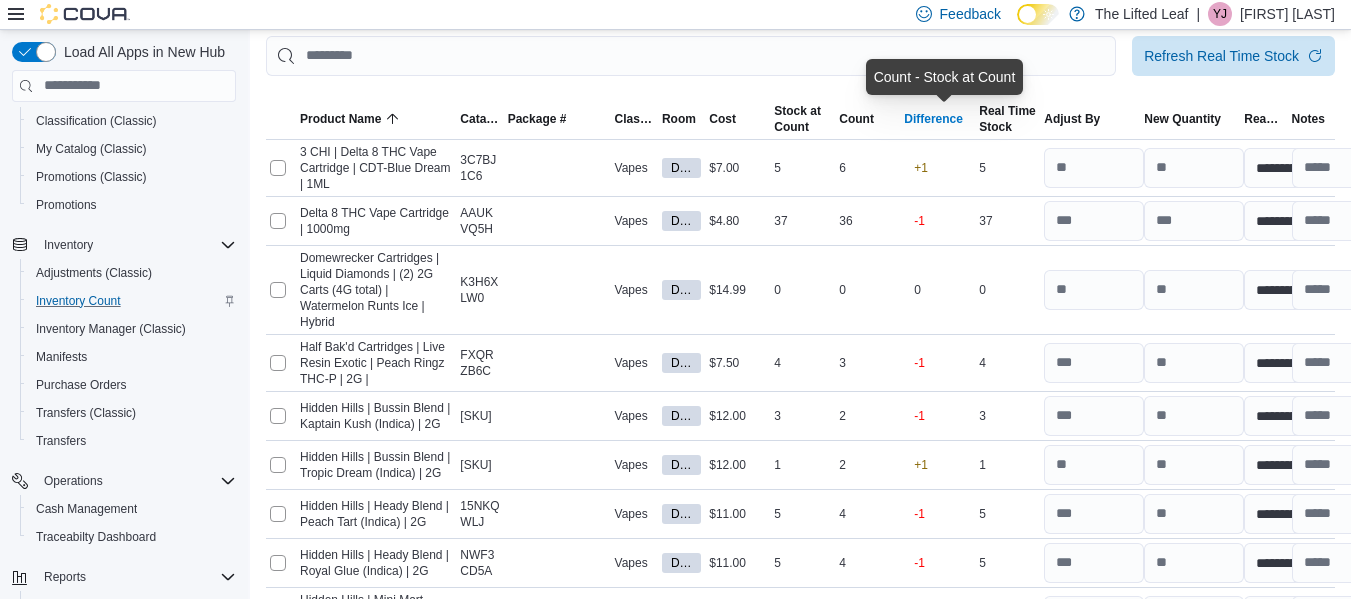 click on "Difference" at bounding box center [933, 119] 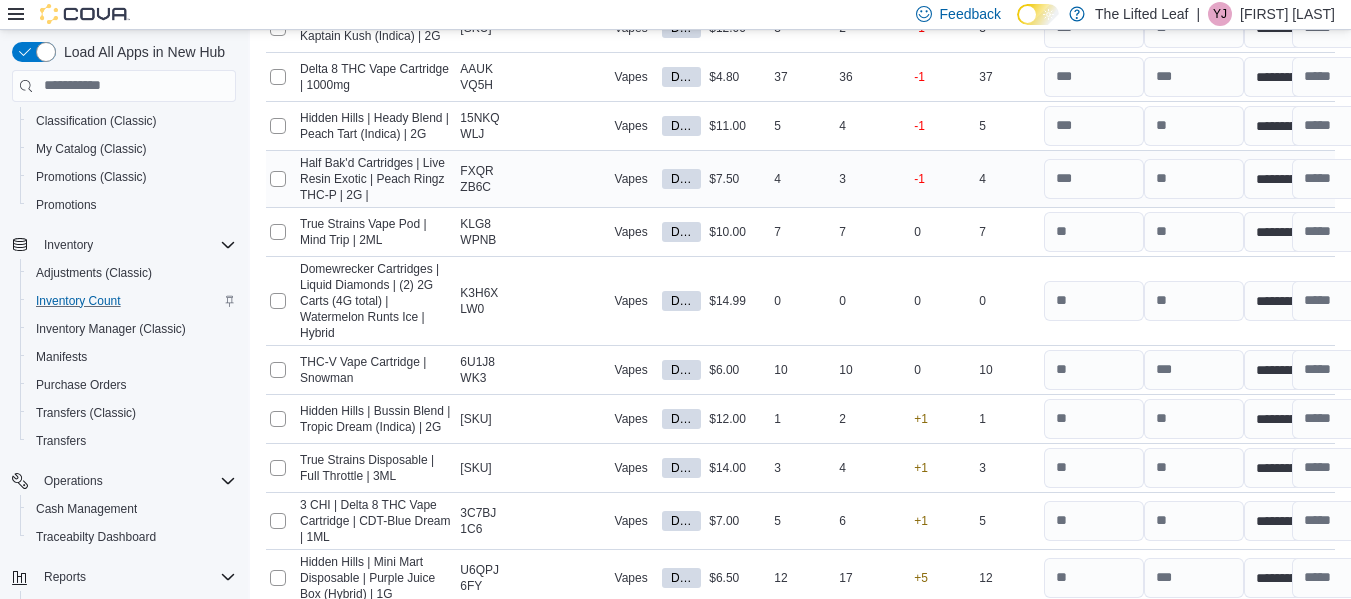 scroll, scrollTop: 0, scrollLeft: 0, axis: both 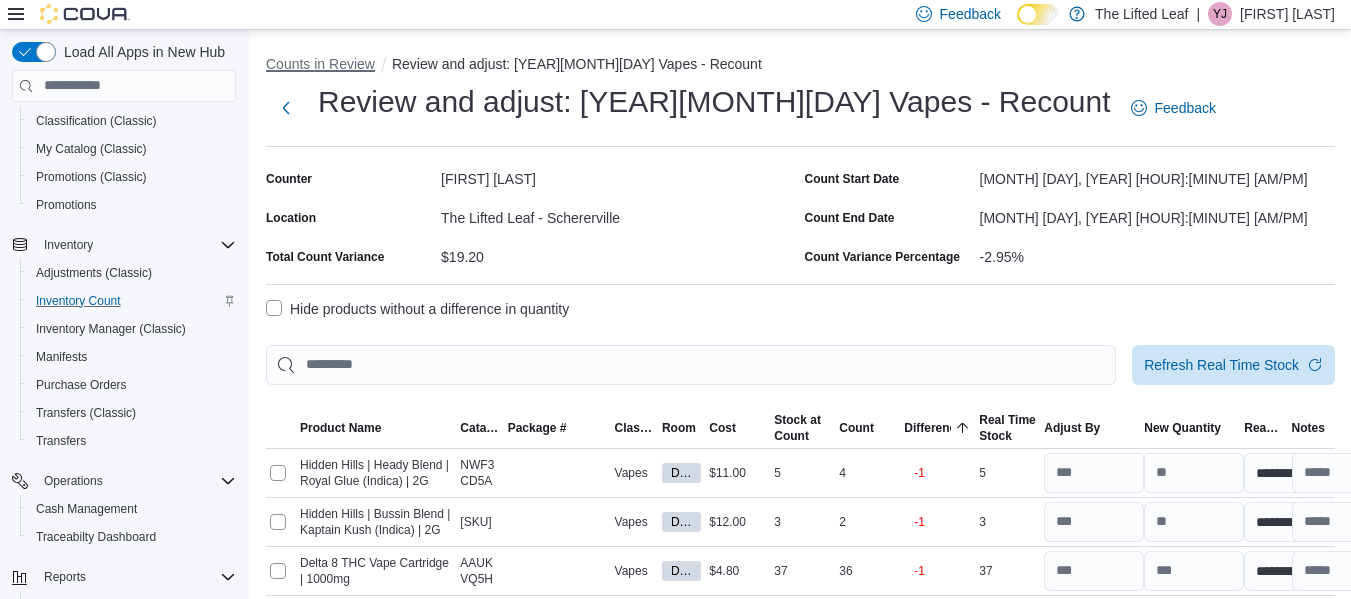 click on "Counts in Review" at bounding box center (320, 64) 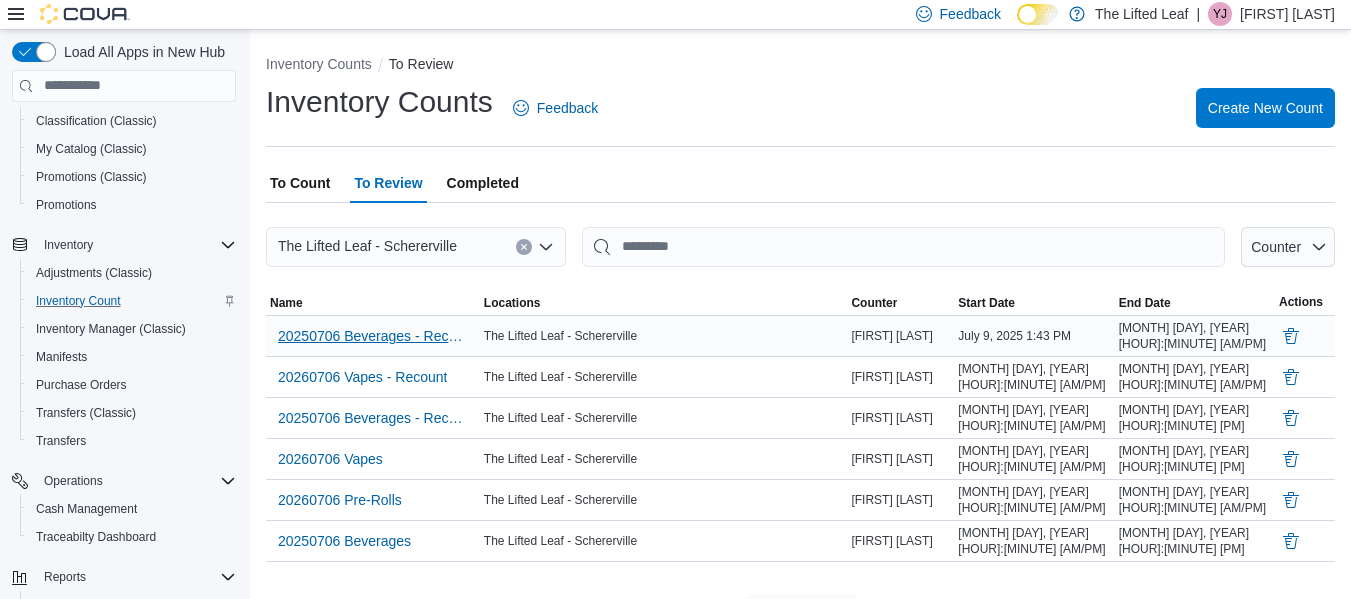 scroll, scrollTop: 39, scrollLeft: 0, axis: vertical 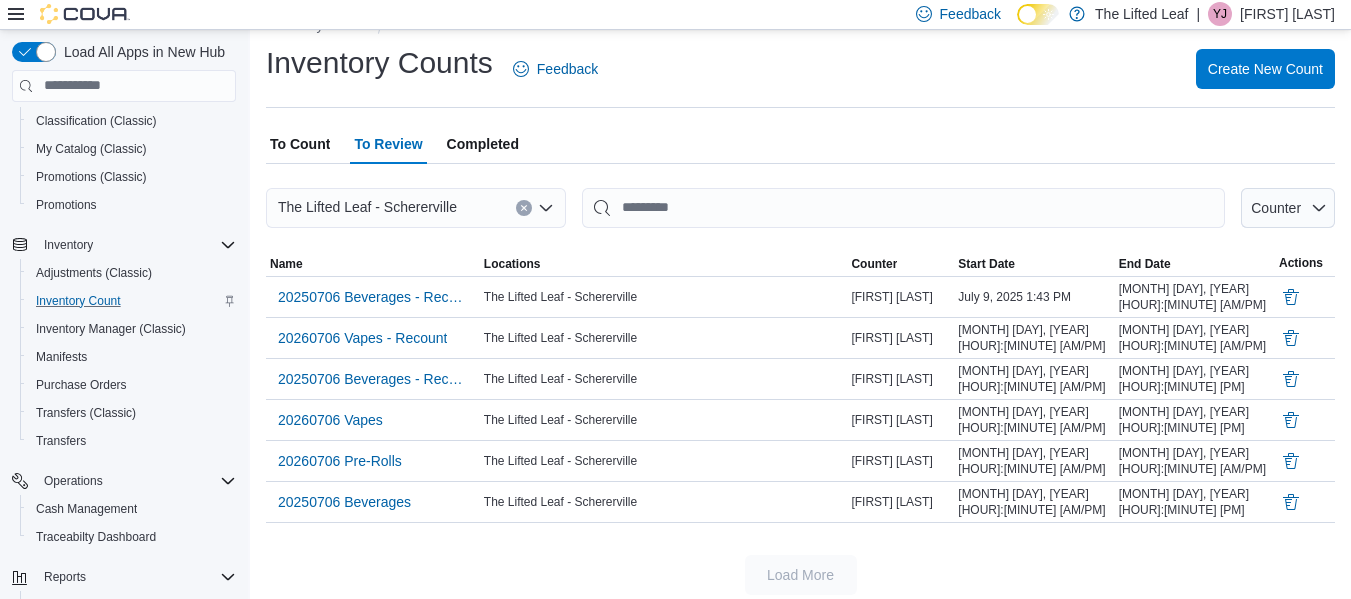 click on "To Count" at bounding box center [300, 144] 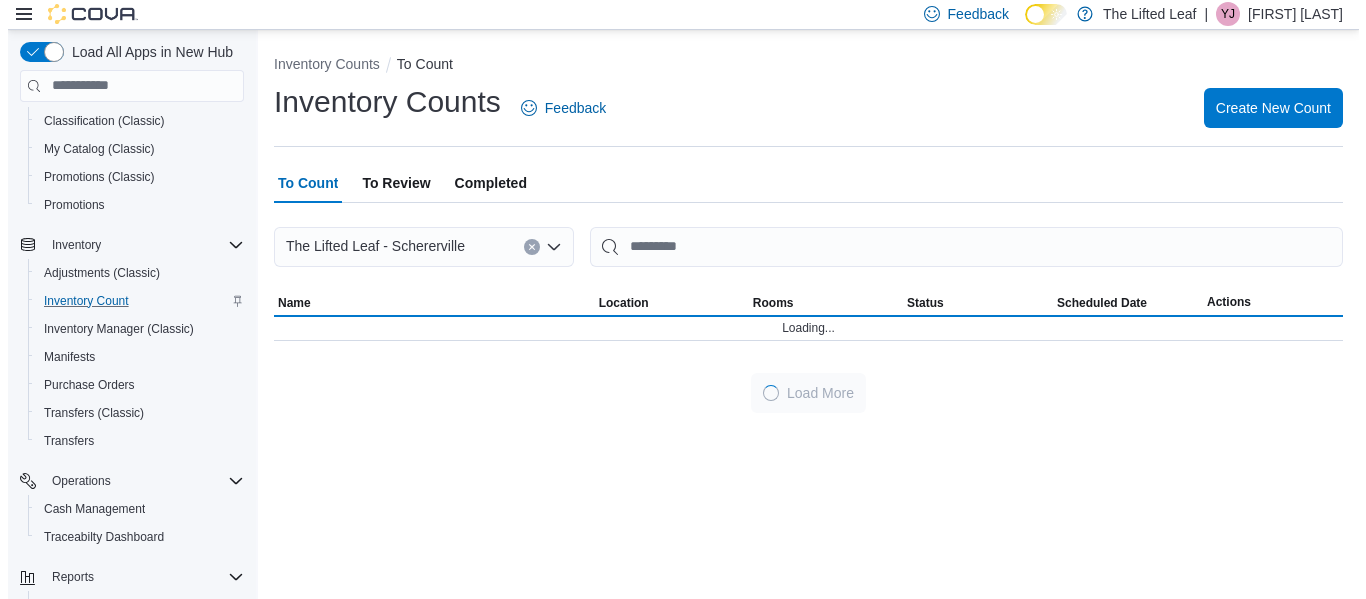 scroll, scrollTop: 0, scrollLeft: 0, axis: both 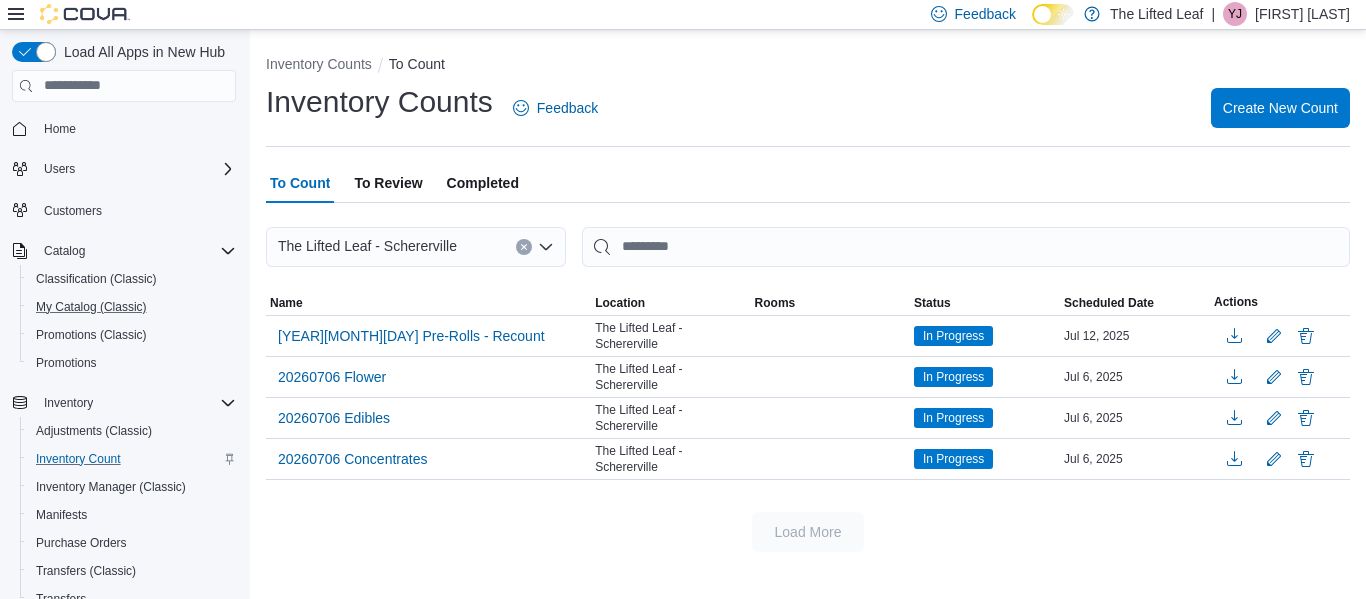 click on "My Catalog (Classic)" at bounding box center [132, 307] 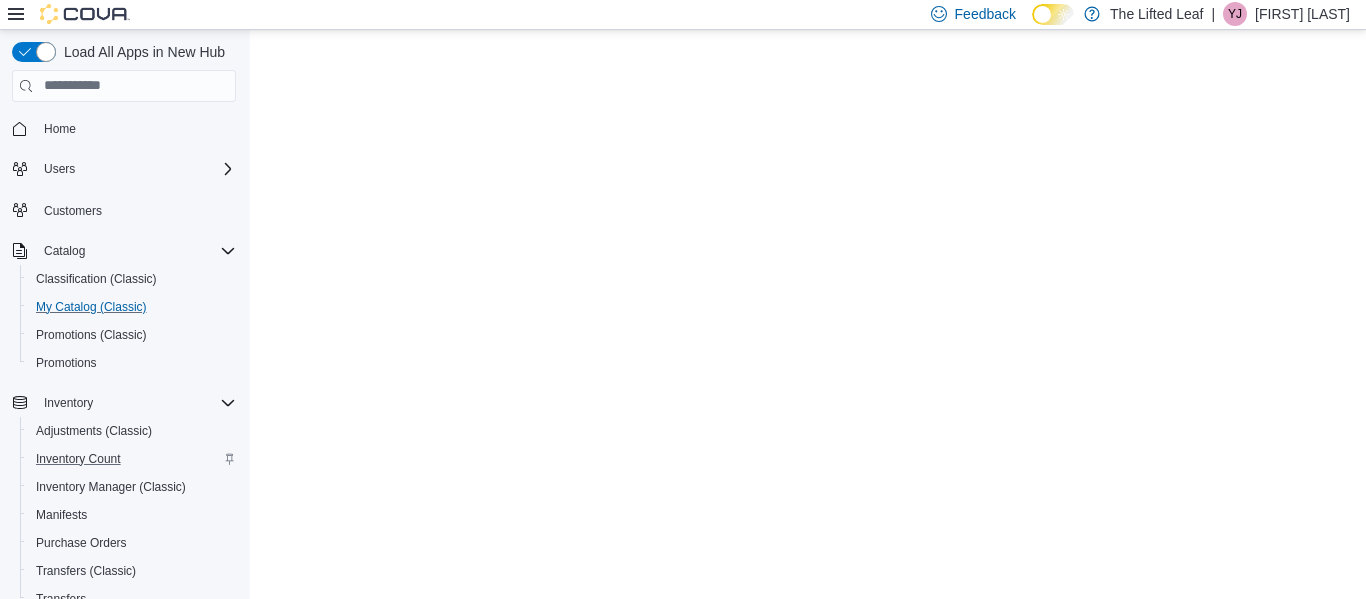 scroll, scrollTop: 0, scrollLeft: 0, axis: both 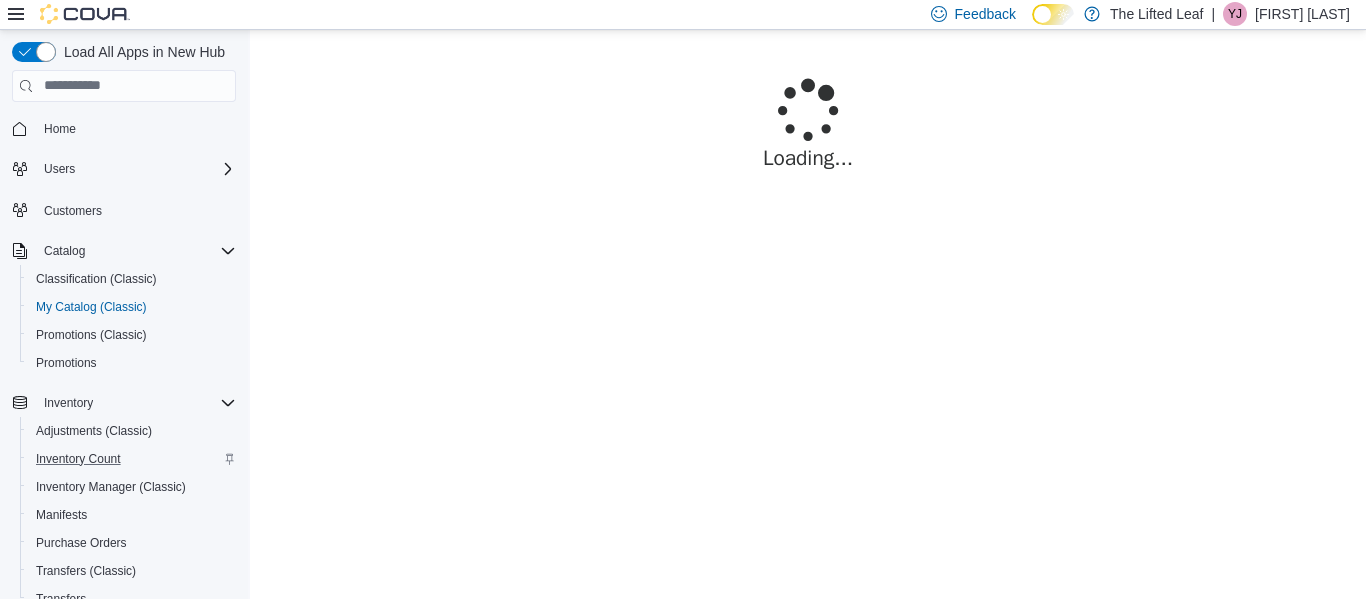 click on "Loading..." at bounding box center (808, 133) 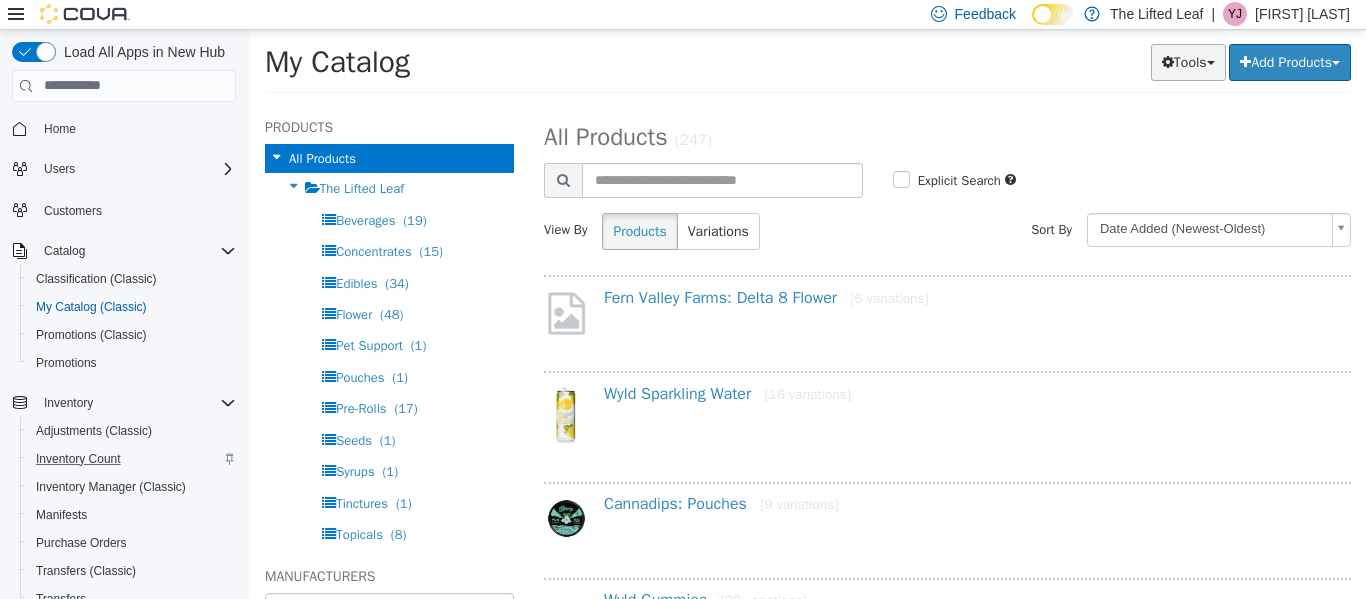 click on "Tools" at bounding box center [1188, 61] 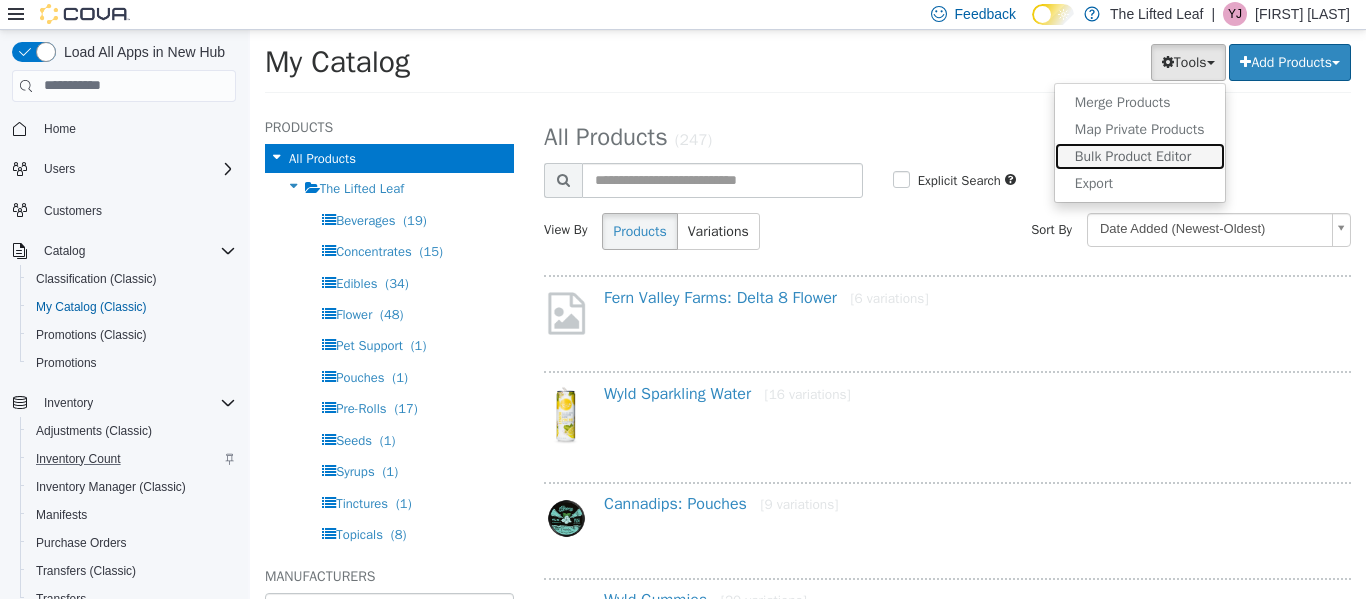 click on "Bulk Product Editor" at bounding box center (1140, 155) 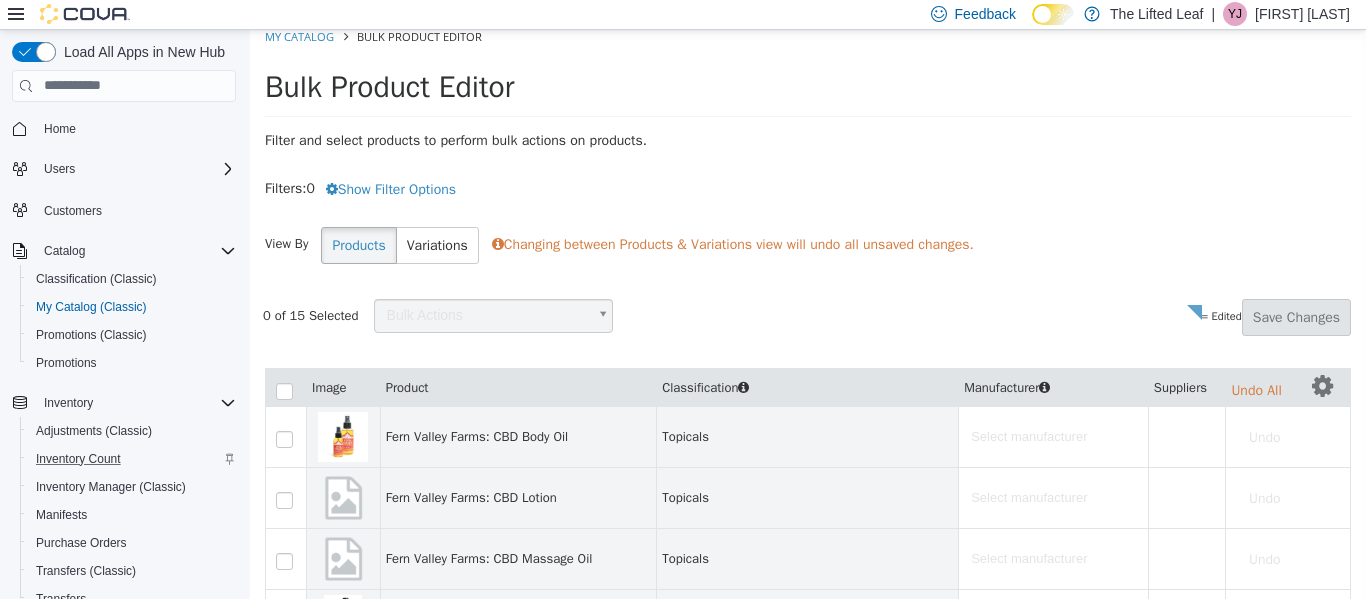 scroll, scrollTop: 0, scrollLeft: 0, axis: both 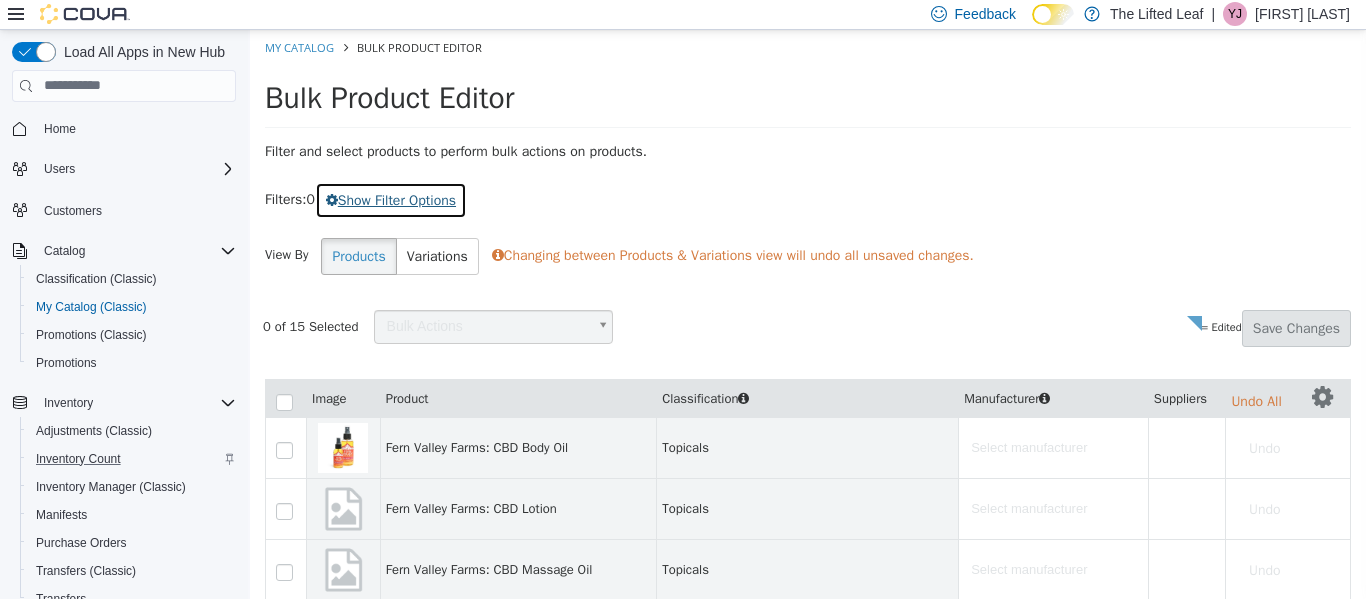 click on "Show Filter Options" at bounding box center [391, 199] 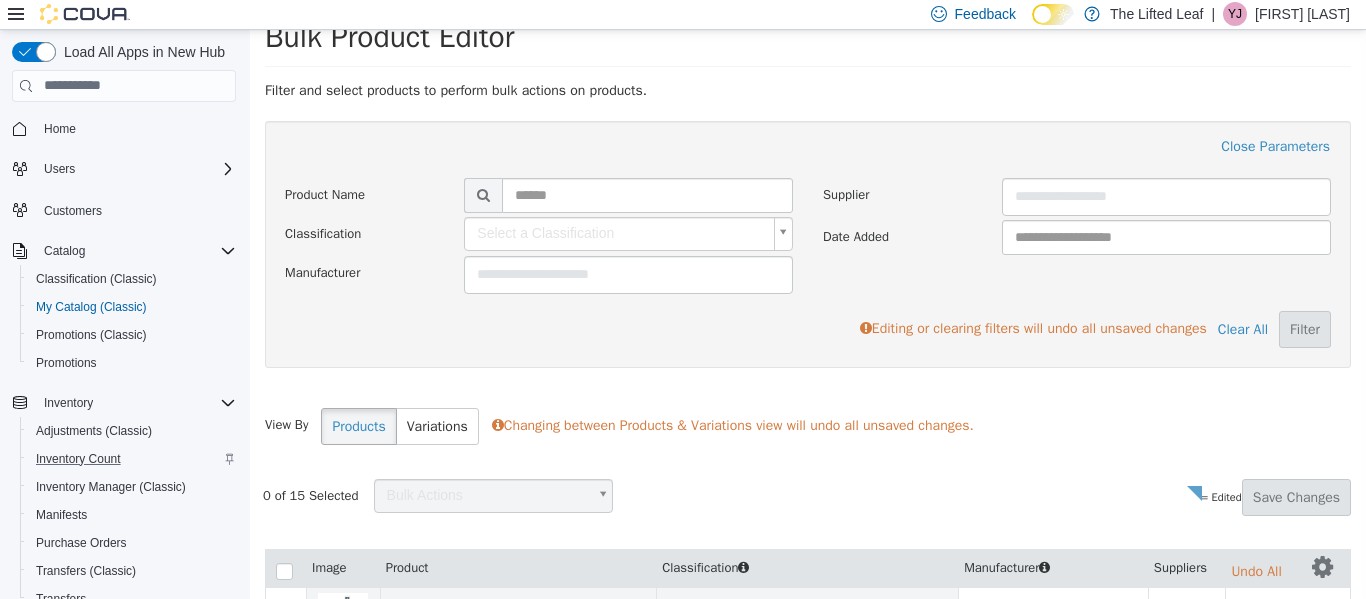 scroll, scrollTop: 62, scrollLeft: 0, axis: vertical 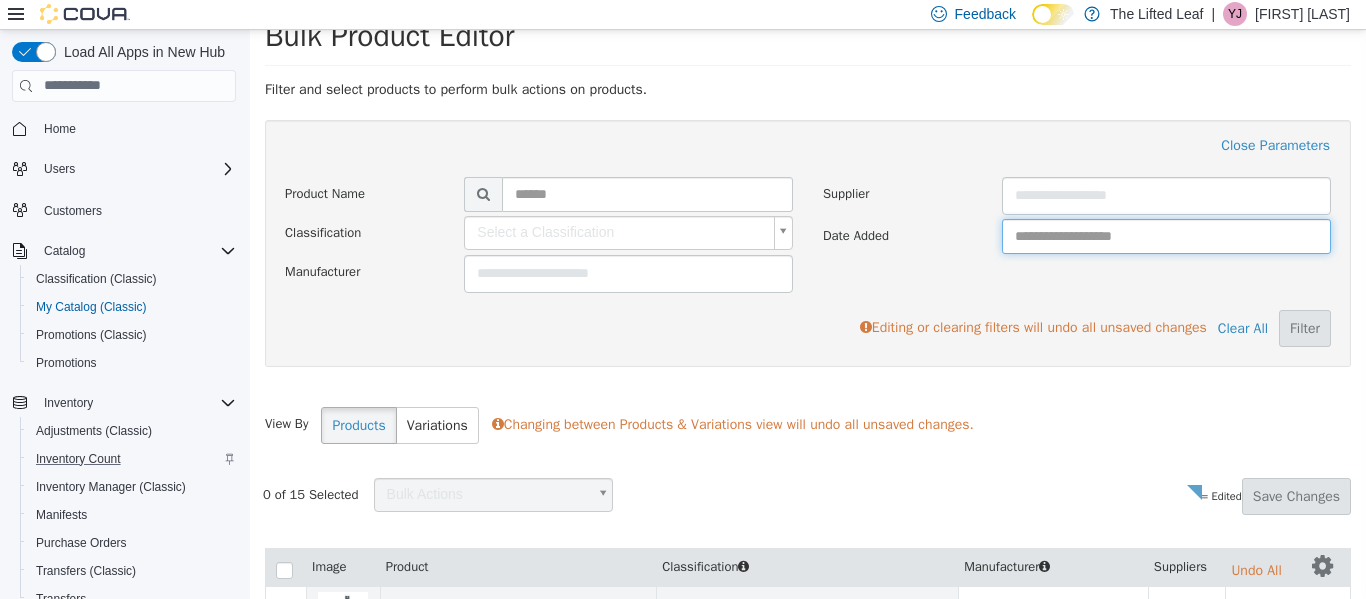 click at bounding box center (1166, 235) 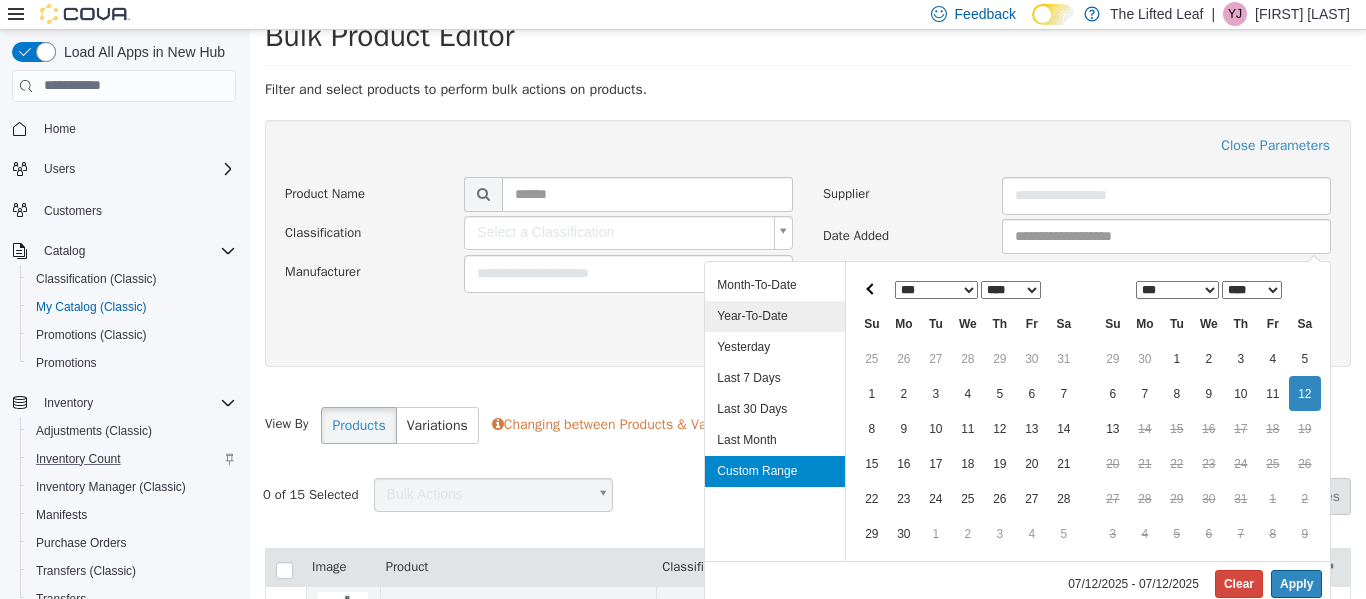 click on "Year-To-Date" at bounding box center [775, 315] 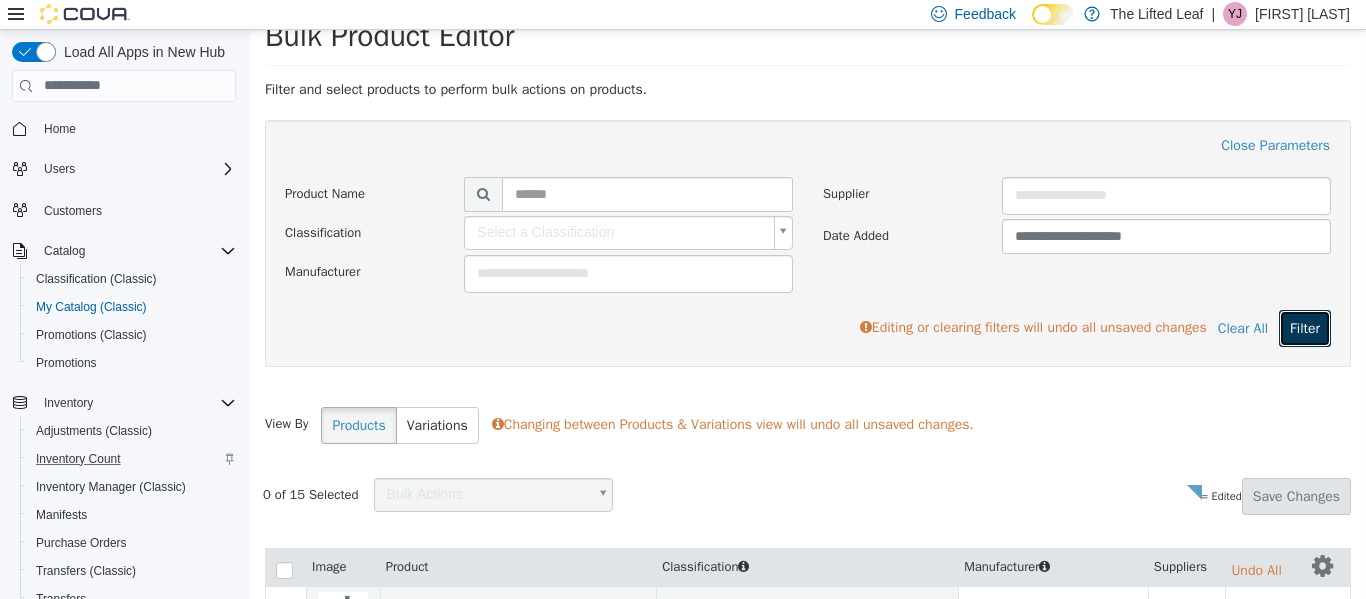 click on "Filter" at bounding box center [1305, 327] 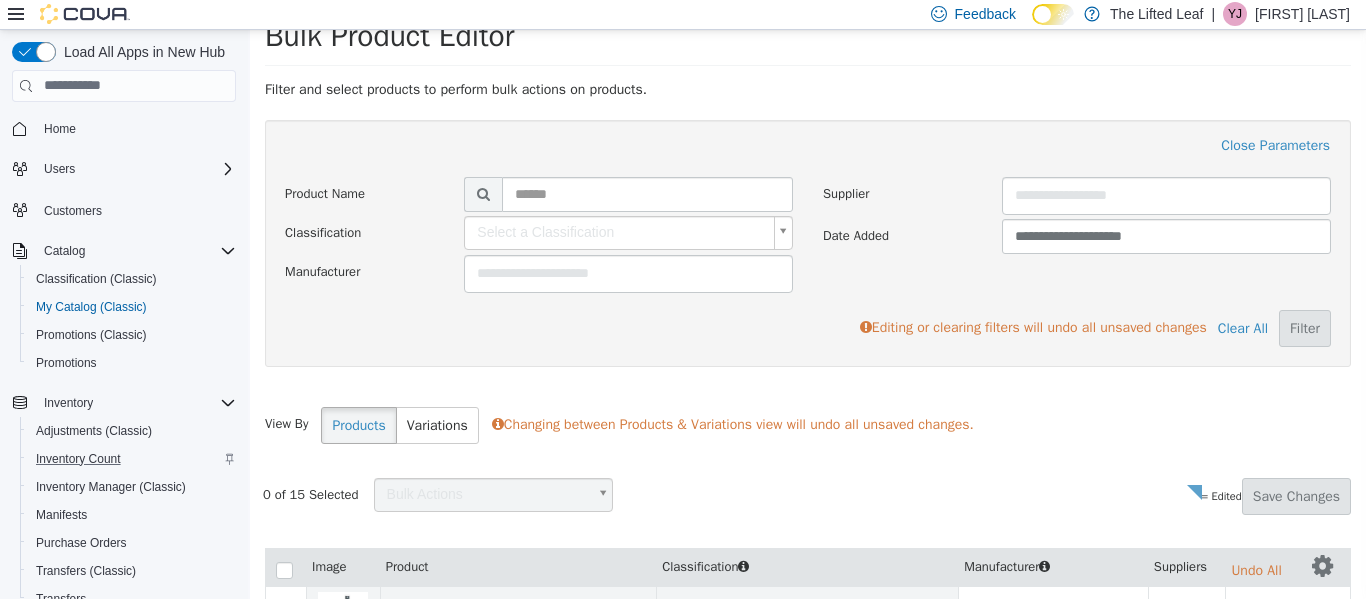 click on "Filter  Clear All  Editing or clearing filters will undo all unsaved changes" at bounding box center [808, 321] 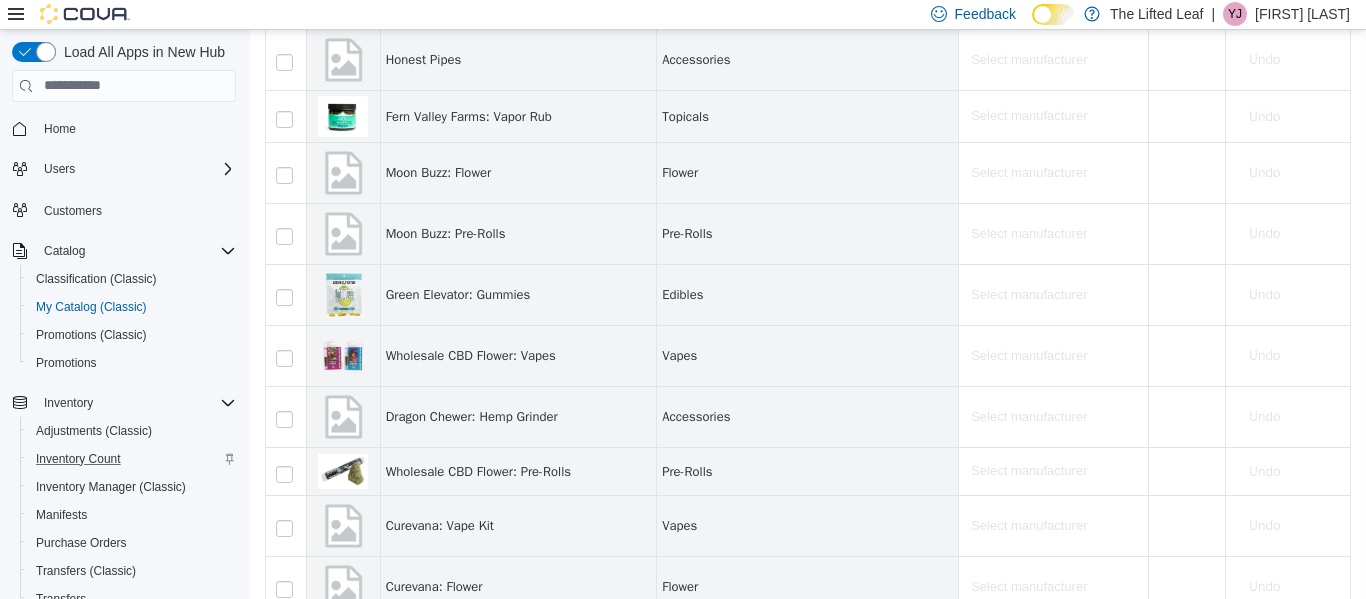 scroll, scrollTop: 1037, scrollLeft: 0, axis: vertical 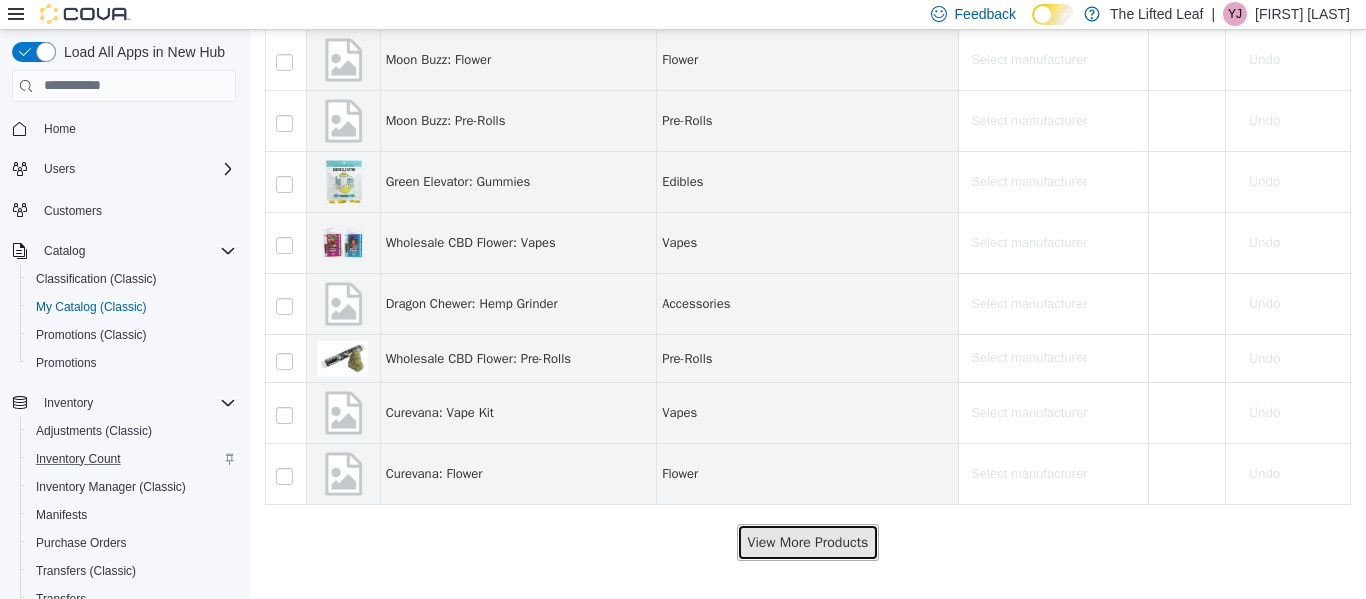 click on "View More Products" at bounding box center (808, 541) 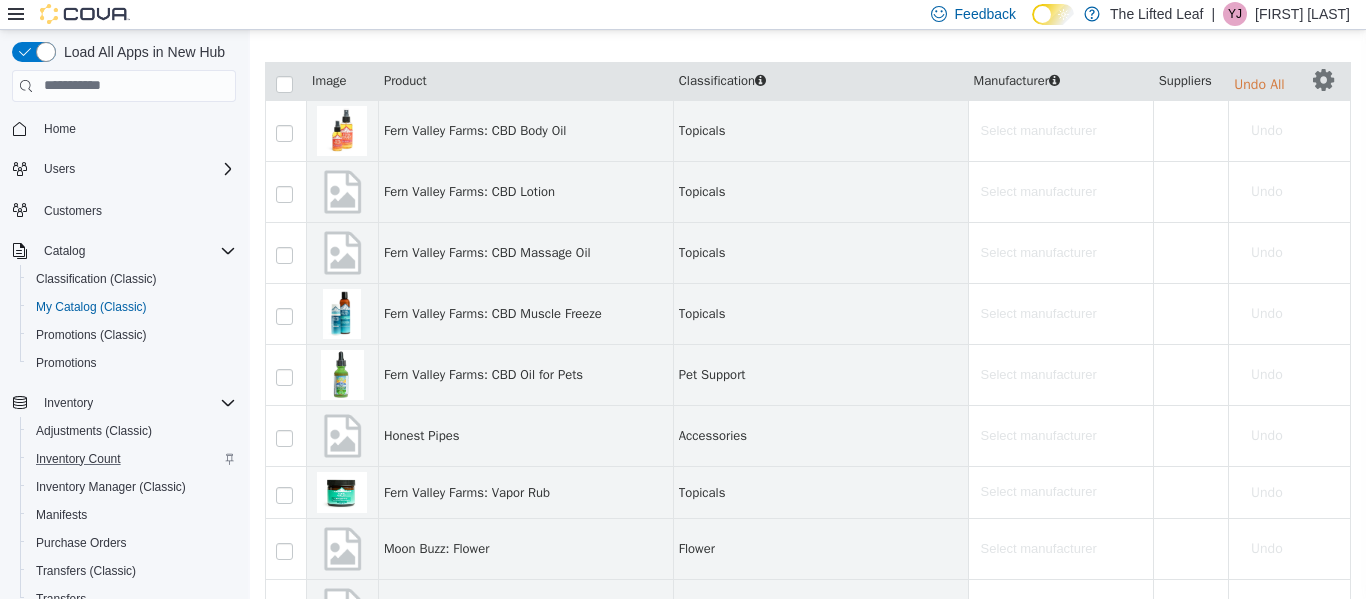 scroll, scrollTop: 0, scrollLeft: 0, axis: both 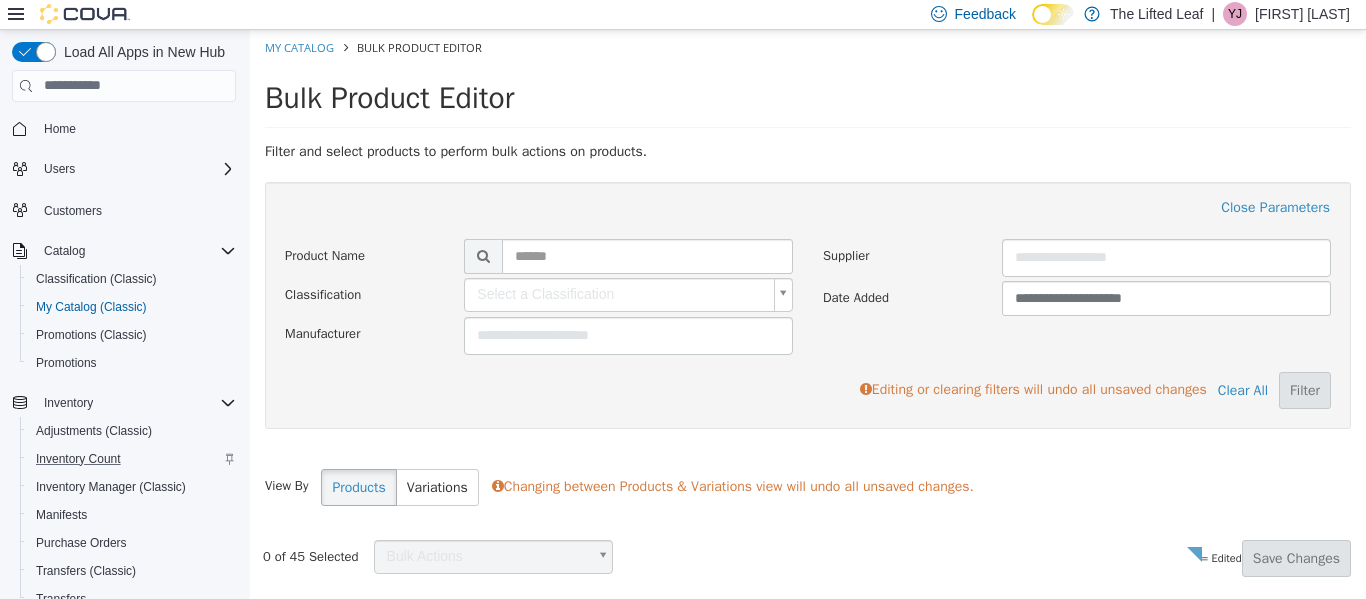 click on "My Catalog
Bulk Product Editor" at bounding box center (808, 47) 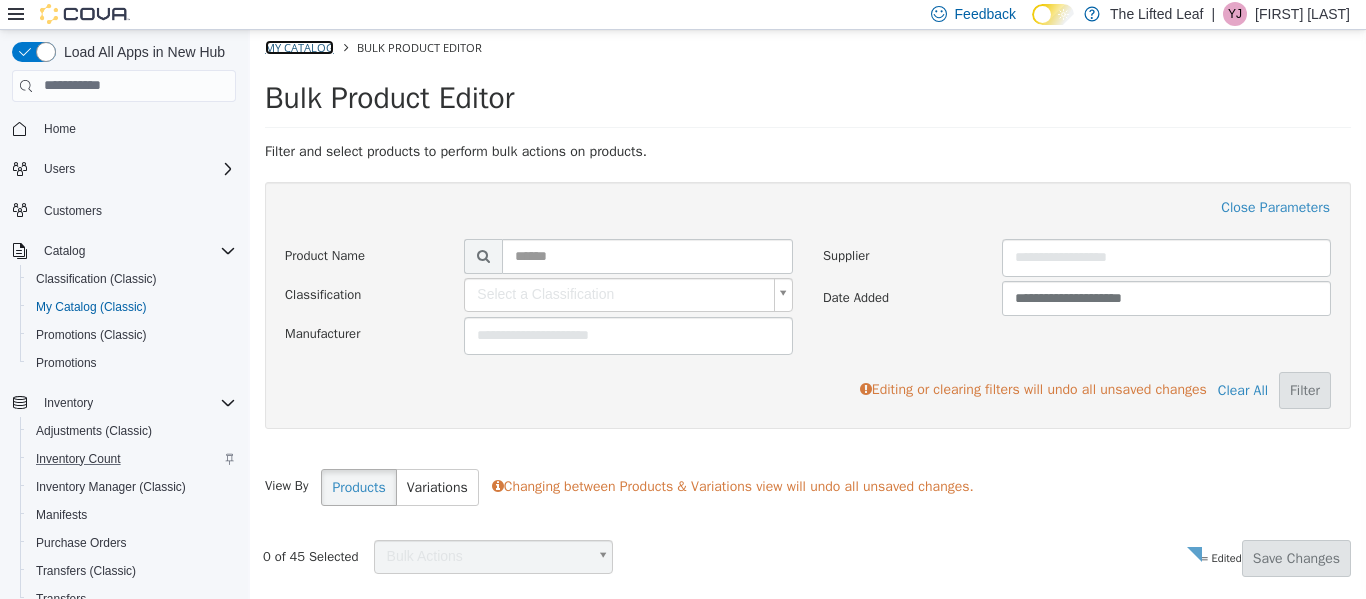 click on "My Catalog" at bounding box center (299, 46) 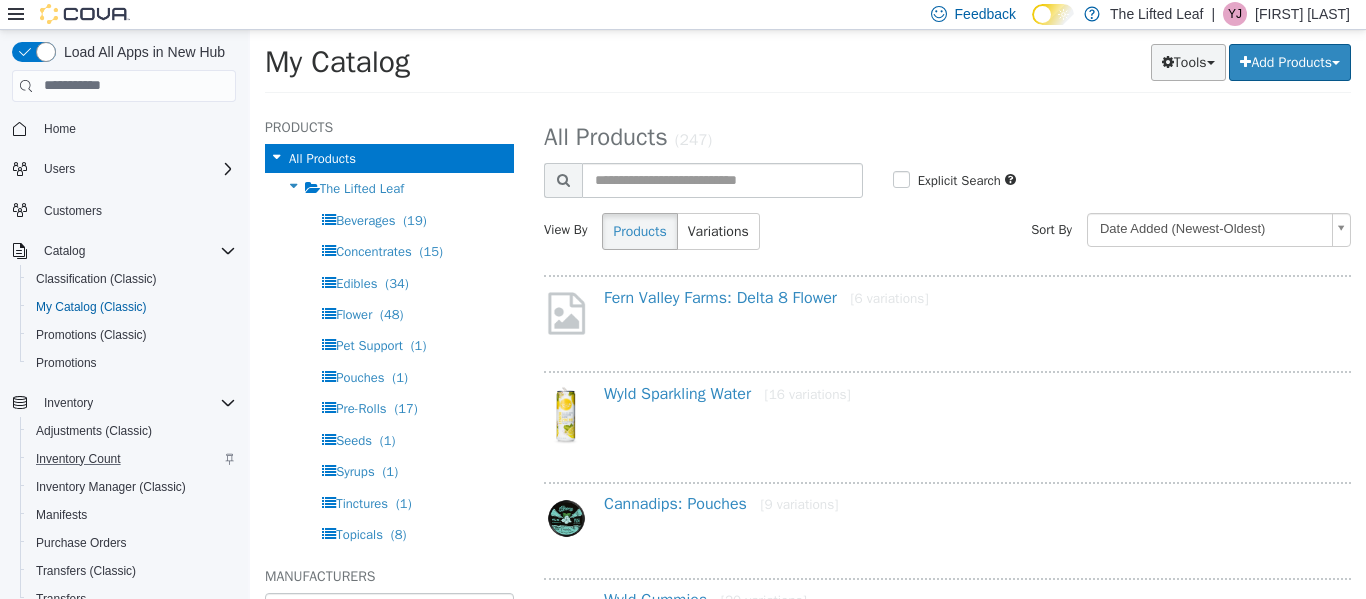 click on "Tools" at bounding box center [1188, 61] 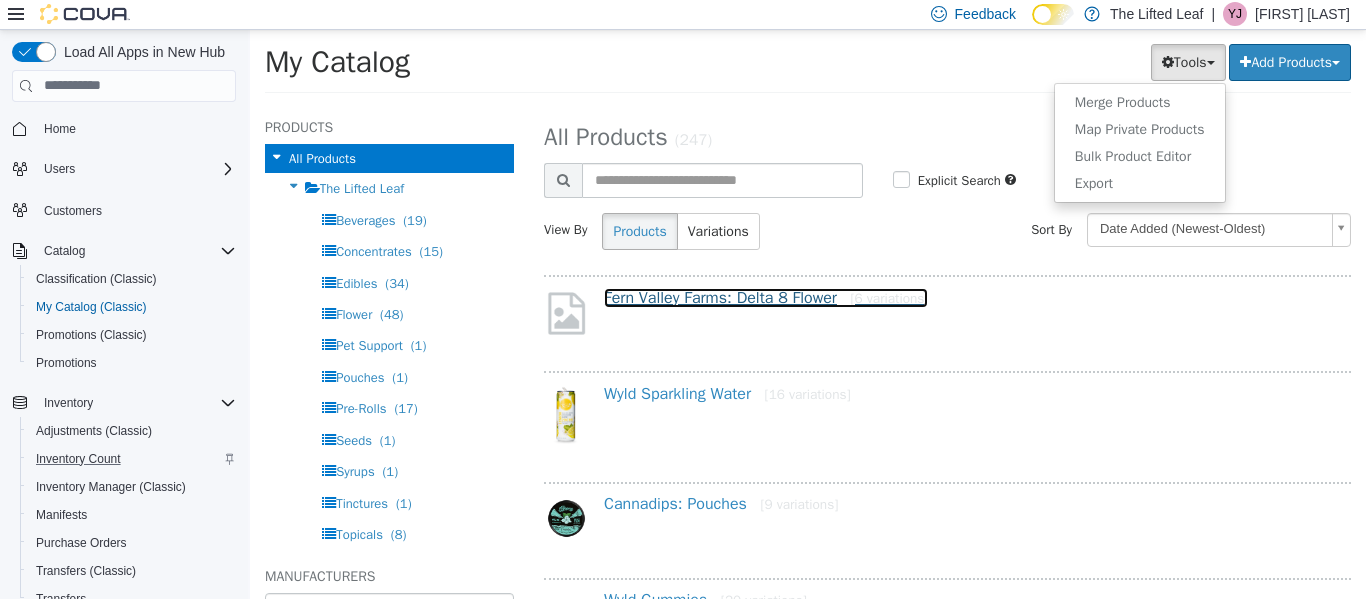 click on "Fern Valley Farms: Delta 8 Flower
[6 variations]" at bounding box center [766, 297] 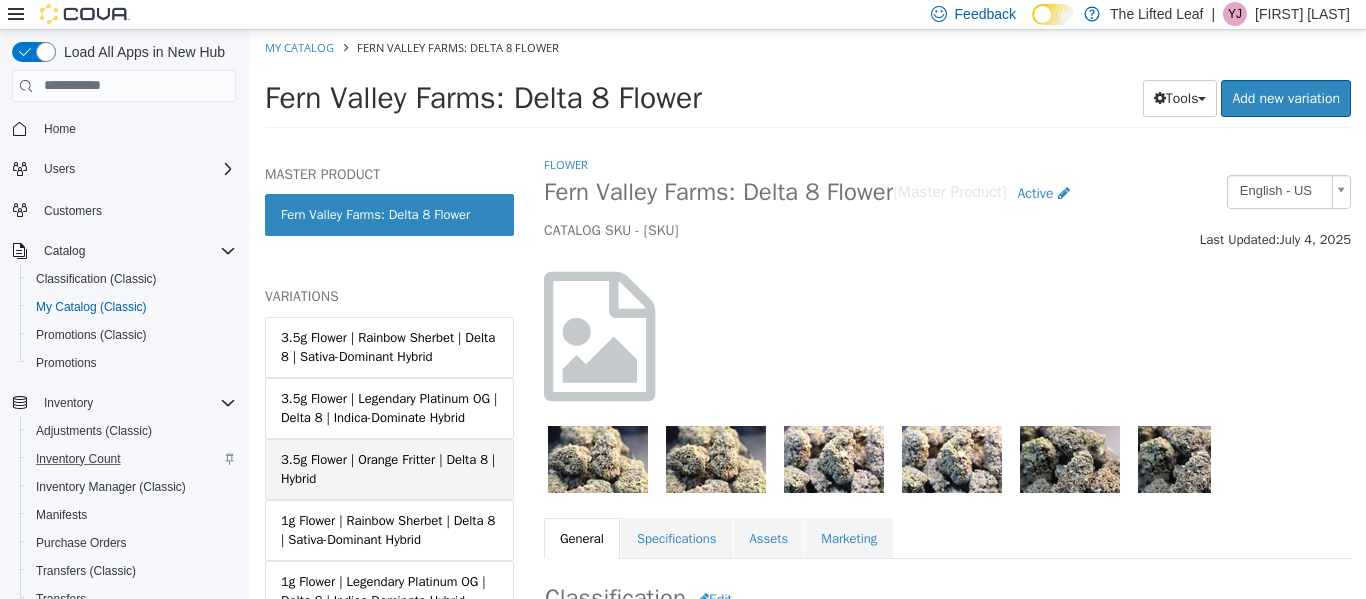 scroll, scrollTop: 191, scrollLeft: 0, axis: vertical 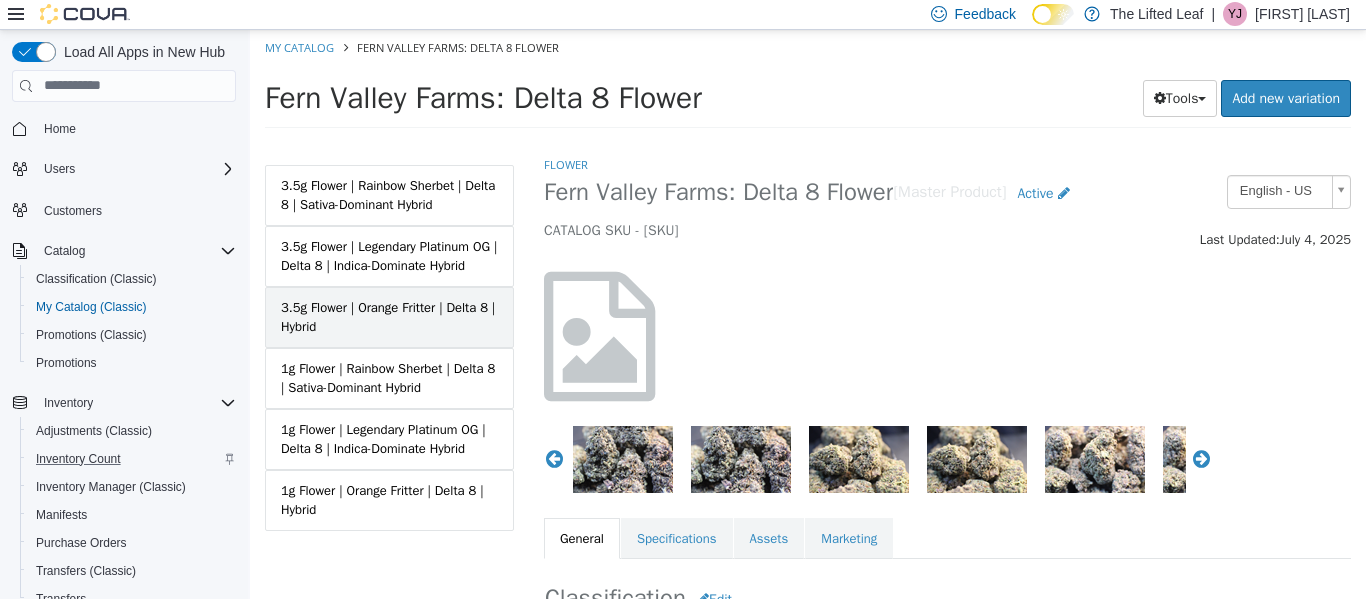 click on "3.5g Flower | Orange Fritter | Delta 8 | Hybrid" at bounding box center [389, 316] 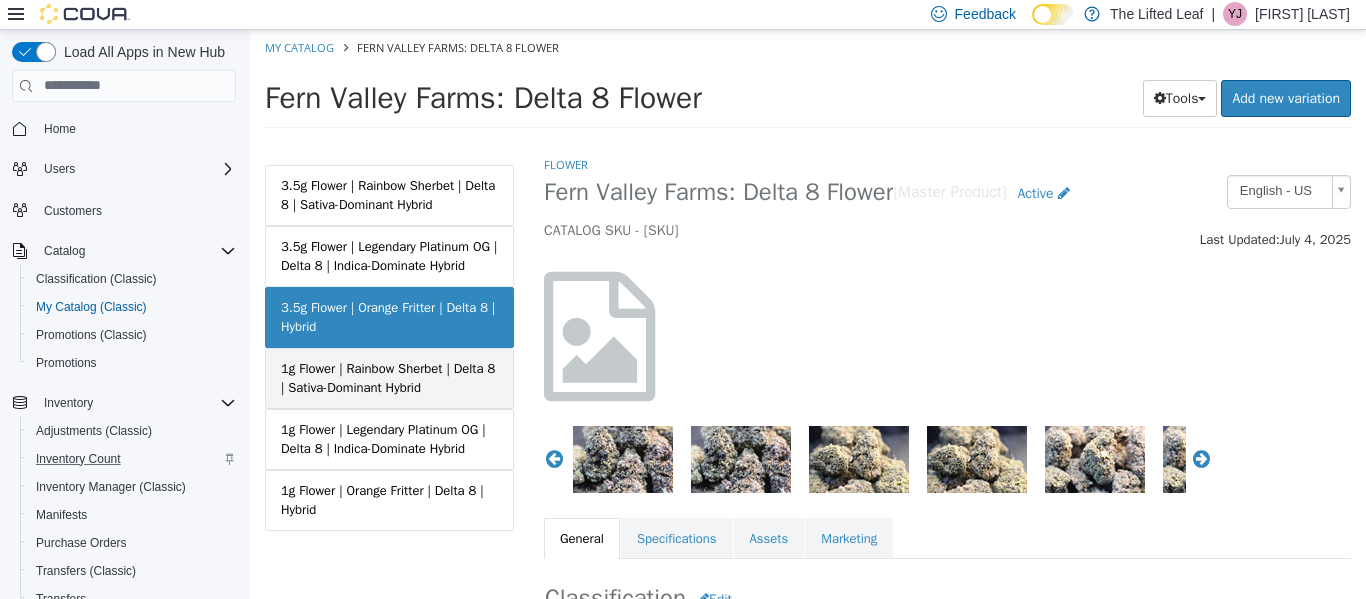 click on "1g Flower | Rainbow Sherbet | Delta 8 | Sativa-Dominant Hybrid" at bounding box center [389, 377] 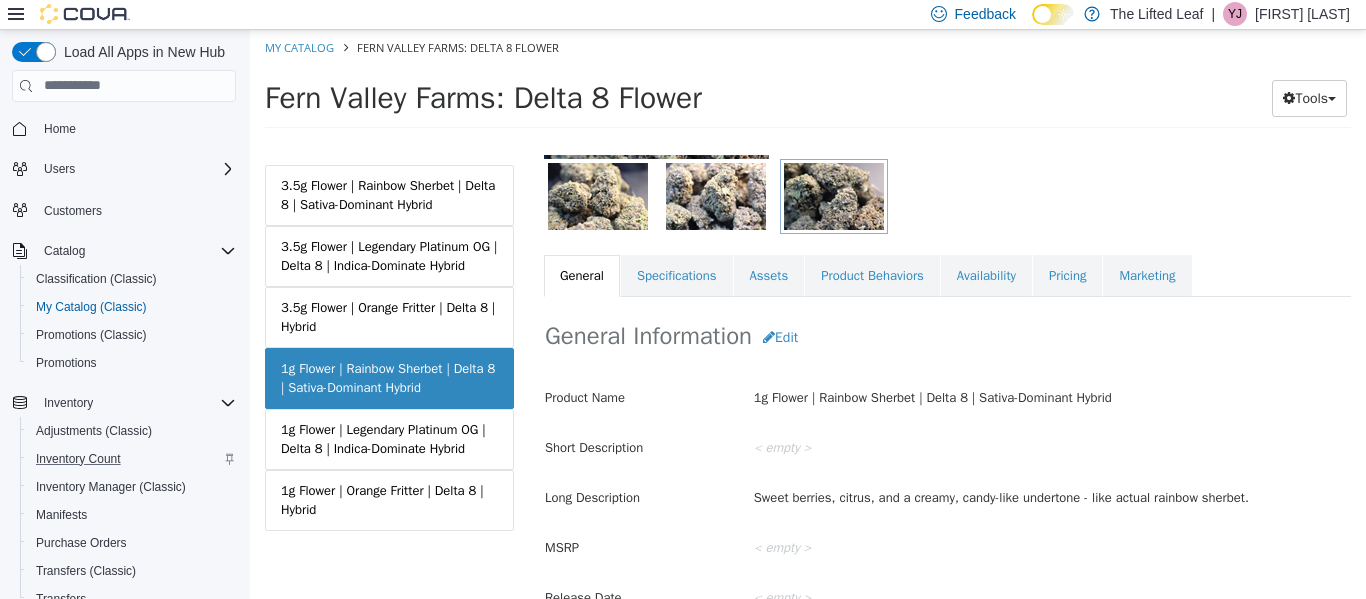 scroll, scrollTop: 264, scrollLeft: 0, axis: vertical 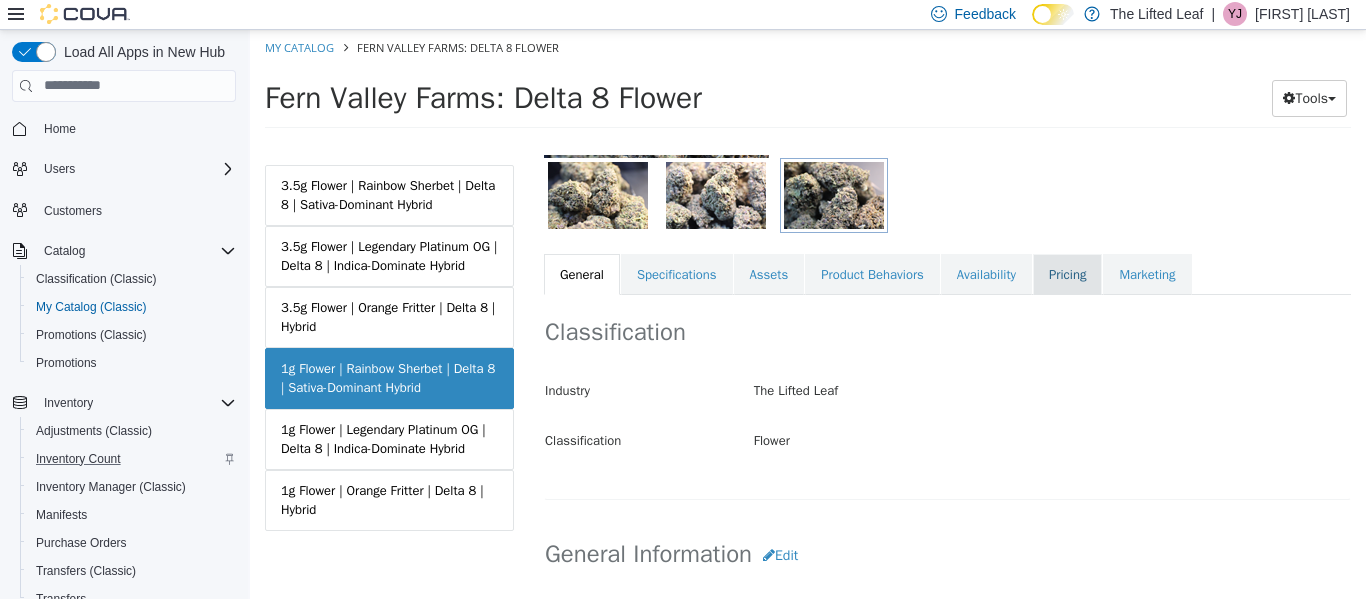 click on "Pricing" at bounding box center [1067, 274] 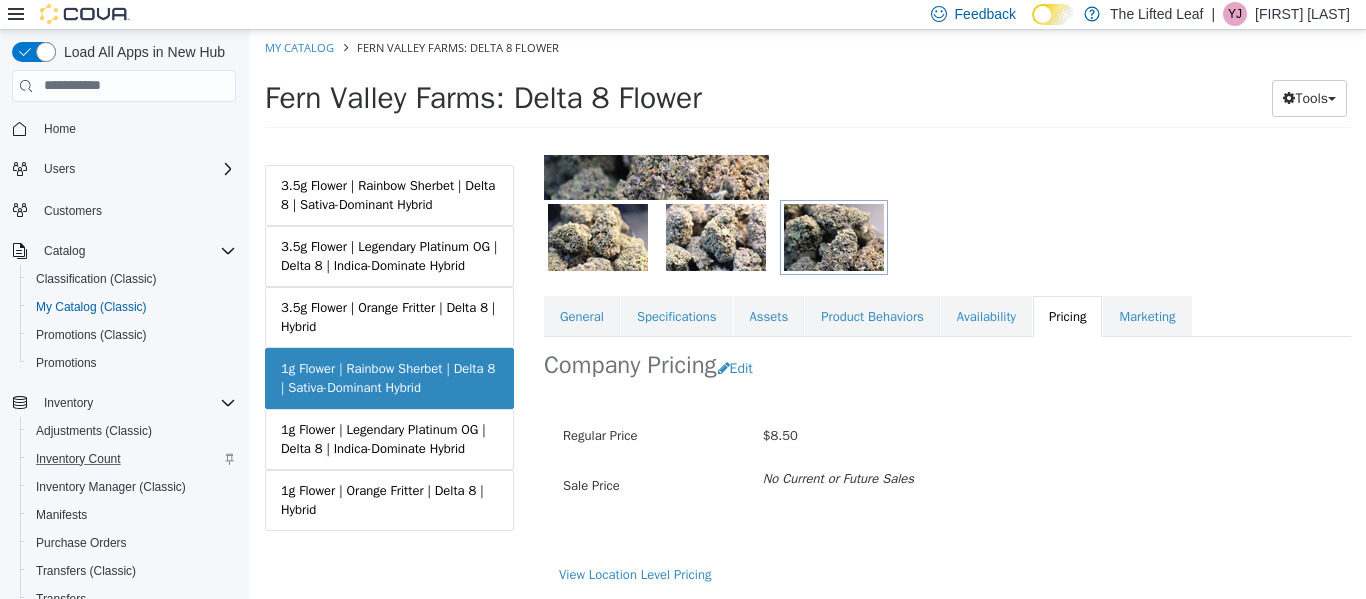 scroll, scrollTop: 223, scrollLeft: 0, axis: vertical 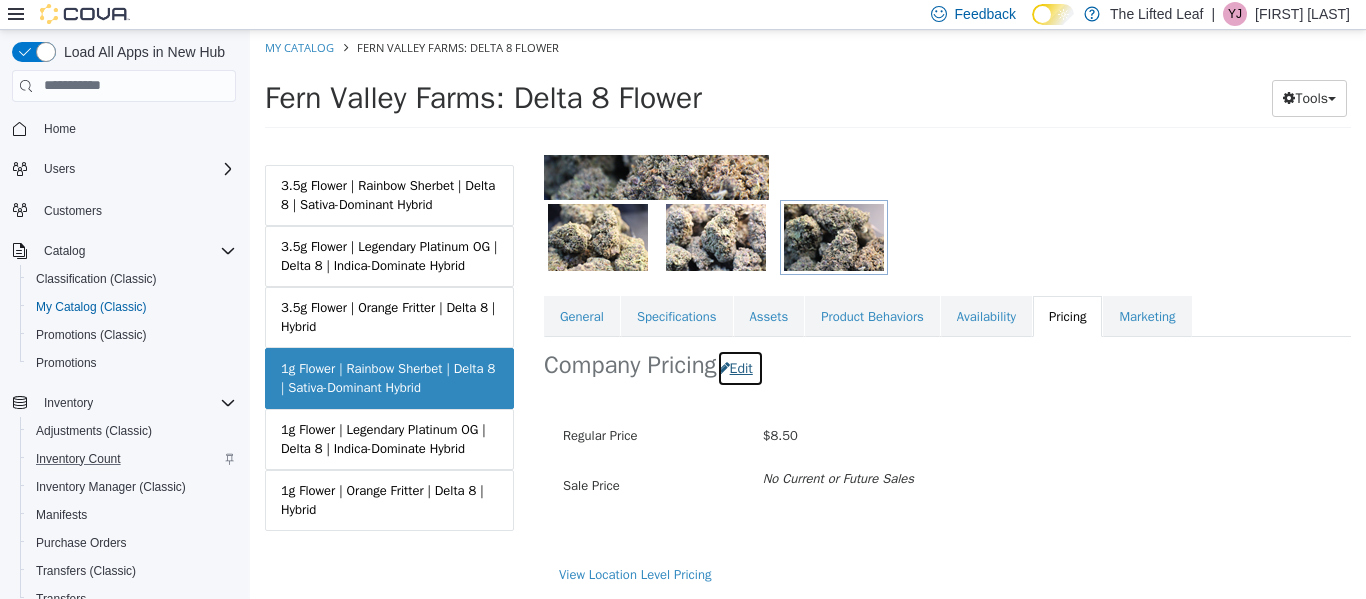 click on "Edit" at bounding box center (740, 367) 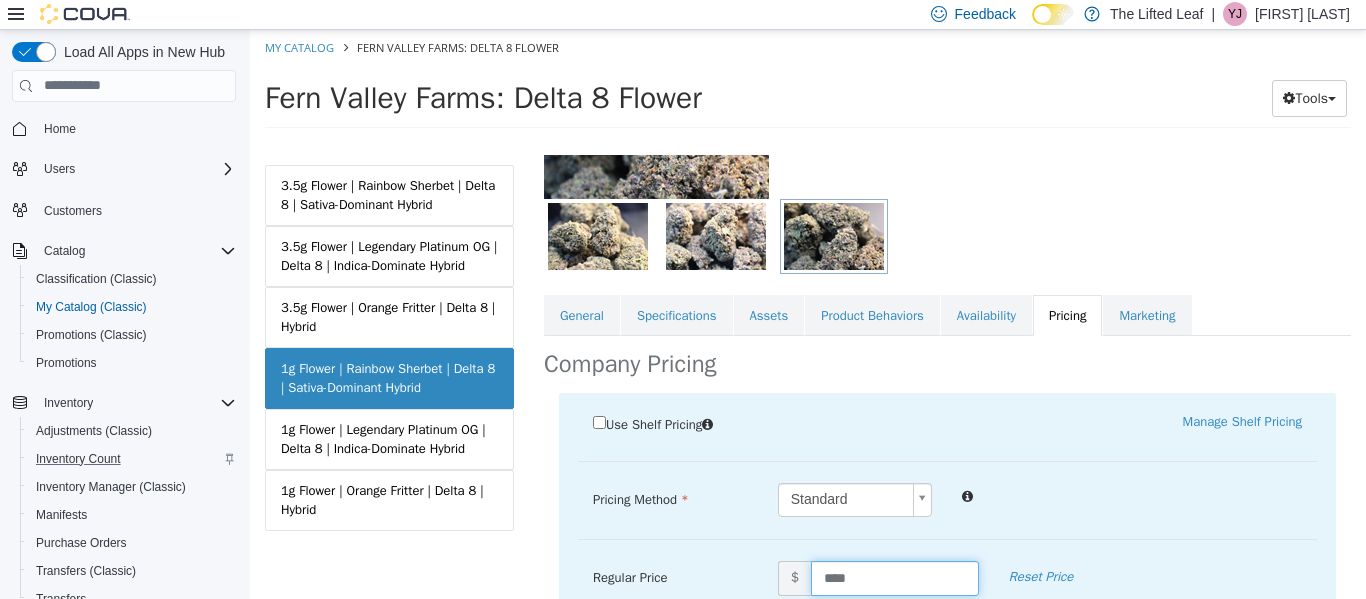 scroll, scrollTop: 225, scrollLeft: 0, axis: vertical 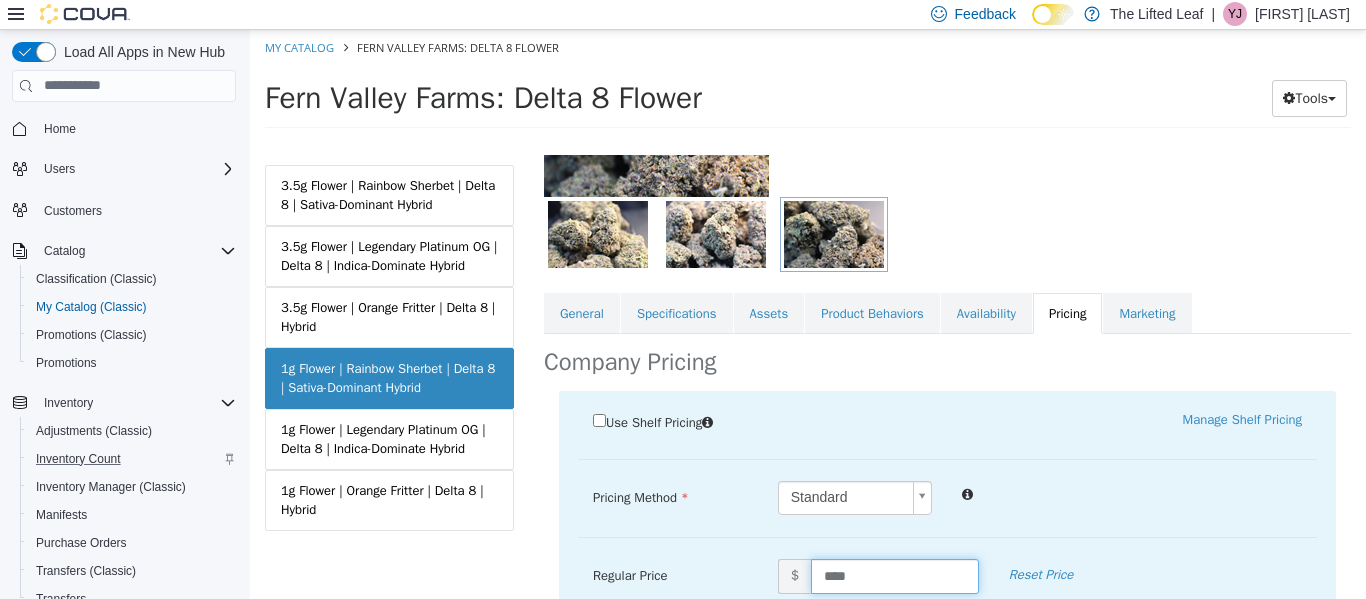 drag, startPoint x: 862, startPoint y: 583, endPoint x: 700, endPoint y: 577, distance: 162.11107 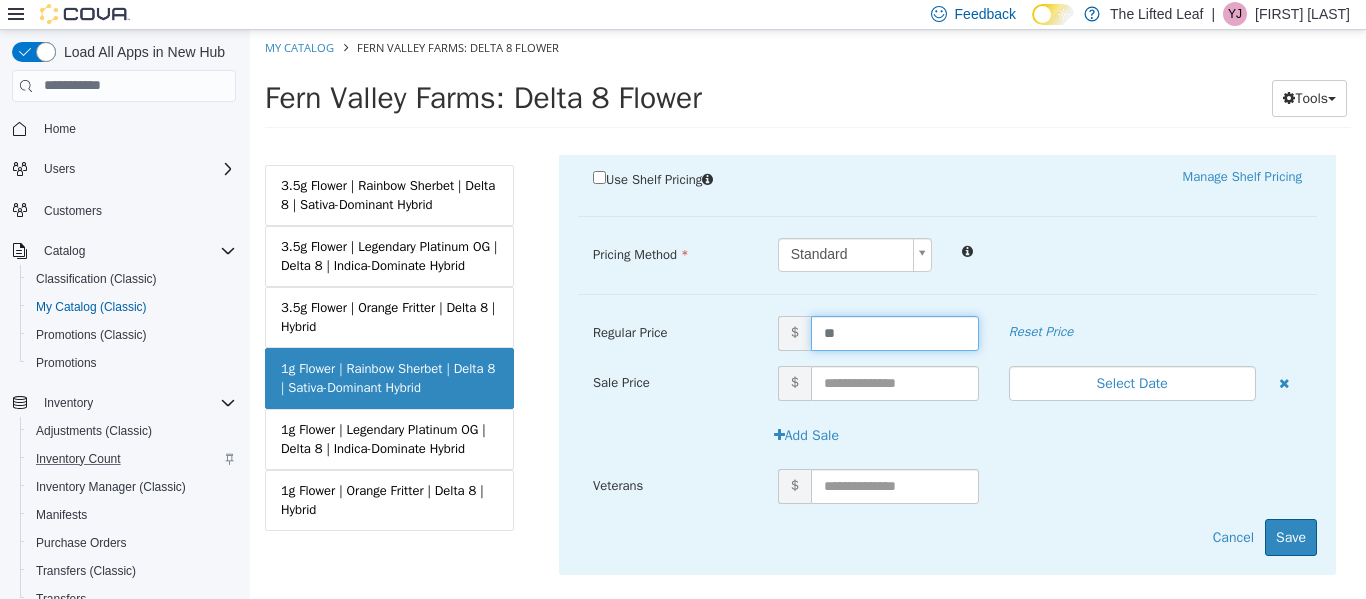scroll, scrollTop: 469, scrollLeft: 0, axis: vertical 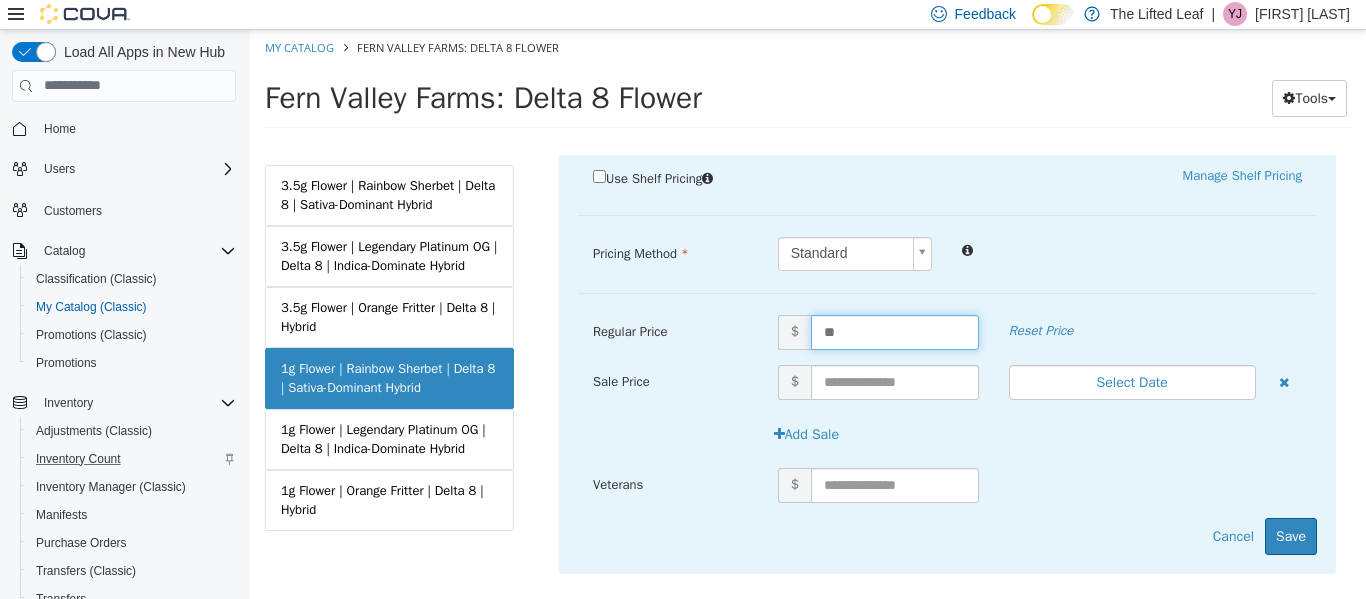 click on "Add Sale" at bounding box center [947, 433] 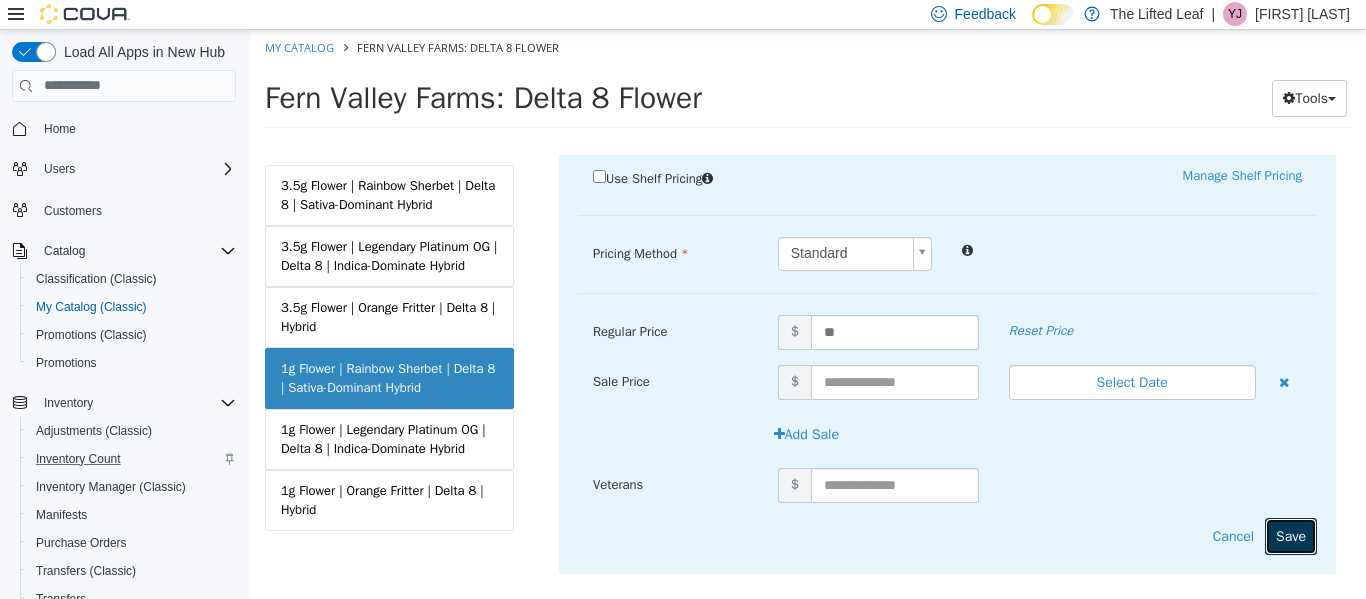 click on "Save" at bounding box center [1291, 535] 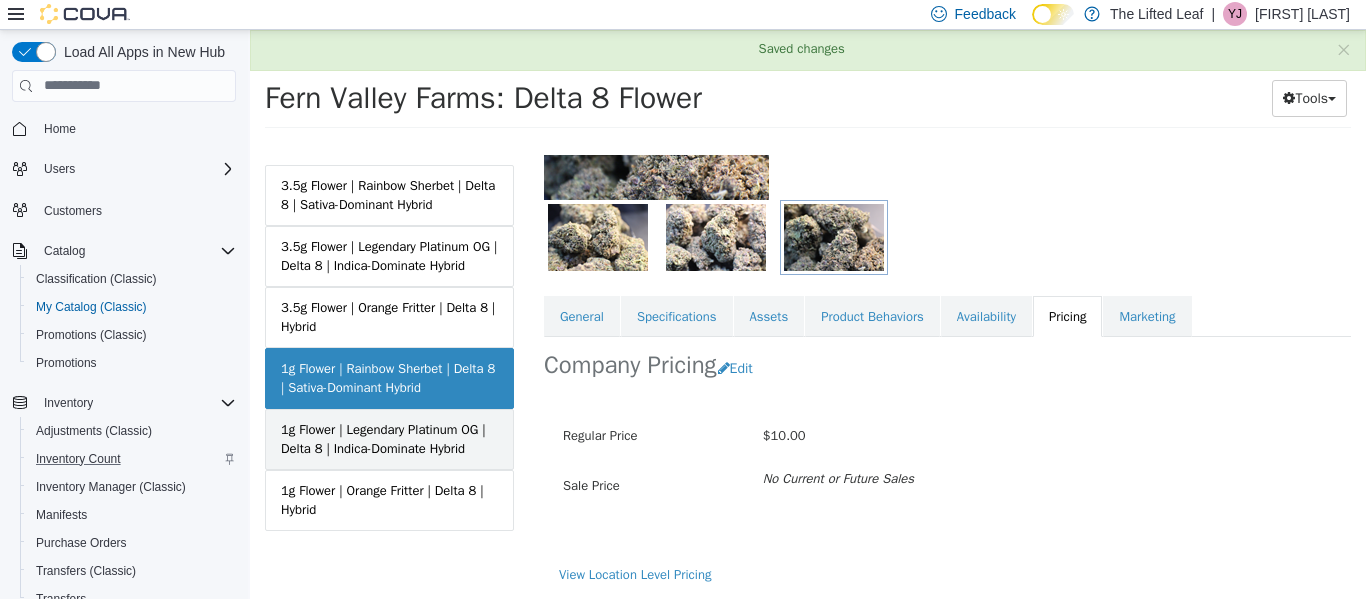 click on "1g Flower | Legendary Platinum OG | Delta 8 | Indica-Dominate Hybrid" at bounding box center [389, 438] 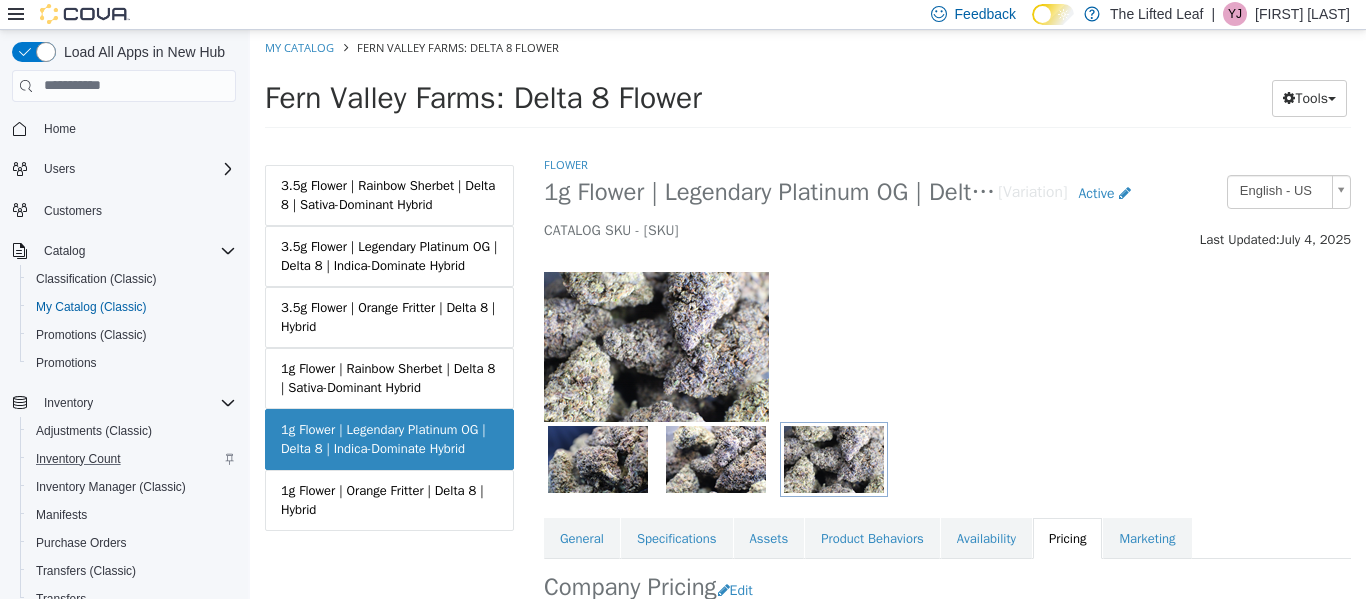 scroll, scrollTop: 223, scrollLeft: 0, axis: vertical 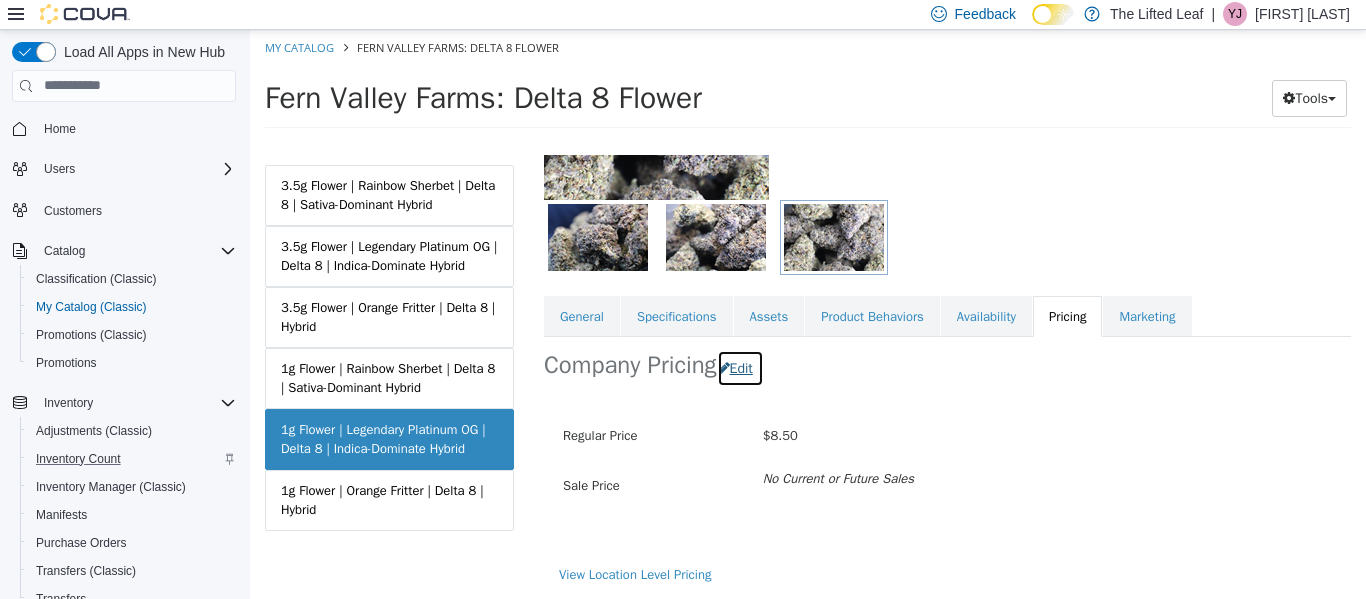 click on "Edit" at bounding box center (740, 367) 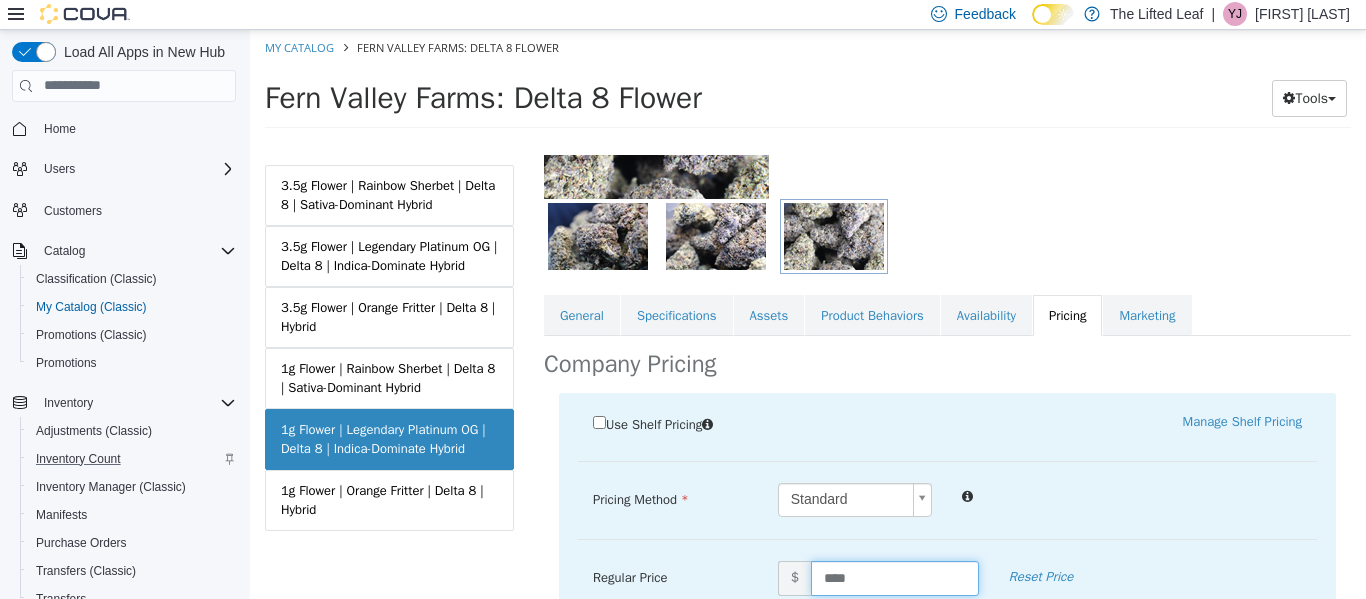 scroll, scrollTop: 225, scrollLeft: 0, axis: vertical 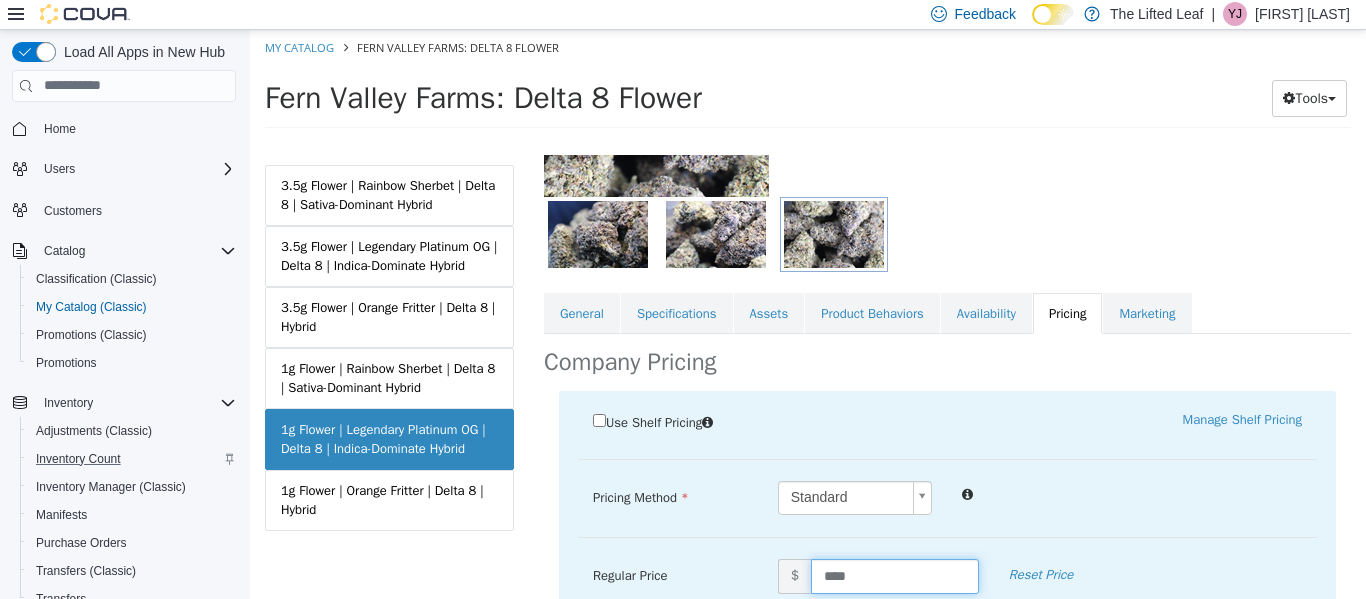 drag, startPoint x: 831, startPoint y: 577, endPoint x: 699, endPoint y: 573, distance: 132.0606 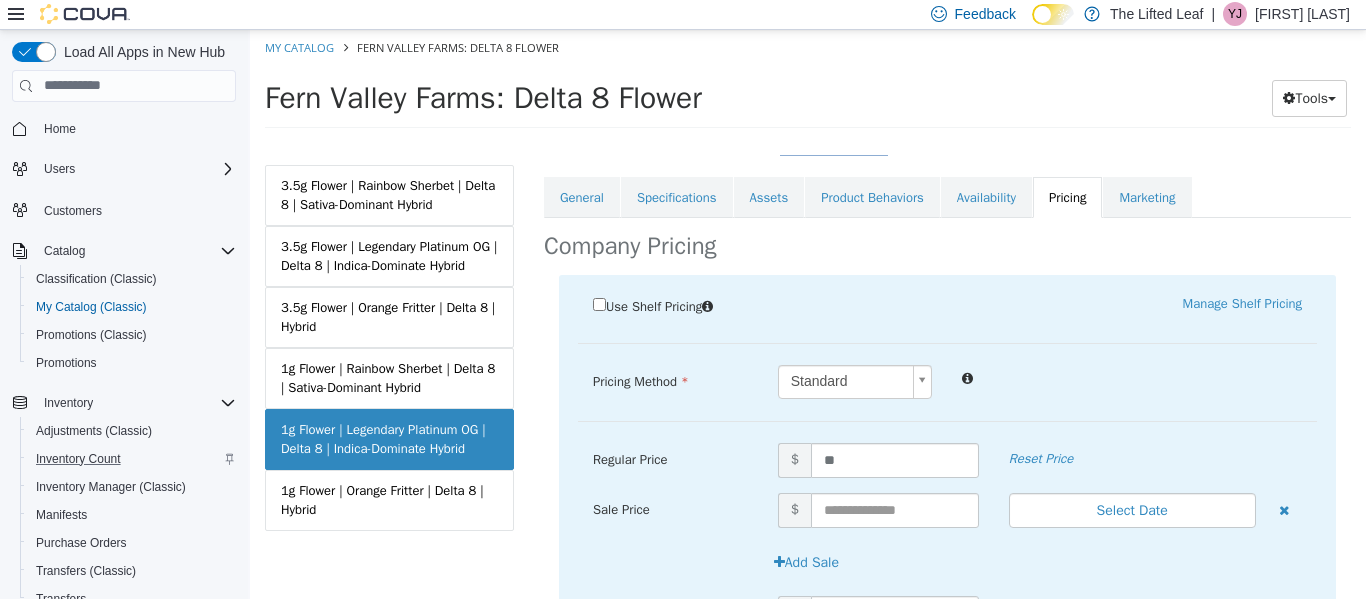 scroll, scrollTop: 498, scrollLeft: 0, axis: vertical 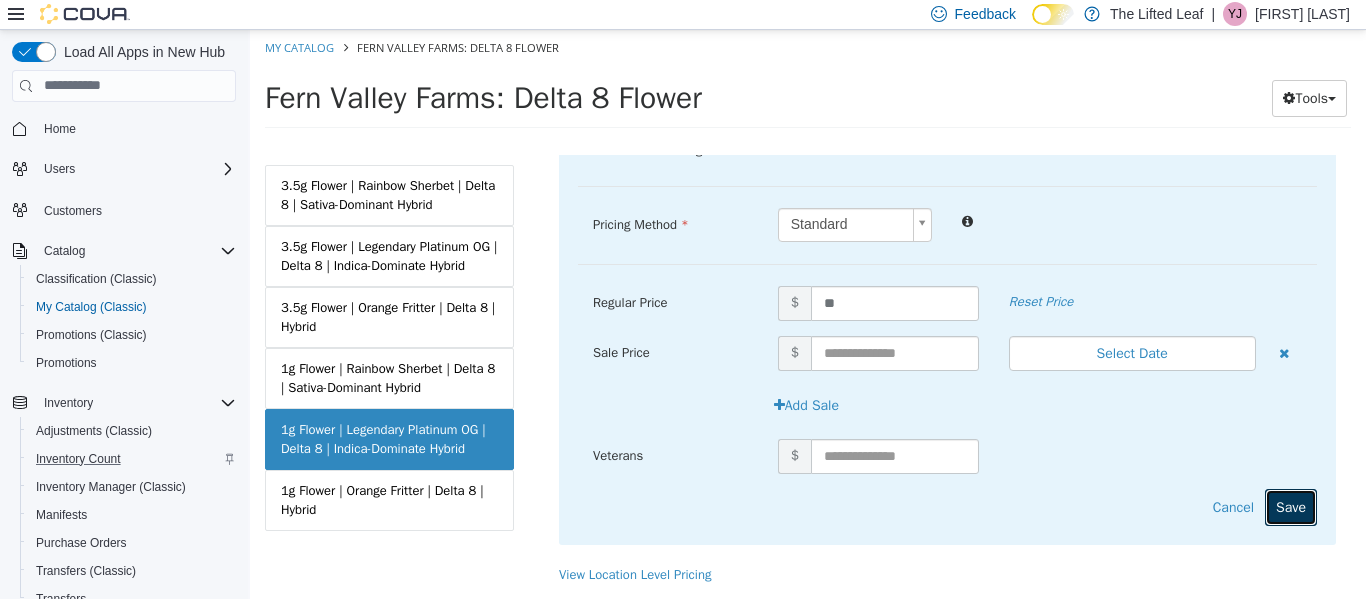 click on "Save" at bounding box center [1291, 506] 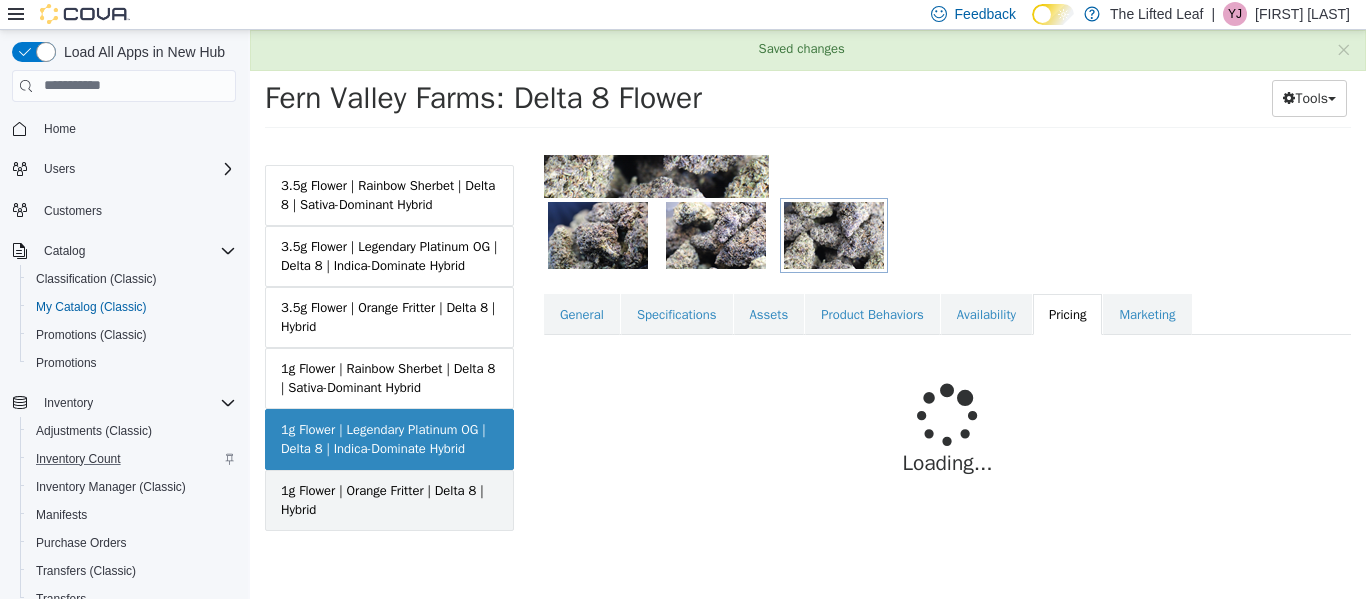 click on "1g Flower | Orange Fritter | Delta 8 | Hybrid" at bounding box center [389, 499] 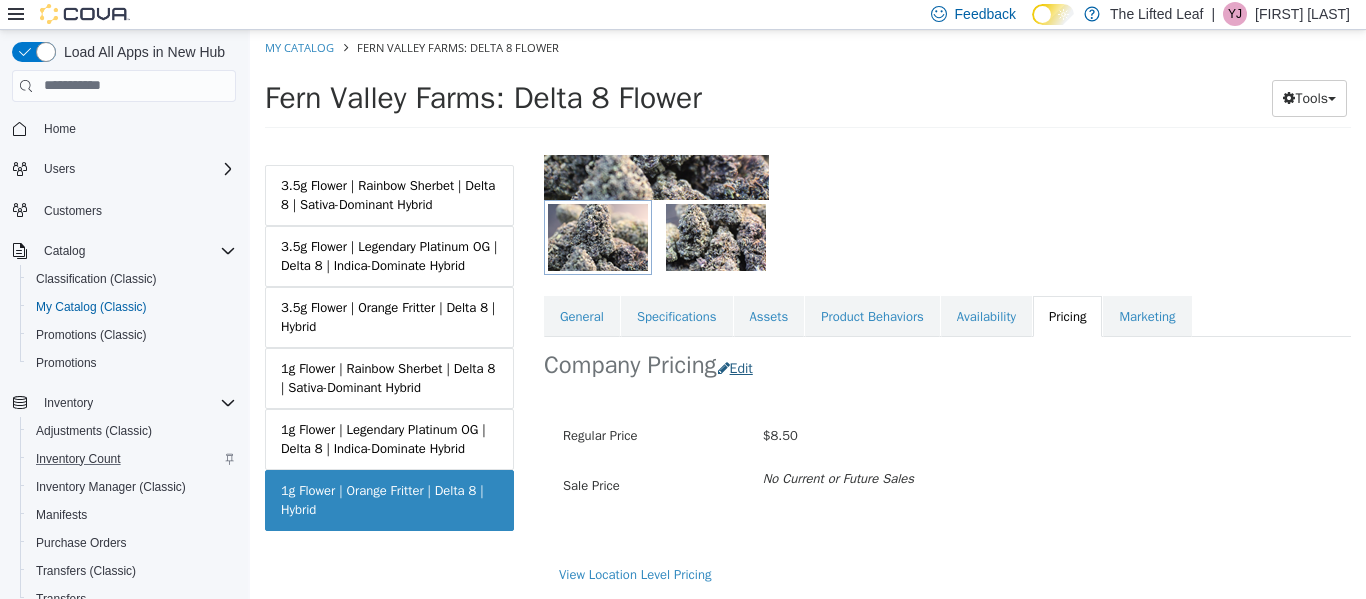scroll, scrollTop: 223, scrollLeft: 0, axis: vertical 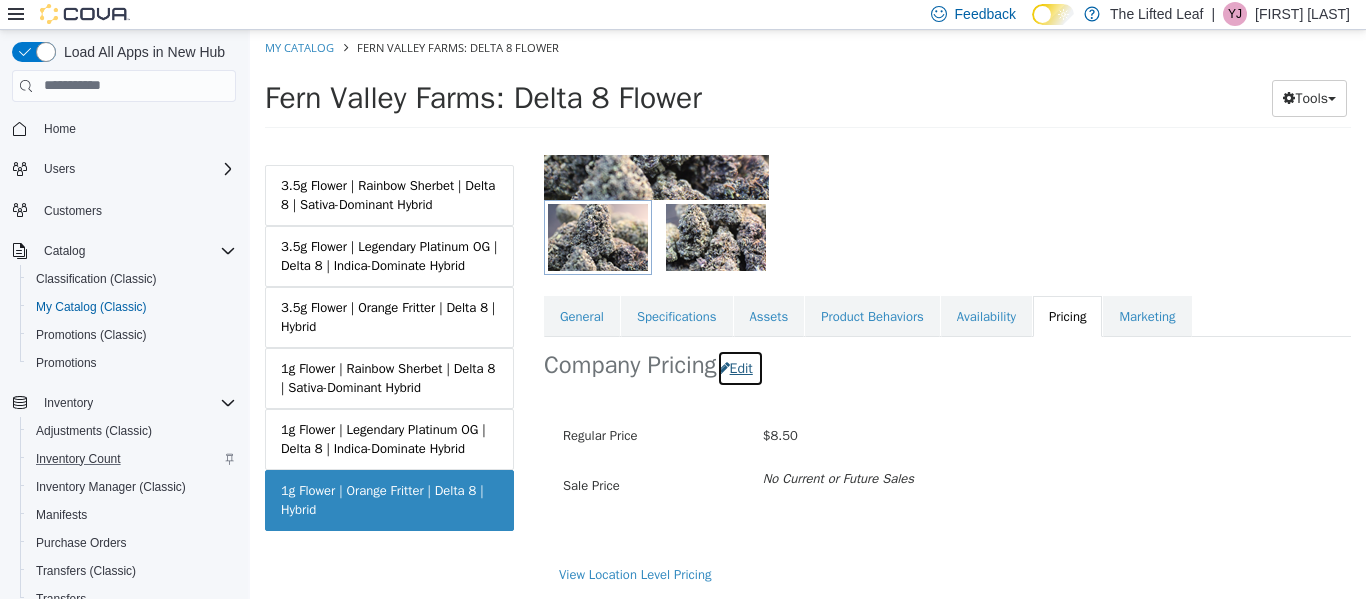 click on "Edit" at bounding box center (740, 367) 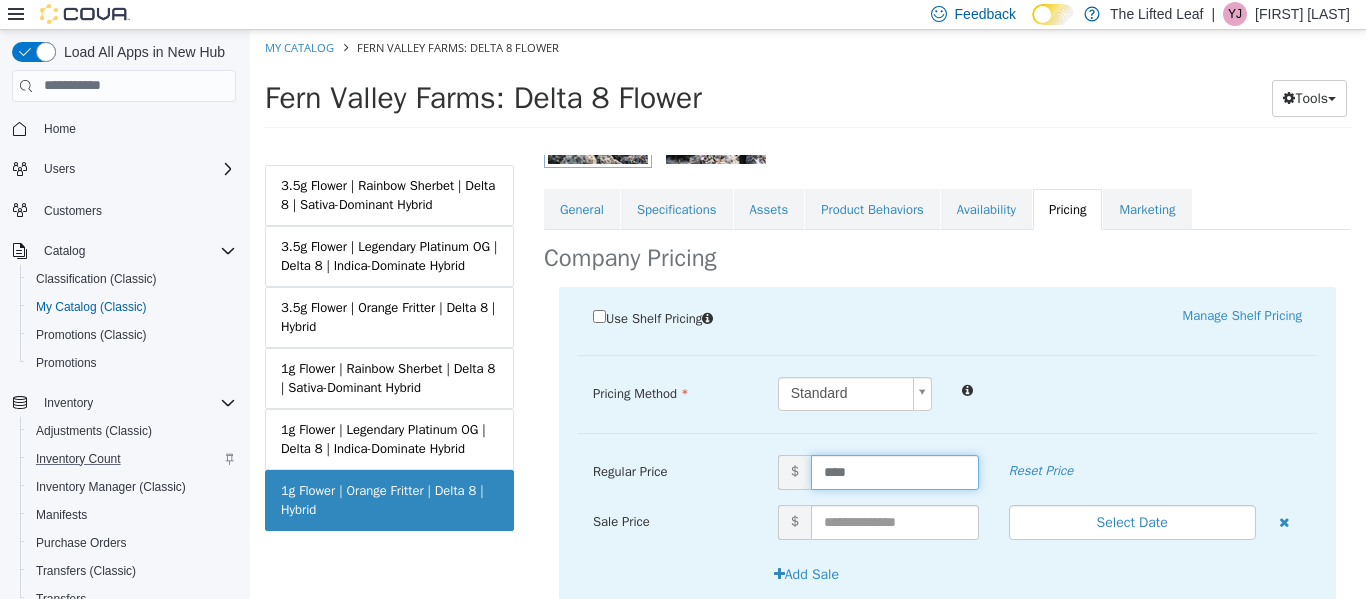 drag, startPoint x: 848, startPoint y: 576, endPoint x: 720, endPoint y: 592, distance: 128.99612 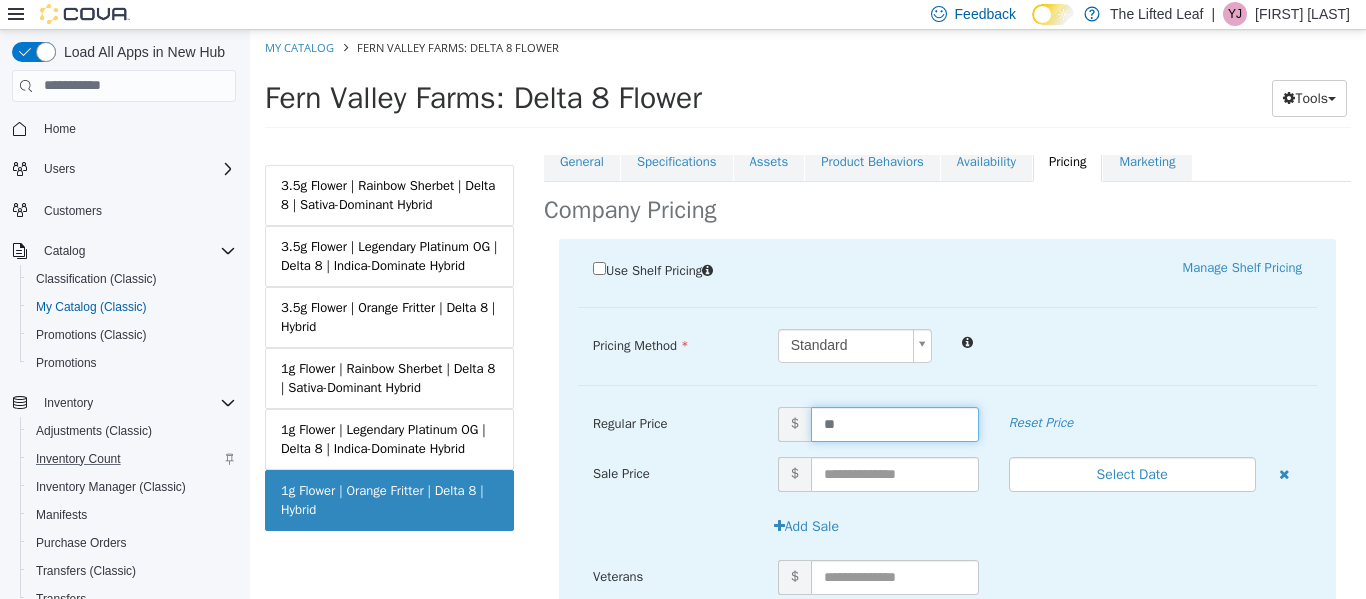 scroll, scrollTop: 498, scrollLeft: 0, axis: vertical 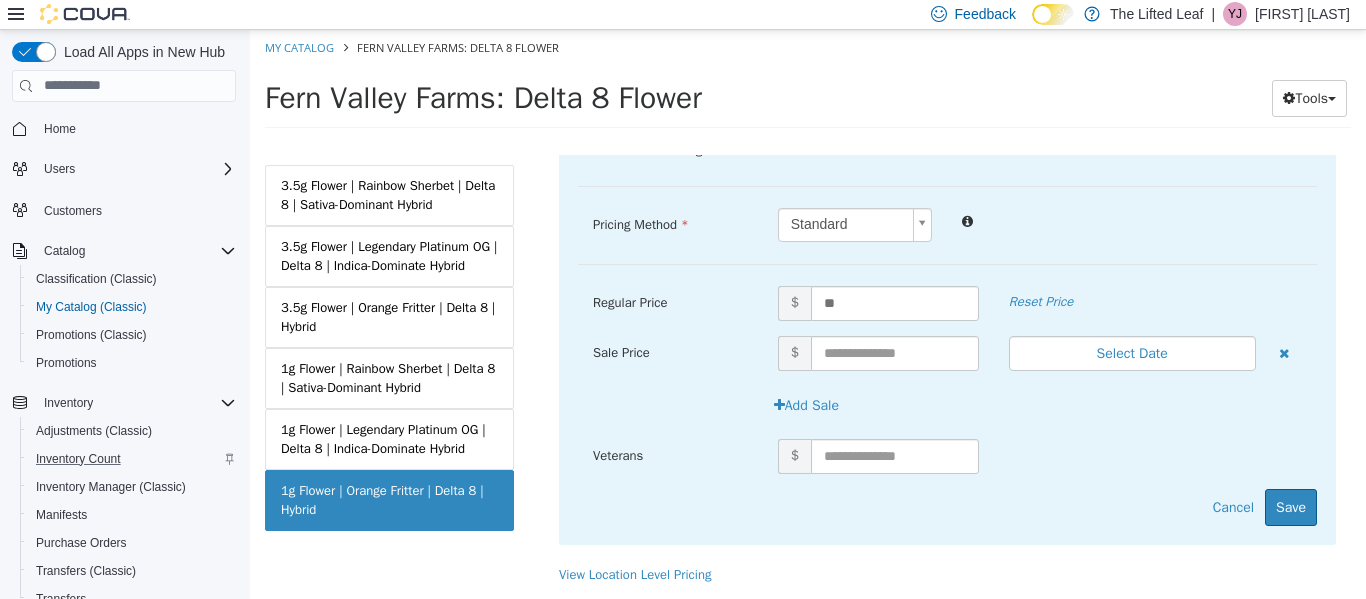 click on "$" at bounding box center (1040, 455) 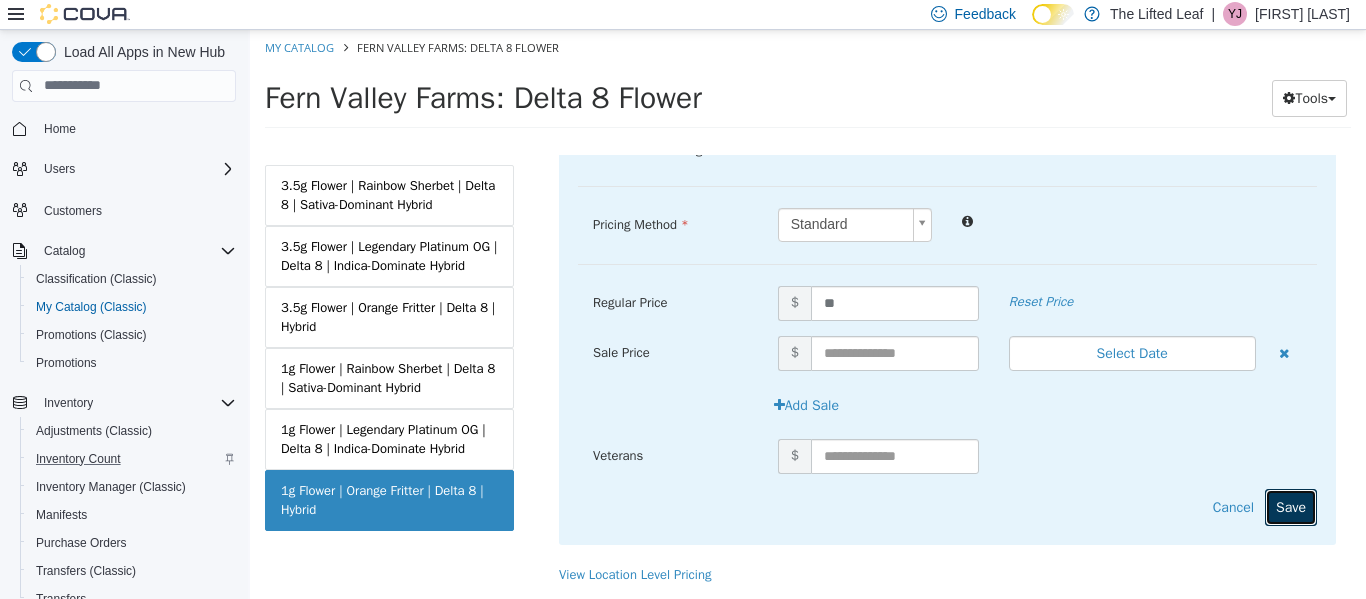click on "Save" at bounding box center [1291, 506] 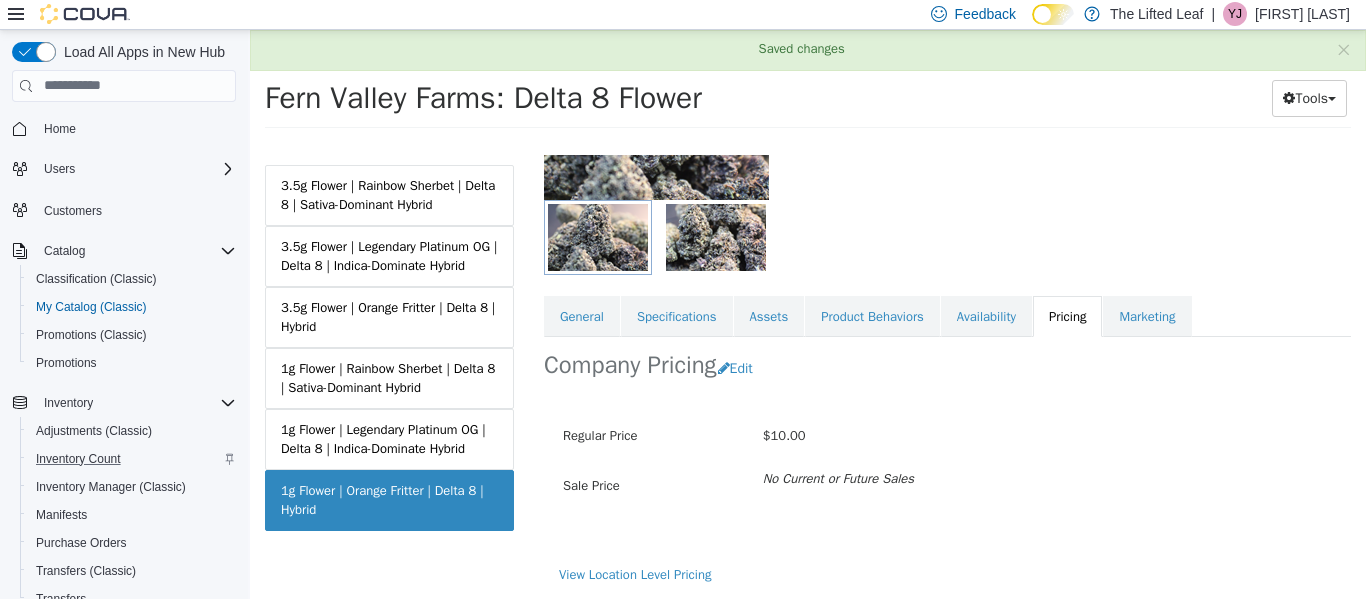 scroll, scrollTop: 0, scrollLeft: 0, axis: both 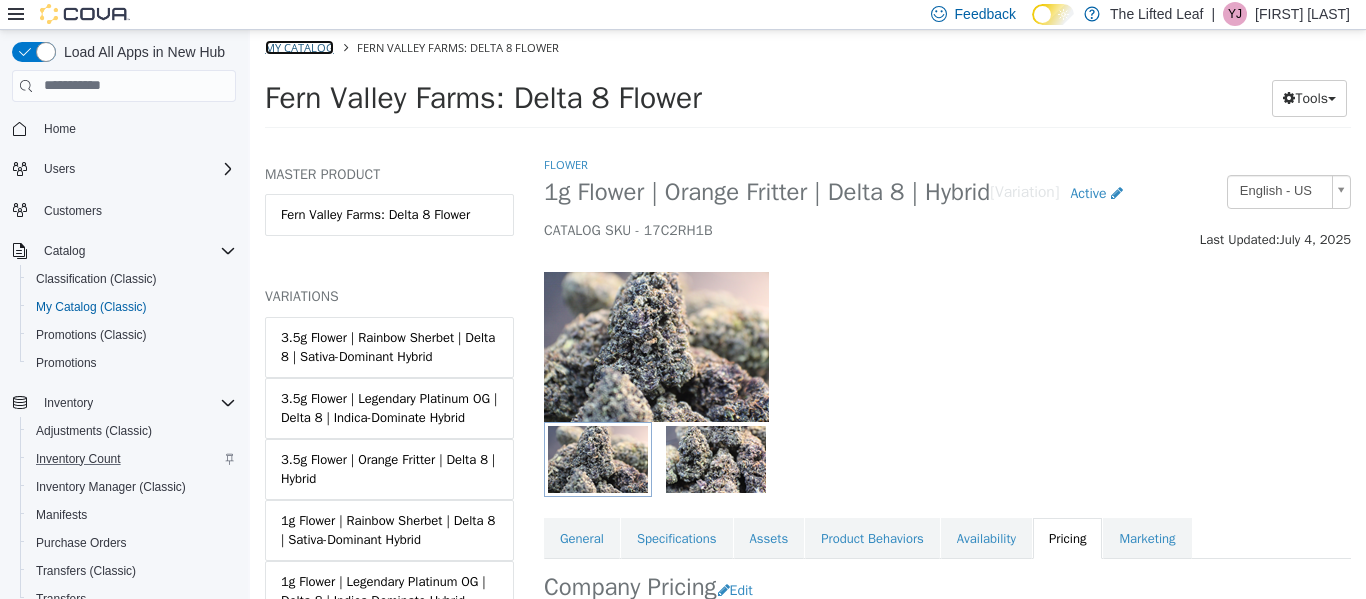 click on "My Catalog" at bounding box center [299, 46] 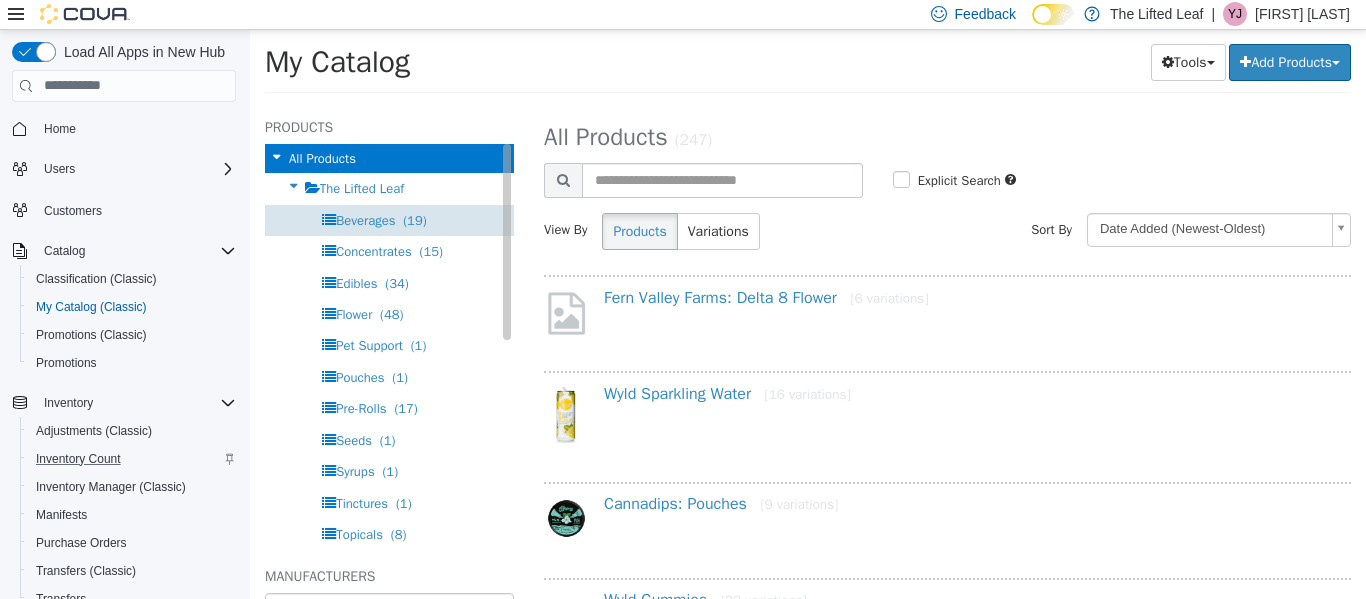 click on "Beverages" at bounding box center (365, 219) 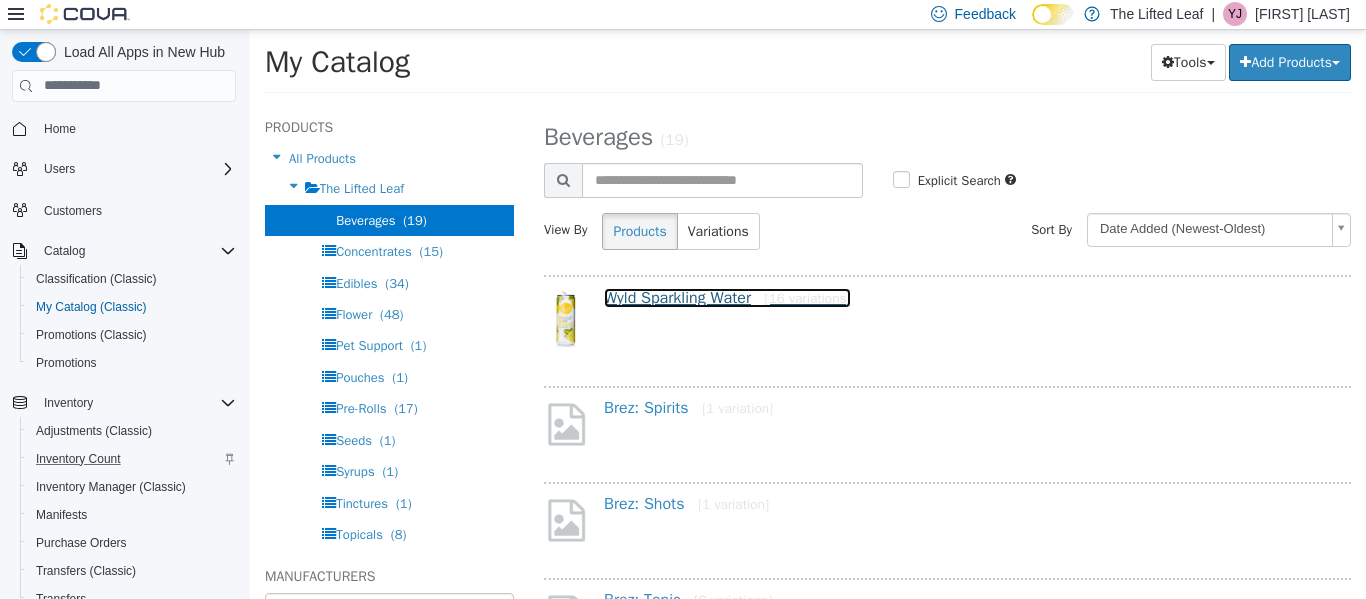 click on "Wyld Sparkling Water
[16 variations]" at bounding box center [727, 297] 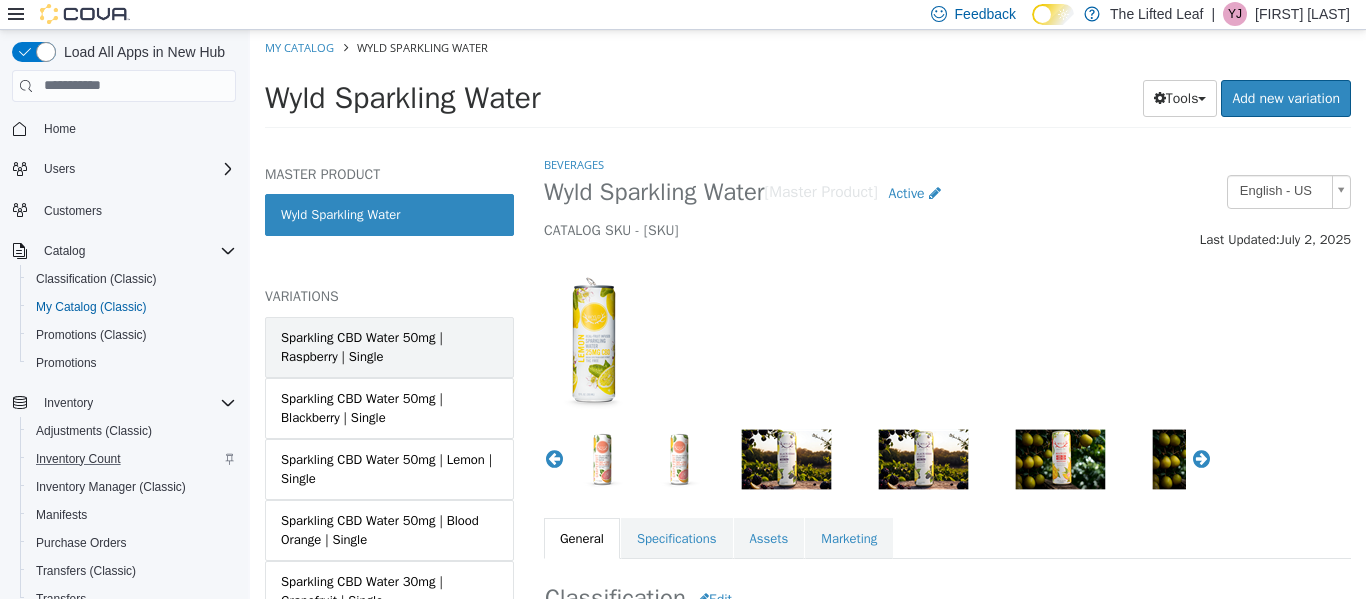 click on "Sparkling CBD Water 50mg | Raspberry | Single" at bounding box center (389, 346) 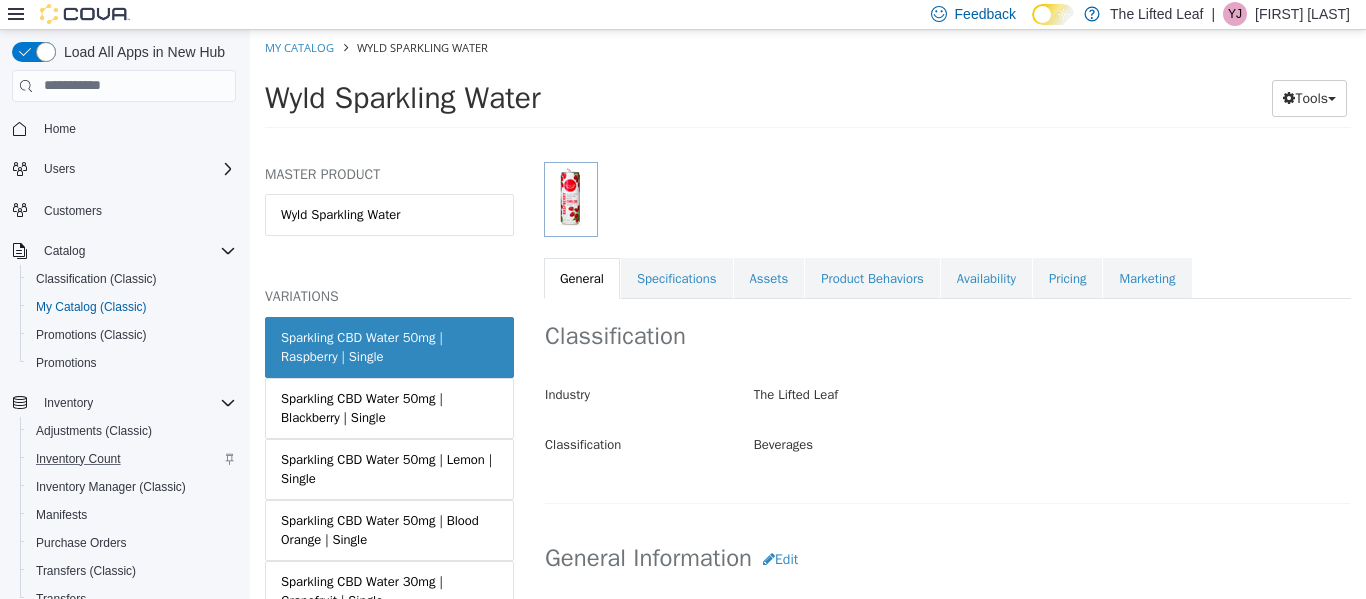 scroll, scrollTop: 259, scrollLeft: 0, axis: vertical 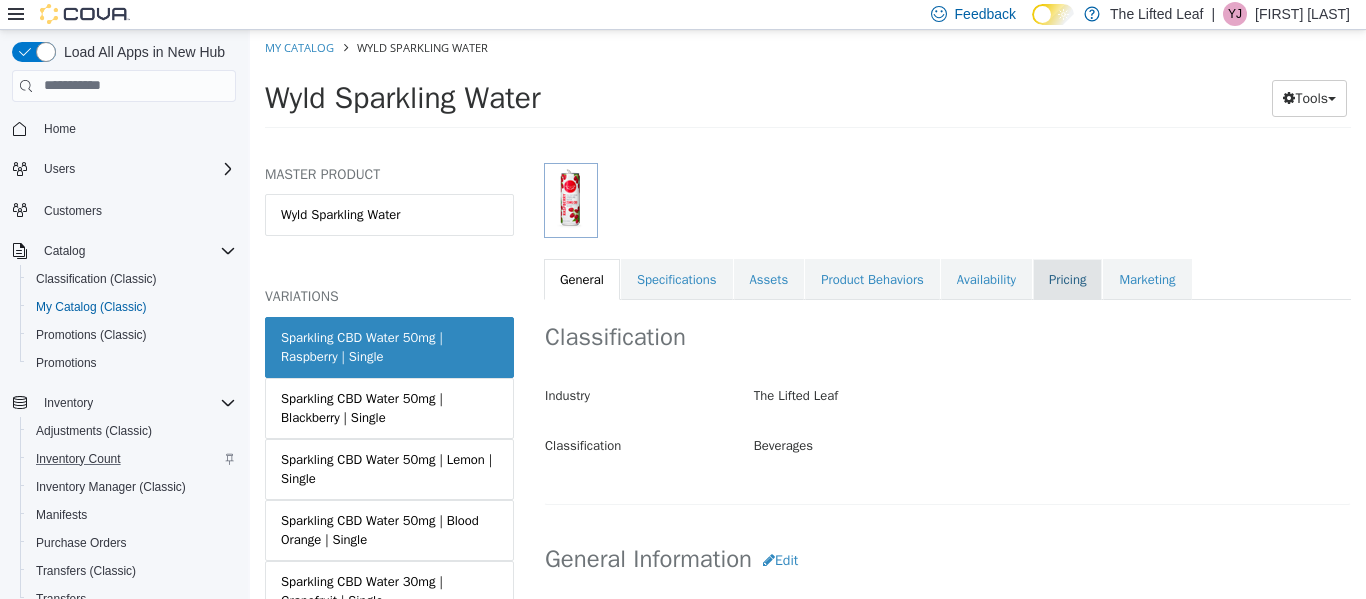 click on "Pricing" at bounding box center [1067, 279] 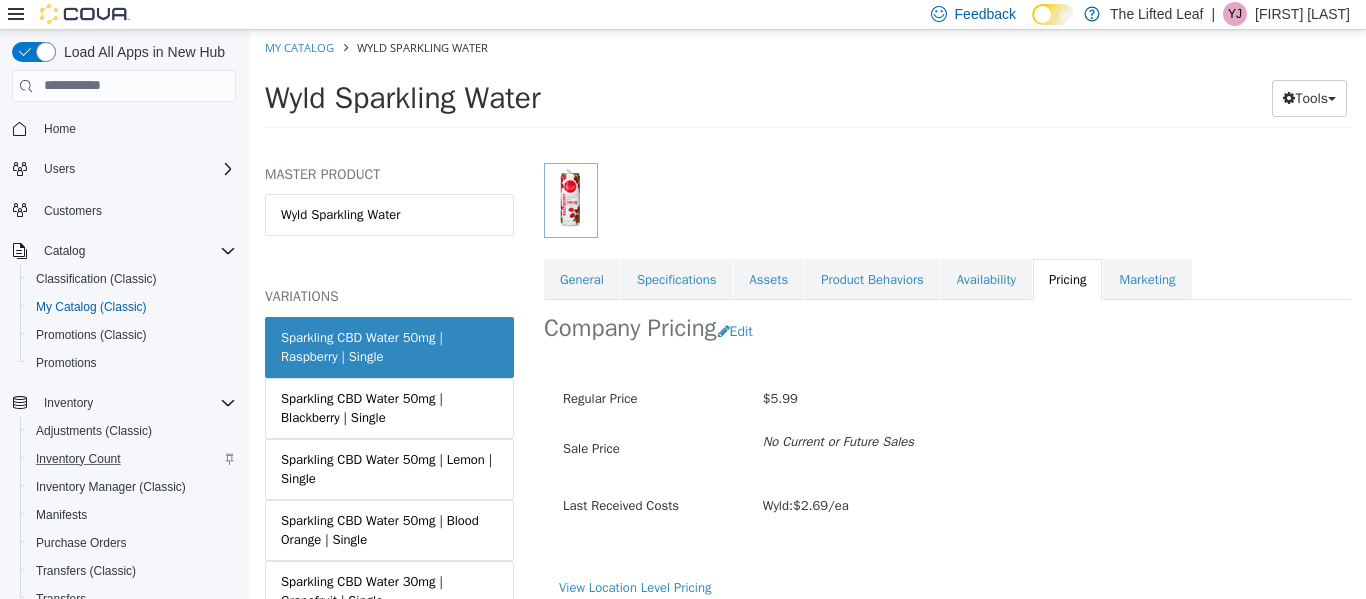scroll, scrollTop: 273, scrollLeft: 0, axis: vertical 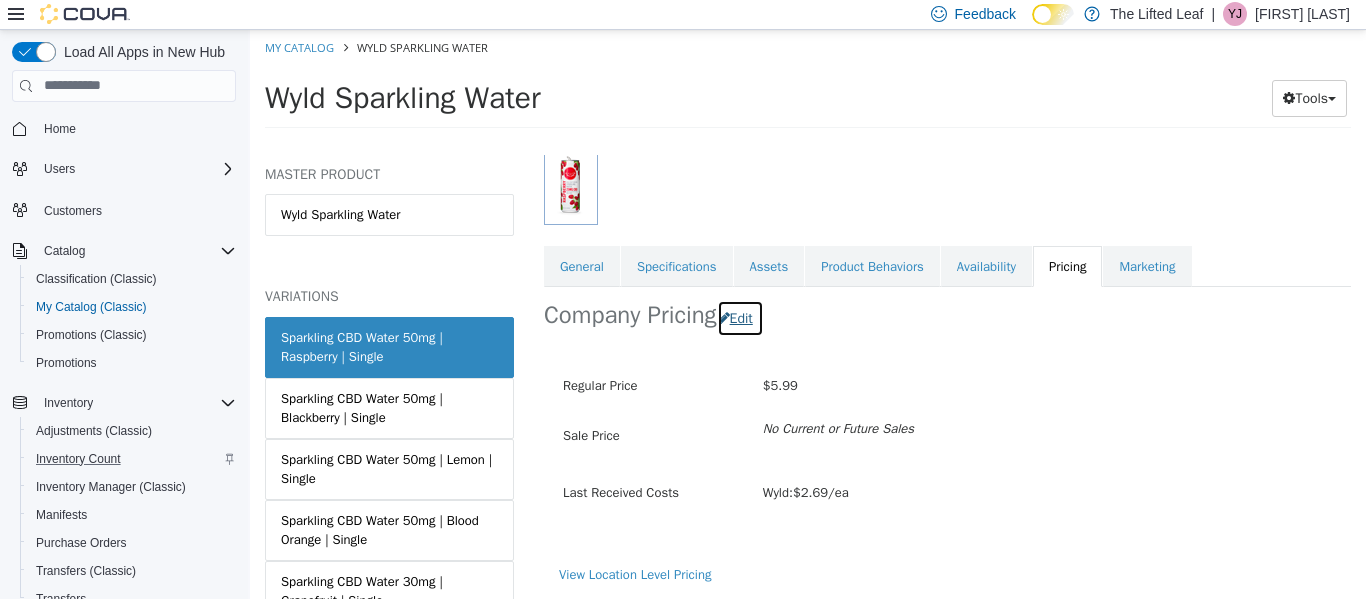 click on "Edit" at bounding box center [740, 317] 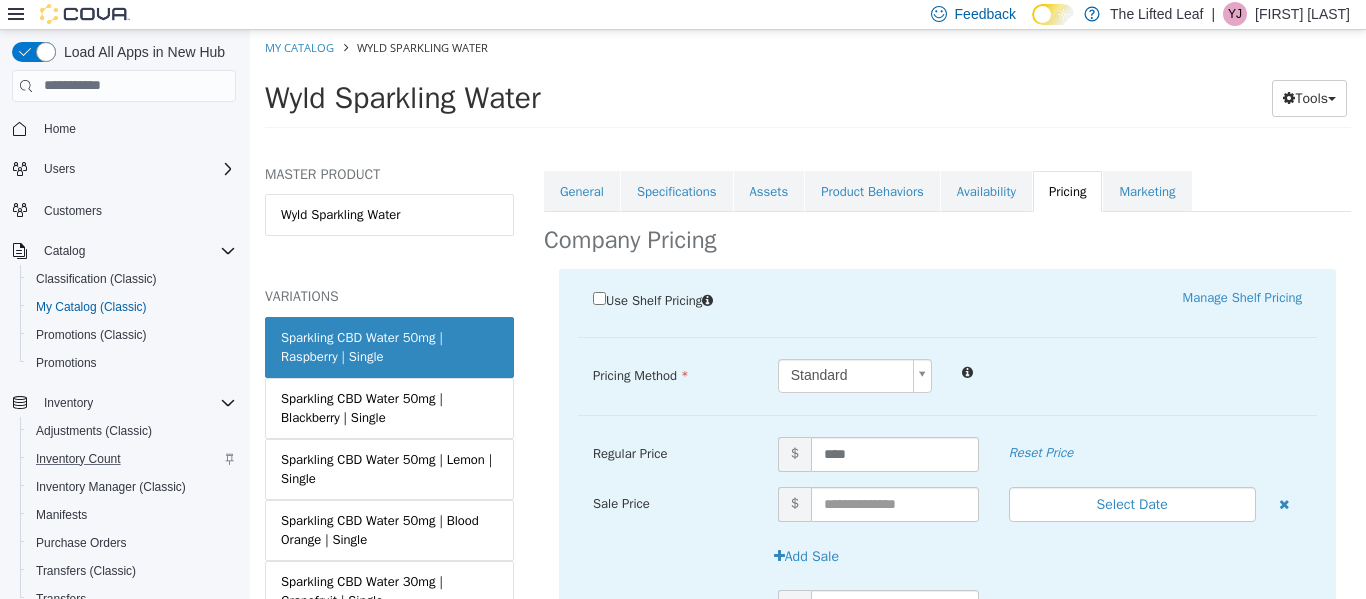 scroll, scrollTop: 348, scrollLeft: 0, axis: vertical 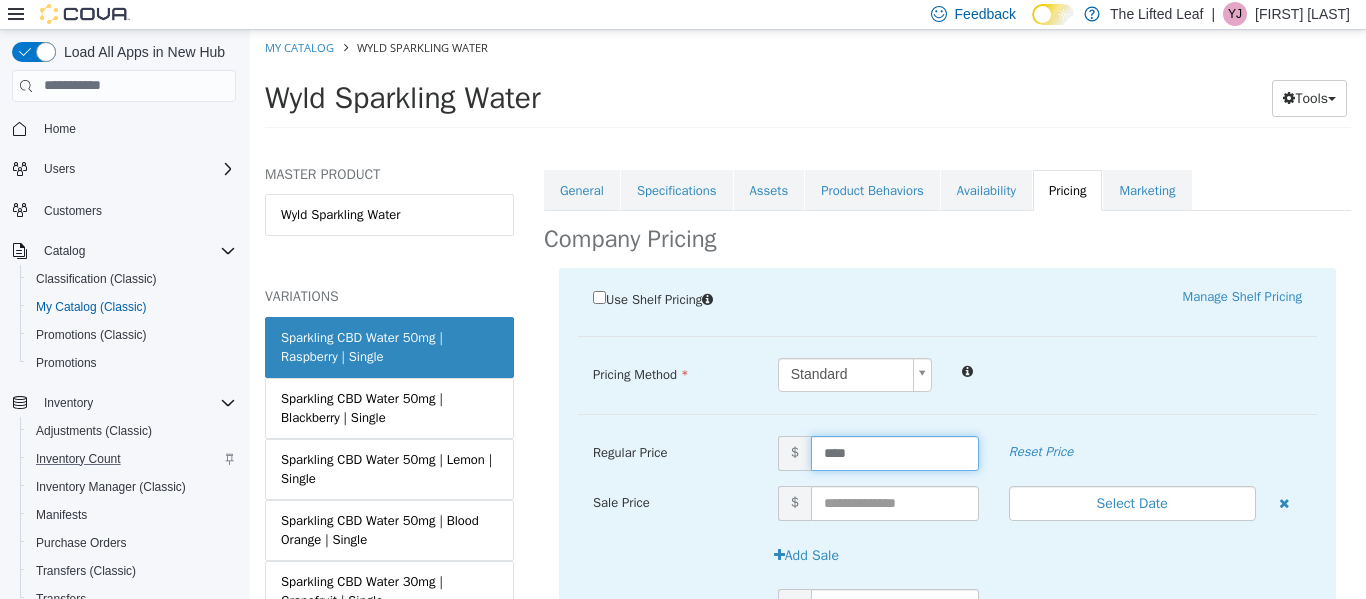 drag, startPoint x: 862, startPoint y: 450, endPoint x: 718, endPoint y: 428, distance: 145.67087 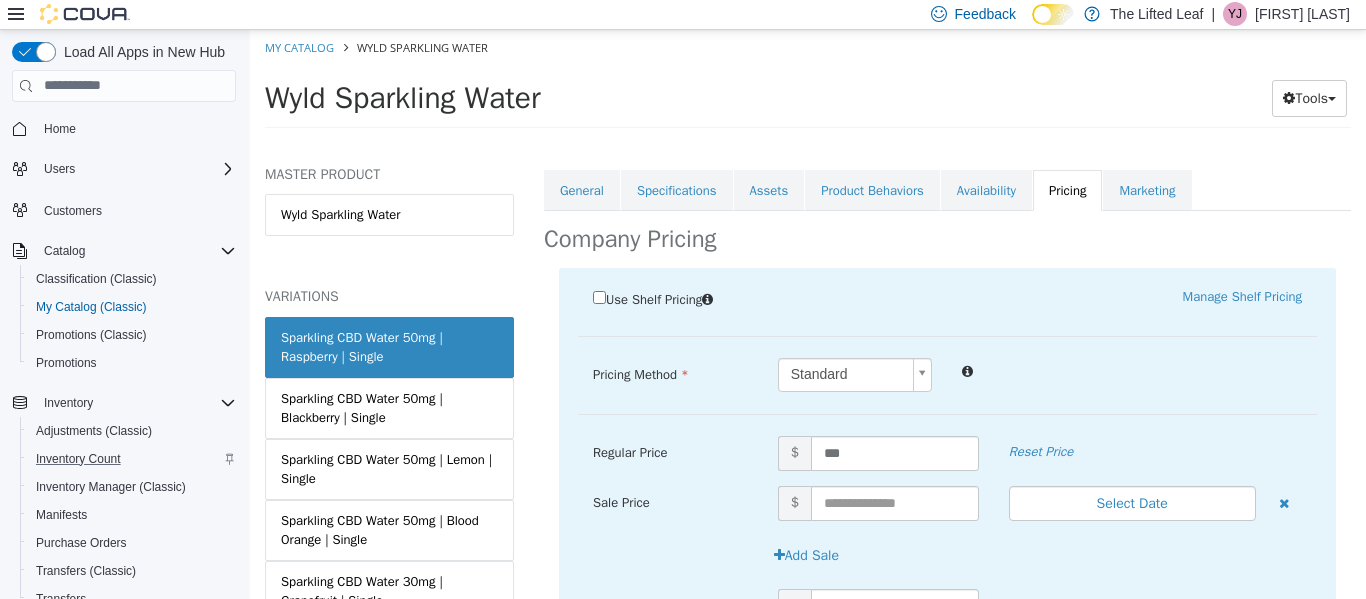 click at bounding box center (1132, 369) 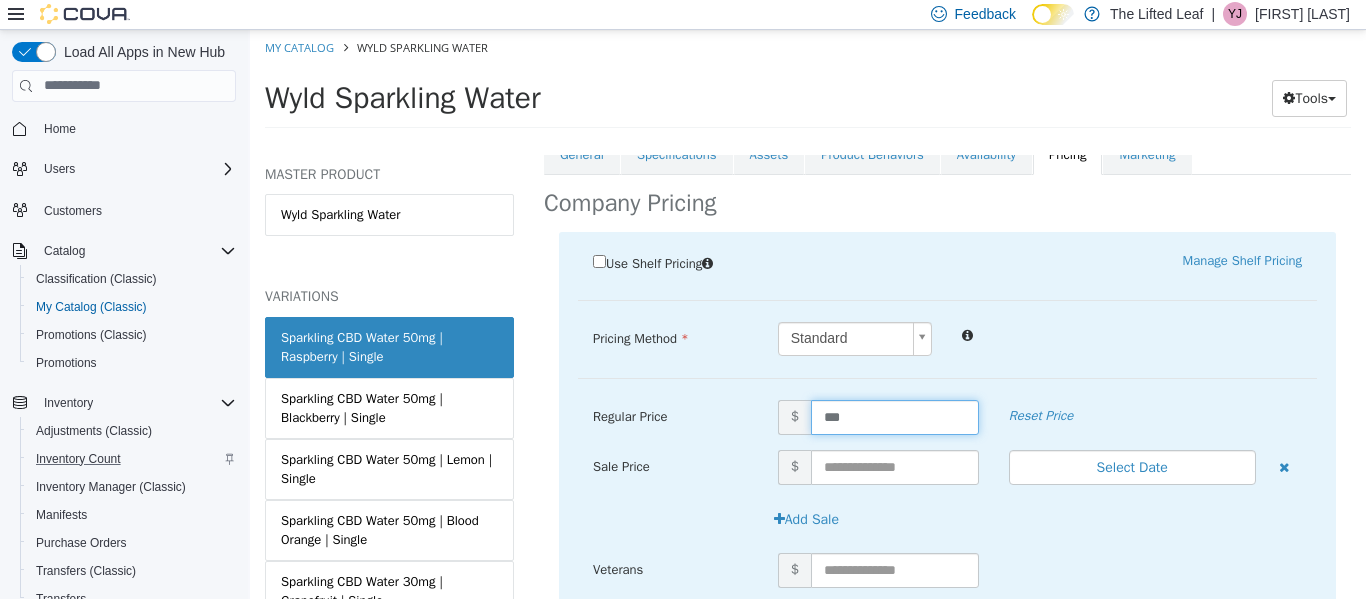 drag, startPoint x: 873, startPoint y: 426, endPoint x: 753, endPoint y: 406, distance: 121.65525 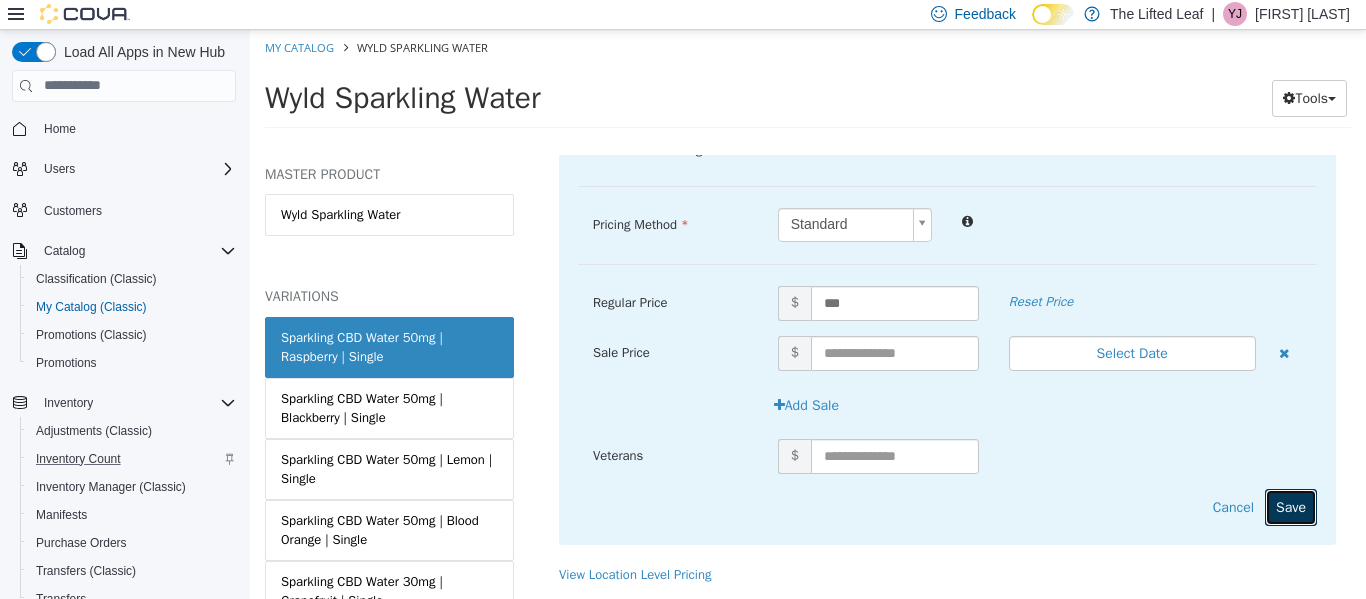 click on "Save" at bounding box center (1291, 506) 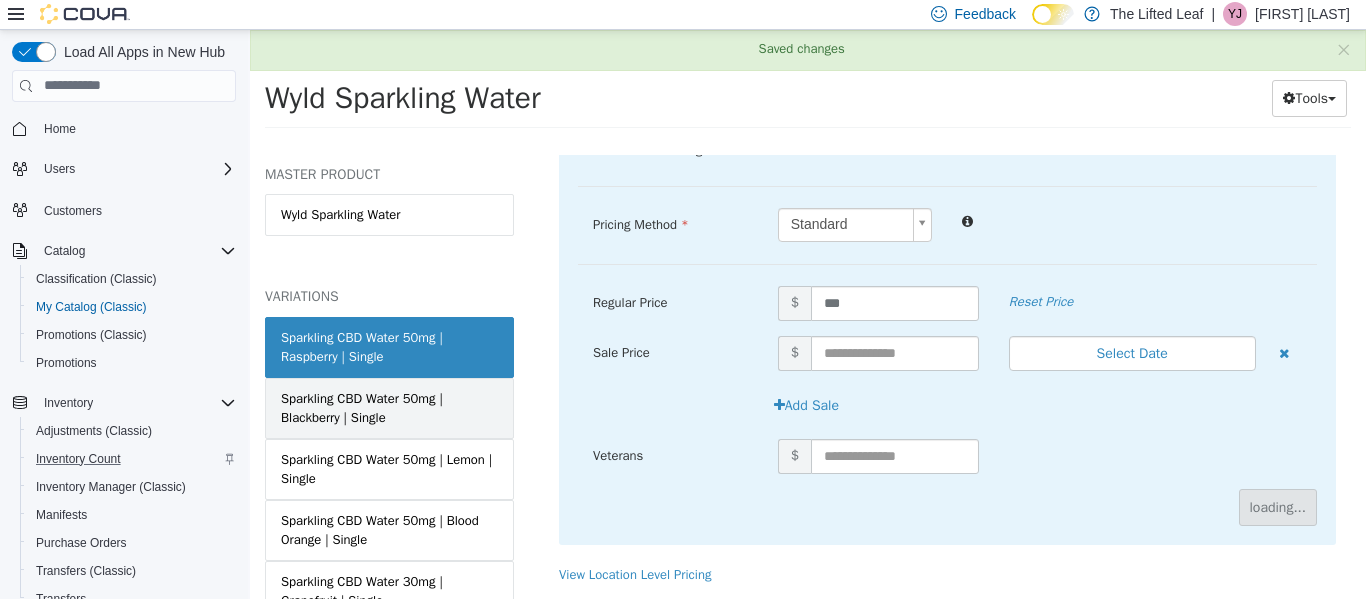scroll, scrollTop: 273, scrollLeft: 0, axis: vertical 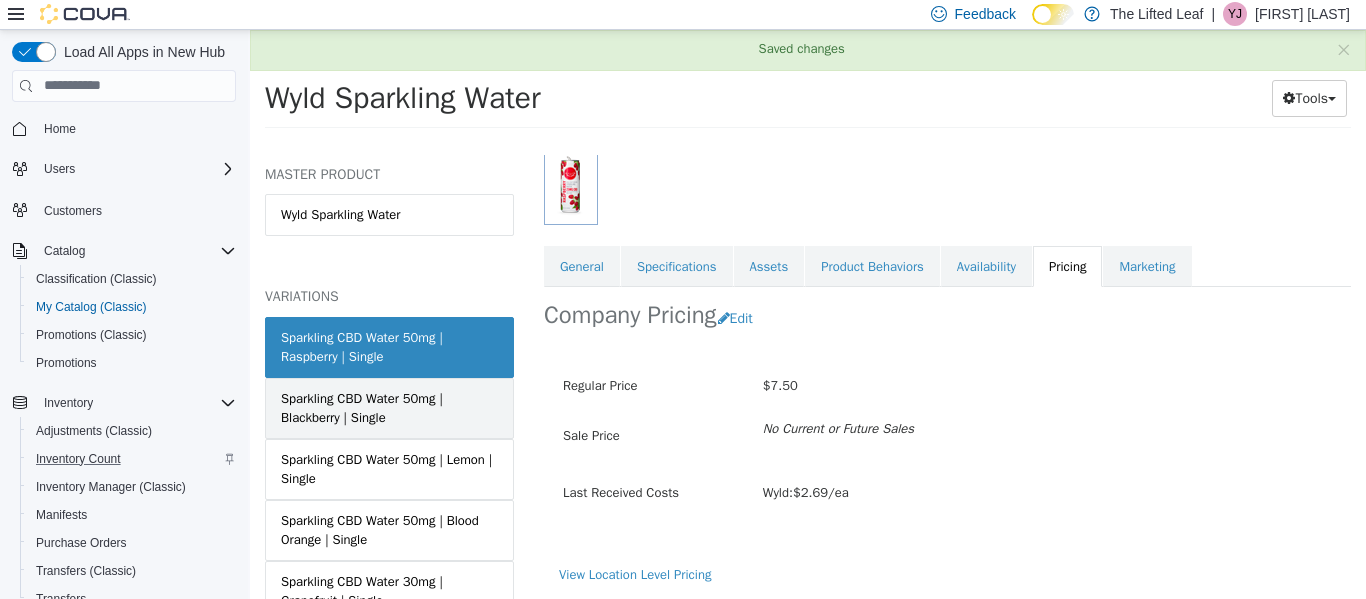 click on "Sparkling CBD Water 50mg | Blackberry | Single" at bounding box center [389, 407] 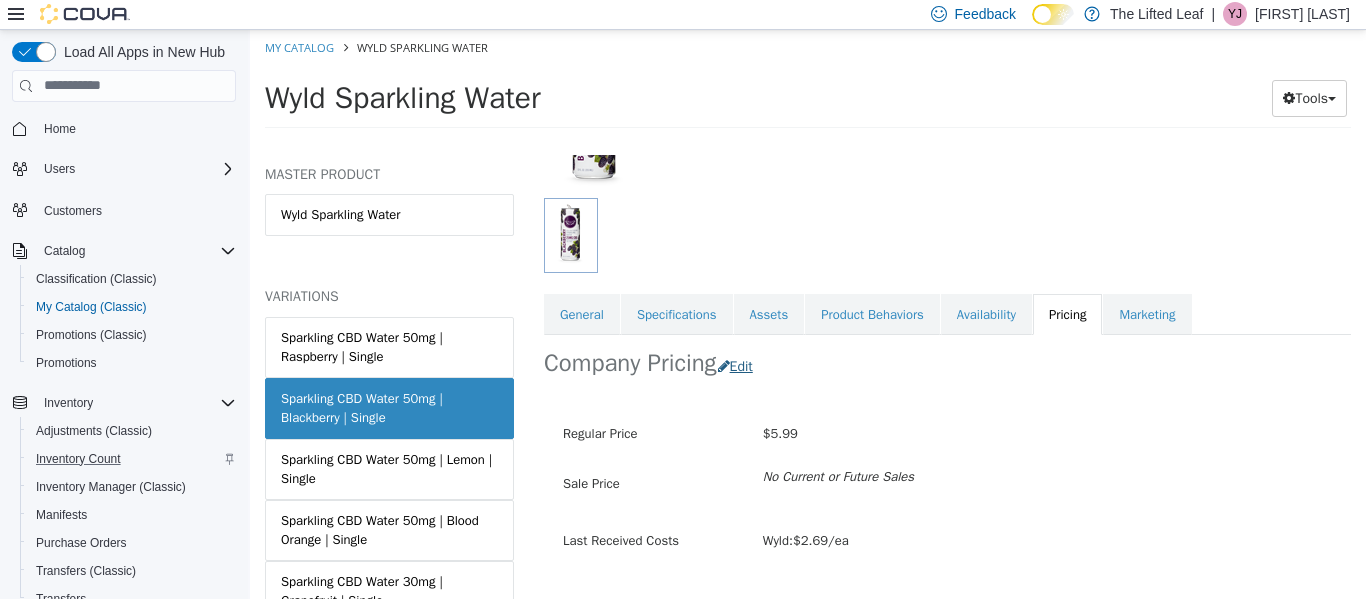 scroll, scrollTop: 225, scrollLeft: 0, axis: vertical 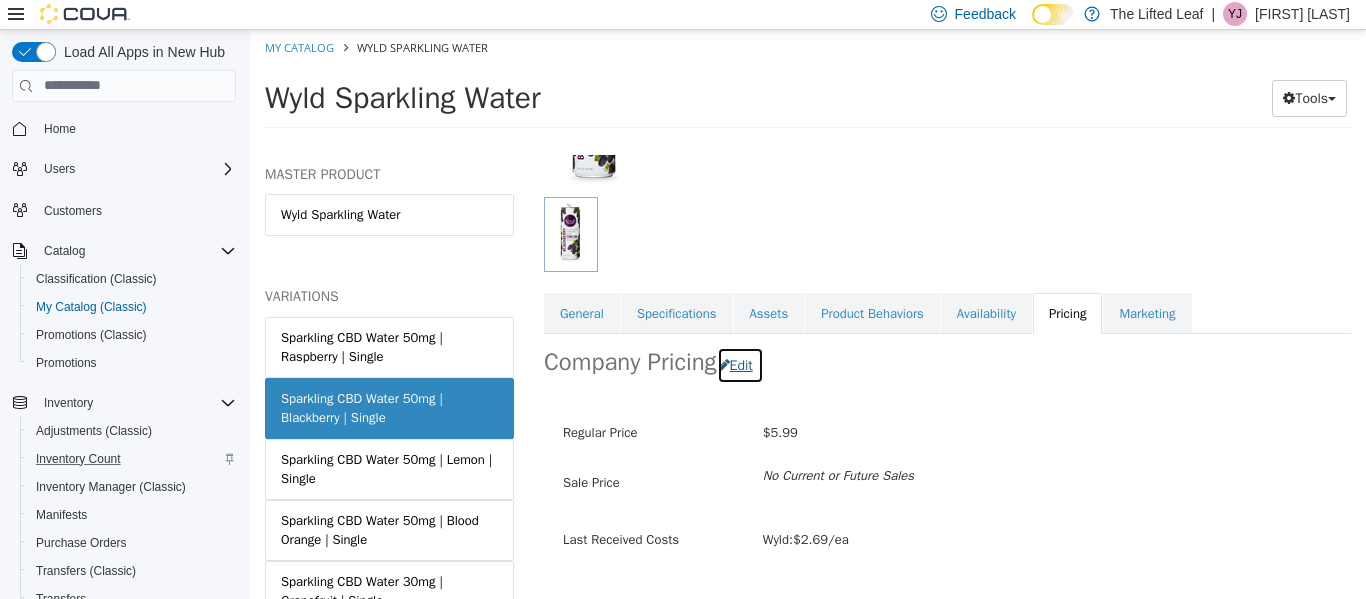 click on "Edit" at bounding box center [740, 364] 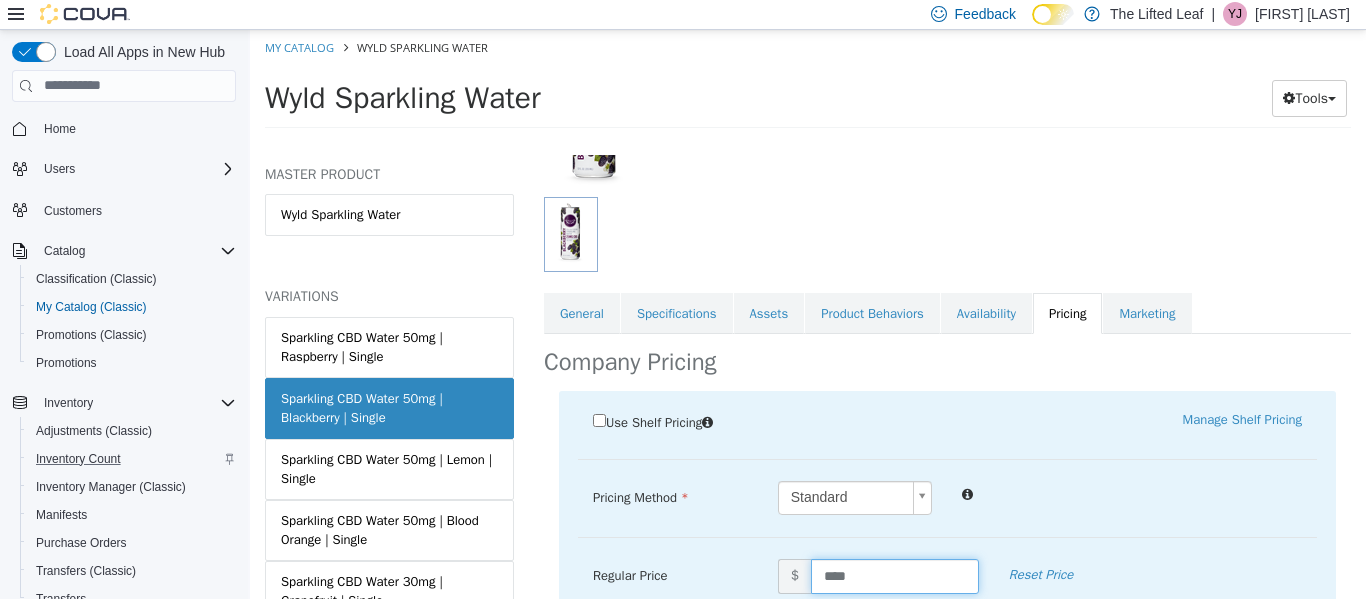 drag, startPoint x: 856, startPoint y: 569, endPoint x: 700, endPoint y: 563, distance: 156.11534 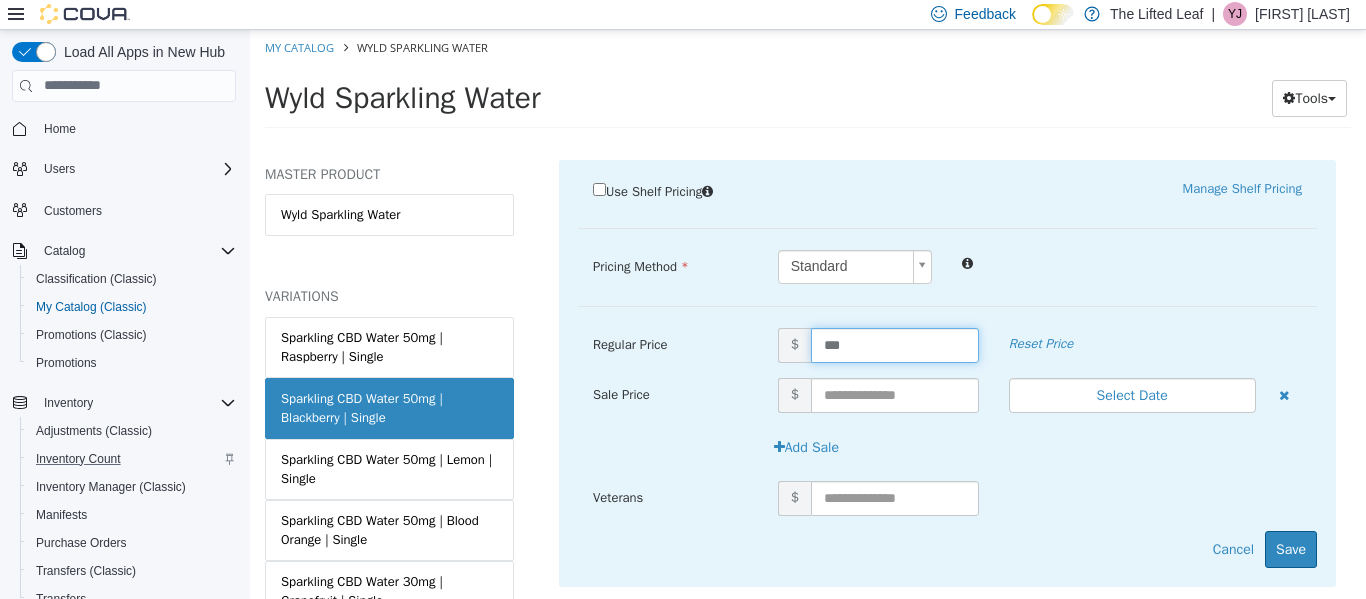 scroll, scrollTop: 458, scrollLeft: 0, axis: vertical 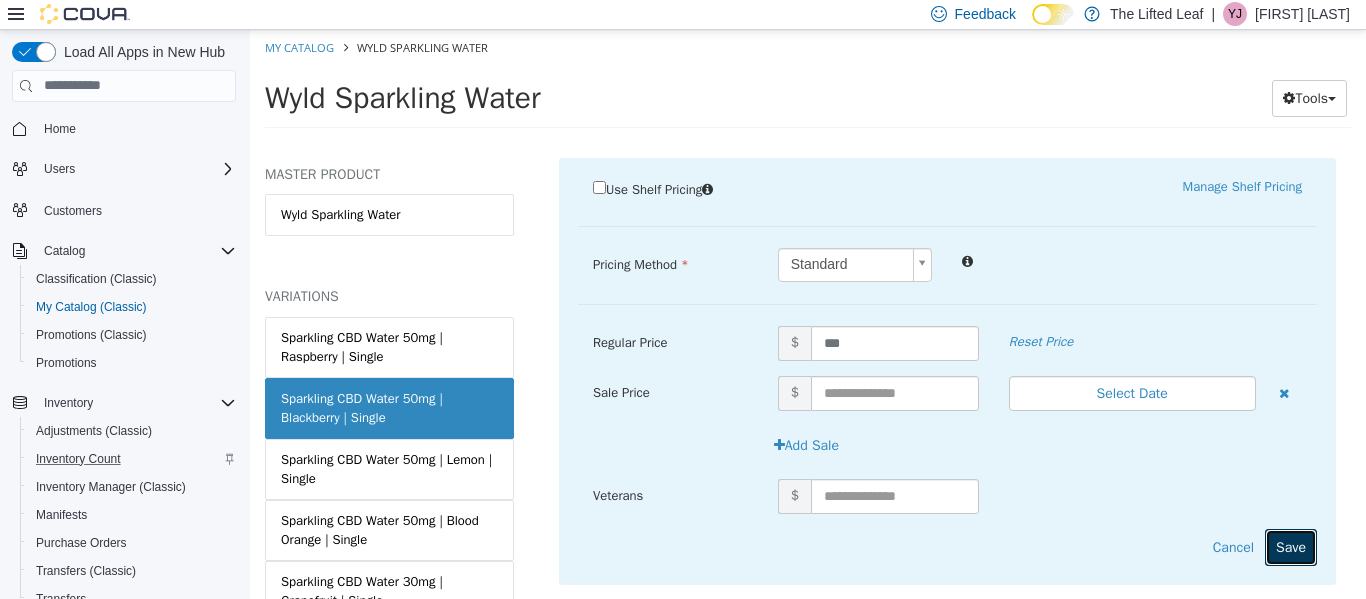 click on "Save" at bounding box center (1291, 546) 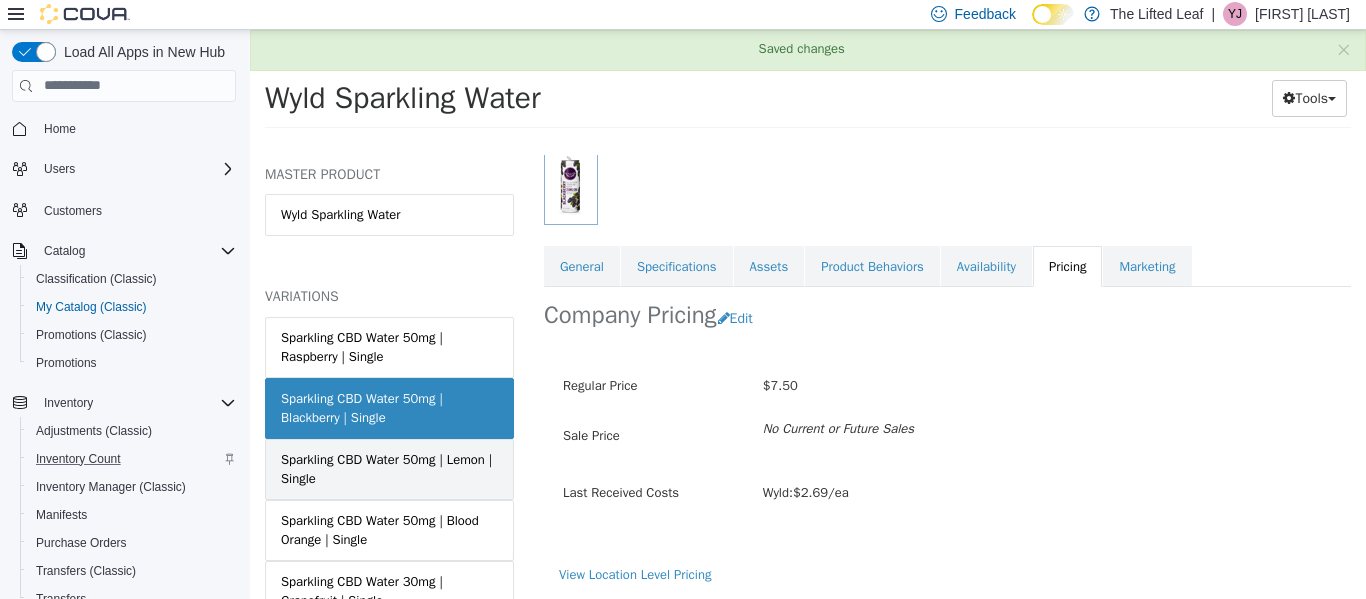 scroll, scrollTop: 273, scrollLeft: 0, axis: vertical 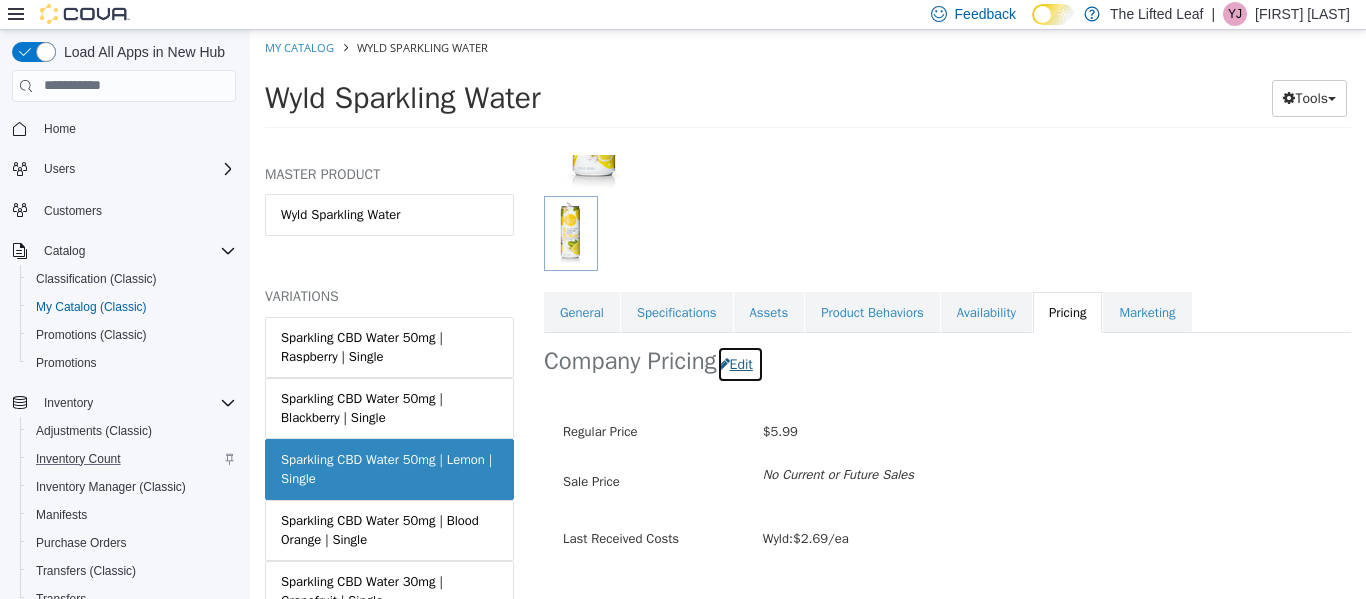 click on "Edit" at bounding box center (740, 363) 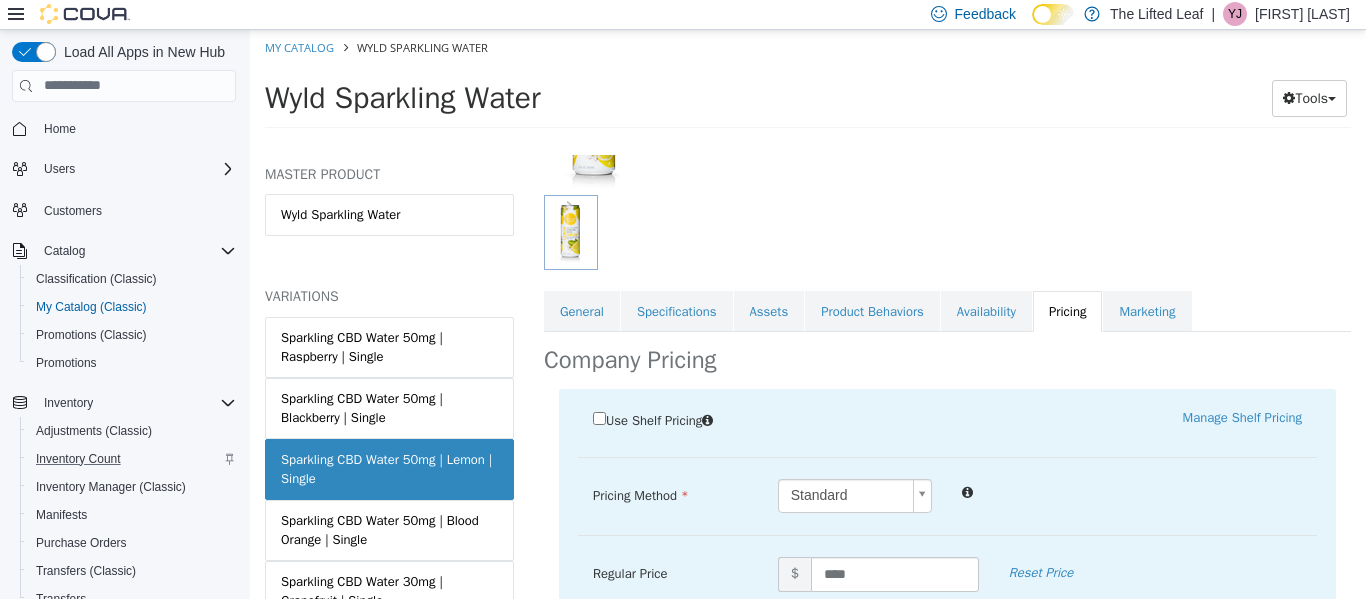 scroll, scrollTop: 291, scrollLeft: 0, axis: vertical 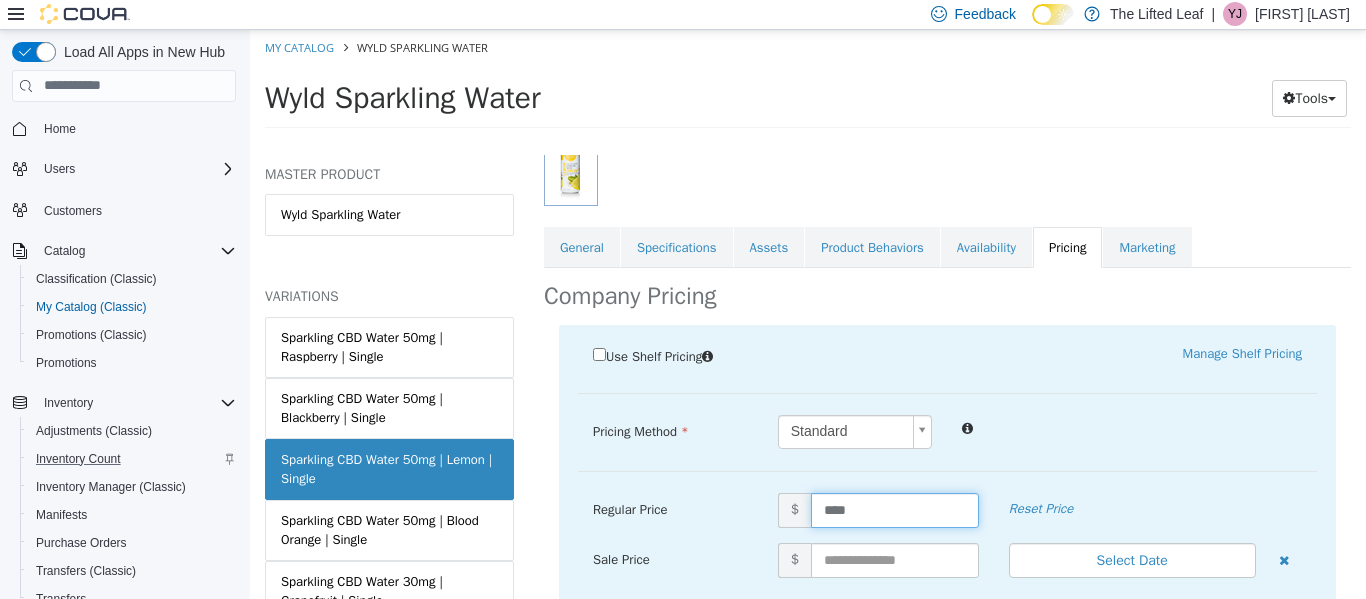drag, startPoint x: 862, startPoint y: 516, endPoint x: 743, endPoint y: 493, distance: 121.20231 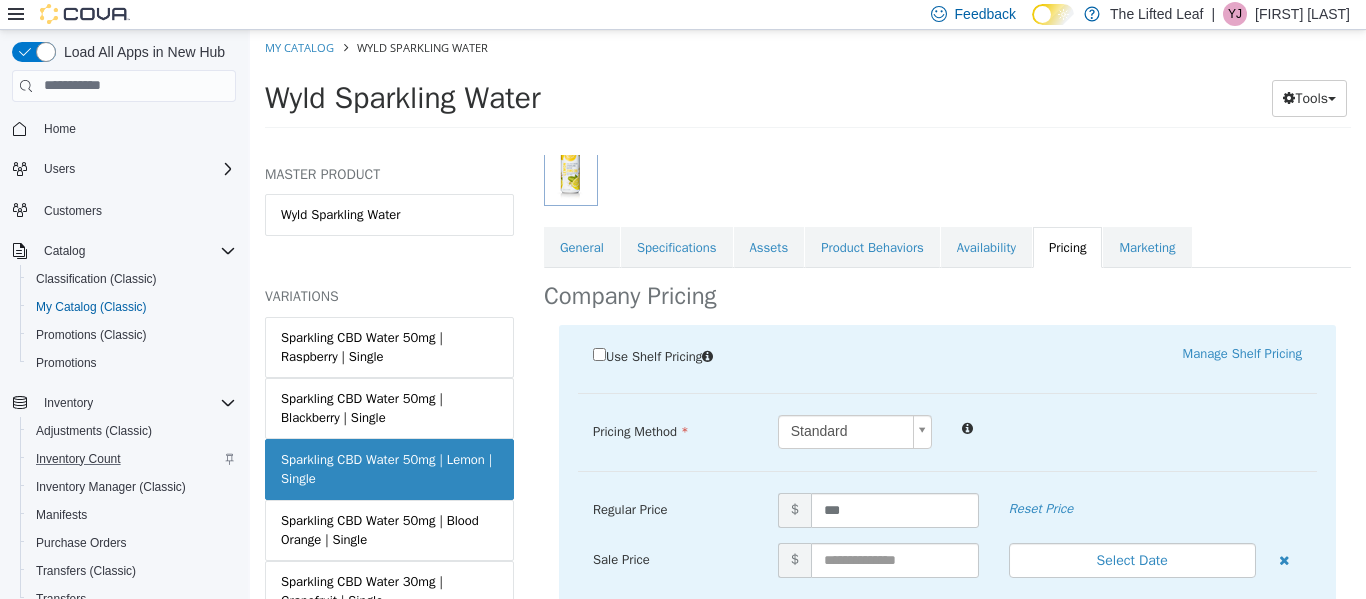 click on "Pricing Method     Standard                             * Regular Price $ *** Reset Price Sale Price $ Select Date     (UTC-5) Chicago                                Add Sale Veterans  $" at bounding box center (947, 442) 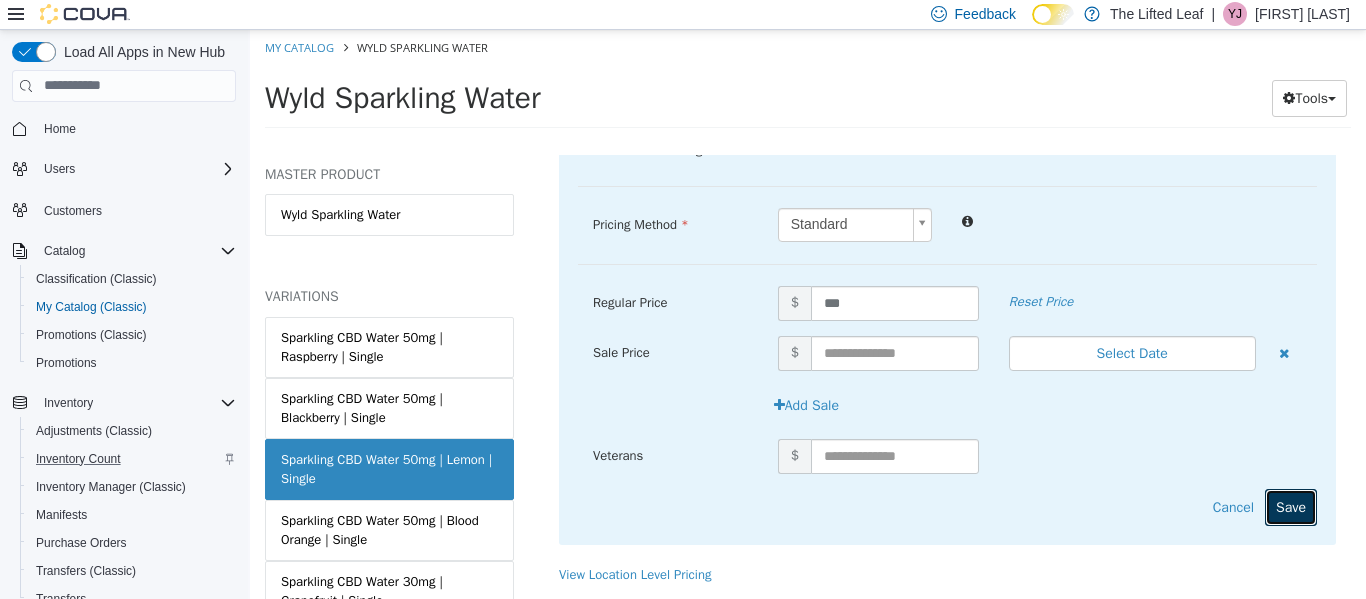 click on "Save" at bounding box center [1291, 506] 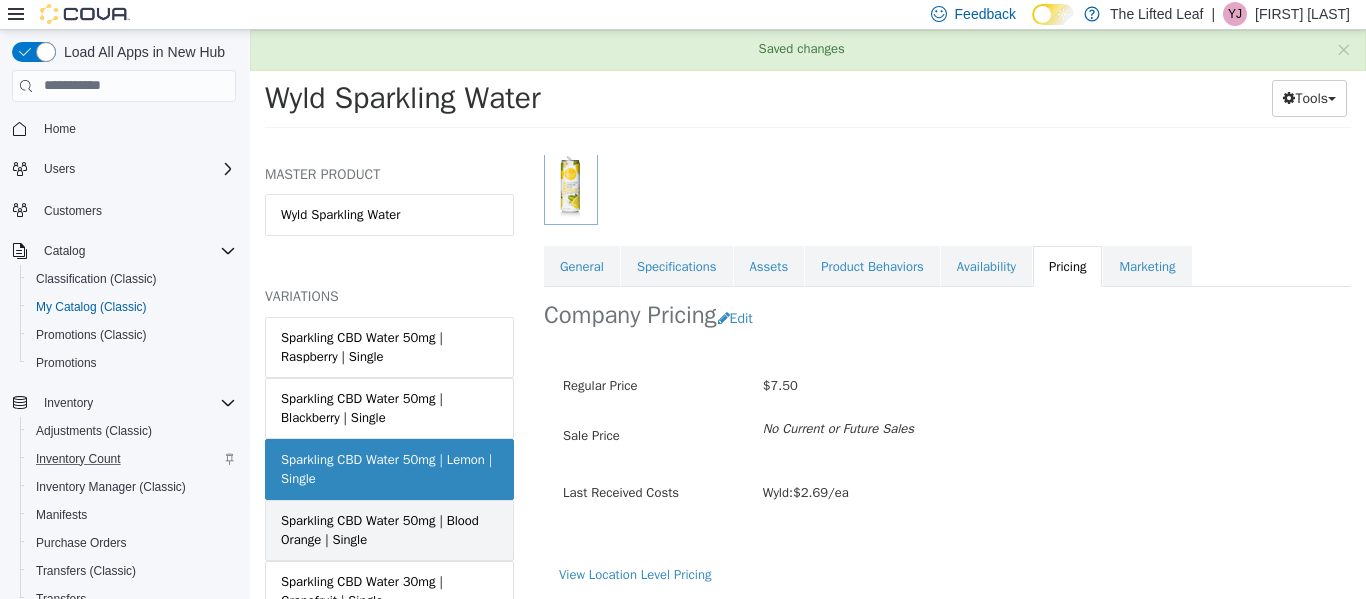 scroll, scrollTop: 273, scrollLeft: 0, axis: vertical 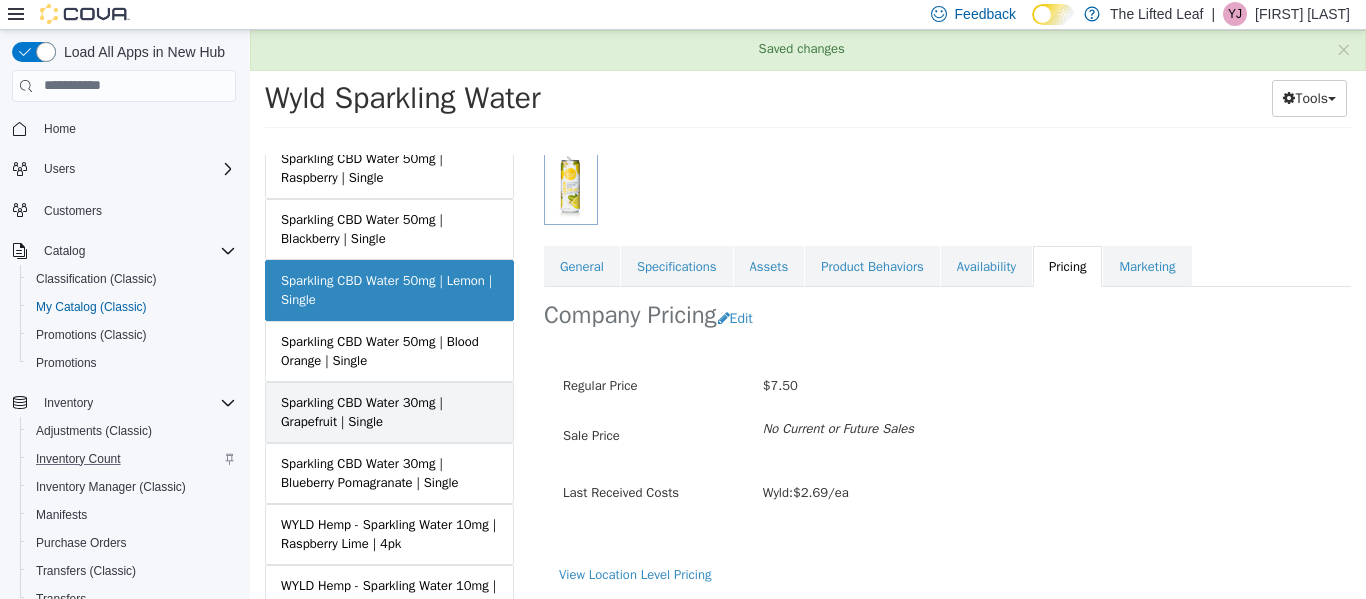 click on "Sparkling CBD Water 30mg | Grapefruit | Single" at bounding box center (389, 411) 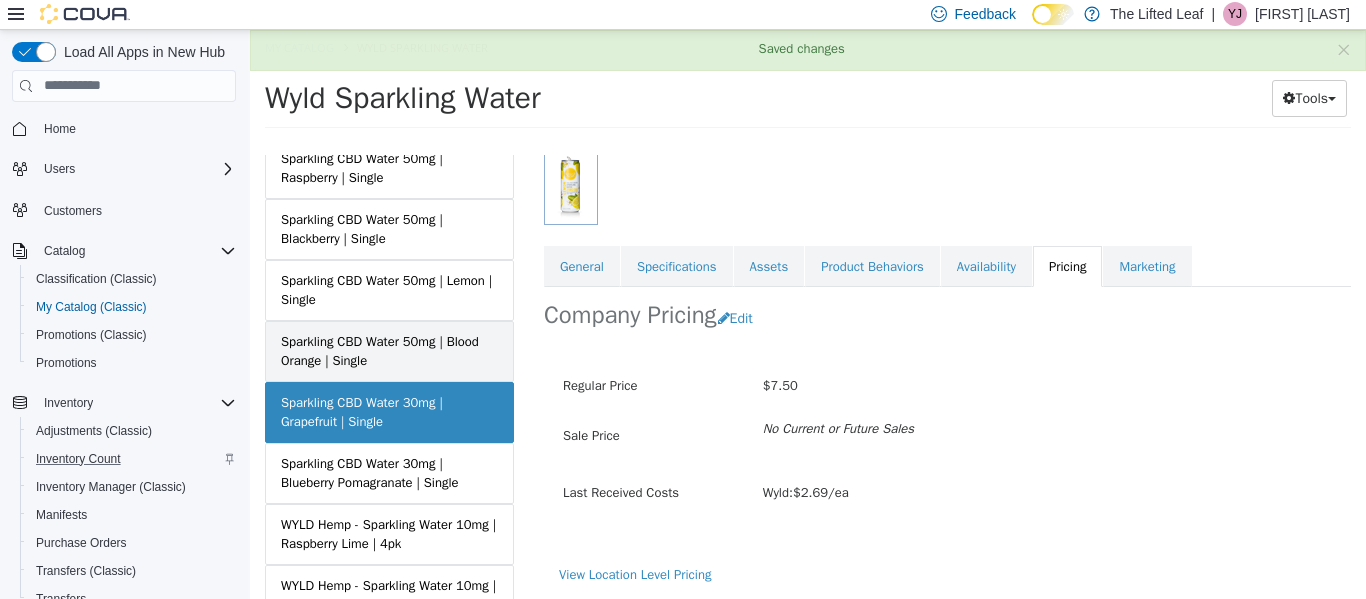 scroll, scrollTop: 271, scrollLeft: 0, axis: vertical 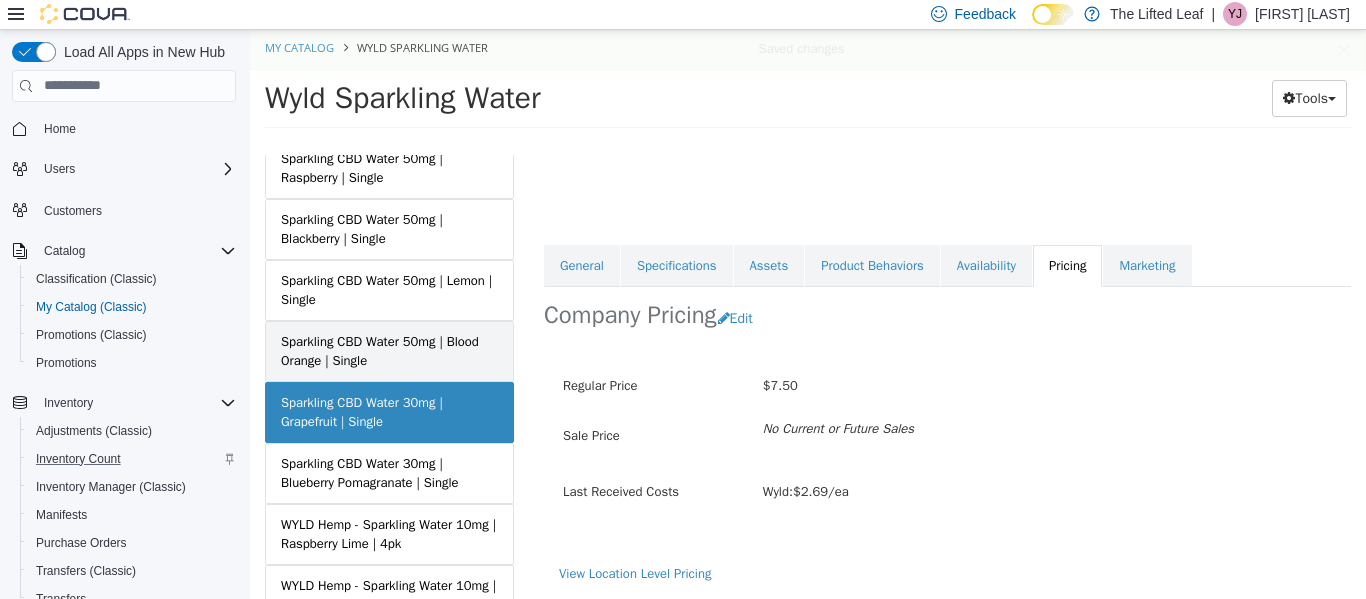 click on "Sparkling CBD Water 50mg | Blood Orange | Single" at bounding box center [389, 350] 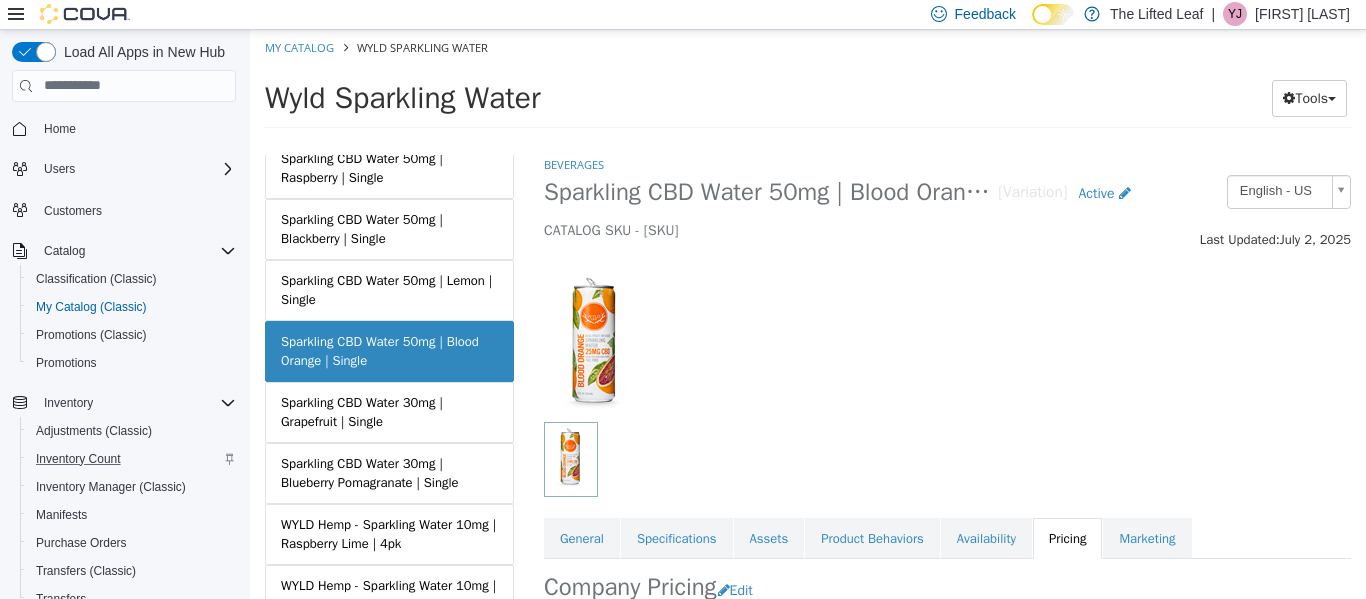 scroll, scrollTop: 177, scrollLeft: 0, axis: vertical 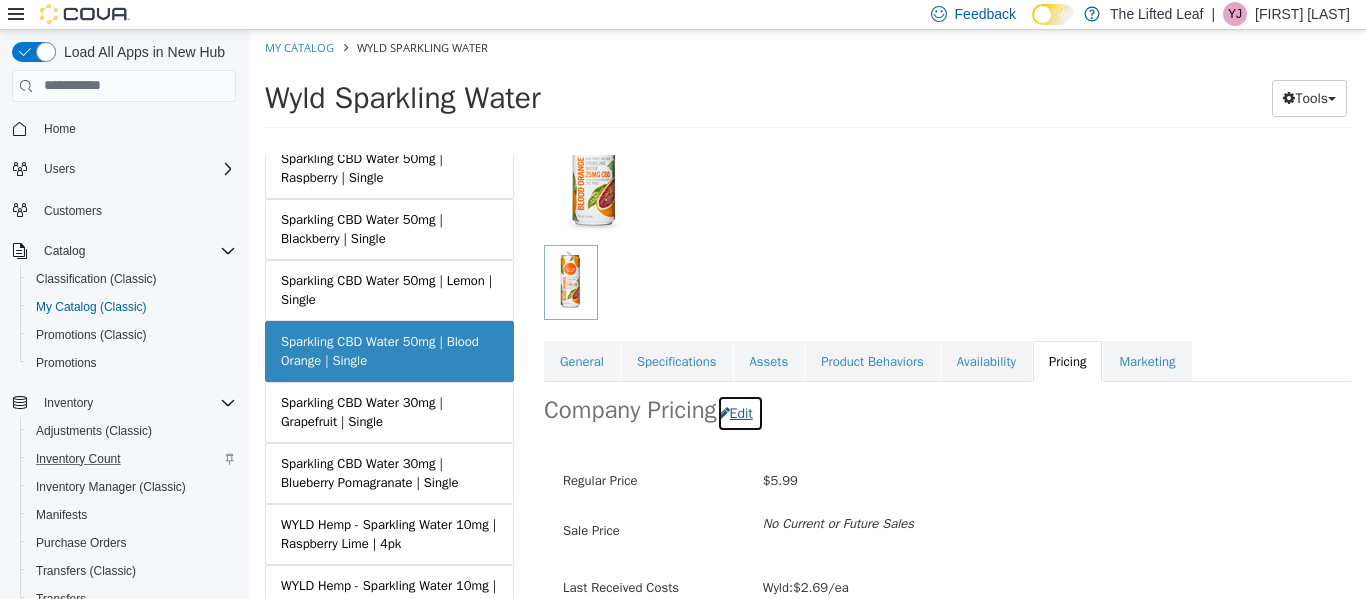 click on "Edit" at bounding box center [740, 412] 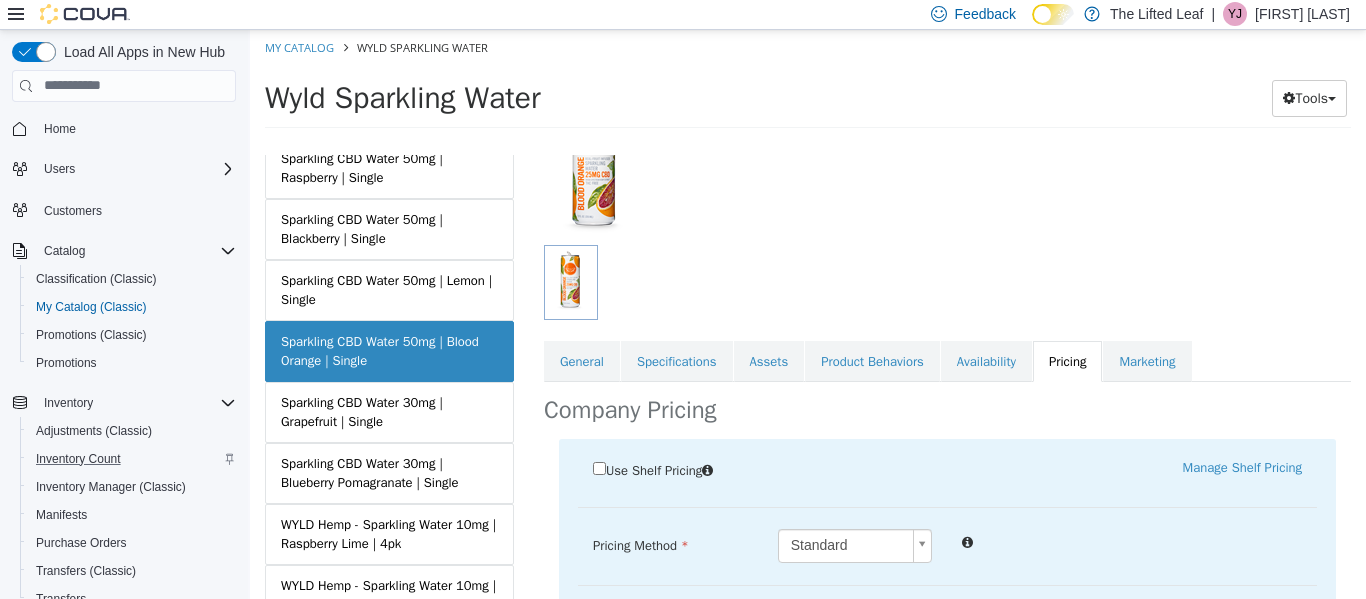 scroll, scrollTop: 325, scrollLeft: 0, axis: vertical 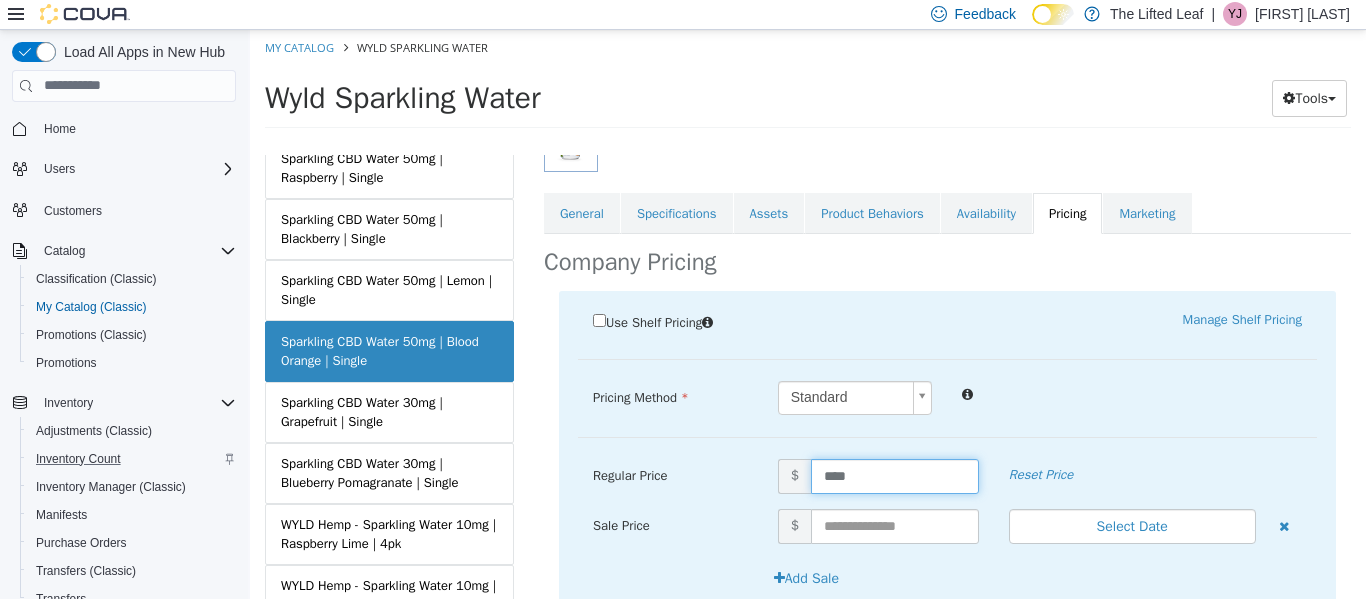 drag, startPoint x: 865, startPoint y: 489, endPoint x: 760, endPoint y: 488, distance: 105.00476 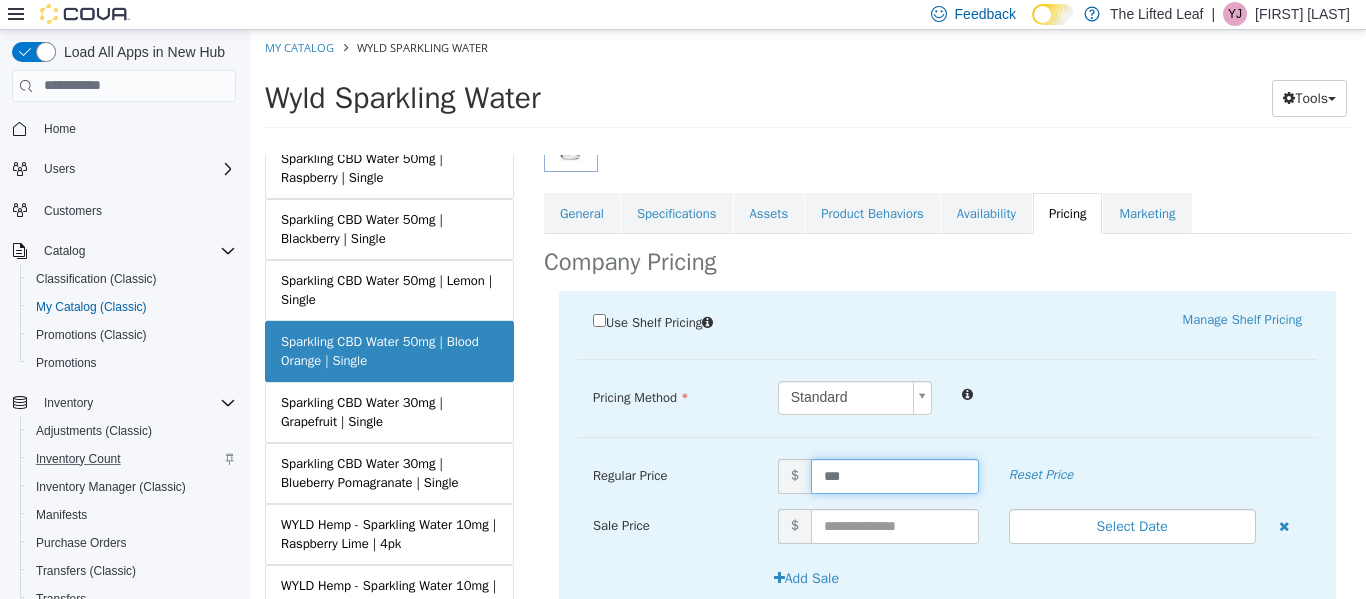 click on "Standard                             *" at bounding box center [1040, 397] 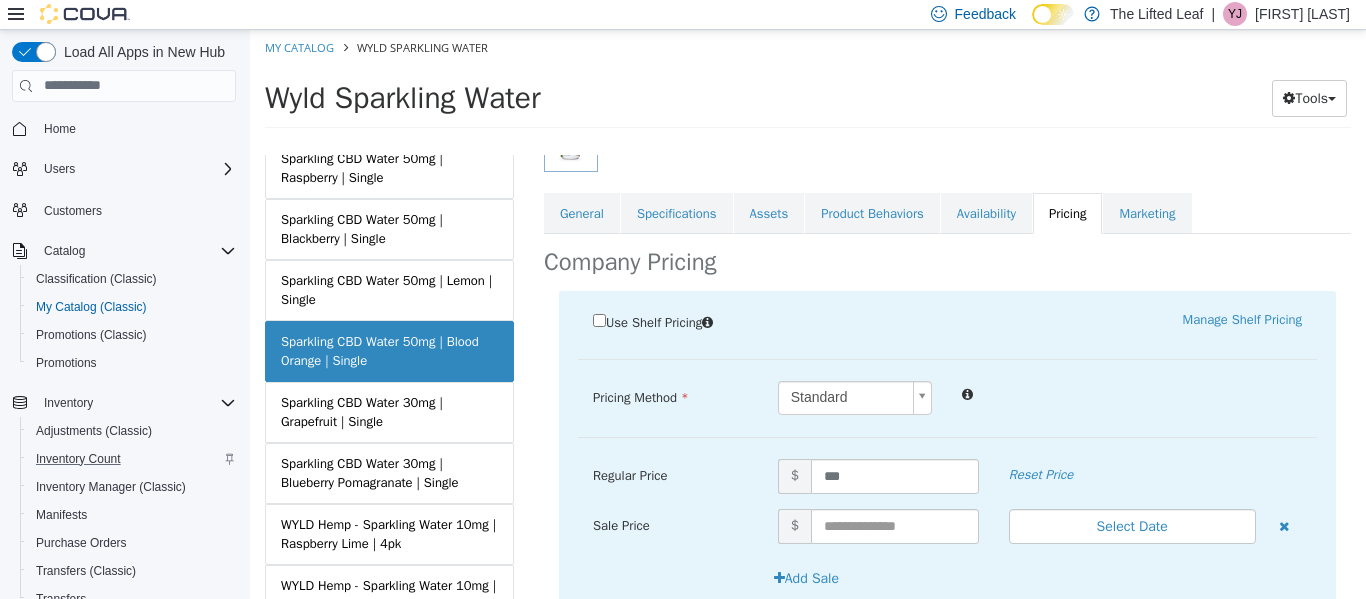 scroll, scrollTop: 498, scrollLeft: 0, axis: vertical 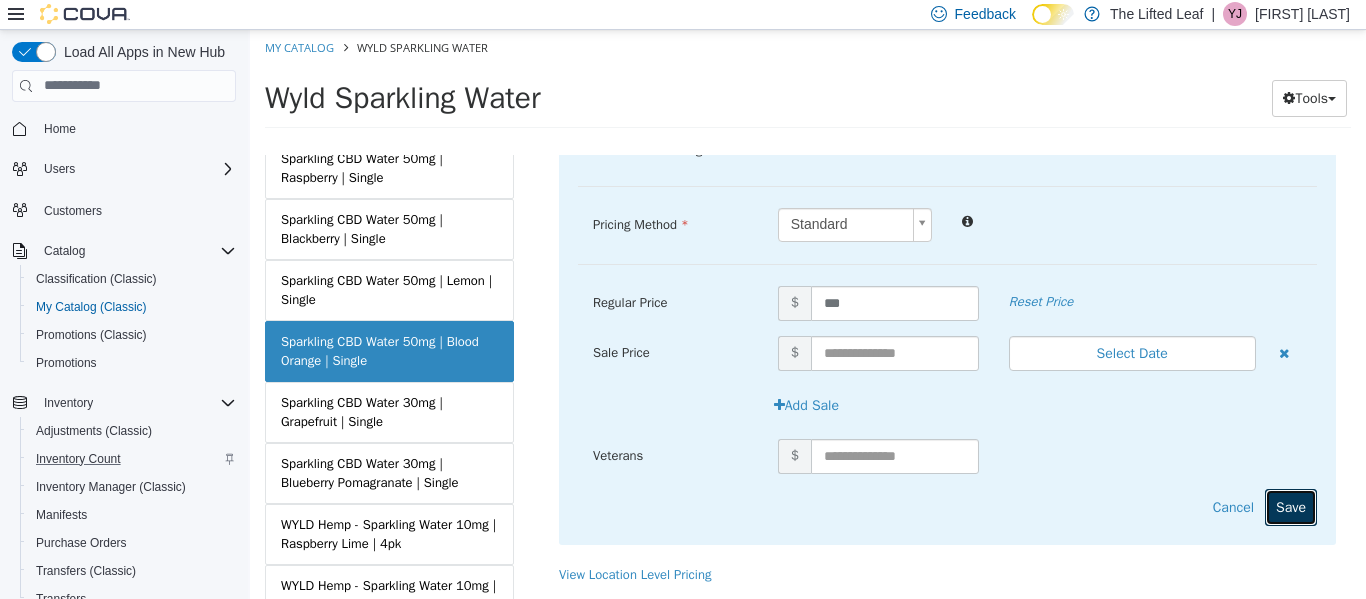 click on "Save" at bounding box center (1291, 506) 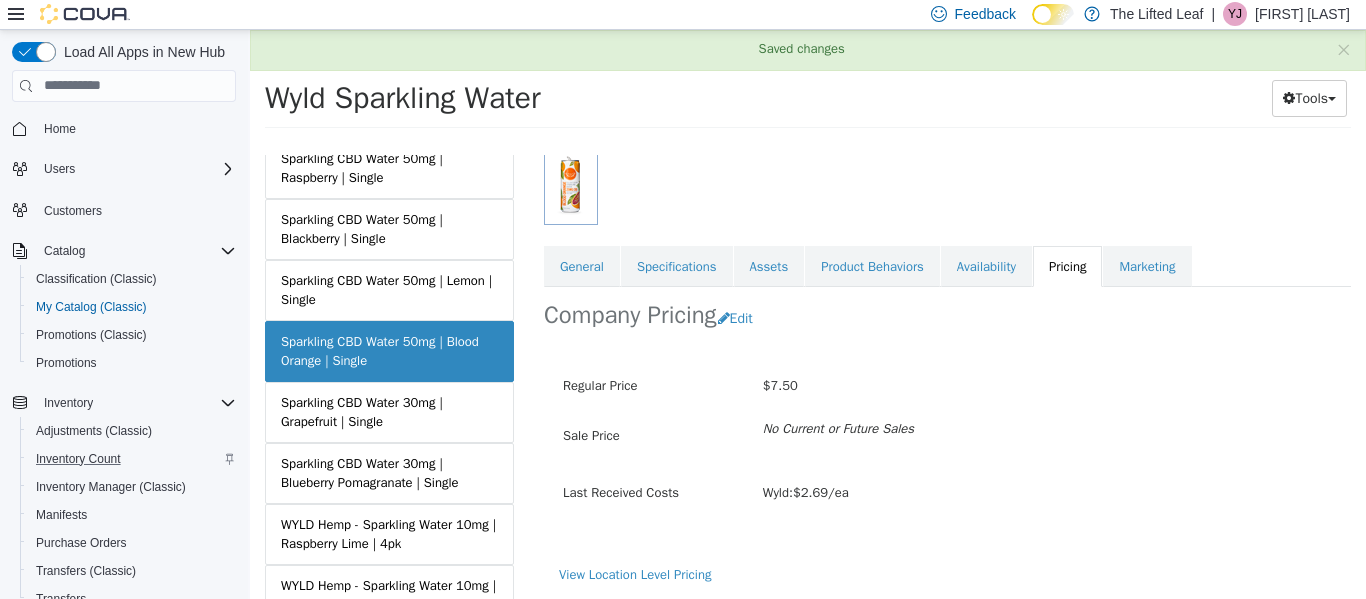 scroll, scrollTop: 273, scrollLeft: 0, axis: vertical 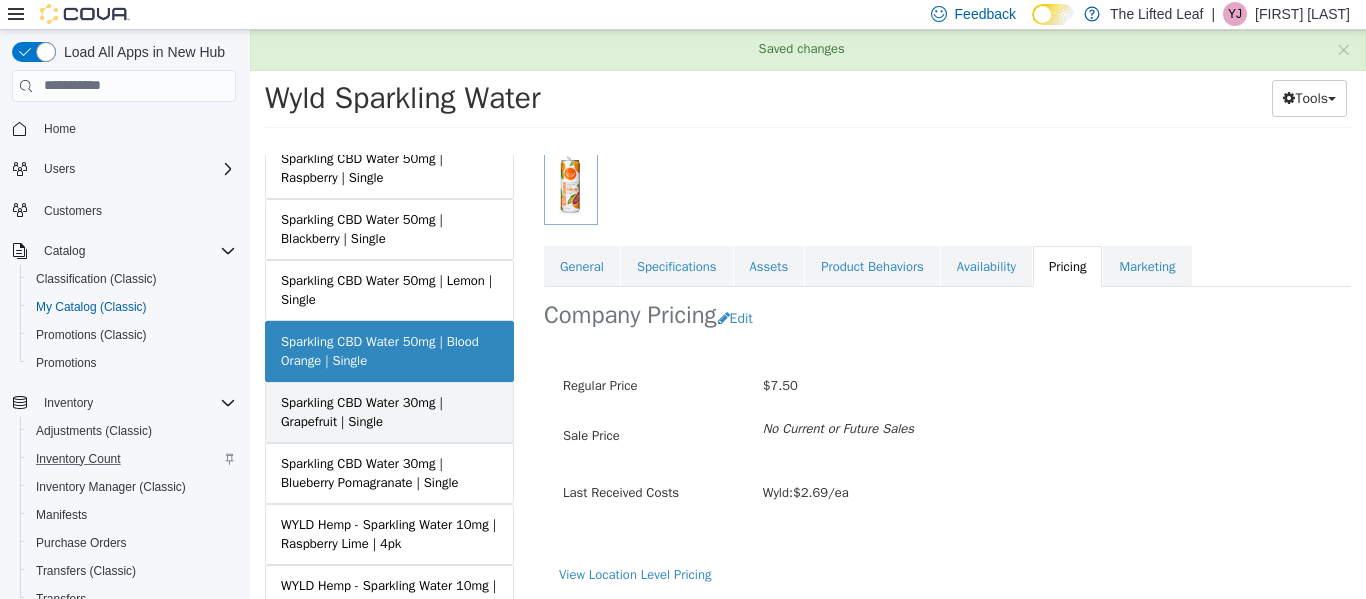 click on "Sparkling CBD Water 30mg | Grapefruit | Single" at bounding box center (389, 411) 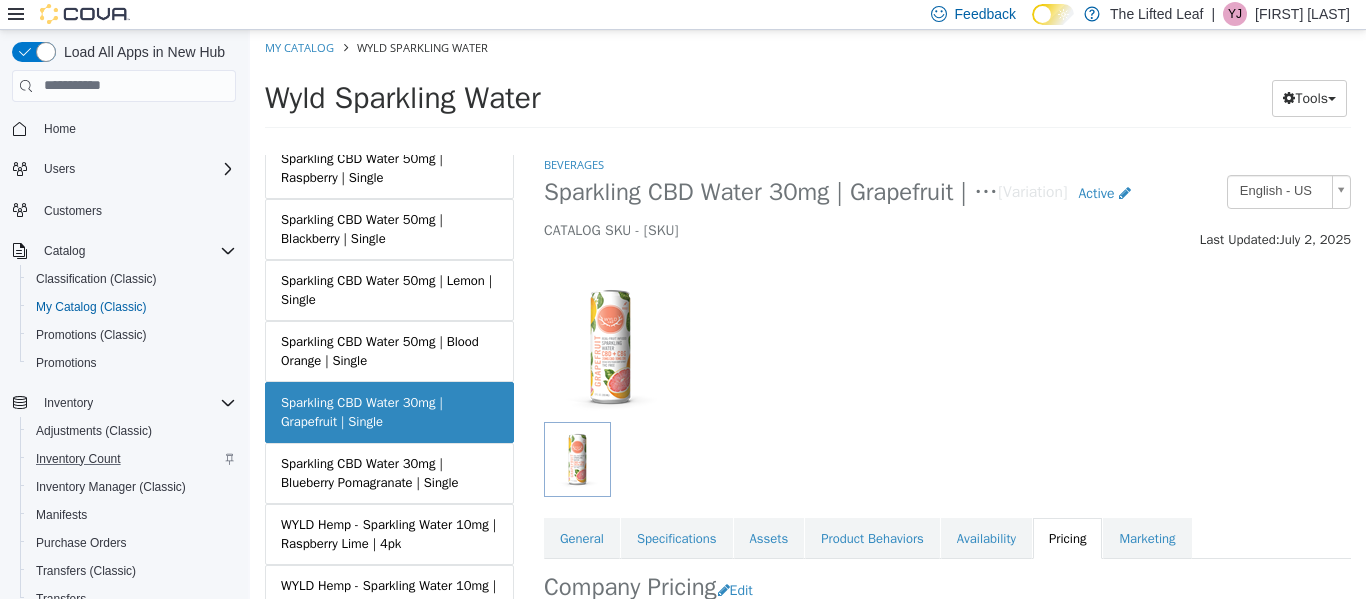 scroll, scrollTop: 264, scrollLeft: 0, axis: vertical 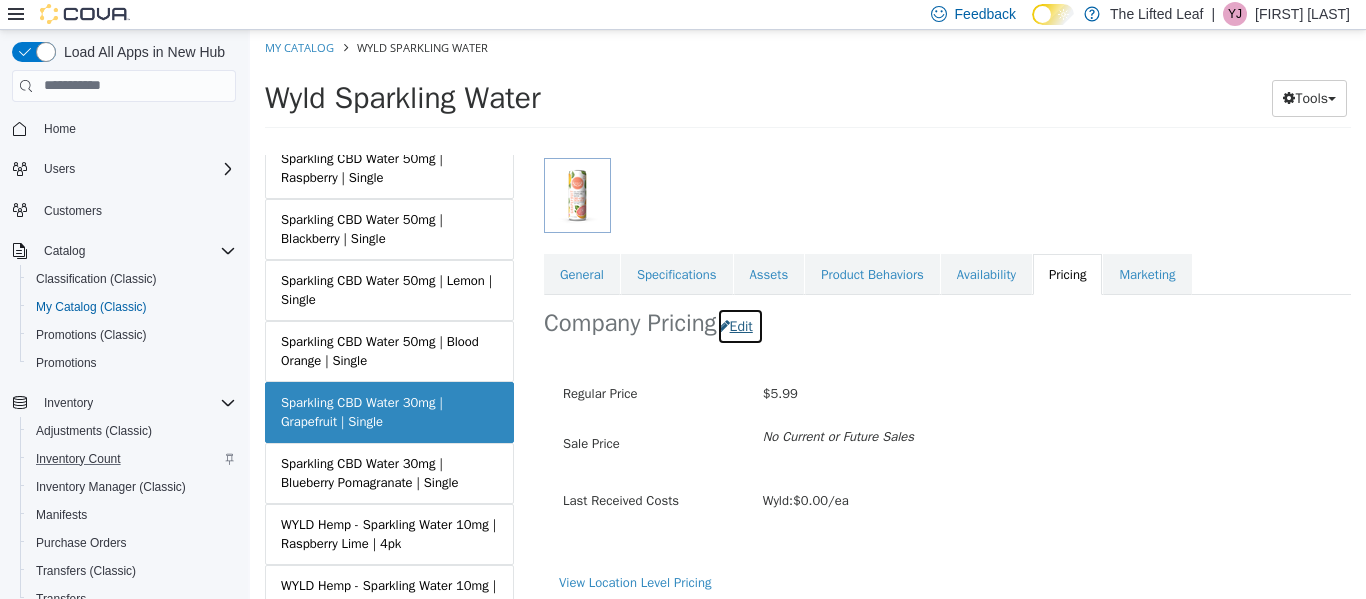 click on "Edit" at bounding box center (740, 325) 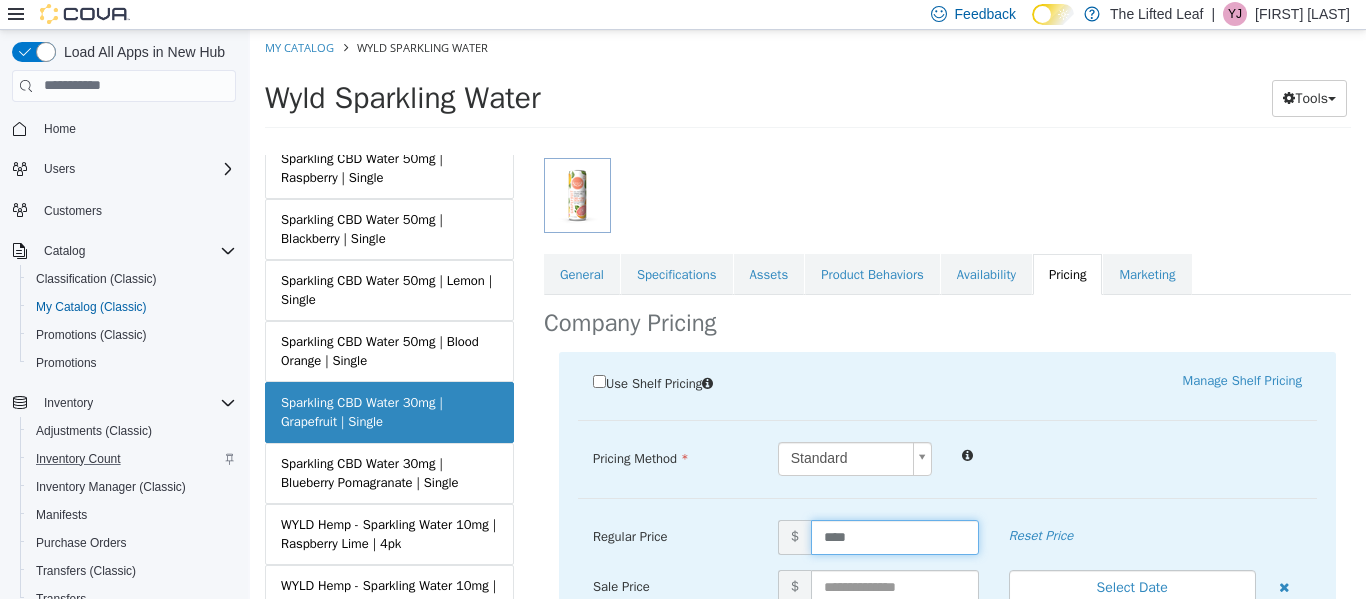 drag, startPoint x: 844, startPoint y: 530, endPoint x: 741, endPoint y: 531, distance: 103.00485 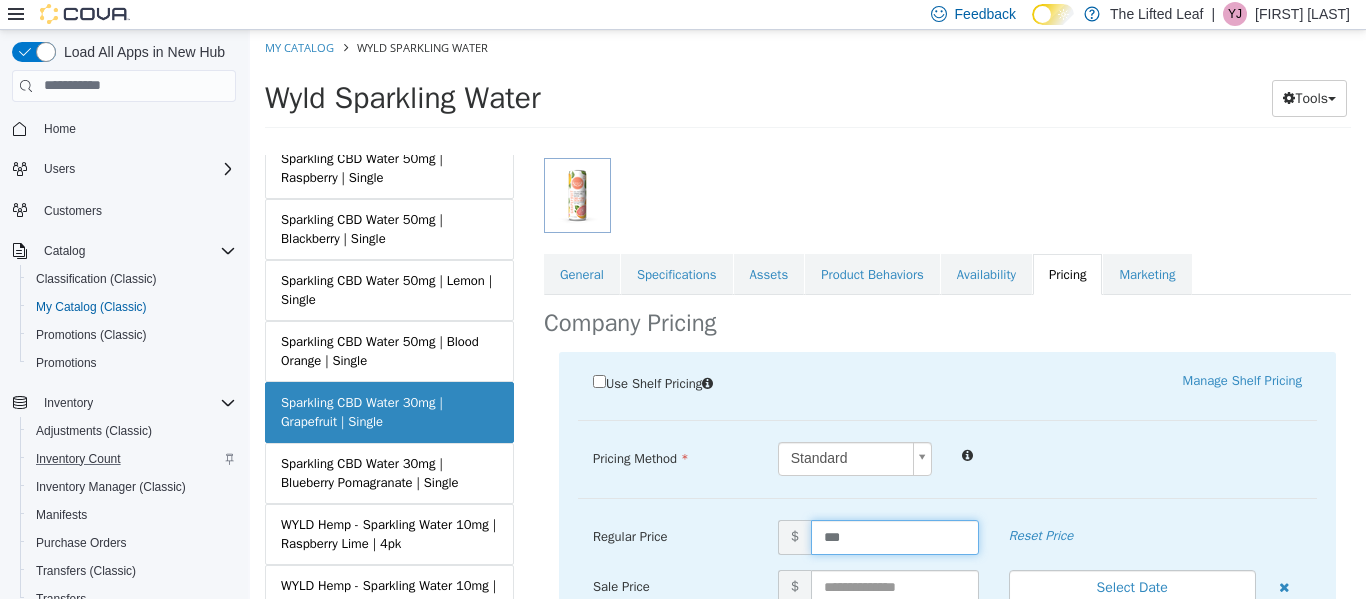 scroll, scrollTop: 464, scrollLeft: 0, axis: vertical 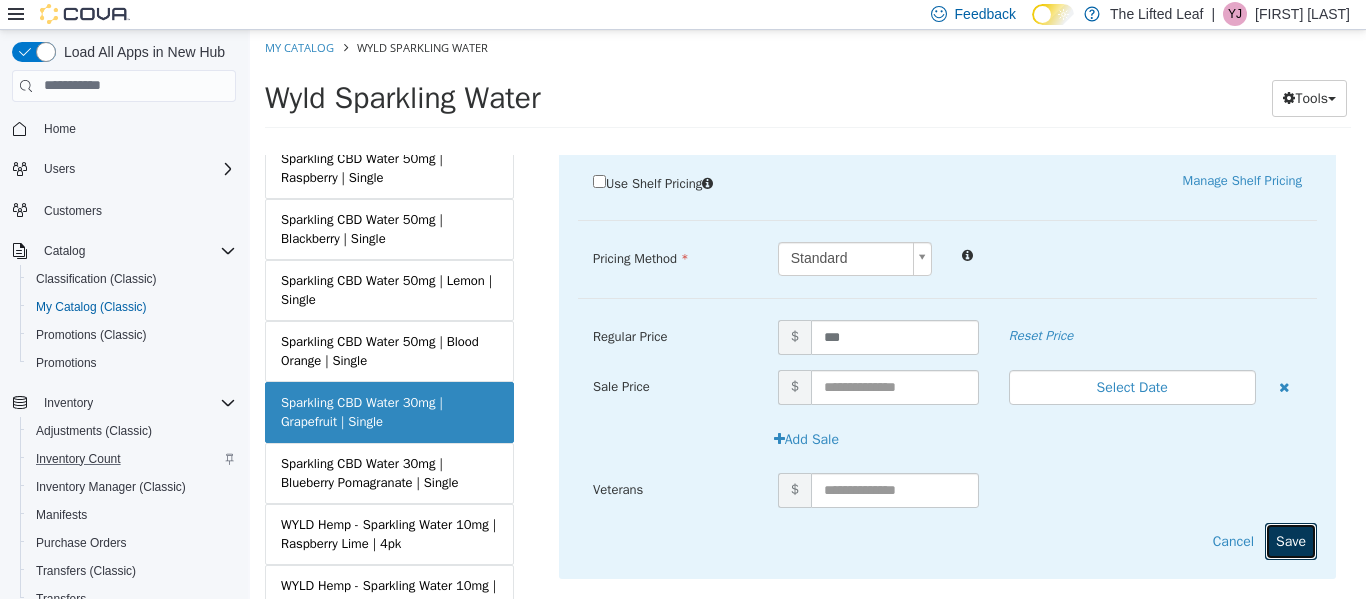 click on "Save" at bounding box center [1291, 540] 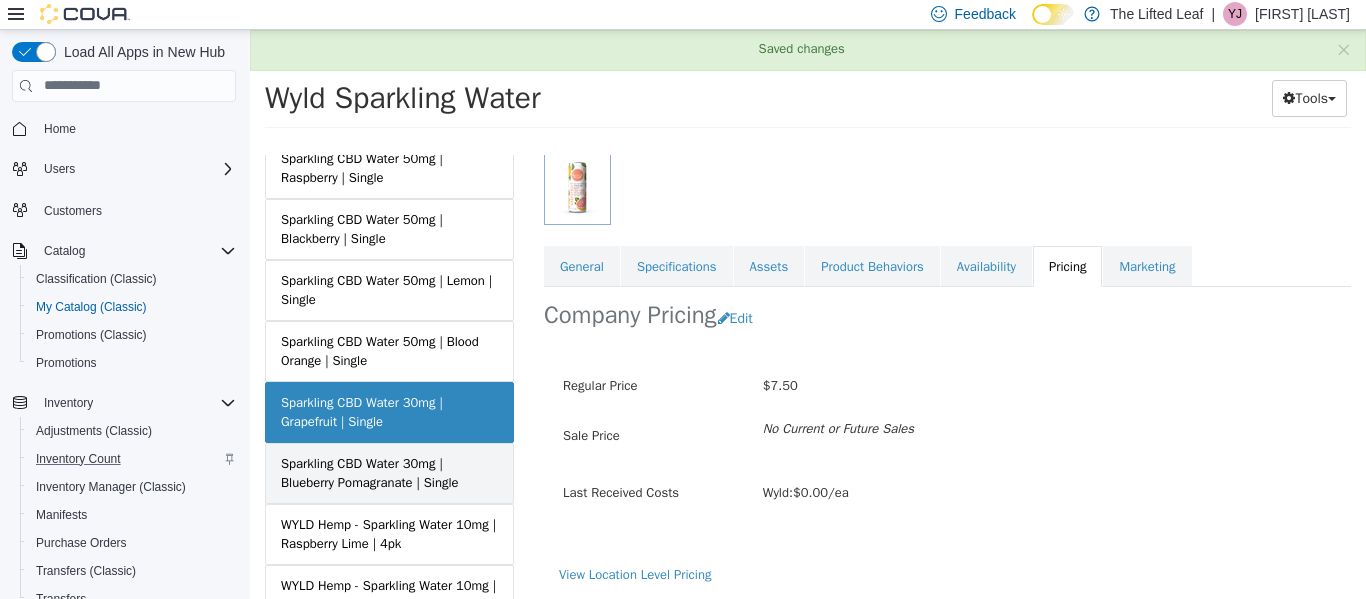 click on "Sparkling CBD Water 30mg | Blueberry Pomagranate | Single" at bounding box center [389, 472] 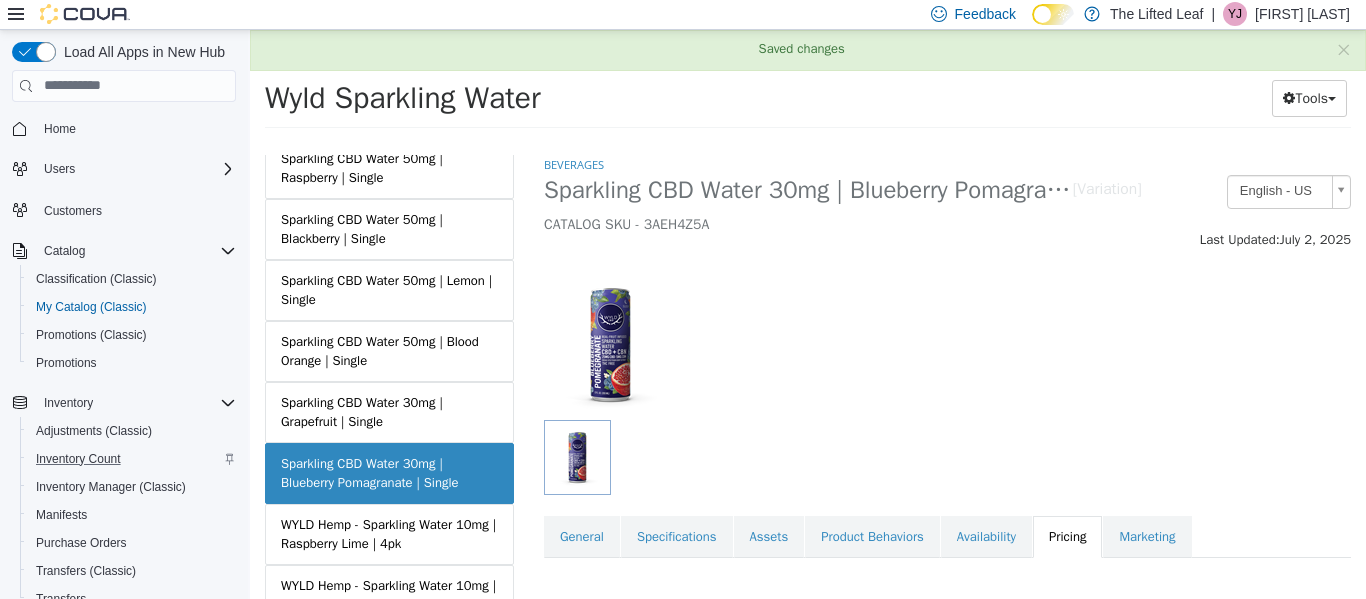 scroll, scrollTop: 0, scrollLeft: 0, axis: both 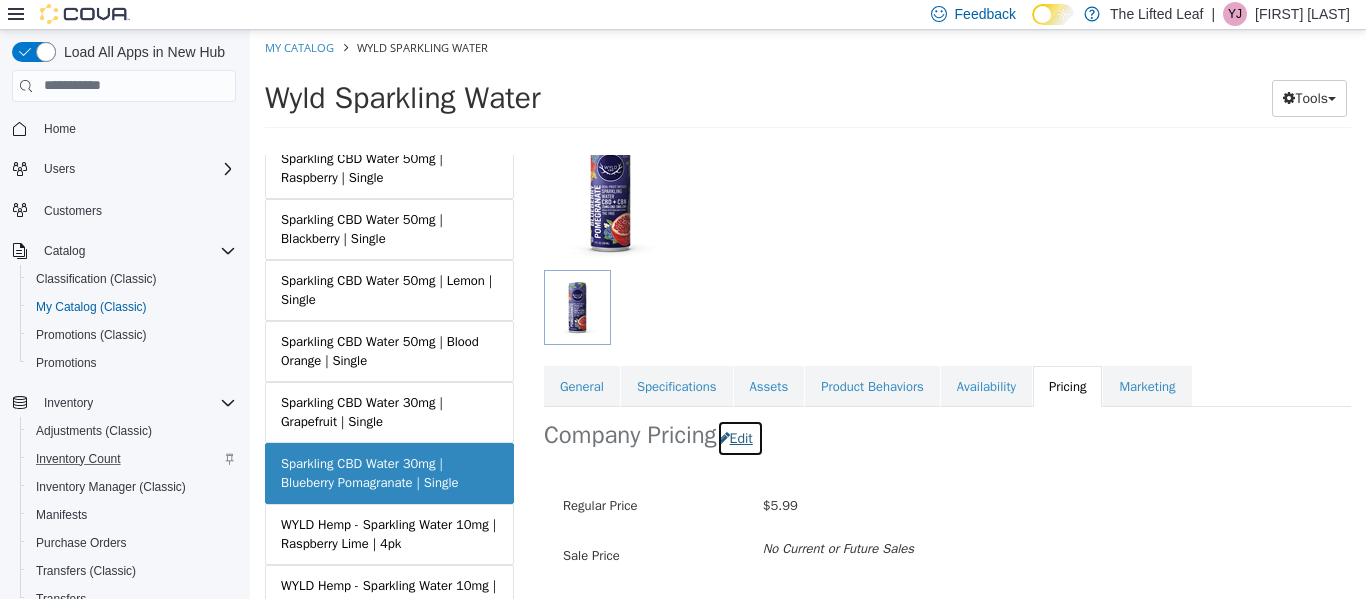 click on "Edit" at bounding box center [740, 437] 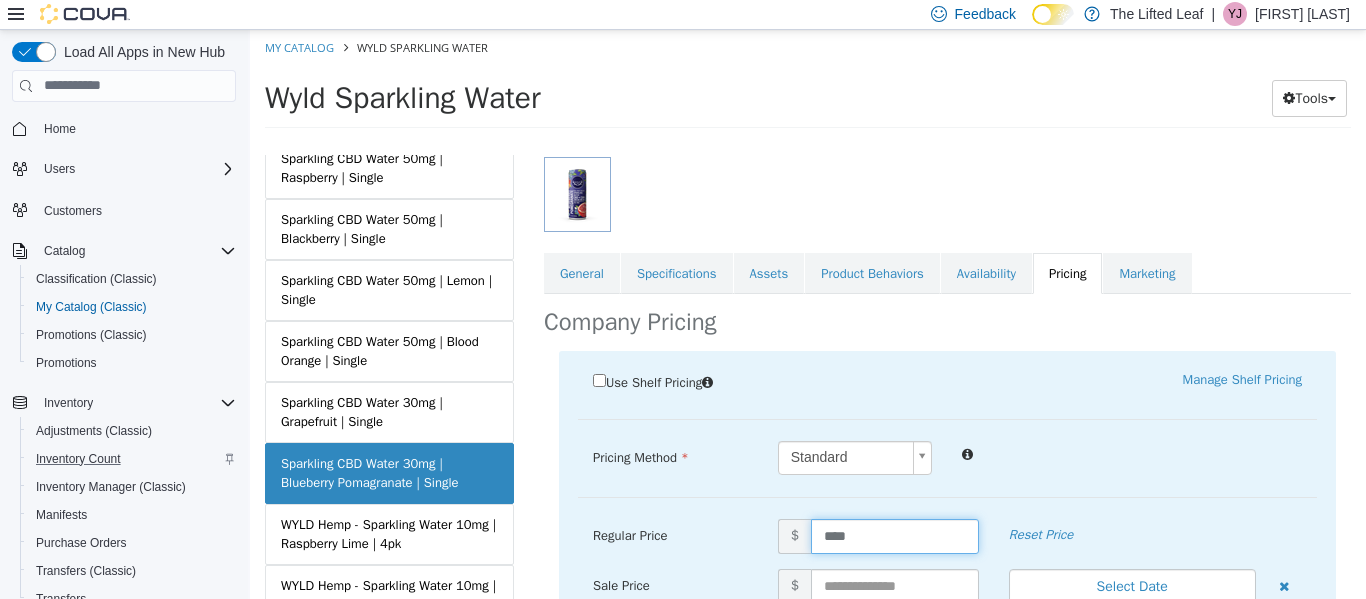 drag, startPoint x: 861, startPoint y: 532, endPoint x: 742, endPoint y: 518, distance: 119.8207 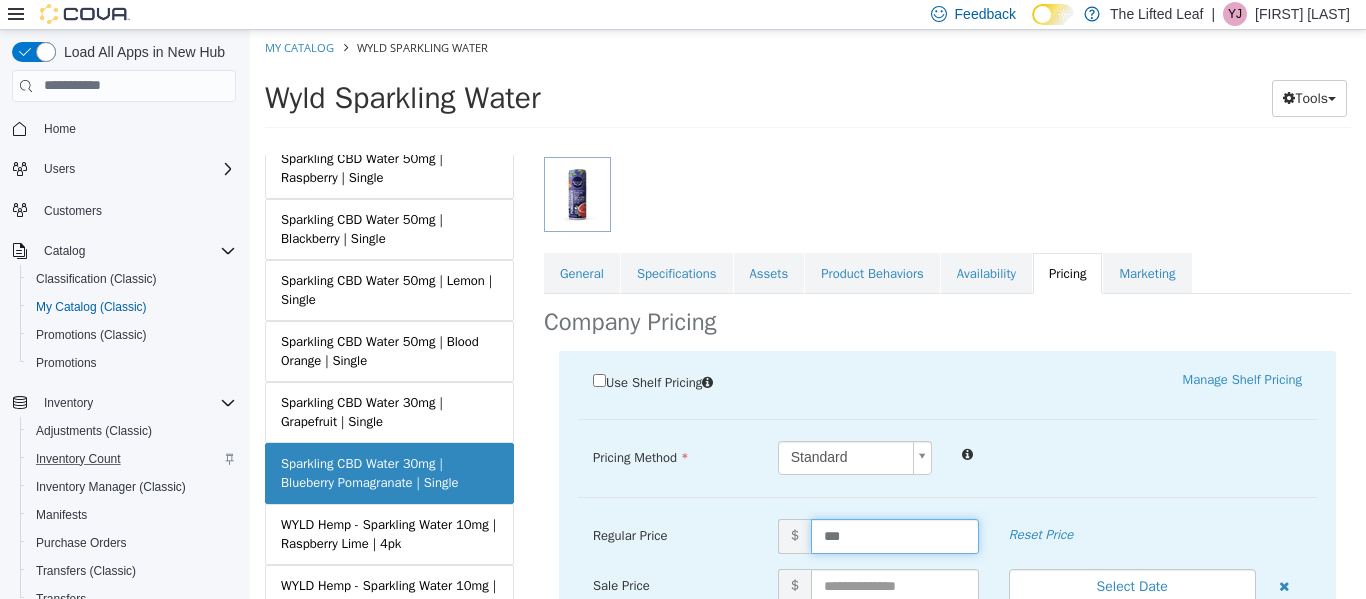 click at bounding box center [1132, 452] 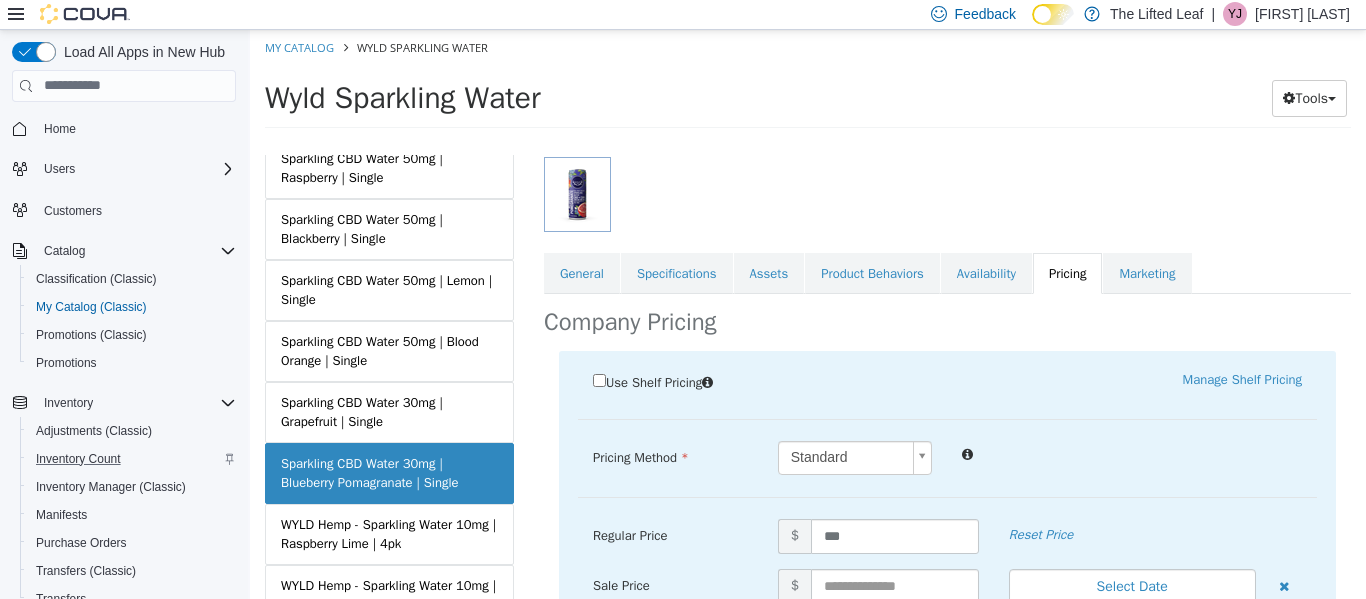 scroll, scrollTop: 498, scrollLeft: 0, axis: vertical 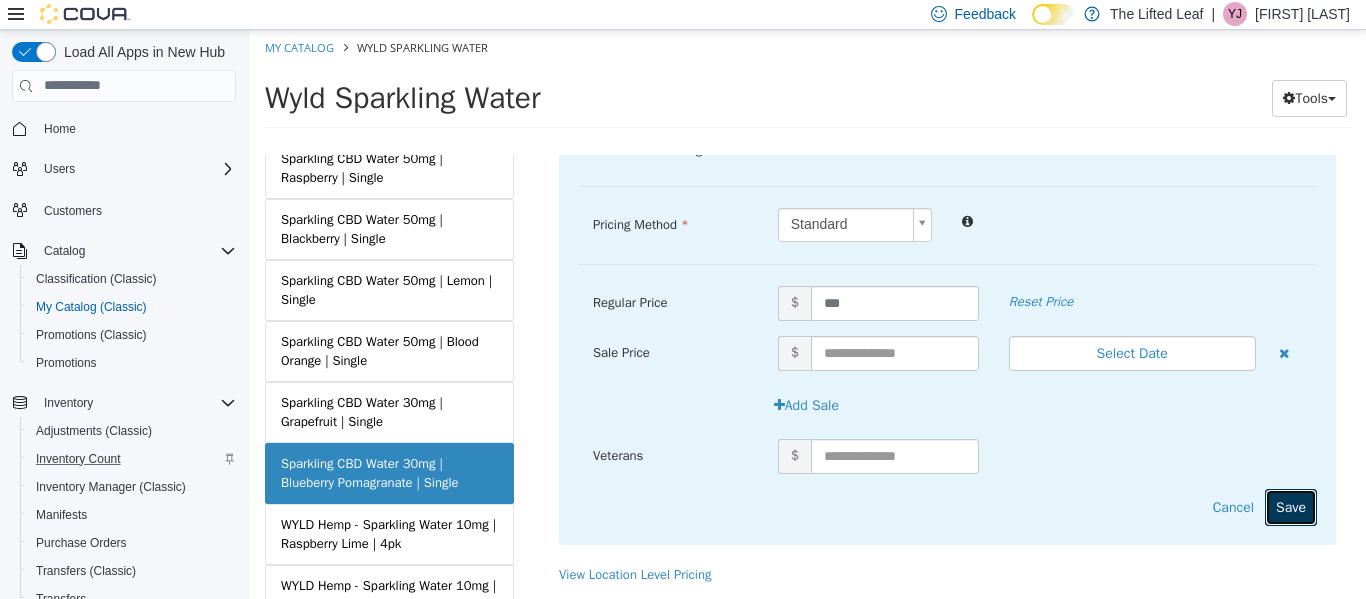 click on "Save" at bounding box center [1291, 506] 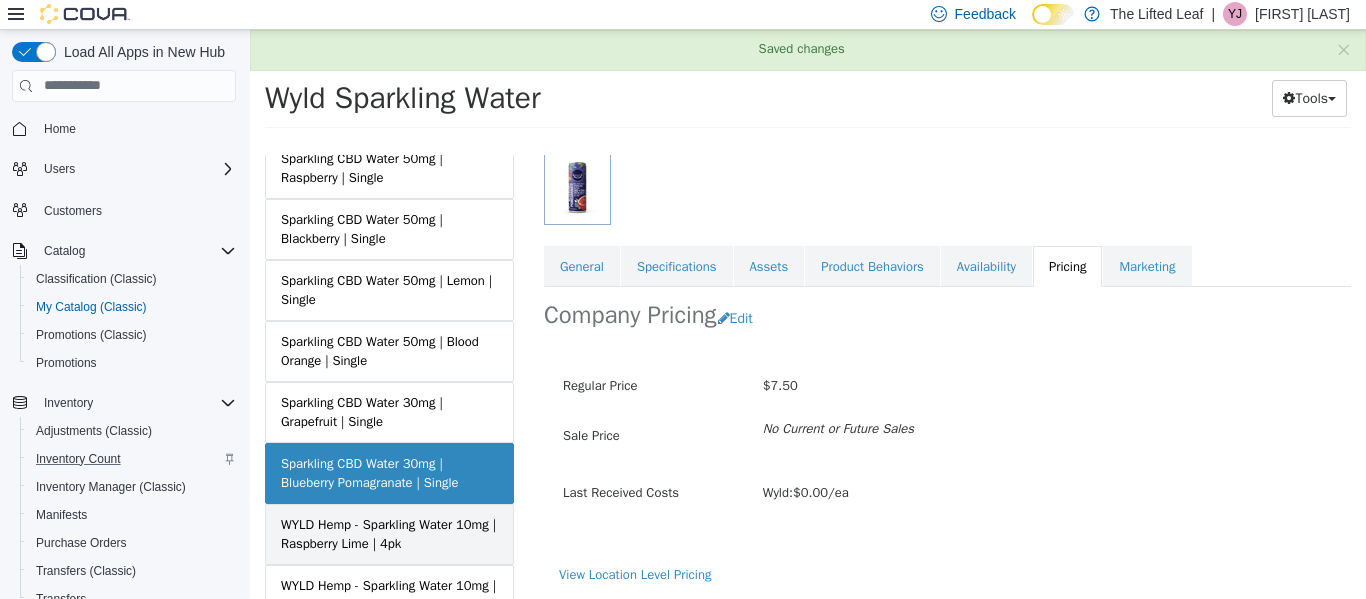 click on "WYLD Hemp - Sparkling Water 10mg | Raspberry Lime | 4pk" at bounding box center (389, 533) 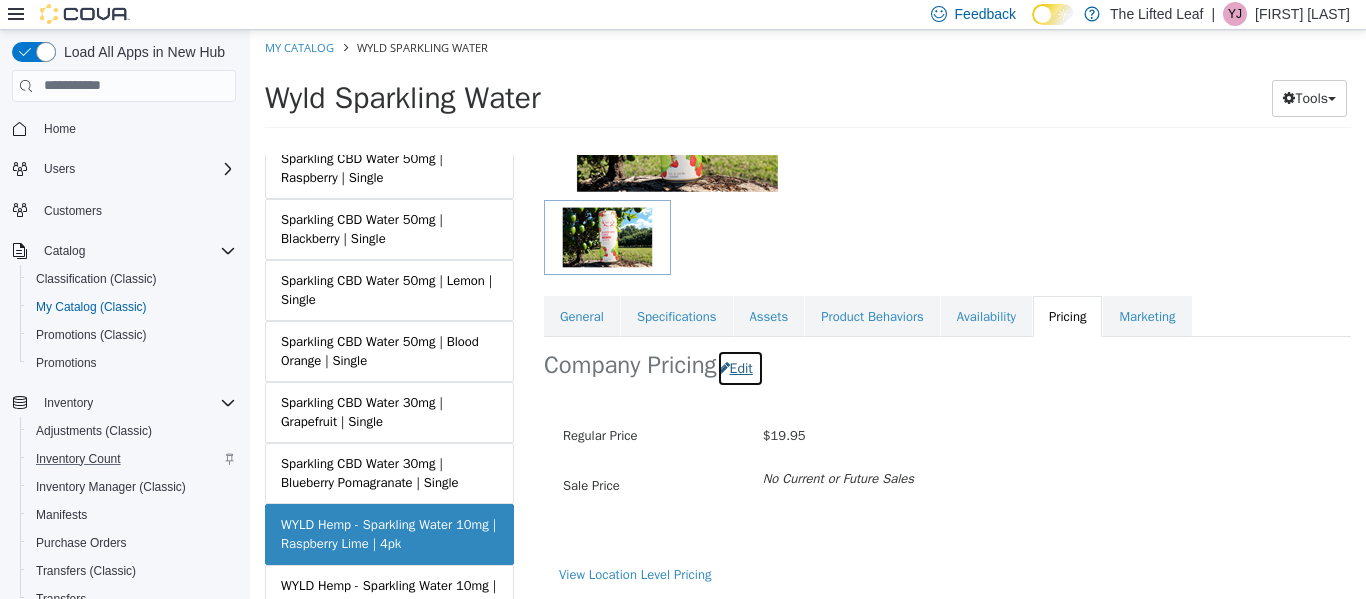 click on "Edit" at bounding box center [740, 367] 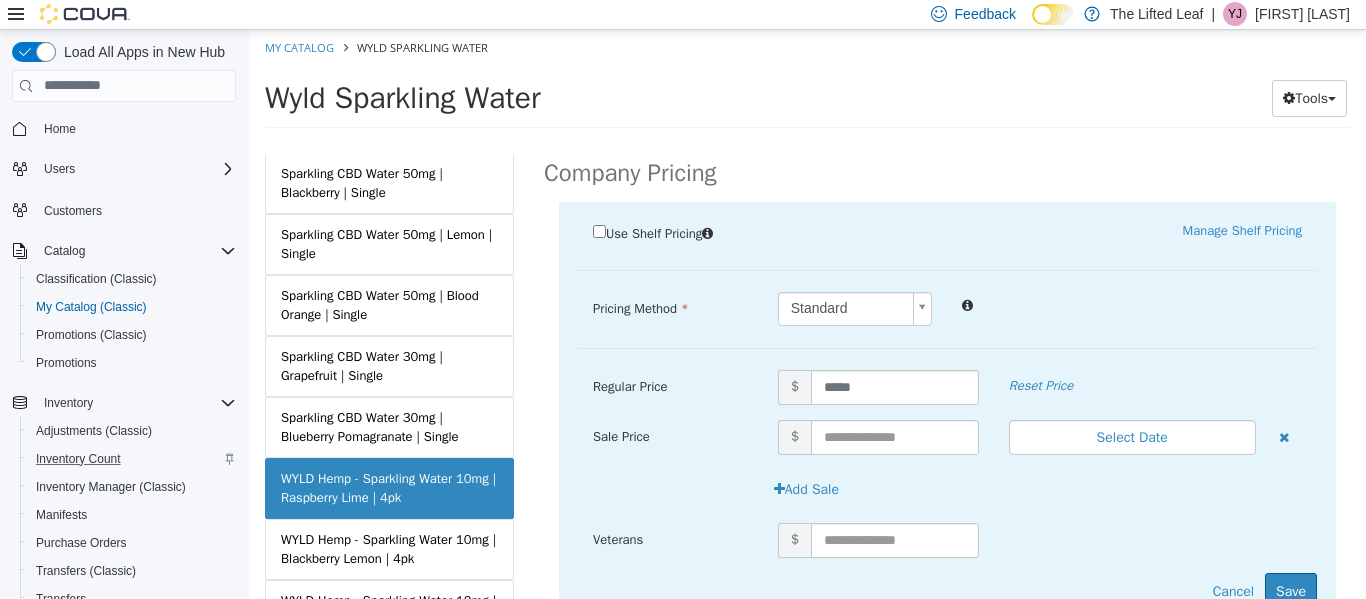 scroll, scrollTop: 226, scrollLeft: 0, axis: vertical 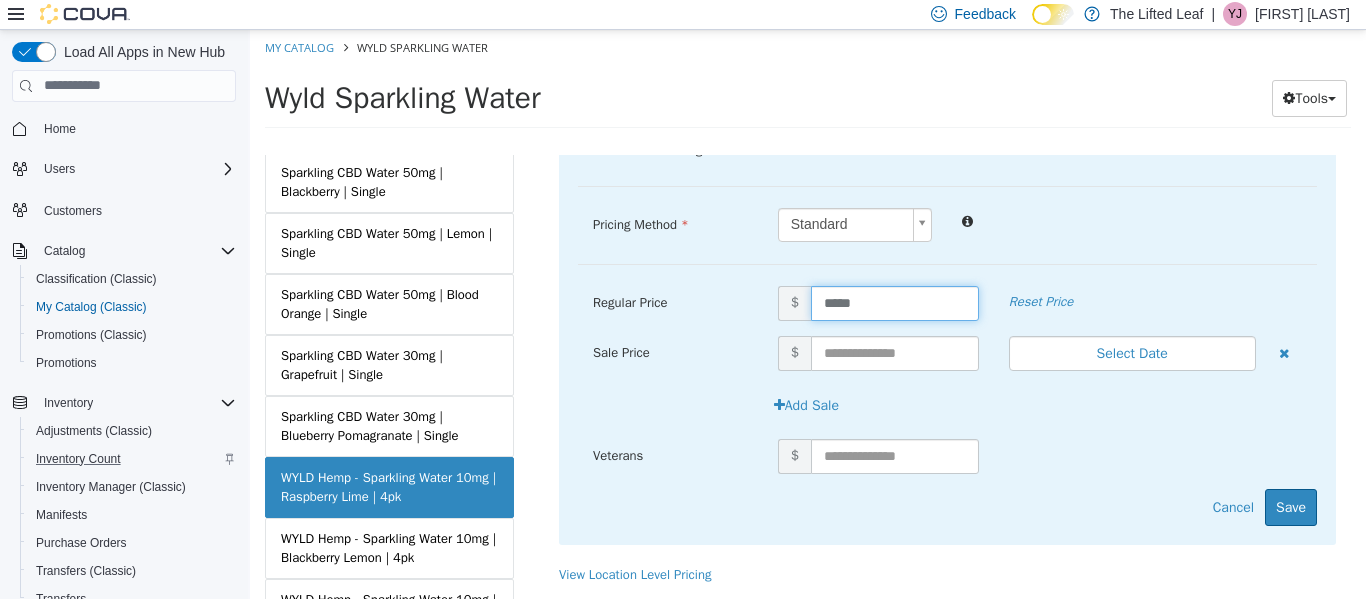 drag, startPoint x: 882, startPoint y: 305, endPoint x: 716, endPoint y: 324, distance: 167.08382 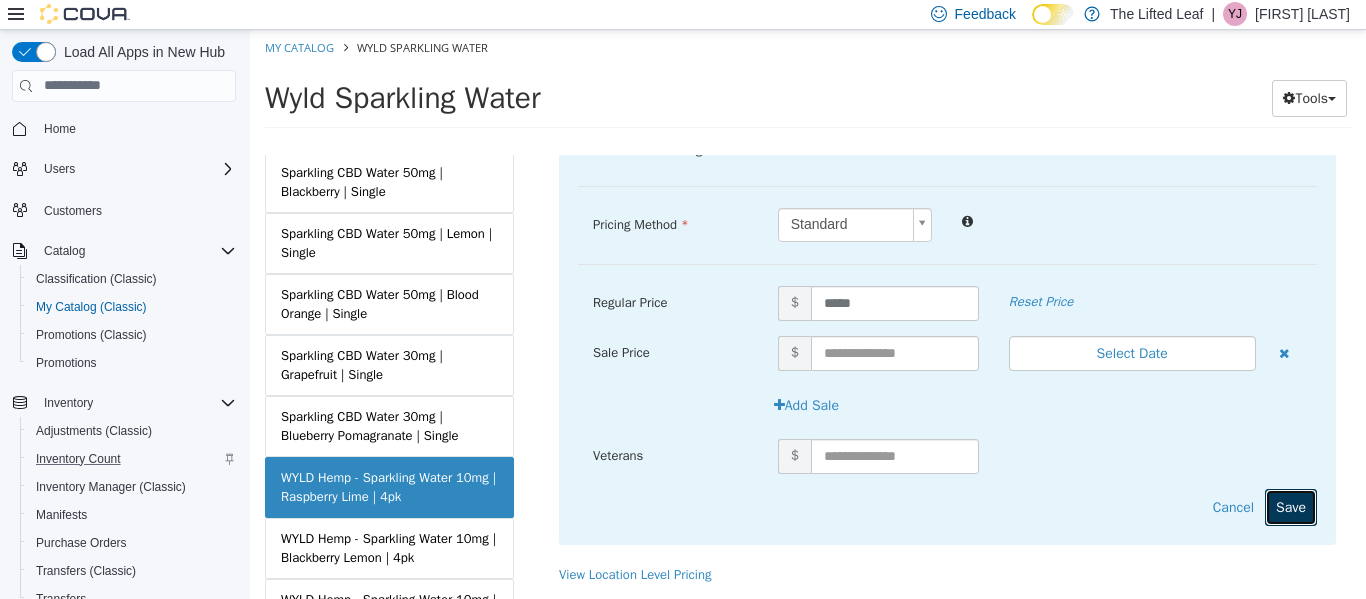 click on "Save" at bounding box center (1291, 506) 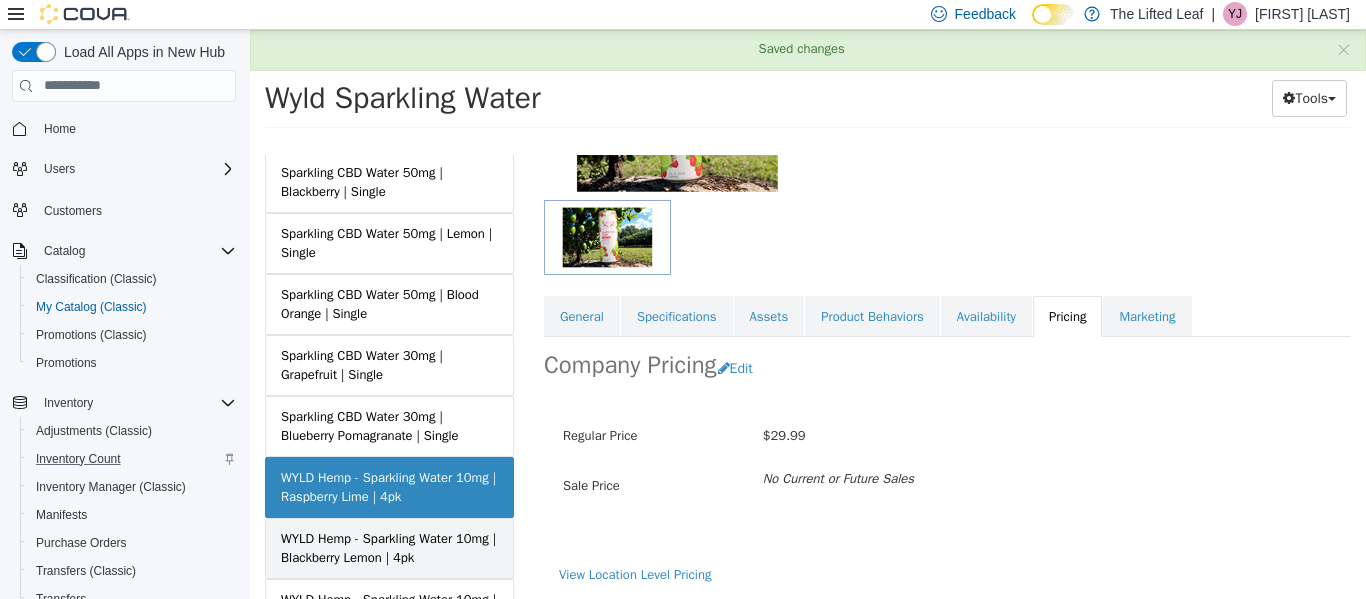 scroll, scrollTop: 223, scrollLeft: 0, axis: vertical 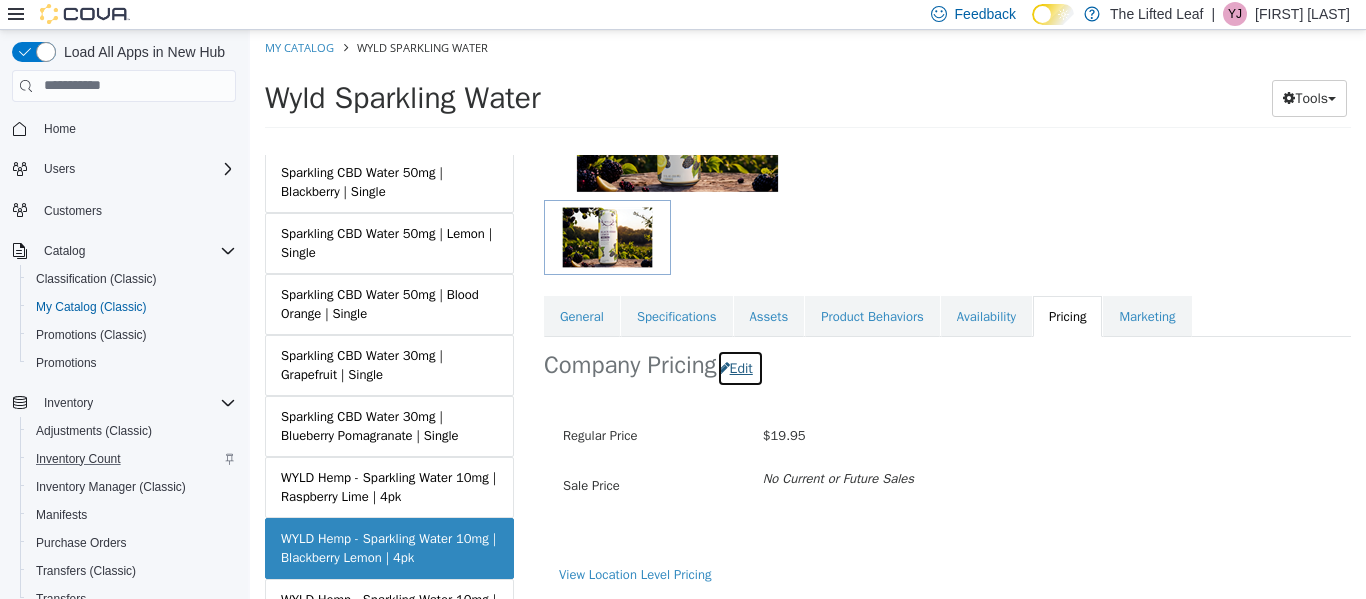 click on "Edit" at bounding box center [740, 367] 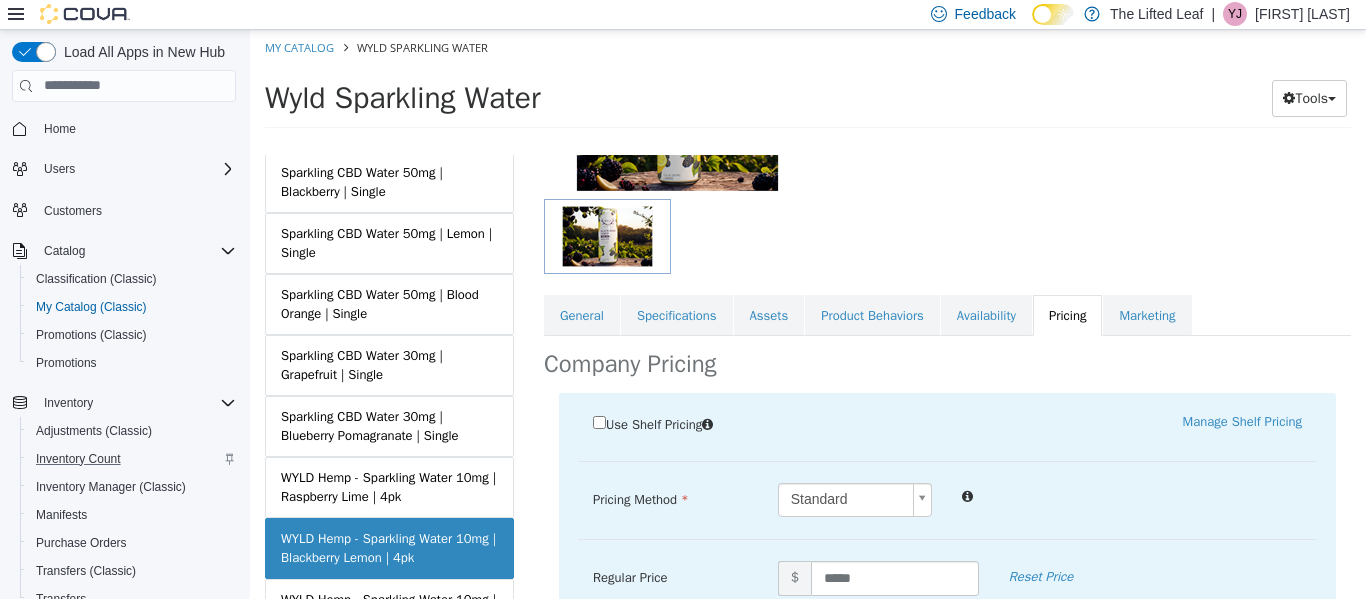 scroll, scrollTop: 293, scrollLeft: 0, axis: vertical 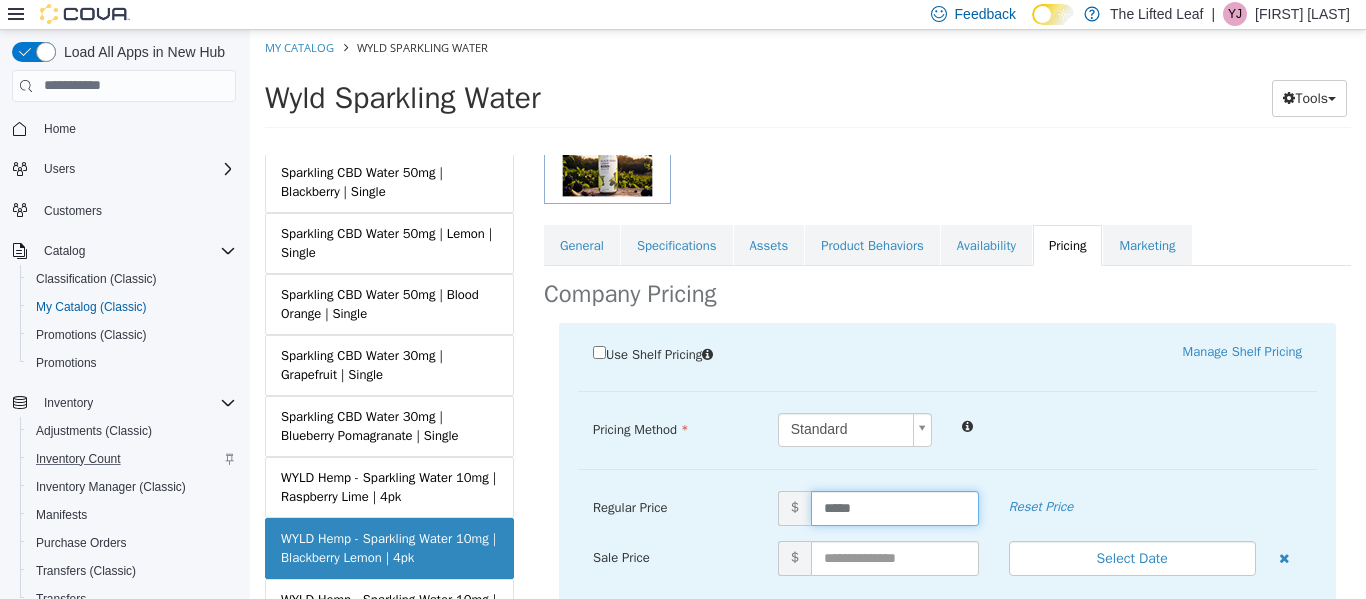 click on "*****" at bounding box center [895, 507] 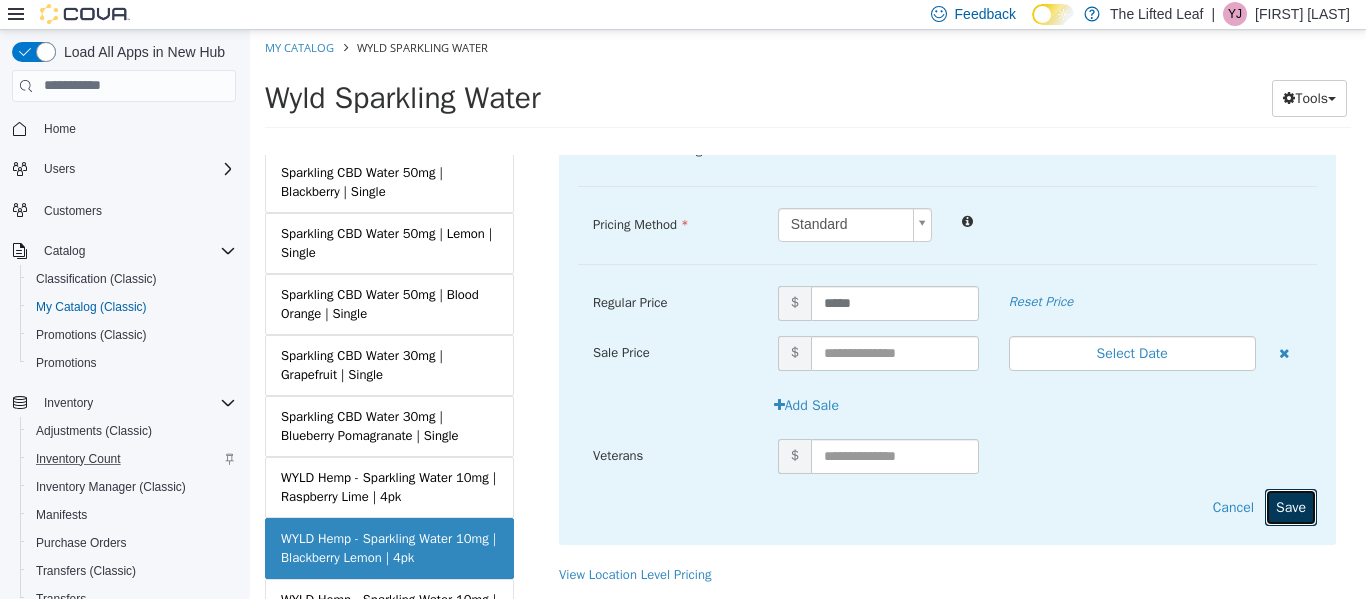 click on "Save" at bounding box center (1291, 506) 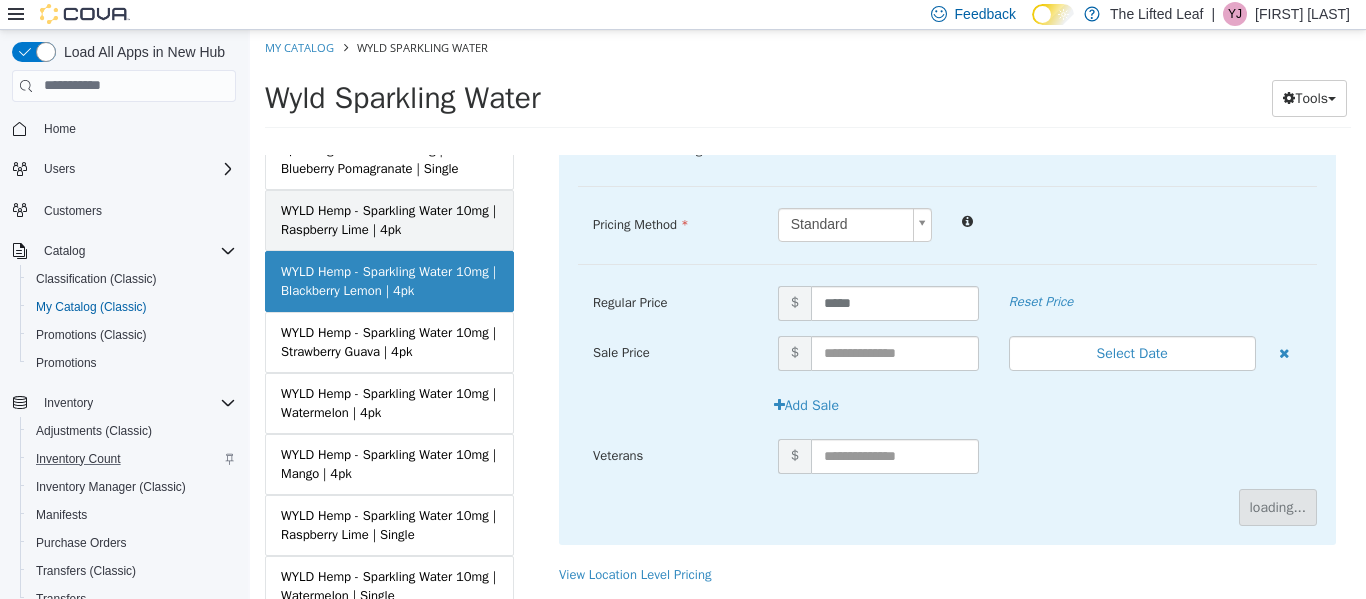 scroll, scrollTop: 506, scrollLeft: 0, axis: vertical 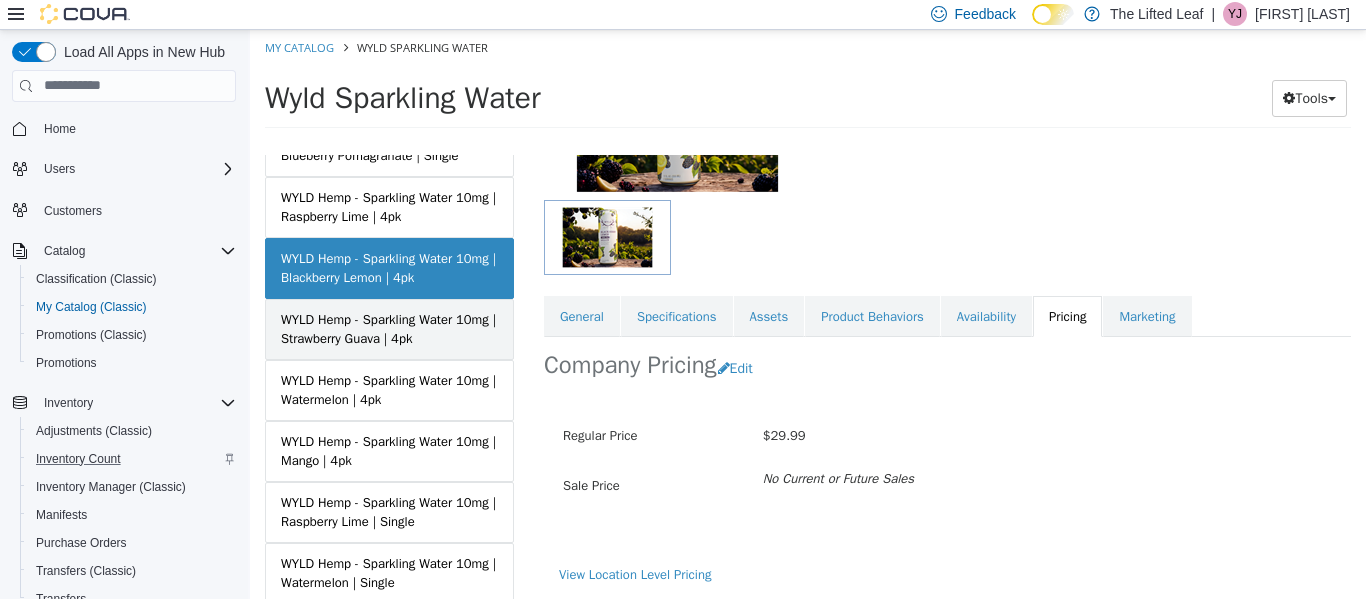 click on "WYLD Hemp - Sparkling Water 10mg | Strawberry Guava | 4pk" at bounding box center (389, 328) 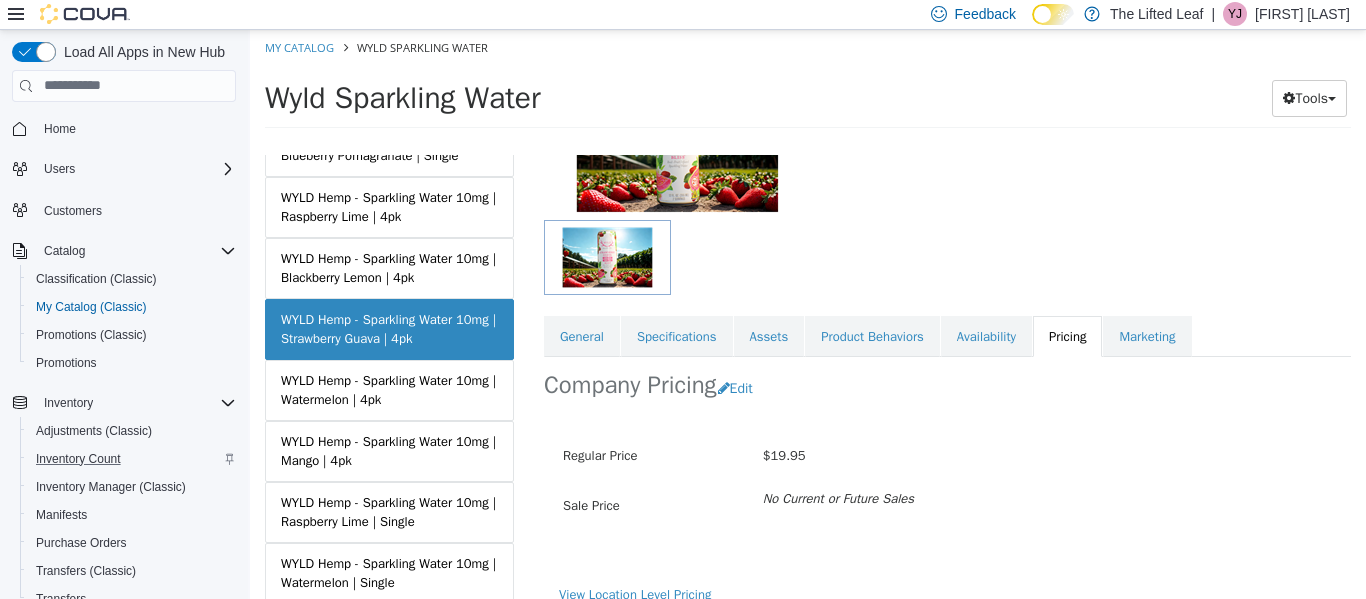 scroll, scrollTop: 203, scrollLeft: 0, axis: vertical 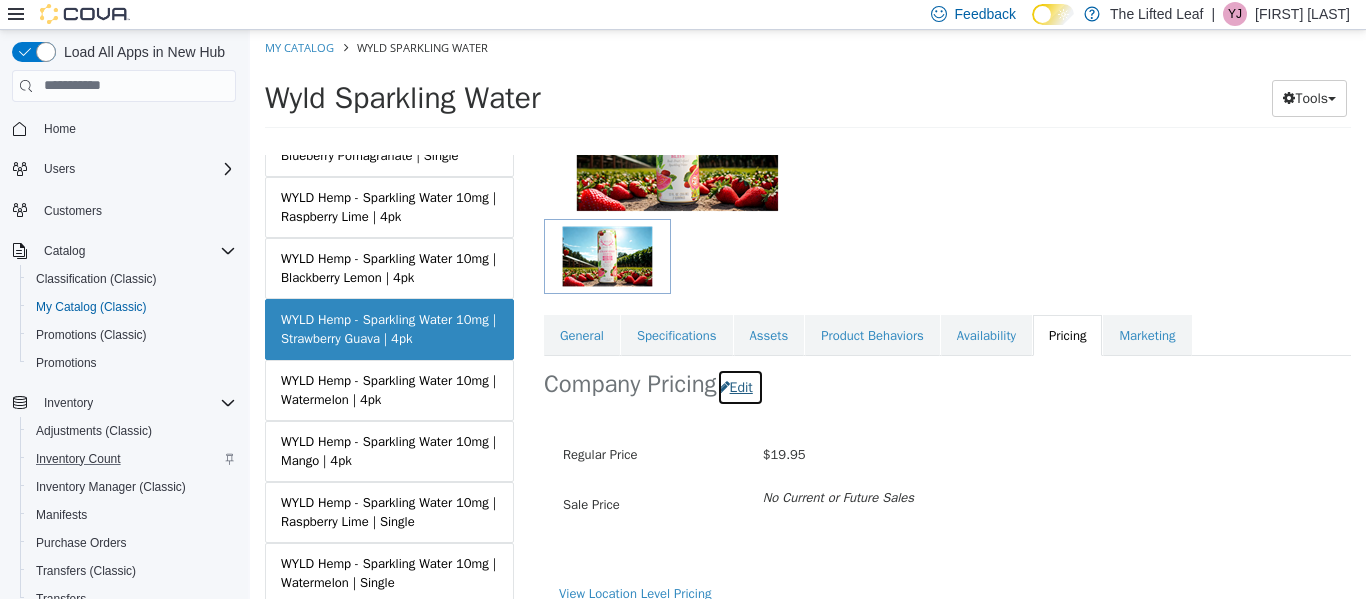 click on "Edit" at bounding box center (740, 386) 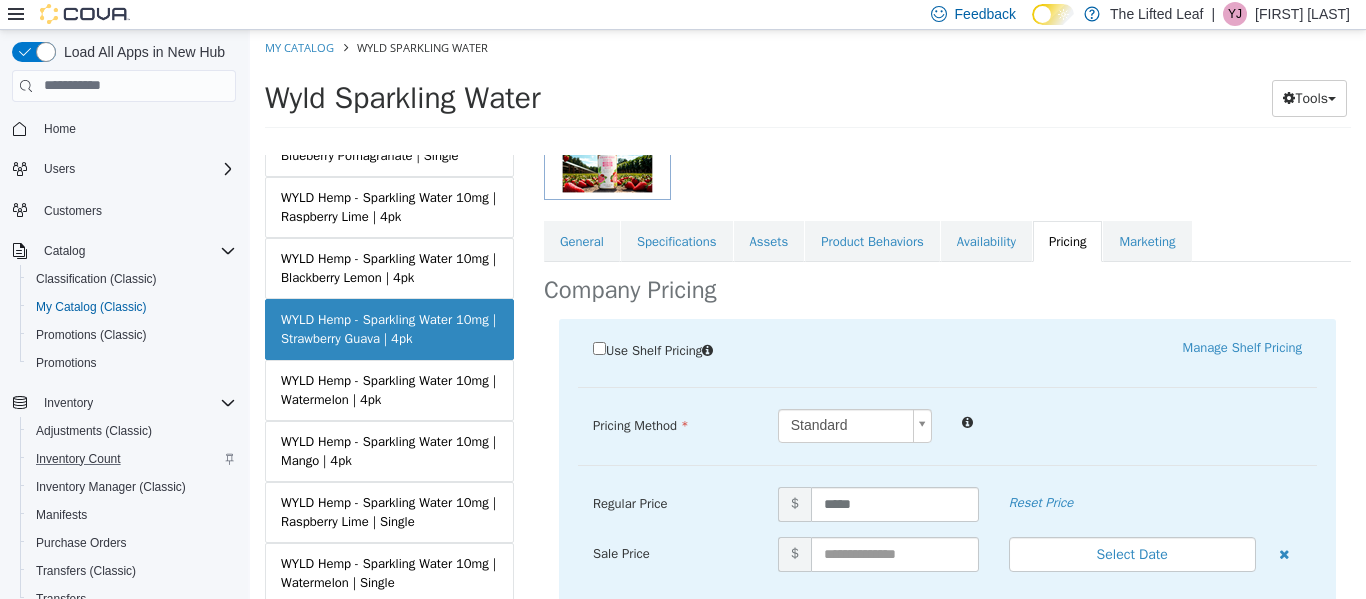 scroll, scrollTop: 298, scrollLeft: 0, axis: vertical 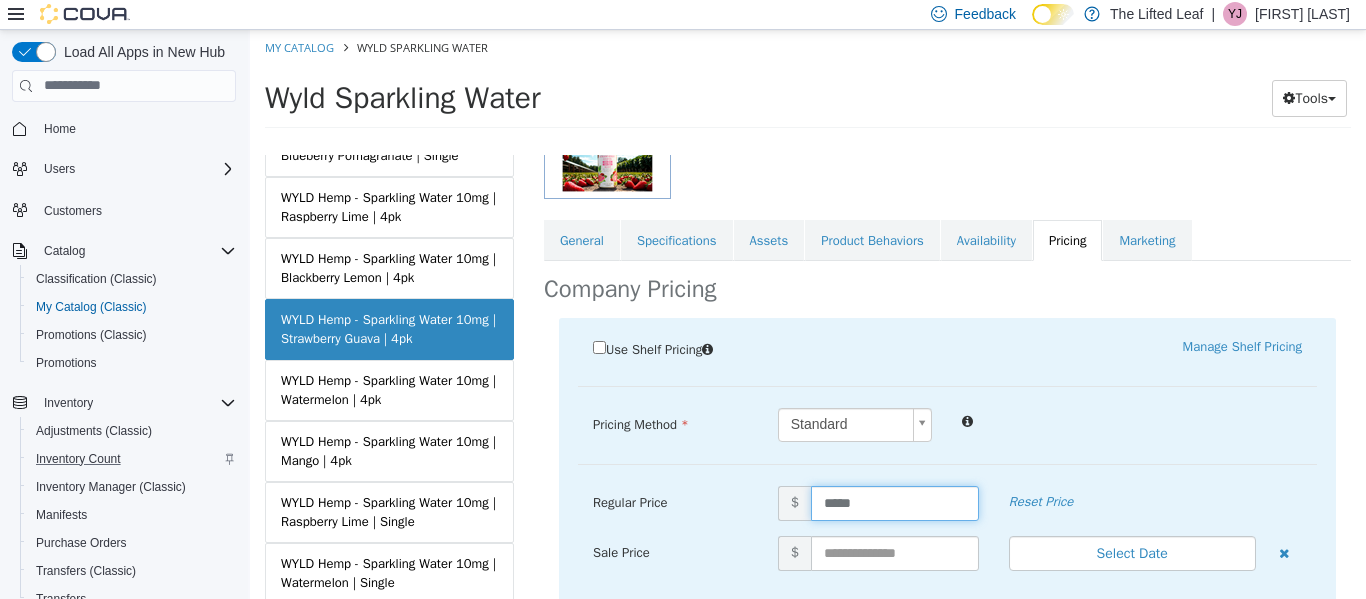 drag, startPoint x: 873, startPoint y: 497, endPoint x: 666, endPoint y: 486, distance: 207.29207 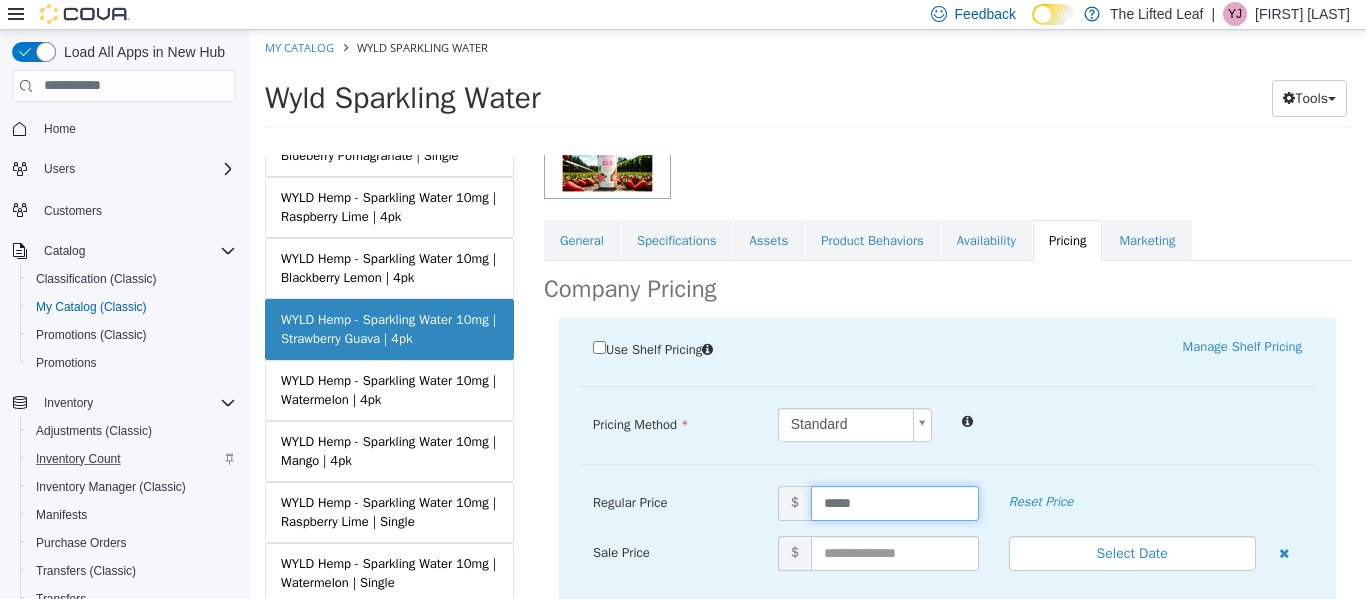 paste 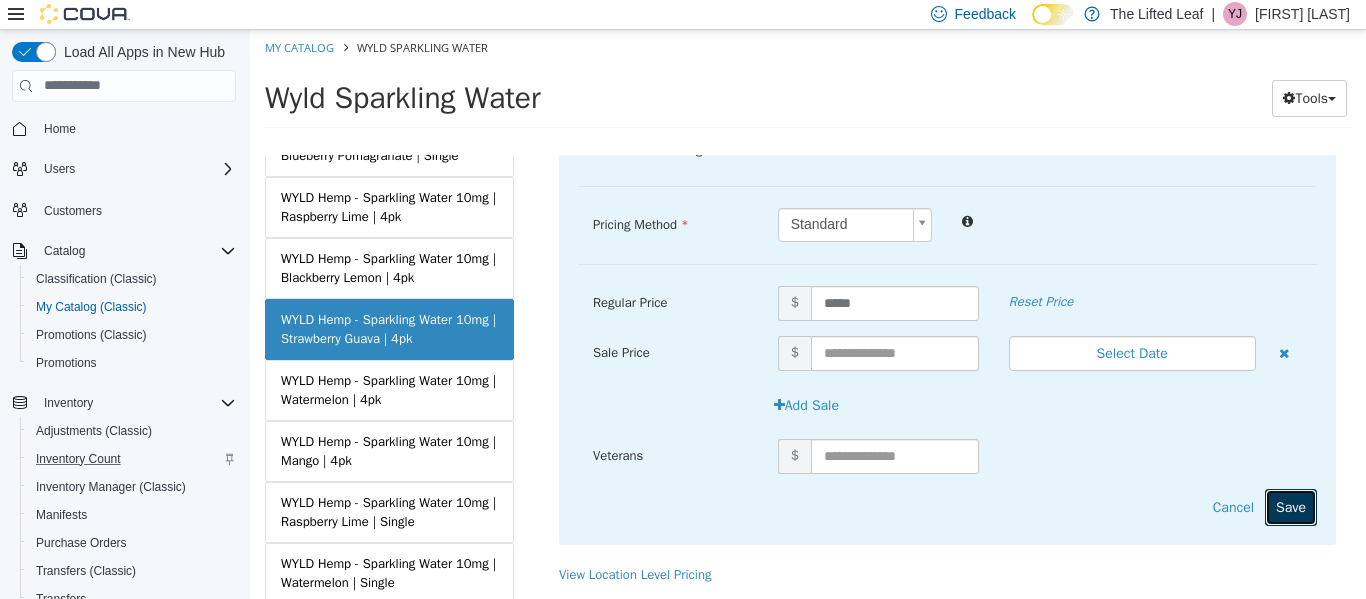 click on "Save" at bounding box center [1291, 506] 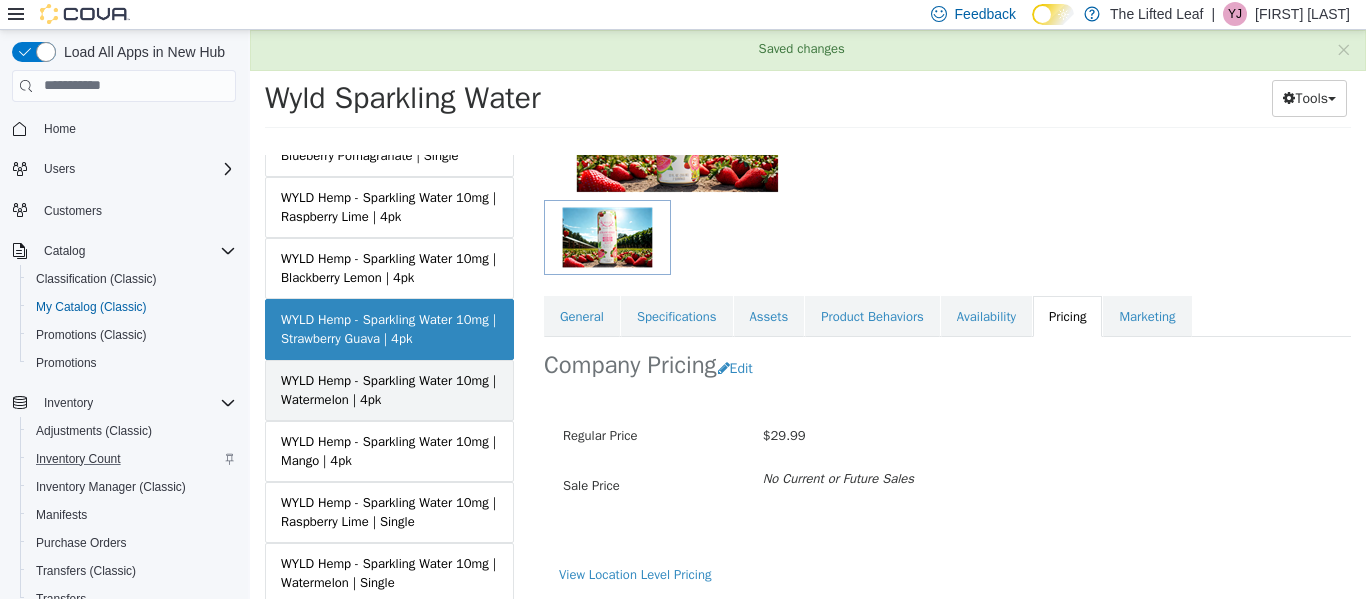 scroll, scrollTop: 223, scrollLeft: 0, axis: vertical 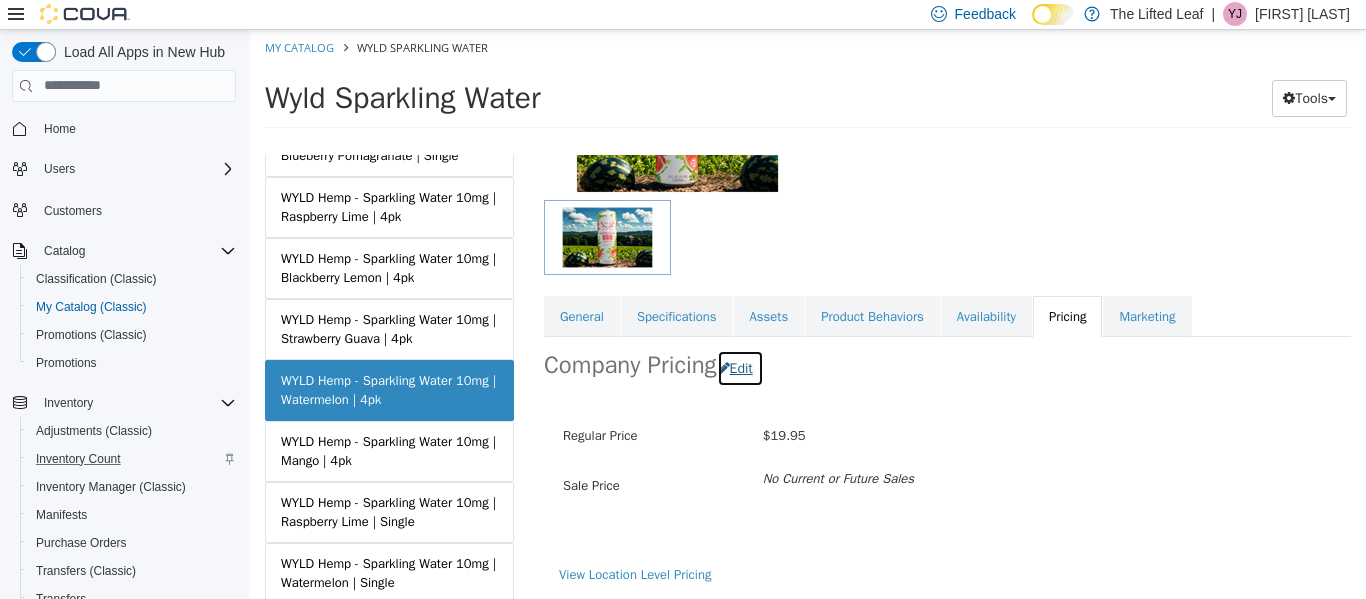 click on "Edit" at bounding box center (740, 367) 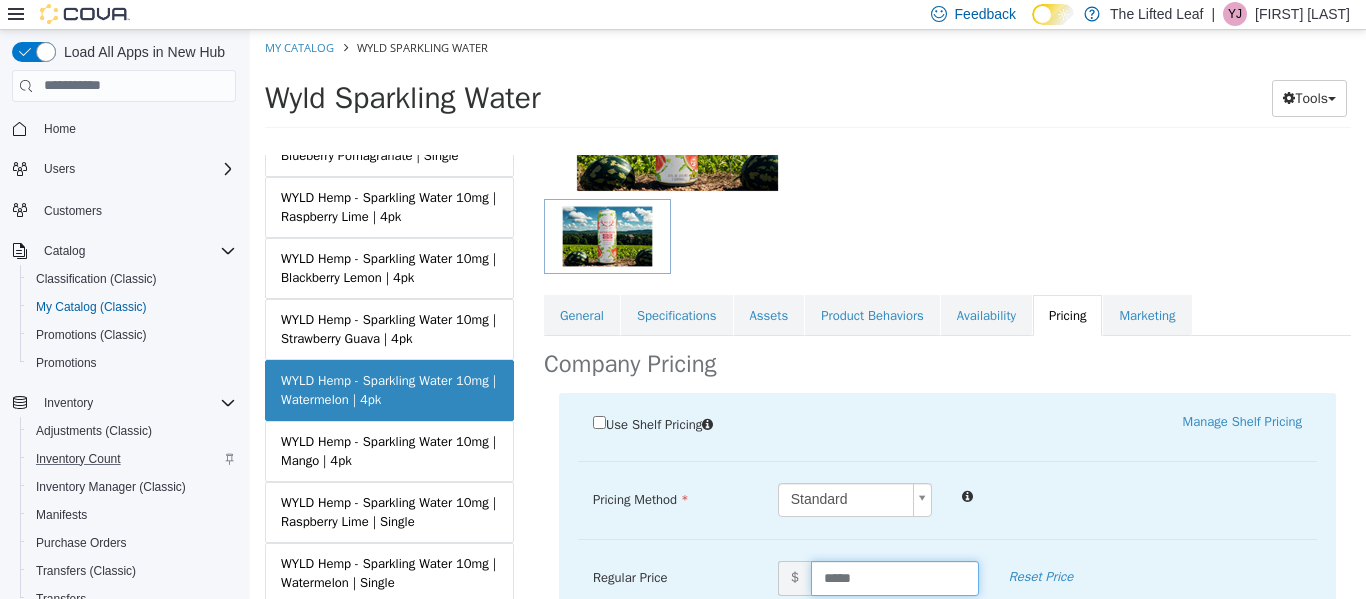 drag, startPoint x: 863, startPoint y: 566, endPoint x: 690, endPoint y: 541, distance: 174.79703 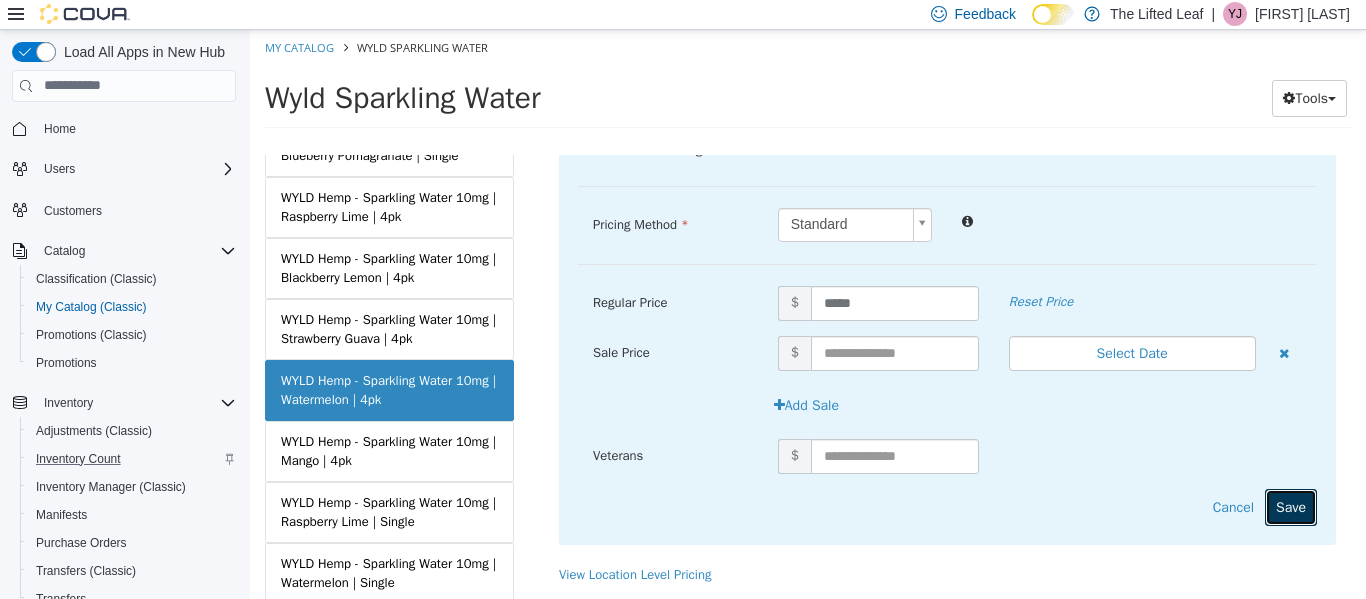 click on "Save" at bounding box center [1291, 506] 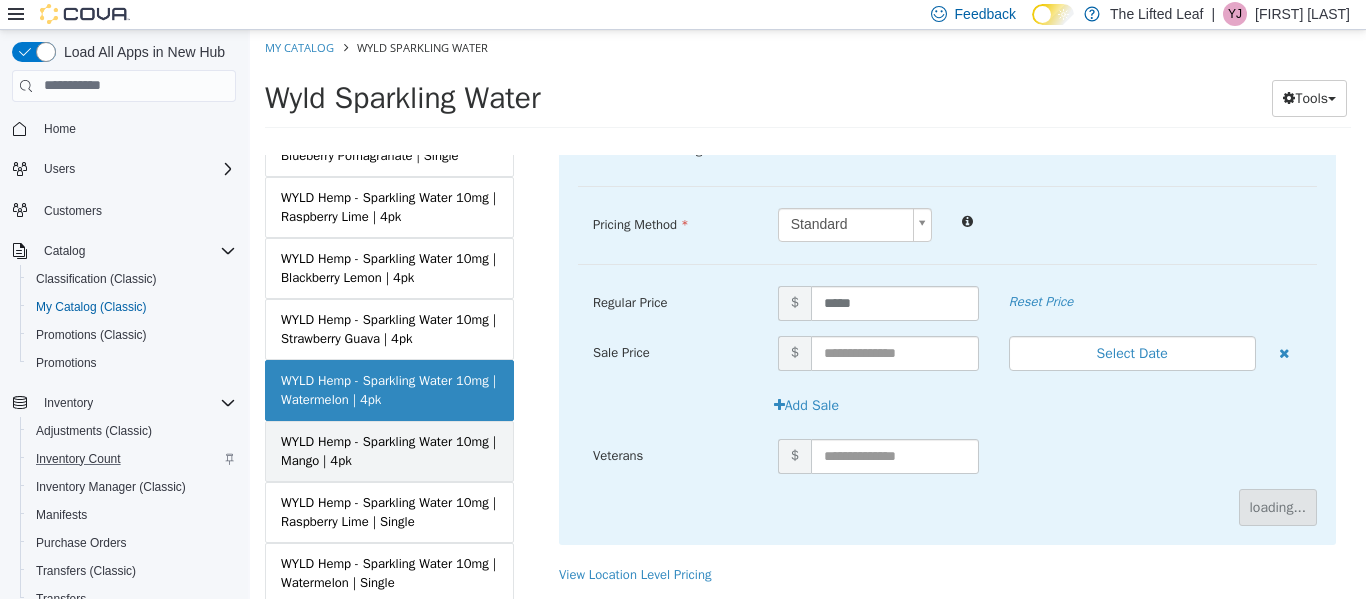 click on "WYLD Hemp - Sparkling Water 10mg | Mango | 4pk" at bounding box center [389, 450] 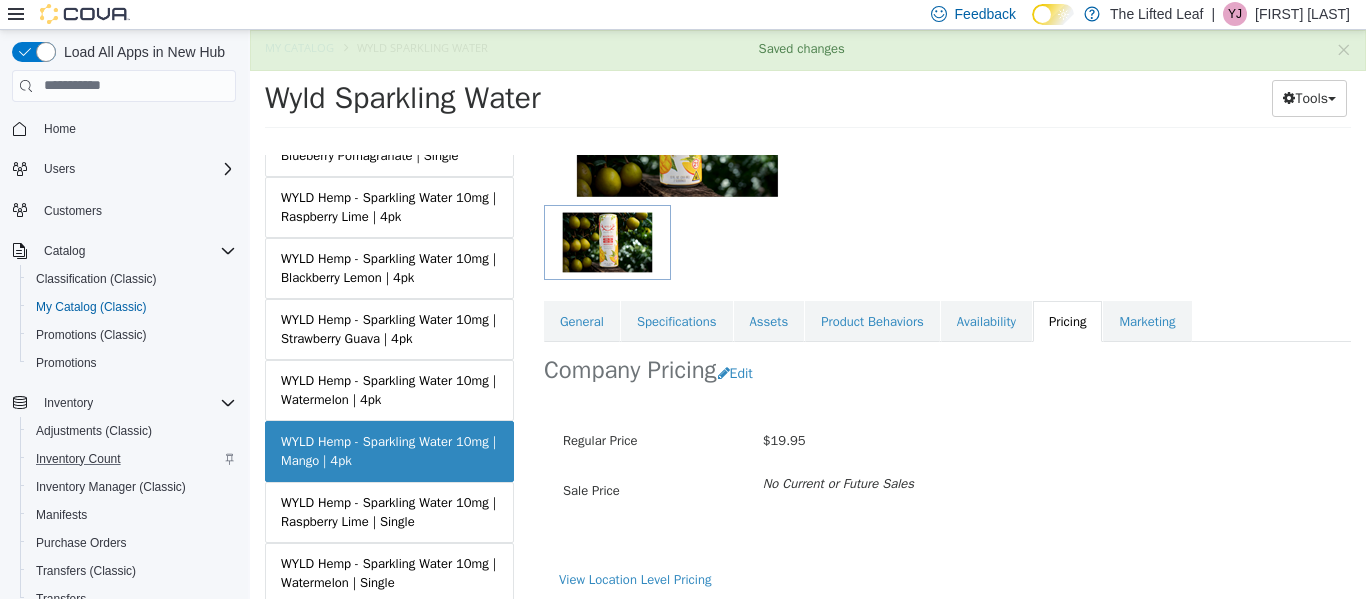 scroll, scrollTop: 223, scrollLeft: 0, axis: vertical 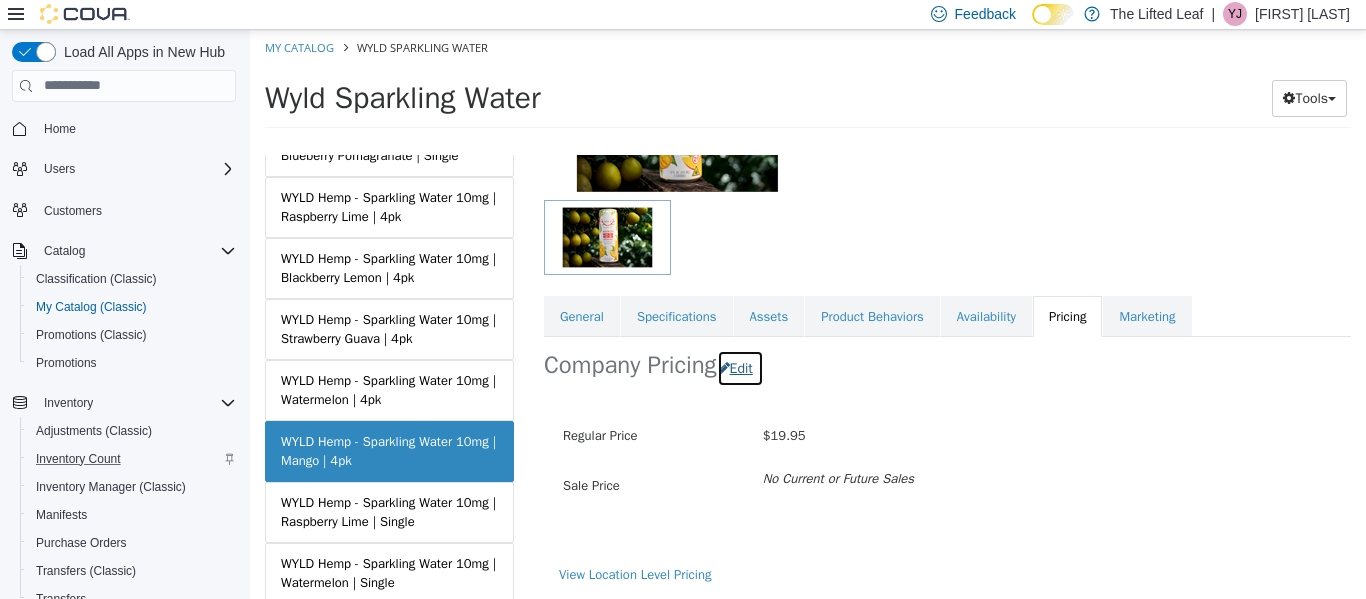 click on "Edit" at bounding box center [740, 367] 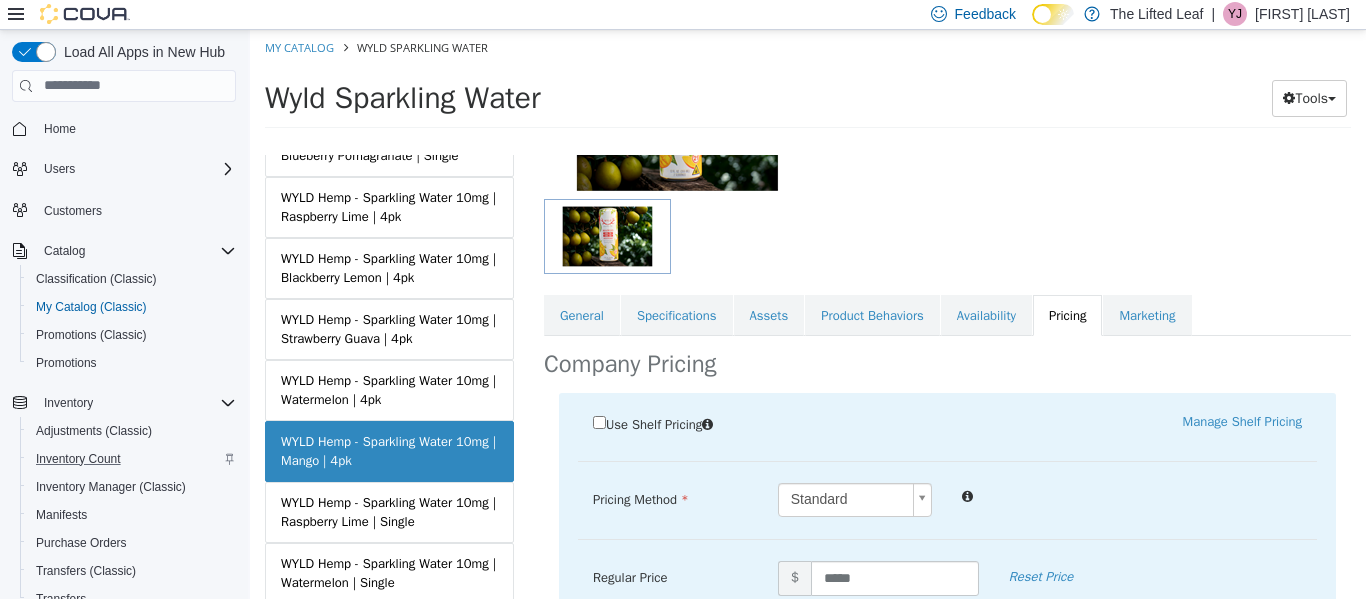 scroll, scrollTop: 311, scrollLeft: 0, axis: vertical 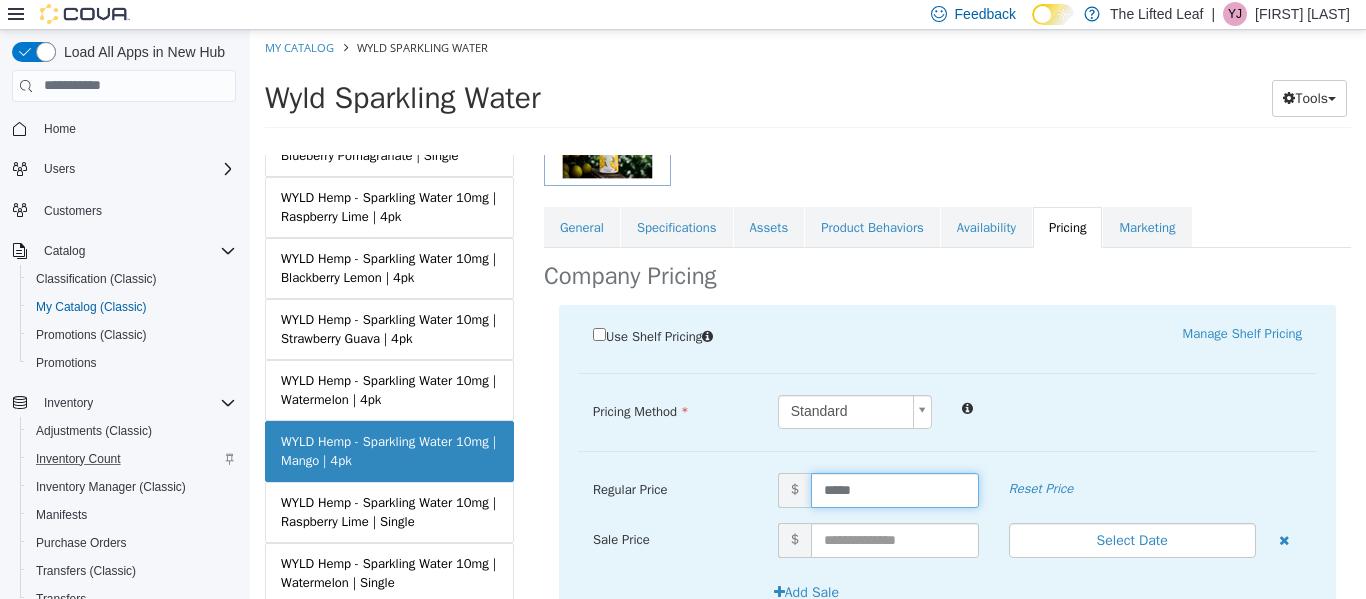 drag, startPoint x: 871, startPoint y: 504, endPoint x: 688, endPoint y: 475, distance: 185.28357 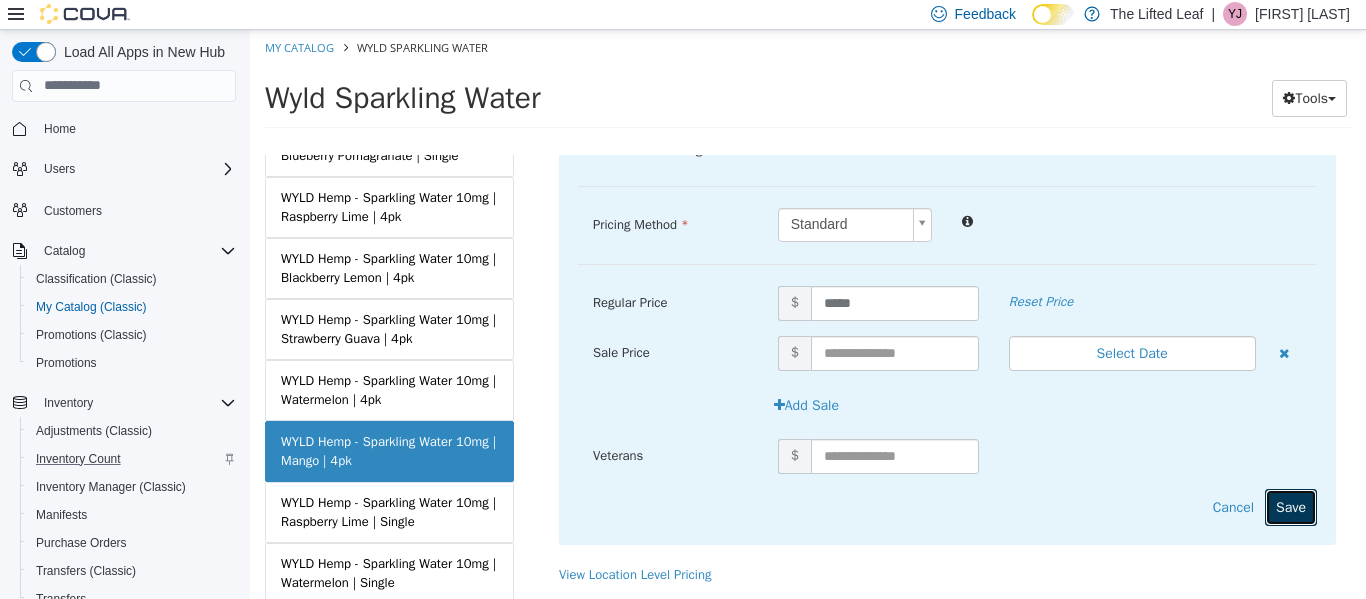 click on "Save" at bounding box center (1291, 506) 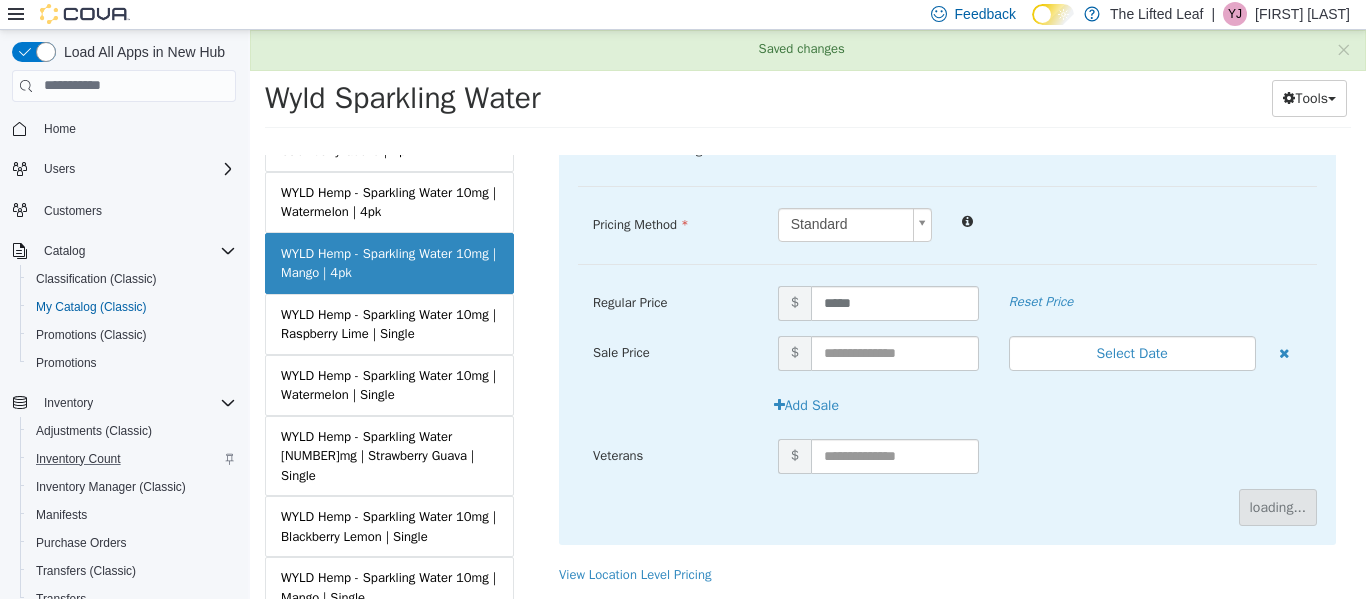 scroll, scrollTop: 696, scrollLeft: 0, axis: vertical 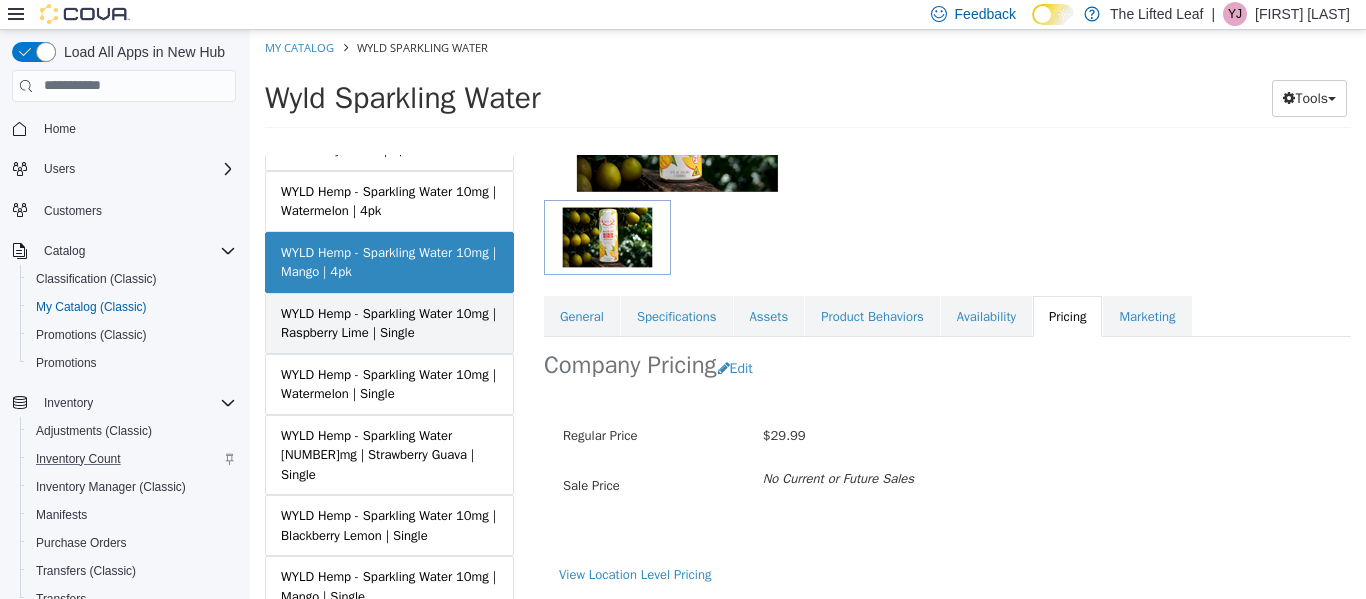 click on "WYLD Hemp - Sparkling Water 10mg | Raspberry Lime | Single" at bounding box center (389, 322) 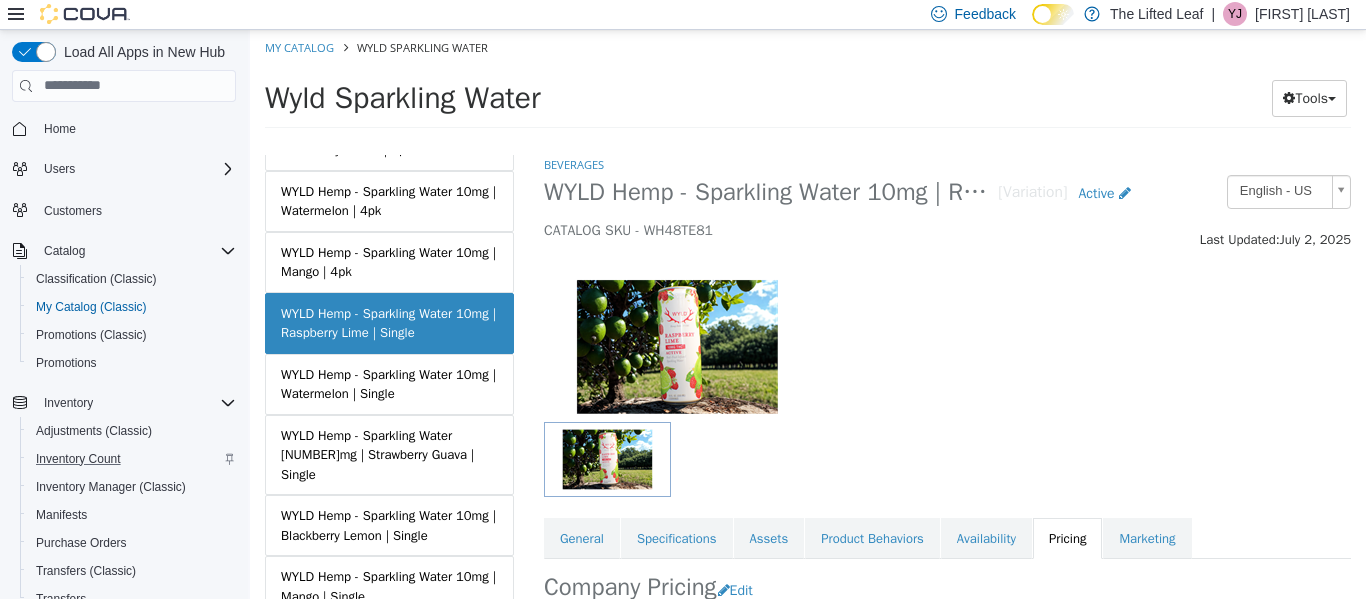 scroll, scrollTop: 223, scrollLeft: 0, axis: vertical 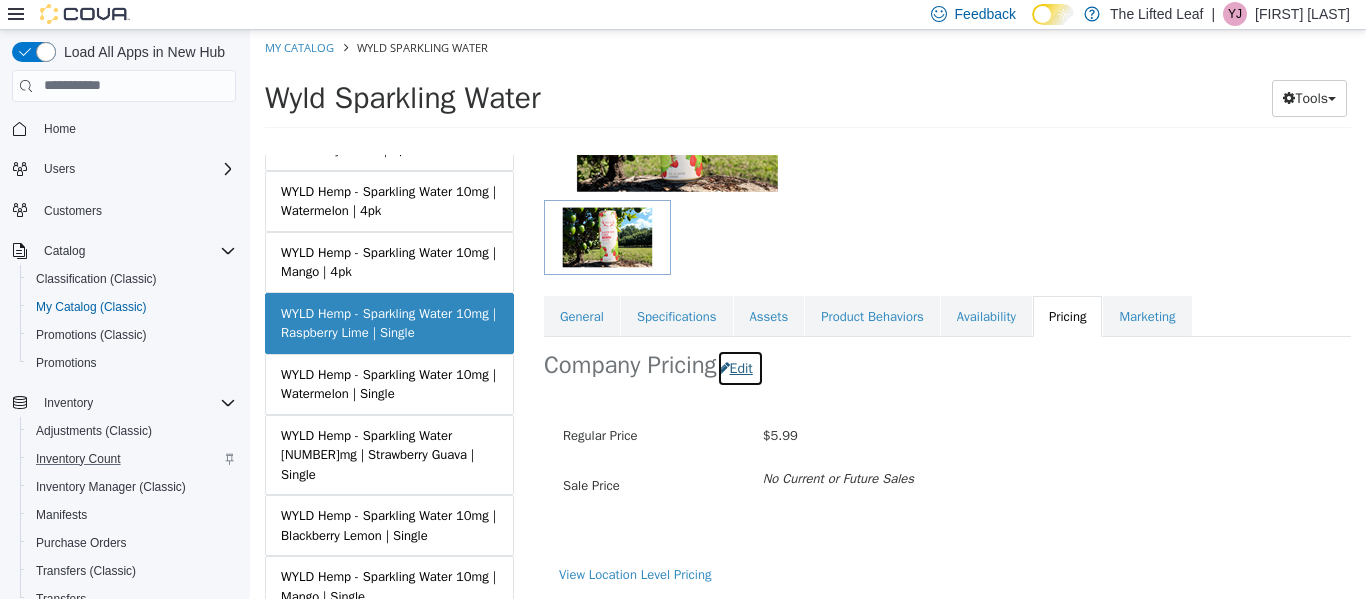 click on "Edit" at bounding box center (740, 367) 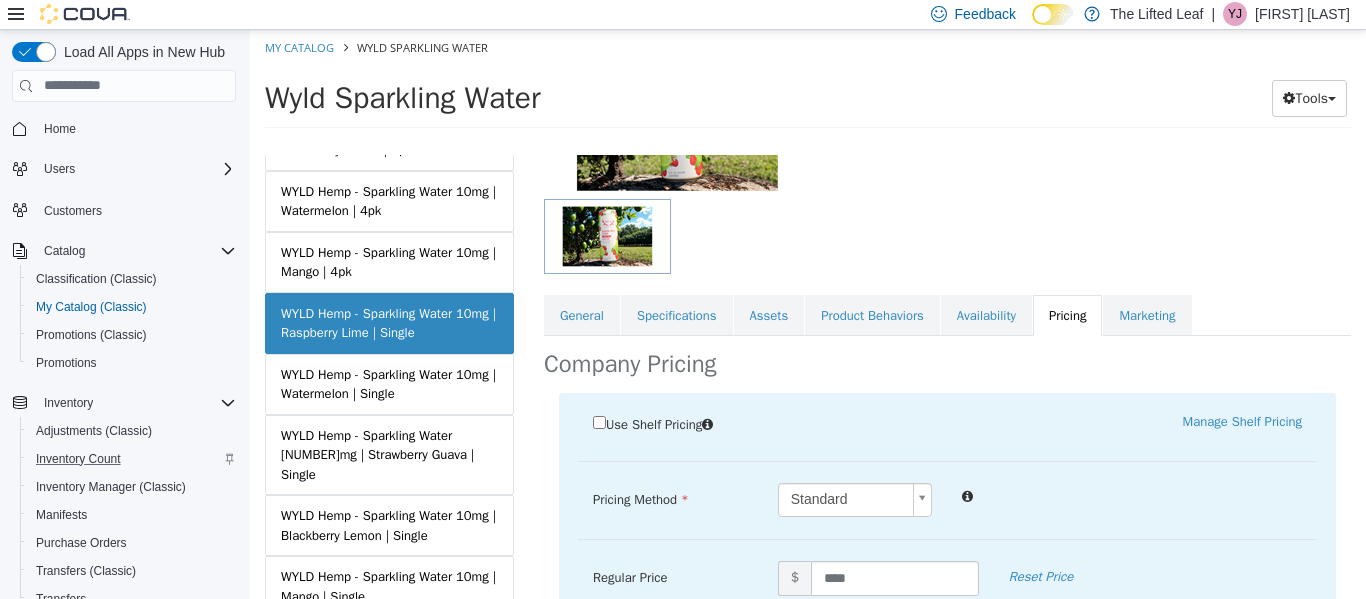 scroll, scrollTop: 298, scrollLeft: 0, axis: vertical 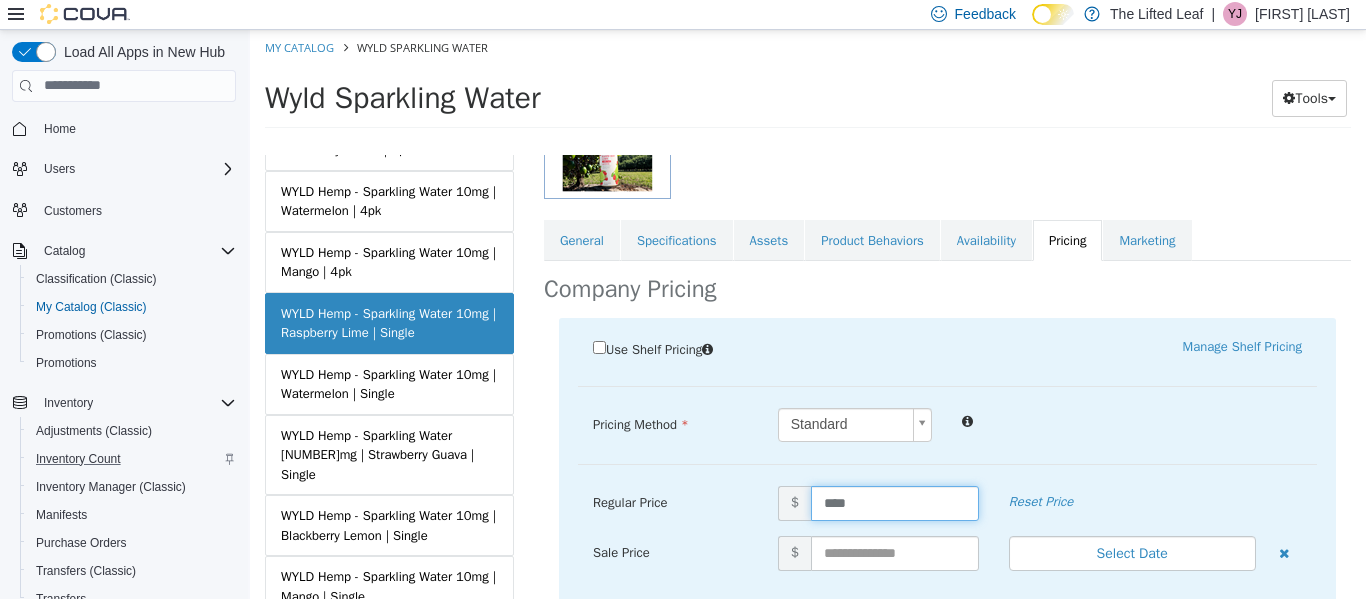 click on "****" at bounding box center (895, 502) 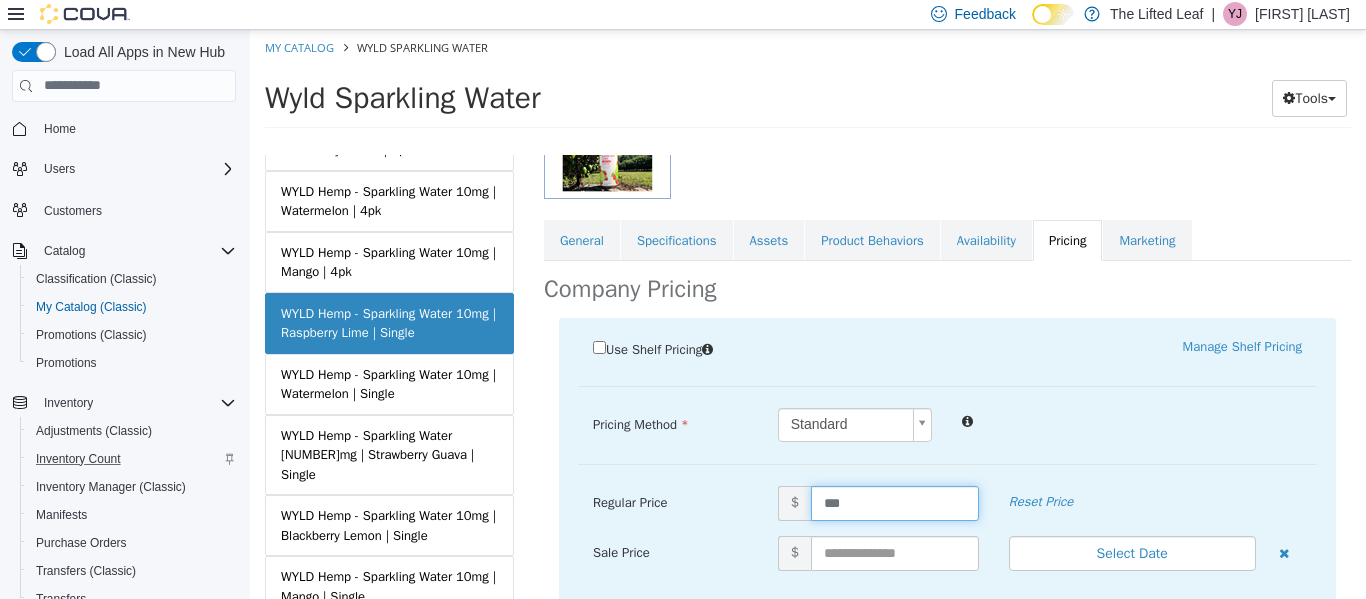 scroll, scrollTop: 498, scrollLeft: 0, axis: vertical 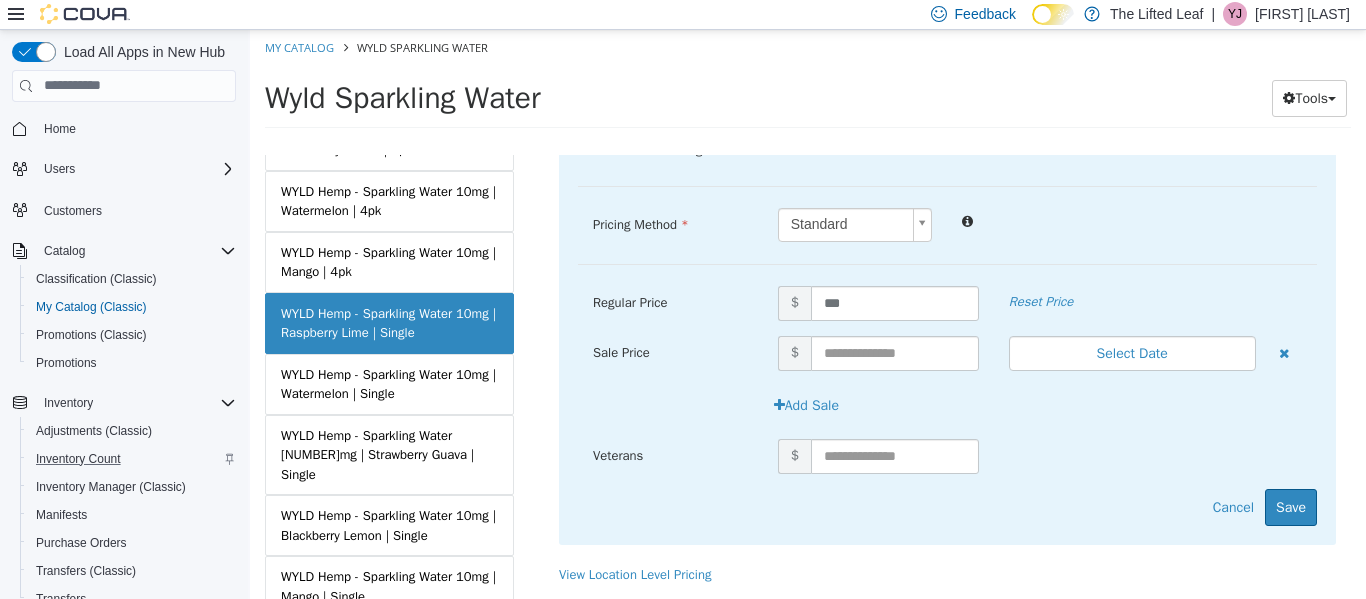 click on "Veterans  $" at bounding box center (947, 463) 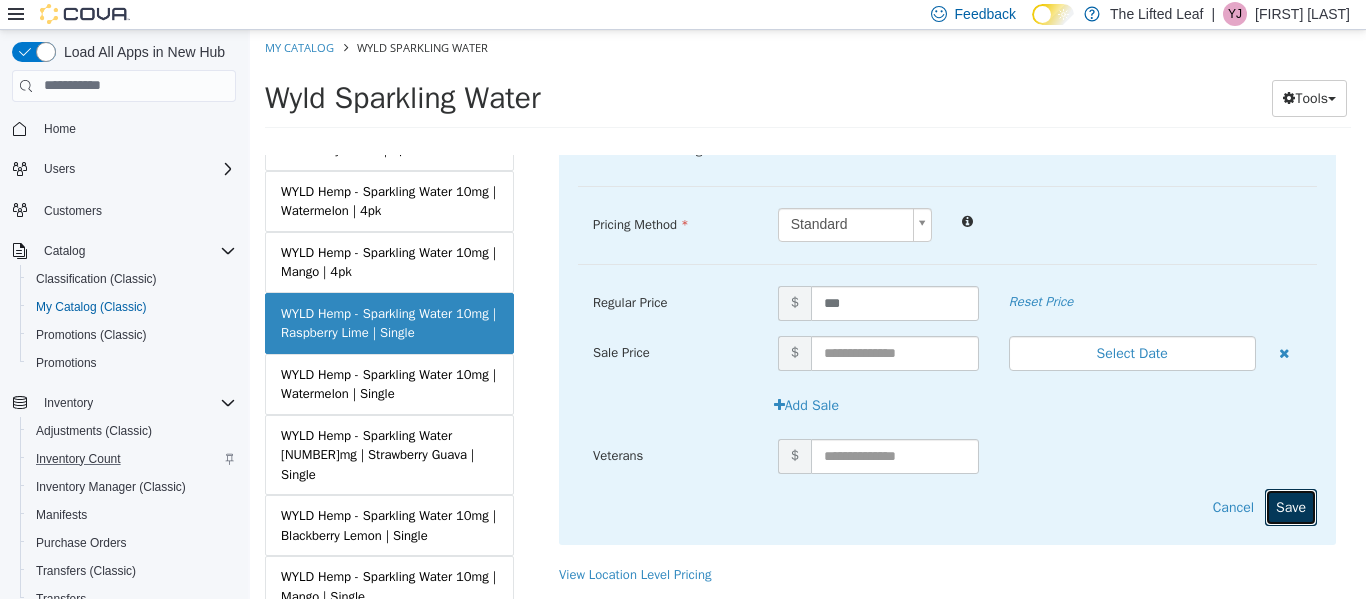 click on "Save" at bounding box center (1291, 506) 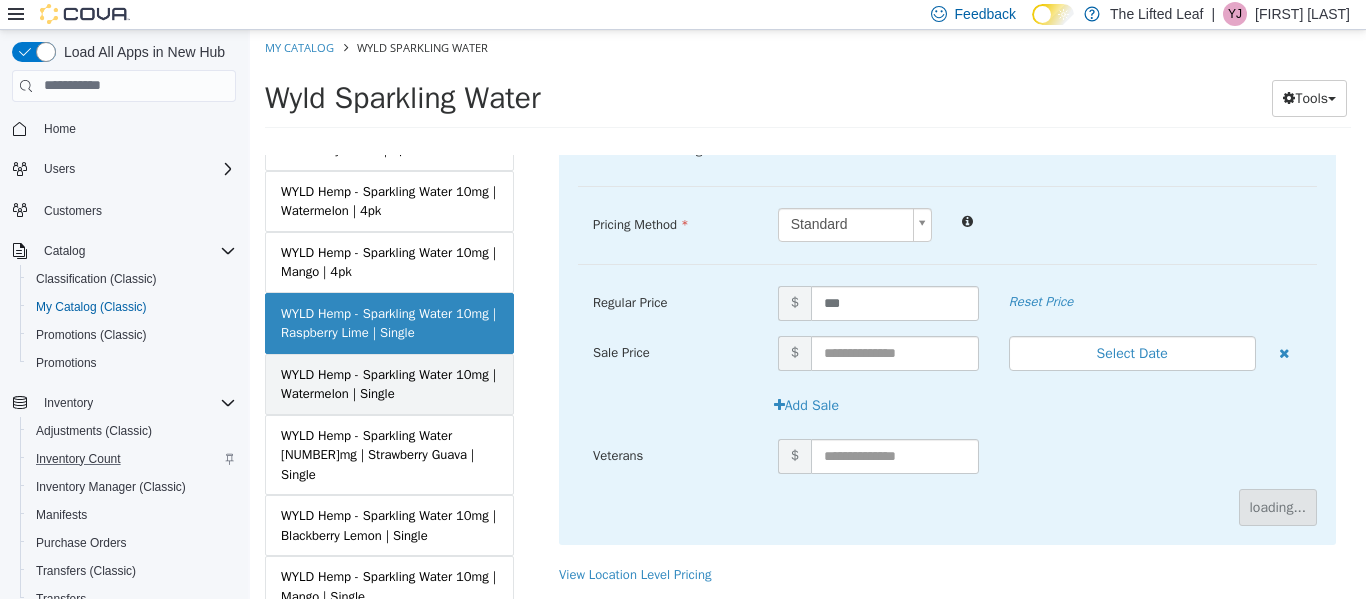 click on "WYLD Hemp - Sparkling Water 10mg | Watermelon | Single" at bounding box center [389, 383] 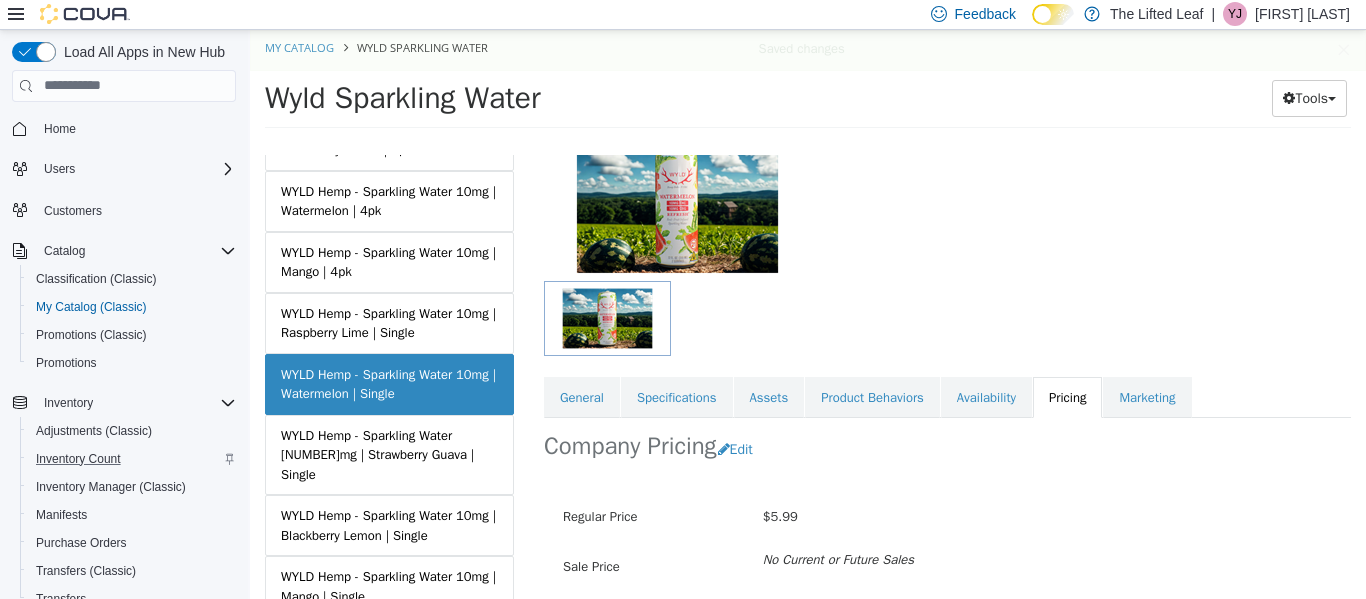 scroll, scrollTop: 223, scrollLeft: 0, axis: vertical 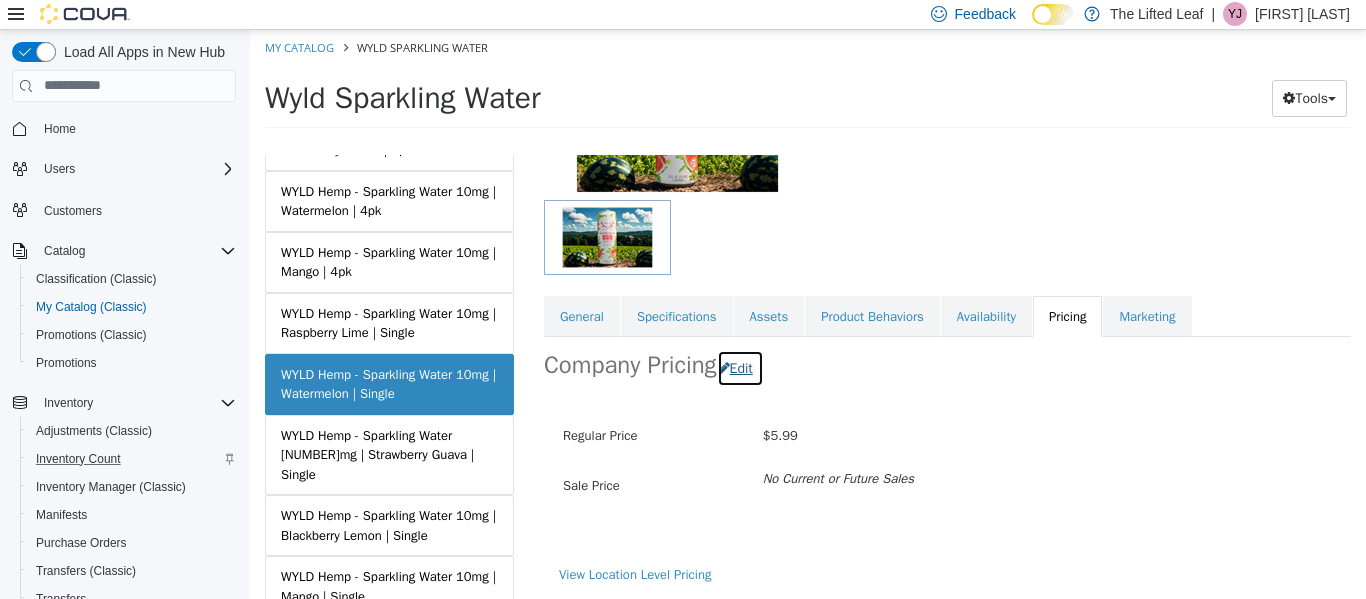 click on "Edit" at bounding box center [740, 367] 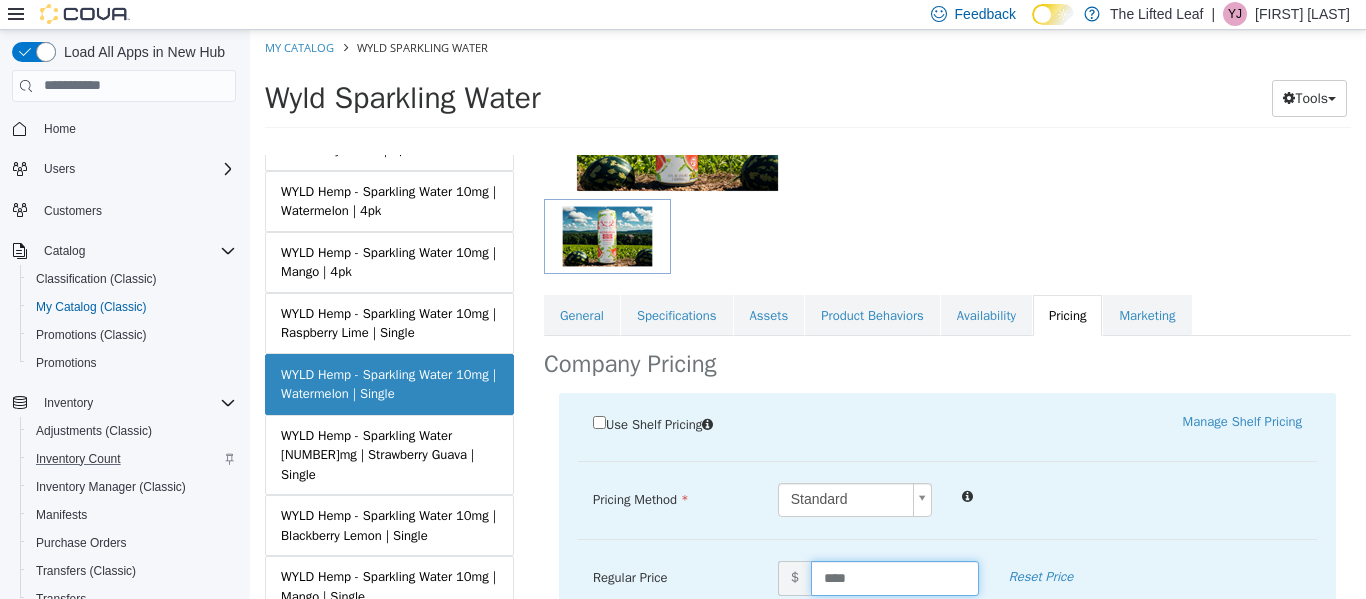drag, startPoint x: 875, startPoint y: 566, endPoint x: 724, endPoint y: 553, distance: 151.55856 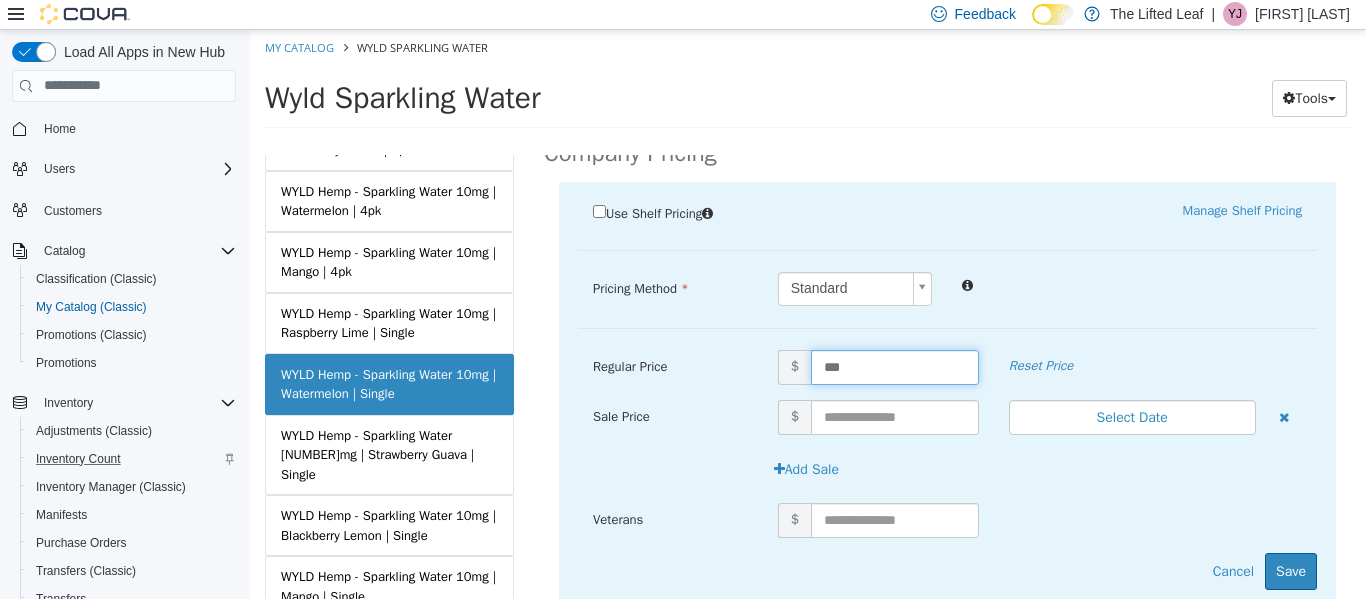 scroll, scrollTop: 438, scrollLeft: 0, axis: vertical 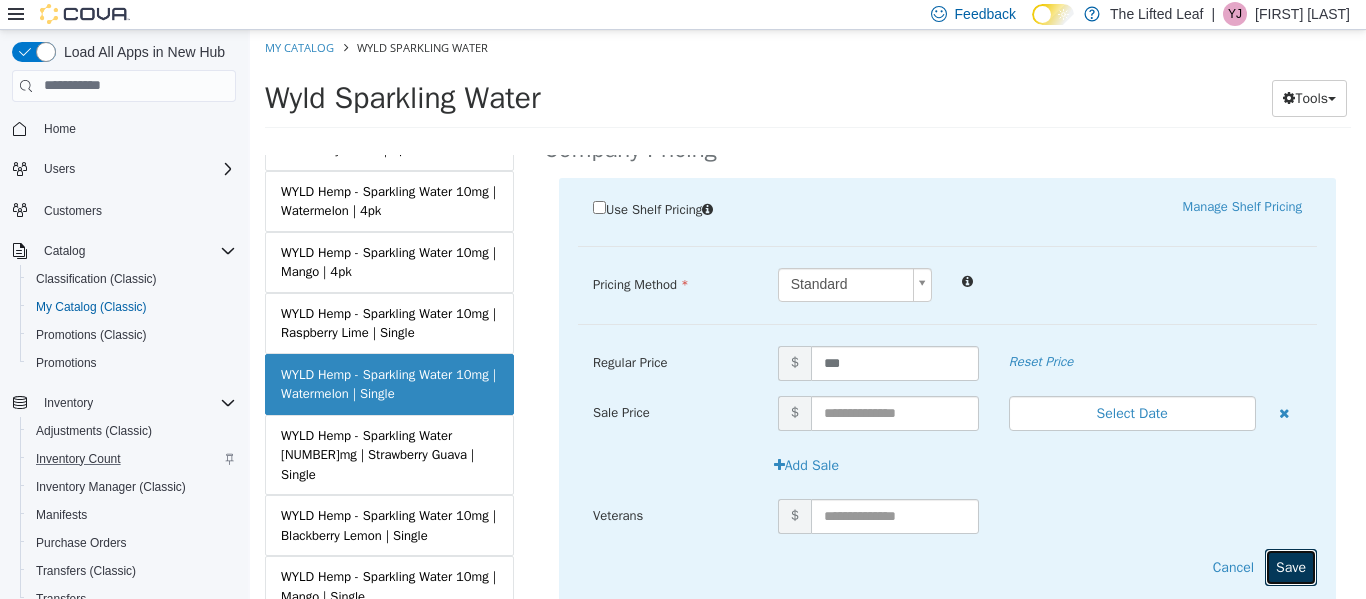 click on "Save" at bounding box center (1291, 566) 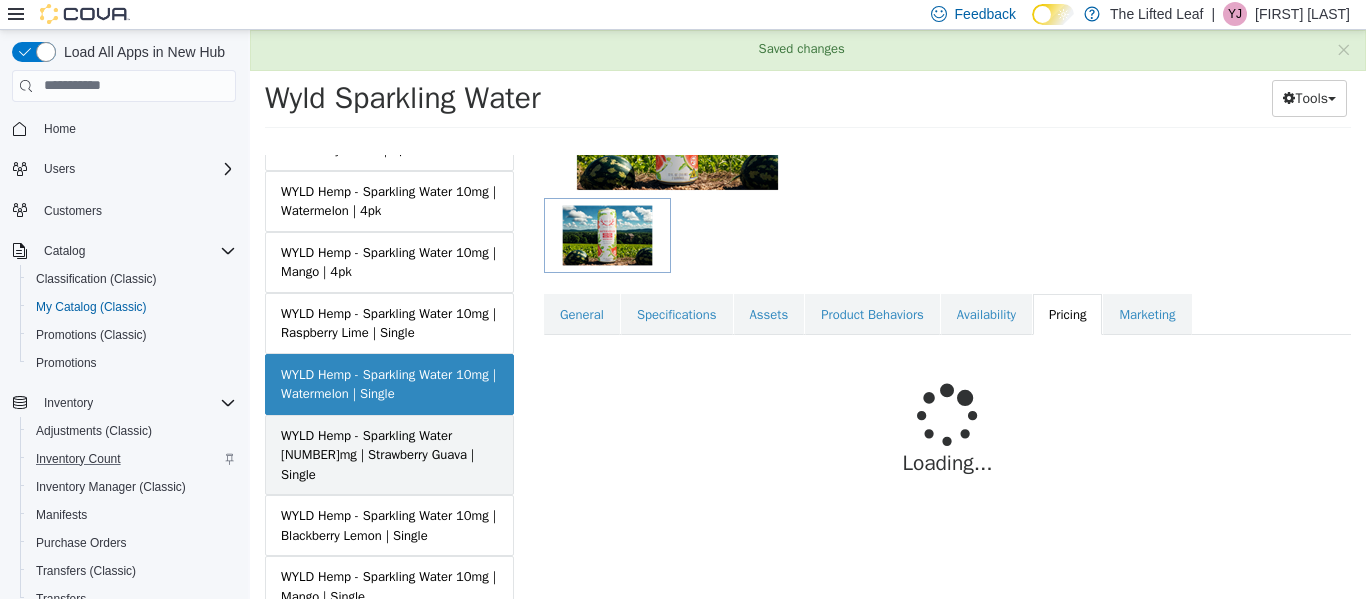 click on "WYLD Hemp - Sparkling Water 10mg | Strawberry Guava | Single" at bounding box center [389, 454] 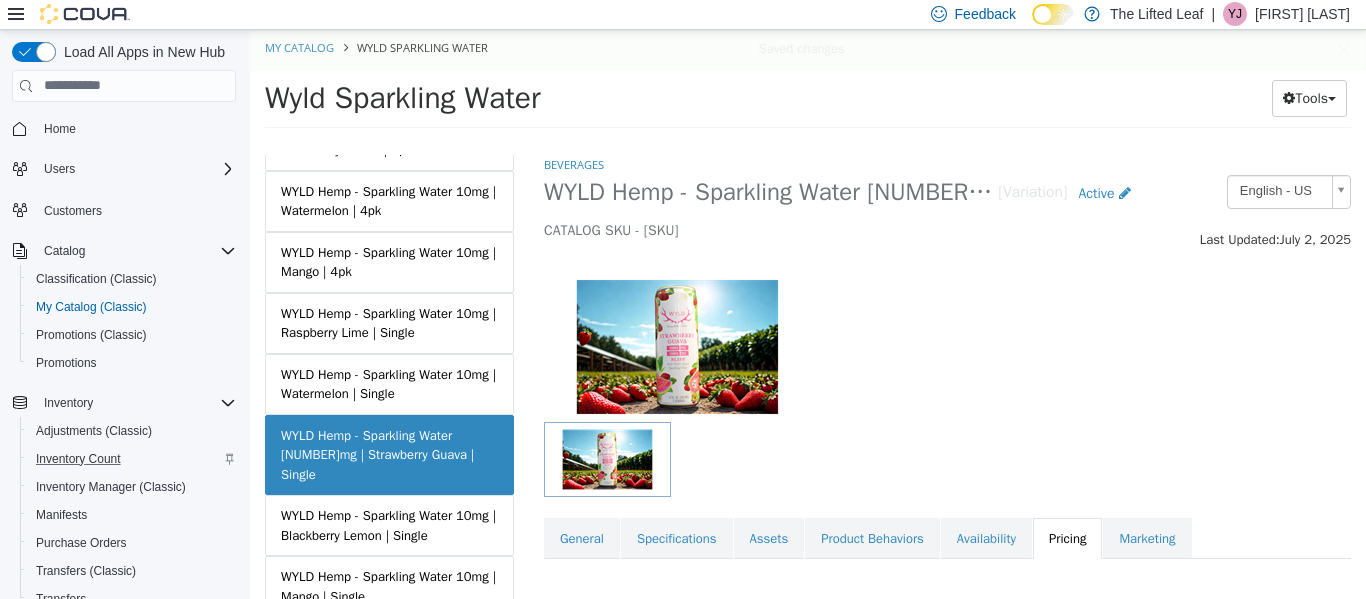 scroll, scrollTop: 223, scrollLeft: 0, axis: vertical 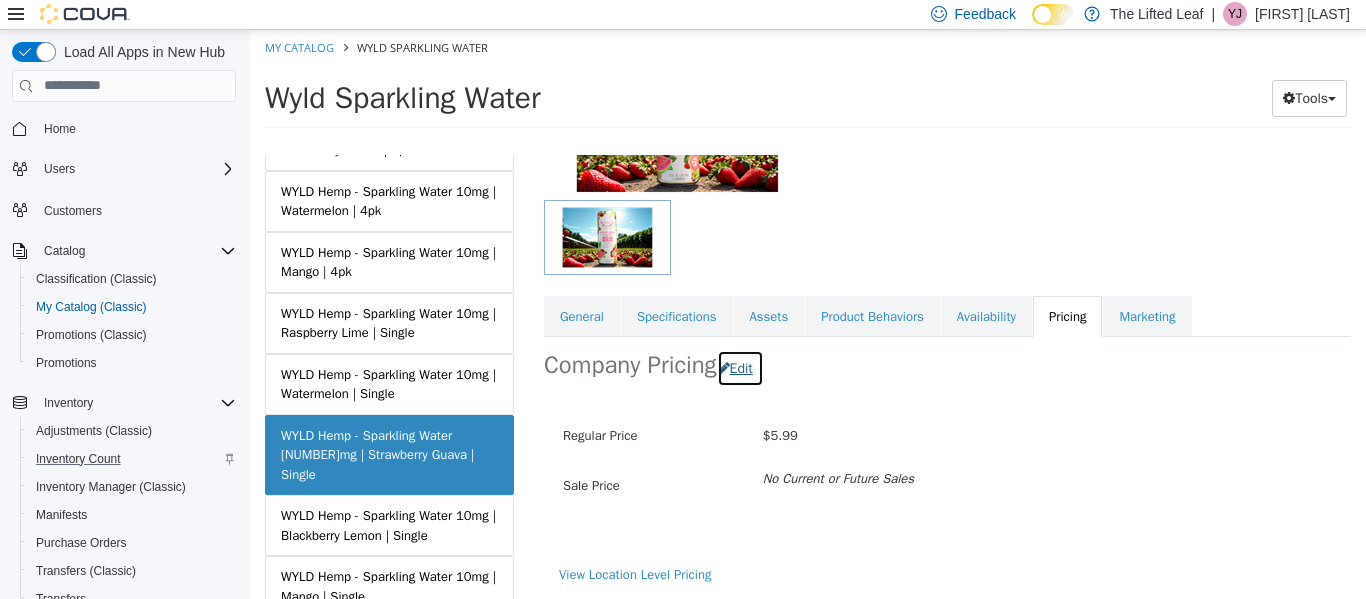 click on "Edit" at bounding box center [740, 367] 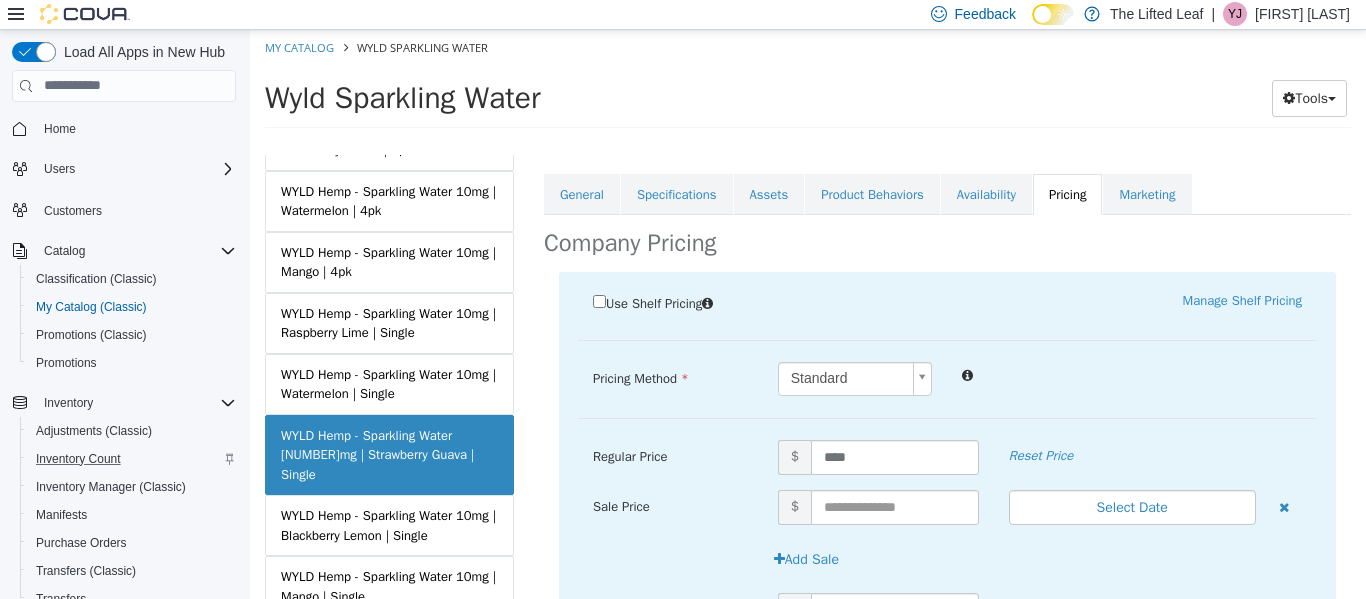 scroll, scrollTop: 345, scrollLeft: 0, axis: vertical 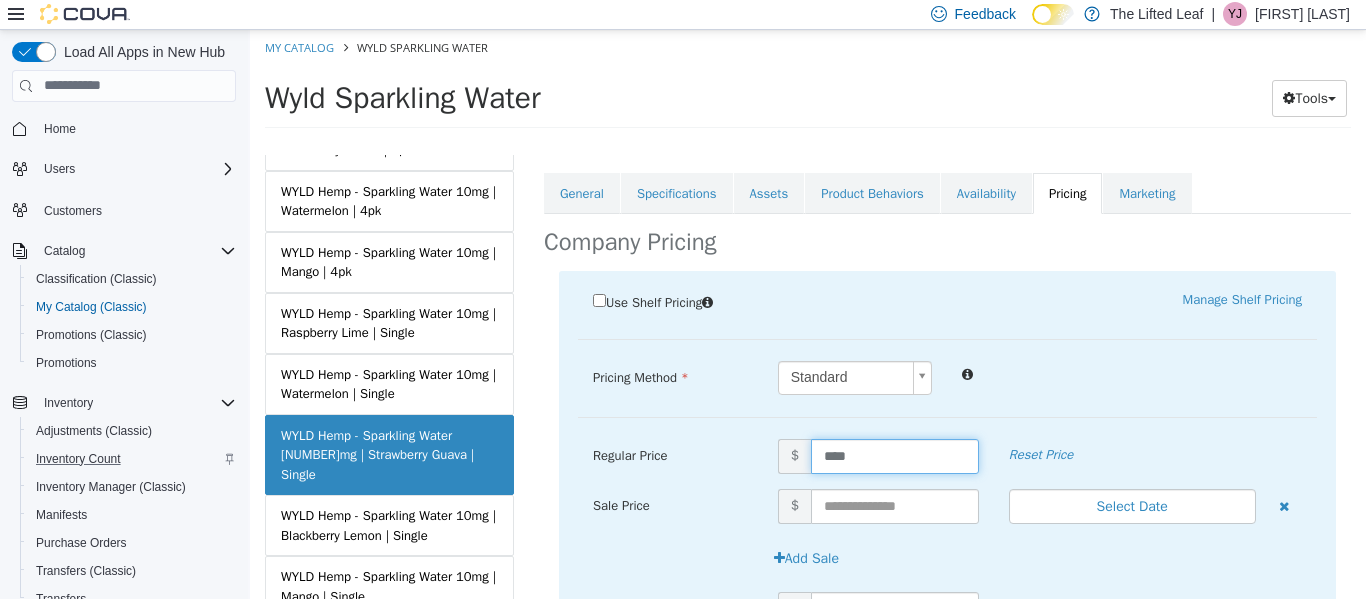 drag, startPoint x: 869, startPoint y: 464, endPoint x: 714, endPoint y: 493, distance: 157.68958 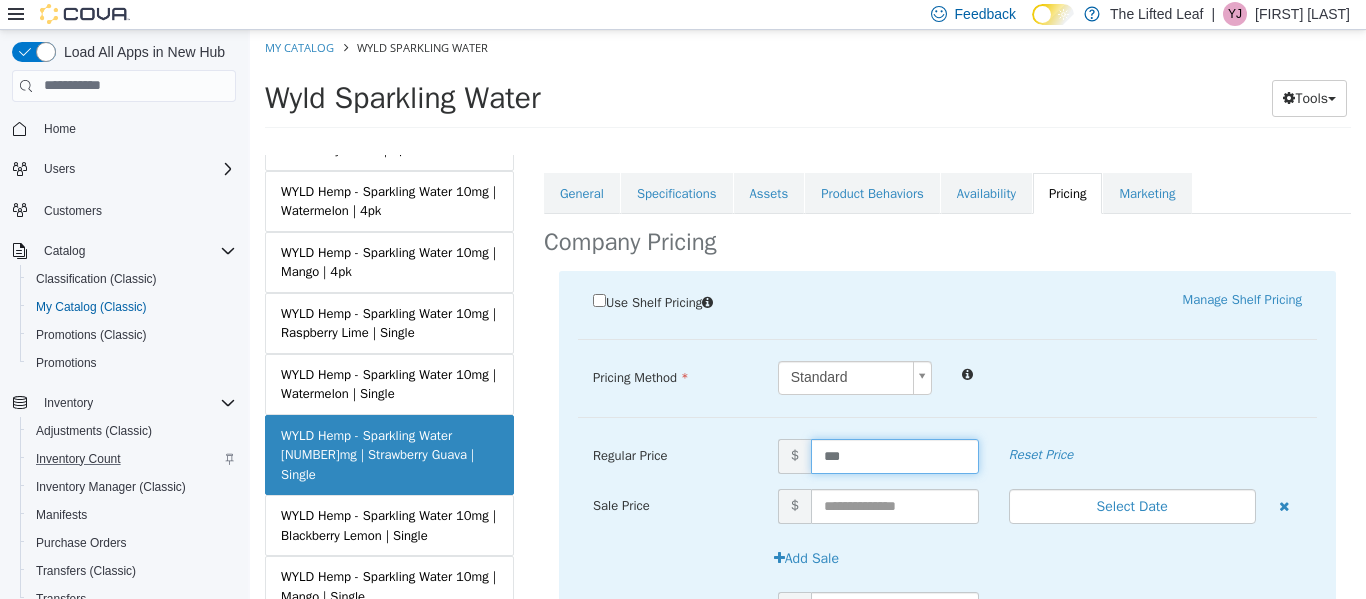 scroll, scrollTop: 498, scrollLeft: 0, axis: vertical 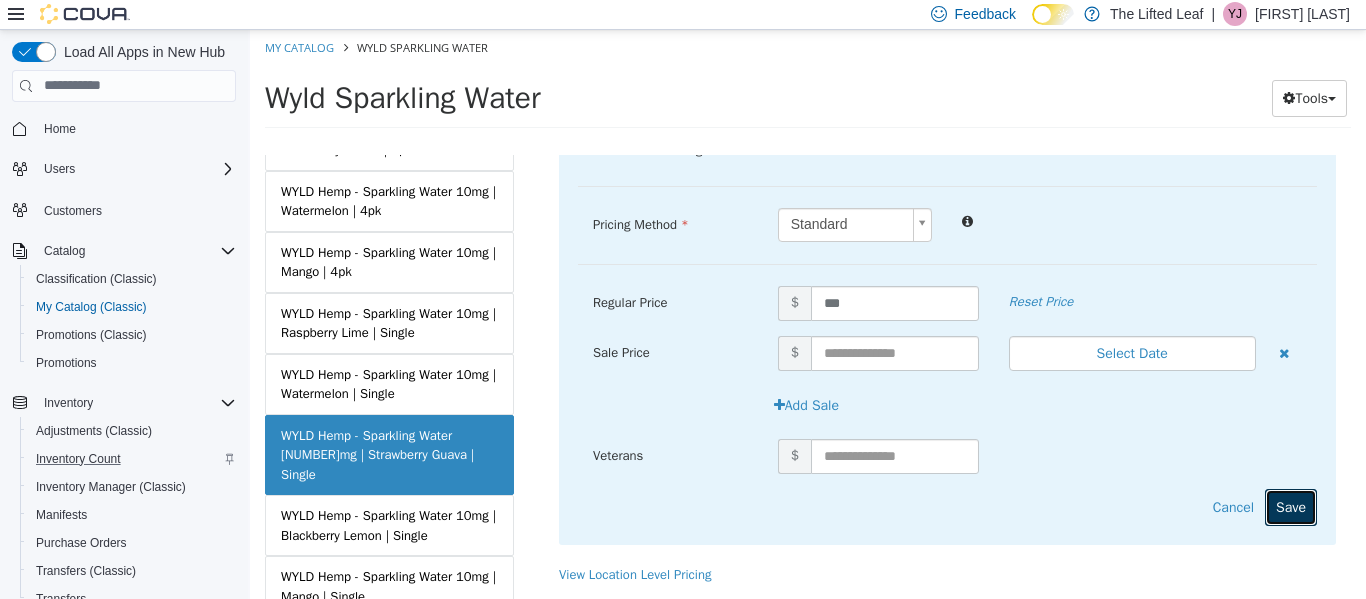 click on "Save" at bounding box center [1291, 506] 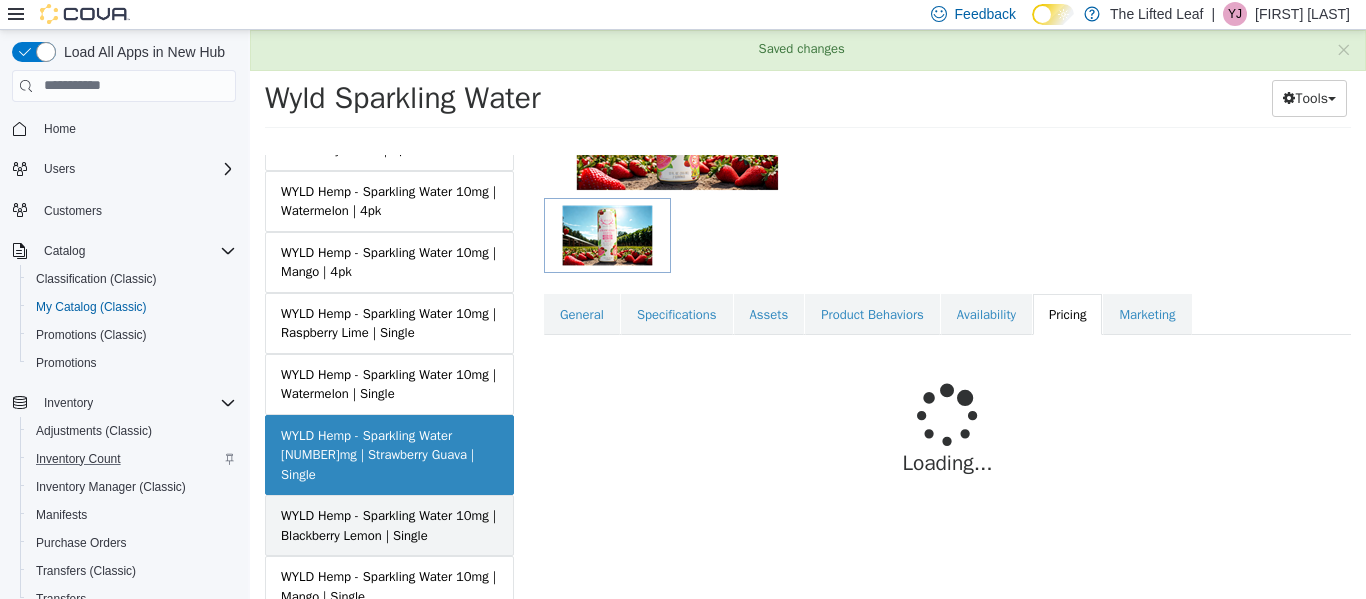 scroll, scrollTop: 223, scrollLeft: 0, axis: vertical 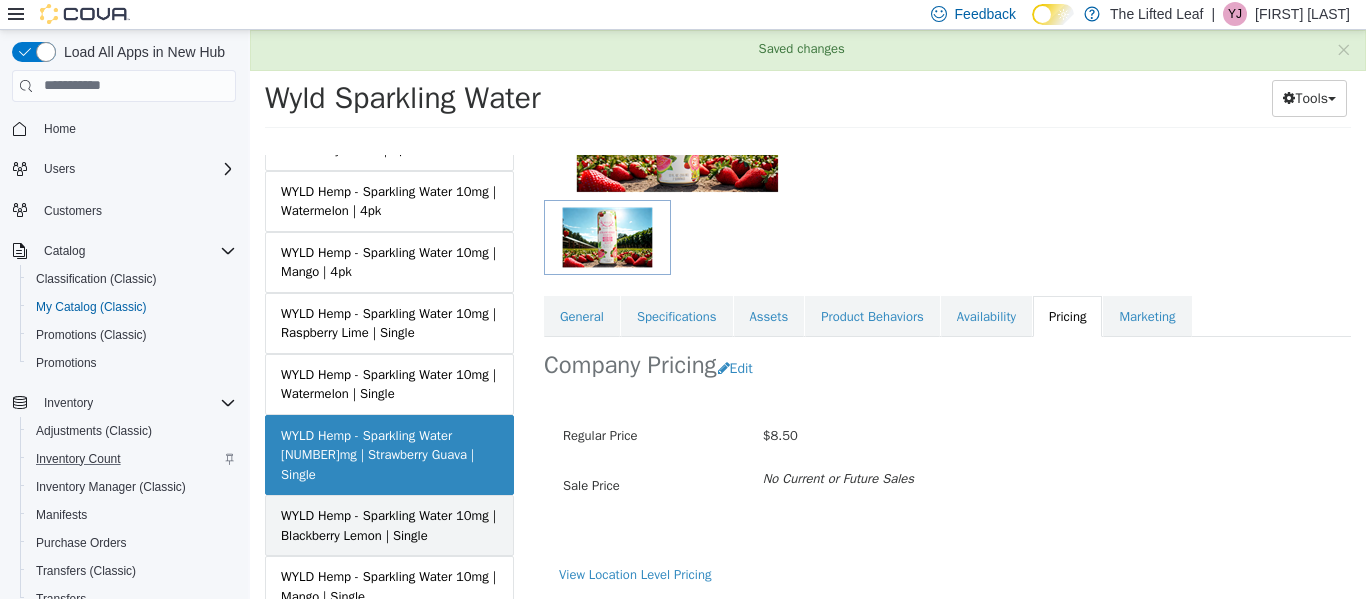 click on "WYLD Hemp - Sparkling Water 10mg | Blackberry Lemon | Single" at bounding box center [389, 524] 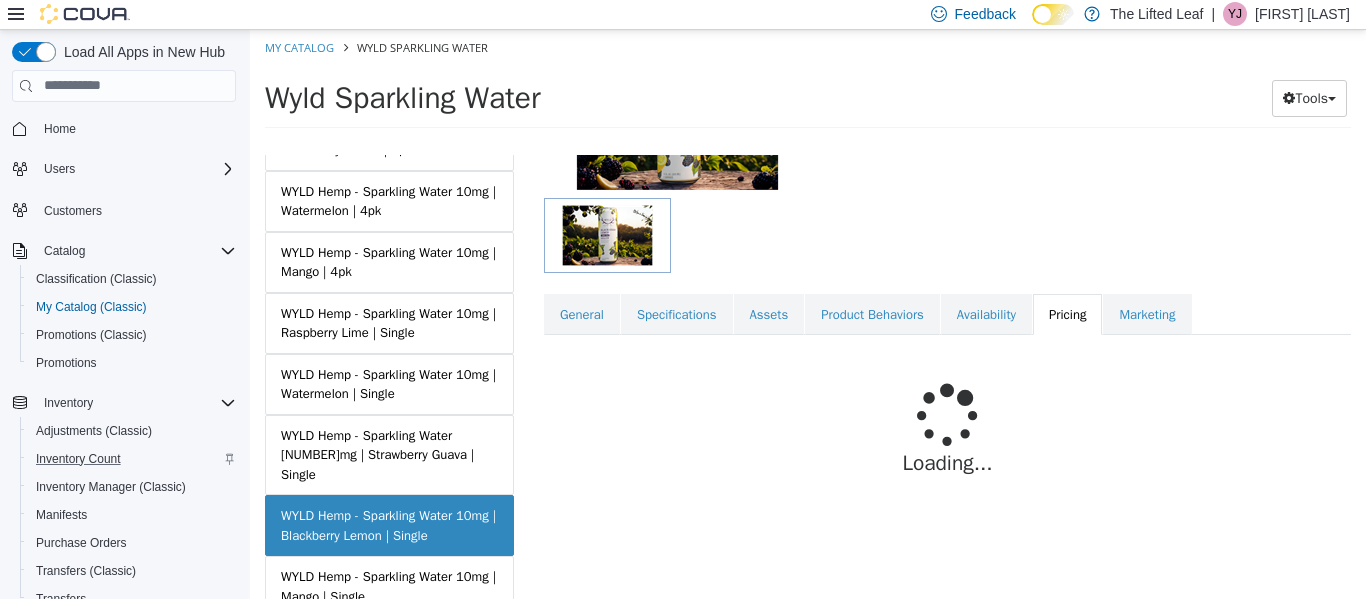 scroll, scrollTop: 223, scrollLeft: 0, axis: vertical 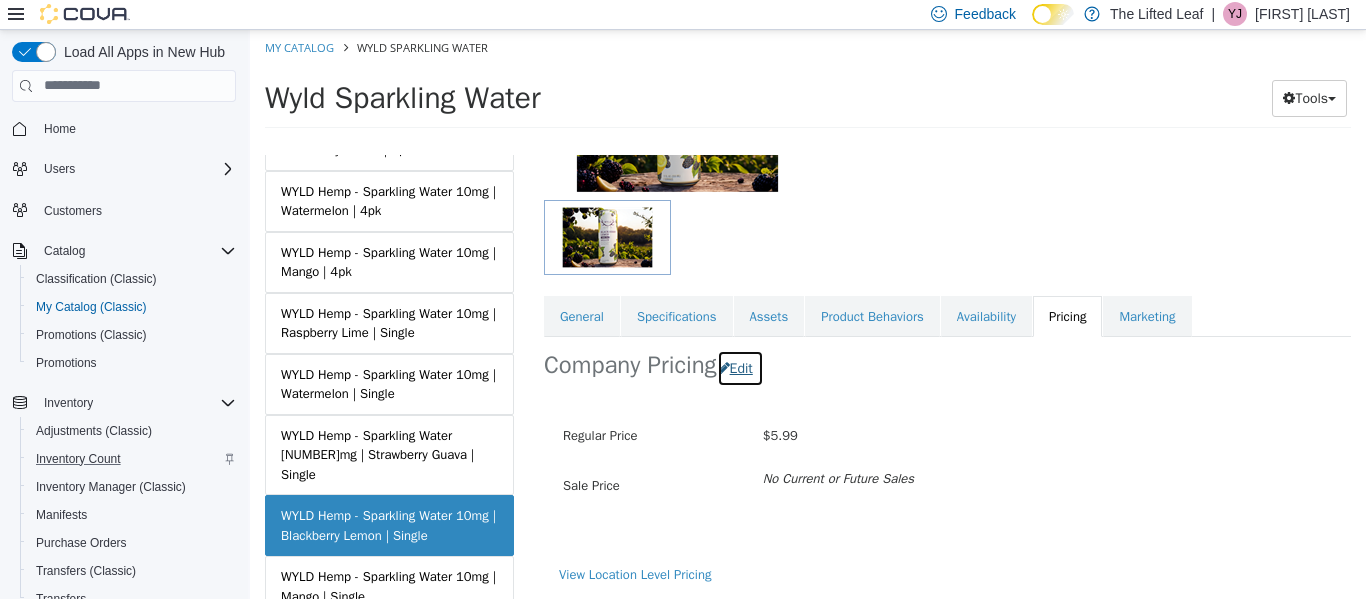 click on "Edit" at bounding box center [740, 367] 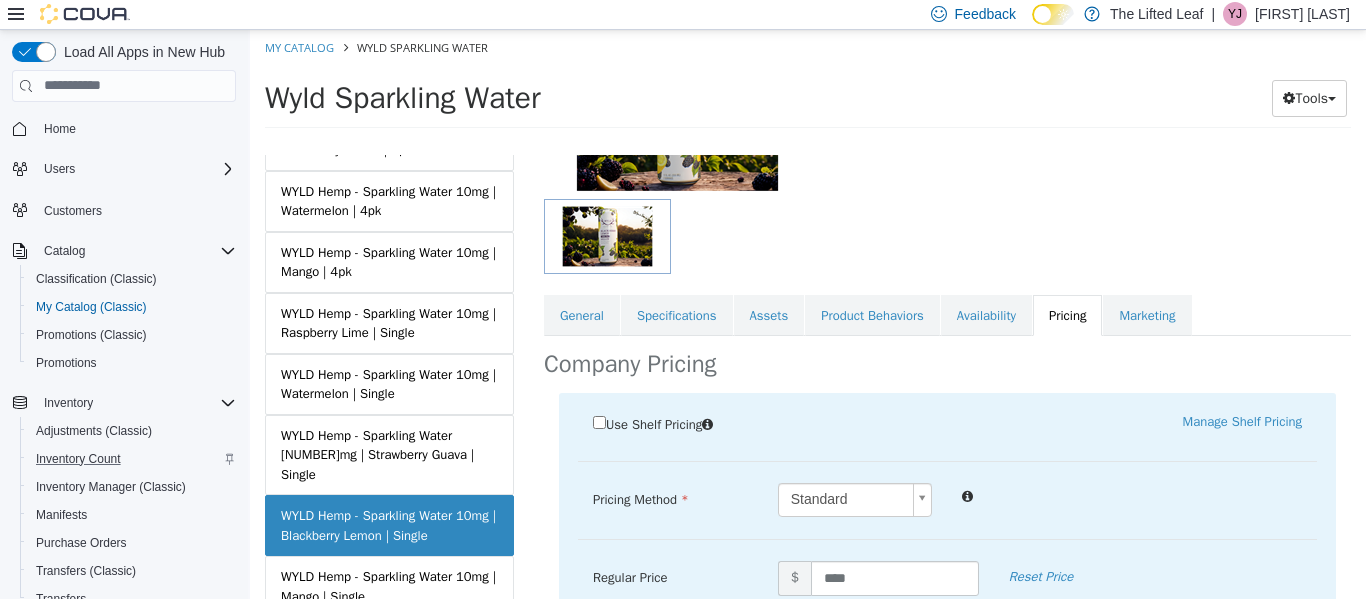 scroll, scrollTop: 384, scrollLeft: 0, axis: vertical 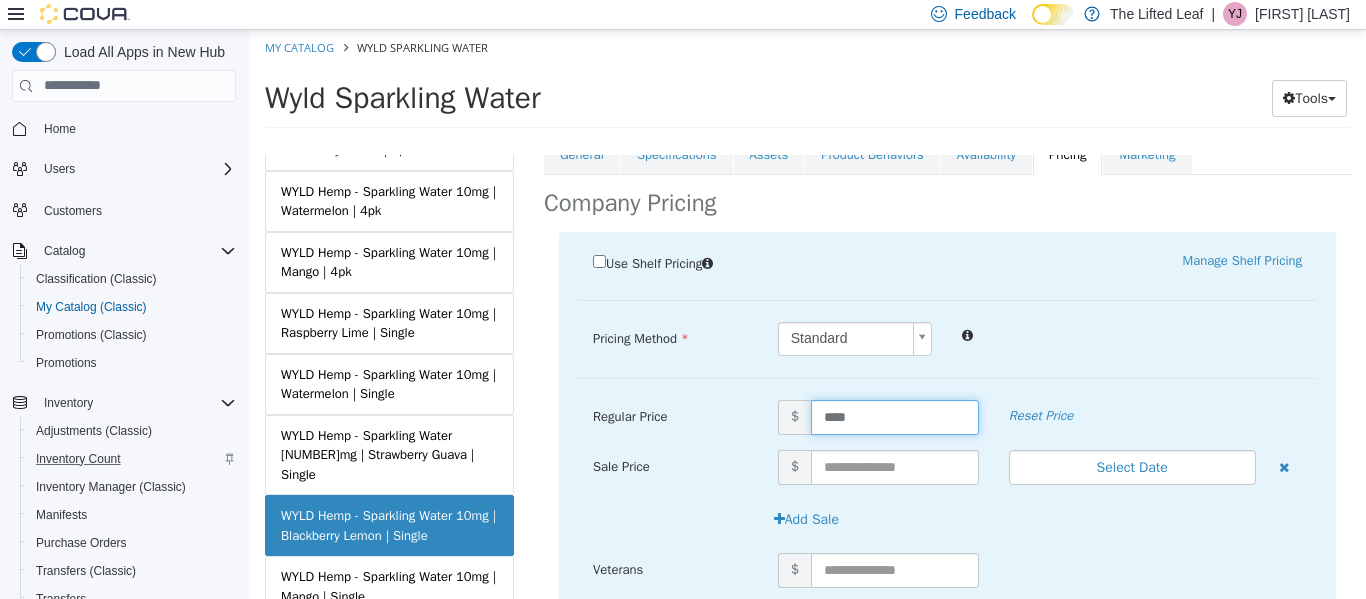 drag, startPoint x: 862, startPoint y: 422, endPoint x: 680, endPoint y: 425, distance: 182.02472 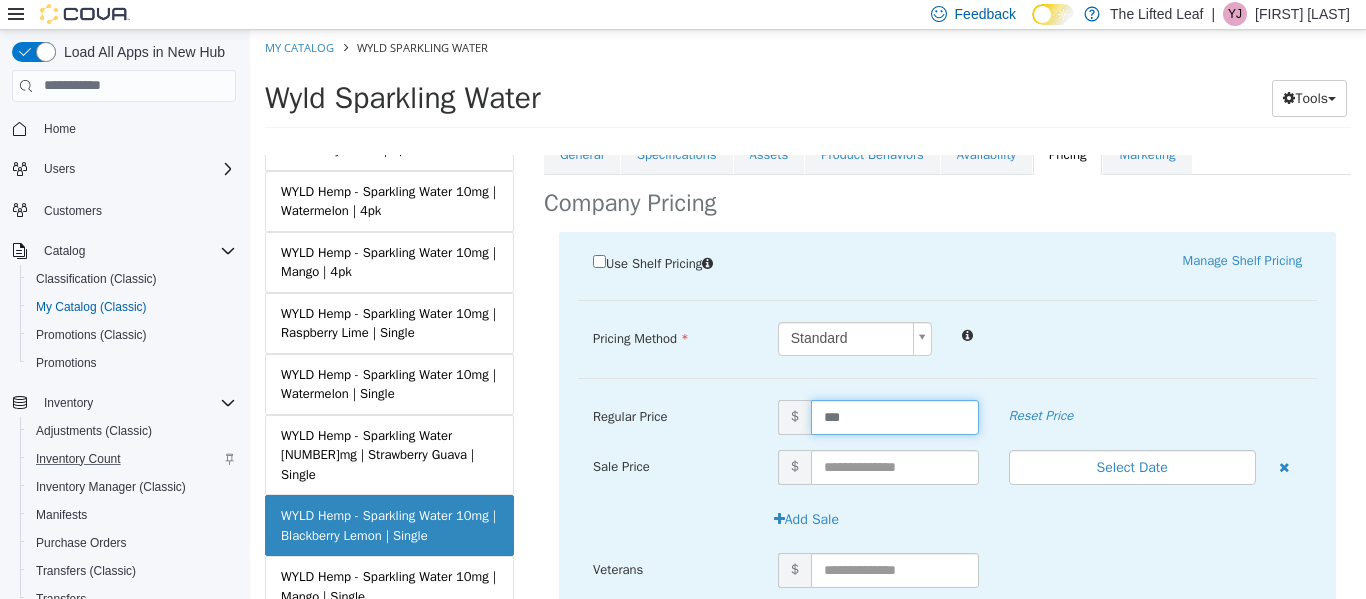 scroll, scrollTop: 498, scrollLeft: 0, axis: vertical 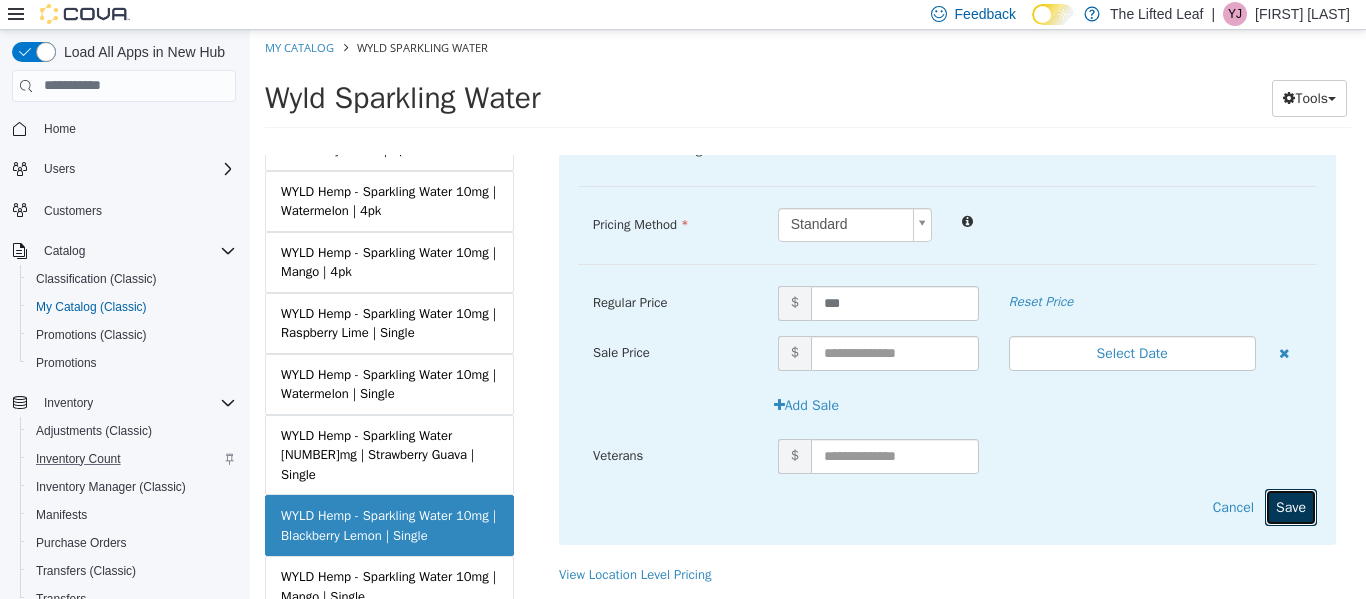 click on "Save" at bounding box center [1291, 506] 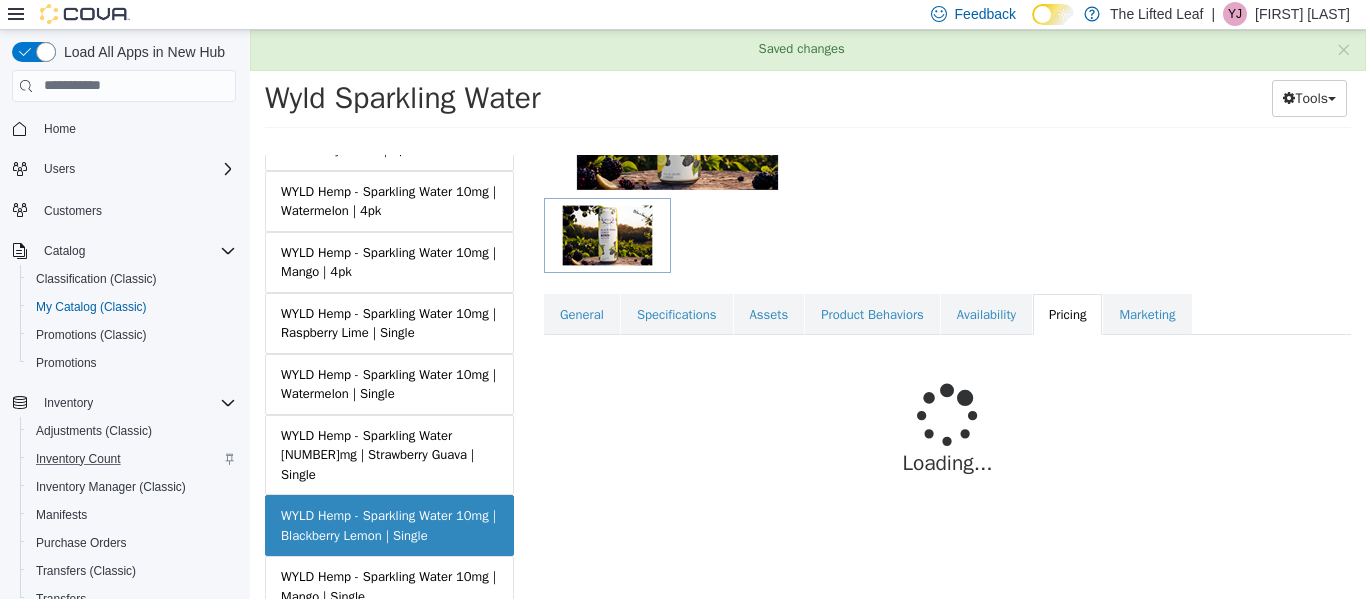 scroll, scrollTop: 224, scrollLeft: 0, axis: vertical 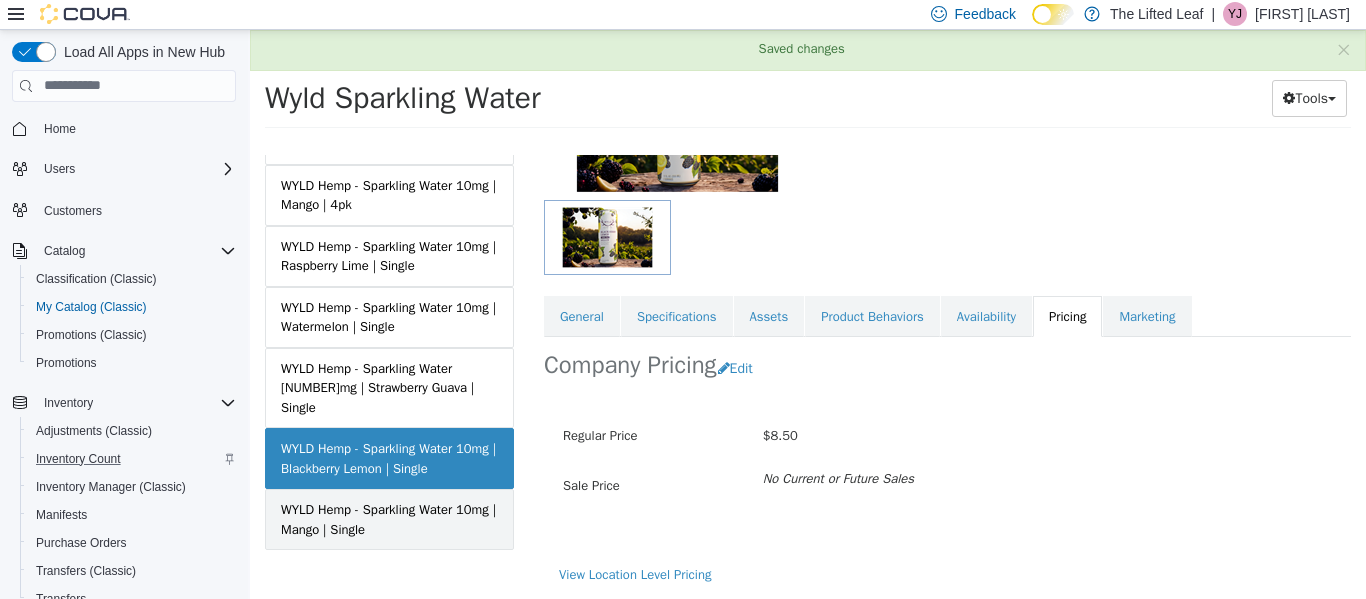 click on "WYLD Hemp - Sparkling Water 10mg | Mango | Single" at bounding box center (389, 518) 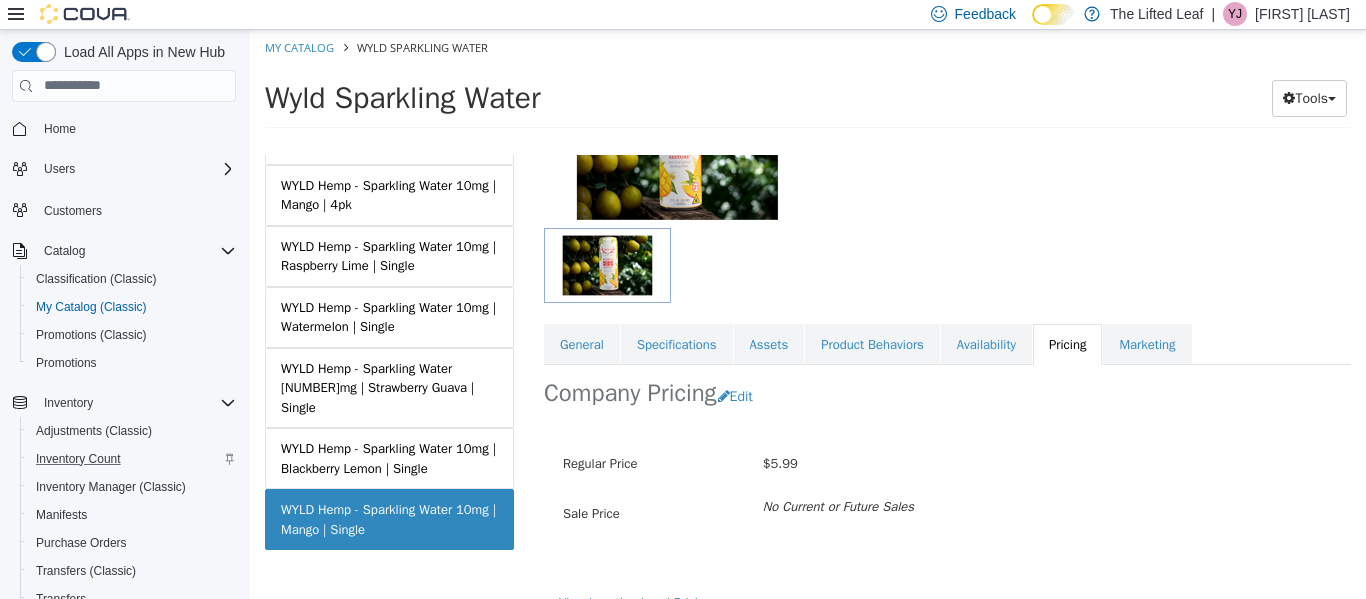 scroll, scrollTop: 195, scrollLeft: 0, axis: vertical 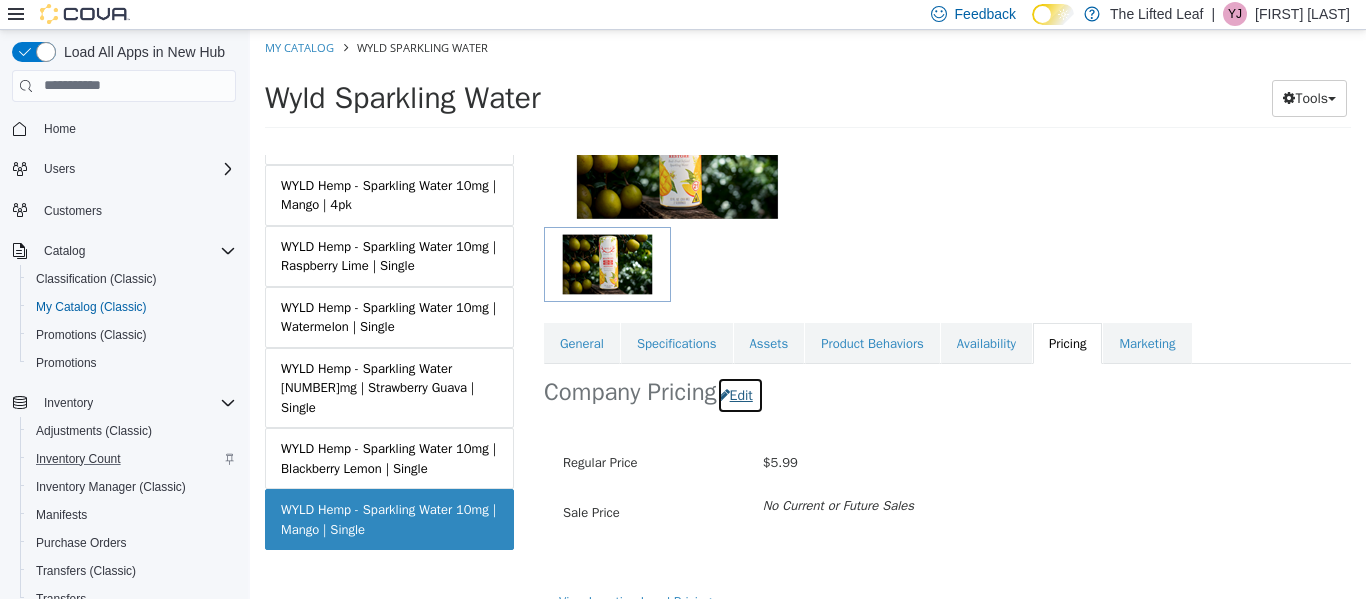 click on "Edit" at bounding box center (740, 394) 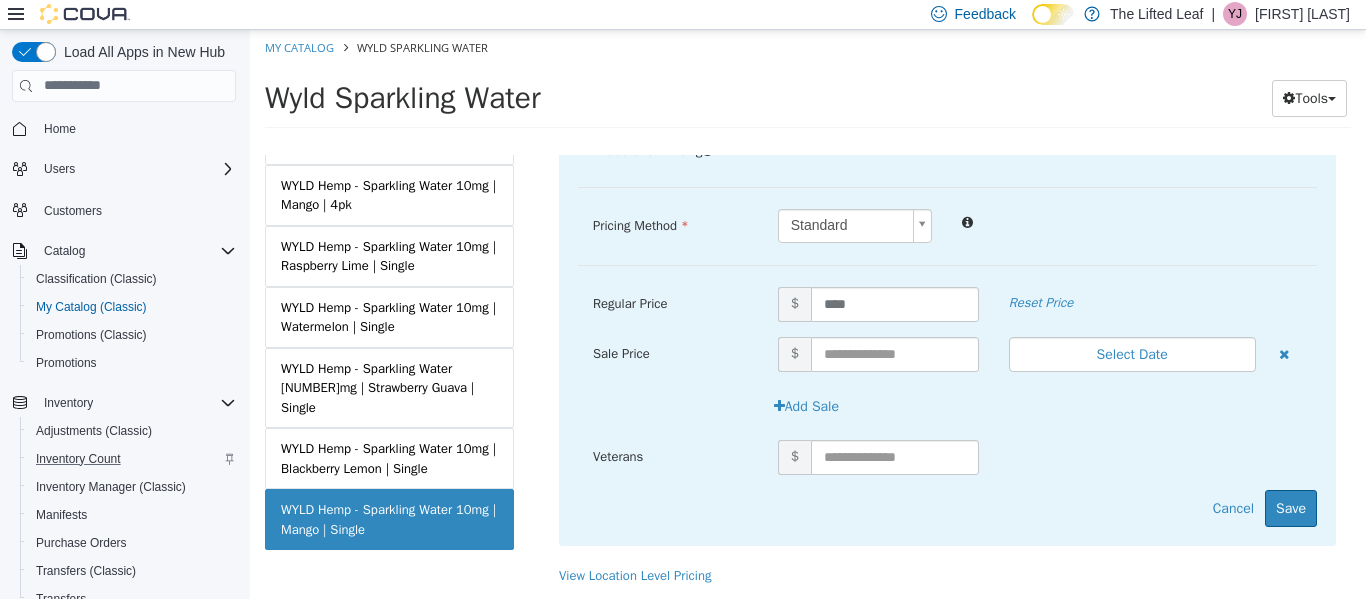 scroll, scrollTop: 498, scrollLeft: 0, axis: vertical 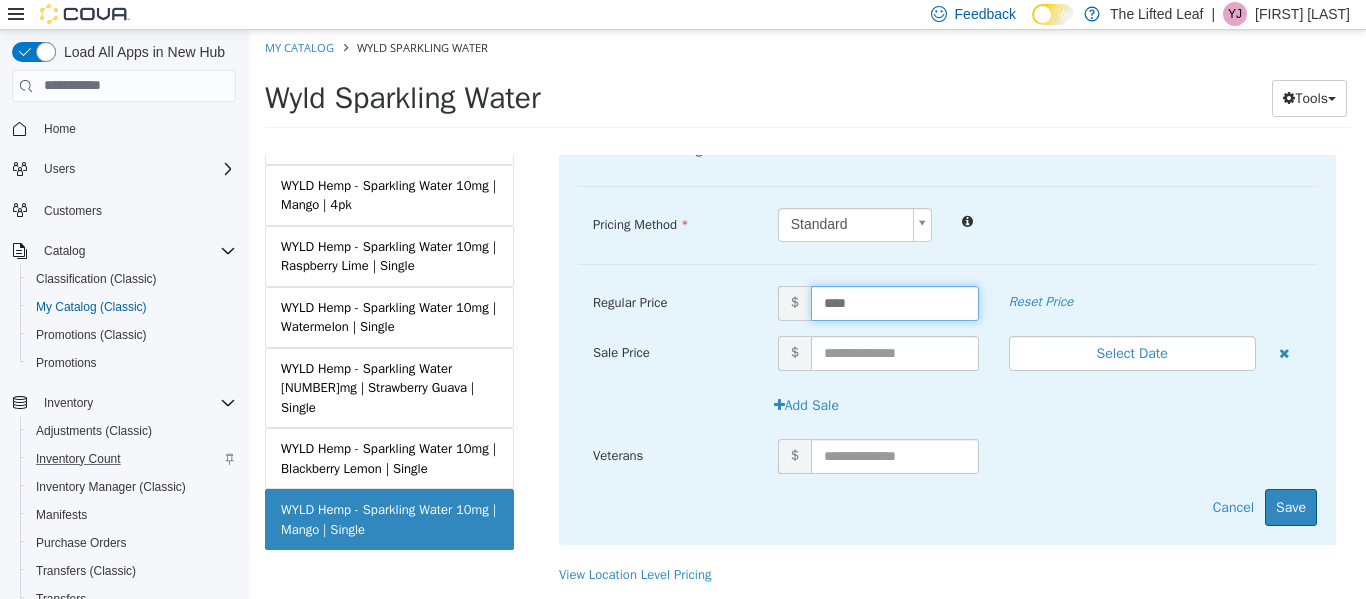drag, startPoint x: 865, startPoint y: 286, endPoint x: 716, endPoint y: 317, distance: 152.19067 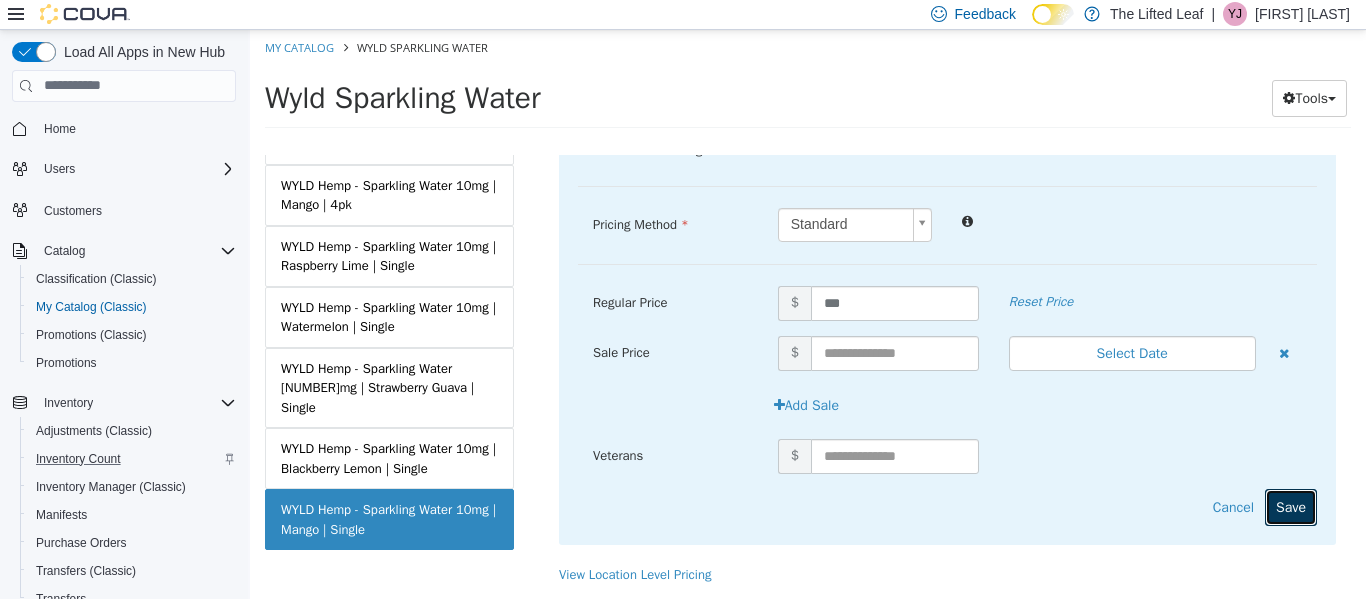 click on "Save" at bounding box center (1291, 506) 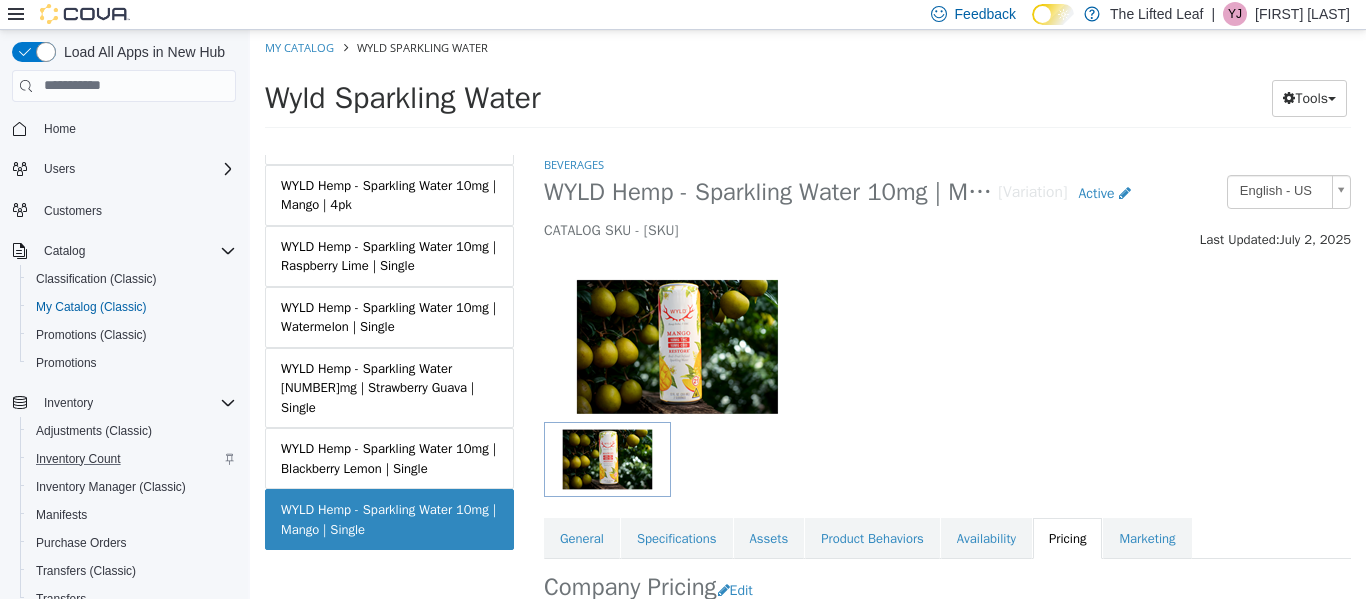 scroll, scrollTop: 223, scrollLeft: 0, axis: vertical 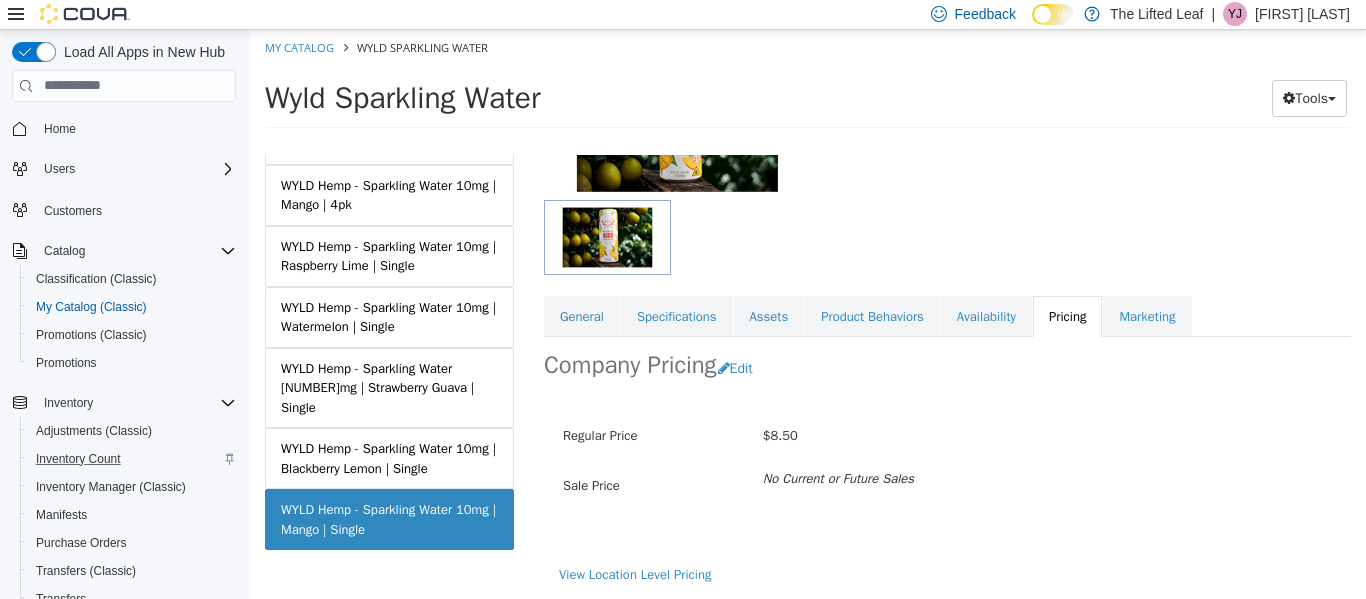 click on "My Catalog" at bounding box center [301, 46] 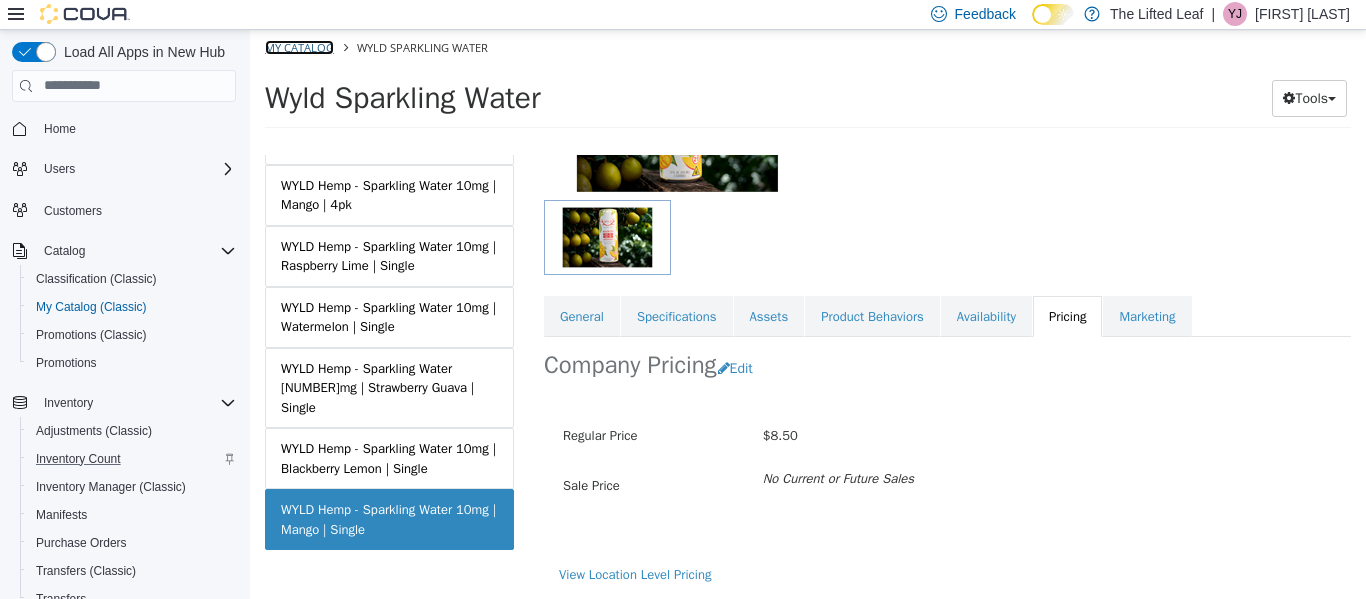 click on "My Catalog" at bounding box center (299, 46) 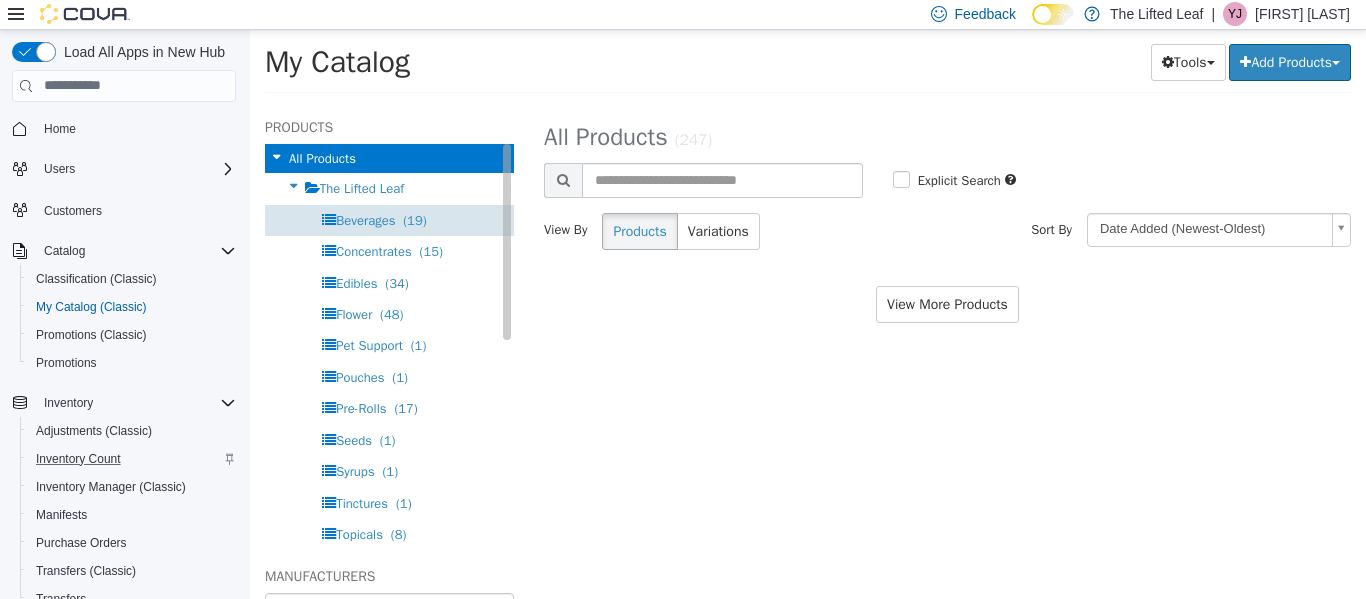 click on "Beverages" at bounding box center [365, 219] 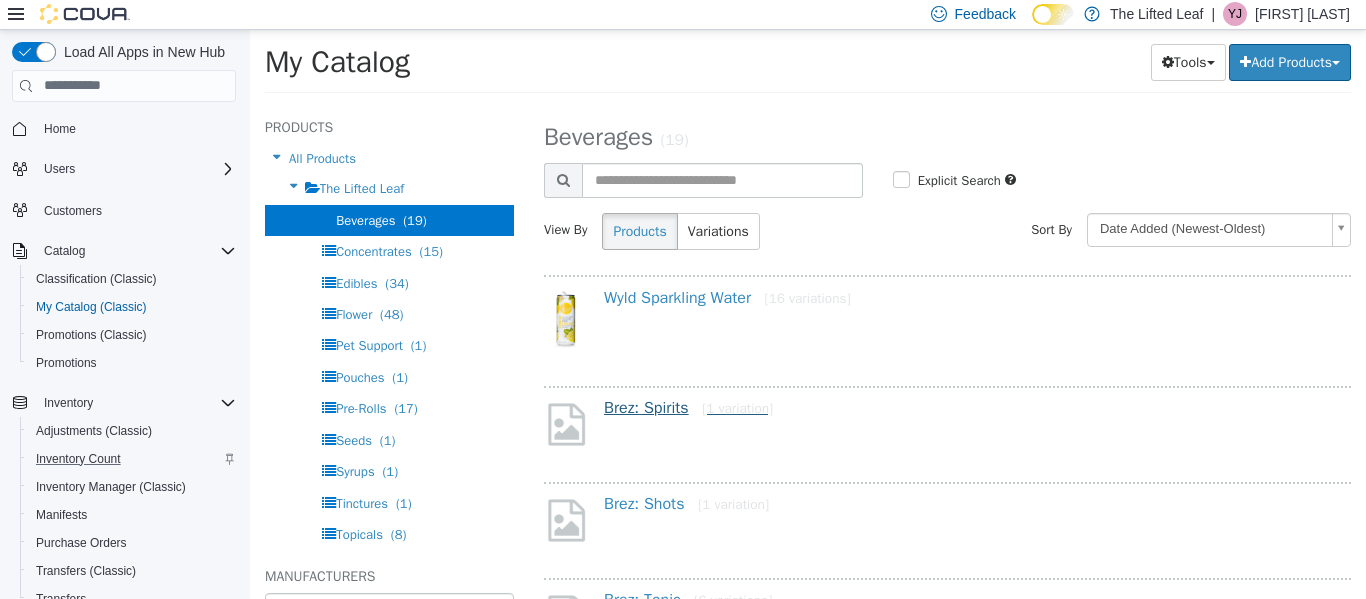 scroll, scrollTop: 53, scrollLeft: 0, axis: vertical 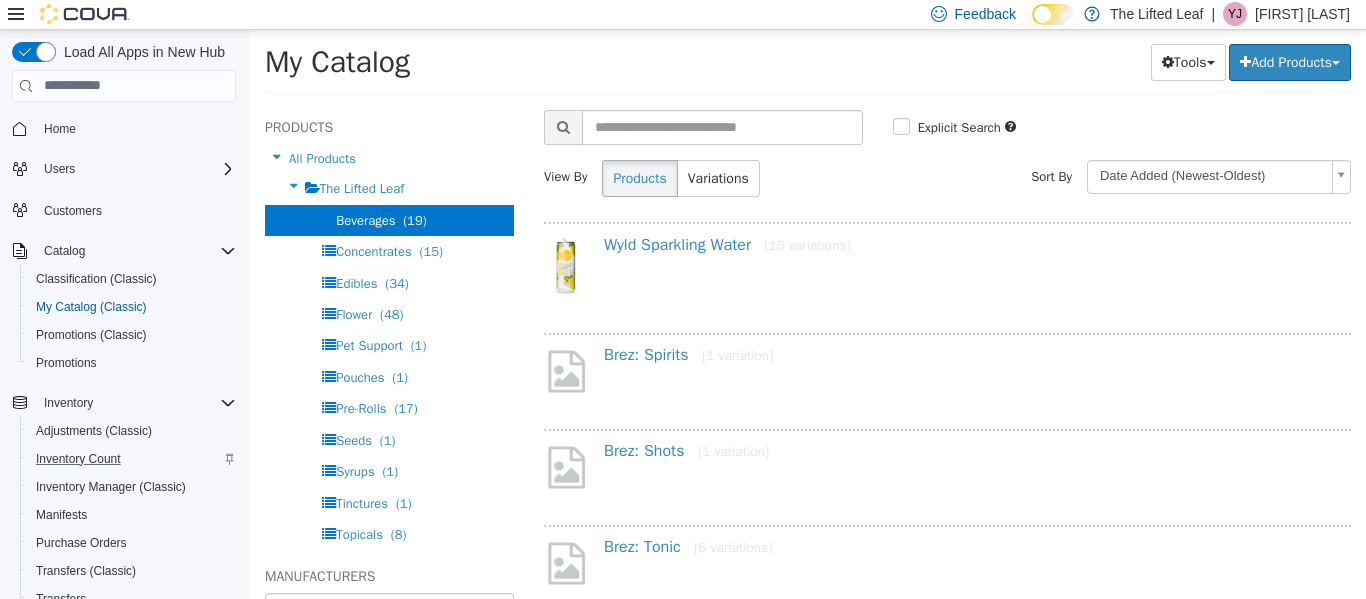 click on "Brez: Spirits
[1 variation]" at bounding box center (972, 354) 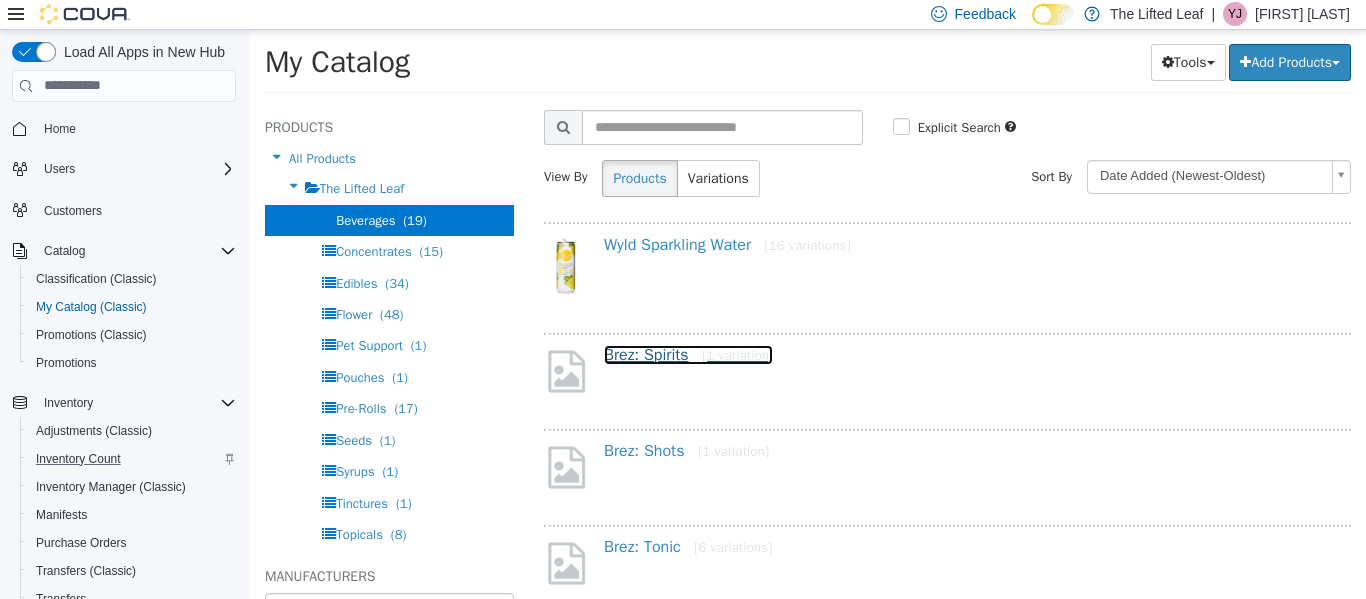 click on "Brez: Spirits
[1 variation]" at bounding box center (688, 354) 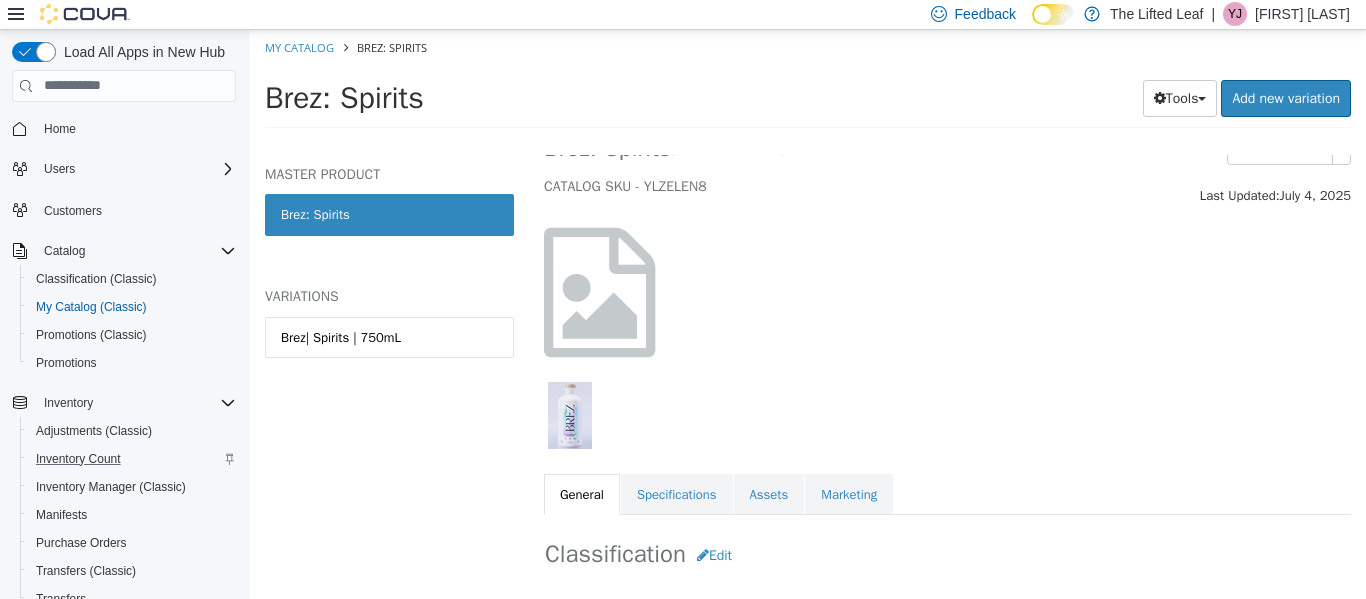 scroll, scrollTop: 45, scrollLeft: 0, axis: vertical 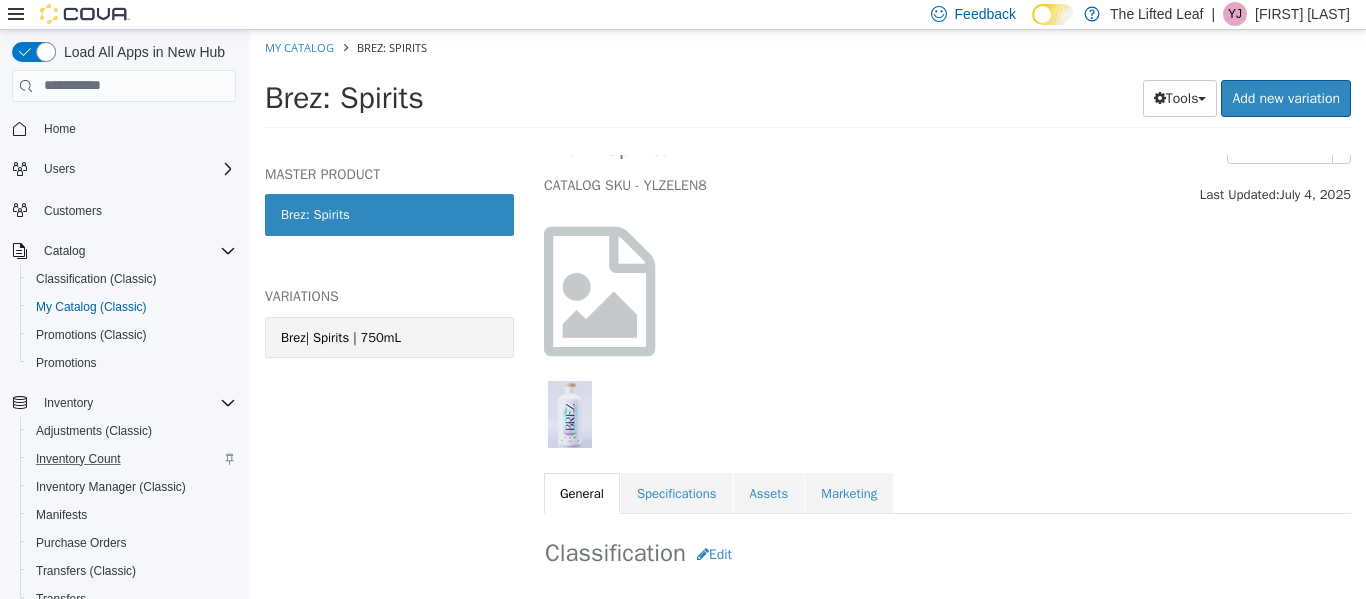 click on "Brez| Spirits | 750mL" at bounding box center [389, 337] 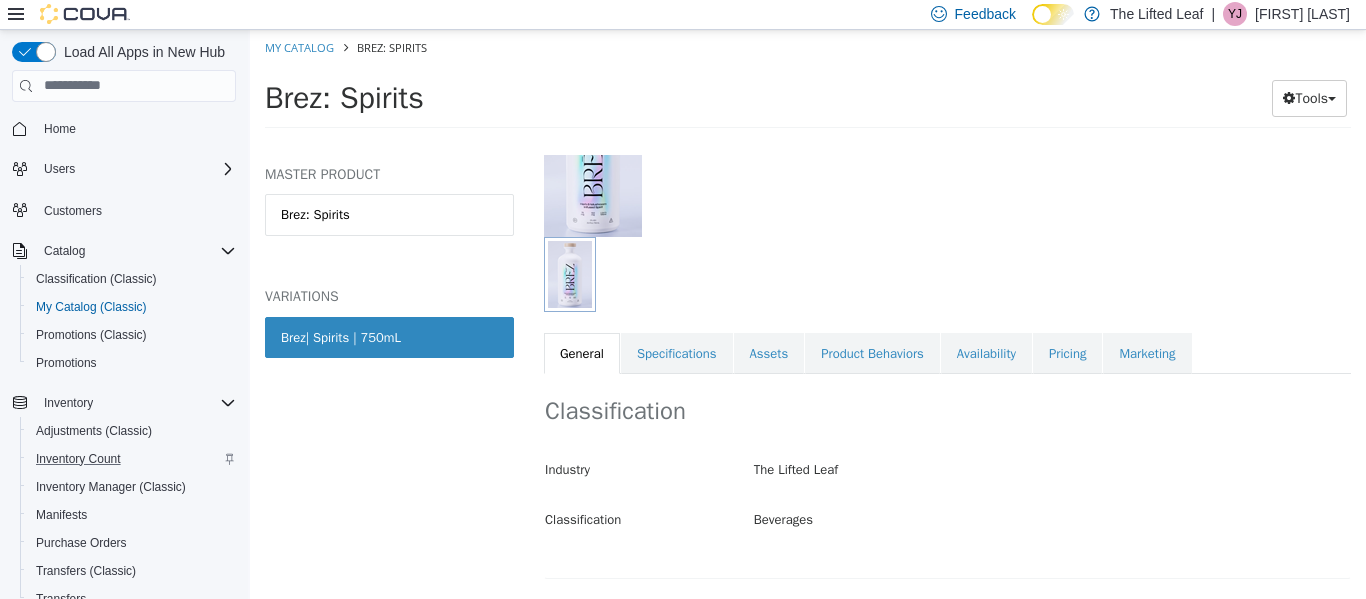 scroll, scrollTop: 184, scrollLeft: 0, axis: vertical 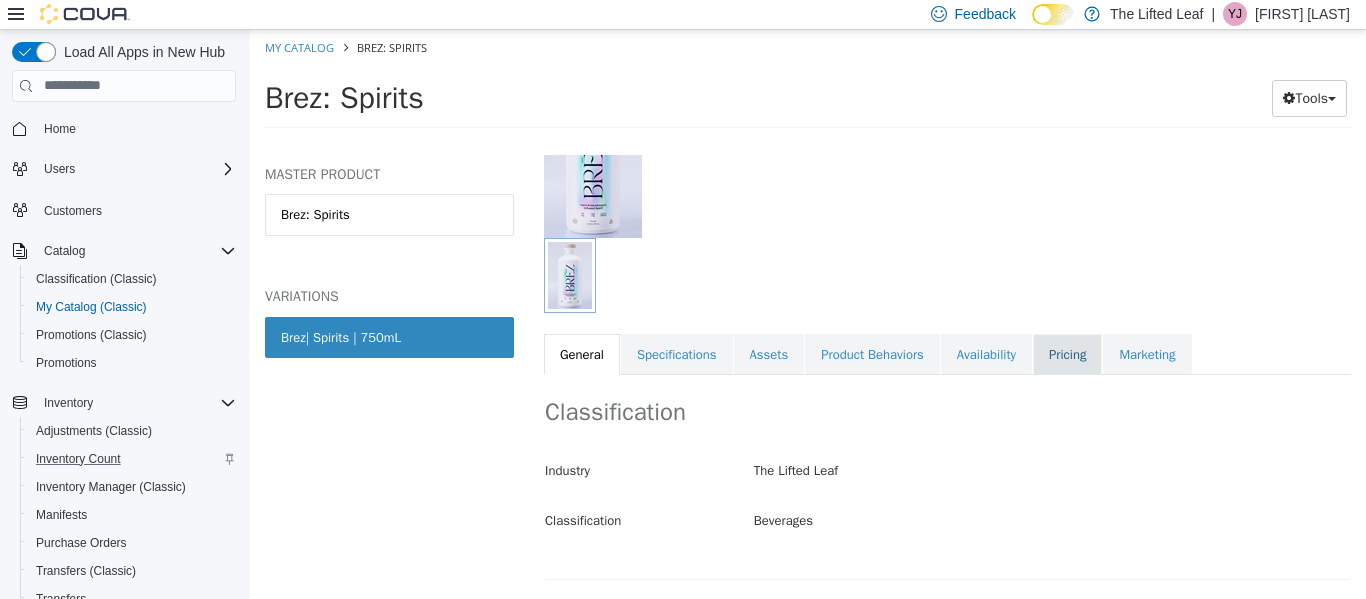 click on "Pricing" at bounding box center [1067, 354] 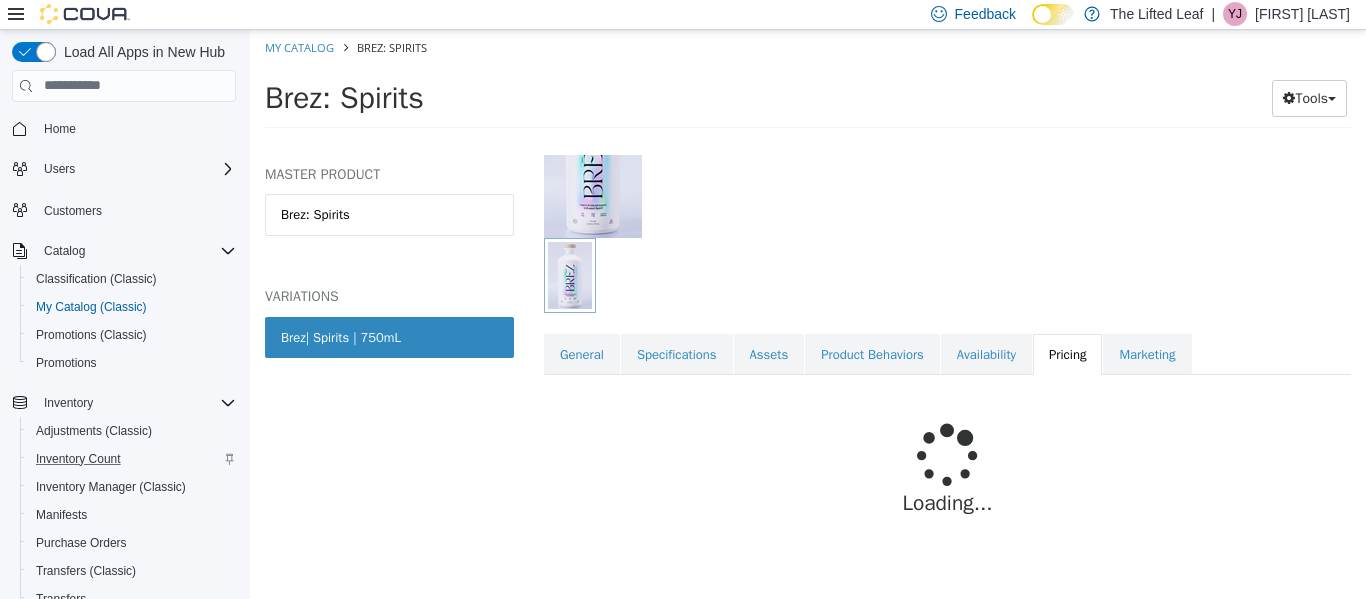 scroll, scrollTop: 273, scrollLeft: 0, axis: vertical 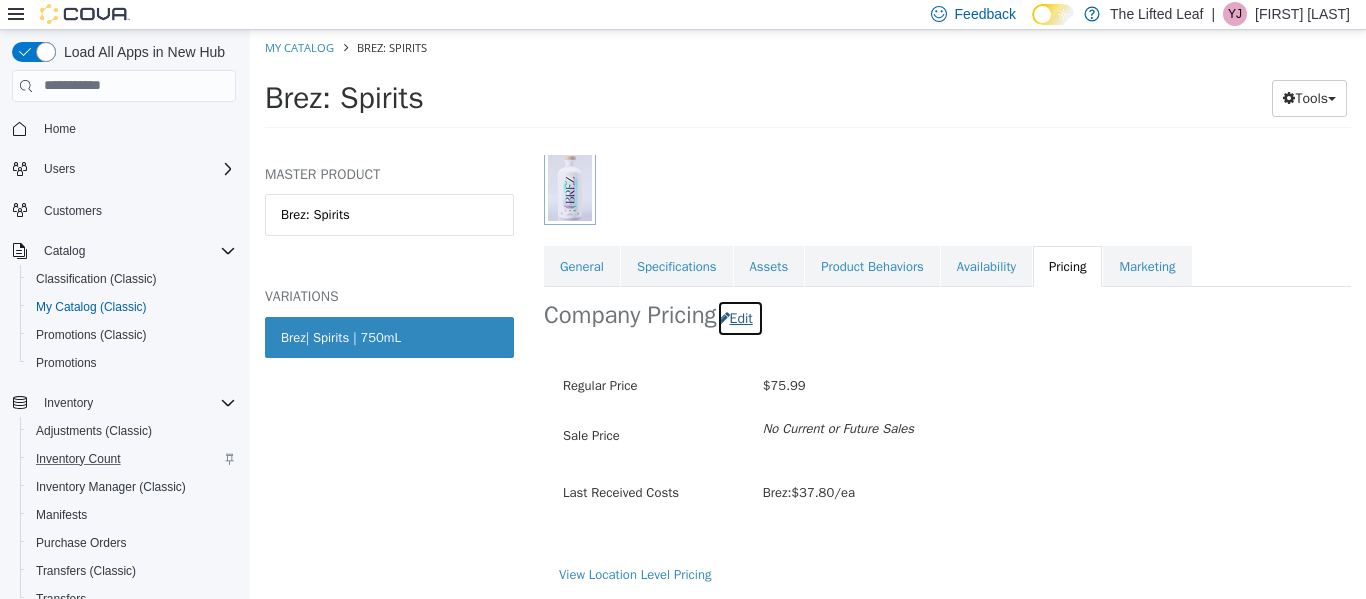 click on "Edit" at bounding box center [740, 317] 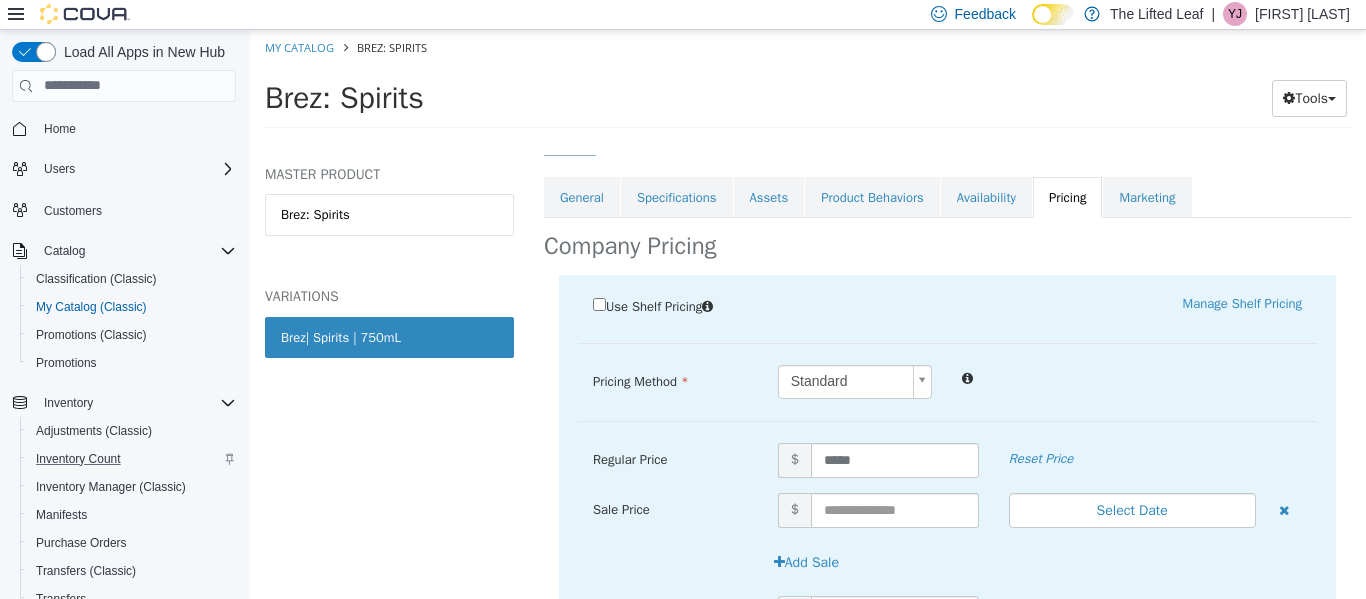 scroll, scrollTop: 498, scrollLeft: 0, axis: vertical 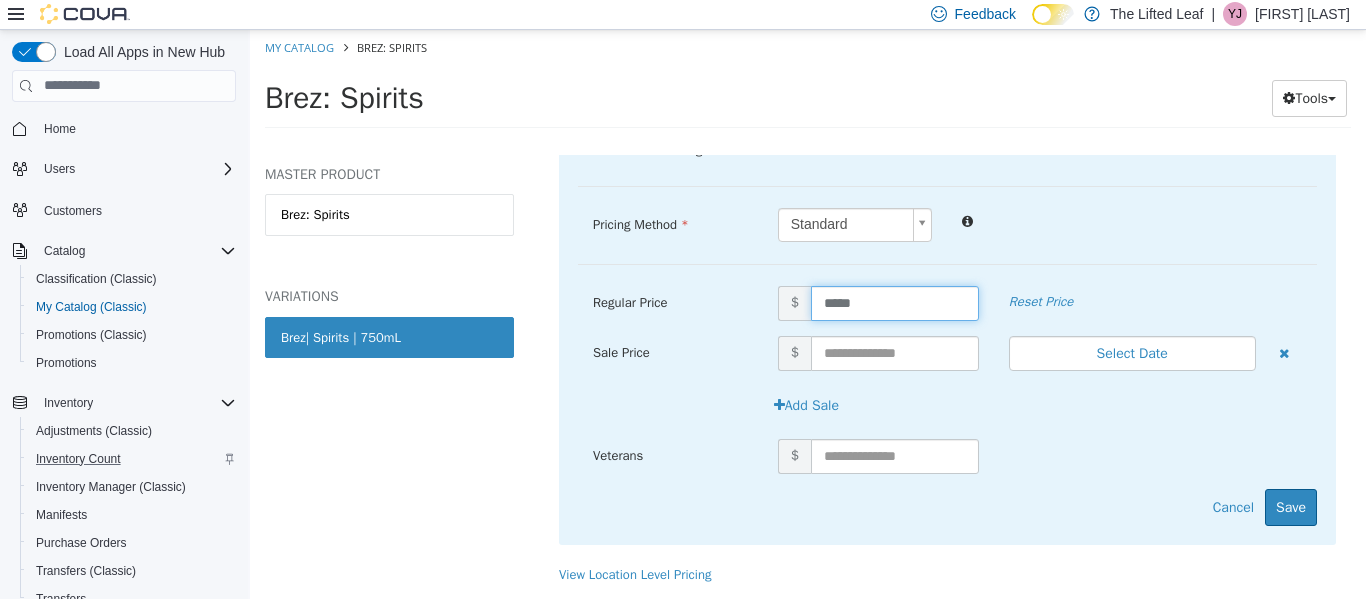 drag, startPoint x: 862, startPoint y: 293, endPoint x: 765, endPoint y: 282, distance: 97.62172 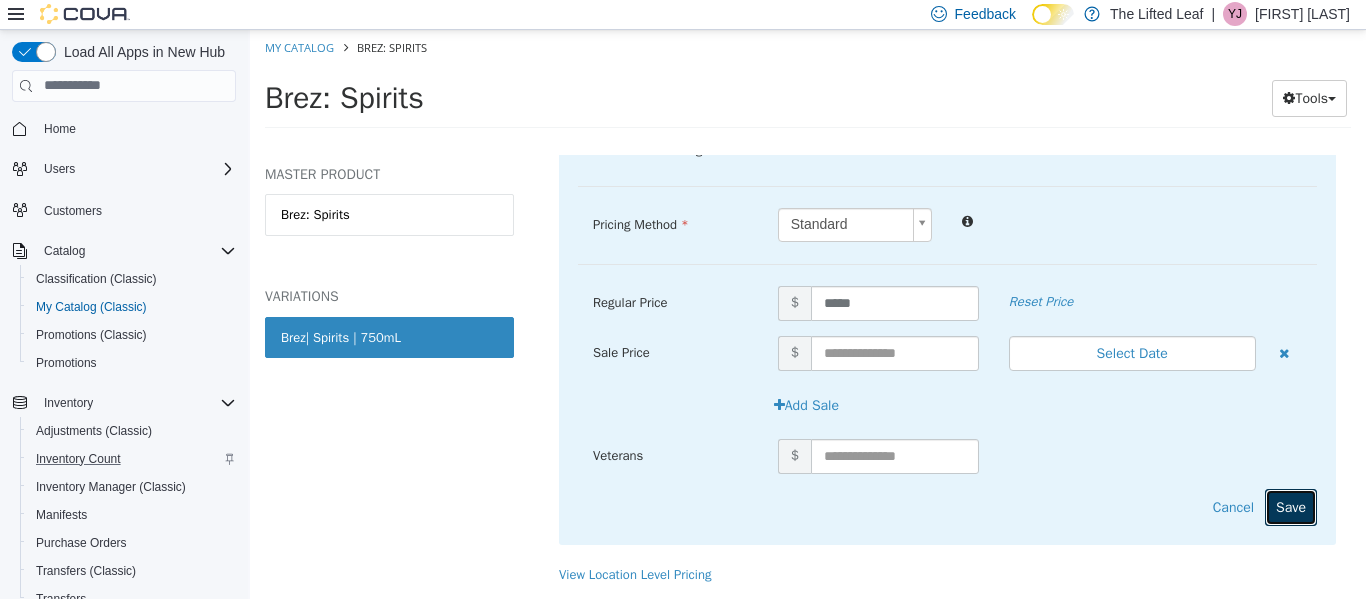 click on "Save" at bounding box center (1291, 506) 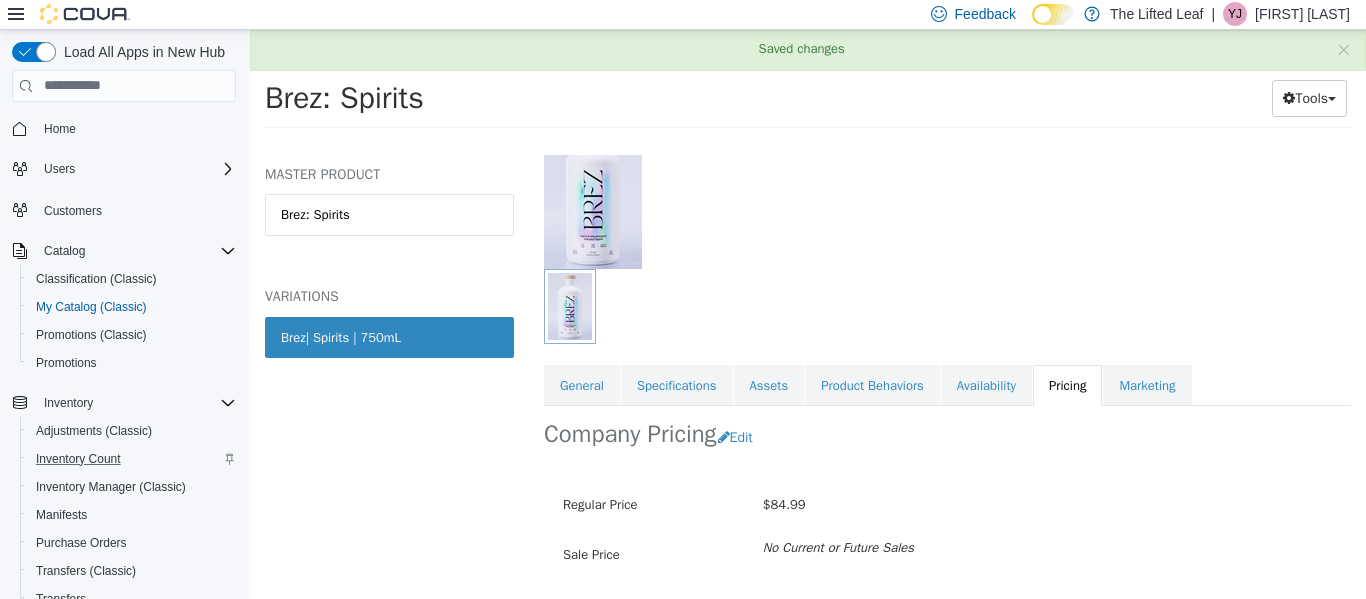 scroll, scrollTop: 152, scrollLeft: 0, axis: vertical 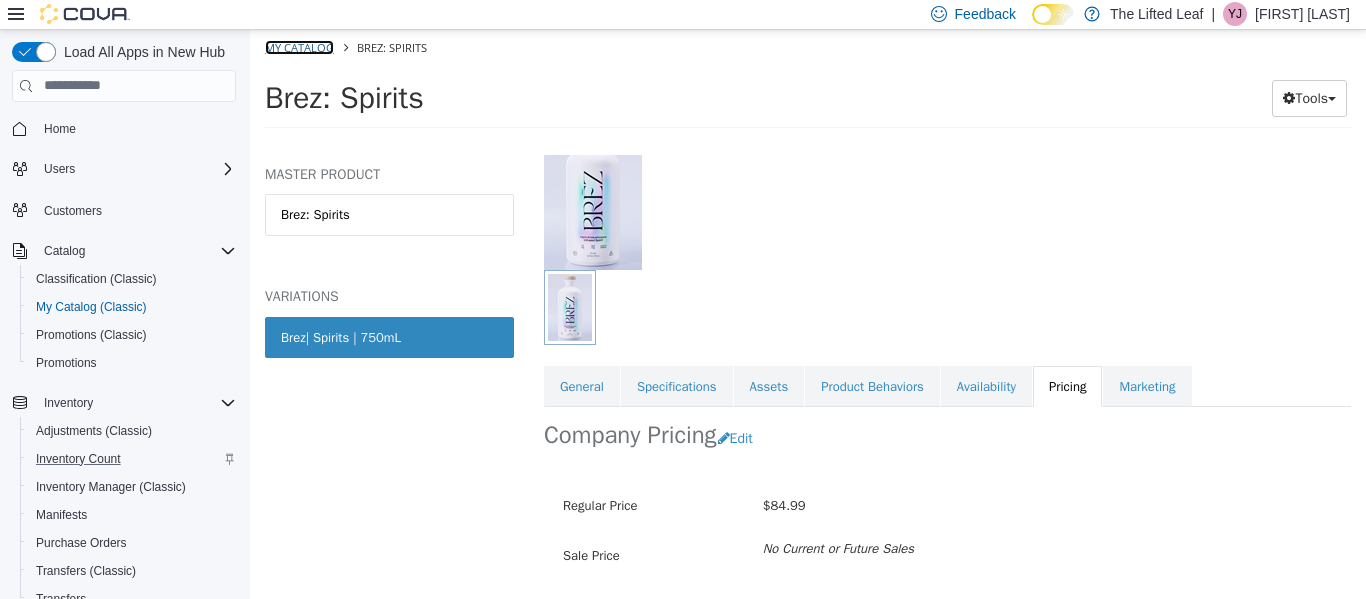 click on "My Catalog" at bounding box center (299, 46) 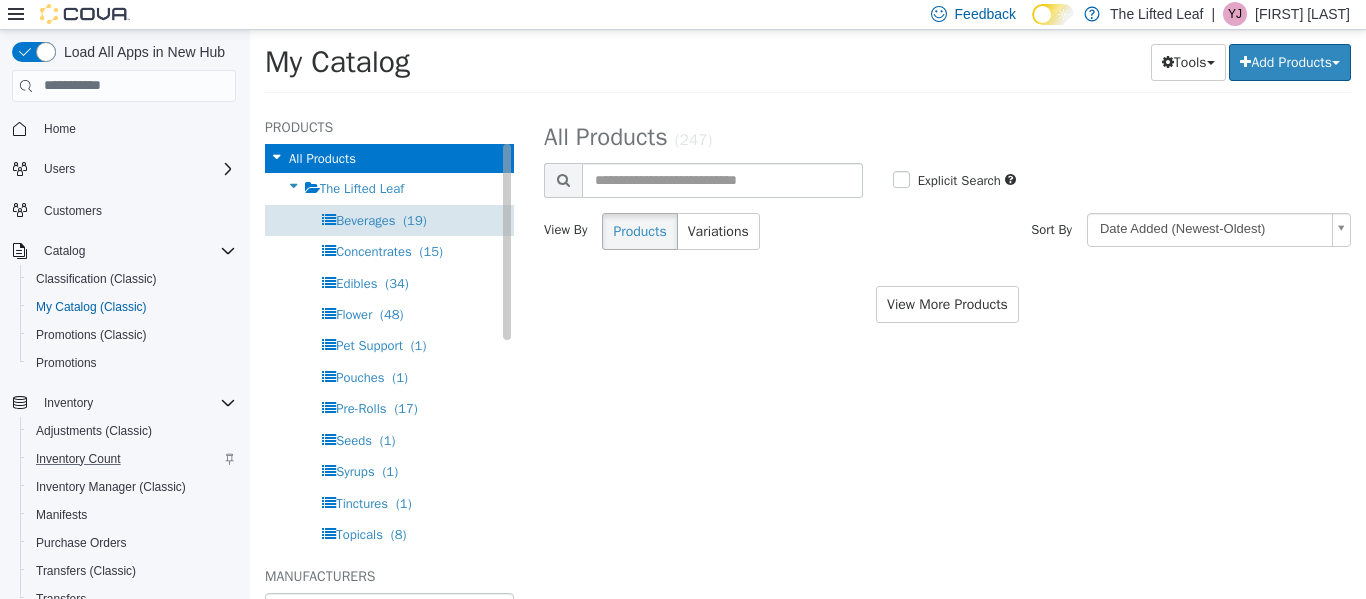 click on "Beverages
(19)" at bounding box center (389, 219) 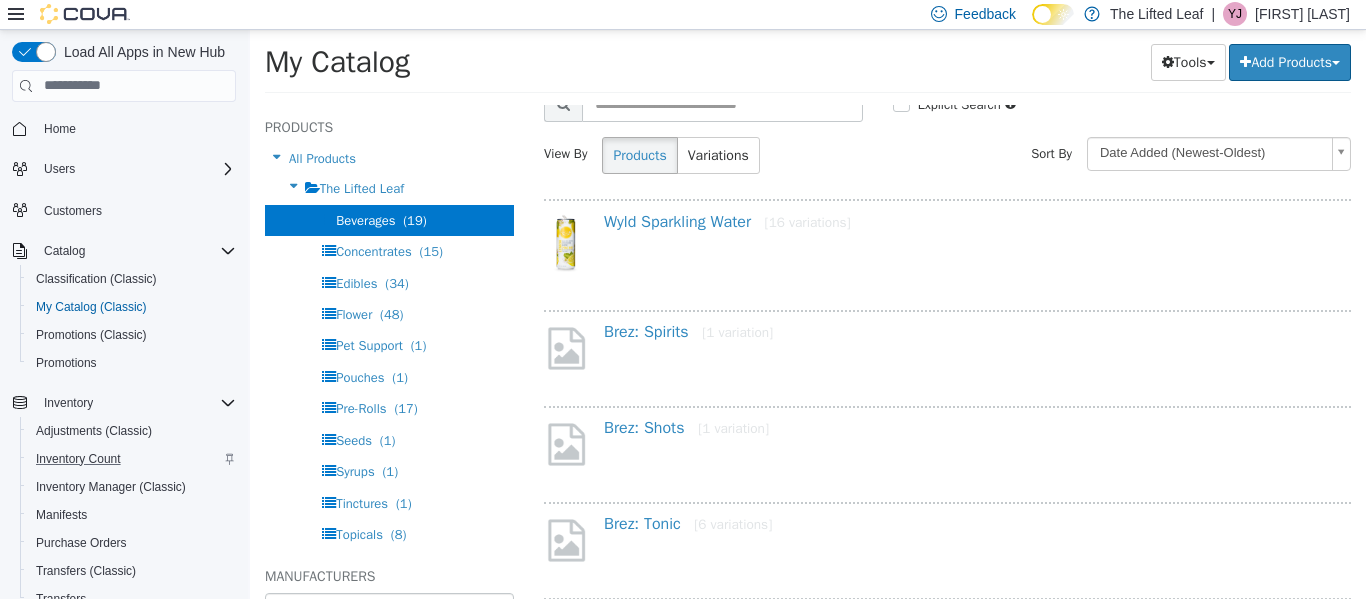 scroll, scrollTop: 77, scrollLeft: 0, axis: vertical 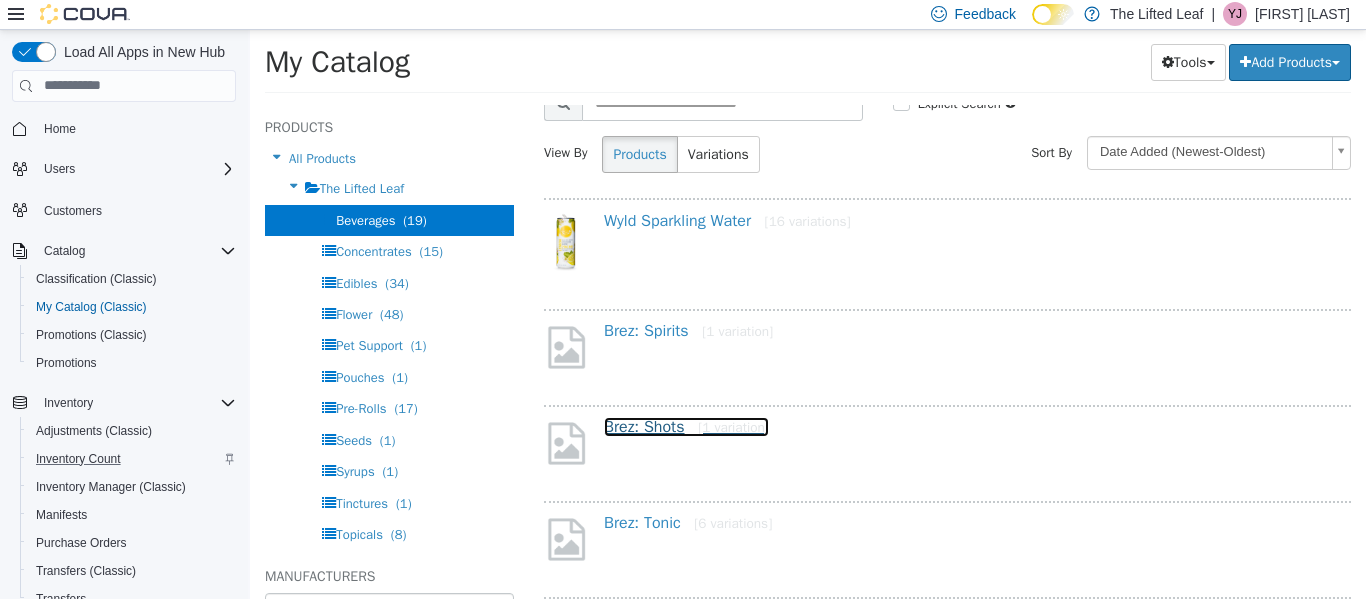 click on "Brez: Shots
[1 variation]" at bounding box center [686, 426] 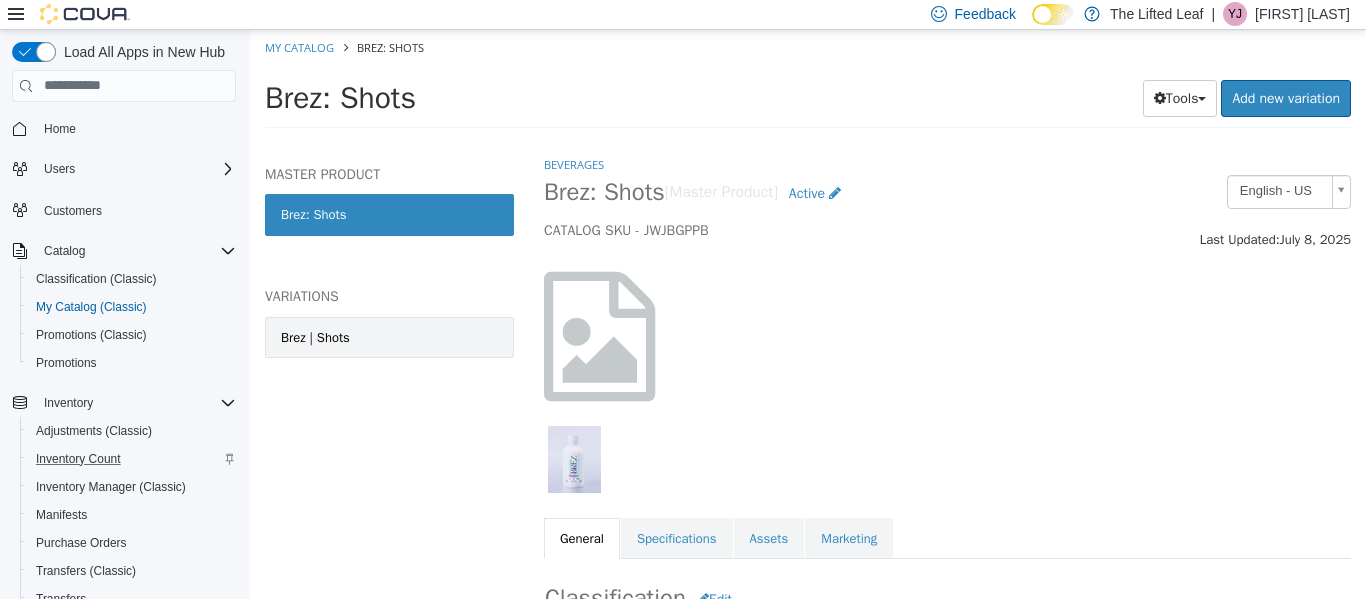 click on "Brez | Shots" at bounding box center (389, 337) 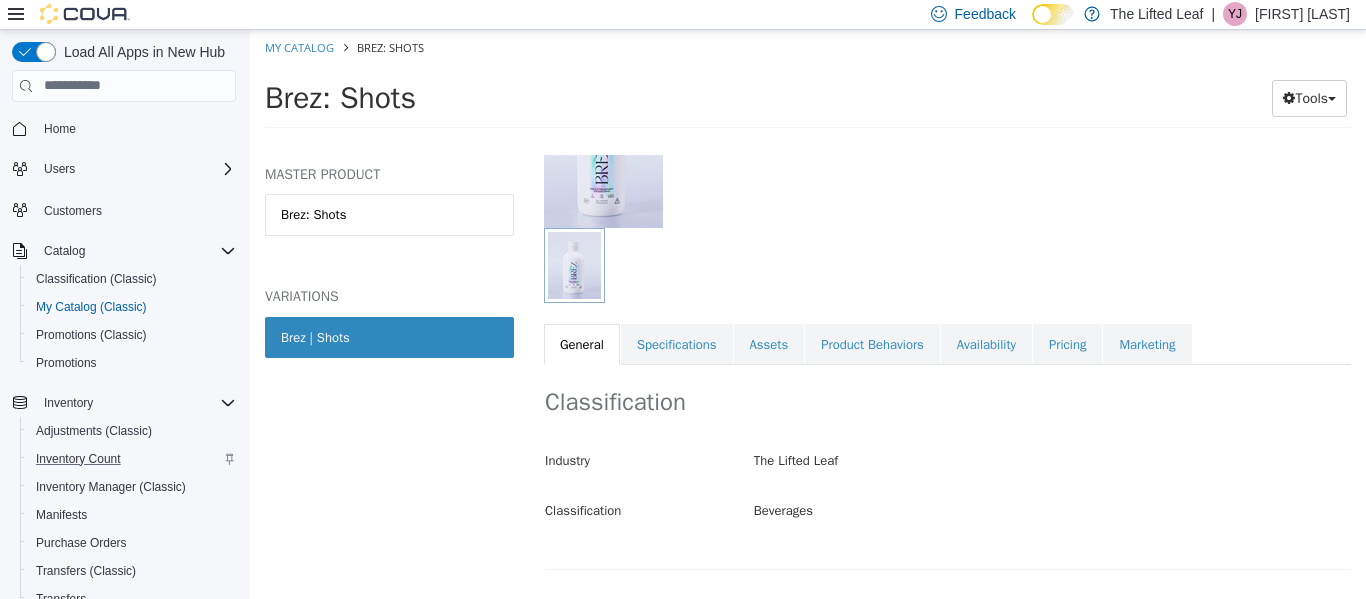 scroll, scrollTop: 246, scrollLeft: 0, axis: vertical 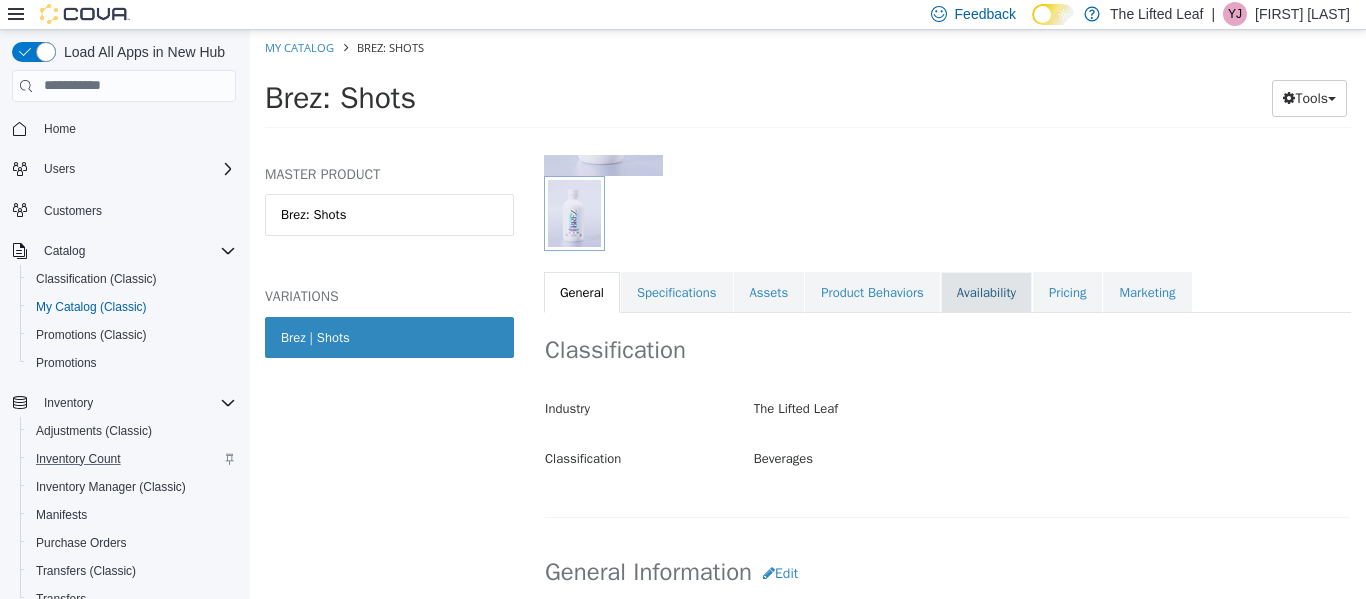 click on "Availability" at bounding box center [986, 292] 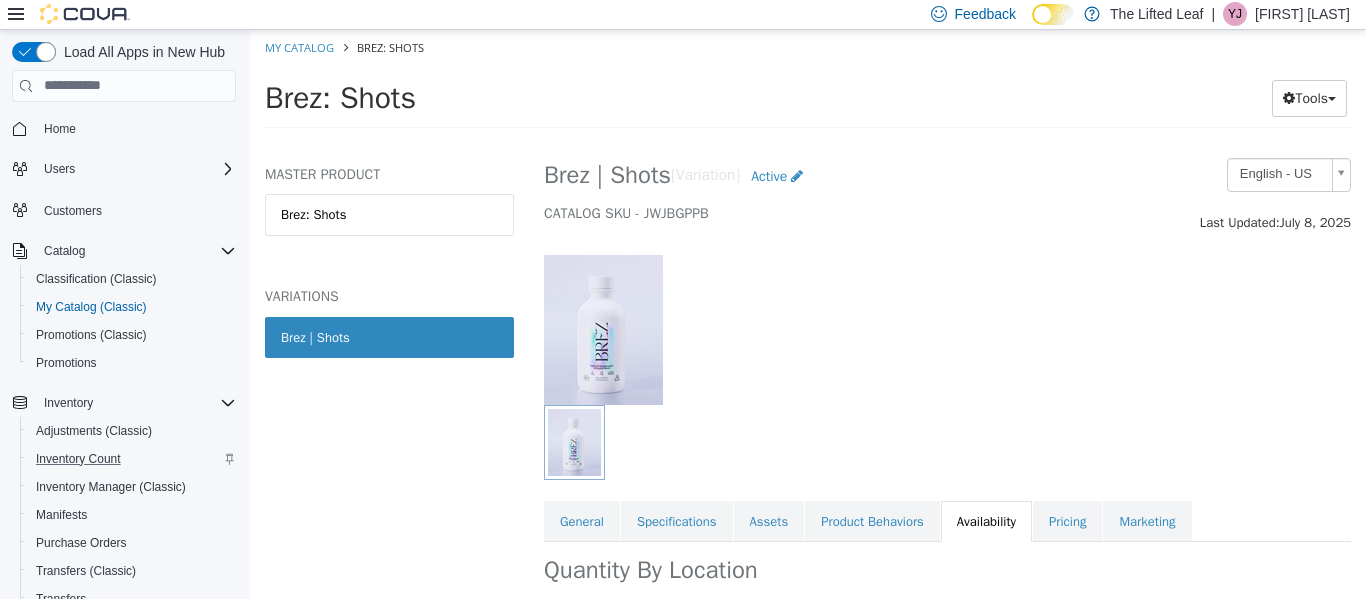 scroll, scrollTop: 246, scrollLeft: 0, axis: vertical 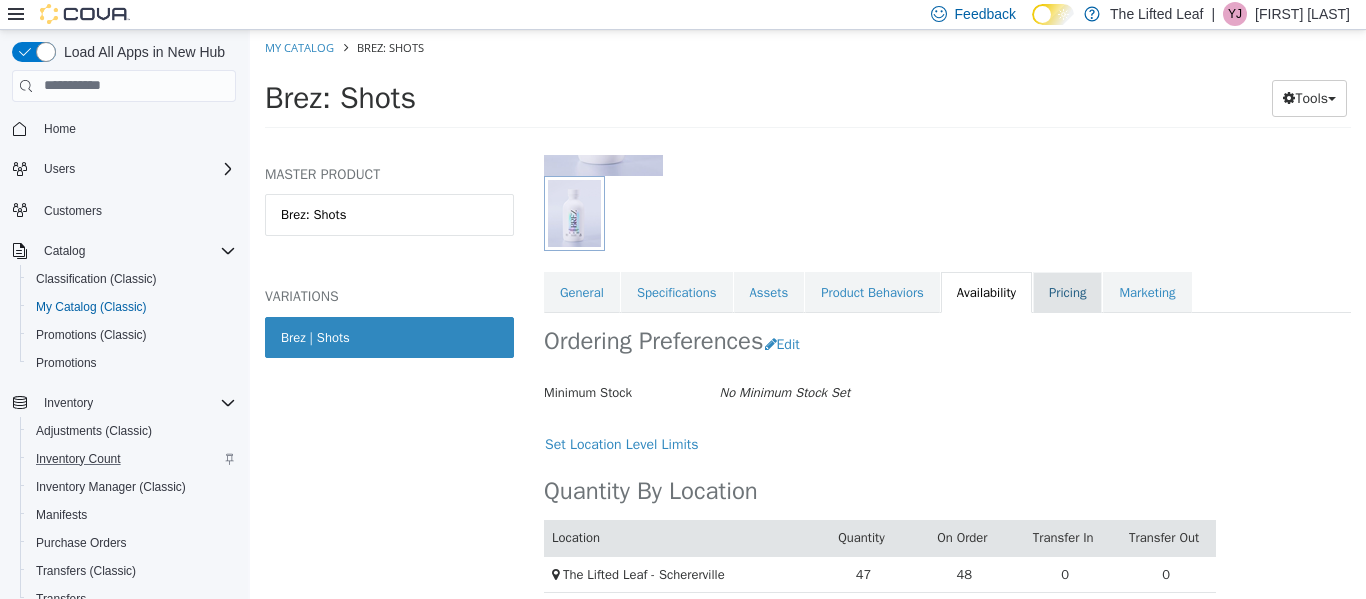 click on "Pricing" at bounding box center [1067, 292] 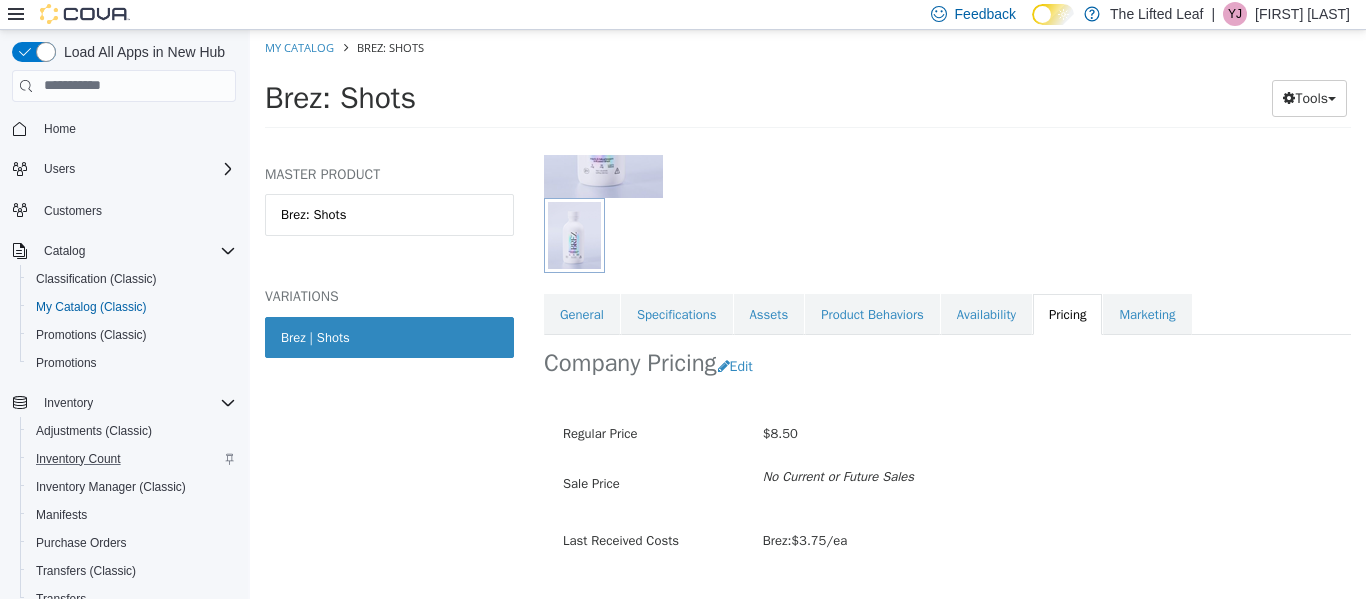 scroll, scrollTop: 273, scrollLeft: 0, axis: vertical 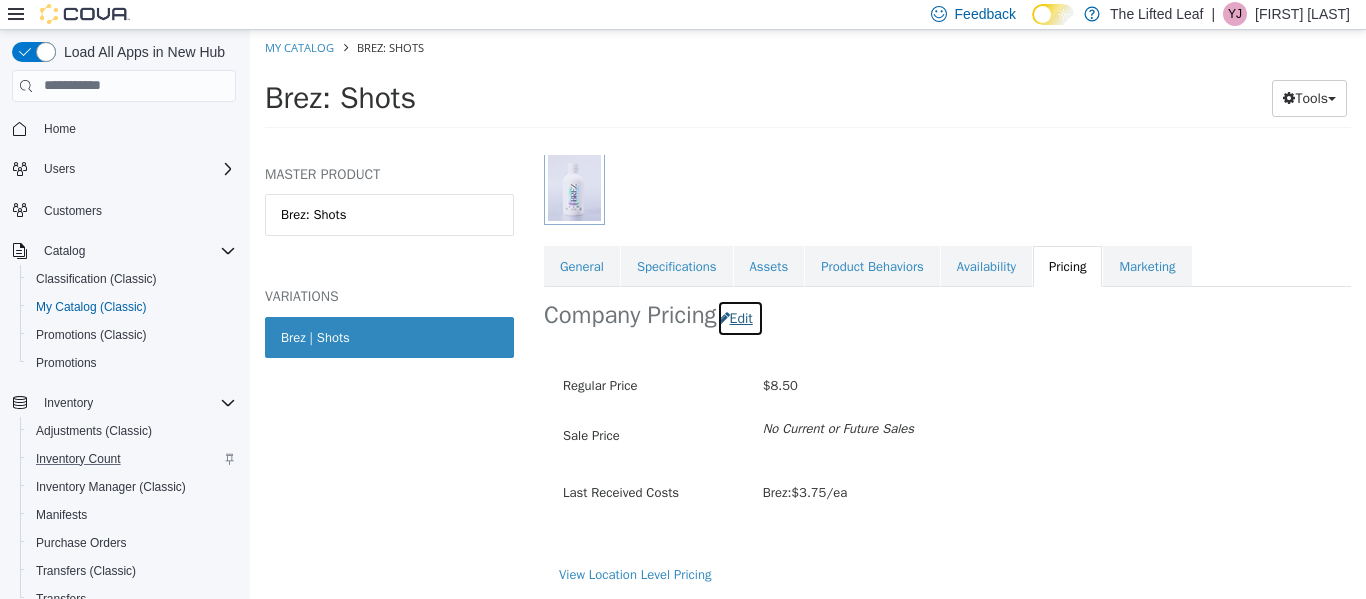 click on "Edit" at bounding box center [740, 317] 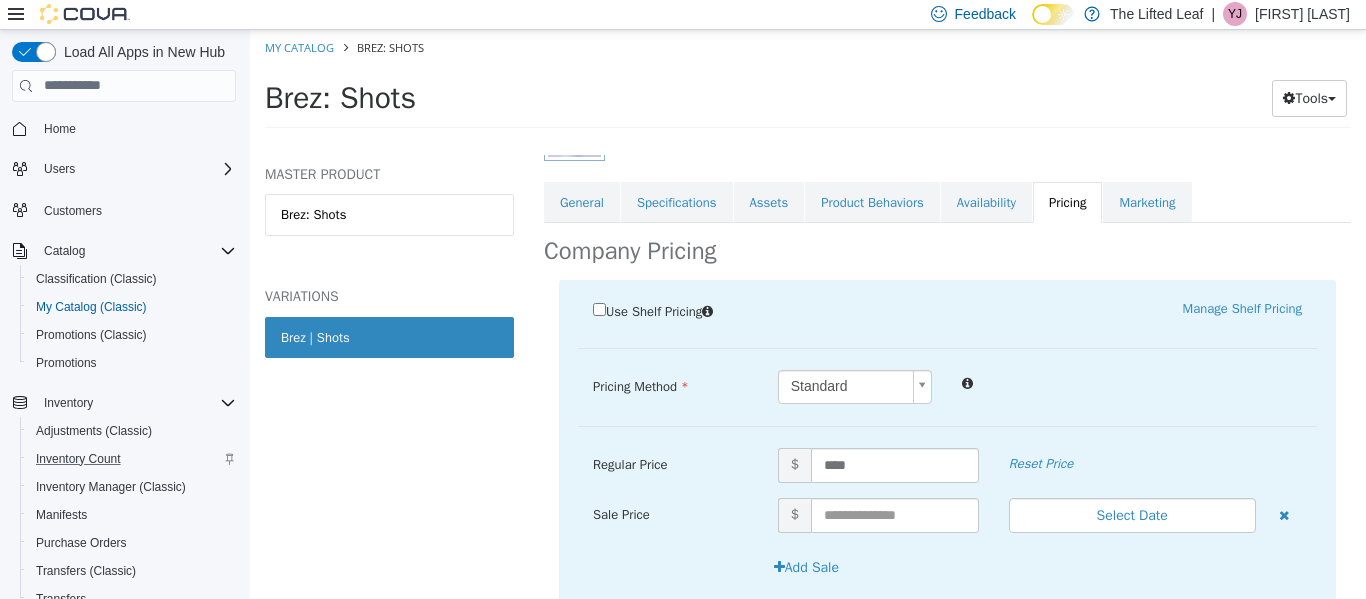 scroll, scrollTop: 337, scrollLeft: 0, axis: vertical 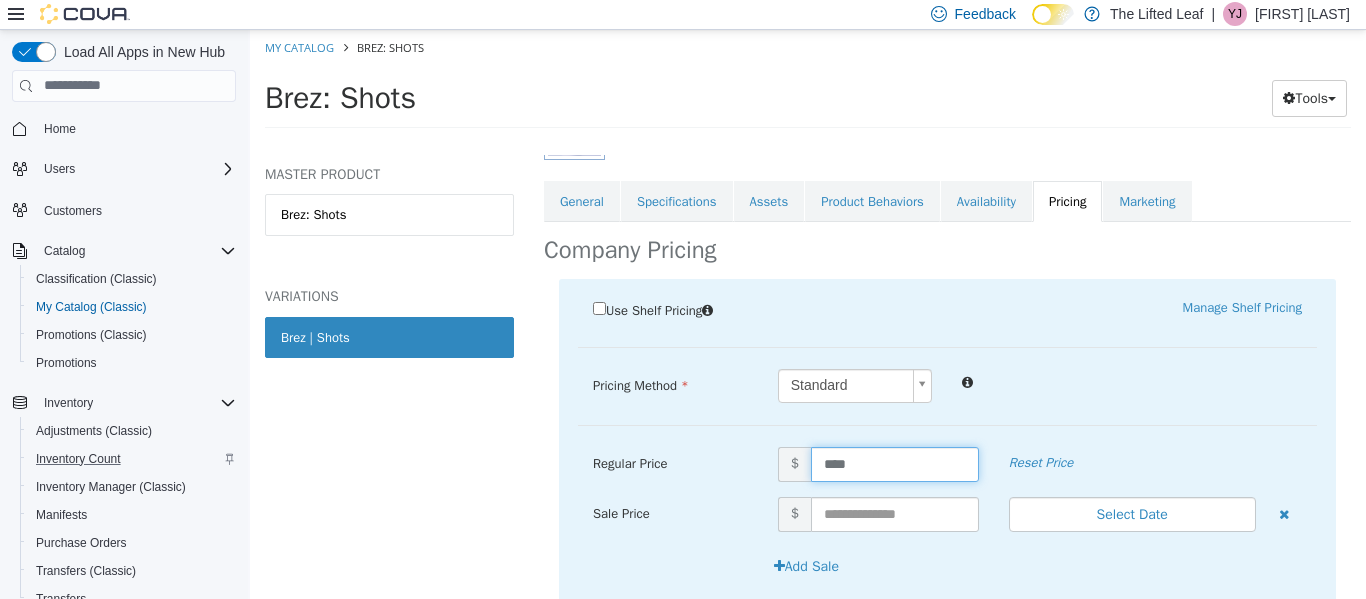 drag, startPoint x: 849, startPoint y: 454, endPoint x: 717, endPoint y: 436, distance: 133.22162 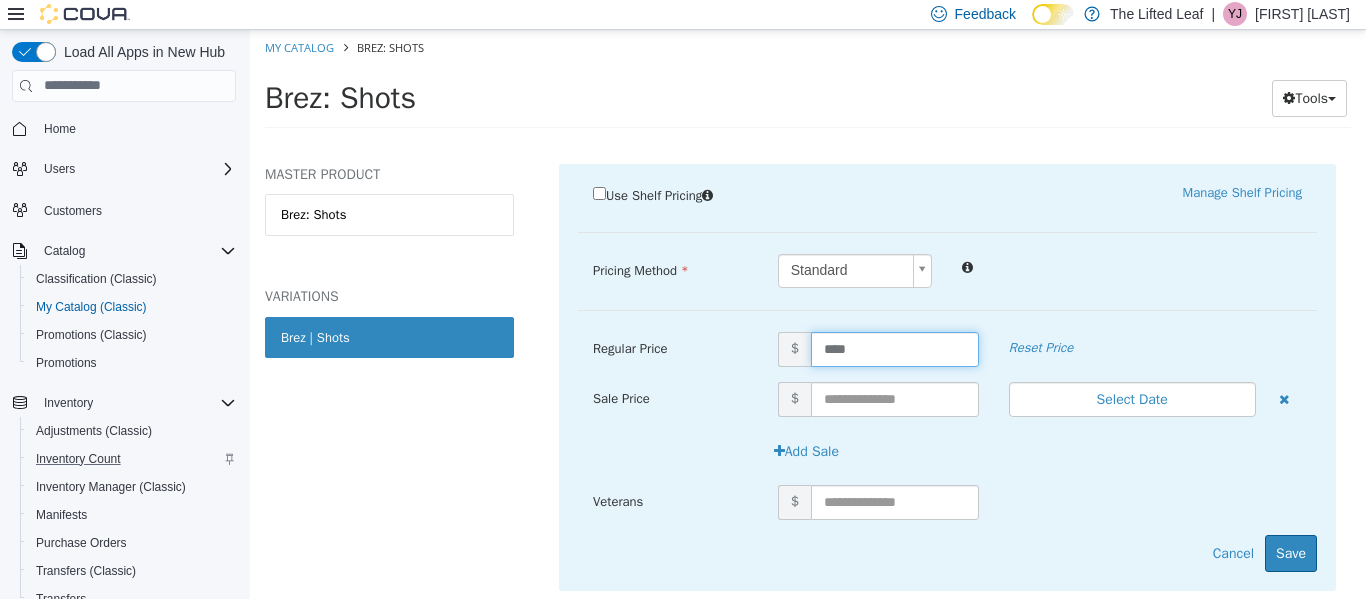 scroll, scrollTop: 453, scrollLeft: 0, axis: vertical 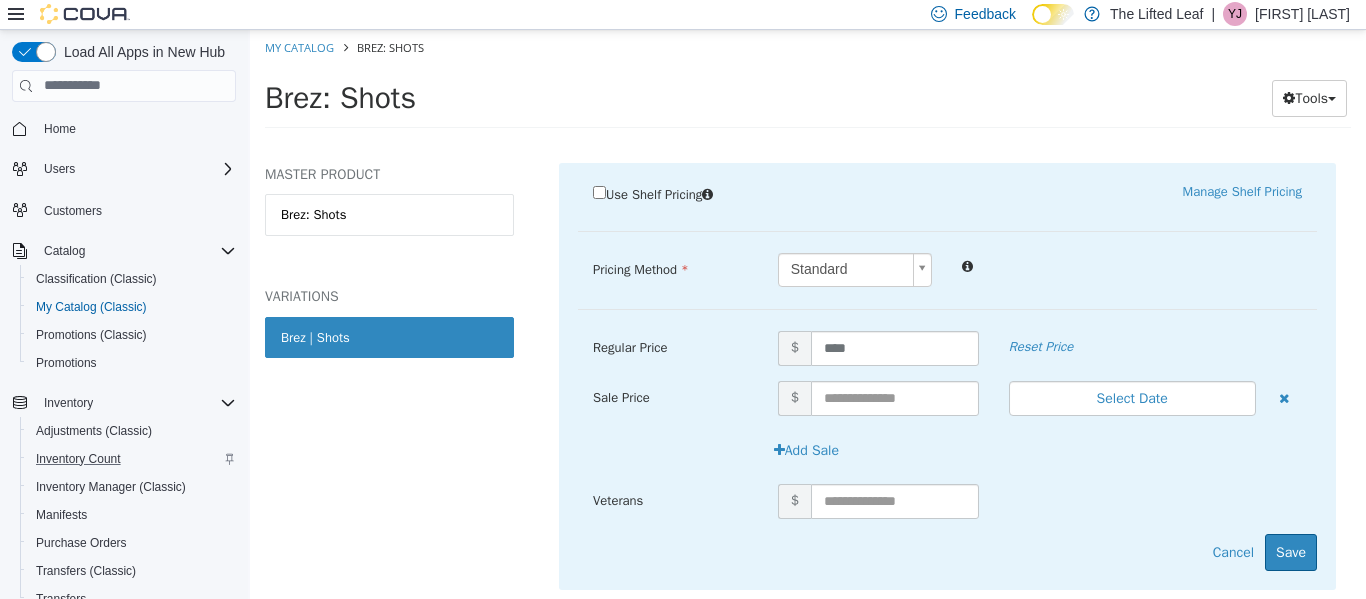 click at bounding box center (670, 441) 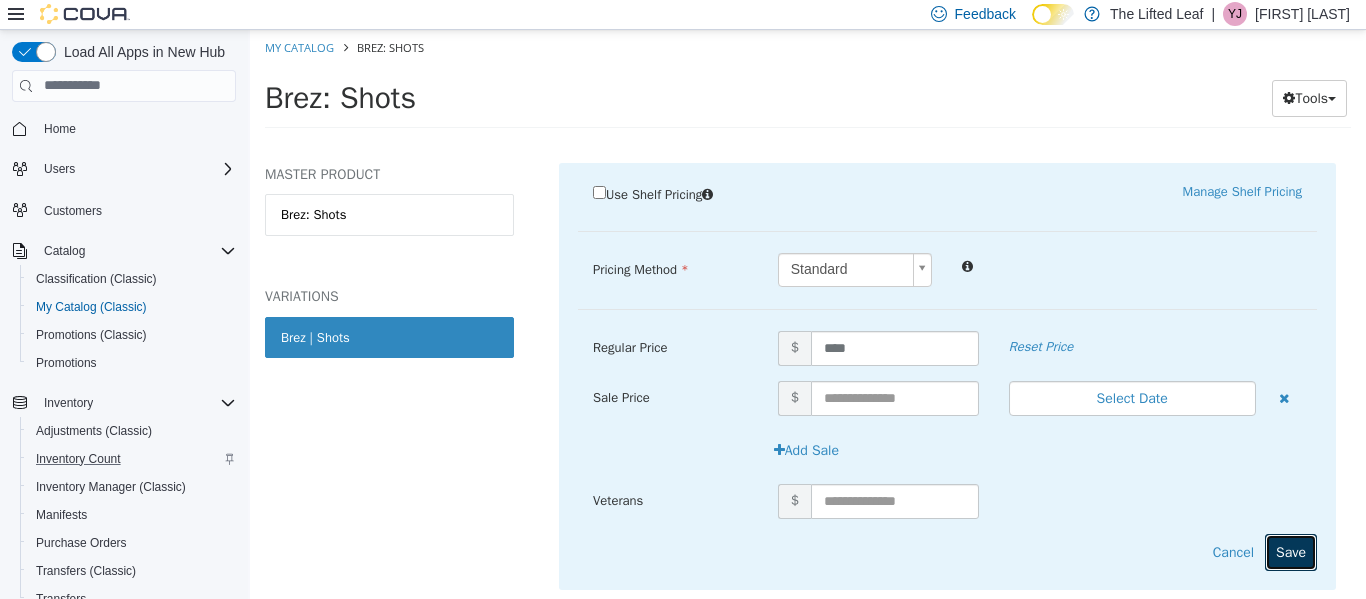 click on "Save" at bounding box center [1291, 551] 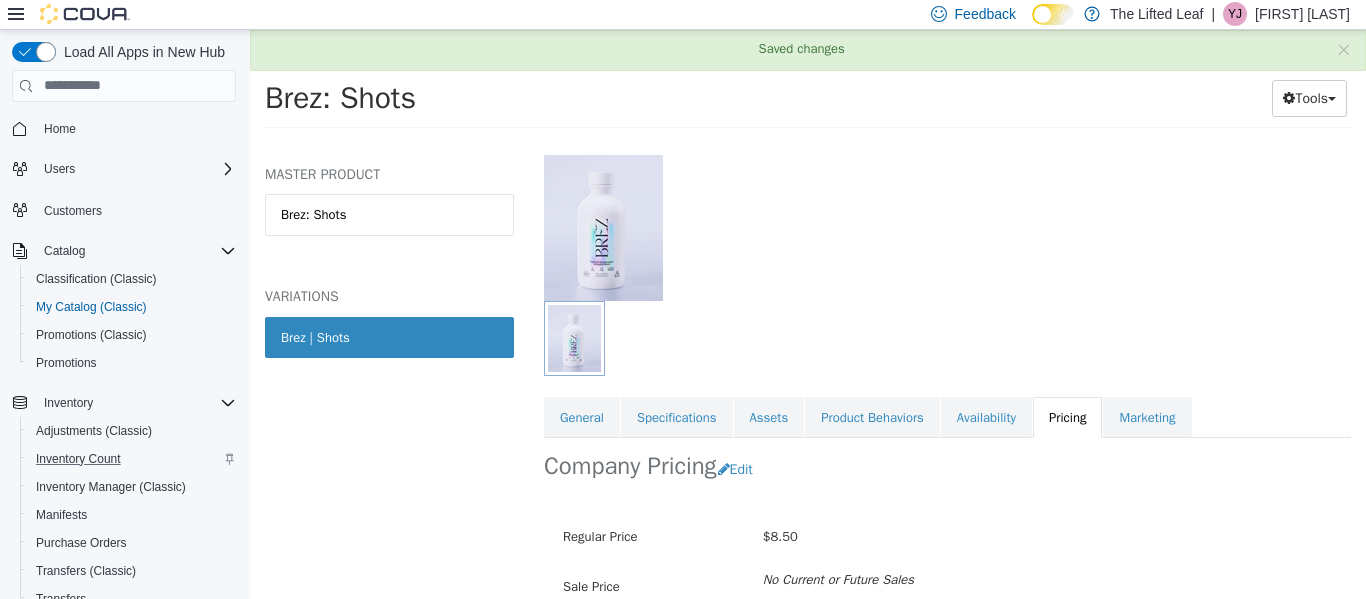 scroll, scrollTop: 114, scrollLeft: 0, axis: vertical 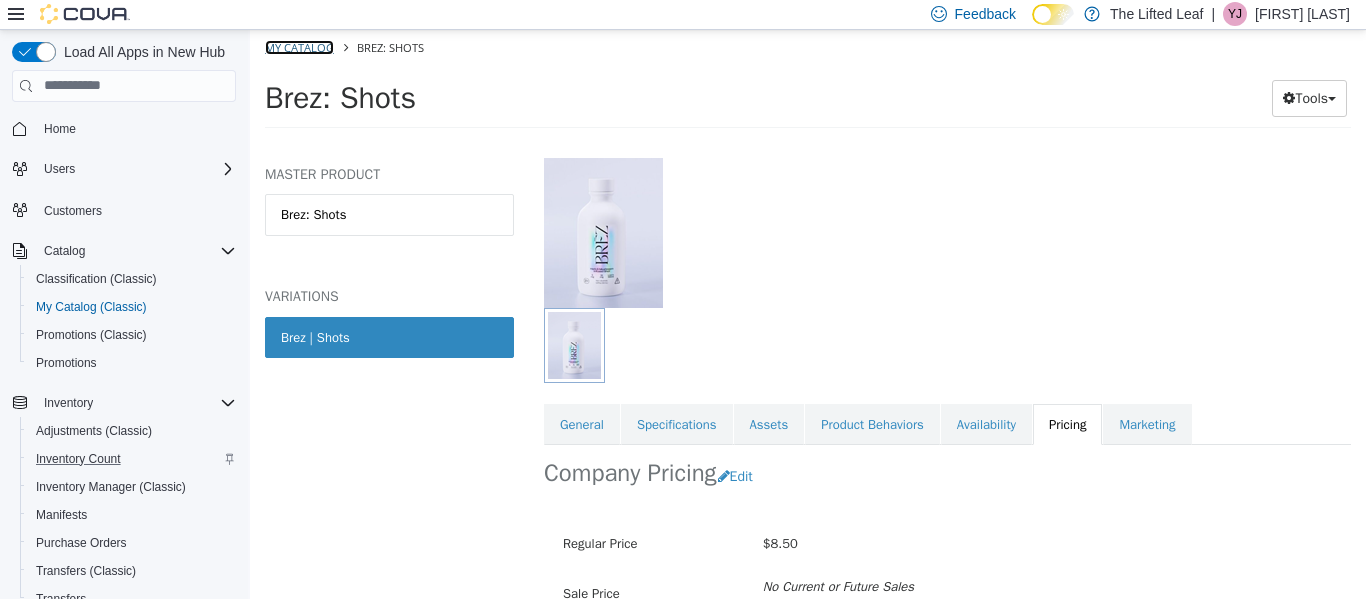click on "My Catalog" at bounding box center (299, 46) 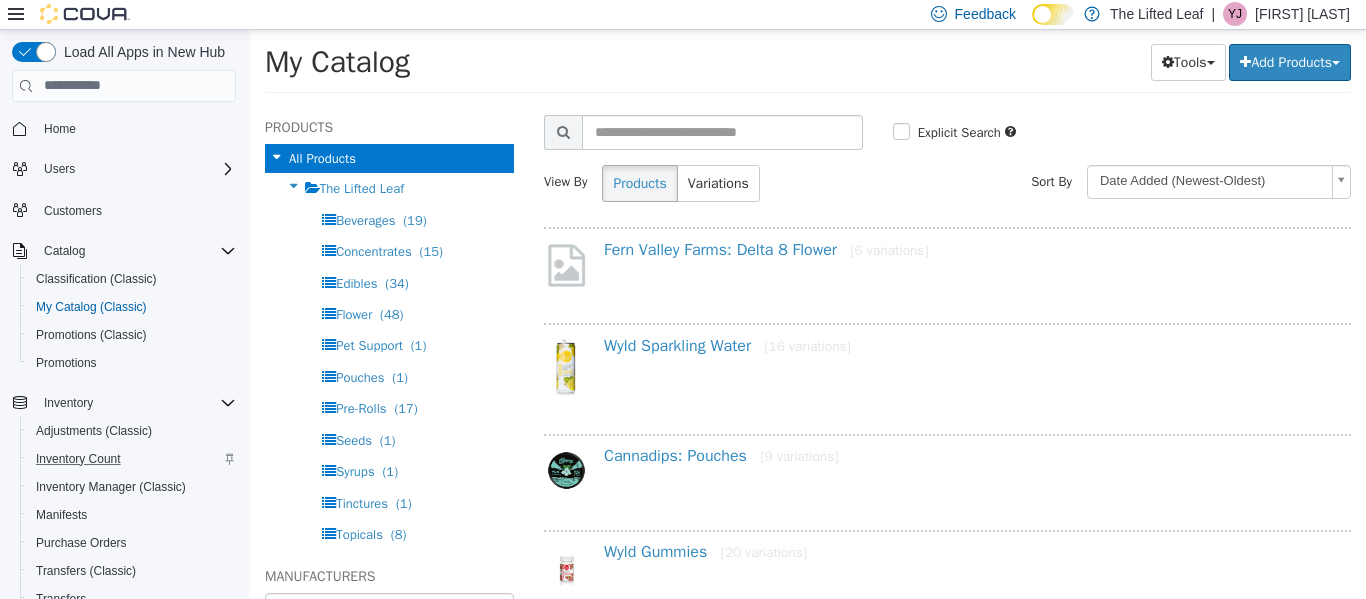 scroll, scrollTop: 47, scrollLeft: 0, axis: vertical 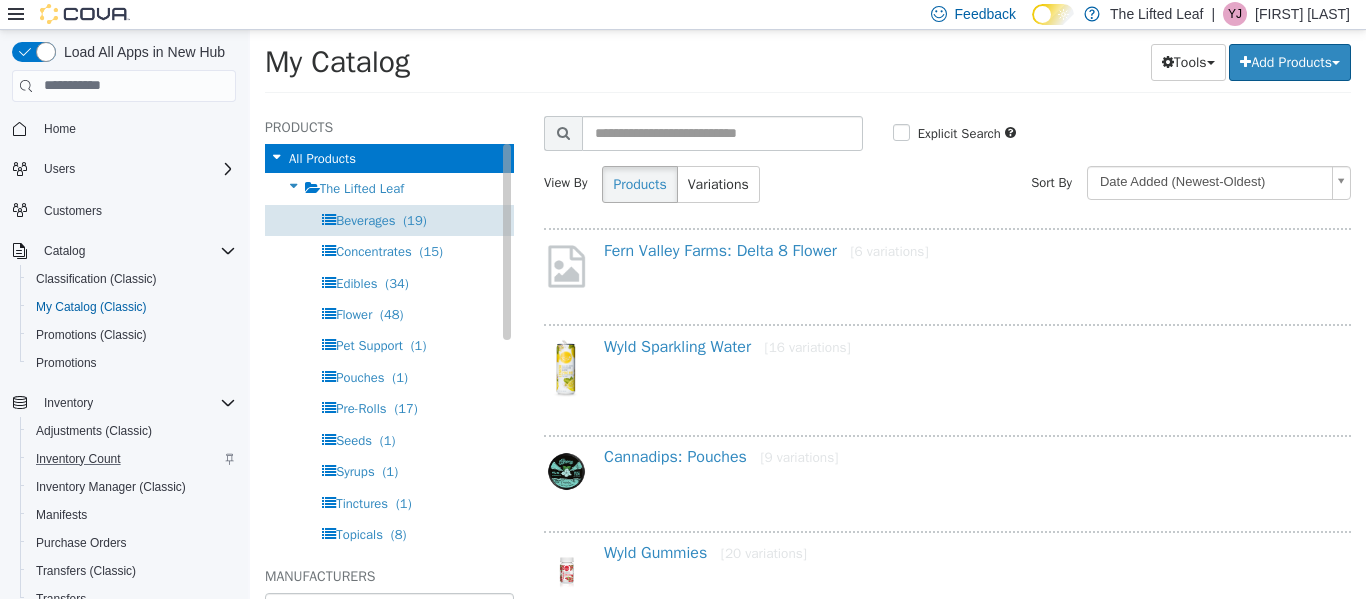 click on "Beverages
(19)" at bounding box center (389, 219) 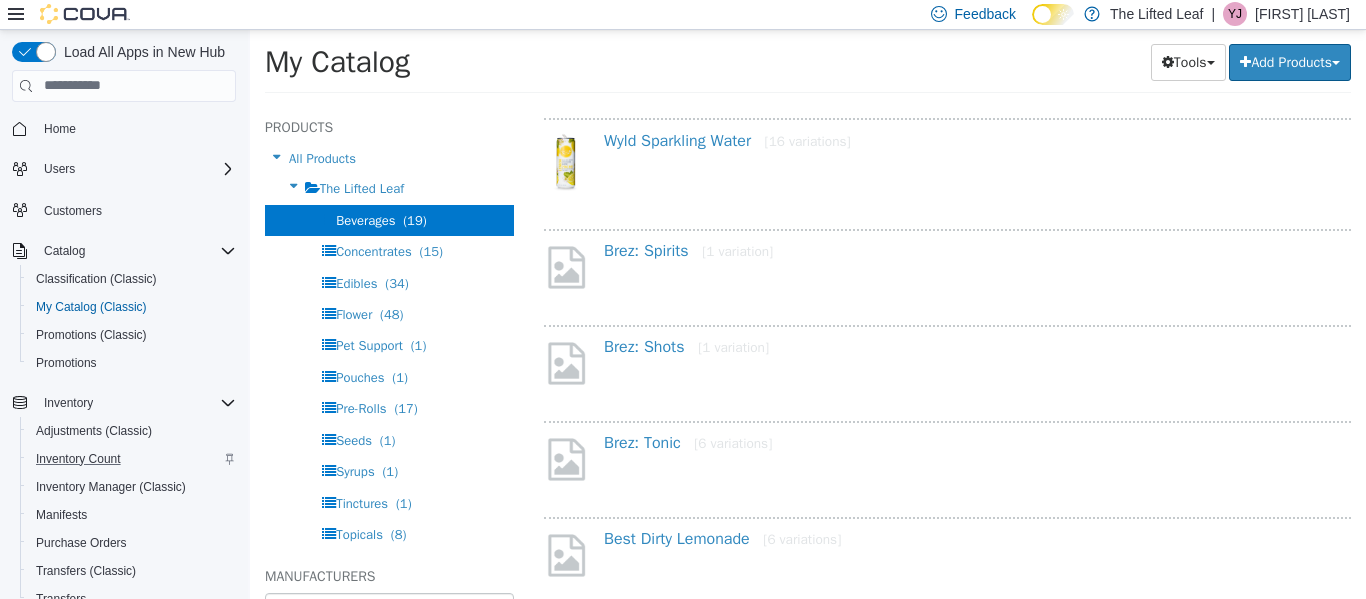 scroll, scrollTop: 276, scrollLeft: 0, axis: vertical 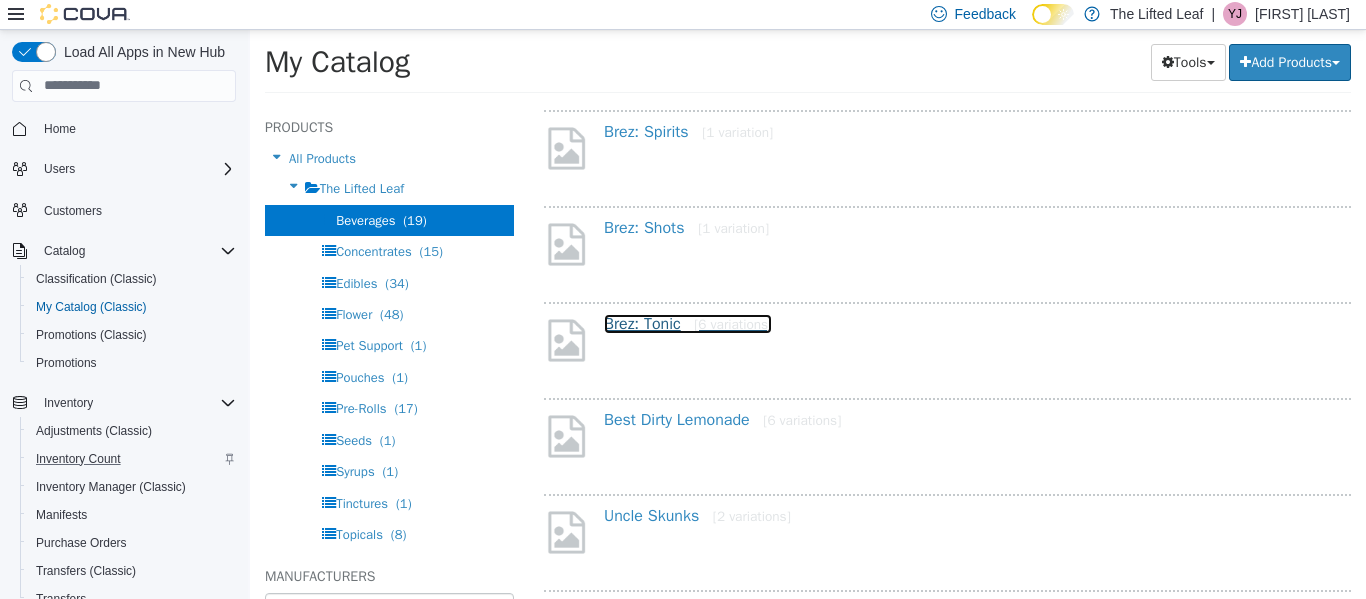 click on "Brez: Tonic
[6 variations]" at bounding box center [688, 323] 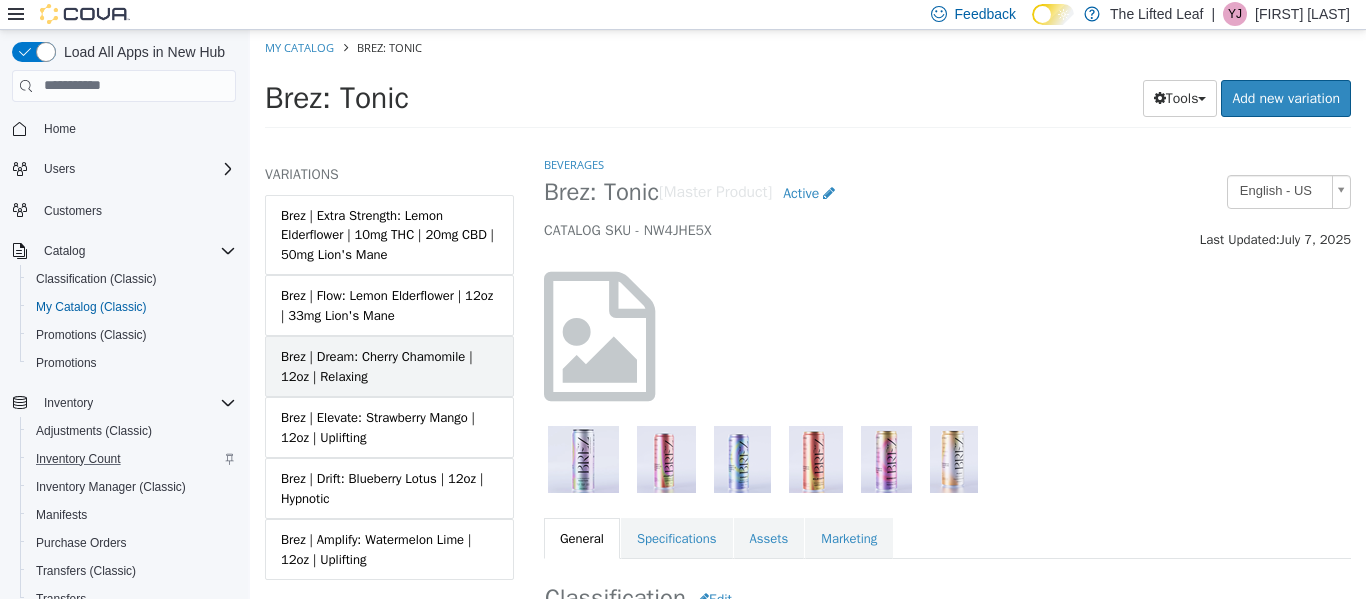 scroll, scrollTop: 171, scrollLeft: 0, axis: vertical 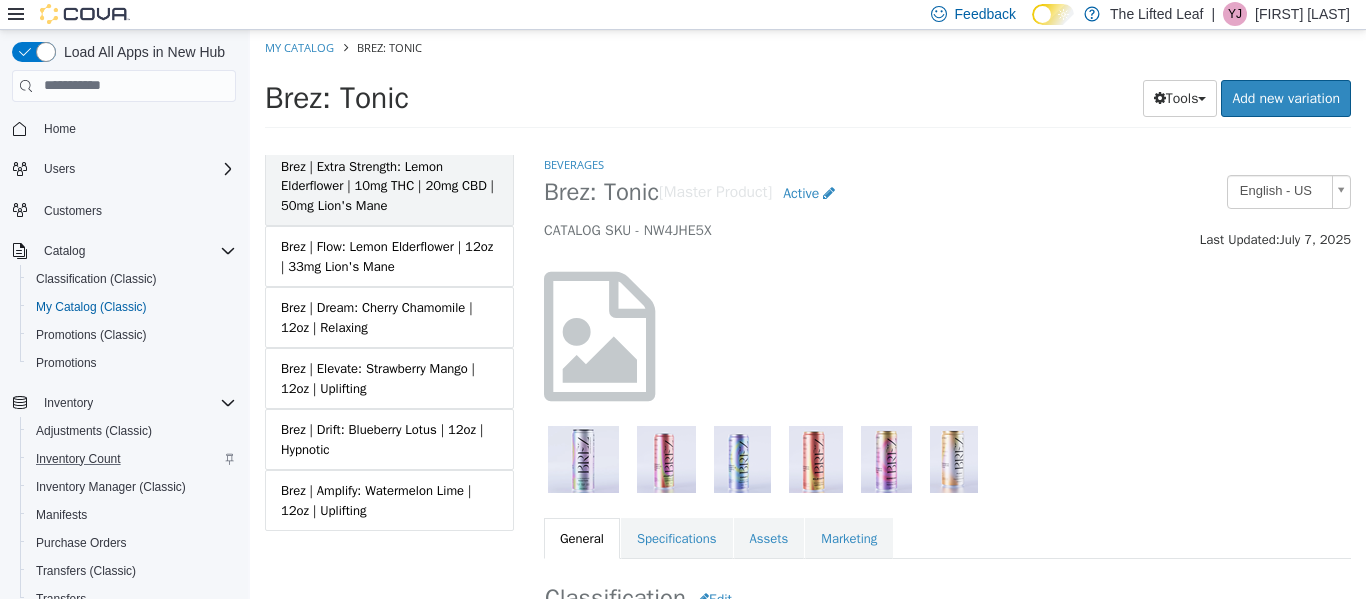 click on "Brez | Extra Strength: Lemon Elderflower | 10mg THC | 20mg CBD | 50mg Lion's Mane" at bounding box center (389, 185) 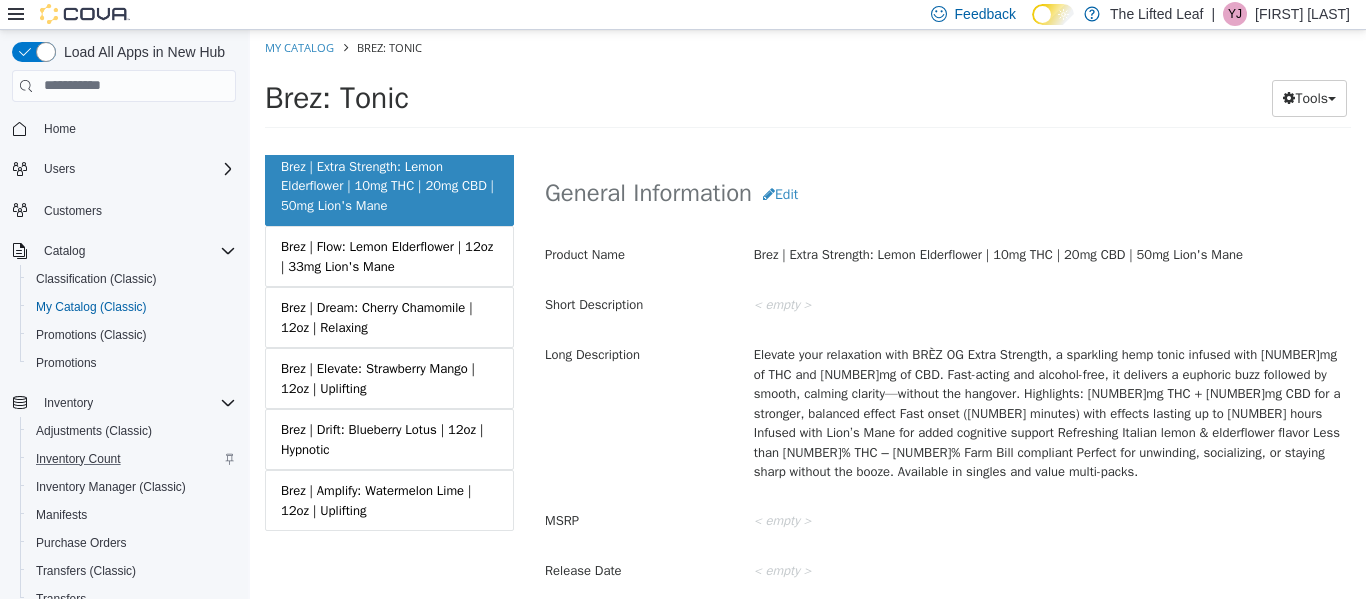 scroll, scrollTop: 626, scrollLeft: 0, axis: vertical 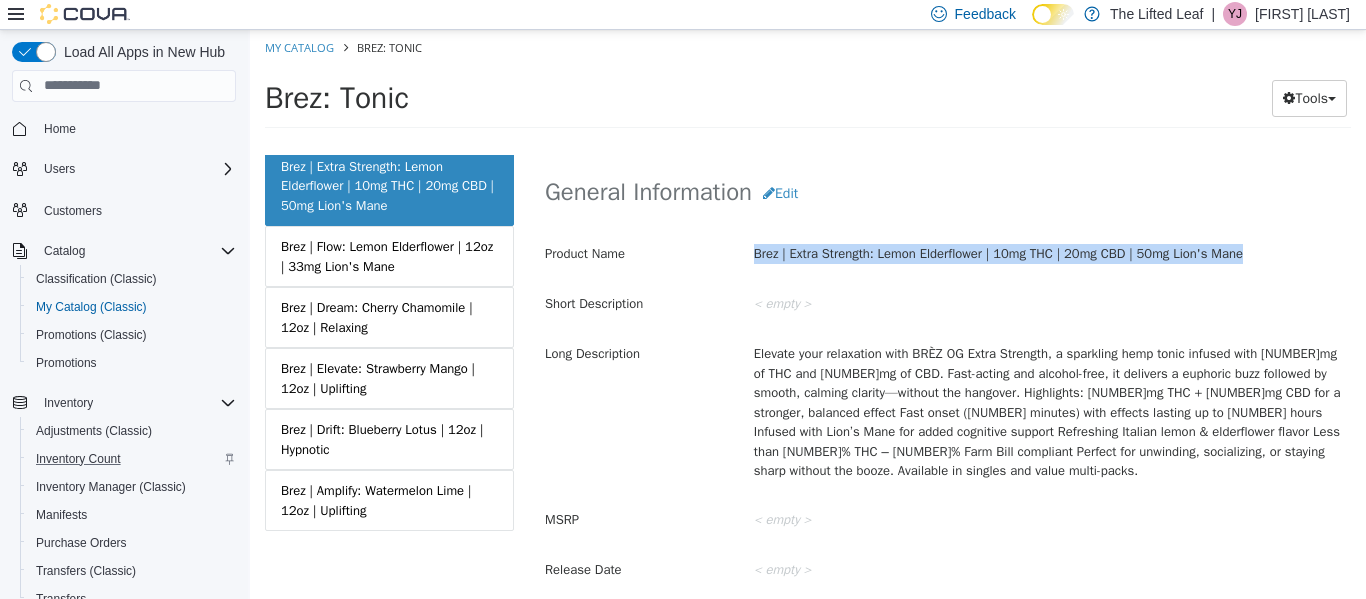drag, startPoint x: 1250, startPoint y: 257, endPoint x: 709, endPoint y: 257, distance: 541 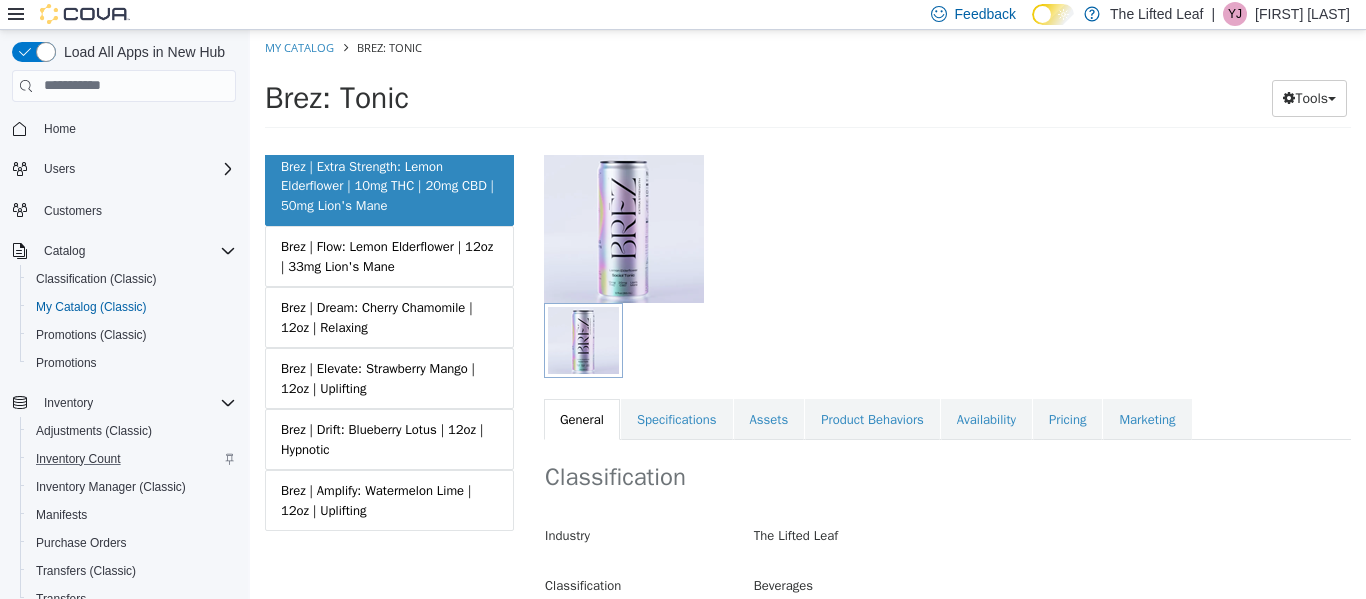 scroll, scrollTop: 118, scrollLeft: 0, axis: vertical 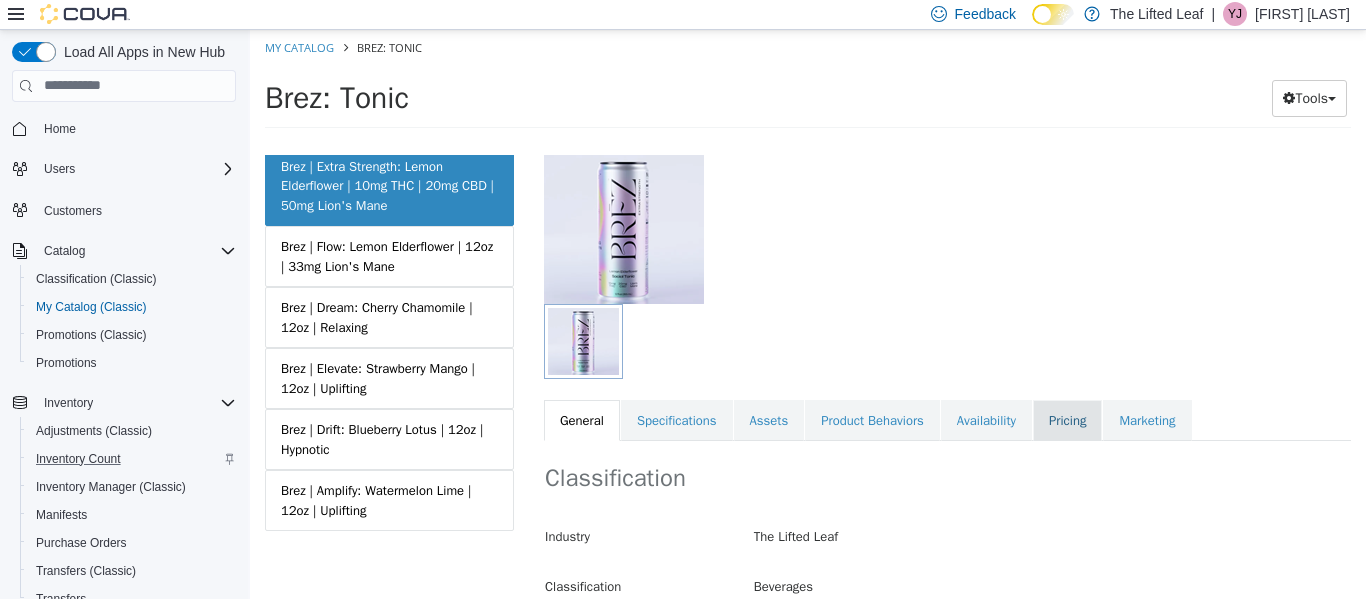 click on "Pricing" at bounding box center [1067, 420] 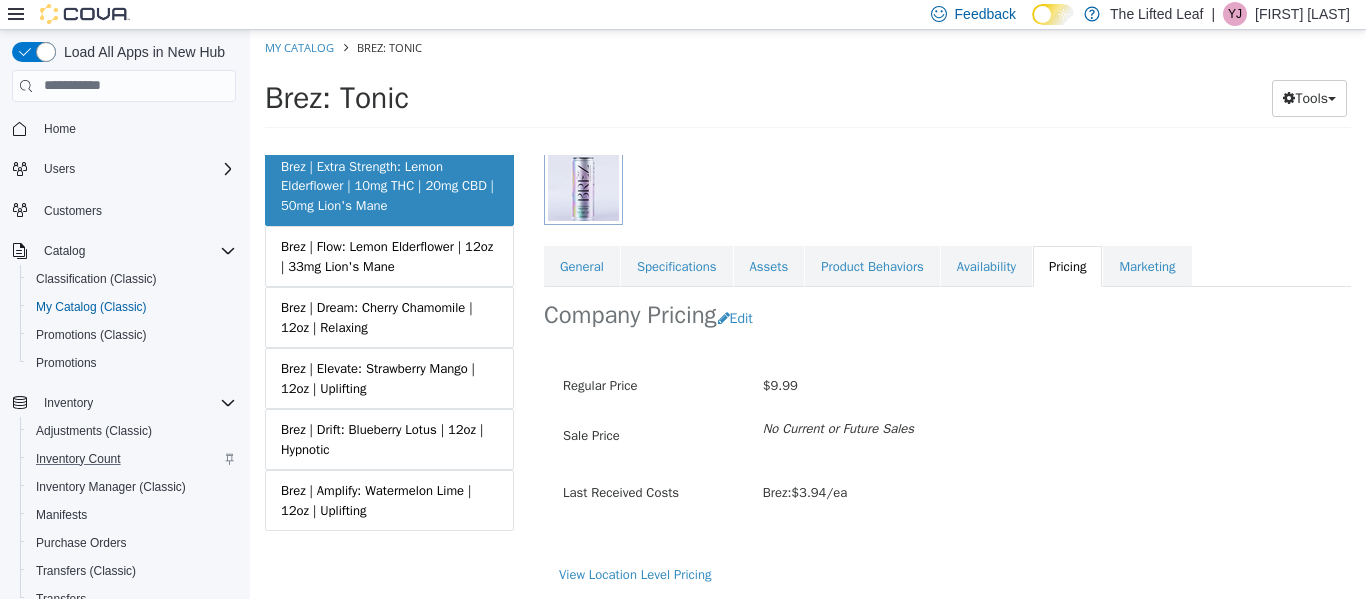 scroll, scrollTop: 273, scrollLeft: 0, axis: vertical 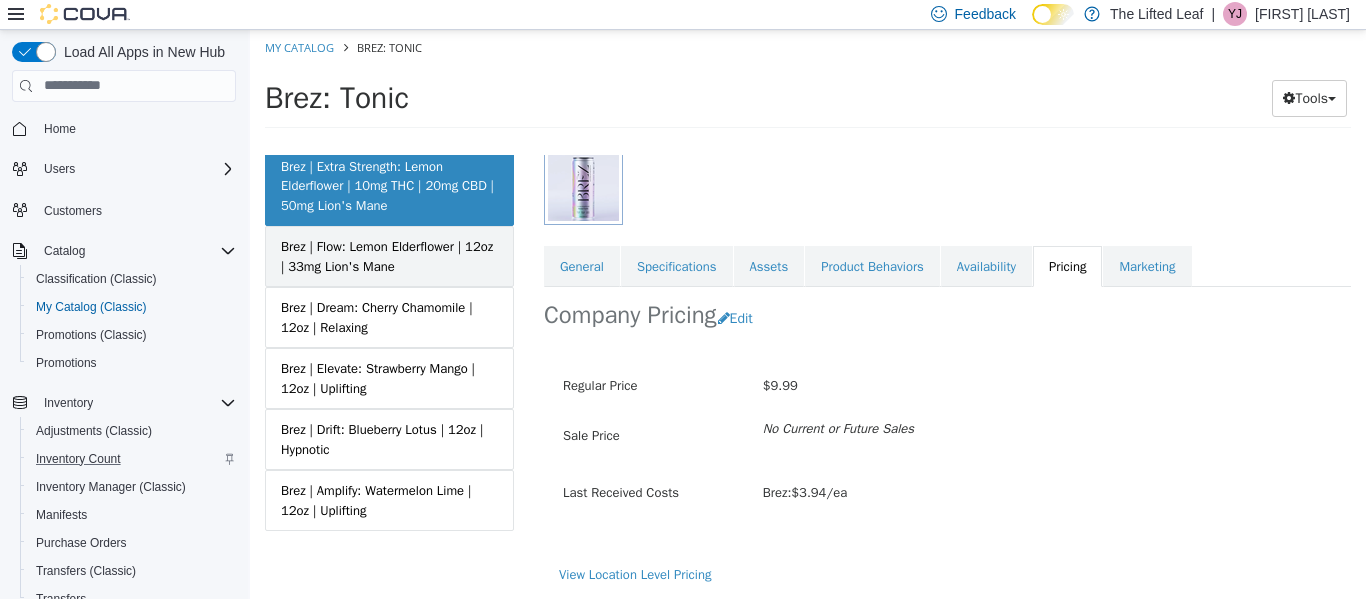 click on "Brez | Flow: Lemon Elderflower | 12oz | 33mg Lion's Mane" at bounding box center (389, 255) 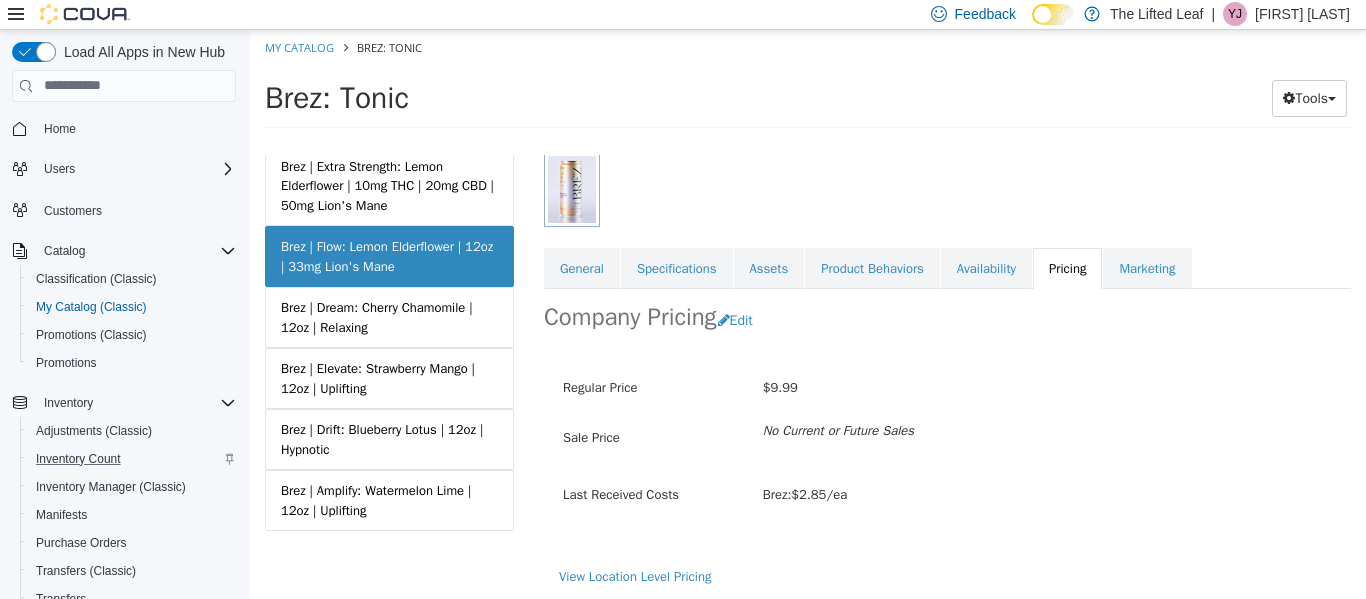 scroll, scrollTop: 273, scrollLeft: 0, axis: vertical 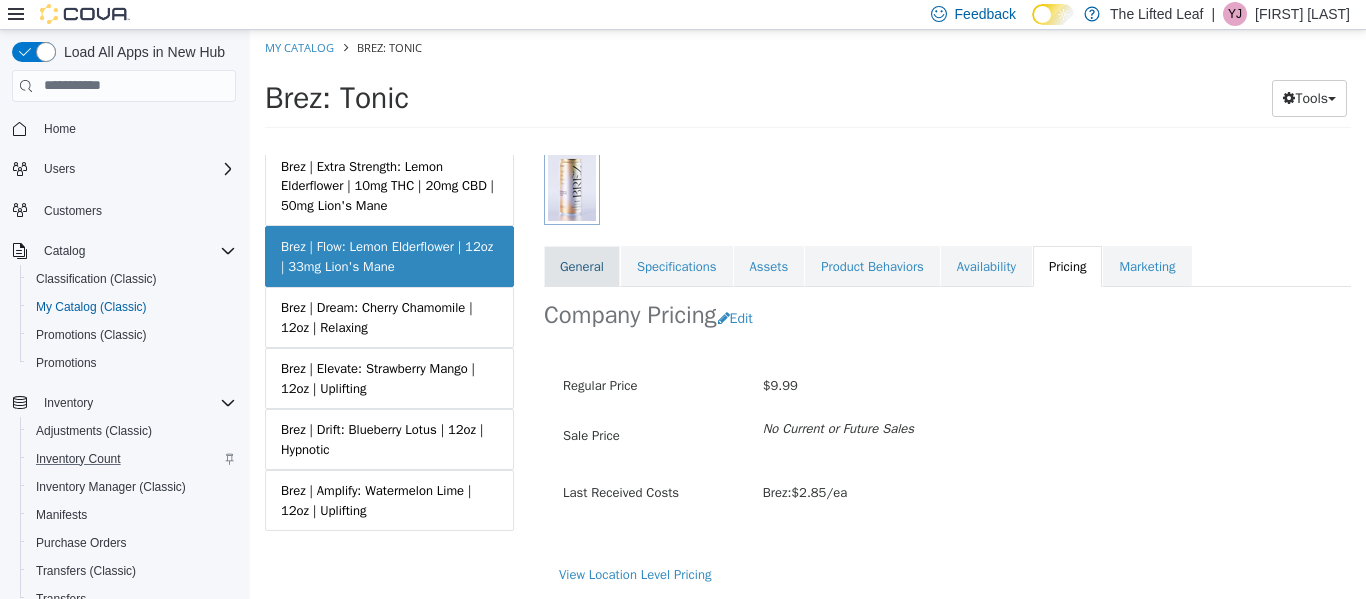 click on "General" at bounding box center [582, 266] 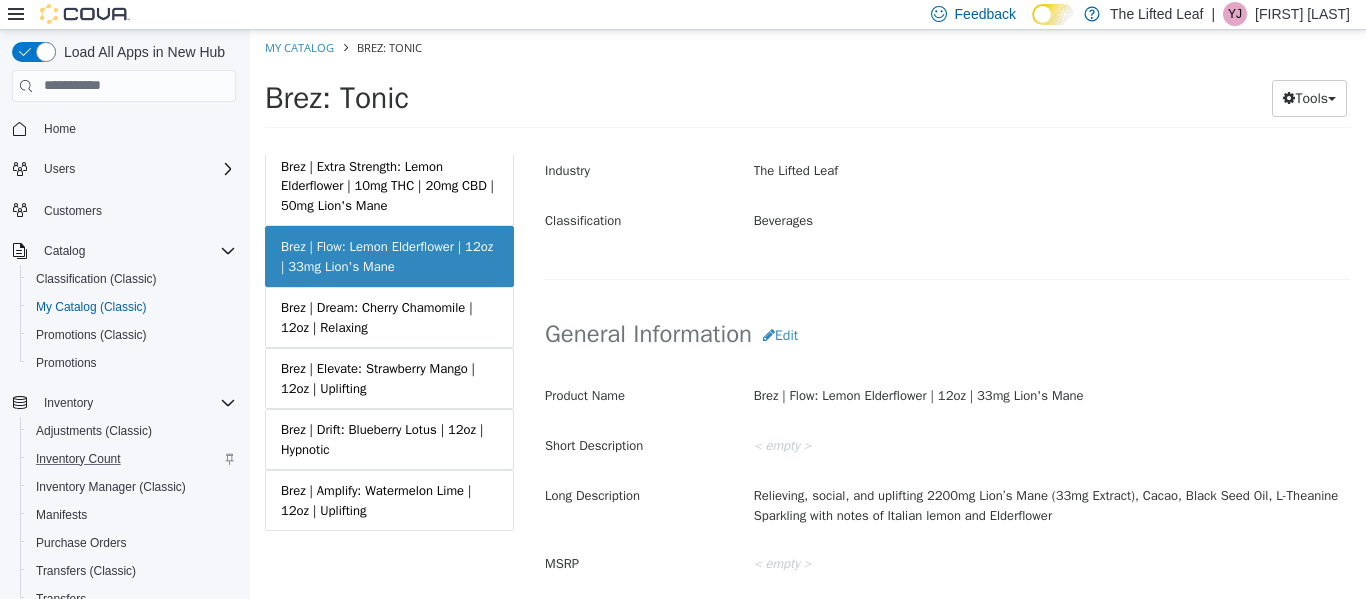 scroll, scrollTop: 485, scrollLeft: 0, axis: vertical 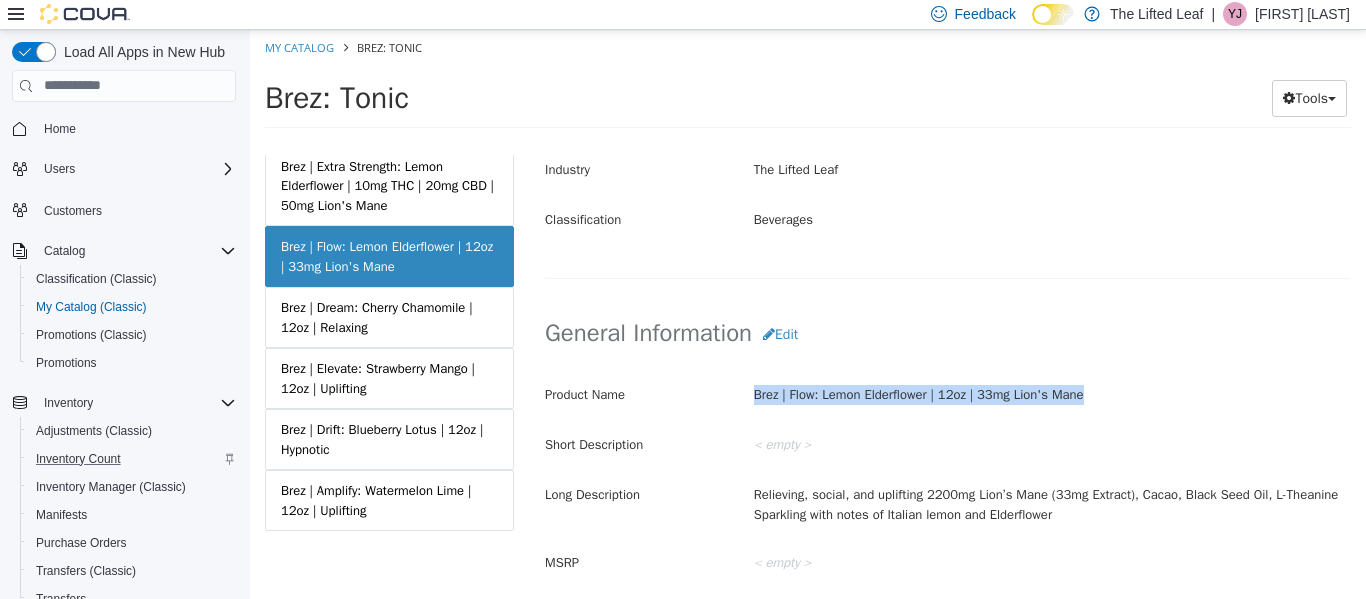 drag, startPoint x: 1107, startPoint y: 400, endPoint x: 746, endPoint y: 408, distance: 361.08862 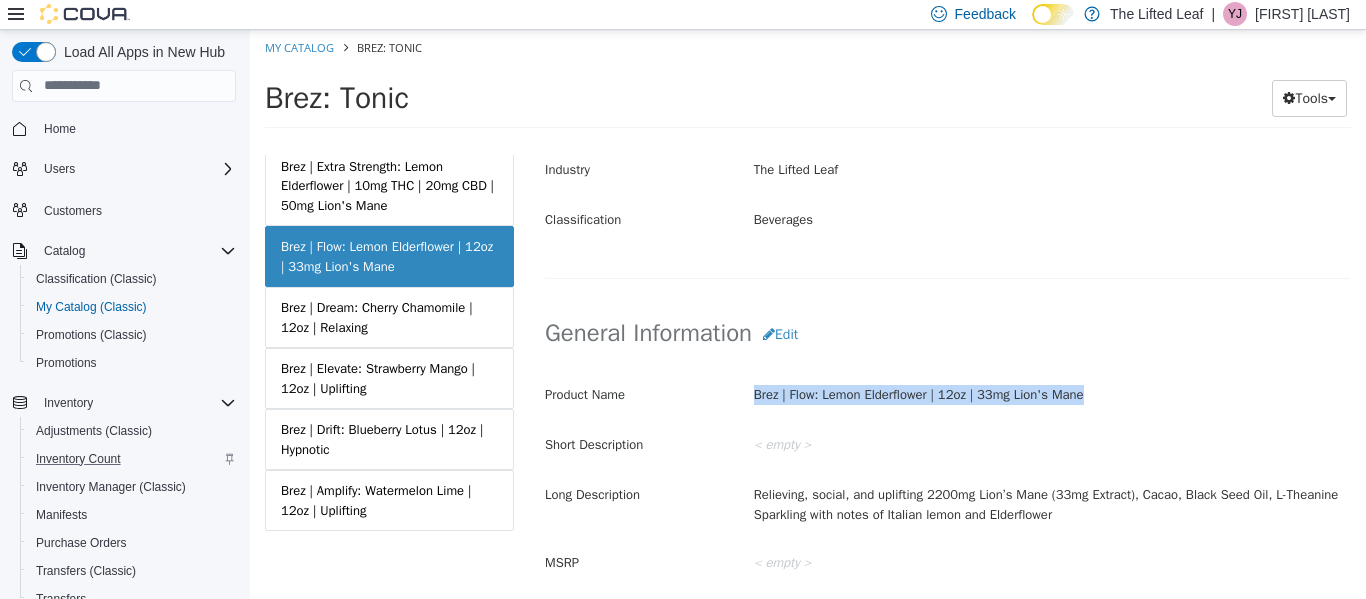 copy on "Brez | Flow: Lemon Elderflower | 12oz | 33mg Lion's Mane" 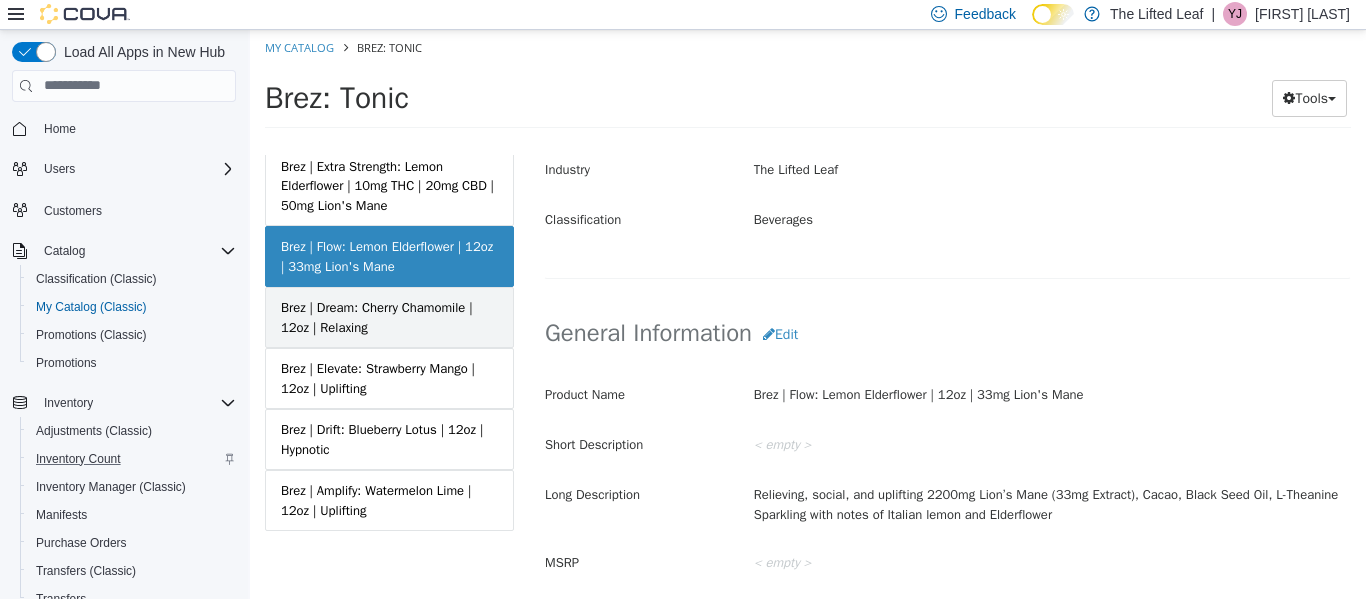click on "Brez | Dream: Cherry Chamomile | 12oz | Relaxing" at bounding box center (389, 316) 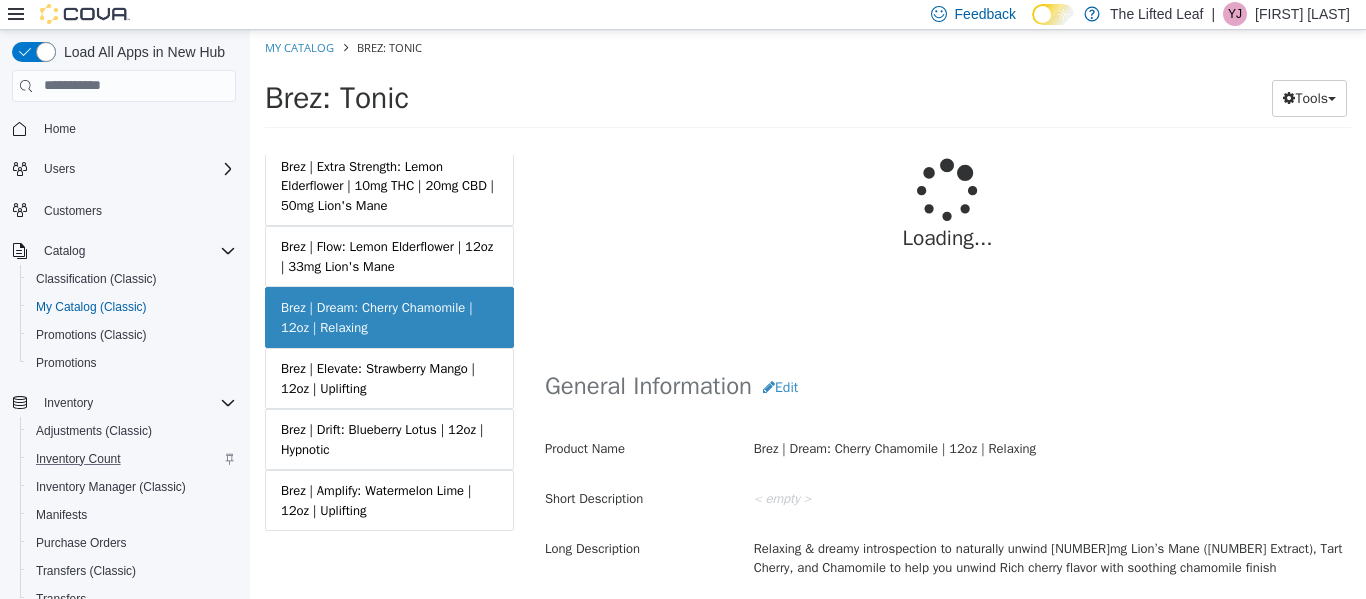 scroll, scrollTop: 447, scrollLeft: 0, axis: vertical 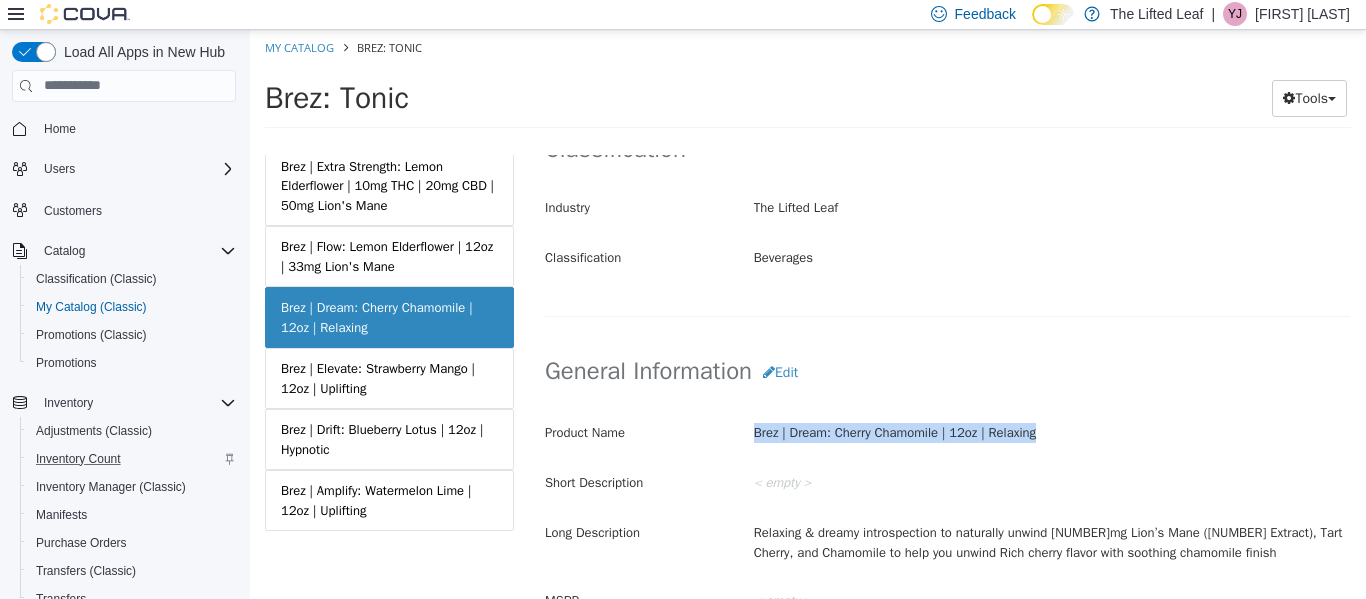 drag, startPoint x: 1043, startPoint y: 459, endPoint x: 752, endPoint y: 448, distance: 291.20782 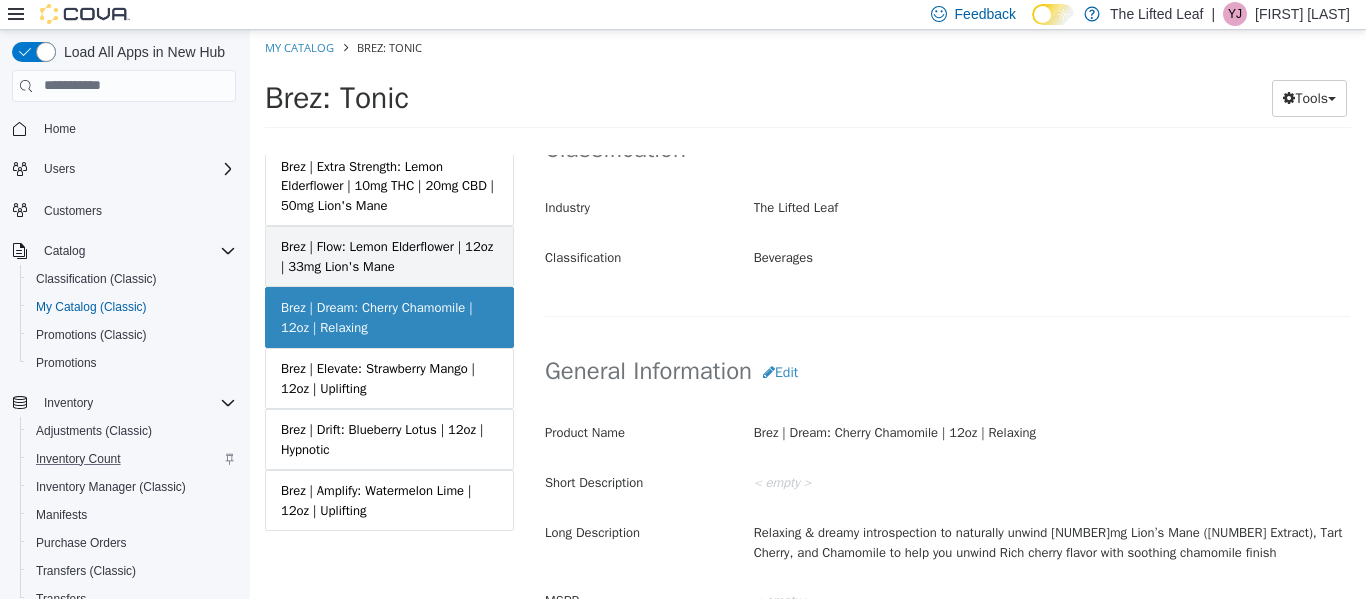 click on "Brez | Flow: Lemon Elderflower | 12oz | 33mg Lion's Mane" at bounding box center [389, 255] 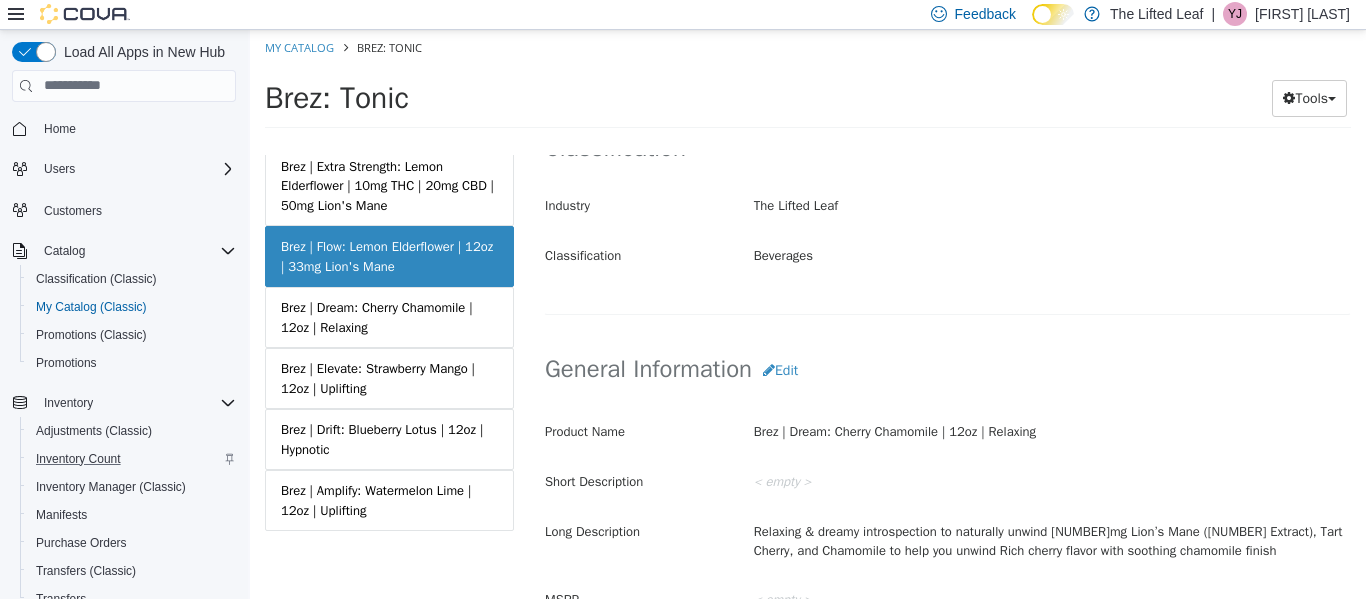 scroll, scrollTop: 445, scrollLeft: 0, axis: vertical 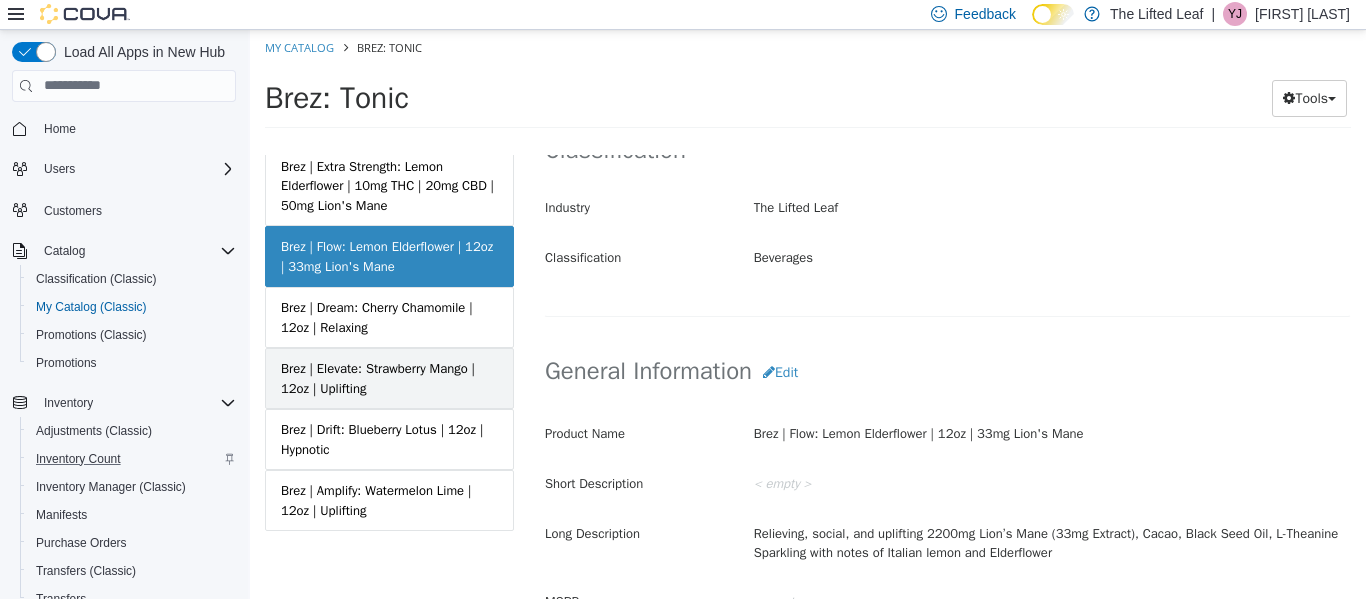 click on "Brez | Elevate: Strawberry Mango | 12oz | Uplifting" at bounding box center (389, 377) 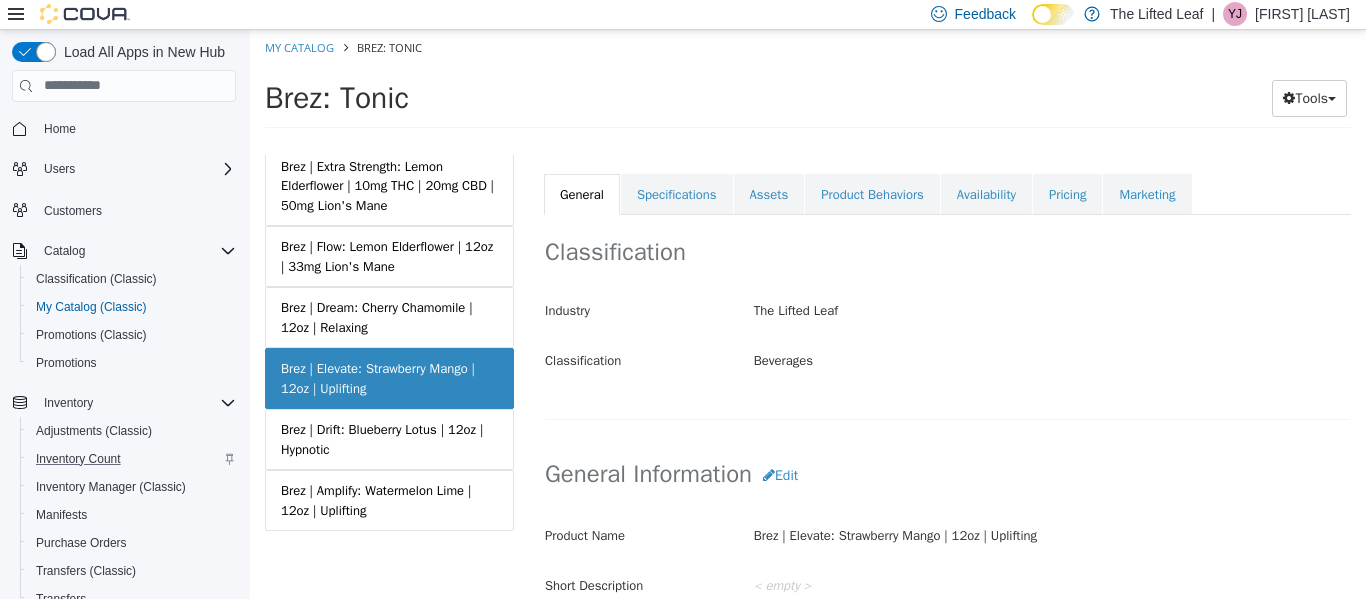 scroll, scrollTop: 346, scrollLeft: 0, axis: vertical 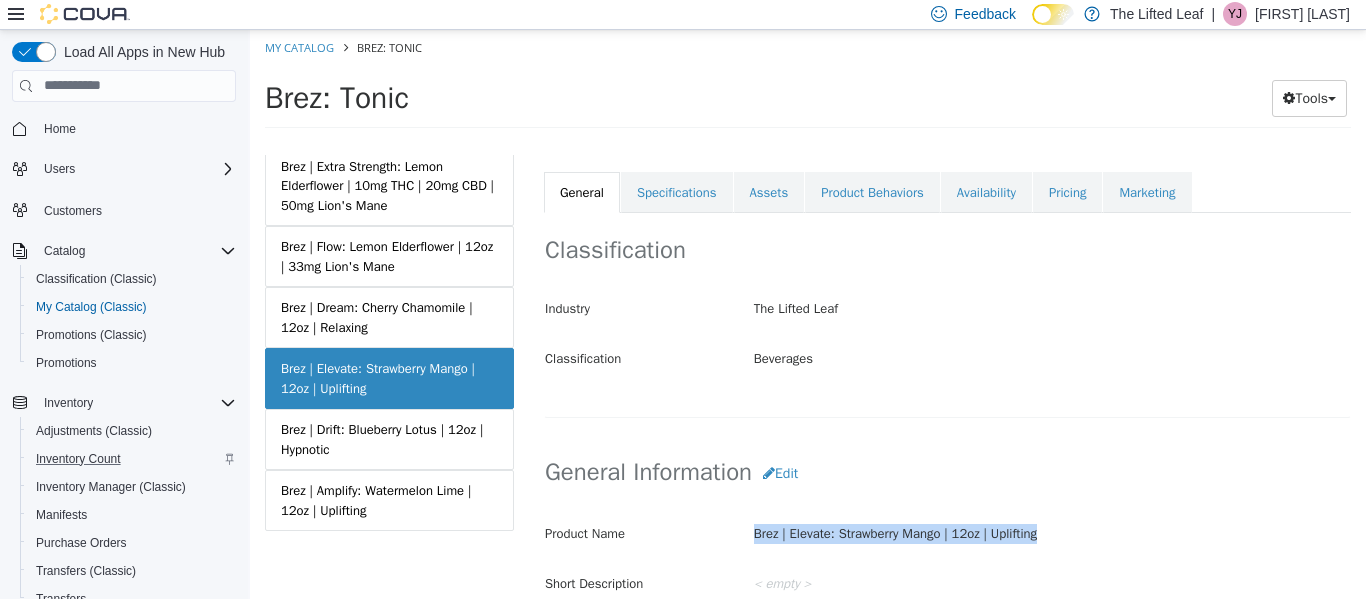 drag, startPoint x: 1065, startPoint y: 540, endPoint x: 706, endPoint y: 546, distance: 359.05014 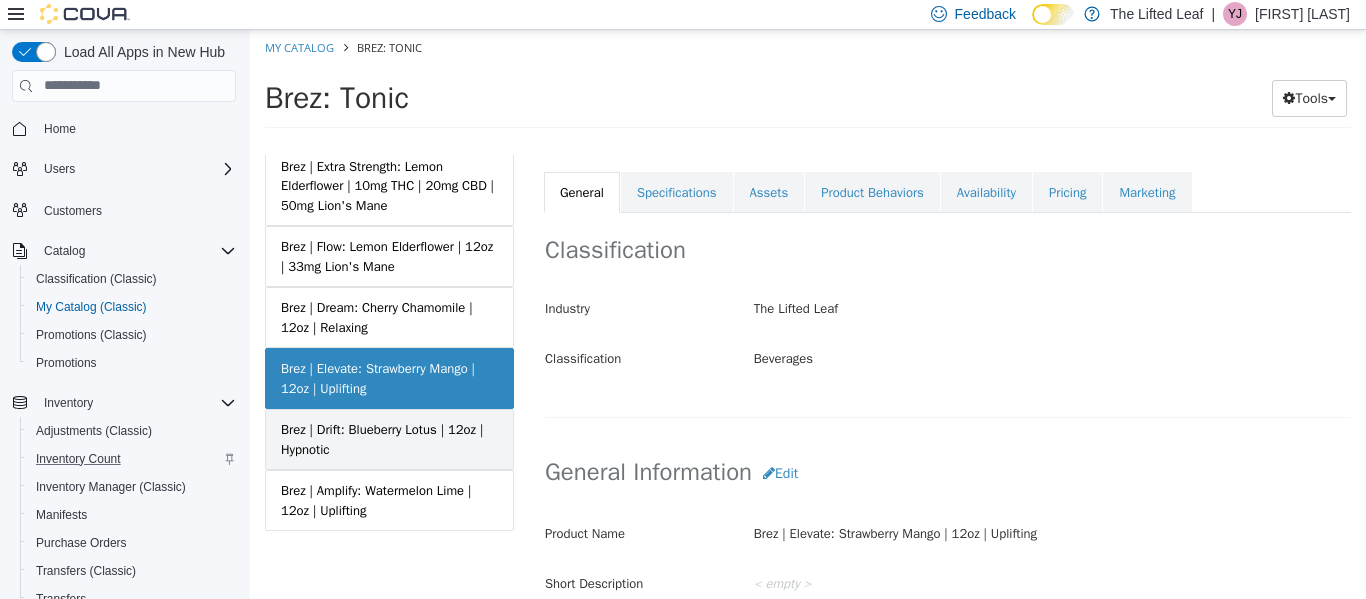 click on "Brez | Drift: Blueberry Lotus | 12oz | Hypnotic" at bounding box center (389, 438) 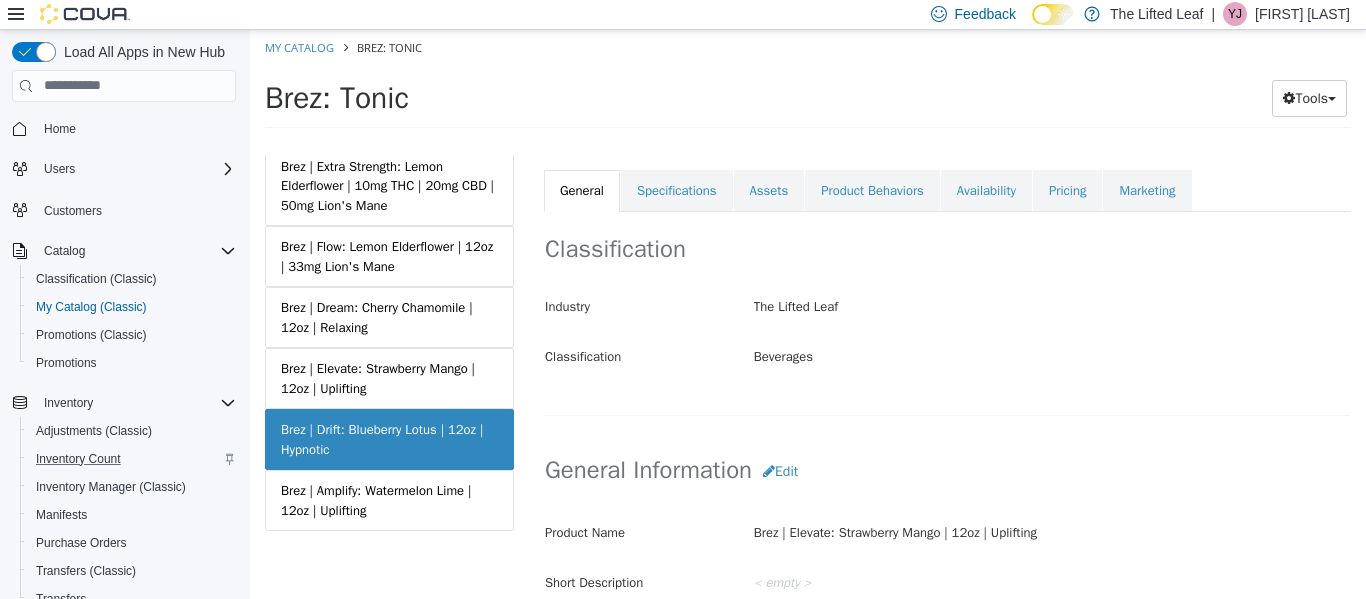 scroll, scrollTop: 344, scrollLeft: 0, axis: vertical 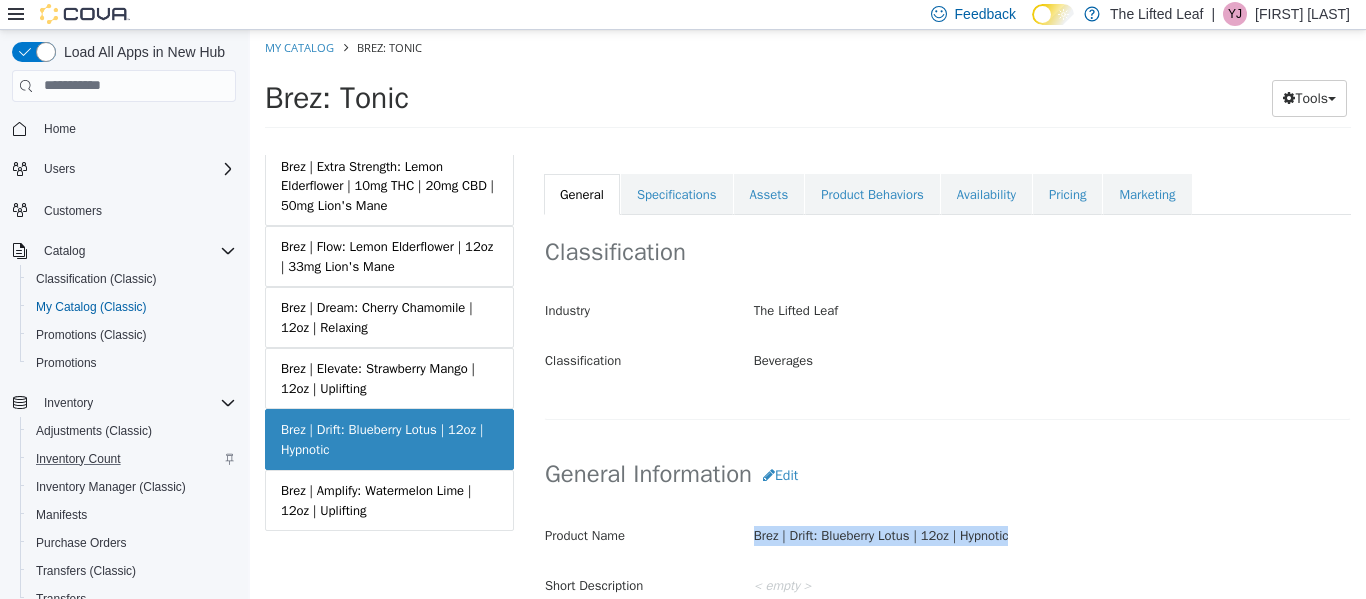 drag, startPoint x: 1022, startPoint y: 537, endPoint x: 750, endPoint y: 545, distance: 272.1176 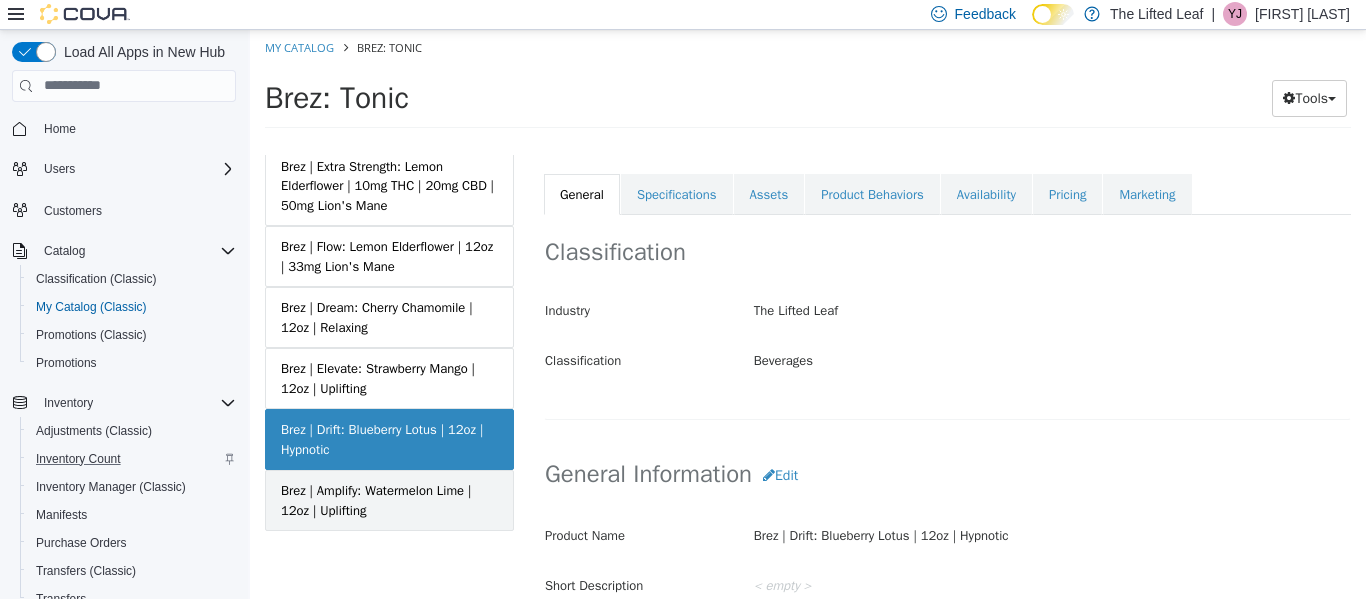 click on "Brez | Amplify: Watermelon Lime | 12oz | Uplifting" at bounding box center [389, 499] 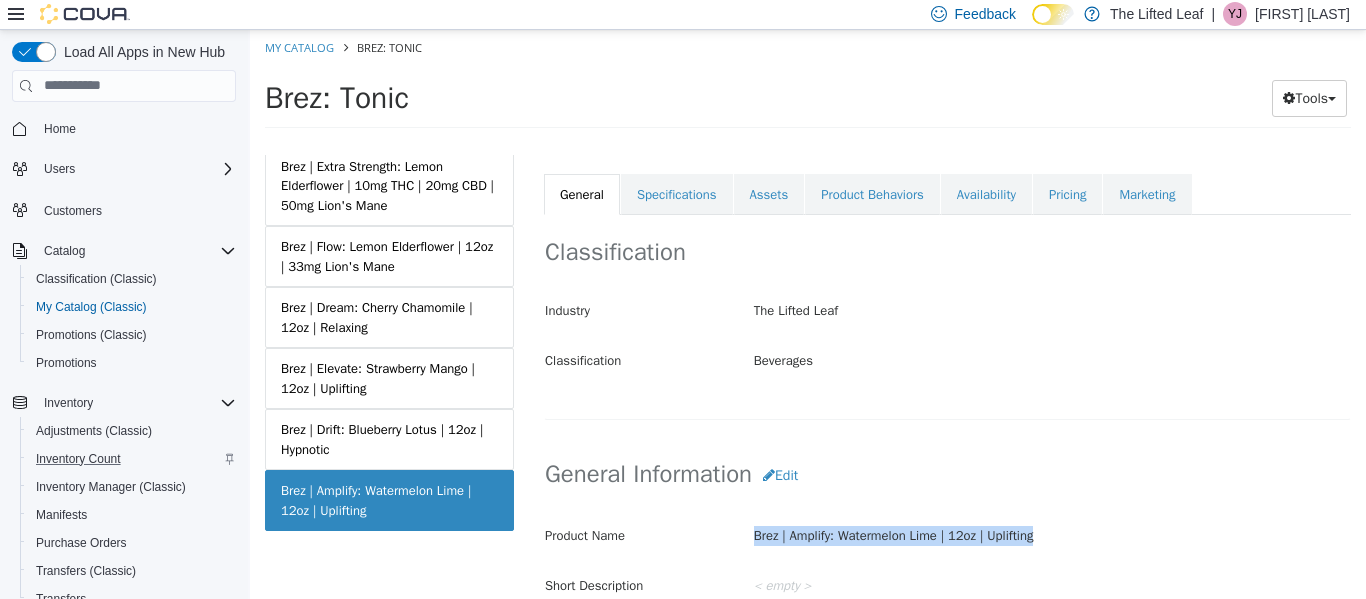 drag, startPoint x: 1052, startPoint y: 535, endPoint x: 737, endPoint y: 546, distance: 315.19202 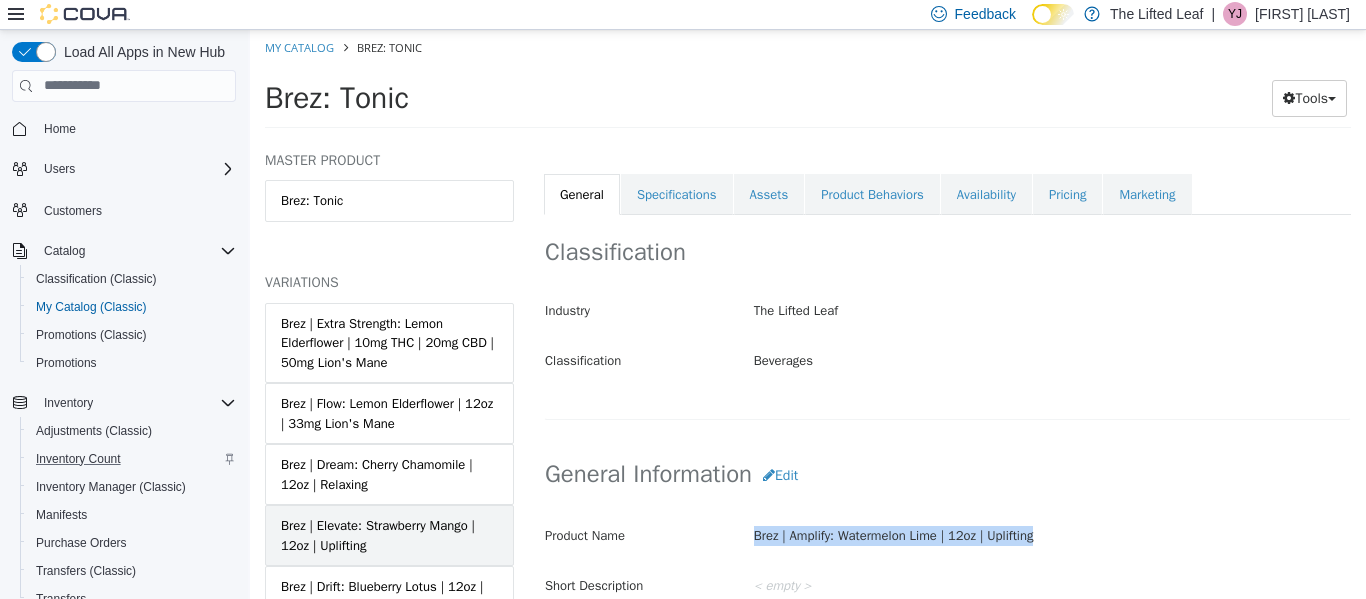scroll, scrollTop: 0, scrollLeft: 0, axis: both 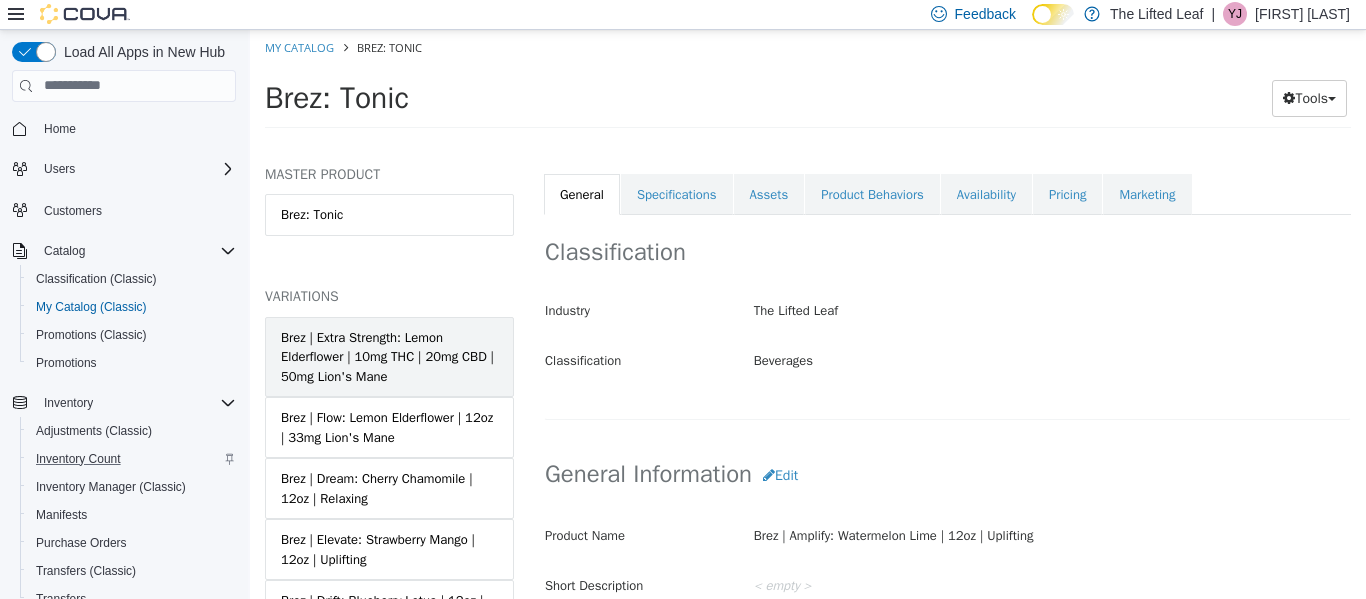 click on "Brez | Extra Strength: Lemon Elderflower | 10mg THC | 20mg CBD | 50mg Lion's Mane" at bounding box center (389, 356) 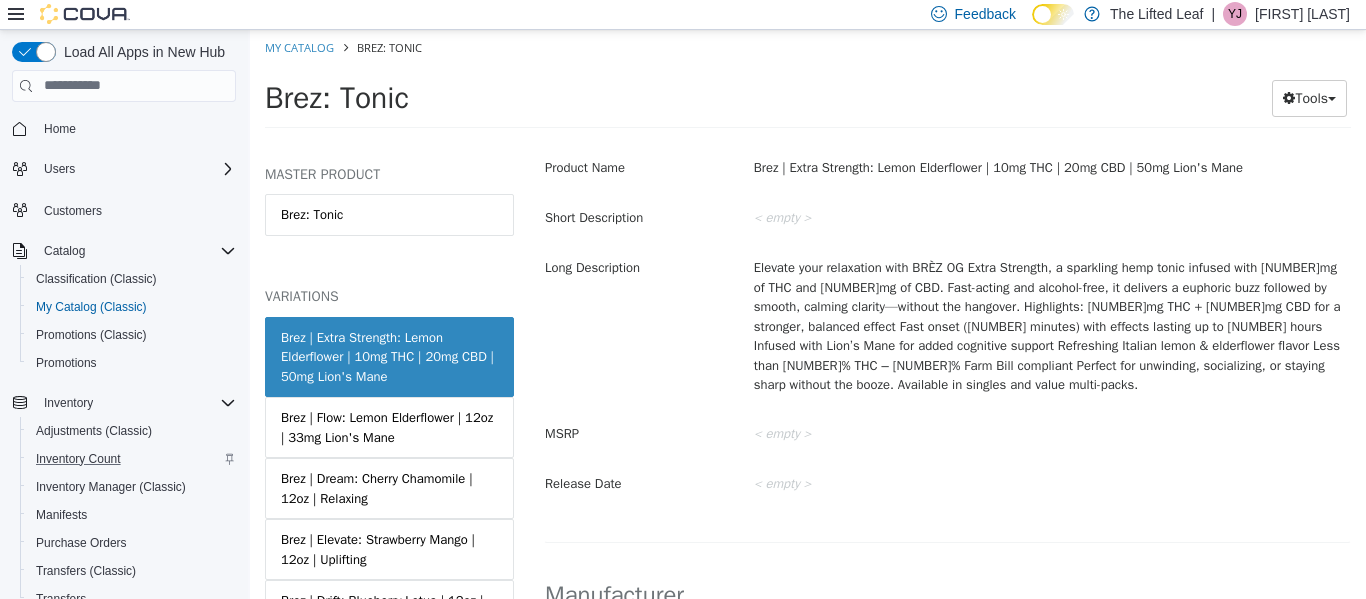 scroll, scrollTop: 763, scrollLeft: 0, axis: vertical 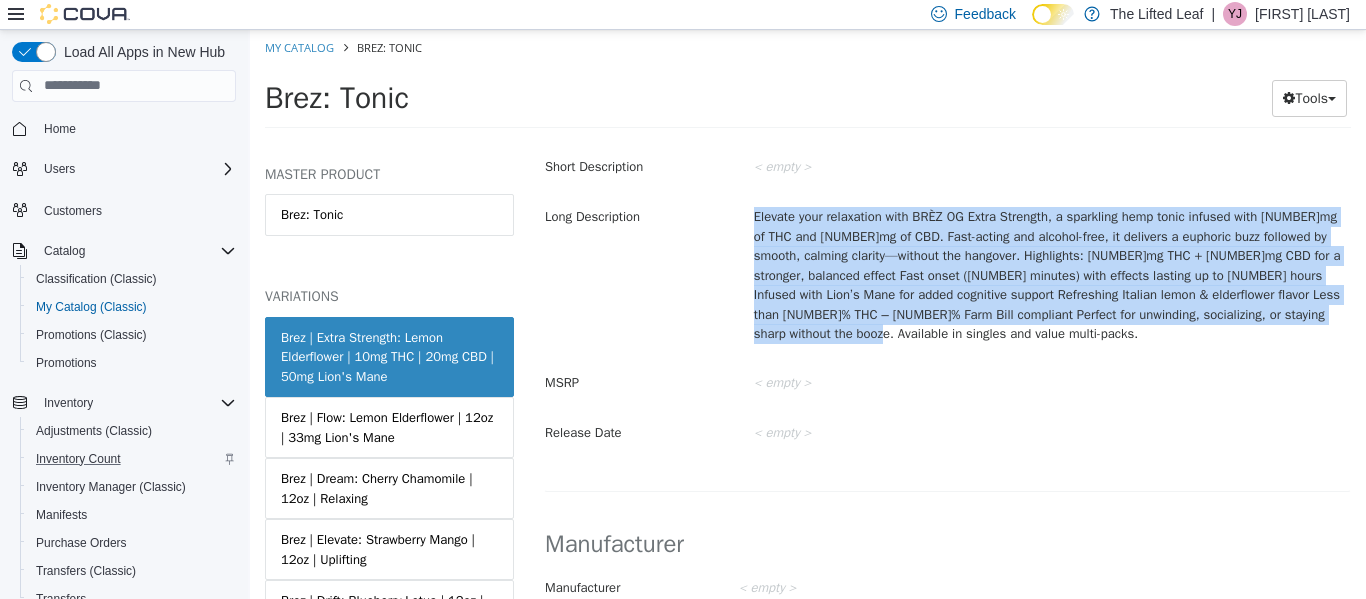 drag, startPoint x: 884, startPoint y: 334, endPoint x: 747, endPoint y: 194, distance: 195.88007 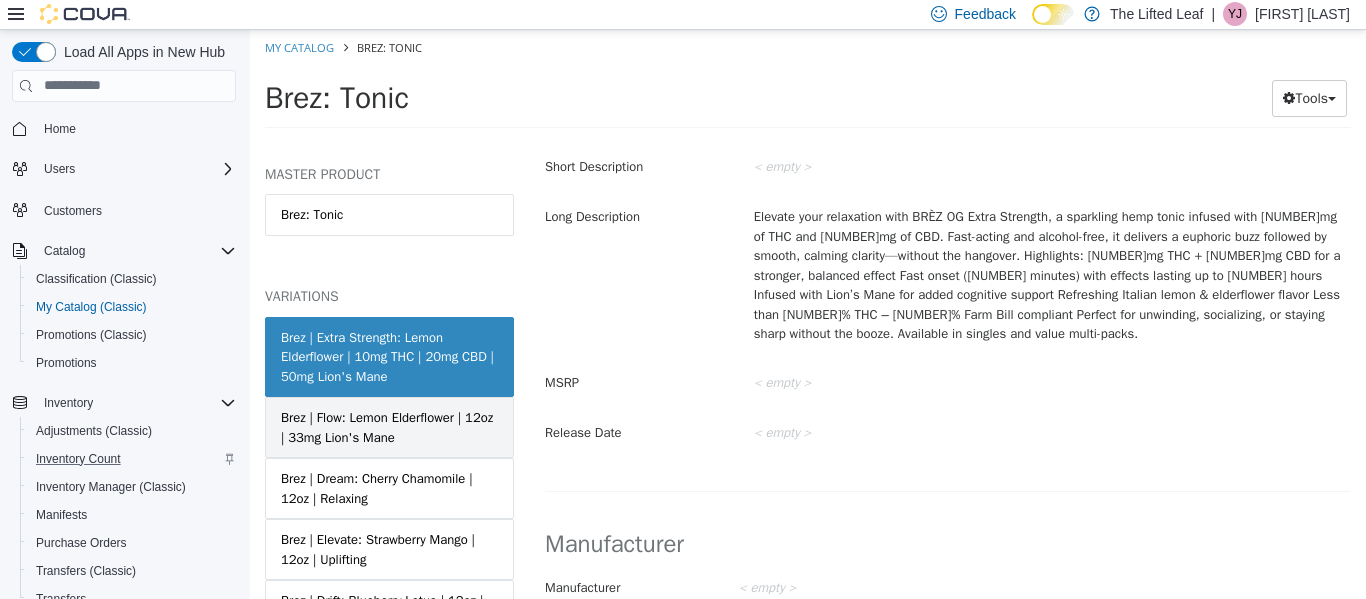 click on "Brez | Flow: Lemon Elderflower | 12oz | 33mg Lion's Mane" at bounding box center [389, 426] 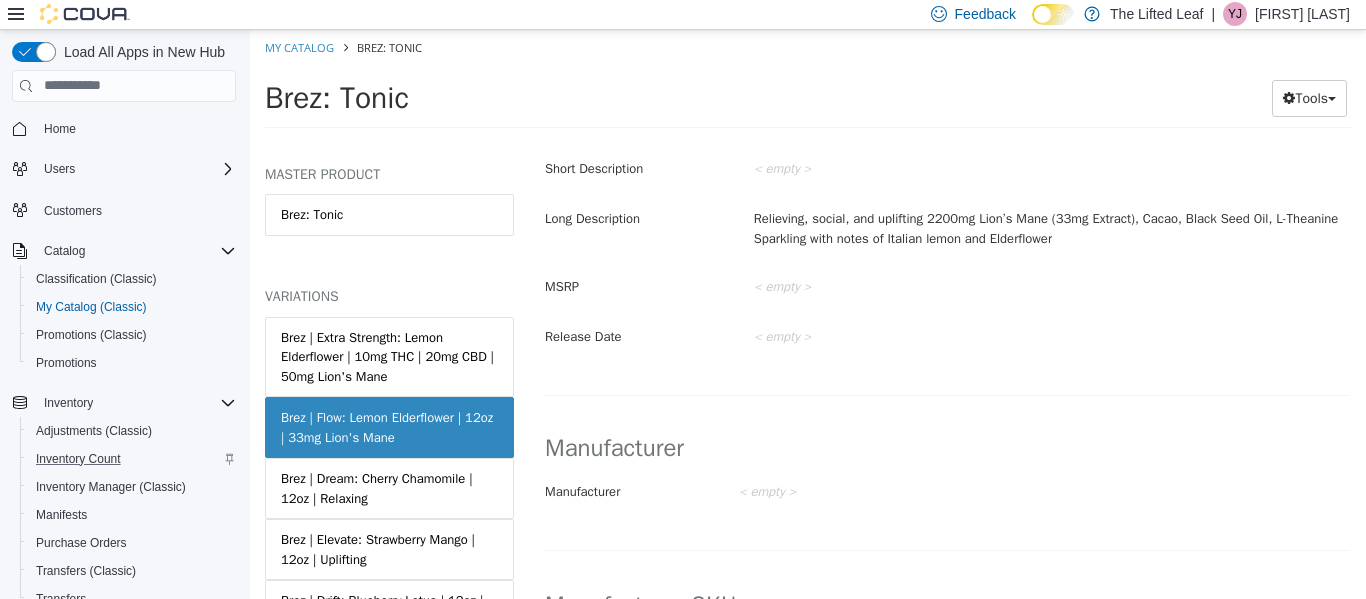 scroll, scrollTop: 764, scrollLeft: 0, axis: vertical 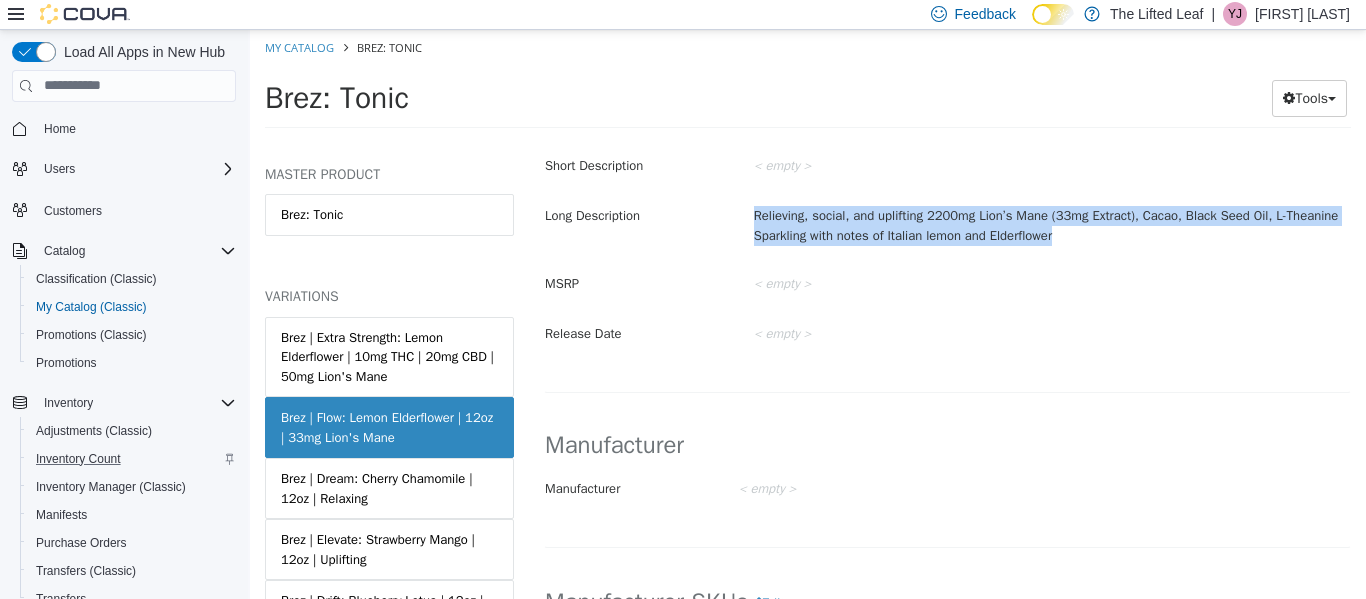 drag, startPoint x: 1077, startPoint y: 232, endPoint x: 721, endPoint y: 217, distance: 356.31586 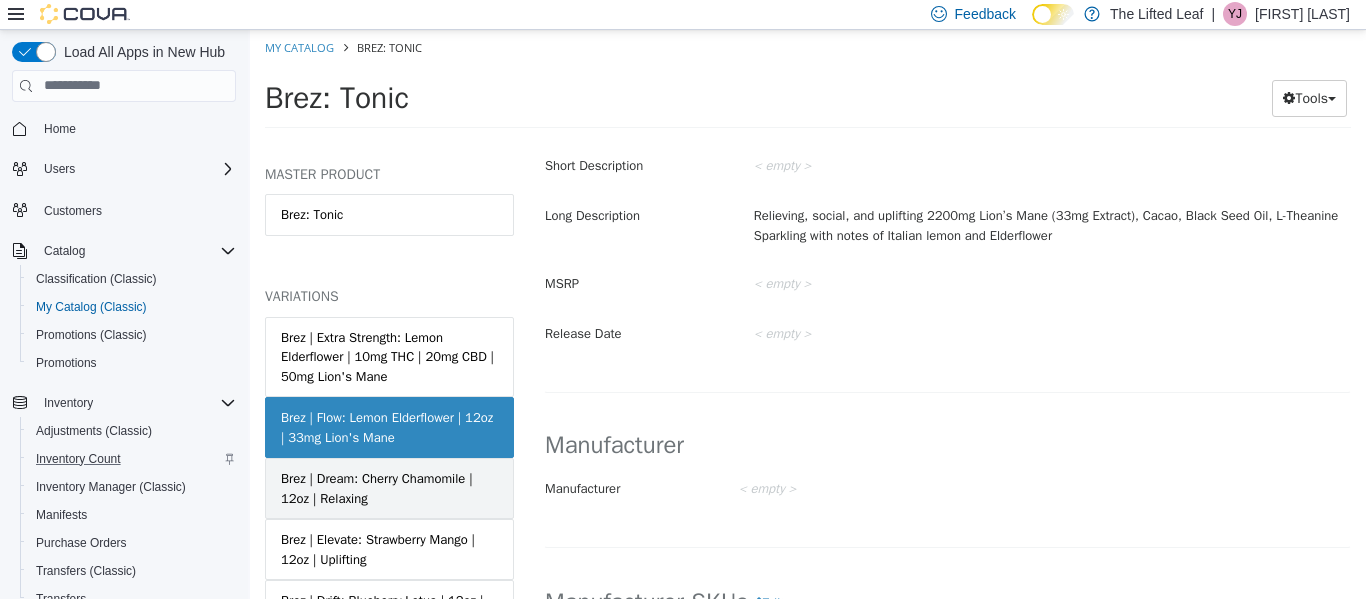 click on "Brez | Dream: Cherry Chamomile | 12oz | Relaxing" at bounding box center (389, 487) 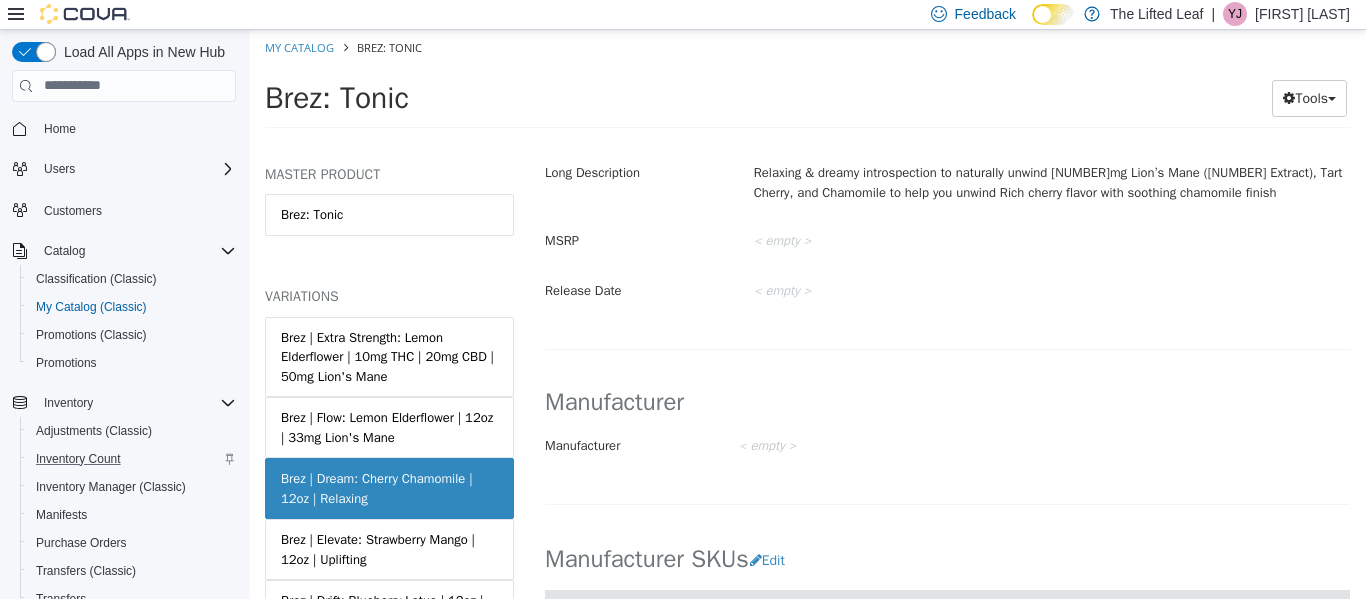 scroll, scrollTop: 724, scrollLeft: 0, axis: vertical 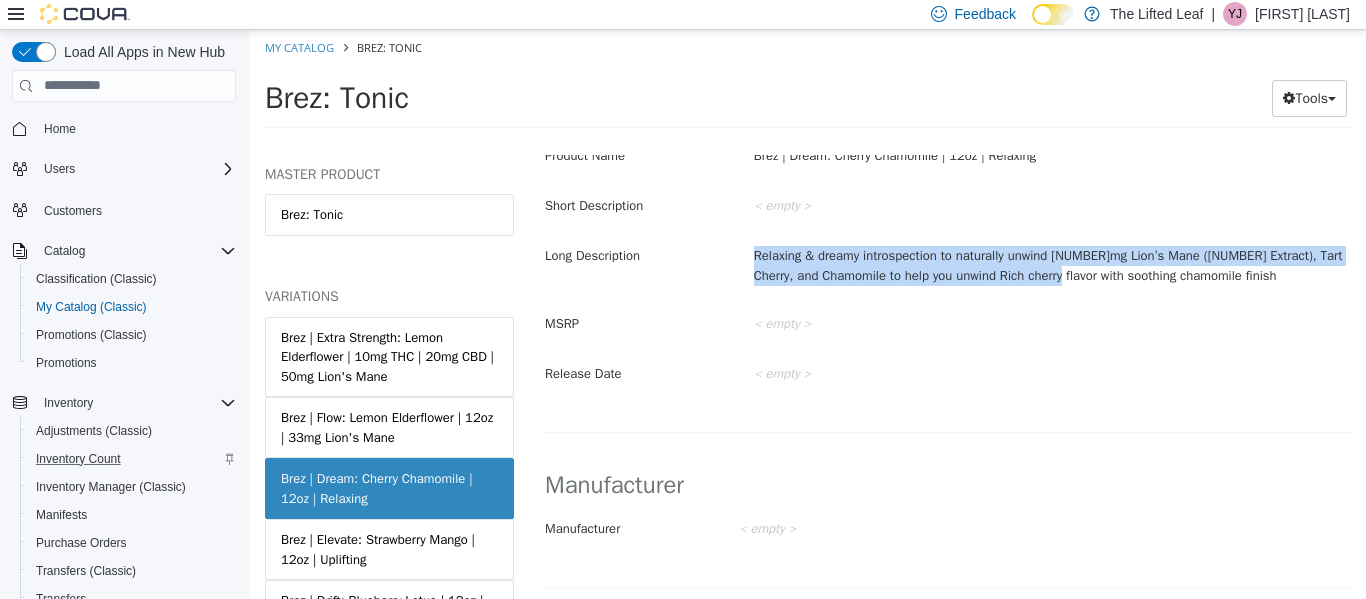 drag, startPoint x: 1080, startPoint y: 277, endPoint x: 745, endPoint y: 241, distance: 336.92877 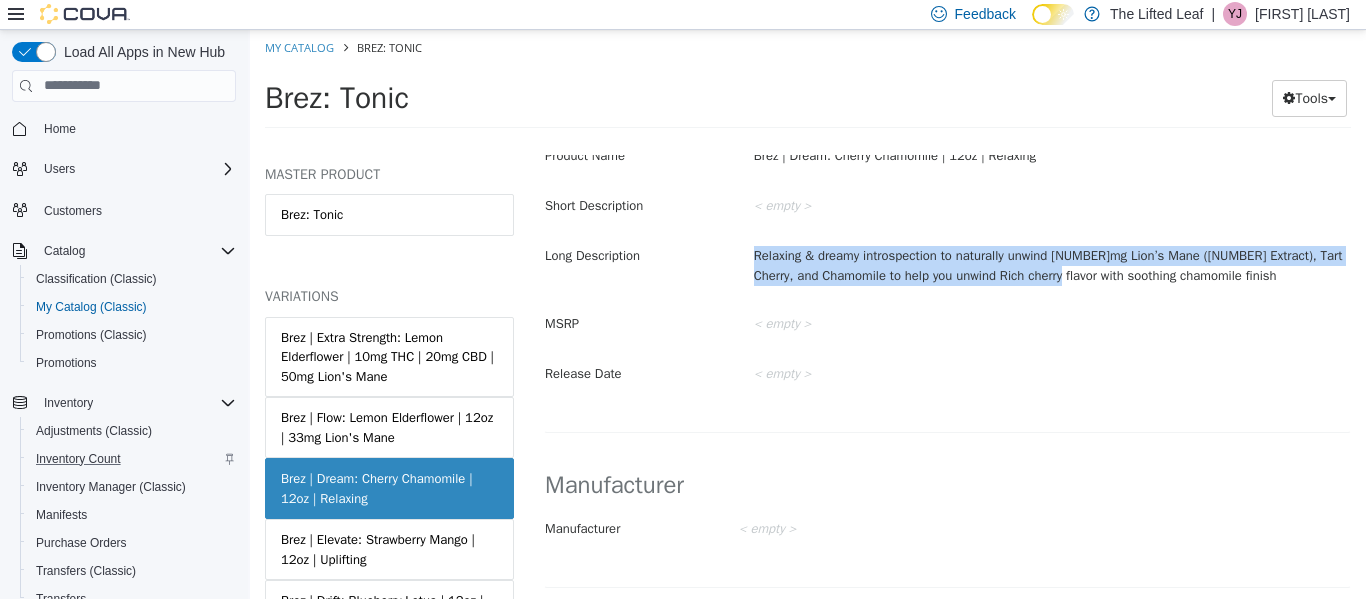 copy on "Relaxing & calming tonic to support natural rest
Reishi, Tart Cherry, and Chamomile to help you unwind
Rich cherry flavor with soothing chamomile finish" 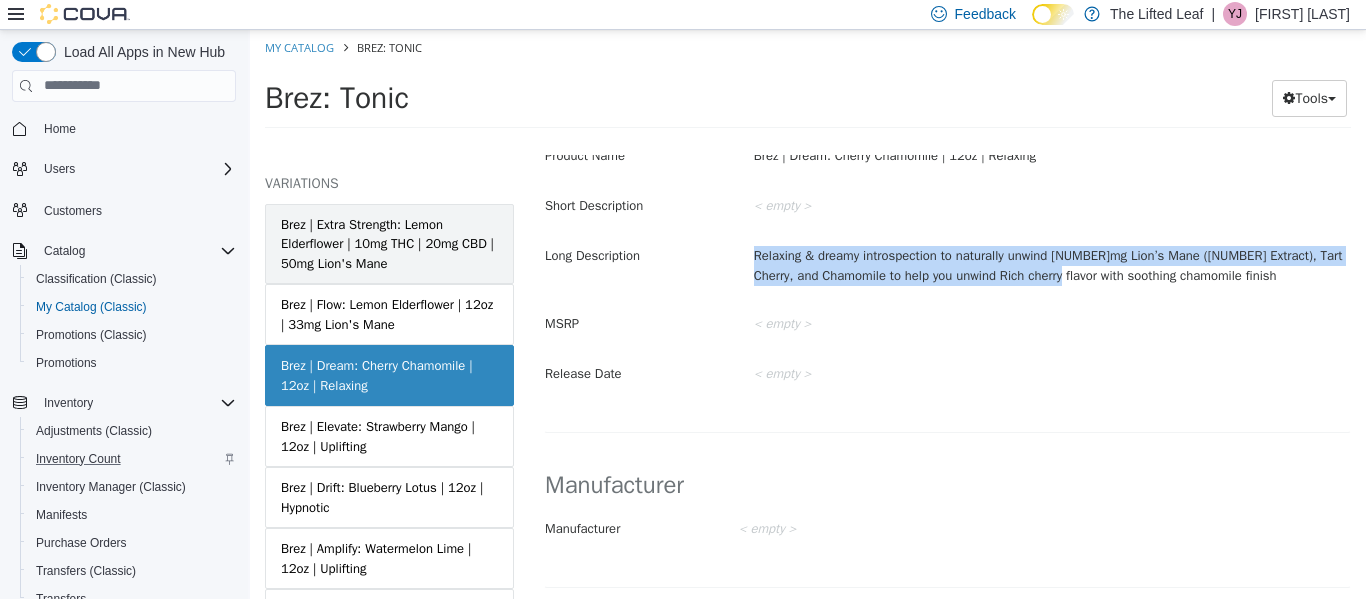 scroll, scrollTop: 115, scrollLeft: 0, axis: vertical 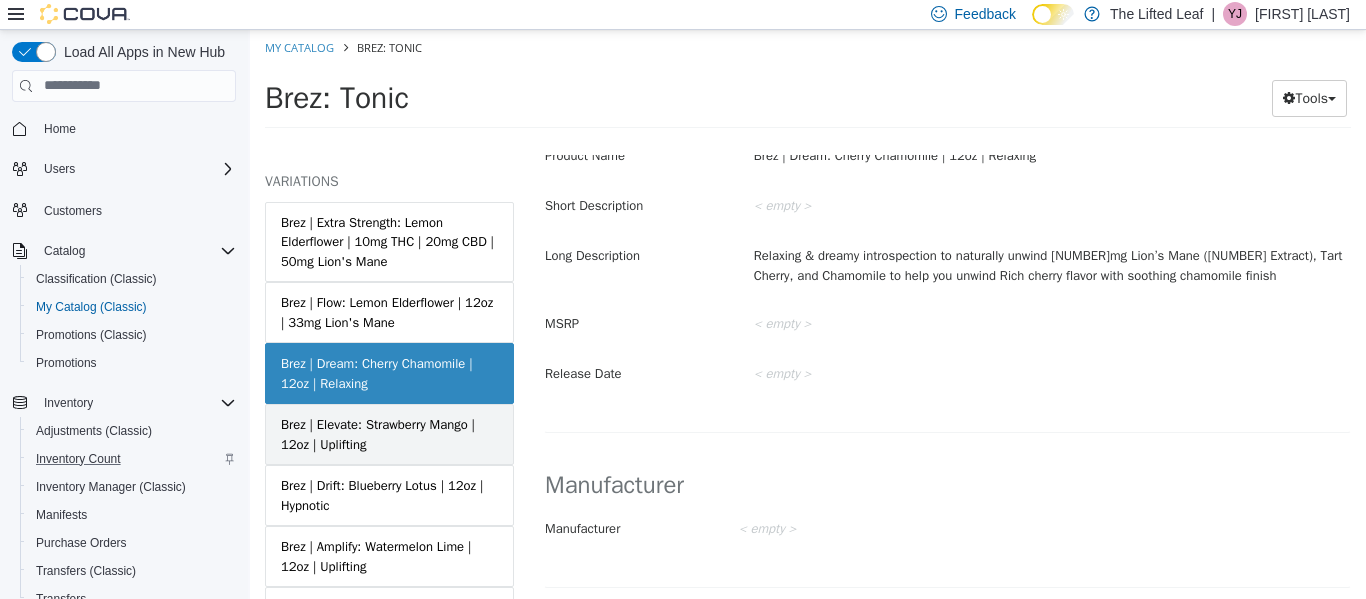 click on "Brez | Elevate: Strawberry Mango | 12oz | Uplifting" at bounding box center [389, 433] 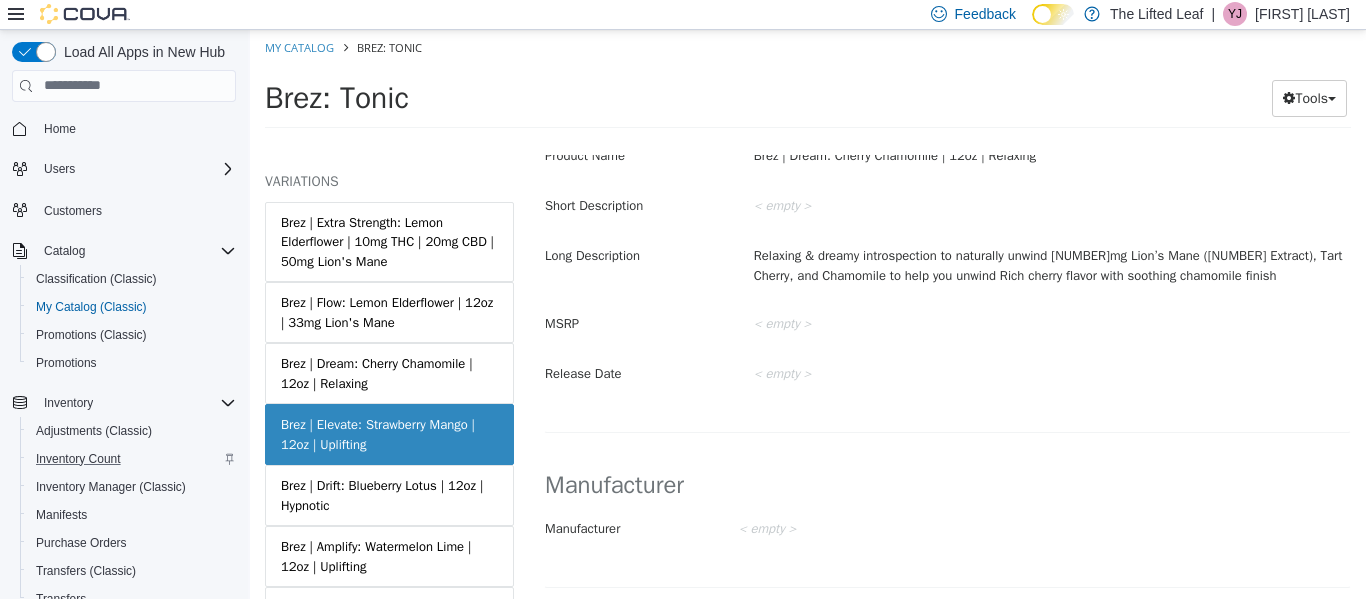 scroll, scrollTop: 722, scrollLeft: 0, axis: vertical 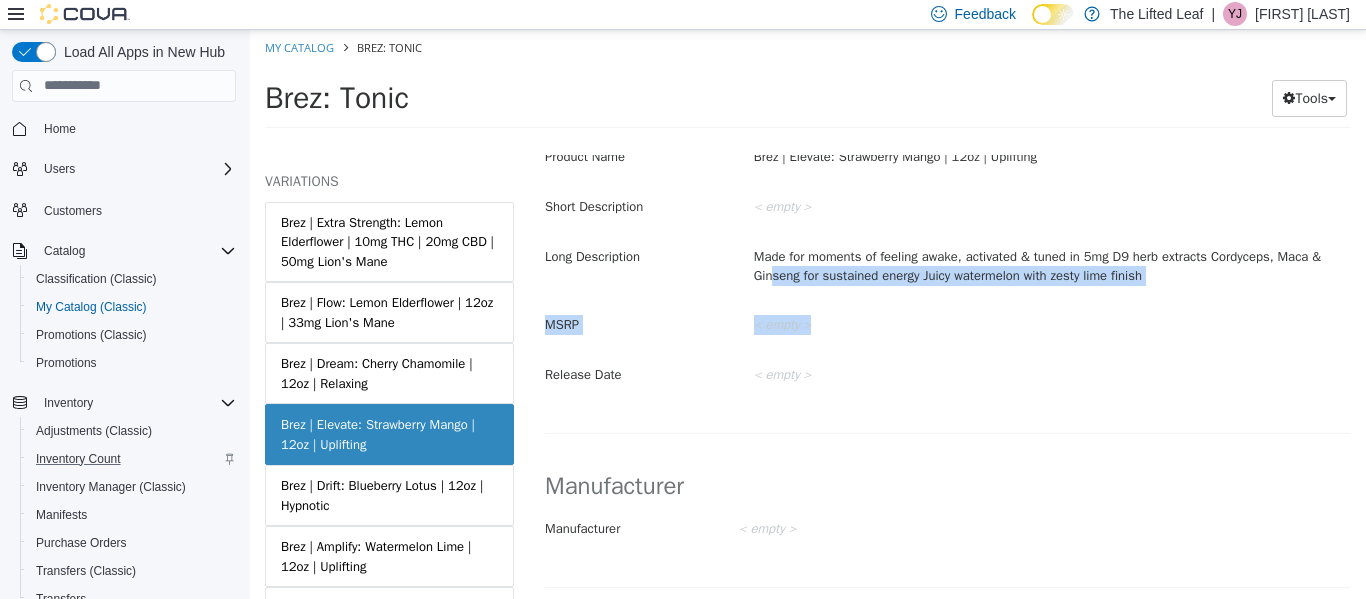 drag, startPoint x: 1155, startPoint y: 296, endPoint x: 768, endPoint y: 267, distance: 388.08505 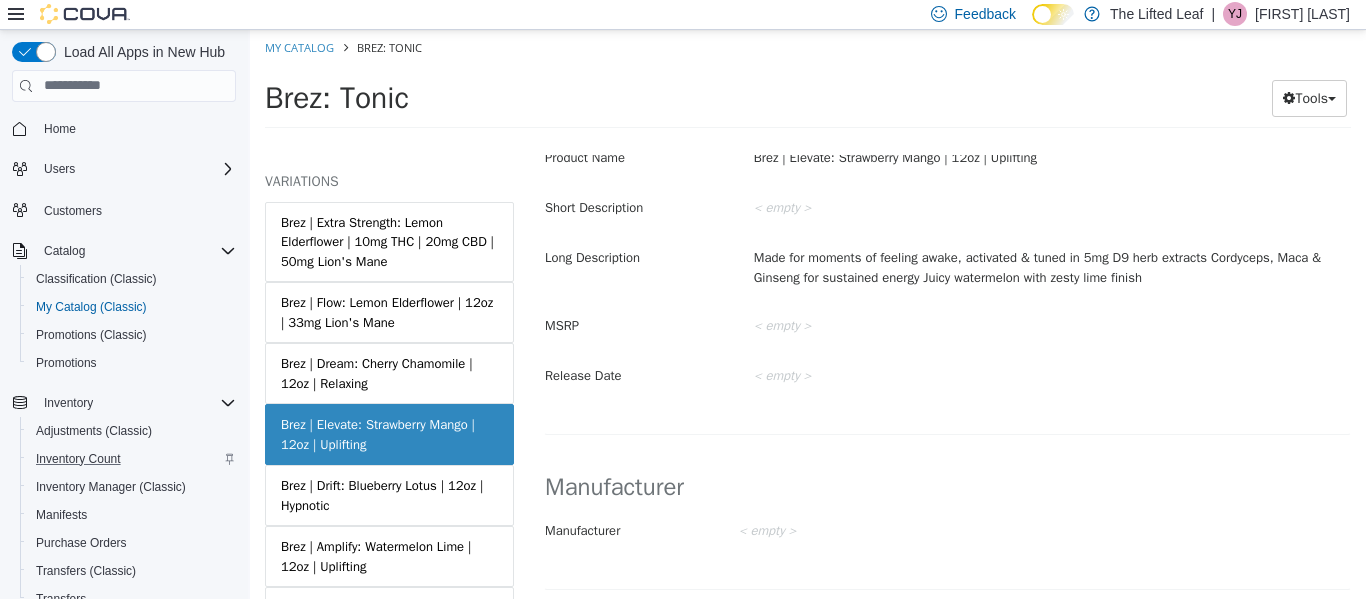 click on "Made for moments of feeling awake, activated & tuned in
5mg D9 herb extracts
Cordyceps, Maca & Ginseng for sustained energy
Juicy watermelon with zesty lime finish" at bounding box center [1052, 266] 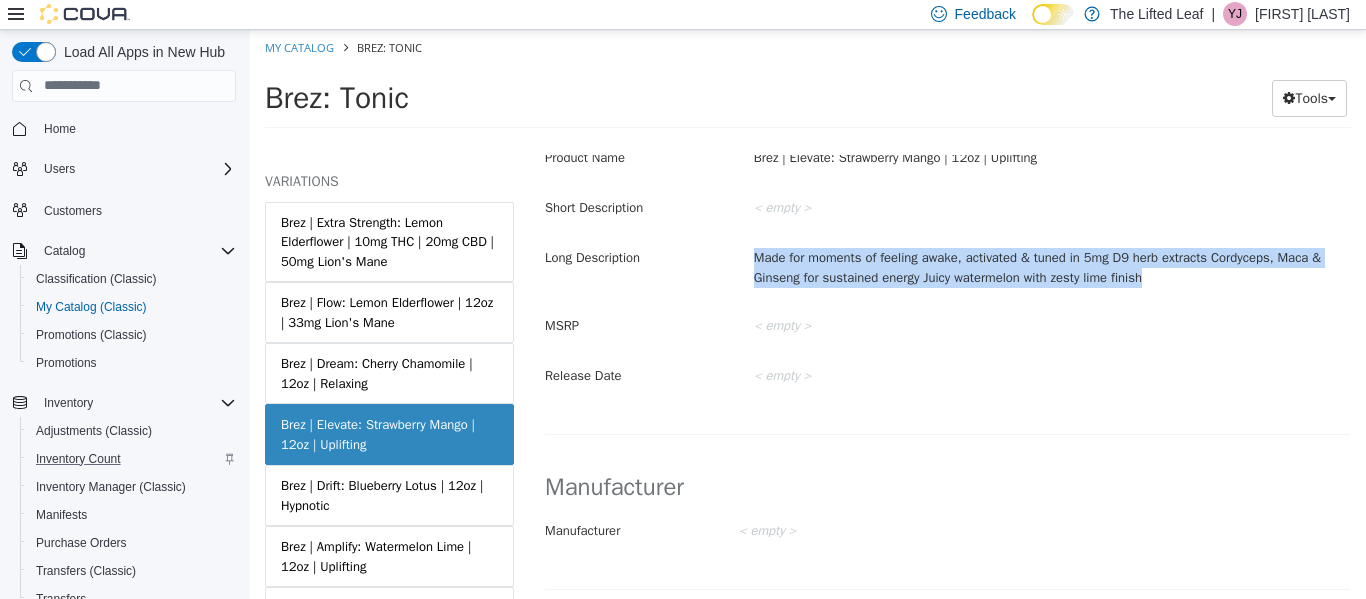 drag, startPoint x: 752, startPoint y: 256, endPoint x: 1167, endPoint y: 276, distance: 415.48166 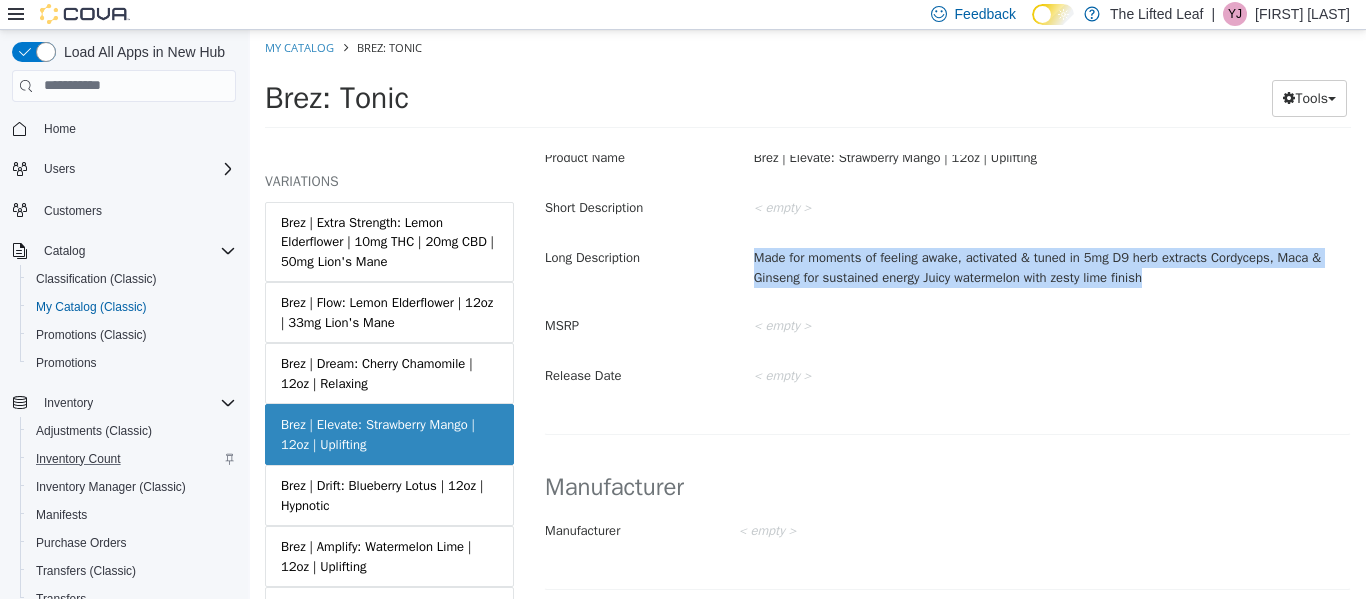 copy on "Made for moments of feeling awake, activated & tuned in
5mg D9 herb extracts
Cordyceps, Maca & Ginseng for sustained energy
Juicy watermelon with zesty lime finish" 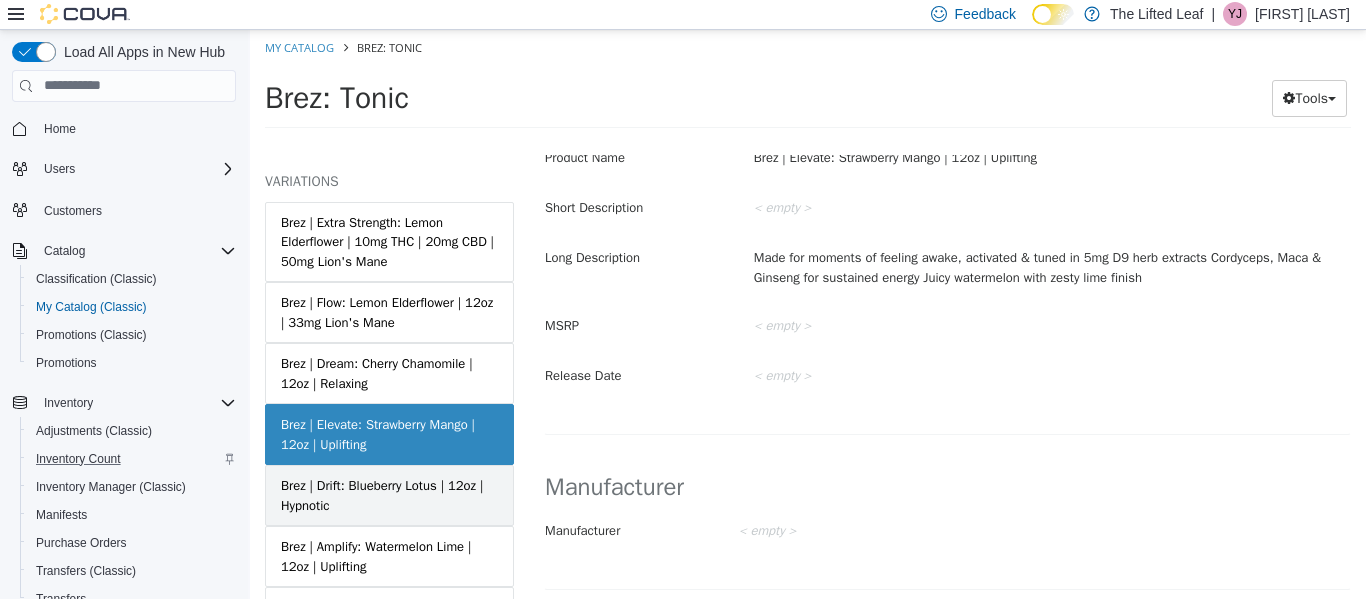 click on "Brez | Drift: Blueberry Lotus | 12oz | Hypnotic" at bounding box center [389, 494] 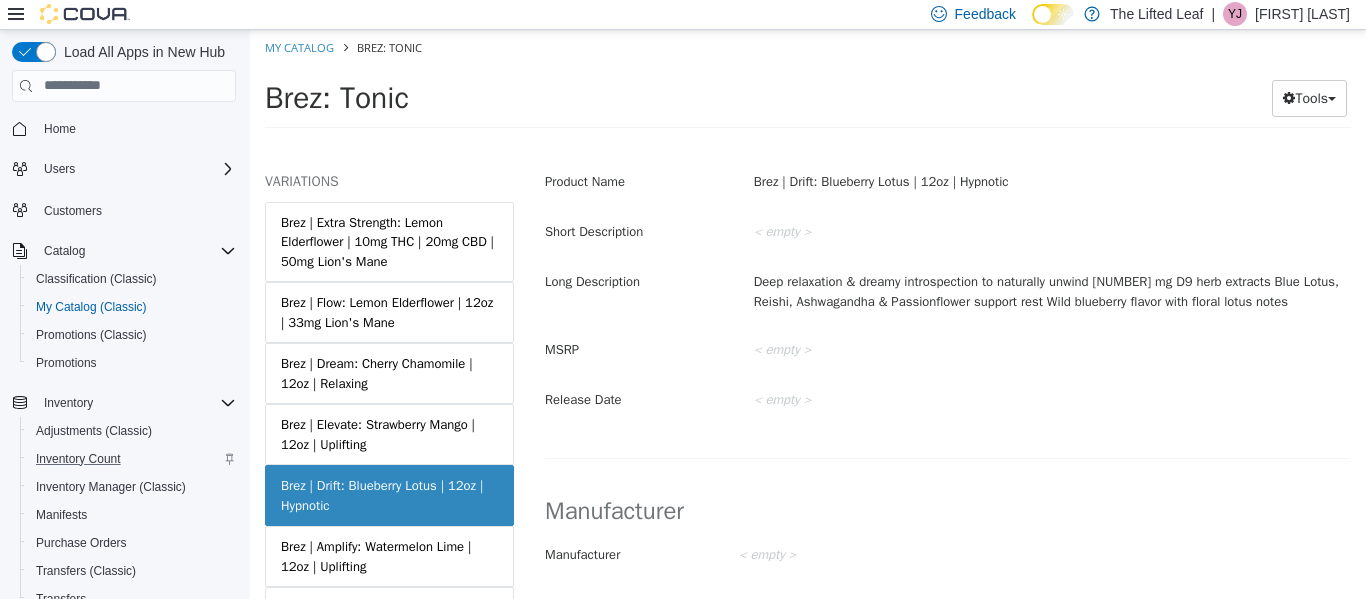 scroll, scrollTop: 697, scrollLeft: 0, axis: vertical 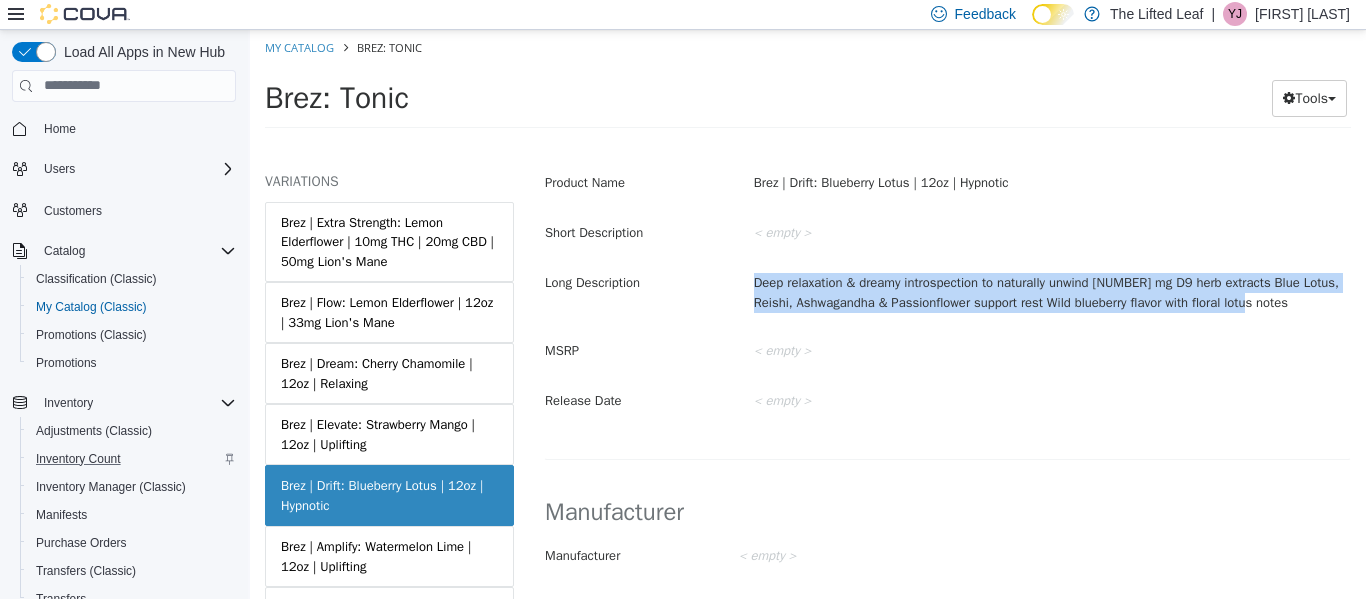 drag, startPoint x: 744, startPoint y: 281, endPoint x: 1282, endPoint y: 313, distance: 538.9508 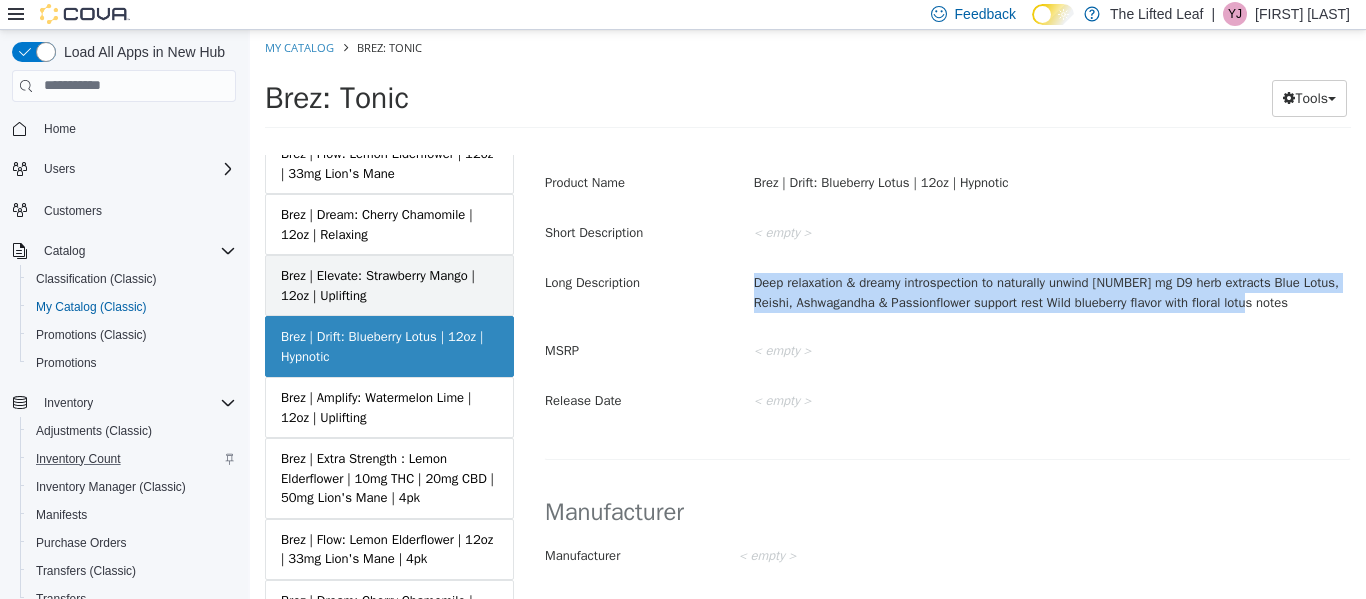 scroll, scrollTop: 265, scrollLeft: 0, axis: vertical 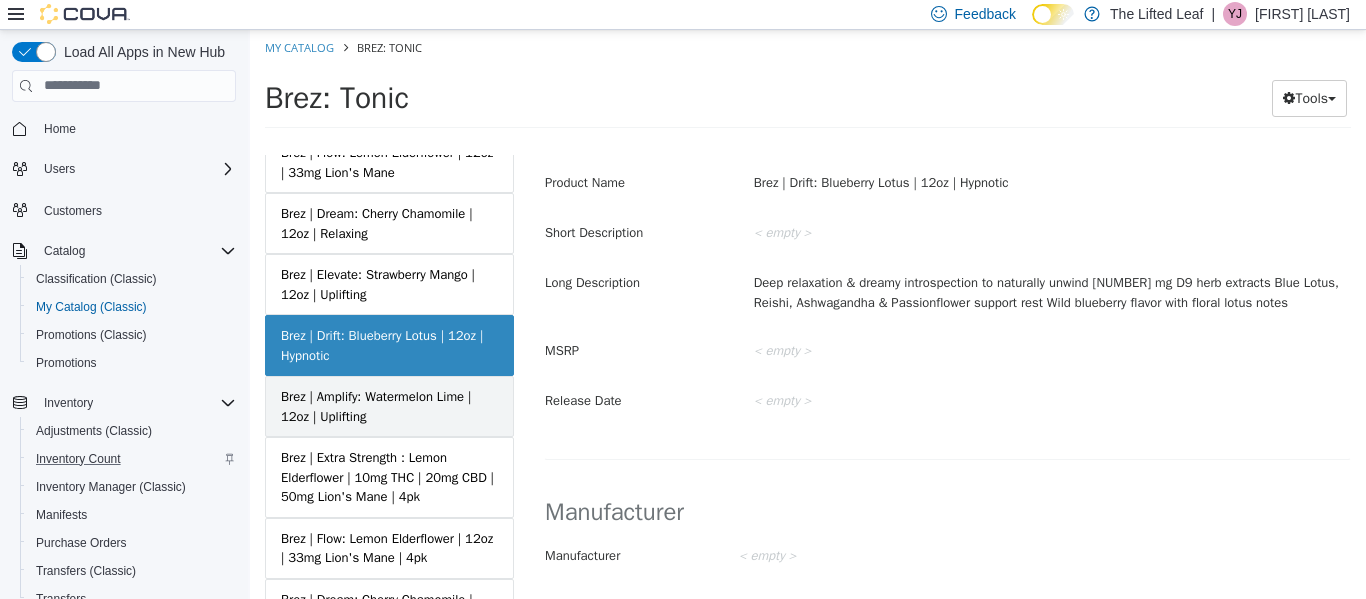 click on "Brez | Amplify: Watermelon Lime | 12oz | Uplifting" at bounding box center (389, 405) 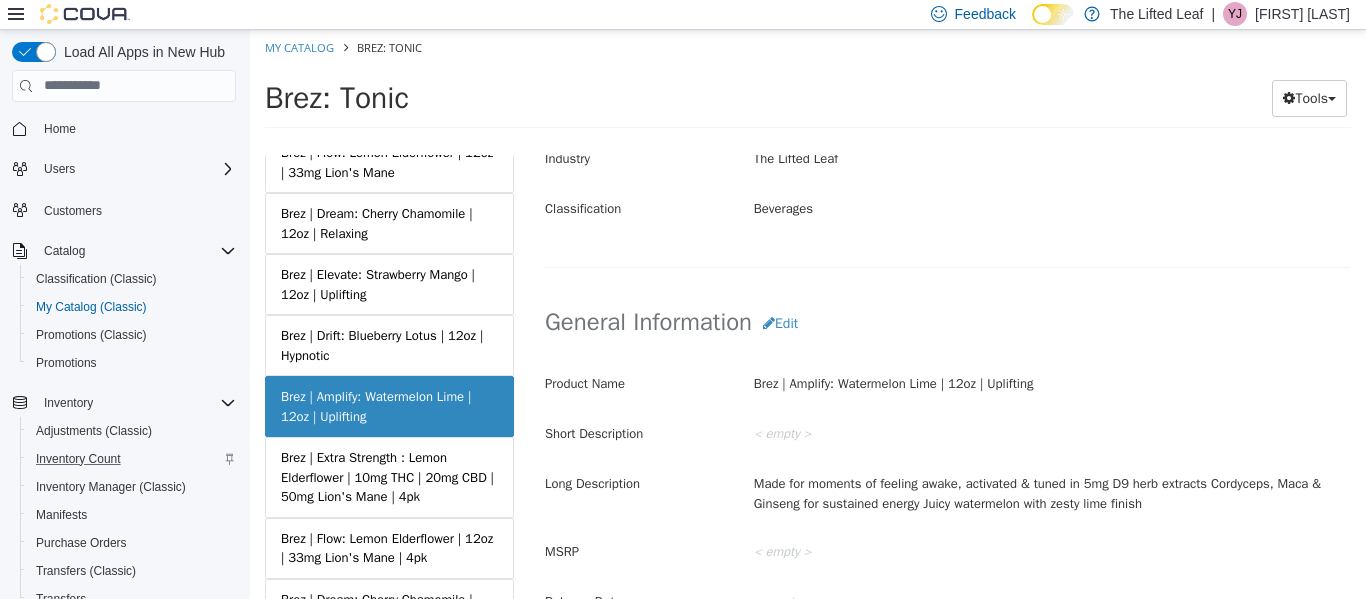 scroll, scrollTop: 492, scrollLeft: 0, axis: vertical 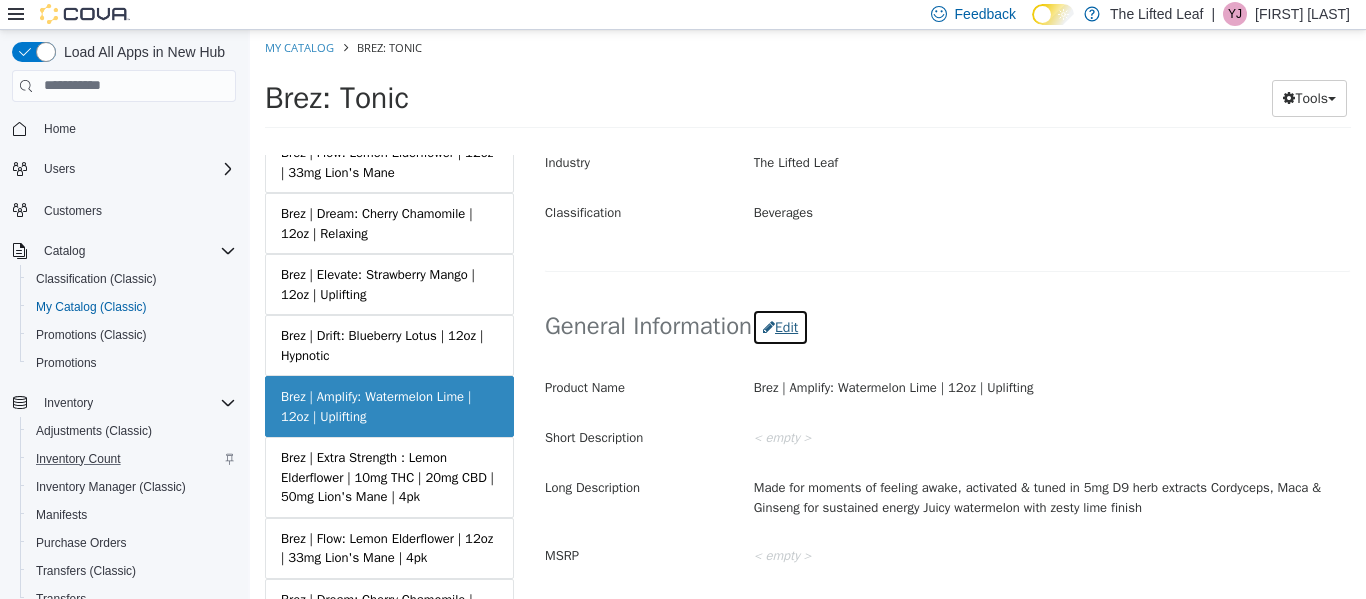 click on "Edit" at bounding box center [780, 326] 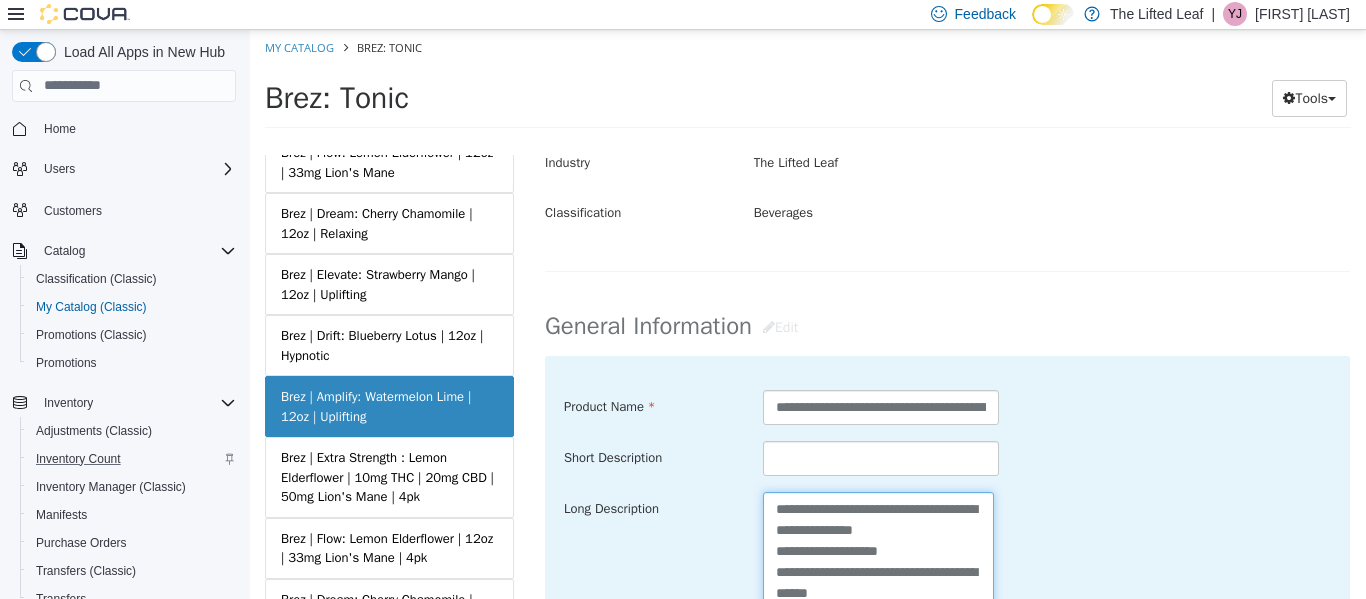 click on "**********" at bounding box center [878, 603] 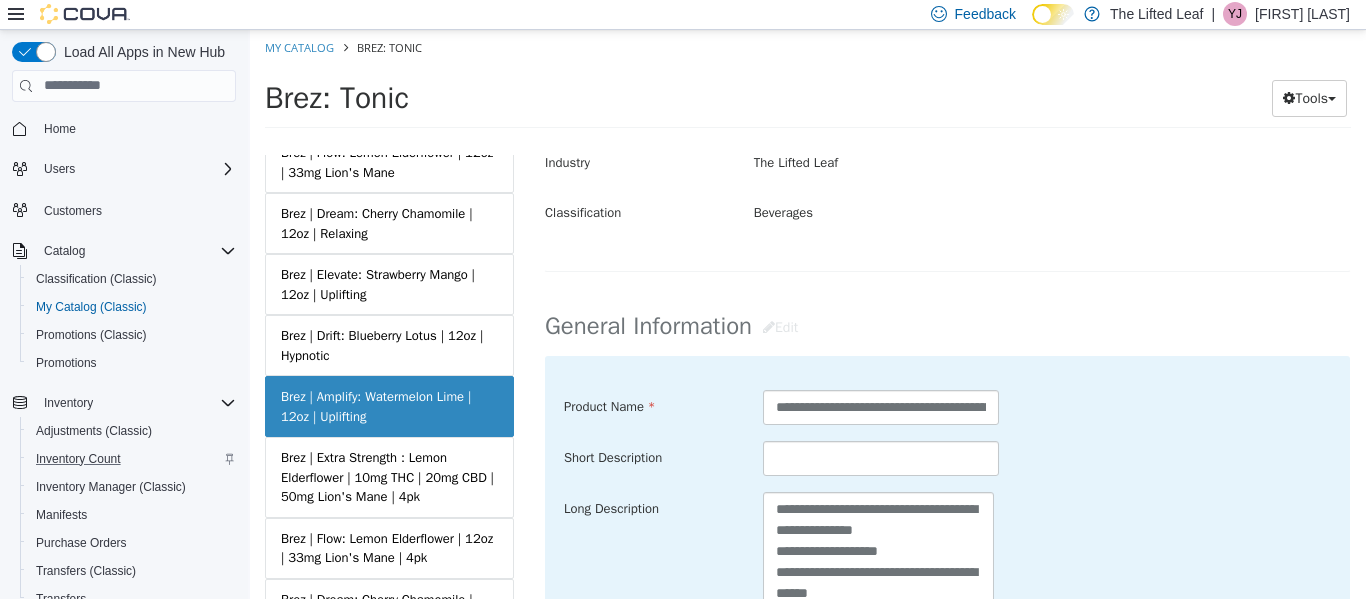 click on "Beverages" at bounding box center [1052, 212] 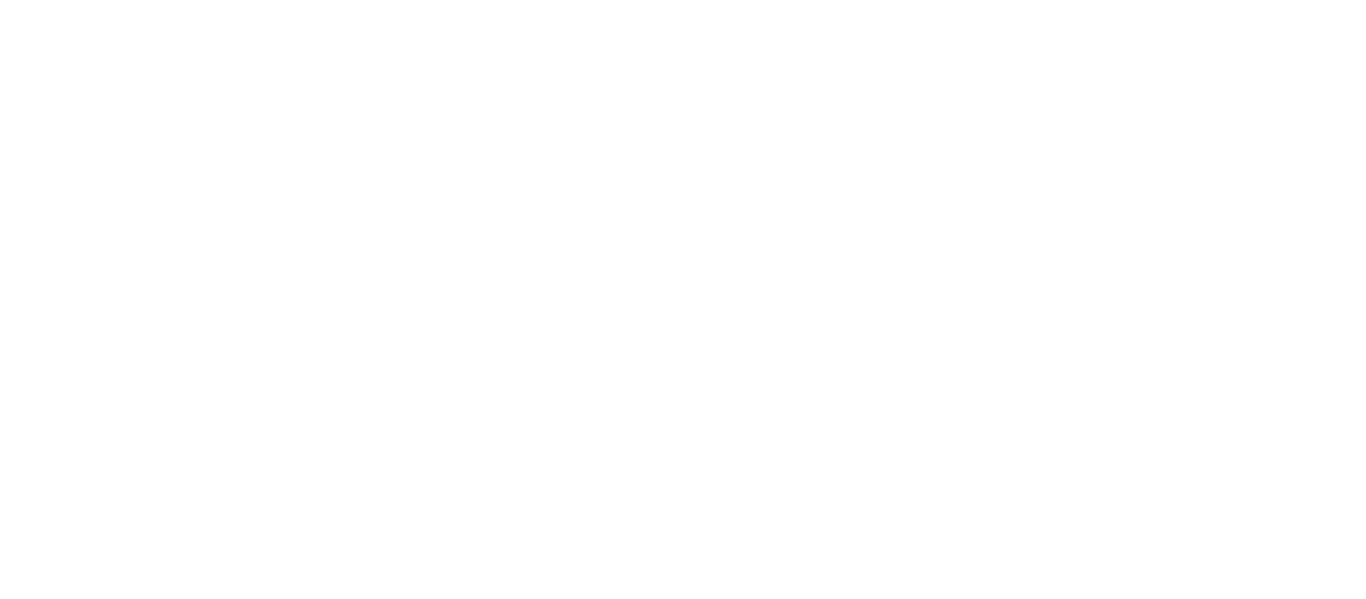 scroll, scrollTop: 0, scrollLeft: 0, axis: both 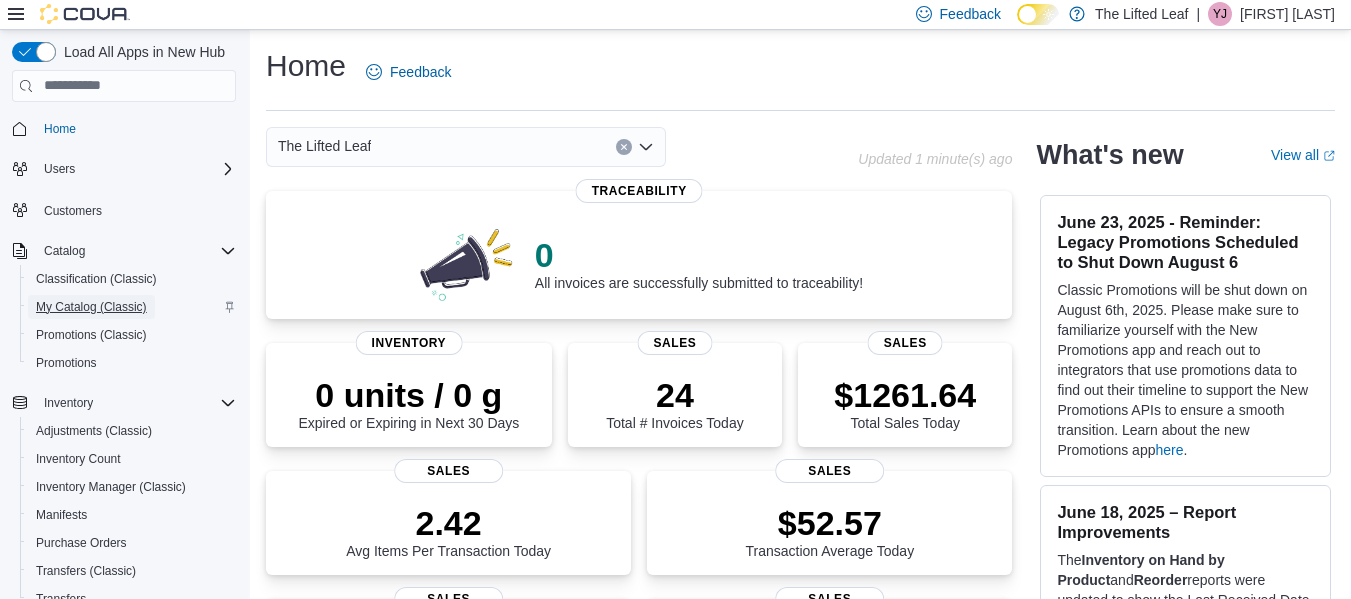 click on "My Catalog (Classic)" at bounding box center [91, 307] 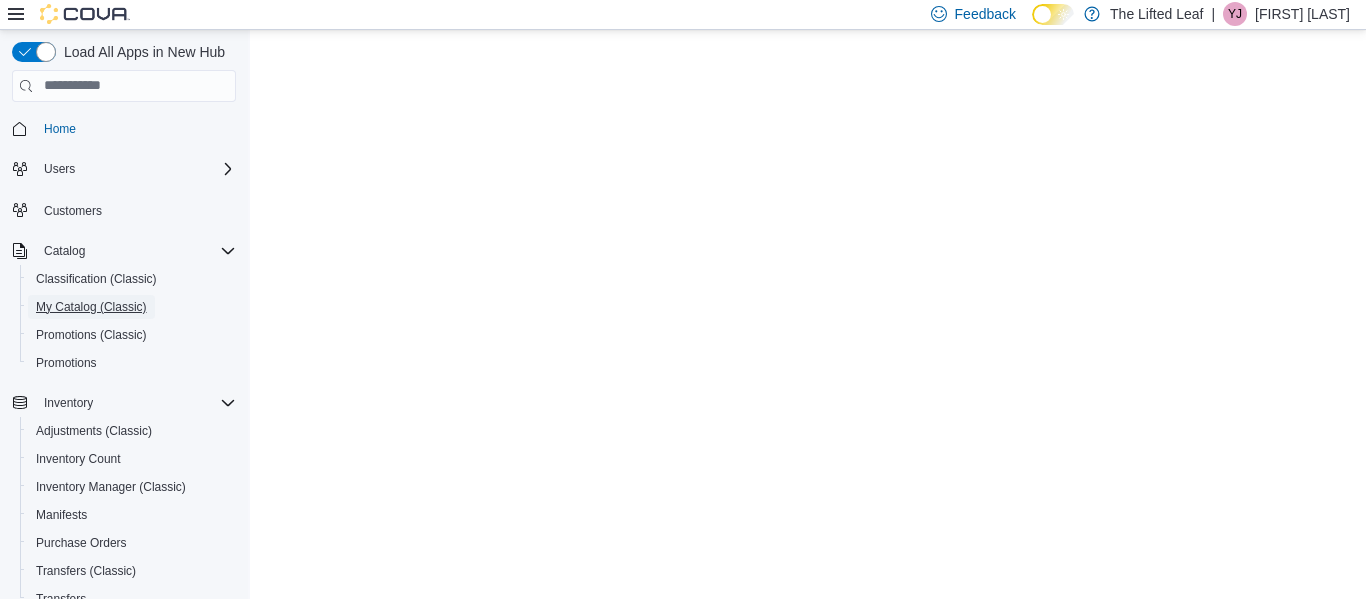 scroll, scrollTop: 0, scrollLeft: 0, axis: both 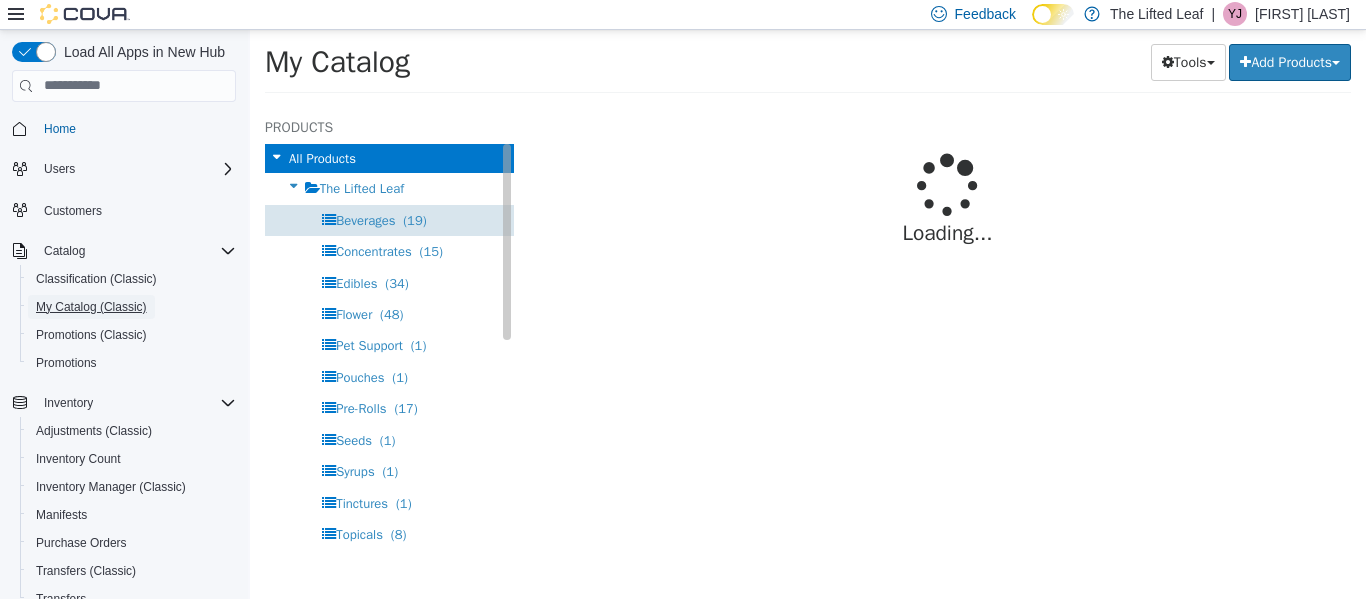 select on "**********" 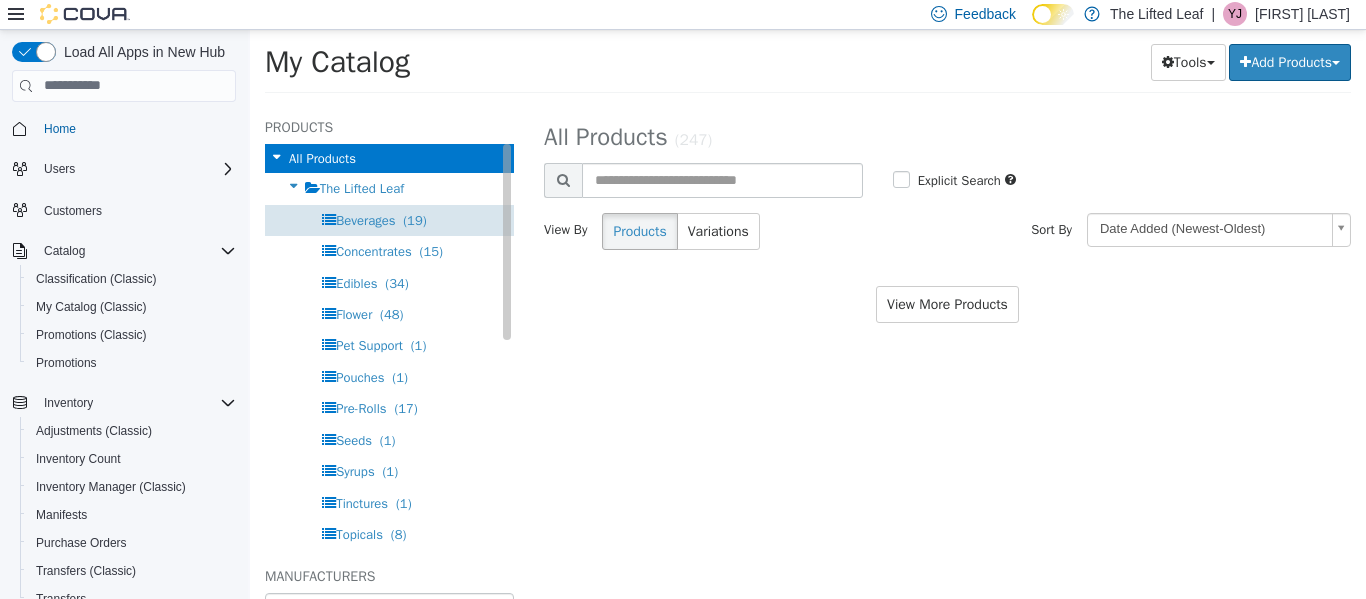 click on "Beverages" at bounding box center (365, 219) 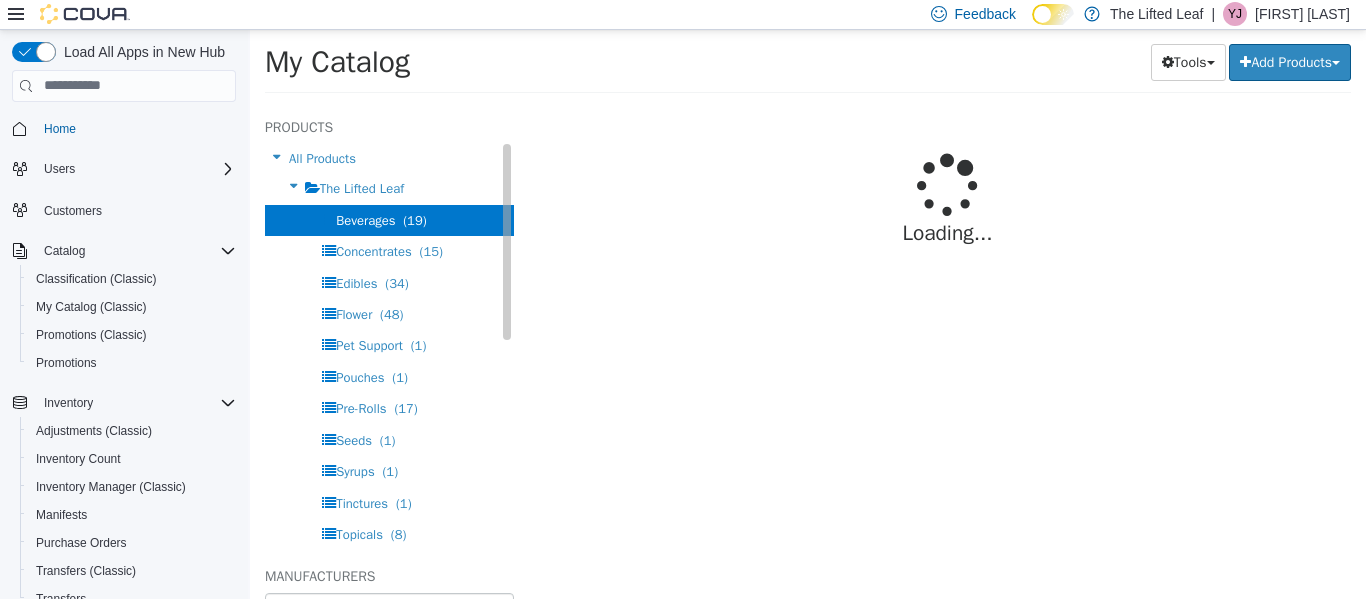 select on "**********" 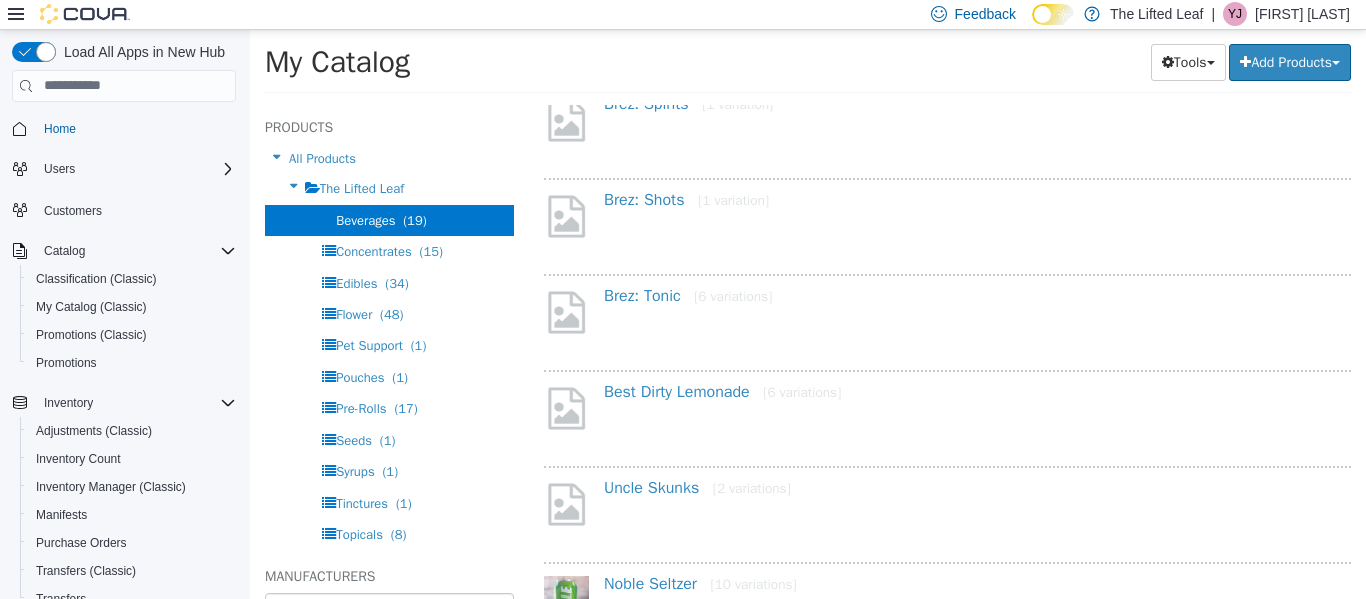 scroll, scrollTop: 305, scrollLeft: 0, axis: vertical 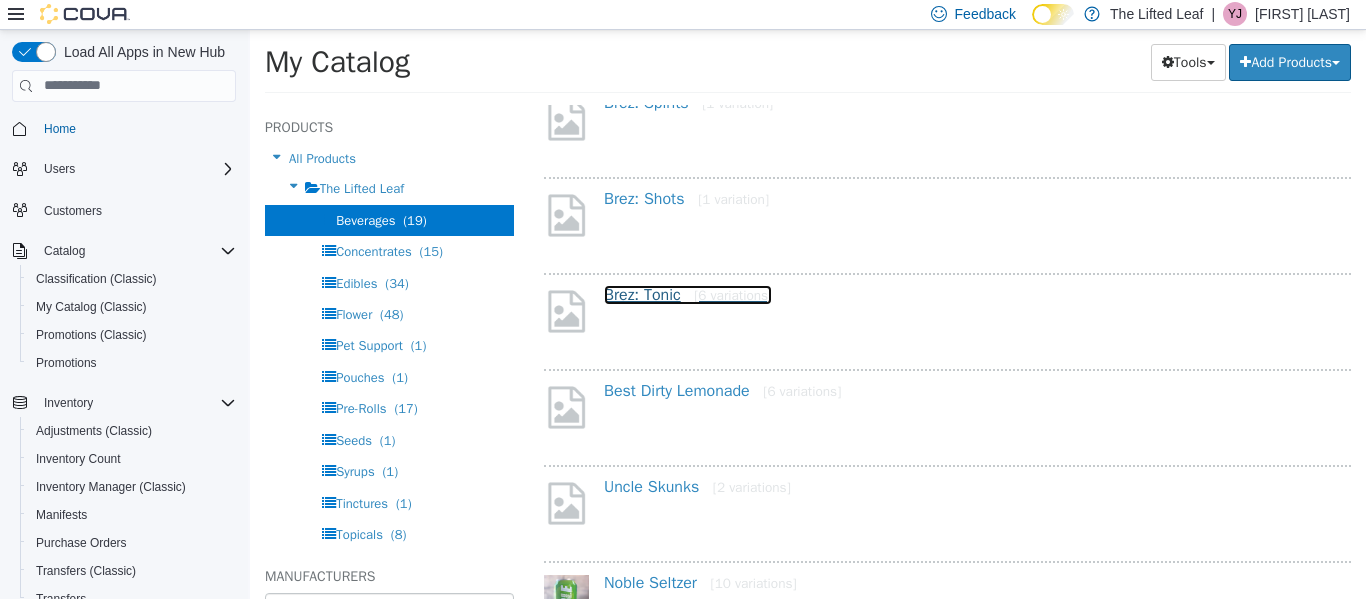 click on "Brez: Tonic
[6 variations]" at bounding box center (688, 294) 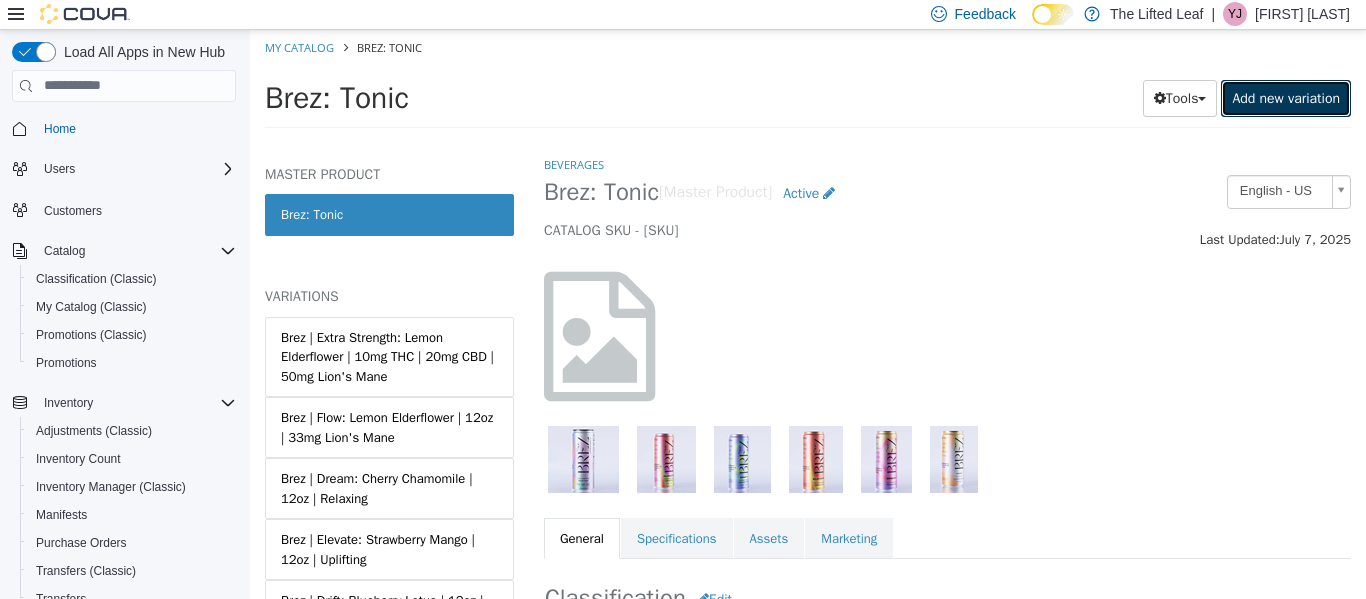 click on "Add new variation" at bounding box center (1286, 97) 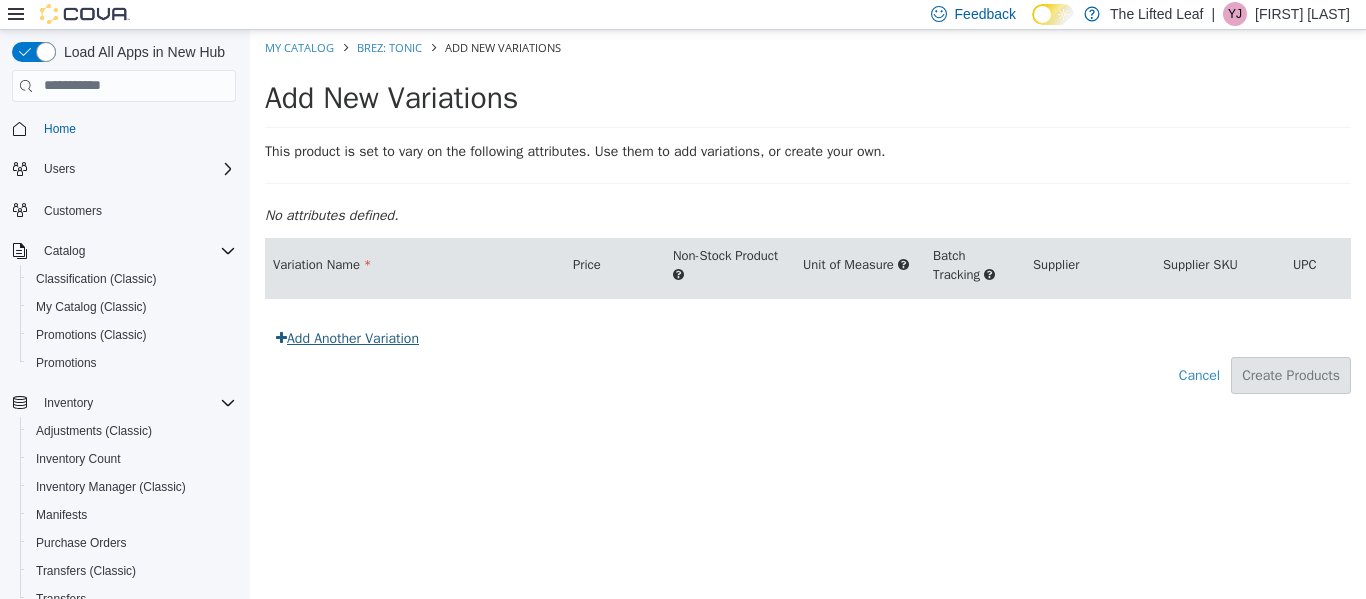 click on "Add Another Variation" at bounding box center [347, 337] 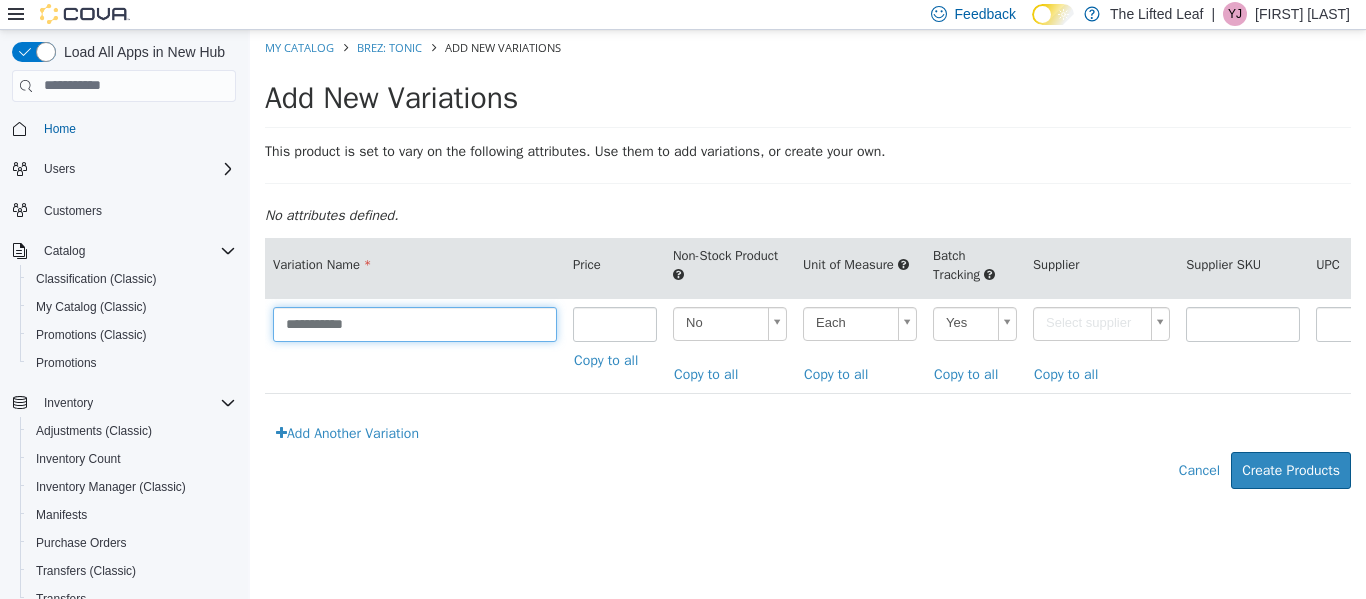 click on "**********" at bounding box center [415, 323] 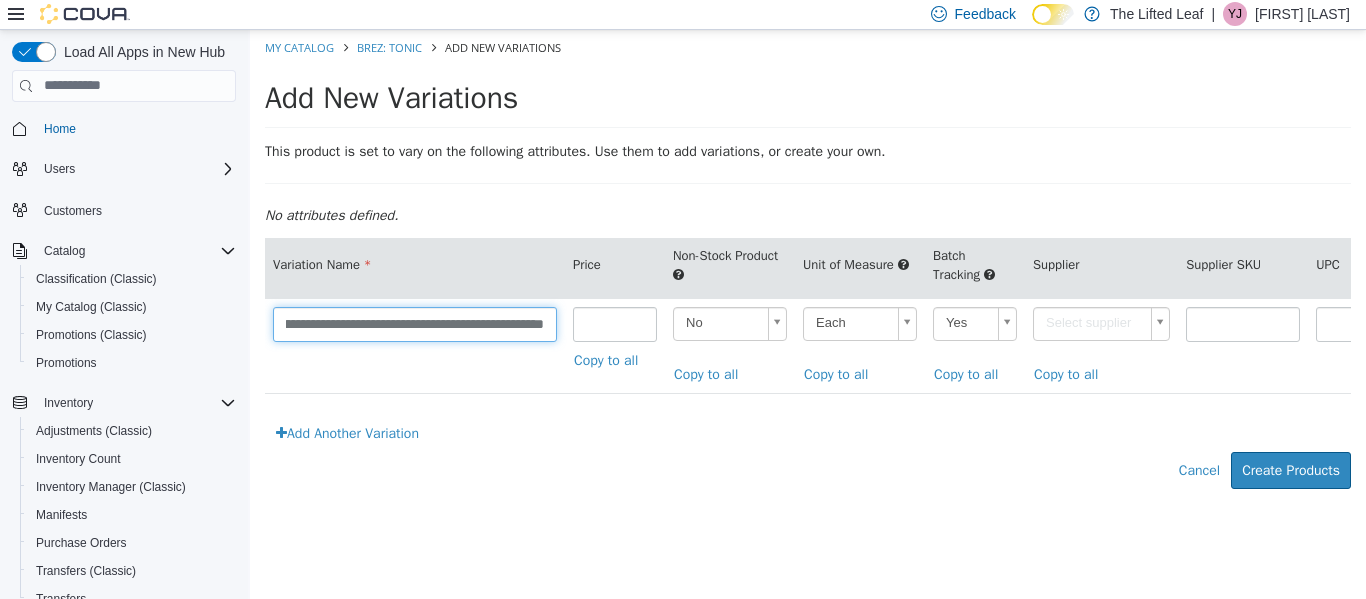 scroll, scrollTop: 0, scrollLeft: 303, axis: horizontal 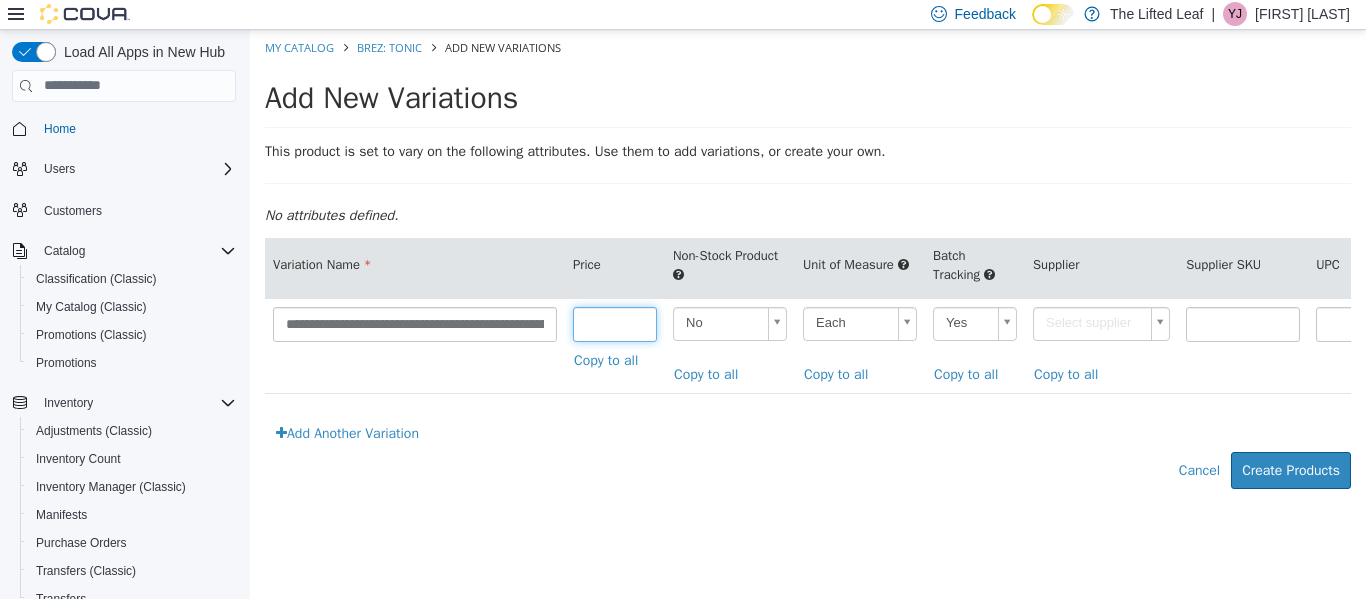 click at bounding box center [615, 323] 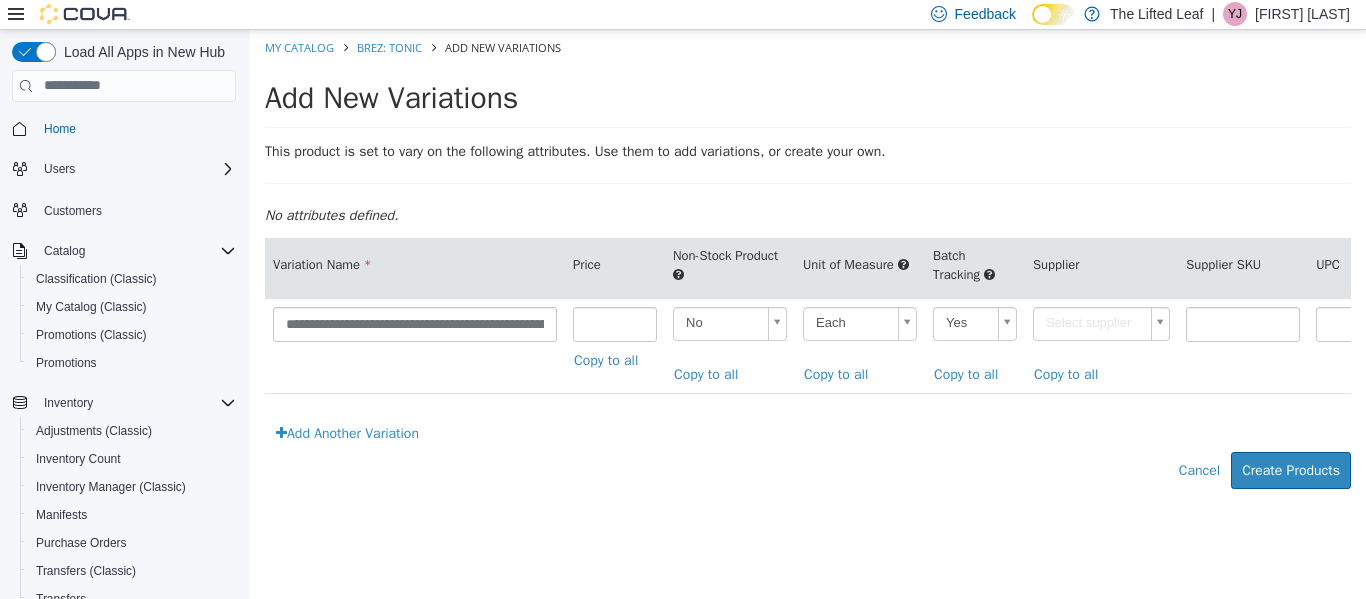 click on "**********" at bounding box center [808, 269] 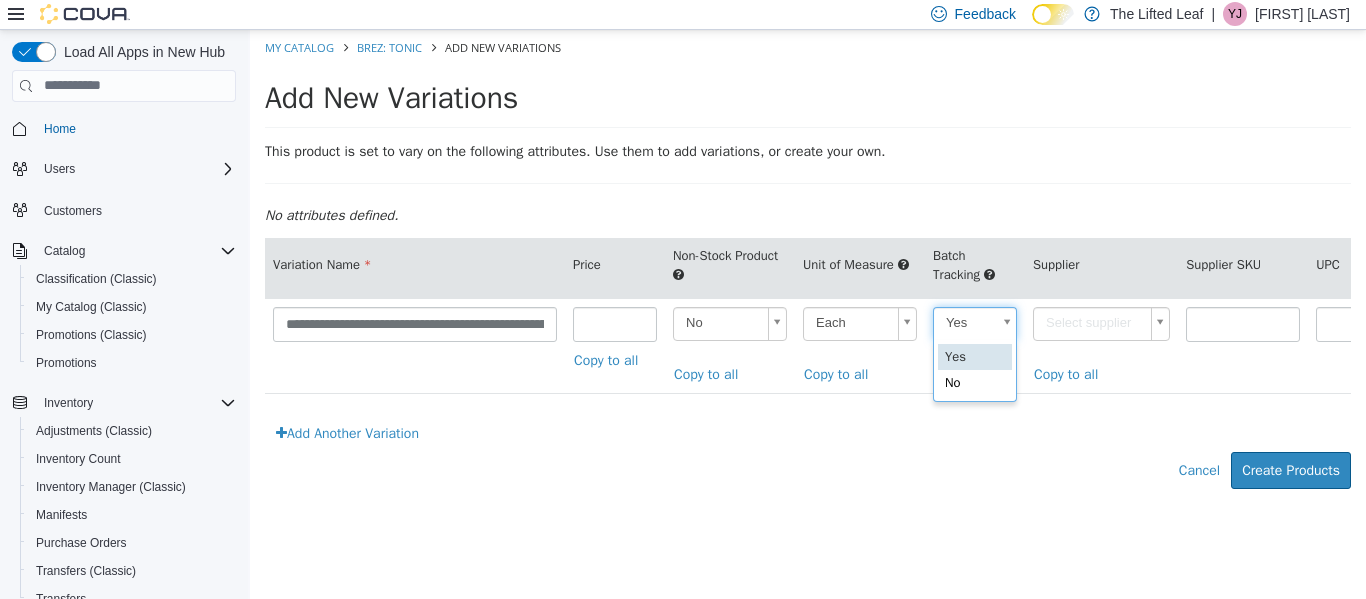 scroll, scrollTop: 0, scrollLeft: 6, axis: horizontal 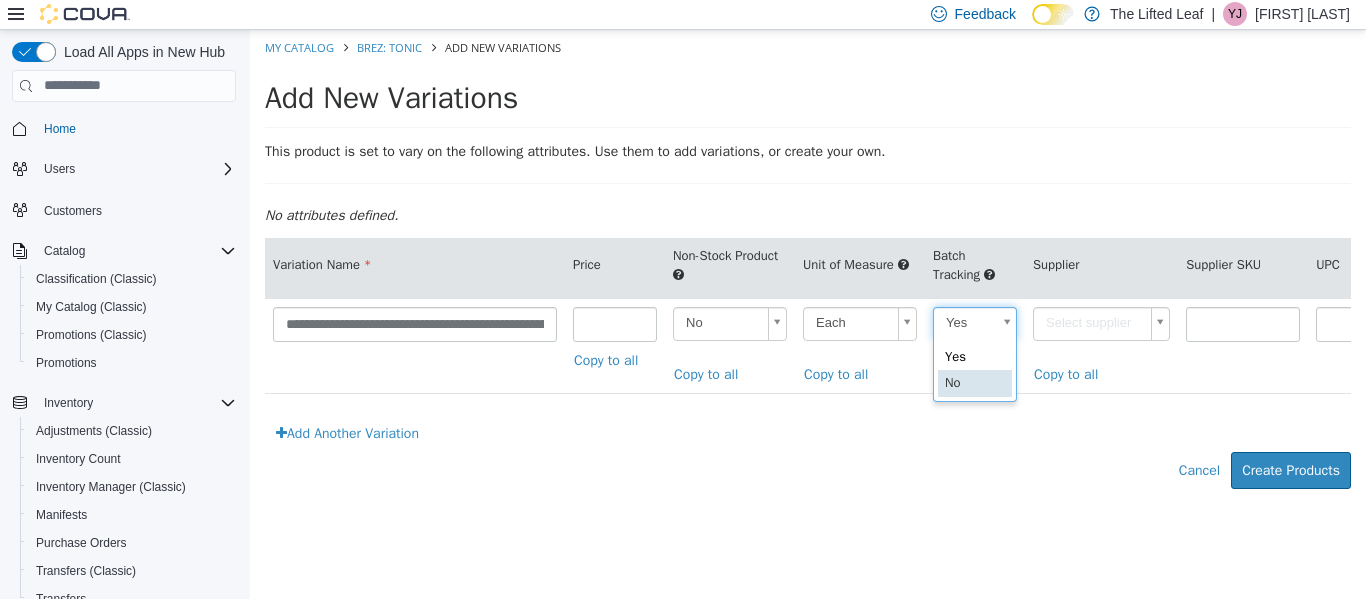 type on "**" 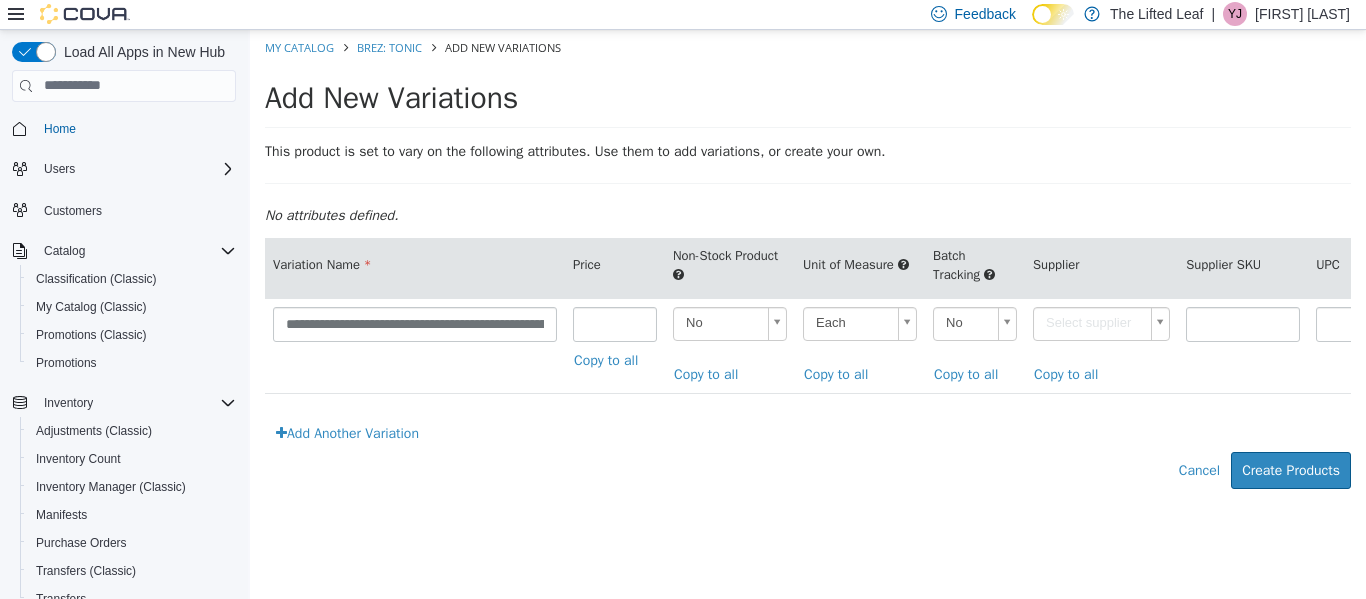 click on "**********" at bounding box center (808, 269) 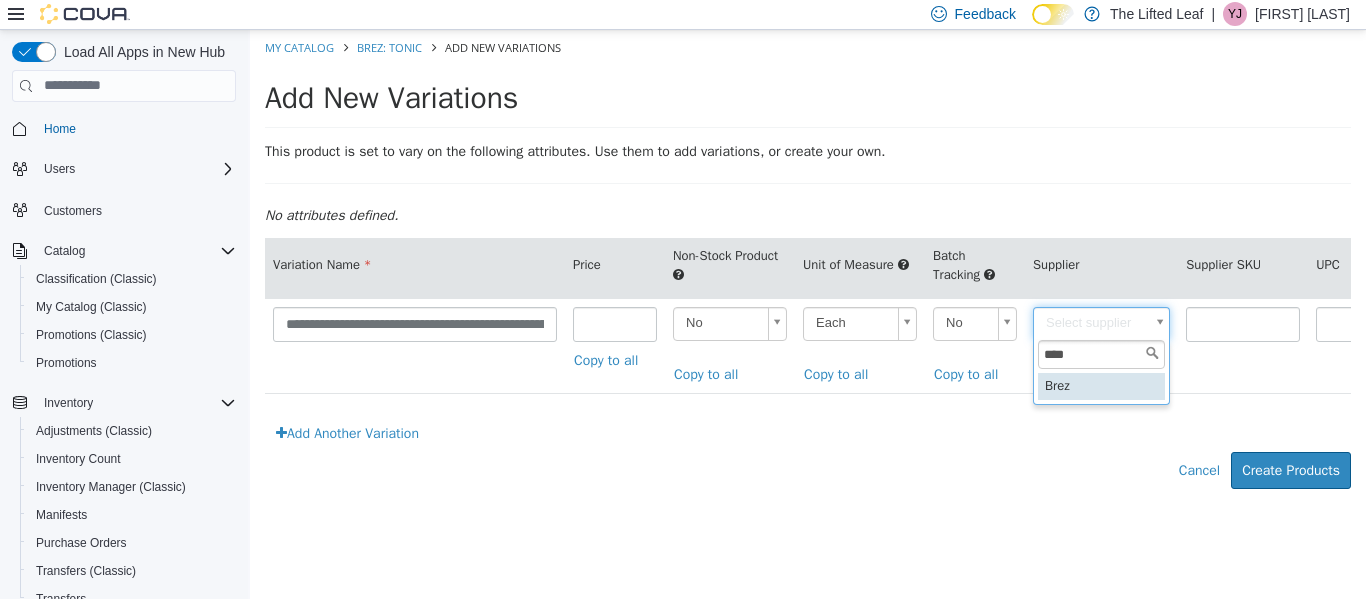 type on "****" 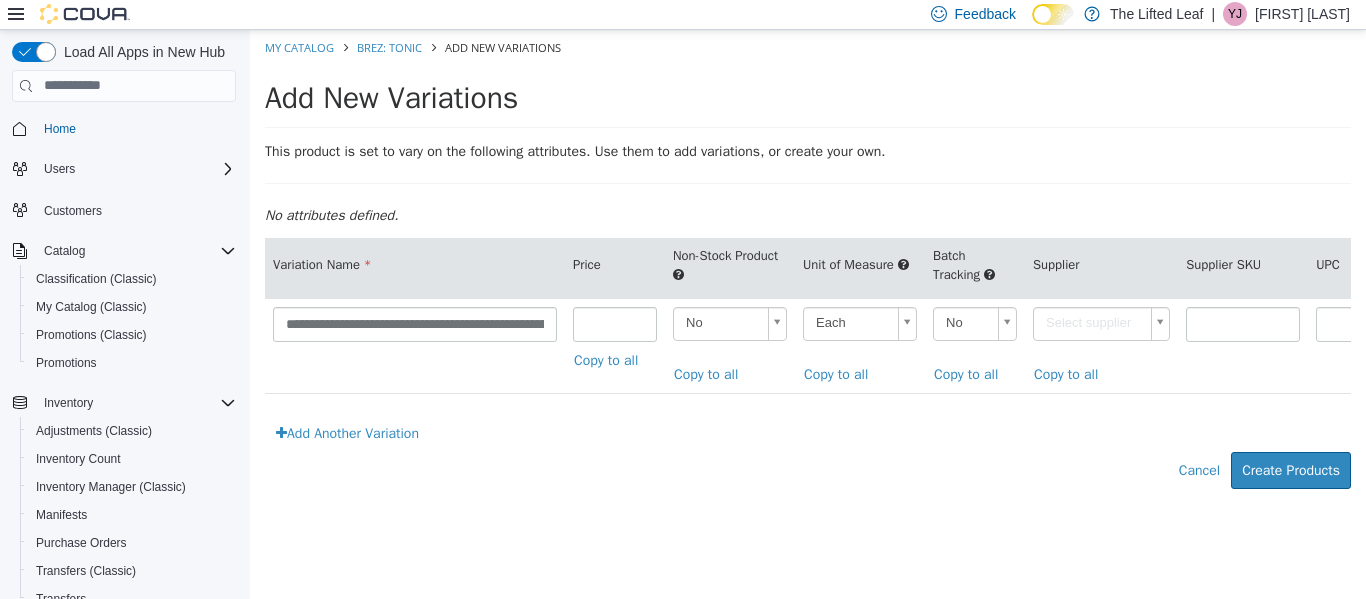 type on "******" 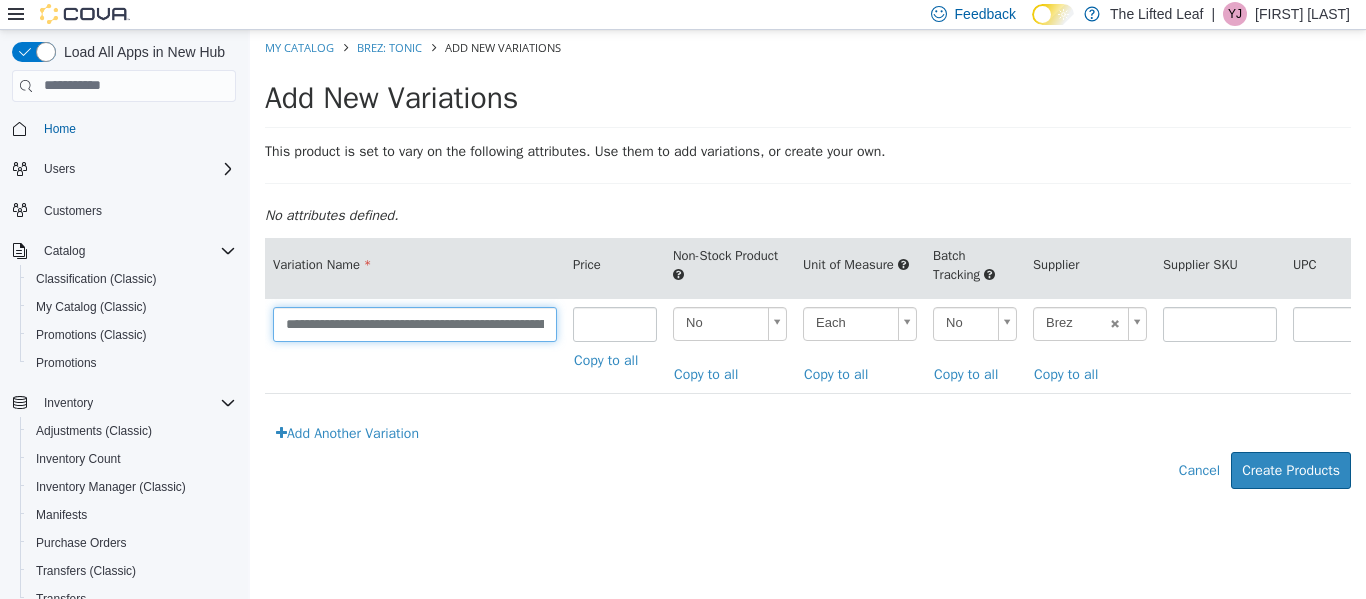 click on "**********" at bounding box center [415, 323] 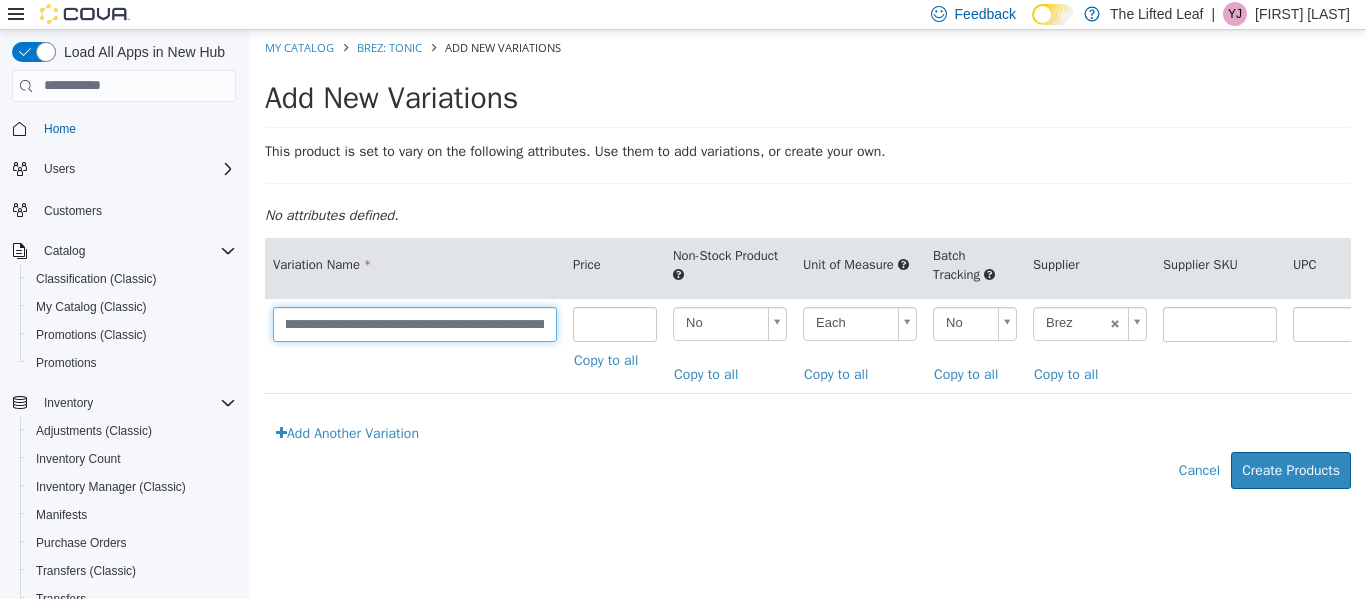 scroll, scrollTop: 0, scrollLeft: 0, axis: both 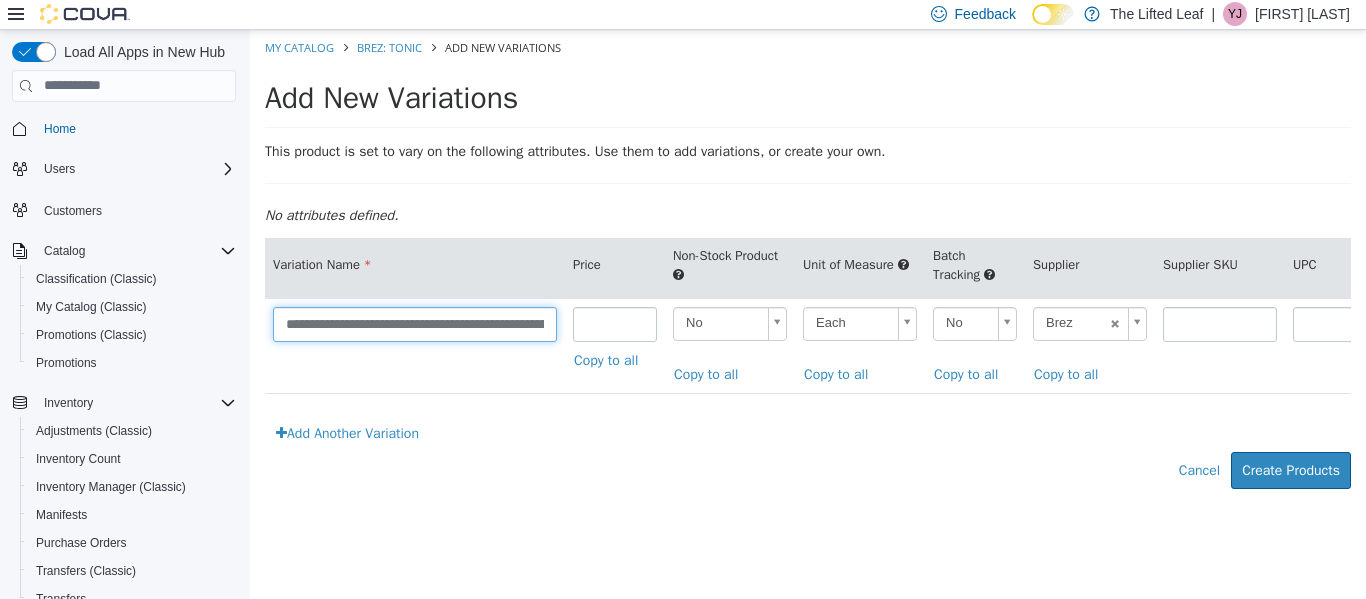 type on "**********" 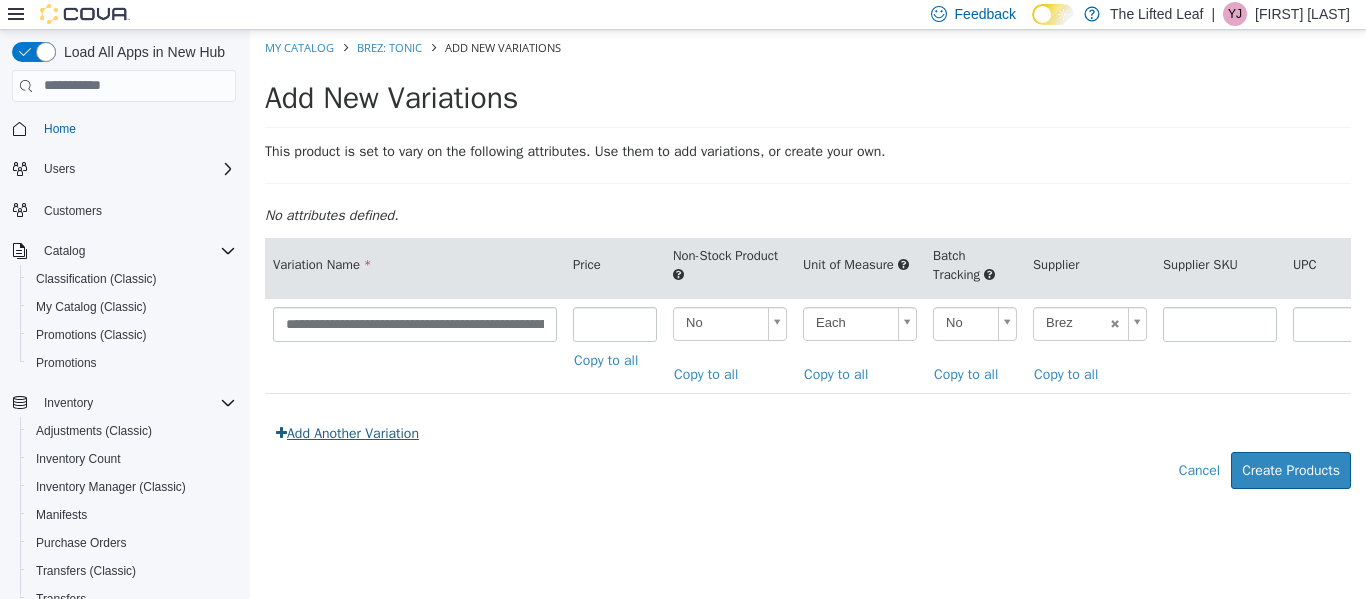 click on "Add Another Variation" at bounding box center [347, 432] 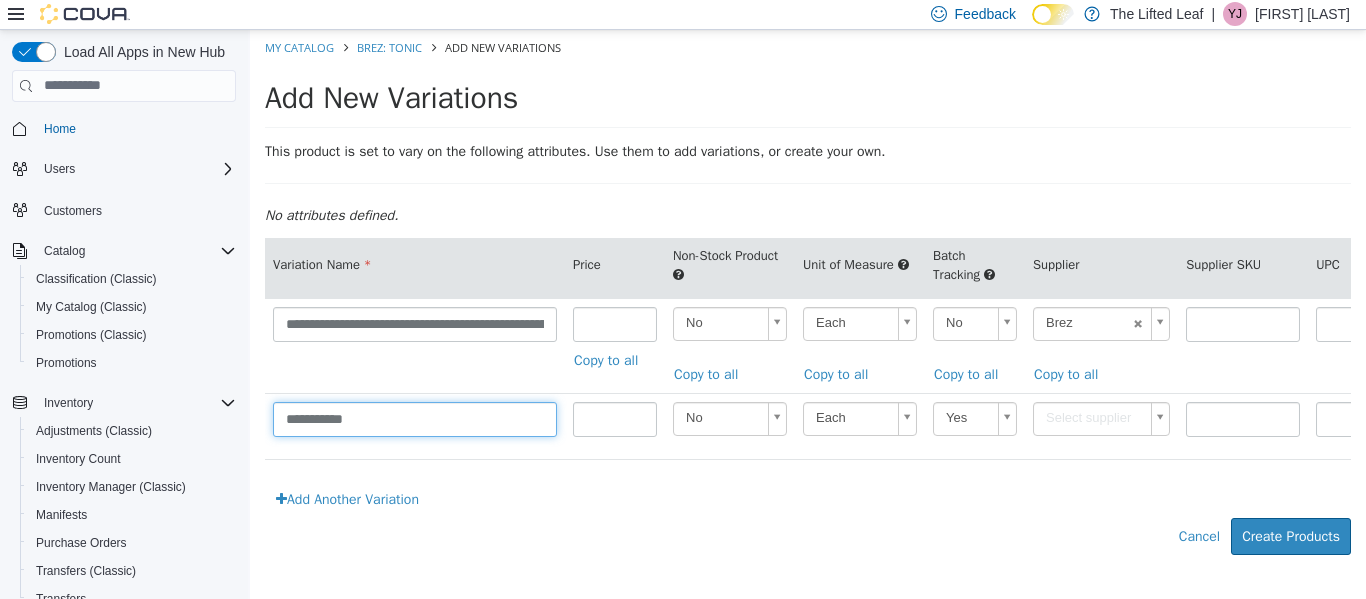 click on "**********" at bounding box center [415, 418] 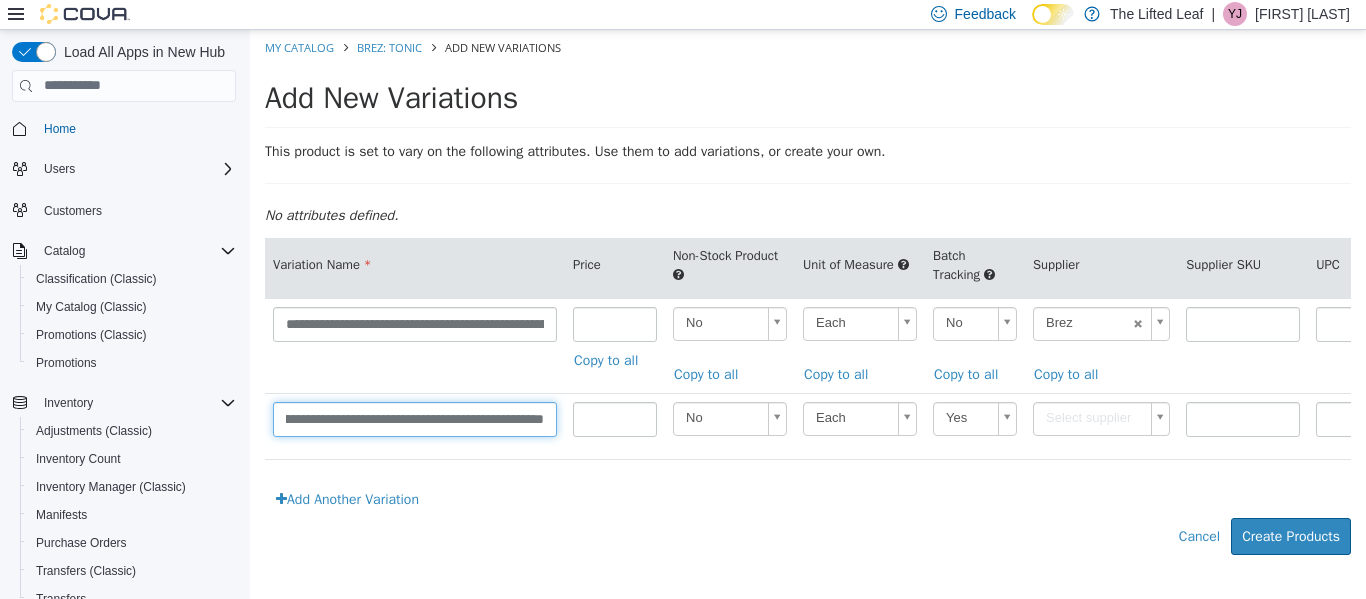 scroll, scrollTop: 0, scrollLeft: 132, axis: horizontal 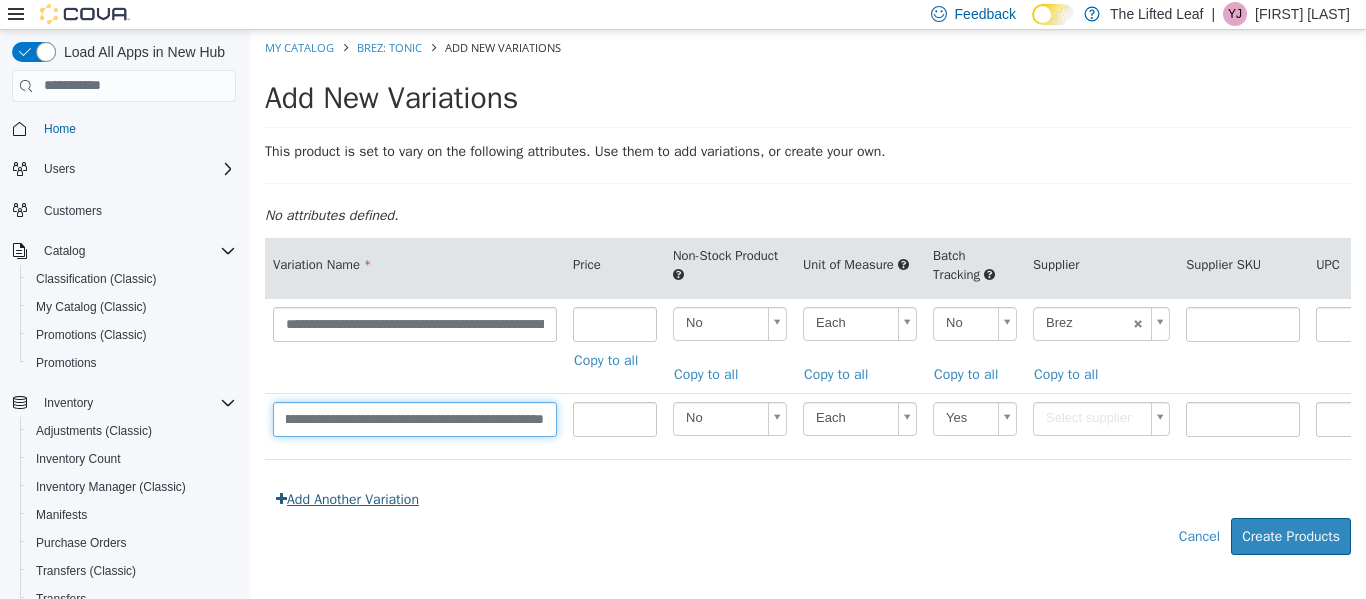 type on "**********" 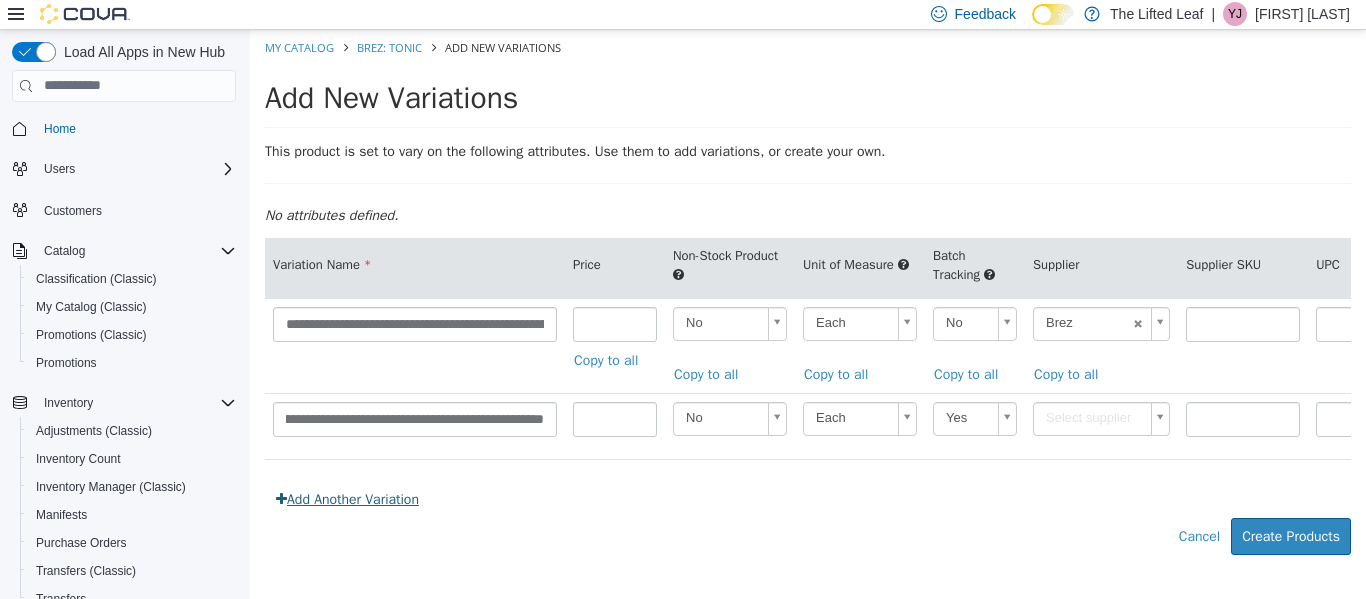 click on "Add Another Variation" at bounding box center (347, 498) 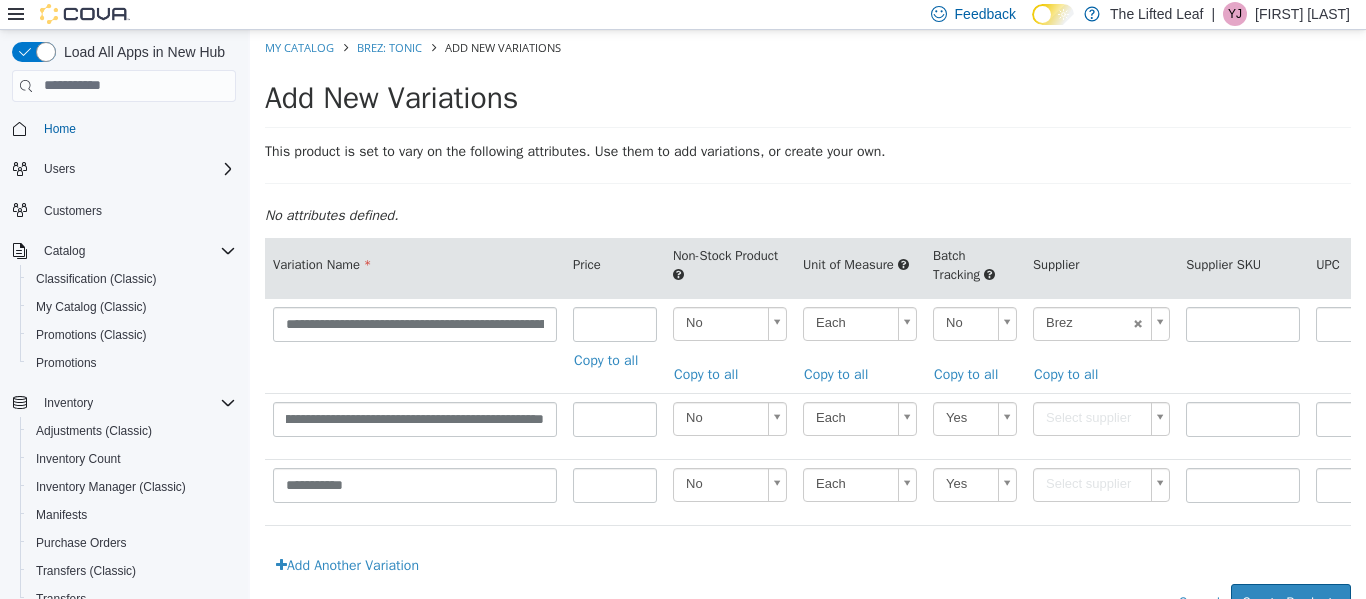 scroll, scrollTop: 0, scrollLeft: 0, axis: both 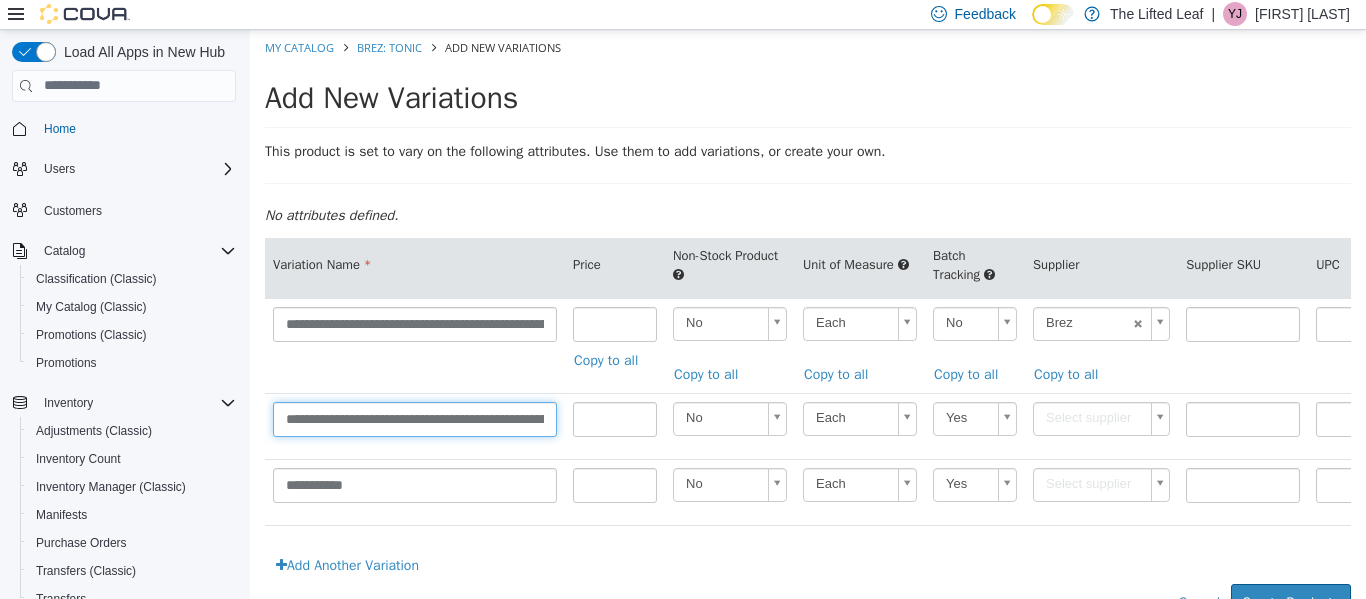 click on "**********" at bounding box center [415, 418] 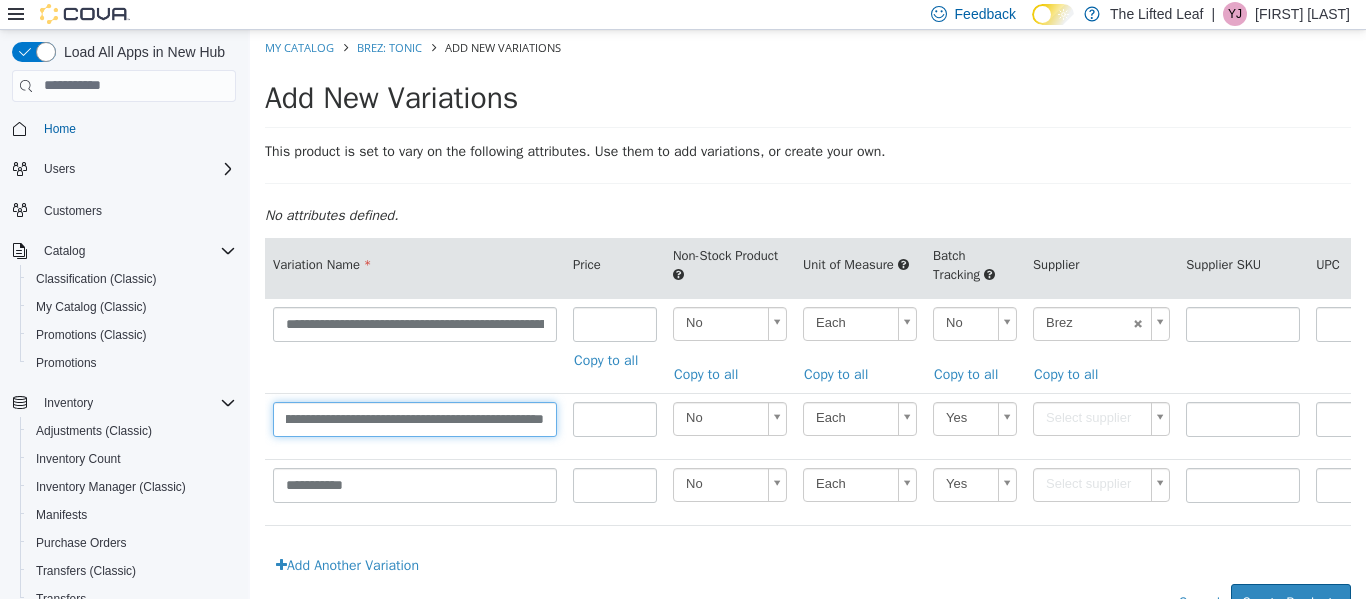 scroll, scrollTop: 0, scrollLeft: 307, axis: horizontal 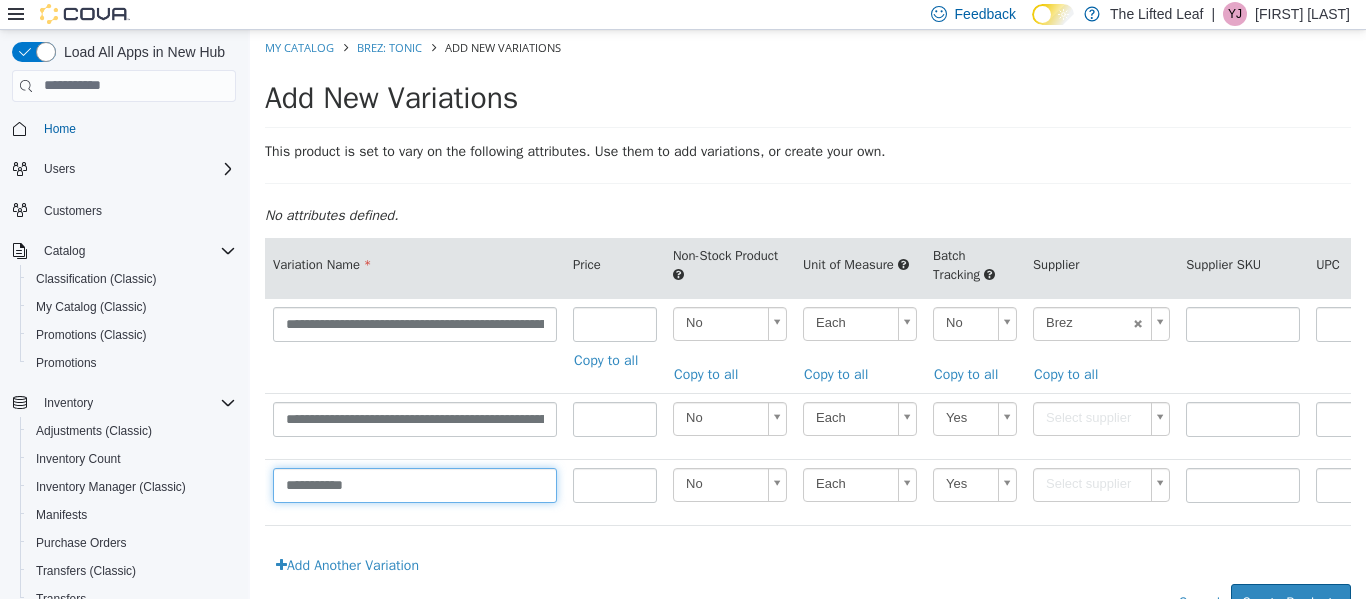 click on "**********" at bounding box center [415, 484] 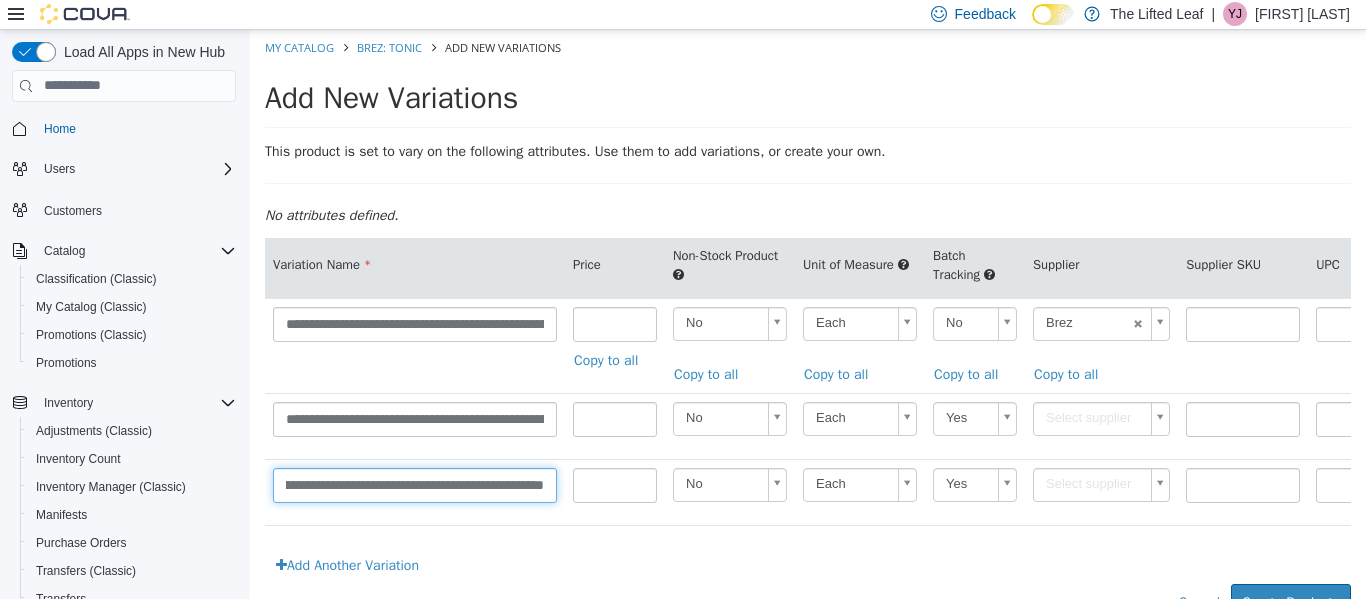 scroll, scrollTop: 0, scrollLeft: 83, axis: horizontal 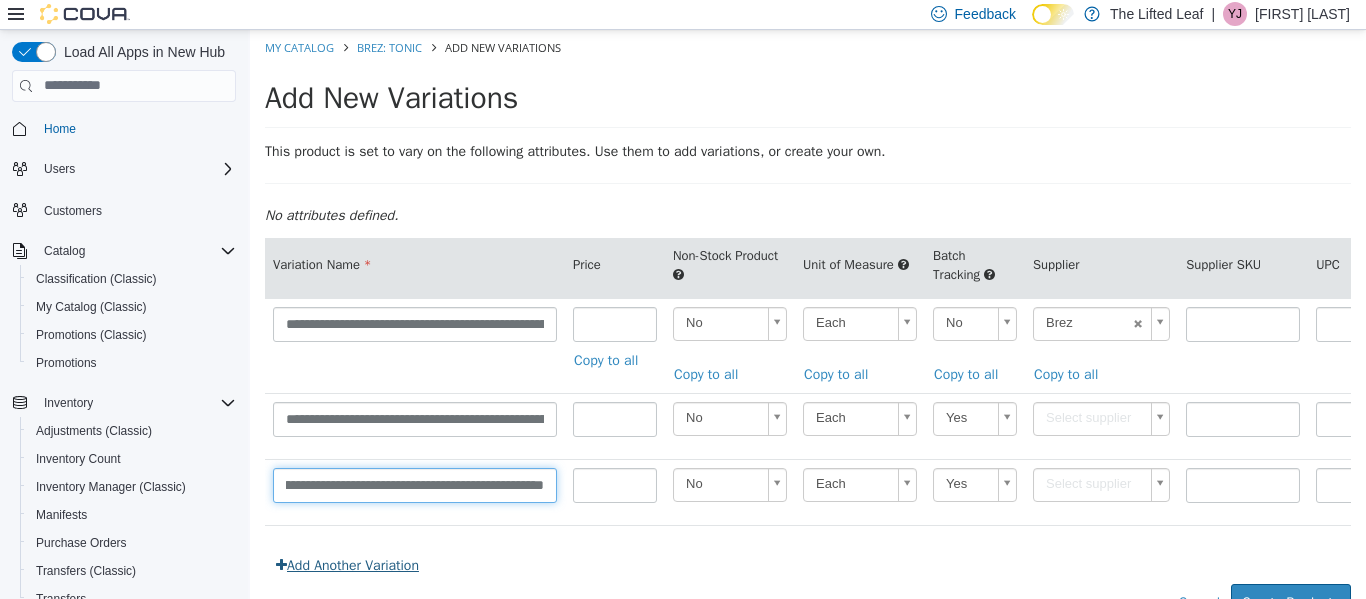 type on "**********" 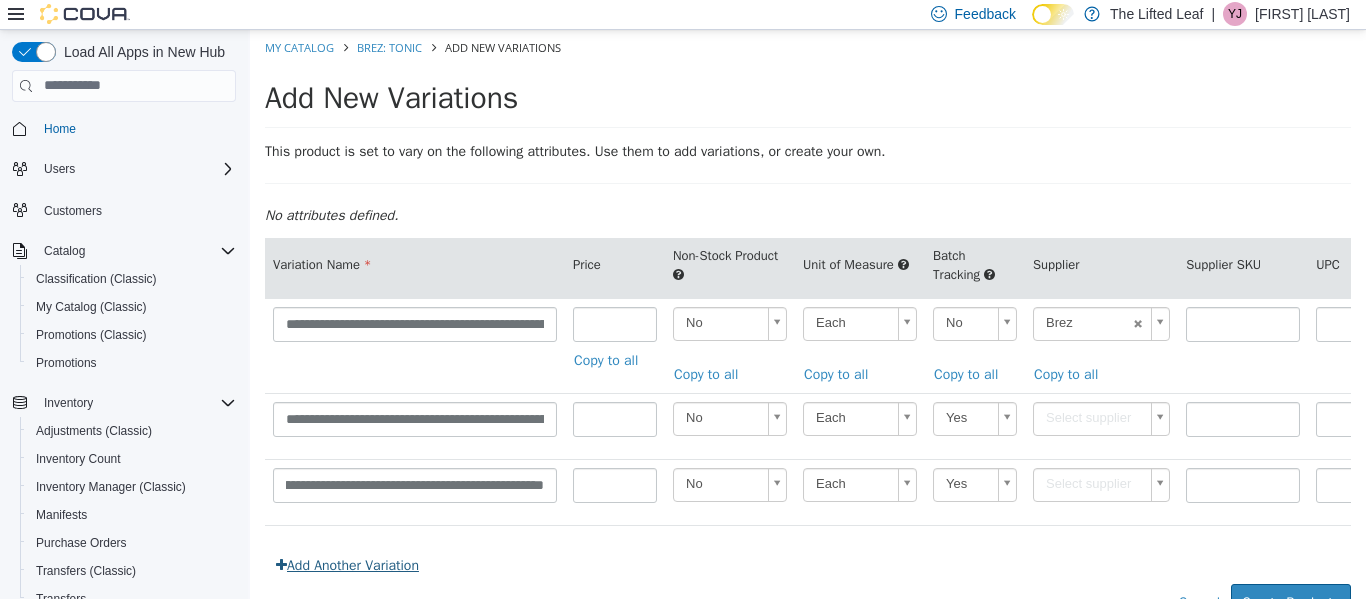 click on "Add Another Variation" at bounding box center [347, 564] 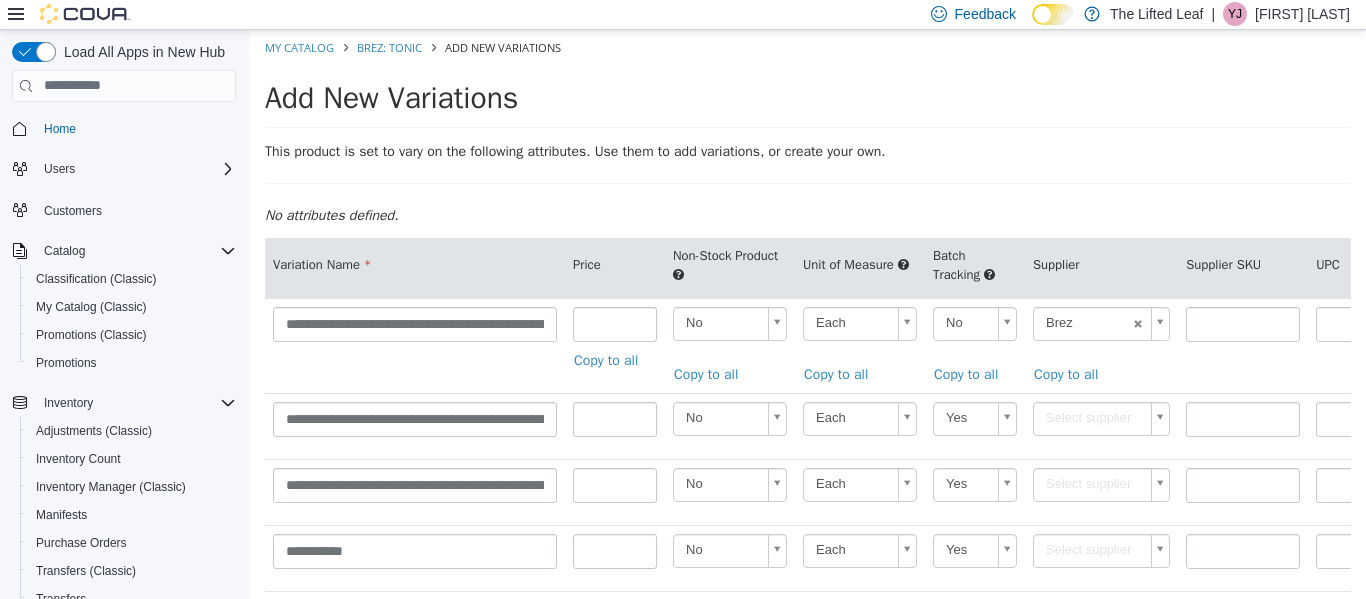 scroll, scrollTop: 124, scrollLeft: 0, axis: vertical 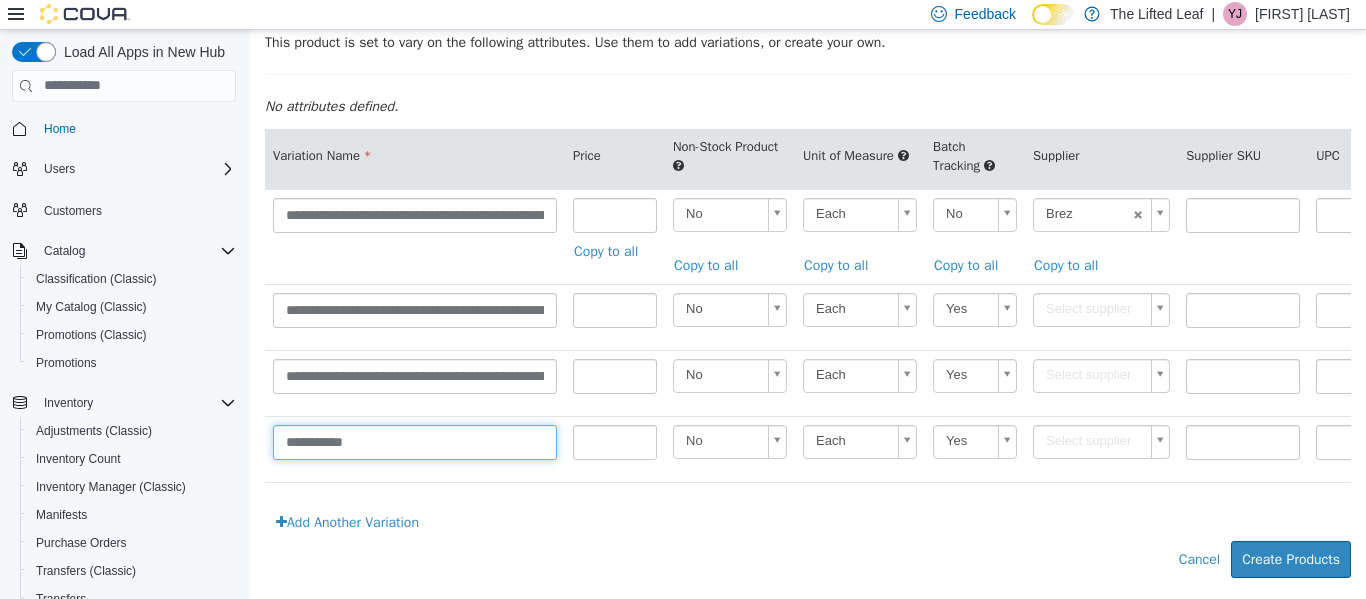click on "**********" at bounding box center (415, 441) 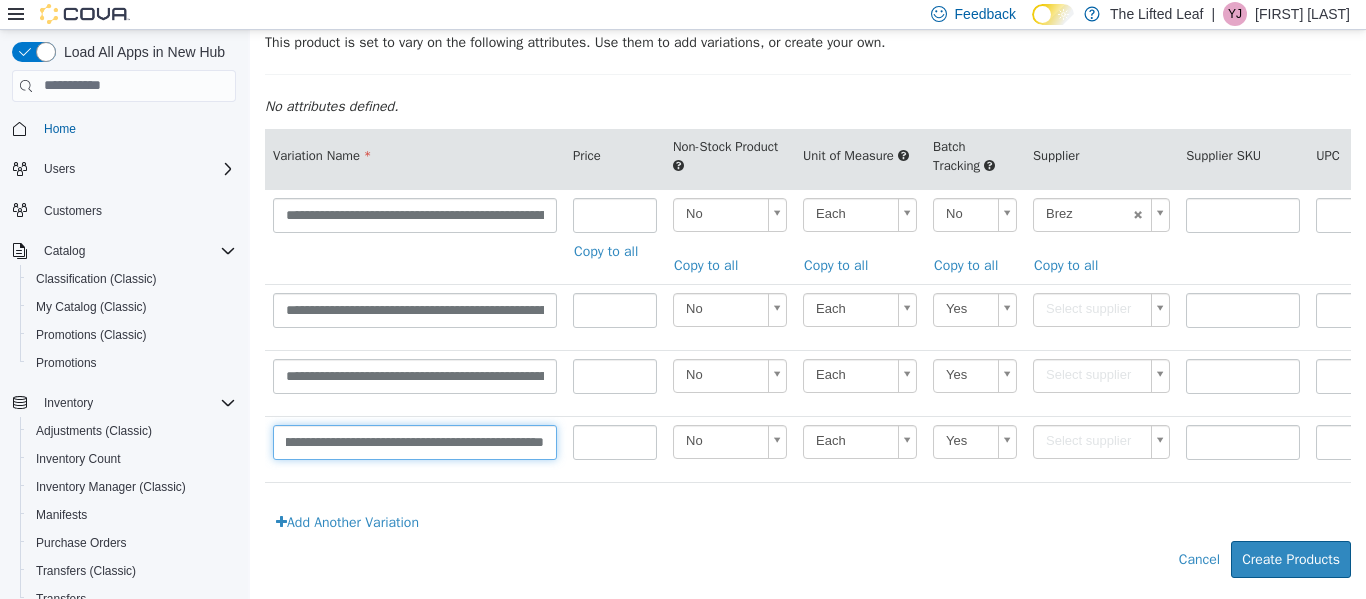 scroll, scrollTop: 0, scrollLeft: 56, axis: horizontal 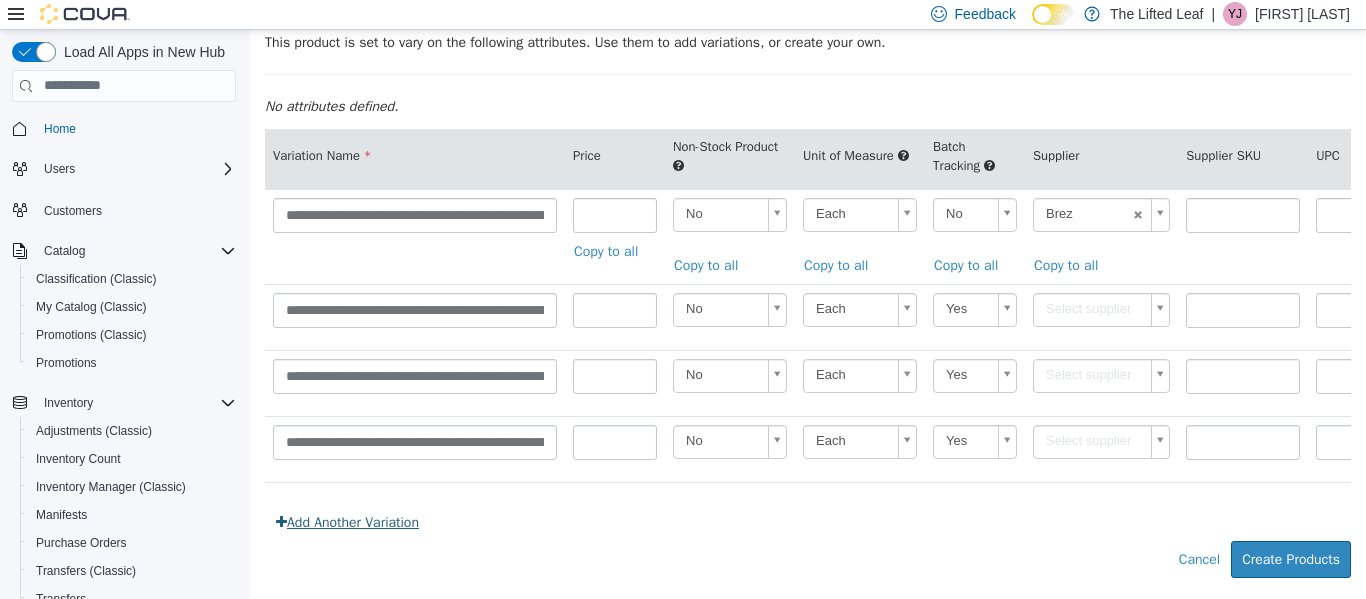 click on "Add Another Variation" at bounding box center [347, 521] 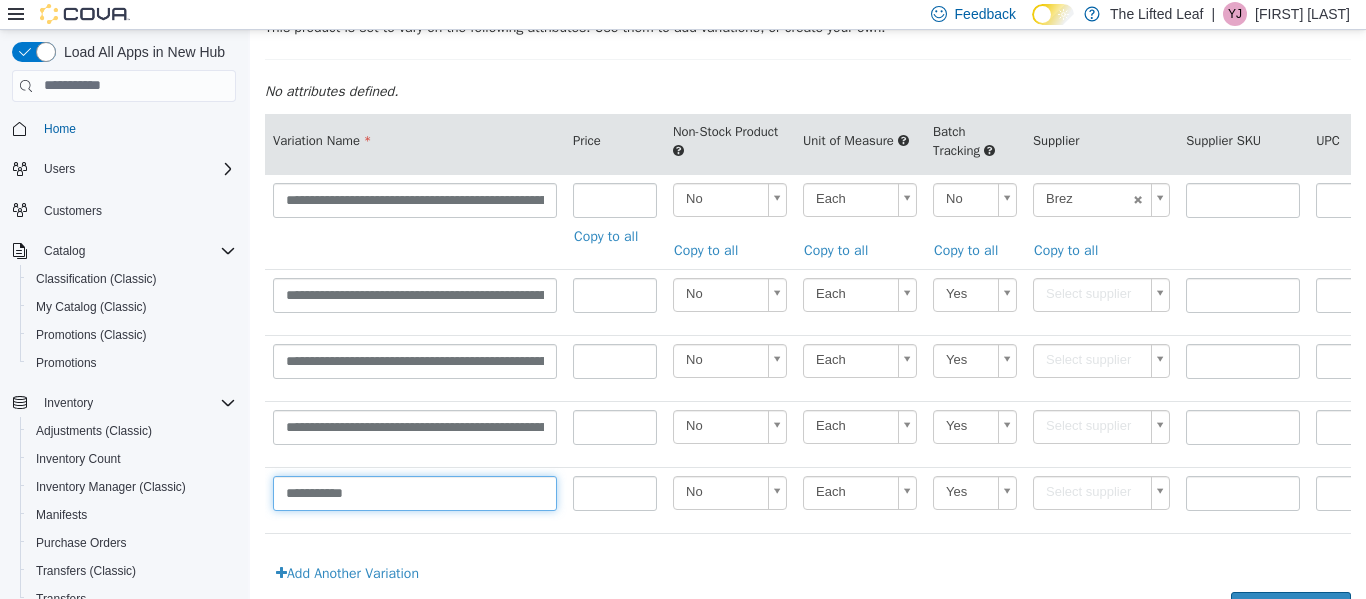 click on "**********" at bounding box center [415, 492] 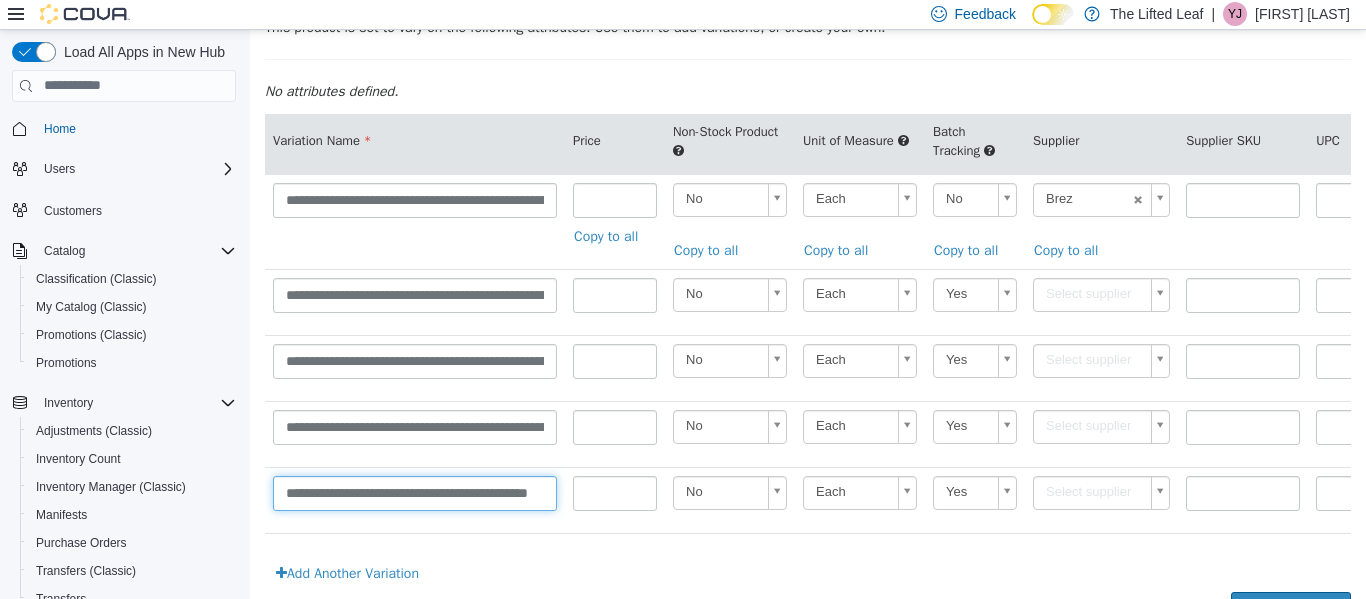 scroll, scrollTop: 0, scrollLeft: 20, axis: horizontal 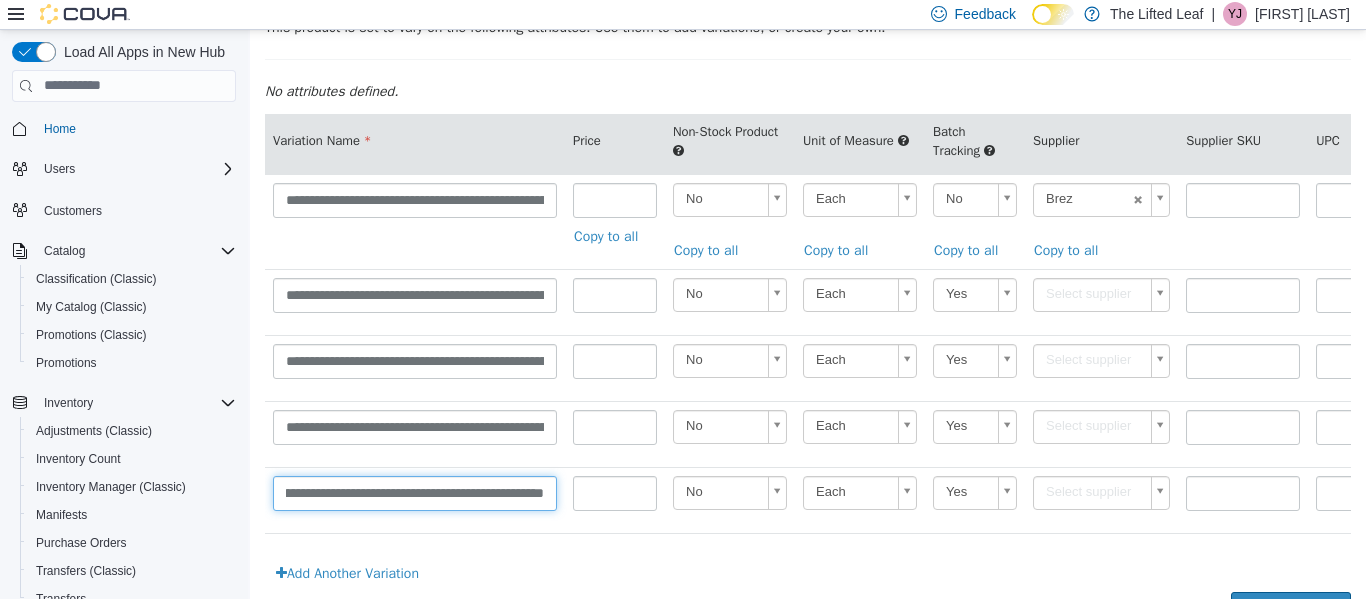 type on "**********" 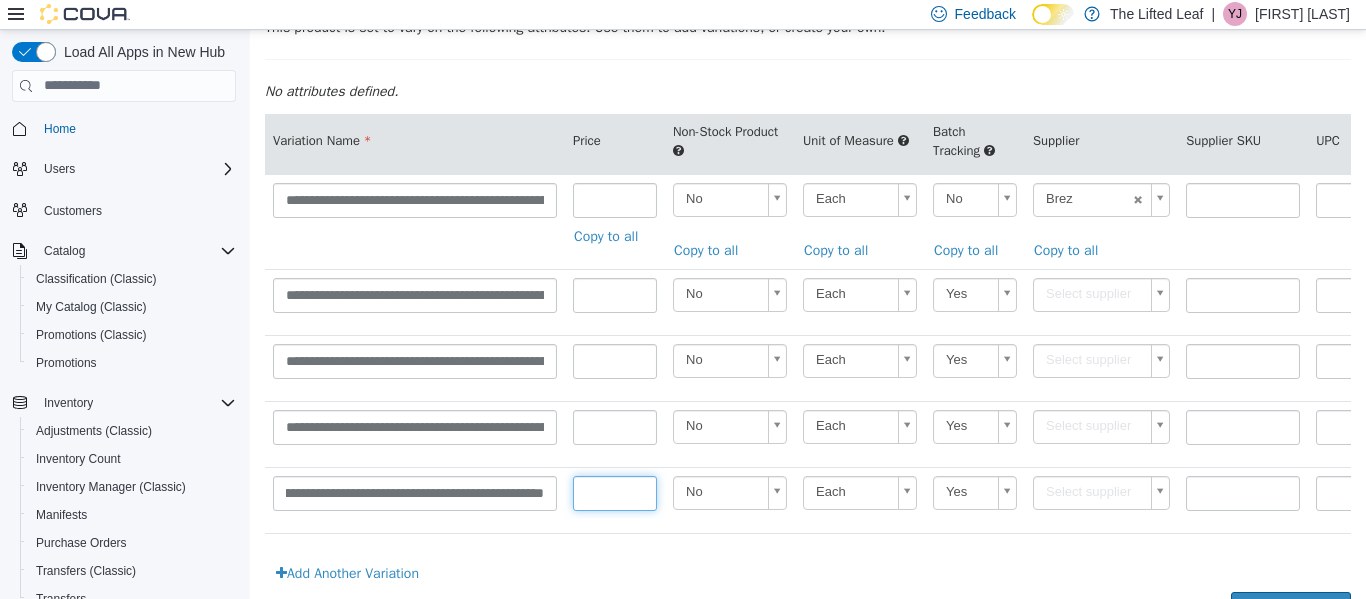 scroll, scrollTop: 0, scrollLeft: 0, axis: both 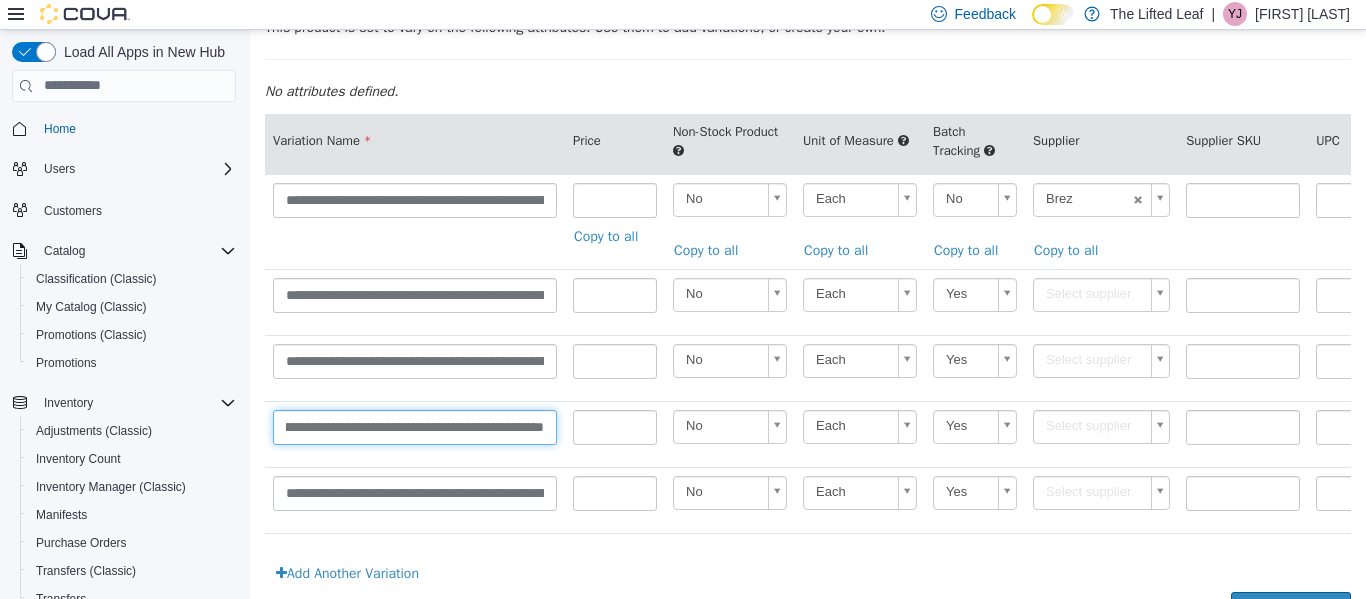 click on "**********" at bounding box center [415, 426] 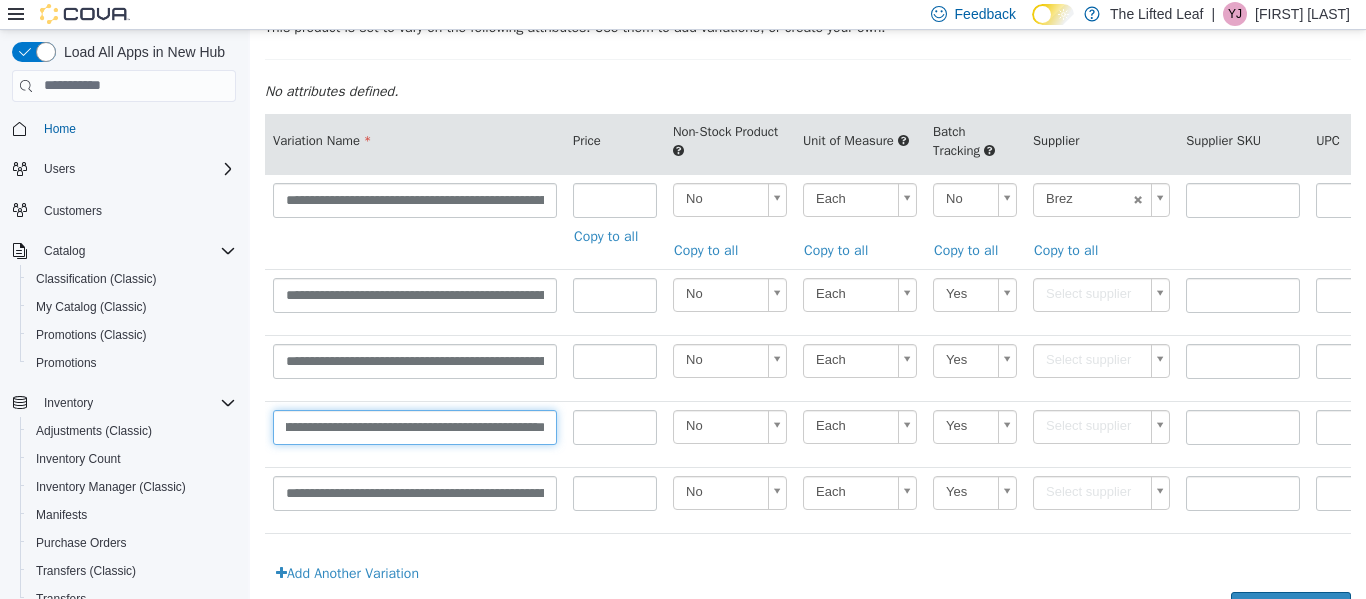 scroll, scrollTop: 0, scrollLeft: 0, axis: both 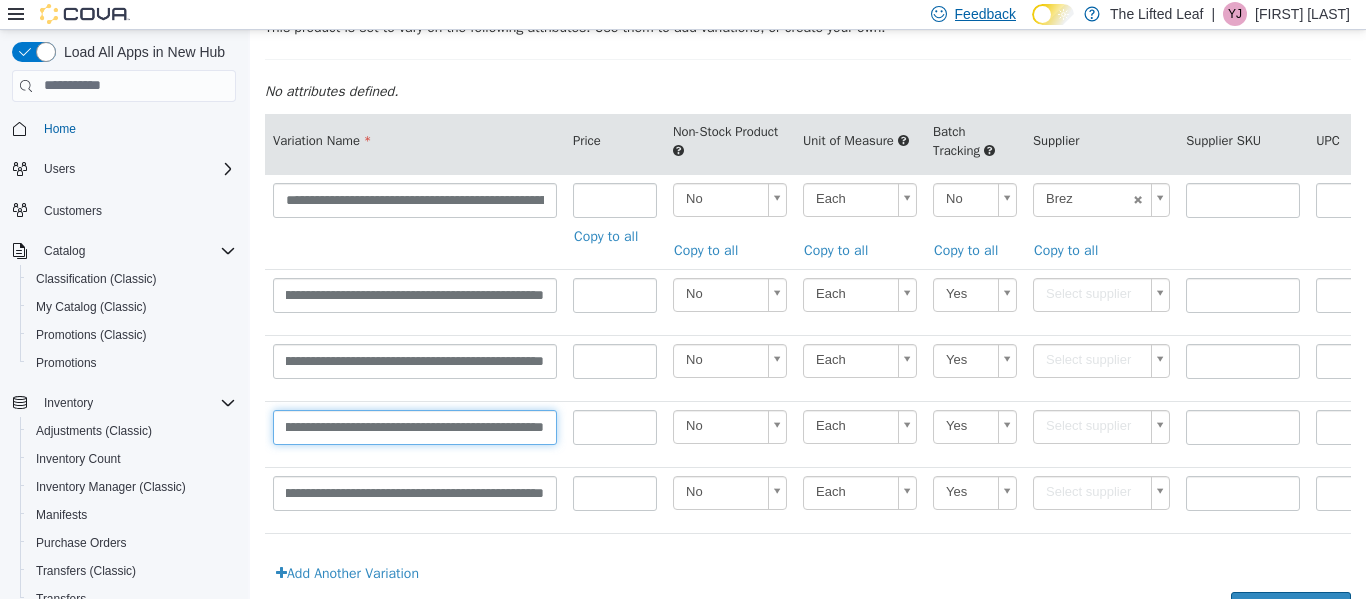 type on "**********" 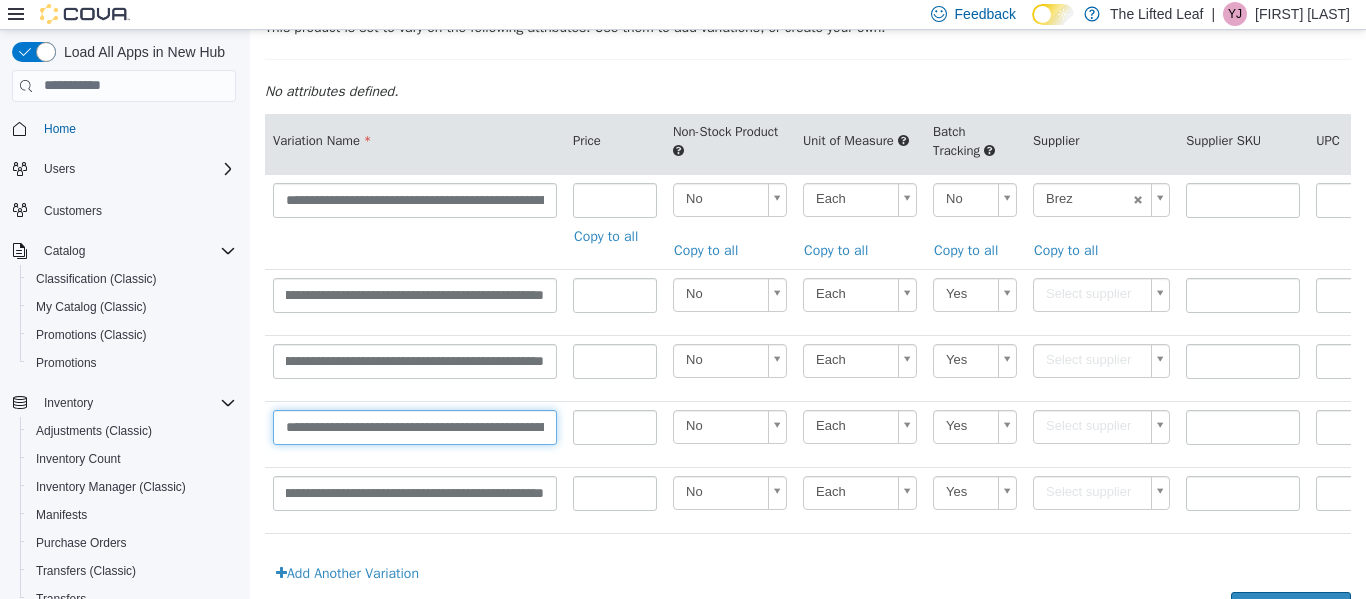 scroll, scrollTop: 172, scrollLeft: 0, axis: vertical 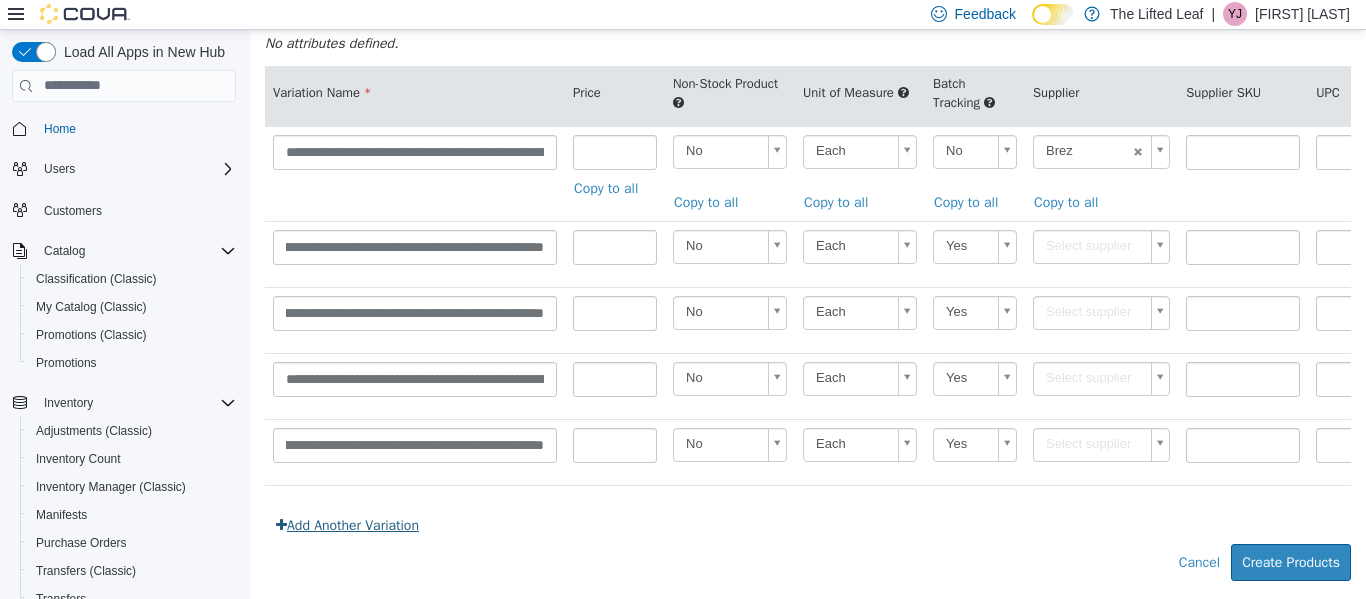 click on "Add Another Variation" at bounding box center [347, 524] 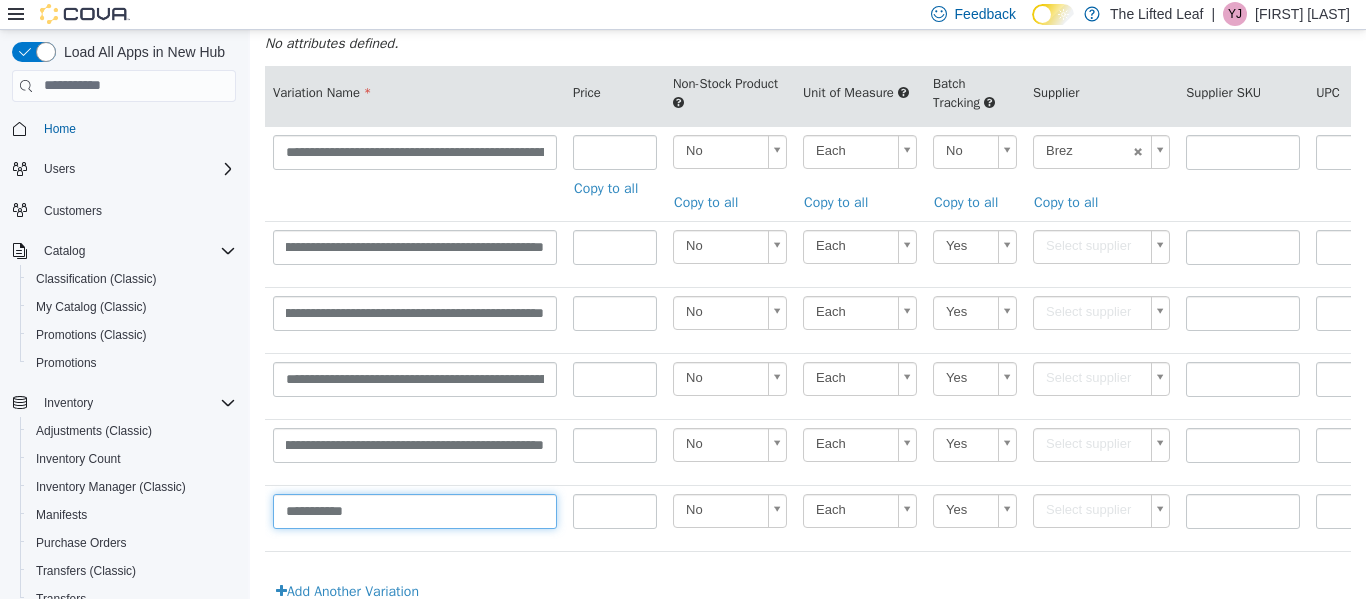 click on "**********" at bounding box center (415, 510) 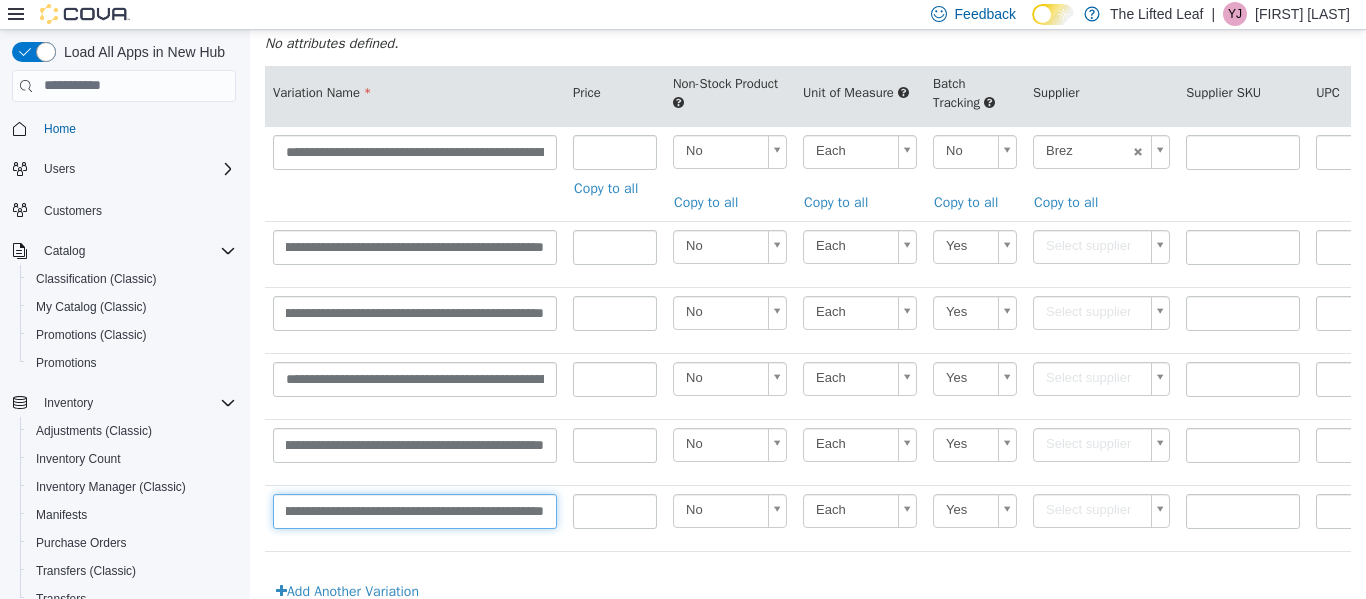 scroll, scrollTop: 0, scrollLeft: 84, axis: horizontal 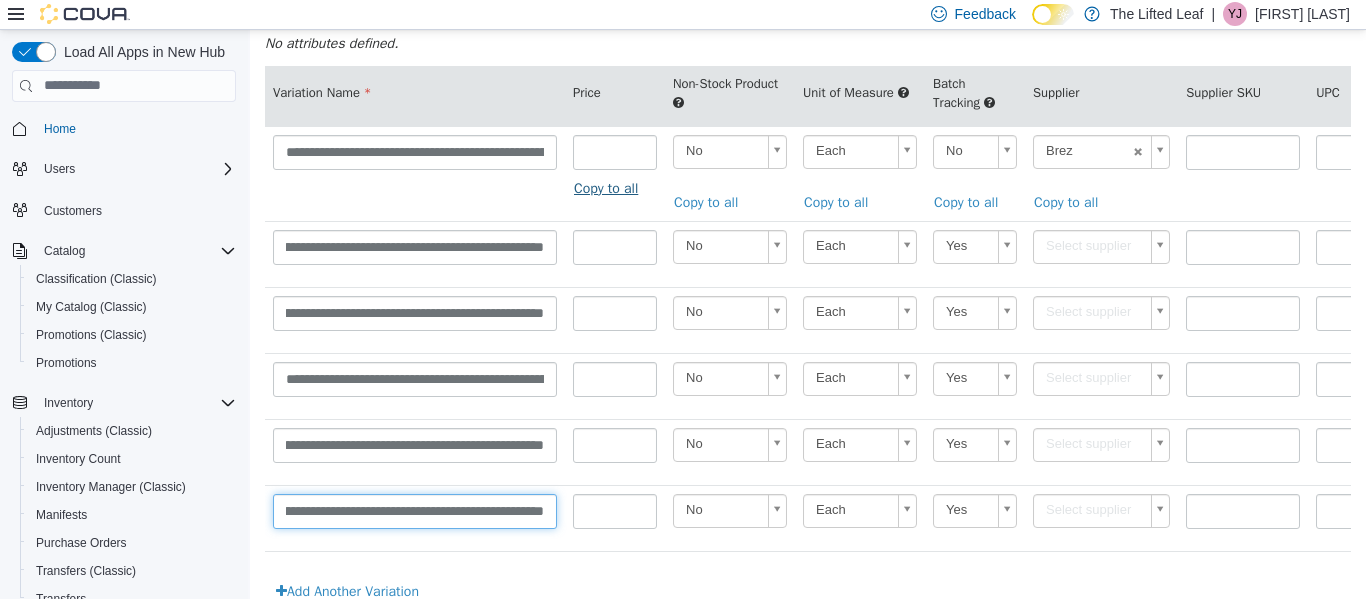 type on "**********" 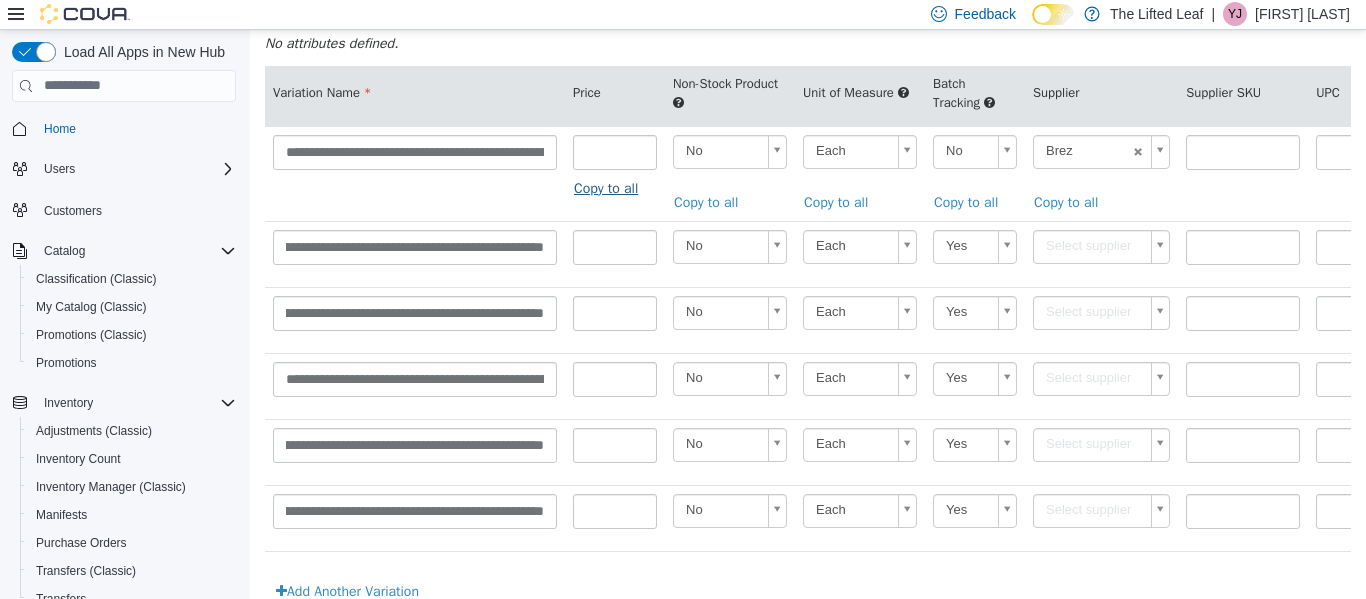 click on "Copy to all" at bounding box center (611, 187) 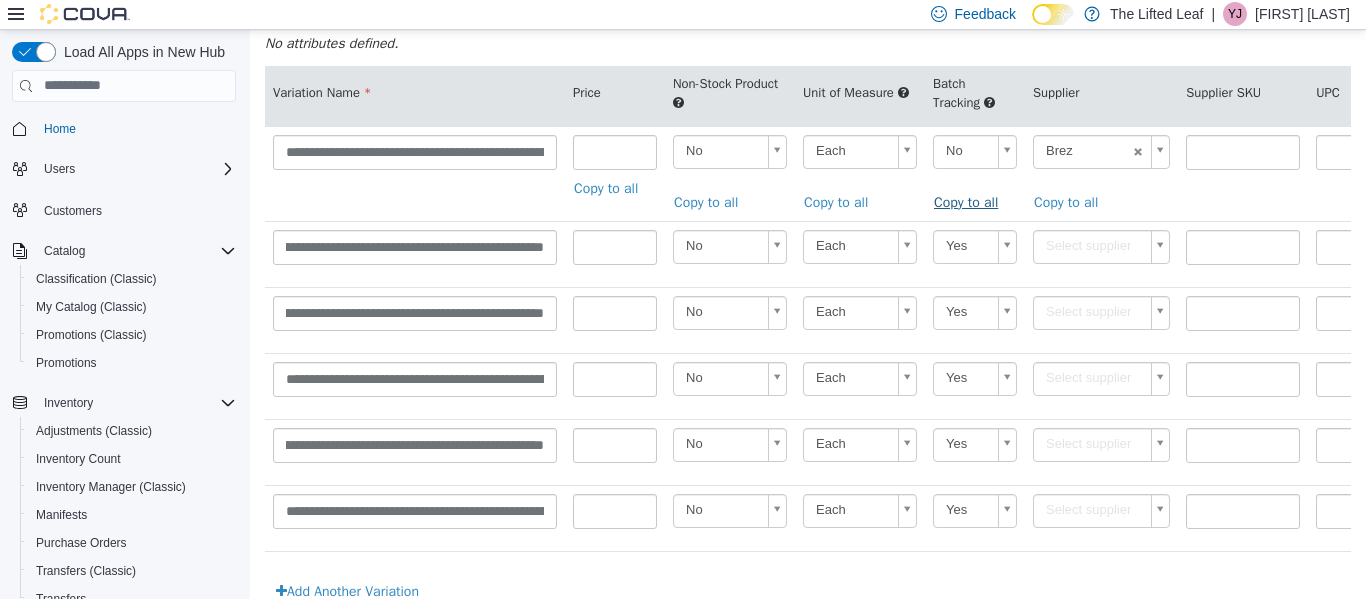 click on "Copy to all" at bounding box center (971, 201) 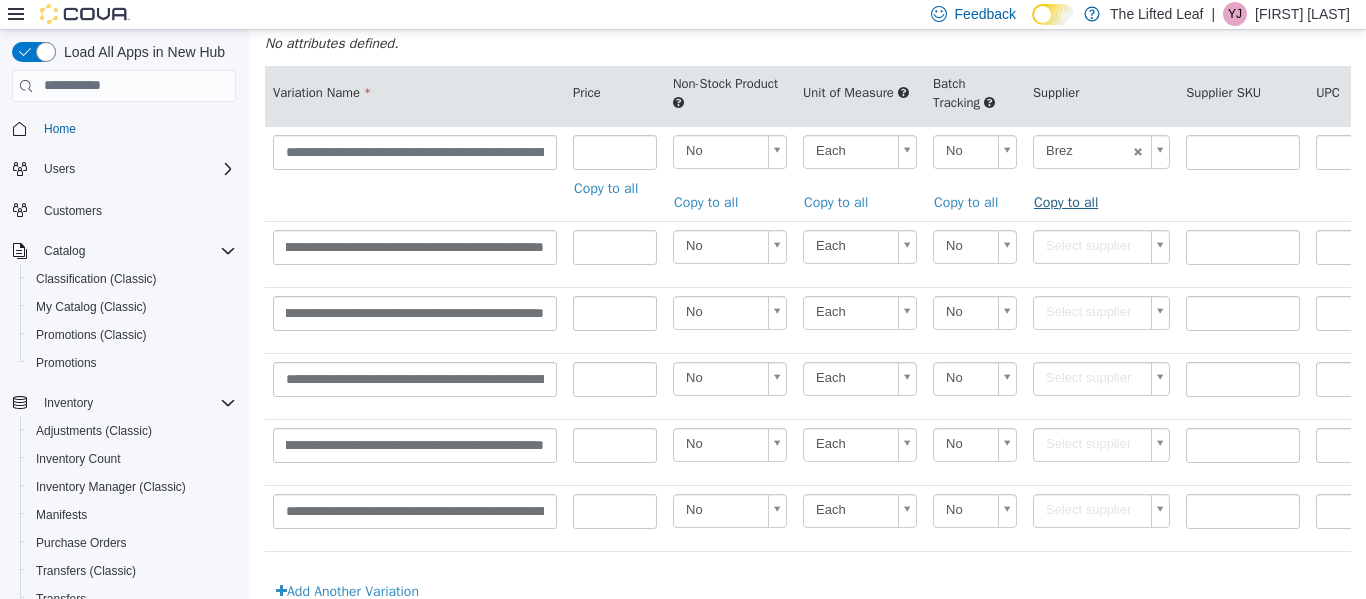 click on "Copy to all" at bounding box center (1071, 201) 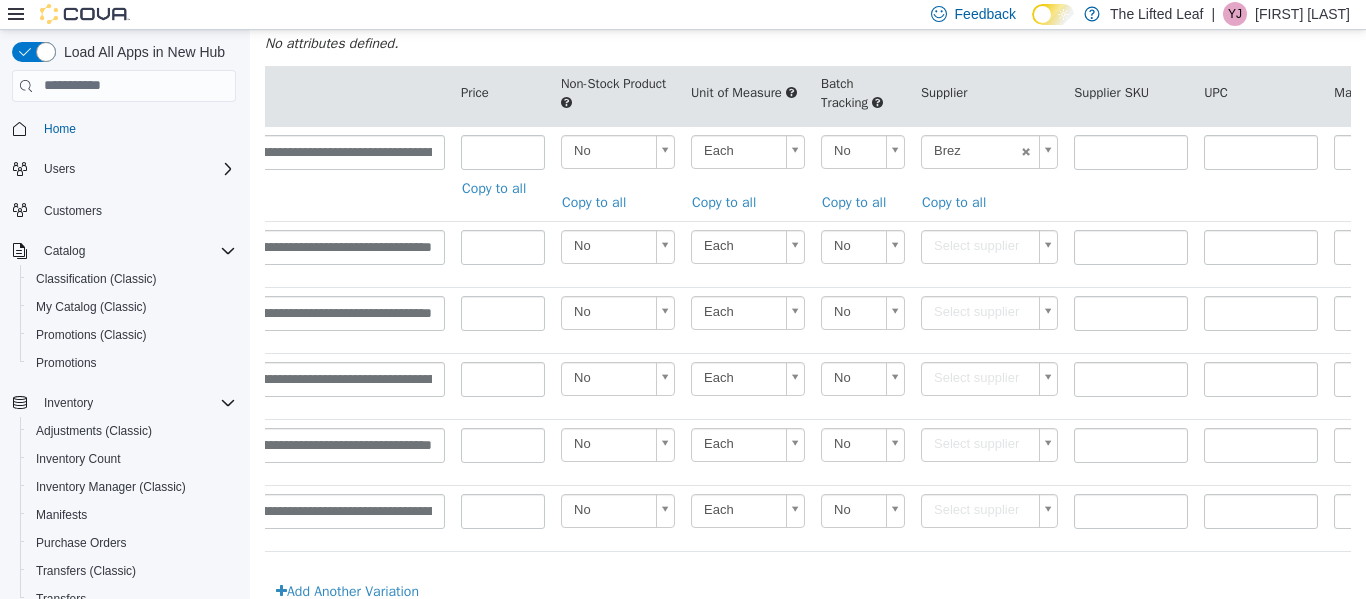 scroll, scrollTop: 0, scrollLeft: 133, axis: horizontal 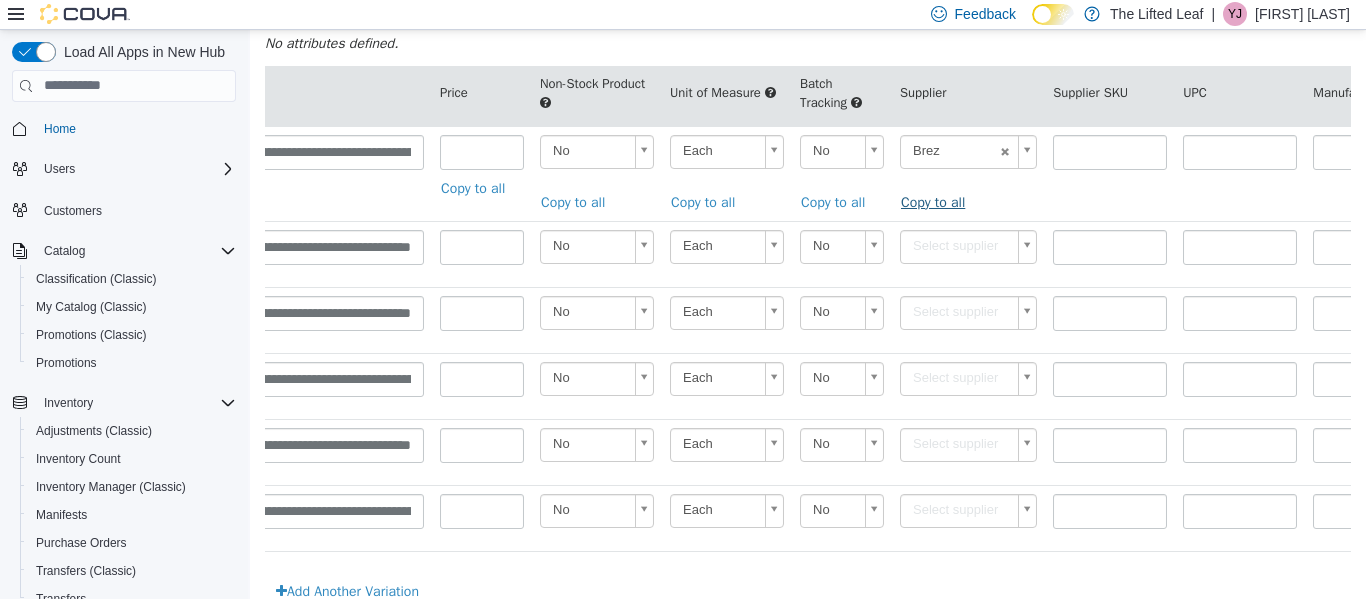 type on "******" 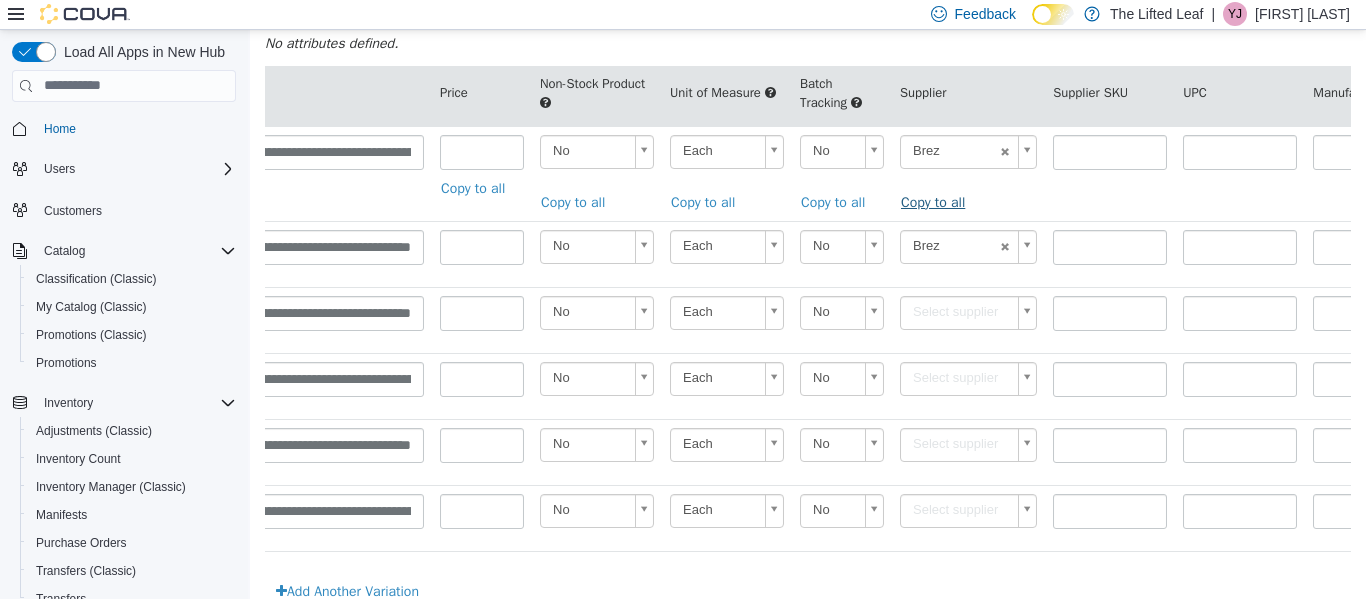 click on "Copy to all" at bounding box center (938, 201) 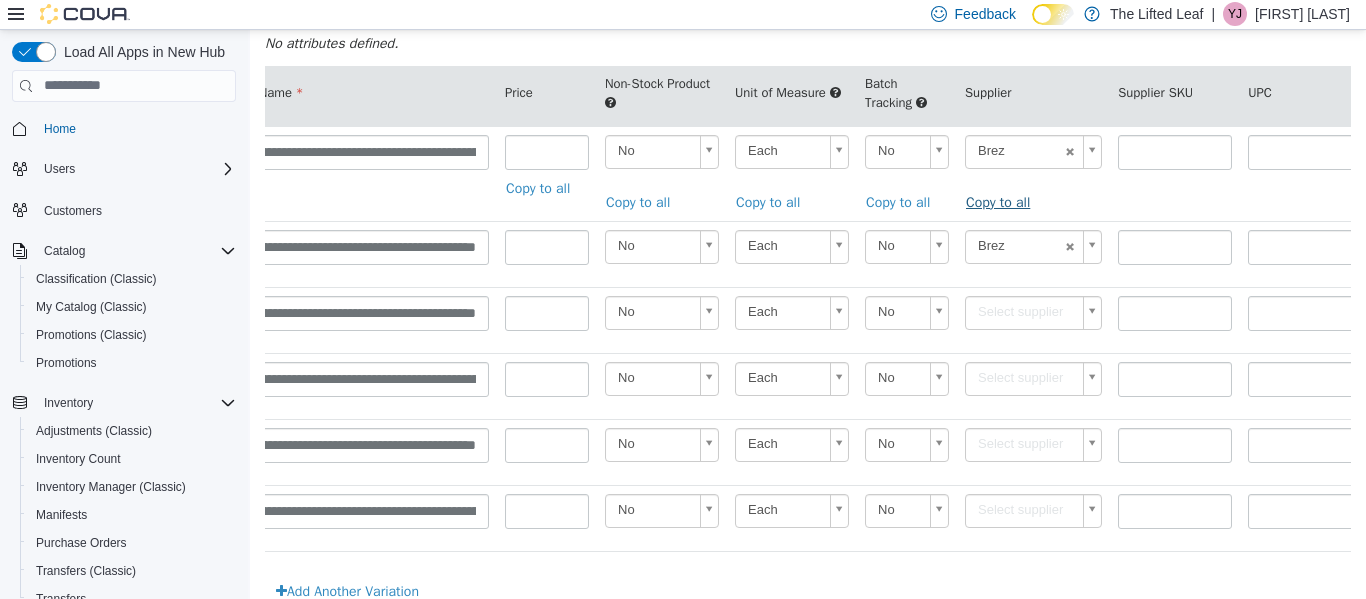 type on "******" 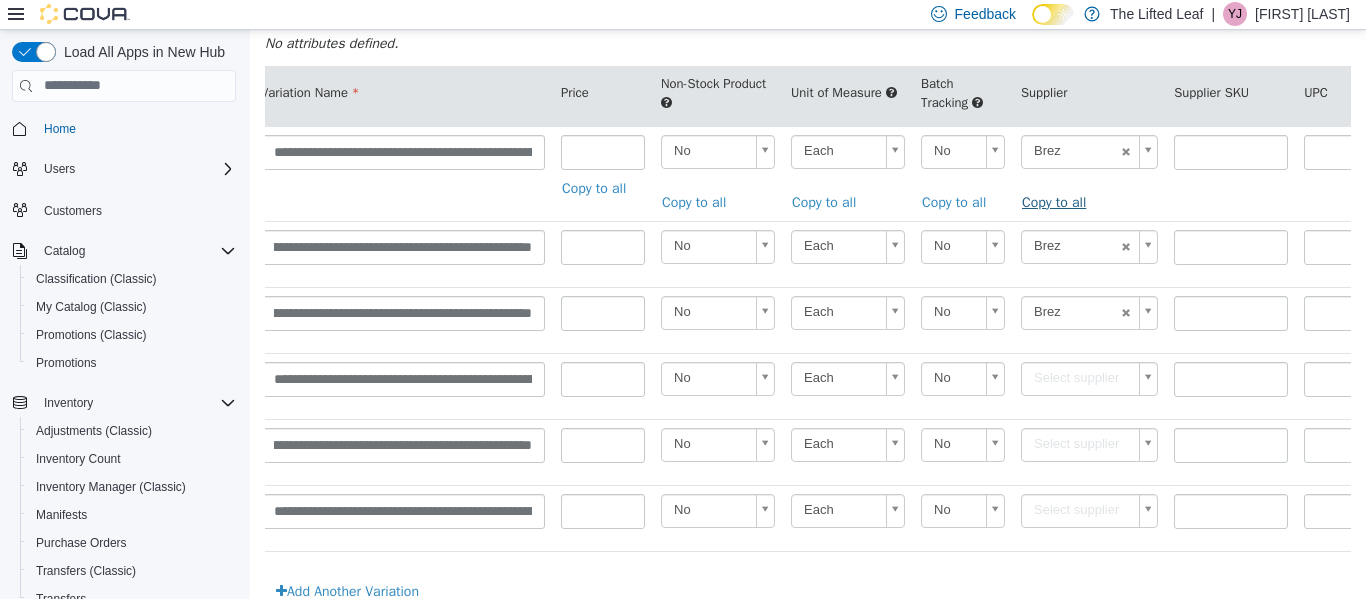 scroll, scrollTop: 0, scrollLeft: 11, axis: horizontal 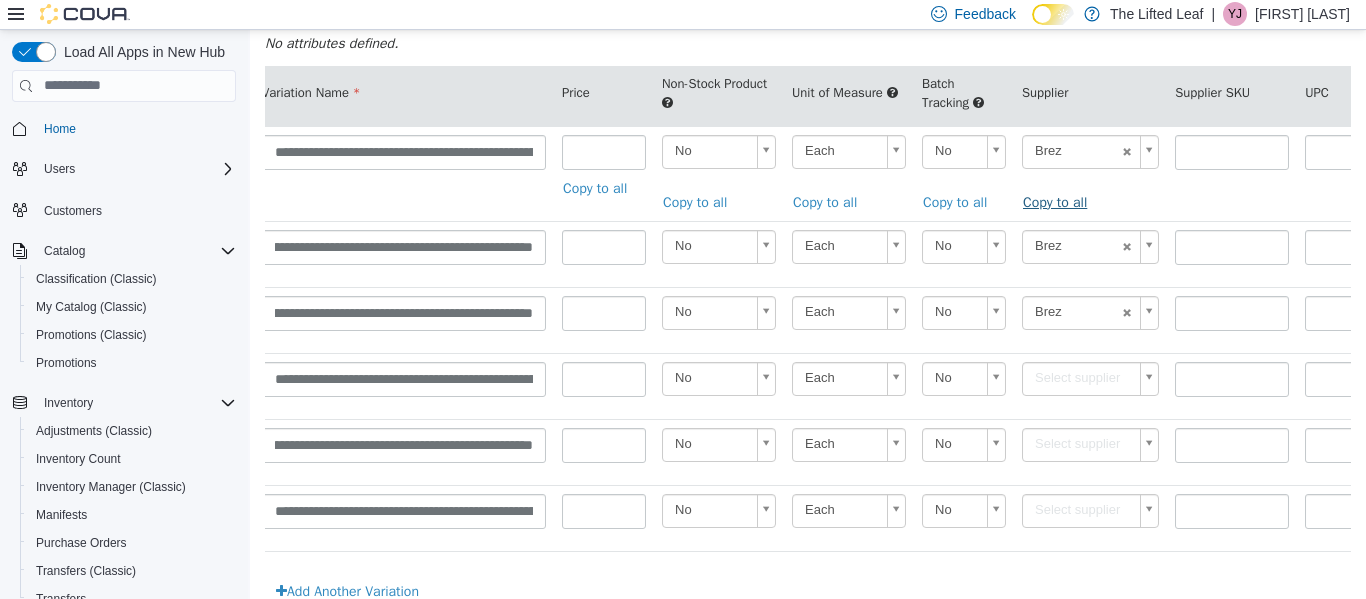 type on "******" 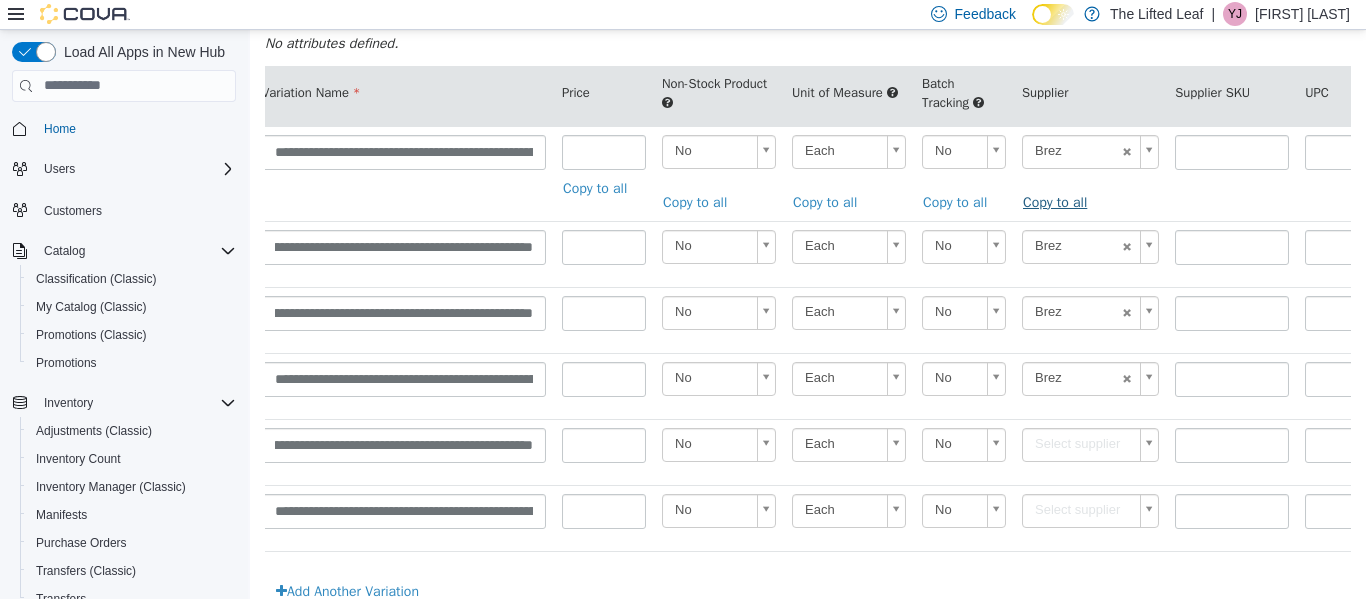 type on "******" 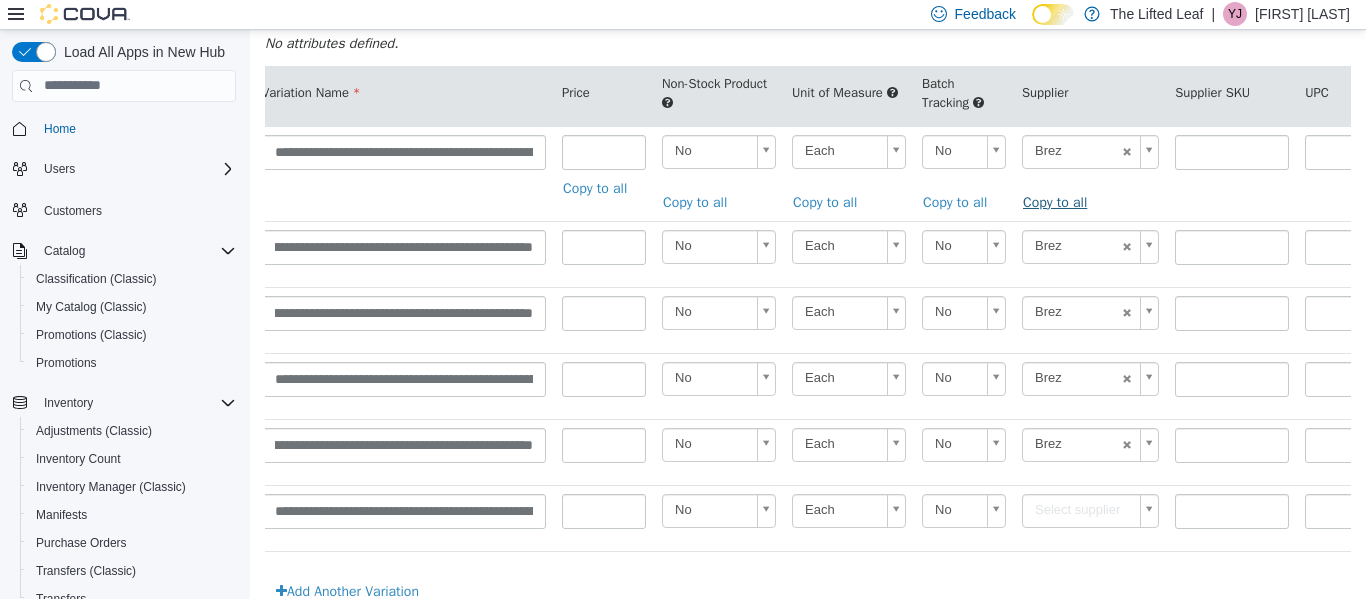 type on "******" 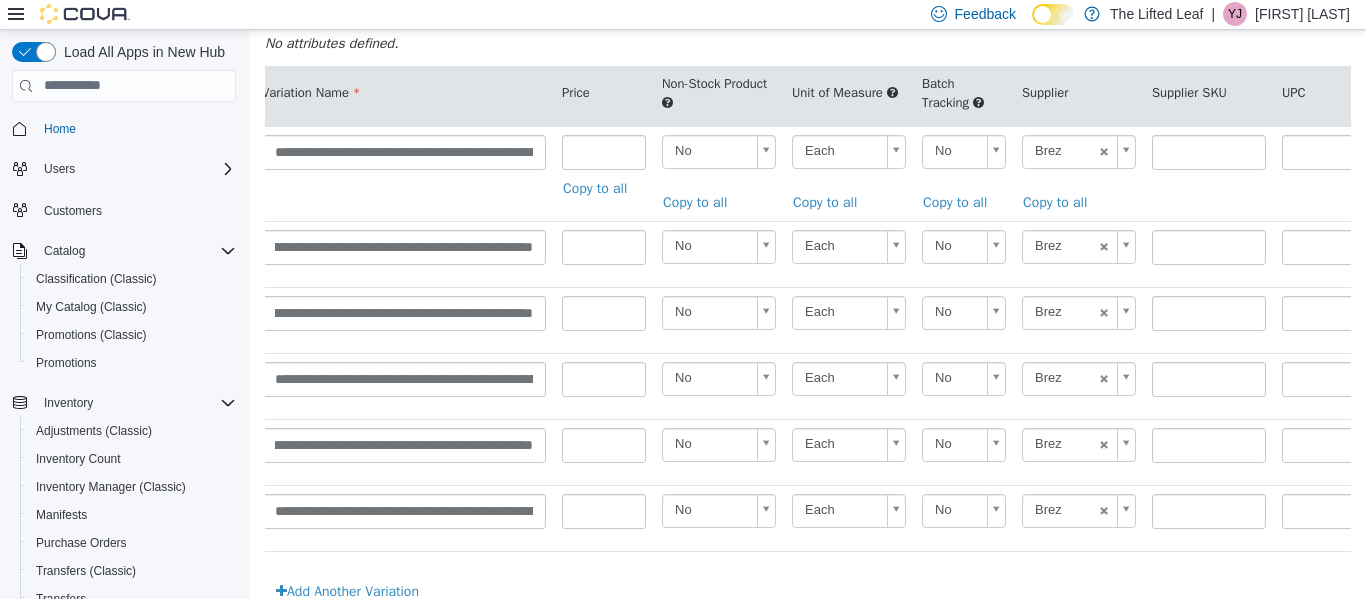 scroll, scrollTop: 0, scrollLeft: 56, axis: horizontal 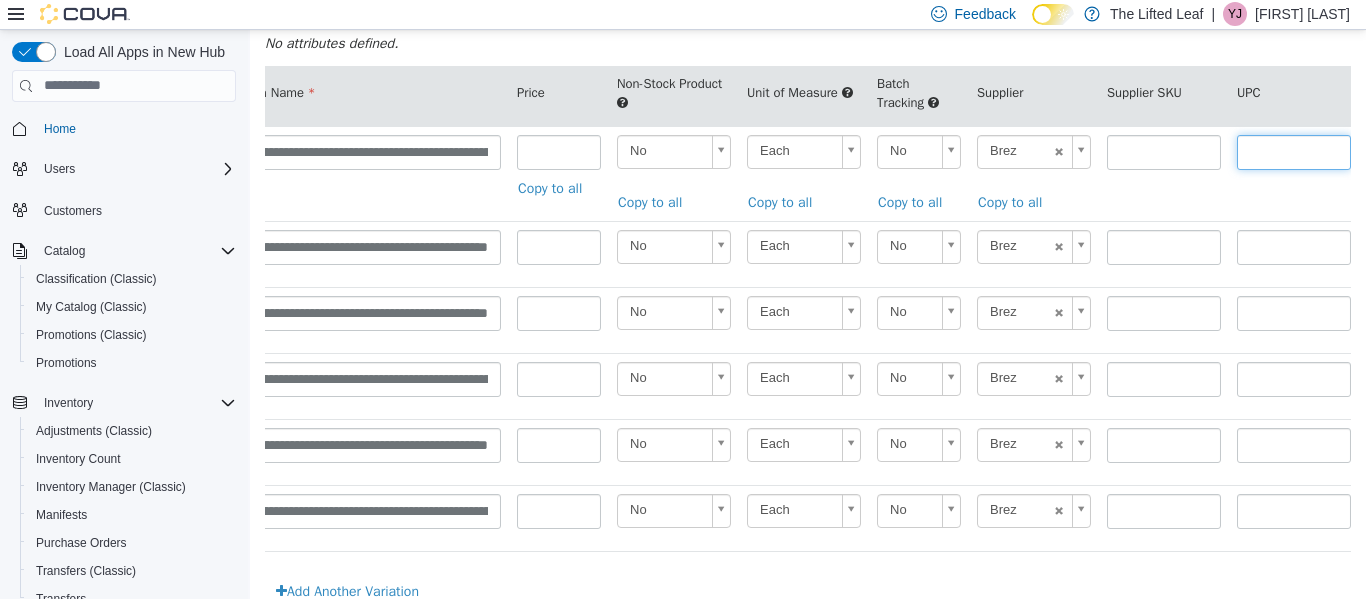 click at bounding box center [1294, 151] 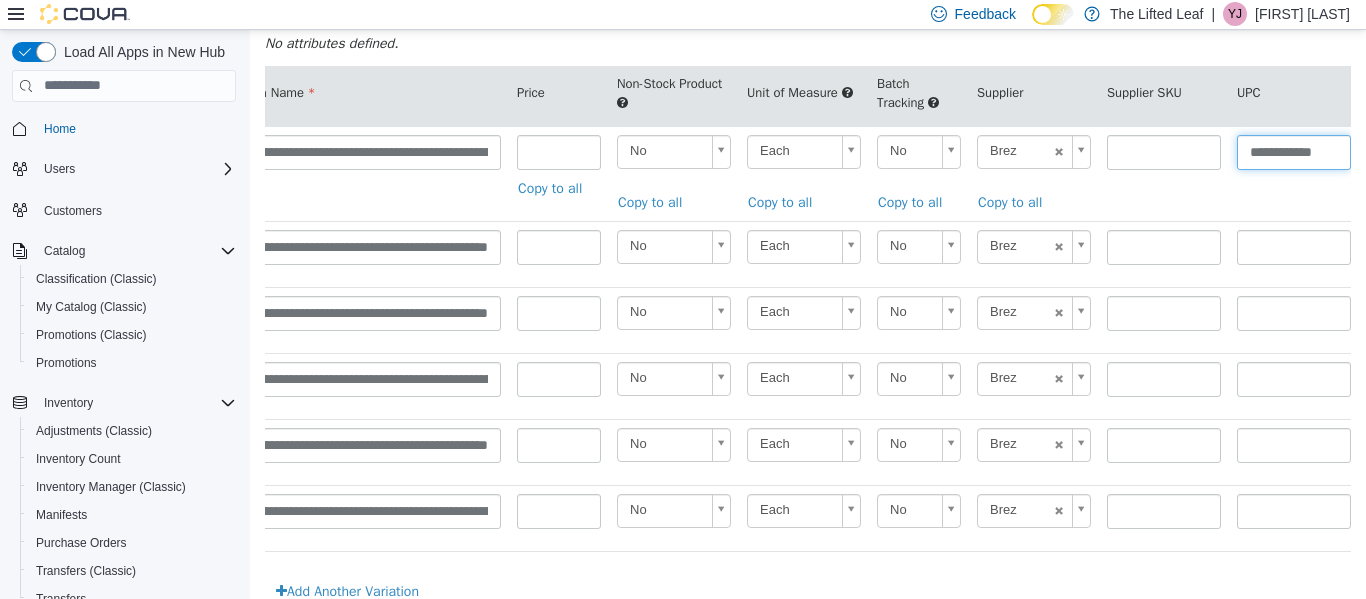 scroll, scrollTop: 0, scrollLeft: 2, axis: horizontal 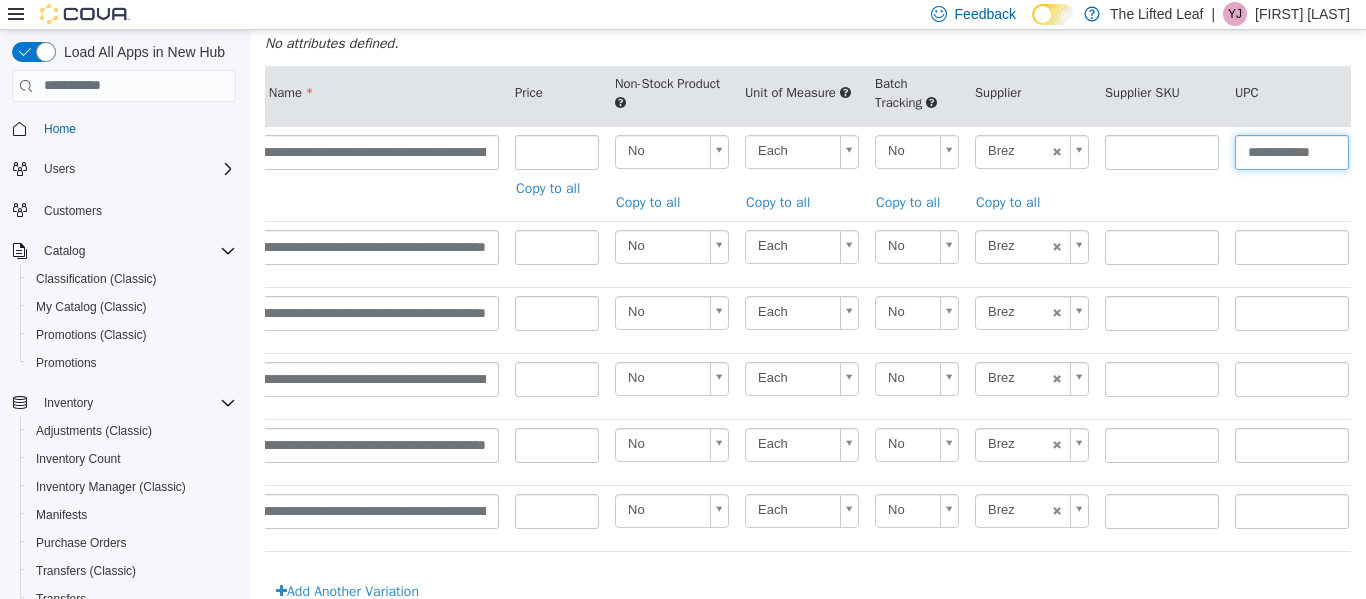 type on "**********" 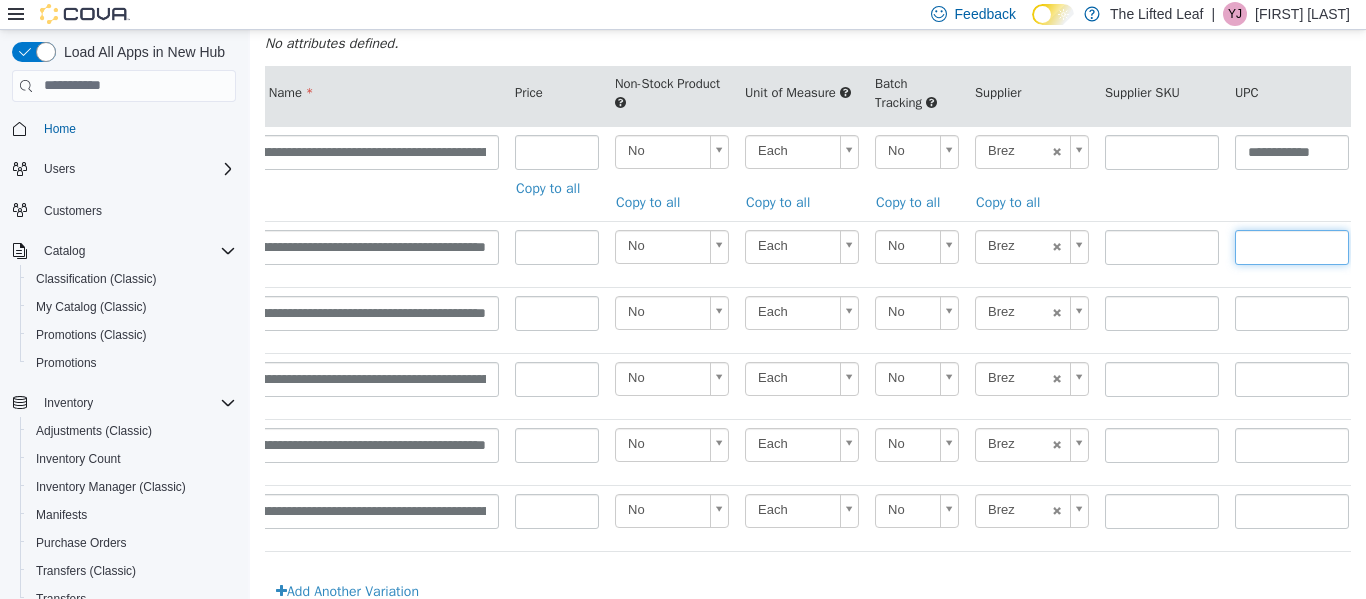 click at bounding box center [1292, 246] 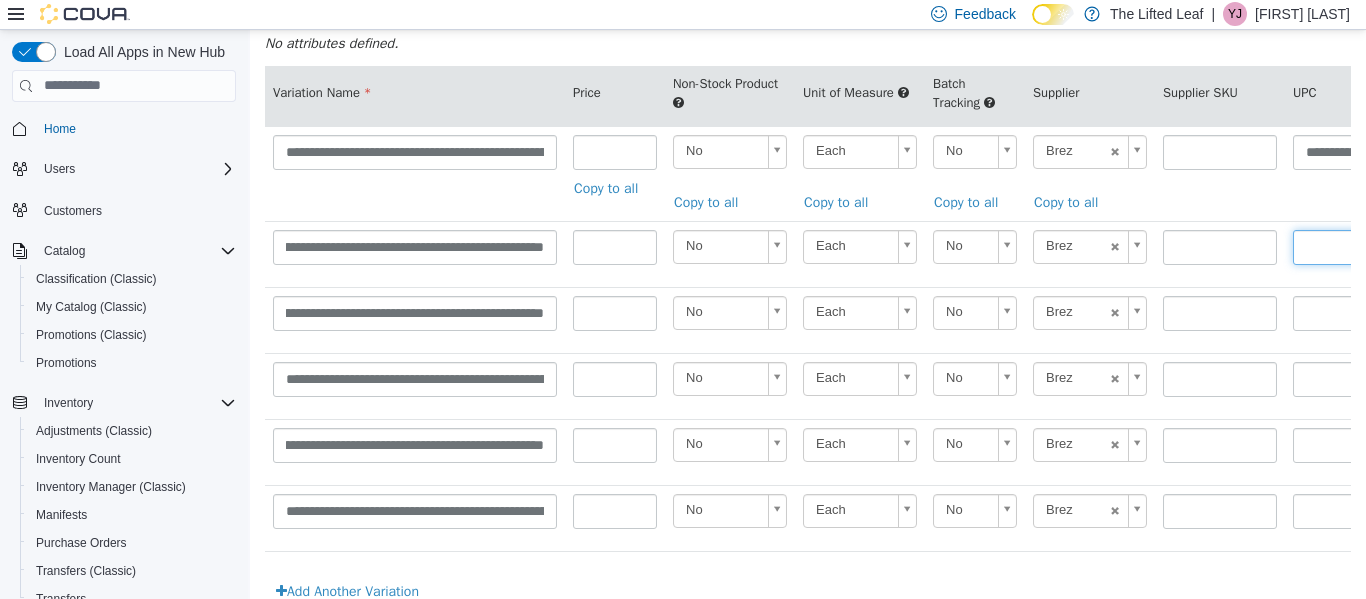 scroll, scrollTop: 0, scrollLeft: 0, axis: both 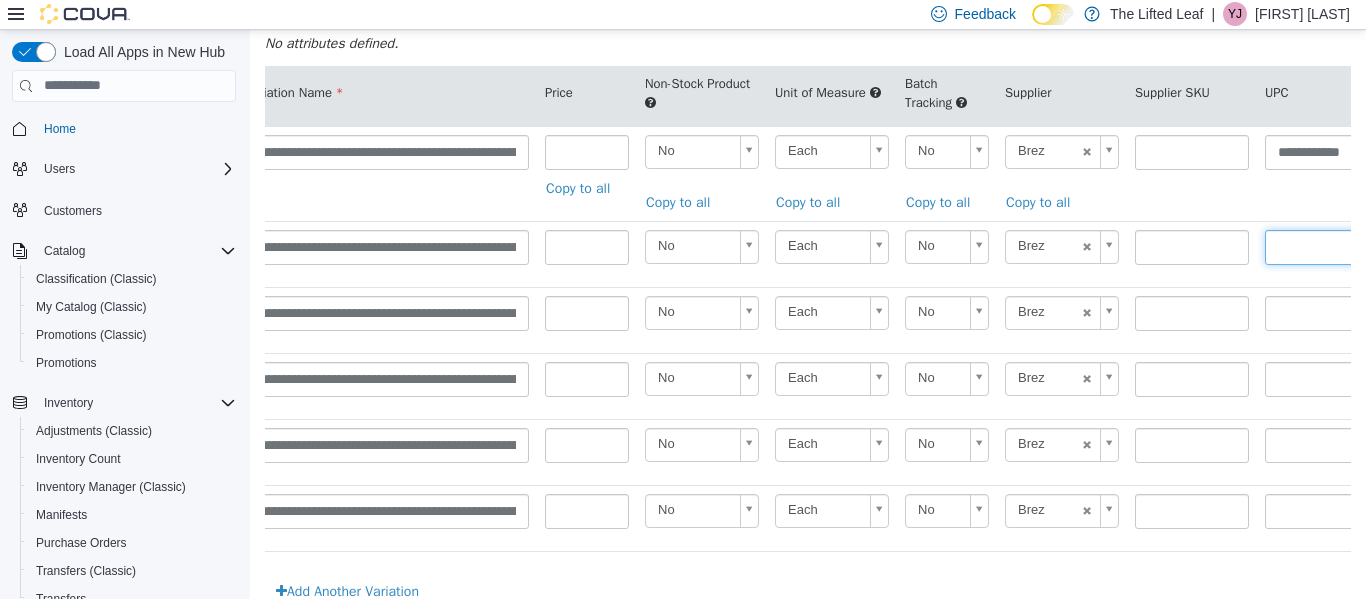 click at bounding box center (1322, 246) 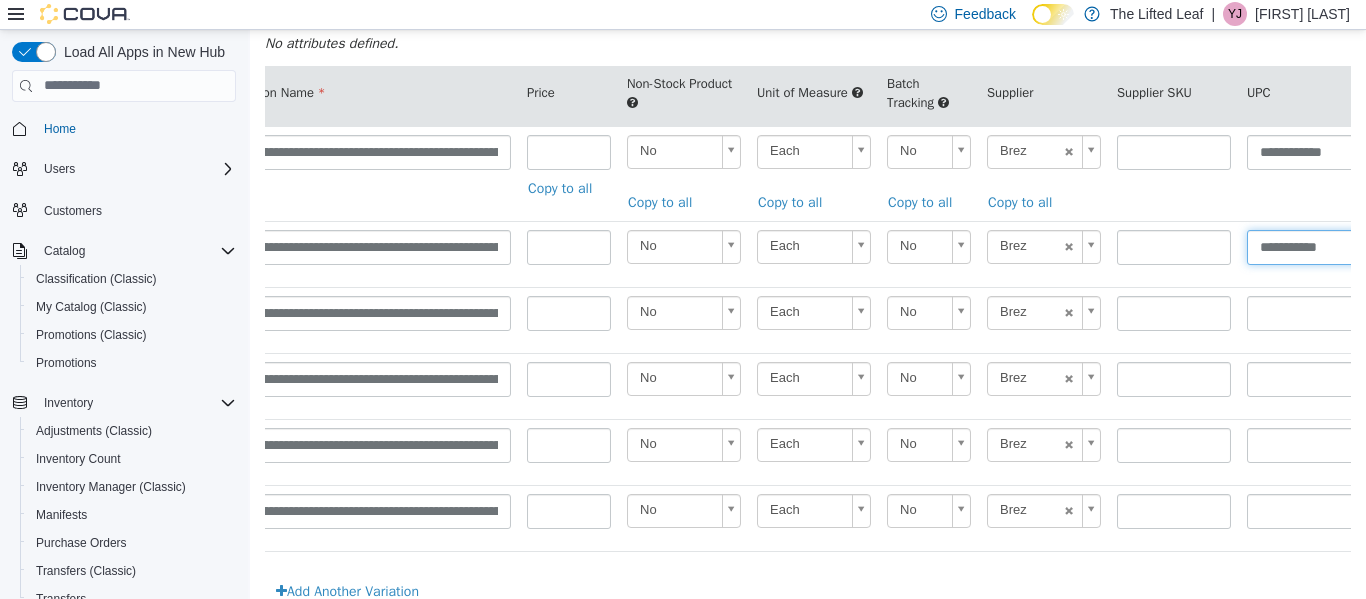 scroll, scrollTop: 0, scrollLeft: 54, axis: horizontal 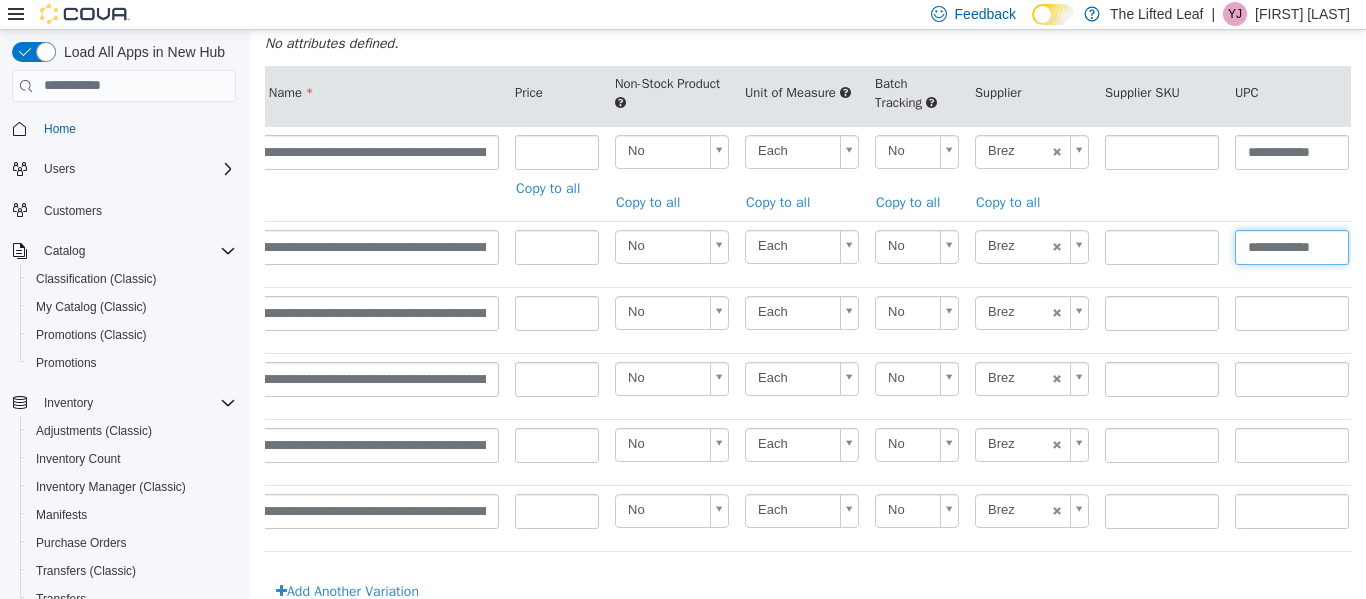 type on "**********" 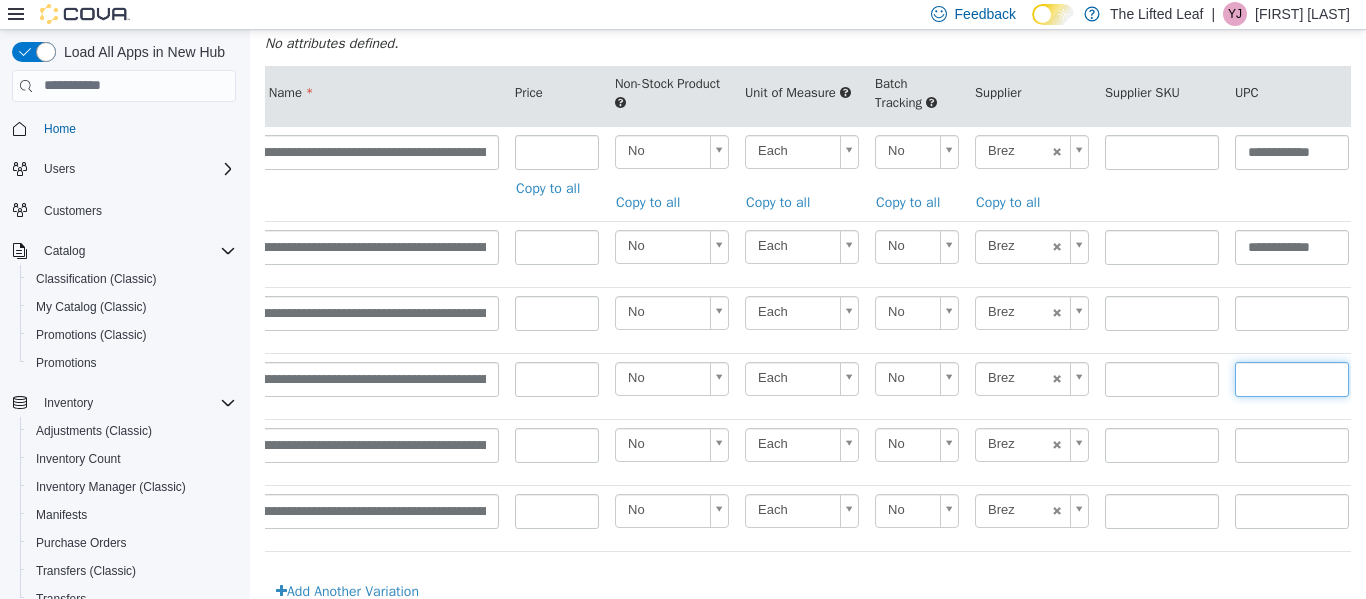 click at bounding box center [1292, 378] 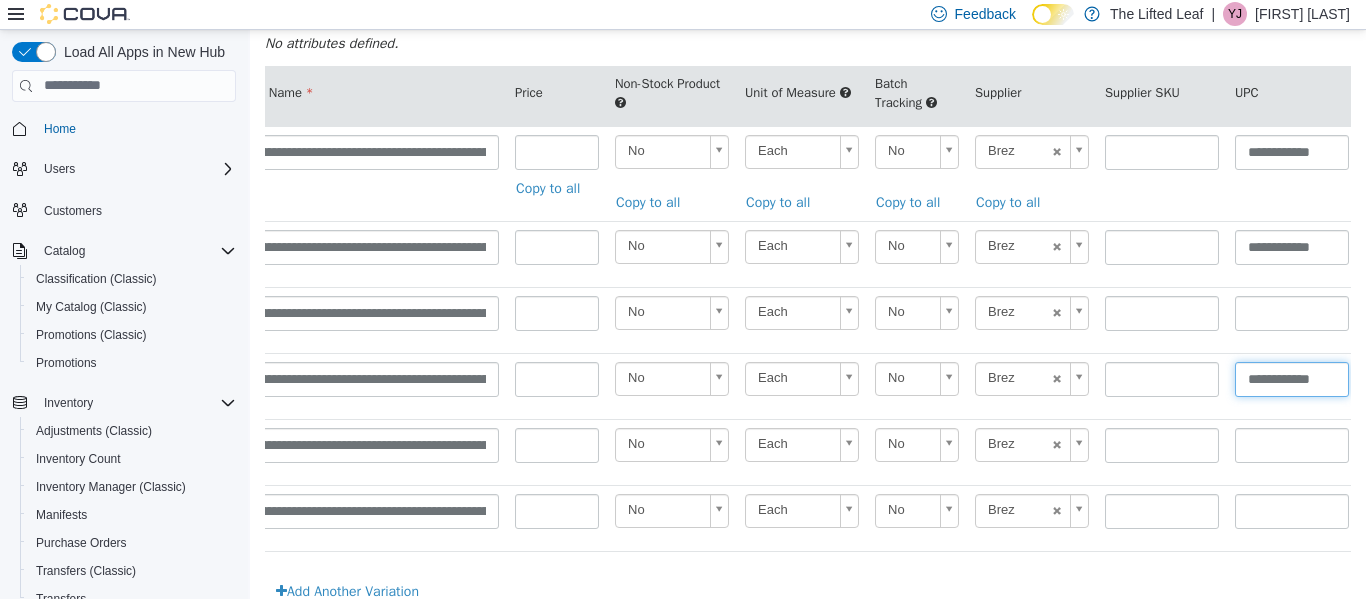 scroll, scrollTop: 0, scrollLeft: 2, axis: horizontal 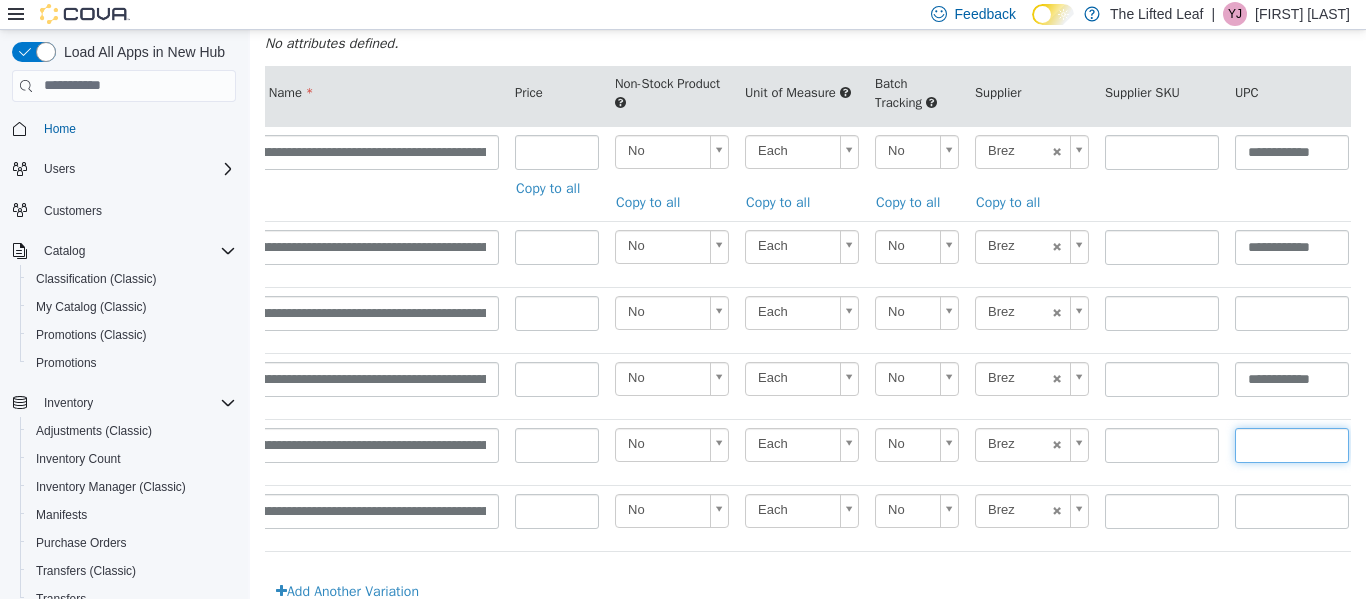 click at bounding box center (1292, 444) 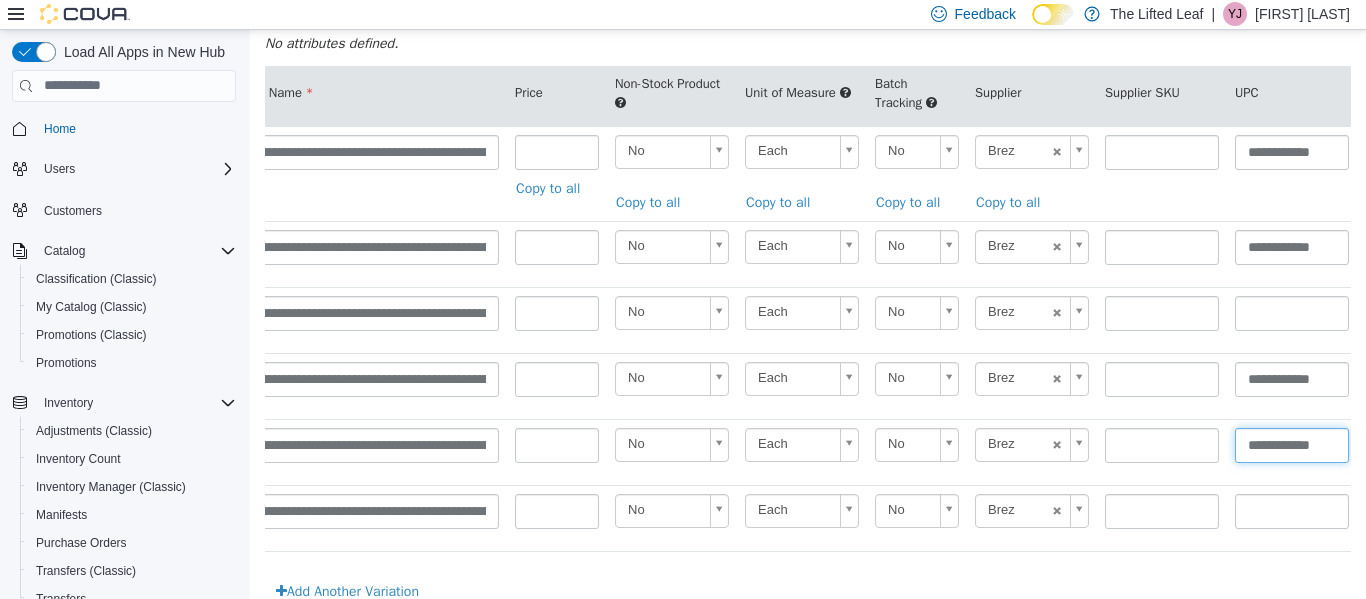 scroll, scrollTop: 0, scrollLeft: 2, axis: horizontal 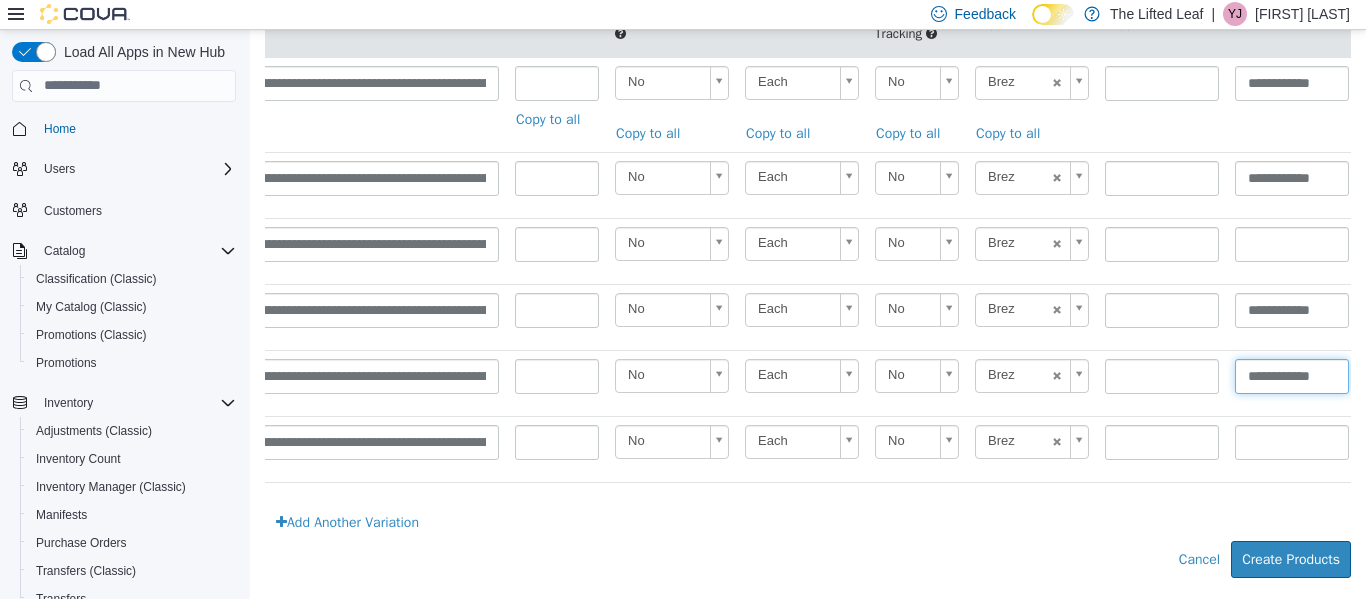 type on "**********" 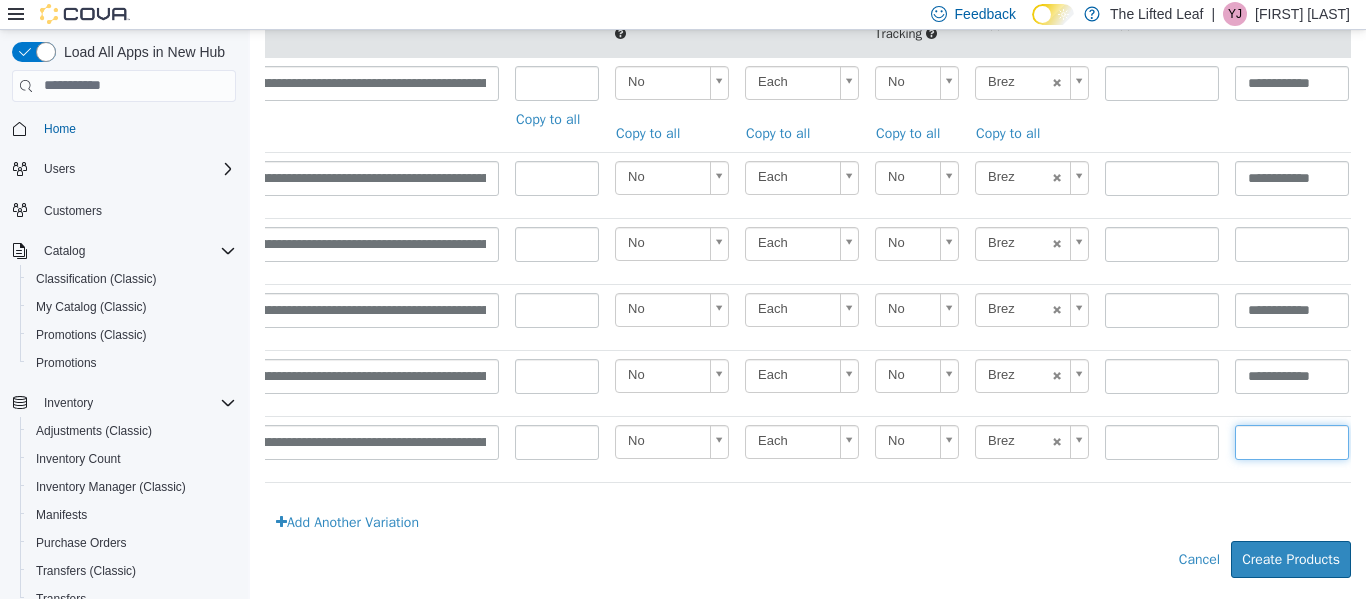 scroll, scrollTop: 0, scrollLeft: 0, axis: both 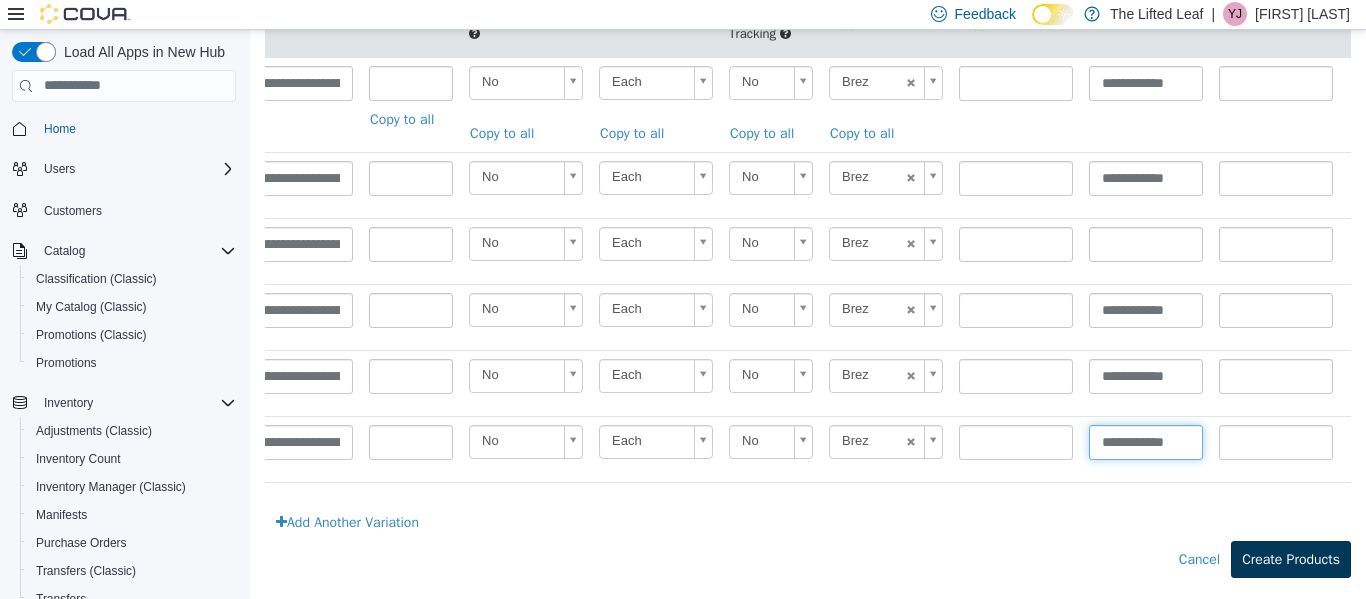 type on "**********" 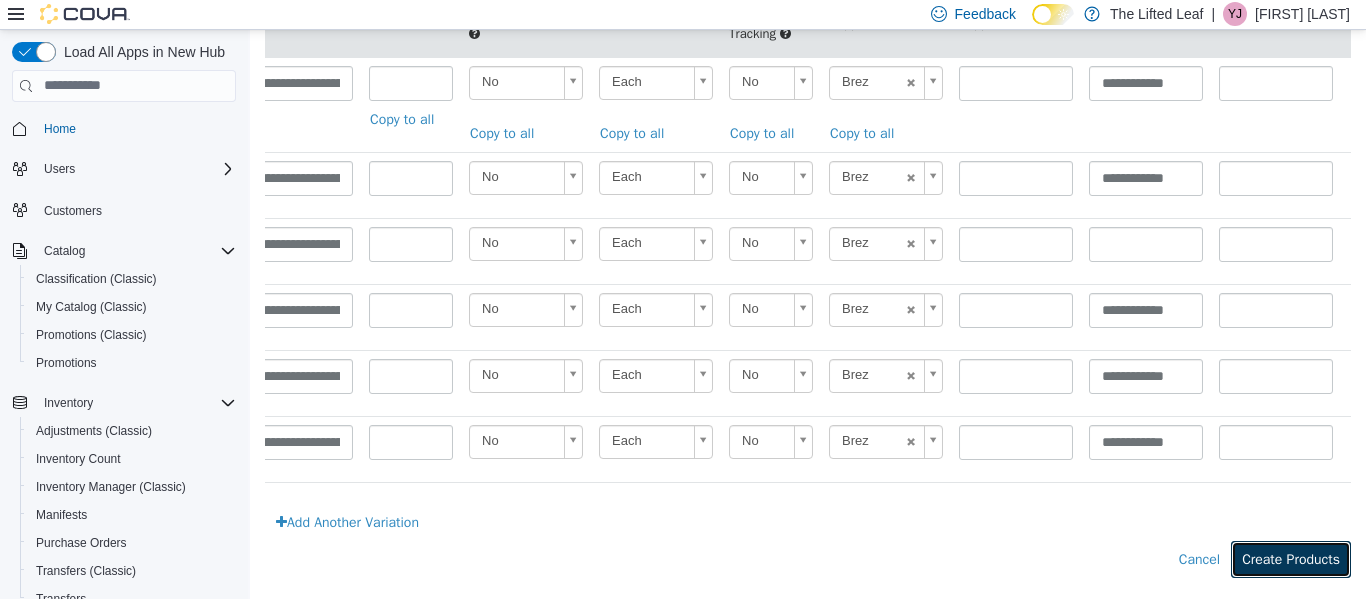 click on "Create Products" at bounding box center (1291, 558) 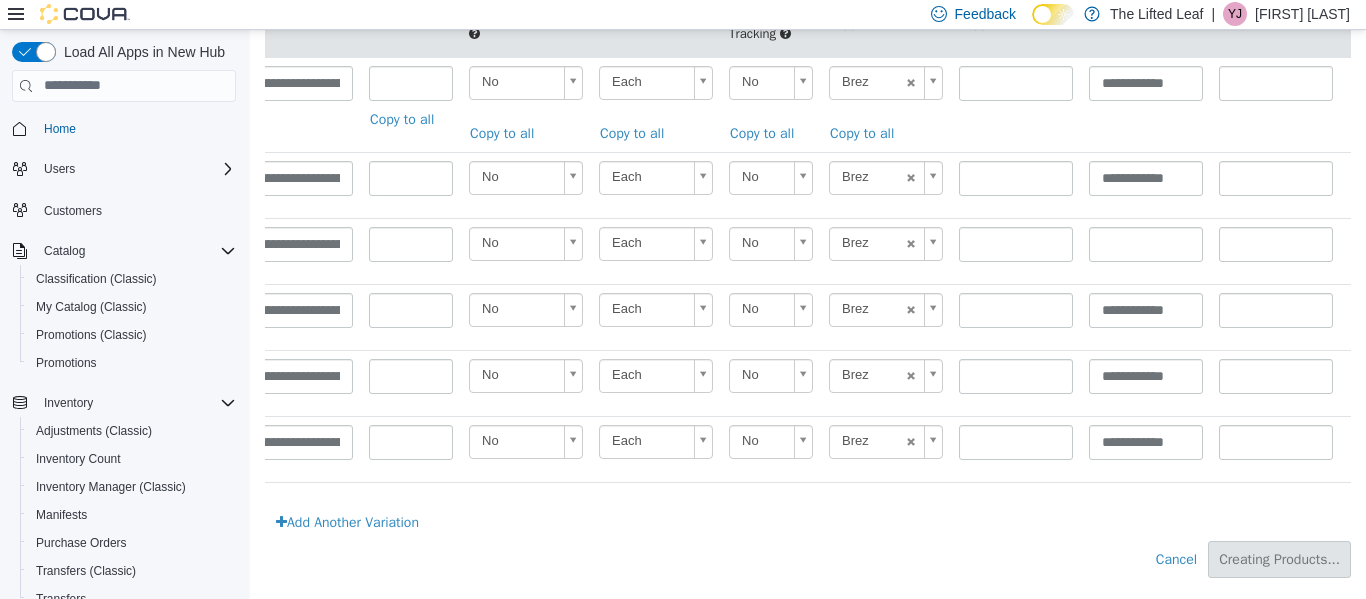 type on "*****" 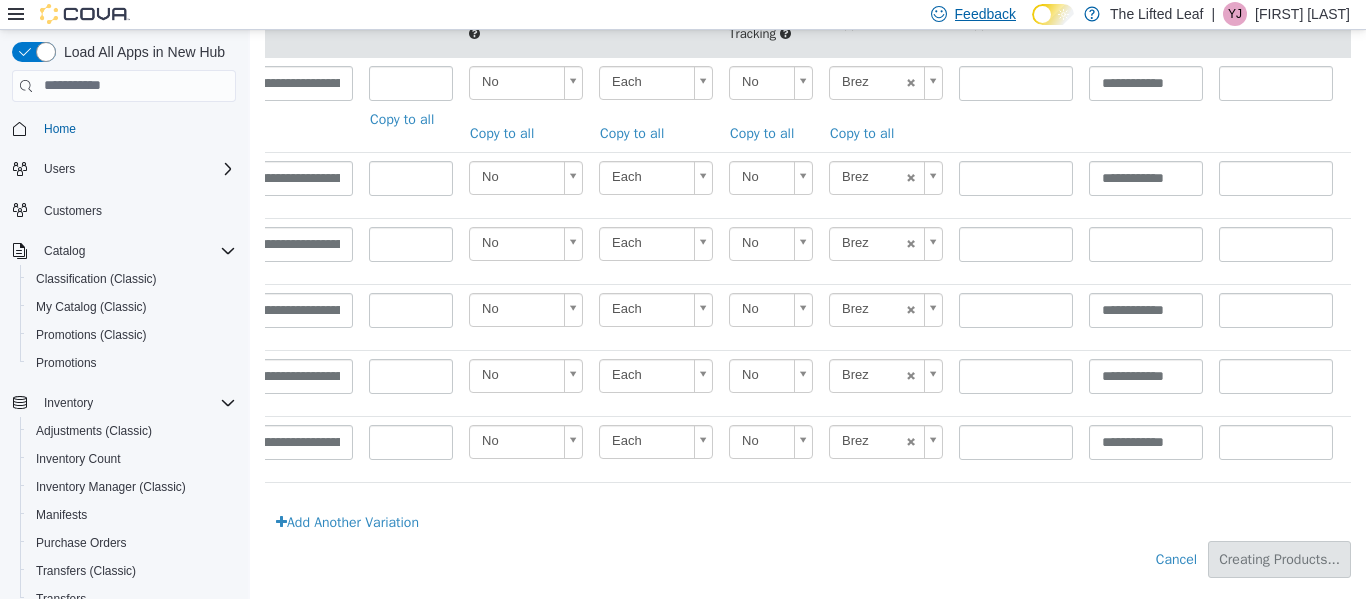 type on "*****" 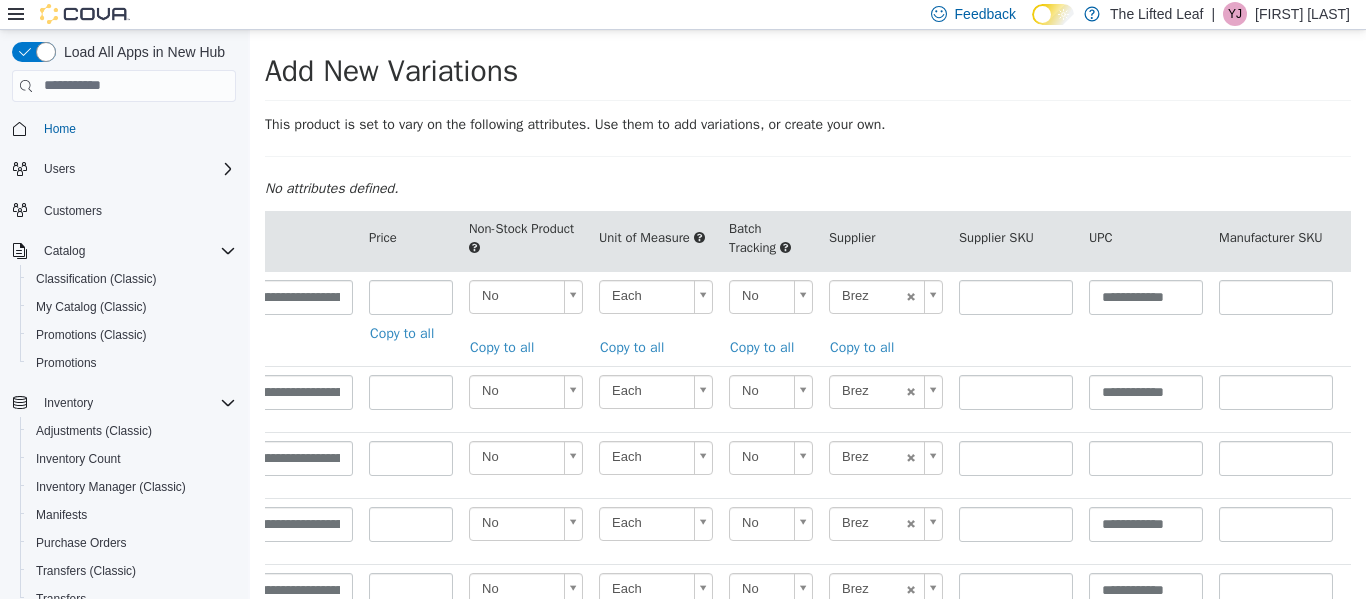 scroll, scrollTop: 24, scrollLeft: 0, axis: vertical 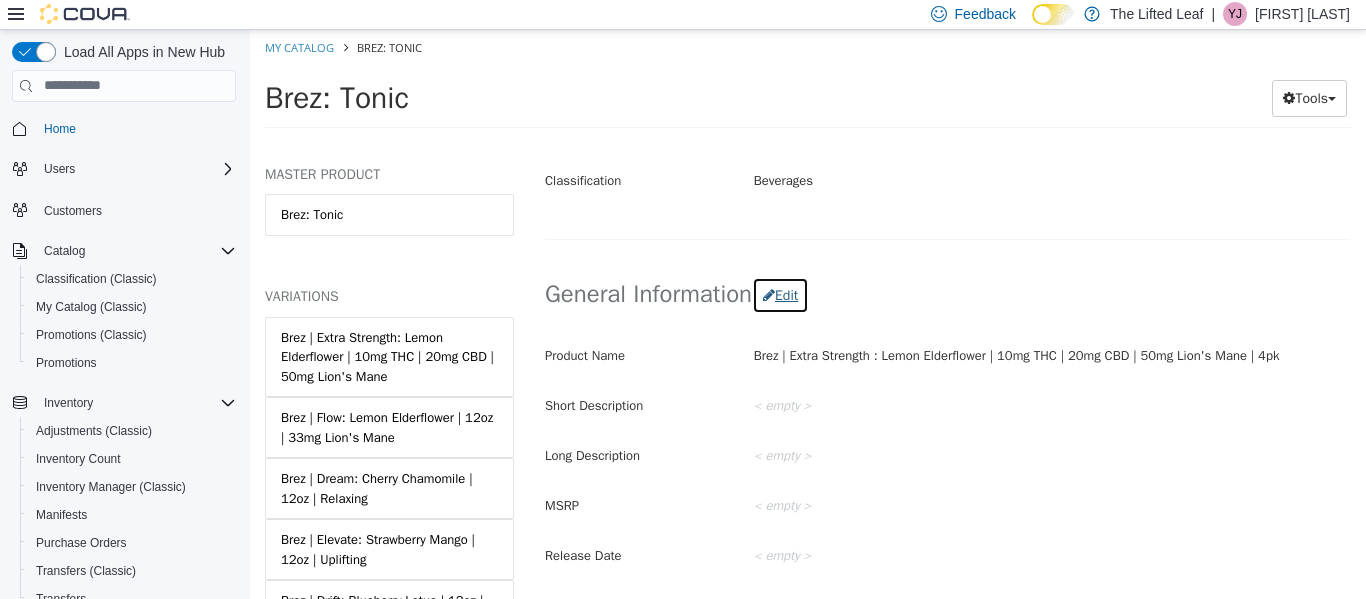 click on "Edit" at bounding box center (780, 294) 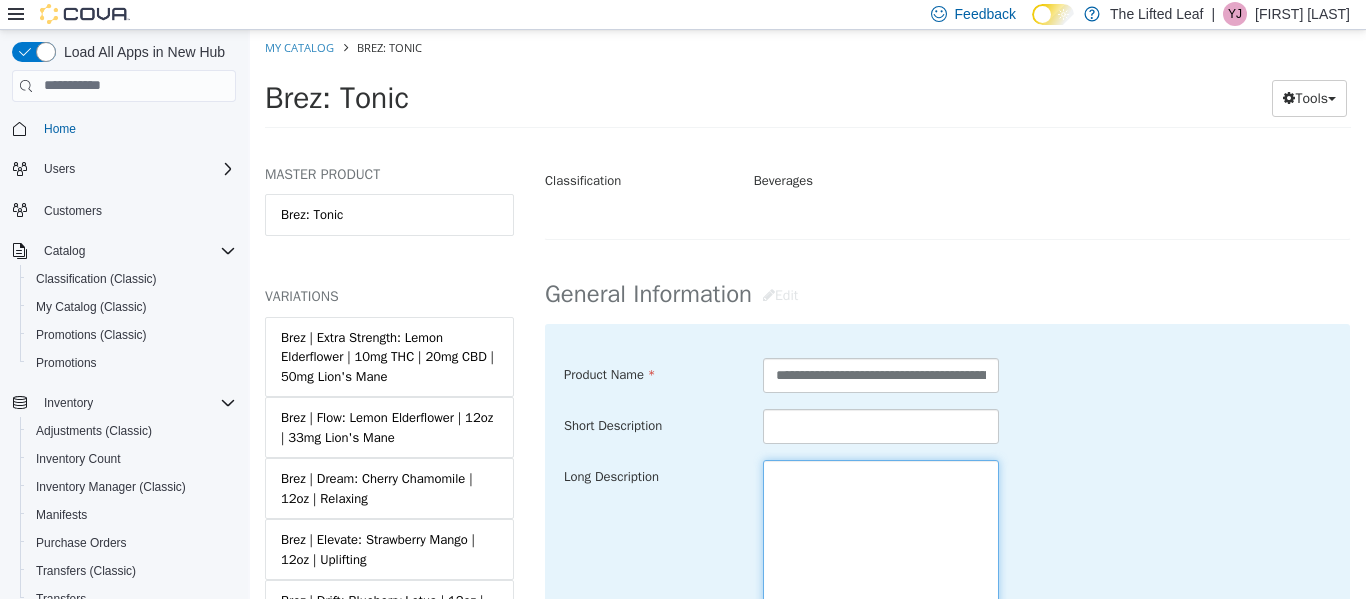 click at bounding box center [881, 571] 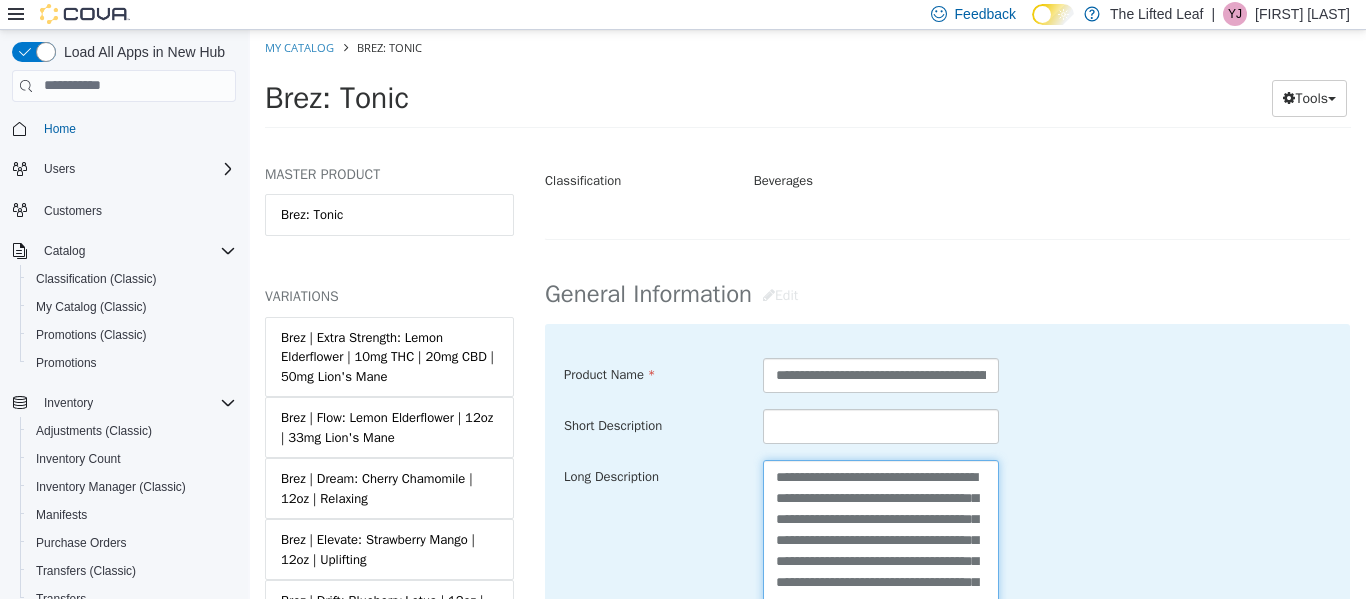 scroll, scrollTop: 267, scrollLeft: 0, axis: vertical 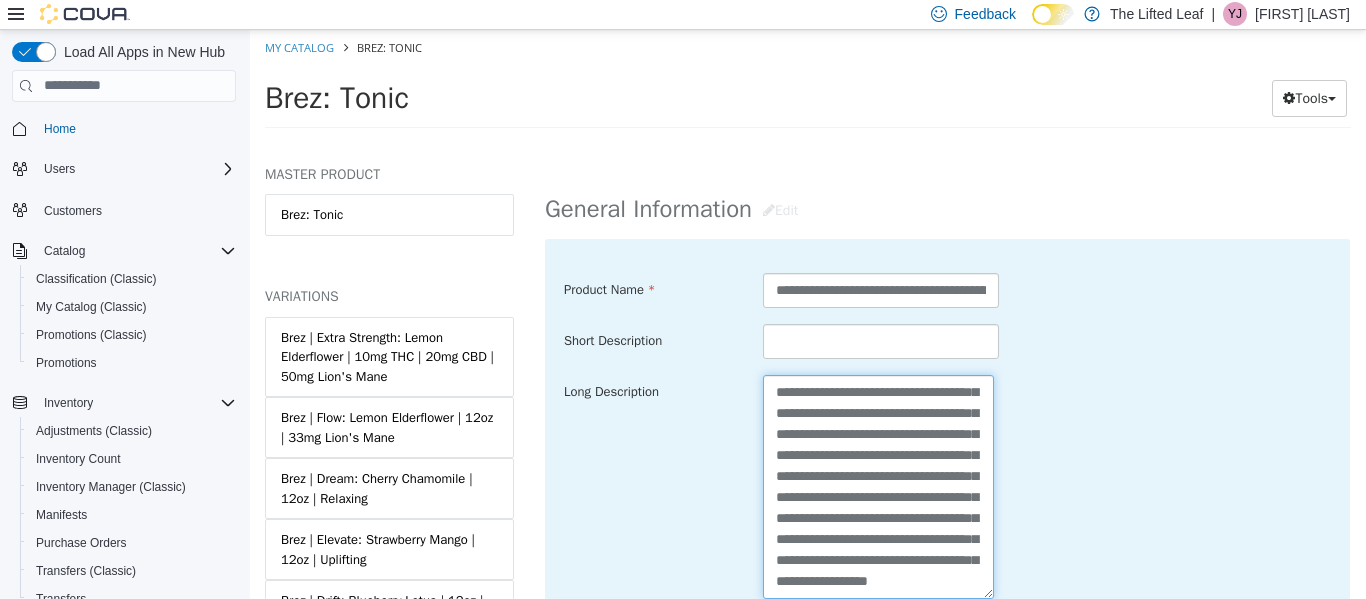 type on "**********" 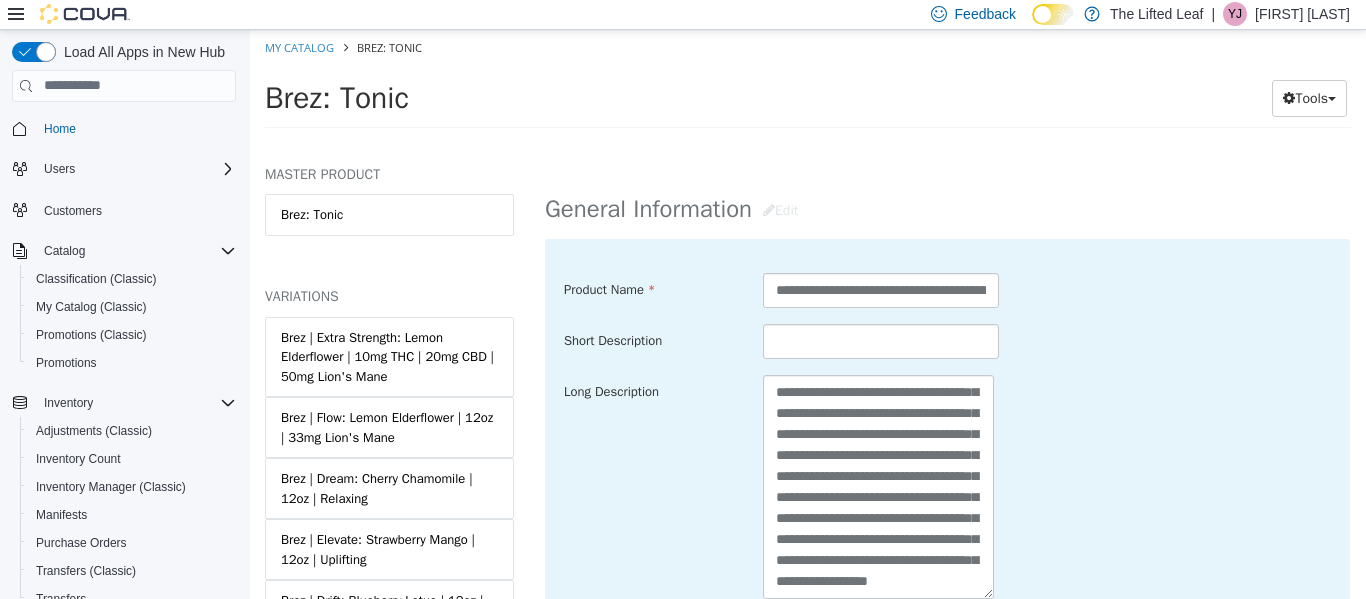 click on "**********" at bounding box center (947, 486) 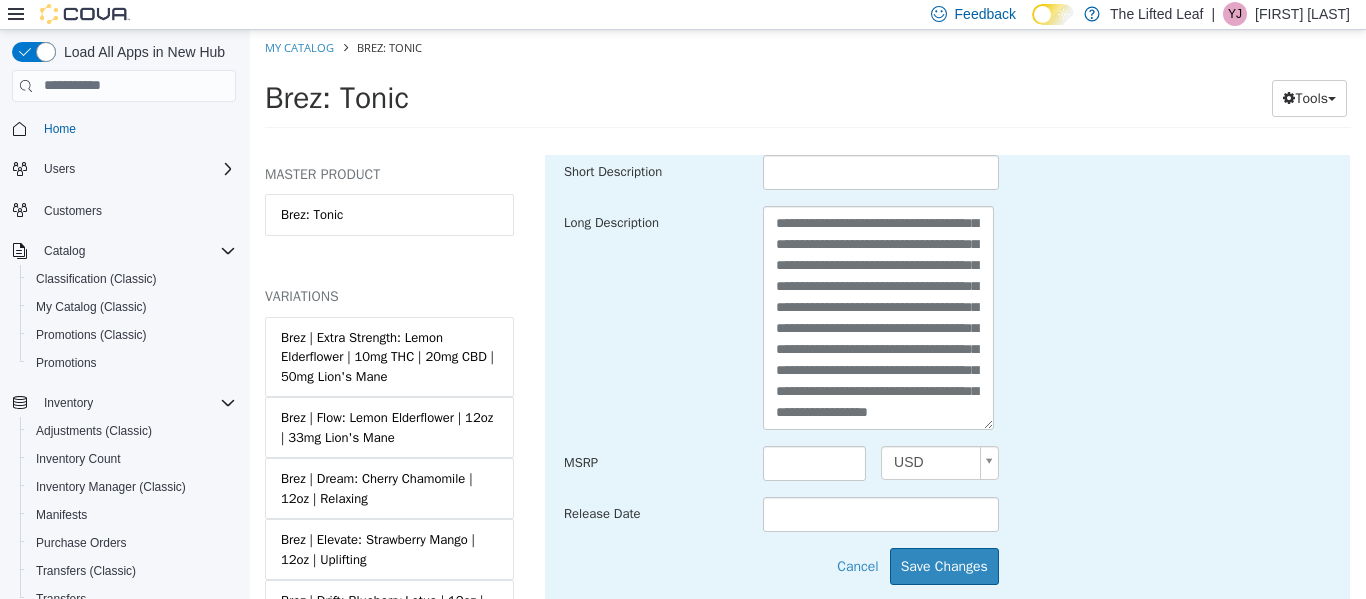 scroll, scrollTop: 721, scrollLeft: 0, axis: vertical 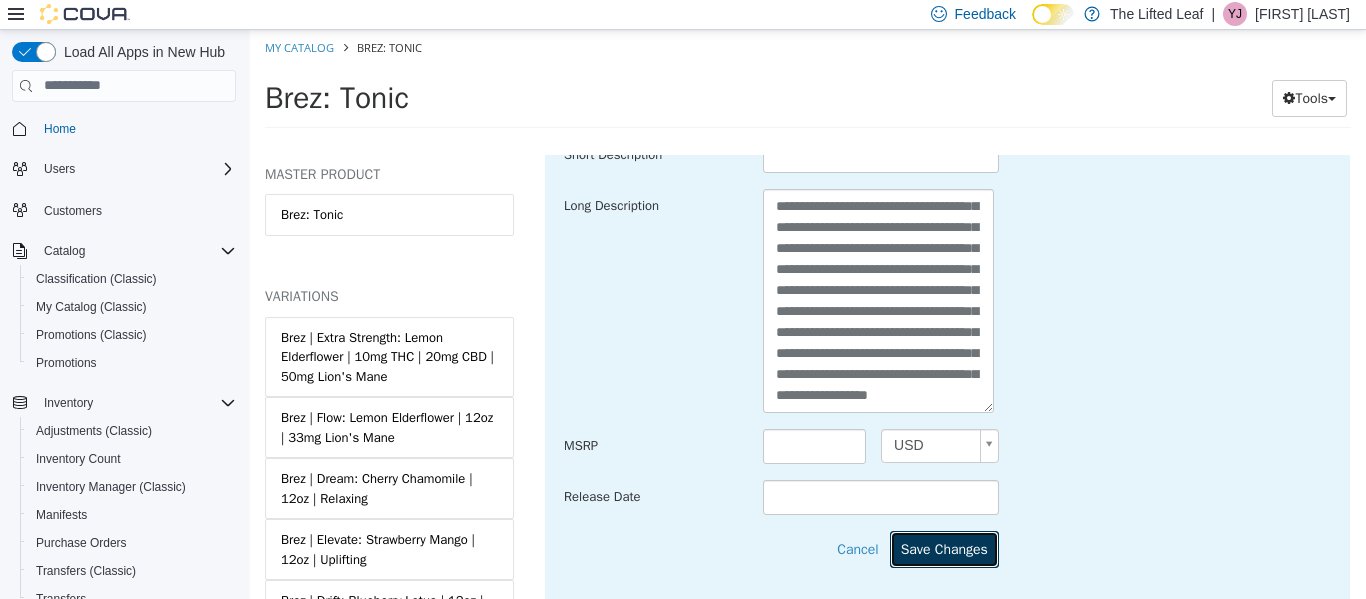 click on "Save Changes" at bounding box center [944, 548] 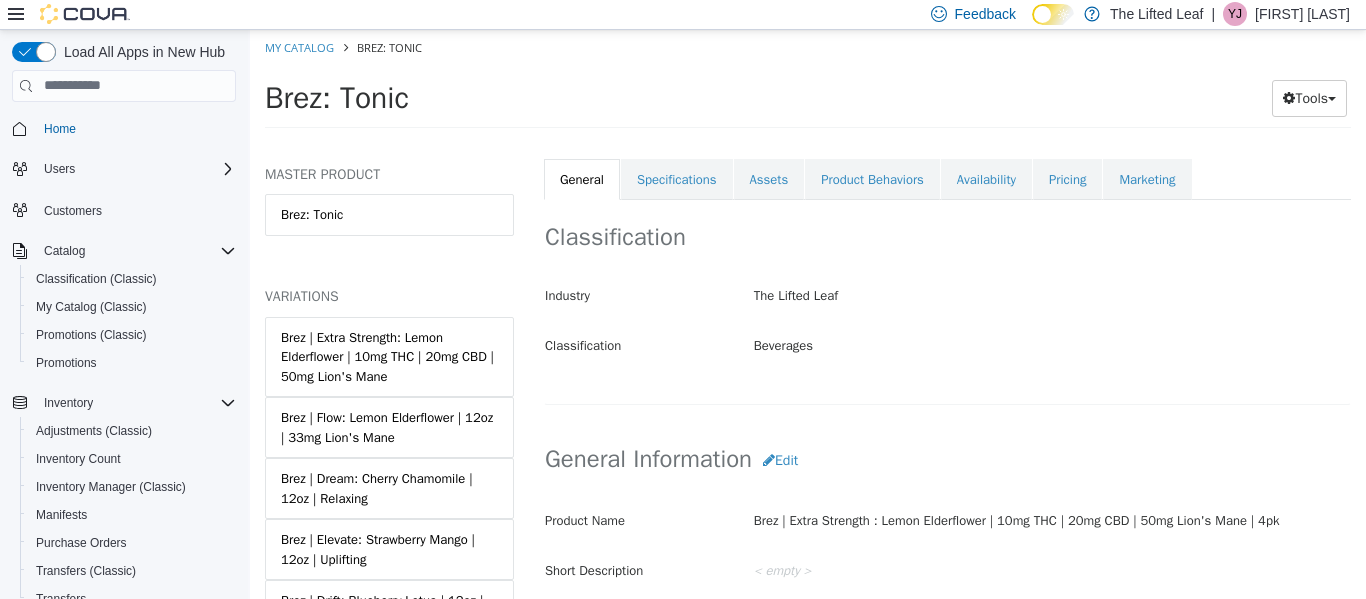 scroll, scrollTop: 0, scrollLeft: 0, axis: both 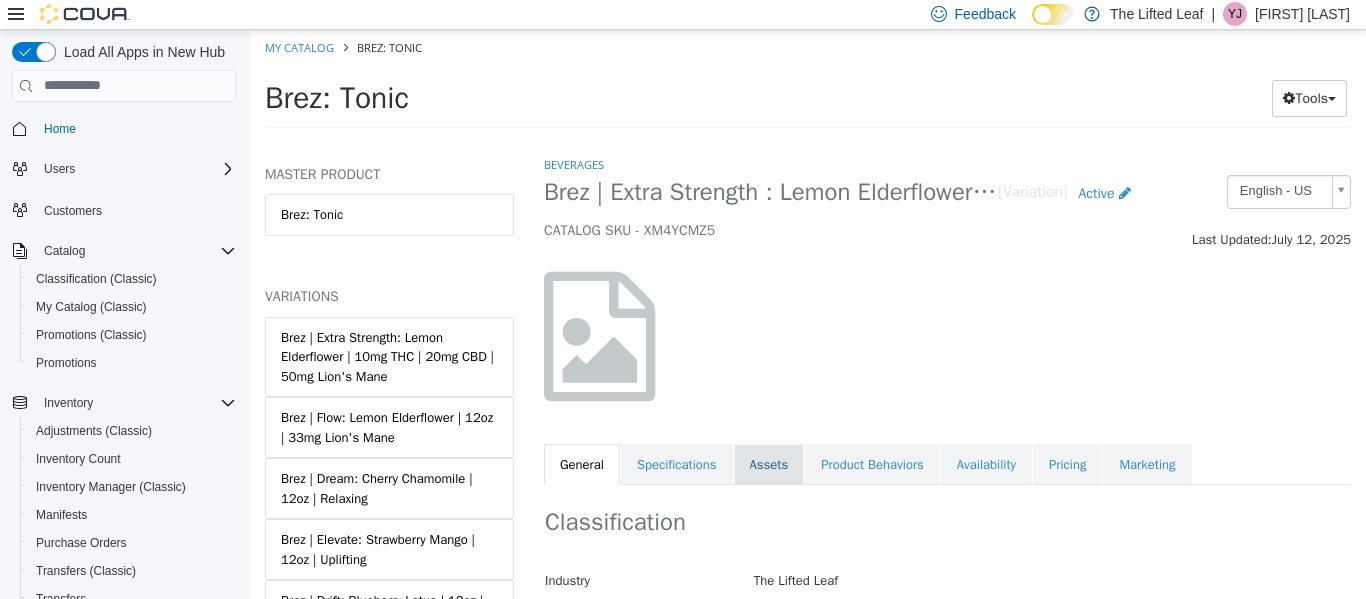 click on "Assets" at bounding box center (769, 464) 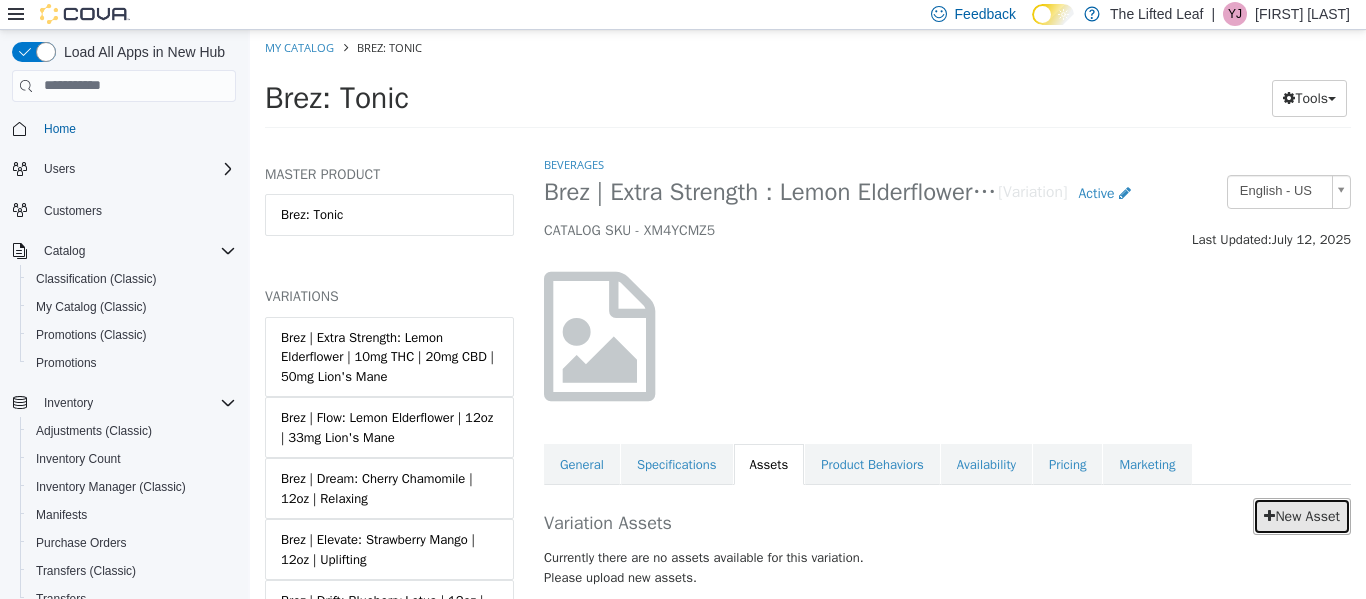 click on "New Asset" at bounding box center [1302, 515] 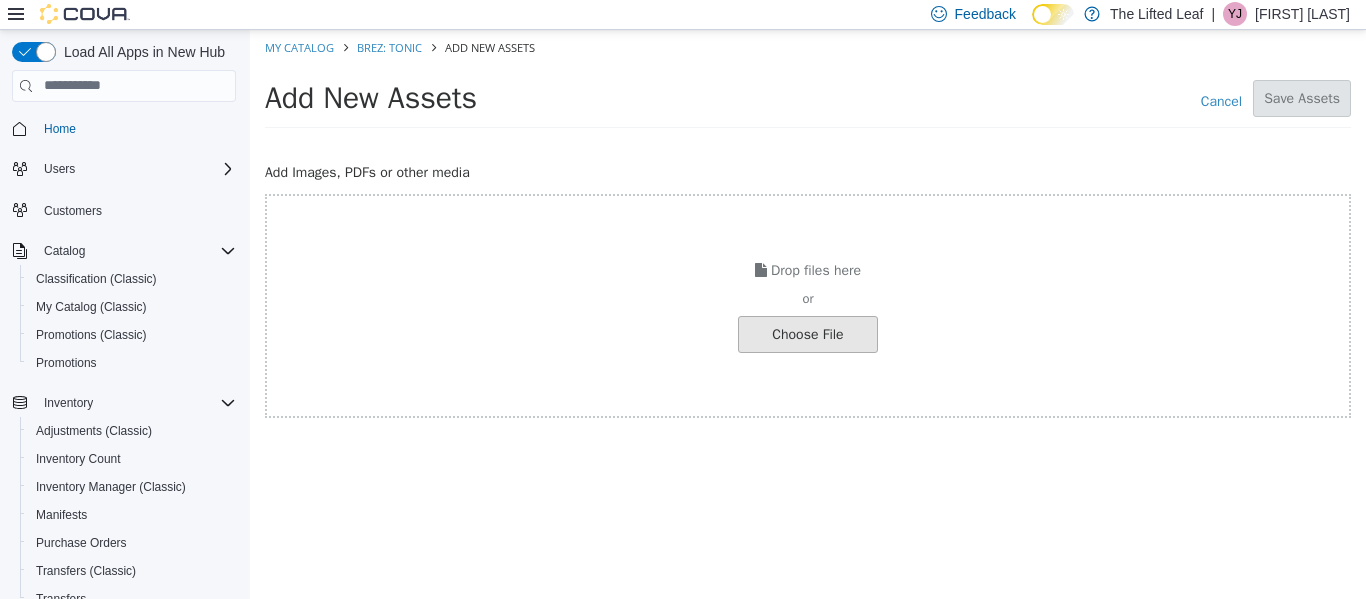 click at bounding box center [-239, 333] 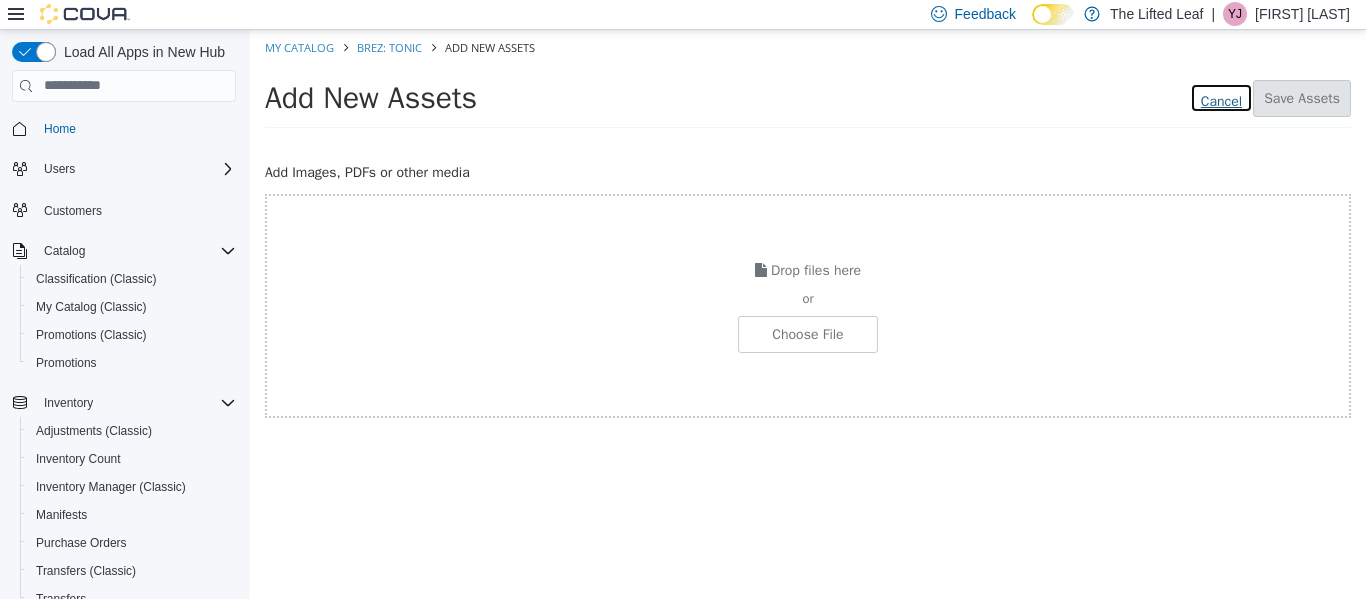 click on "Cancel" at bounding box center [1221, 97] 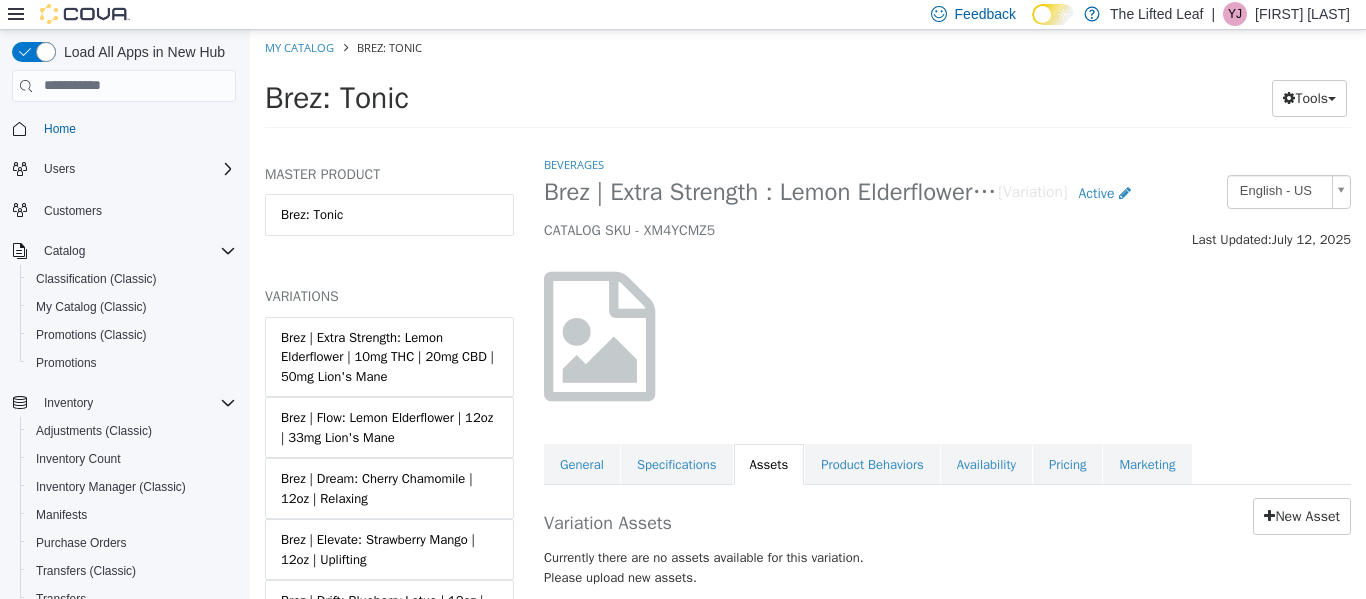 click on "Brez: Tonic" at bounding box center [596, 97] 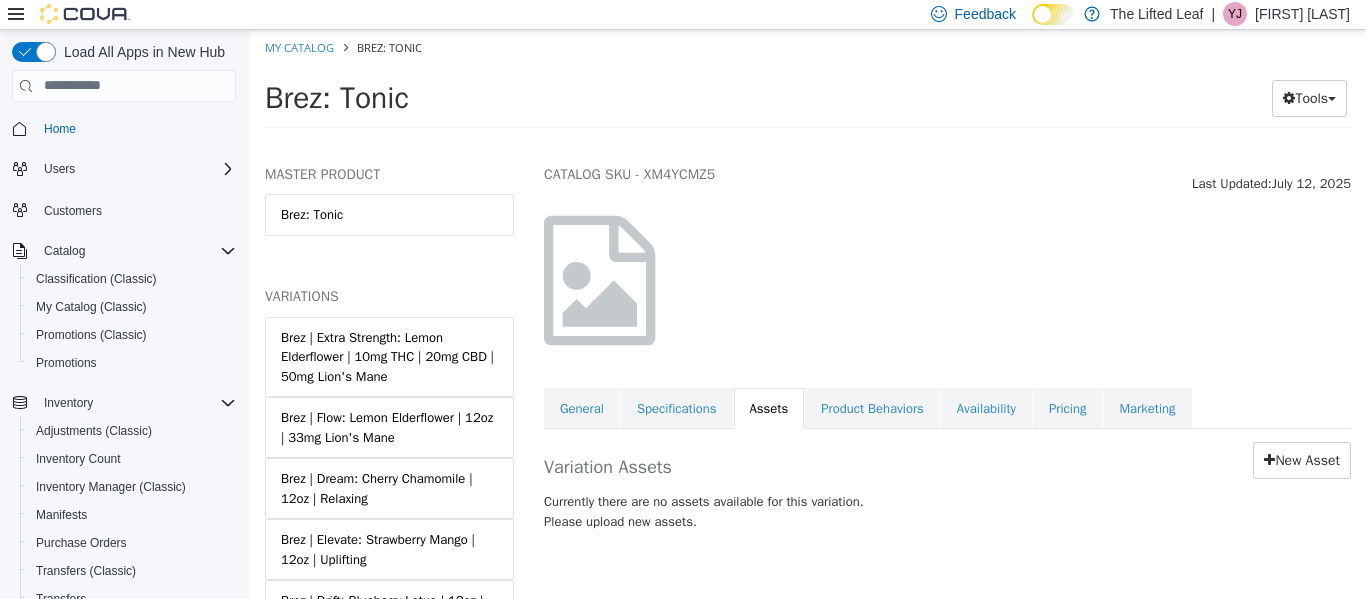 scroll, scrollTop: 0, scrollLeft: 0, axis: both 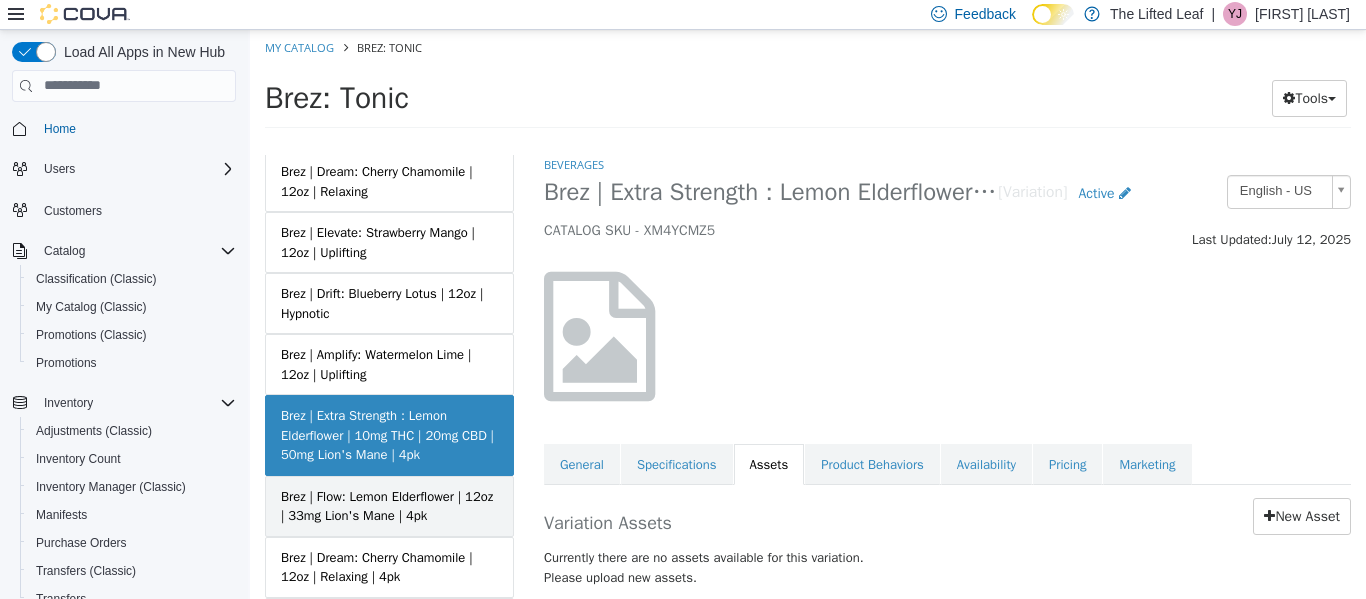 click on "Brez | Flow: Lemon Elderflower | 12oz | 33mg Lion's Mane | 4pk" at bounding box center (389, 505) 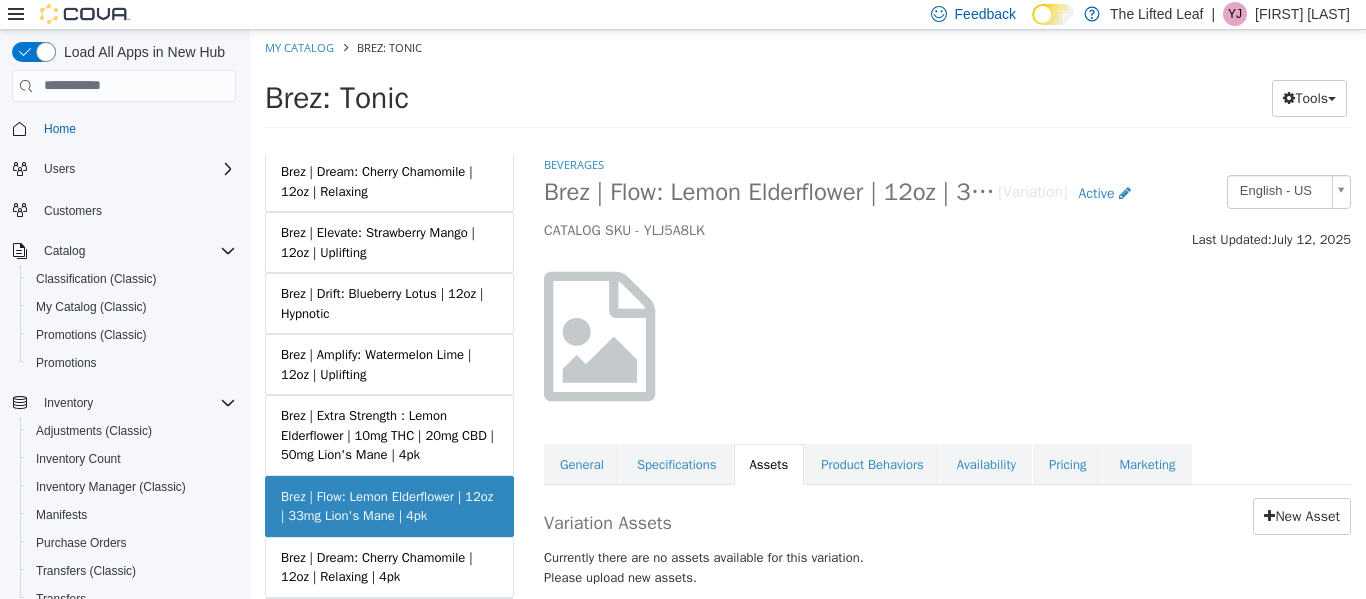 scroll, scrollTop: 38, scrollLeft: 0, axis: vertical 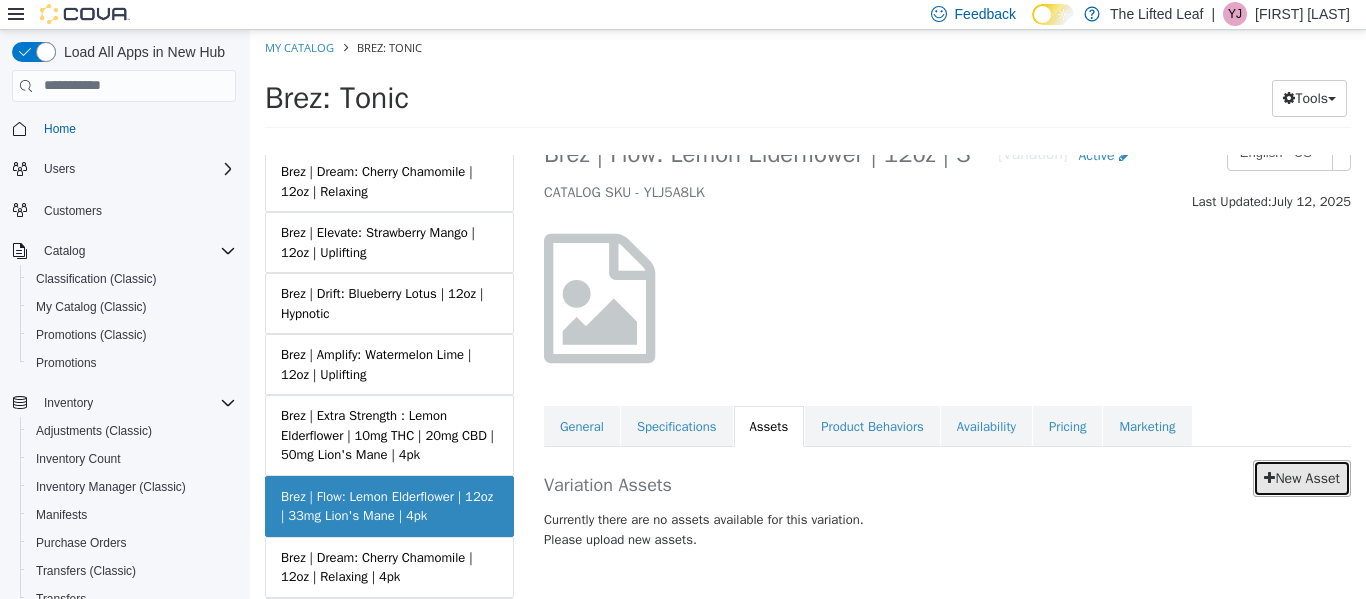 click on "New Asset" at bounding box center [1302, 477] 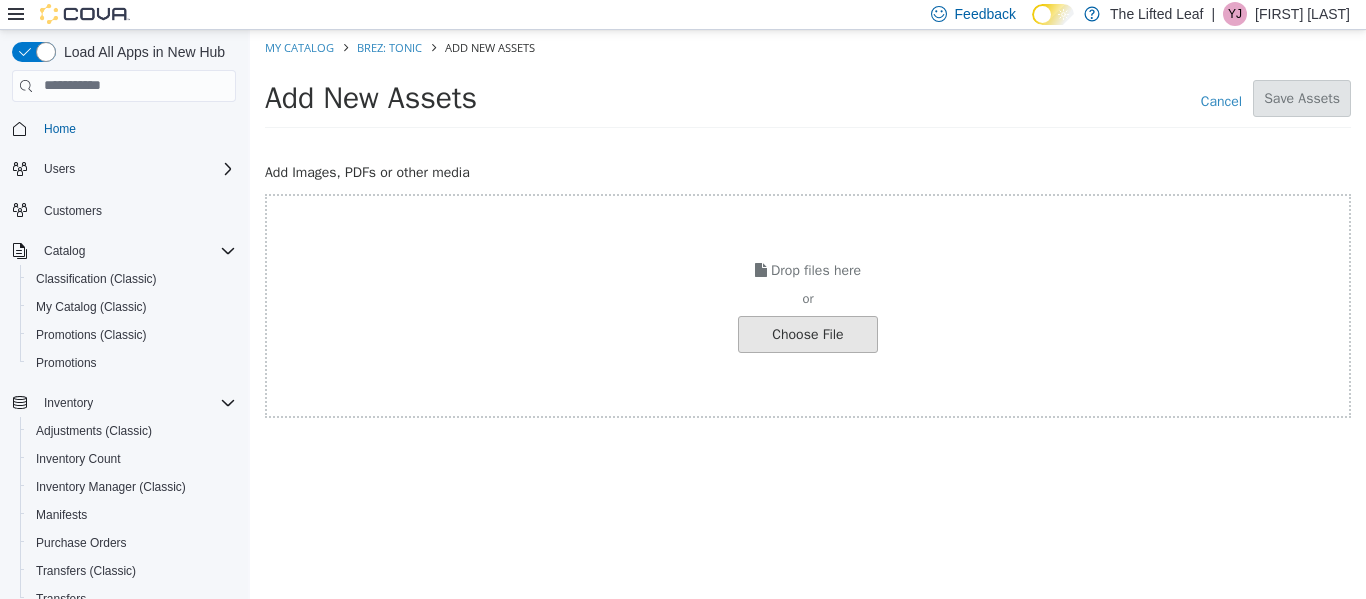 click at bounding box center [-239, 333] 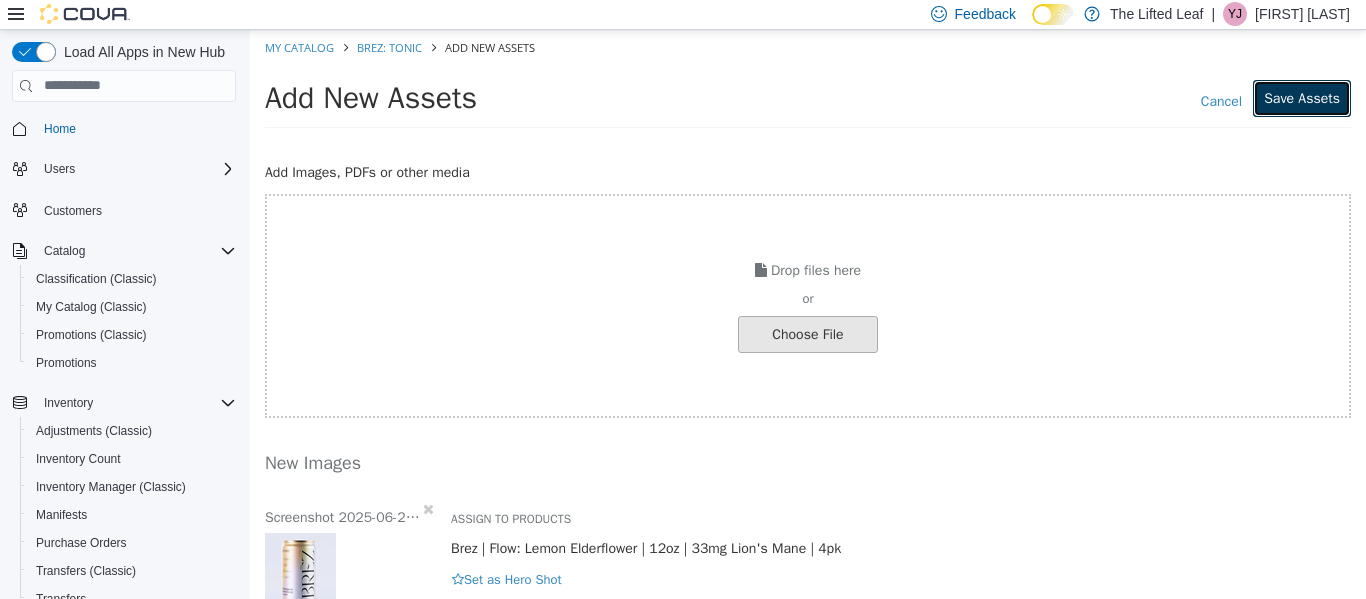 click on "Save Assets" at bounding box center [1302, 97] 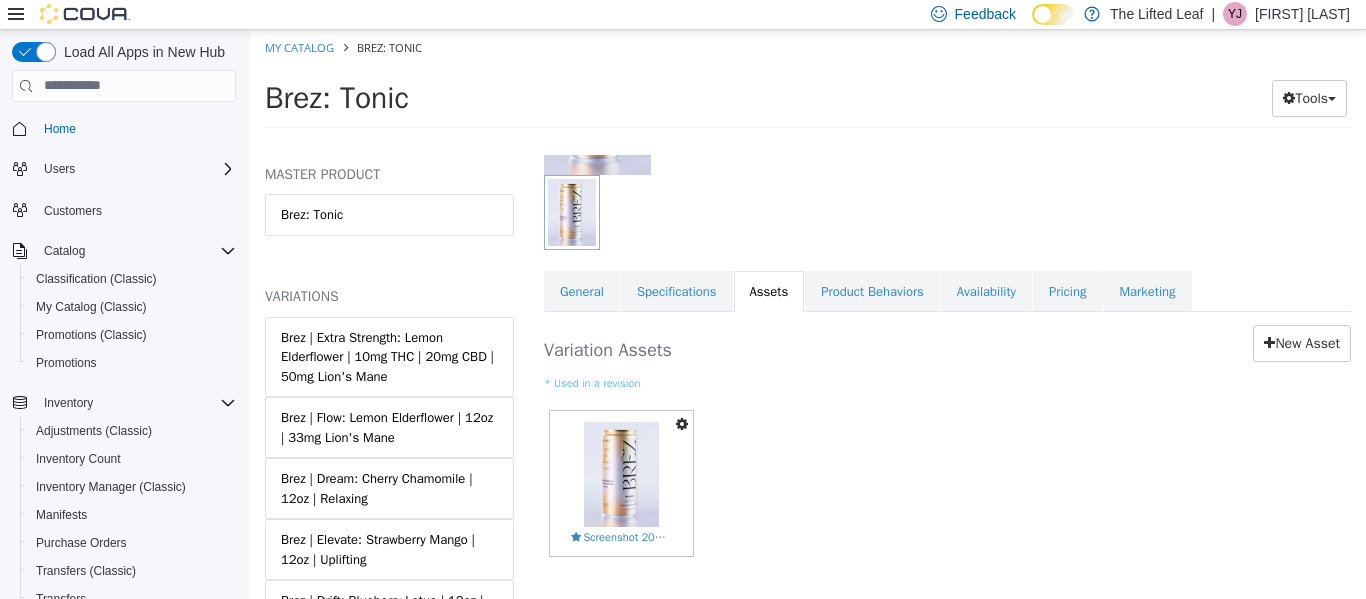 scroll, scrollTop: 249, scrollLeft: 0, axis: vertical 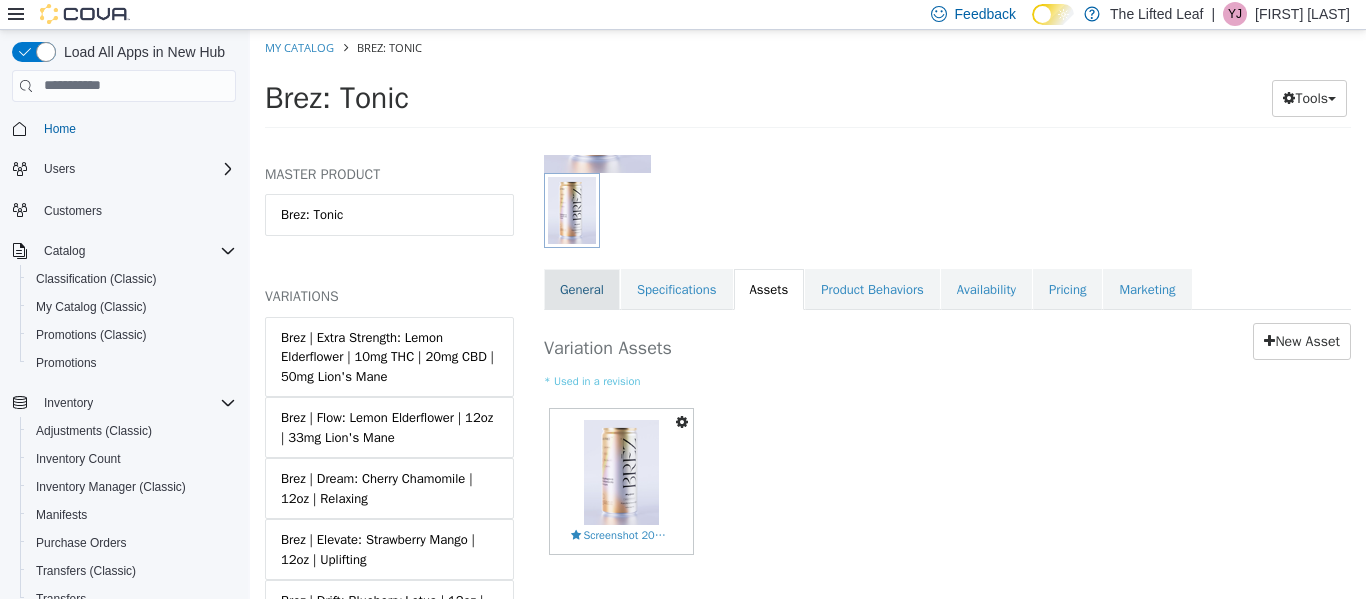 click on "General" at bounding box center (582, 289) 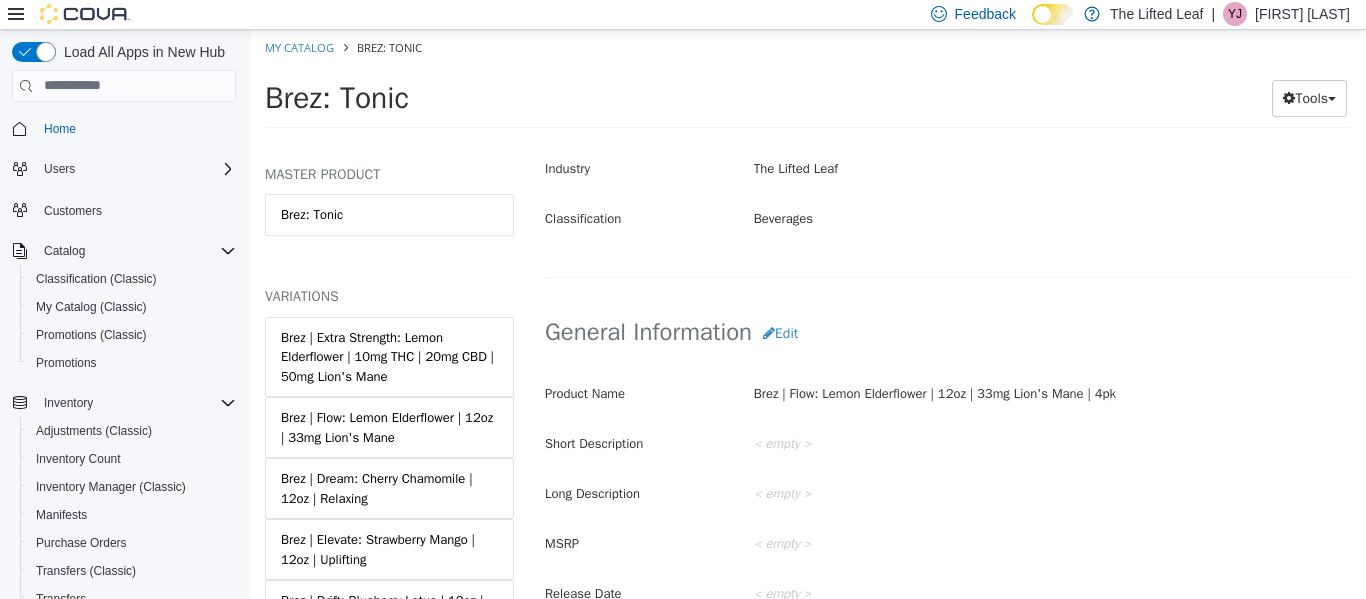 scroll, scrollTop: 485, scrollLeft: 0, axis: vertical 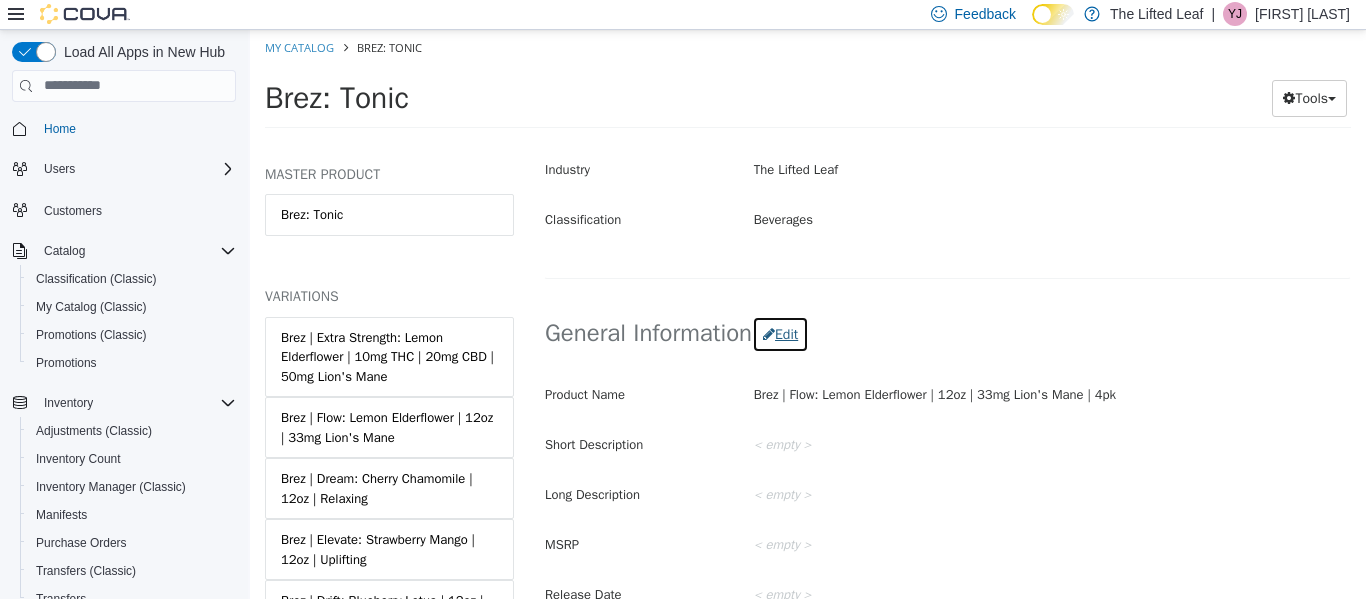 click on "Edit" at bounding box center (780, 333) 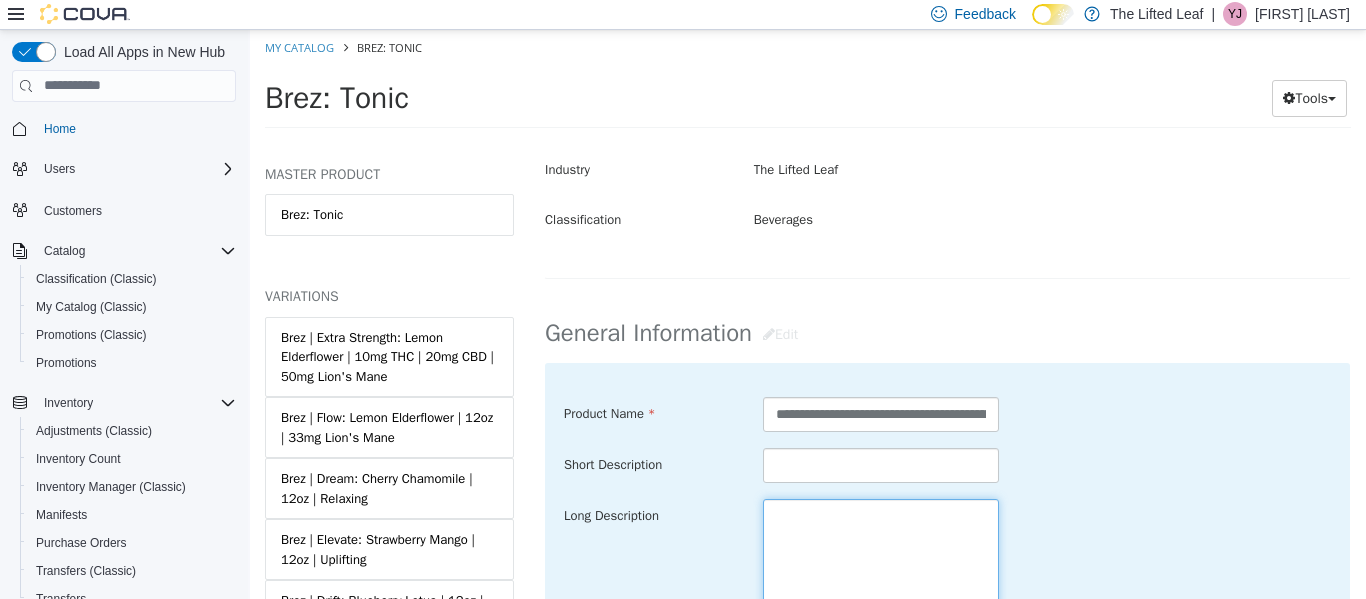click at bounding box center [881, 610] 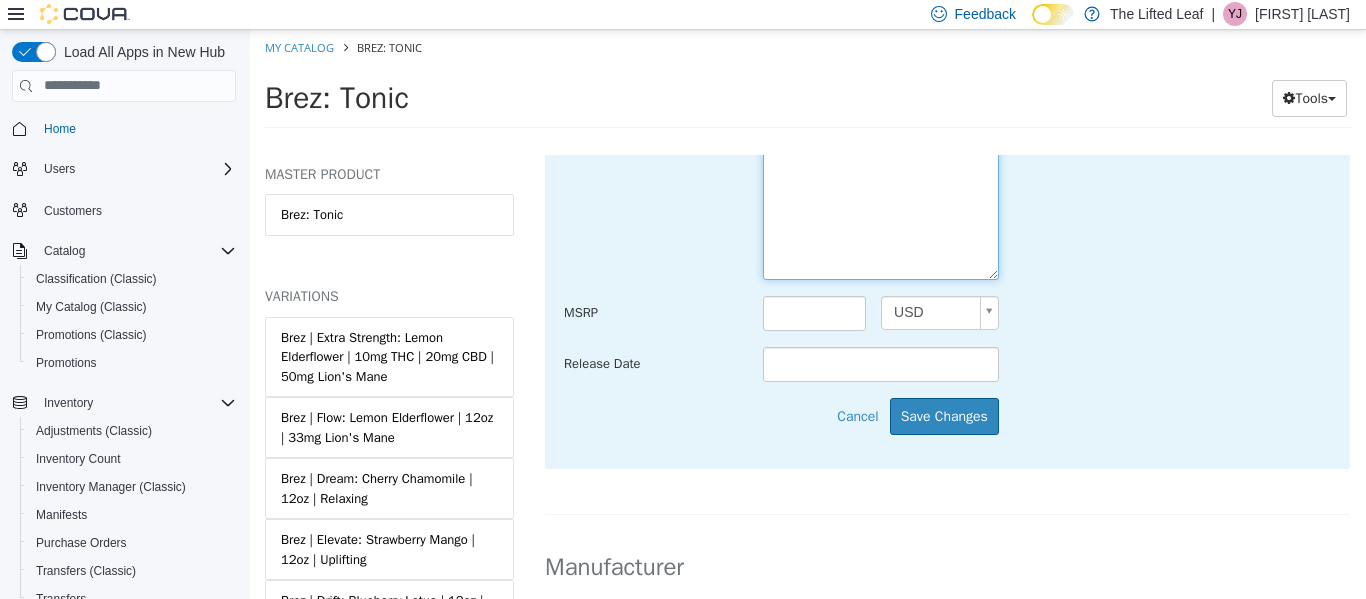 scroll, scrollTop: 931, scrollLeft: 0, axis: vertical 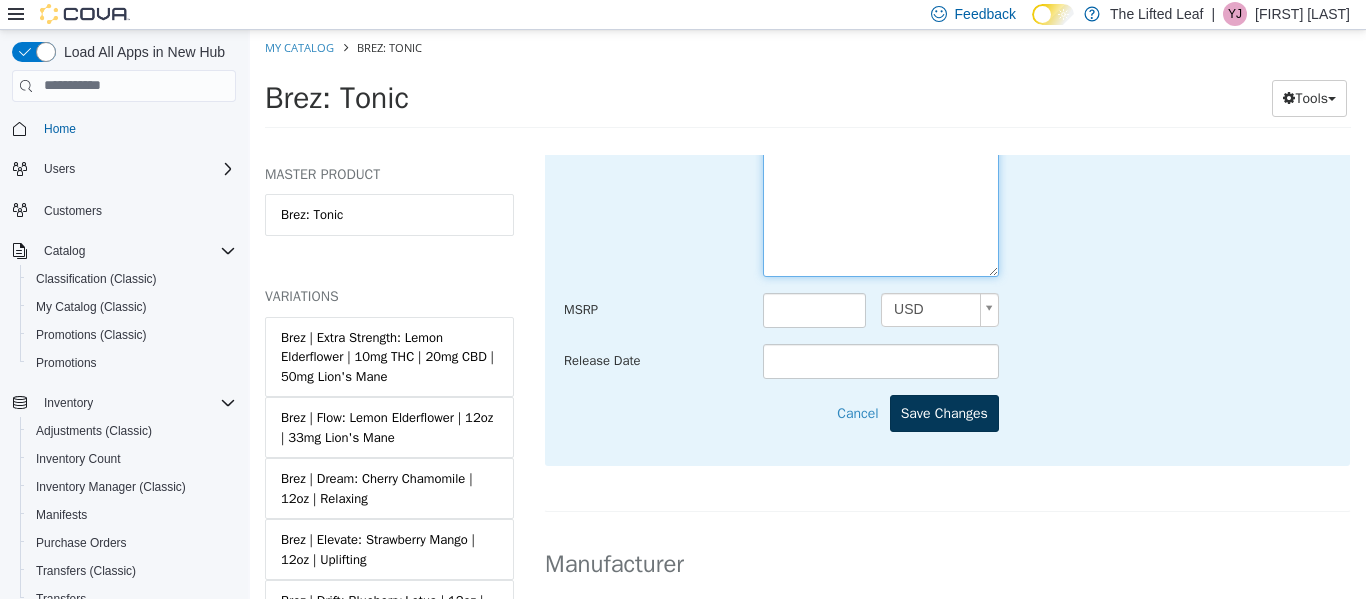 type on "**********" 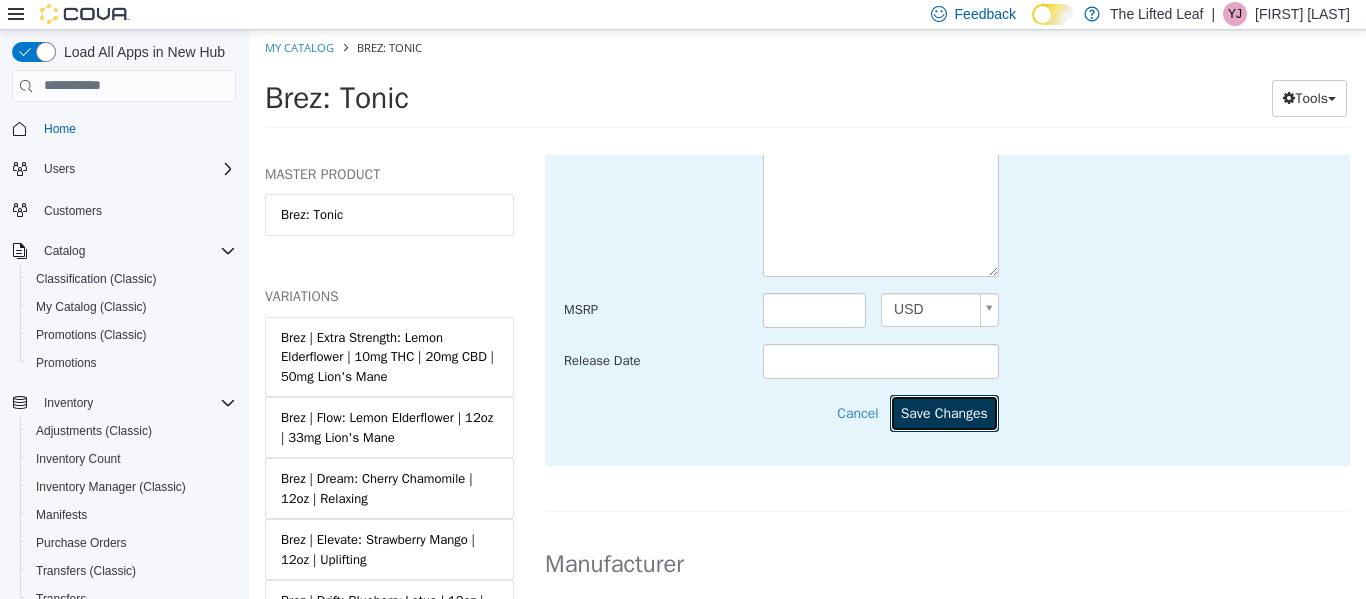 click on "Save Changes" at bounding box center [944, 412] 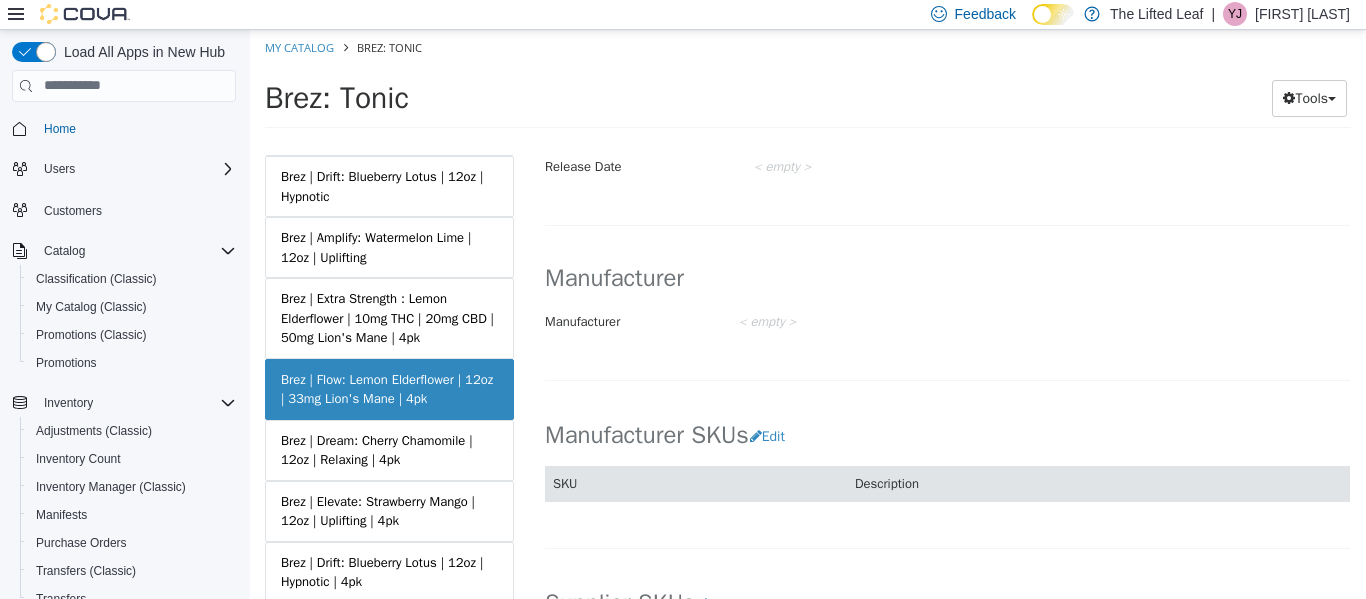 scroll, scrollTop: 472, scrollLeft: 0, axis: vertical 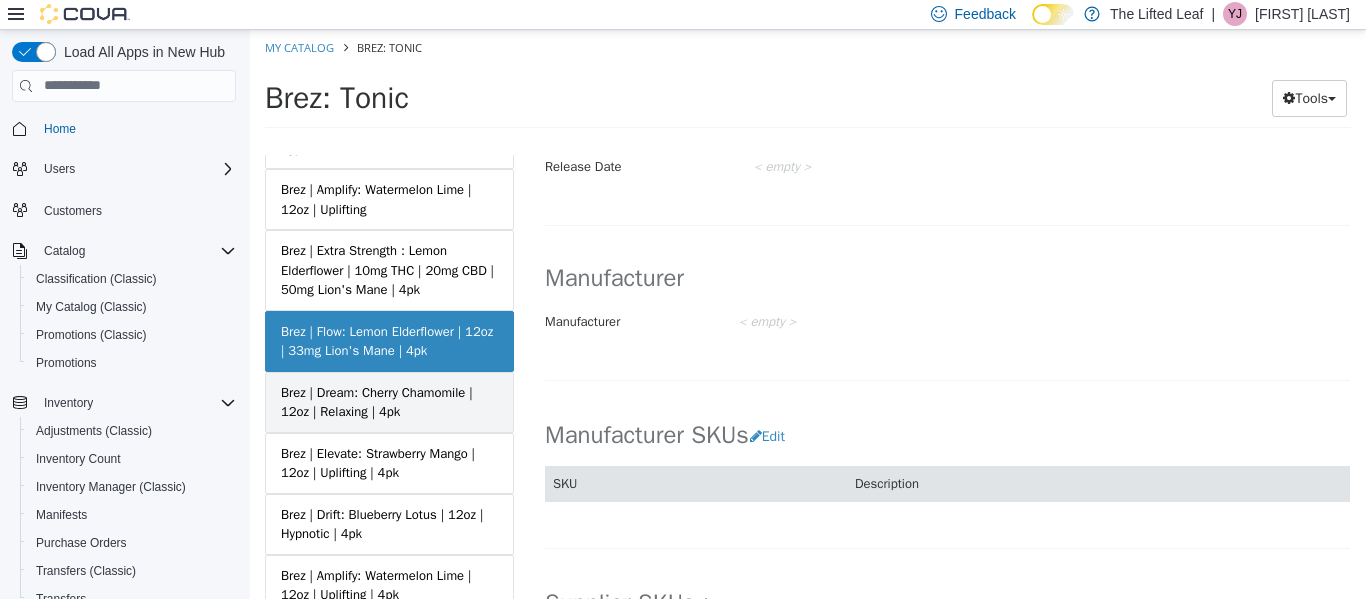 click on "Brez | Dream: Cherry Chamomile | 12oz | Relaxing | 4pk" at bounding box center [389, 401] 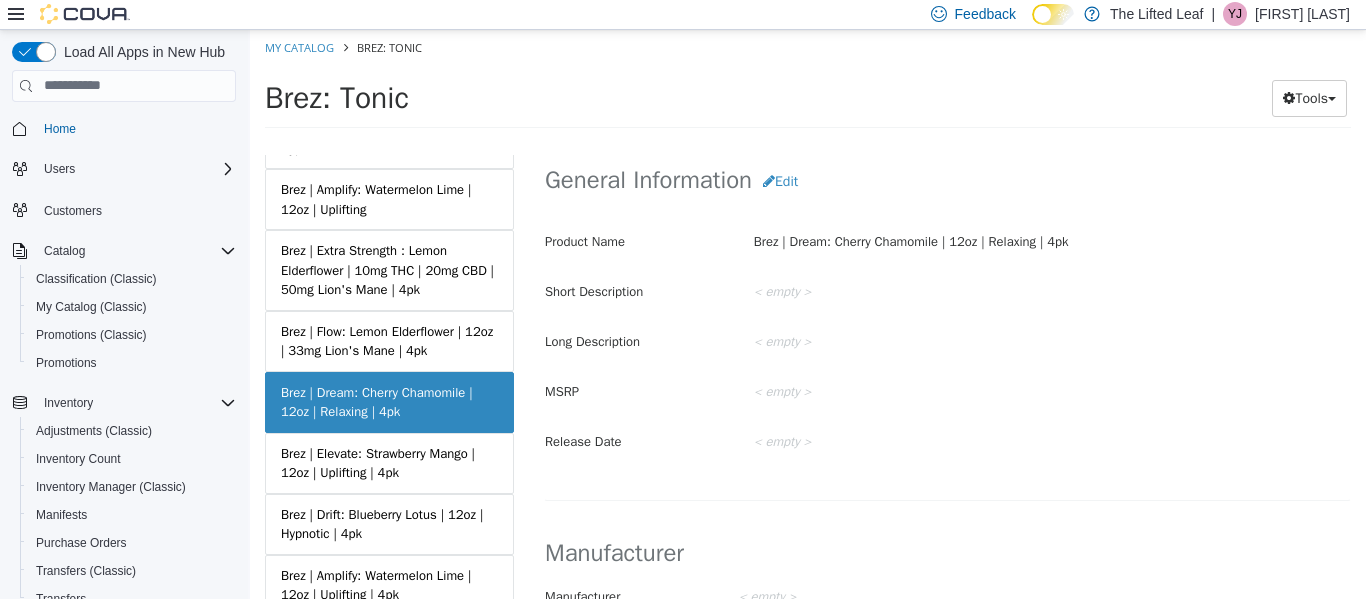 scroll, scrollTop: 550, scrollLeft: 0, axis: vertical 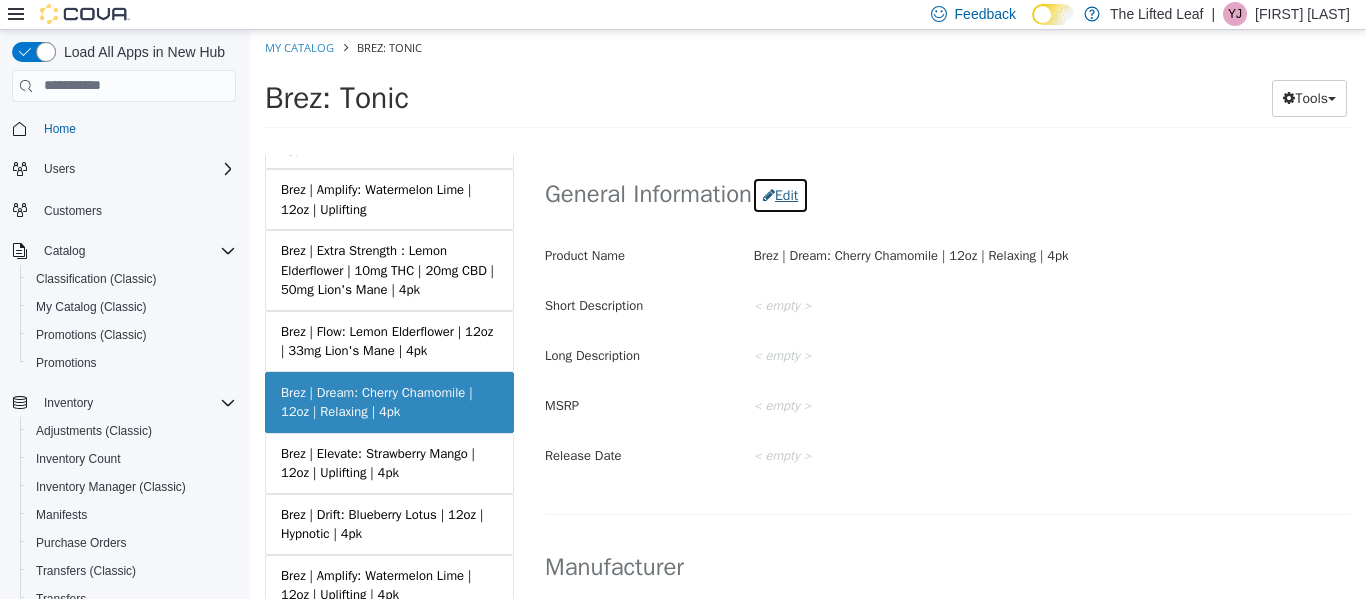 click on "Edit" at bounding box center (780, 194) 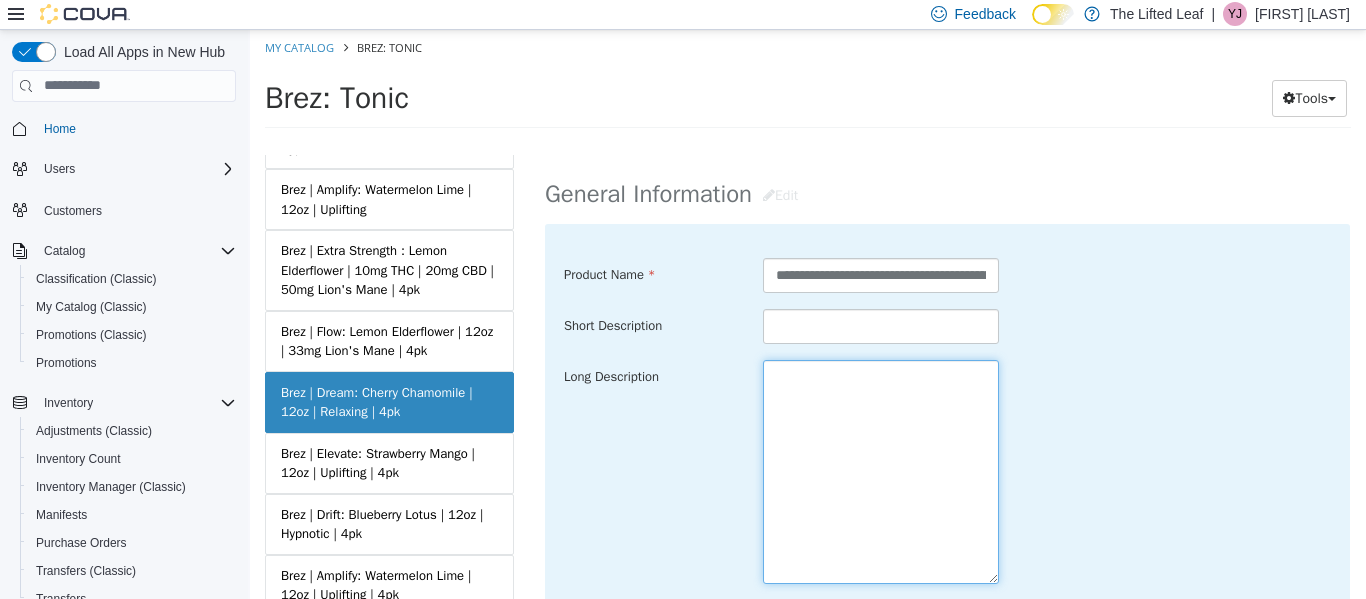 click at bounding box center [881, 471] 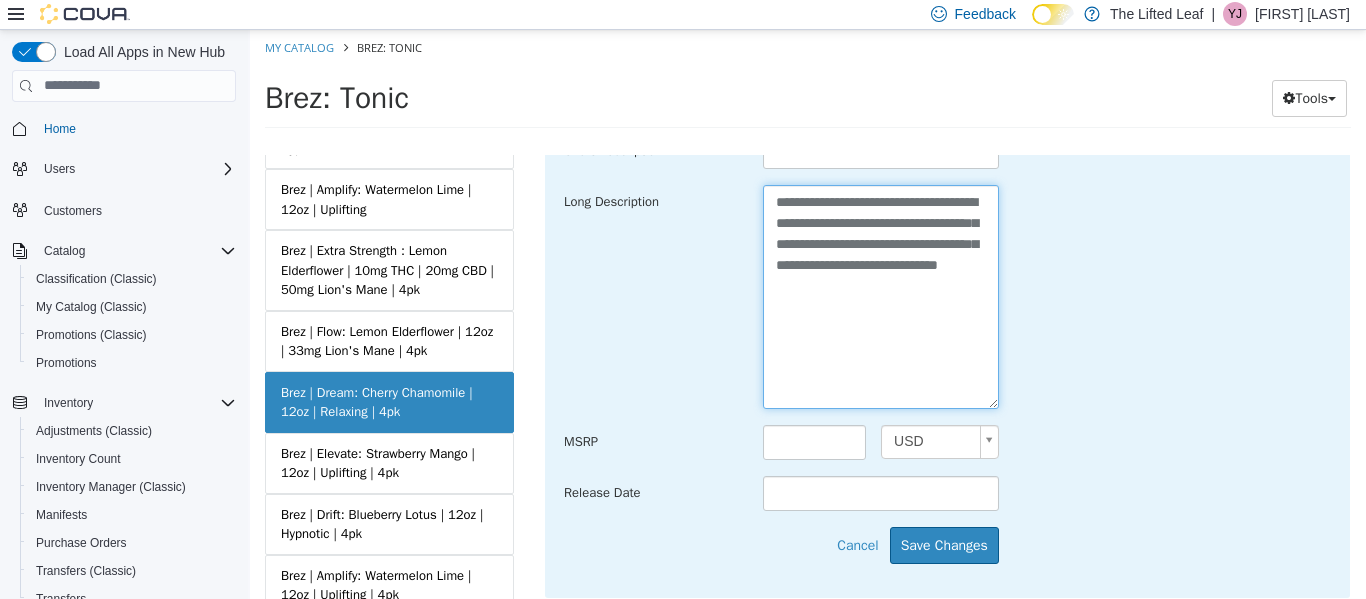 scroll, scrollTop: 726, scrollLeft: 0, axis: vertical 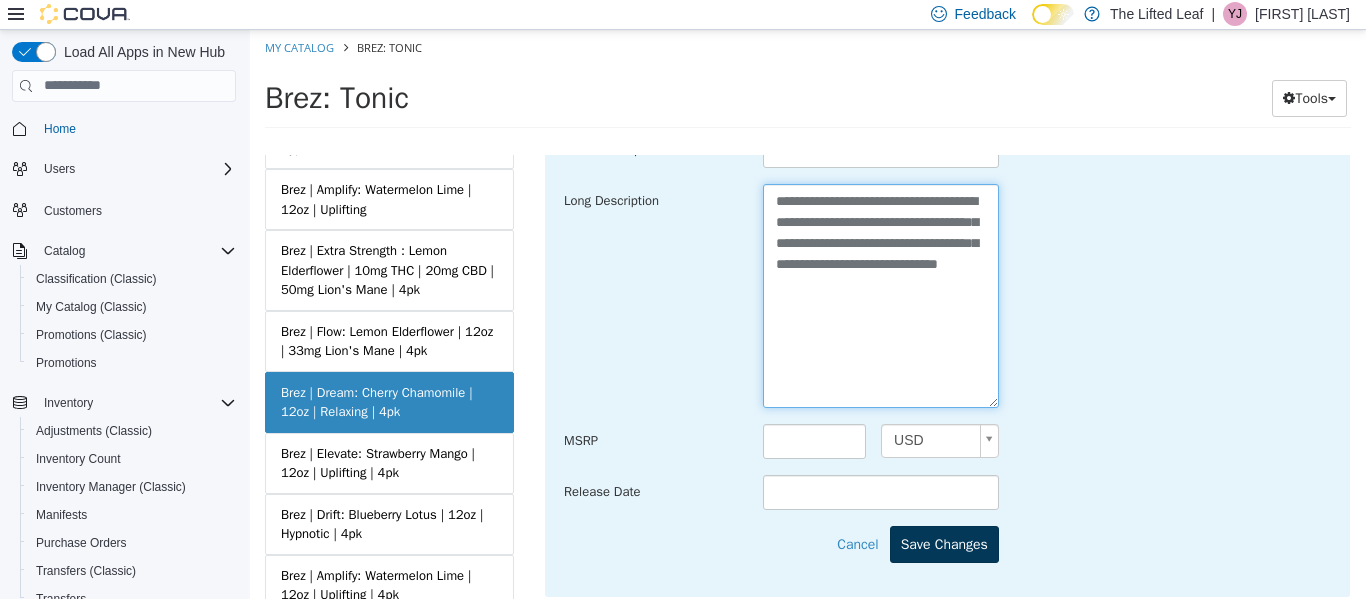 type on "**********" 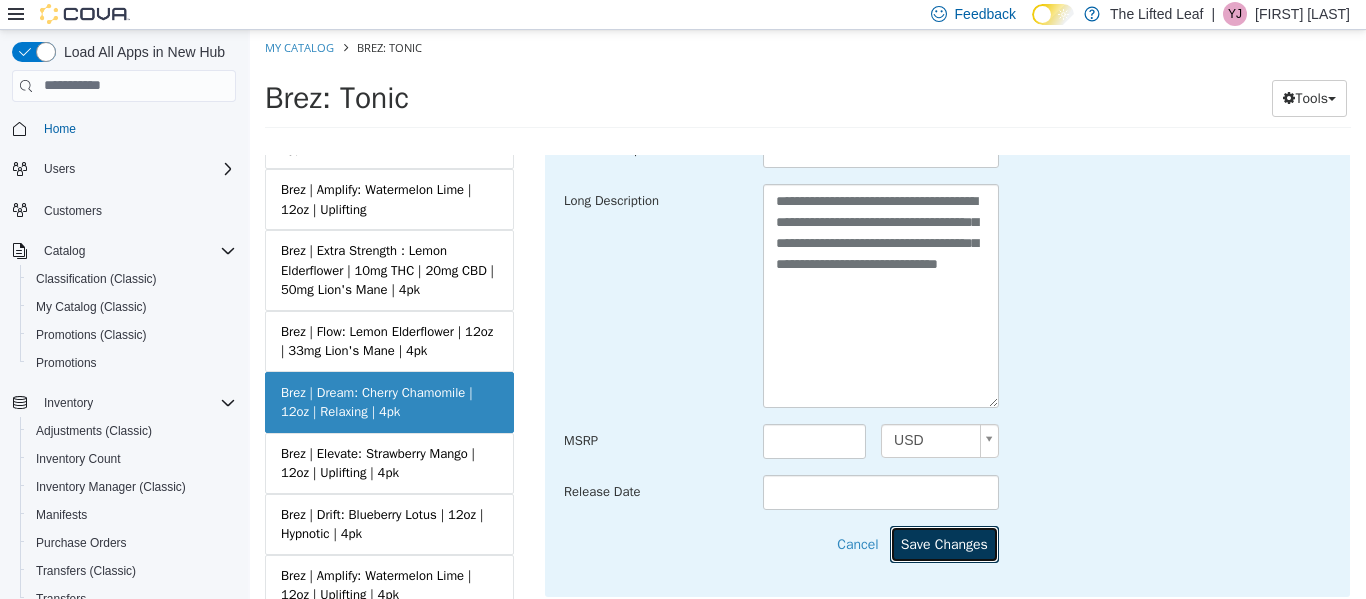 click on "Save Changes" at bounding box center (944, 543) 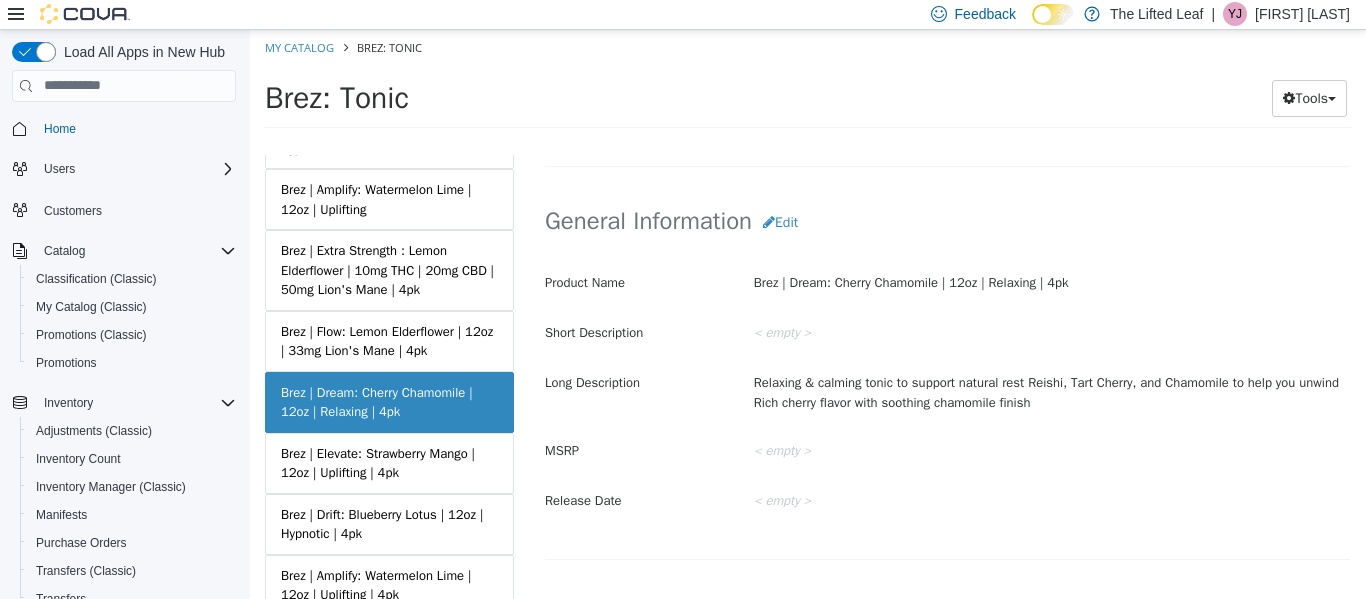 scroll, scrollTop: 504, scrollLeft: 0, axis: vertical 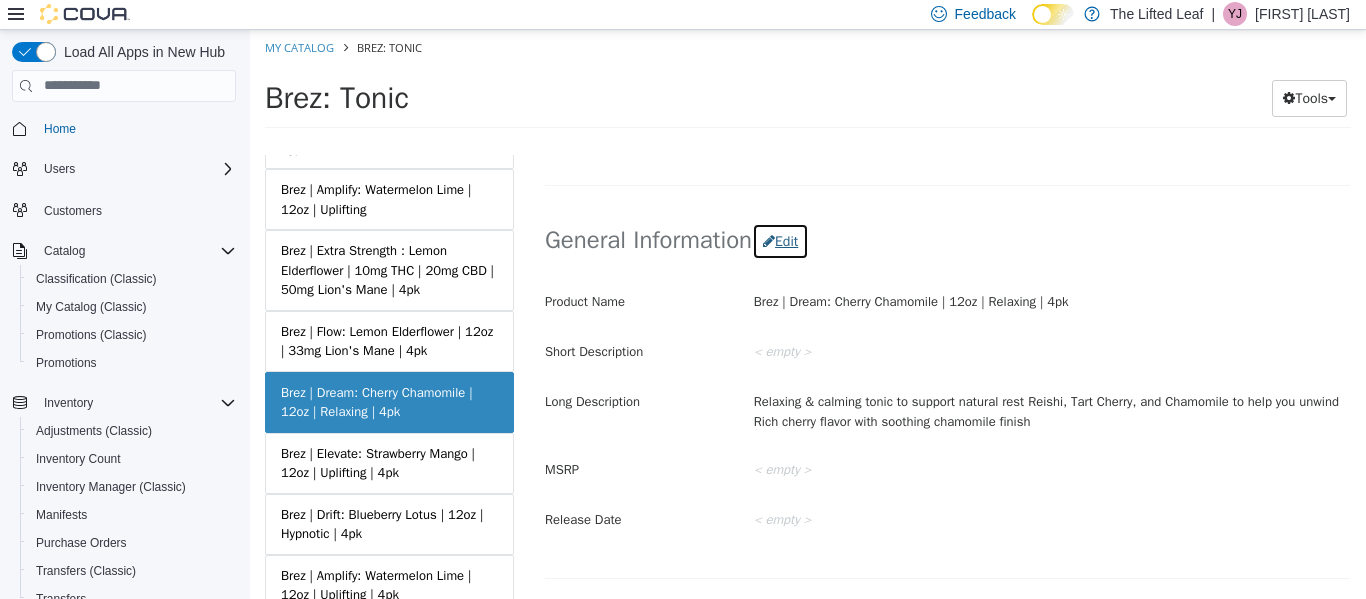 click on "Edit" at bounding box center [780, 240] 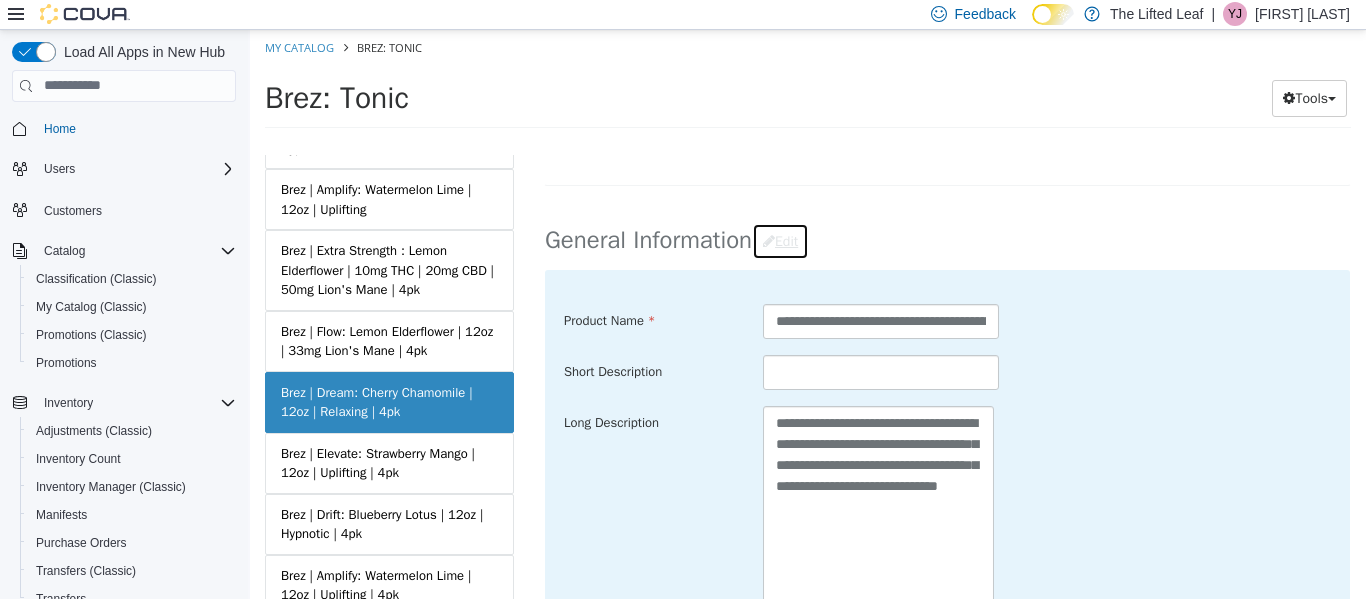 click on "Edit" at bounding box center (780, 240) 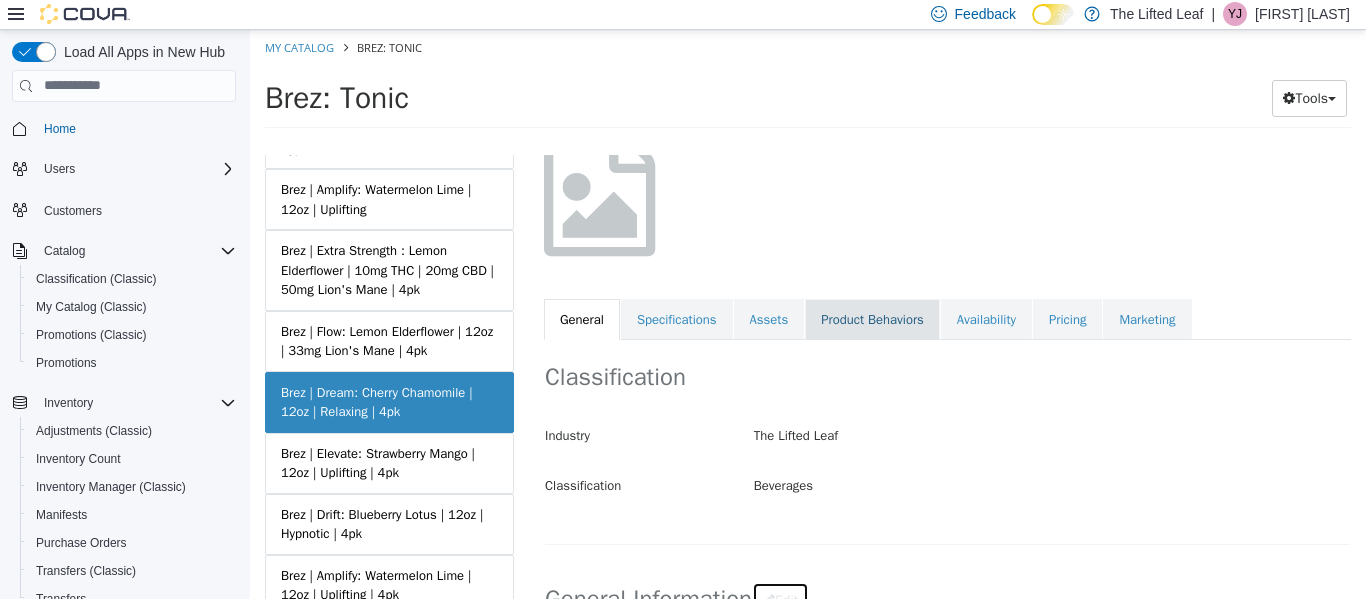 scroll, scrollTop: 144, scrollLeft: 0, axis: vertical 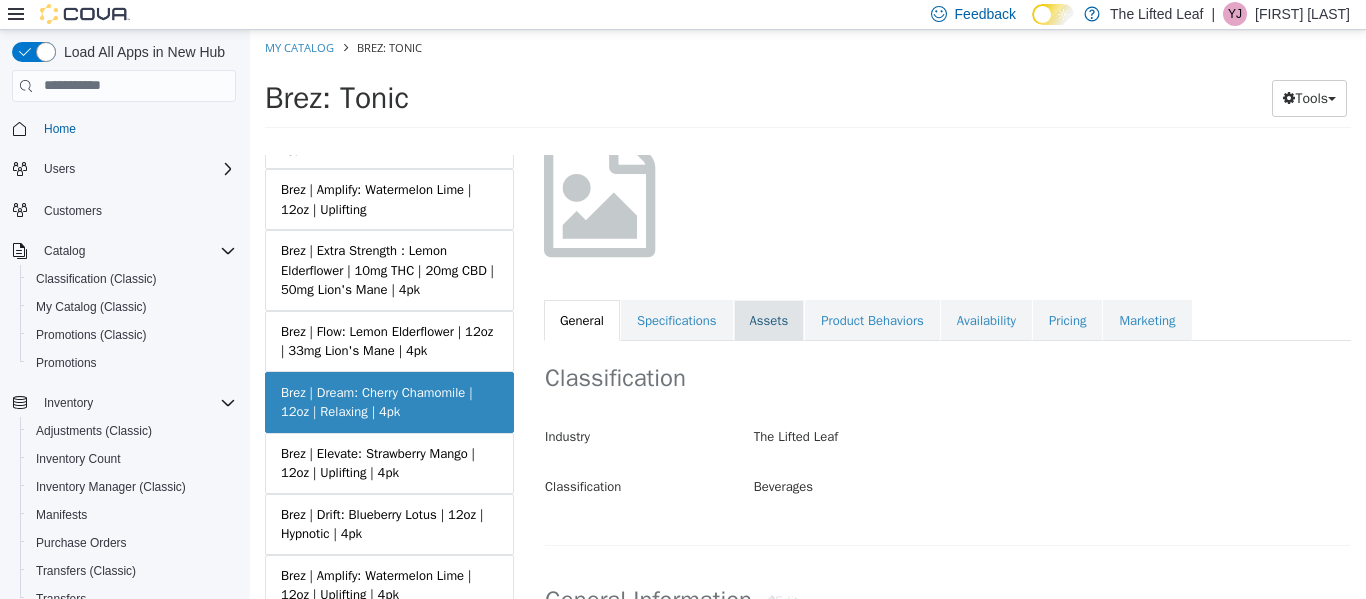 click on "Assets" at bounding box center [769, 320] 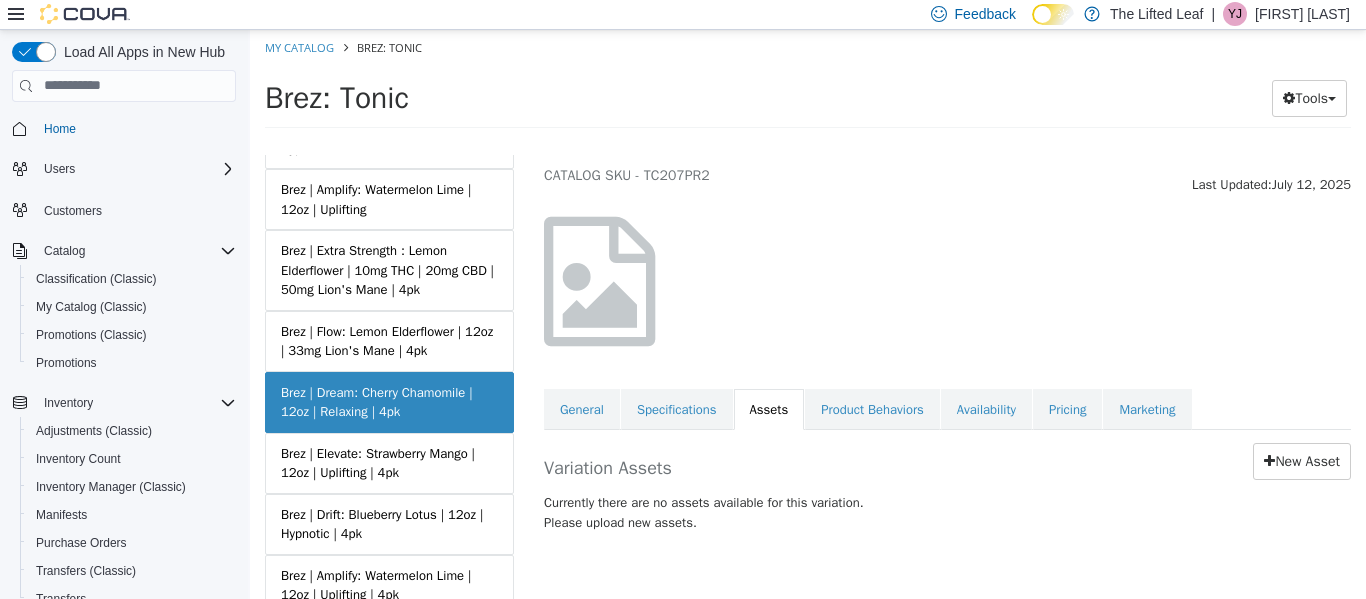 scroll, scrollTop: 57, scrollLeft: 0, axis: vertical 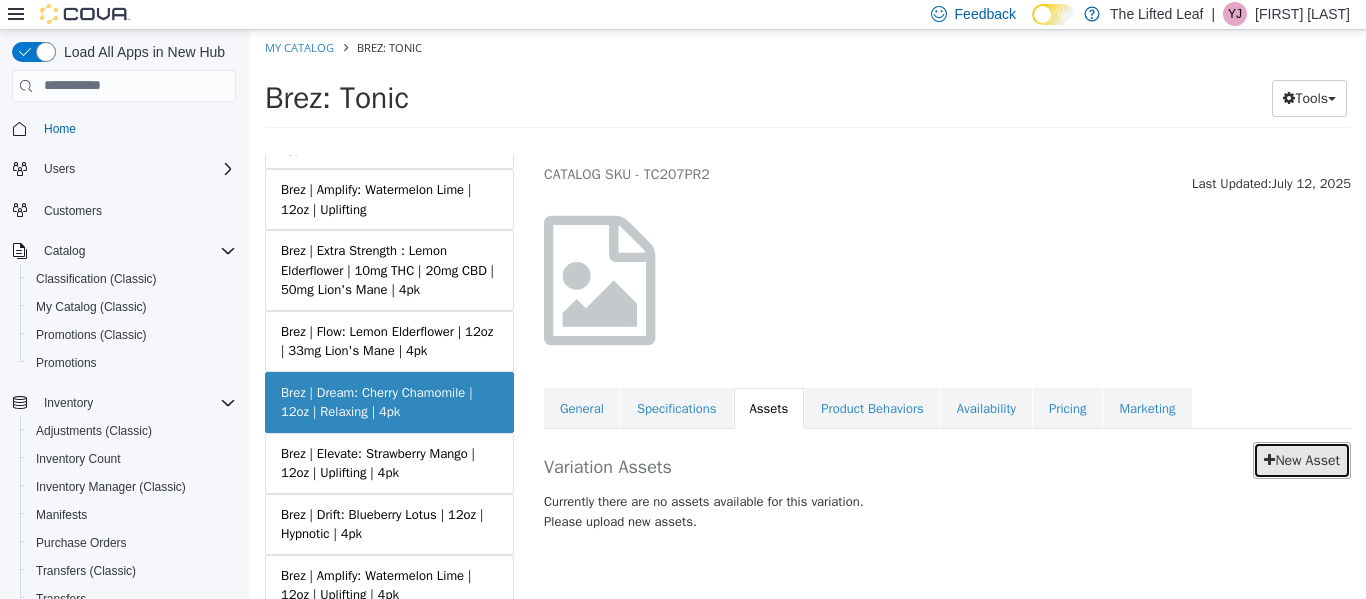 click on "New Asset" at bounding box center (1302, 459) 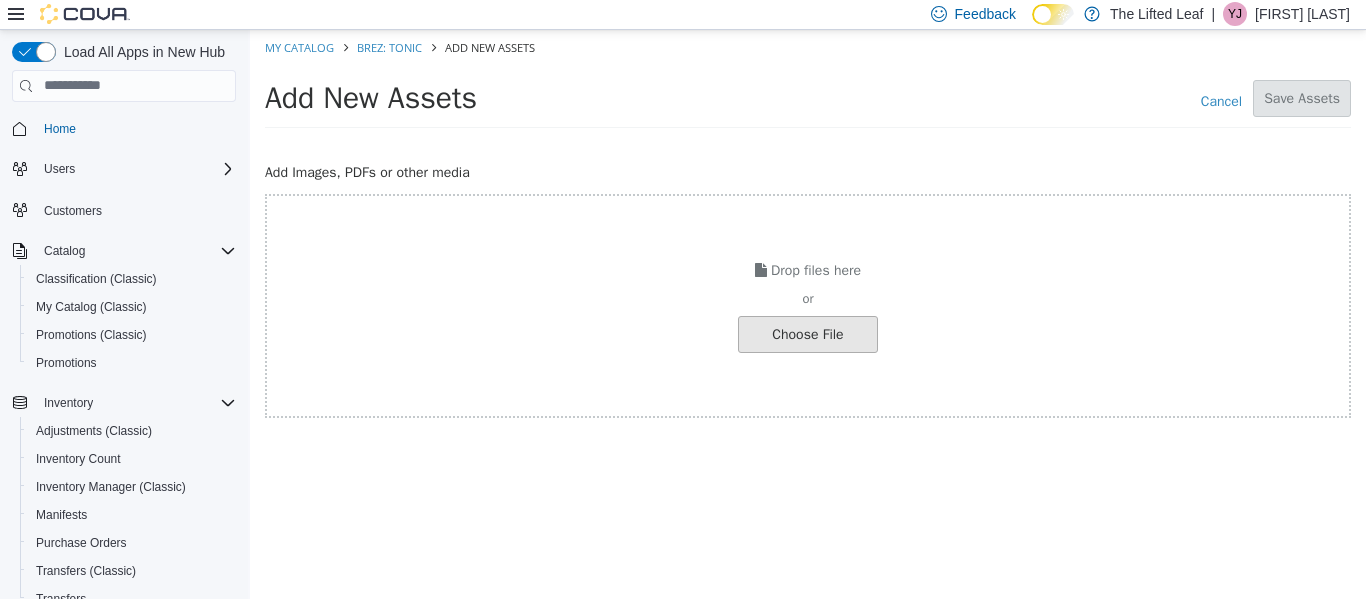 click at bounding box center (-239, 333) 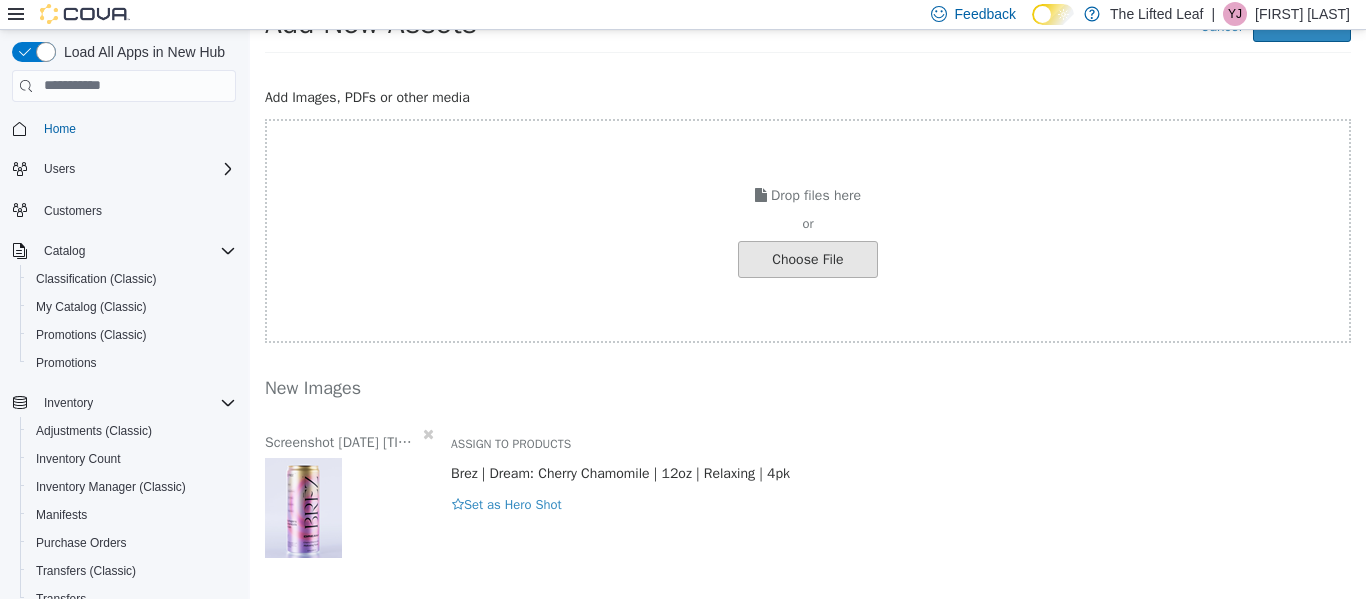 scroll, scrollTop: 0, scrollLeft: 0, axis: both 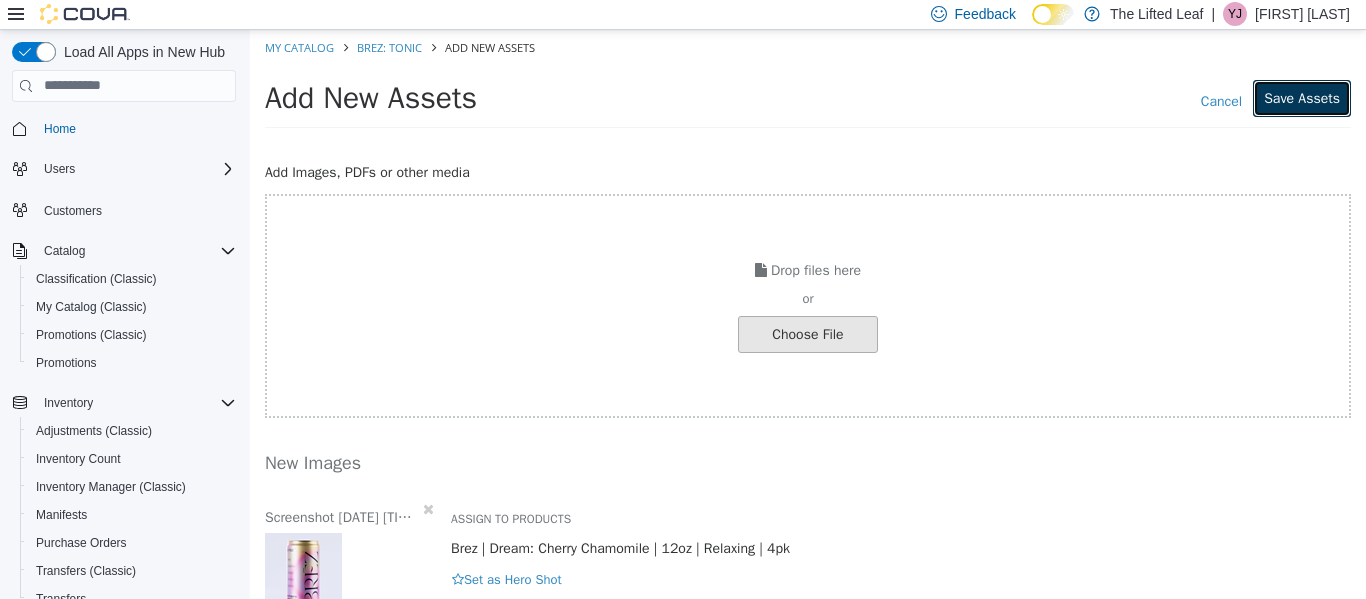 click on "Save Assets" at bounding box center [1302, 97] 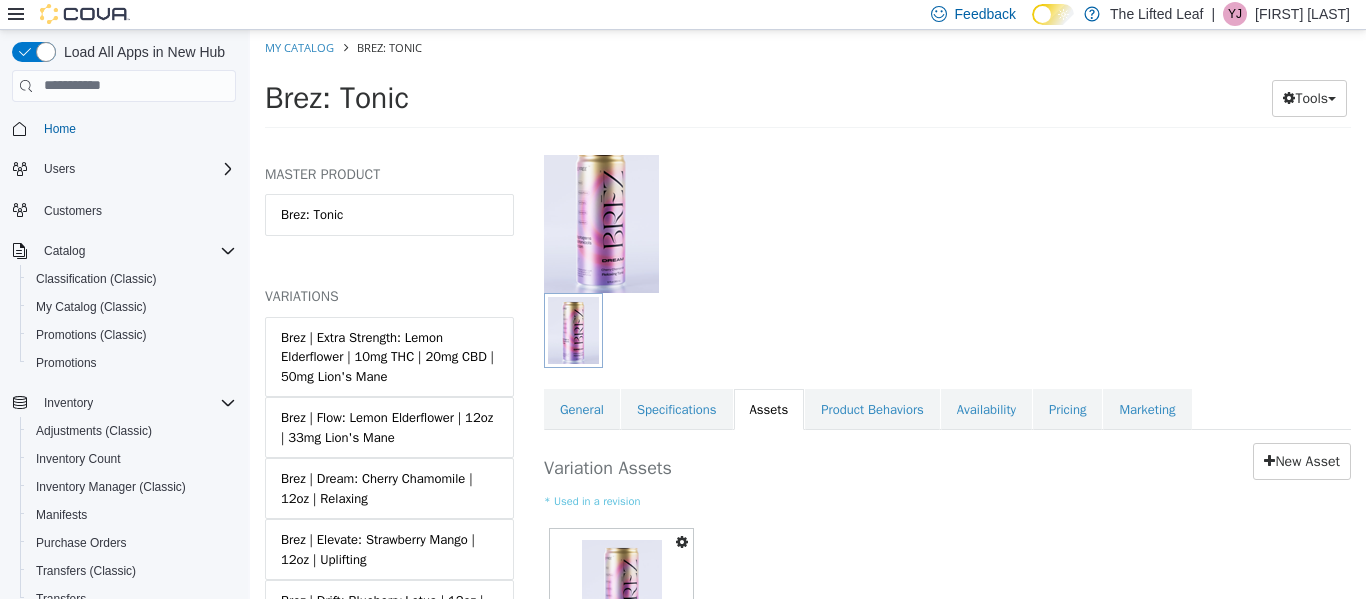 scroll, scrollTop: 180, scrollLeft: 0, axis: vertical 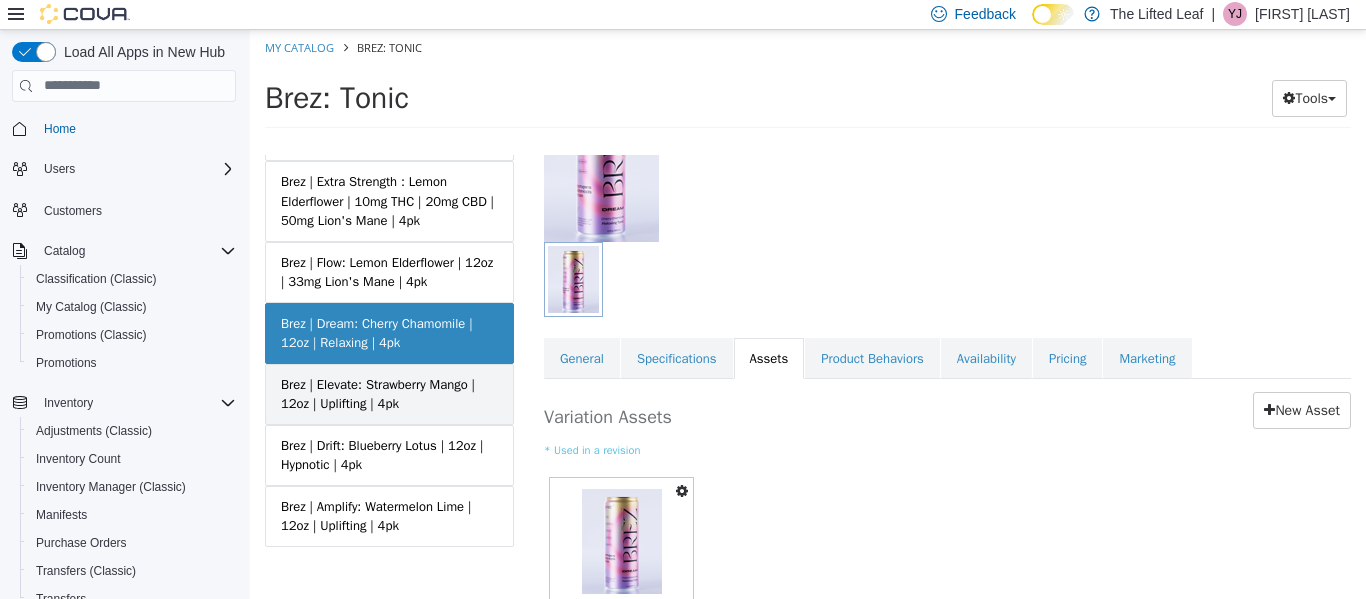 click on "Brez | Elevate: Strawberry Mango | 12oz | Uplifting | 4pk" at bounding box center (389, 393) 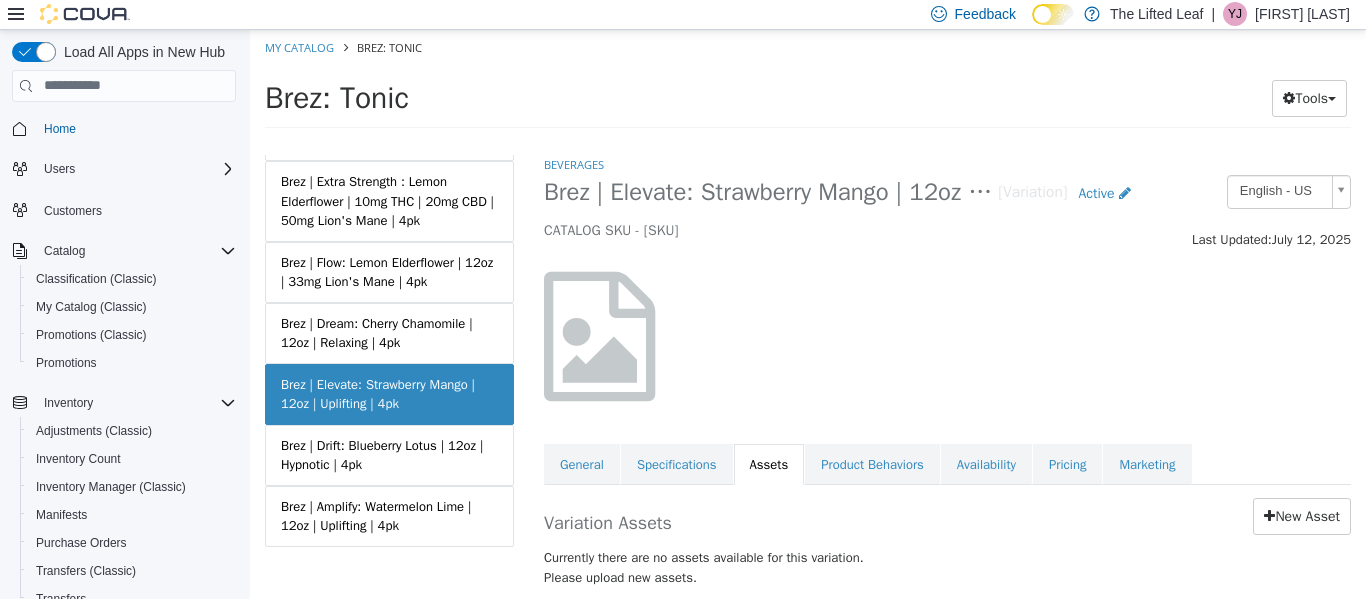 scroll, scrollTop: 57, scrollLeft: 0, axis: vertical 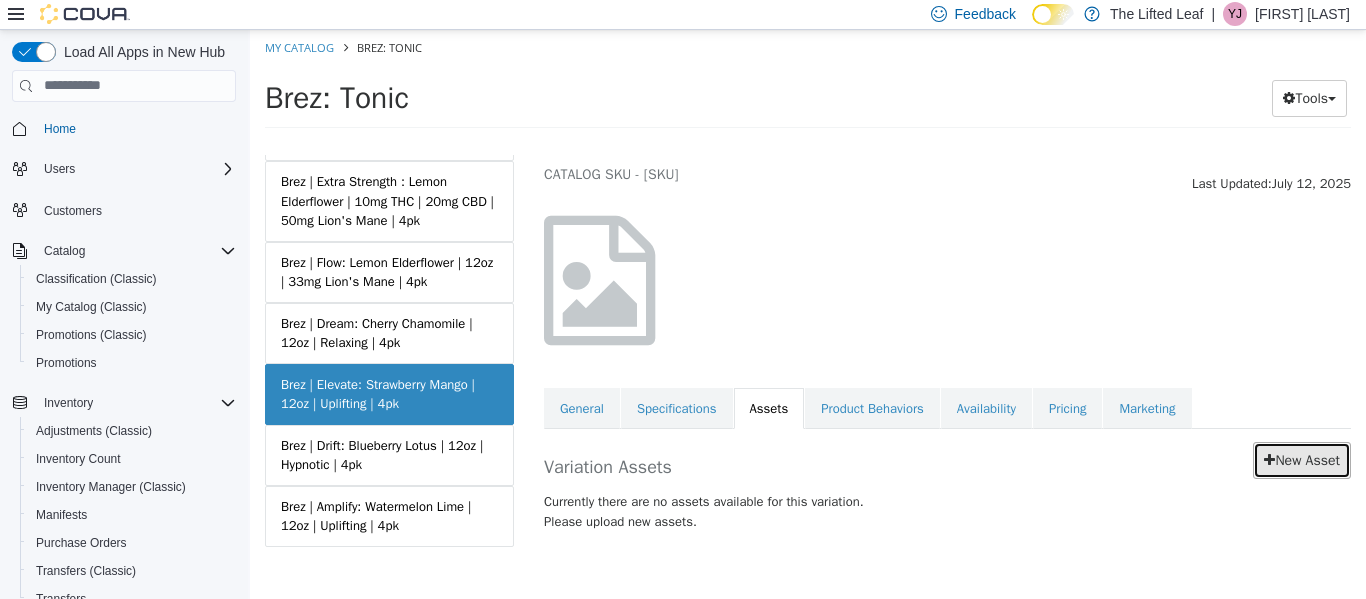 click at bounding box center [1269, 459] 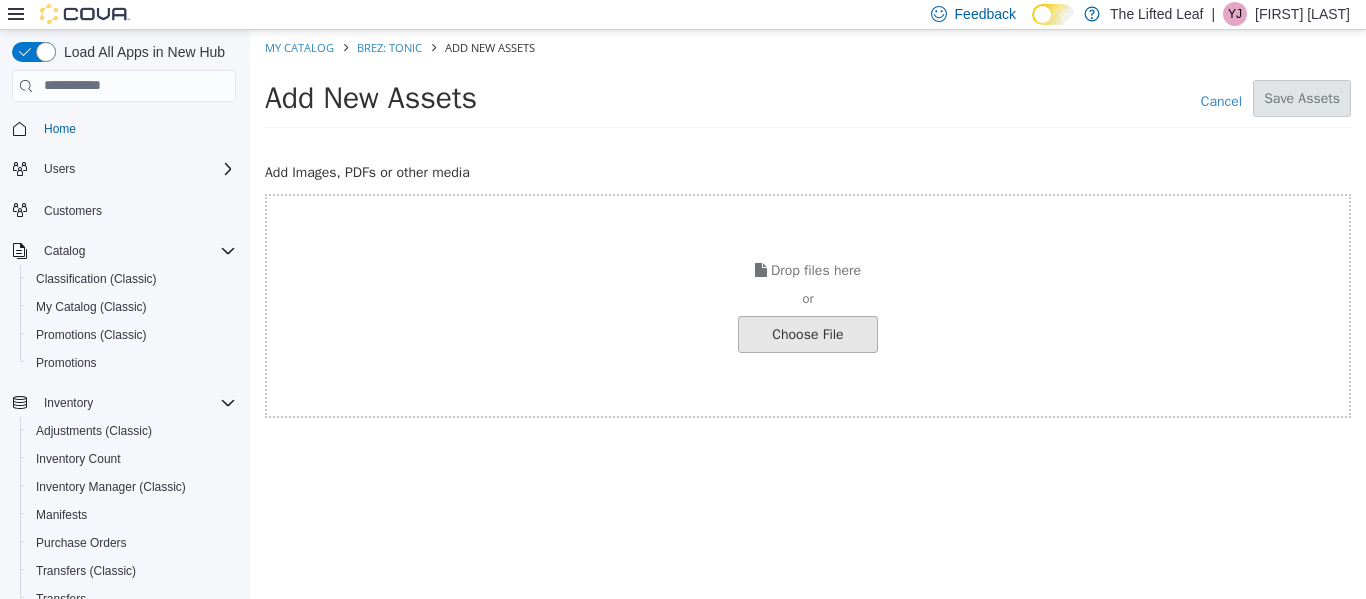 click at bounding box center (-239, 333) 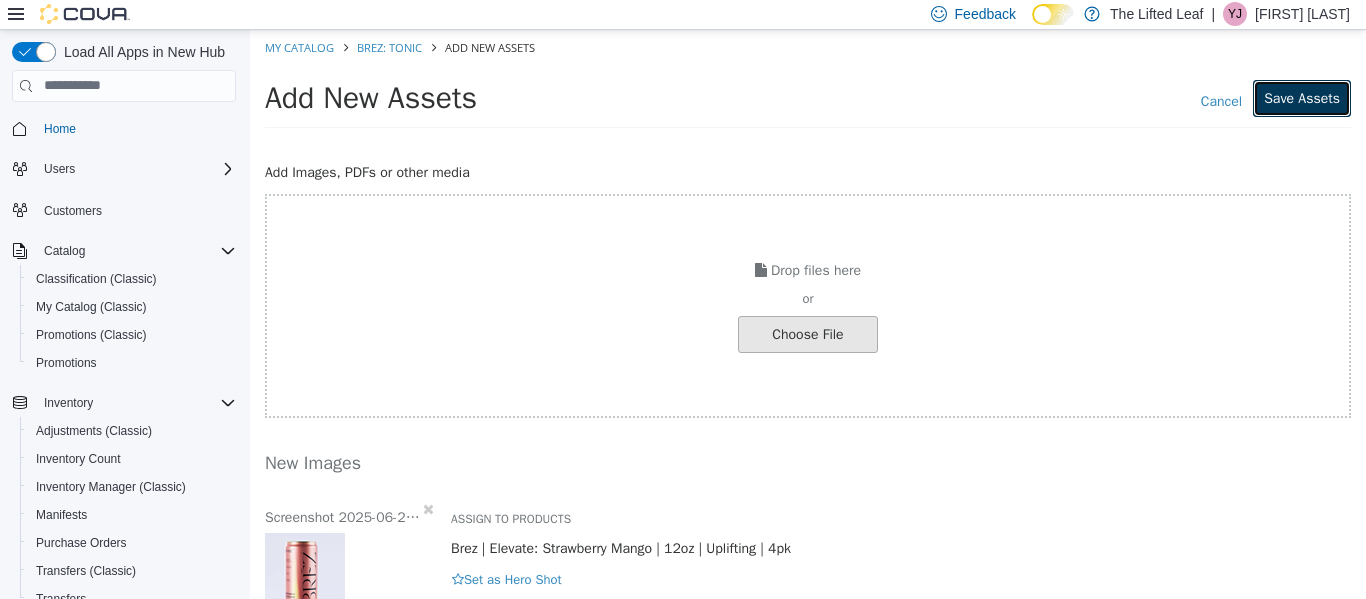 click on "Save Assets" at bounding box center [1302, 97] 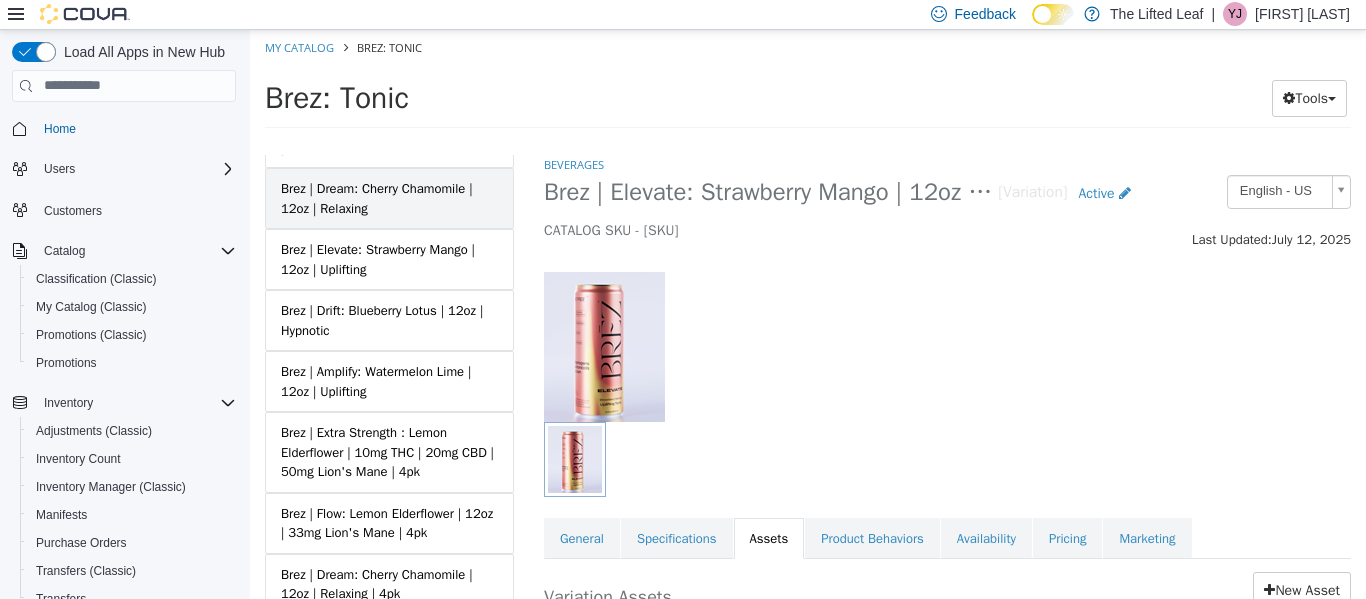 scroll, scrollTop: 557, scrollLeft: 0, axis: vertical 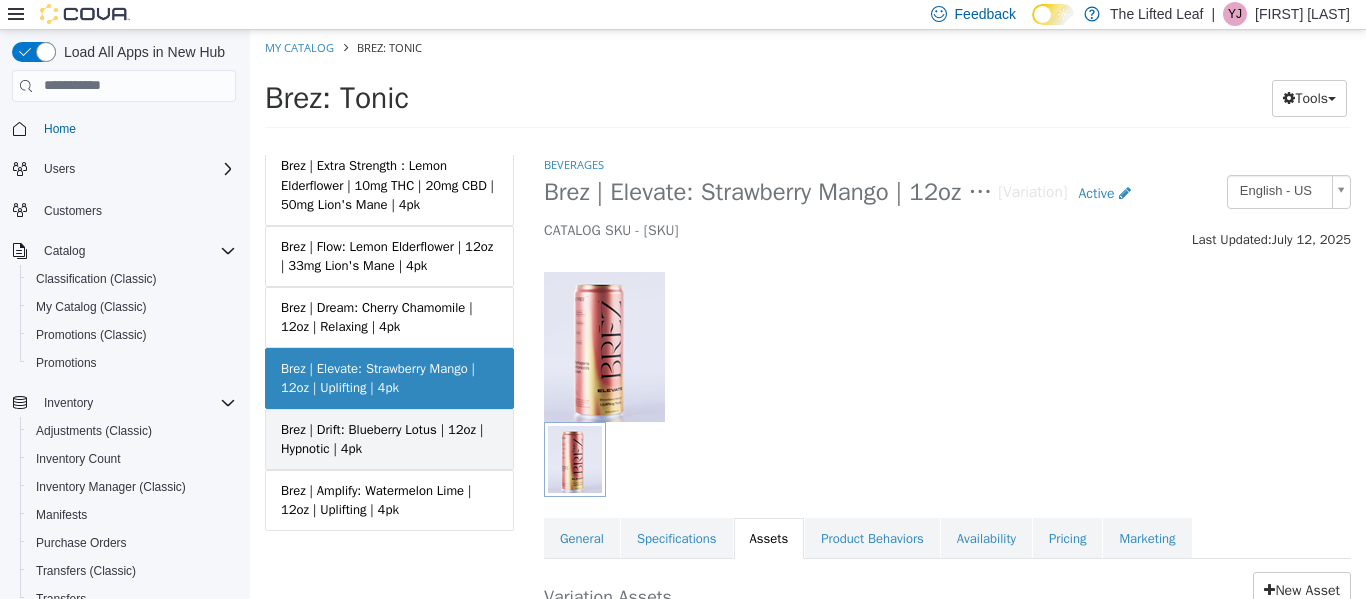 click on "Brez | Drift: Blueberry Lotus | 12oz | Hypnotic | 4pk" at bounding box center [389, 438] 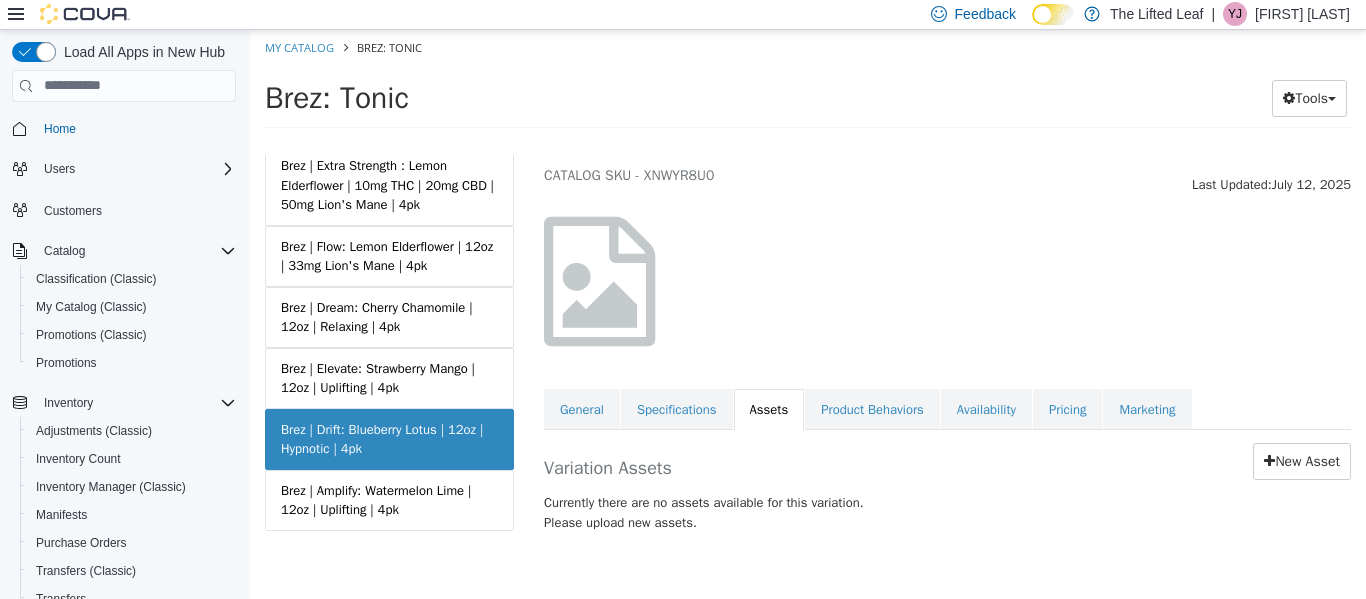 scroll, scrollTop: 57, scrollLeft: 0, axis: vertical 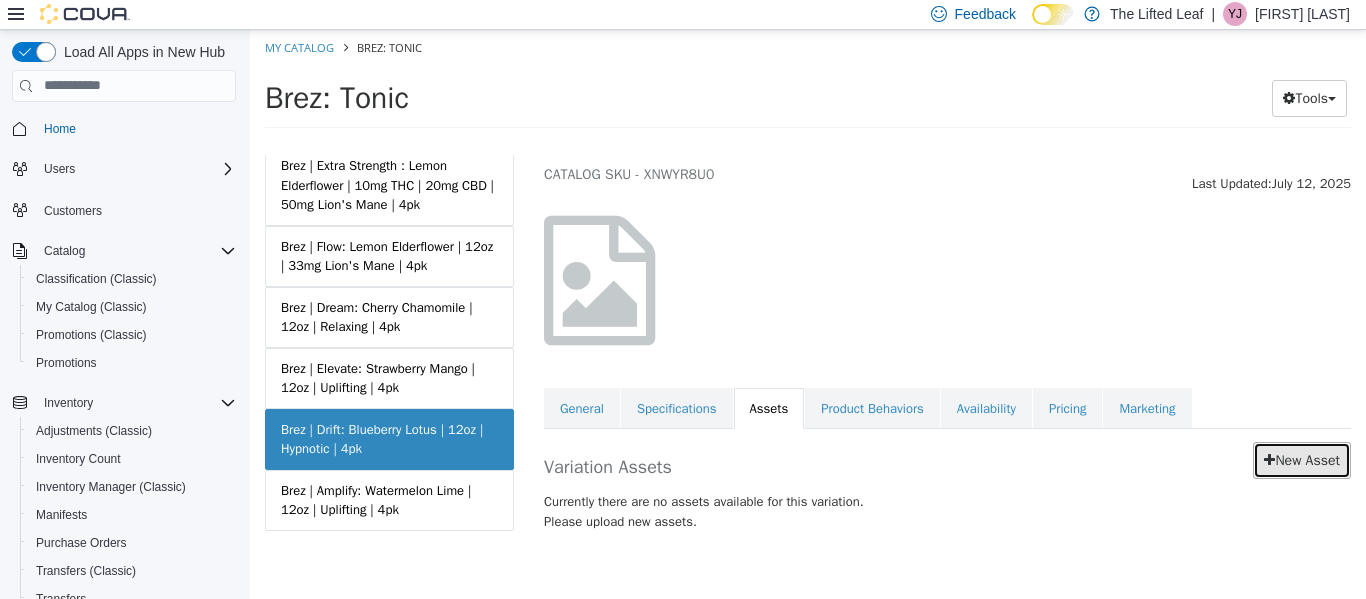 click on "New Asset" at bounding box center (1302, 459) 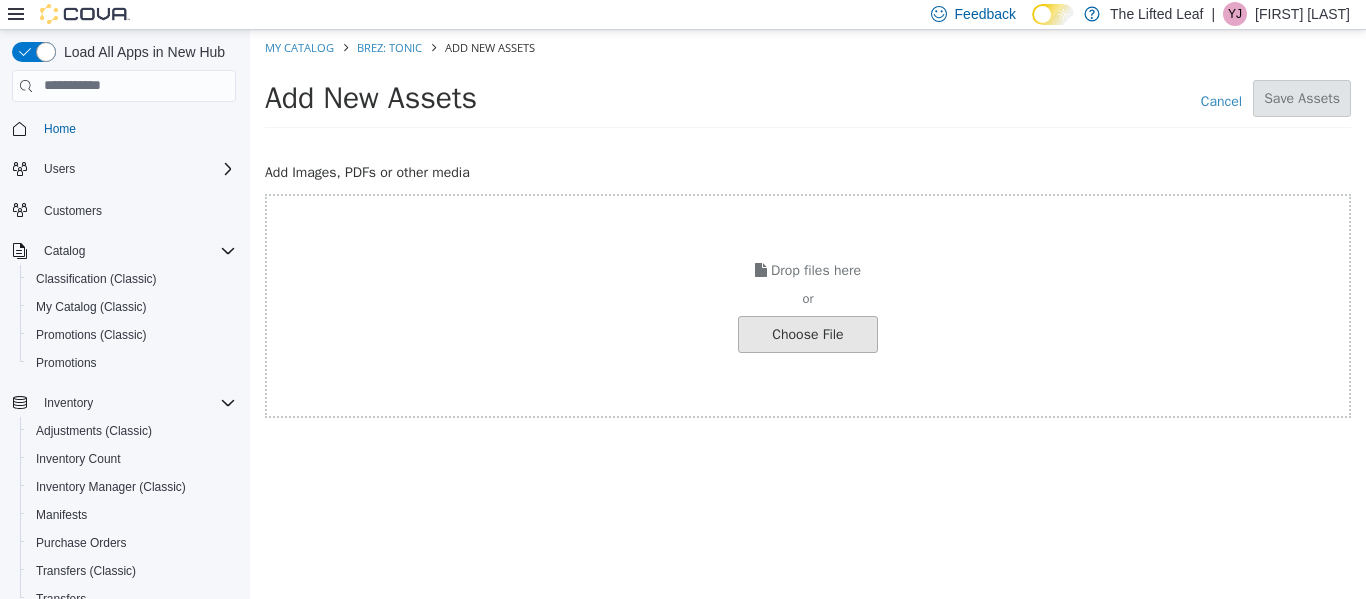 click at bounding box center [-239, 333] 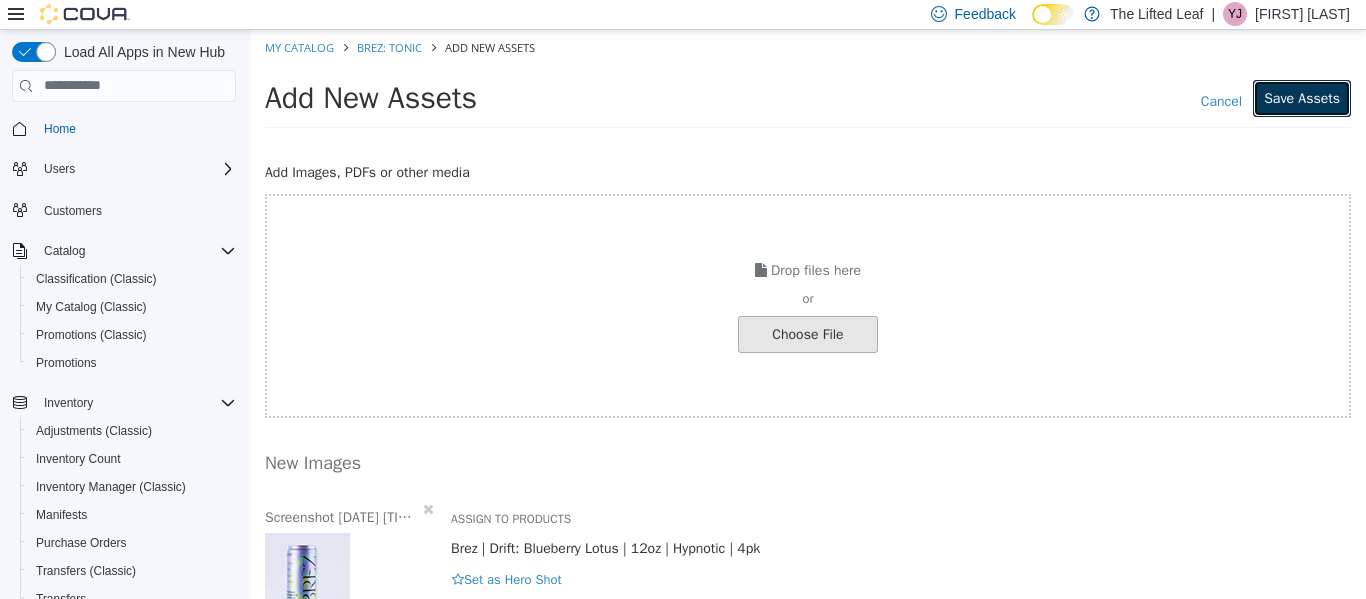 click on "Save Assets" at bounding box center (1302, 97) 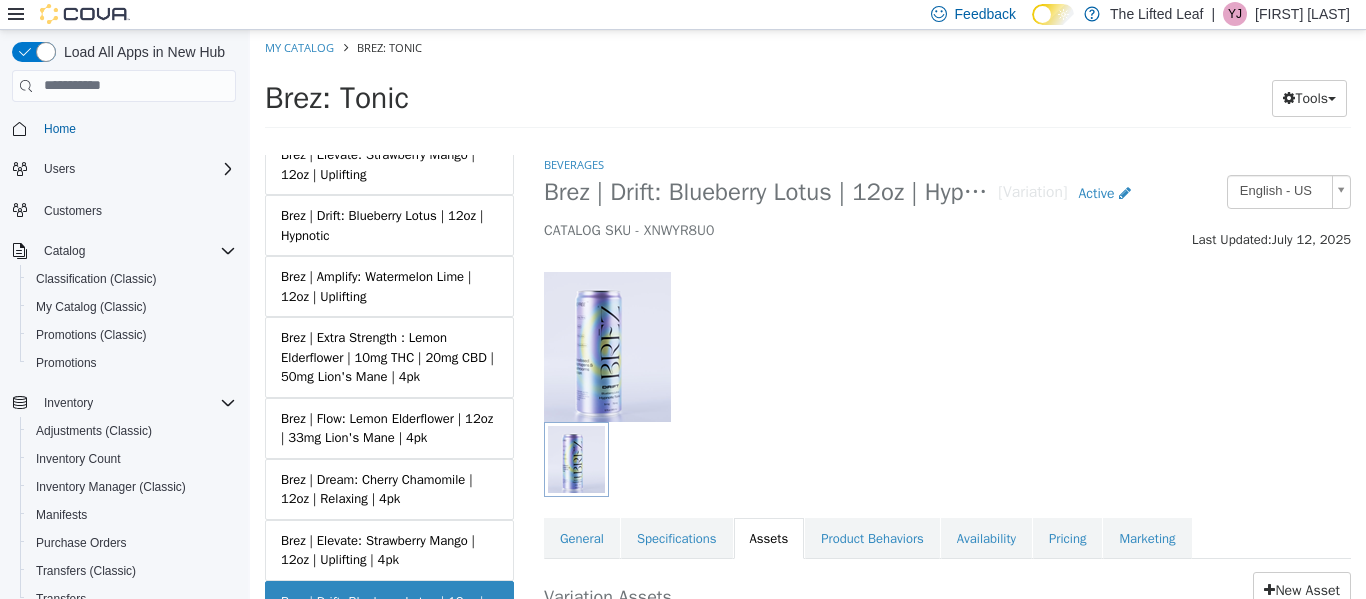 scroll, scrollTop: 557, scrollLeft: 0, axis: vertical 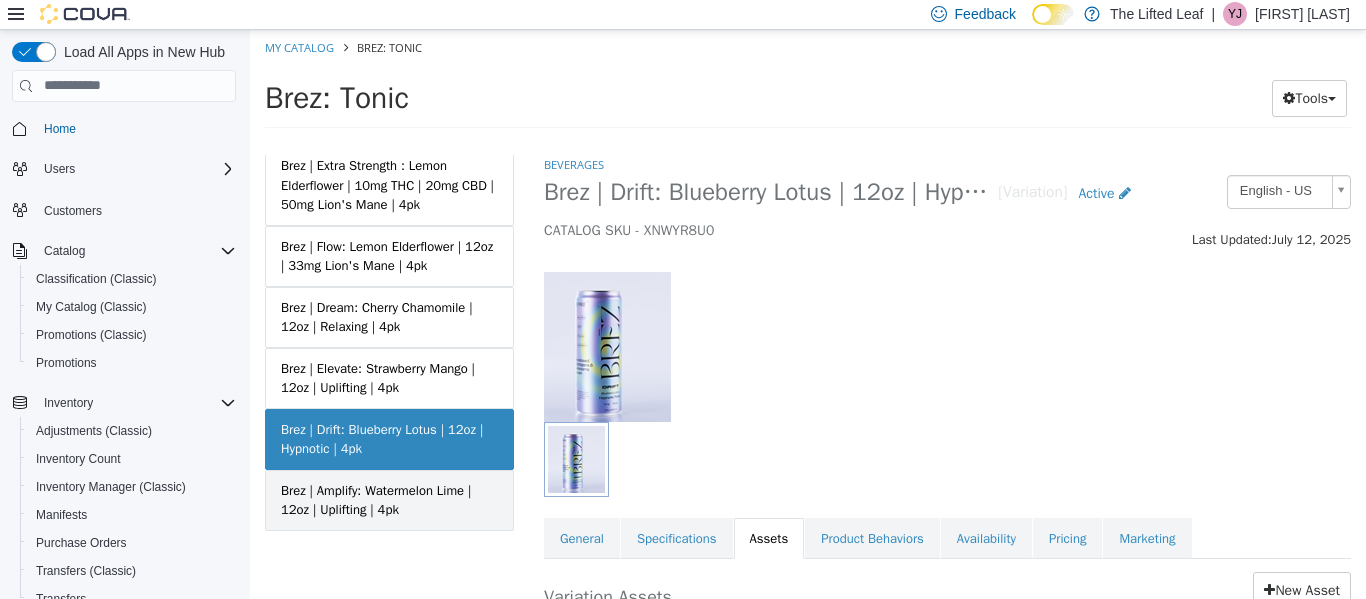 click on "Brez | Amplify: Watermelon Lime | 12oz | Uplifting | 4pk" at bounding box center [389, 499] 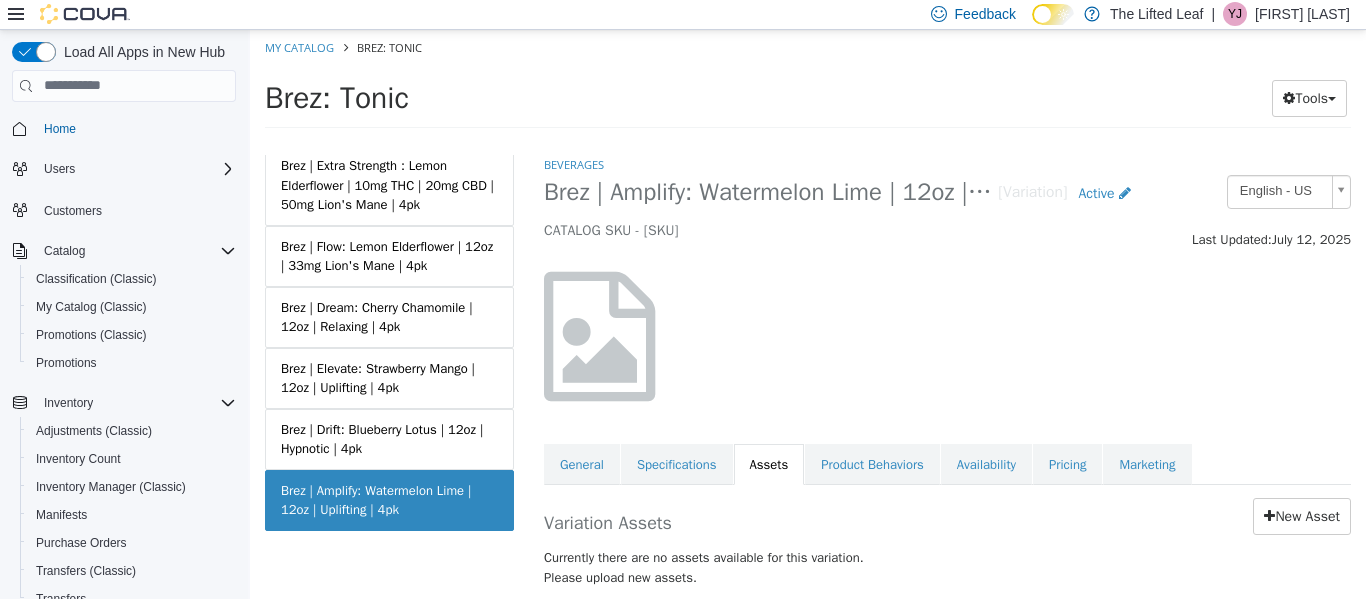scroll, scrollTop: 57, scrollLeft: 0, axis: vertical 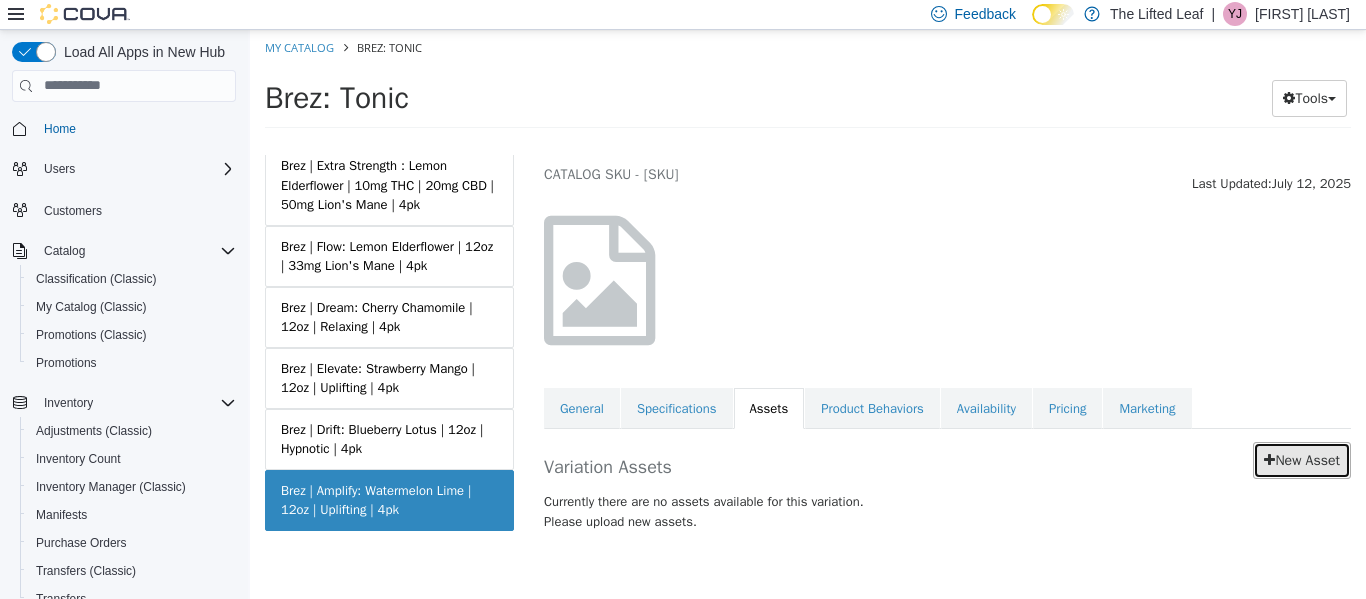 click on "New Asset" at bounding box center (1302, 459) 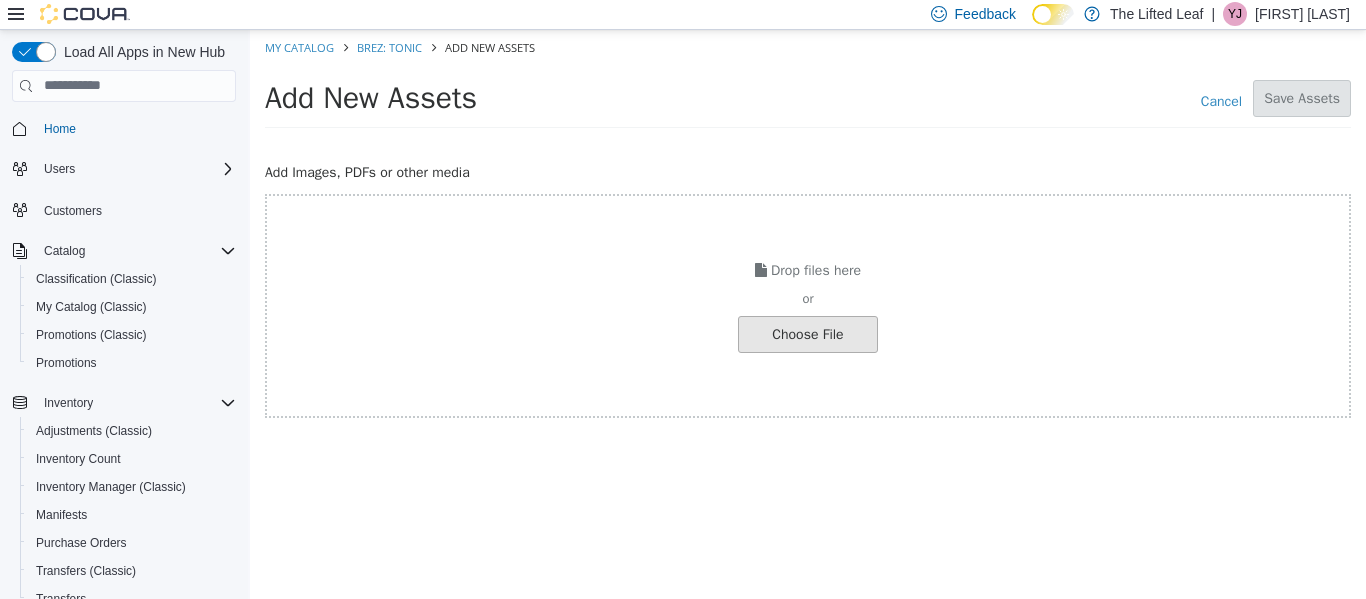 click at bounding box center (-239, 333) 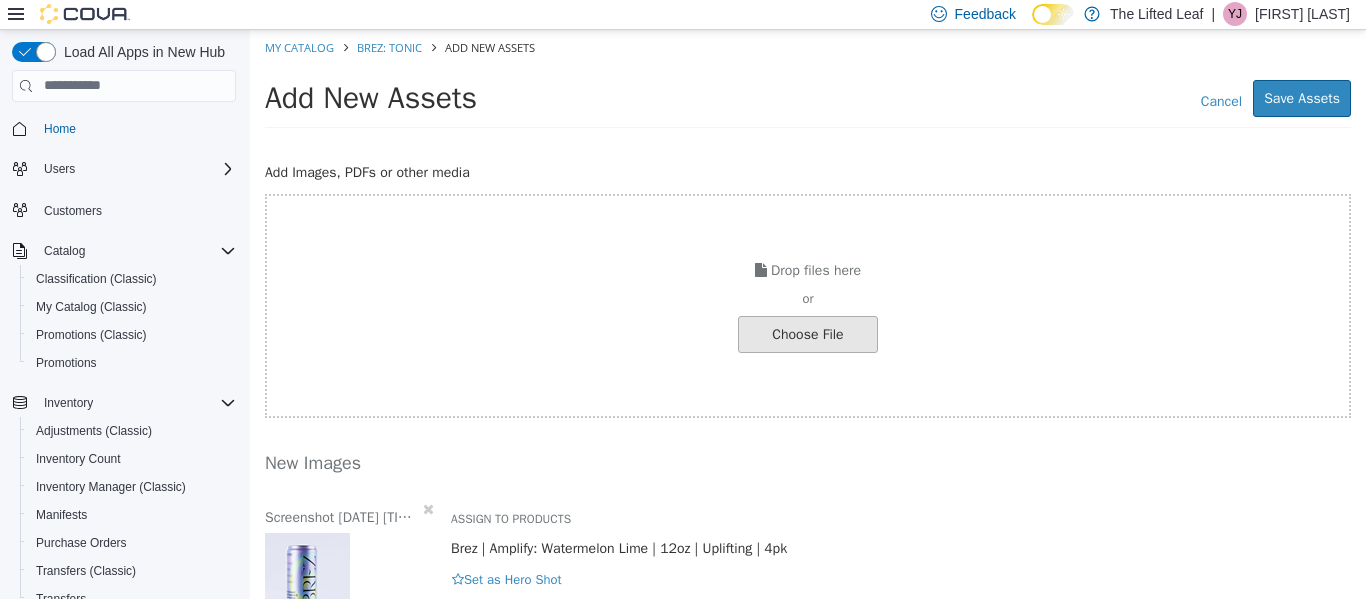 click at bounding box center (-239, 333) 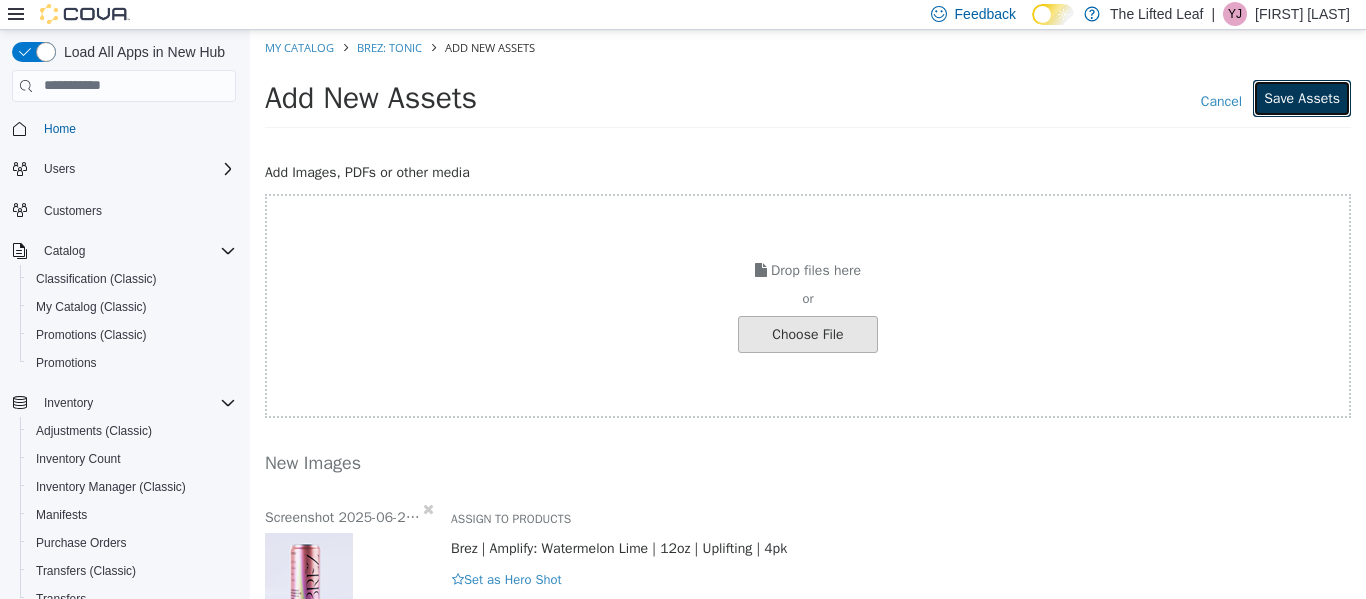 click on "Save Assets" at bounding box center [1302, 97] 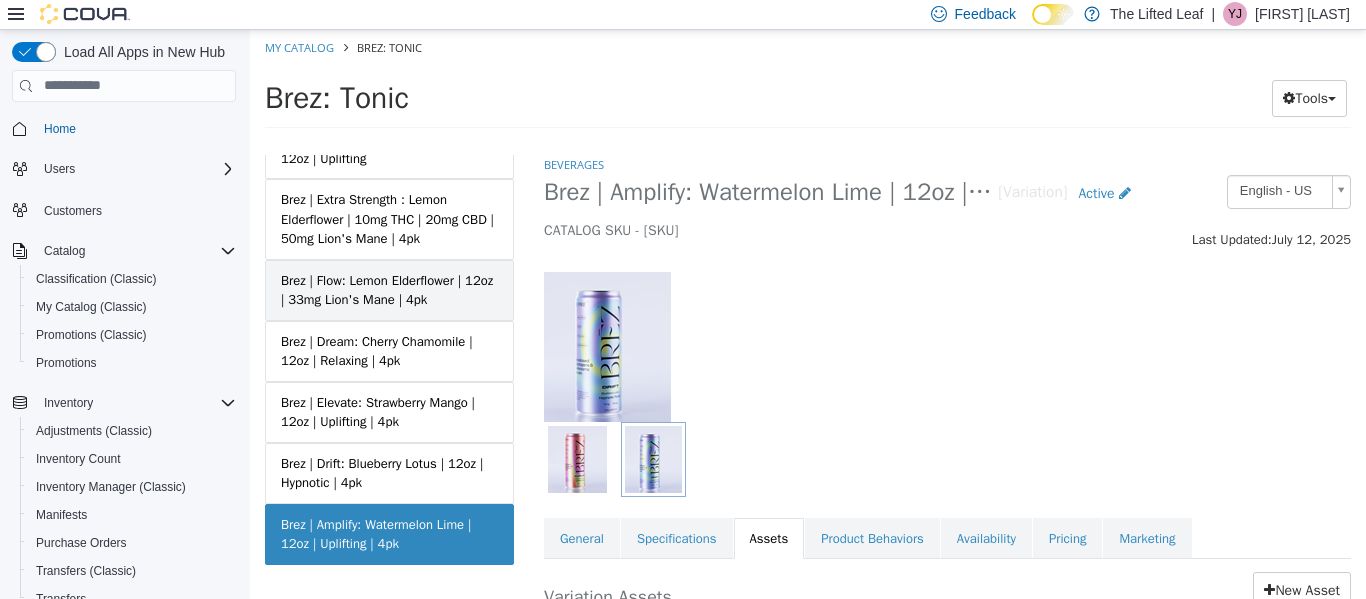 scroll, scrollTop: 521, scrollLeft: 0, axis: vertical 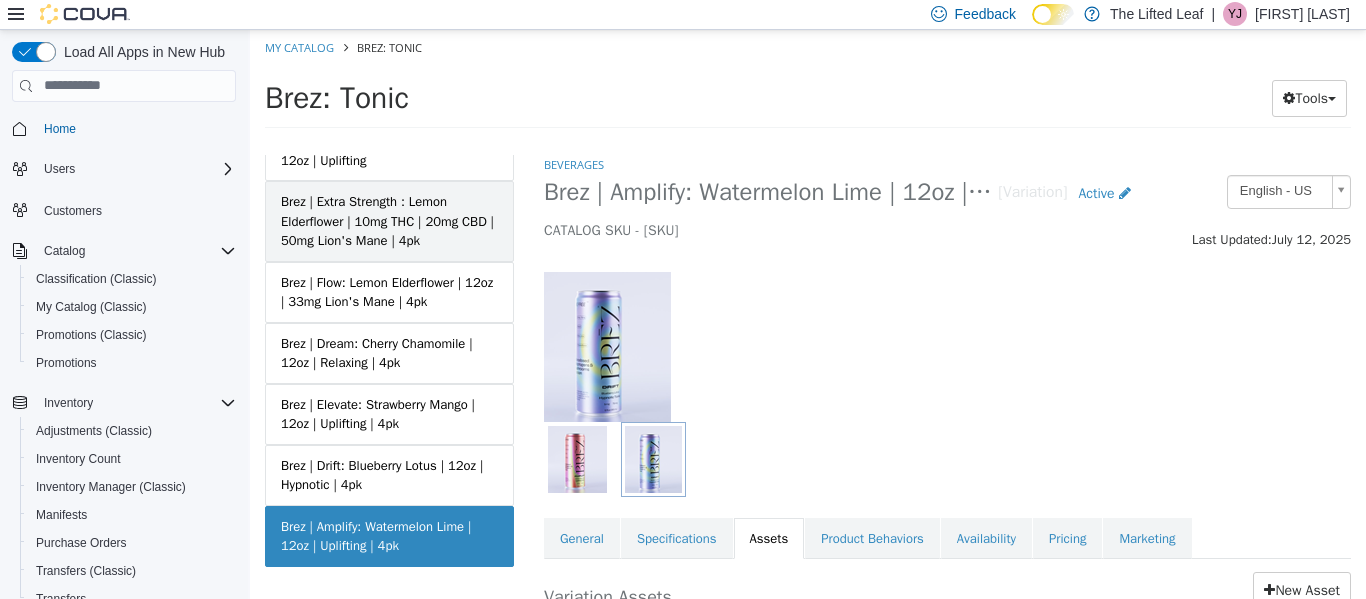 click on "Brez | Extra Strength : Lemon Elderflower | 10mg THC | 20mg CBD | 50mg Lion's Mane | 4pk" at bounding box center (389, 220) 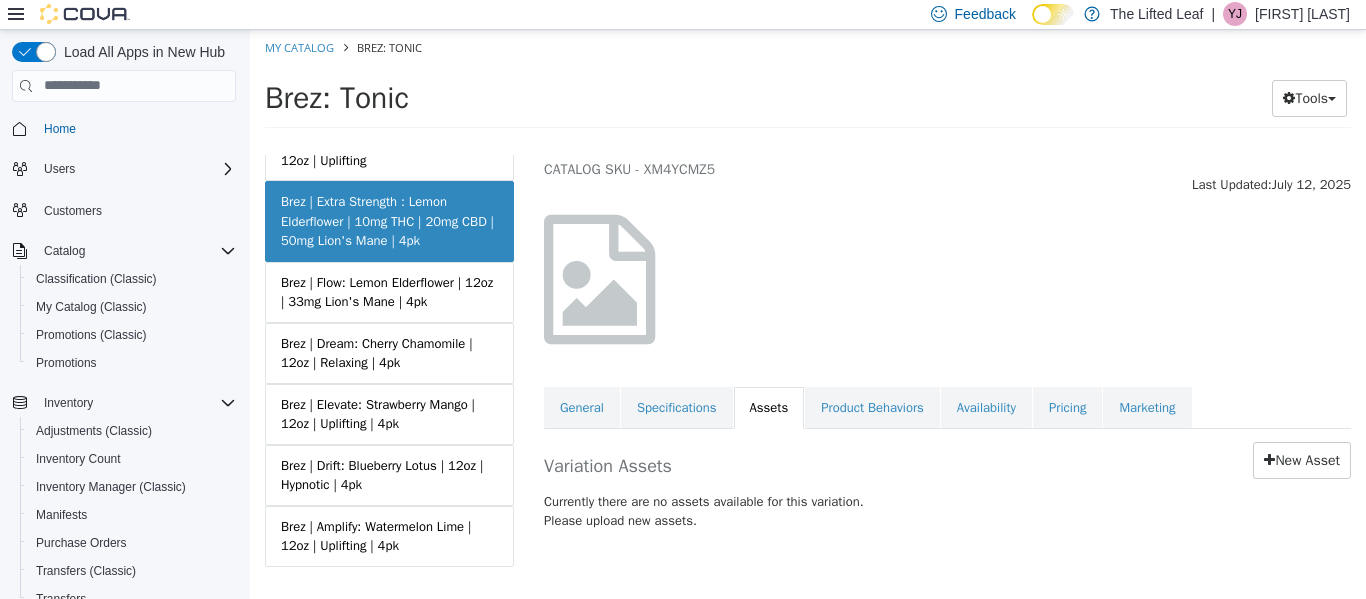 scroll, scrollTop: 57, scrollLeft: 0, axis: vertical 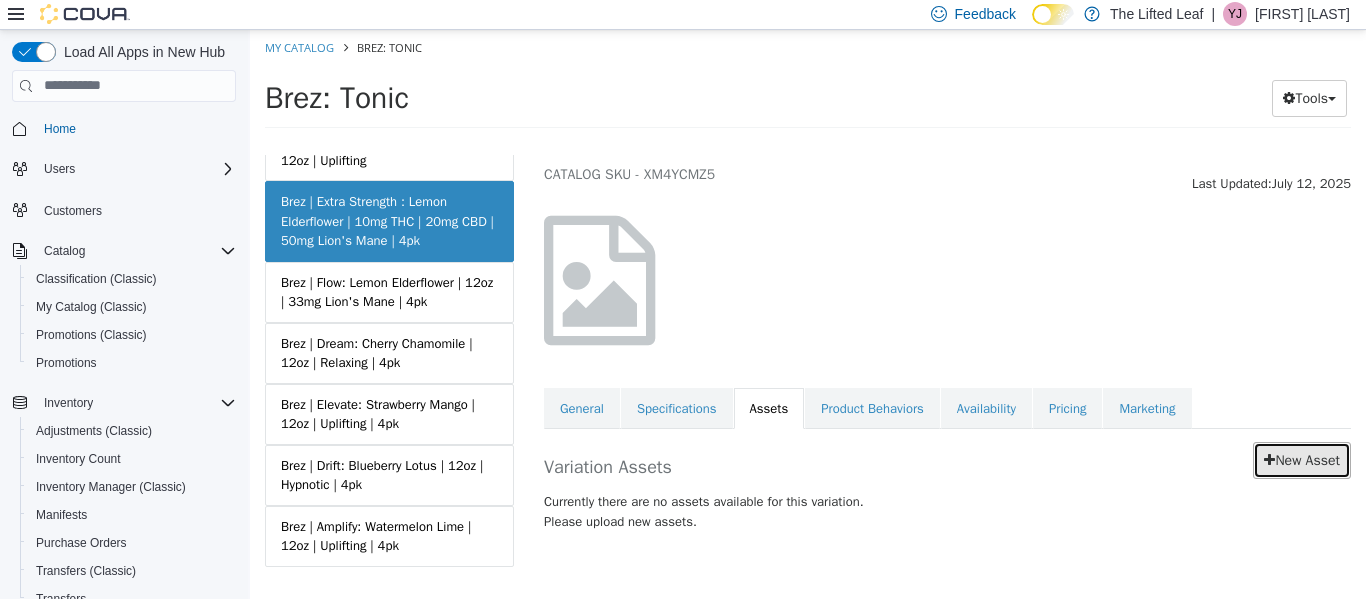 click on "New Asset" at bounding box center (1302, 459) 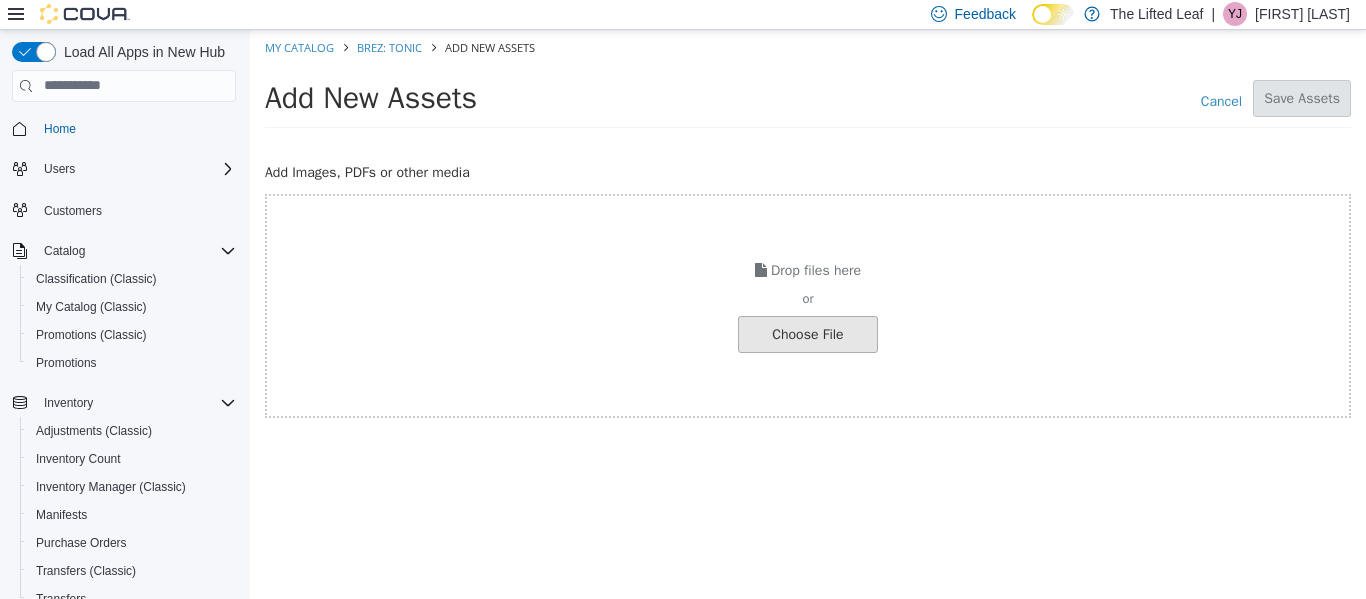 click at bounding box center [-239, 333] 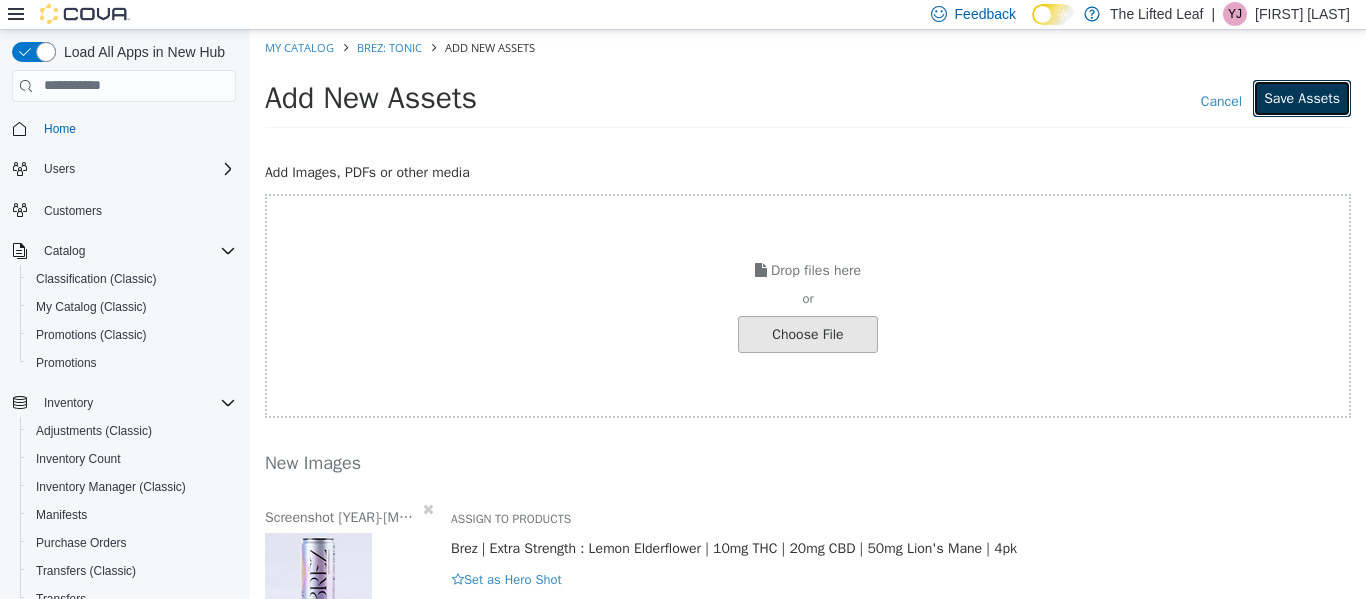 click on "Save Assets" at bounding box center (1302, 97) 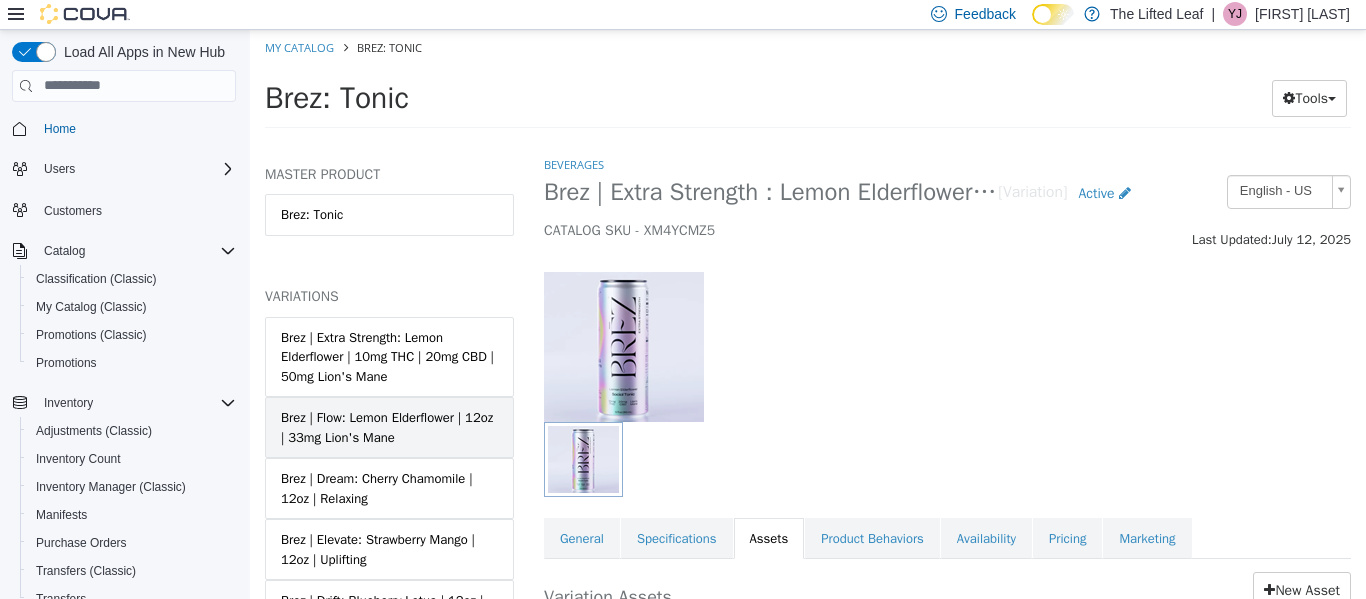 scroll, scrollTop: 70, scrollLeft: 0, axis: vertical 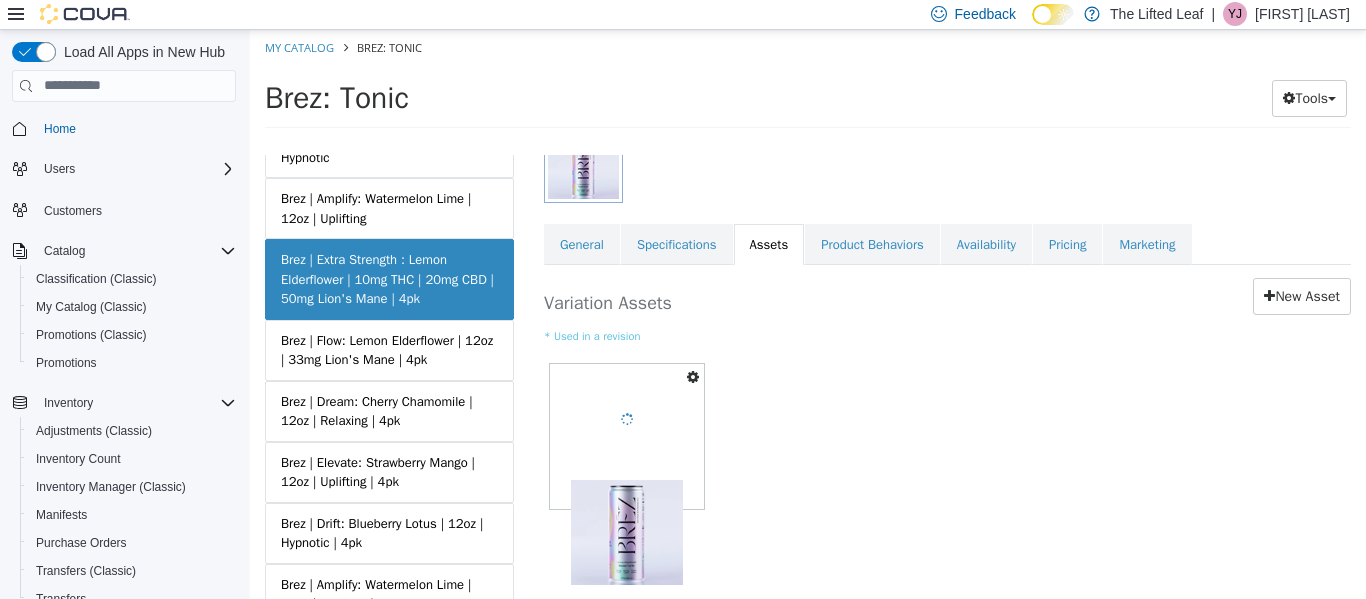 click on "Brez | Flow: Lemon Elderflower | 12oz | 33mg Lion's Mane | 4pk" at bounding box center [389, 349] 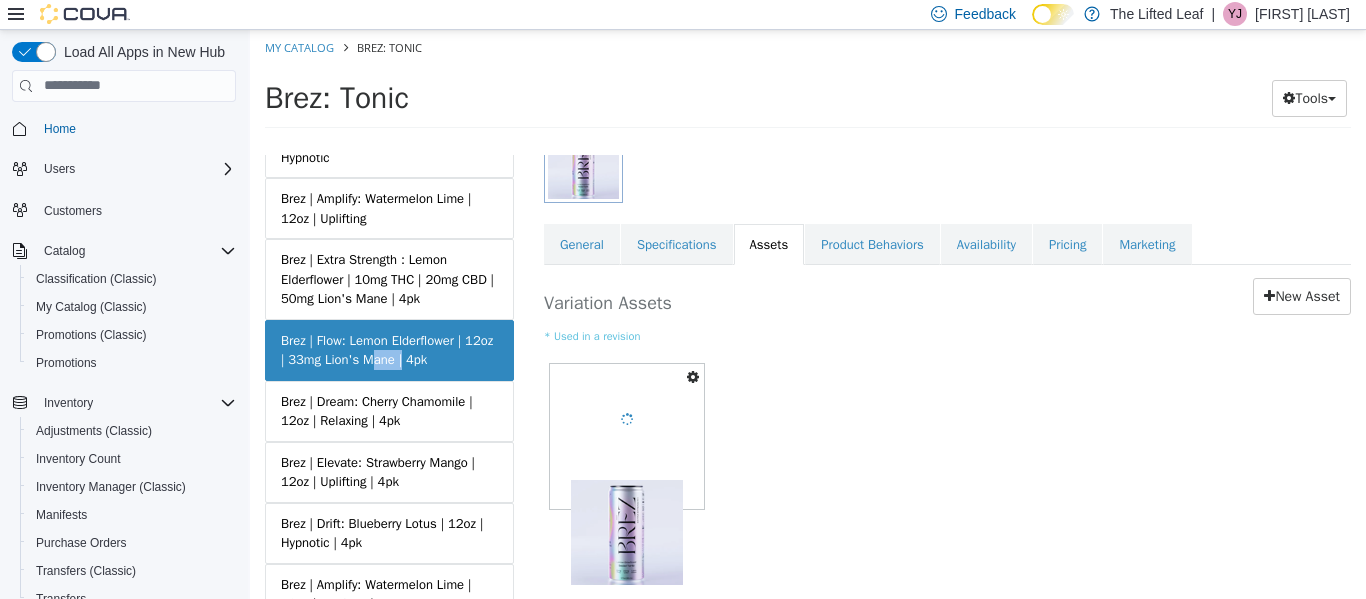 click on "Brez | Flow: Lemon Elderflower | 12oz | 33mg Lion's Mane | 4pk" at bounding box center (389, 349) 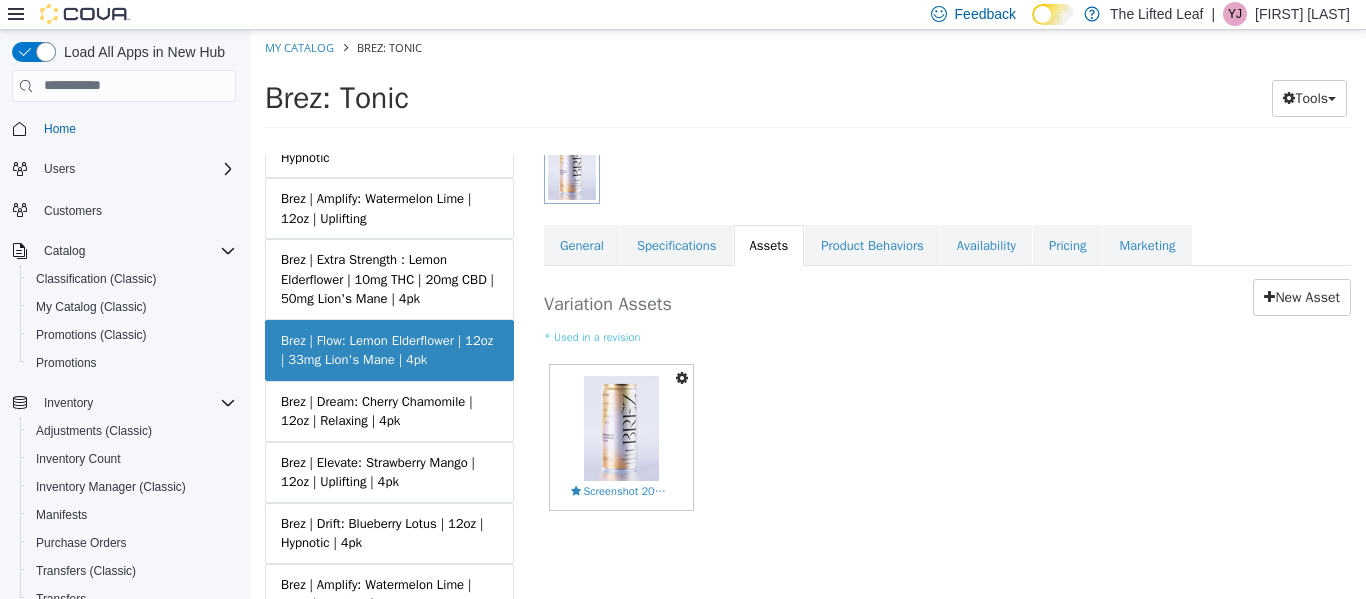 scroll, scrollTop: 295, scrollLeft: 0, axis: vertical 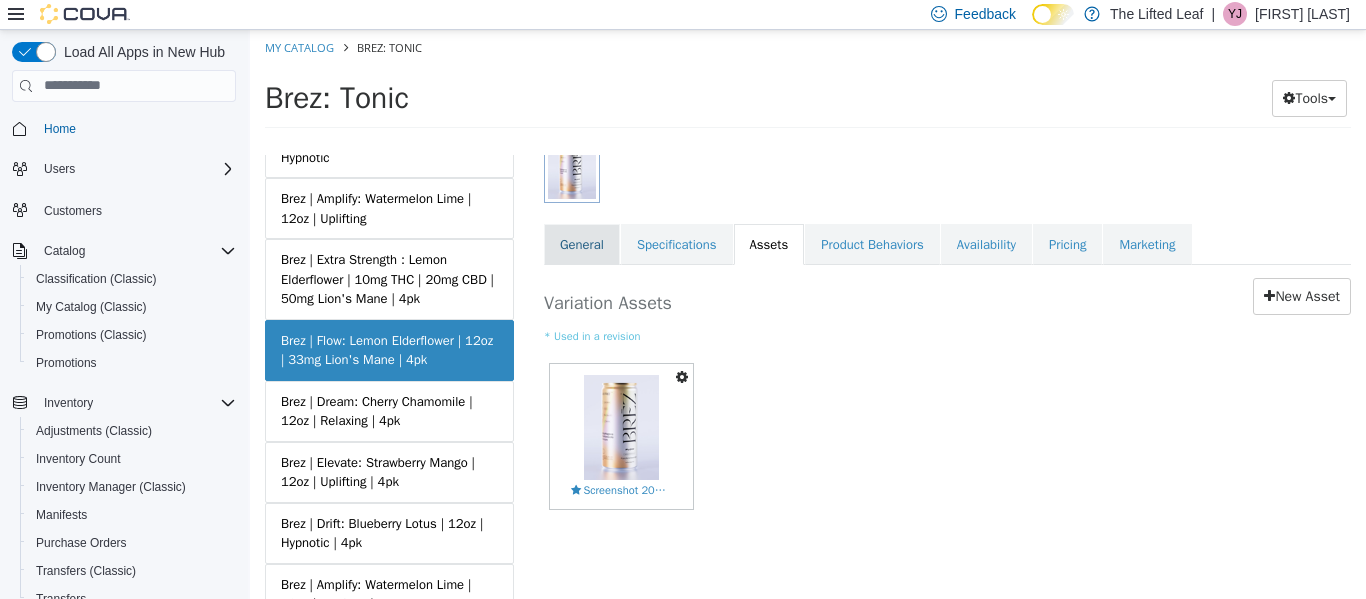 click on "General" at bounding box center [582, 244] 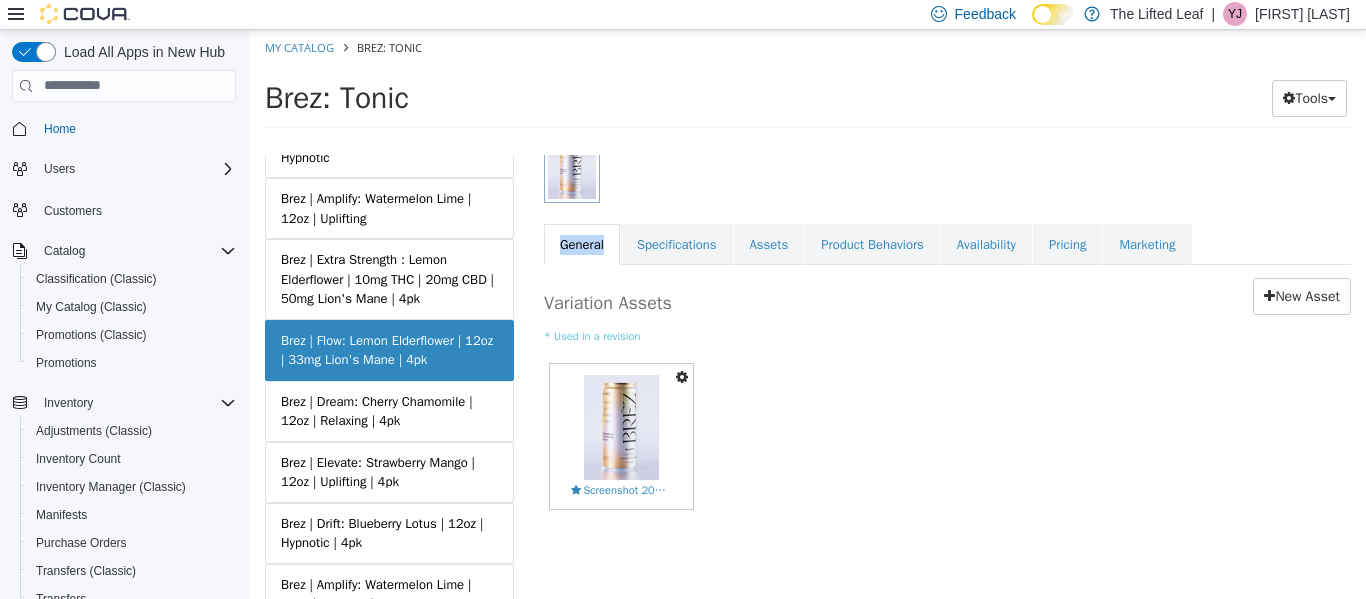 click on "General" at bounding box center (582, 244) 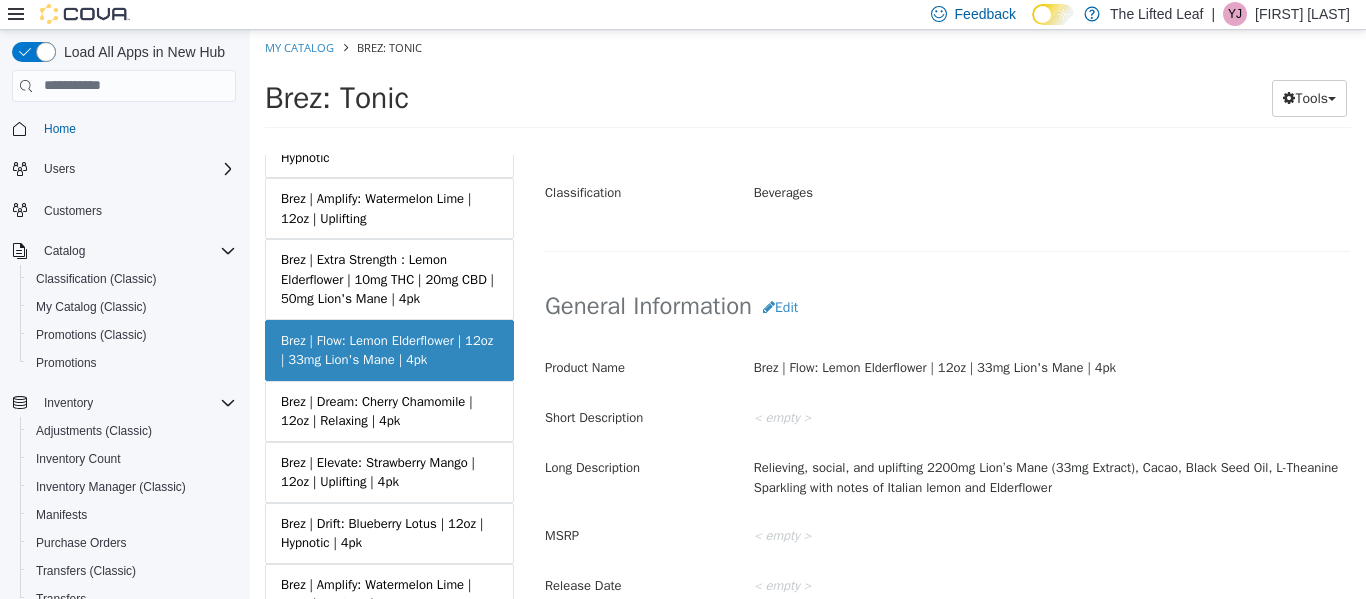 scroll, scrollTop: 513, scrollLeft: 0, axis: vertical 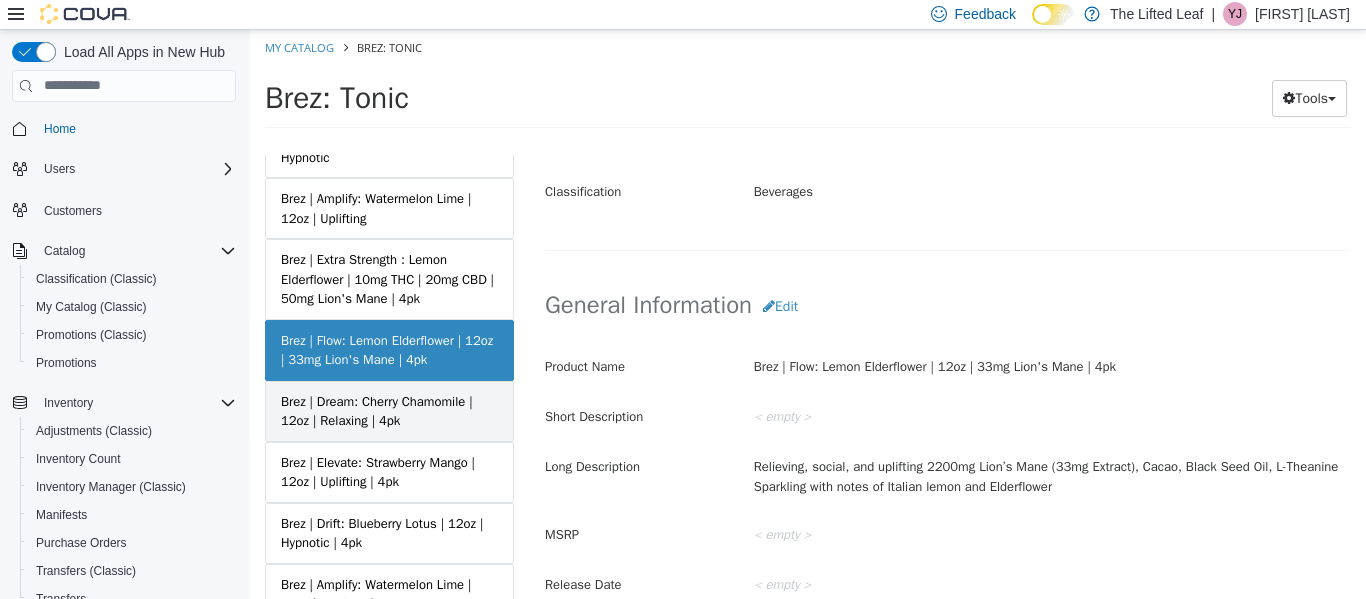 click on "Brez | Dream: Cherry Chamomile | 12oz | Relaxing | 4pk" at bounding box center (389, 410) 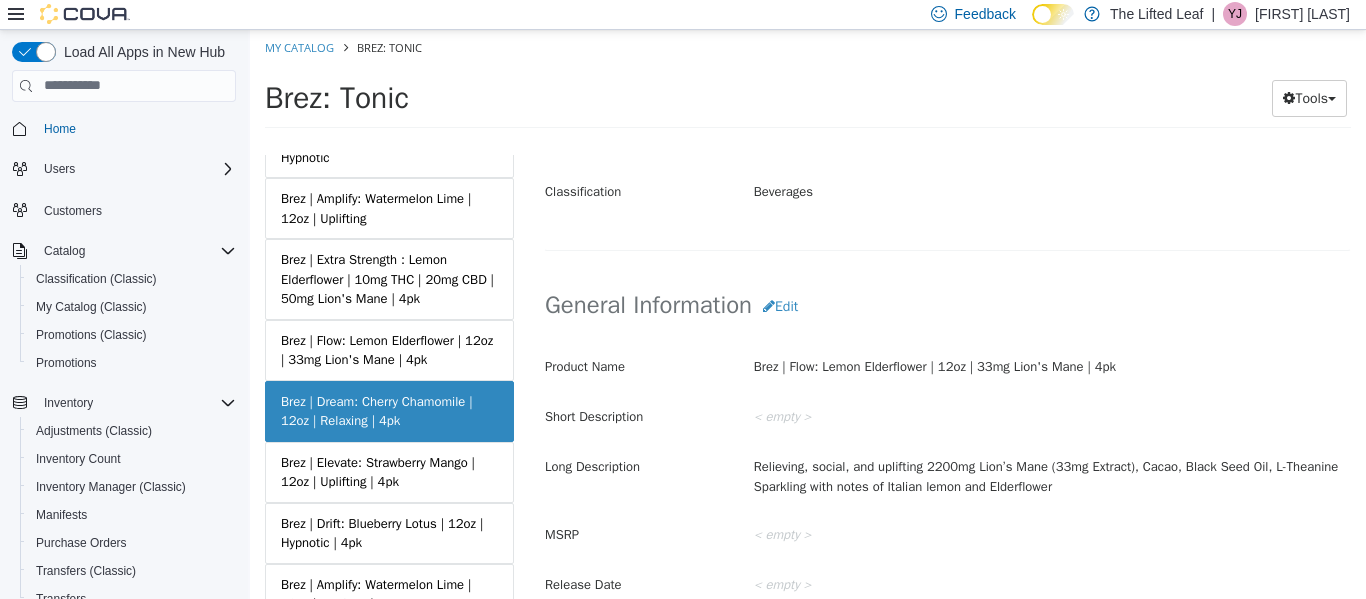 scroll, scrollTop: 511, scrollLeft: 0, axis: vertical 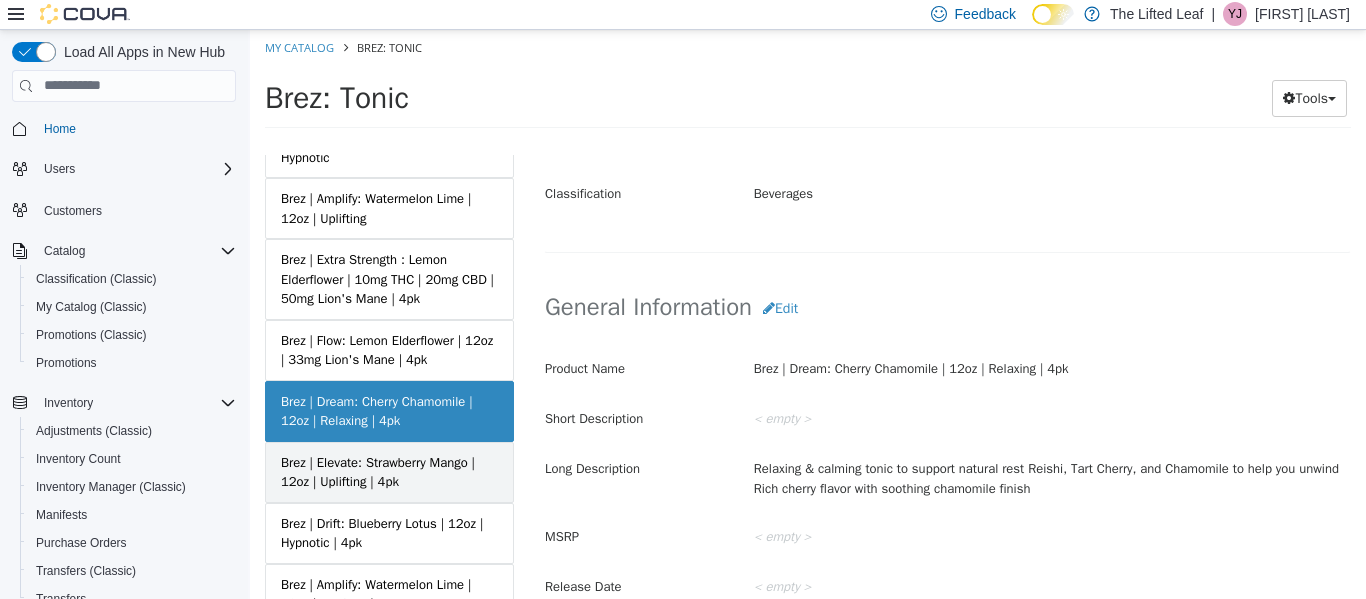 click on "Brez | Elevate: Strawberry Mango | 12oz | Uplifting | 4pk" at bounding box center (389, 471) 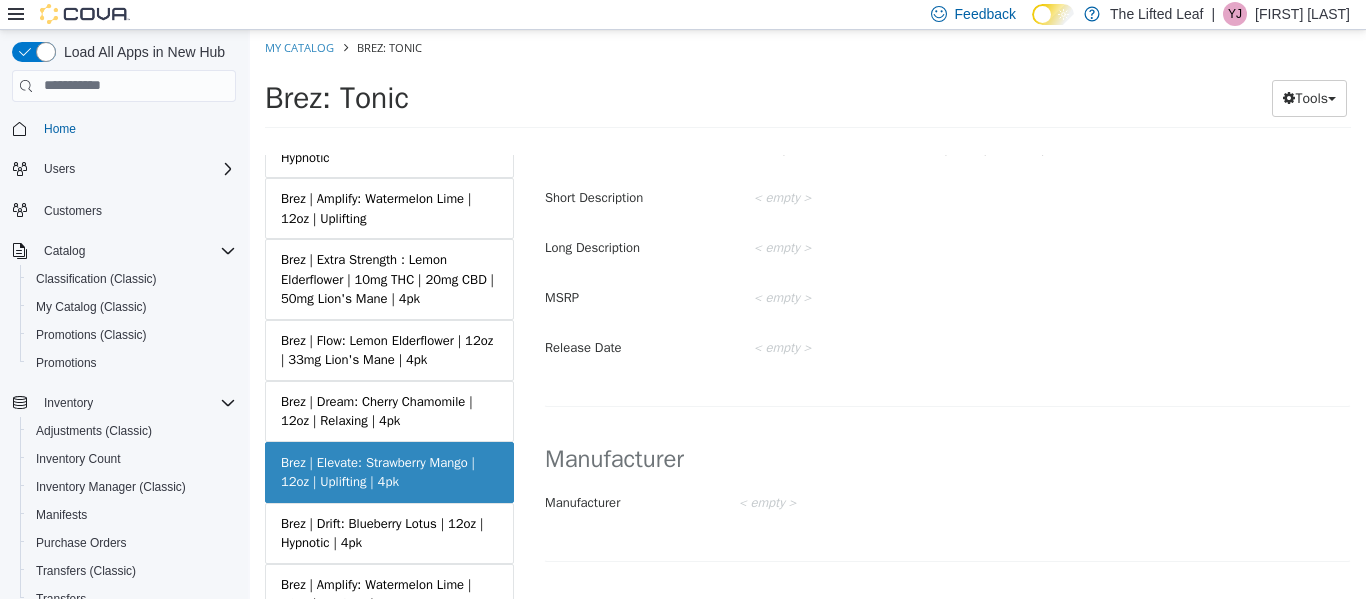 click on "Brez | Elevate: Strawberry Mango | 12oz | Uplifting | 4pk" at bounding box center [389, 471] 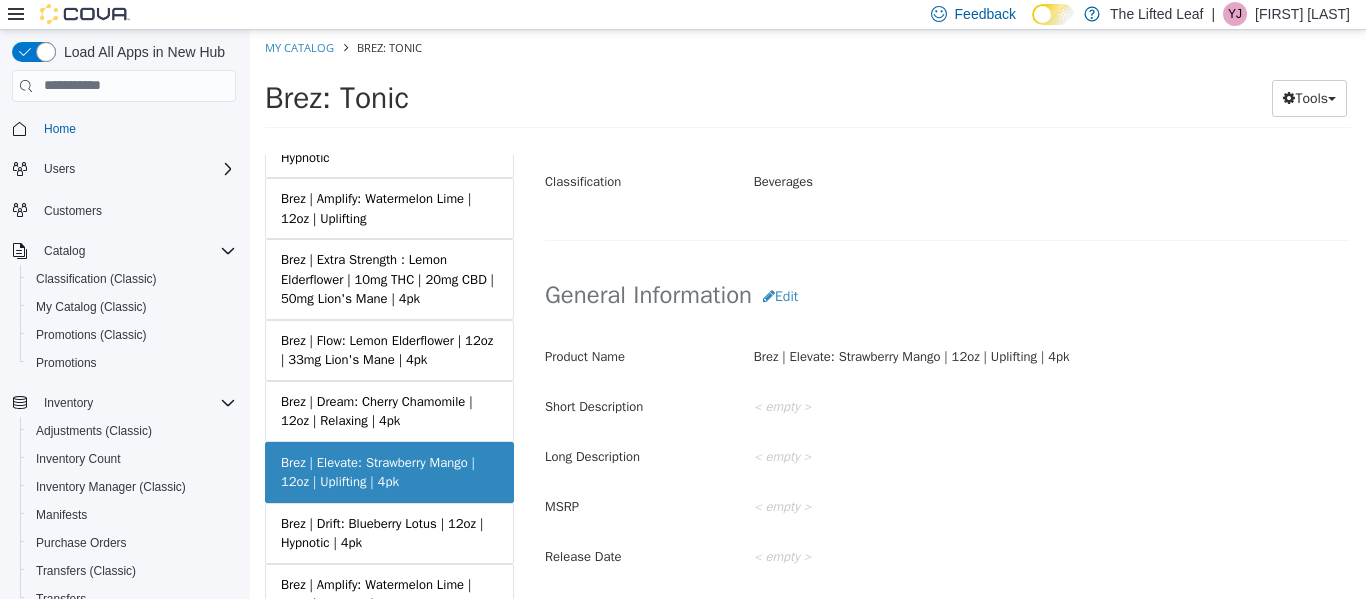 scroll, scrollTop: 530, scrollLeft: 0, axis: vertical 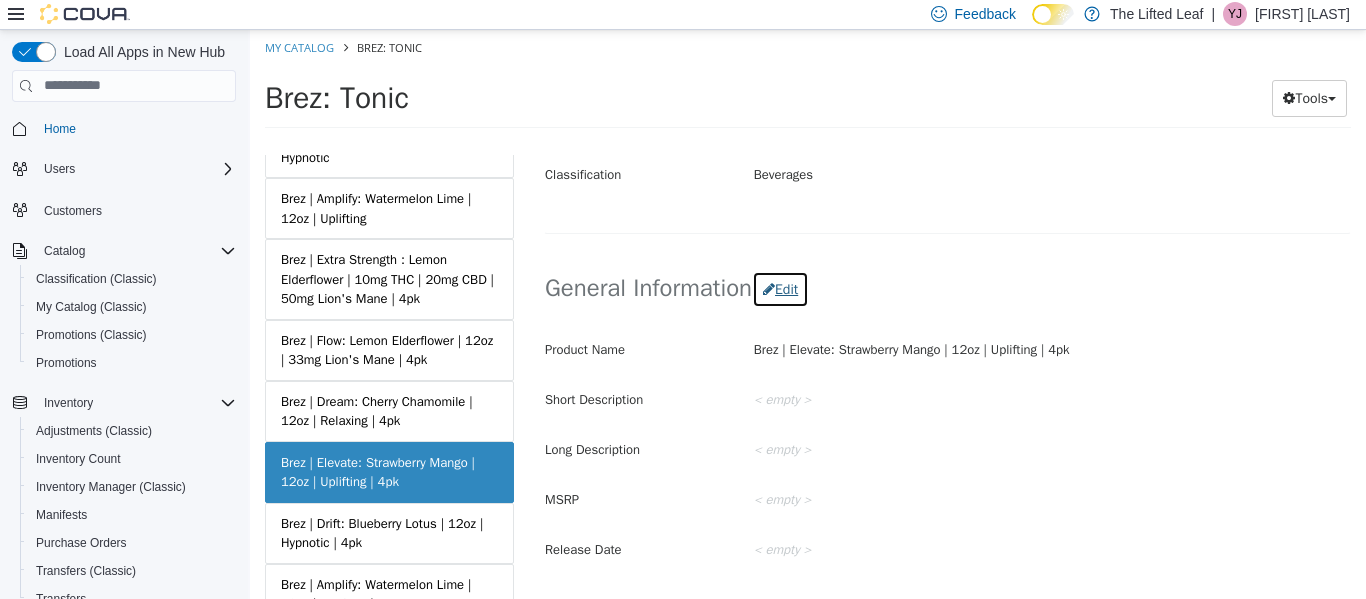click on "Edit" at bounding box center (780, 288) 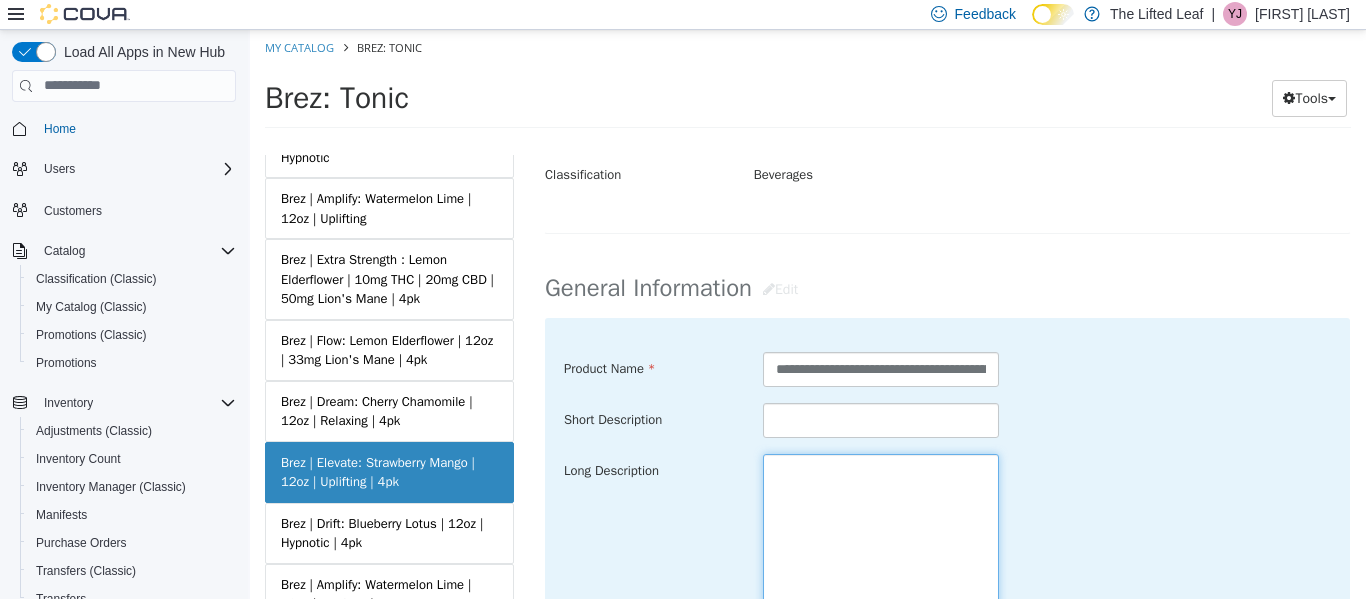 click at bounding box center [881, 565] 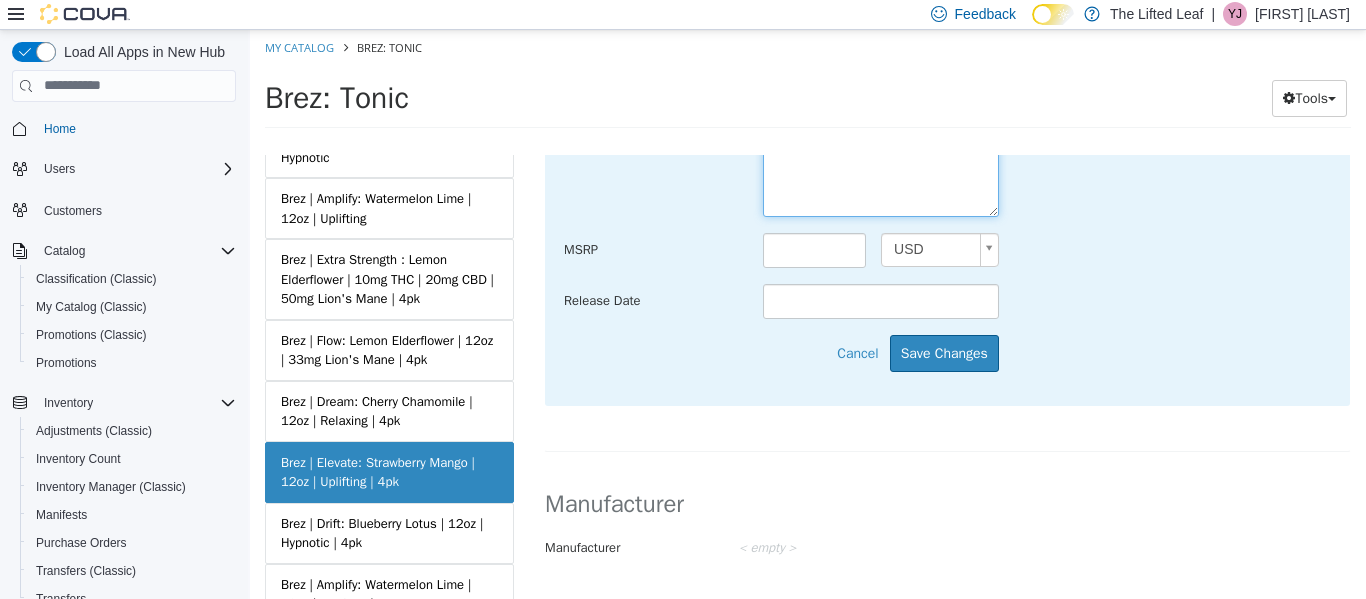 scroll, scrollTop: 994, scrollLeft: 0, axis: vertical 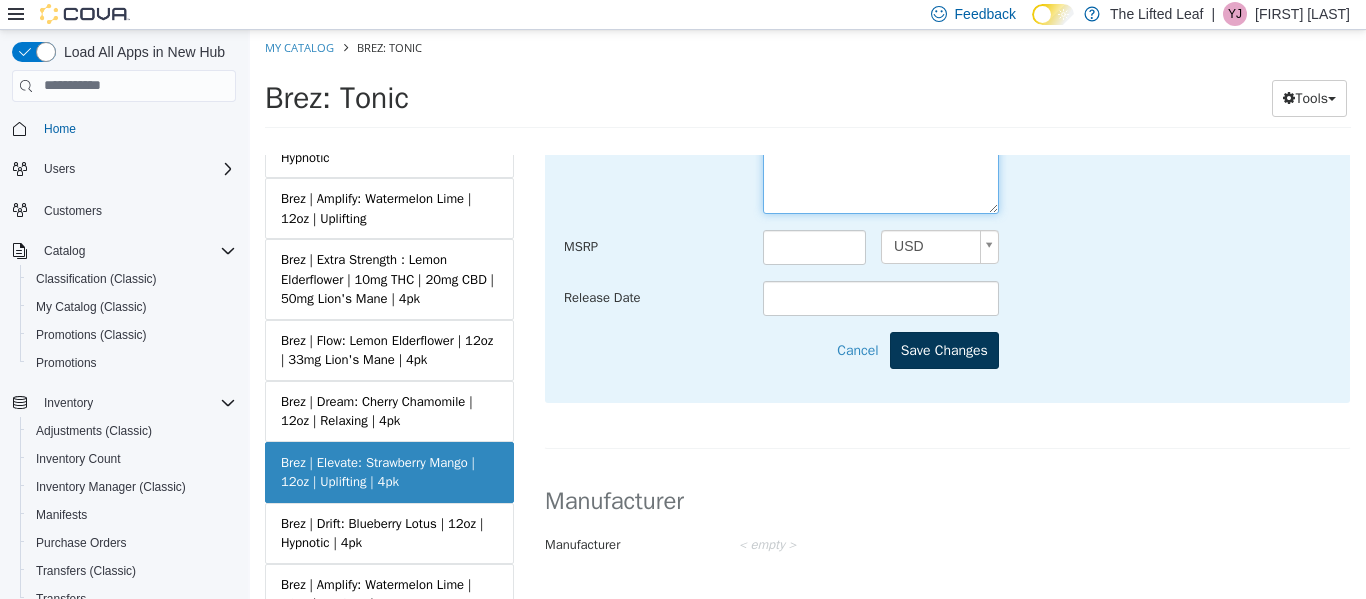 type on "**********" 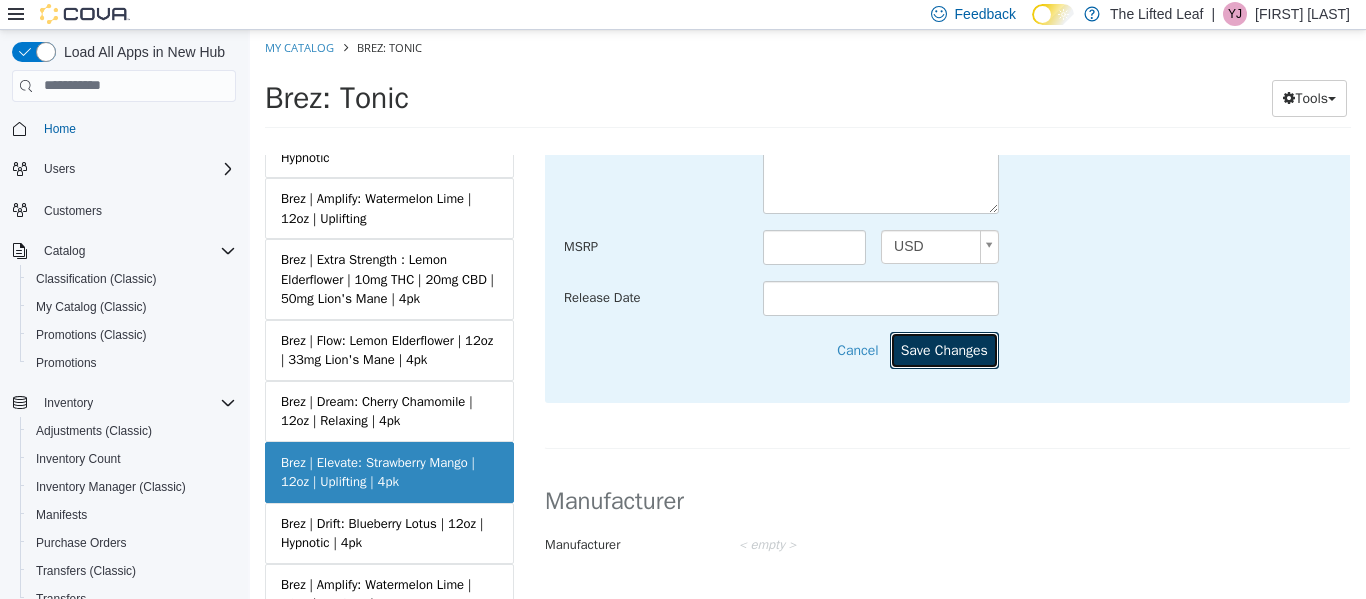 click on "Save Changes" at bounding box center (944, 349) 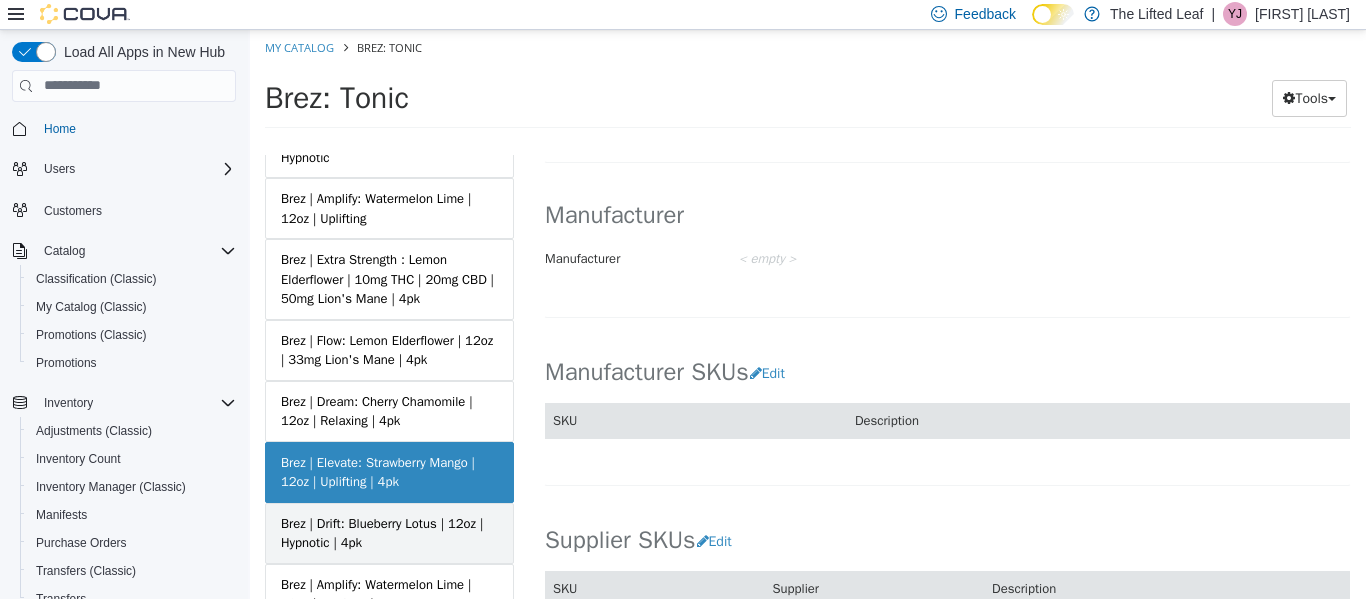 click on "Brez | Drift: Blueberry Lotus | 12oz | Hypnotic | 4pk" at bounding box center (389, 532) 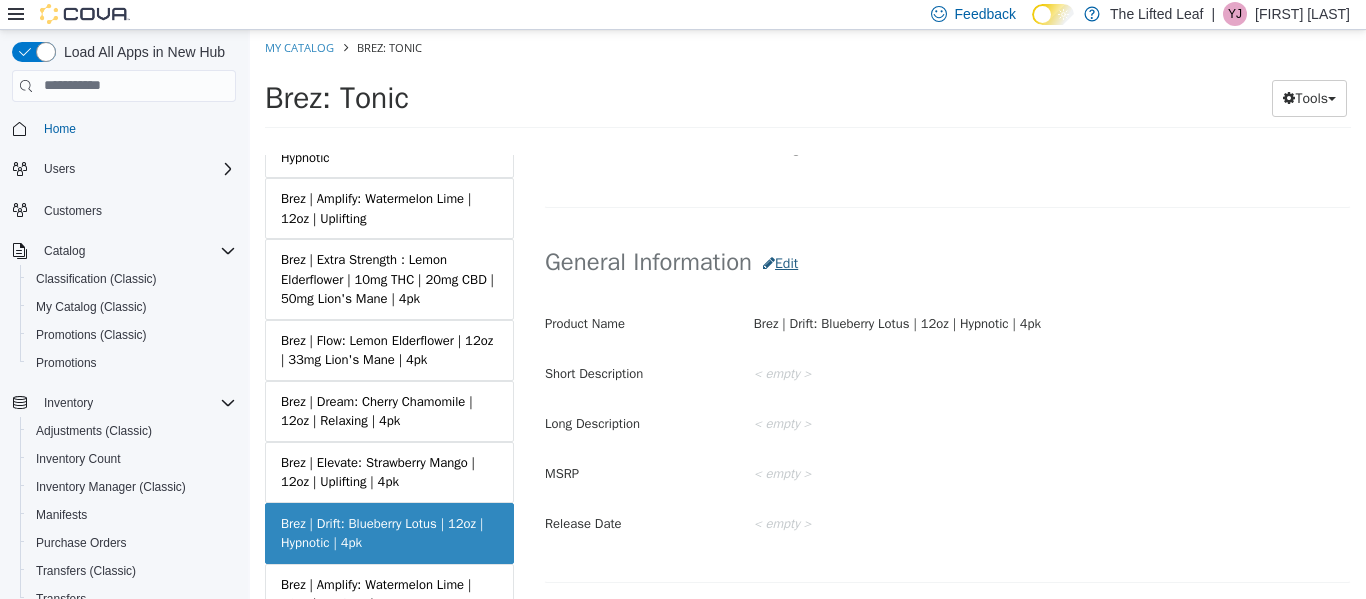 scroll, scrollTop: 555, scrollLeft: 0, axis: vertical 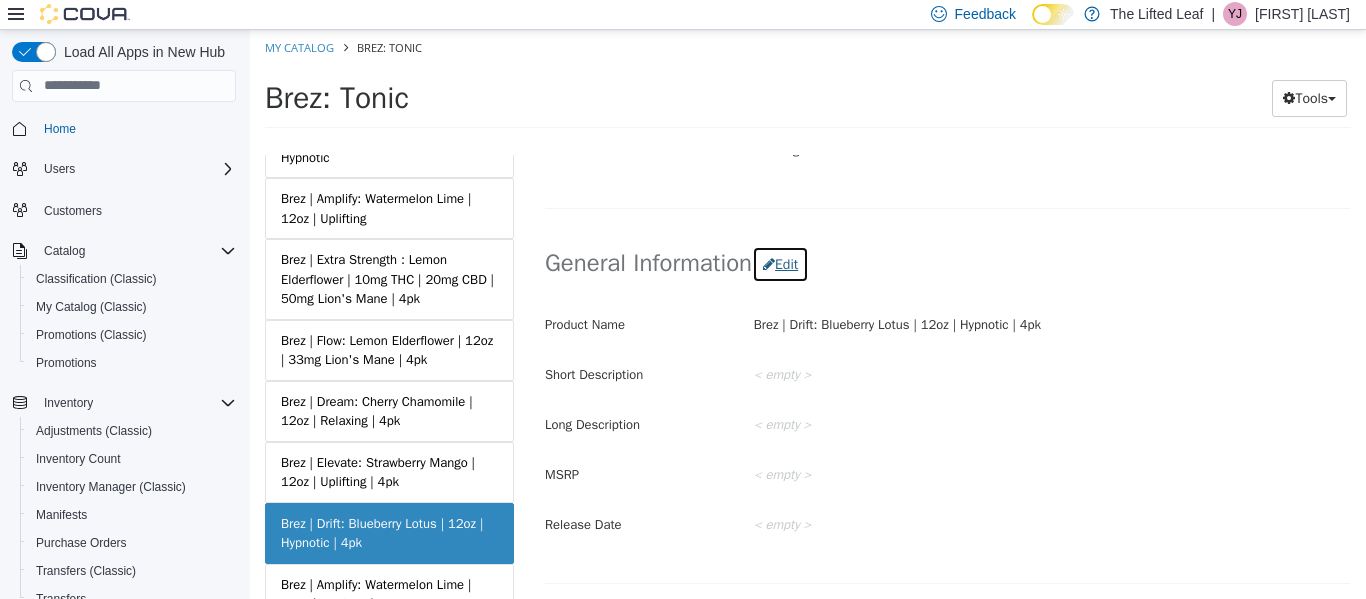 click on "Edit" at bounding box center [780, 263] 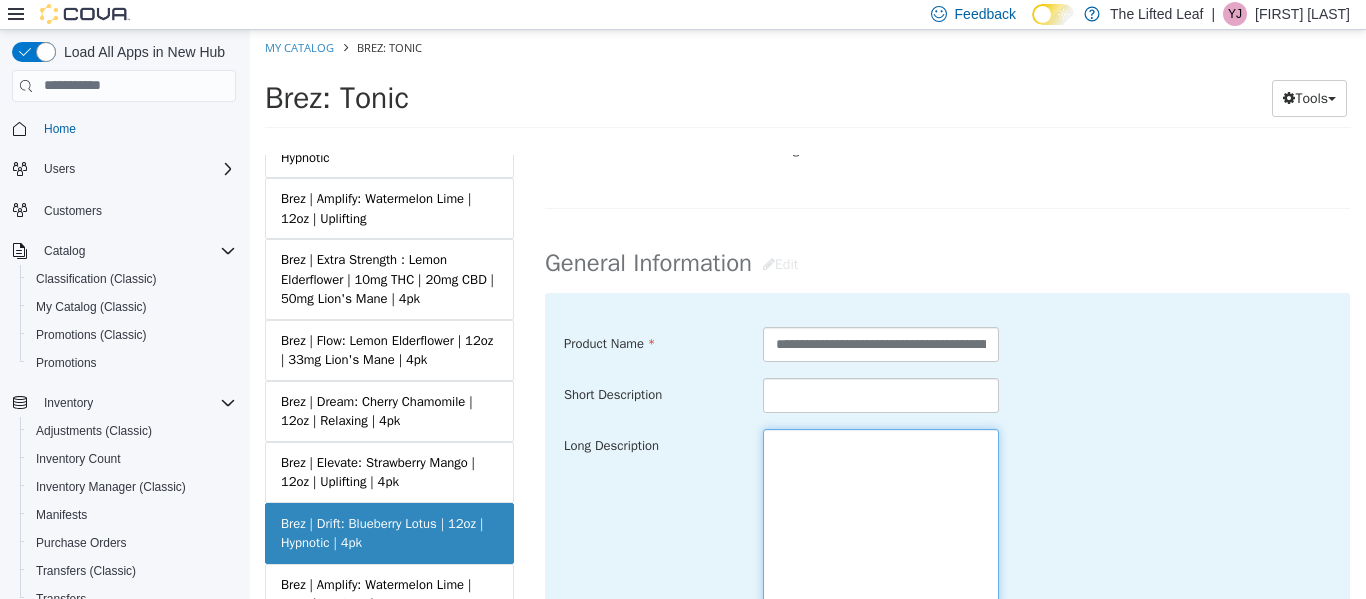 click at bounding box center (881, 540) 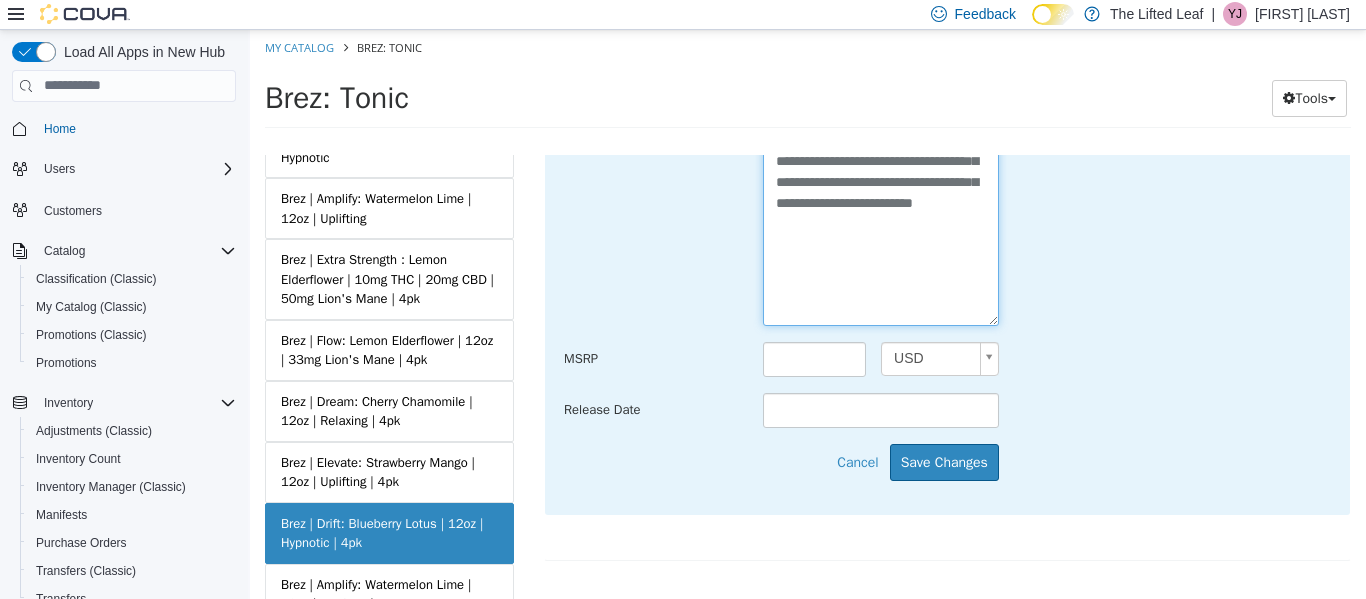 scroll, scrollTop: 883, scrollLeft: 0, axis: vertical 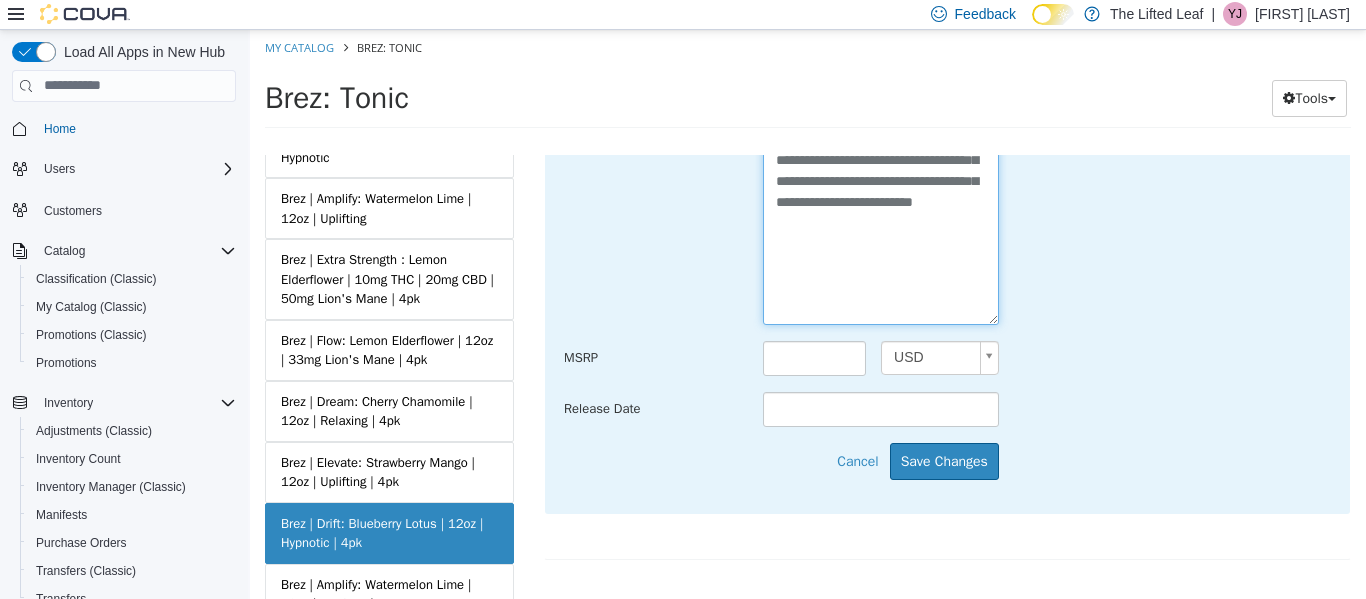 type on "**********" 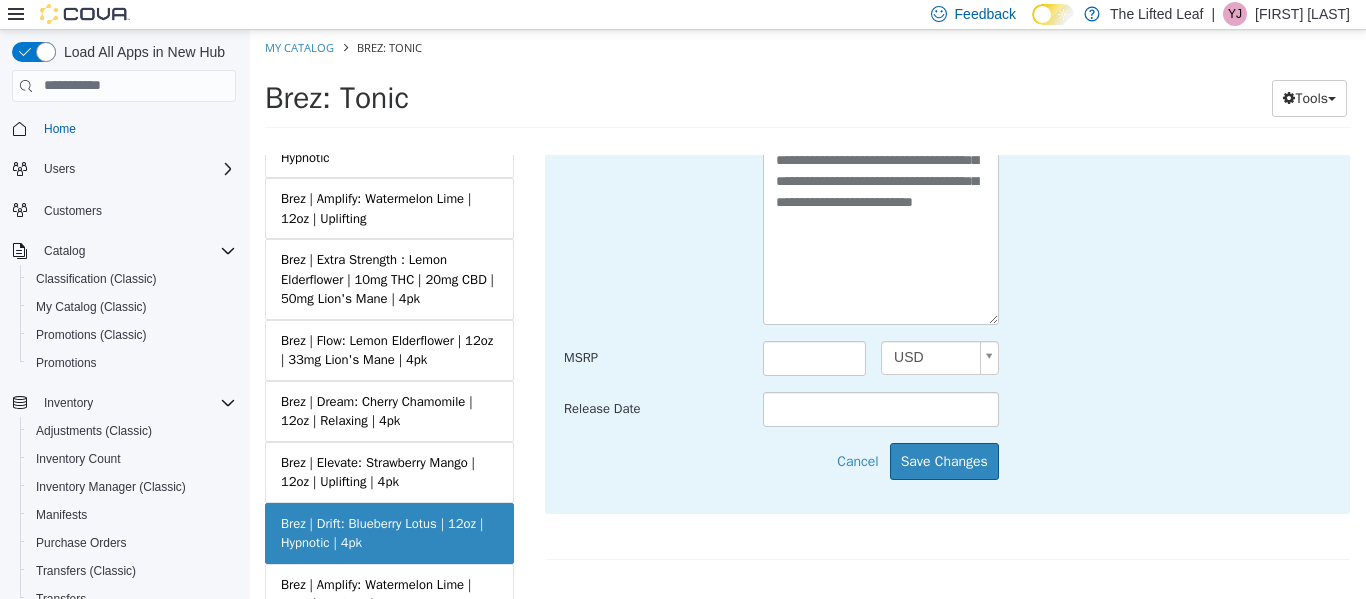 click on "**********" at bounding box center (947, 238) 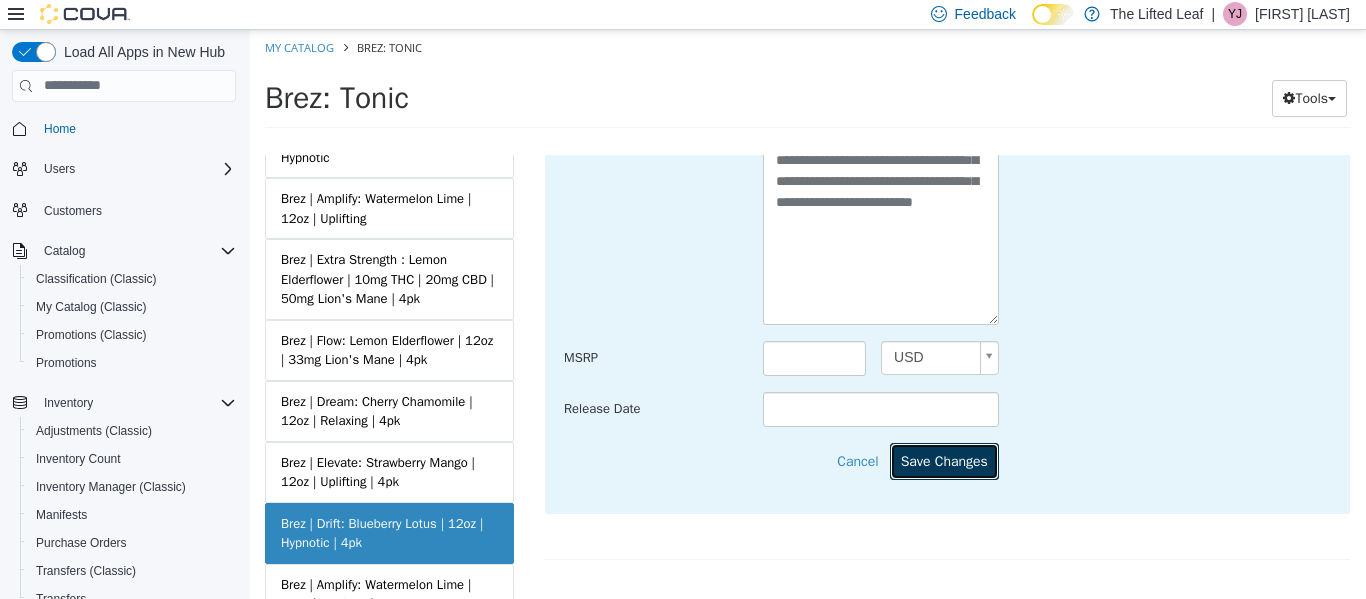 click on "Save Changes" at bounding box center (944, 460) 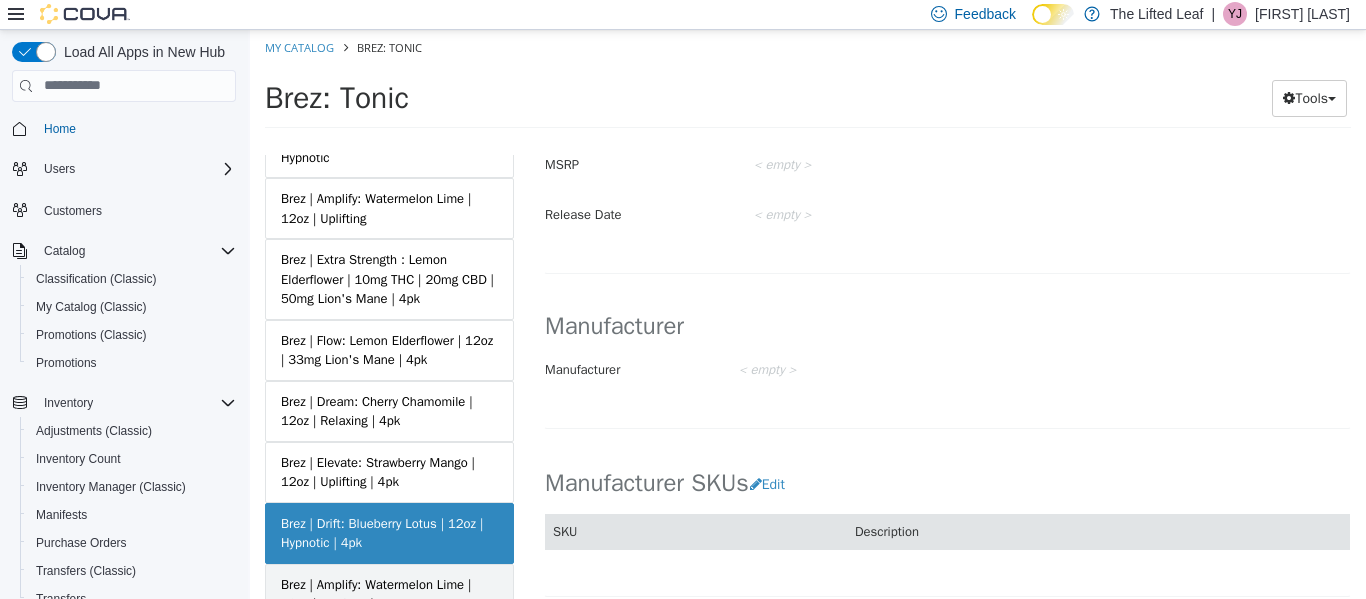 click on "Brez | Amplify: Watermelon Lime | 12oz | Uplifting | 4pk" at bounding box center [389, 593] 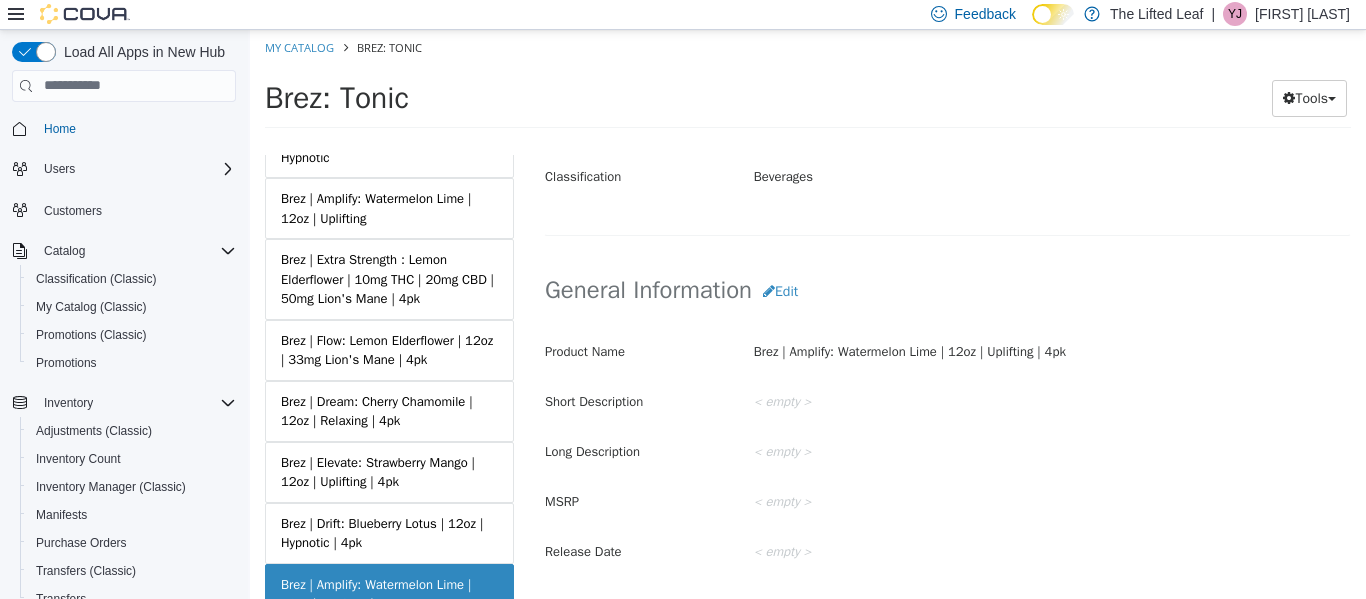 scroll, scrollTop: 520, scrollLeft: 0, axis: vertical 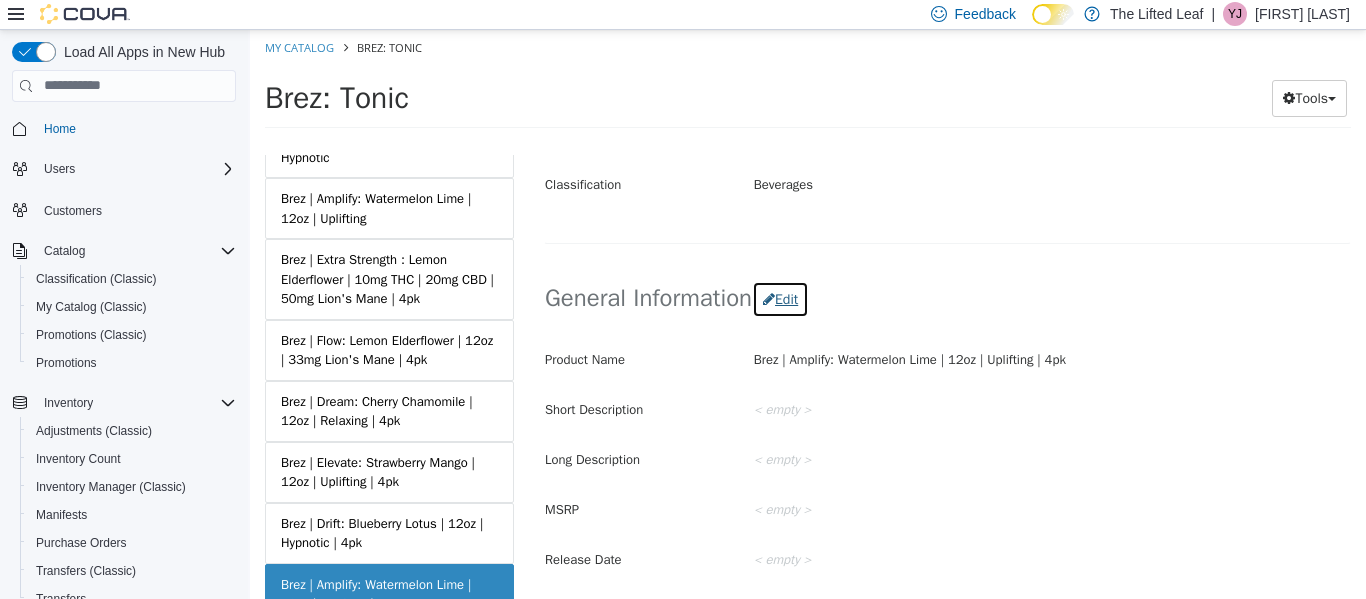 click on "Edit" at bounding box center (780, 298) 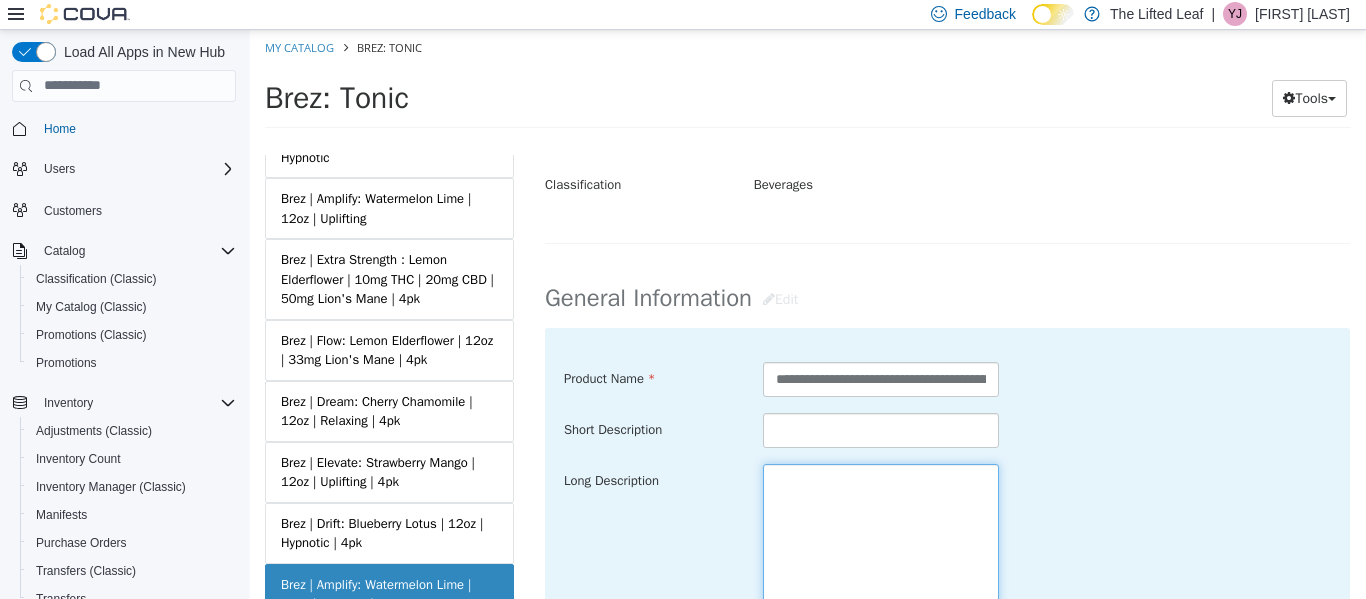 click at bounding box center [881, 575] 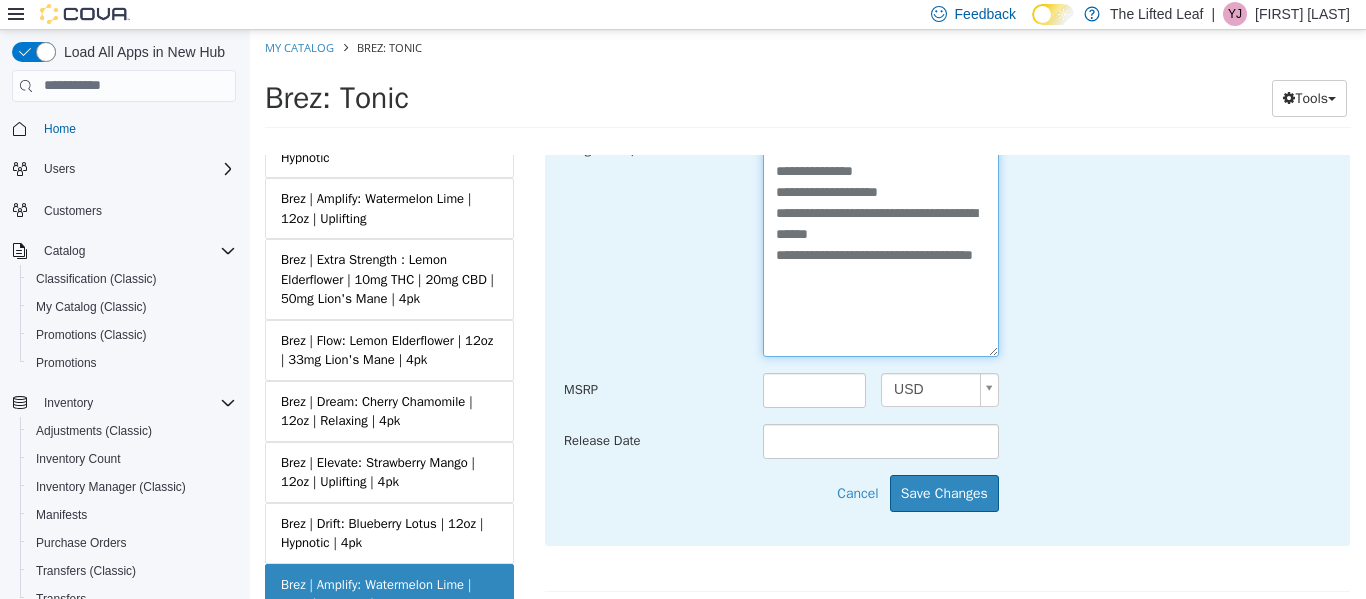 scroll, scrollTop: 859, scrollLeft: 0, axis: vertical 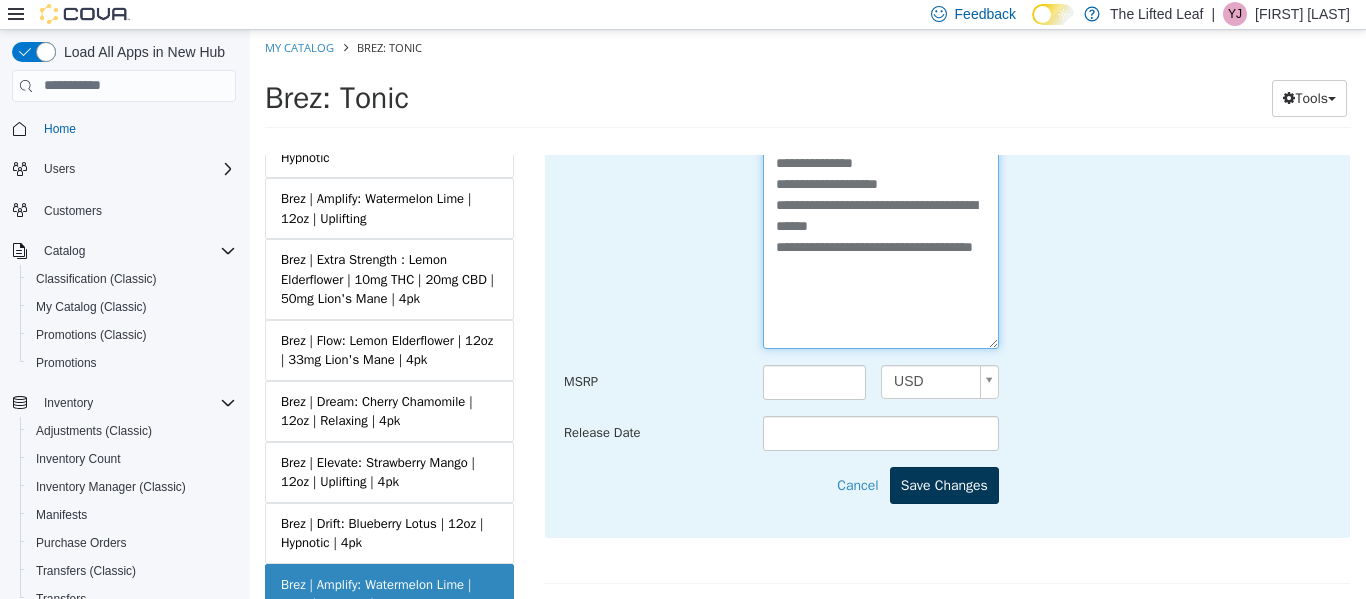 type on "**********" 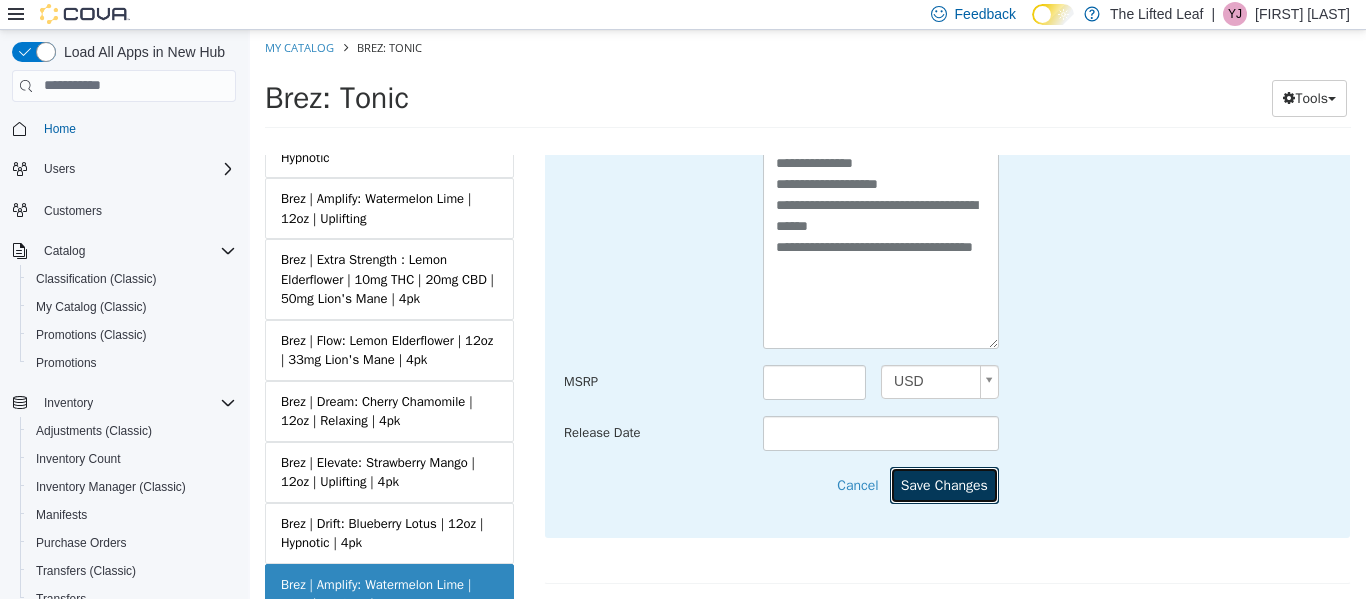 click on "Save Changes" at bounding box center (944, 484) 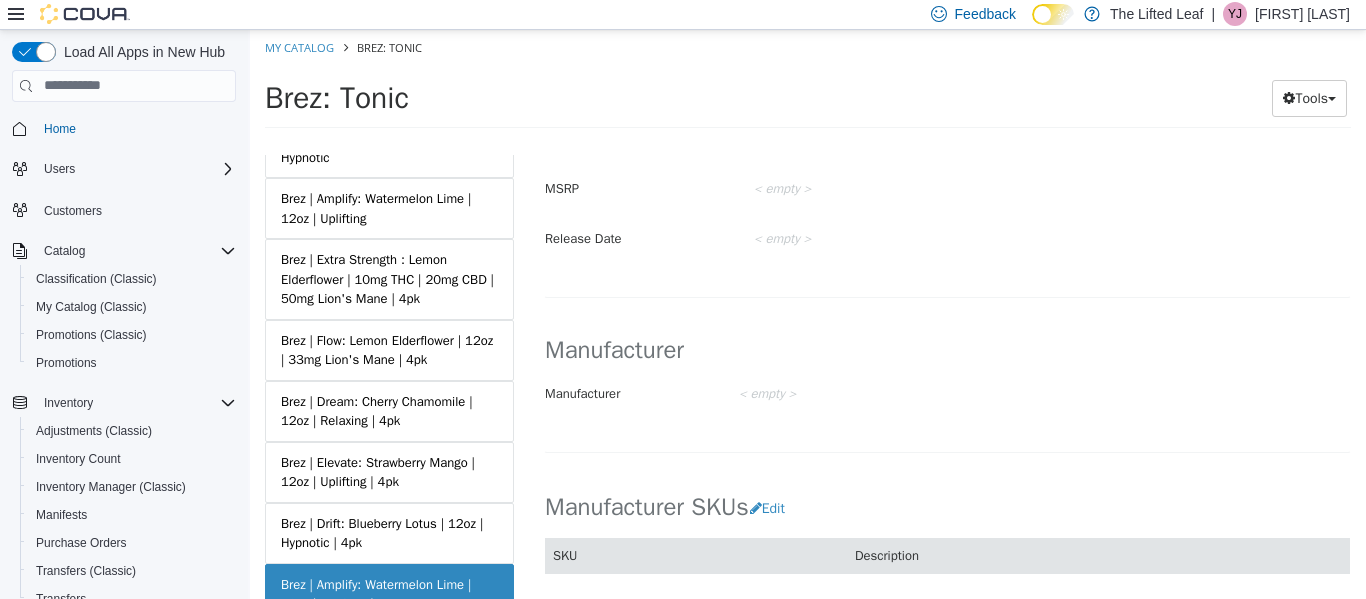 scroll, scrollTop: 836, scrollLeft: 0, axis: vertical 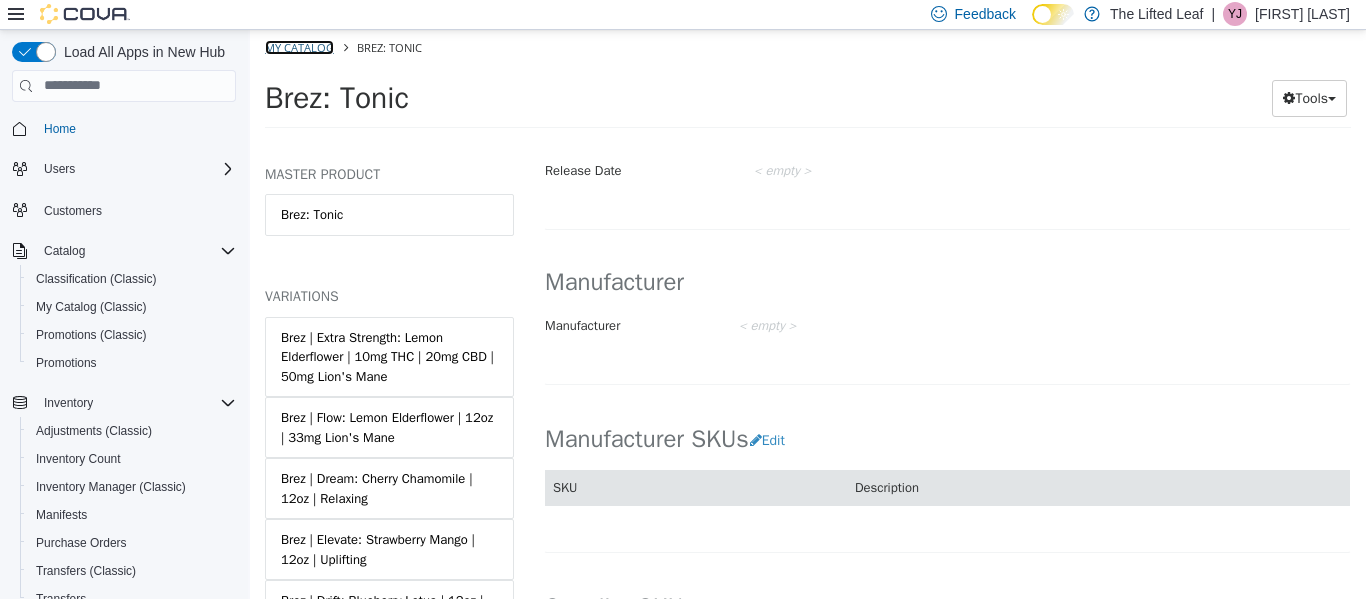 click on "My Catalog" at bounding box center [299, 46] 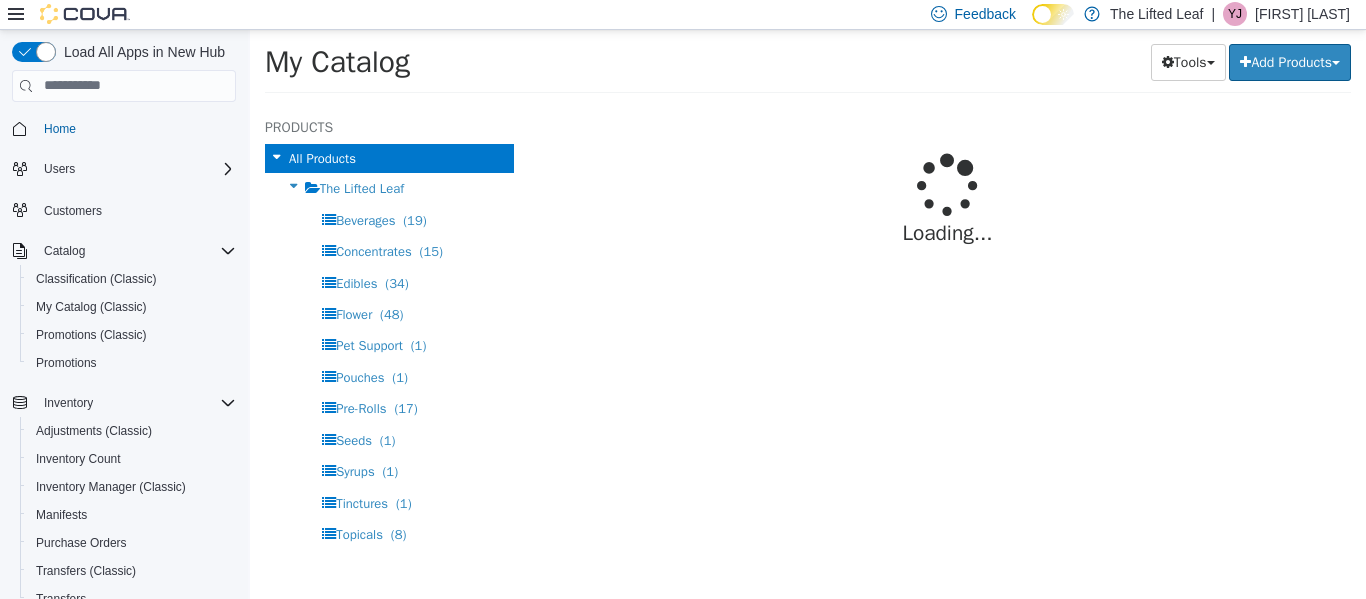 select on "**********" 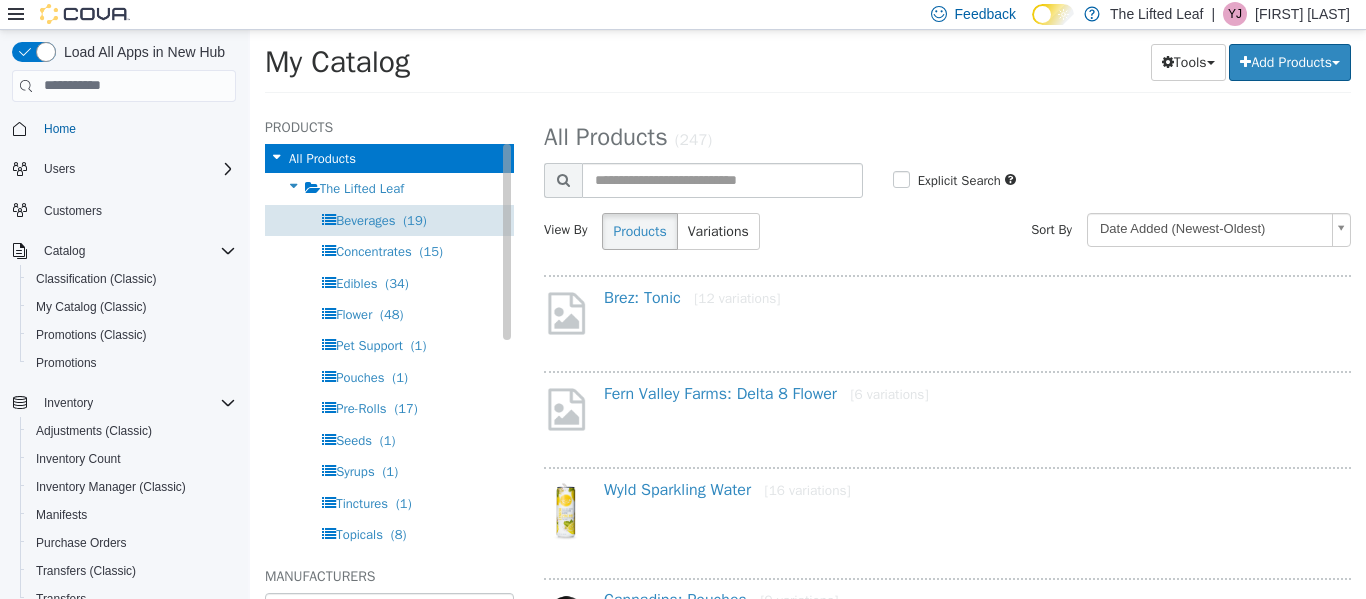 click on "Beverages" at bounding box center (365, 219) 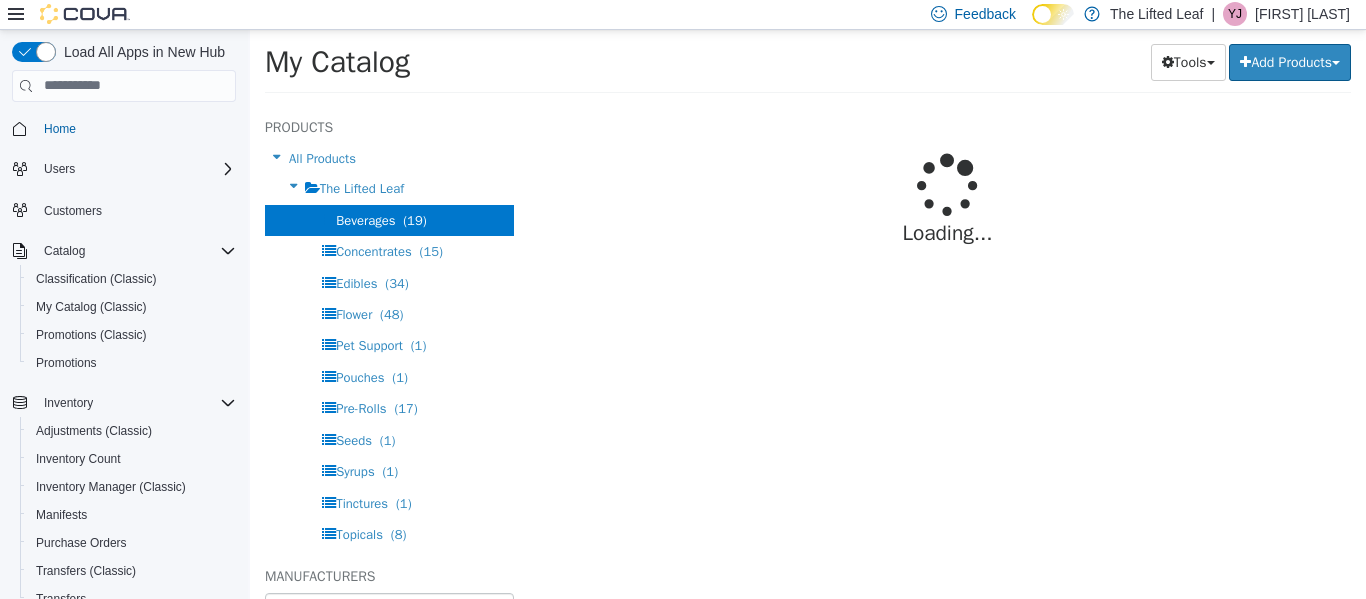select on "**********" 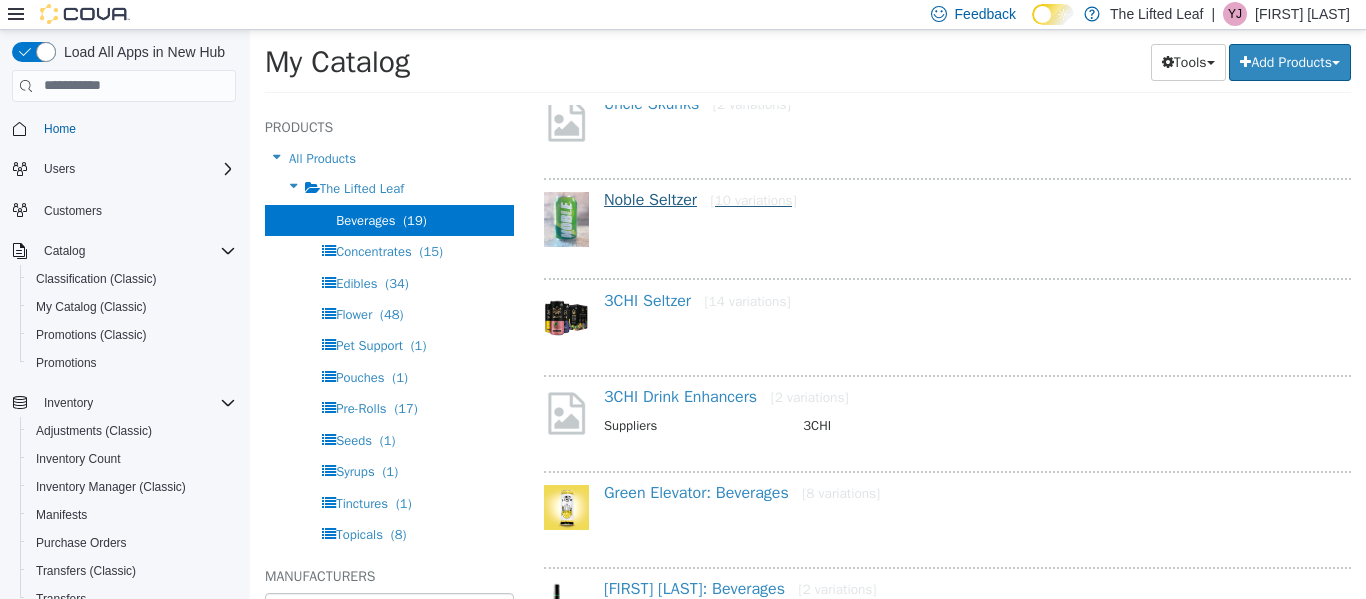 scroll, scrollTop: 689, scrollLeft: 0, axis: vertical 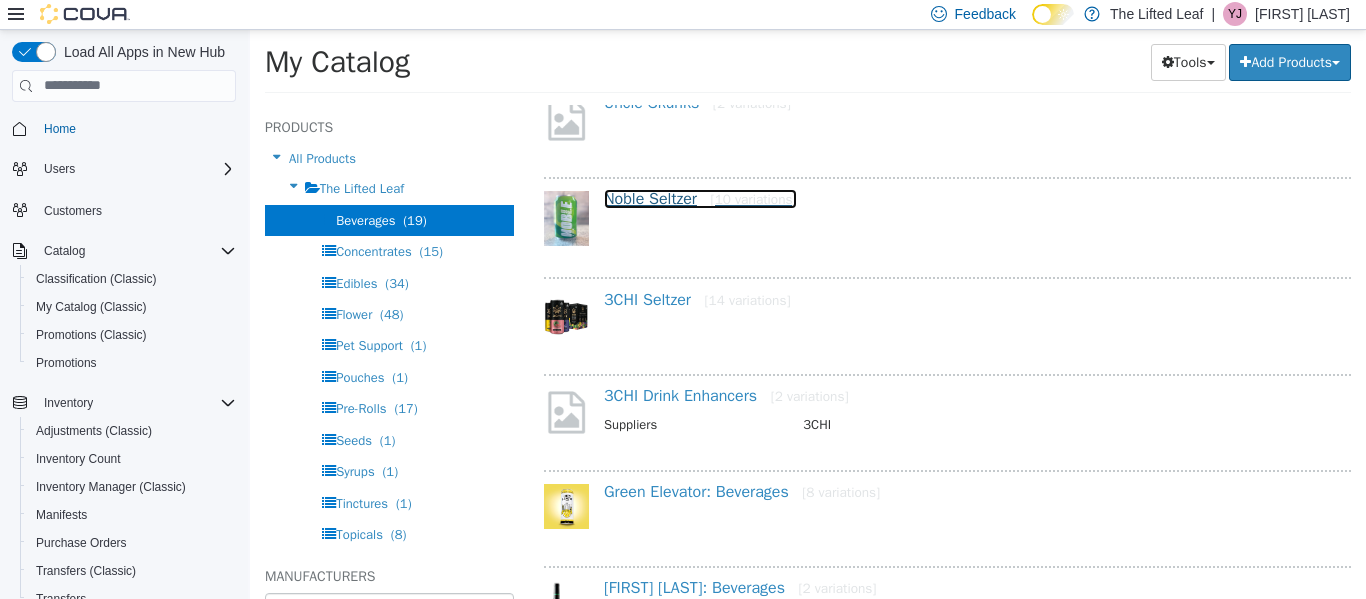 click on "[FIRST] [LAST]
[10 variations]" at bounding box center (700, 198) 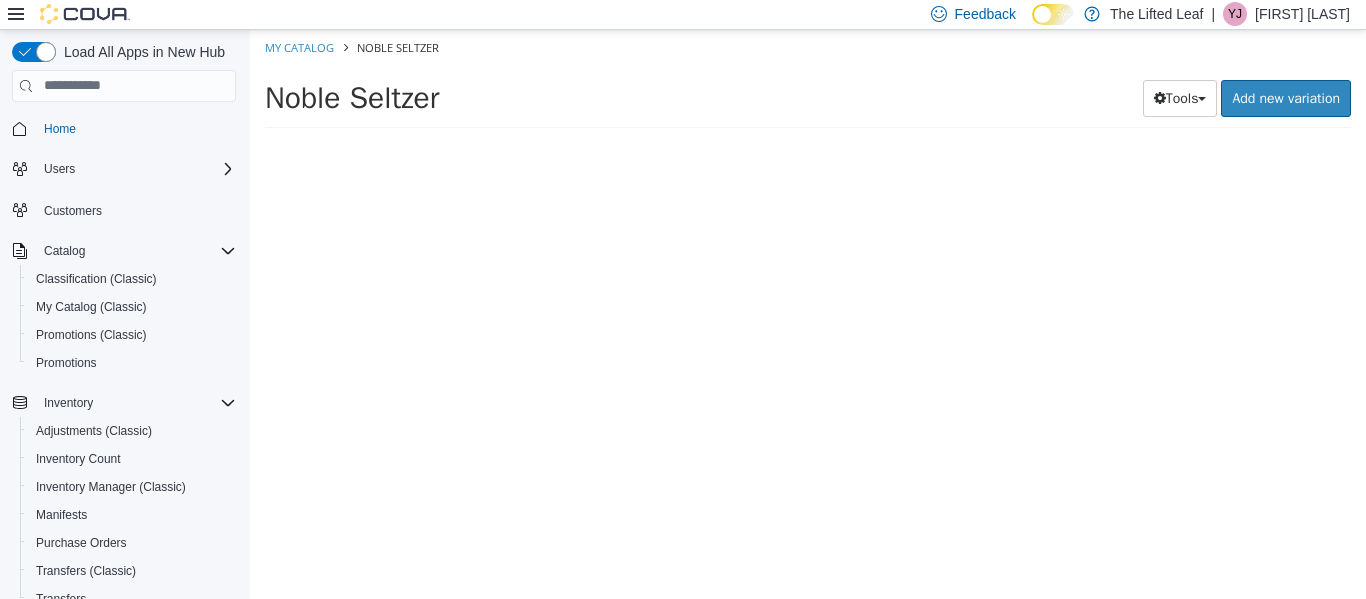 click at bounding box center [947, 376] 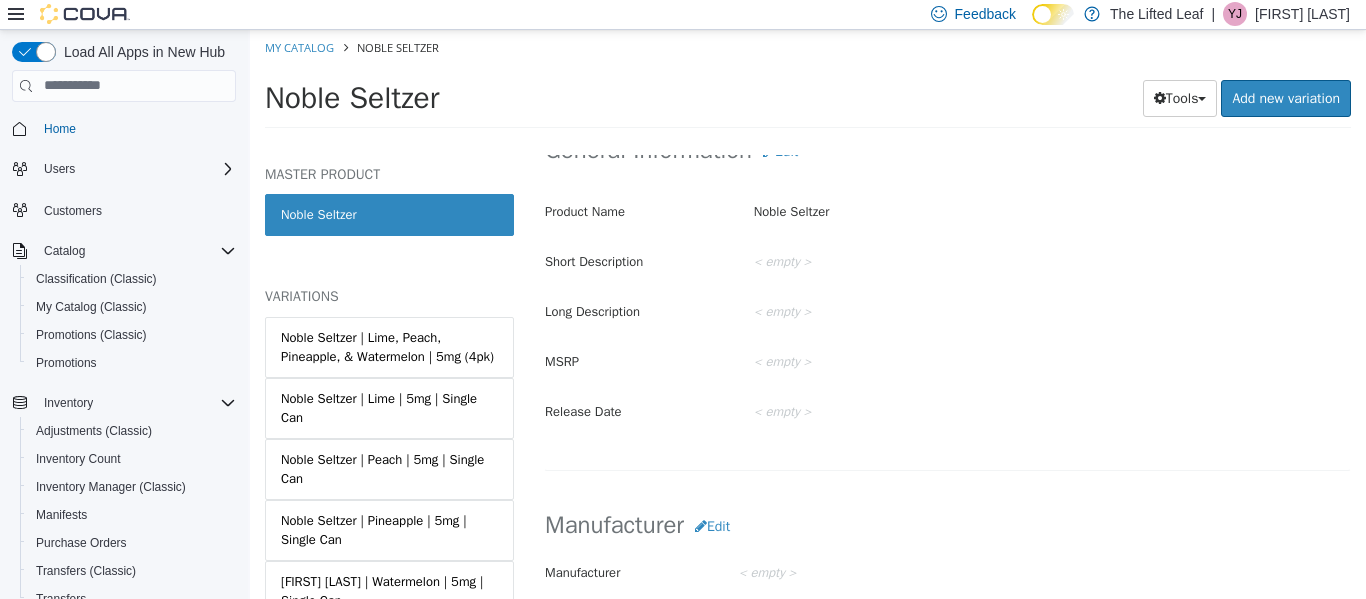 scroll, scrollTop: 675, scrollLeft: 0, axis: vertical 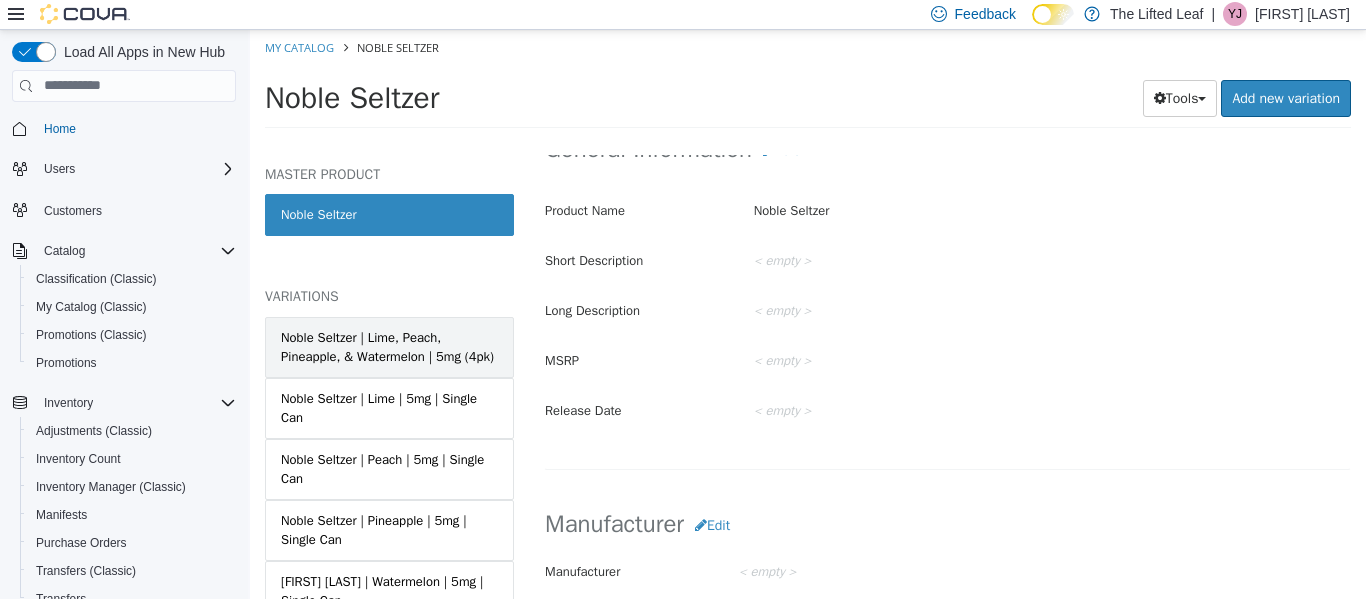 click on "Noble Seltzer | Lime, Peach, Pineapple, & Watermelon | 5mg (4pk)" at bounding box center [389, 346] 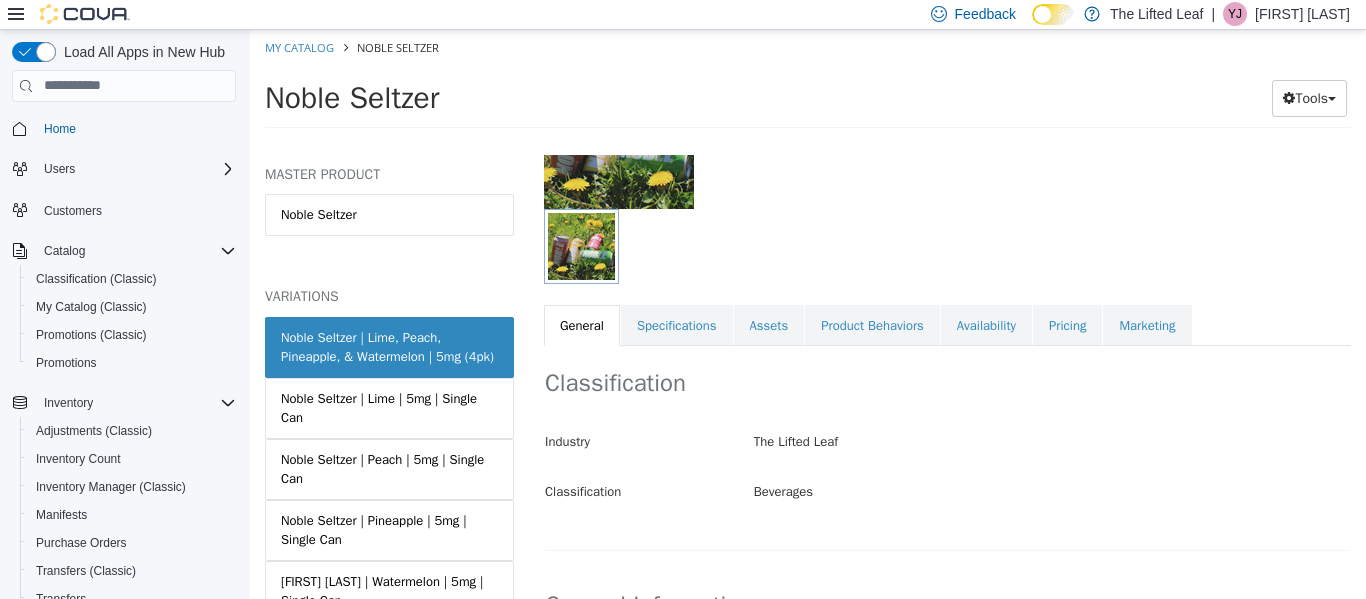 scroll, scrollTop: 207, scrollLeft: 0, axis: vertical 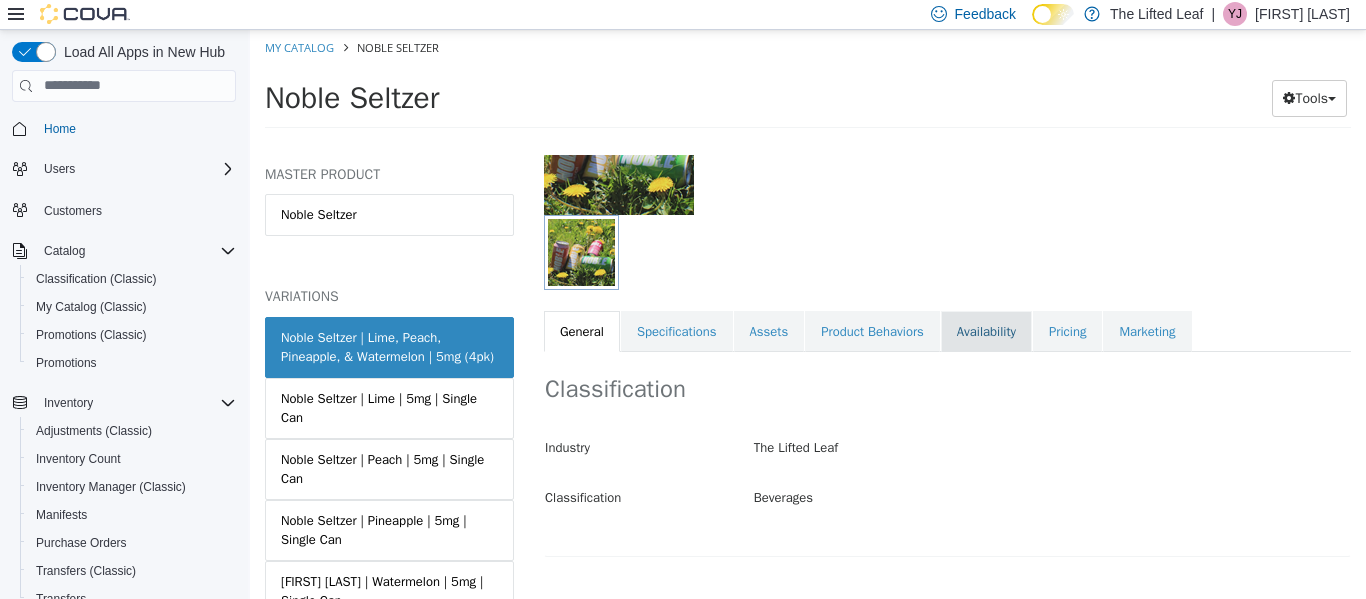click on "Availability" at bounding box center [986, 331] 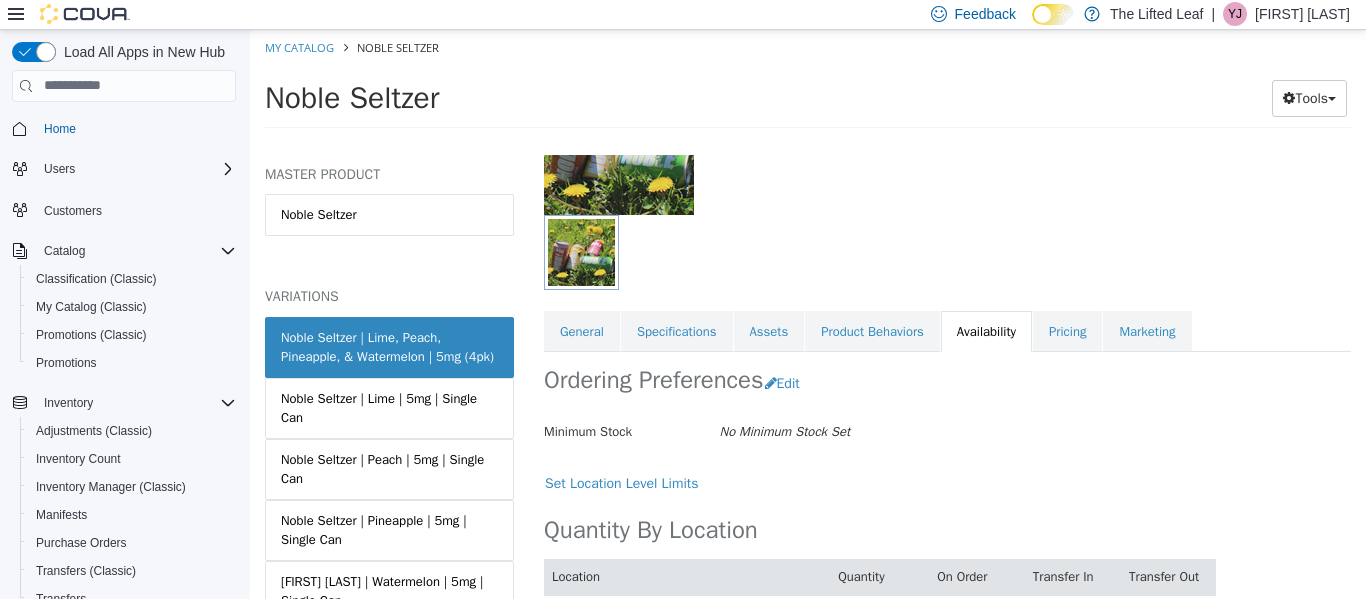 scroll, scrollTop: 262, scrollLeft: 0, axis: vertical 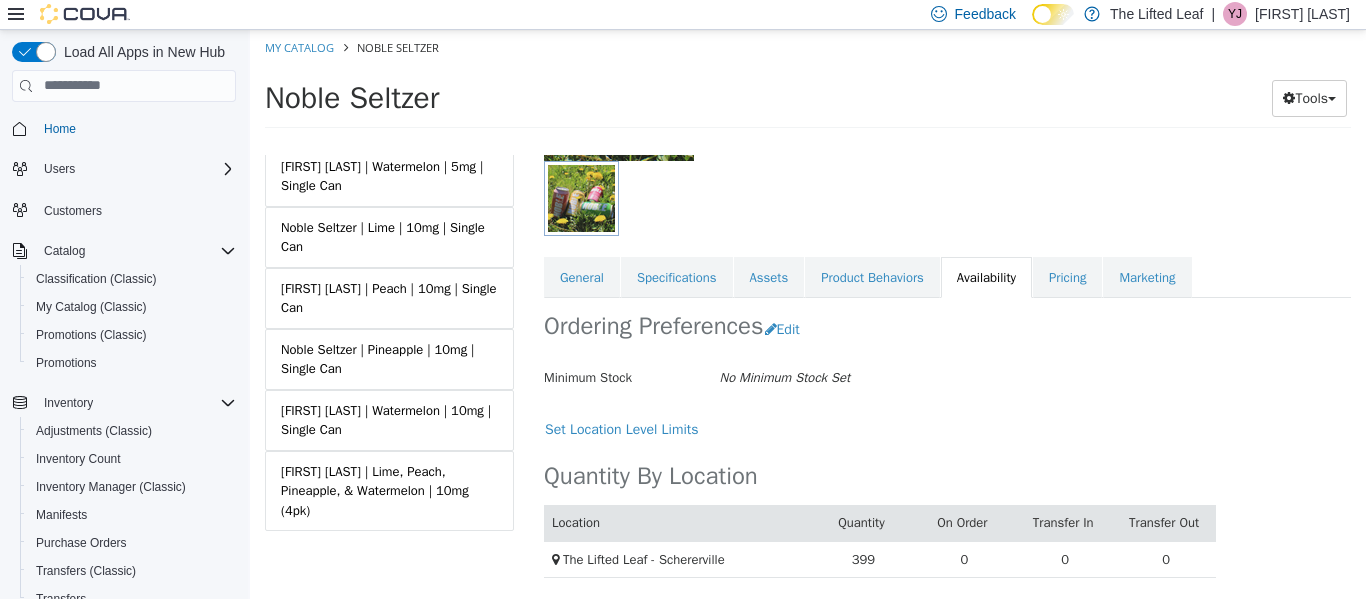 click on "[FIRST] [LAST] | Lime, Peach, Pineapple, & Watermelon | 5mg (4pk)
[FIRST] [LAST] | Lime | 5mg | Single Can
[FIRST] [LAST] | Peach | 5mg | Single Can
[FIRST] [LAST] | Pineapple | 5mg | Single Can
[FIRST] [LAST] | Watermelon | 5mg | Single Can
[FIRST] [LAST] | Lime | 10mg | Single Can
[FIRST] [LAST] | Peach | 10mg | Single Can
[FIRST] [LAST] | Pineapple | 10mg | Single Can
[FIRST] [LAST] | Watermelon | 10mg | Single Can
[FIRST] [LAST] | Lime, Peach, Pineapple, & Watermelon | 10mg (4pk)" at bounding box center [389, 237] 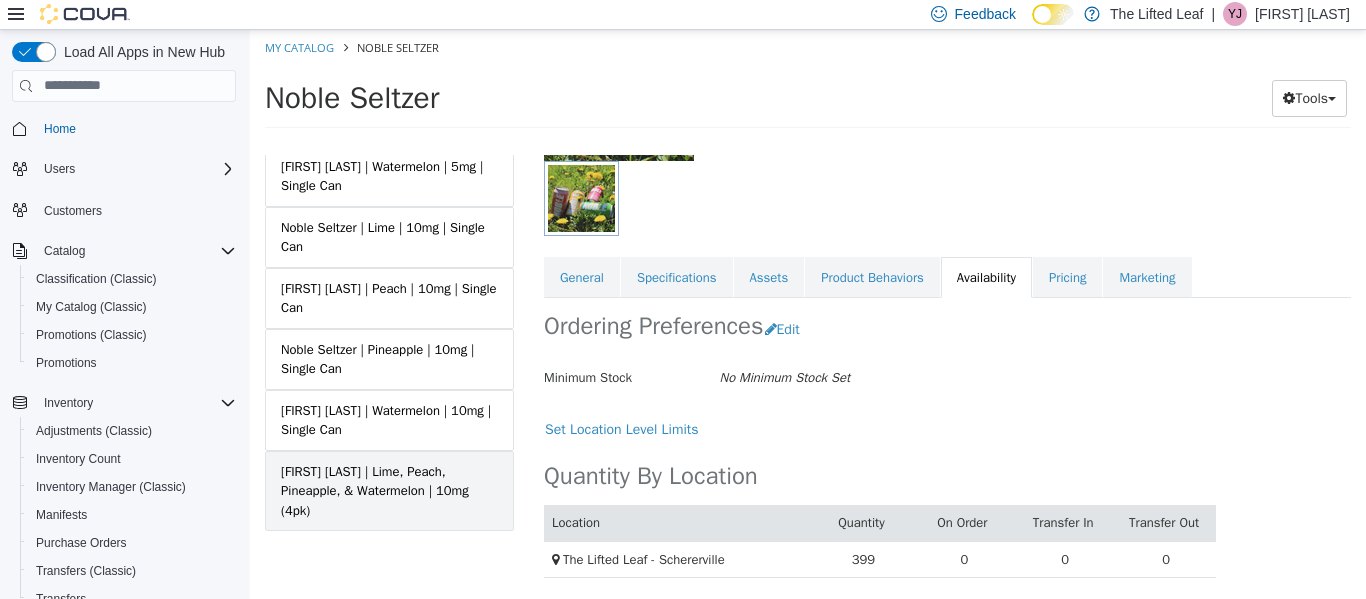click on "[FIRST] [LAST] | Lime, Peach, Pineapple, & Watermelon | 10mg (4pk)" at bounding box center [389, 490] 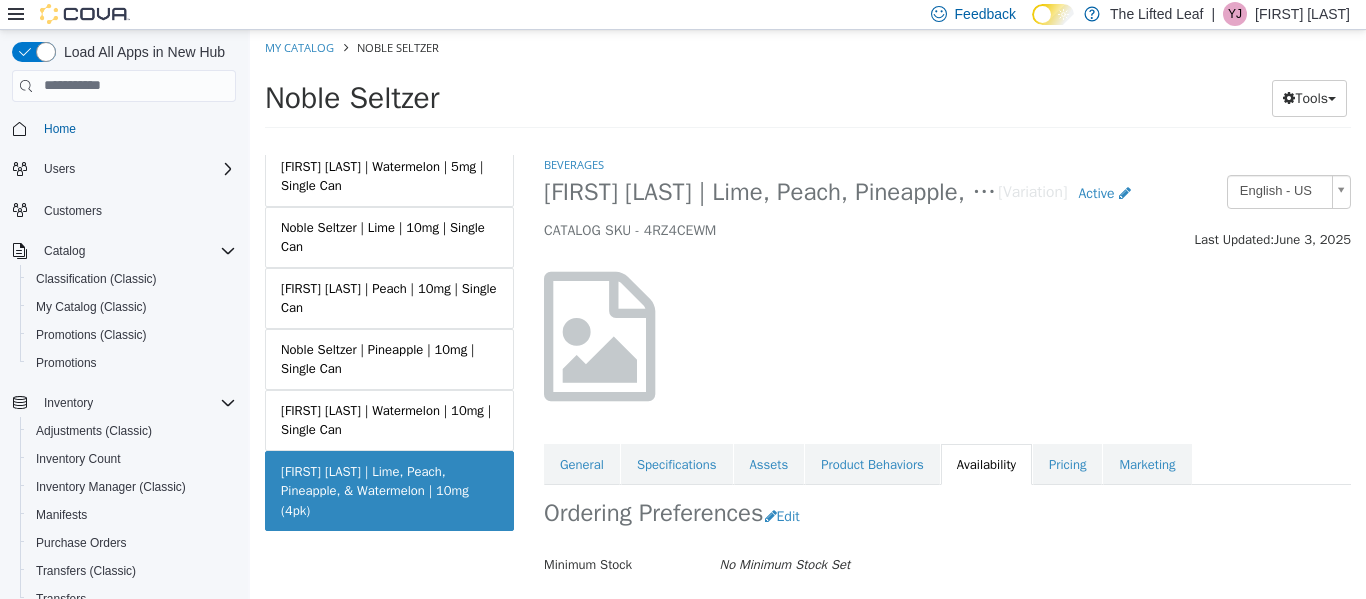 scroll, scrollTop: 74, scrollLeft: 0, axis: vertical 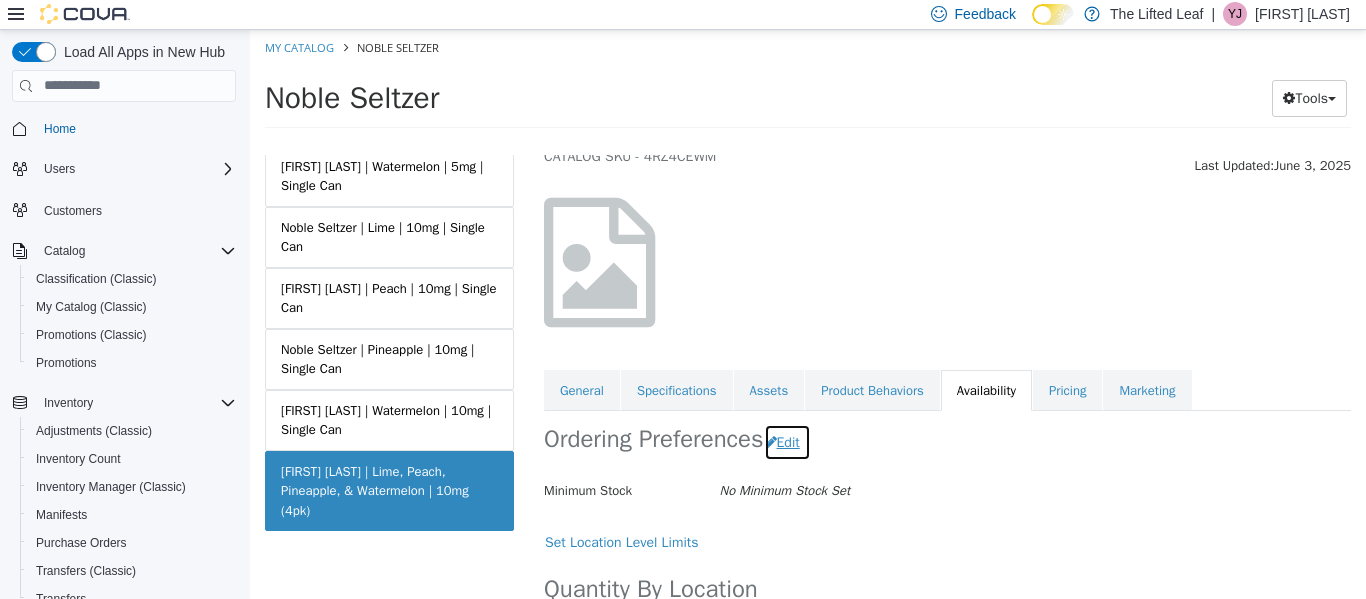 click on "Edit" at bounding box center [787, 441] 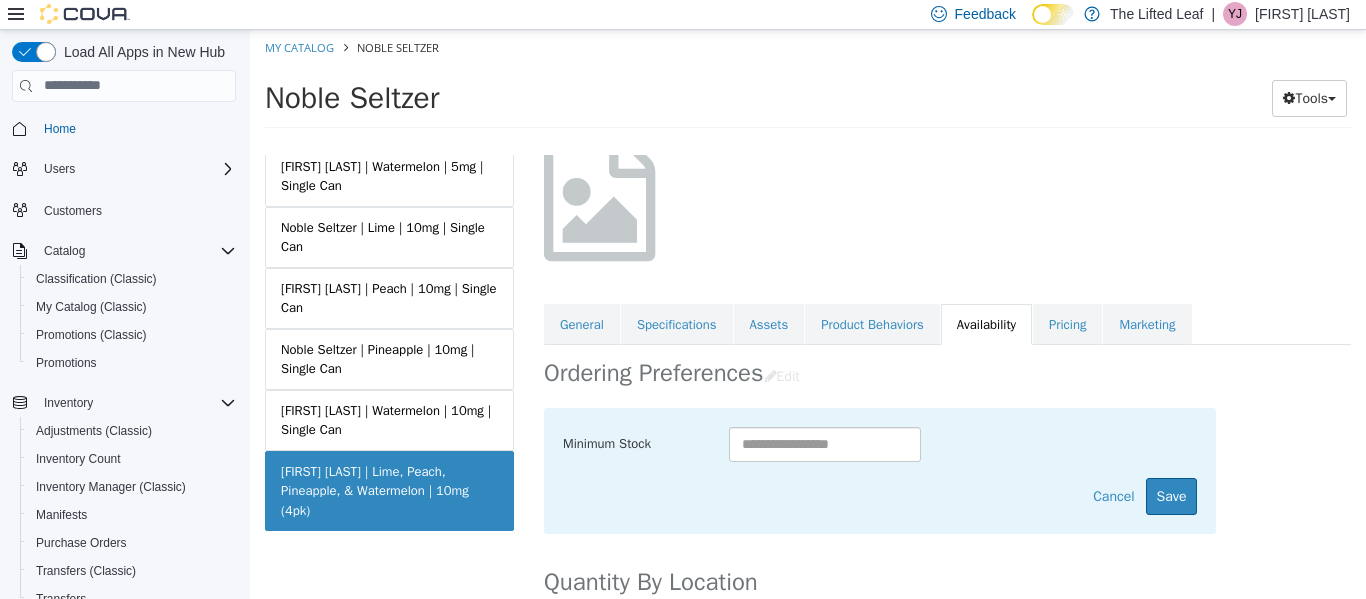scroll, scrollTop: 141, scrollLeft: 0, axis: vertical 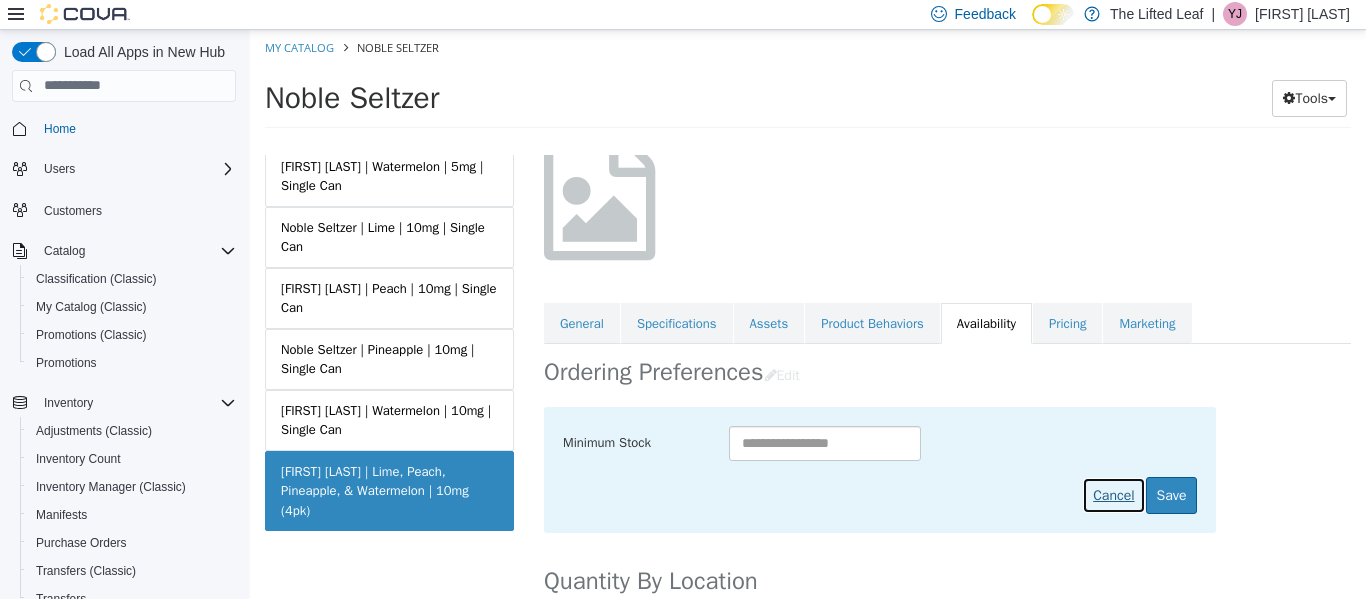 click on "Cancel" at bounding box center (1113, 494) 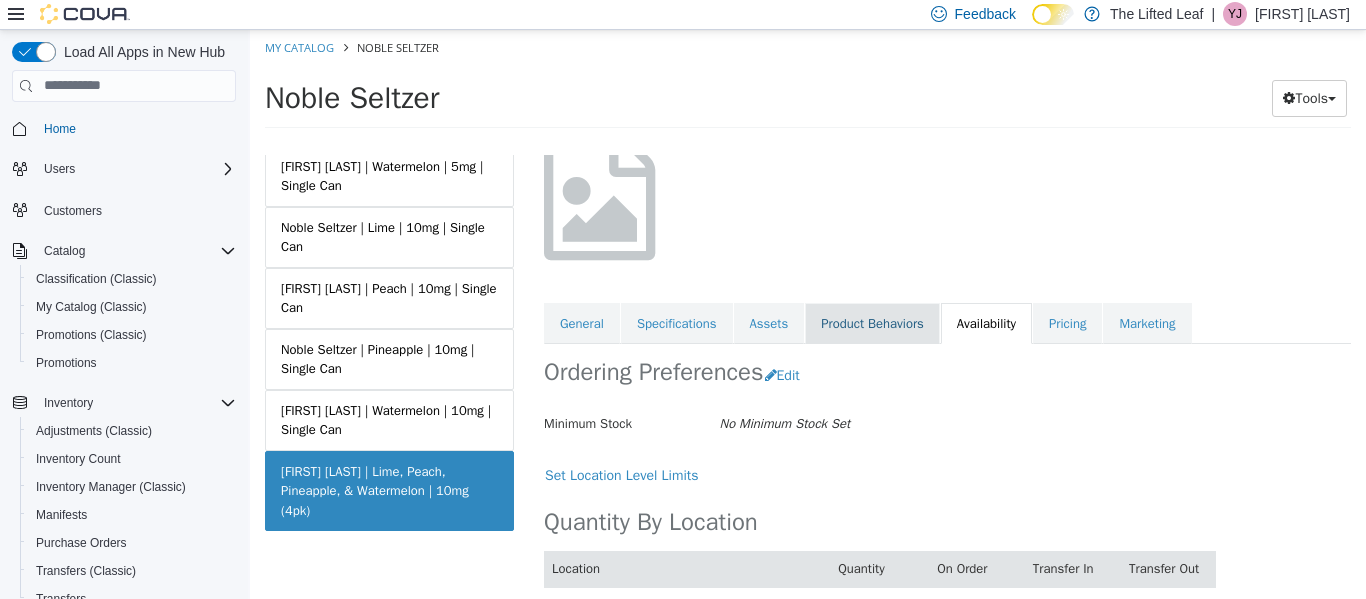 scroll, scrollTop: 0, scrollLeft: 0, axis: both 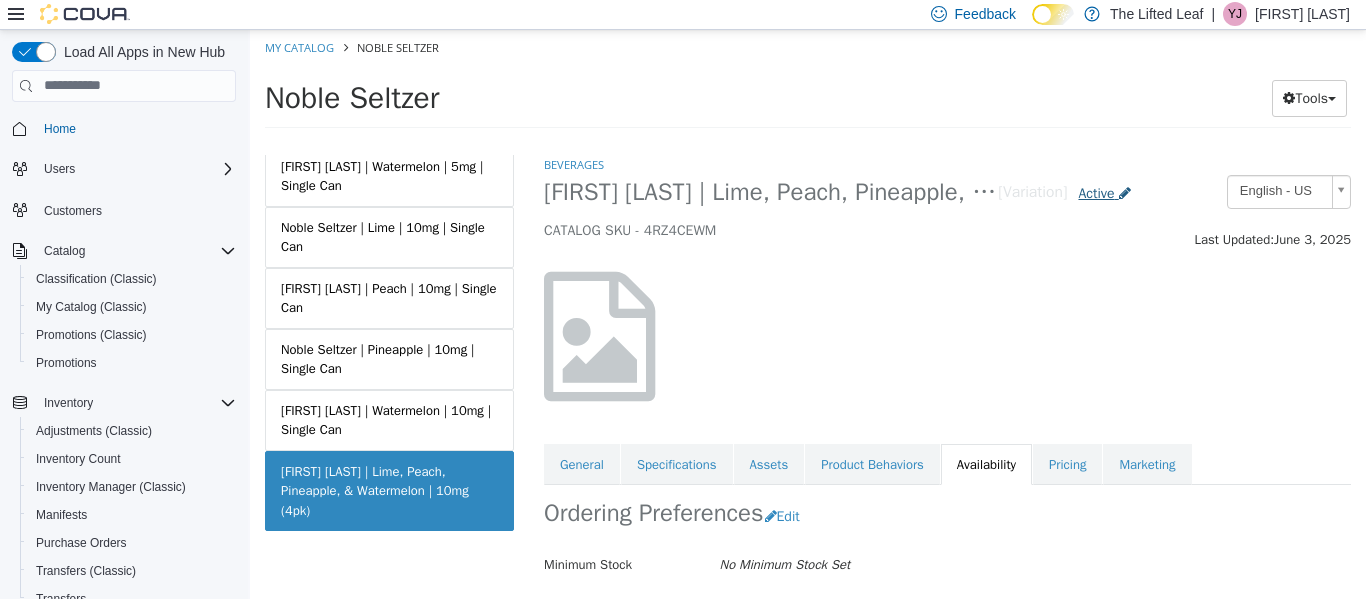 click on "Active" at bounding box center (1096, 192) 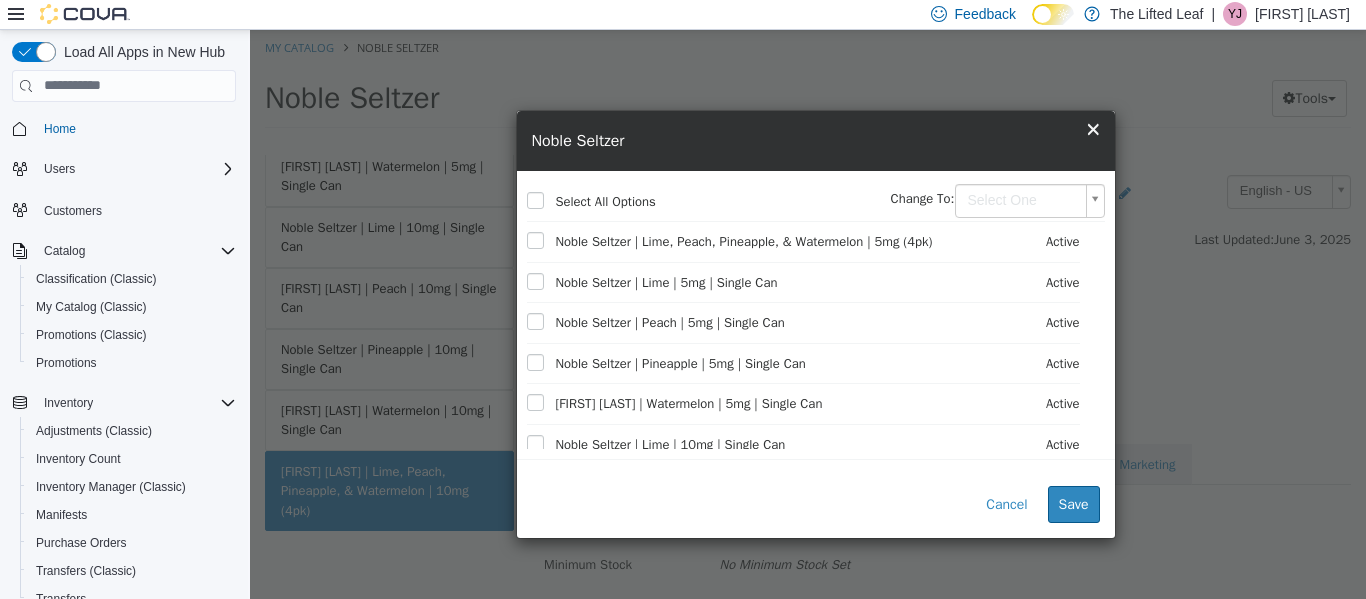 scroll, scrollTop: 178, scrollLeft: 0, axis: vertical 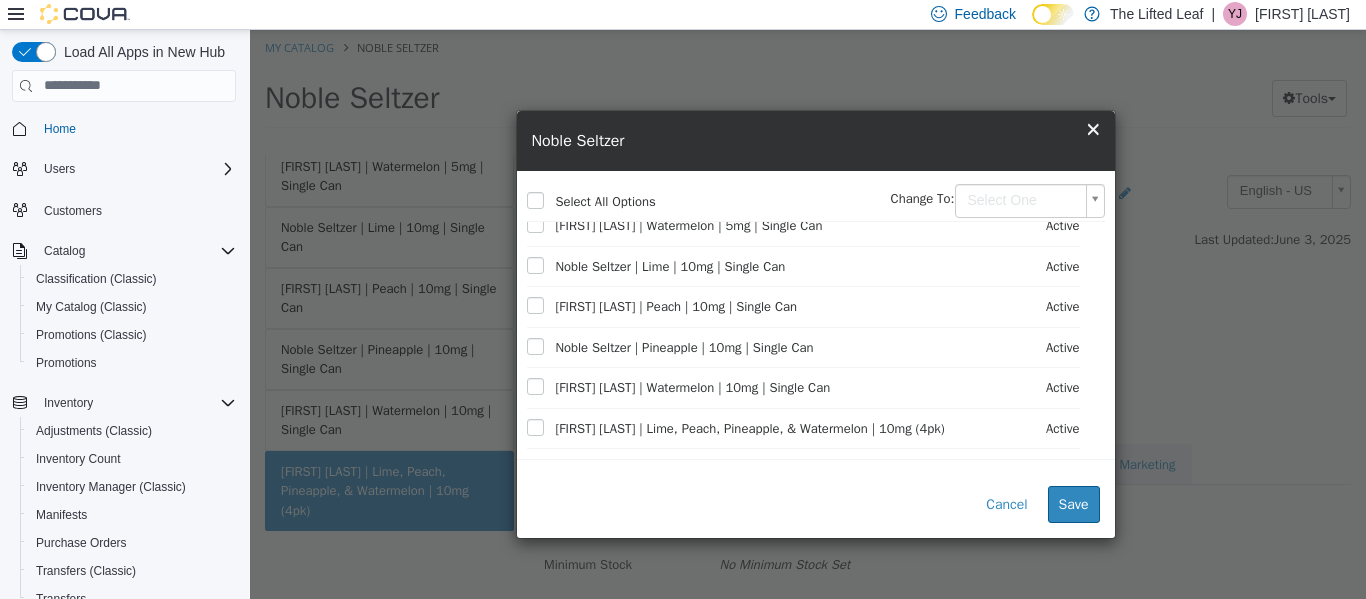 click on "Saving Bulk Changes...
×
All assets have been saved
My Catalog
[FIRST] [LAST]
[FIRST] [LAST]
Tools  Move Variations
Print Labels
MASTER PRODUCT
[FIRST] [LAST]
VARIATIONS
[FIRST] [LAST] | Lime, Peach, Pineapple, & Watermelon | 5mg (4pk)
[FIRST] [LAST] | Lime | 5mg | Single Can
[FIRST] [LAST] | Peach | 5mg | Single Can
[FIRST] [LAST] | Pineapple | 5mg | Single Can
[FIRST] [LAST] | Watermelon | 5mg | Single Can
[FIRST] [LAST] | Lime | 10mg | Single Can
[FIRST] [LAST] | Peach | 10mg | Single Can
[FIRST] [LAST] | Pineapple | 10mg | Single Can
[FIRST] [LAST] | Watermelon | 10mg | Single Can
[FIRST] [LAST] | Lime, Peach, Pineapple, & Watermelon | 10mg (4pk)
Beverages
[FIRST] [LAST] | Lime, Peach, Pineapple, & Watermelon | 10mg (4pk)
[Variation] Active   CATALOG SKU - 4RZ4CEWM     English - US" at bounding box center (808, 84) 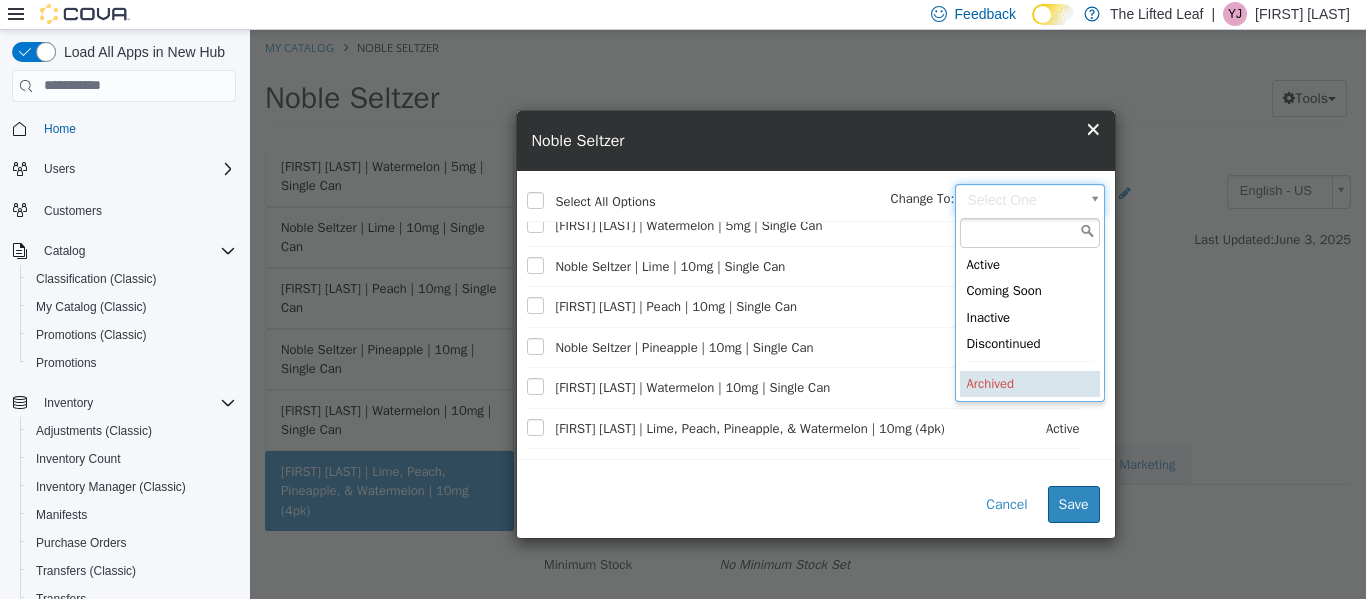 type on "********" 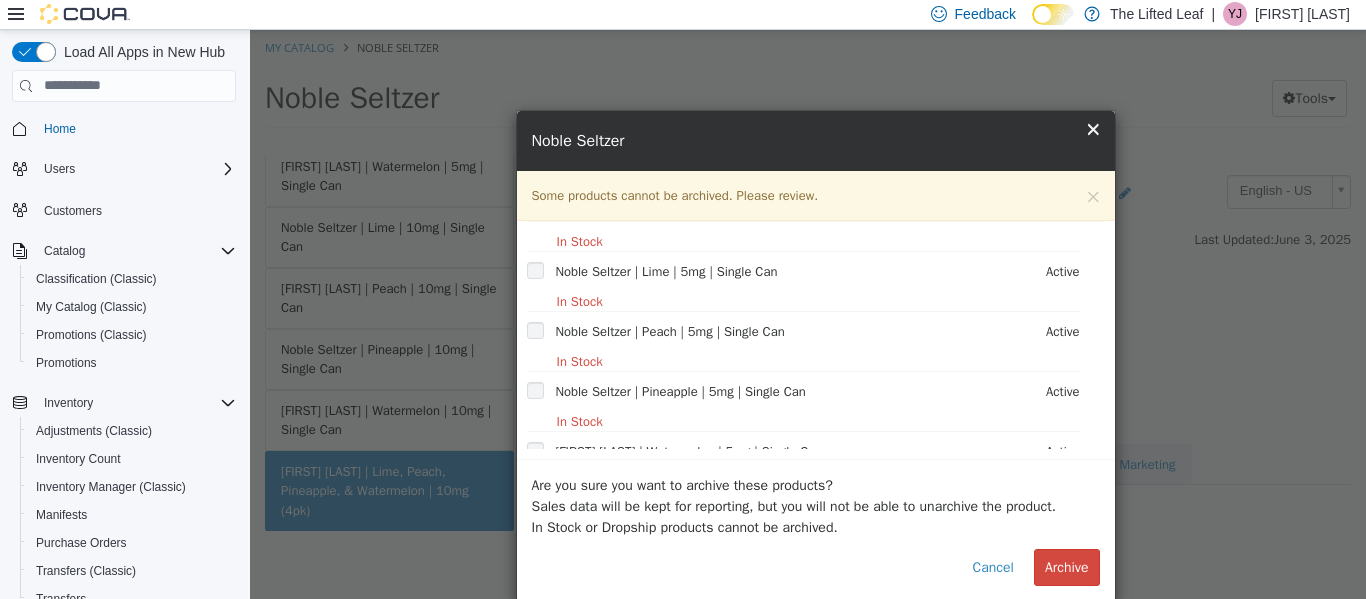 scroll, scrollTop: 276, scrollLeft: 0, axis: vertical 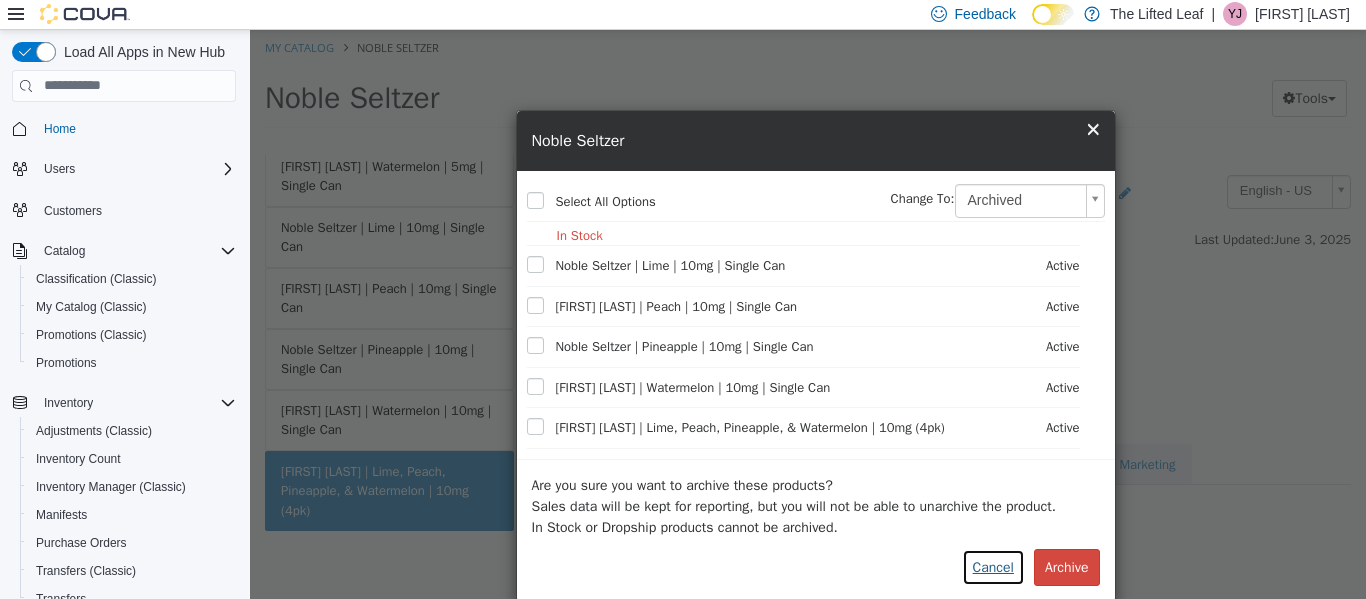 click on "Cancel" at bounding box center [993, 566] 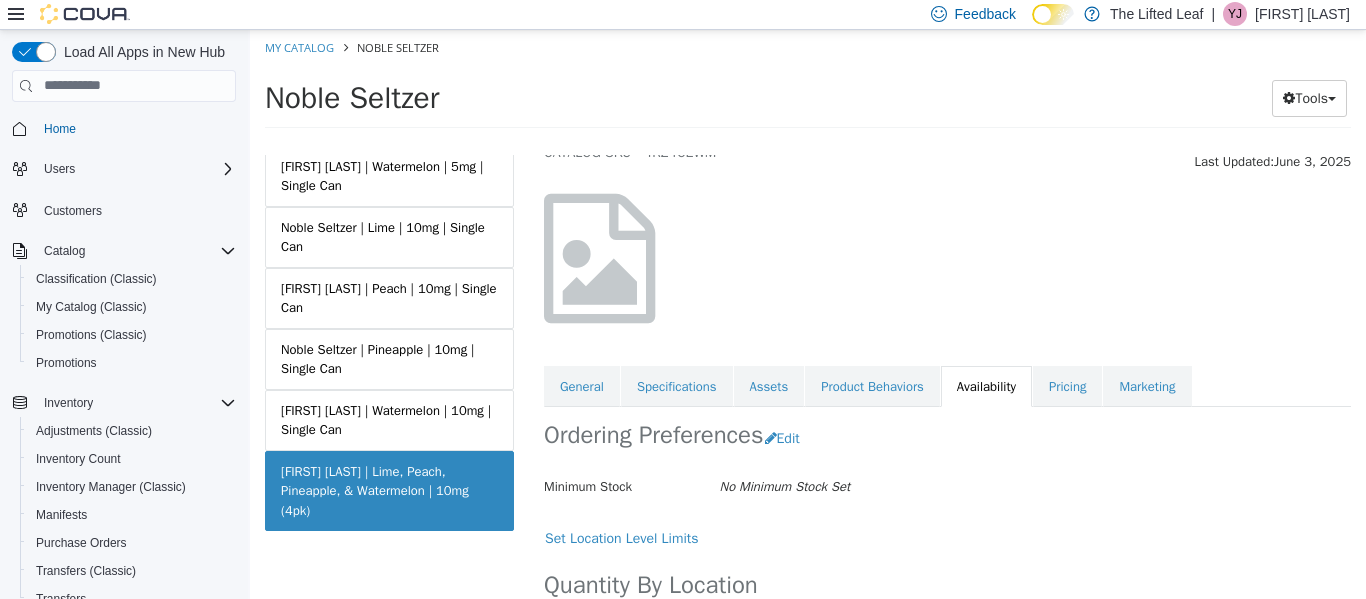 scroll, scrollTop: 188, scrollLeft: 0, axis: vertical 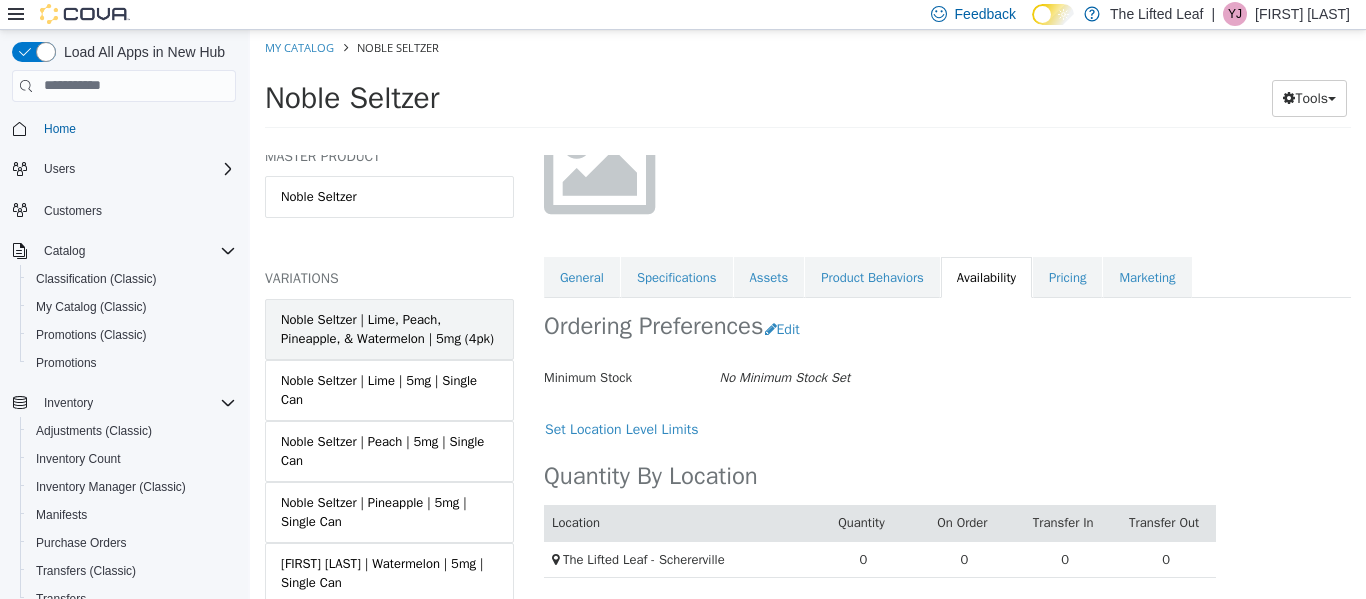 click on "Noble Seltzer | Lime, Peach, Pineapple, & Watermelon | 5mg (4pk)" at bounding box center (389, 328) 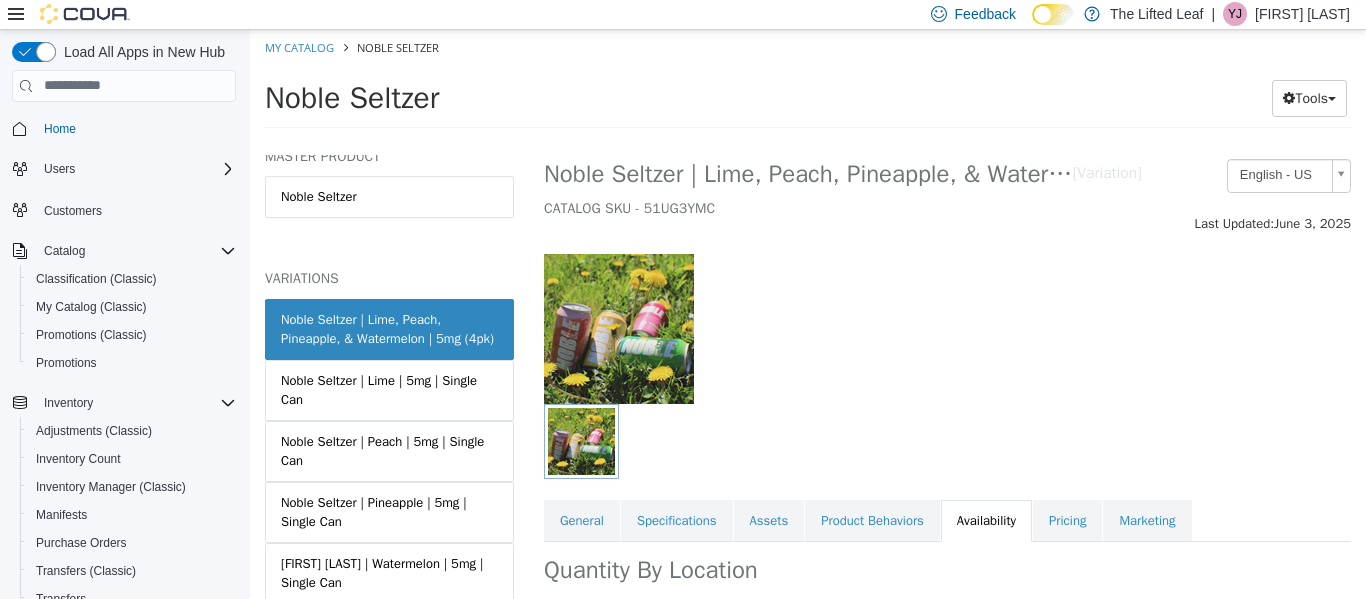 click at bounding box center [947, 317] 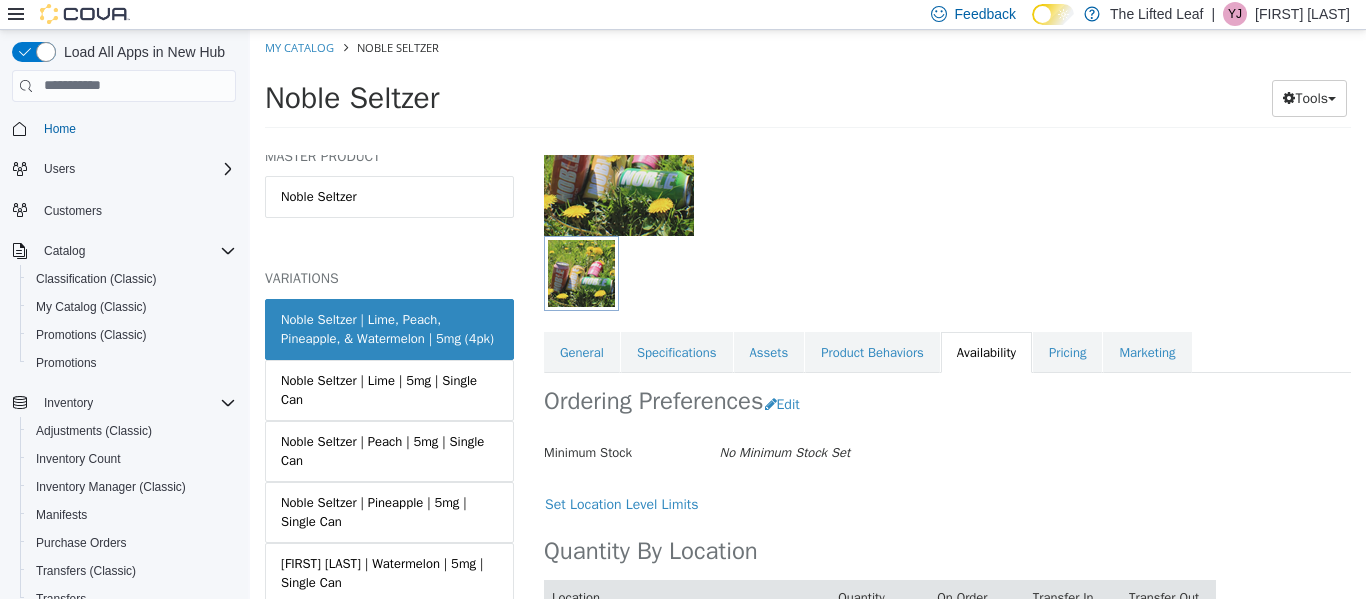 scroll, scrollTop: 262, scrollLeft: 0, axis: vertical 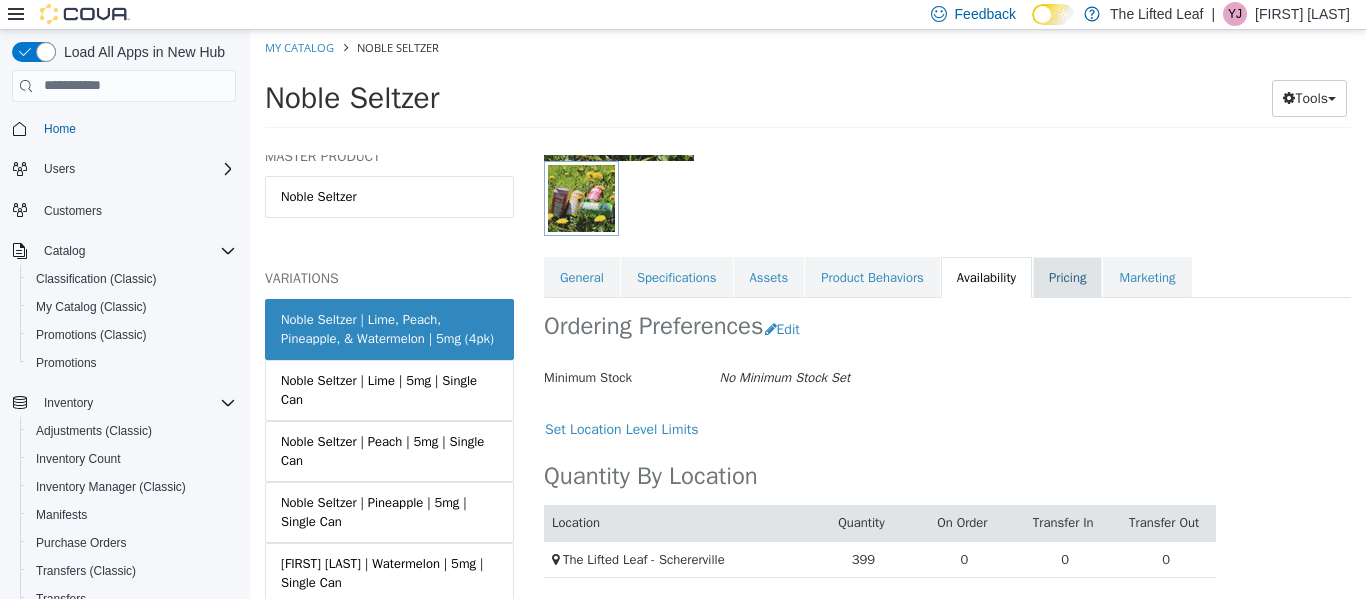 click on "Pricing" at bounding box center [1067, 277] 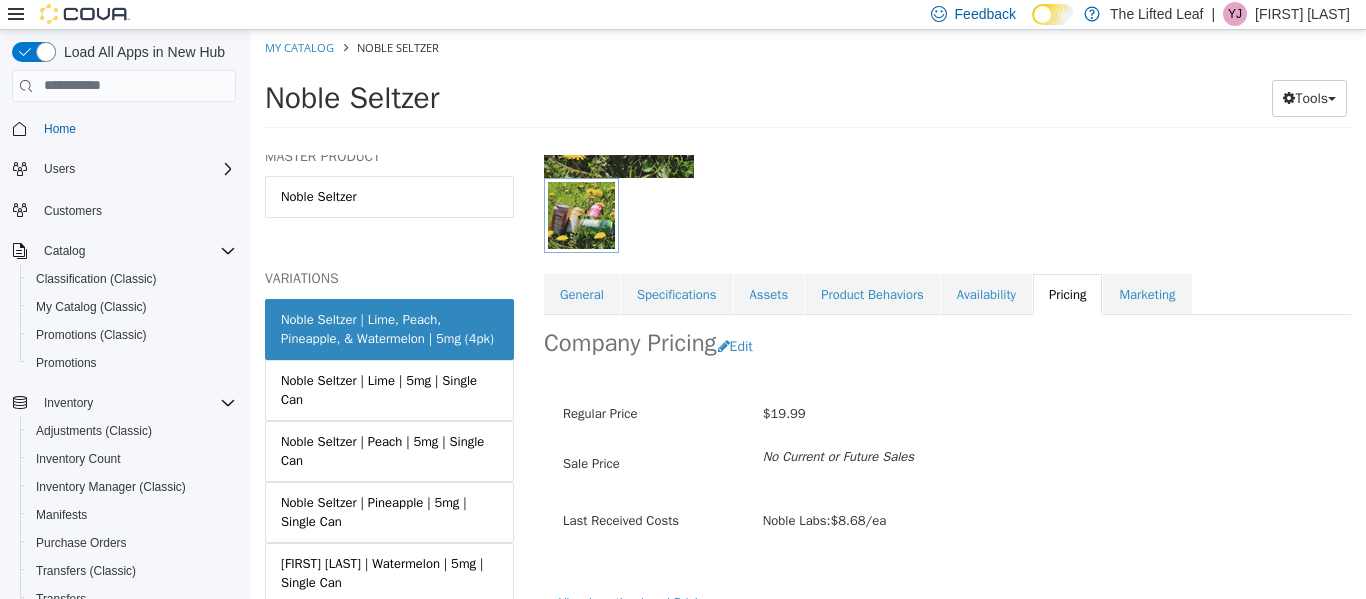 scroll, scrollTop: 273, scrollLeft: 0, axis: vertical 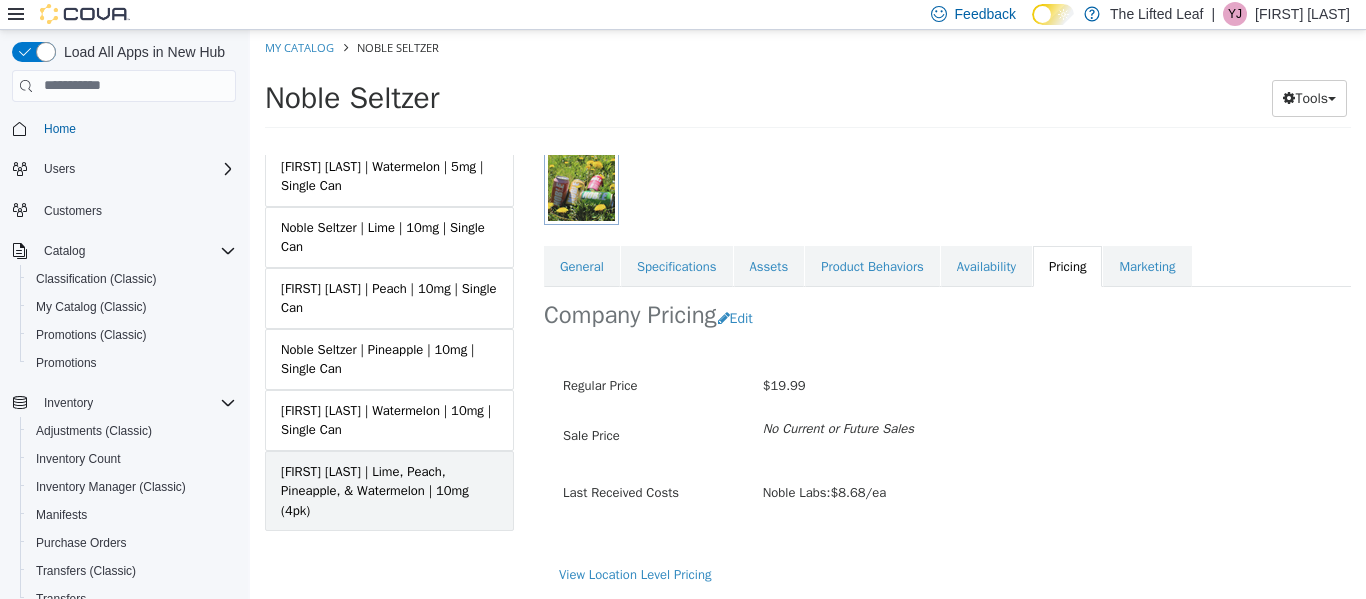 click on "[FIRST] [LAST] | Lime, Peach, Pineapple, & Watermelon | 10mg (4pk)" at bounding box center [389, 490] 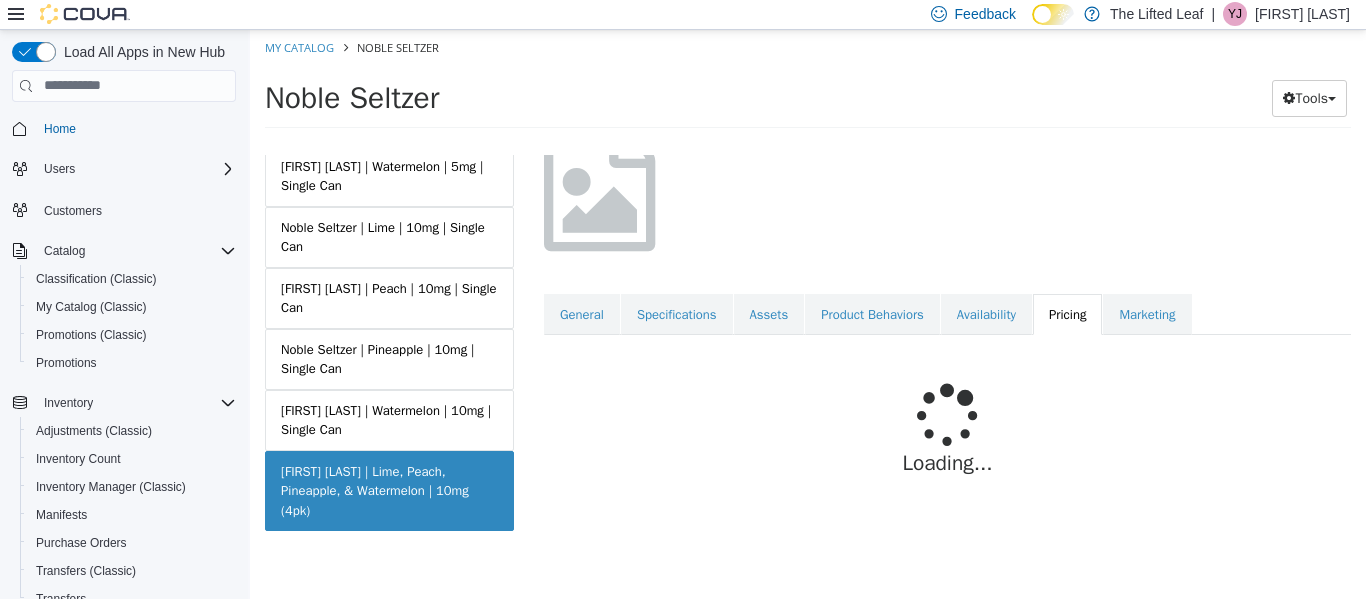 scroll, scrollTop: 149, scrollLeft: 0, axis: vertical 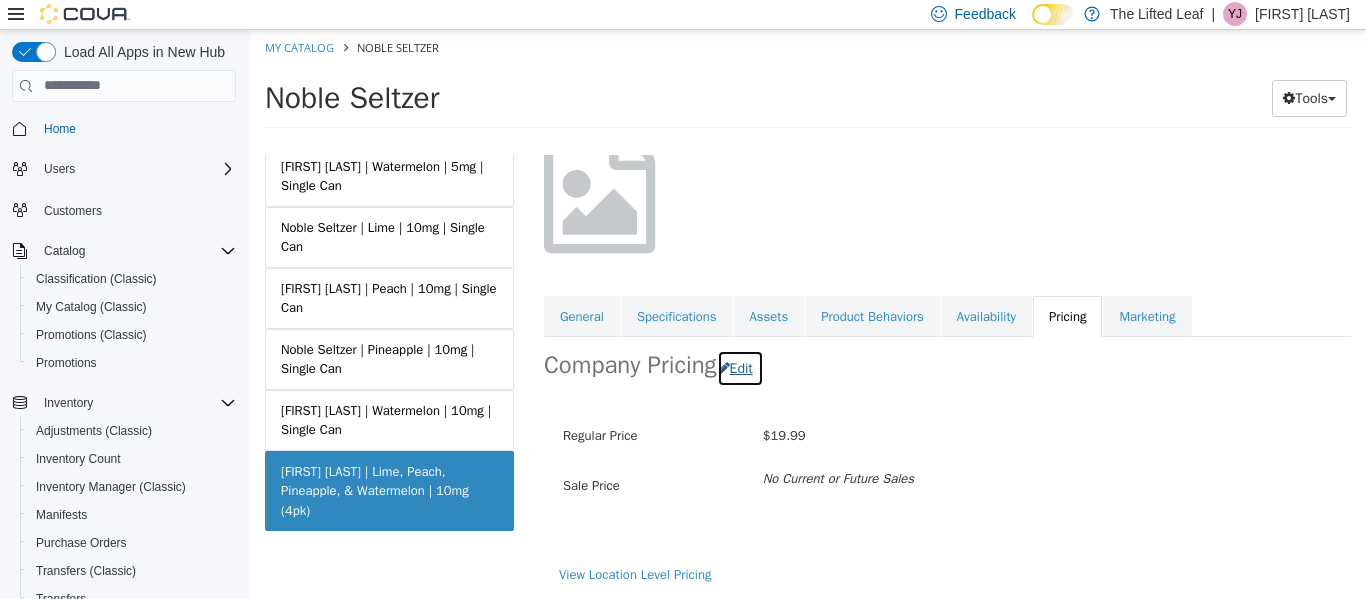 click on "Edit" at bounding box center (740, 367) 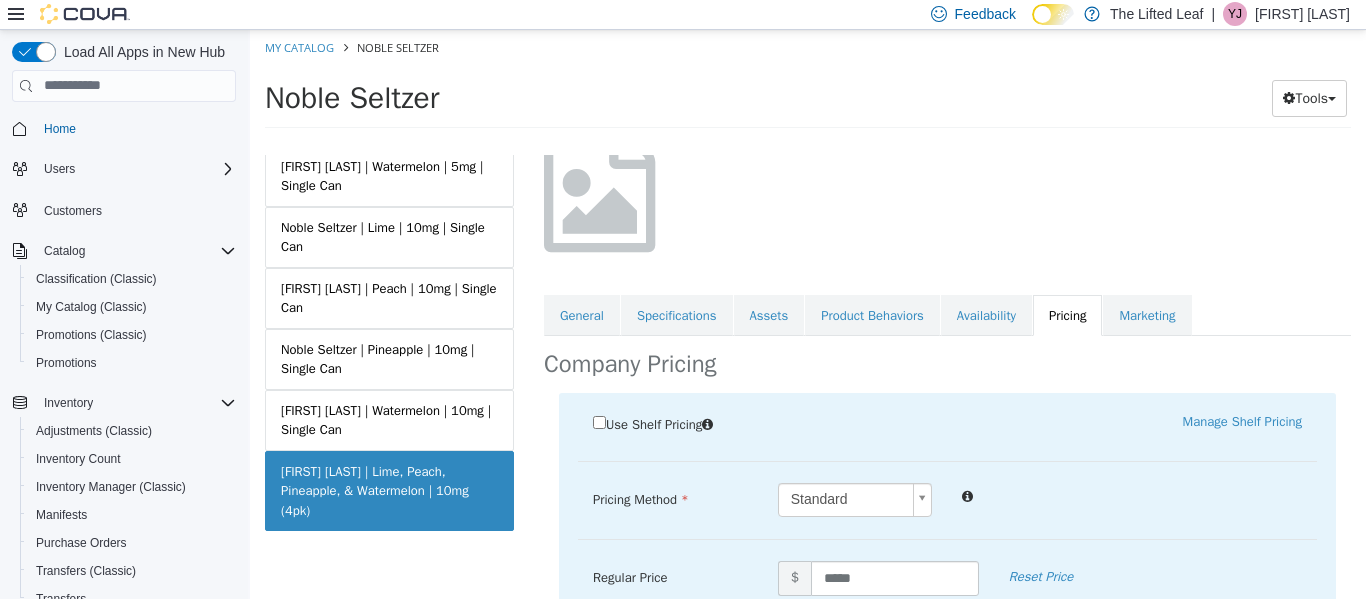 scroll, scrollTop: 267, scrollLeft: 0, axis: vertical 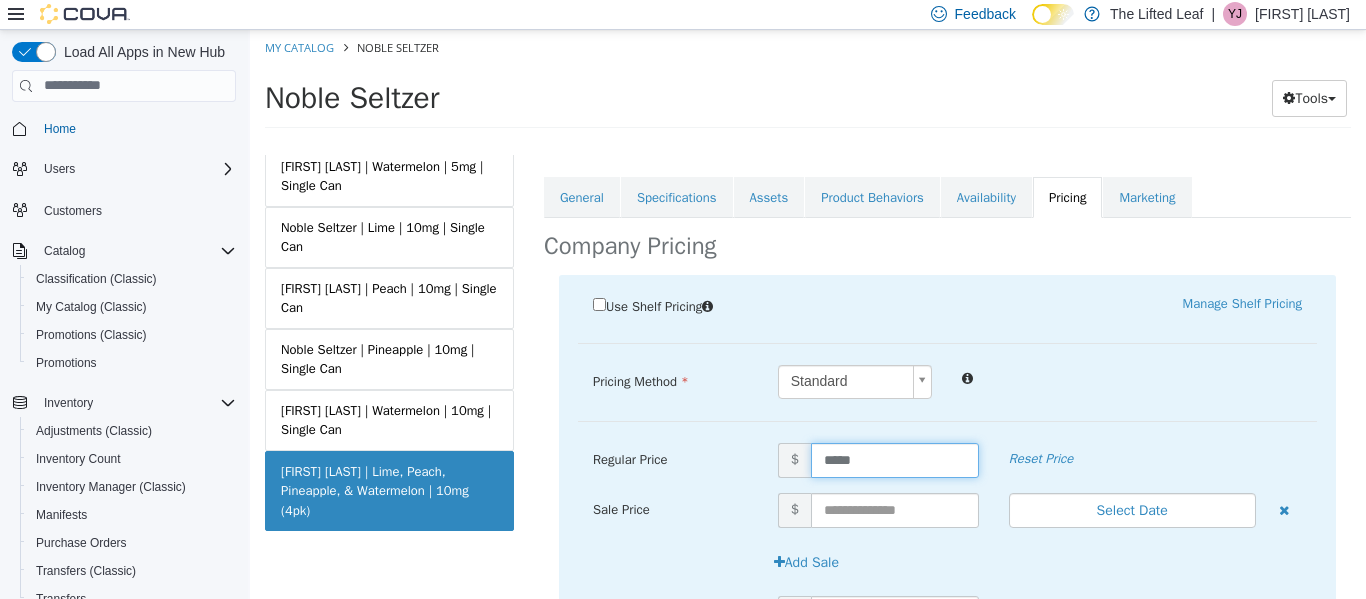 drag, startPoint x: 880, startPoint y: 449, endPoint x: 757, endPoint y: 446, distance: 123.03658 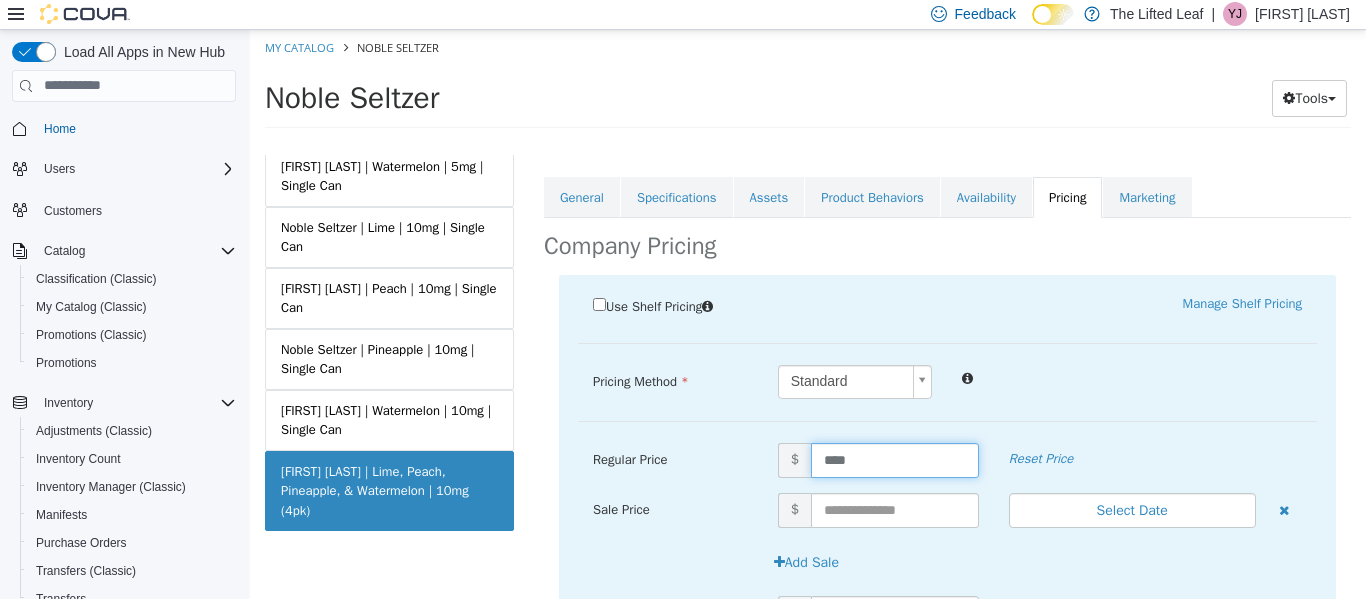 type on "*****" 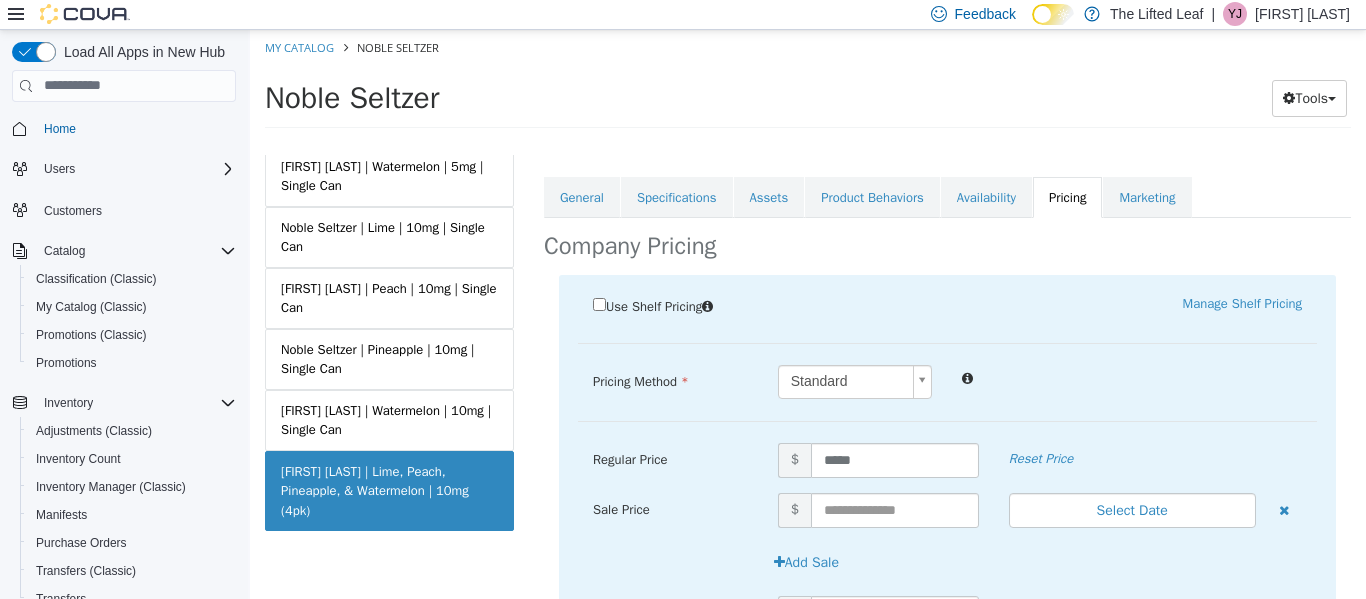 click on "Standard                             *" at bounding box center [1040, 381] 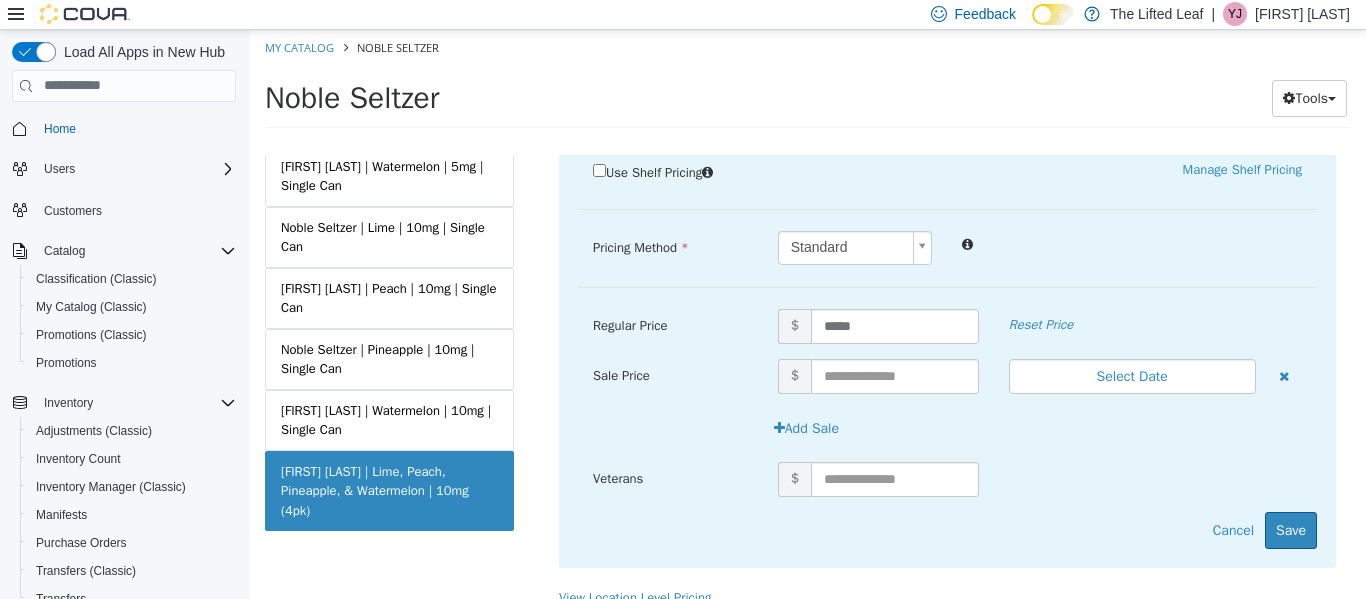 scroll, scrollTop: 402, scrollLeft: 0, axis: vertical 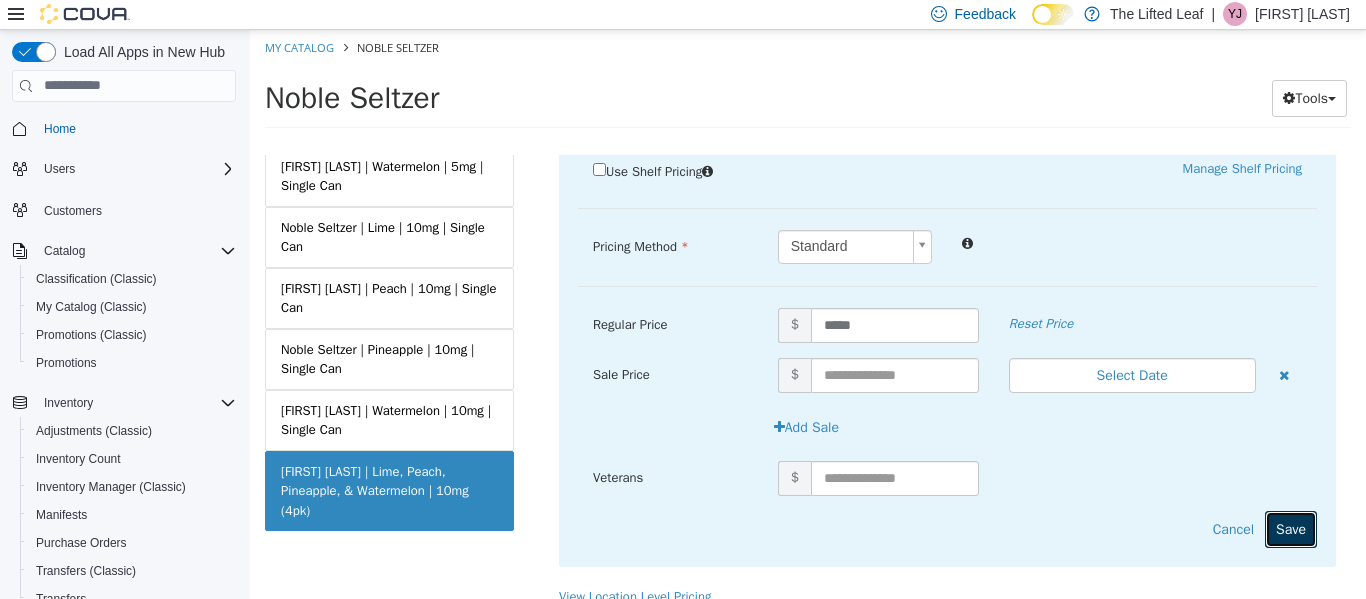 click on "Save" at bounding box center [1291, 528] 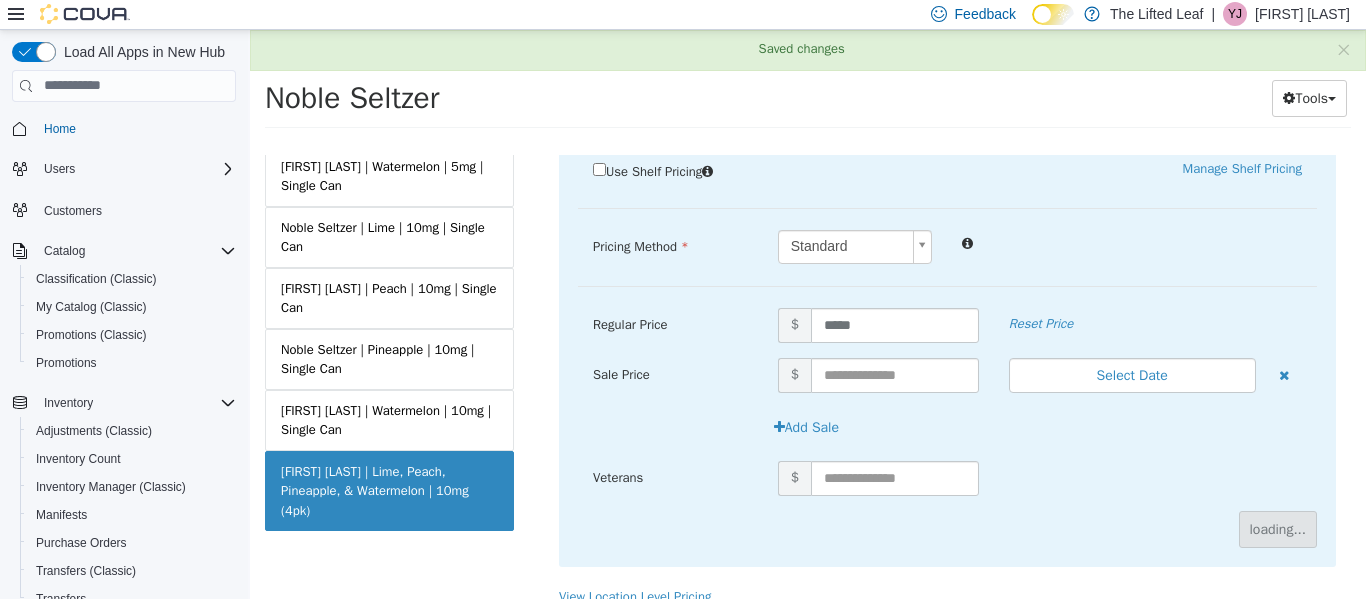 scroll, scrollTop: 149, scrollLeft: 0, axis: vertical 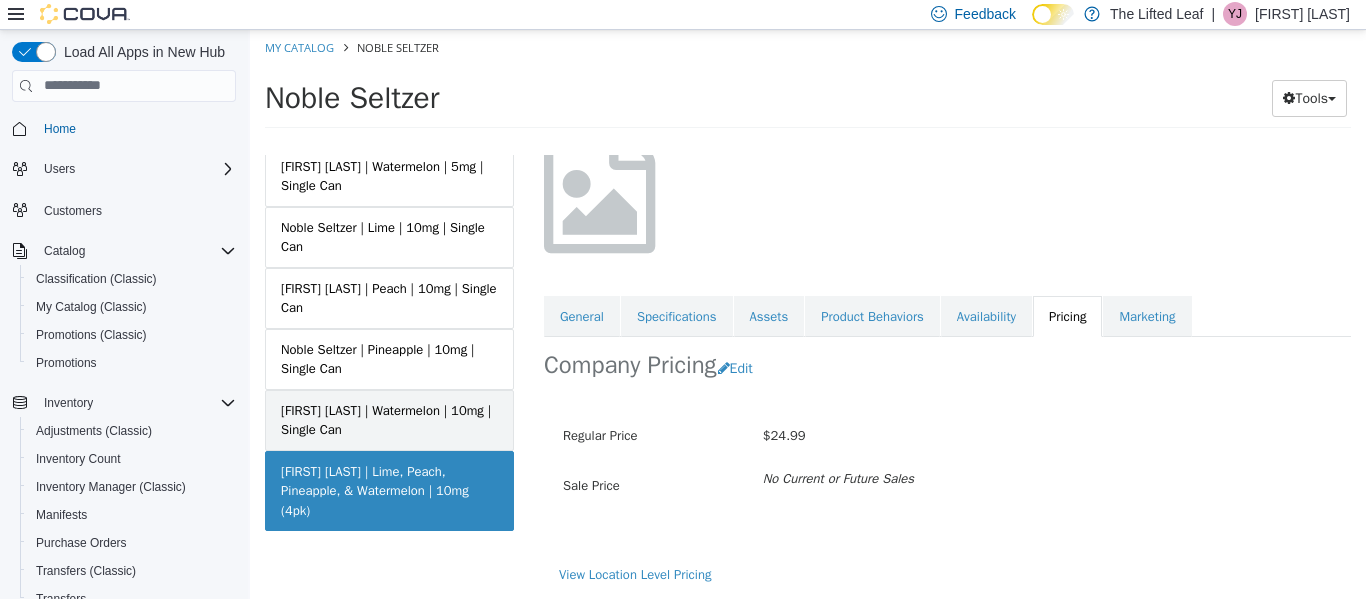 click on "[FIRST] [LAST] | Watermelon | 10mg | Single Can" at bounding box center [389, 419] 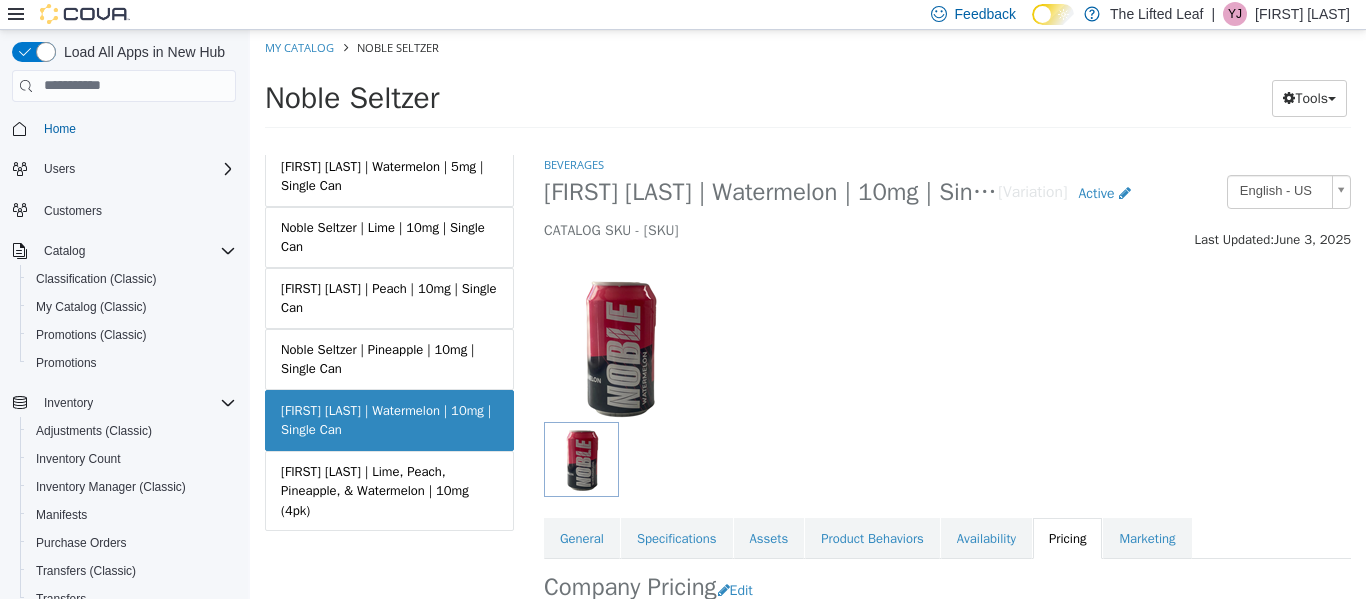 scroll, scrollTop: 223, scrollLeft: 0, axis: vertical 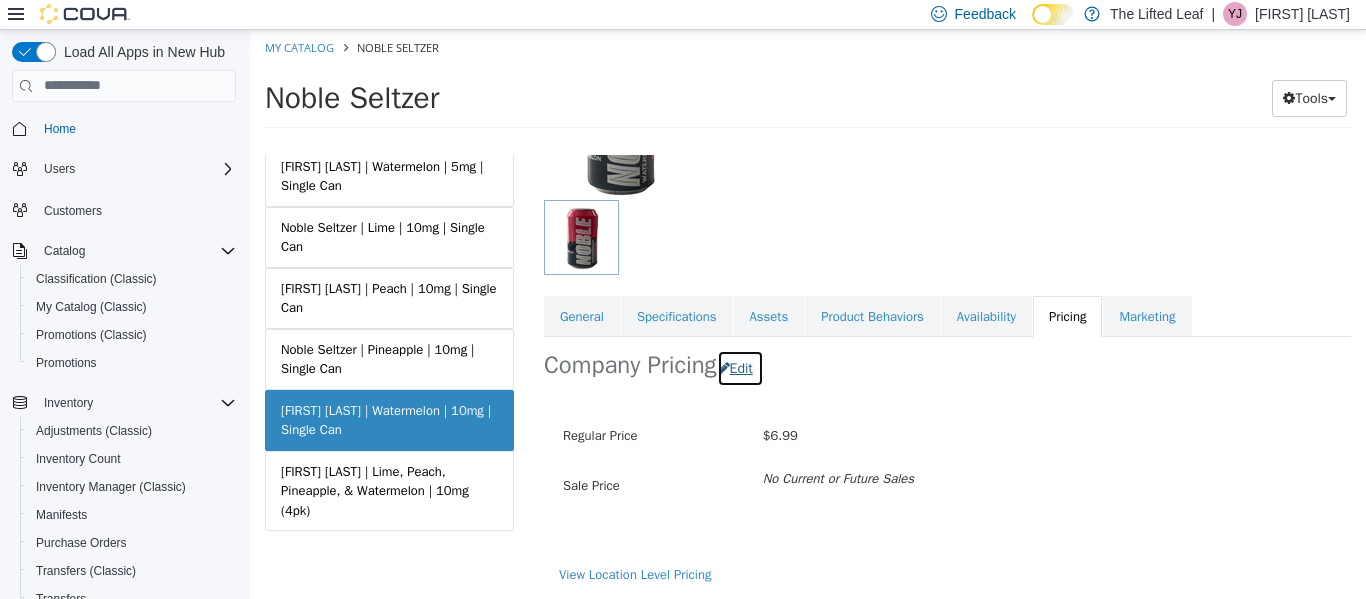 click on "Edit" at bounding box center [740, 367] 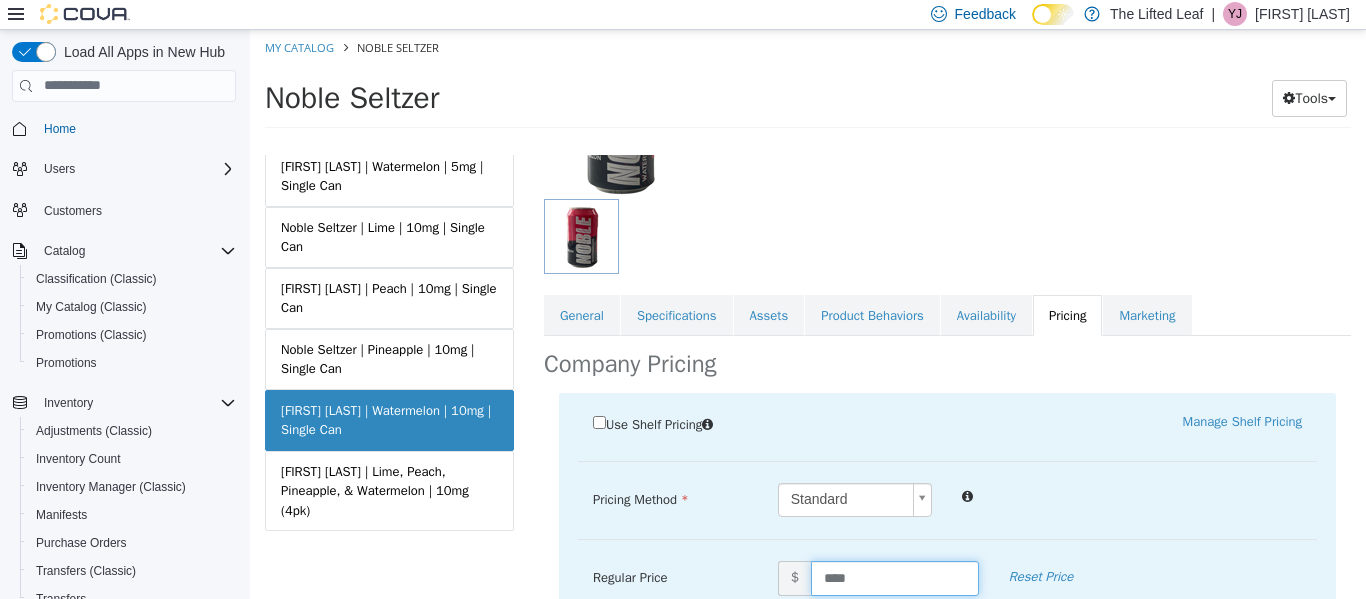 drag, startPoint x: 867, startPoint y: 566, endPoint x: 719, endPoint y: 561, distance: 148.08444 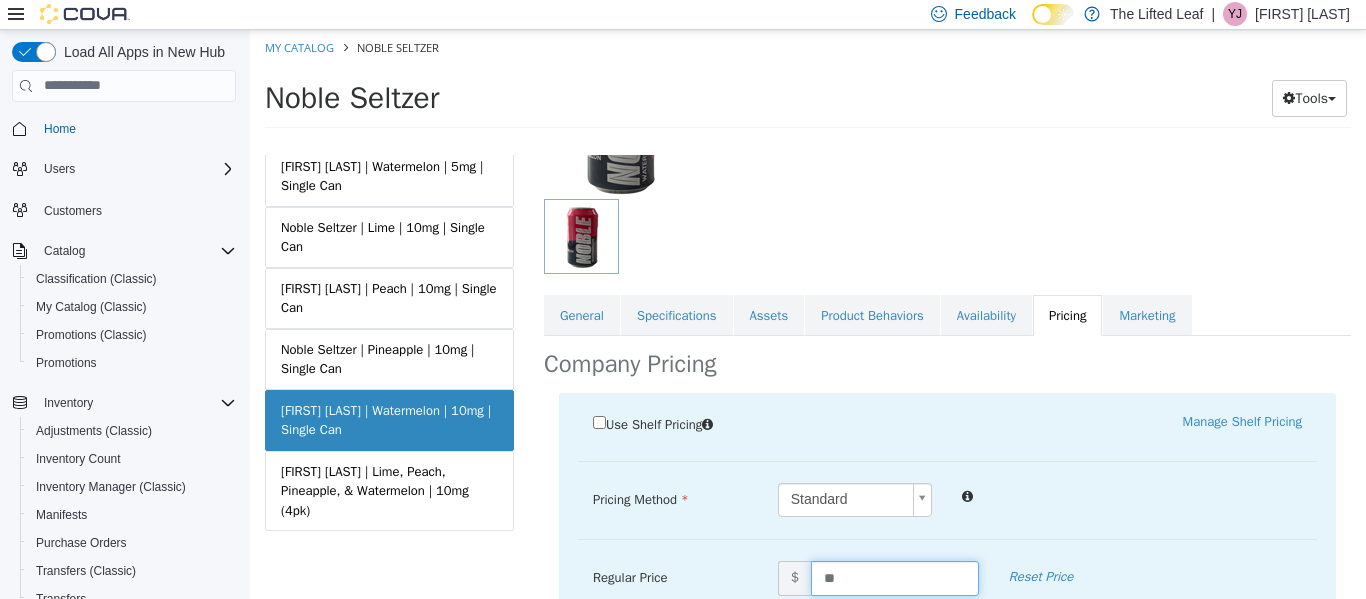type on "***" 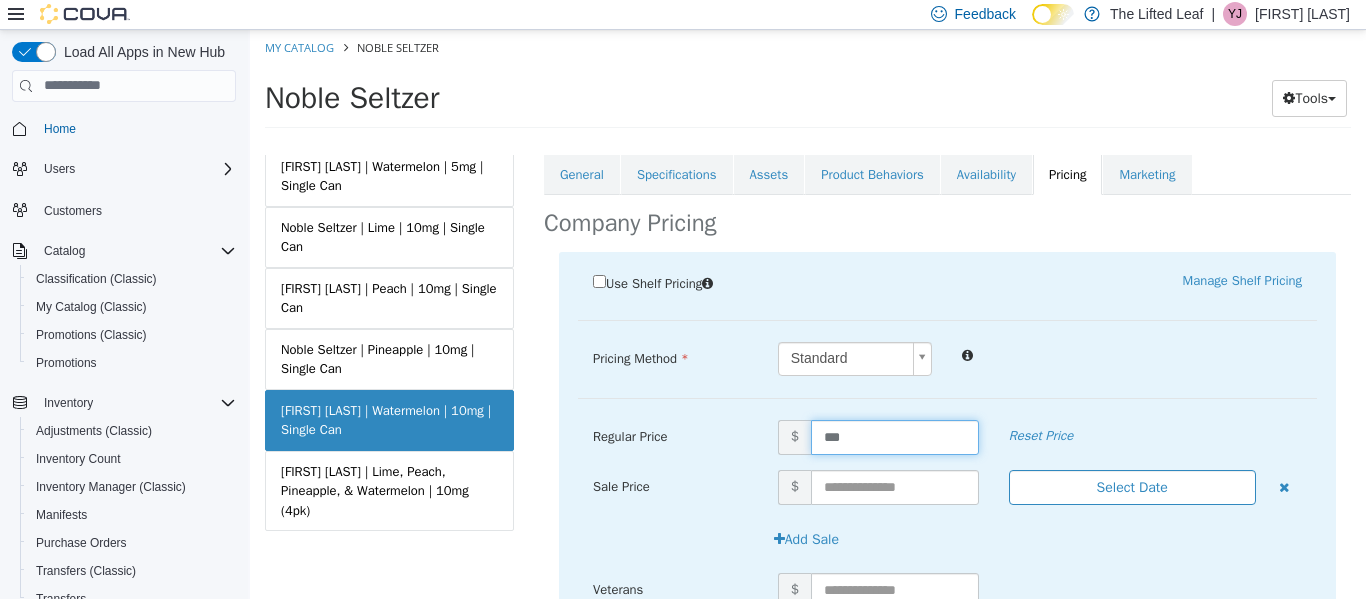 scroll, scrollTop: 498, scrollLeft: 0, axis: vertical 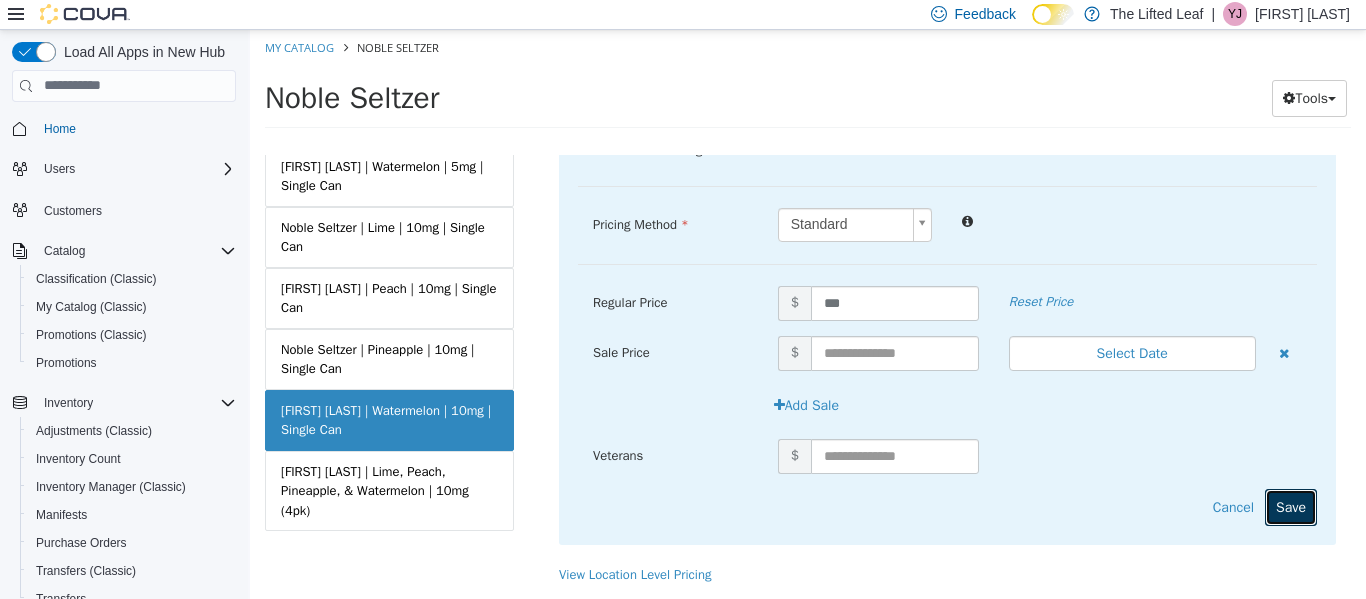 click on "Save" at bounding box center (1291, 506) 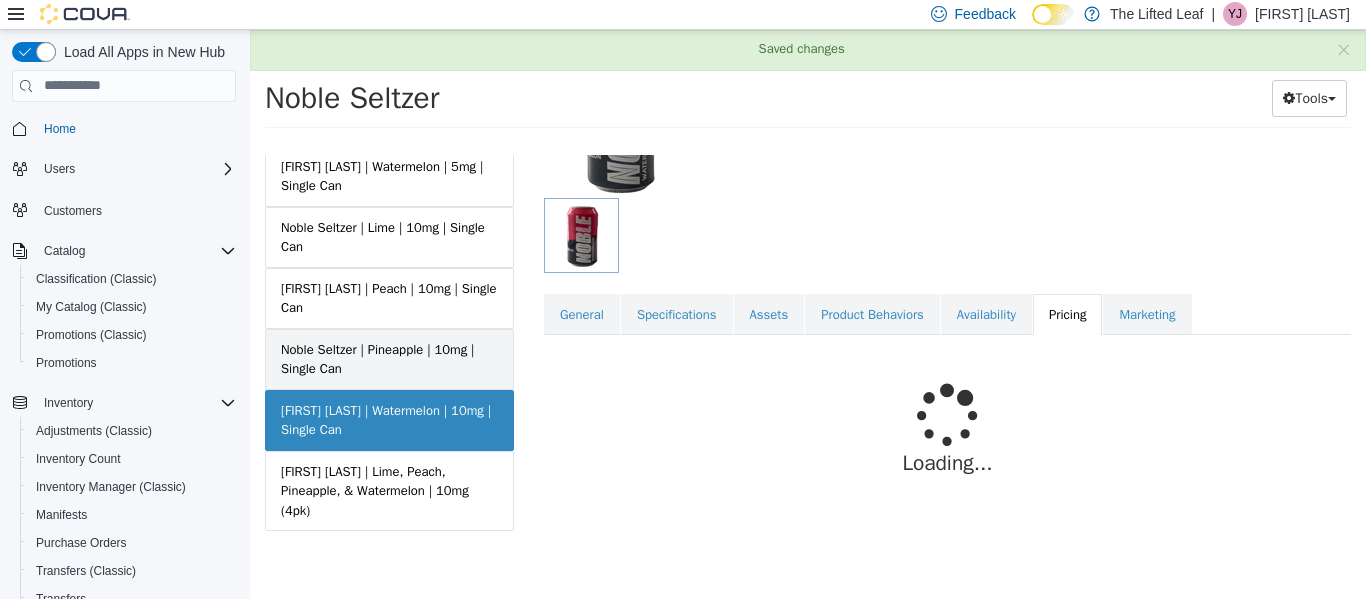 scroll, scrollTop: 223, scrollLeft: 0, axis: vertical 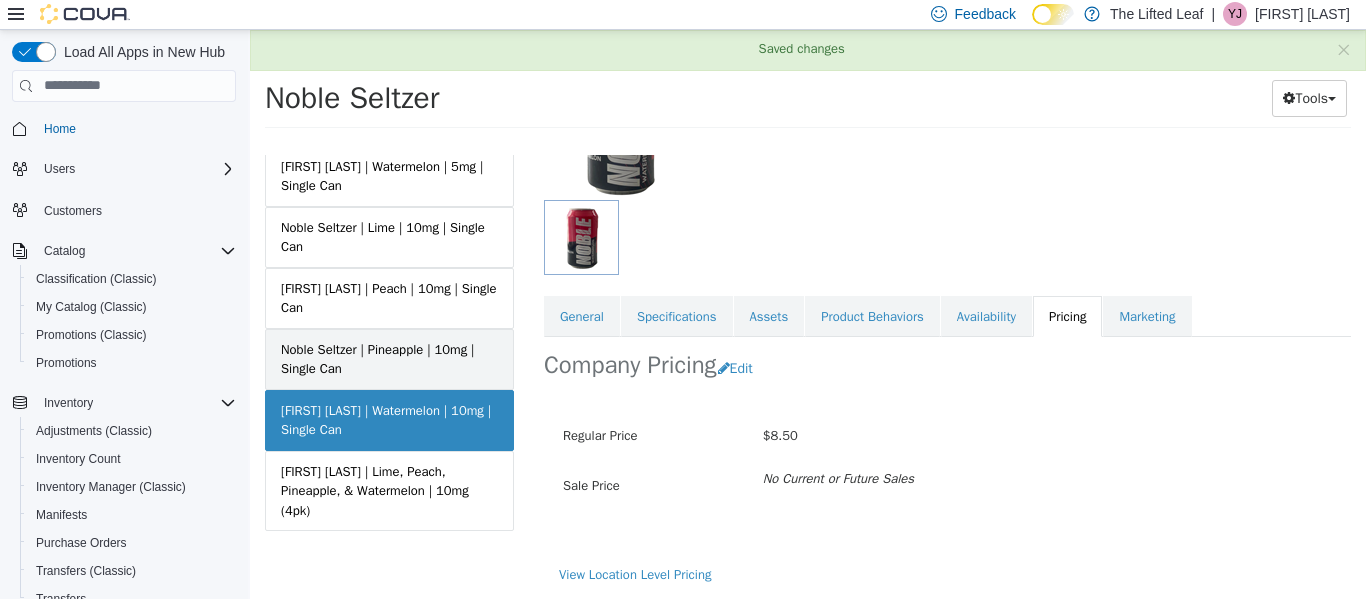 click on "Noble Seltzer | Pineapple | 10mg | Single Can" at bounding box center (389, 358) 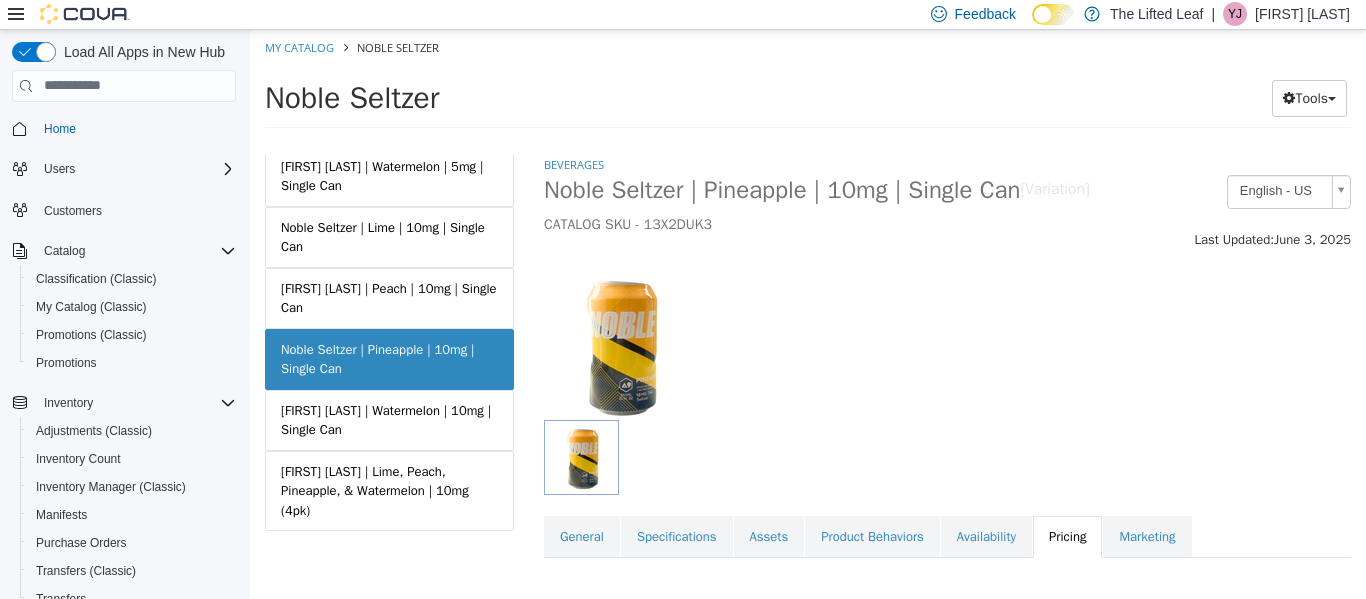 scroll, scrollTop: 167, scrollLeft: 0, axis: vertical 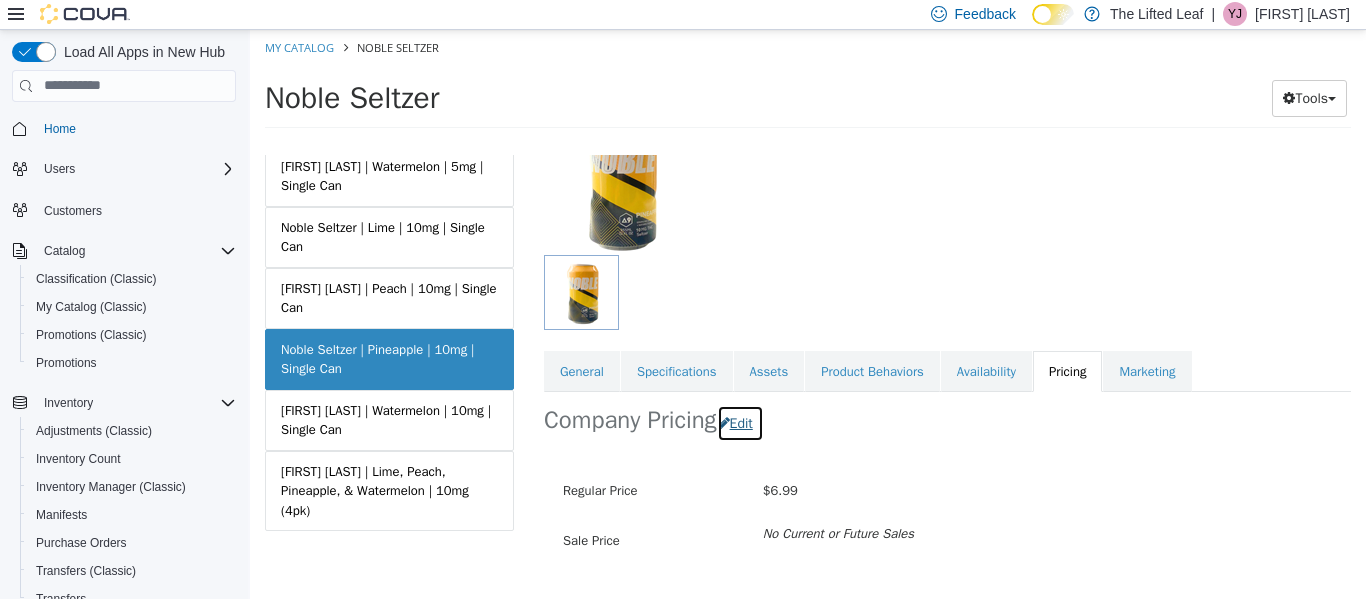 click on "Edit" at bounding box center (740, 422) 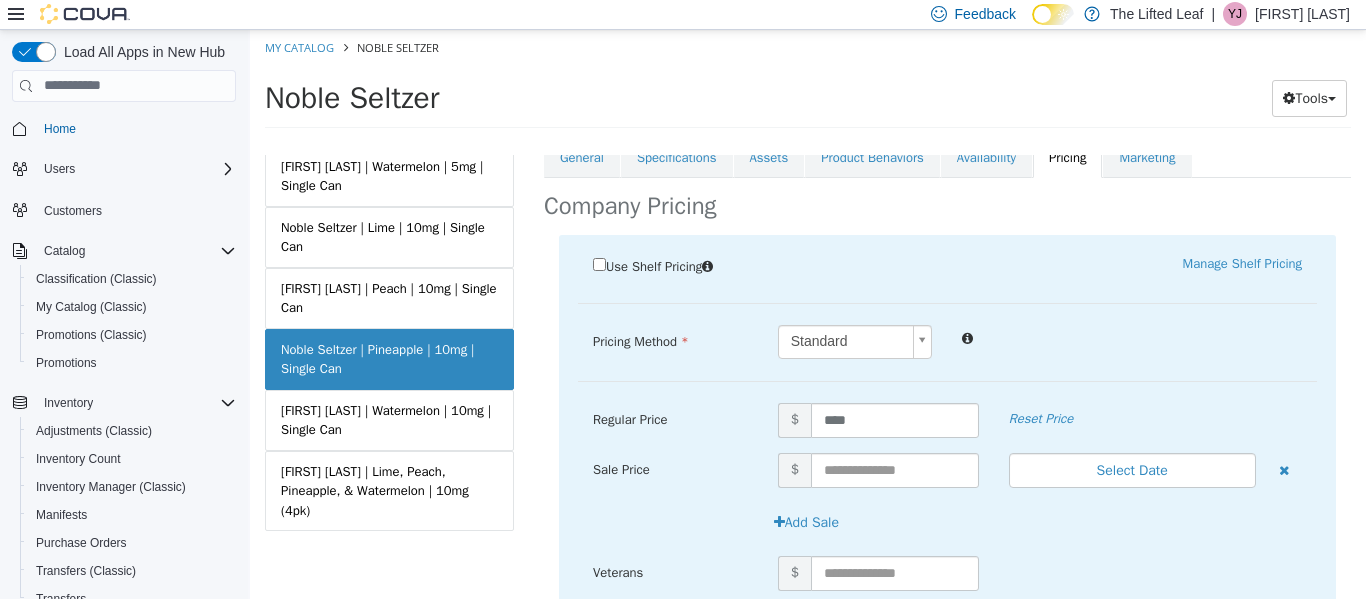 scroll, scrollTop: 387, scrollLeft: 0, axis: vertical 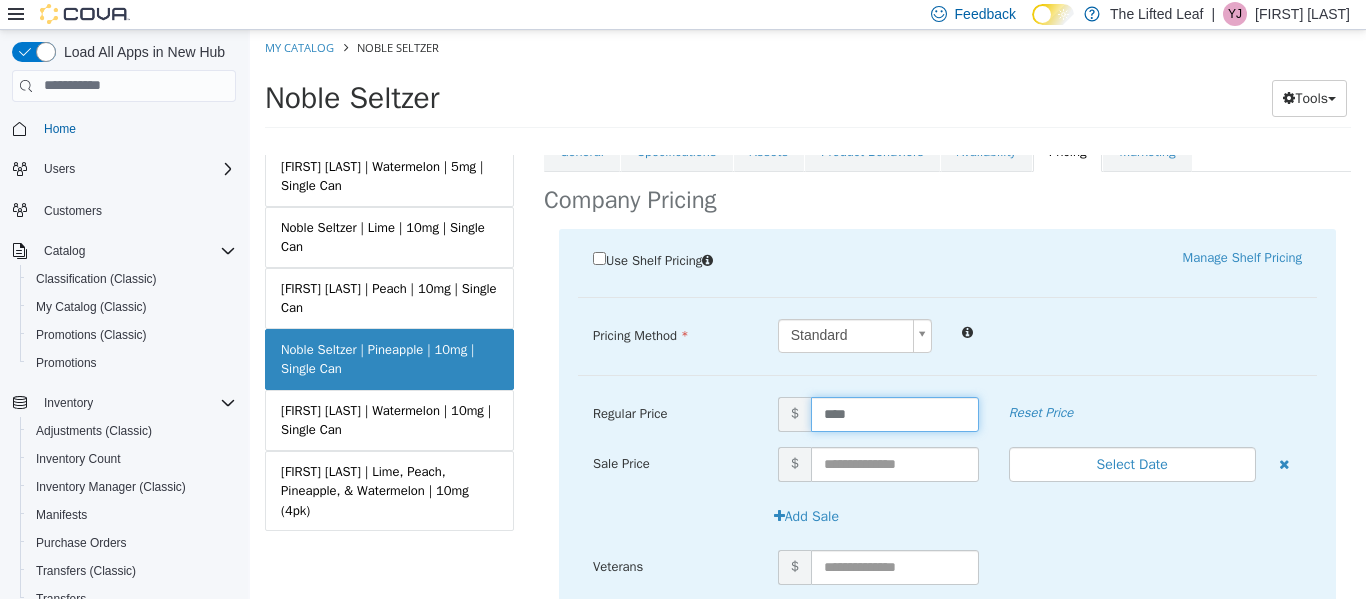 drag, startPoint x: 888, startPoint y: 411, endPoint x: 735, endPoint y: 415, distance: 153.05228 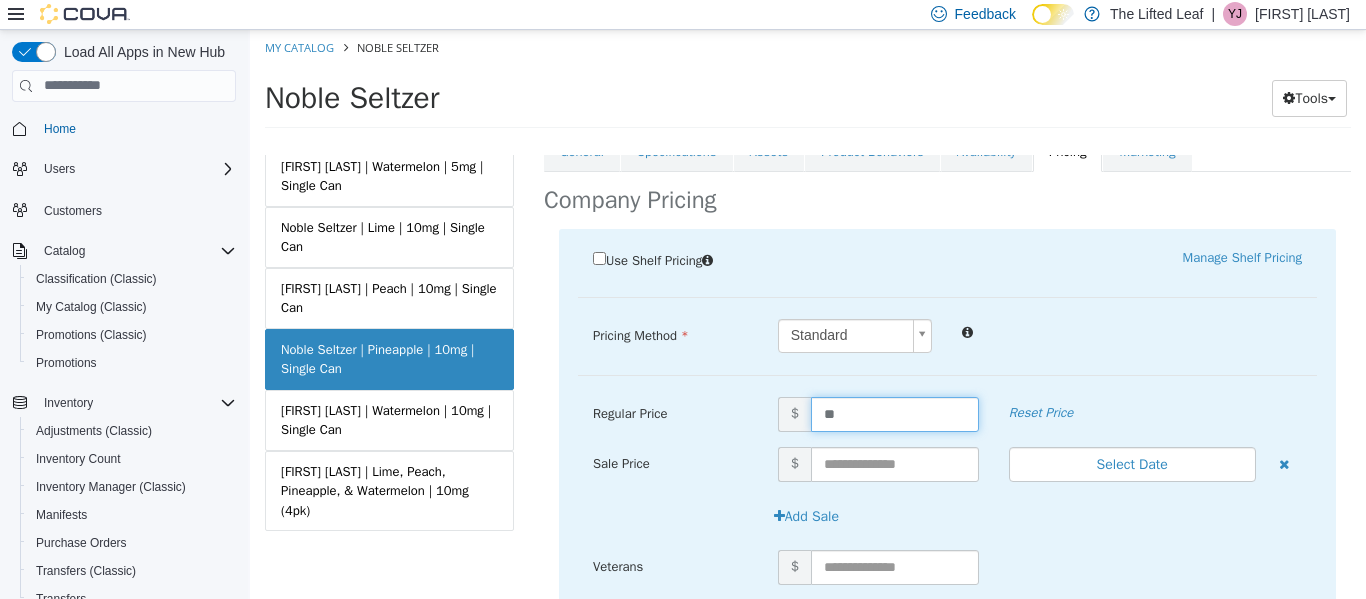 type on "***" 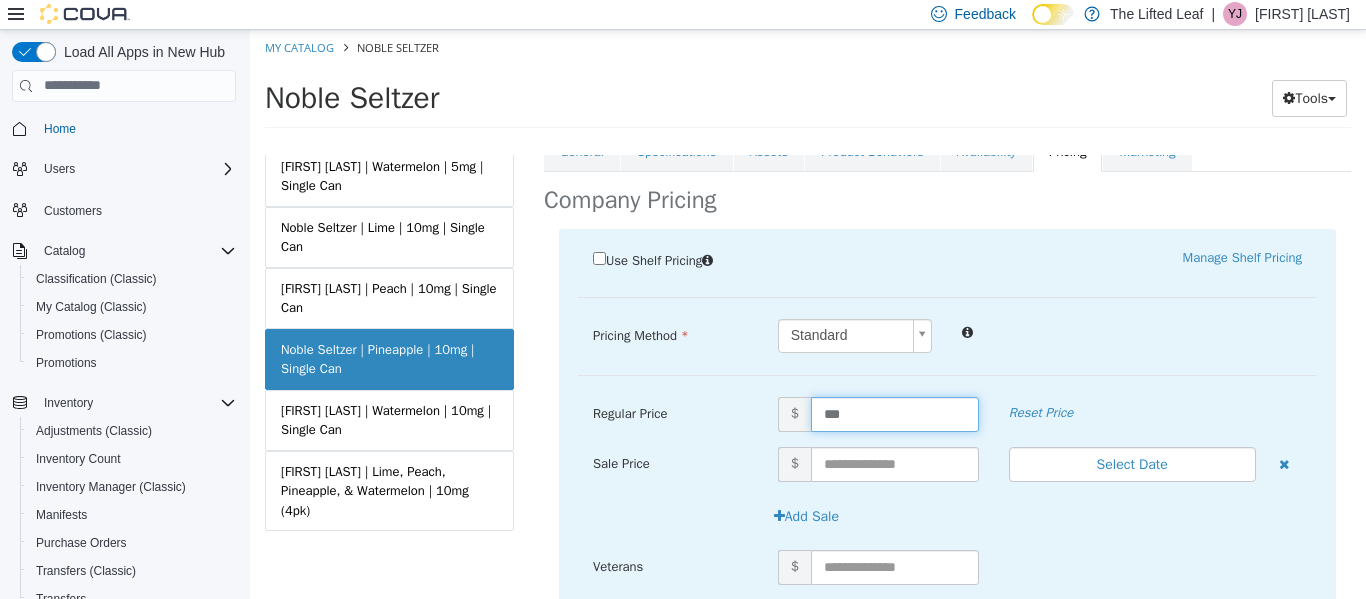 scroll, scrollTop: 498, scrollLeft: 0, axis: vertical 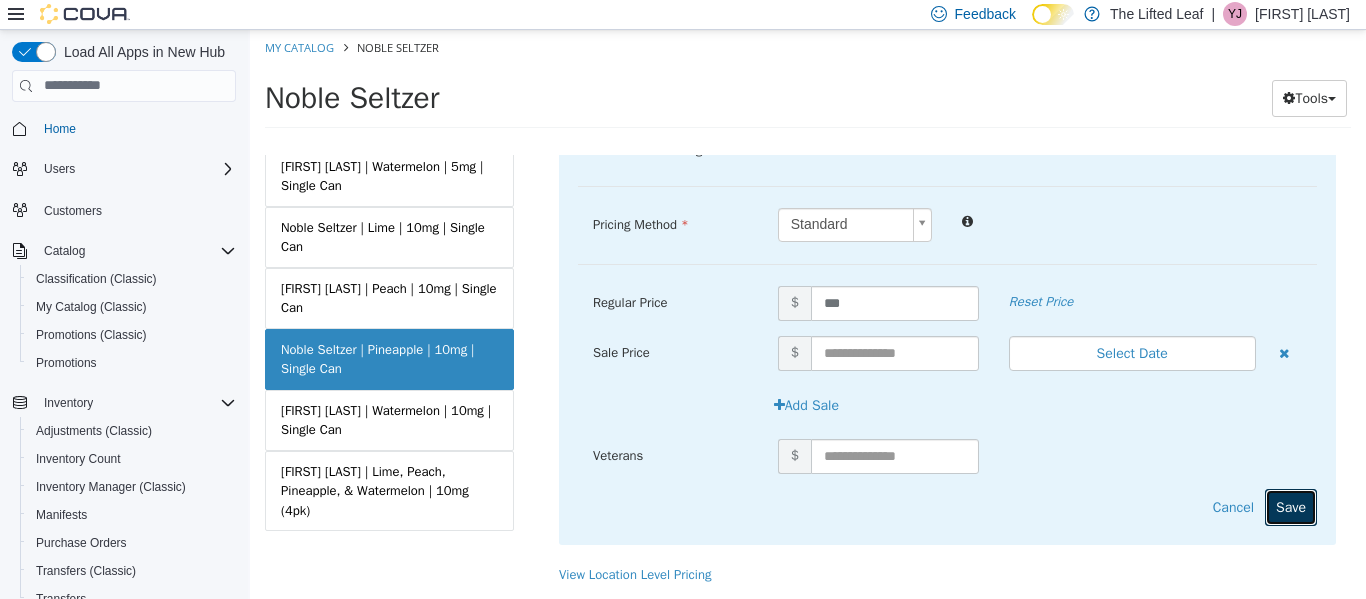 click on "Save" at bounding box center (1291, 506) 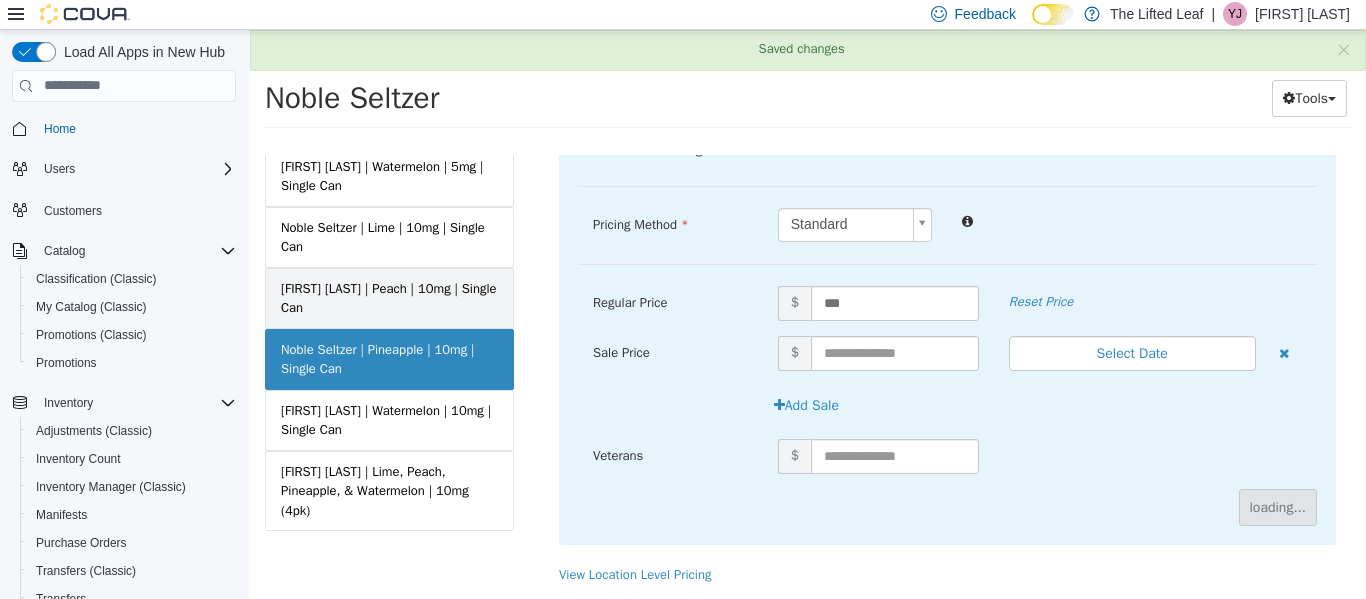 scroll, scrollTop: 223, scrollLeft: 0, axis: vertical 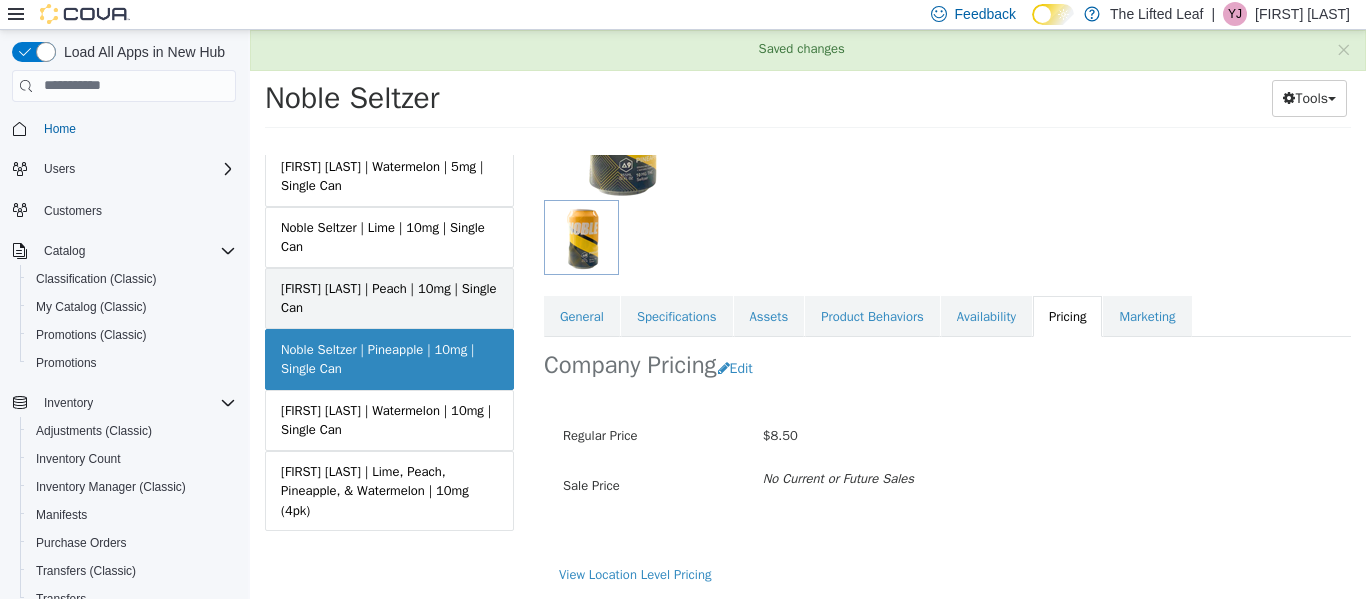 click on "[FIRST] [LAST] | Peach | 10mg | Single Can" at bounding box center [389, 297] 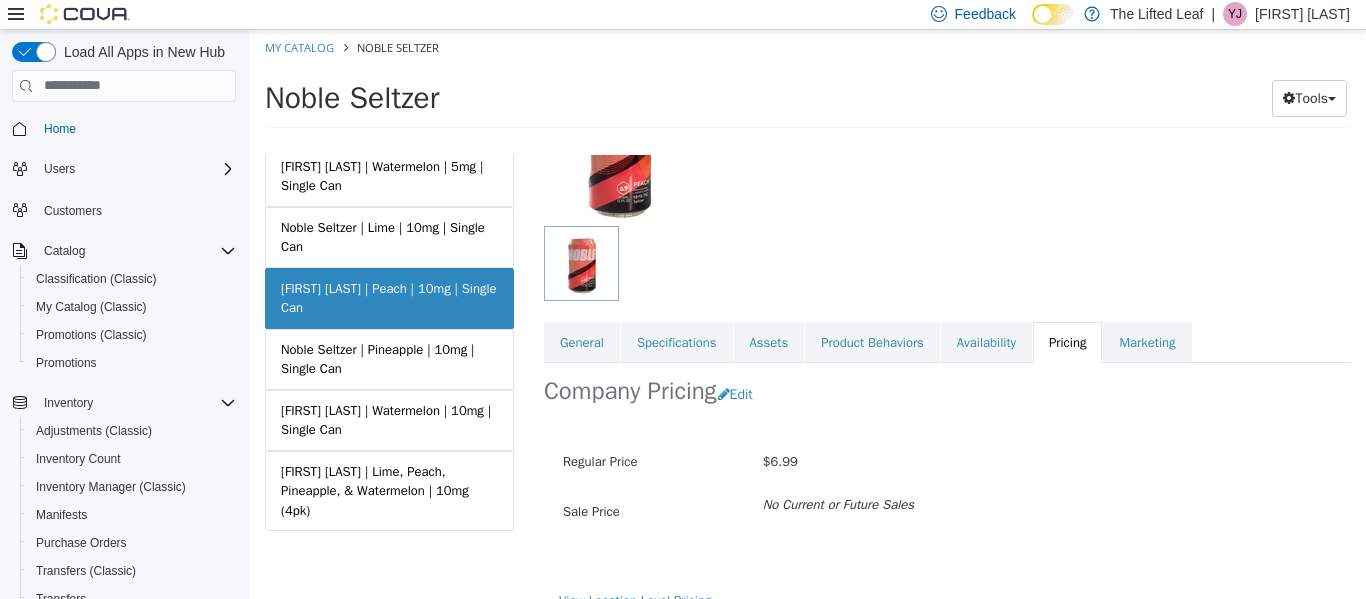 scroll, scrollTop: 211, scrollLeft: 0, axis: vertical 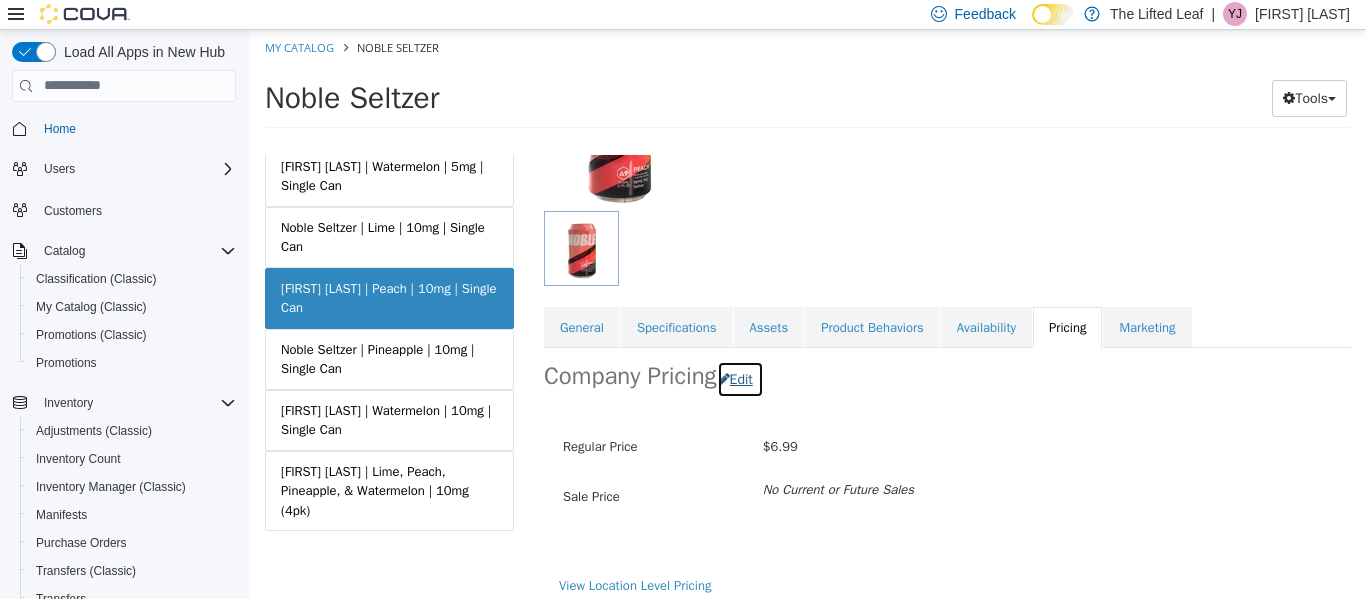 click on "Edit" at bounding box center [740, 378] 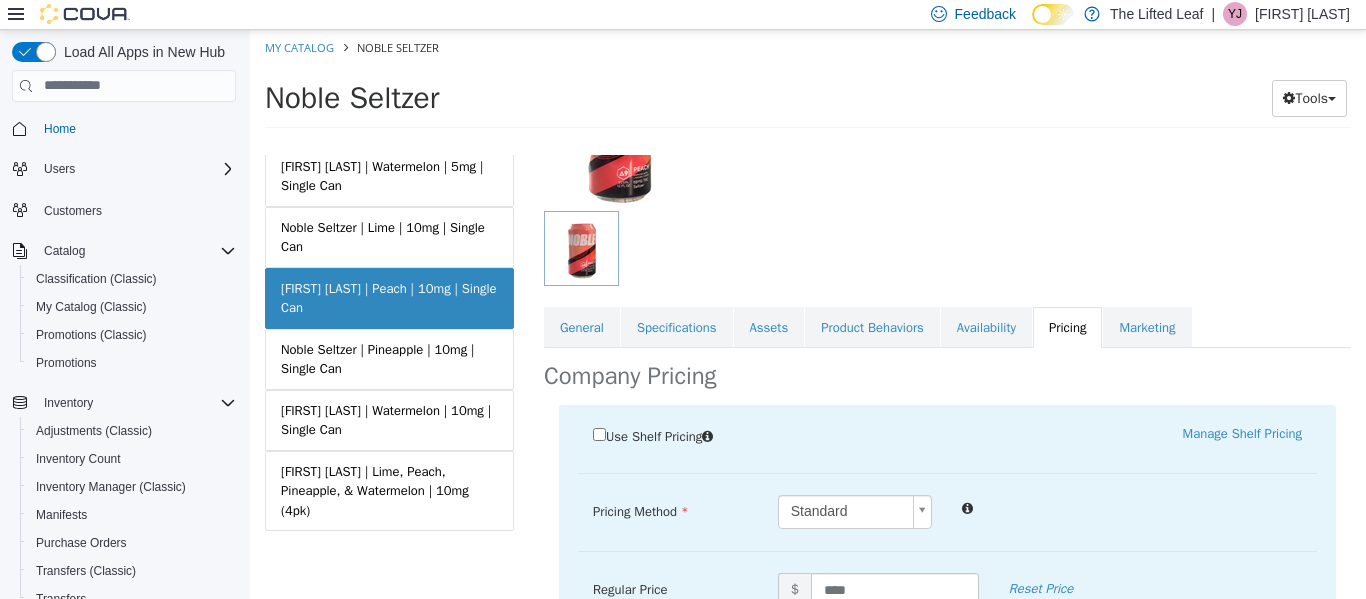 scroll, scrollTop: 287, scrollLeft: 0, axis: vertical 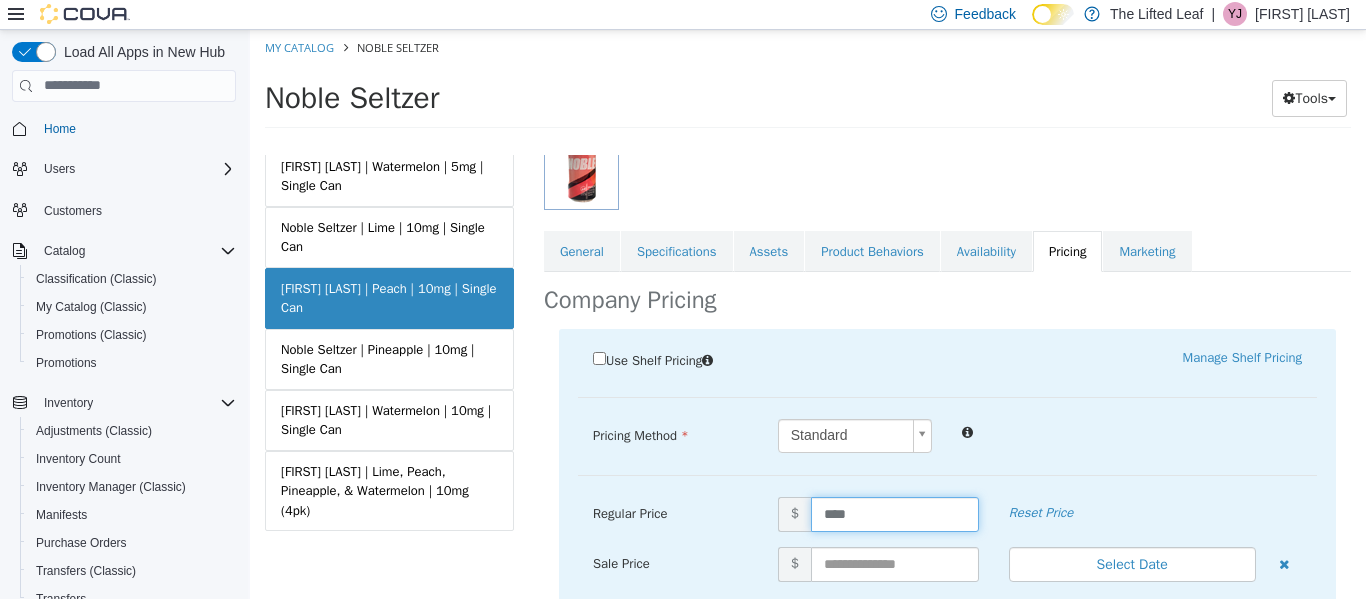drag, startPoint x: 874, startPoint y: 515, endPoint x: 731, endPoint y: 503, distance: 143.50261 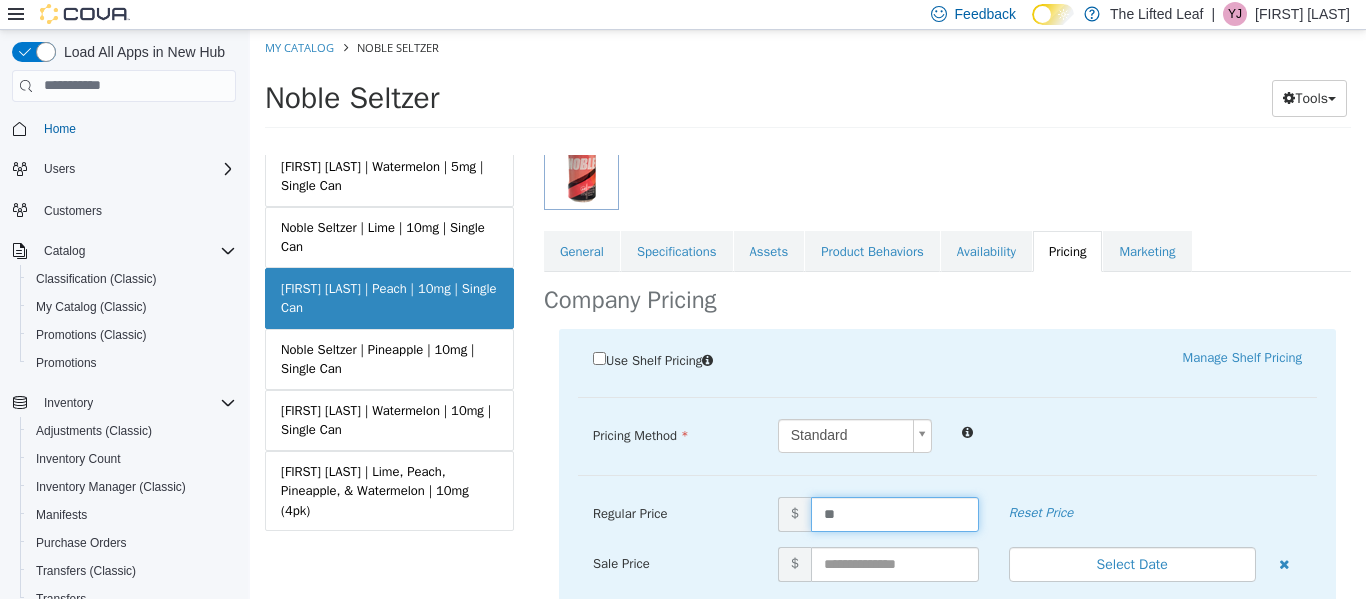 type on "***" 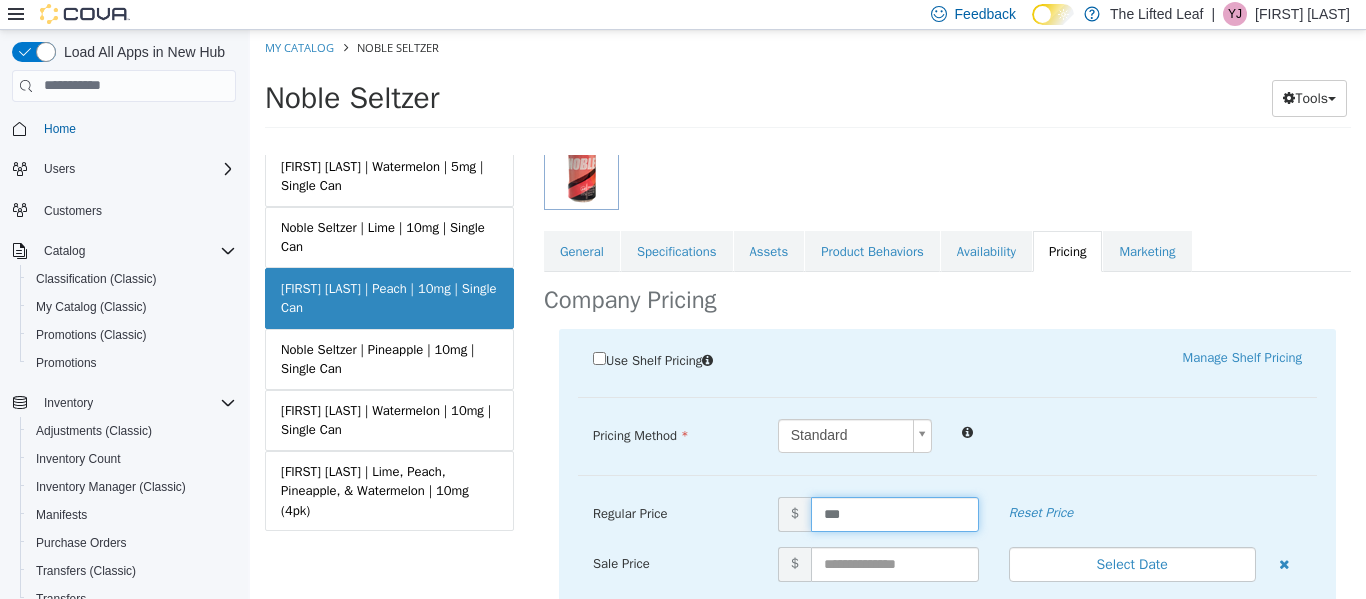 scroll, scrollTop: 498, scrollLeft: 0, axis: vertical 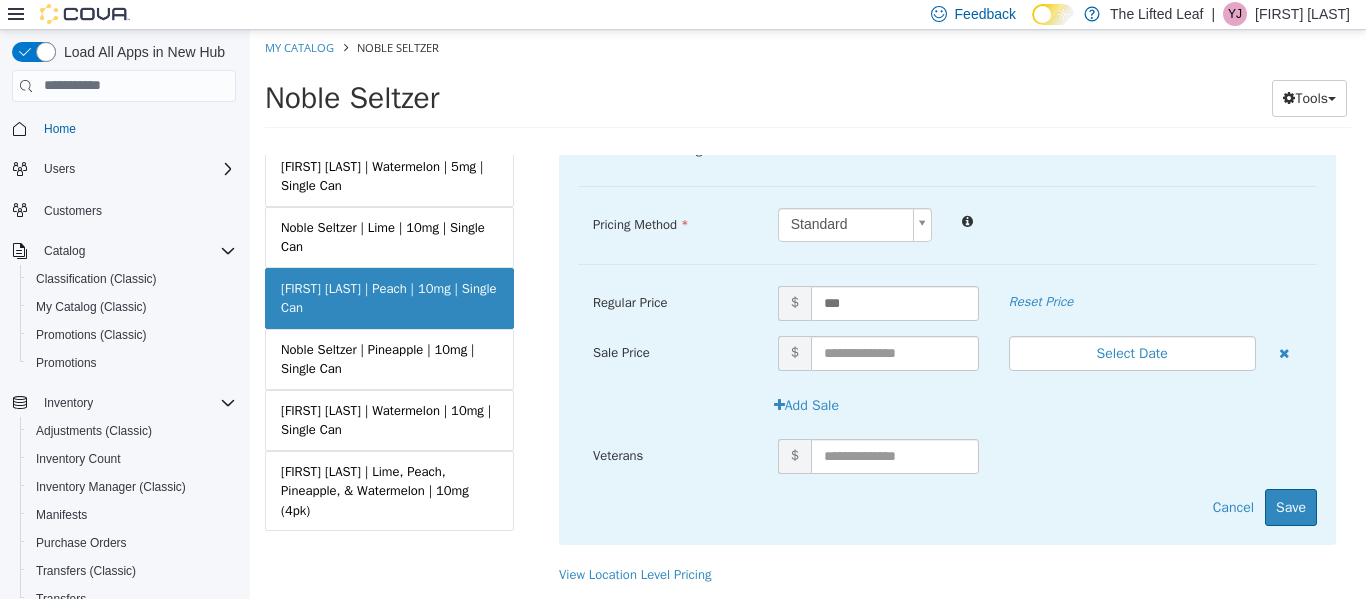 click on "Use Shelf Pricing    Manage Shelf Pricing Shelf Price     Select a Shelf Price                             Shelf Price is required Pricing Method     Standard                             * Regular Price $ *** Reset Price Sale Price $ Select Date     (UTC-5) Chicago                                Add Sale Veterans  $ Cancel Save" at bounding box center (947, 330) 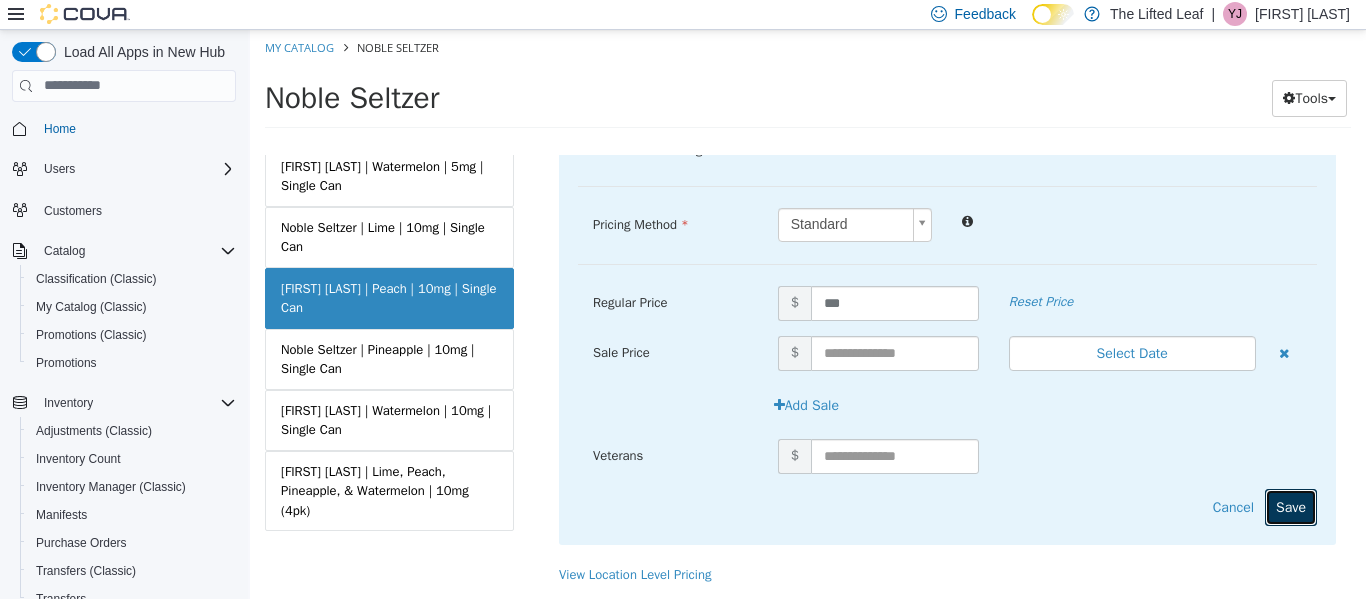 click on "Save" at bounding box center (1291, 506) 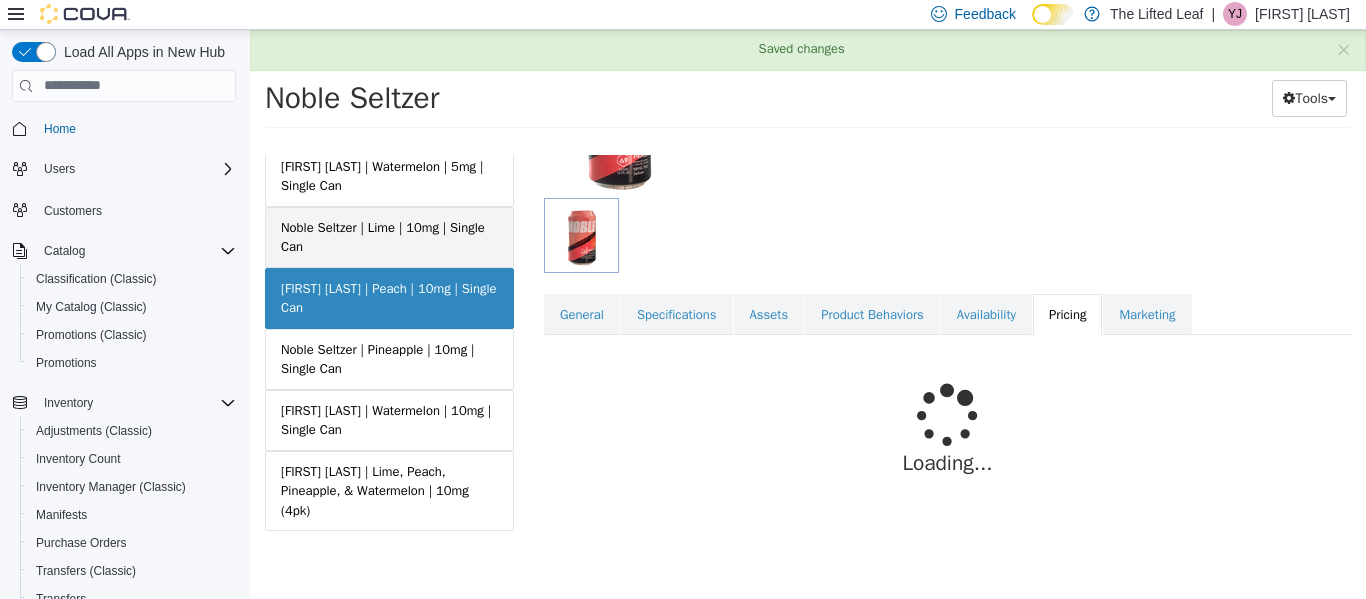 click on "Noble Seltzer | Lime | 10mg | Single Can" at bounding box center [389, 236] 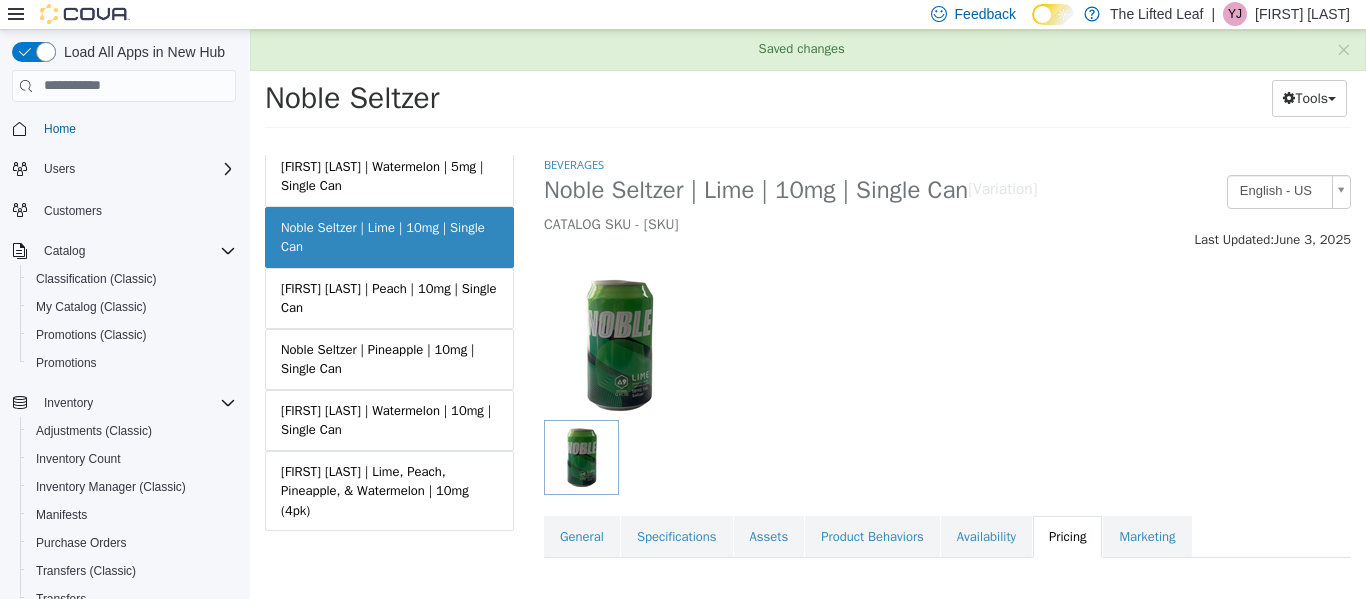 scroll, scrollTop: 0, scrollLeft: 0, axis: both 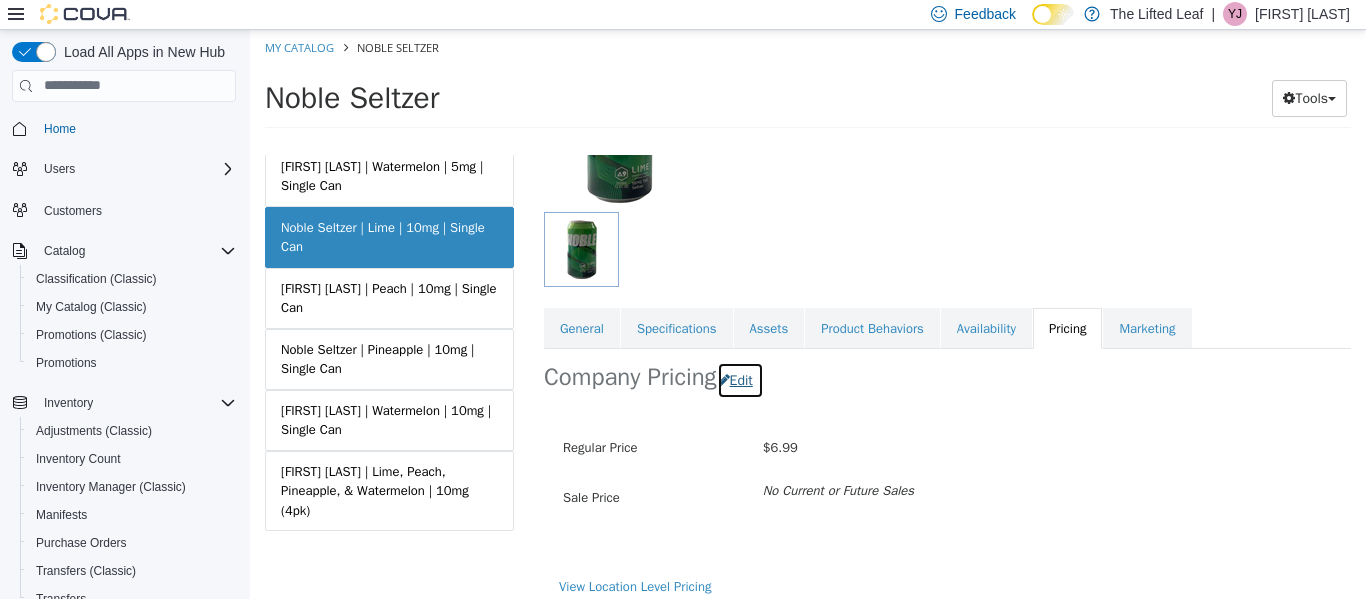 click on "Edit" at bounding box center (740, 379) 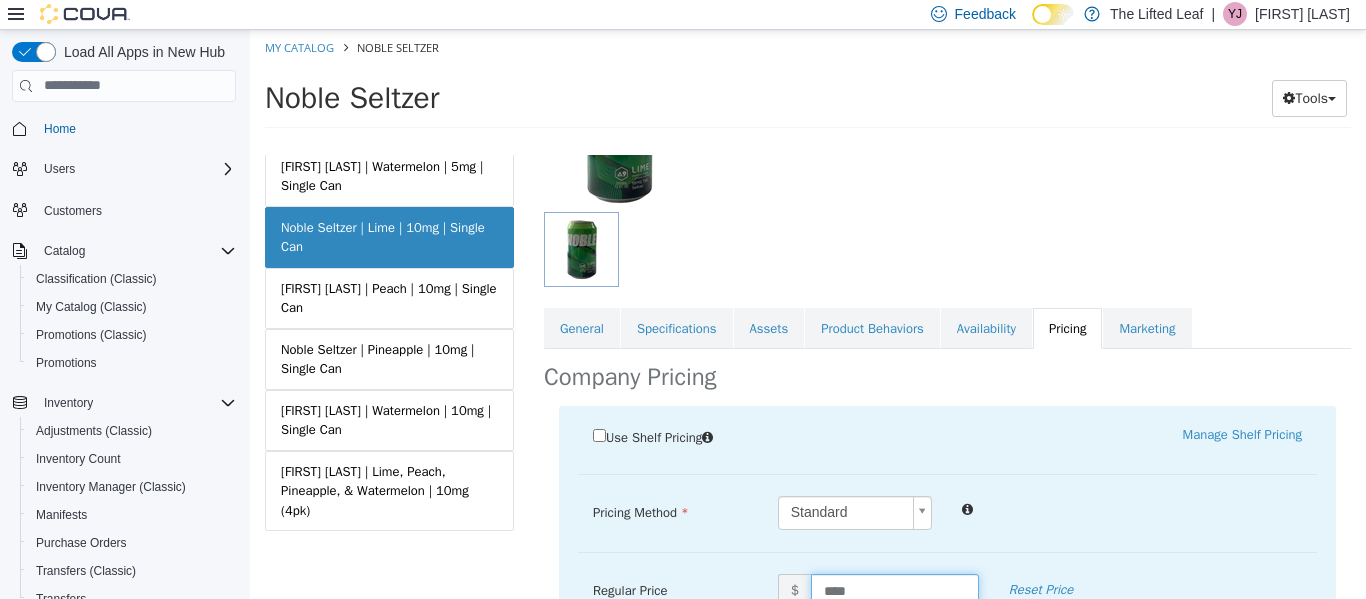 scroll, scrollTop: 230, scrollLeft: 0, axis: vertical 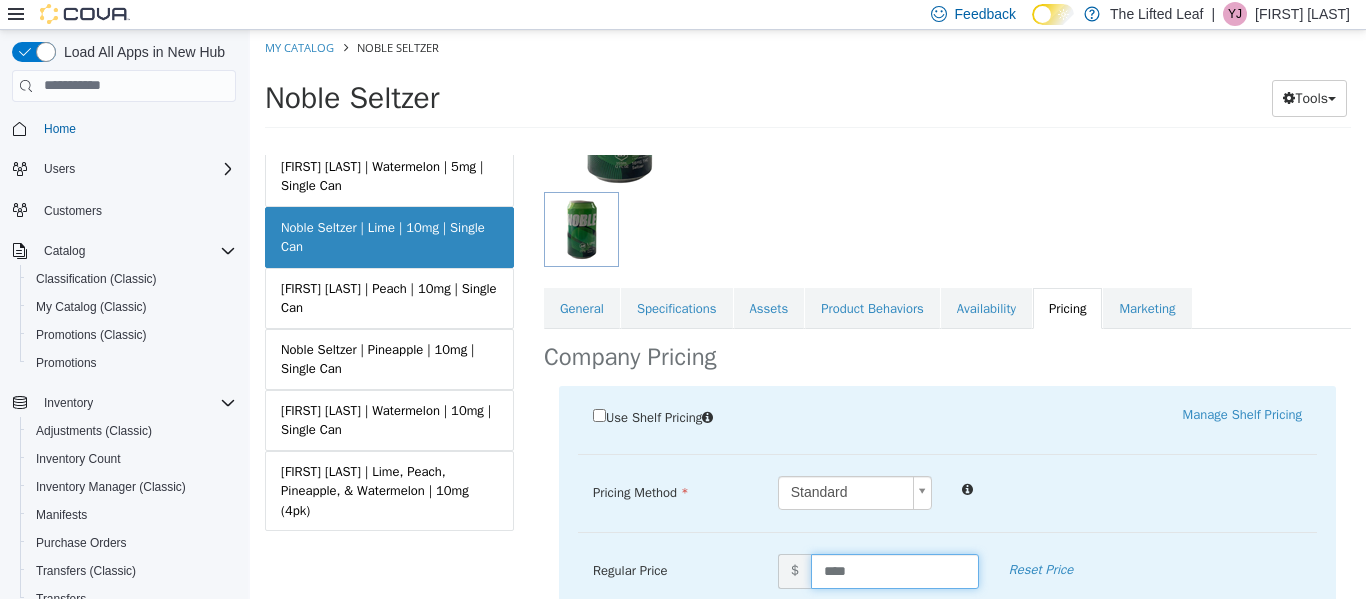 drag, startPoint x: 856, startPoint y: 585, endPoint x: 649, endPoint y: 555, distance: 209.16261 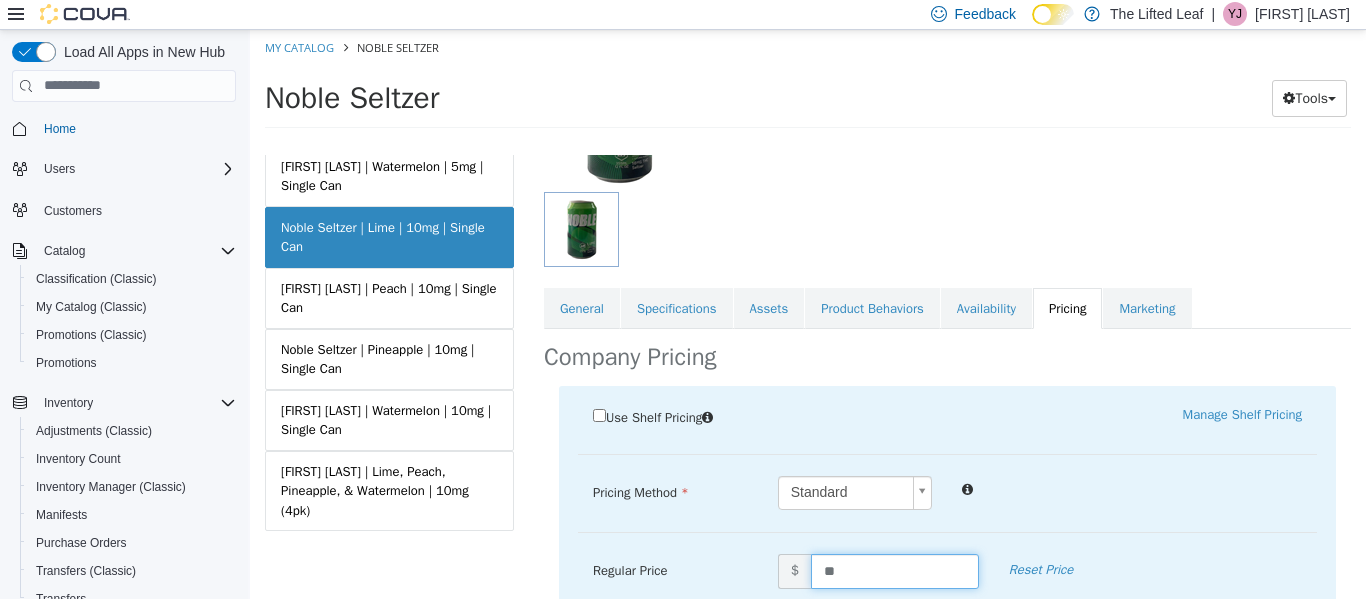 type on "***" 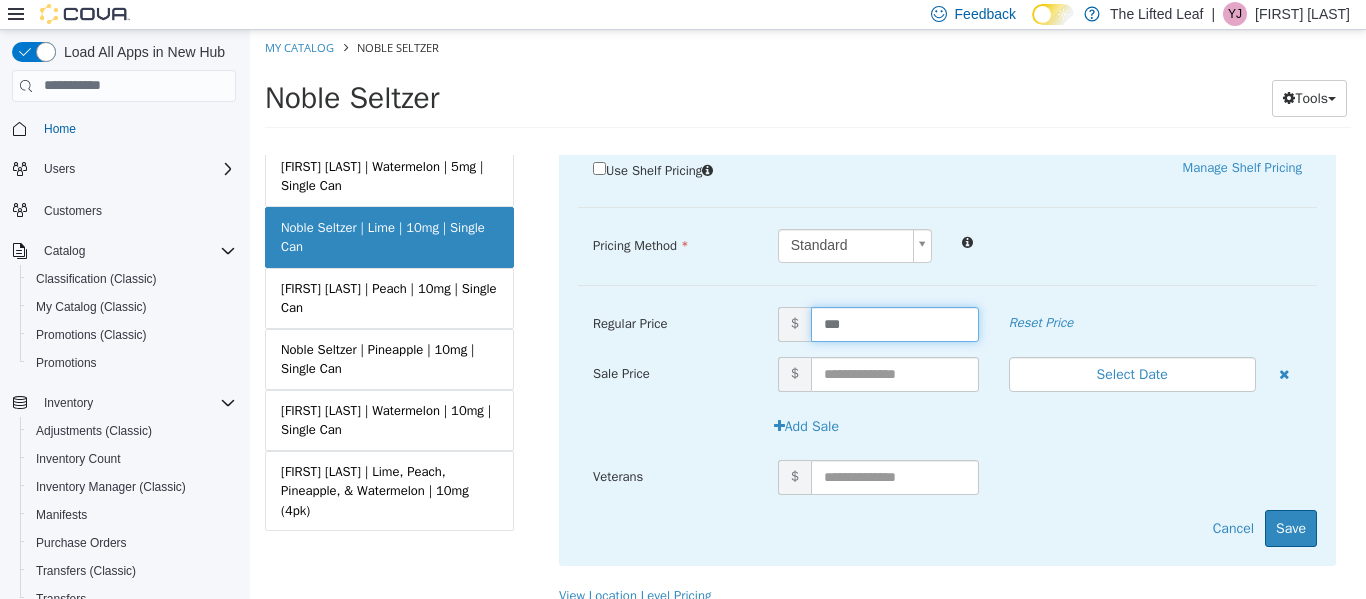 scroll, scrollTop: 478, scrollLeft: 0, axis: vertical 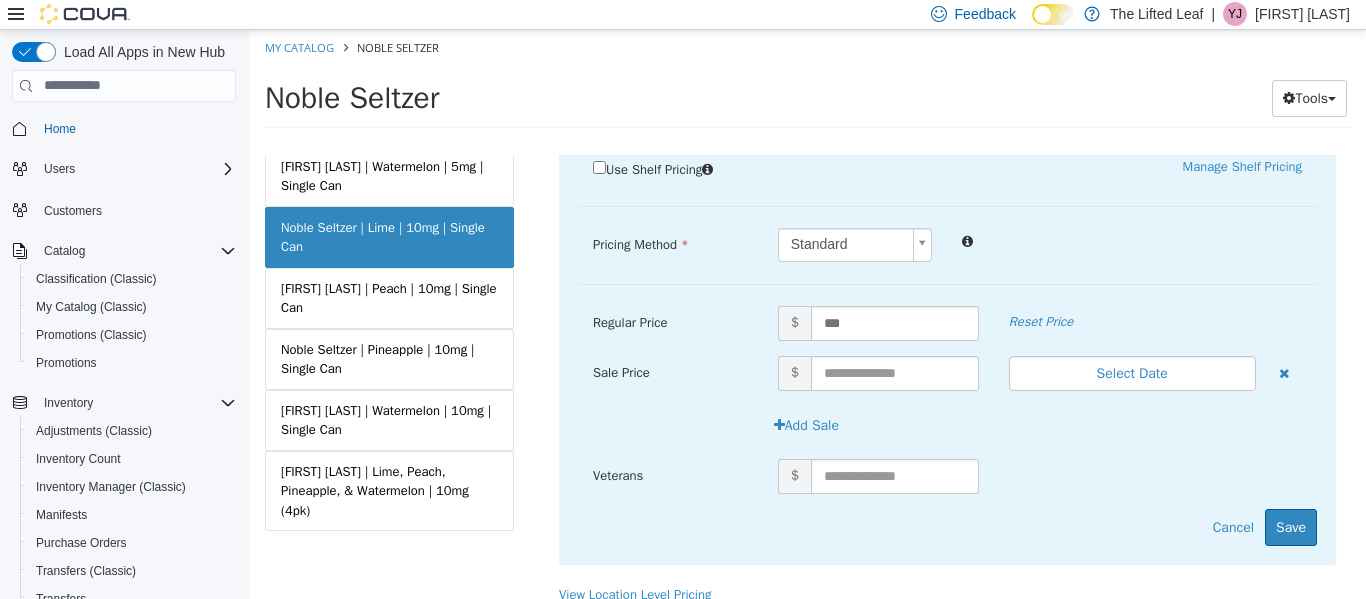 click on "Use Shelf Pricing    Manage Shelf Pricing Shelf Price     Select a Shelf Price                             Shelf Price is required Pricing Method     Standard                             * Regular Price $ *** Reset Price Sale Price $ Select Date     (UTC-5) Chicago                                Add Sale Veterans  $ Cancel Save" at bounding box center (947, 350) 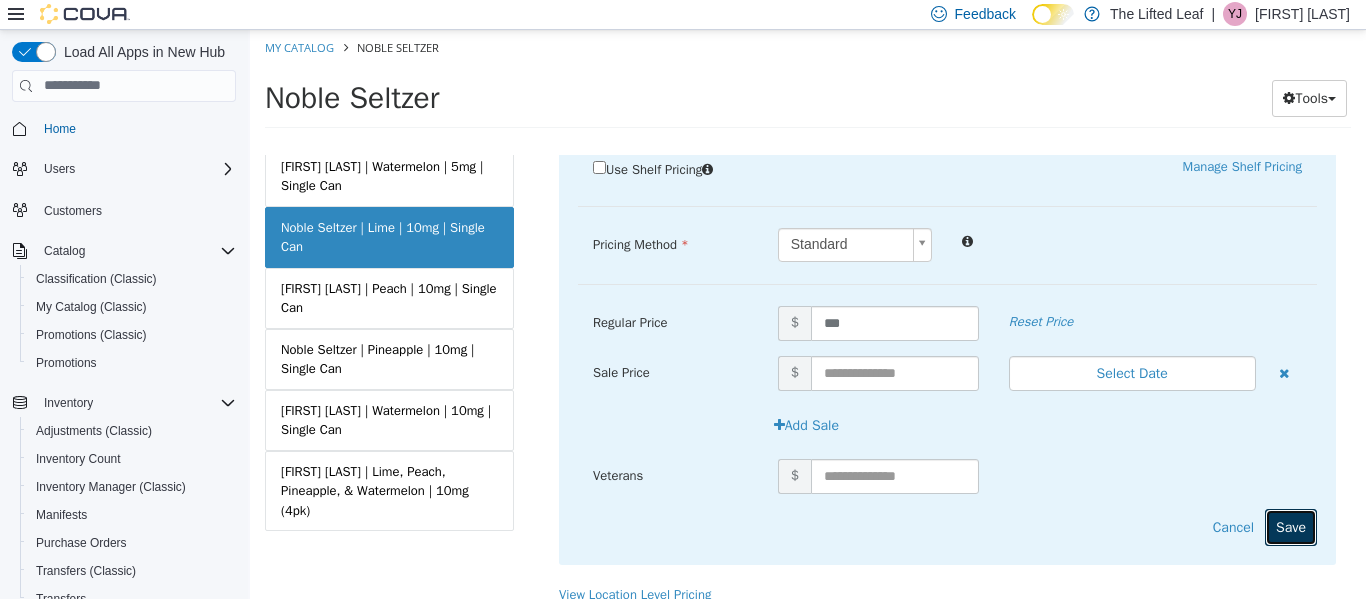 click on "Save" at bounding box center [1291, 526] 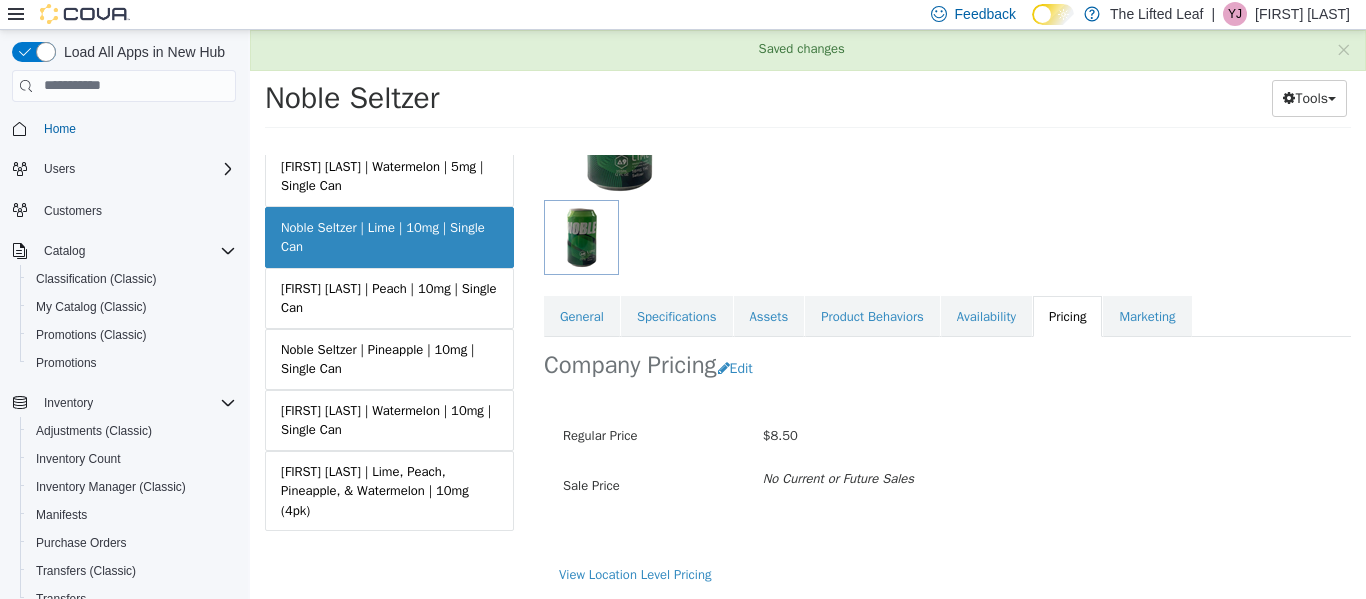 scroll, scrollTop: 223, scrollLeft: 0, axis: vertical 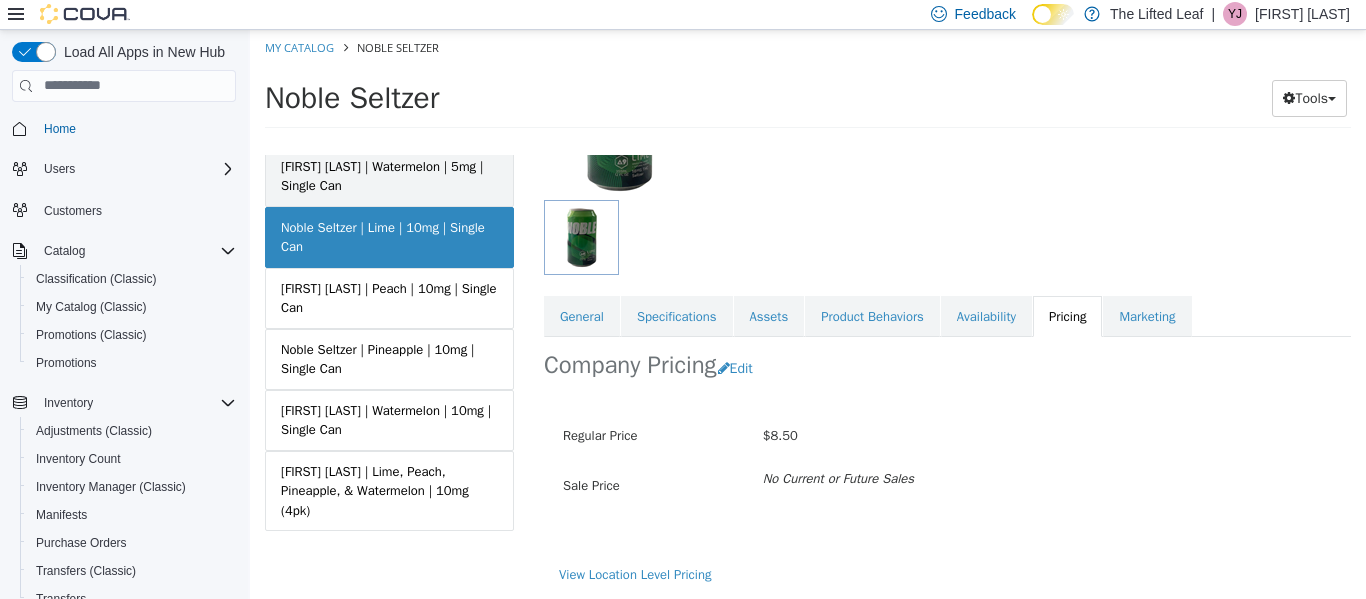 click on "[FIRST] [LAST] | Watermelon | 5mg | Single Can" at bounding box center [389, 175] 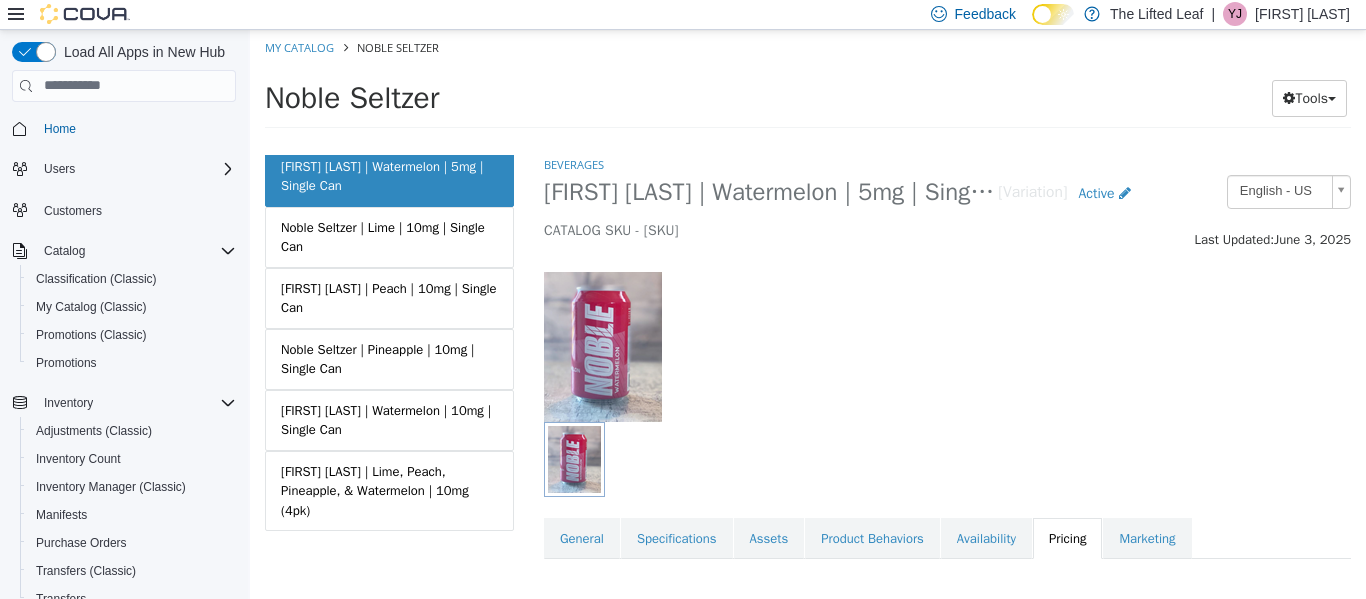 scroll, scrollTop: 273, scrollLeft: 0, axis: vertical 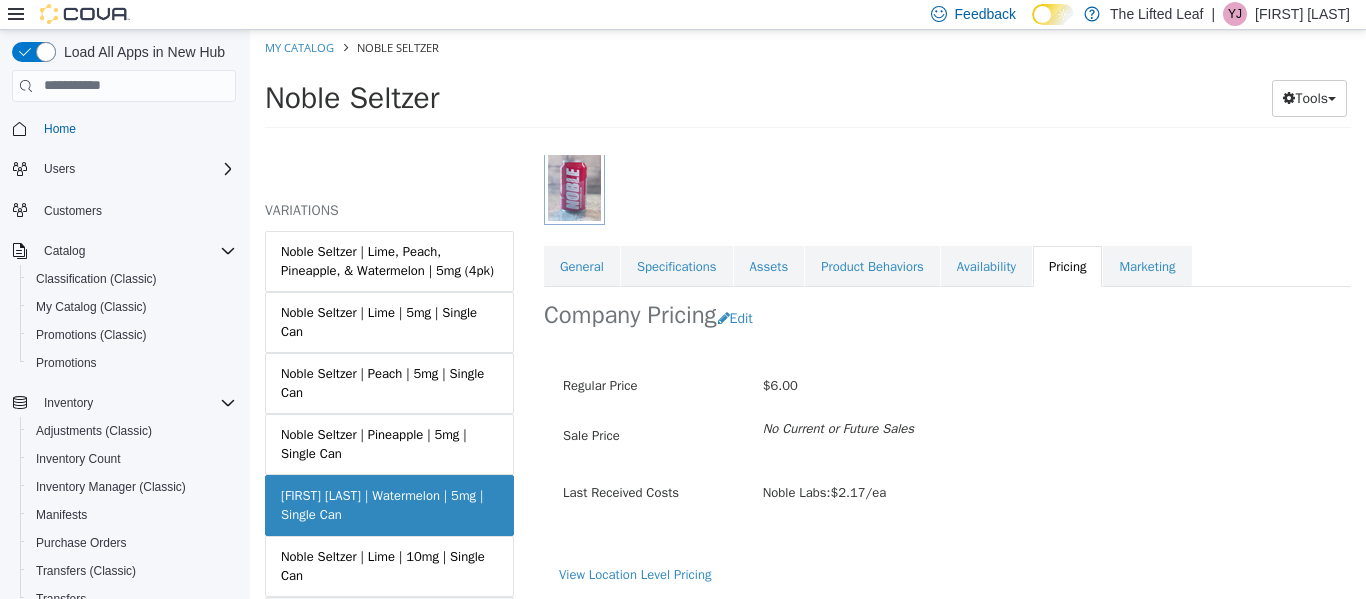 click on "Noble Seltzer | Lime, Peach, Pineapple, & Watermelon | 5mg (4pk)" at bounding box center (389, 260) 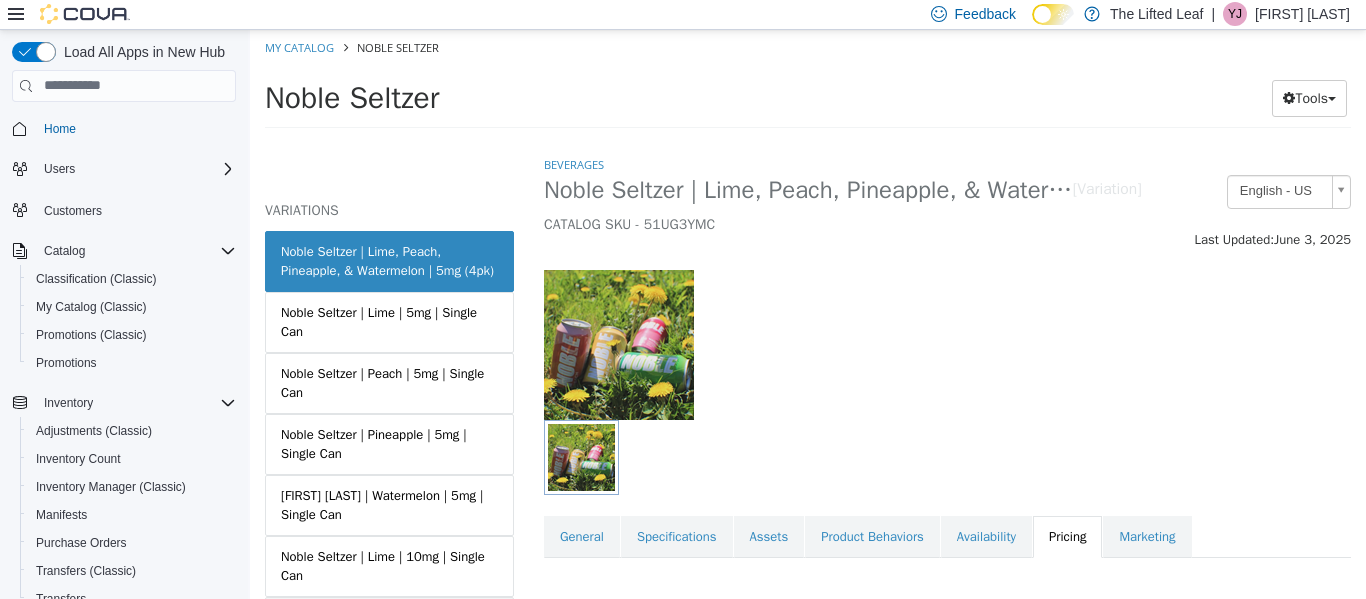 scroll, scrollTop: 0, scrollLeft: 0, axis: both 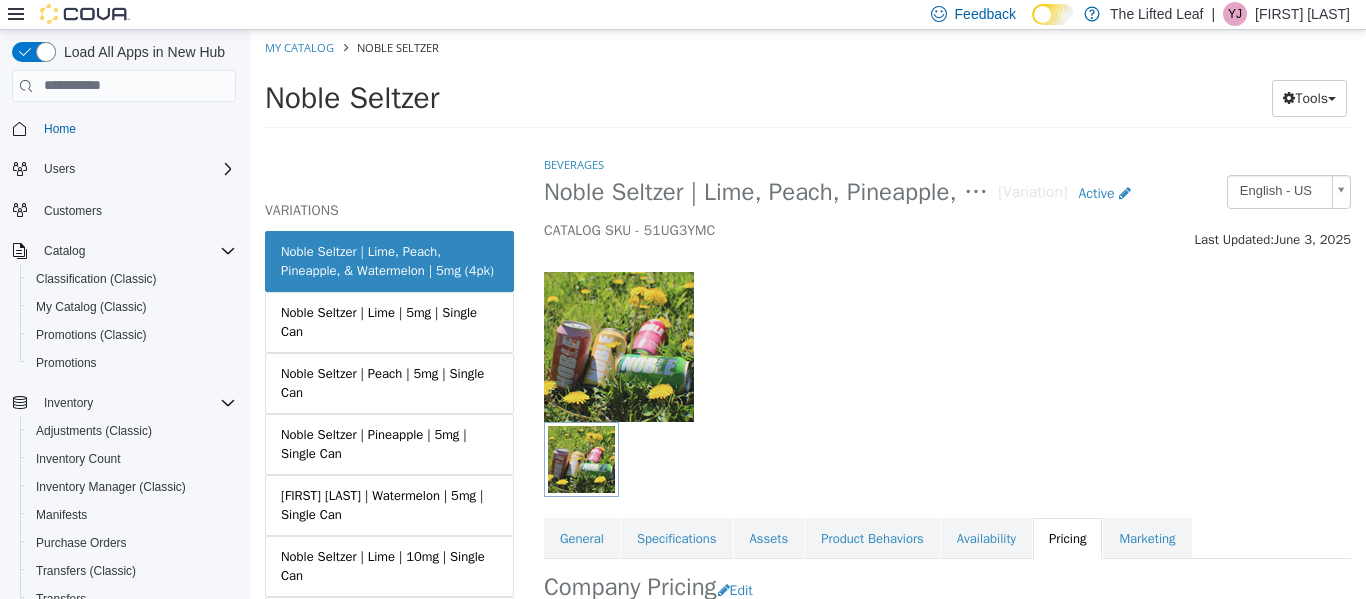 click on "[FIRST] [LAST]
Tools  Move Variations
Print Labels" at bounding box center (808, 103) 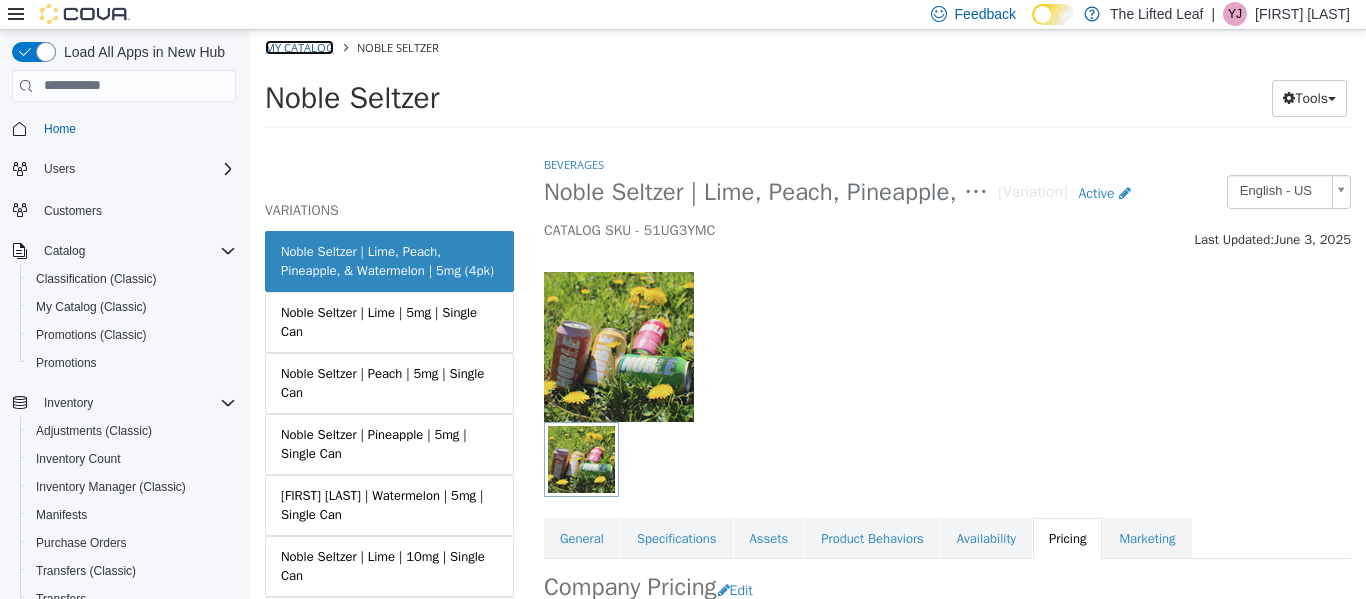 click on "My Catalog" at bounding box center (299, 46) 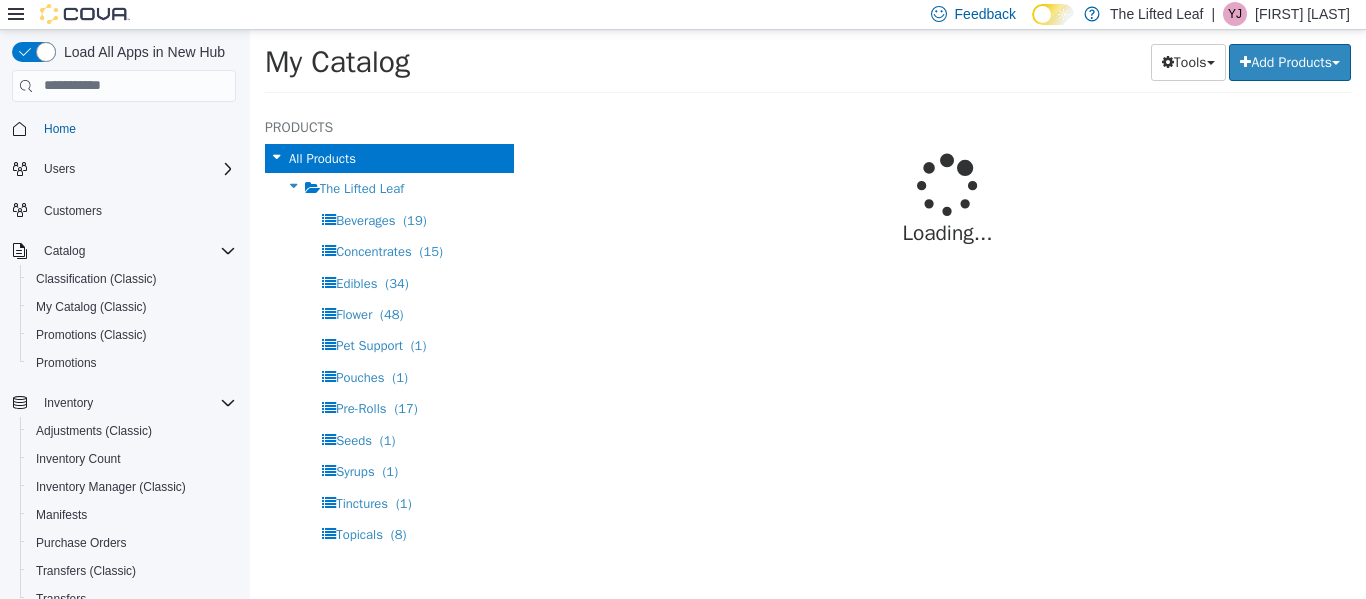 select on "**********" 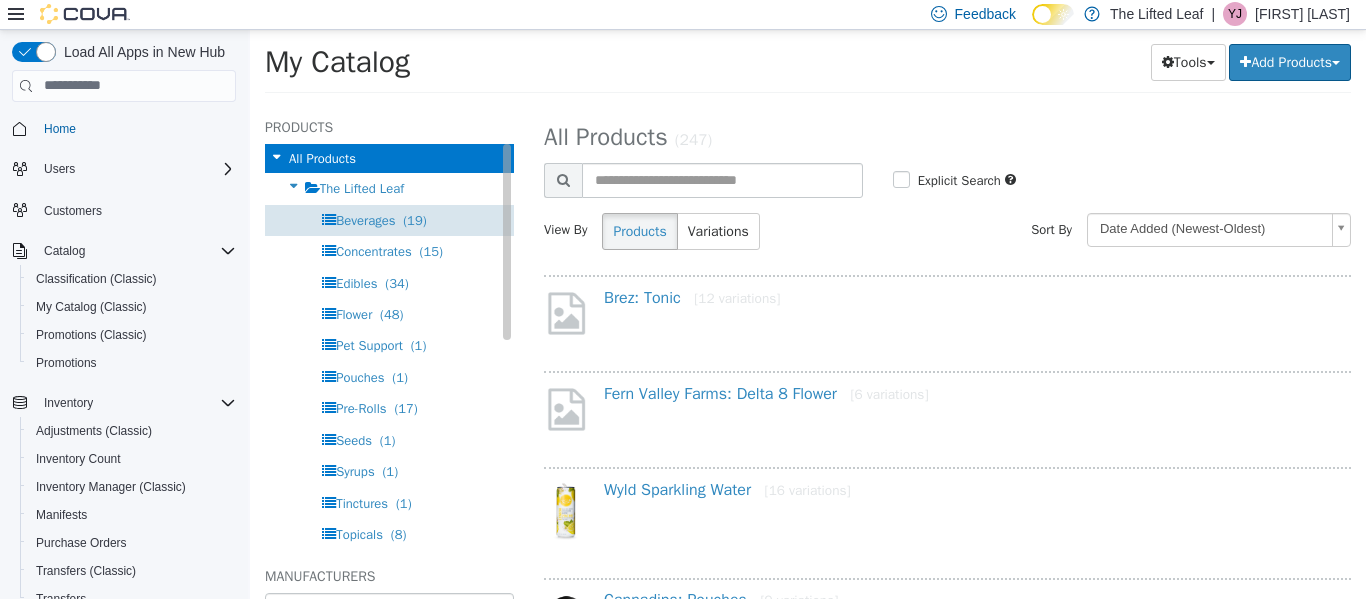 click on "Beverages" at bounding box center (365, 219) 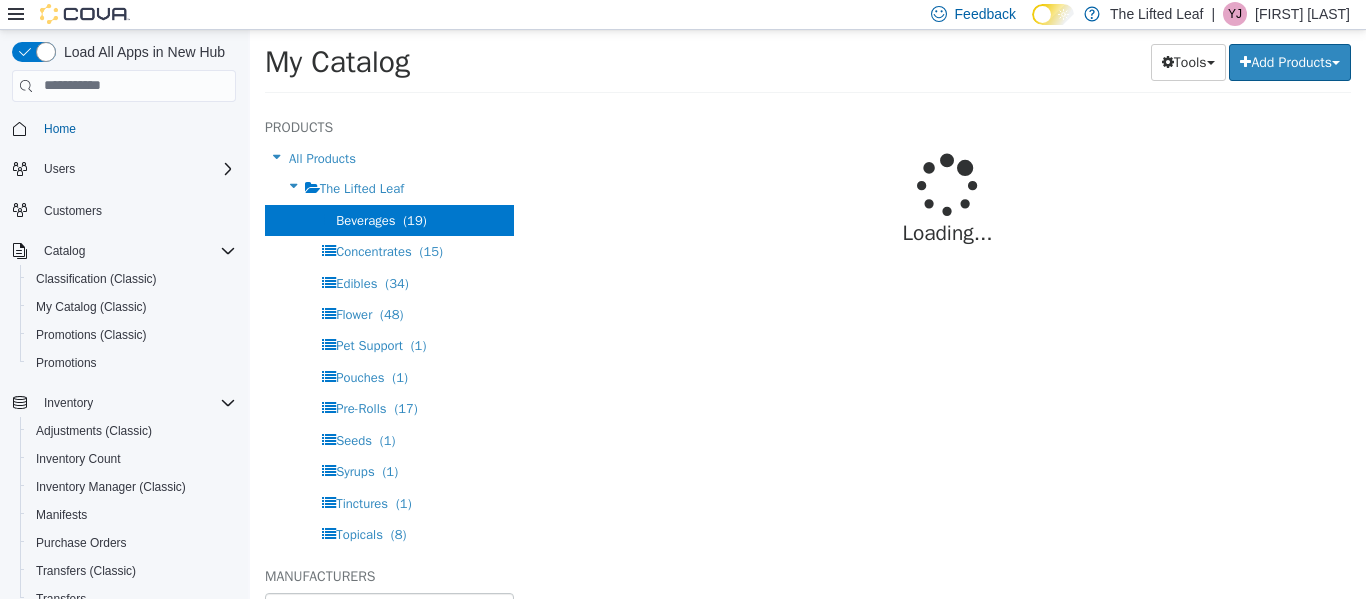 select on "**********" 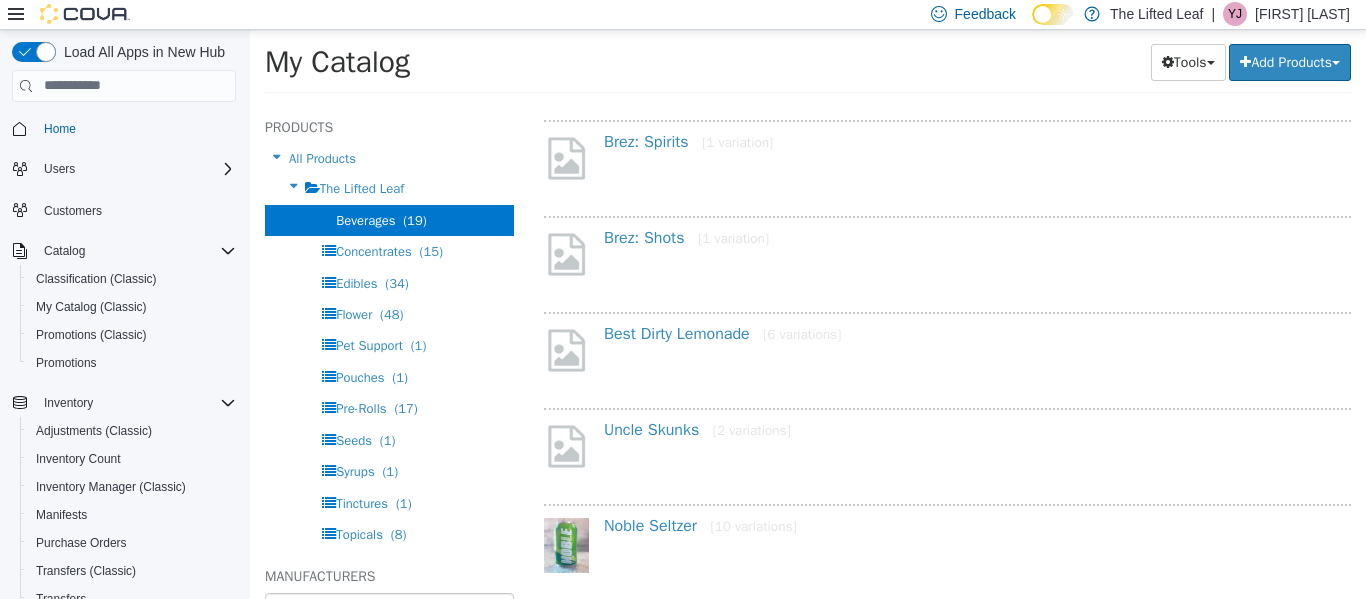 scroll, scrollTop: 360, scrollLeft: 0, axis: vertical 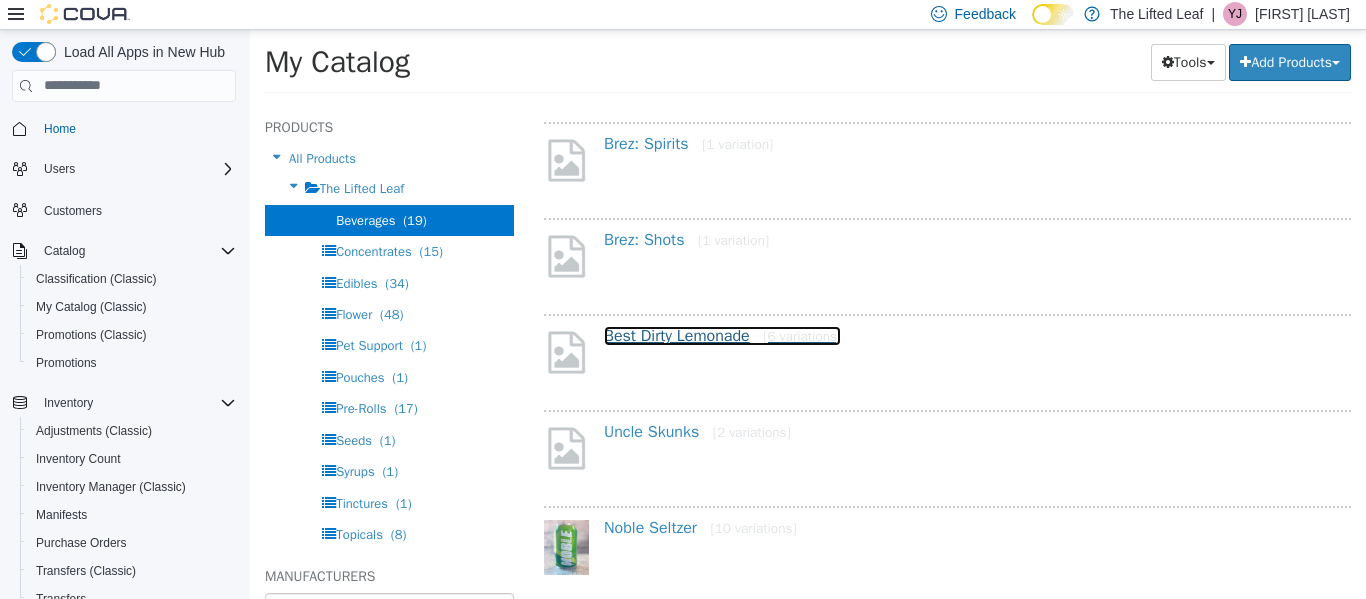 click on "Best Dirty Lemonade
[6 variations]" at bounding box center (722, 335) 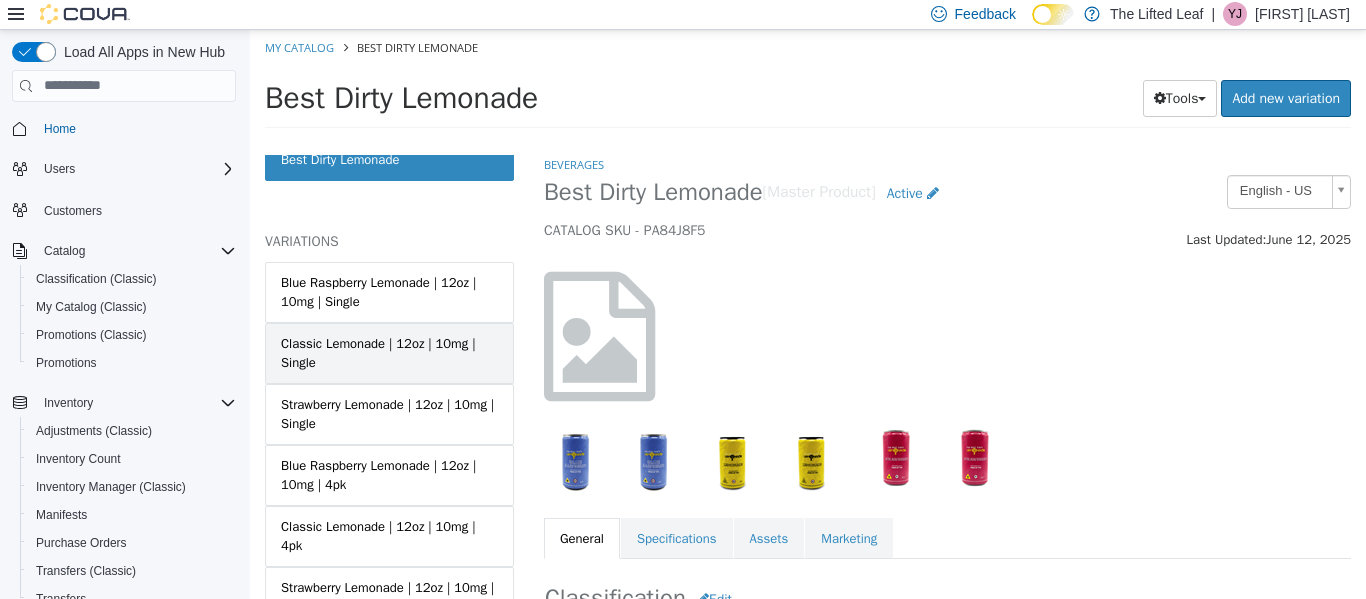 scroll, scrollTop: 0, scrollLeft: 0, axis: both 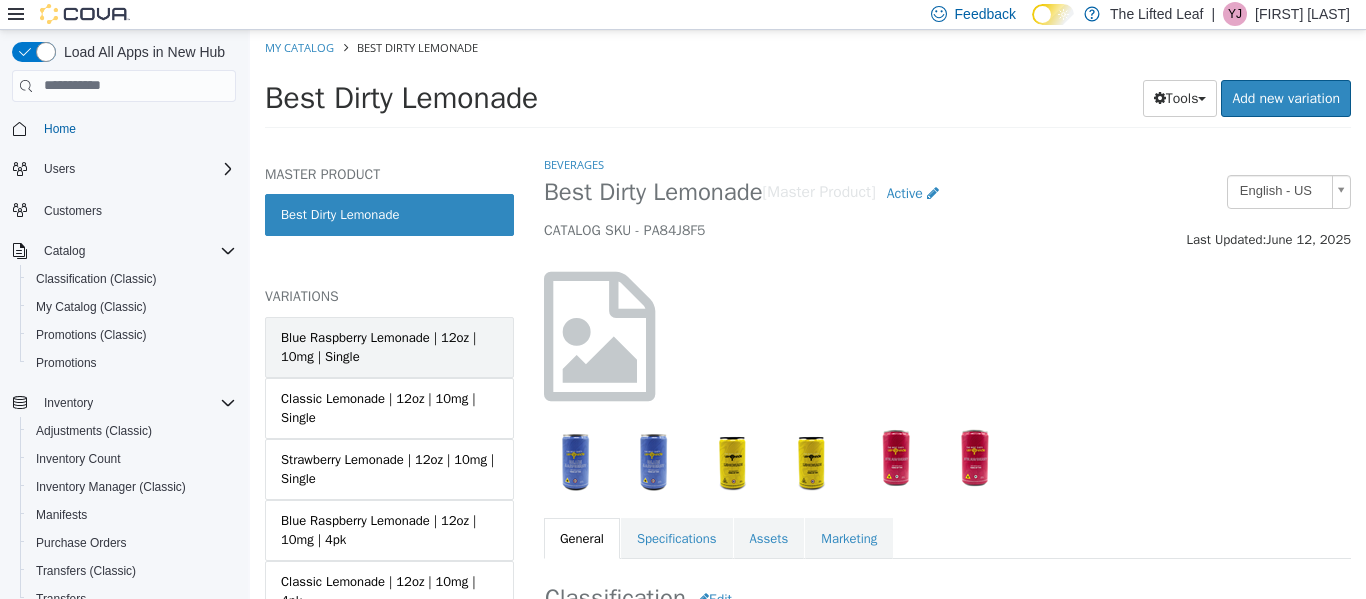 click on "Blue Raspberry Lemonade | 12oz | 10mg | Single" at bounding box center (389, 346) 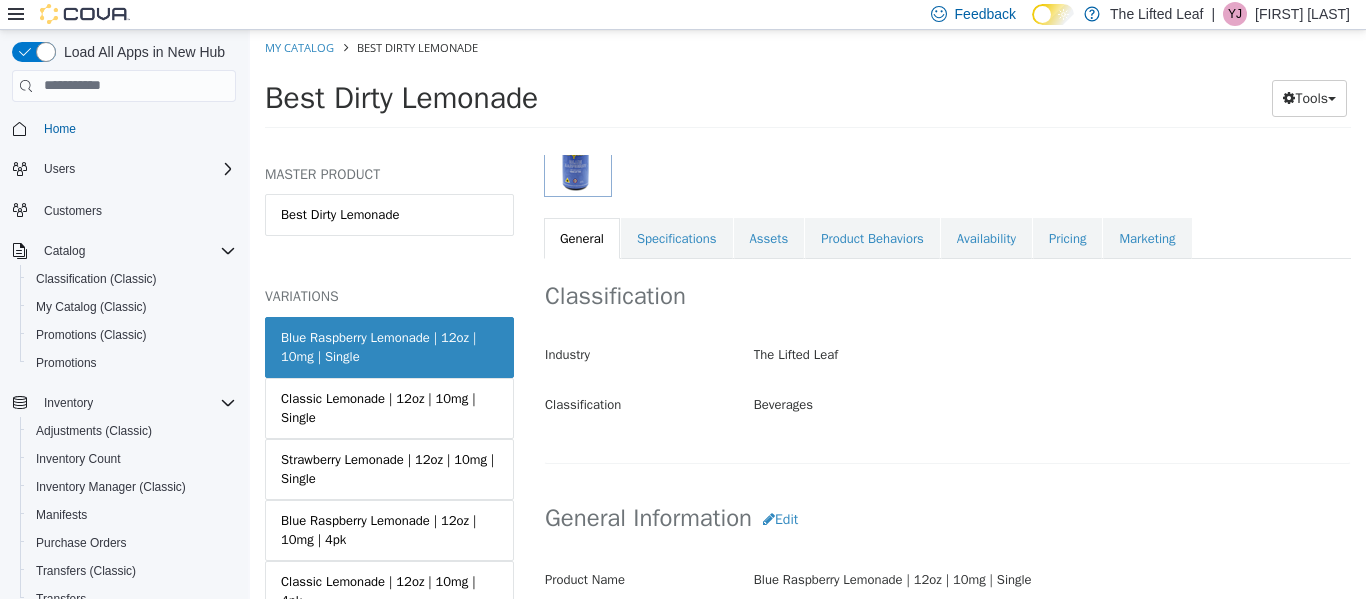 scroll, scrollTop: 305, scrollLeft: 0, axis: vertical 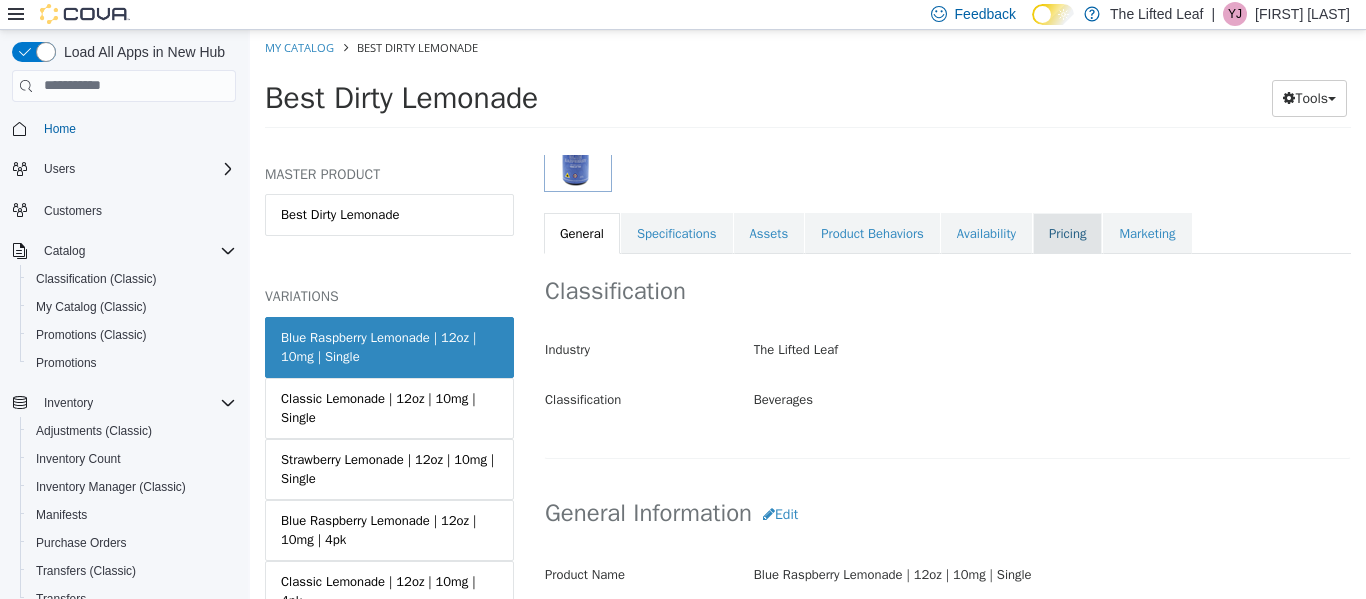 click on "Pricing" at bounding box center [1067, 233] 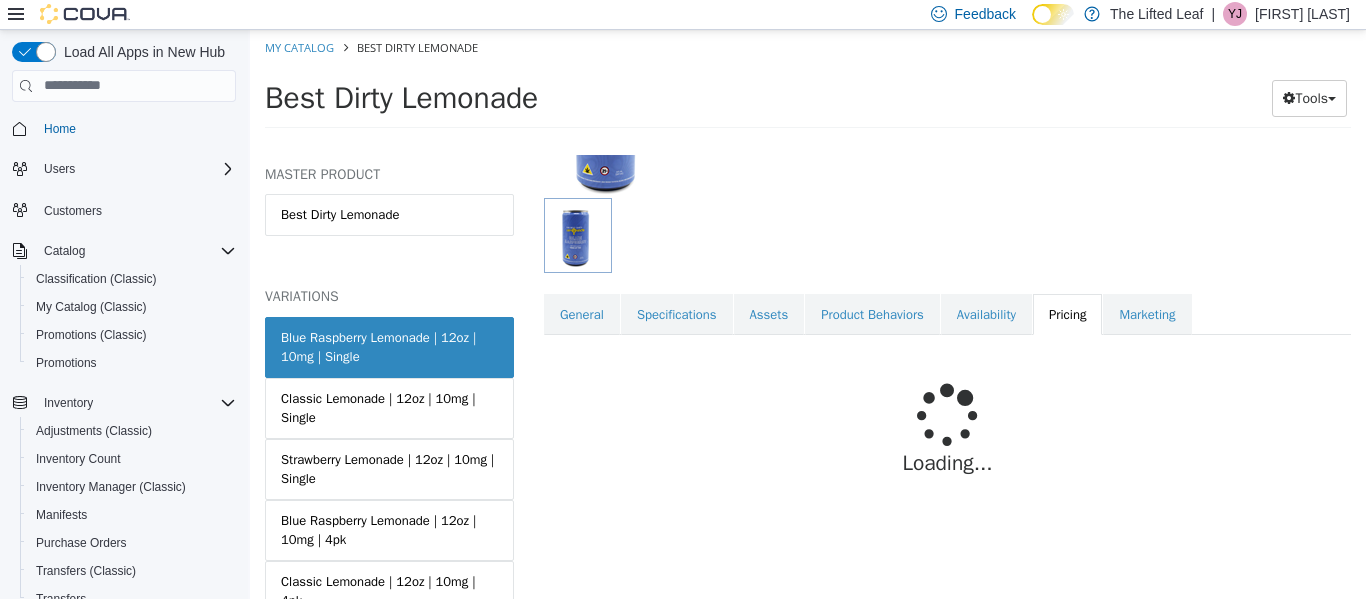 scroll, scrollTop: 273, scrollLeft: 0, axis: vertical 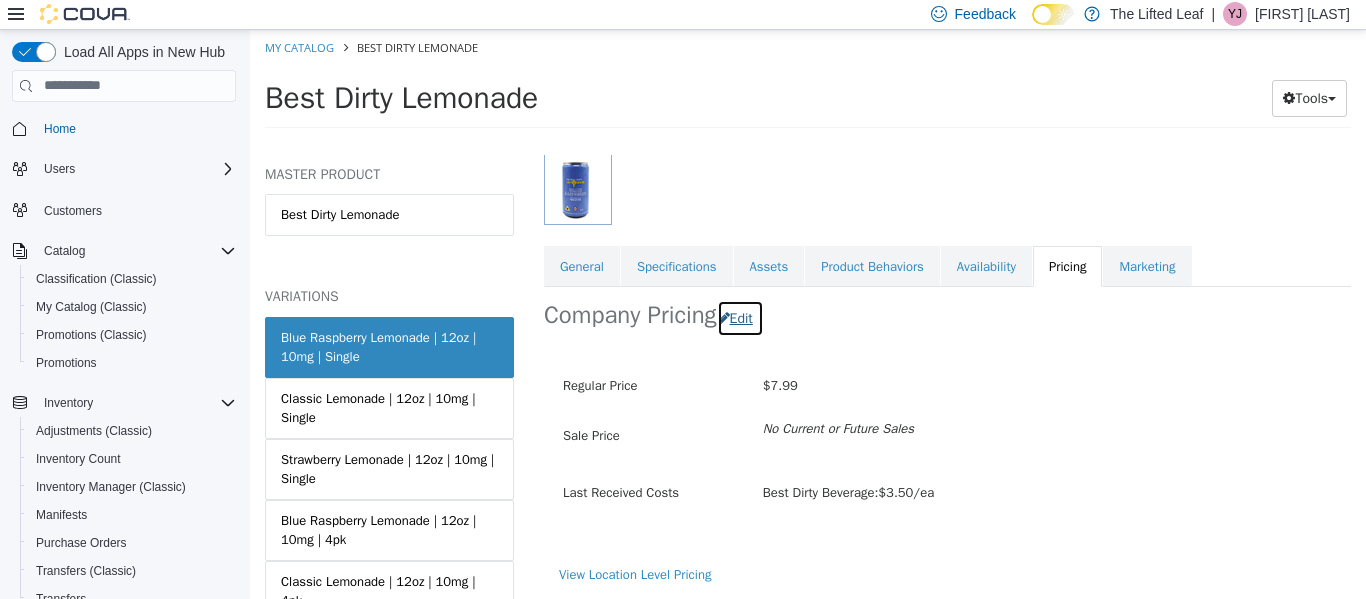 click on "Edit" at bounding box center [740, 317] 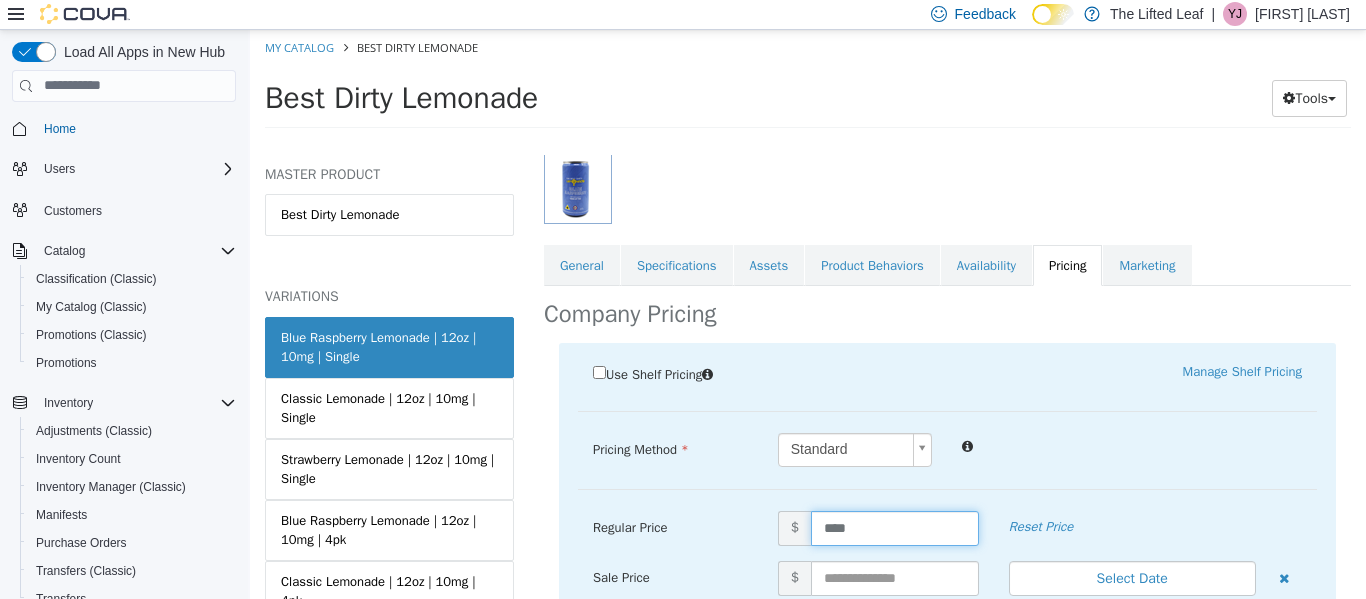drag, startPoint x: 855, startPoint y: 533, endPoint x: 746, endPoint y: 535, distance: 109.01835 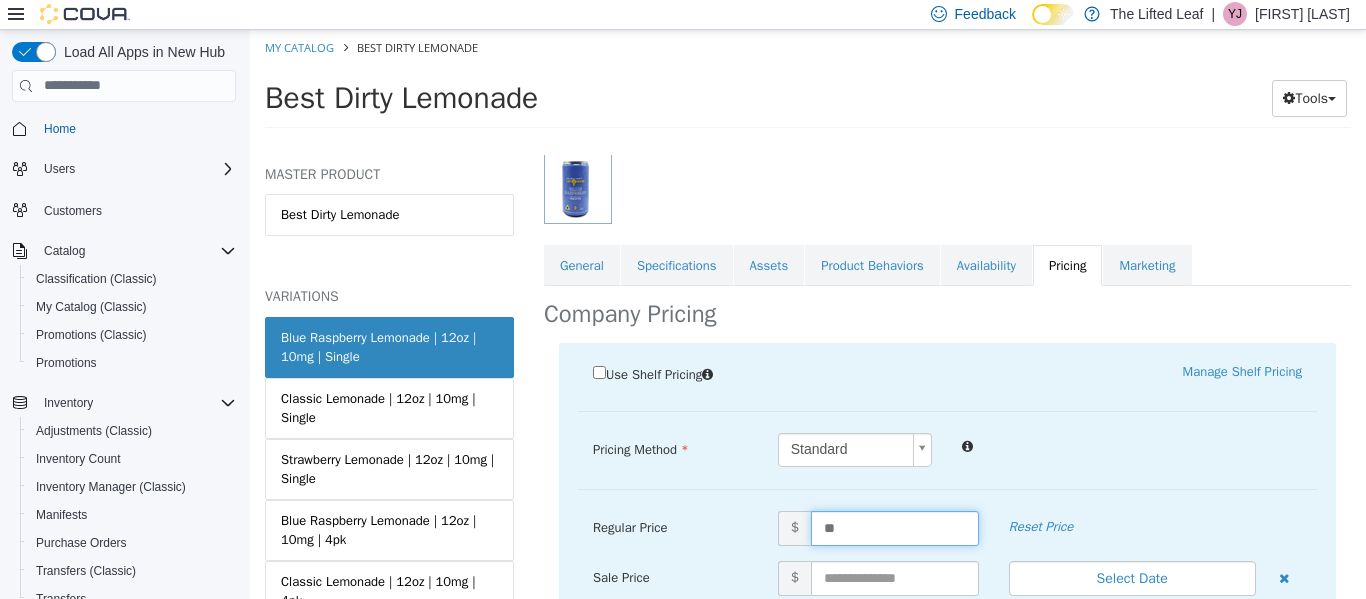 type on "***" 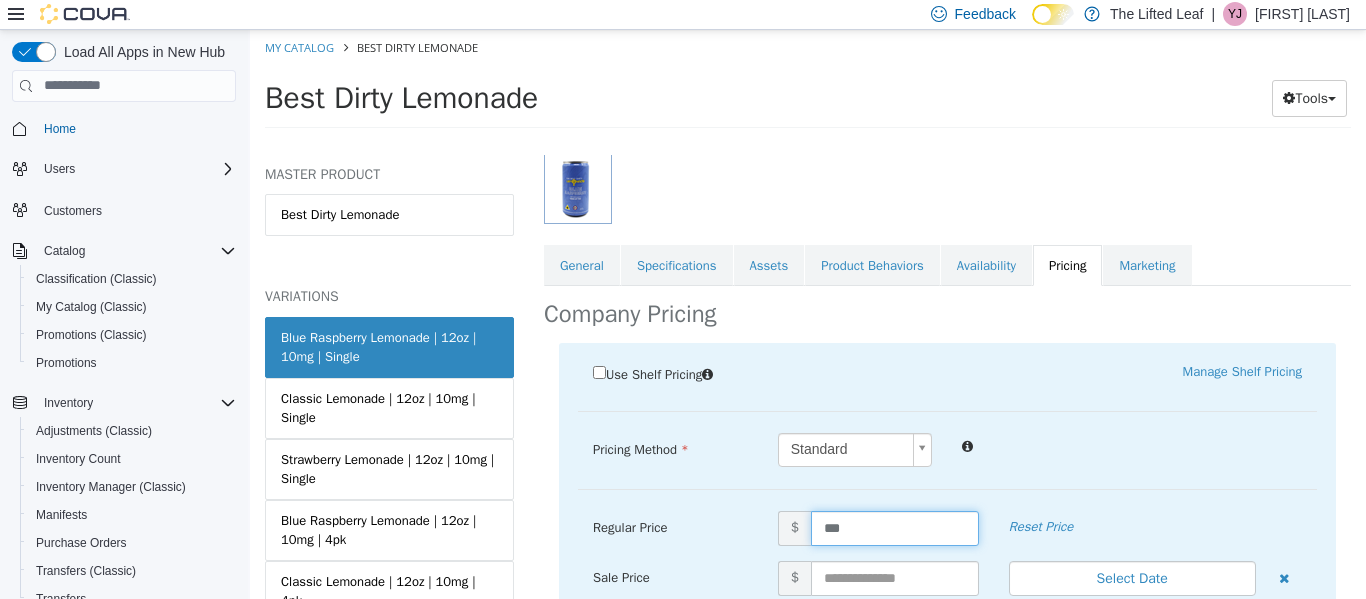 scroll, scrollTop: 498, scrollLeft: 0, axis: vertical 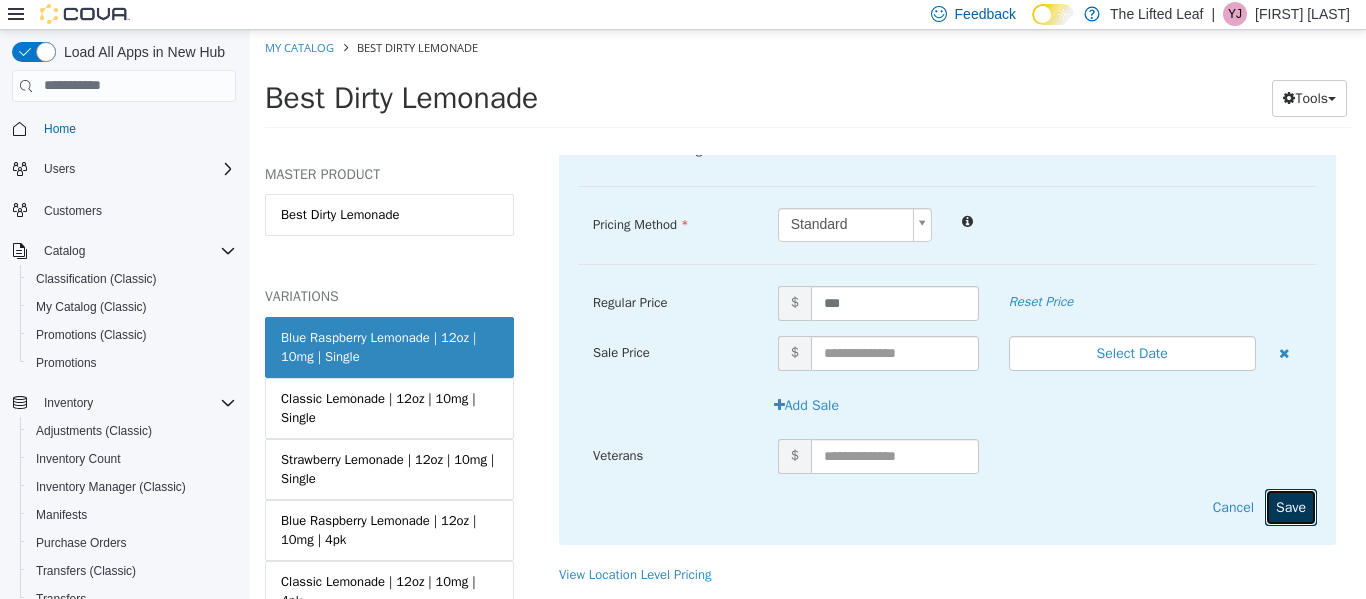 click on "Save" at bounding box center [1291, 506] 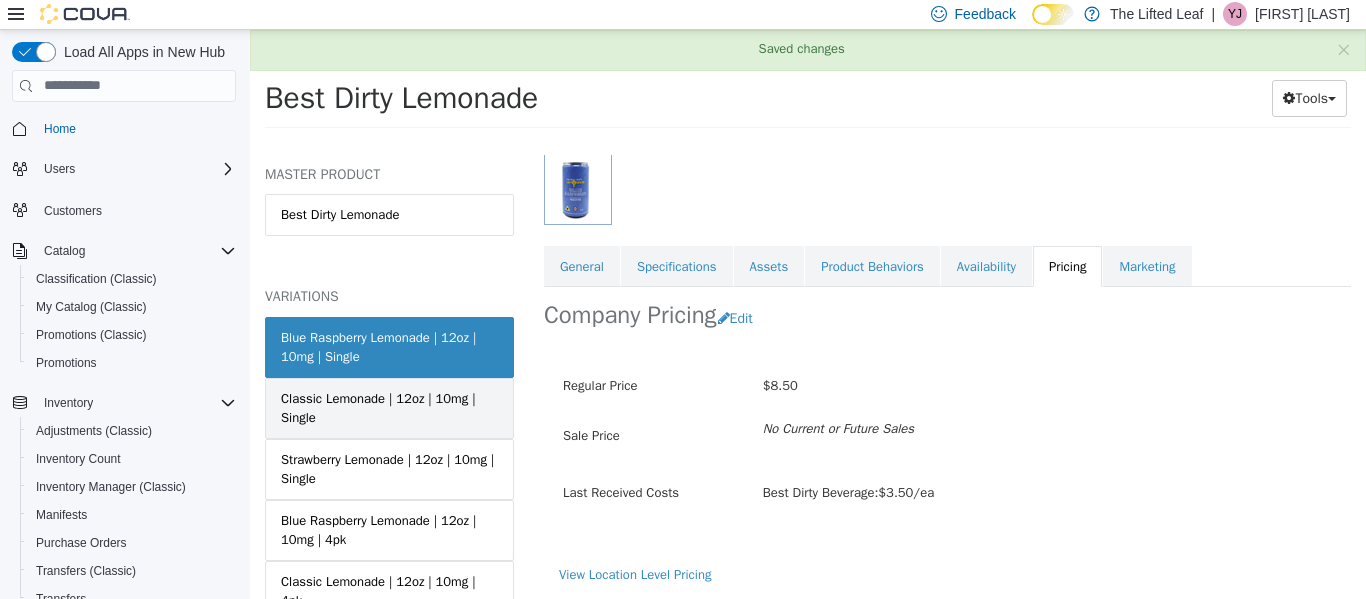 scroll, scrollTop: 273, scrollLeft: 0, axis: vertical 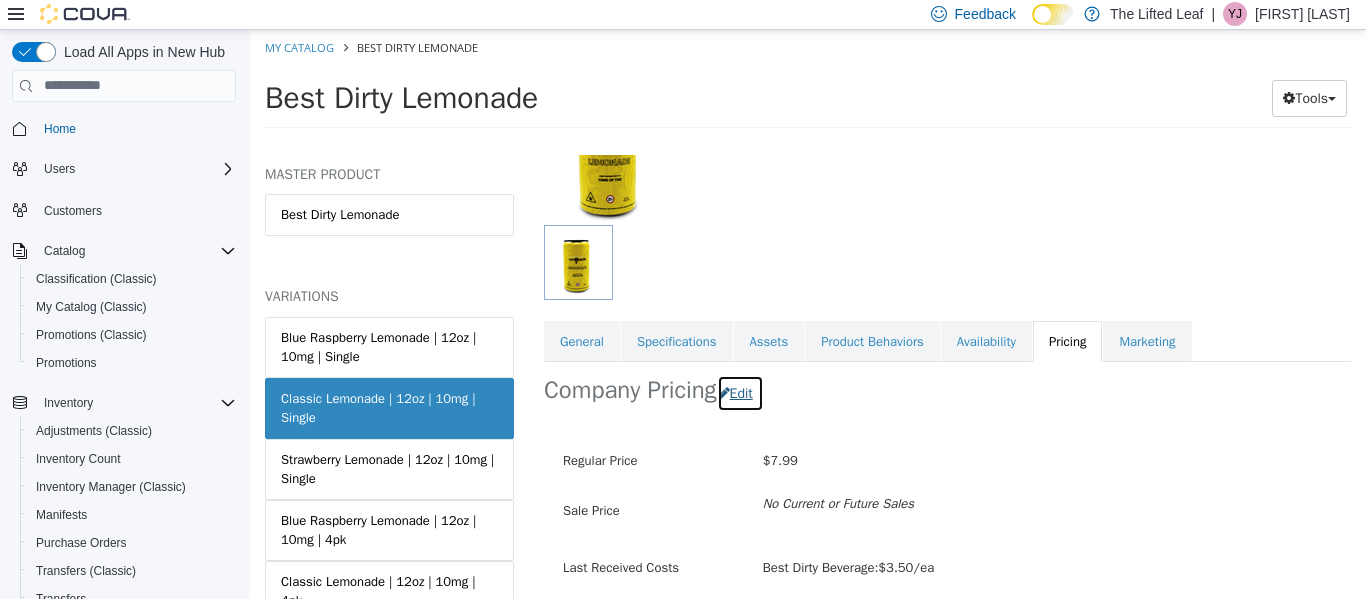 click on "Edit" at bounding box center (740, 392) 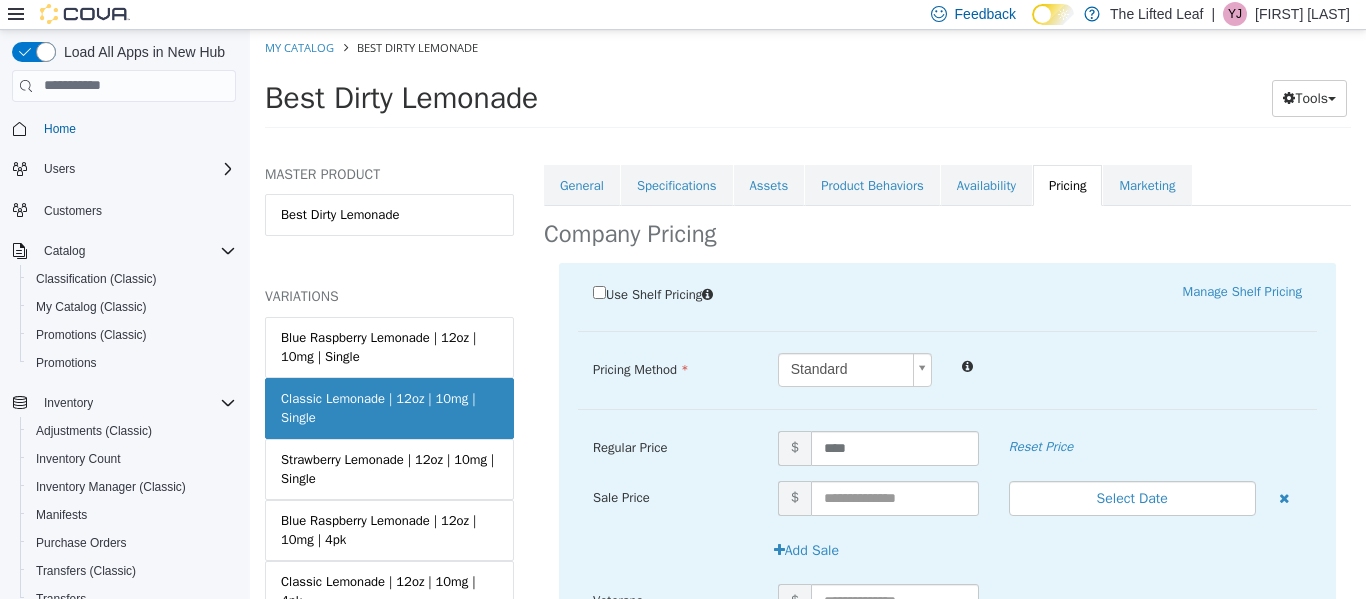 scroll, scrollTop: 354, scrollLeft: 0, axis: vertical 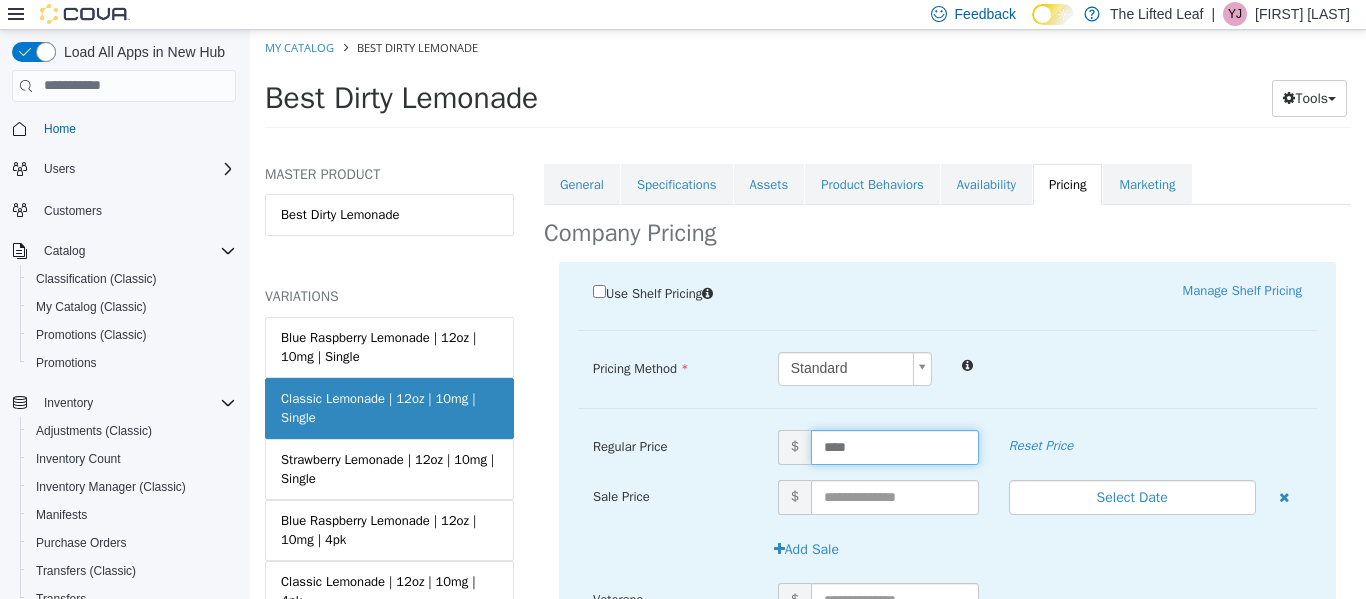 drag, startPoint x: 851, startPoint y: 450, endPoint x: 714, endPoint y: 458, distance: 137.23338 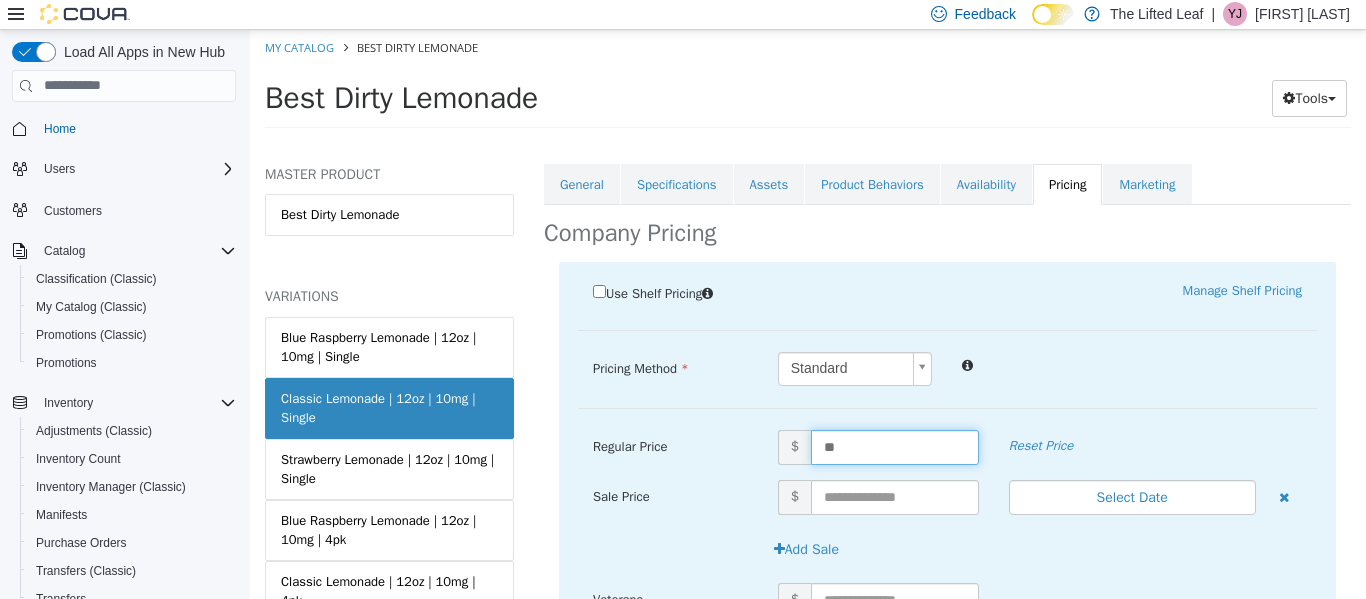 type on "***" 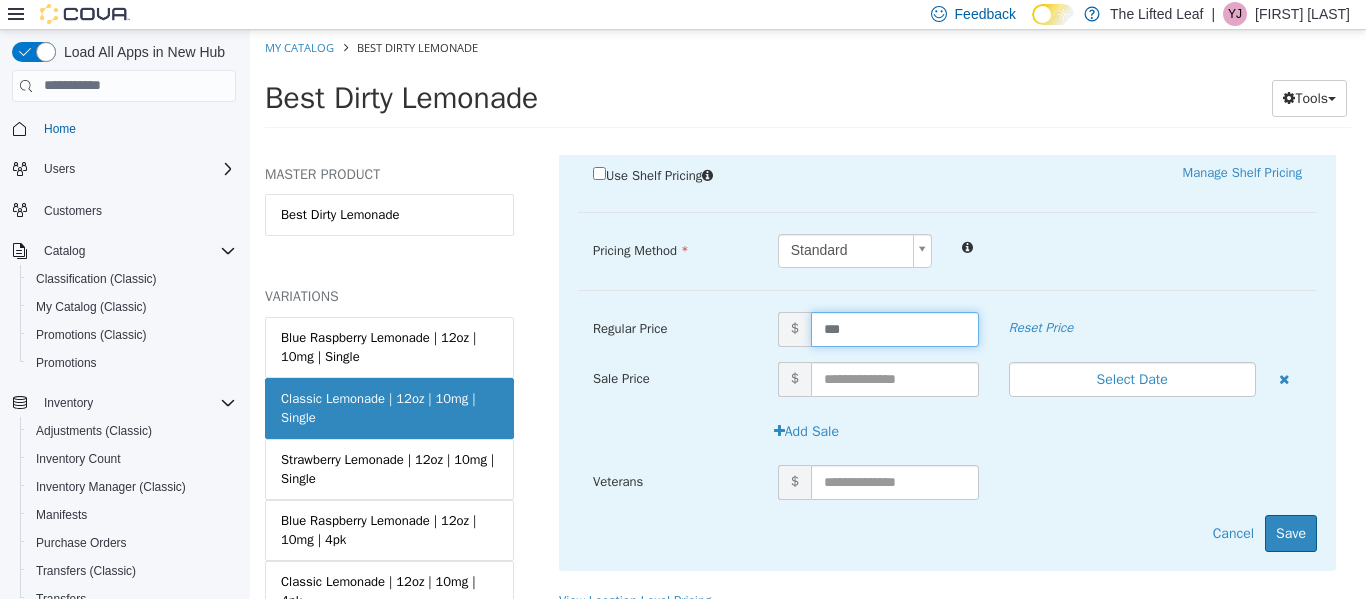 scroll, scrollTop: 480, scrollLeft: 0, axis: vertical 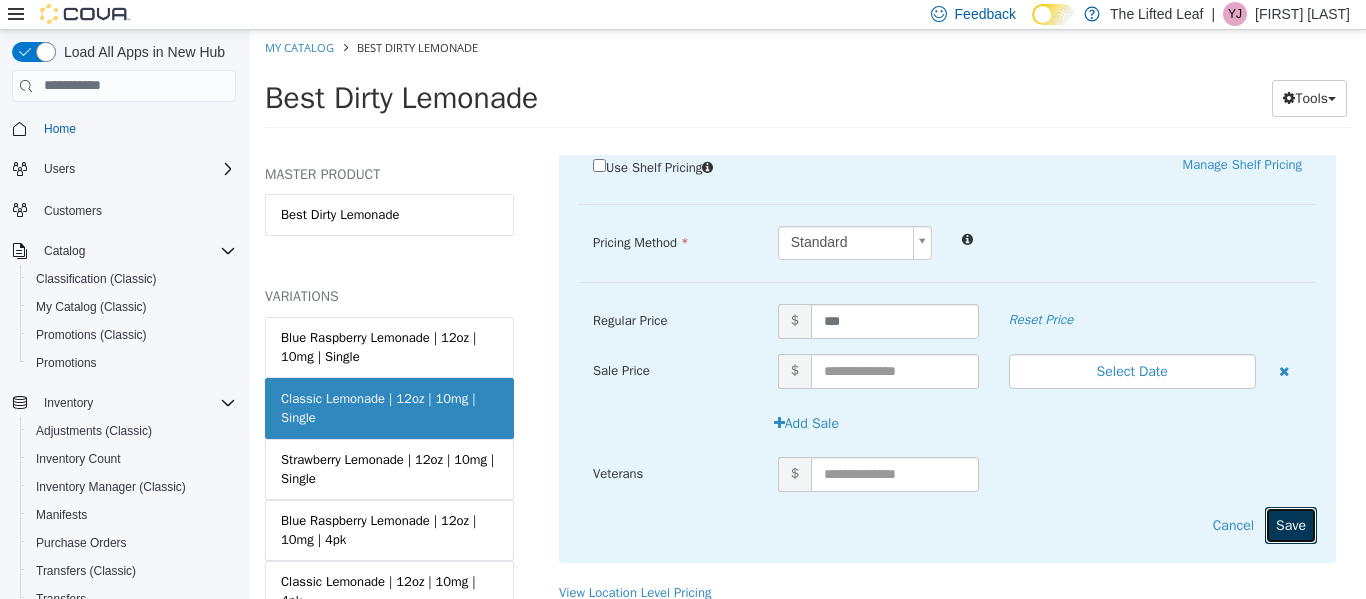 click on "Save" at bounding box center [1291, 524] 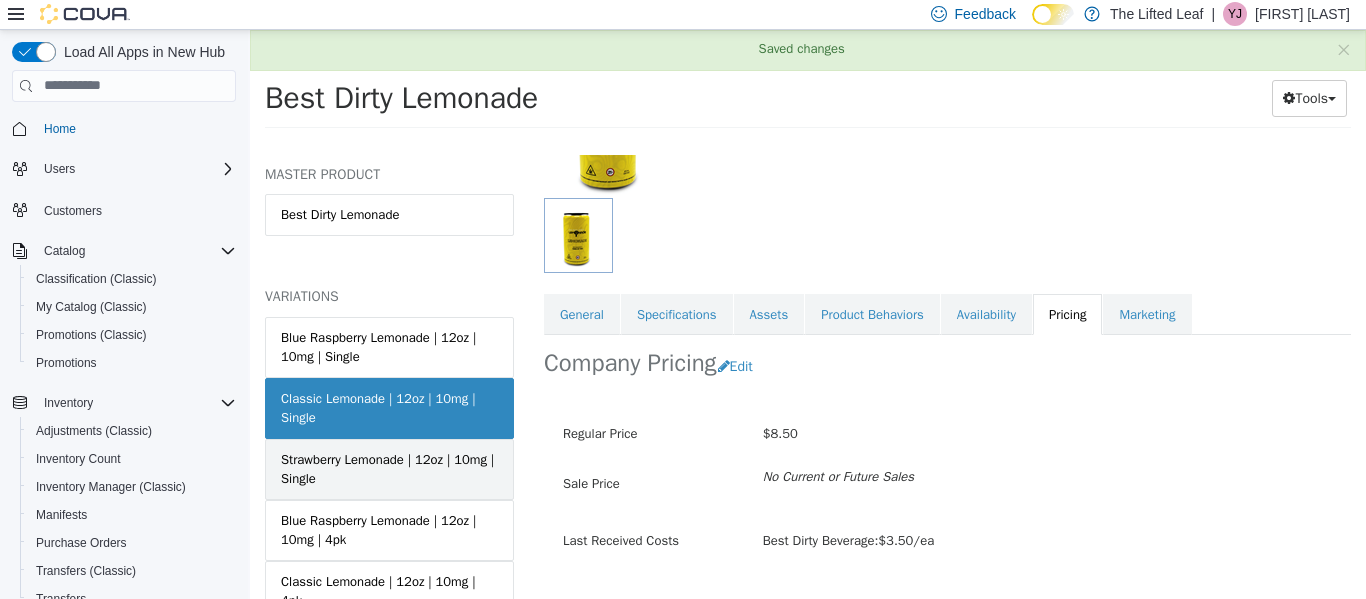 scroll, scrollTop: 273, scrollLeft: 0, axis: vertical 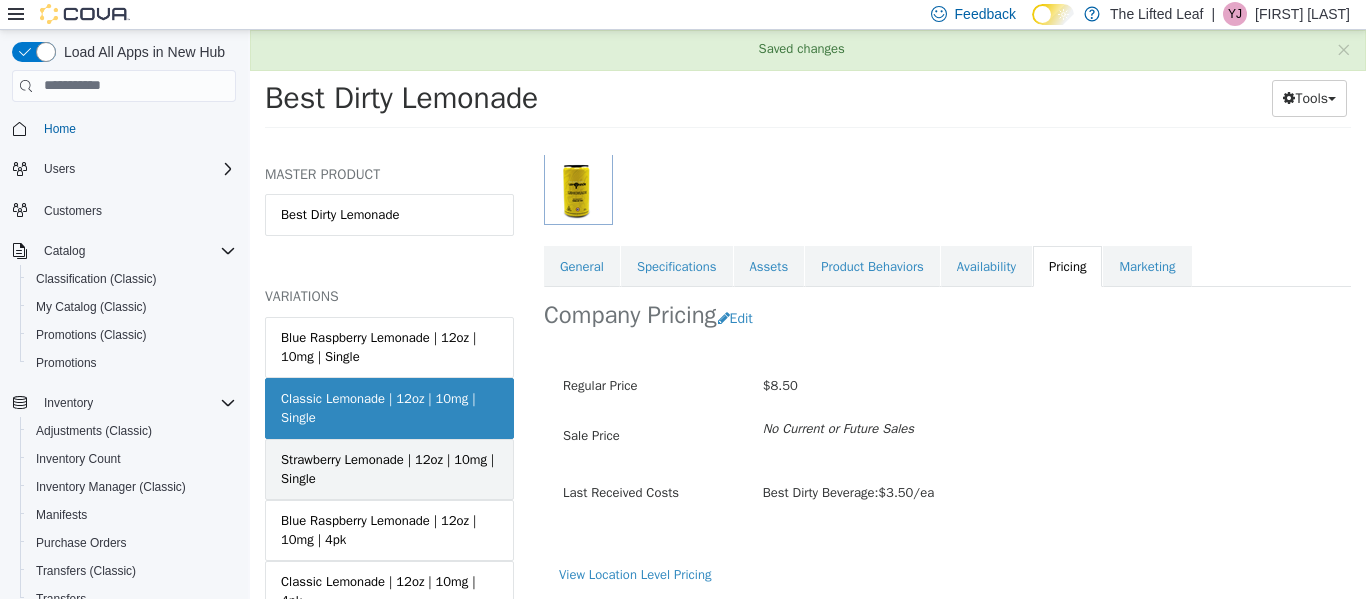 click on "Strawberry Lemonade | 12oz | 10mg | Single" at bounding box center (389, 468) 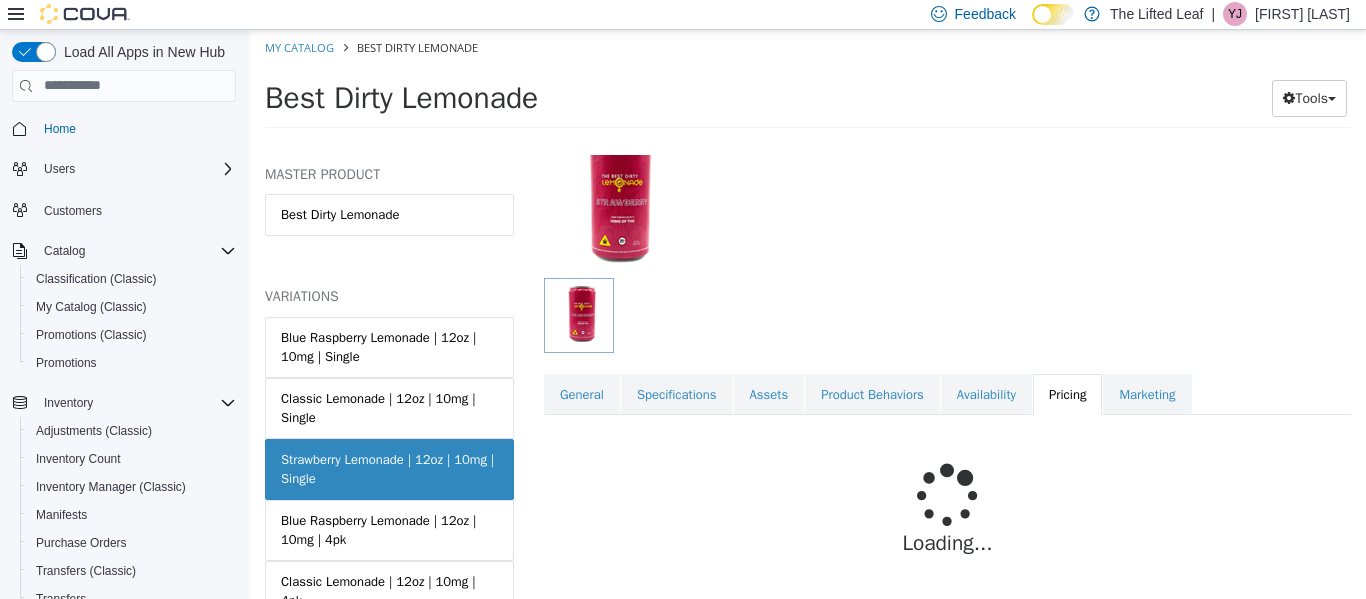 scroll, scrollTop: 145, scrollLeft: 0, axis: vertical 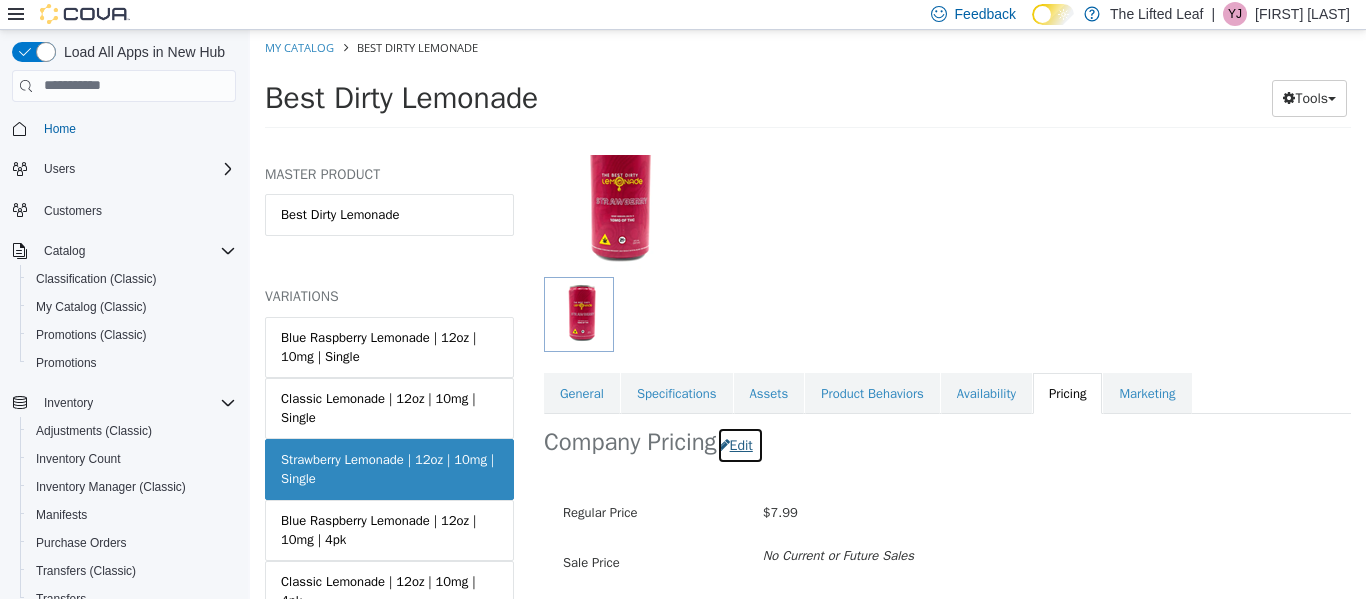 click on "Edit" at bounding box center (740, 444) 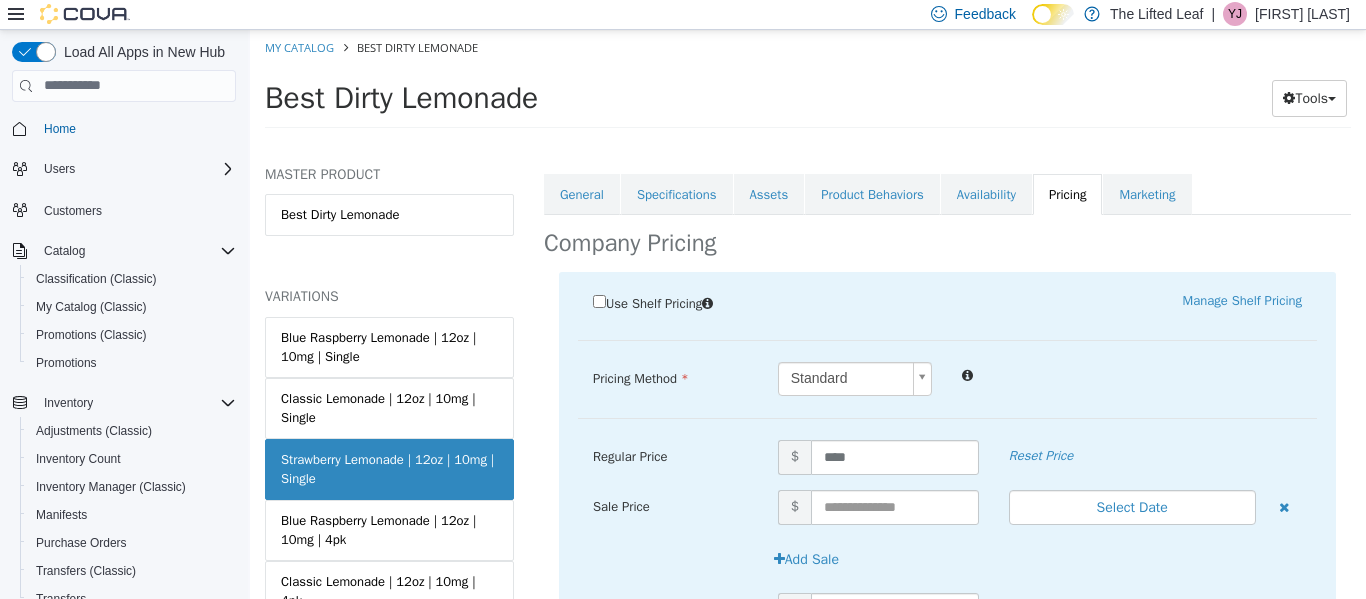 scroll, scrollTop: 345, scrollLeft: 0, axis: vertical 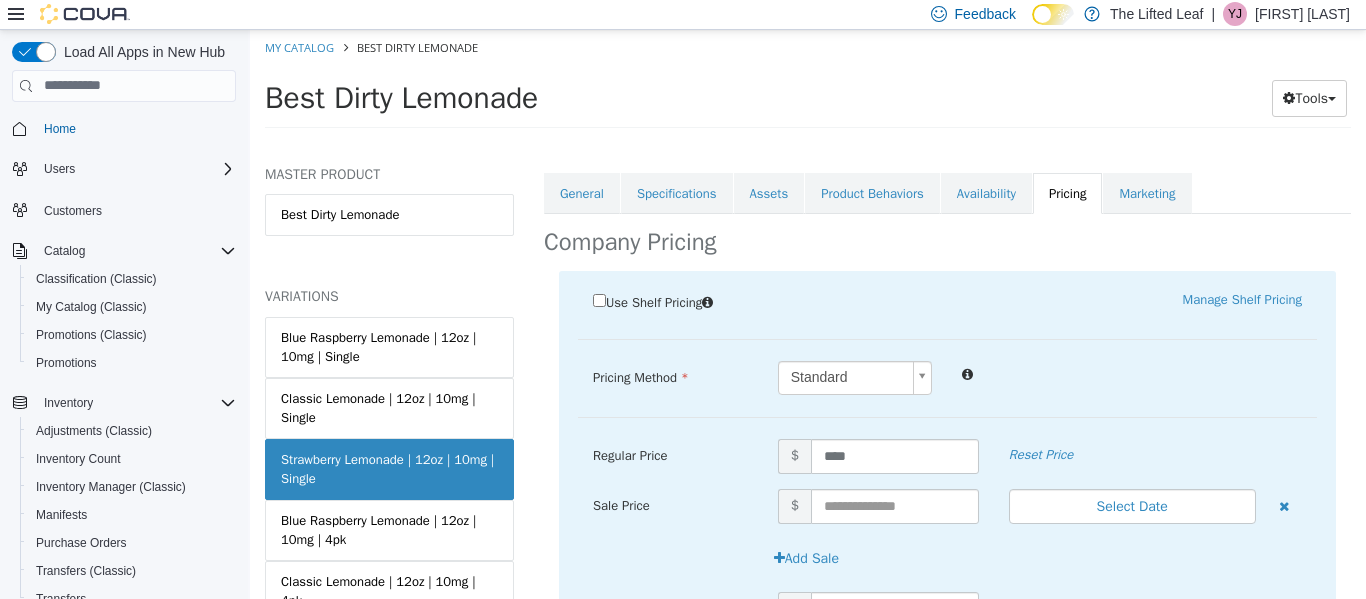 click on "Use Shelf Pricing    Manage Shelf Pricing Shelf Price     Select a Shelf Price                             Shelf Price is required Pricing Method     Standard                             * Regular Price $ **** Reset Price Sale Price $ Select Date     (UTC-5) [TIMEZONE]                                Add Sale Veterans  $ Cancel Save" at bounding box center [947, 483] 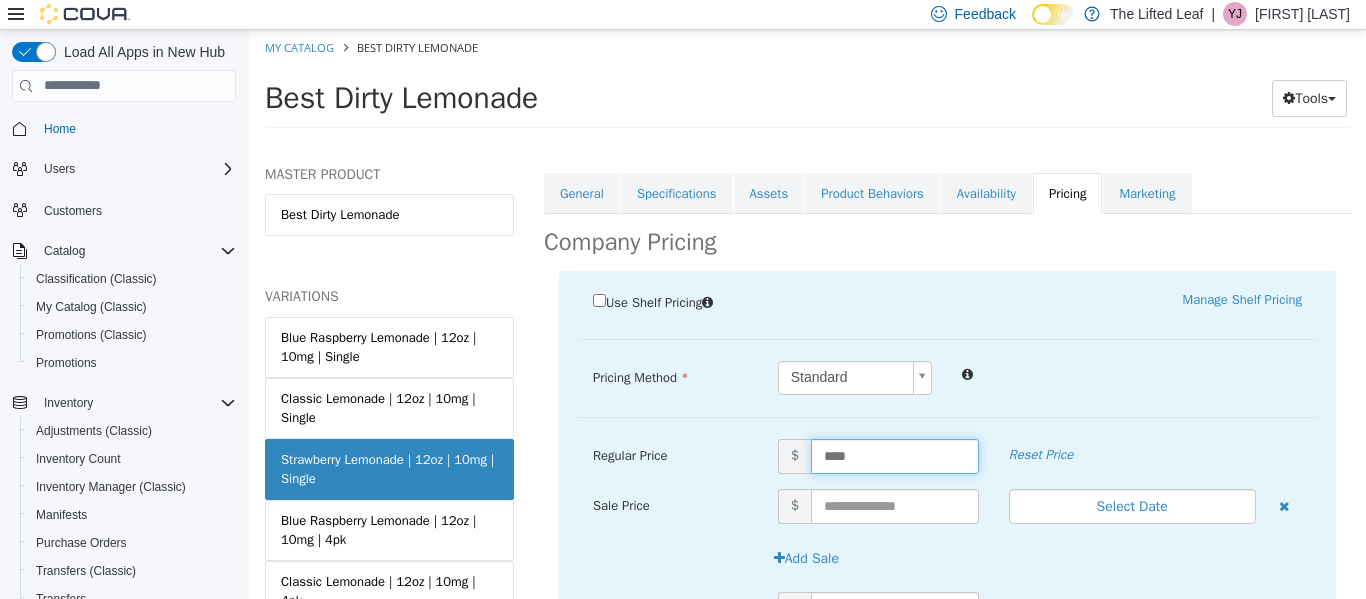 drag, startPoint x: 863, startPoint y: 459, endPoint x: 698, endPoint y: 468, distance: 165.24527 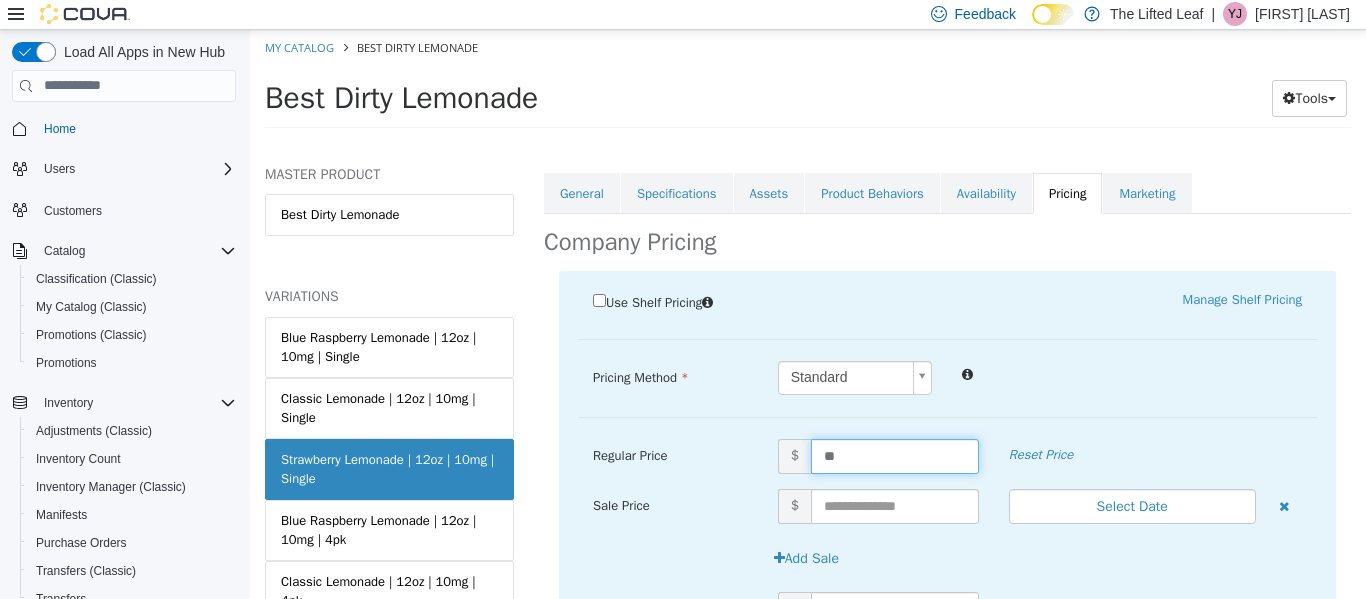 type on "***" 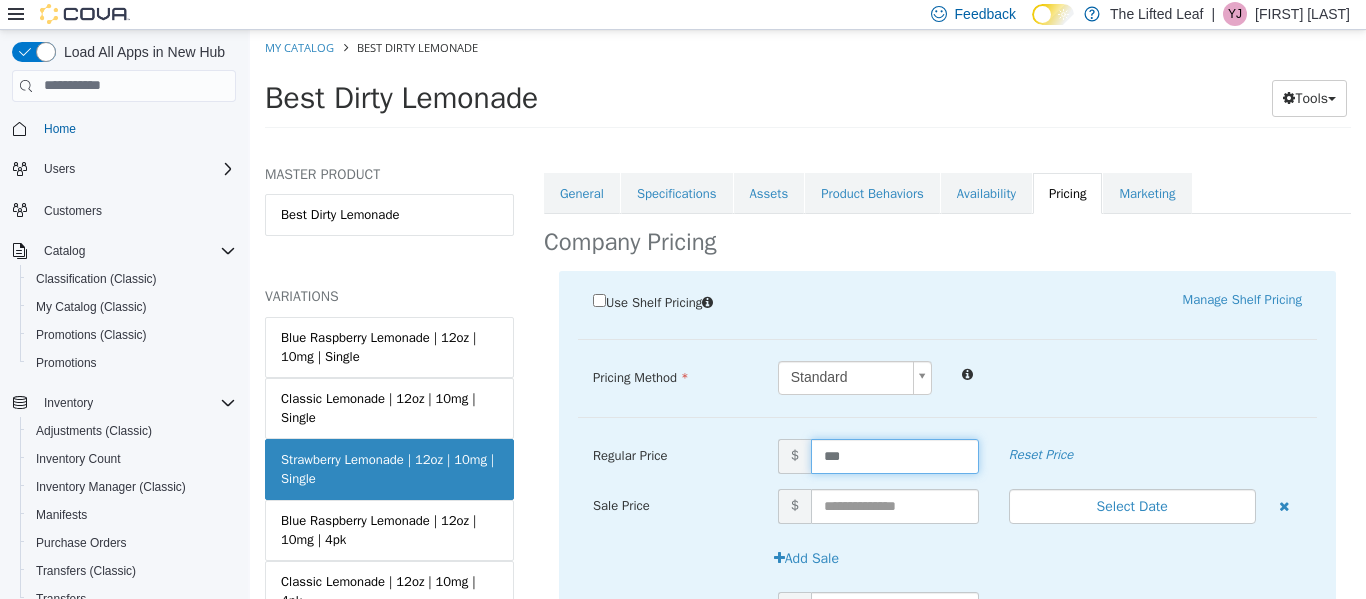 scroll, scrollTop: 498, scrollLeft: 0, axis: vertical 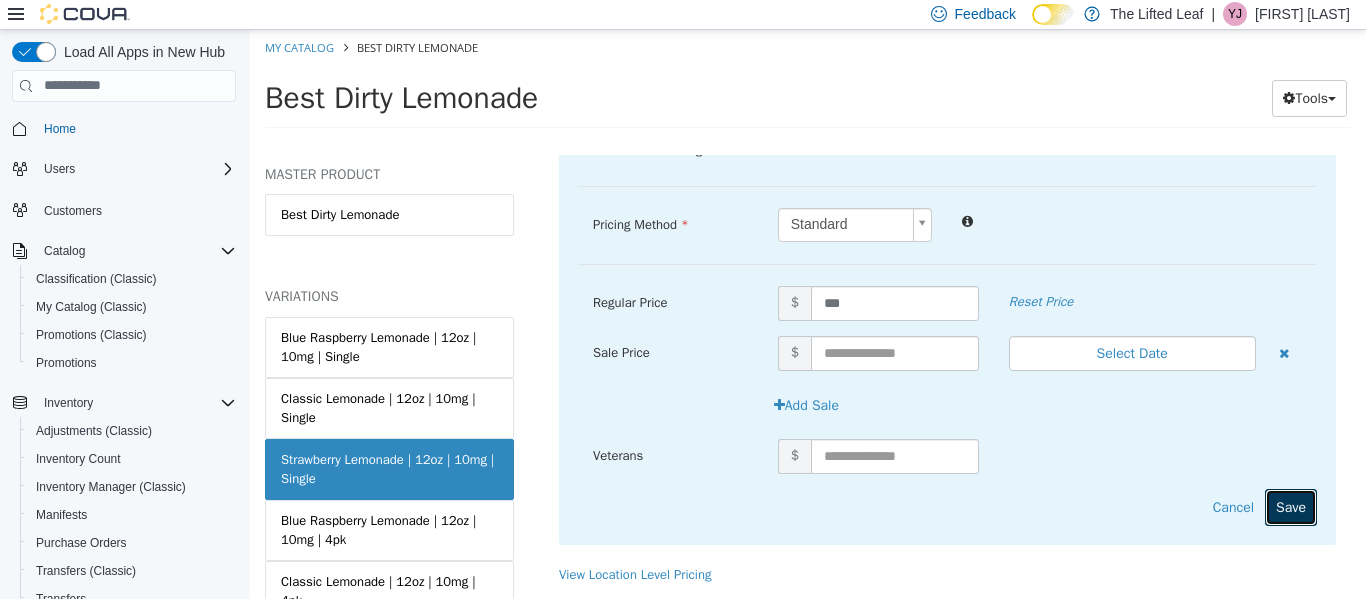 click on "Save" at bounding box center [1291, 506] 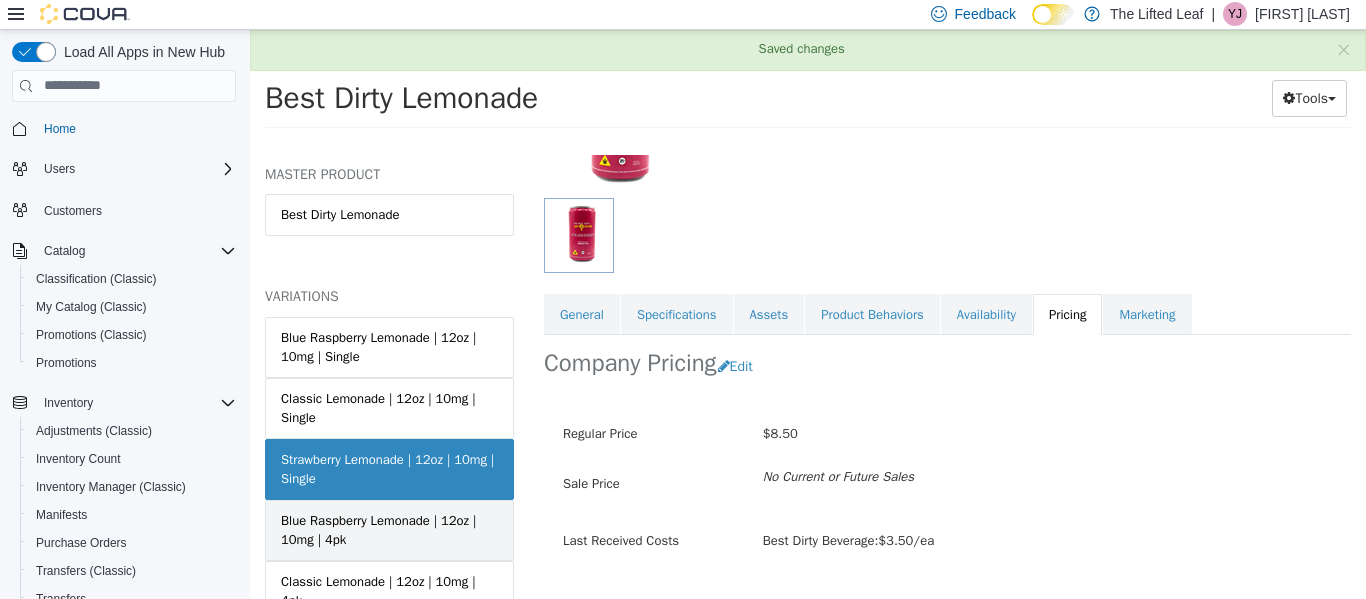 scroll, scrollTop: 273, scrollLeft: 0, axis: vertical 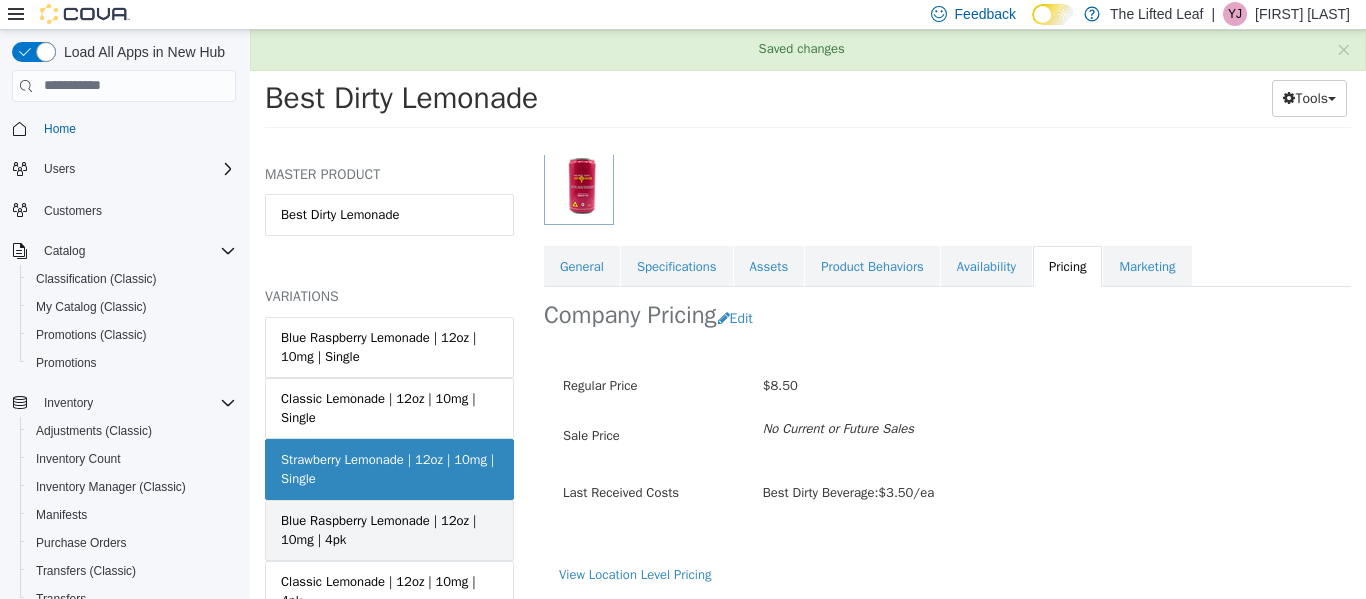 click on "Blue Raspberry Lemonade | 12oz | 10mg | 4pk" at bounding box center [389, 529] 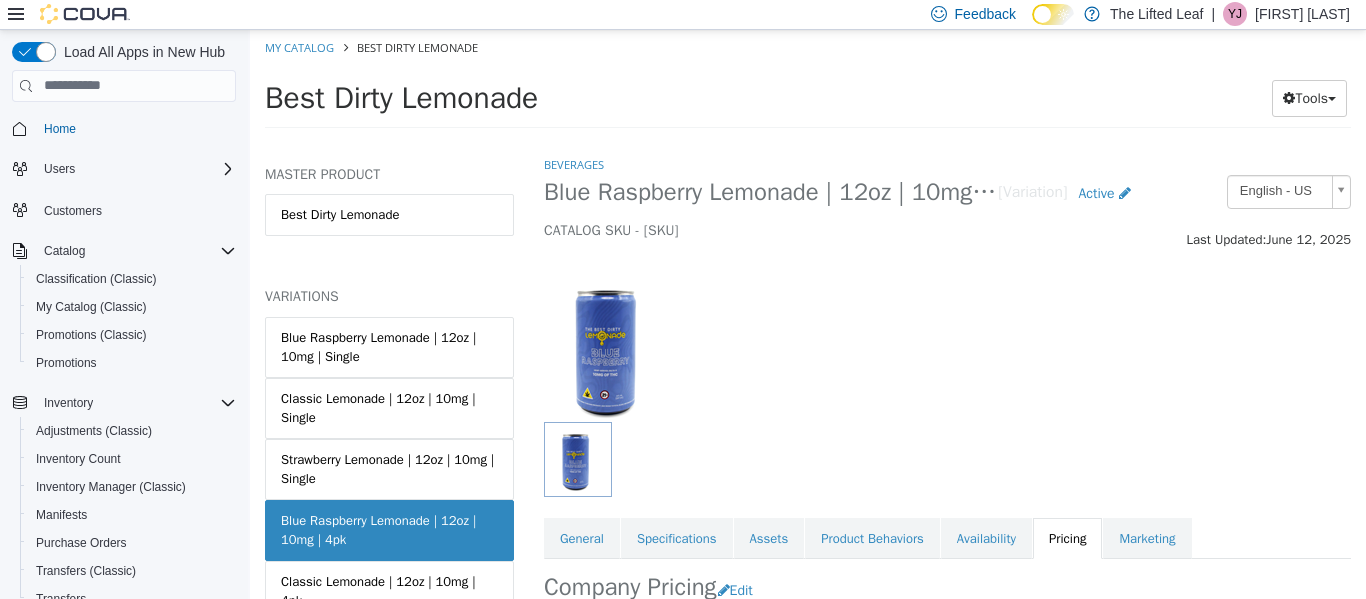 scroll, scrollTop: 223, scrollLeft: 0, axis: vertical 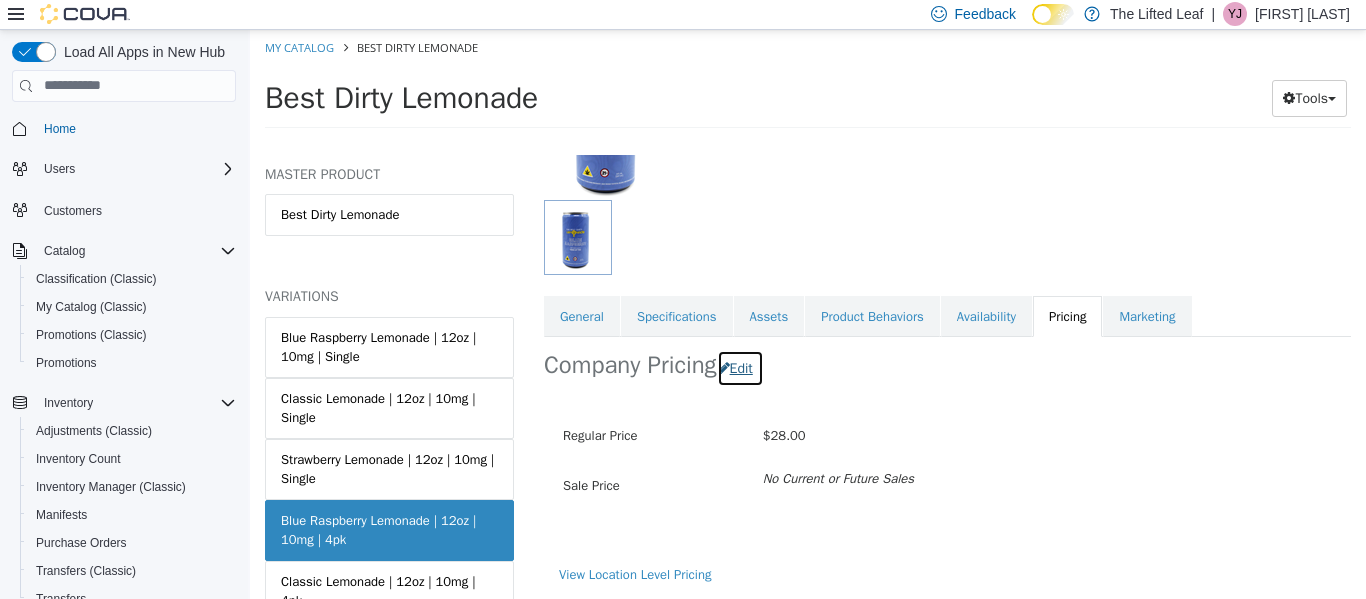 click on "Edit" at bounding box center (740, 367) 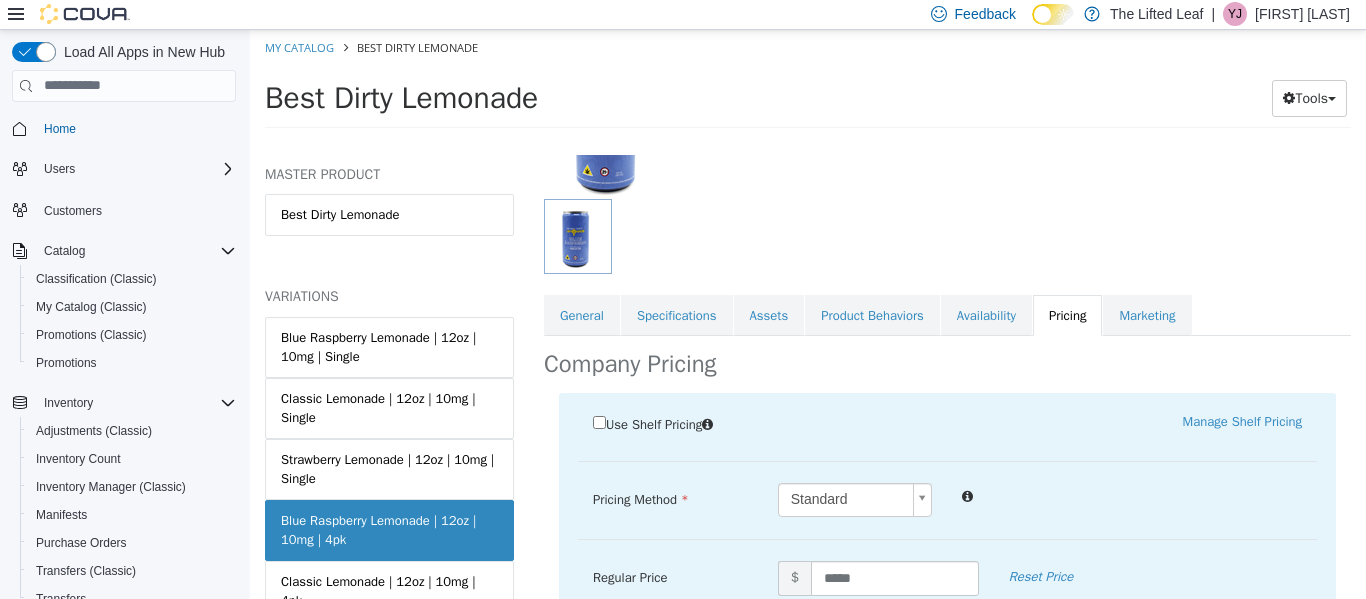scroll, scrollTop: 302, scrollLeft: 0, axis: vertical 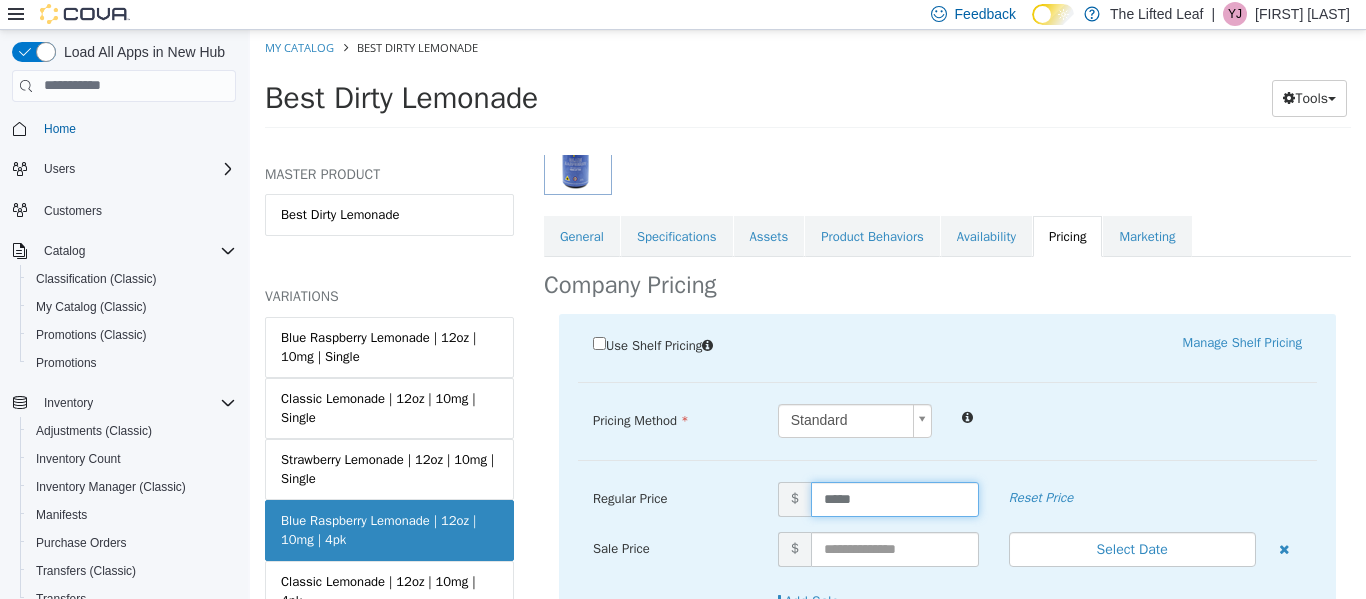 drag, startPoint x: 894, startPoint y: 504, endPoint x: 743, endPoint y: 504, distance: 151 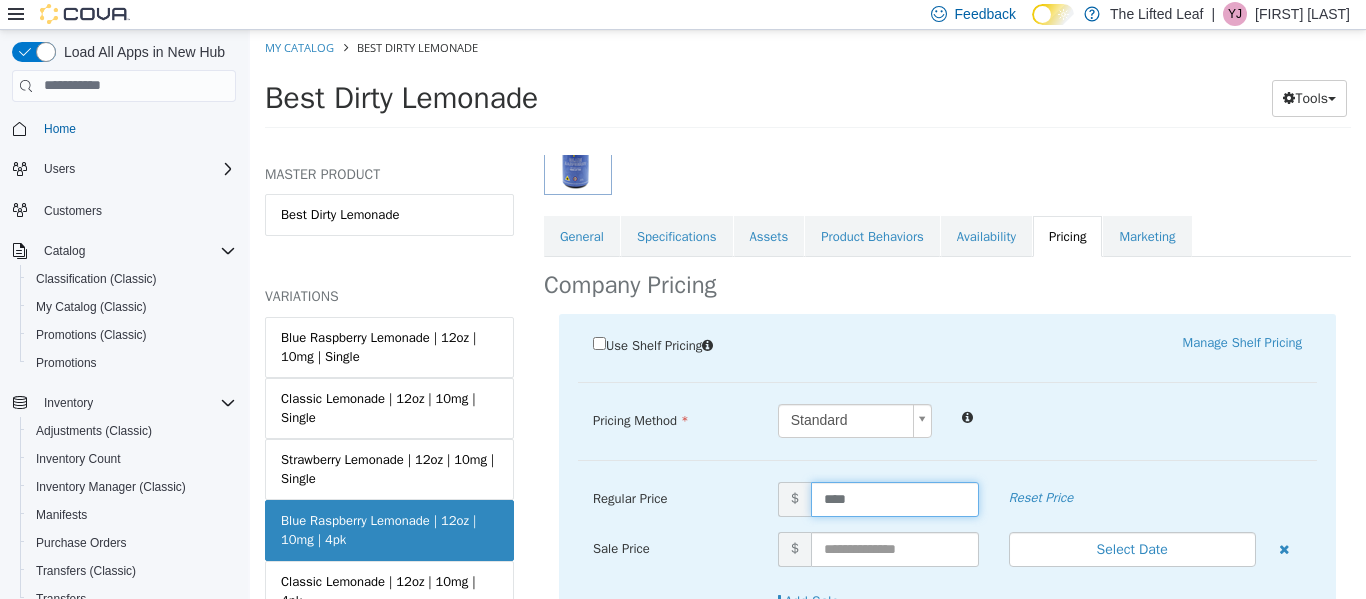 type on "*****" 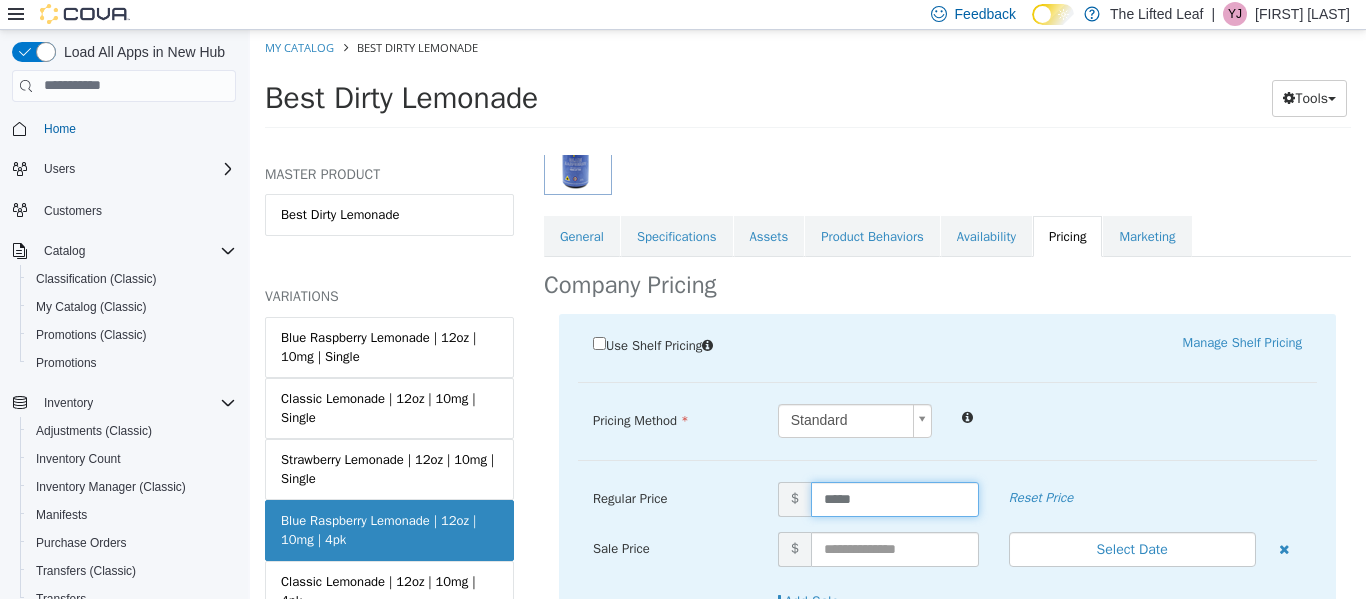 scroll, scrollTop: 498, scrollLeft: 0, axis: vertical 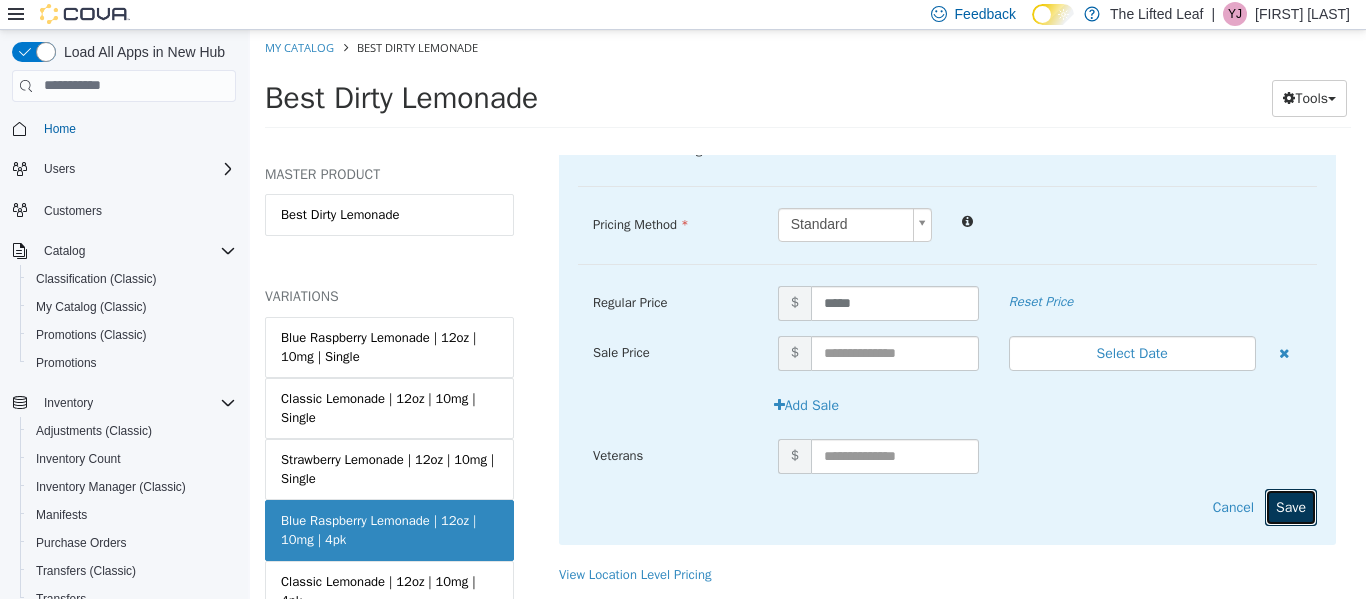 click on "Save" at bounding box center (1291, 506) 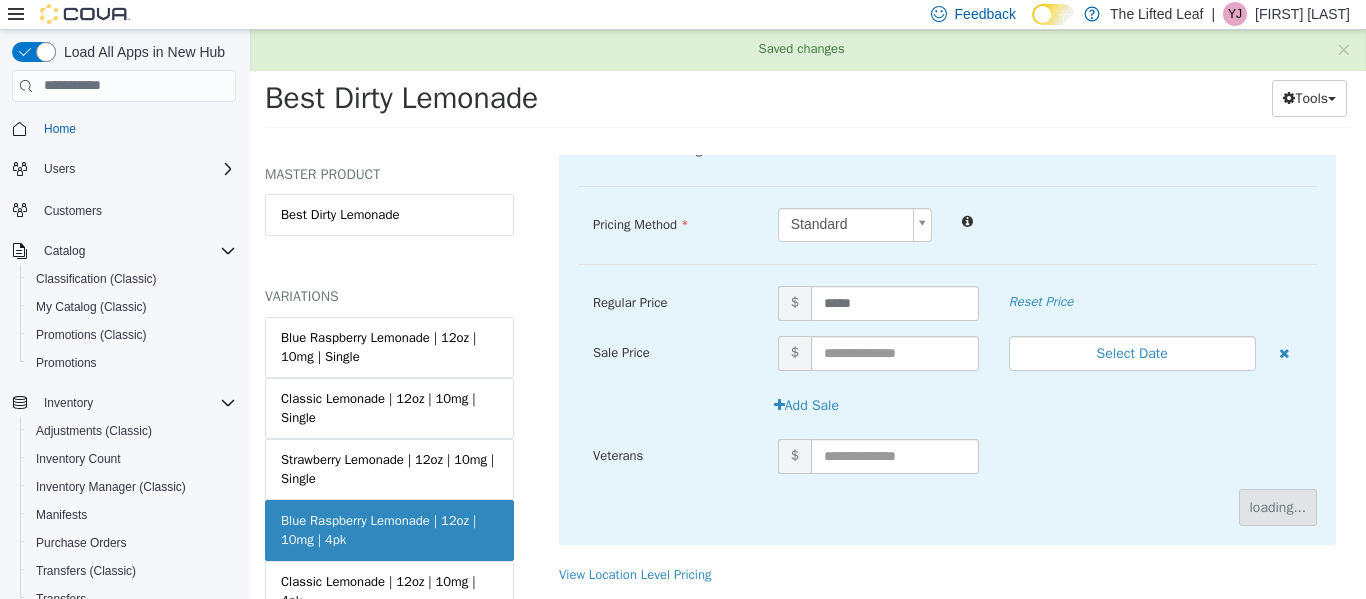 scroll, scrollTop: 224, scrollLeft: 0, axis: vertical 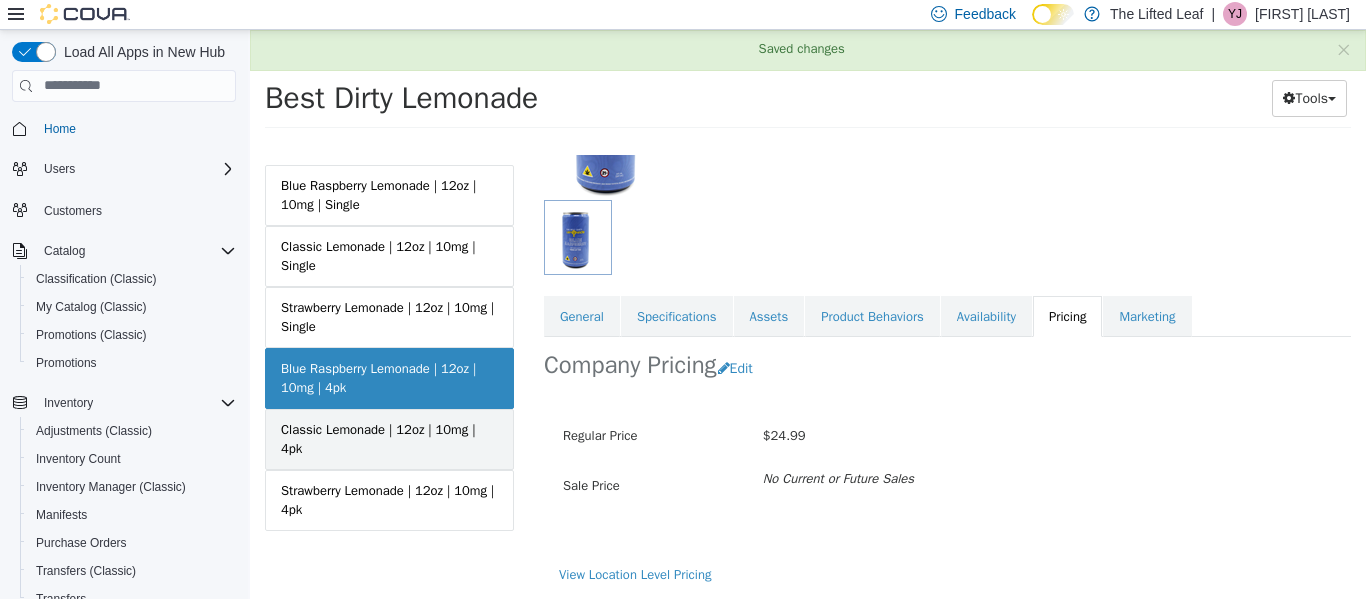 click on "Classic Lemonade | 12oz | 10mg | 4pk" at bounding box center (389, 438) 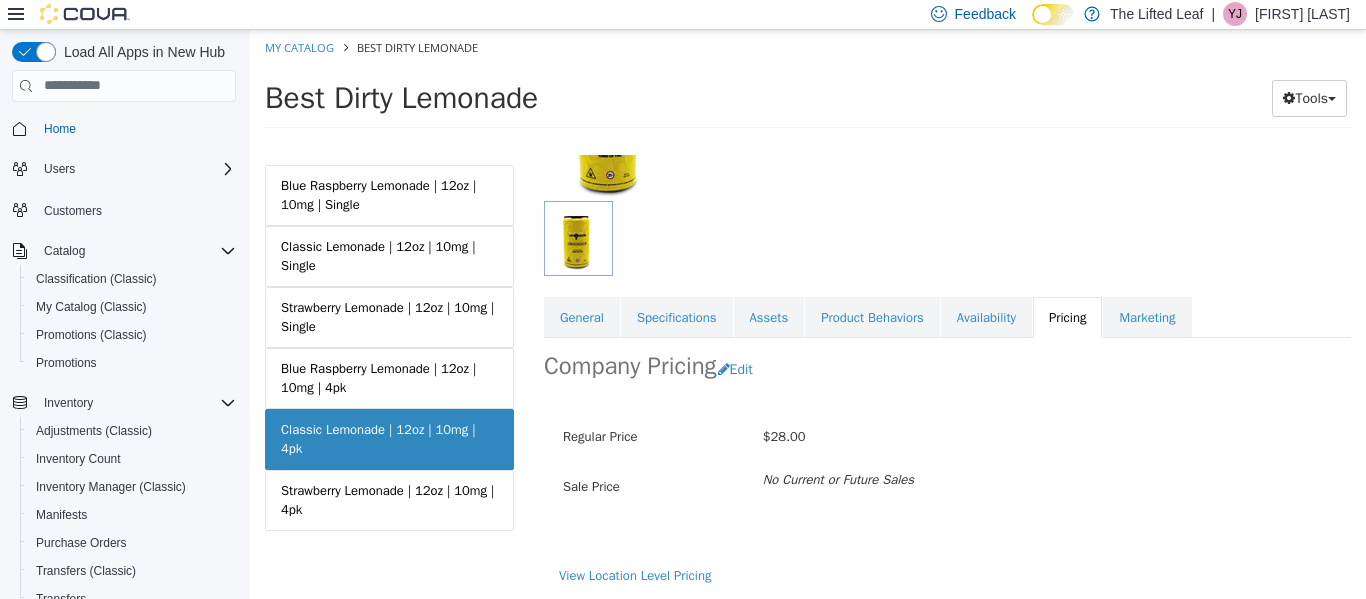 scroll, scrollTop: 222, scrollLeft: 0, axis: vertical 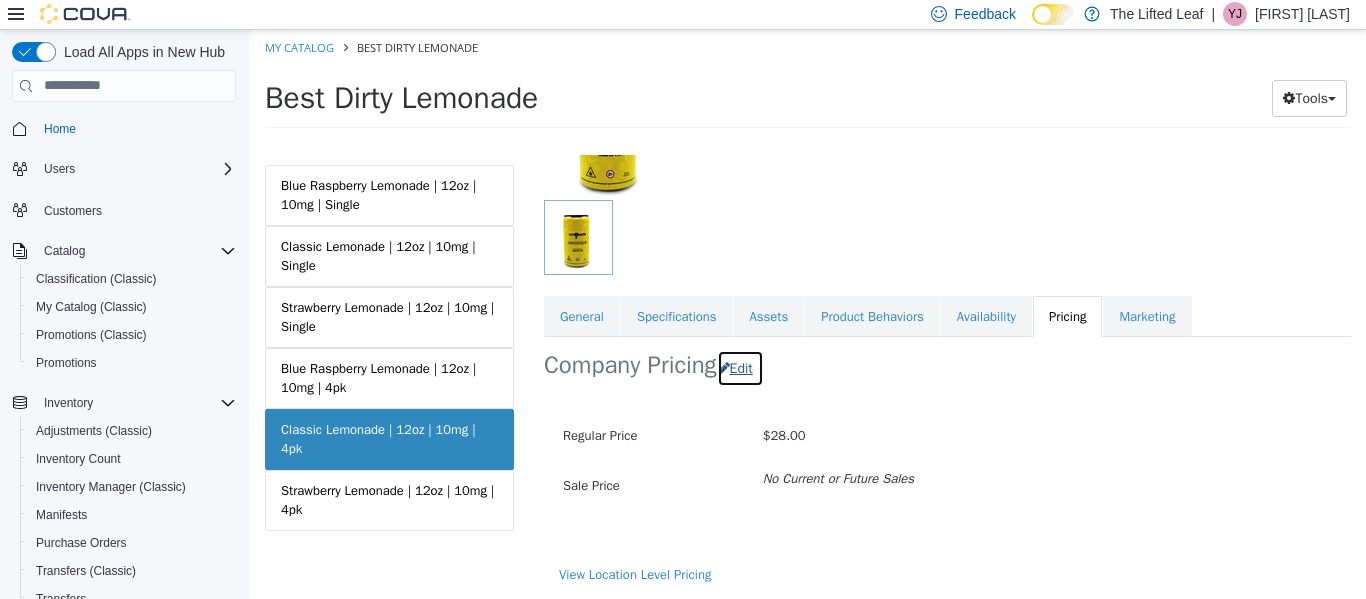 click on "Edit" at bounding box center [740, 367] 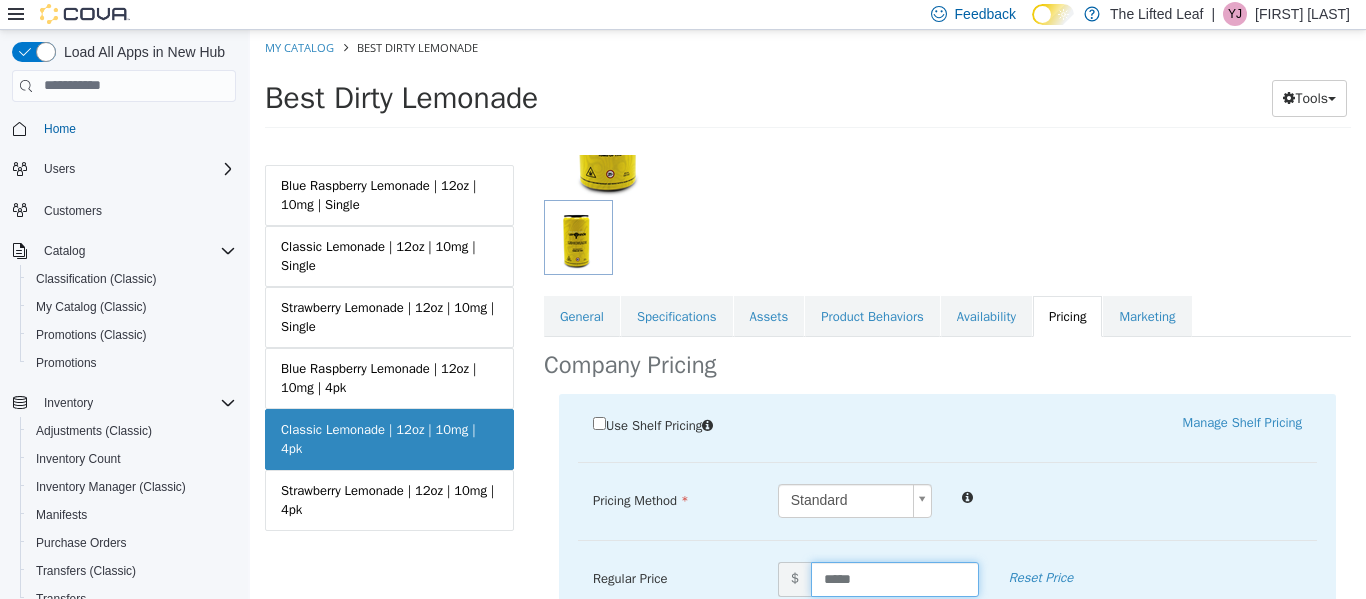drag, startPoint x: 875, startPoint y: 572, endPoint x: 676, endPoint y: 568, distance: 199.04019 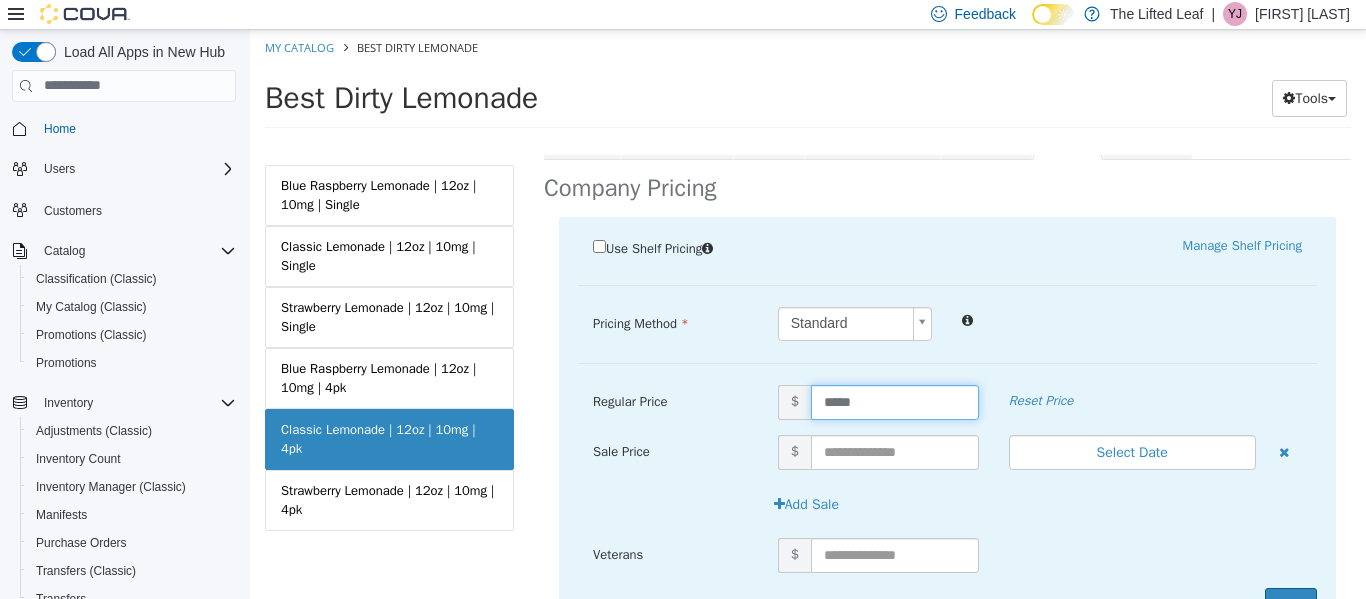 scroll, scrollTop: 400, scrollLeft: 0, axis: vertical 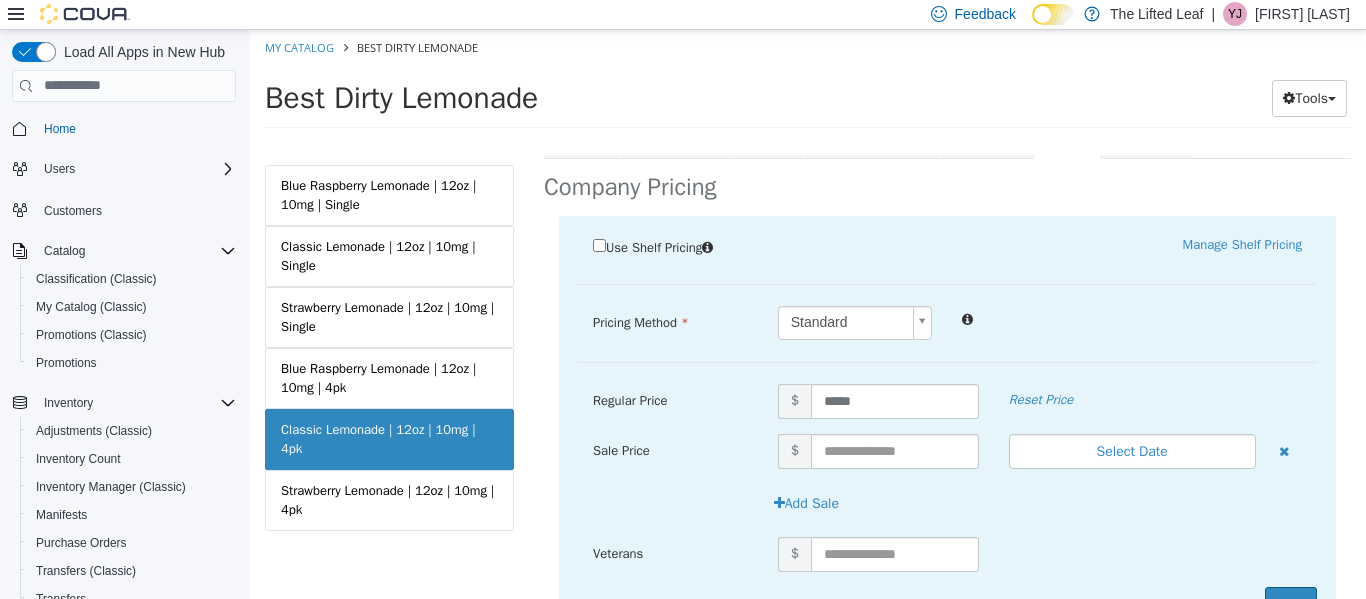 click on "Veterans  $" at bounding box center (947, 561) 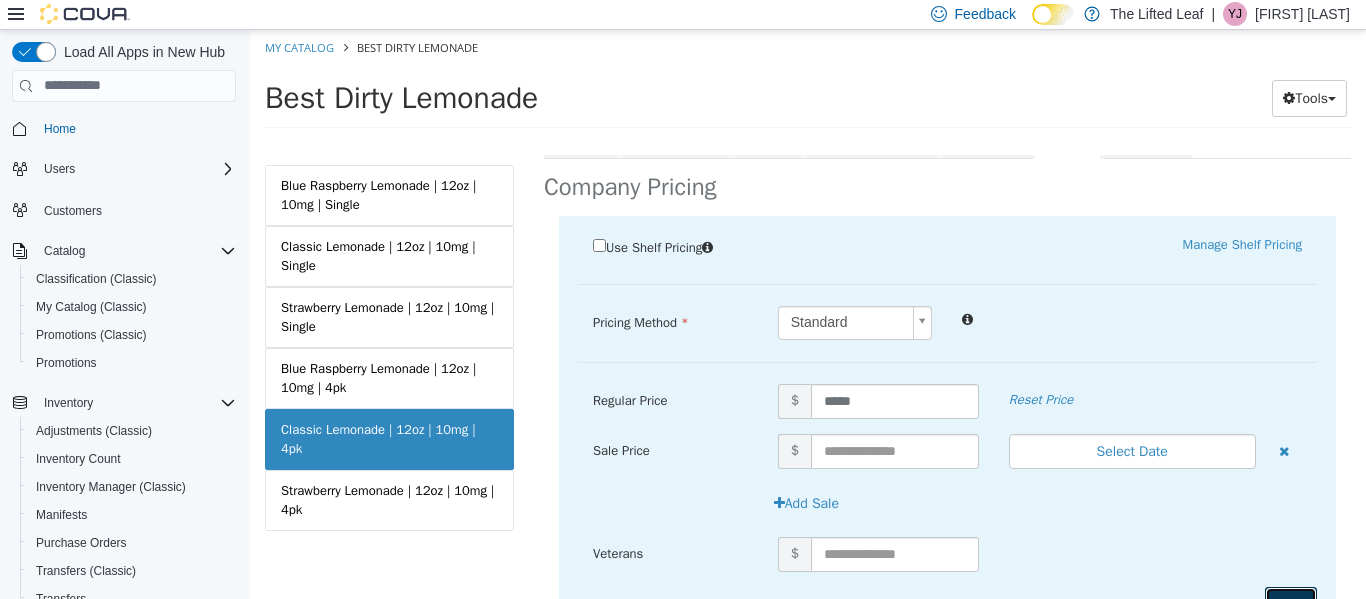 click on "Save" at bounding box center (1291, 604) 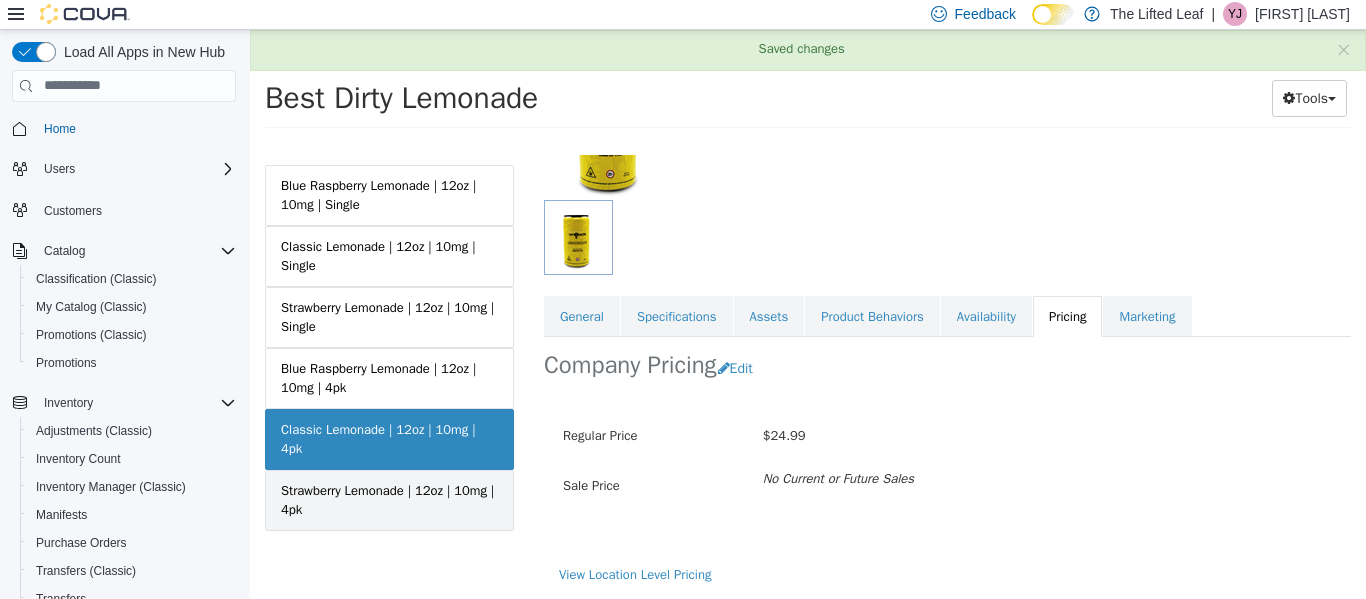 scroll, scrollTop: 223, scrollLeft: 0, axis: vertical 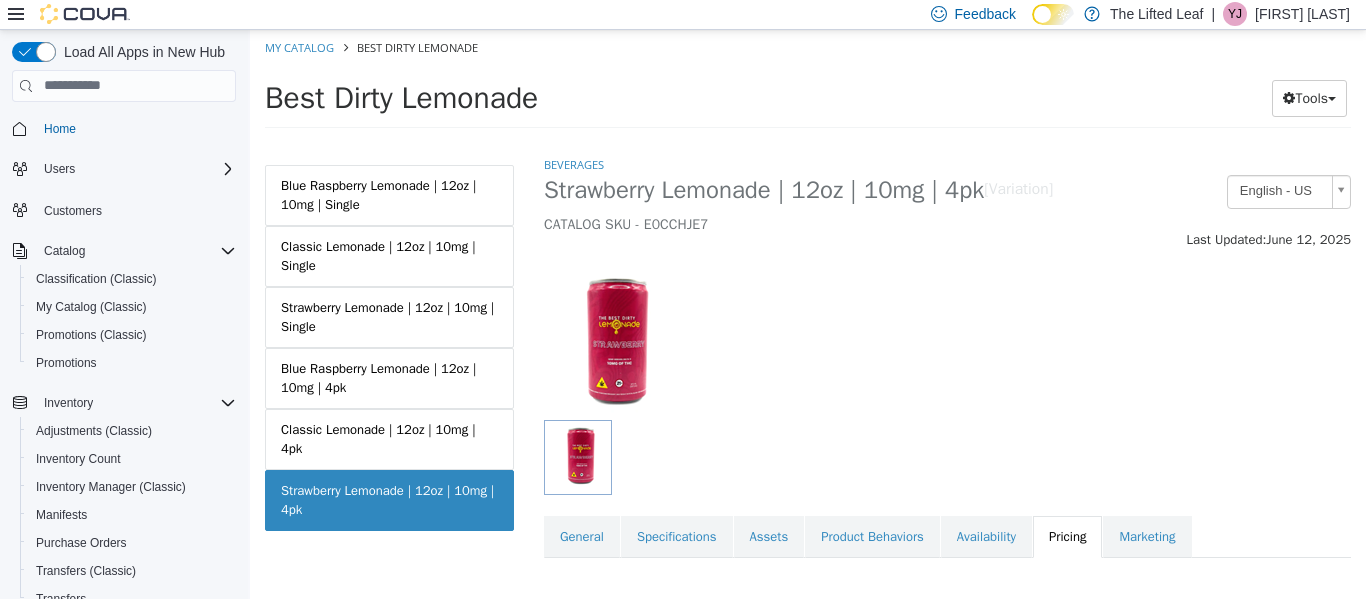 click at bounding box center [668, 344] 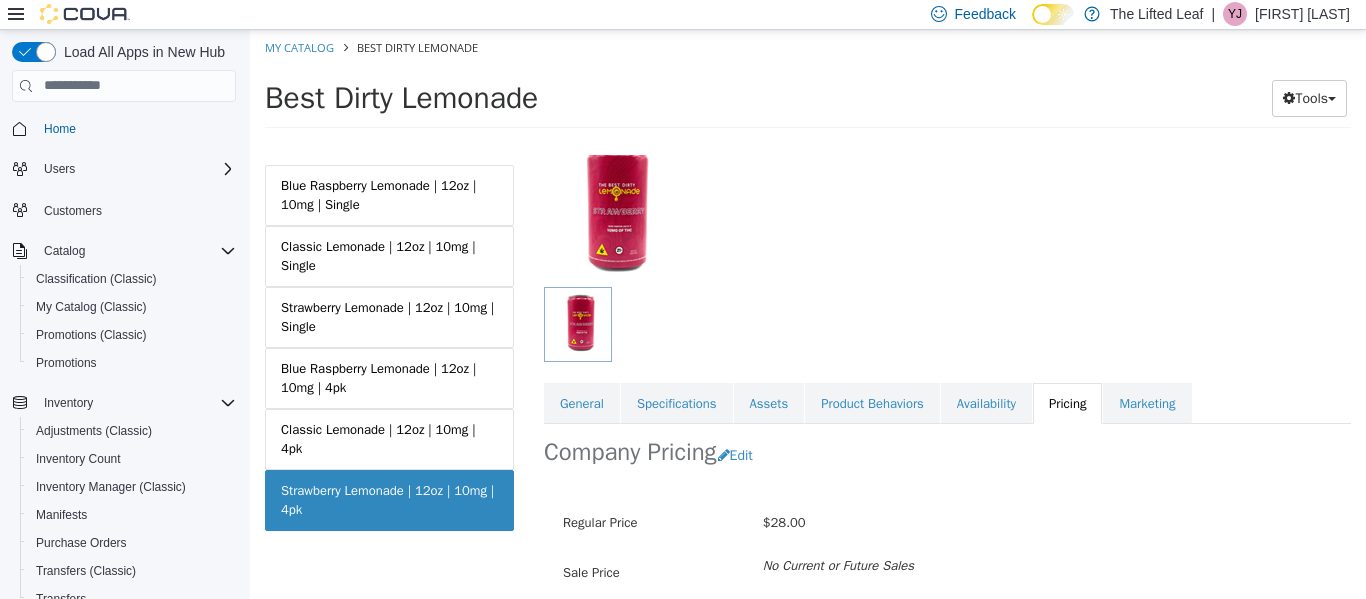 scroll 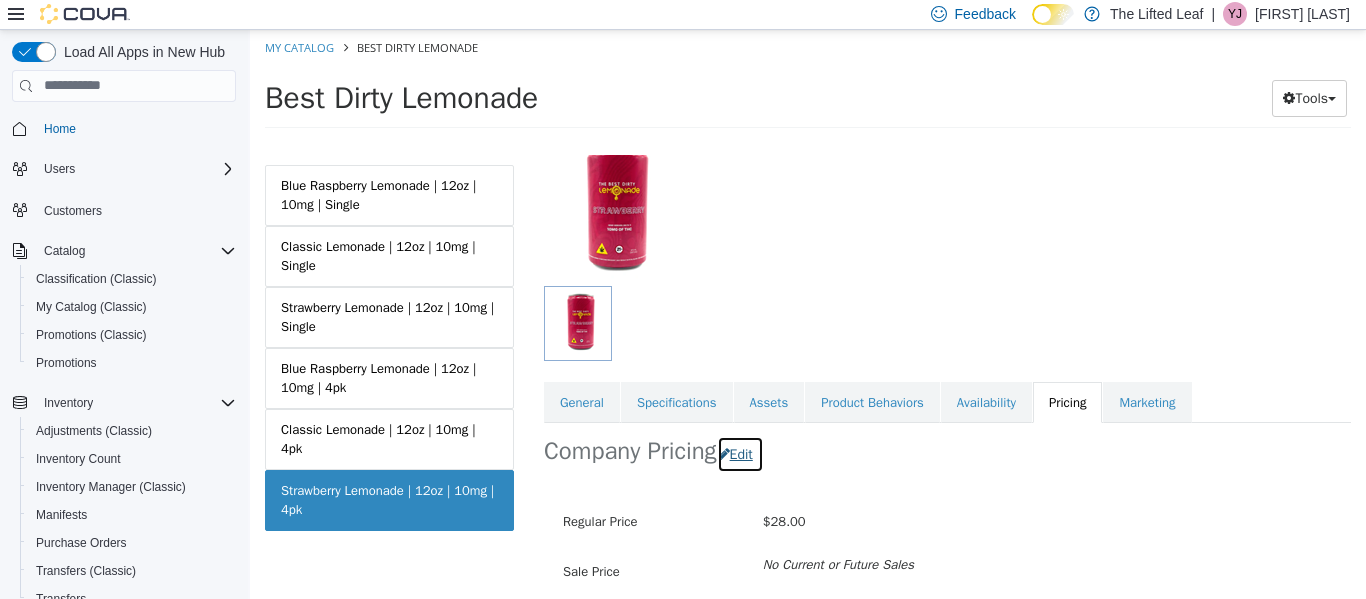 click on "Edit" at bounding box center (740, 453) 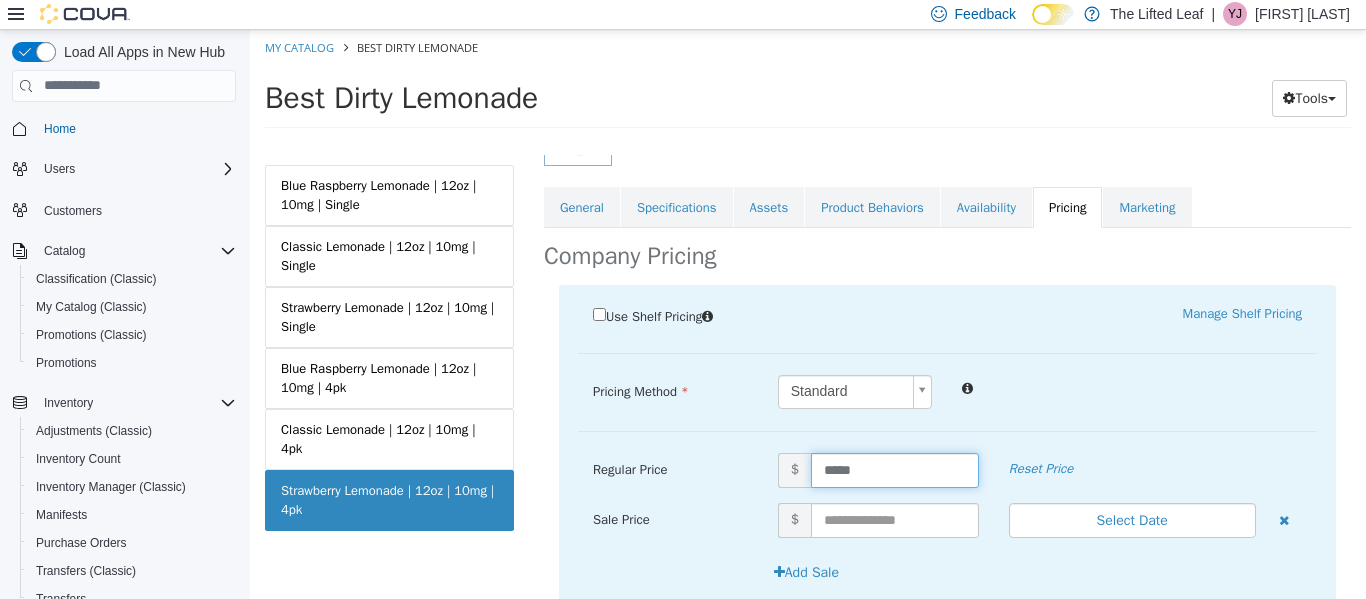 drag, startPoint x: 844, startPoint y: 461, endPoint x: 749, endPoint y: 479, distance: 96.69022 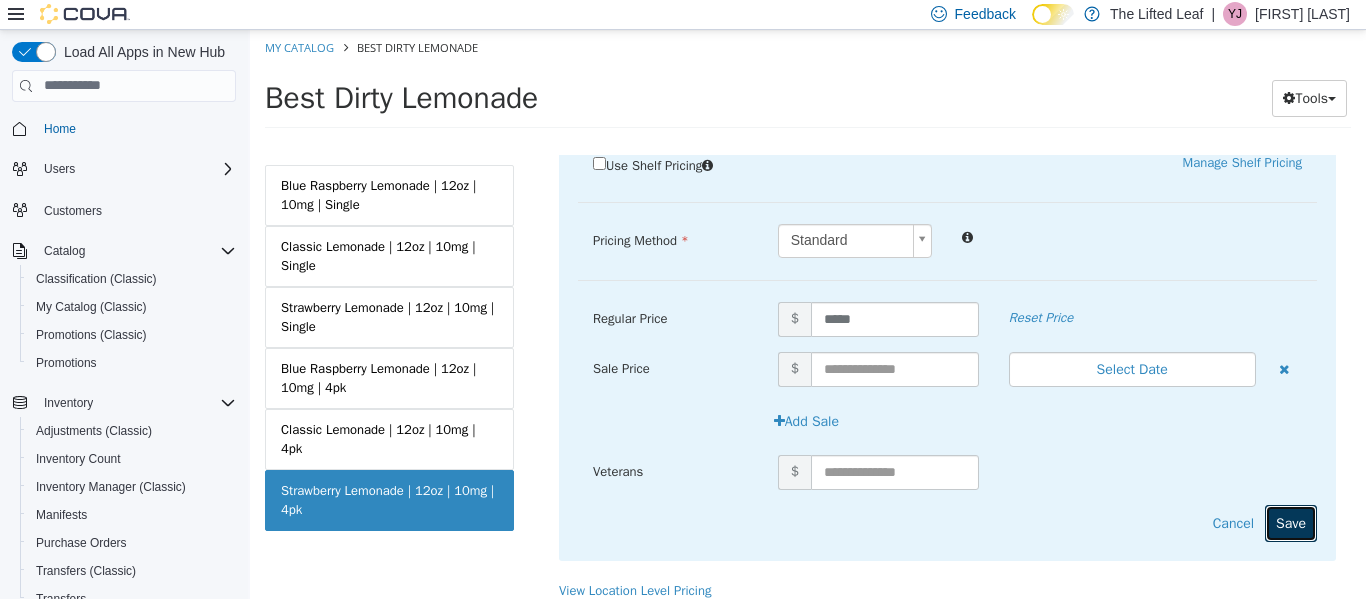 click on "Save" at bounding box center (1291, 522) 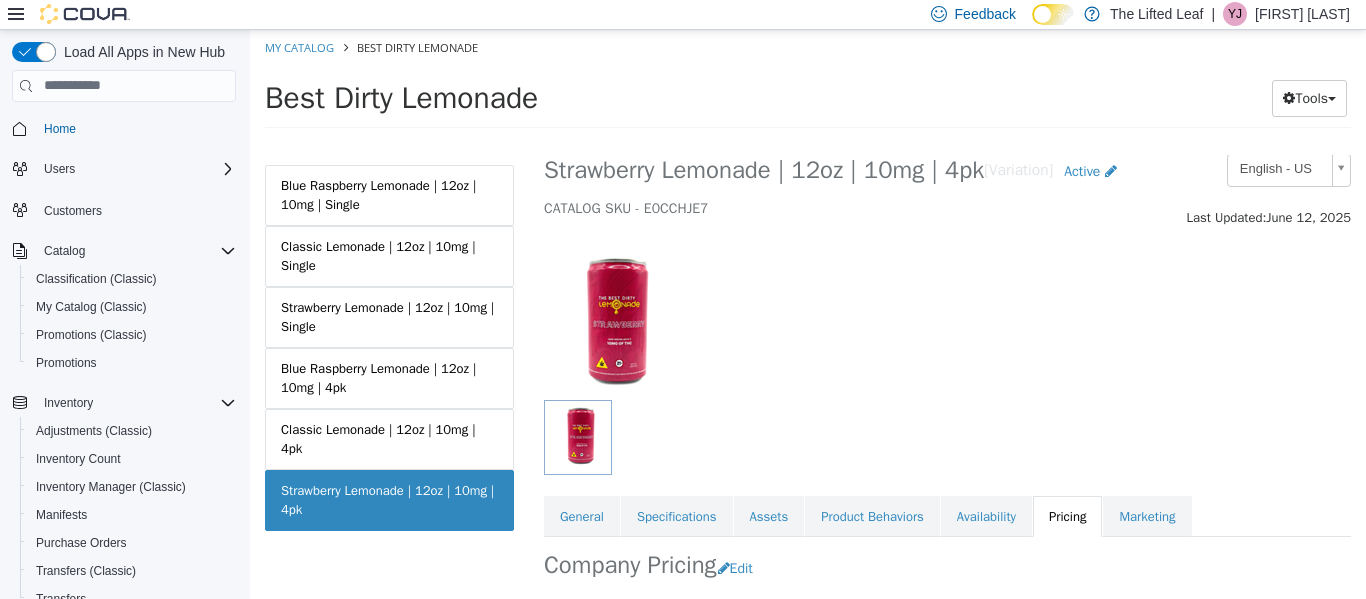 scroll, scrollTop: 0, scrollLeft: 0, axis: both 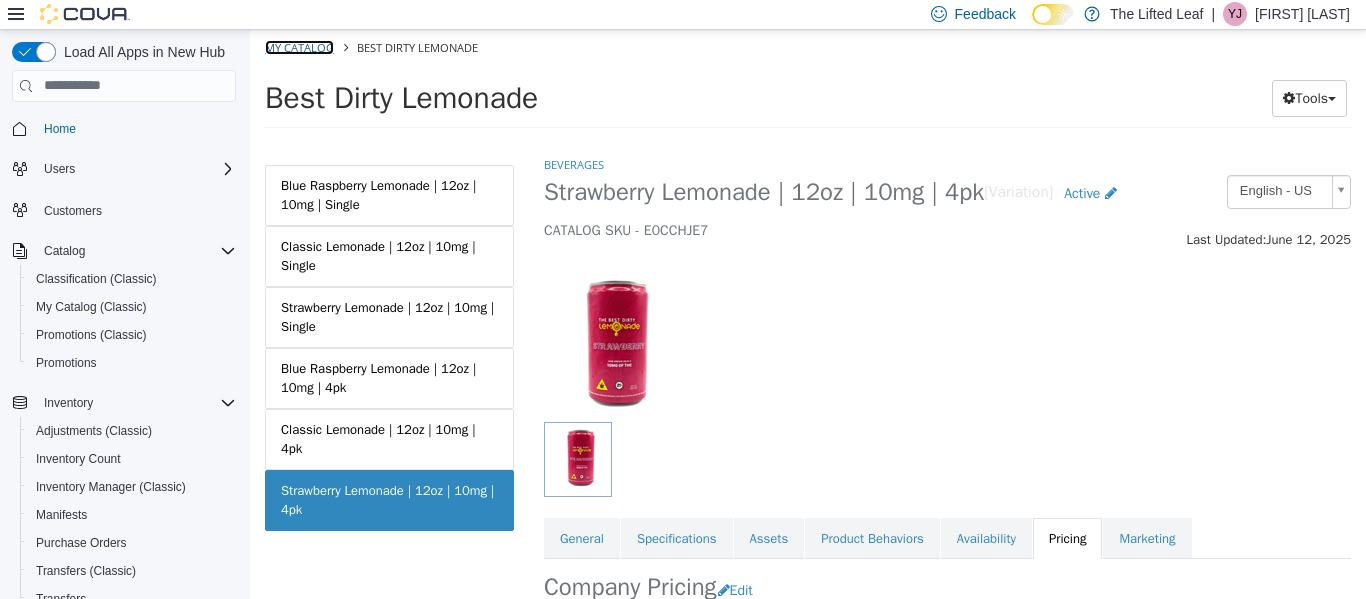 click on "My Catalog" at bounding box center (299, 46) 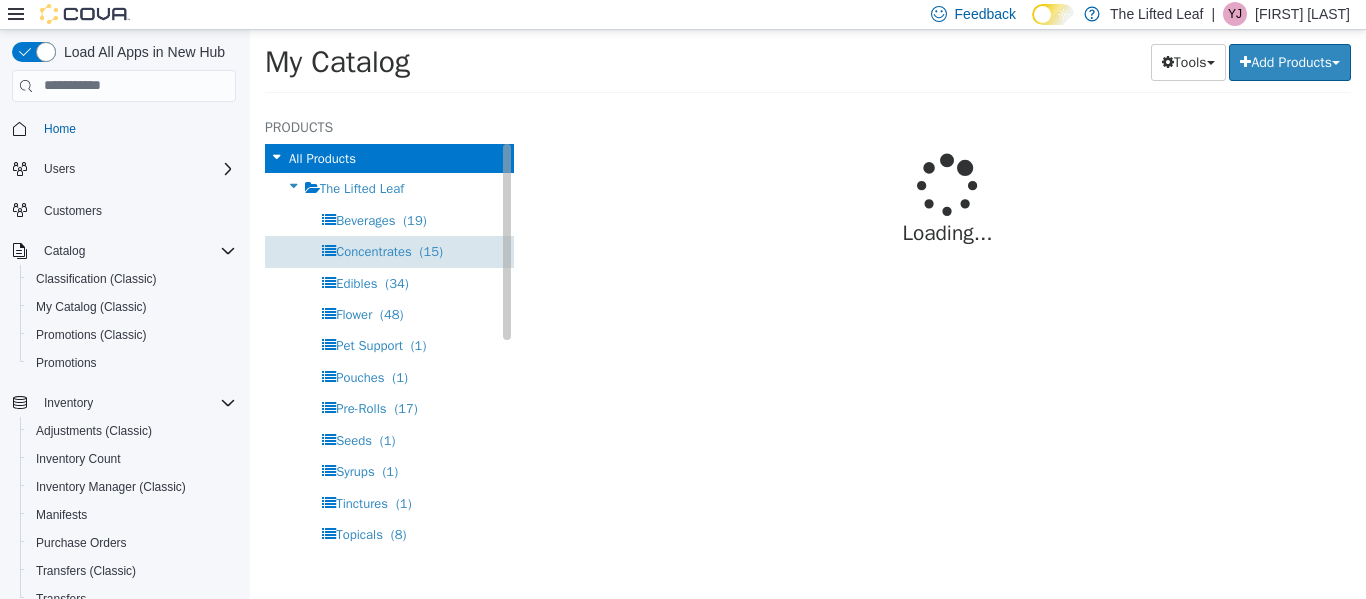 select on "**********" 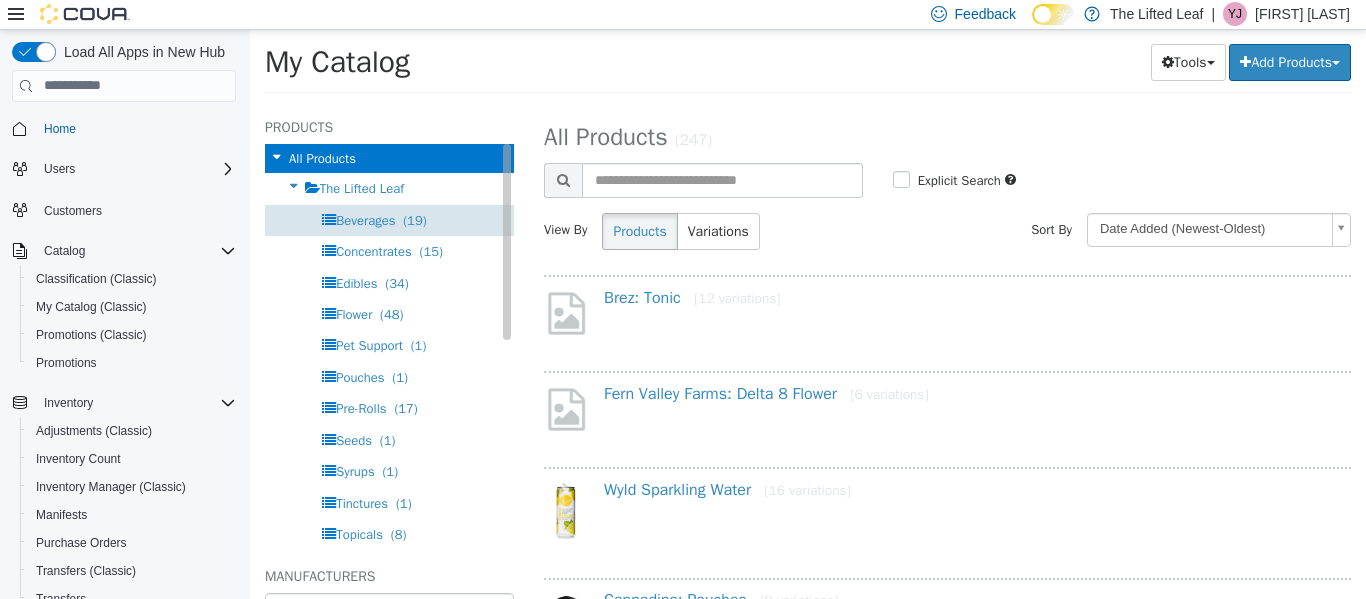 click on "Beverages" at bounding box center [365, 219] 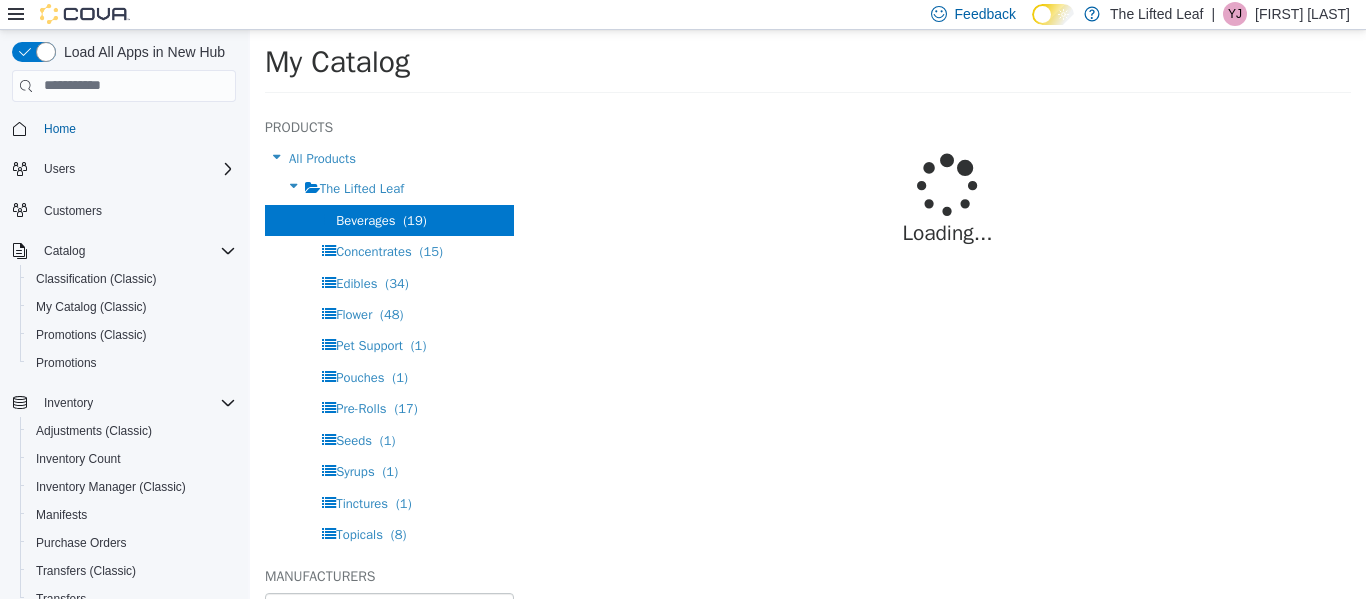 select on "**********" 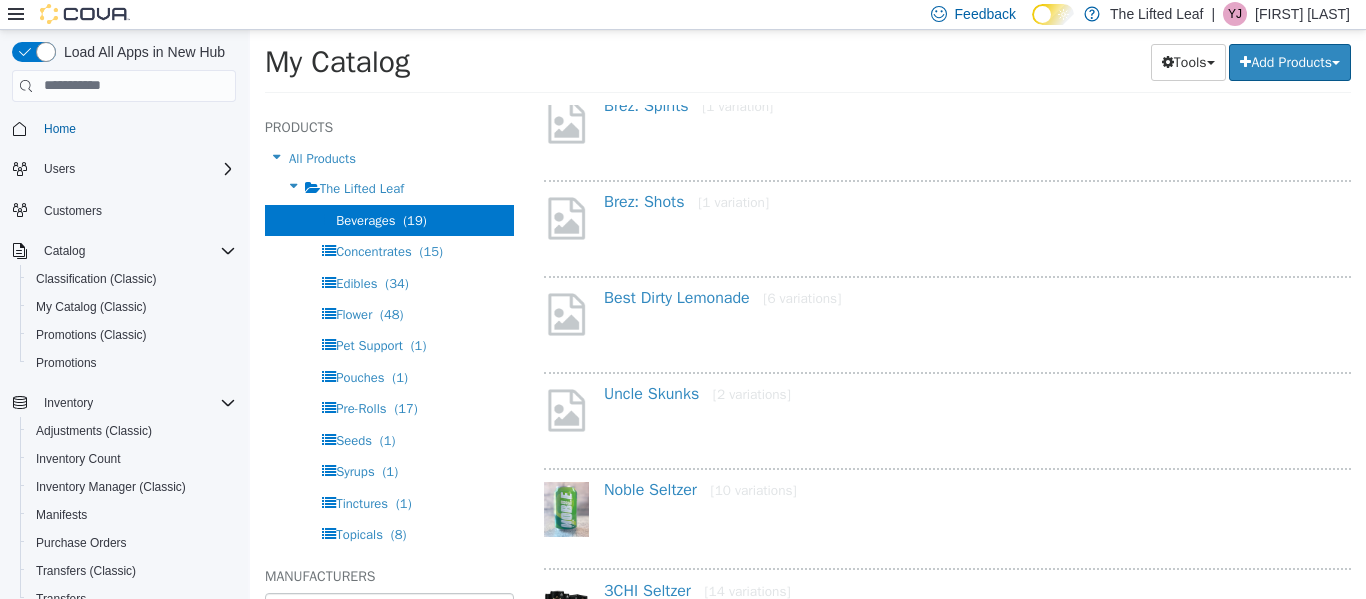 scroll, scrollTop: 375, scrollLeft: 0, axis: vertical 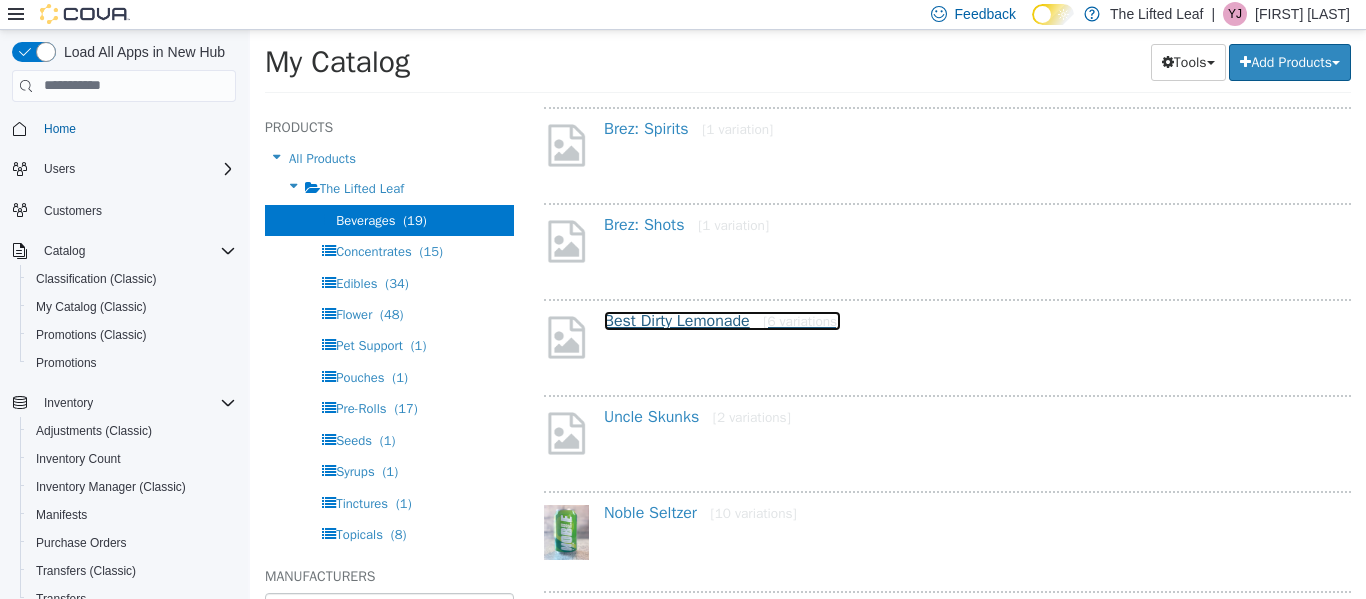 click on "Best Dirty Lemonade
[6 variations]" at bounding box center (722, 320) 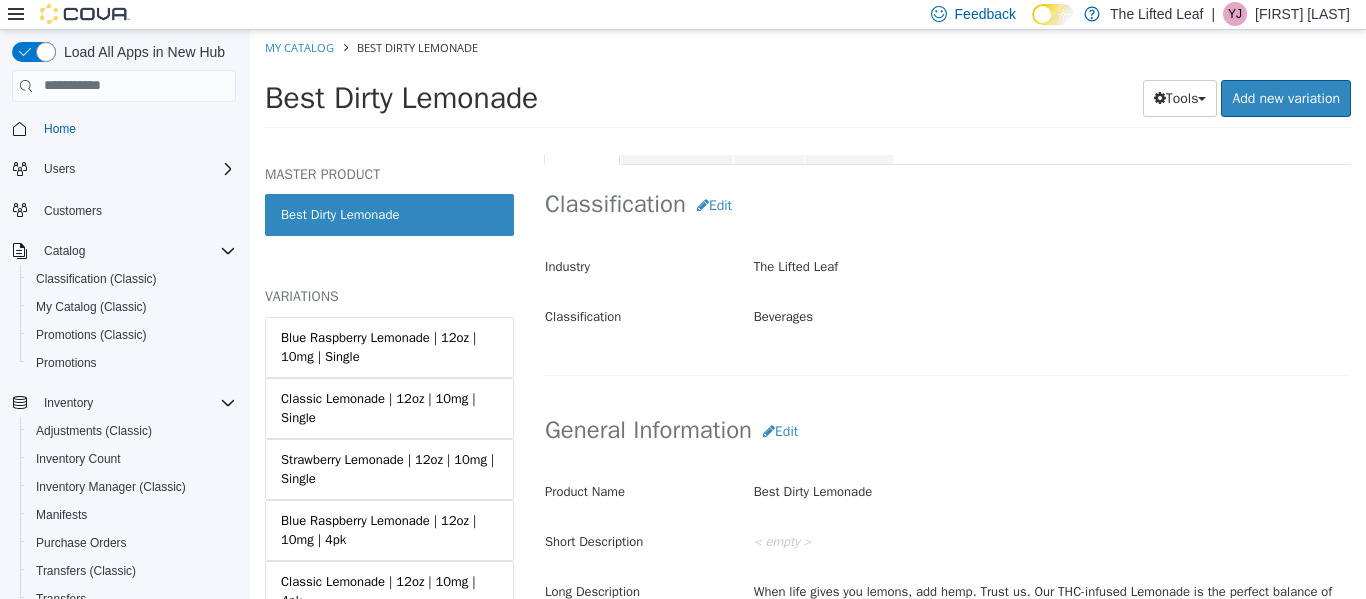 scroll, scrollTop: 395, scrollLeft: 0, axis: vertical 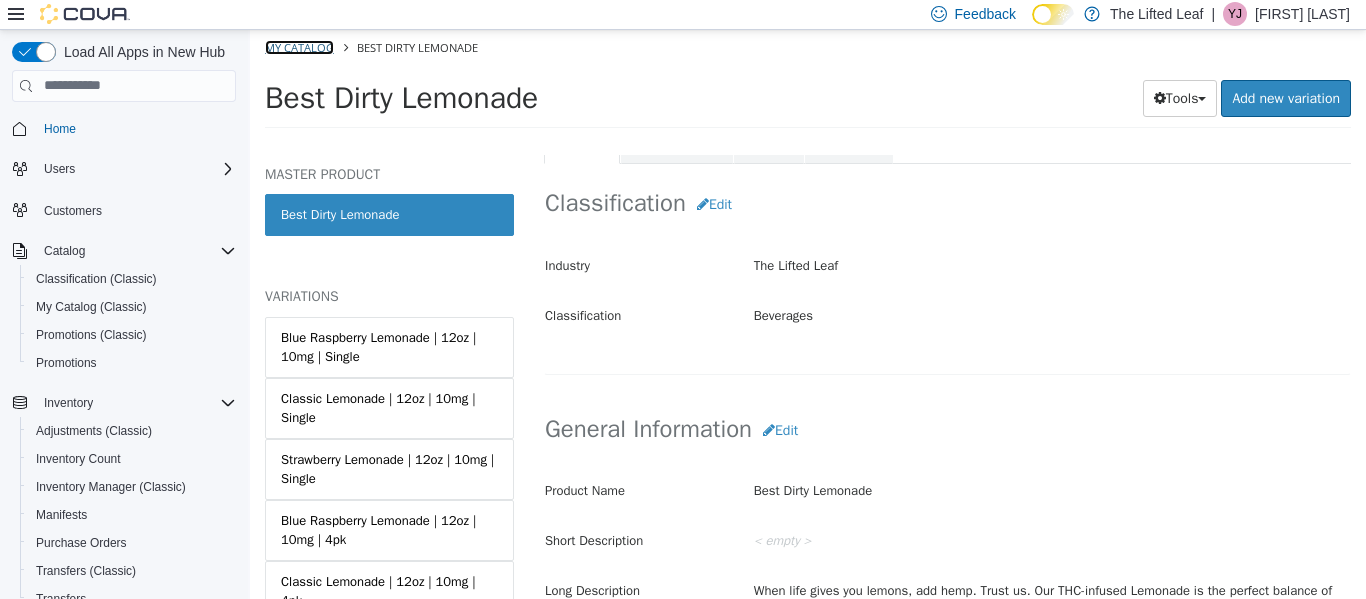 click on "My Catalog" at bounding box center [299, 46] 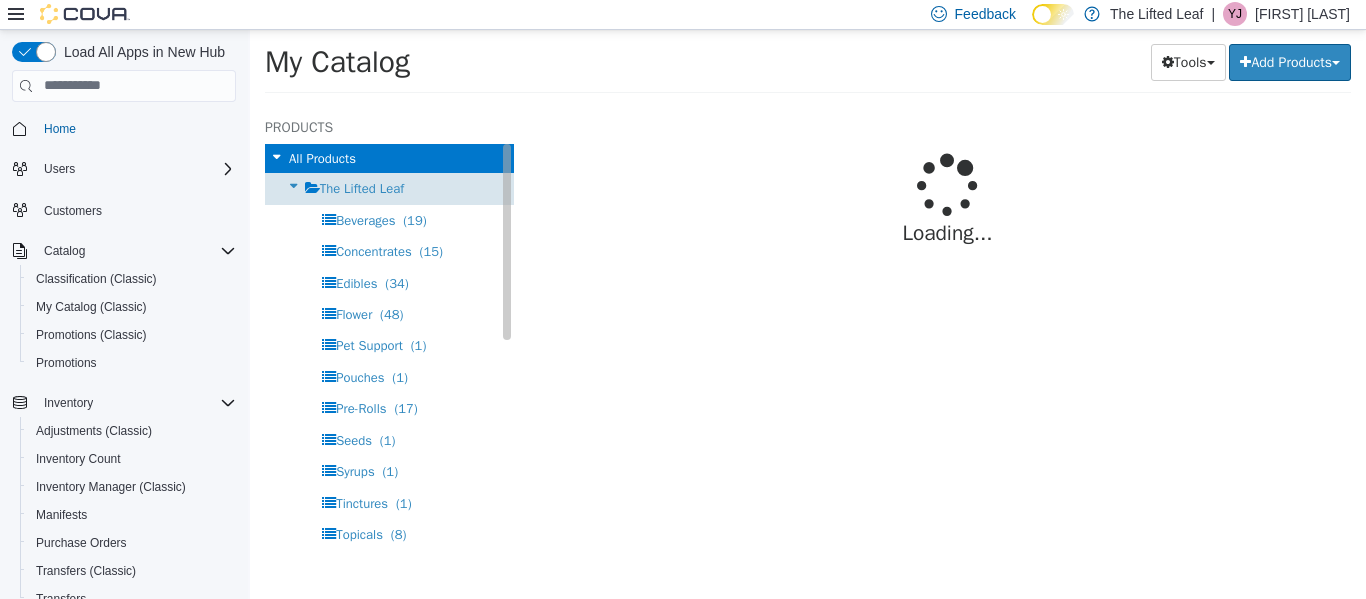select on "**********" 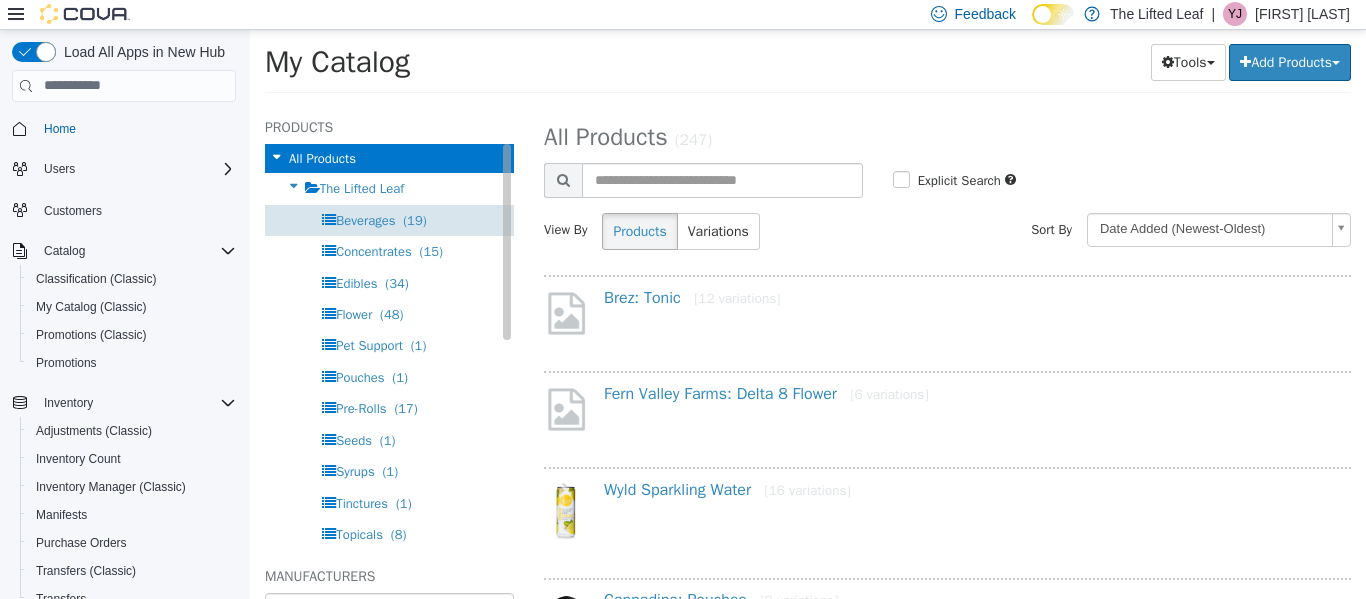 click on "Beverages
(19)" at bounding box center [389, 219] 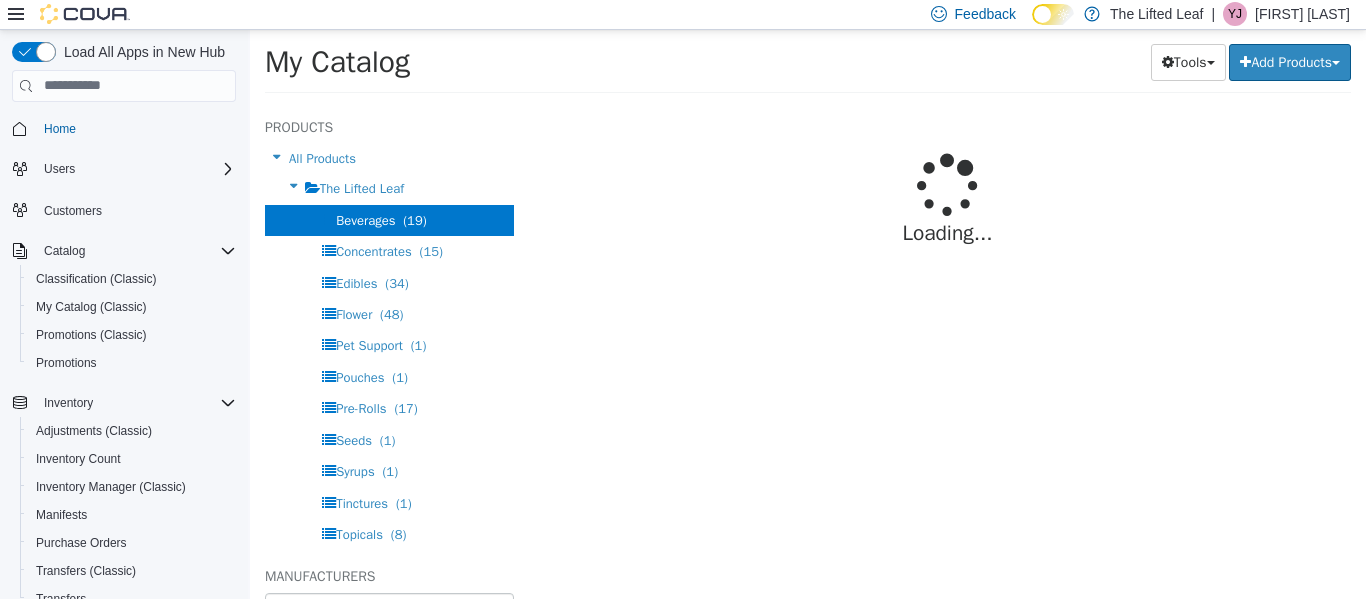 select on "**********" 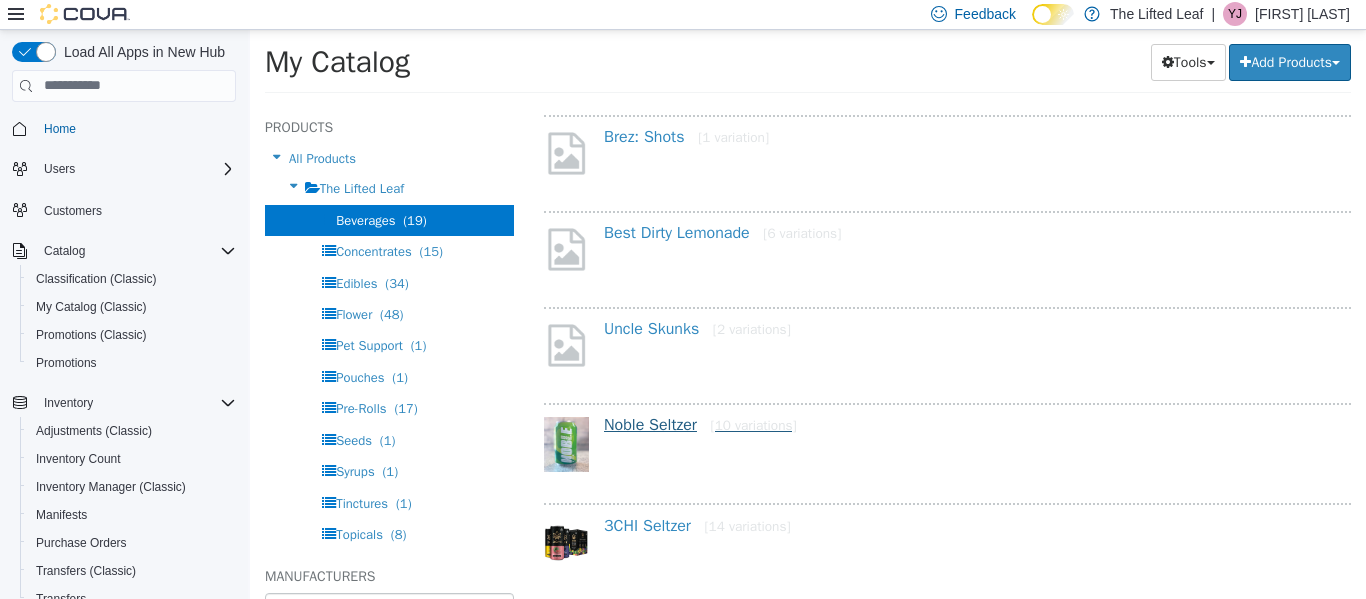 scroll, scrollTop: 461, scrollLeft: 0, axis: vertical 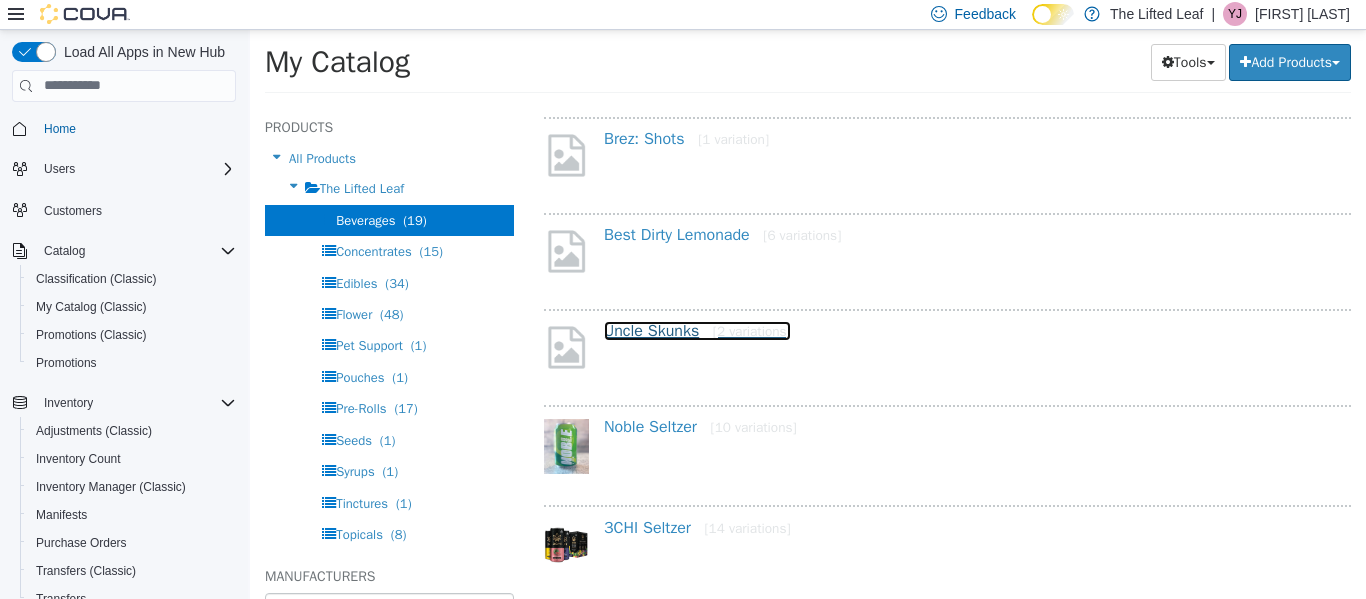 click on "[FIRST] [LAST]
[2 variations]" at bounding box center [697, 330] 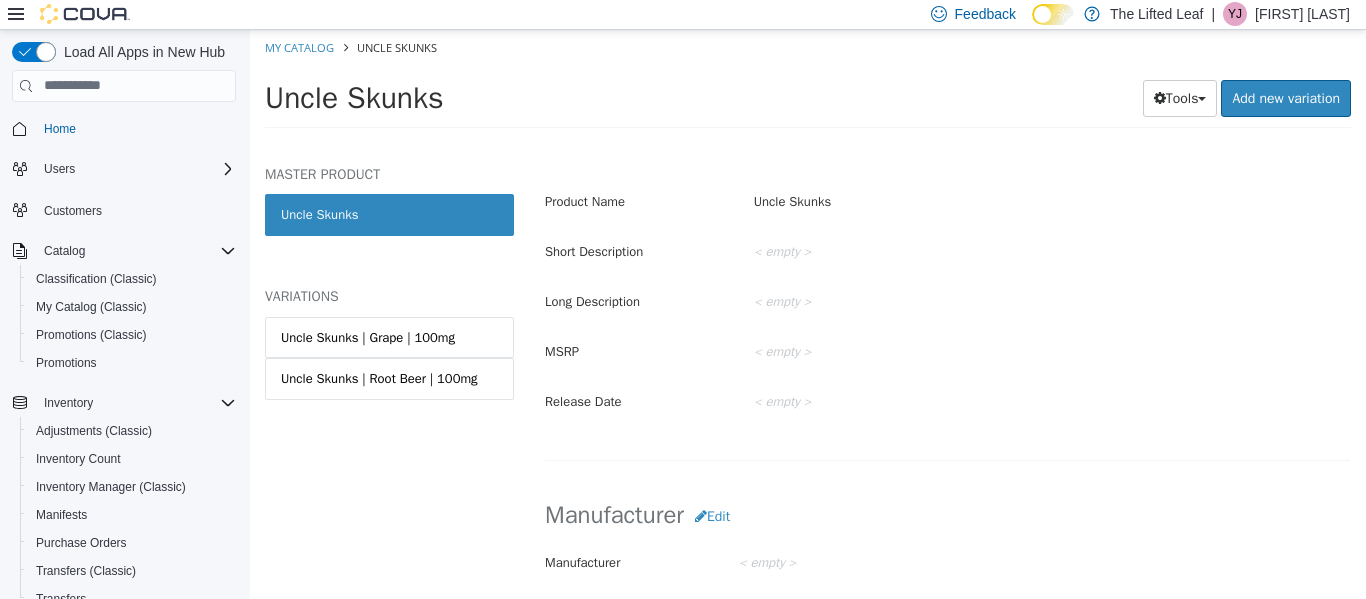 scroll, scrollTop: 662, scrollLeft: 0, axis: vertical 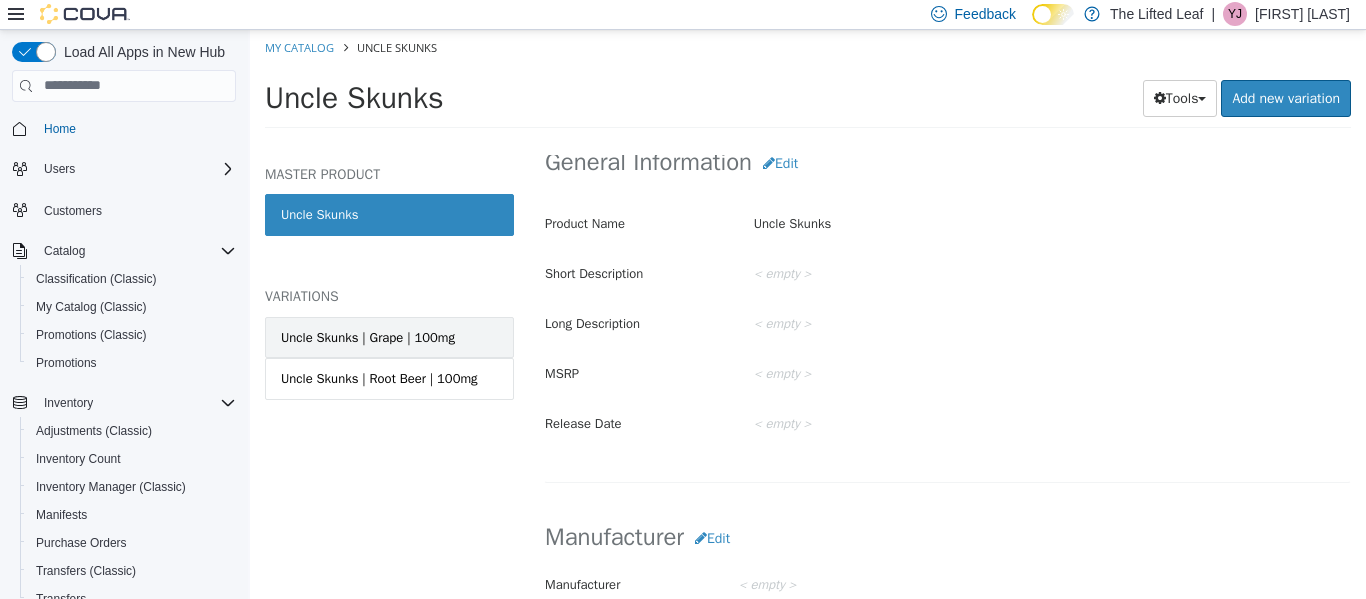 click on "Uncle Skunks | Grape | 100mg" at bounding box center [389, 337] 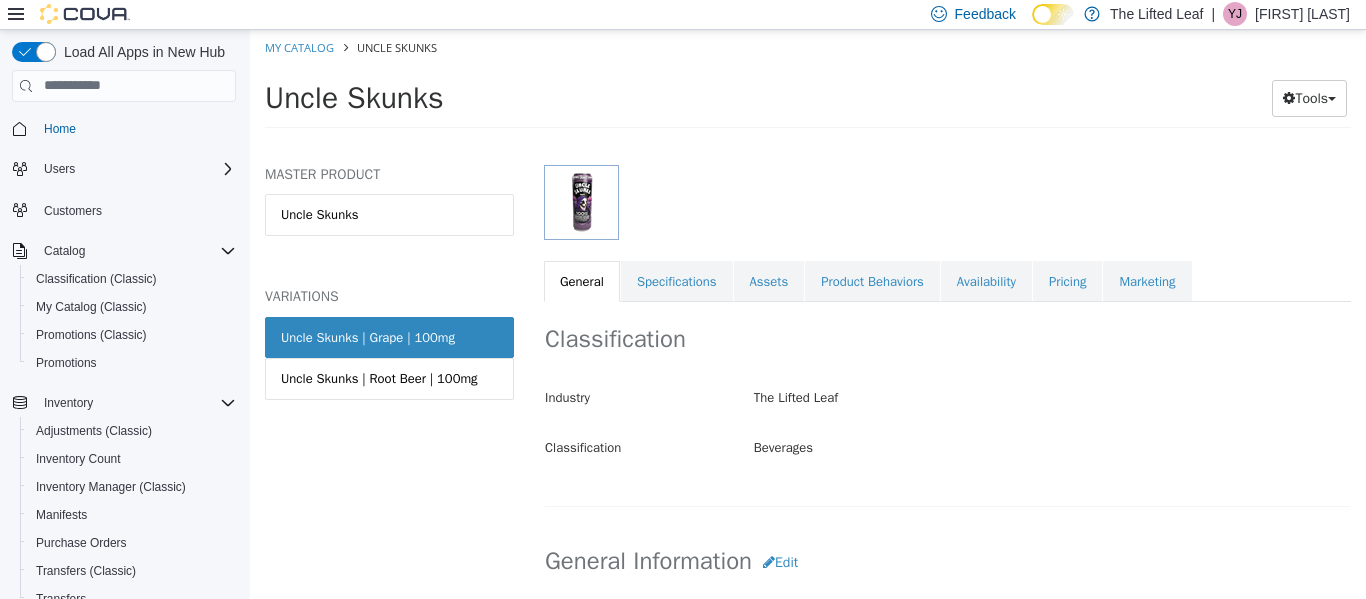 scroll, scrollTop: 255, scrollLeft: 0, axis: vertical 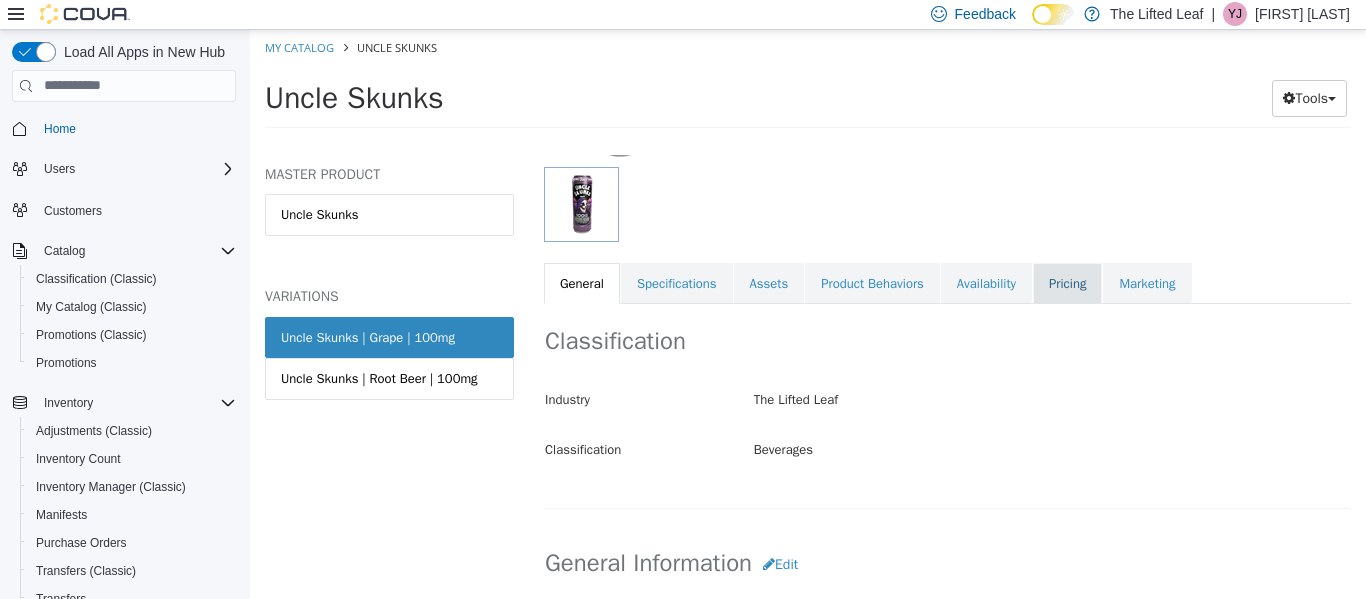 click on "Pricing" at bounding box center (1067, 283) 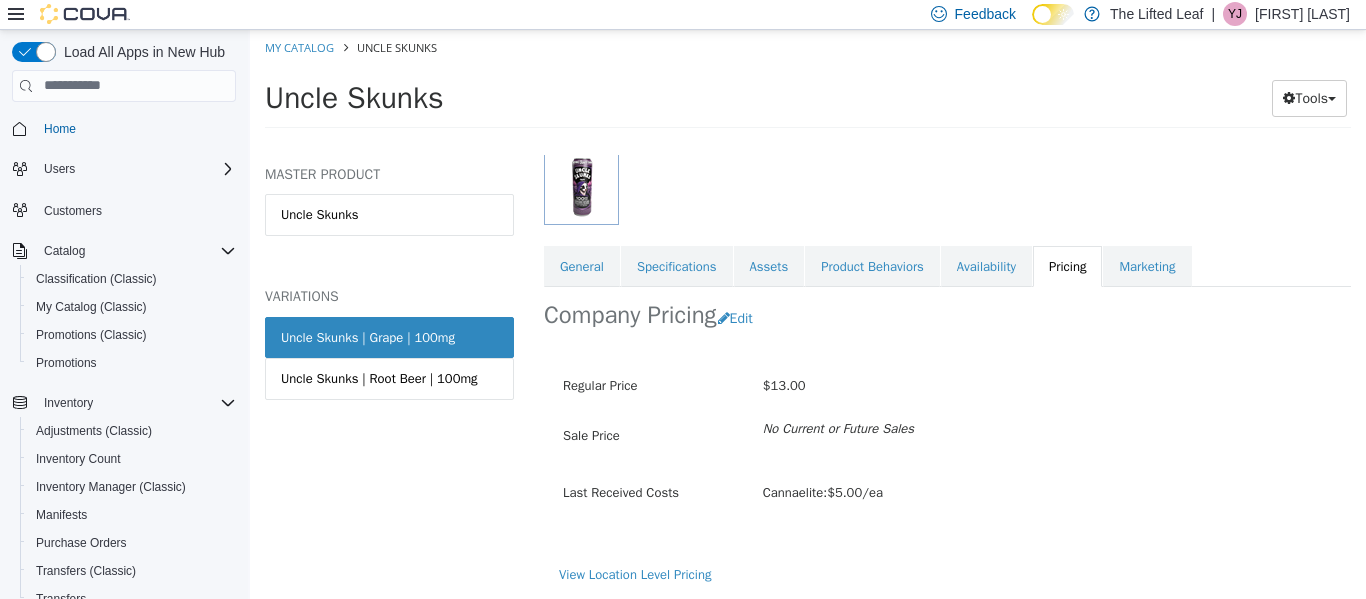scroll, scrollTop: 0, scrollLeft: 0, axis: both 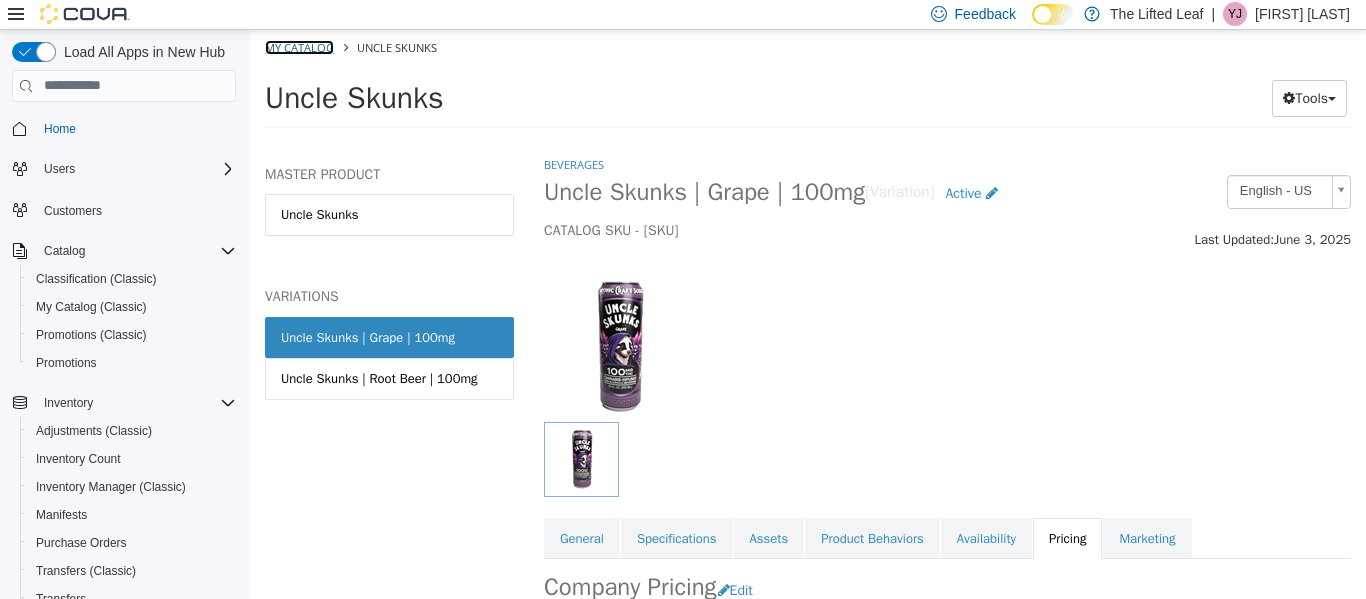 click on "My Catalog" at bounding box center [299, 46] 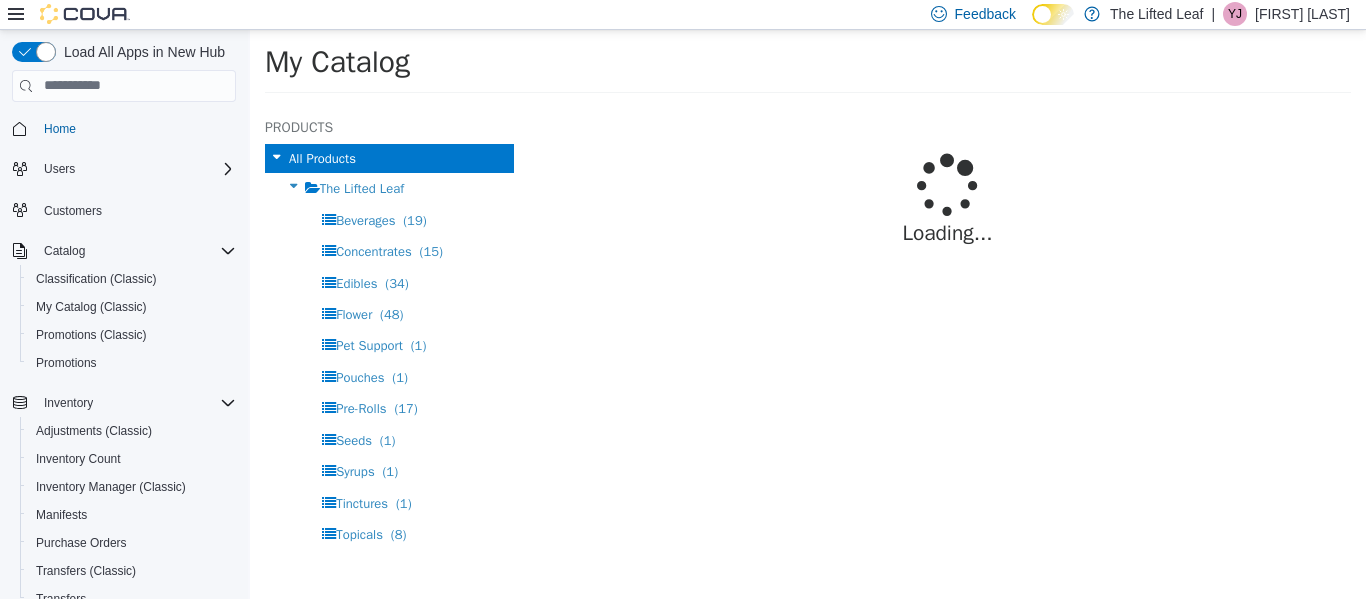 select on "**********" 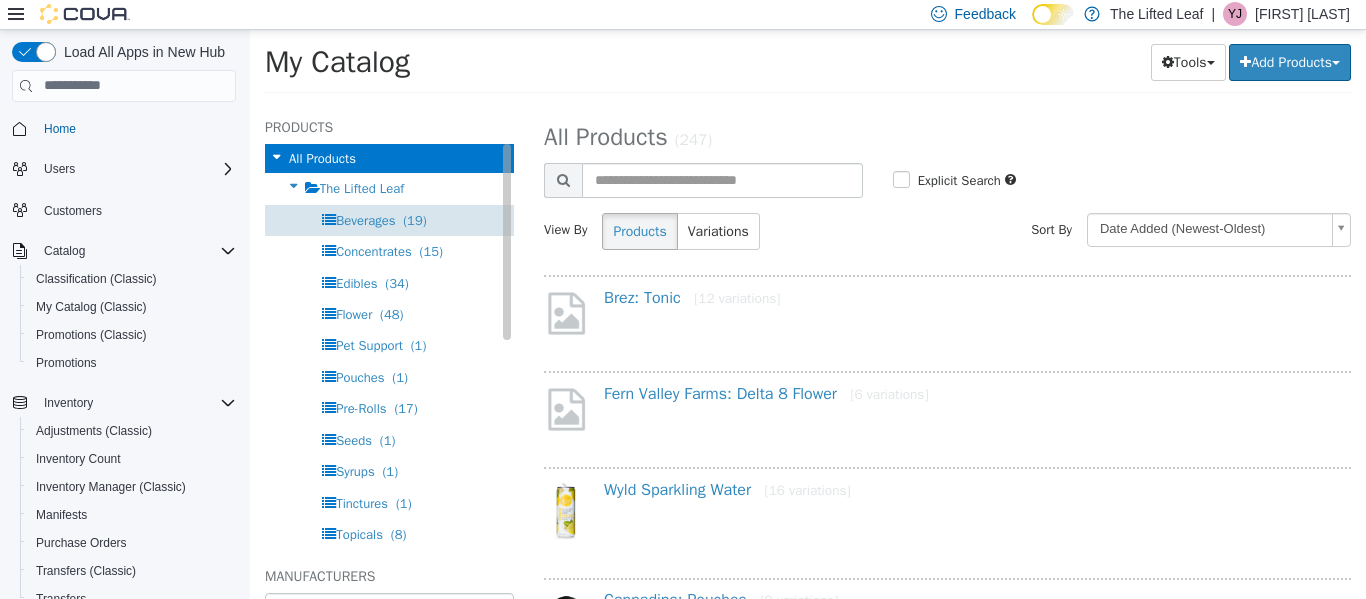 click on "Beverages" at bounding box center (365, 219) 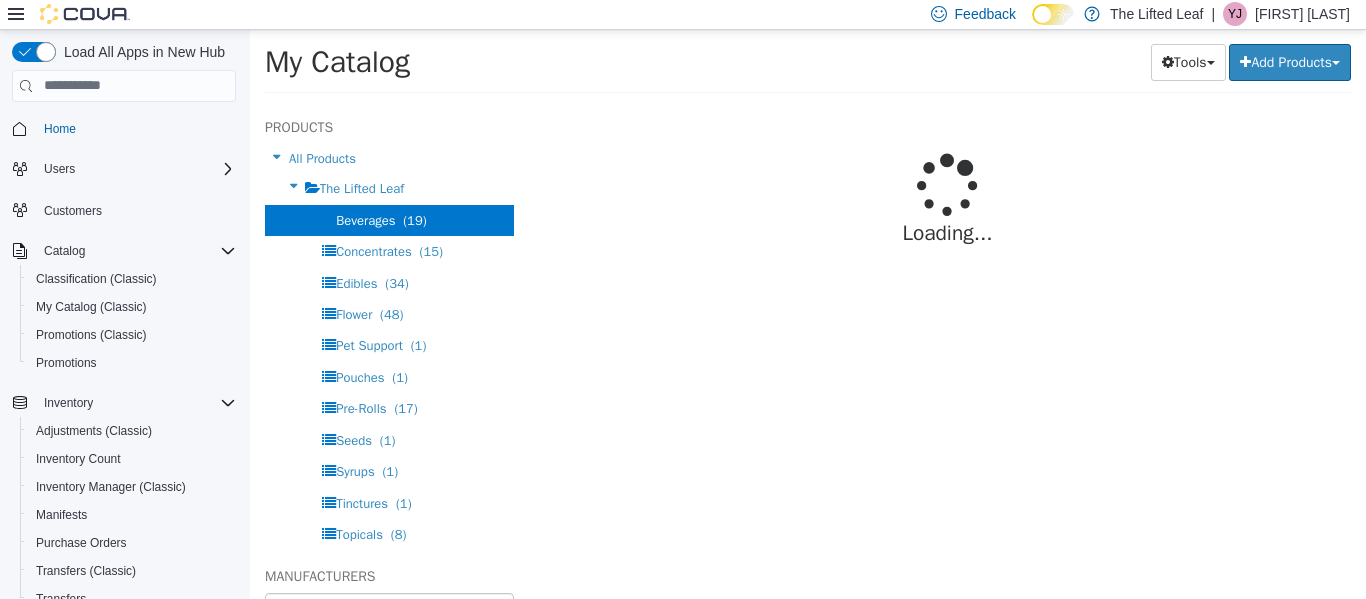select on "**********" 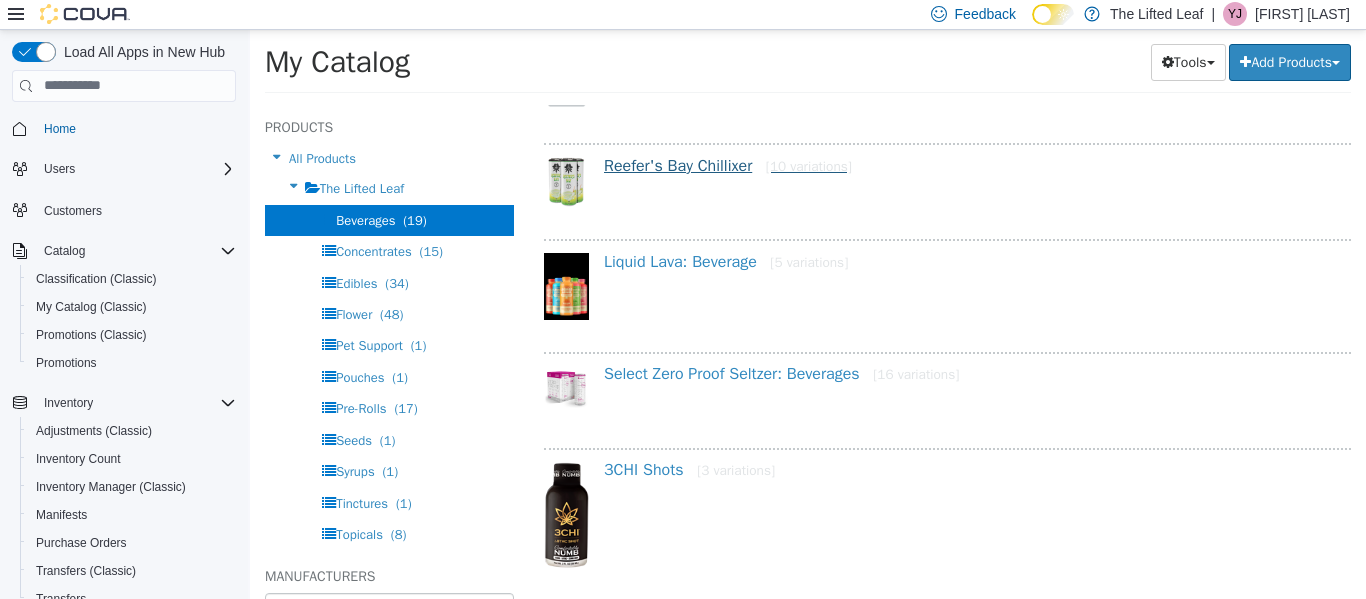 scroll, scrollTop: 1413, scrollLeft: 0, axis: vertical 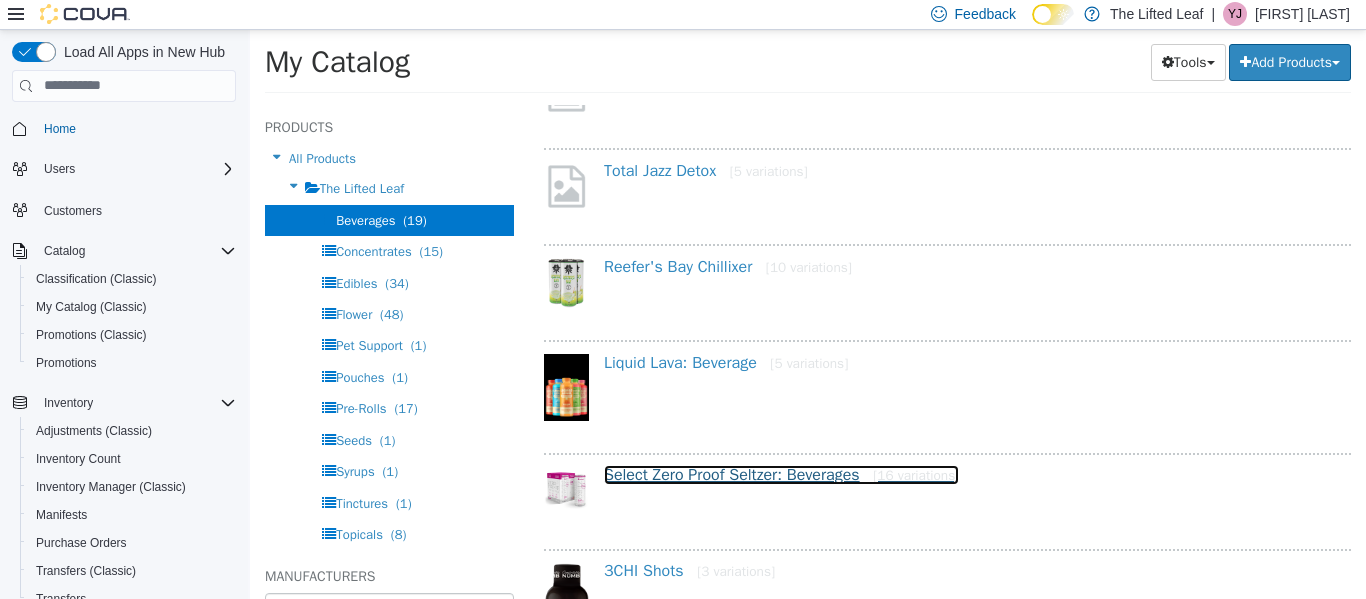 click on "Select Zero Proof Seltzer: Beverages
[16 variations]" at bounding box center [781, 474] 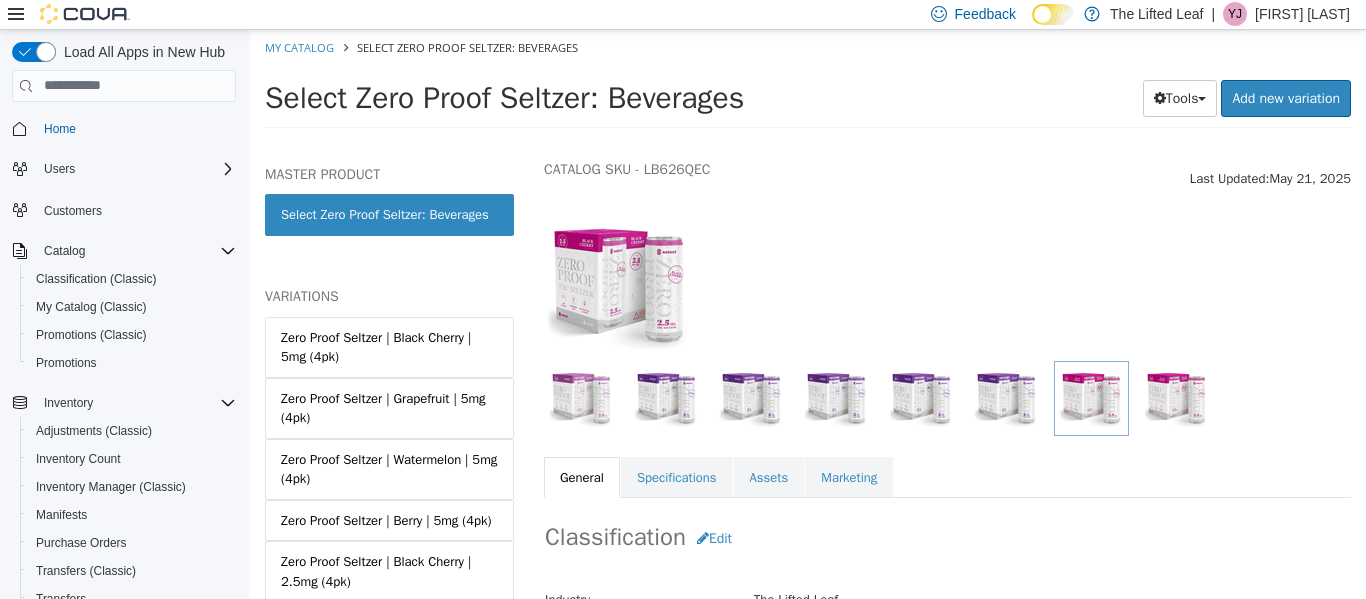 scroll, scrollTop: 62, scrollLeft: 0, axis: vertical 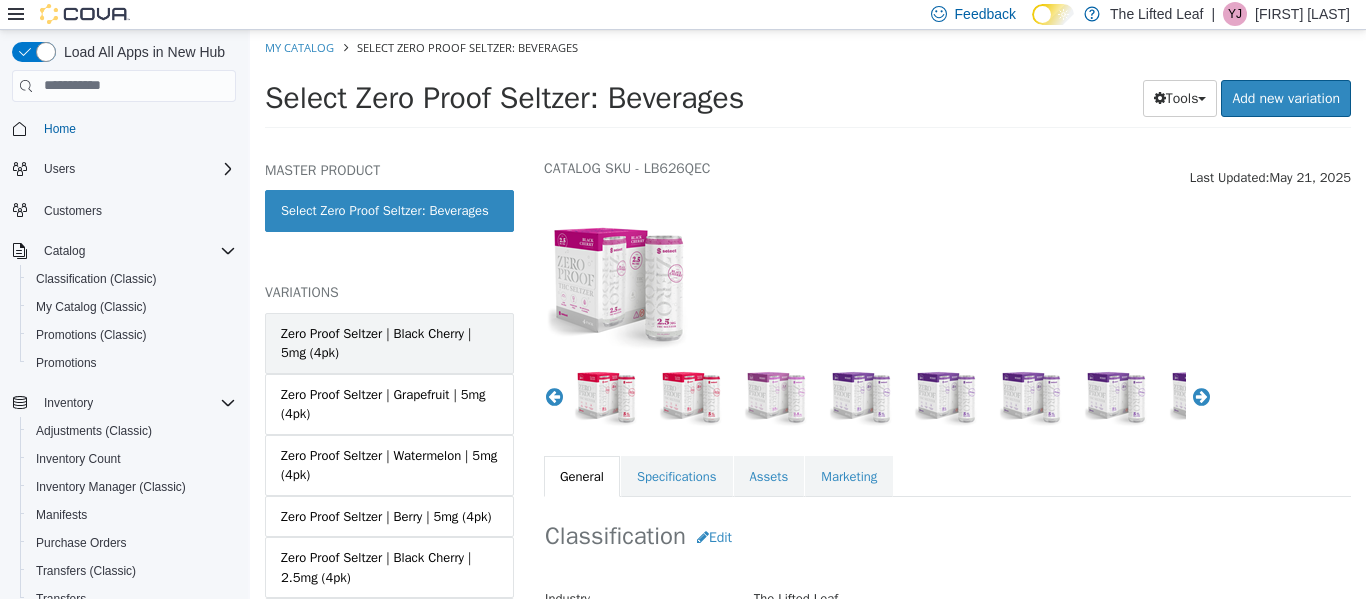 click on "Zero Proof Seltzer | Black Cherry | 5mg (4pk)" at bounding box center [389, 342] 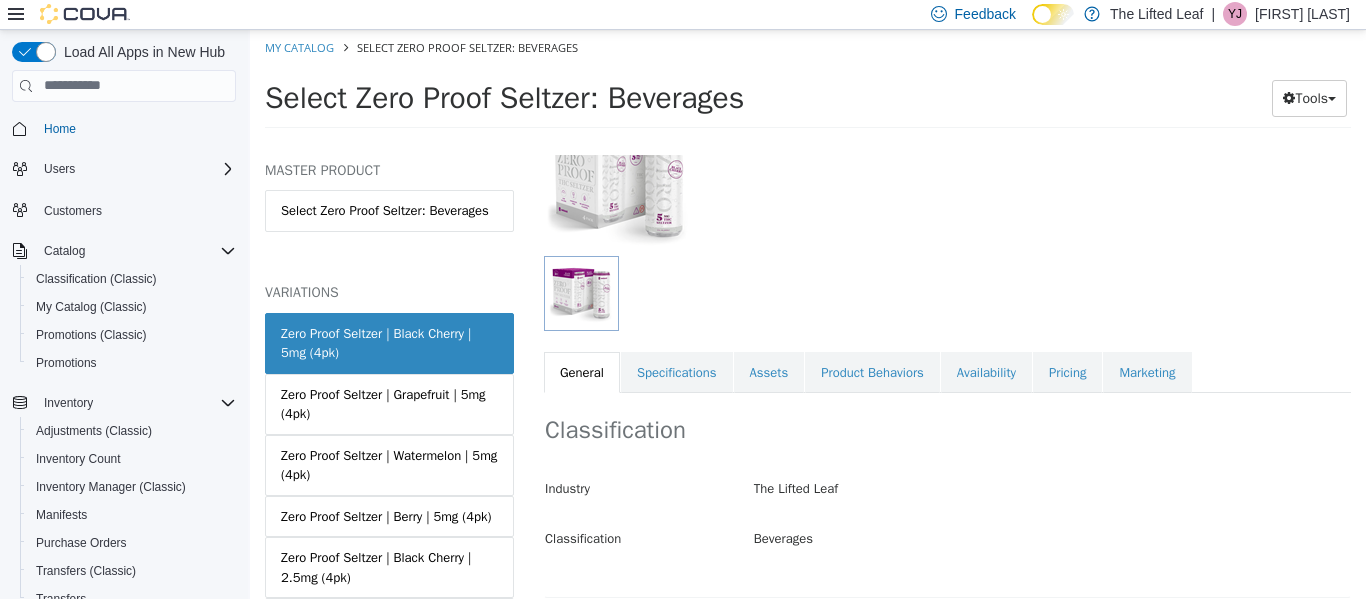 scroll, scrollTop: 165, scrollLeft: 0, axis: vertical 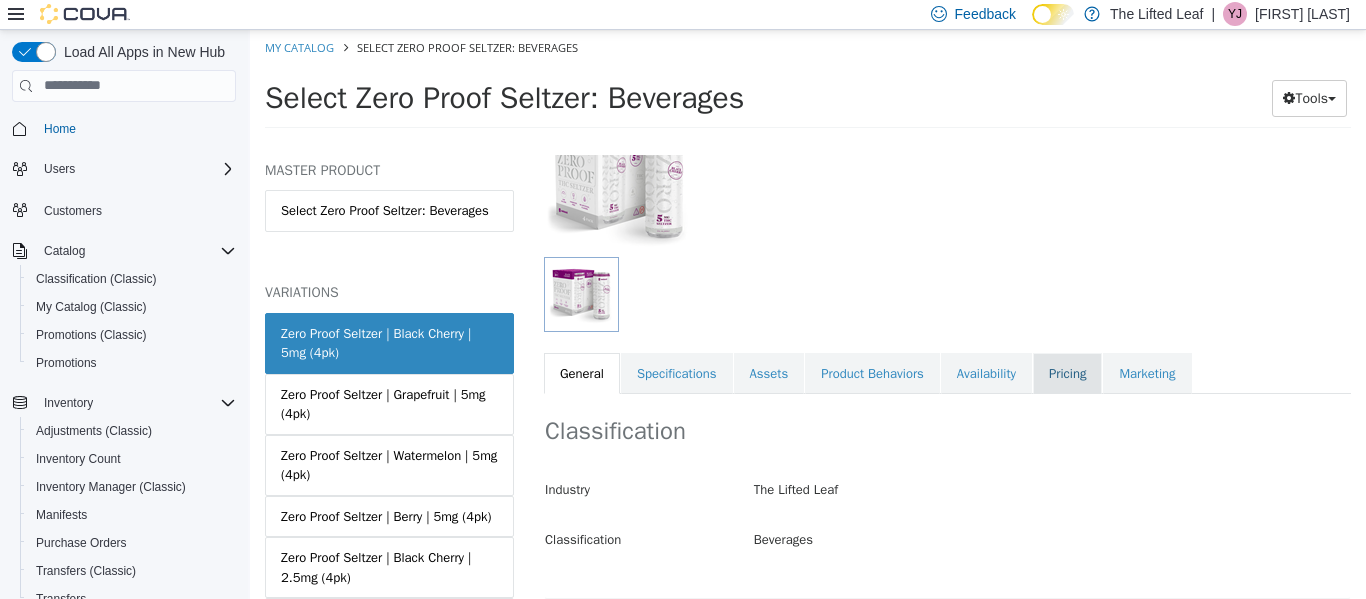 click on "Pricing" at bounding box center [1067, 373] 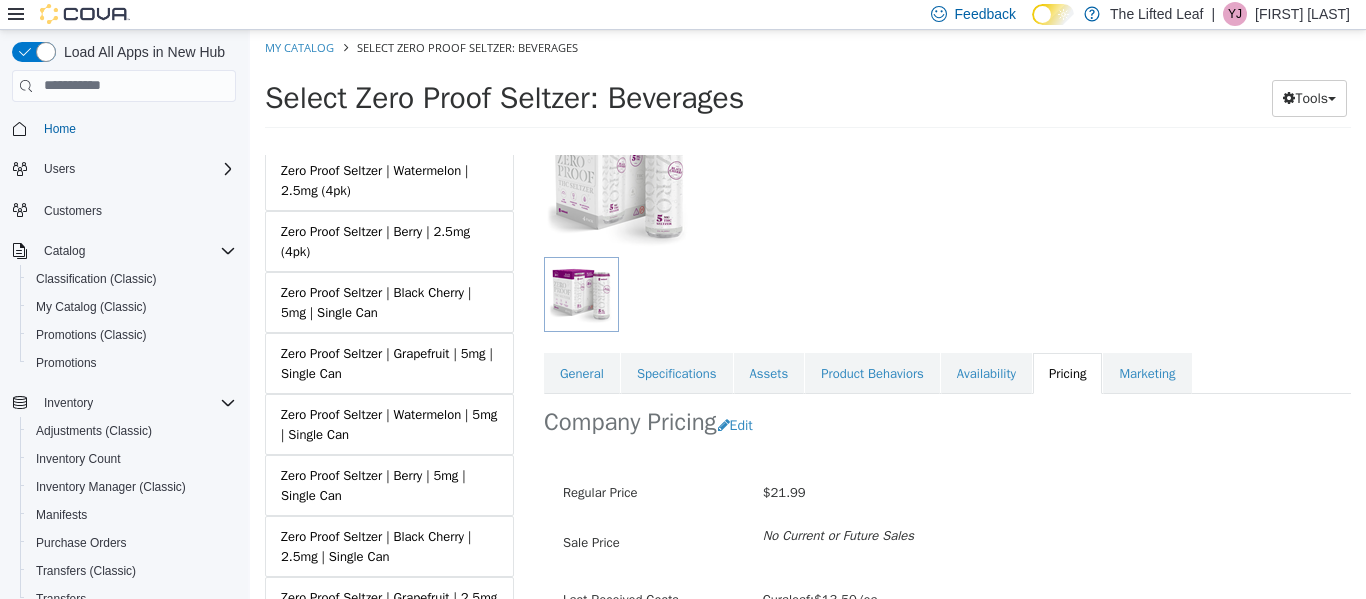 scroll, scrollTop: 520, scrollLeft: 0, axis: vertical 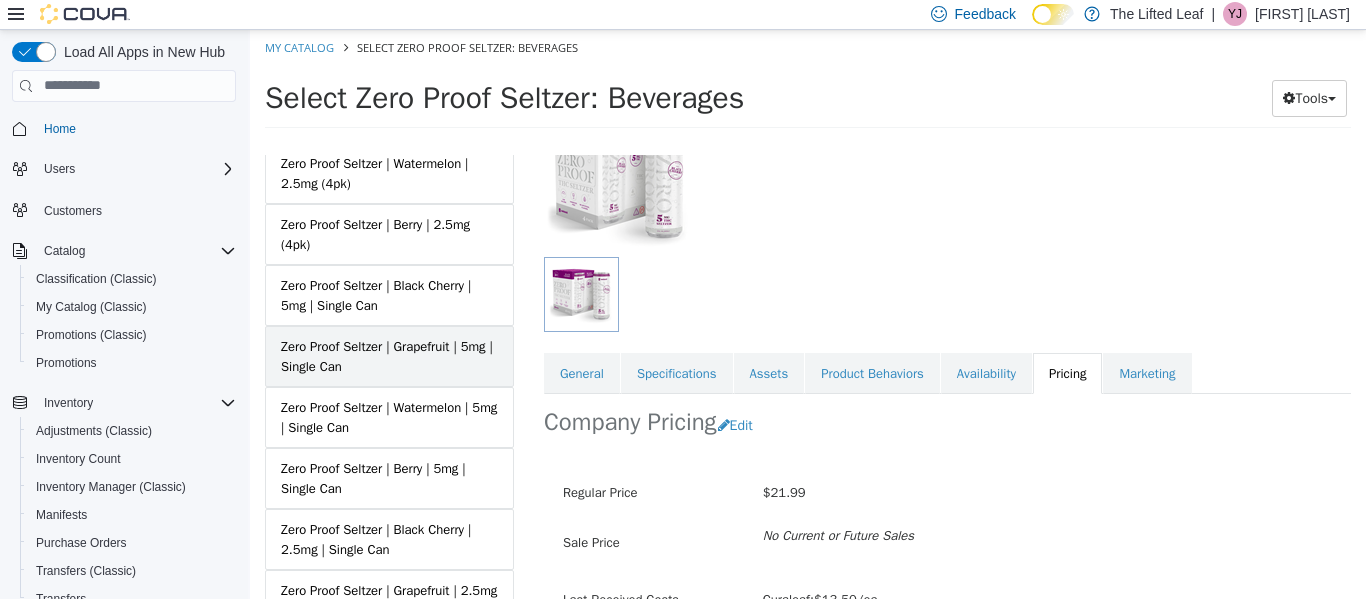 click on "Zero Proof Seltzer | Grapefruit | 5mg | Single Can" at bounding box center (389, 355) 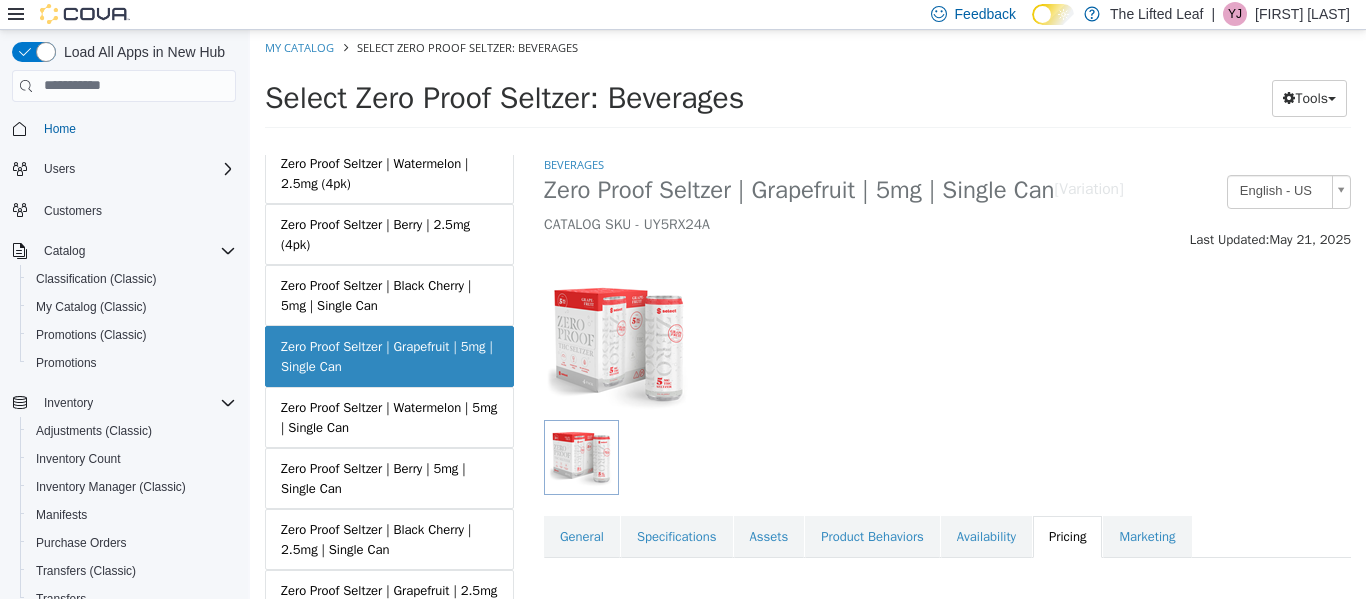 scroll, scrollTop: 0, scrollLeft: 0, axis: both 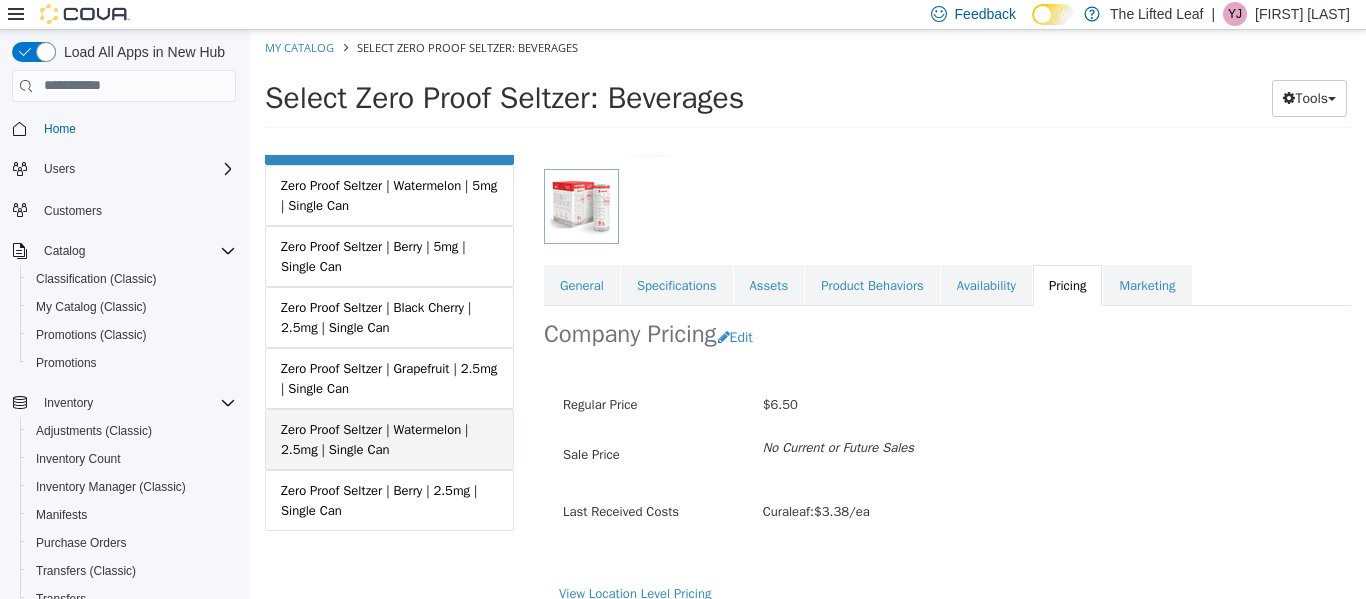click on "Zero Proof Seltzer | Watermelon | 2.5mg | Single Can" at bounding box center [389, 438] 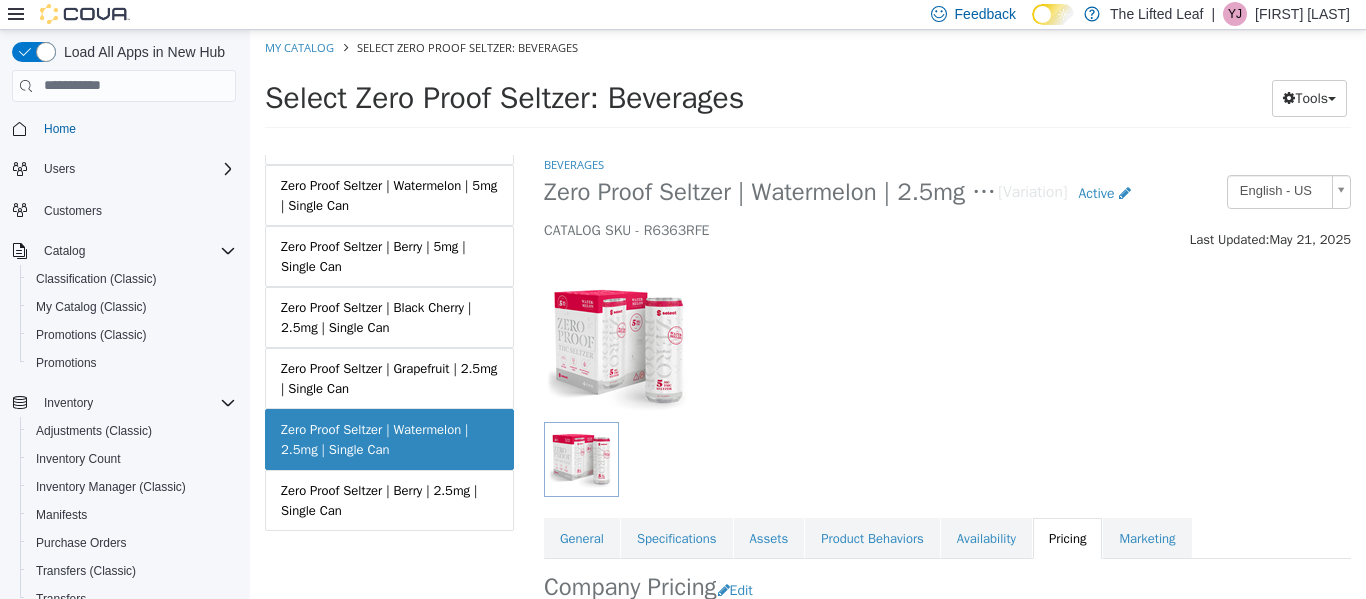 scroll, scrollTop: 273, scrollLeft: 0, axis: vertical 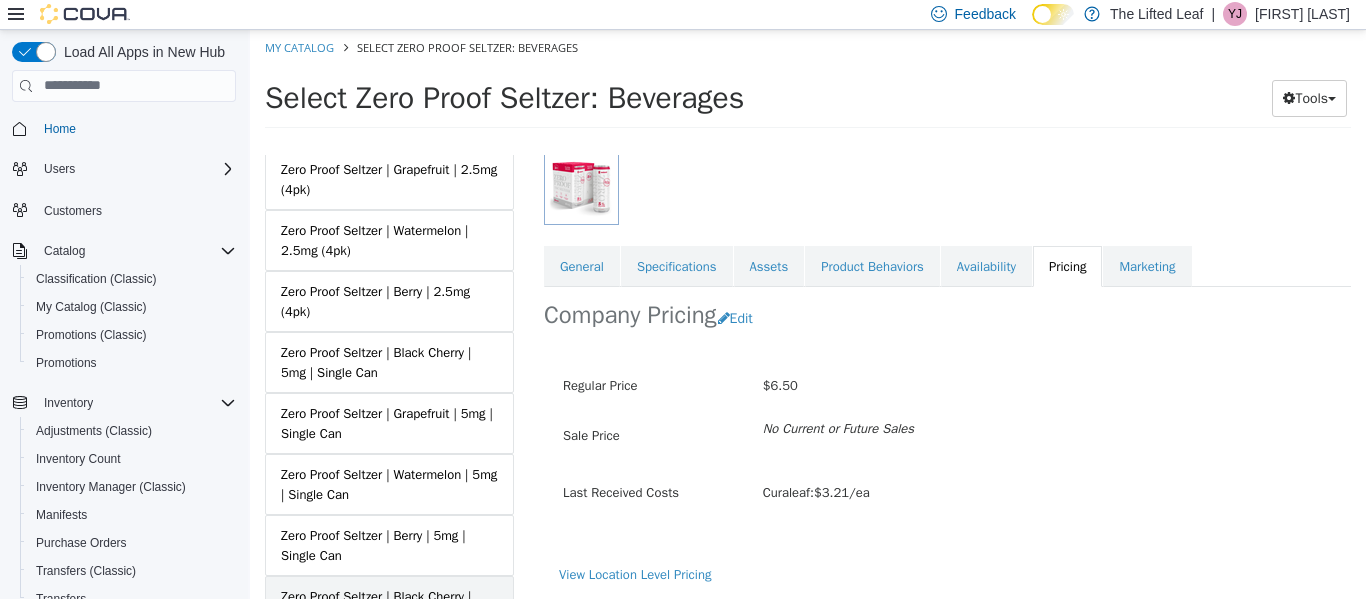 click on "Zero Proof Seltzer | Watermelon | 2.5mg (4pk)" at bounding box center [389, 239] 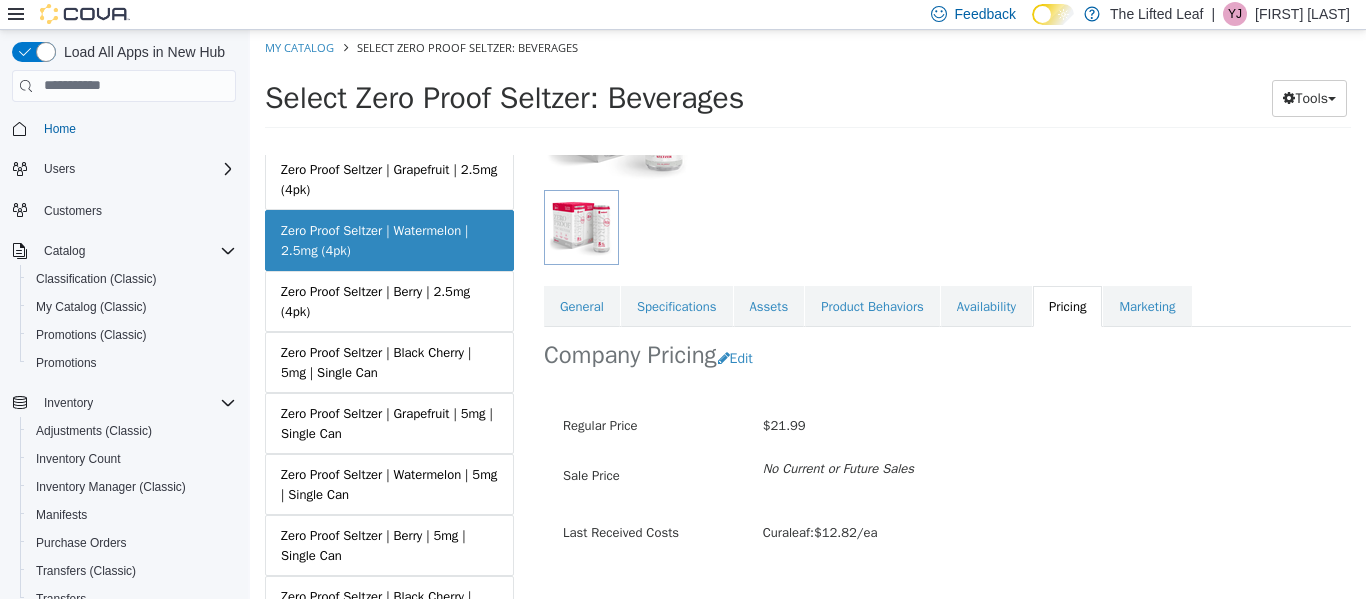 scroll, scrollTop: 234, scrollLeft: 0, axis: vertical 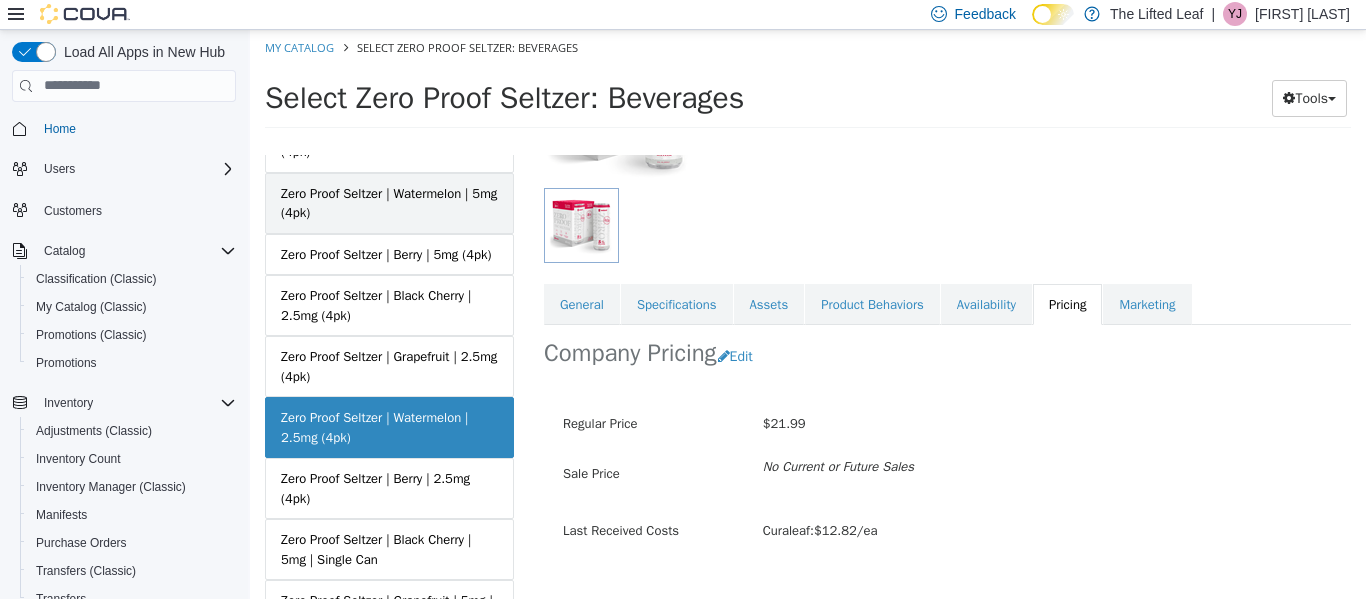 click on "Zero Proof Seltzer | Watermelon | 5mg (4pk)" at bounding box center (389, 202) 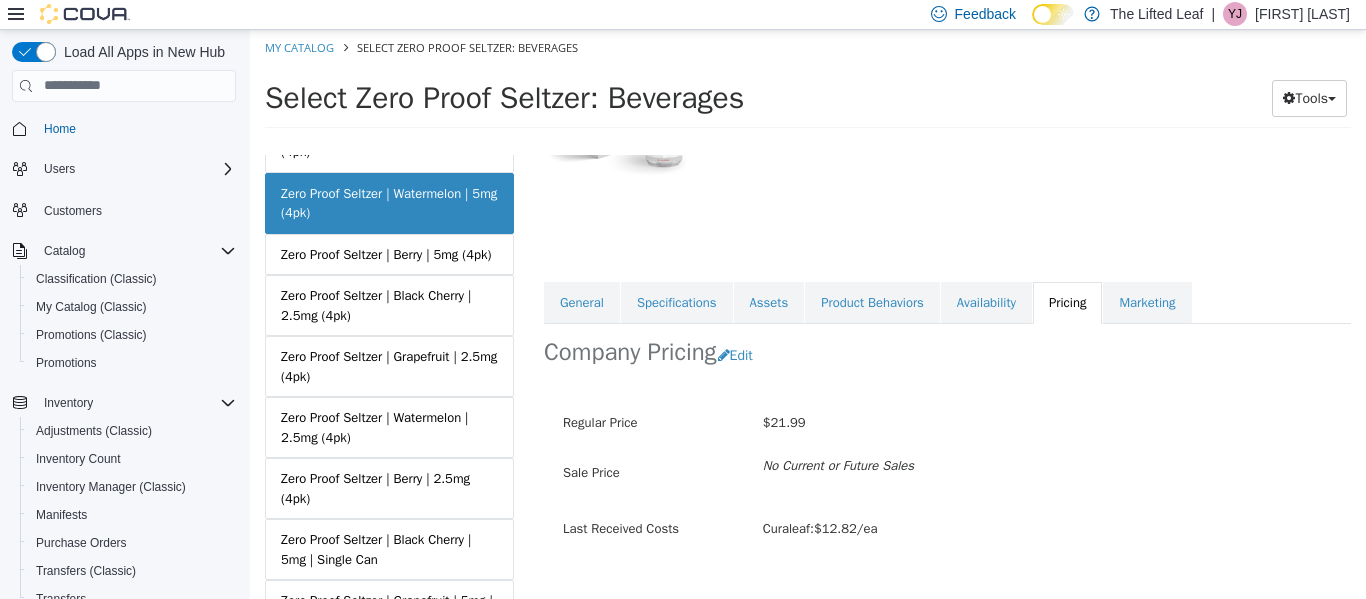 scroll, scrollTop: 0, scrollLeft: 0, axis: both 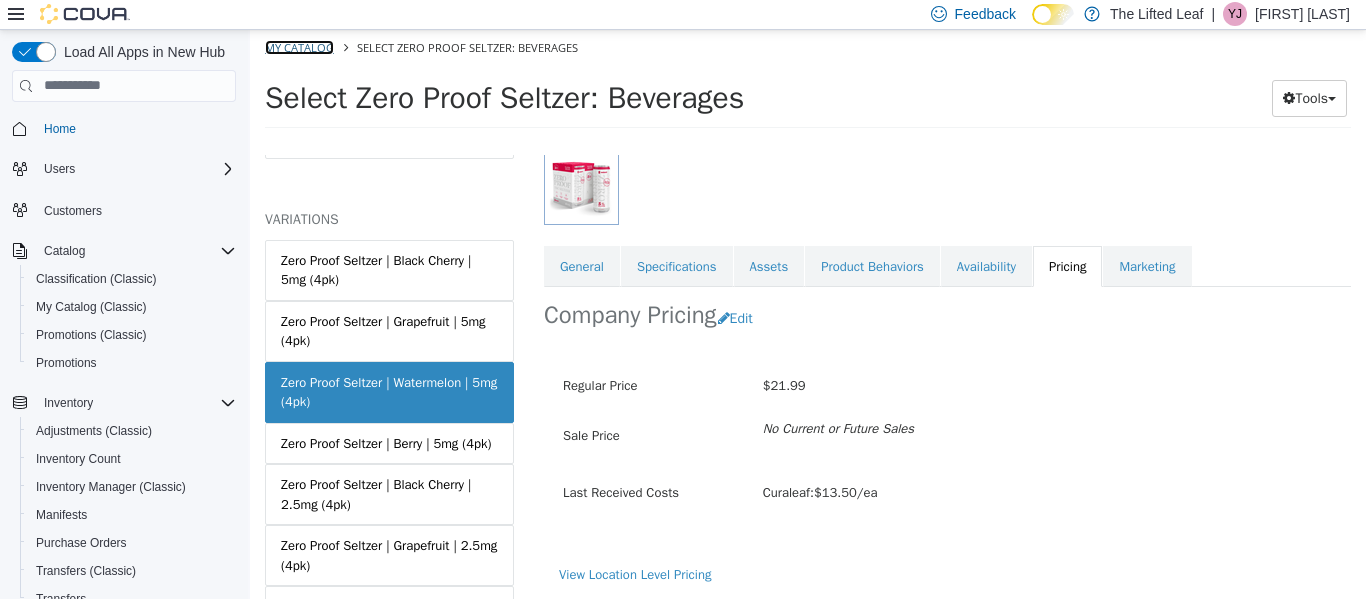 click on "My Catalog" at bounding box center (299, 46) 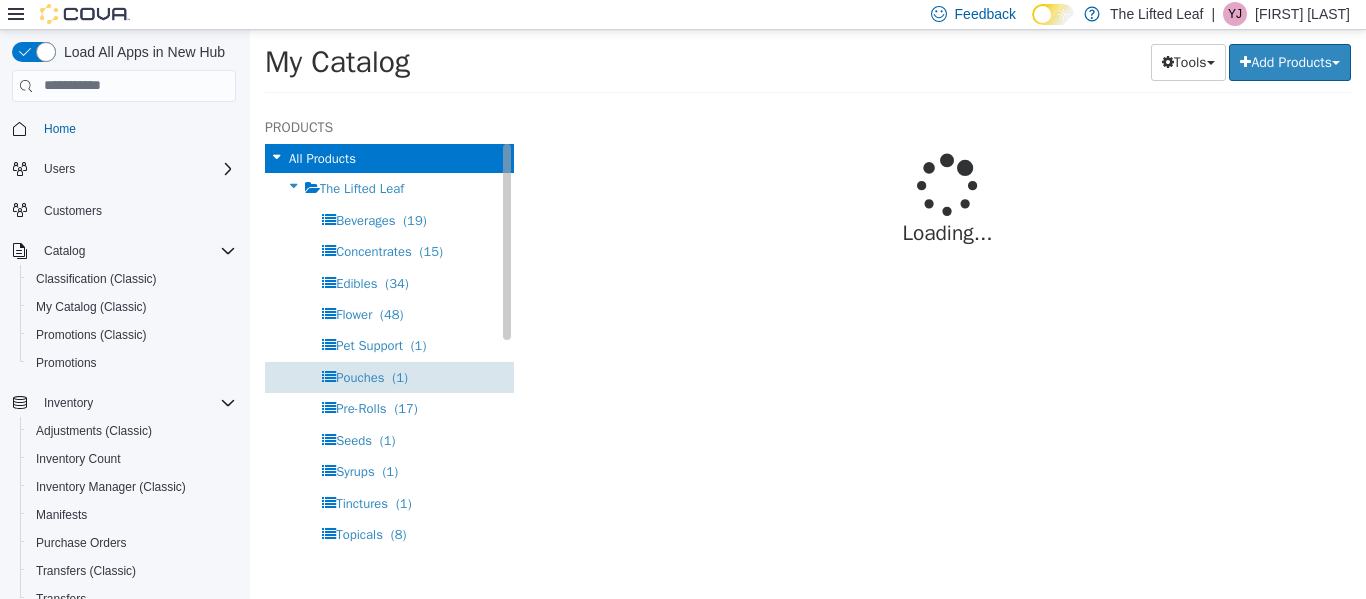 select on "**********" 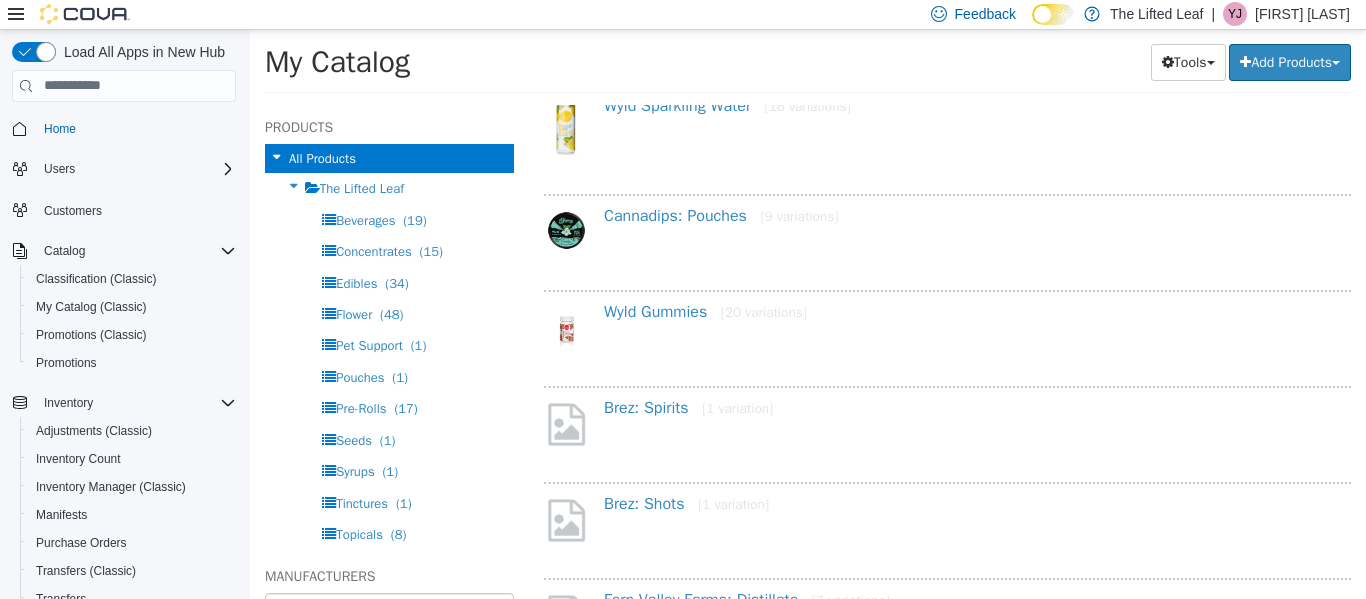 scroll, scrollTop: 380, scrollLeft: 0, axis: vertical 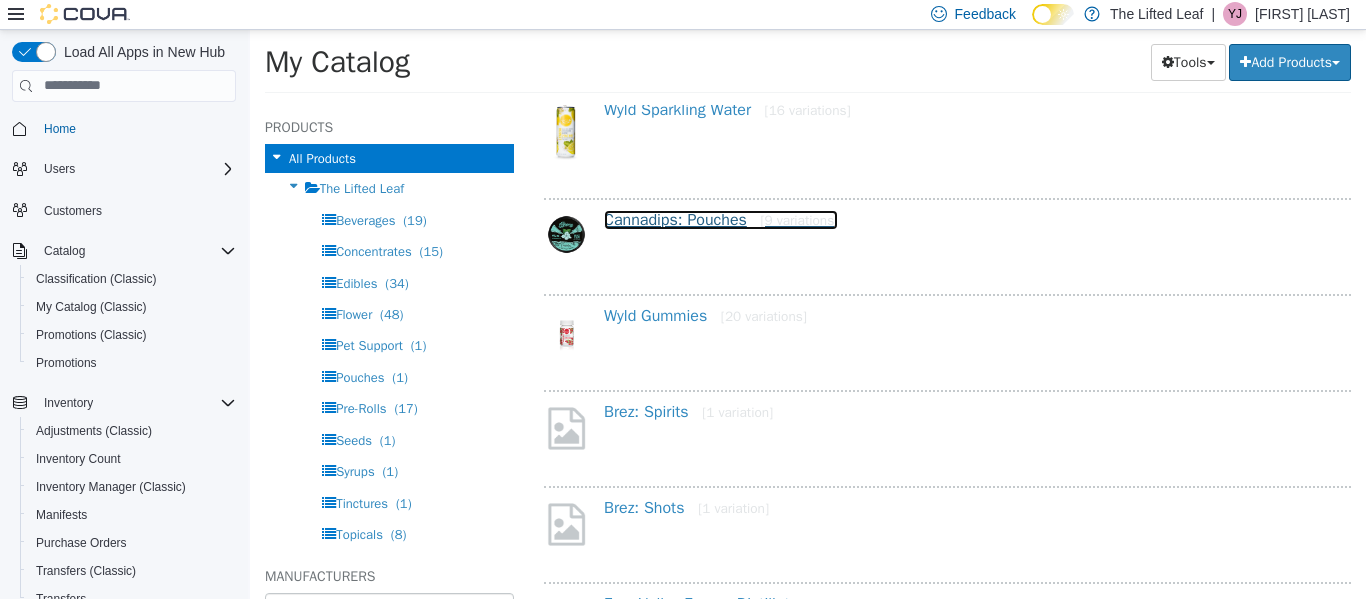 click on "Cannadips: Pouches
[9 variations]" at bounding box center [721, 219] 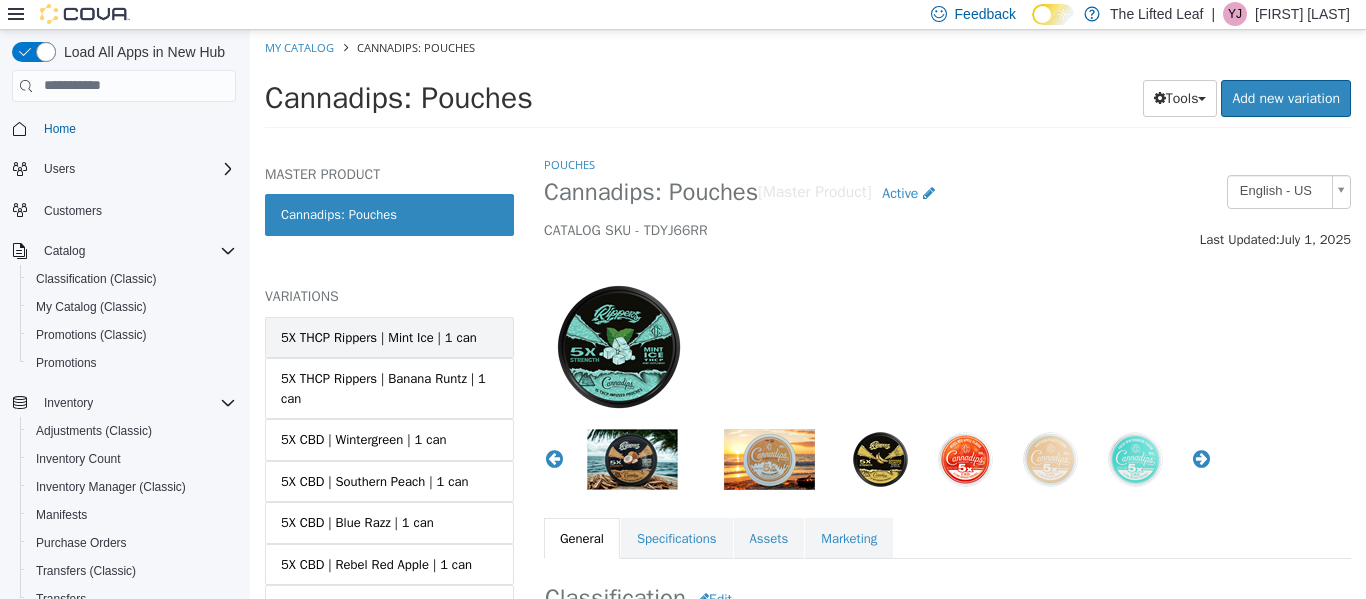 click on "5X THCP Rippers | Mint Ice | 1 can" at bounding box center [379, 337] 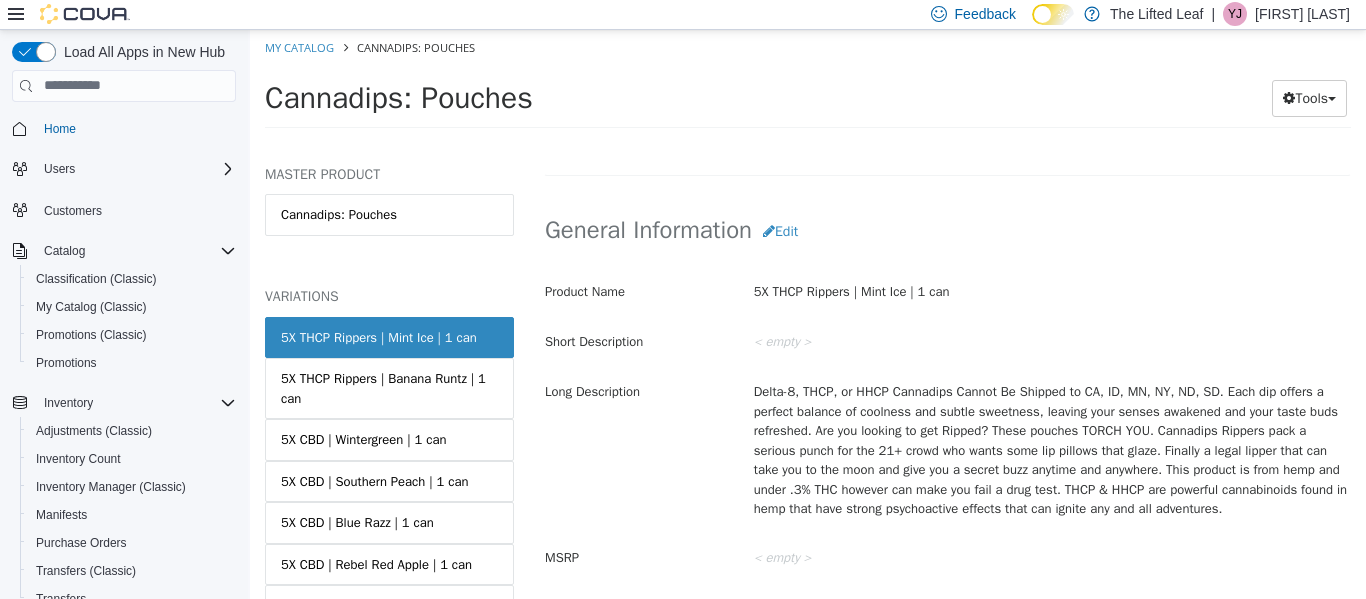 scroll, scrollTop: 589, scrollLeft: 0, axis: vertical 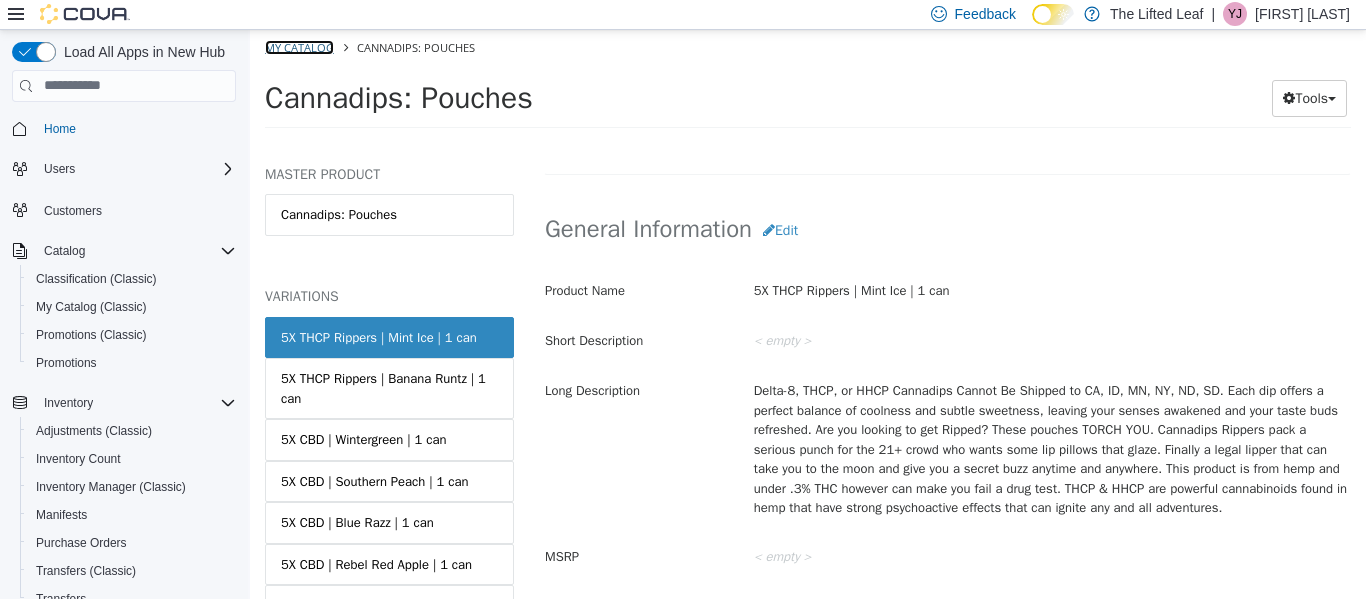 click on "My Catalog" at bounding box center (299, 46) 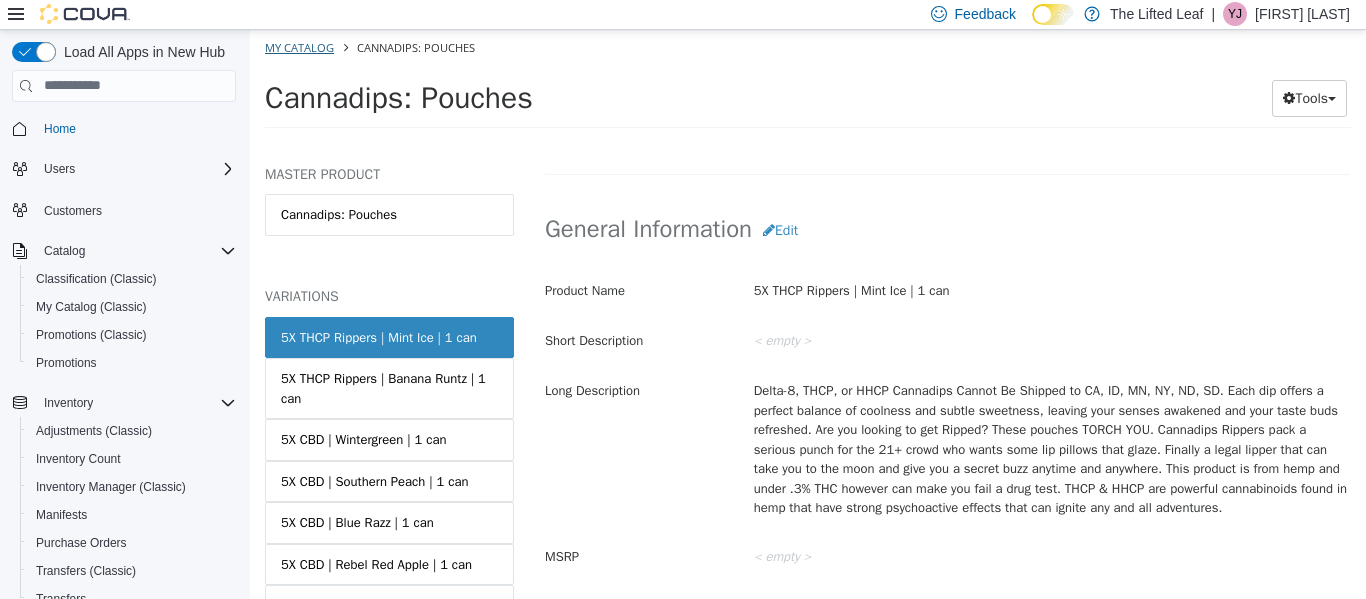 select on "**********" 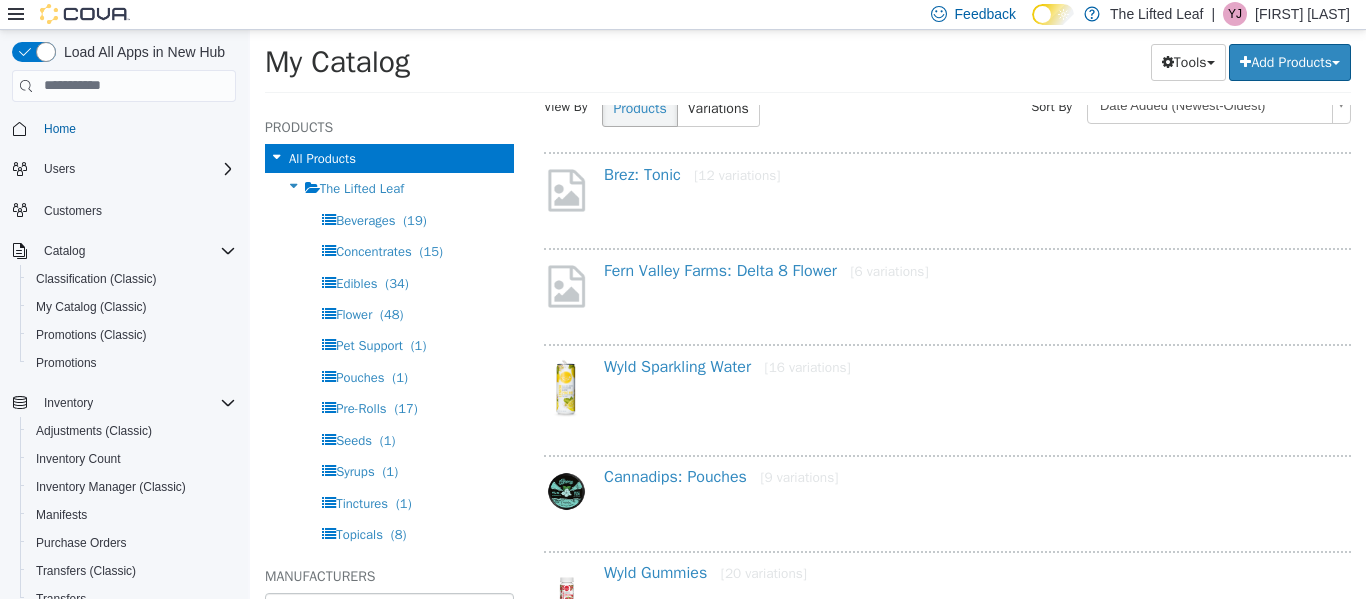 scroll, scrollTop: 146, scrollLeft: 0, axis: vertical 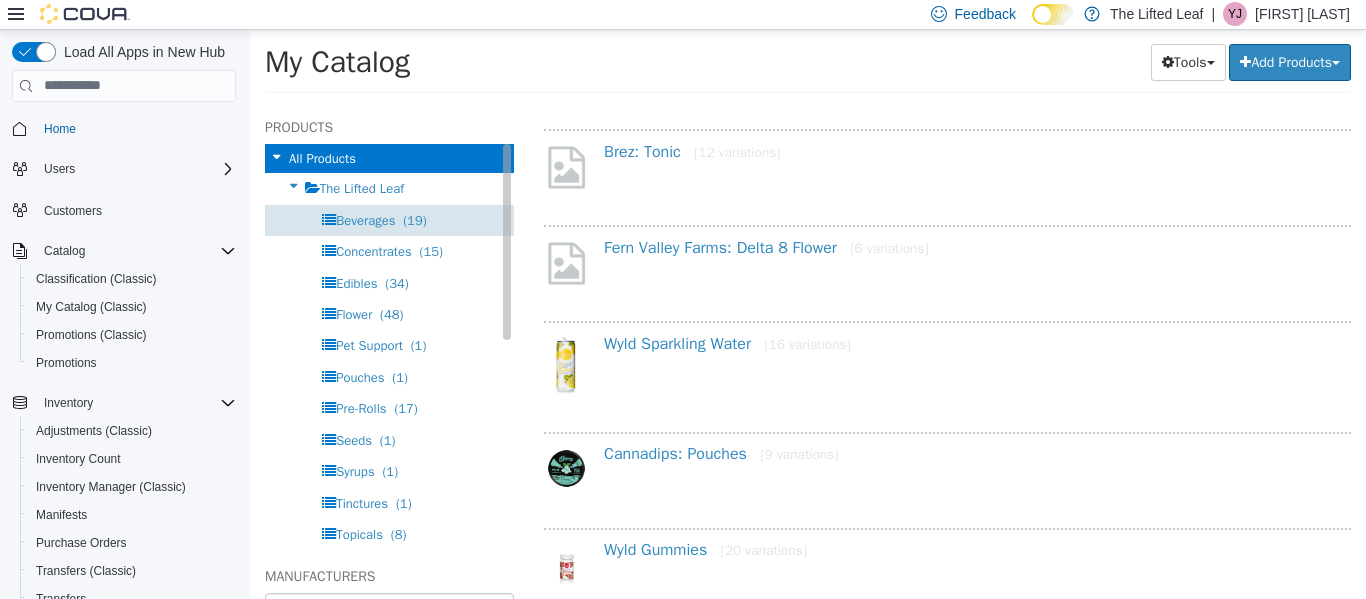 click on "(19)" at bounding box center (414, 219) 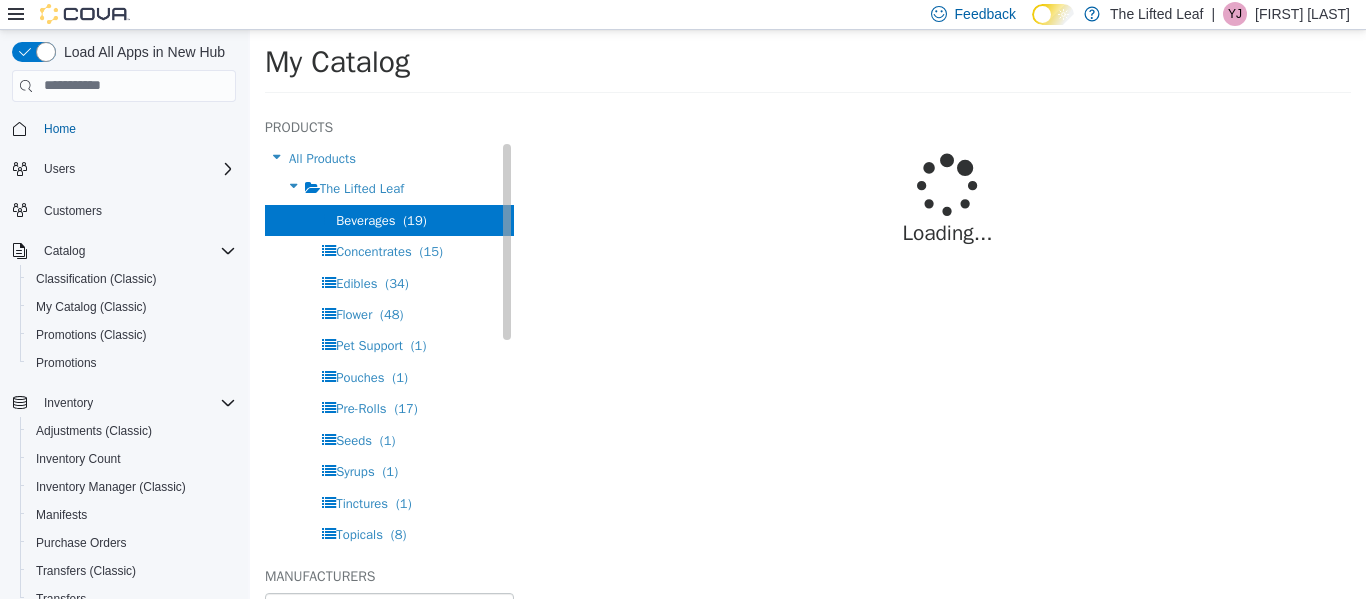 scroll, scrollTop: 0, scrollLeft: 0, axis: both 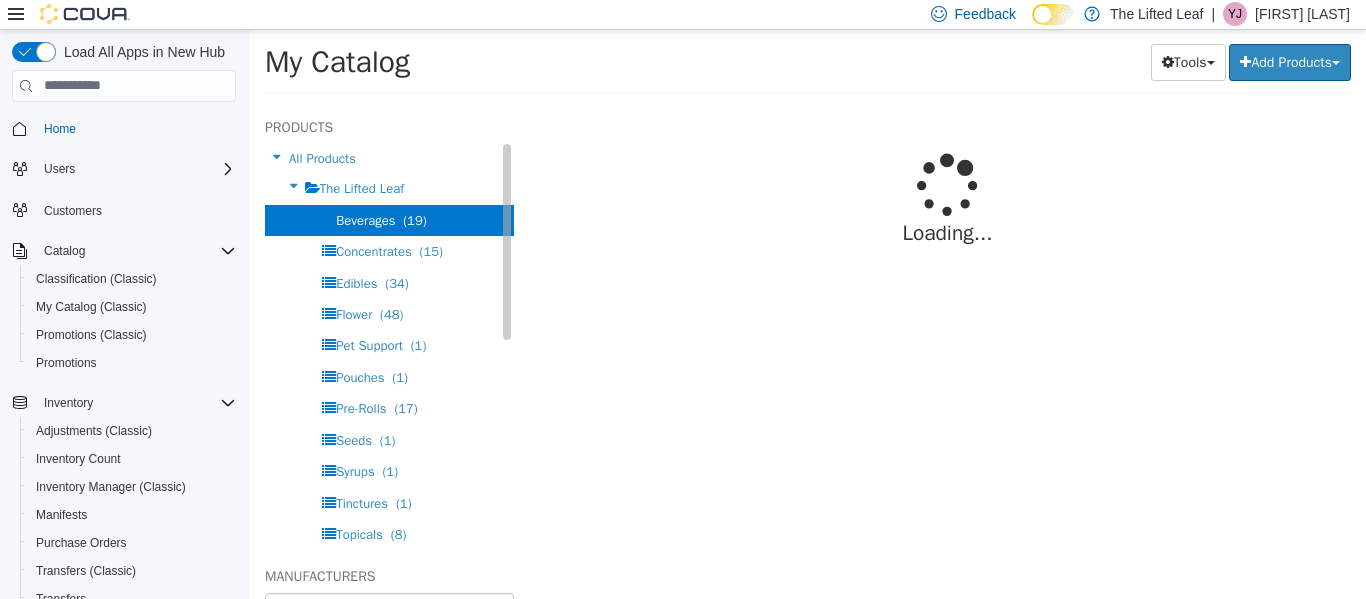 select on "**********" 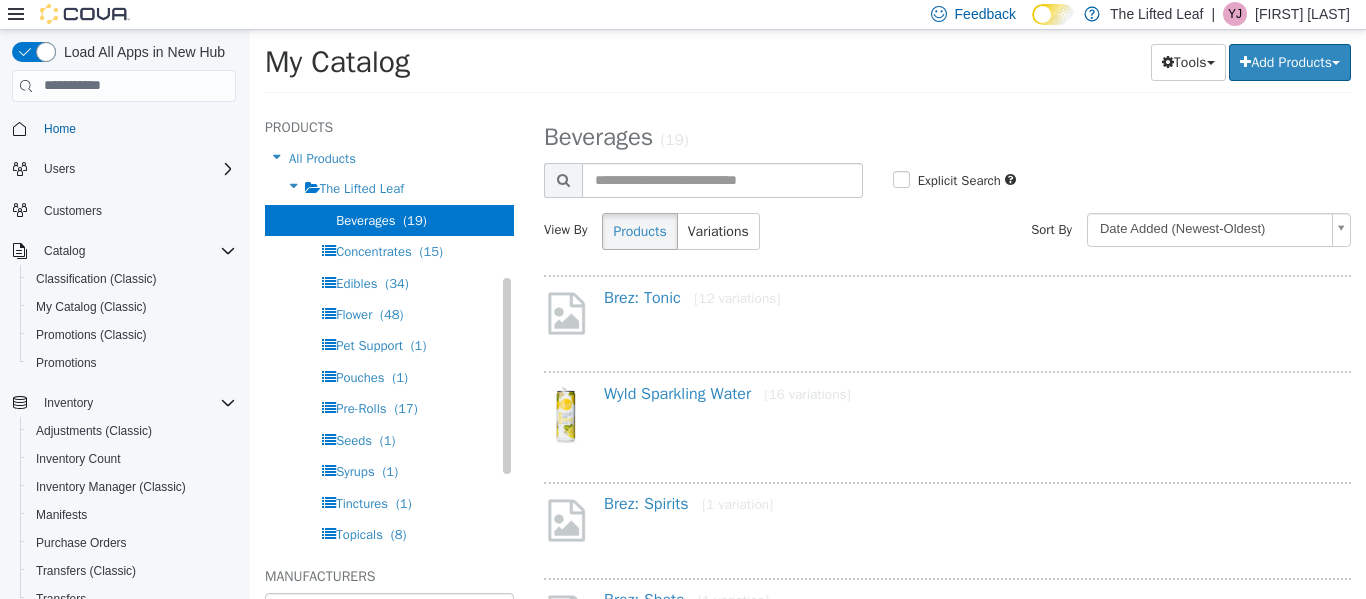 scroll, scrollTop: 90, scrollLeft: 0, axis: vertical 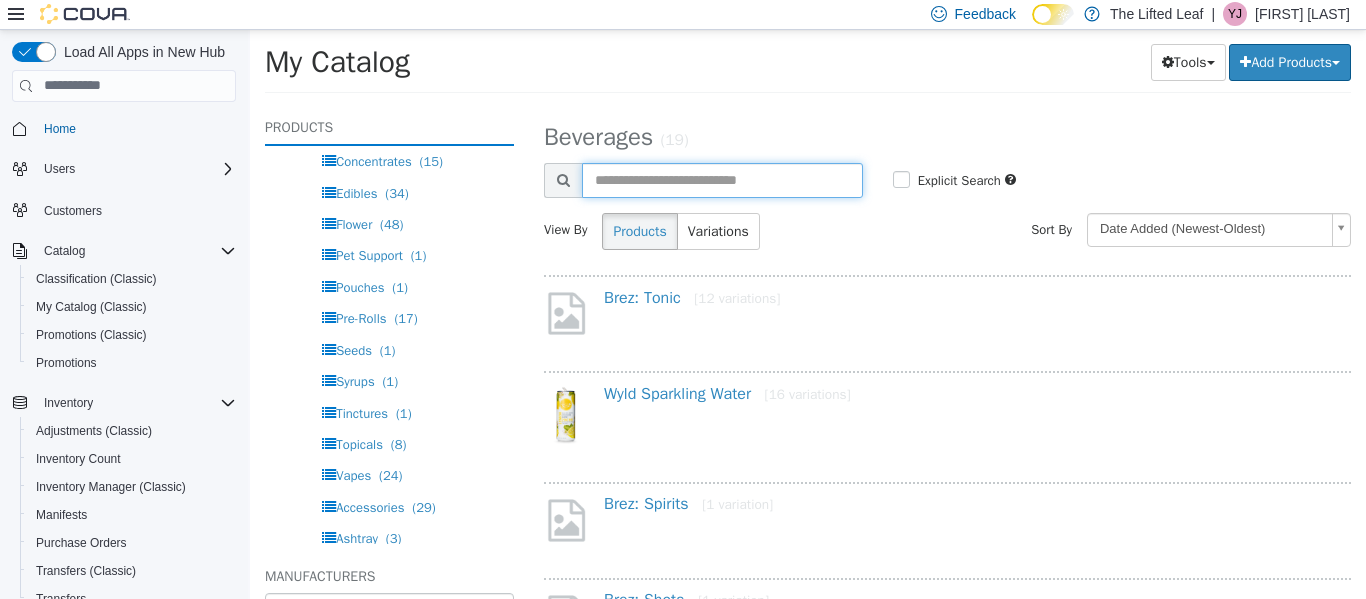 click at bounding box center (722, 179) 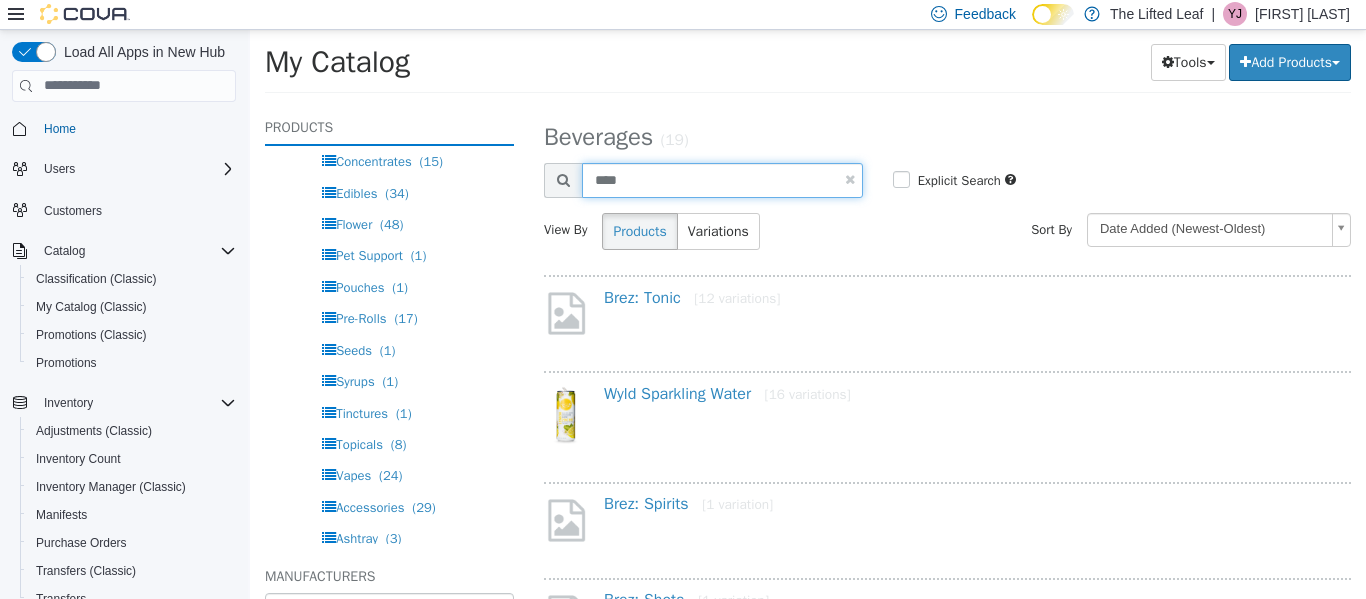 type on "****" 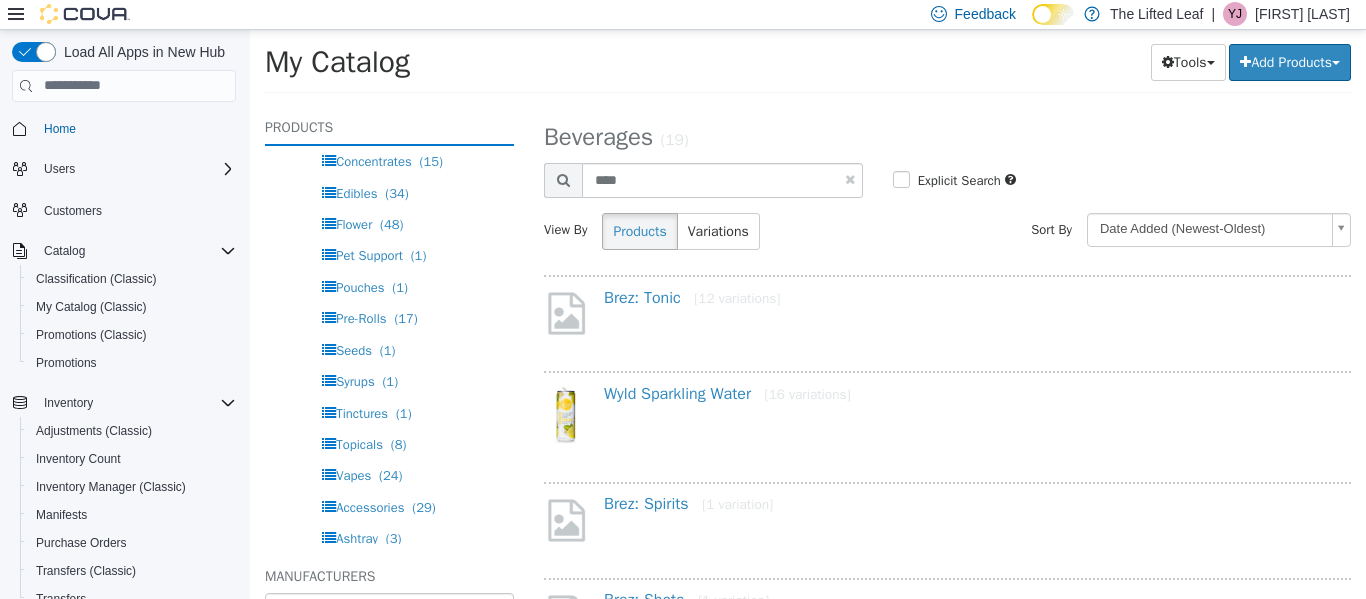 select on "**********" 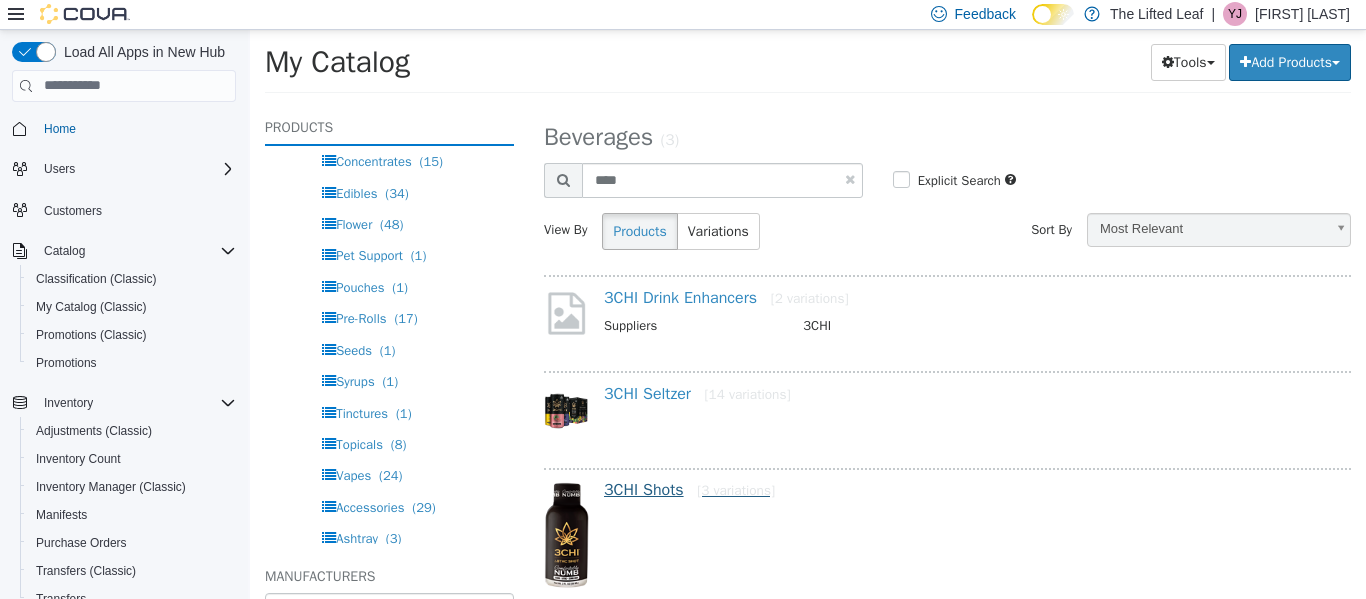 scroll, scrollTop: 58, scrollLeft: 0, axis: vertical 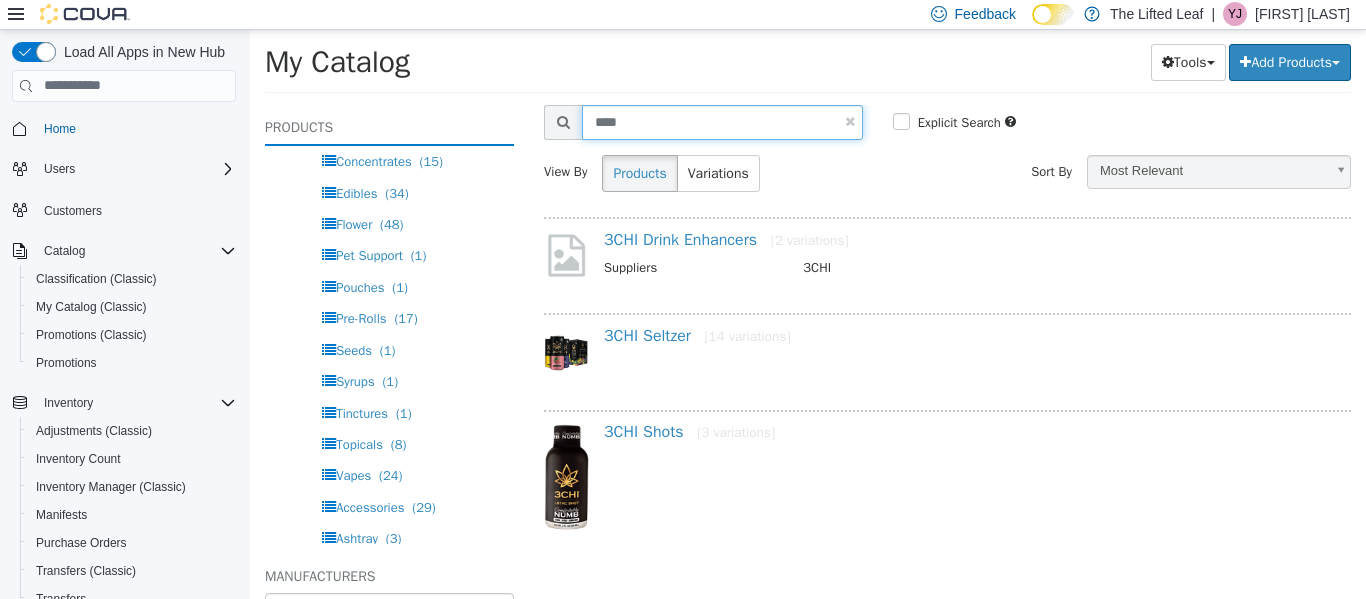 click on "****" at bounding box center (722, 121) 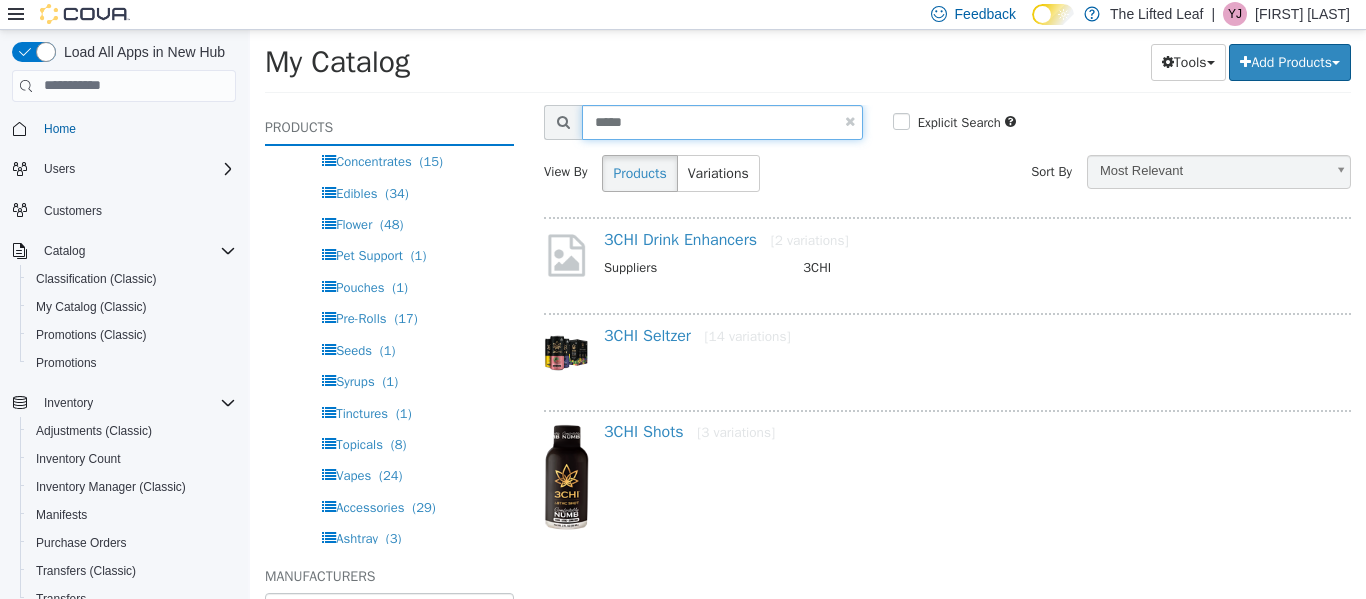 type on "*****" 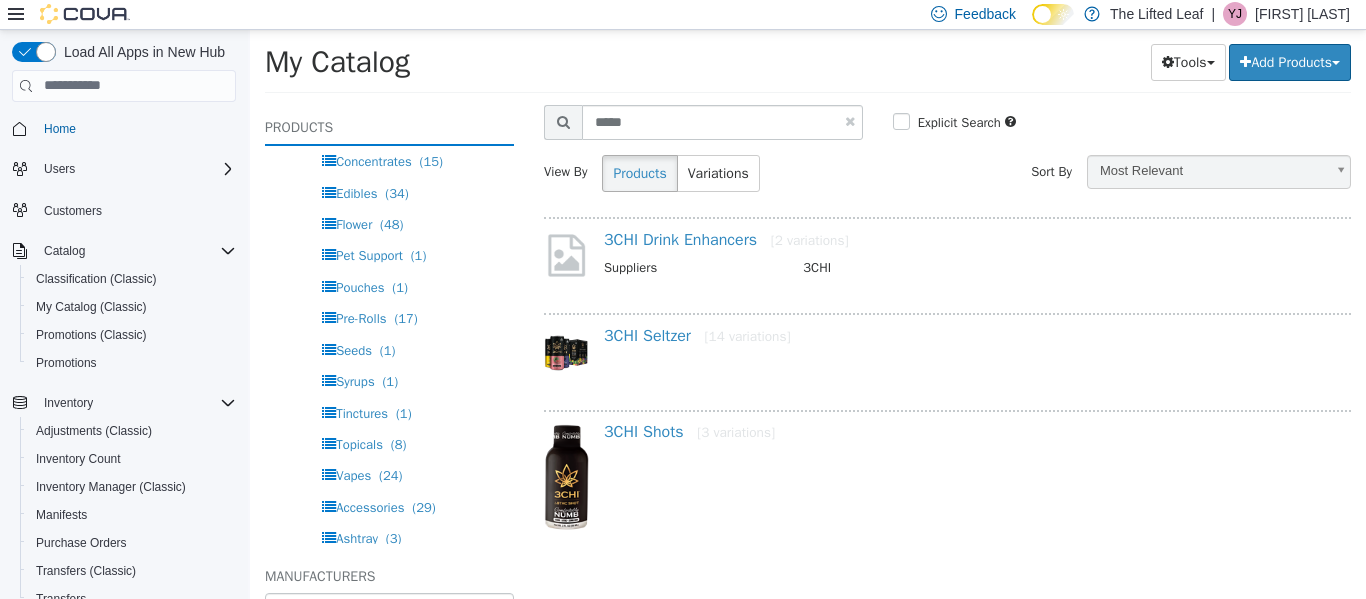 select on "**********" 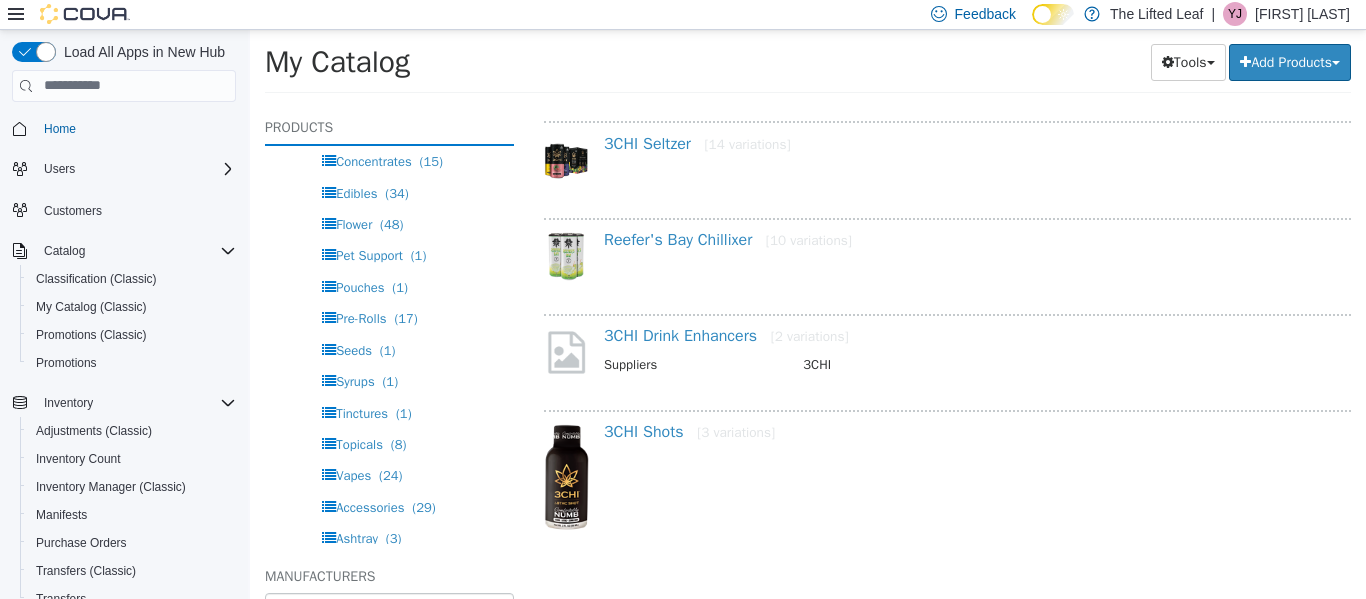 scroll, scrollTop: 0, scrollLeft: 0, axis: both 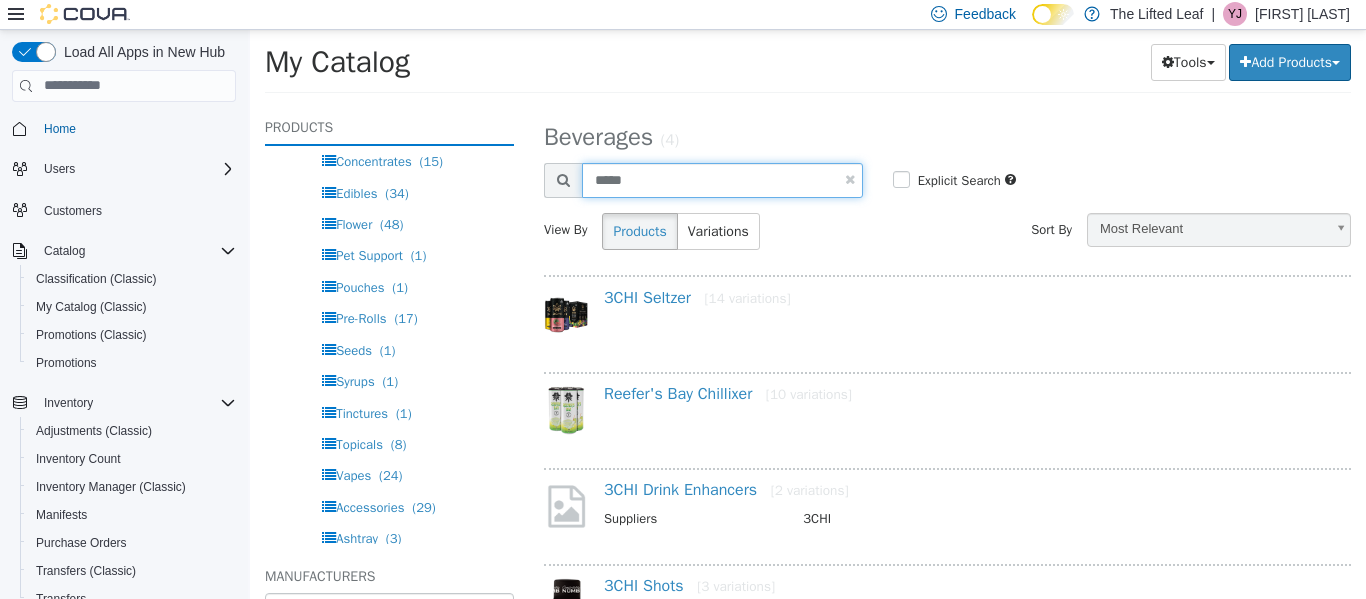 drag, startPoint x: 641, startPoint y: 189, endPoint x: 513, endPoint y: 161, distance: 131.02672 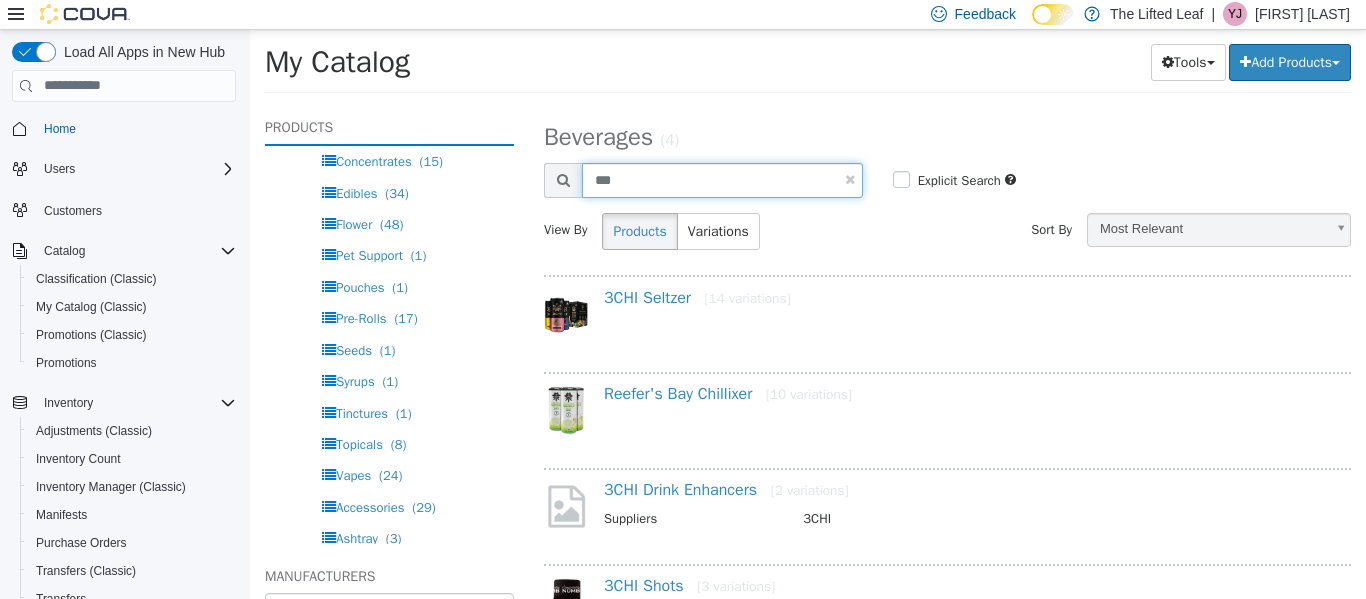 type on "***" 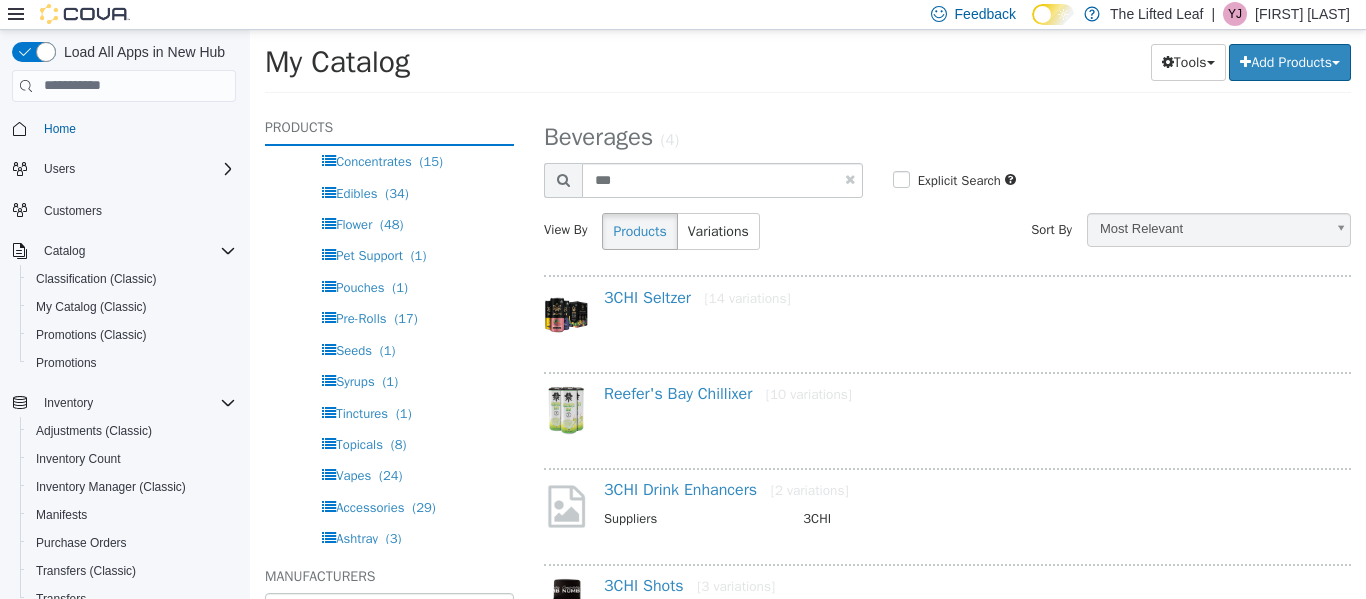select on "**********" 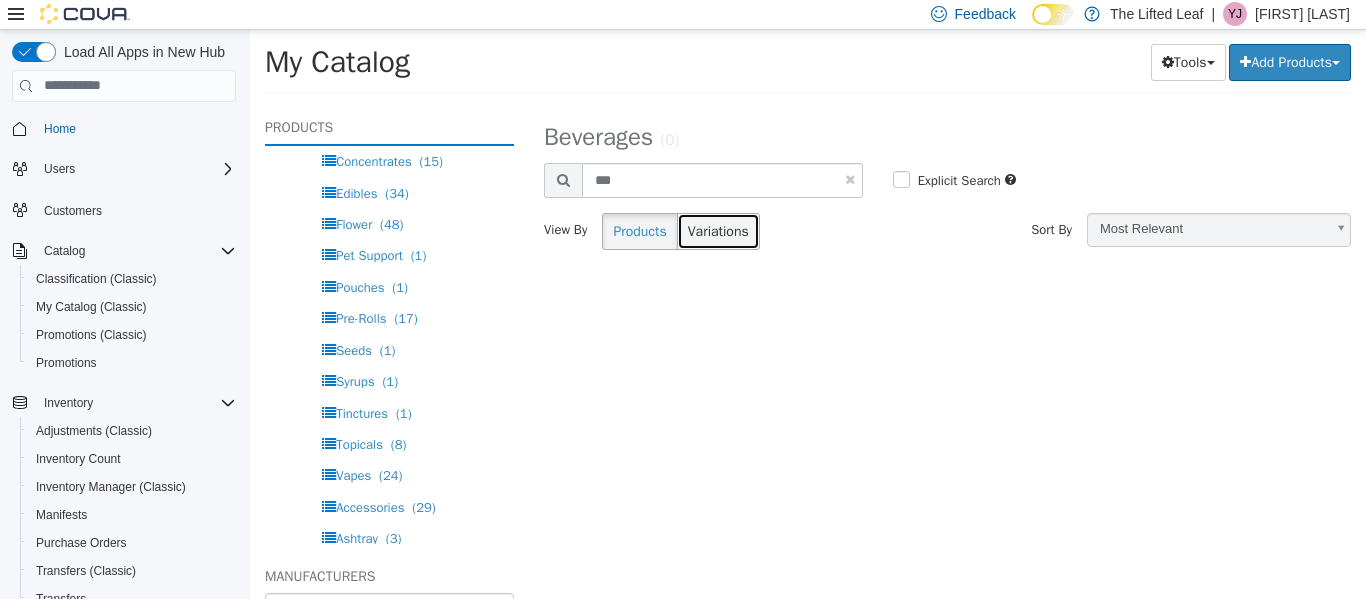 click on "Variations" at bounding box center (718, 230) 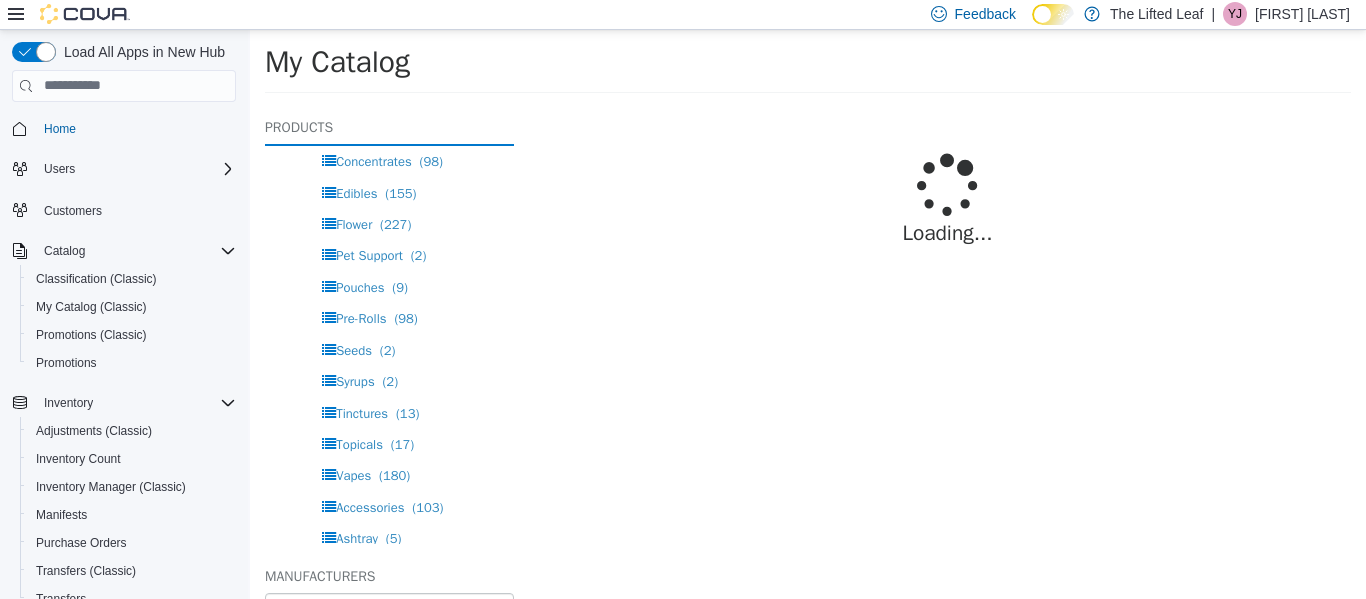 click on "Loading..." at bounding box center (947, 208) 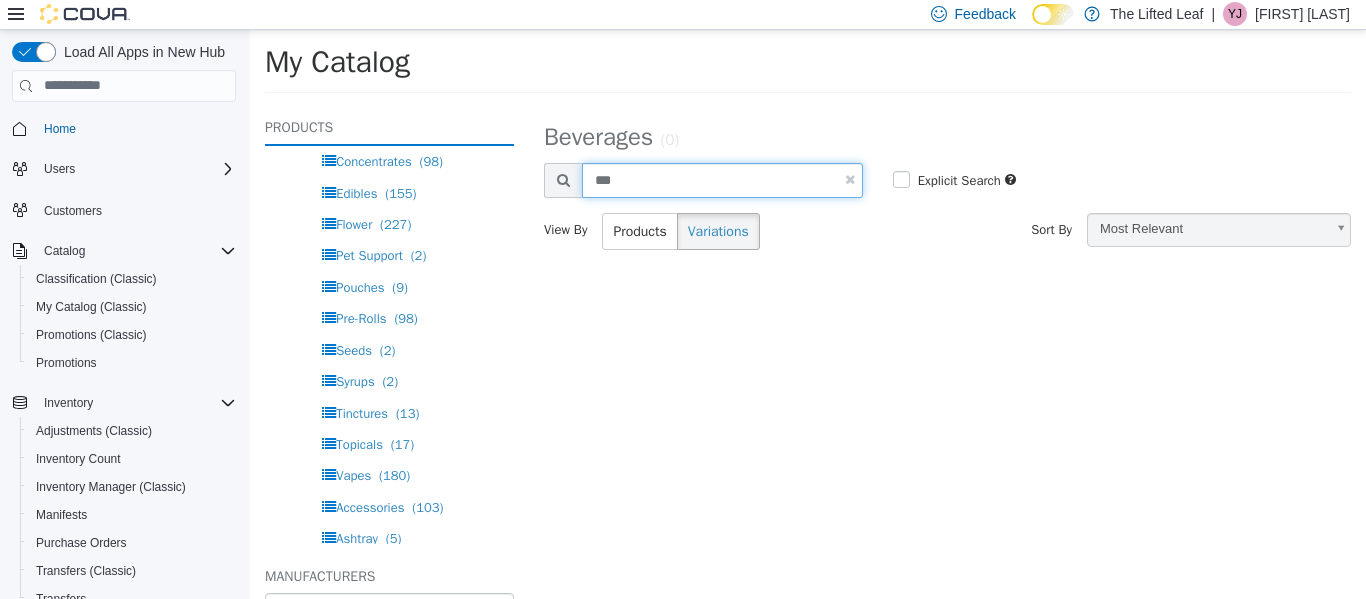 drag, startPoint x: 622, startPoint y: 180, endPoint x: 524, endPoint y: 180, distance: 98 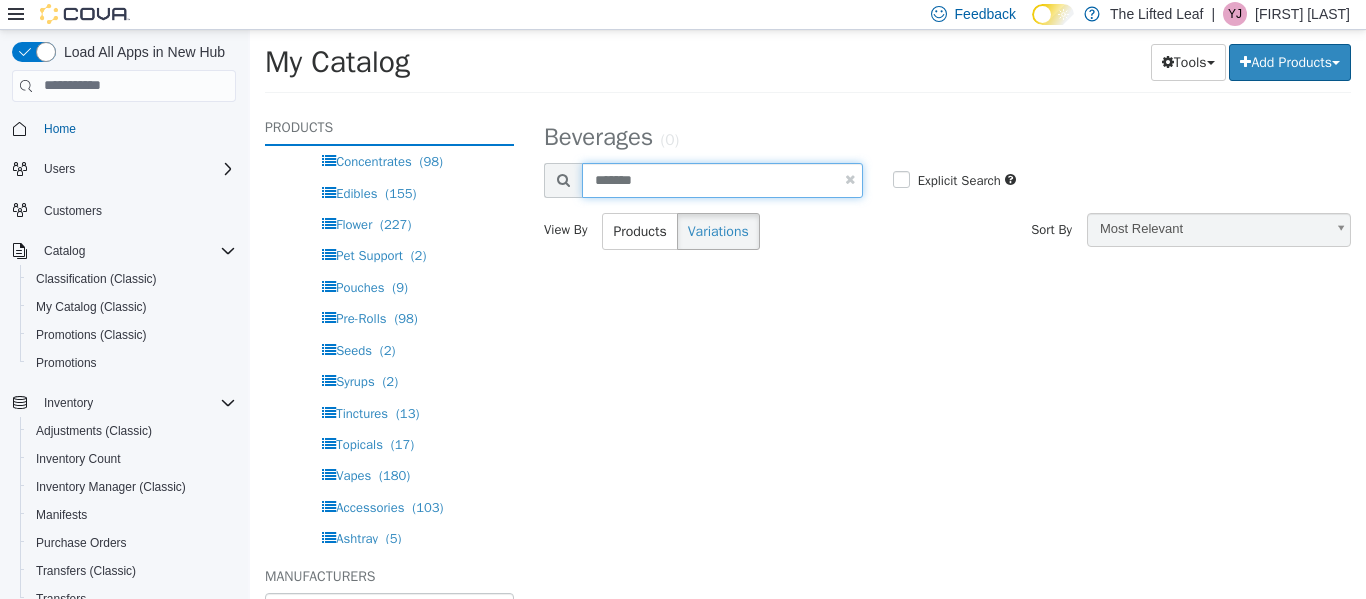 type on "*******" 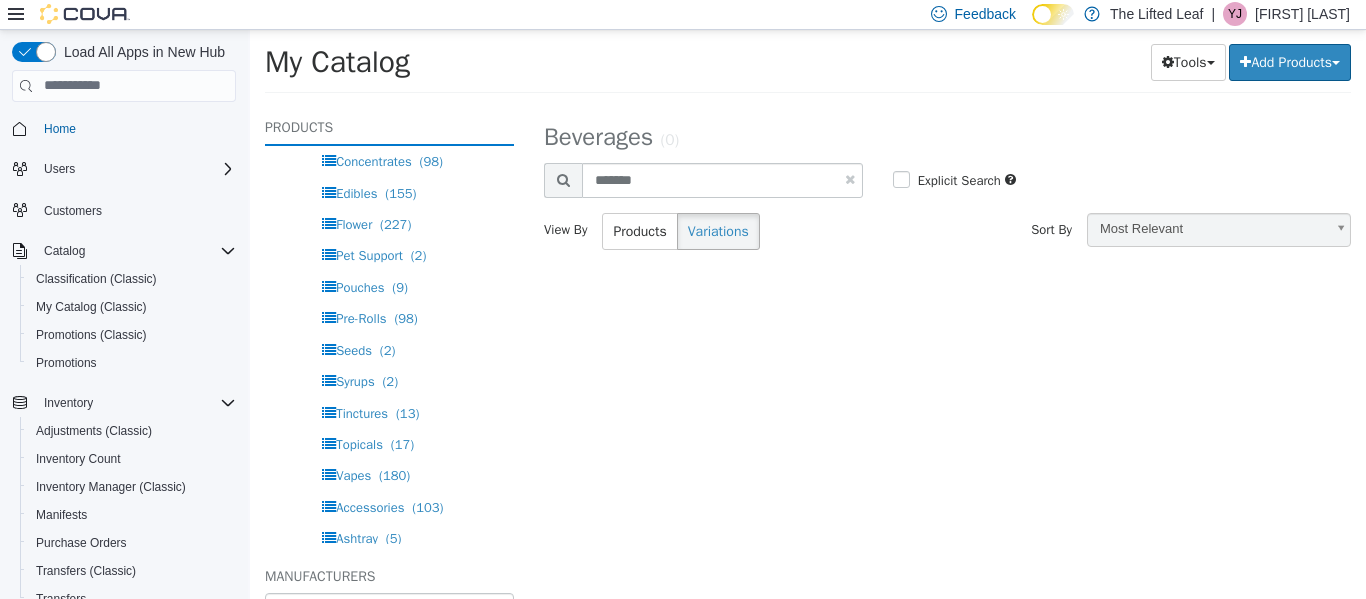 select on "**********" 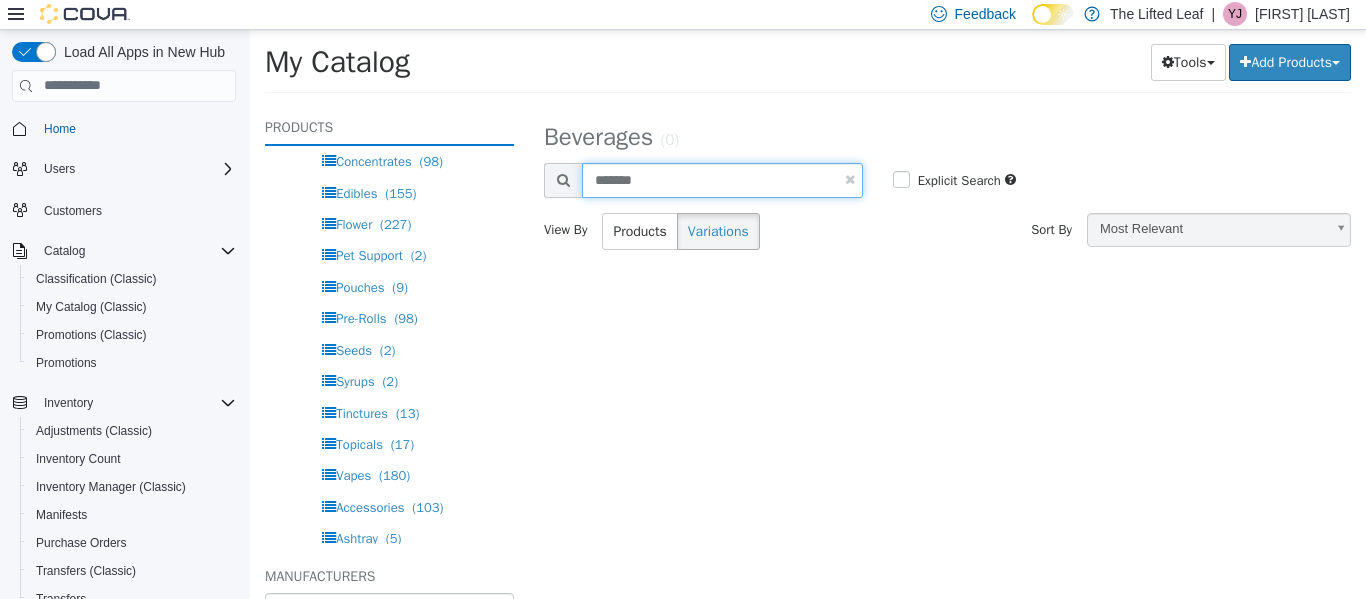 click on "*******" at bounding box center [722, 179] 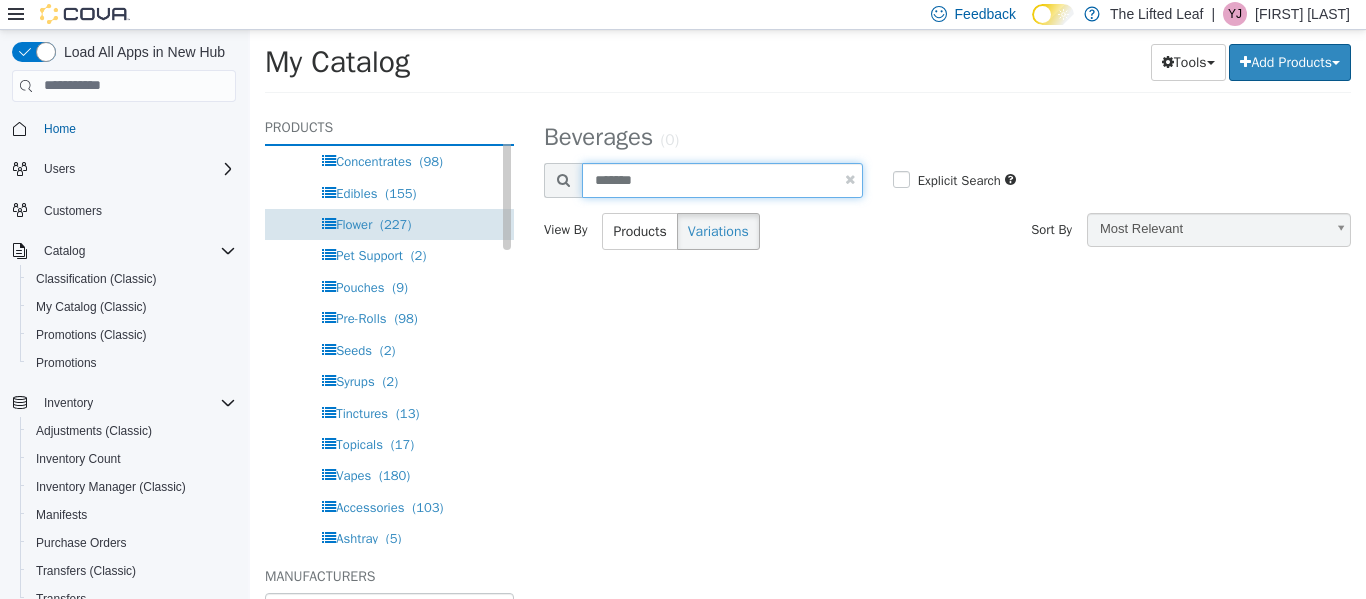 scroll, scrollTop: 0, scrollLeft: 0, axis: both 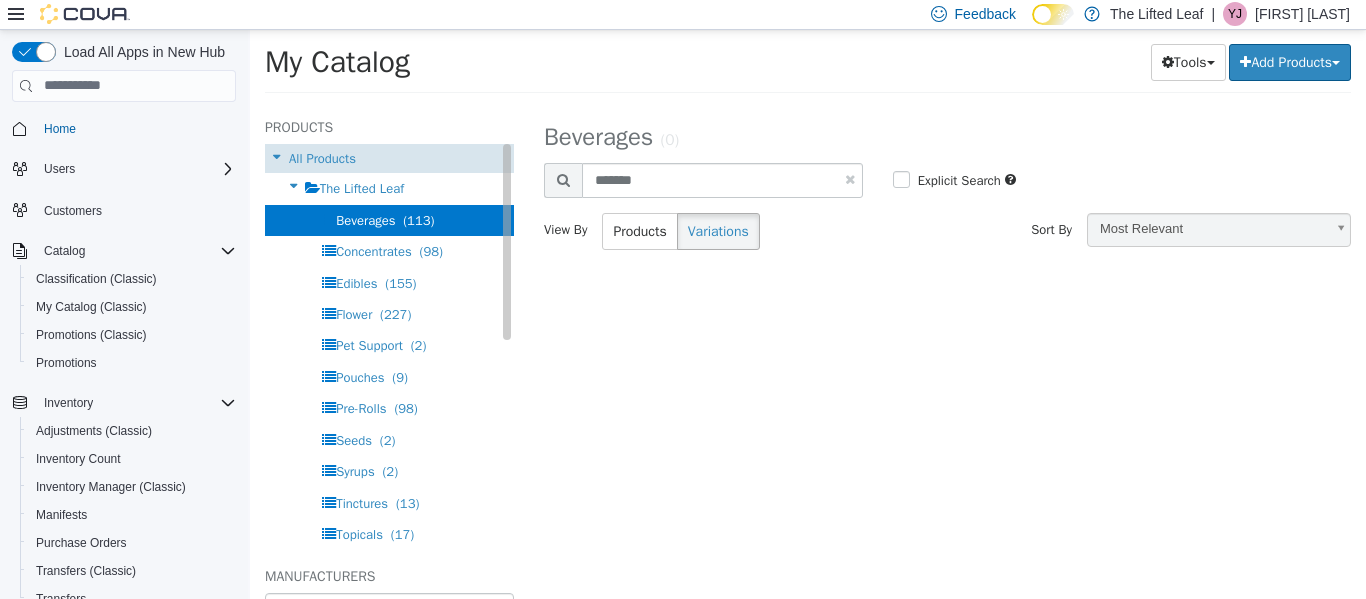click on "All Products" at bounding box center (322, 157) 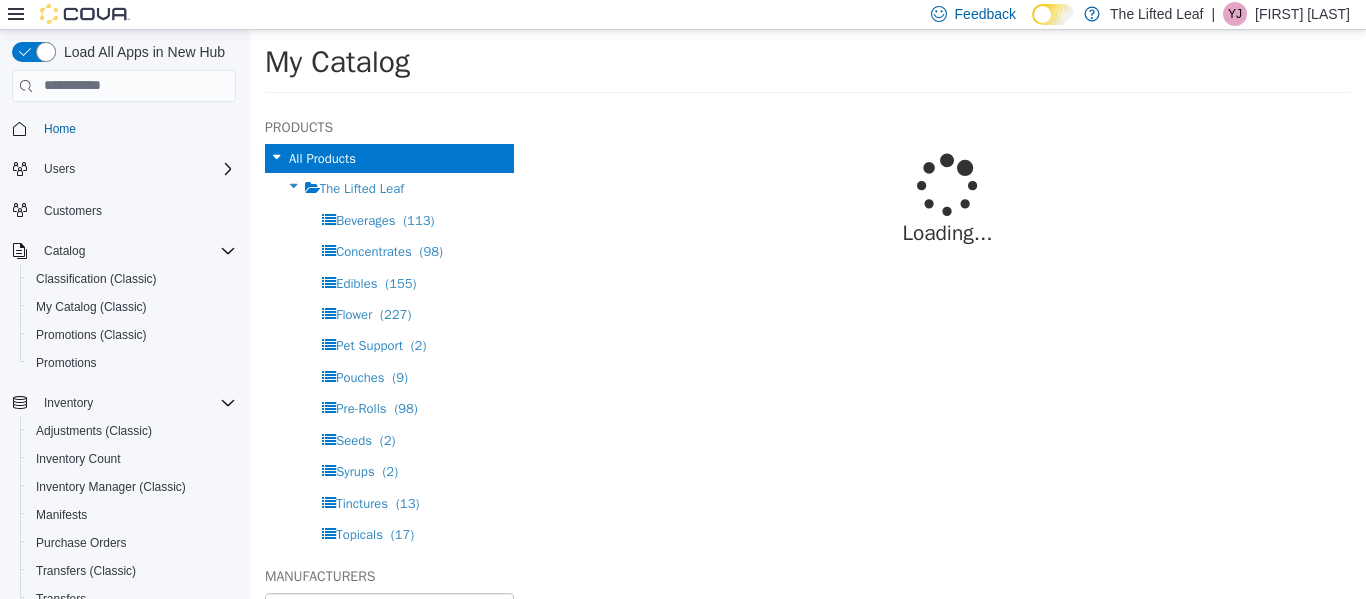 select on "**********" 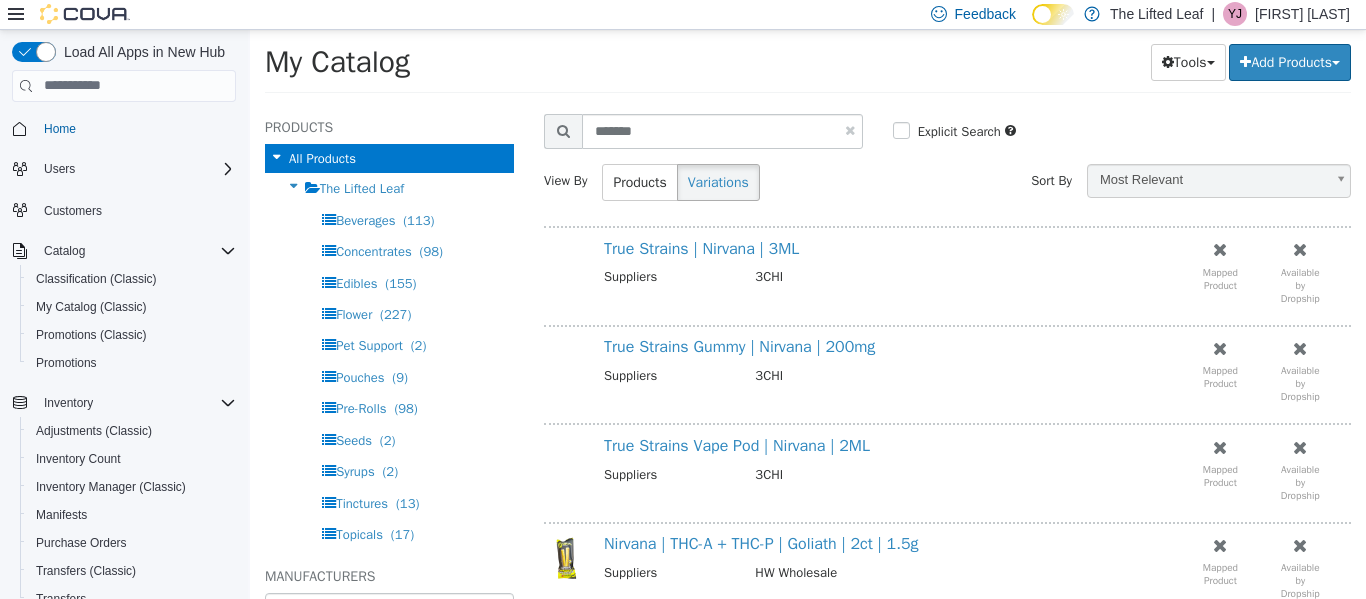 scroll, scrollTop: 50, scrollLeft: 0, axis: vertical 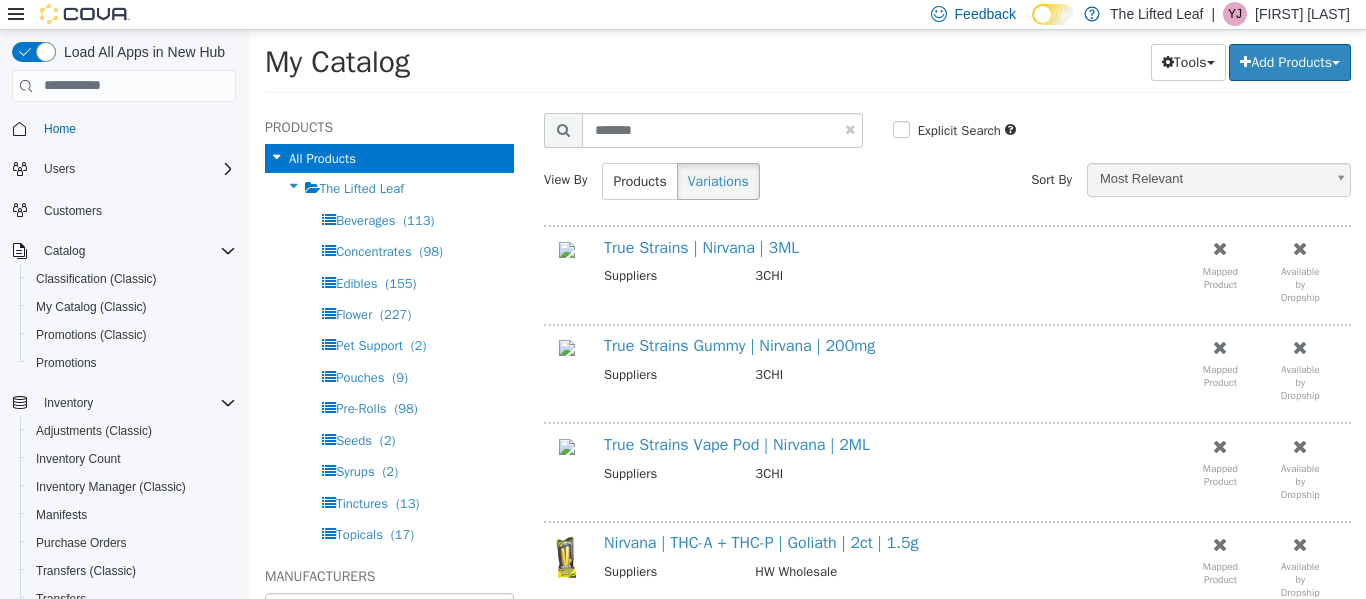 click on "Suppliers" at bounding box center [672, 376] 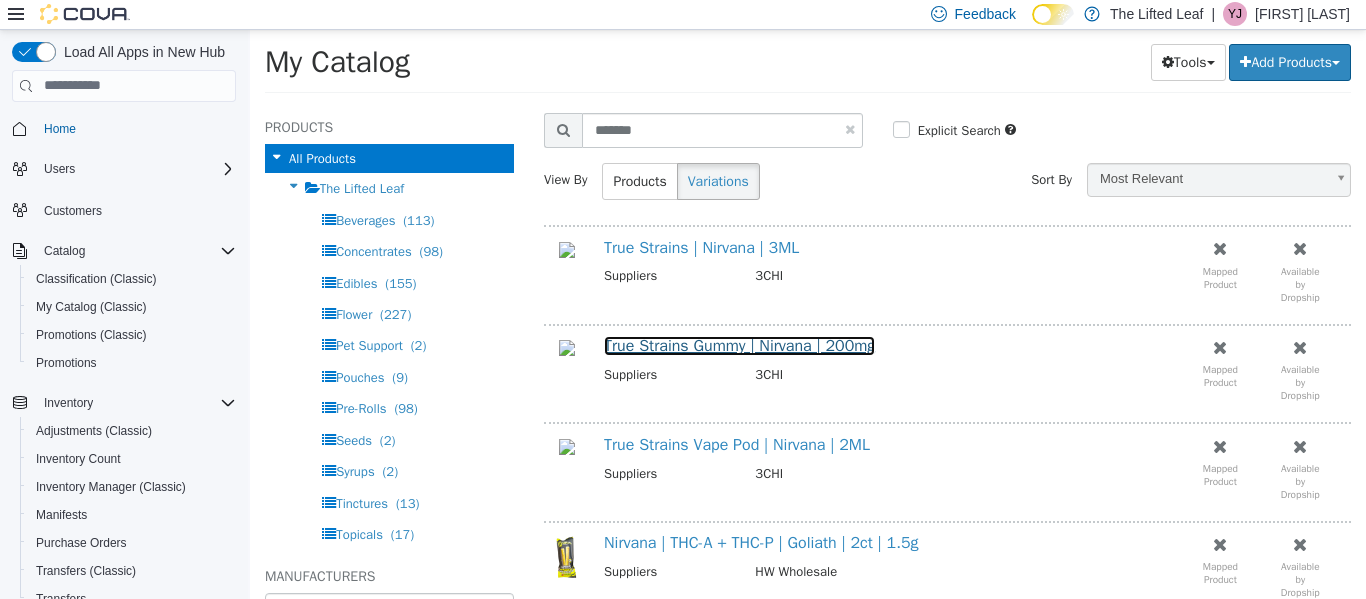click on "True Strains Gummy | Nirvana | 200mg" at bounding box center [739, 345] 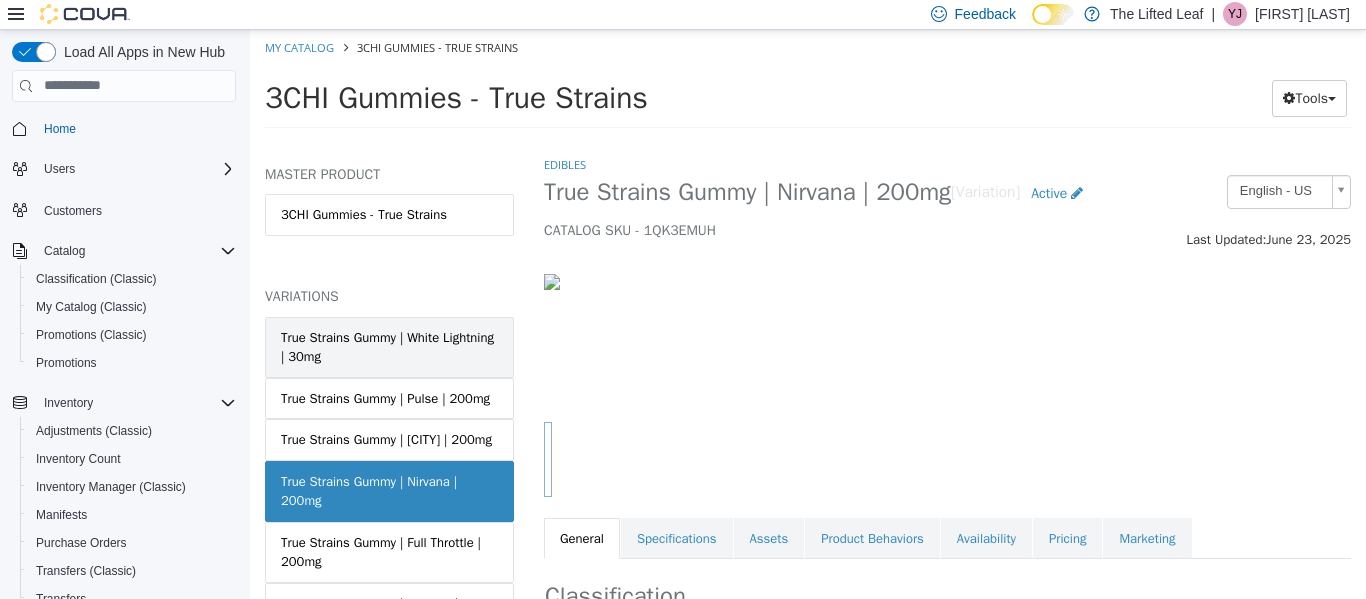 click on "True Strains Gummy | White Lightning | 30mg" at bounding box center [389, 346] 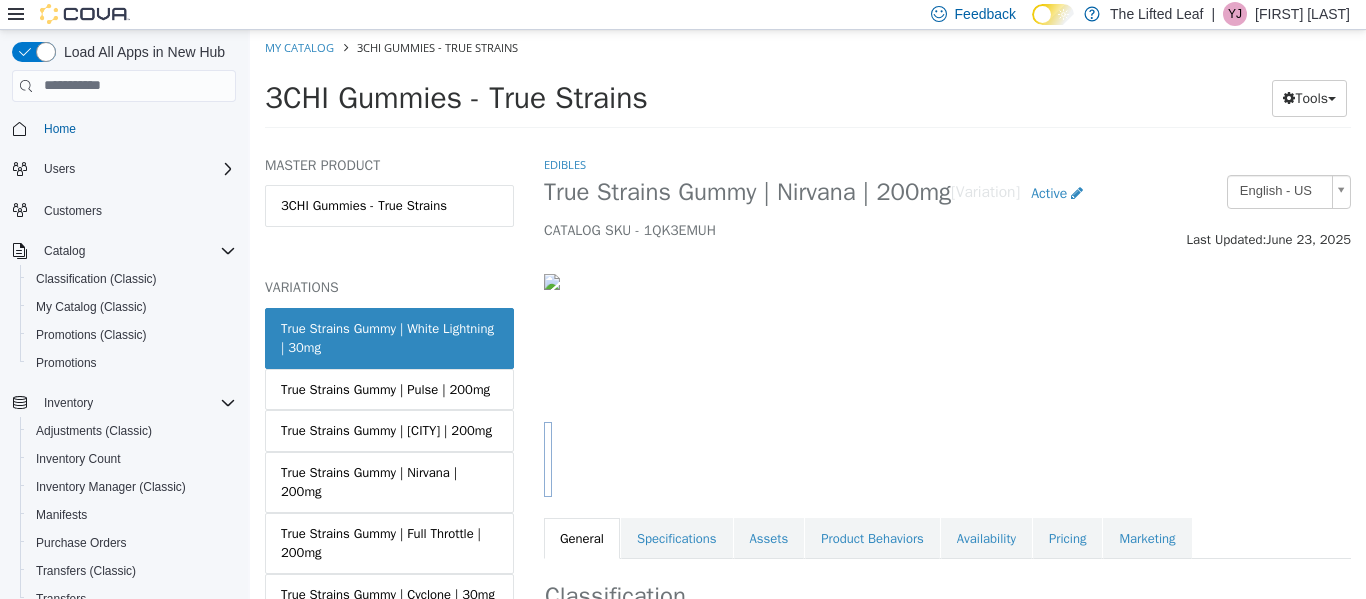 scroll, scrollTop: 21, scrollLeft: 0, axis: vertical 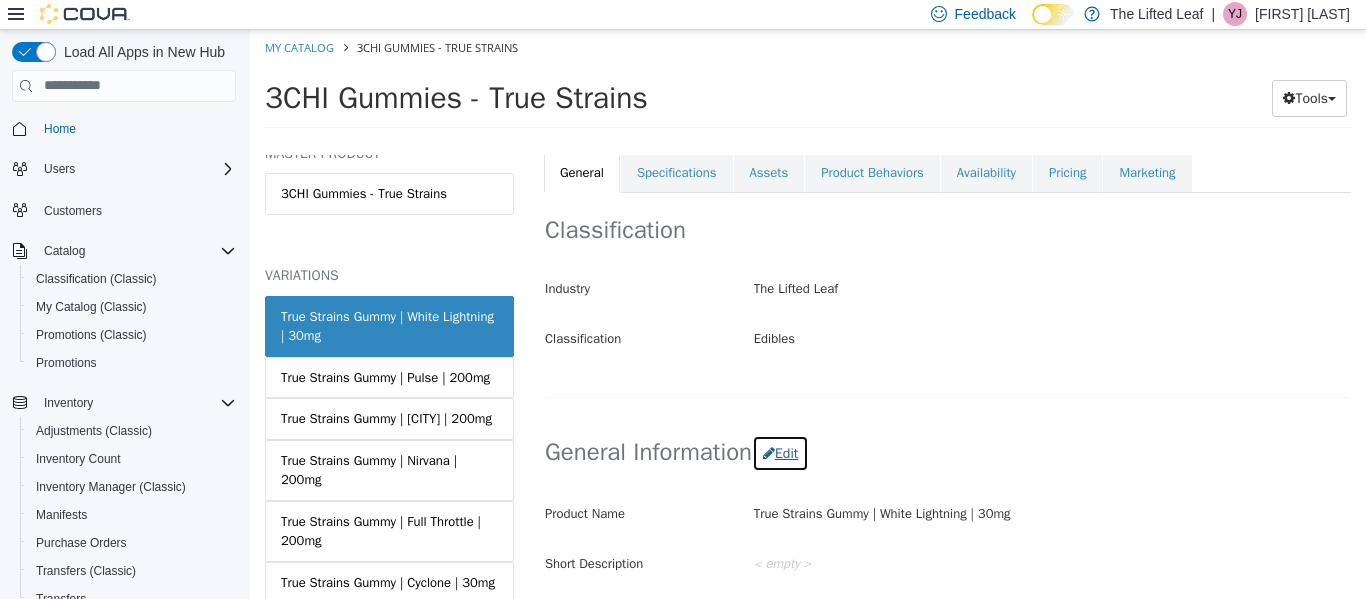 click on "Edit" at bounding box center [780, 452] 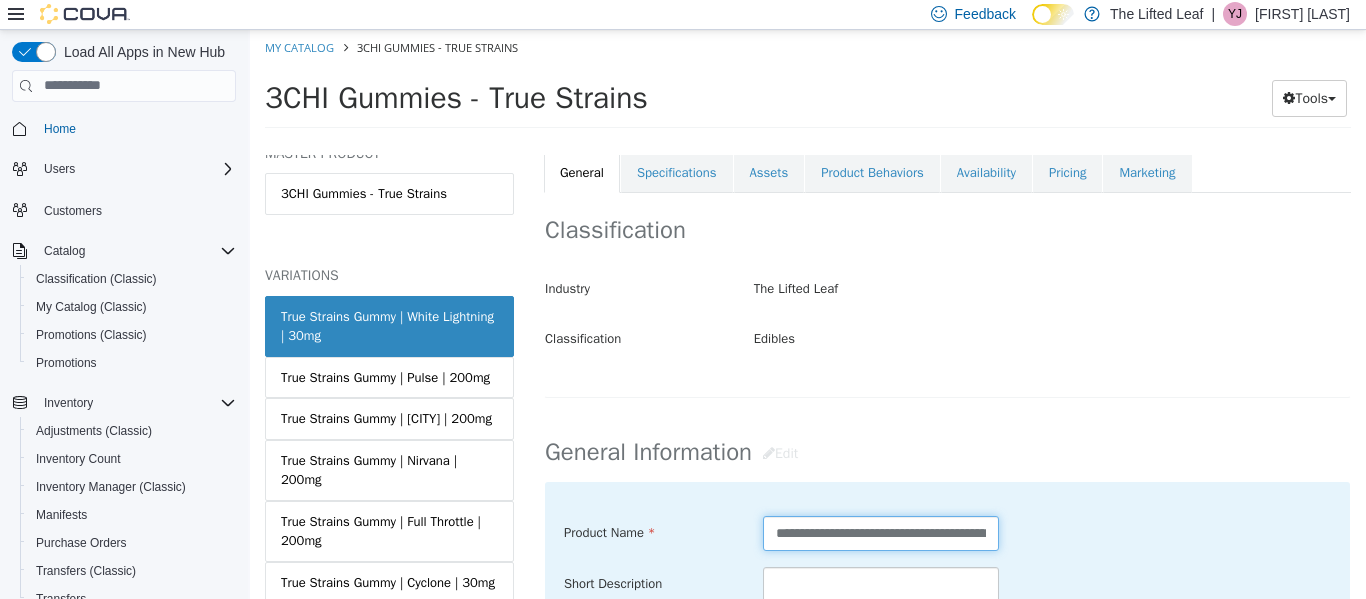 click on "**********" at bounding box center [881, 532] 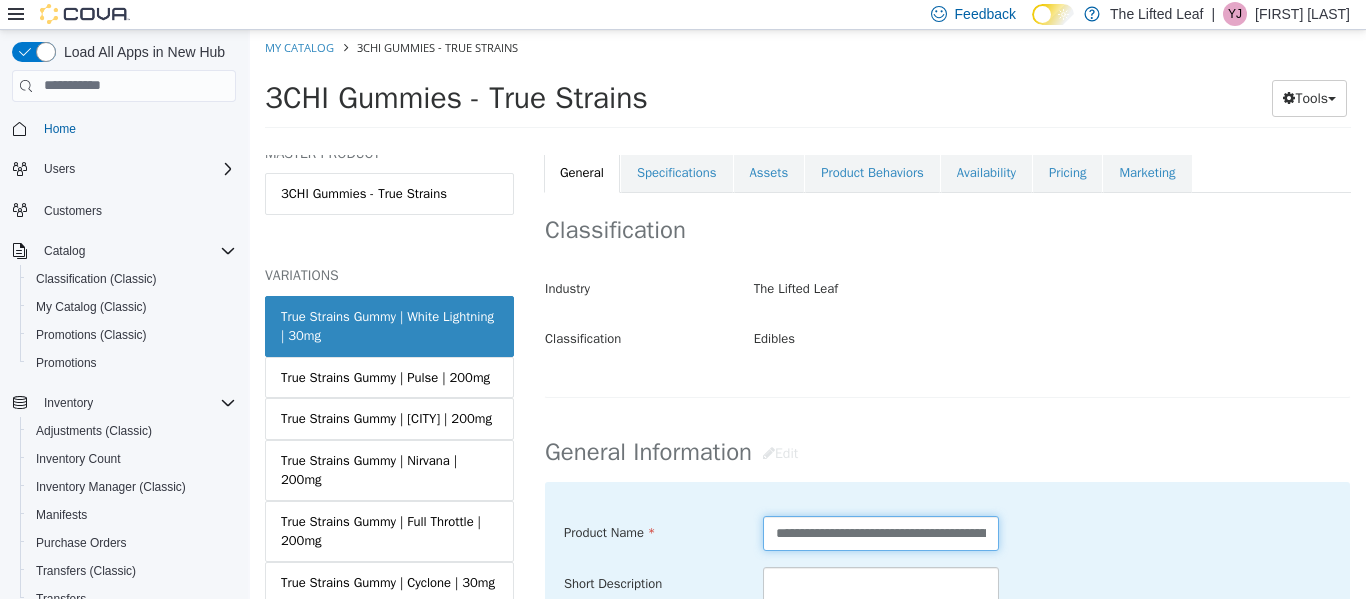 drag, startPoint x: 812, startPoint y: 534, endPoint x: 699, endPoint y: 526, distance: 113.28283 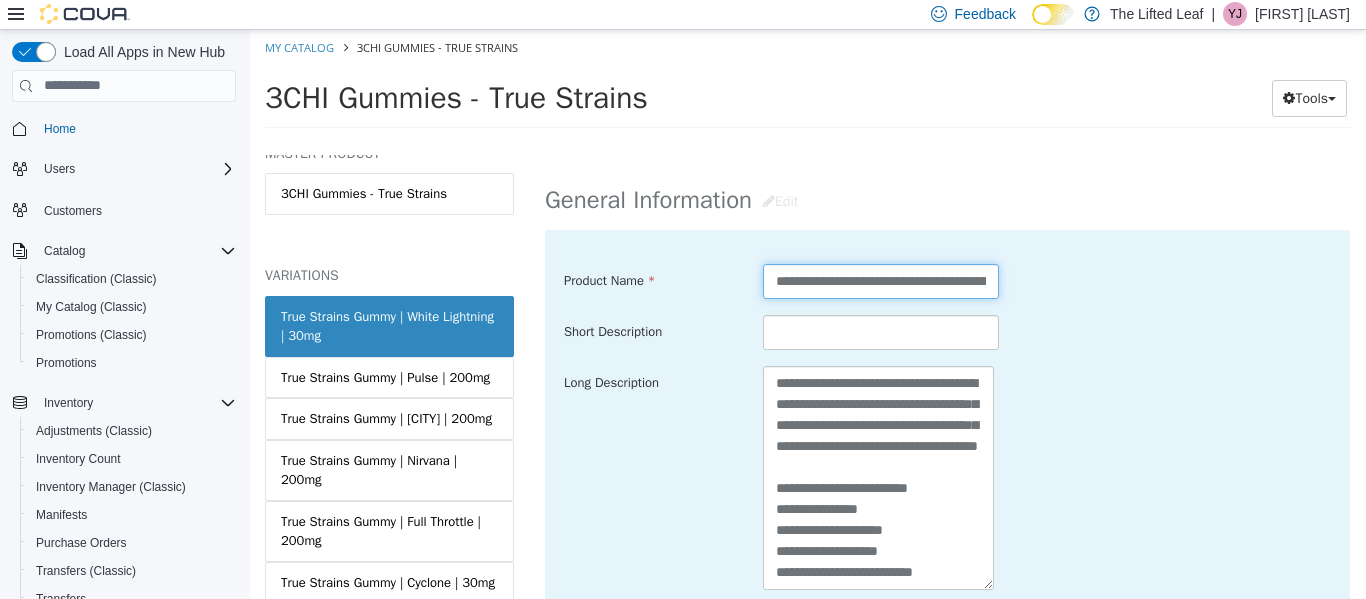 scroll, scrollTop: 916, scrollLeft: 0, axis: vertical 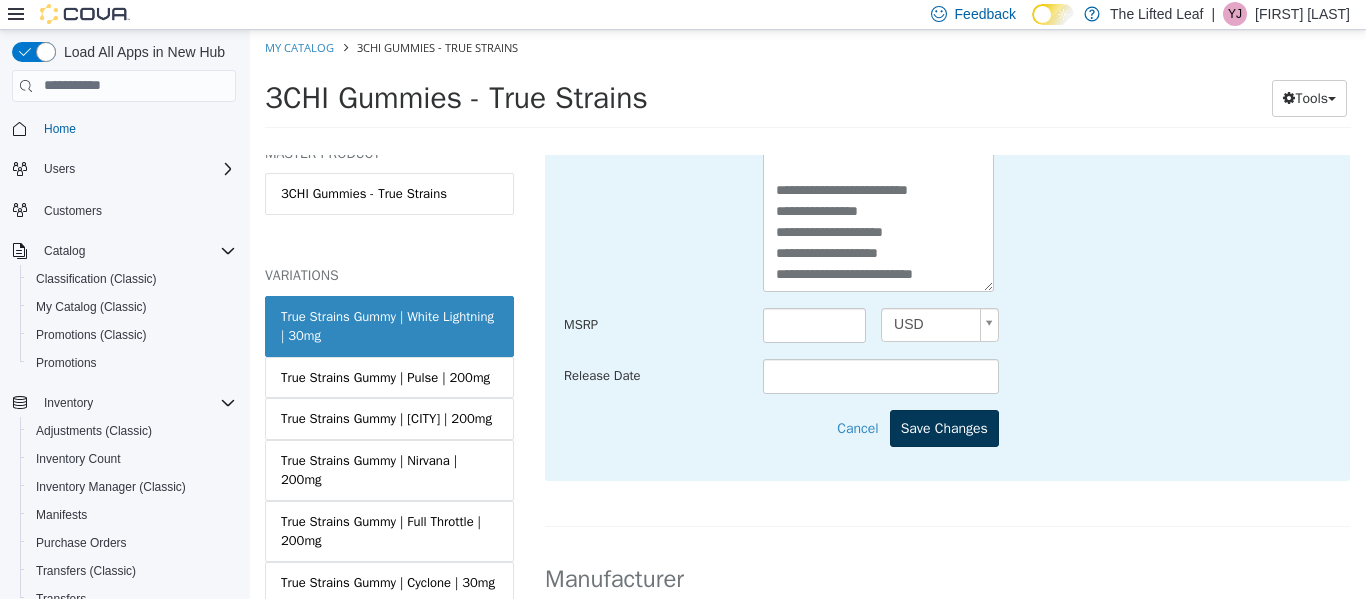 type on "**********" 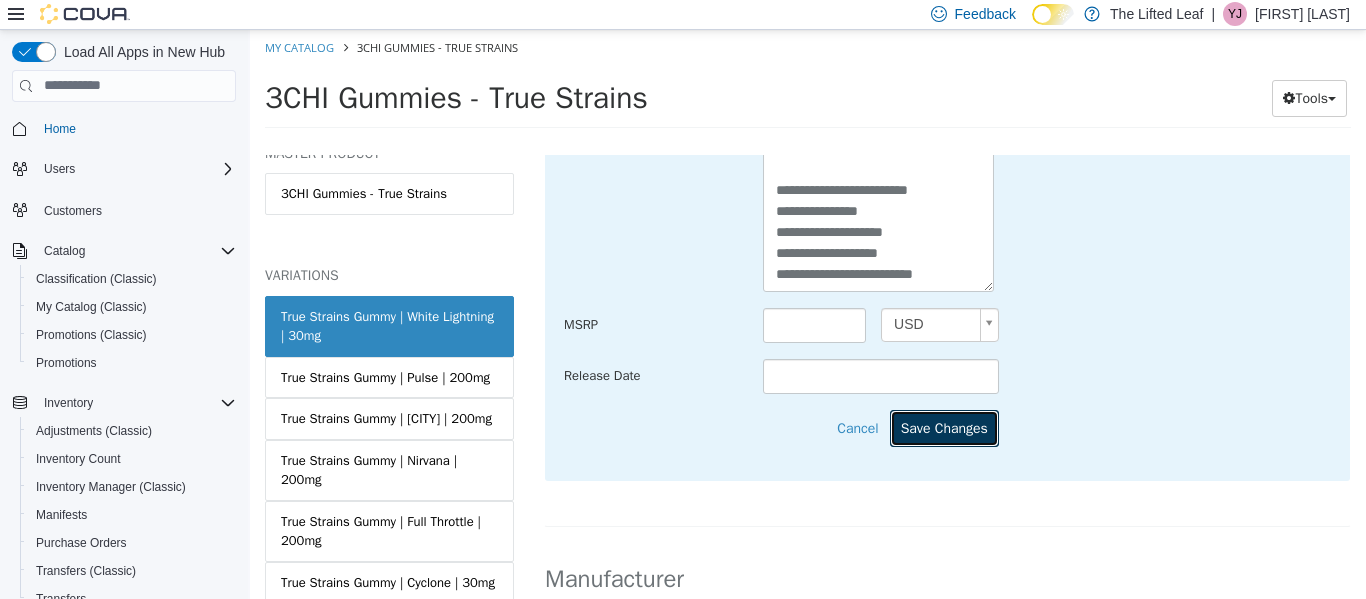 click on "Save Changes" at bounding box center [944, 427] 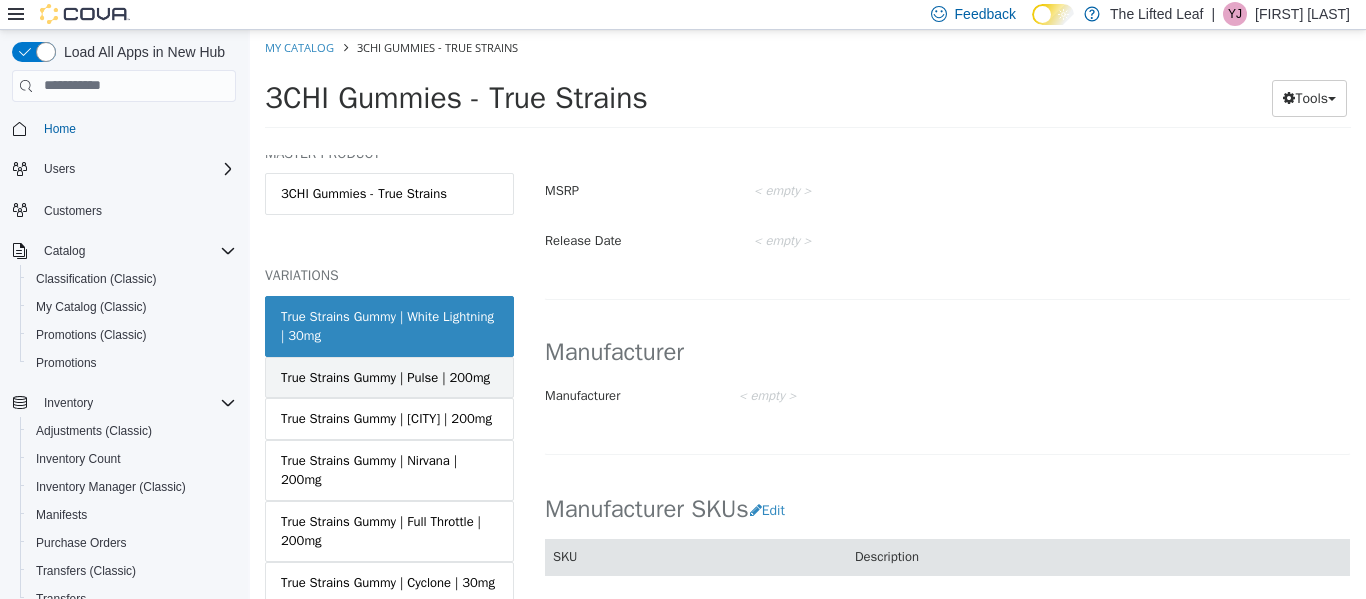 click on "True Strains Gummy | Pulse | 200mg" at bounding box center [385, 377] 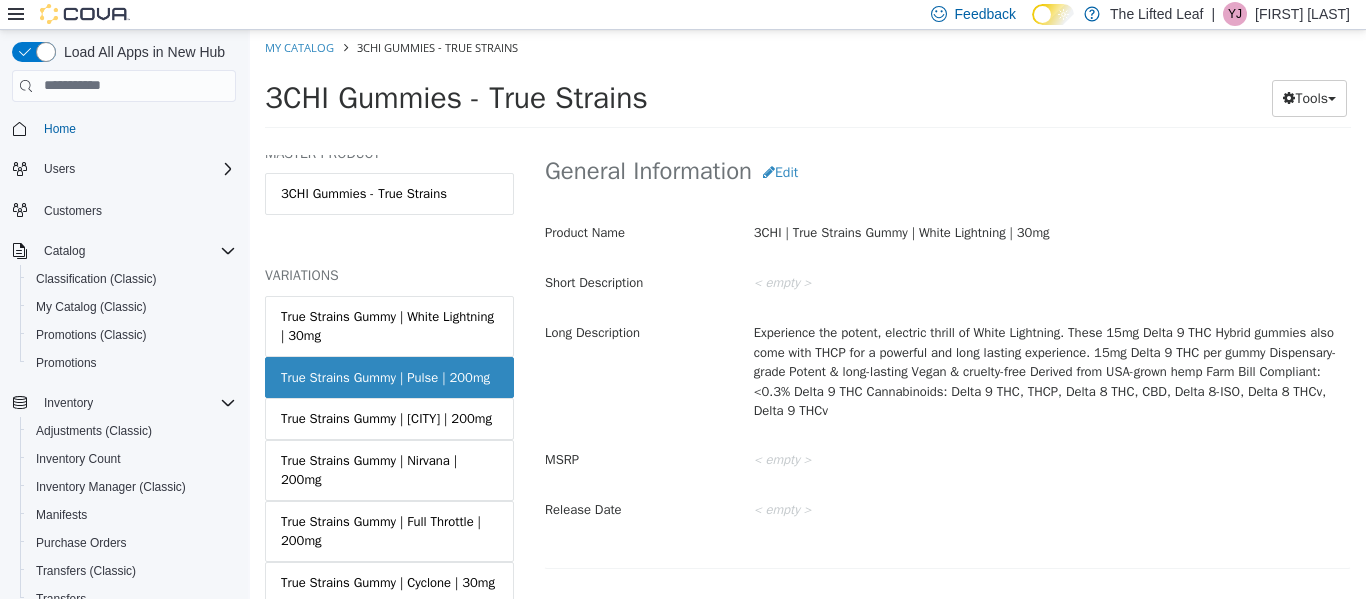 scroll, scrollTop: 635, scrollLeft: 0, axis: vertical 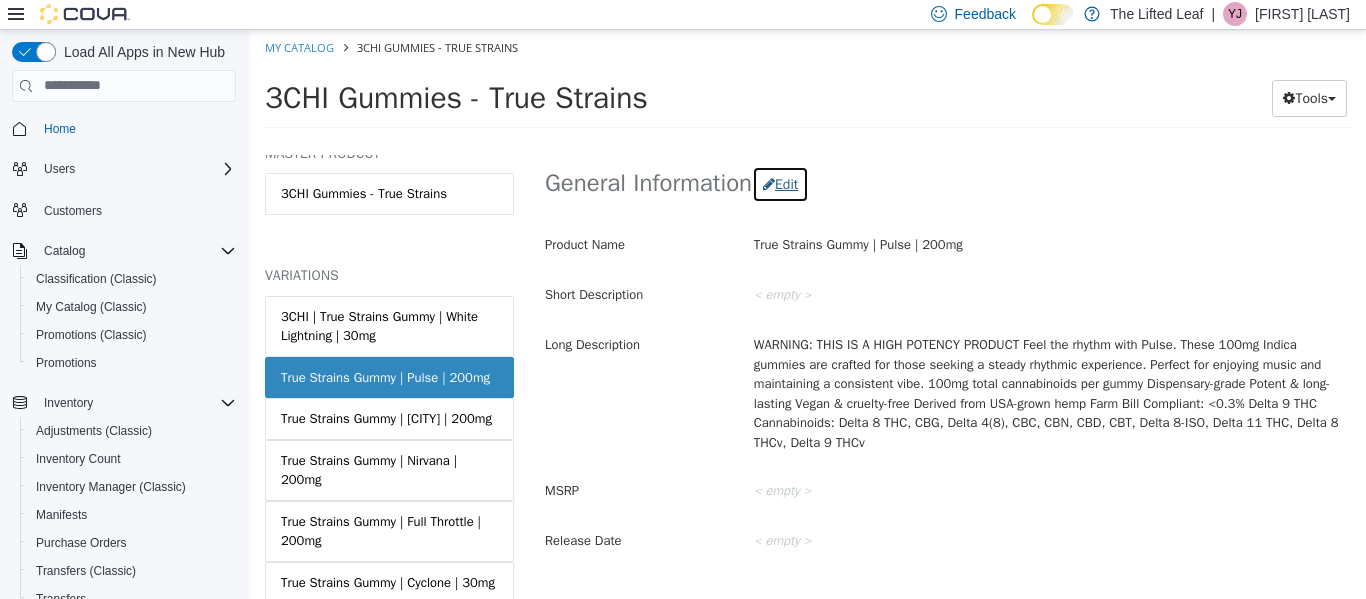 click on "Edit" at bounding box center [780, 183] 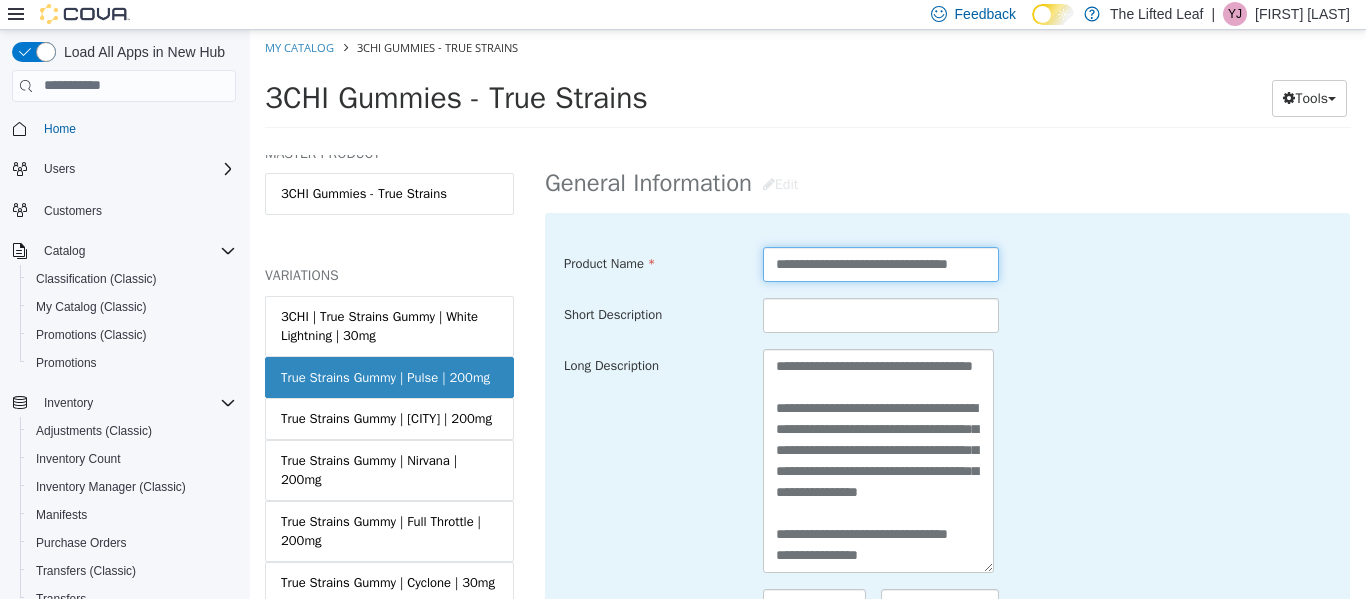 click on "**********" at bounding box center [881, 263] 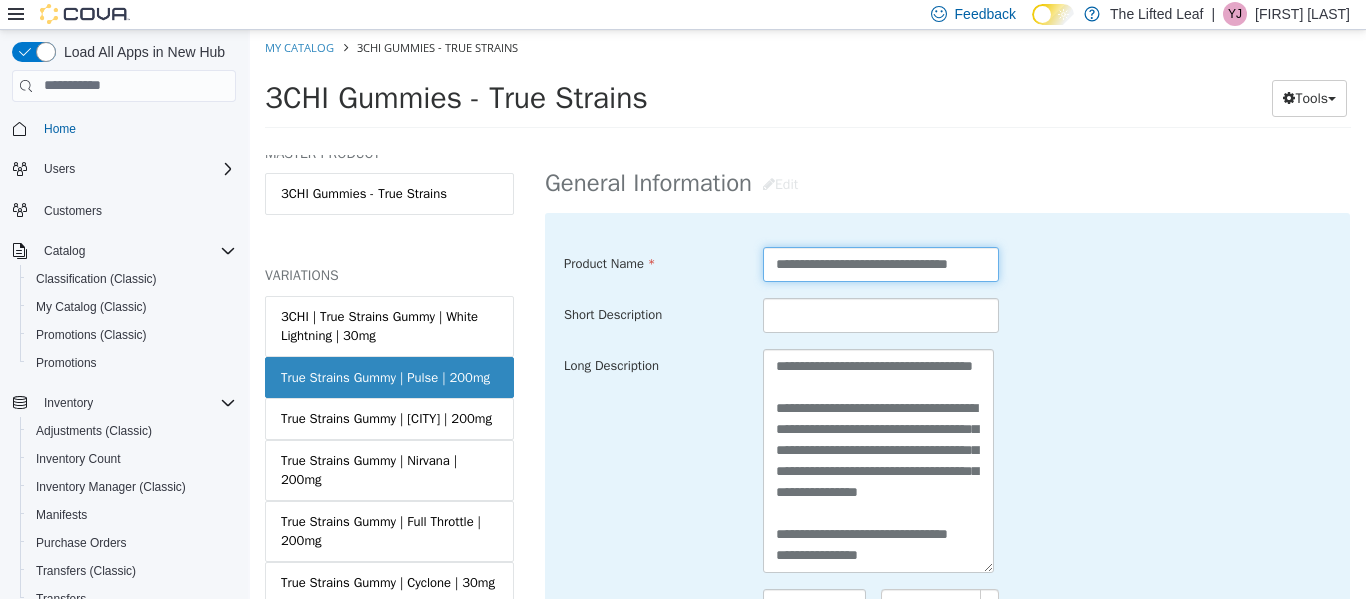 paste on "*******" 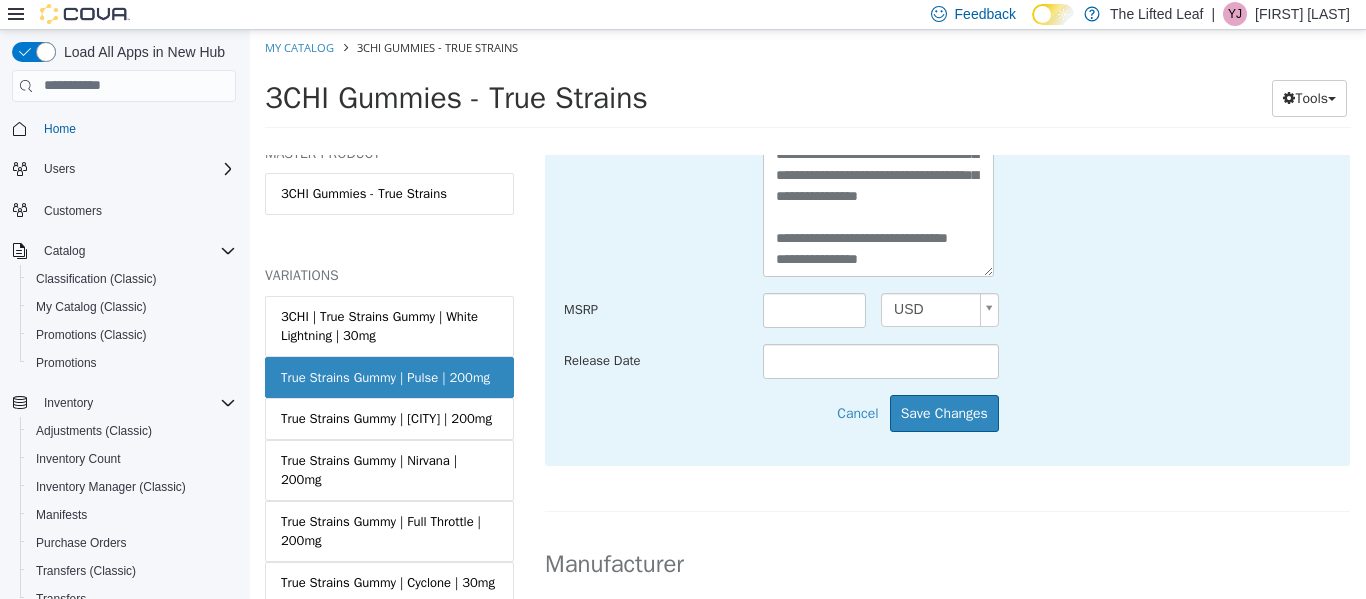 scroll, scrollTop: 932, scrollLeft: 0, axis: vertical 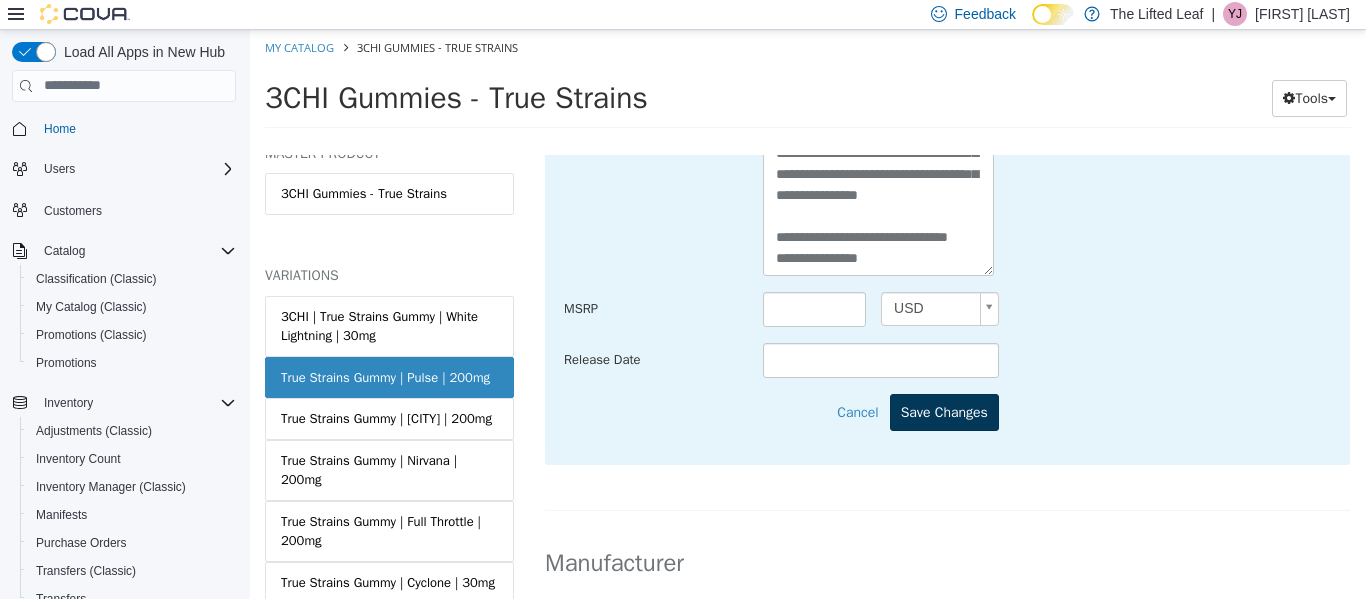 type on "**********" 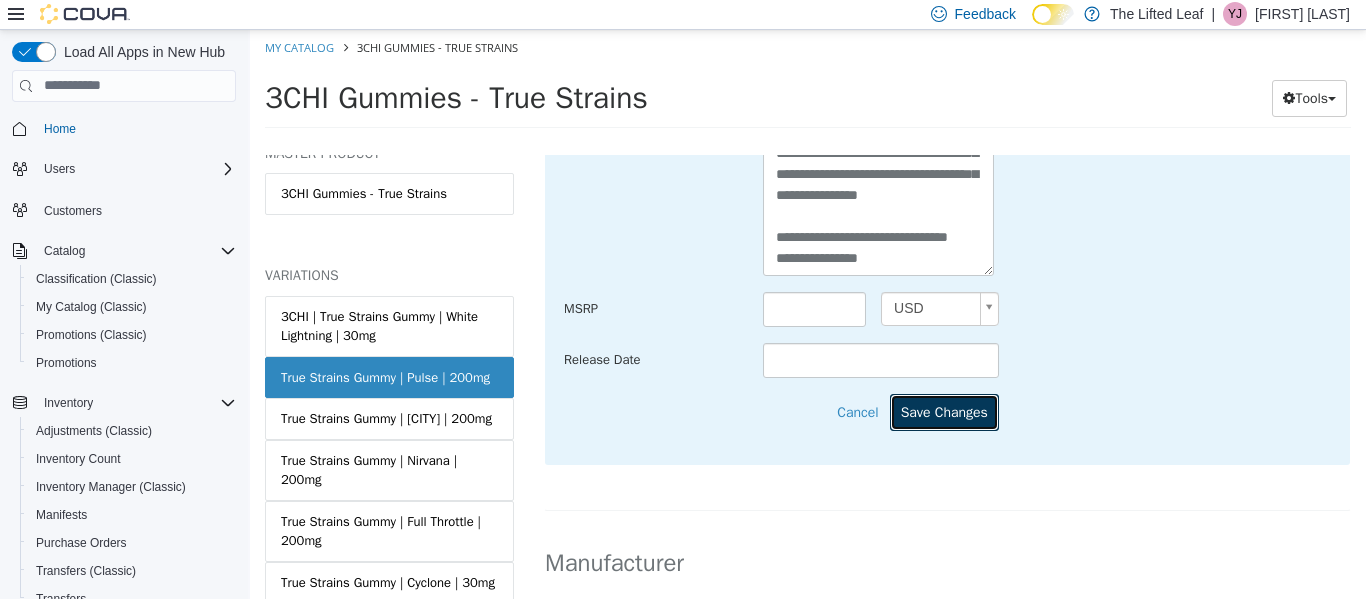 click on "Save Changes" at bounding box center (944, 411) 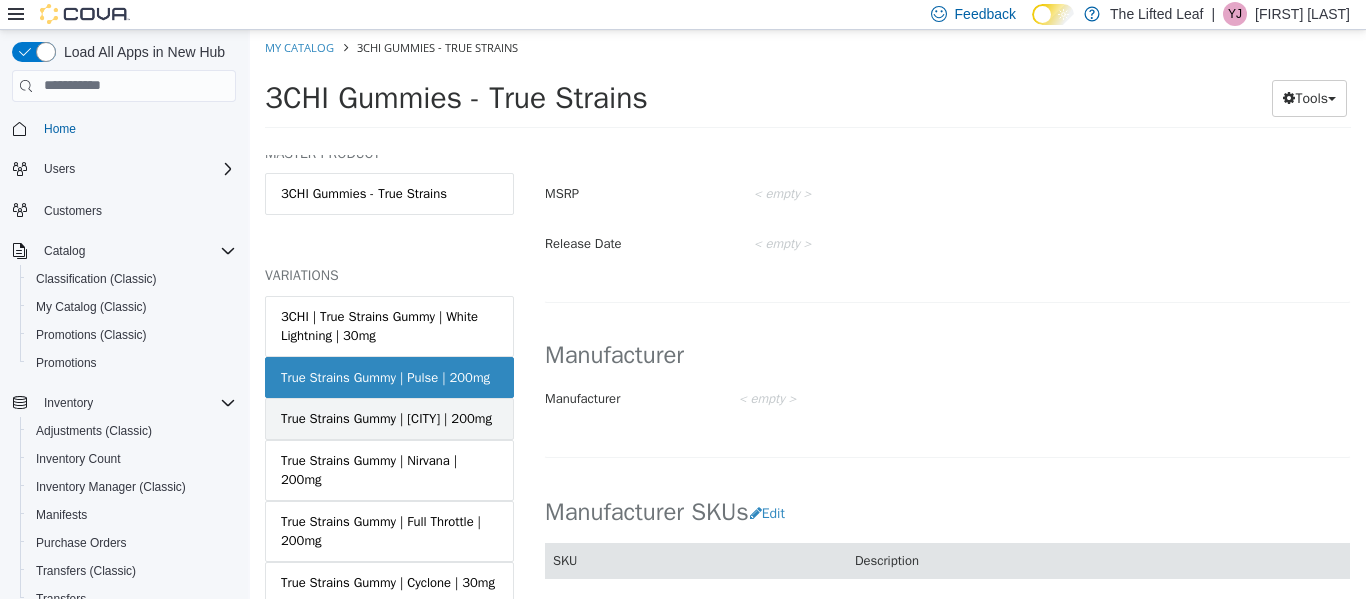 click on "True Strains Gummy | [CITY] | 200mg" at bounding box center (386, 418) 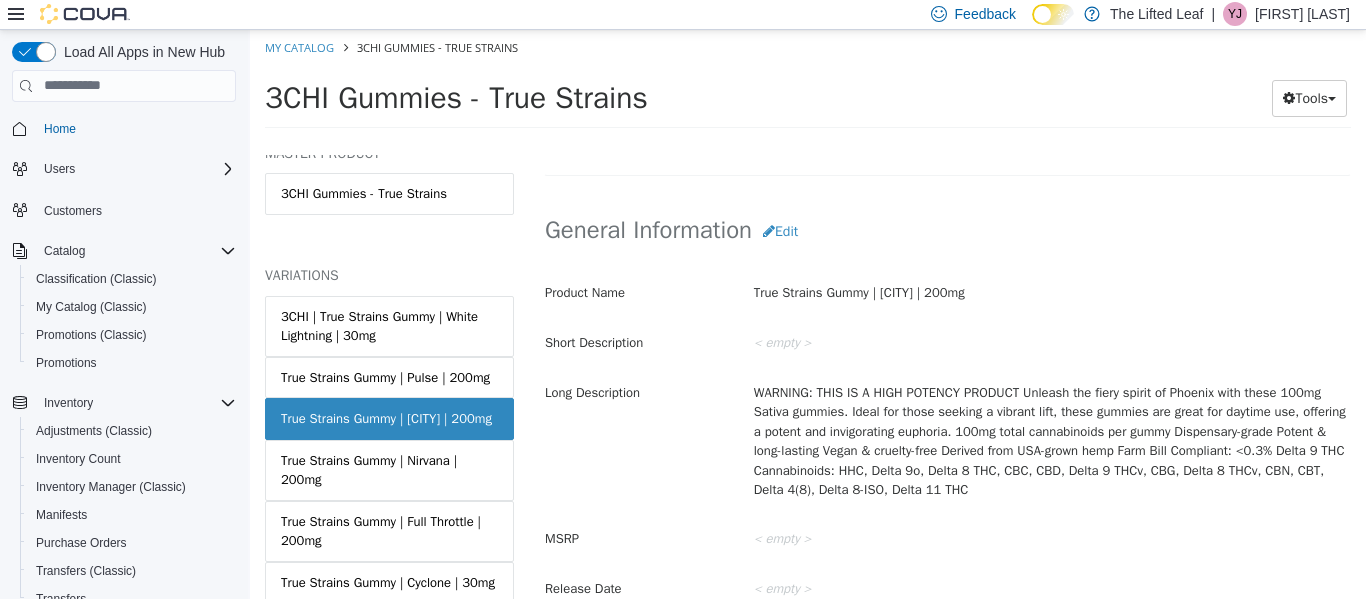 scroll, scrollTop: 566, scrollLeft: 0, axis: vertical 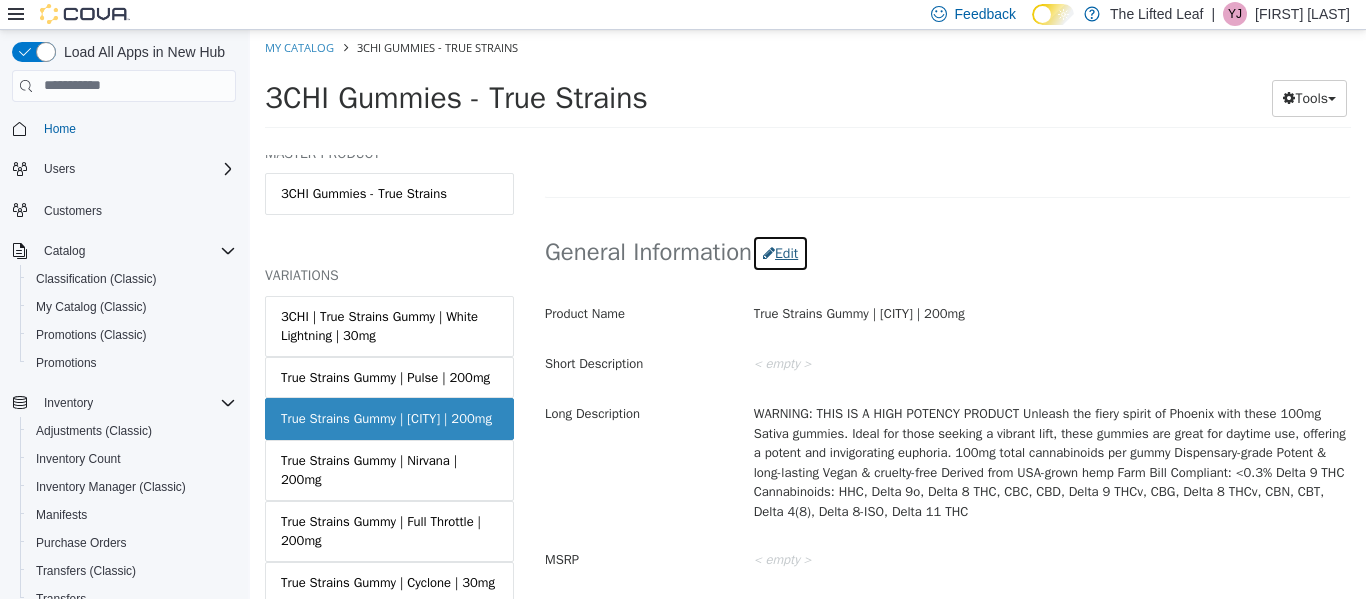 click on "Edit" at bounding box center [780, 252] 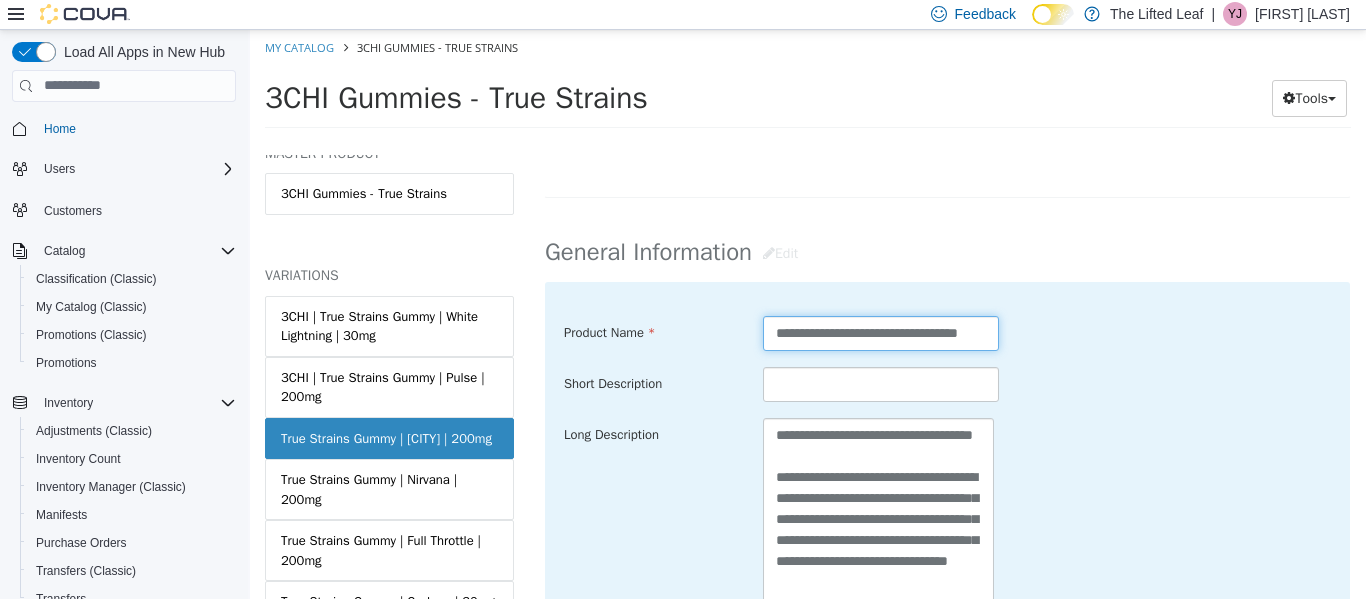 click on "**********" at bounding box center (881, 332) 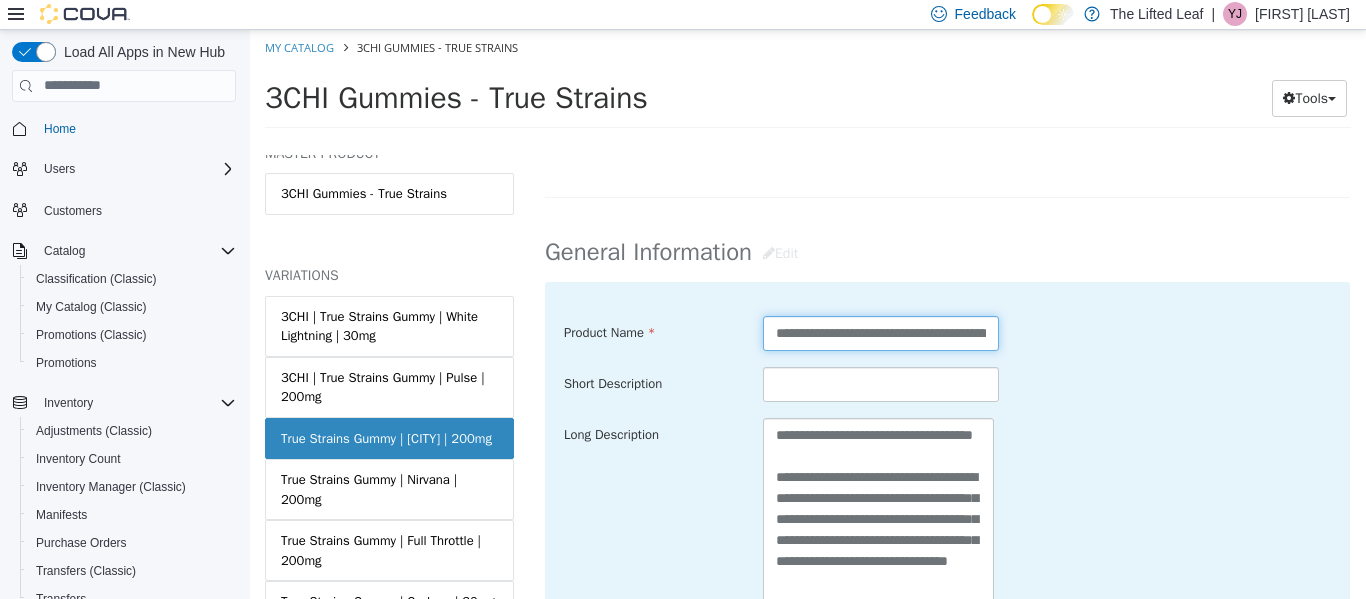 scroll, scrollTop: 911, scrollLeft: 0, axis: vertical 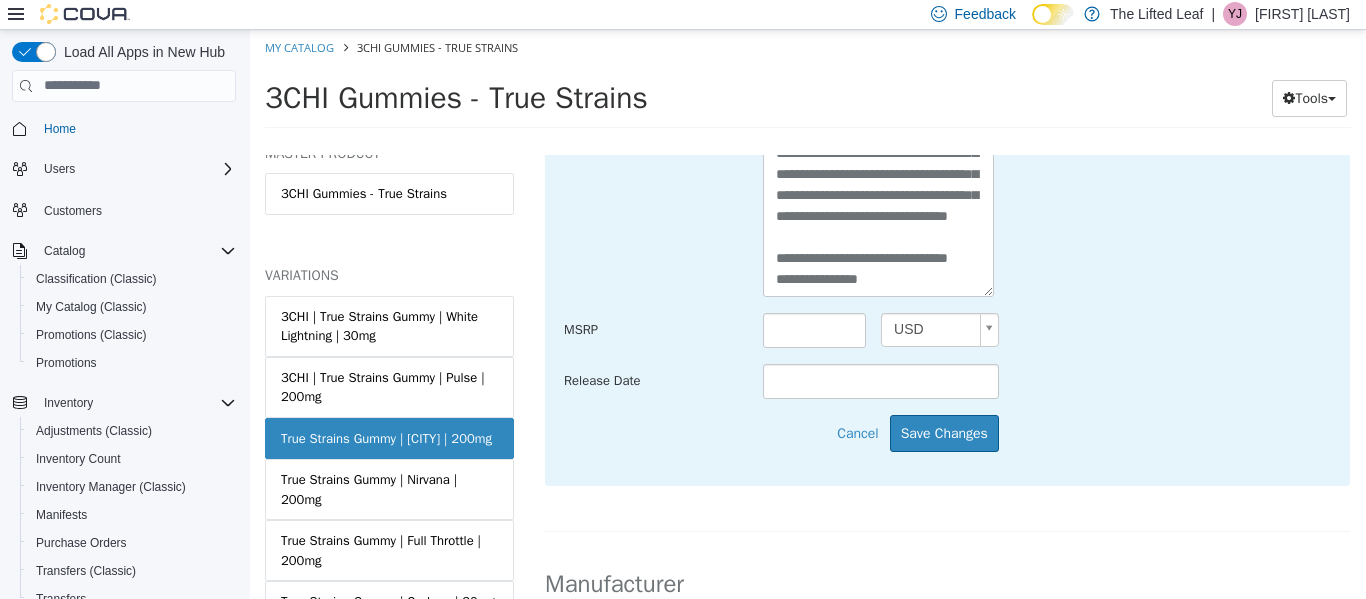type on "**********" 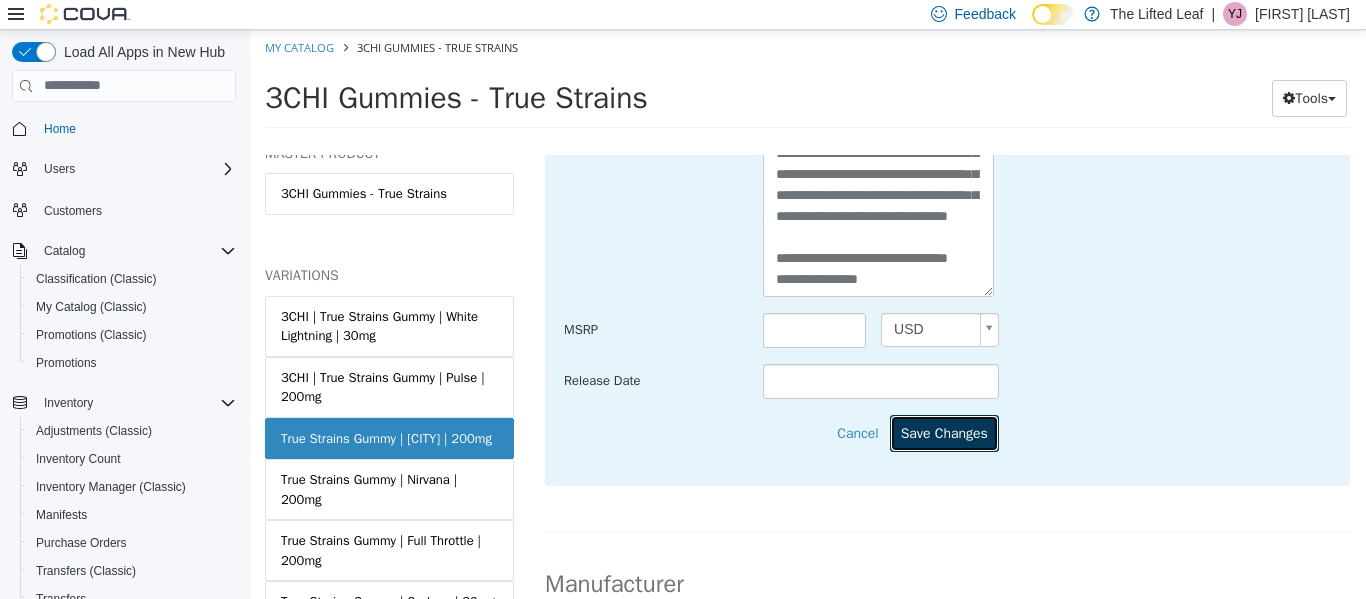 click on "Save Changes" at bounding box center [944, 432] 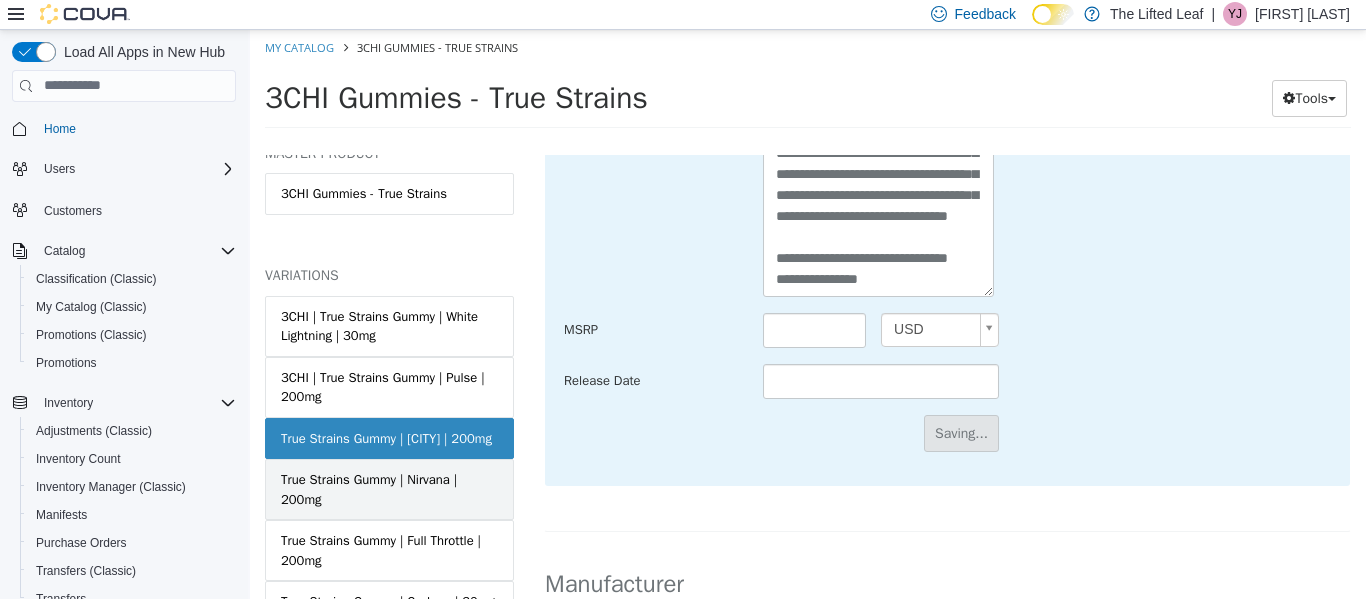 click on "True Strains Gummy | Nirvana | 200mg" at bounding box center (389, 488) 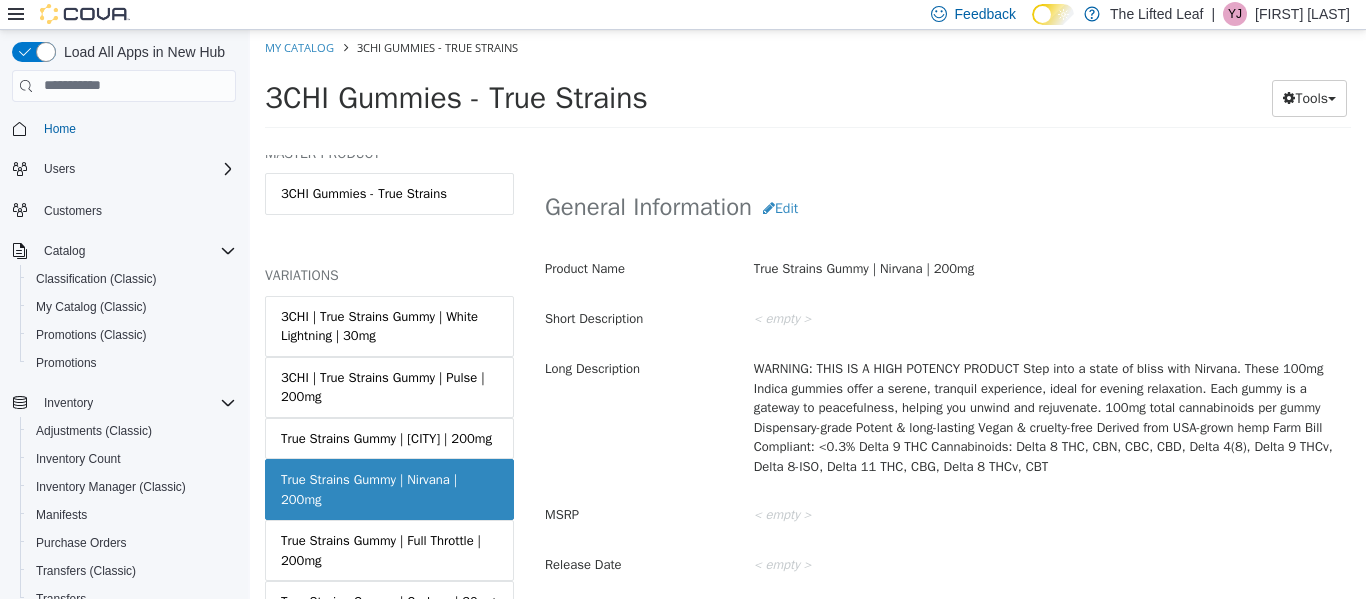 scroll, scrollTop: 610, scrollLeft: 0, axis: vertical 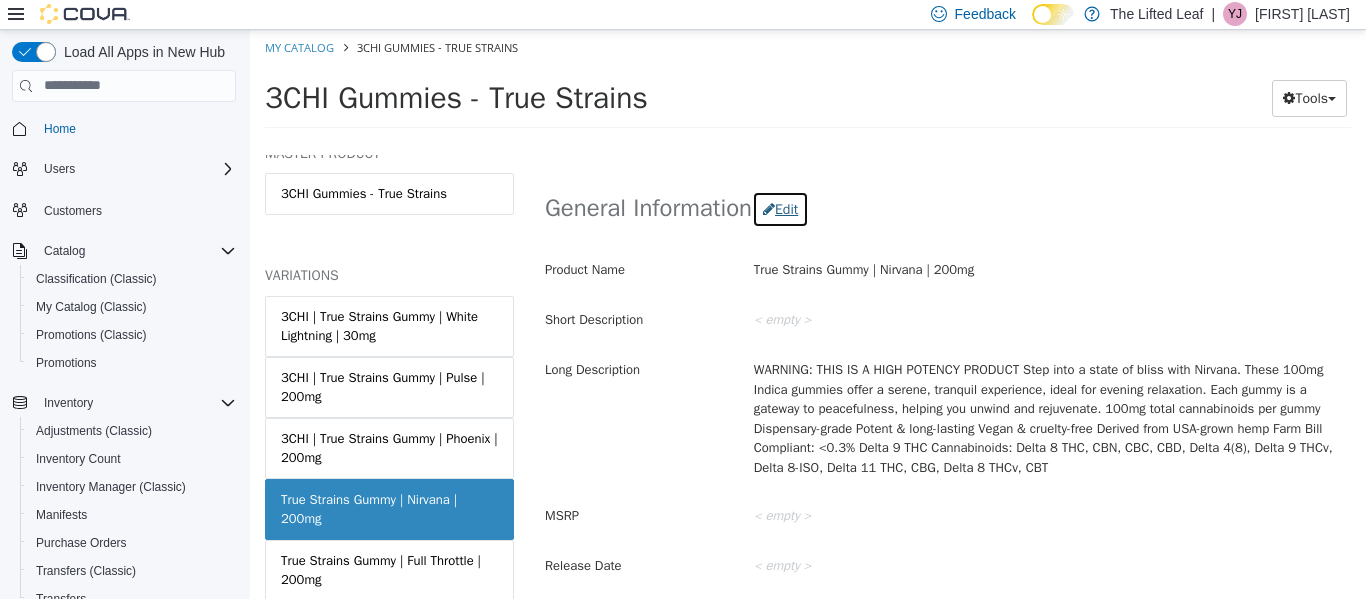 click on "Edit" at bounding box center (780, 208) 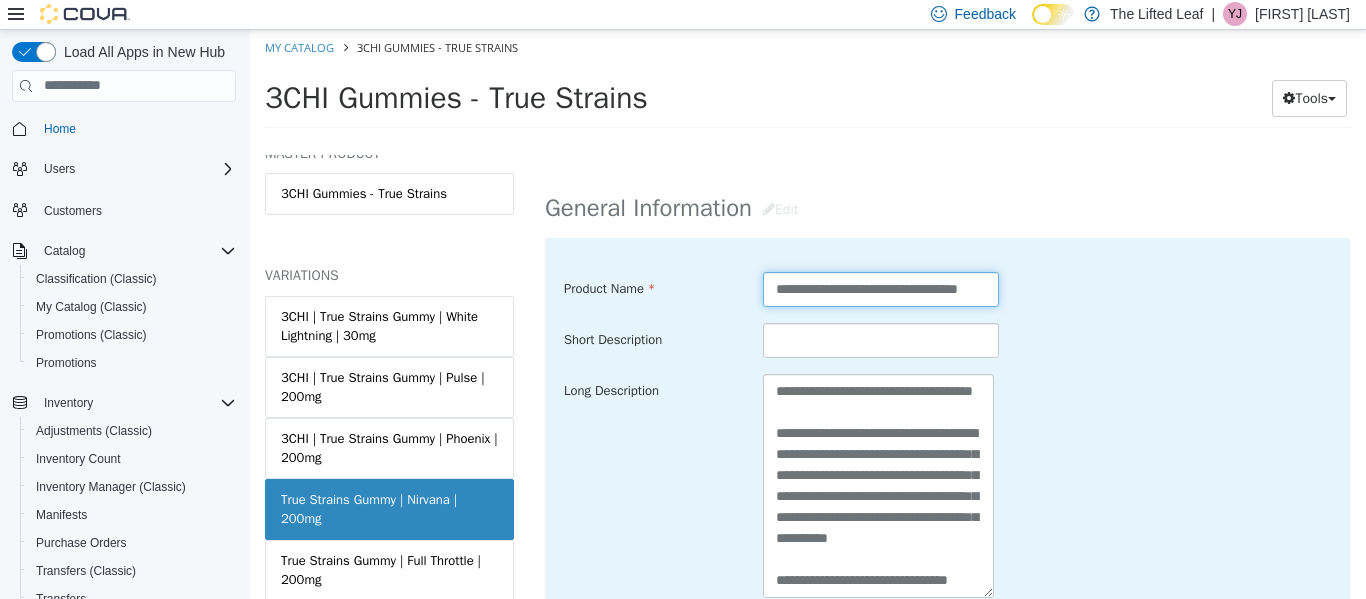 click on "**********" at bounding box center [881, 288] 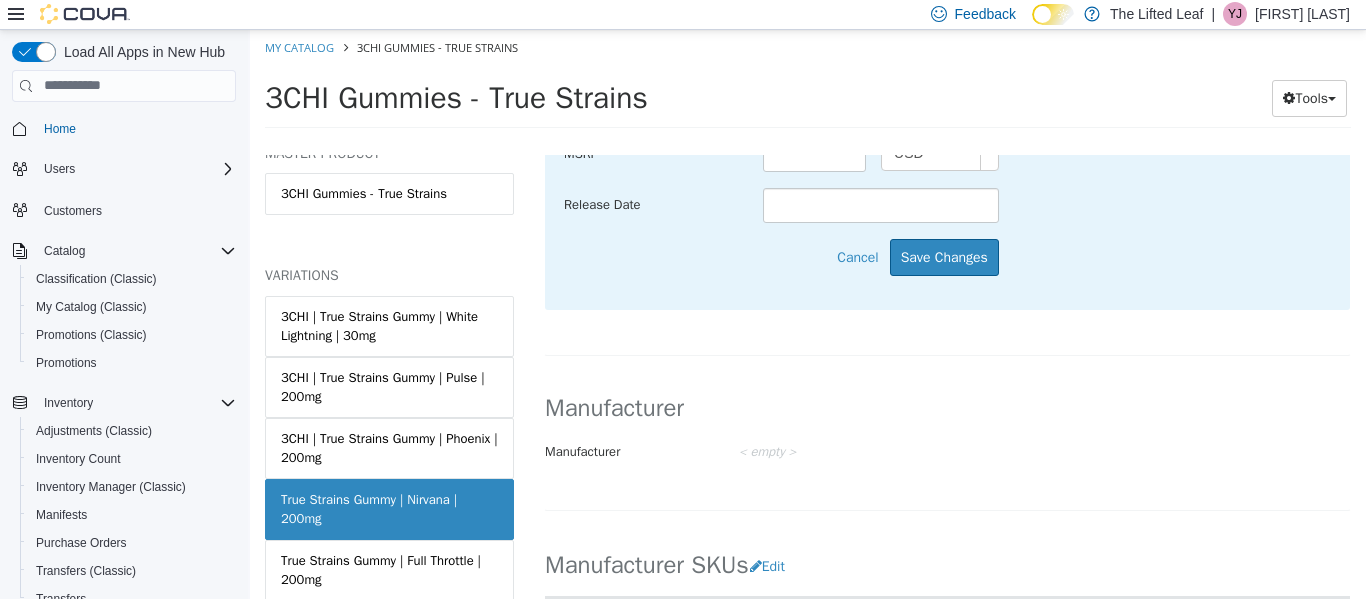 scroll, scrollTop: 1088, scrollLeft: 0, axis: vertical 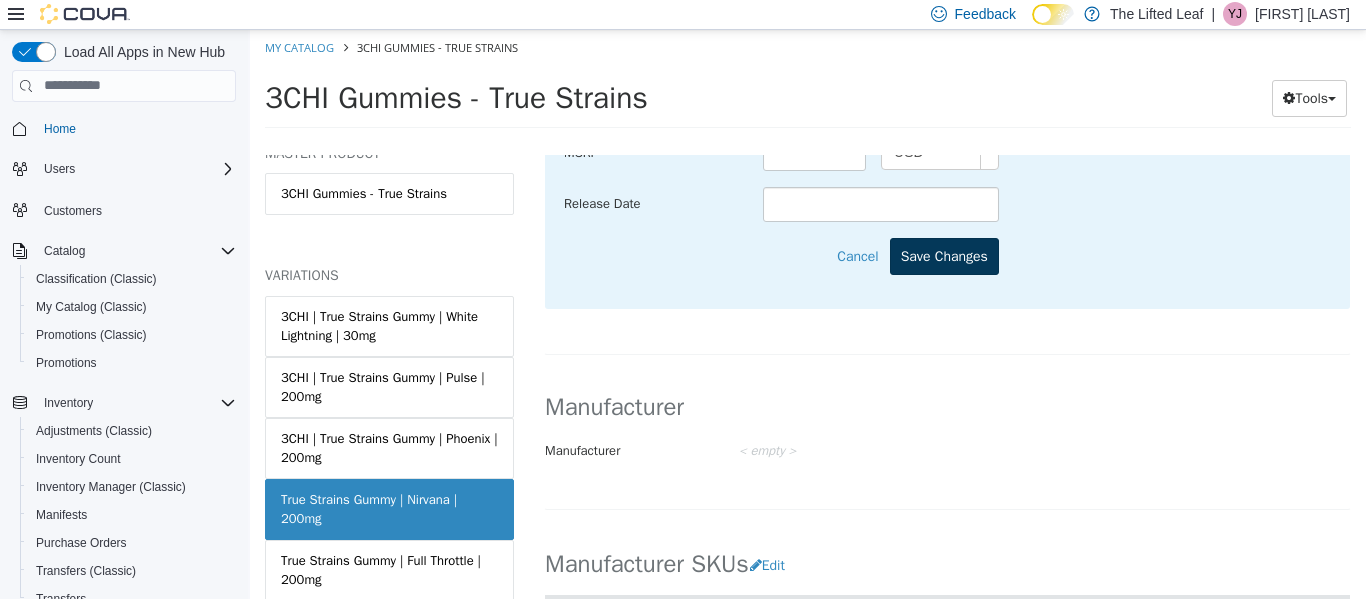 type on "**********" 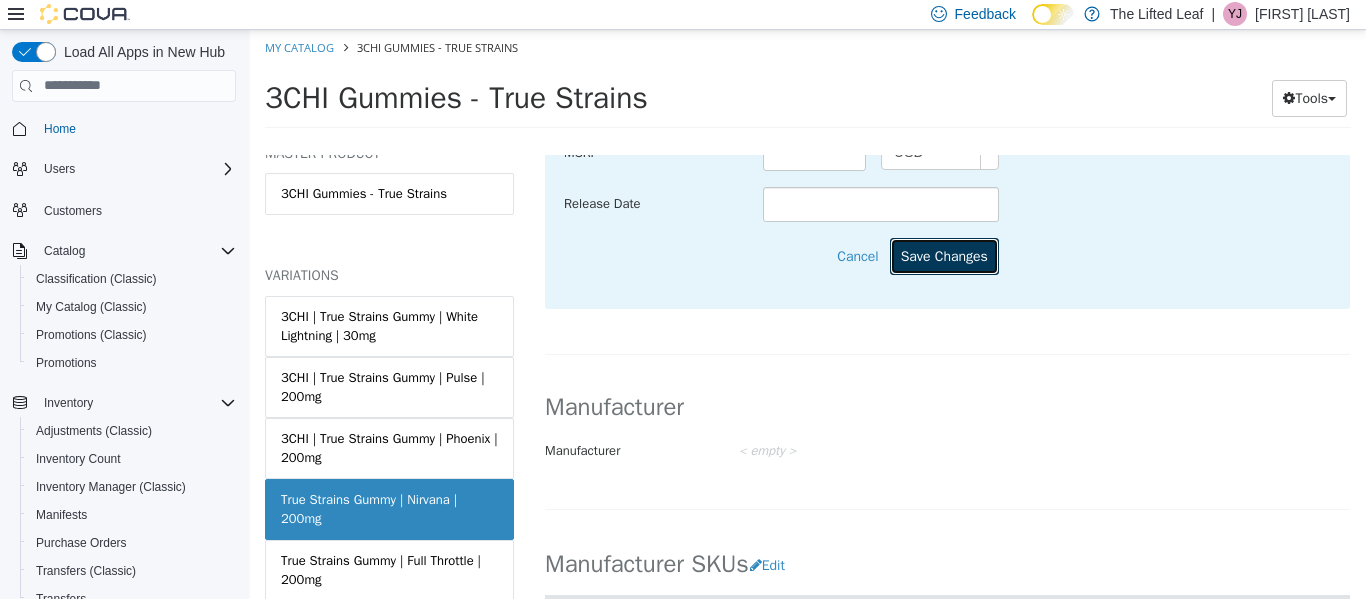 click on "Save Changes" at bounding box center [944, 255] 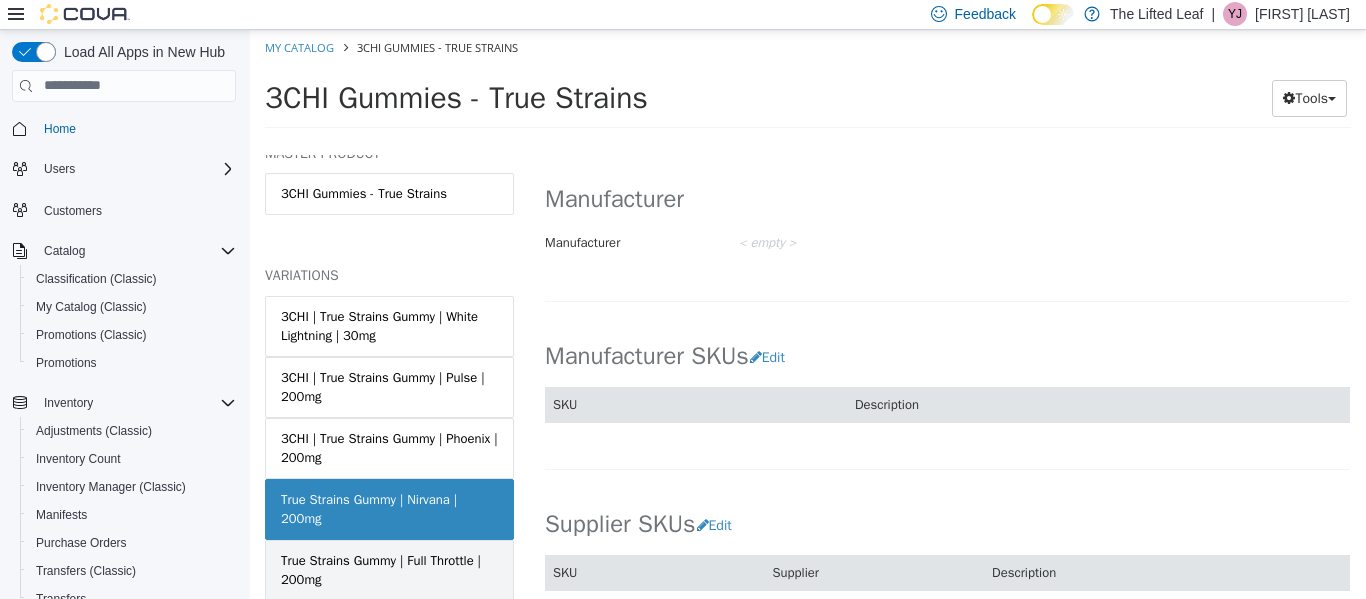 click on "True Strains Gummy | Full Throttle | 200mg" at bounding box center [389, 569] 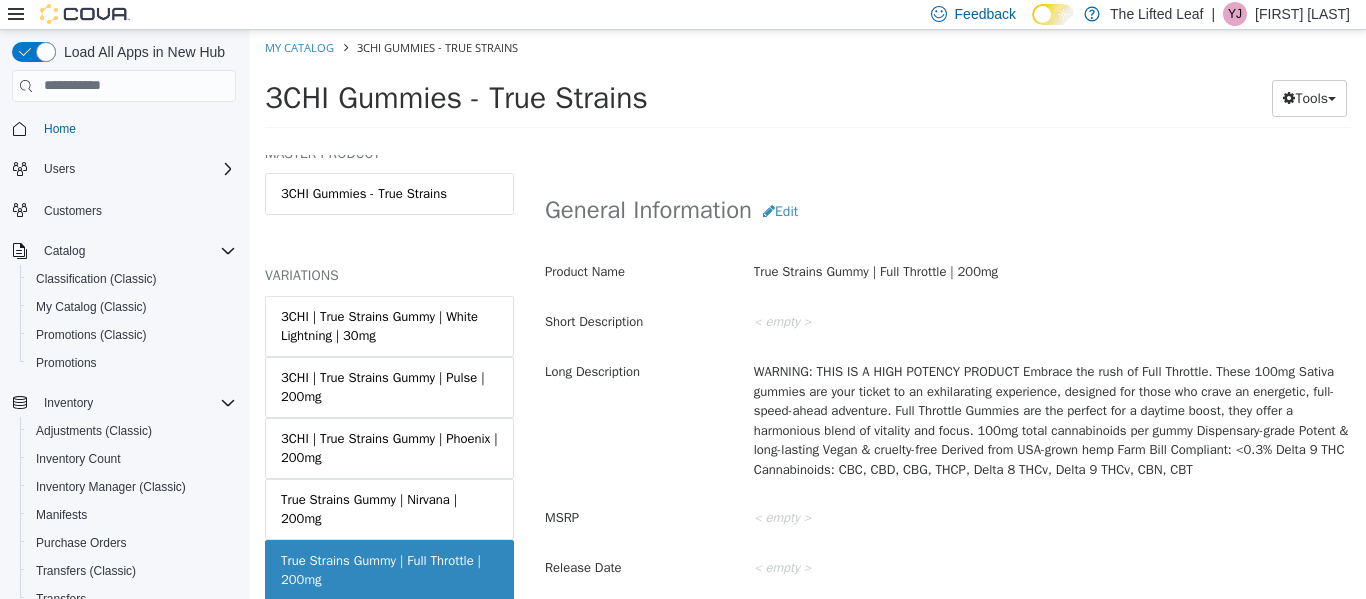 scroll, scrollTop: 625, scrollLeft: 0, axis: vertical 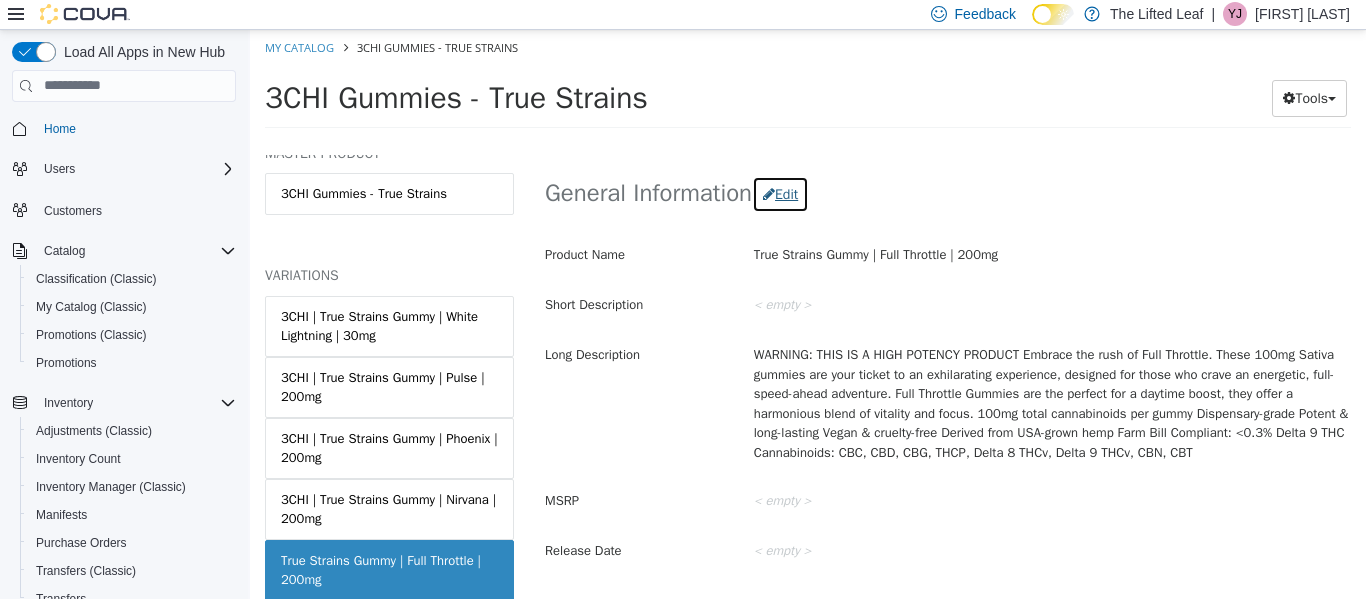 click on "Edit" at bounding box center [780, 193] 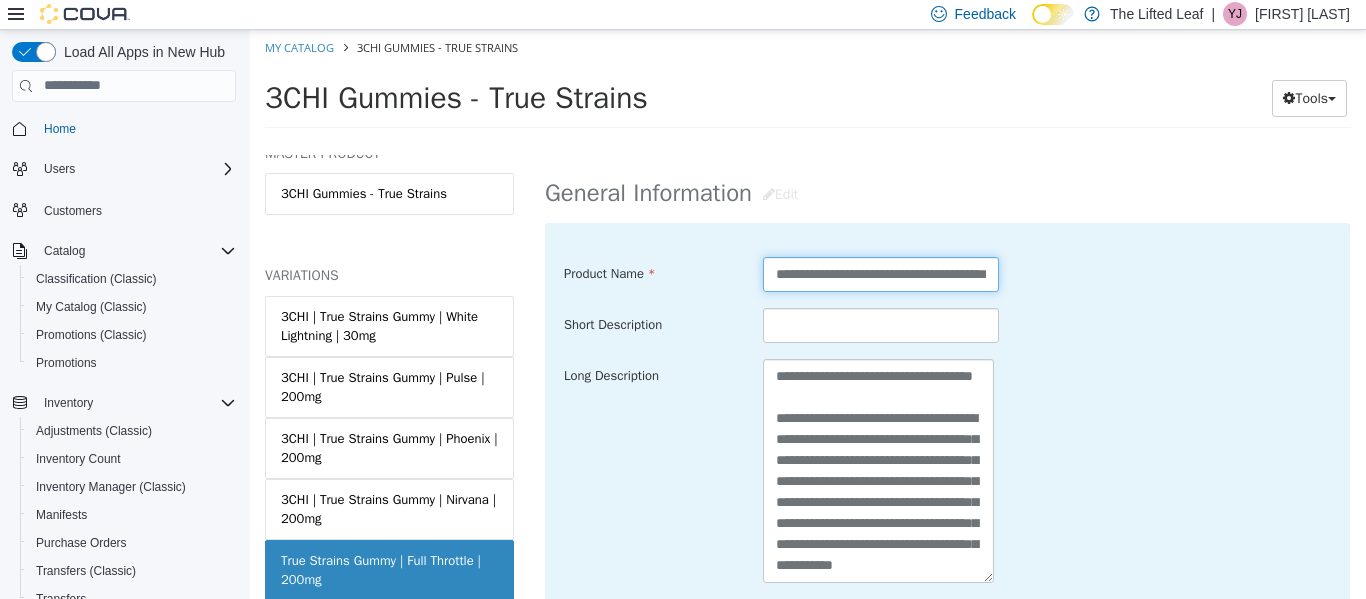 click on "**********" at bounding box center [881, 273] 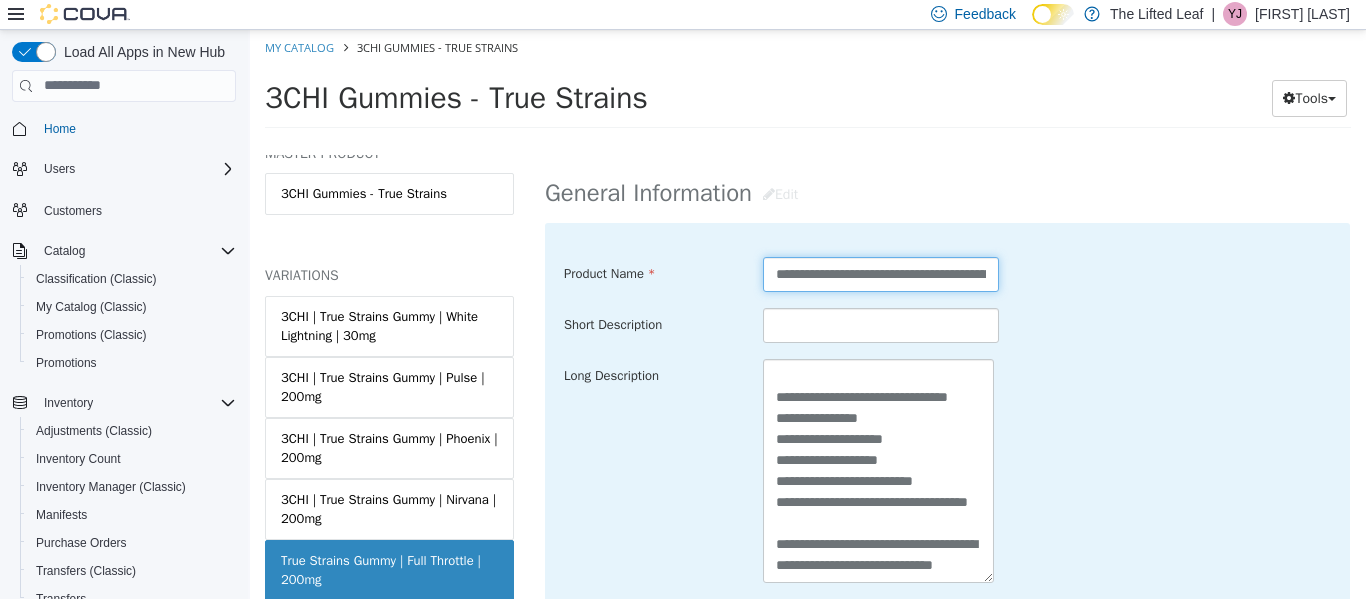 scroll, scrollTop: 378, scrollLeft: 0, axis: vertical 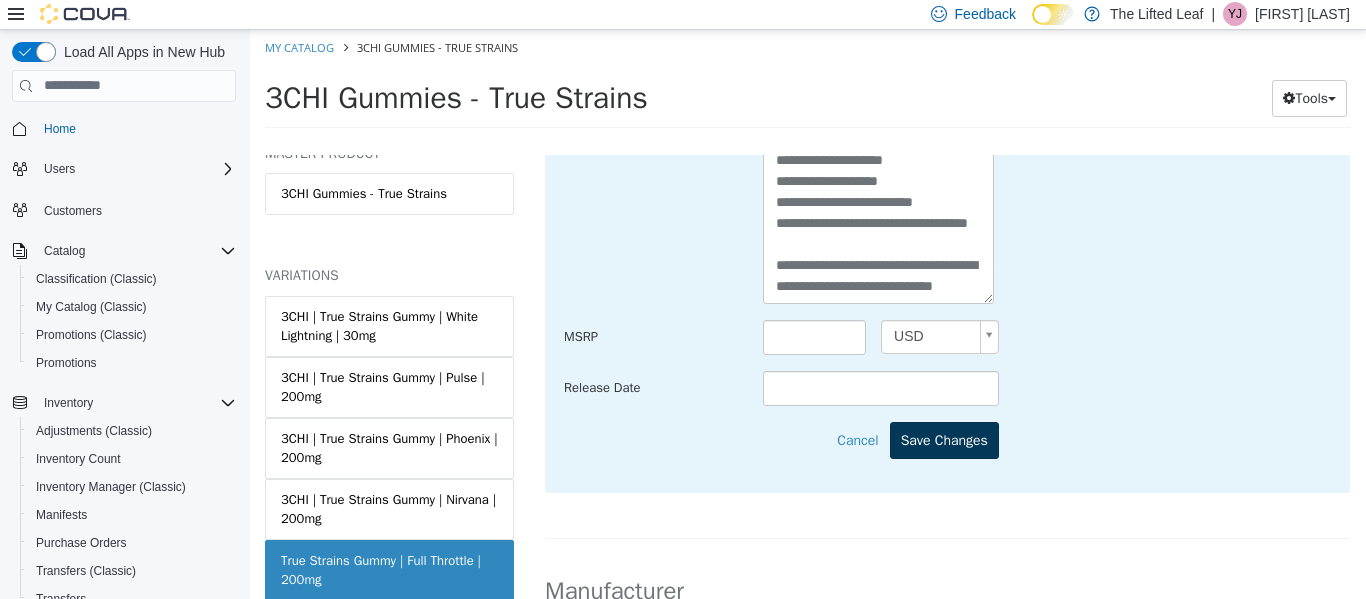 type on "**********" 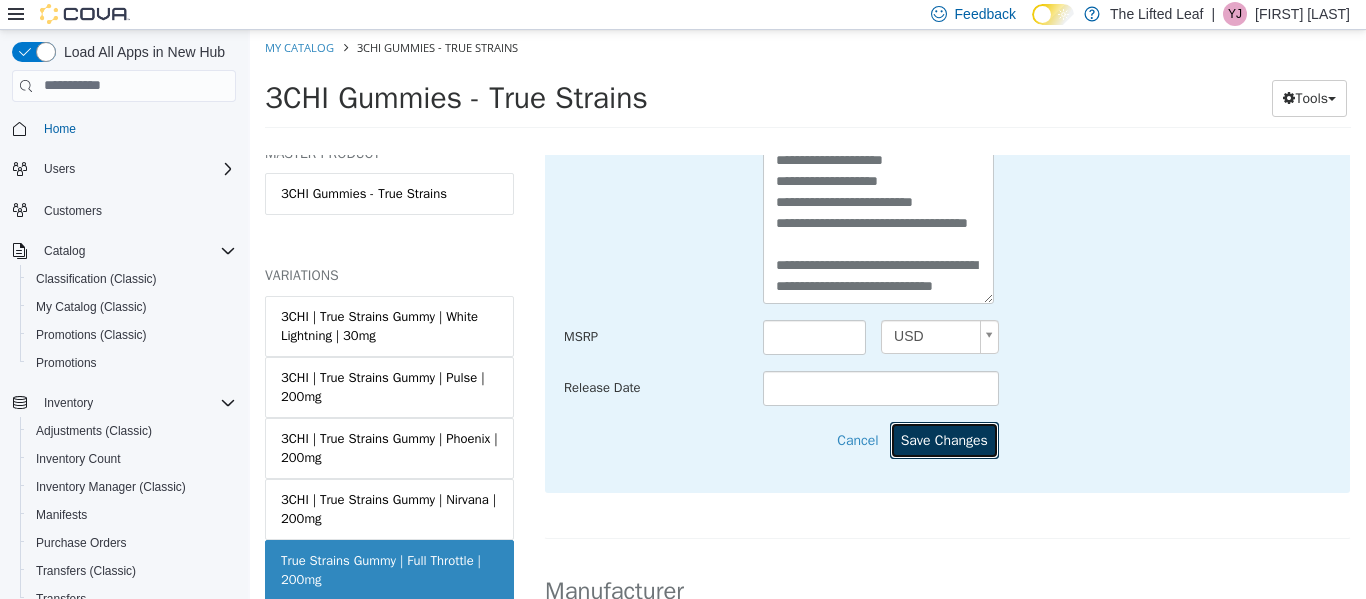 click on "Save Changes" at bounding box center [944, 439] 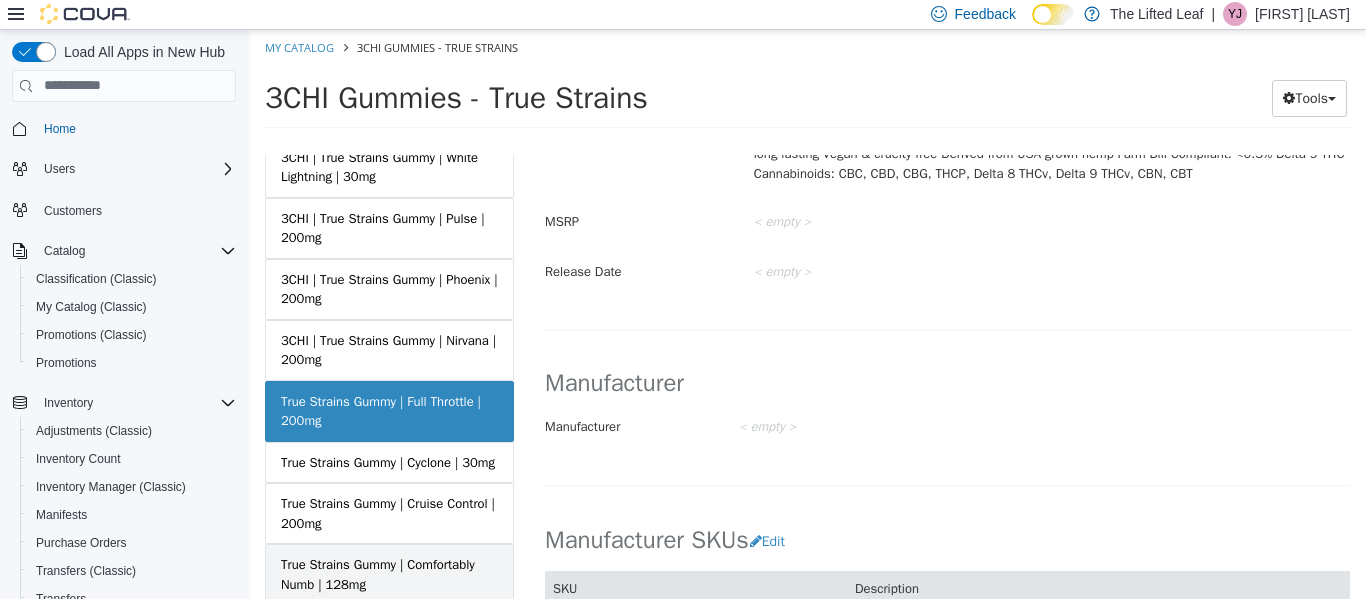 scroll, scrollTop: 181, scrollLeft: 0, axis: vertical 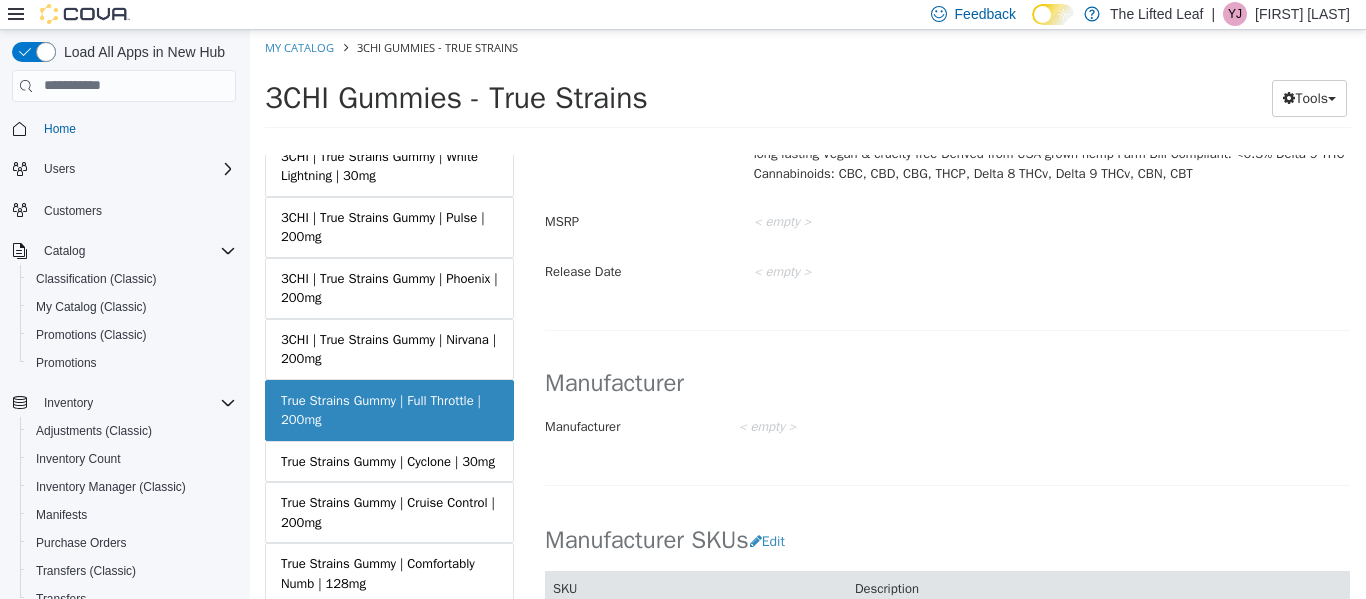 click on "True Strains Gummy | Full Throttle | 200mg" at bounding box center (389, 409) 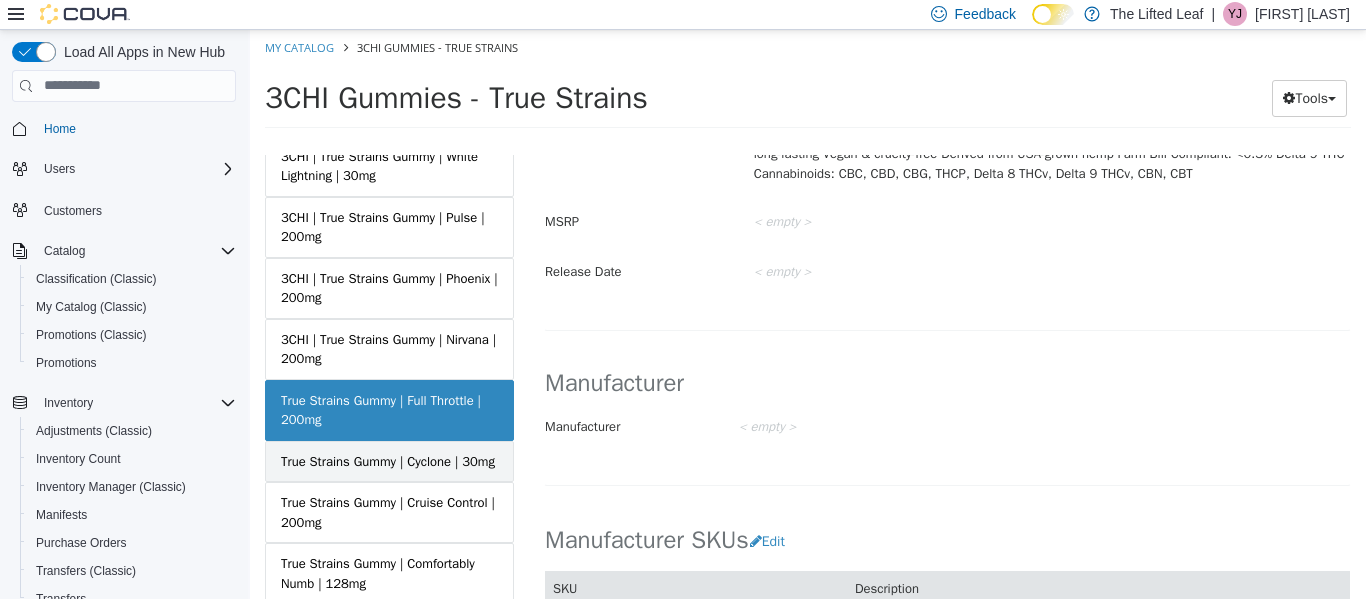 click on "True Strains Gummy | Cyclone | 30mg" at bounding box center (388, 461) 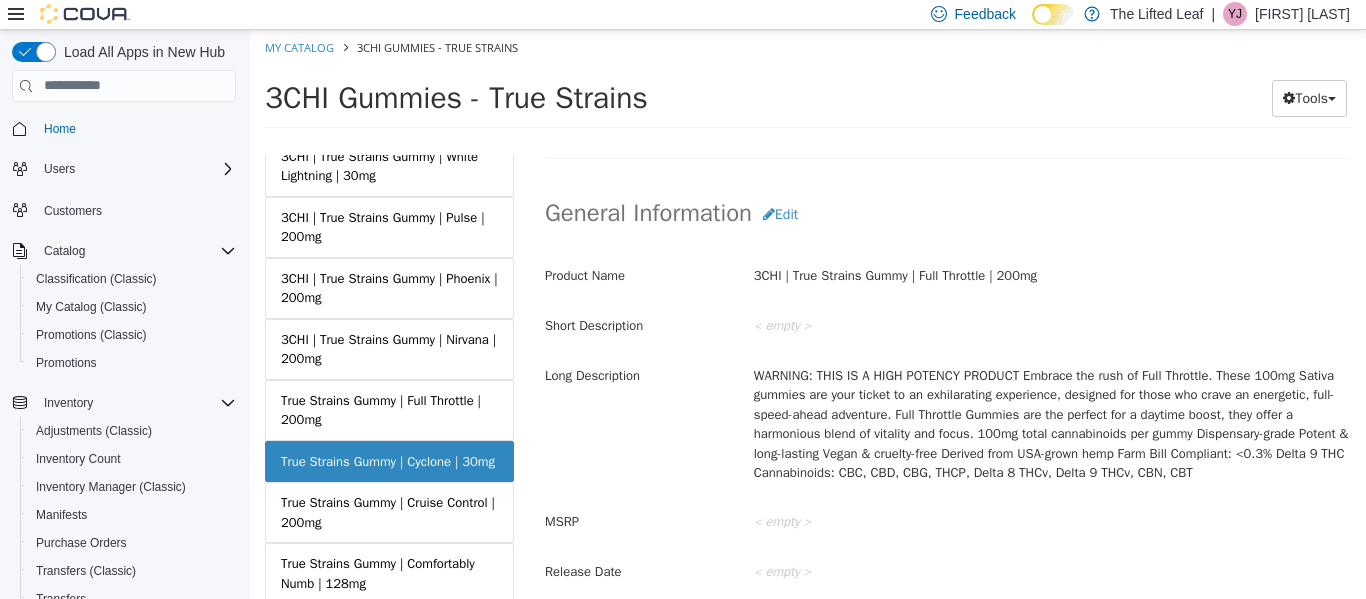 scroll, scrollTop: 601, scrollLeft: 0, axis: vertical 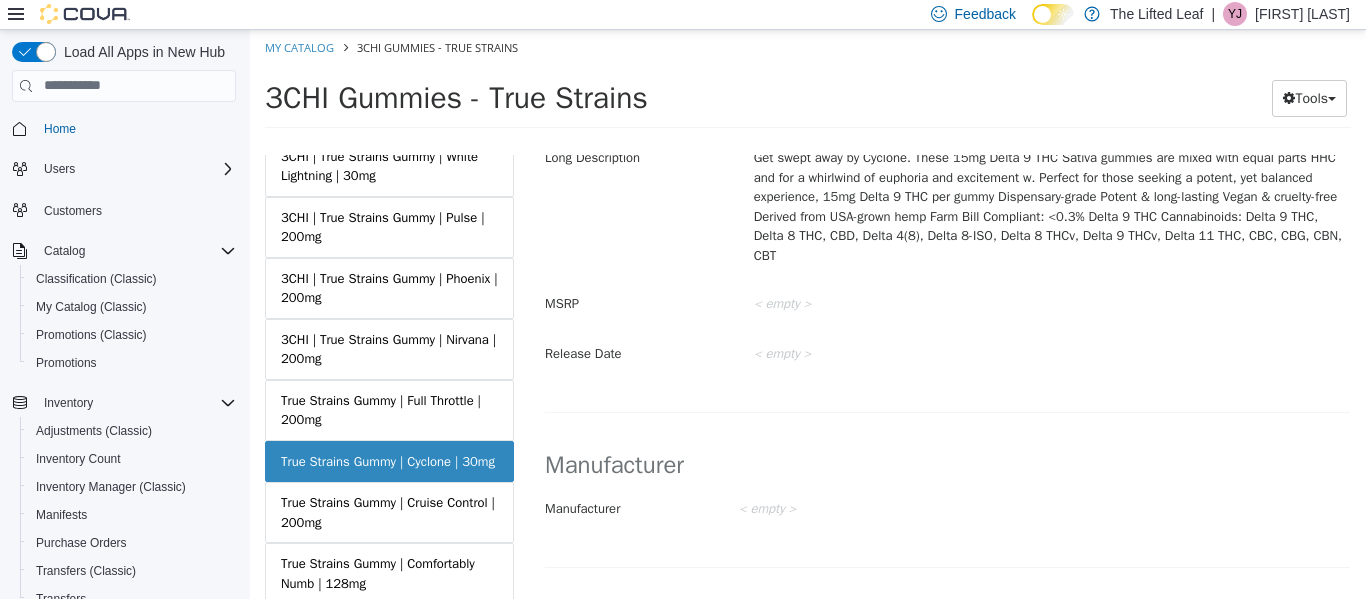 click on "Get swept away by Cyclone. These 15mg Delta 9 THC Sativa gummies are mixed with equal parts HHC and for a whirlwind of euphoria and excitement w. Perfect for those seeking a potent, yet balanced experience,
15mg Delta 9 THC per gummy
Dispensary-grade
Potent & long-lasting
Vegan & cruelty-free
Derived from USA-grown hemp
Farm Bill Compliant: <0.3% Delta 9 THC
Cannabinoids: Delta 9 THC, Delta 8 THC, CBD, Delta 4(8), Delta 8-ISO, Delta 8 THCv, Delta 9 THCv, Delta 11 THC, CBC, CBG, CBN, CBT" at bounding box center [1052, 205] 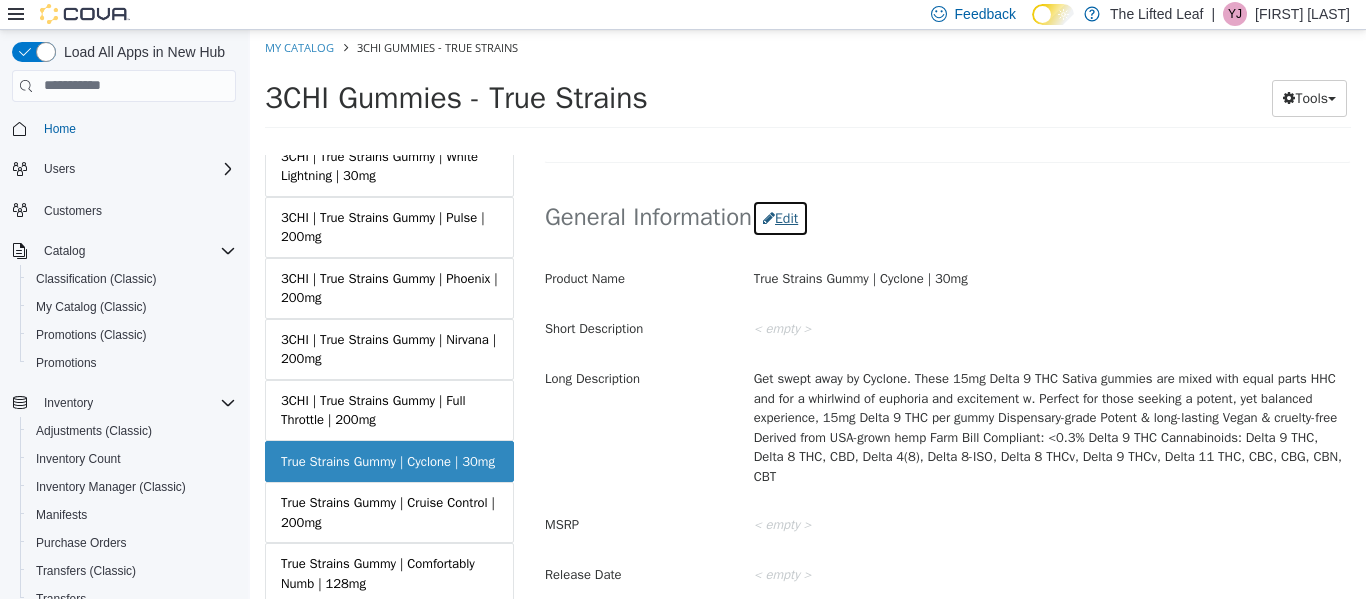 click on "Edit" at bounding box center (780, 217) 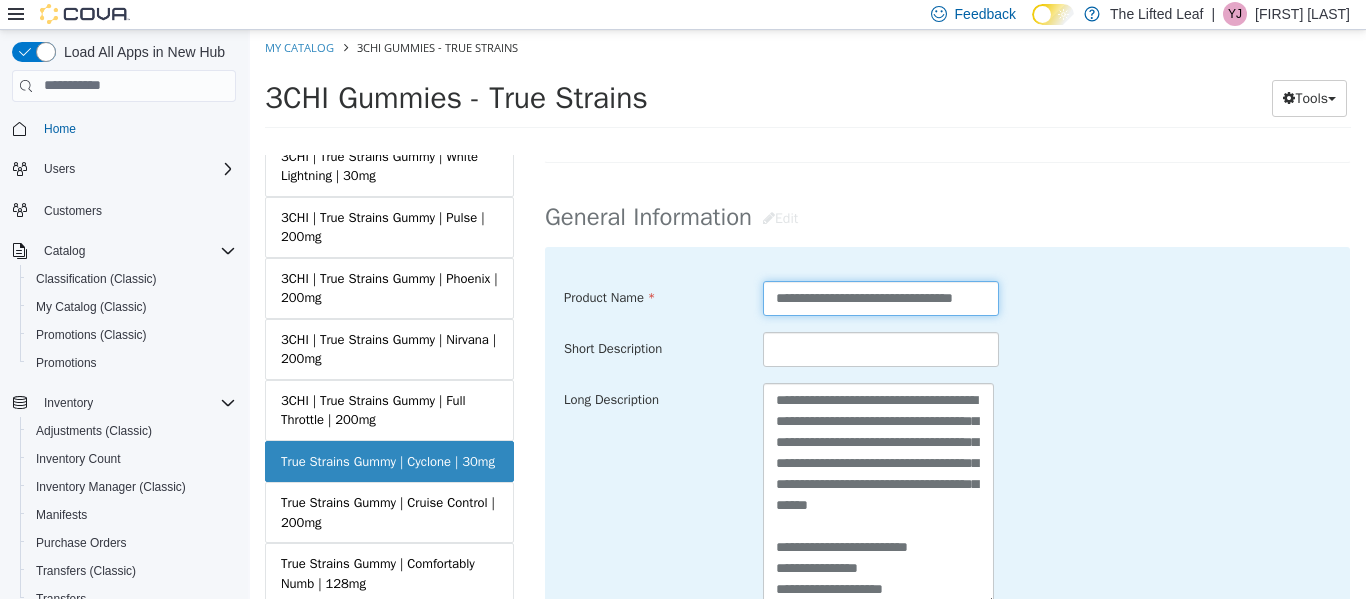 click on "**********" at bounding box center (881, 297) 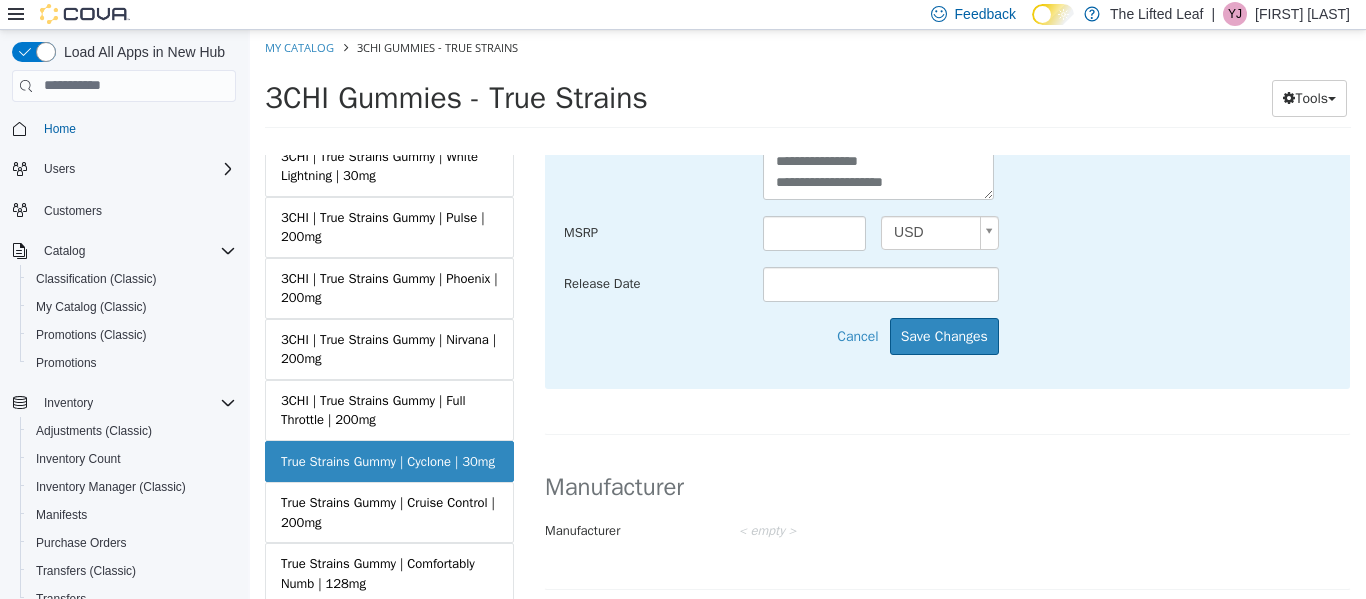 scroll, scrollTop: 1011, scrollLeft: 0, axis: vertical 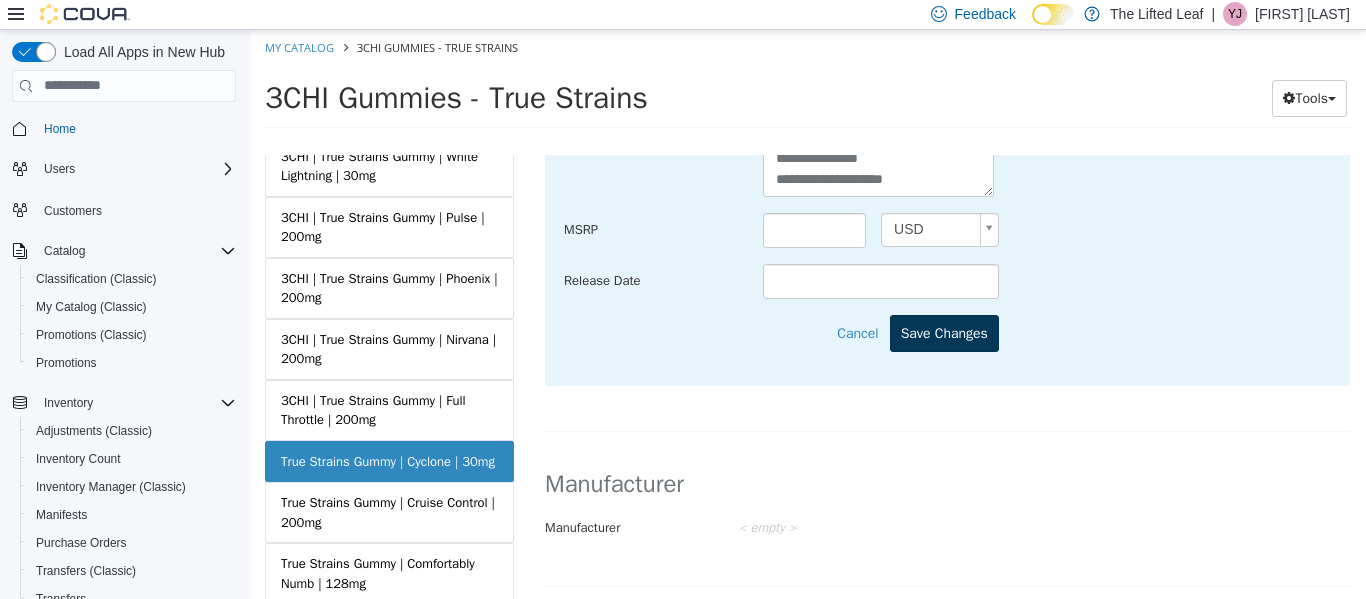 type on "**********" 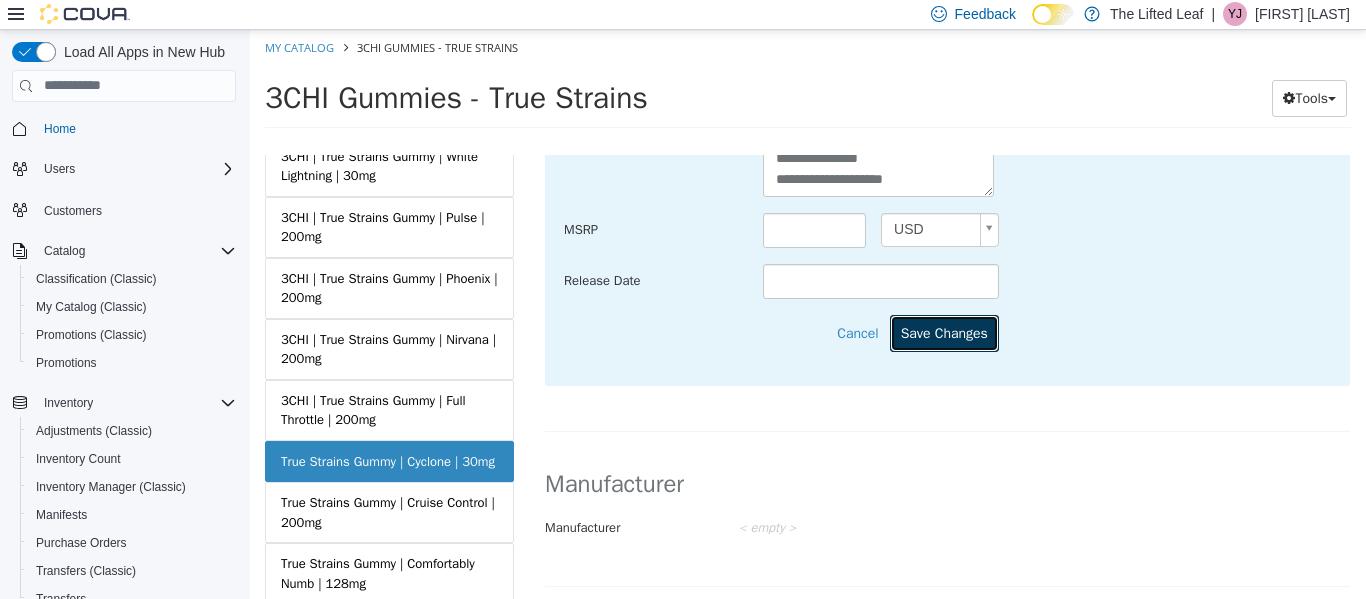 click on "Save Changes" at bounding box center (944, 332) 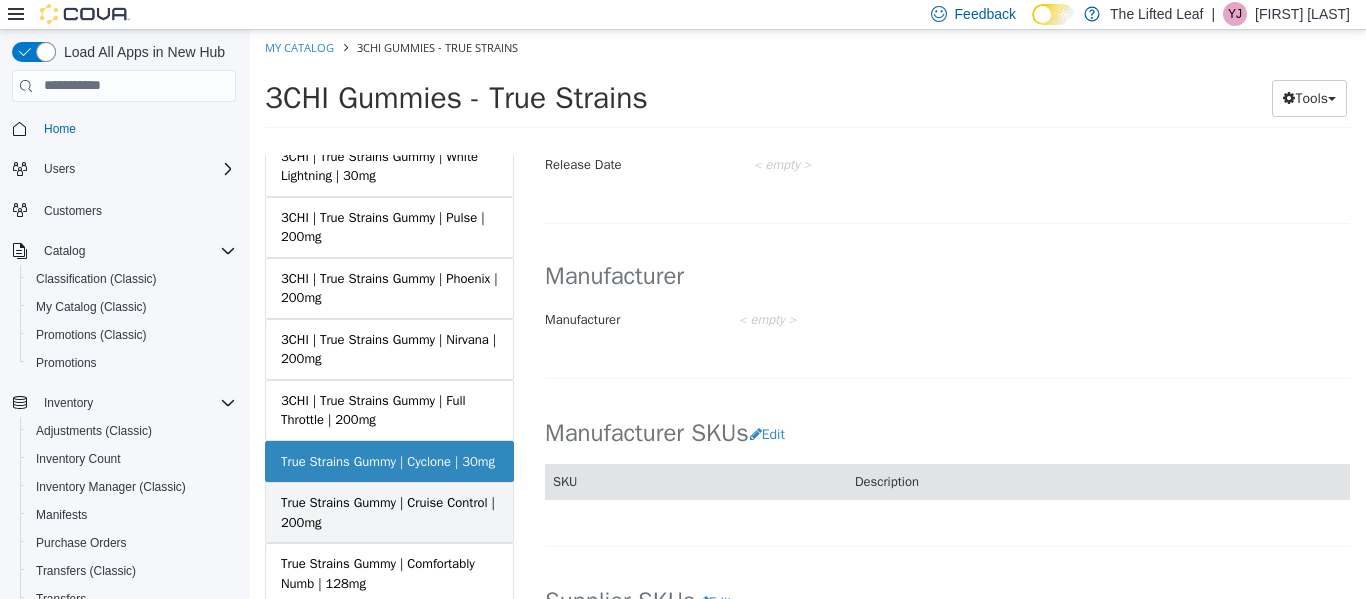click on "True Strains Gummy | Cruise Control | 200mg" at bounding box center (389, 511) 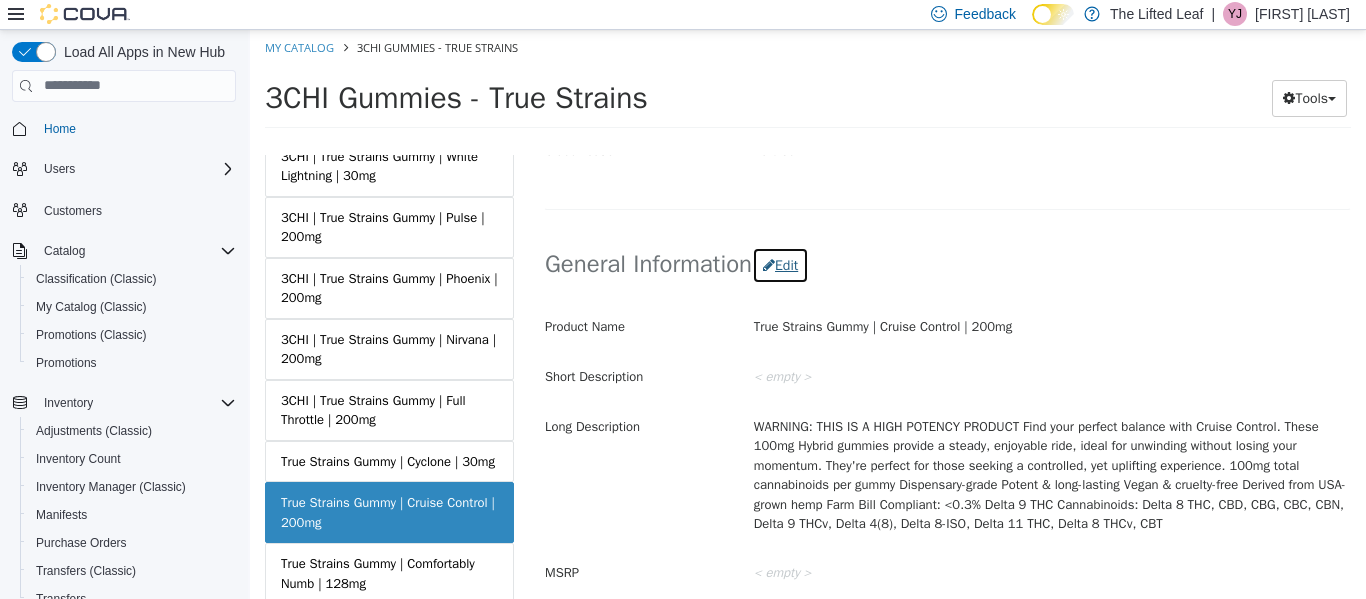 click on "Edit" at bounding box center (780, 264) 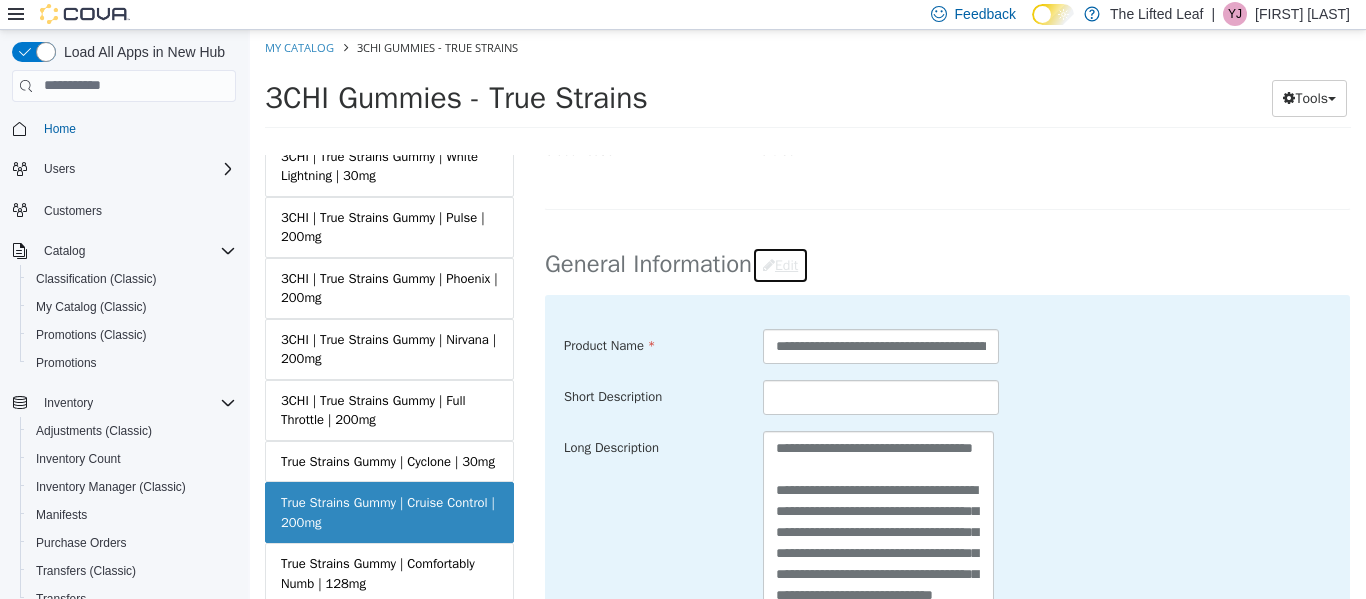 scroll, scrollTop: 554, scrollLeft: 0, axis: vertical 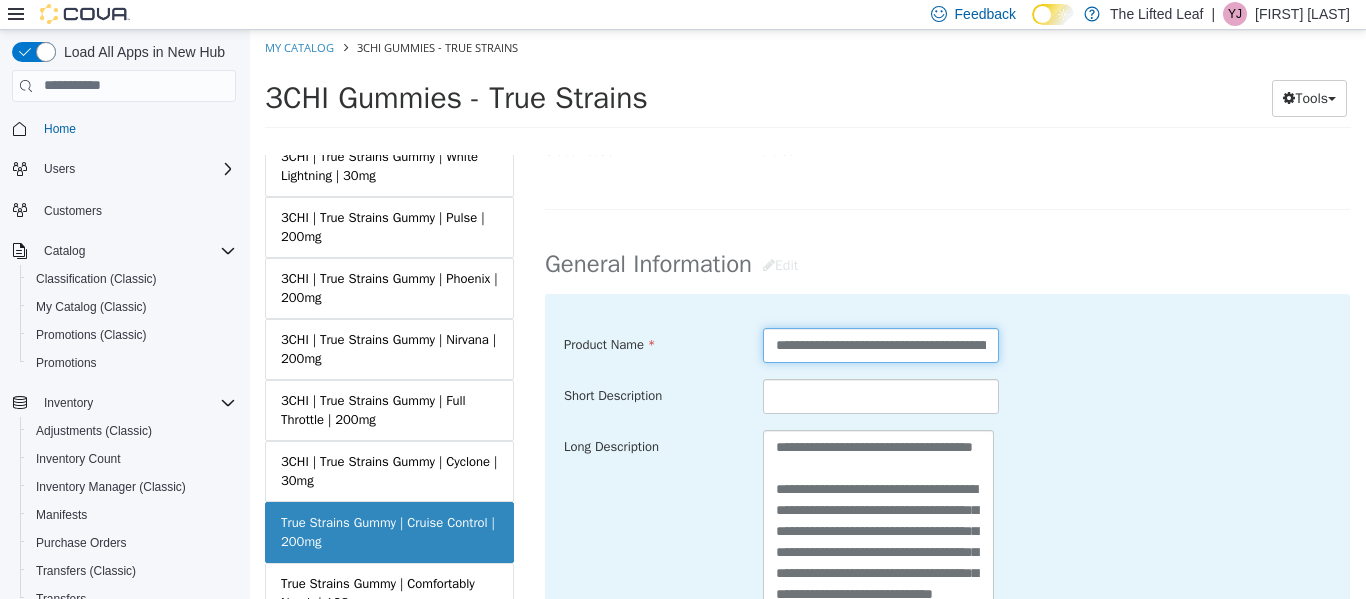 click on "**********" at bounding box center (881, 344) 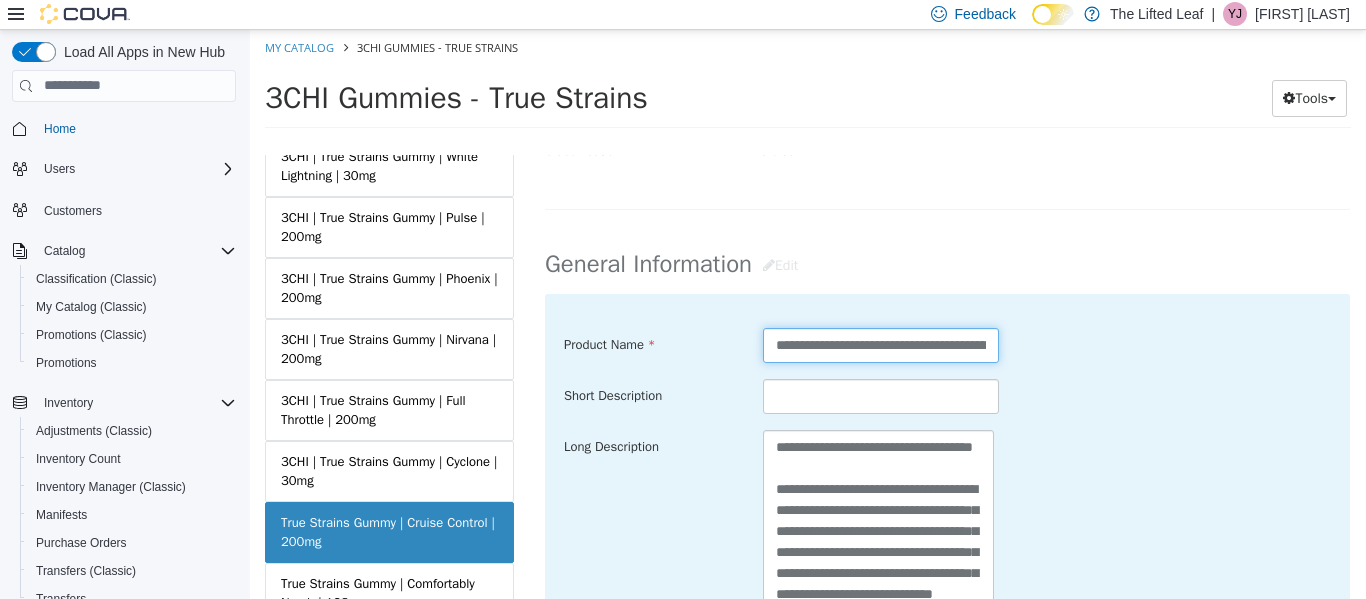 scroll, scrollTop: 972, scrollLeft: 0, axis: vertical 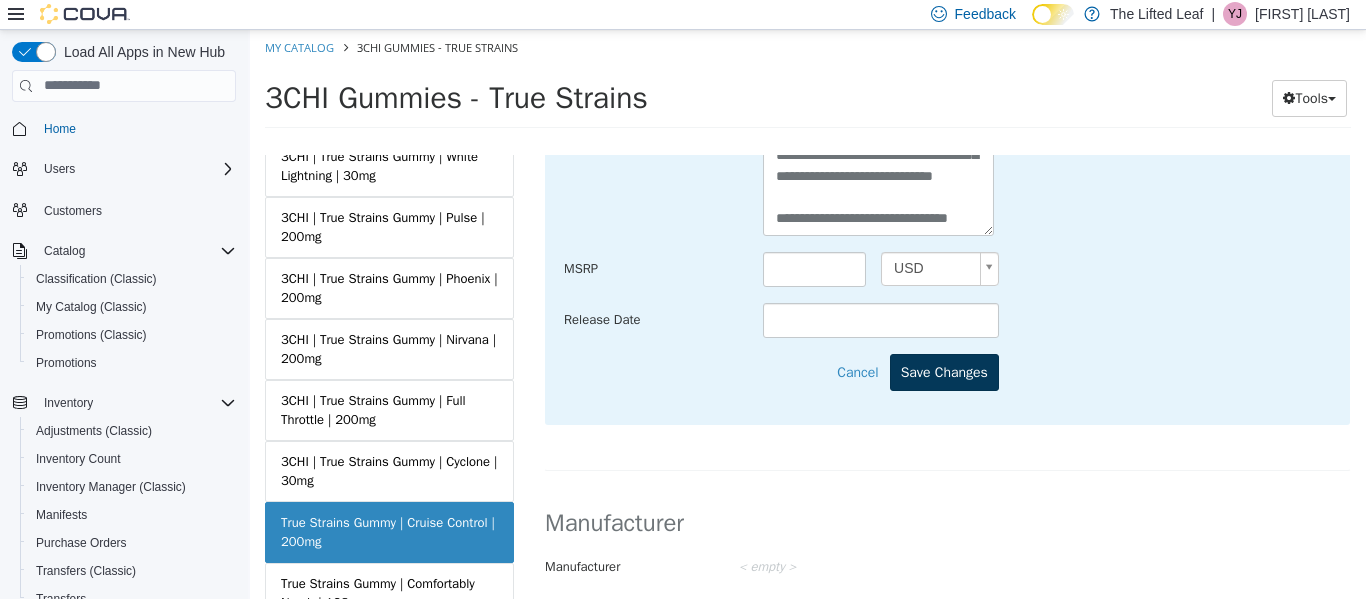 type on "**********" 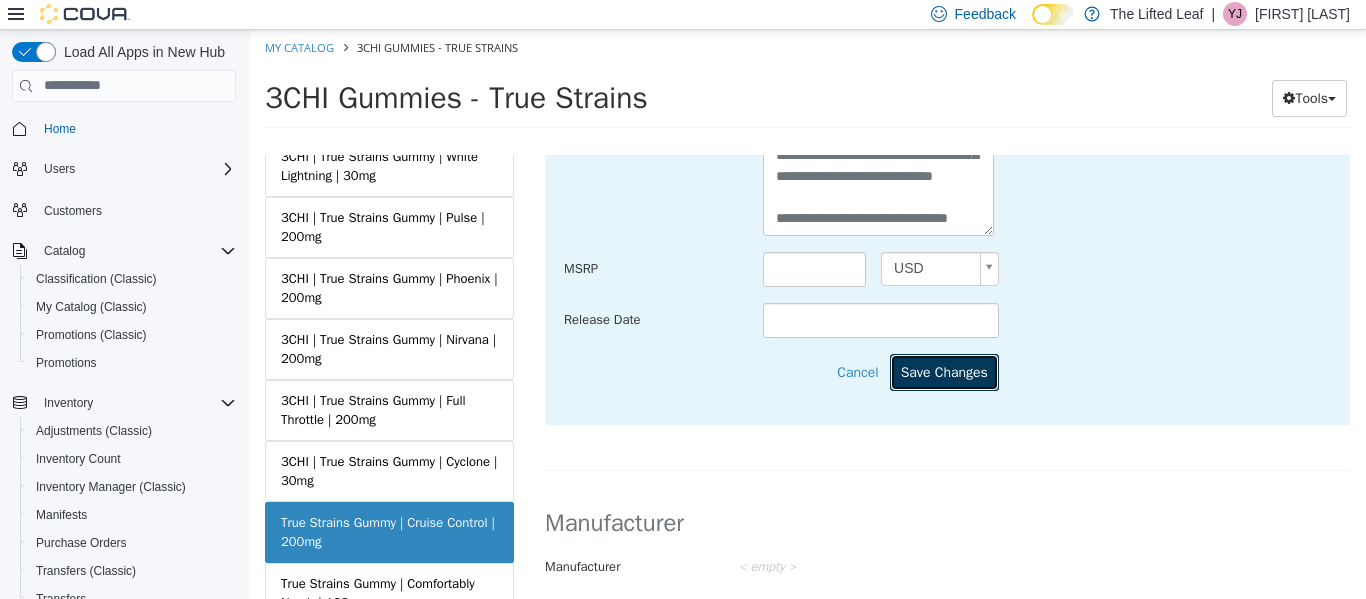click on "Save Changes" at bounding box center (944, 371) 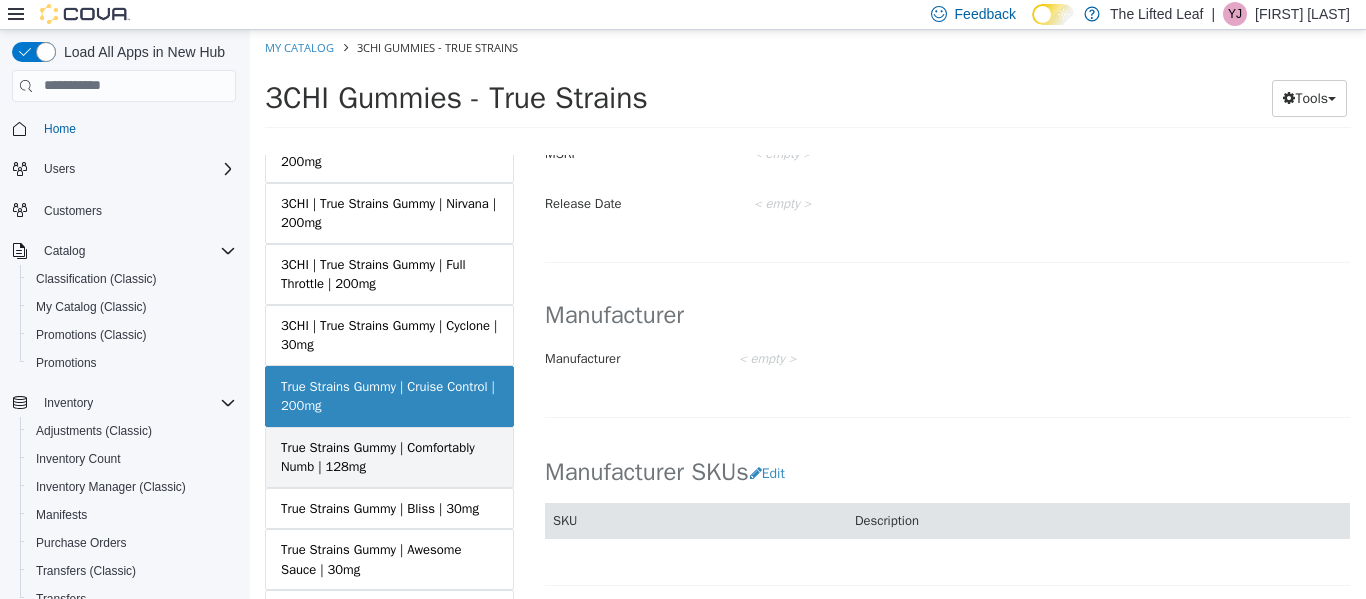 scroll, scrollTop: 318, scrollLeft: 0, axis: vertical 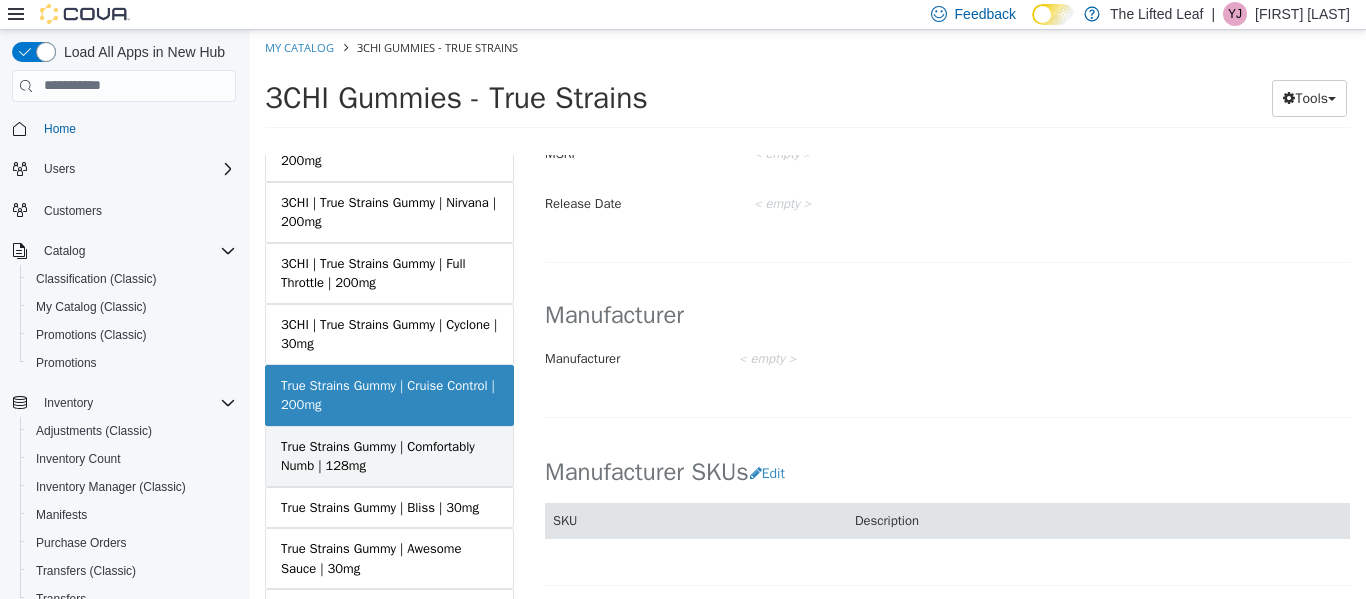 click on "True Strains Gummy | Comfortably Numb | 128mg" at bounding box center [389, 455] 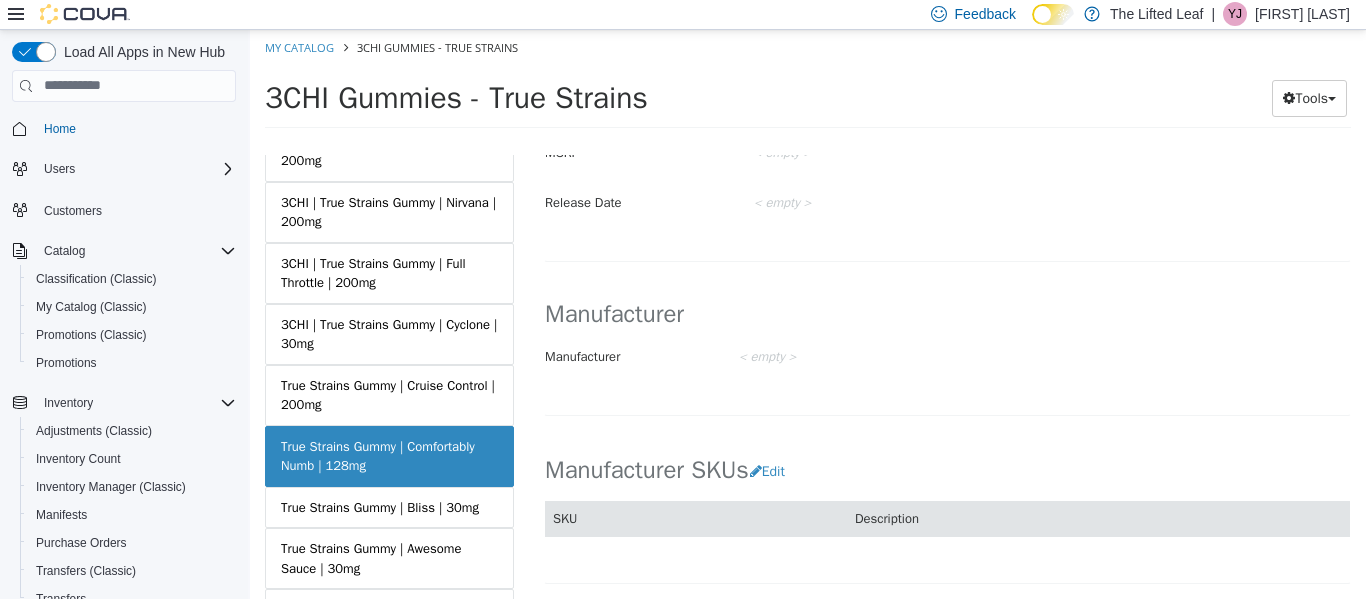 scroll, scrollTop: 612, scrollLeft: 0, axis: vertical 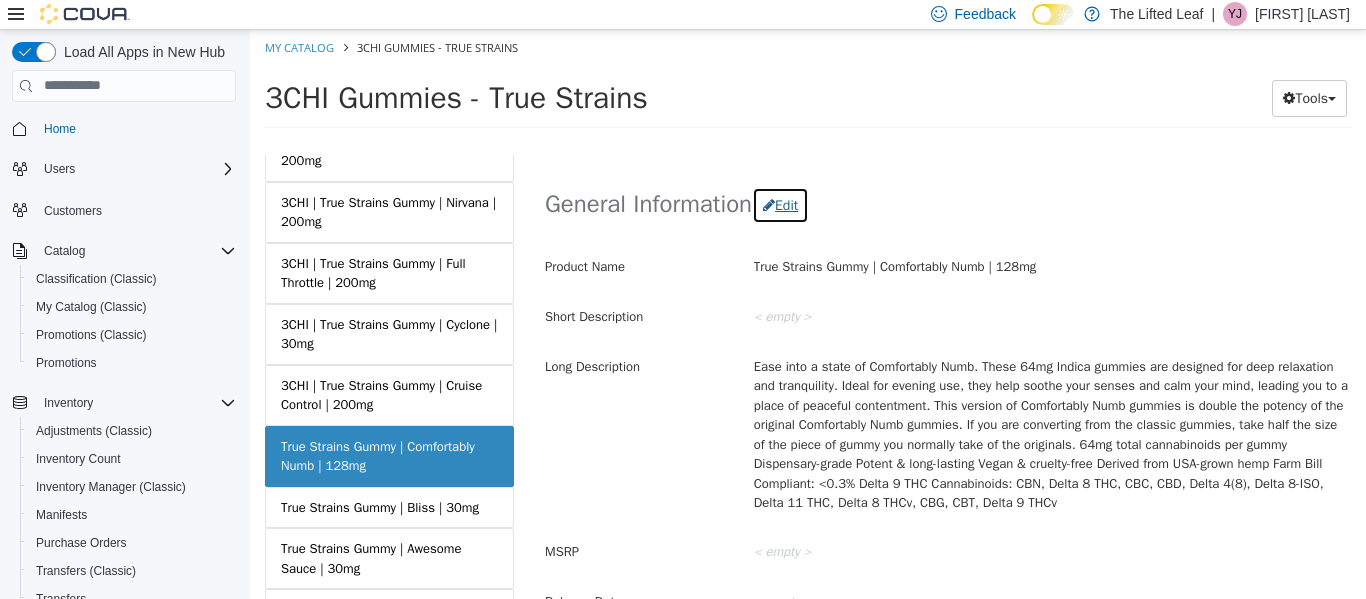 click at bounding box center (769, 204) 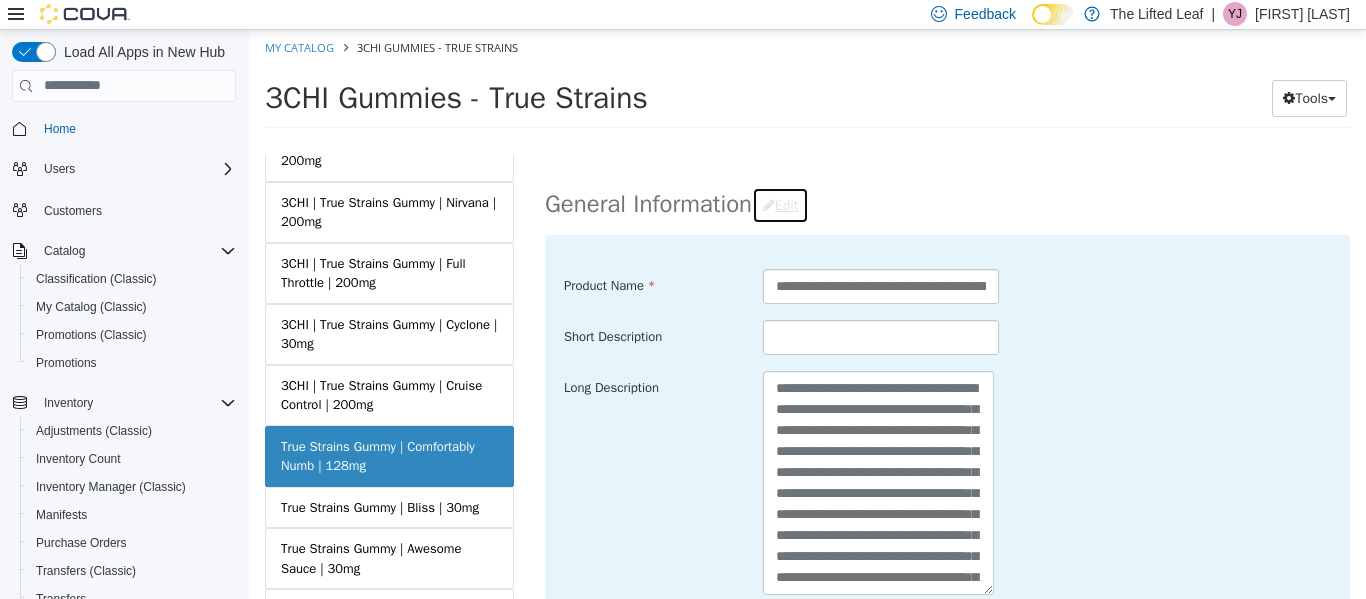scroll, scrollTop: 614, scrollLeft: 0, axis: vertical 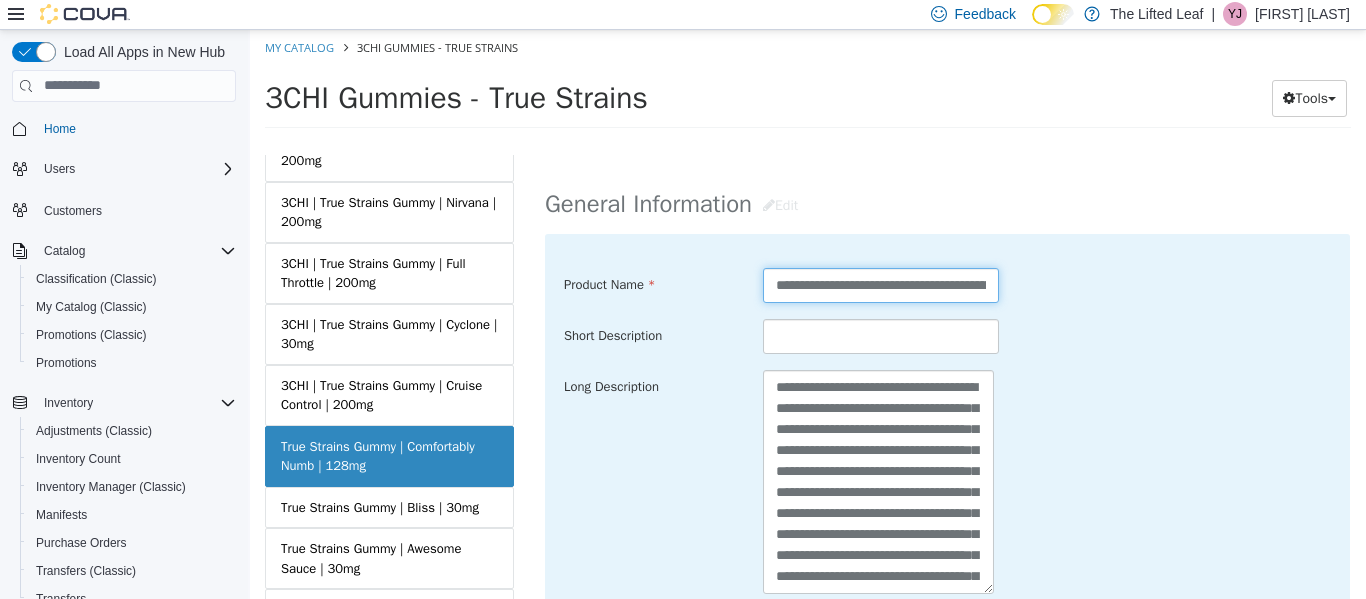 click on "**********" at bounding box center (881, 284) 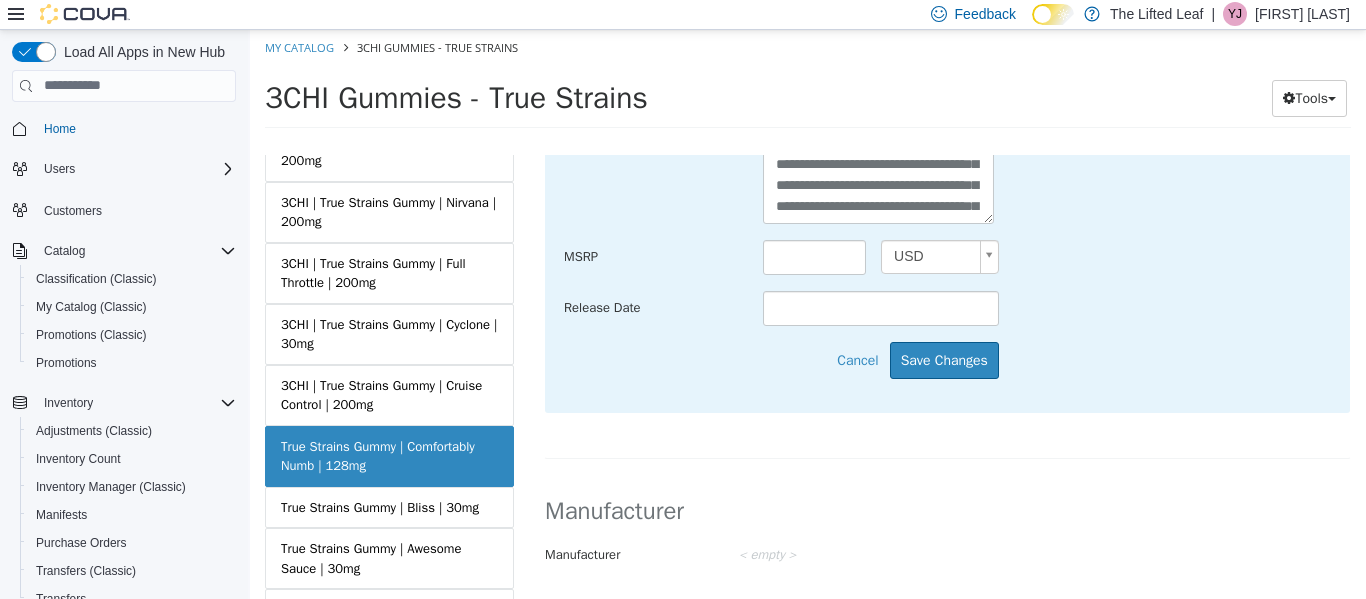 scroll, scrollTop: 985, scrollLeft: 0, axis: vertical 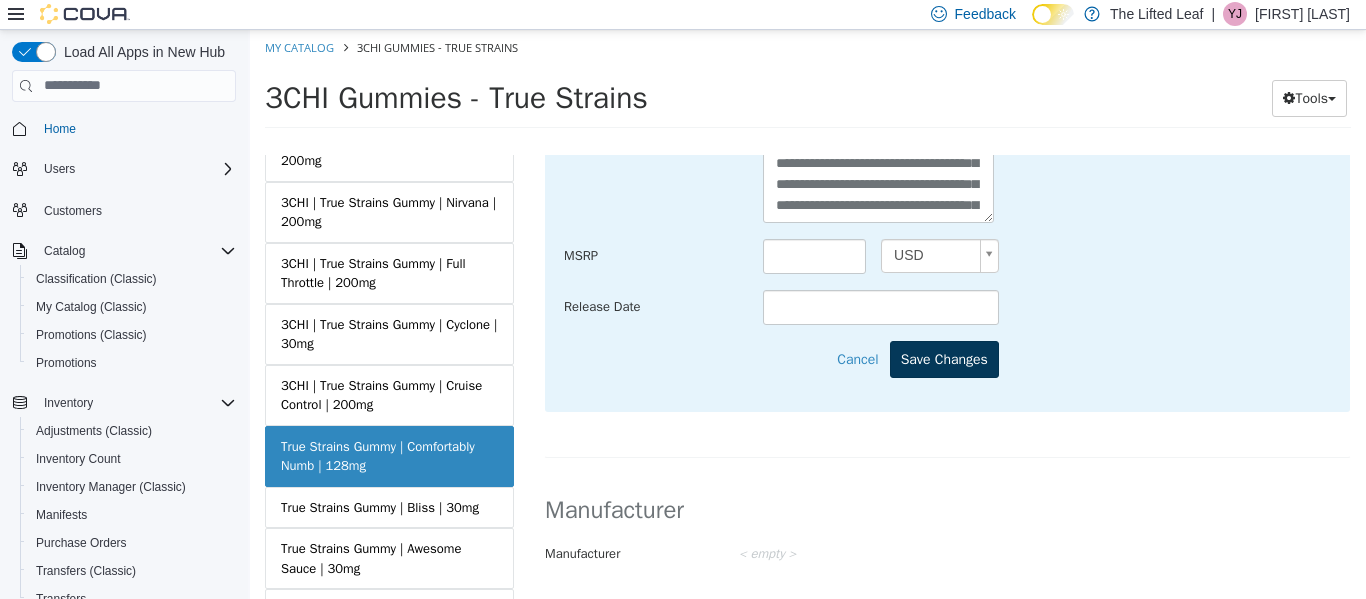 type on "**********" 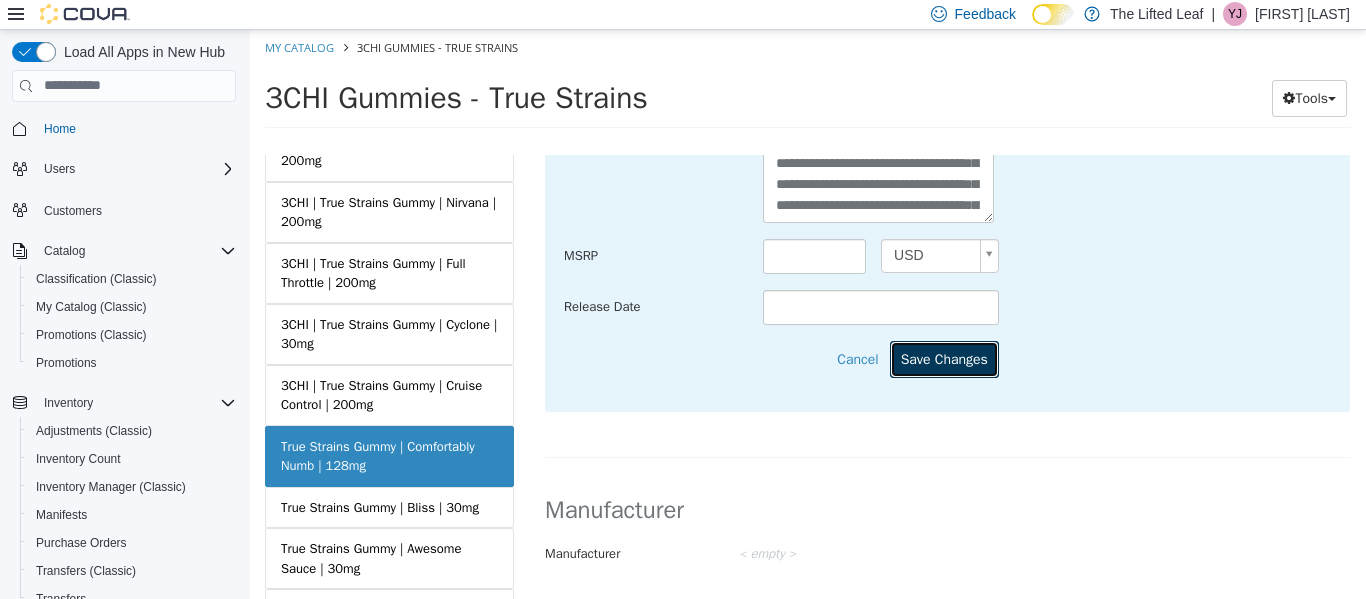 click on "Save Changes" at bounding box center [944, 358] 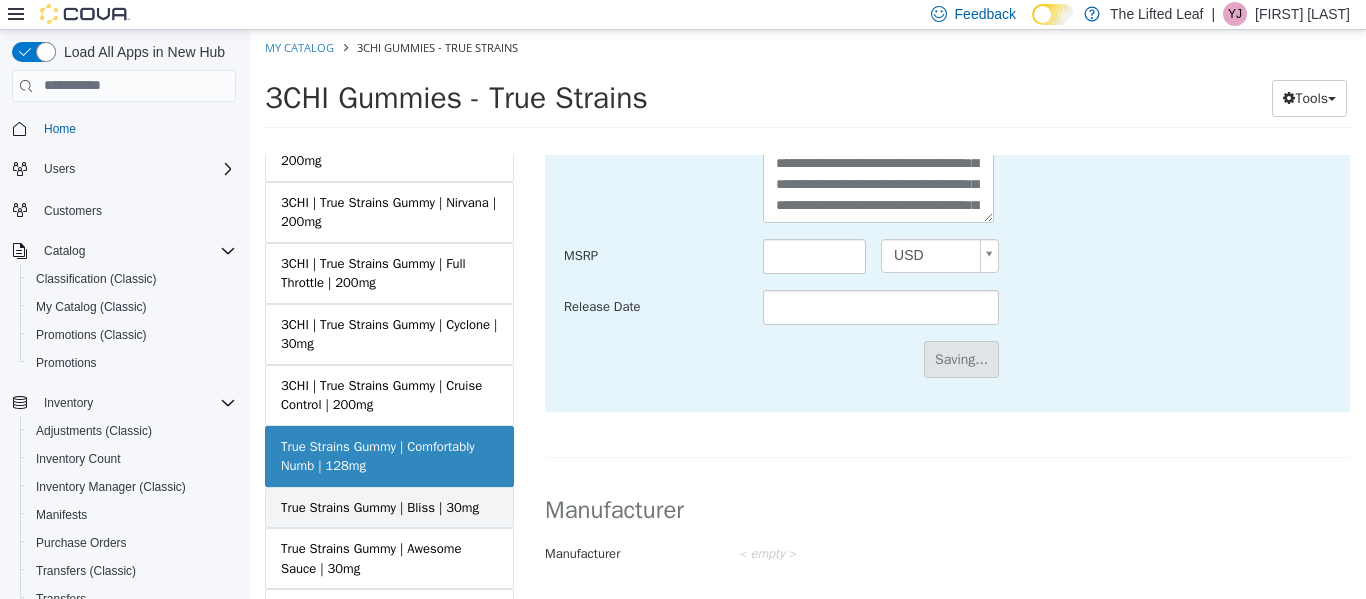 click on "True Strains Gummy | Bliss | 30mg" at bounding box center (380, 507) 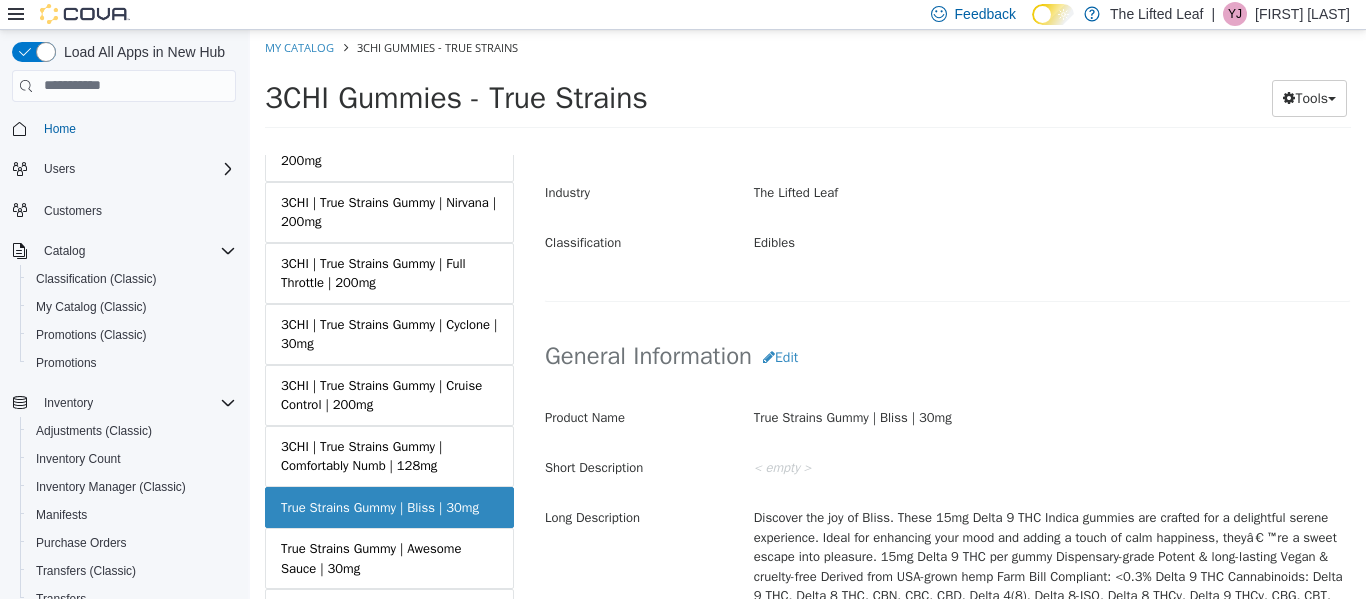 scroll, scrollTop: 463, scrollLeft: 0, axis: vertical 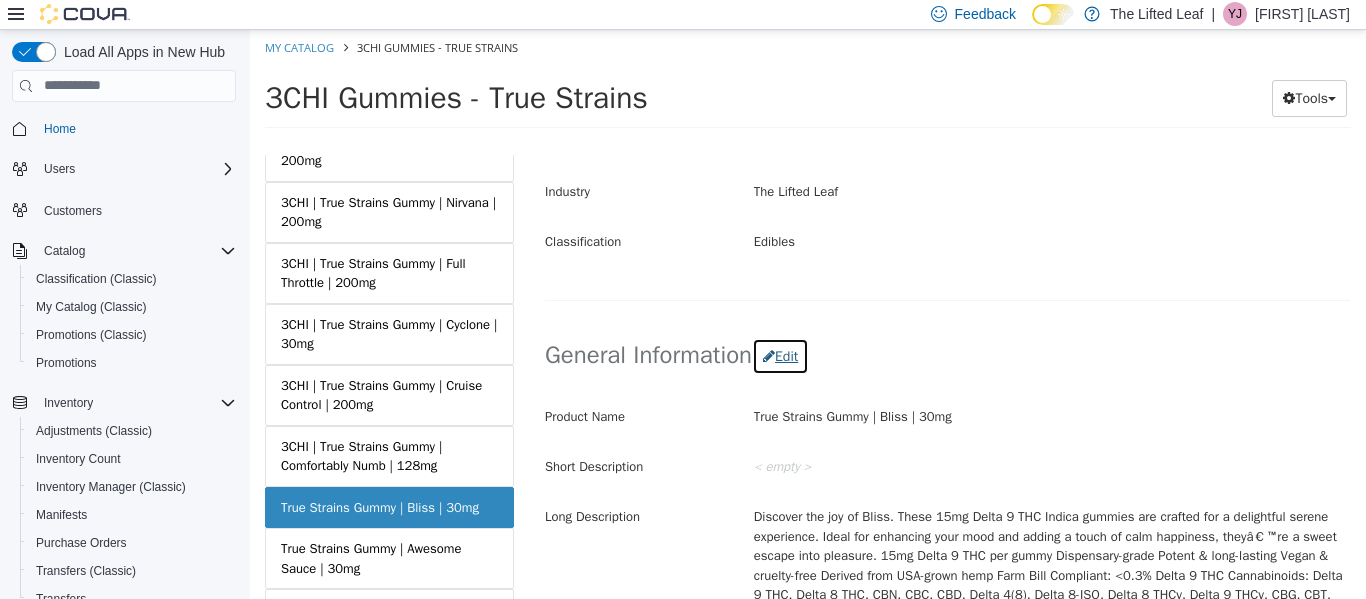 click on "Edit" at bounding box center [780, 355] 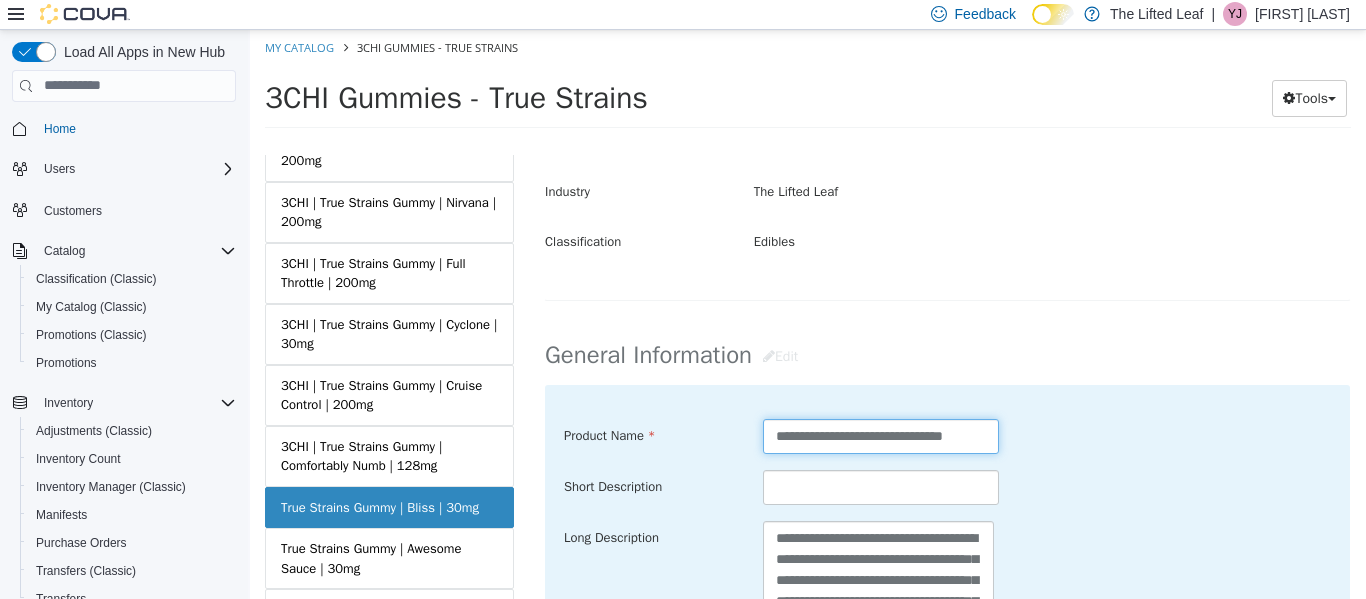 click on "**********" at bounding box center [881, 435] 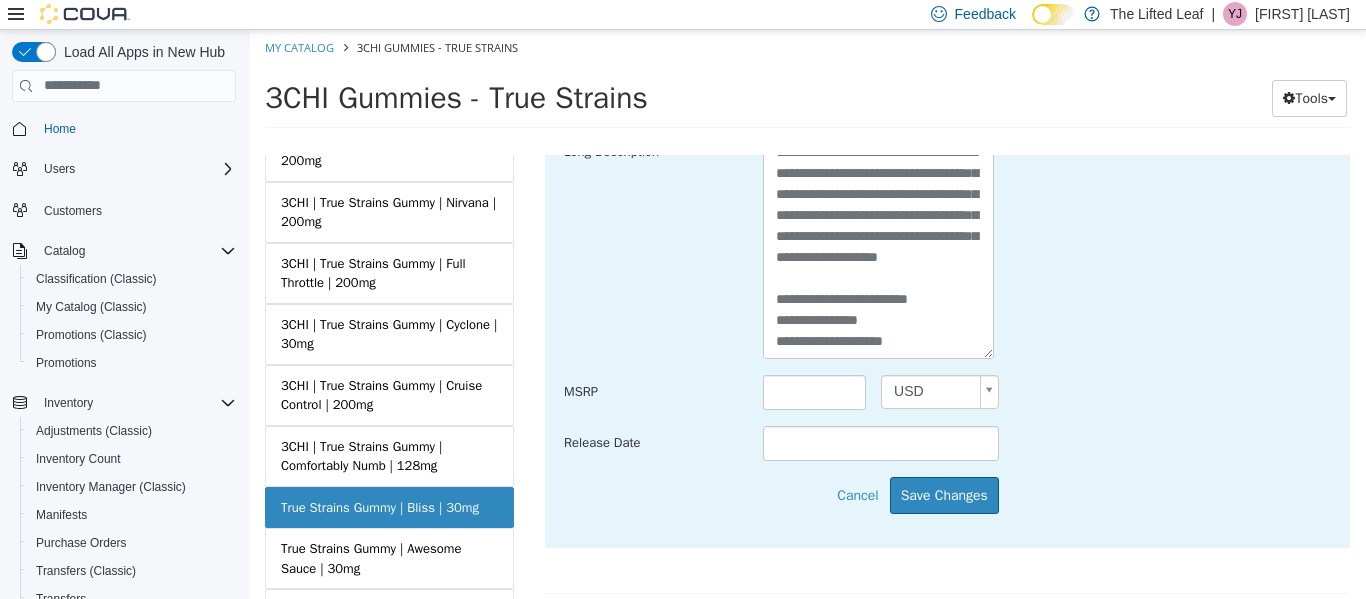 scroll, scrollTop: 850, scrollLeft: 0, axis: vertical 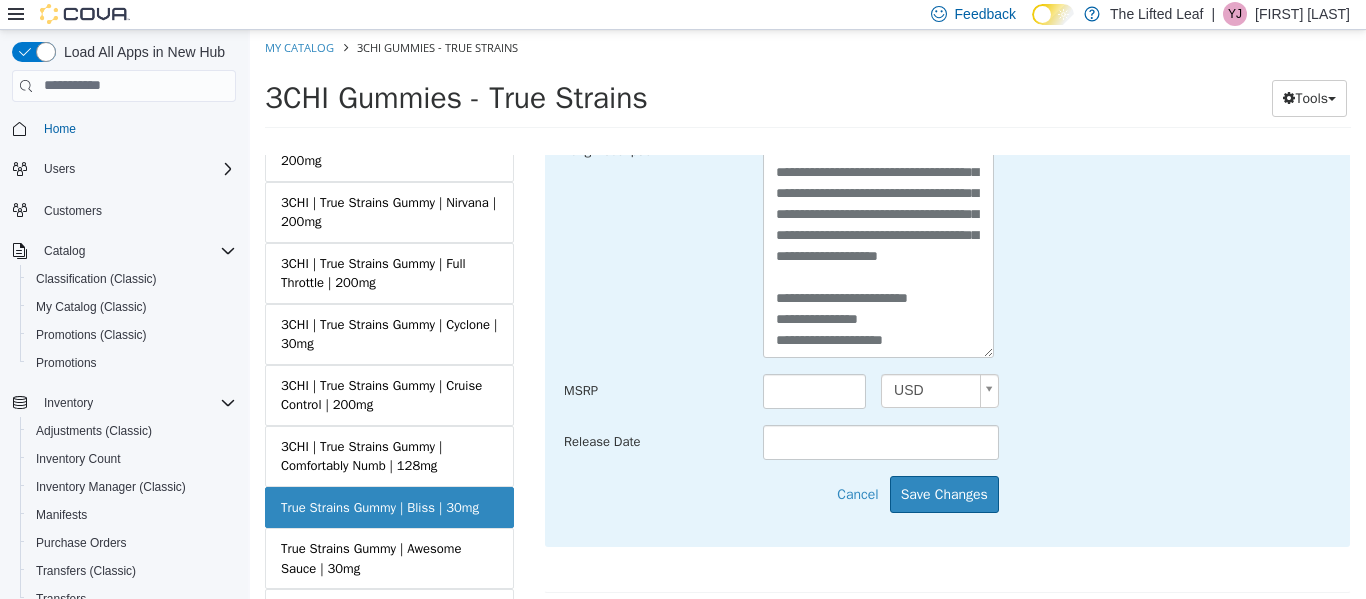type on "**********" 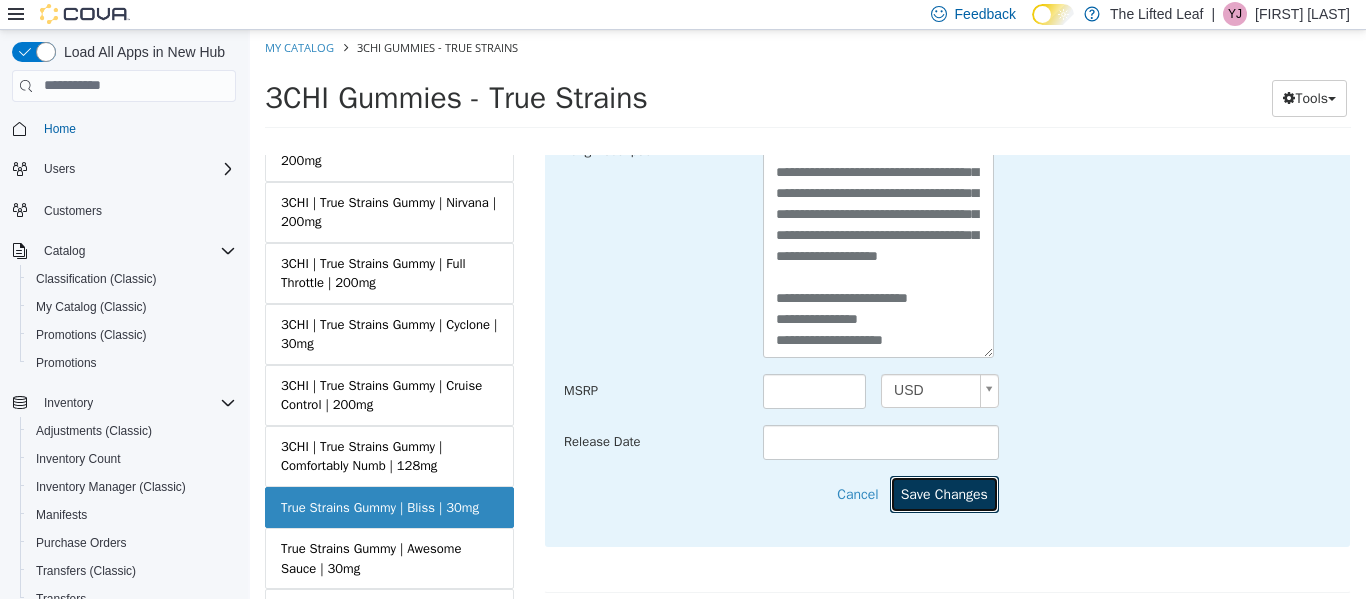 click on "Save Changes" at bounding box center (944, 493) 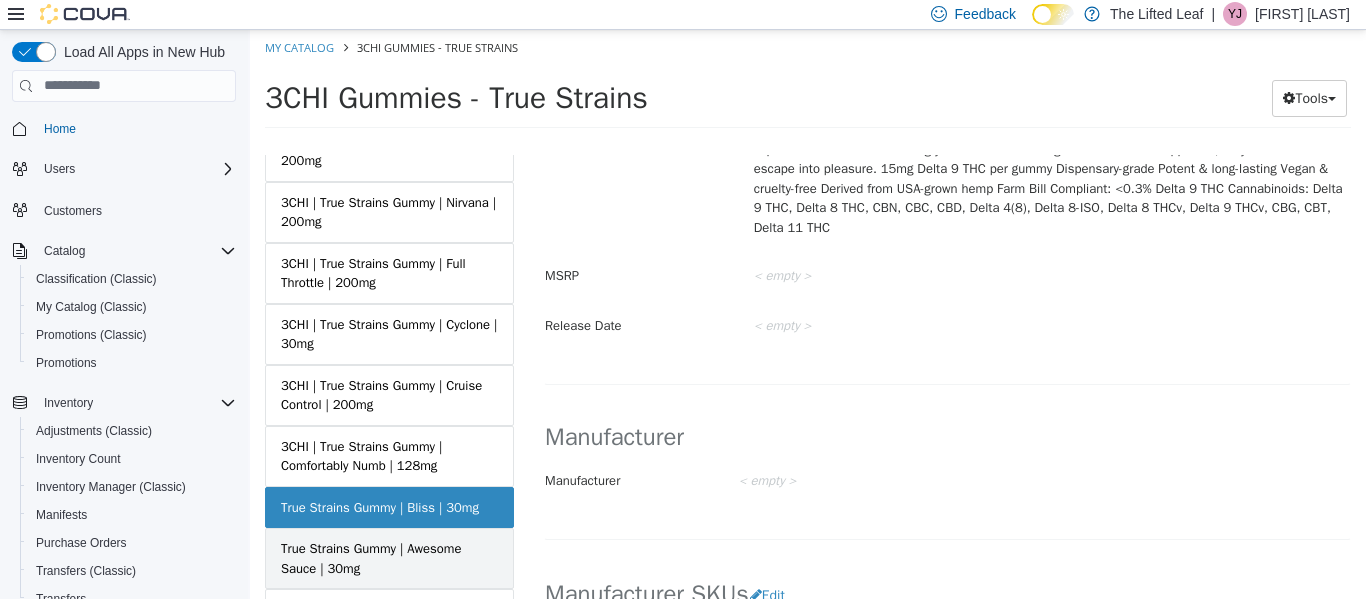 click on "True Strains Gummy | Awesome Sauce | 30mg" at bounding box center (389, 557) 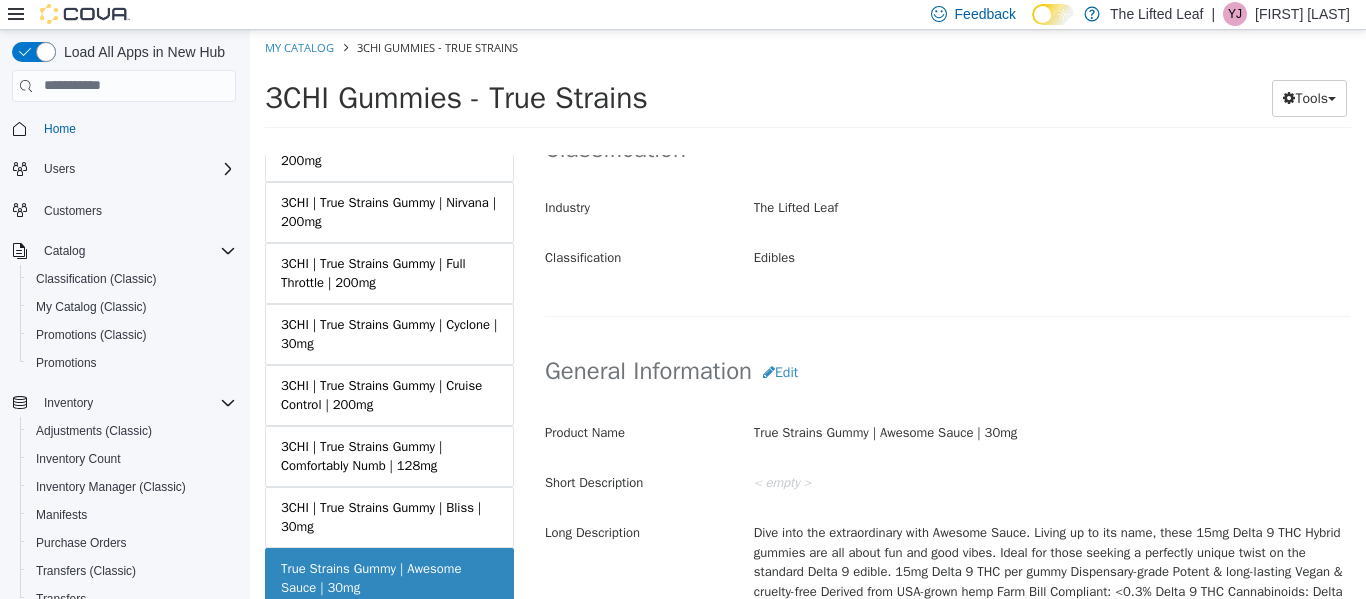 scroll, scrollTop: 445, scrollLeft: 0, axis: vertical 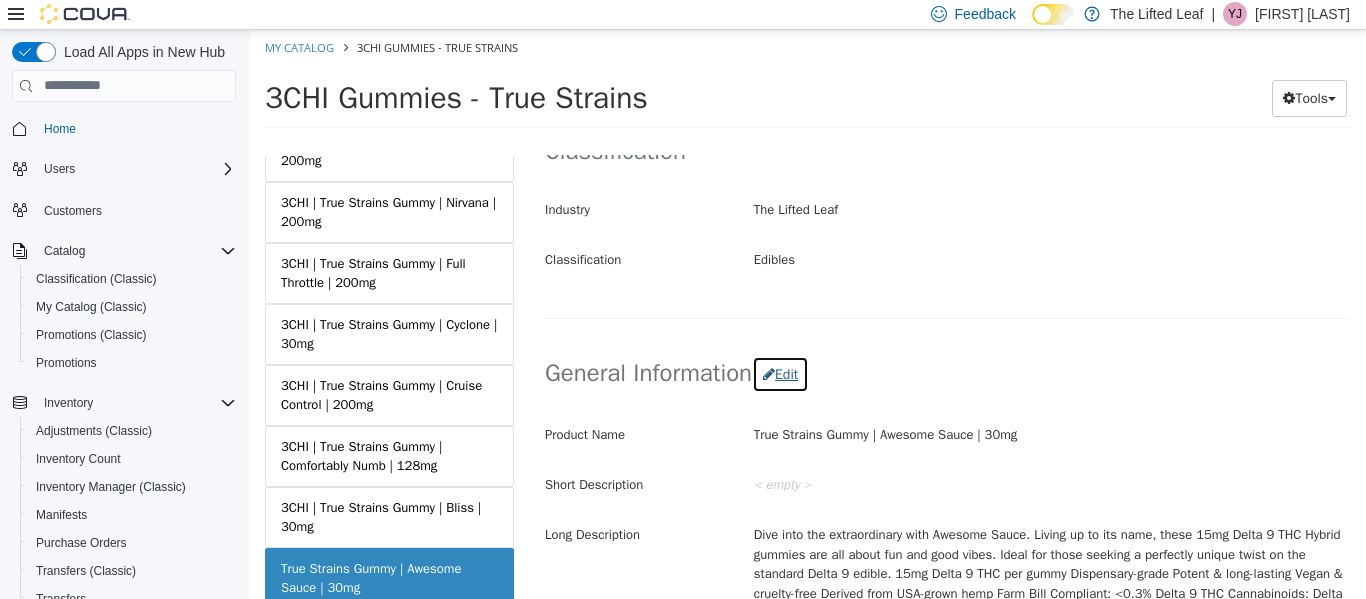 click on "Edit" at bounding box center (780, 373) 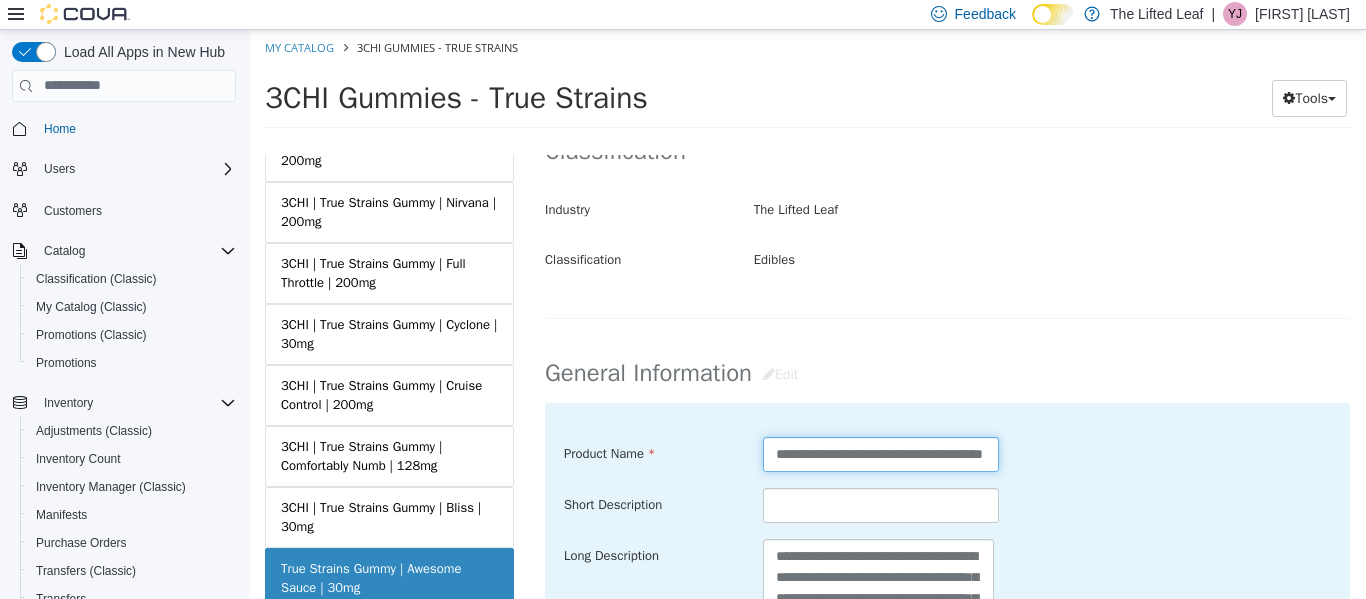 click on "**********" at bounding box center [881, 453] 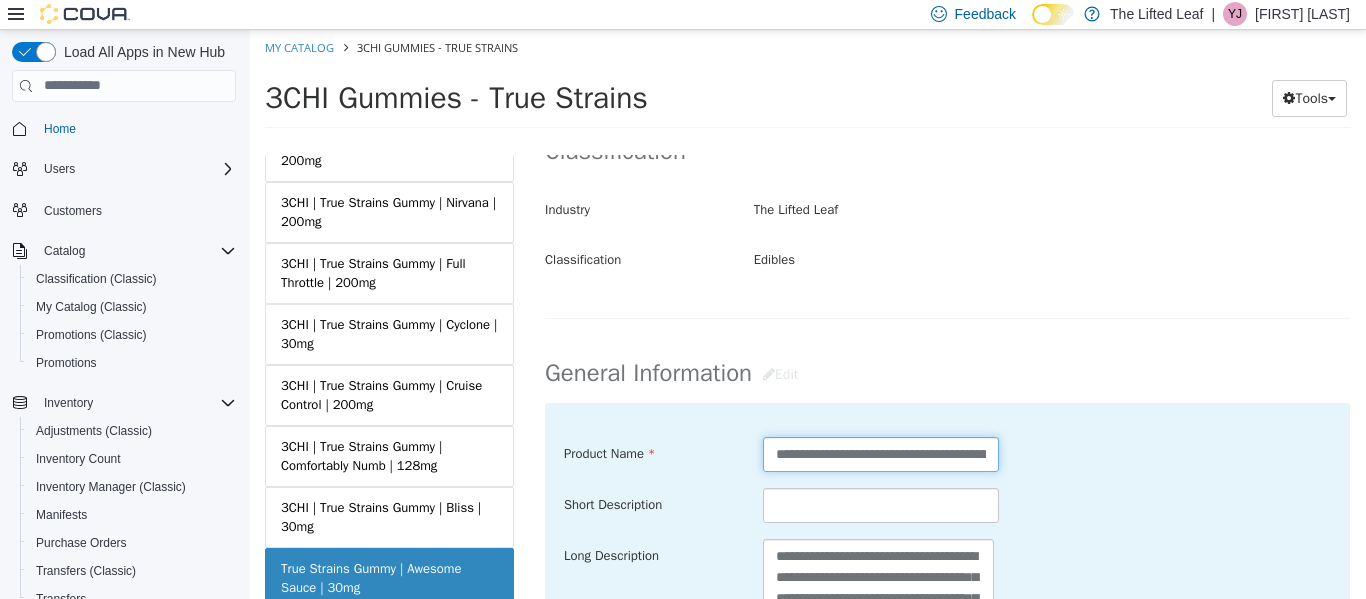 type on "**********" 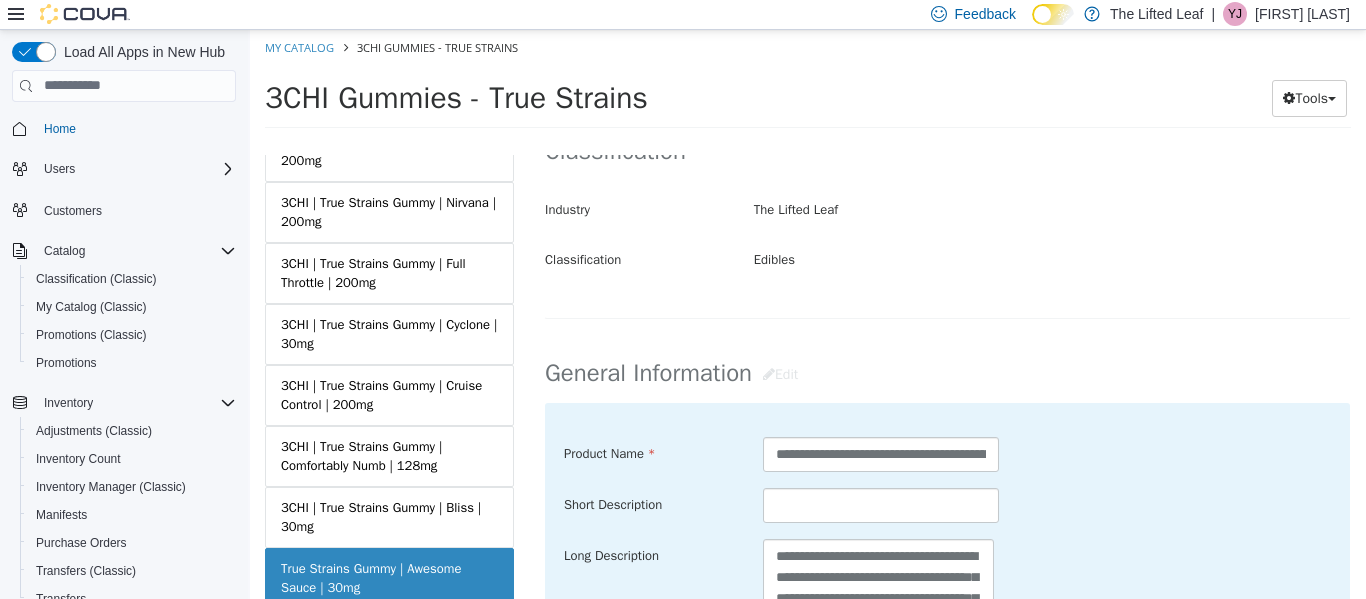 click on "Long Description" at bounding box center [611, 554] 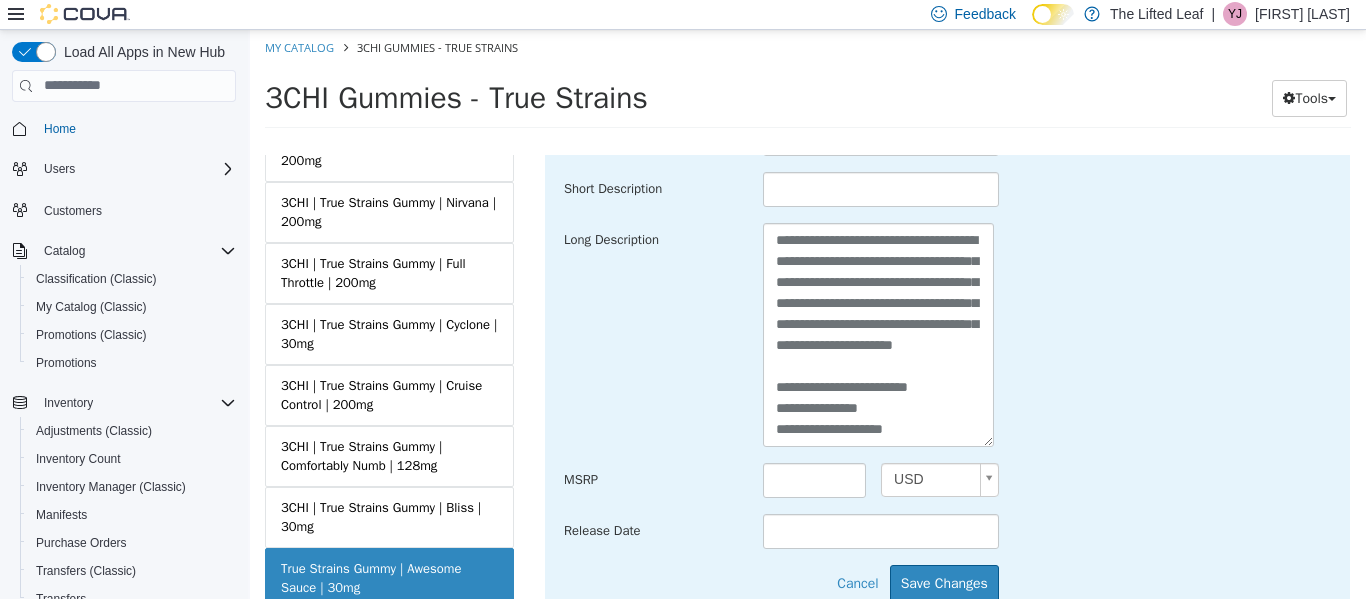 scroll, scrollTop: 766, scrollLeft: 0, axis: vertical 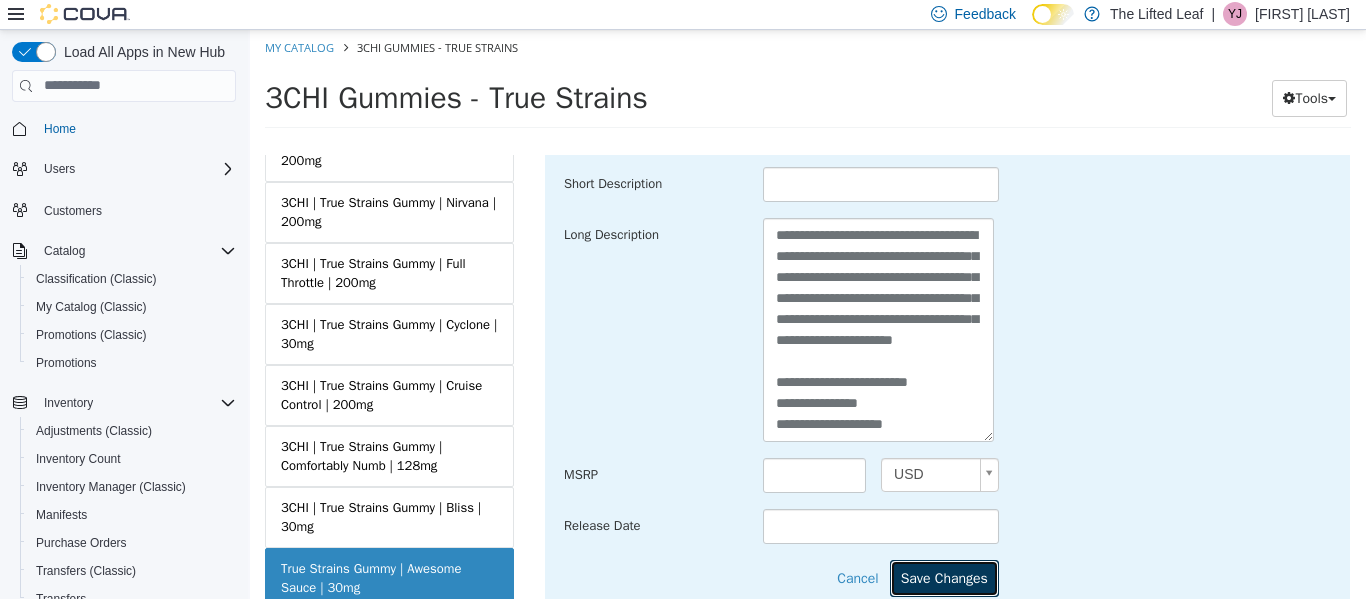 click on "Save Changes" at bounding box center (944, 577) 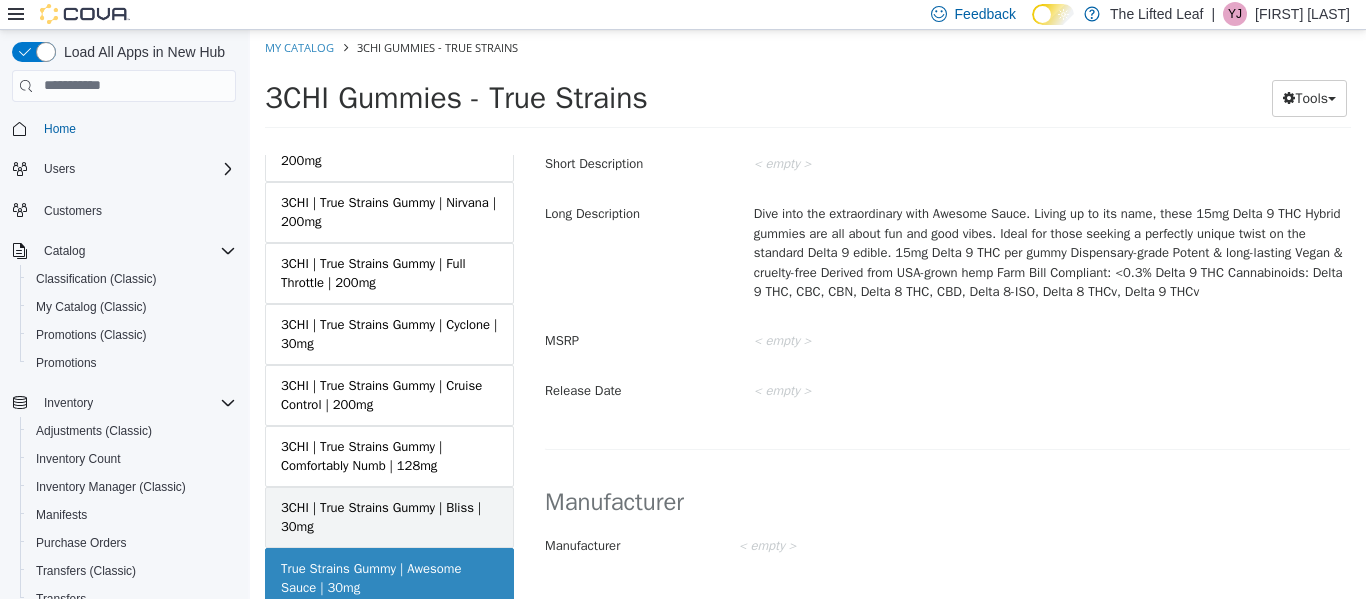 scroll, scrollTop: 457, scrollLeft: 0, axis: vertical 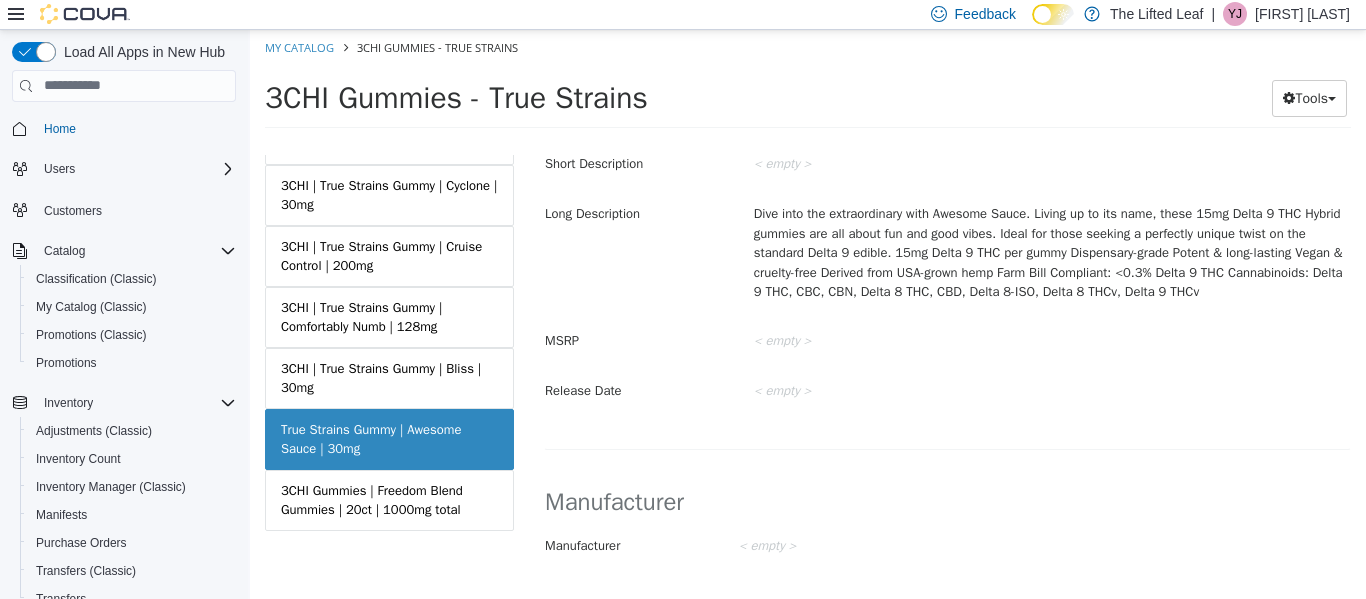 click on "MASTER PRODUCT
3CHI Gummies - True Strains
VARIATIONS
3CHI | True Strains Gummy | White Lightning | 30mg
3CHI | True Strains Gummy | Pulse | 200mg
3CHI | True Strains Gummy | Phoenix | 200mg
3CHI | True Strains Gummy | Nirvana | 200mg
3CHI | True Strains Gummy | Full Throttle | 200mg
3CHI | True Strains Gummy | Cyclone | 30mg
3CHI | True Strains Gummy | Cruise Control | 200mg
3CHI | True Strains Gummy | Comfortably Numb | 128mg
3CHI | True Strains Gummy | Bliss | 30mg
True Strains Gummy | Awesome Sauce | 30mg
3CHI Gummies | Freedom Blend Gummies | 20ct | 1000mg total" at bounding box center (389, 376) 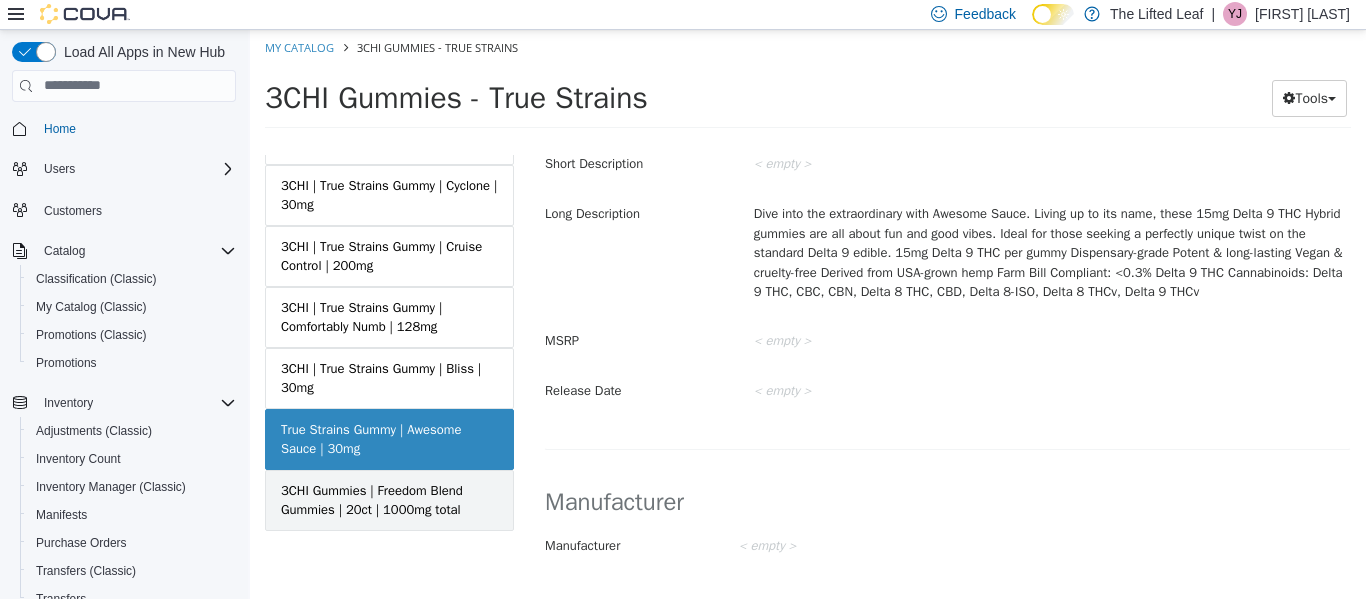 click on "3CHI Gummies | Freedom Blend Gummies | 20ct | 1000mg total" at bounding box center (389, 499) 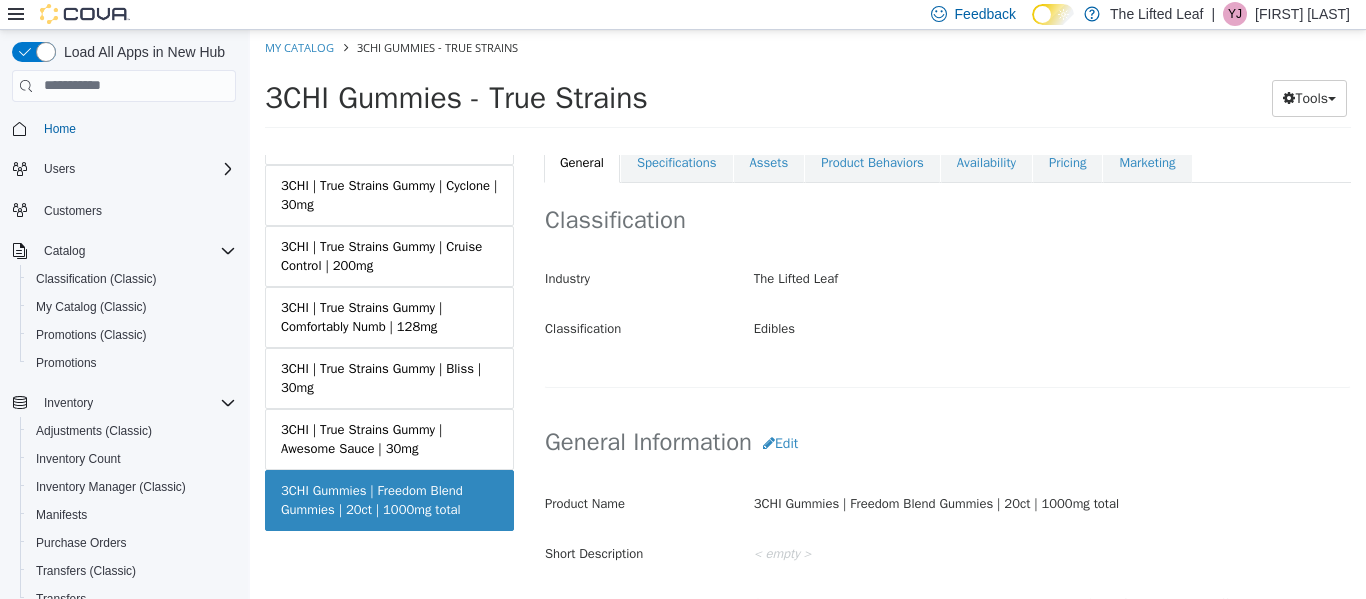 scroll, scrollTop: 343, scrollLeft: 0, axis: vertical 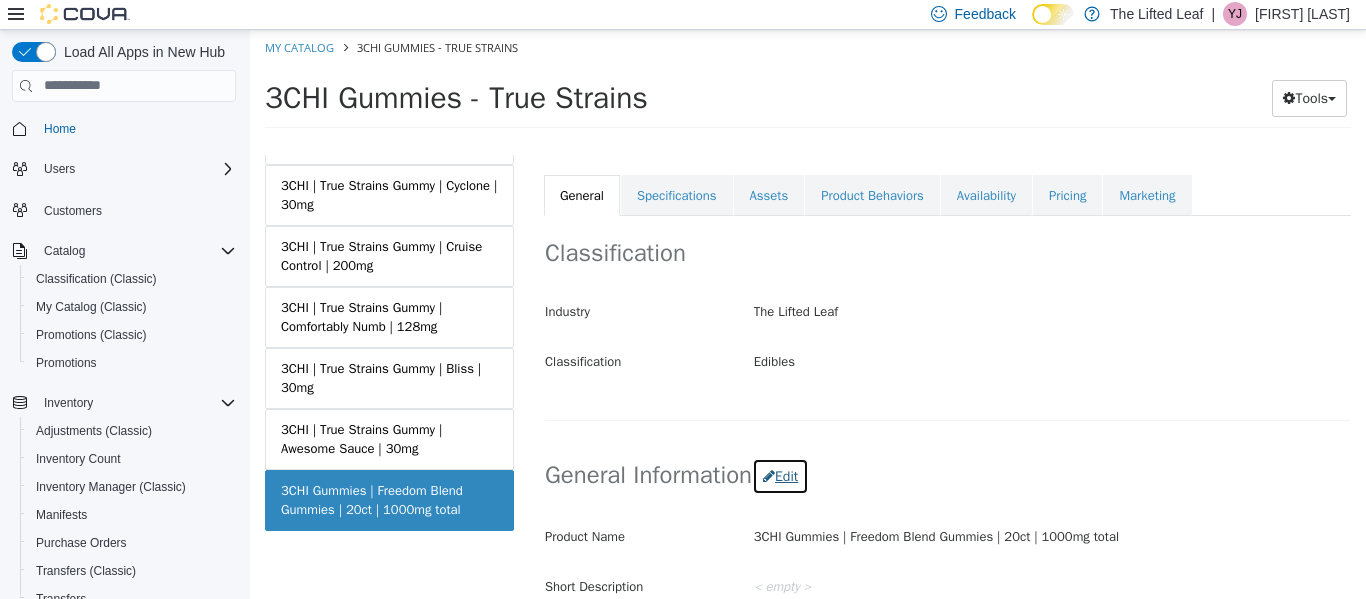 drag, startPoint x: 741, startPoint y: 410, endPoint x: 794, endPoint y: 471, distance: 80.80842 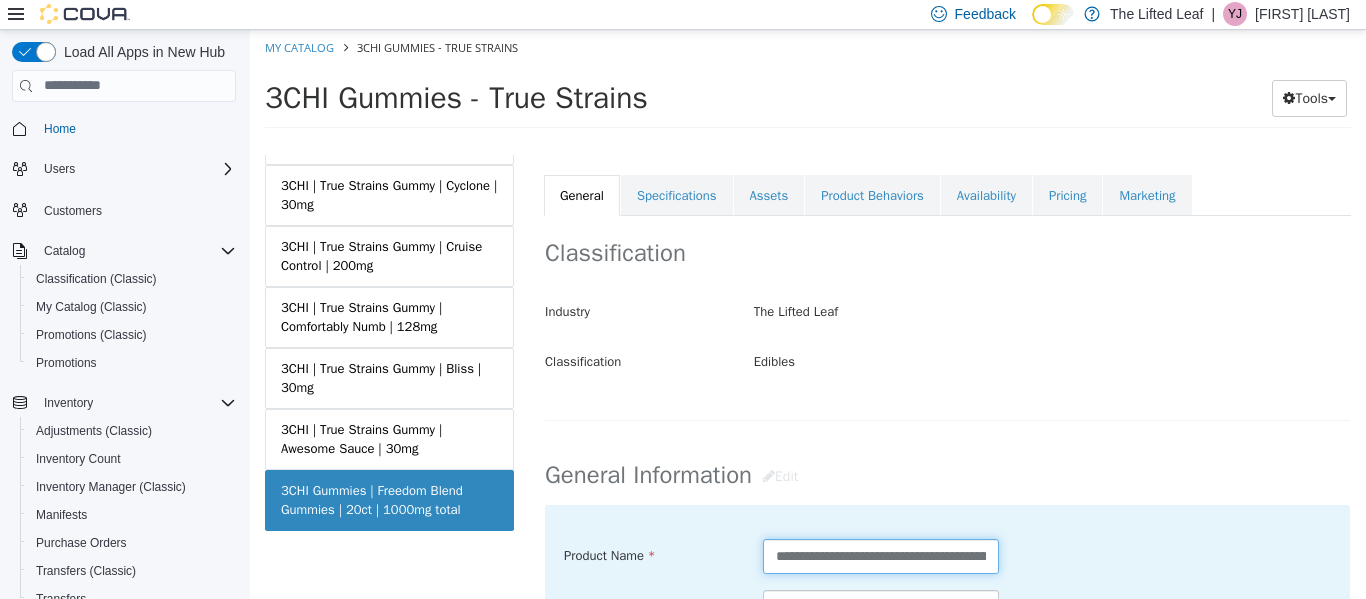 click on "**********" at bounding box center (881, 555) 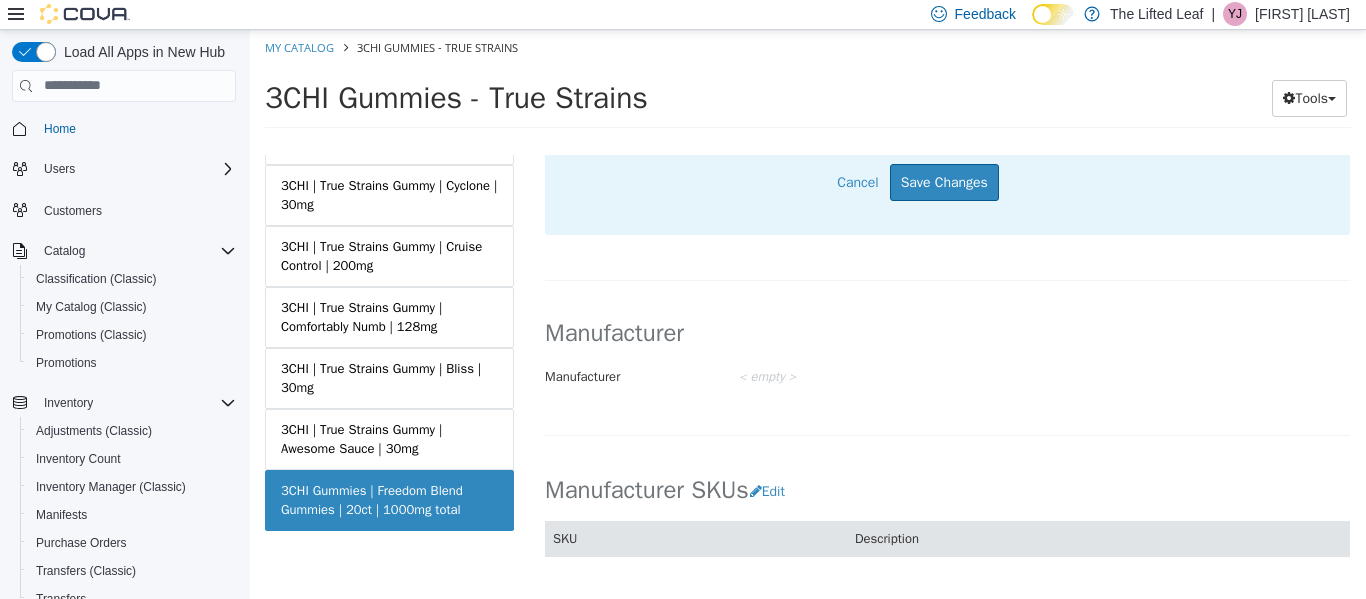 scroll, scrollTop: 1175, scrollLeft: 0, axis: vertical 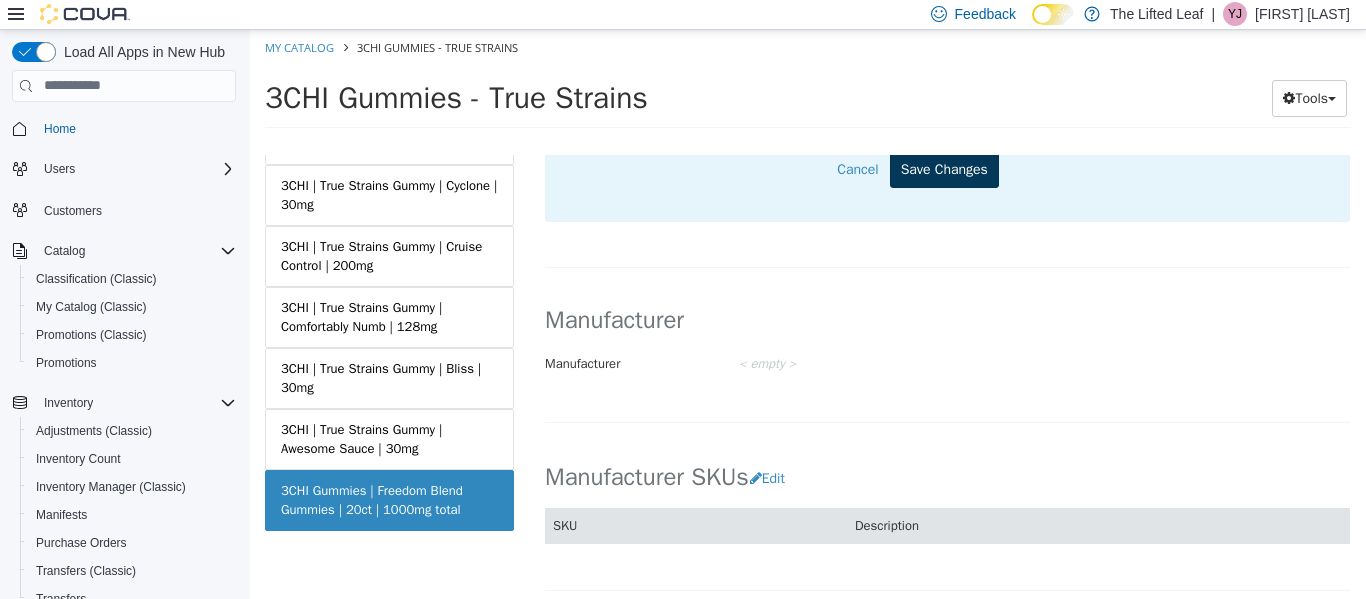 type on "**********" 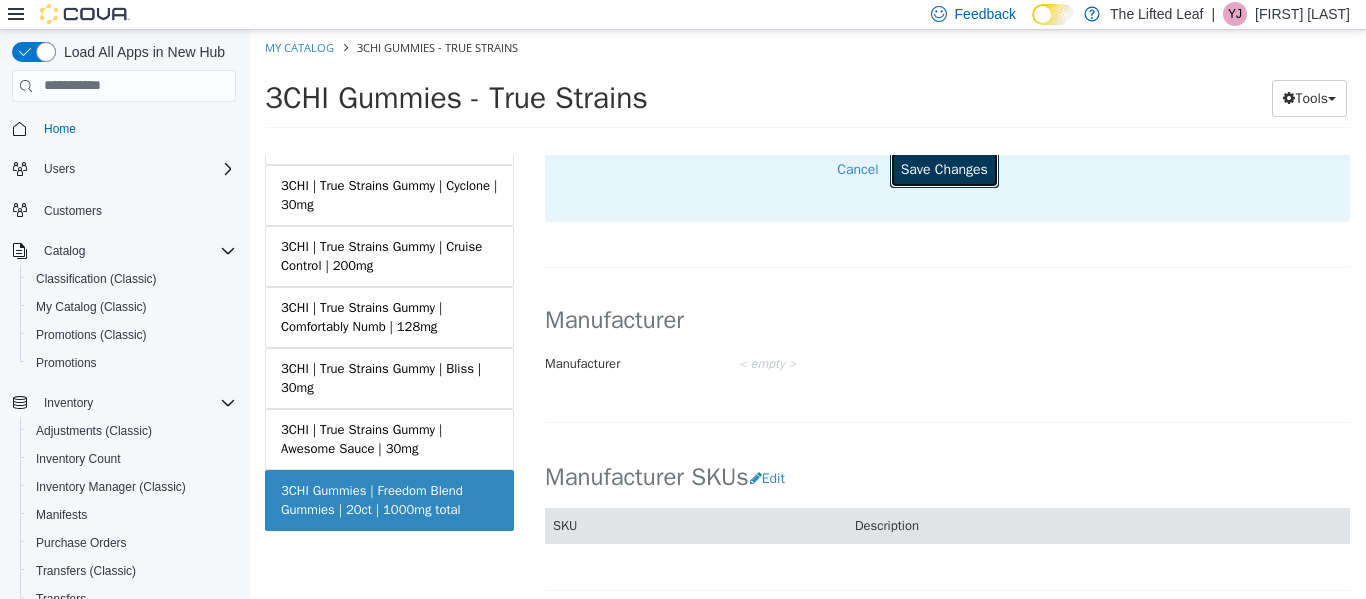 click on "Save Changes" at bounding box center [944, 168] 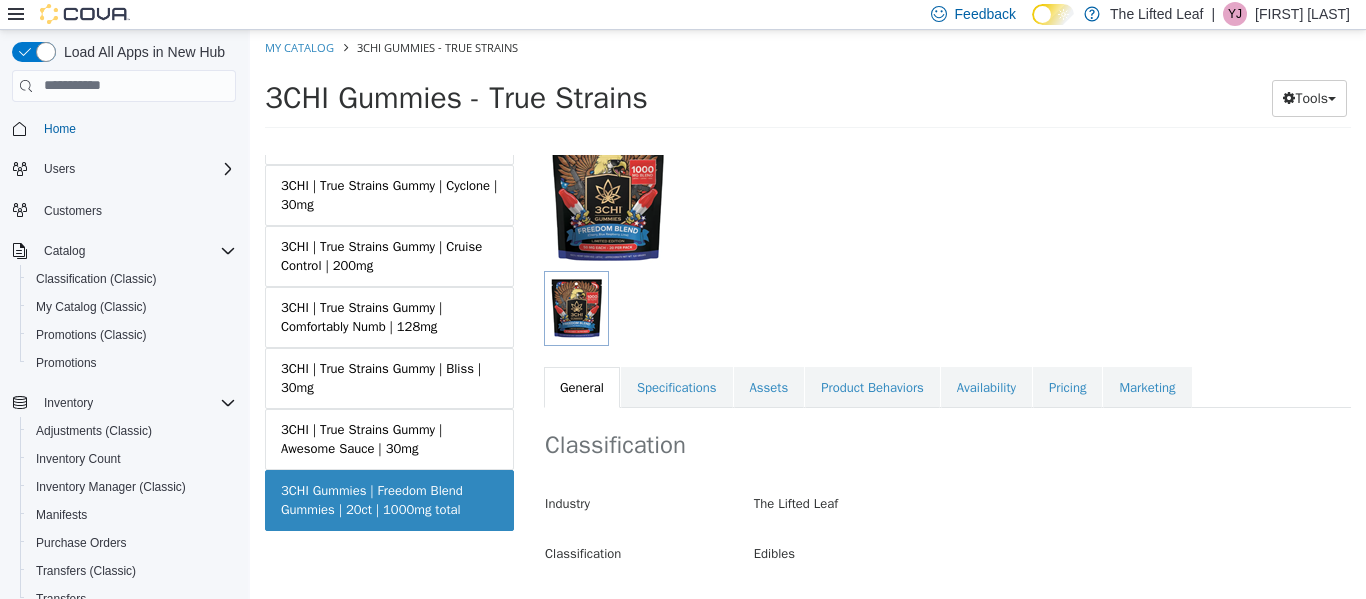 scroll, scrollTop: 152, scrollLeft: 0, axis: vertical 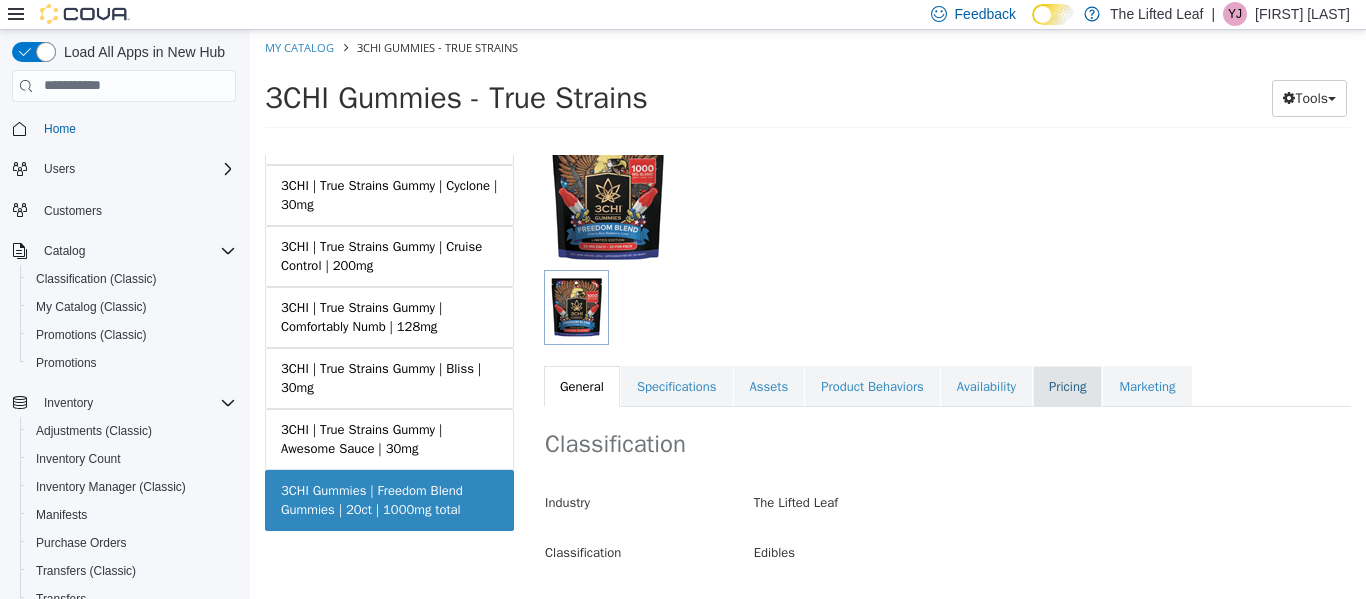 click on "Pricing" at bounding box center [1067, 386] 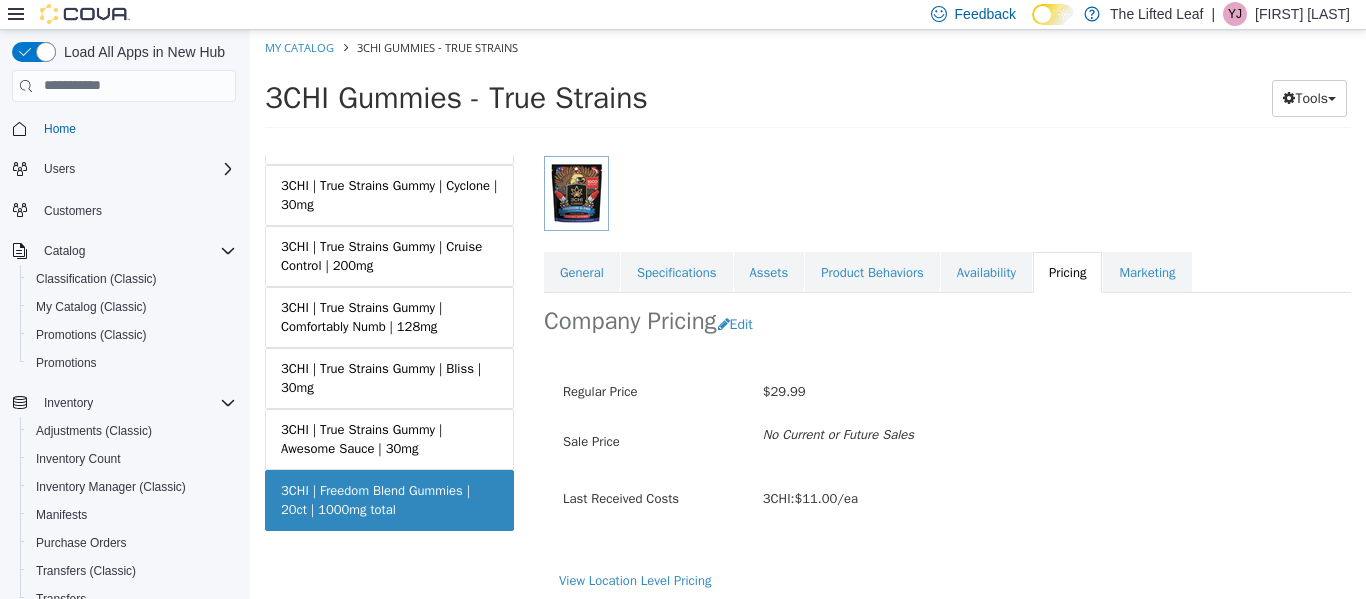 scroll, scrollTop: 273, scrollLeft: 0, axis: vertical 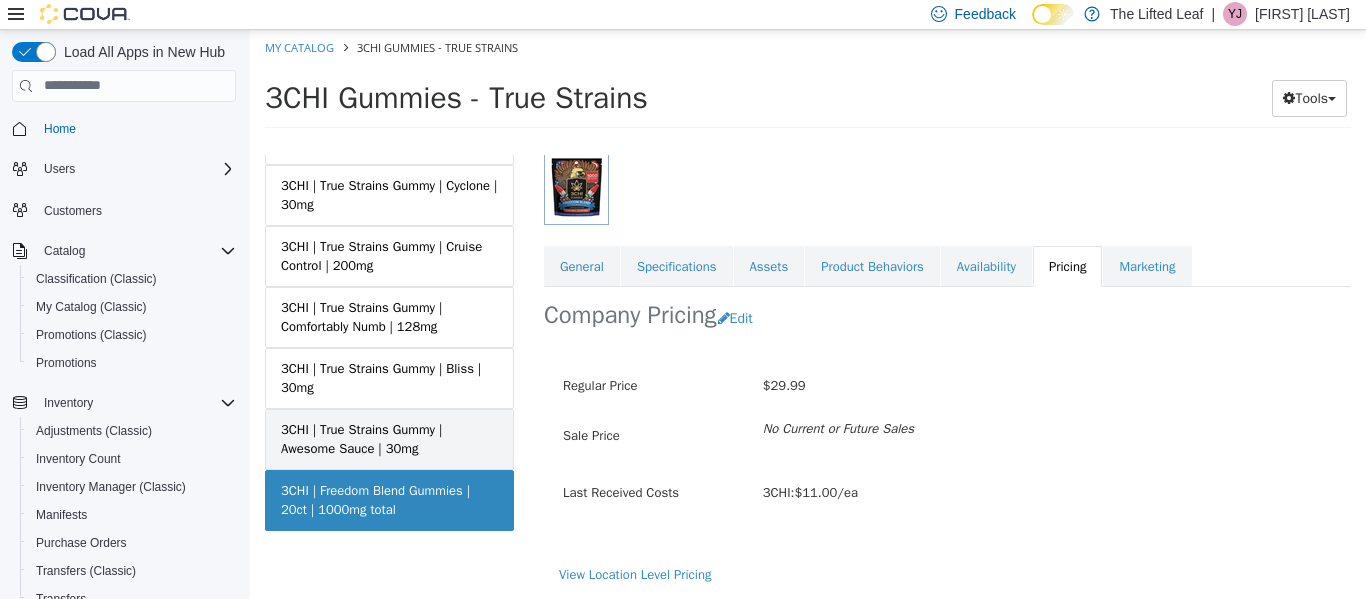 click on "3CHI | True Strains Gummy | Awesome Sauce | 30mg" at bounding box center [389, 438] 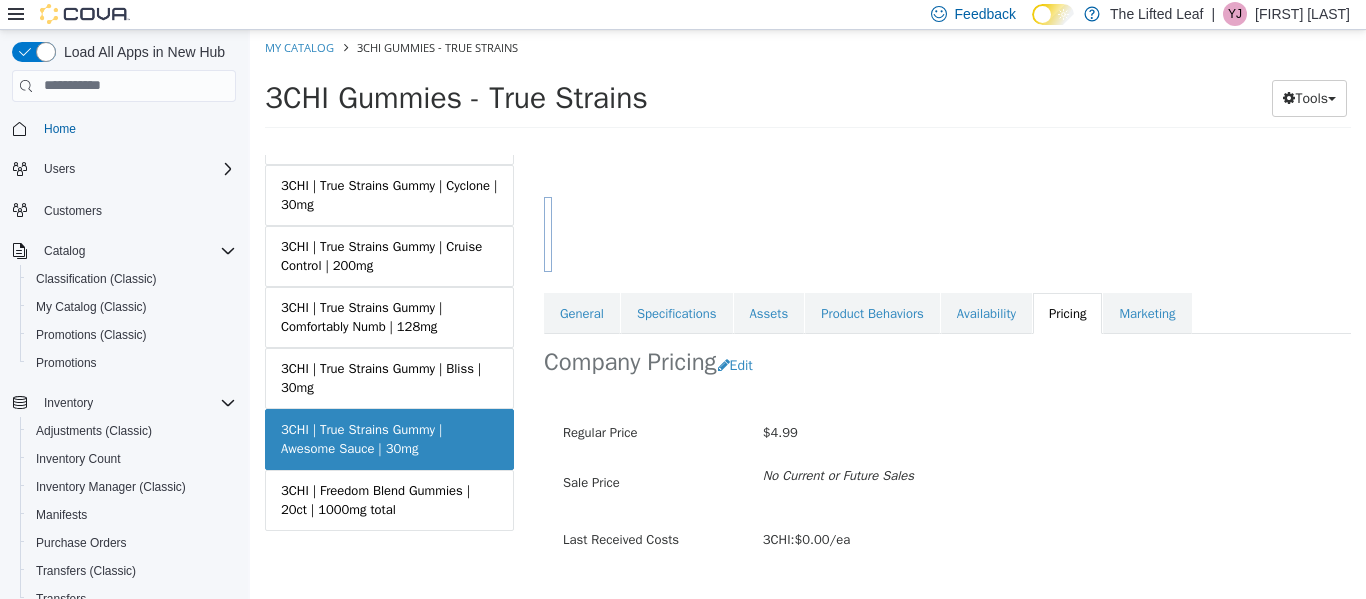 scroll, scrollTop: 273, scrollLeft: 0, axis: vertical 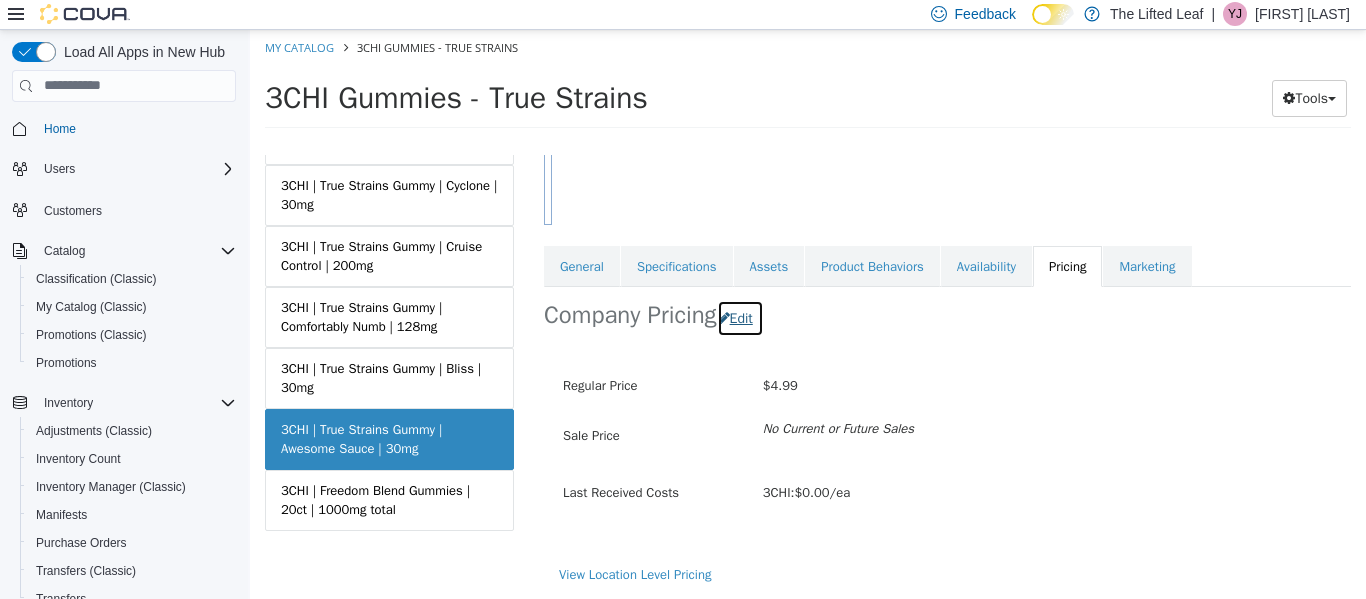 click on "Edit" at bounding box center (740, 317) 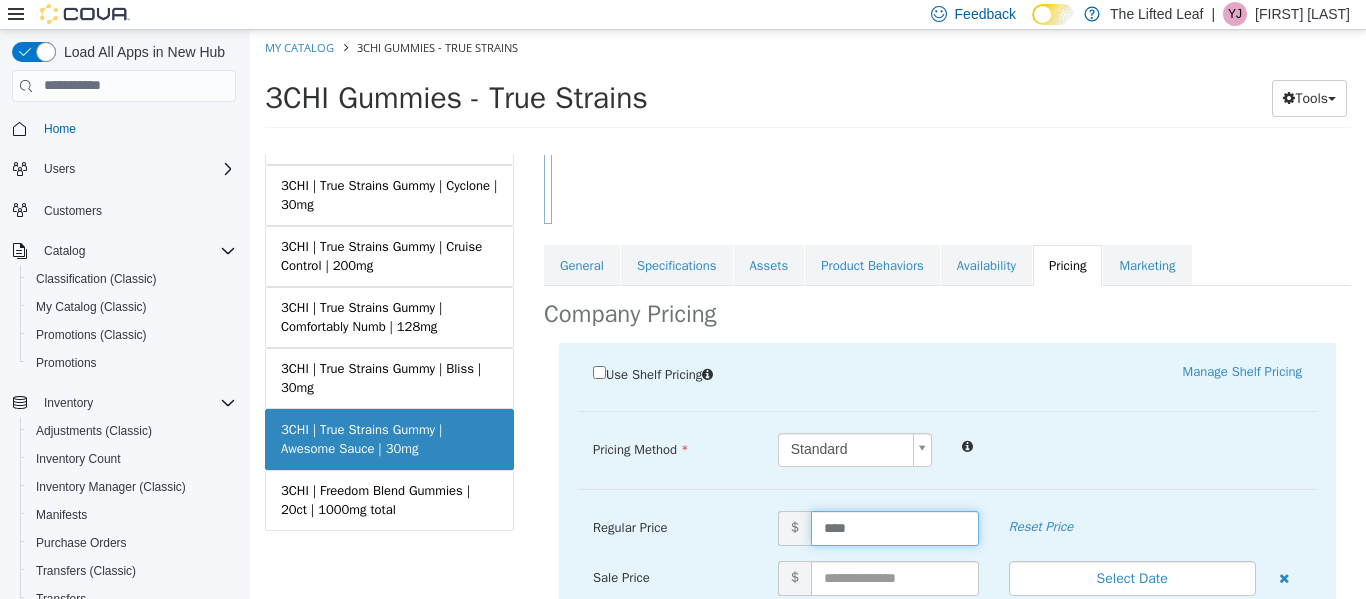 drag, startPoint x: 853, startPoint y: 515, endPoint x: 781, endPoint y: 519, distance: 72.11102 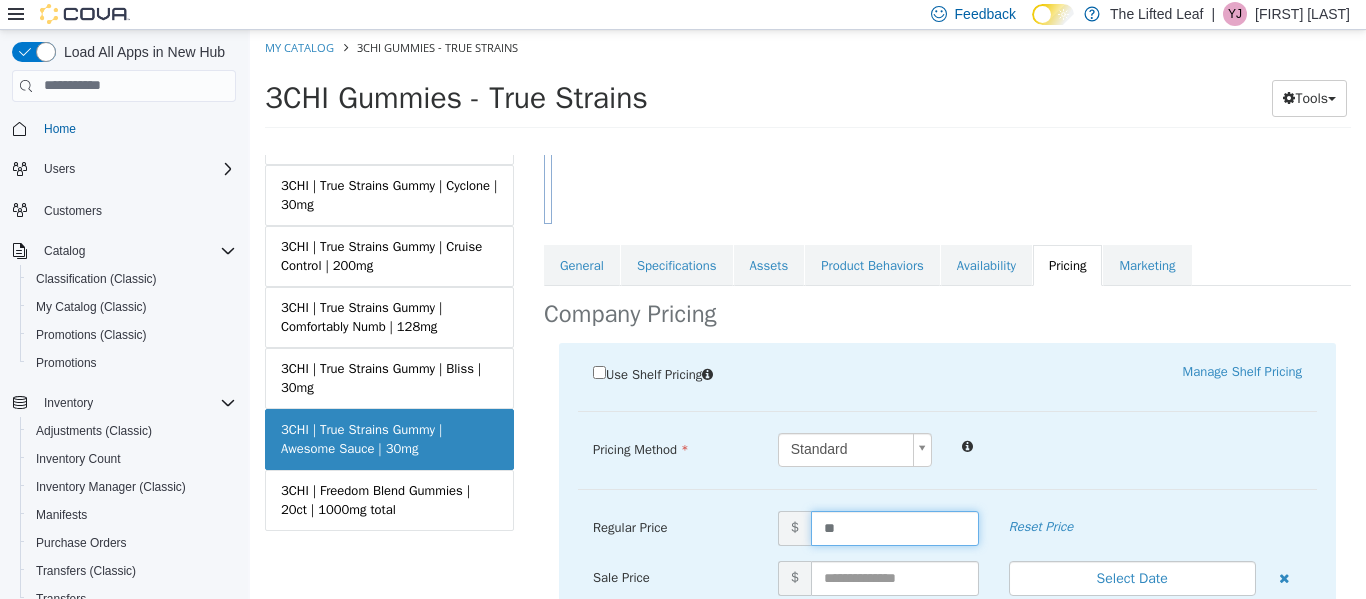 type on "***" 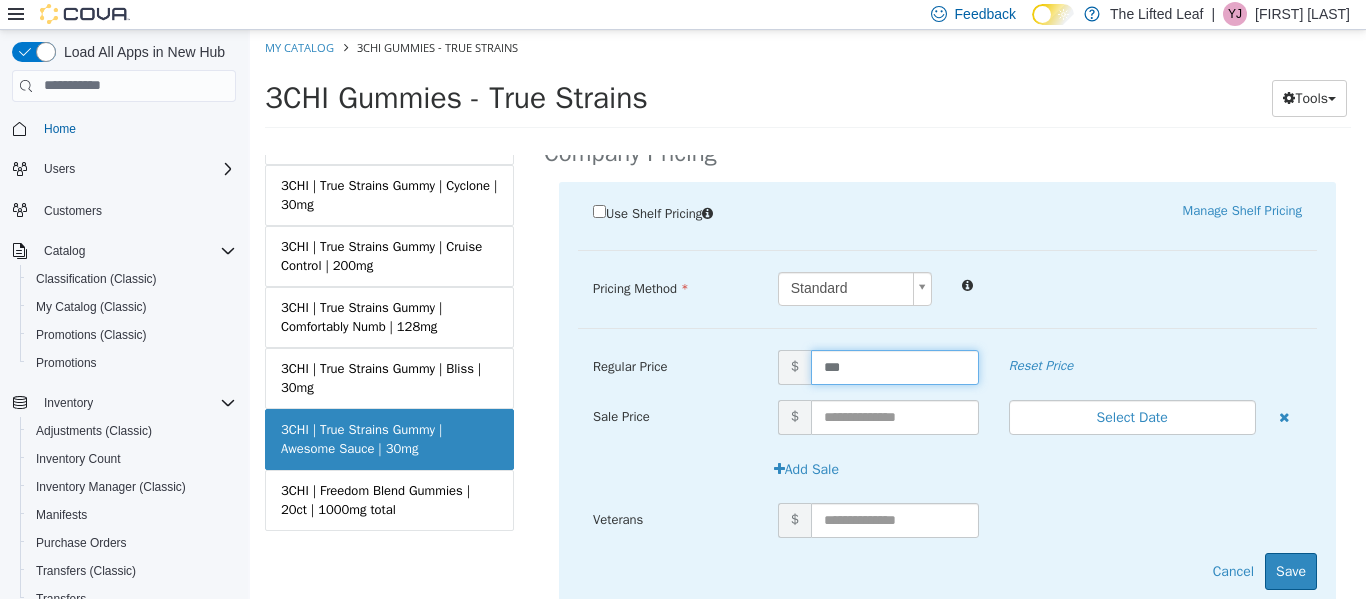 scroll, scrollTop: 498, scrollLeft: 0, axis: vertical 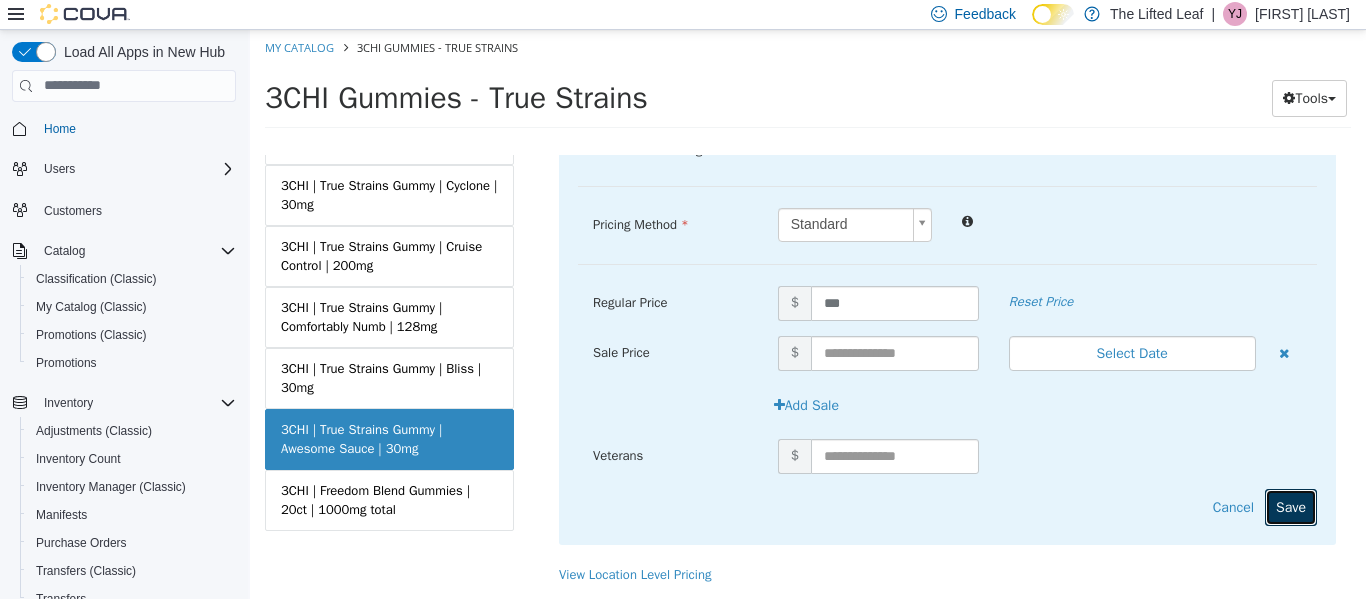 click on "Save" at bounding box center [1291, 506] 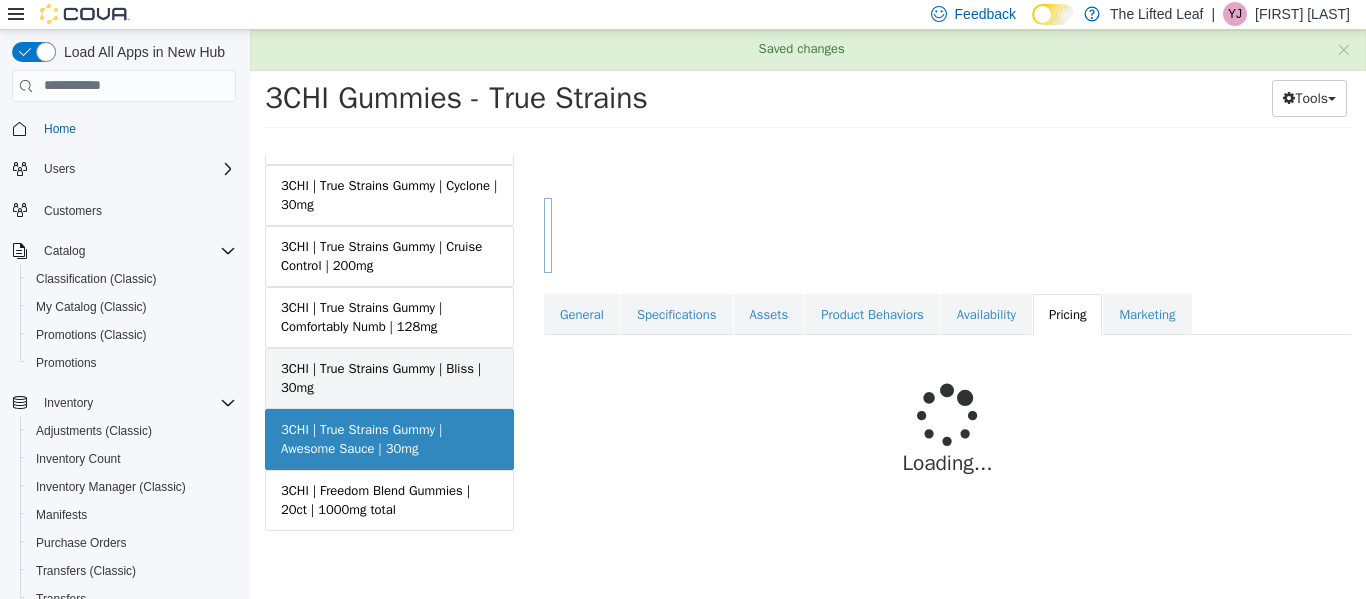 click on "3CHI | True Strains Gummy | Bliss | 30mg" at bounding box center (389, 377) 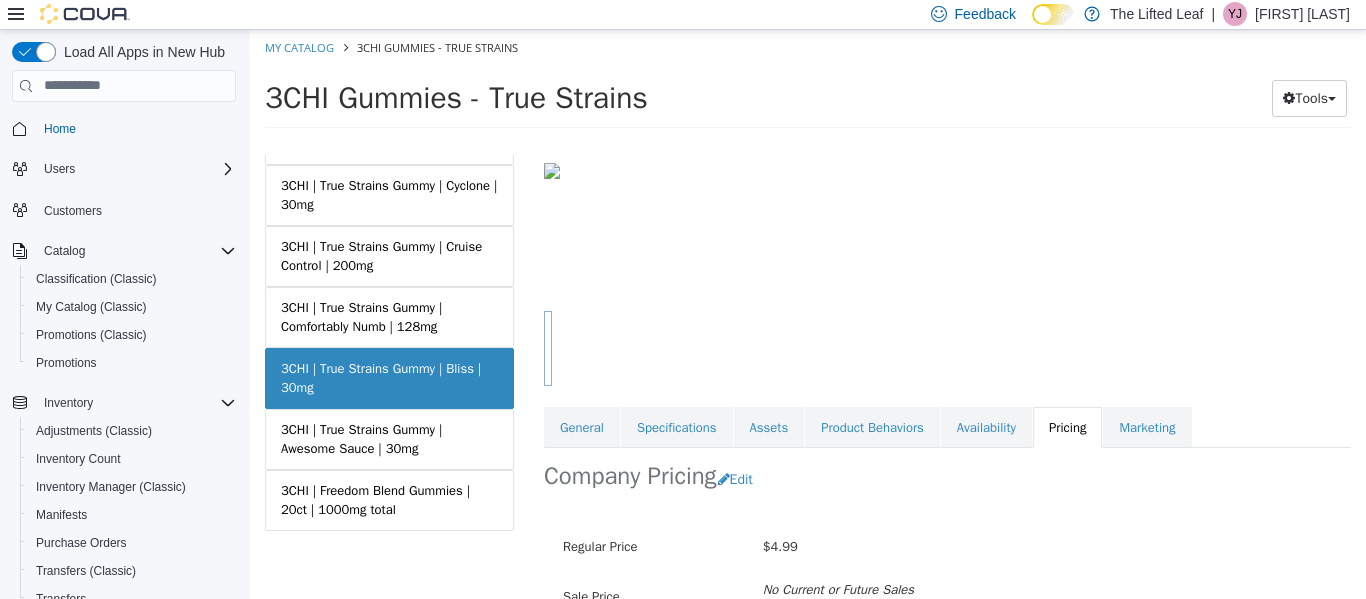 scroll, scrollTop: 112, scrollLeft: 0, axis: vertical 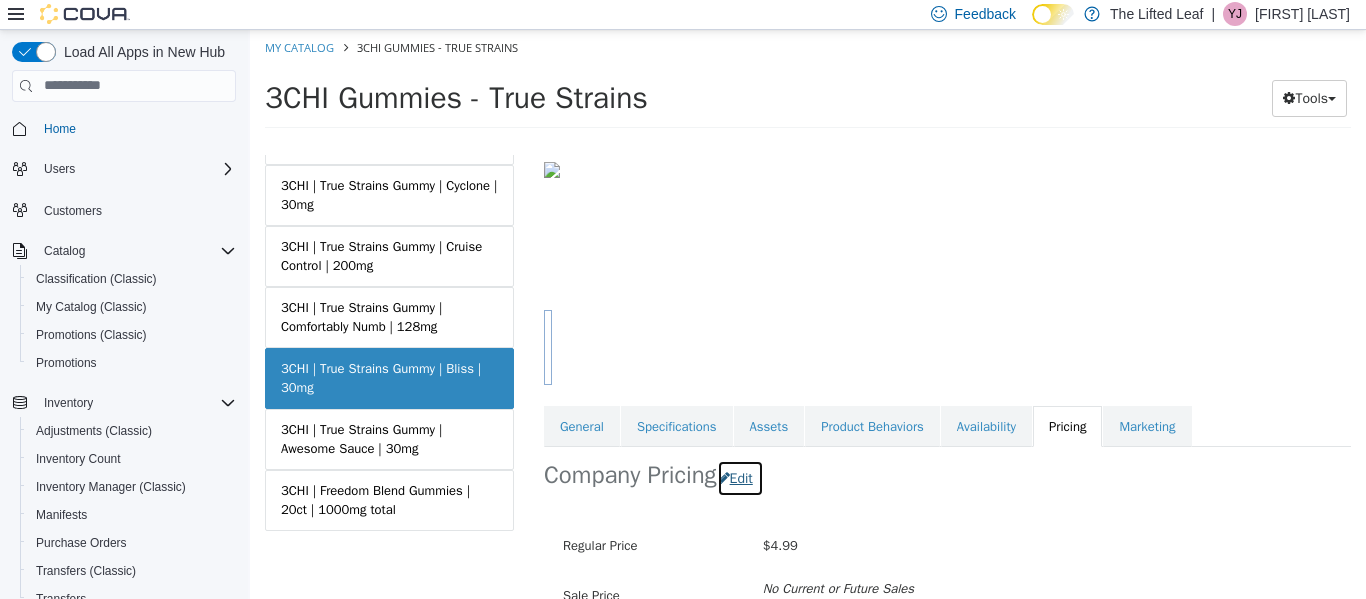 click on "Edit" at bounding box center [740, 477] 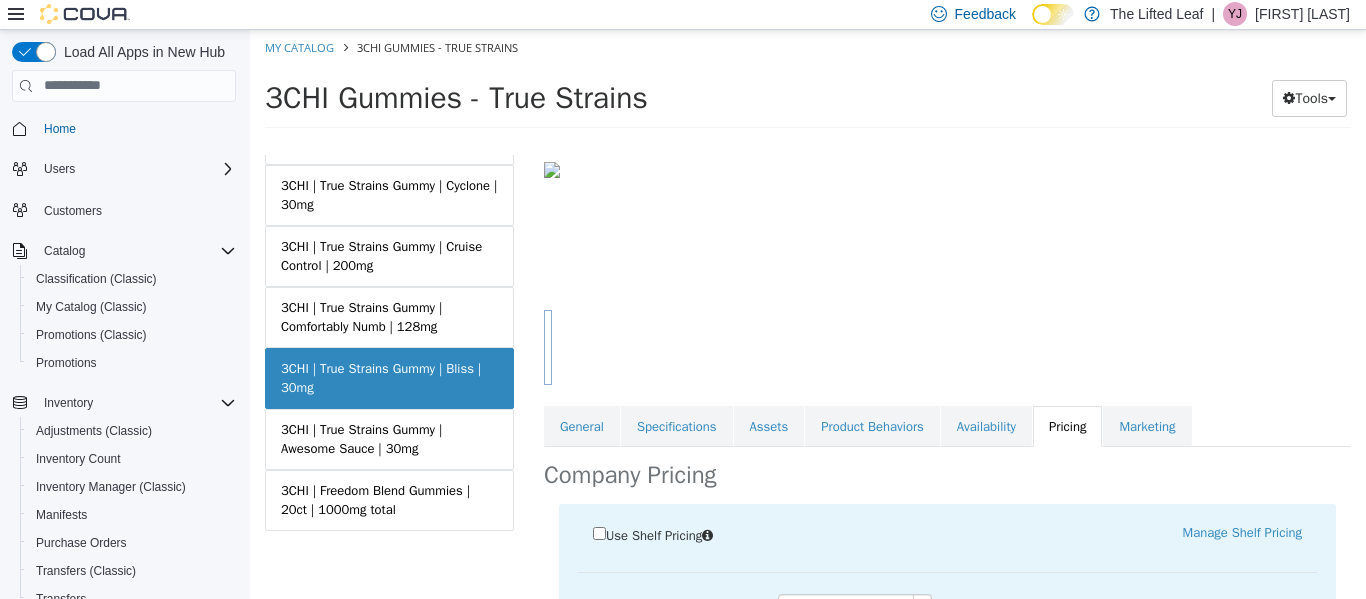 scroll, scrollTop: 322, scrollLeft: 0, axis: vertical 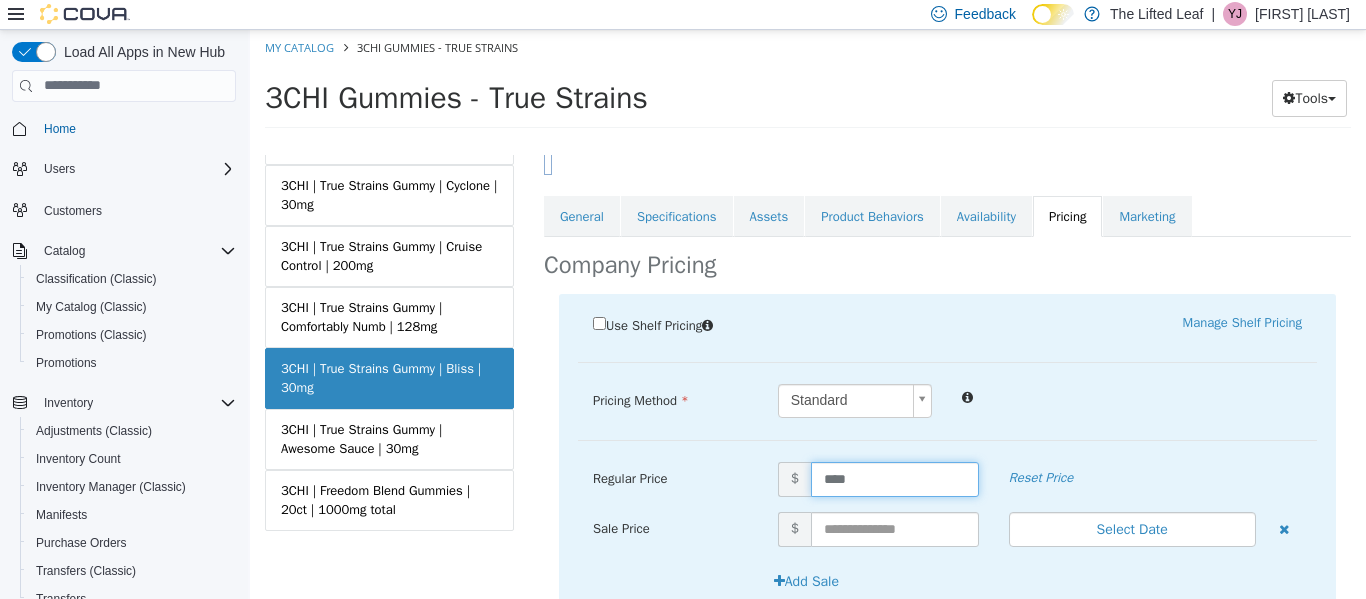 click on "****" at bounding box center (895, 478) 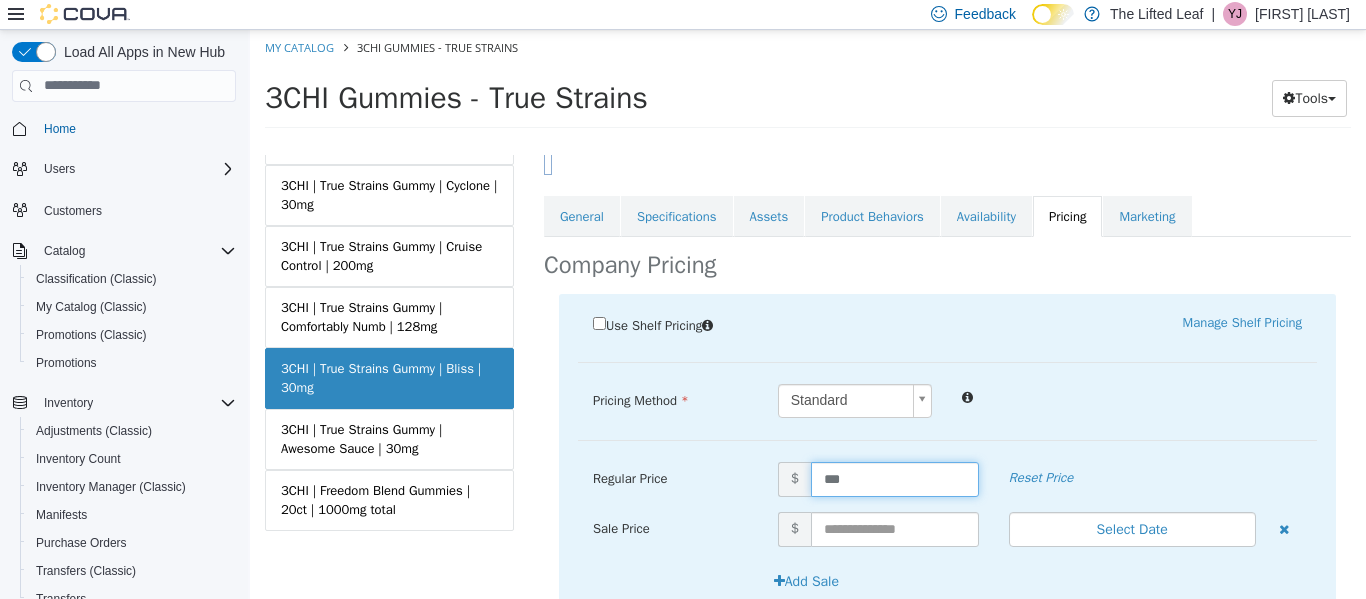 paste on "*" 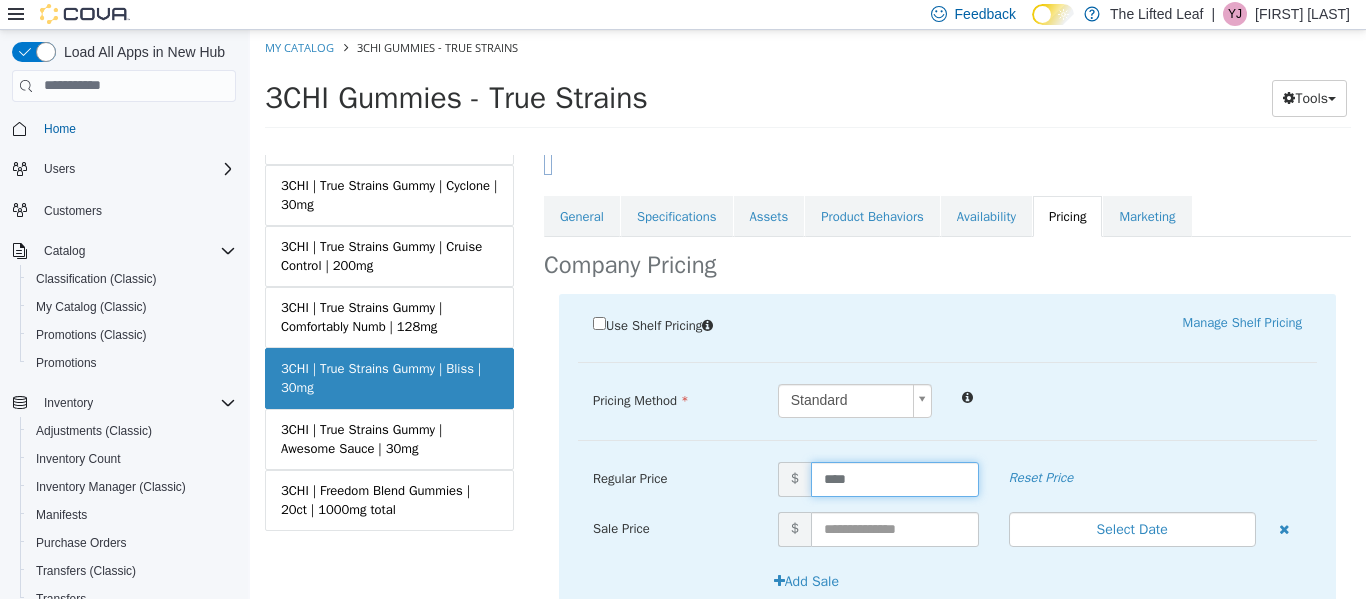 type on "***" 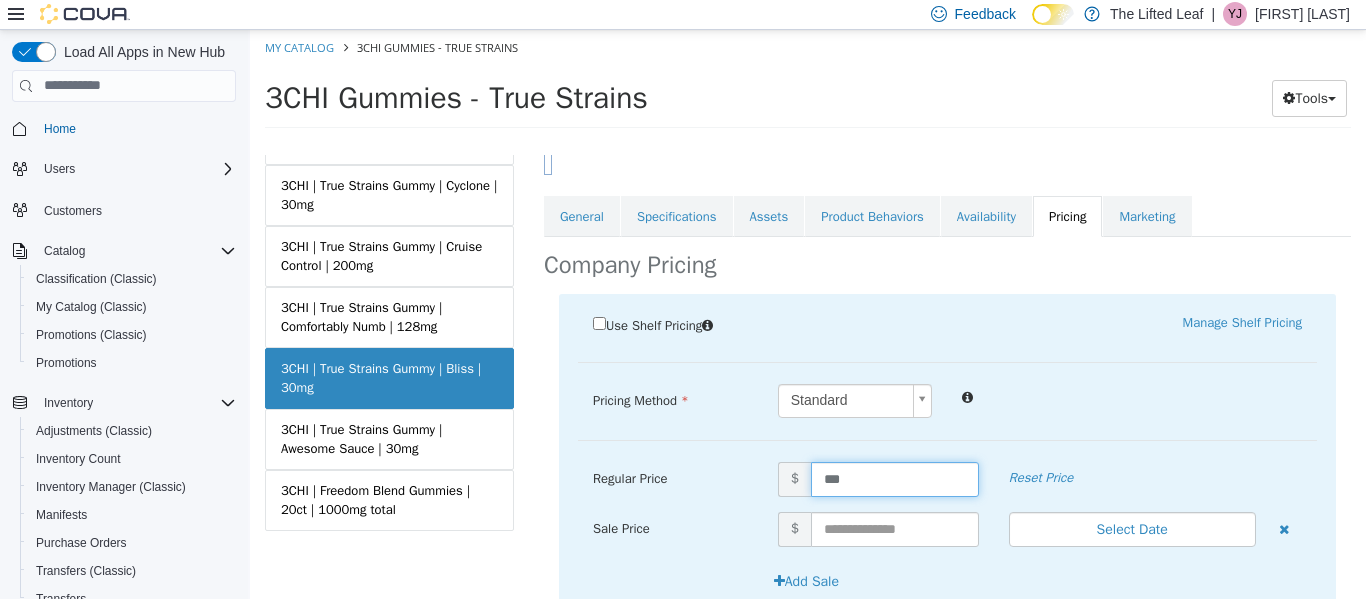 scroll, scrollTop: 498, scrollLeft: 0, axis: vertical 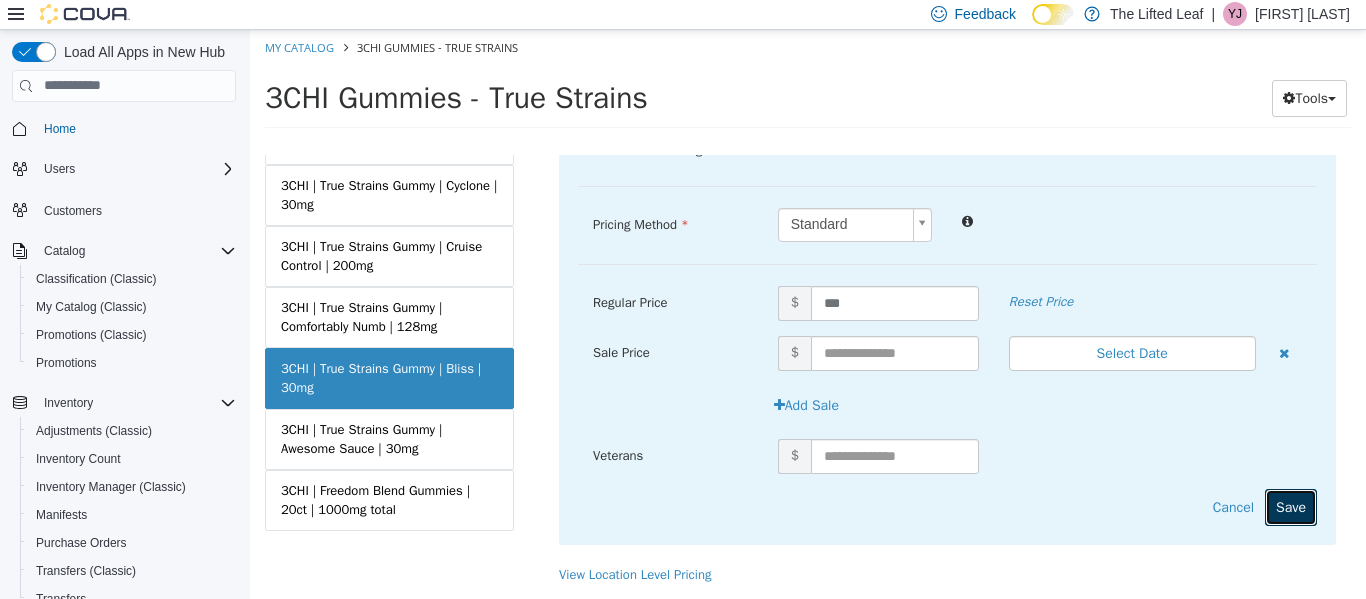 click on "Save" at bounding box center (1291, 506) 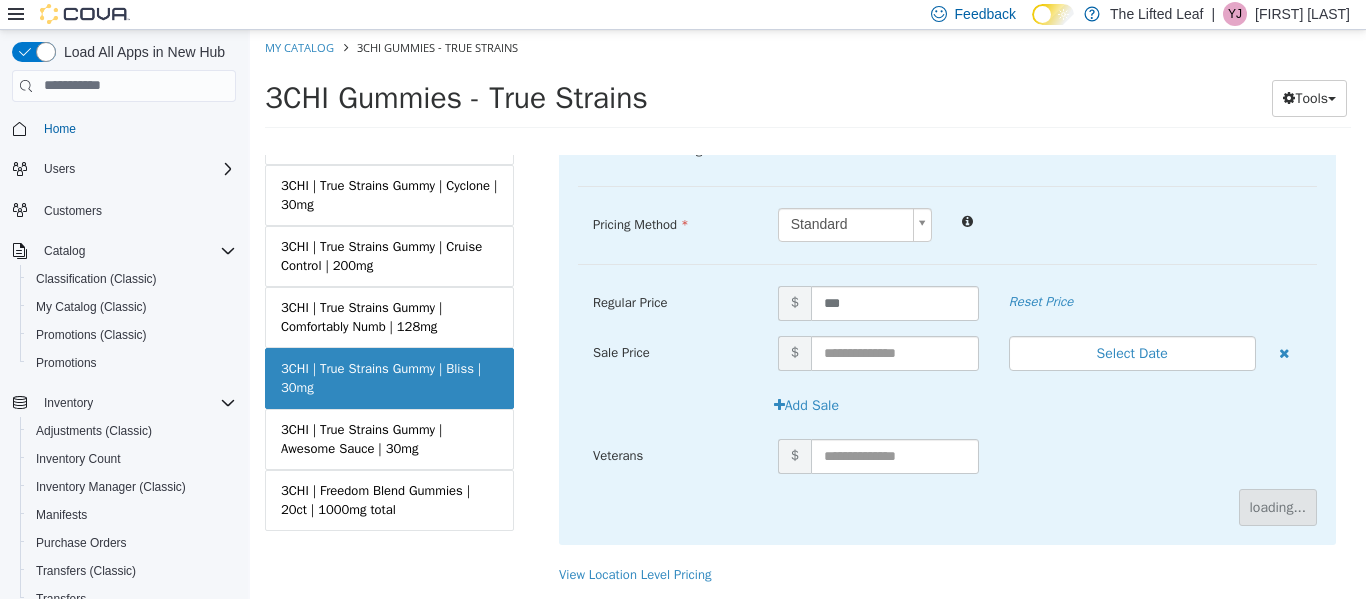 click on "Add Sale" at bounding box center (947, 404) 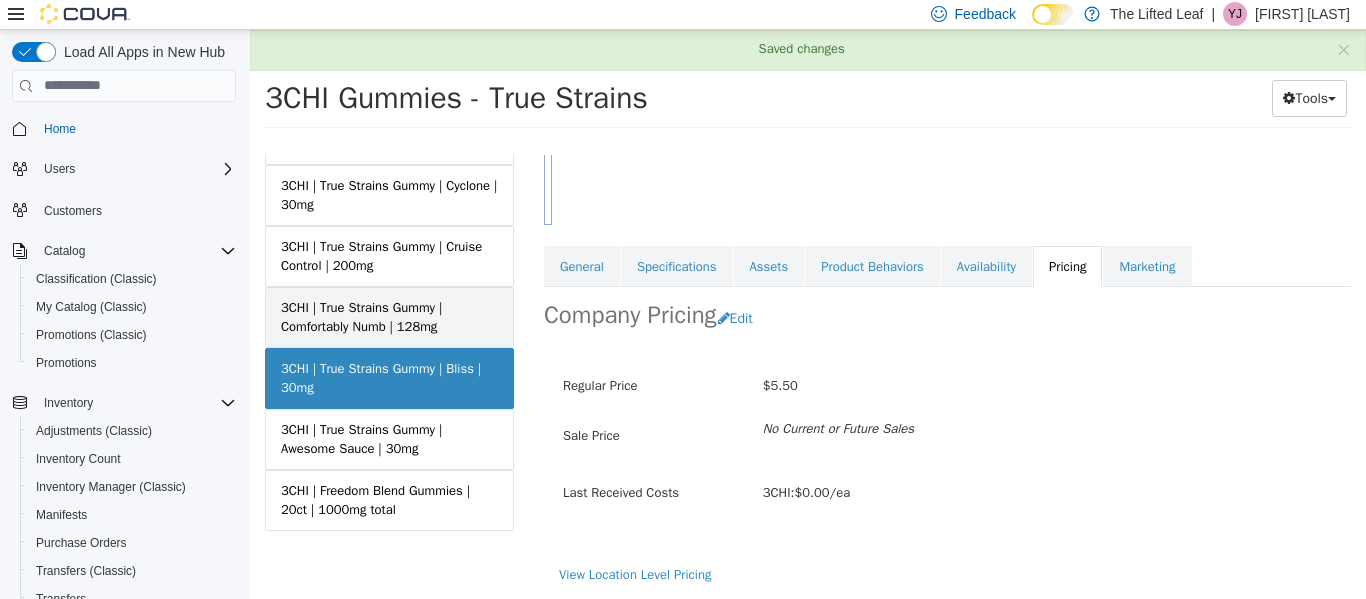 click on "3CHI | True Strains Gummy | Comfortably Numb | 128mg" at bounding box center [389, 316] 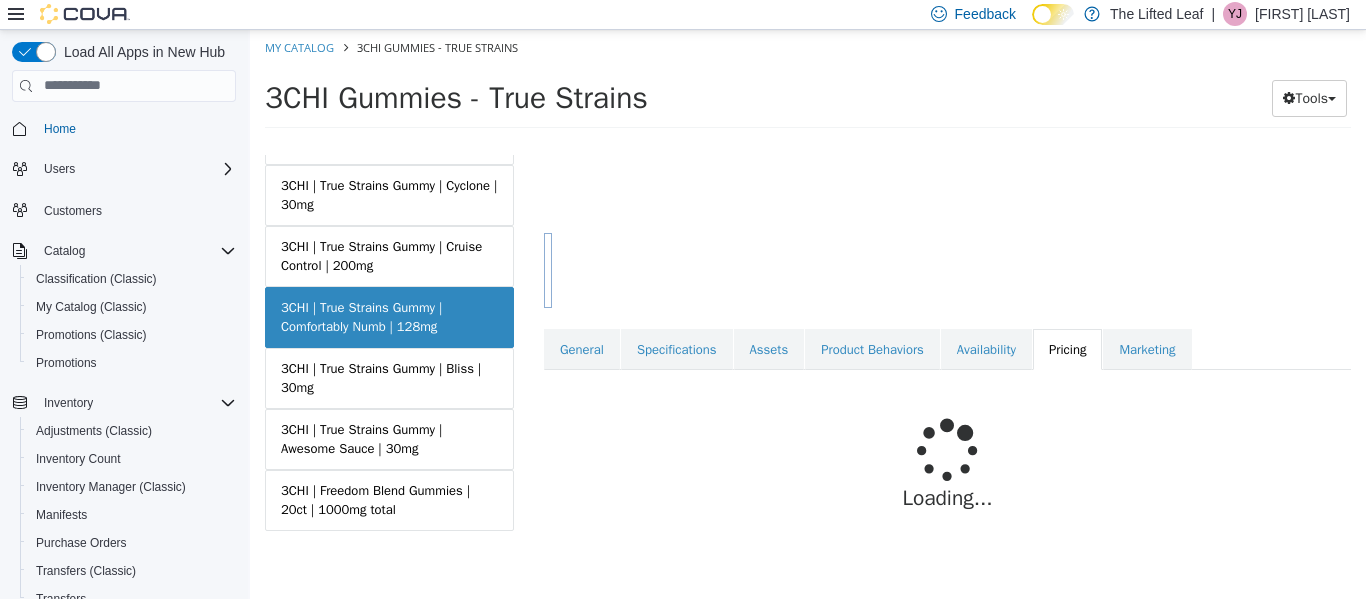 scroll, scrollTop: 190, scrollLeft: 0, axis: vertical 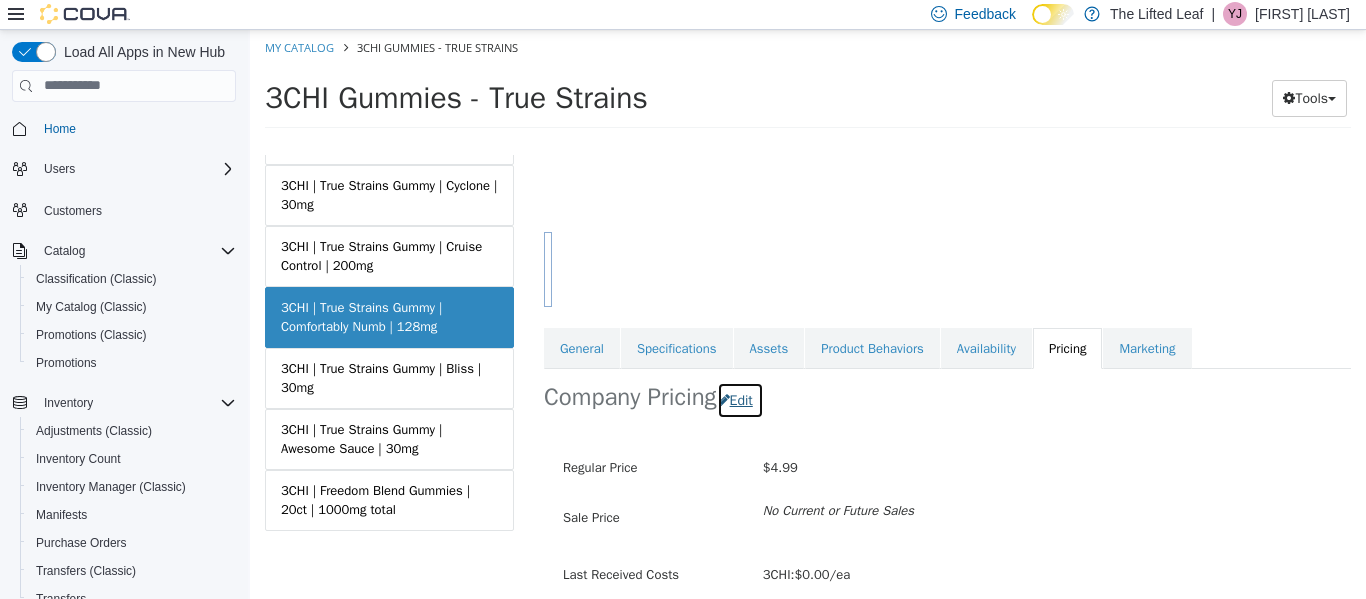 click on "Edit" at bounding box center (740, 399) 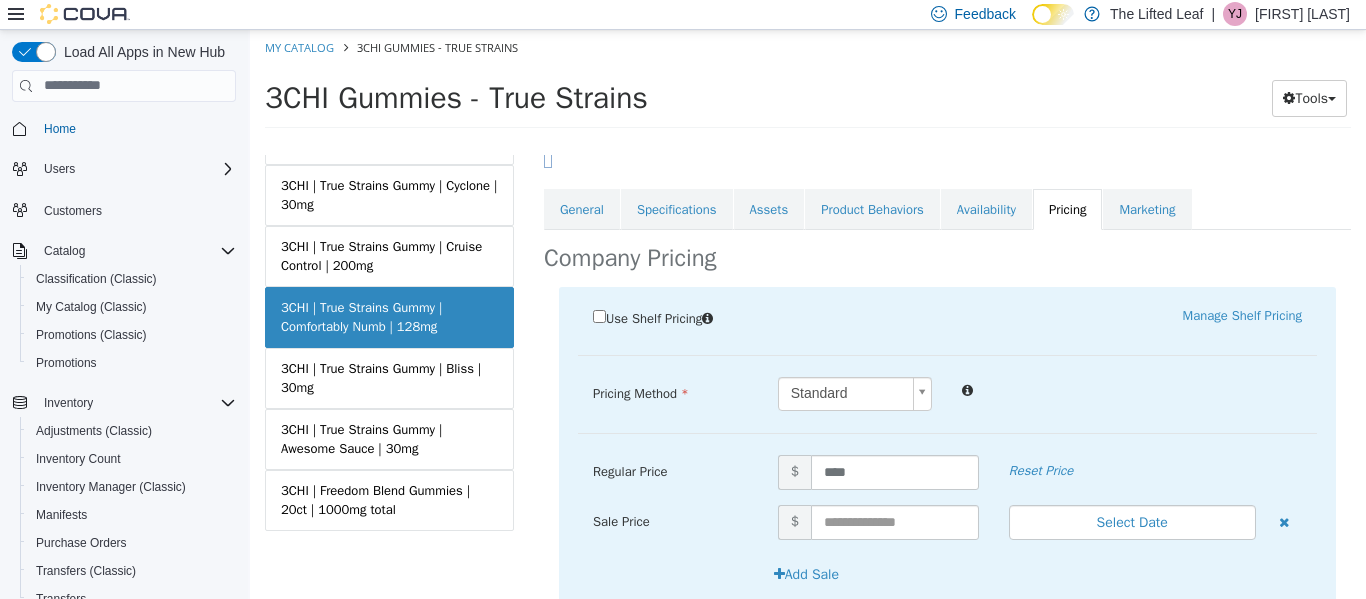 scroll, scrollTop: 331, scrollLeft: 0, axis: vertical 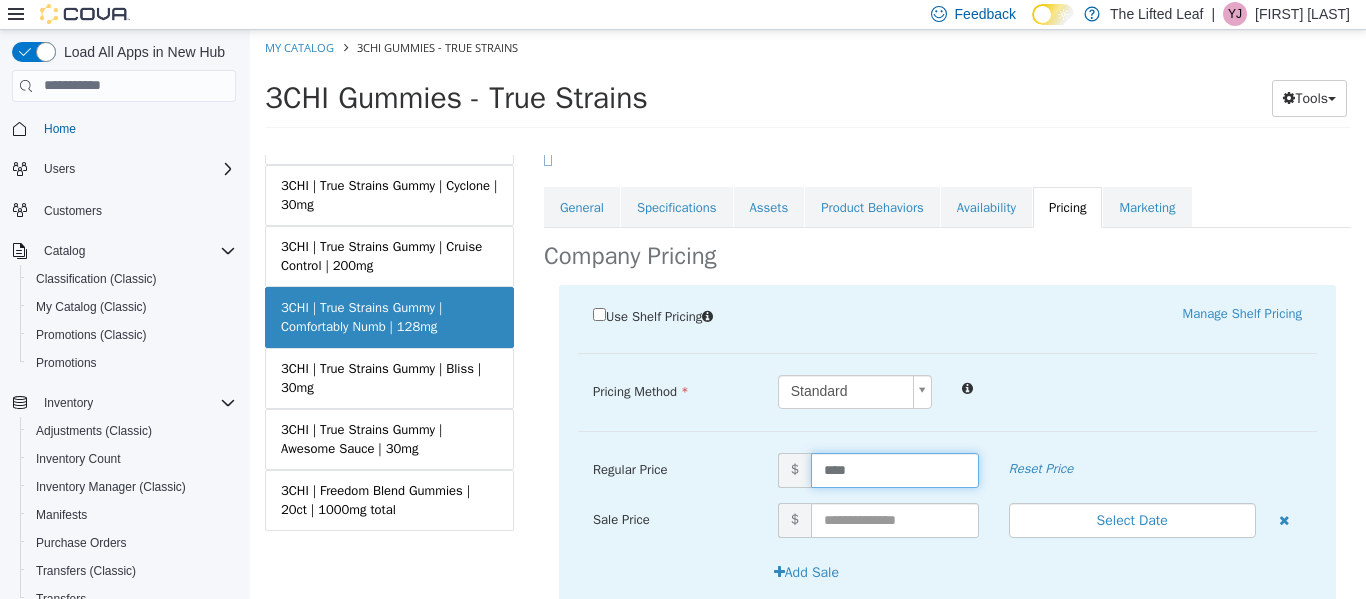drag, startPoint x: 852, startPoint y: 474, endPoint x: 734, endPoint y: 460, distance: 118.82761 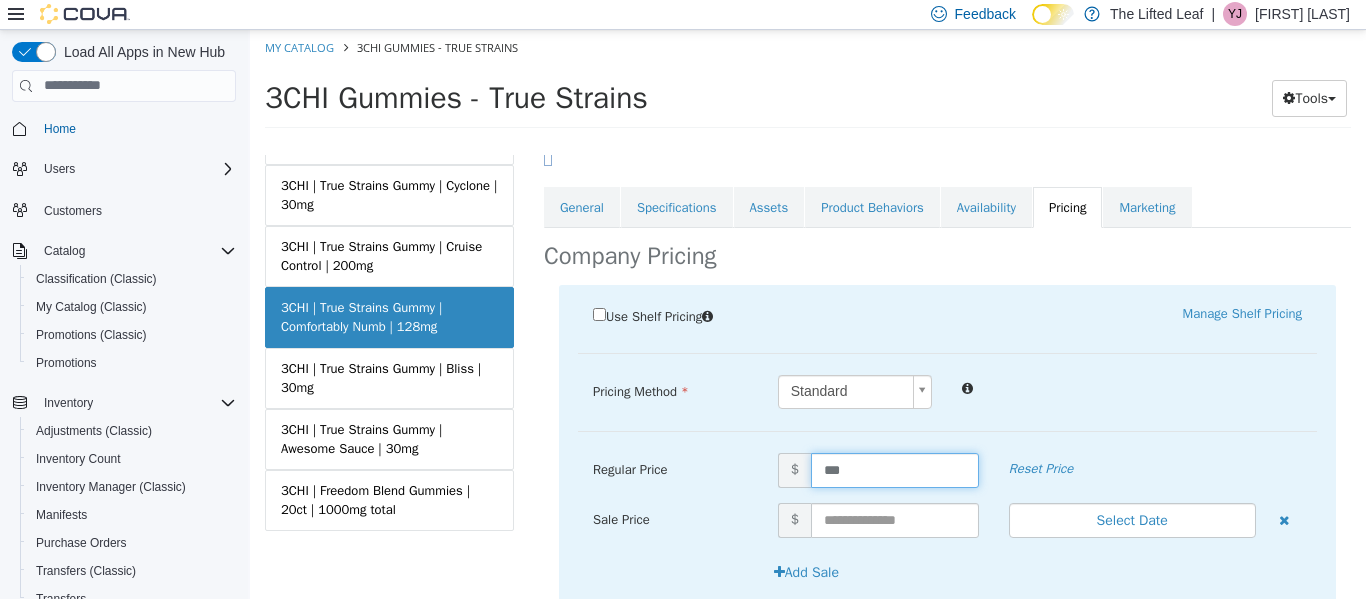 scroll, scrollTop: 498, scrollLeft: 0, axis: vertical 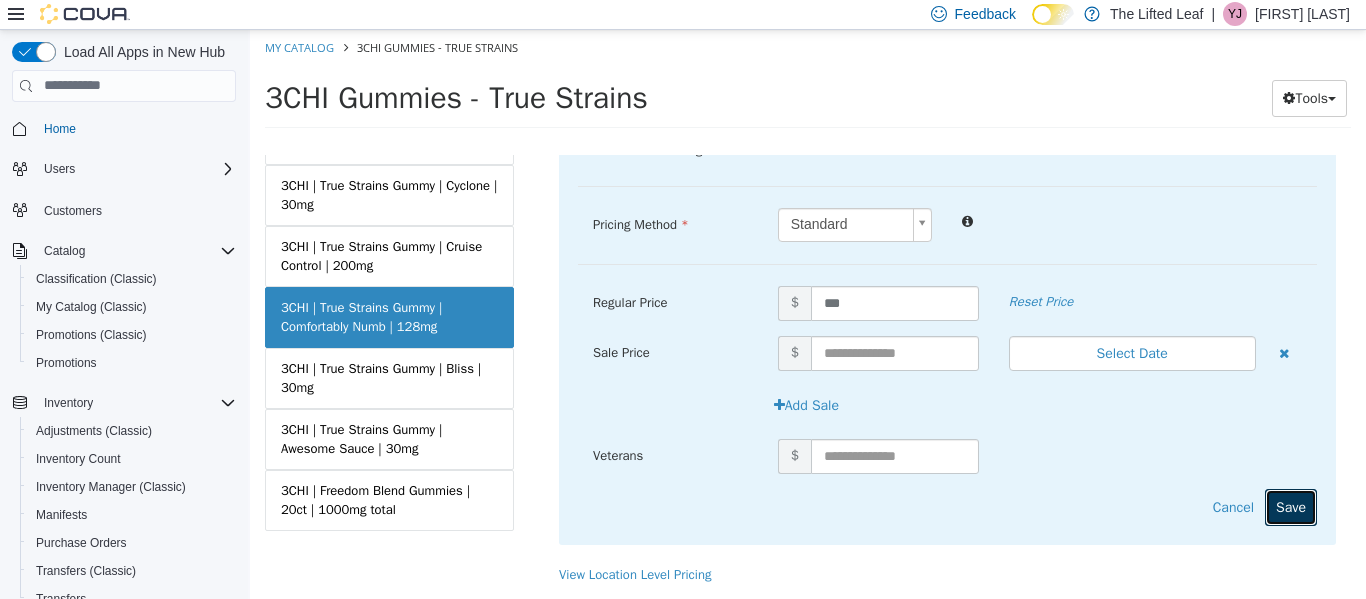 click on "Save" at bounding box center (1291, 506) 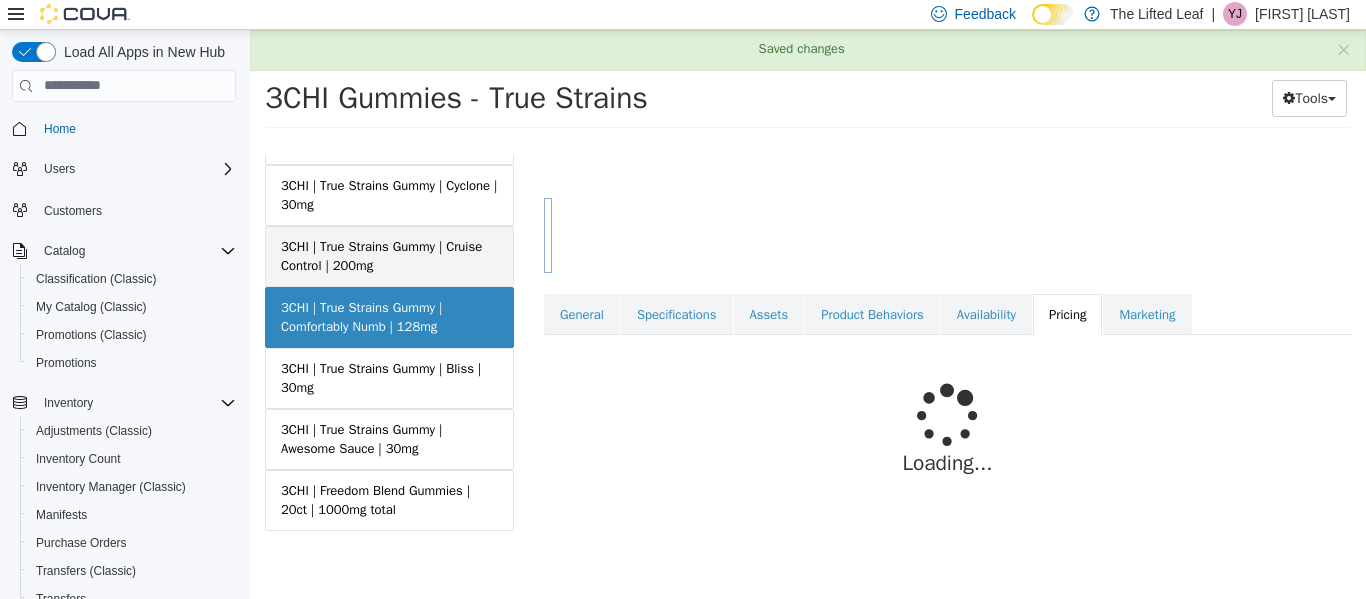 click on "3CHI | True Strains Gummy | Cruise Control | 200mg" at bounding box center (389, 255) 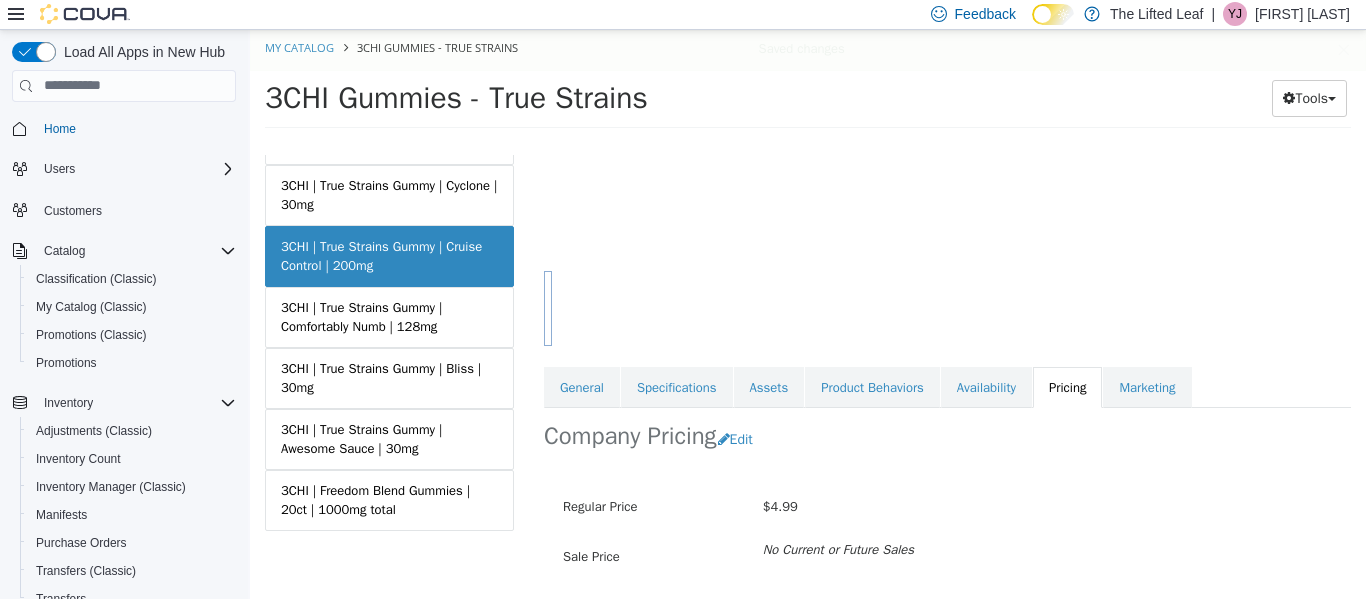 scroll, scrollTop: 152, scrollLeft: 0, axis: vertical 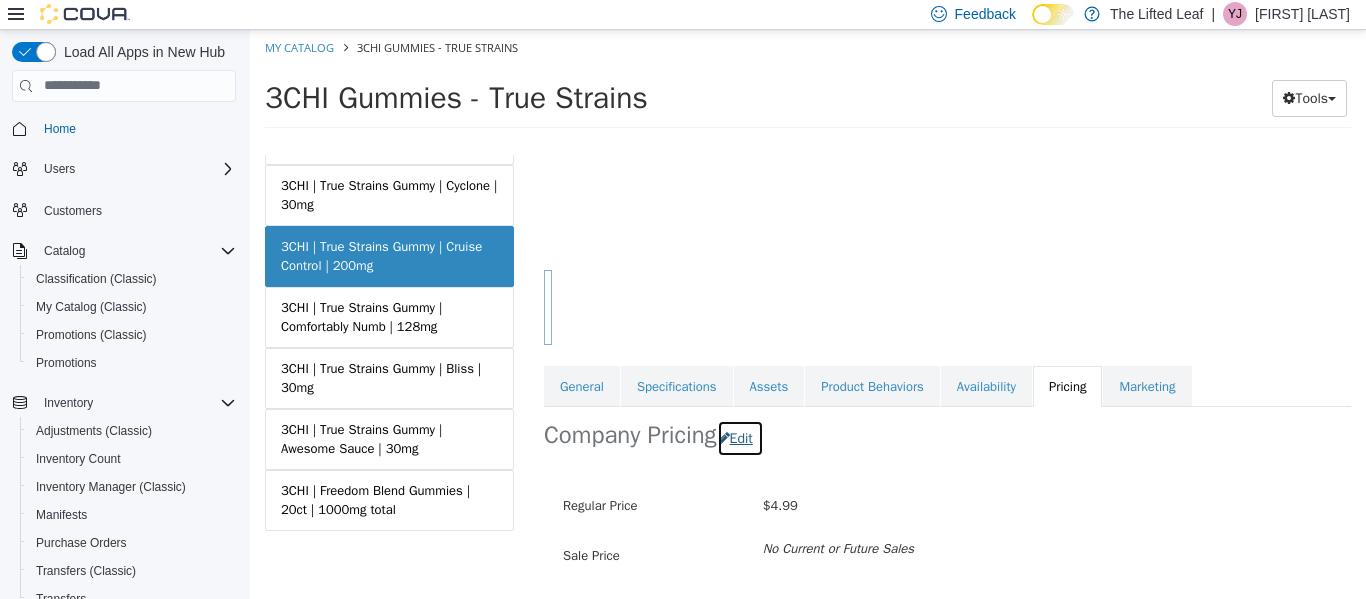 click on "Edit" at bounding box center [740, 437] 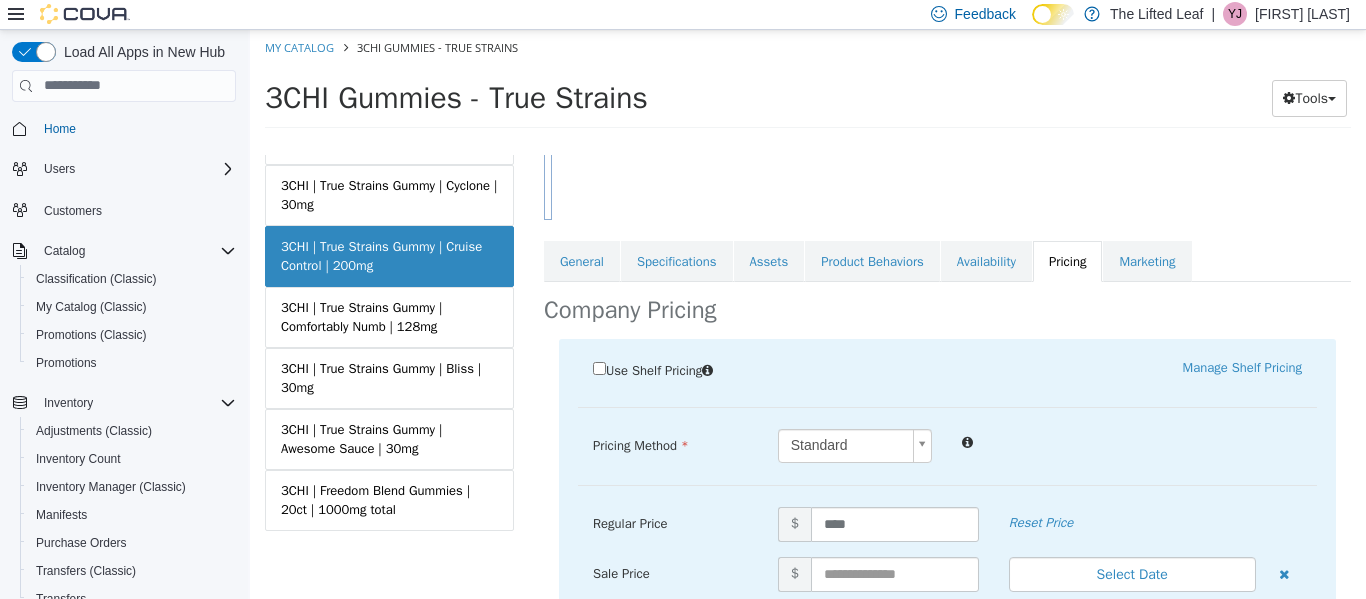 scroll, scrollTop: 278, scrollLeft: 0, axis: vertical 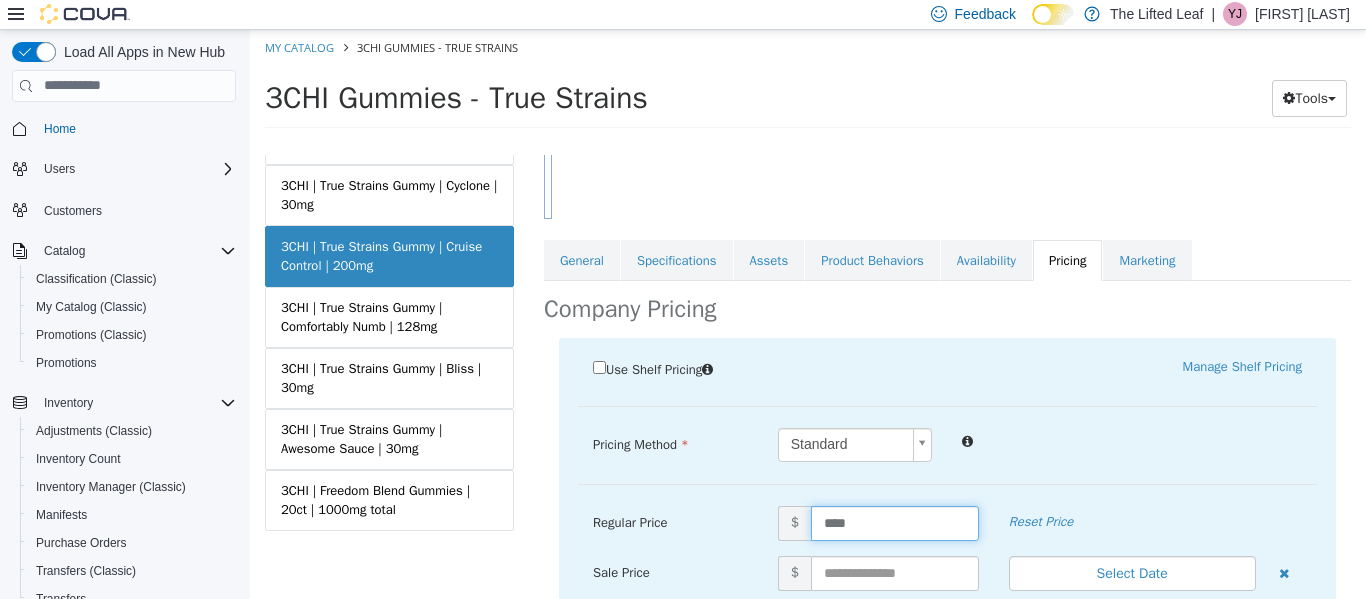drag, startPoint x: 854, startPoint y: 511, endPoint x: 747, endPoint y: 524, distance: 107.78683 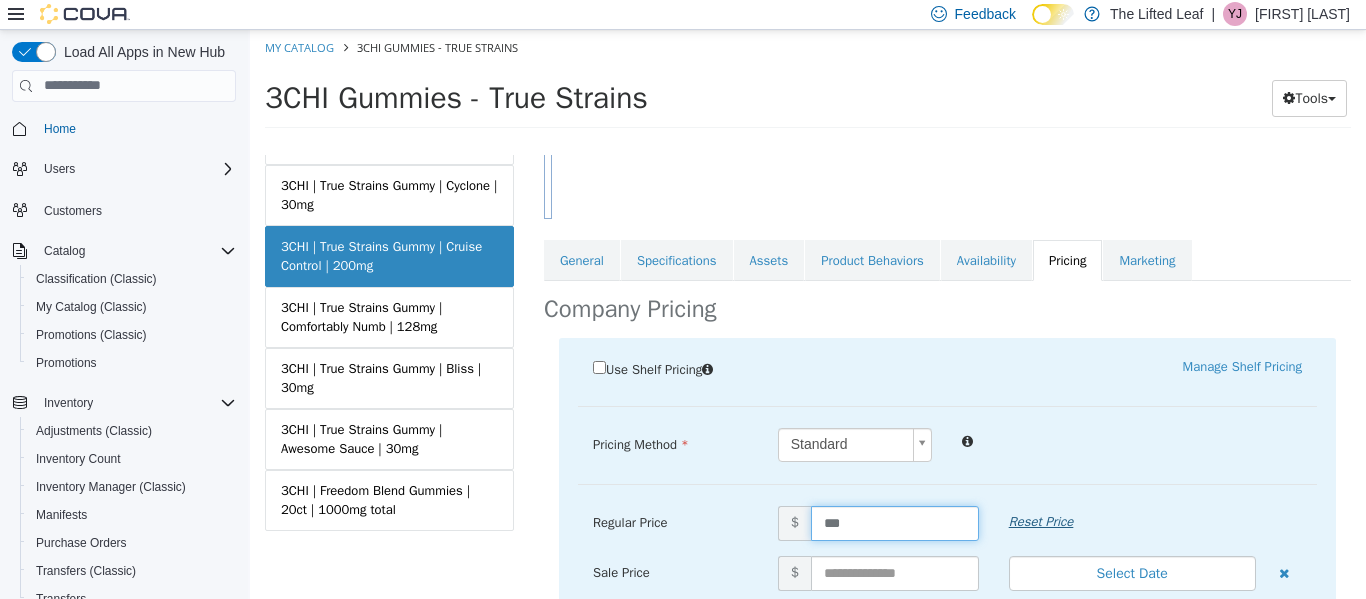 scroll, scrollTop: 498, scrollLeft: 0, axis: vertical 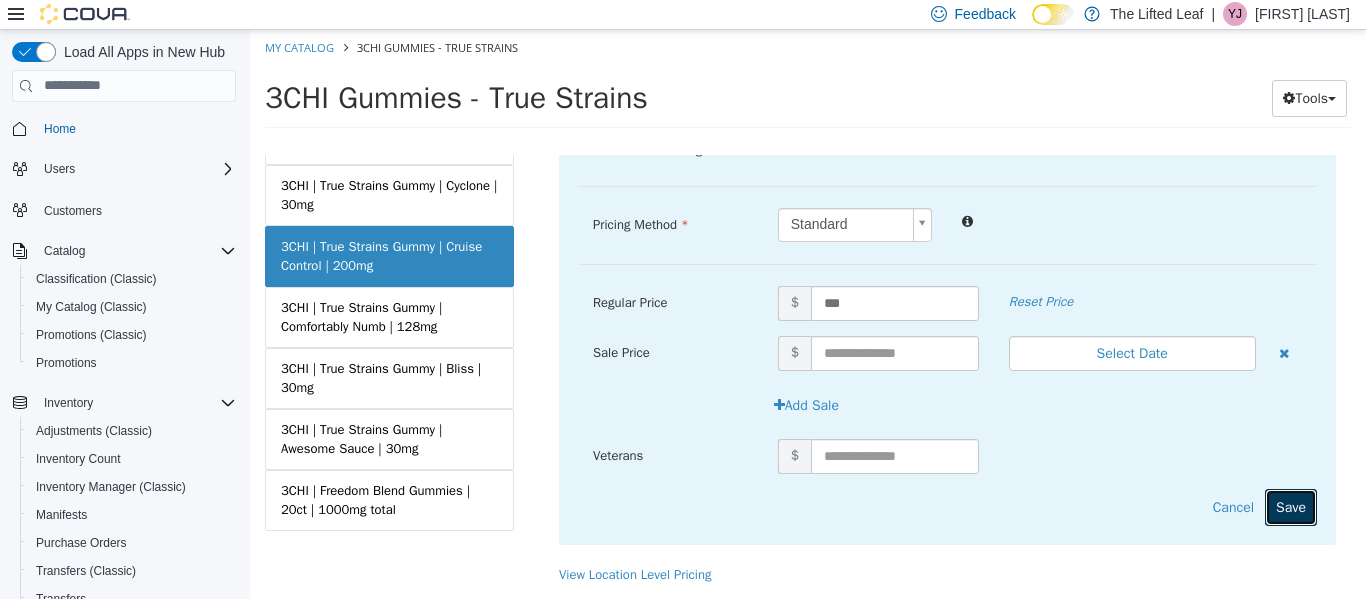click on "Save" at bounding box center [1291, 506] 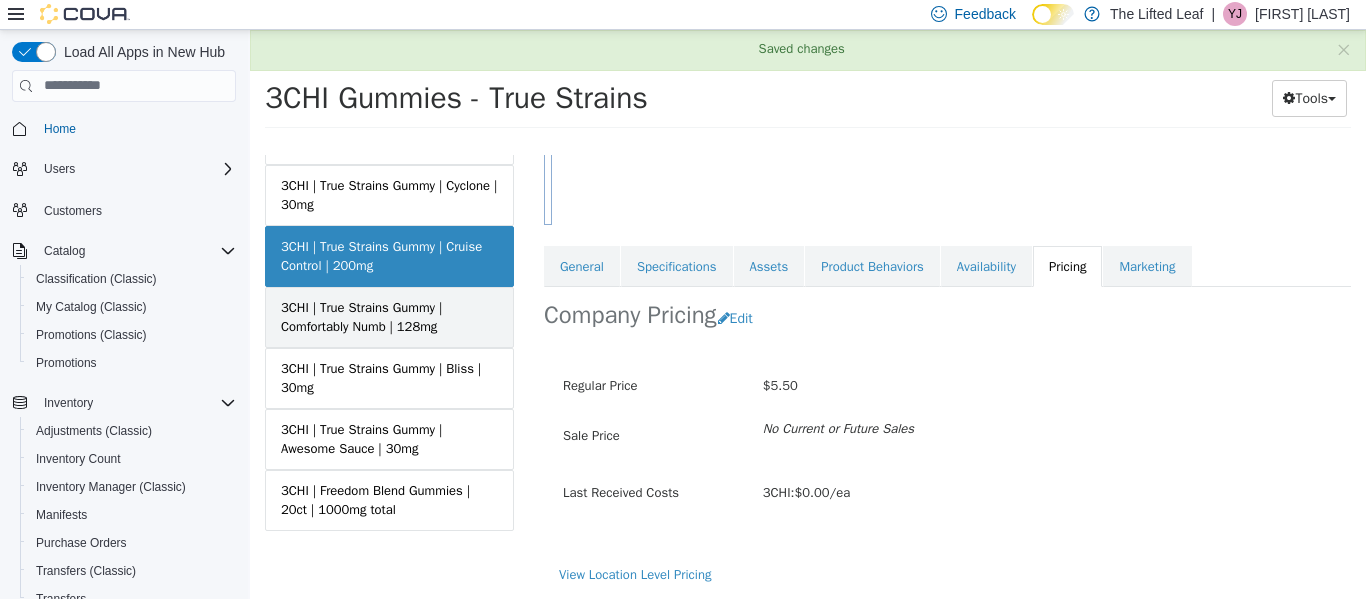 scroll, scrollTop: 273, scrollLeft: 0, axis: vertical 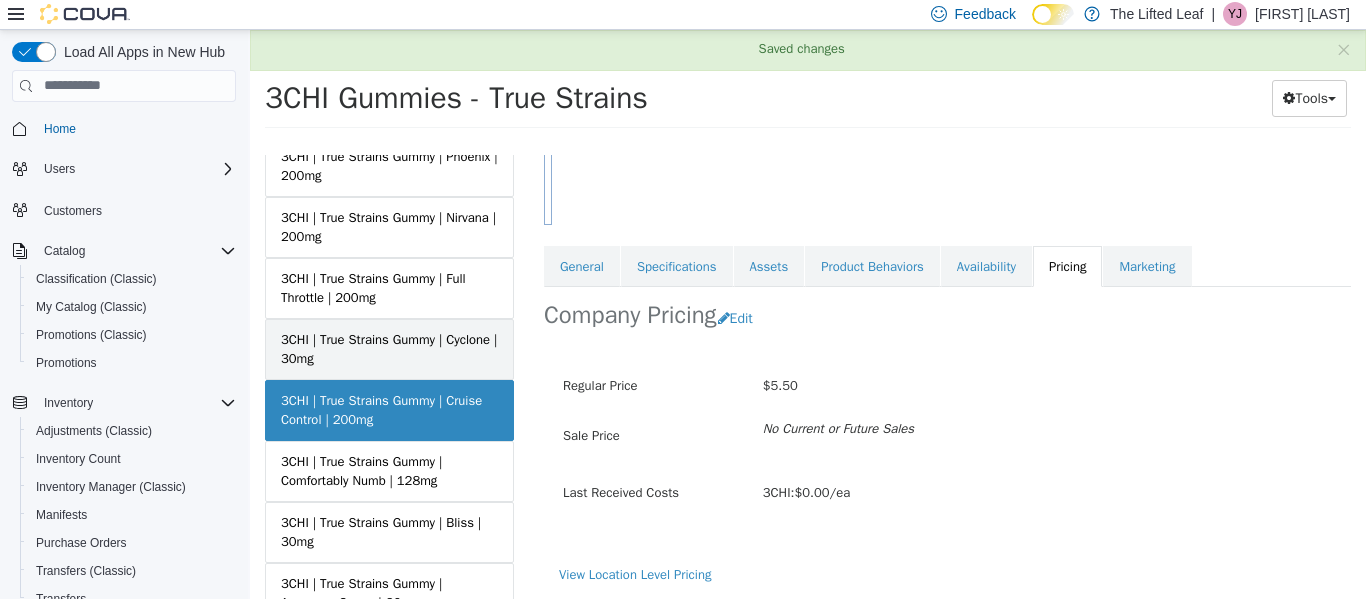click on "3CHI | True Strains Gummy | Cyclone | 30mg" at bounding box center [389, 348] 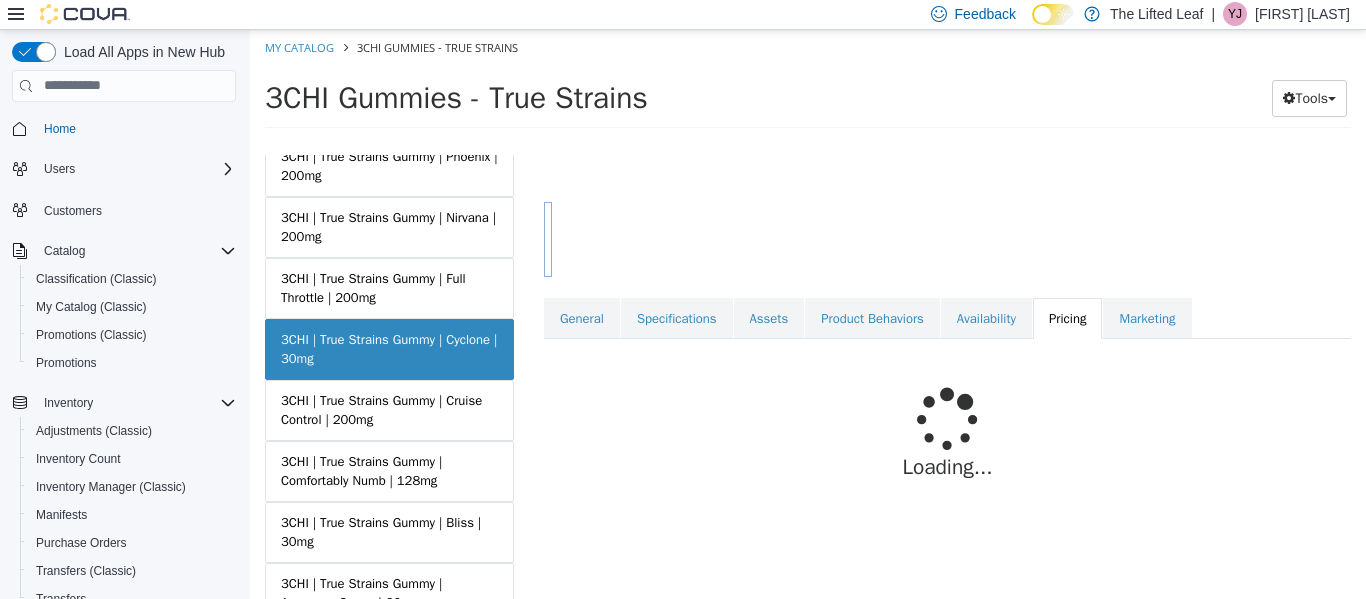 scroll, scrollTop: 224, scrollLeft: 0, axis: vertical 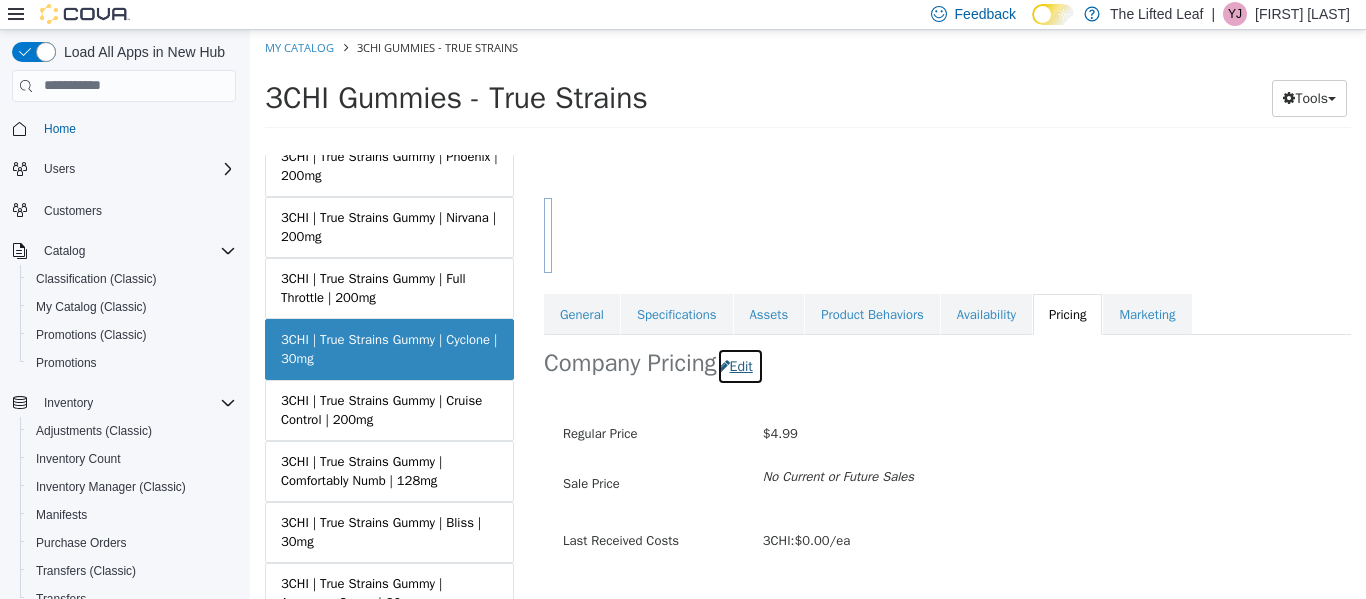 click on "Edit" at bounding box center [740, 365] 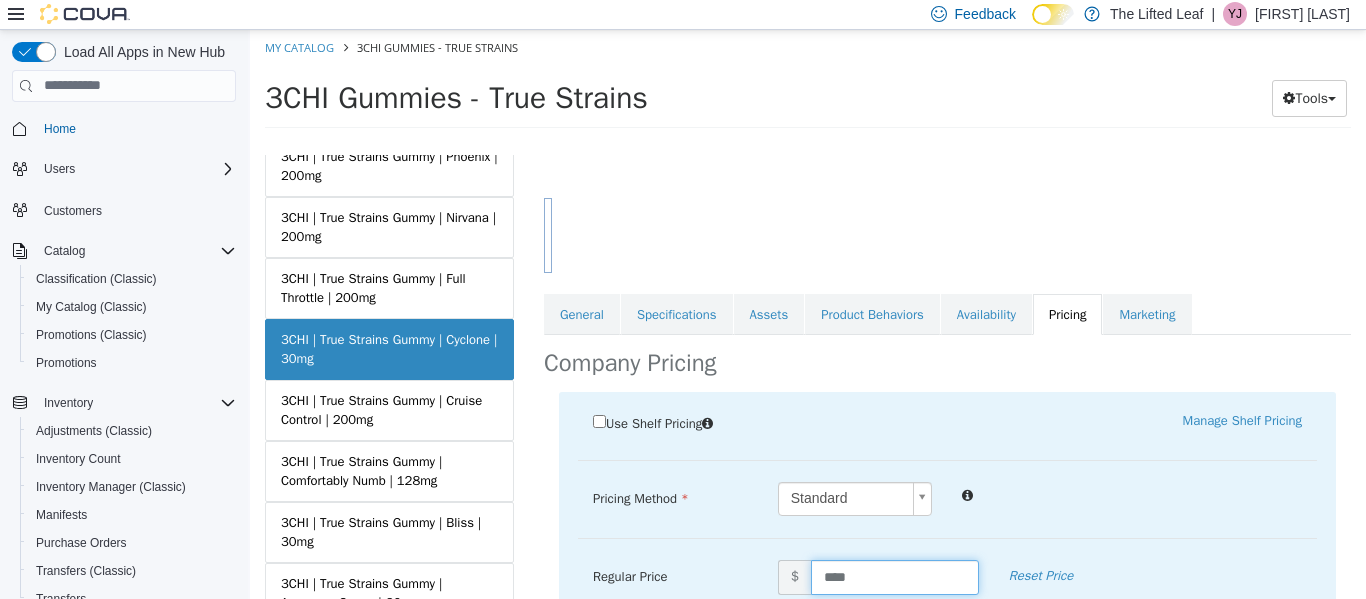 drag, startPoint x: 863, startPoint y: 570, endPoint x: 727, endPoint y: 579, distance: 136.29747 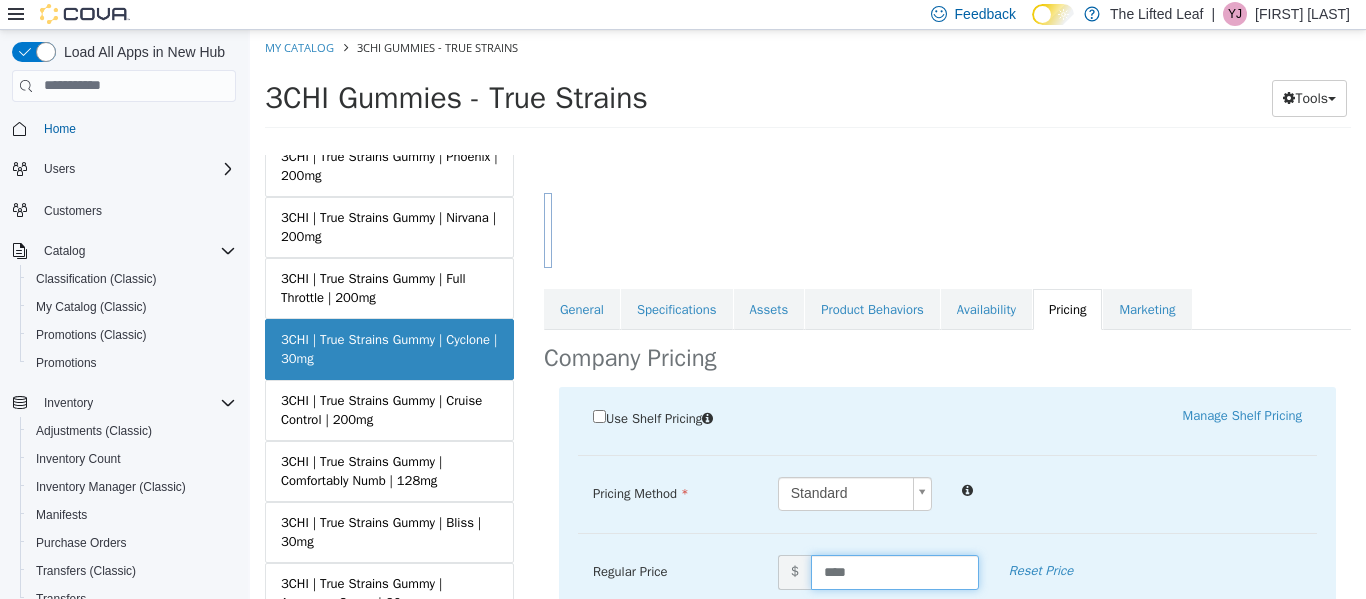 paste 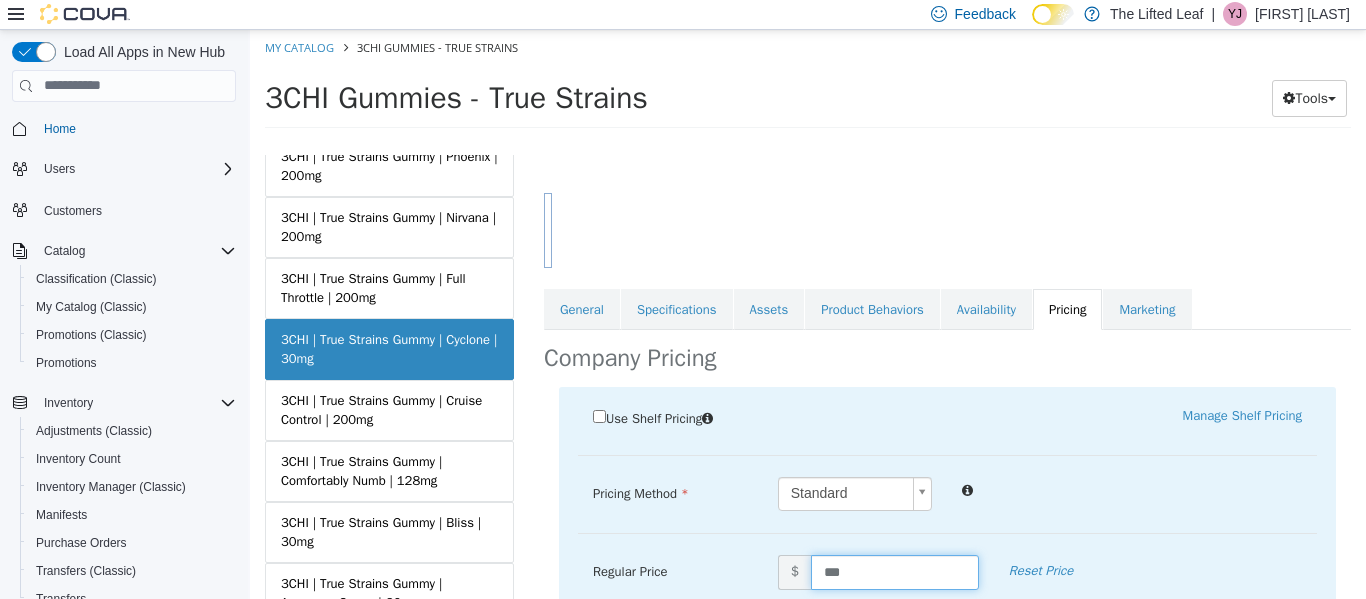 scroll, scrollTop: 498, scrollLeft: 0, axis: vertical 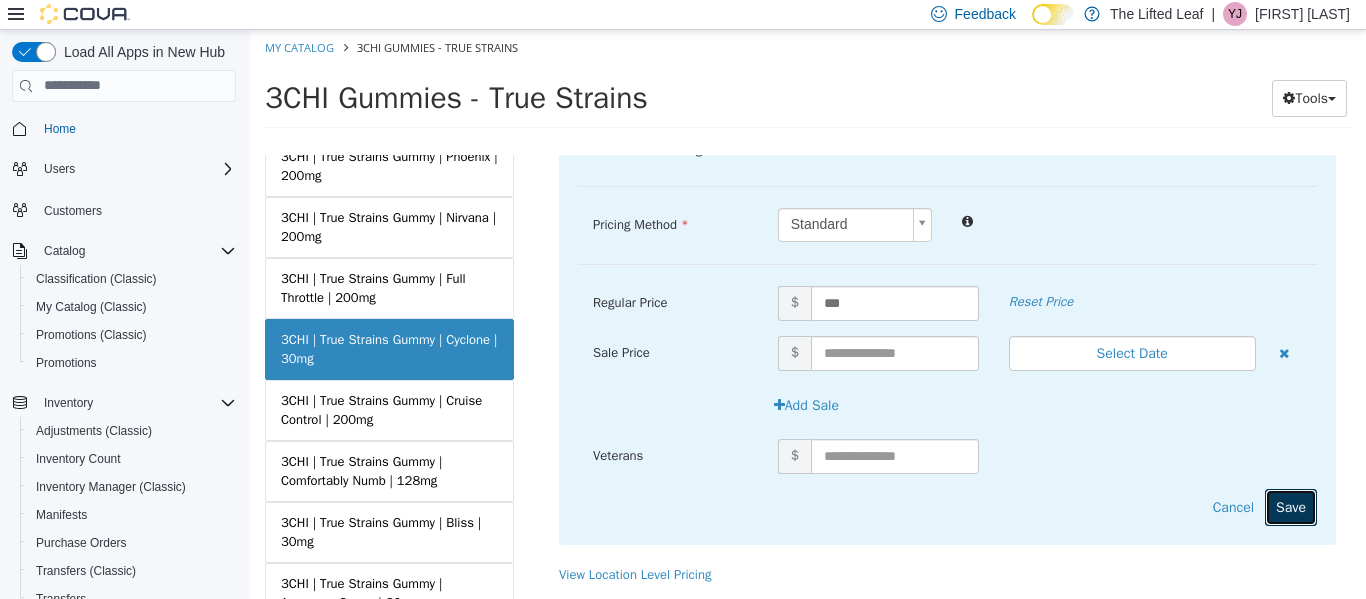 click on "Save" at bounding box center (1291, 506) 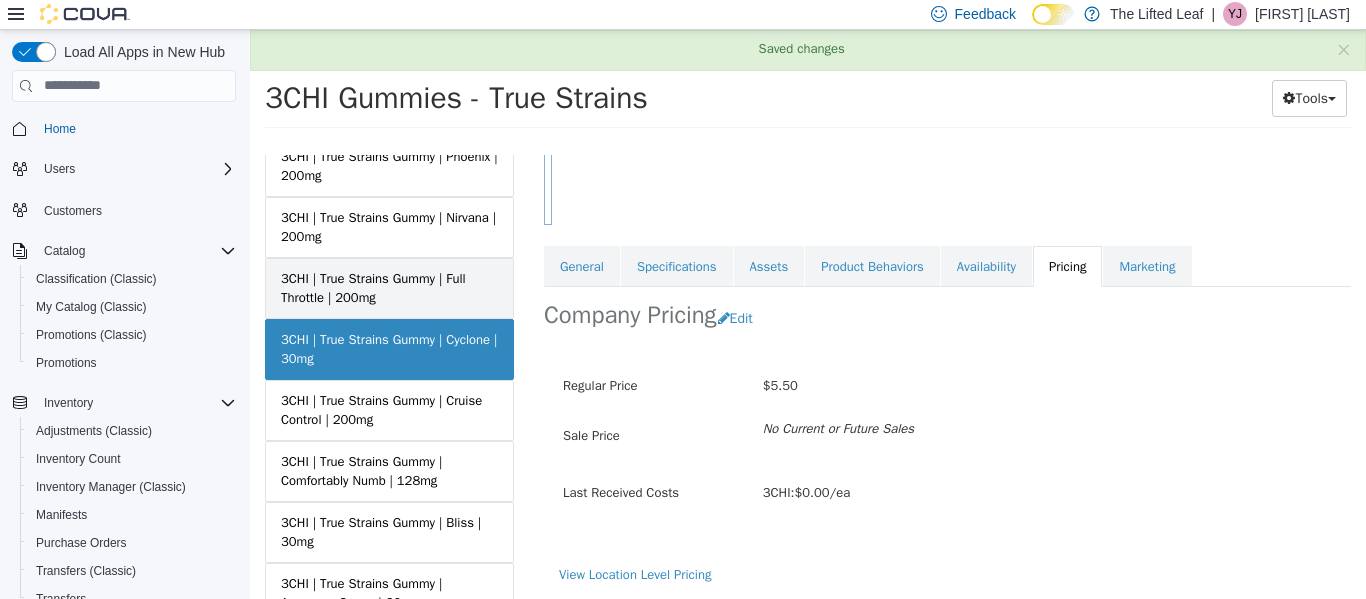 click on "3CHI | True Strains Gummy | Full Throttle | 200mg" at bounding box center [389, 287] 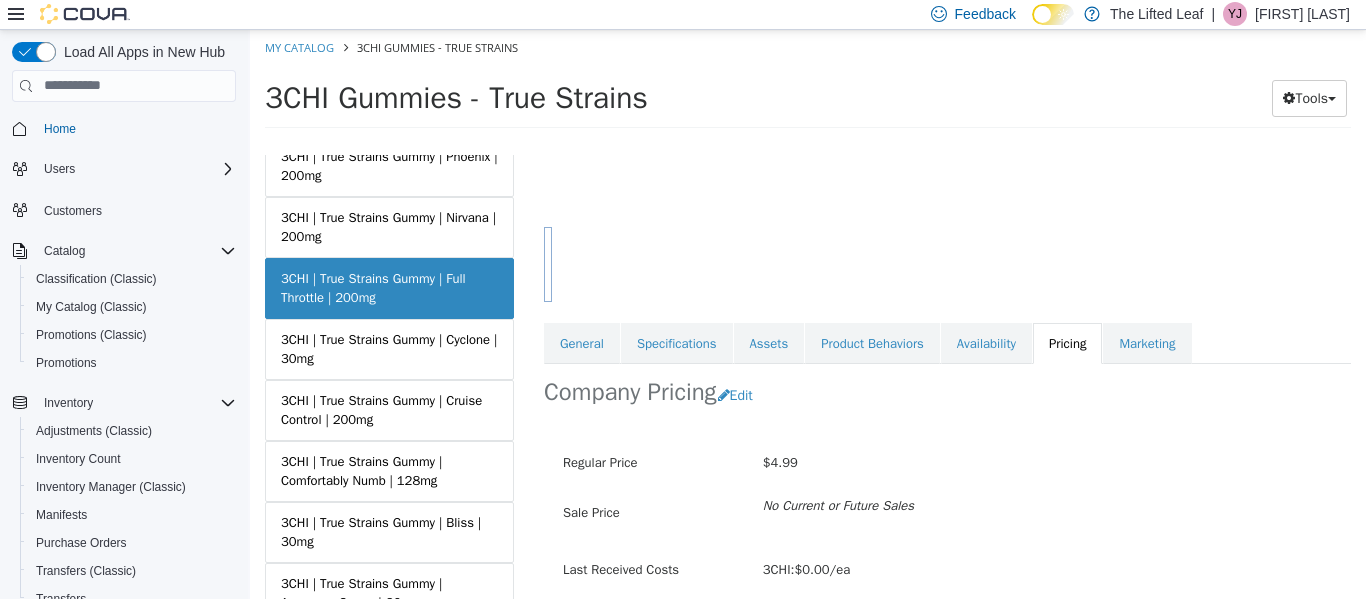 scroll, scrollTop: 196, scrollLeft: 0, axis: vertical 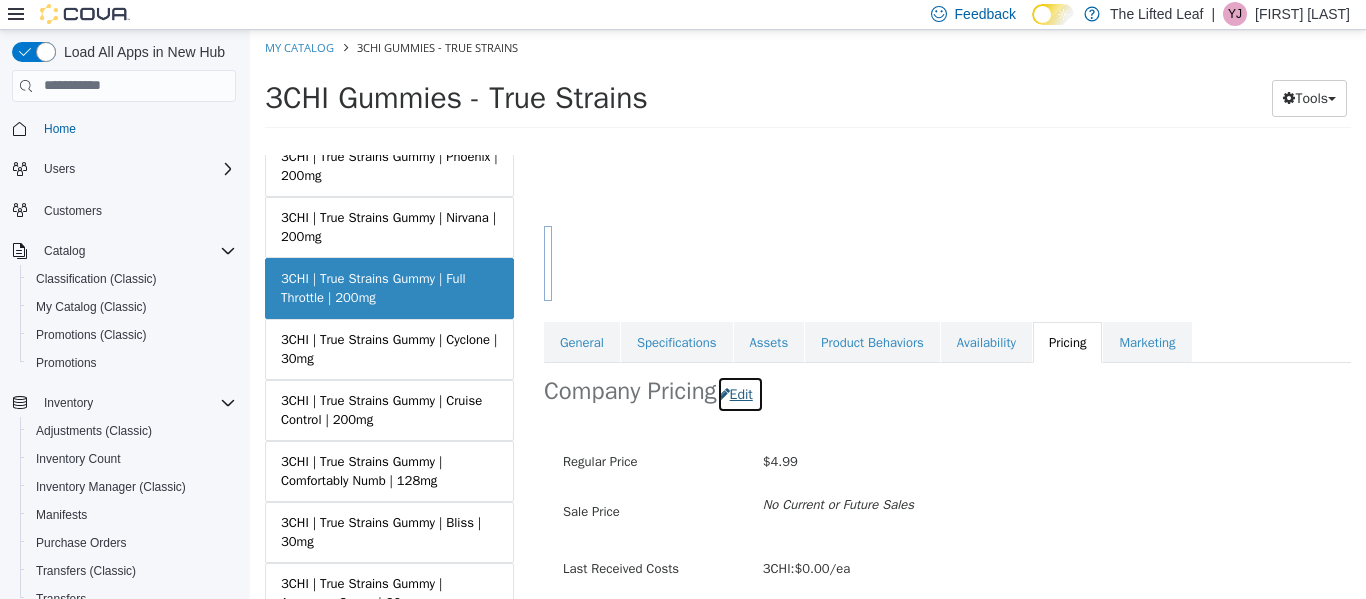 click on "Edit" at bounding box center [740, 393] 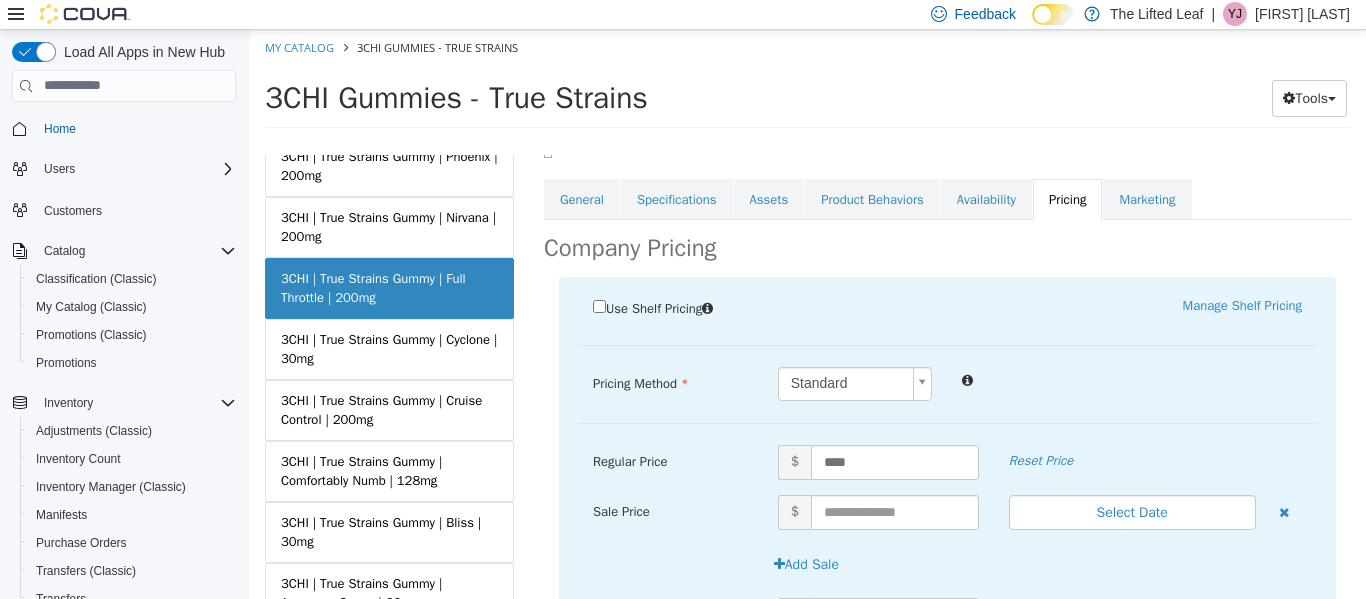 scroll, scrollTop: 340, scrollLeft: 0, axis: vertical 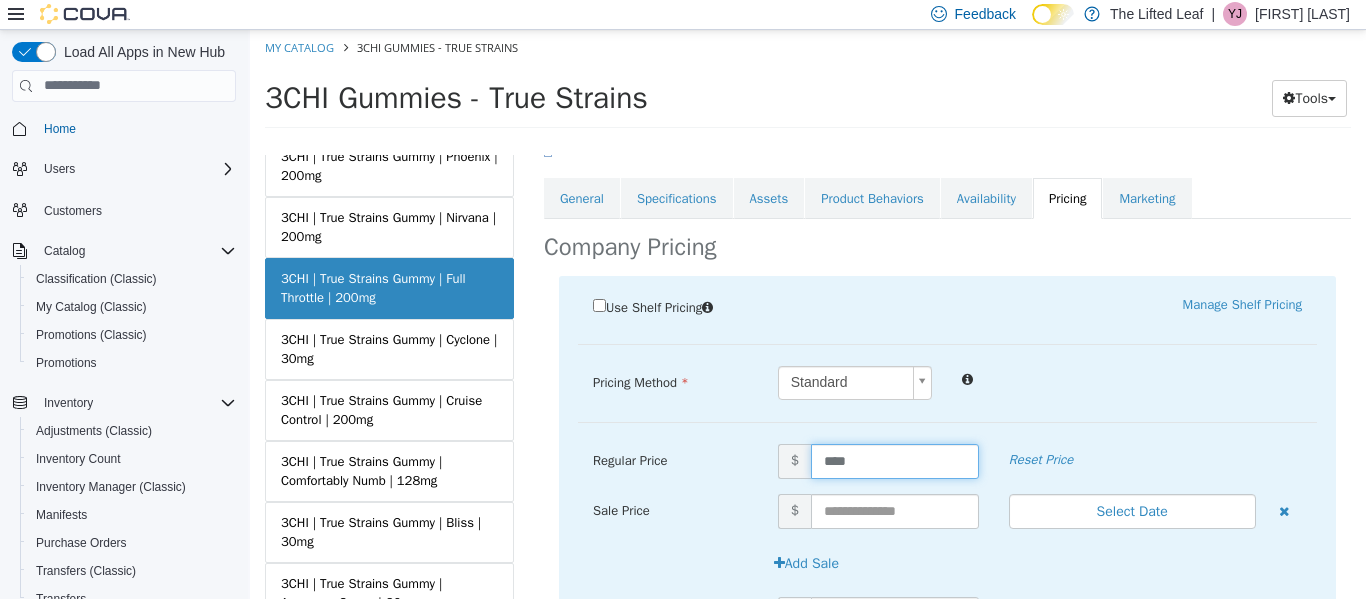 drag, startPoint x: 868, startPoint y: 463, endPoint x: 718, endPoint y: 470, distance: 150.16324 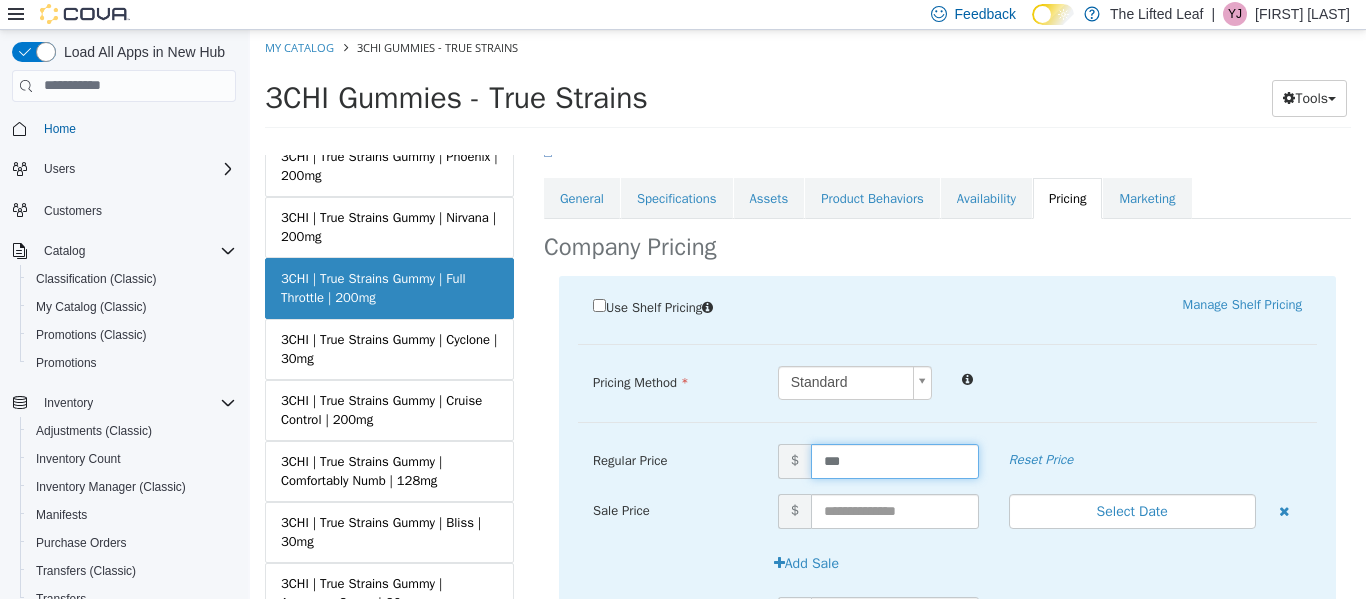 scroll, scrollTop: 498, scrollLeft: 0, axis: vertical 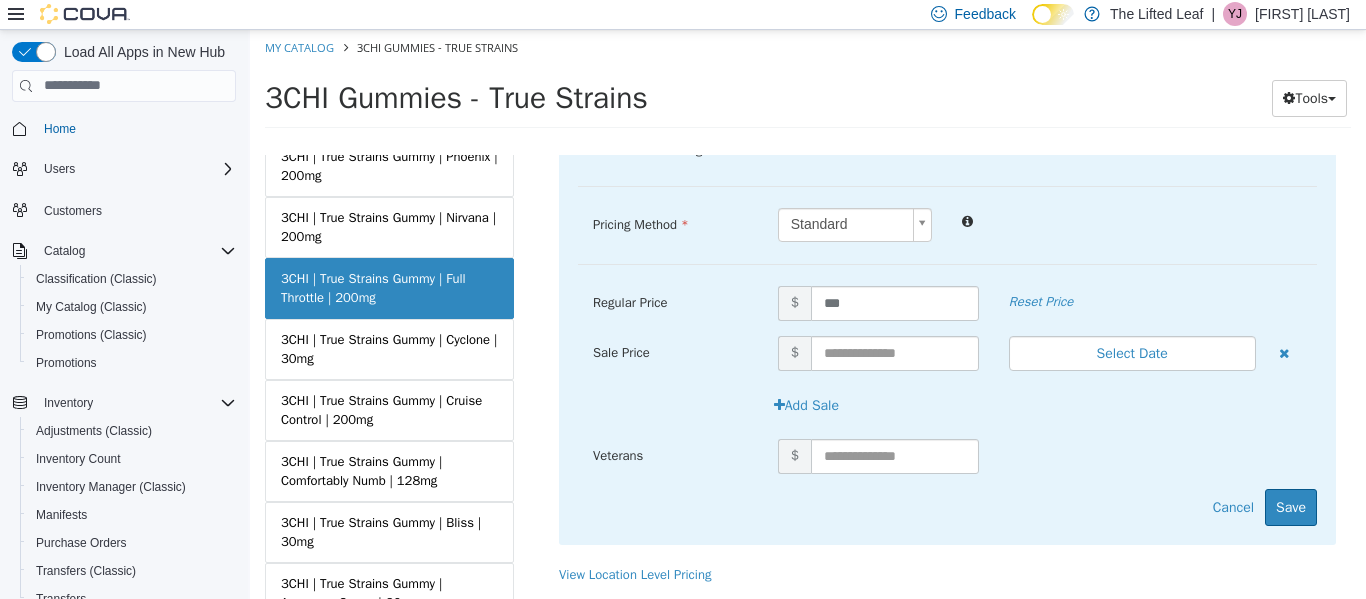 click on "Use Shelf Pricing    Manage Shelf Pricing Shelf Price     Select a Shelf Price                             Shelf Price is required Pricing Method     Standard                             * Regular Price $ *** Reset Price Sale Price $ Select Date     (UTC-5) Chicago                                Add Sale Veterans  $ Cancel Save" at bounding box center (947, 330) 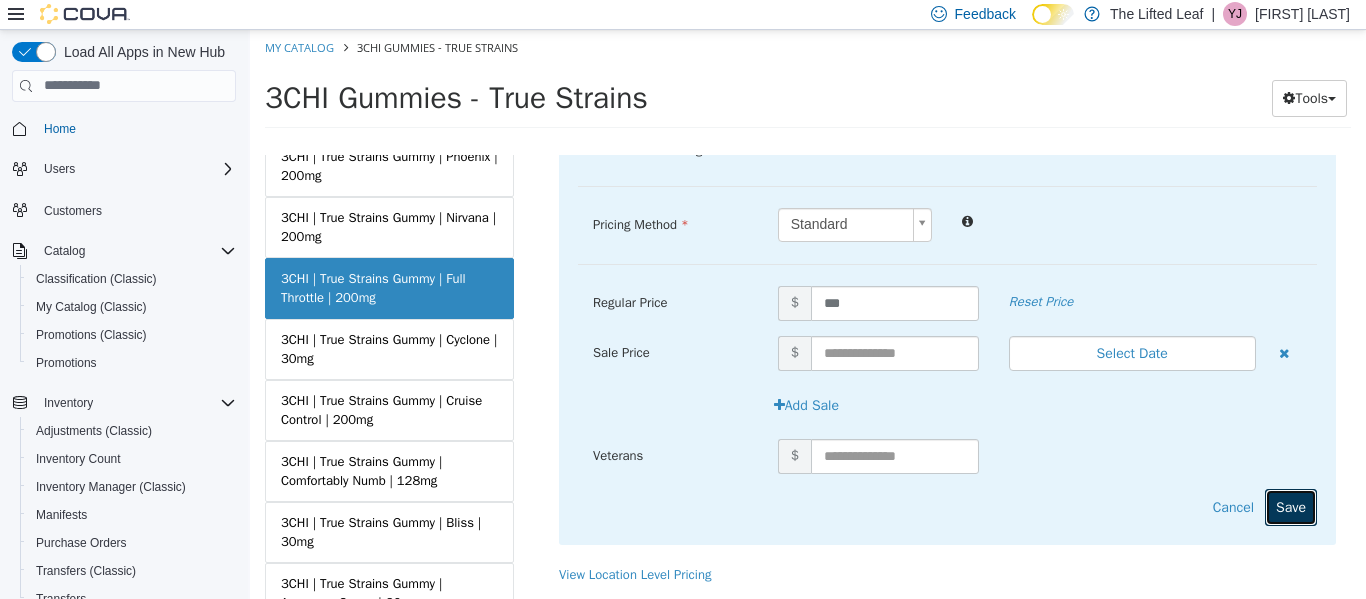click on "Save" at bounding box center [1291, 506] 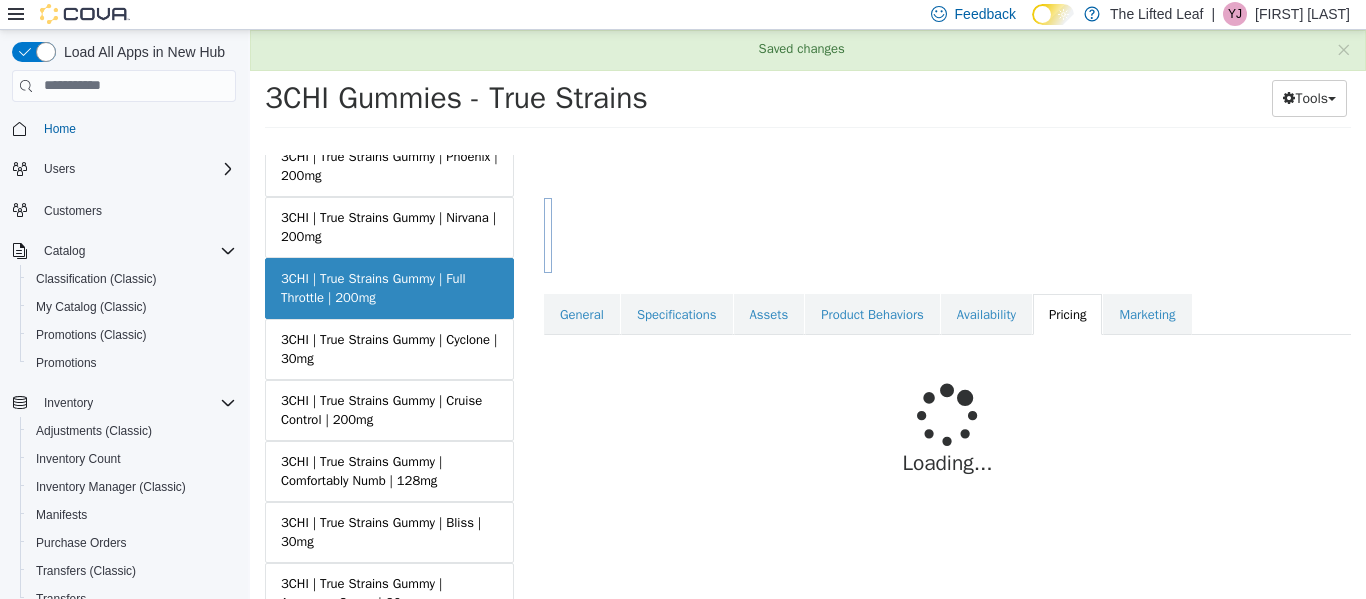 scroll, scrollTop: 224, scrollLeft: 0, axis: vertical 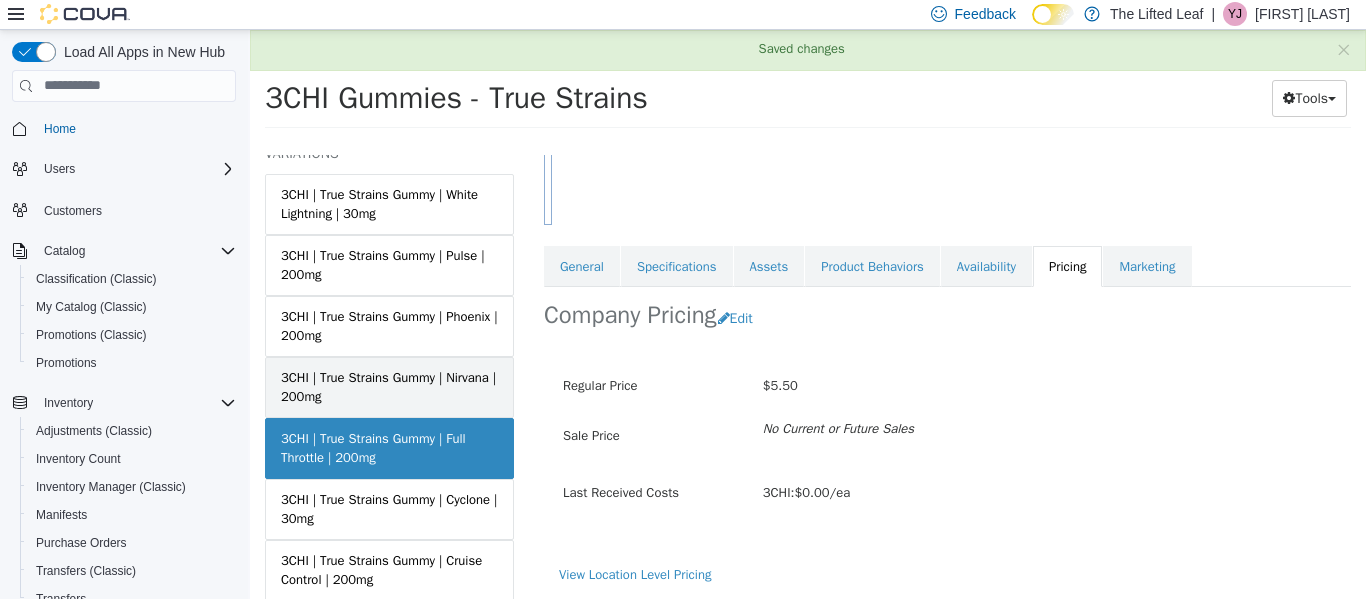 click on "3CHI | True Strains Gummy | Nirvana | 200mg" at bounding box center [389, 386] 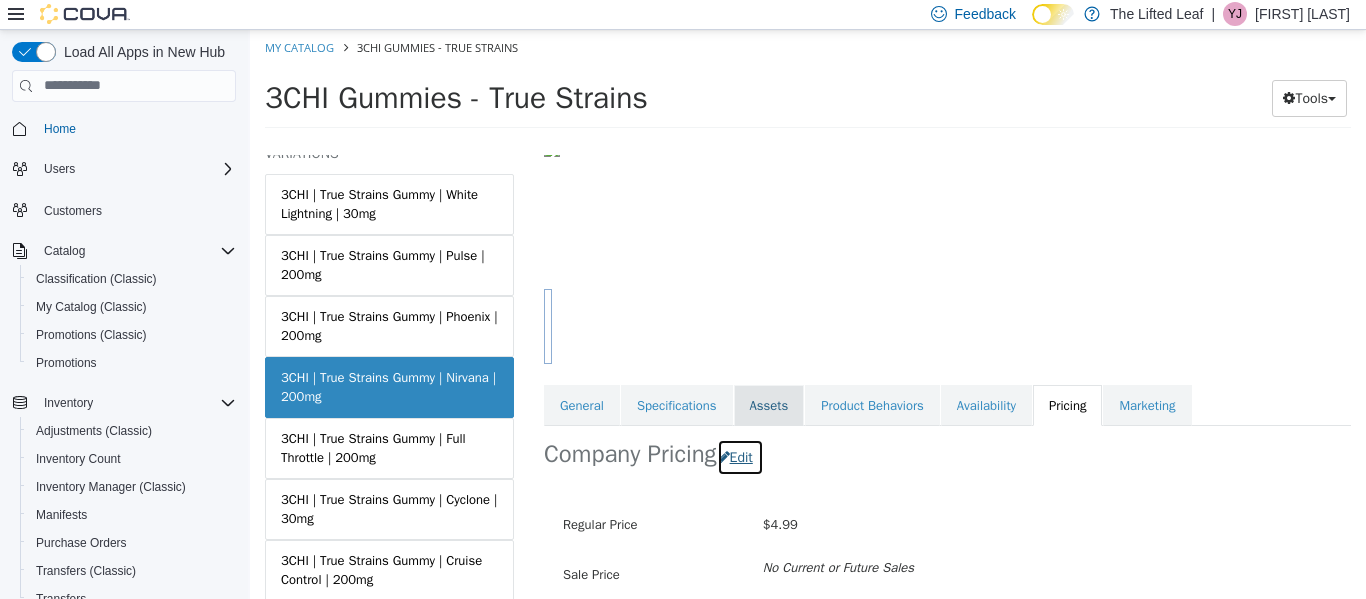 click on "Edit" at bounding box center [740, 456] 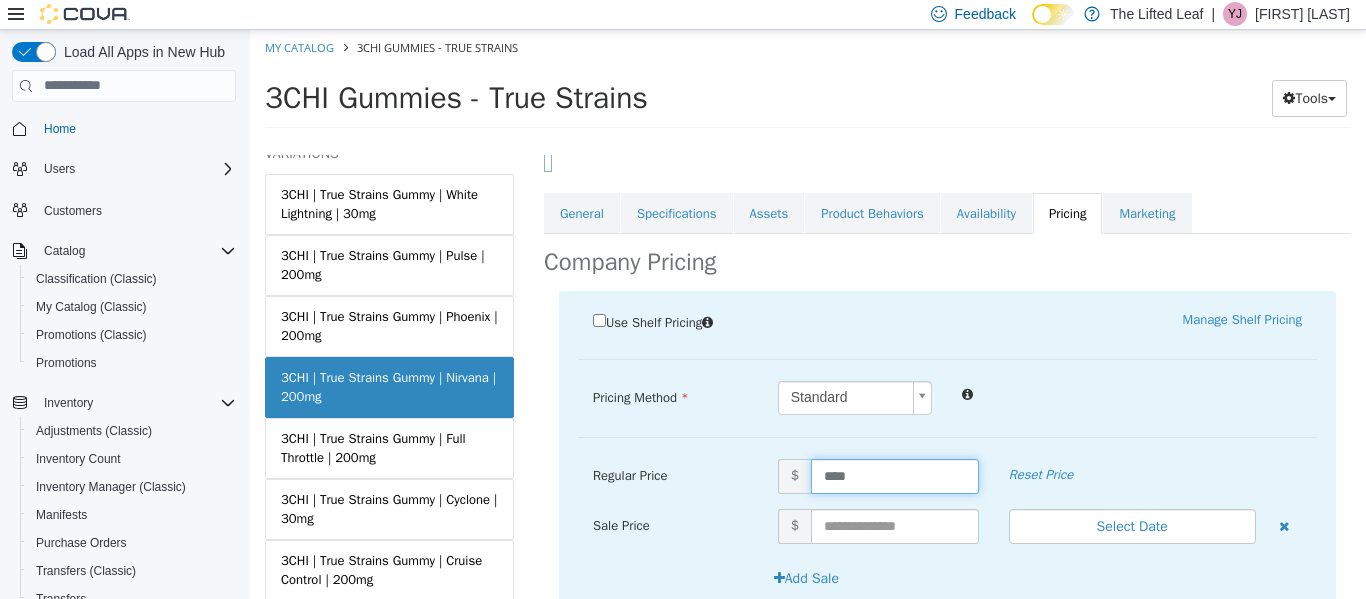 drag, startPoint x: 864, startPoint y: 481, endPoint x: 738, endPoint y: 455, distance: 128.65457 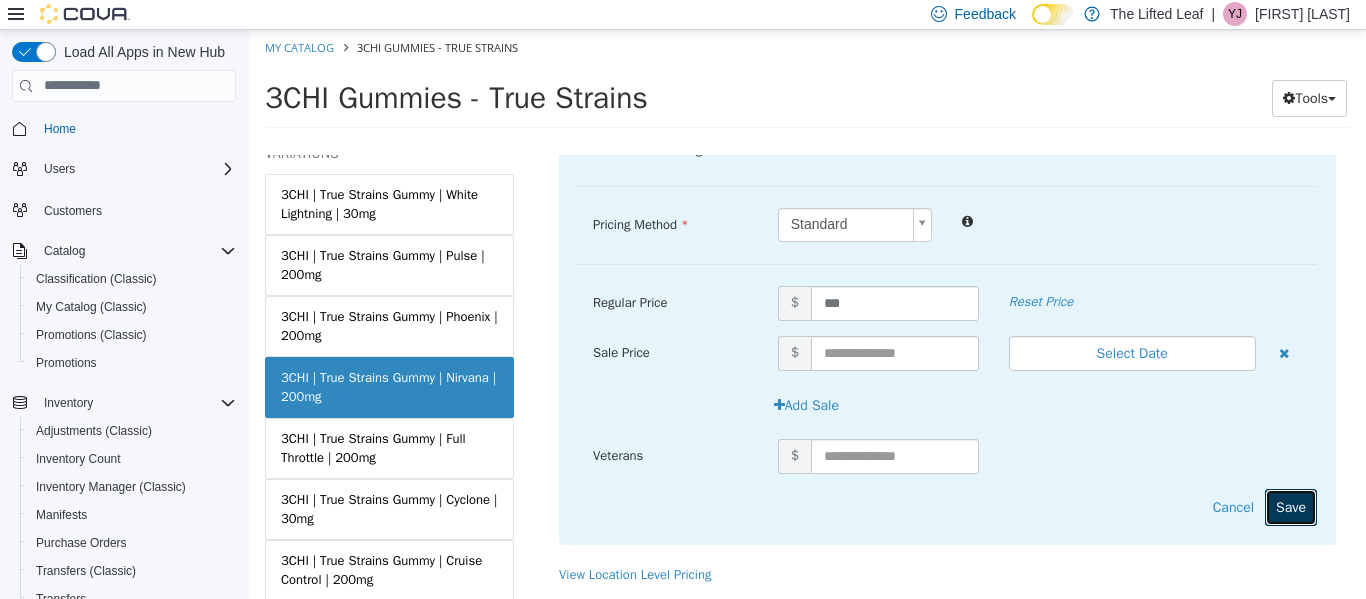 click on "Save" at bounding box center (1291, 506) 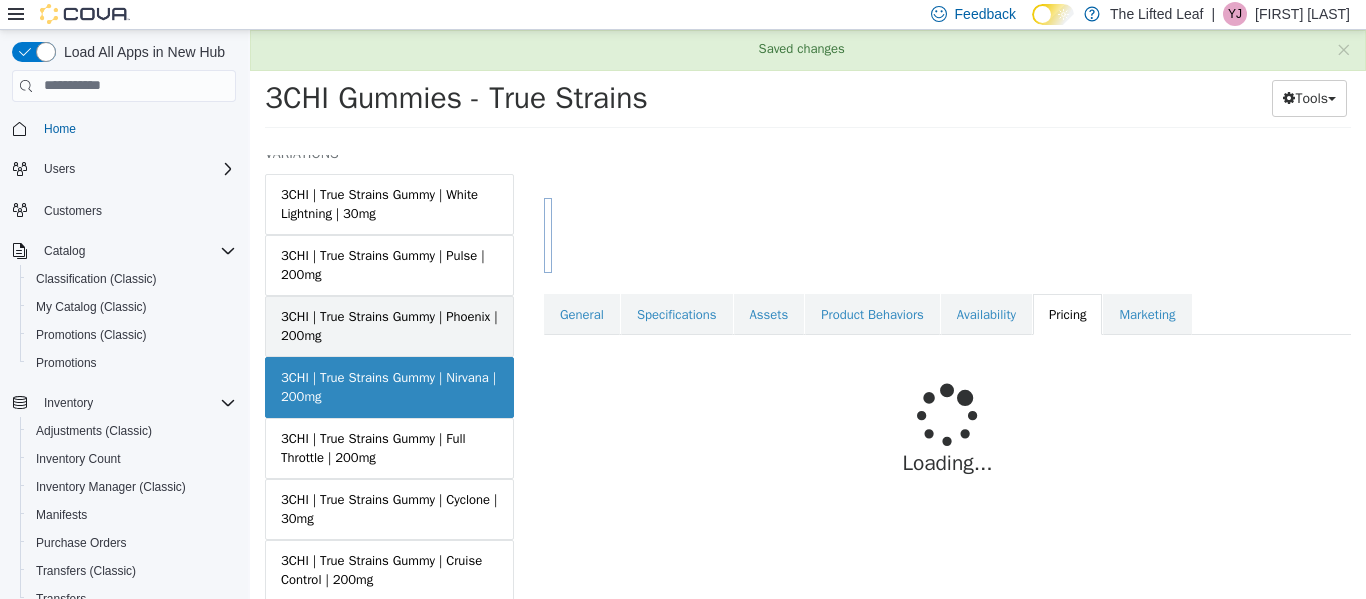 click on "3CHI | True Strains Gummy | Phoenix | 200mg" at bounding box center [389, 325] 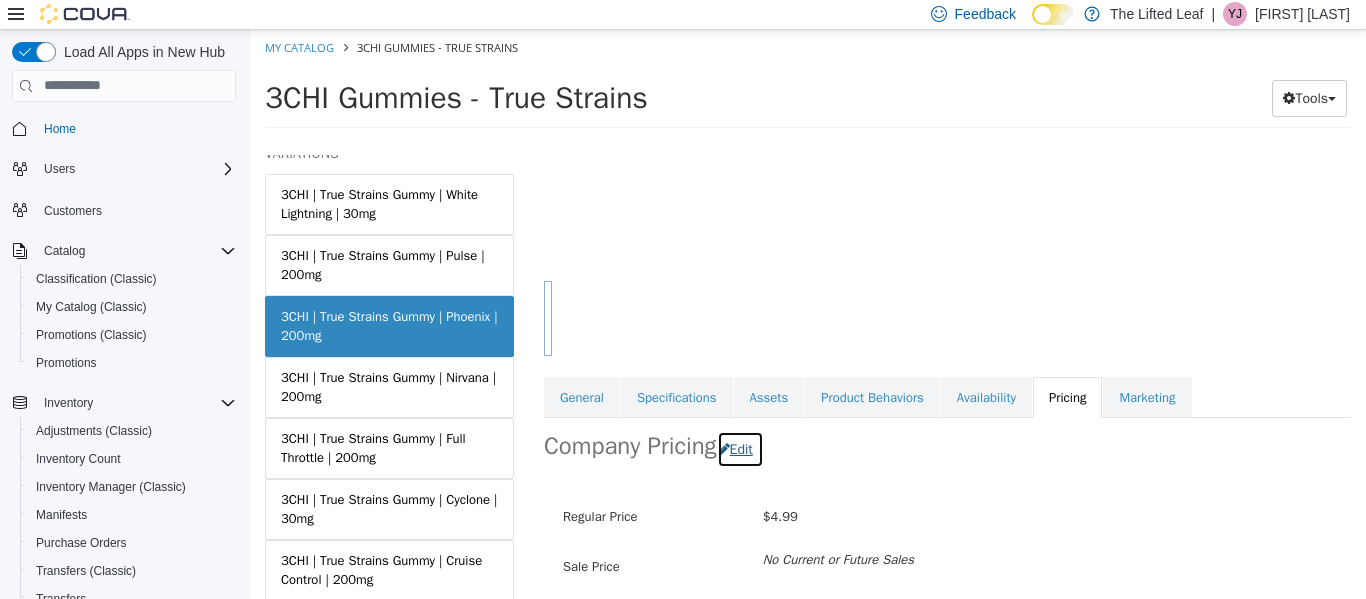 click on "Edit" at bounding box center (740, 448) 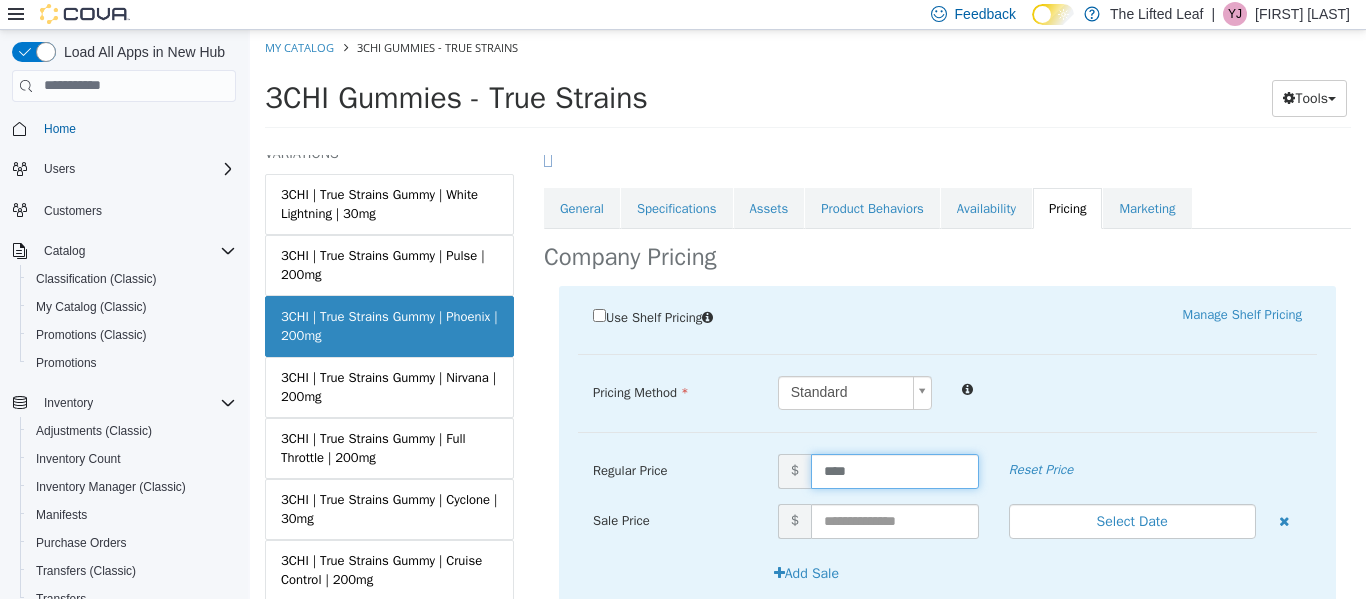 drag, startPoint x: 856, startPoint y: 463, endPoint x: 777, endPoint y: 475, distance: 79.9062 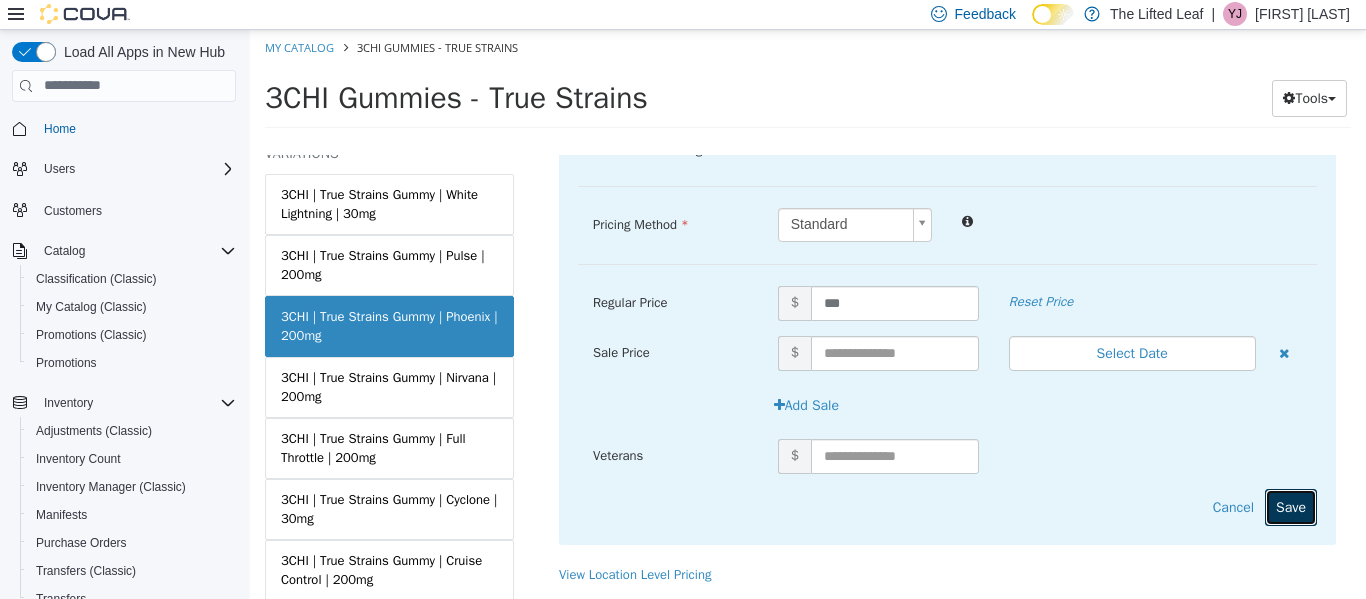 click on "Save" at bounding box center (1291, 506) 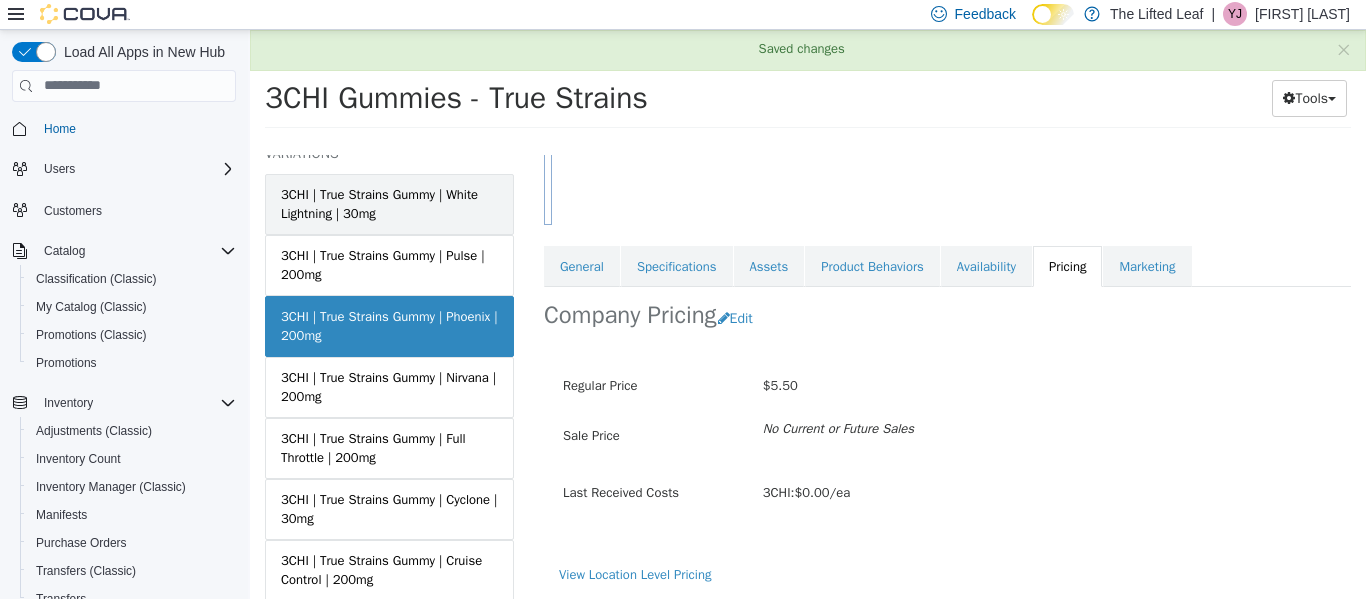 click on "3CHI | True Strains Gummy | White Lightning | 30mg" at bounding box center (389, 203) 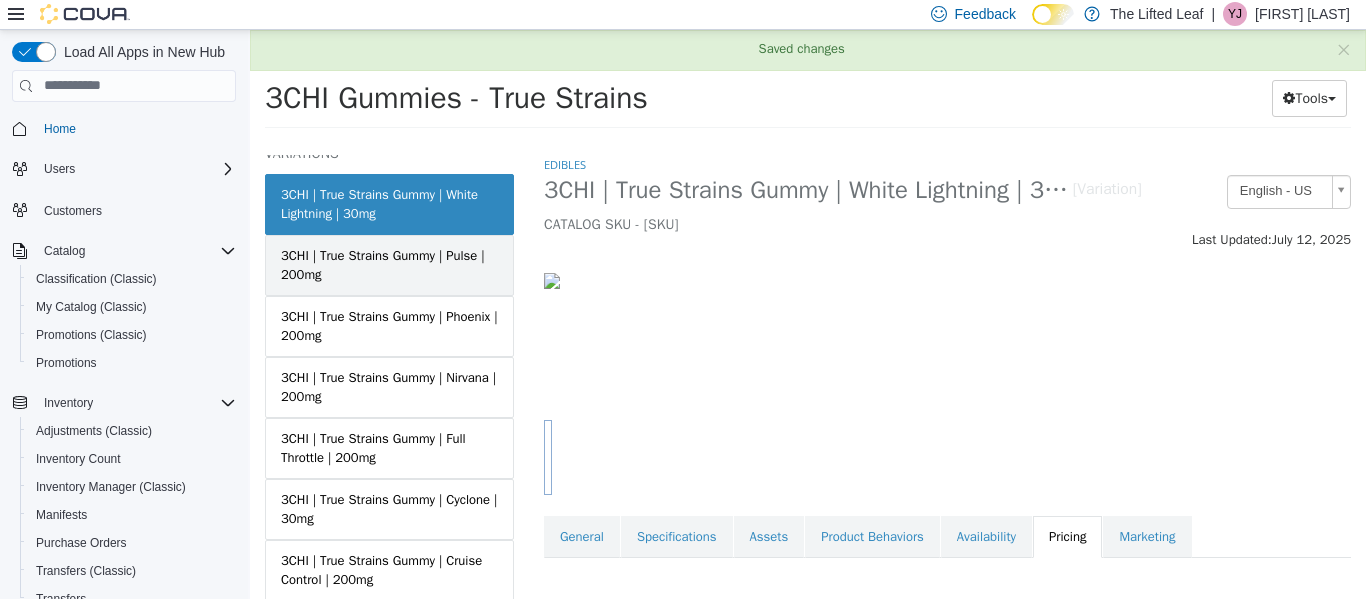 click on "3CHI | True Strains Gummy | Pulse | 200mg" at bounding box center [389, 264] 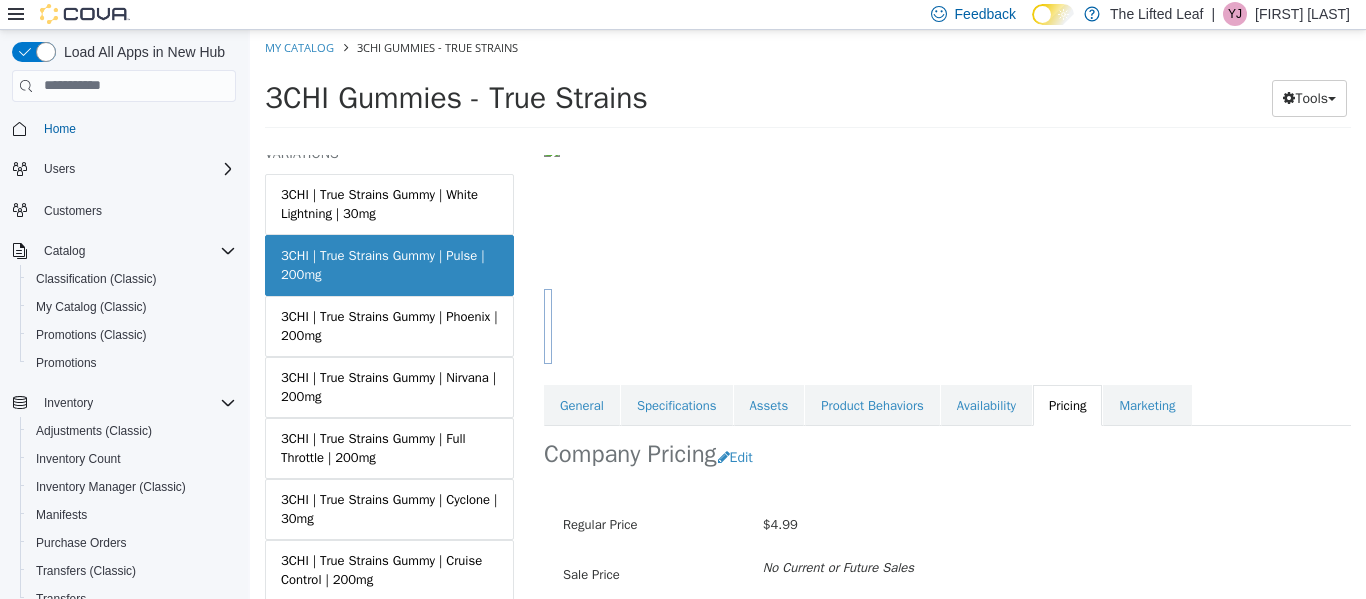 click on "Company Pricing   Edit" at bounding box center (947, 456) 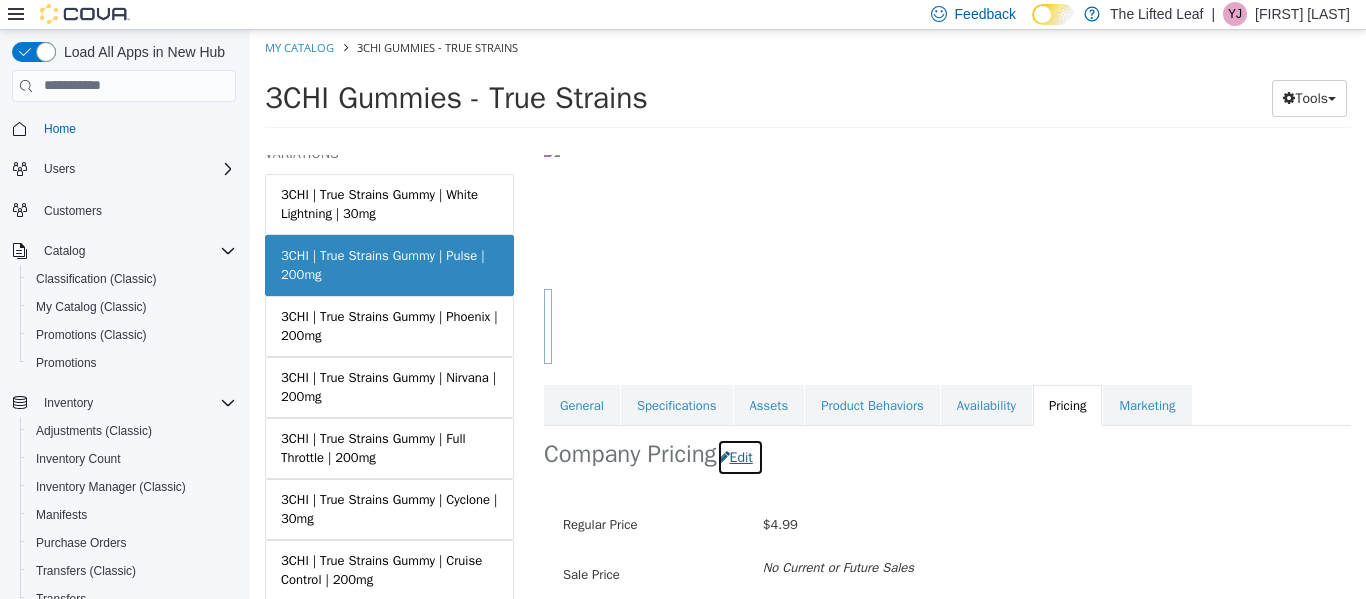 click on "Edit" at bounding box center (740, 456) 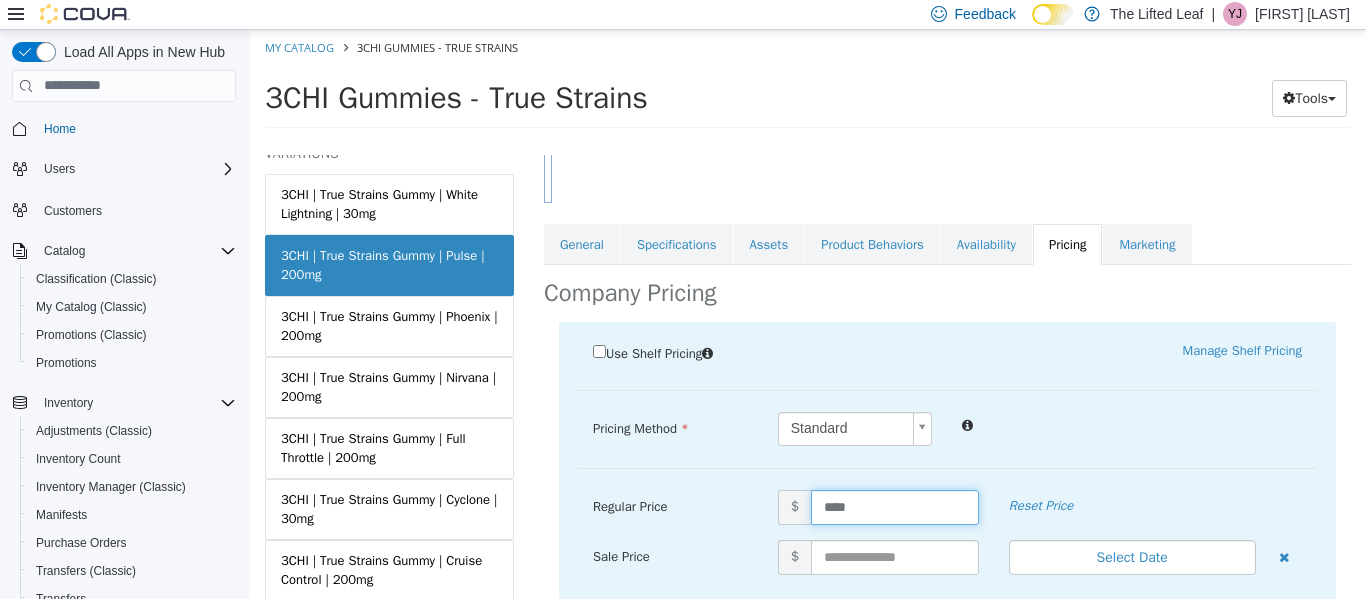 drag, startPoint x: 868, startPoint y: 507, endPoint x: 762, endPoint y: 493, distance: 106.92053 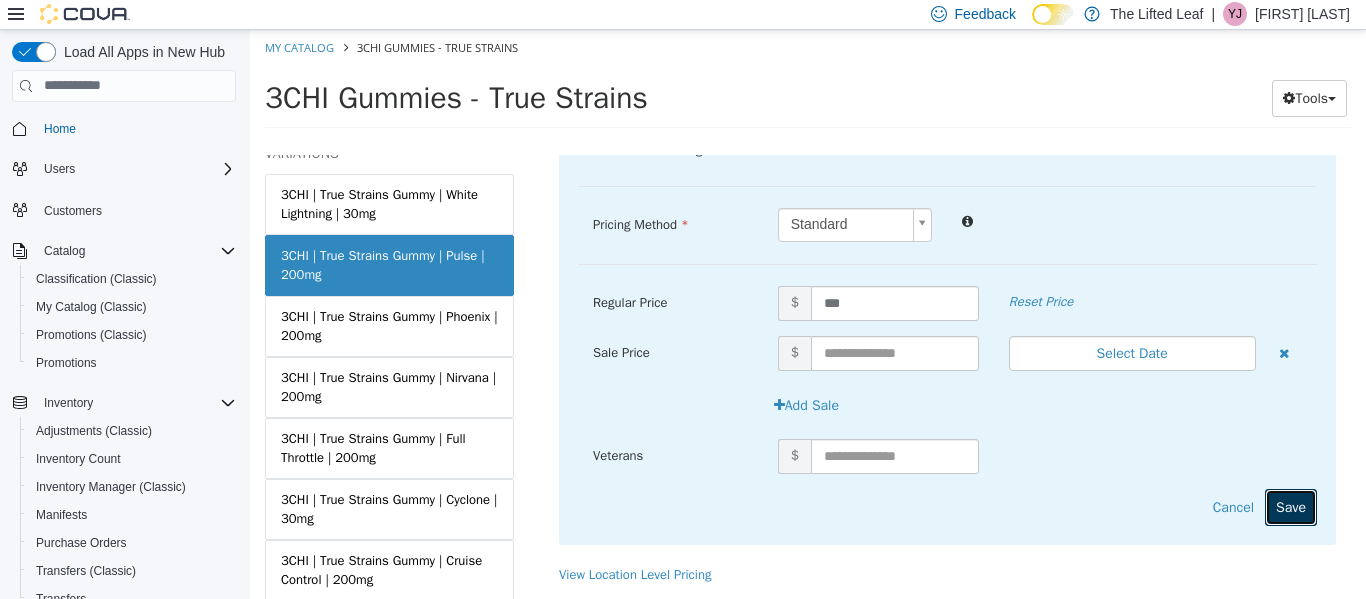 click on "Save" at bounding box center (1291, 506) 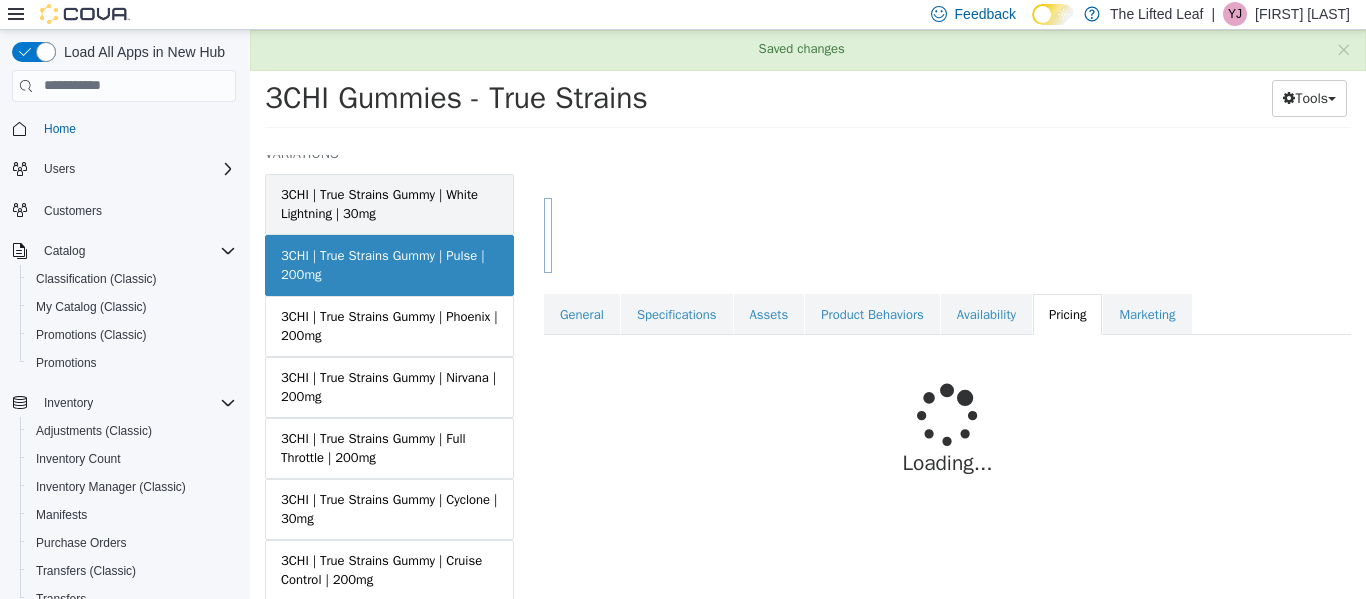 click on "3CHI | True Strains Gummy | White Lightning | 30mg" at bounding box center (389, 203) 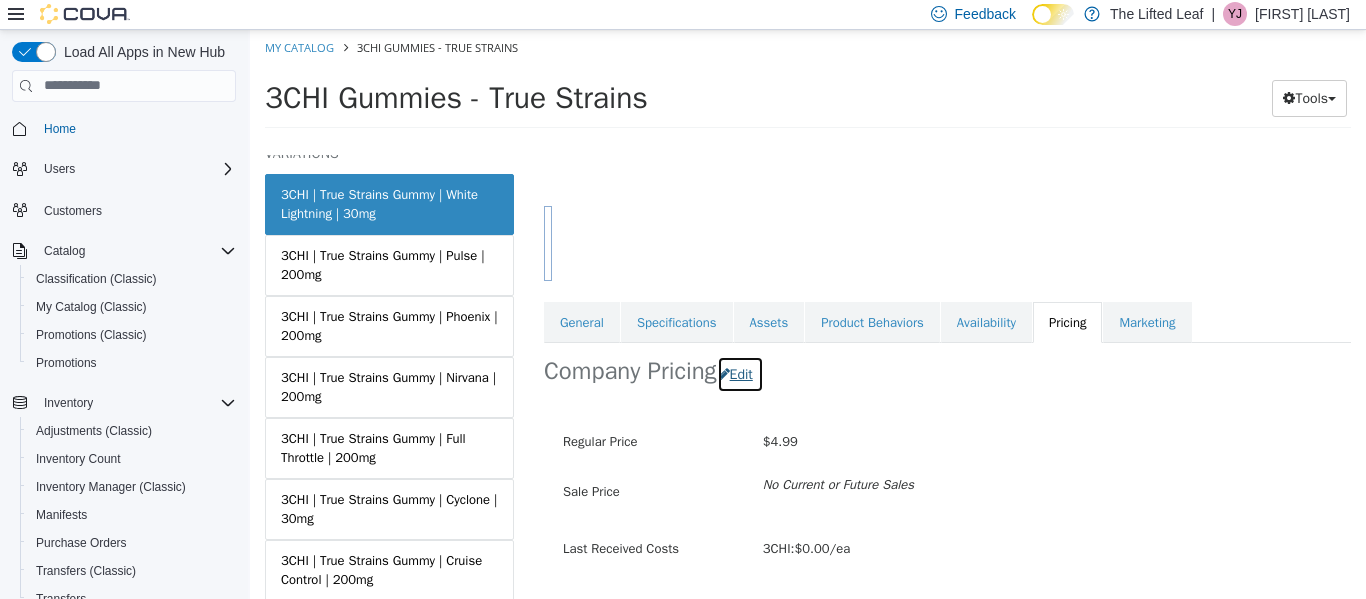 click on "Edit" at bounding box center [740, 373] 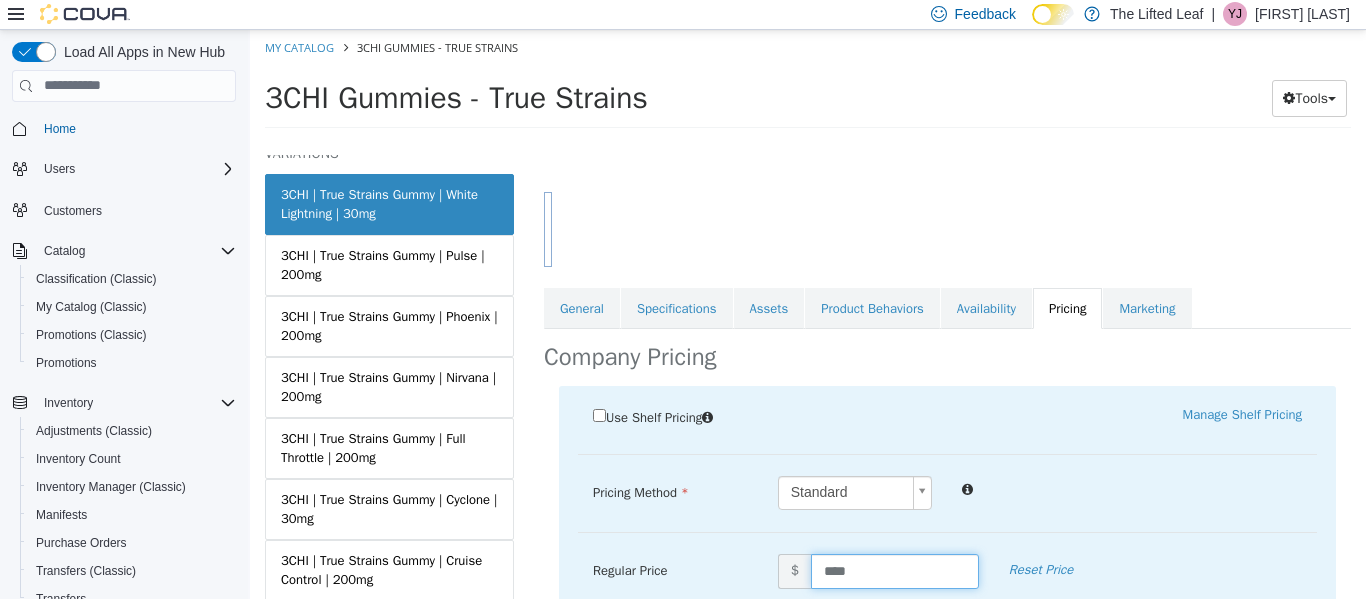 drag, startPoint x: 888, startPoint y: 566, endPoint x: 772, endPoint y: 562, distance: 116.06895 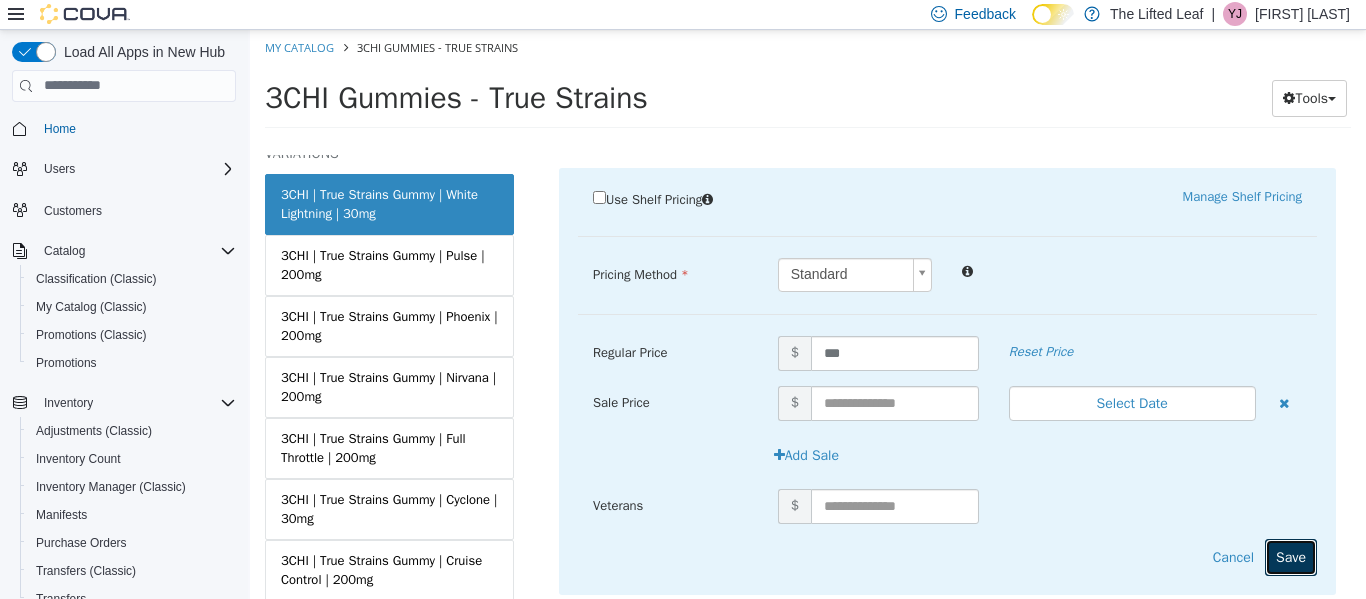click on "Save" at bounding box center [1291, 556] 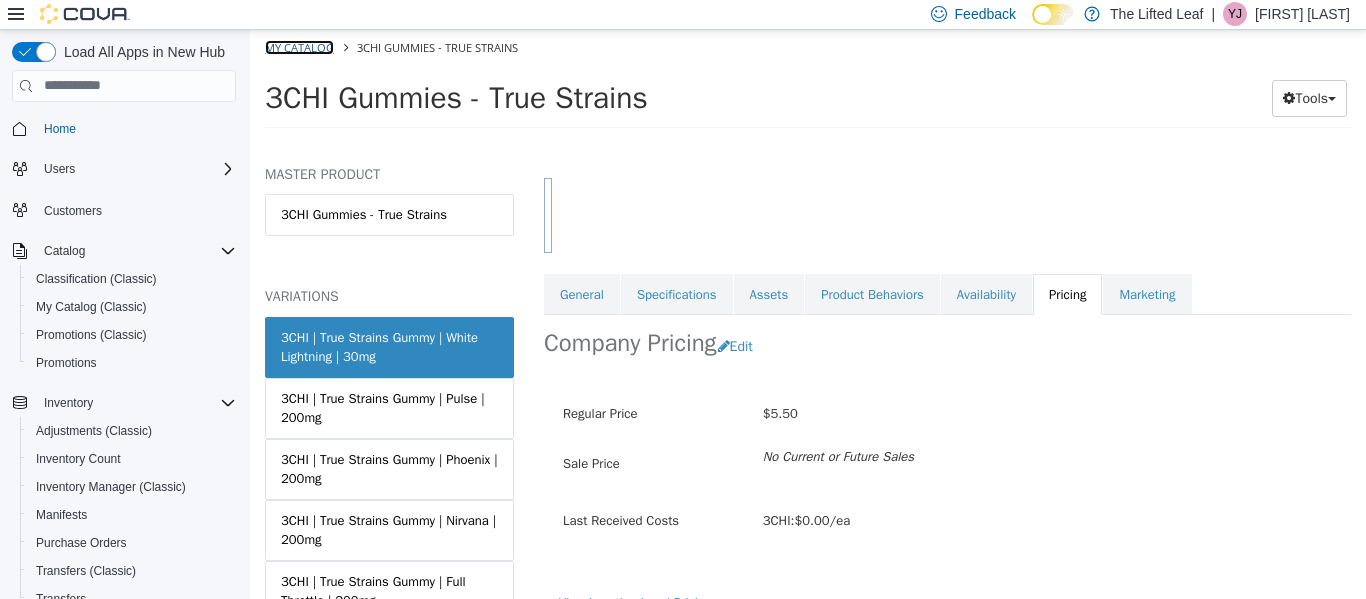 click on "My Catalog" at bounding box center (299, 46) 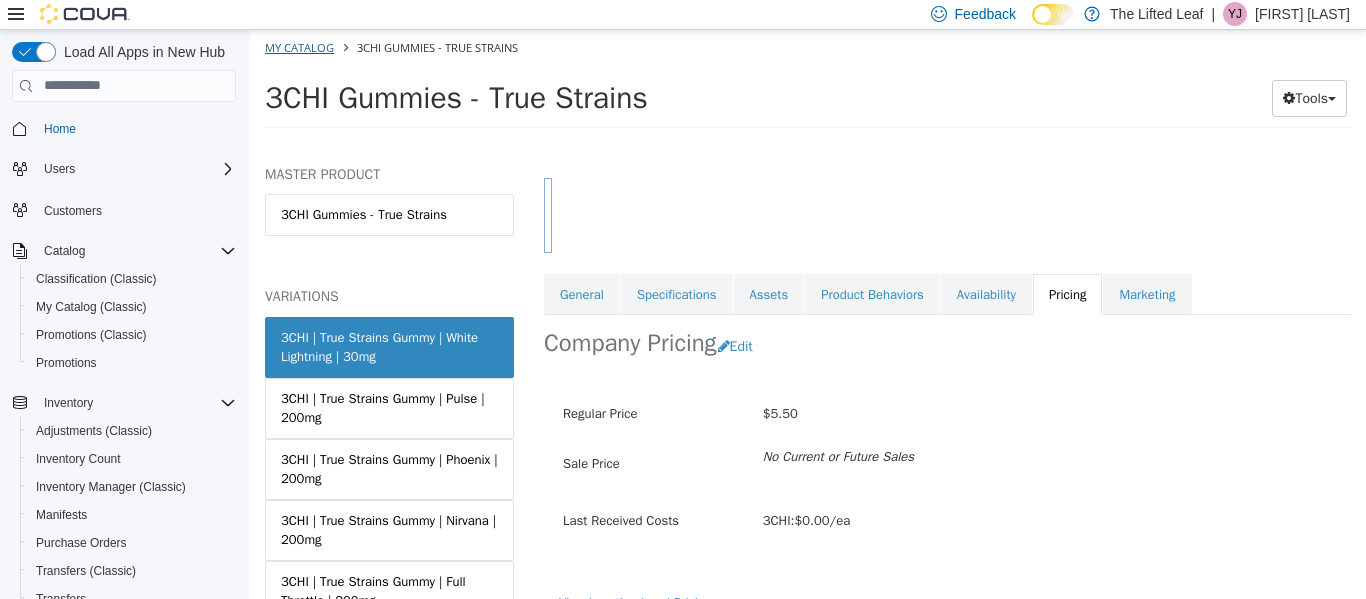 select on "**********" 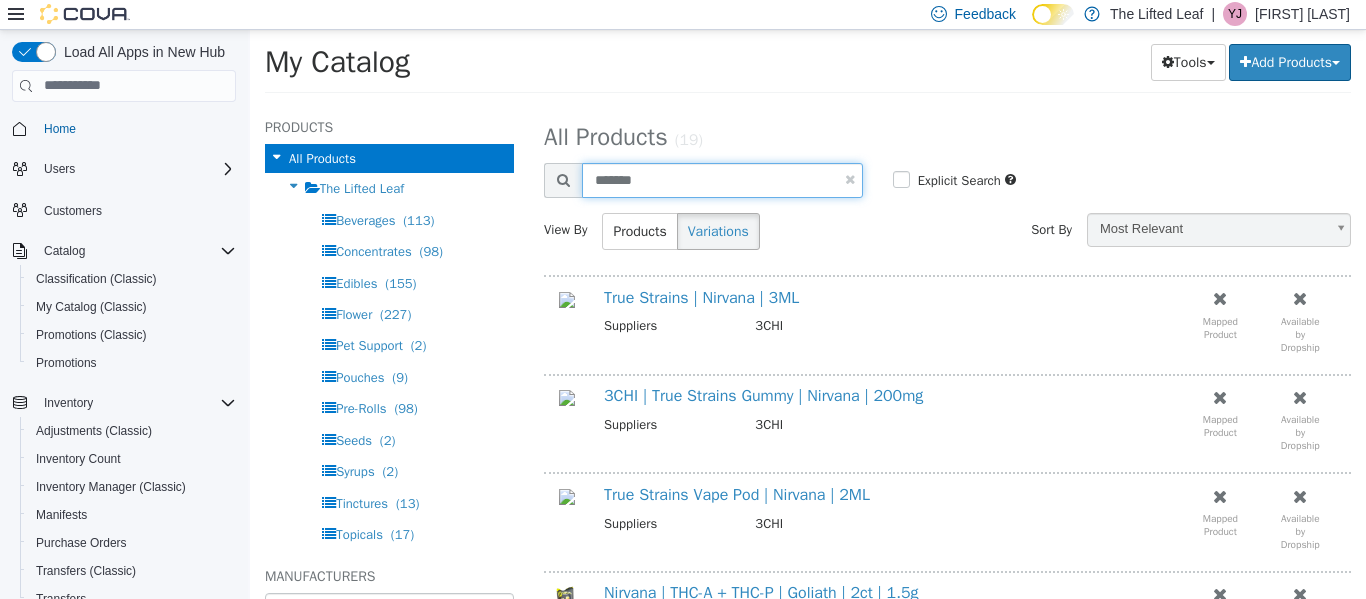 drag, startPoint x: 629, startPoint y: 190, endPoint x: 556, endPoint y: 201, distance: 73.82411 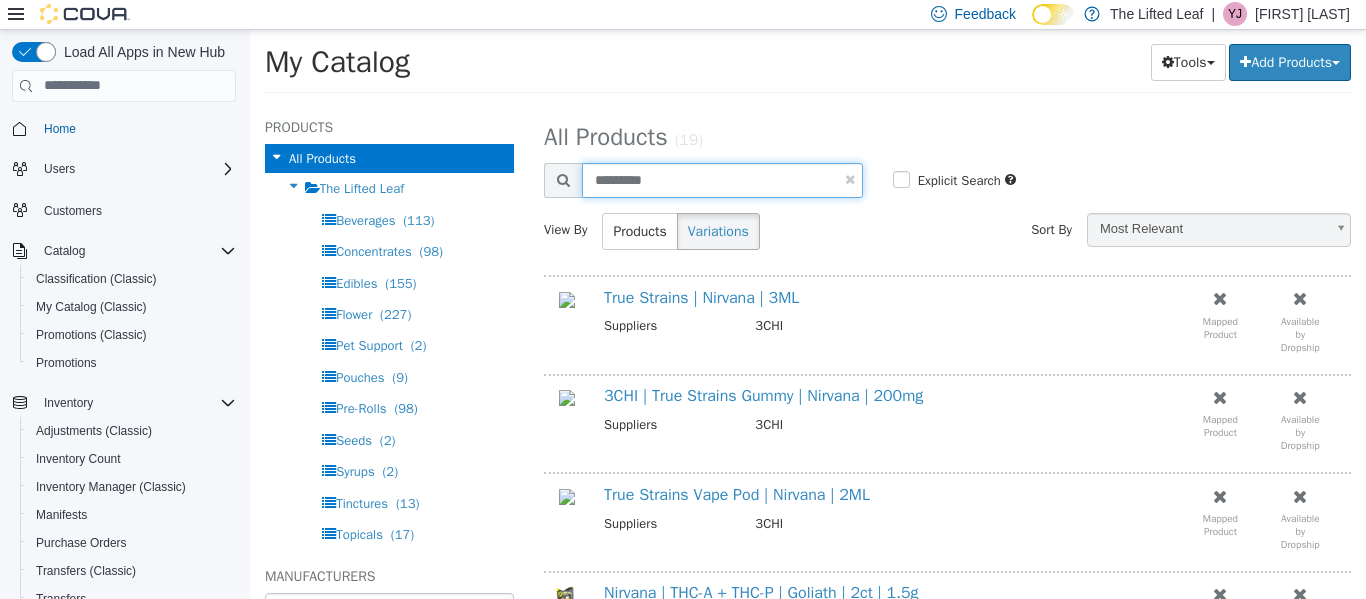 type on "*********" 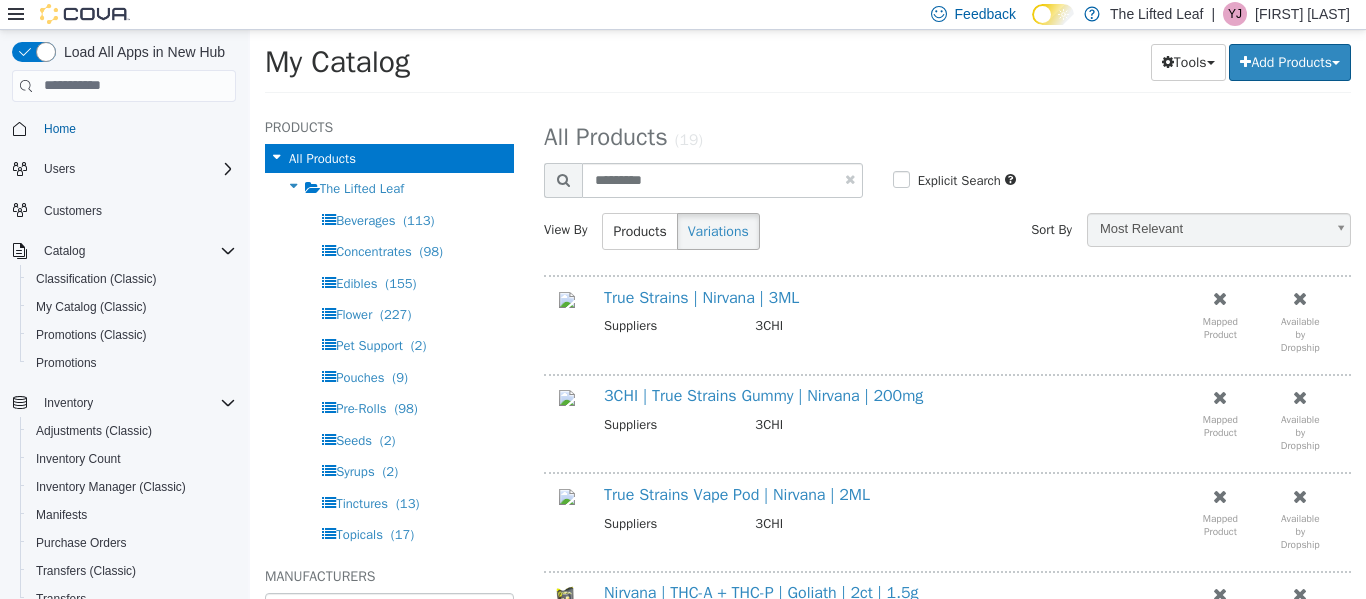 select on "**********" 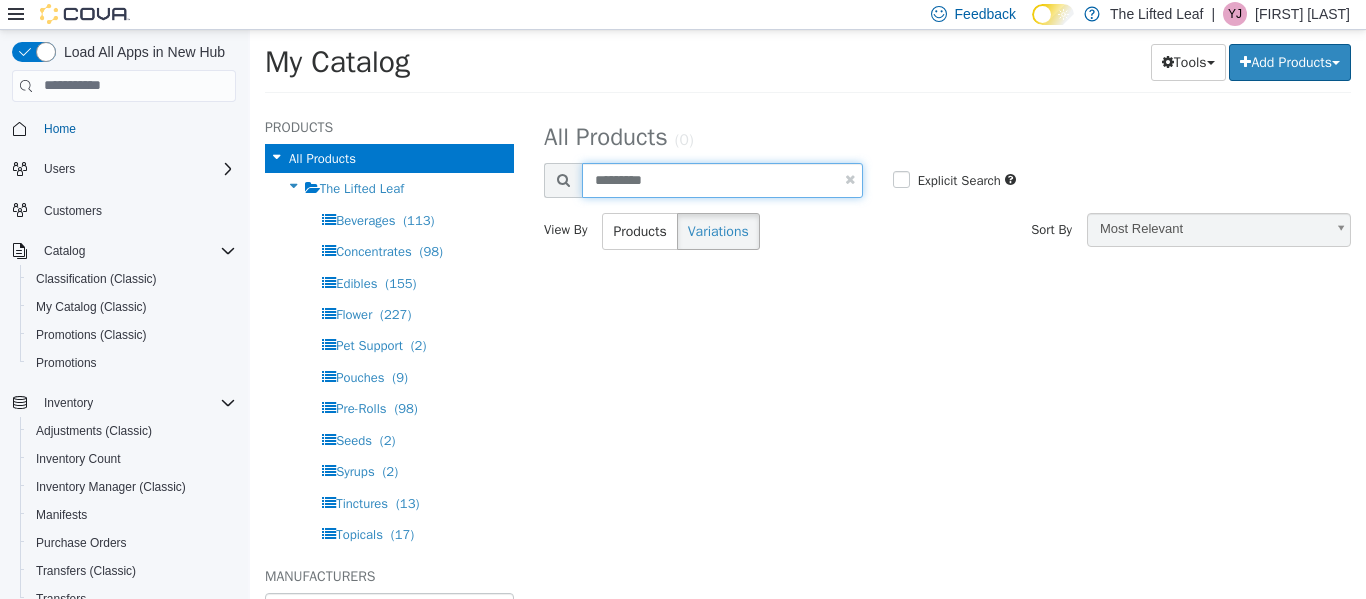 click on "*********" at bounding box center (722, 179) 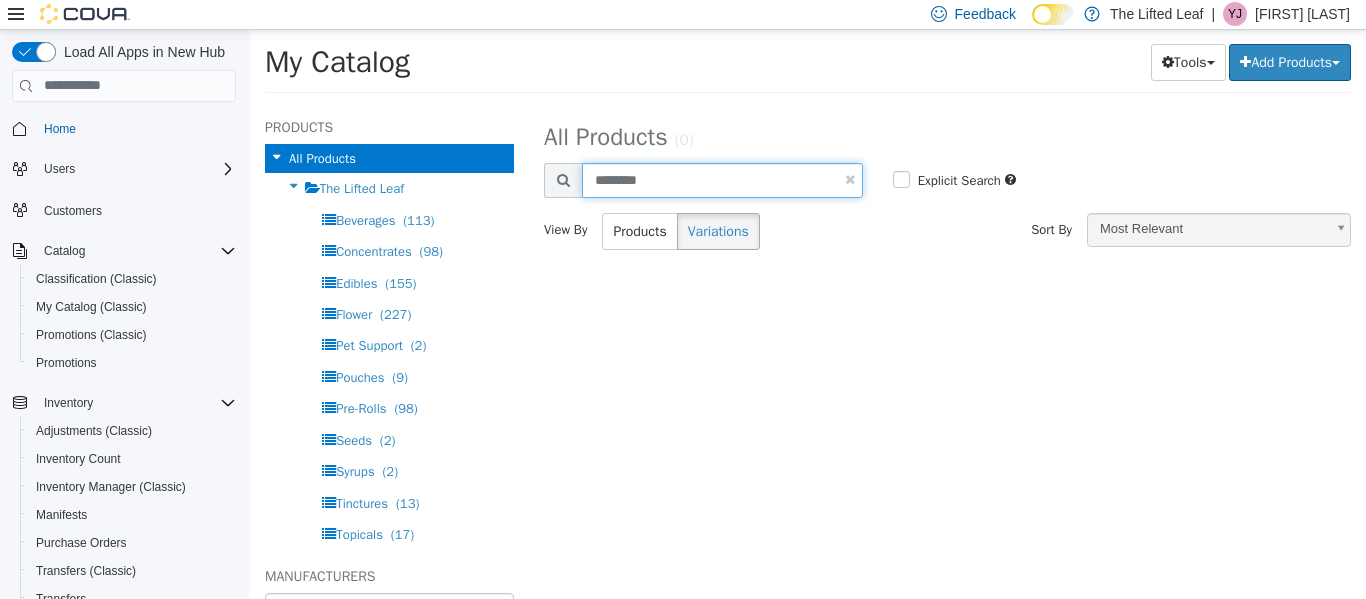 type on "********" 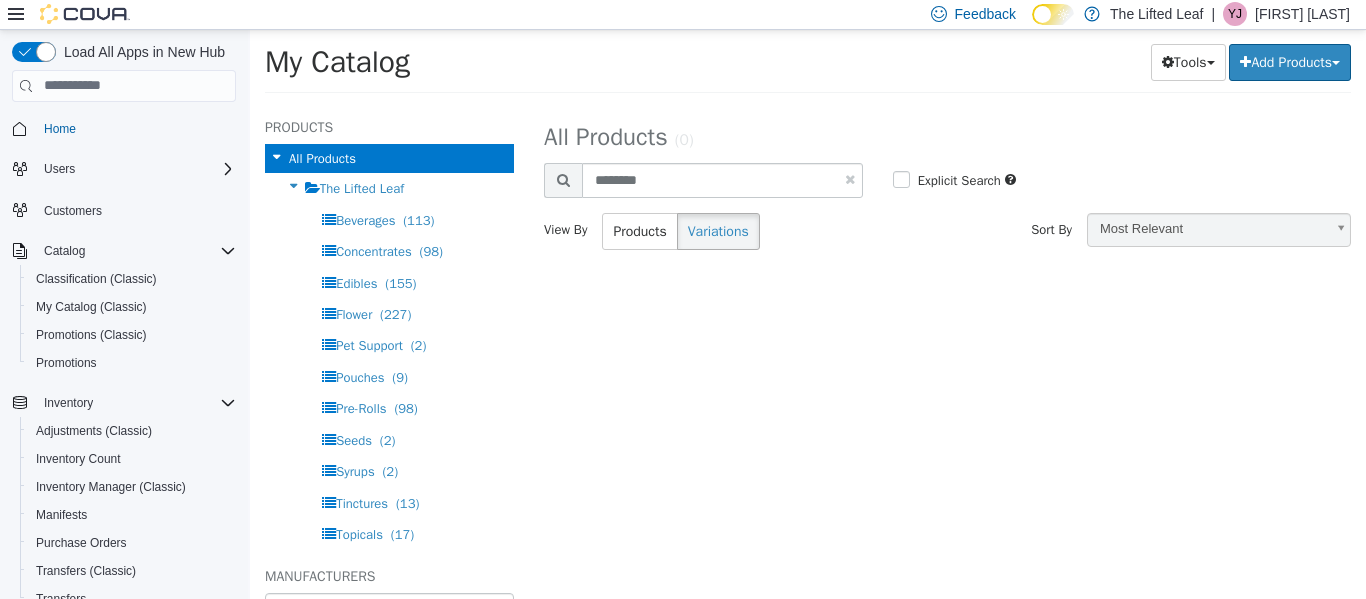 select on "**********" 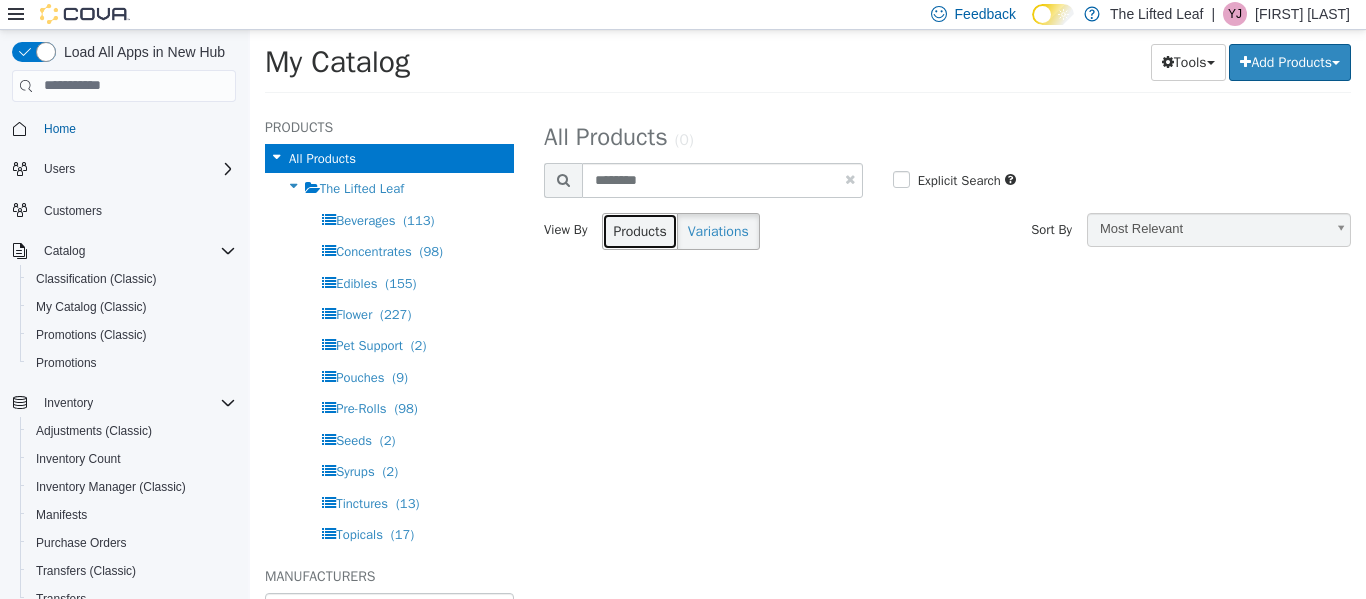 click on "Products" at bounding box center [639, 230] 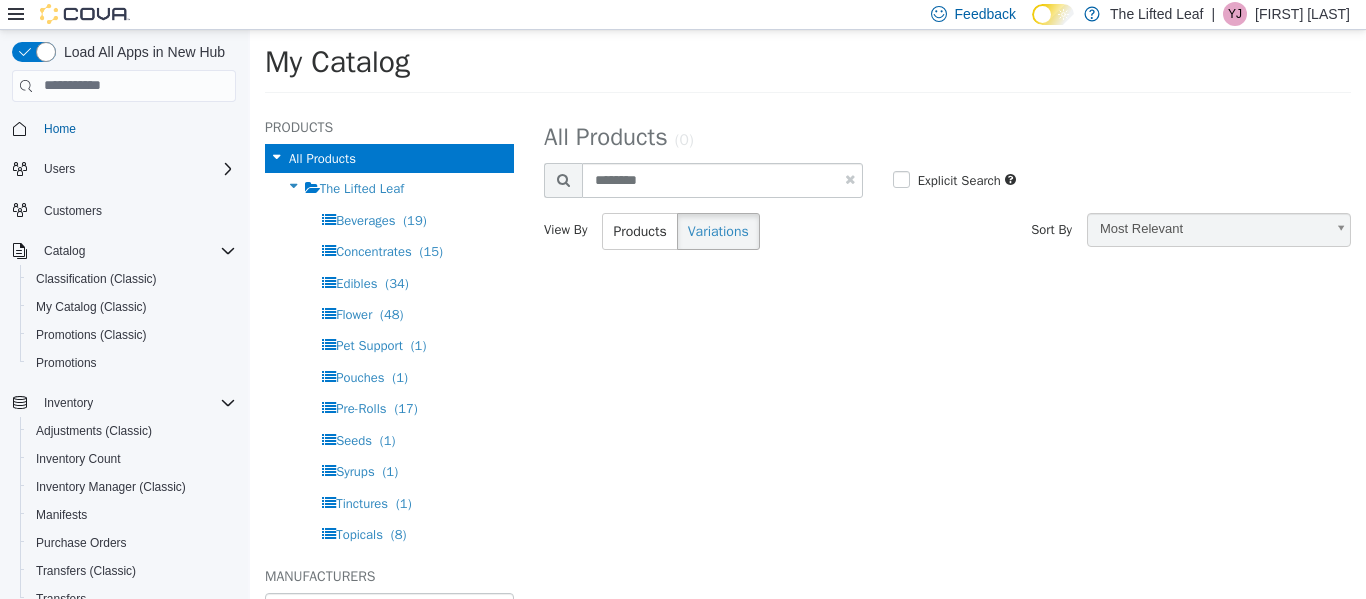 select on "**********" 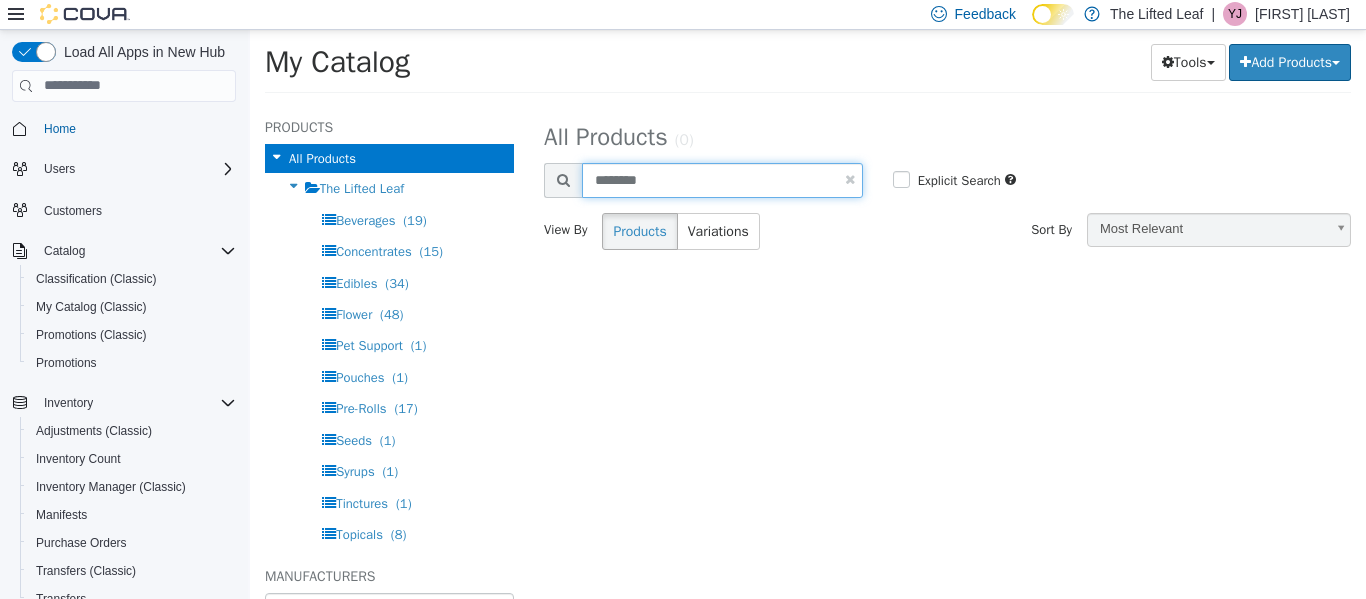click on "********" at bounding box center [722, 179] 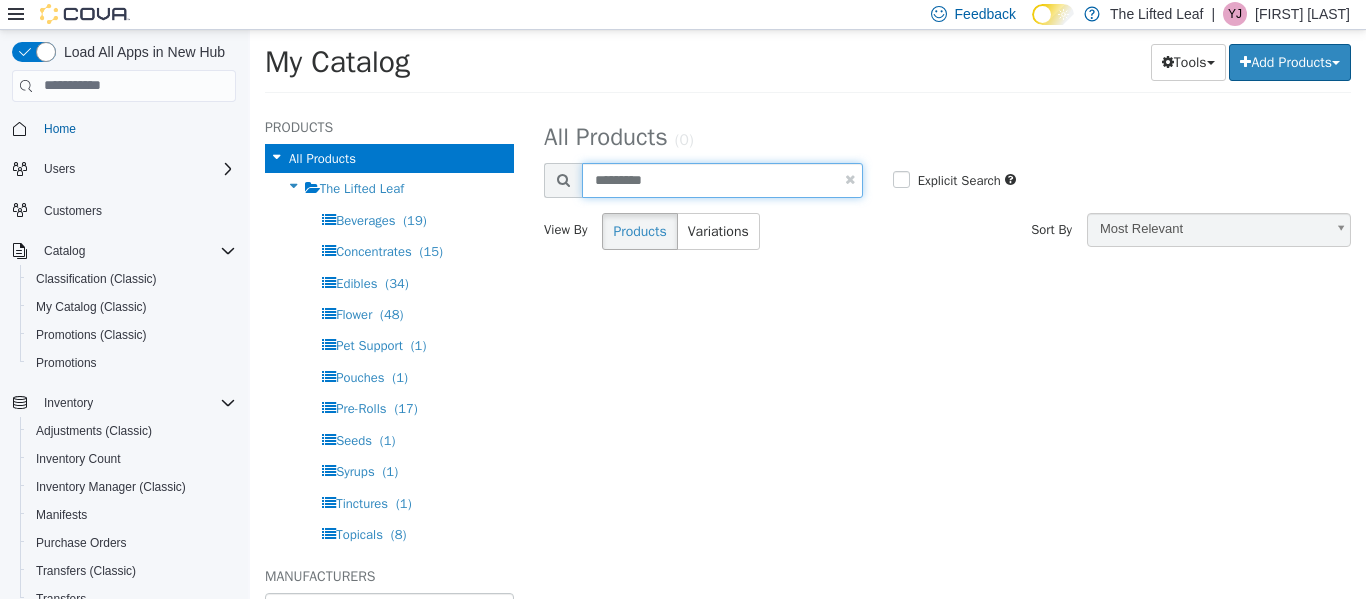type on "*********" 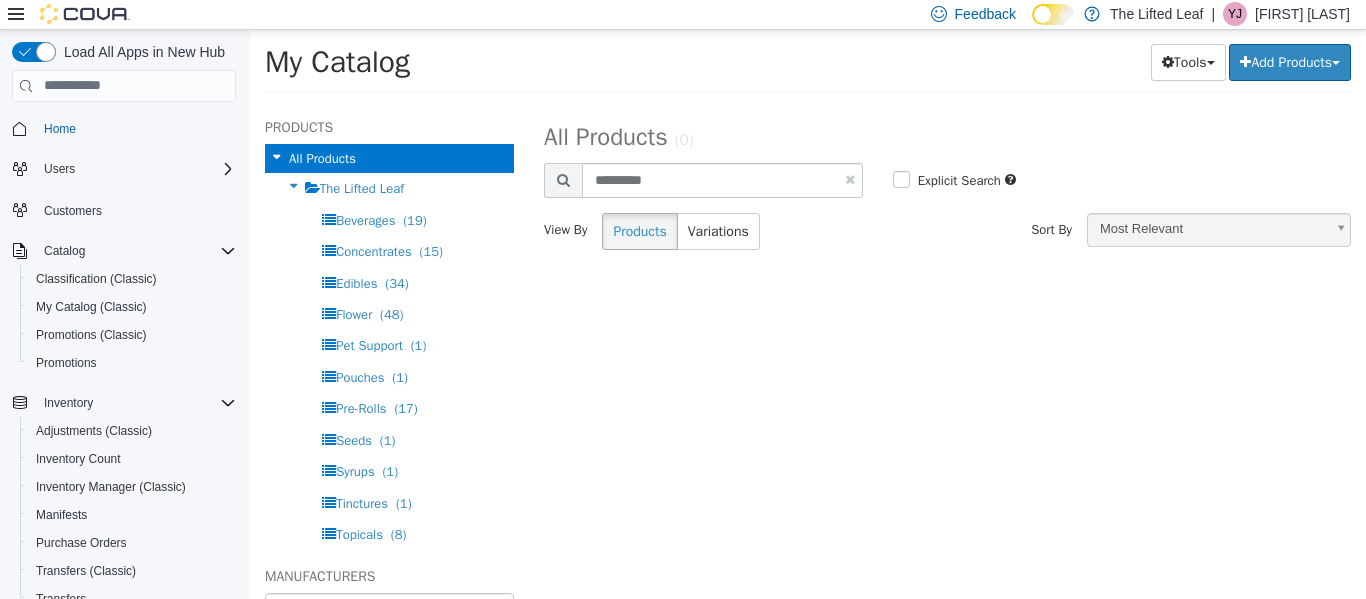 select on "**********" 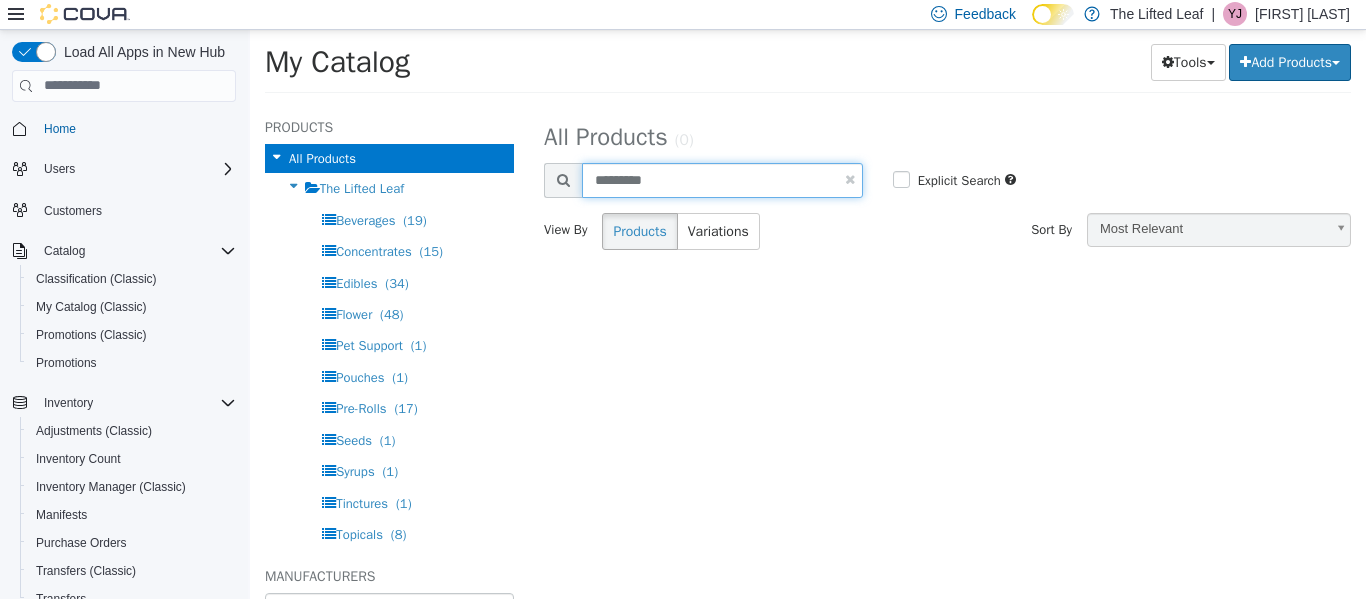 click on "*********" at bounding box center [722, 179] 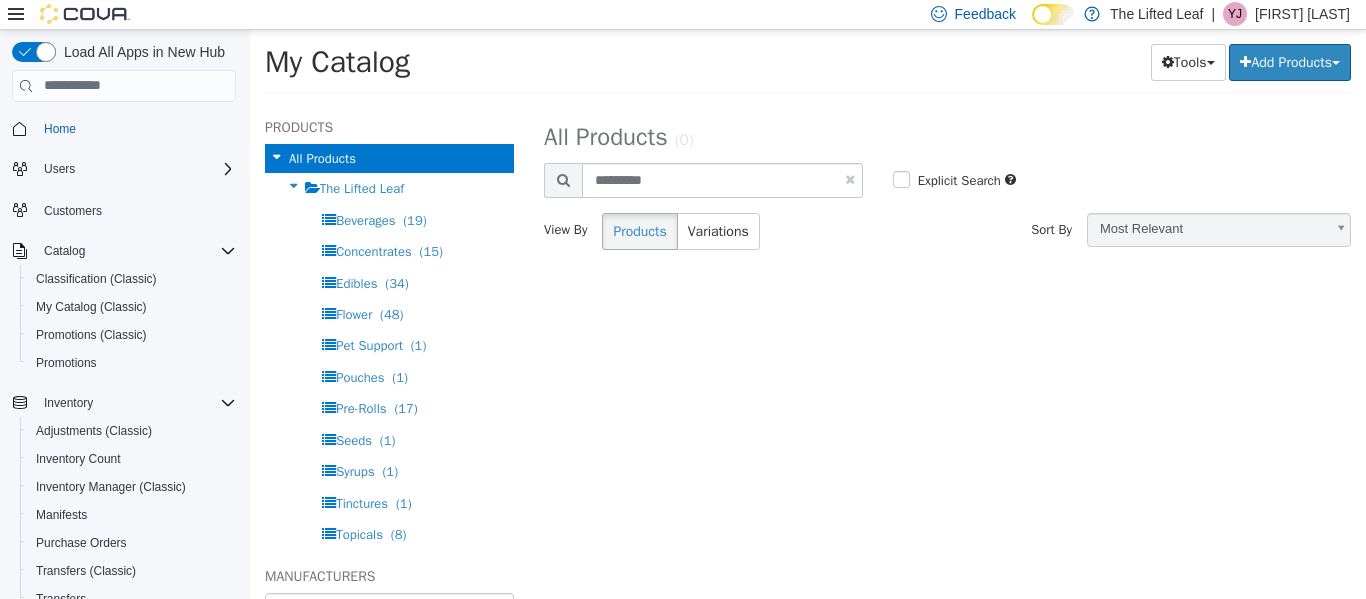 select on "**********" 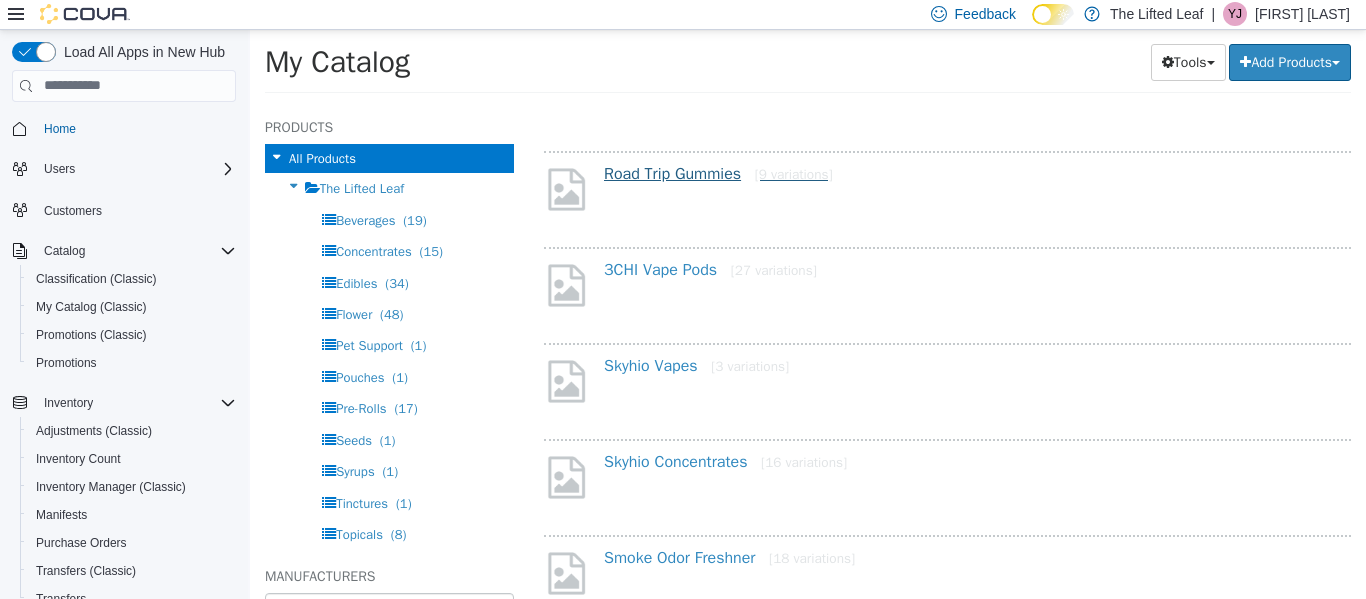 scroll, scrollTop: 221, scrollLeft: 0, axis: vertical 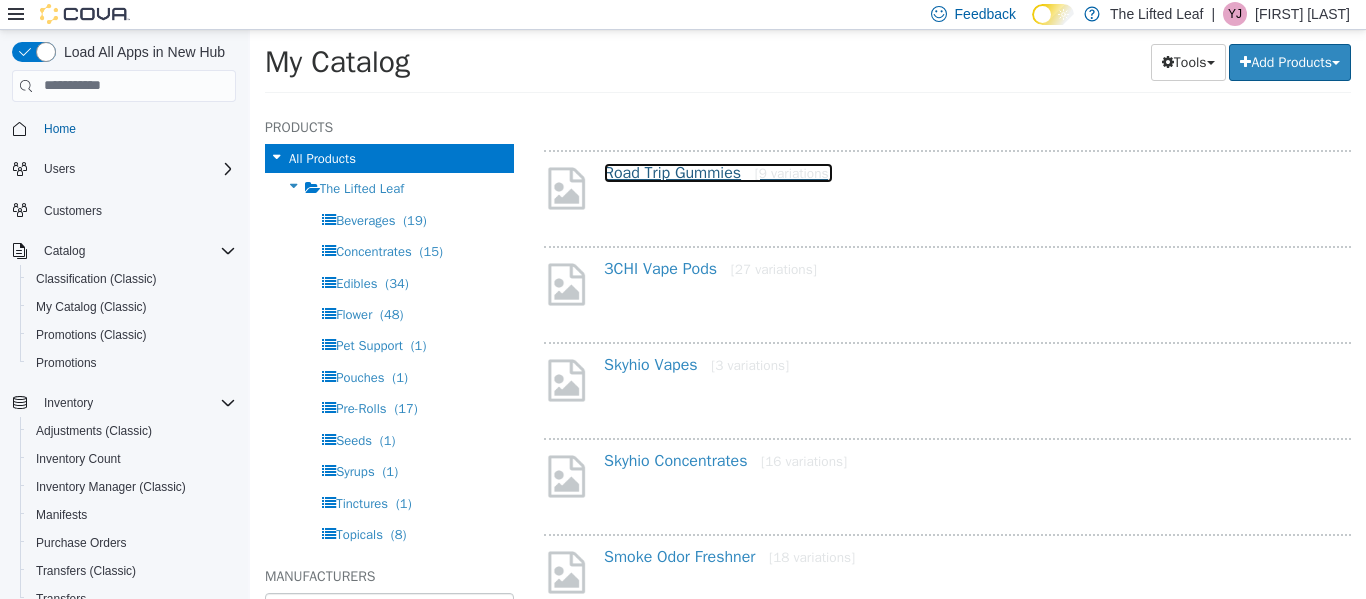 click on "Road Trip Gummies
[9 variations]" at bounding box center (718, 172) 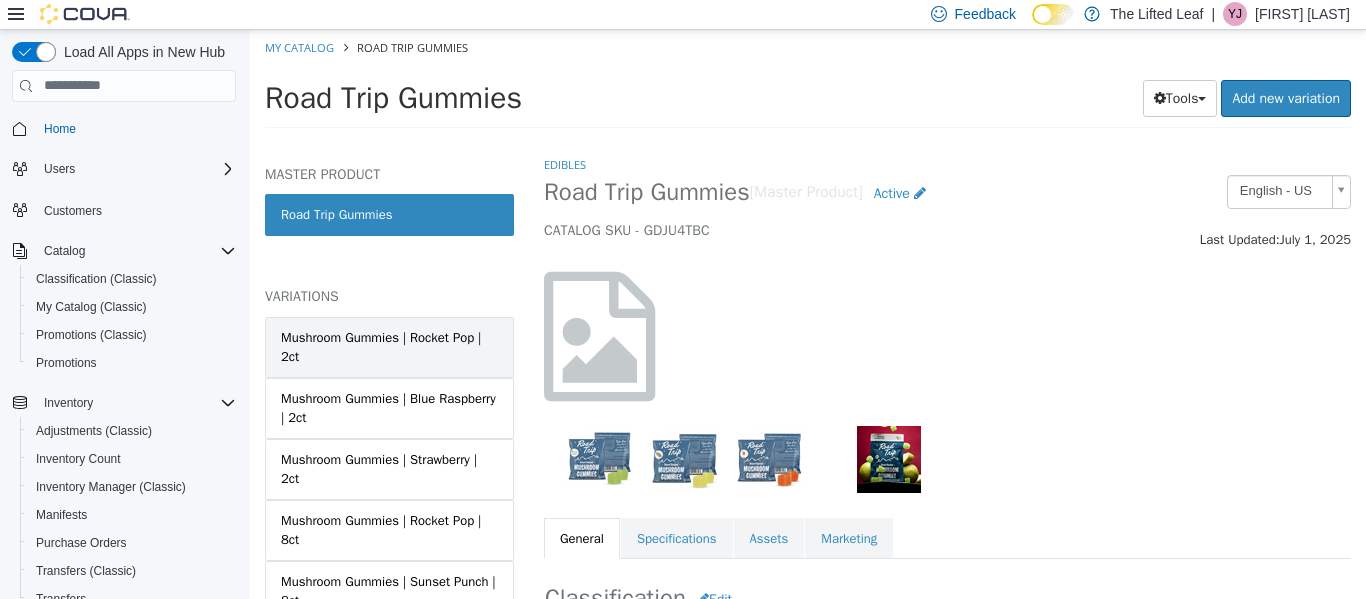 click on "Mushroom Gummies | Rocket Pop | 2ct" at bounding box center [389, 346] 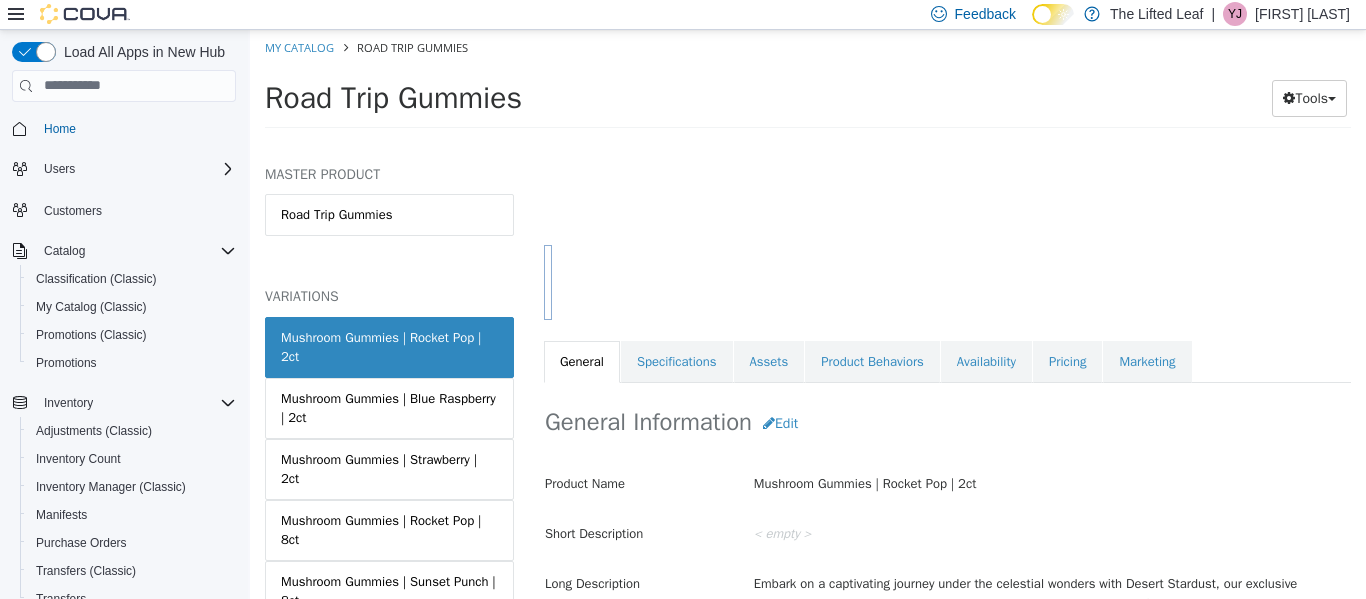 scroll, scrollTop: 215, scrollLeft: 0, axis: vertical 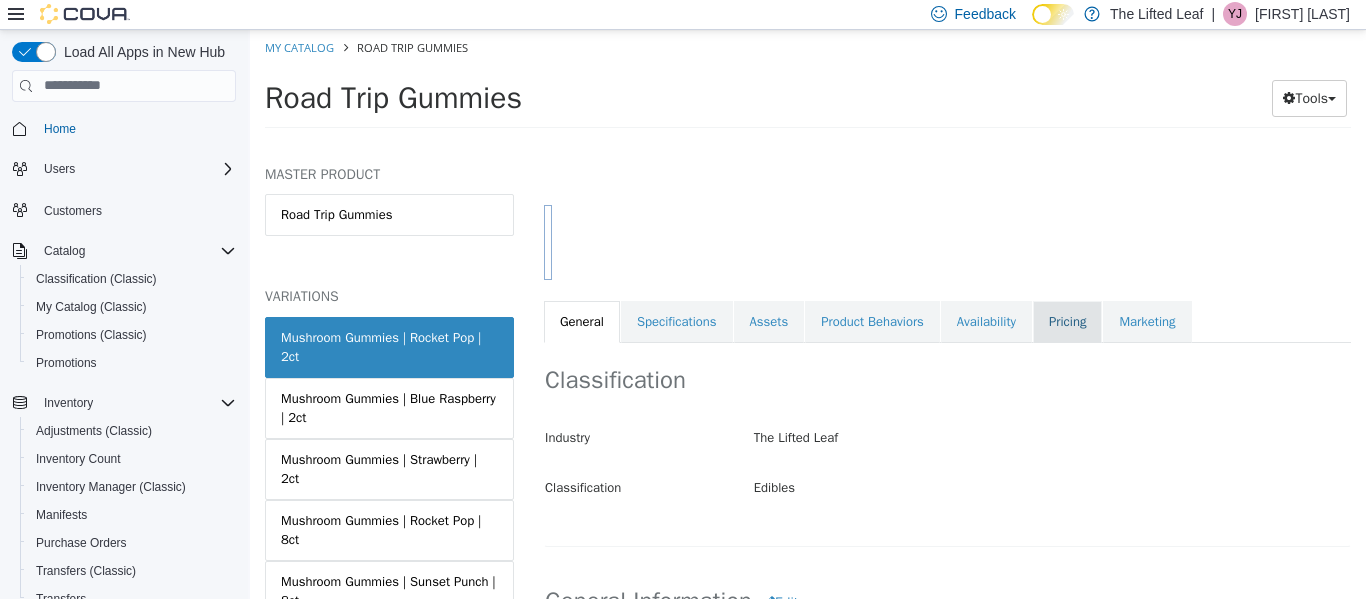 click on "Pricing" at bounding box center [1067, 321] 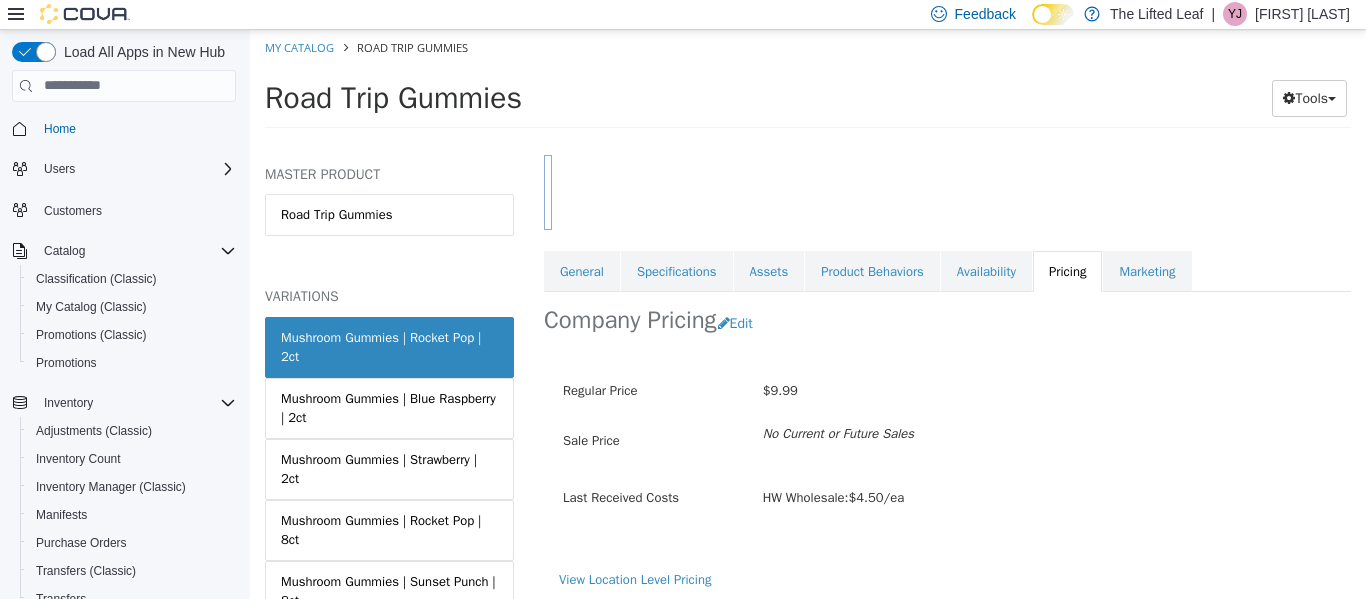 scroll, scrollTop: 273, scrollLeft: 0, axis: vertical 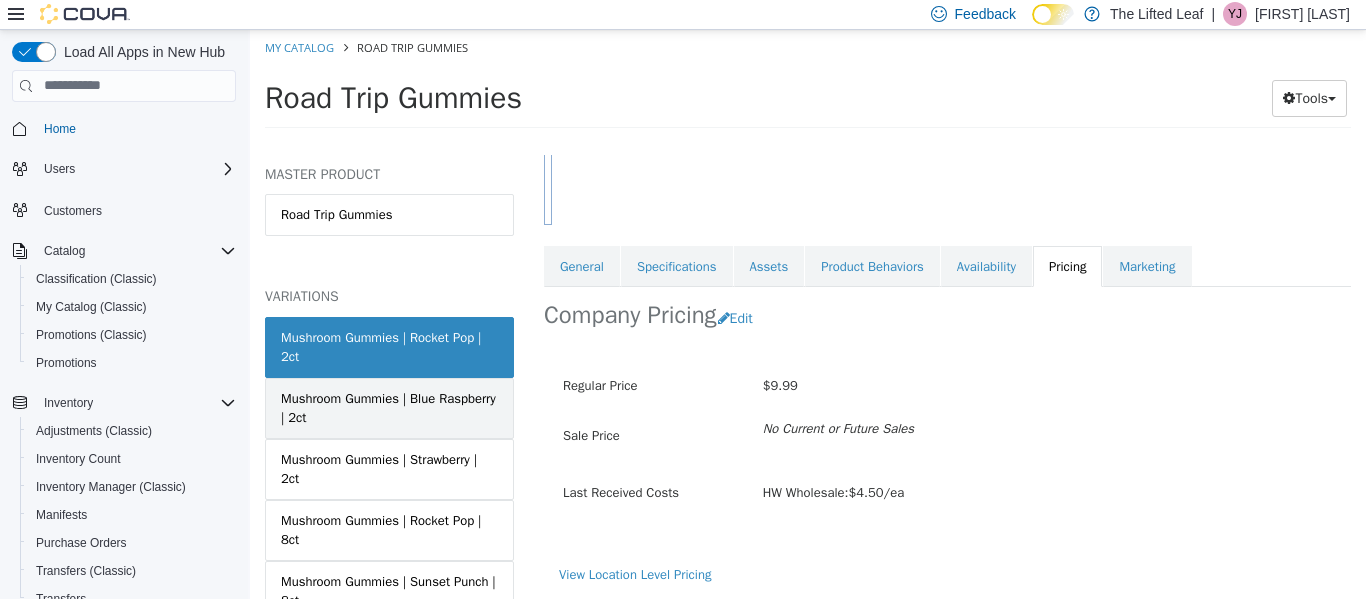 click on "Mushroom Gummies | Blue Raspberry | 2ct" at bounding box center (389, 407) 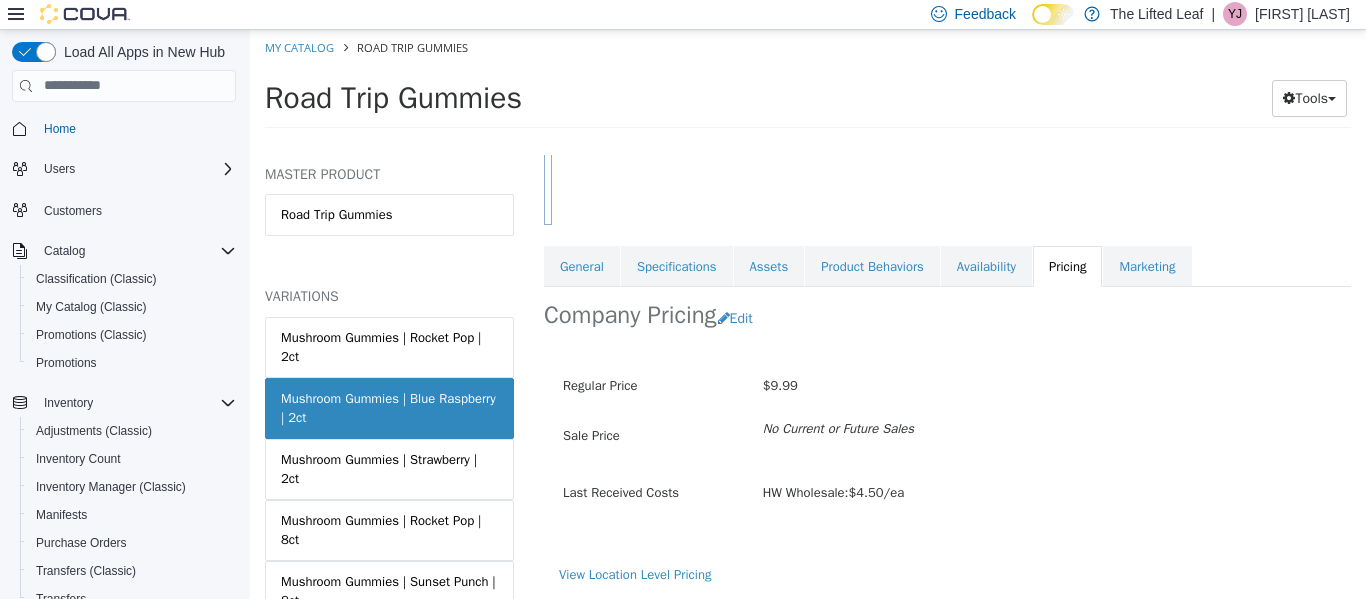 scroll, scrollTop: 106, scrollLeft: 0, axis: vertical 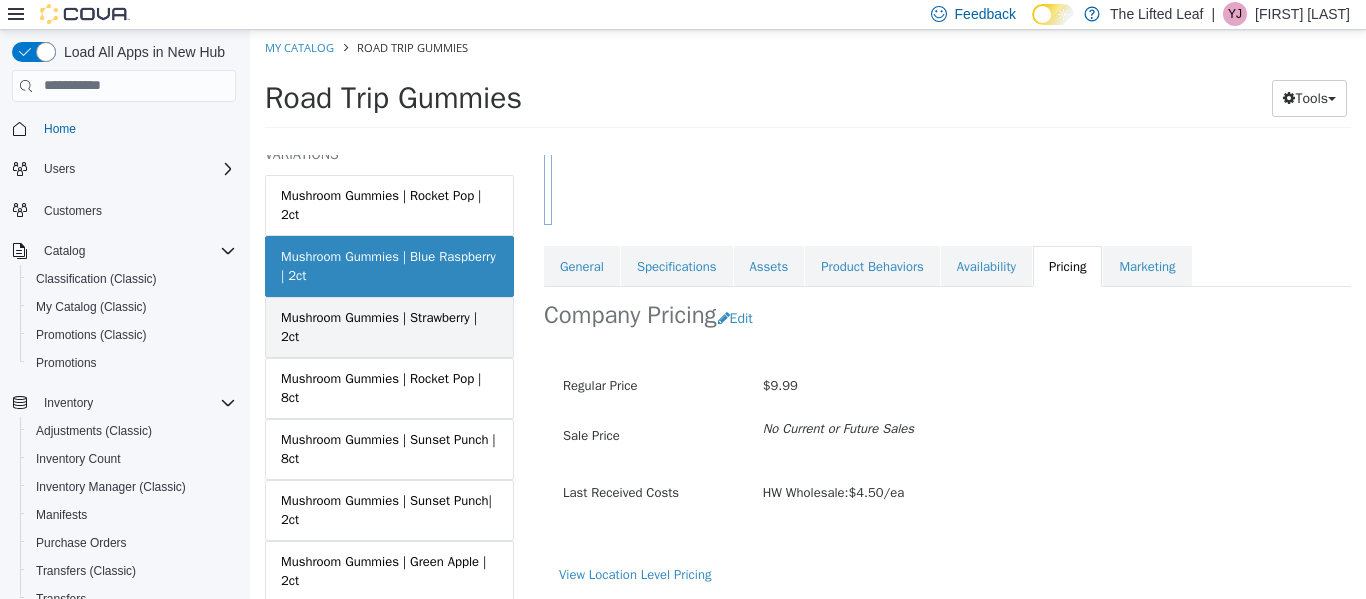 click on "Mushroom Gummies | Strawberry | 2ct" at bounding box center [389, 326] 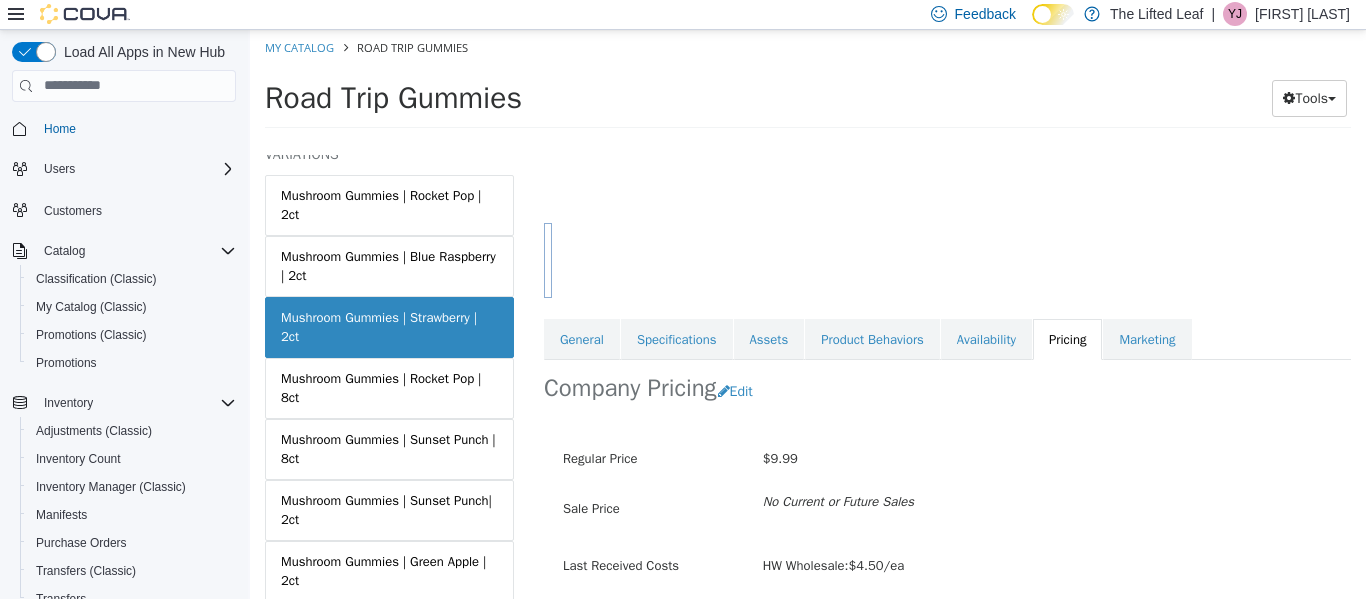 scroll, scrollTop: 273, scrollLeft: 0, axis: vertical 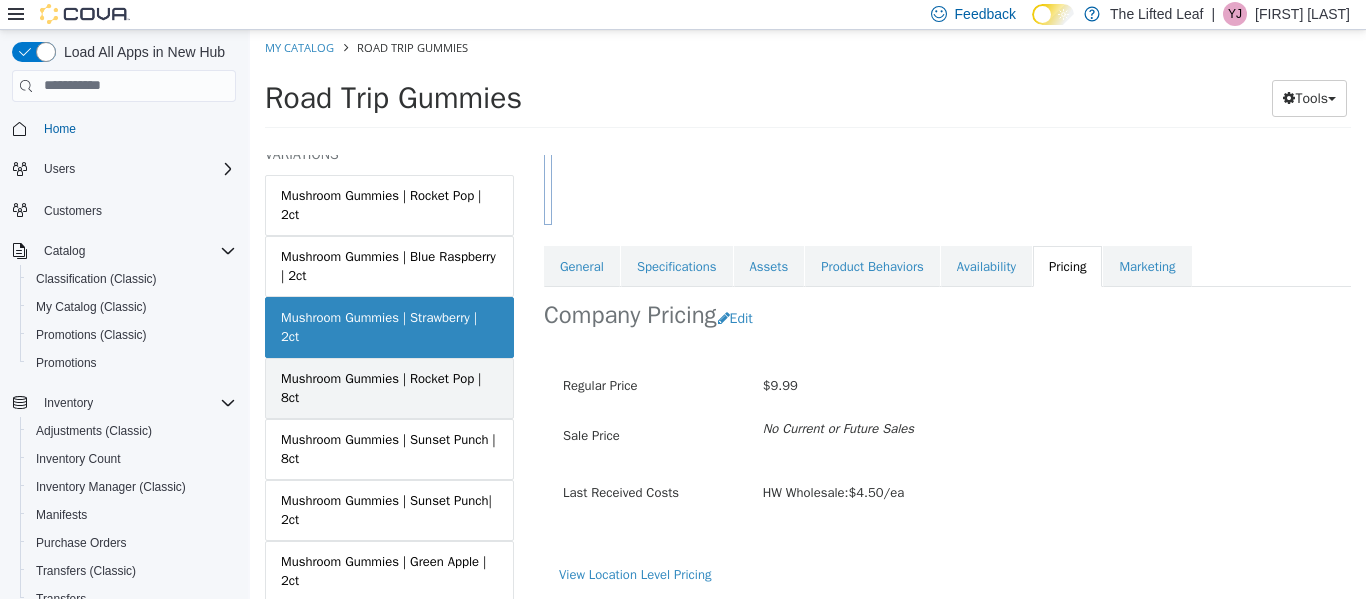 click on "Mushroom Gummies | Rocket Pop | 8ct" at bounding box center [389, 387] 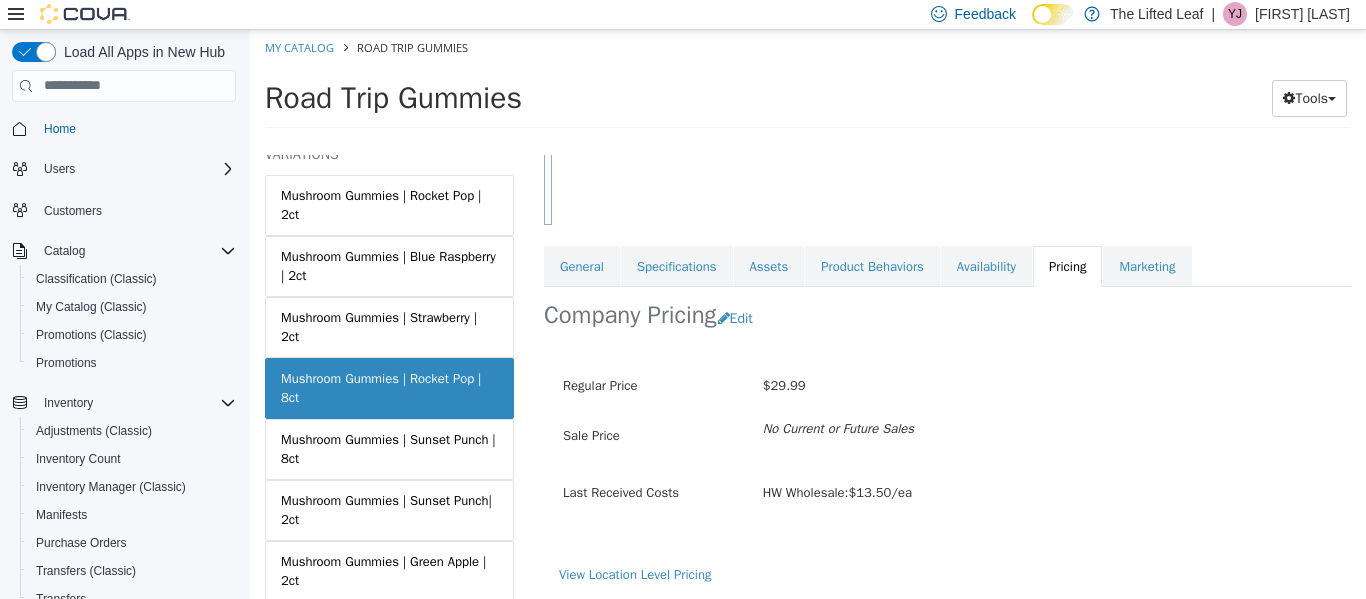 scroll, scrollTop: 273, scrollLeft: 0, axis: vertical 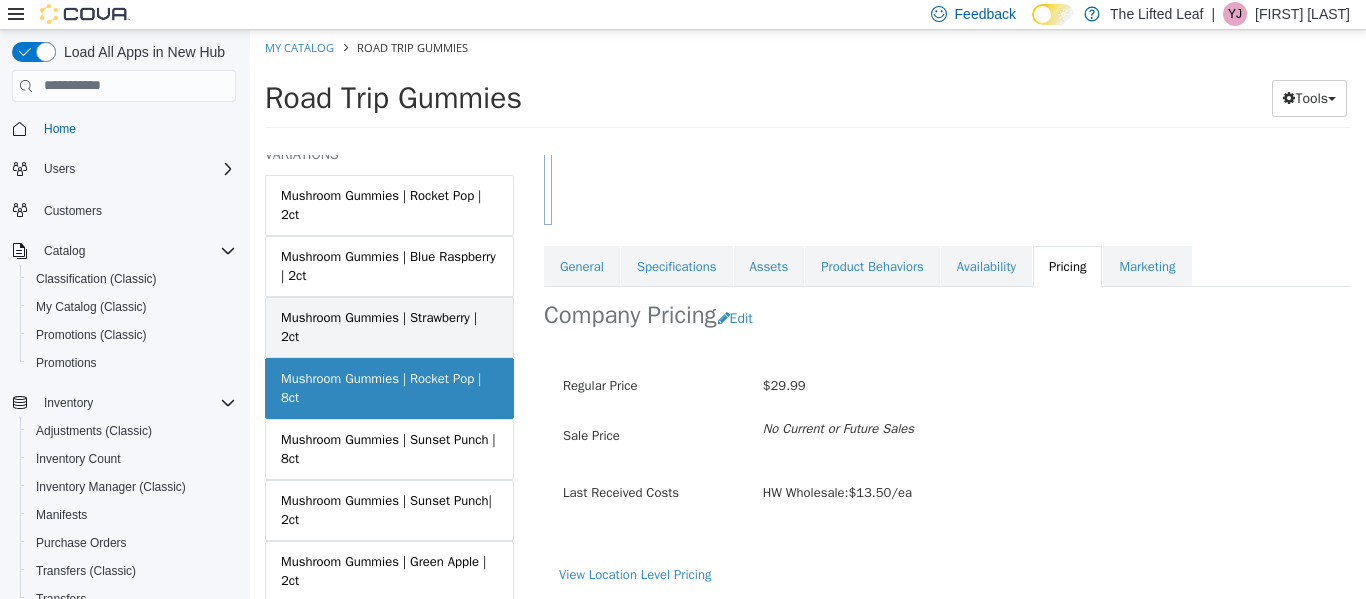 click on "Mushroom Gummies | Strawberry | 2ct" at bounding box center (389, 326) 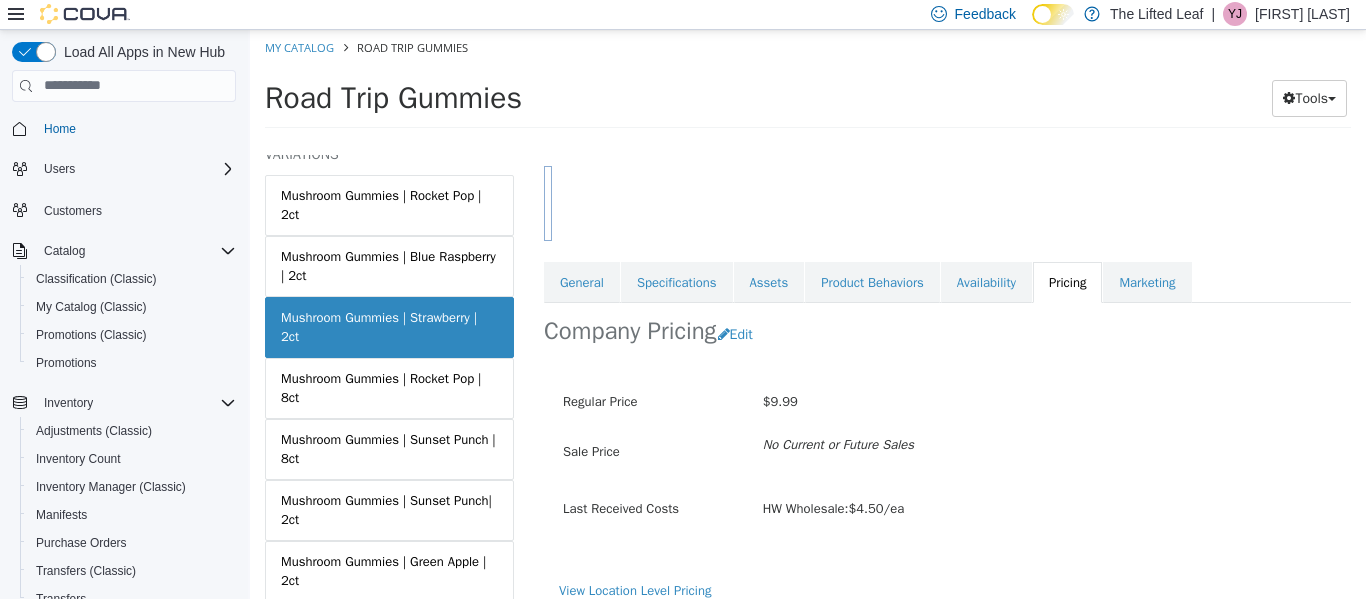 scroll, scrollTop: 258, scrollLeft: 0, axis: vertical 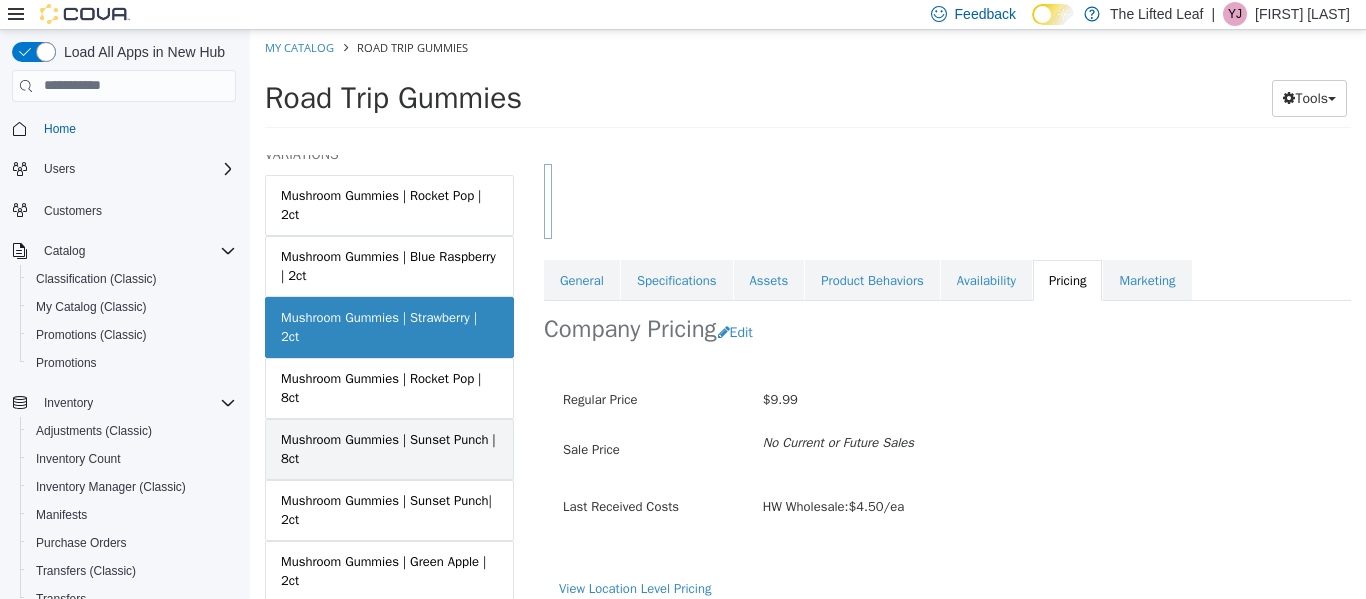 click on "Mushroom Gummies | Sunset Punch | 8ct" at bounding box center (389, 448) 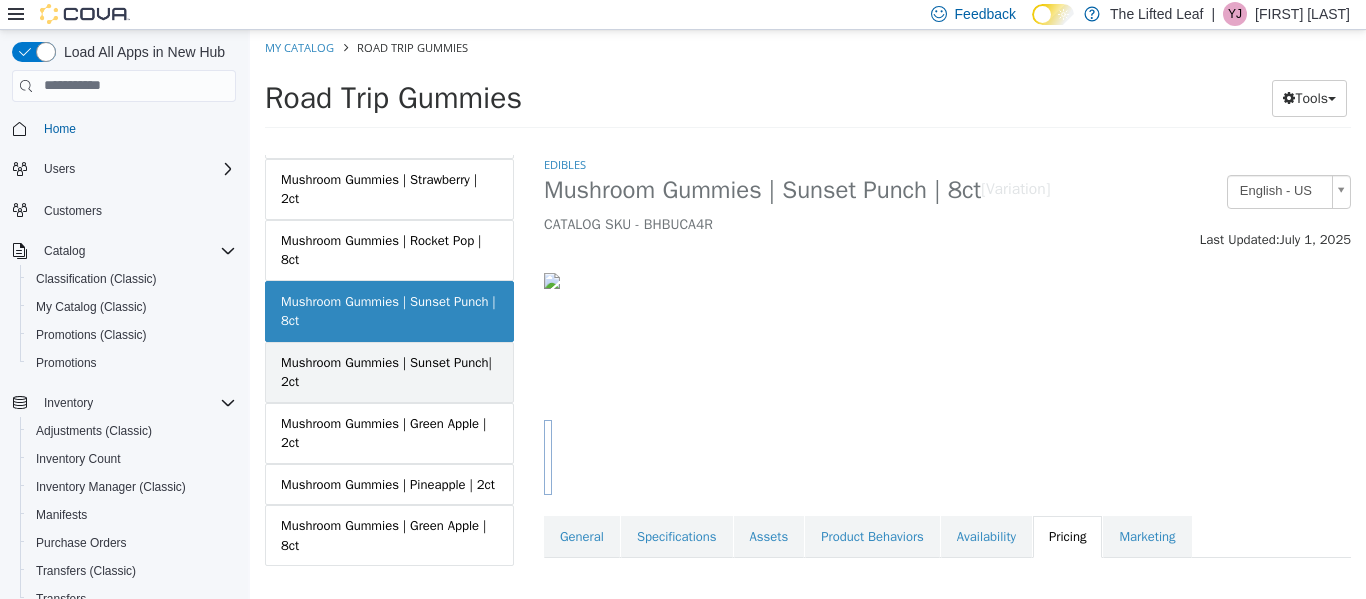 scroll, scrollTop: 289, scrollLeft: 0, axis: vertical 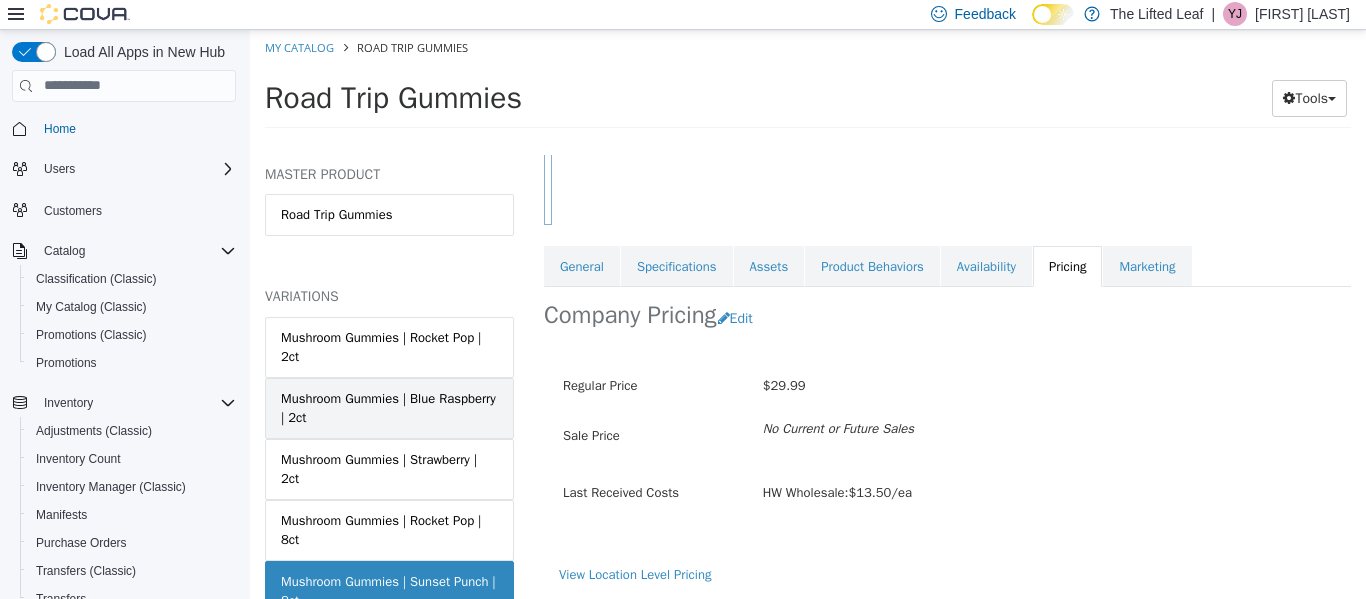 click on "Mushroom Gummies | Blue Raspberry | 2ct" at bounding box center [389, 407] 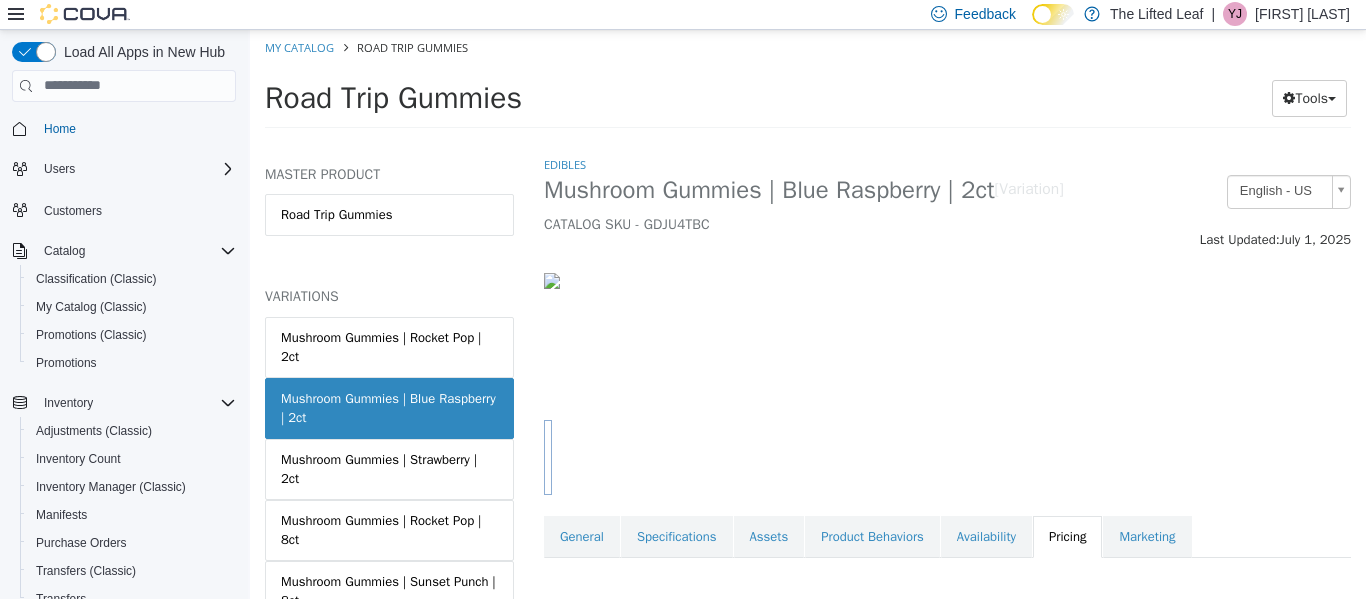 scroll, scrollTop: 0, scrollLeft: 0, axis: both 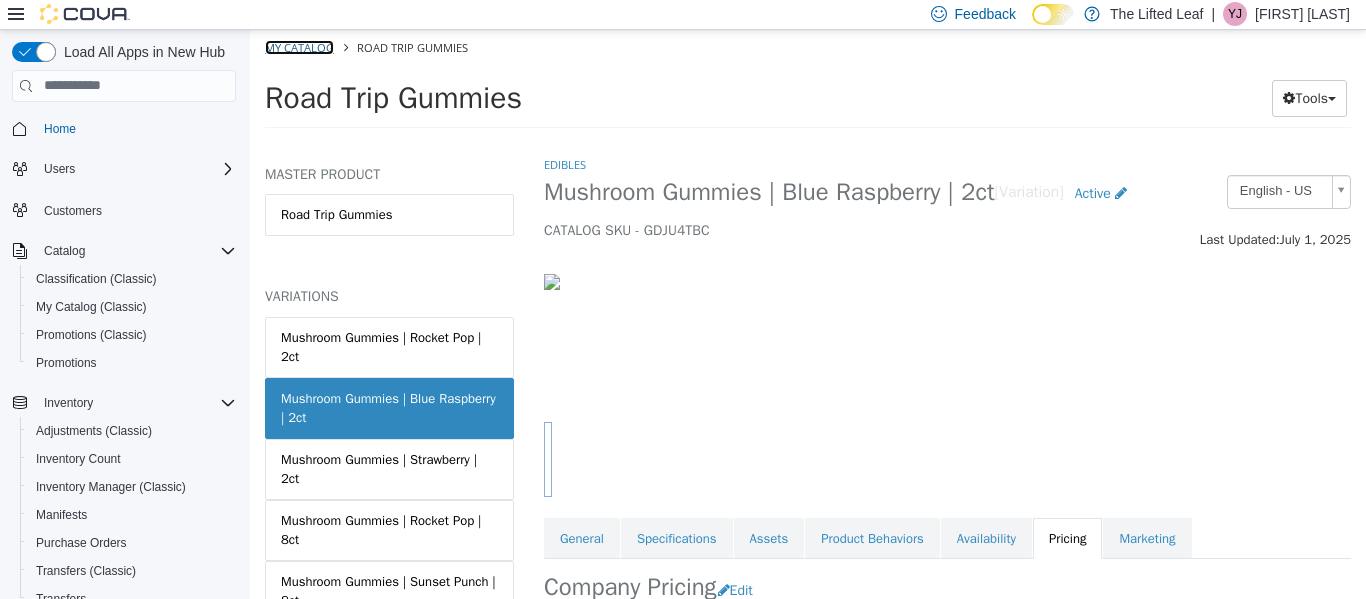 click on "My Catalog" at bounding box center [299, 46] 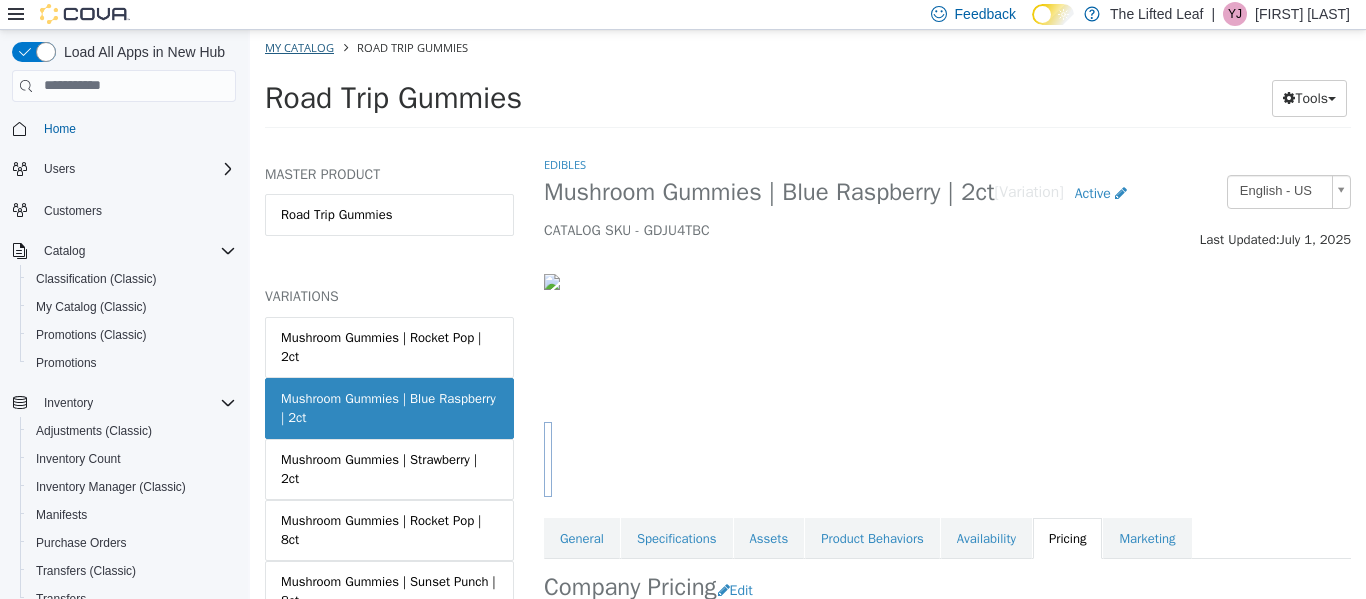 select on "**********" 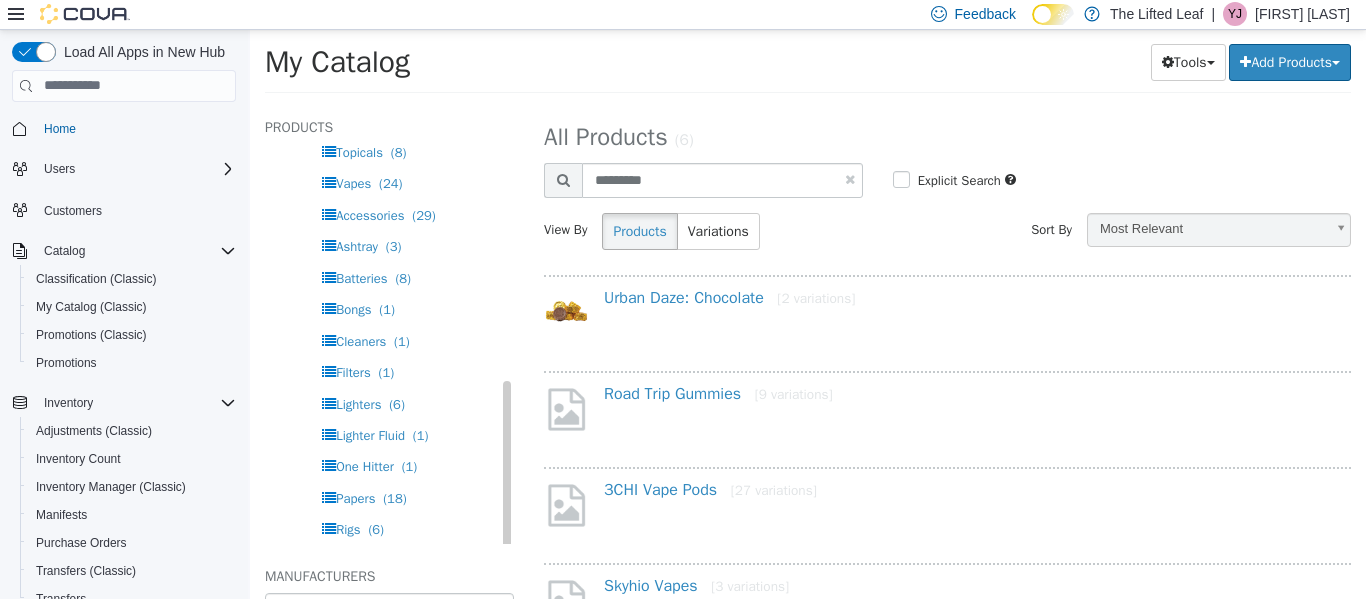 scroll, scrollTop: 415, scrollLeft: 0, axis: vertical 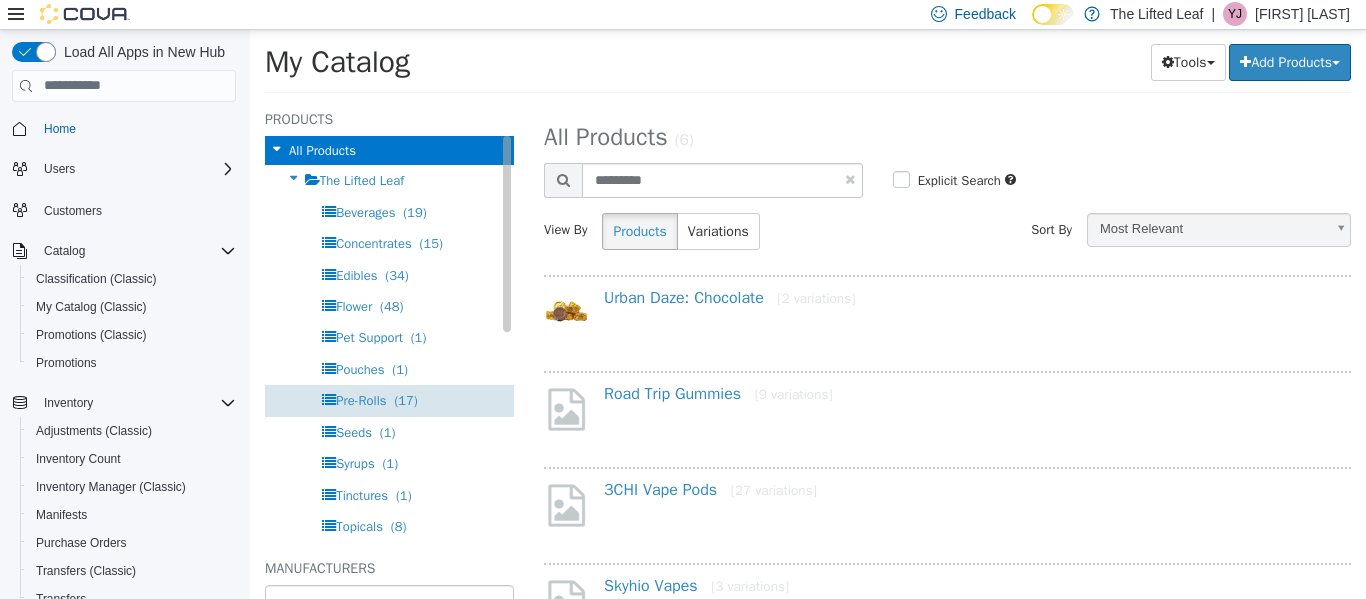 click on "Pre-Rolls" at bounding box center (361, 399) 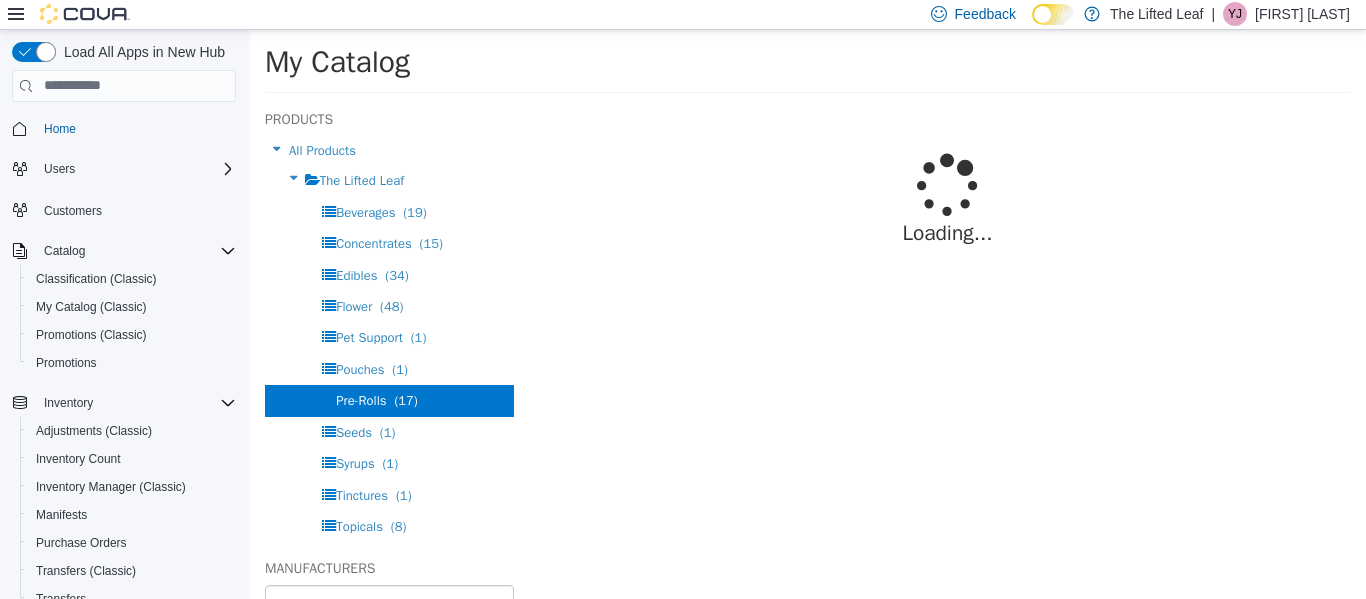 select on "**********" 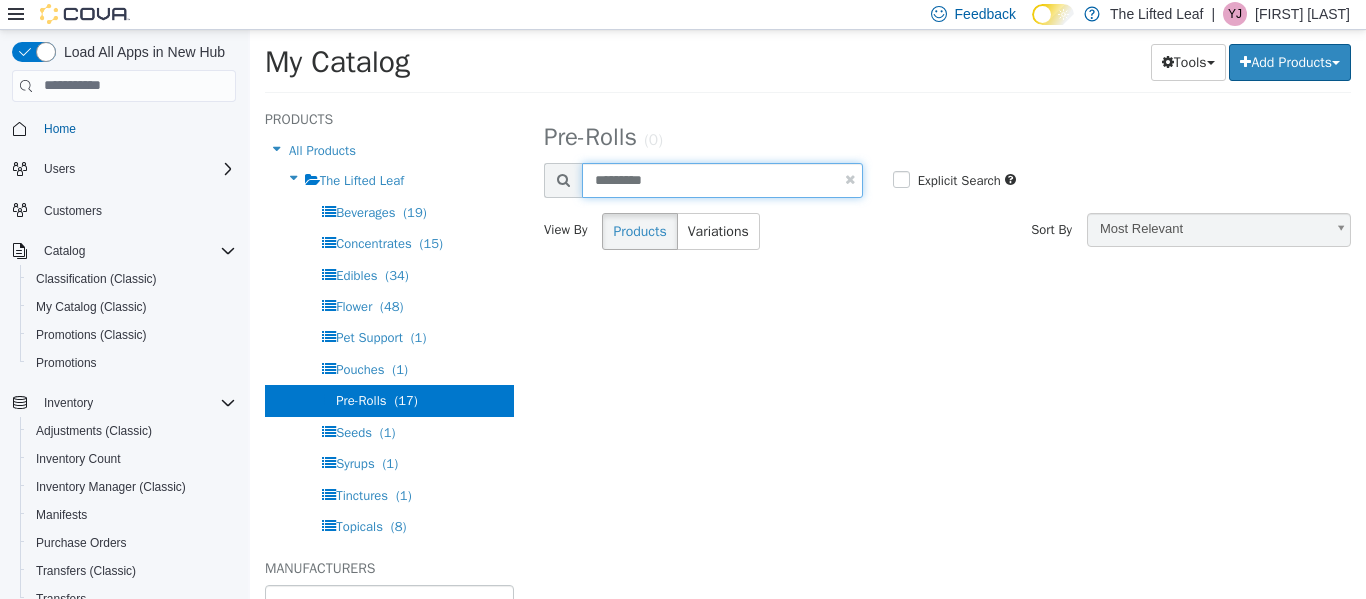click on "*********" at bounding box center [722, 179] 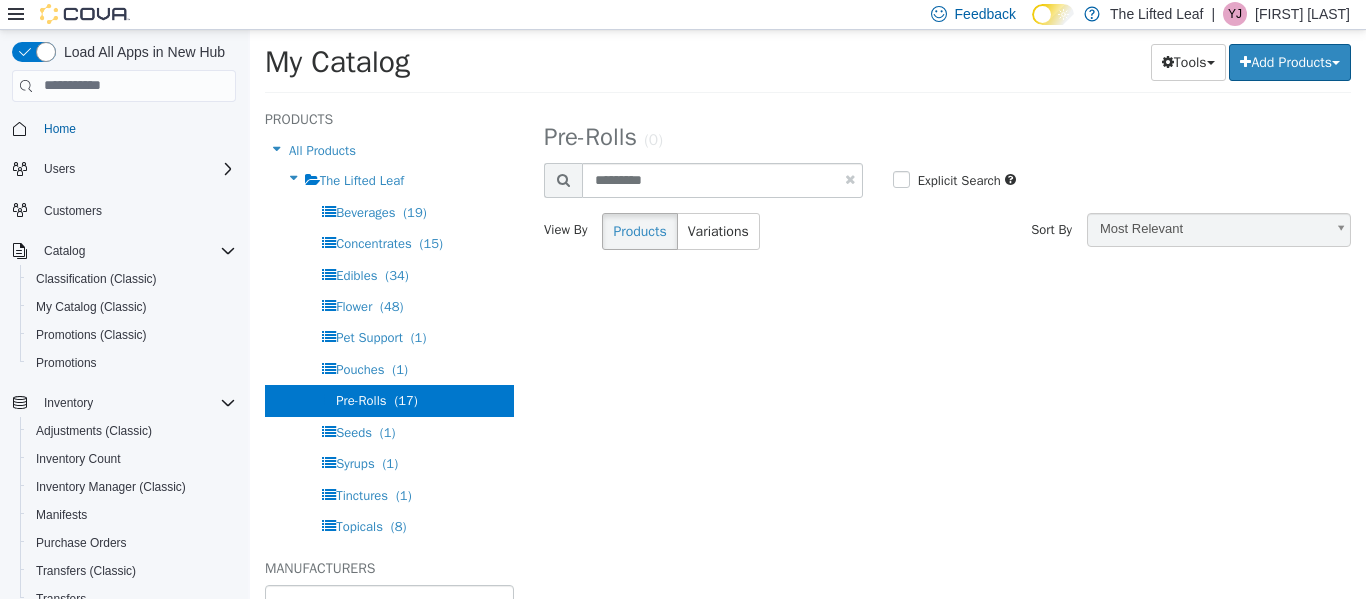 click at bounding box center (850, 178) 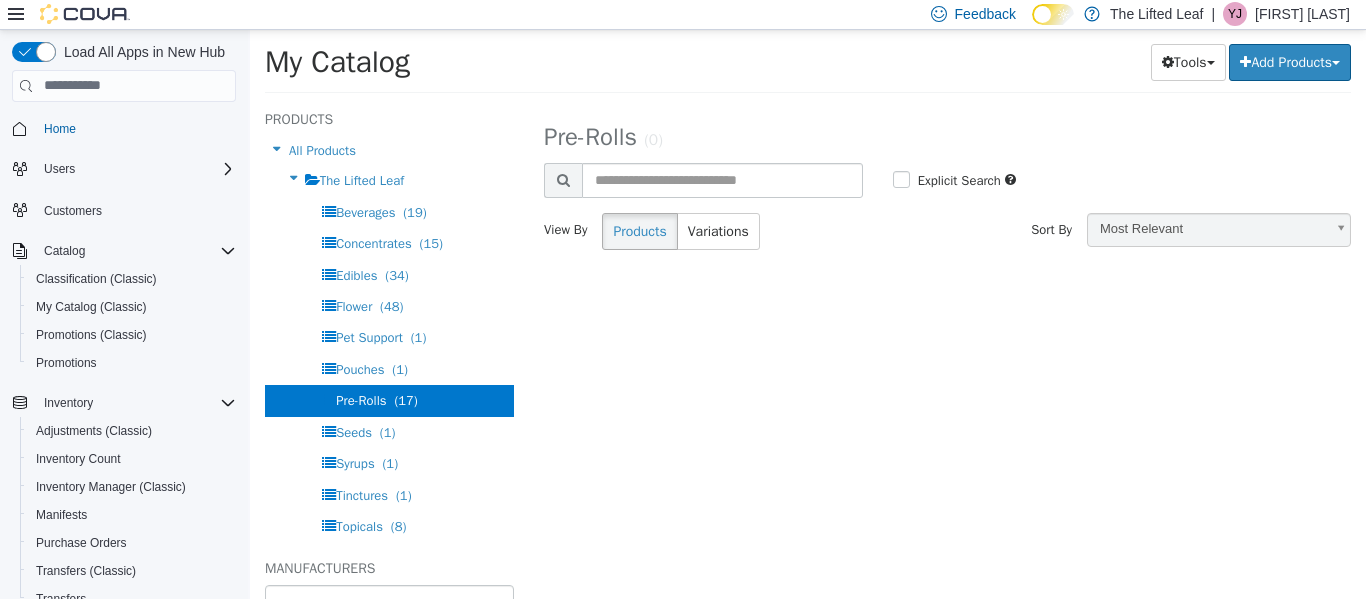 select on "**********" 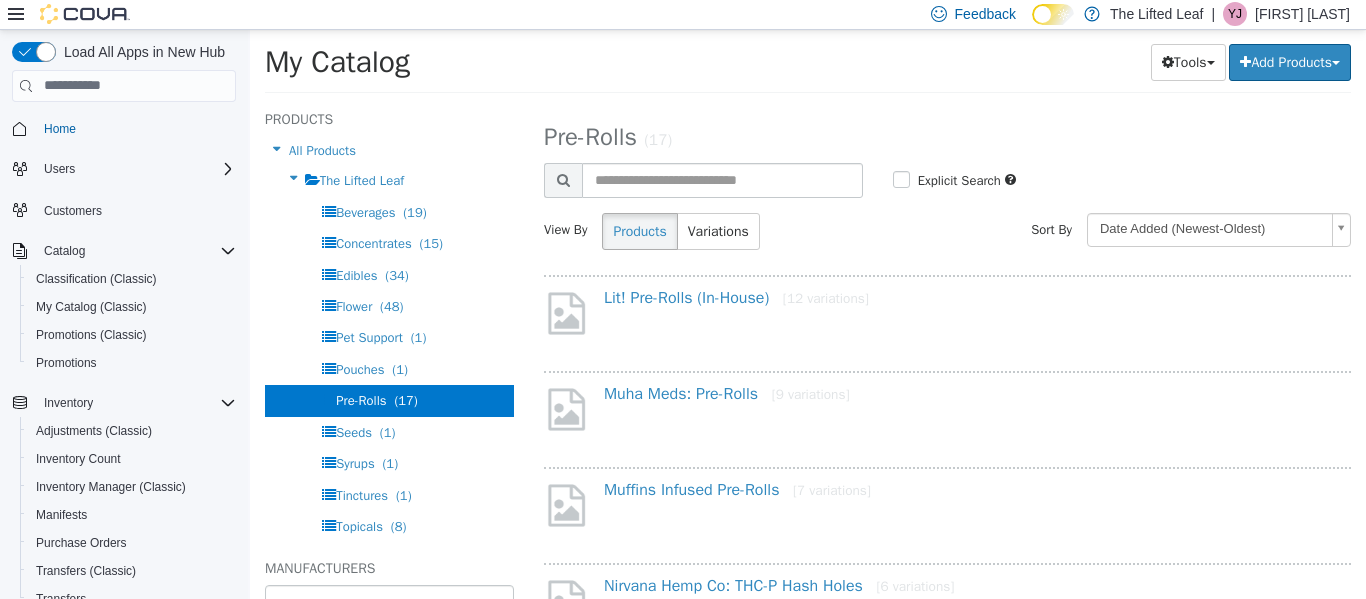 click on "View By Products Variations" at bounding box center [738, 230] 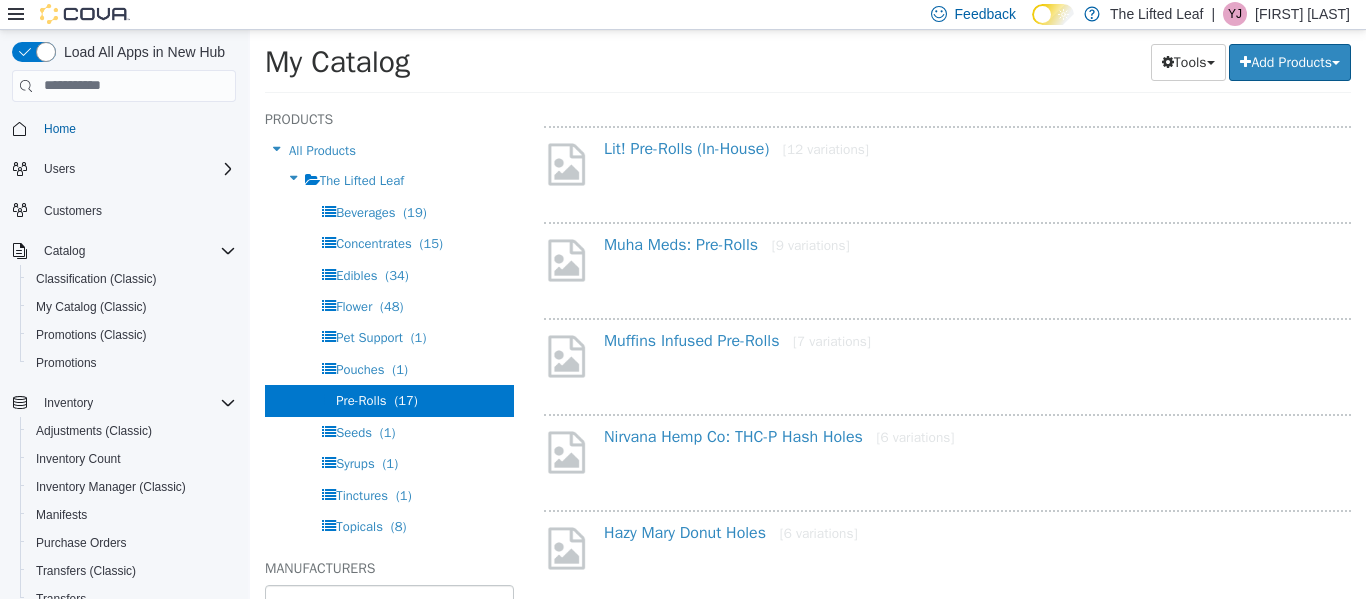 scroll, scrollTop: 150, scrollLeft: 0, axis: vertical 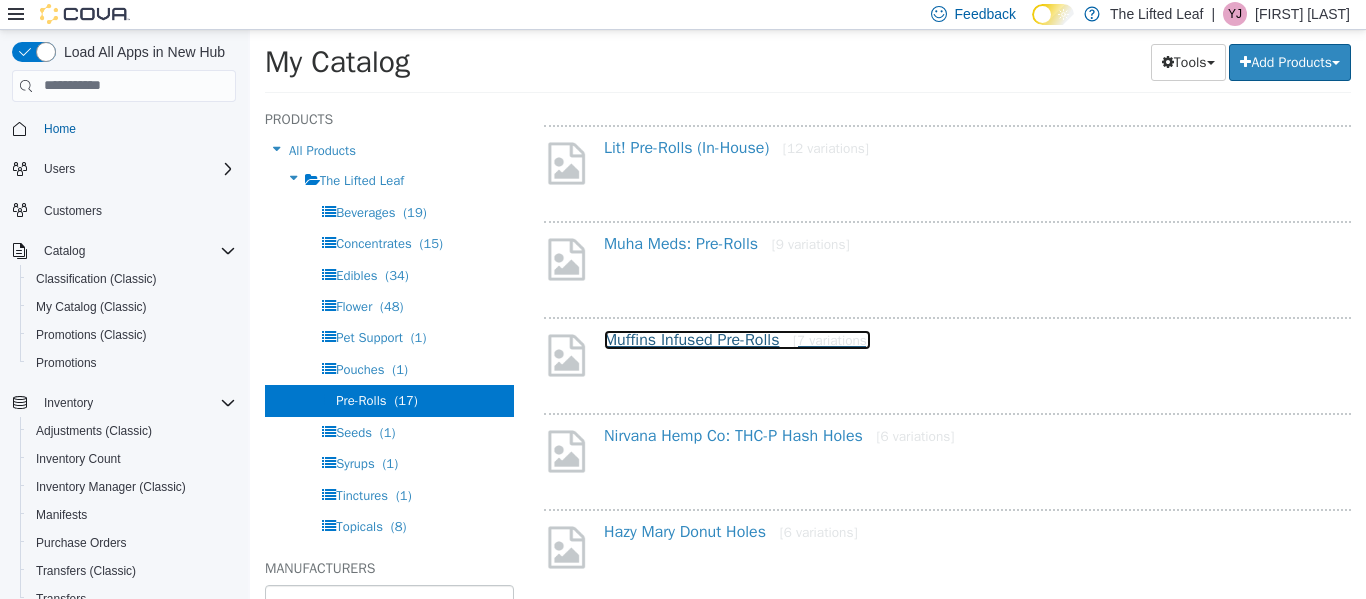 click on "Muffins Infused Pre-Rolls
[7 variations]" at bounding box center [737, 339] 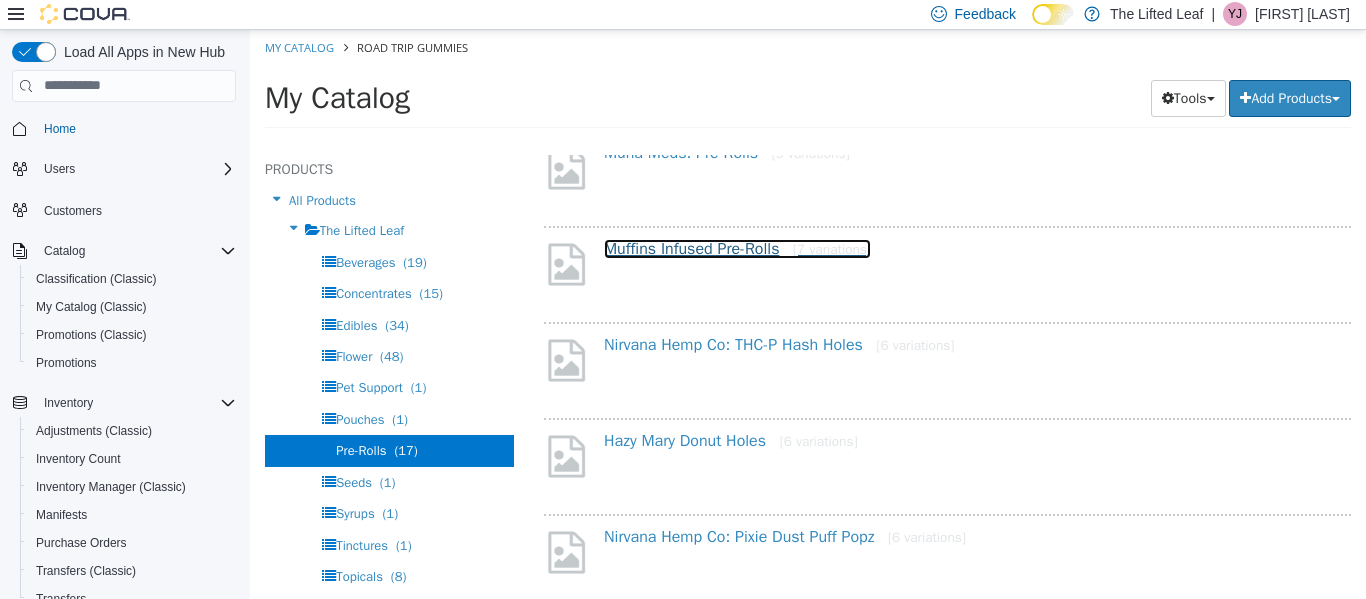 scroll, scrollTop: 294, scrollLeft: 0, axis: vertical 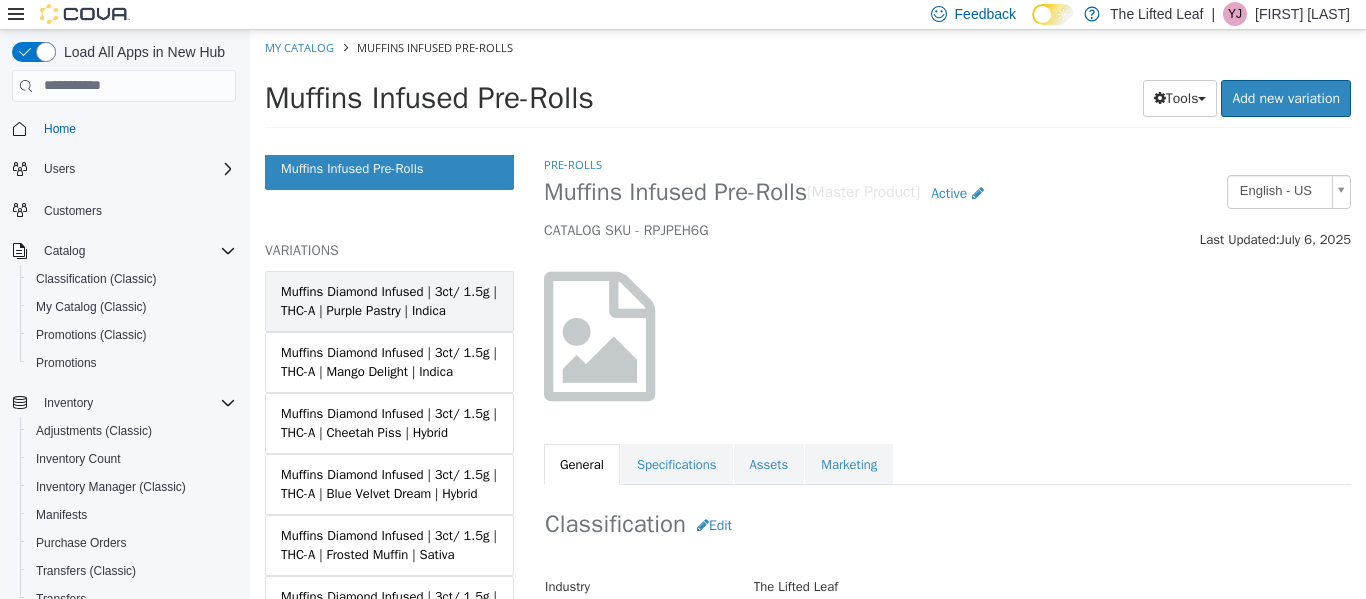 click on "Muffins Diamond Infused | 3ct/ 1.5g | THC-A | Purple Pastry | Indica" at bounding box center (389, 300) 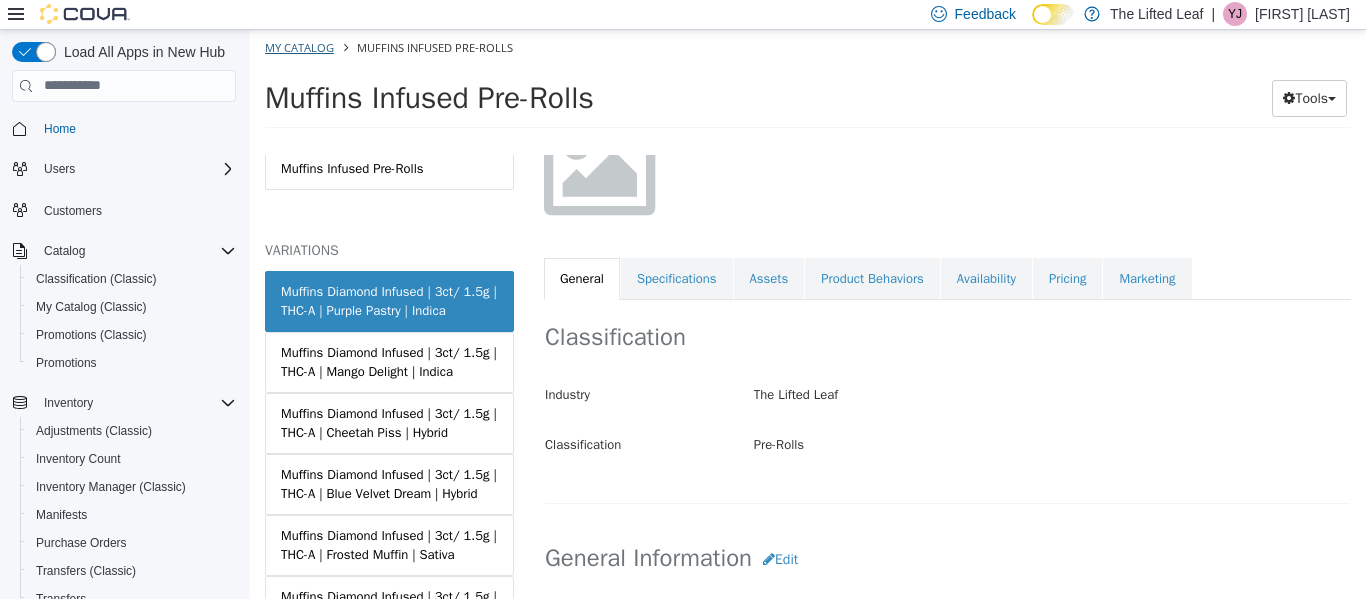 scroll, scrollTop: 186, scrollLeft: 0, axis: vertical 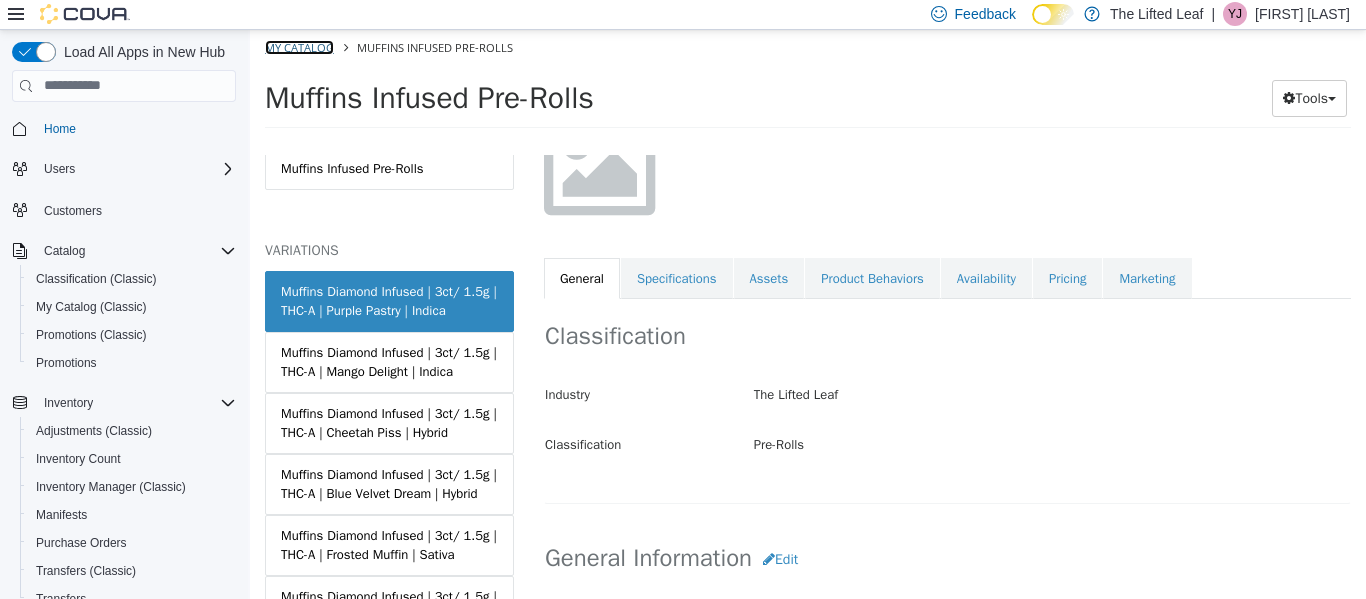 click on "My Catalog" at bounding box center (299, 46) 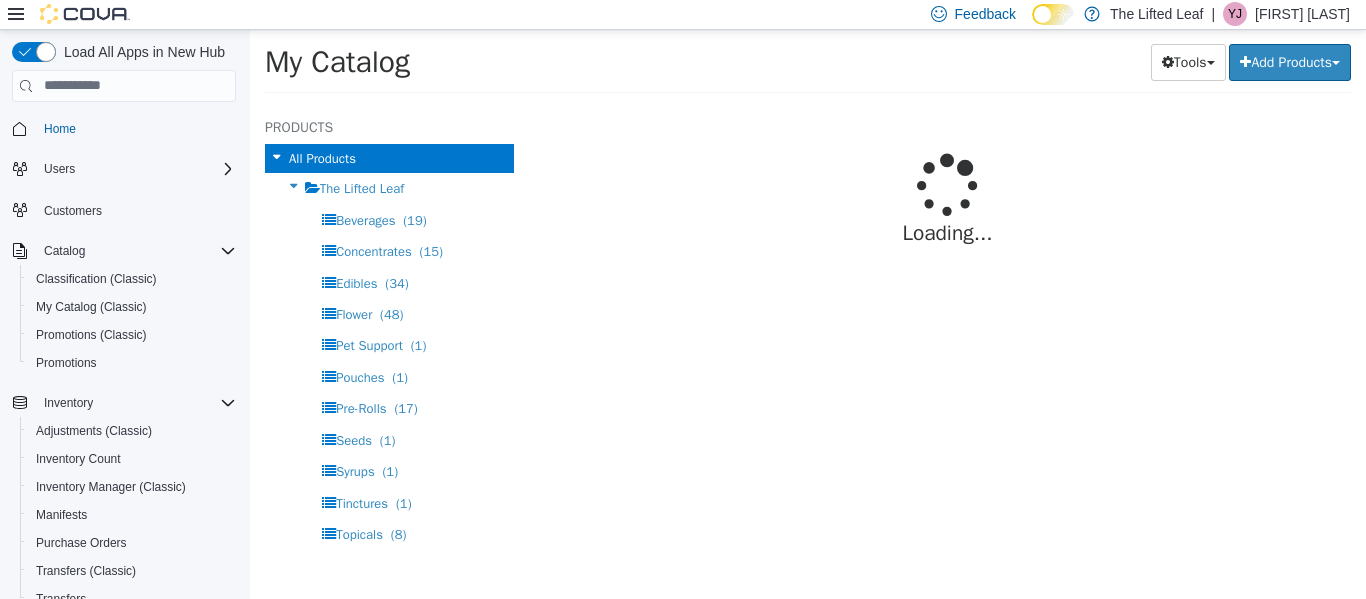 select on "**********" 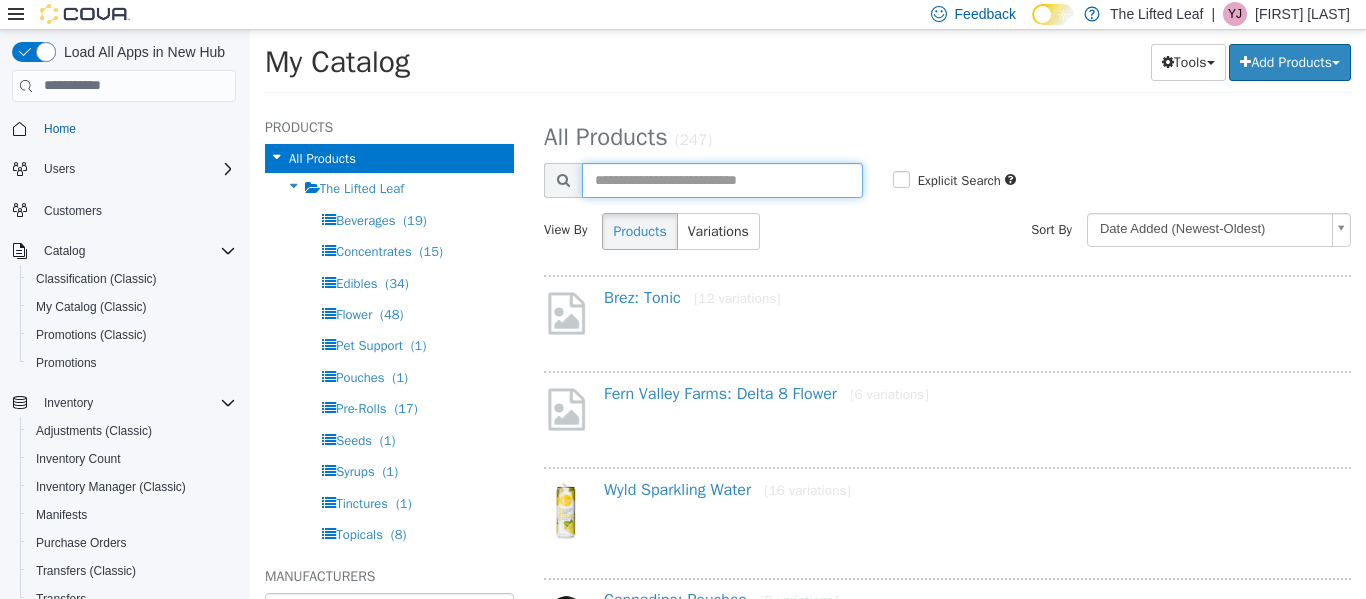 click at bounding box center (722, 179) 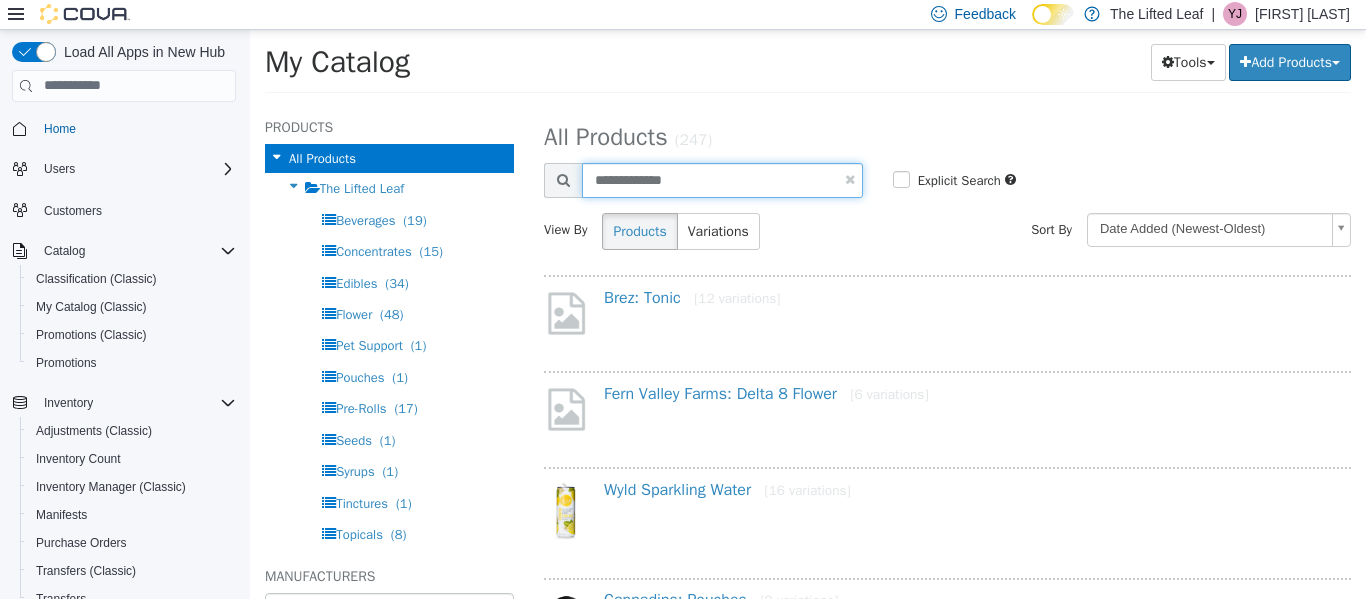 type on "**********" 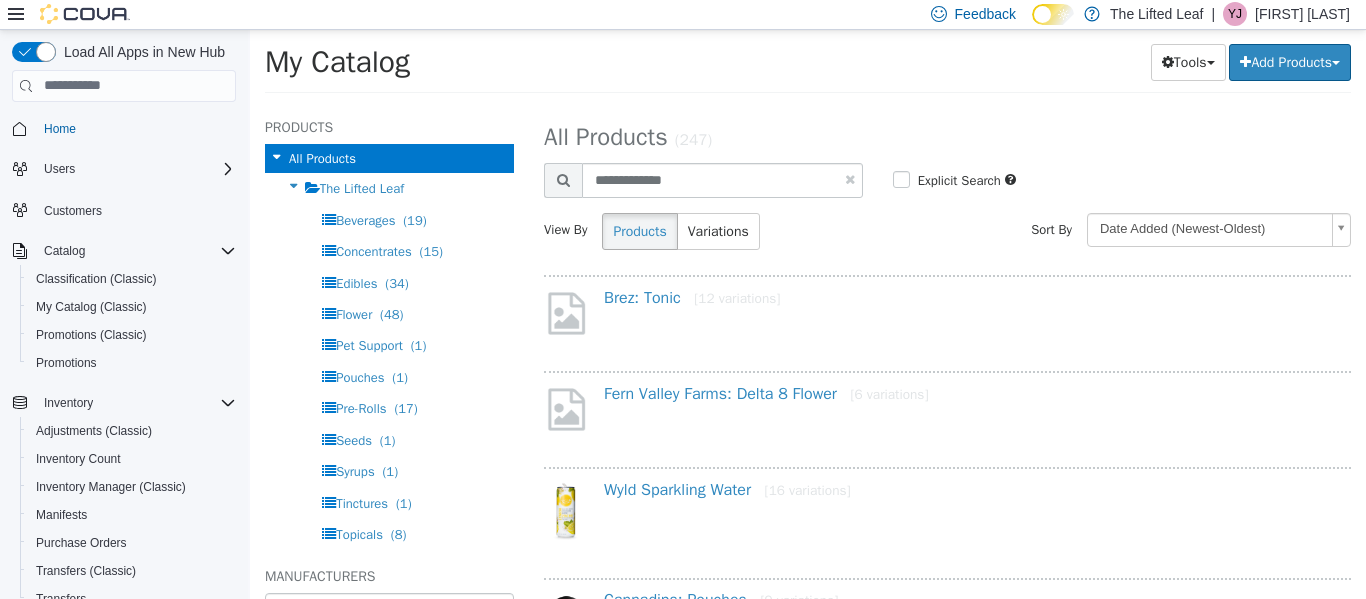 select on "**********" 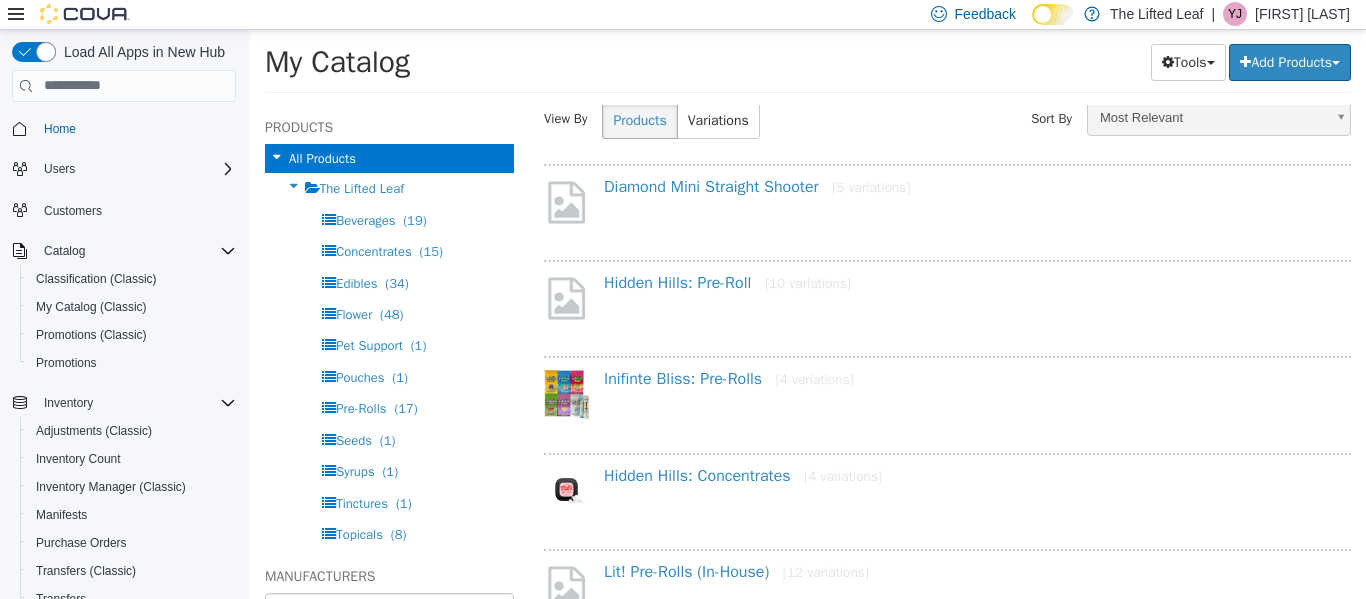 scroll, scrollTop: 109, scrollLeft: 0, axis: vertical 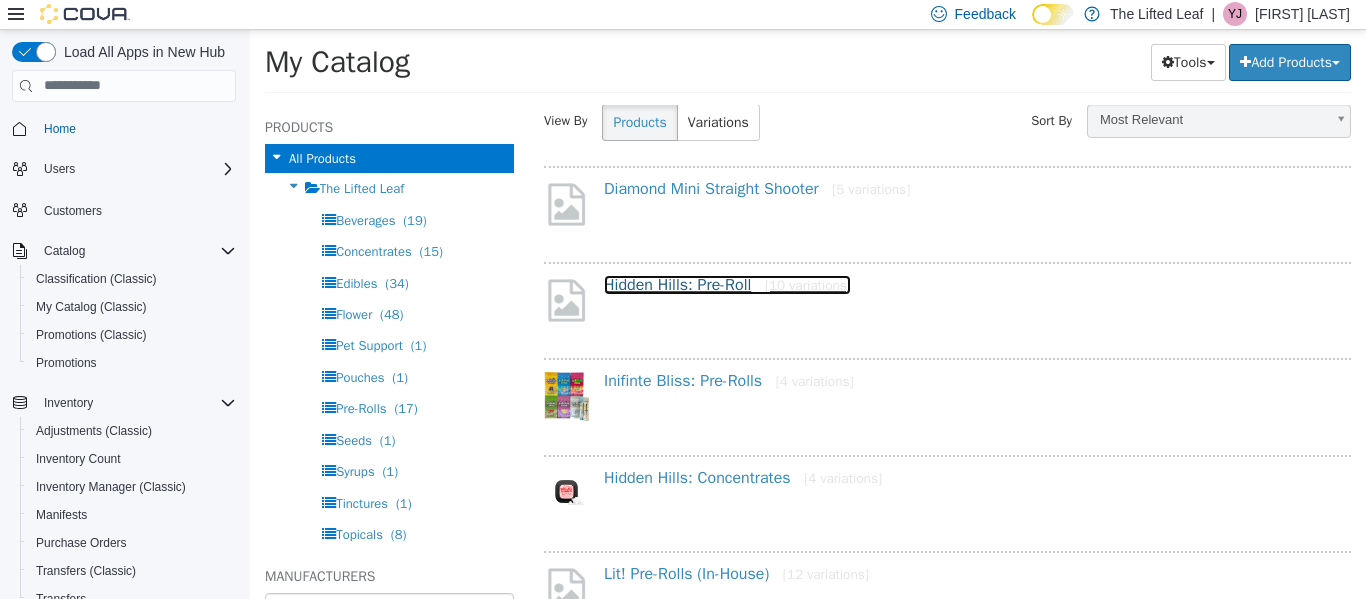 click on "Hidden Hills: Pre-Roll
[10 variations]" at bounding box center (727, 284) 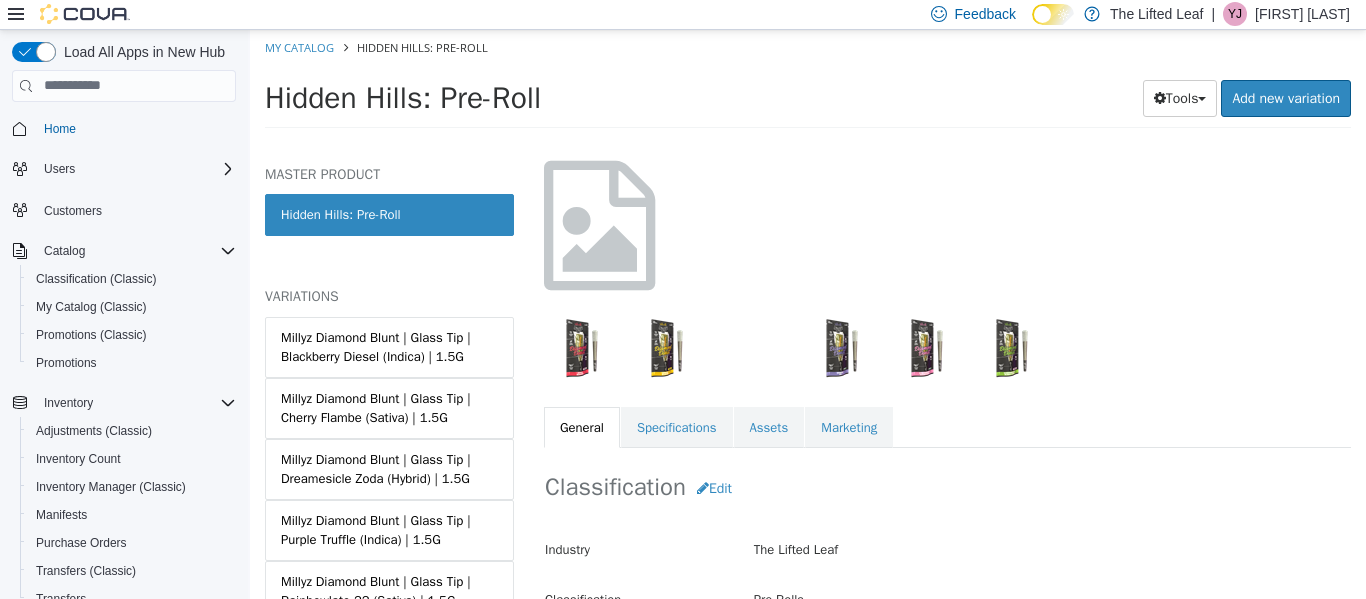scroll, scrollTop: 132, scrollLeft: 0, axis: vertical 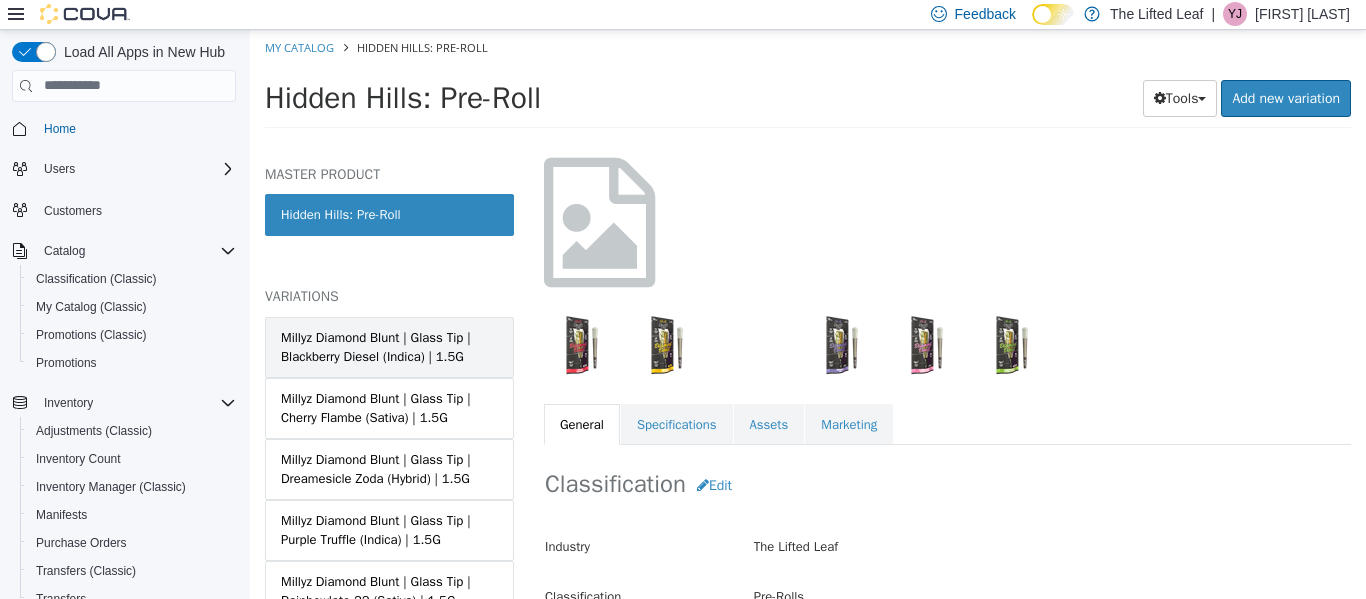 click on "Millyz Diamond Blunt | Glass Tip | Blackberry Diesel (Indica) | 1.5G" at bounding box center [389, 346] 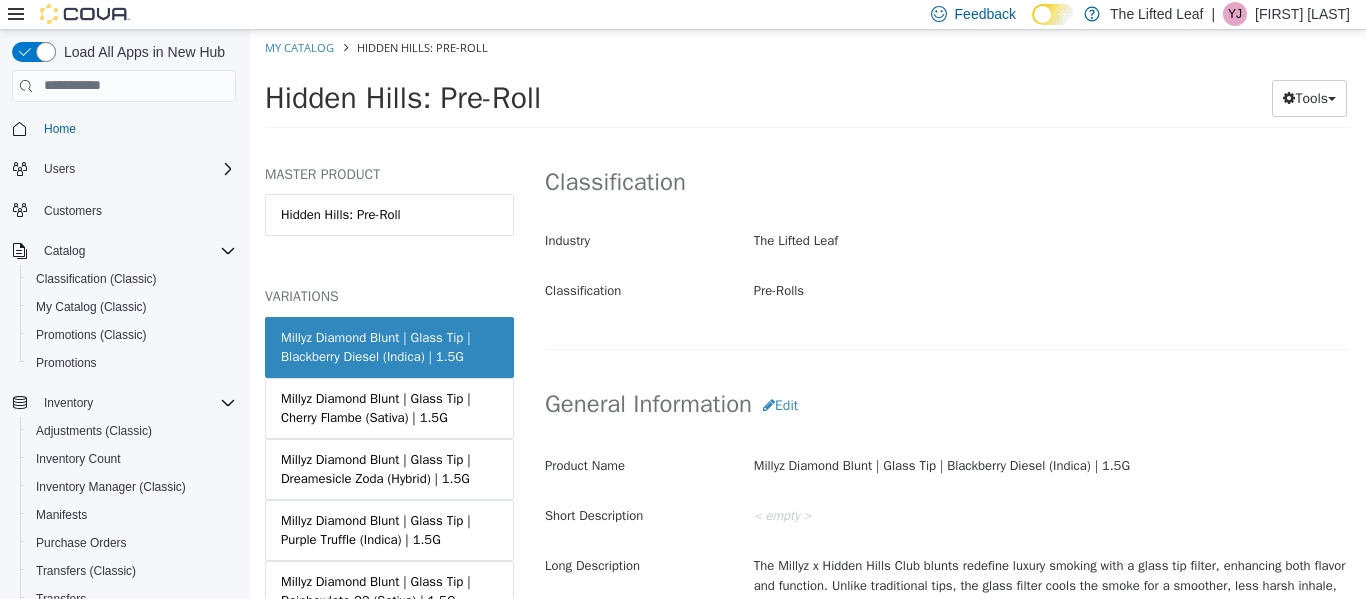 scroll, scrollTop: 433, scrollLeft: 0, axis: vertical 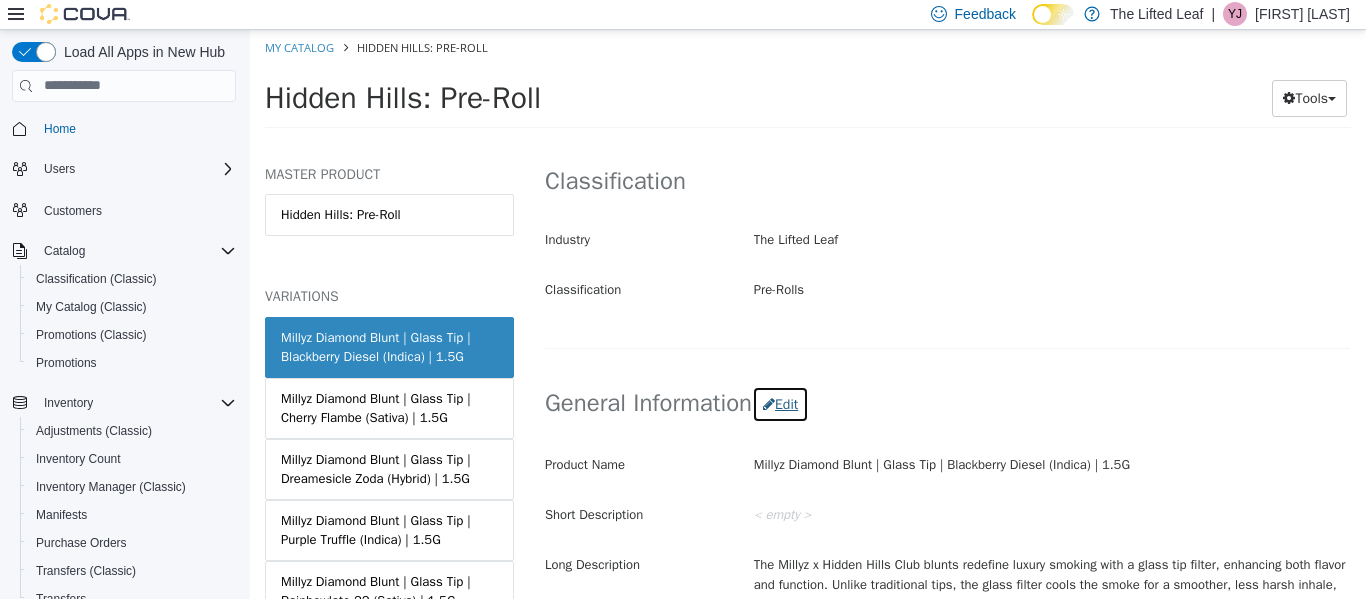 click on "Edit" at bounding box center (780, 403) 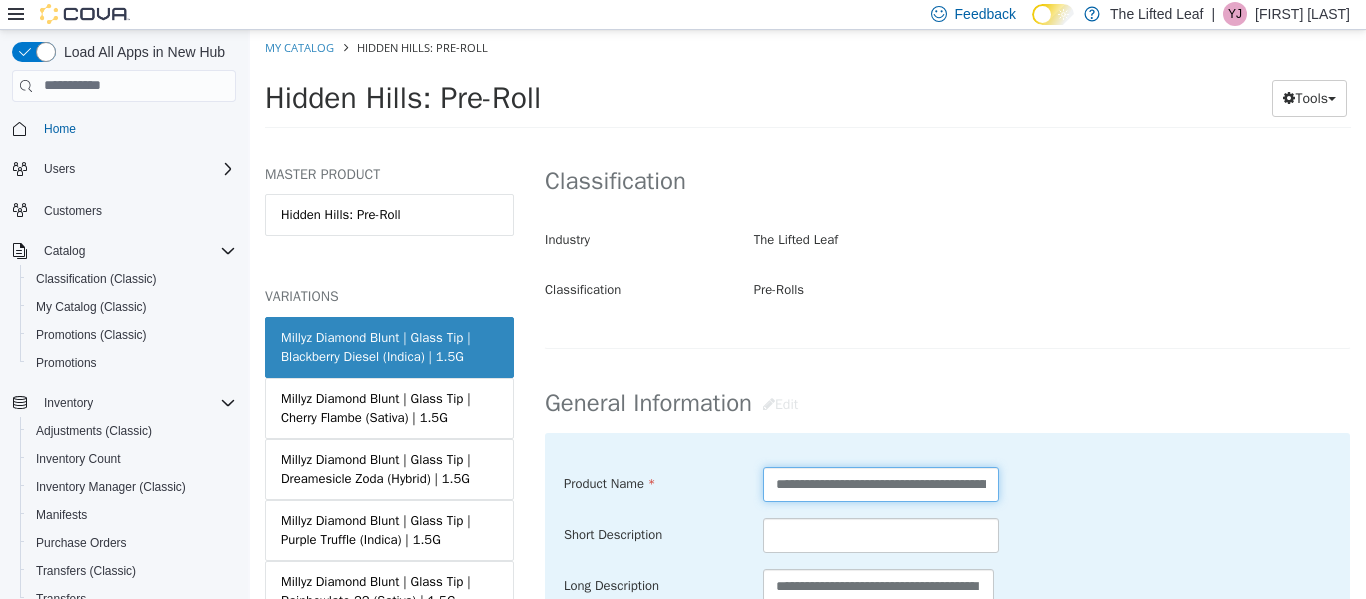 click on "**********" at bounding box center (881, 483) 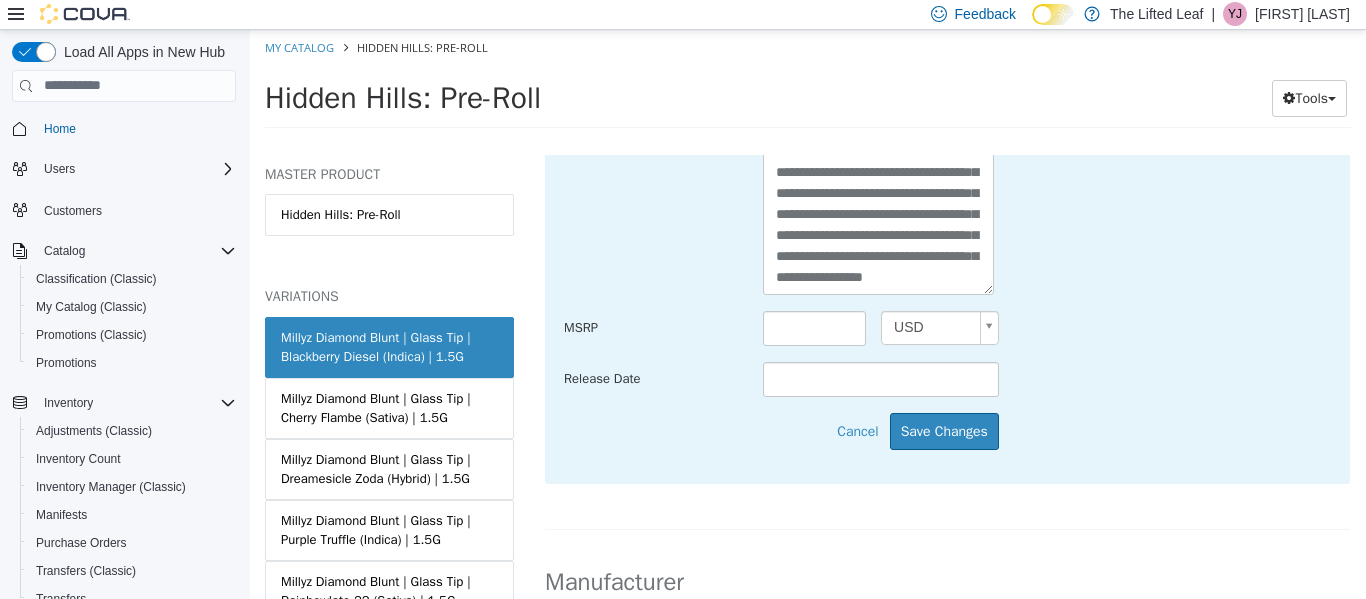 scroll, scrollTop: 932, scrollLeft: 0, axis: vertical 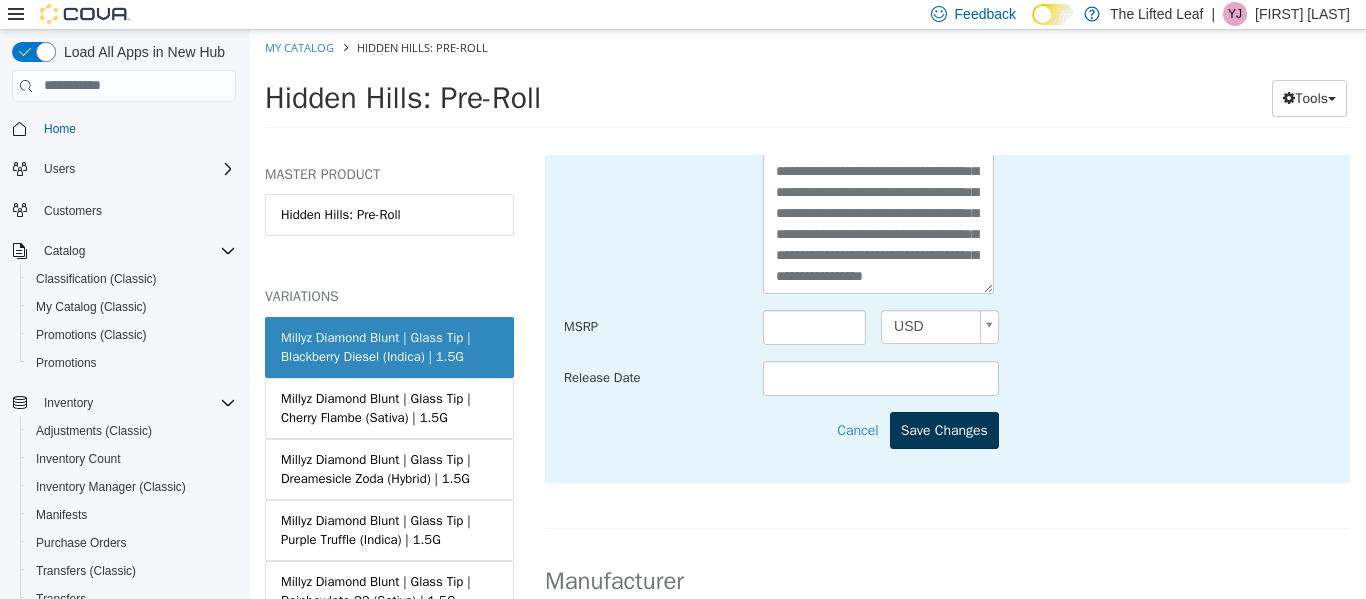 type on "**********" 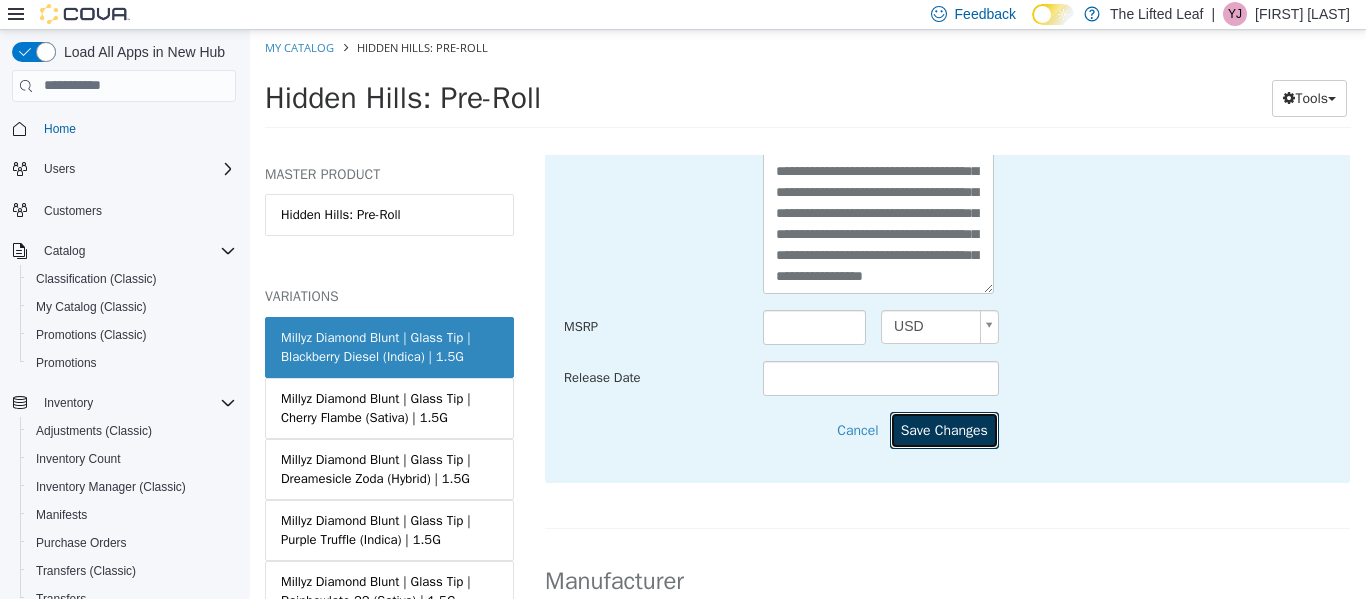 click on "Save Changes" at bounding box center (944, 429) 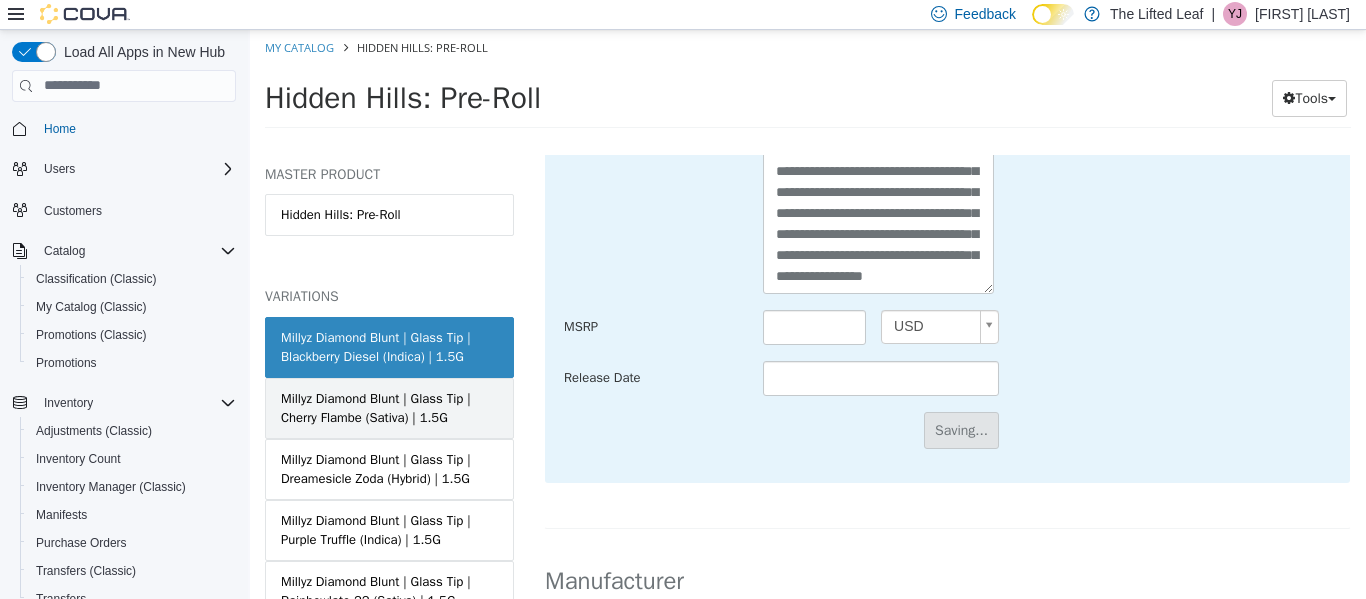 click on "Millyz Diamond Blunt | Glass Tip | Cherry Flambe (Sativa) | 1.5G" at bounding box center [389, 407] 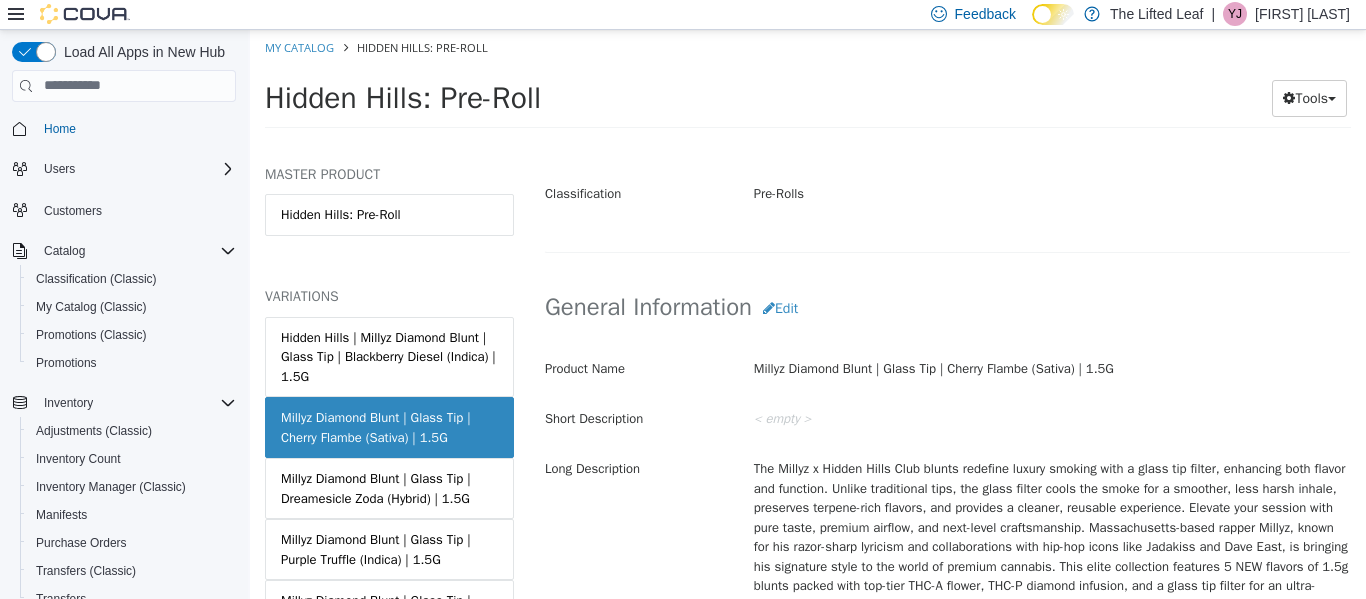 scroll, scrollTop: 510, scrollLeft: 0, axis: vertical 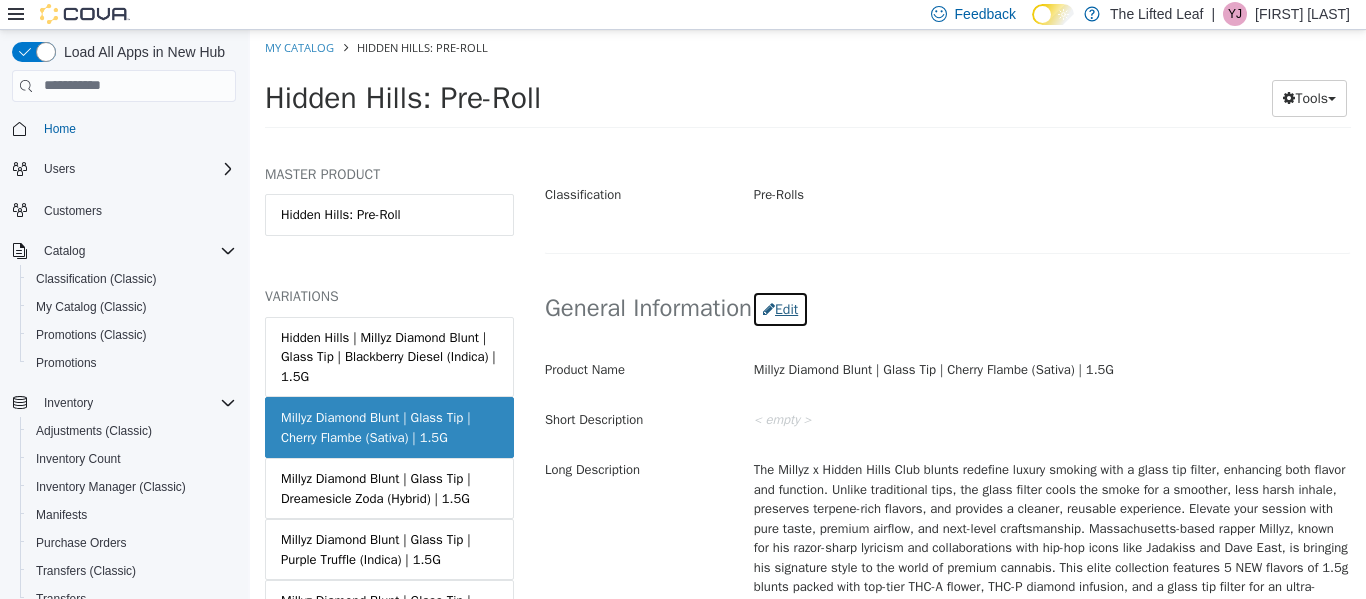 click on "Edit" at bounding box center (780, 308) 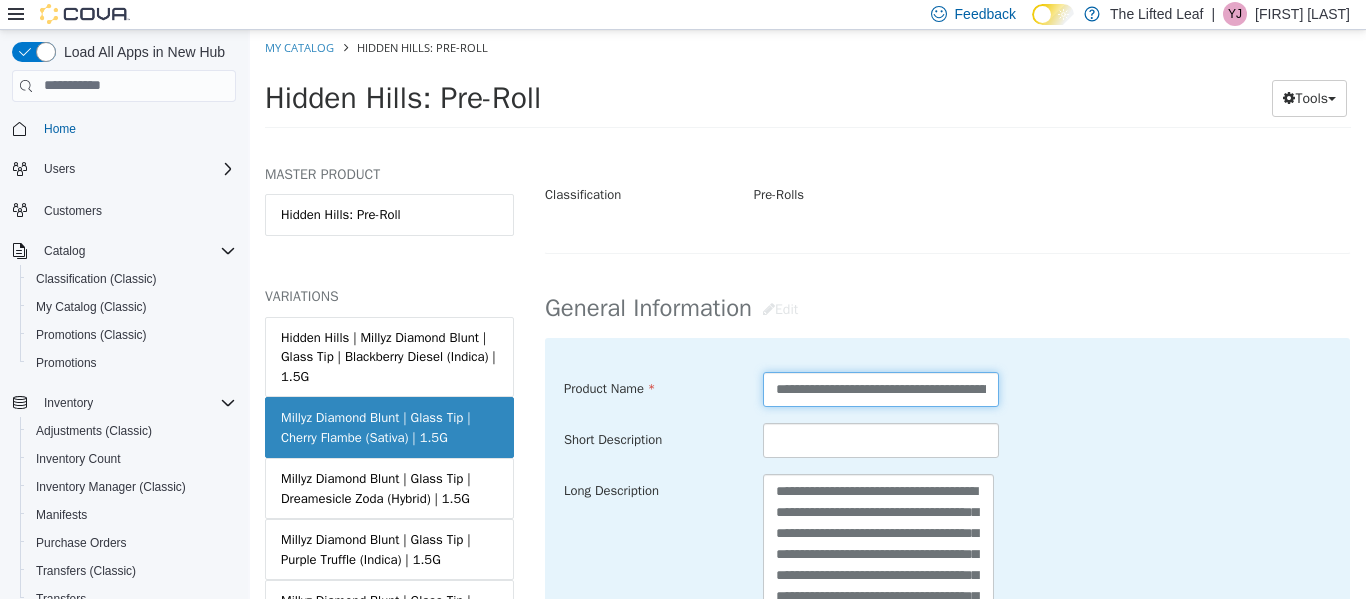 click on "**********" at bounding box center [881, 388] 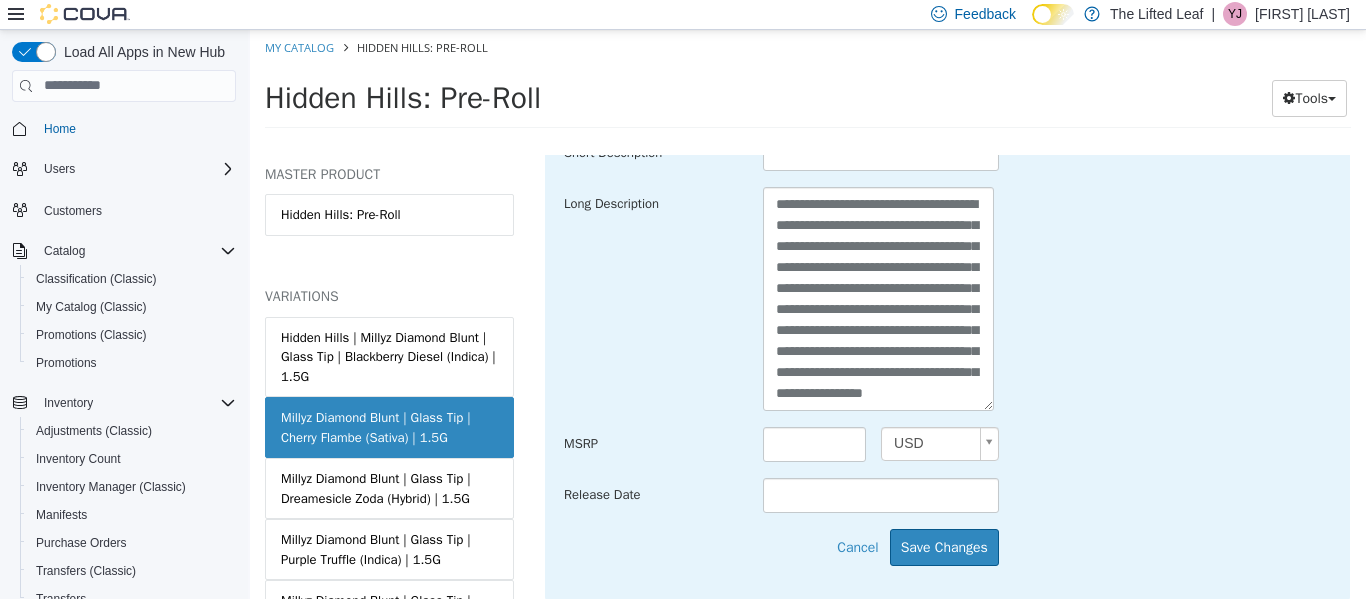 scroll, scrollTop: 804, scrollLeft: 0, axis: vertical 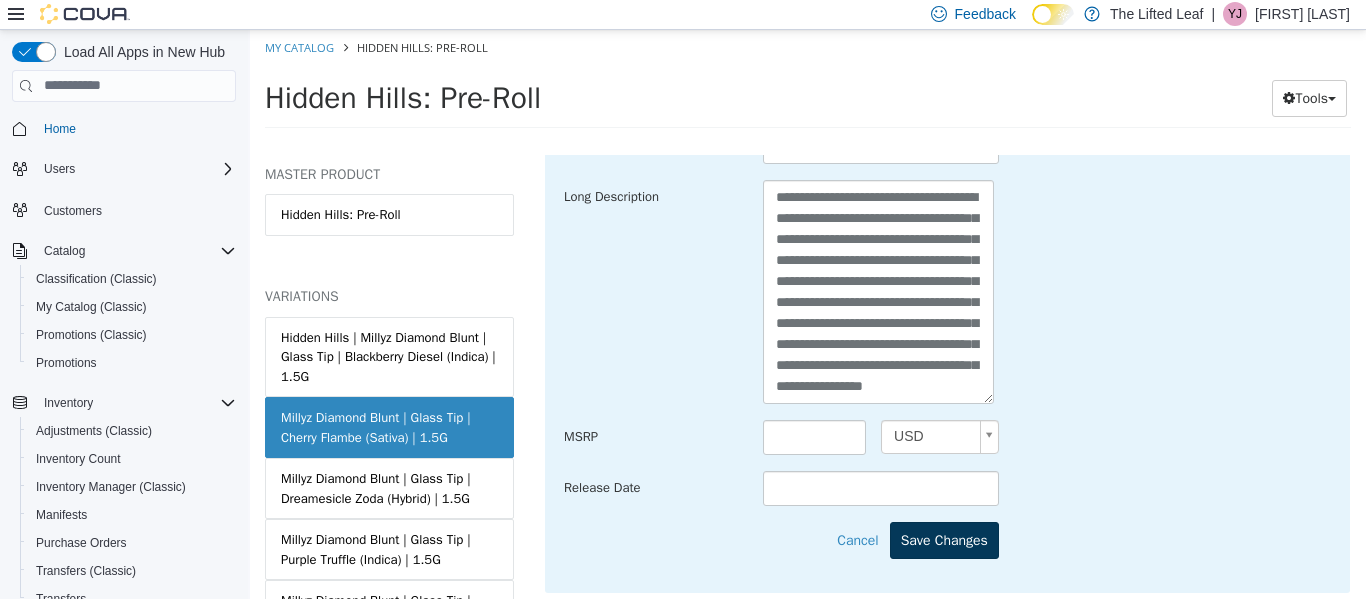 type on "**********" 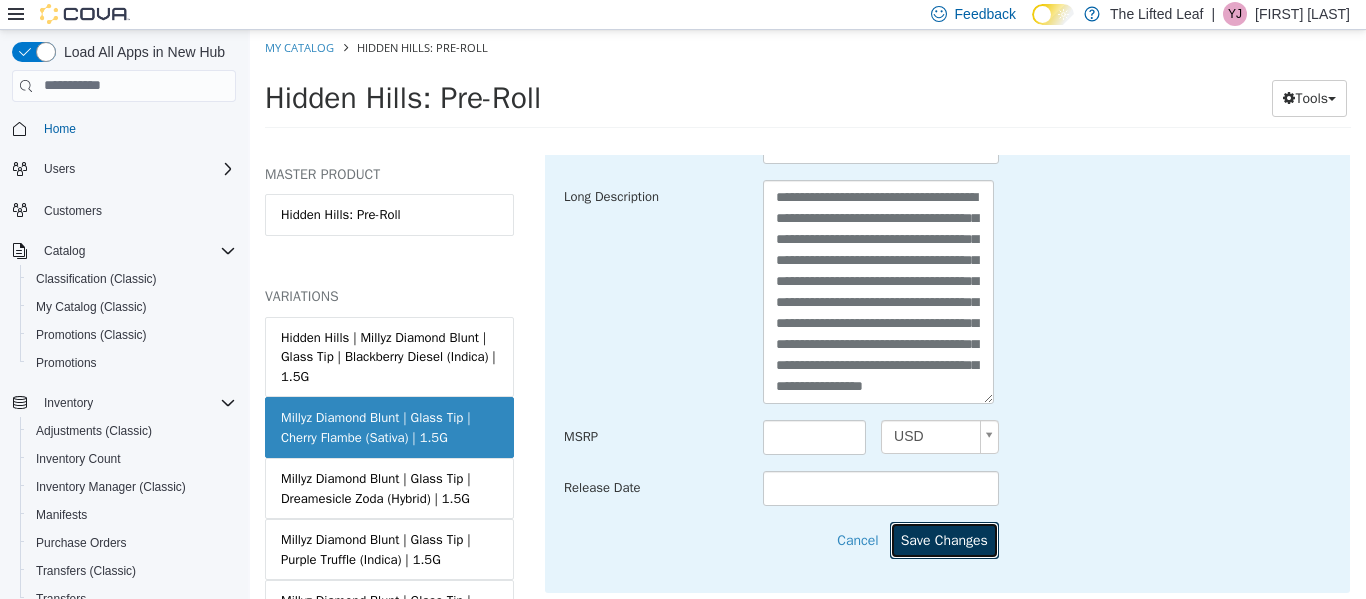 click on "Save Changes" at bounding box center [944, 539] 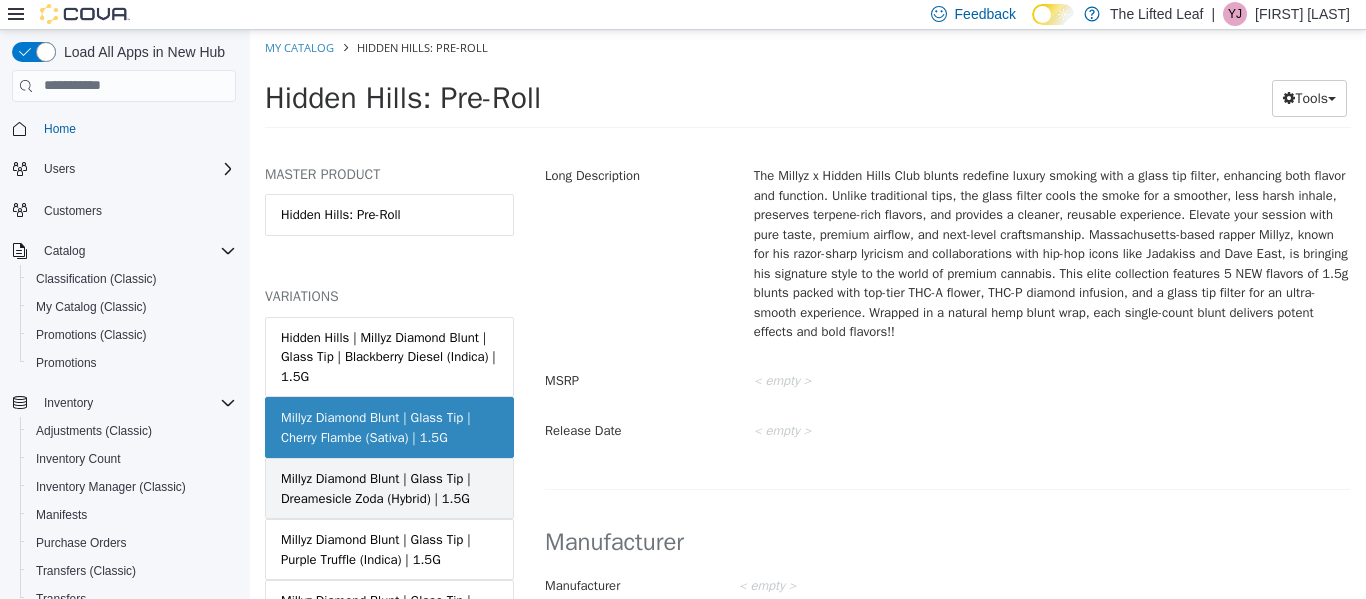 click on "Millyz Diamond Blunt | Glass Tip | Dreamesicle Zoda (Hybrid) | 1.5G" at bounding box center (389, 487) 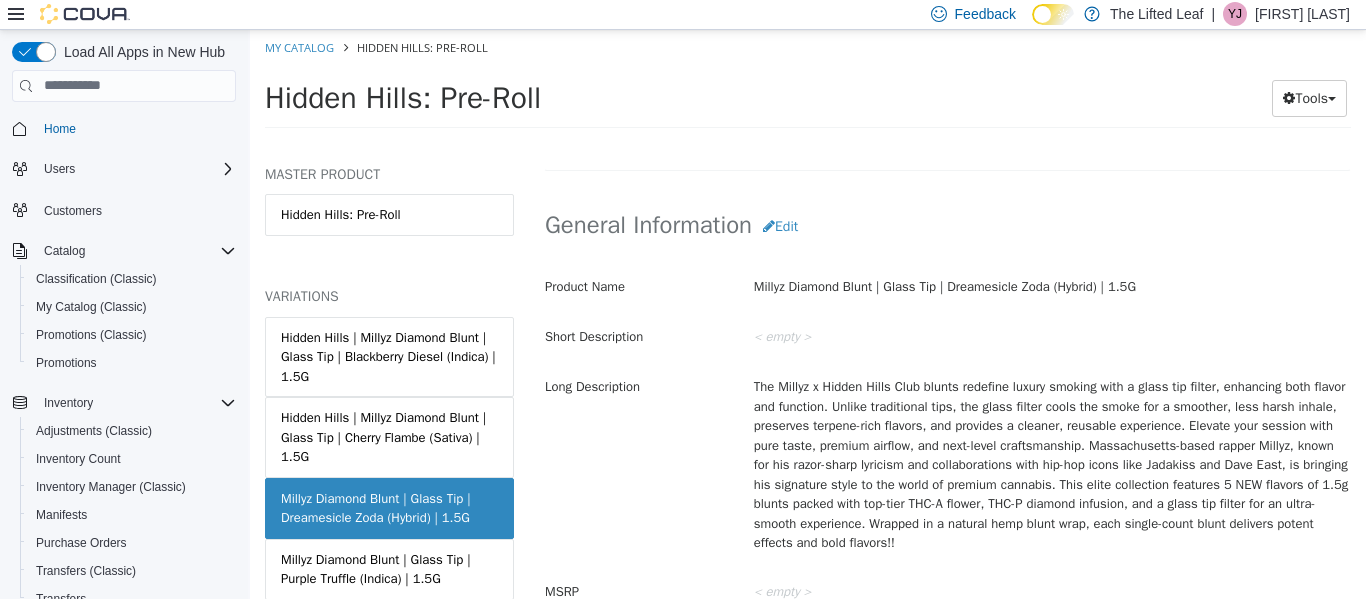 scroll, scrollTop: 592, scrollLeft: 0, axis: vertical 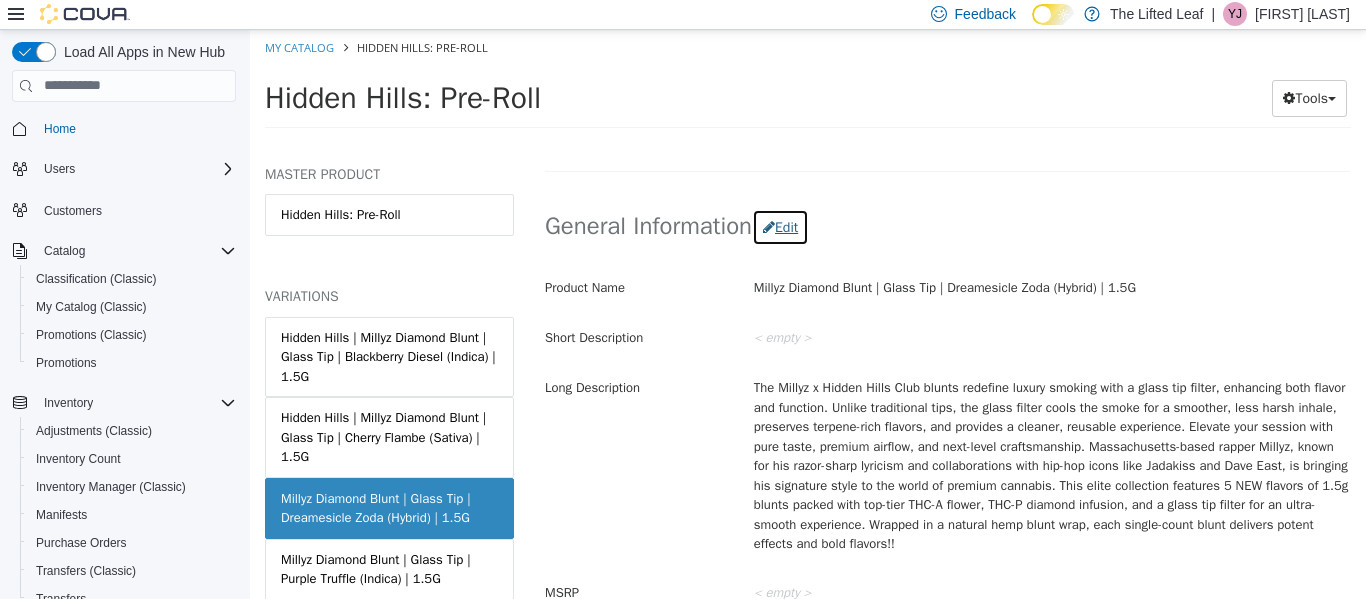 click on "Edit" at bounding box center [780, 226] 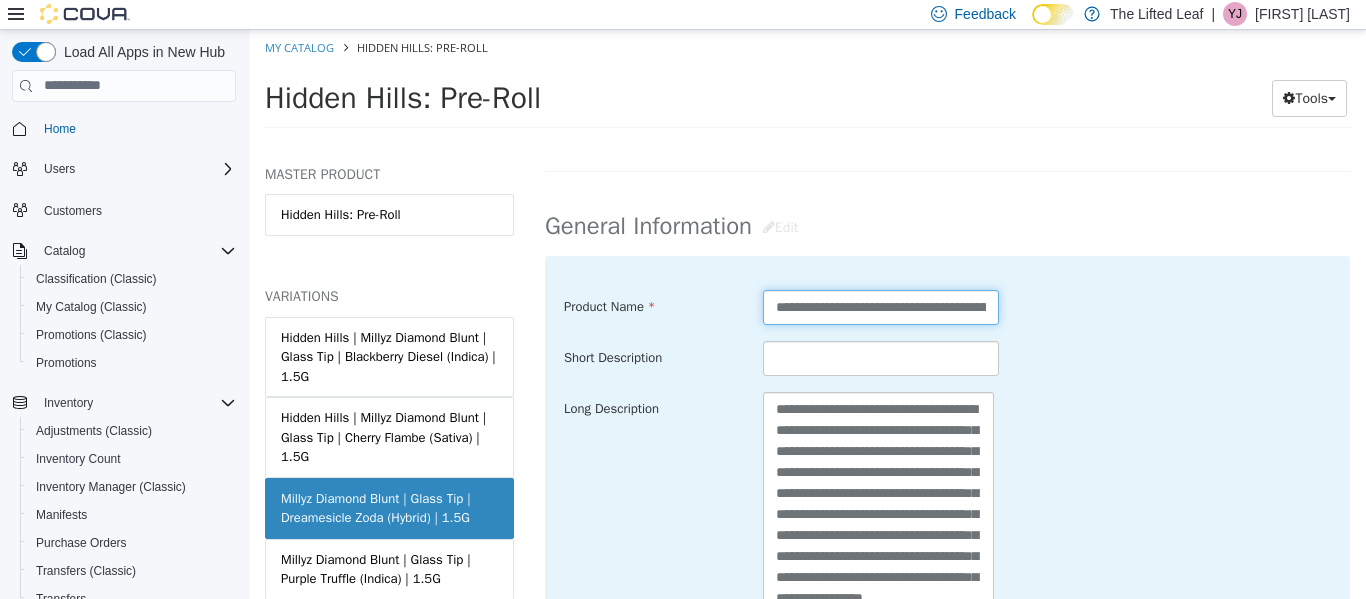click on "**********" at bounding box center (881, 306) 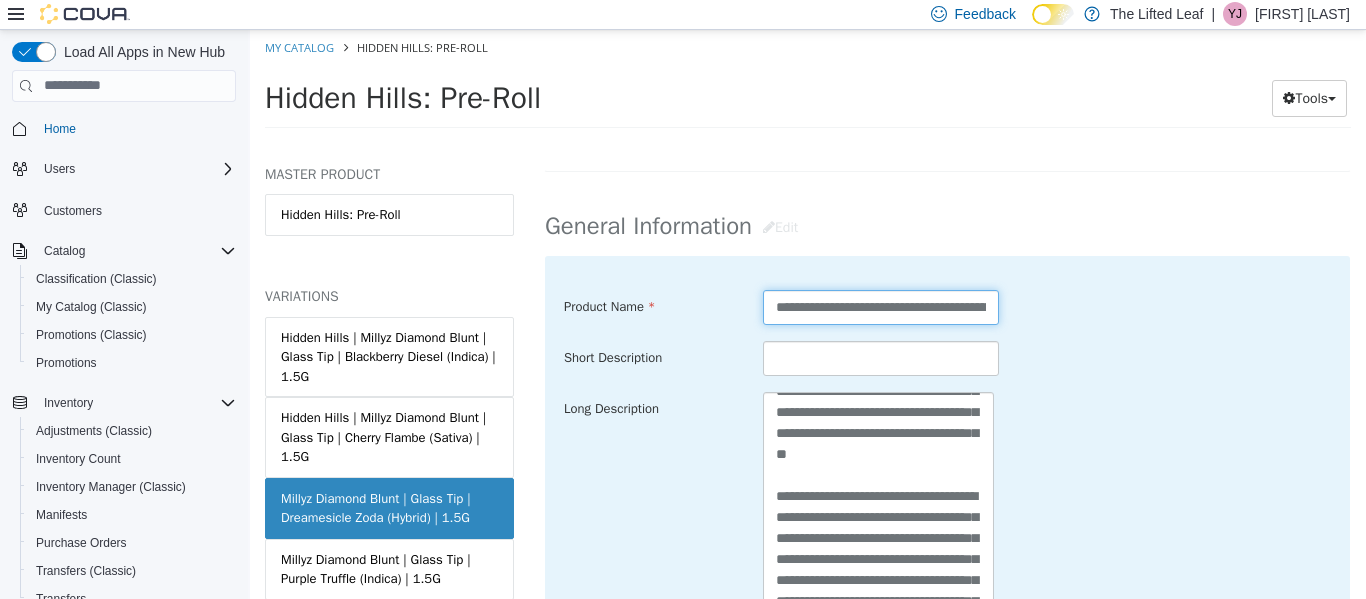 scroll, scrollTop: 292, scrollLeft: 0, axis: vertical 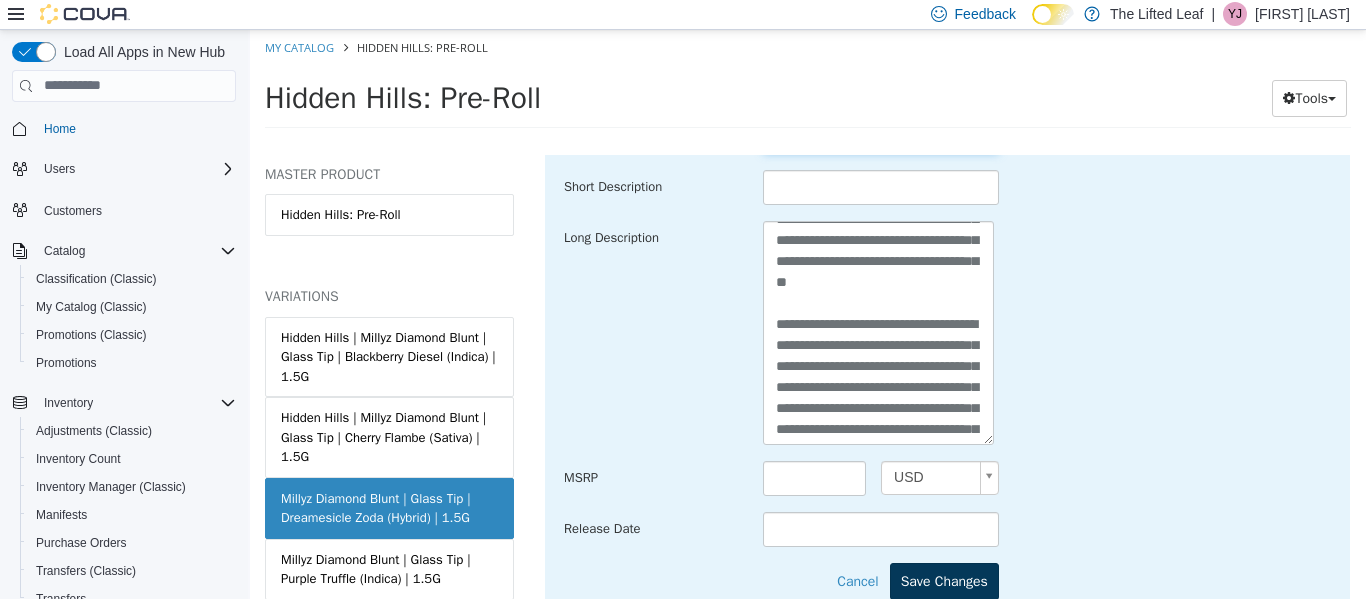 type on "**********" 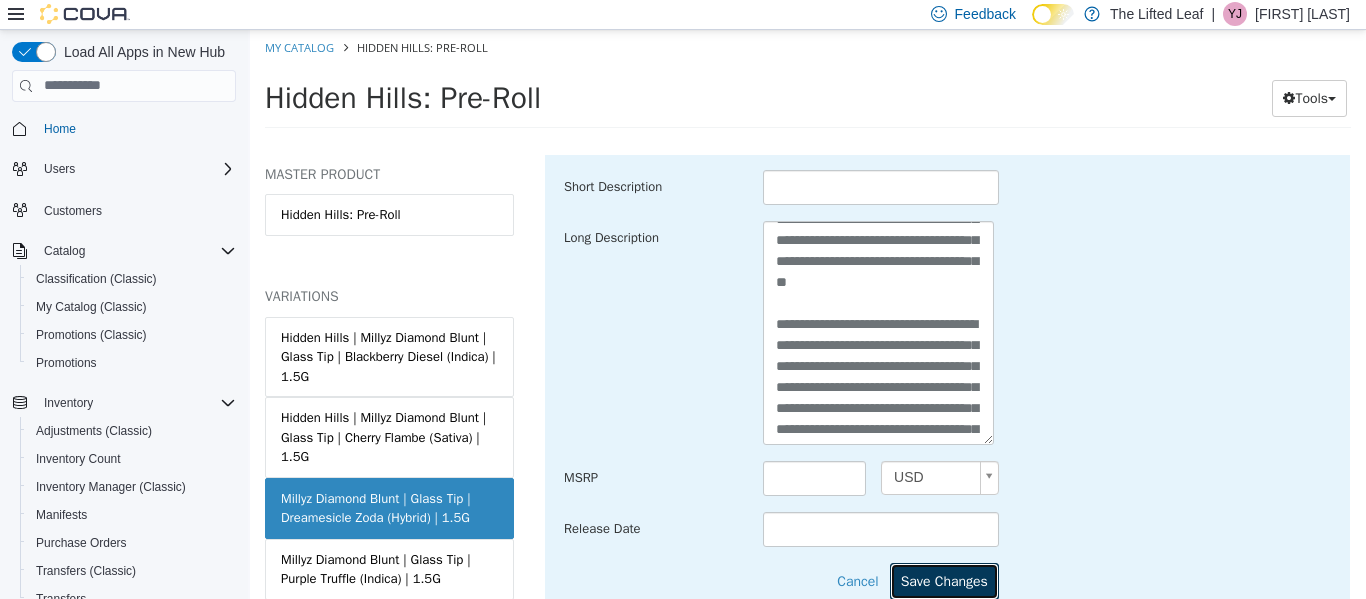 click on "Save Changes" at bounding box center (944, 580) 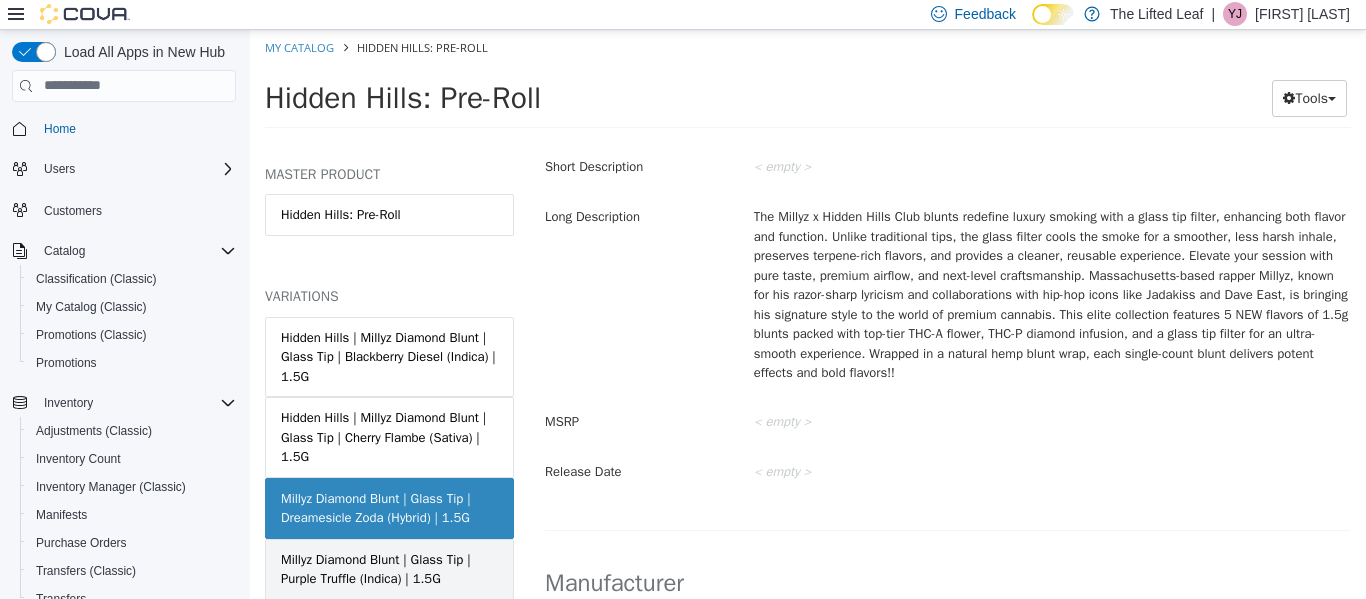 click on "Millyz Diamond Blunt | Glass Tip | Purple Truffle (Indica) | 1.5G" at bounding box center (389, 568) 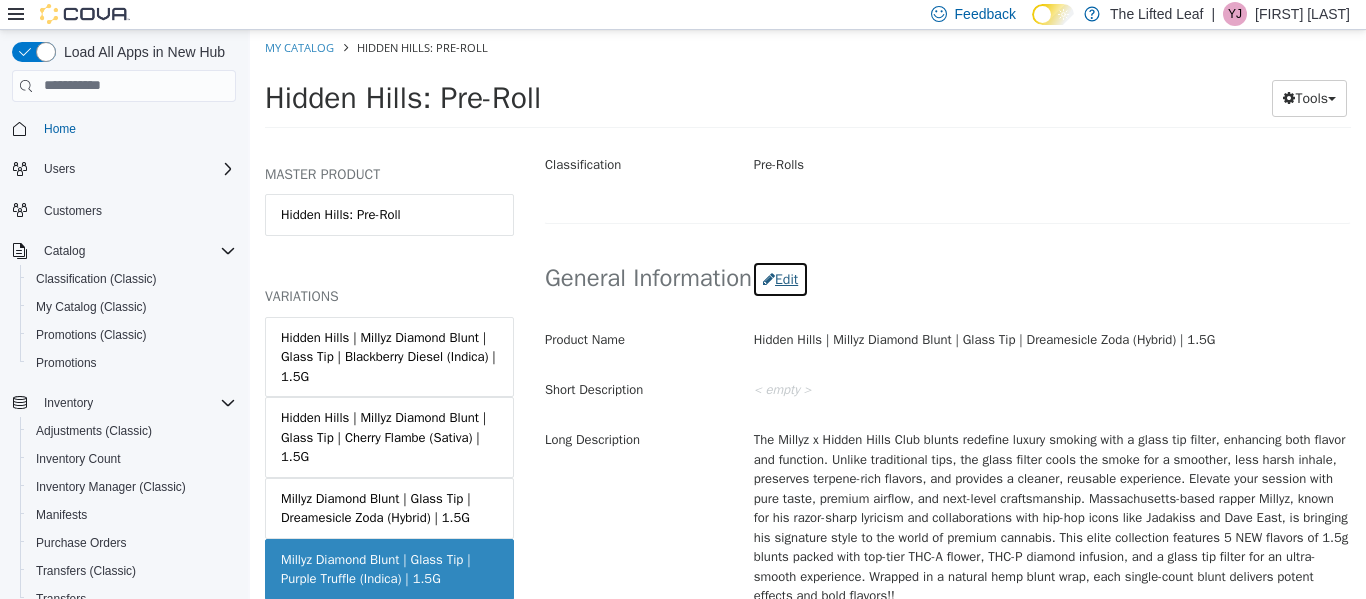 click on "Edit" at bounding box center (780, 278) 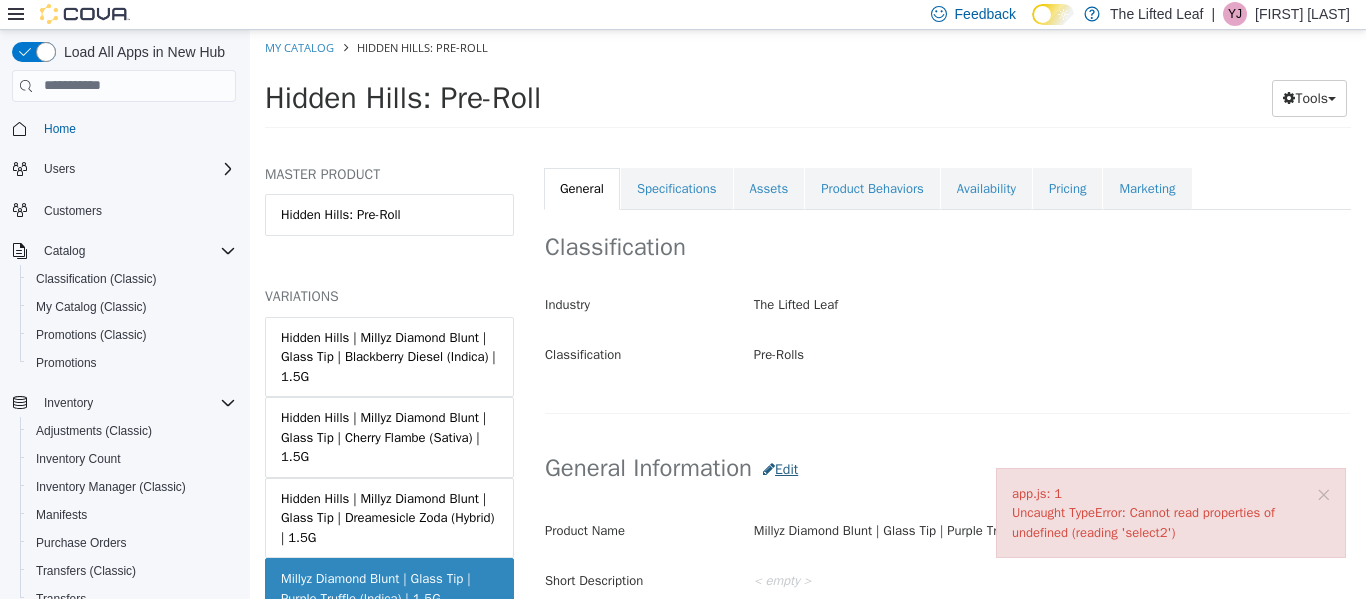scroll, scrollTop: 364, scrollLeft: 0, axis: vertical 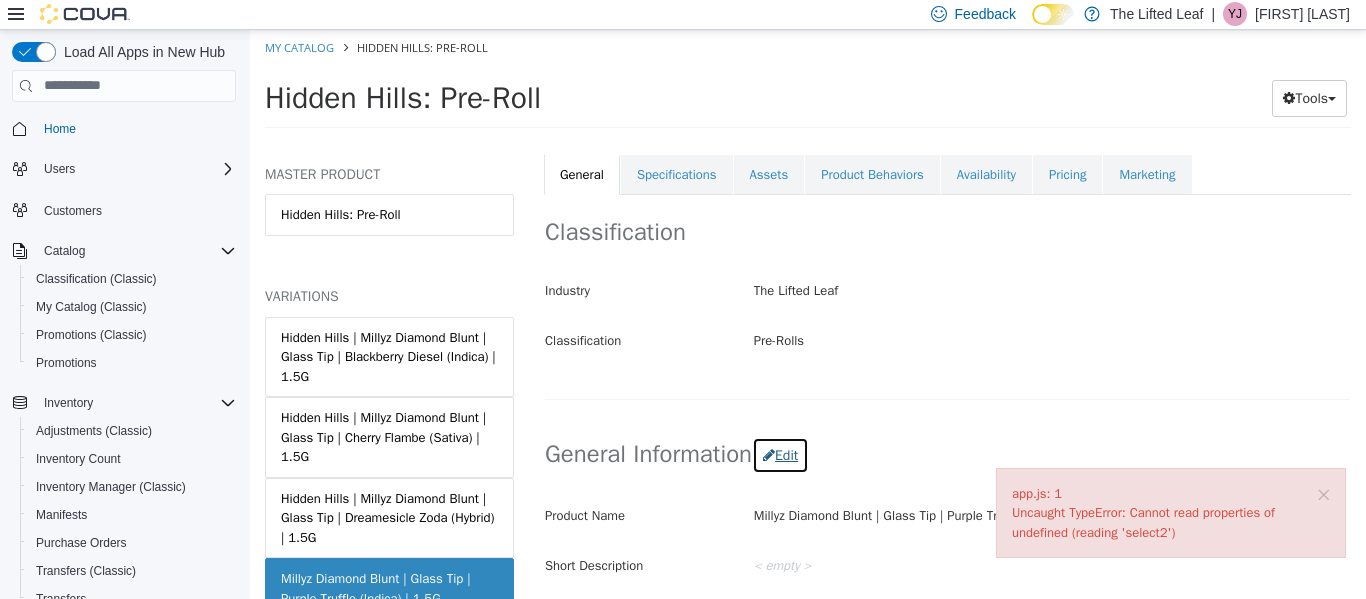 click on "Edit" at bounding box center [780, 454] 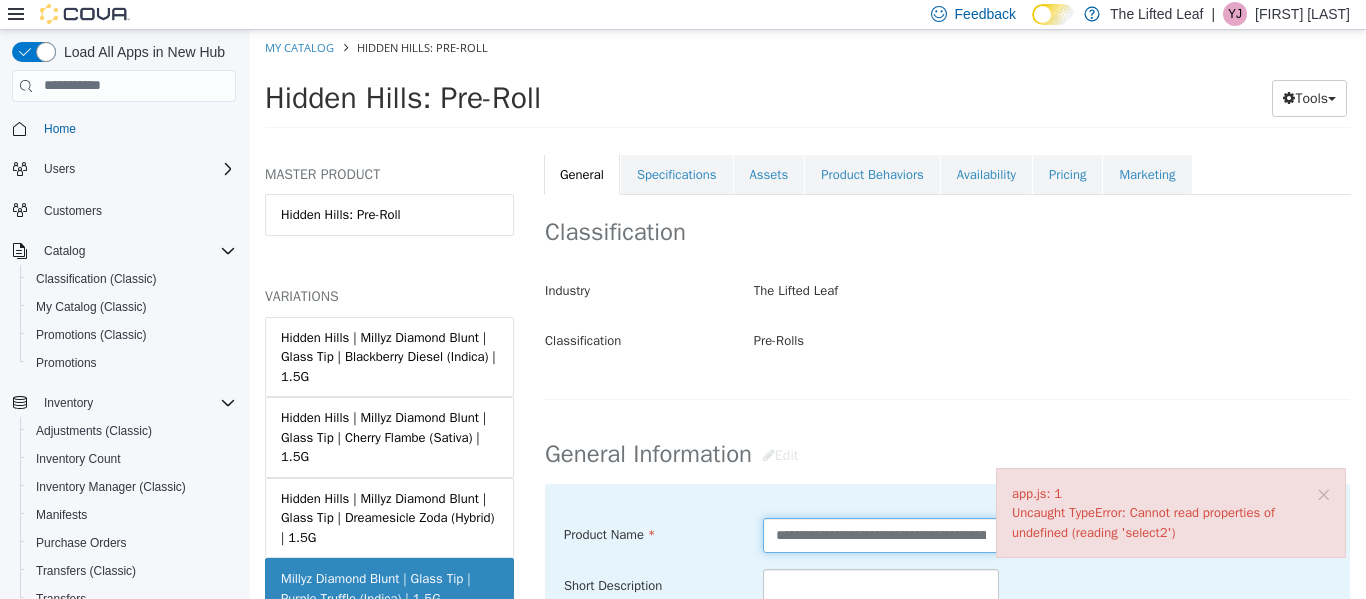 click on "**********" at bounding box center [881, 534] 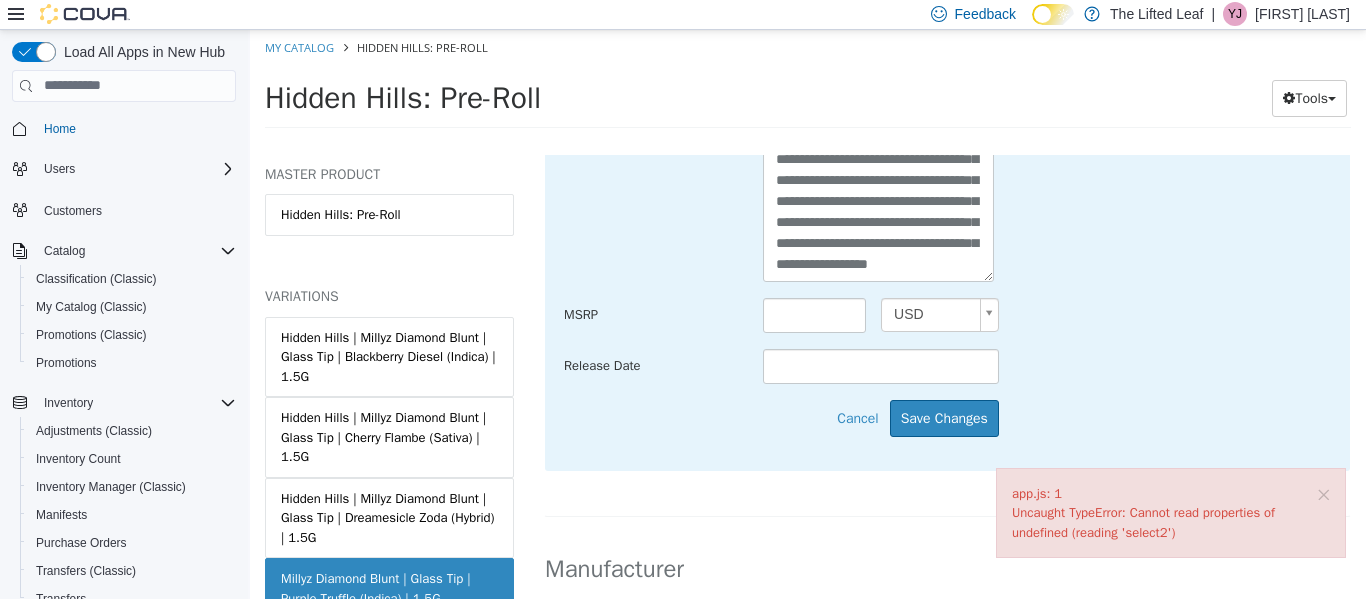 scroll, scrollTop: 927, scrollLeft: 0, axis: vertical 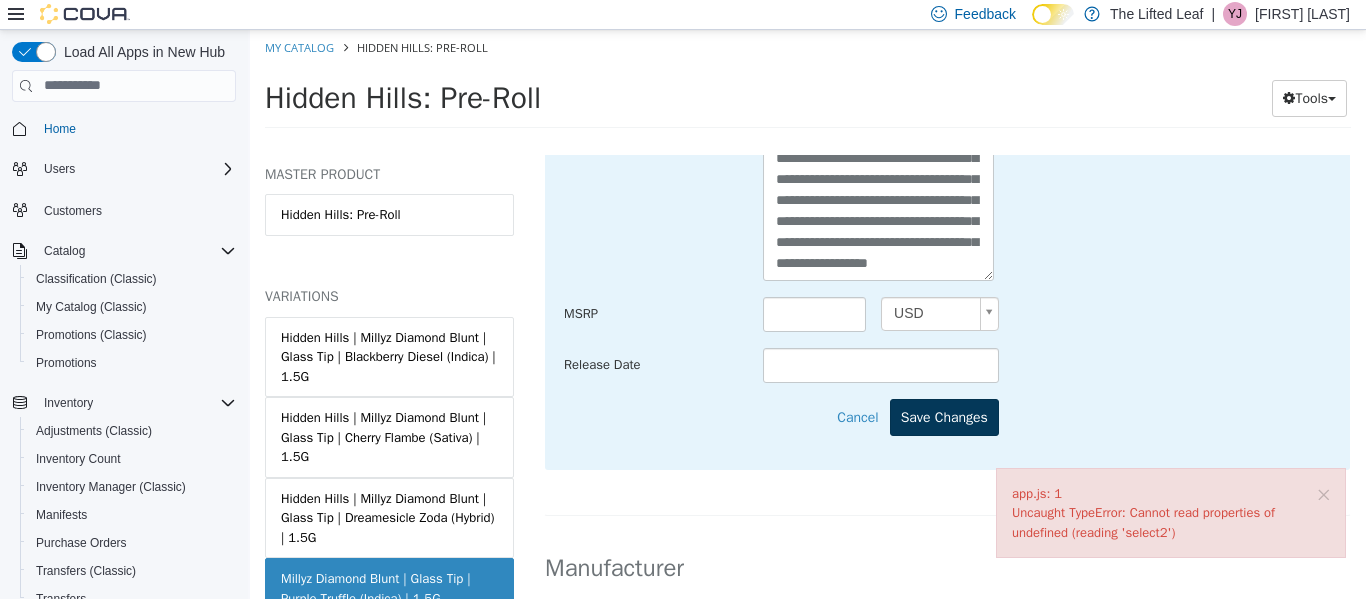 type on "**********" 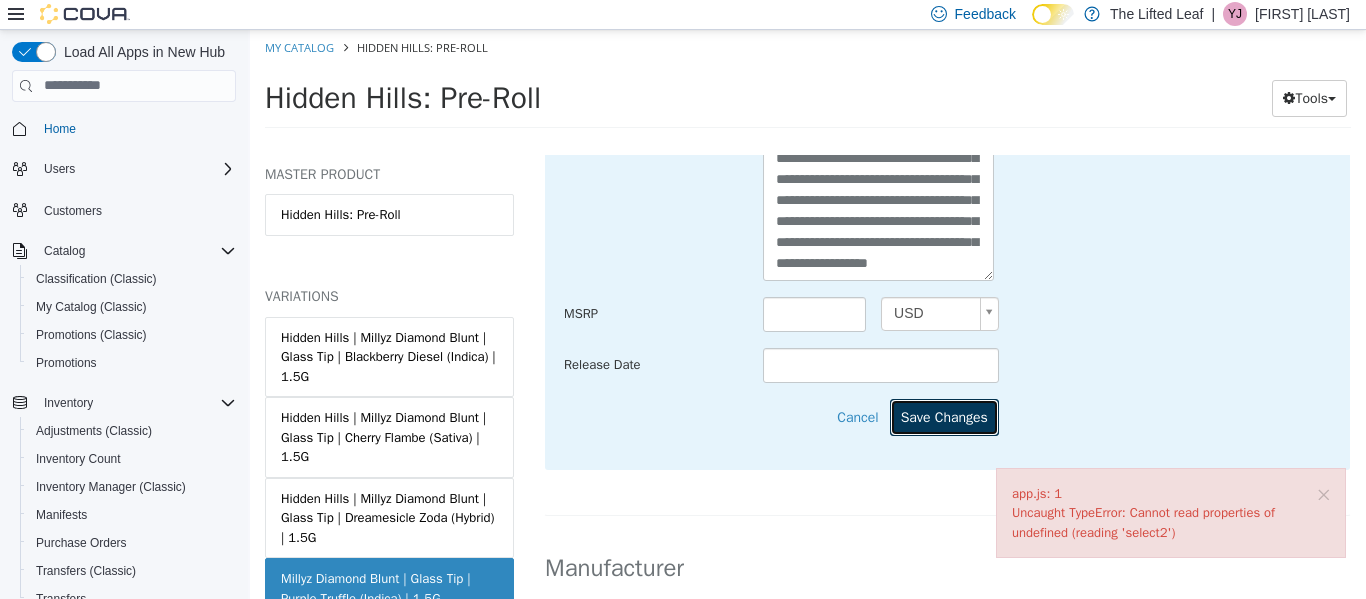 click on "Save Changes" at bounding box center [944, 416] 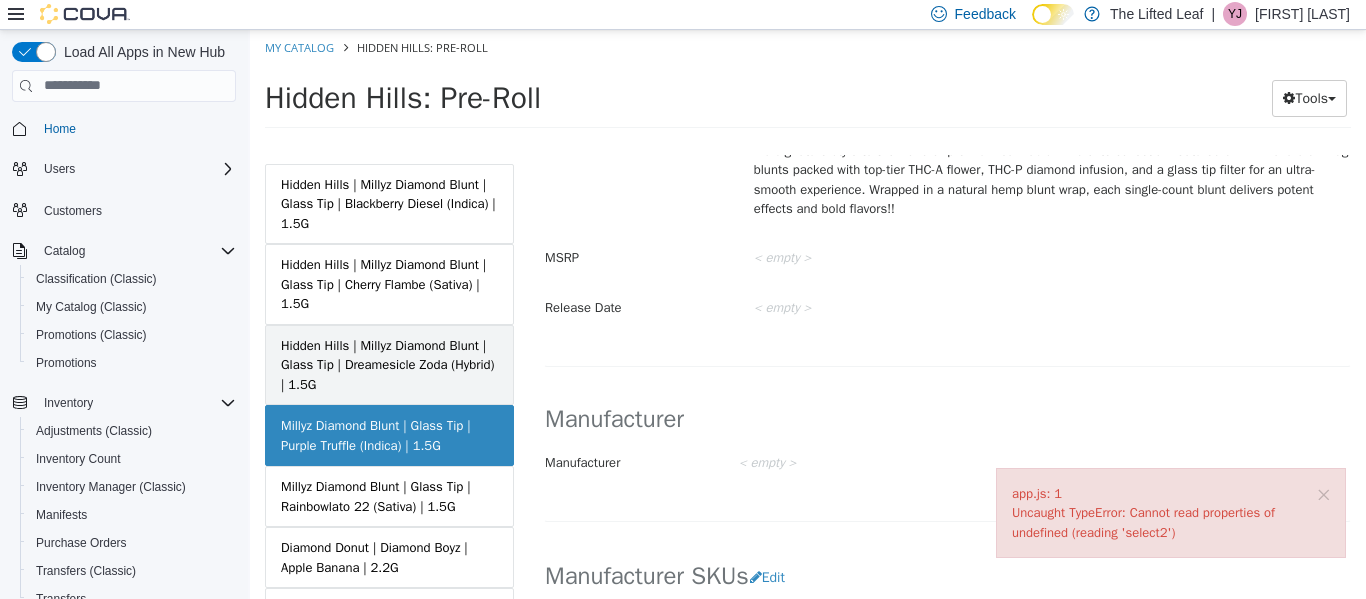 scroll, scrollTop: 178, scrollLeft: 0, axis: vertical 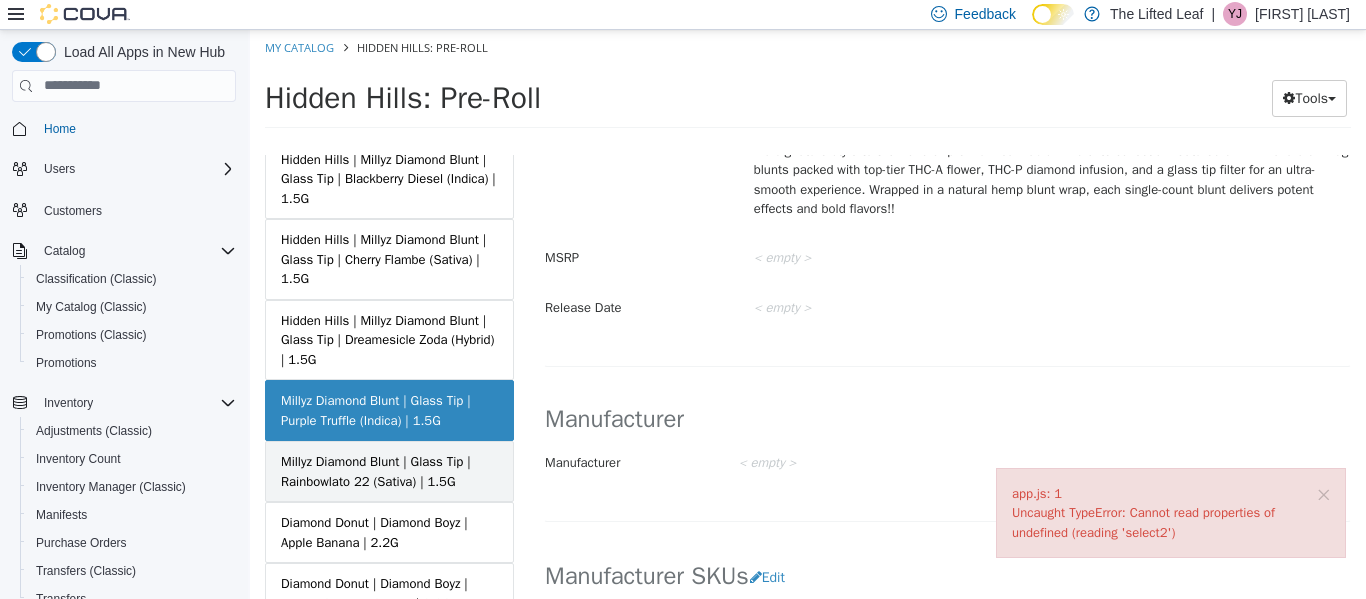 click on "Millyz Diamond Blunt | Glass Tip | Rainbowlato 22 (Sativa) | 1.5G" at bounding box center [389, 470] 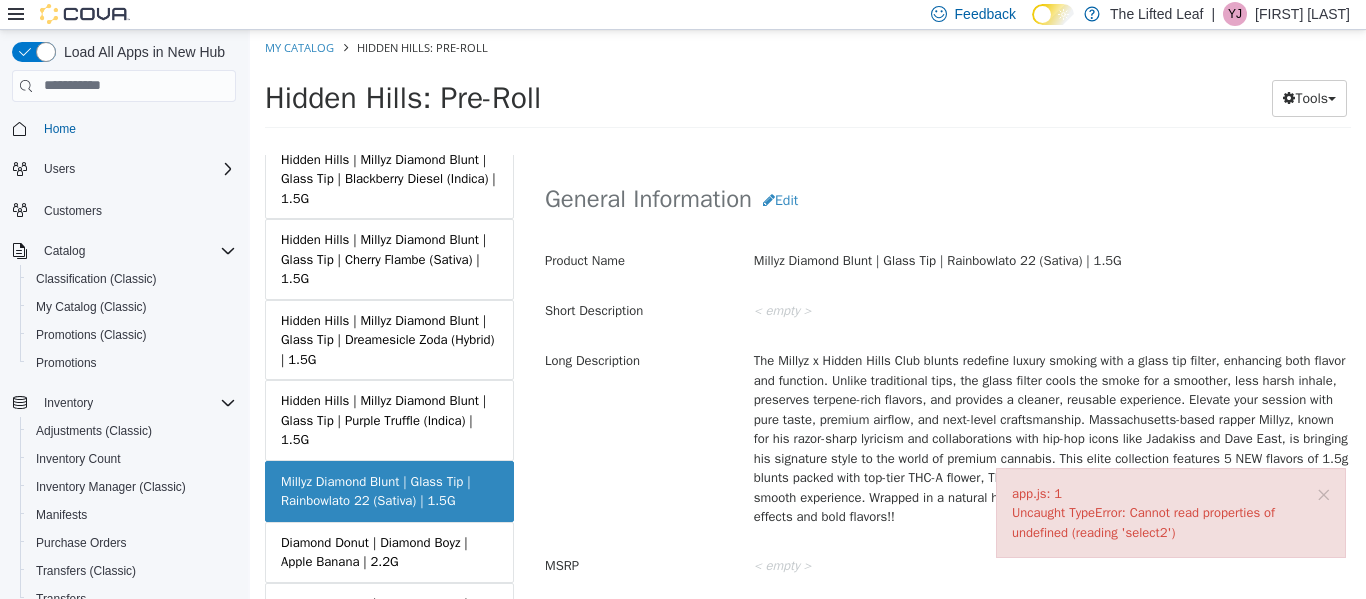 scroll, scrollTop: 616, scrollLeft: 0, axis: vertical 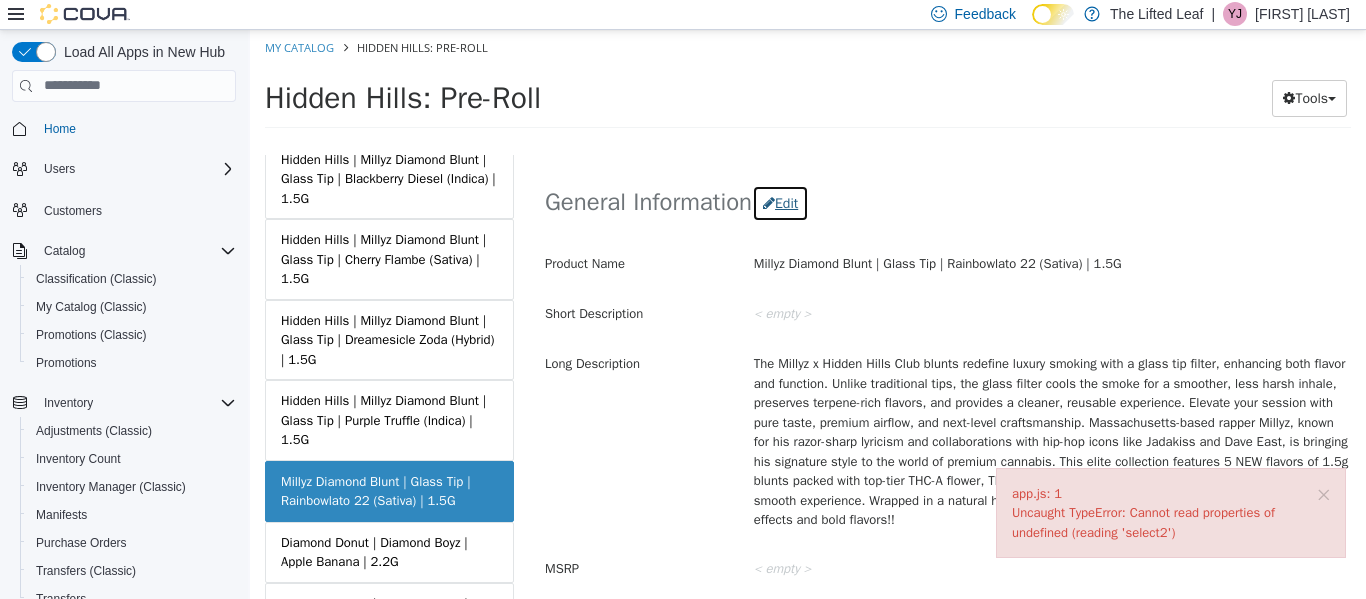 click at bounding box center [769, 202] 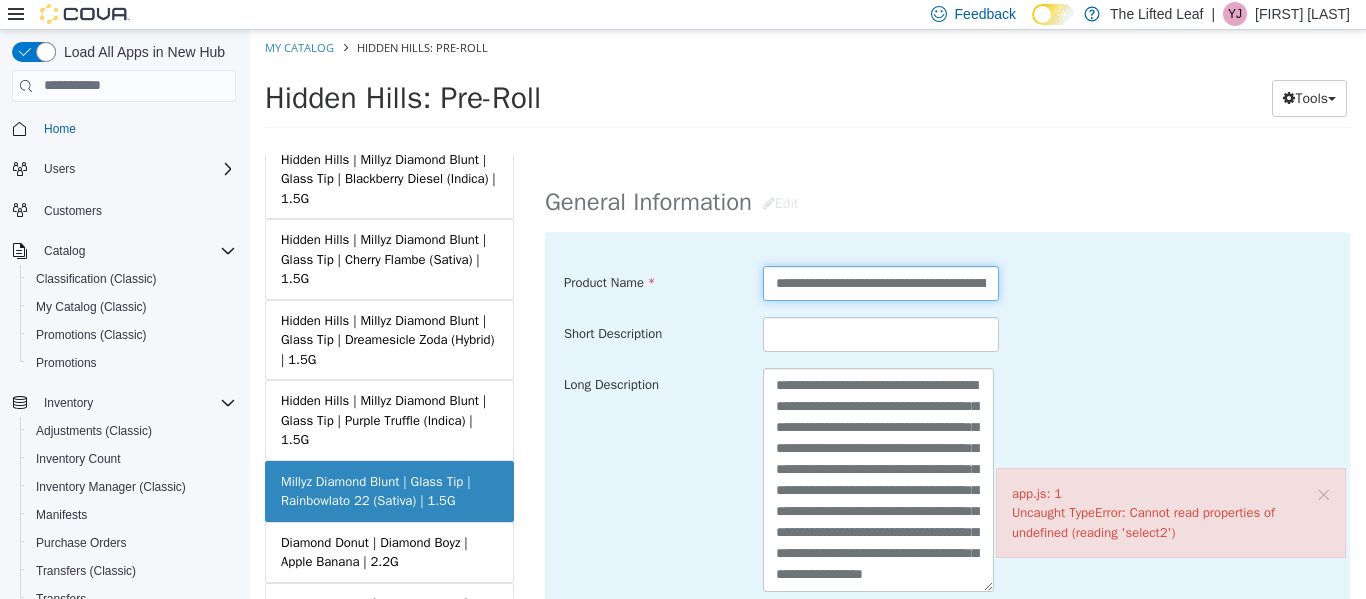 click on "**********" at bounding box center [881, 282] 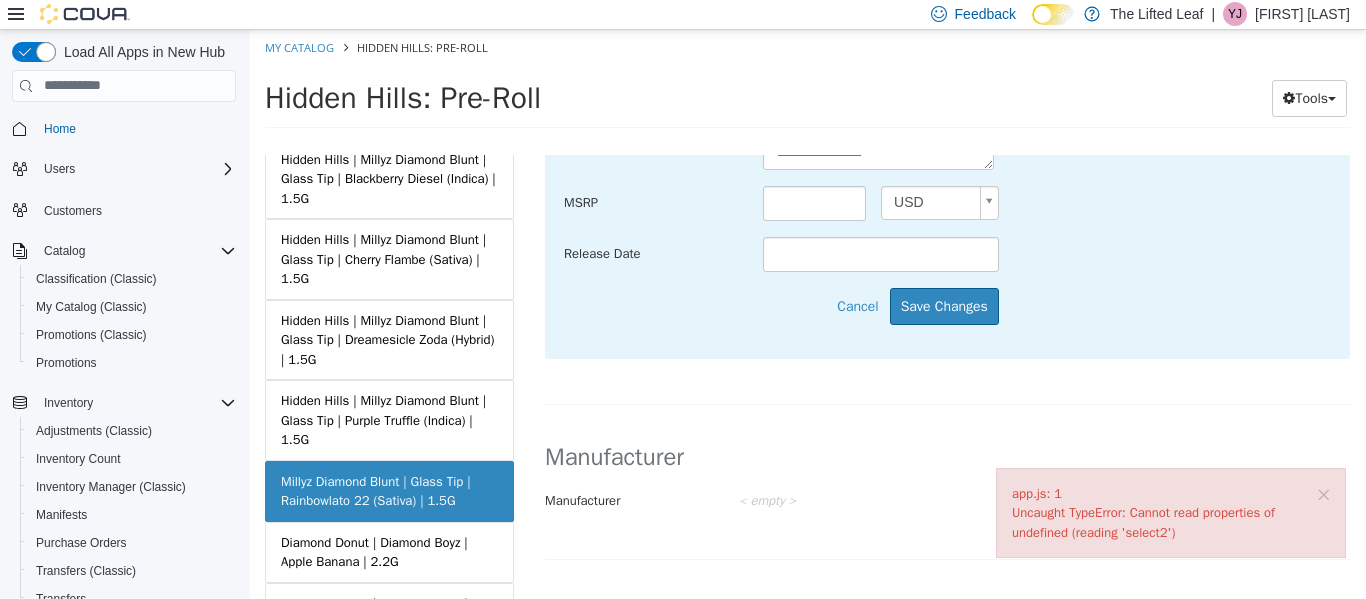 scroll, scrollTop: 1039, scrollLeft: 0, axis: vertical 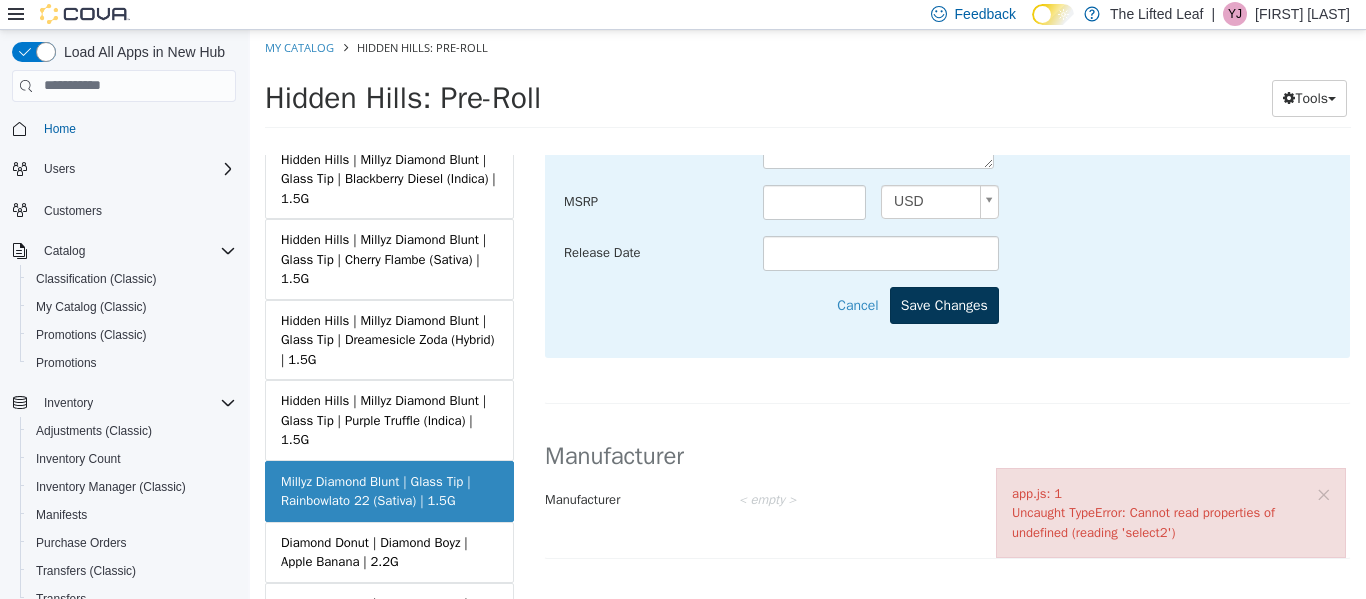 type on "**********" 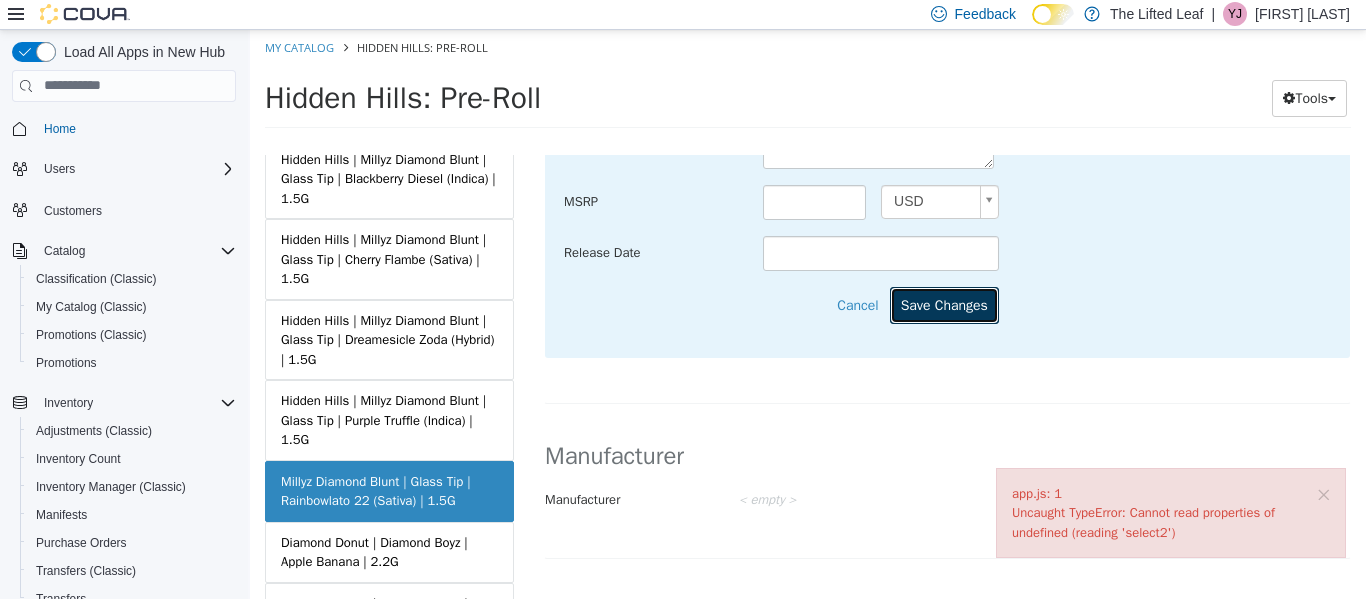 click on "Save Changes" at bounding box center [944, 304] 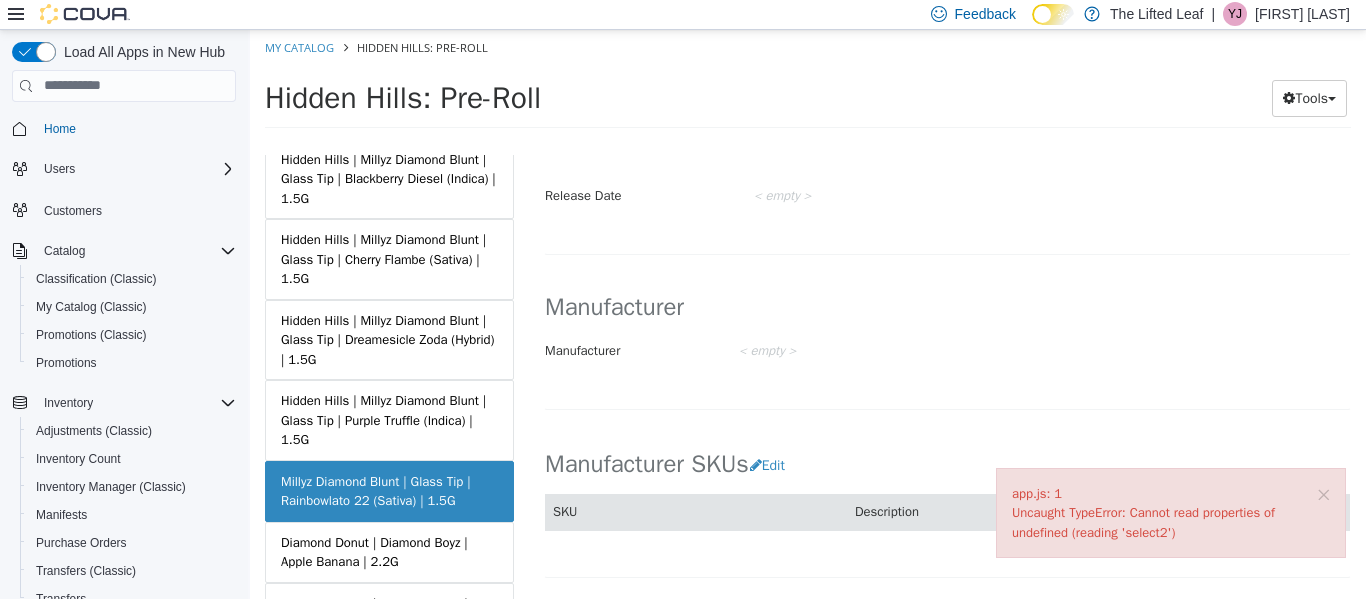 scroll, scrollTop: 230, scrollLeft: 0, axis: vertical 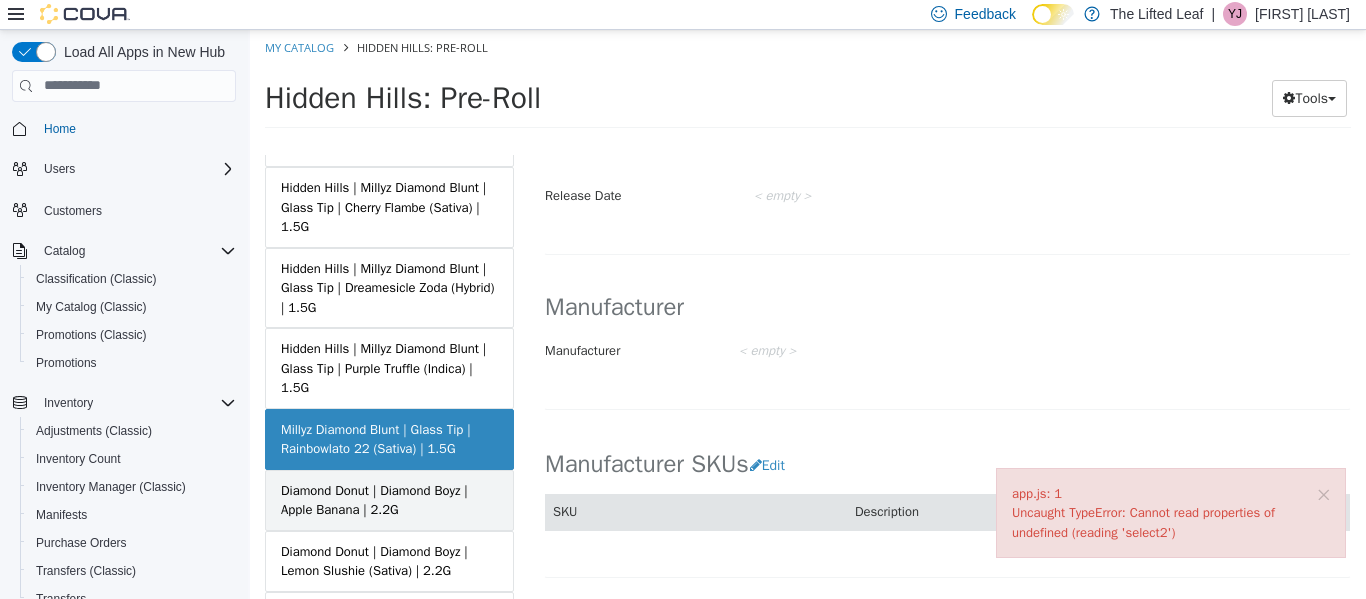 click on "Diamond Donut | Diamond Boyz | Apple Banana | 2.2G" at bounding box center (389, 499) 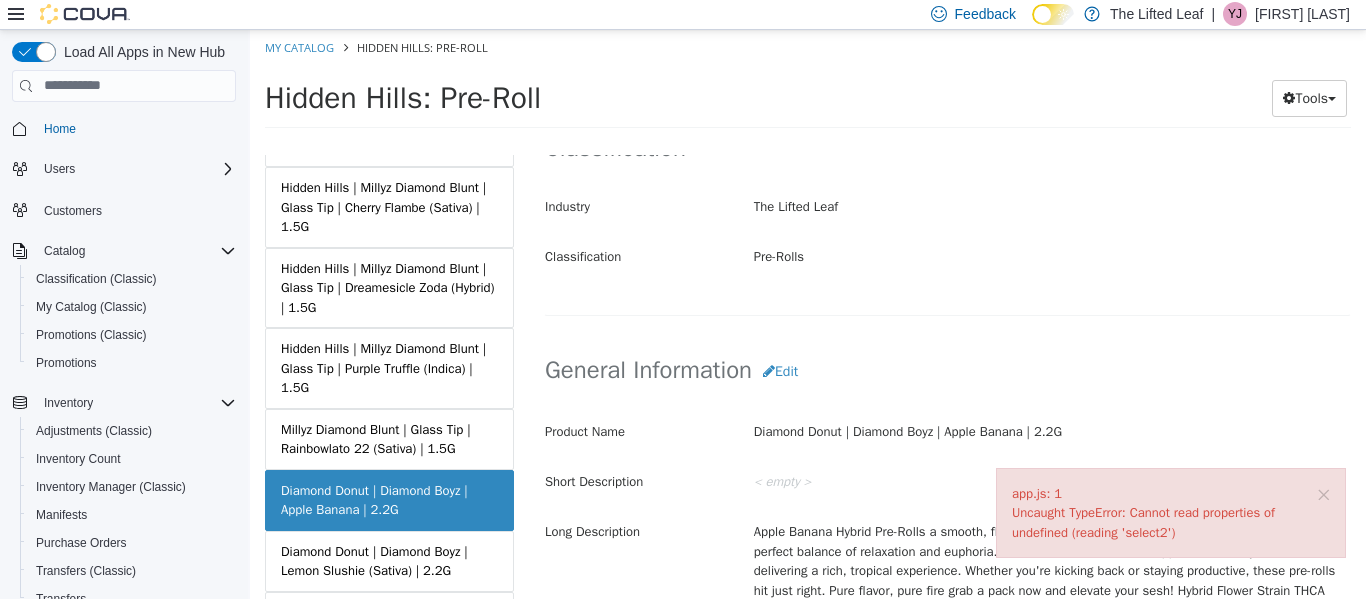 scroll, scrollTop: 447, scrollLeft: 0, axis: vertical 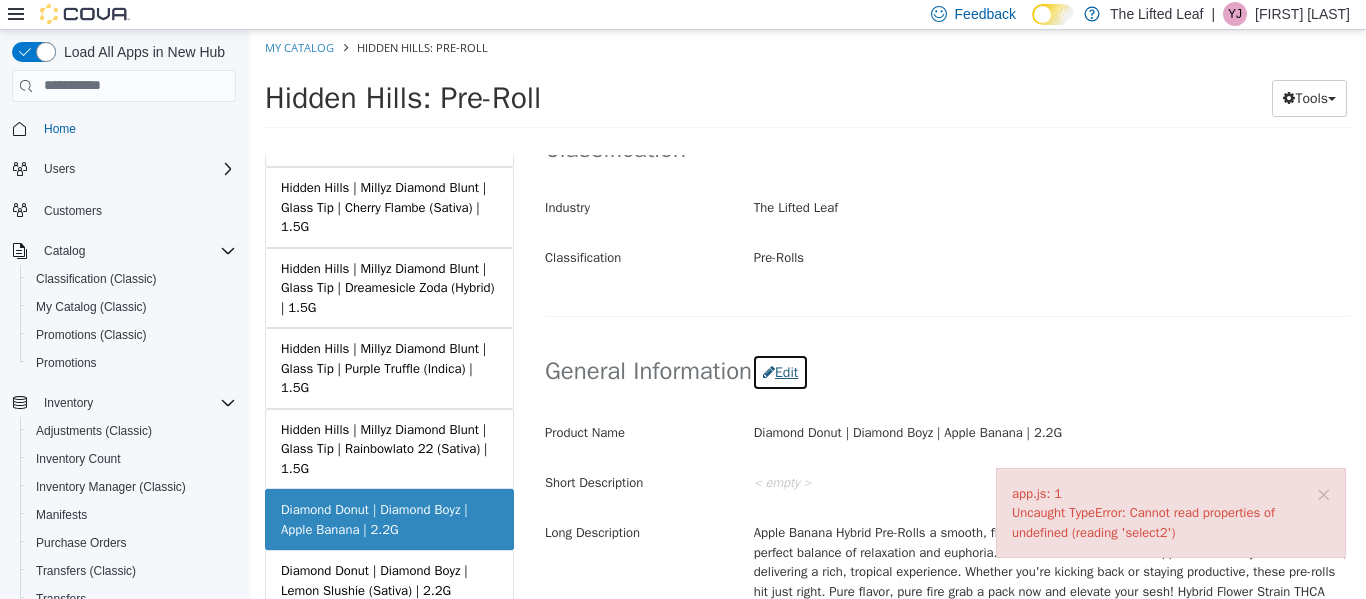 click on "Edit" at bounding box center (780, 371) 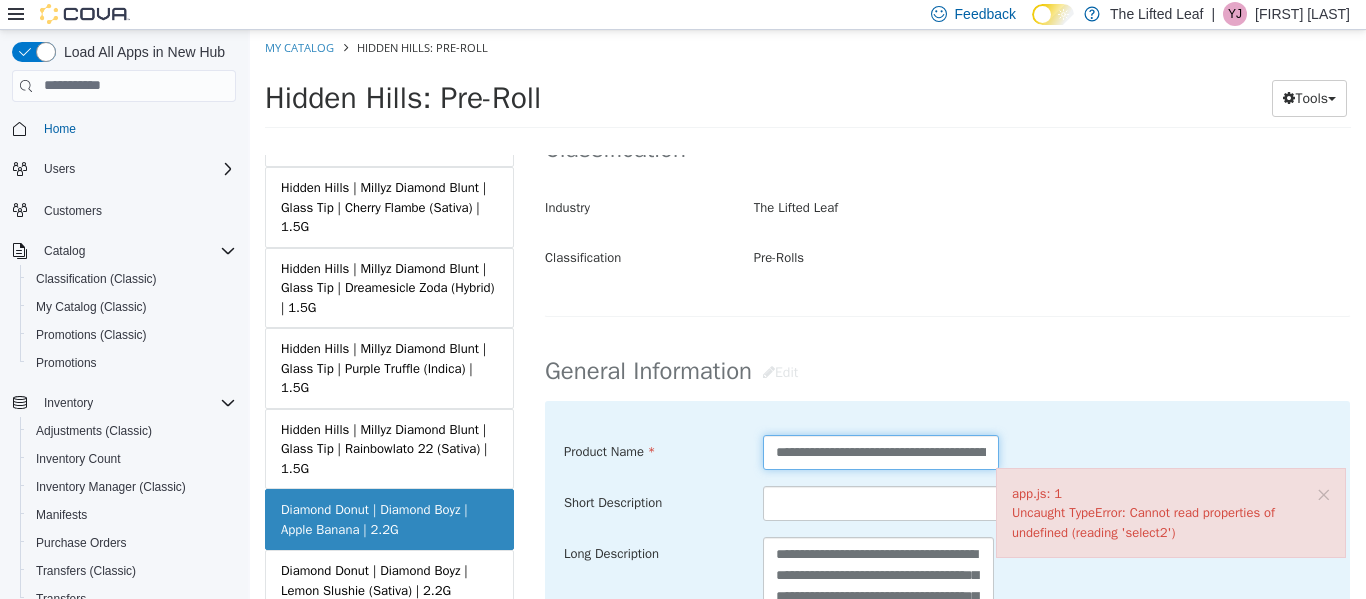 click on "**********" at bounding box center (881, 451) 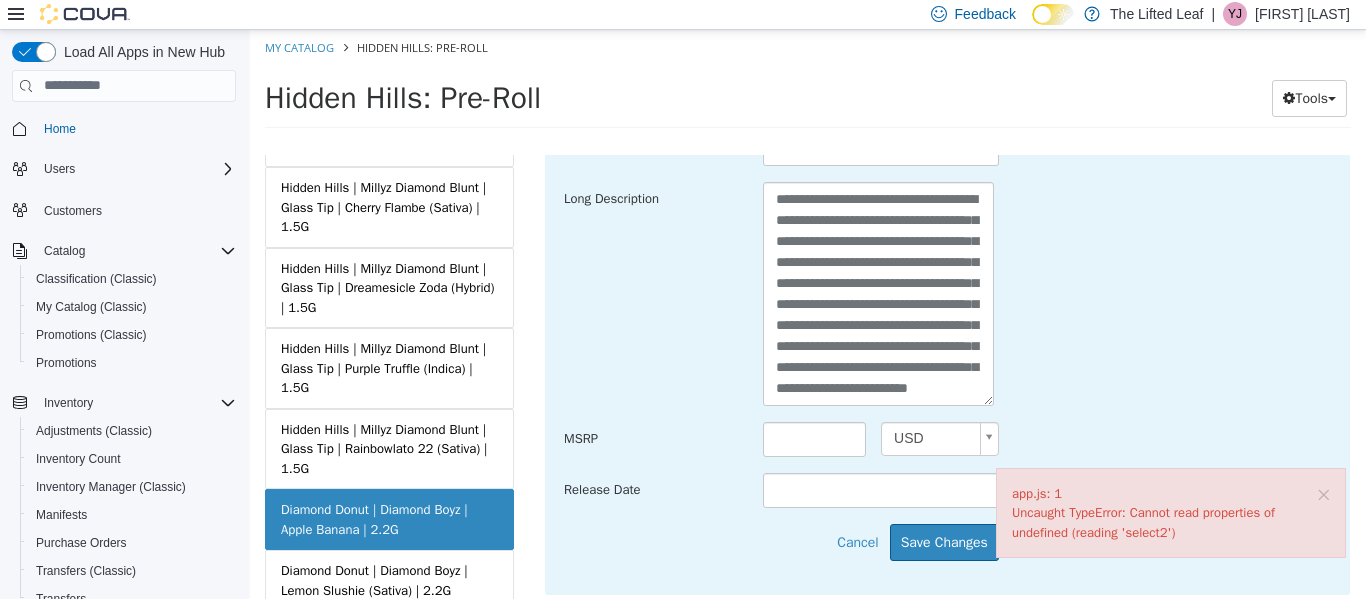 scroll, scrollTop: 809, scrollLeft: 0, axis: vertical 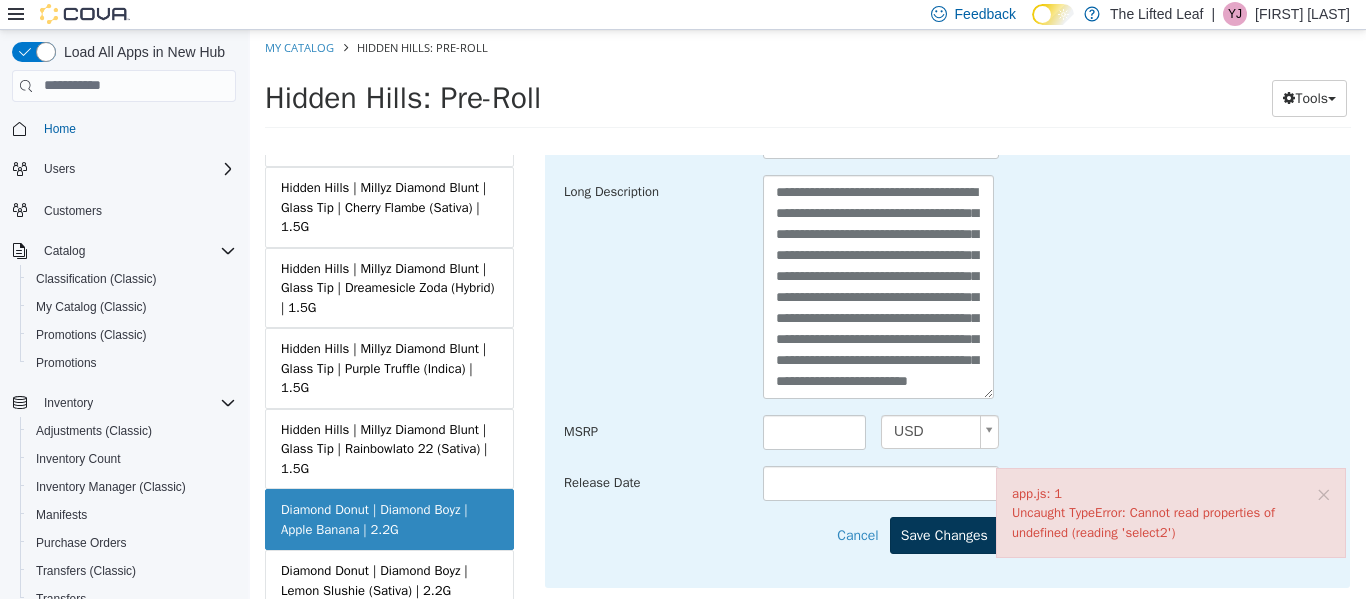 type on "**********" 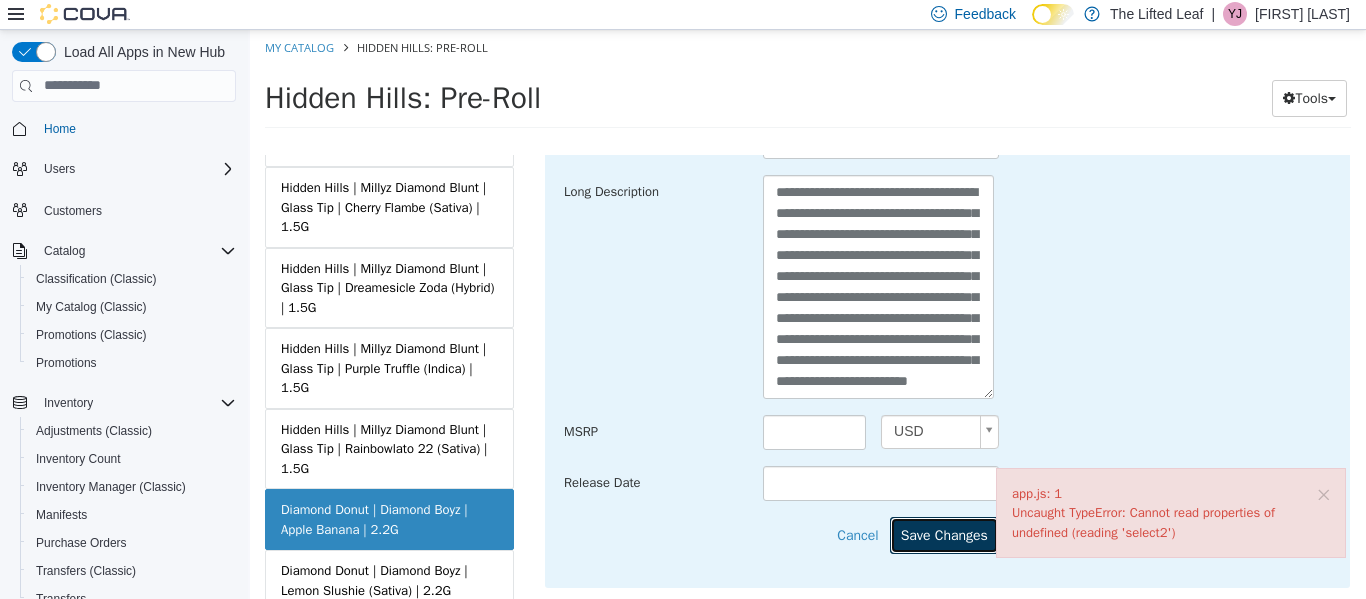 click on "Save Changes" at bounding box center (944, 534) 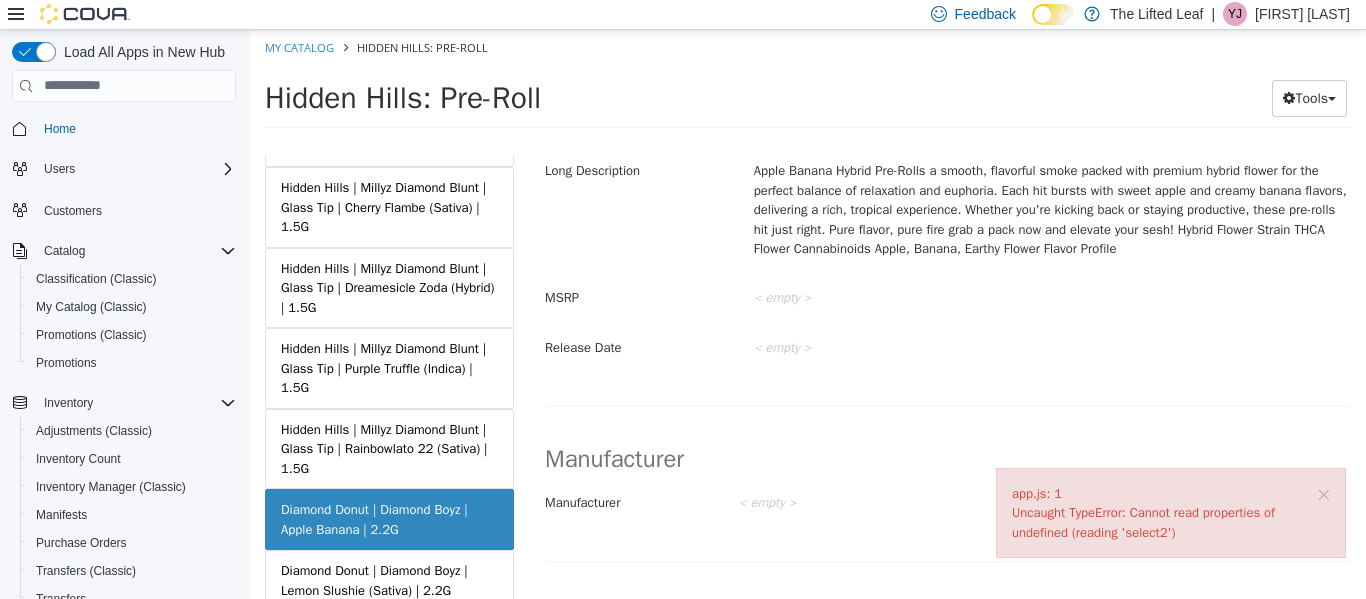 scroll, scrollTop: 513, scrollLeft: 0, axis: vertical 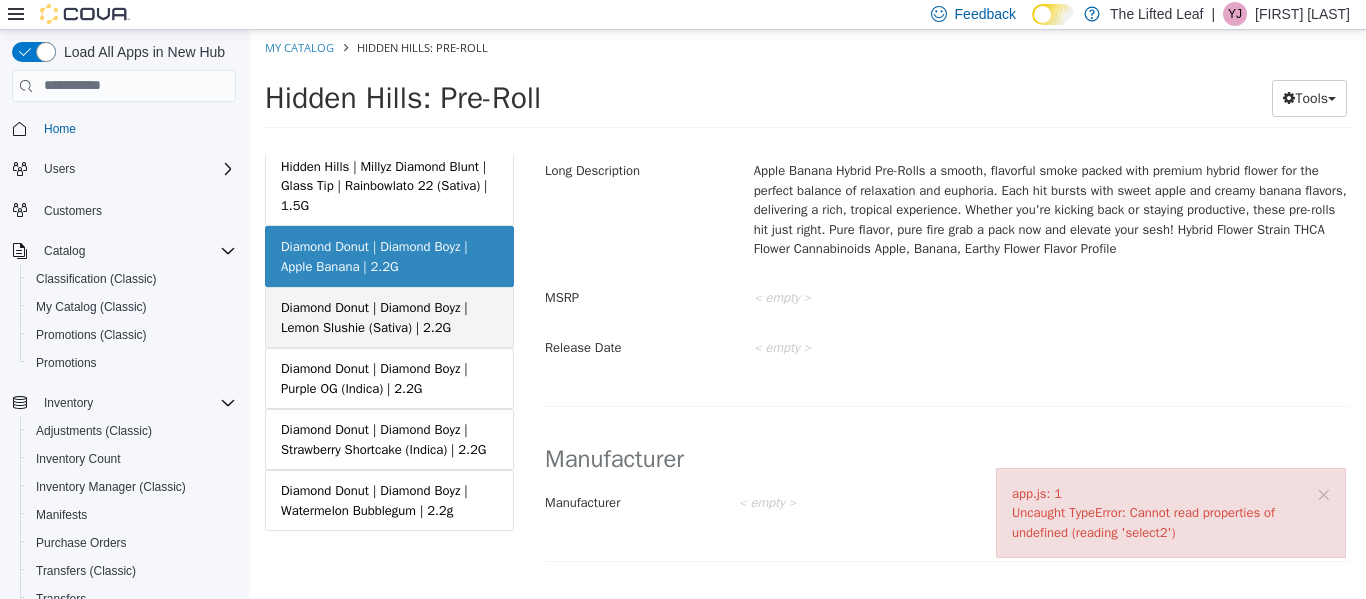click on "Diamond Donut | Diamond Boyz  | Lemon Slushie (Sativa) | 2.2G" at bounding box center [389, 316] 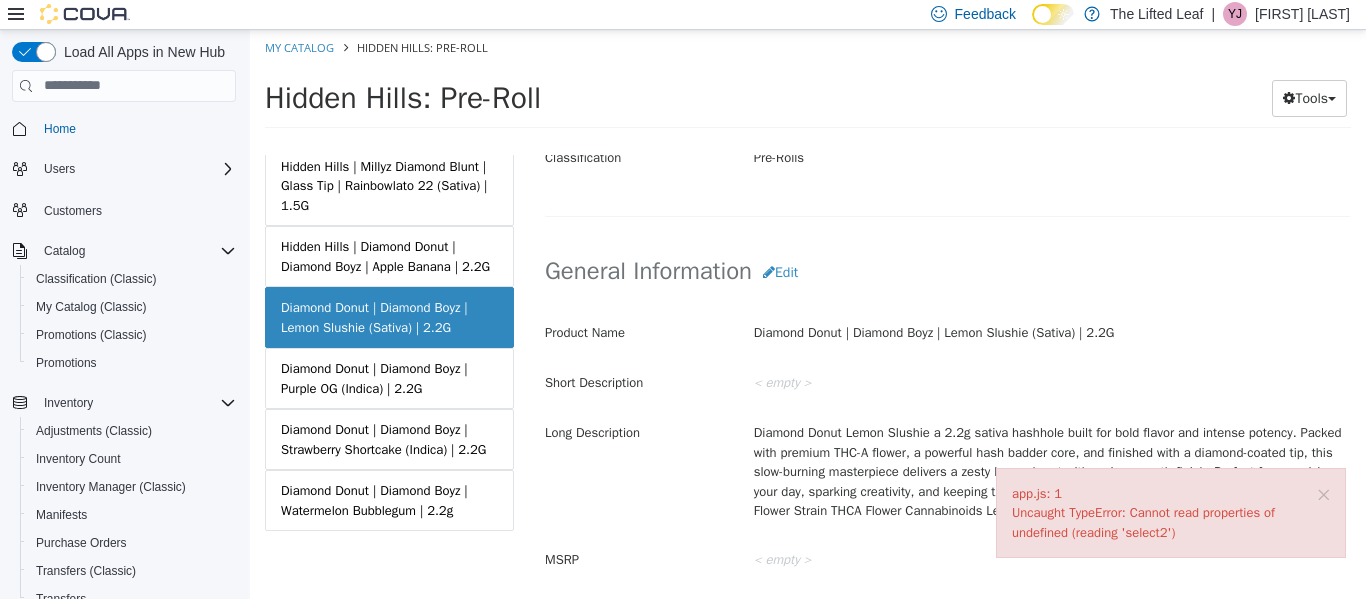scroll, scrollTop: 546, scrollLeft: 0, axis: vertical 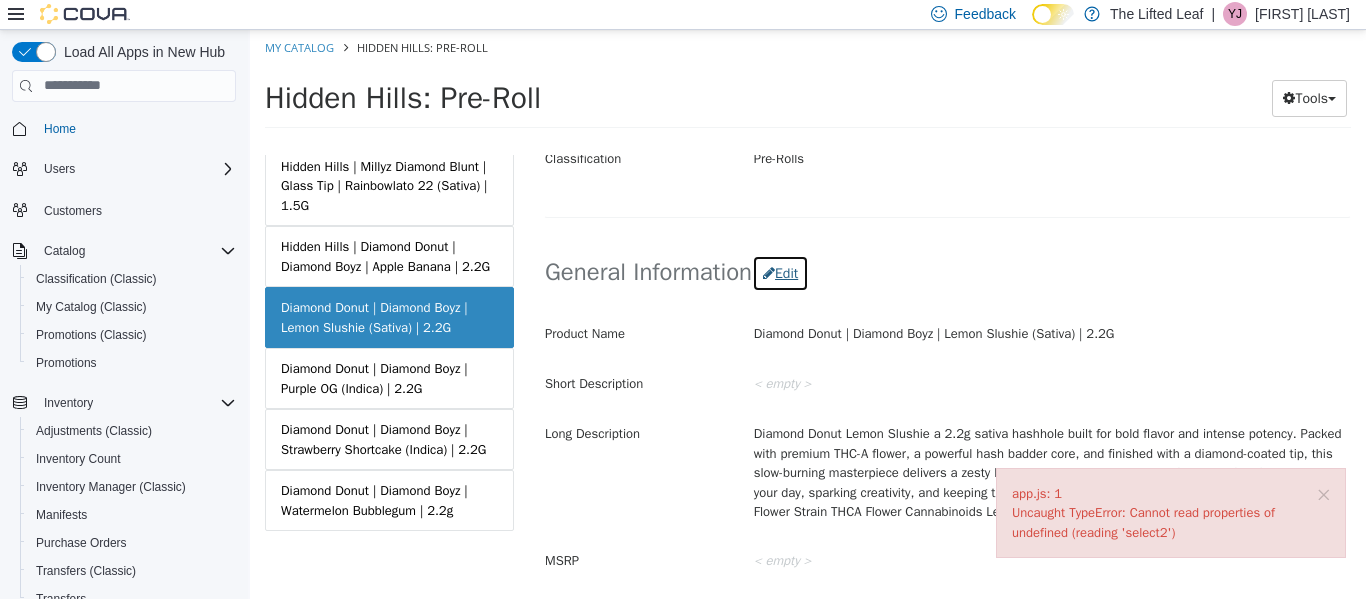 click on "Edit" at bounding box center (780, 272) 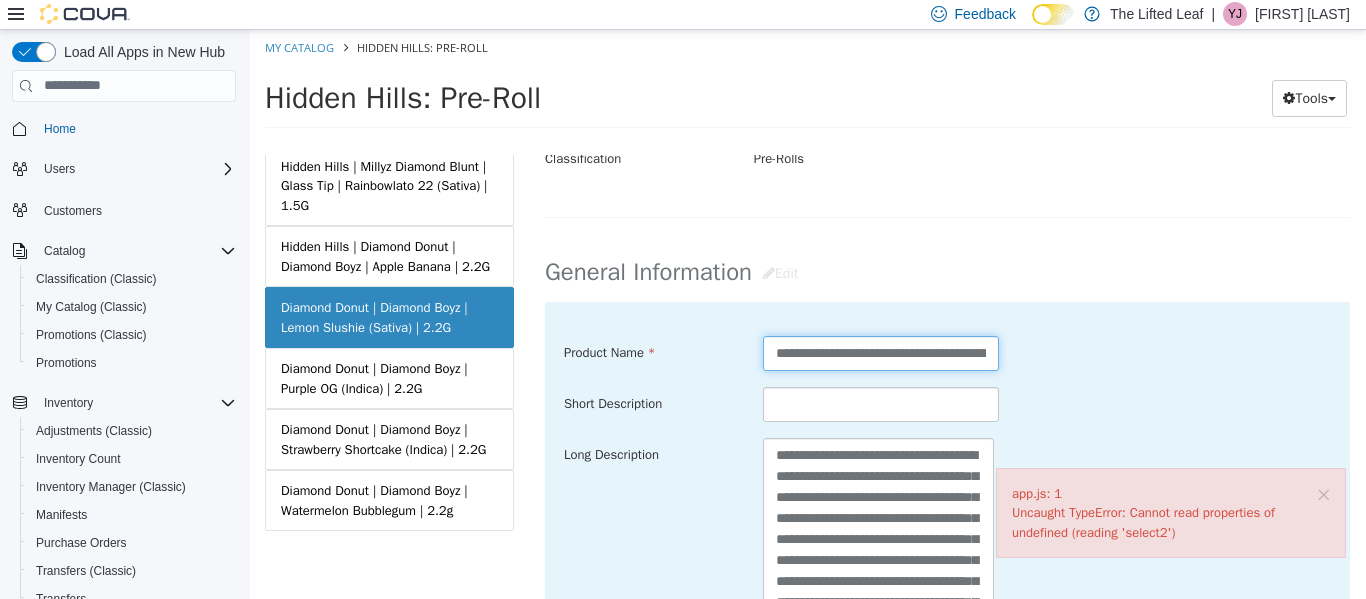 click on "**********" at bounding box center [881, 352] 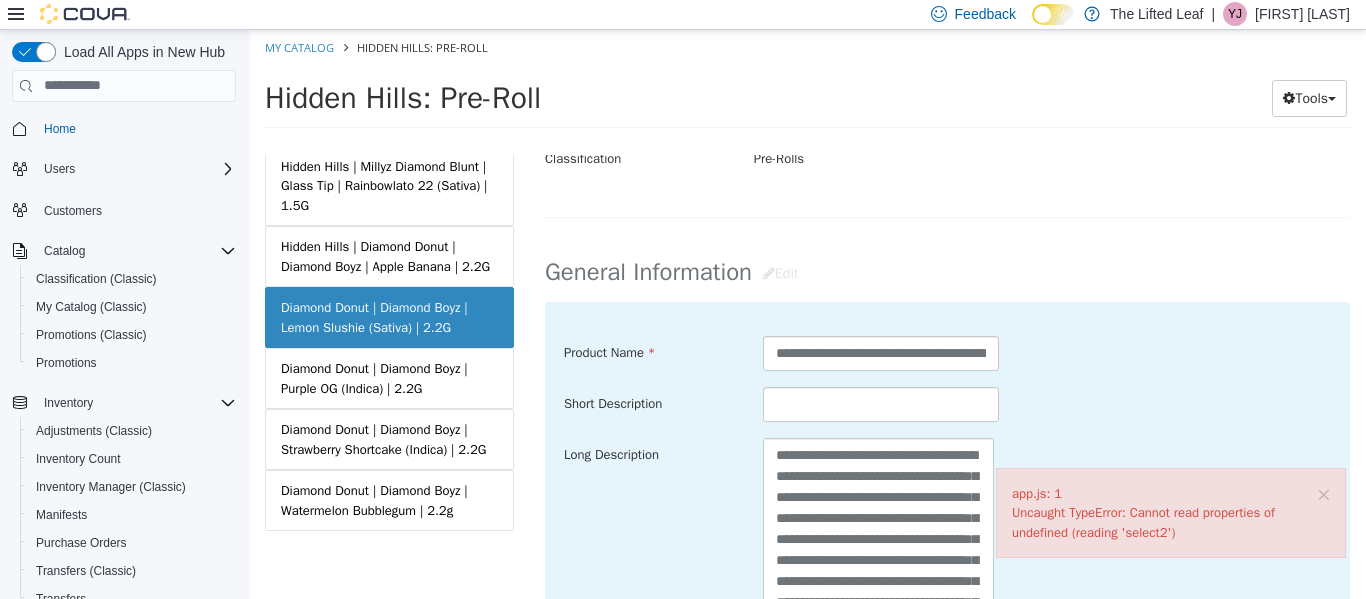 click on "Long Description" at bounding box center (648, 450) 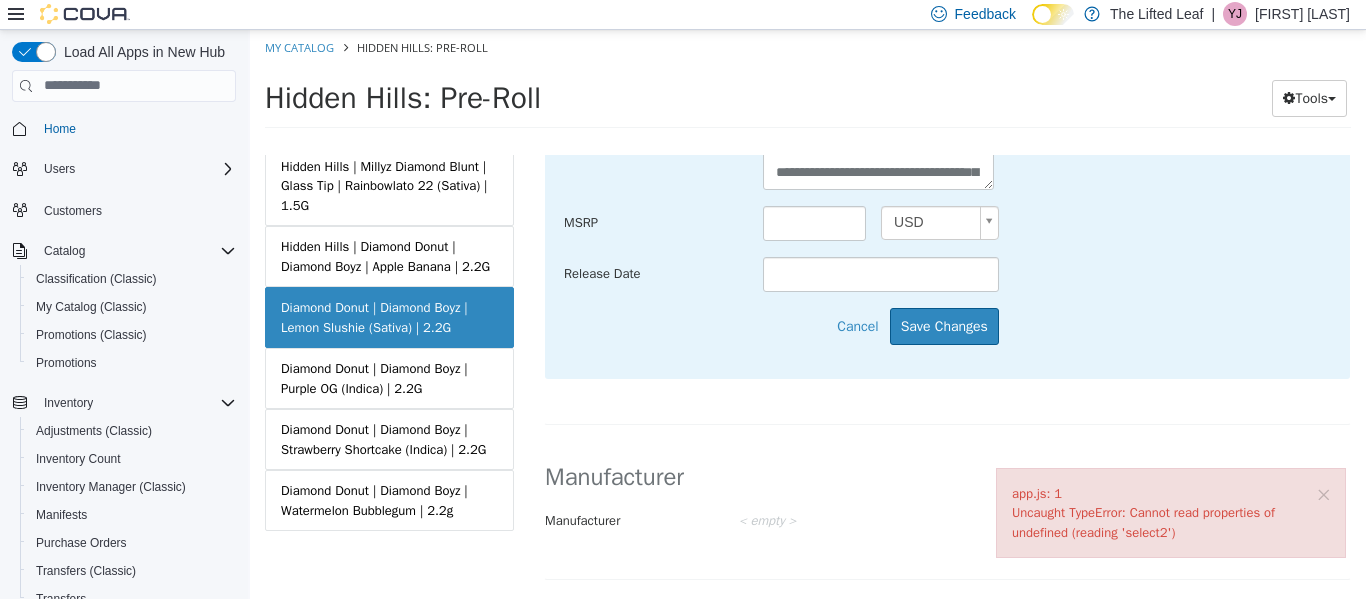 scroll, scrollTop: 1019, scrollLeft: 0, axis: vertical 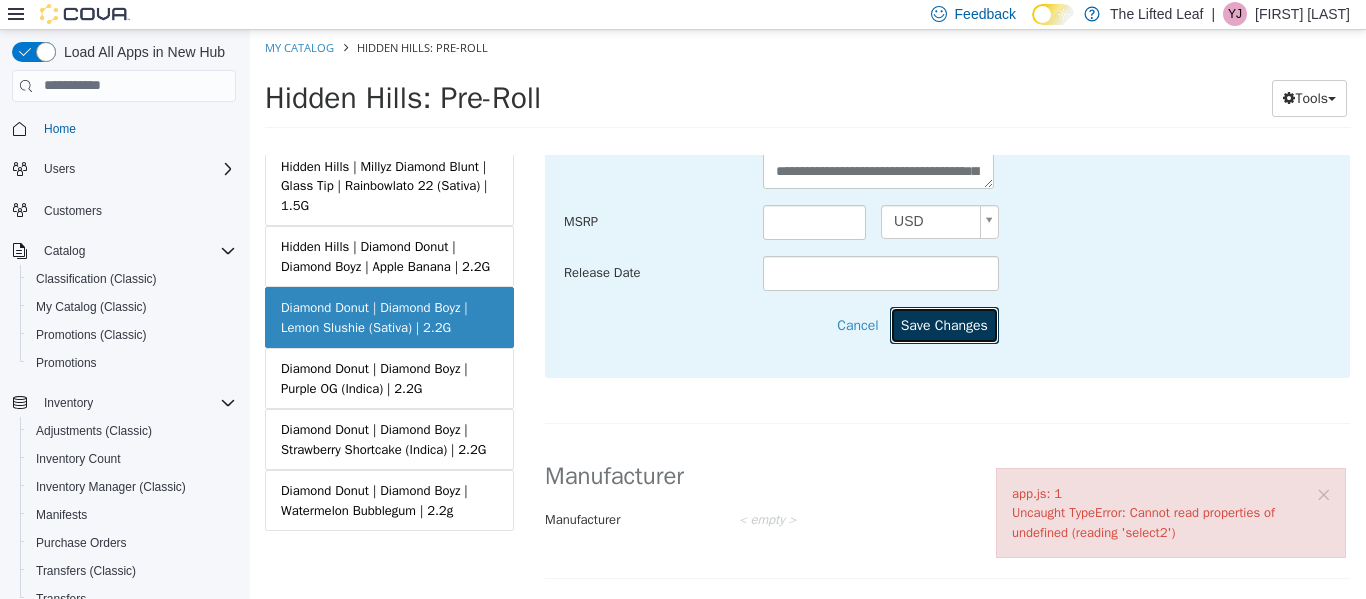 click on "Save Changes" at bounding box center [944, 324] 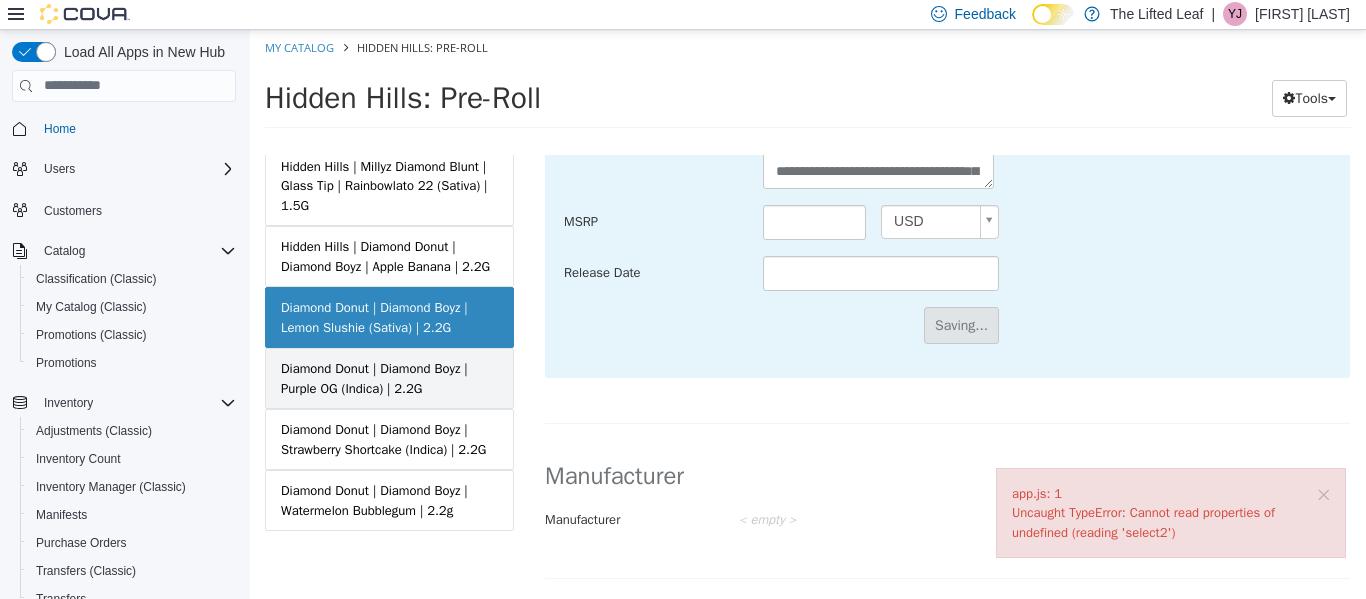 click on "Diamond Donut | Diamond Boyz | Purple OG (Indica) | 2.2G" at bounding box center (389, 377) 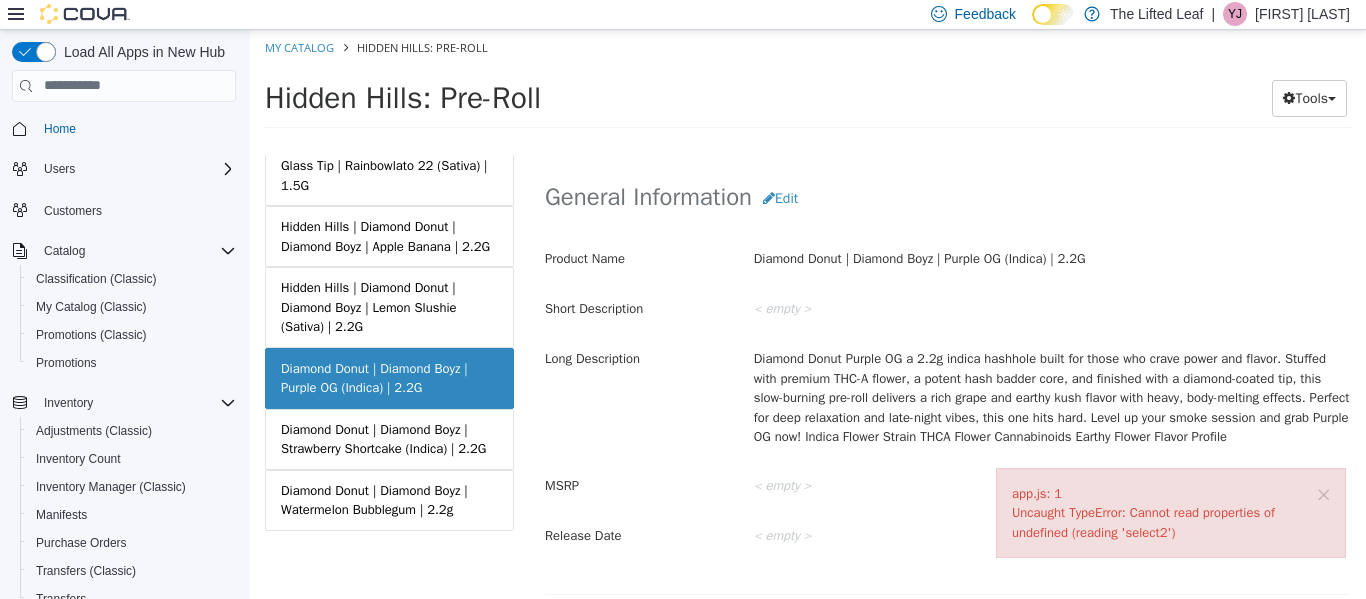 scroll, scrollTop: 615, scrollLeft: 0, axis: vertical 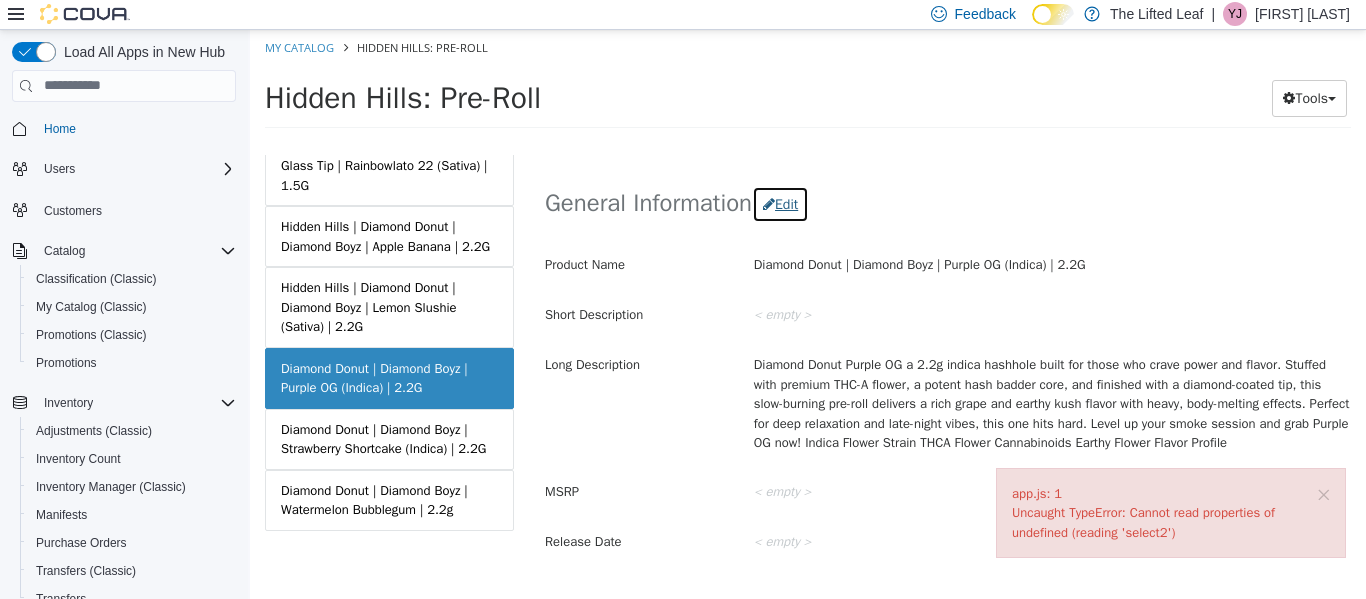 click on "Edit" at bounding box center (780, 203) 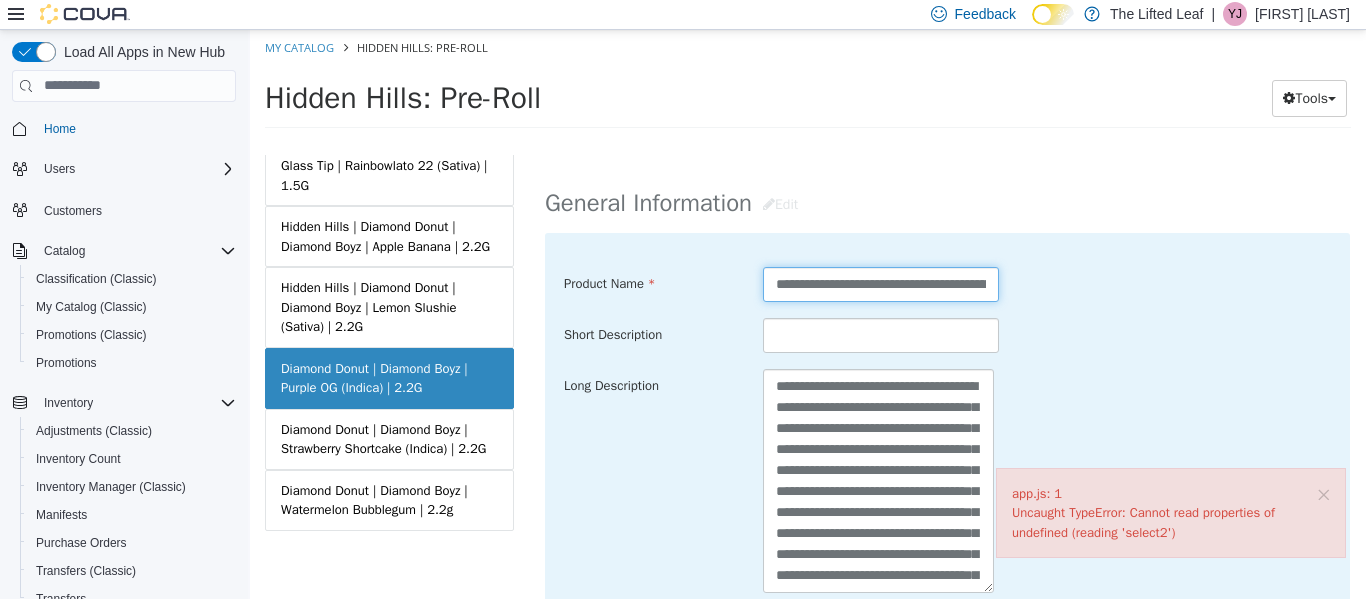 click on "**********" at bounding box center [881, 283] 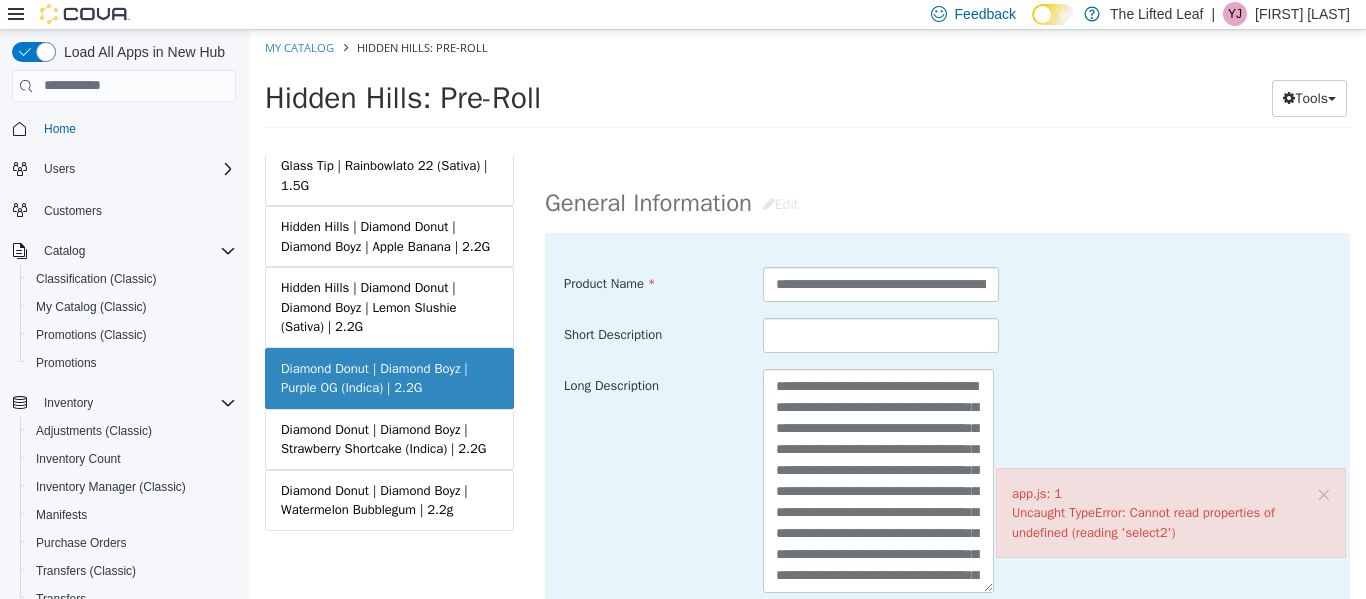 click on "**********" at bounding box center [947, 480] 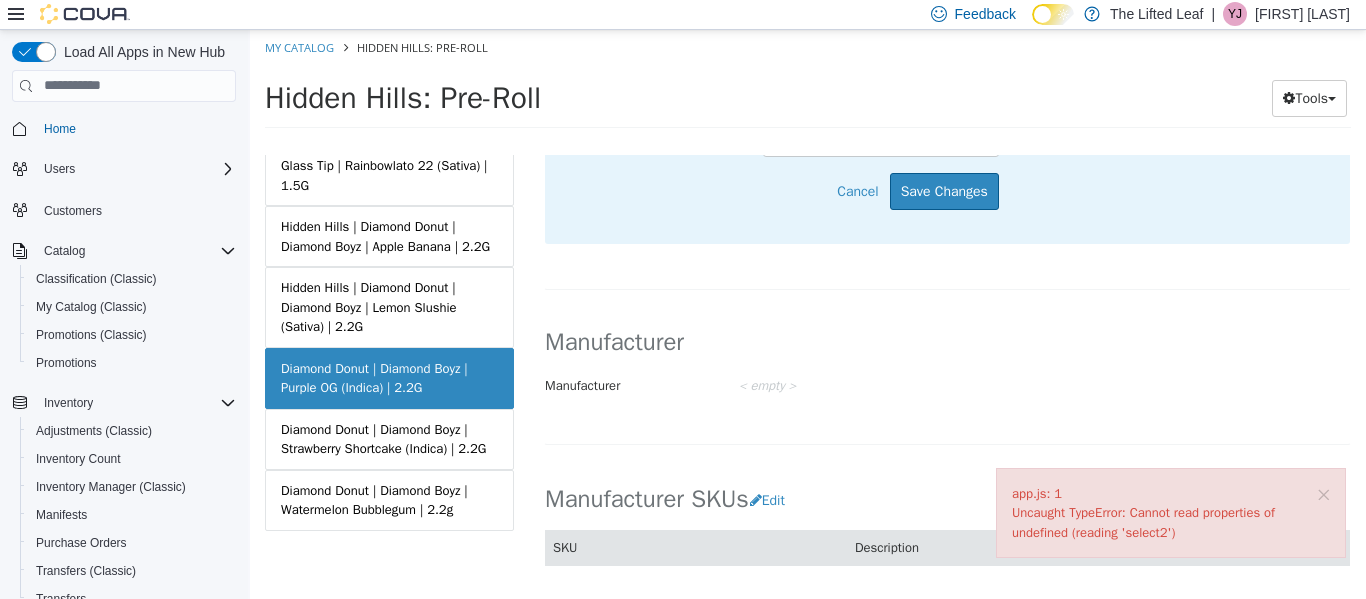 scroll, scrollTop: 1154, scrollLeft: 0, axis: vertical 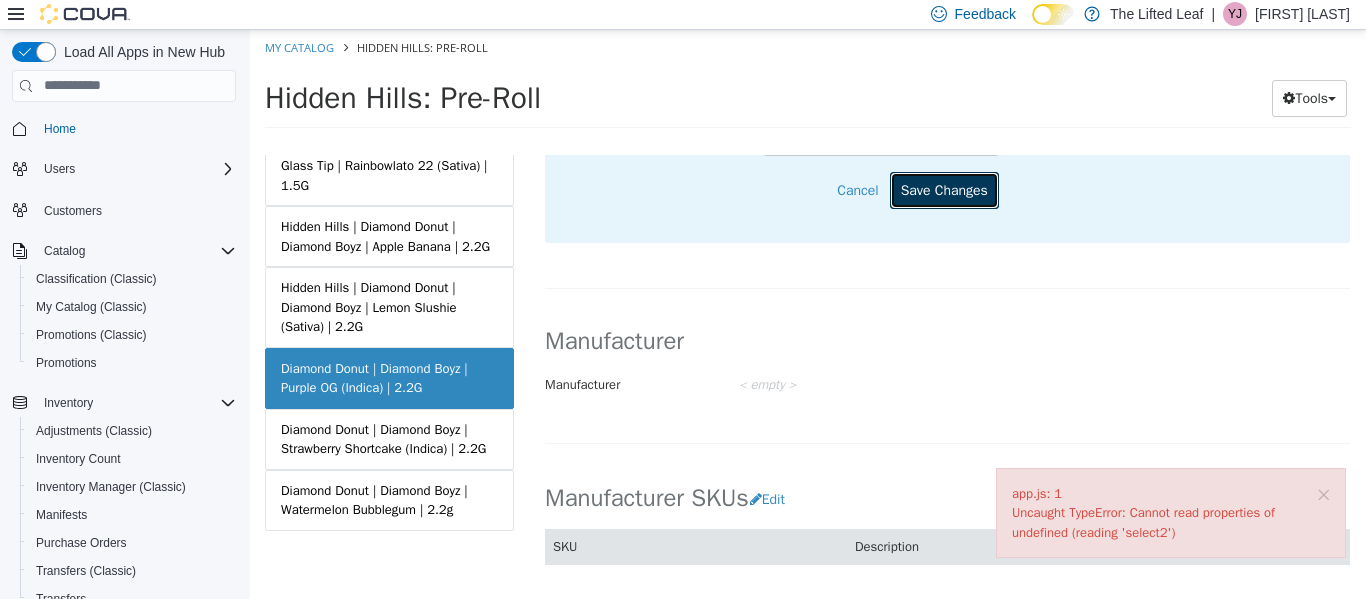 click on "Save Changes" at bounding box center (944, 189) 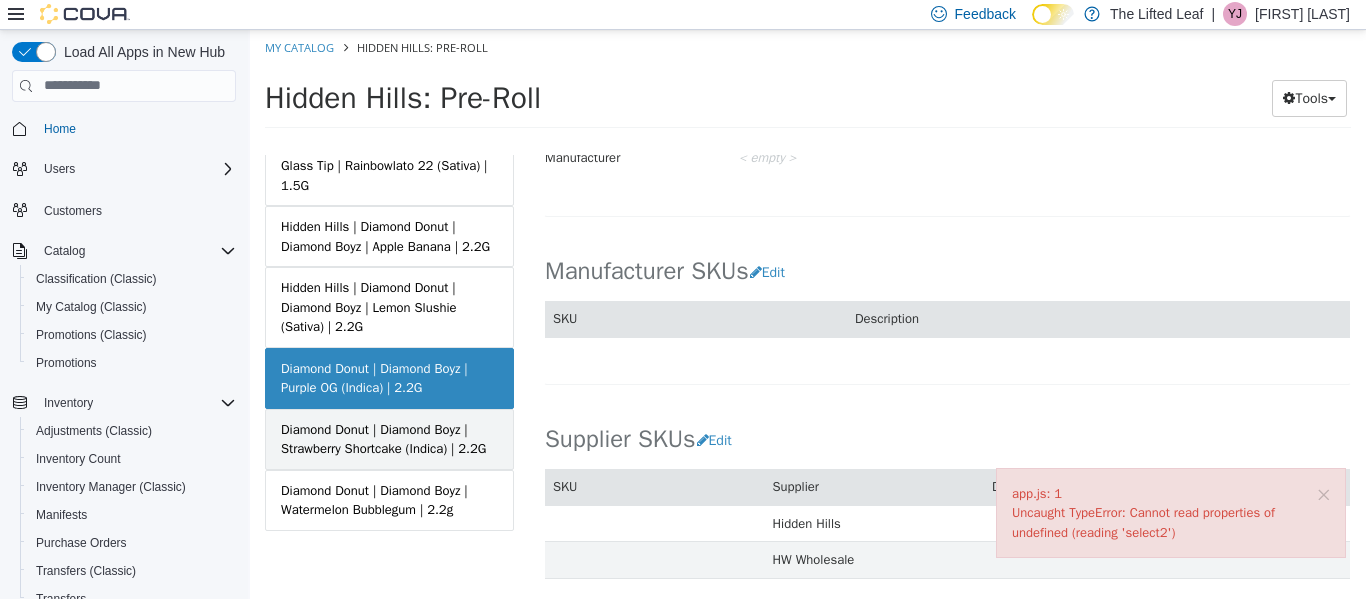 click on "Diamond Donut | Diamond Boyz | Strawberry Shortcake (Indica) | 2.2G" at bounding box center (389, 438) 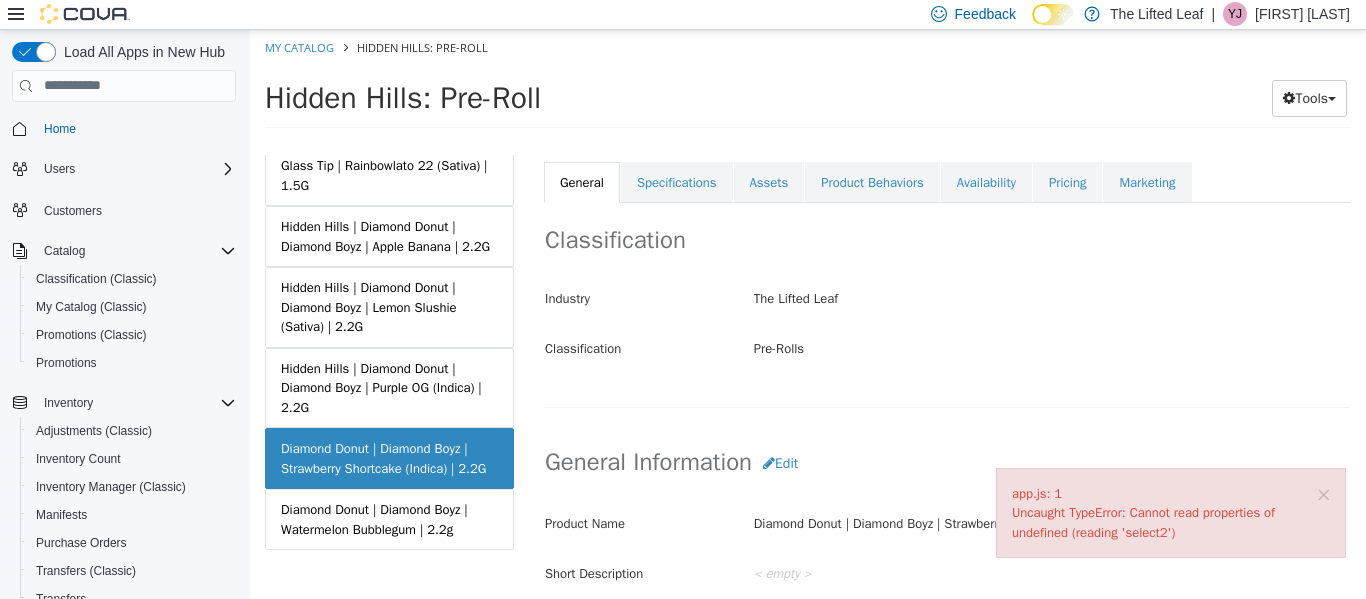 scroll, scrollTop: 357, scrollLeft: 0, axis: vertical 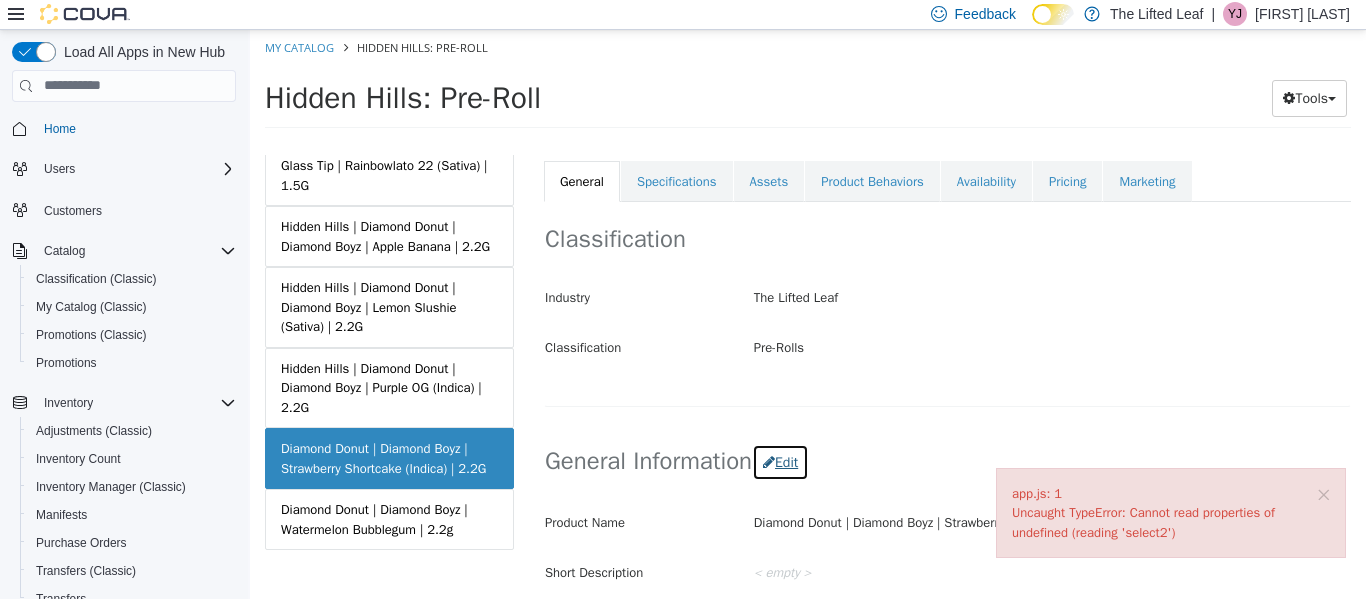 click on "Edit" at bounding box center [780, 461] 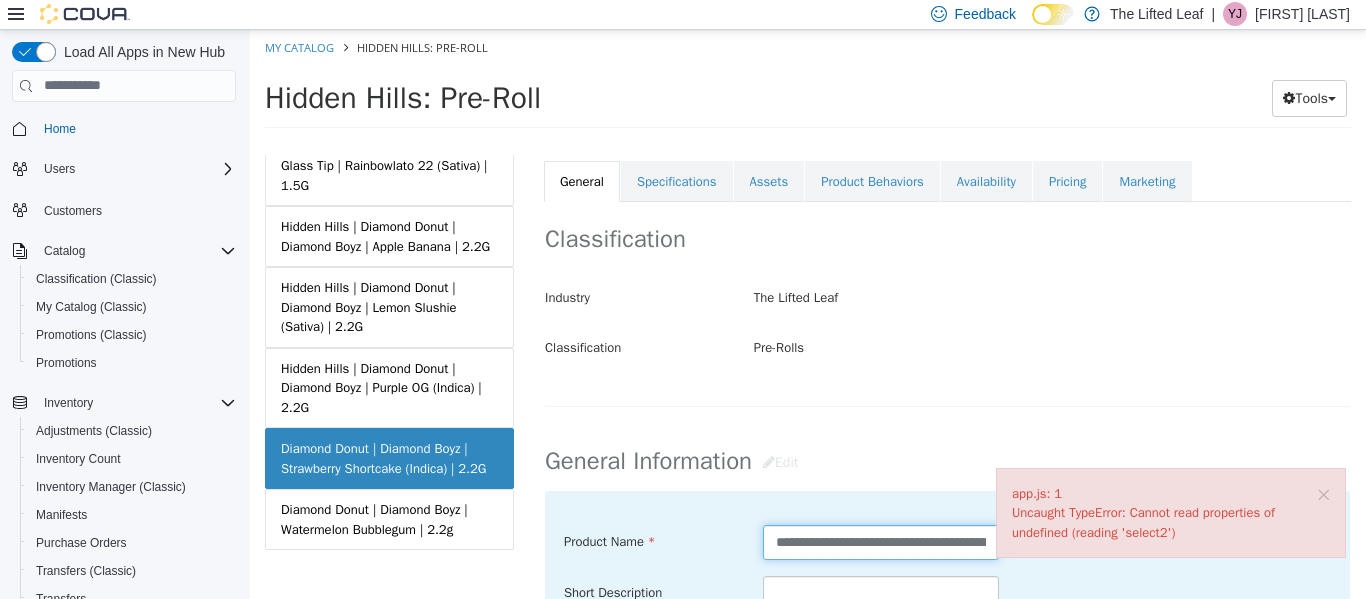 click on "**********" at bounding box center [881, 541] 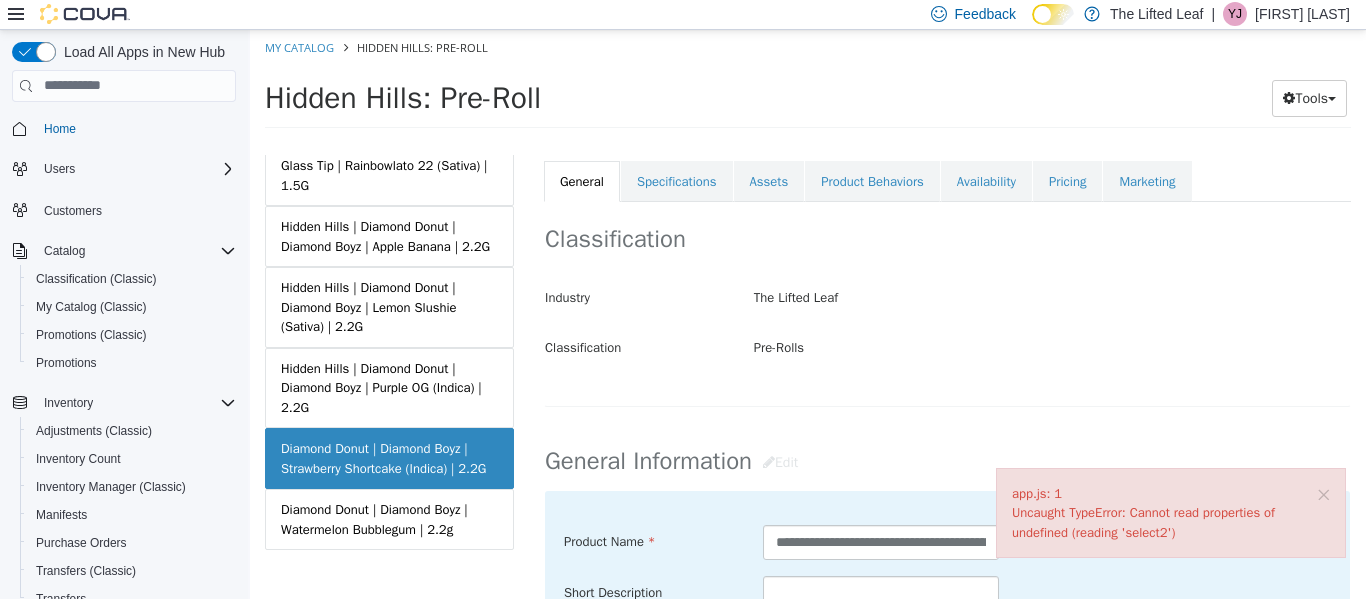 click on "Product Name" at bounding box center [648, 537] 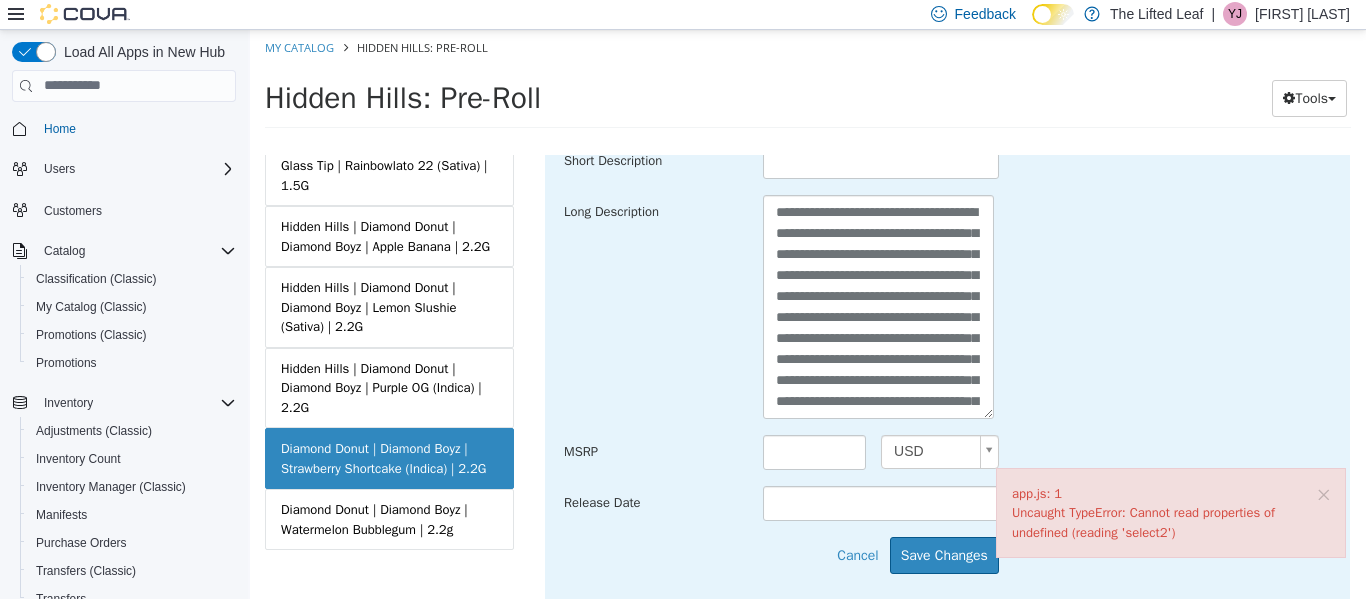 scroll, scrollTop: 790, scrollLeft: 0, axis: vertical 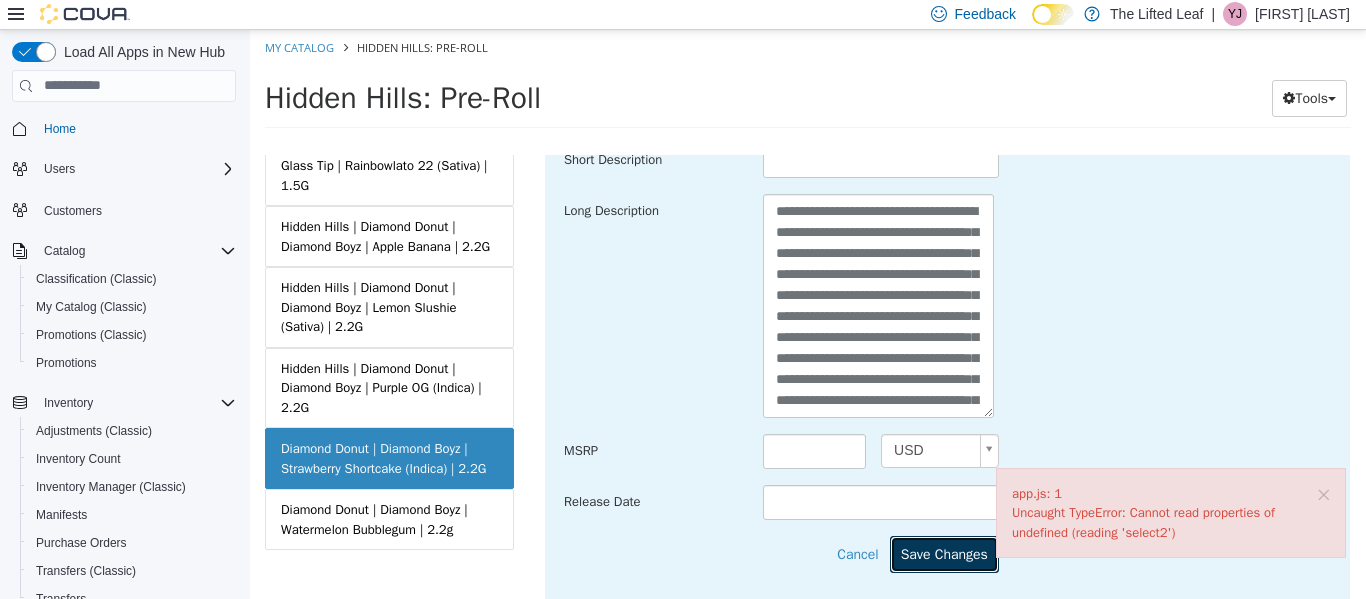 click on "Save Changes" at bounding box center (944, 553) 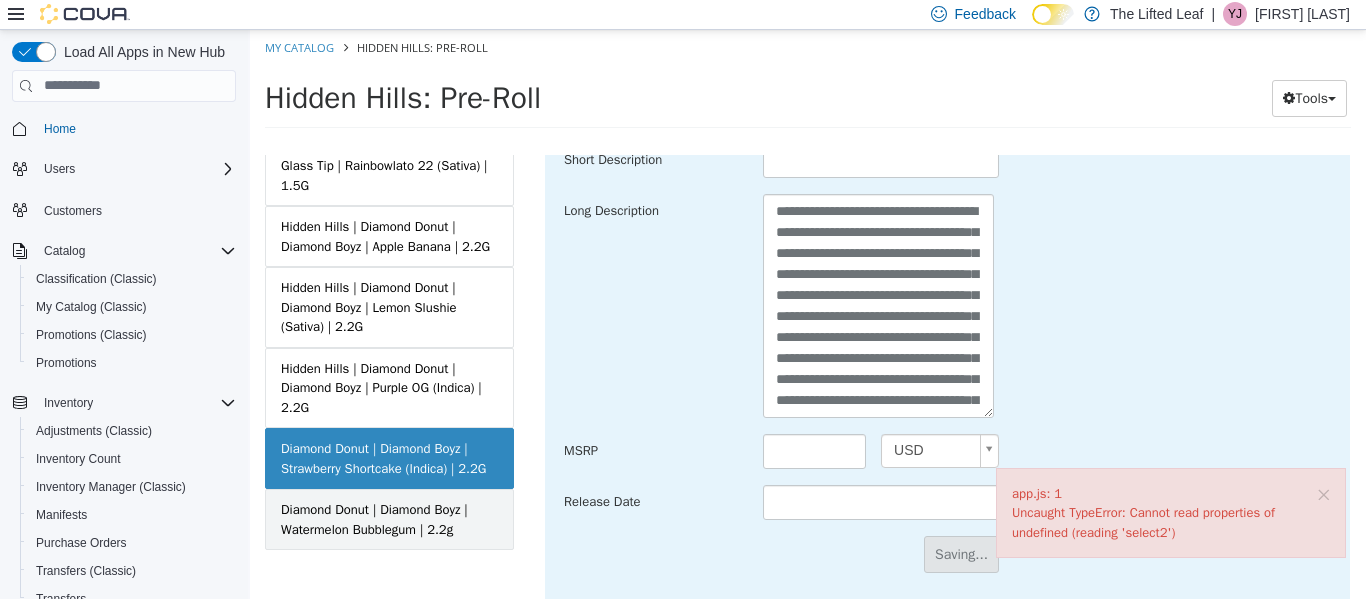 click on "Diamond Donut | Diamond Boyz | Watermelon Bubblegum | 2.2g" at bounding box center (389, 518) 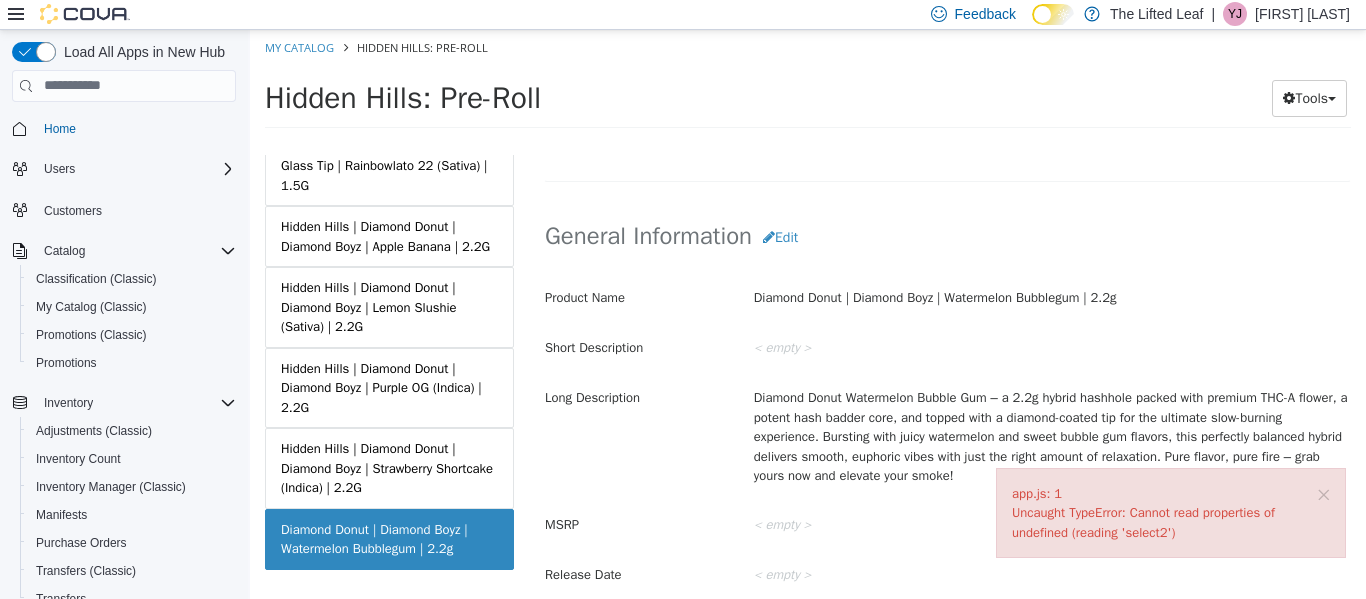 scroll, scrollTop: 581, scrollLeft: 0, axis: vertical 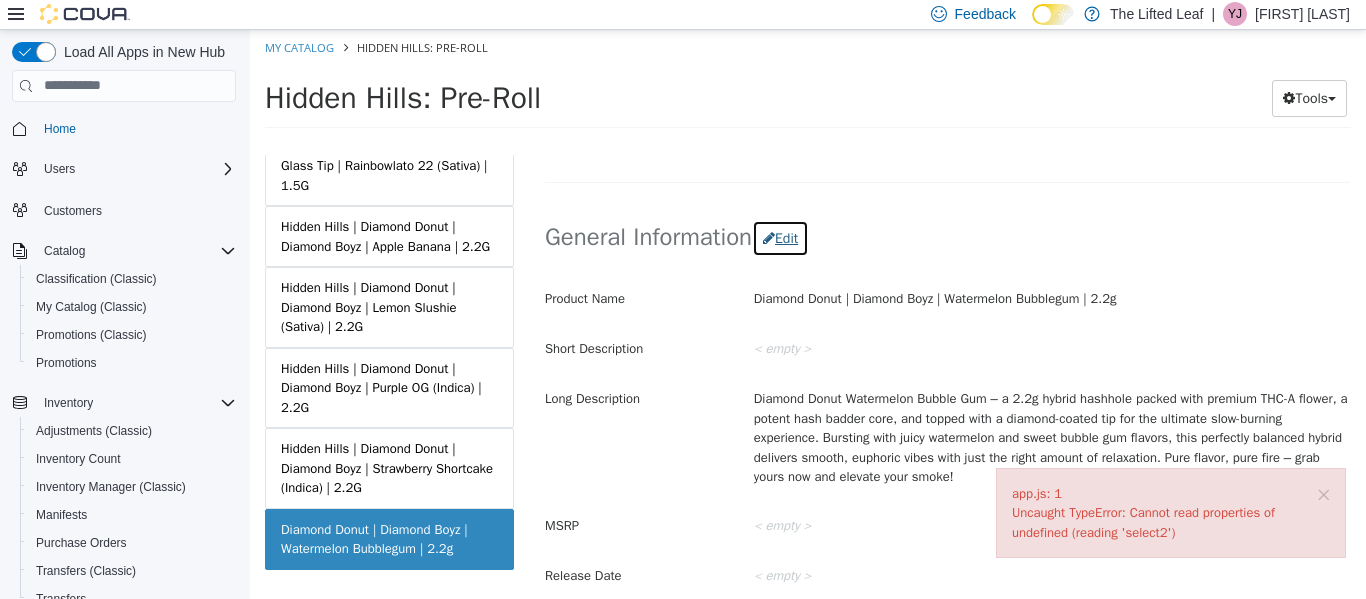 click on "Edit" at bounding box center [780, 237] 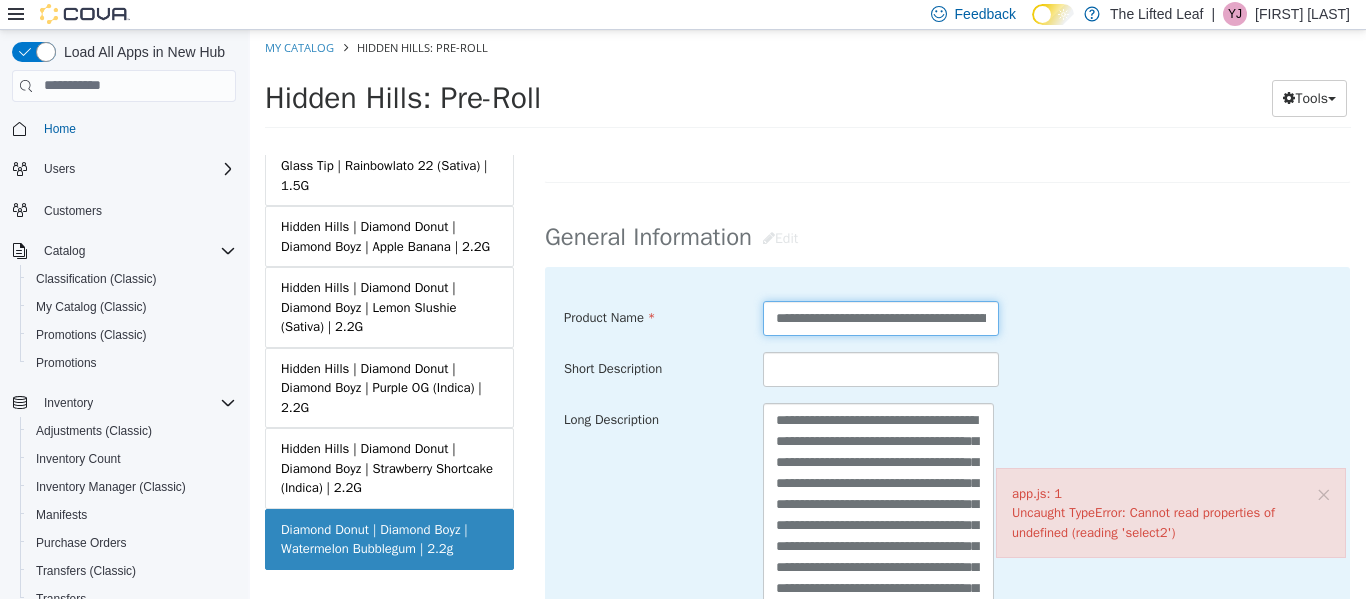 click on "**********" at bounding box center (881, 317) 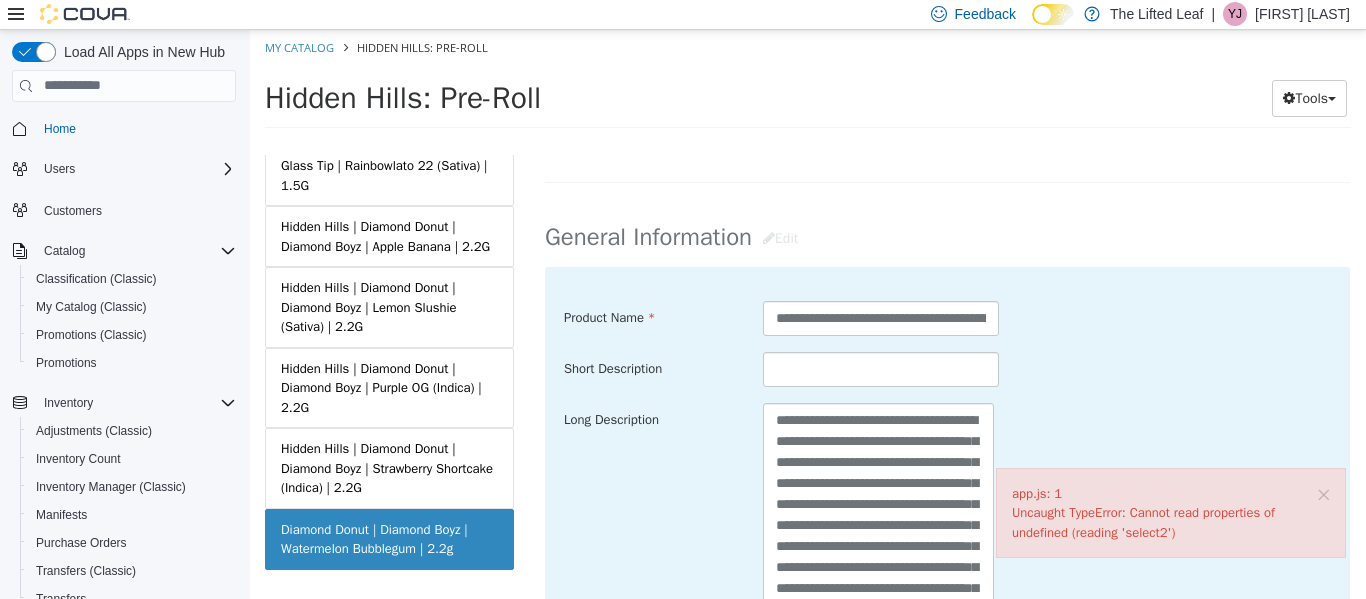 click on "**********" at bounding box center [947, 514] 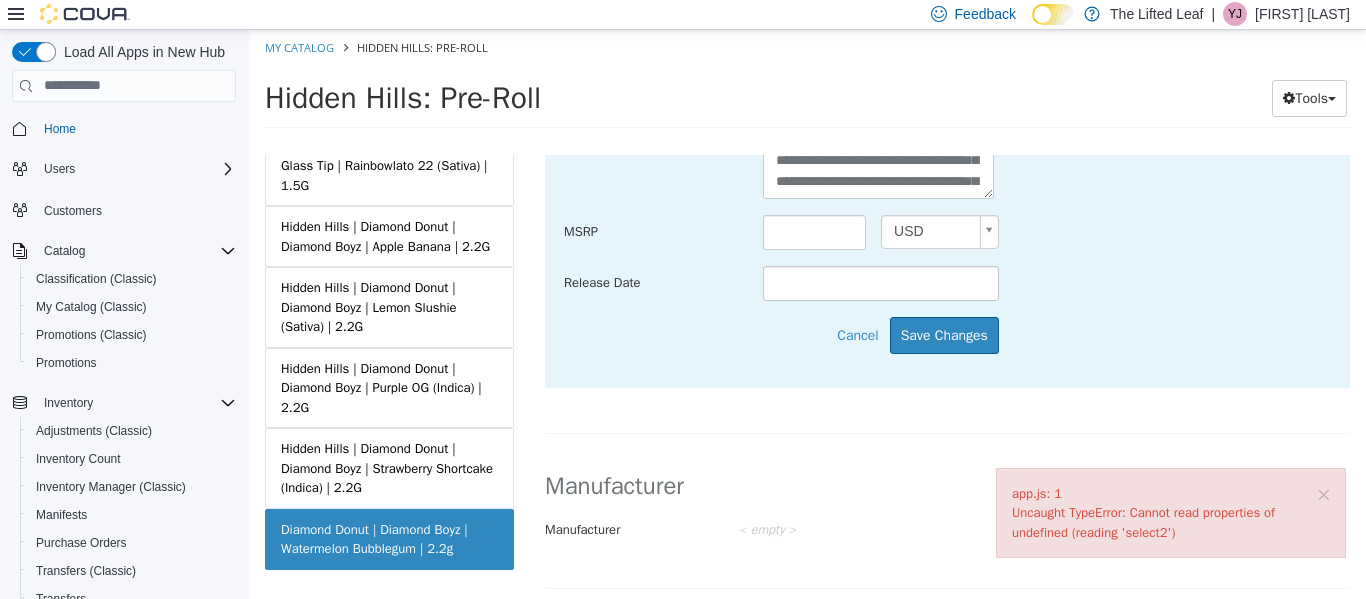 scroll, scrollTop: 1008, scrollLeft: 0, axis: vertical 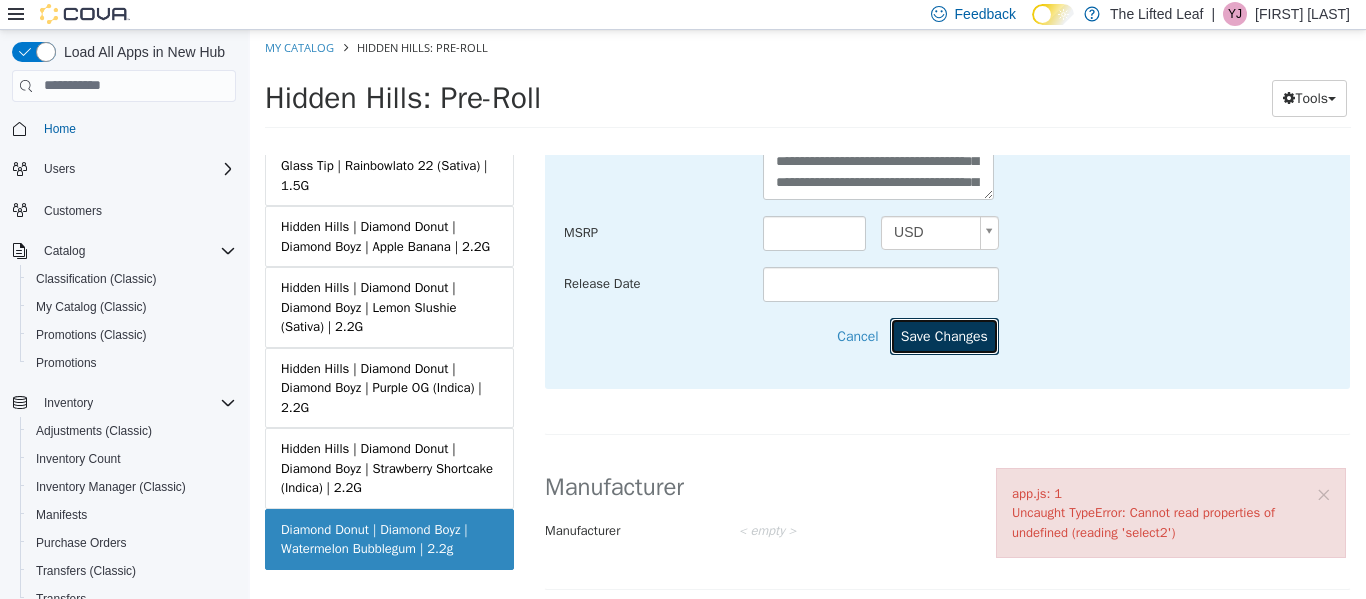 click on "Save Changes" at bounding box center (944, 335) 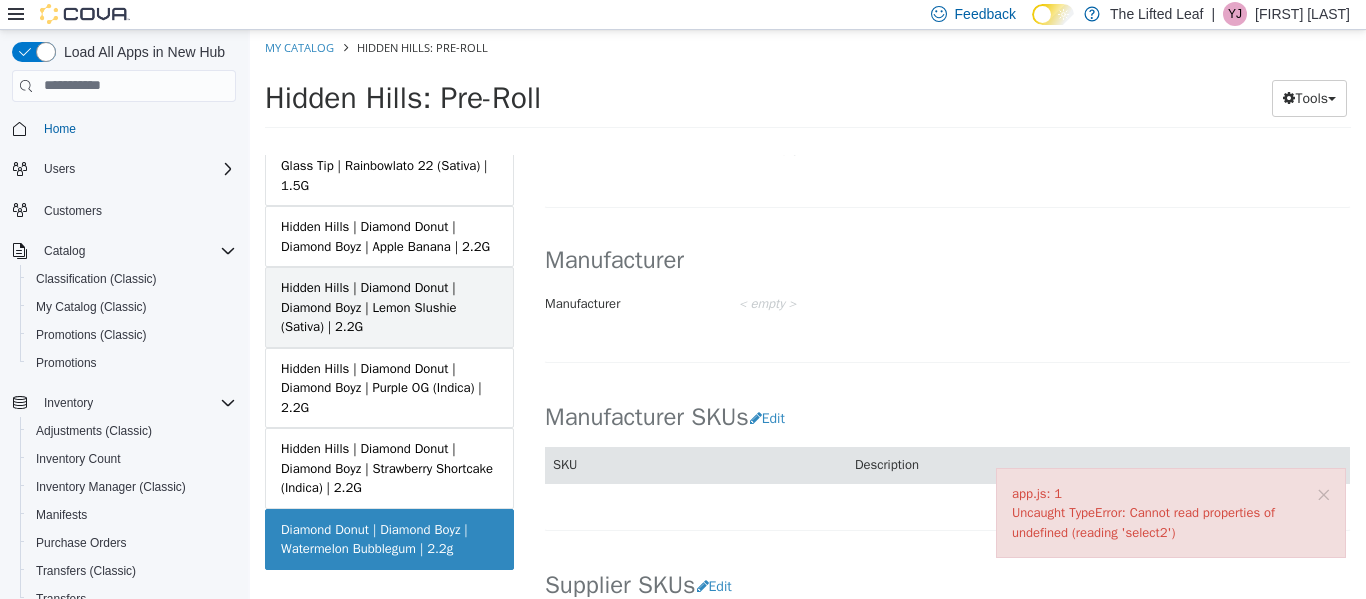 drag, startPoint x: 924, startPoint y: 334, endPoint x: 449, endPoint y: 287, distance: 477.3196 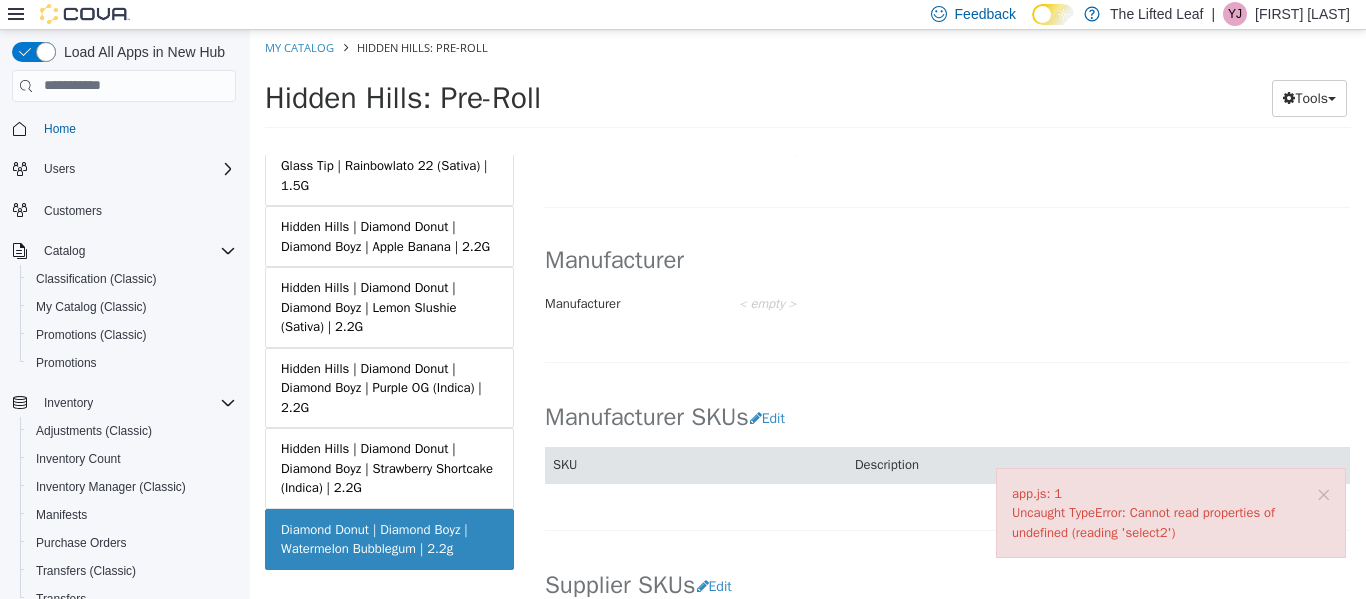 click on "Manufacturer Manufacturer
< empty >
Cancel Save" at bounding box center (947, 292) 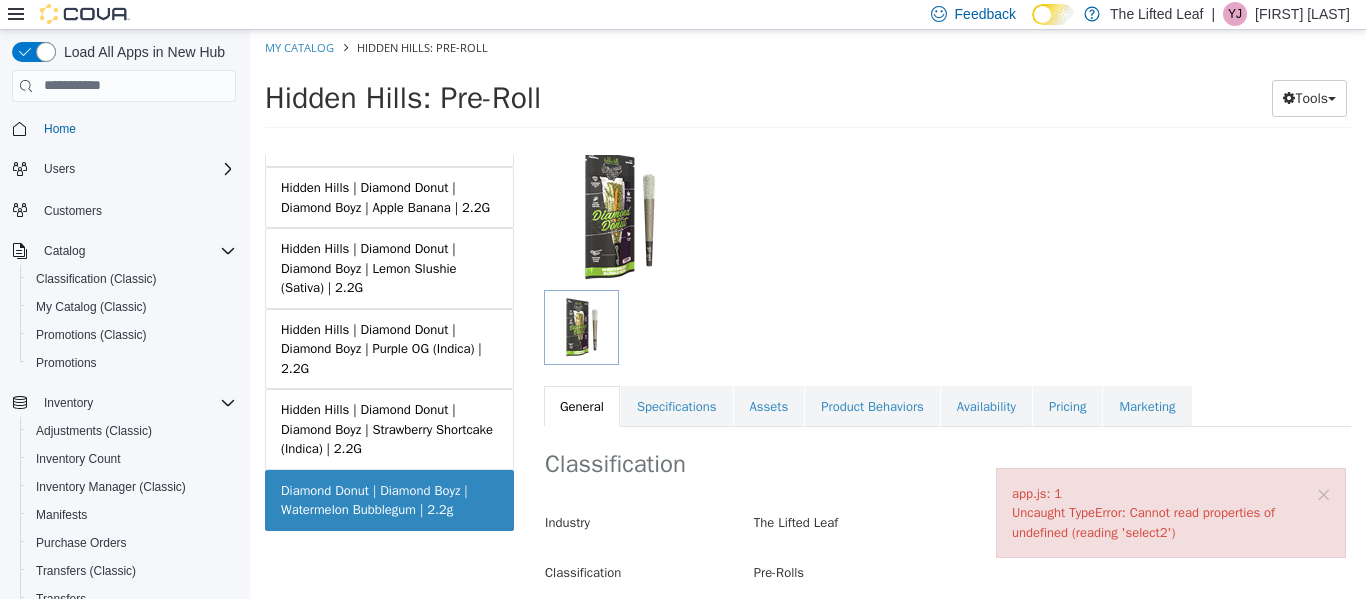 scroll, scrollTop: 118, scrollLeft: 0, axis: vertical 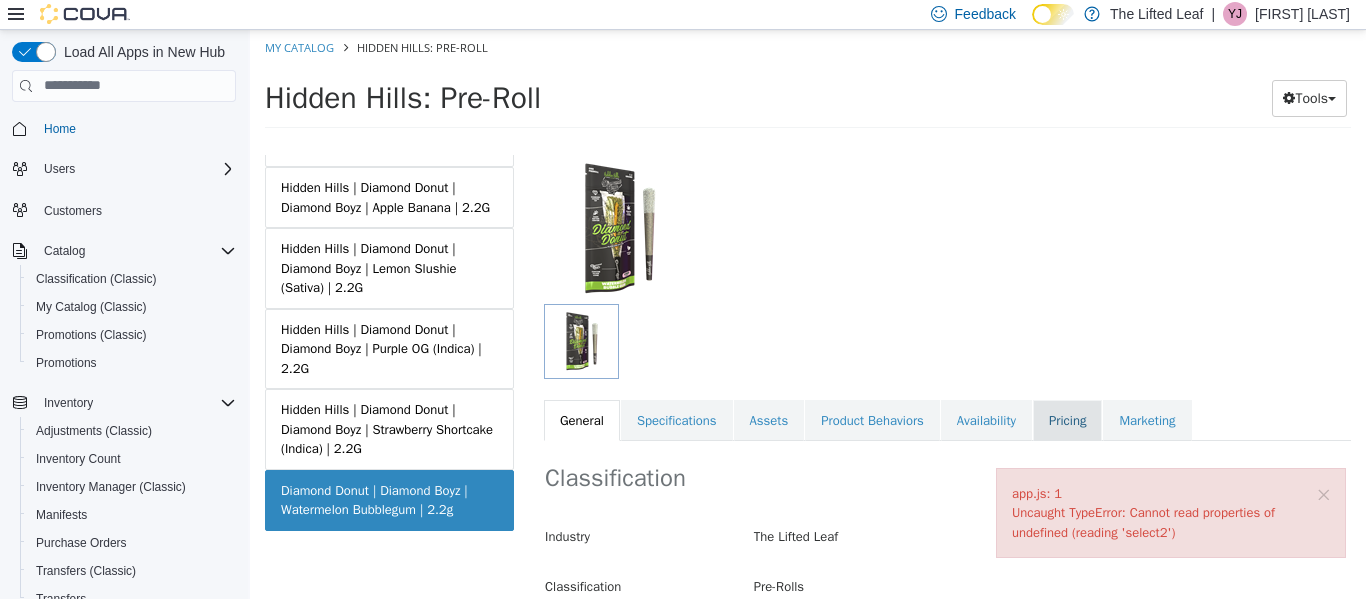 click on "Pricing" at bounding box center (1067, 420) 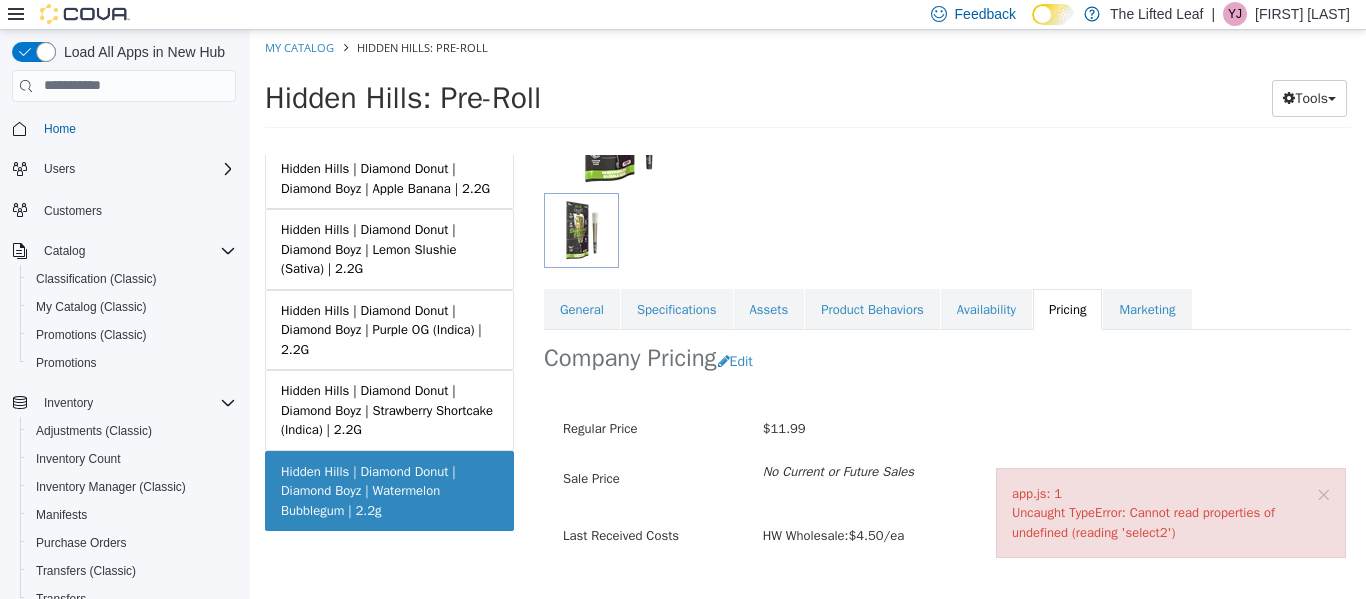 scroll, scrollTop: 273, scrollLeft: 0, axis: vertical 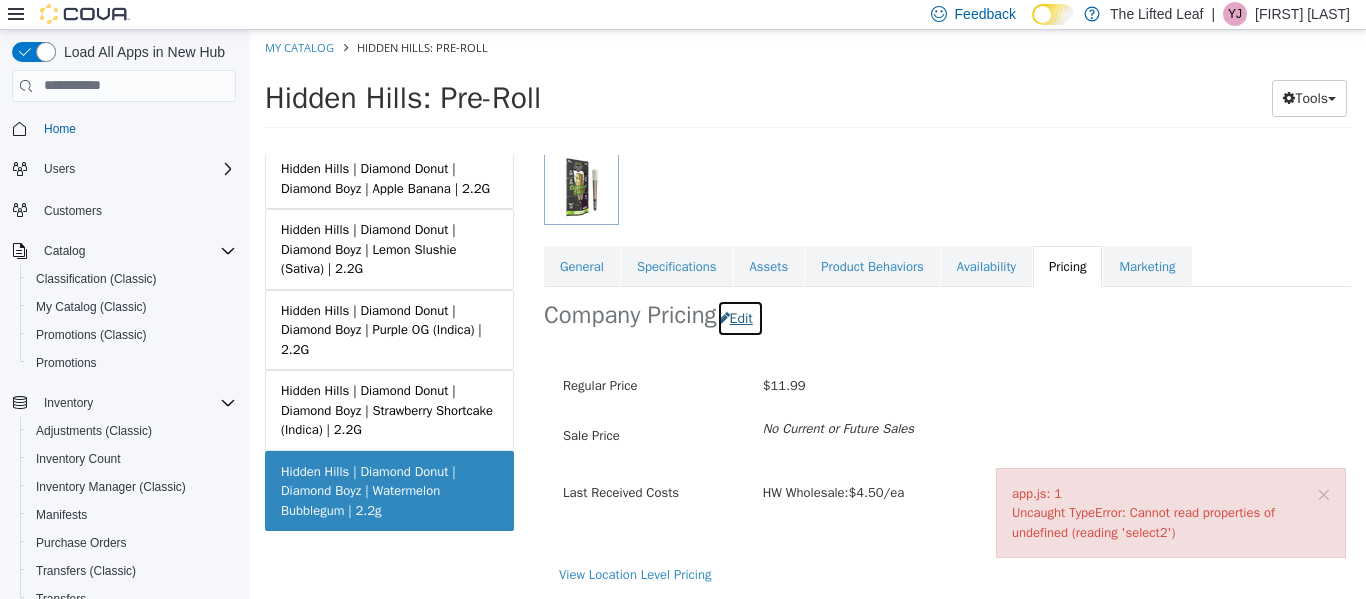 click on "Edit" at bounding box center [740, 317] 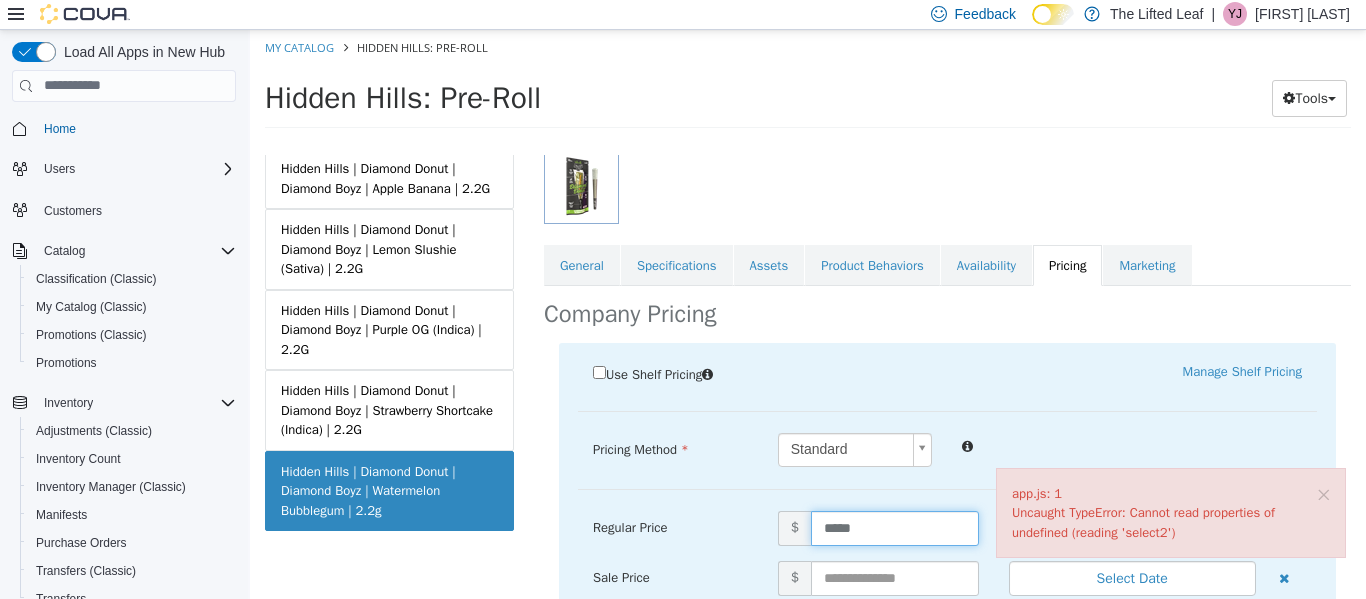click on "*****" at bounding box center [895, 527] 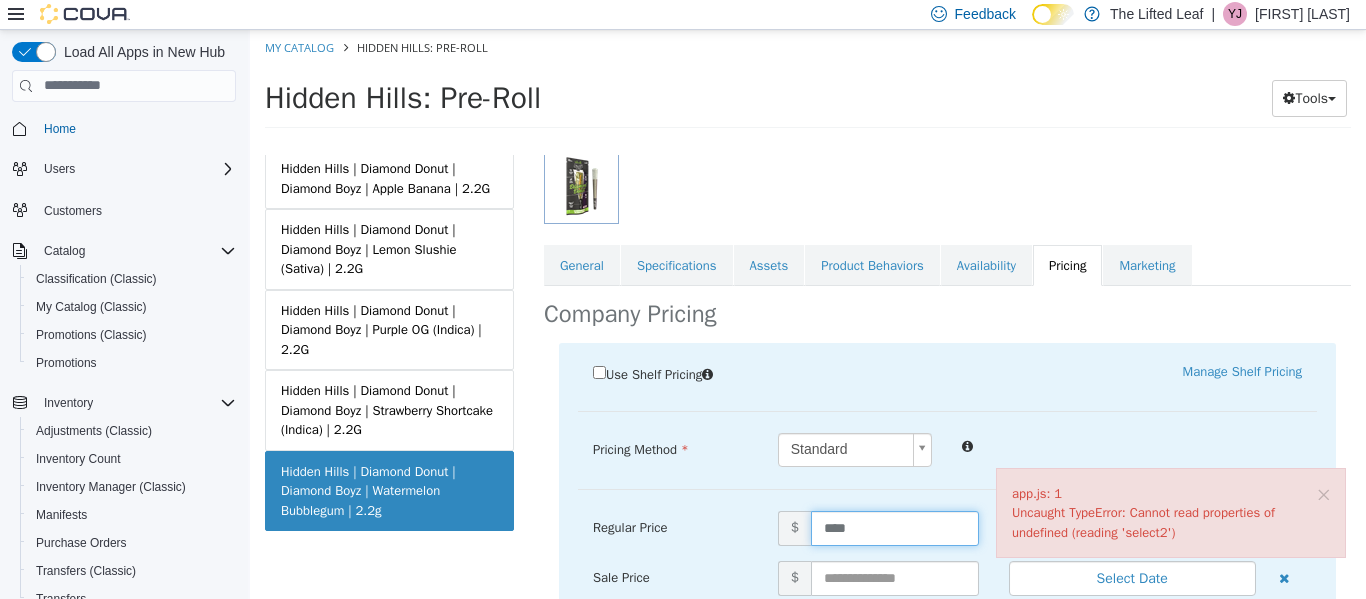 type on "*****" 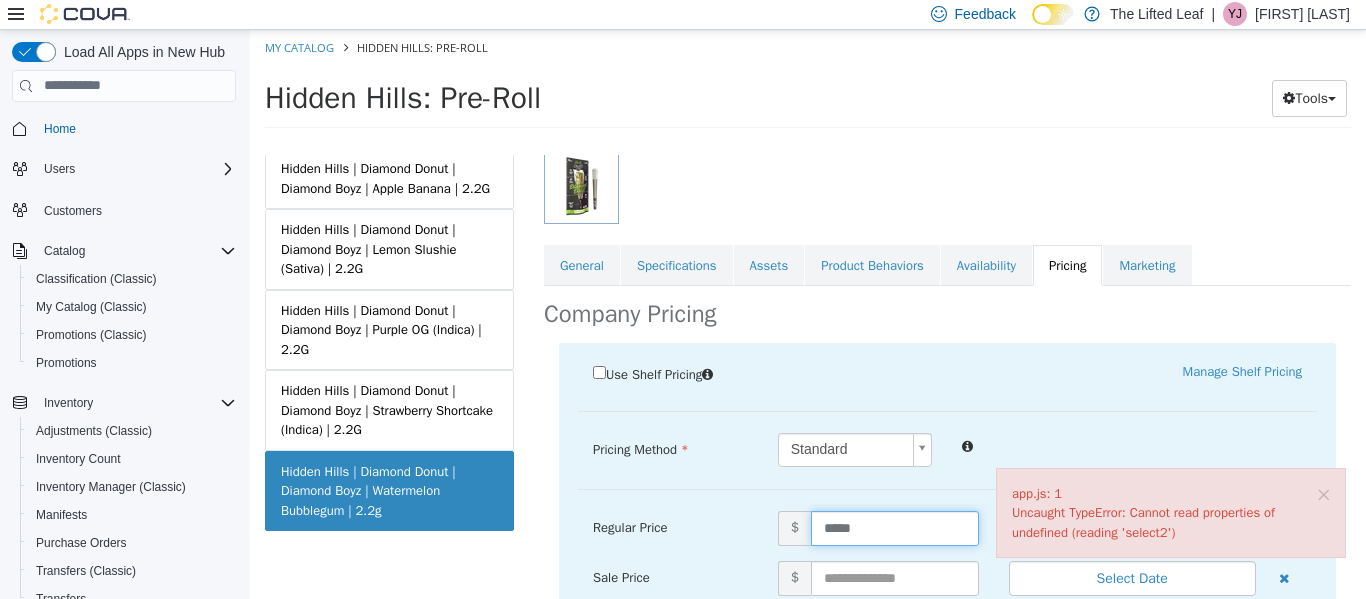 scroll, scrollTop: 498, scrollLeft: 0, axis: vertical 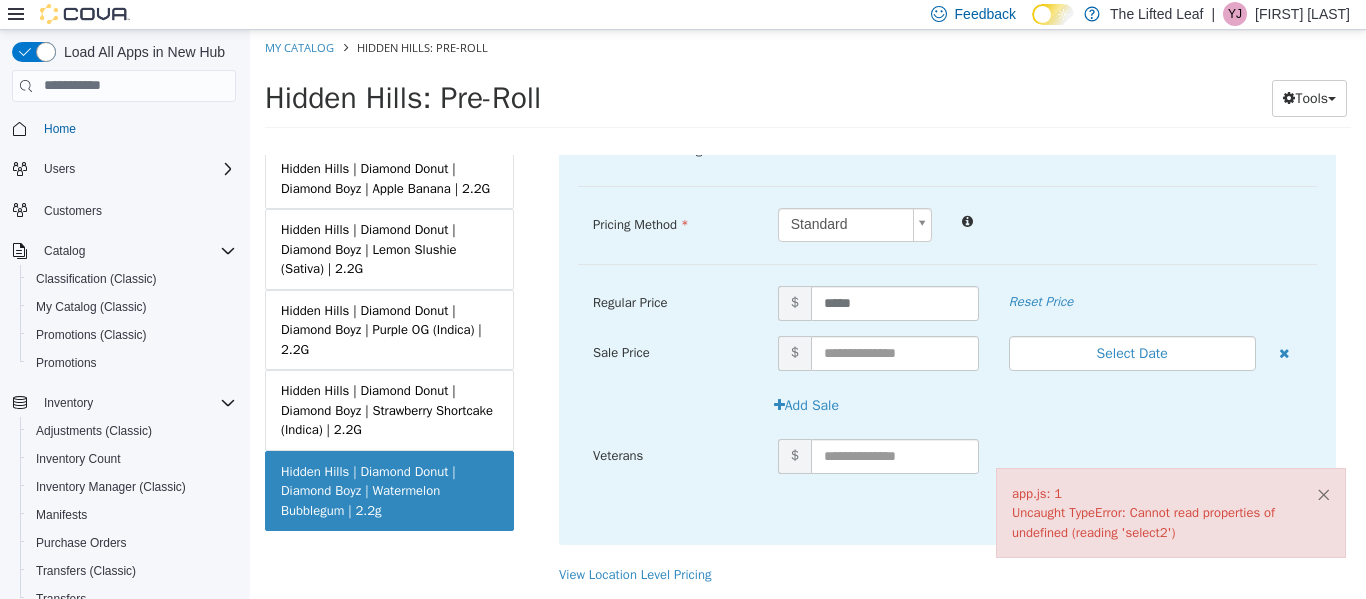 click on "×" at bounding box center [1323, 493] 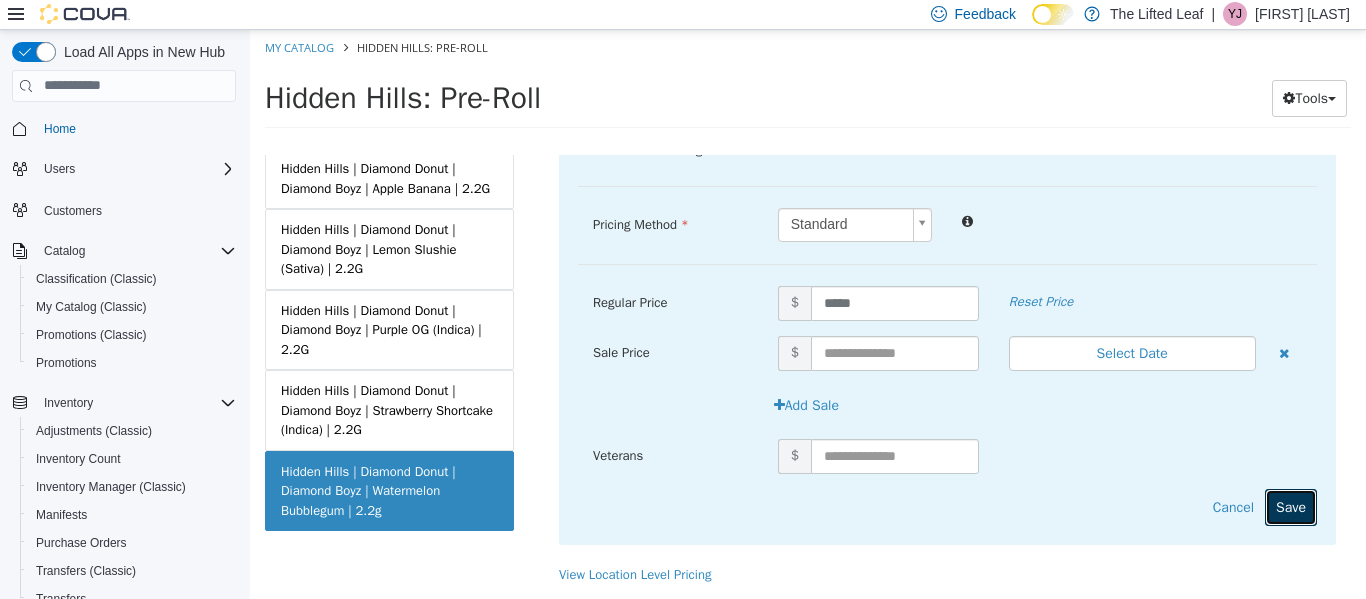 click on "Save" at bounding box center (1291, 506) 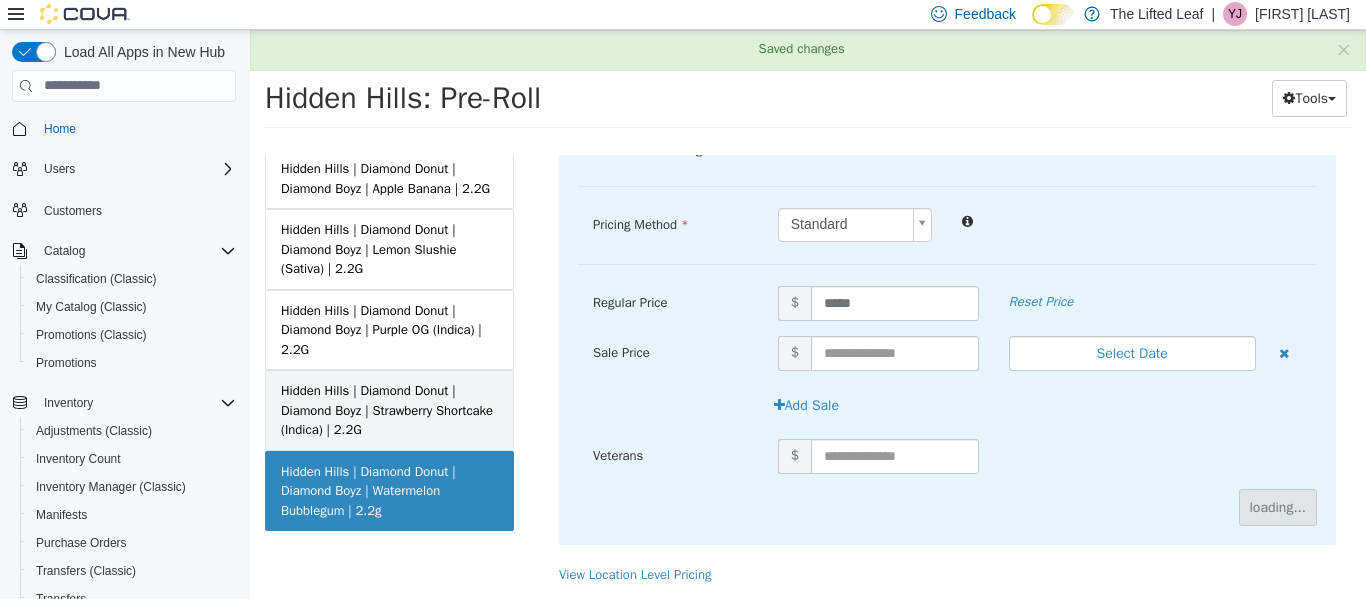 click on "Hidden Hills | Diamond Donut | Diamond Boyz | Strawberry Shortcake (Indica) | 2.2G" at bounding box center (389, 409) 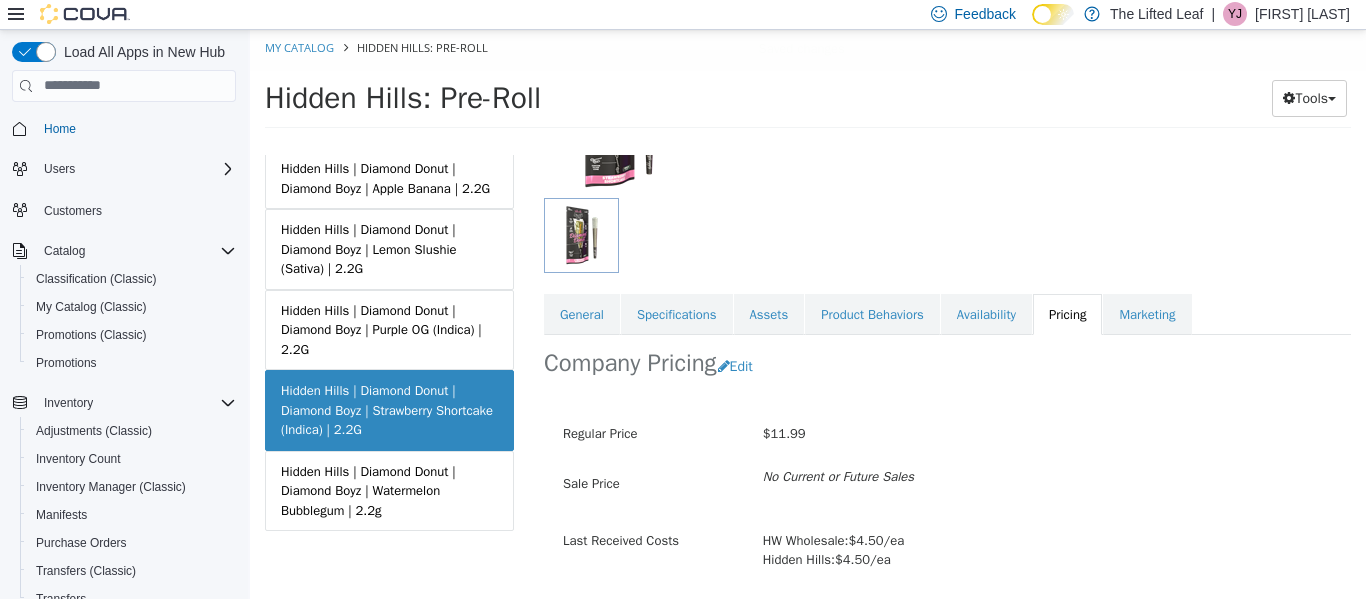scroll, scrollTop: 226, scrollLeft: 0, axis: vertical 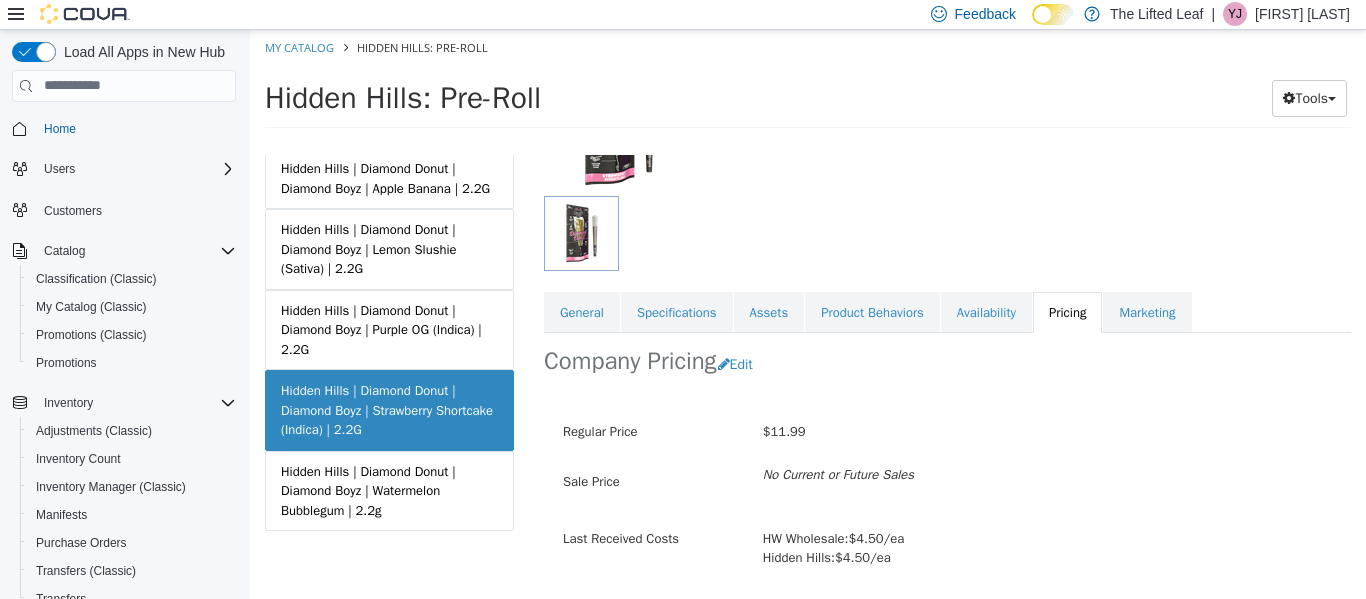 click on "Company Pricing   Edit" at bounding box center (947, 363) 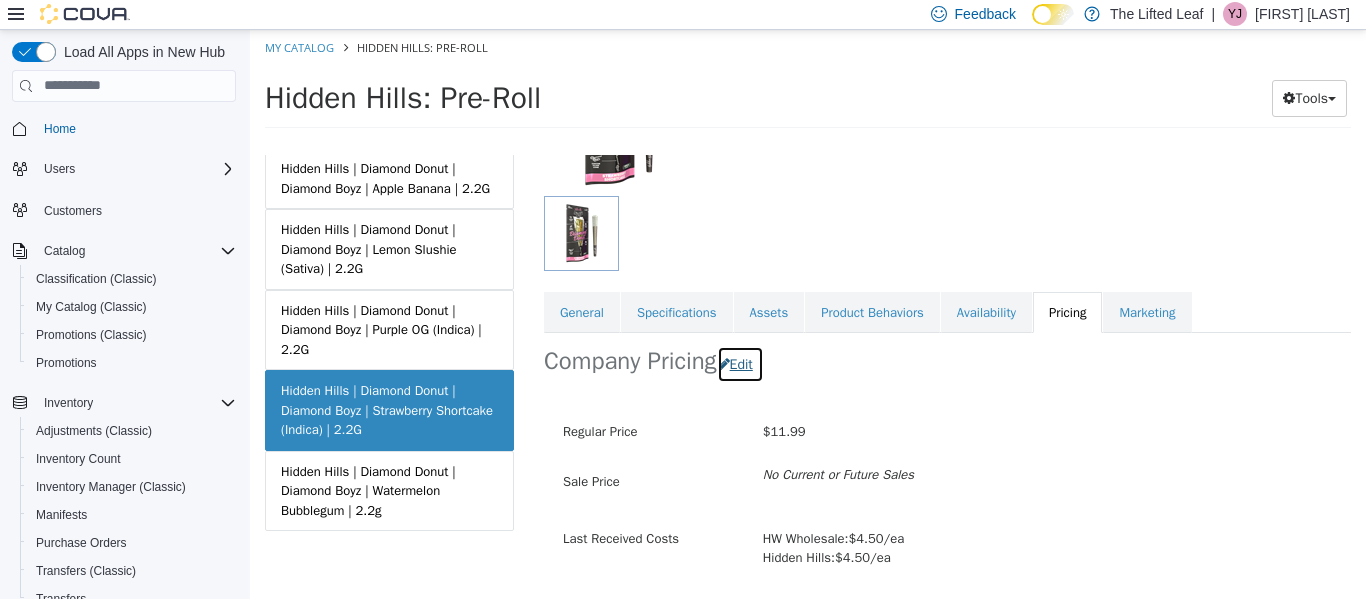 click on "Edit" at bounding box center [740, 363] 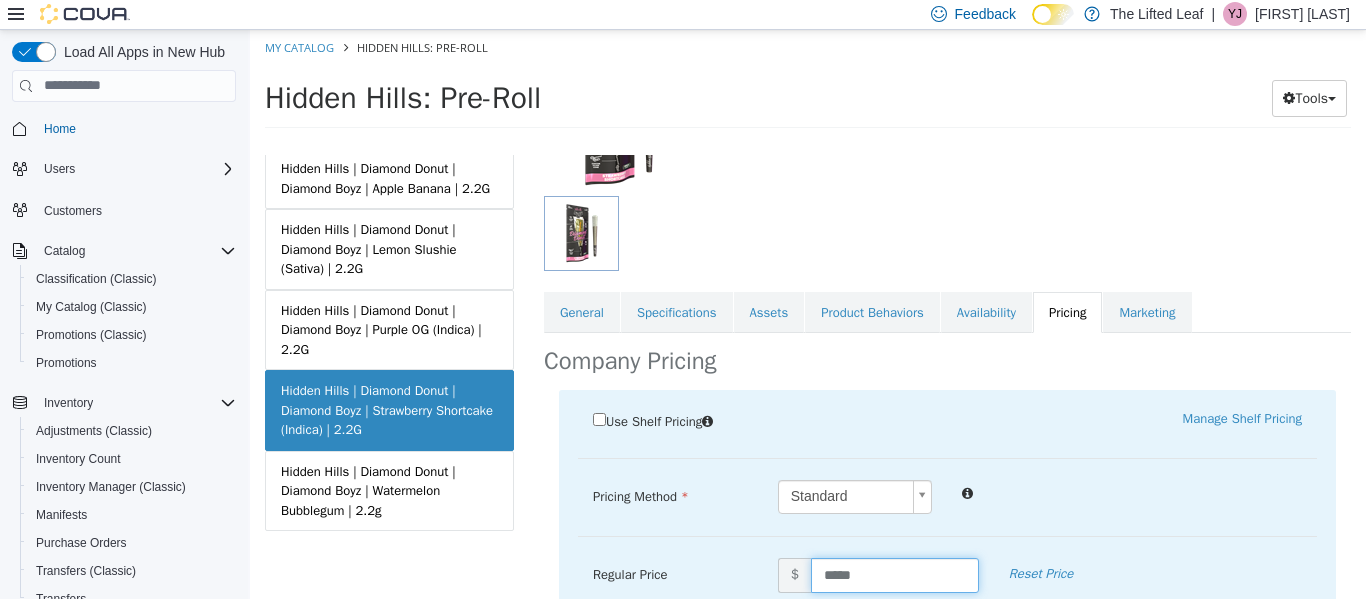 click on "*****" at bounding box center (895, 574) 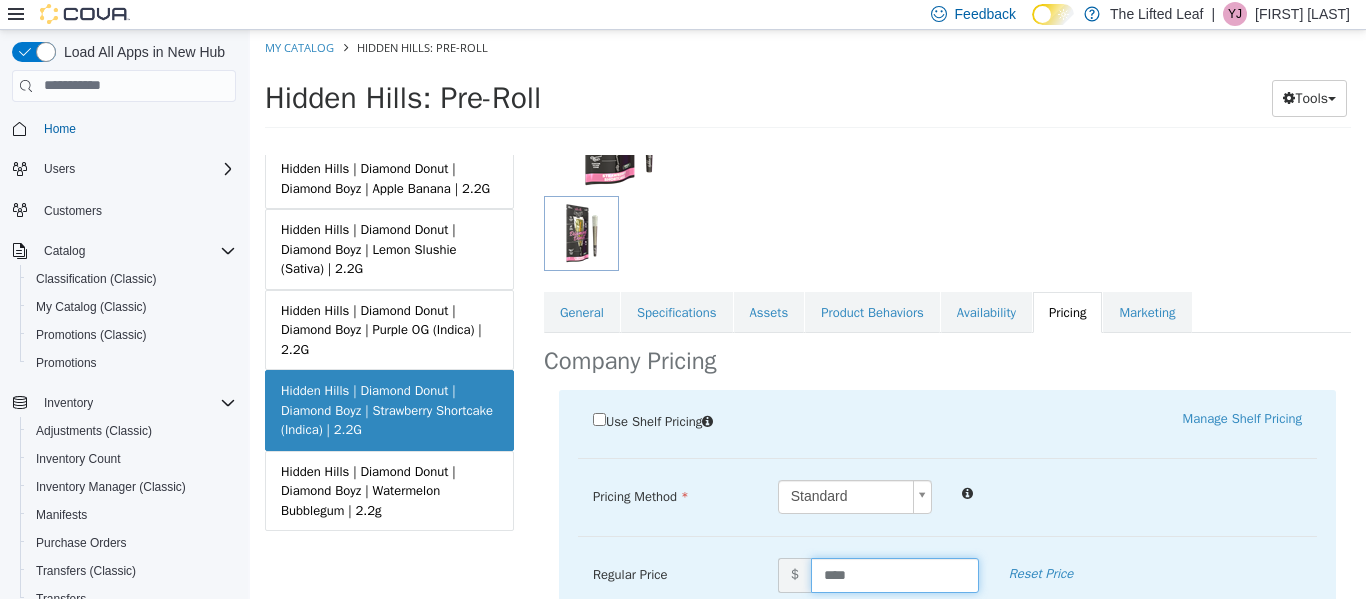 type on "*****" 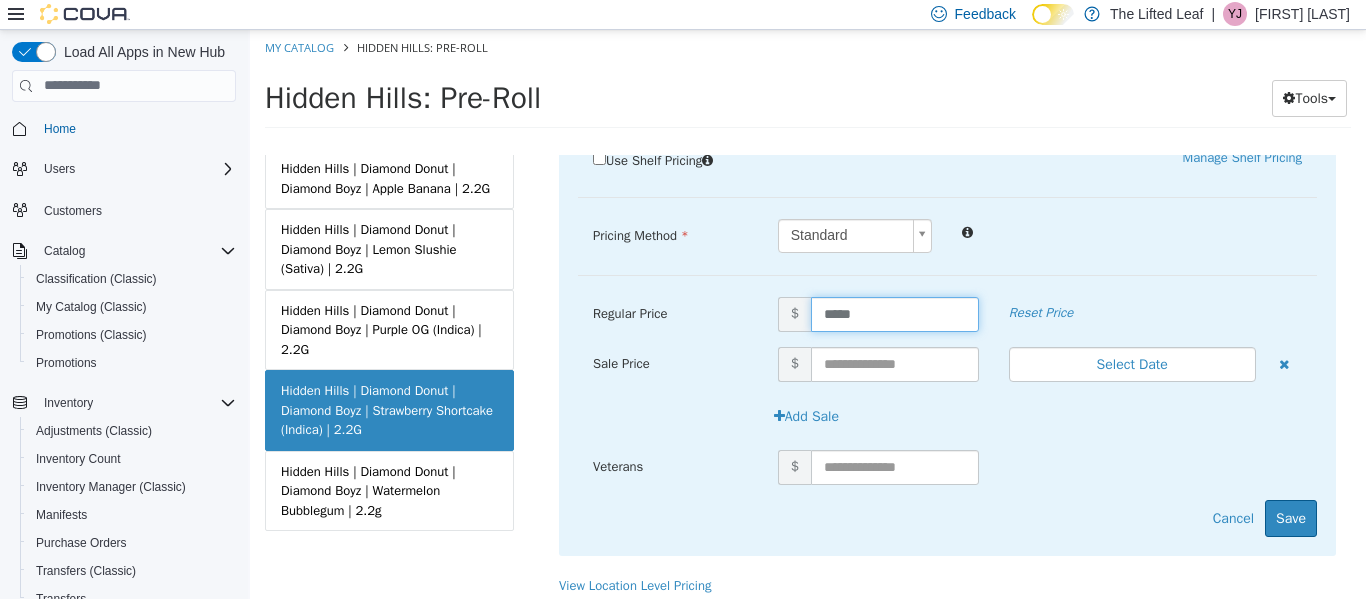 scroll, scrollTop: 498, scrollLeft: 0, axis: vertical 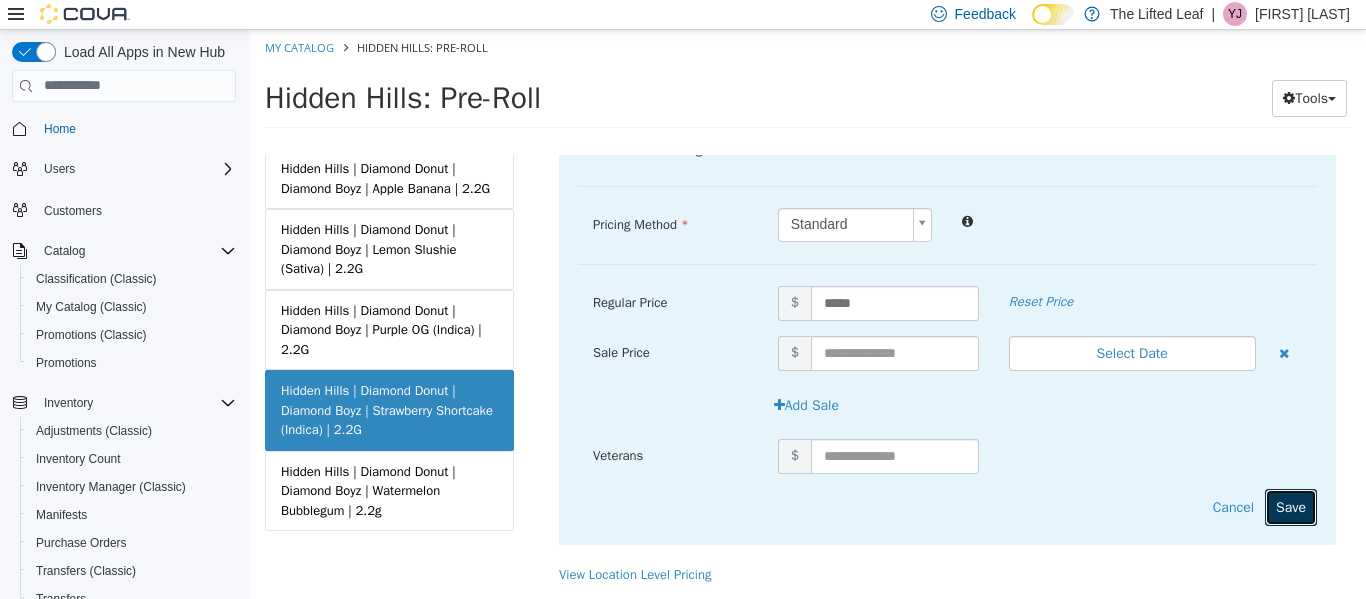 click on "Save" at bounding box center (1291, 506) 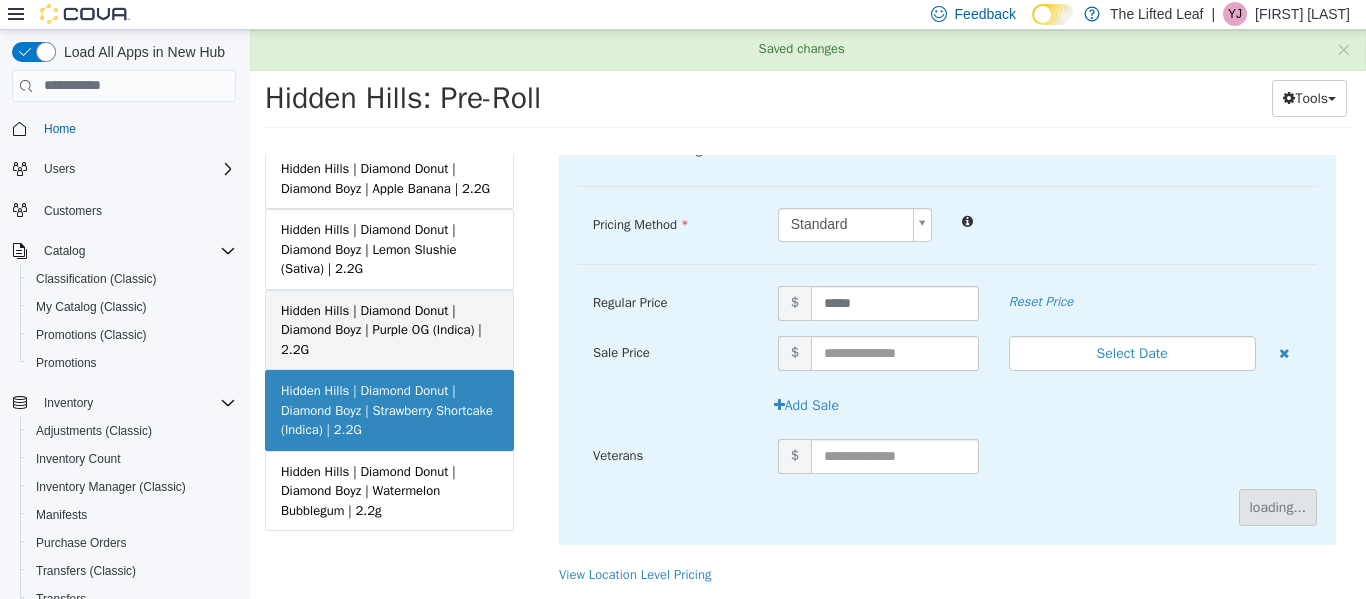 click on "Hidden Hills | Diamond Donut | Diamond Boyz | Purple OG (Indica) | 2.2G" at bounding box center (389, 329) 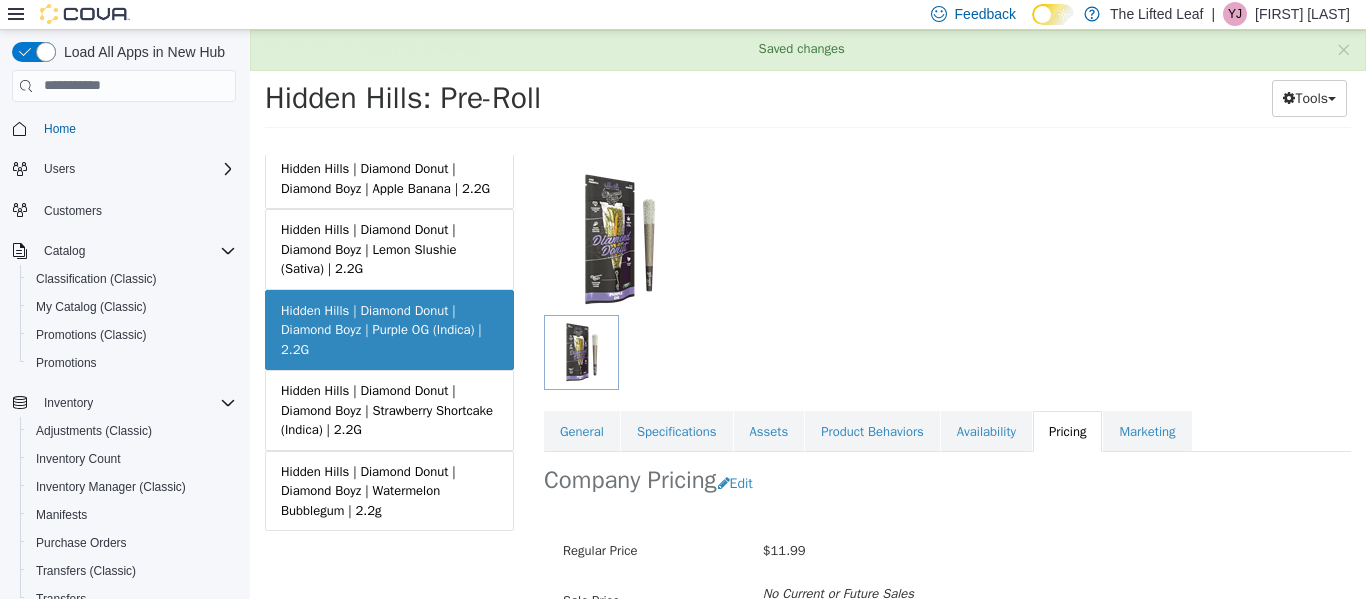 scroll, scrollTop: 113, scrollLeft: 0, axis: vertical 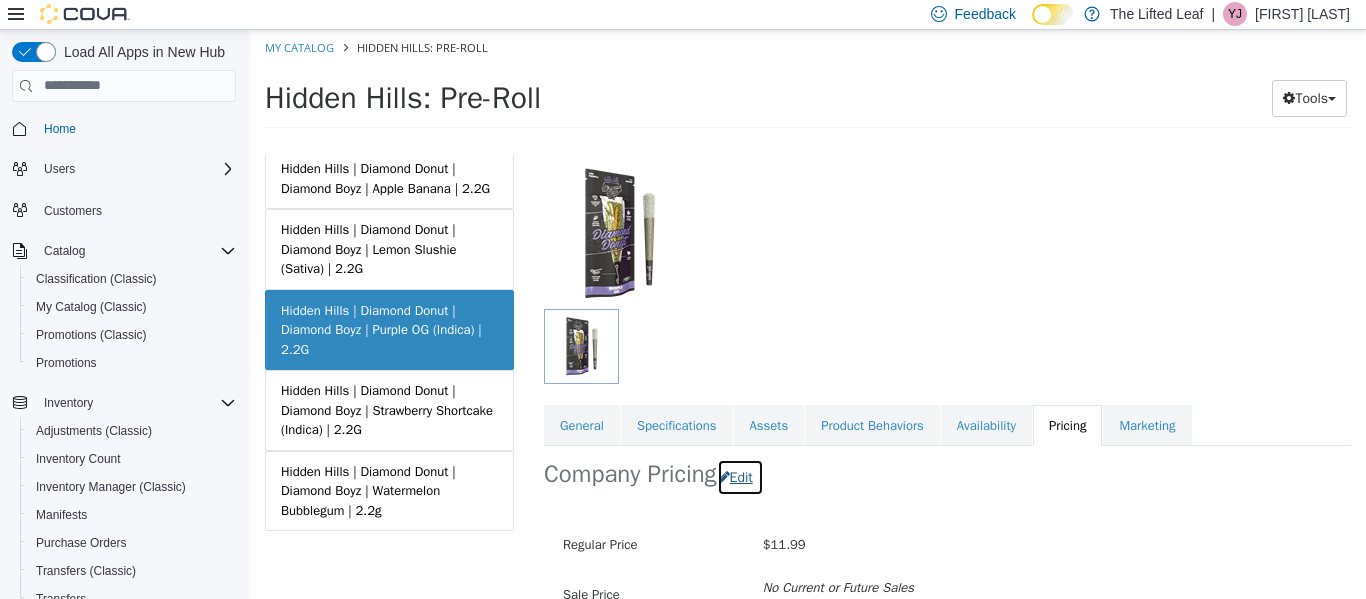 click on "Edit" at bounding box center [740, 476] 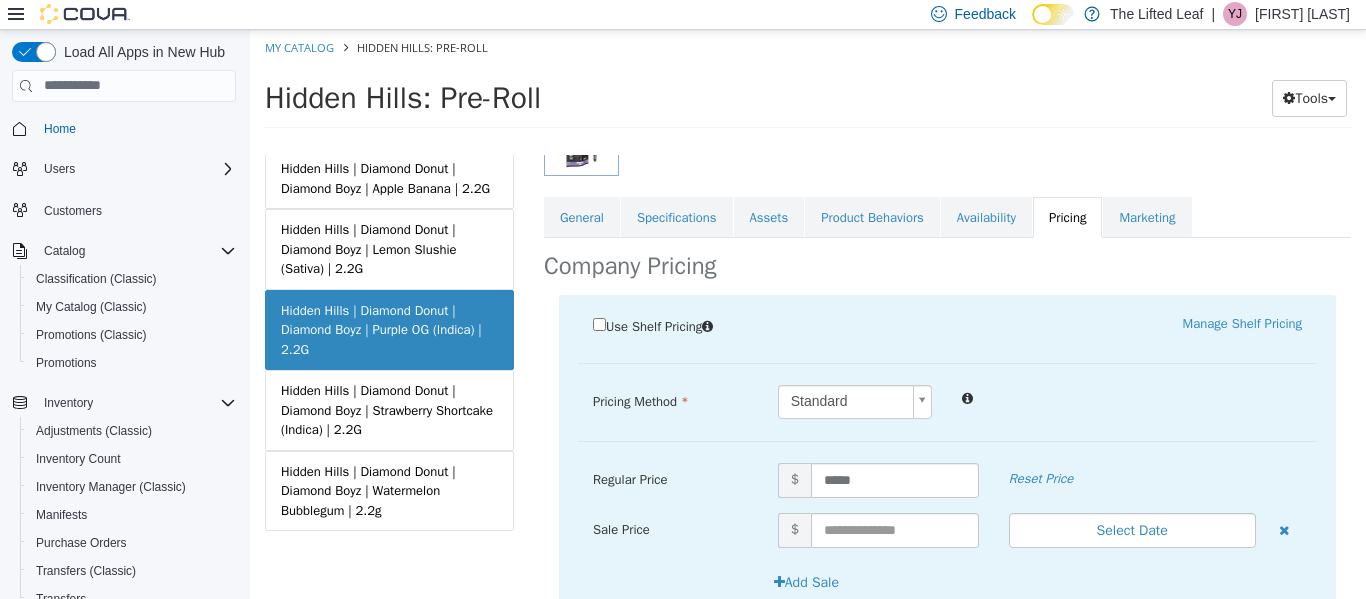 scroll, scrollTop: 322, scrollLeft: 0, axis: vertical 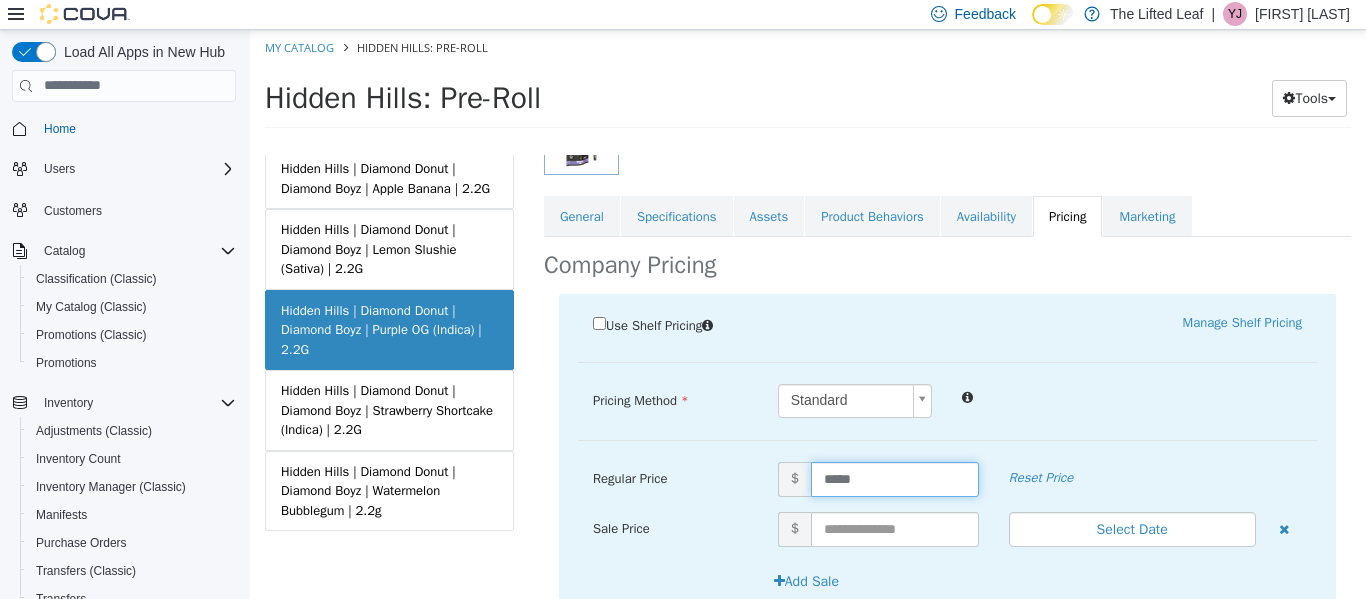 click on "*****" at bounding box center [895, 478] 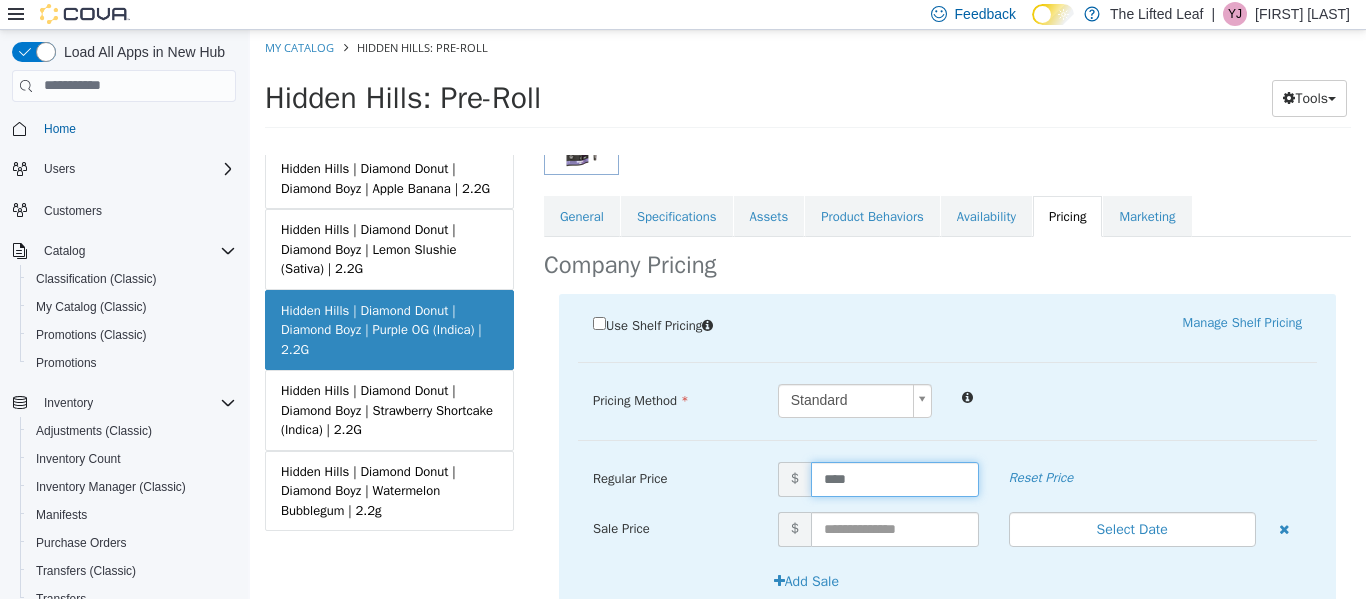 type on "*****" 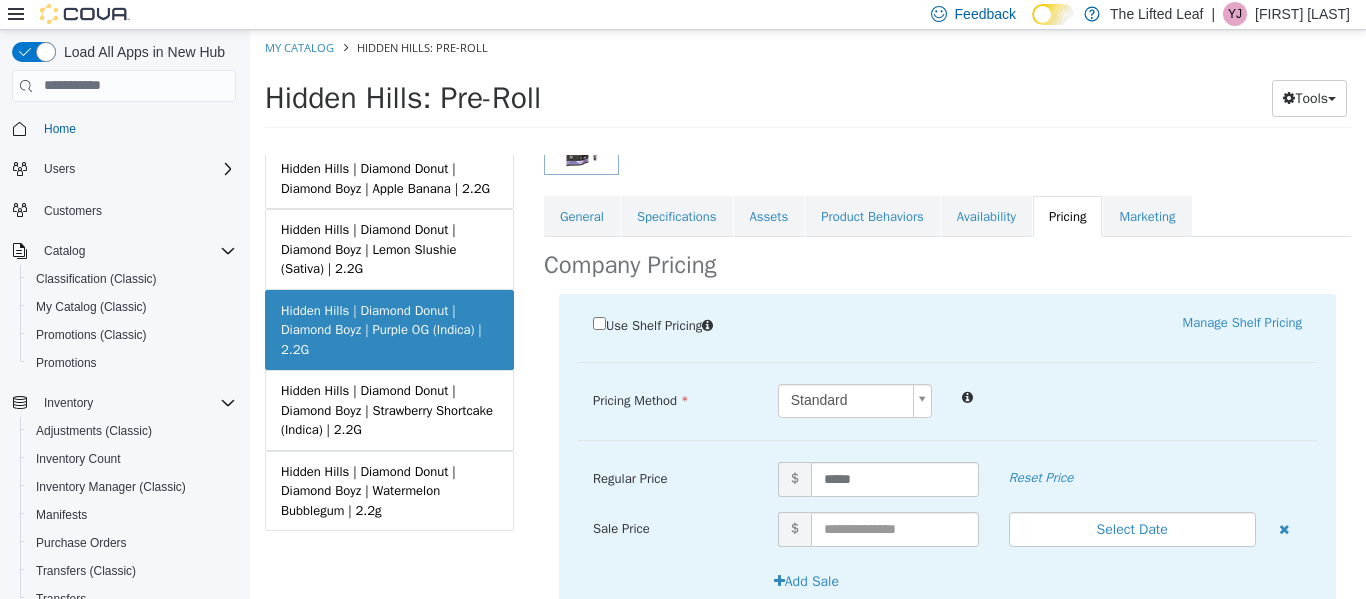 click on "Use Shelf Pricing    Manage Shelf Pricing Shelf Price     Select a Shelf Price                             Shelf Price is required Pricing Method     Standard                             * Regular Price $ ***** Reset Price Sale Price $ Select Date     (UTC-5) [TIMEZONE]                                Add Sale Veterans  $ Cancel Save" at bounding box center (947, 506) 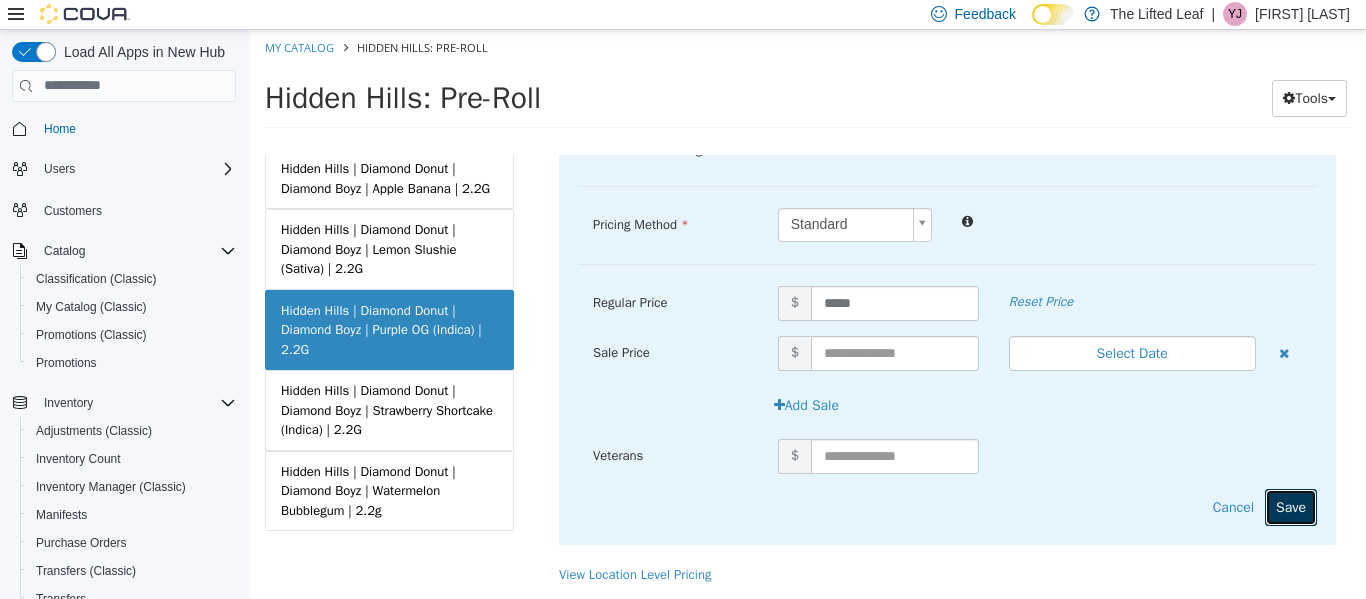 click on "Save" at bounding box center [1291, 506] 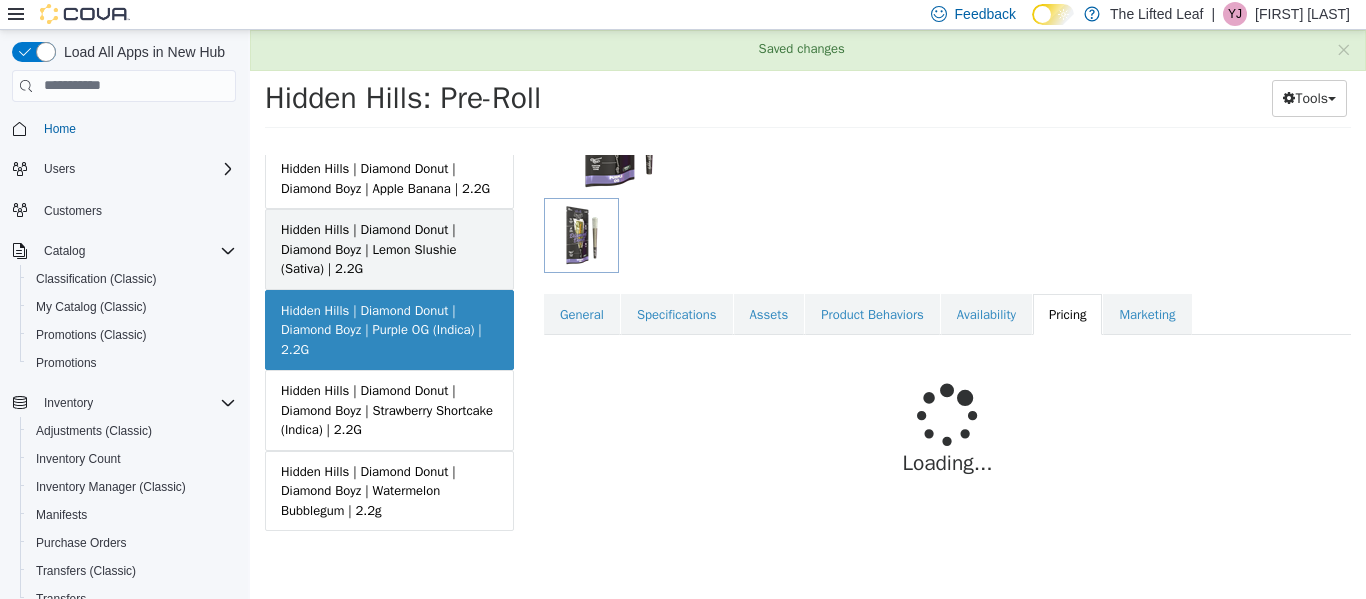 click on "Hidden Hills | Diamond Donut | Diamond Boyz | Lemon Slushie (Sativa) | 2.2G" at bounding box center [389, 248] 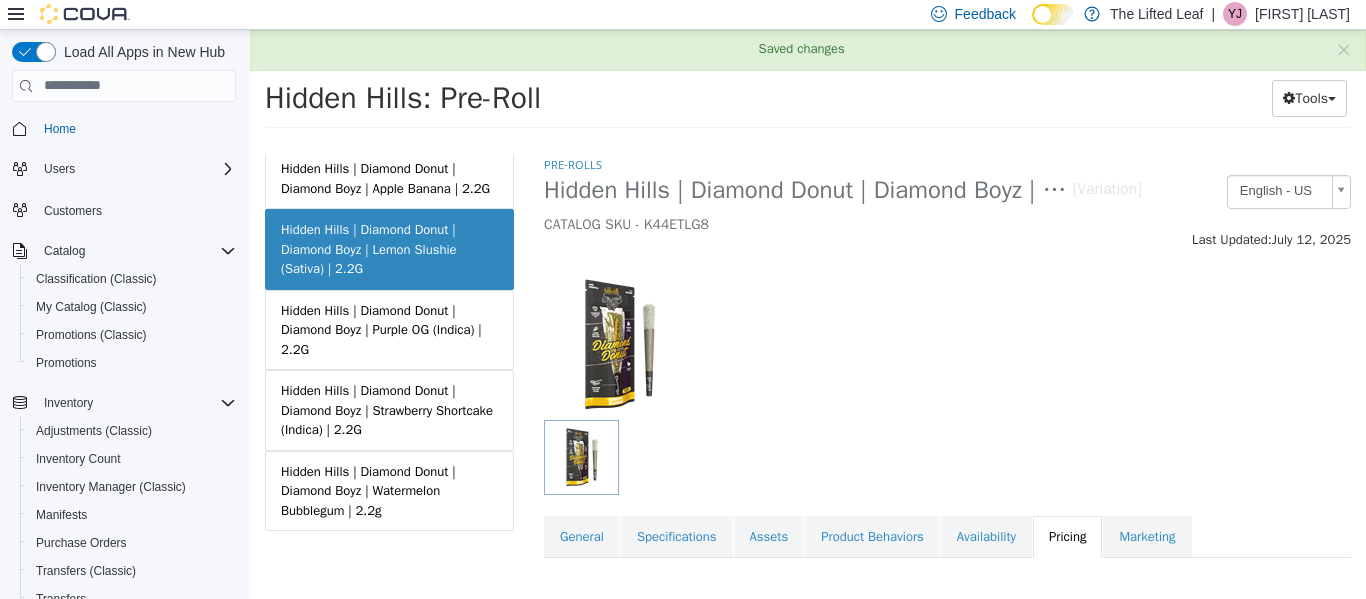 scroll, scrollTop: 0, scrollLeft: 0, axis: both 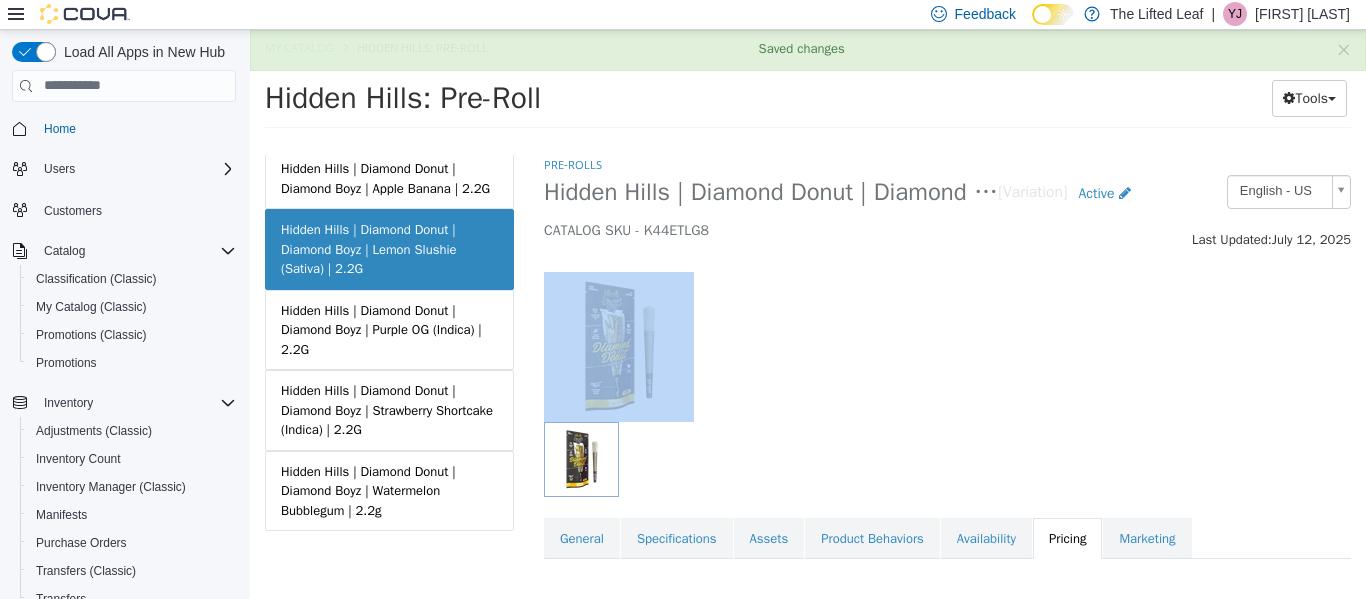 click at bounding box center (668, 346) 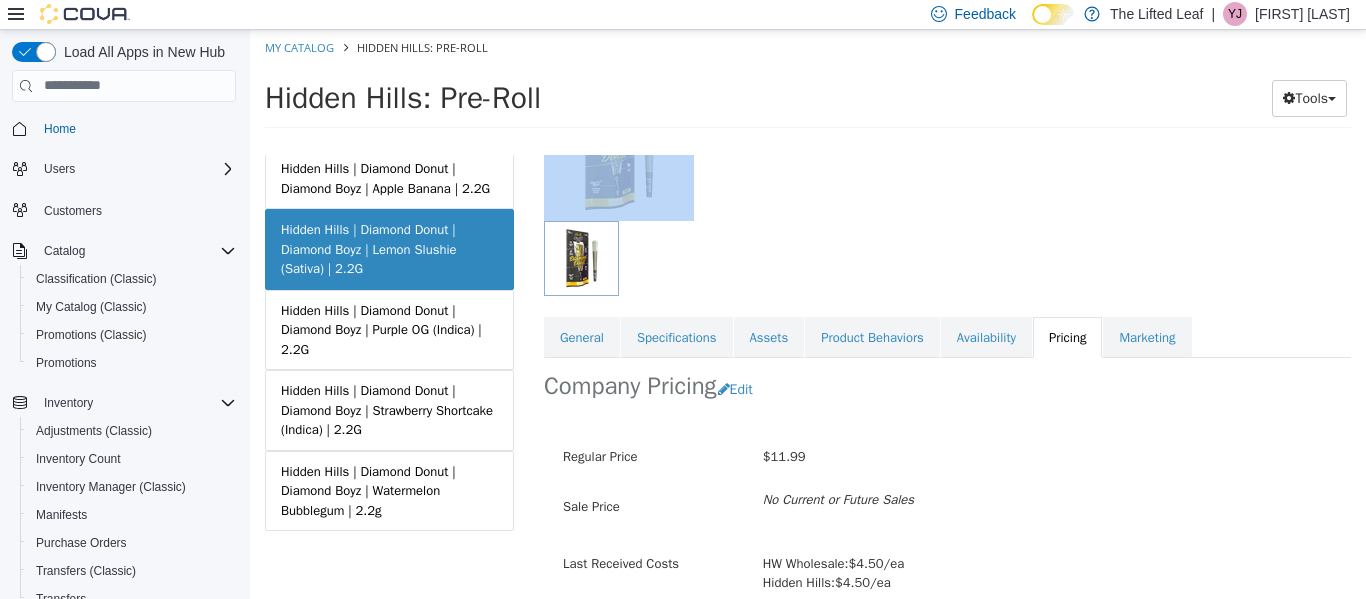 scroll, scrollTop: 211, scrollLeft: 0, axis: vertical 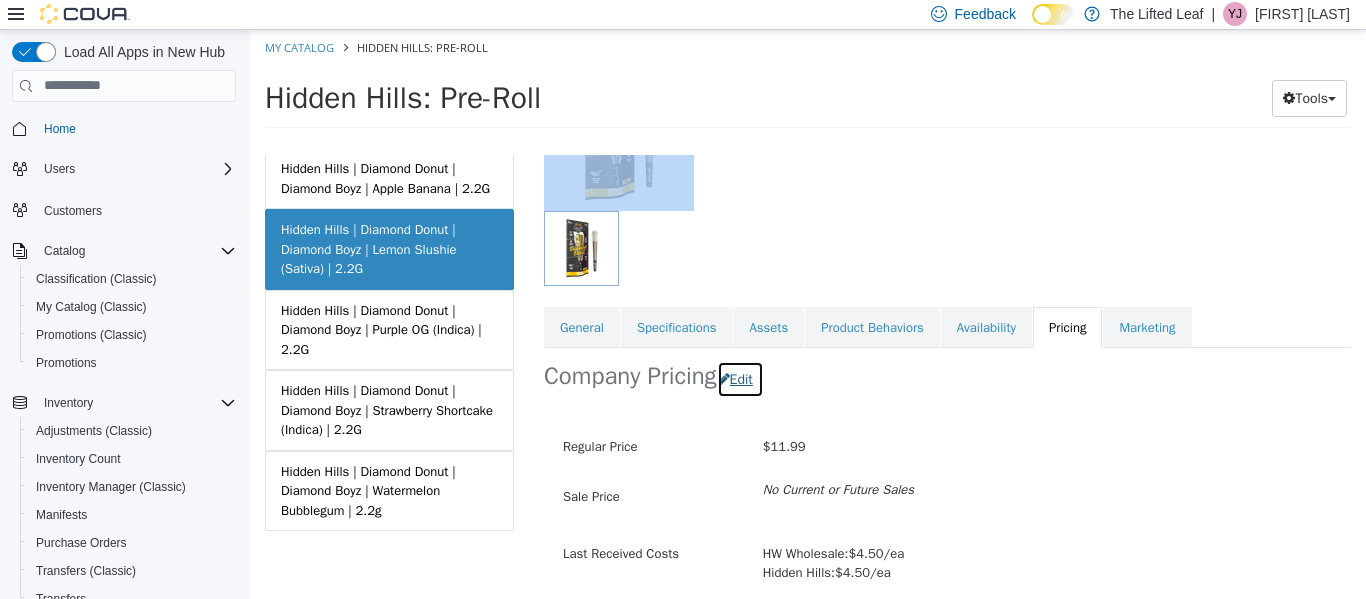 click on "Edit" at bounding box center [740, 378] 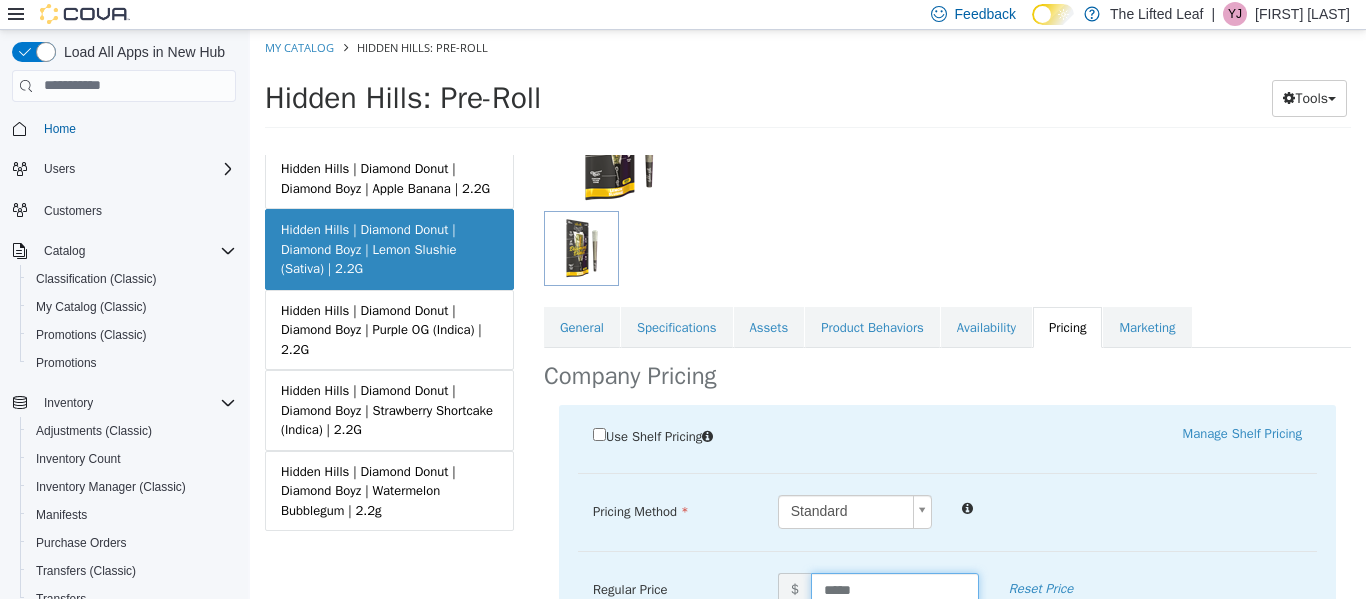 click on "*****" at bounding box center (895, 589) 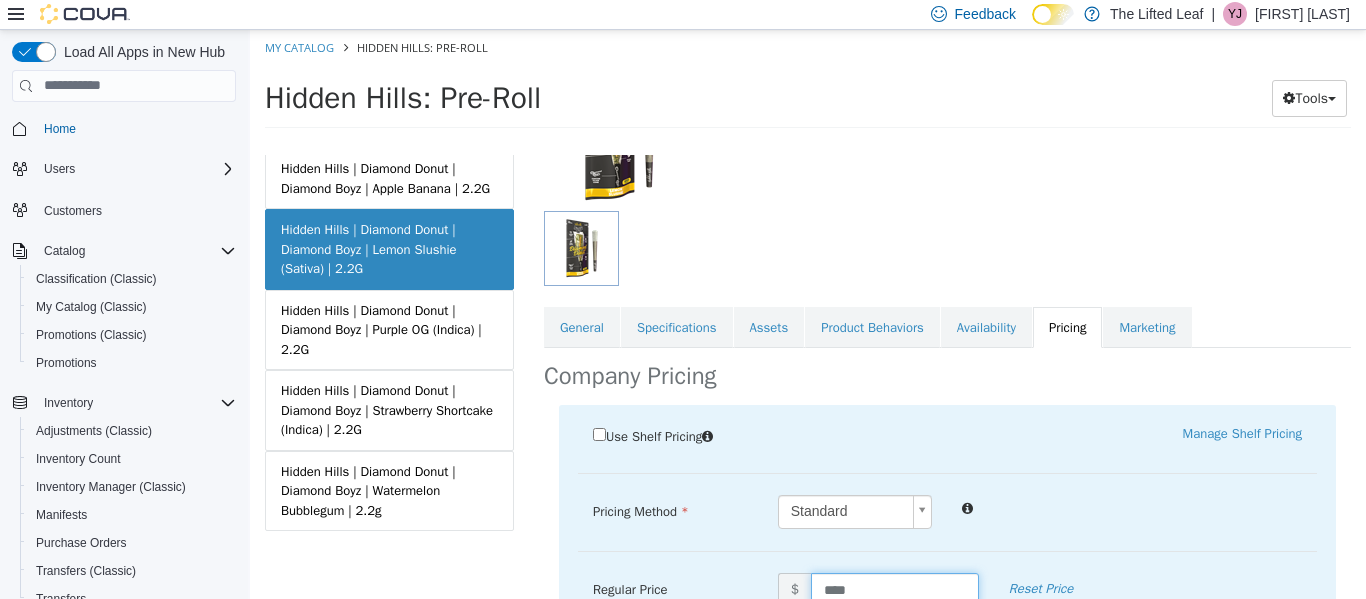 type on "*****" 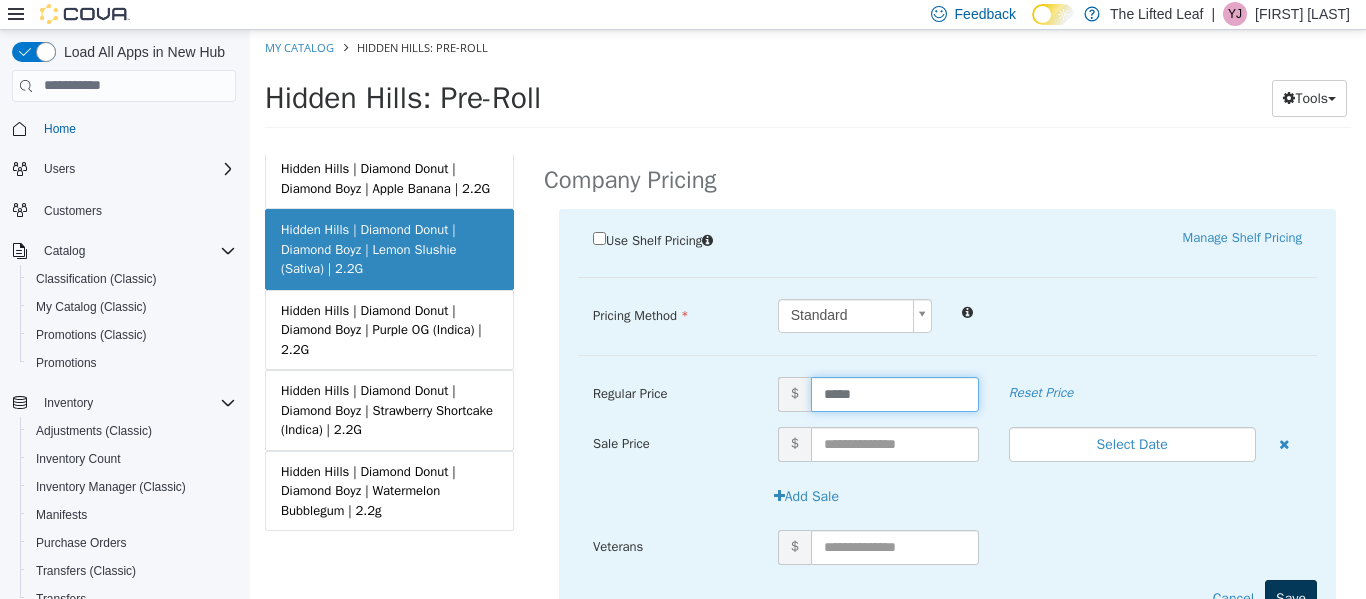 scroll, scrollTop: 408, scrollLeft: 0, axis: vertical 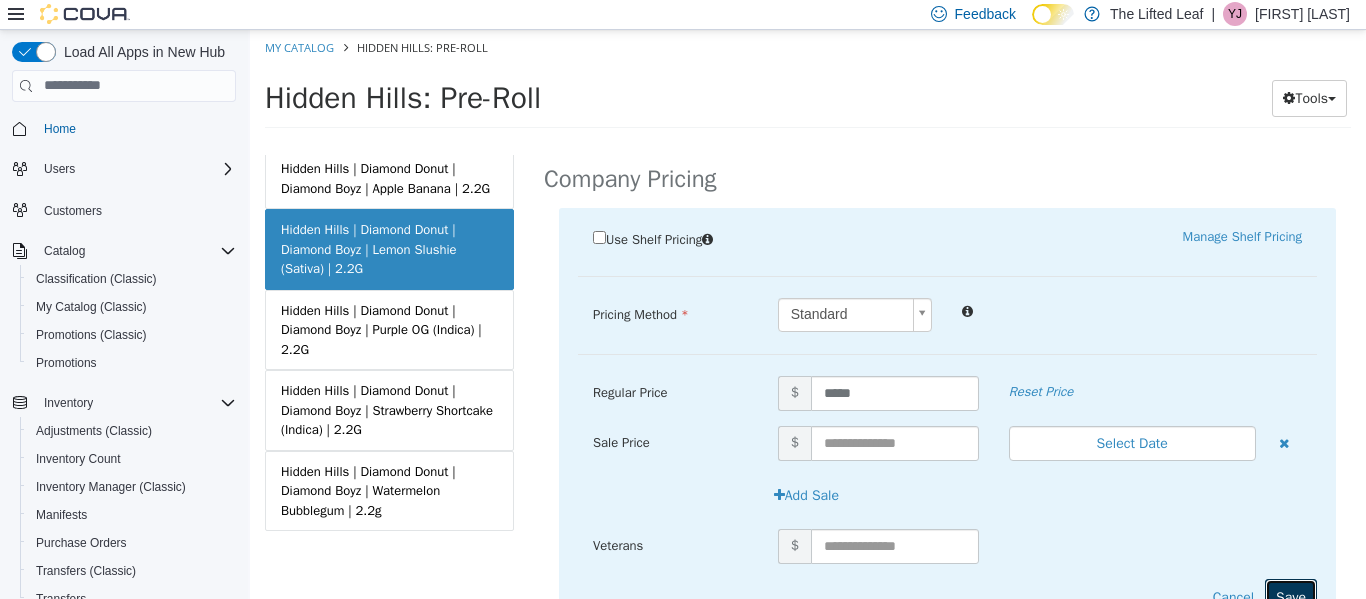click on "Save" at bounding box center [1291, 596] 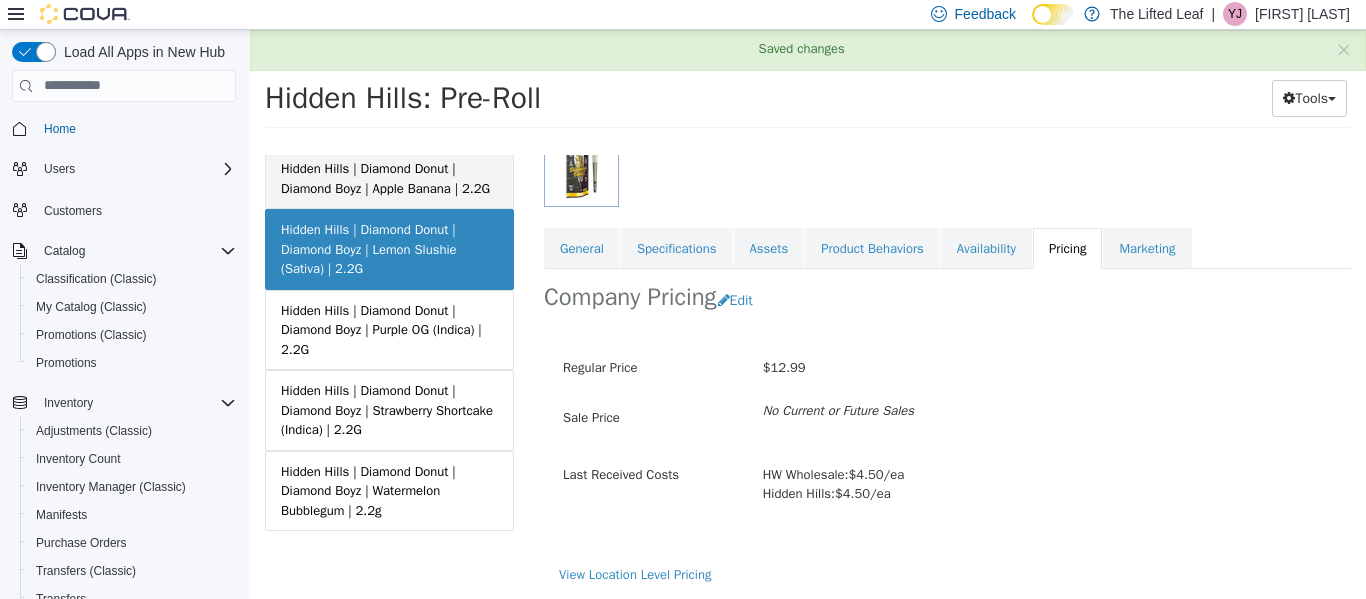 scroll, scrollTop: 291, scrollLeft: 0, axis: vertical 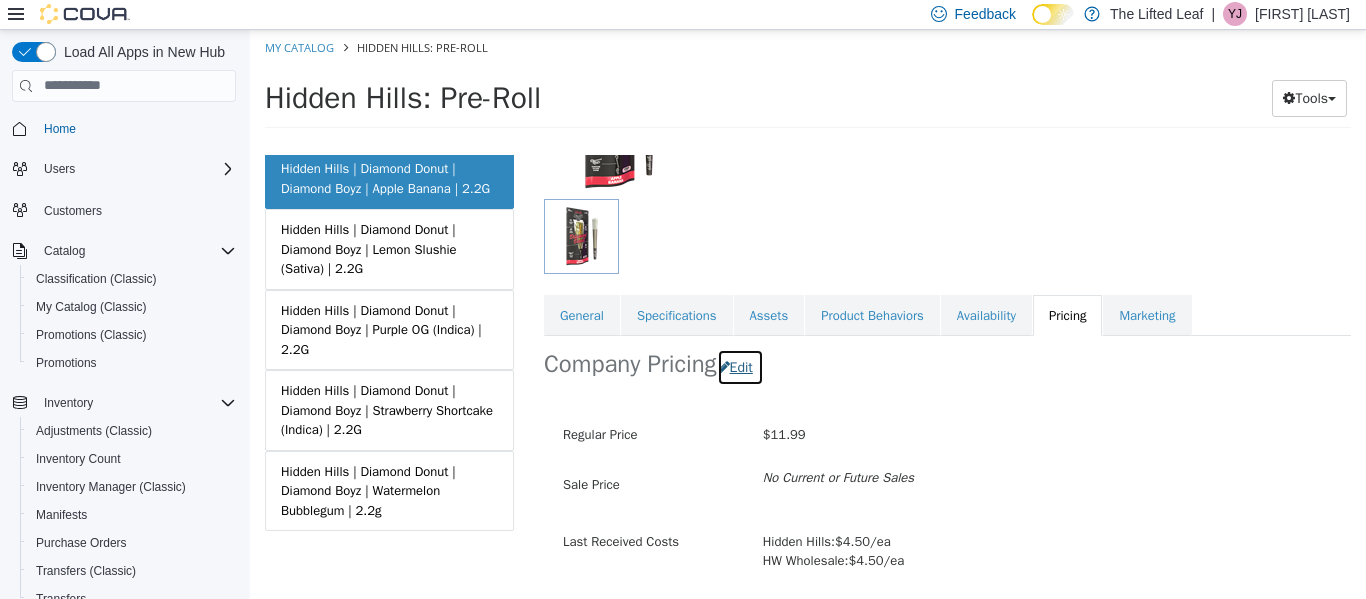 click on "Edit" at bounding box center (740, 366) 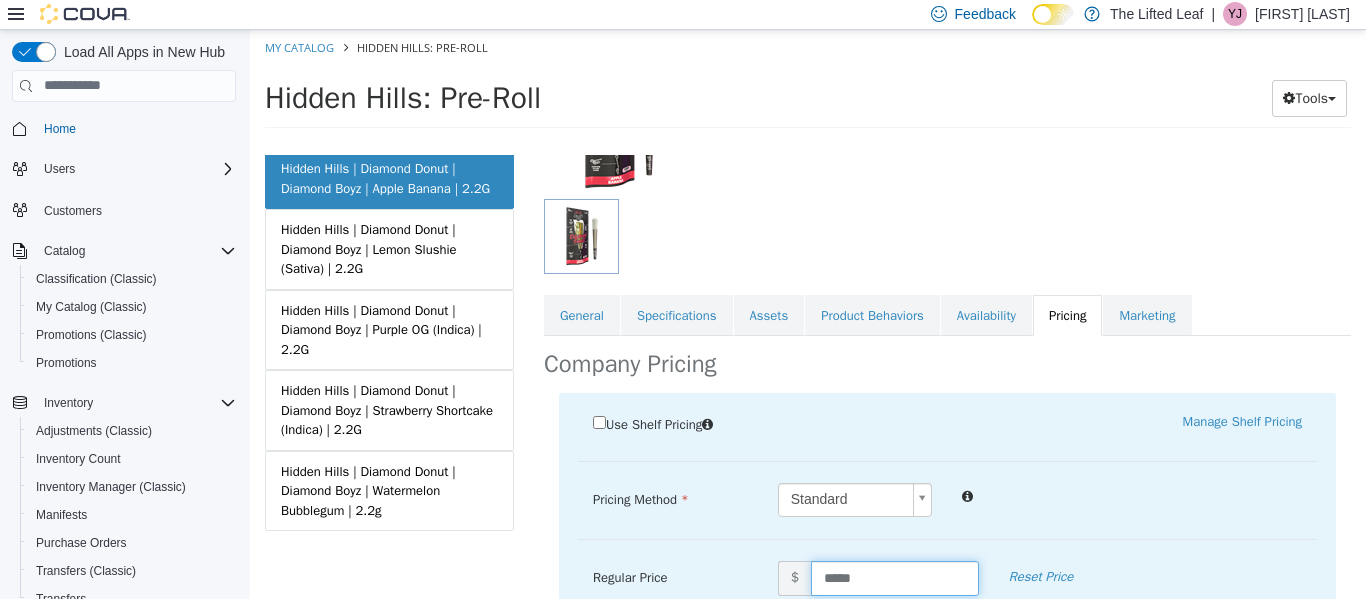 click on "*****" at bounding box center (895, 577) 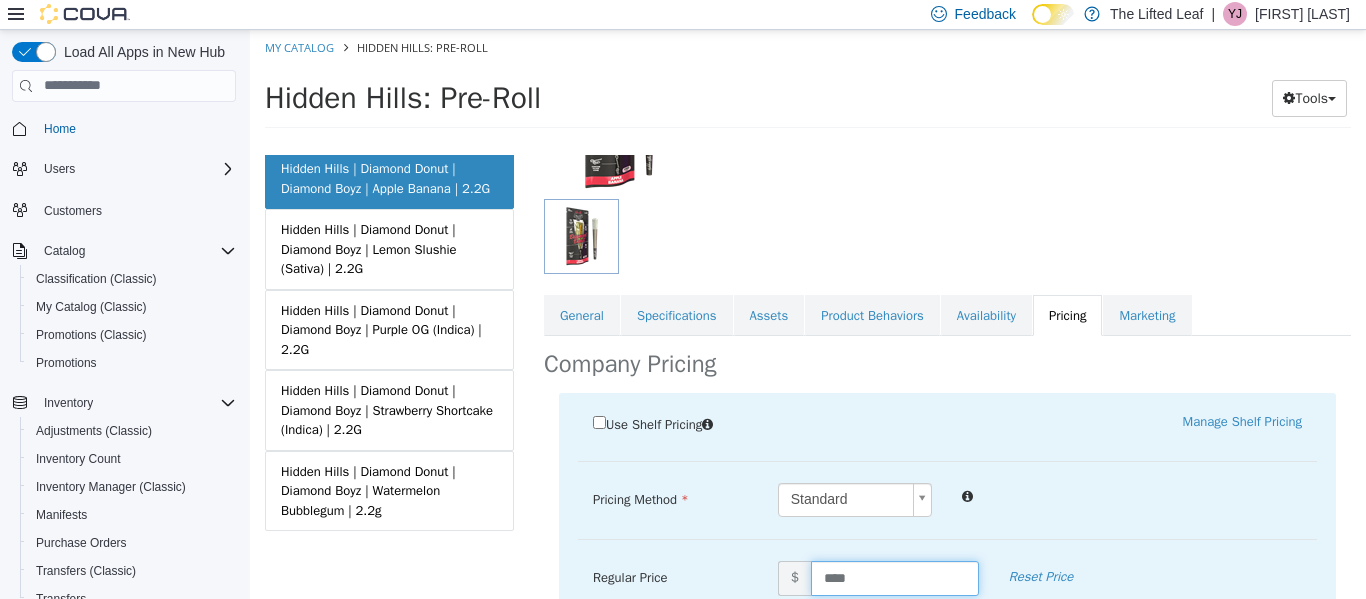 type on "*****" 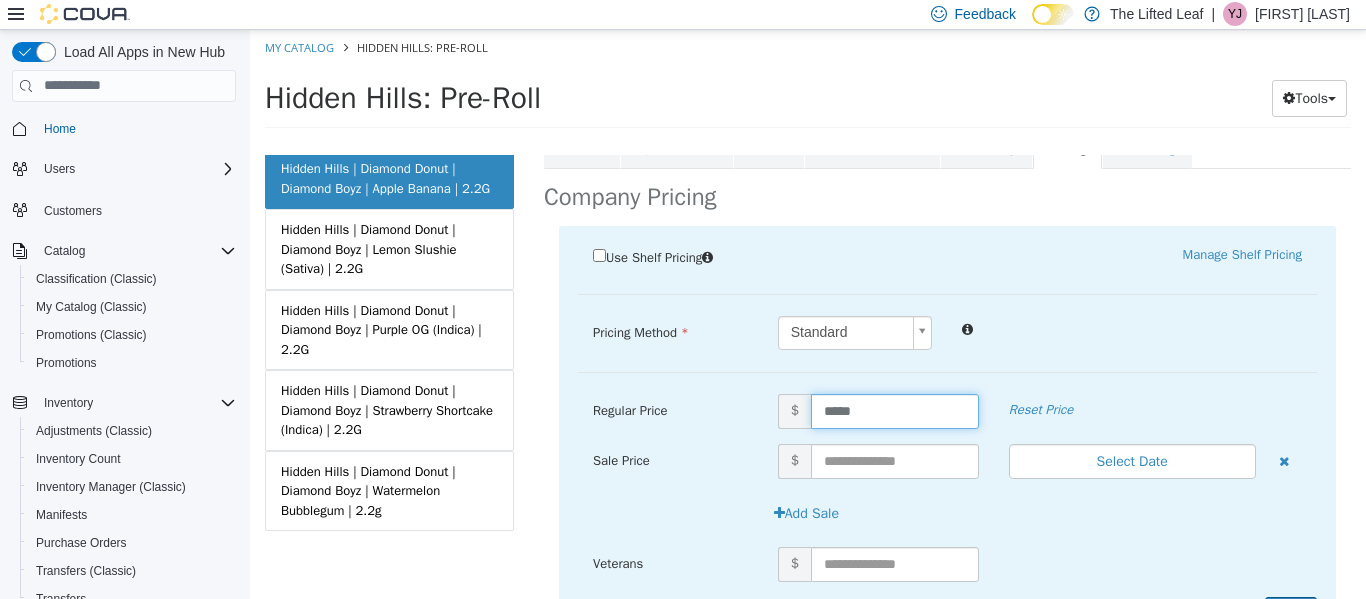 scroll, scrollTop: 498, scrollLeft: 0, axis: vertical 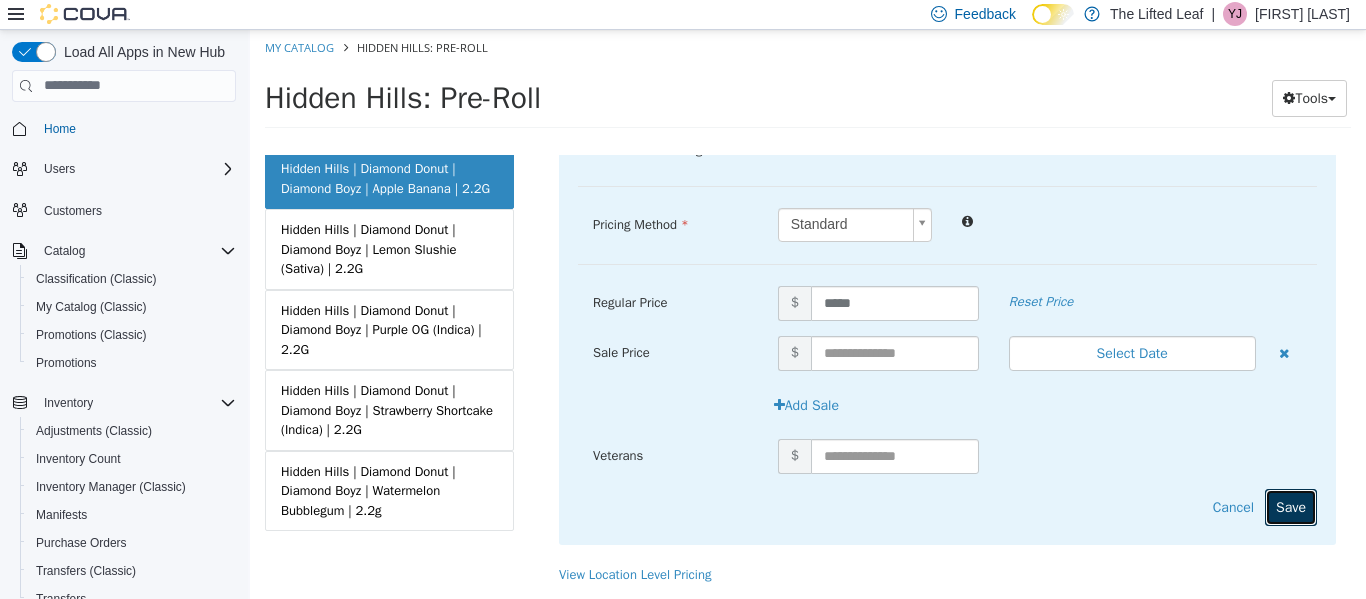 click on "Save" at bounding box center (1291, 506) 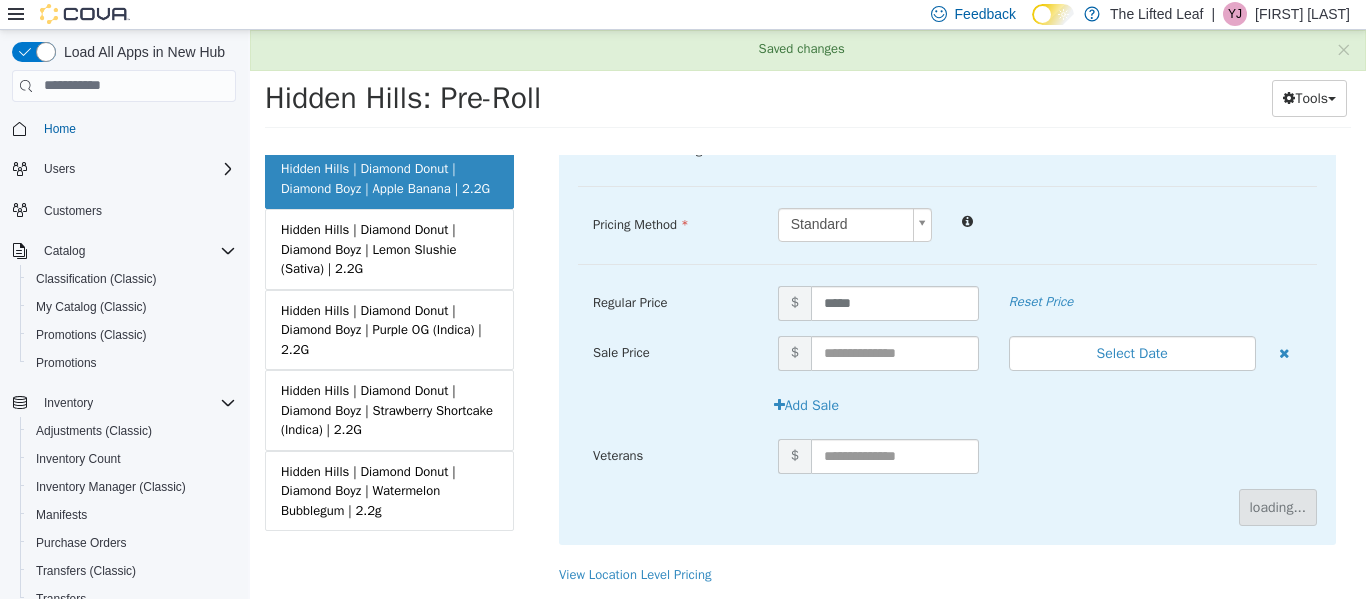 scroll, scrollTop: 291, scrollLeft: 0, axis: vertical 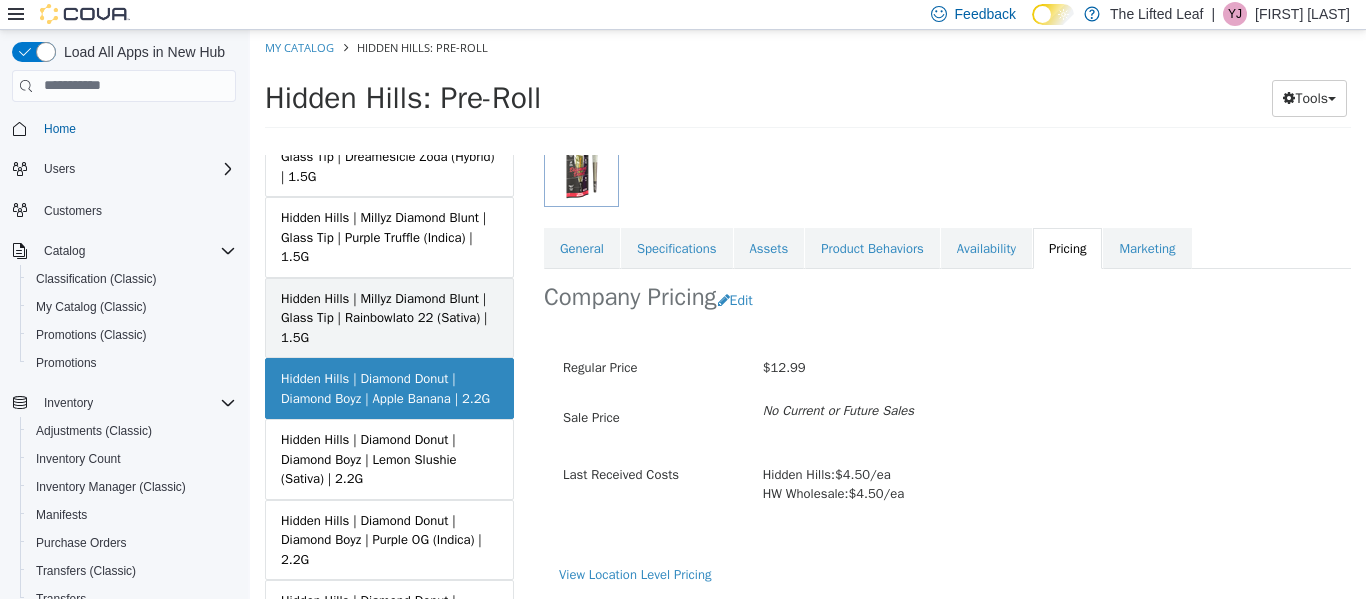 click on "Hidden Hills | Millyz Diamond Blunt | Glass Tip | Rainbowlato 22 (Sativa) | 1.5G" at bounding box center [389, 317] 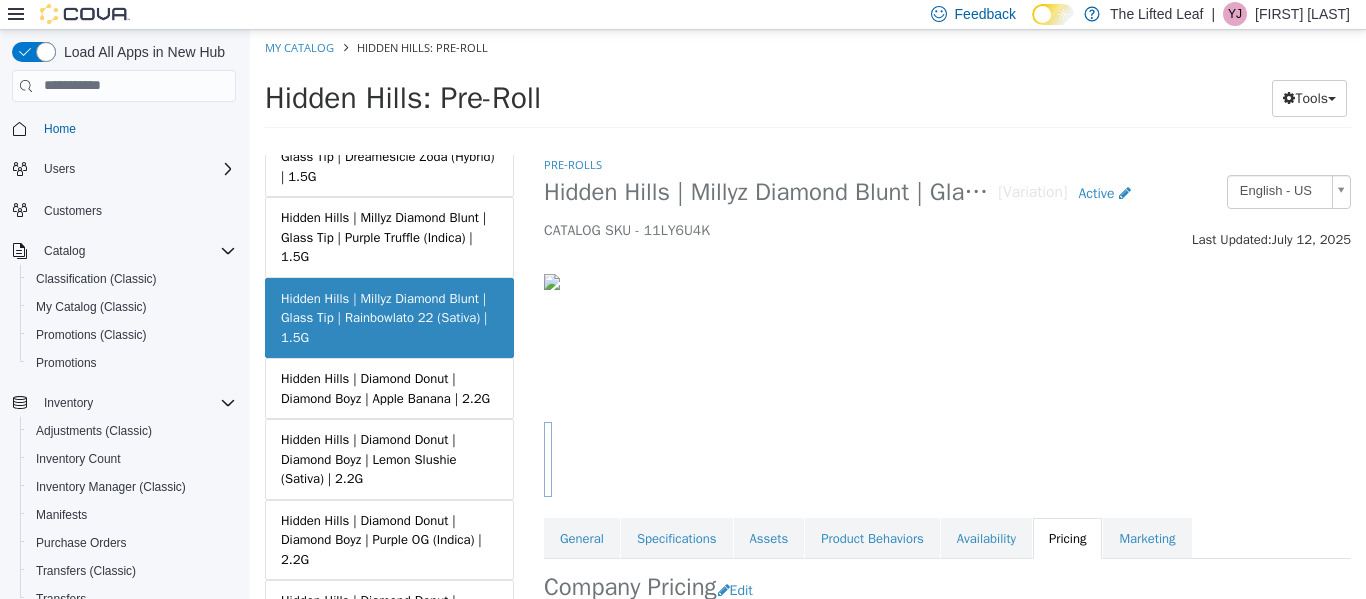 scroll, scrollTop: 273, scrollLeft: 0, axis: vertical 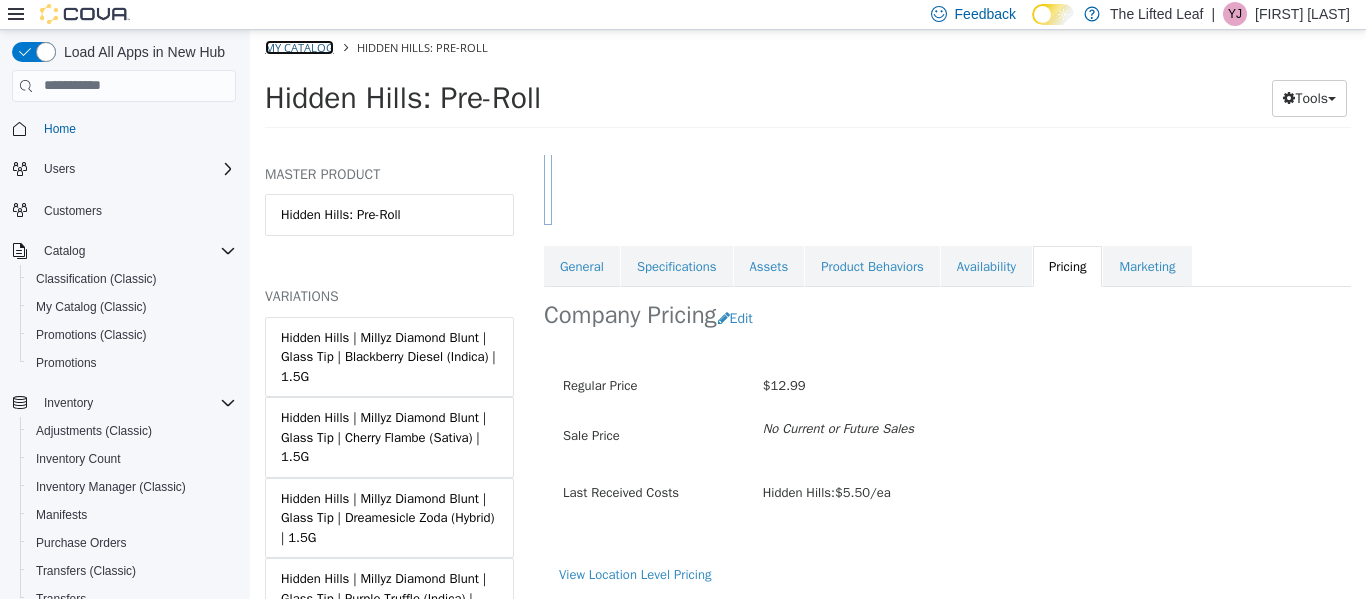 click on "My Catalog" at bounding box center [299, 46] 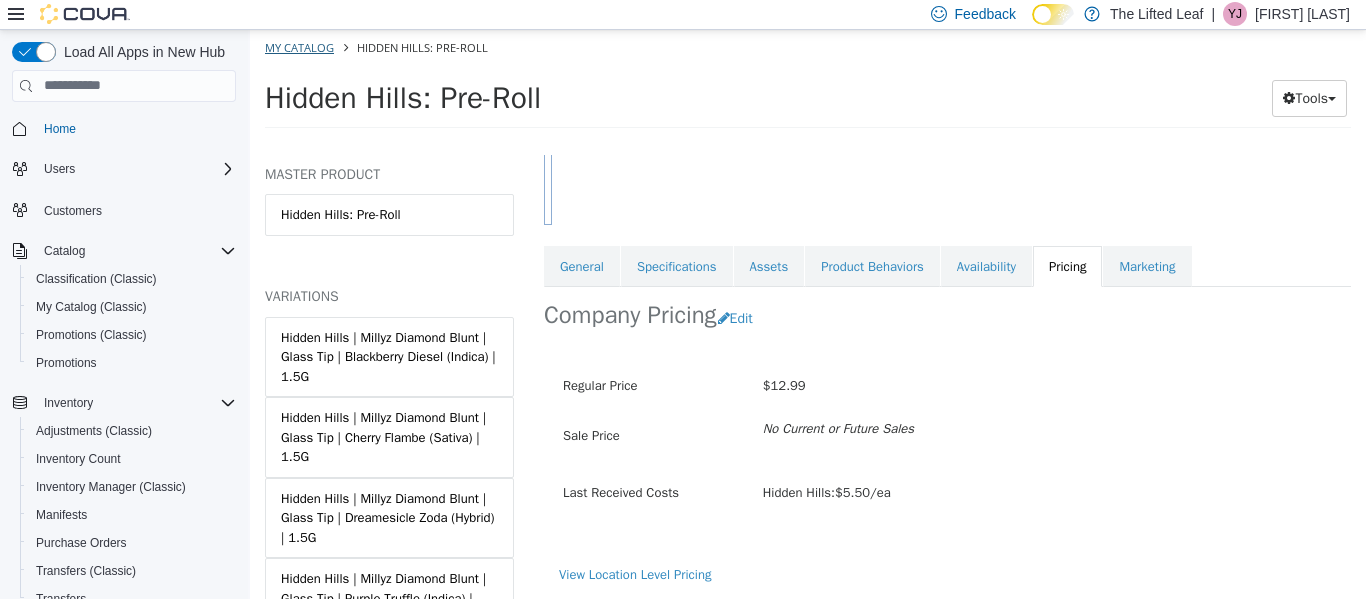 select on "**********" 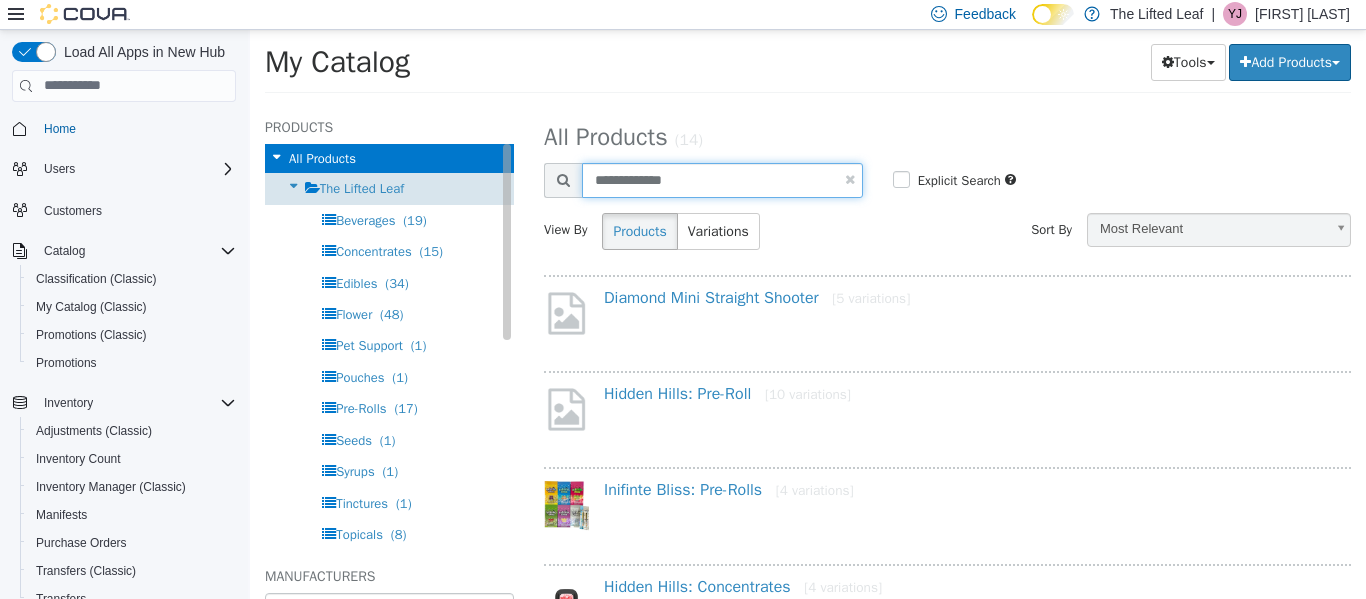 drag, startPoint x: 706, startPoint y: 182, endPoint x: 401, endPoint y: 173, distance: 305.13275 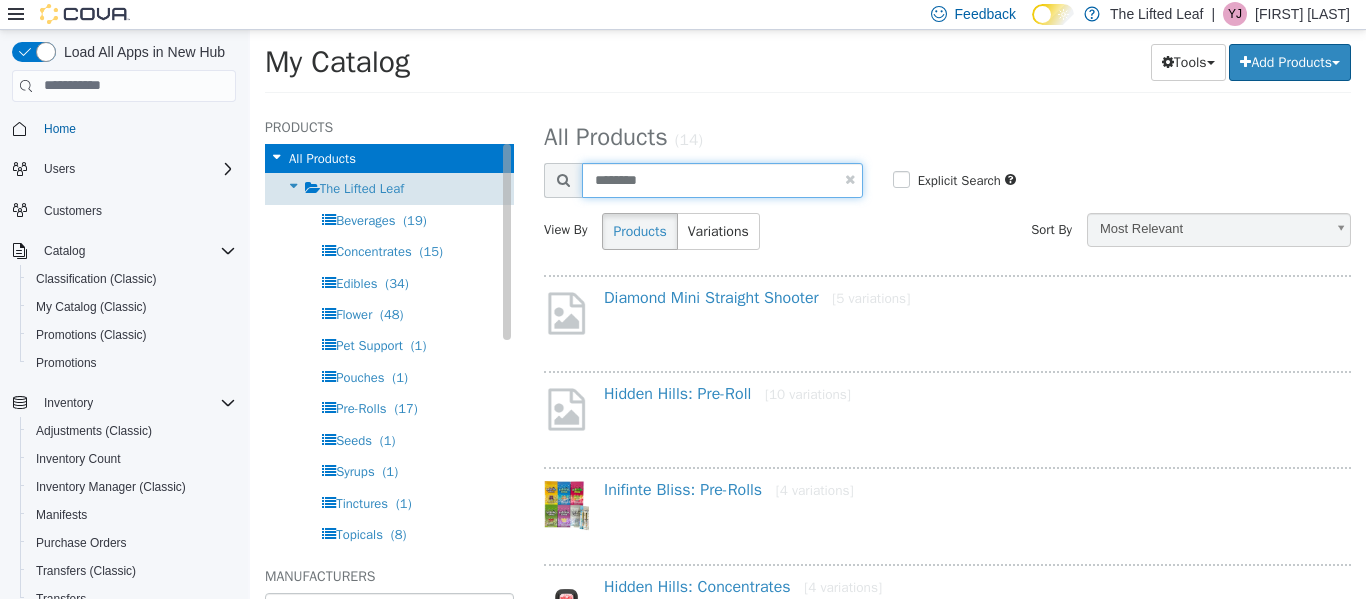 type on "*******" 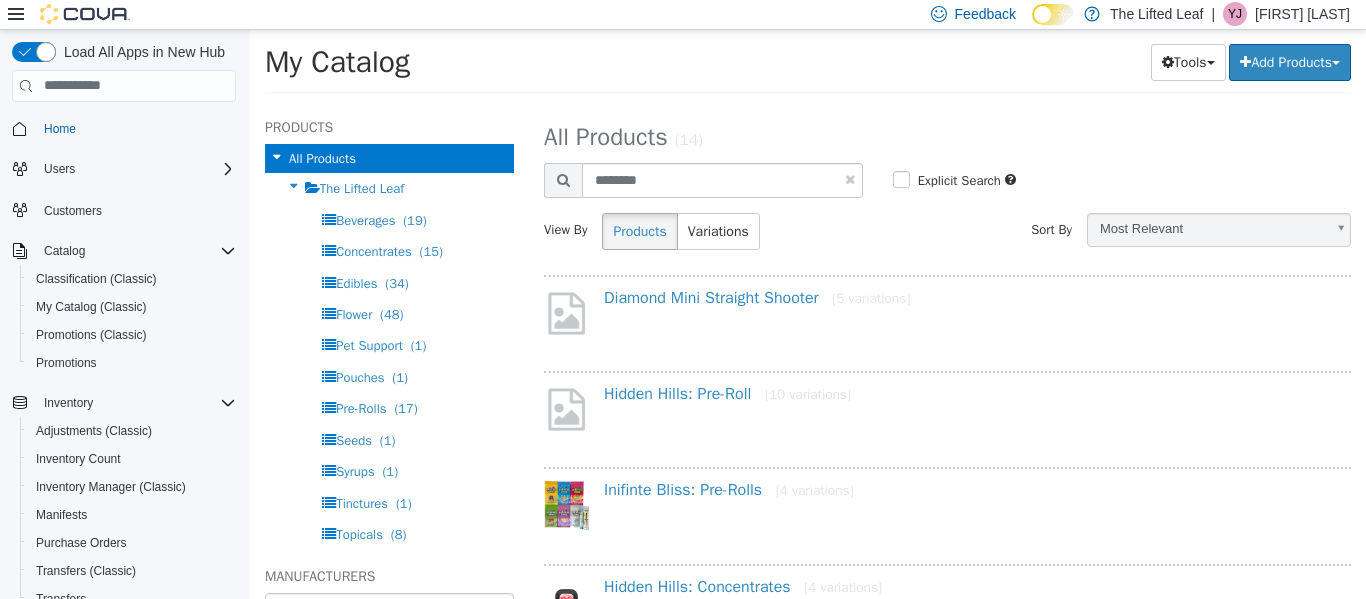 select on "**********" 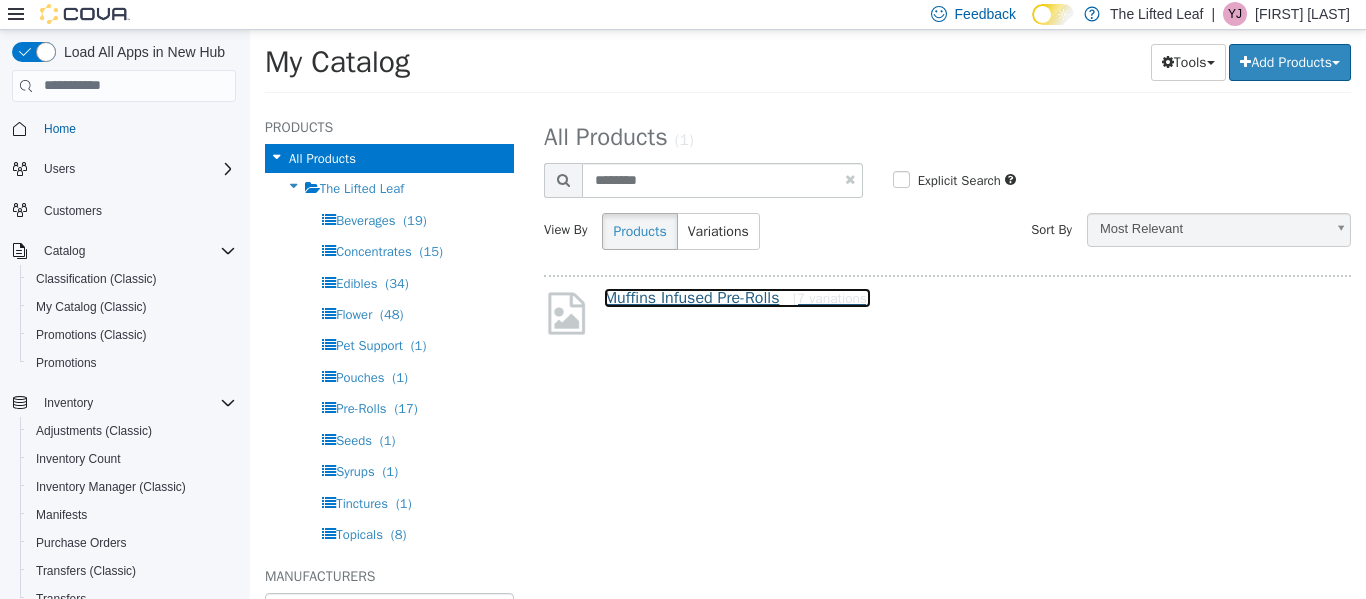 click on "Muffins Infused Pre-Rolls
[7 variations]" at bounding box center (737, 297) 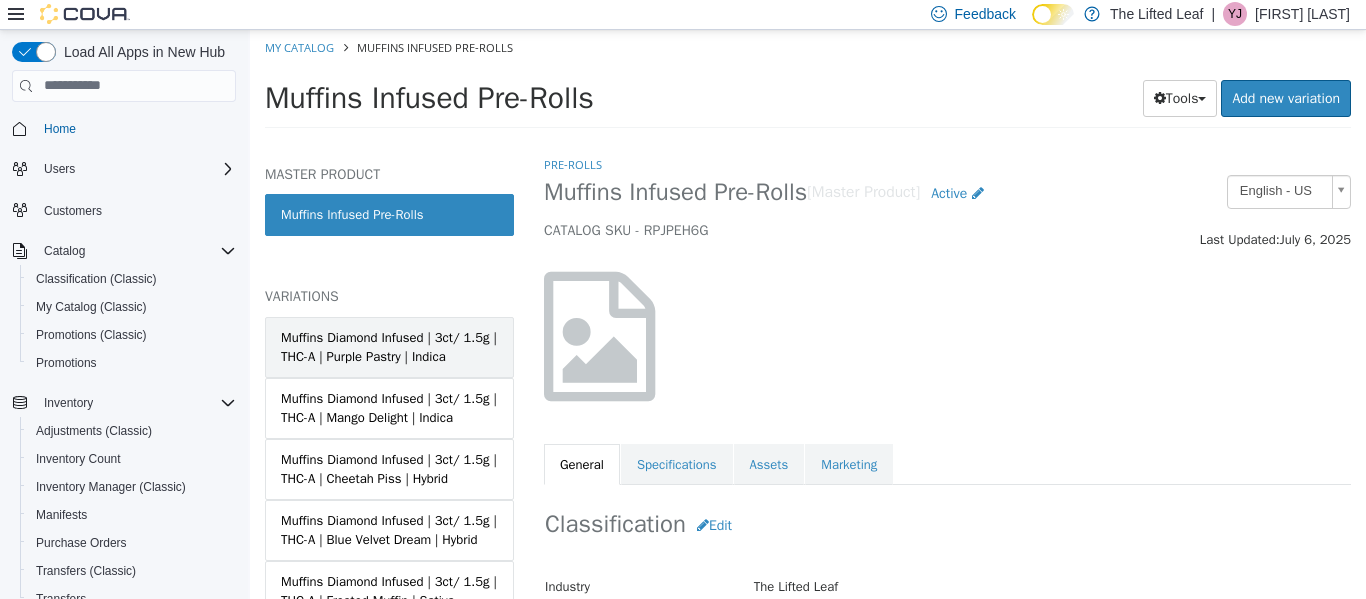 click on "Muffins Diamond Infused | 3ct/ 1.5g | THC-A | Purple Pastry | Indica" at bounding box center (389, 346) 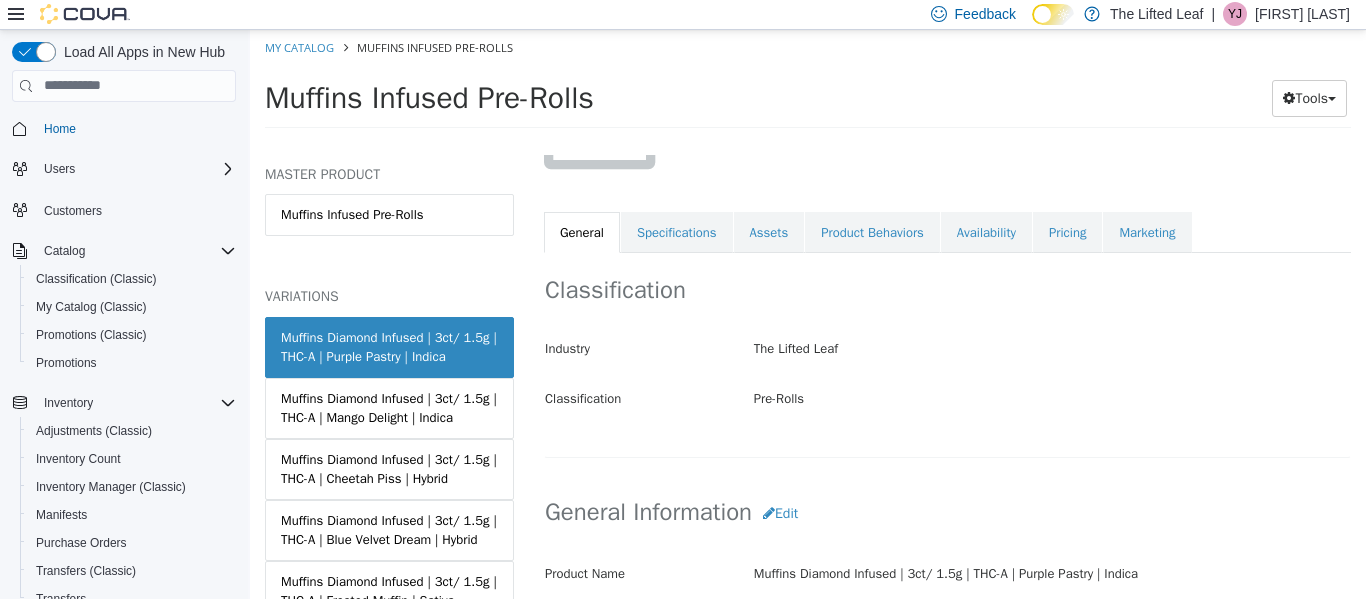 scroll, scrollTop: 234, scrollLeft: 0, axis: vertical 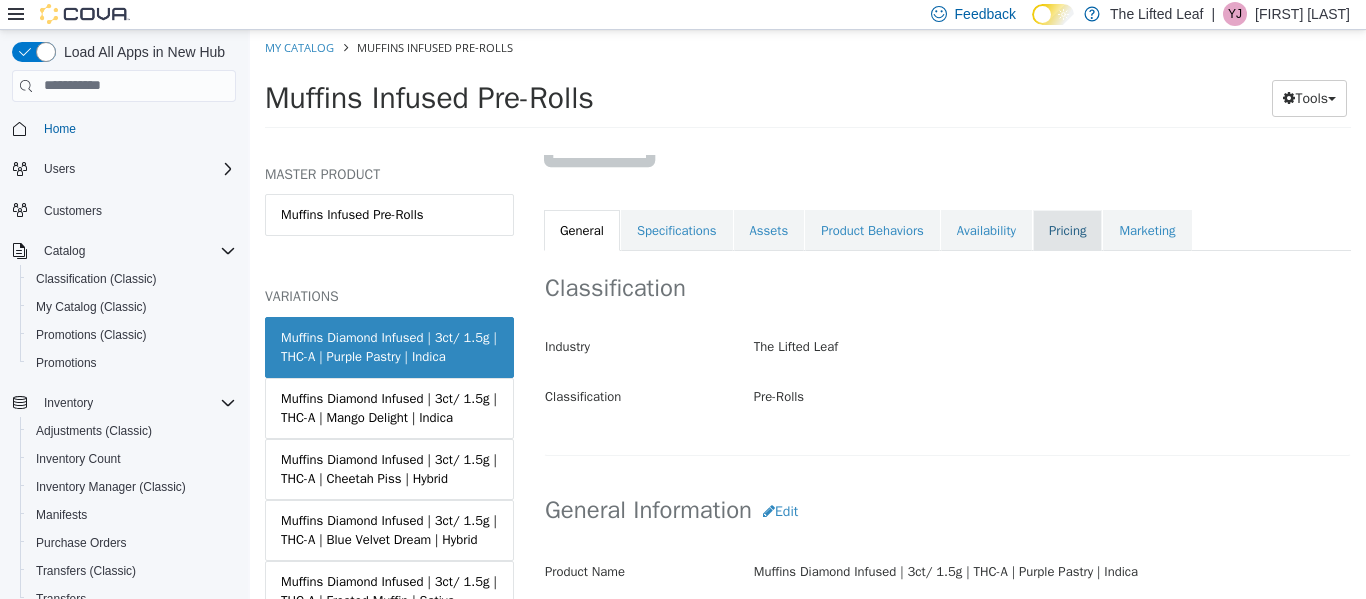 click on "Pricing" at bounding box center (1067, 230) 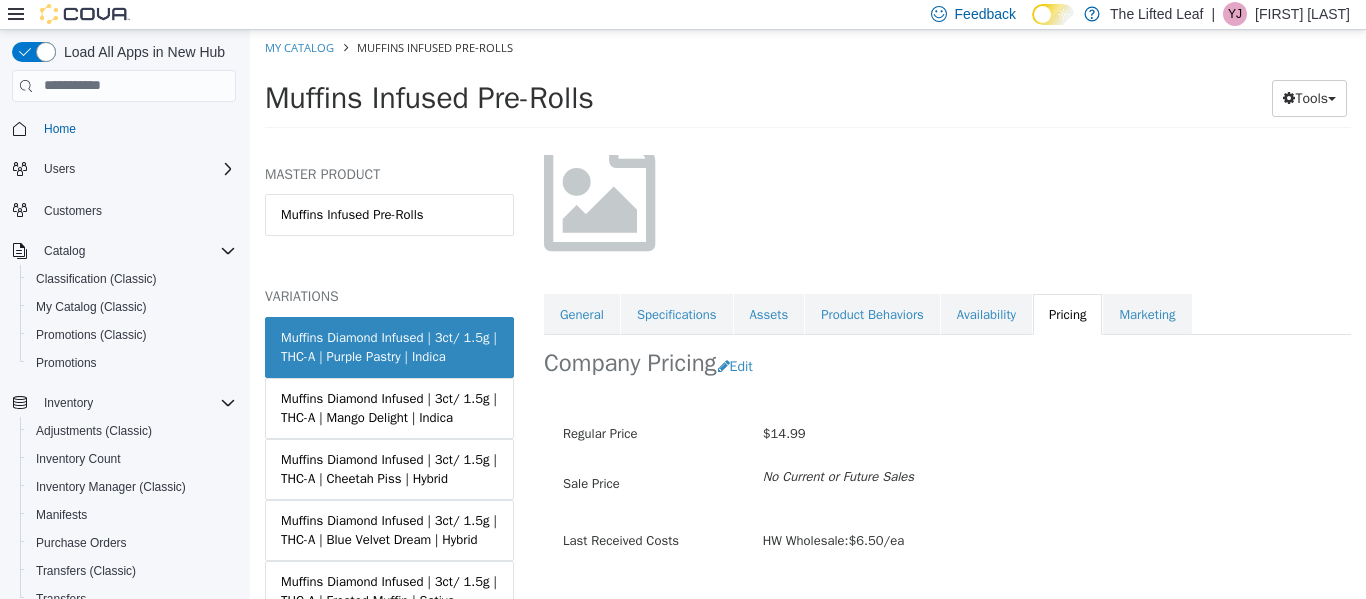 scroll, scrollTop: 199, scrollLeft: 0, axis: vertical 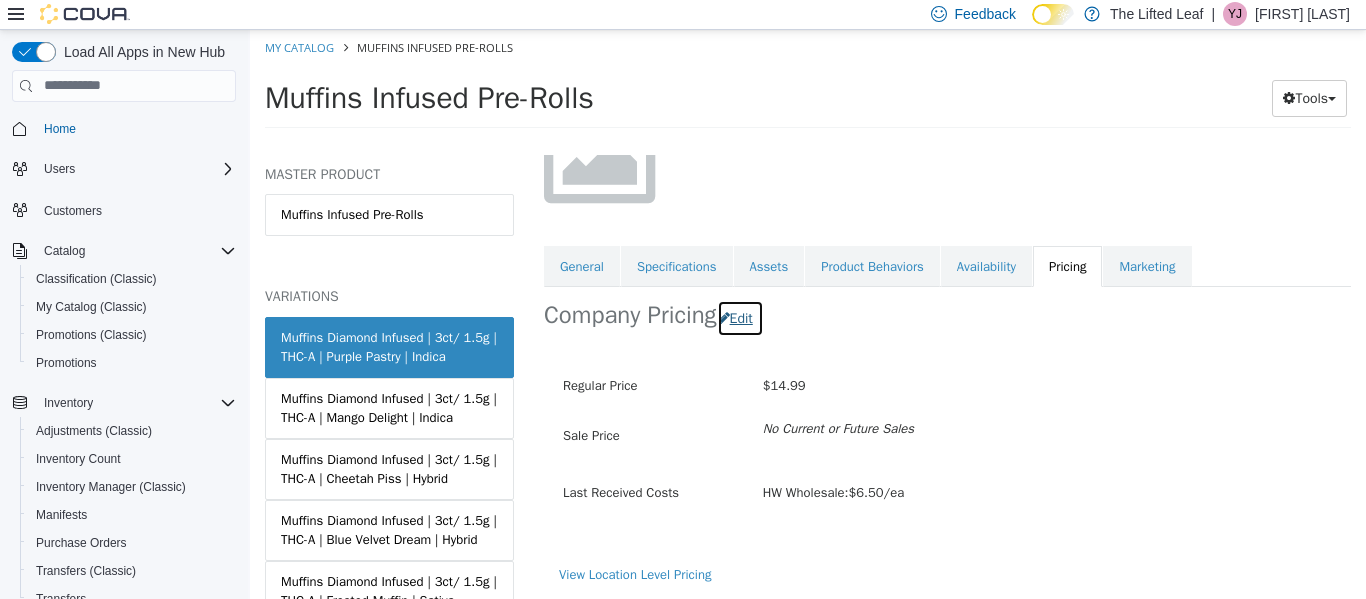 click on "Edit" at bounding box center [740, 317] 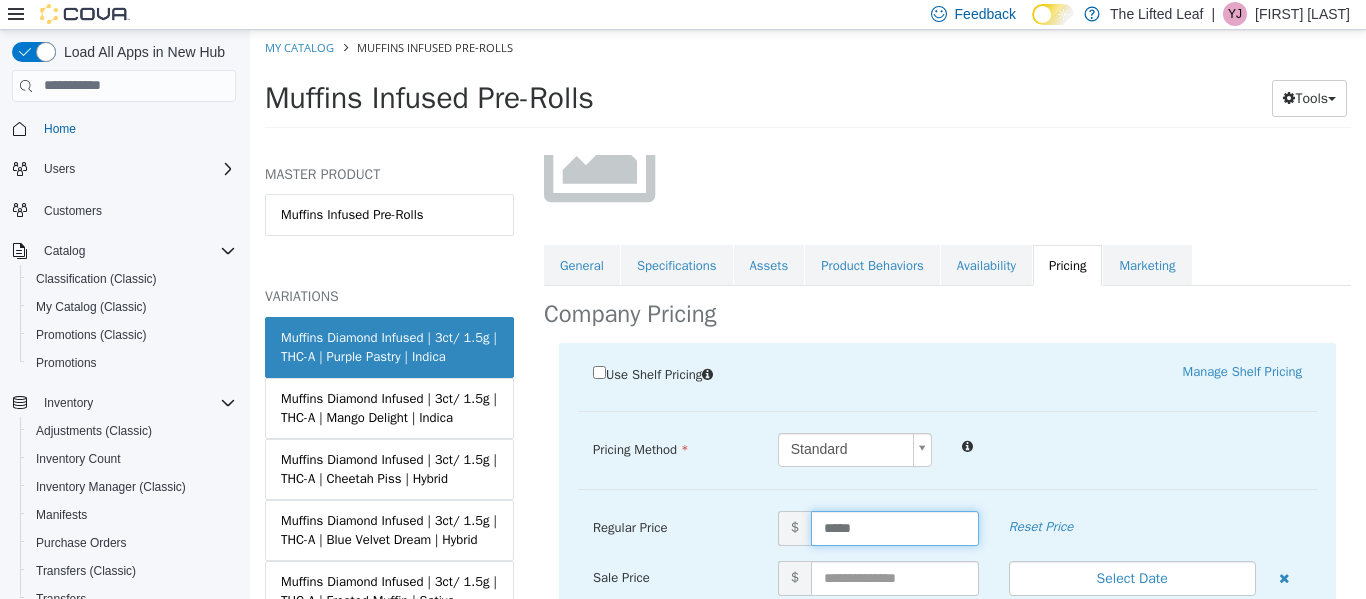 click on "*****" at bounding box center (895, 527) 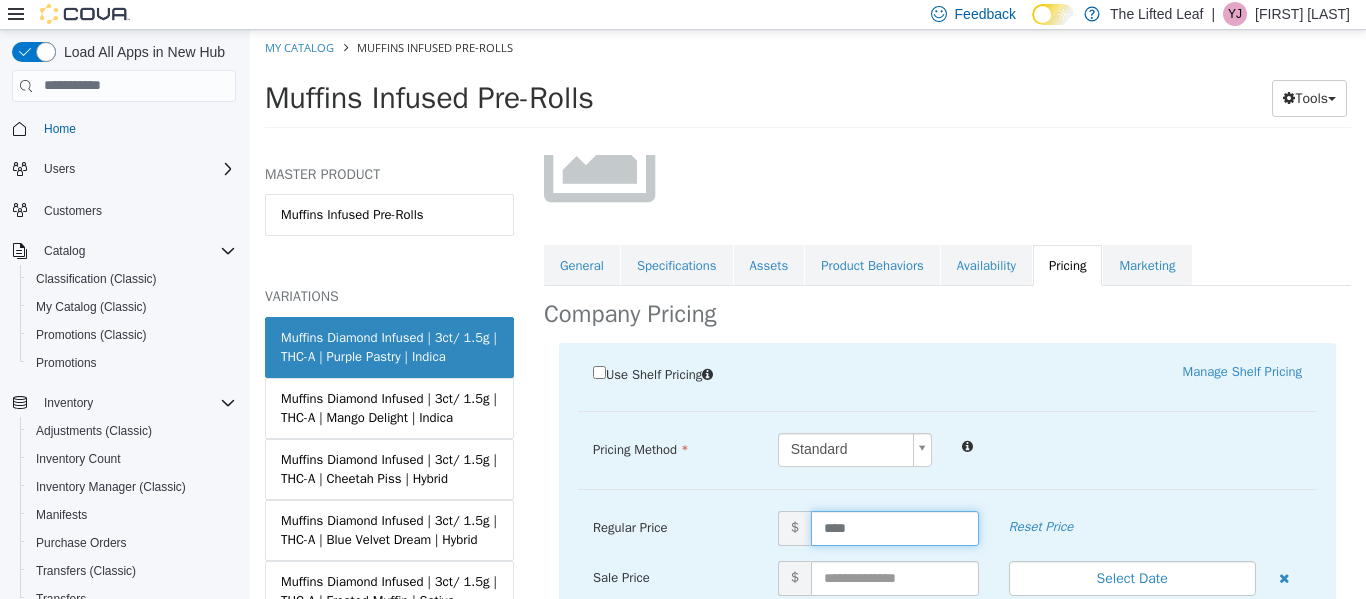 type on "*****" 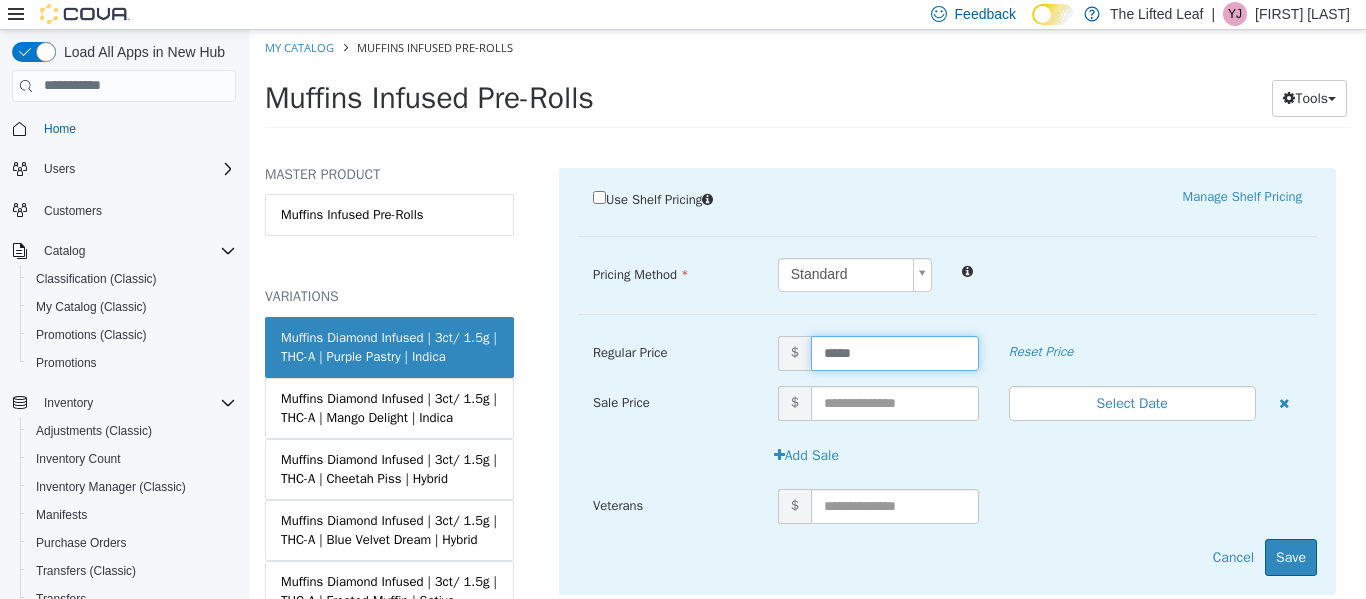 scroll, scrollTop: 424, scrollLeft: 0, axis: vertical 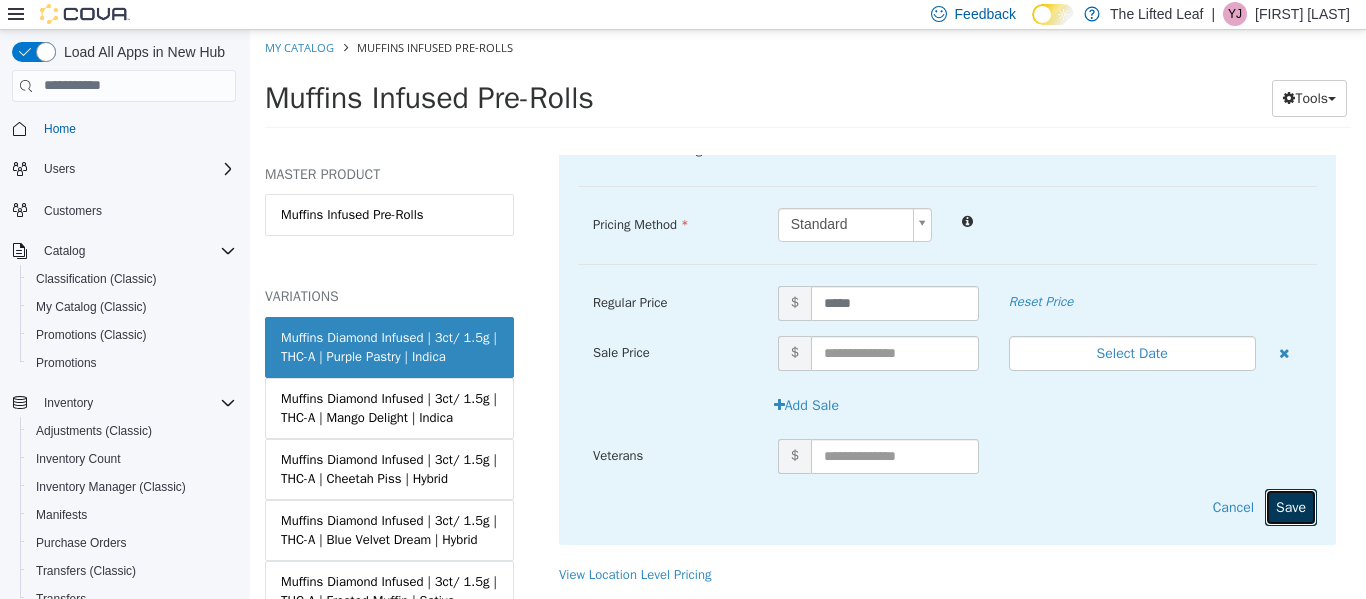 click on "Save" at bounding box center [1291, 506] 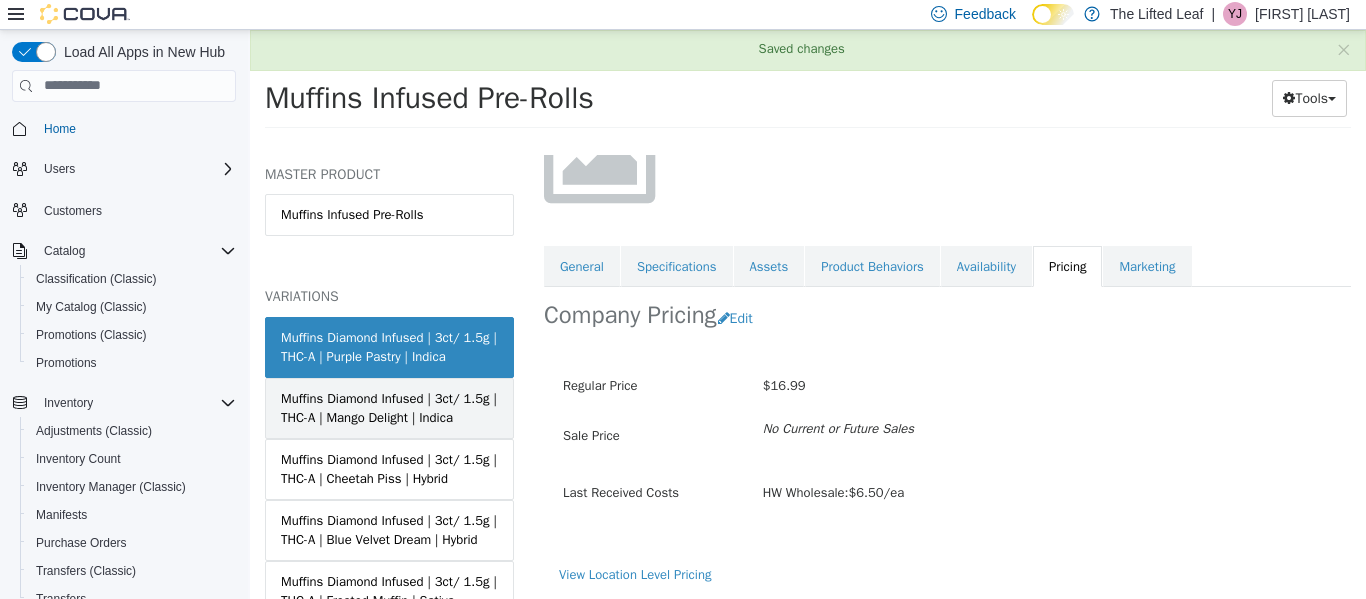 click on "Muffins Diamond Infused | 3ct/ 1.5g | THC-A | Mango Delight | Indica" at bounding box center [389, 407] 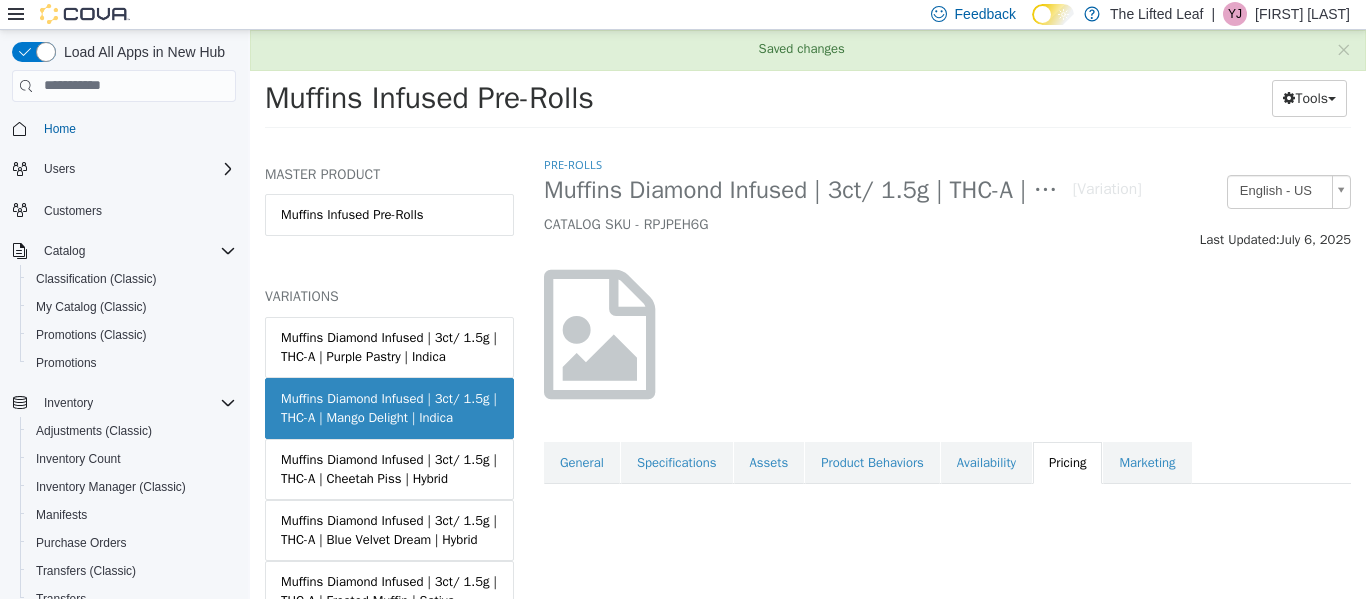 scroll, scrollTop: 0, scrollLeft: 0, axis: both 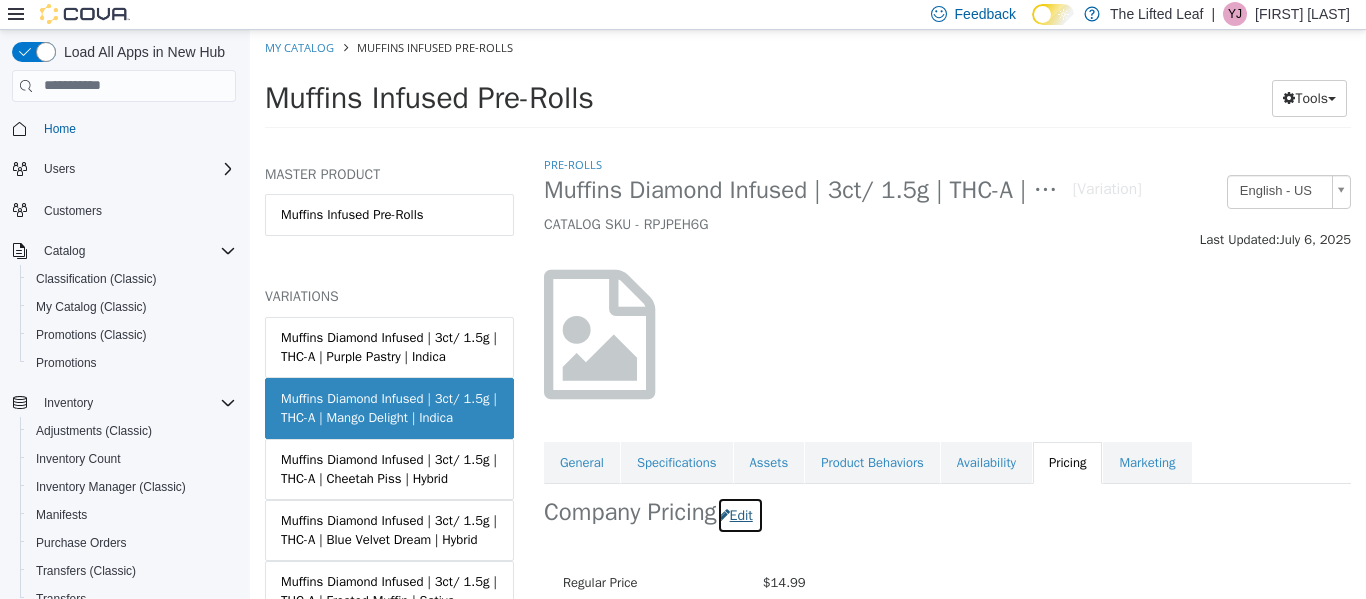click on "Edit" at bounding box center [740, 514] 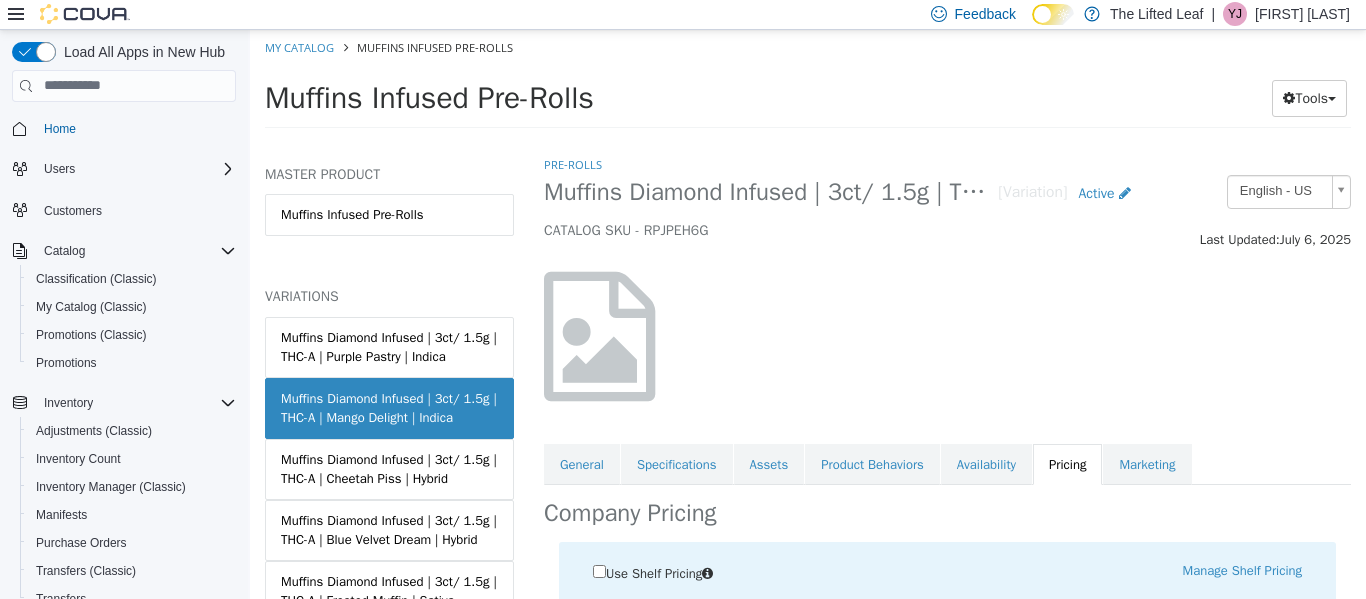 scroll, scrollTop: 169, scrollLeft: 0, axis: vertical 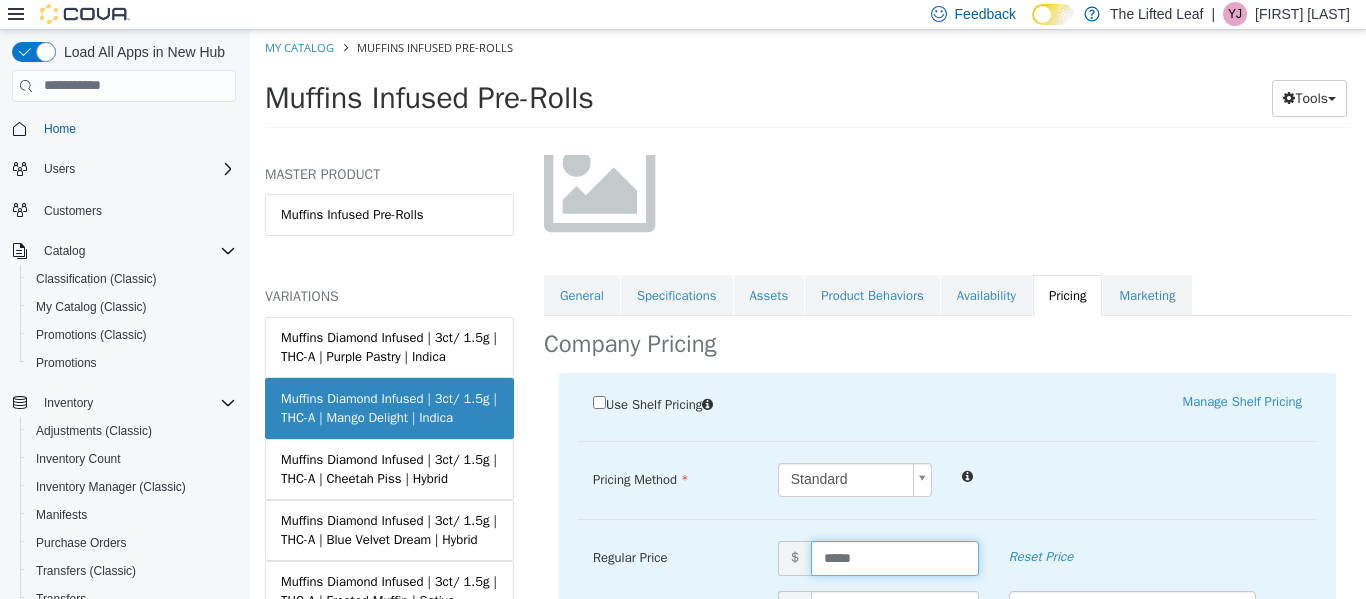drag, startPoint x: 853, startPoint y: 556, endPoint x: 723, endPoint y: 555, distance: 130.00385 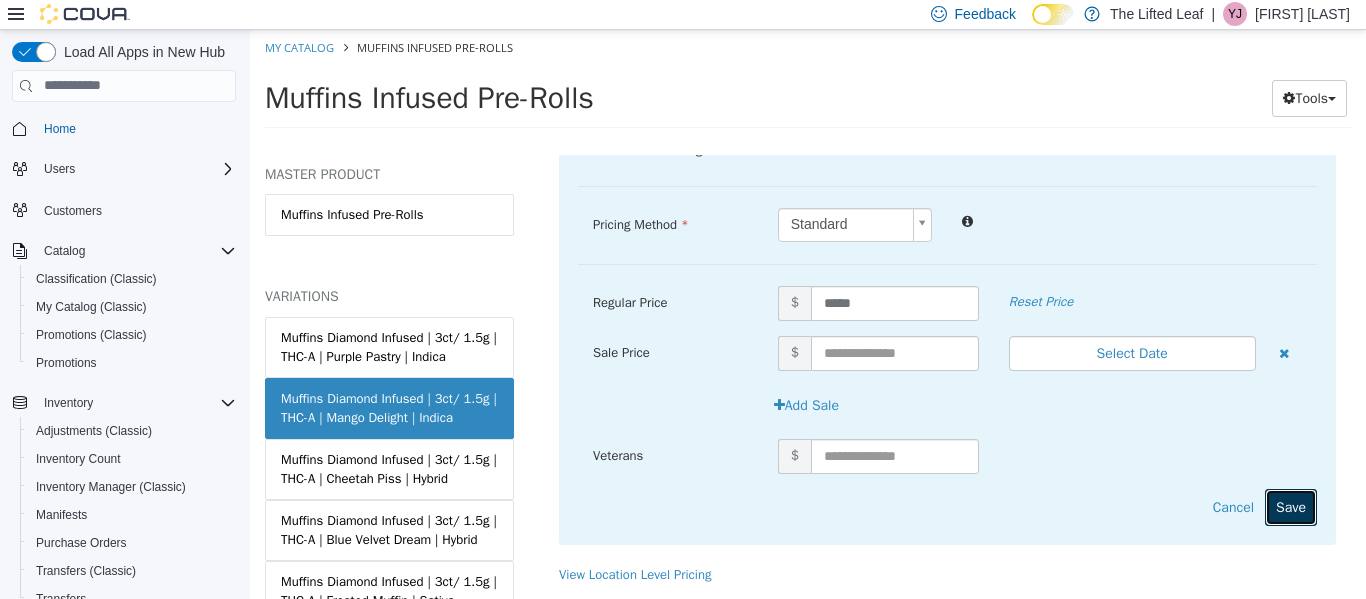 click on "Save" at bounding box center [1291, 506] 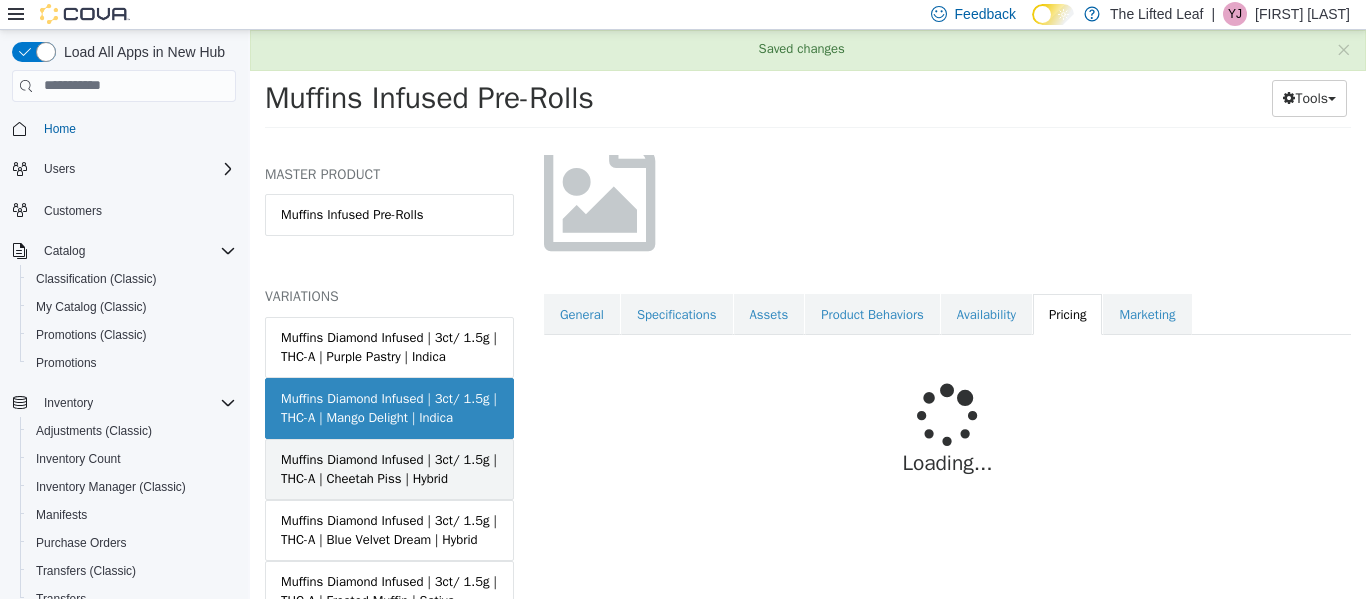 scroll, scrollTop: 199, scrollLeft: 0, axis: vertical 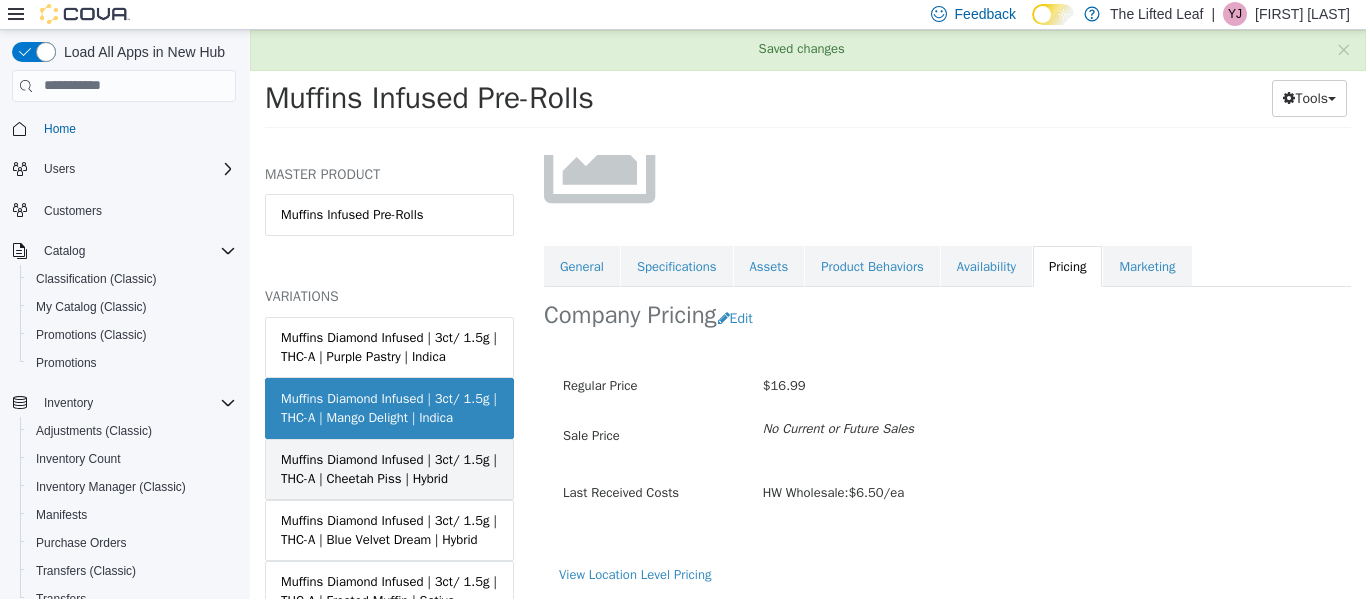 drag, startPoint x: 417, startPoint y: 530, endPoint x: 322, endPoint y: 515, distance: 96.17692 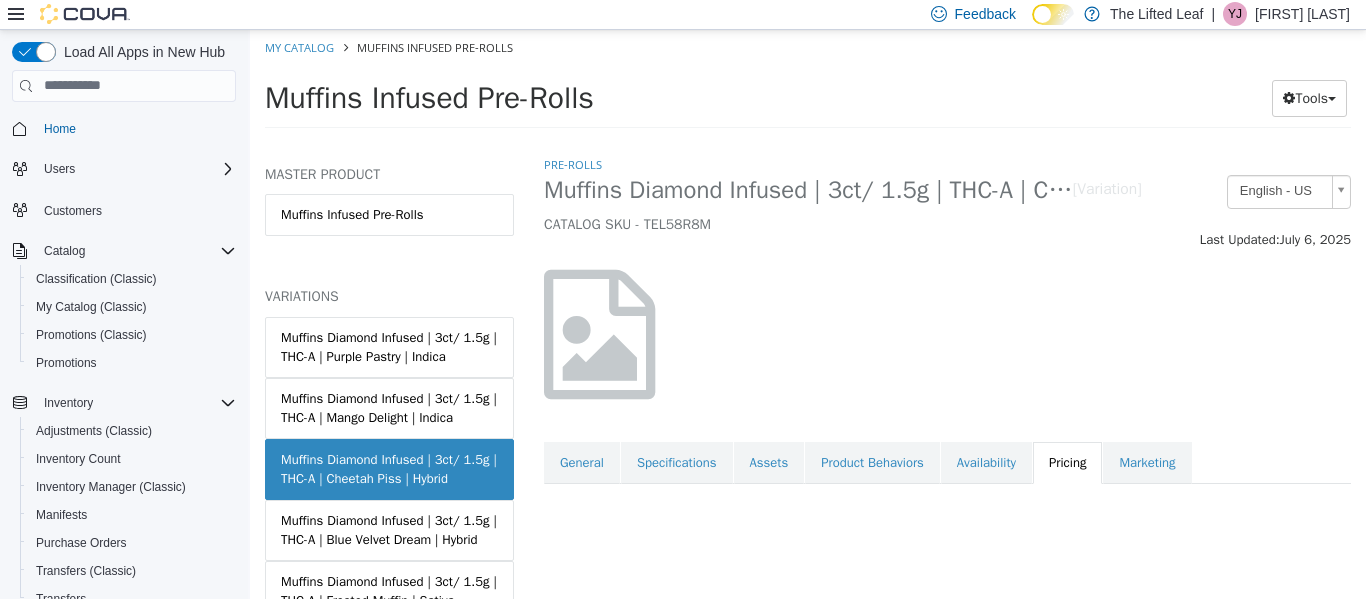 scroll, scrollTop: 0, scrollLeft: 0, axis: both 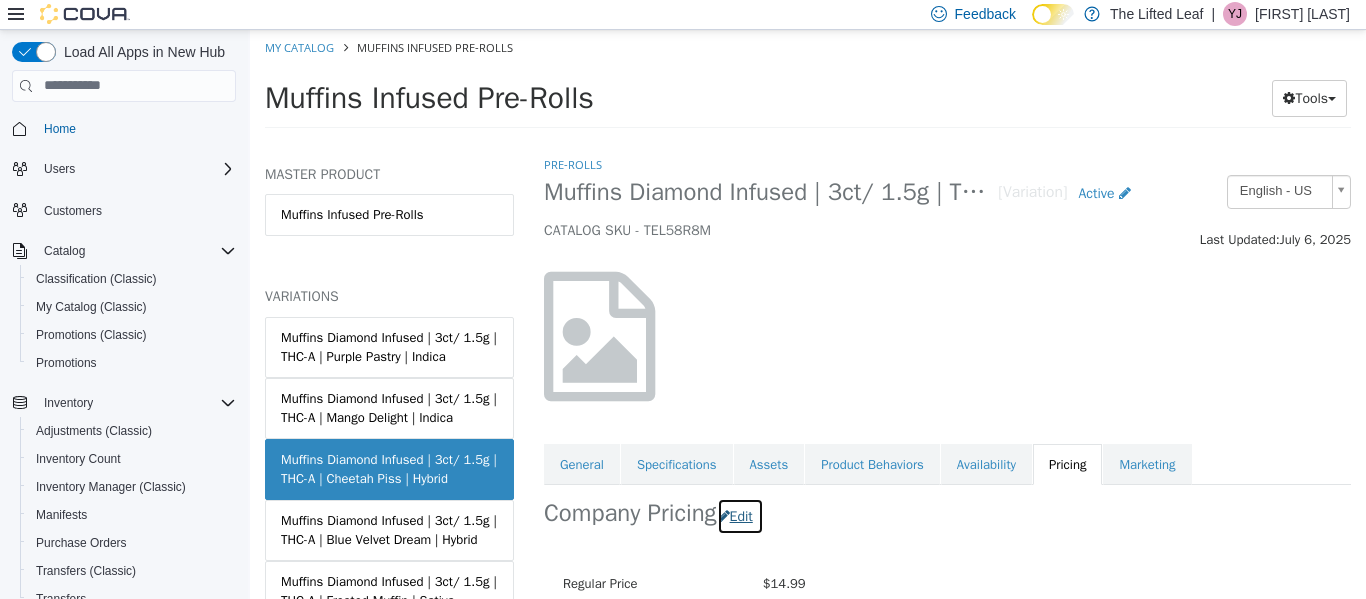click on "Edit" at bounding box center [740, 515] 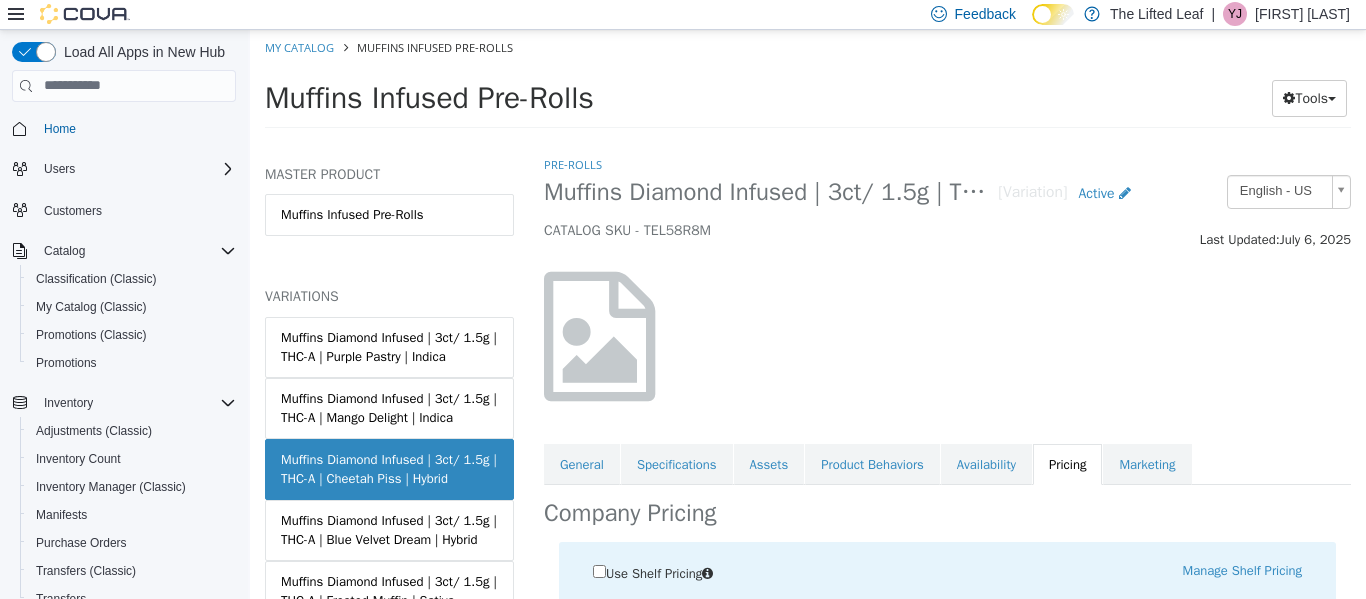 scroll, scrollTop: 424, scrollLeft: 0, axis: vertical 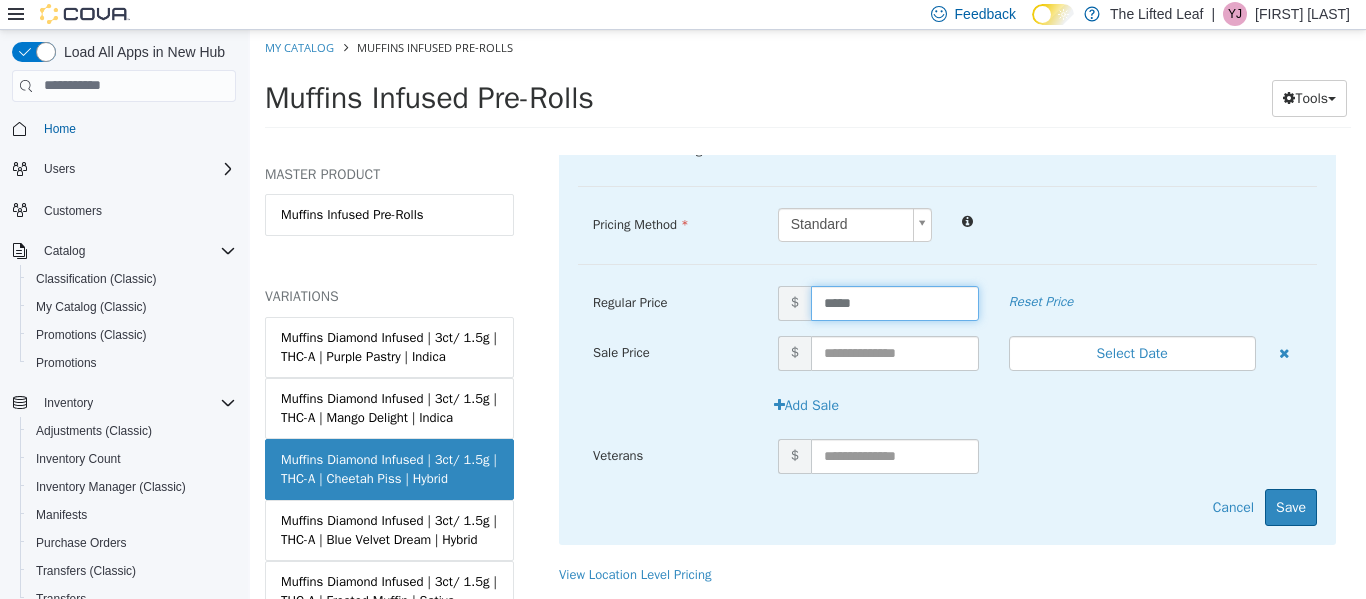 drag, startPoint x: 876, startPoint y: 291, endPoint x: 747, endPoint y: 304, distance: 129.65338 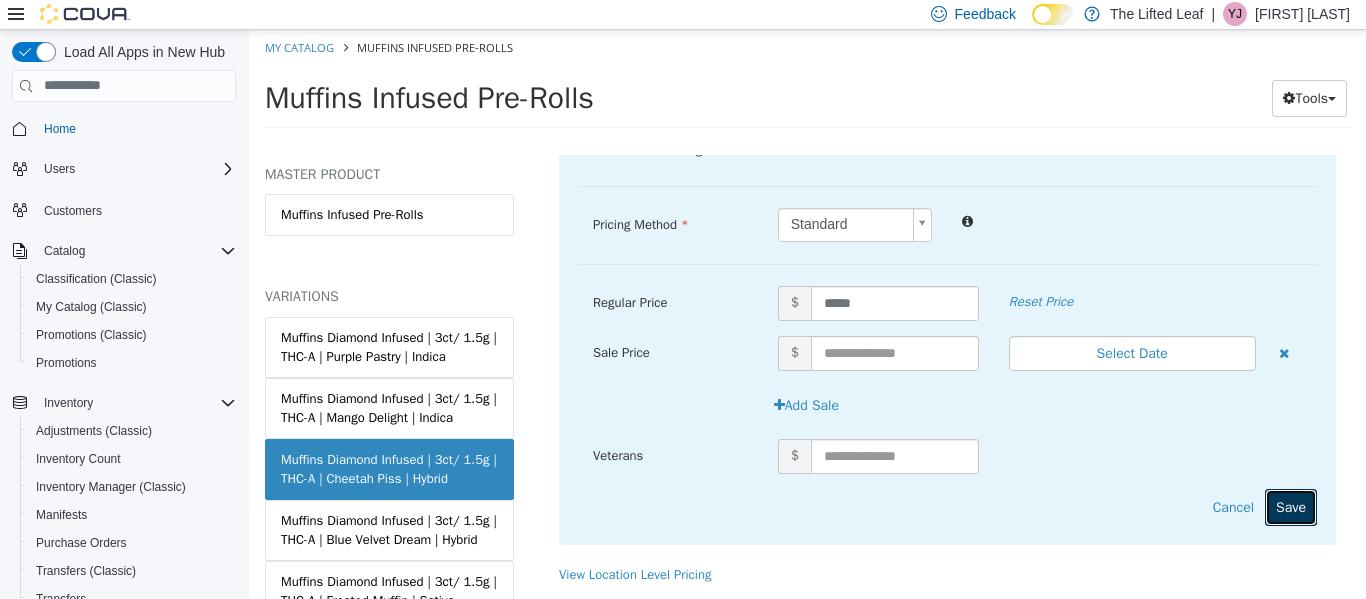 click on "Save" at bounding box center [1291, 506] 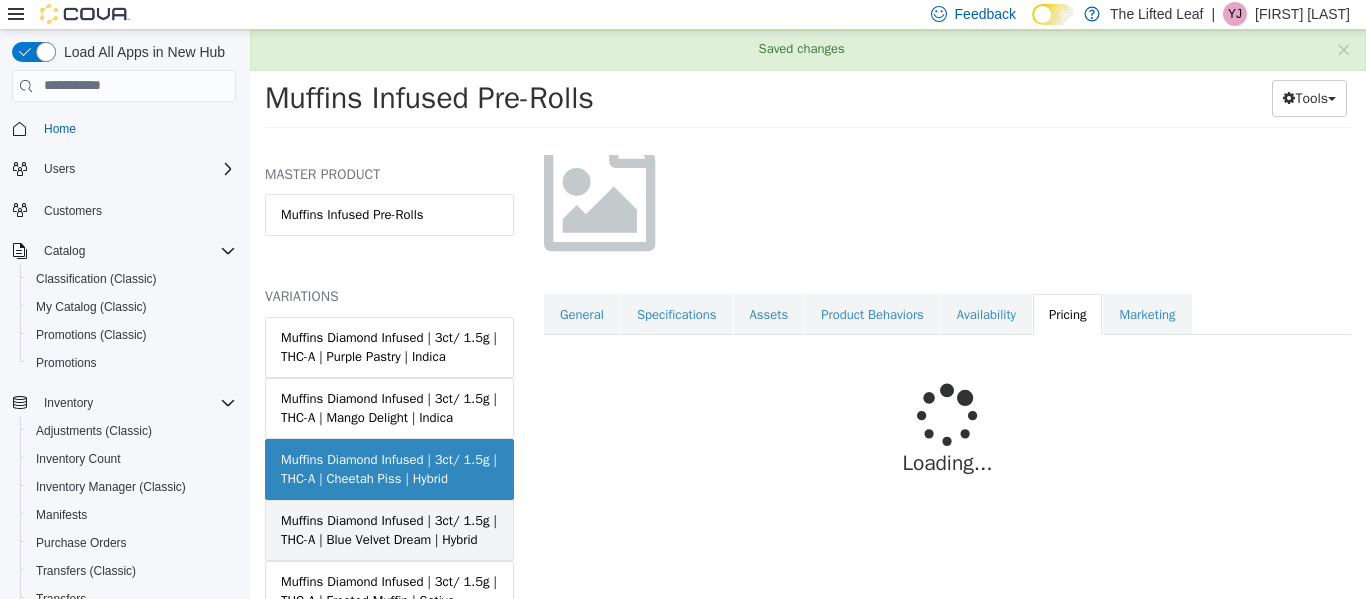 click on "Muffins Diamond Infused | 3ct/ 1.5g | THC-A | Blue Velvet Dream | Hybrid" at bounding box center [389, 529] 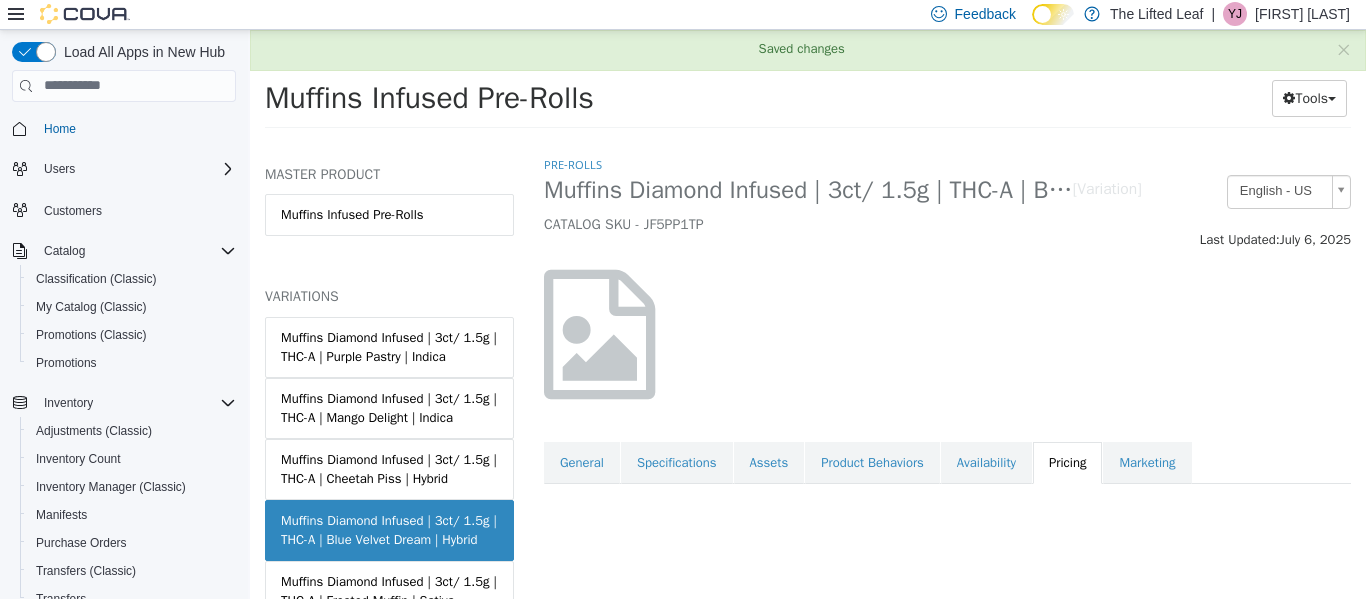scroll, scrollTop: 0, scrollLeft: 0, axis: both 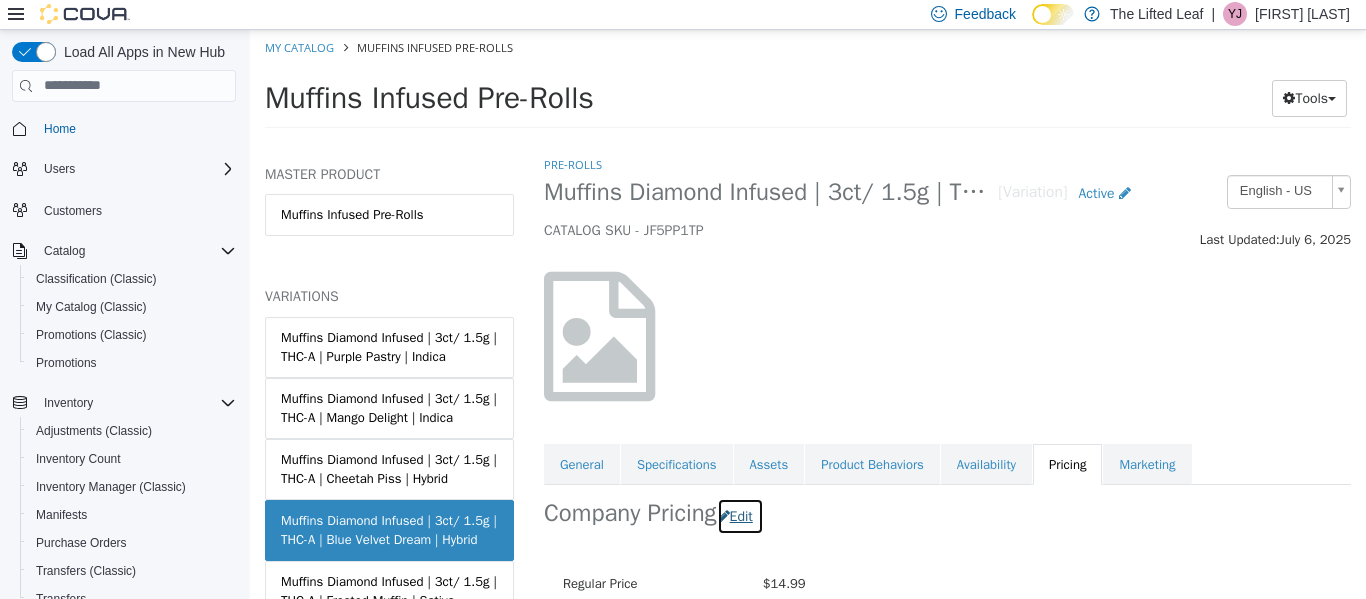 click on "Edit" at bounding box center (740, 515) 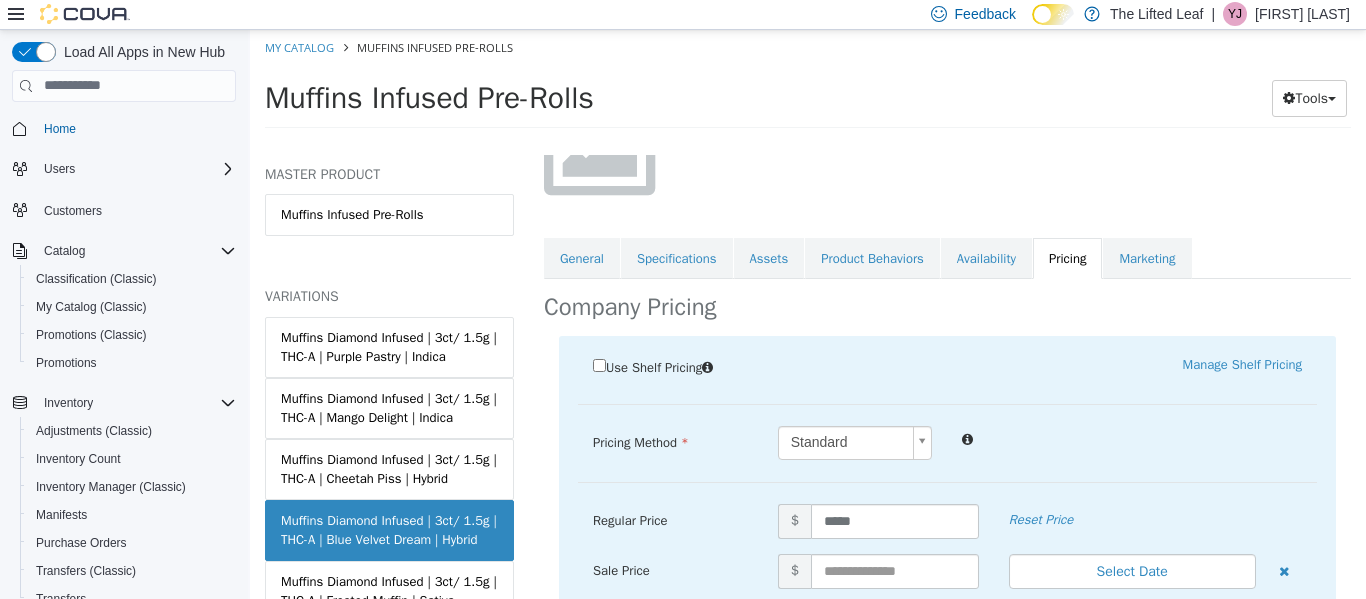 scroll, scrollTop: 207, scrollLeft: 0, axis: vertical 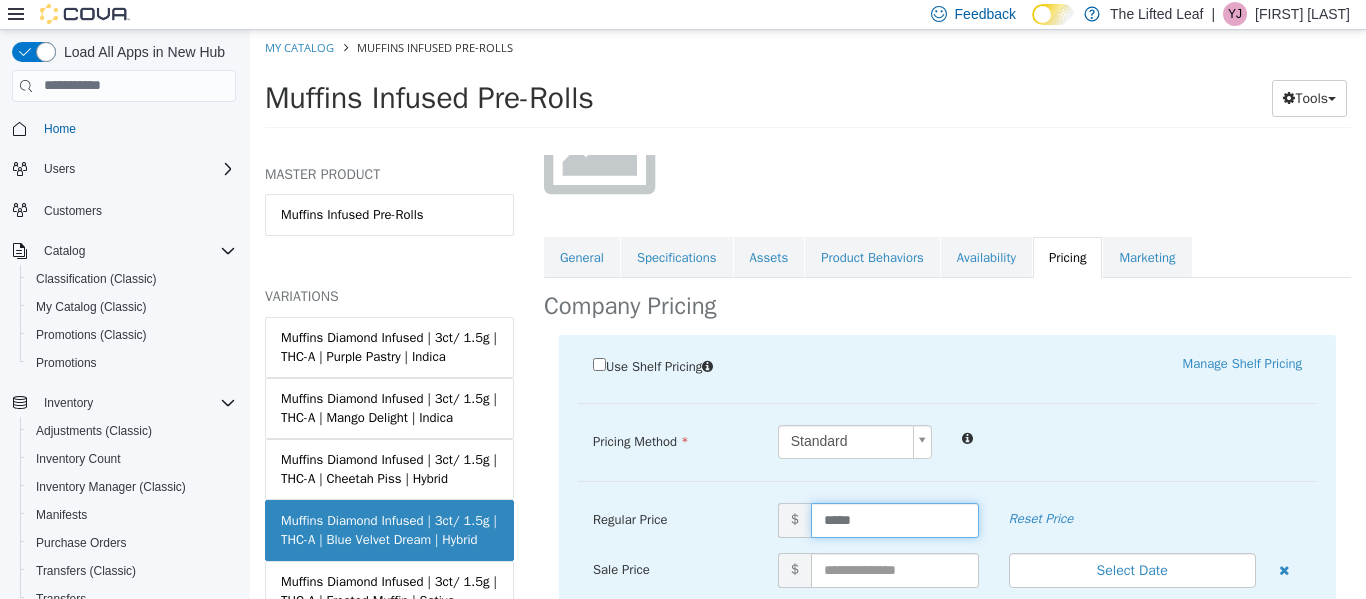 drag, startPoint x: 867, startPoint y: 512, endPoint x: 712, endPoint y: 510, distance: 155.01291 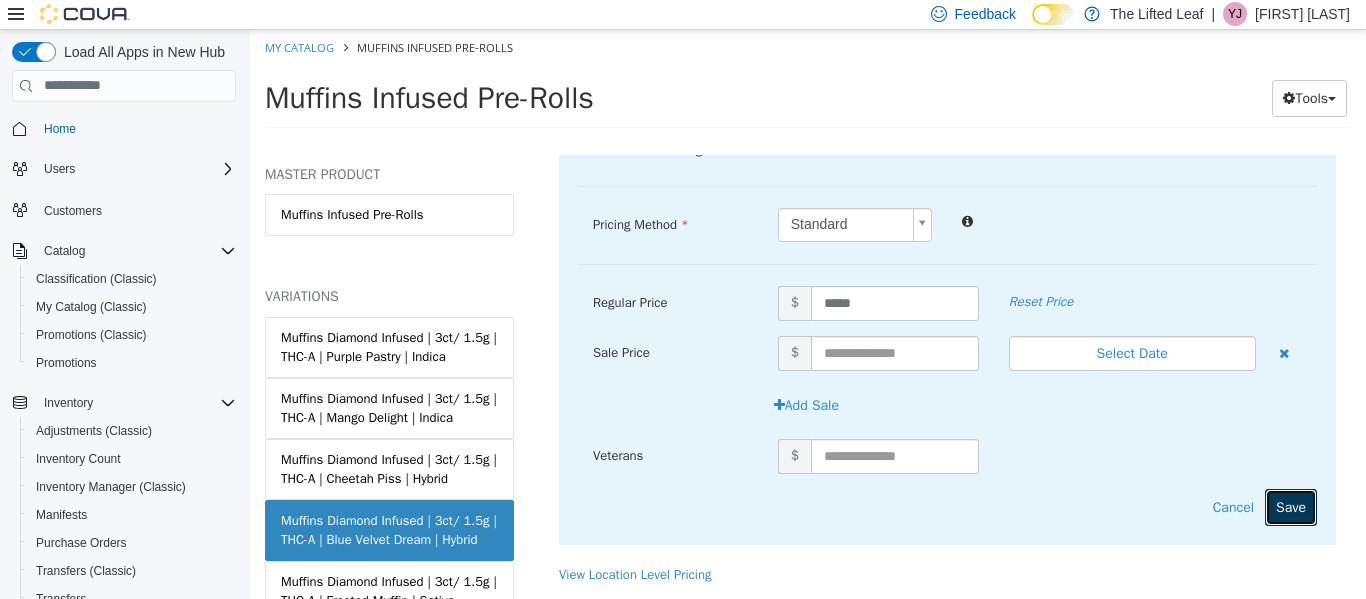 click on "Save" at bounding box center [1291, 506] 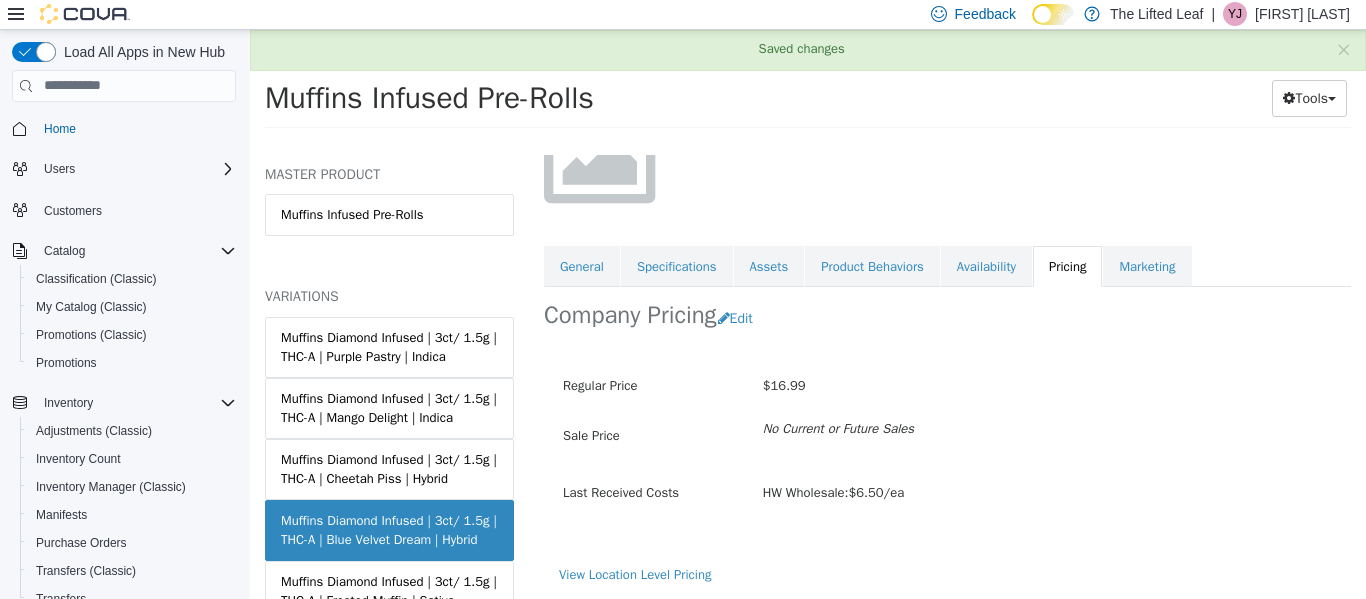 scroll, scrollTop: 199, scrollLeft: 0, axis: vertical 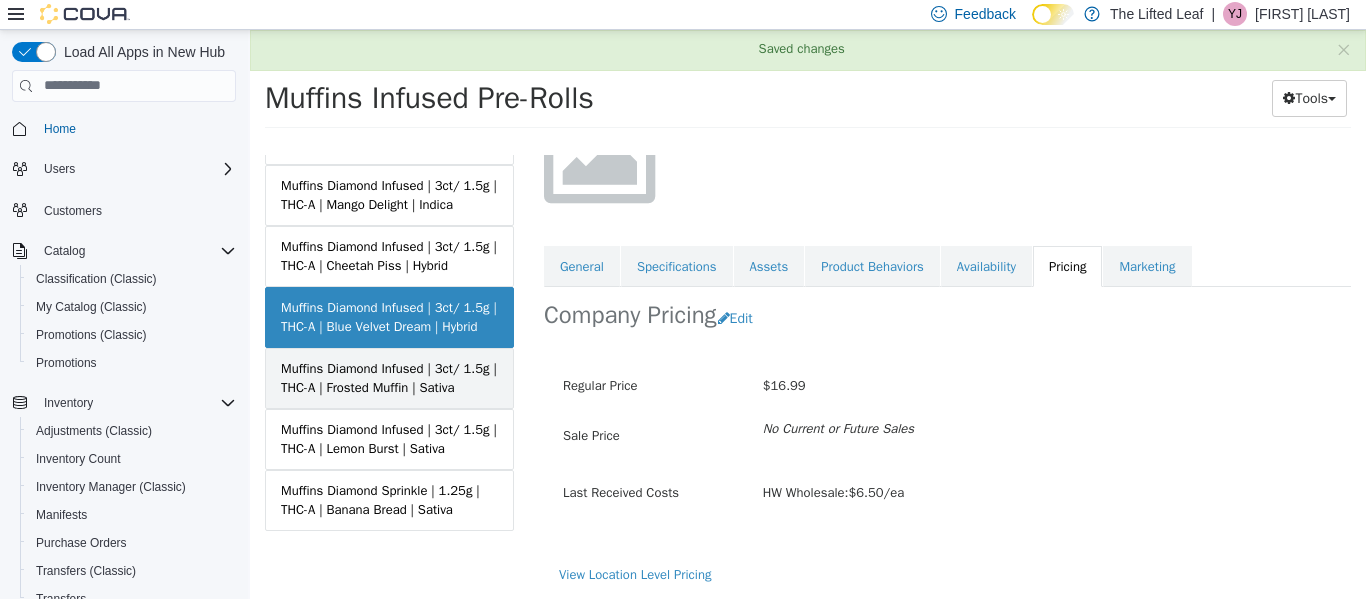 click on "Muffins Diamond Infused | 3ct/ 1.5g | THC-A |  Frosted Muffin | Sativa" at bounding box center [389, 377] 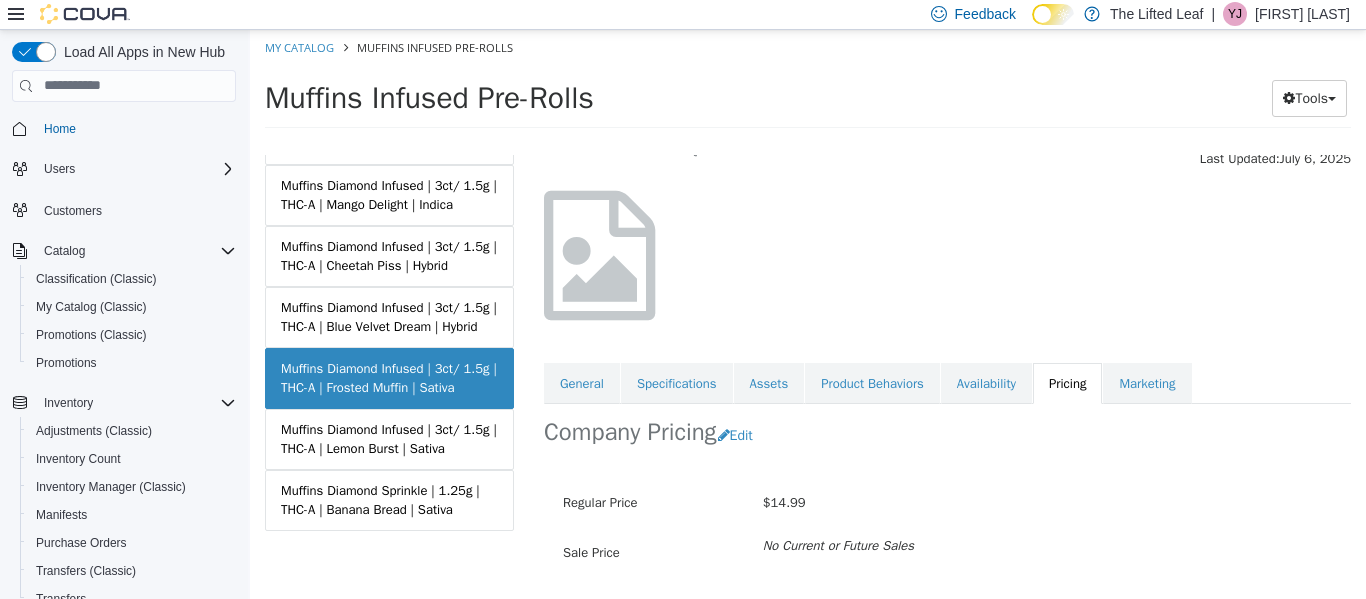 scroll, scrollTop: 82, scrollLeft: 0, axis: vertical 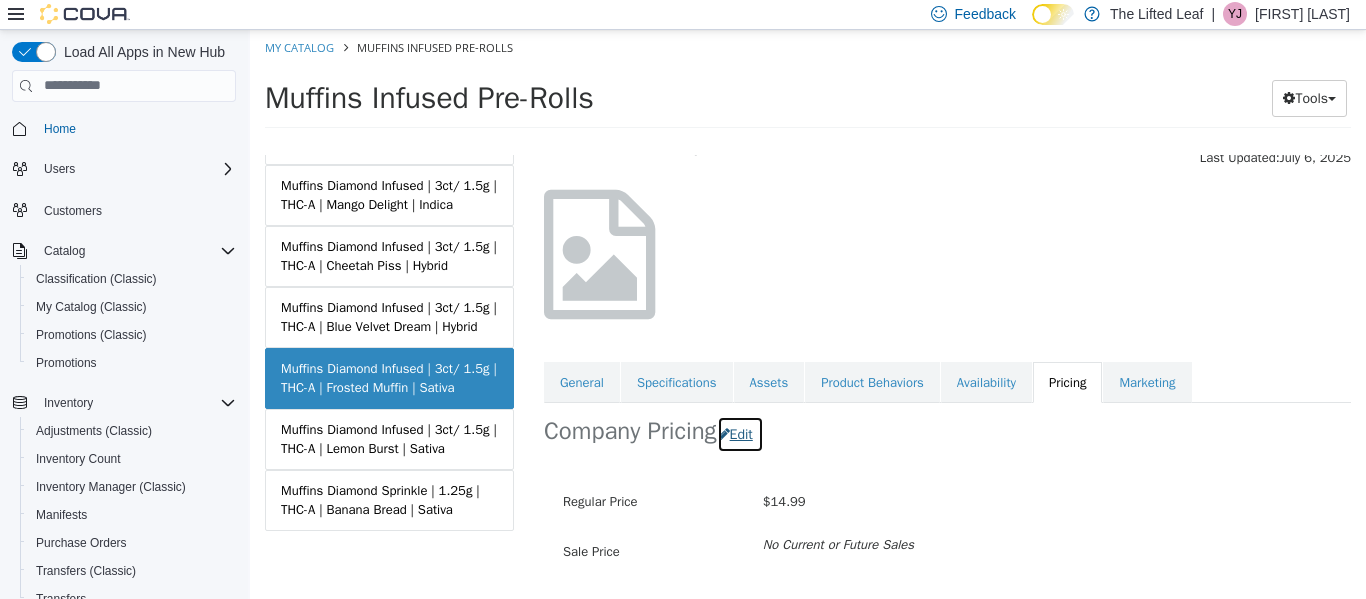 click on "Edit" at bounding box center (740, 433) 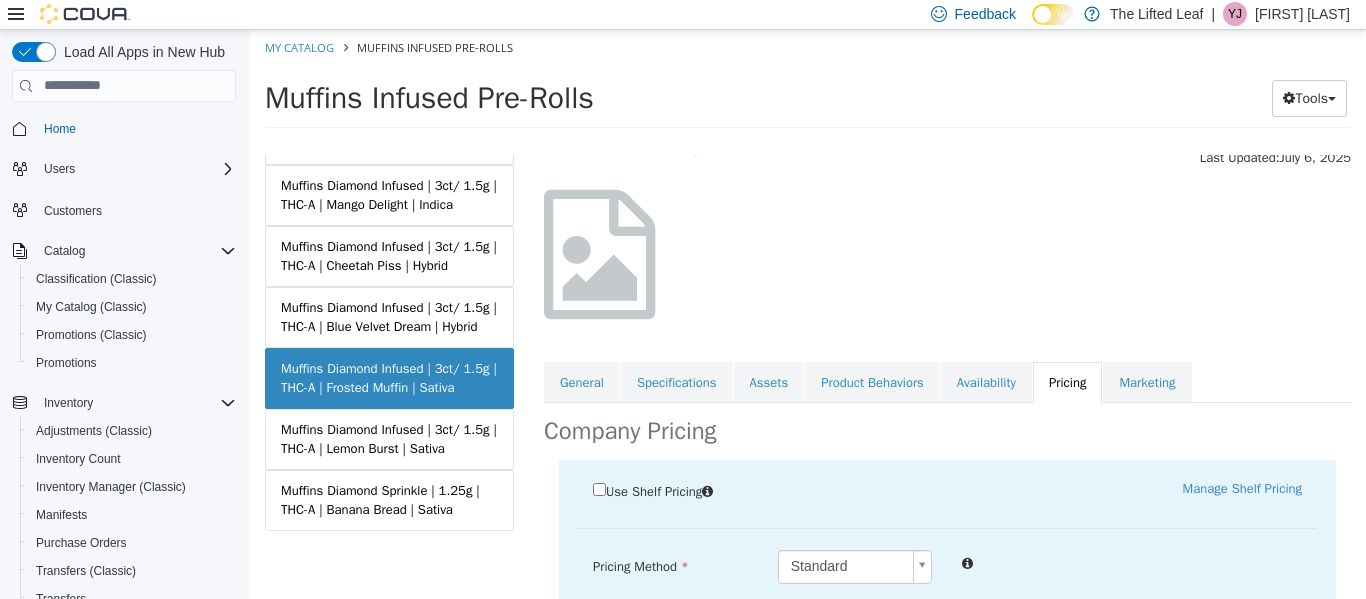 scroll, scrollTop: 302, scrollLeft: 0, axis: vertical 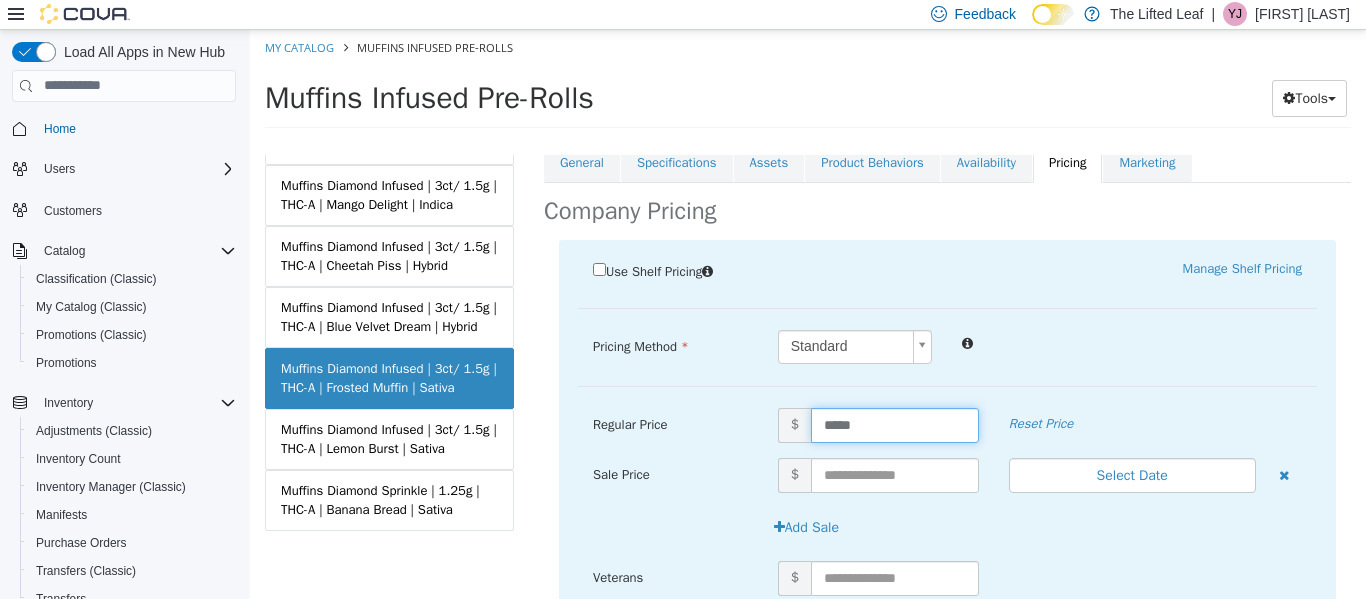 drag, startPoint x: 861, startPoint y: 424, endPoint x: 726, endPoint y: 438, distance: 135.72398 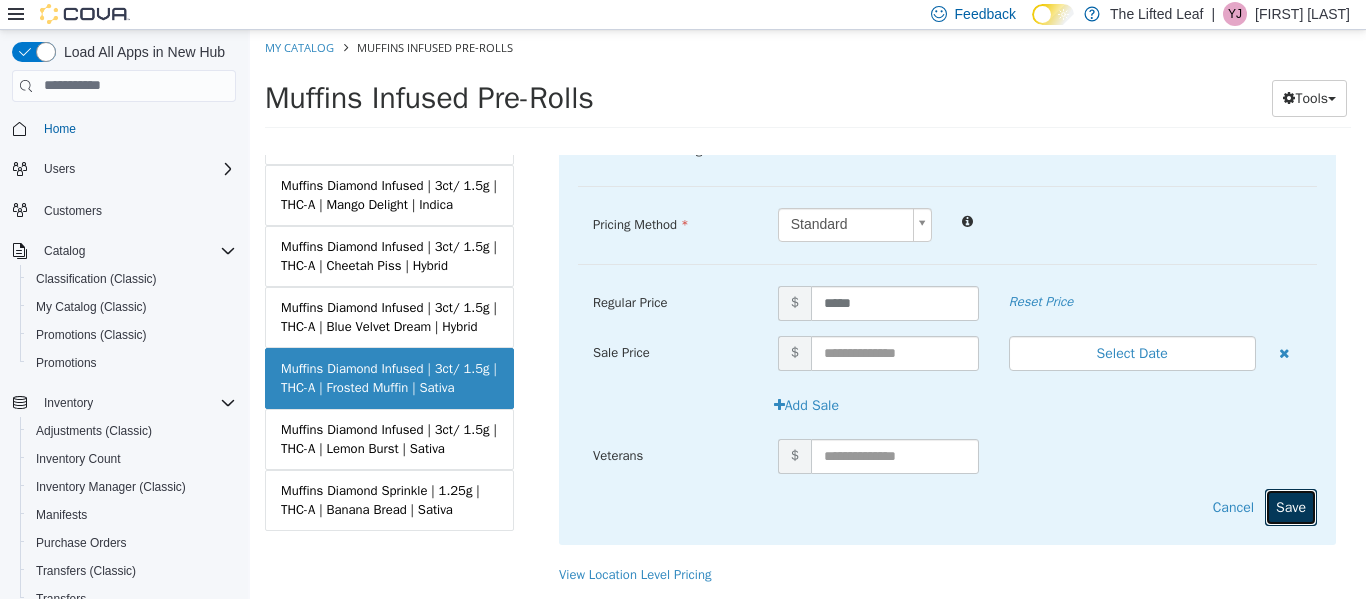 click on "Save" at bounding box center [1291, 506] 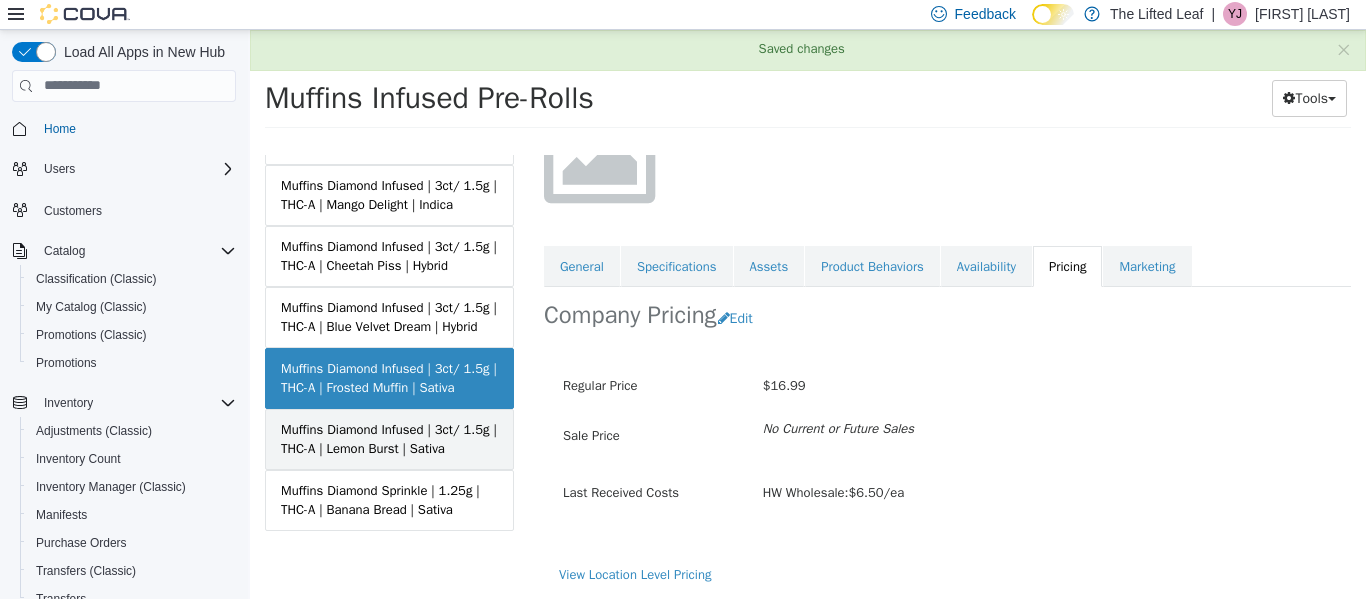 scroll, scrollTop: 199, scrollLeft: 0, axis: vertical 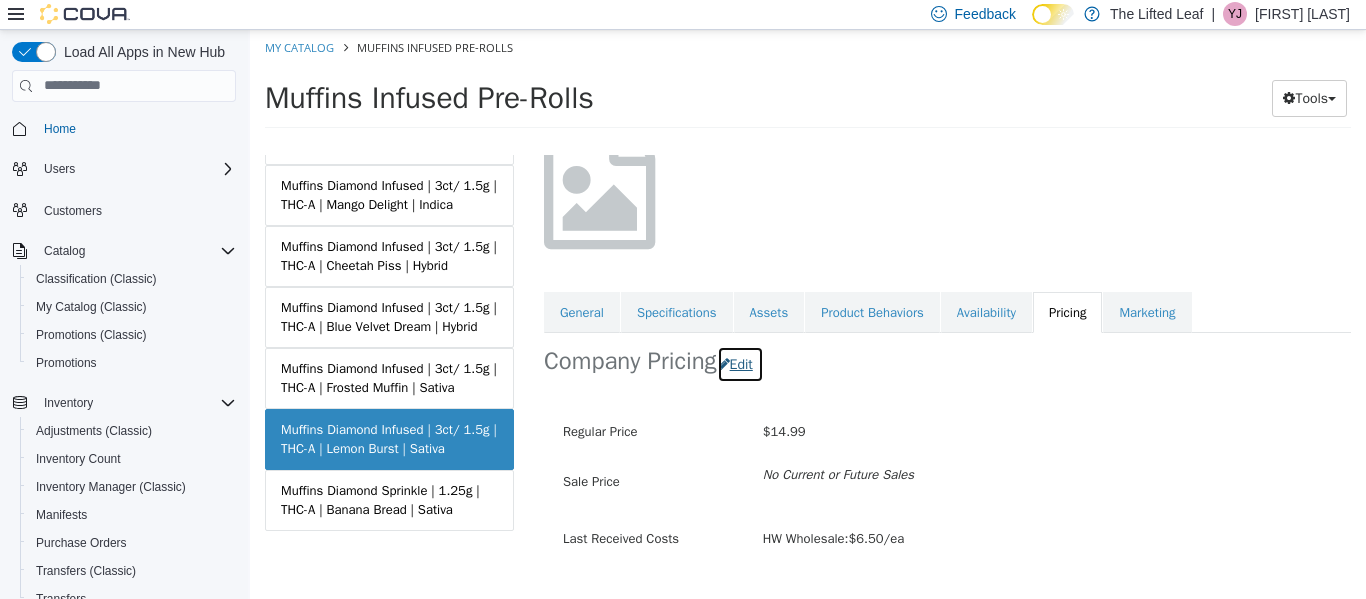 click on "Edit" at bounding box center [740, 363] 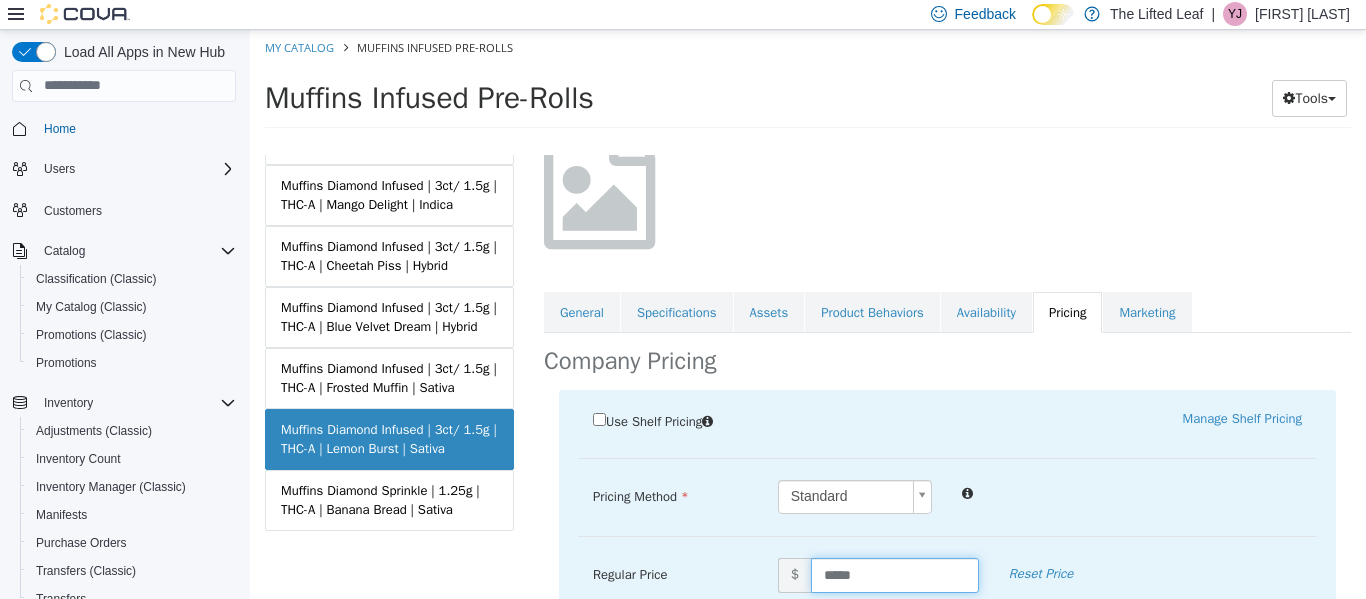 drag, startPoint x: 860, startPoint y: 577, endPoint x: 696, endPoint y: 544, distance: 167.28719 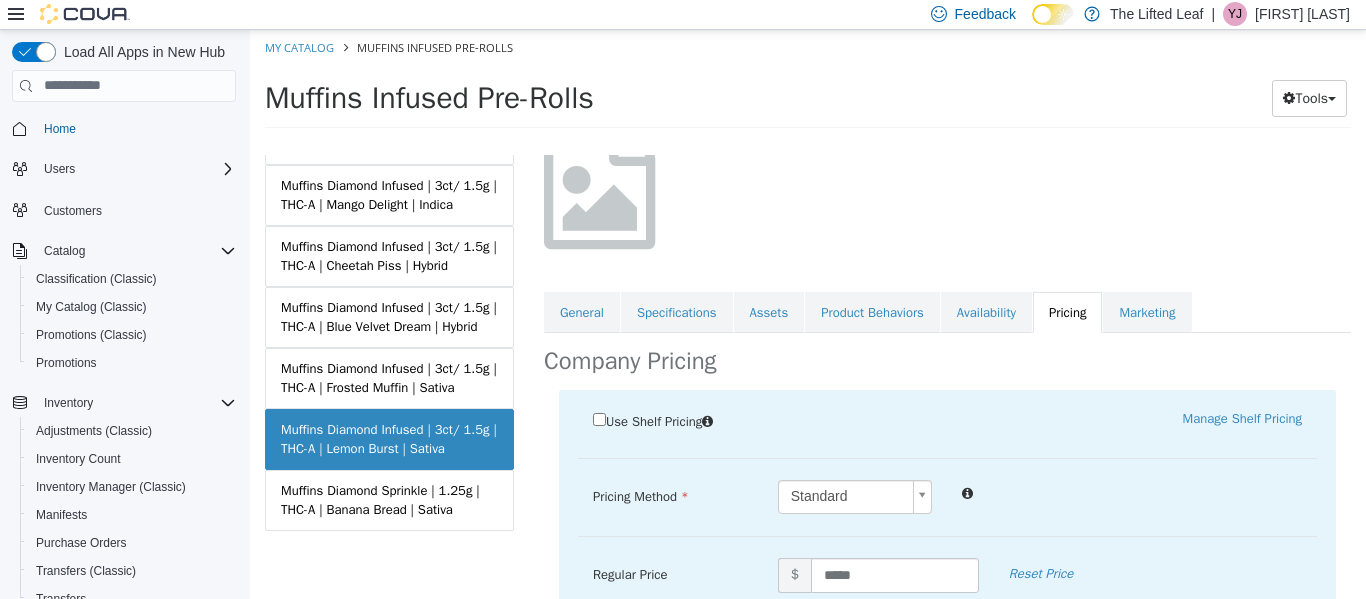 scroll, scrollTop: 424, scrollLeft: 0, axis: vertical 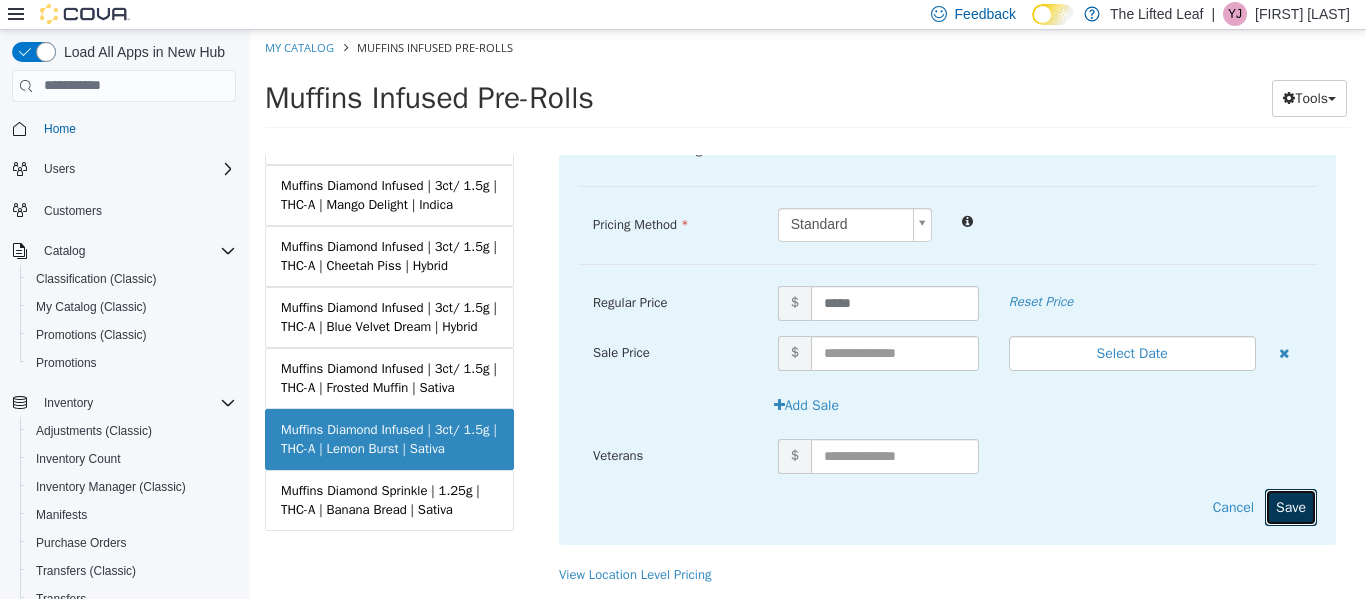 click on "Save" at bounding box center (1291, 506) 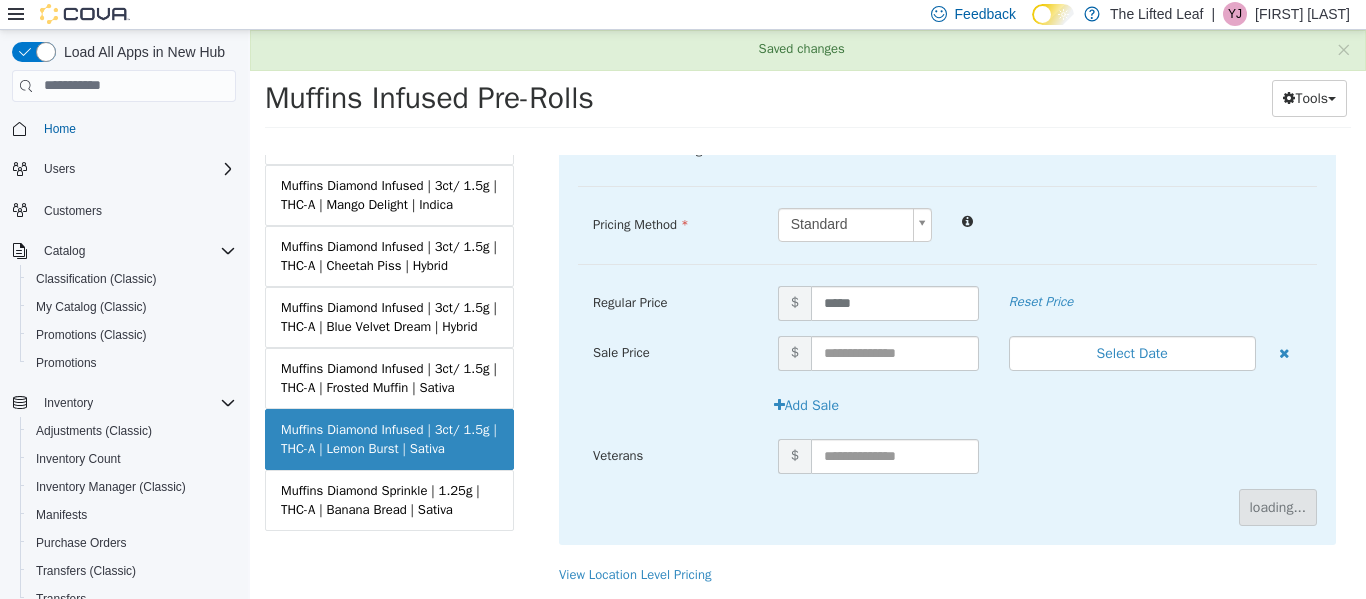scroll, scrollTop: 199, scrollLeft: 0, axis: vertical 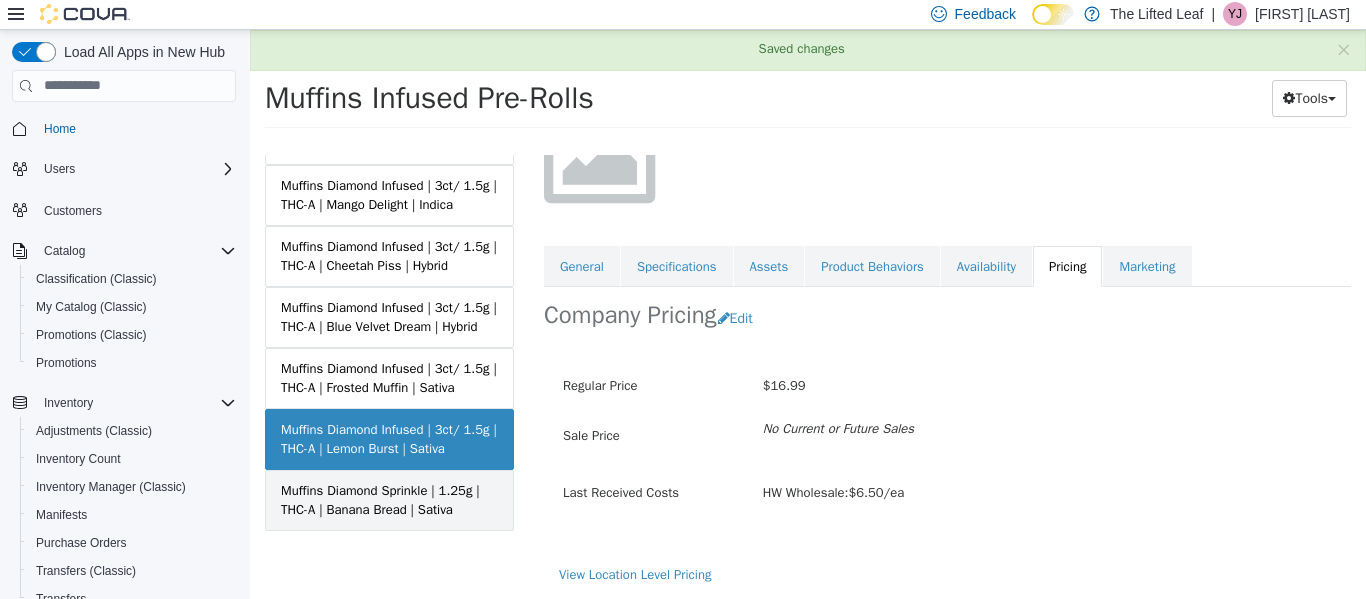 click on "Muffins Diamond Sprinkle | 1.25g | THC-A | Banana Bread  | Sativa" at bounding box center (389, 499) 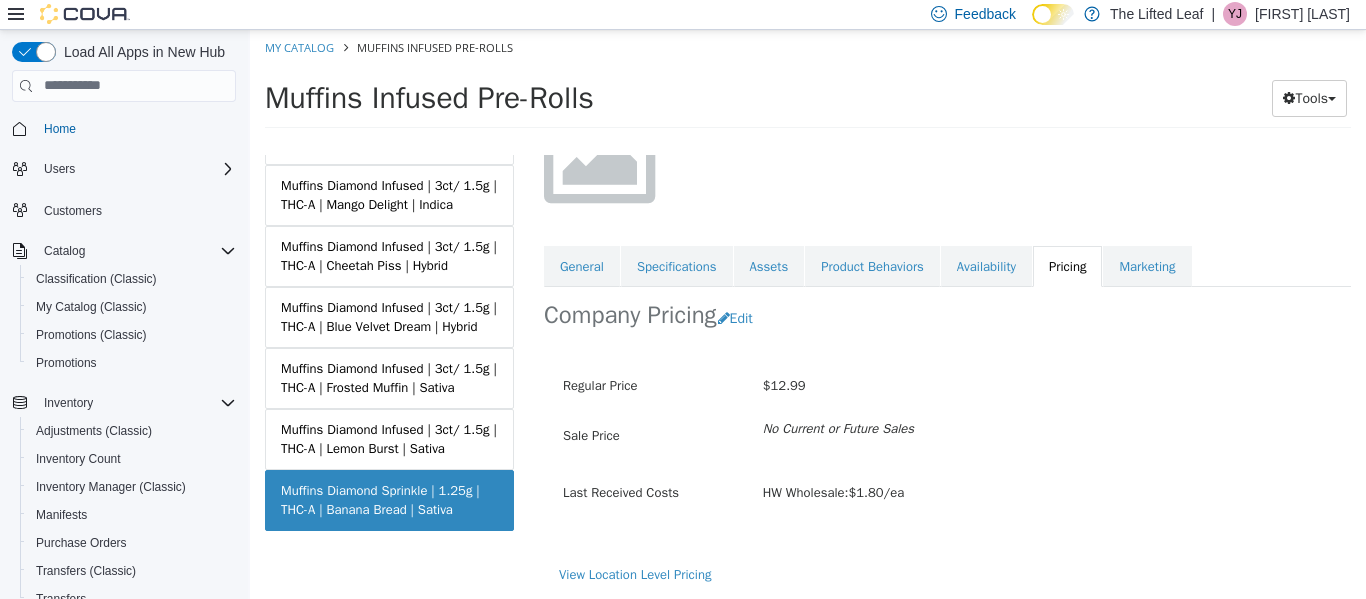 scroll, scrollTop: 198, scrollLeft: 0, axis: vertical 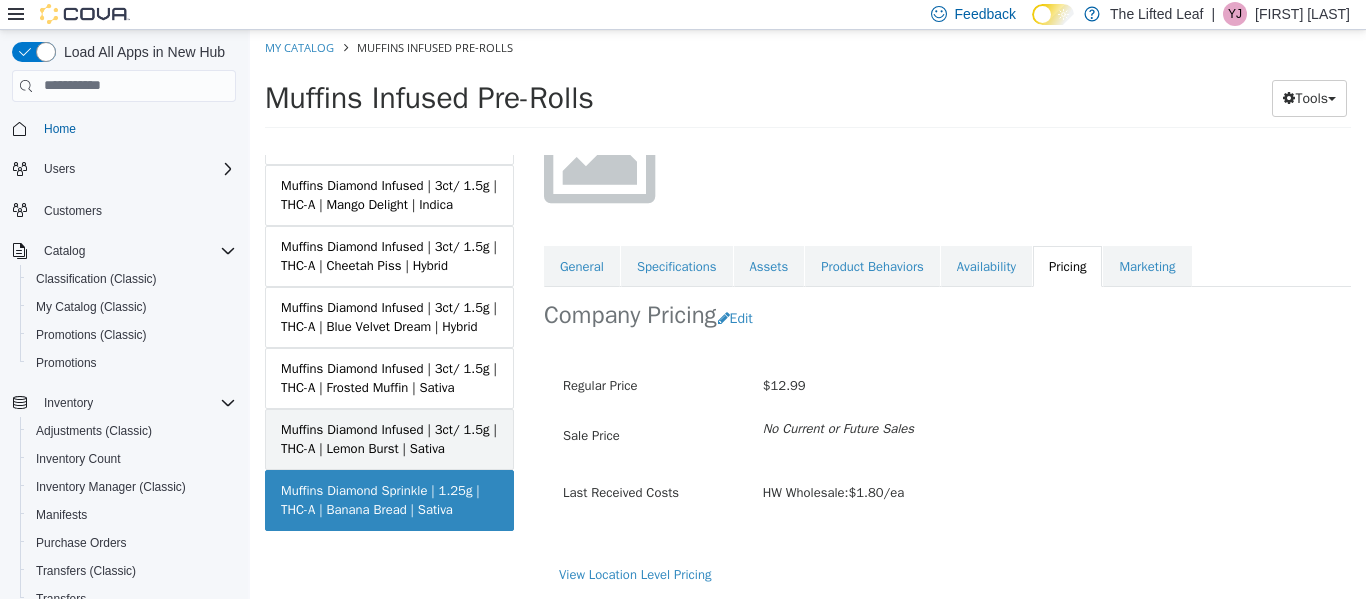 click on "Muffins Diamond Infused | 3ct/ 1.5g | THC-A | Lemon Burst | Sativa" at bounding box center [389, 438] 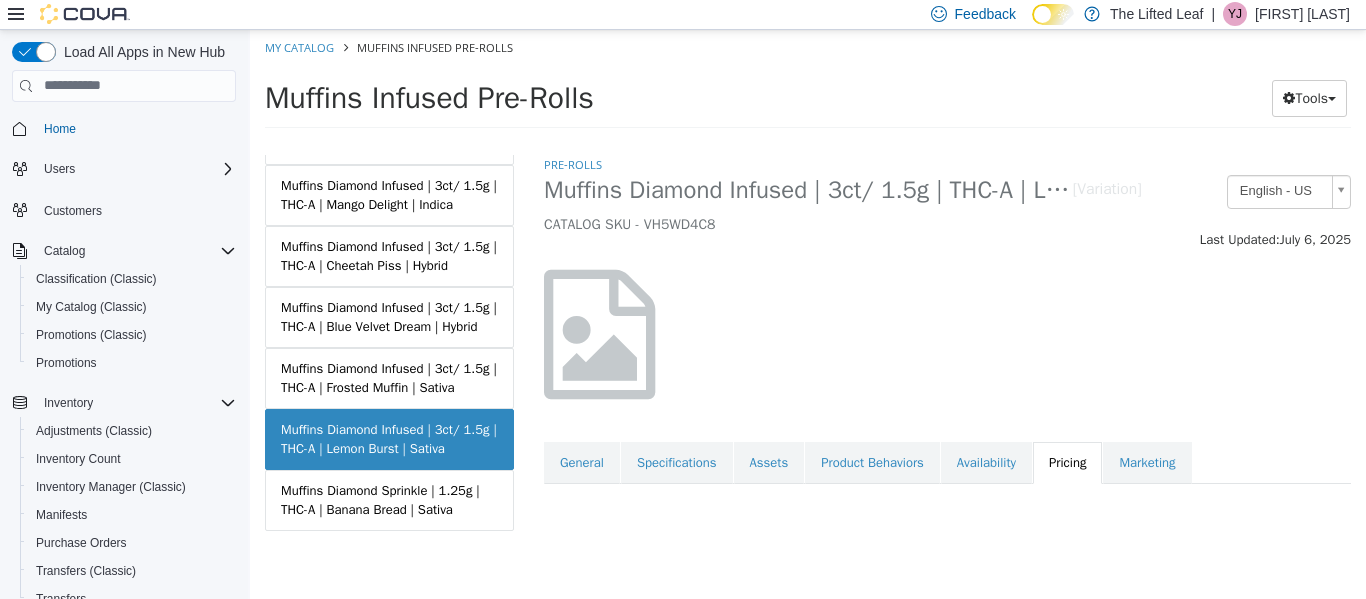 scroll, scrollTop: 0, scrollLeft: 0, axis: both 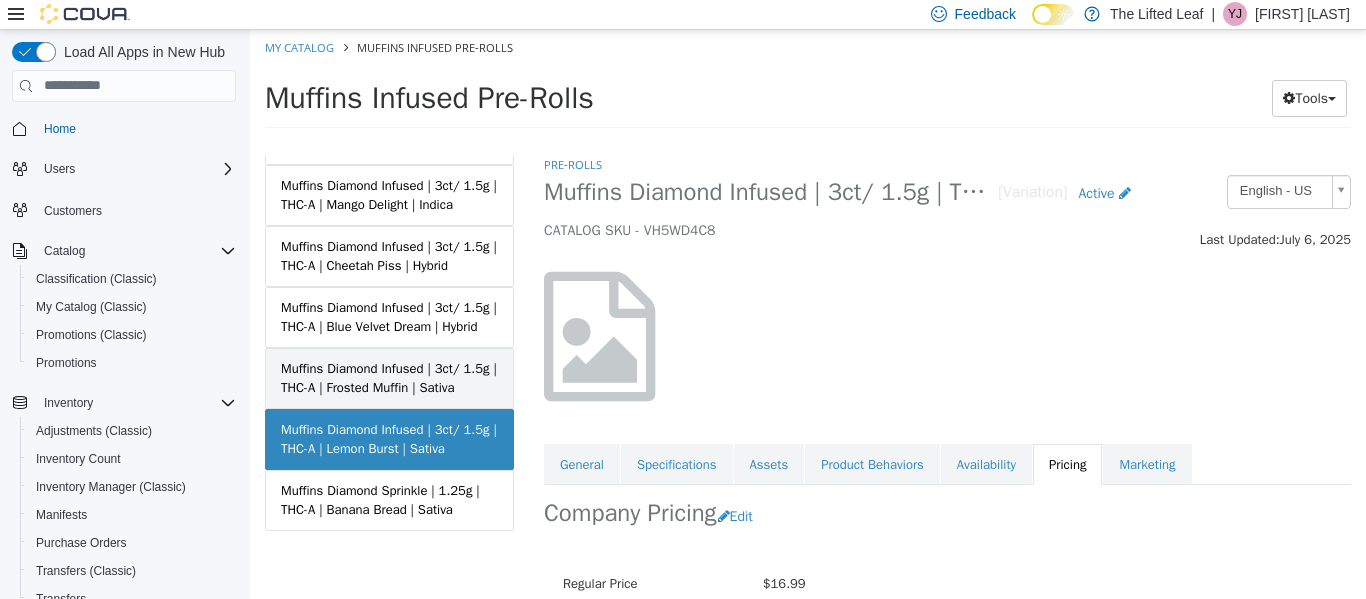 click on "Muffins Diamond Infused | 3ct/ 1.5g | THC-A |  Frosted Muffin | Sativa" at bounding box center (389, 377) 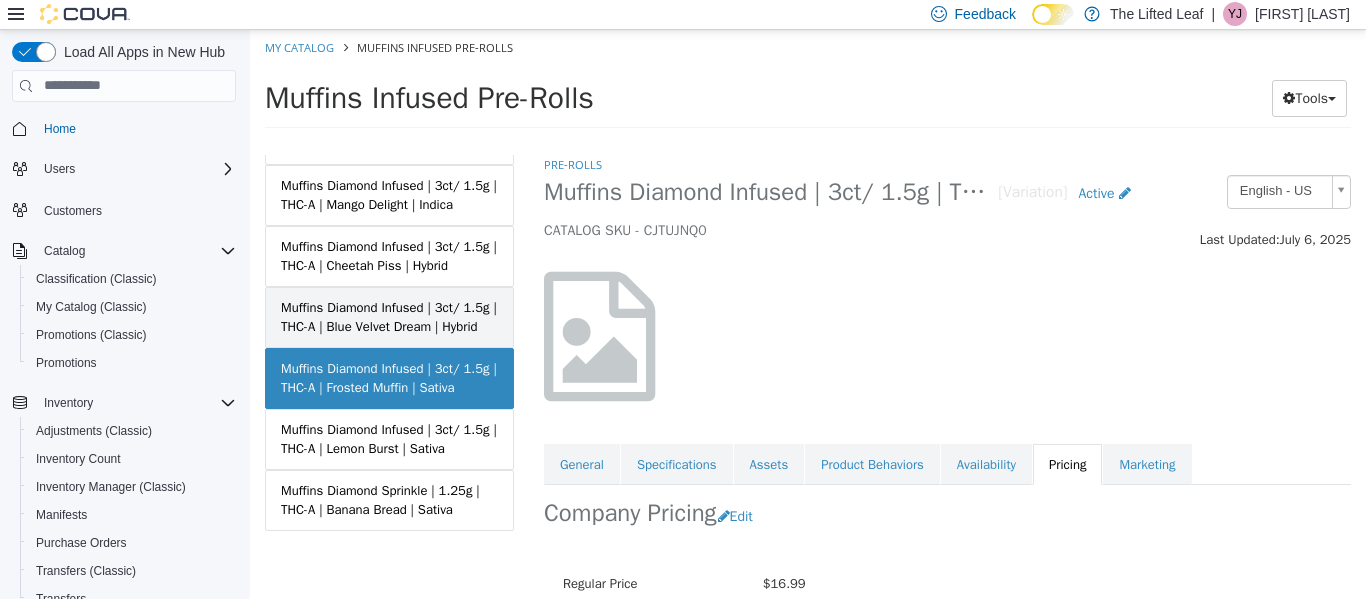 click on "Muffins Diamond Infused | 3ct/ 1.5g | THC-A | Blue Velvet Dream | Hybrid" at bounding box center [389, 316] 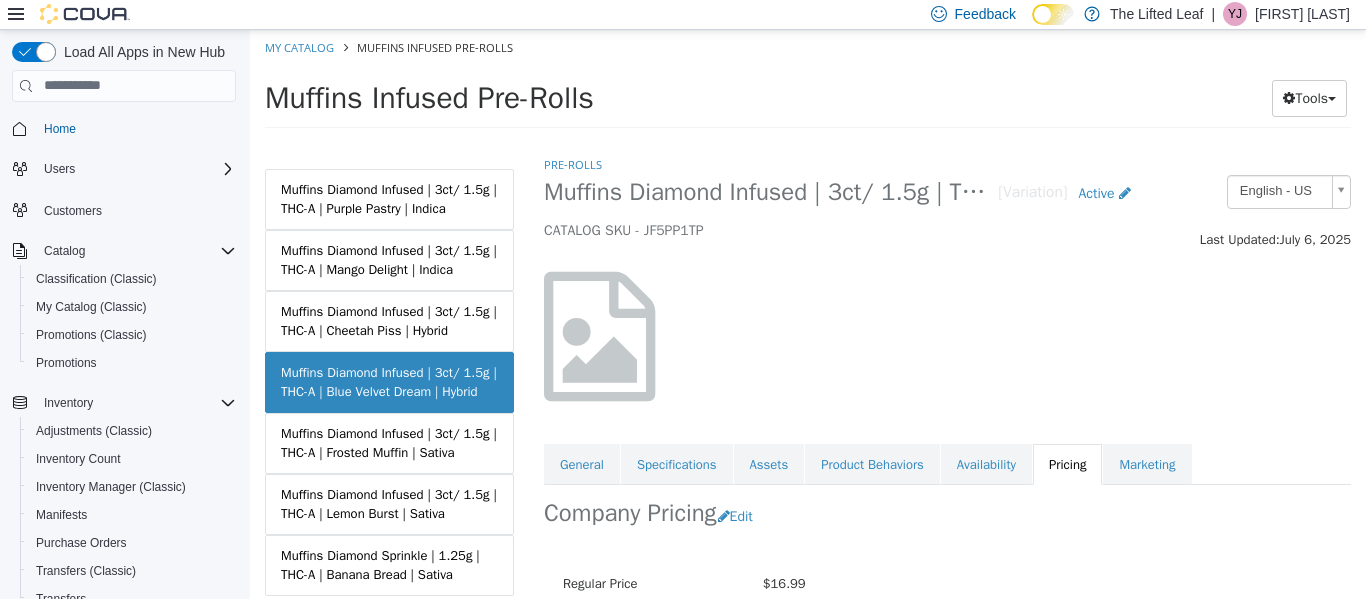 scroll, scrollTop: 147, scrollLeft: 0, axis: vertical 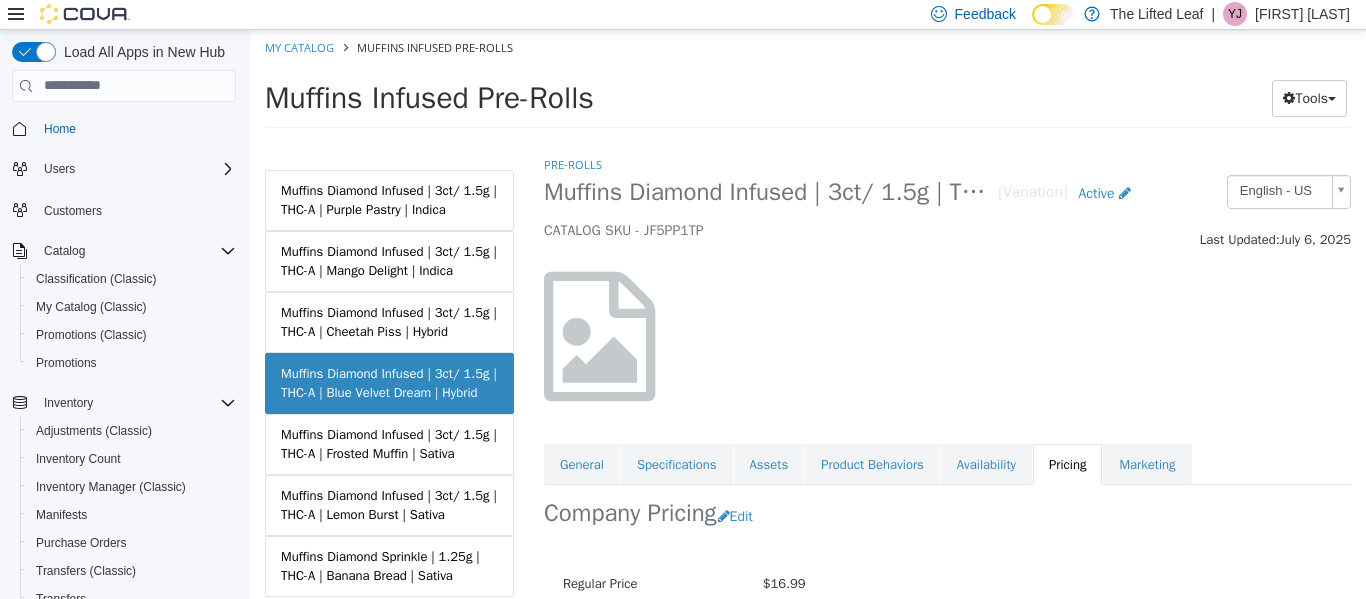 click on "Muffins Diamond Infused | 3ct/ 1.5g | THC-A |  Cheetah Piss | Hybrid" at bounding box center [389, 321] 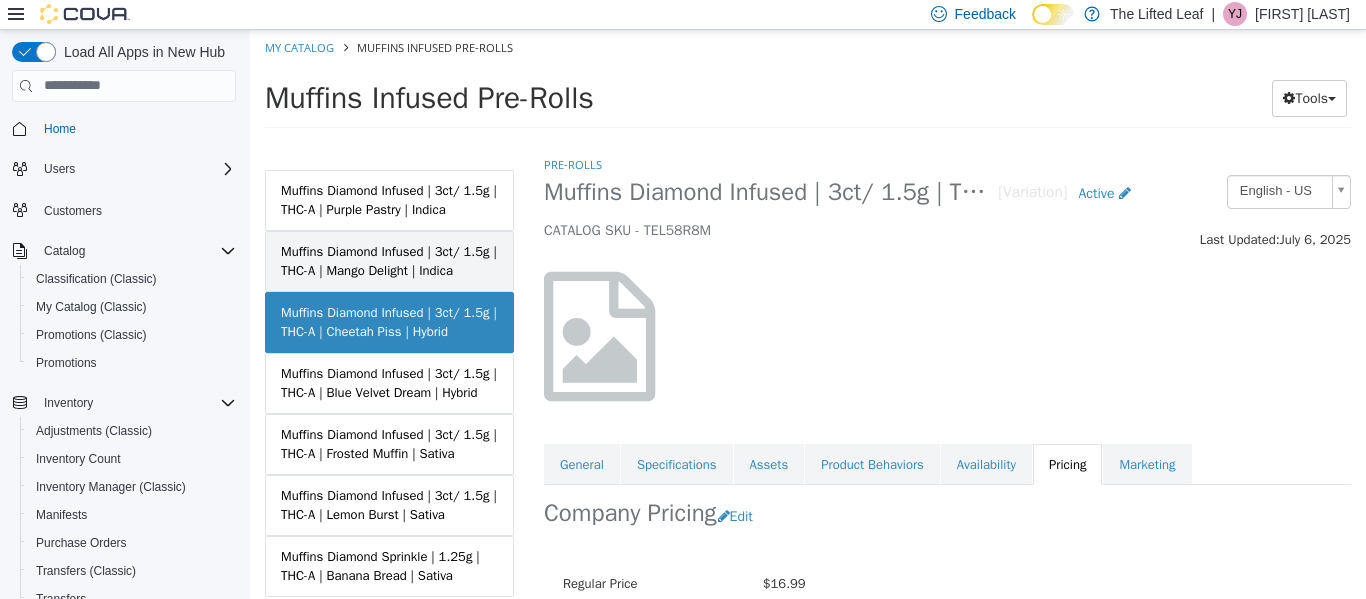 click on "Muffins Diamond Infused | 3ct/ 1.5g | THC-A | Mango Delight | Indica" at bounding box center [389, 260] 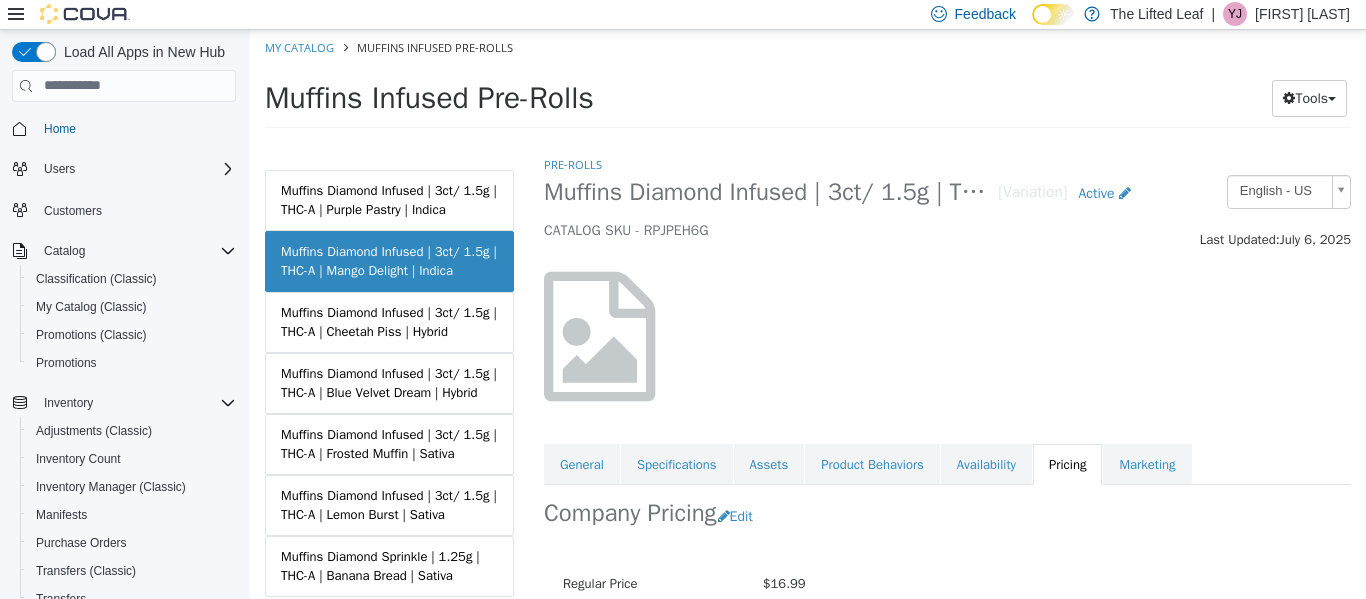 click on "Muffins Diamond Infused | 3ct/ 1.5g | THC-A | Purple Pastry | Indica" at bounding box center (389, 199) 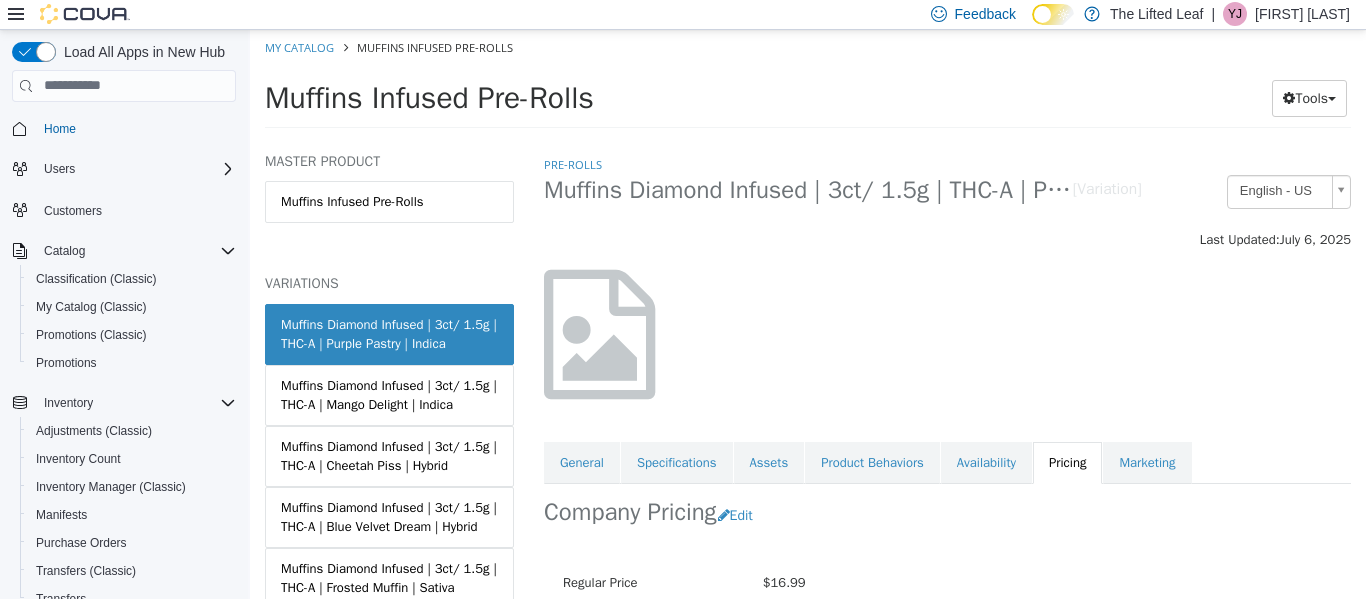scroll, scrollTop: 0, scrollLeft: 0, axis: both 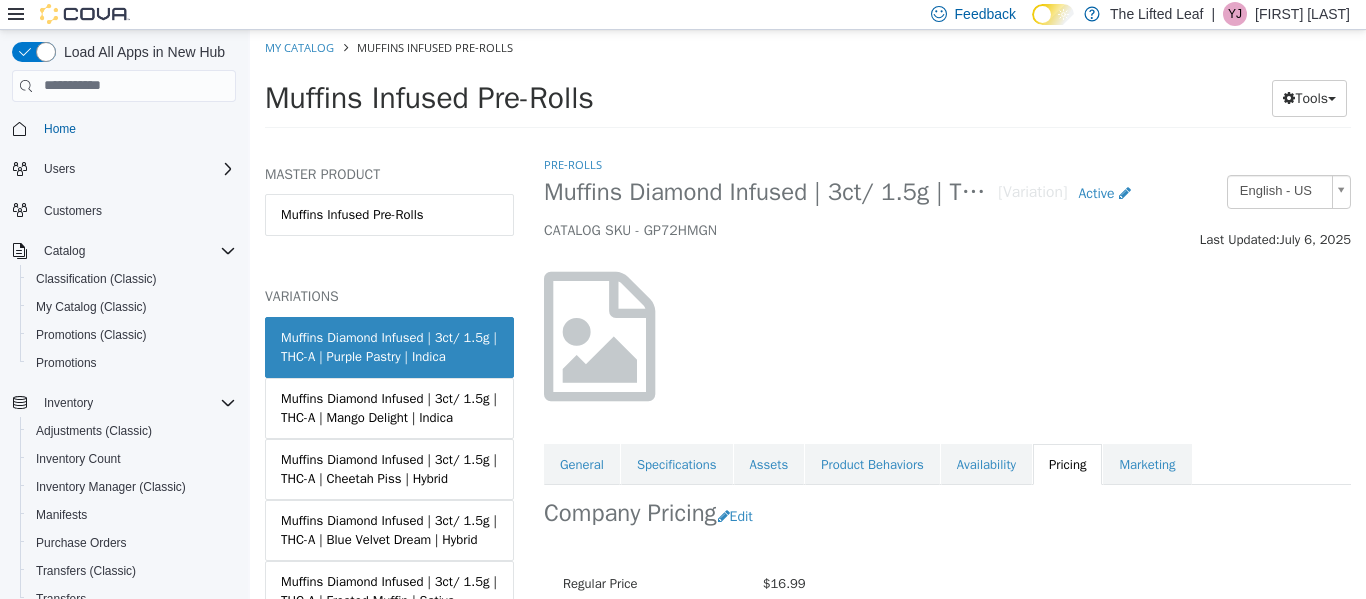 click on "My Catalog
Muffins Infused Pre-Rolls" at bounding box center [808, 47] 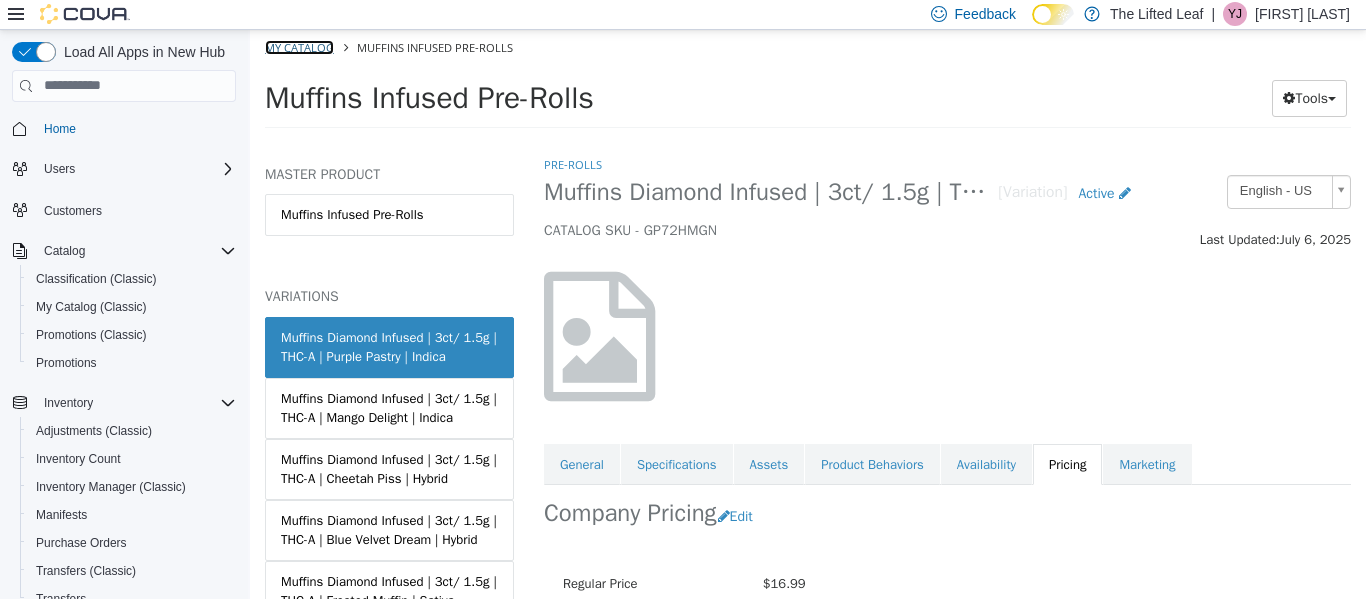 click on "My Catalog" at bounding box center (299, 46) 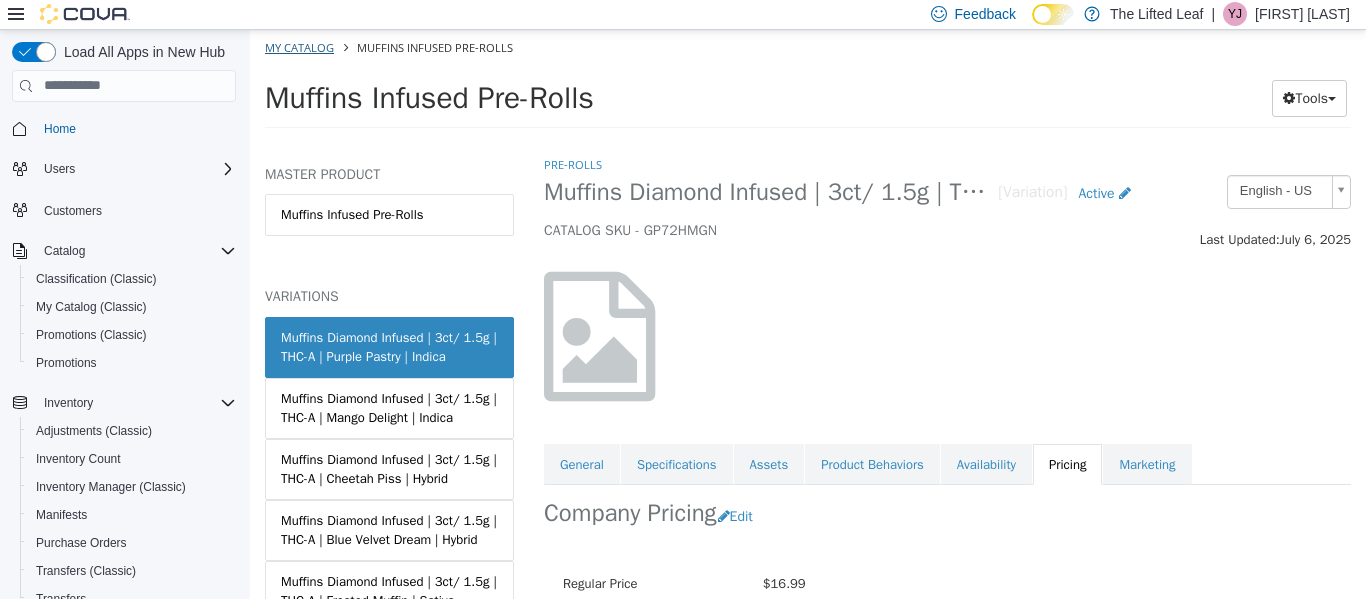 select on "**********" 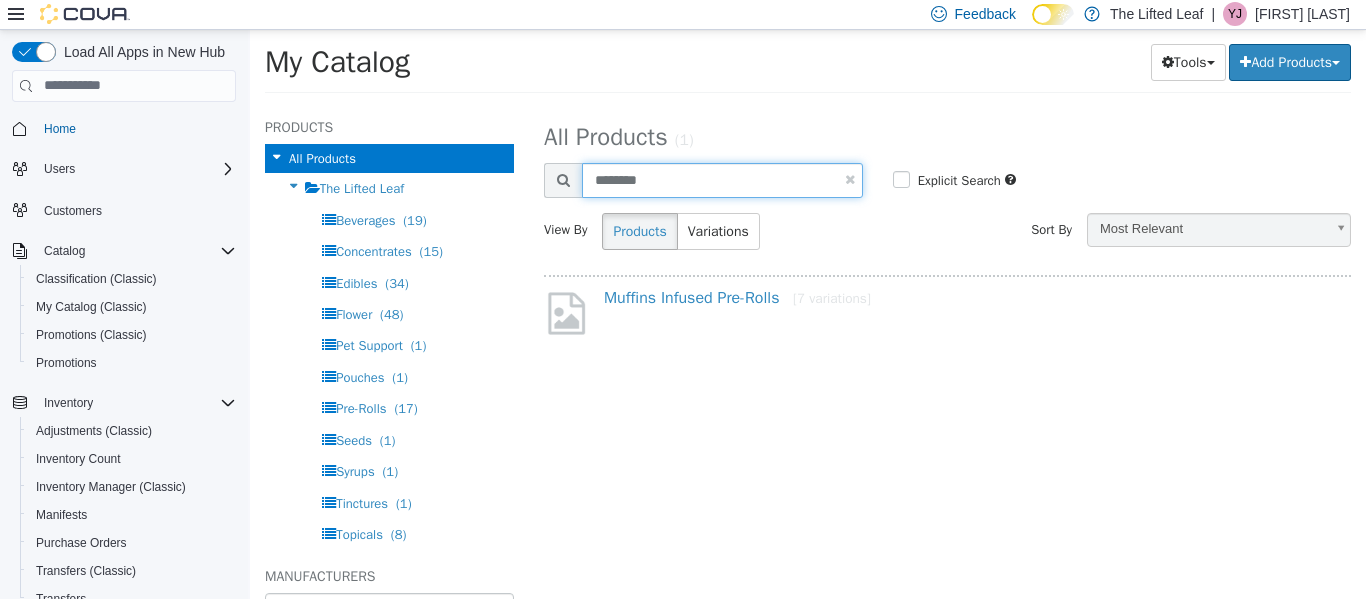 drag, startPoint x: 662, startPoint y: 178, endPoint x: 531, endPoint y: 209, distance: 134.61798 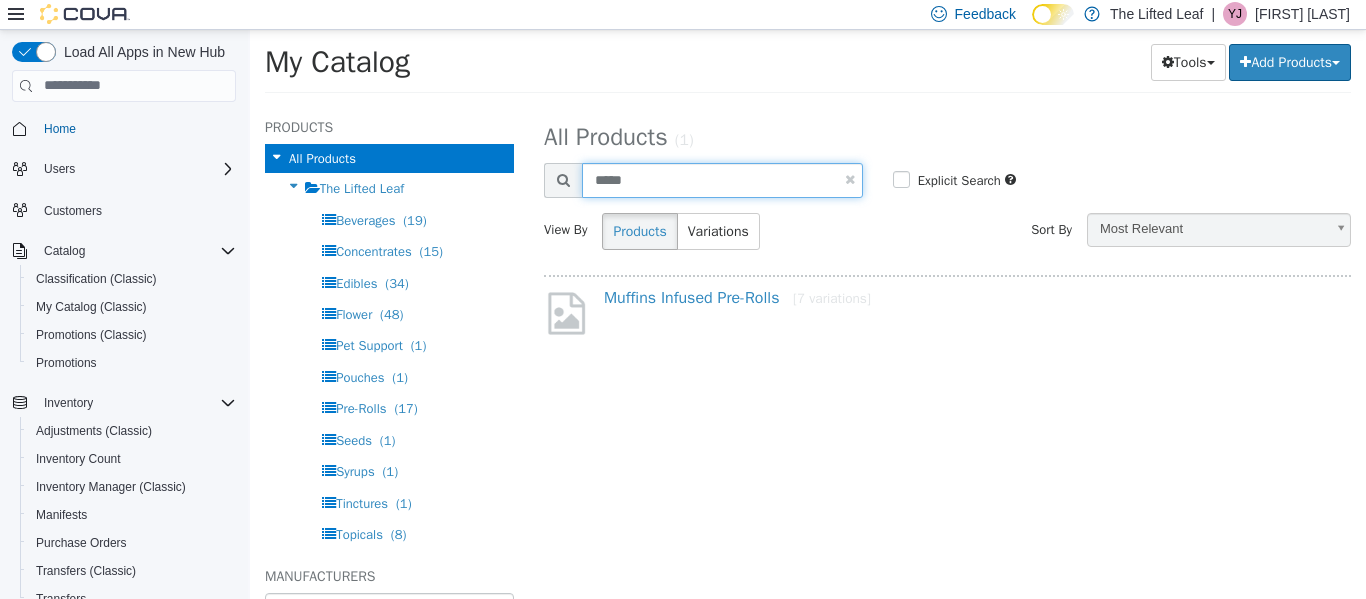 type on "****" 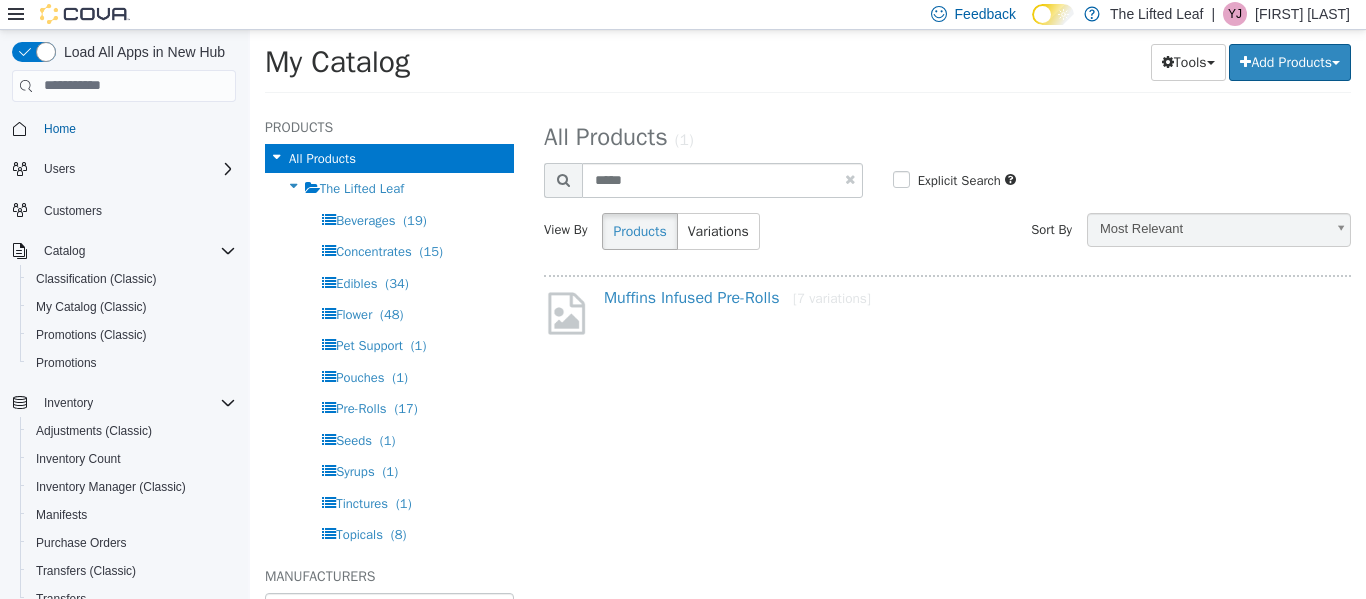 select on "**********" 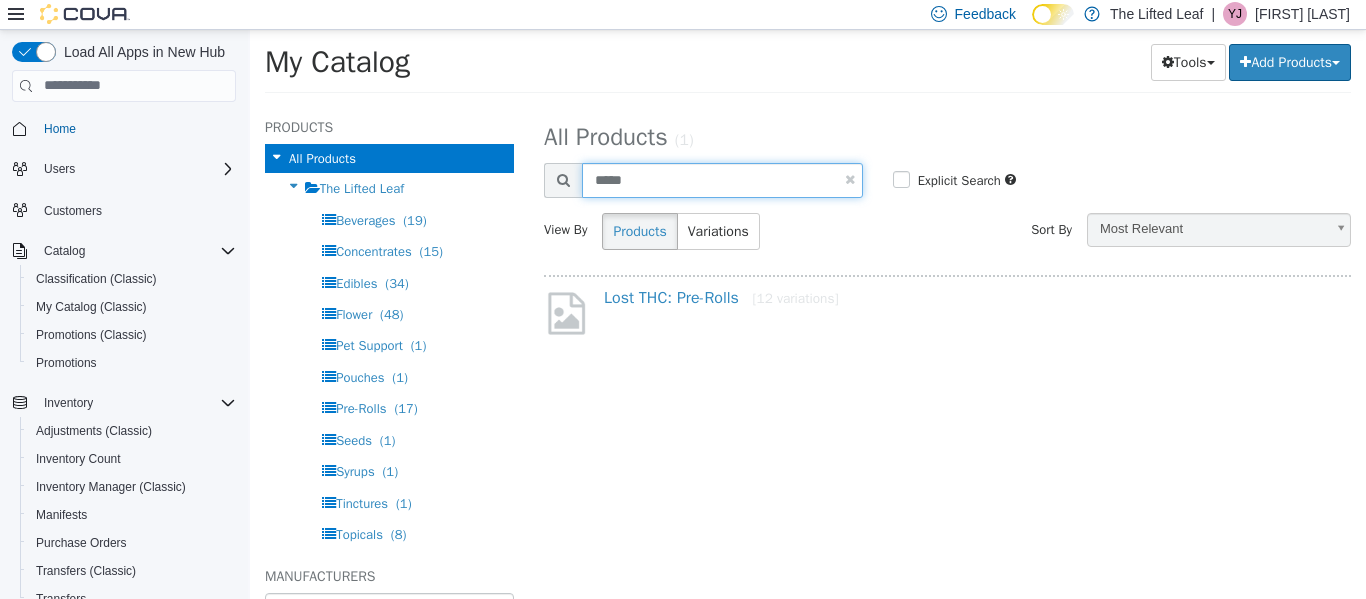 click on "****" at bounding box center [722, 179] 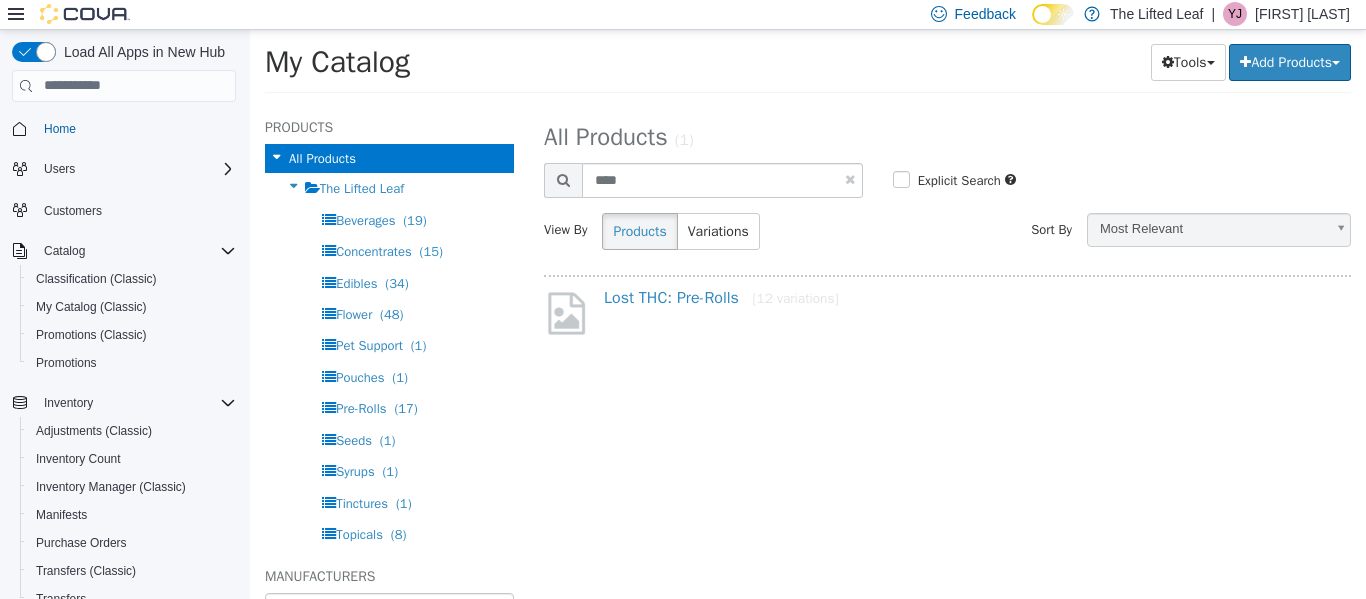 select on "**********" 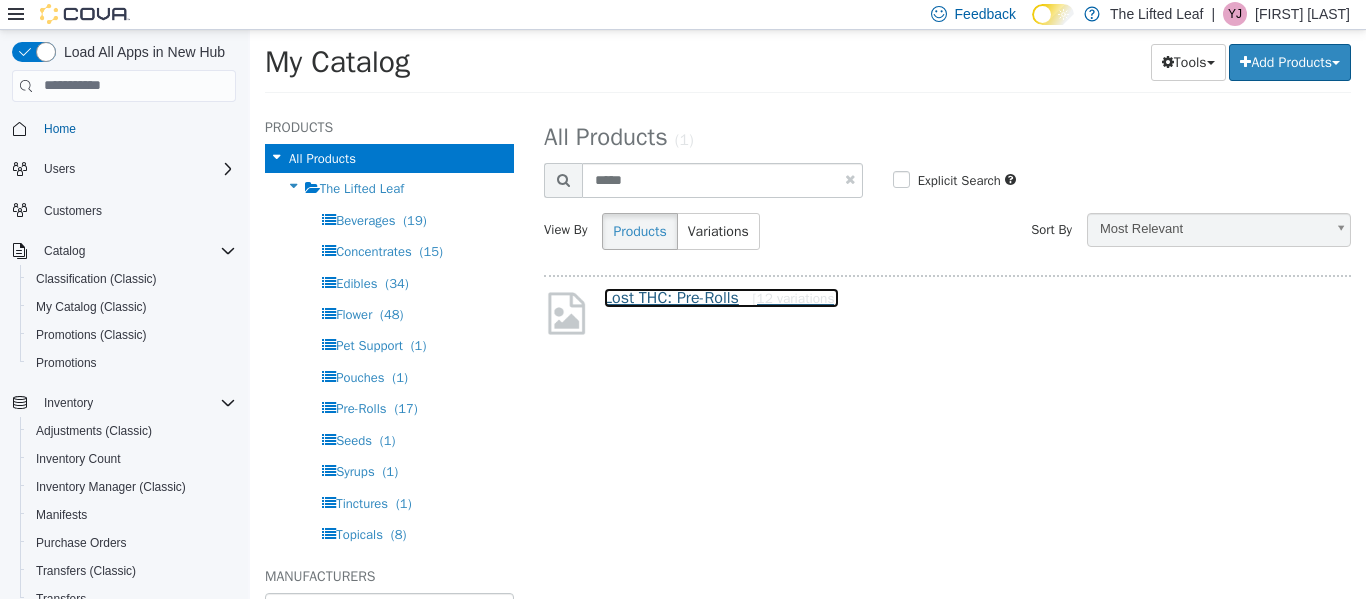 click on "Lost THC: Pre-Rolls
[12 variations]" at bounding box center (721, 297) 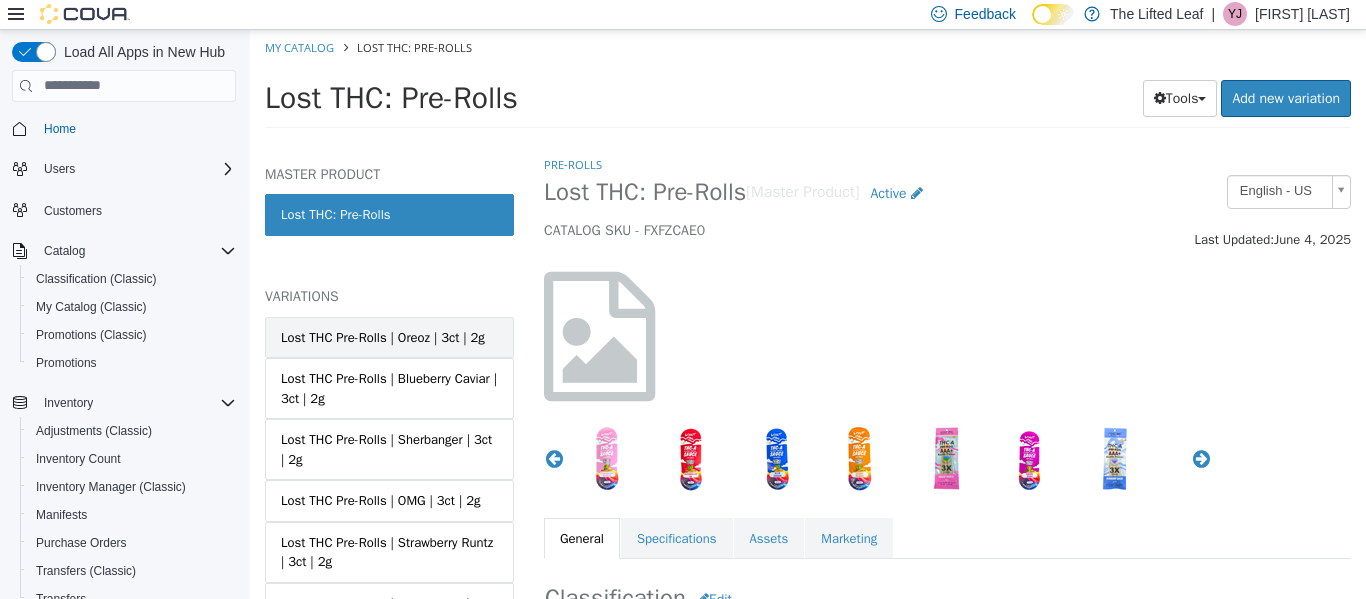 click on "Lost THC Pre-Rolls | Oreoz | 3ct | 2g" at bounding box center (389, 337) 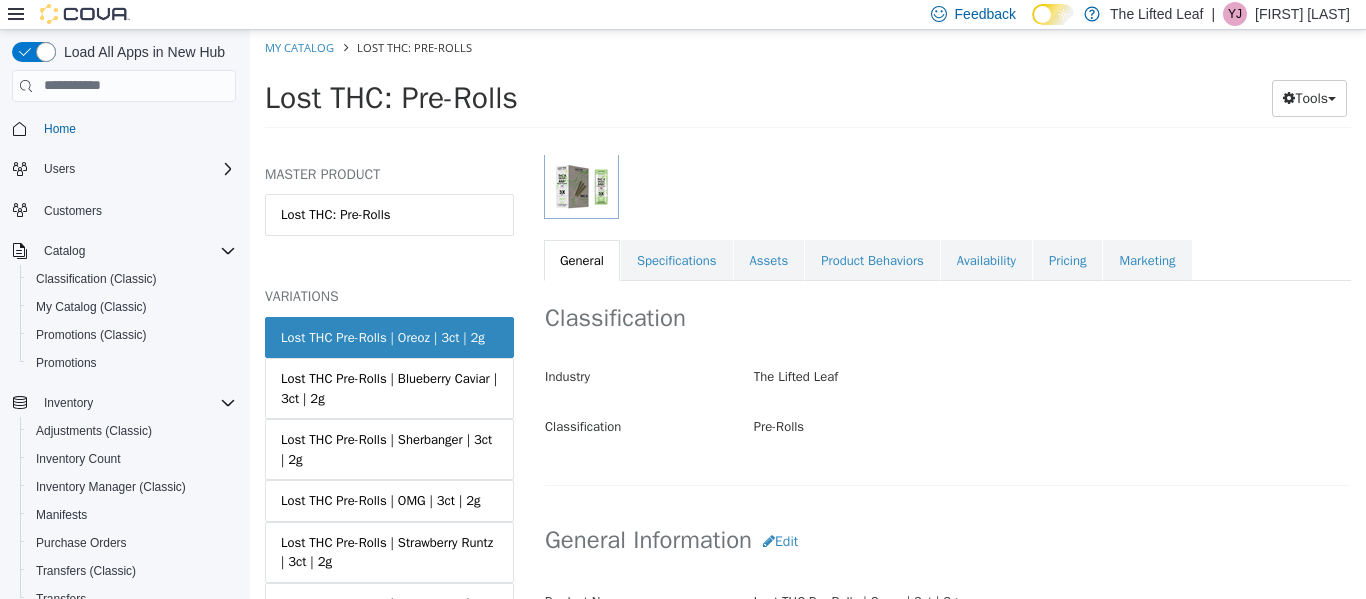 scroll, scrollTop: 276, scrollLeft: 0, axis: vertical 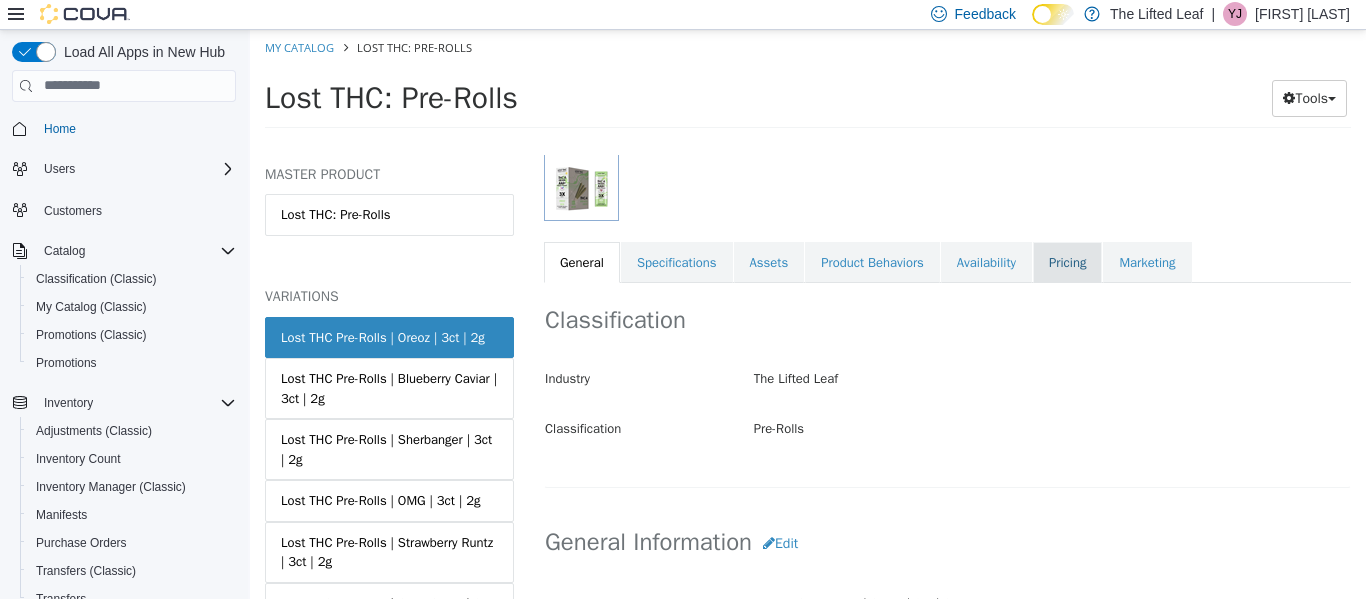 click on "Pricing" at bounding box center (1067, 262) 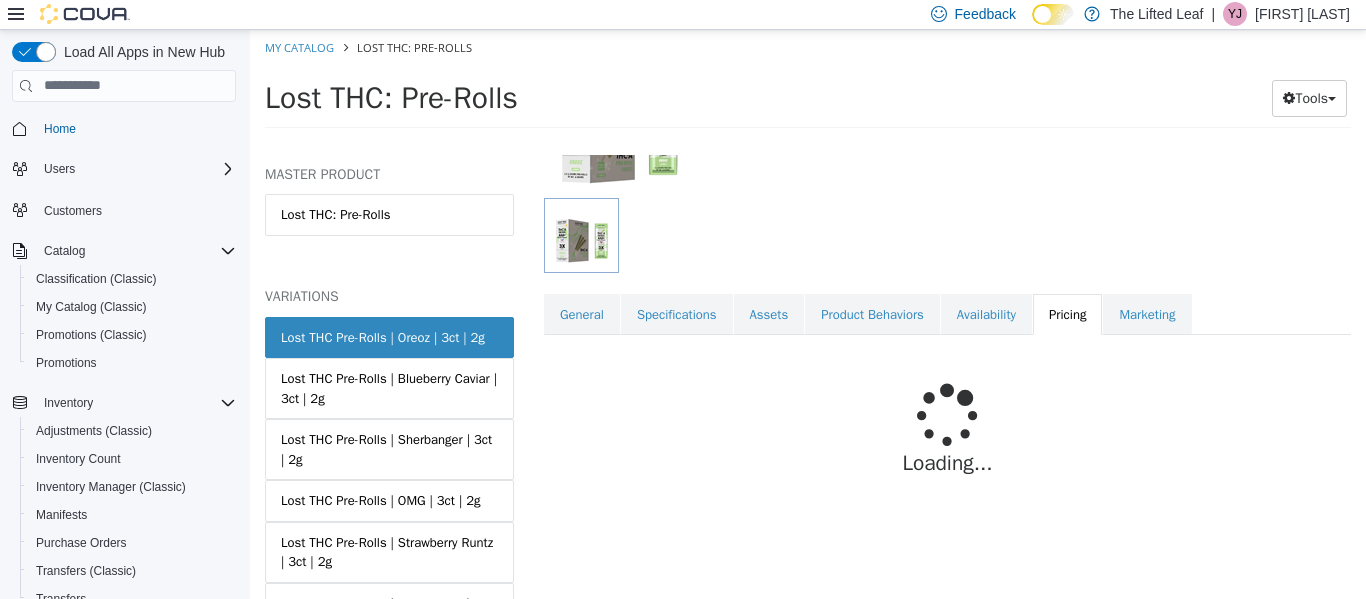 scroll, scrollTop: 273, scrollLeft: 0, axis: vertical 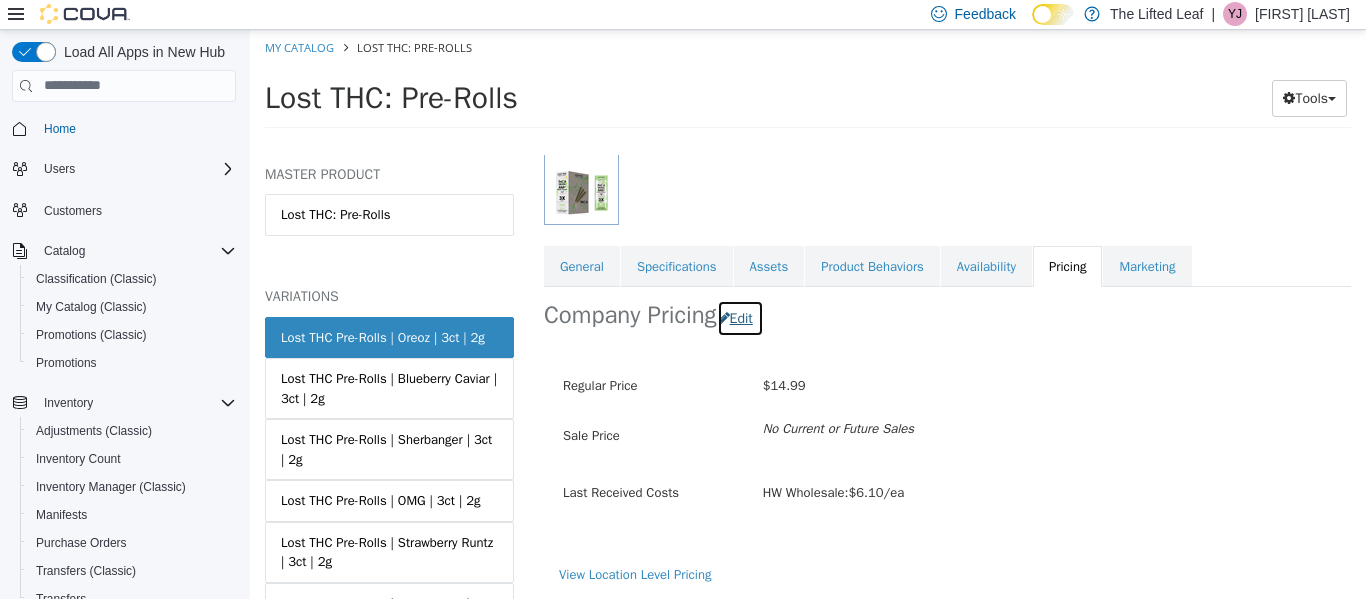 click on "Edit" at bounding box center [740, 317] 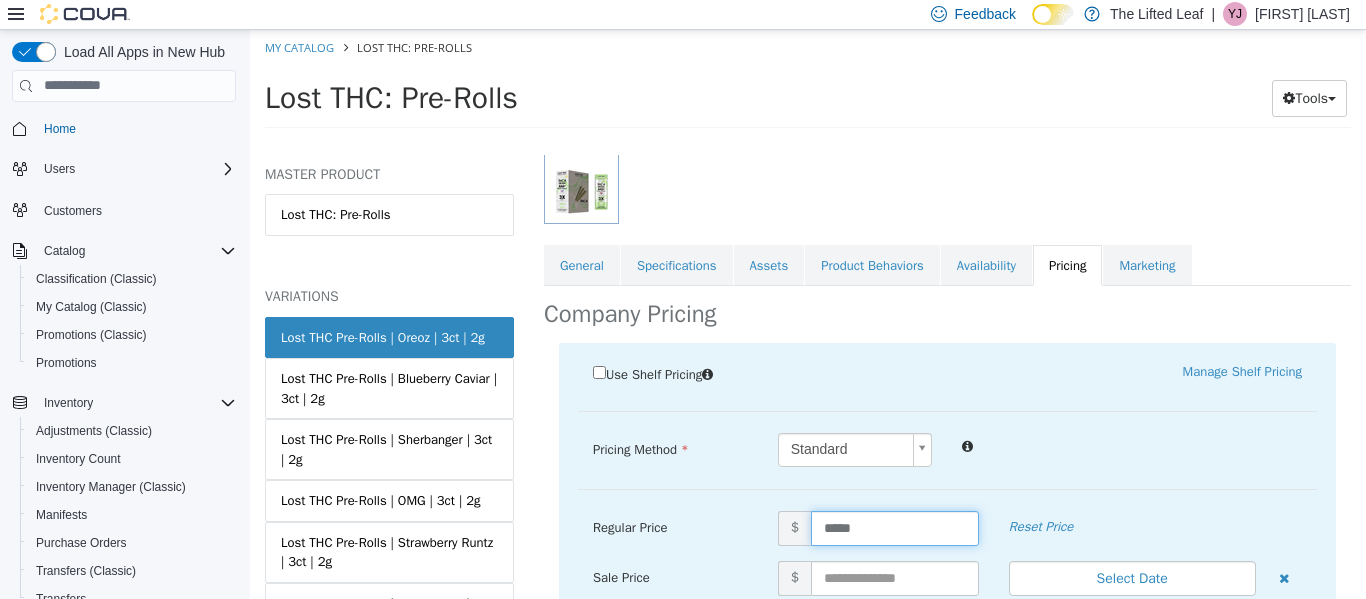 drag, startPoint x: 870, startPoint y: 526, endPoint x: 739, endPoint y: 507, distance: 132.3707 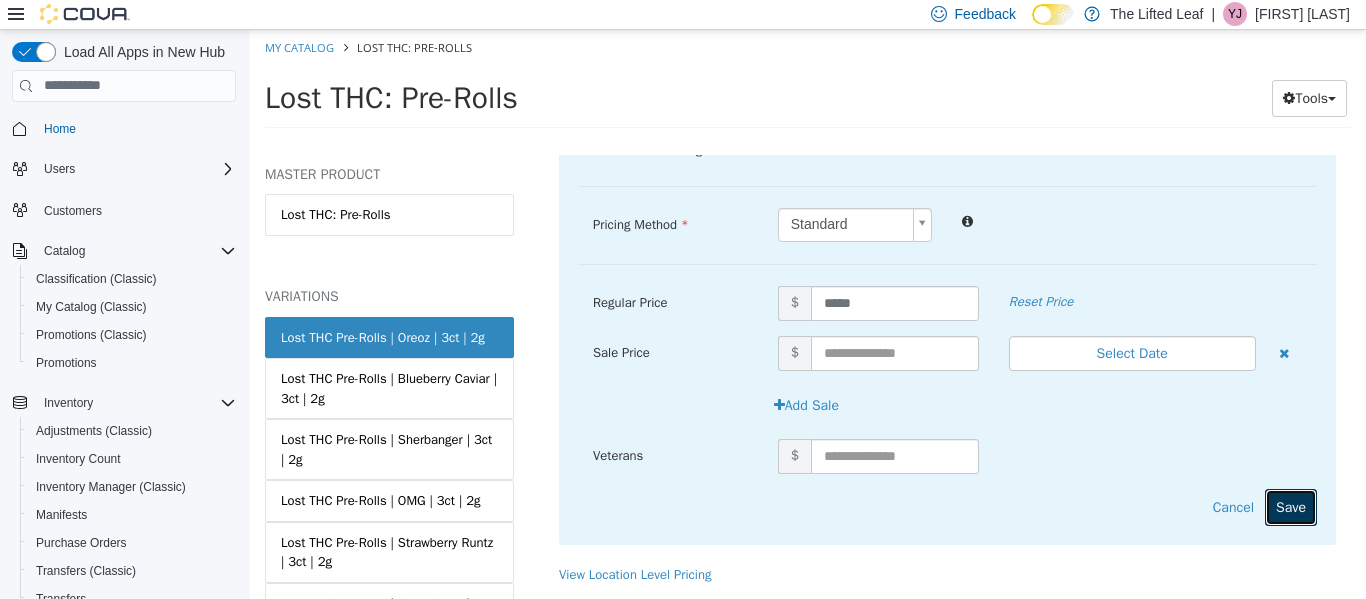 click on "Save" at bounding box center [1291, 506] 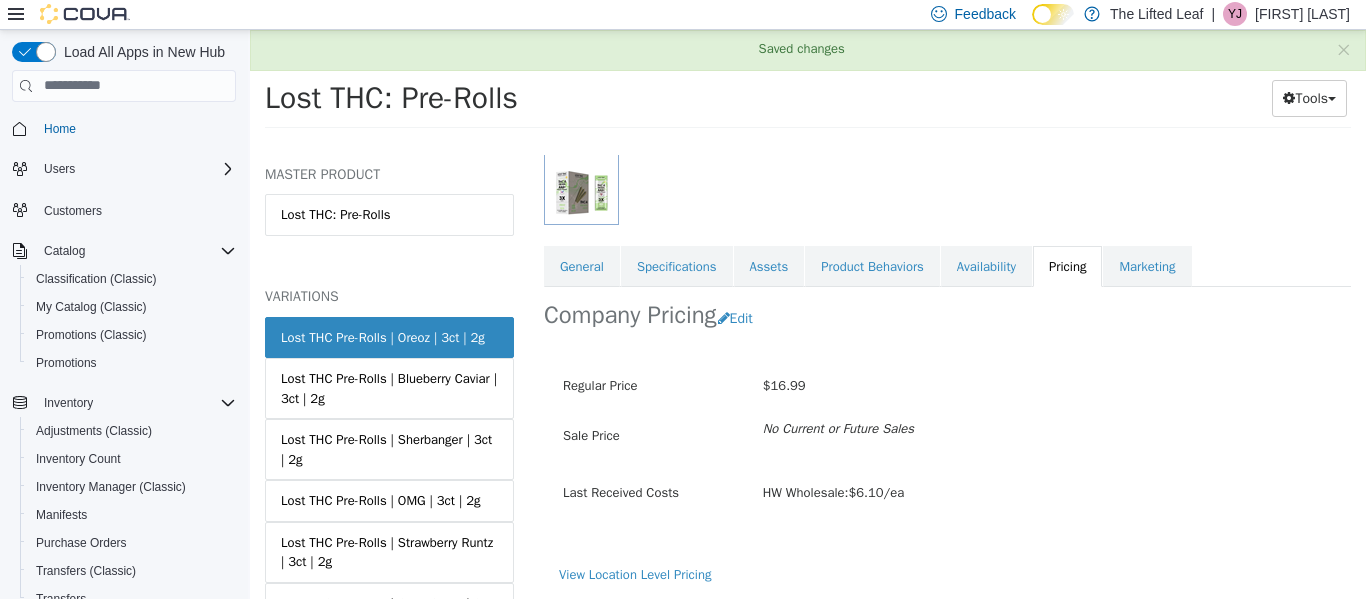 scroll, scrollTop: 273, scrollLeft: 0, axis: vertical 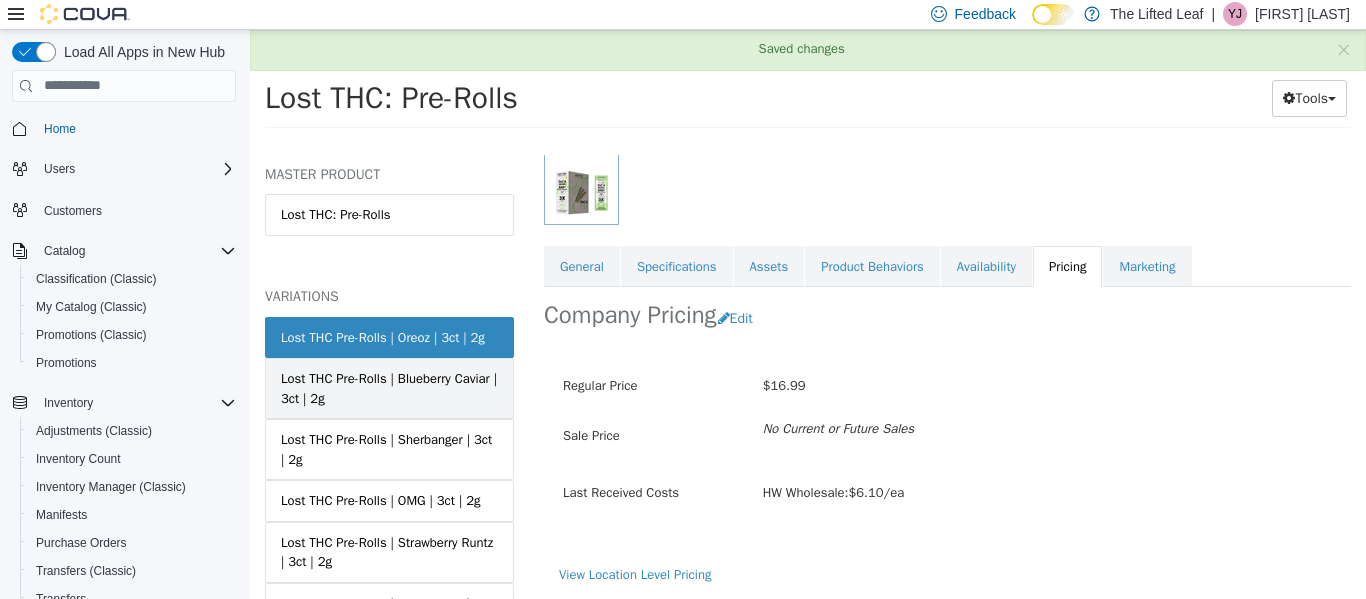 click on "Lost THC Pre-Rolls | Blueberry Caviar | 3ct | 2g" at bounding box center (389, 387) 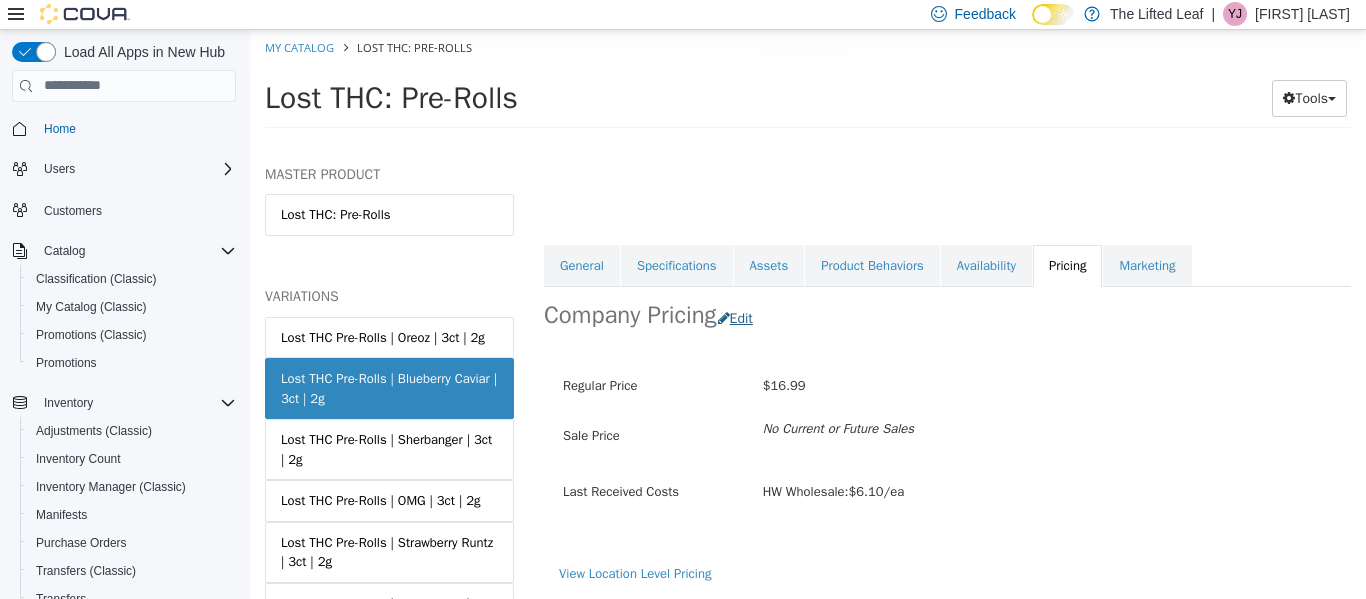 scroll, scrollTop: 0, scrollLeft: 0, axis: both 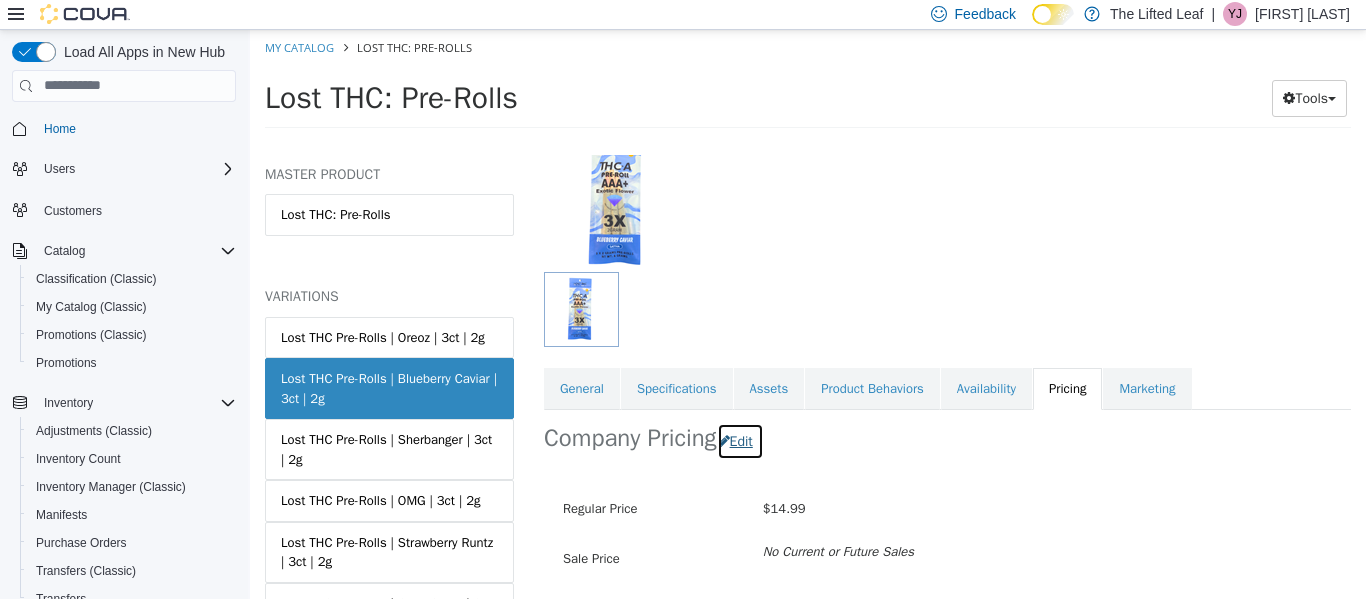 click on "Edit" at bounding box center (740, 440) 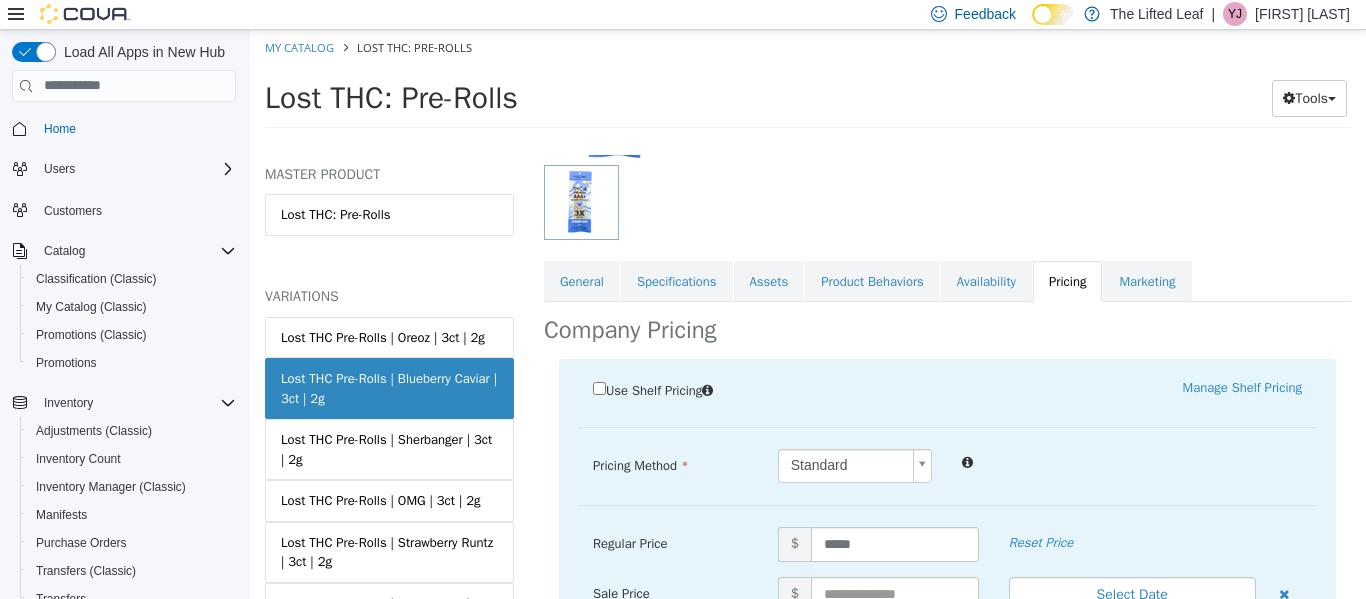 scroll, scrollTop: 285, scrollLeft: 0, axis: vertical 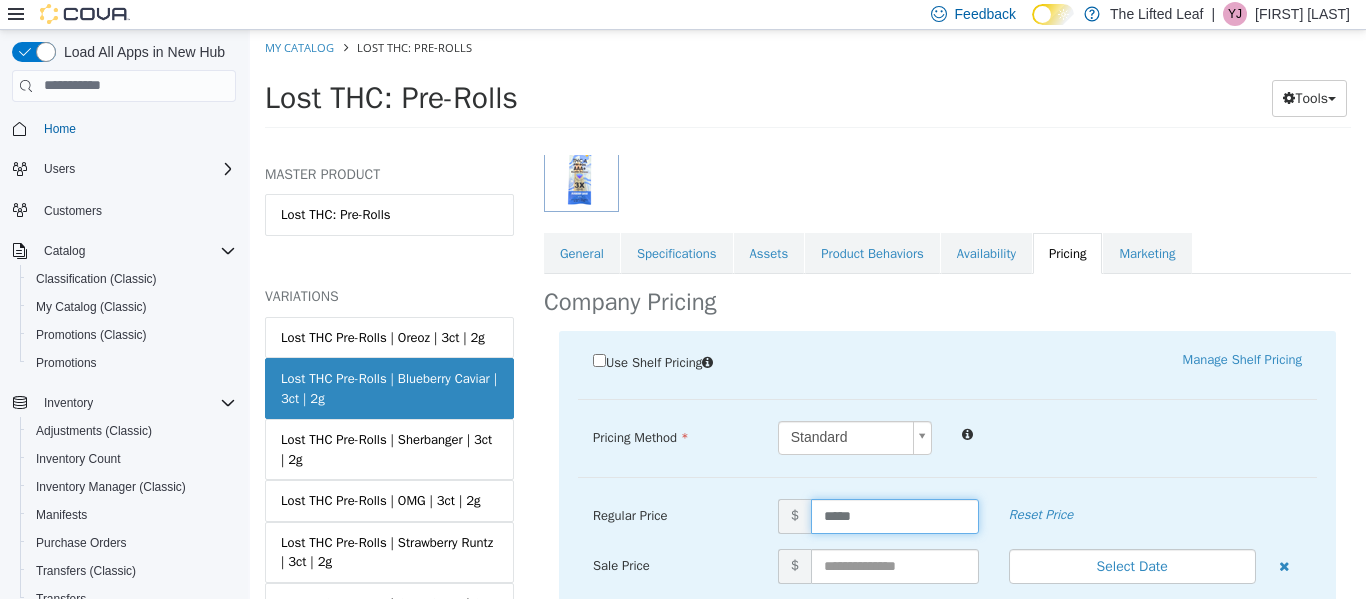 drag, startPoint x: 867, startPoint y: 523, endPoint x: 706, endPoint y: 524, distance: 161.00311 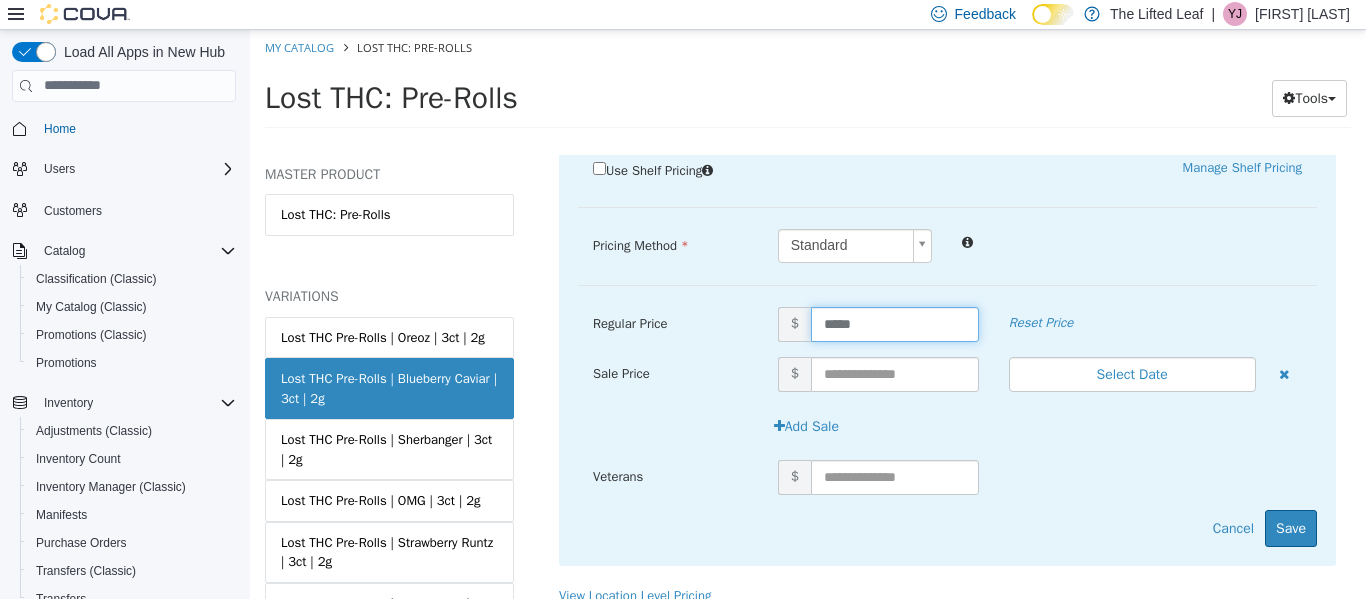 scroll, scrollTop: 478, scrollLeft: 0, axis: vertical 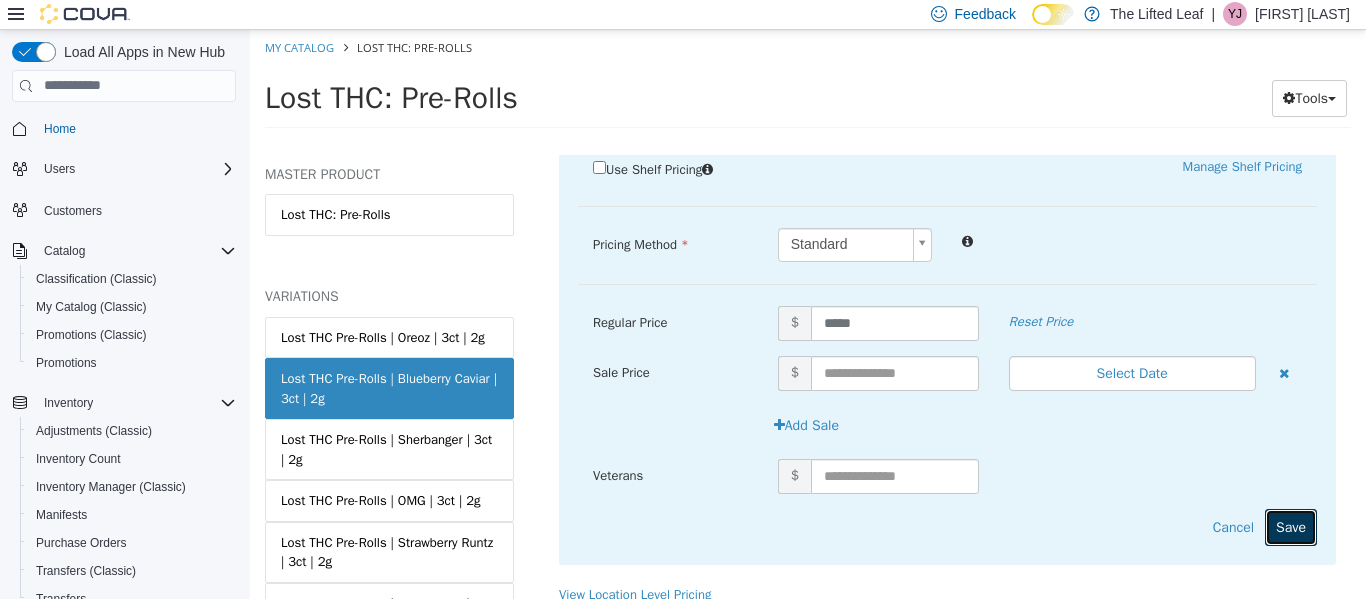 click on "Save" at bounding box center [1291, 526] 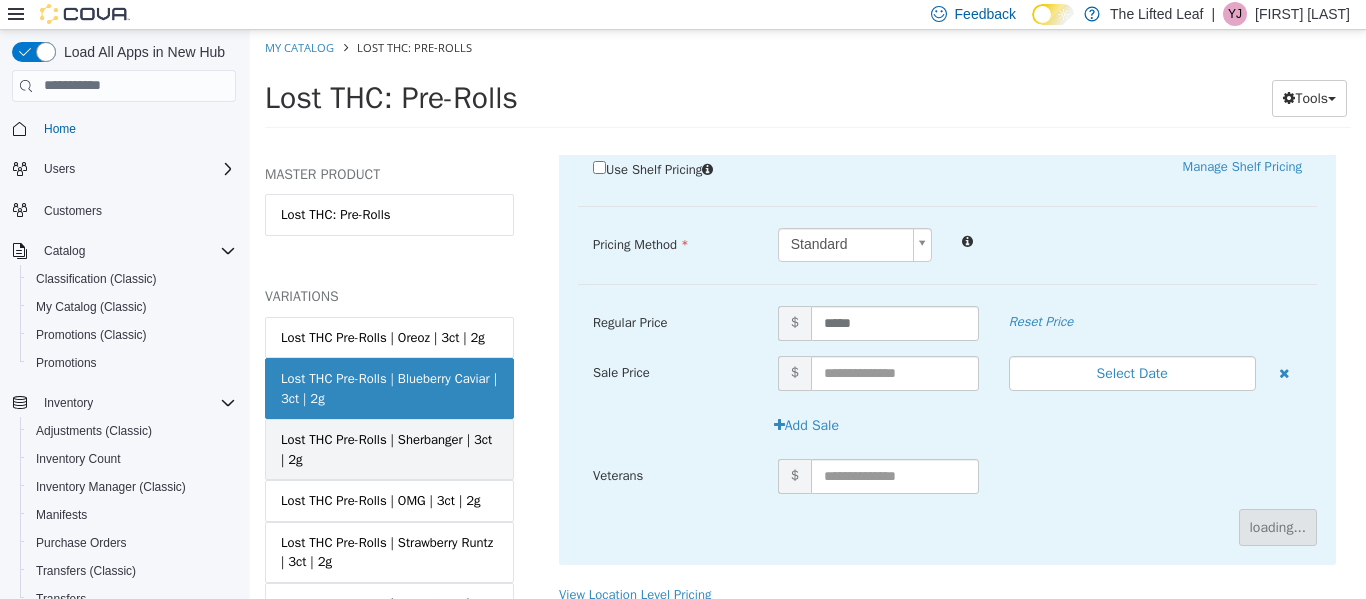 click on "Lost THC Pre-Rolls | Sherbanger | 3ct | 2g" at bounding box center [389, 448] 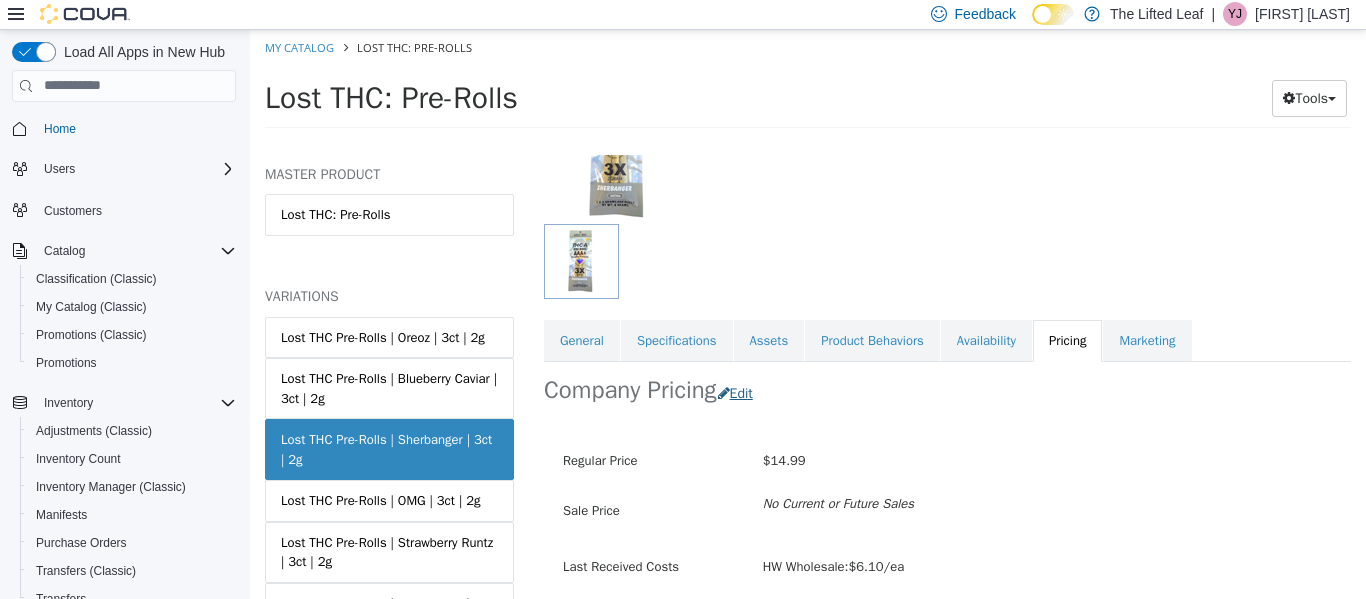 scroll, scrollTop: 198, scrollLeft: 0, axis: vertical 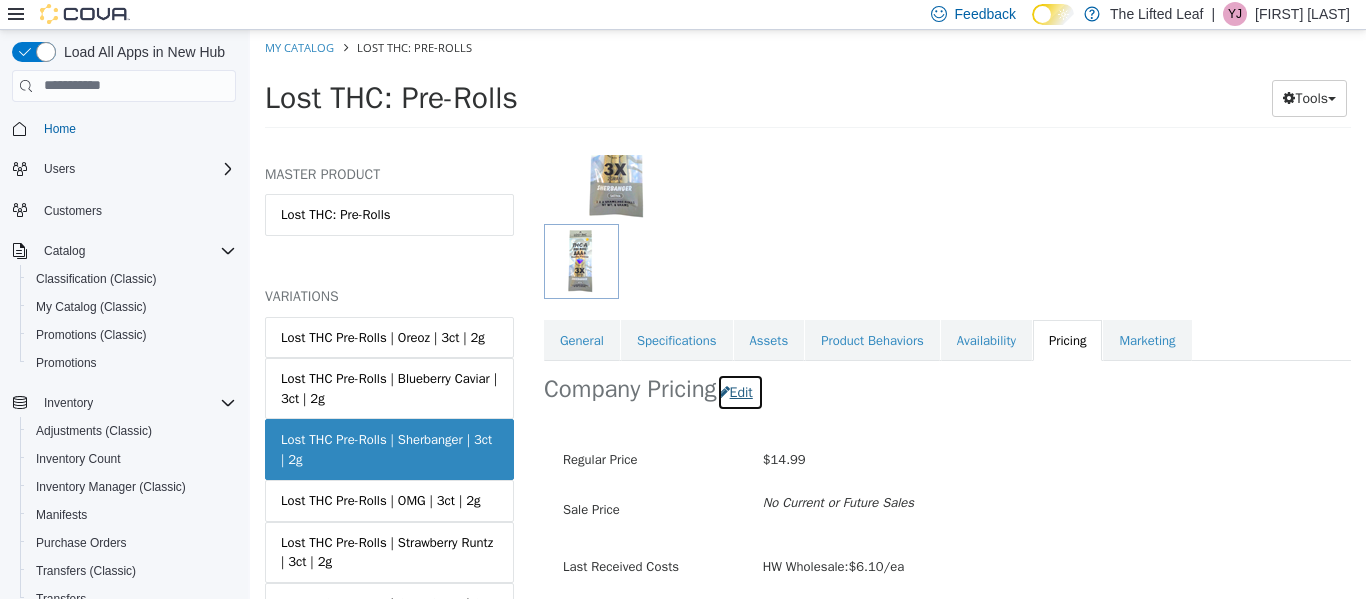 click on "Edit" at bounding box center (740, 391) 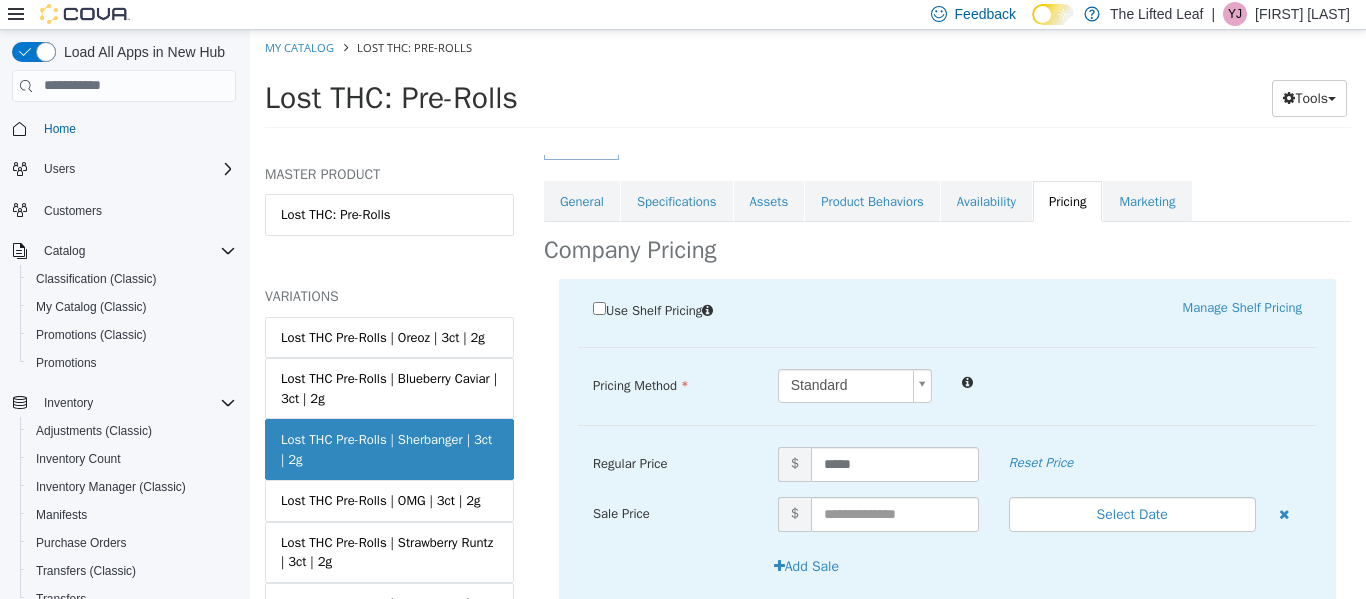 scroll, scrollTop: 338, scrollLeft: 0, axis: vertical 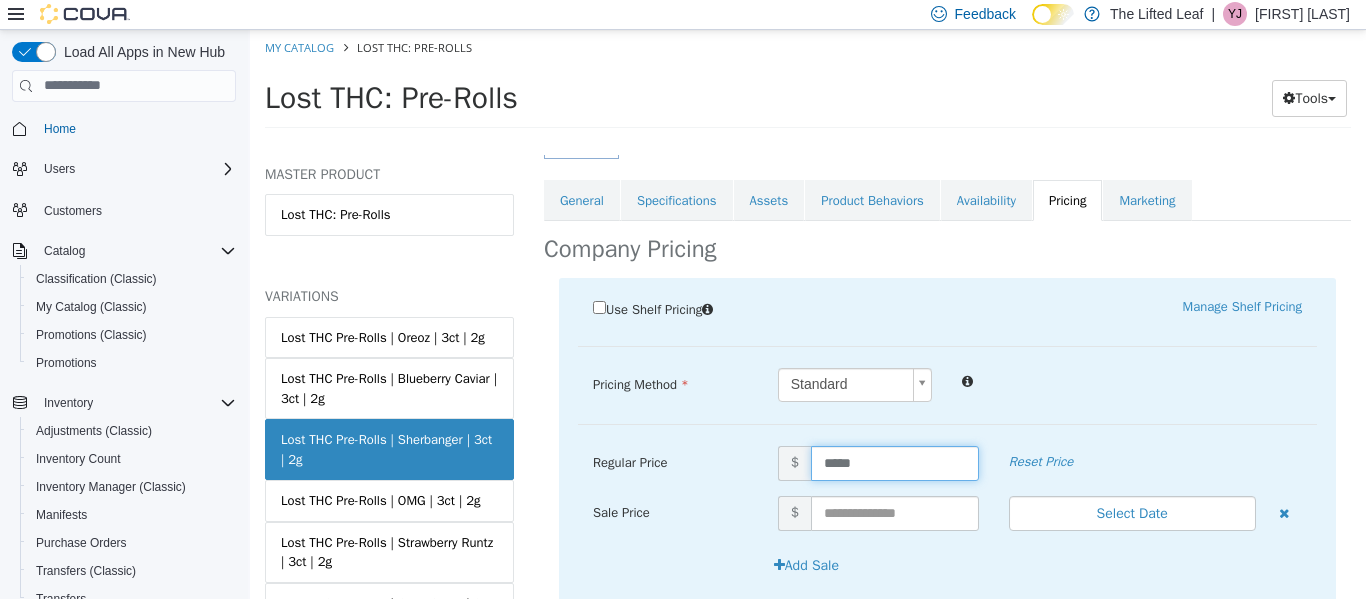 drag, startPoint x: 863, startPoint y: 458, endPoint x: 733, endPoint y: 487, distance: 133.19534 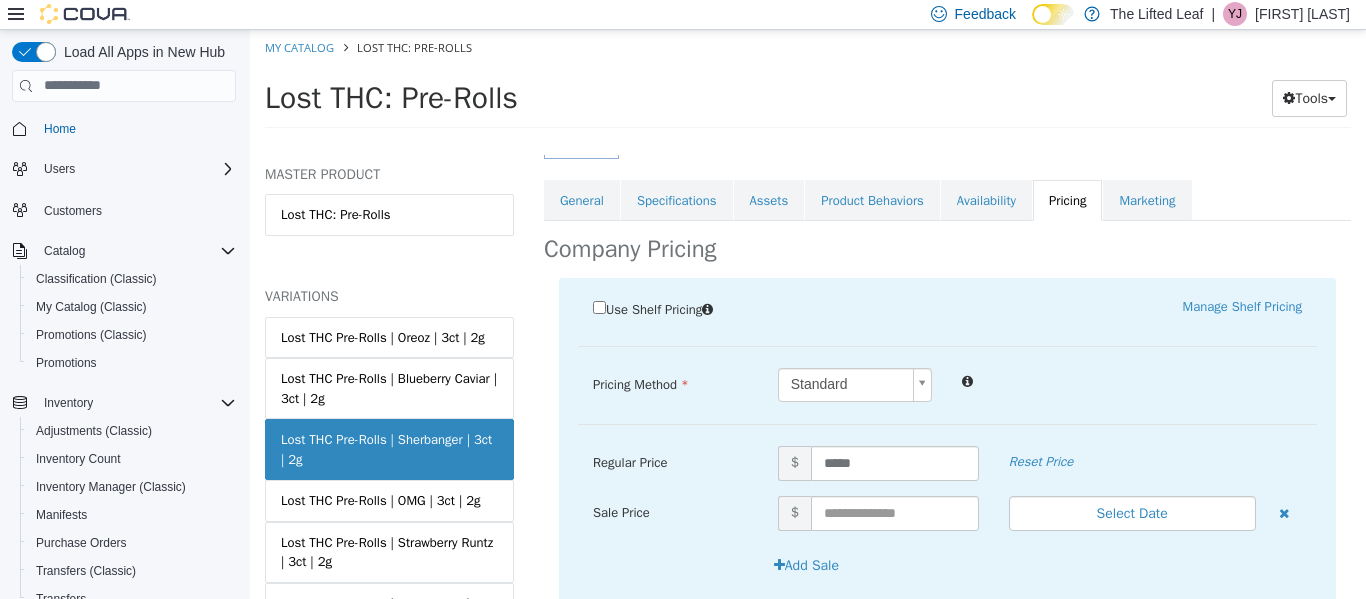 scroll, scrollTop: 498, scrollLeft: 0, axis: vertical 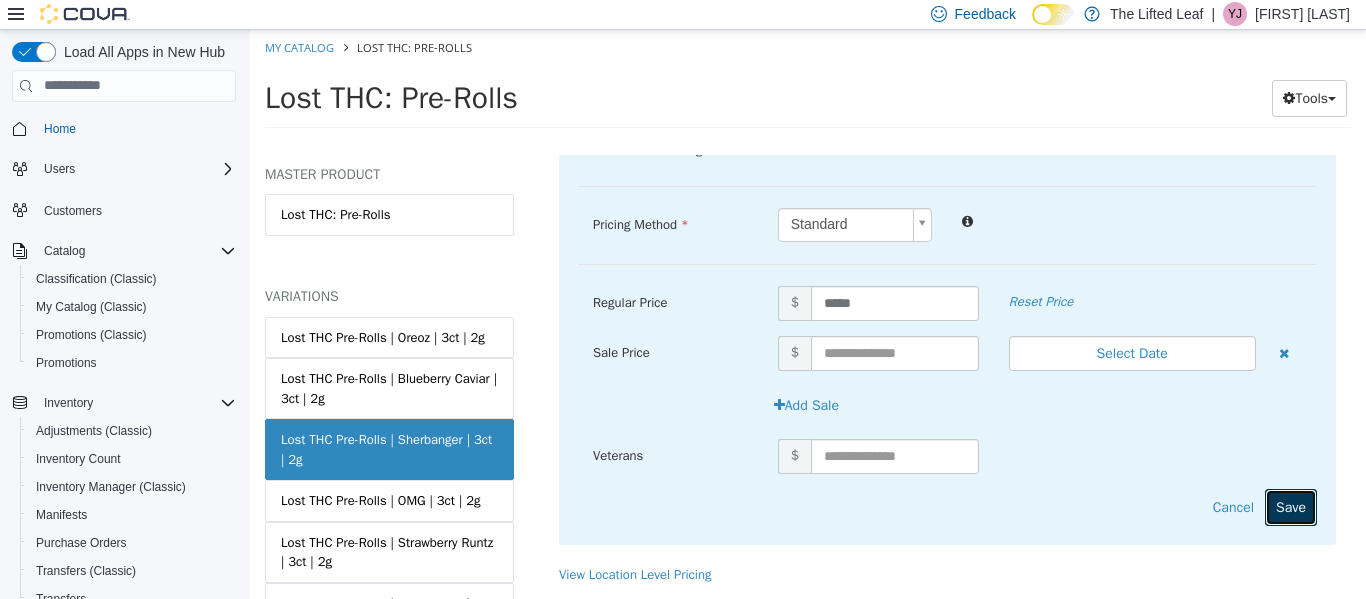 click on "Save" at bounding box center (1291, 506) 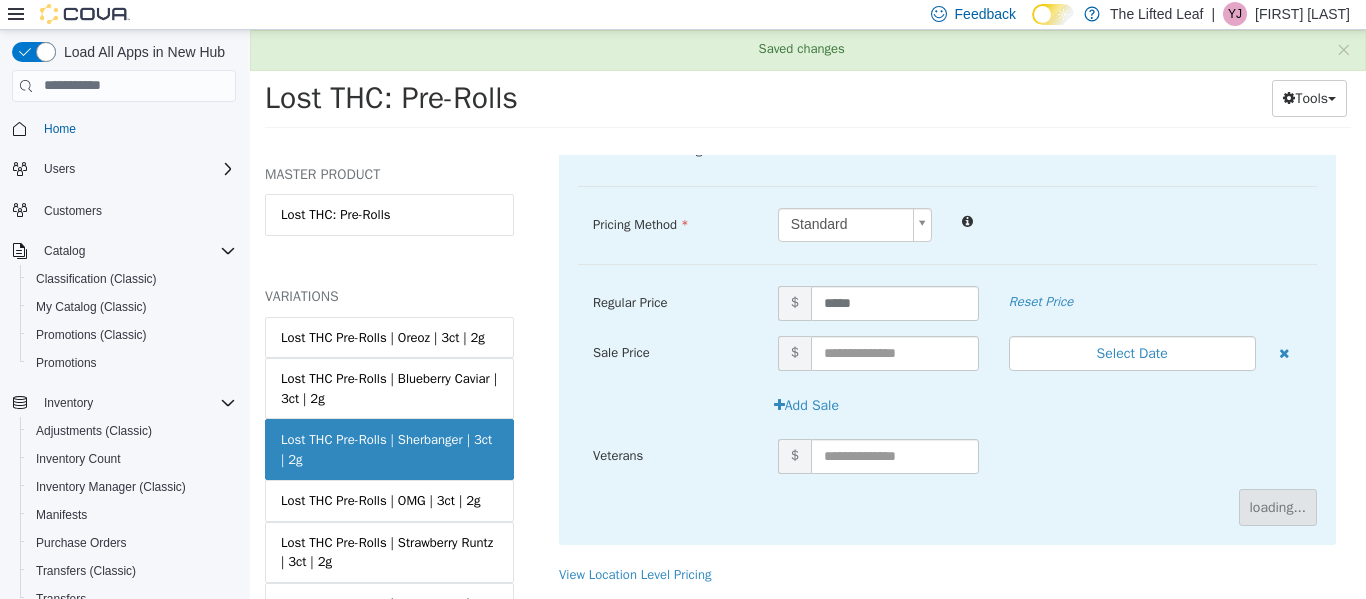 scroll, scrollTop: 273, scrollLeft: 0, axis: vertical 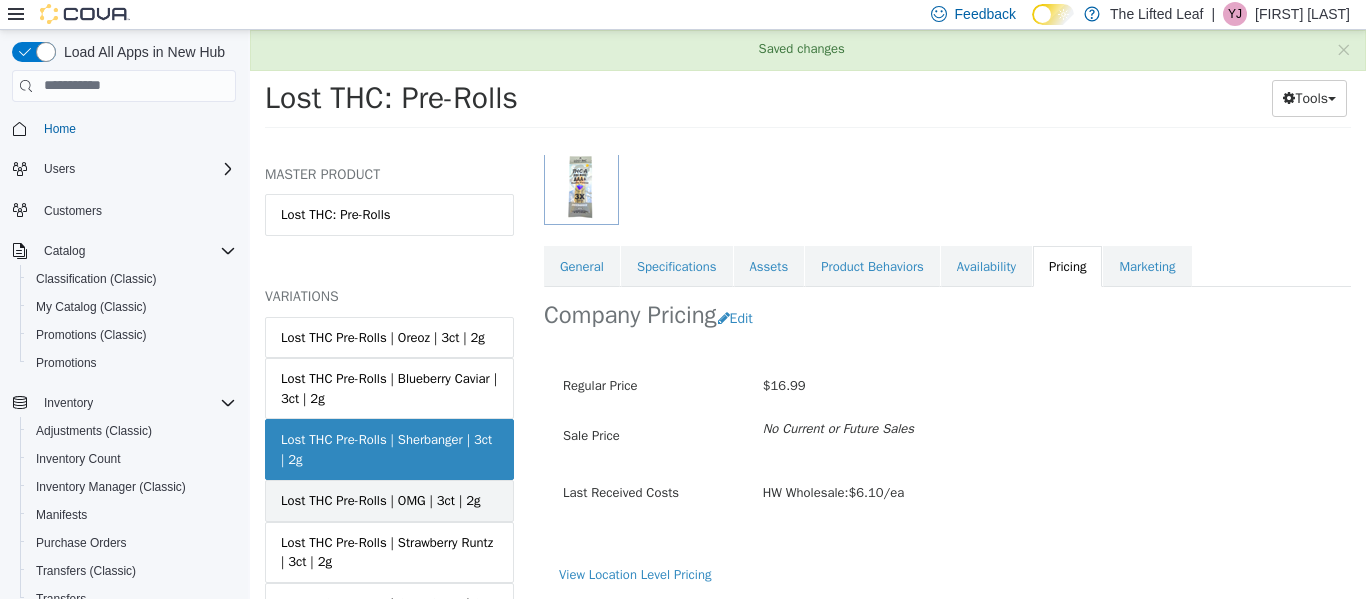 click on "Lost THC Pre-Rolls | OMG | 3ct | 2g" at bounding box center [389, 500] 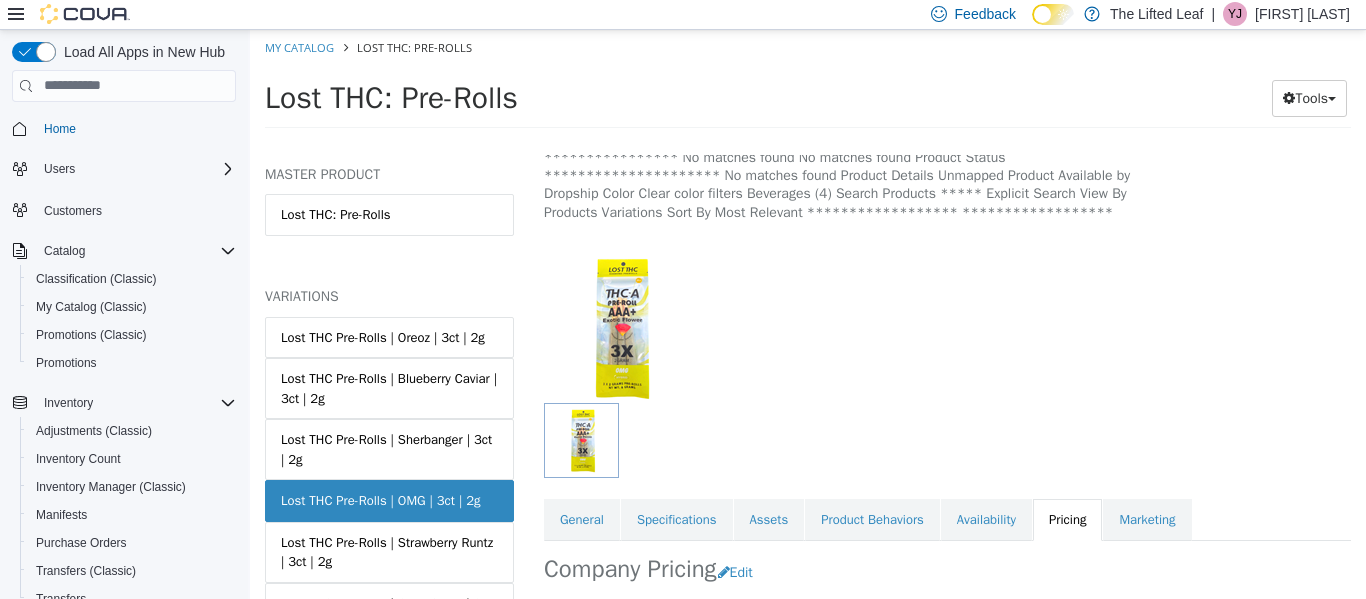 scroll, scrollTop: 165, scrollLeft: 0, axis: vertical 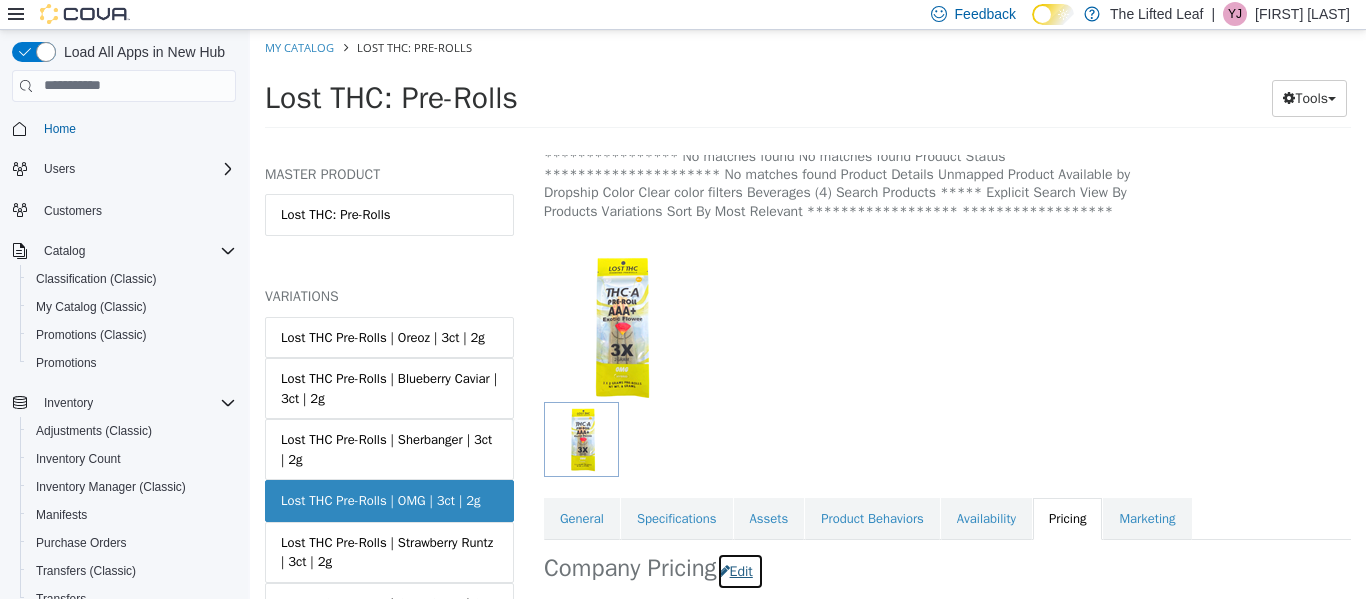 click on "Edit" at bounding box center [740, 570] 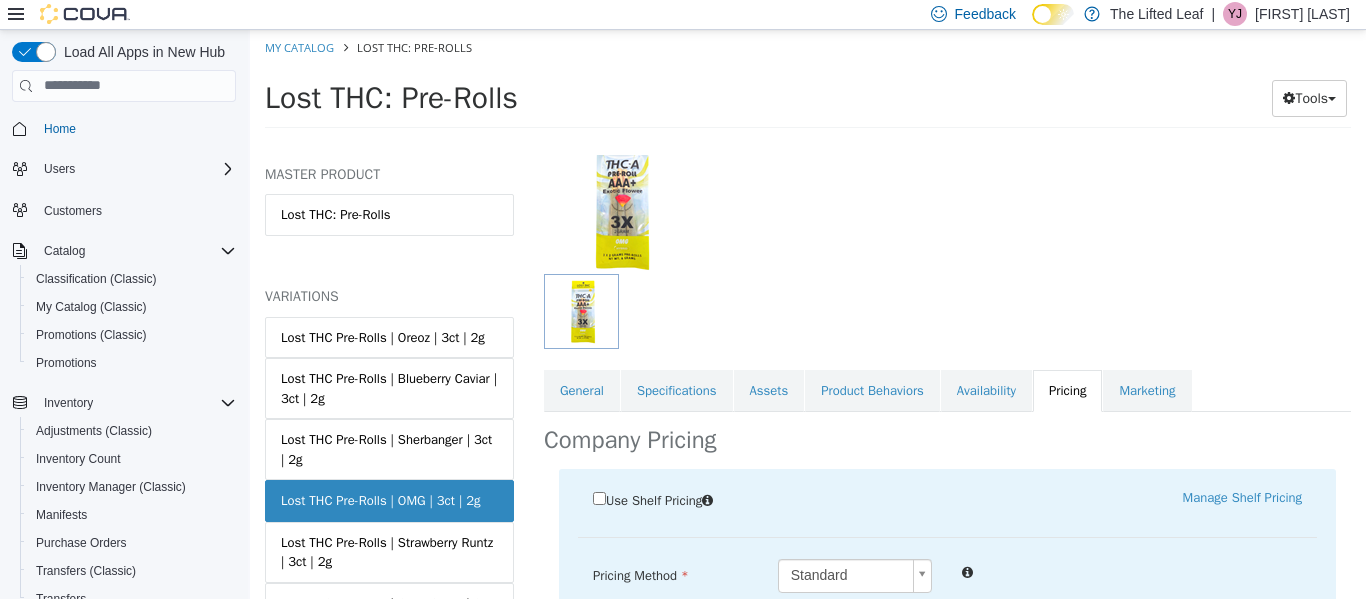 scroll, scrollTop: 297, scrollLeft: 0, axis: vertical 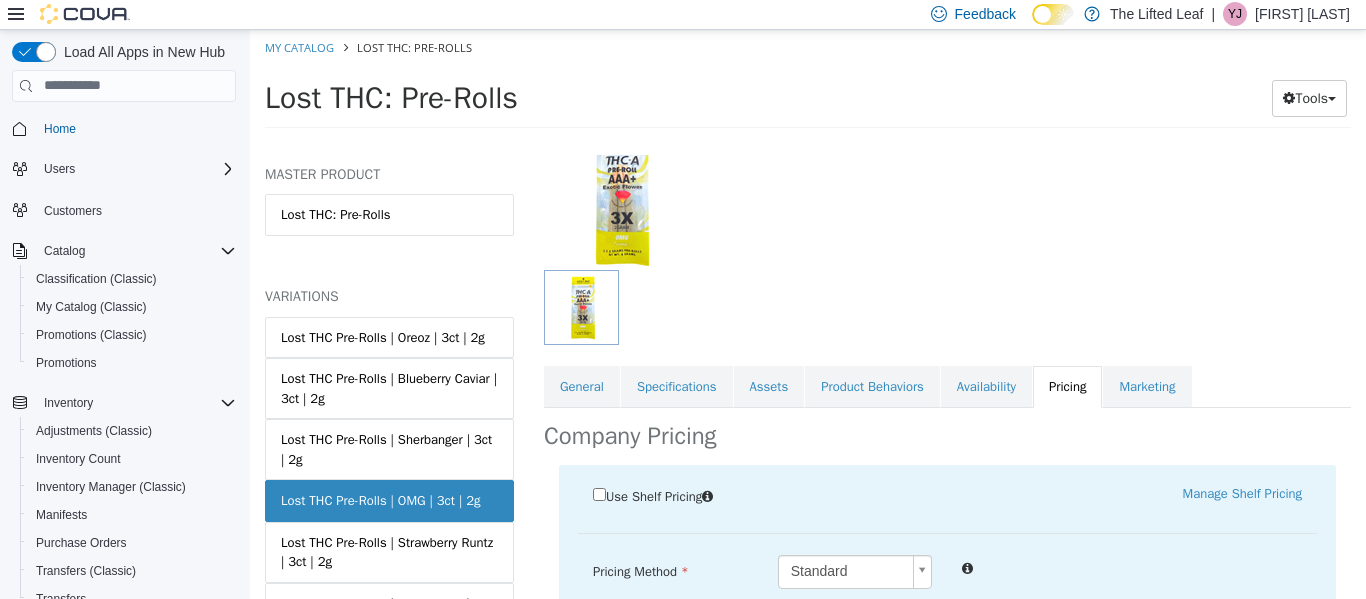 drag, startPoint x: 900, startPoint y: 507, endPoint x: 702, endPoint y: 489, distance: 198.8165 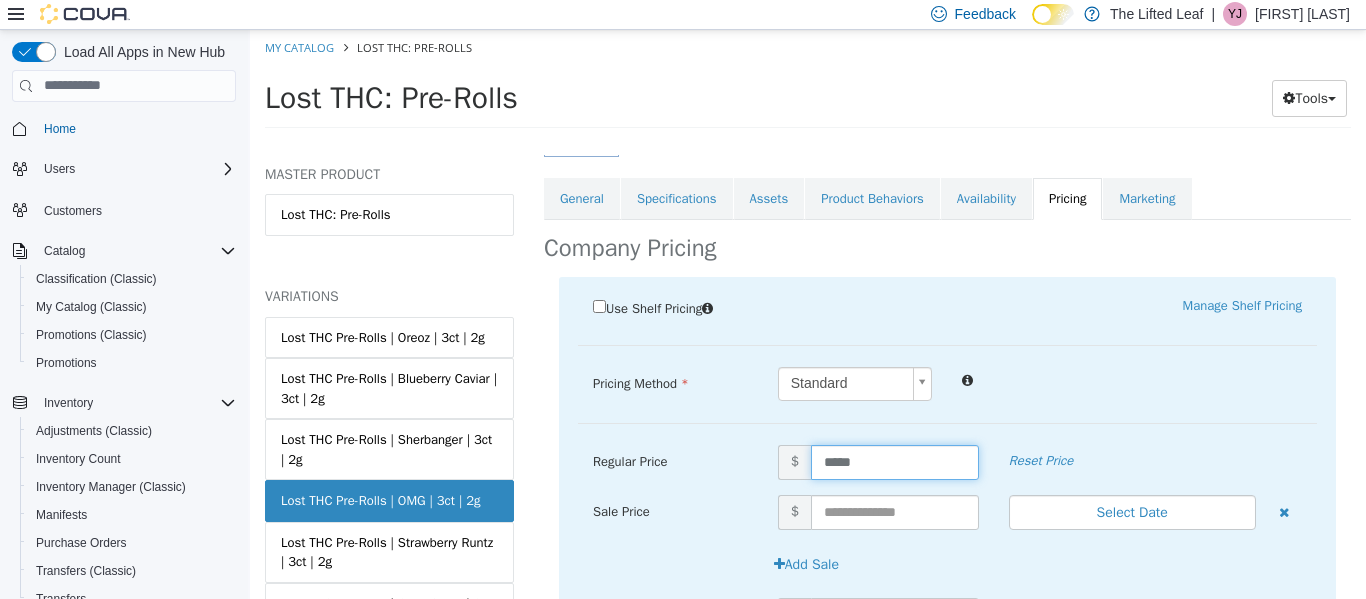 click on "Veterans  $" at bounding box center [947, 622] 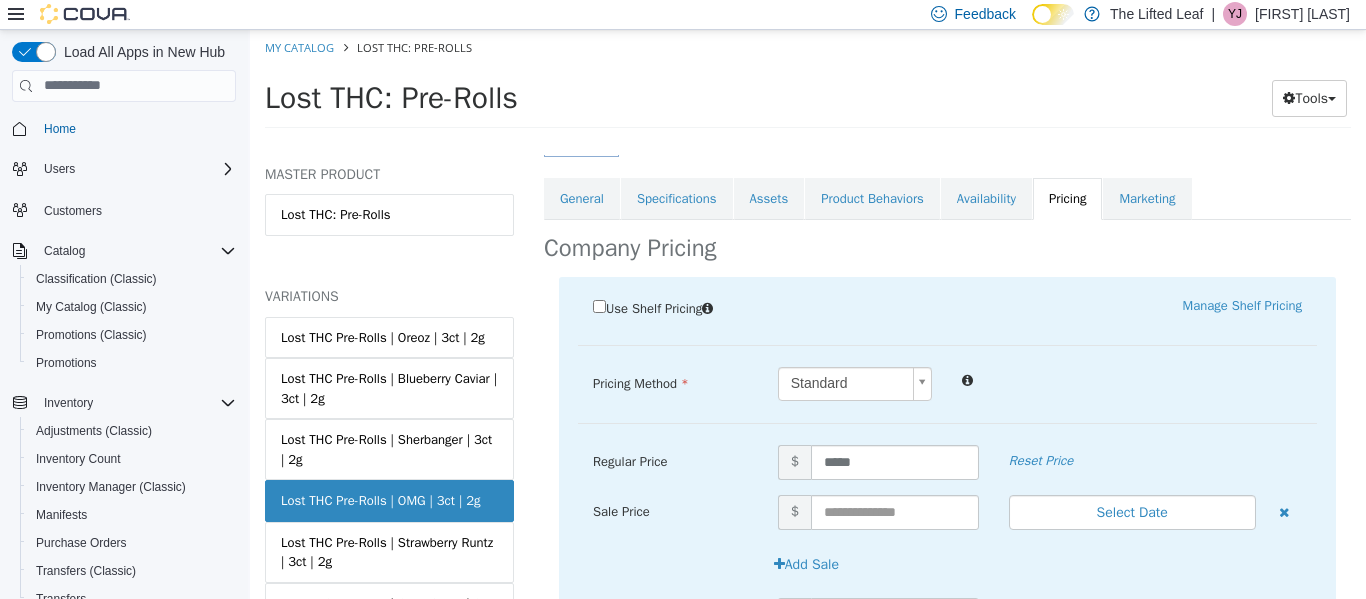 click on "Save" at bounding box center [1291, 665] 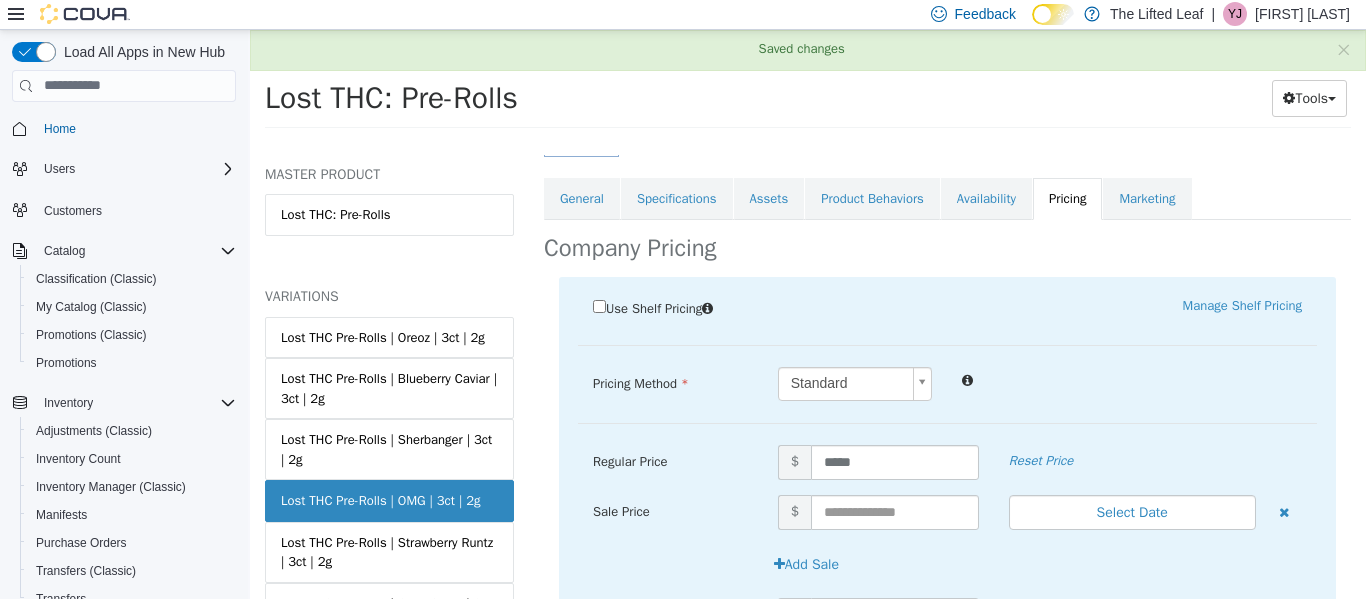 scroll, scrollTop: 273, scrollLeft: 0, axis: vertical 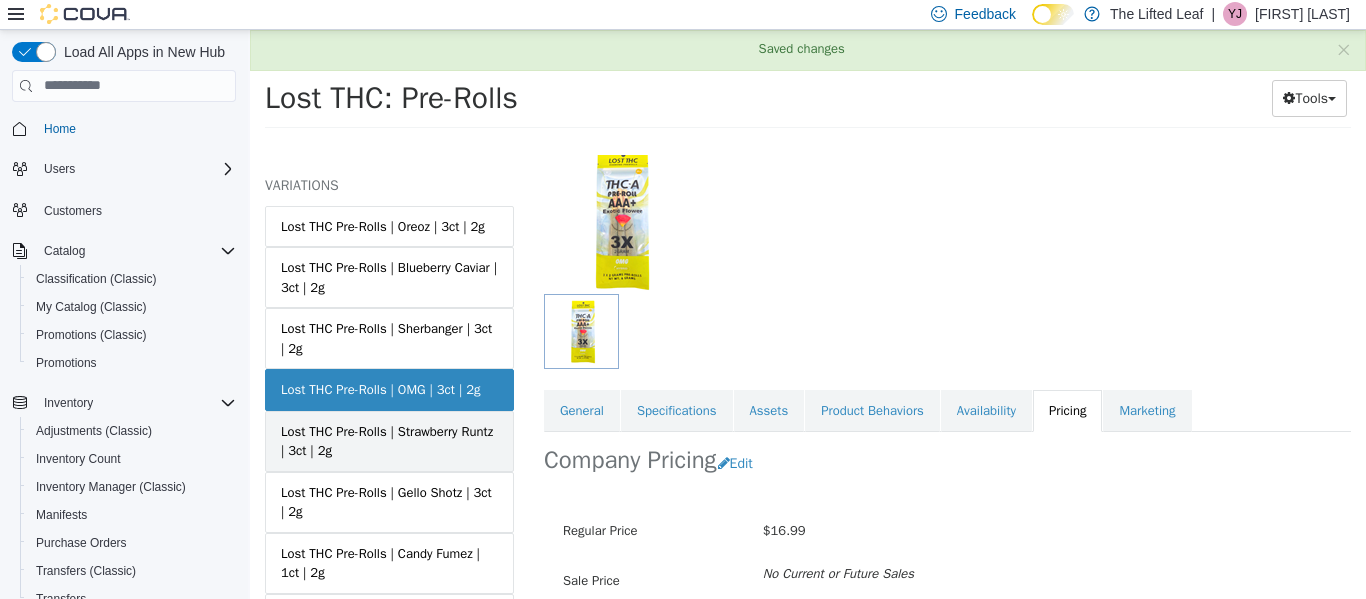 click on "Lost THC Pre-Rolls | Strawberry Runtz | 3ct | 2g" at bounding box center [389, 440] 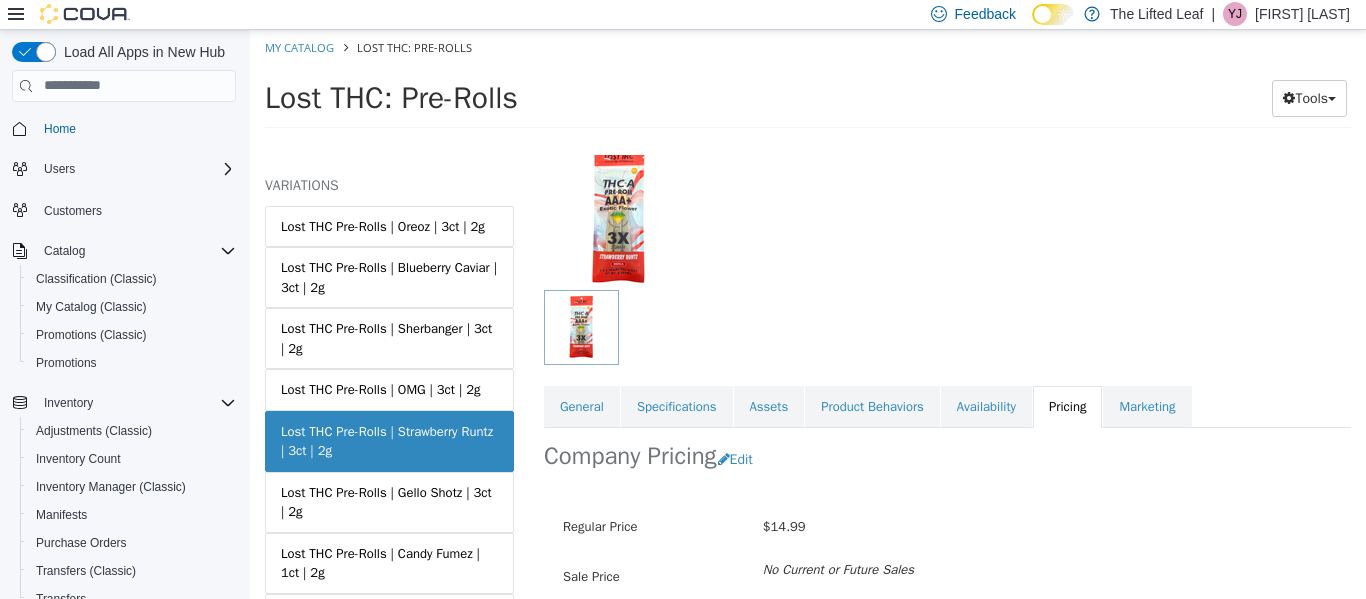 scroll, scrollTop: 131, scrollLeft: 0, axis: vertical 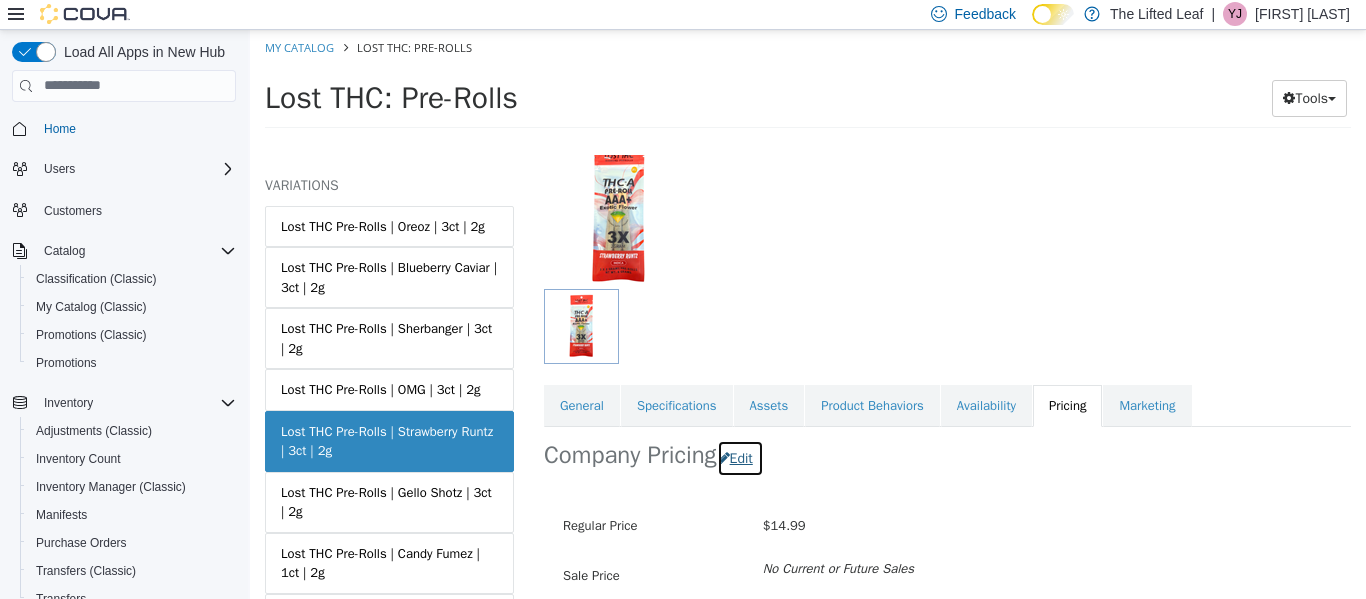 click on "Edit" at bounding box center [740, 457] 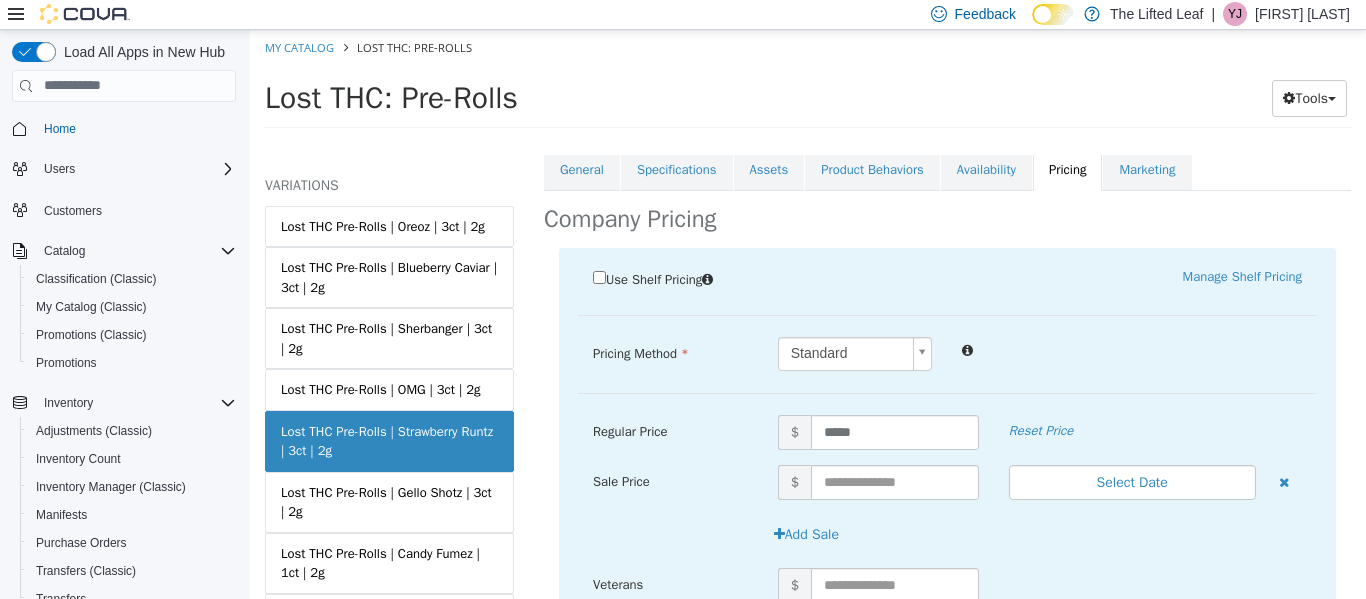 scroll, scrollTop: 364, scrollLeft: 0, axis: vertical 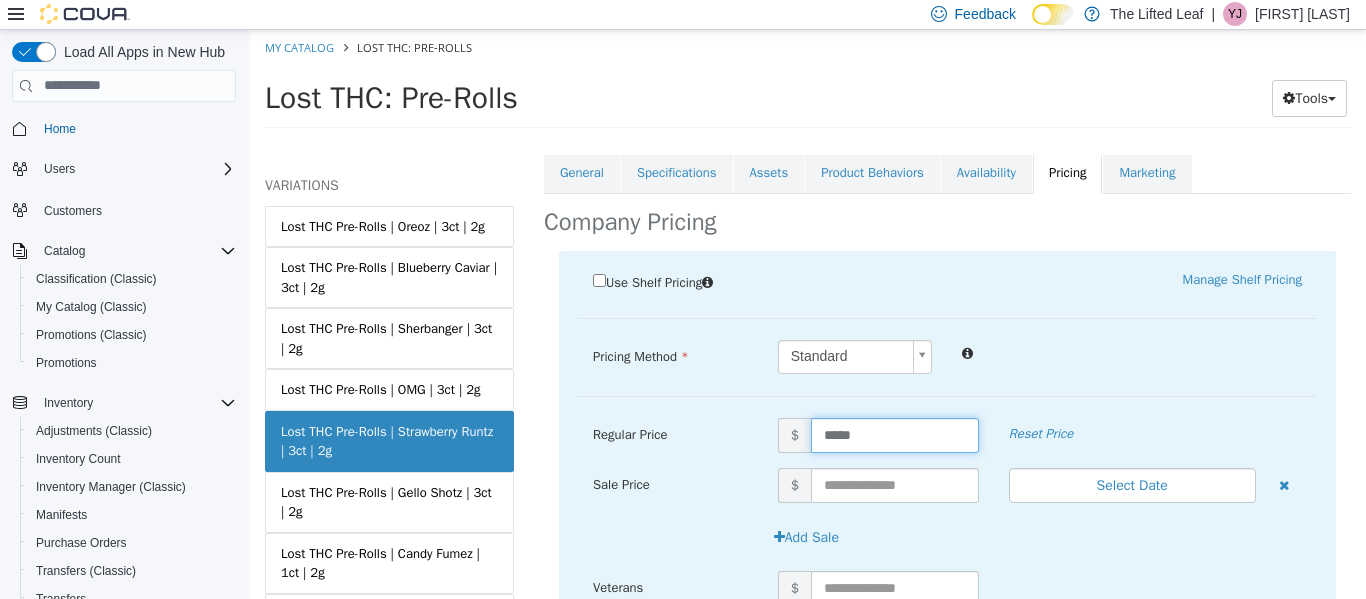 drag, startPoint x: 863, startPoint y: 445, endPoint x: 758, endPoint y: 441, distance: 105.076164 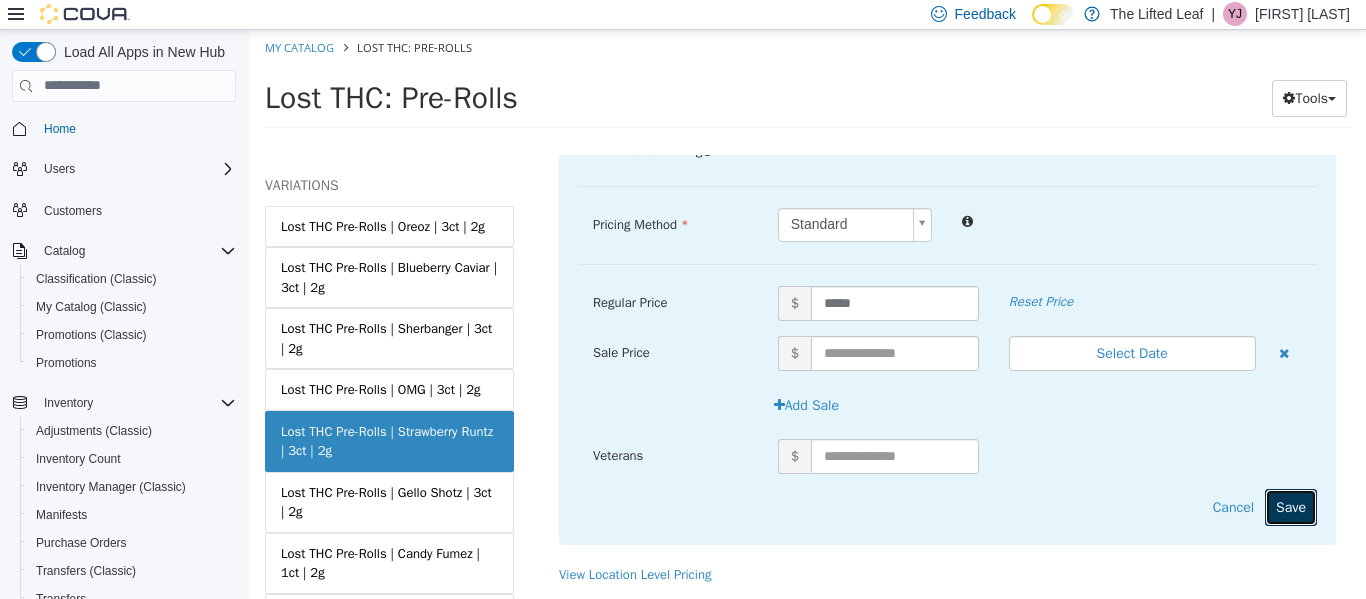 click on "Save" at bounding box center [1291, 506] 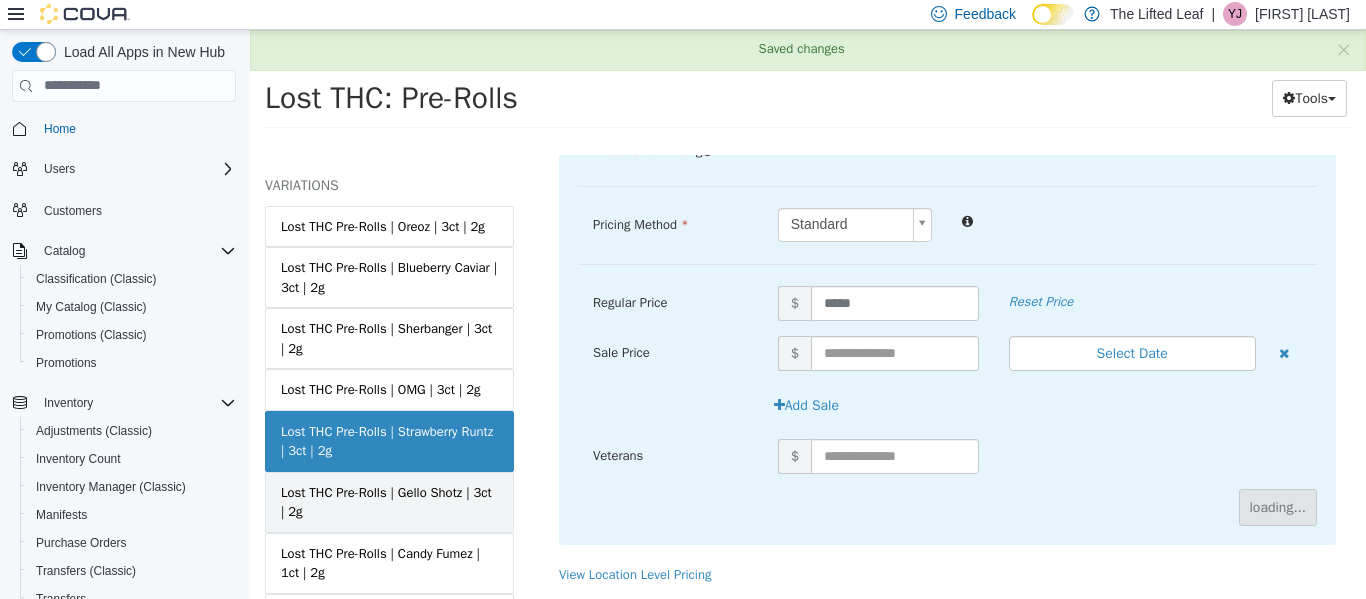 scroll, scrollTop: 271, scrollLeft: 0, axis: vertical 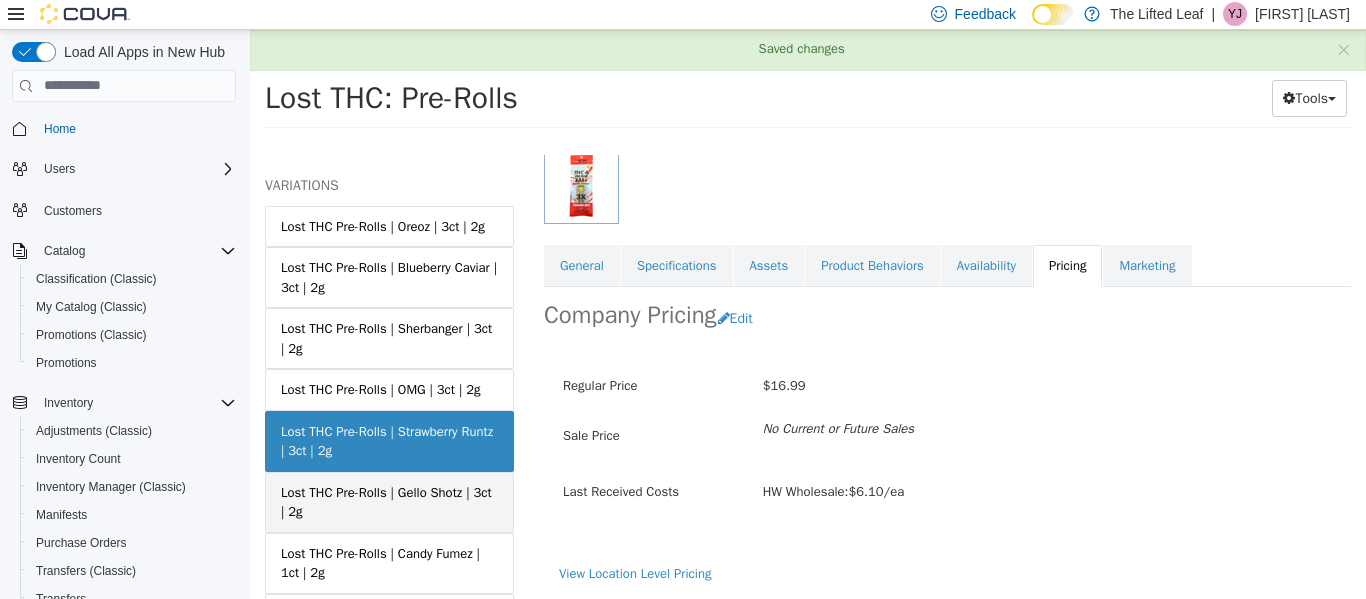 click on "Lost THC Pre-Rolls | Gello Shotz | 3ct | 2g" at bounding box center (389, 501) 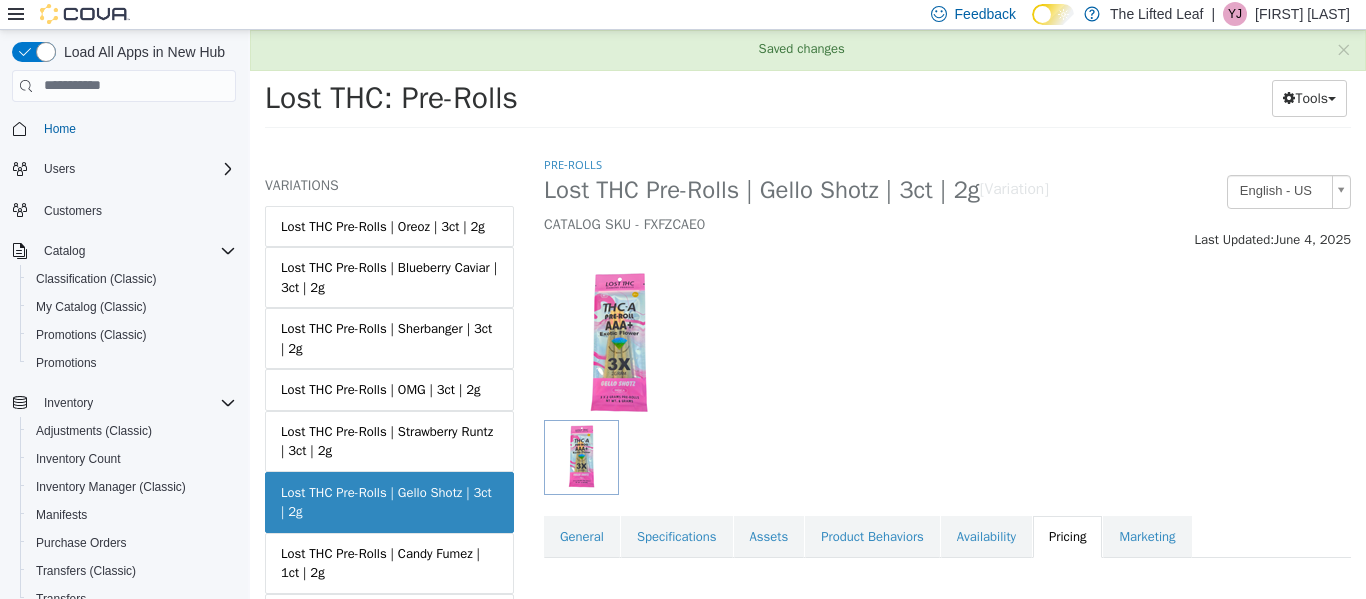 scroll, scrollTop: 0, scrollLeft: 0, axis: both 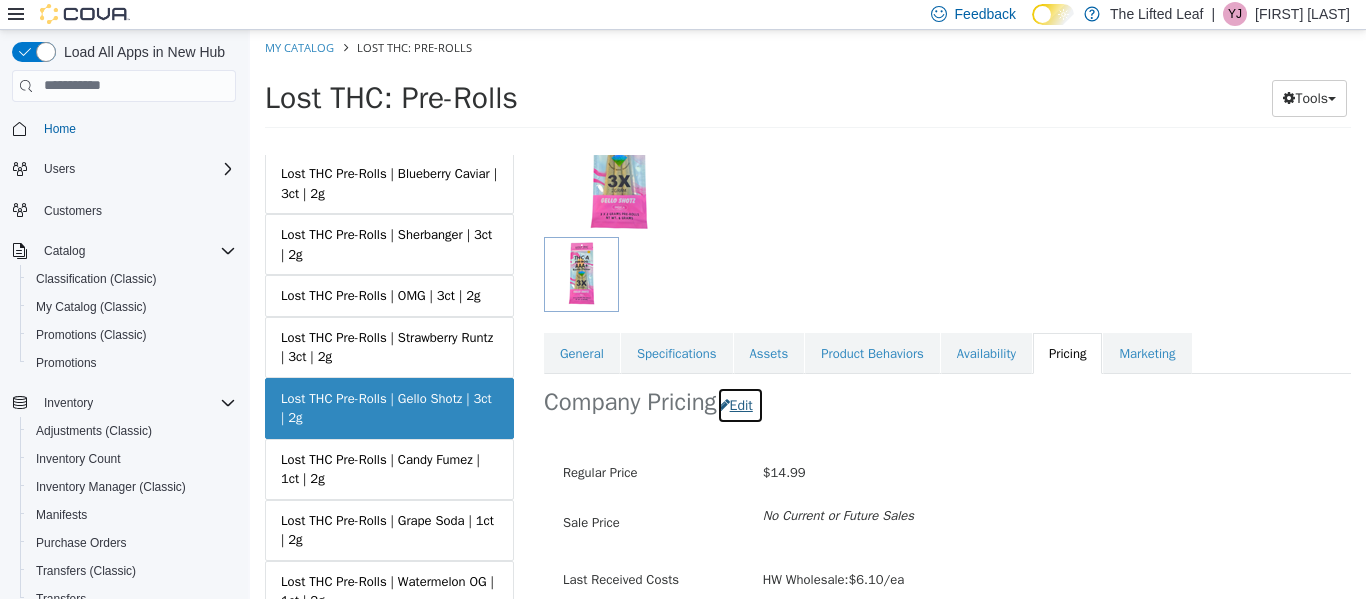 click on "Edit" at bounding box center (740, 404) 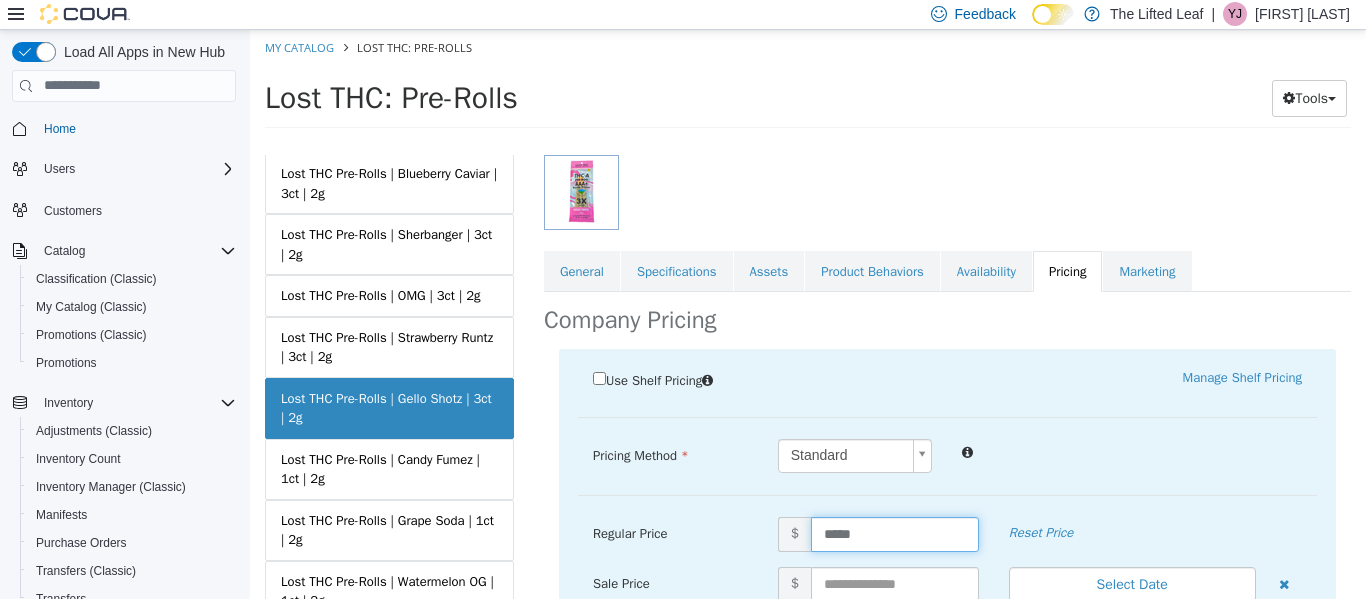drag, startPoint x: 878, startPoint y: 517, endPoint x: 721, endPoint y: 529, distance: 157.45793 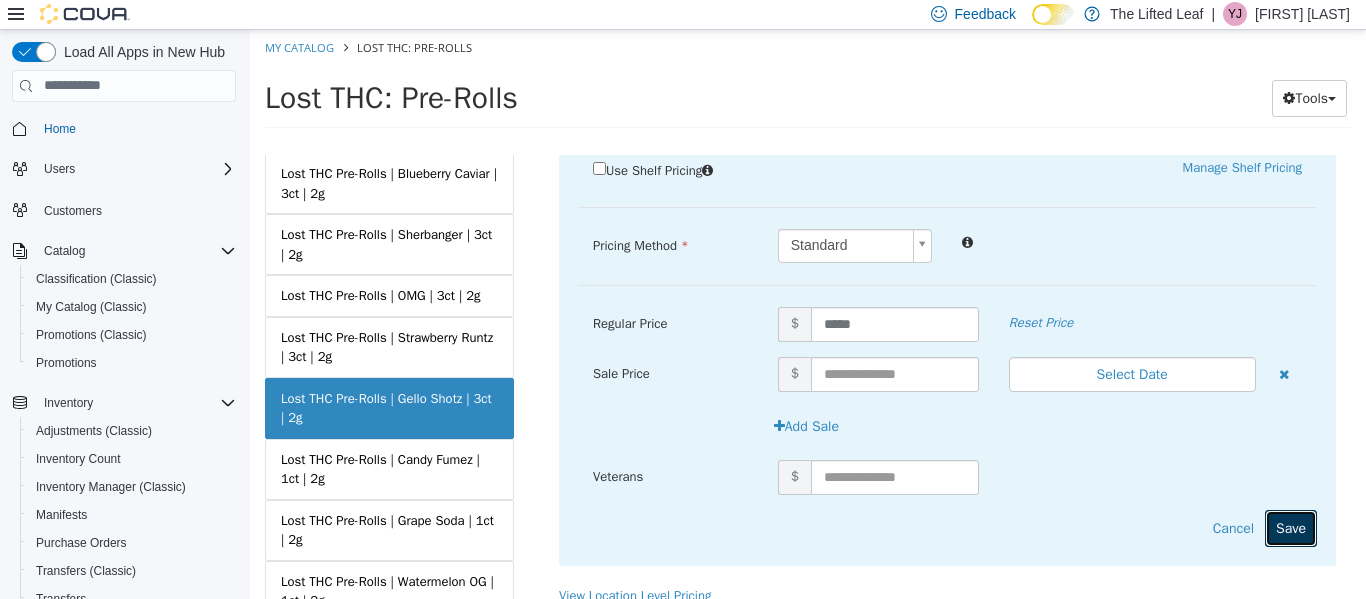 click on "Save" at bounding box center (1291, 527) 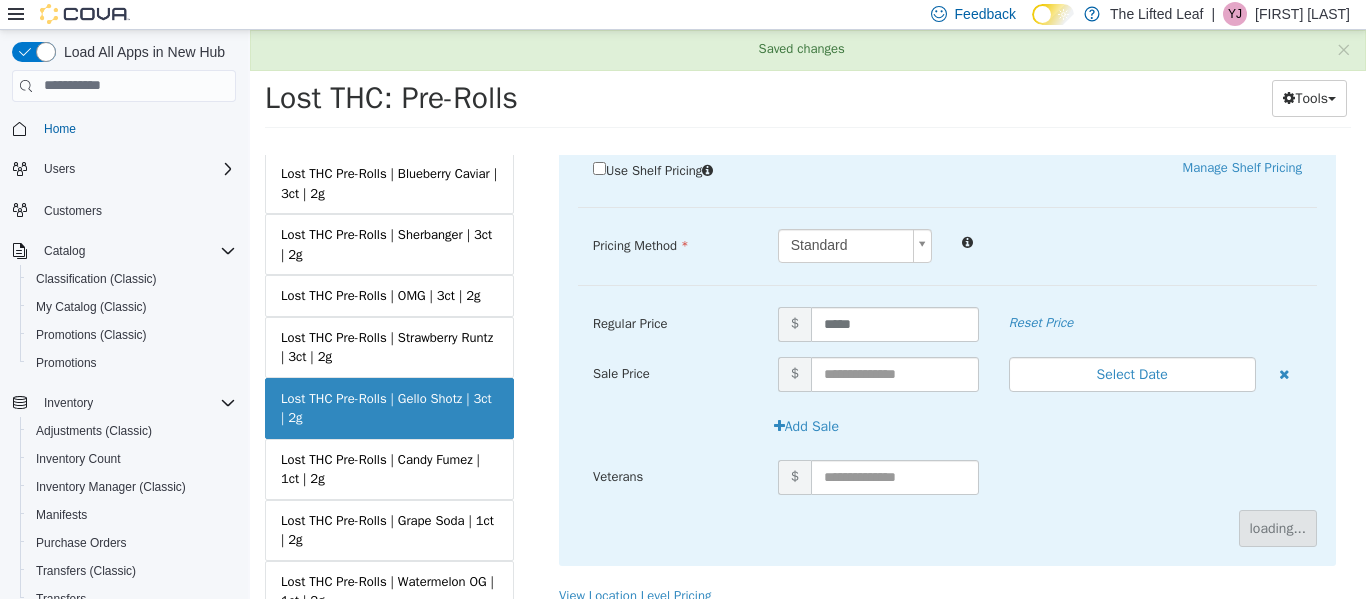 click on "Use Shelf Pricing    Manage Shelf Pricing Shelf Price     Select a Shelf Price                             Shelf Price is required Pricing Method     Standard                             * Regular Price $ ***** Reset Price Sale Price $ Select Date     (UTC-5) Chicago                                Add Sale Veterans  $ Cancel loading..." at bounding box center (947, 351) 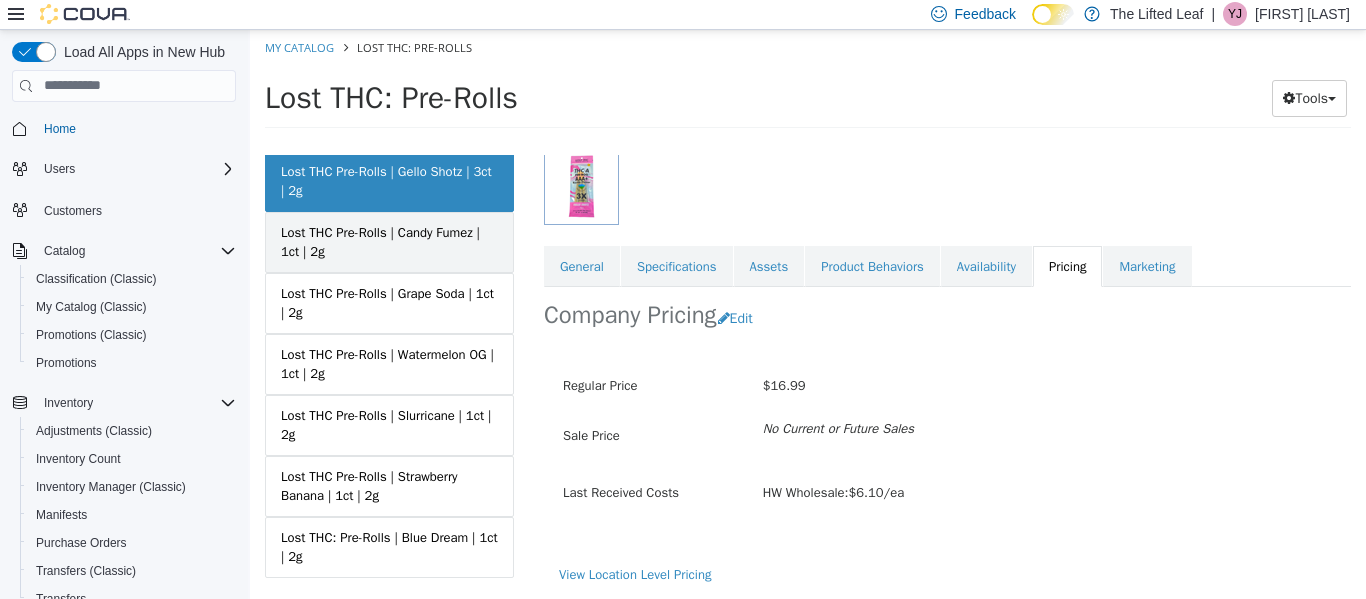 click on "Lost THC Pre-Rolls | Candy Fumez | 1ct | 2g" at bounding box center [389, 241] 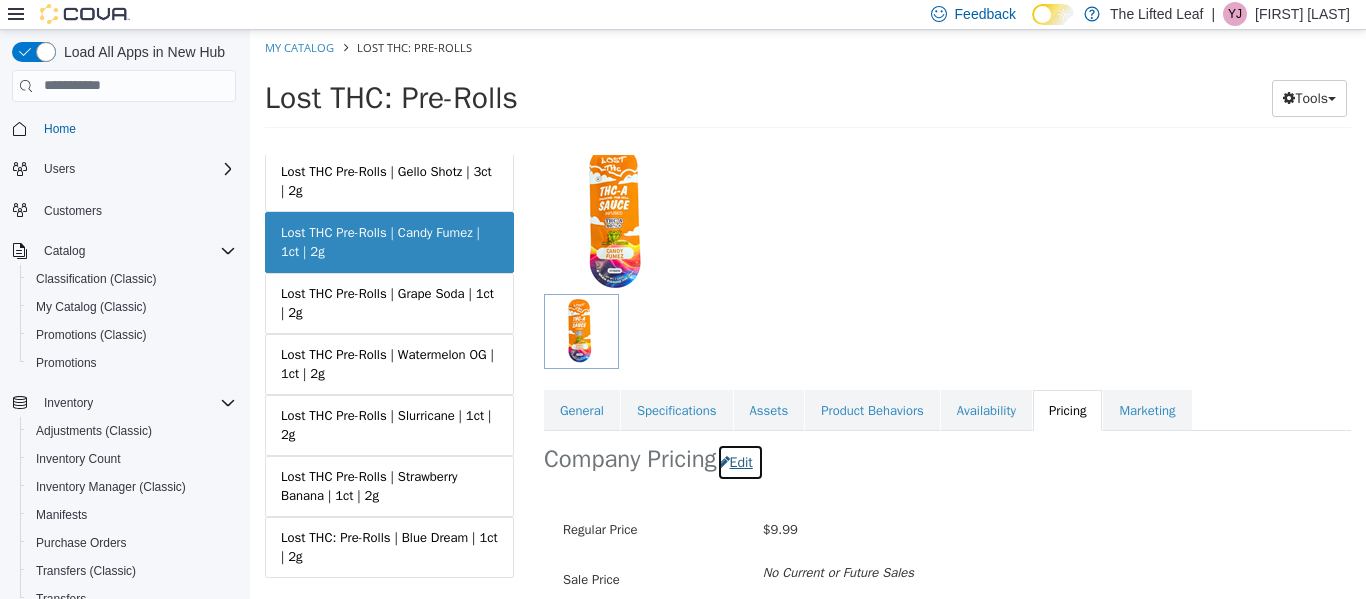 click on "Edit" at bounding box center [740, 461] 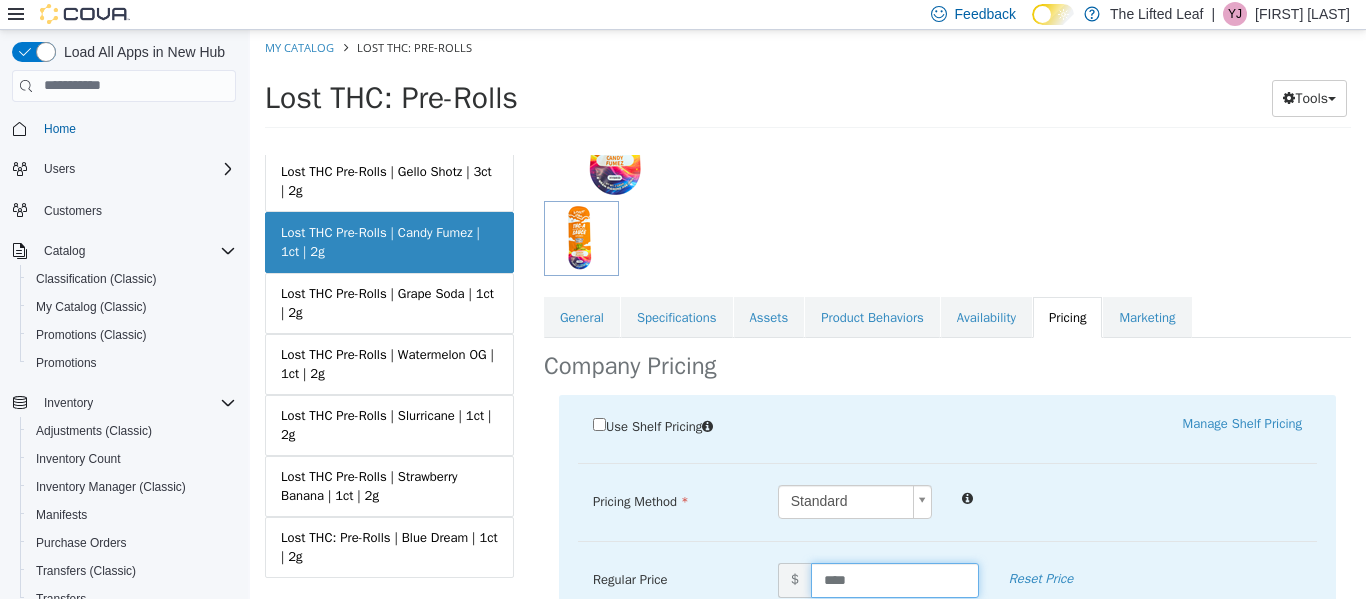click on "****" at bounding box center [895, 579] 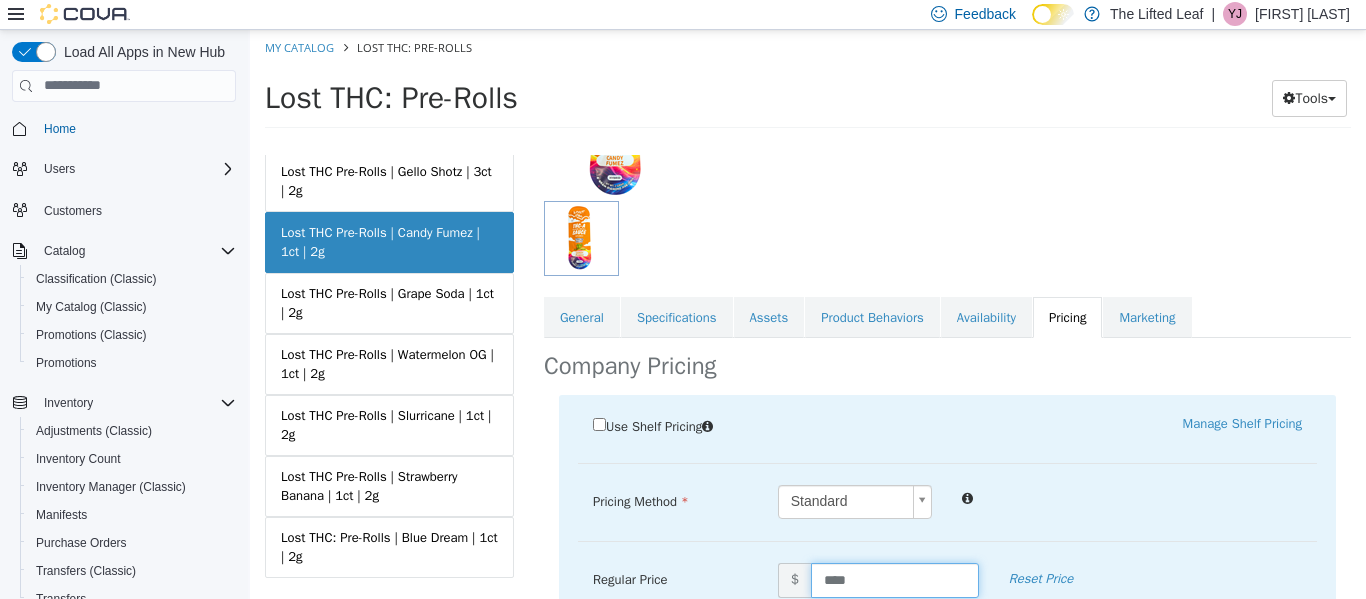 type on "*****" 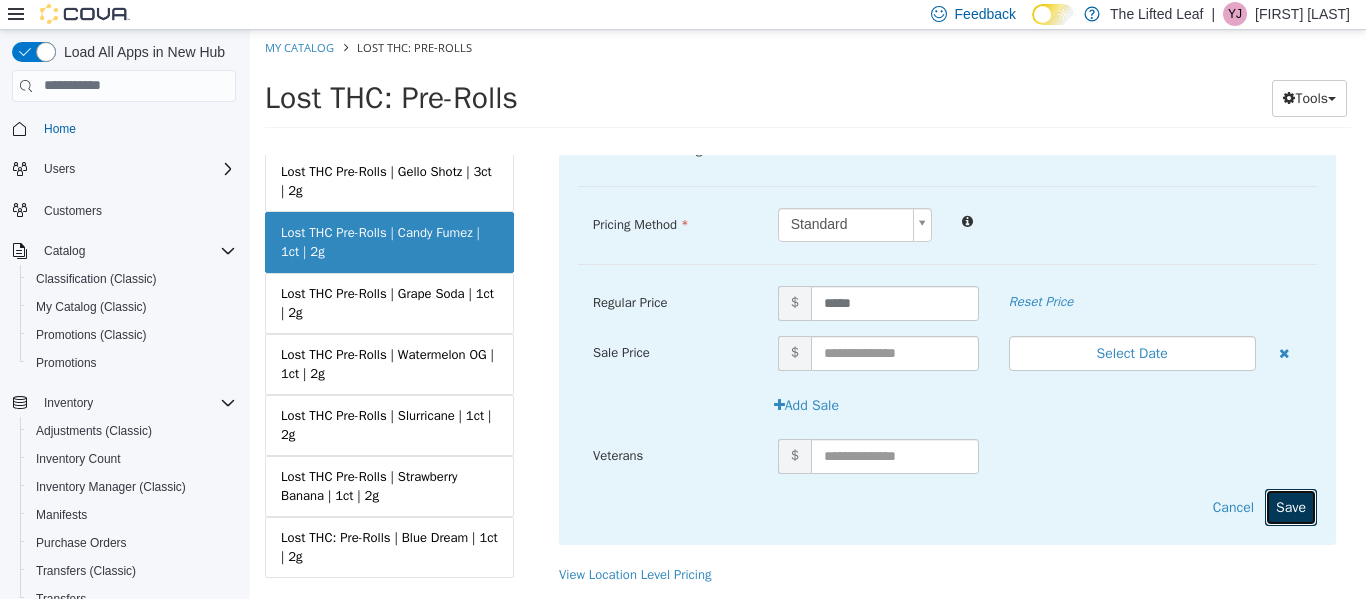 click on "Save" at bounding box center (1291, 506) 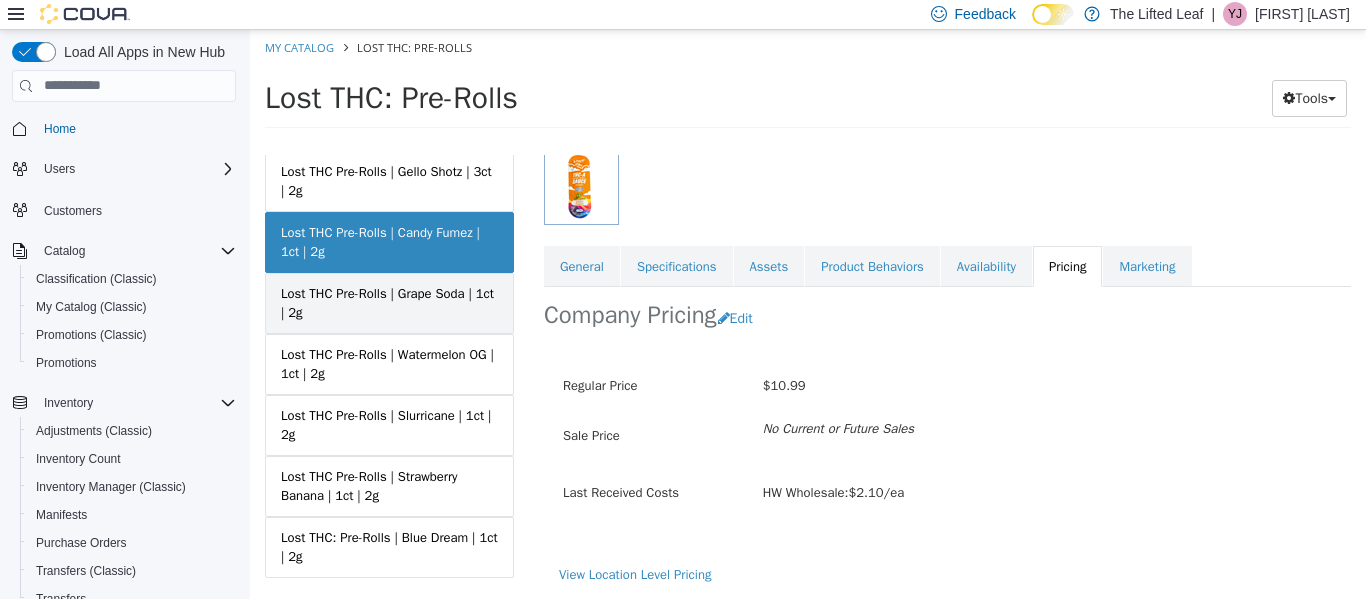 click on "Lost THC Pre-Rolls | Grape Soda | 1ct | 2g" at bounding box center [389, 302] 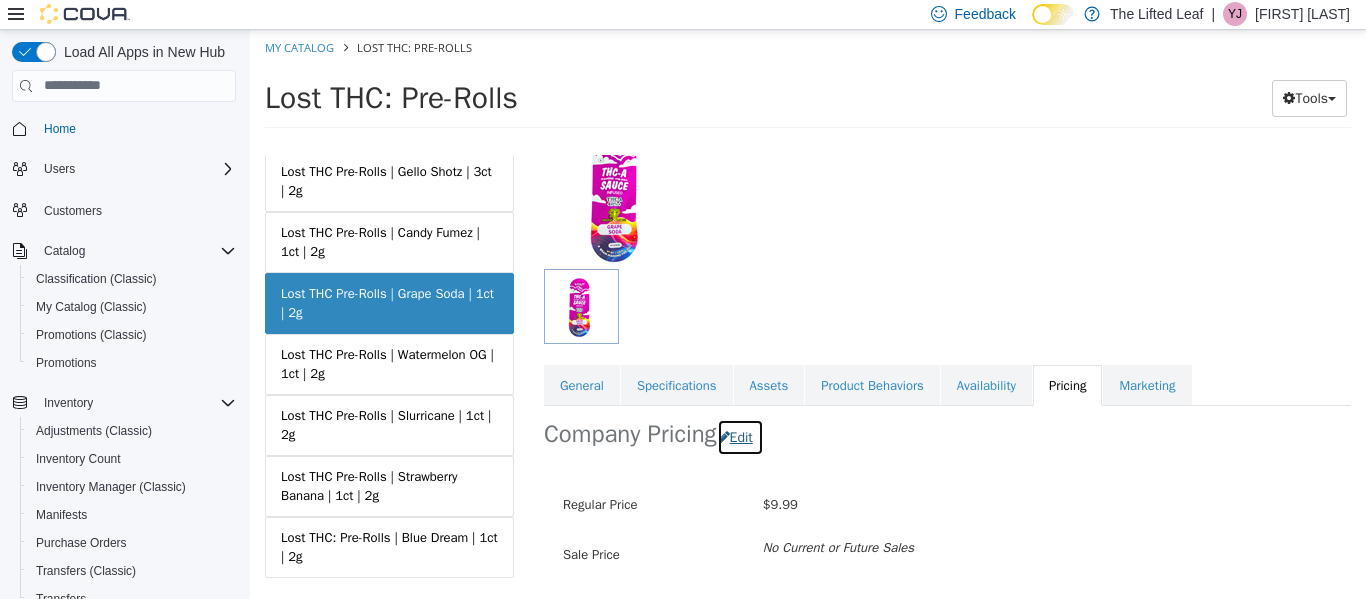 click on "Edit" at bounding box center (740, 436) 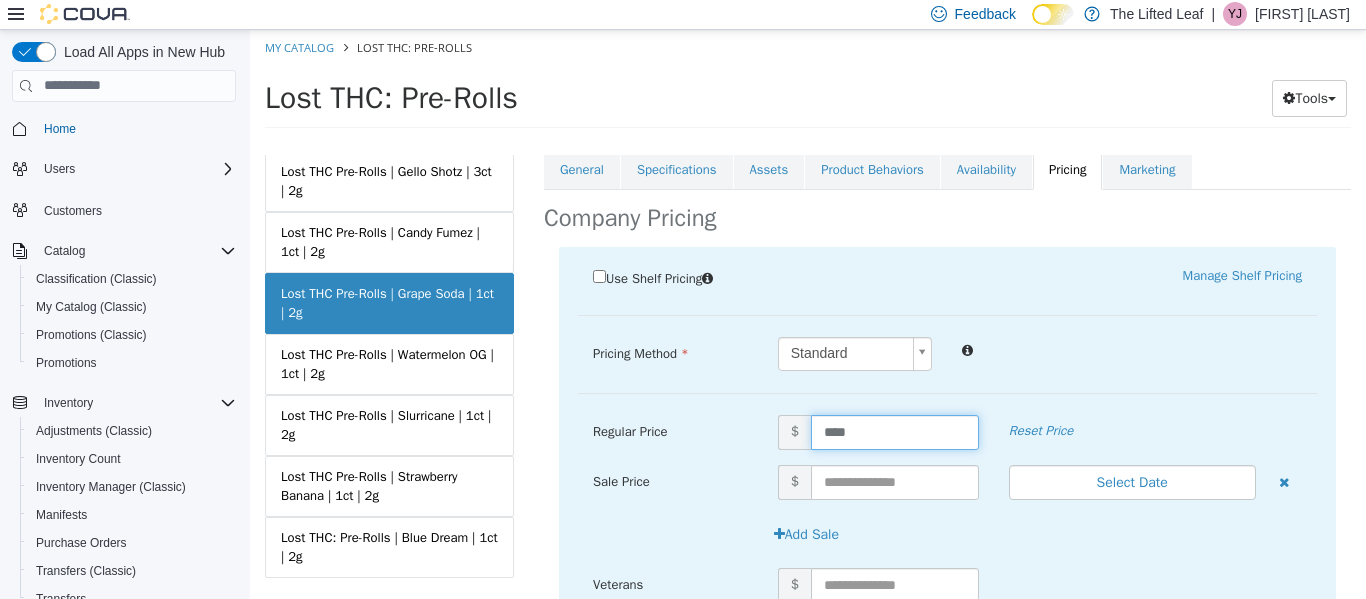 click on "****" at bounding box center (895, 431) 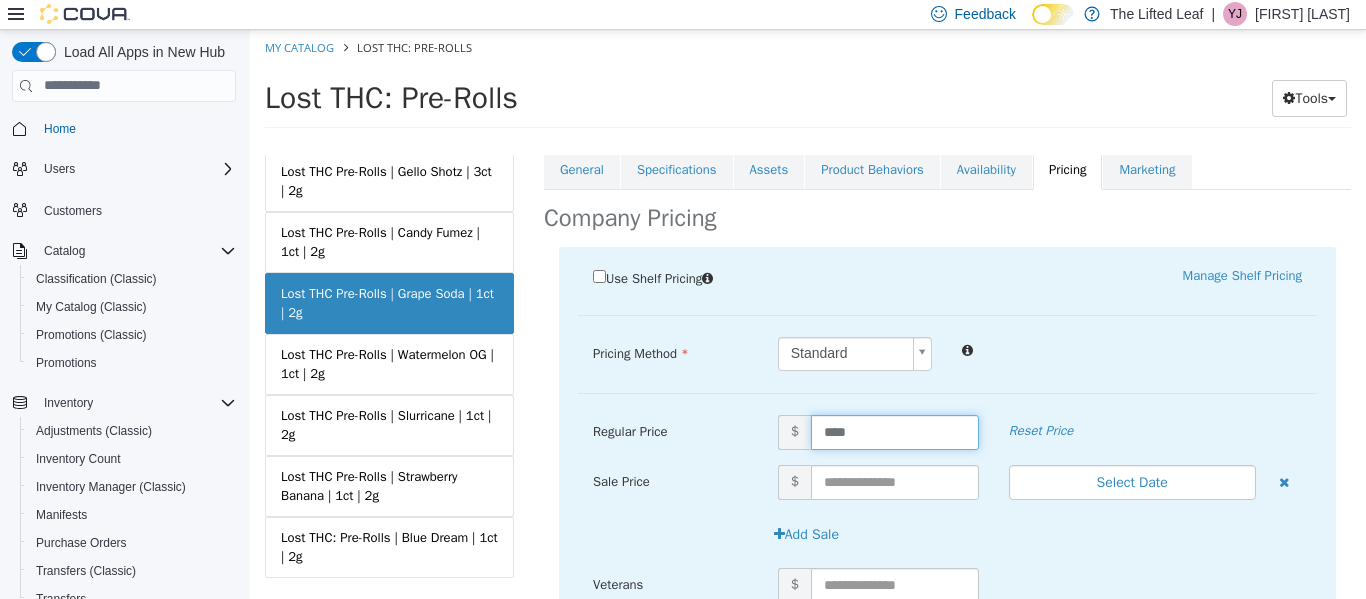 paste on "*" 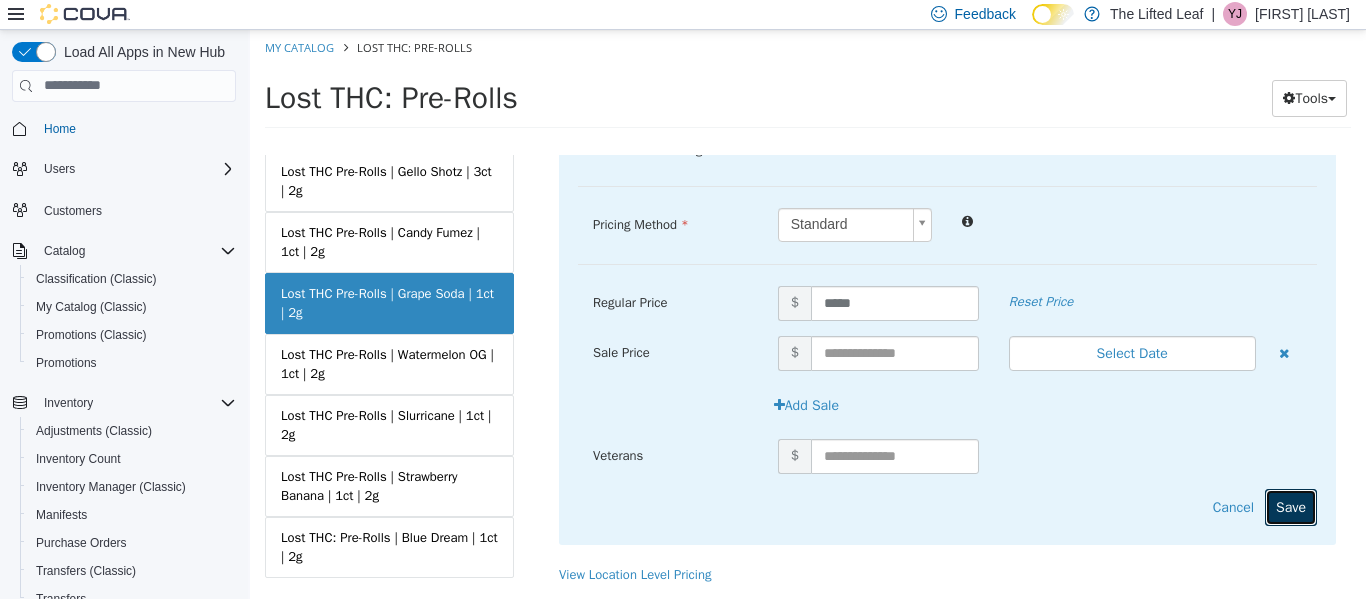 click on "Save" at bounding box center (1291, 506) 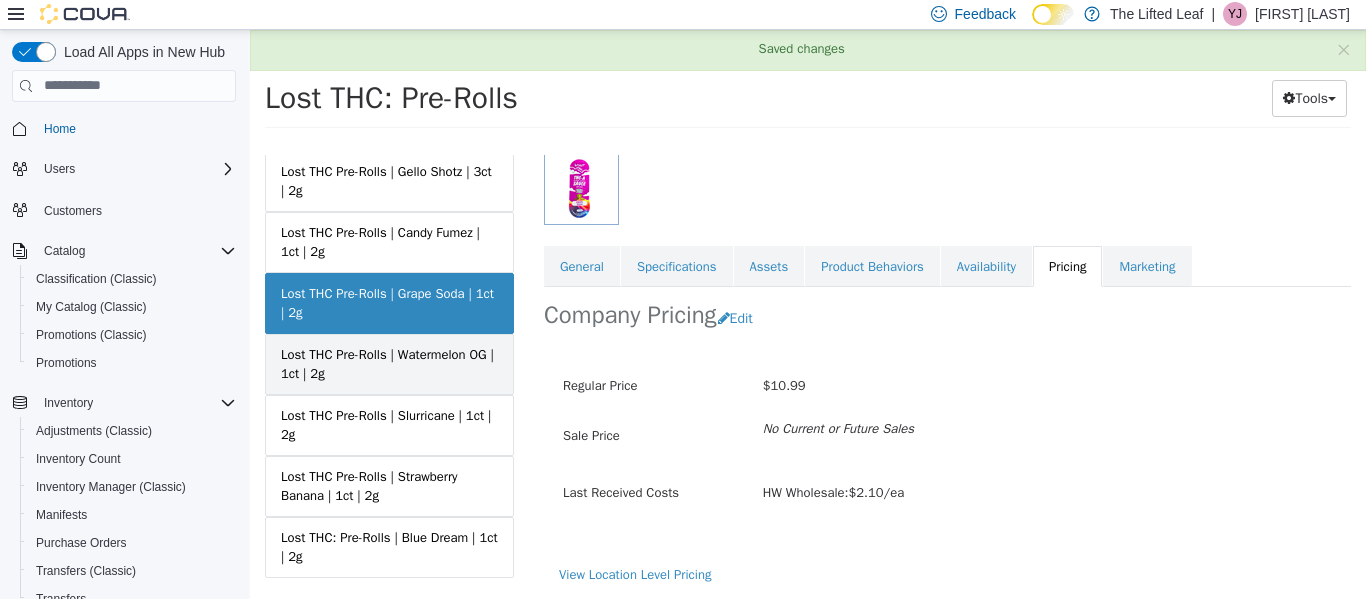 click on "Lost THC Pre-Rolls | Watermelon OG | 1ct | 2g" at bounding box center [389, 363] 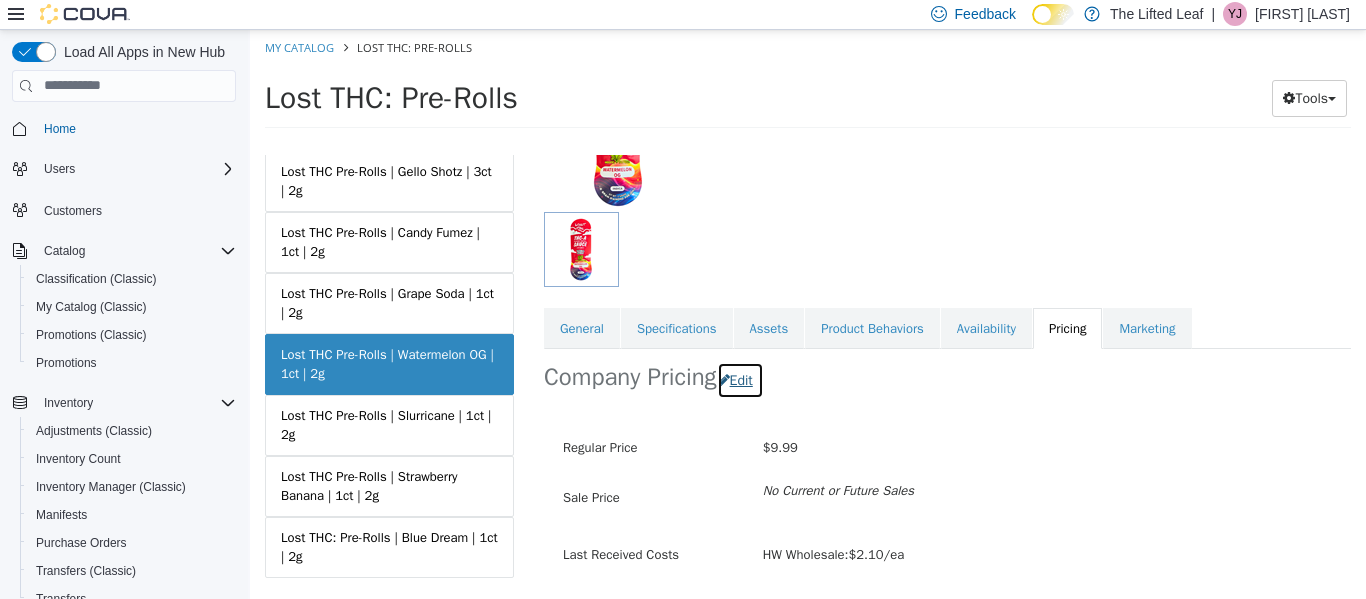 click on "Edit" at bounding box center (740, 379) 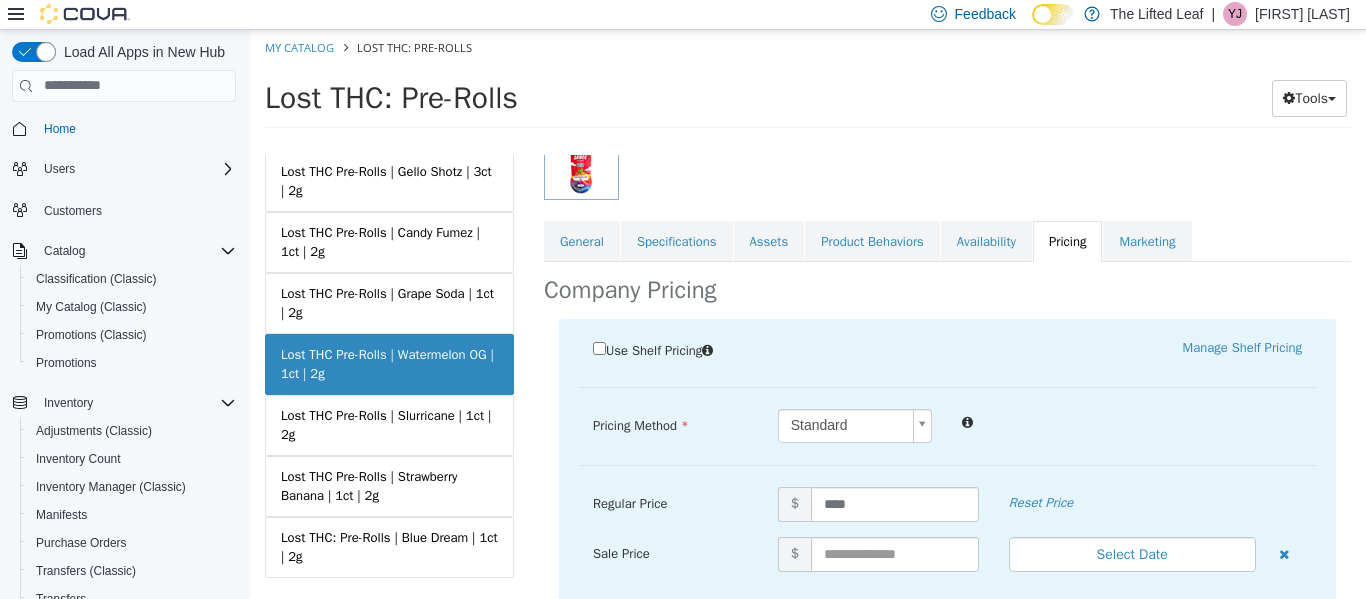 click on "Regular Price $ **** Reset Price" at bounding box center [947, 511] 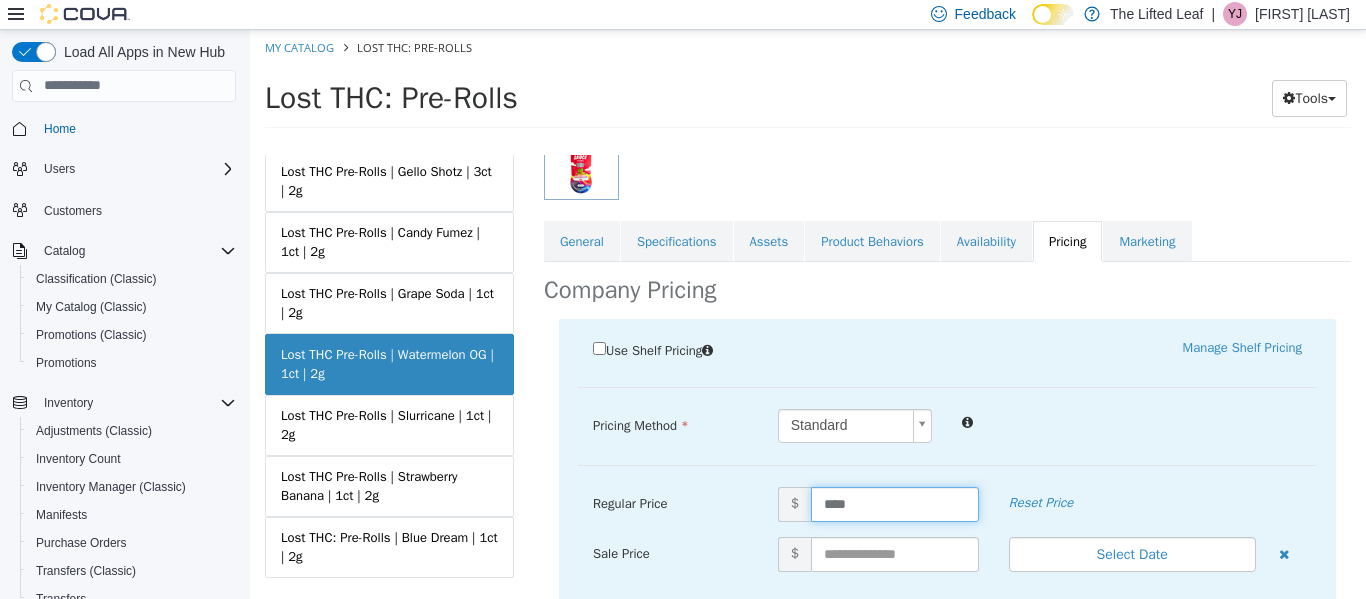 click on "****" at bounding box center (895, 503) 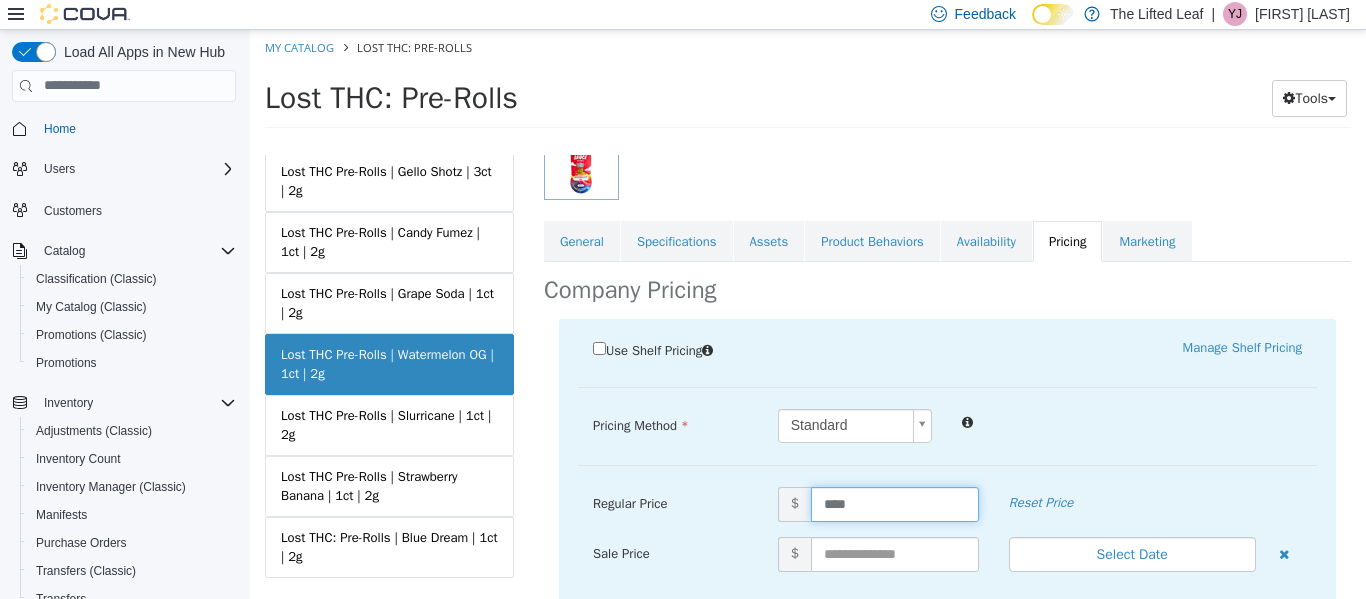 paste on "*" 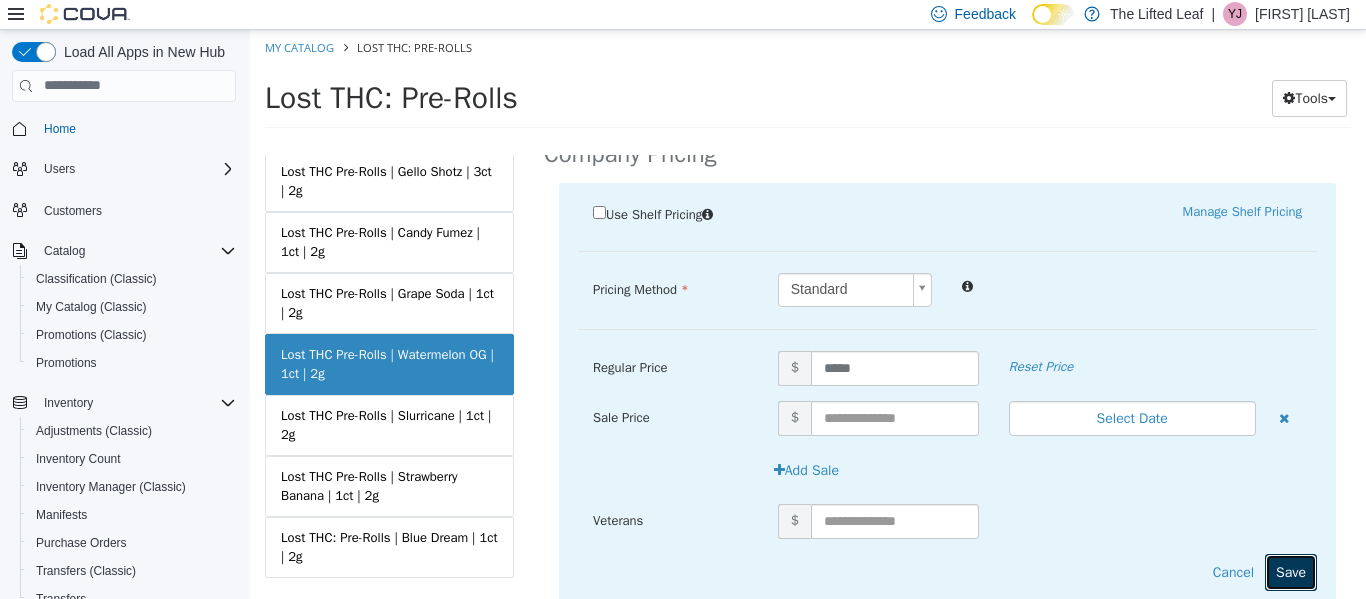 click on "Save" at bounding box center (1291, 571) 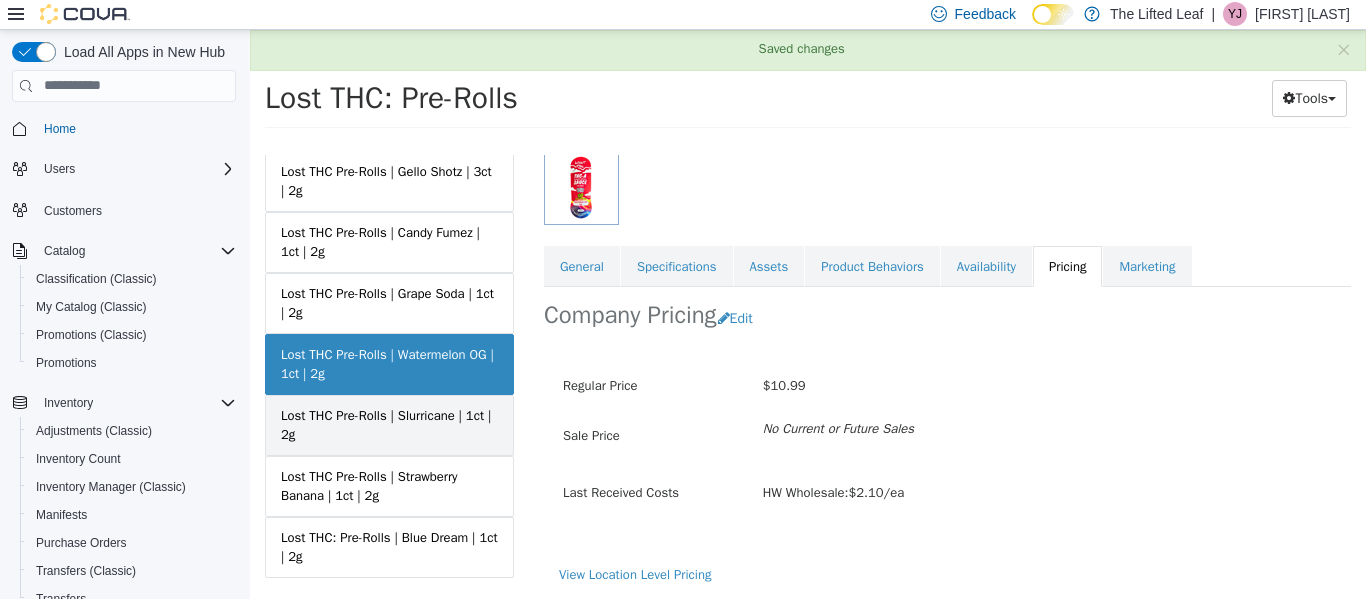 click on "Lost THC Pre-Rolls | Slurricane | 1ct | 2g" at bounding box center [389, 424] 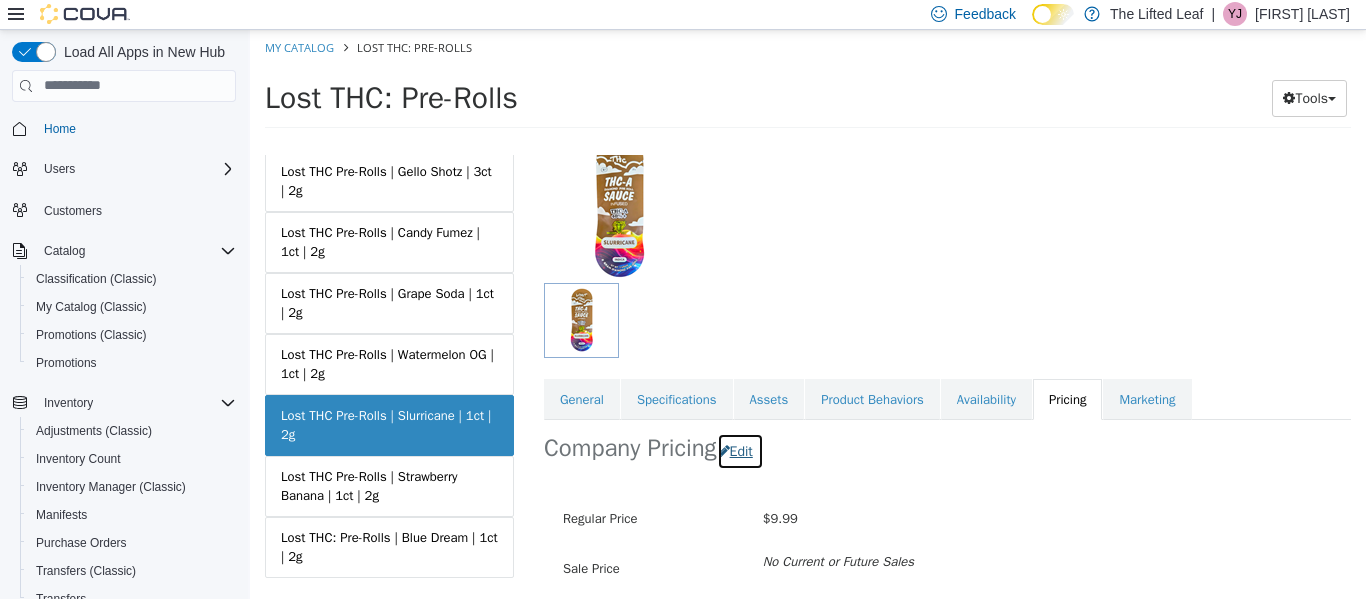 click on "Edit" at bounding box center (740, 450) 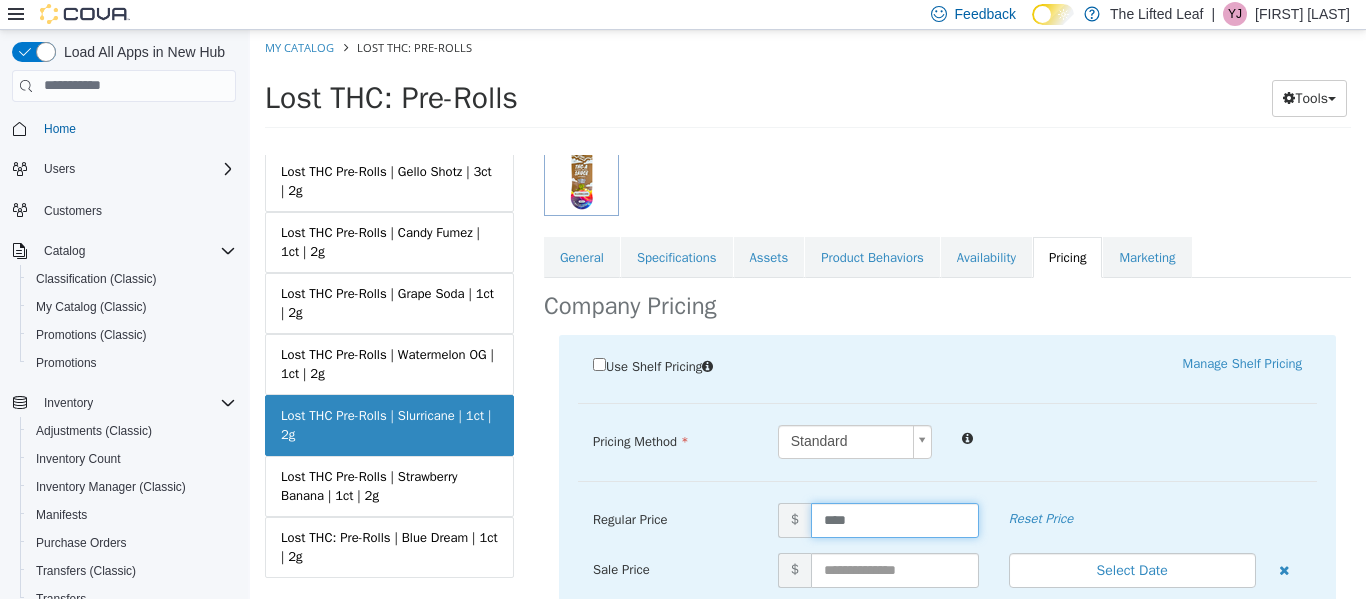click on "****" at bounding box center (895, 519) 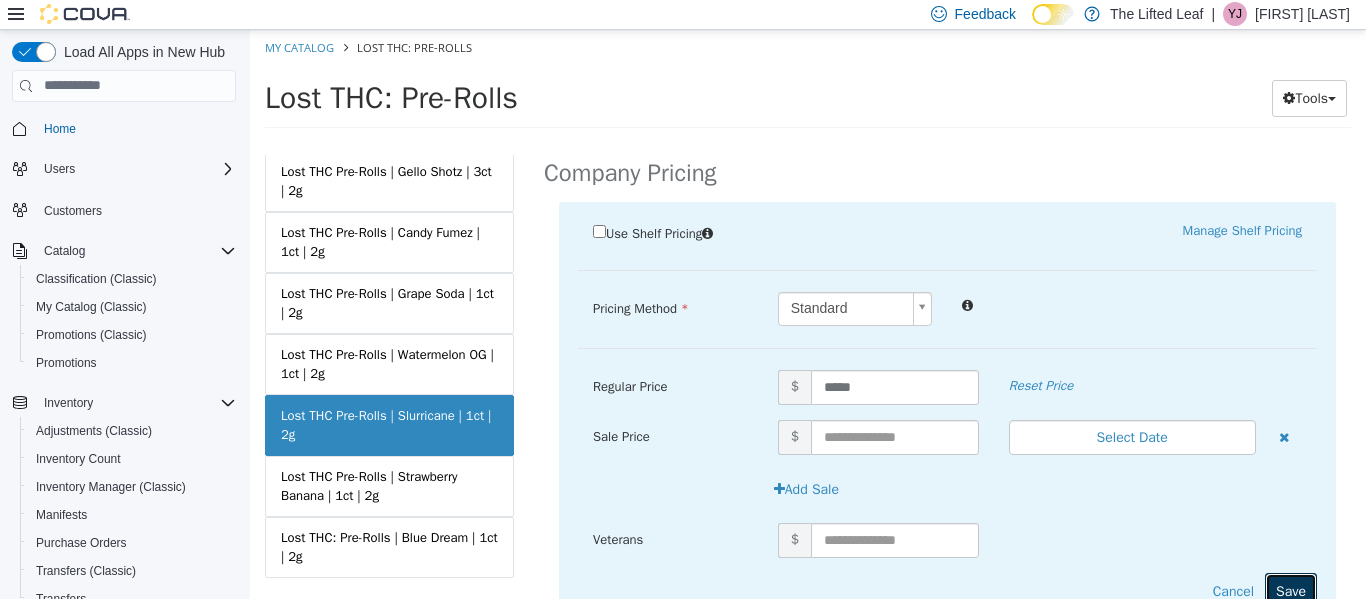 click on "Save" at bounding box center [1291, 590] 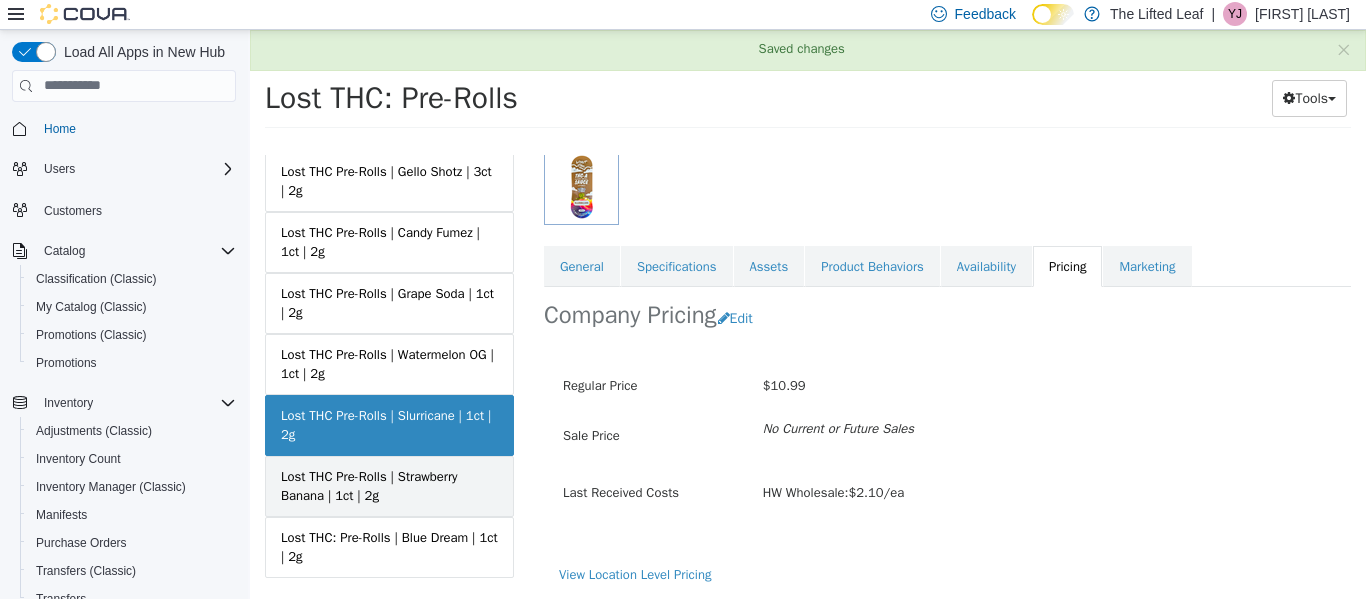 click on "Lost THC Pre-Rolls | Strawberry Banana | 1ct | 2g" at bounding box center (389, 485) 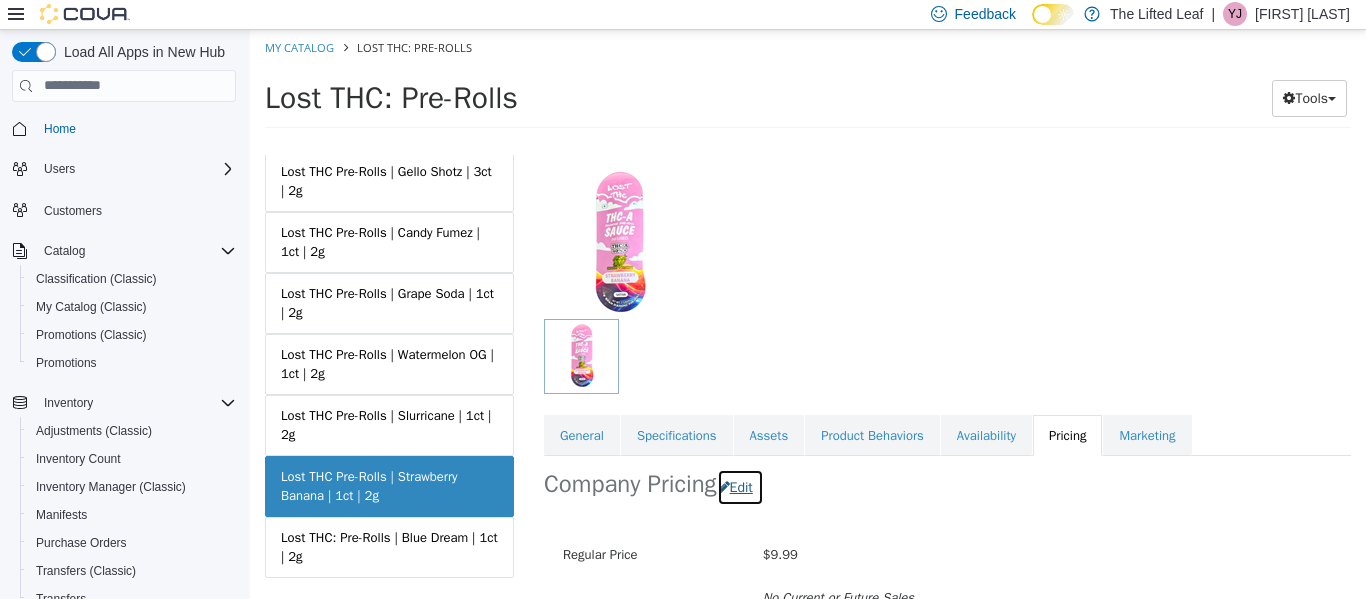 click on "Edit" at bounding box center (740, 486) 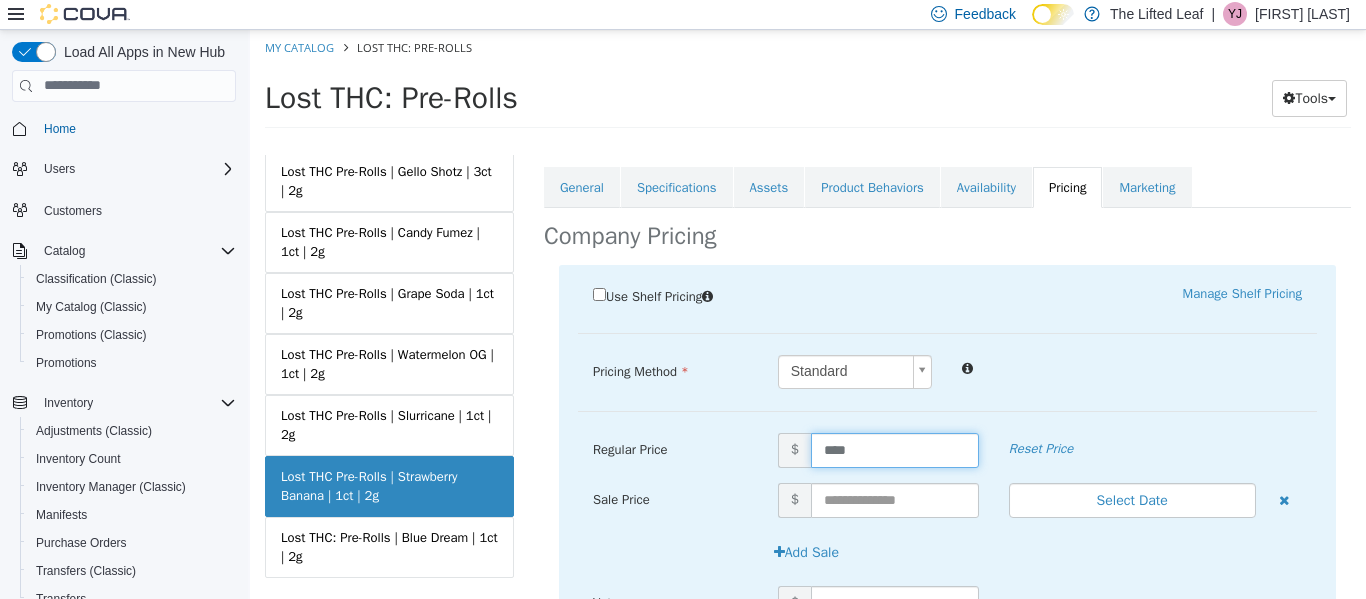 click on "****" at bounding box center (895, 449) 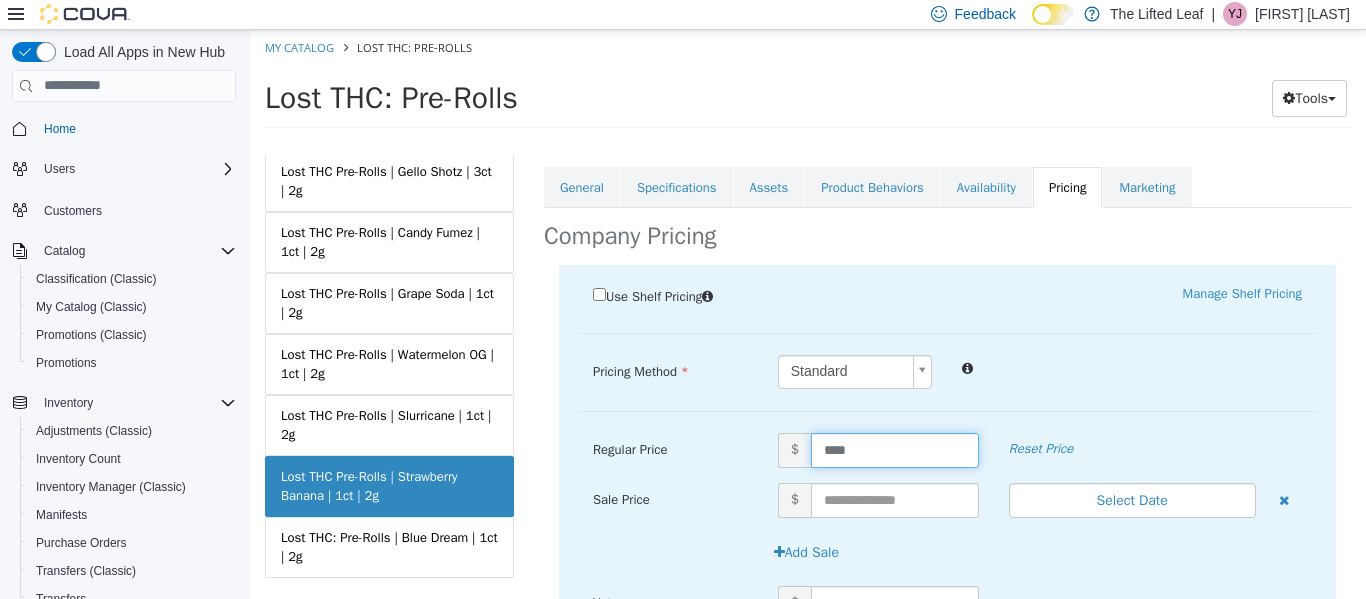 paste on "*" 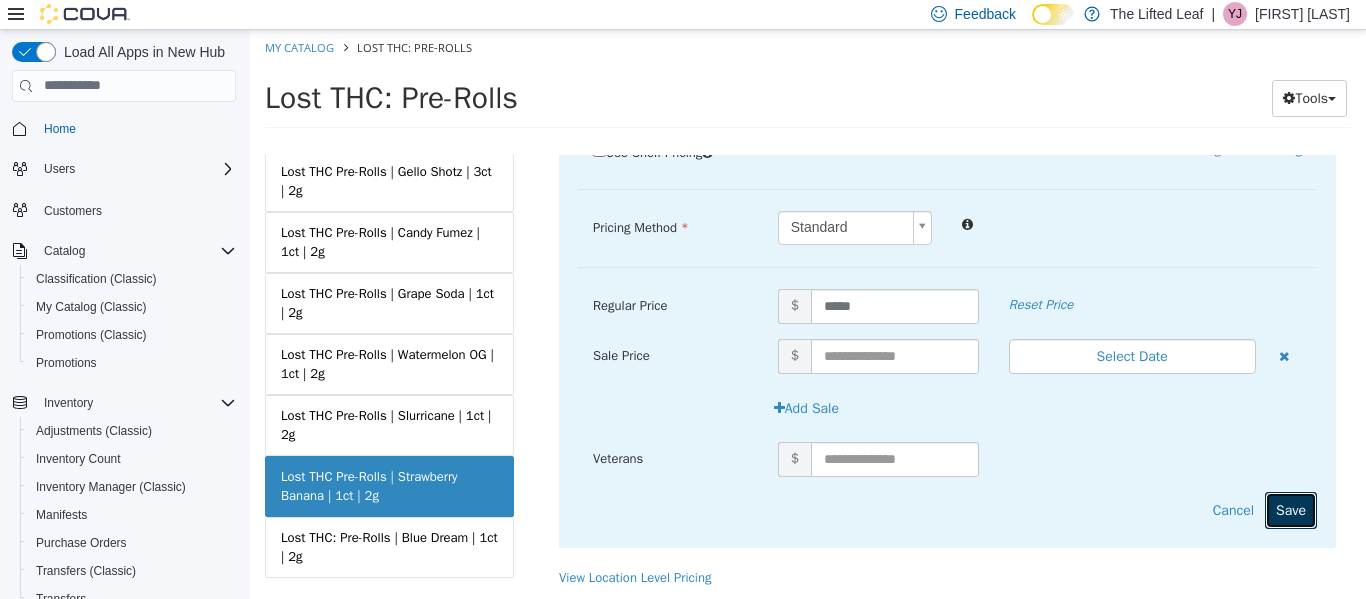 click on "Save" at bounding box center [1291, 509] 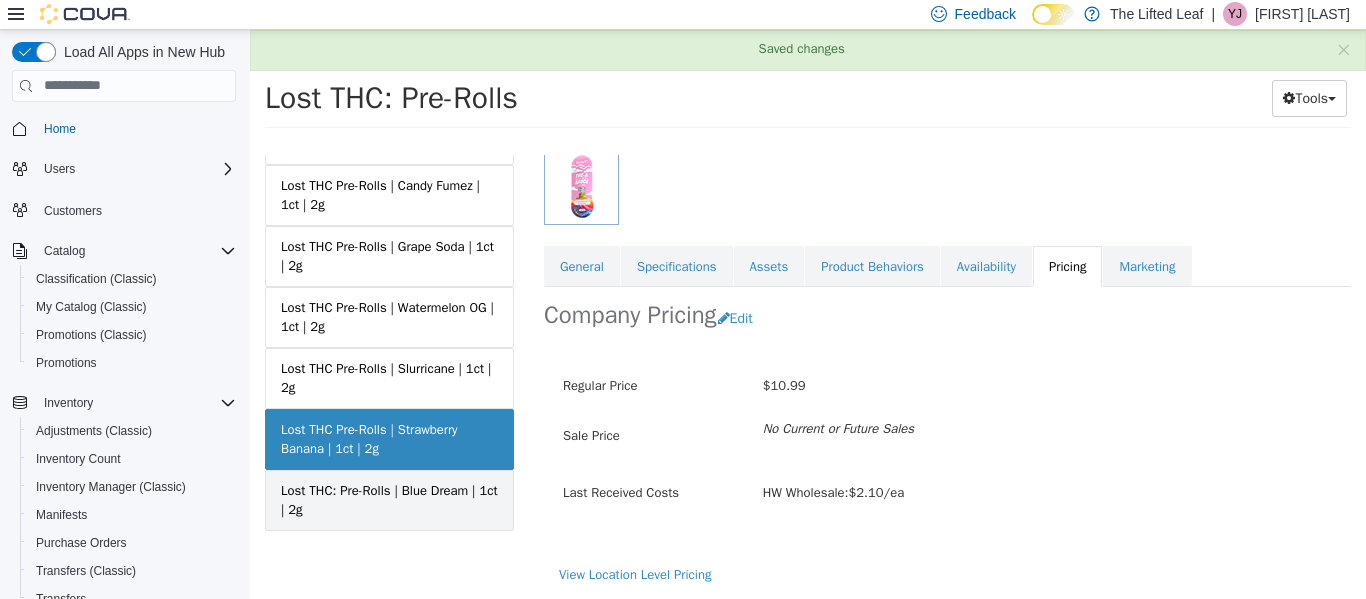 click on "Lost THC: Pre-Rolls | Blue Dream | 1ct | 2g" at bounding box center [389, 499] 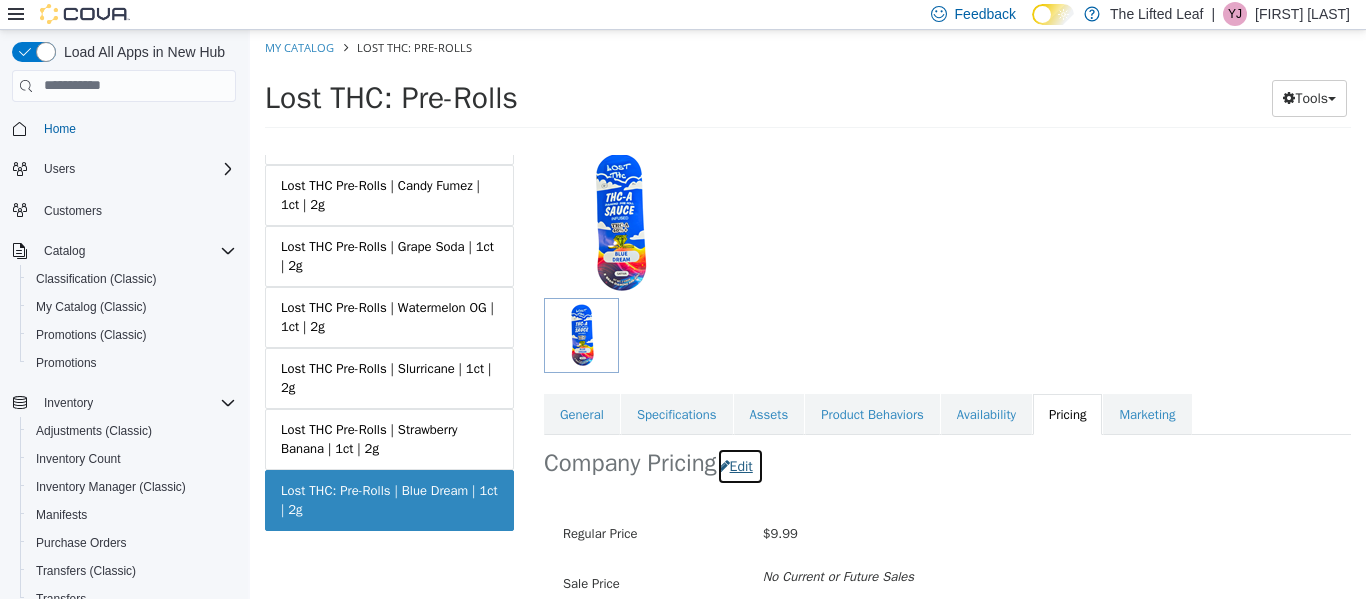 click on "Edit" at bounding box center [740, 465] 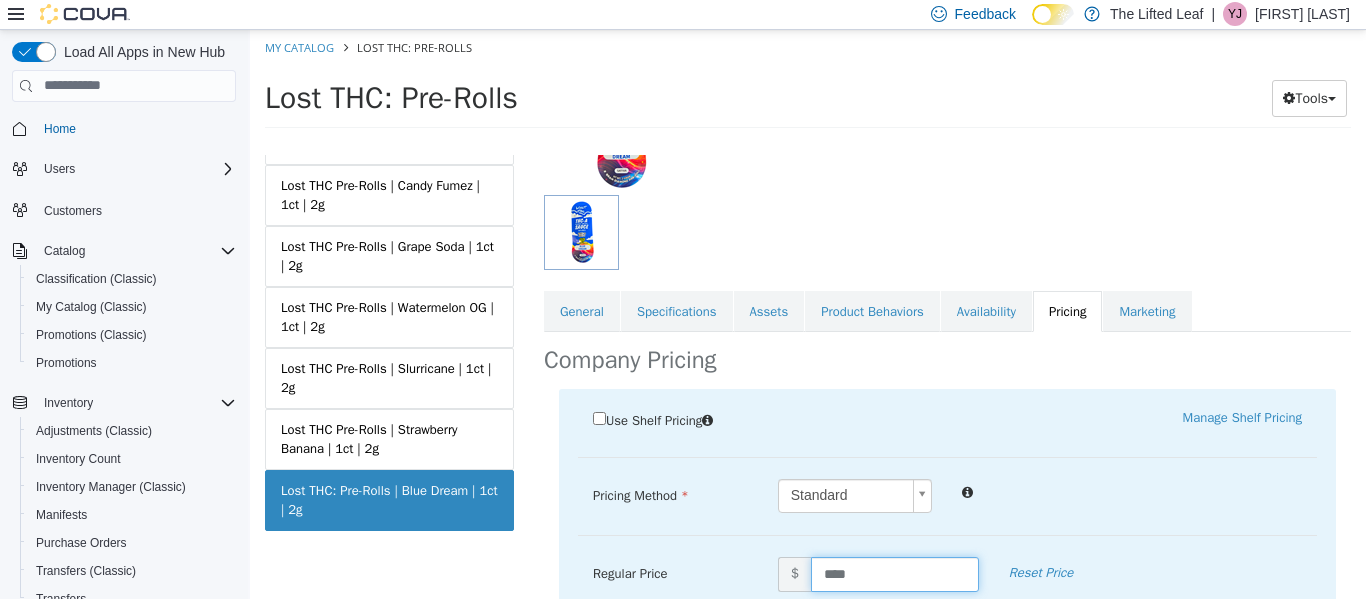 drag, startPoint x: 850, startPoint y: 579, endPoint x: 747, endPoint y: 541, distance: 109.786156 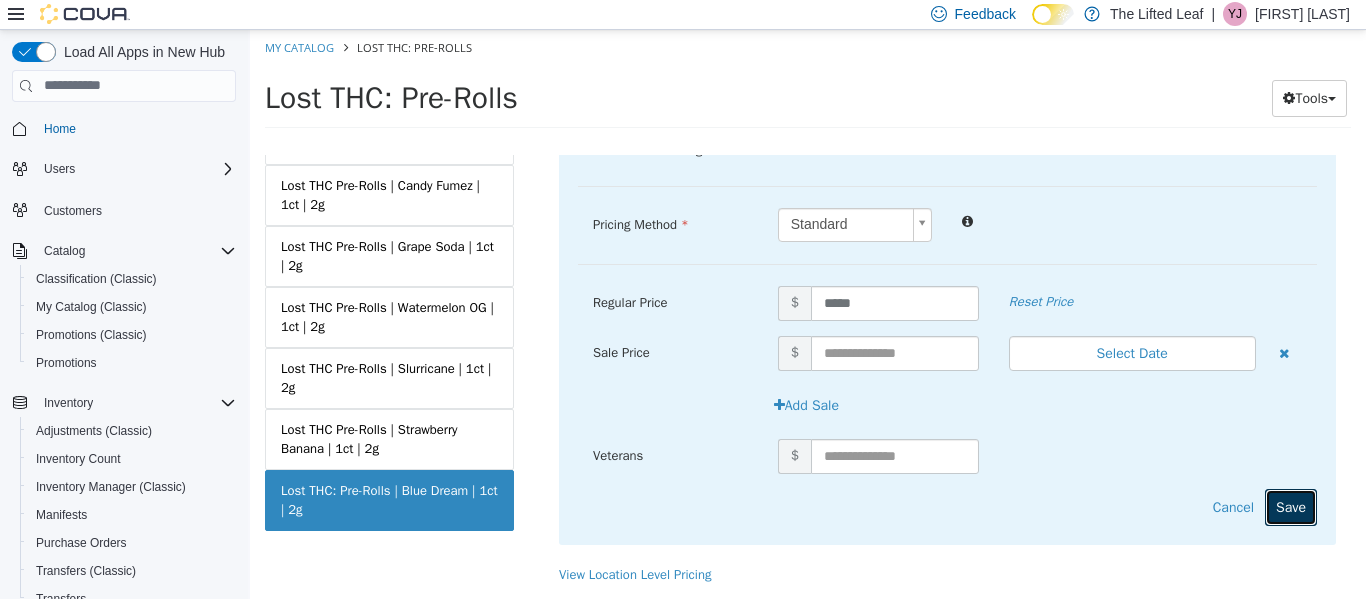 click on "Save" at bounding box center (1291, 506) 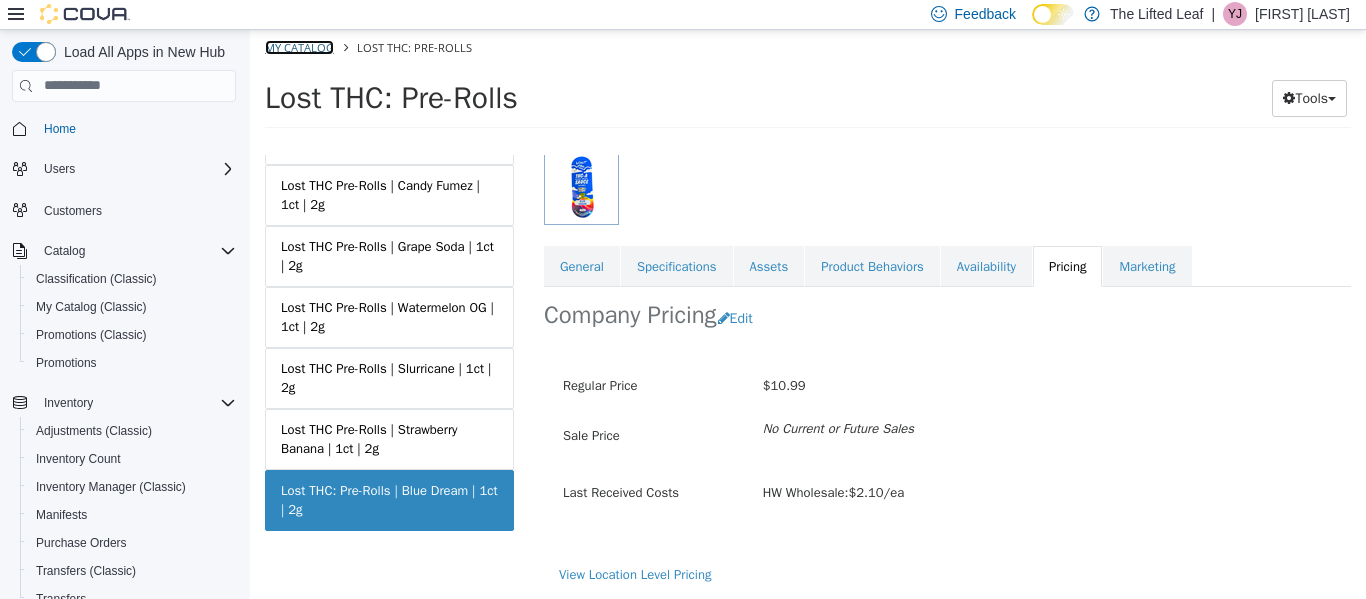 click on "My Catalog" at bounding box center (299, 46) 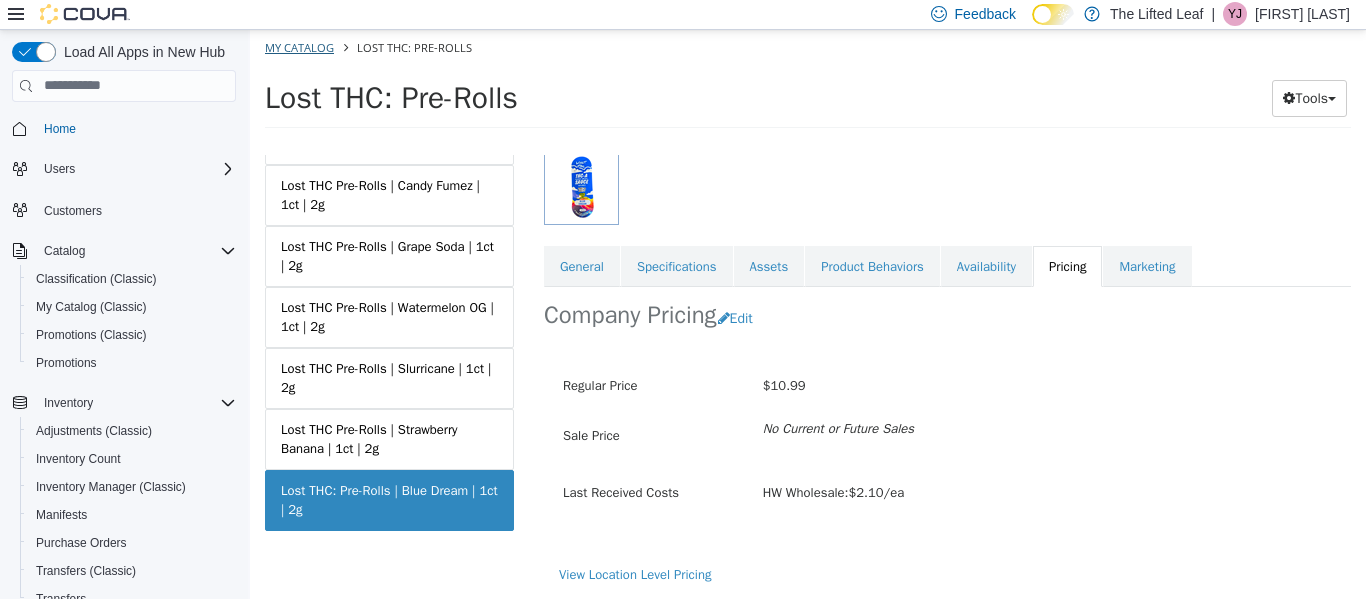 select on "**********" 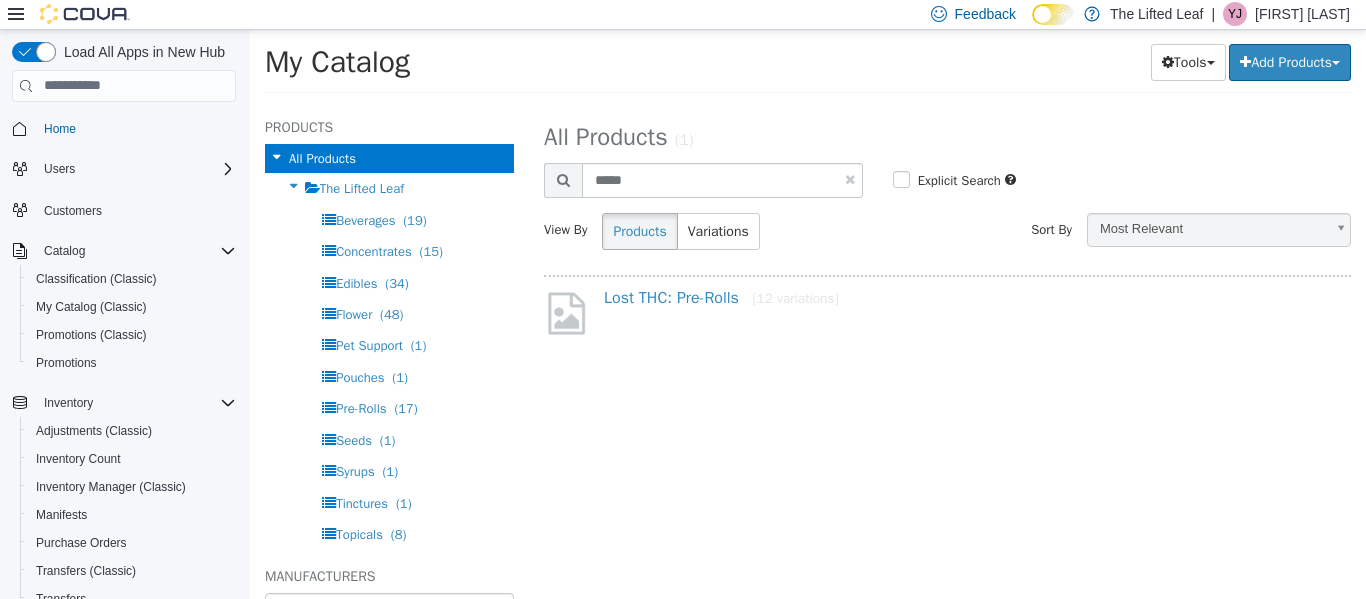 click at bounding box center (850, 178) 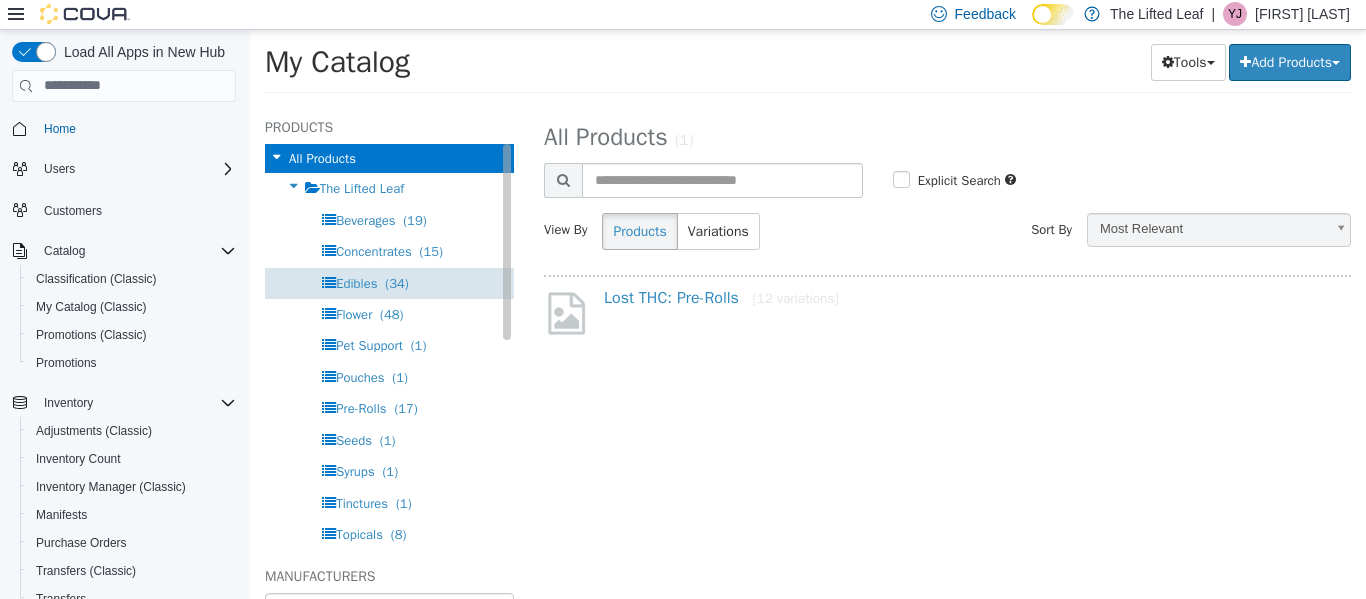 select on "**********" 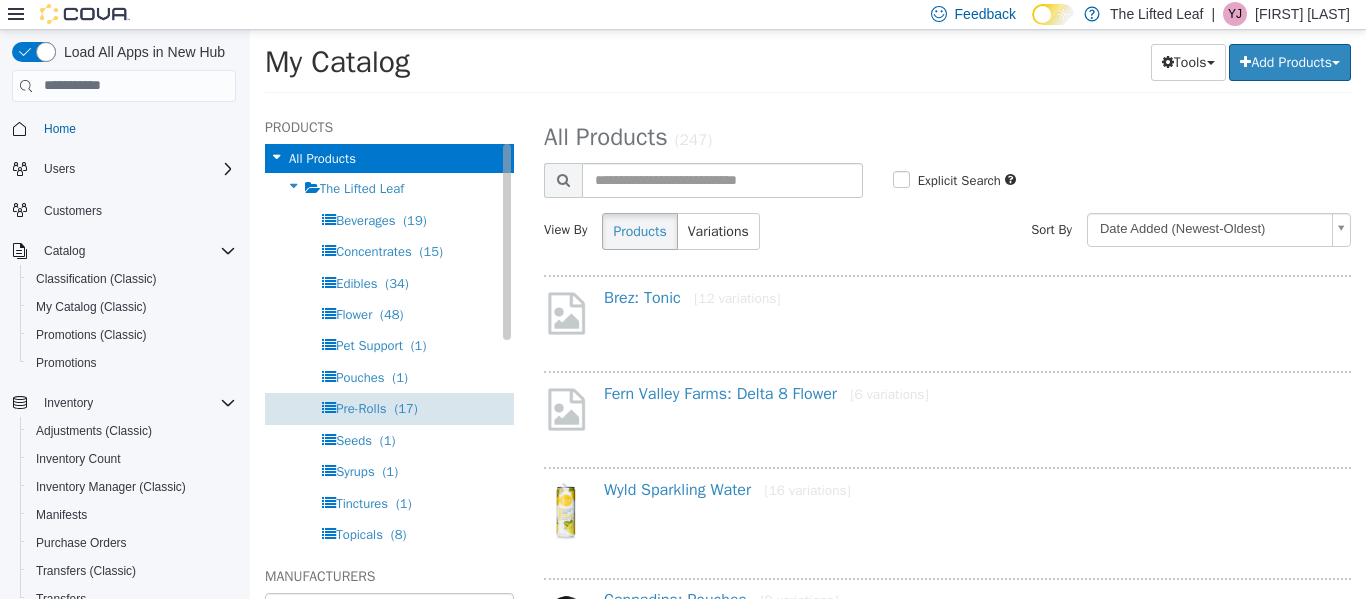 click on "Pre-Rolls" at bounding box center [361, 407] 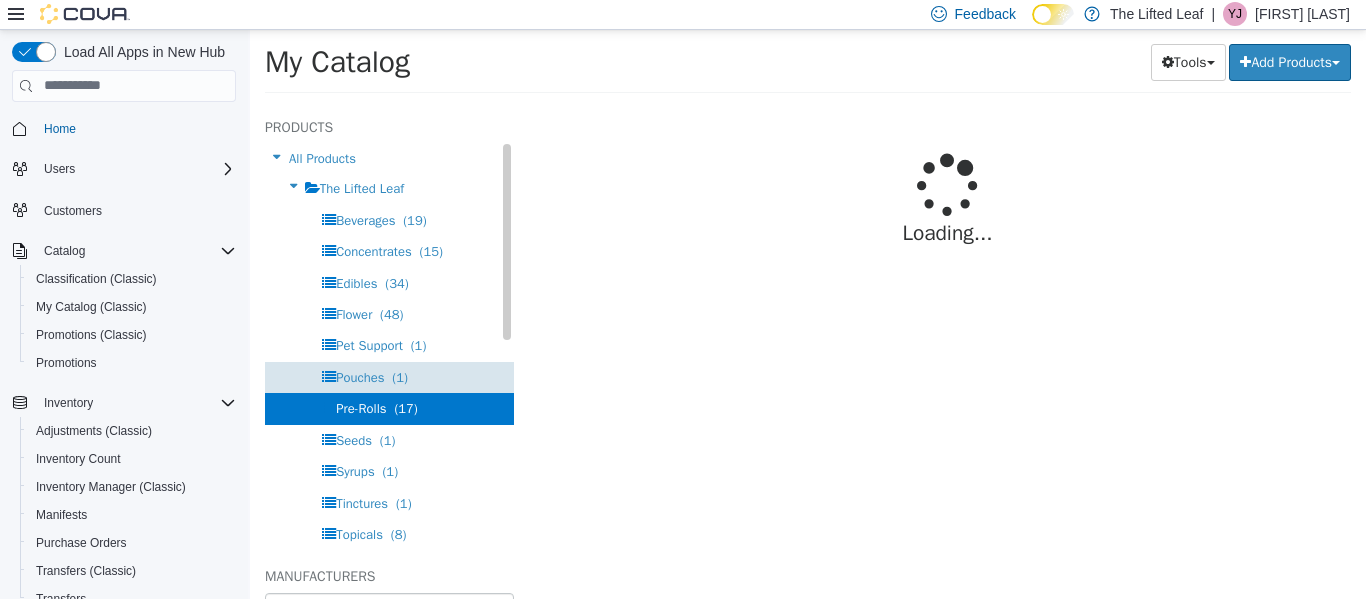 select on "**********" 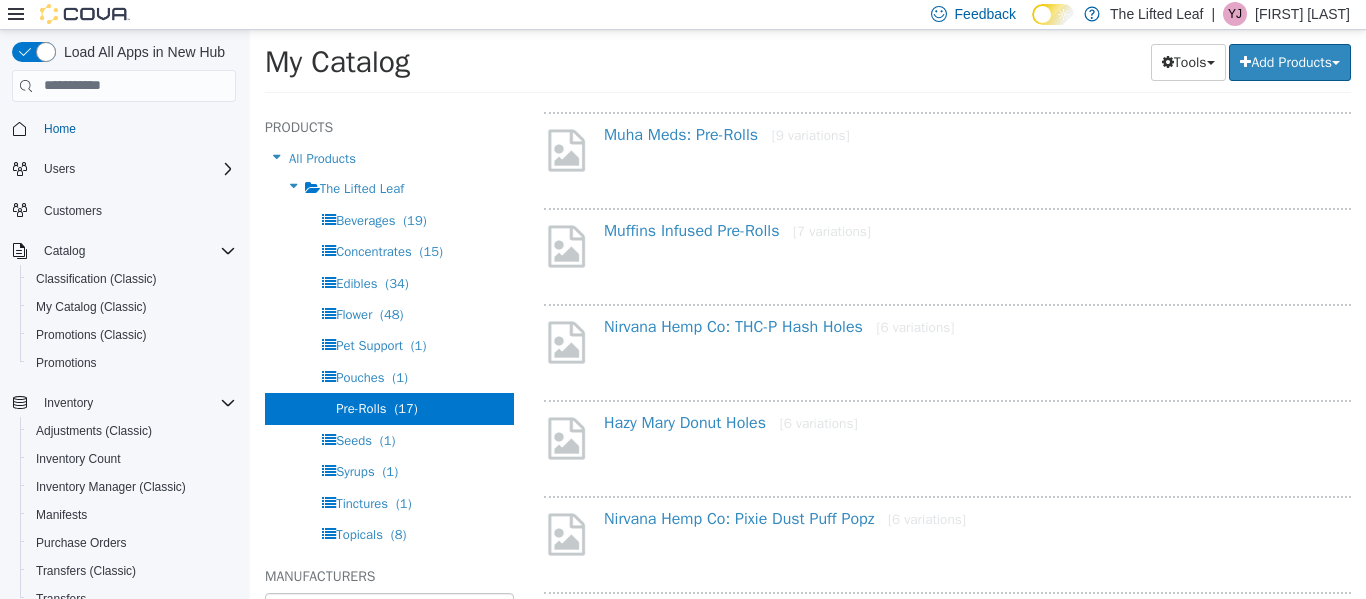 scroll, scrollTop: 260, scrollLeft: 0, axis: vertical 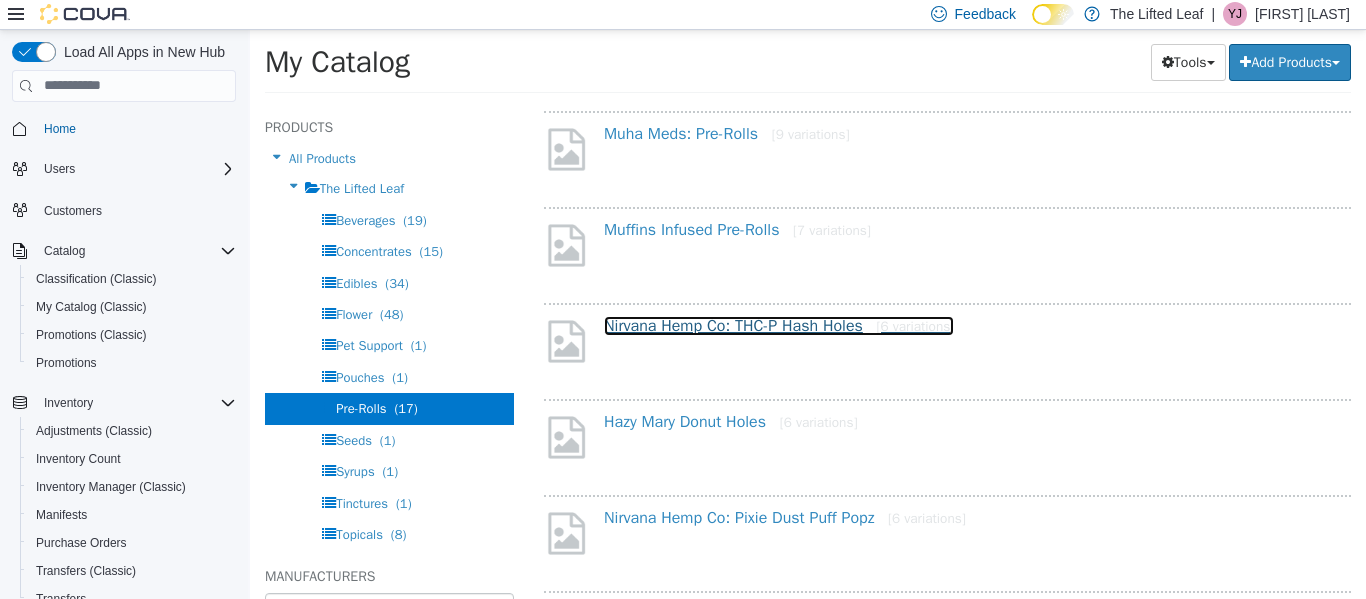 click on "Nirvana Hemp Co: THC-P Hash Holes
[6 variations]" at bounding box center (779, 325) 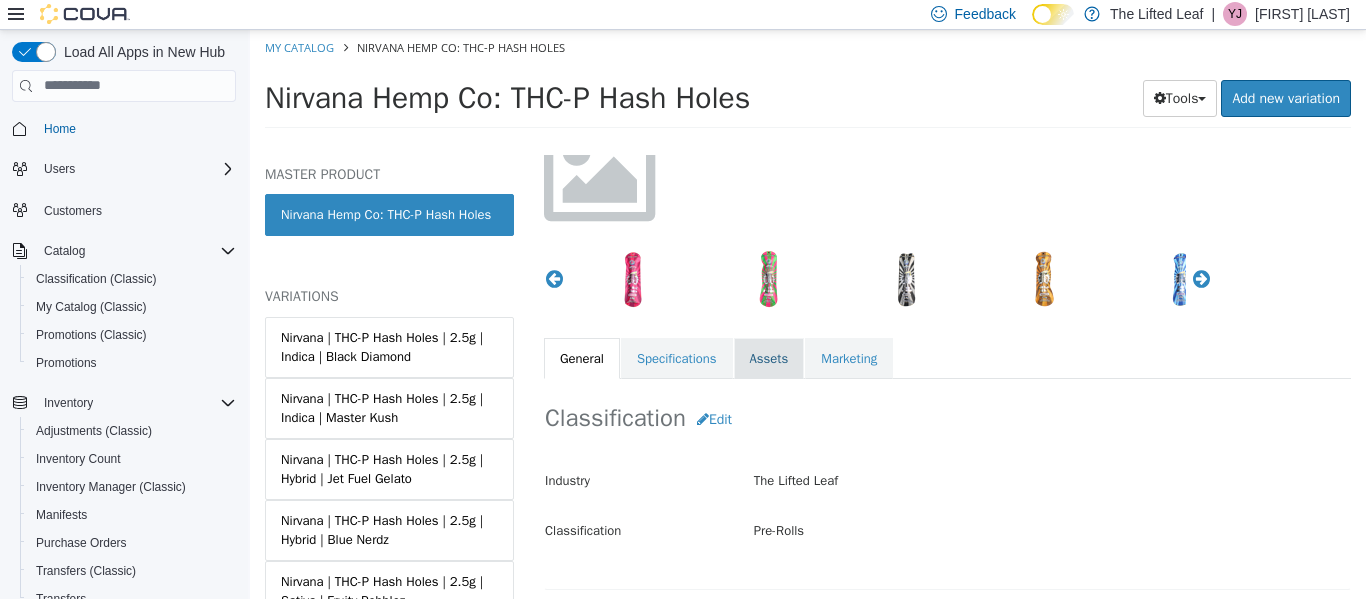 scroll, scrollTop: 179, scrollLeft: 0, axis: vertical 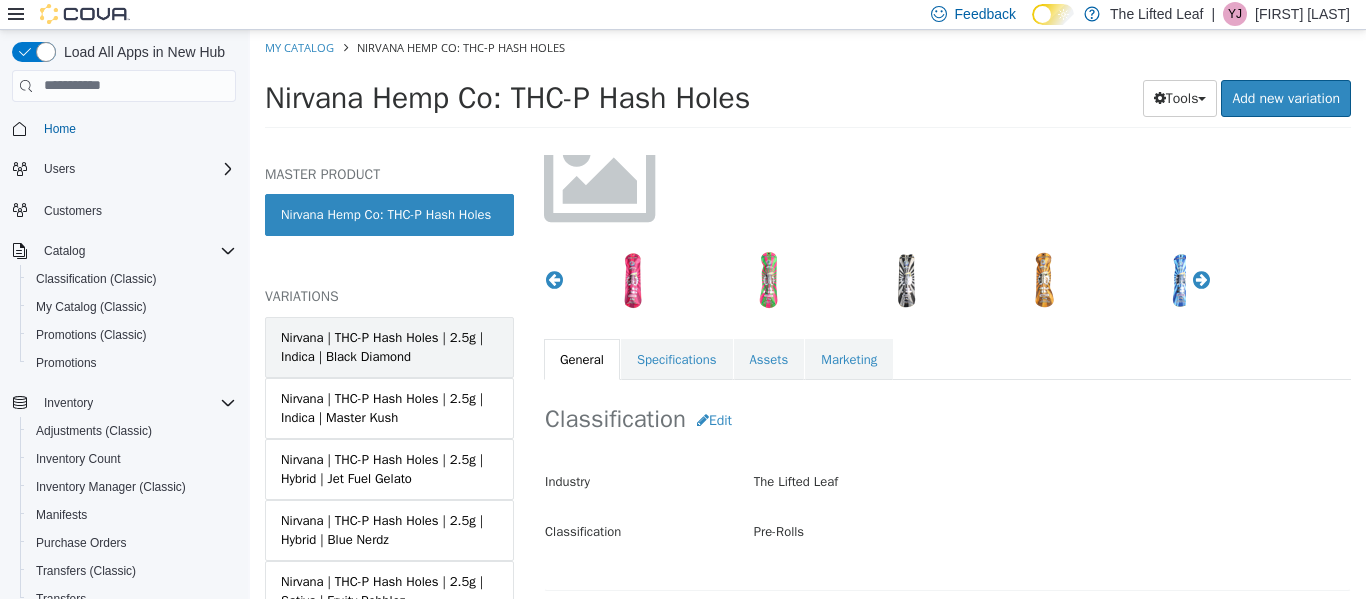 click on "Nirvana | THC-P Hash Holes | 2.5g | Indica | Black Diamond" at bounding box center (389, 346) 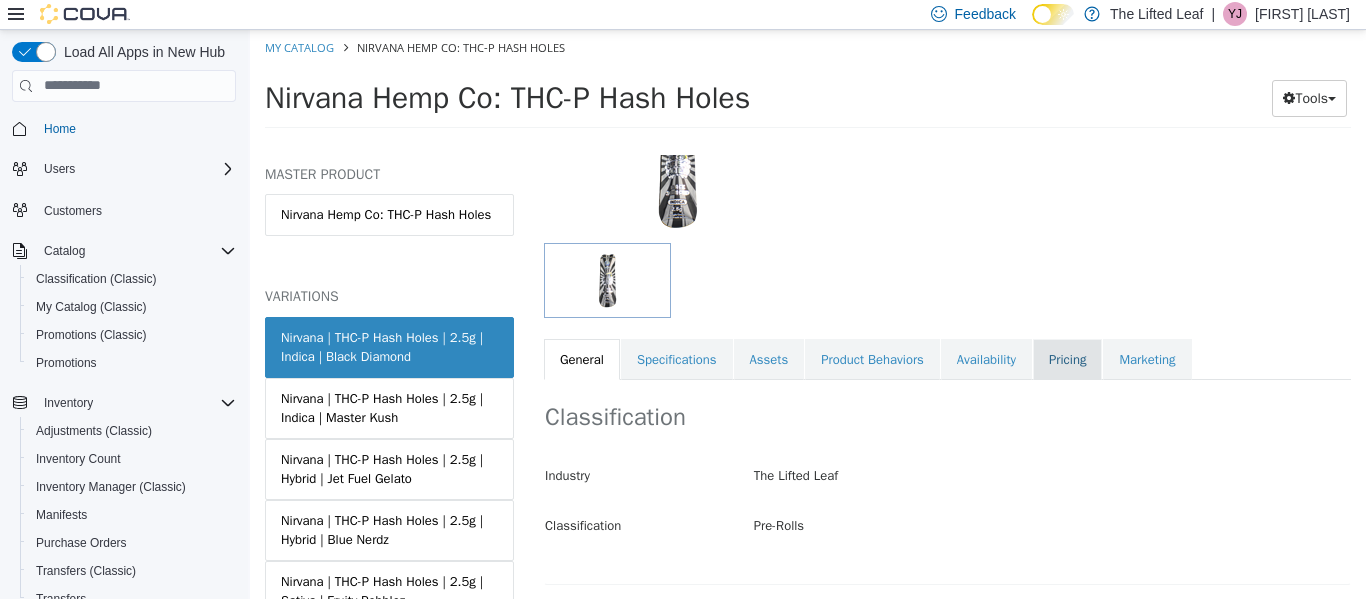 click on "Pricing" at bounding box center [1067, 359] 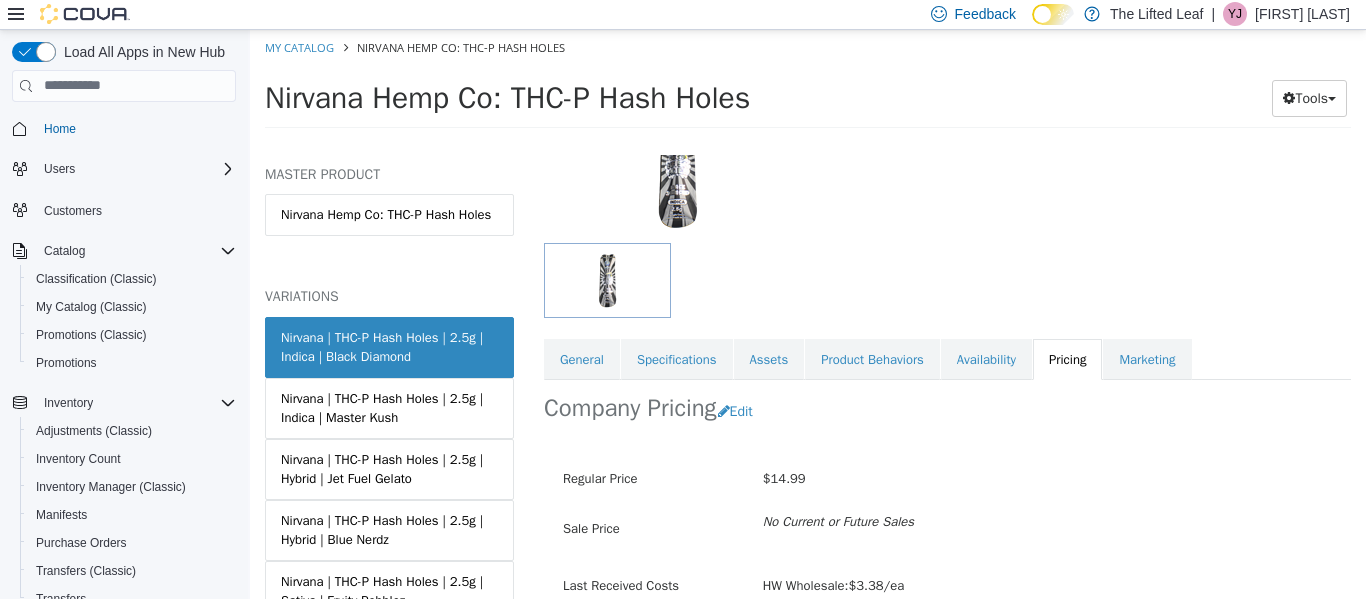 scroll, scrollTop: 273, scrollLeft: 0, axis: vertical 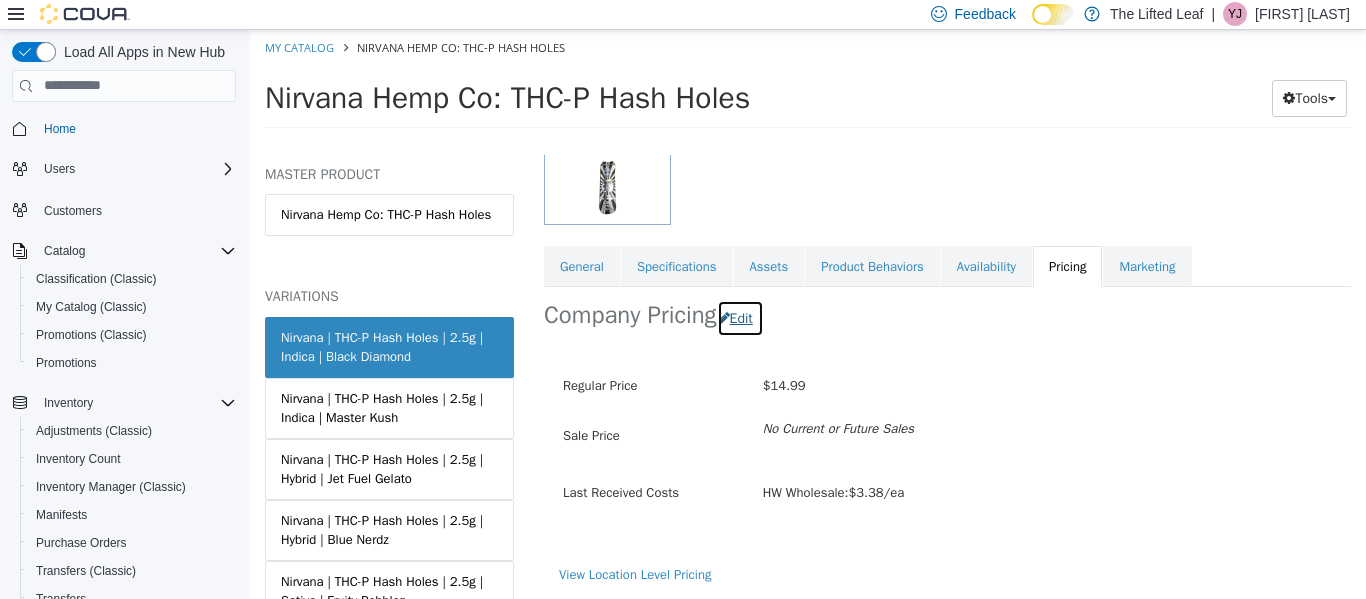 click on "Edit" at bounding box center (740, 317) 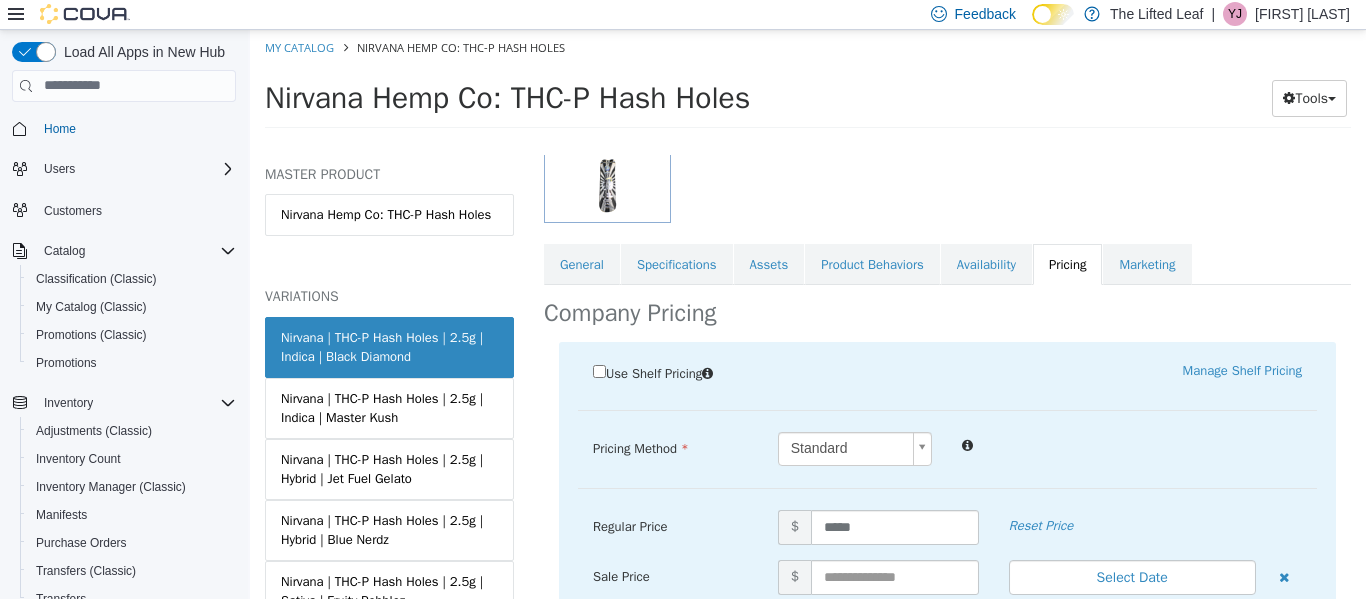 scroll, scrollTop: 275, scrollLeft: 0, axis: vertical 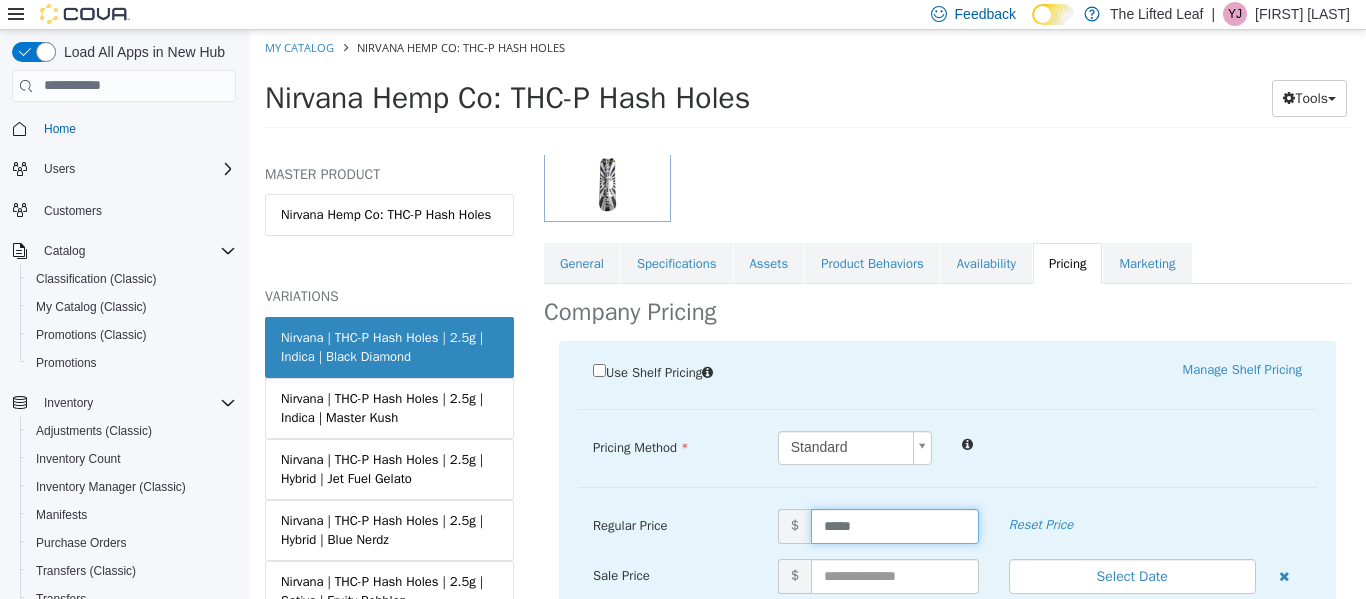 click on "*****" at bounding box center [895, 525] 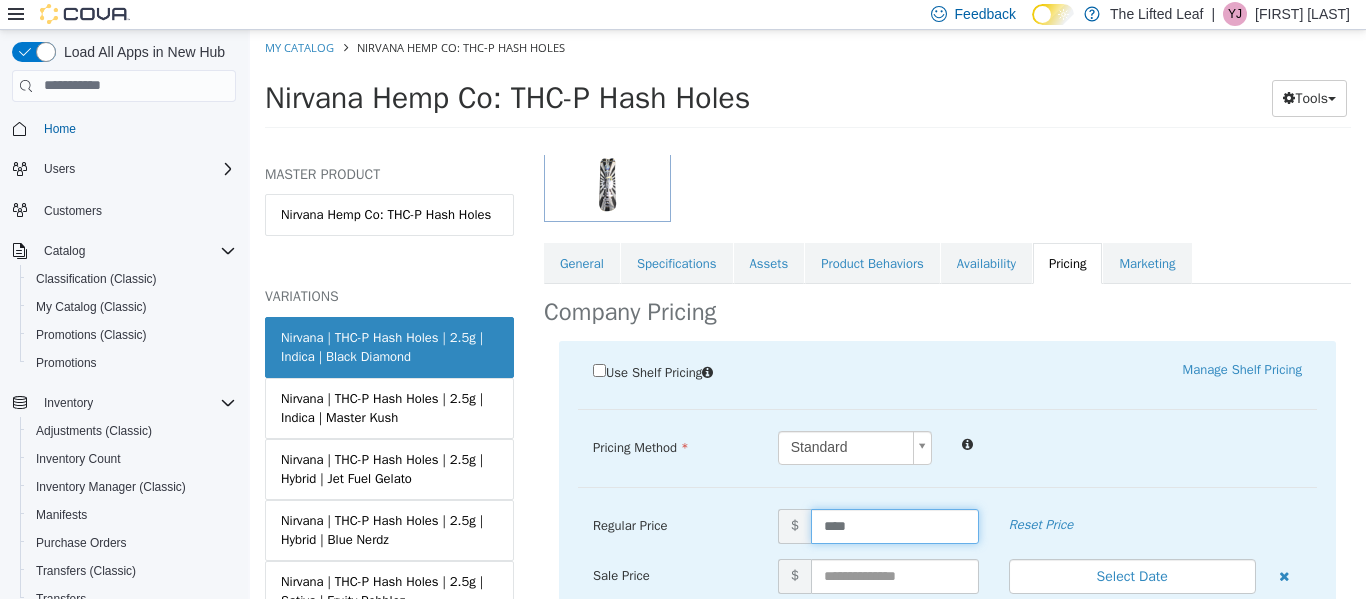 type on "*****" 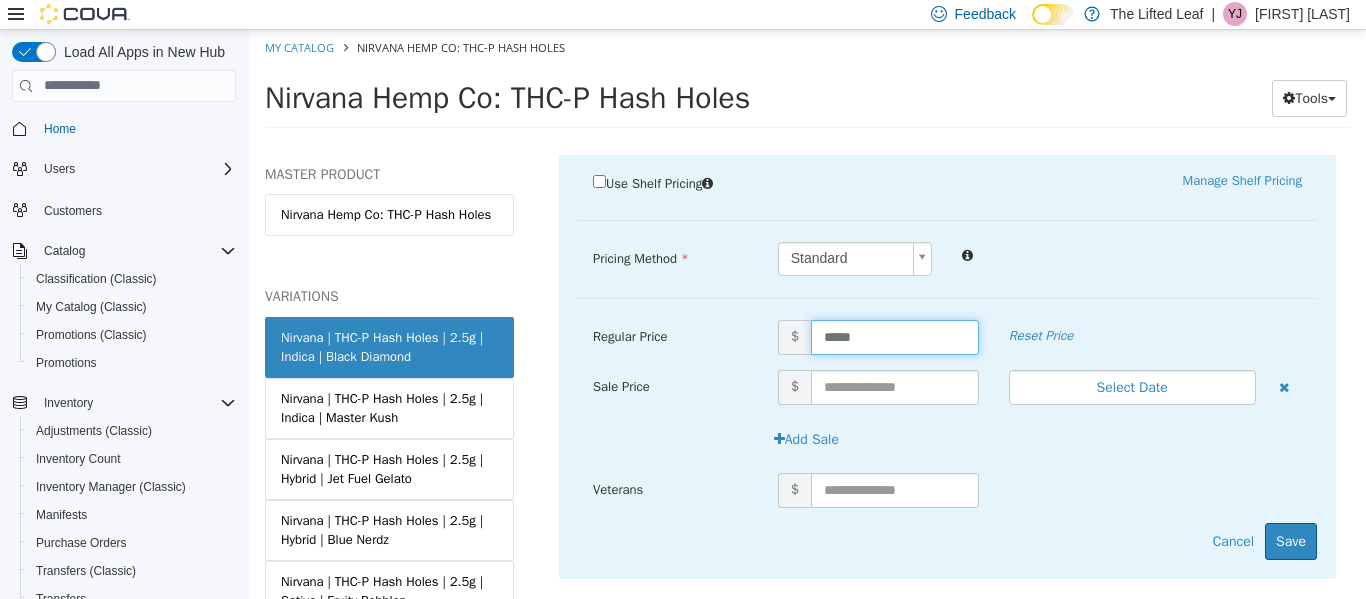 scroll, scrollTop: 498, scrollLeft: 0, axis: vertical 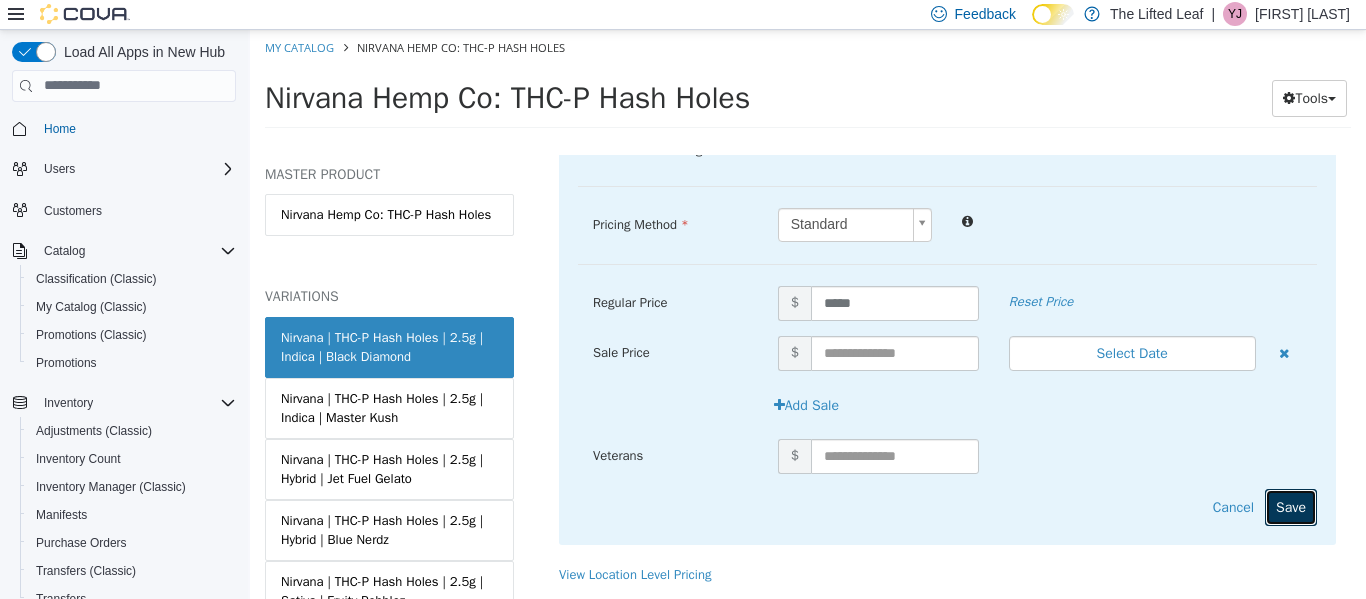 click on "Save" at bounding box center (1291, 506) 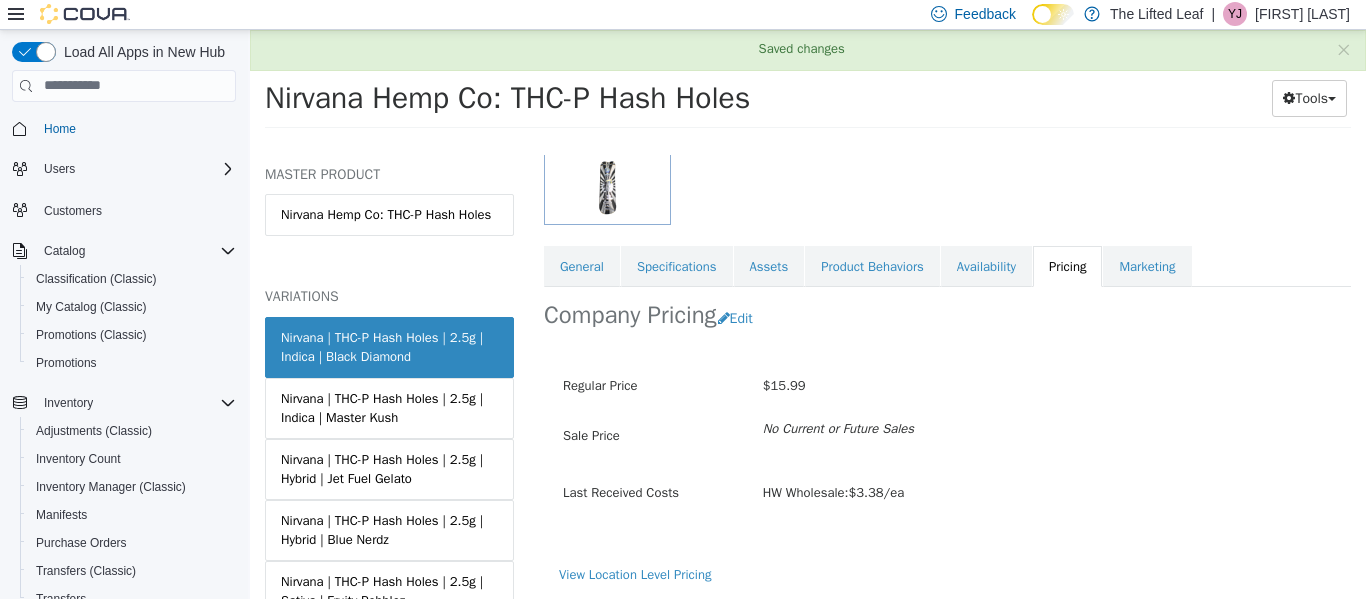 scroll, scrollTop: 273, scrollLeft: 0, axis: vertical 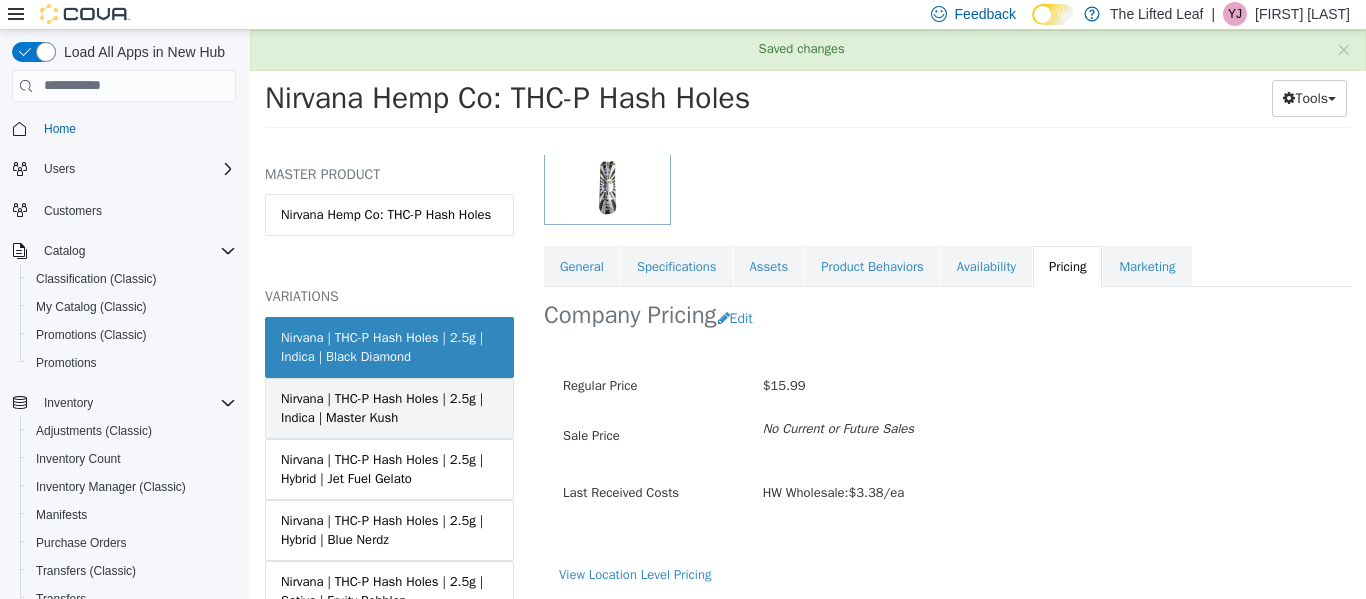 click on "Nirvana | THC-P Hash Holes | 2.5g | Indica | Master Kush" at bounding box center (389, 407) 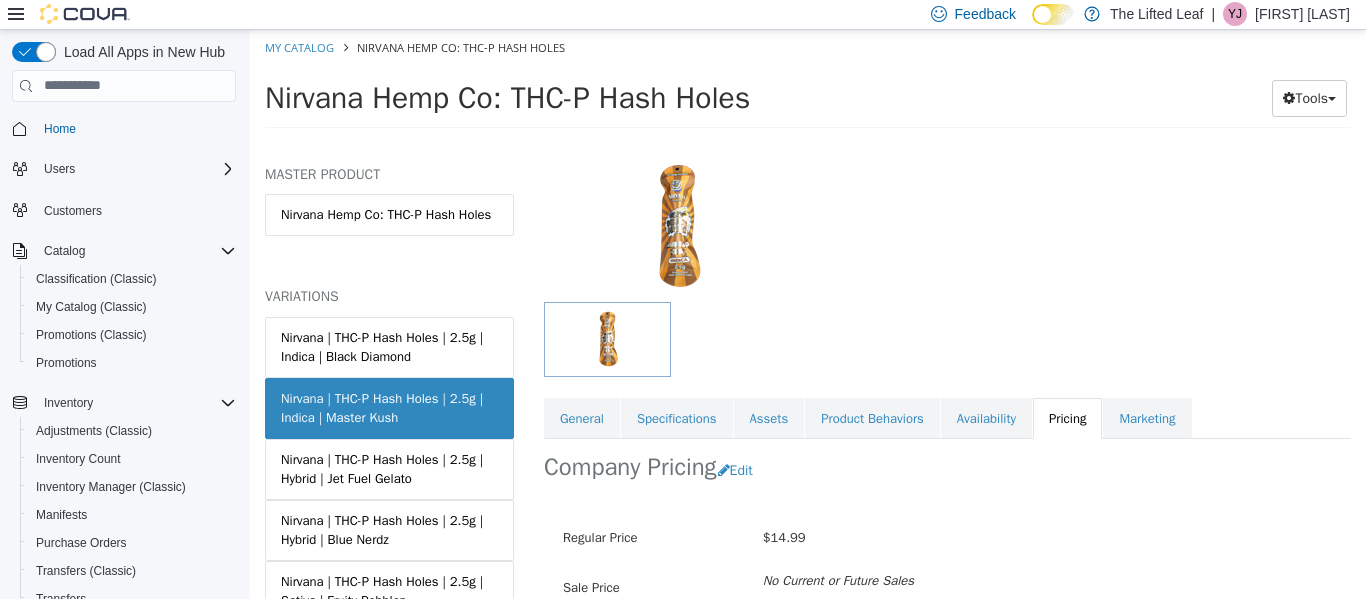 scroll, scrollTop: 121, scrollLeft: 0, axis: vertical 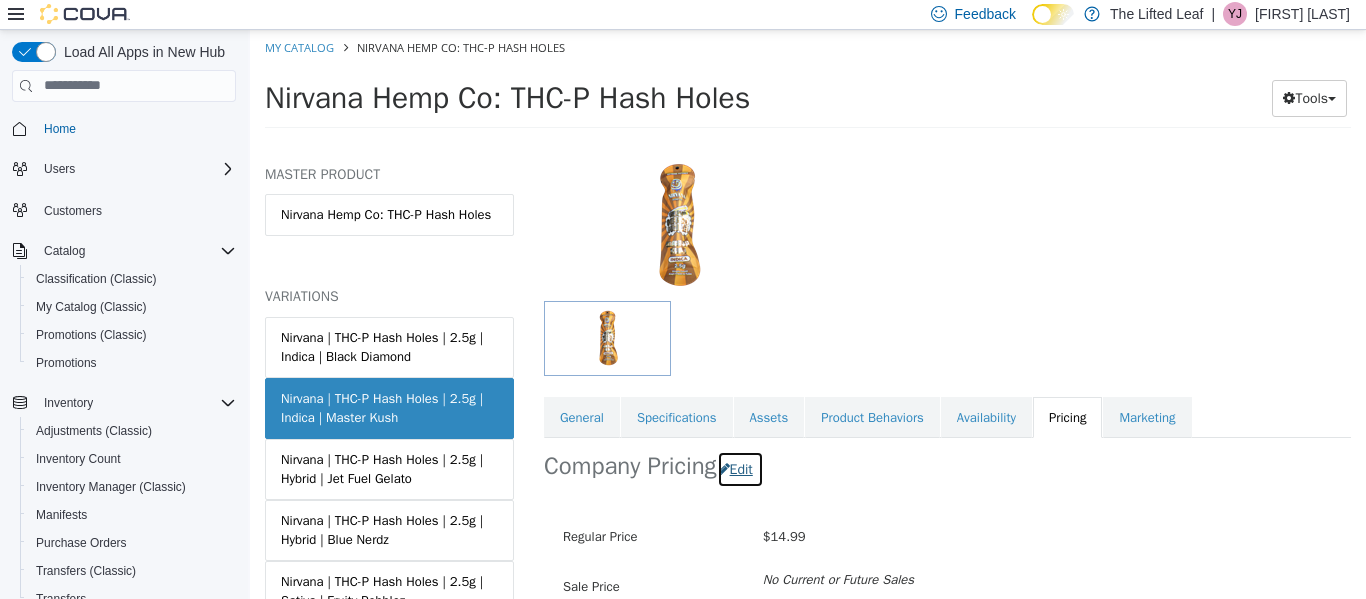 click on "Edit" at bounding box center (740, 468) 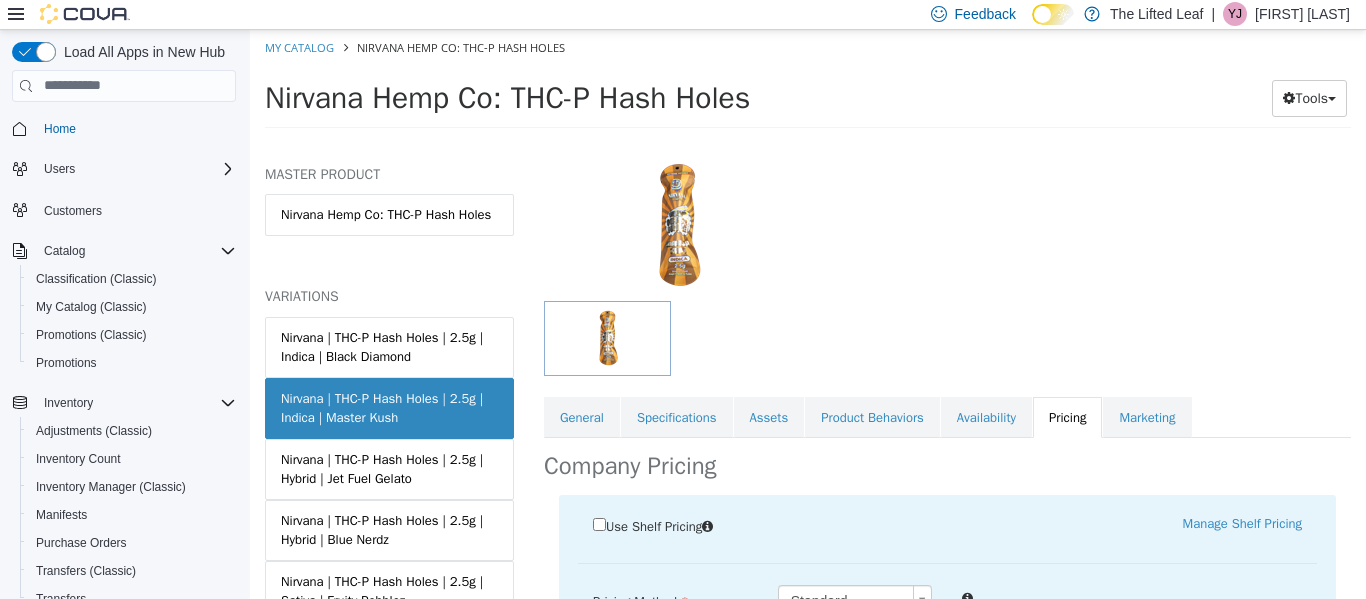 scroll, scrollTop: 280, scrollLeft: 0, axis: vertical 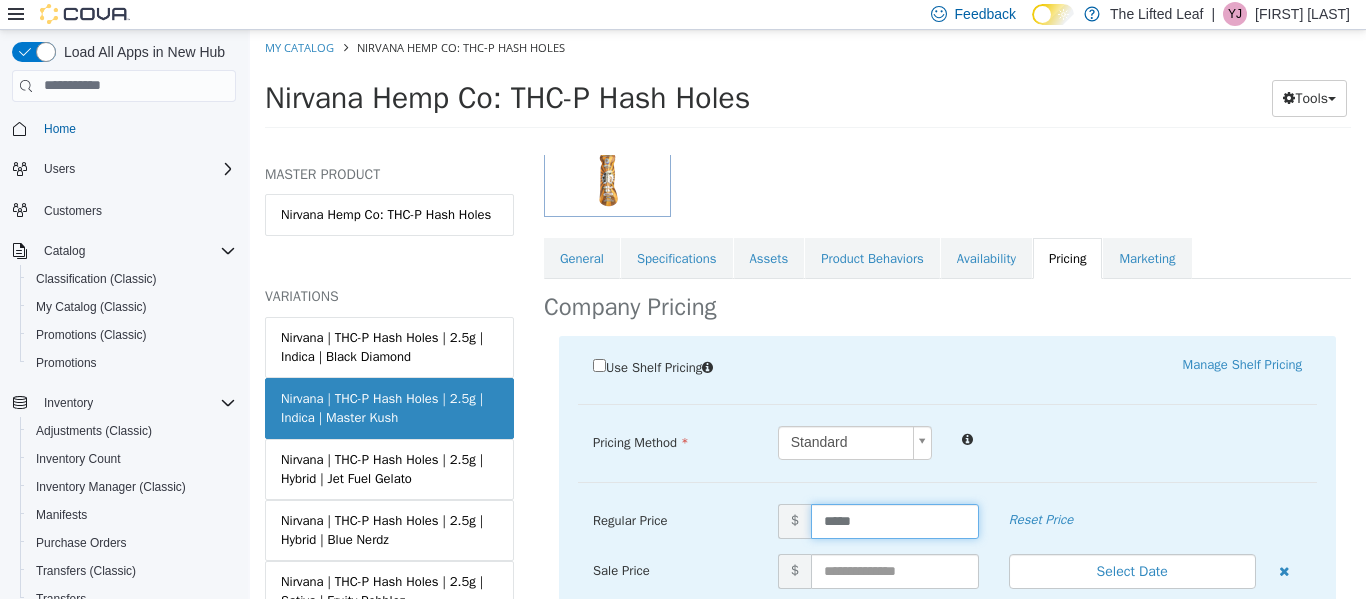 click on "*****" at bounding box center (895, 520) 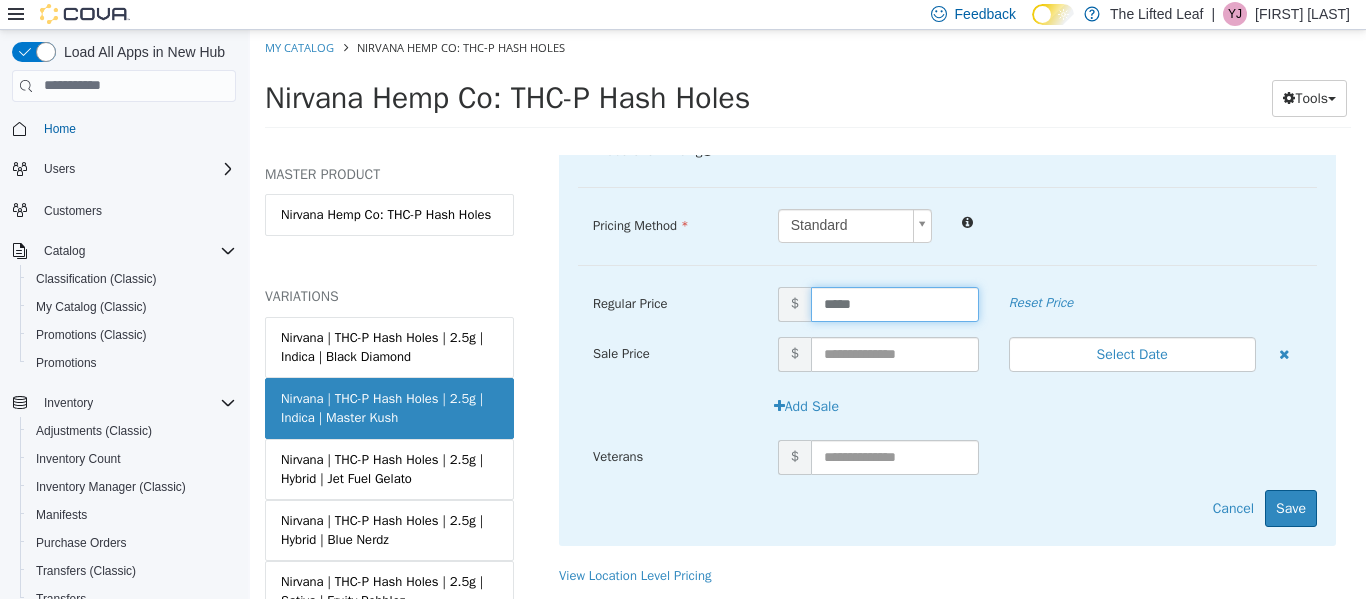 scroll, scrollTop: 498, scrollLeft: 0, axis: vertical 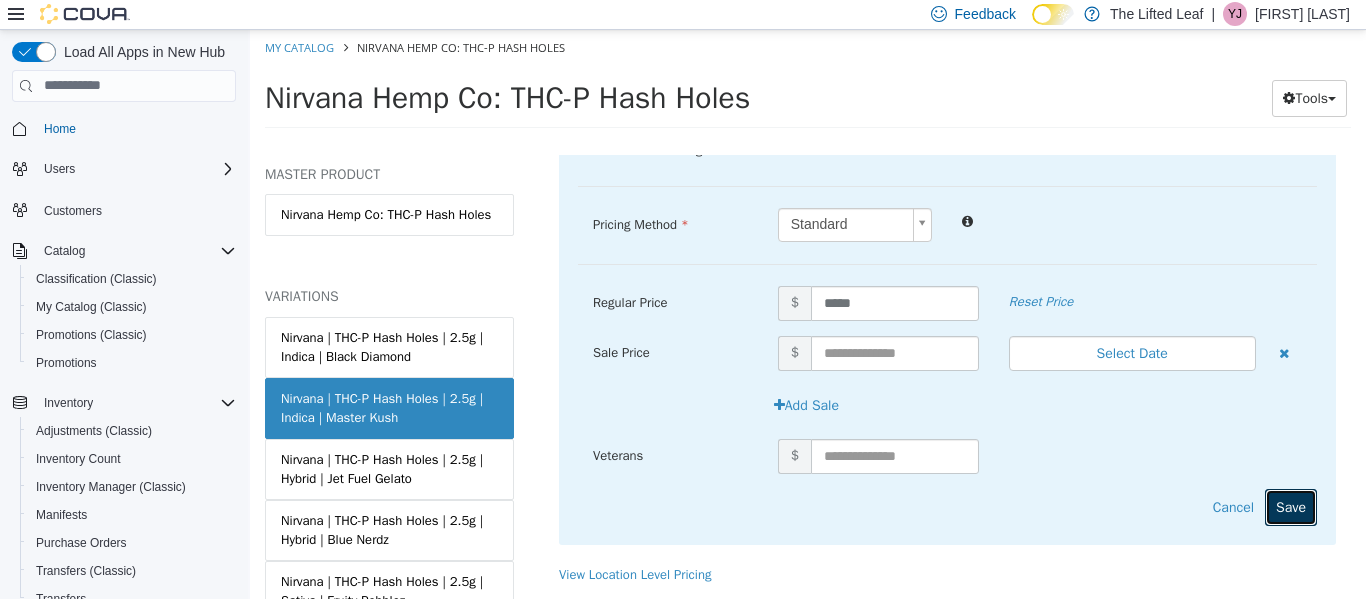 click on "Save" at bounding box center (1291, 506) 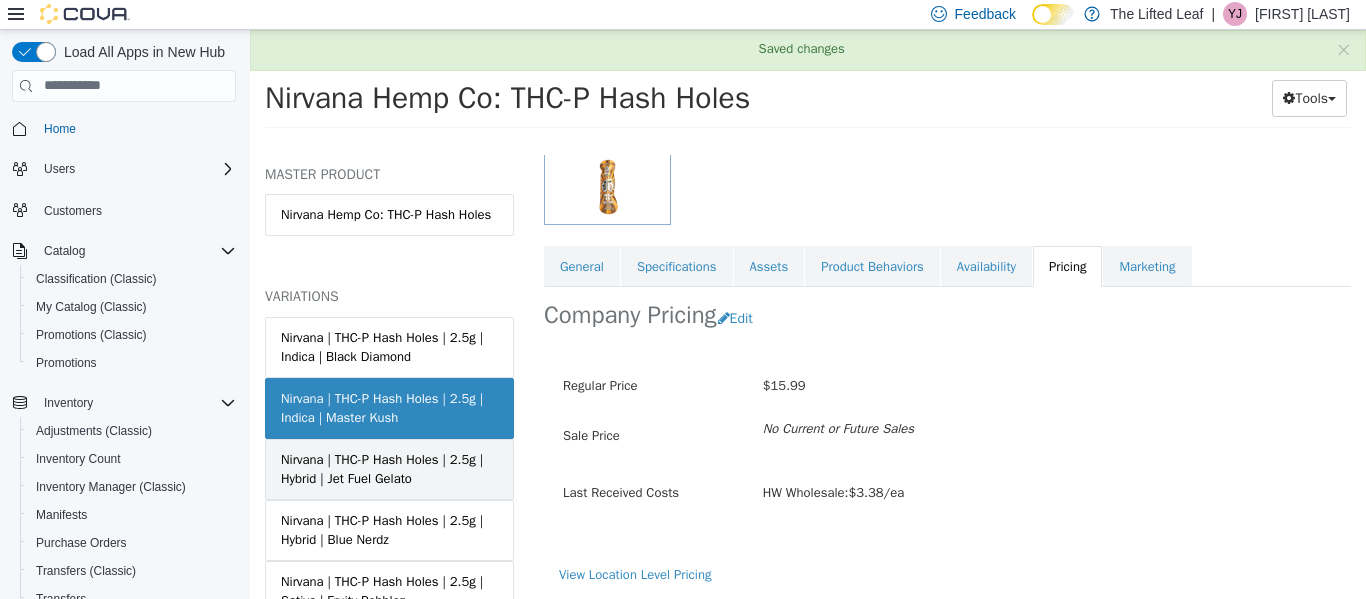 click on "Nirvana | THC-P Hash Holes | 2.5g | Hybrid | Jet Fuel Gelato" at bounding box center (389, 468) 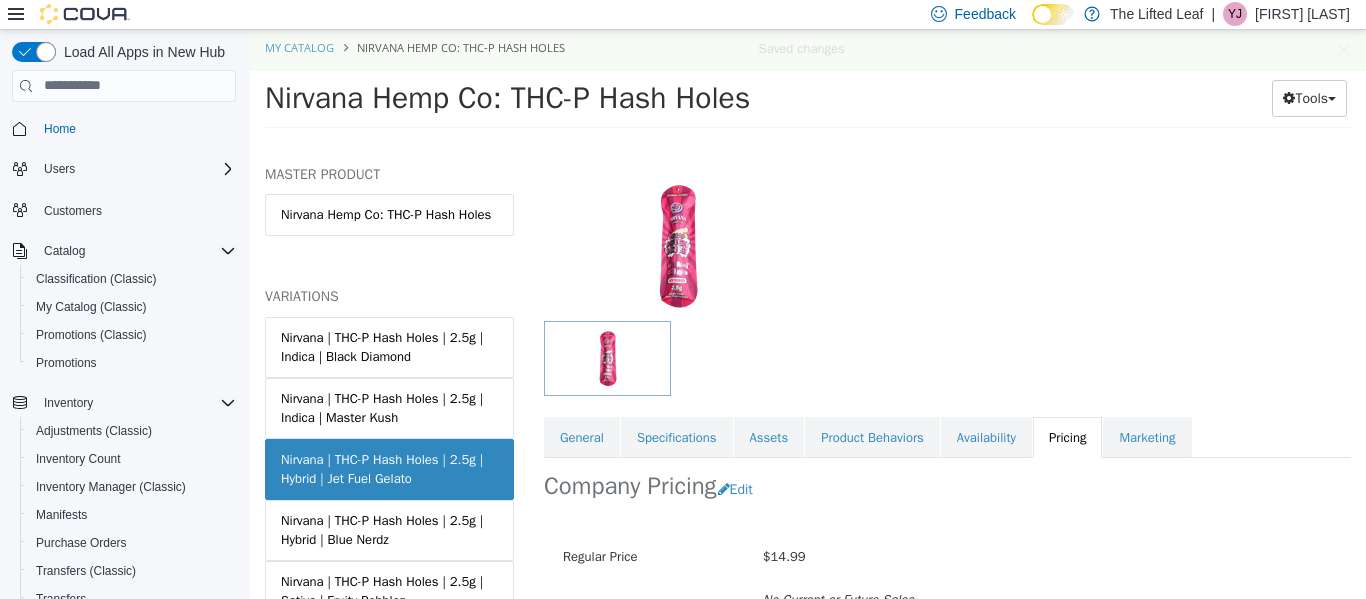 scroll, scrollTop: 107, scrollLeft: 0, axis: vertical 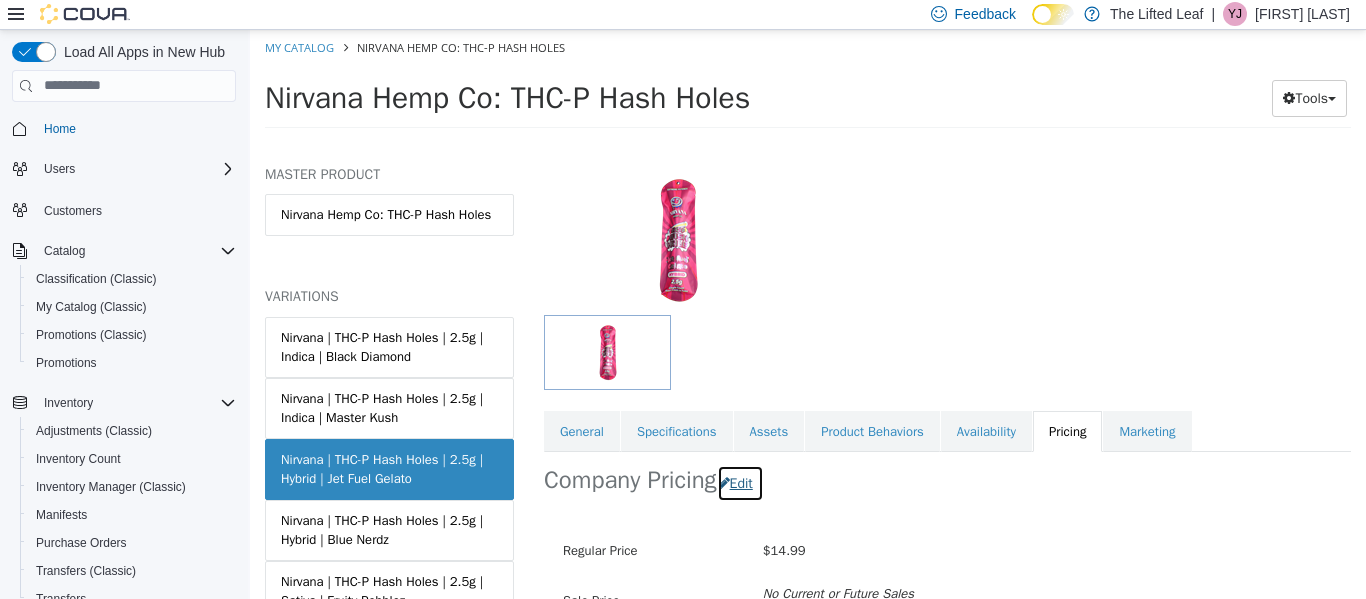 click on "Edit" at bounding box center (740, 482) 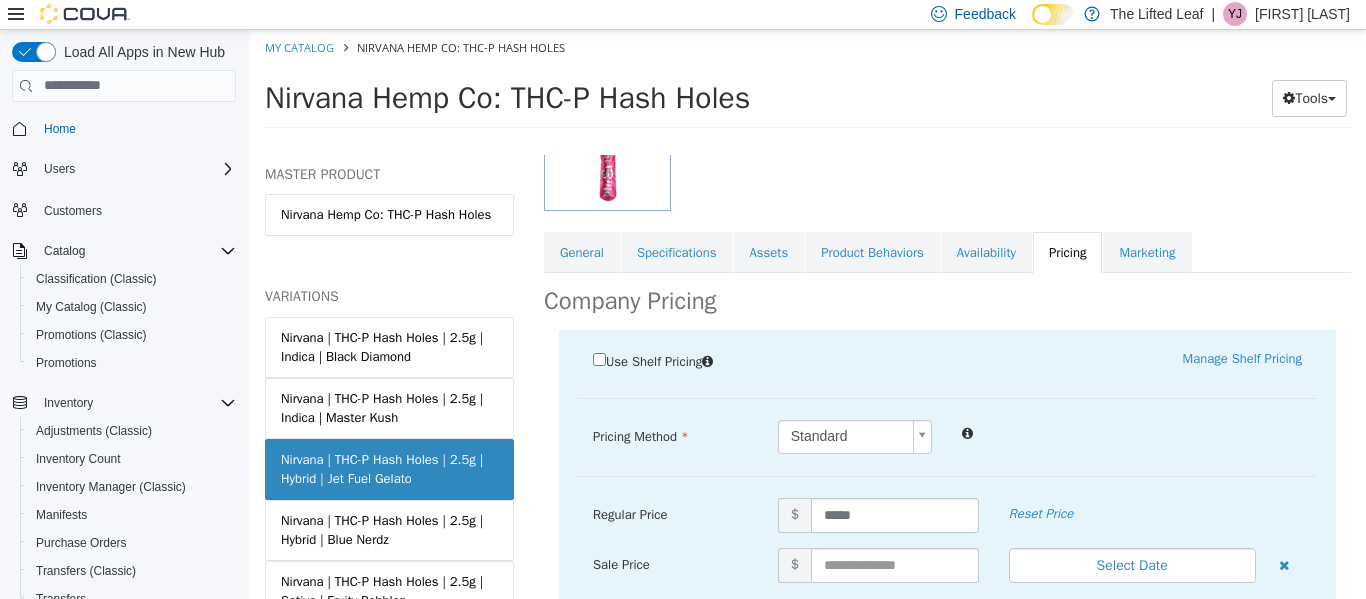 scroll, scrollTop: 288, scrollLeft: 0, axis: vertical 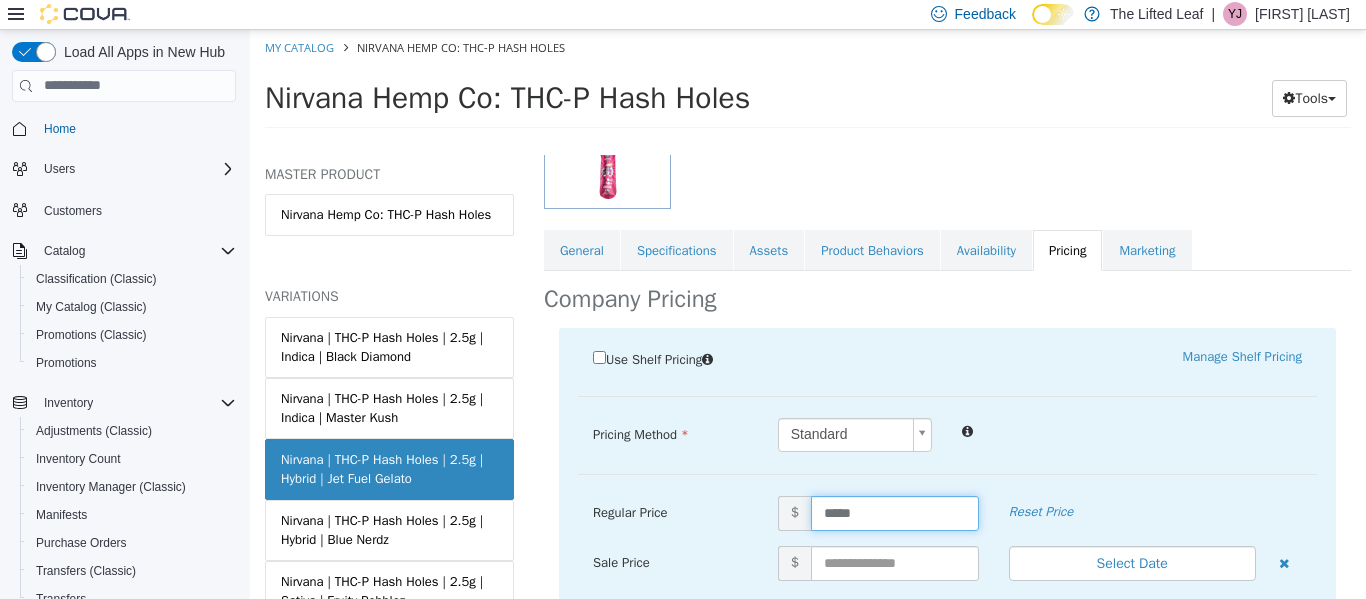 click on "*****" at bounding box center [895, 512] 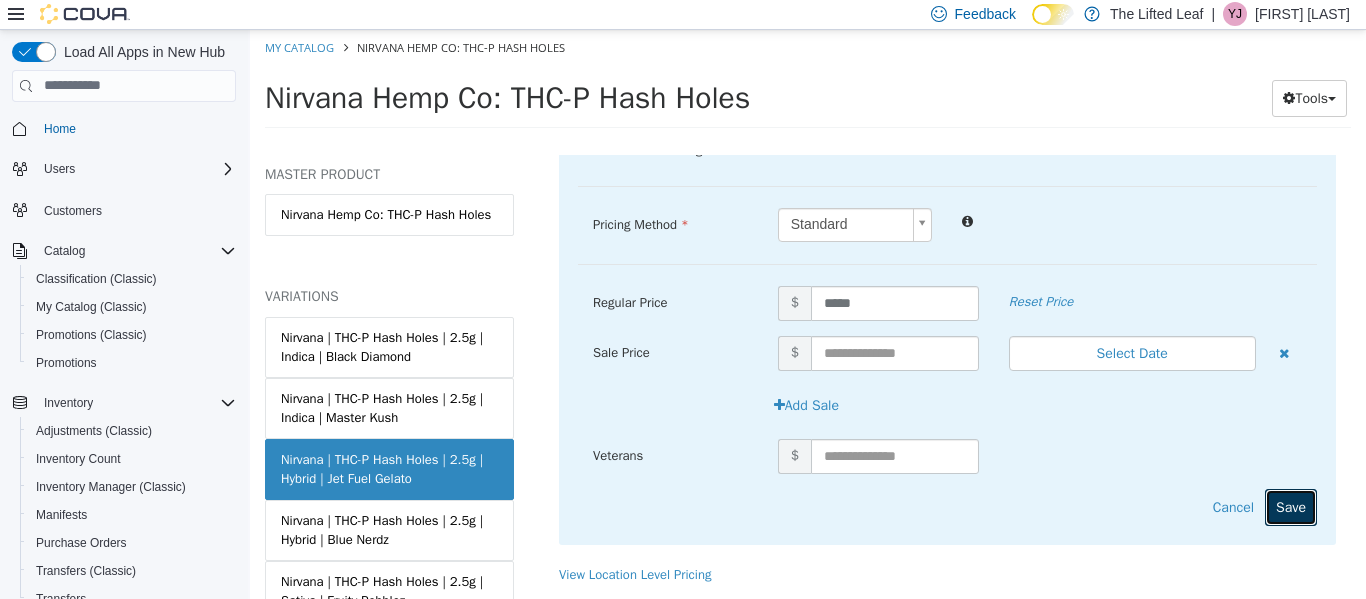click on "Save" at bounding box center [1291, 506] 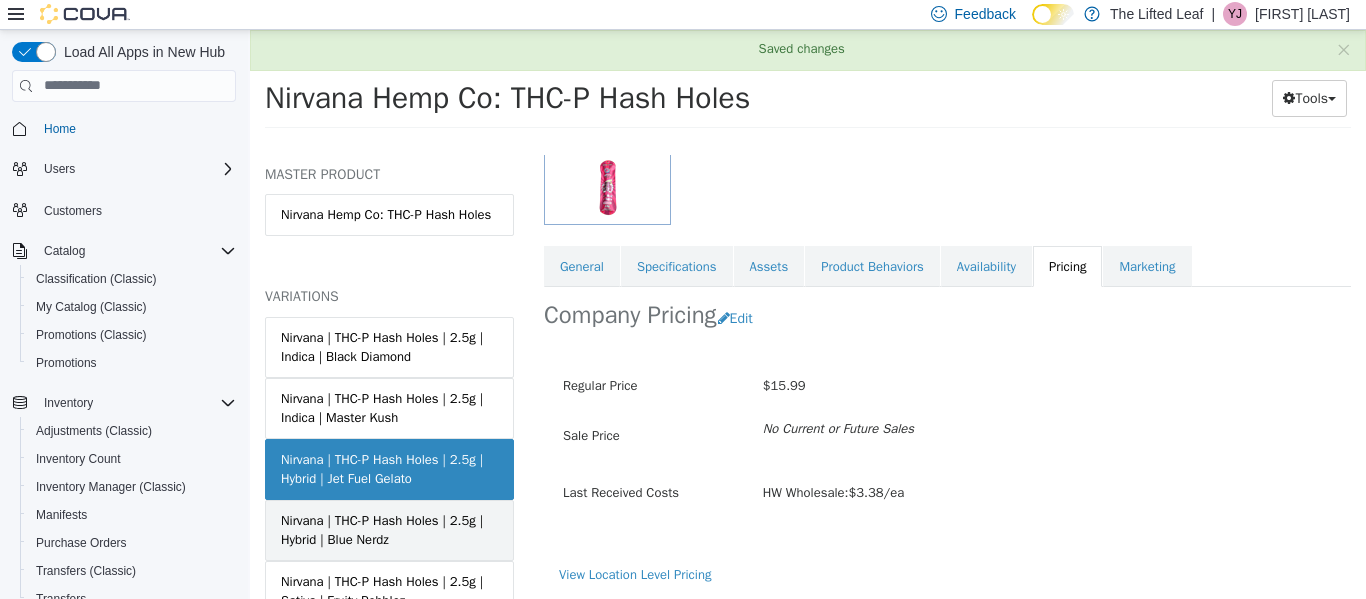 click on "Nirvana | THC-P Hash Holes | 2.5g | Hybrid | Blue Nerdz" at bounding box center (389, 529) 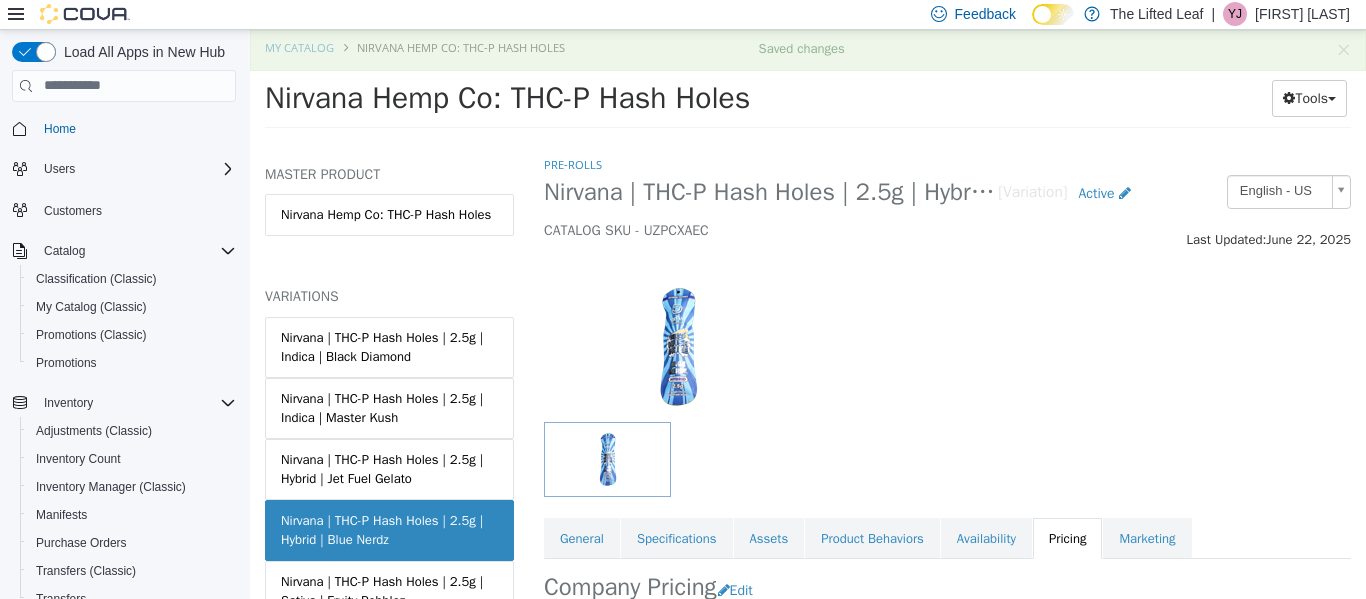 scroll, scrollTop: 129, scrollLeft: 0, axis: vertical 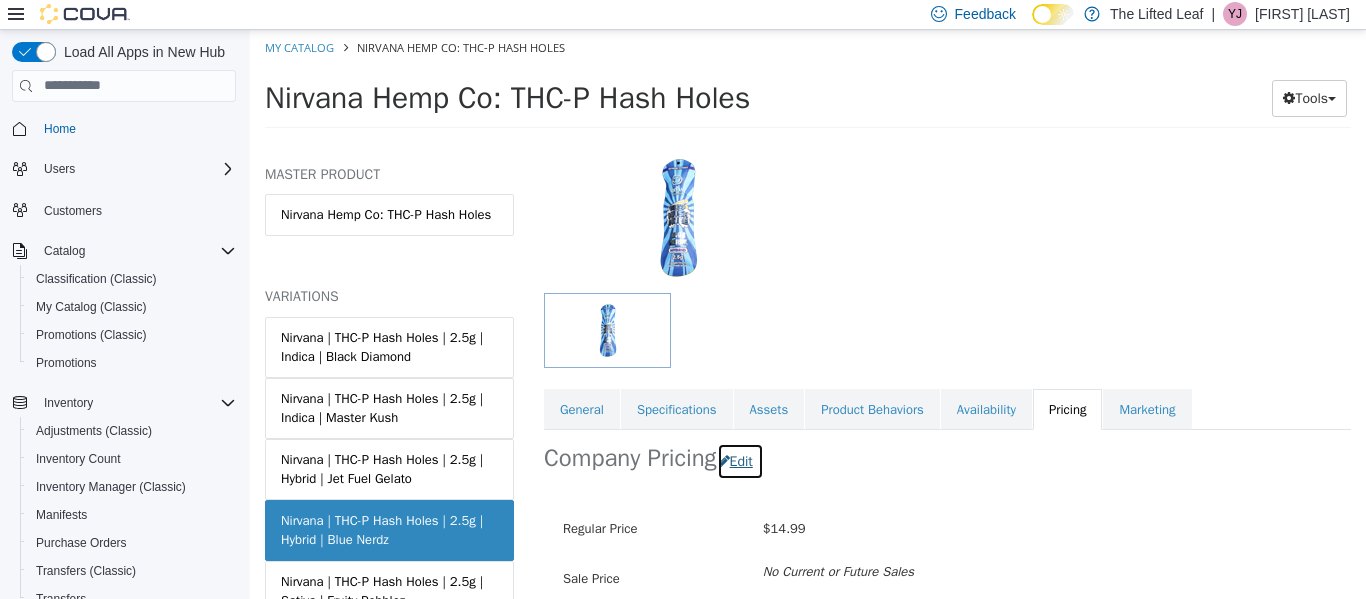 click on "Edit" at bounding box center (740, 460) 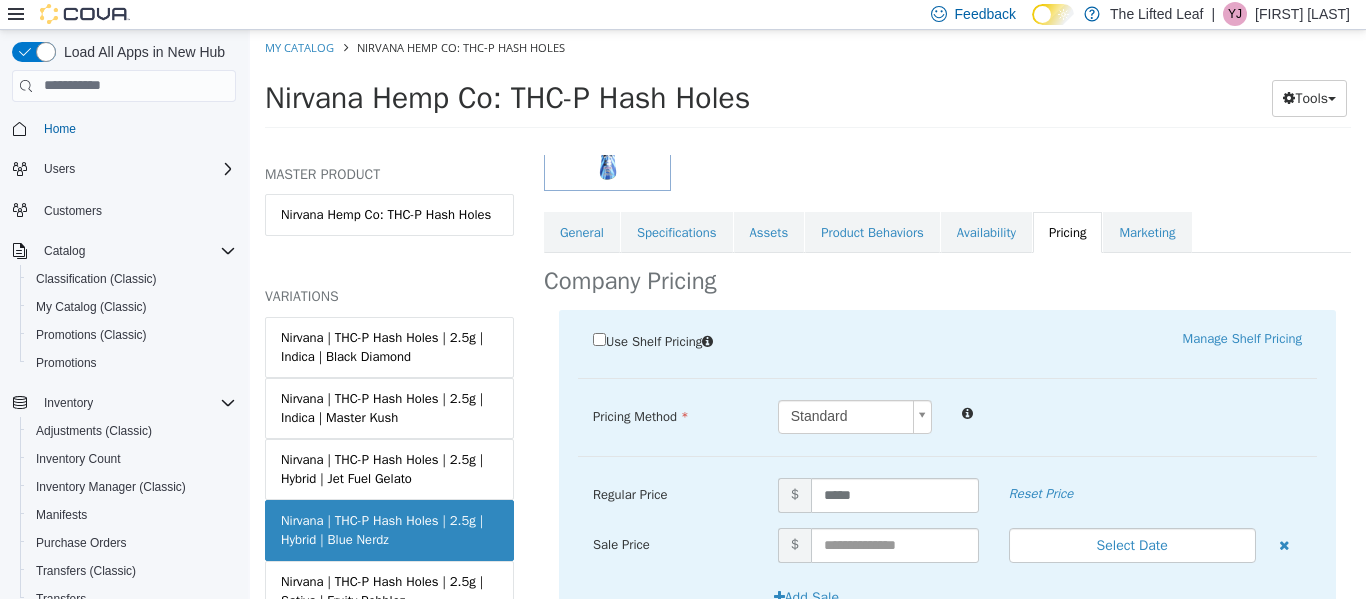 scroll, scrollTop: 307, scrollLeft: 0, axis: vertical 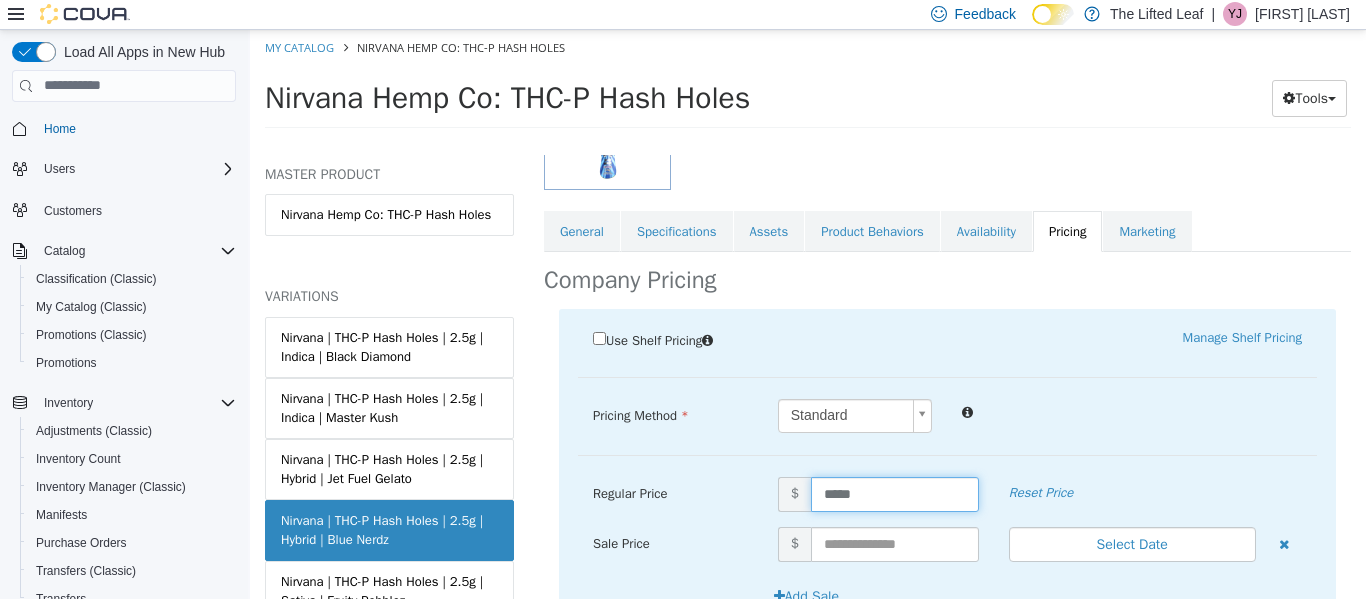 click on "*****" at bounding box center (895, 493) 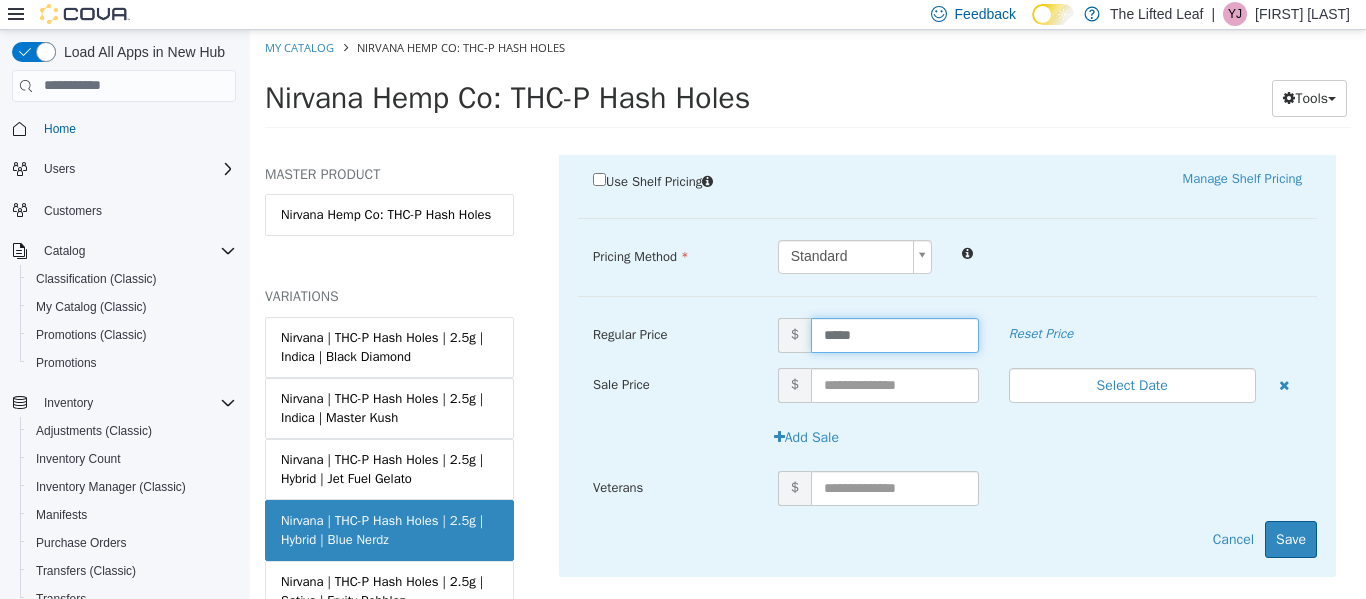 scroll, scrollTop: 470, scrollLeft: 0, axis: vertical 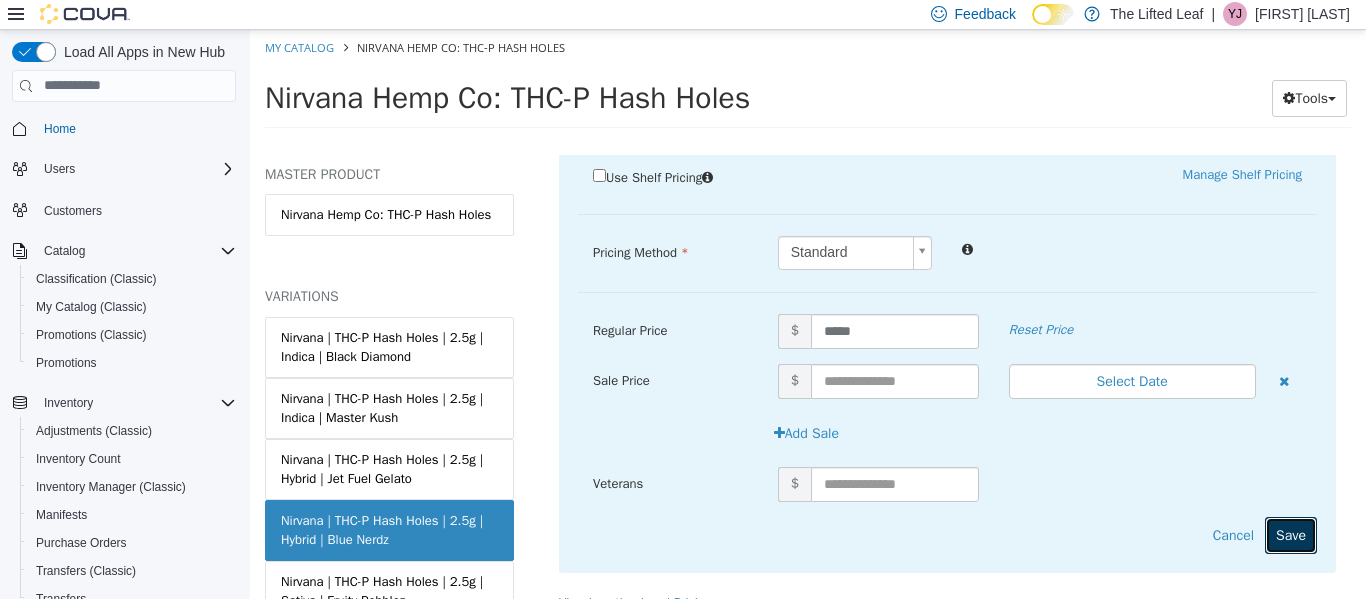 click on "Save" at bounding box center (1291, 534) 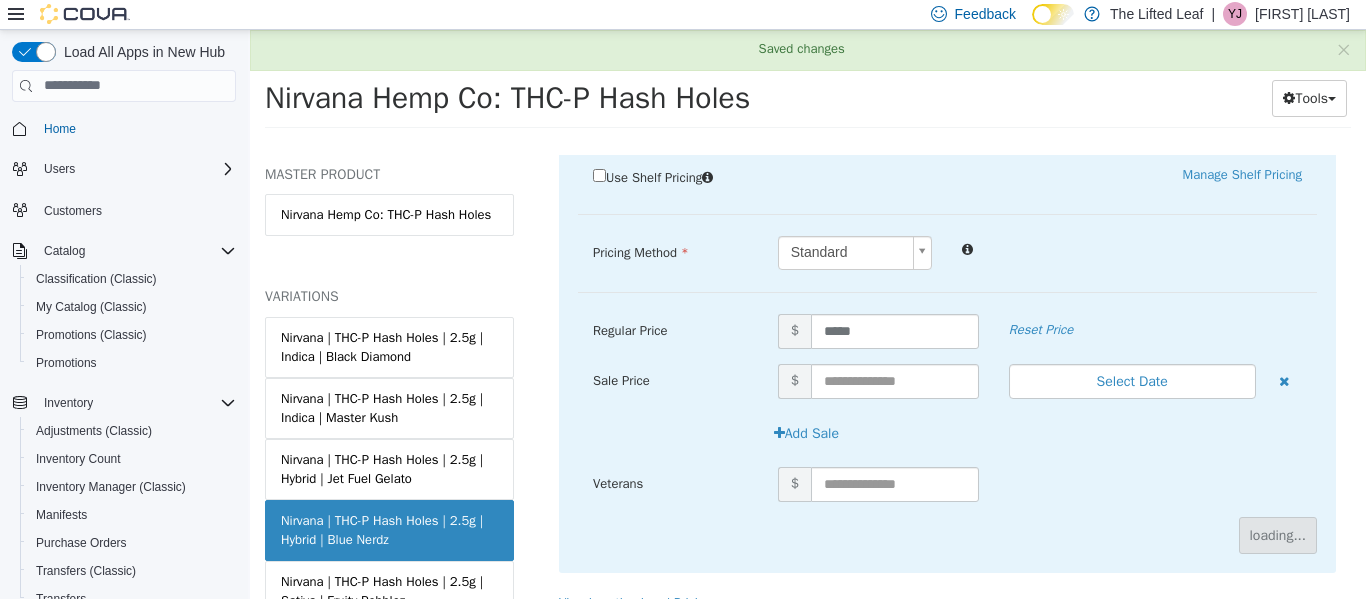 scroll, scrollTop: 273, scrollLeft: 0, axis: vertical 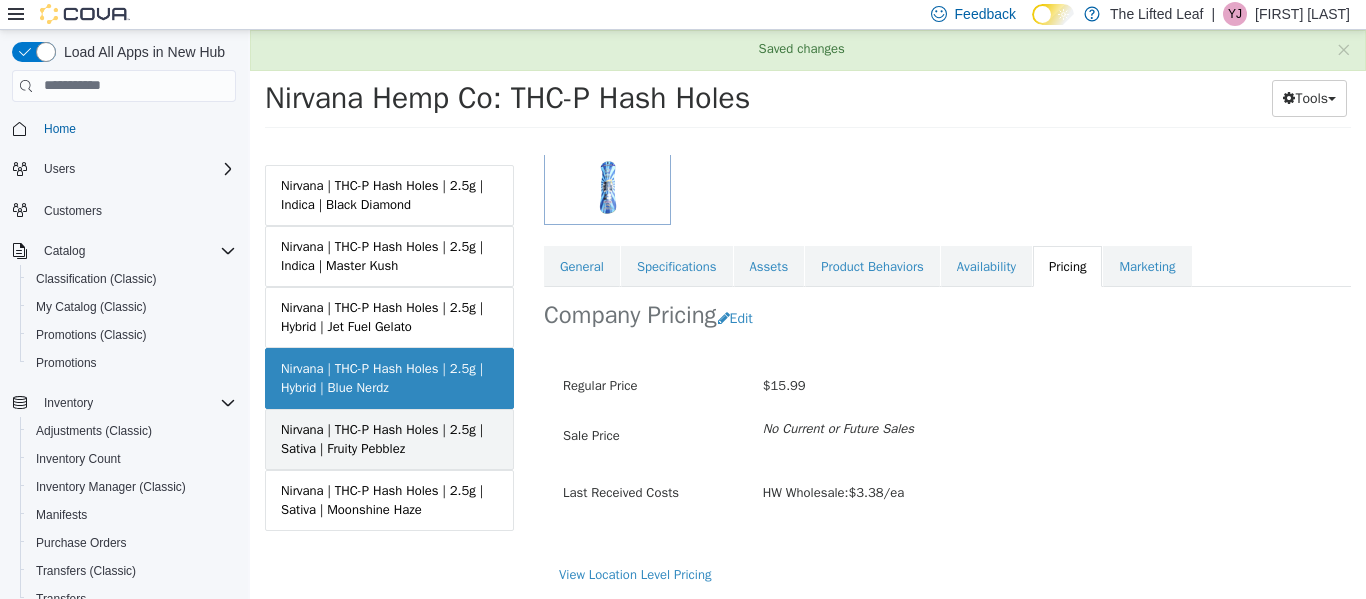 click on "Nirvana | THC-P Hash Holes | 2.5g | Sativa | Fruity Pebblez" at bounding box center (389, 438) 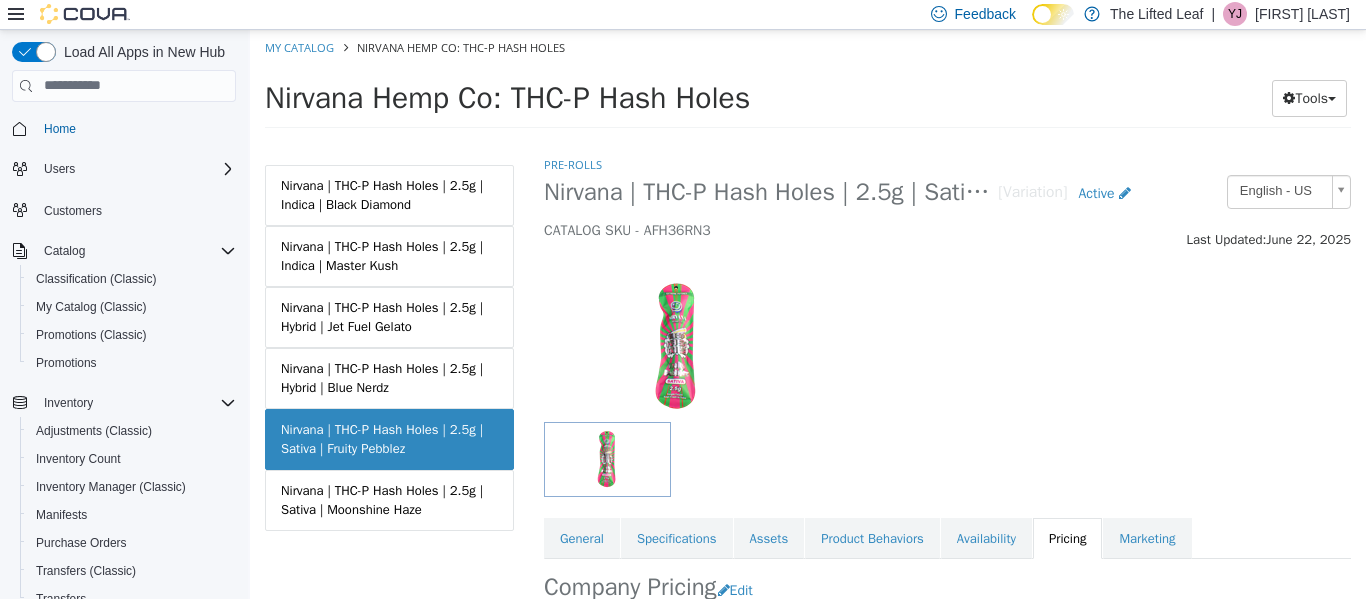scroll, scrollTop: 102, scrollLeft: 0, axis: vertical 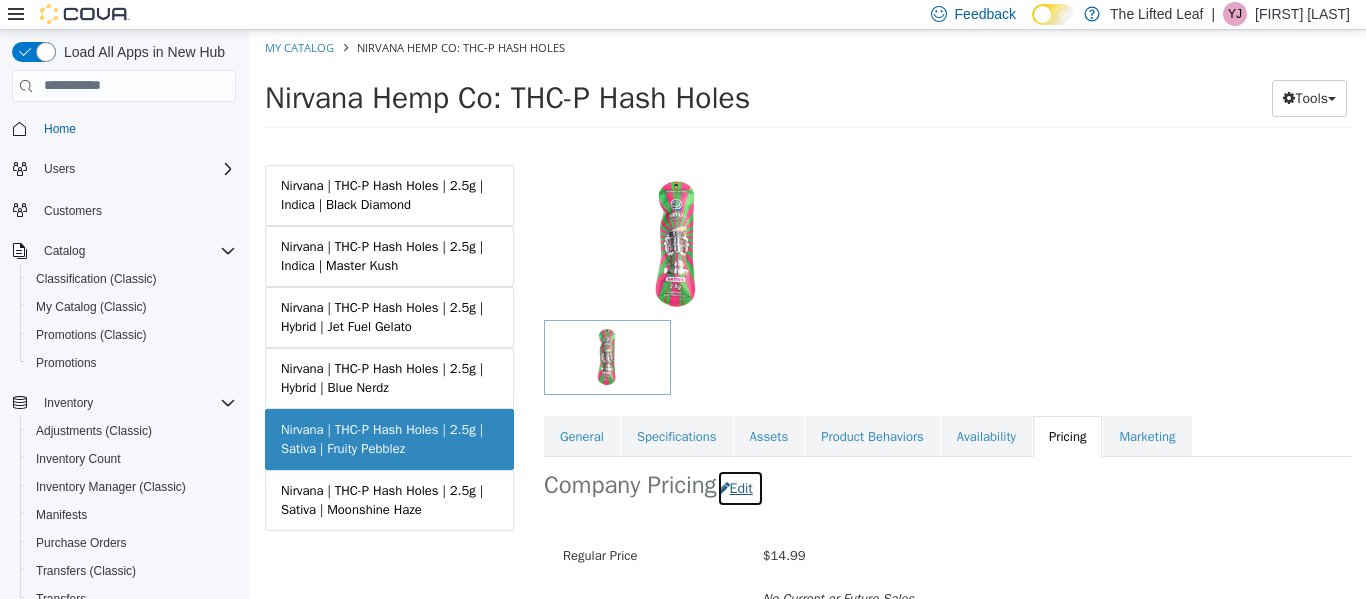 click on "Edit" at bounding box center [740, 487] 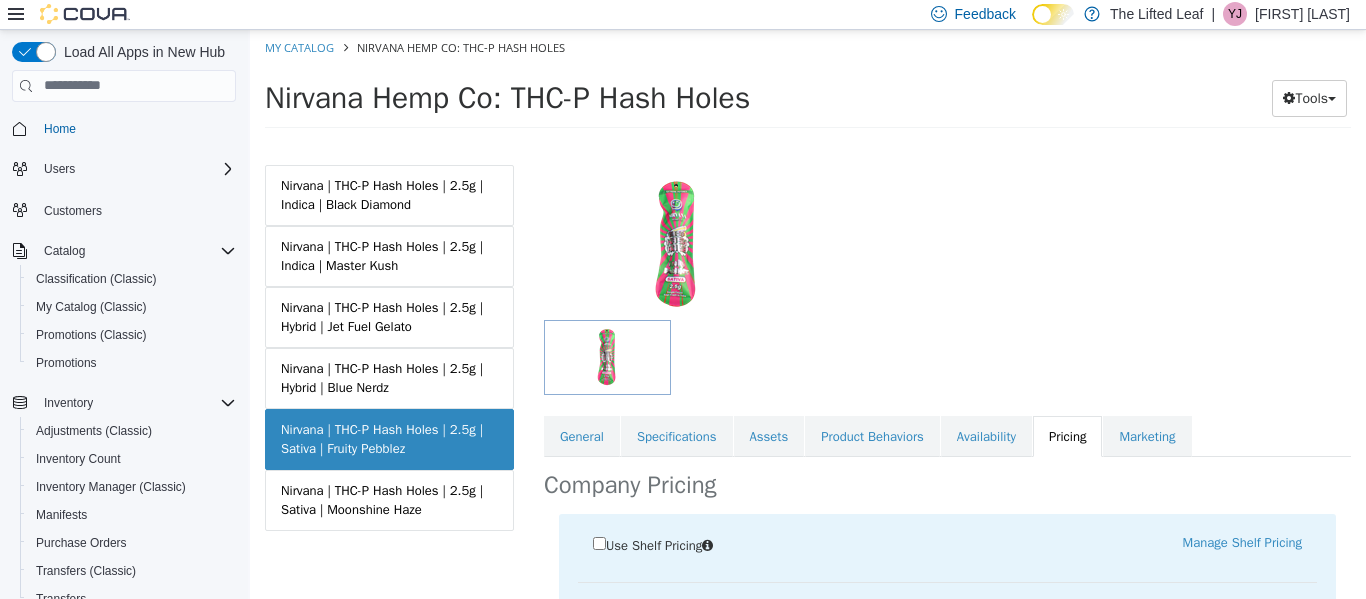 scroll, scrollTop: 297, scrollLeft: 0, axis: vertical 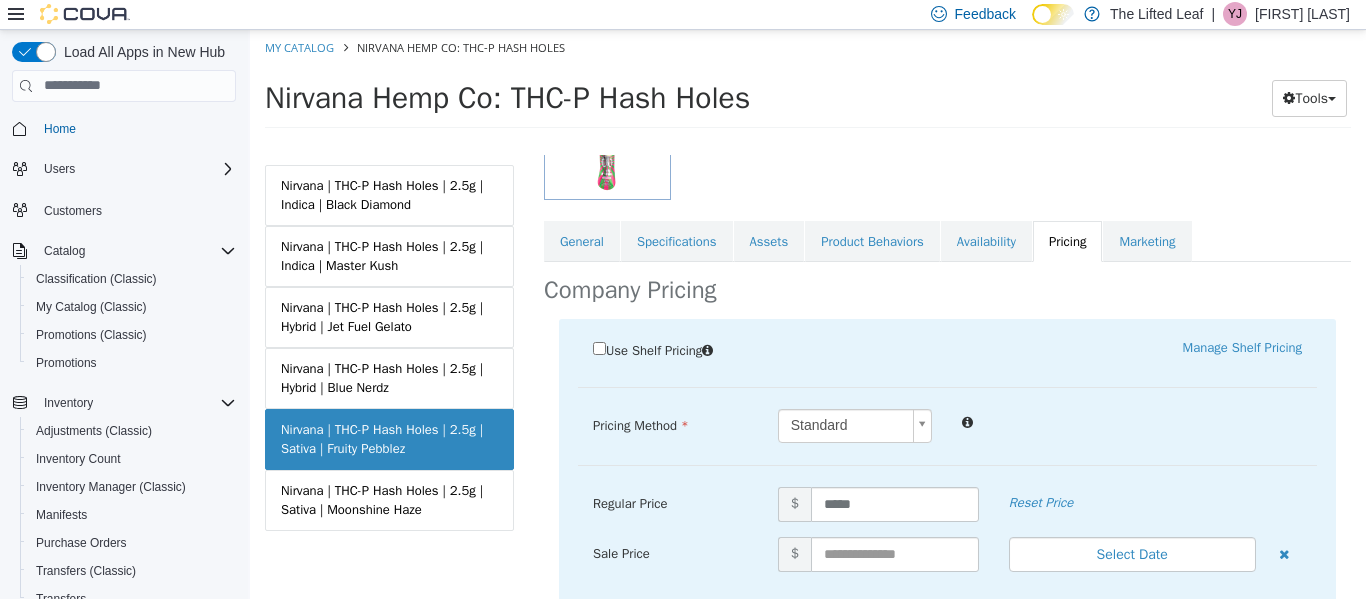 click on "Regular Price $ ***** Reset Price" at bounding box center (947, 511) 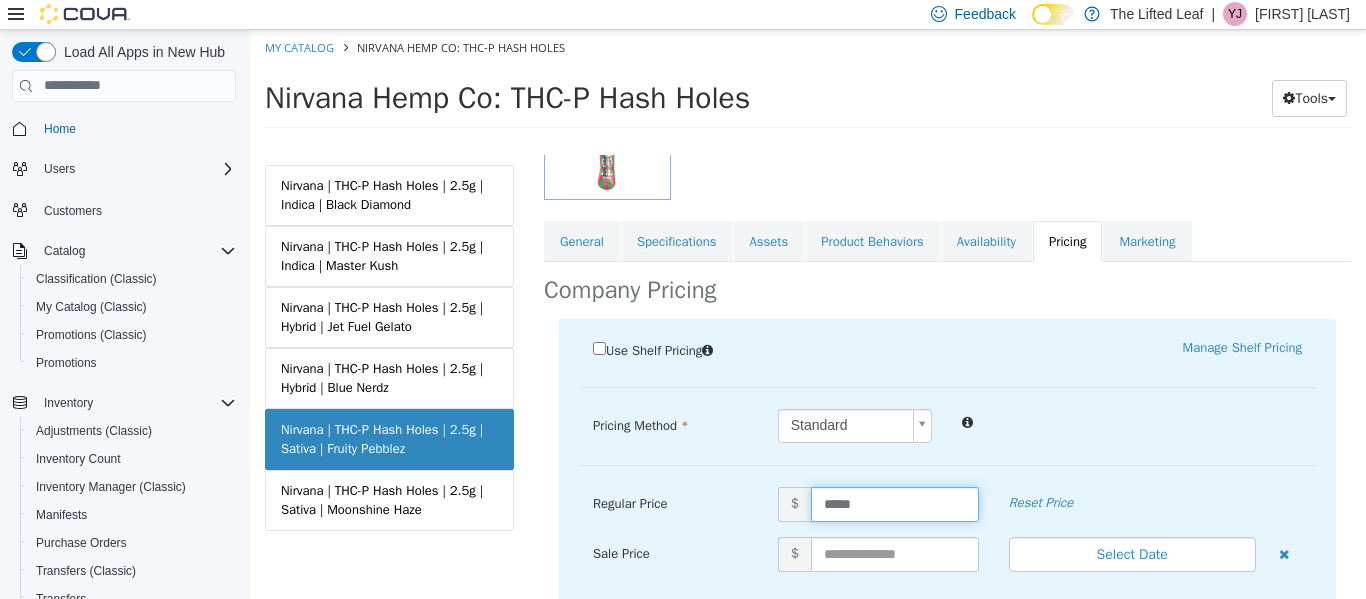 click on "*****" at bounding box center [895, 503] 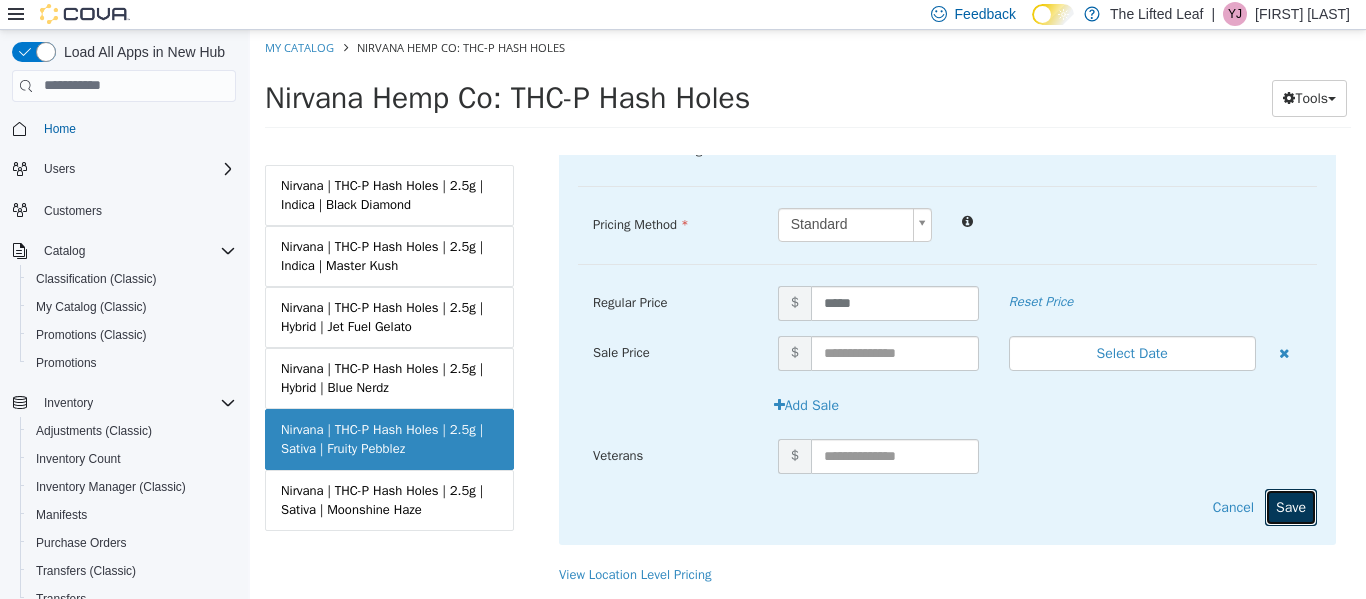 click on "Save" at bounding box center [1291, 506] 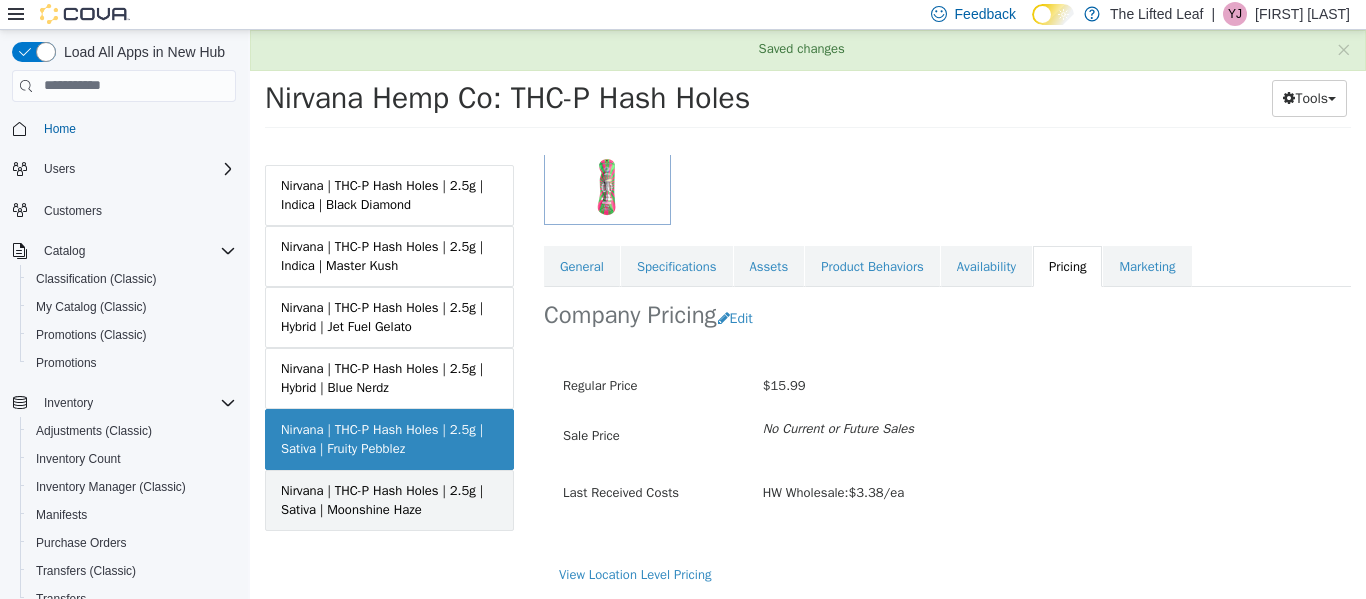 click on "Nirvana | THC-P Hash Holes | 2.5g | Sativa | Moonshine Haze" at bounding box center [389, 499] 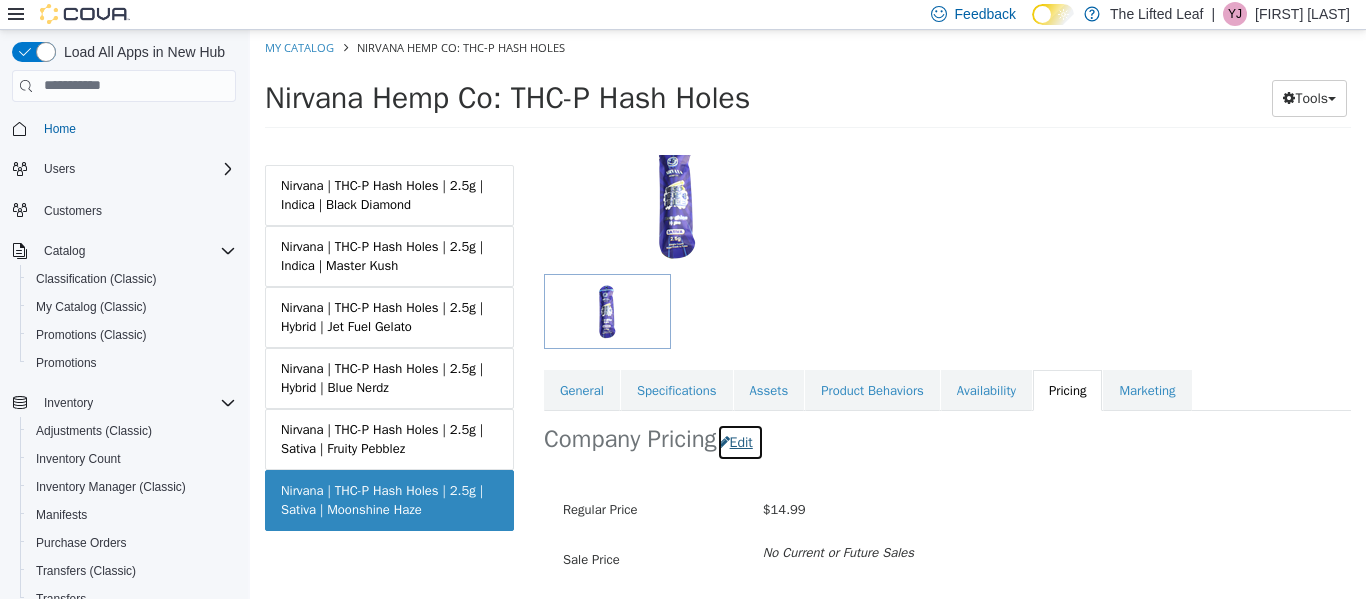 click on "Edit" at bounding box center (740, 441) 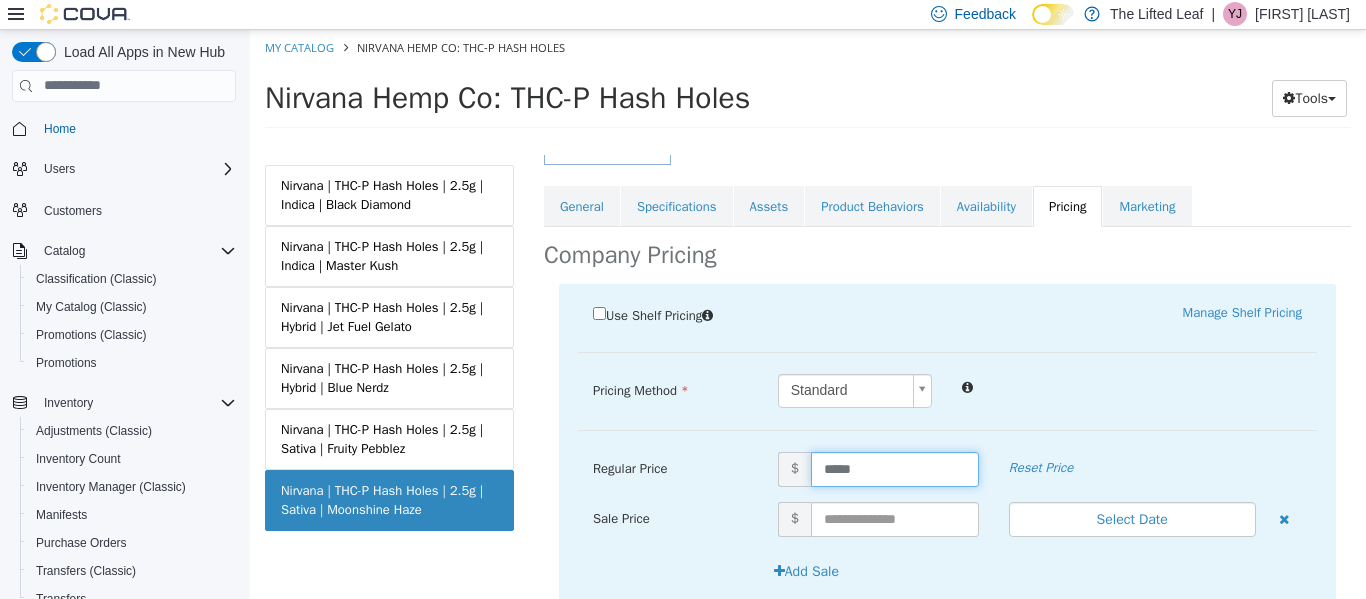 click on "*****" at bounding box center (895, 468) 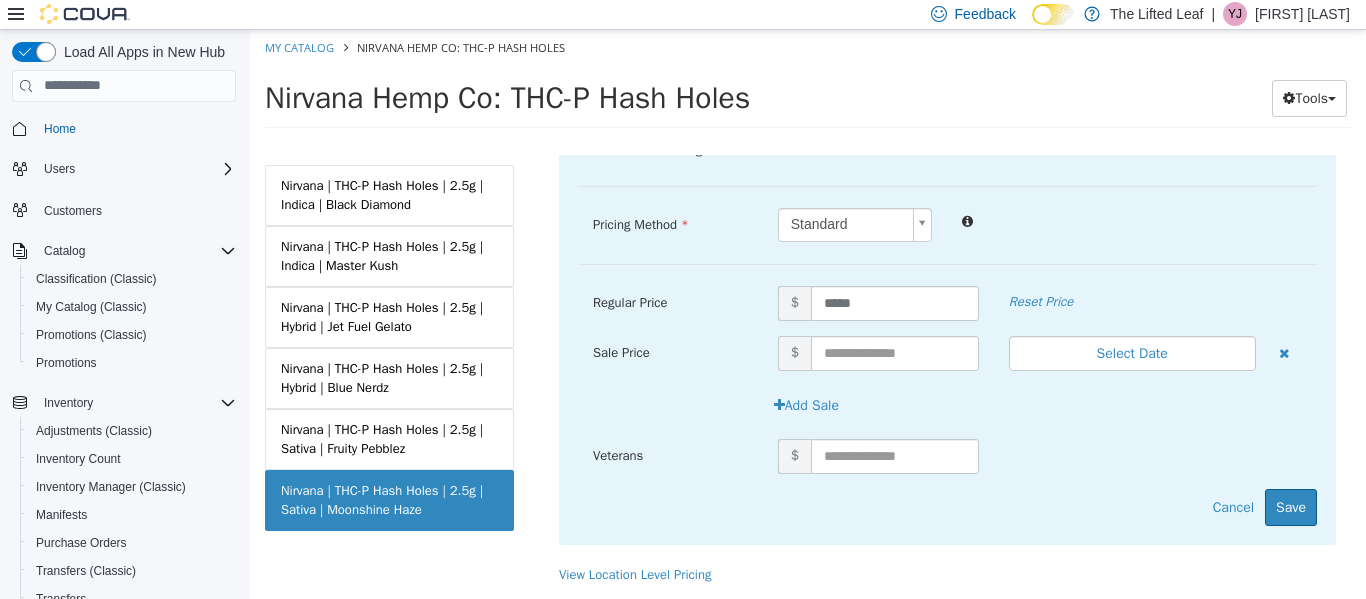 click on "Use Shelf Pricing    Manage Shelf Pricing Shelf Price     Select a Shelf Price                             Shelf Price is required Pricing Method     Standard                             * Regular Price $ ***** Reset Price Sale Price $ Select Date     (UTC-5) [TIMEZONE]                                Add Sale Veterans  $ Cancel Save" at bounding box center [947, 330] 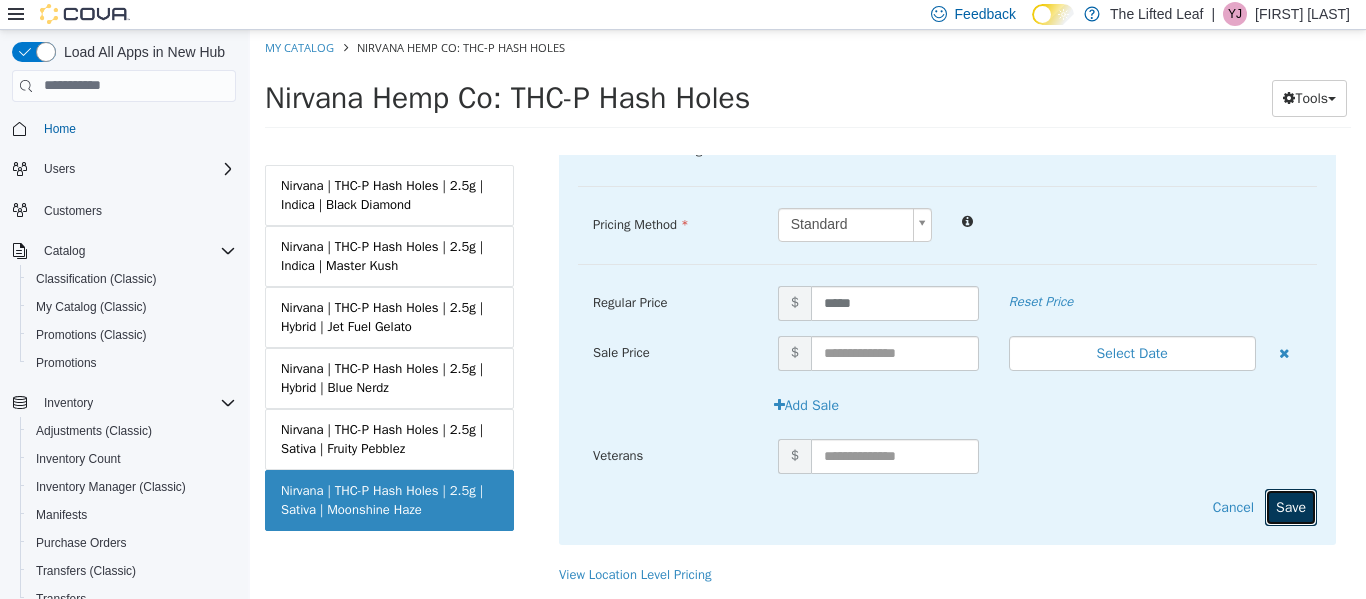 click on "Save" at bounding box center [1291, 506] 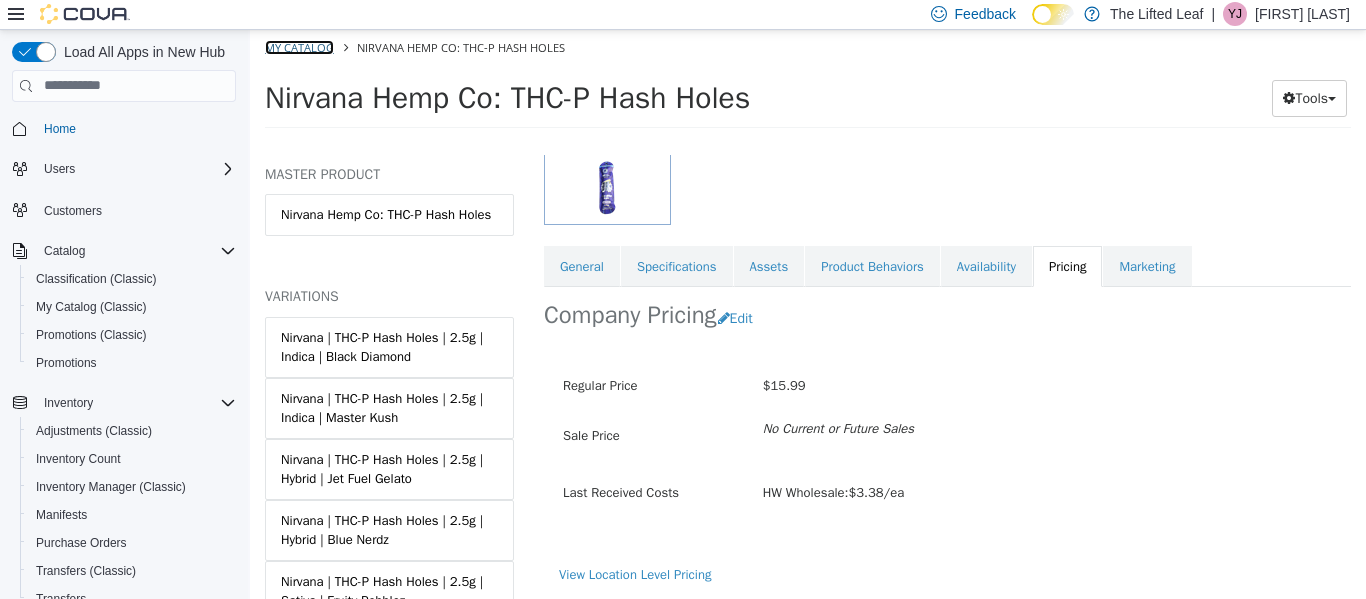 click on "My Catalog" at bounding box center [299, 46] 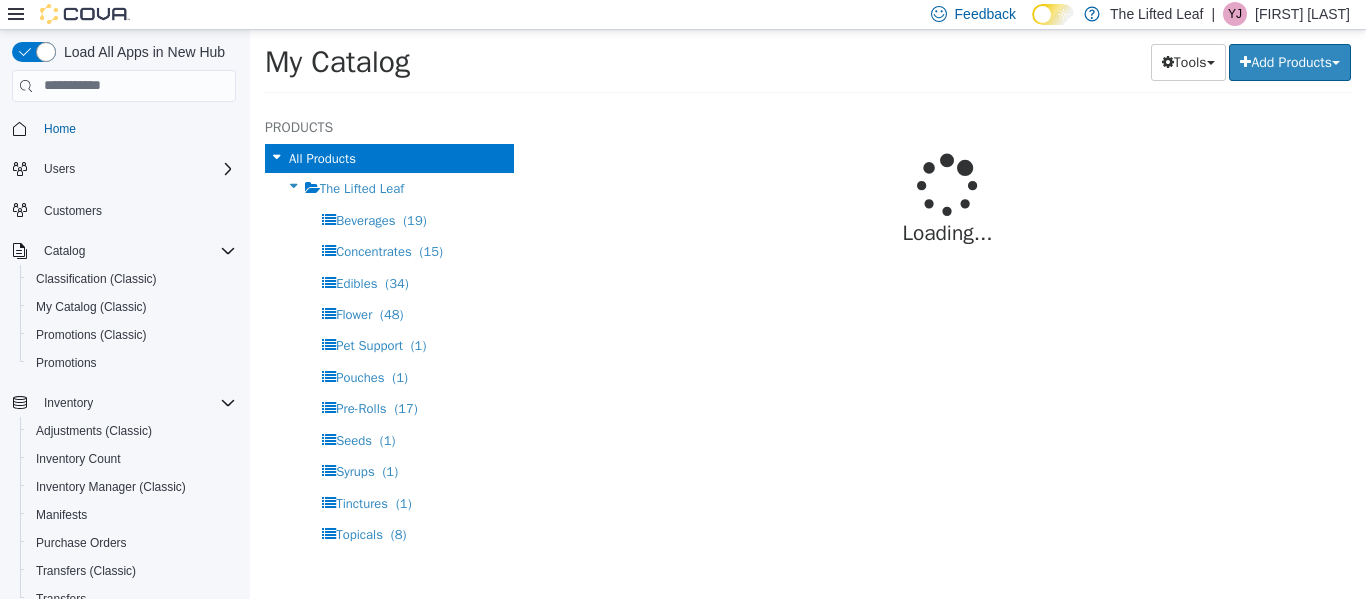 select on "**********" 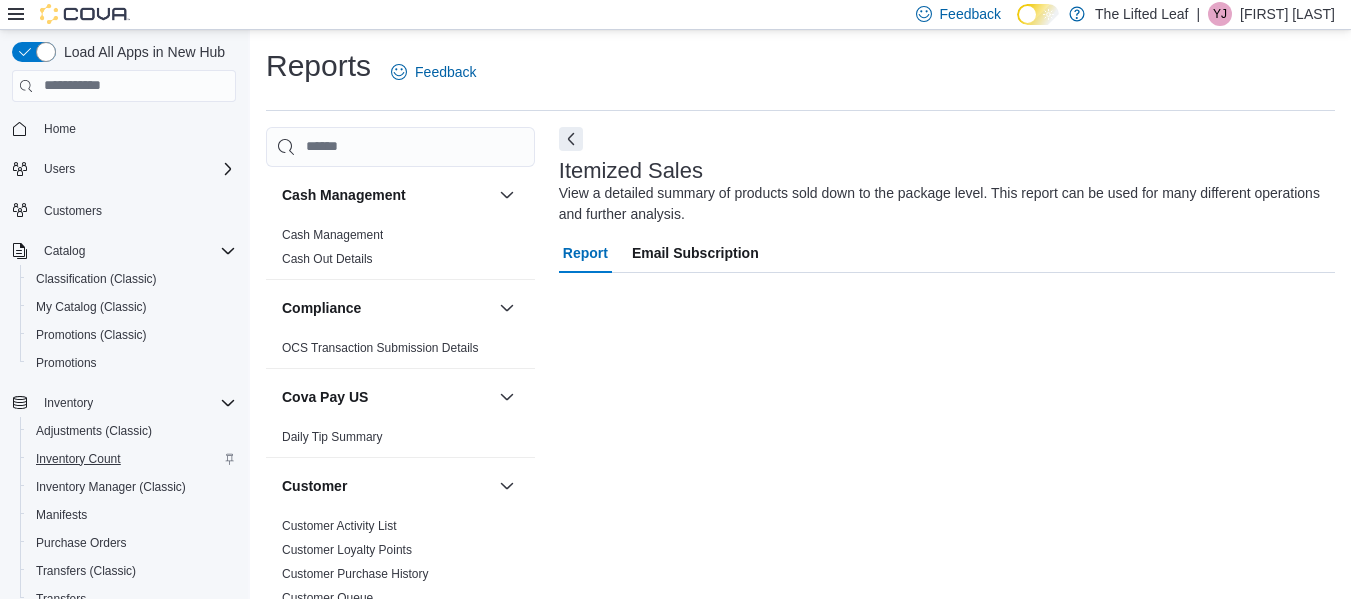 scroll, scrollTop: 33, scrollLeft: 0, axis: vertical 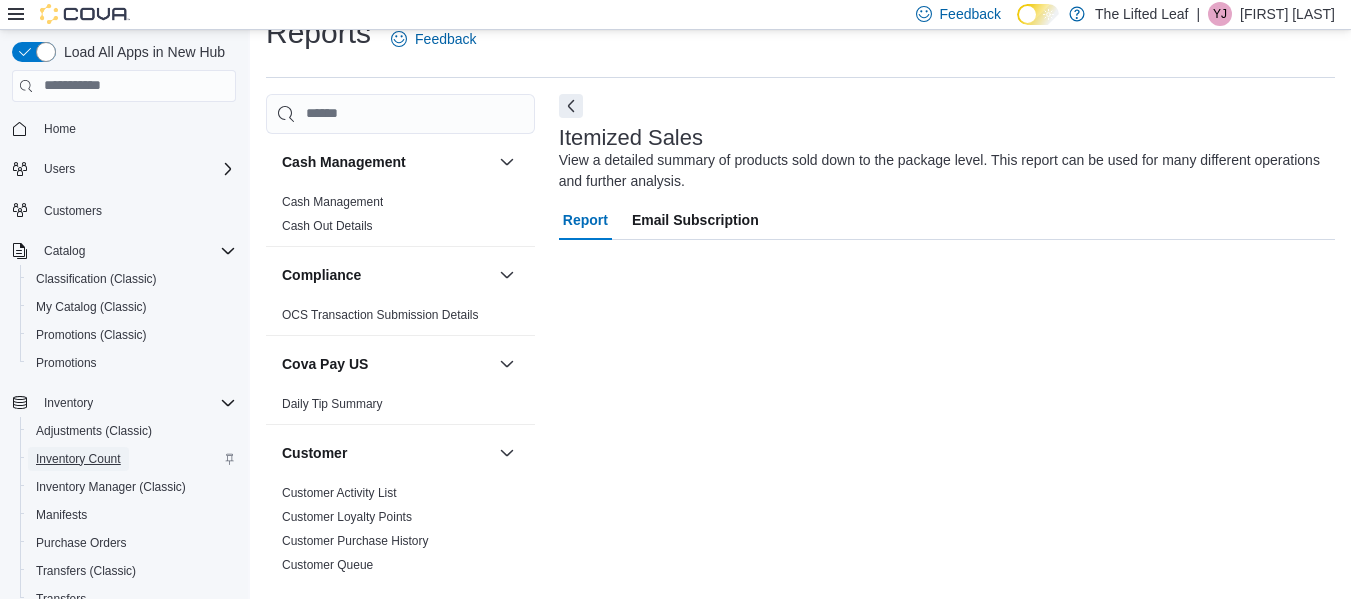 click on "Inventory Count" at bounding box center (78, 459) 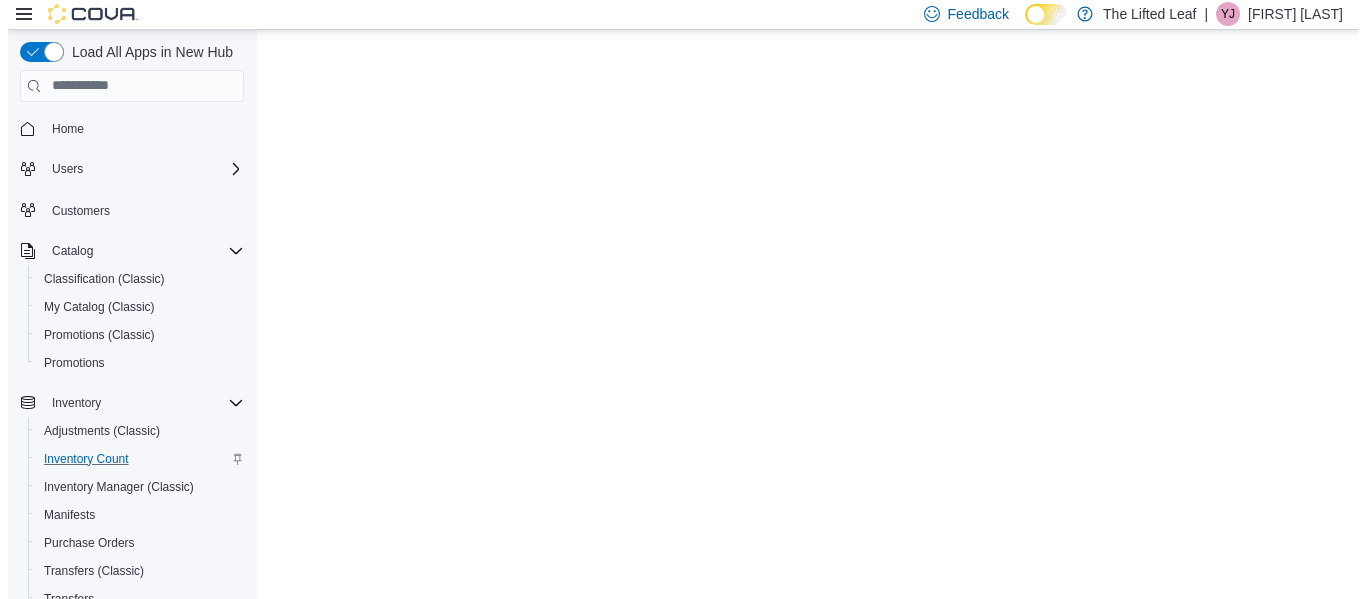 scroll, scrollTop: 0, scrollLeft: 0, axis: both 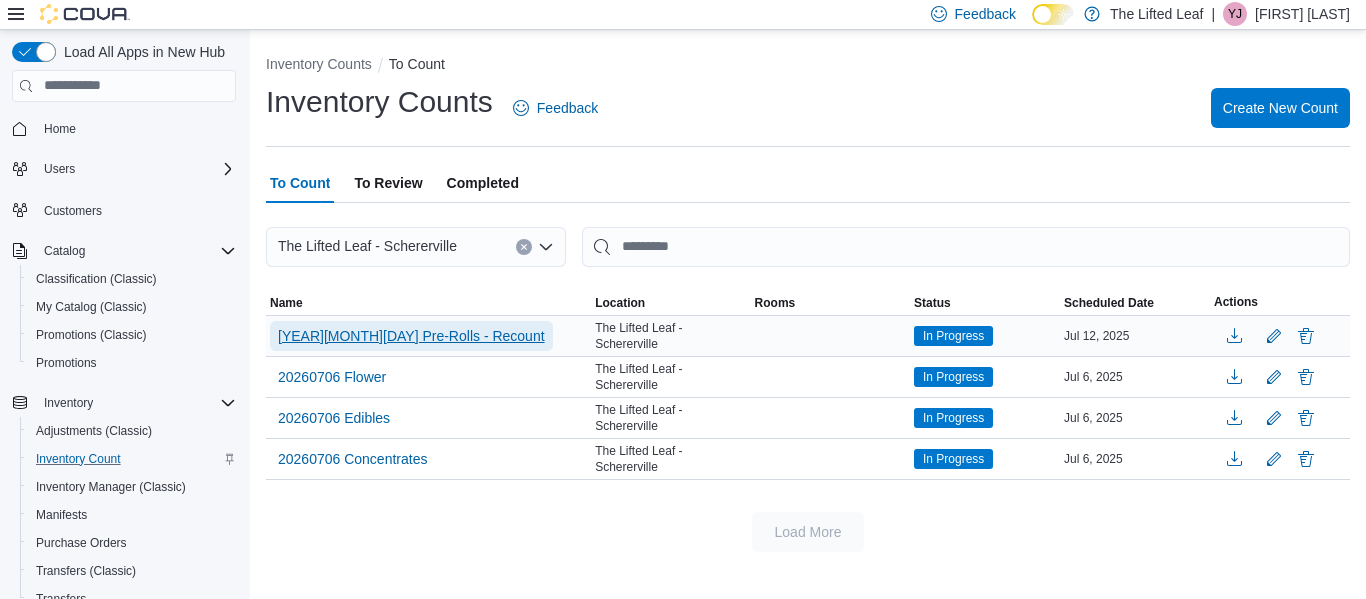 click on "[YEAR][MONTH][DAY] Pre-Rolls - Recount" at bounding box center [411, 336] 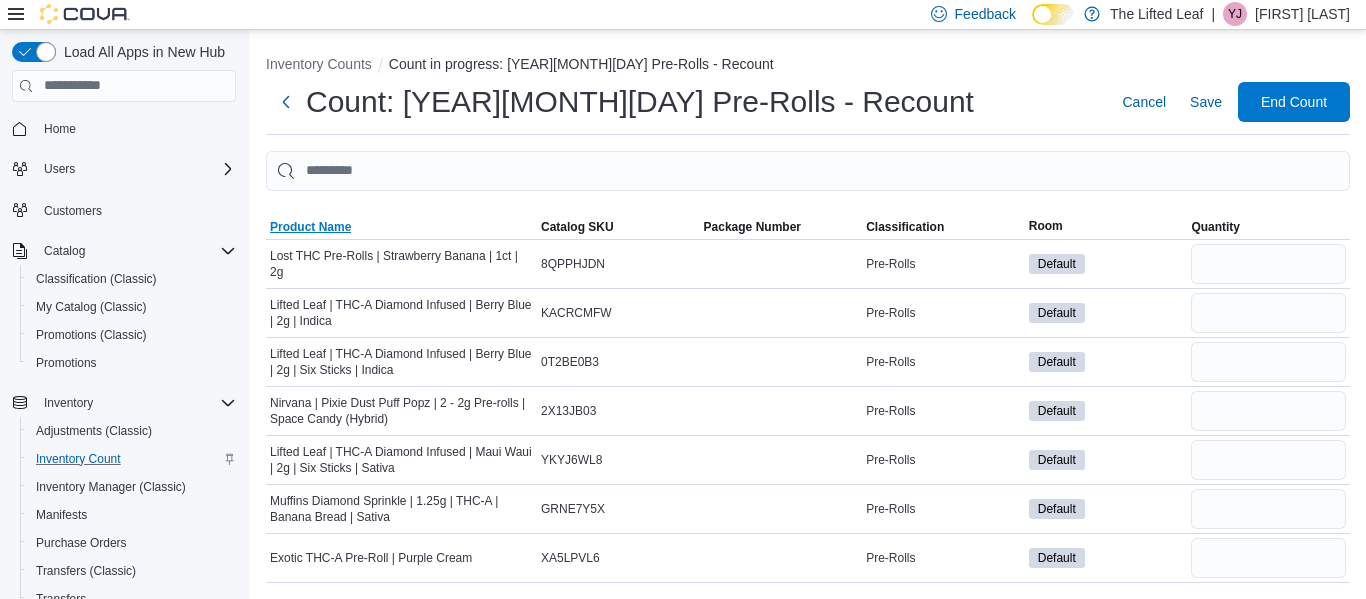 click on "Product Name" at bounding box center [310, 227] 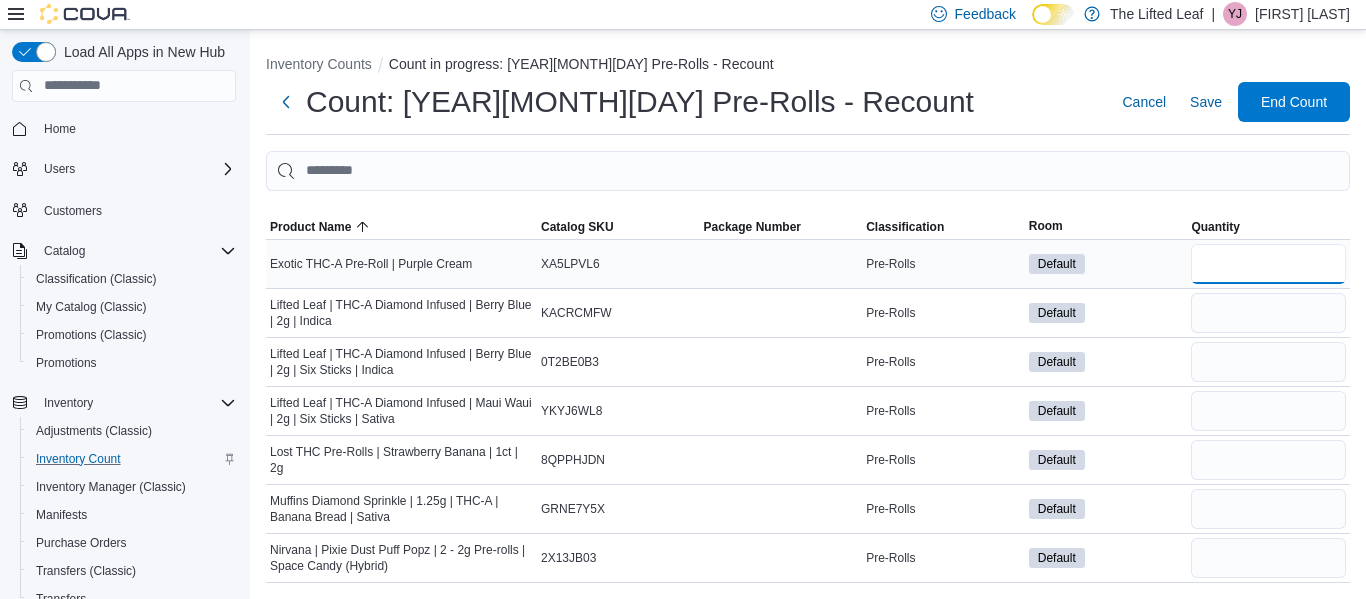 click at bounding box center (1268, 264) 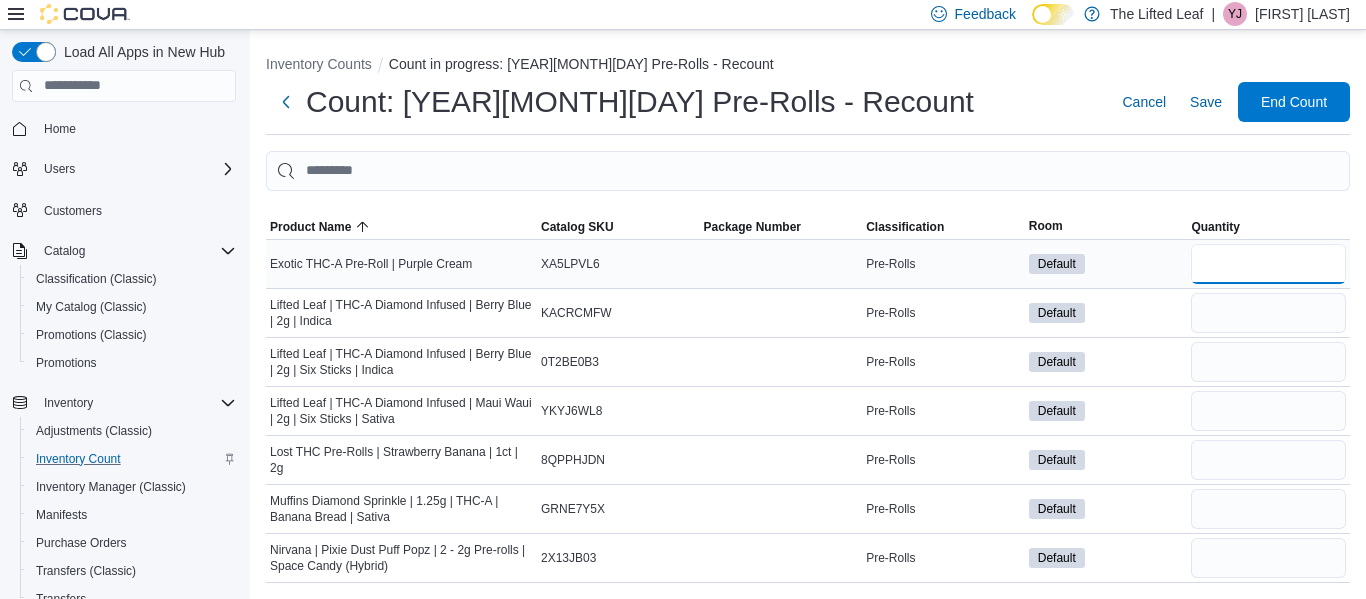 type on "*" 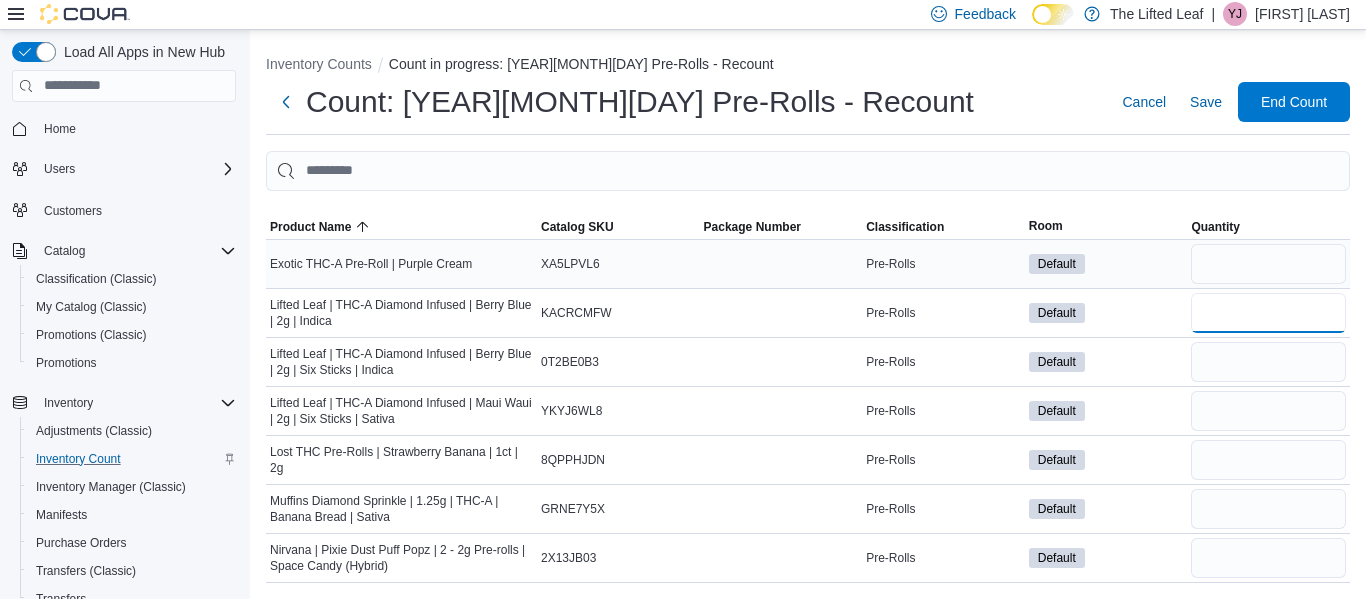 type 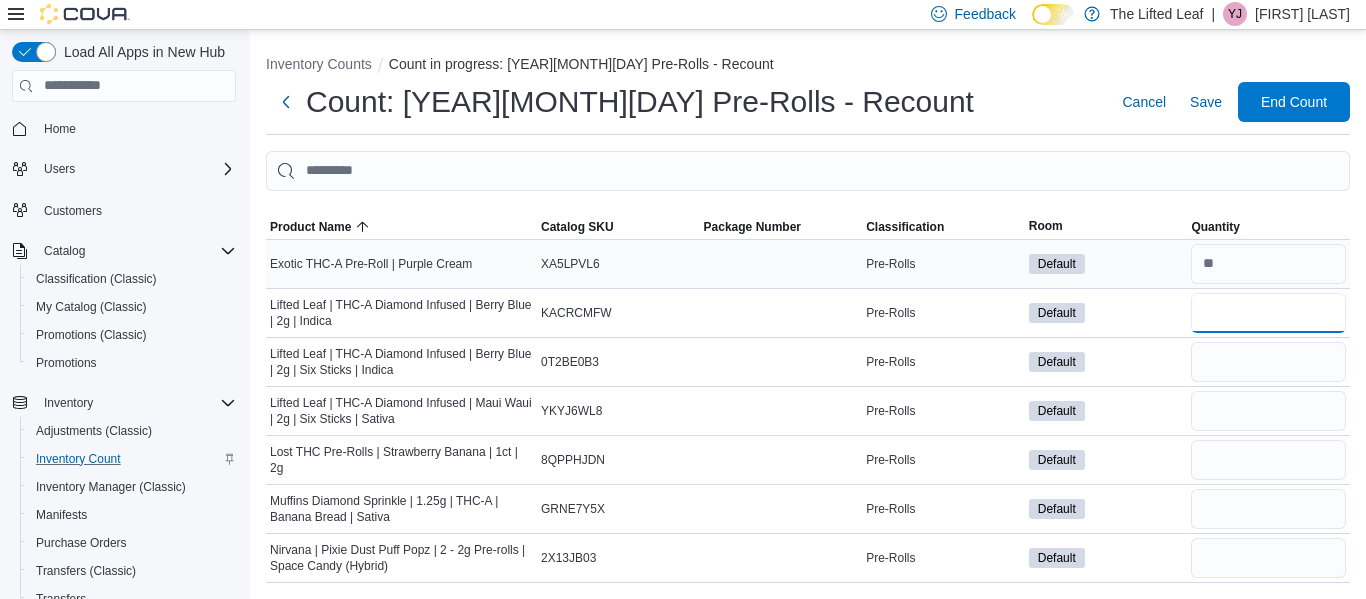 type on "**" 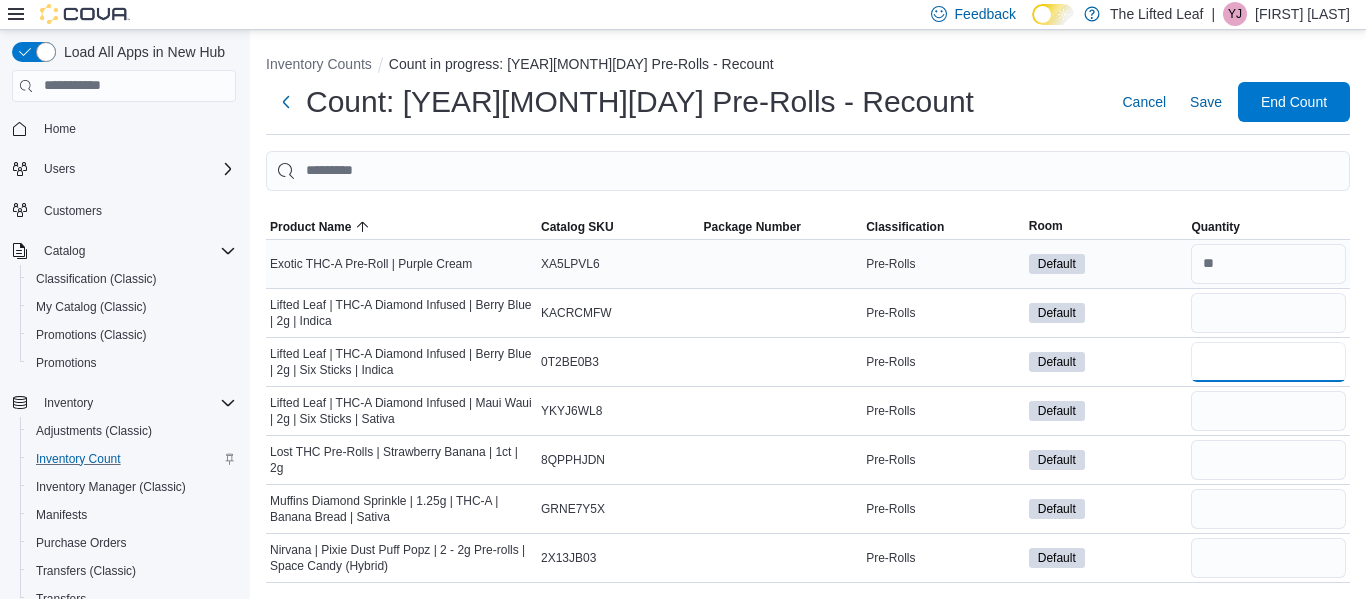 type 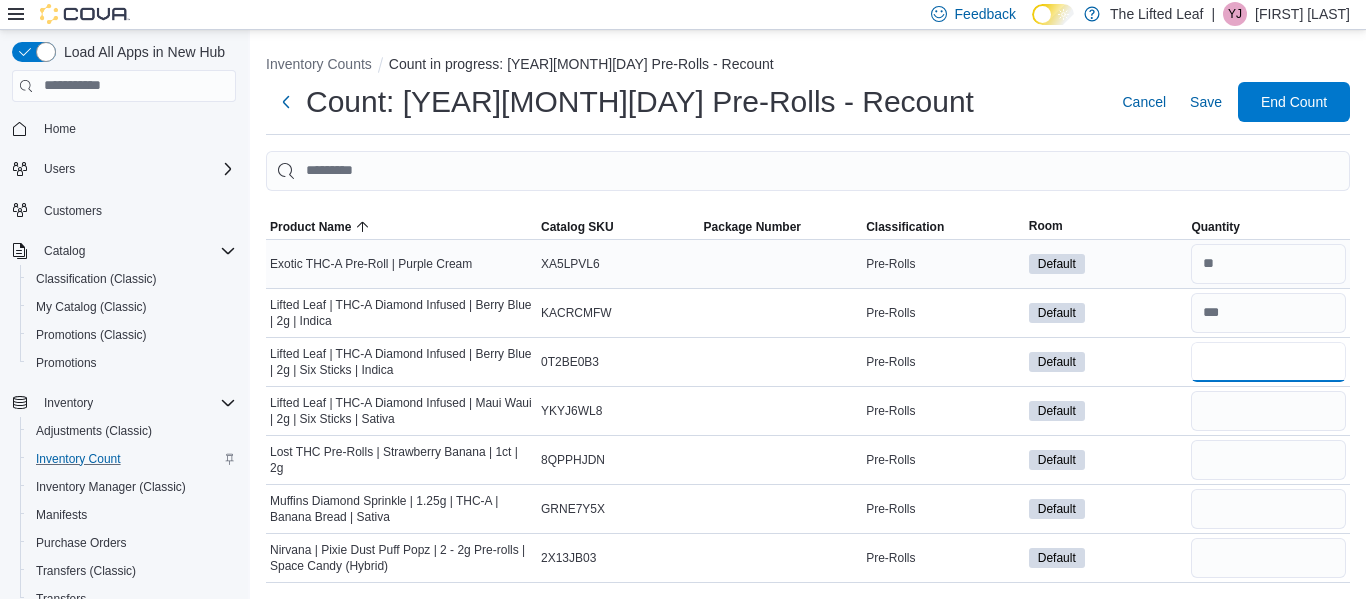 type on "*" 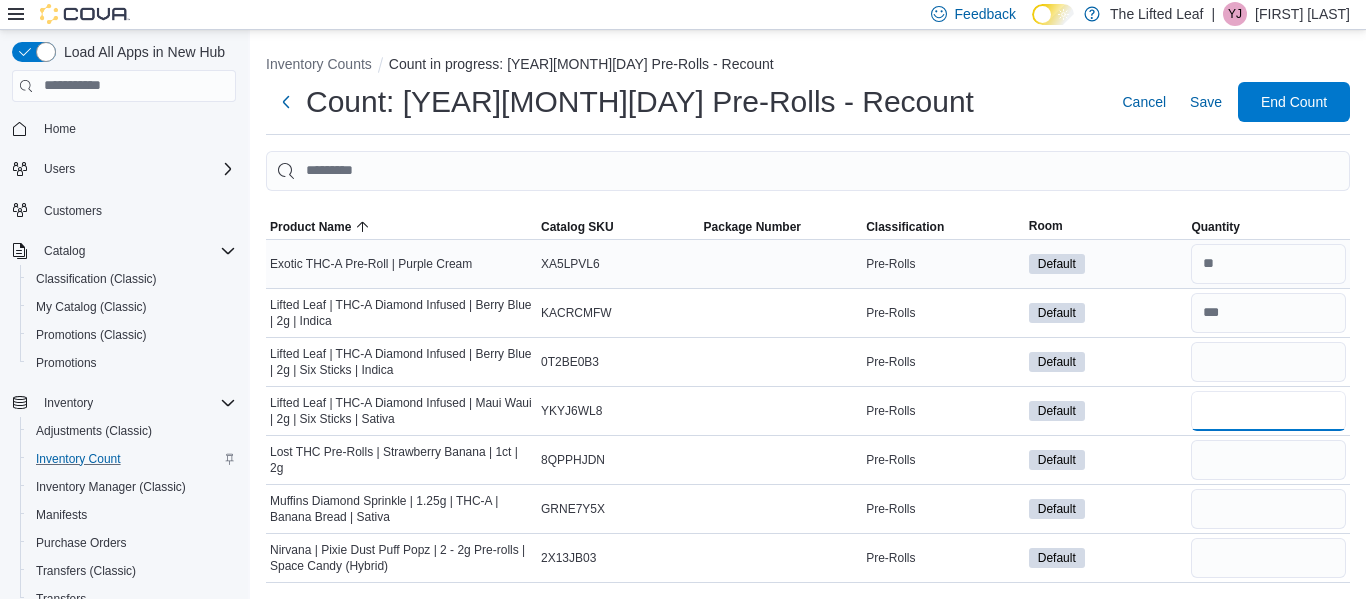 type 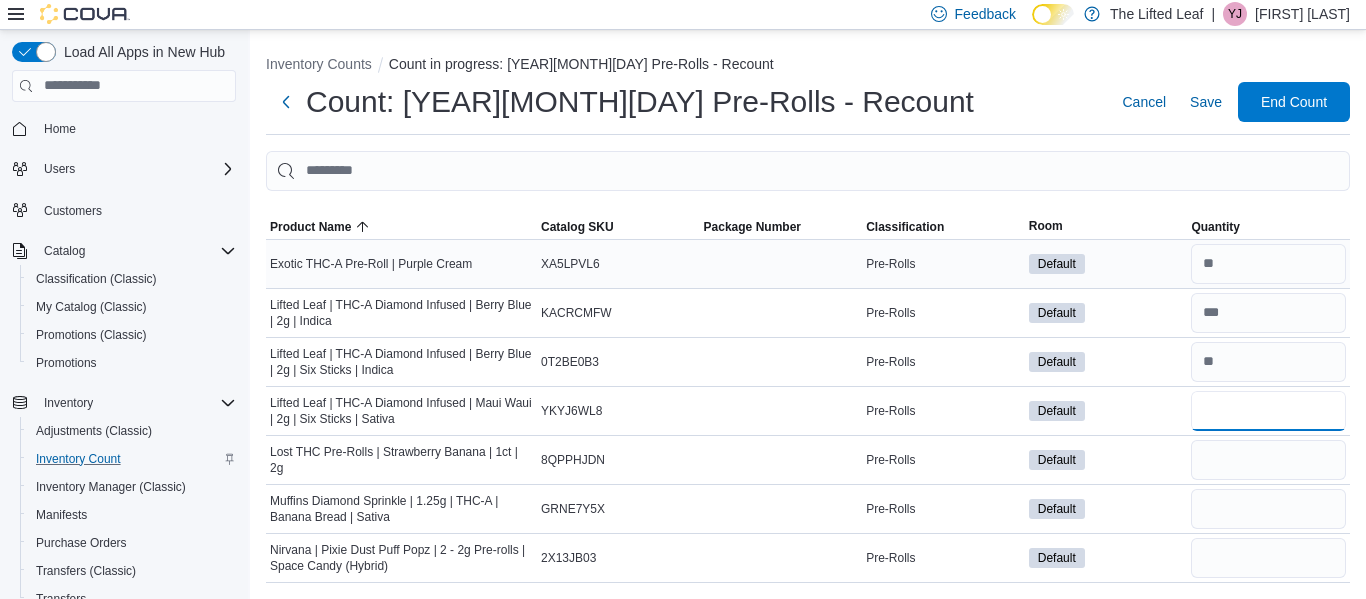 type on "*" 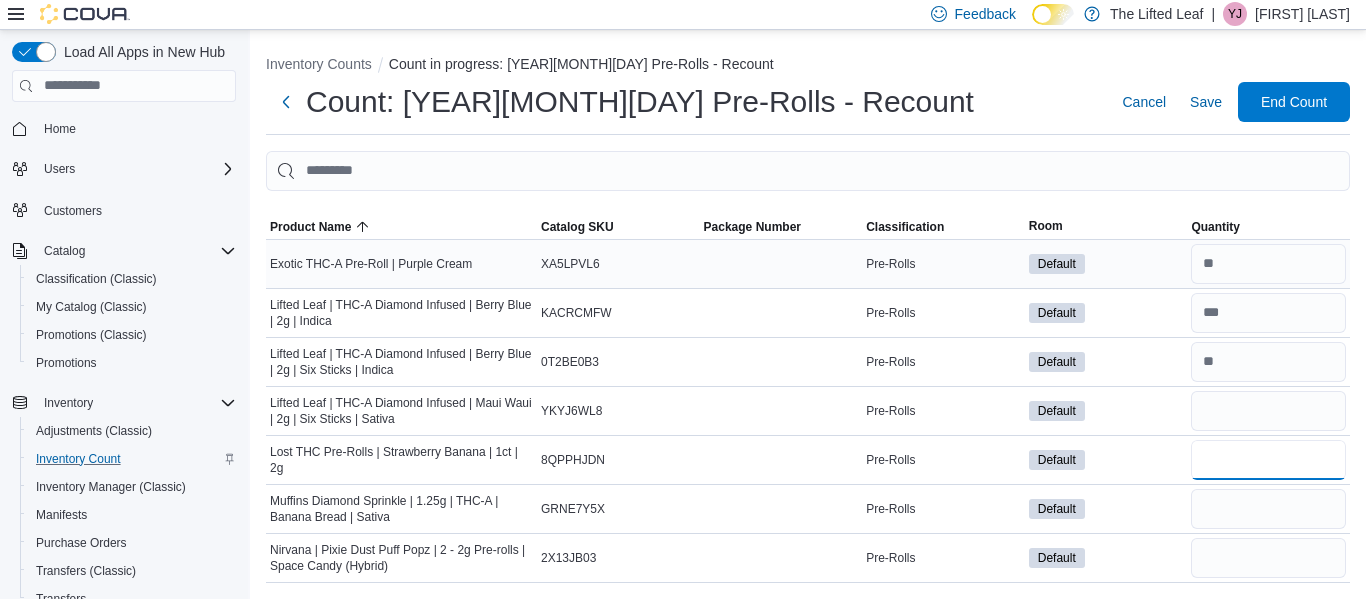 type 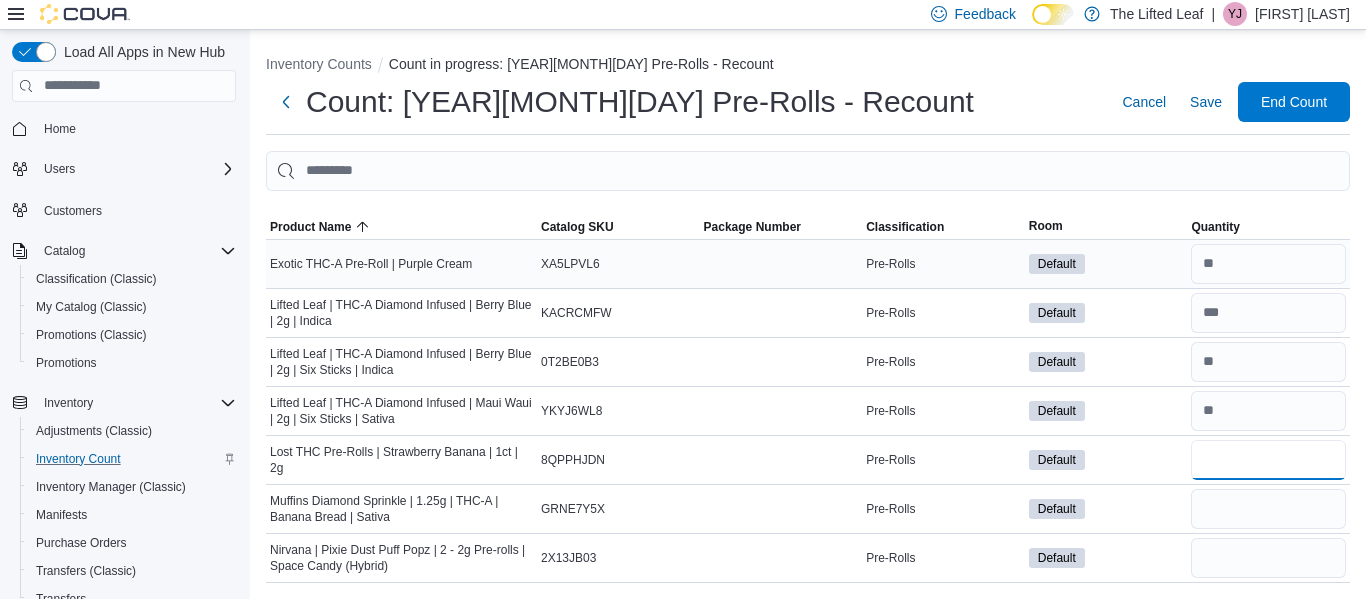 type on "**" 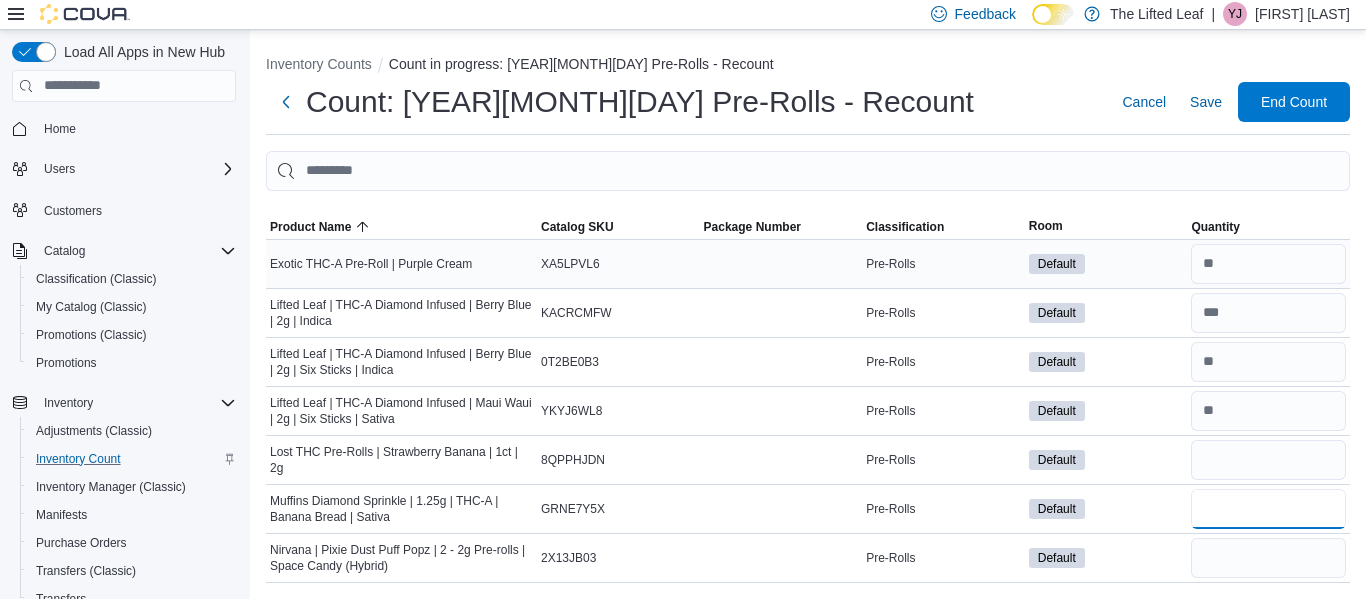 type 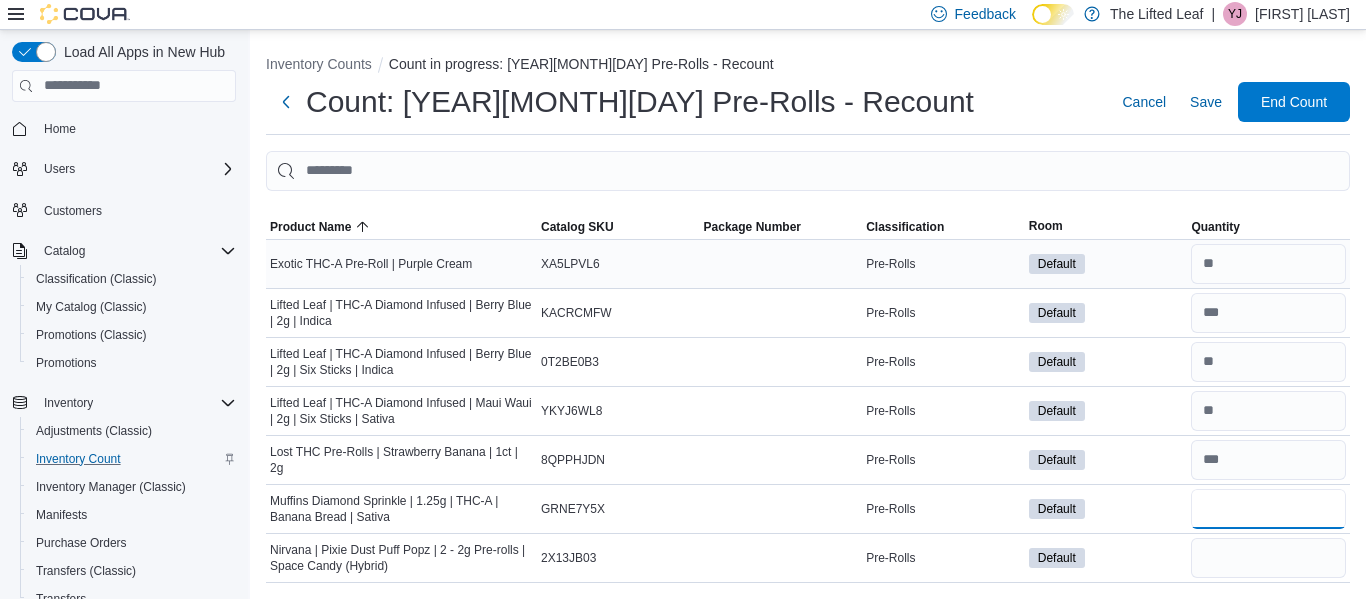 type on "**" 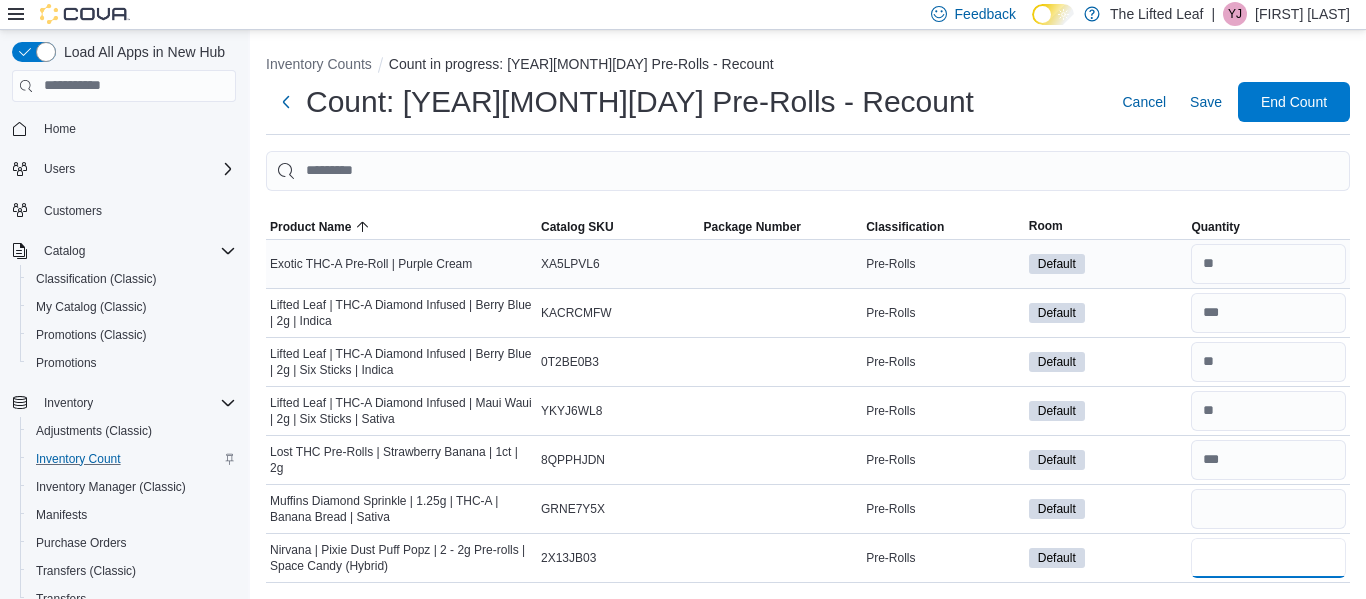 type 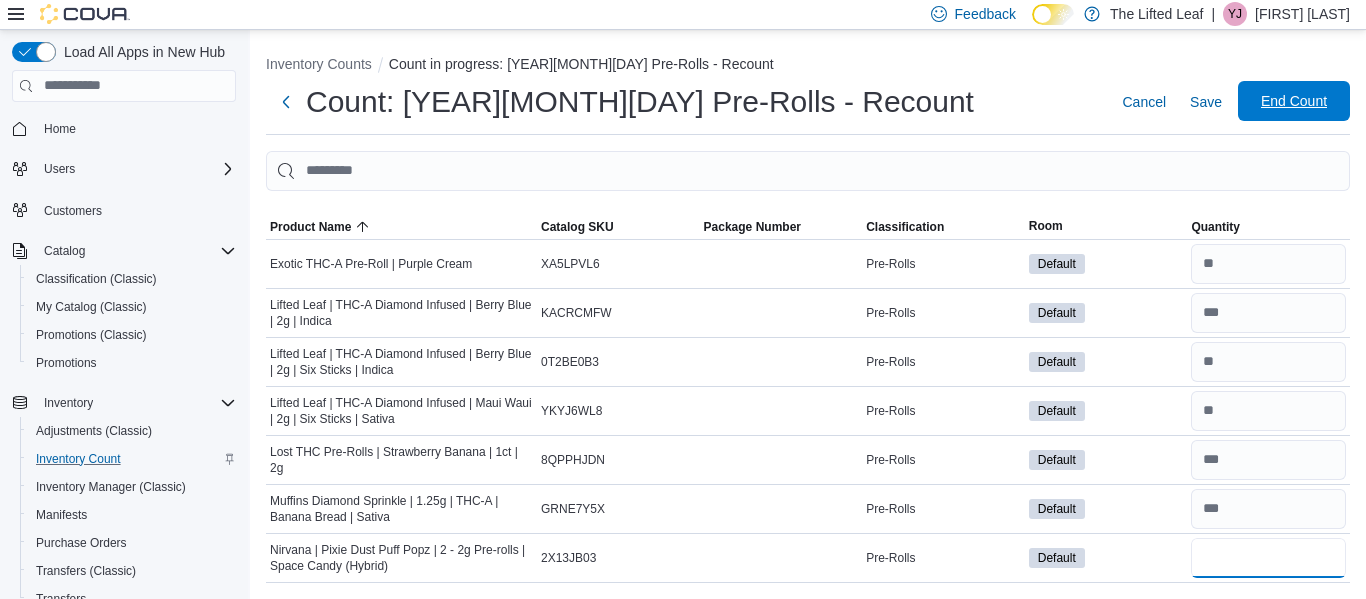 type on "*" 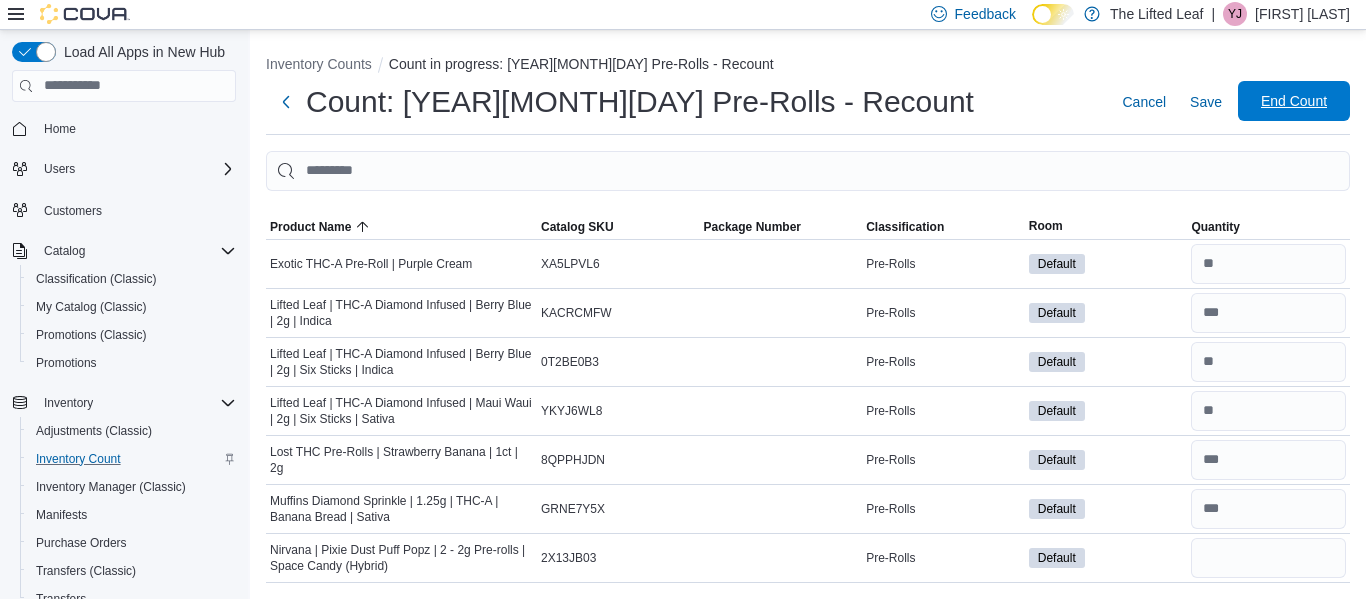type 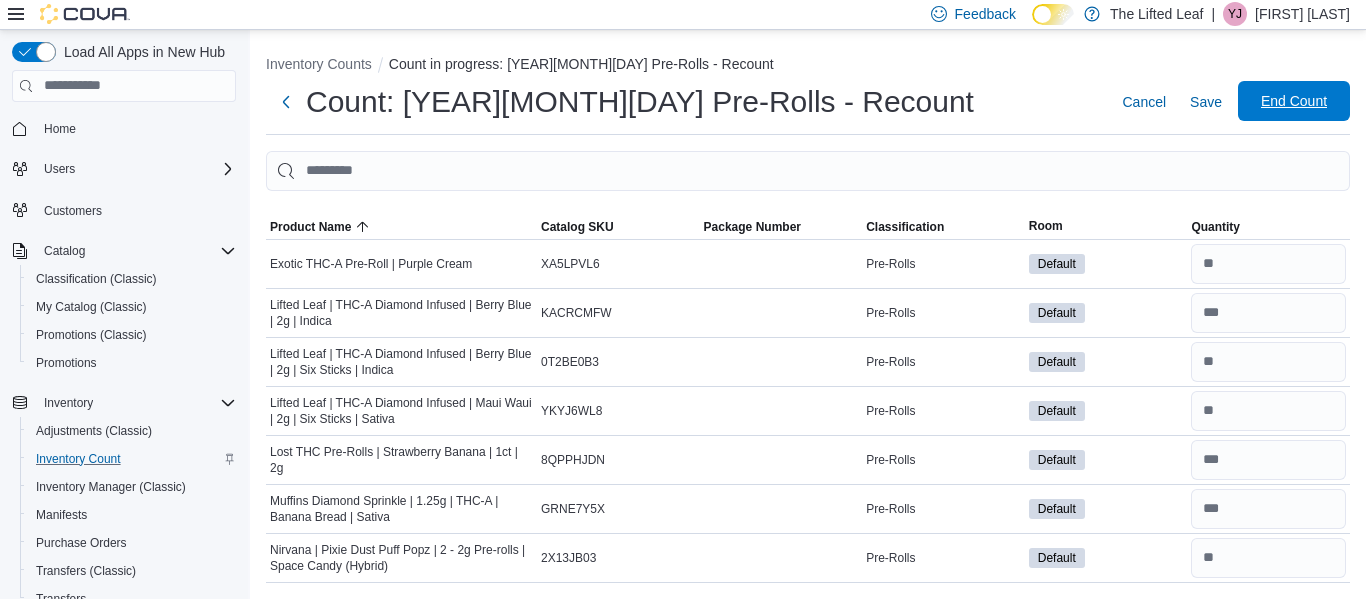 click on "End Count" at bounding box center [1294, 101] 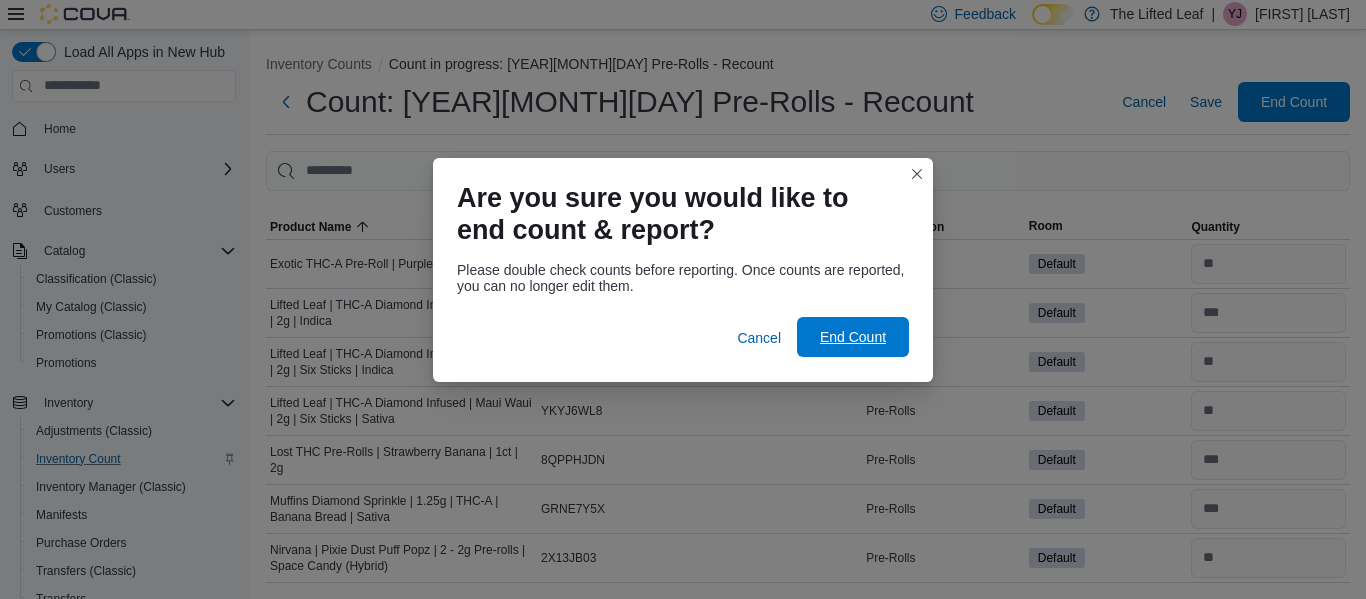 click on "End Count" at bounding box center (853, 337) 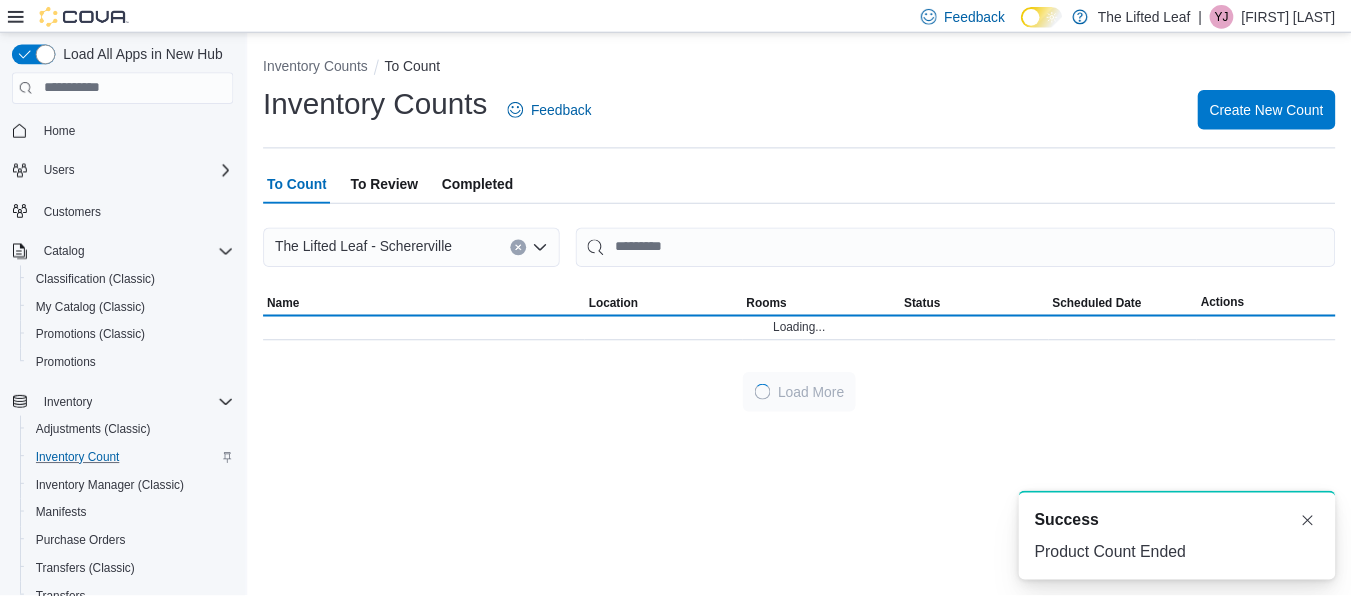 scroll, scrollTop: 0, scrollLeft: 0, axis: both 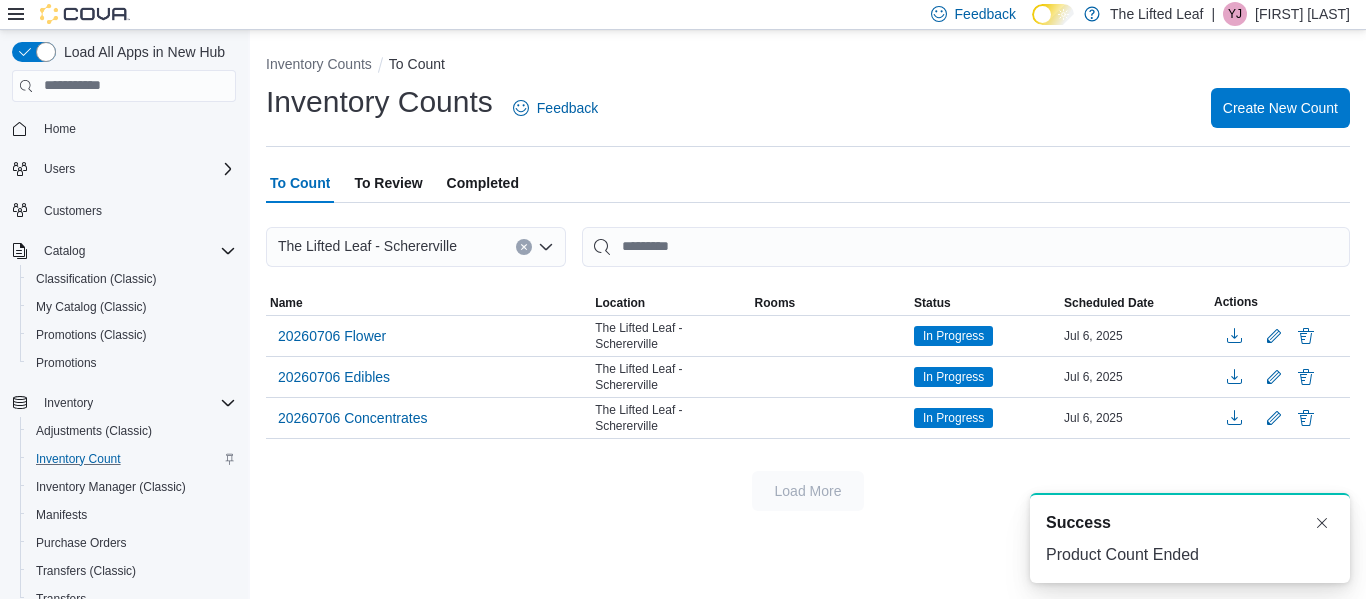 click on "To Review" at bounding box center [388, 183] 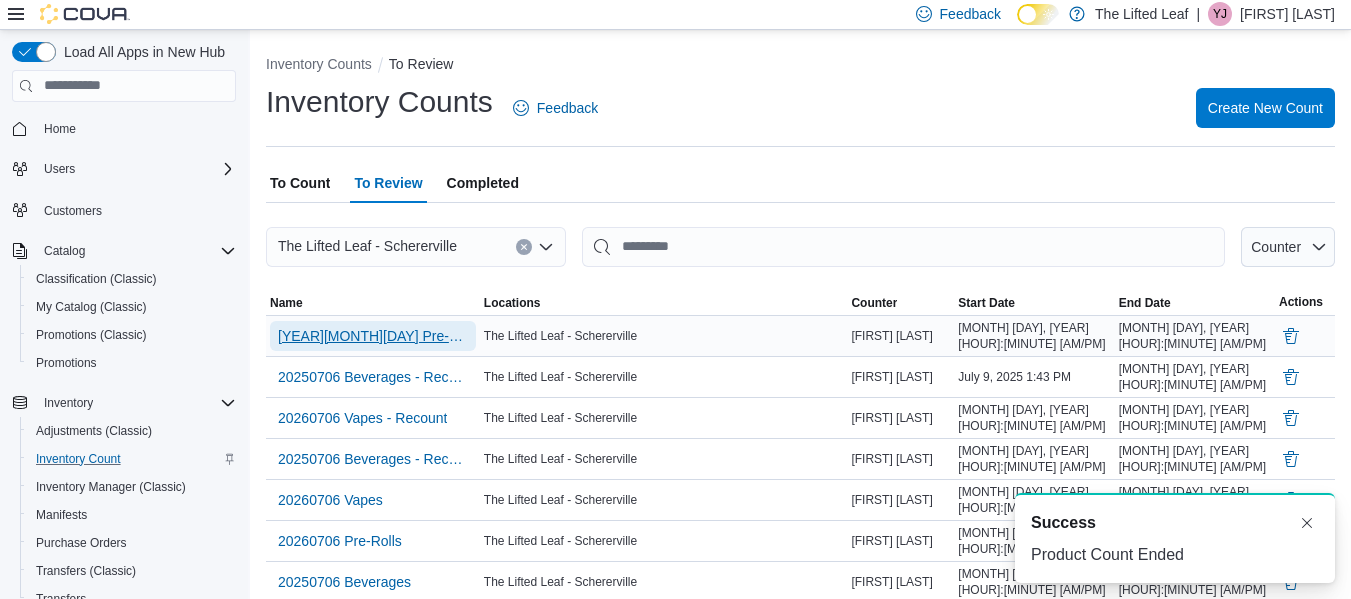 click on "20260706 Pre-Rolls - Recount" at bounding box center [373, 336] 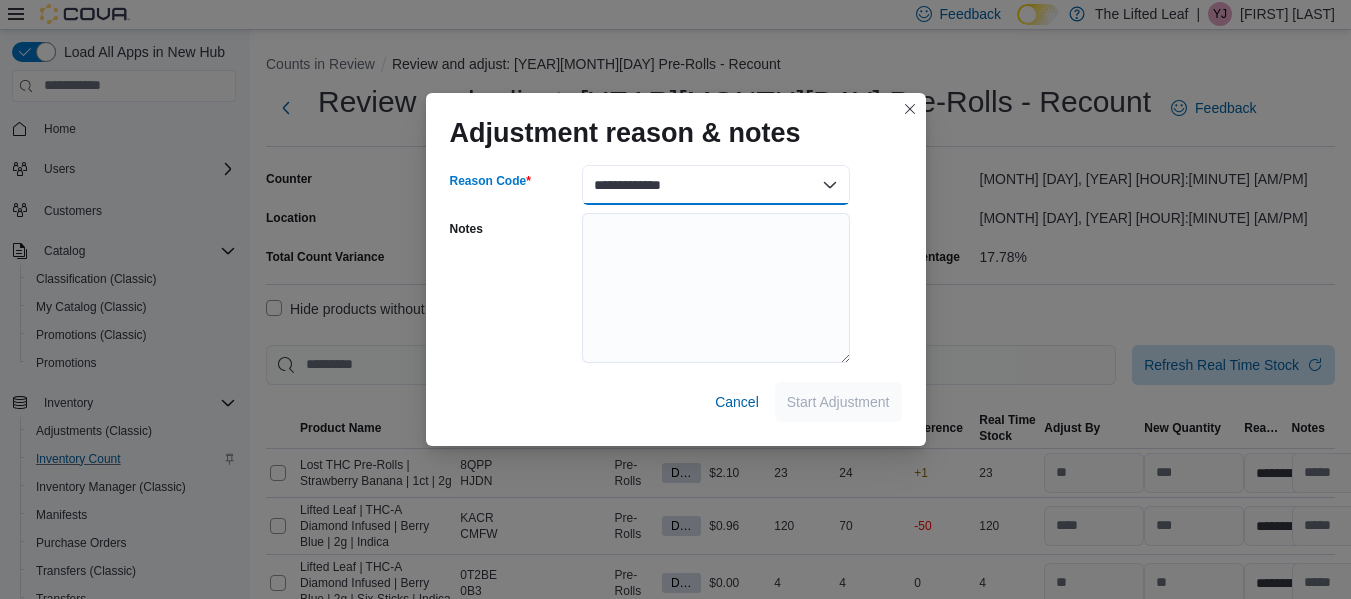 click on "**********" at bounding box center [716, 185] 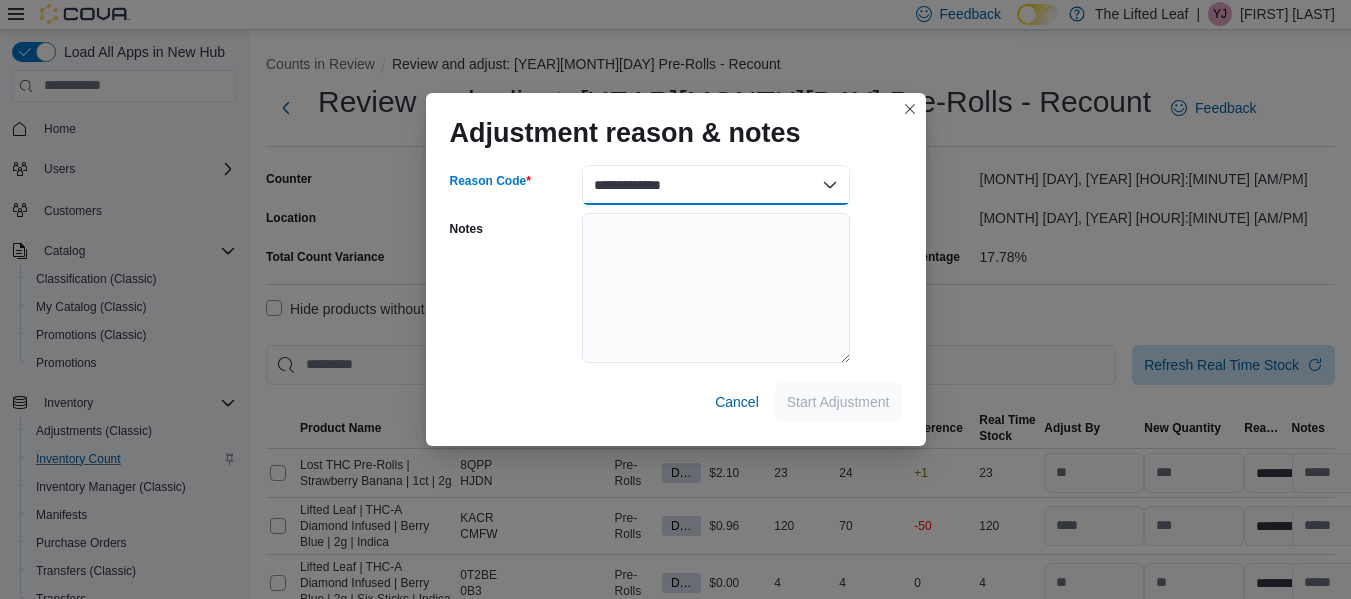 select on "**********" 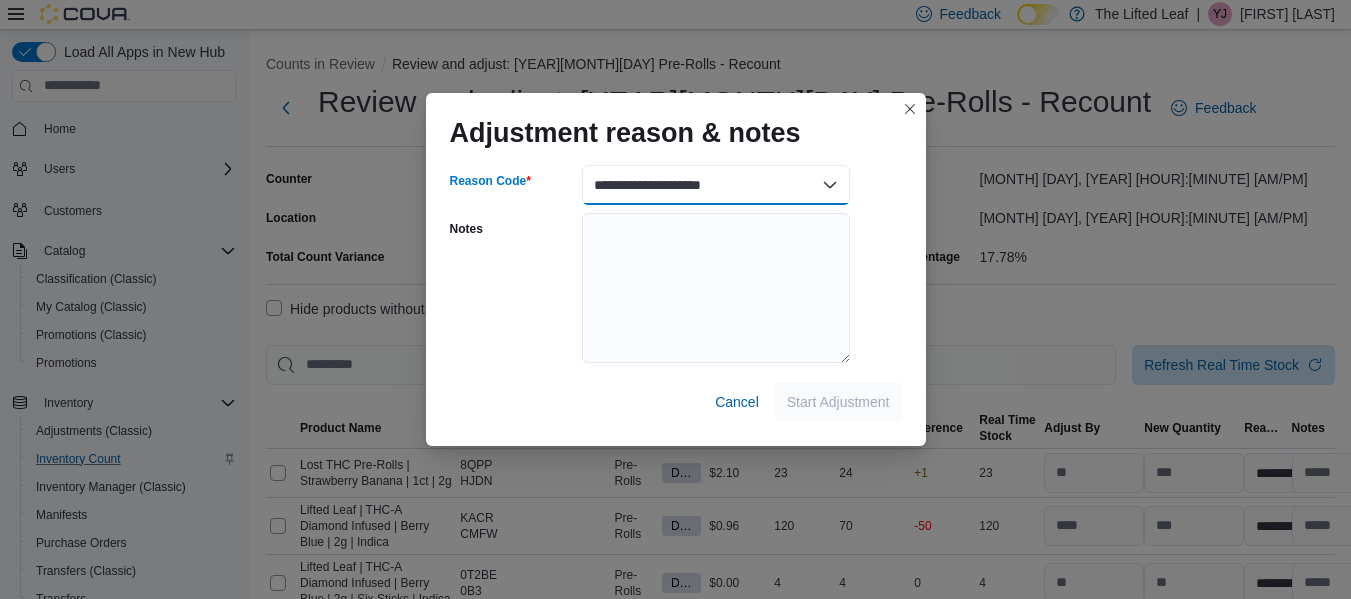 click on "**********" at bounding box center [716, 185] 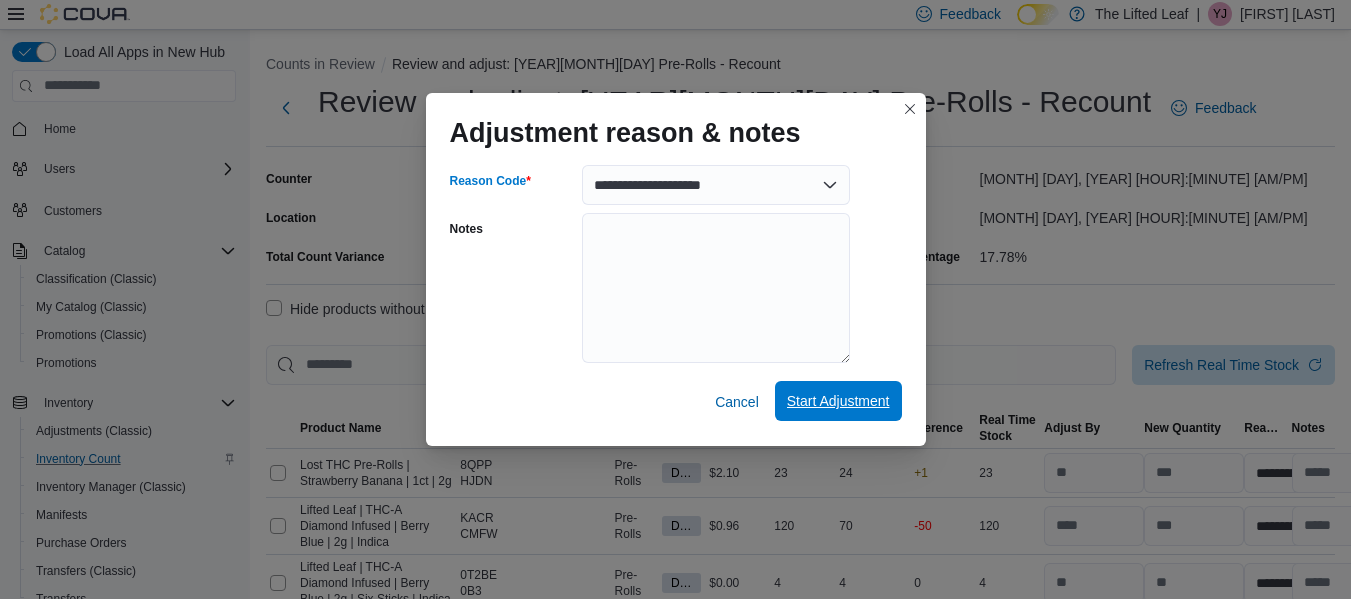 click on "Start Adjustment" at bounding box center (838, 401) 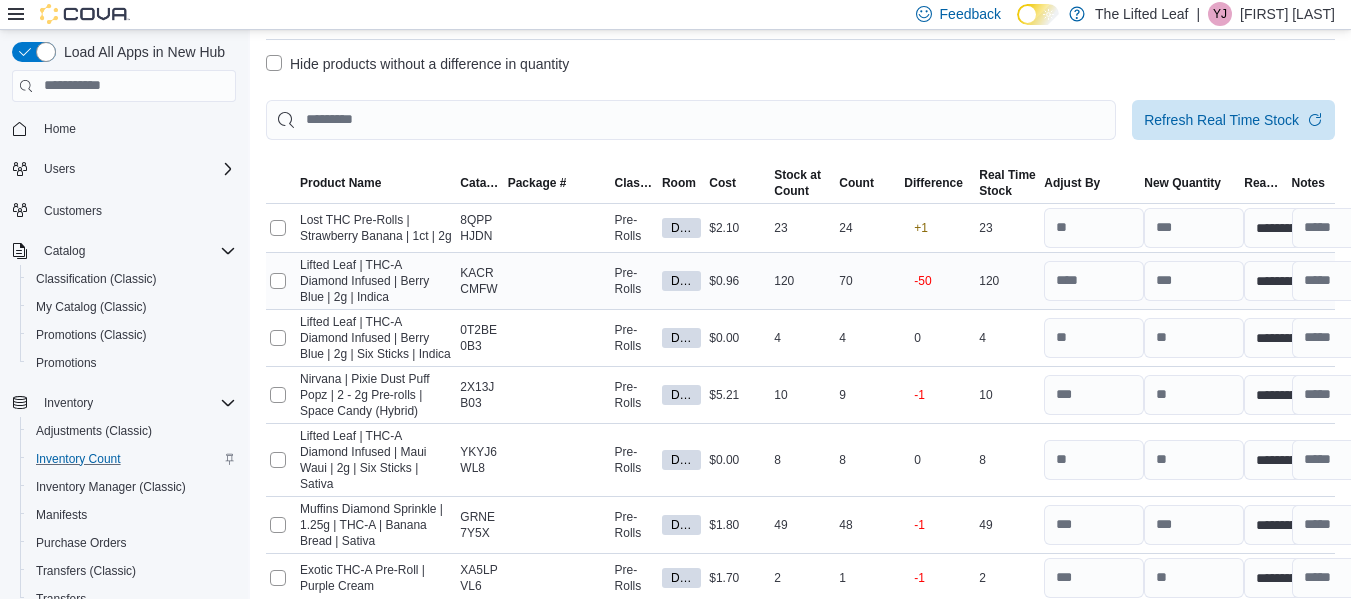 scroll, scrollTop: 305, scrollLeft: 0, axis: vertical 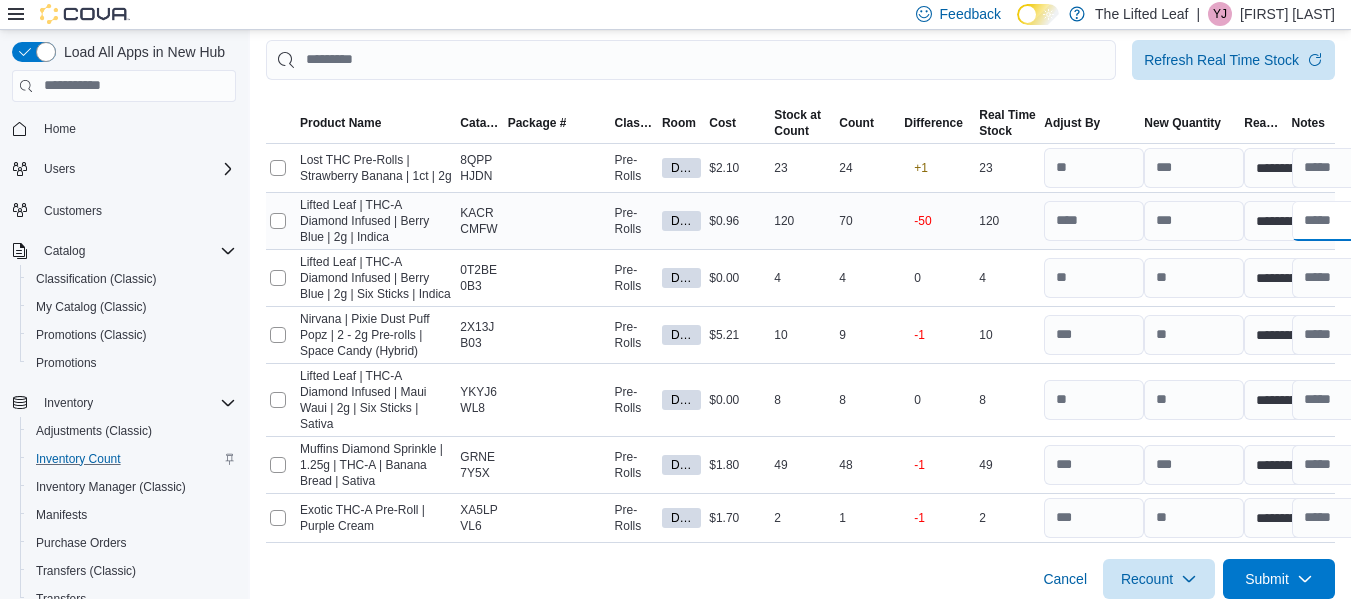 click at bounding box center (1342, 221) 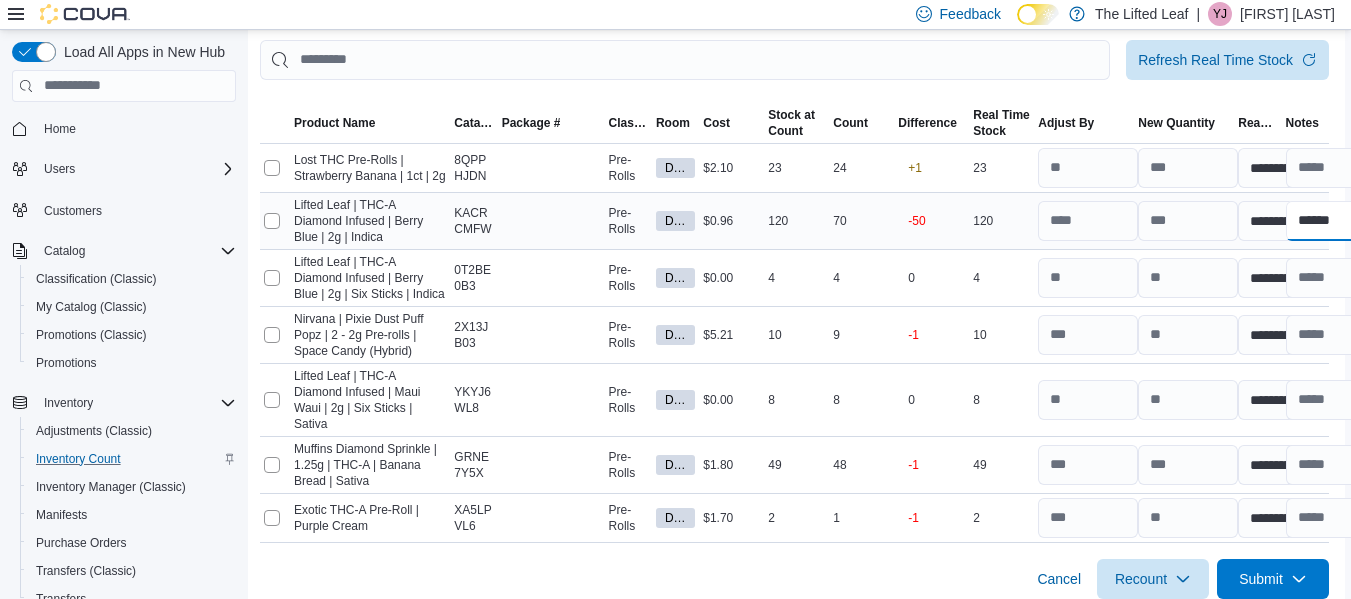 scroll, scrollTop: 305, scrollLeft: 12, axis: both 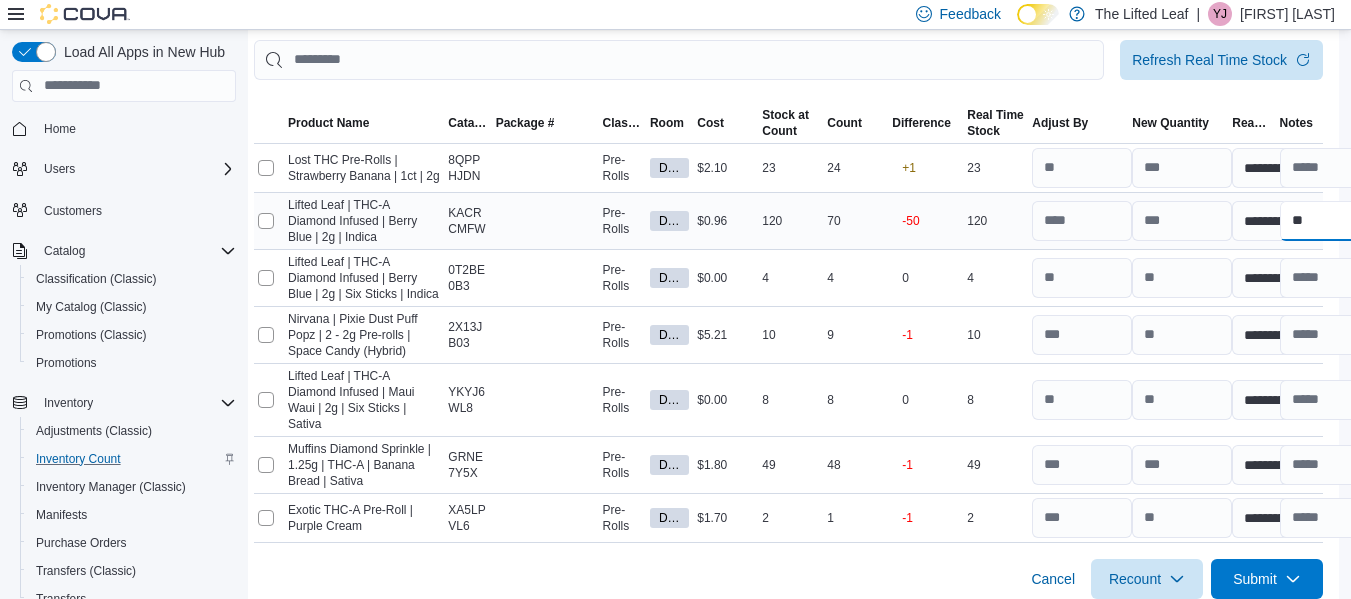 type on "*" 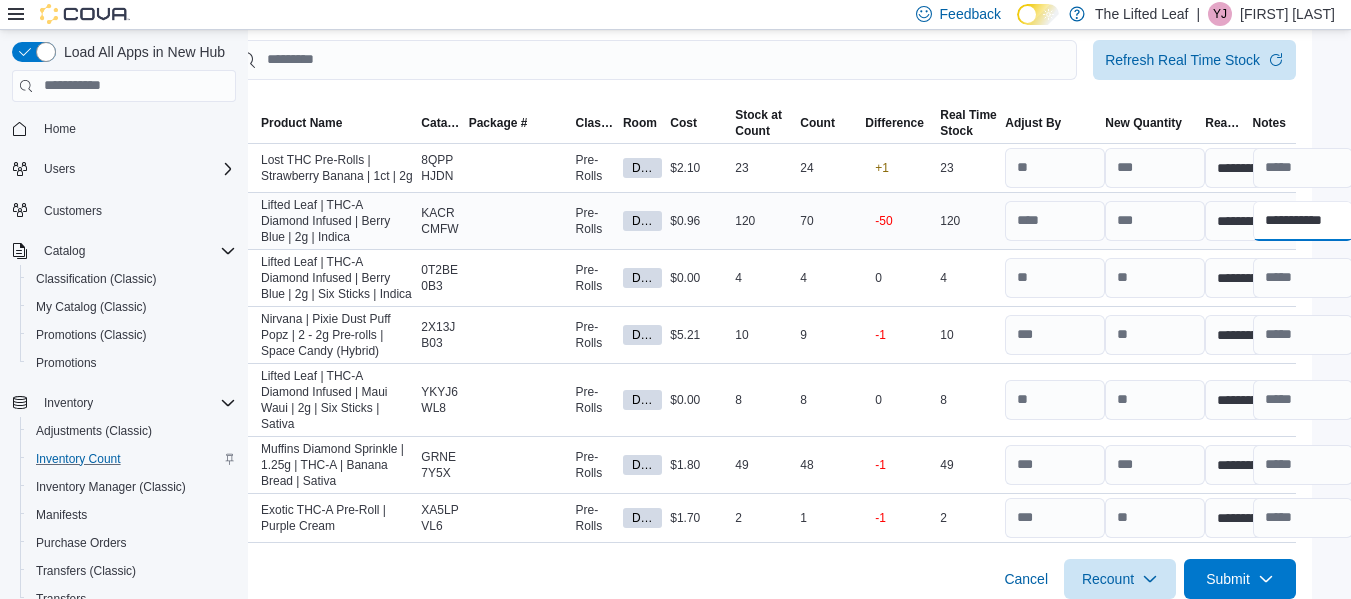 scroll, scrollTop: 305, scrollLeft: 41, axis: both 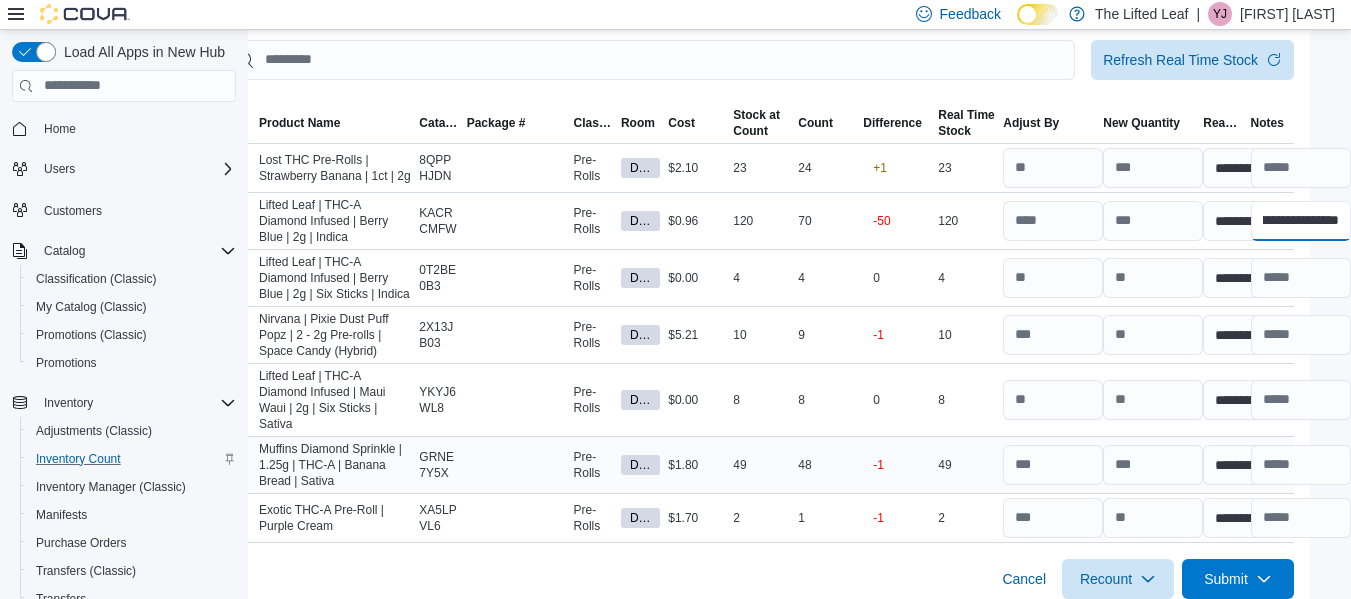 type on "**********" 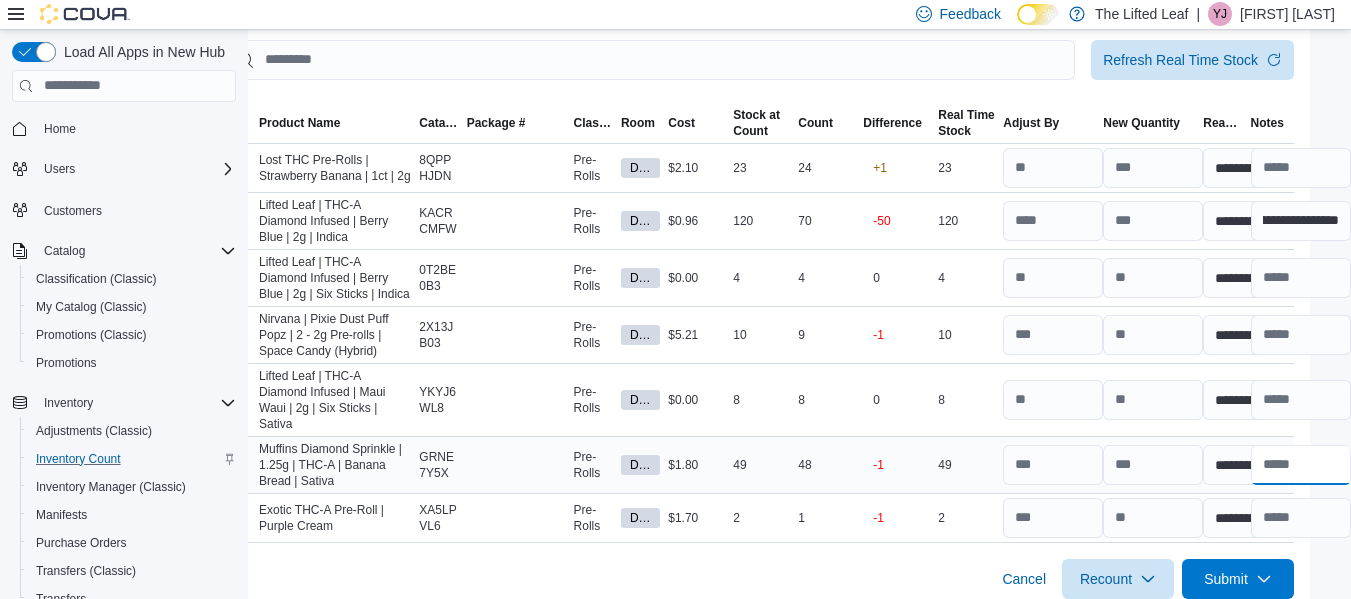 click at bounding box center (1301, 465) 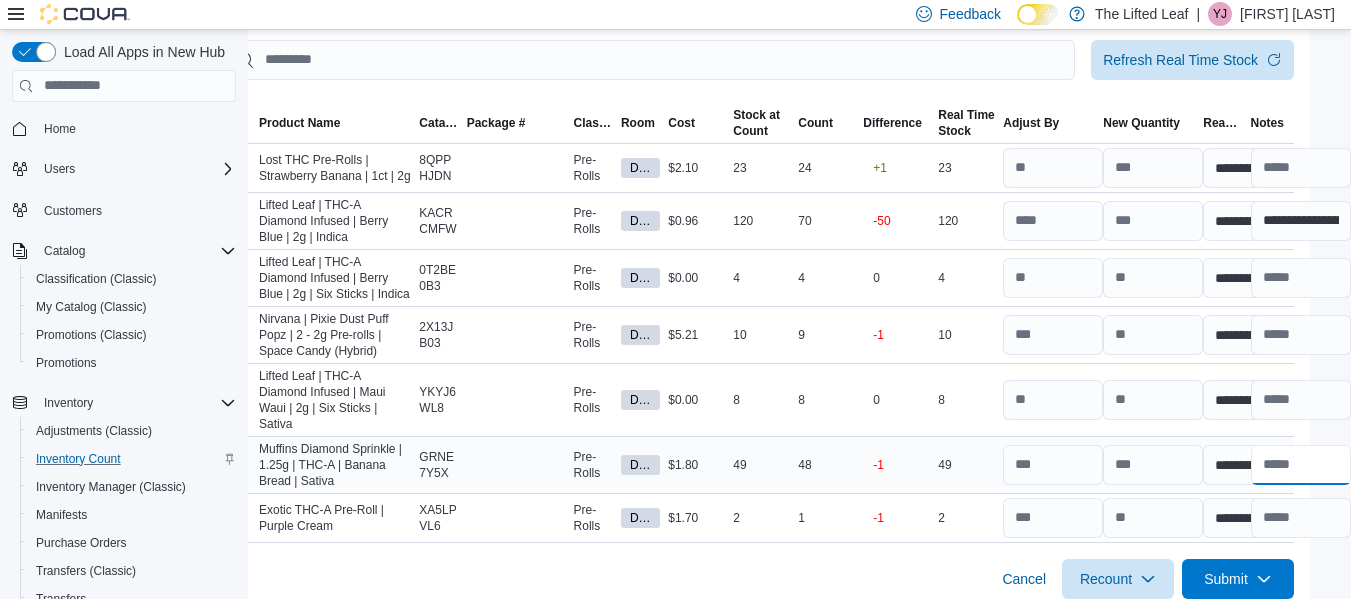 click at bounding box center (1301, 465) 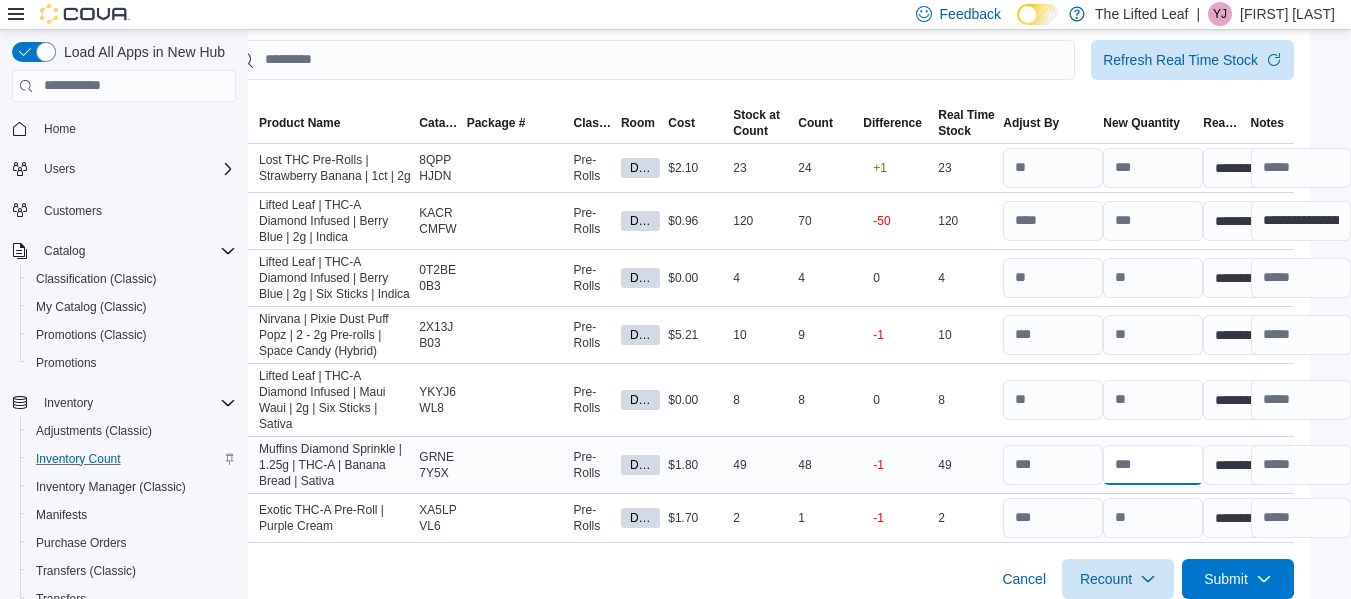 click at bounding box center (1153, 465) 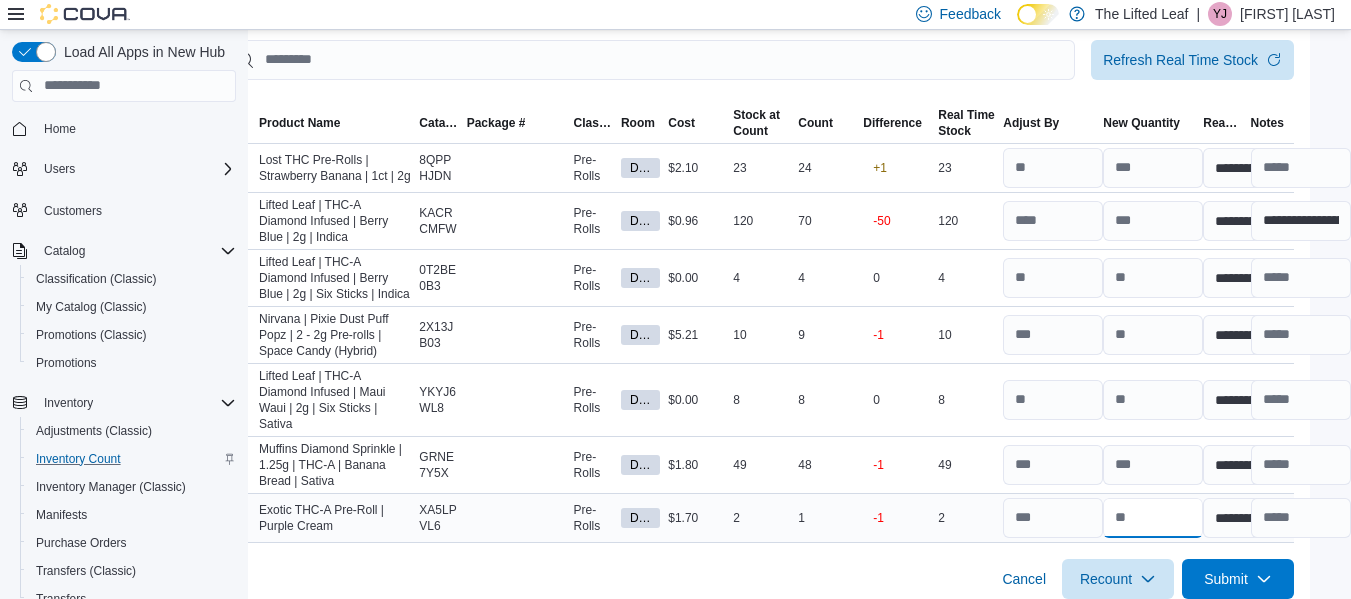 click at bounding box center (1153, 518) 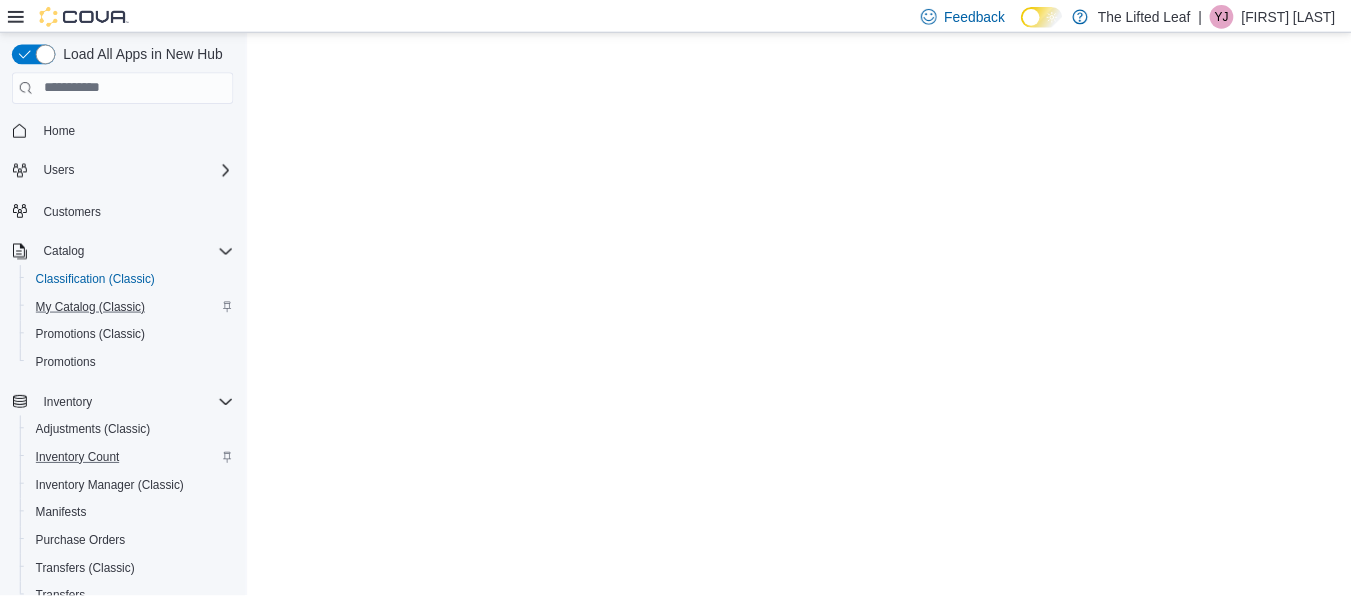 scroll, scrollTop: 0, scrollLeft: 0, axis: both 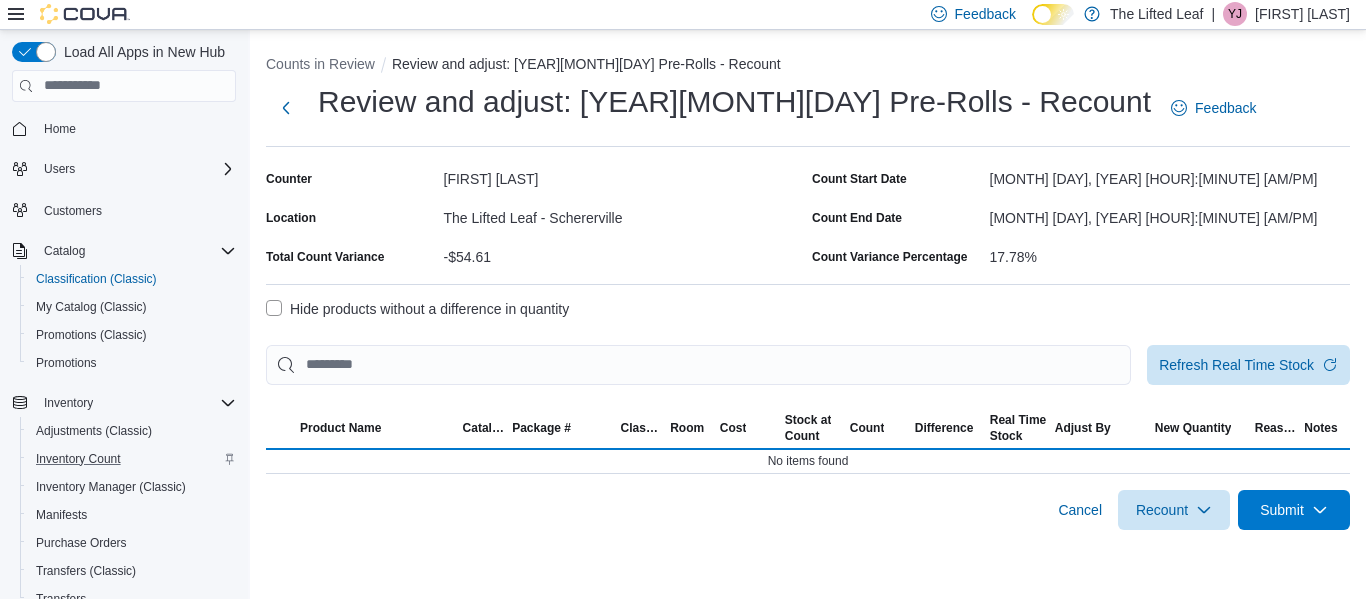 select on "**********" 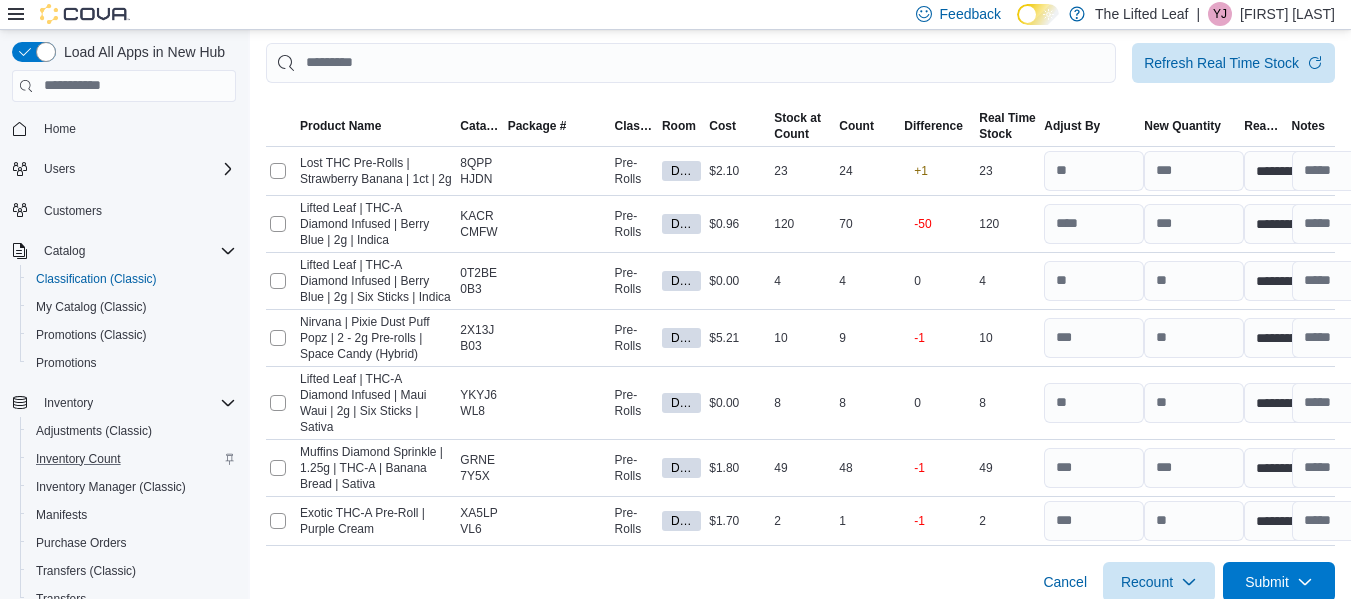 scroll, scrollTop: 303, scrollLeft: 0, axis: vertical 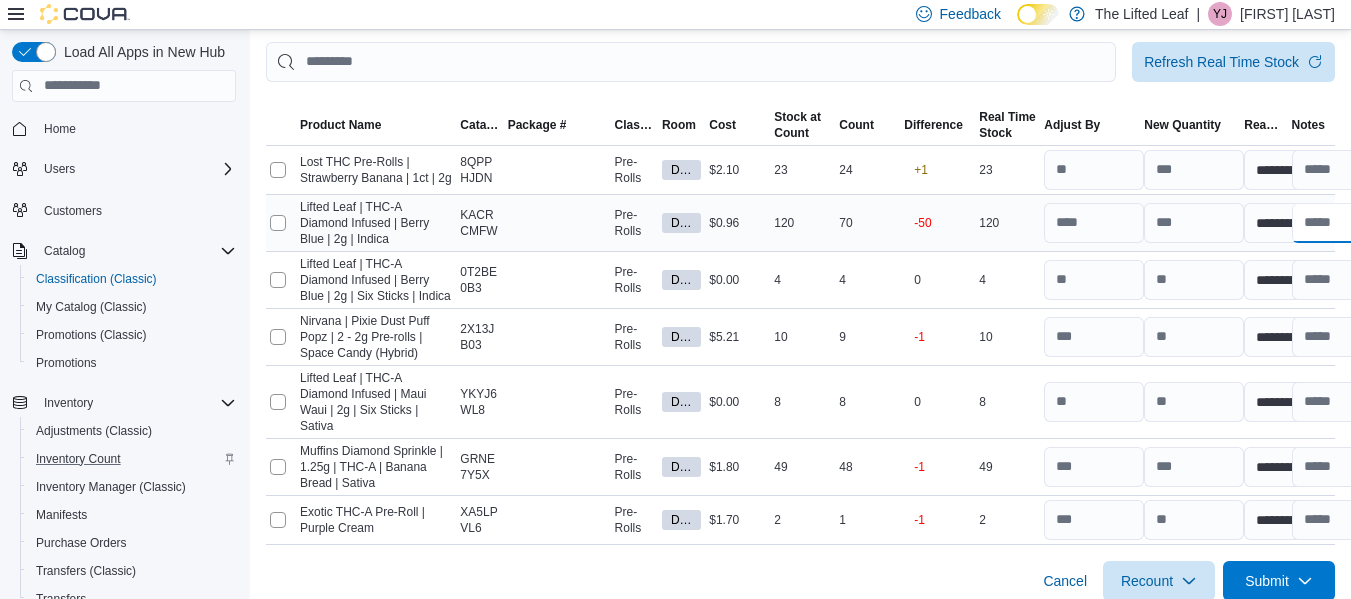 click at bounding box center [1342, 223] 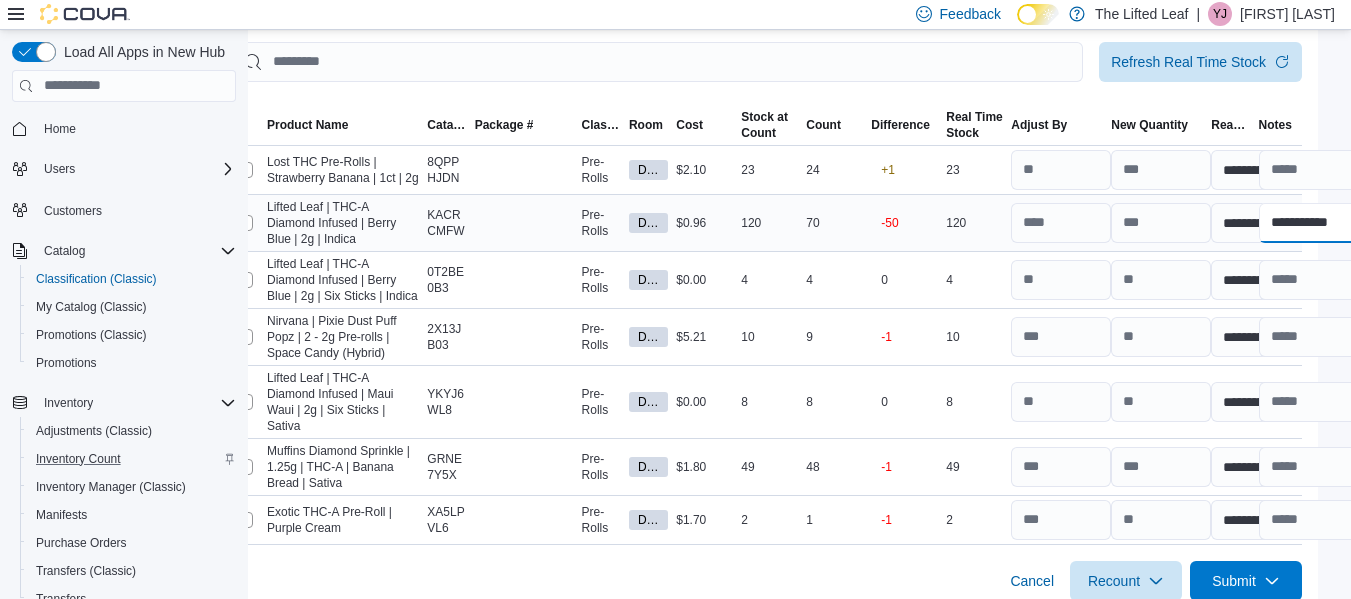 scroll, scrollTop: 303, scrollLeft: 41, axis: both 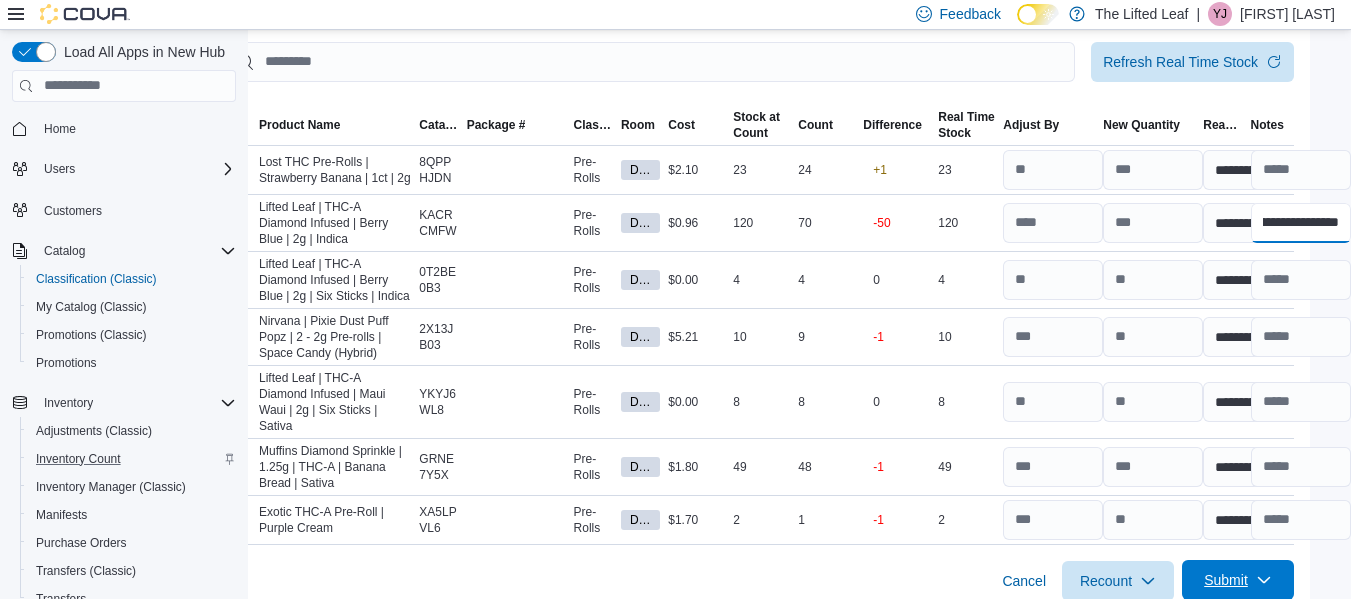 type on "**********" 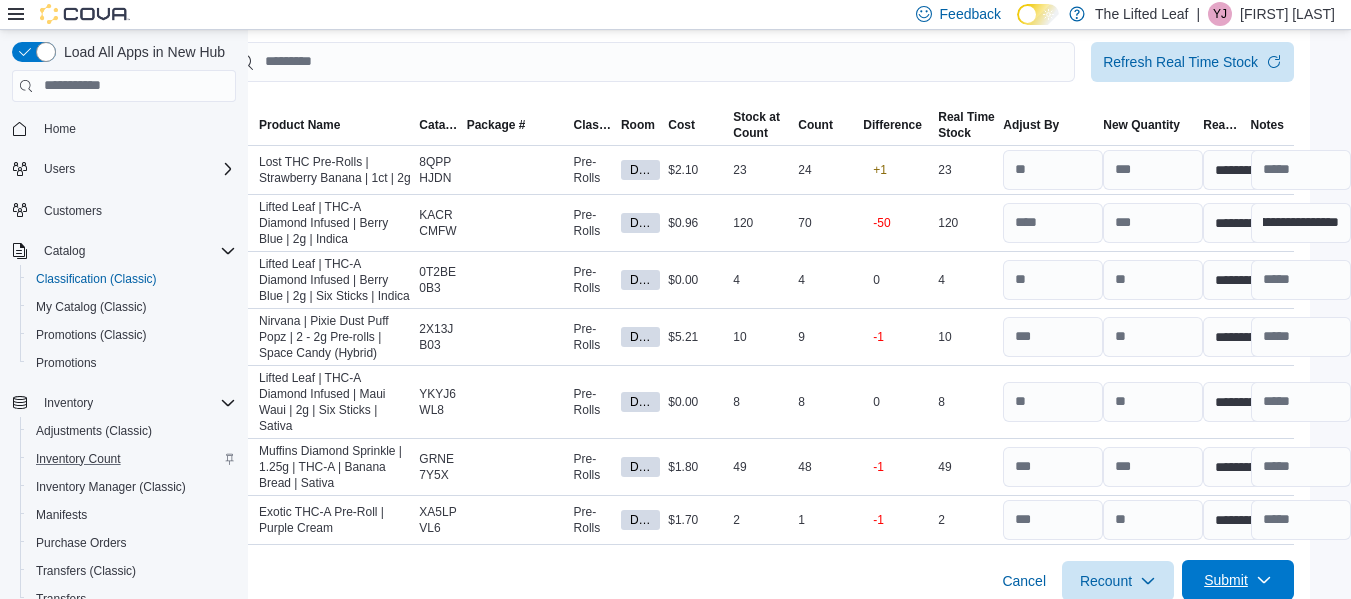 click 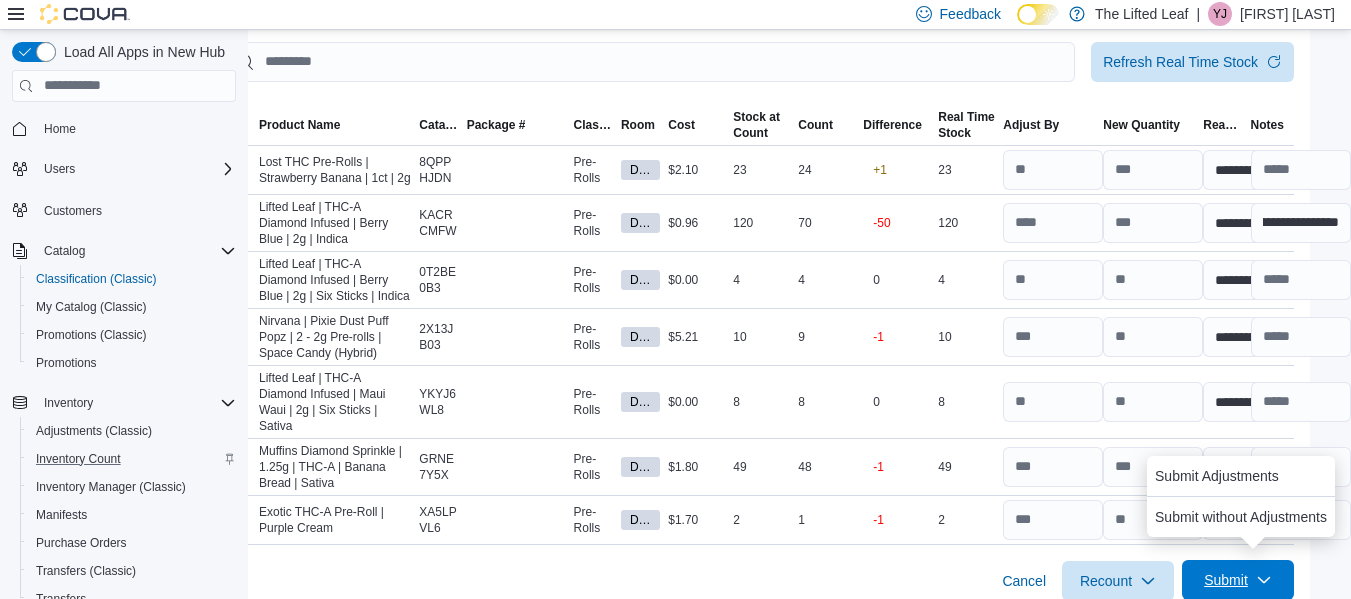scroll, scrollTop: 0, scrollLeft: 0, axis: both 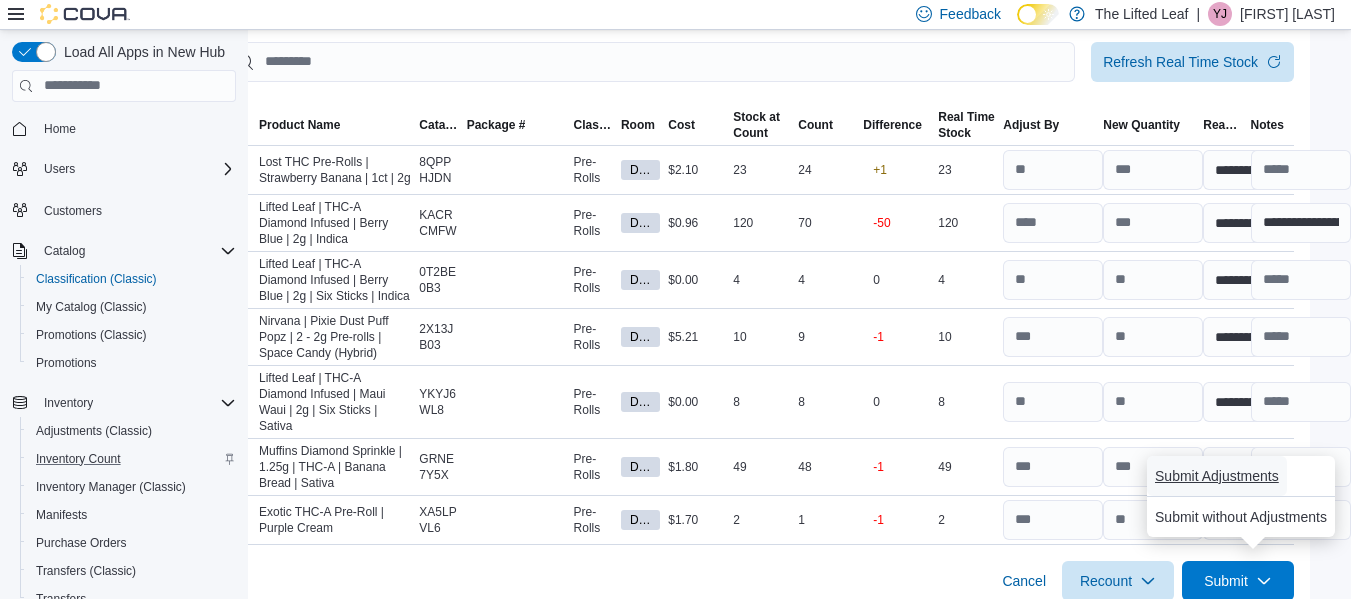 click on "Submit Adjustments" at bounding box center [1217, 476] 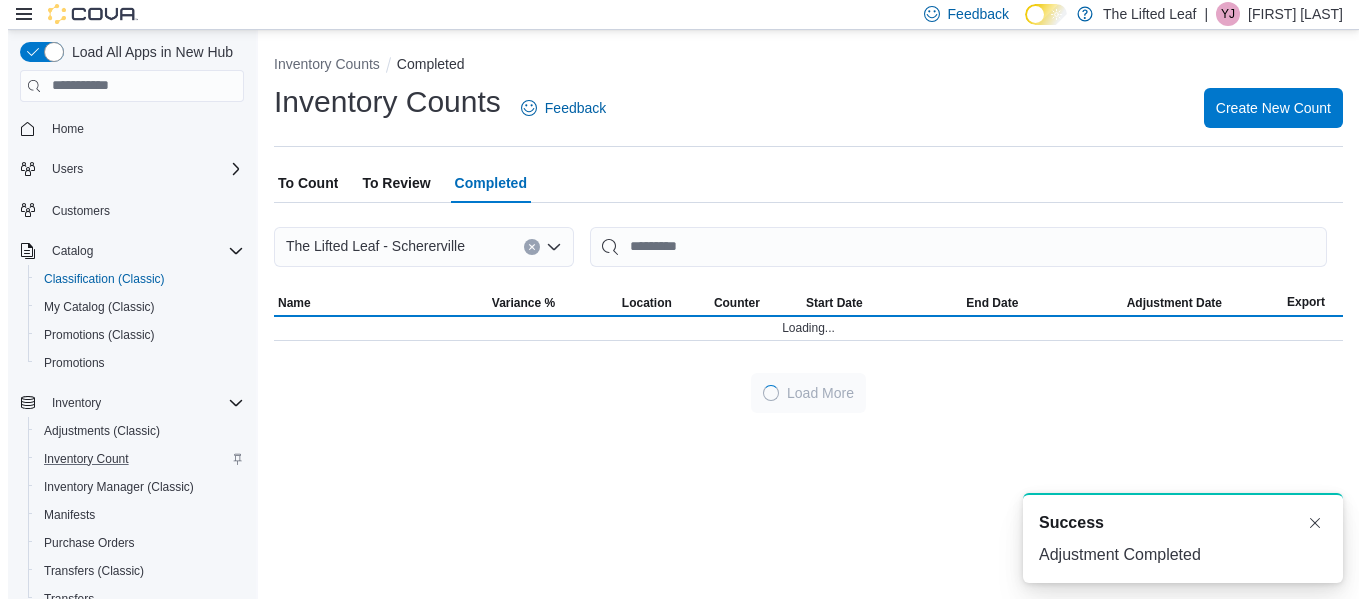 scroll, scrollTop: 0, scrollLeft: 0, axis: both 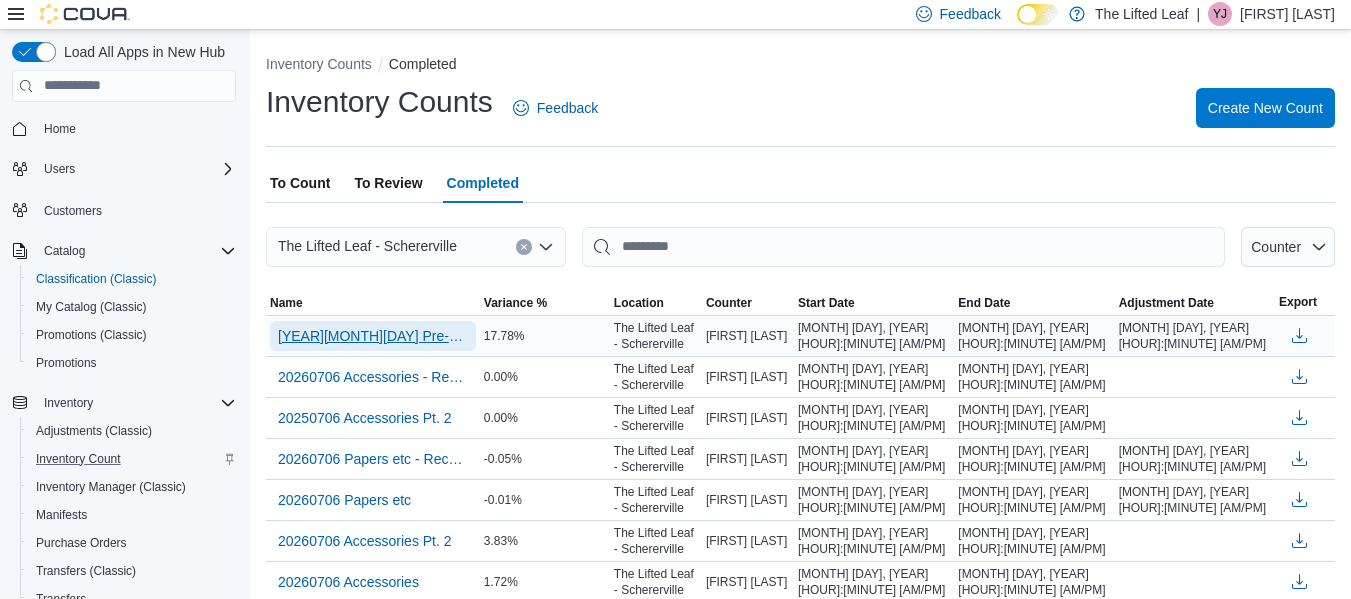 click on "20260706 Pre-Rolls - Recount" at bounding box center [373, 336] 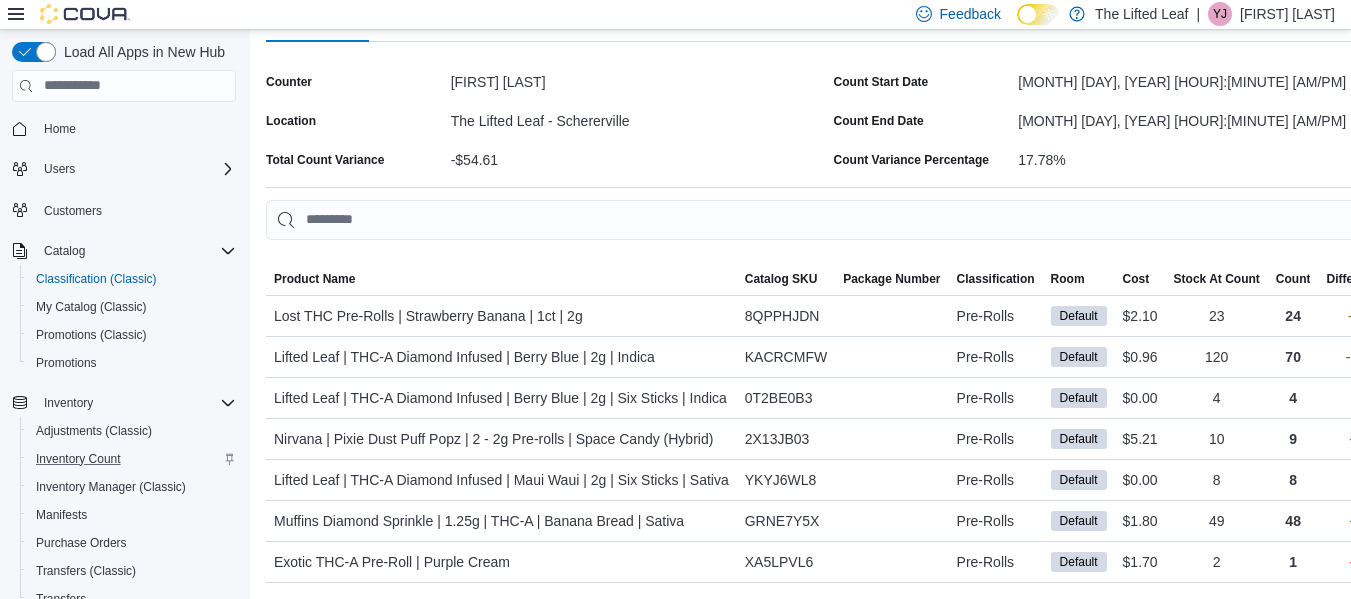 scroll, scrollTop: 0, scrollLeft: 0, axis: both 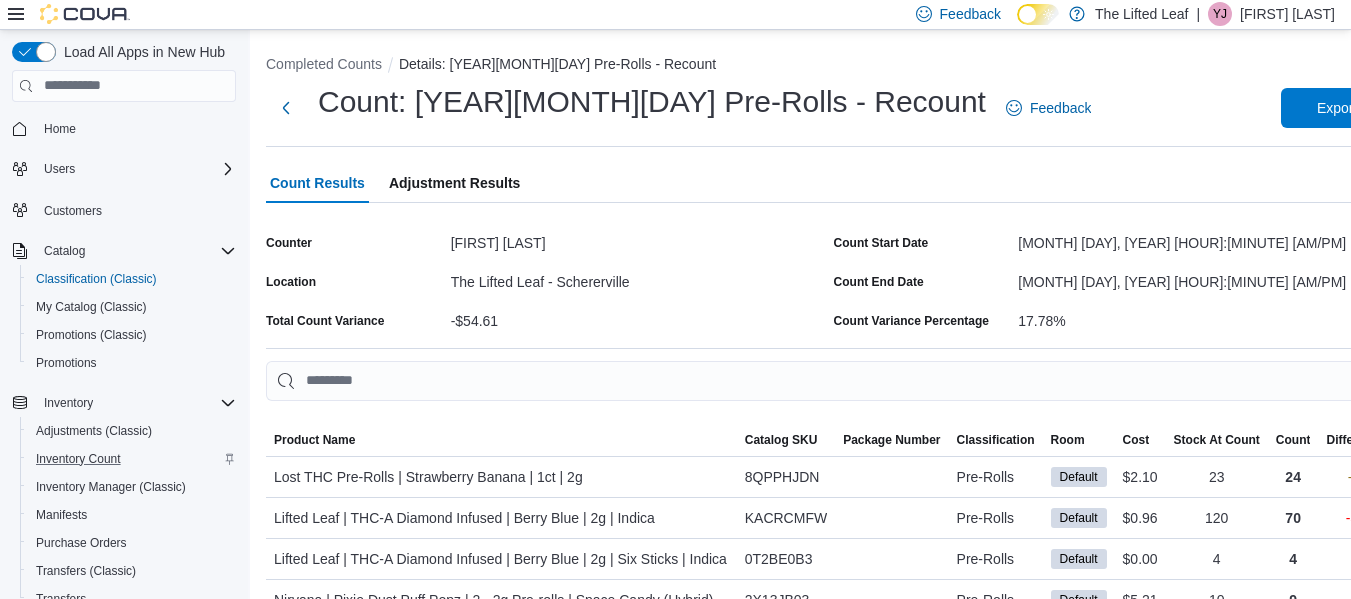click on "Adjustment Results" at bounding box center (454, 183) 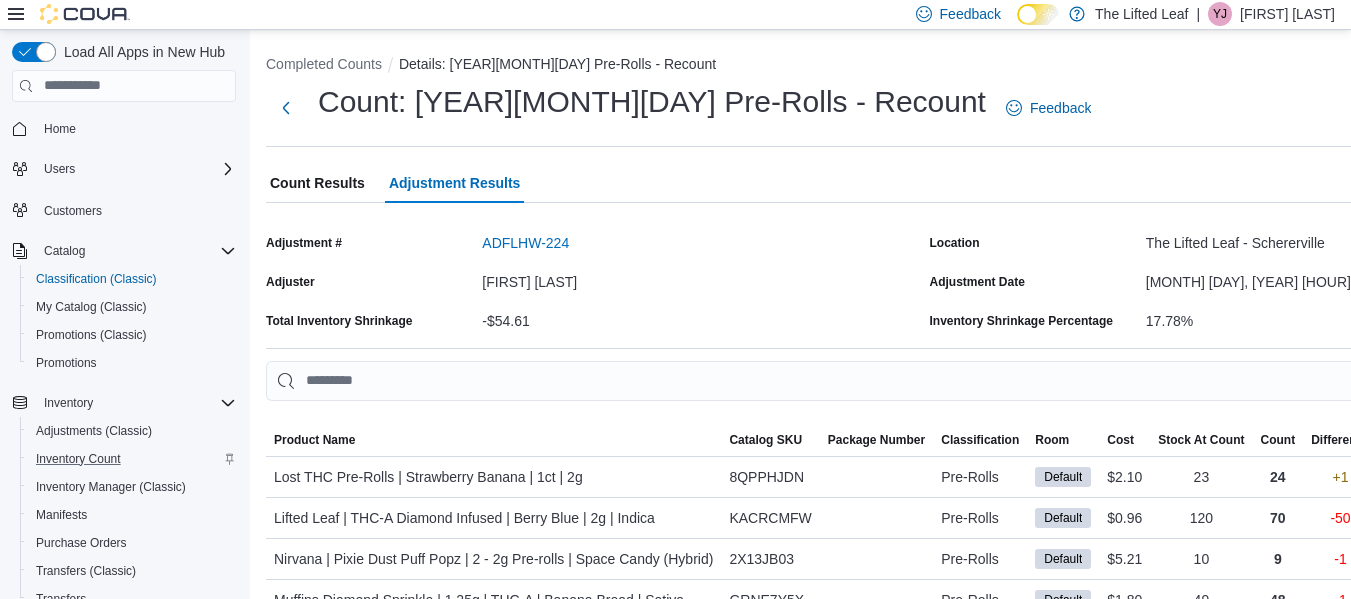scroll, scrollTop: 94, scrollLeft: 0, axis: vertical 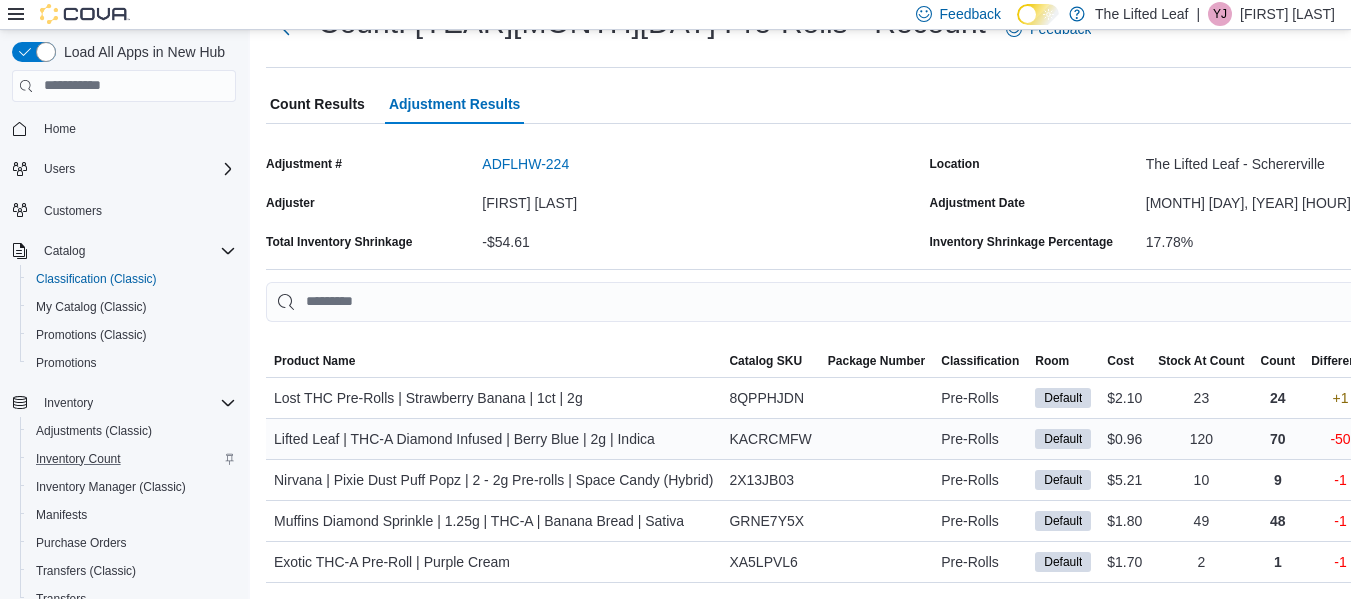 click on "Lifted Leaf | THC-A Diamond Infused | Berry Blue | 2g | Indica" at bounding box center [464, 439] 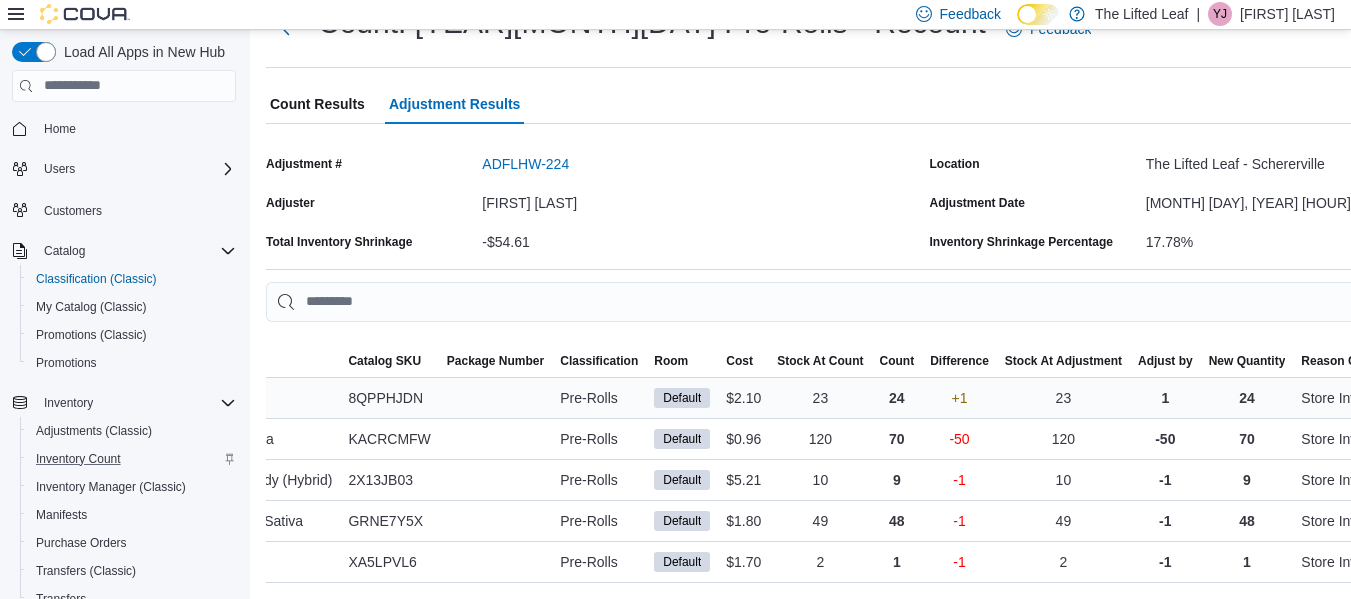 scroll, scrollTop: 0, scrollLeft: 644, axis: horizontal 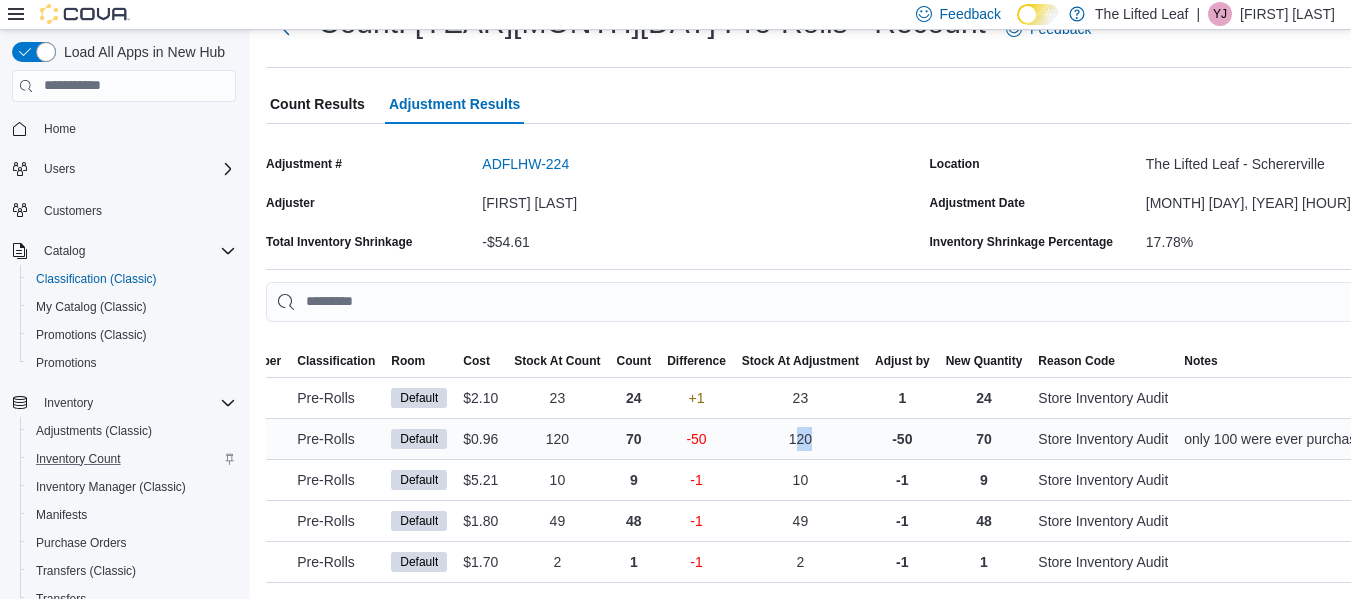 drag, startPoint x: 794, startPoint y: 426, endPoint x: 846, endPoint y: 423, distance: 52.086468 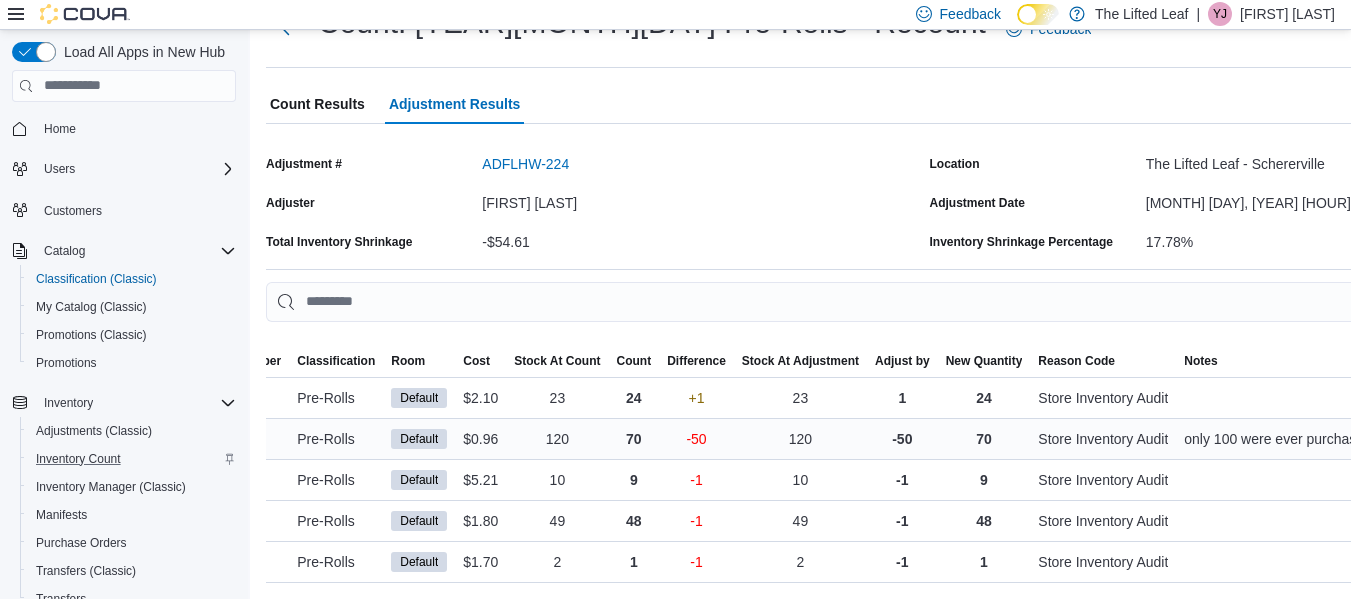click on "only 100 were ever purchased. some were converted into 6 packs" at bounding box center [1388, 439] 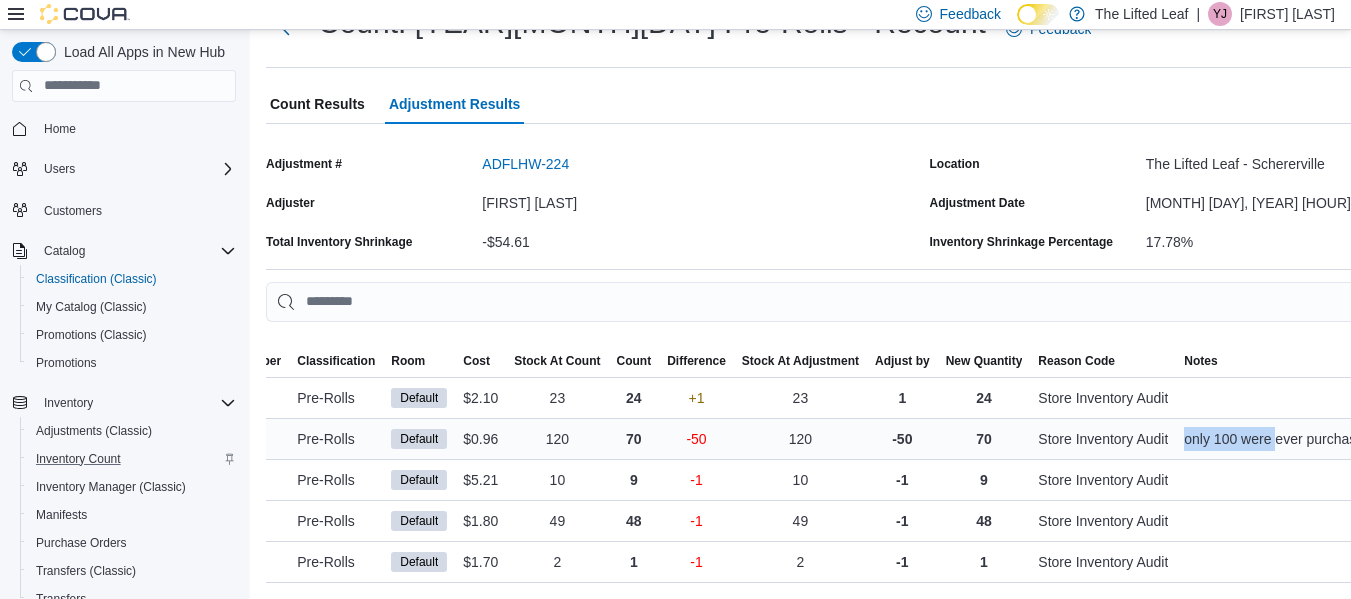 drag, startPoint x: 1174, startPoint y: 425, endPoint x: 1275, endPoint y: 435, distance: 101.49384 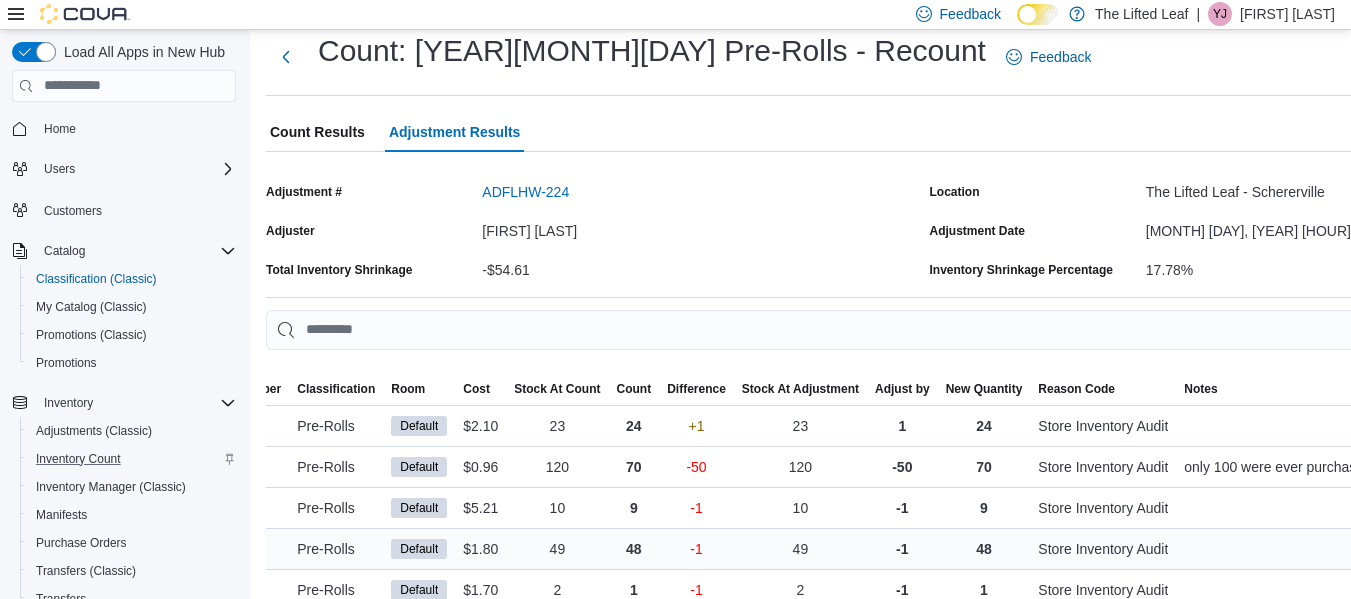 scroll, scrollTop: 94, scrollLeft: 0, axis: vertical 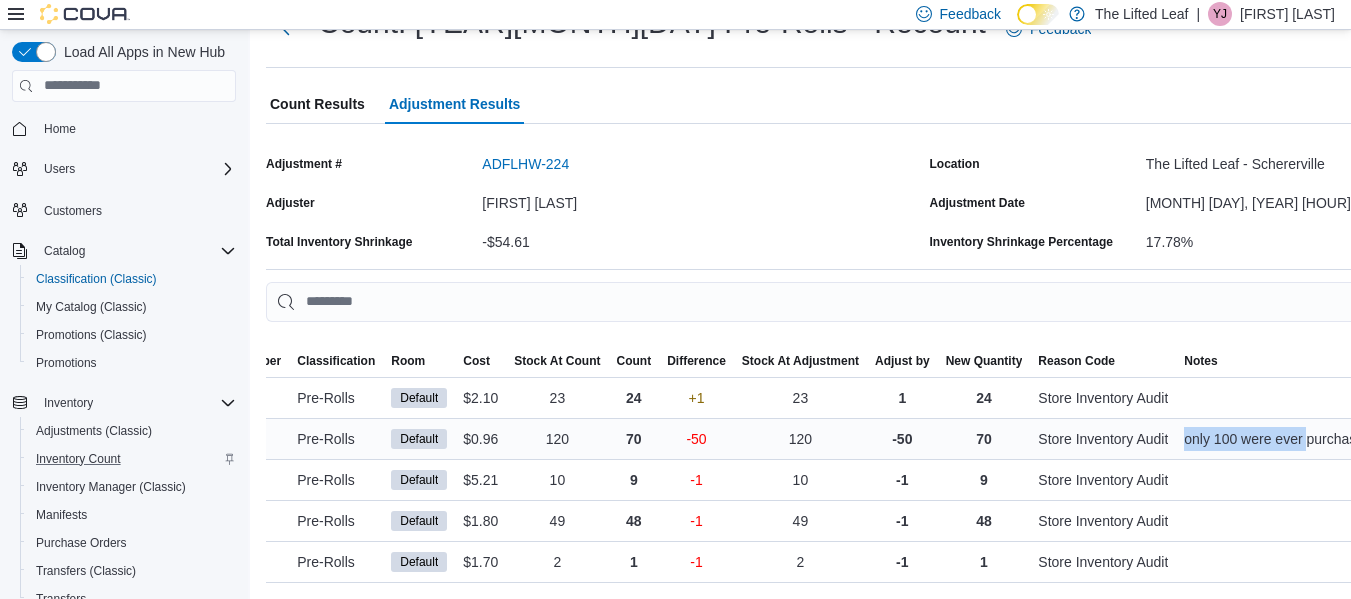 drag, startPoint x: 1188, startPoint y: 423, endPoint x: 1310, endPoint y: 414, distance: 122.33152 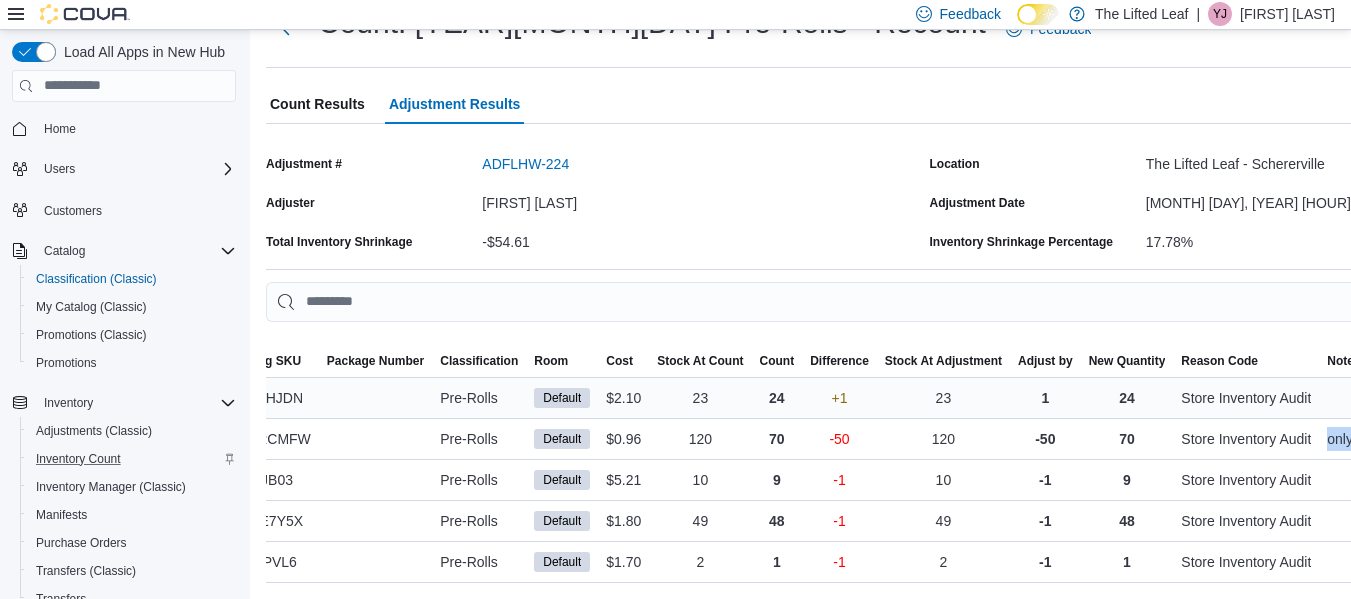scroll, scrollTop: 0, scrollLeft: 644, axis: horizontal 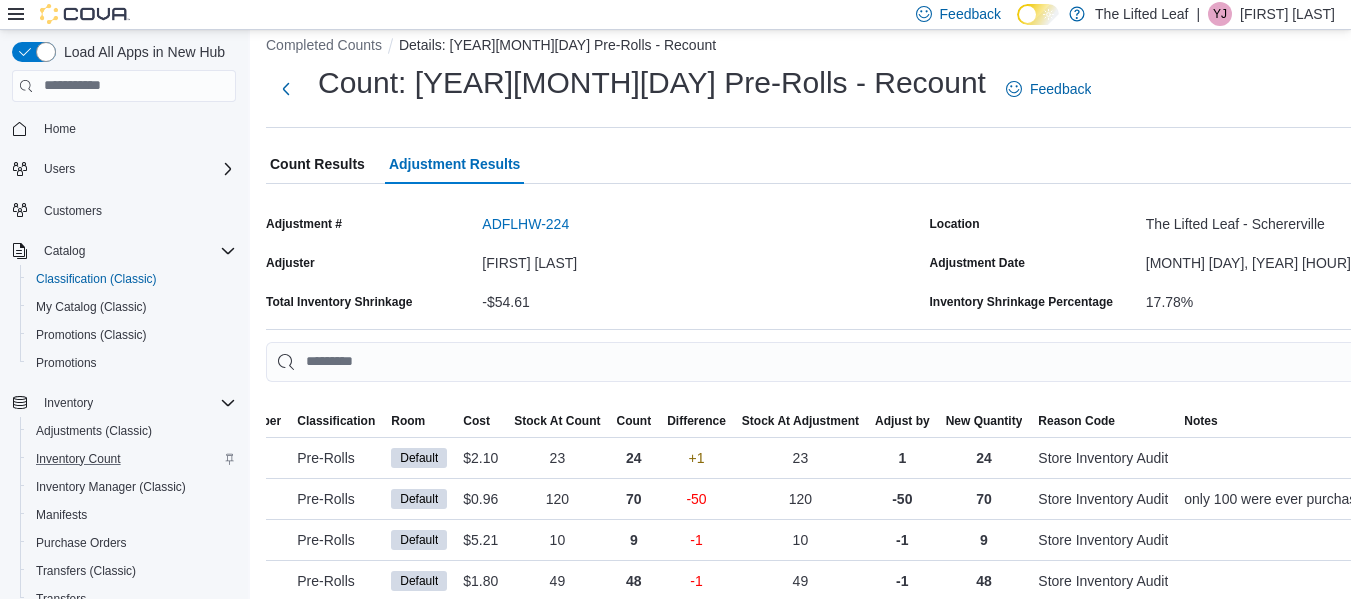 click on "Adjustment # ADFLHW-224 Adjuster Yajaira  Jones Total Inventory Shrinkage -$54.61 Location The Lifted Leaf - Schererville Adjustment Date July 12, 2025 9:16 PM Inventory Shrinkage Percentage 17.78% Sorting MemoryTable from EuiInMemoryTable Product Name Catalog SKU Package Number Classification Room Cost Stock At Count Count Difference Stock At Adjustment Adjust by New Quantity Reason Code Notes Lost THC Pre-Rolls | Strawberry Banana | 1ct | 2g Catalog SKU 8QPPHJDN Package Number Pre-Rolls Default Cost $2.10 Stock At Count 23  Count 24  Difference +1  Stock At Adjustment 23  Adjust by 1  New Quantity 24  Reason Code Store Inventory Audit Notes Lifted Leaf | THC-A Diamond Infused | Berry Blue | 2g | Indica Catalog SKU KACRCMFW Package Number Pre-Rolls Default Cost $0.96 Stock At Count 120  Count 70  Difference -50  Stock At Adjustment 120  Adjust by -50  New Quantity 70  Reason Code Store Inventory Audit Notes only 100 were ever purchased. some were converted into 6 packs  Catalog SKU 2X13JB03 Package Number" at bounding box center [925, 425] 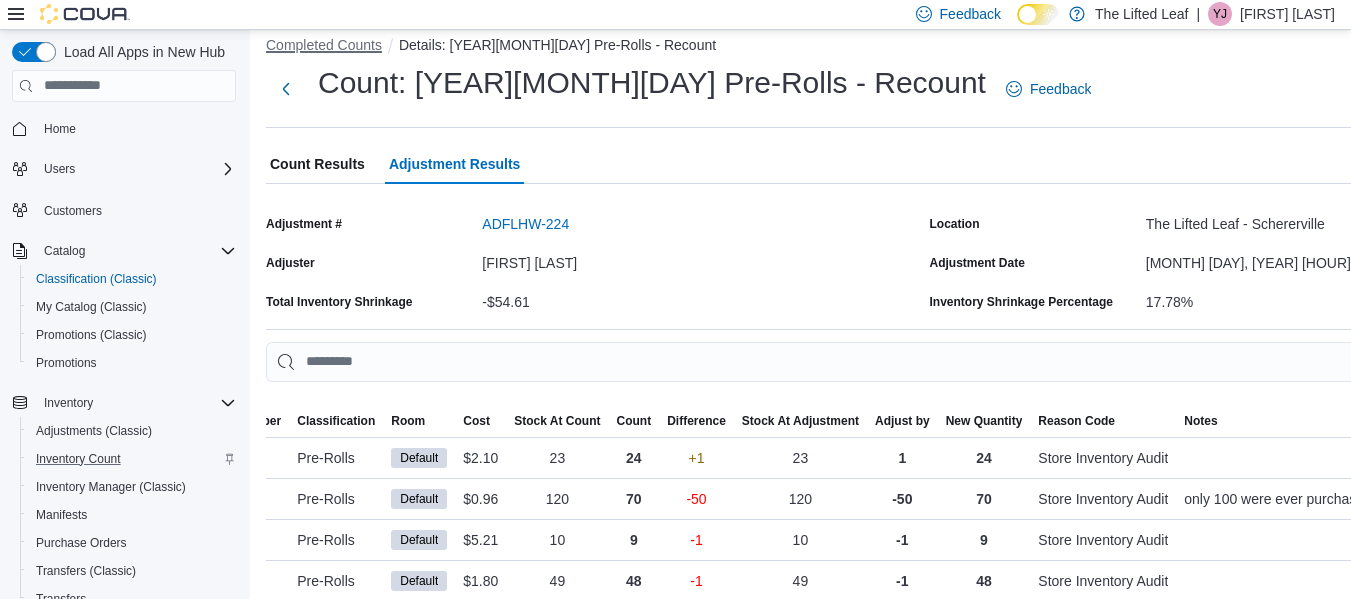 click on "Completed Counts" at bounding box center (324, 45) 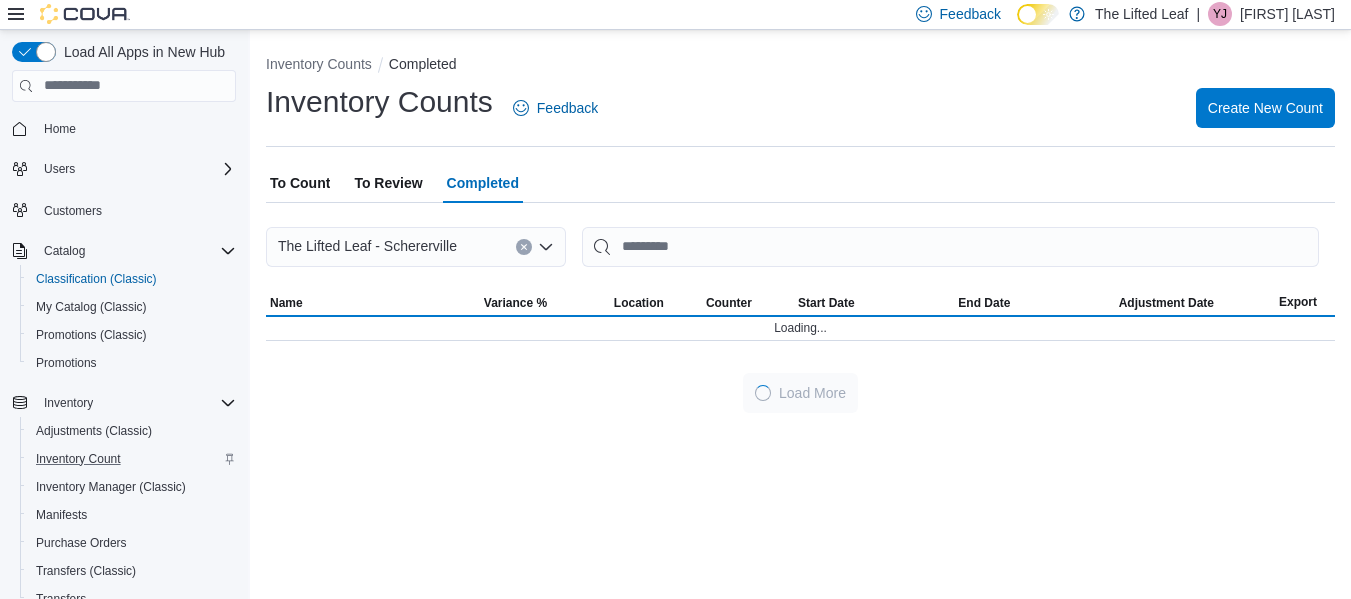 scroll, scrollTop: 0, scrollLeft: 0, axis: both 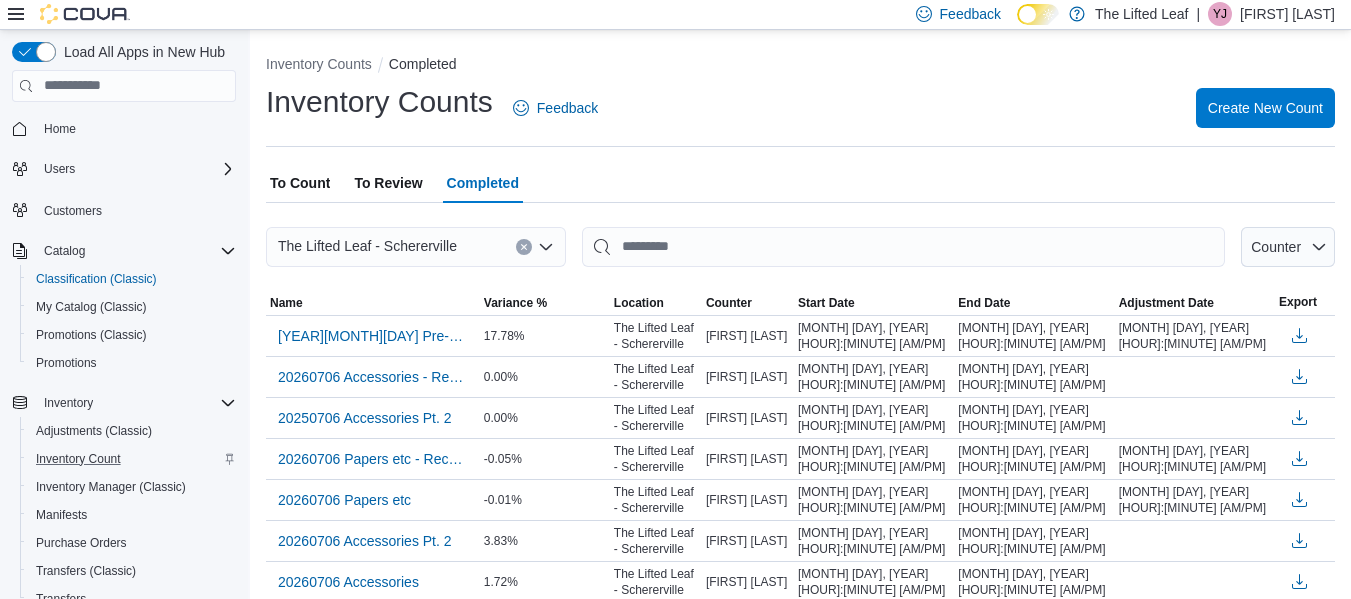 click on "To Review" at bounding box center [388, 183] 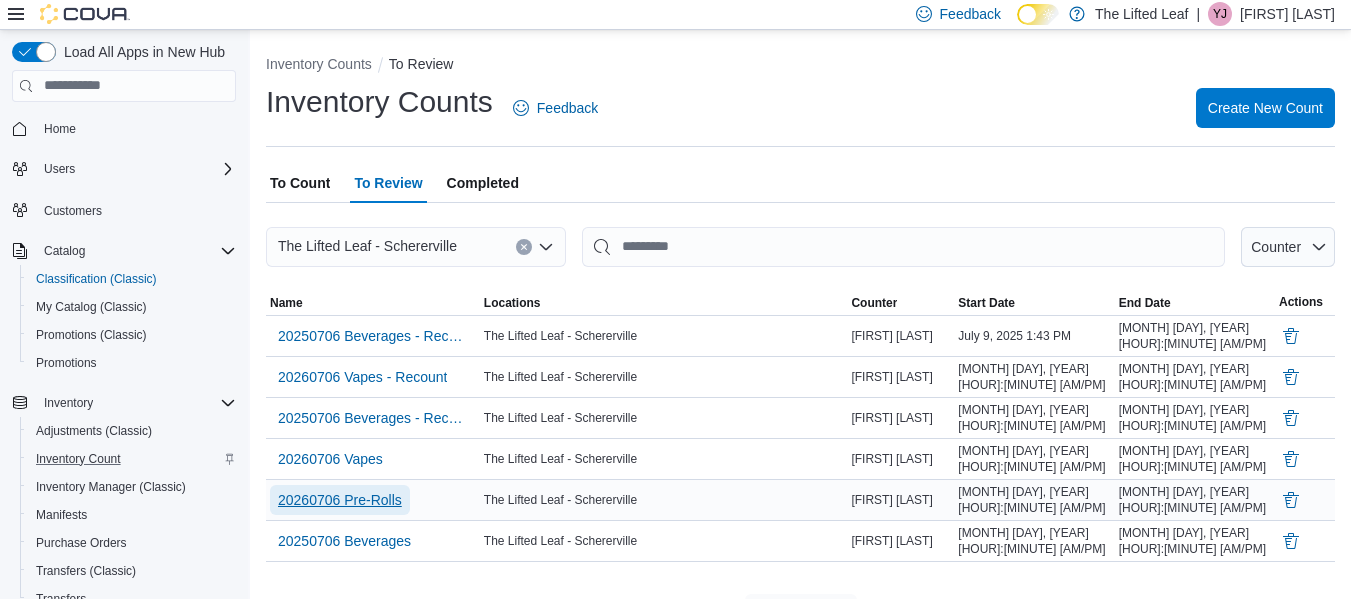 click on "20260706 Pre-Rolls" at bounding box center [340, 500] 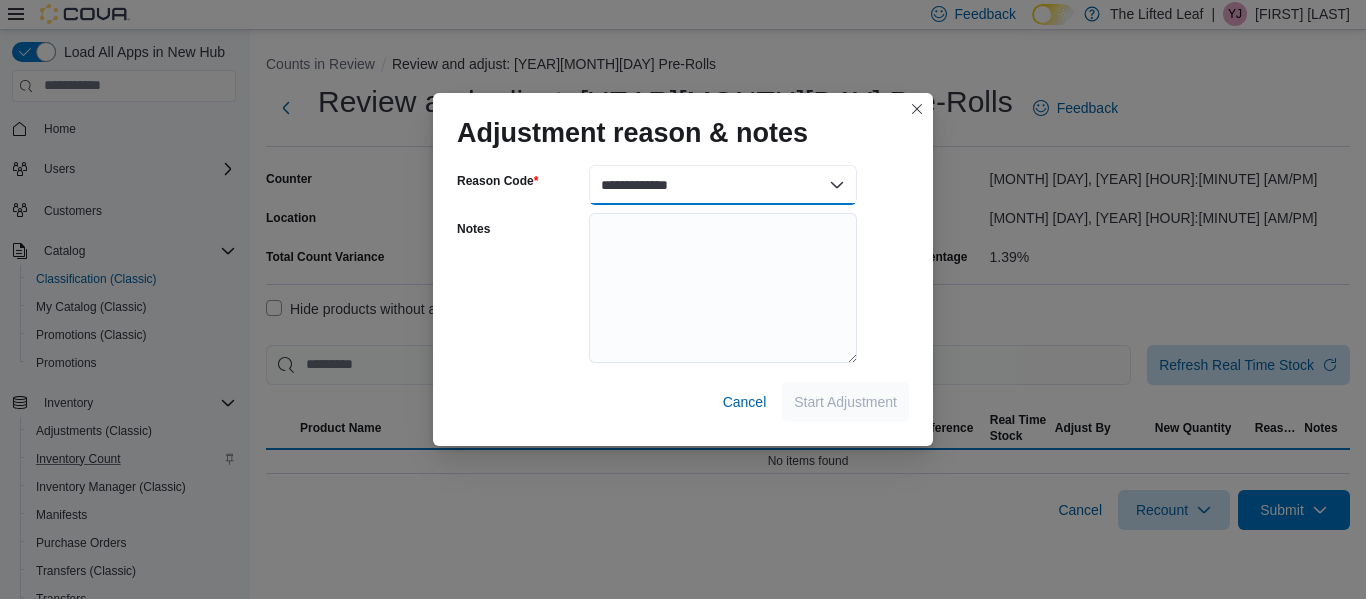 click on "**********" at bounding box center [723, 185] 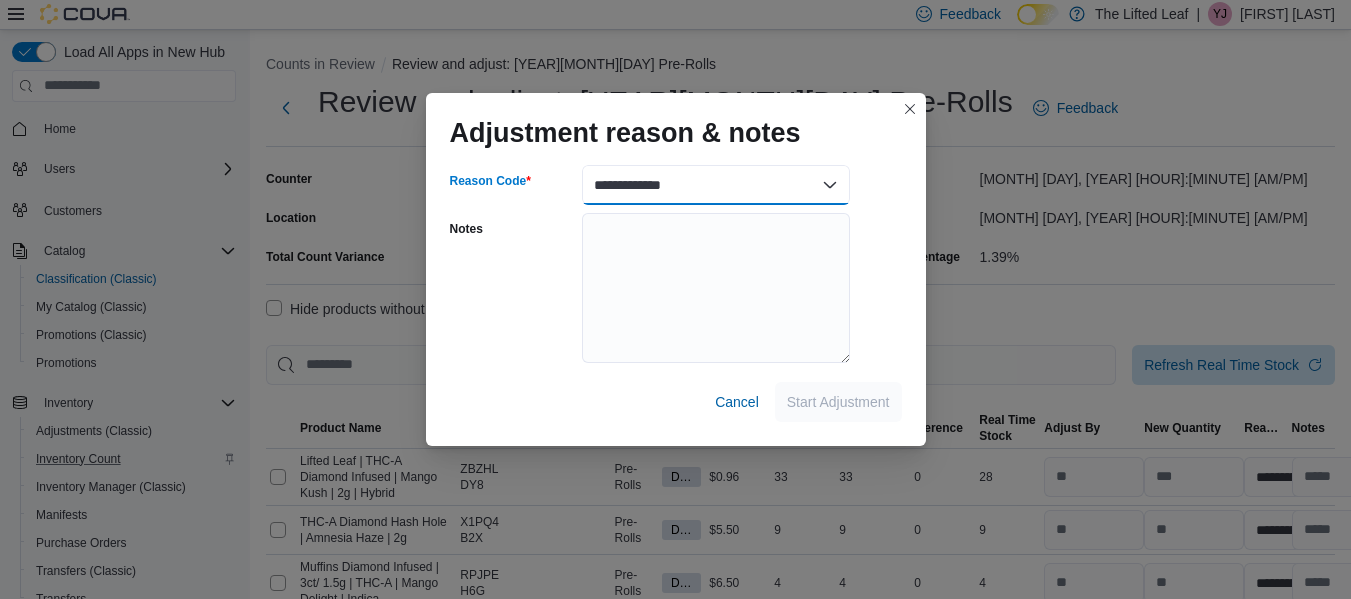 select on "**********" 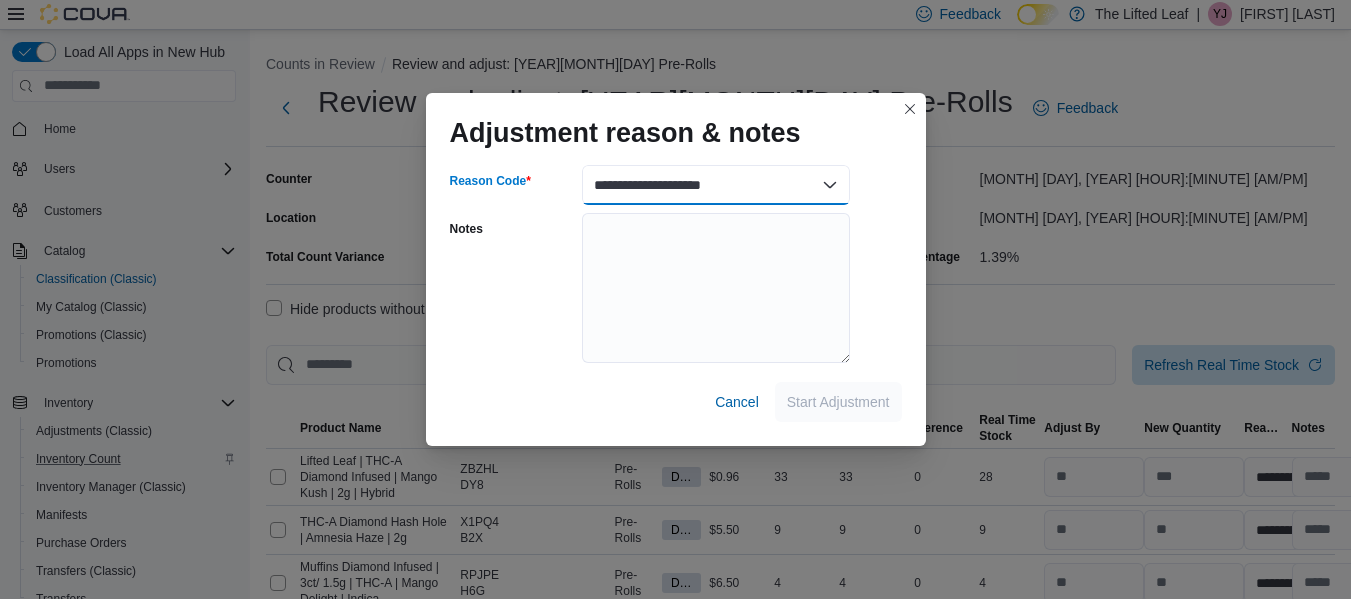 click on "**********" at bounding box center (716, 185) 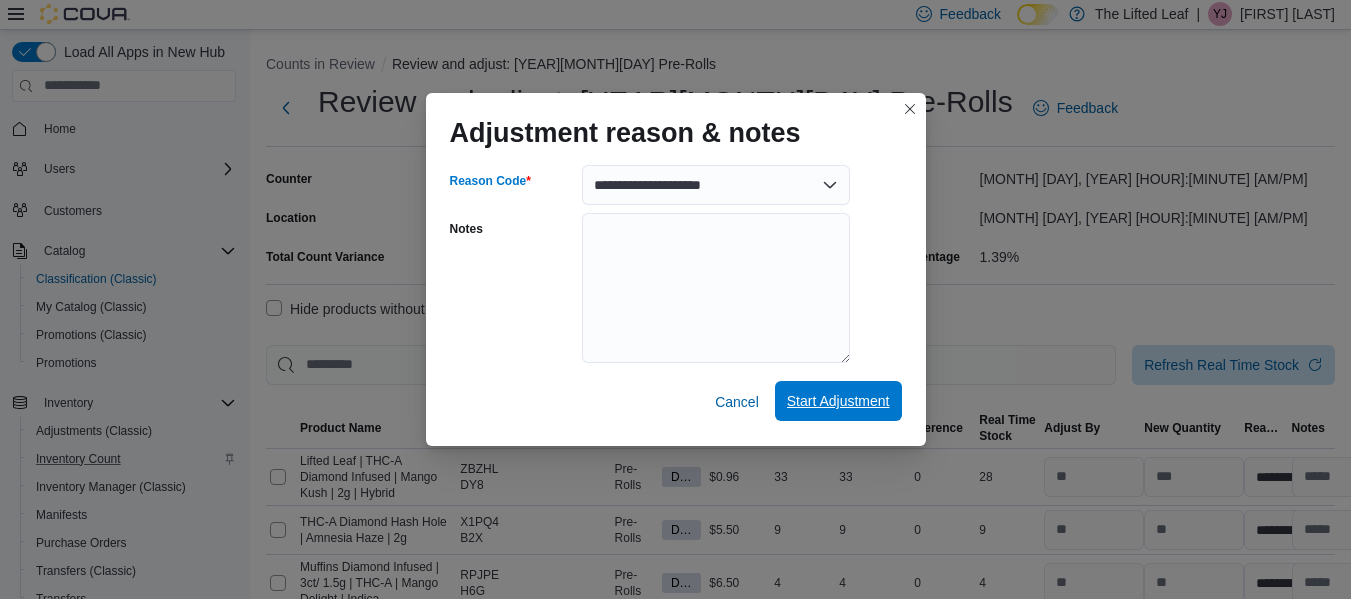 click on "Start Adjustment" at bounding box center (838, 401) 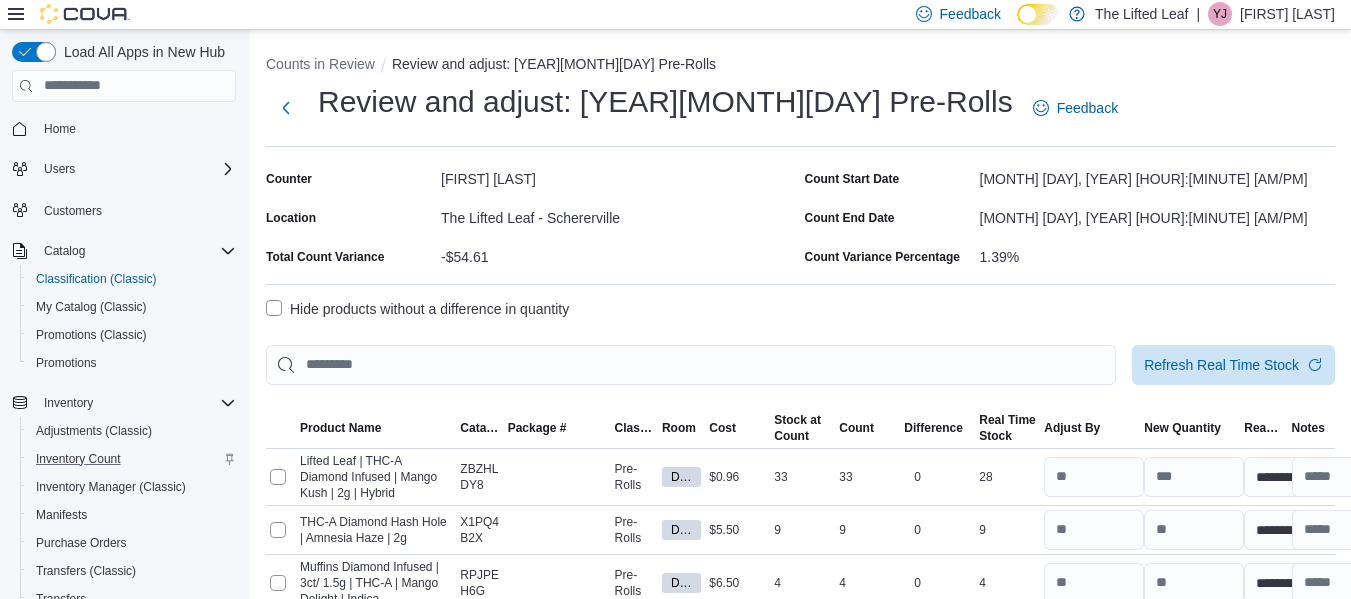 select on "**********" 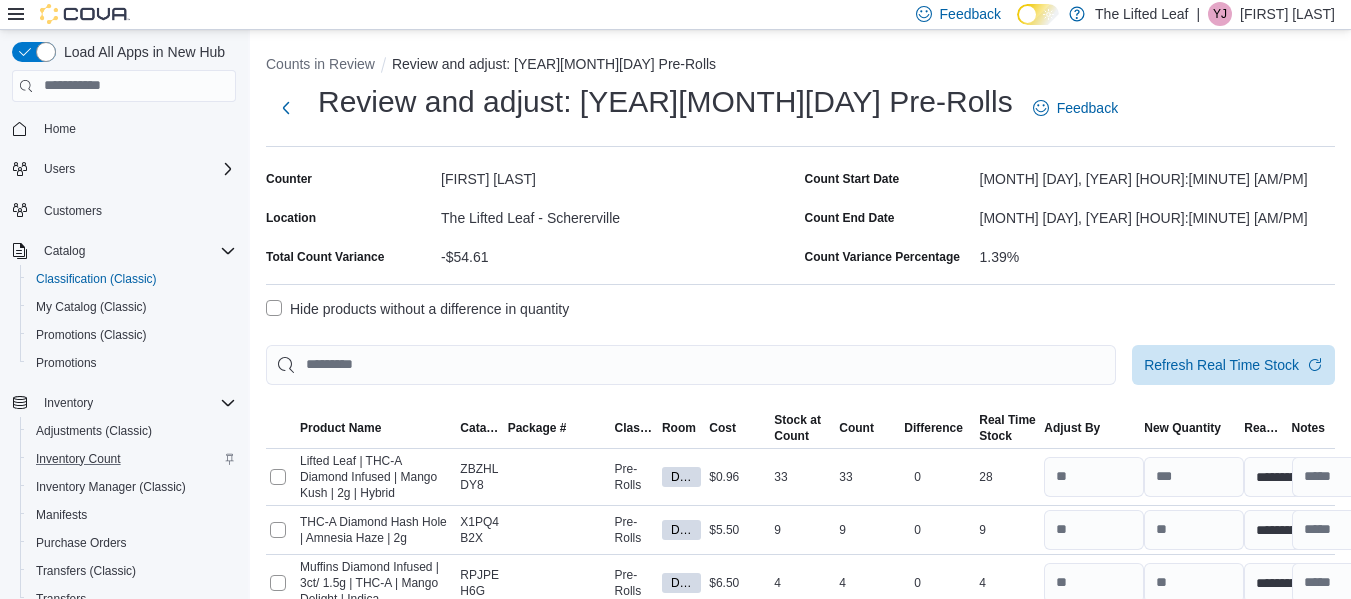 select on "**********" 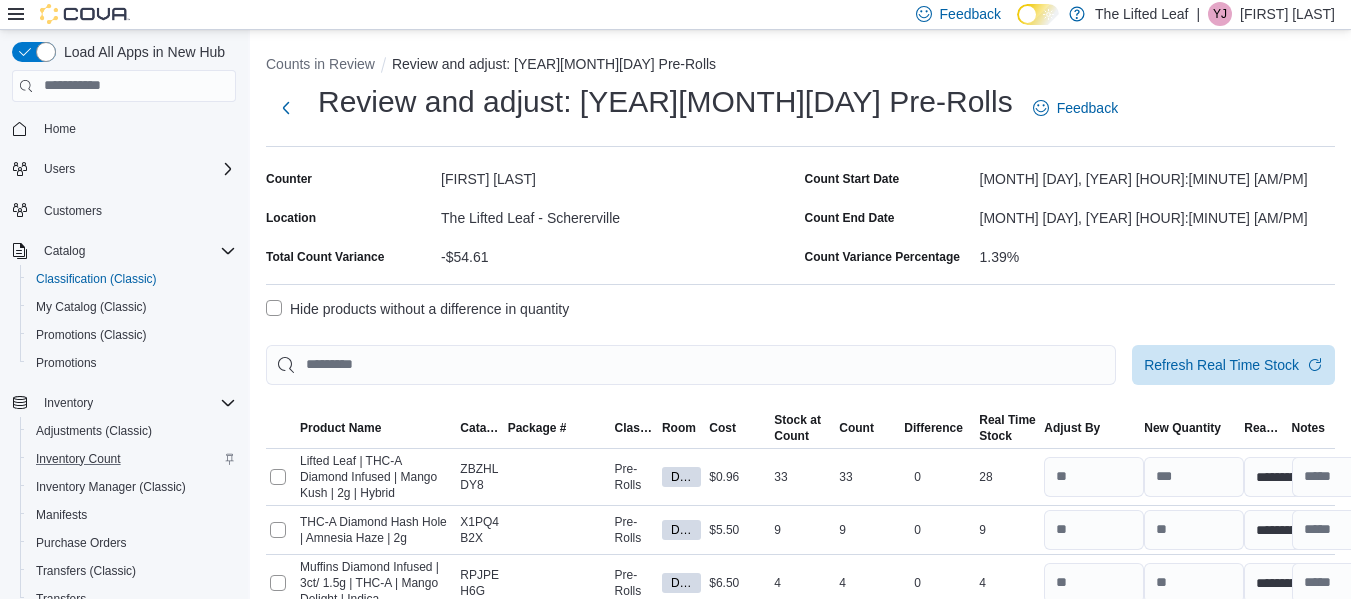 select on "**********" 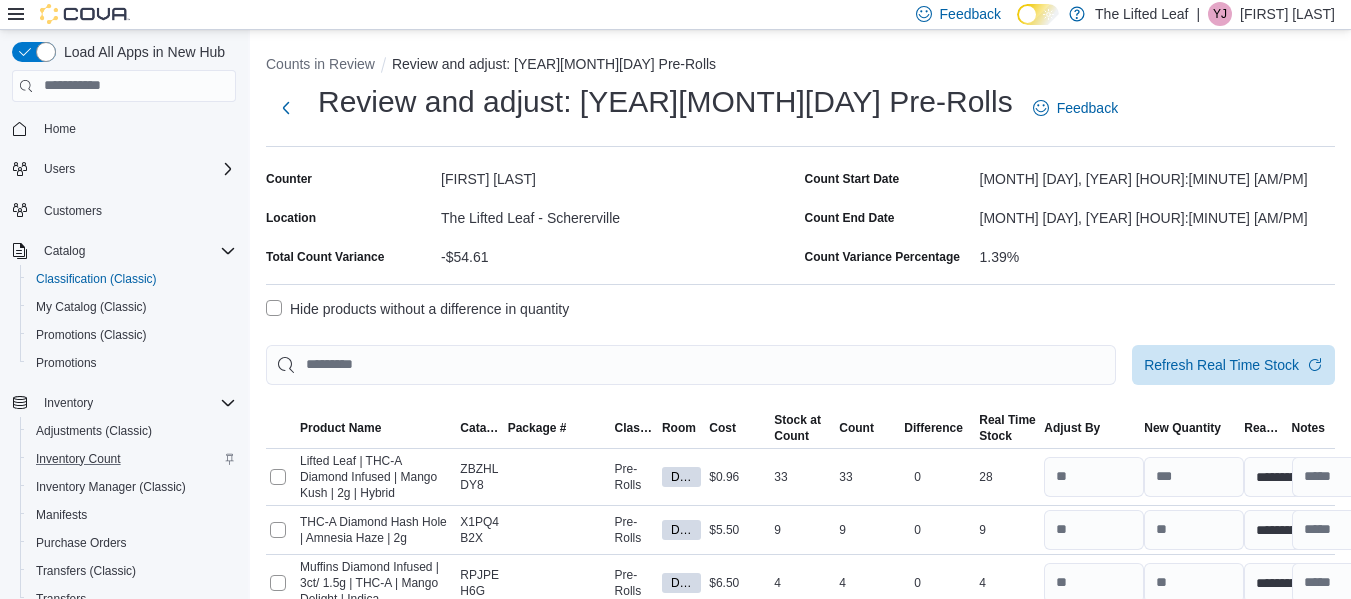 select on "**********" 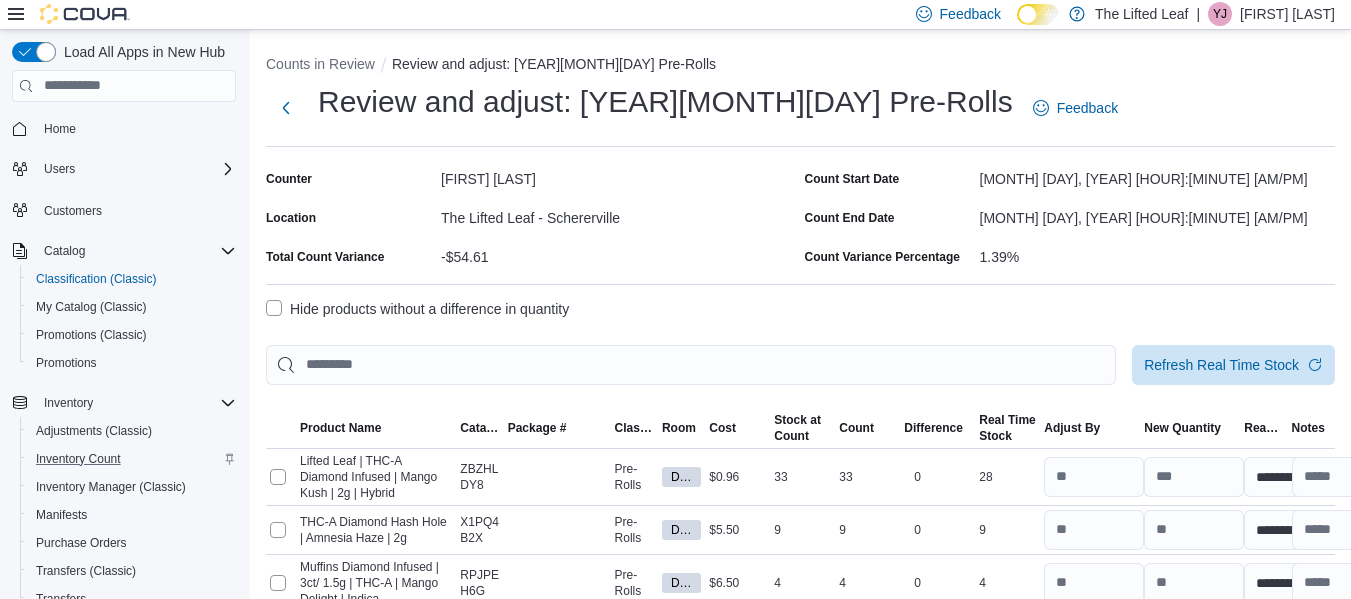 select on "**********" 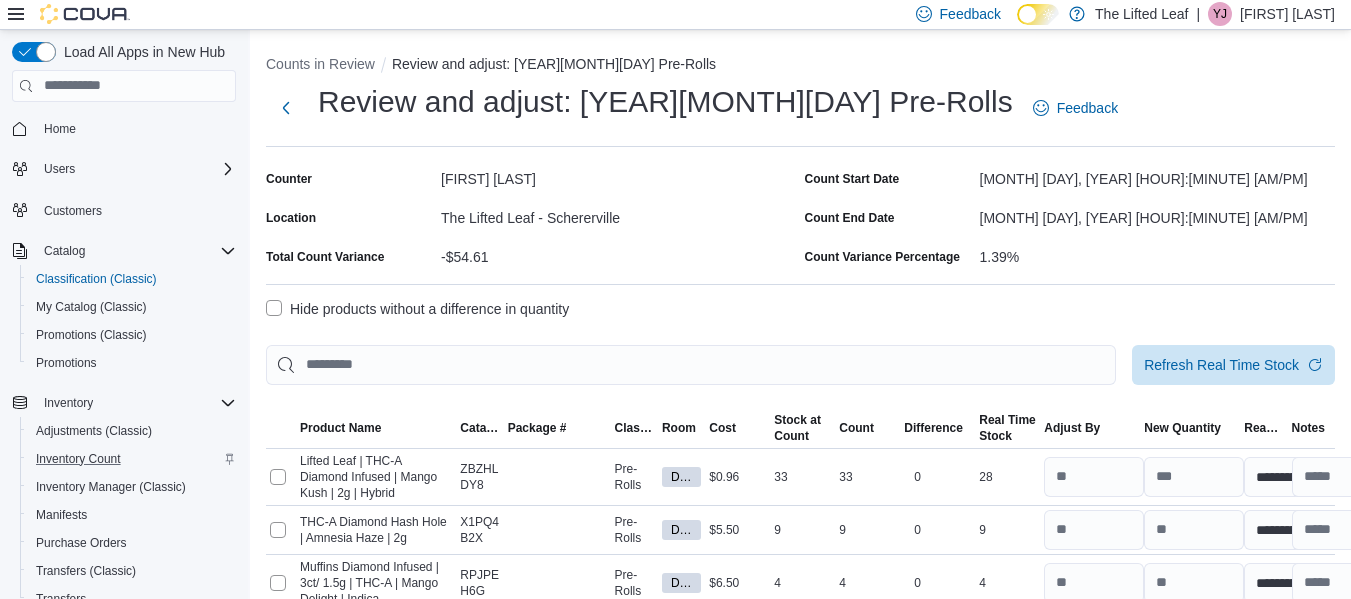 select on "**********" 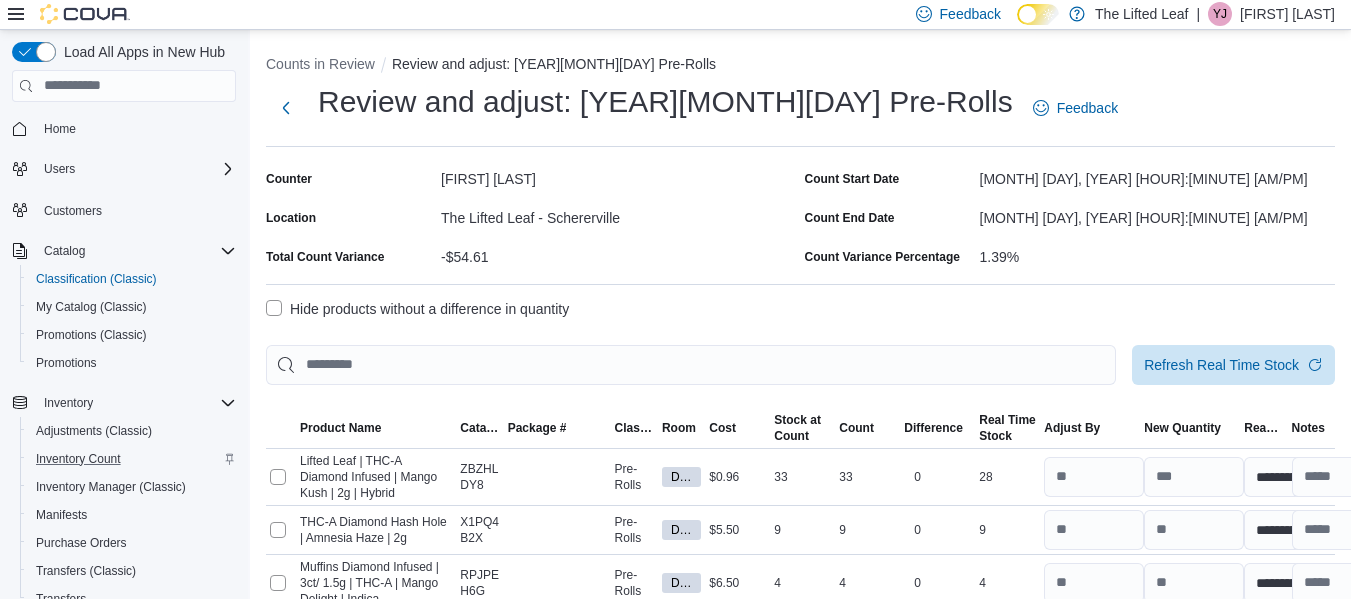 select on "**********" 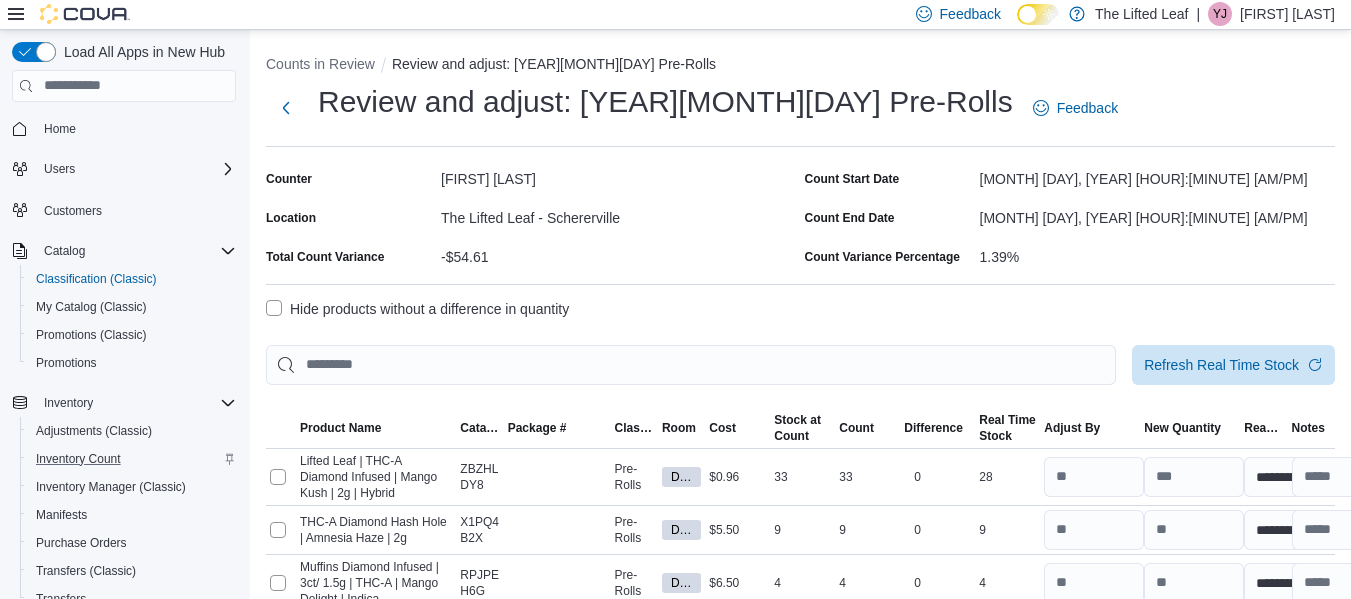 select on "**********" 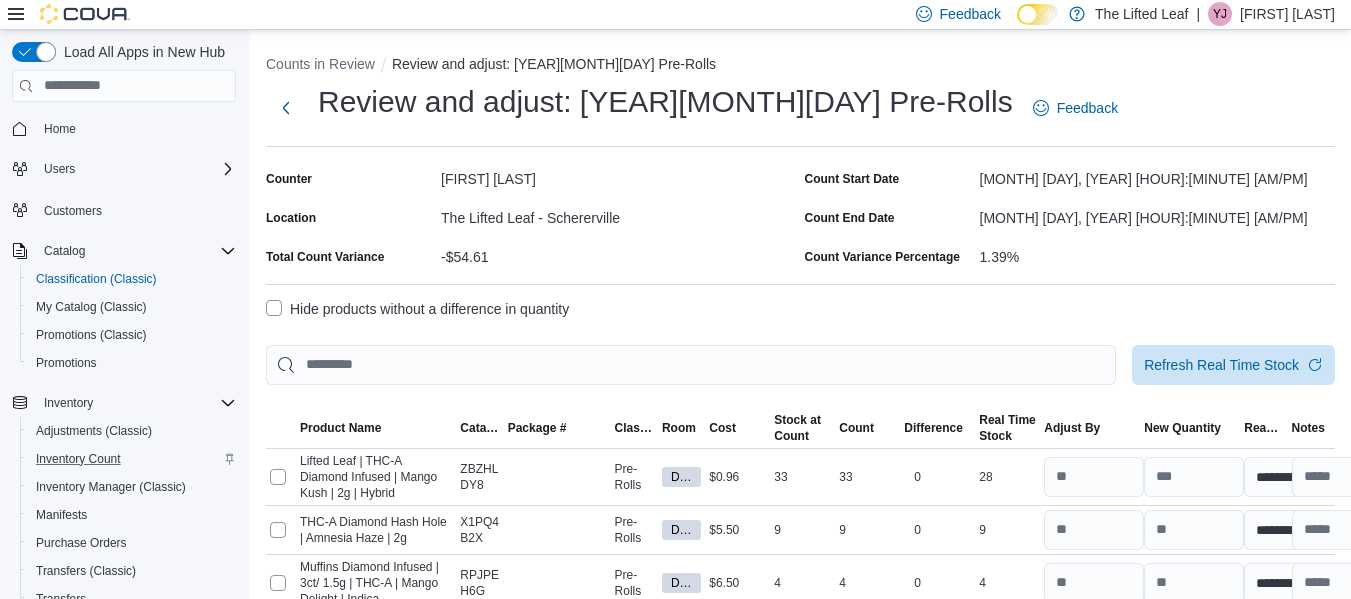 select on "**********" 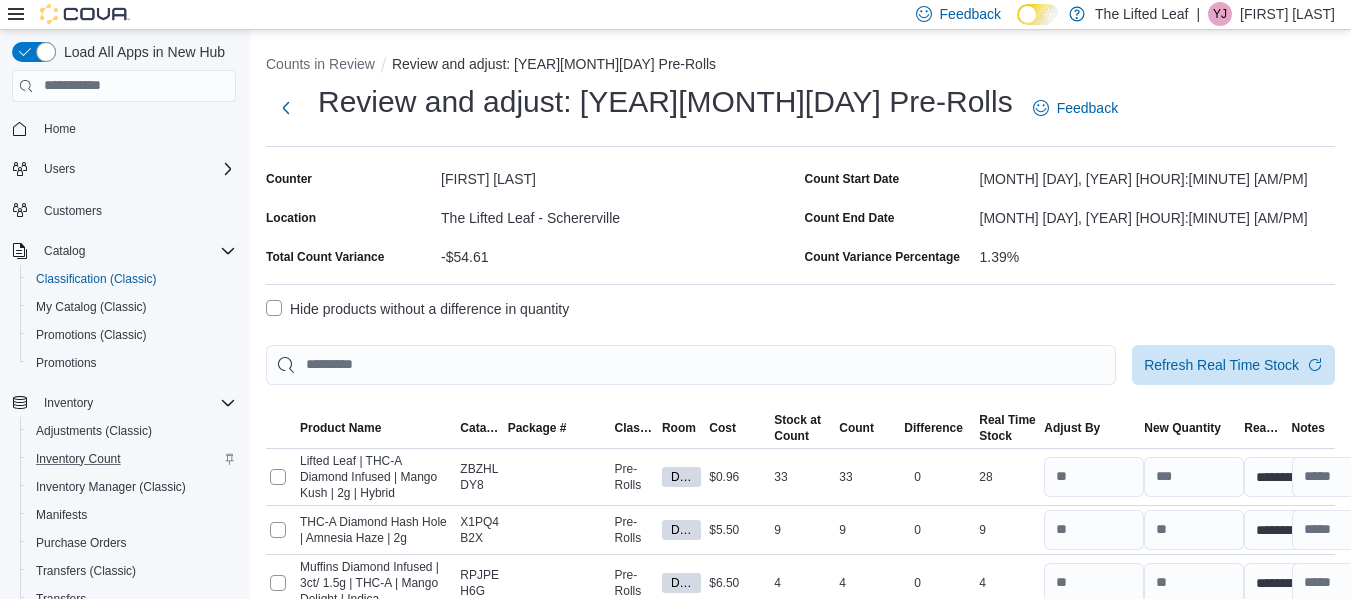 select on "**********" 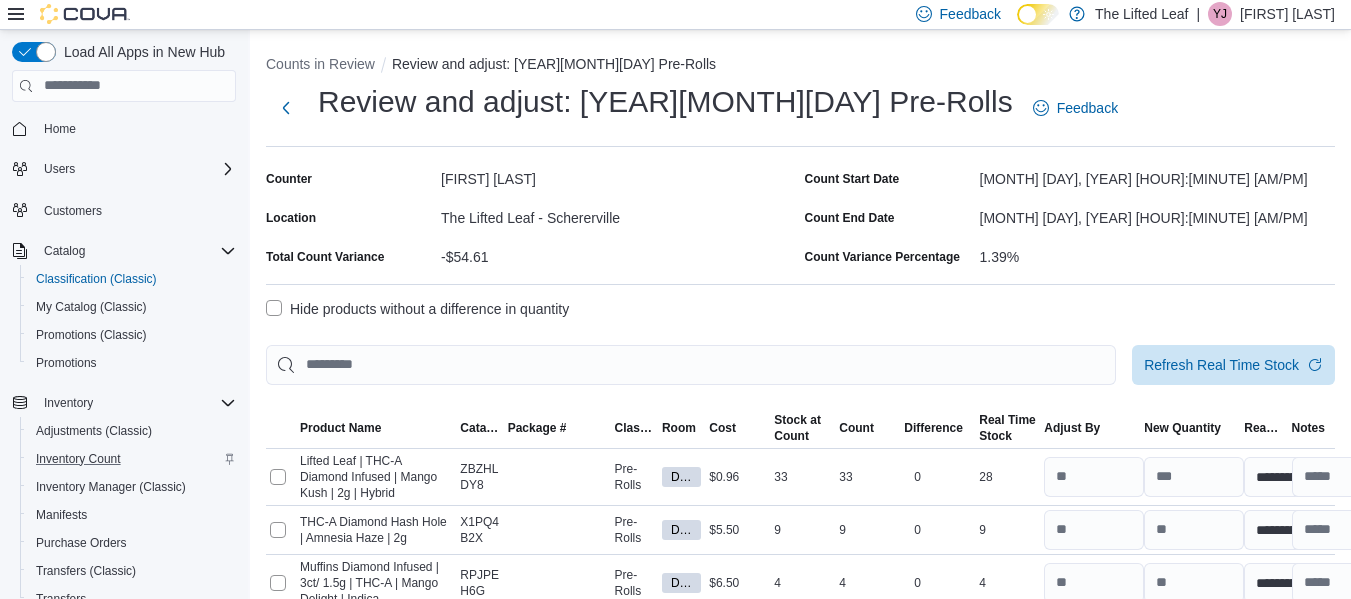 select on "**********" 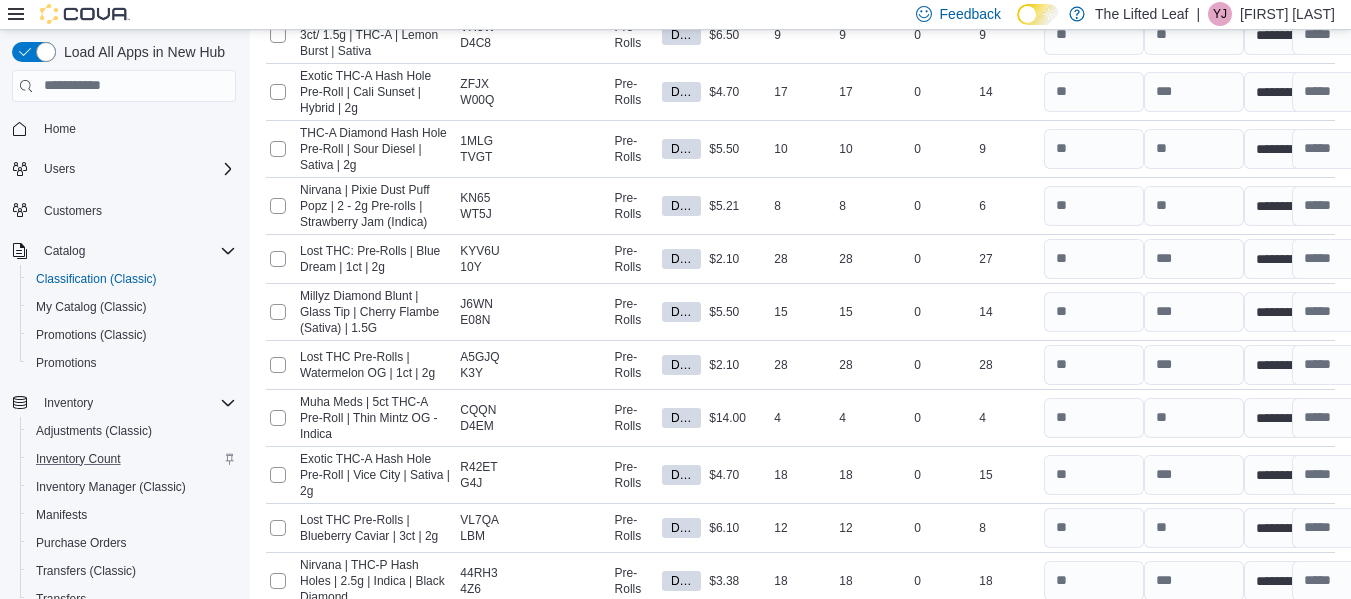 scroll, scrollTop: 4266, scrollLeft: 0, axis: vertical 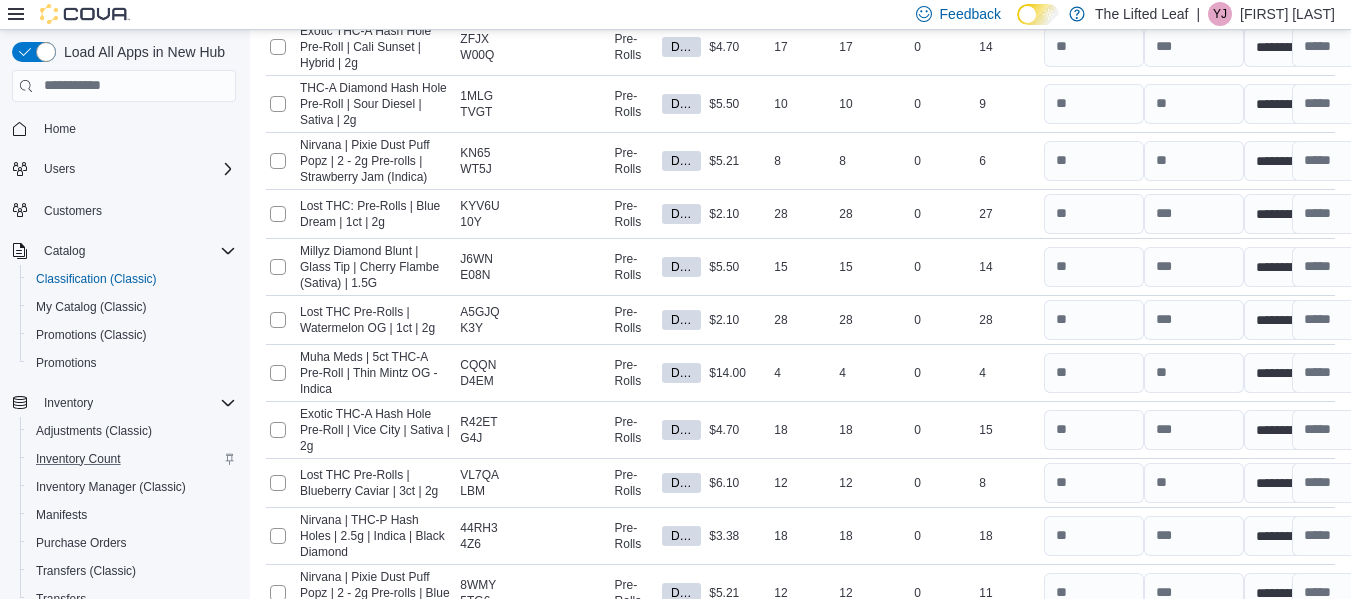 click on "Submit" at bounding box center (1279, 706) 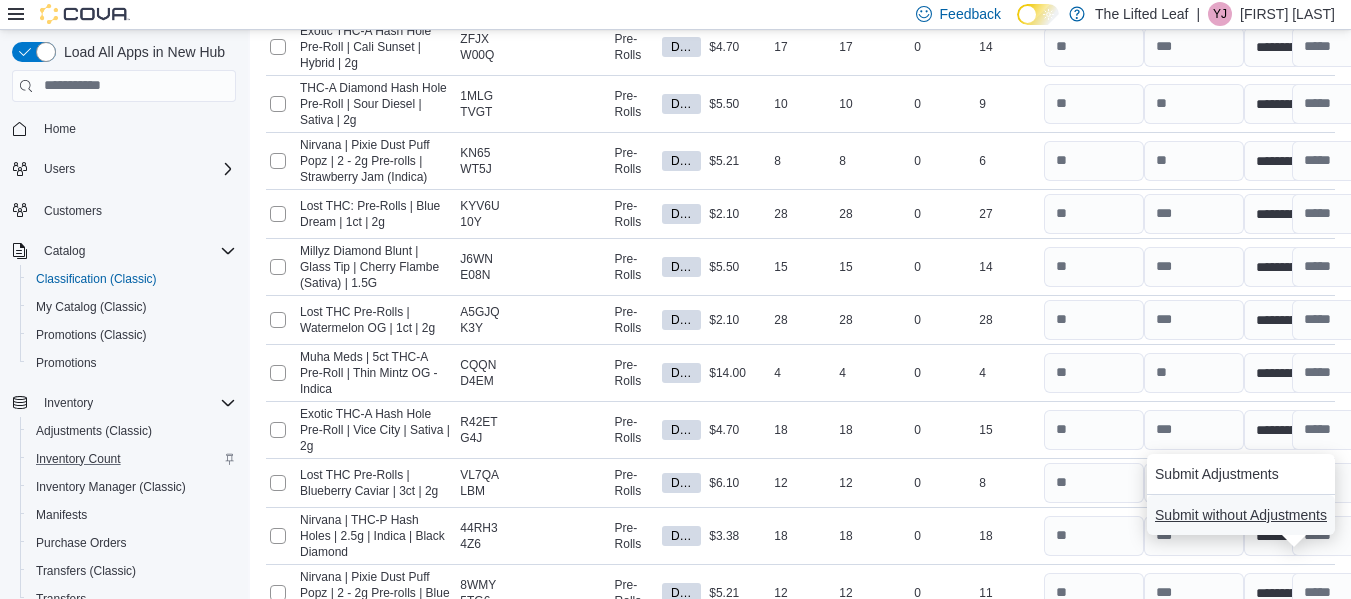 click on "Submit without Adjustments" at bounding box center (1241, 515) 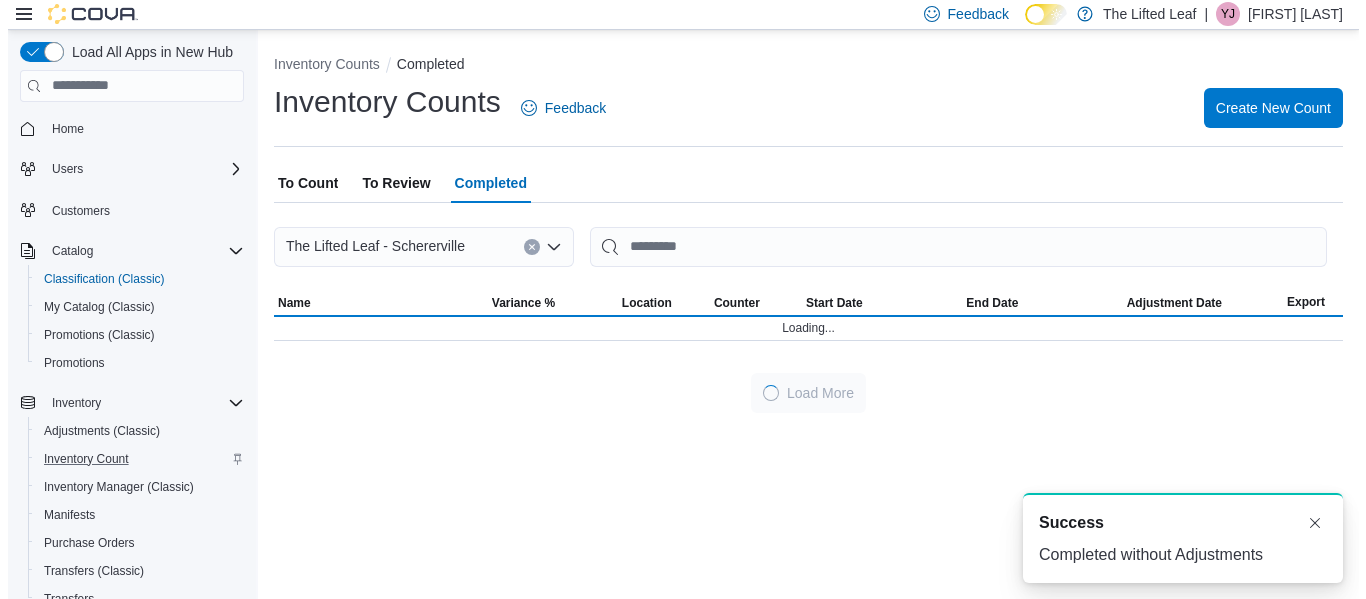 scroll, scrollTop: 0, scrollLeft: 0, axis: both 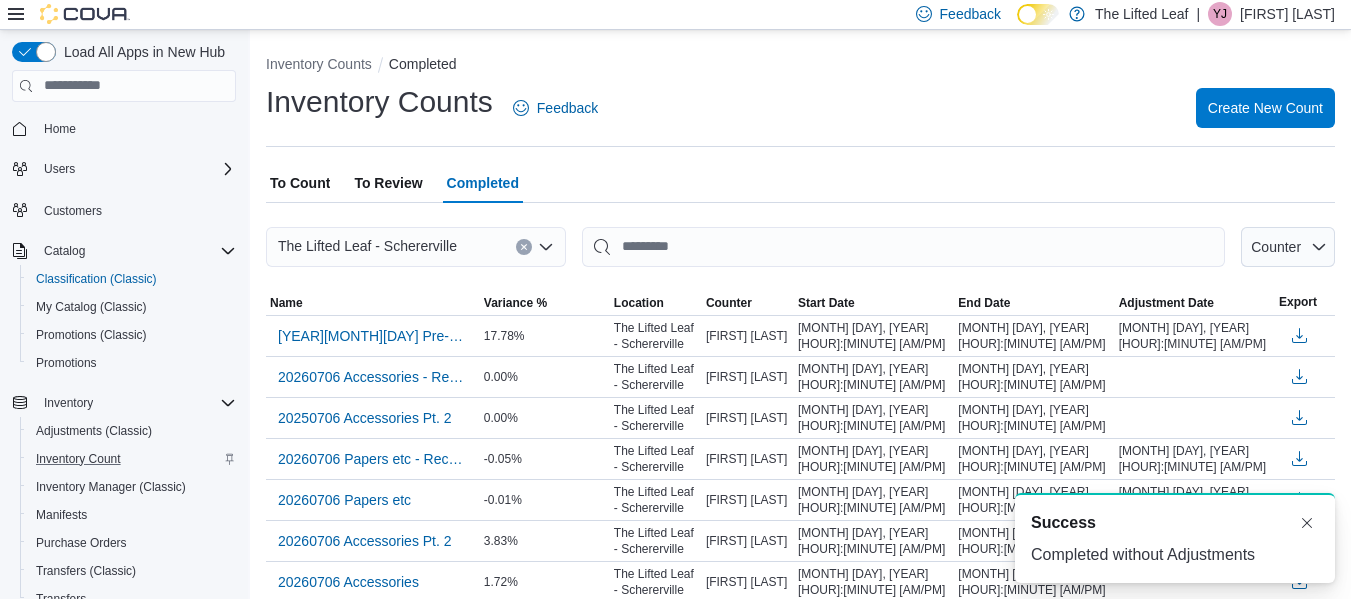 click on "To Count" at bounding box center (300, 183) 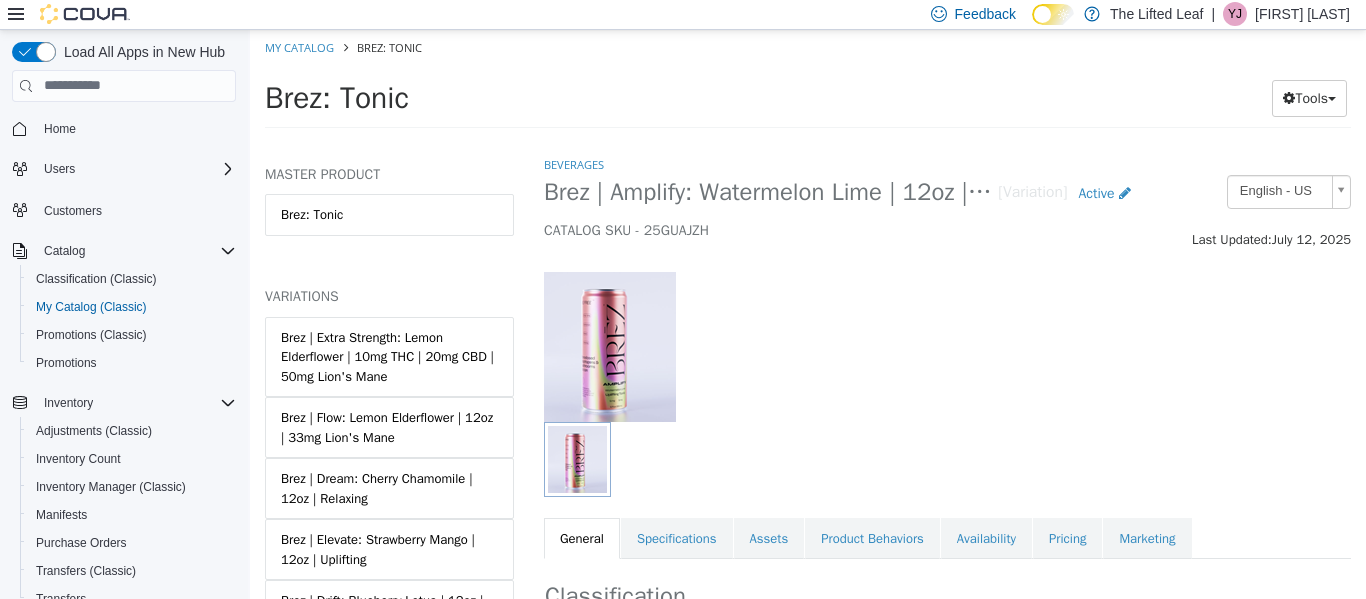 scroll, scrollTop: 0, scrollLeft: 0, axis: both 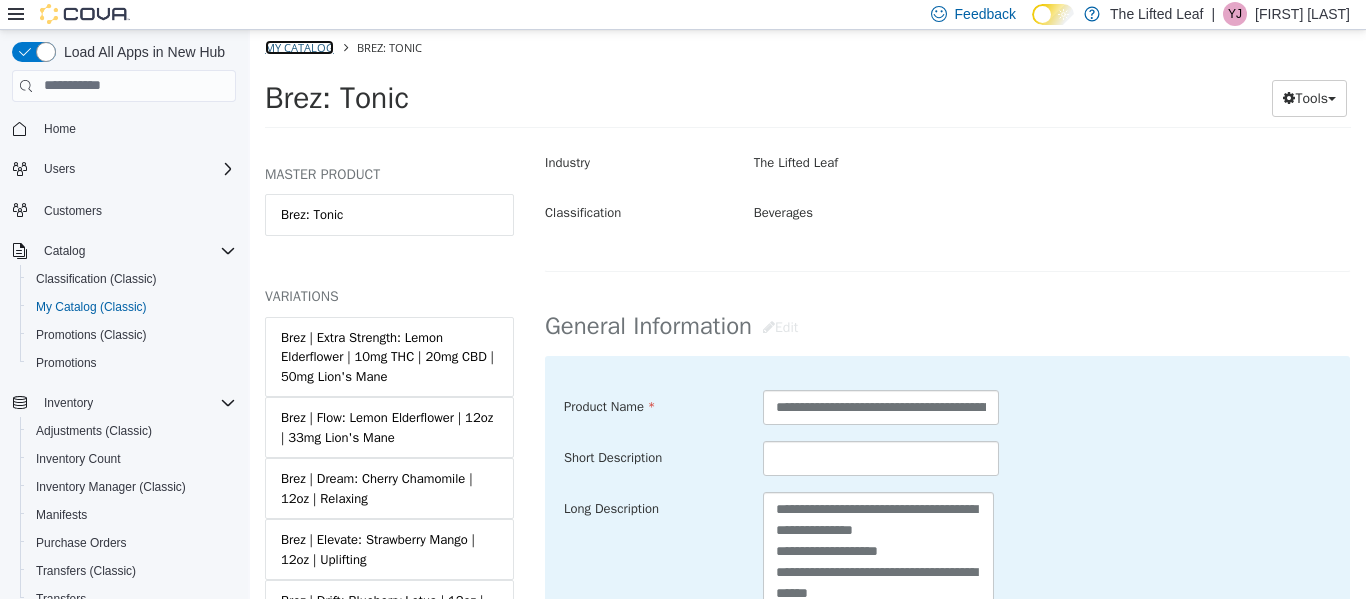 click on "My Catalog" at bounding box center [299, 46] 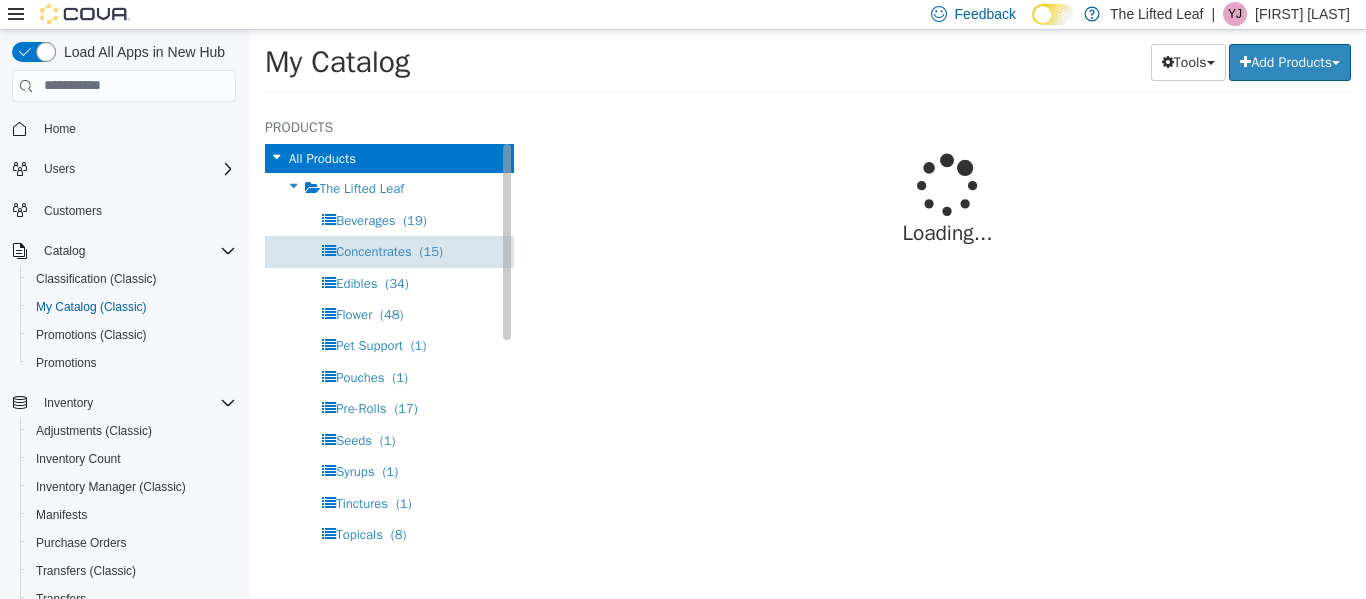 select on "**********" 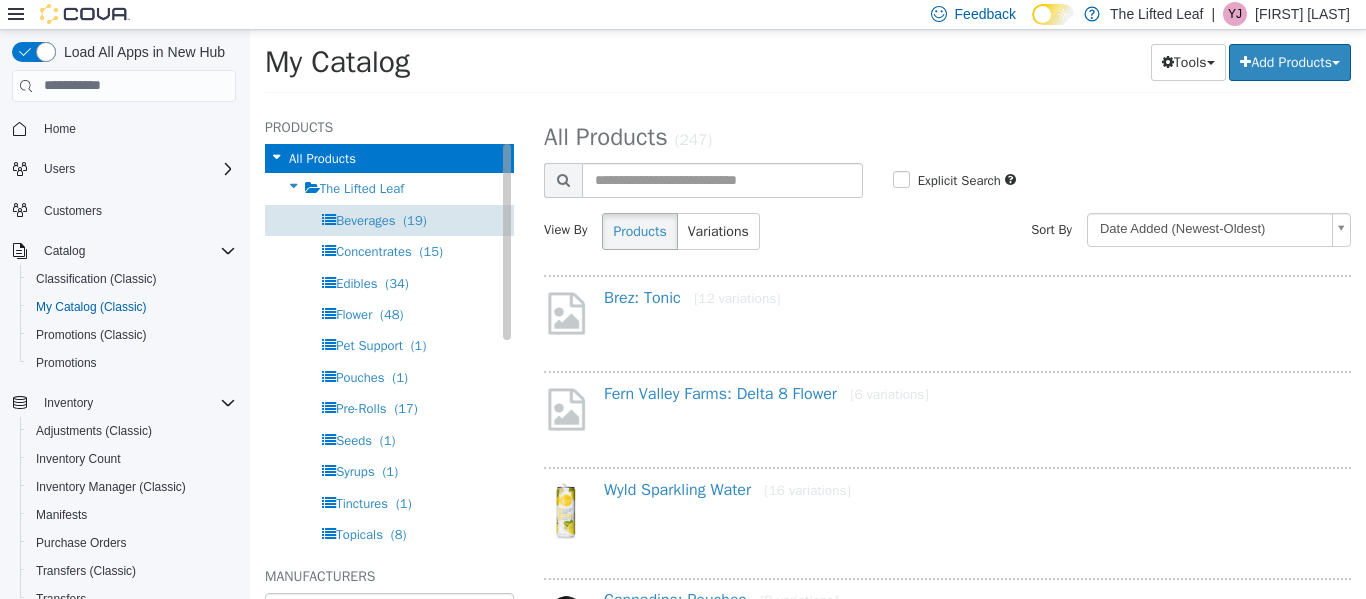 click on "Beverages" at bounding box center (365, 219) 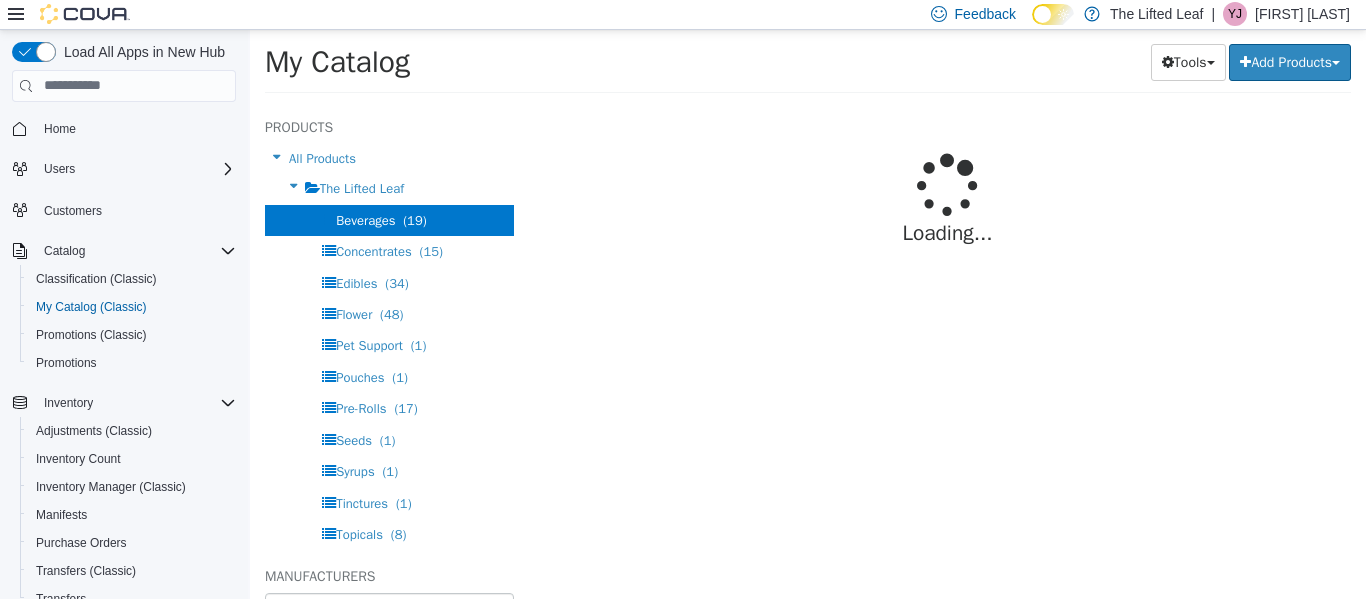 select on "**********" 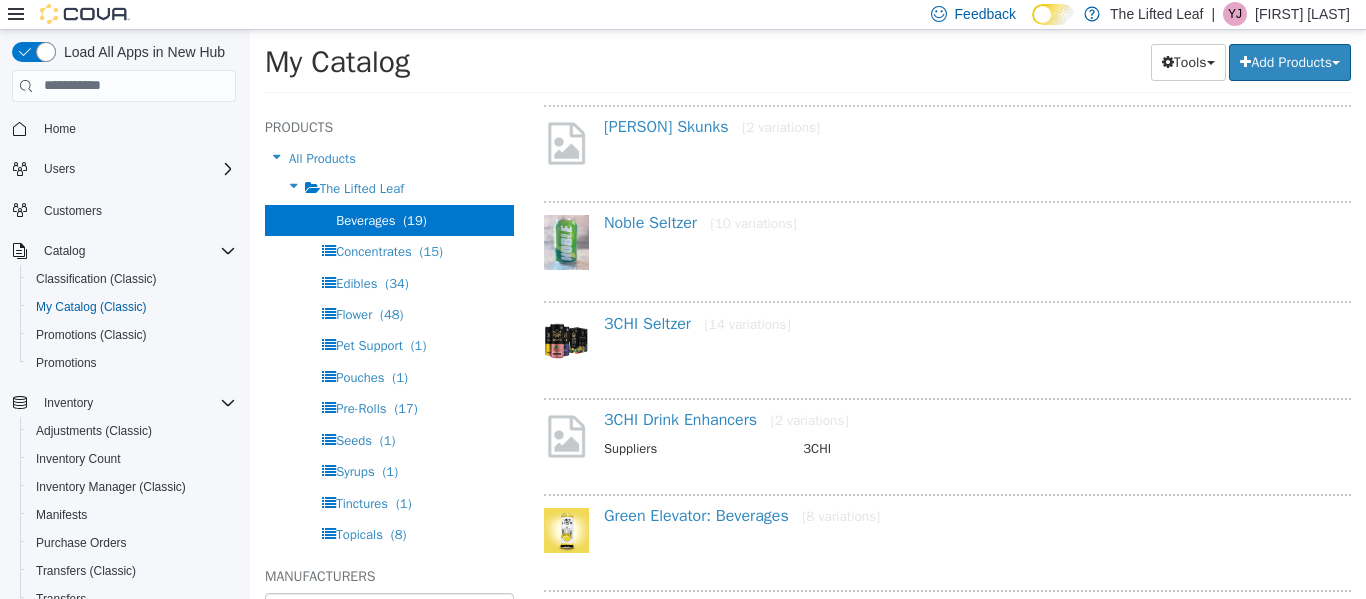 scroll, scrollTop: 703, scrollLeft: 0, axis: vertical 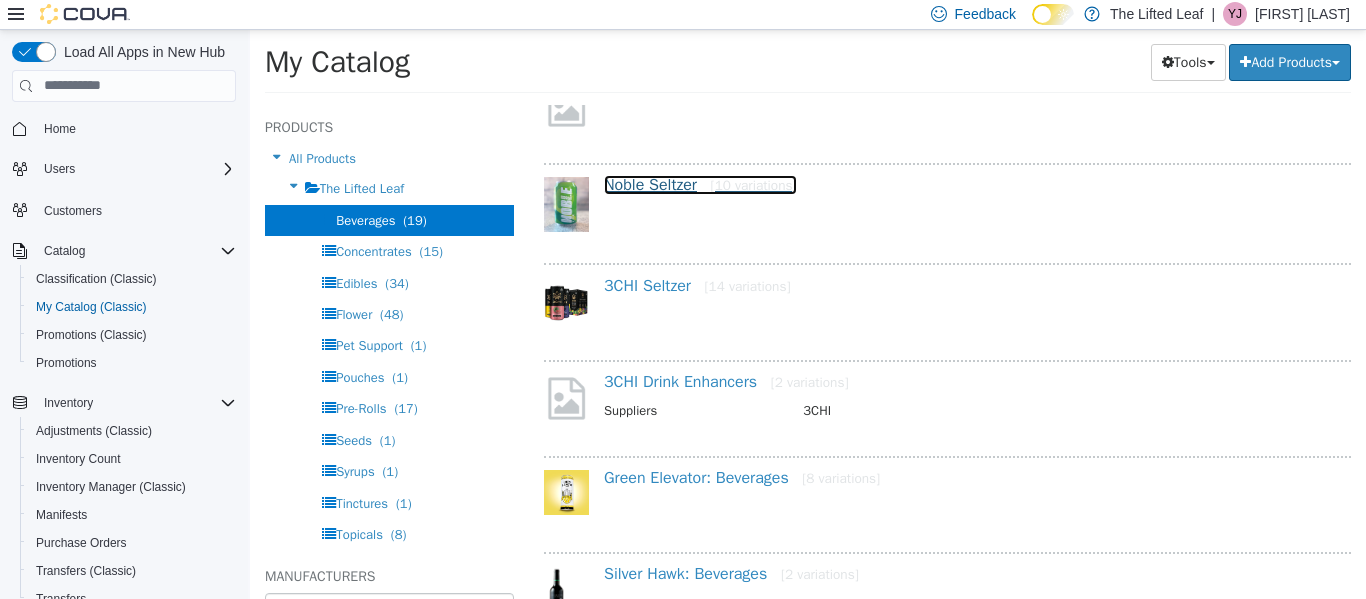 click on "Noble Seltzer
[10 variations]" at bounding box center (700, 184) 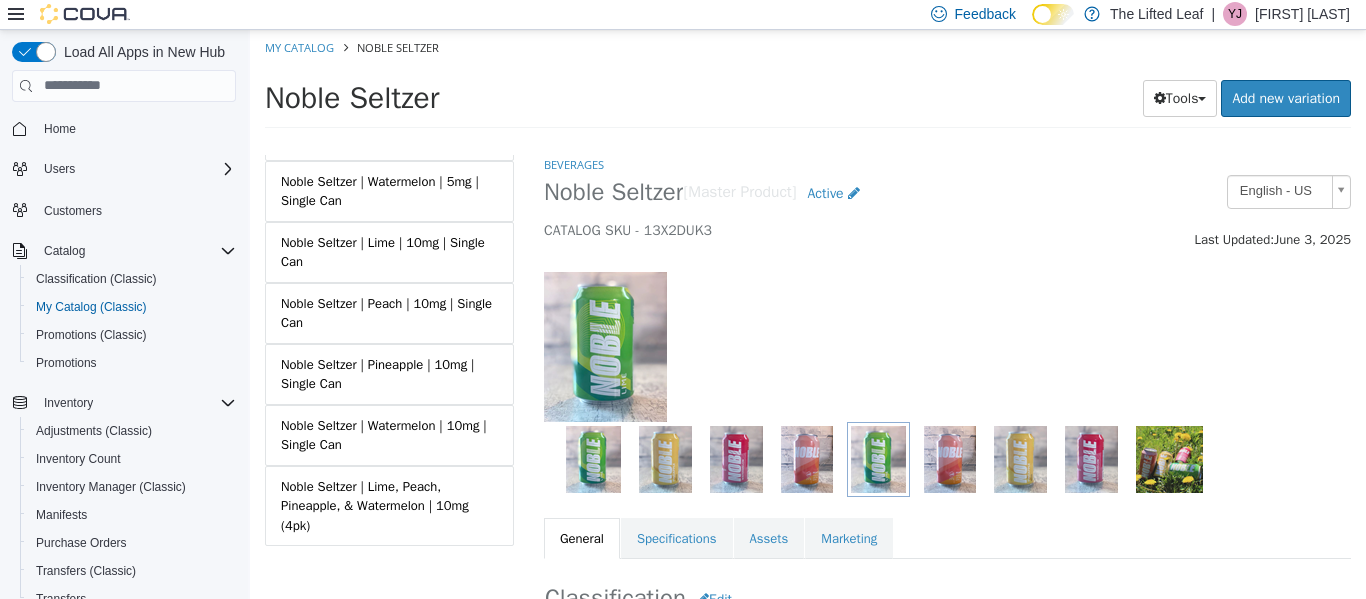 scroll, scrollTop: 435, scrollLeft: 0, axis: vertical 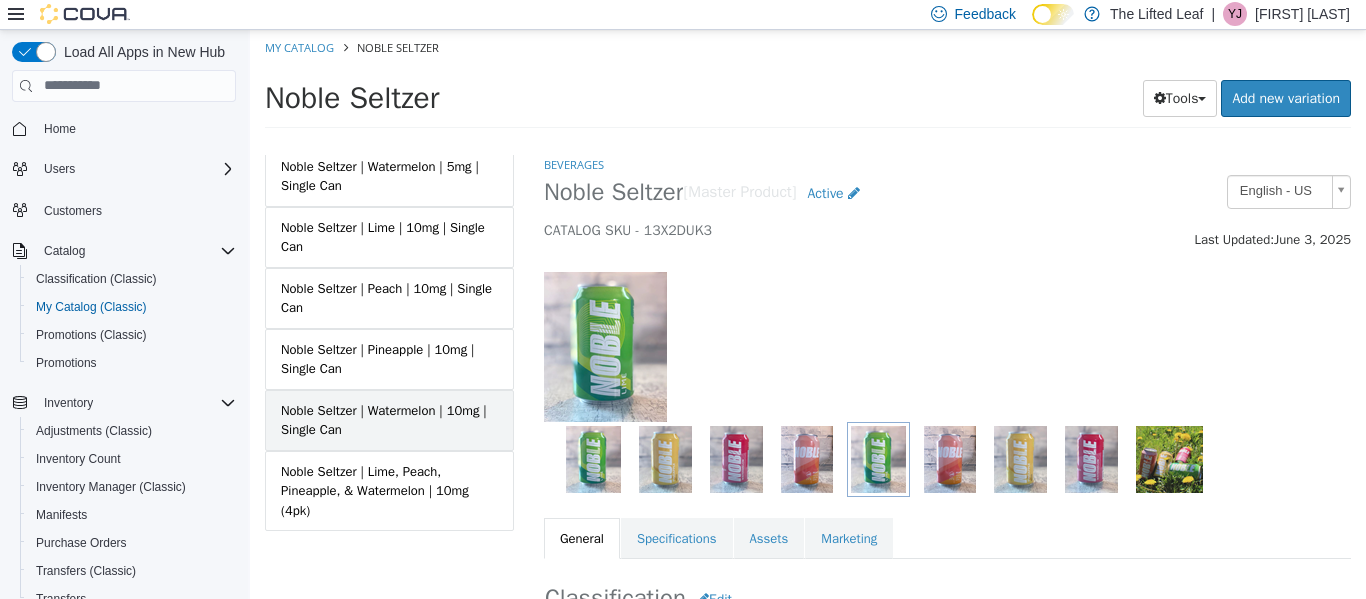 click on "Noble Seltzer | Watermelon | 10mg | Single Can" at bounding box center [389, 419] 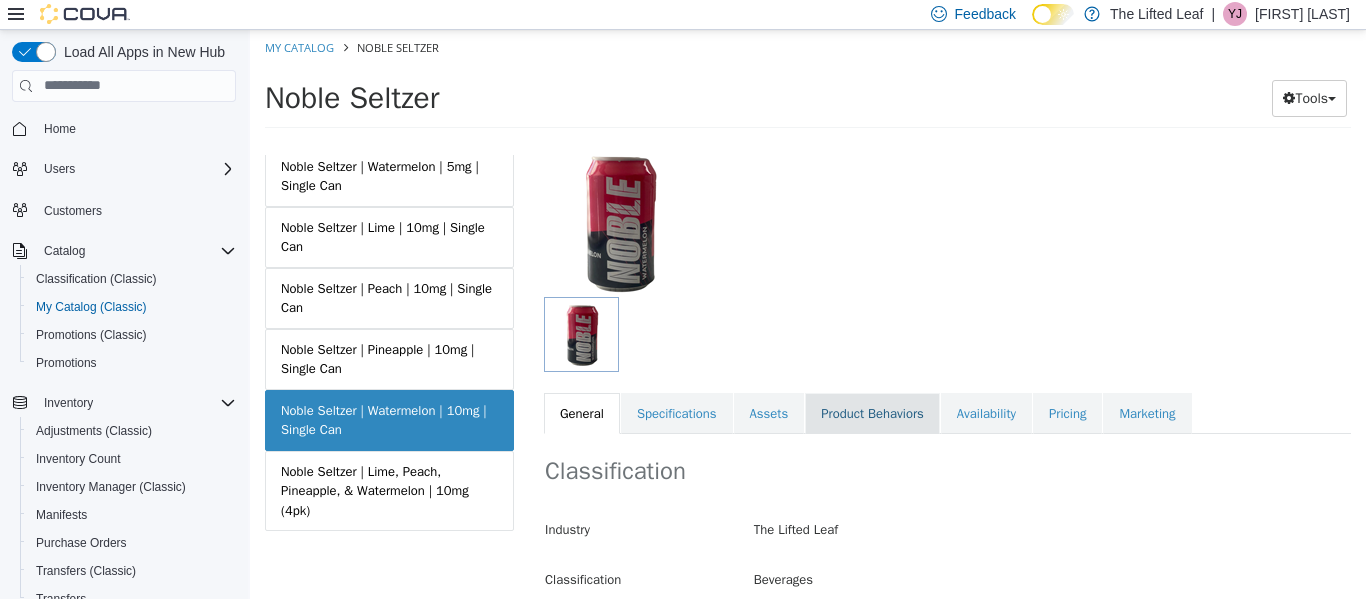 scroll, scrollTop: 126, scrollLeft: 0, axis: vertical 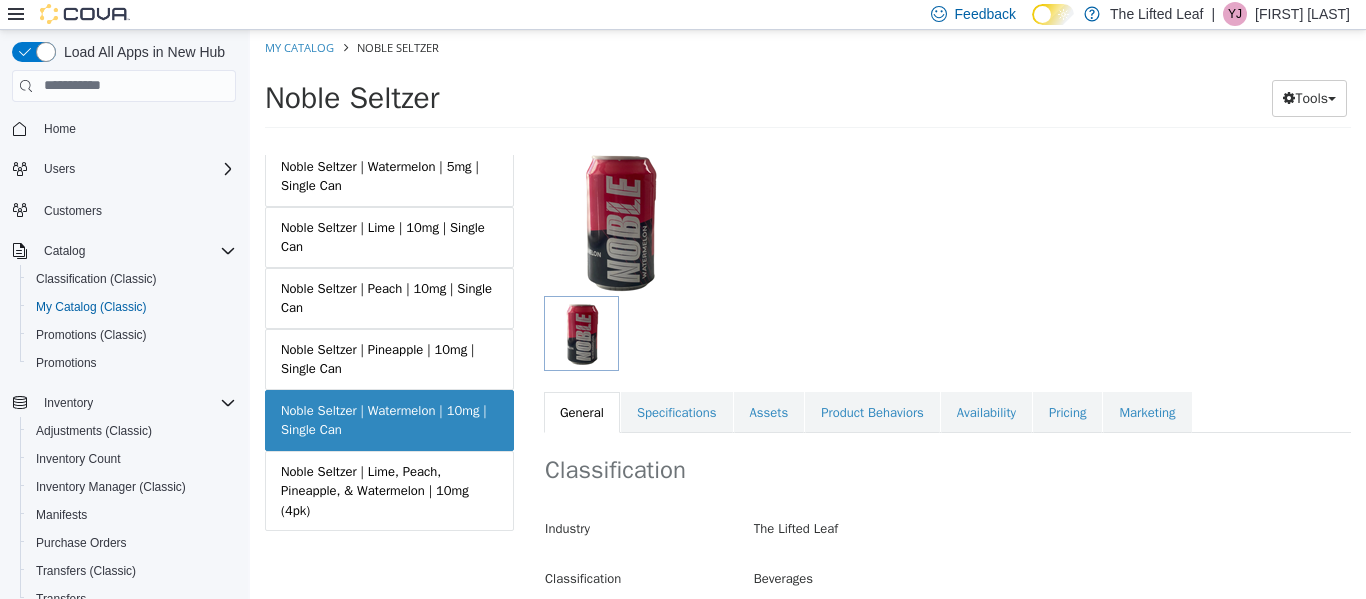 click on "Classification Industry
The Lifted Leaf
Classification
Beverages
Cancel Save Changes" at bounding box center [947, 534] 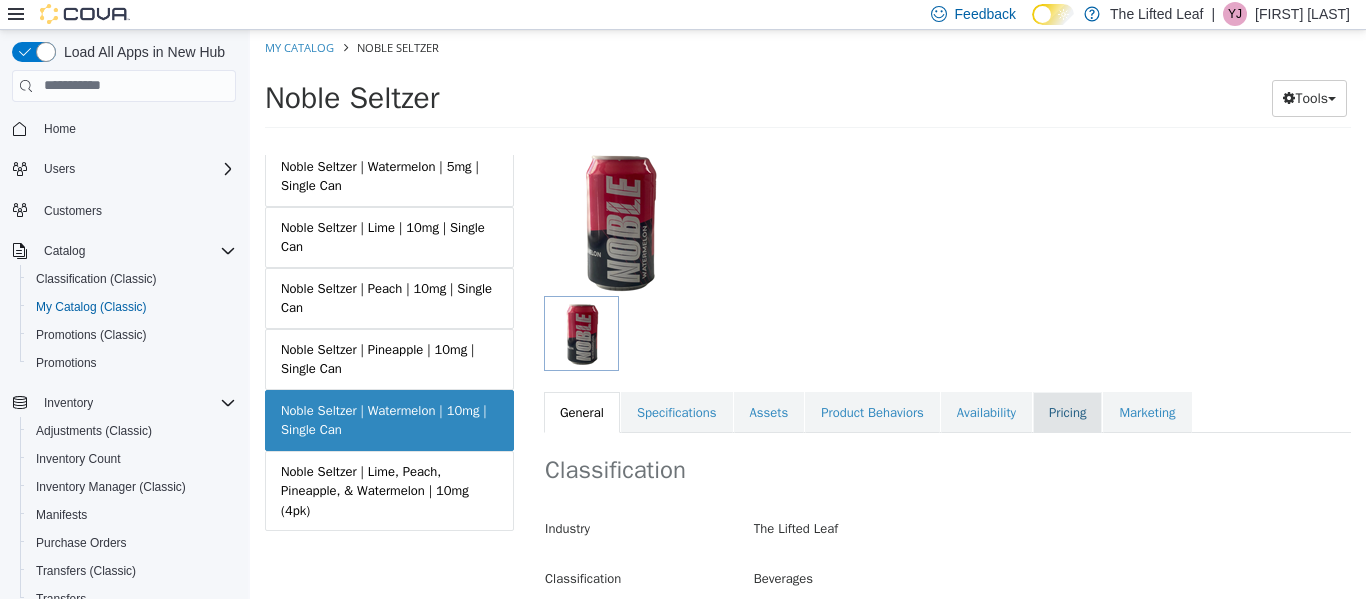 click on "Pricing" at bounding box center [1067, 412] 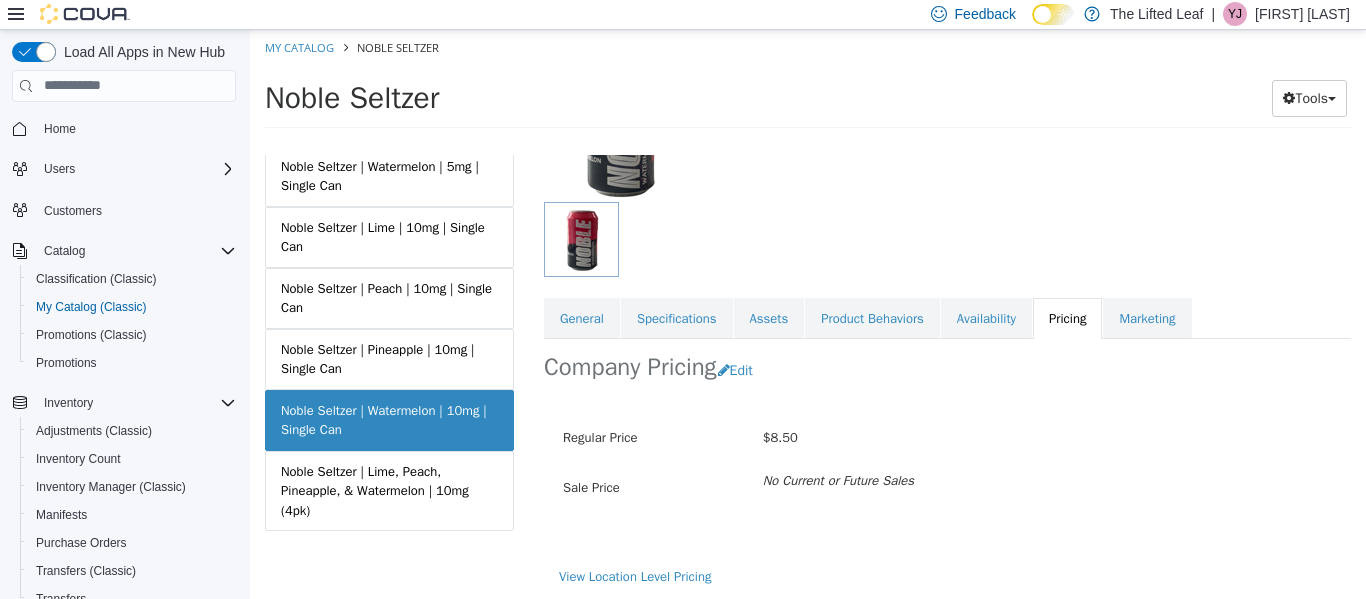 scroll, scrollTop: 223, scrollLeft: 0, axis: vertical 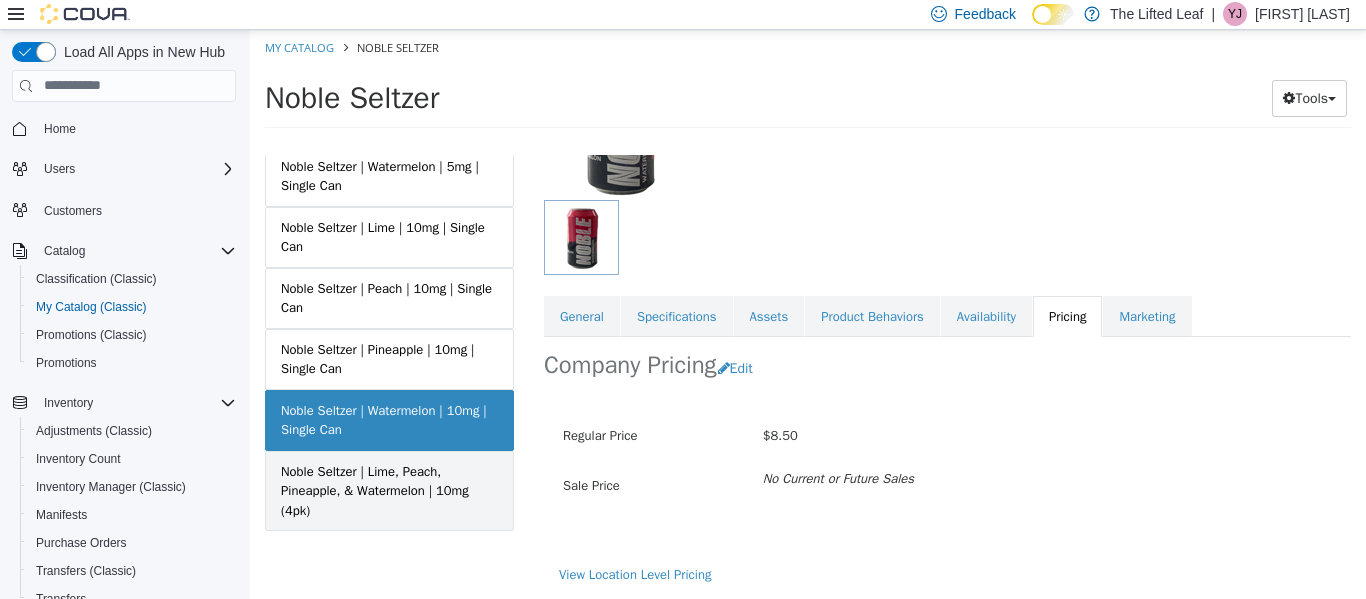 click on "Noble Seltzer | Lime, Peach, Pineapple, & Watermelon | 10mg (4pk)" at bounding box center (389, 490) 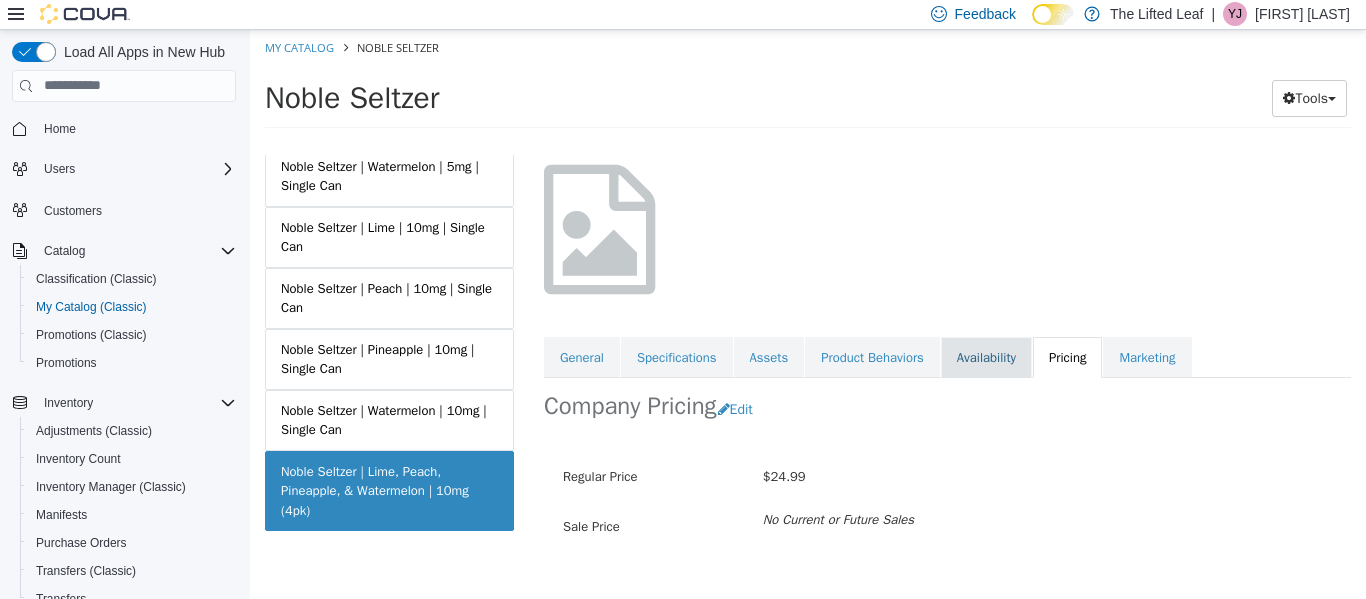 scroll, scrollTop: 108, scrollLeft: 0, axis: vertical 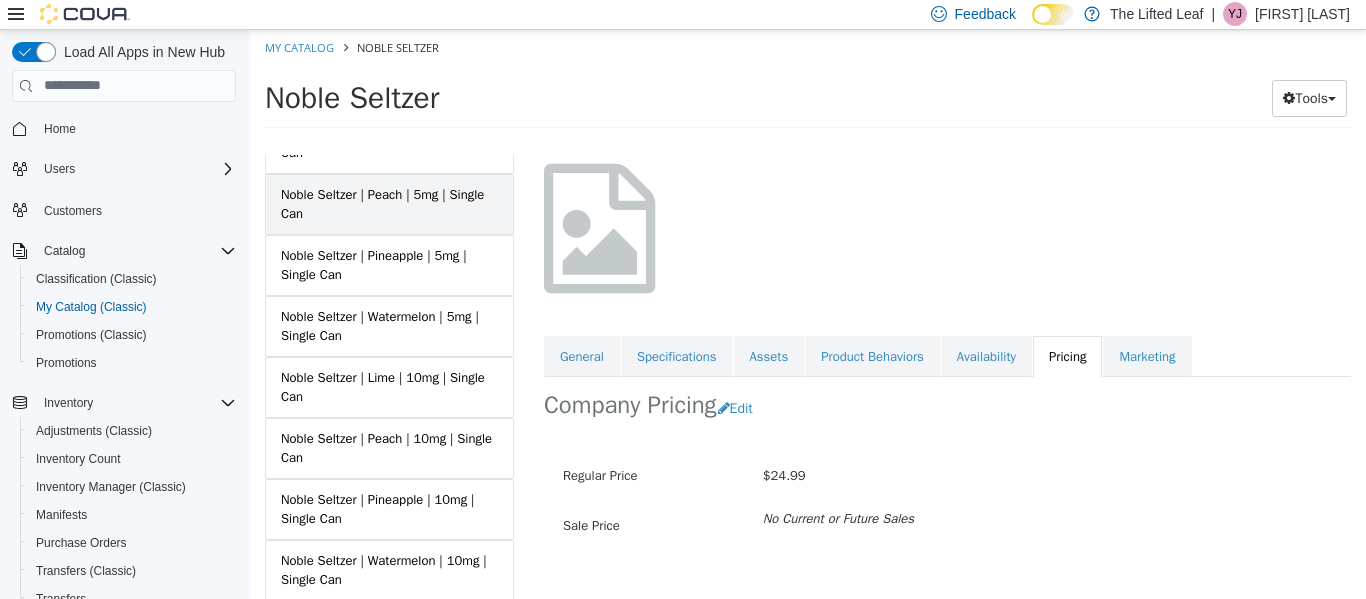 click on "Noble Seltzer | Peach | 5mg | Single Can" at bounding box center [389, 203] 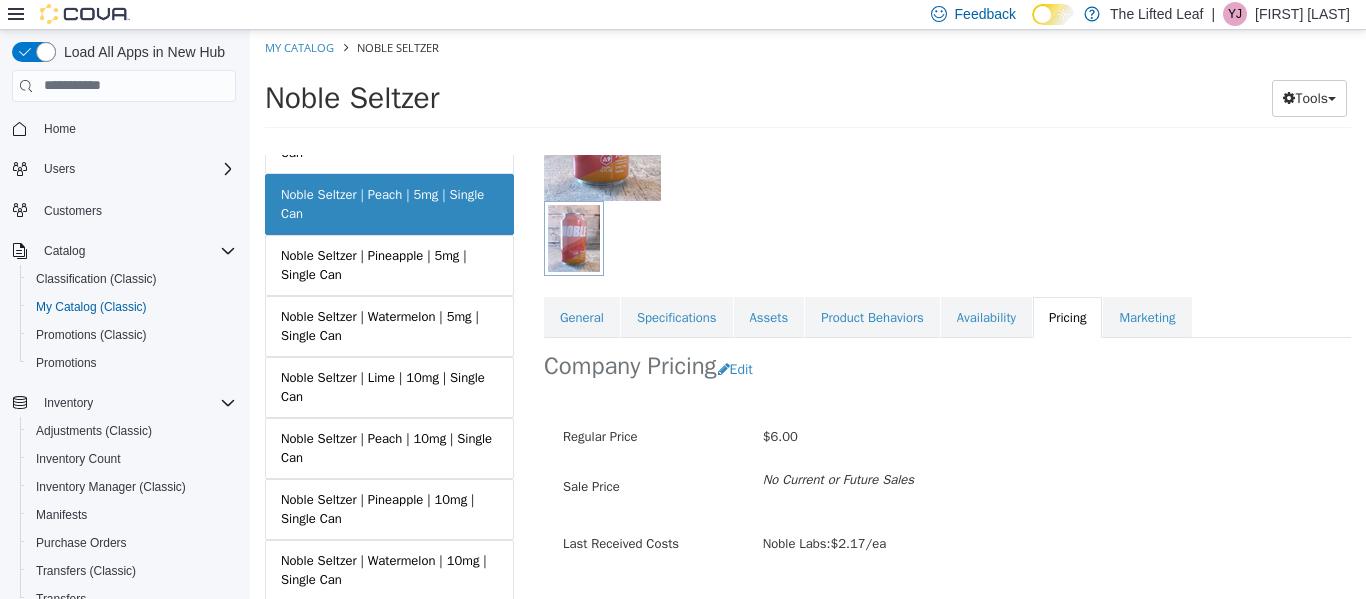 scroll, scrollTop: 221, scrollLeft: 0, axis: vertical 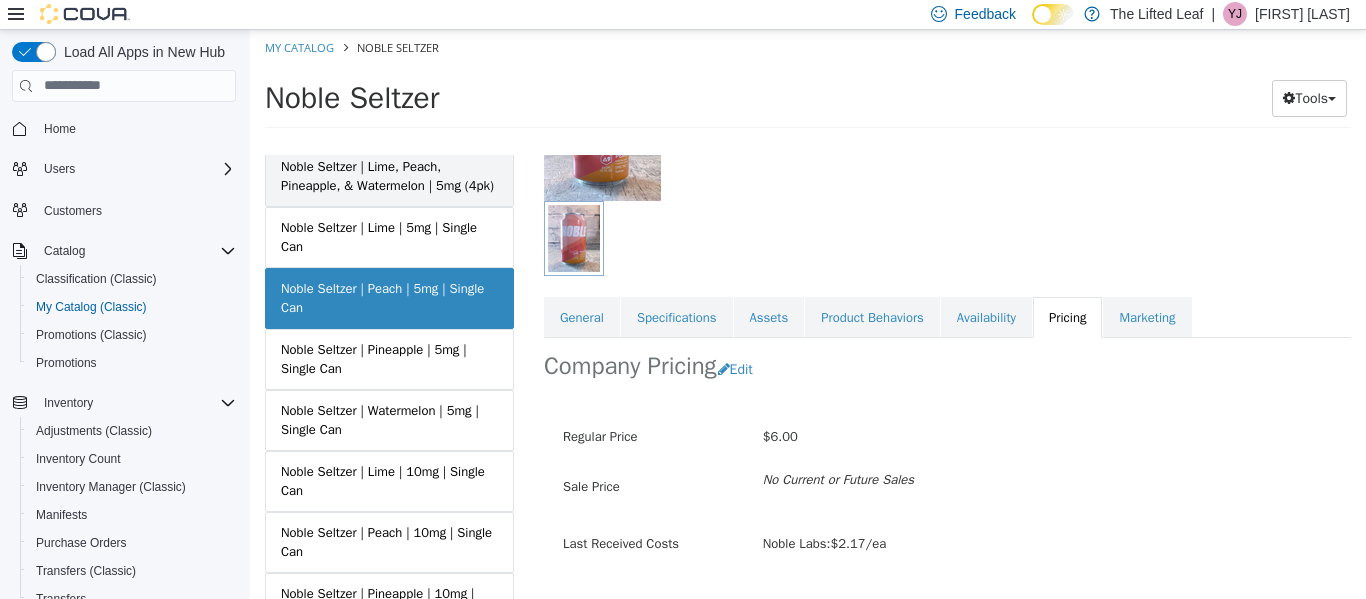 click on "Noble Seltzer | Lime, Peach, Pineapple, & Watermelon | 5mg (4pk)" at bounding box center (389, 175) 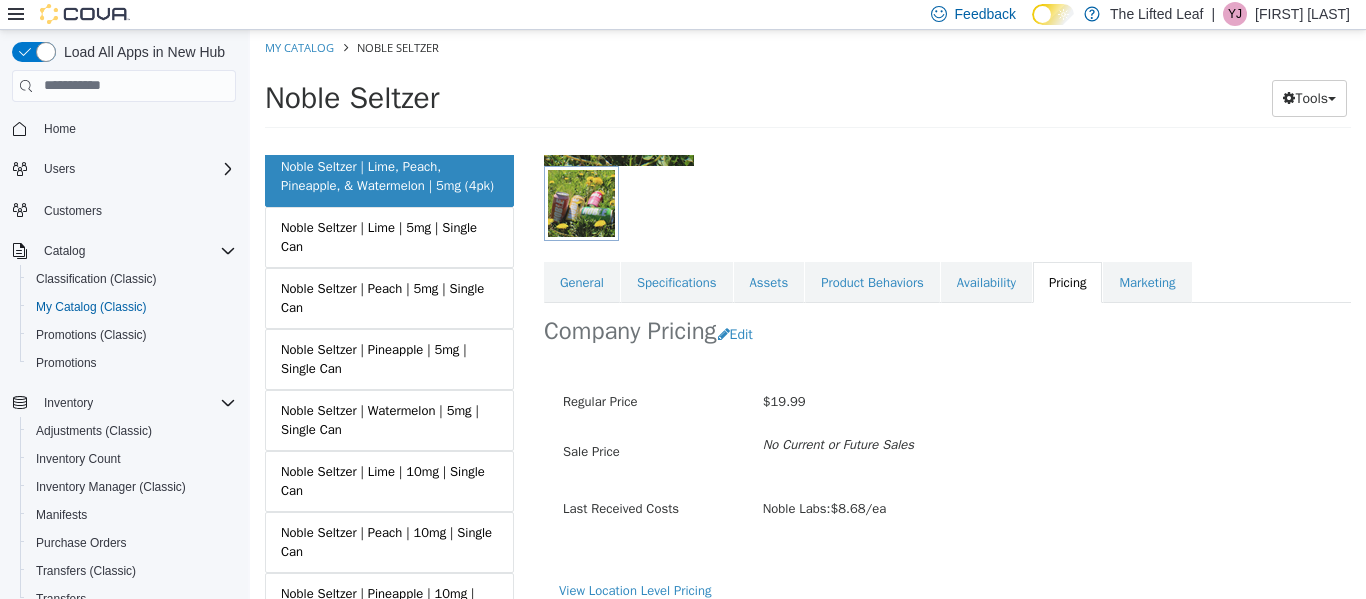 scroll, scrollTop: 257, scrollLeft: 0, axis: vertical 